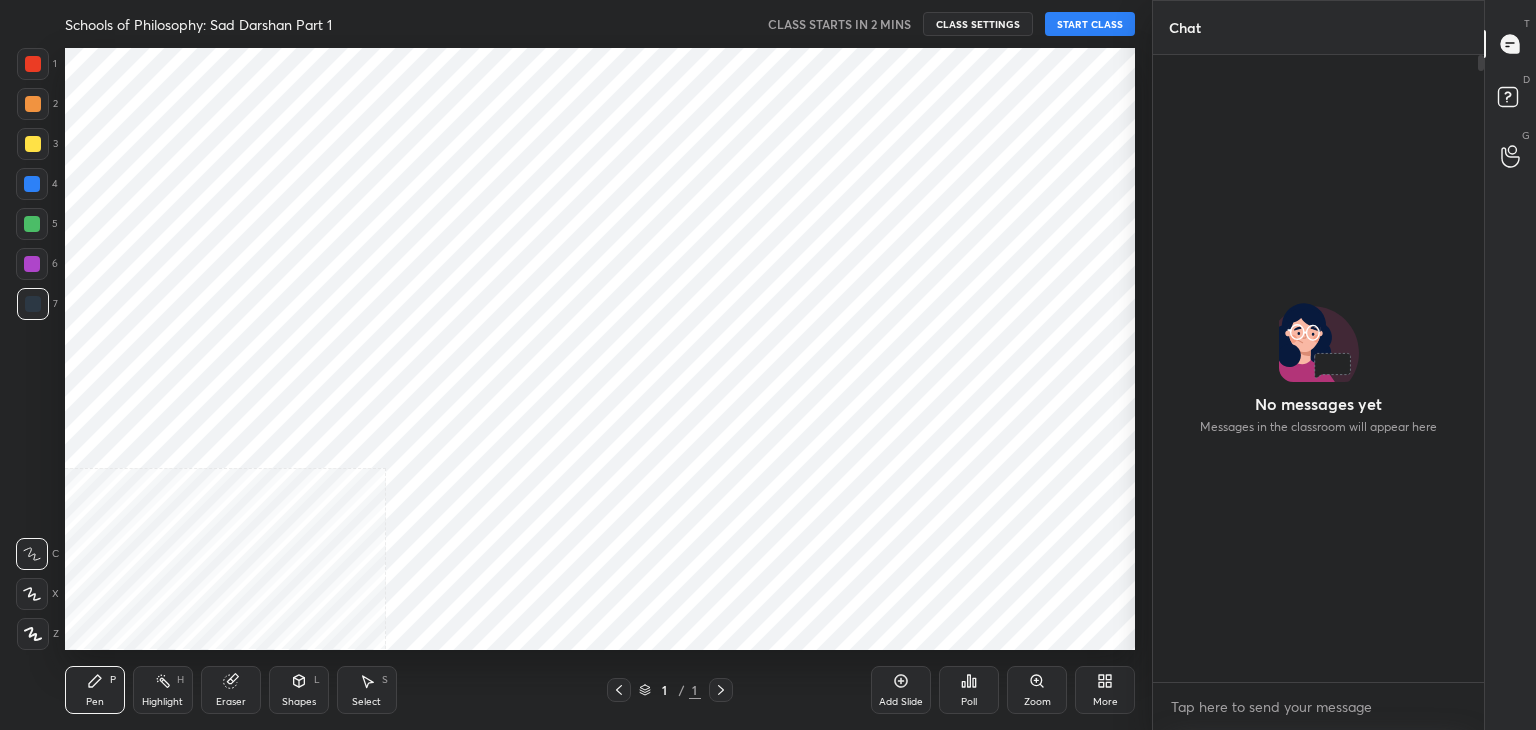 scroll, scrollTop: 0, scrollLeft: 0, axis: both 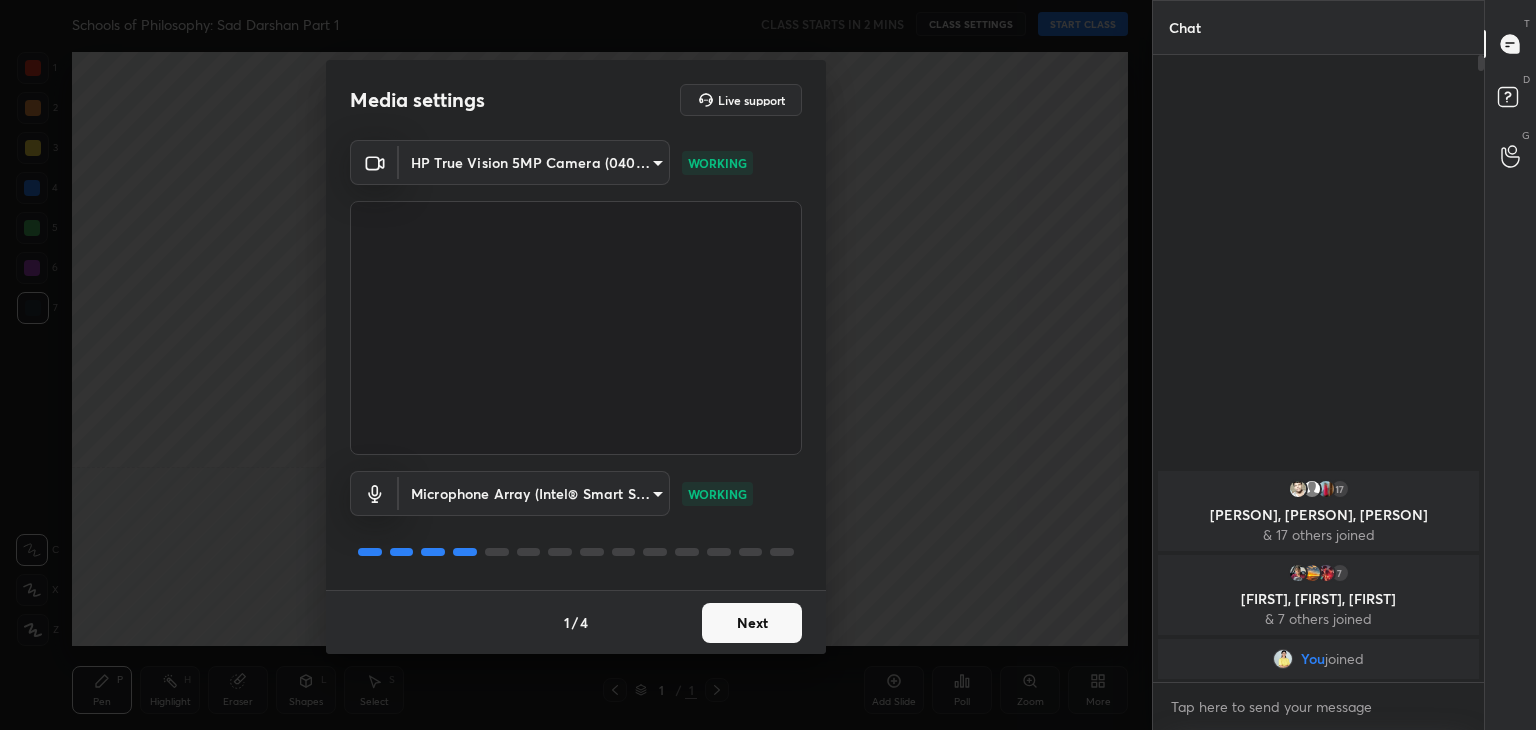 click on "Next" at bounding box center [752, 623] 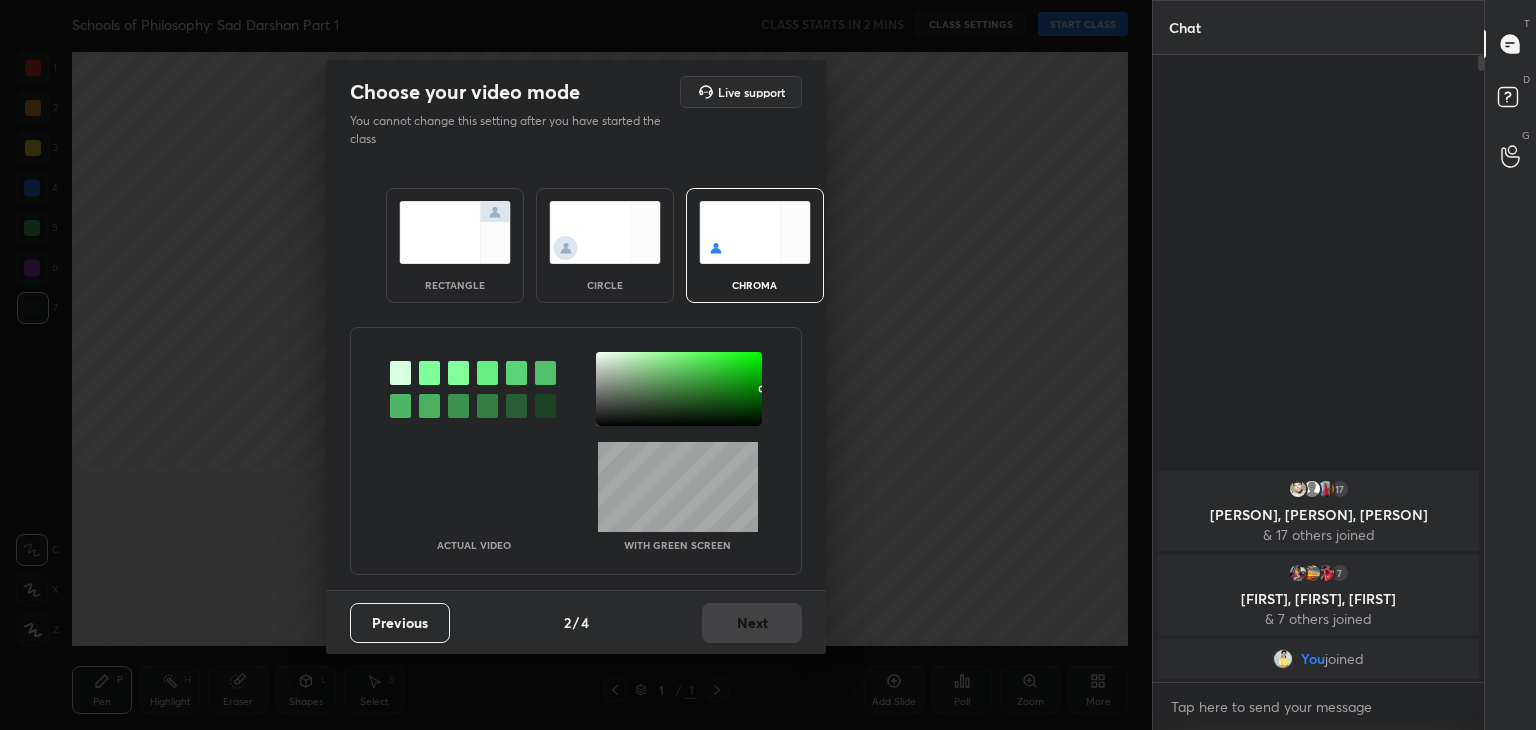 click on "rectangle" at bounding box center [455, 245] 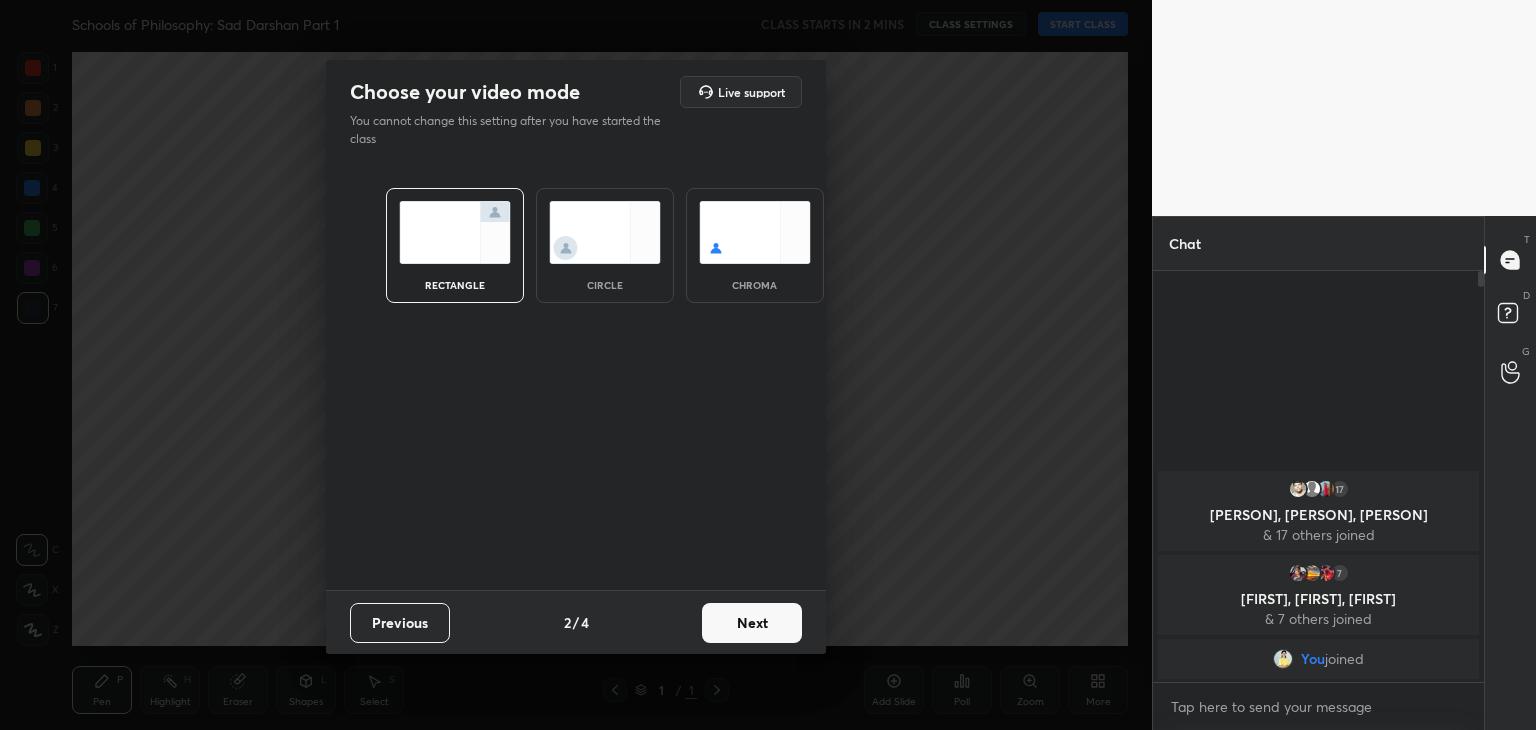 click on "Next" at bounding box center [752, 623] 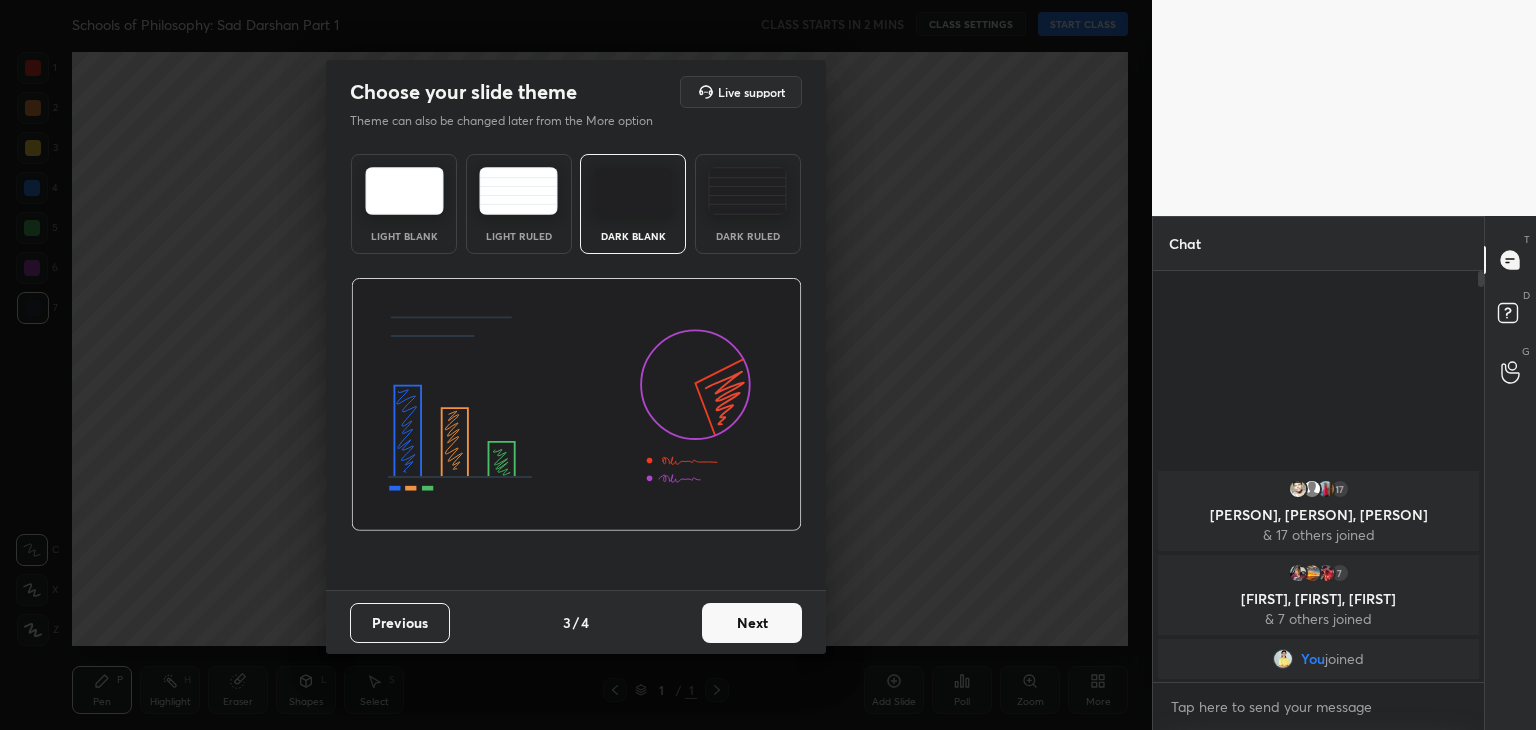click on "Next" at bounding box center (752, 623) 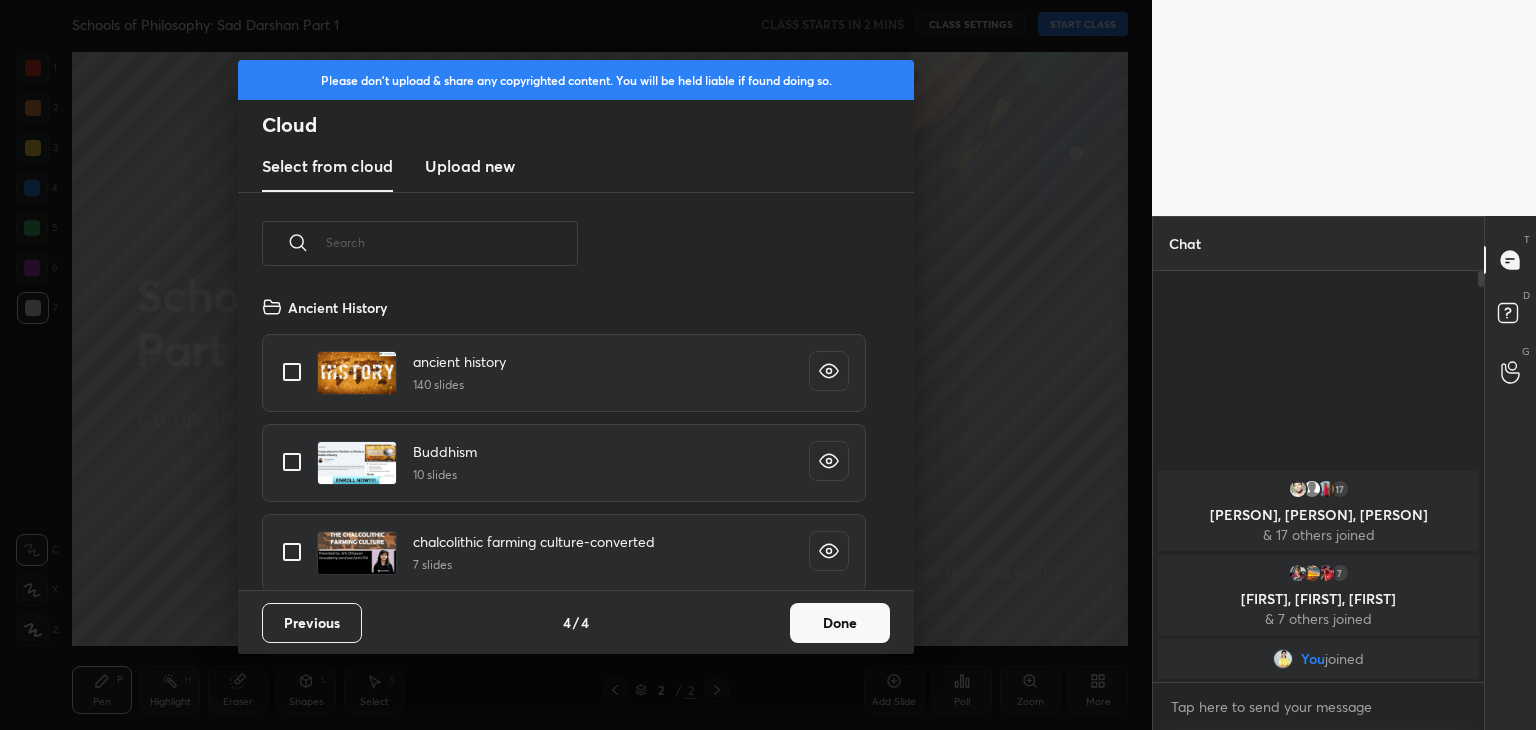 scroll, scrollTop: 6, scrollLeft: 10, axis: both 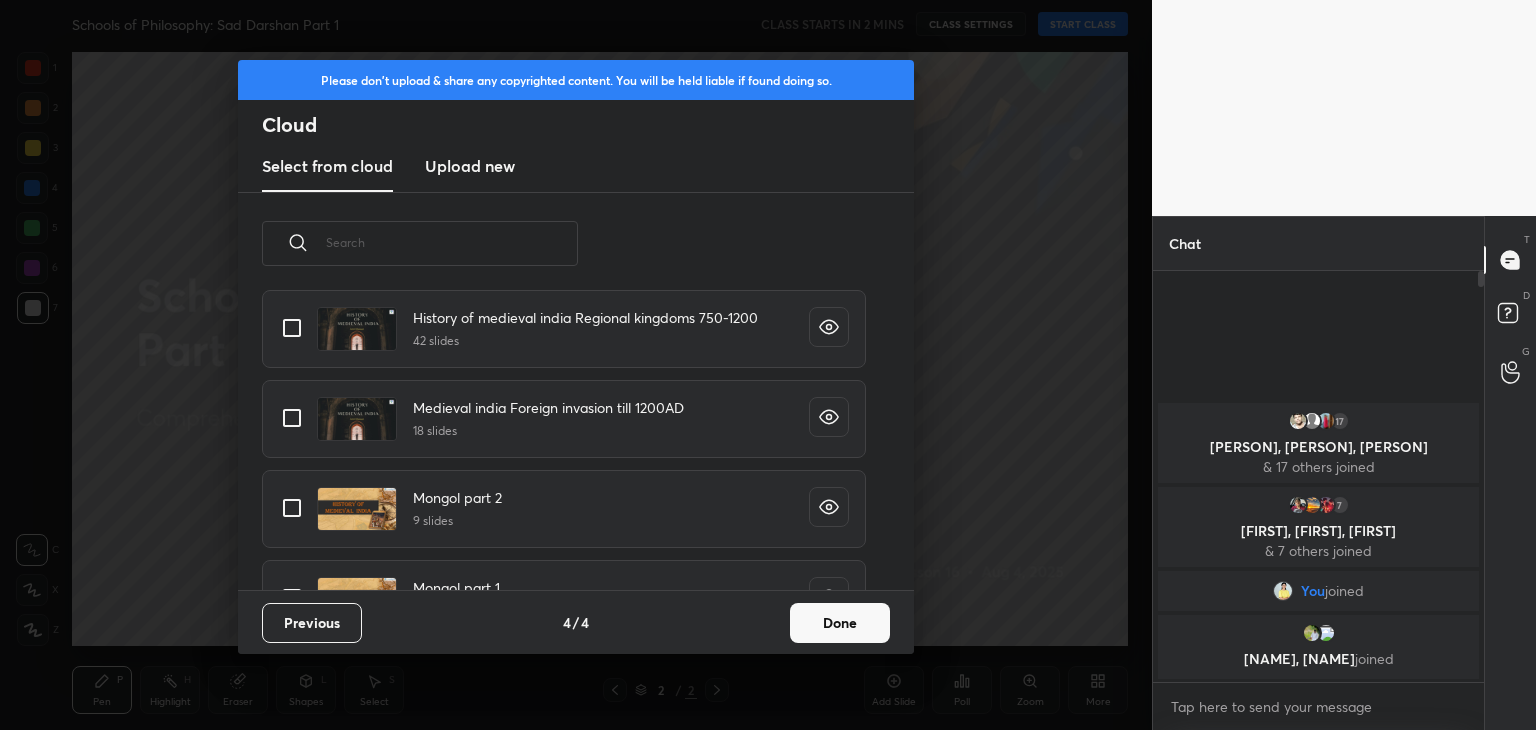 click on "Done" at bounding box center (840, 623) 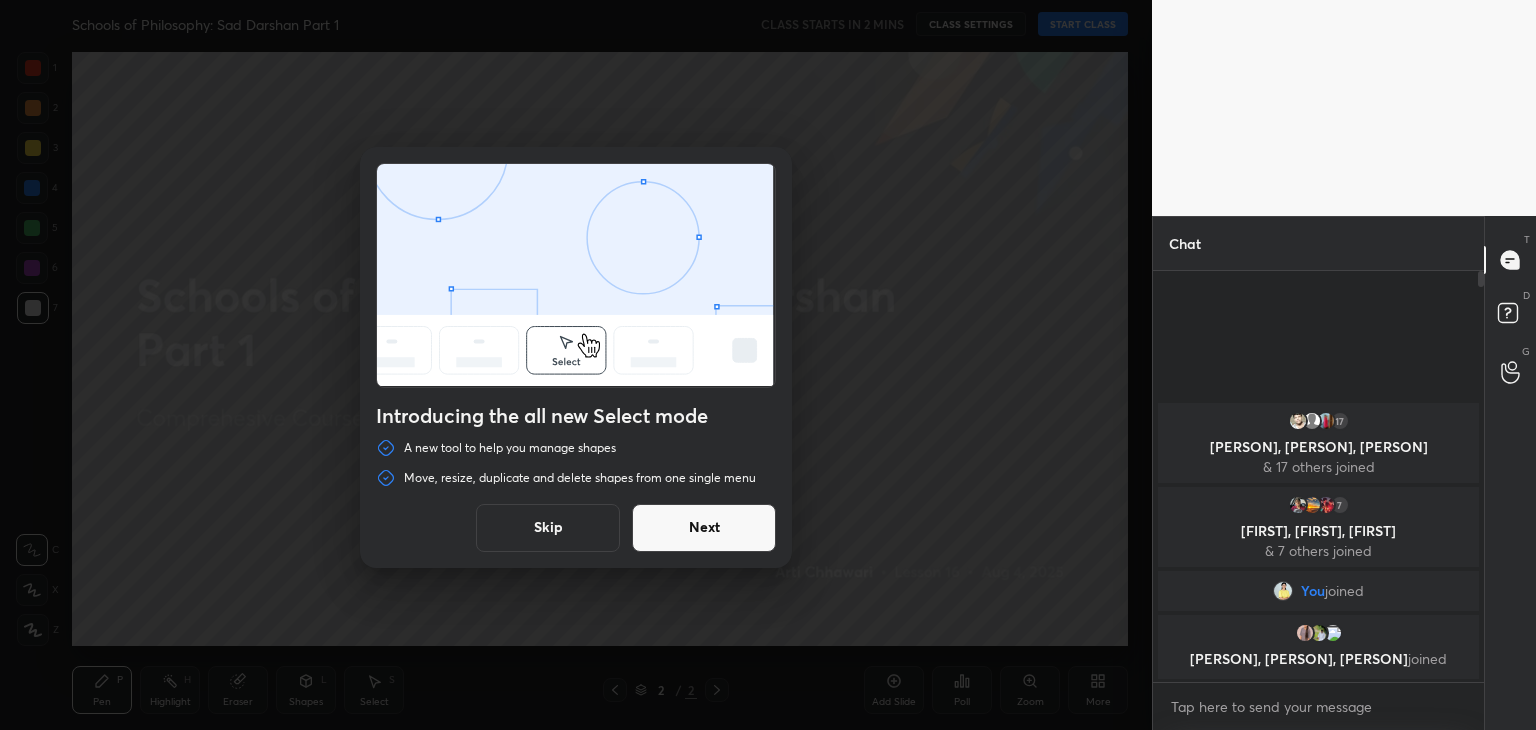 click on "Next" at bounding box center (704, 528) 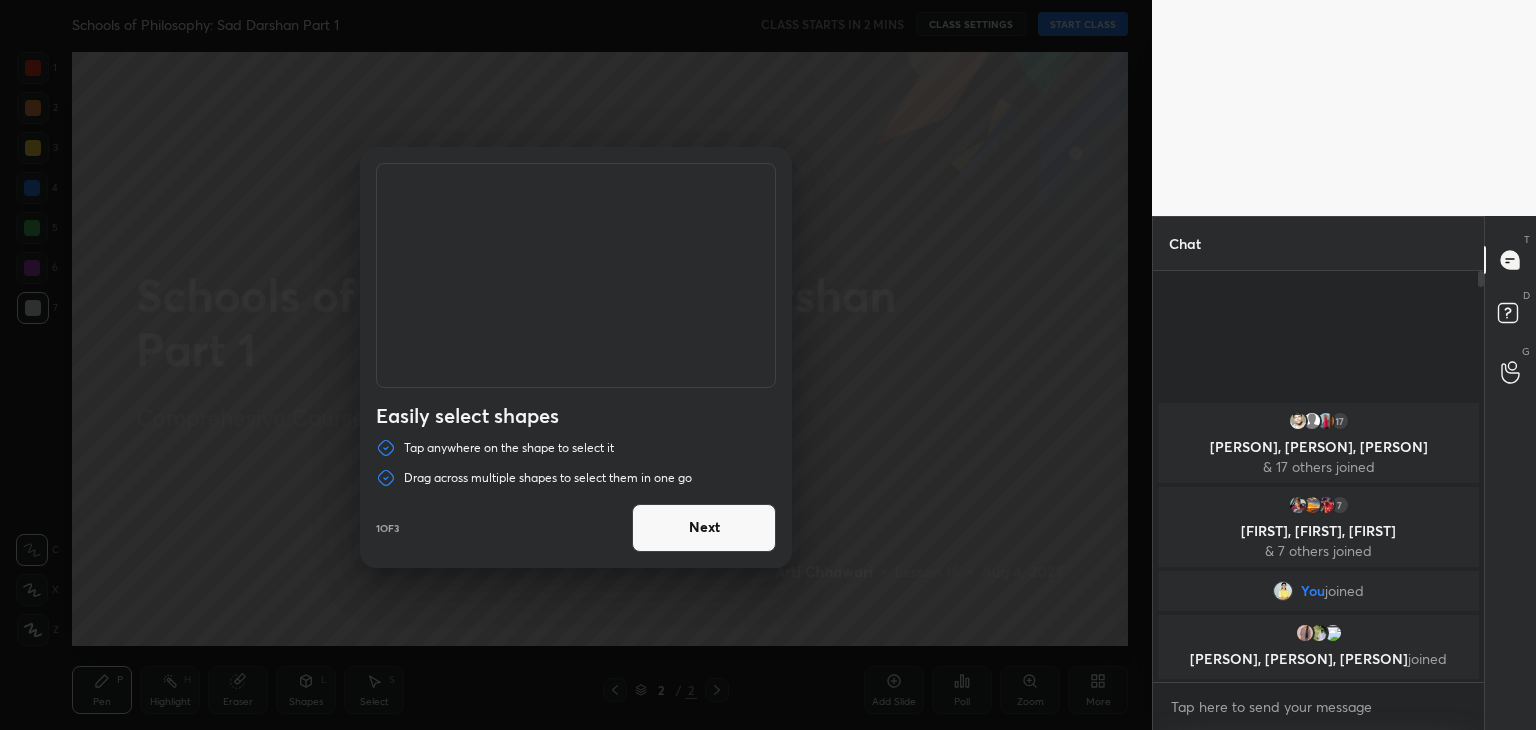 click on "Next" at bounding box center (704, 528) 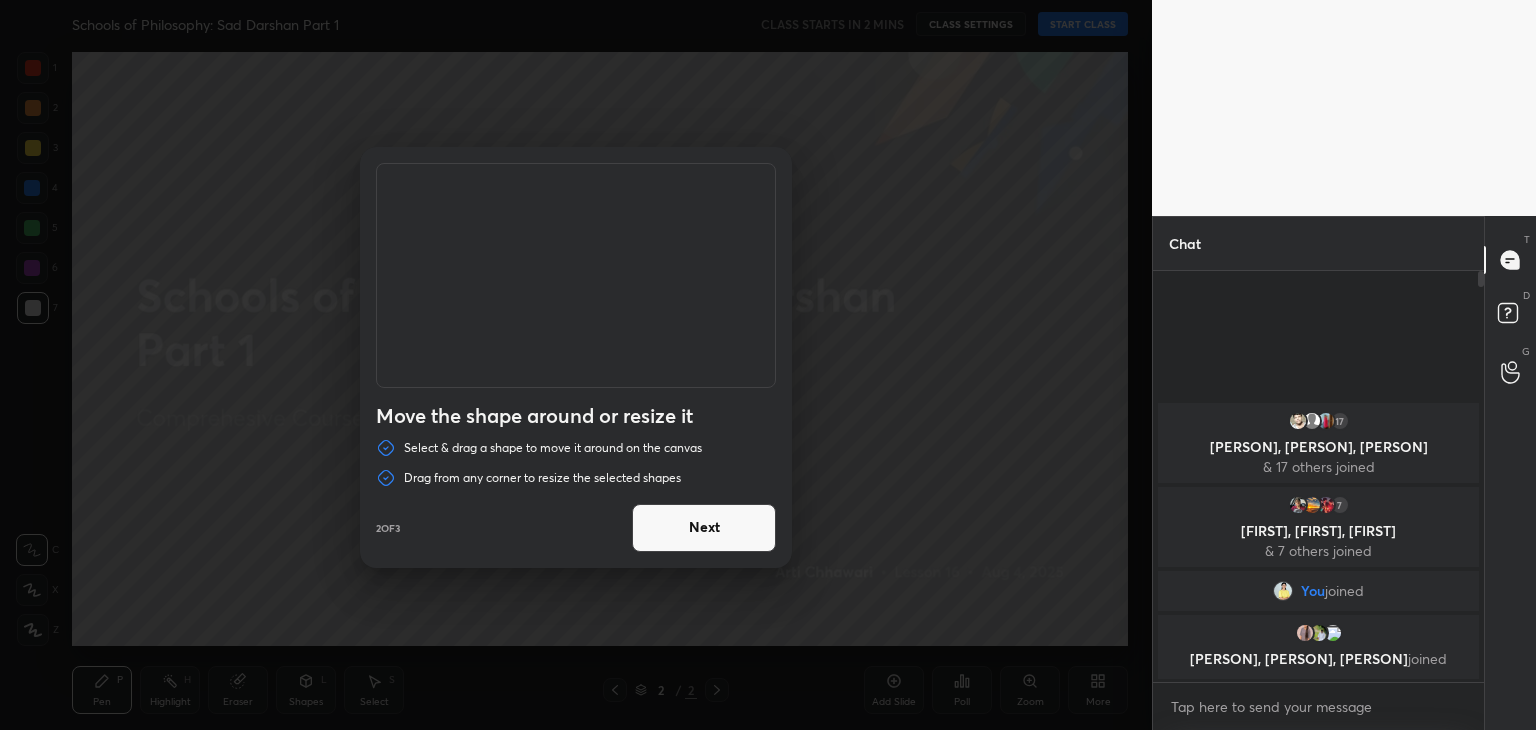 click on "Next" at bounding box center [704, 528] 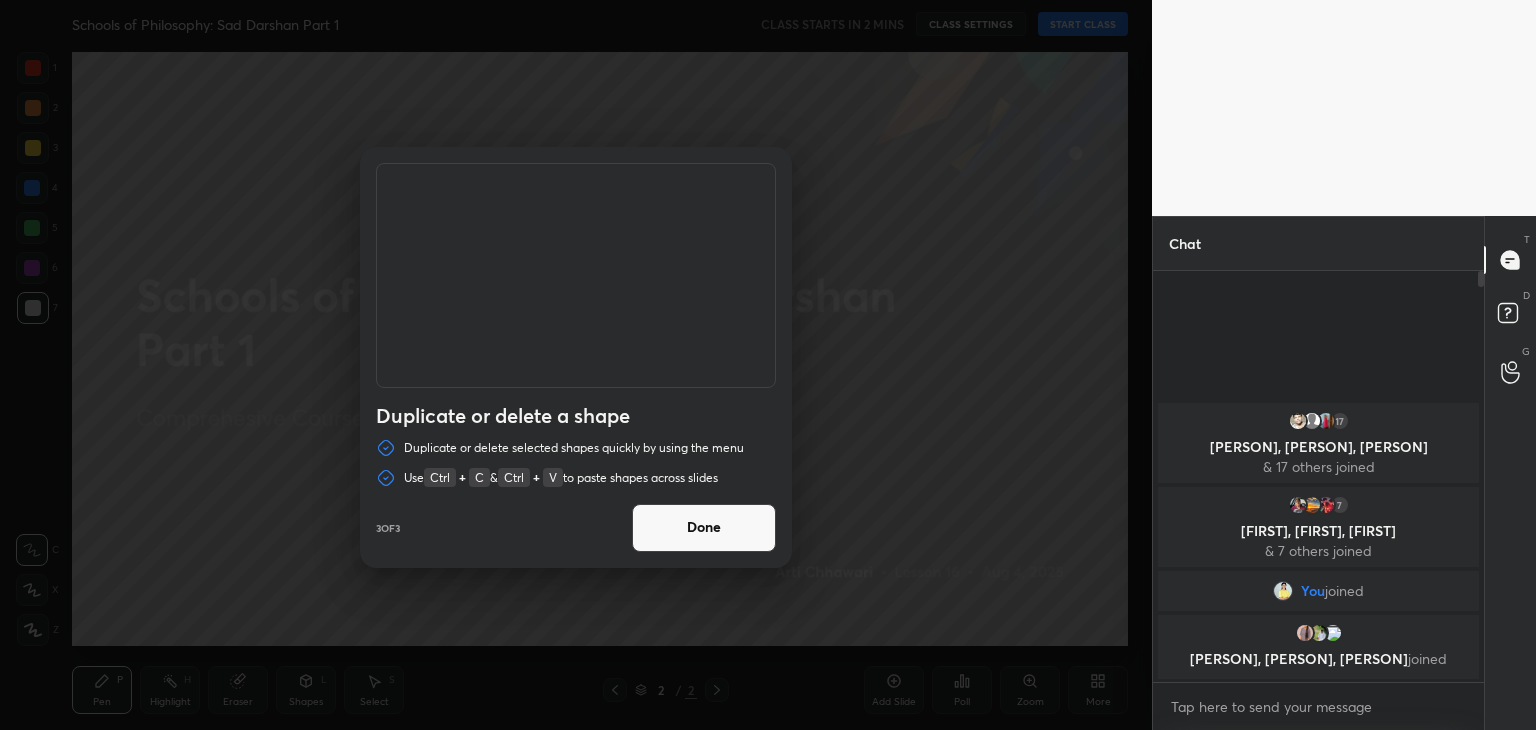 click on "Done" at bounding box center (704, 528) 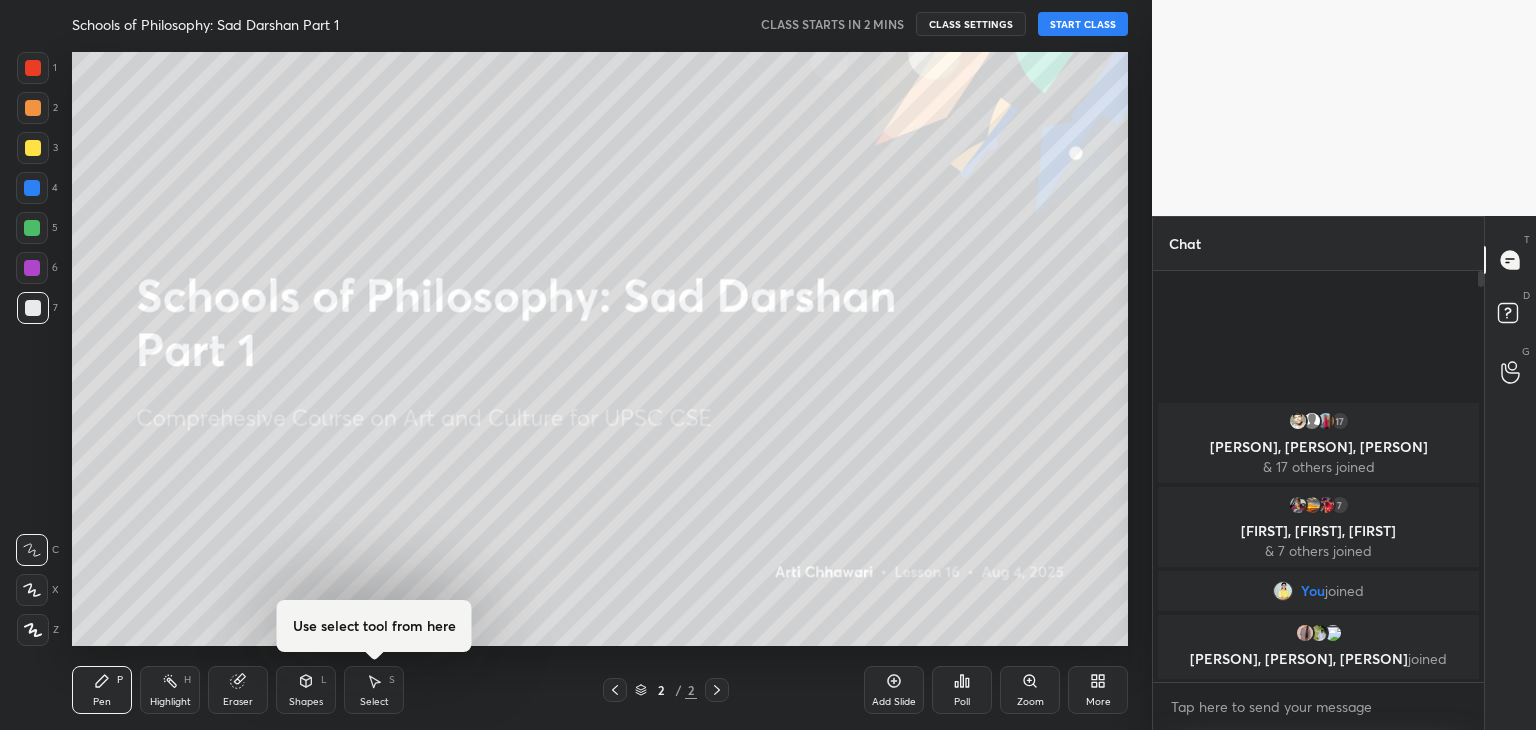 click on "S" at bounding box center (392, 680) 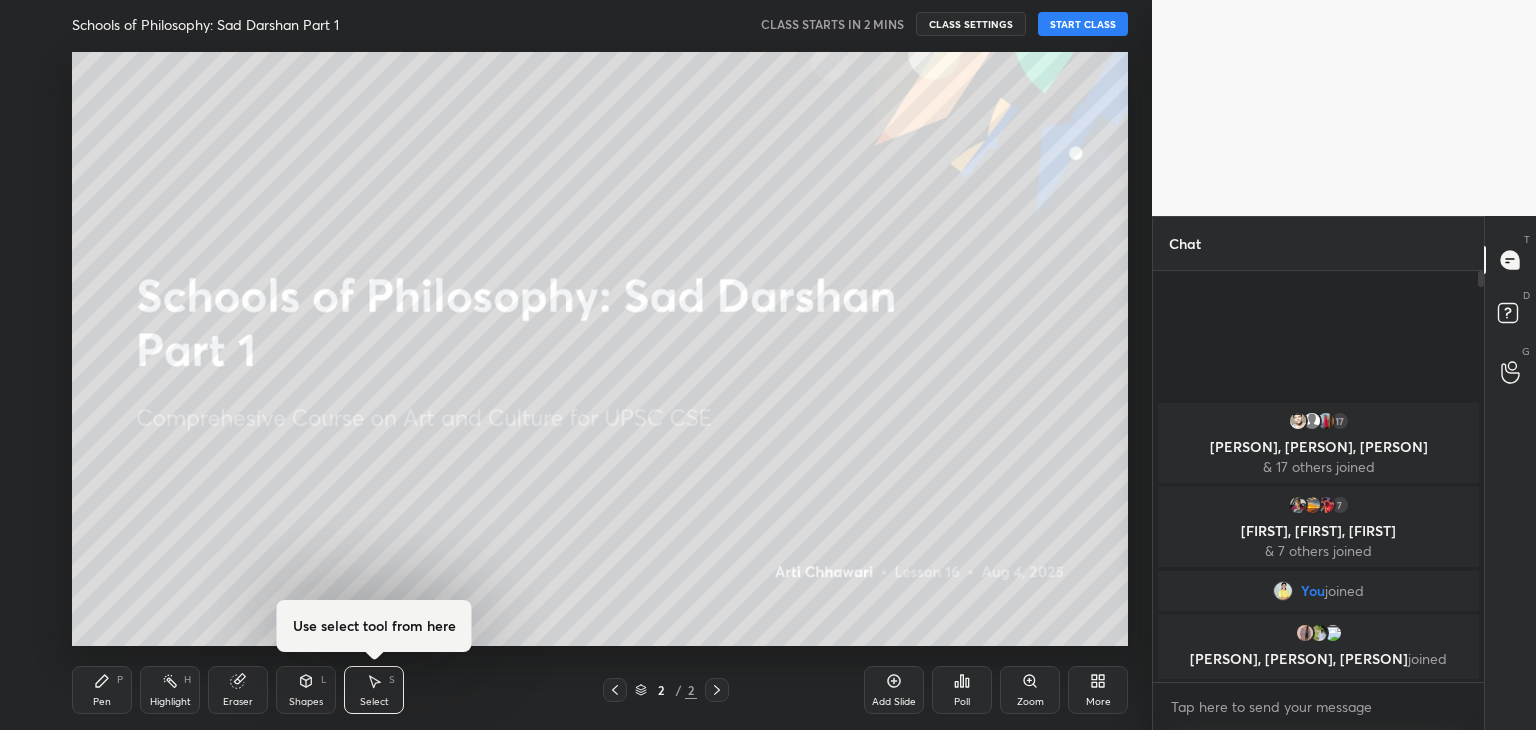 click on "Pen" at bounding box center [102, 702] 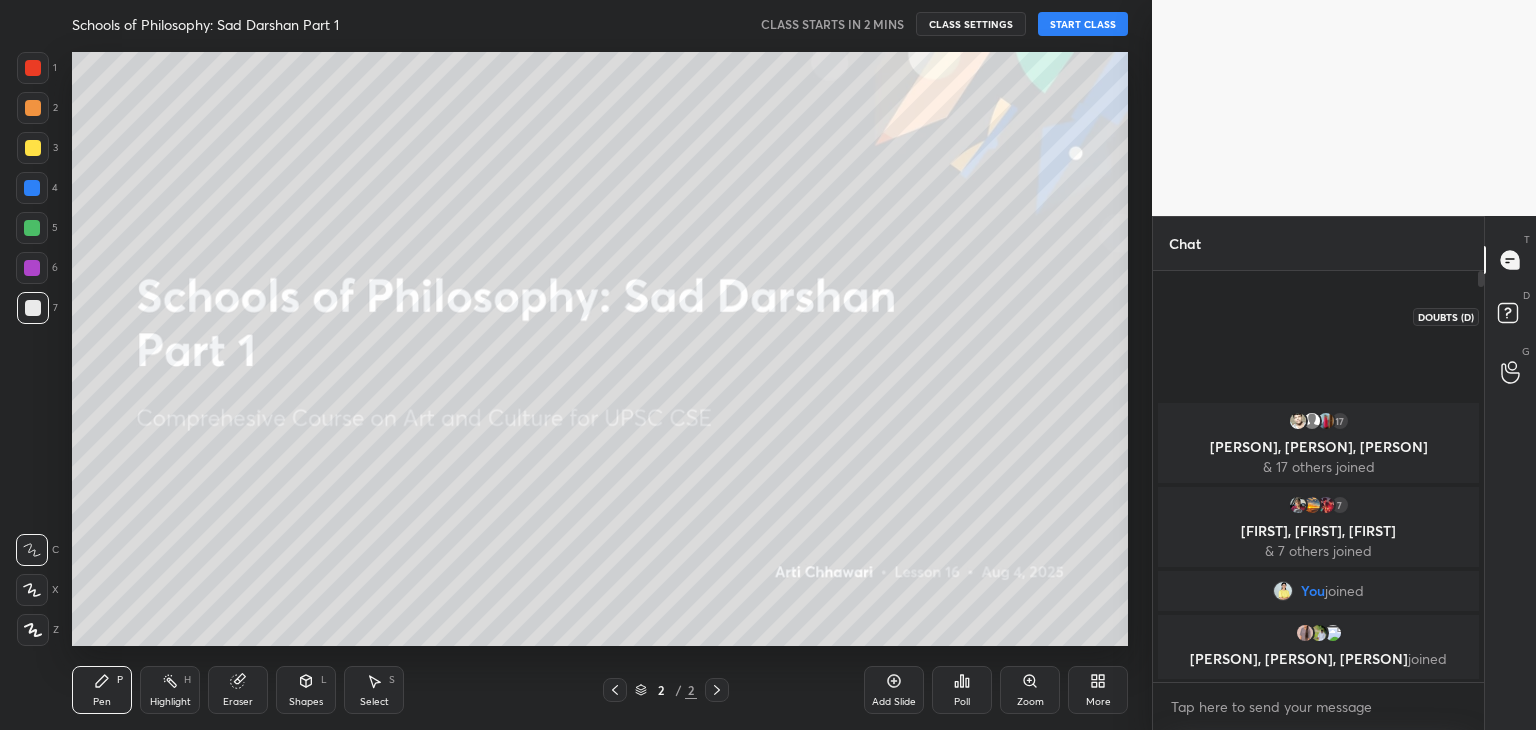 click 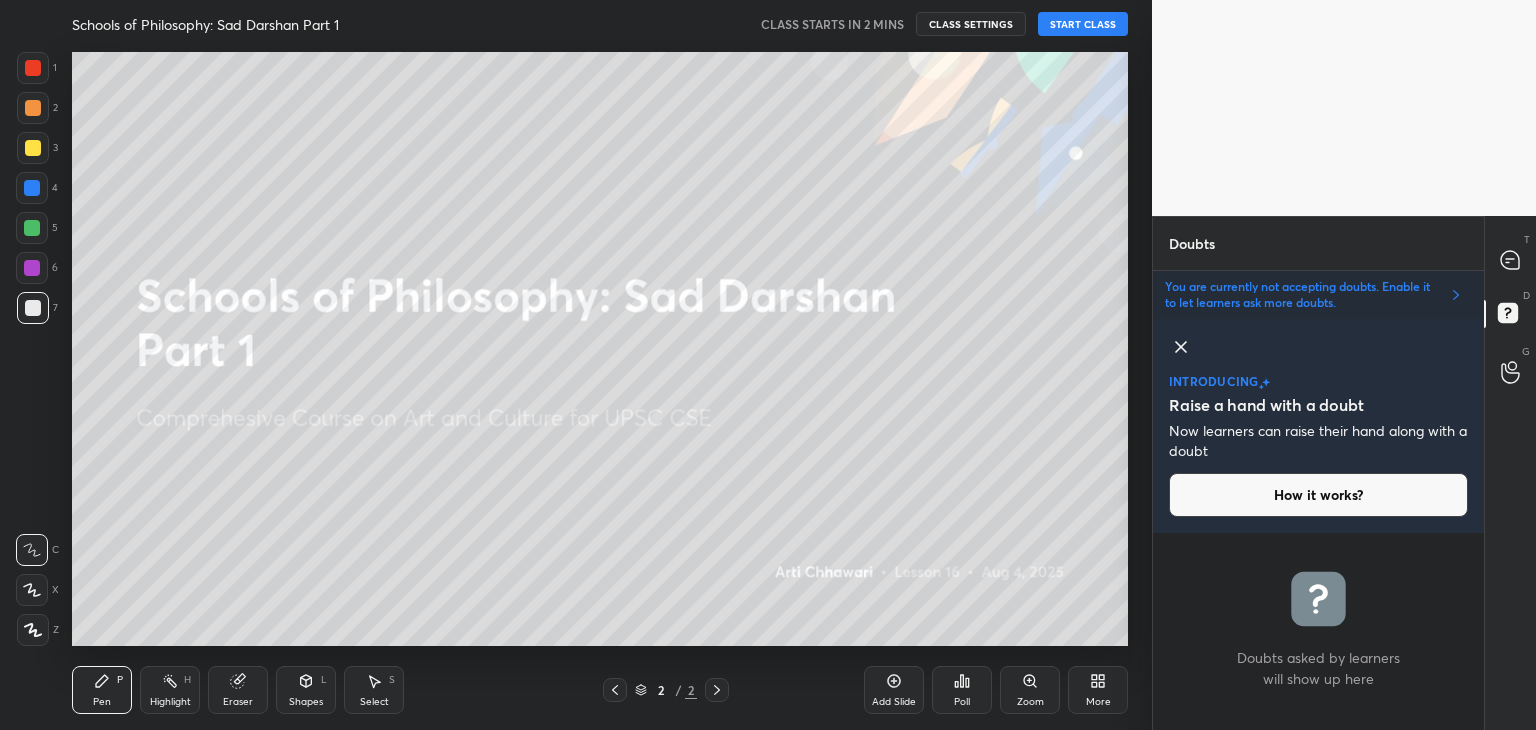 click 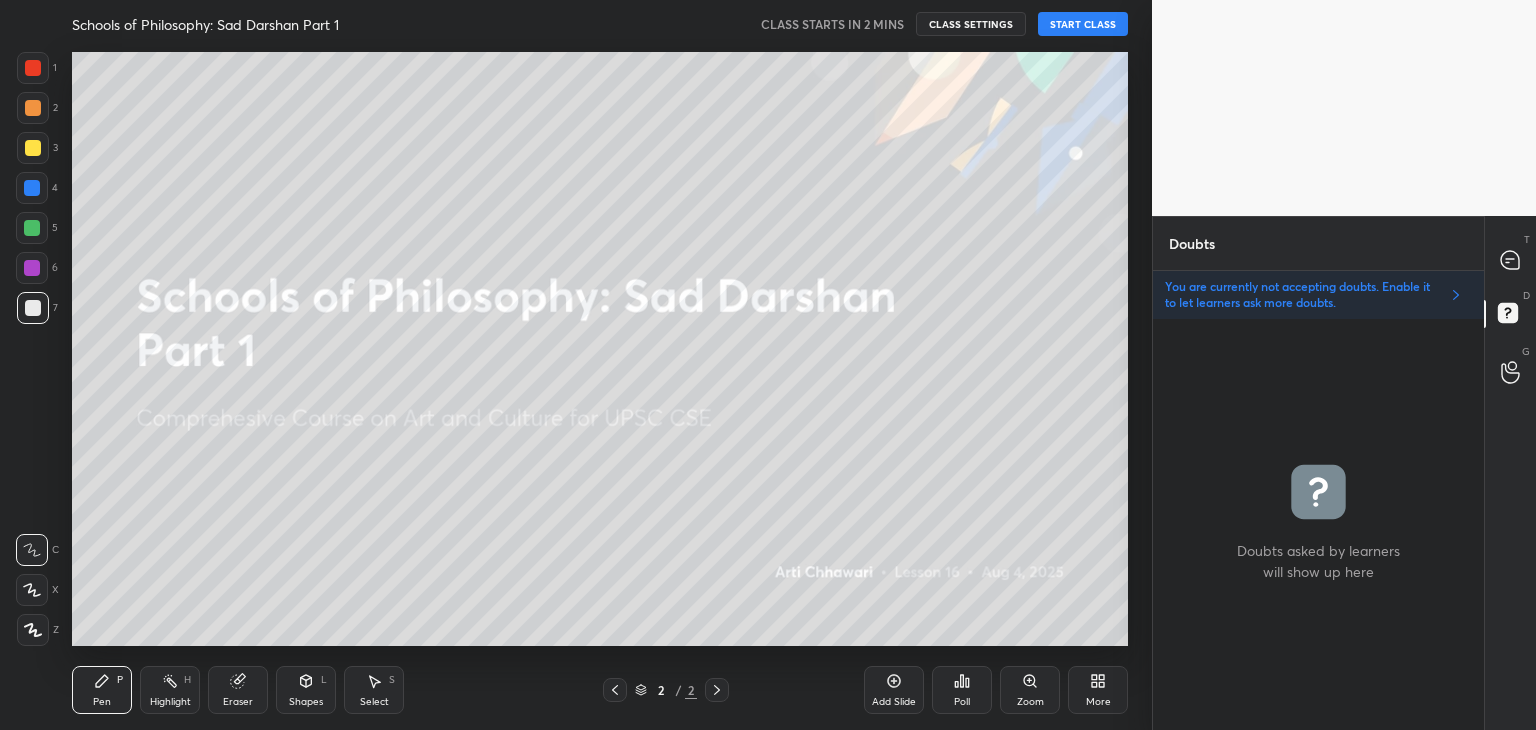 scroll, scrollTop: 6, scrollLeft: 6, axis: both 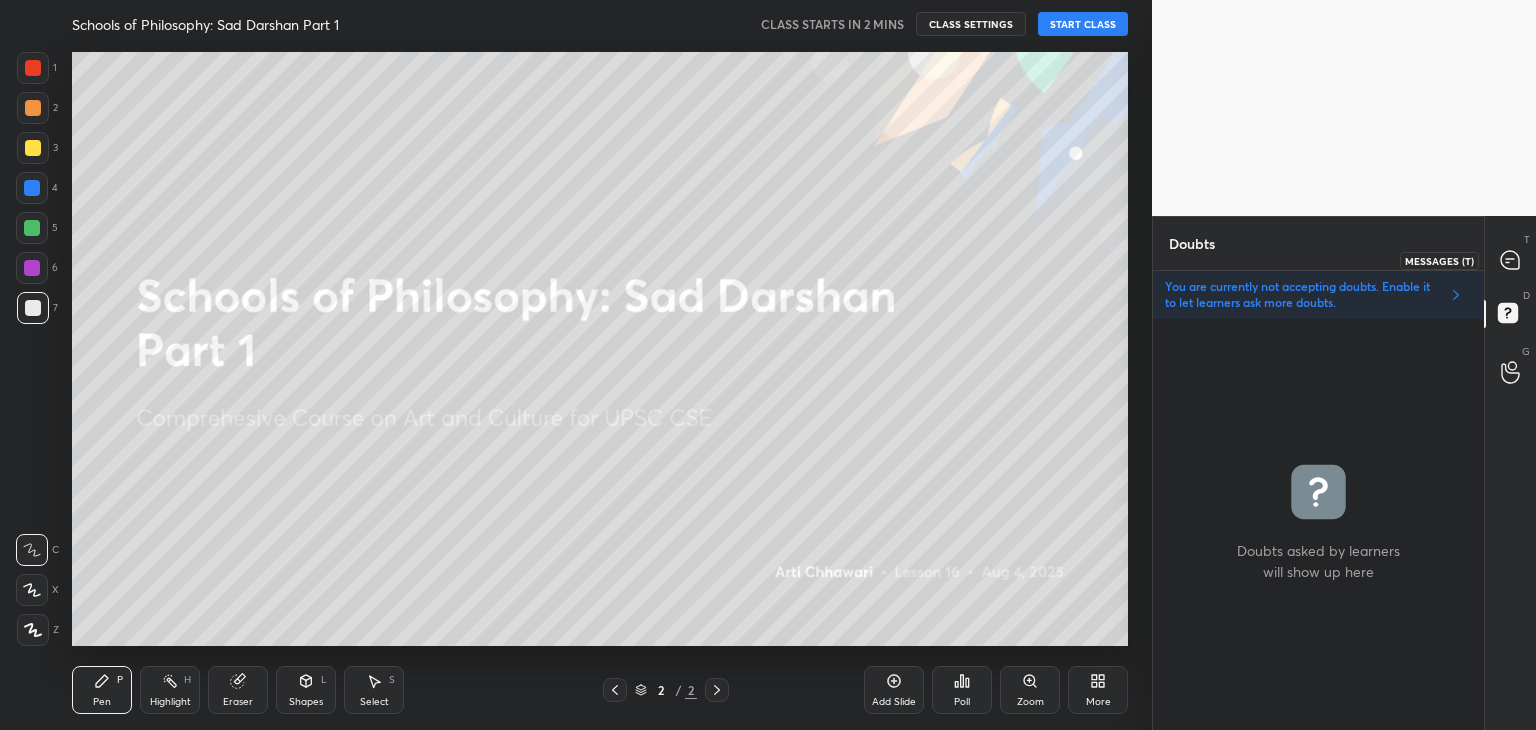 click 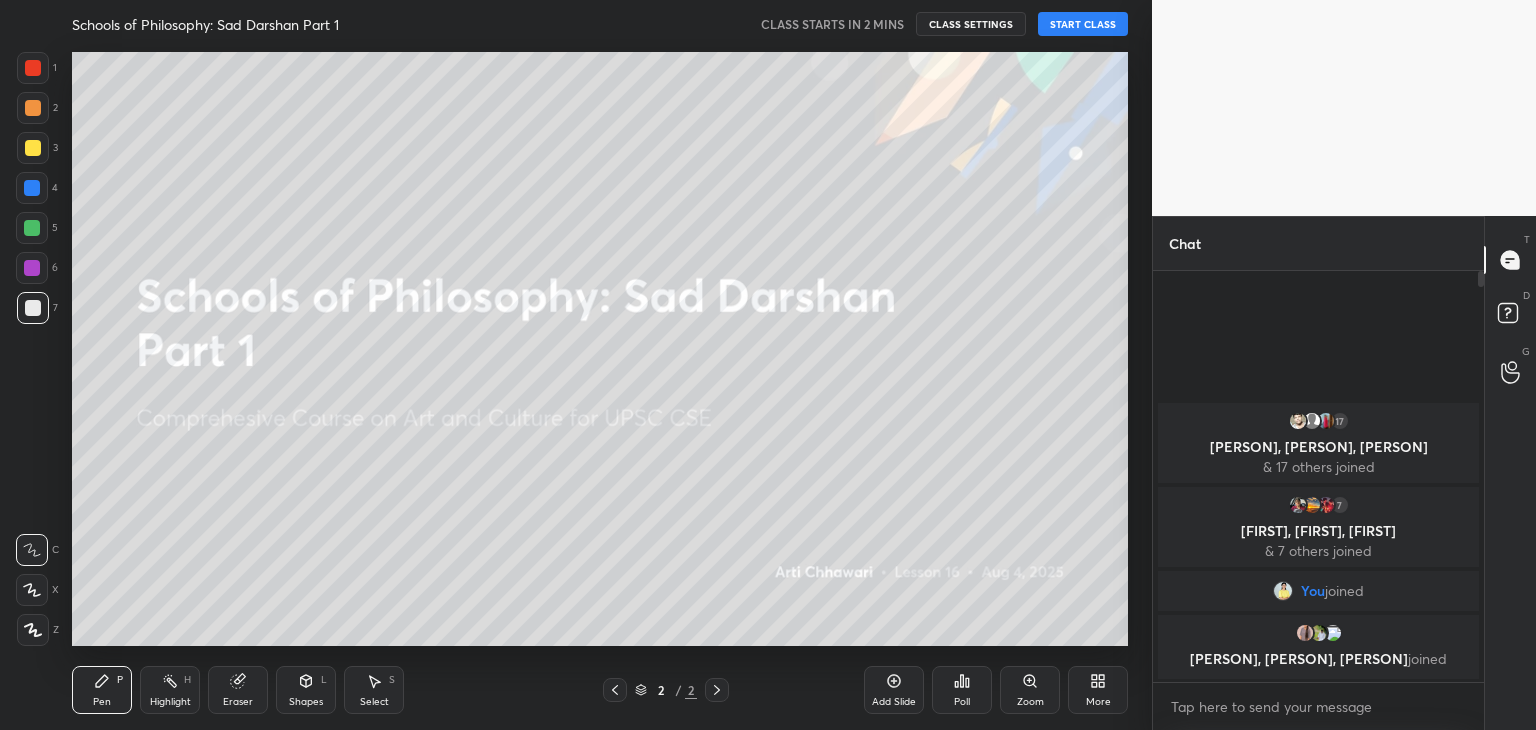 scroll, scrollTop: 6, scrollLeft: 6, axis: both 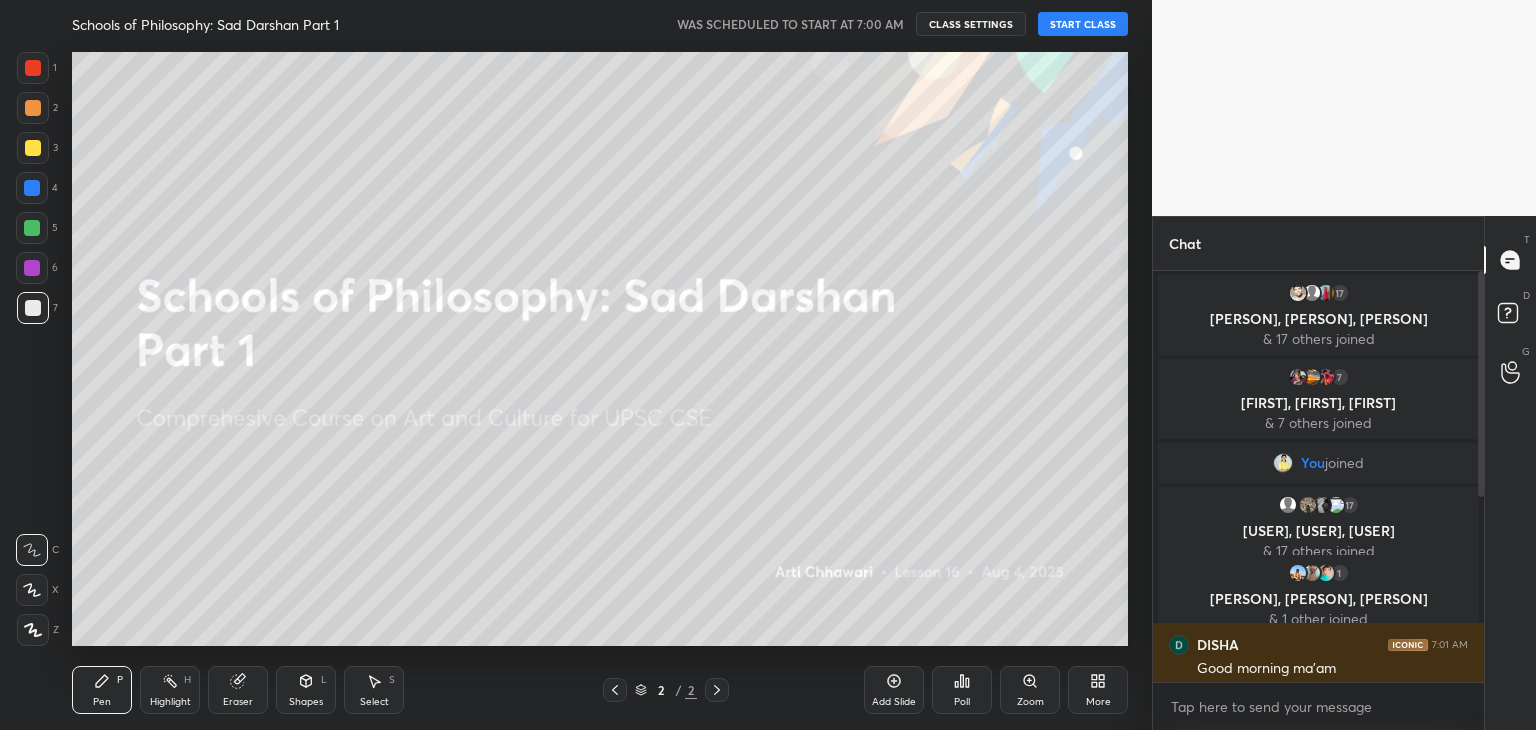 click on "START CLASS" at bounding box center [1083, 24] 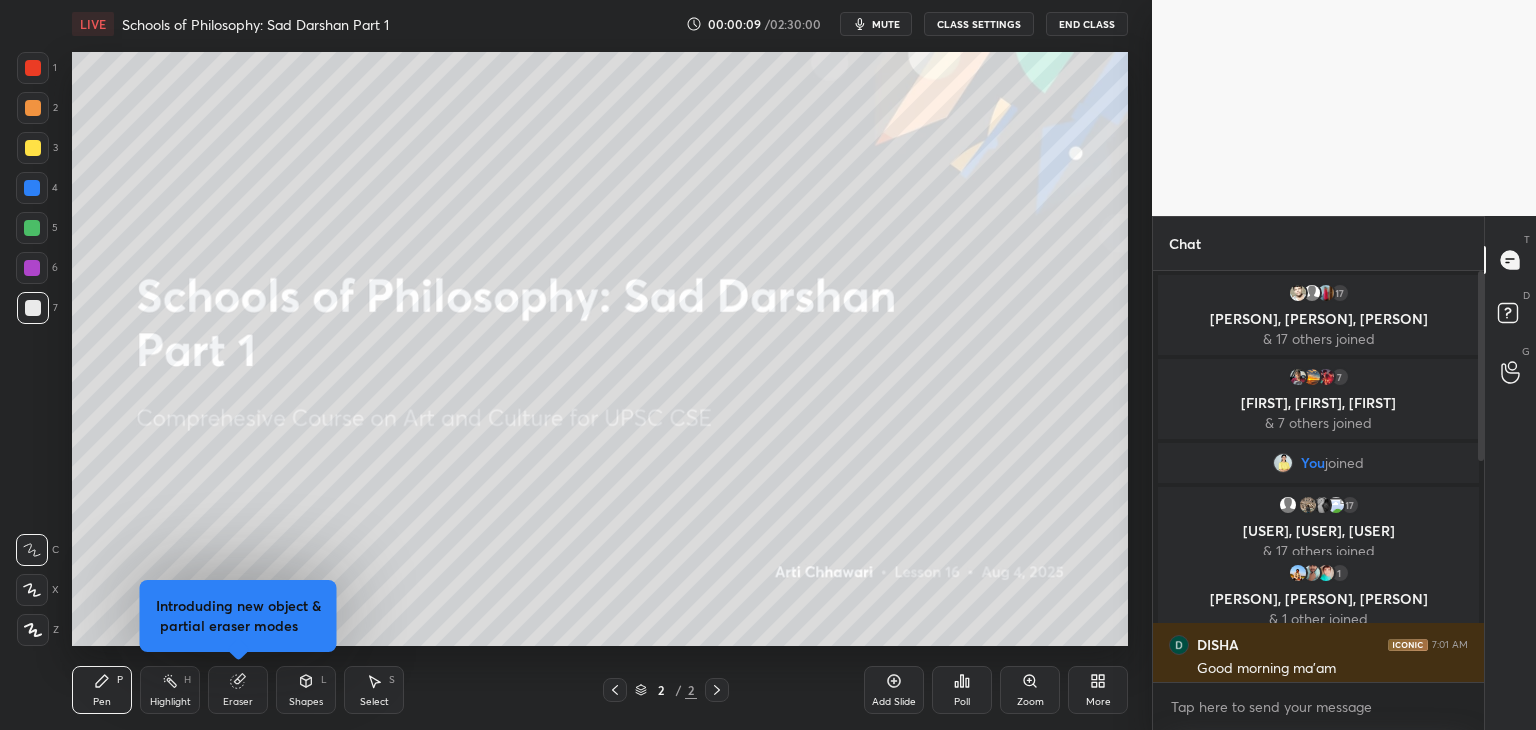 scroll, scrollTop: 496, scrollLeft: 0, axis: vertical 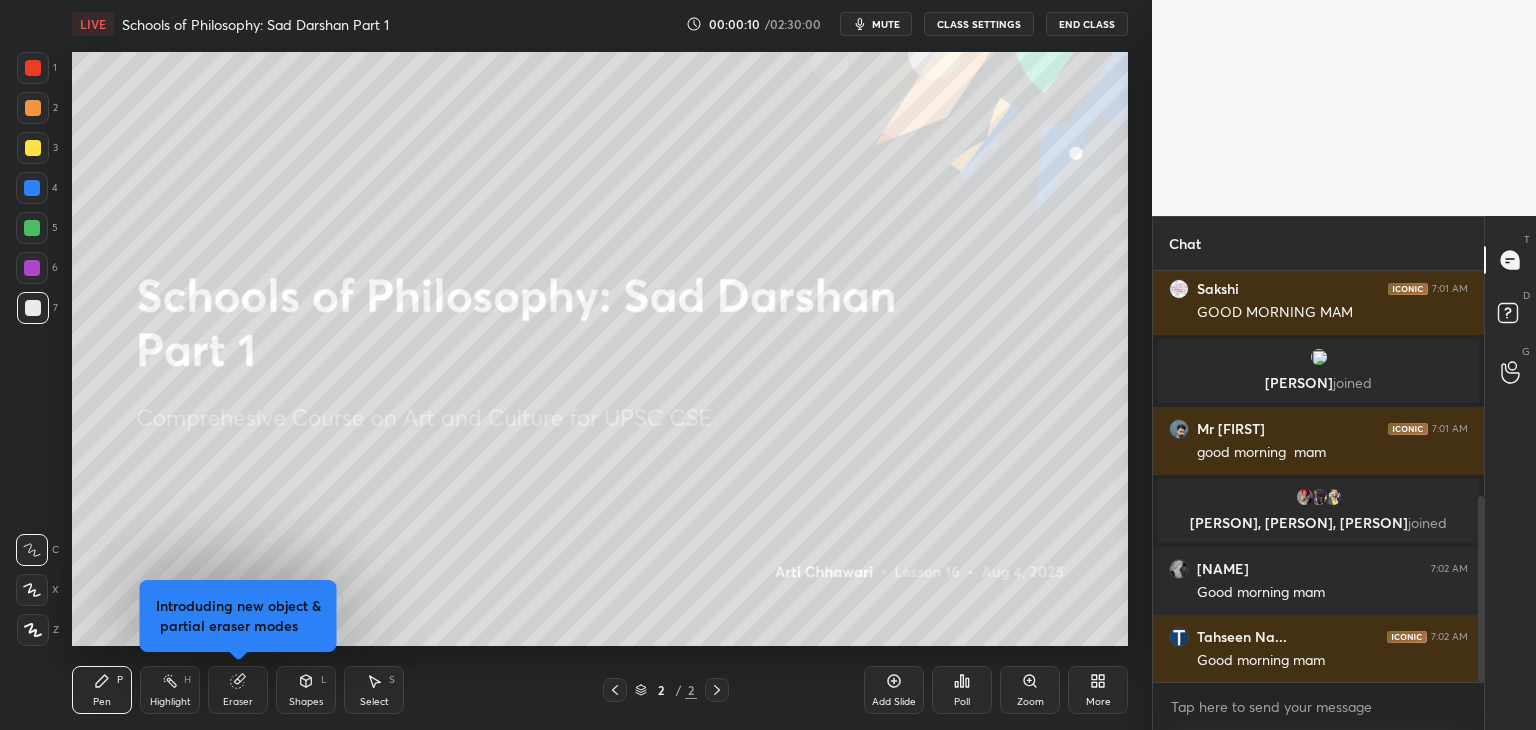 drag, startPoint x: 1481, startPoint y: 338, endPoint x: 1496, endPoint y: 553, distance: 215.52261 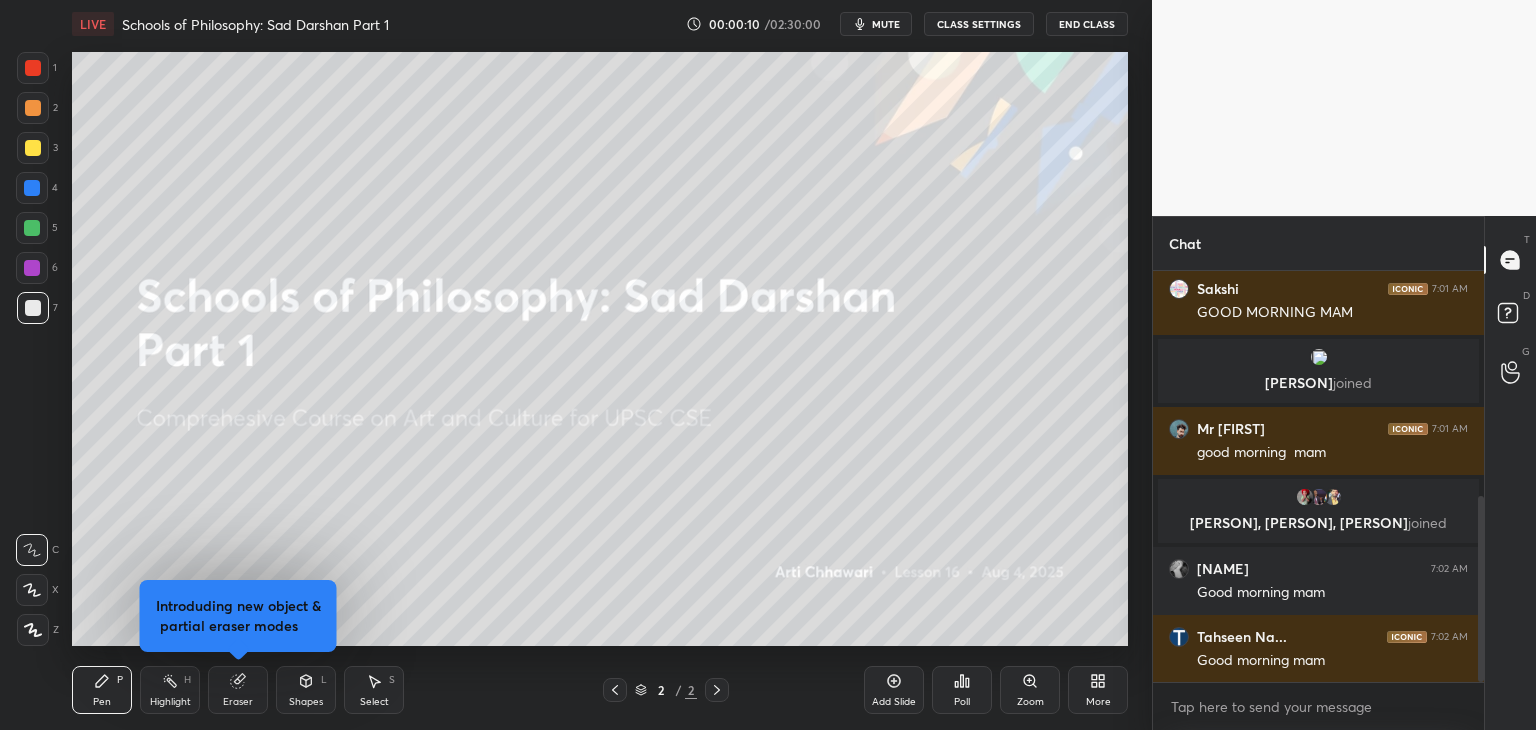 click on "Chat 2 Rinki, Roji, Mr &  2 others  joined Sakshi 7:01 AM GOOD MORNING MAM Hetal  joined Mr Tajamul 7:01 AM good morning  mam Vandana, Balaji, Anuj  joined sankalp 7:02 AM Good morning mam Tahseen Na... 7:02 AM Good morning mam JUMP TO LATEST Enable hand raising Enable raise hand to speak to learners. Once enabled, chat will be turned off temporarily. Enable x   Doubts asked by learners will show up here NEW DOUBTS ASKED No one has raised a hand yet Can't raise hand Looks like educator just invited you to speak. Please wait before you can raise your hand again. Got it T Messages (T) D Doubts (D) G Raise Hand (G)" at bounding box center [1344, 473] 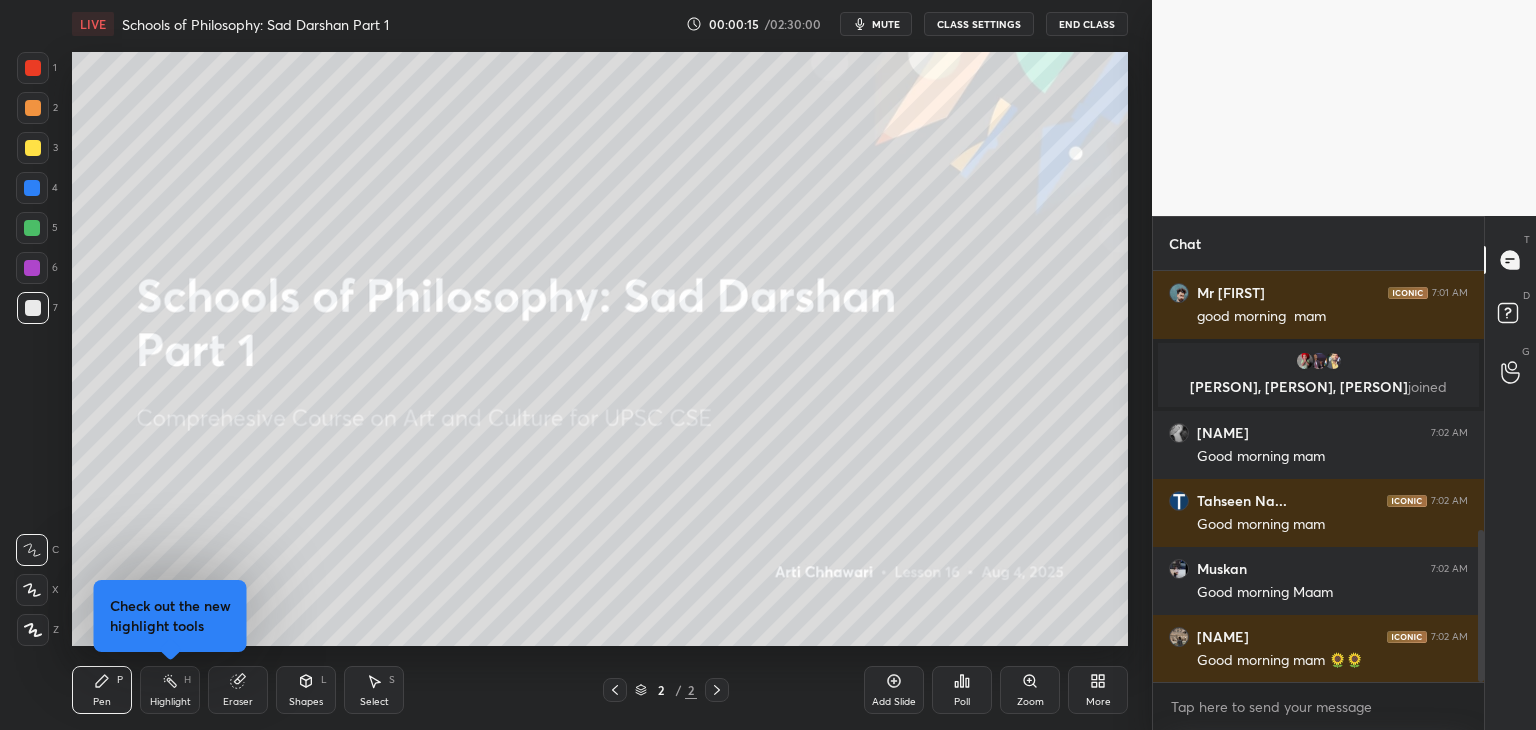 scroll, scrollTop: 700, scrollLeft: 0, axis: vertical 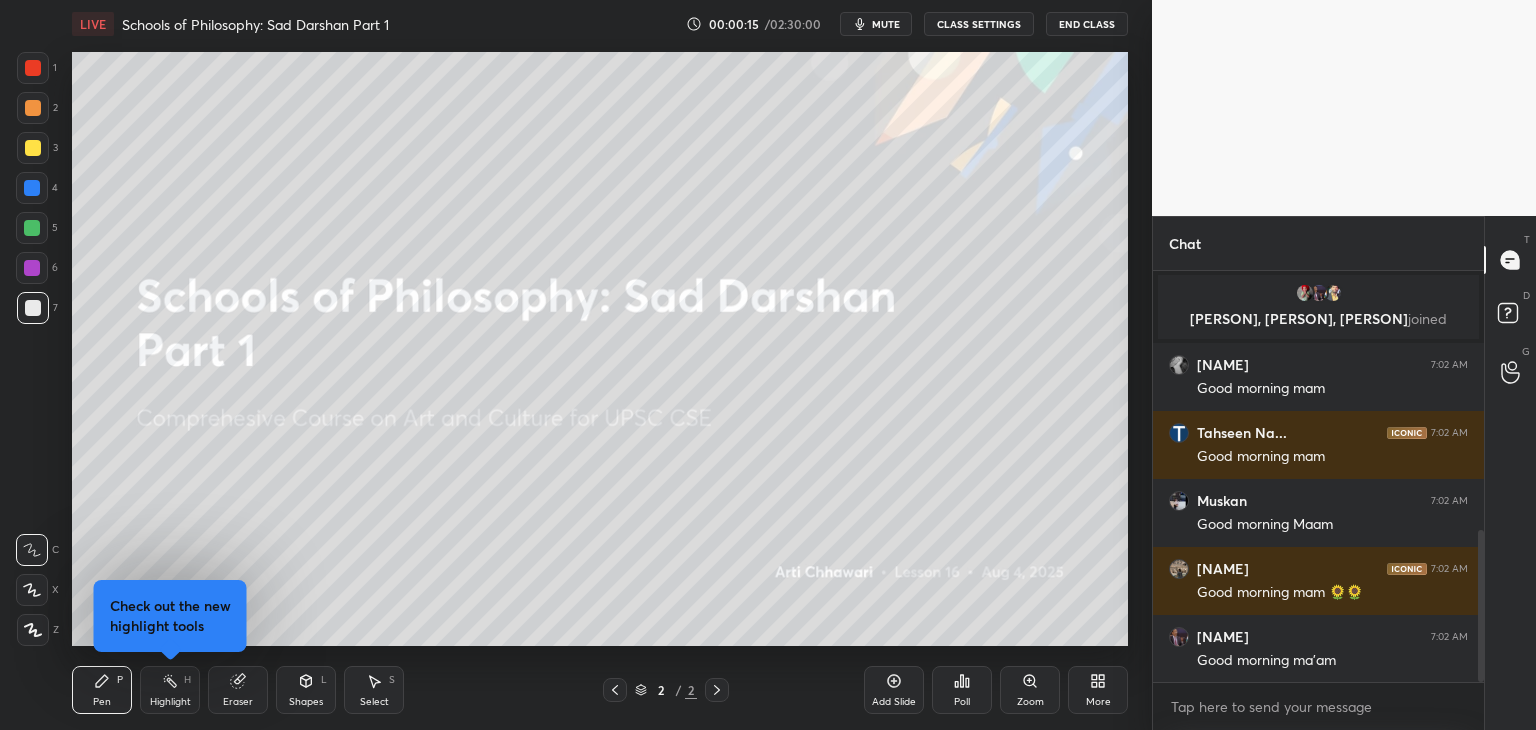 click 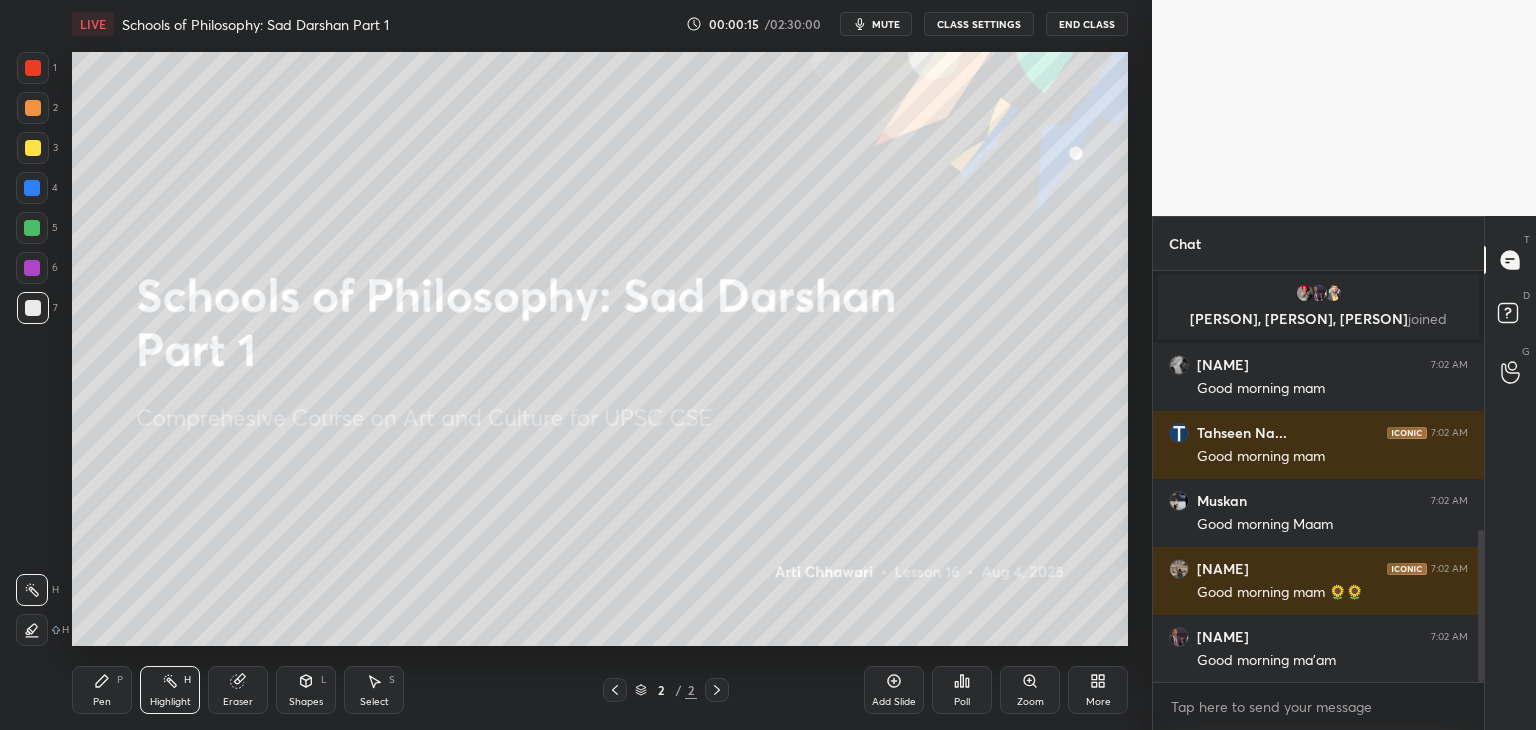 click on "Pen P" at bounding box center (102, 690) 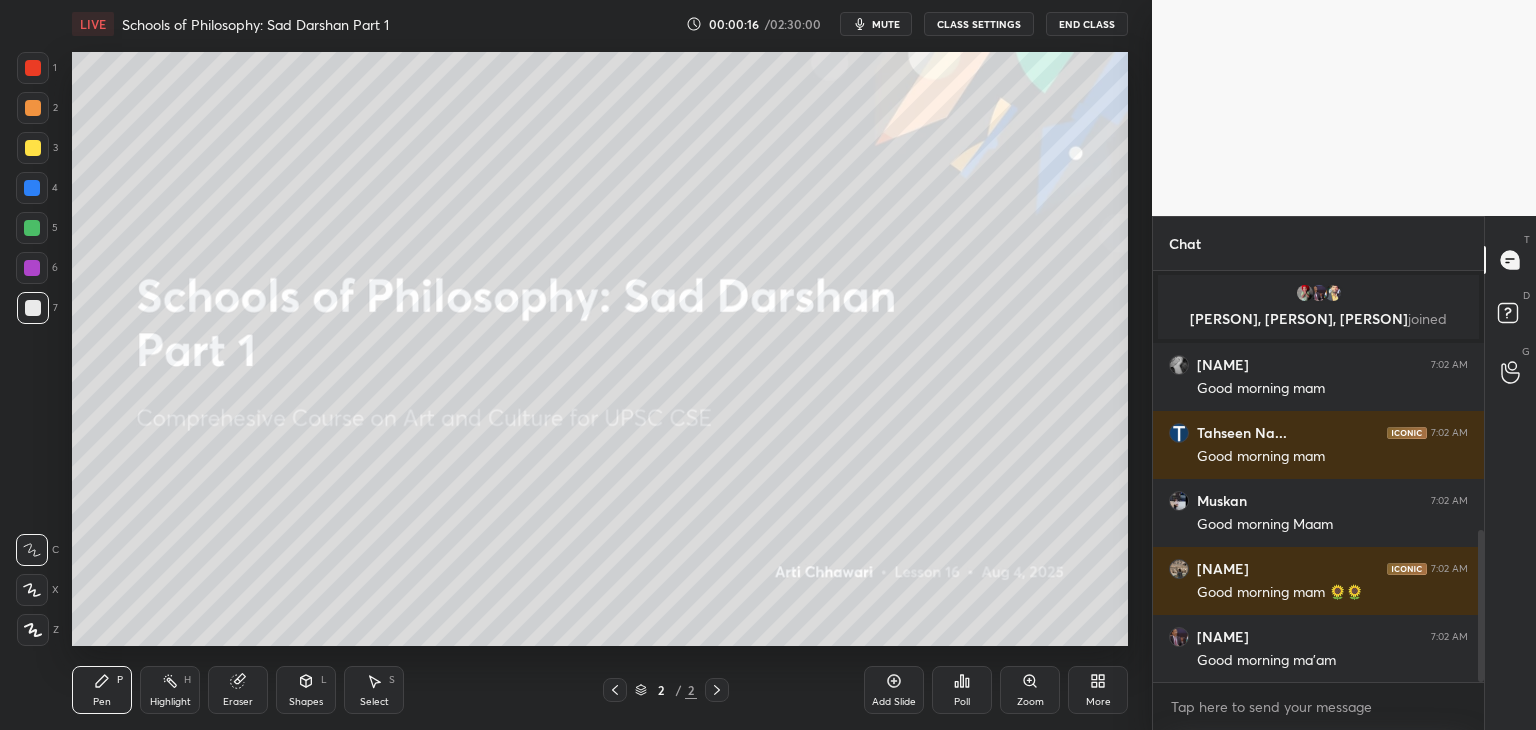 click on "More" at bounding box center [1098, 690] 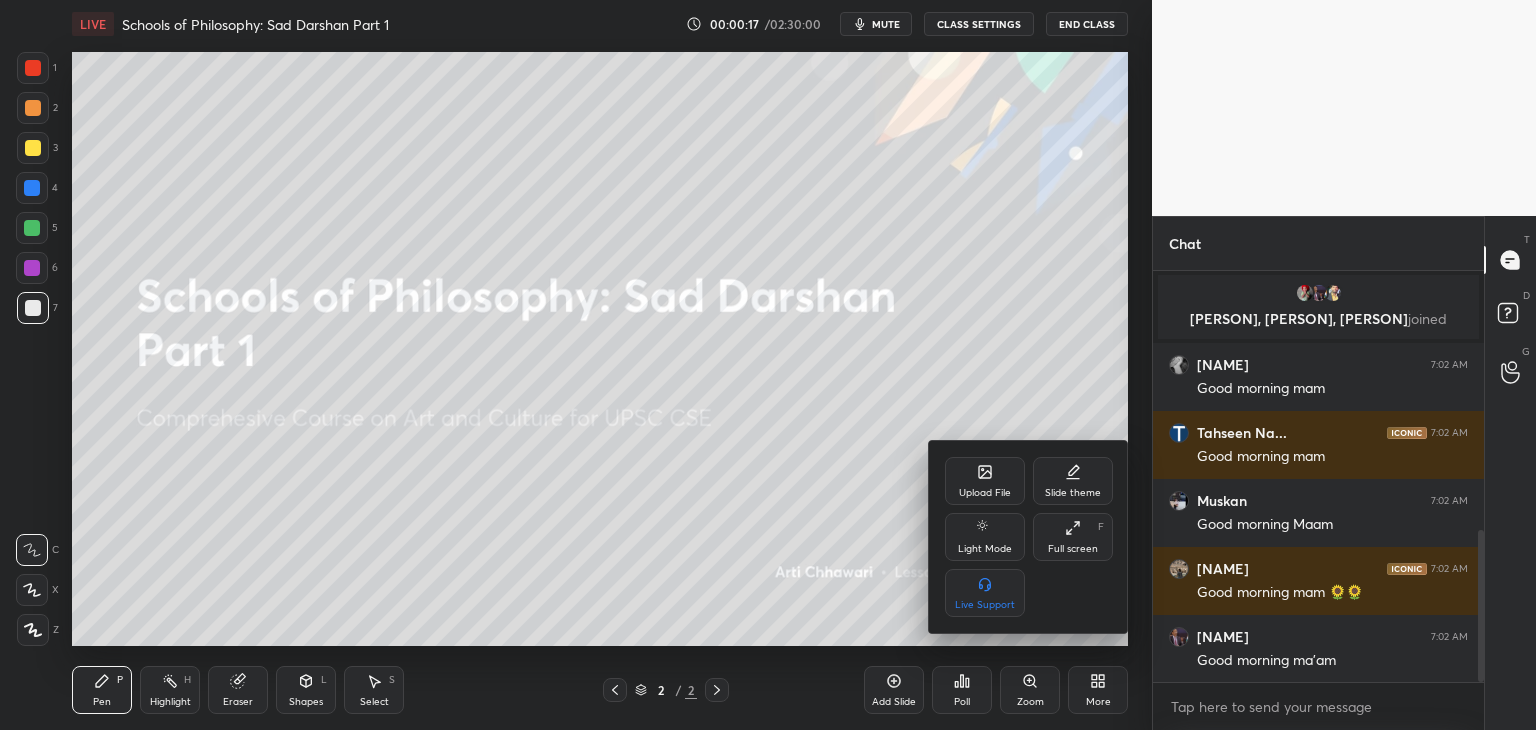 click on "Upload File" at bounding box center [985, 481] 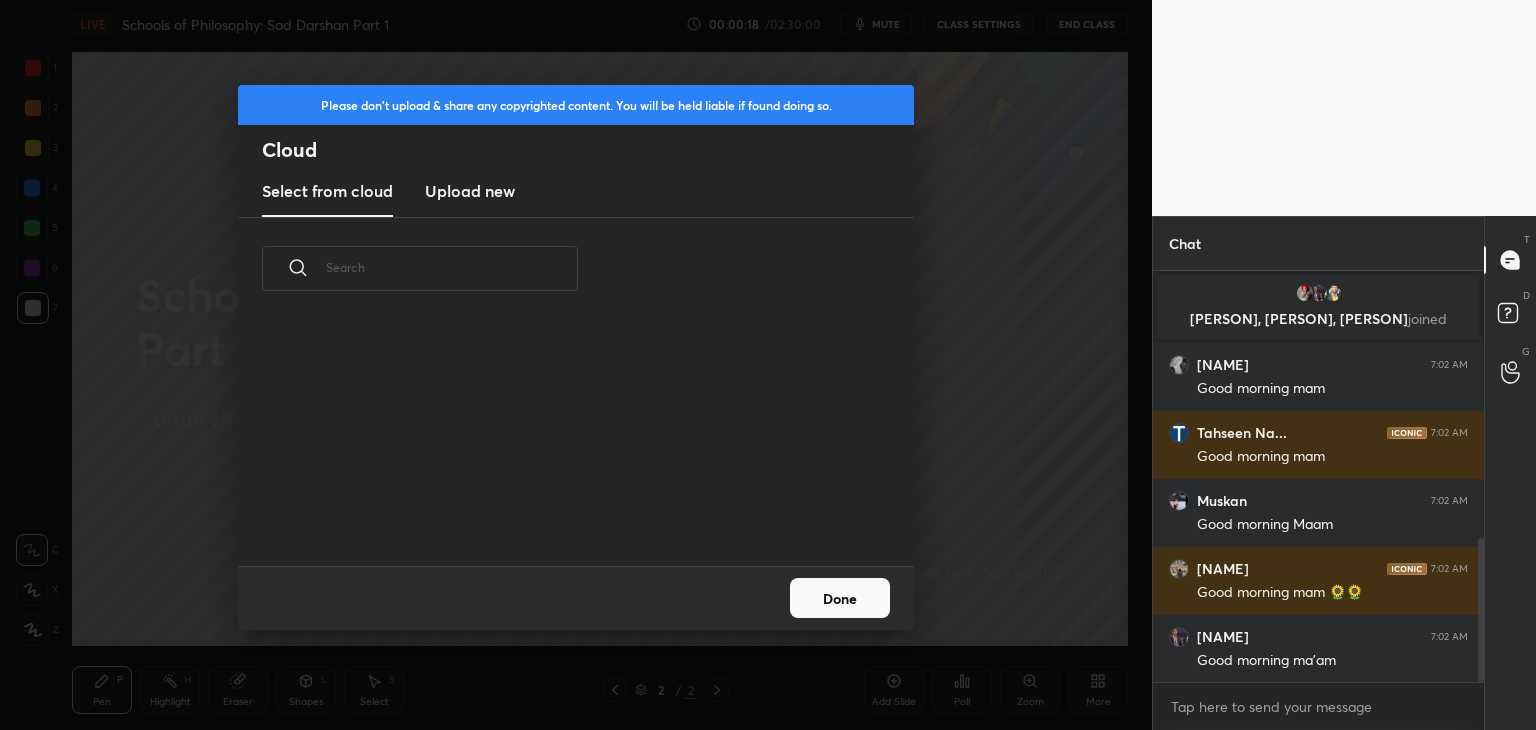 scroll, scrollTop: 768, scrollLeft: 0, axis: vertical 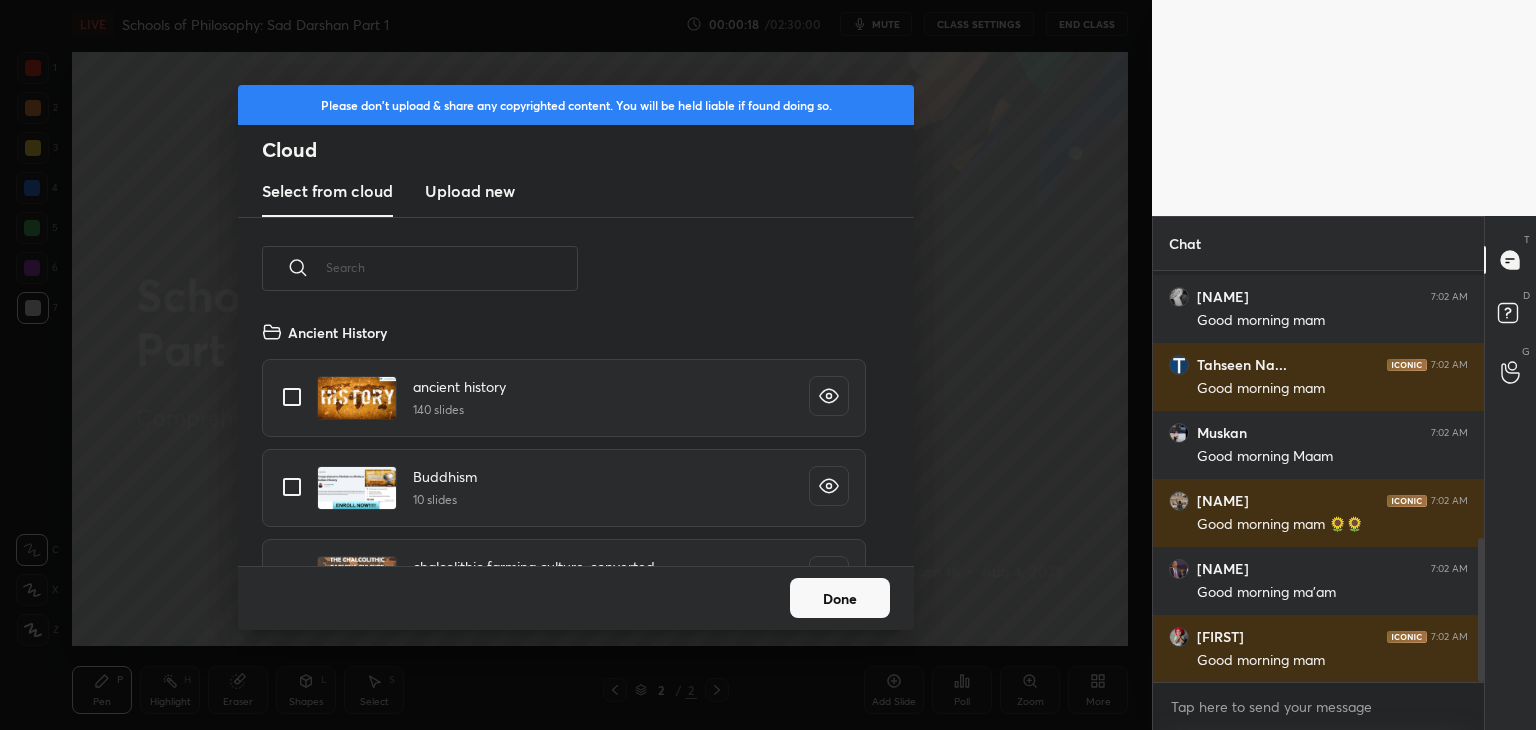 click on "Upload new" at bounding box center (470, 192) 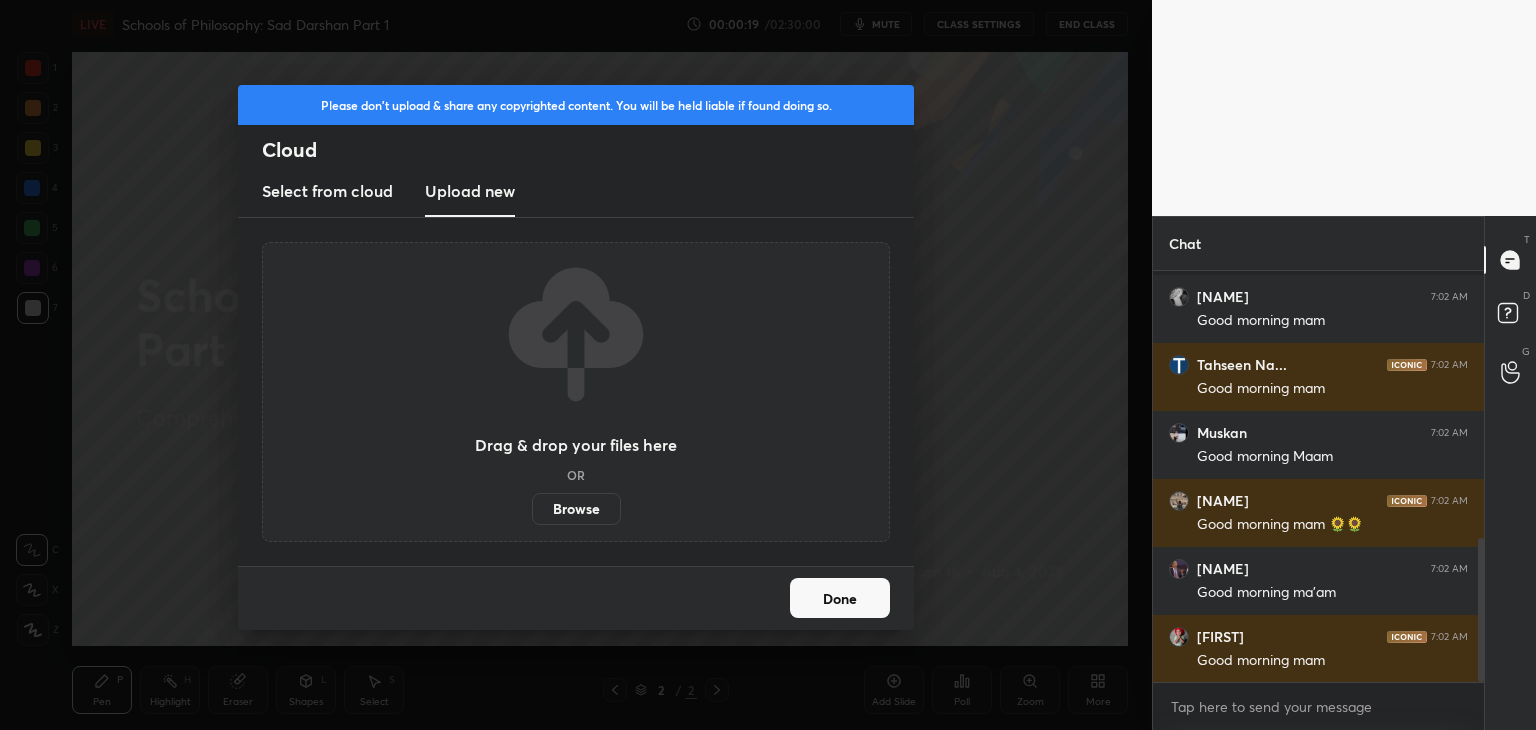 scroll, scrollTop: 836, scrollLeft: 0, axis: vertical 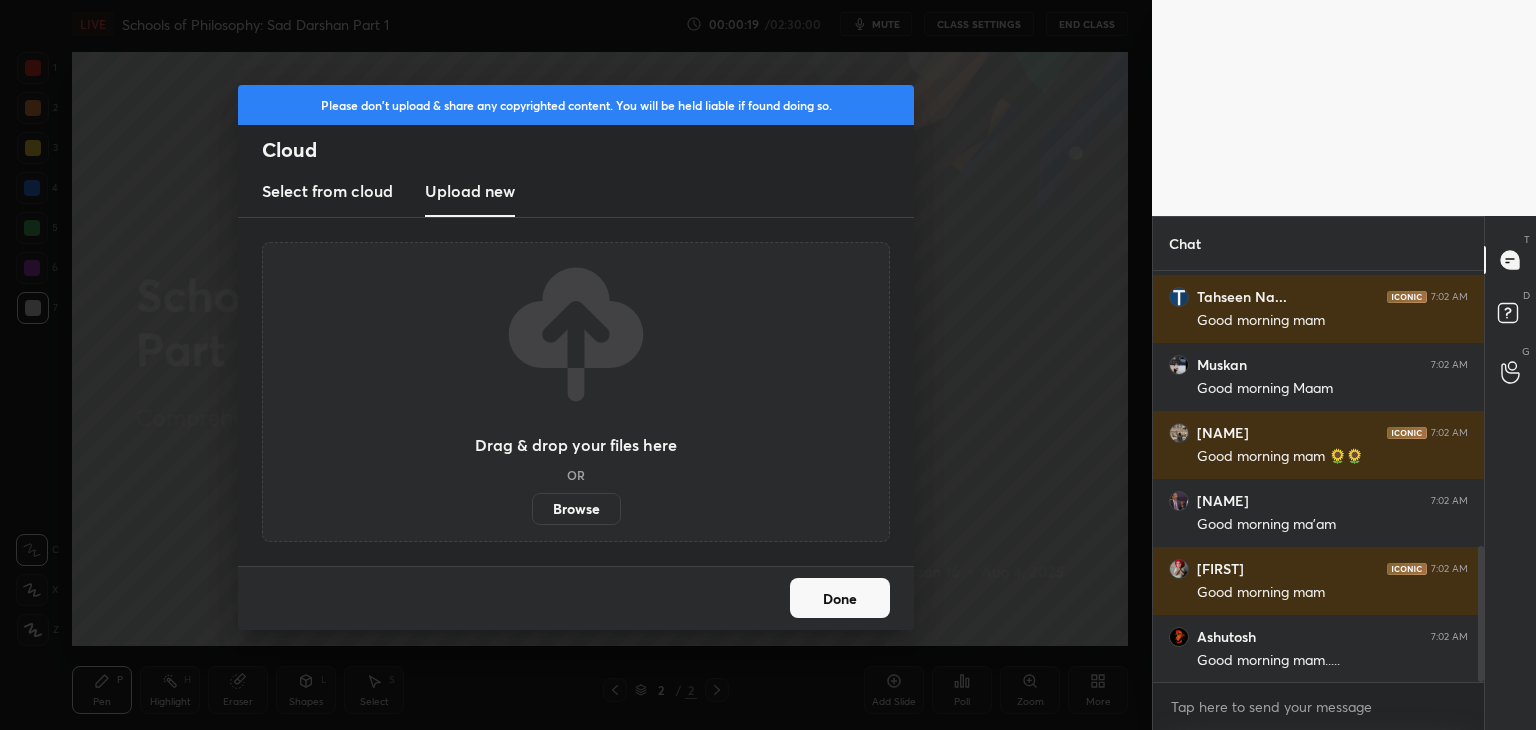 click on "Browse" at bounding box center (576, 509) 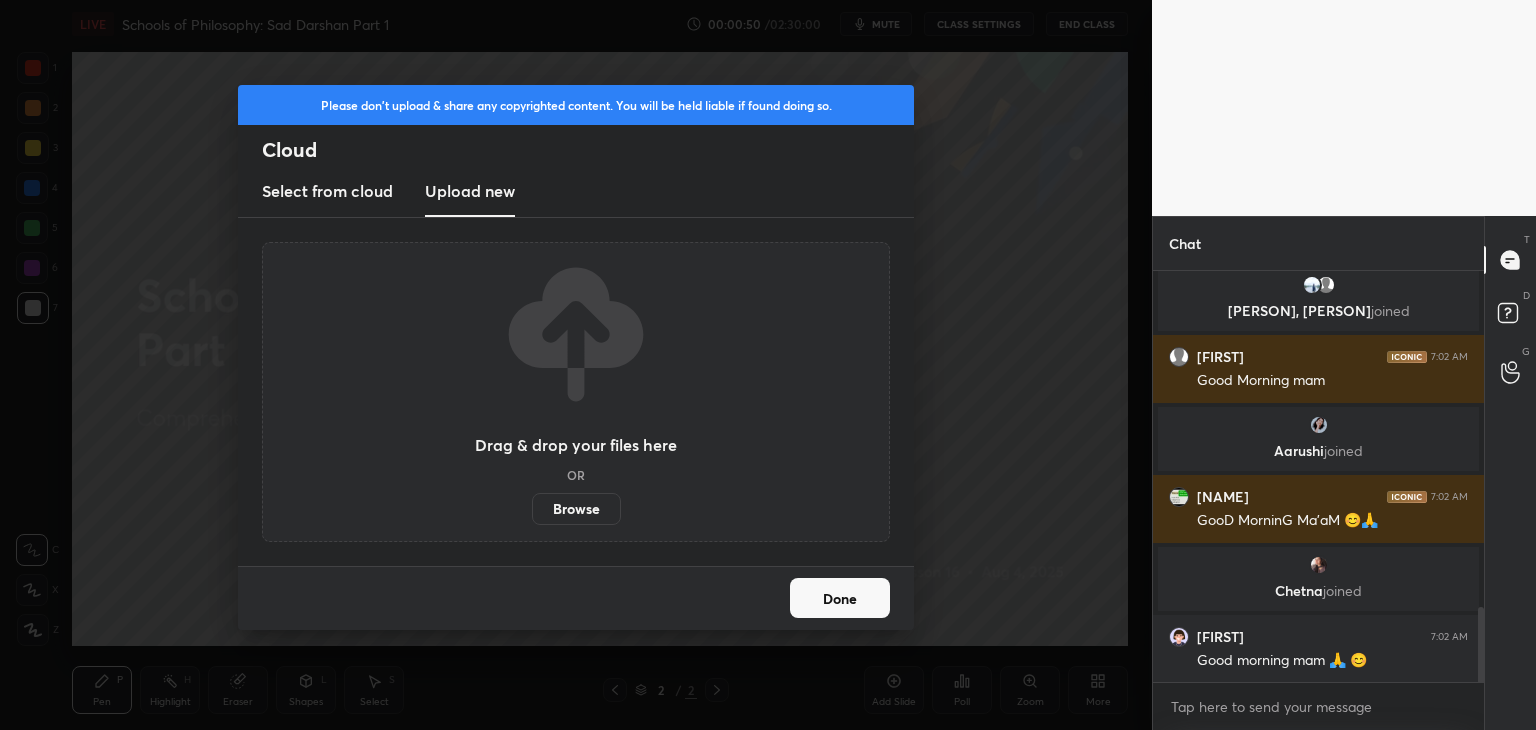 scroll, scrollTop: 1918, scrollLeft: 0, axis: vertical 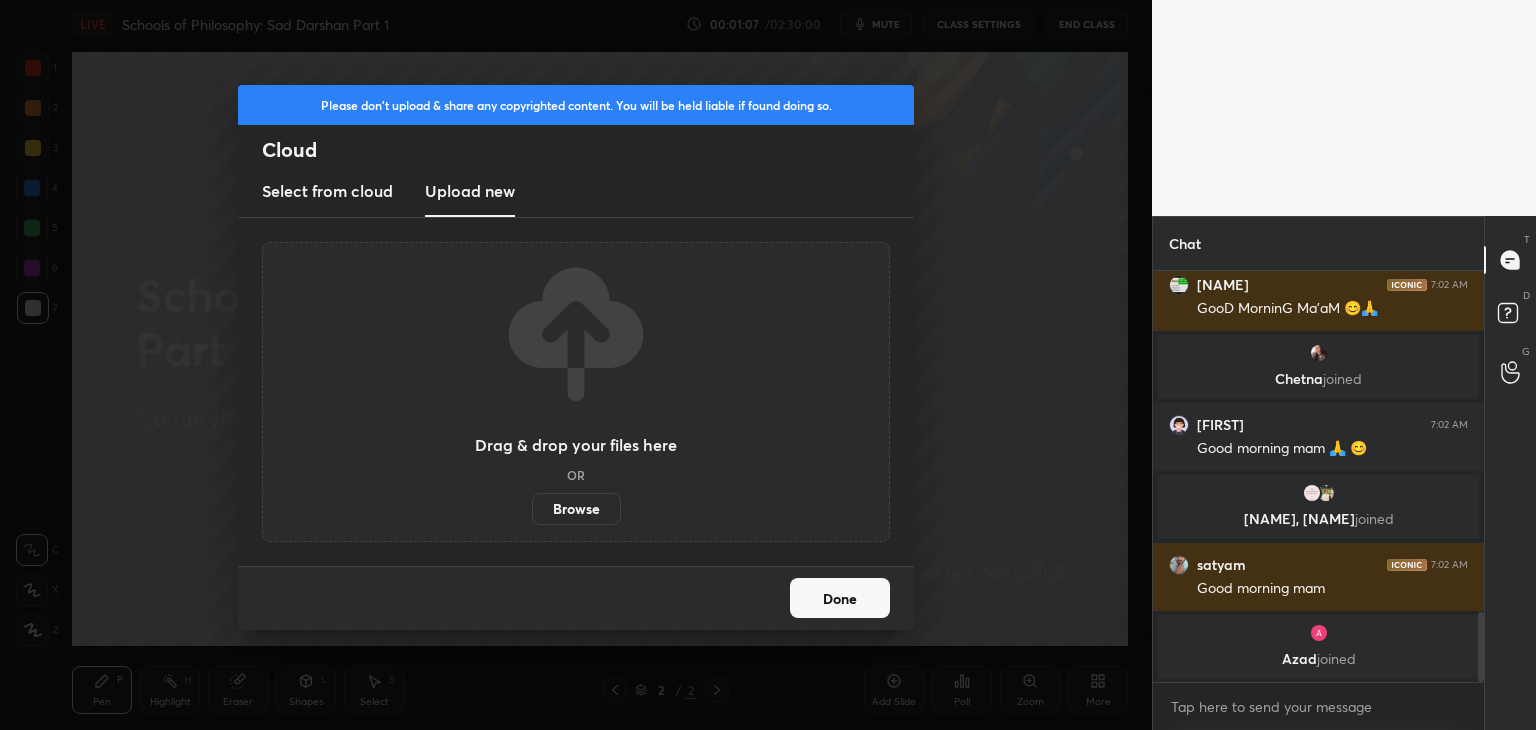 click on "Browse" at bounding box center (576, 509) 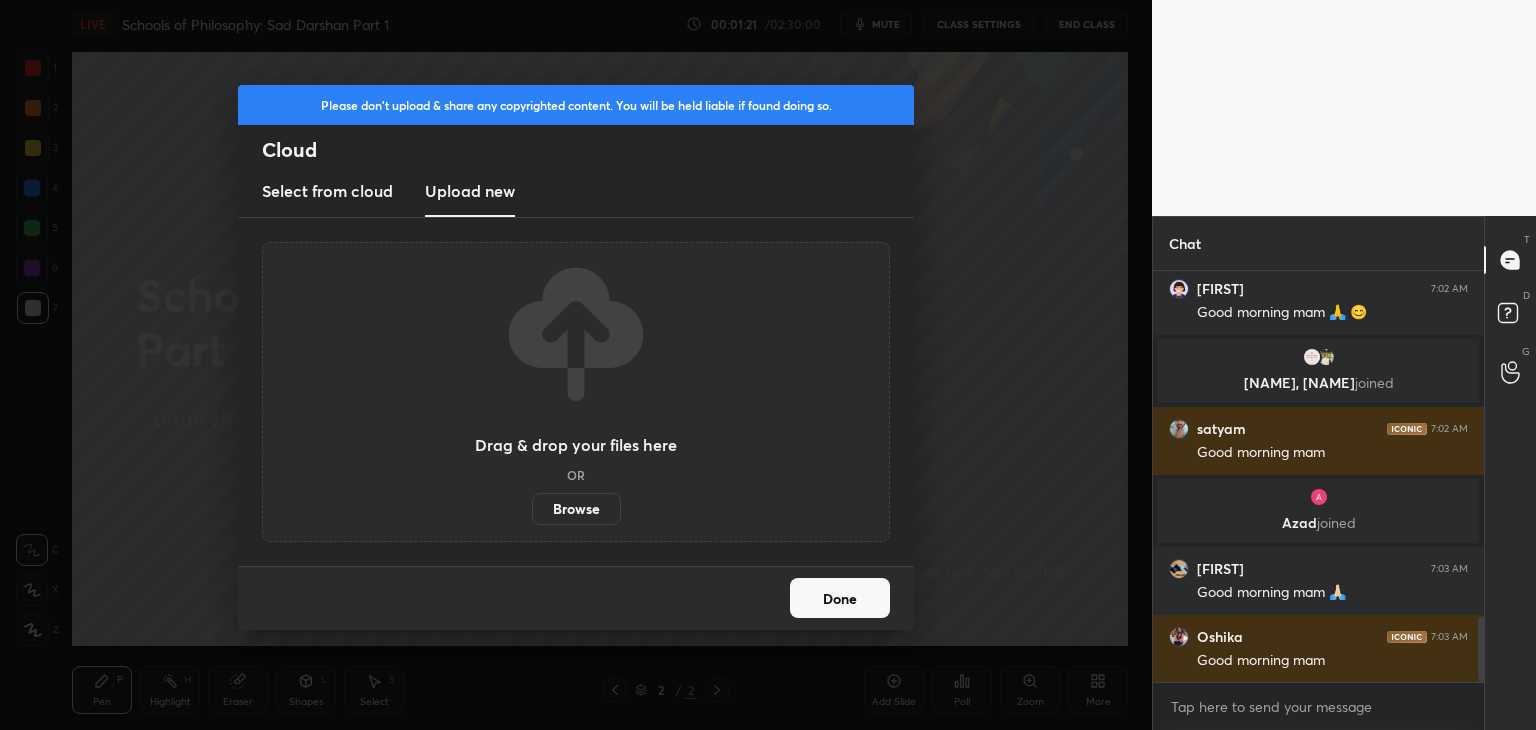 scroll, scrollTop: 2190, scrollLeft: 0, axis: vertical 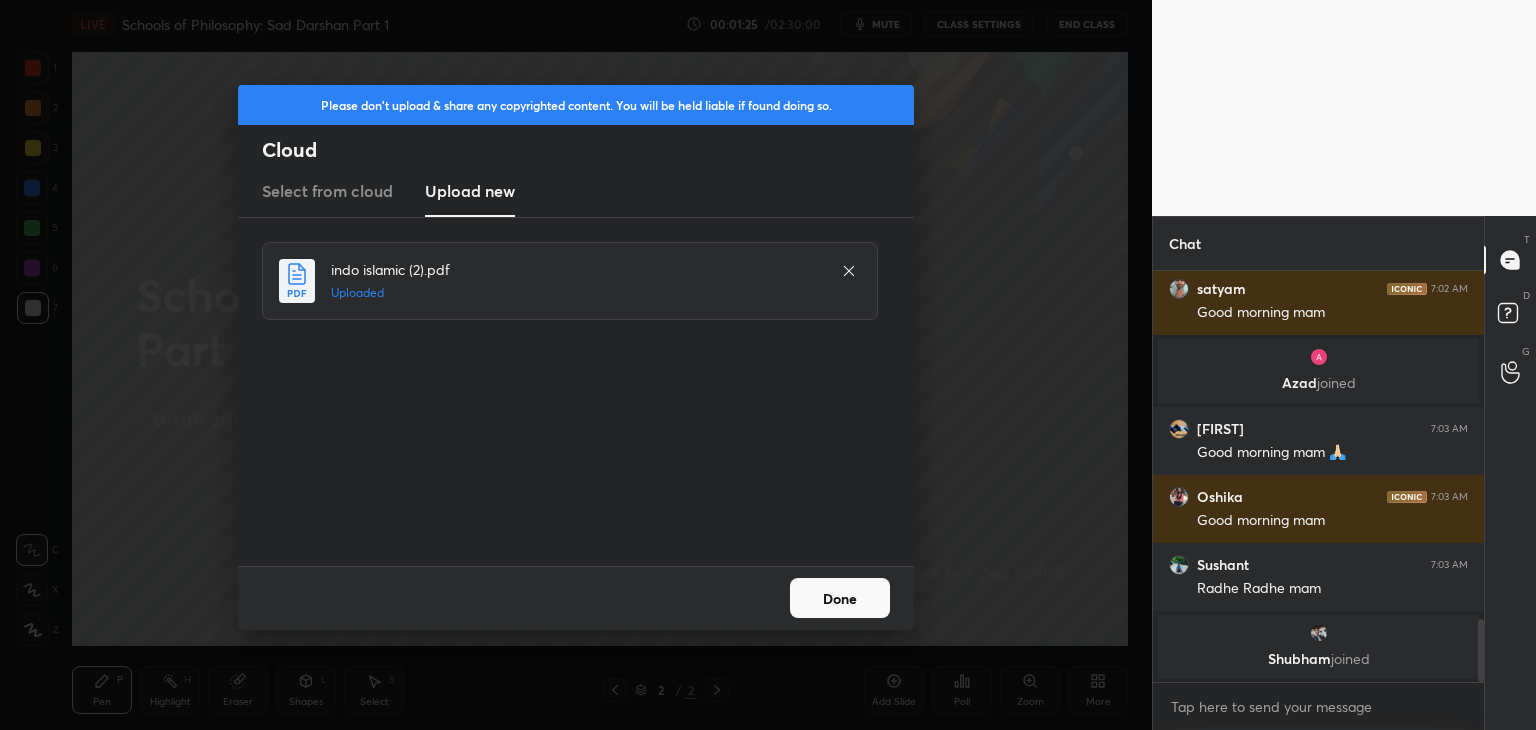 click on "Done" at bounding box center [840, 598] 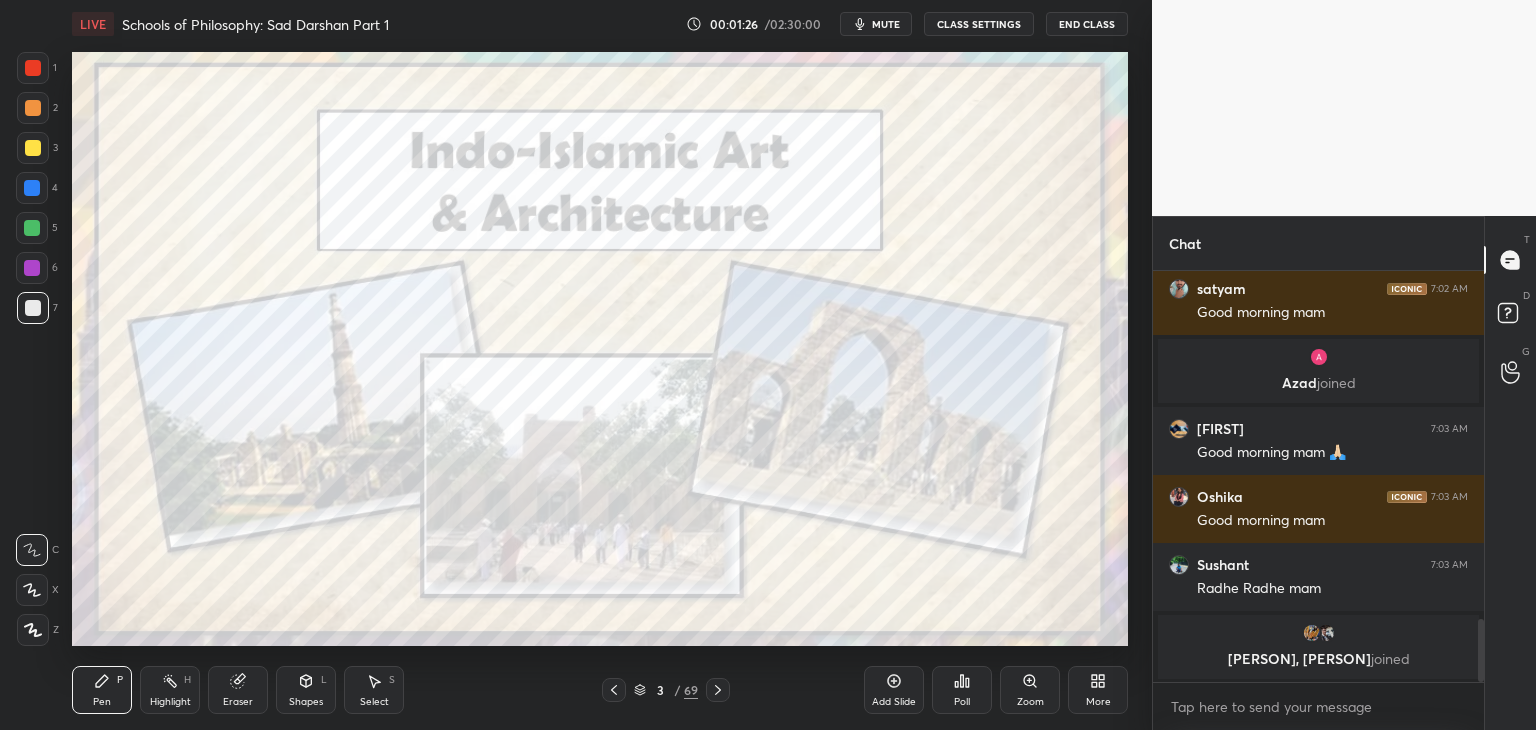 click 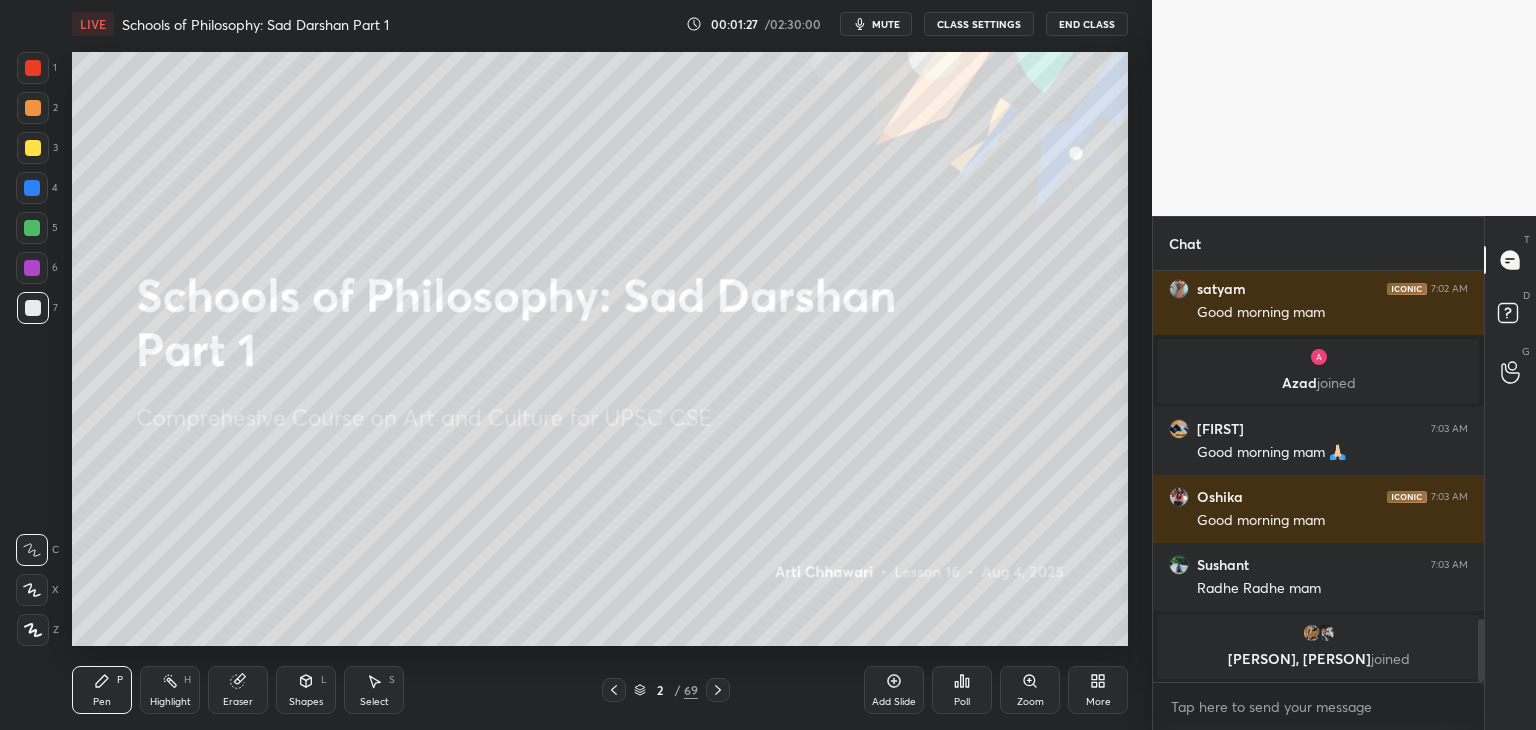click 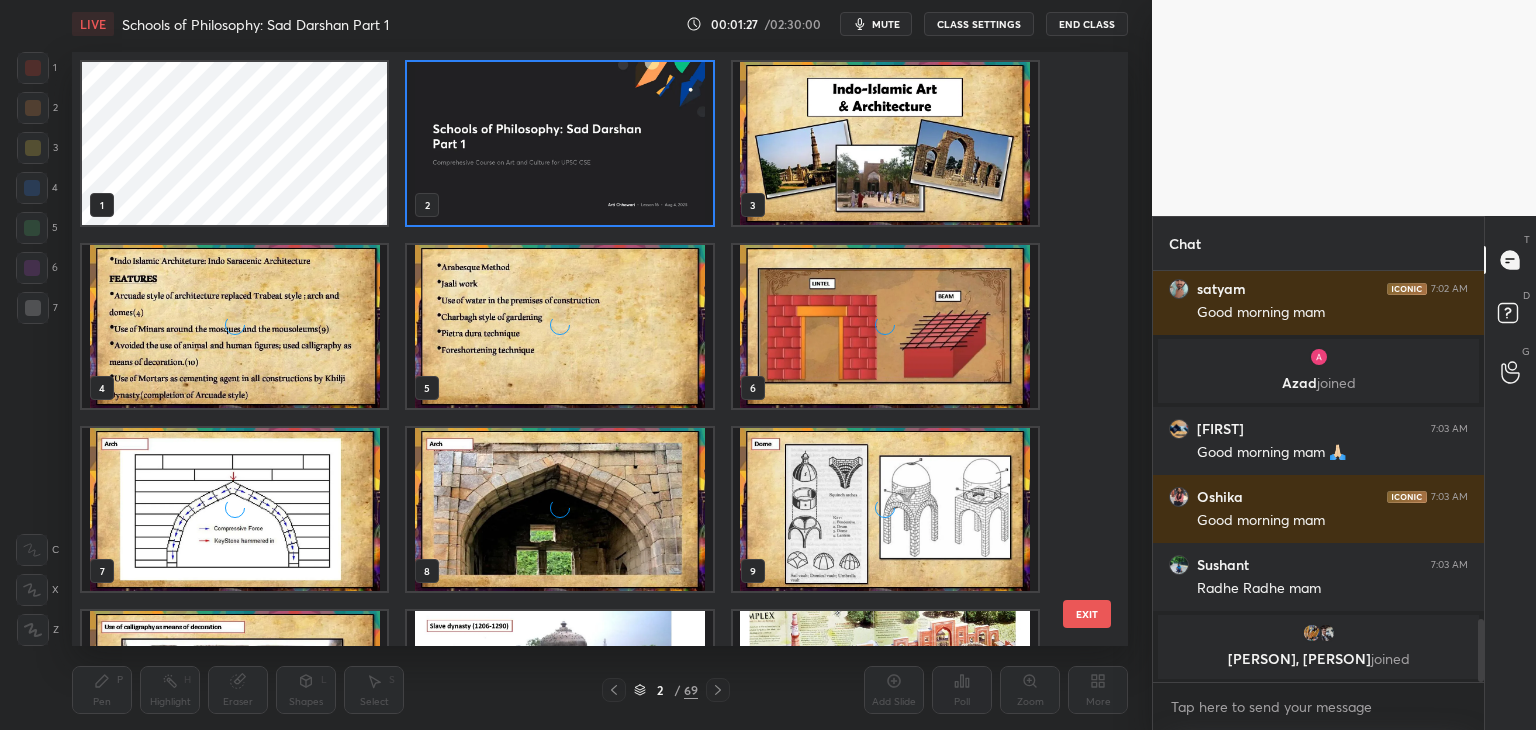 scroll, scrollTop: 6, scrollLeft: 10, axis: both 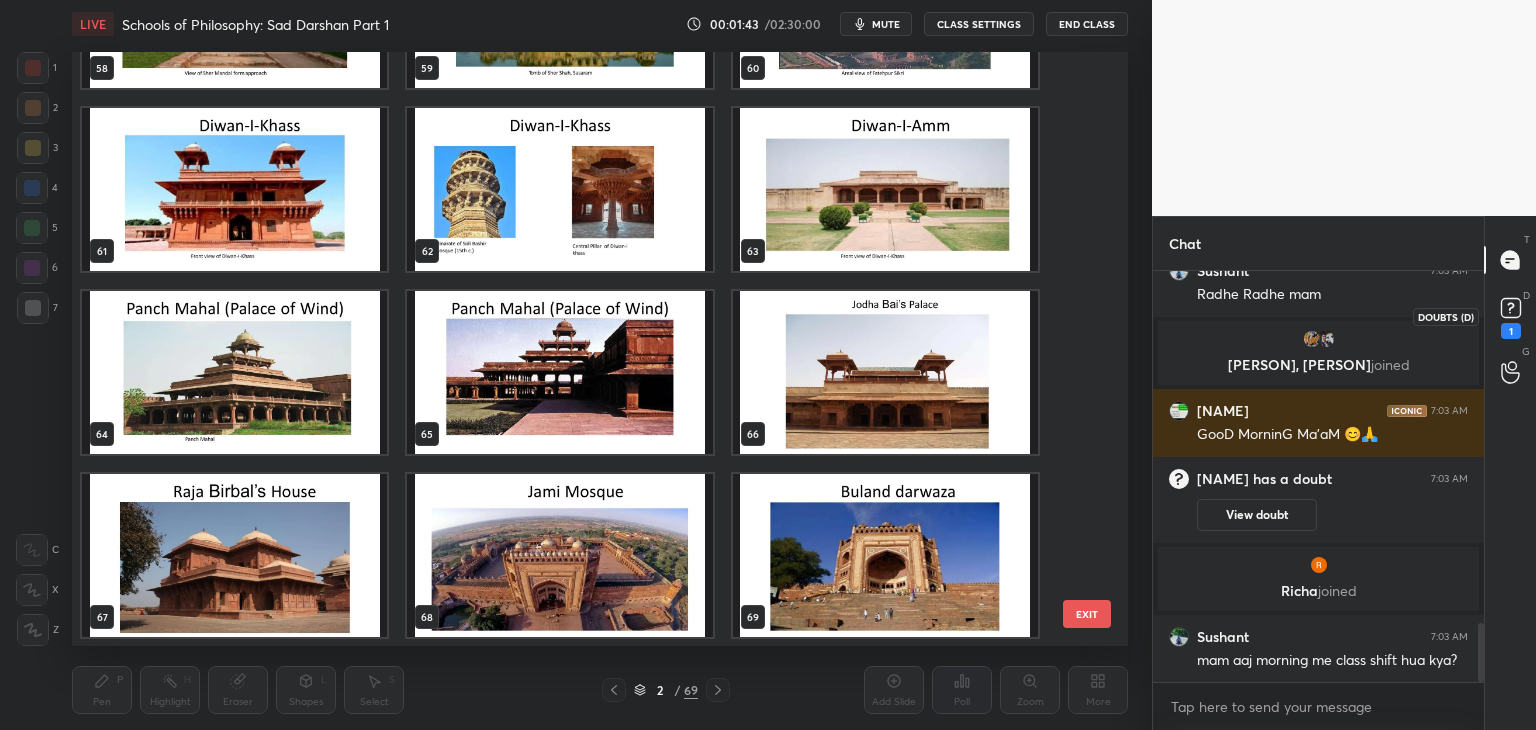 click 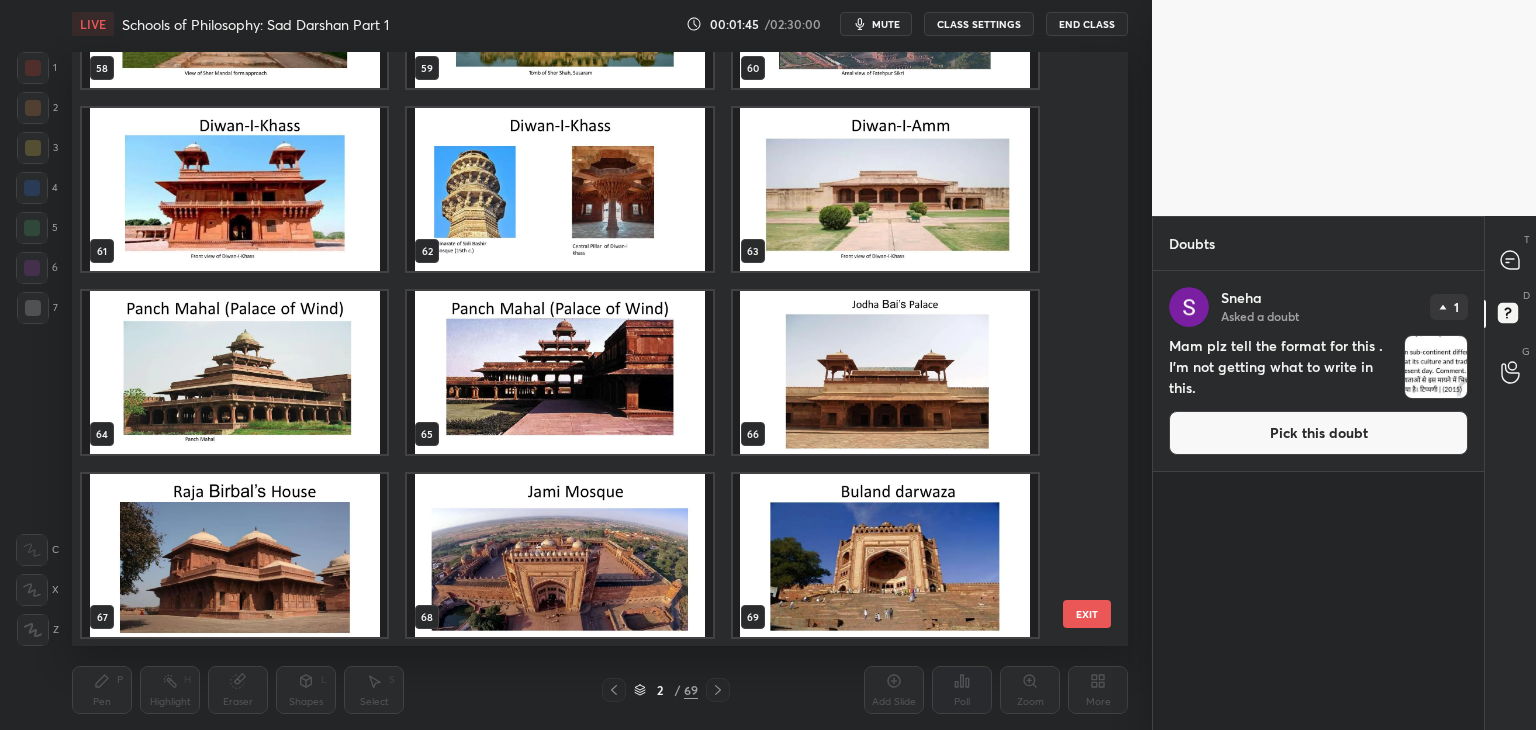 click on "Pick this doubt" at bounding box center [1318, 433] 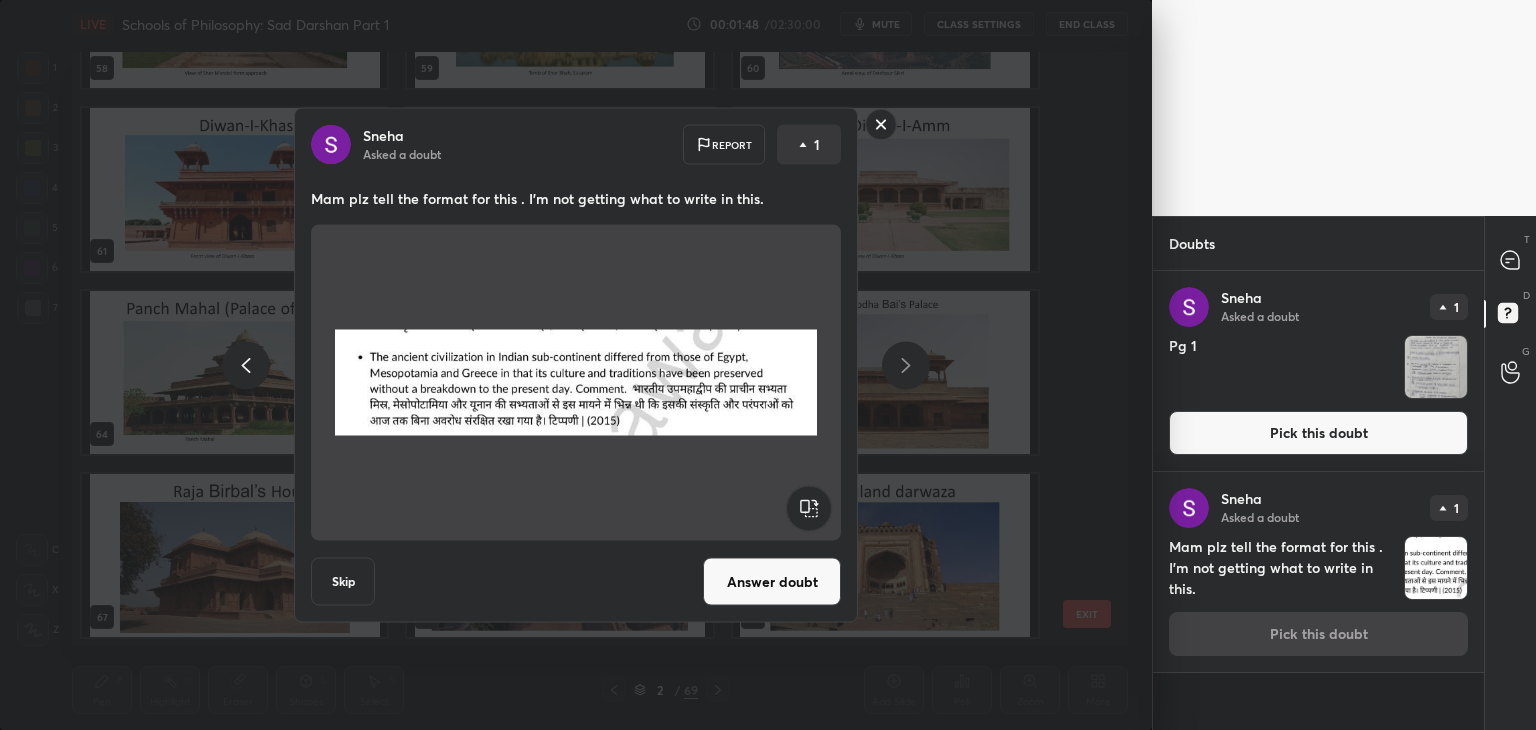 click 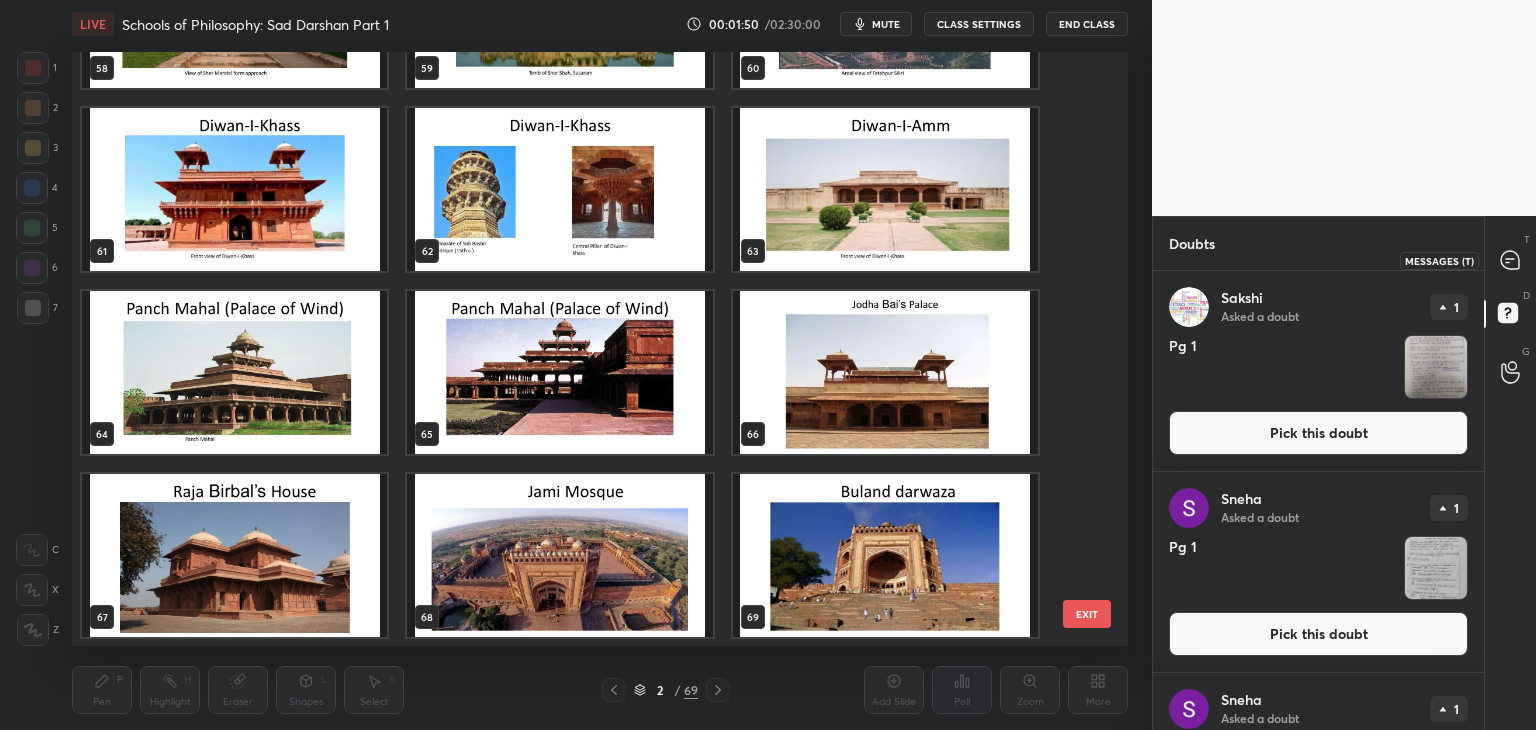 click at bounding box center [1511, 260] 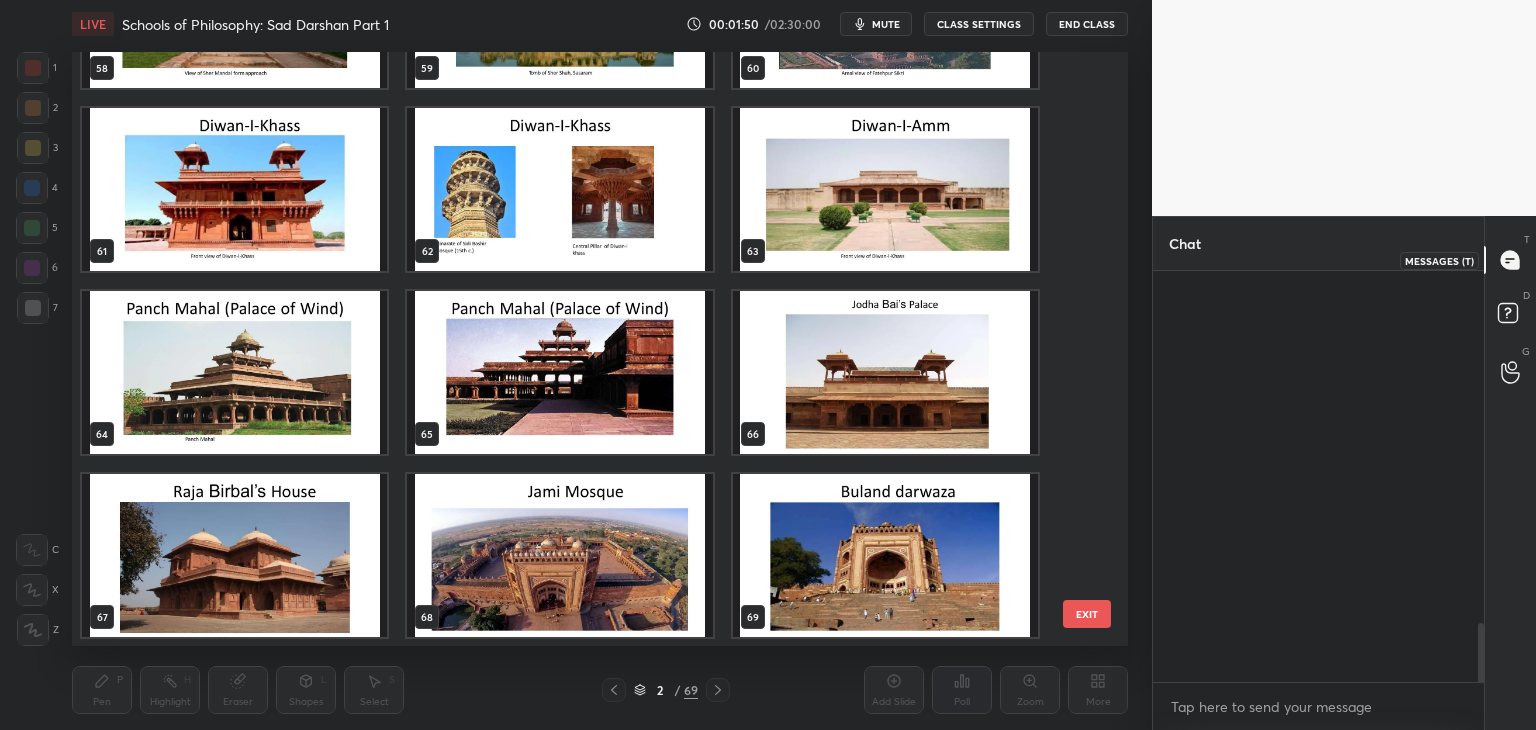 scroll, scrollTop: 3008, scrollLeft: 0, axis: vertical 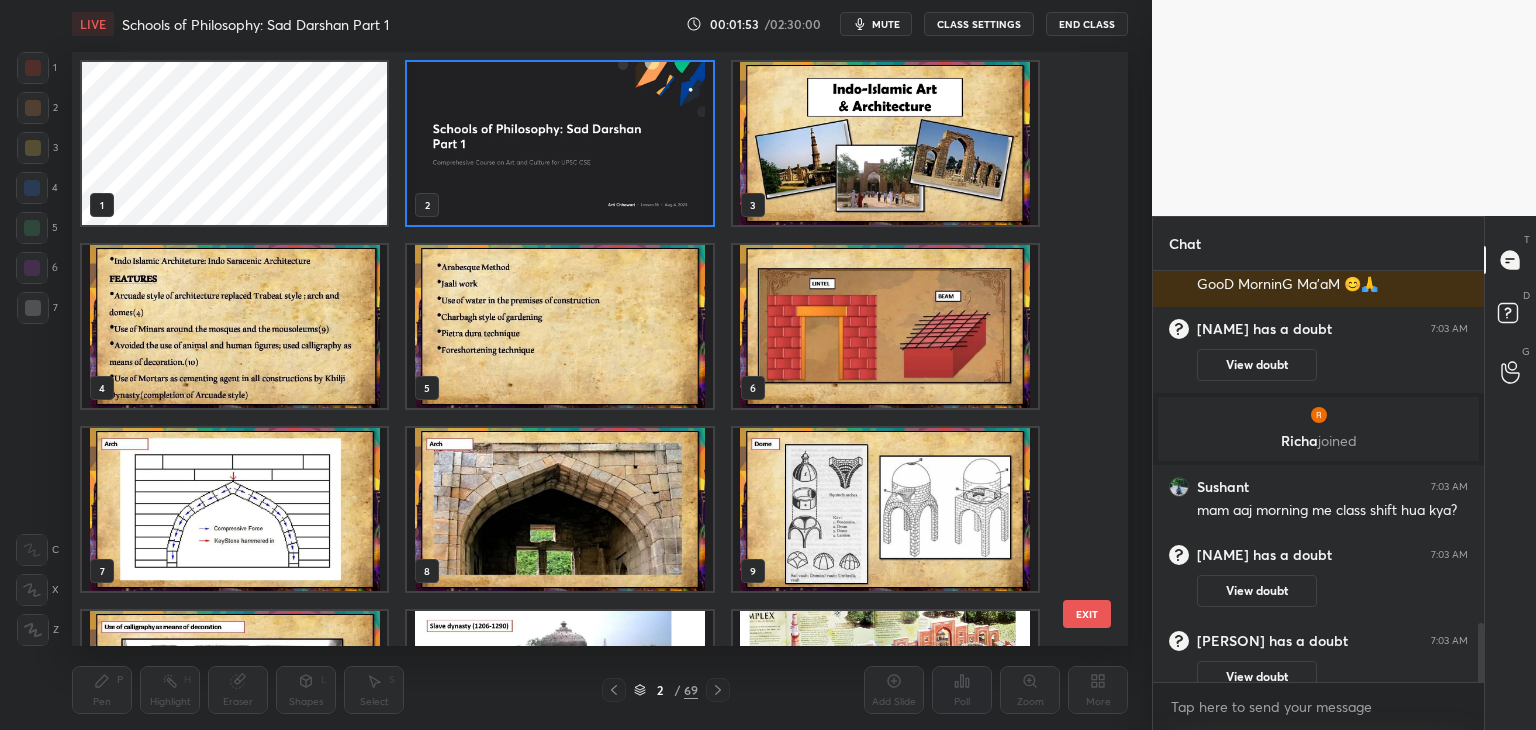 click at bounding box center [885, 143] 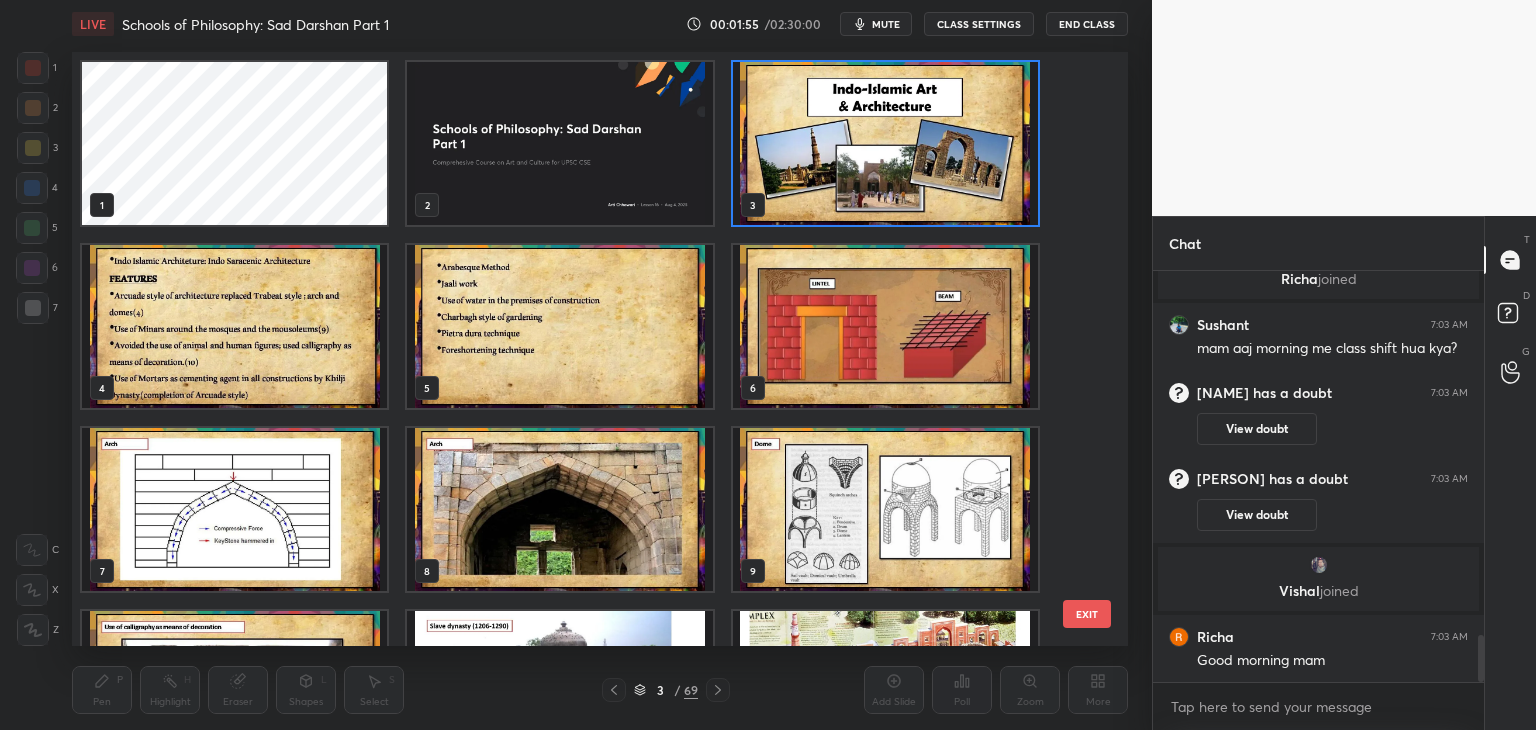 click 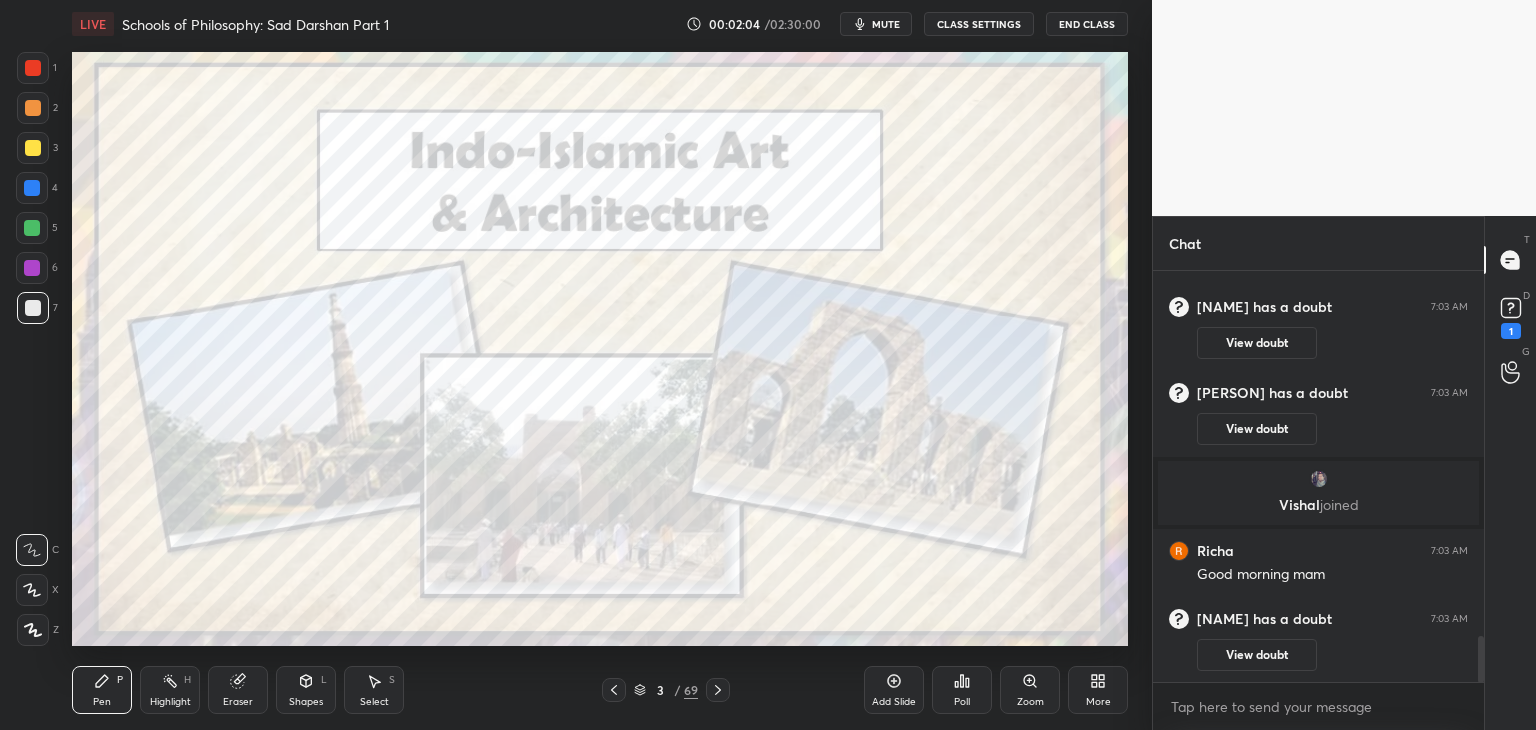 scroll, scrollTop: 2772, scrollLeft: 0, axis: vertical 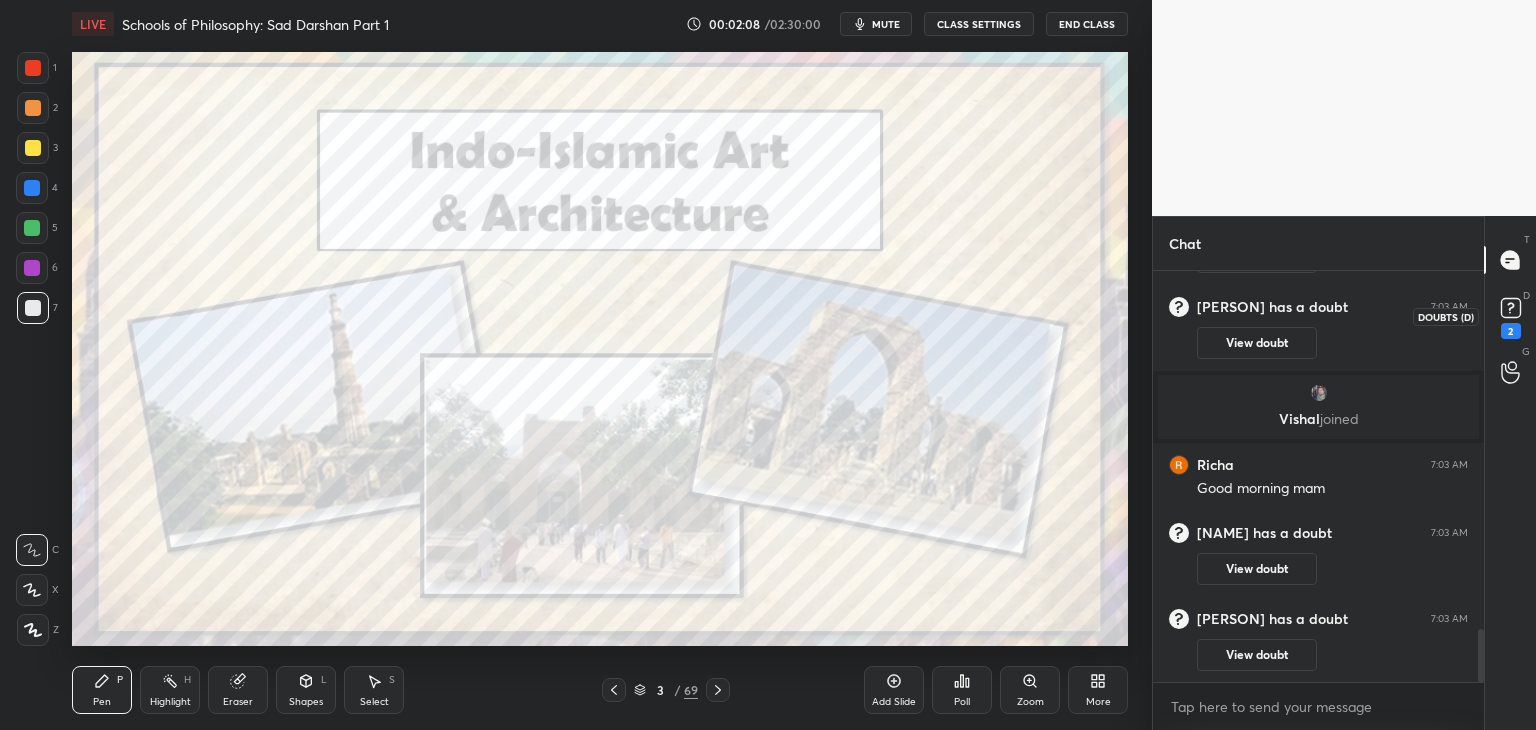 click 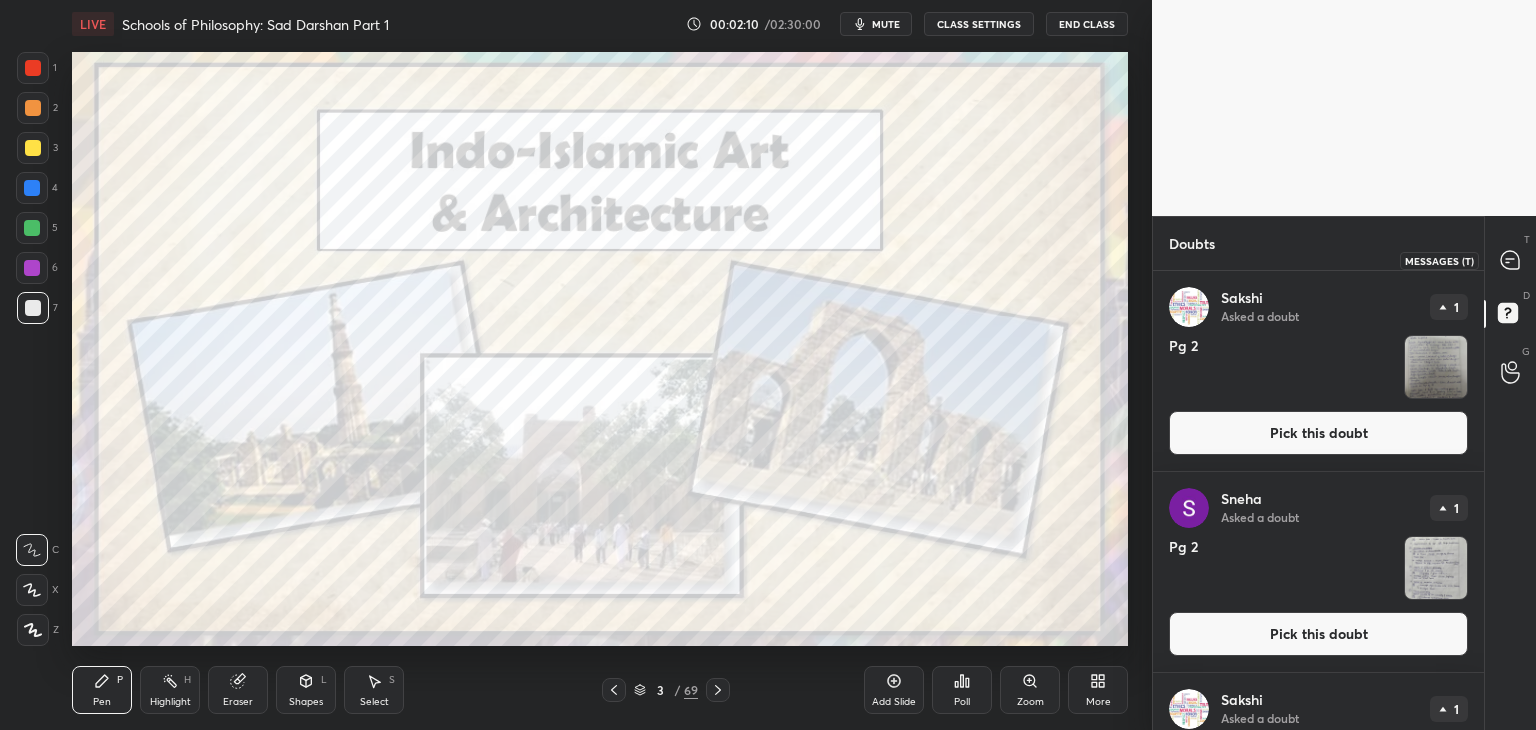 click at bounding box center (1511, 260) 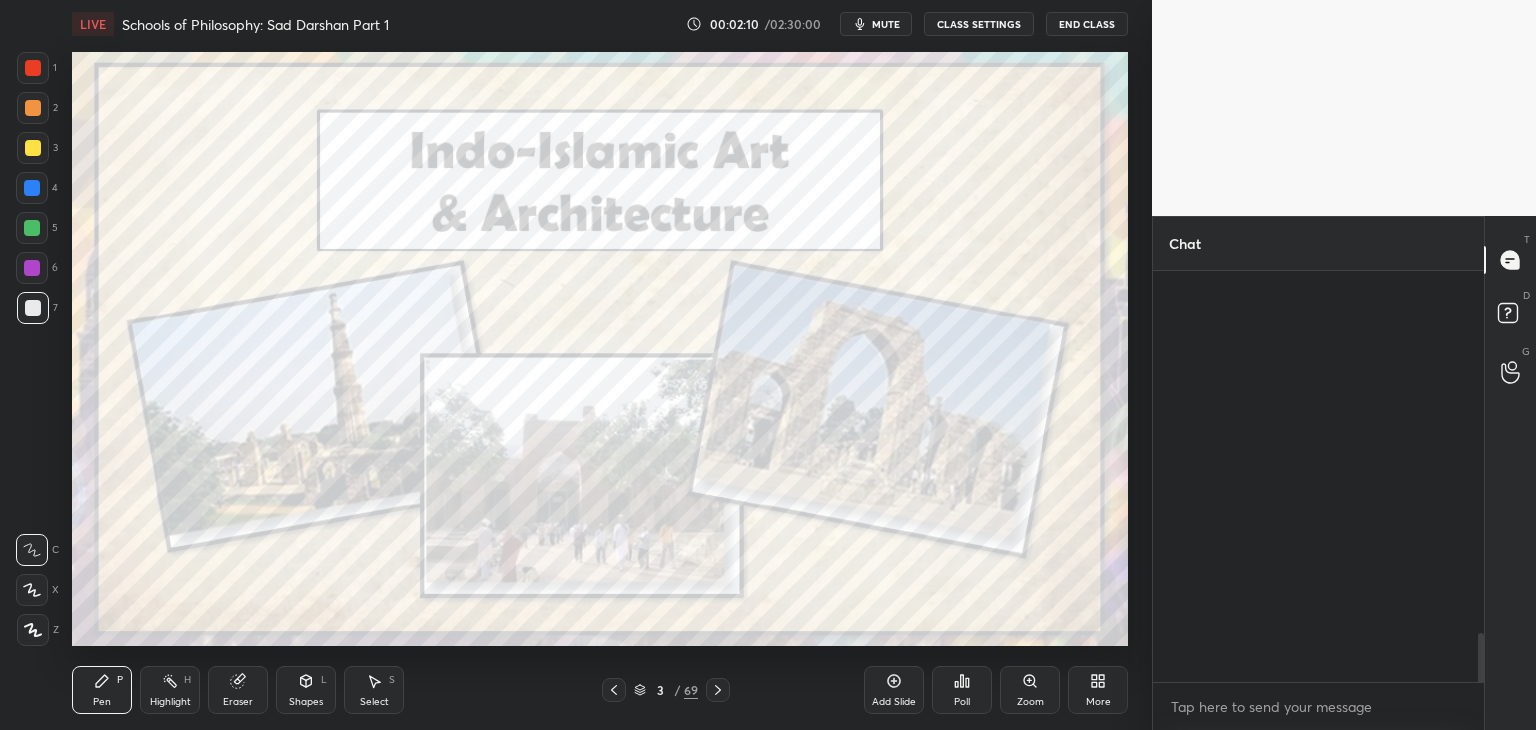 scroll, scrollTop: 3196, scrollLeft: 0, axis: vertical 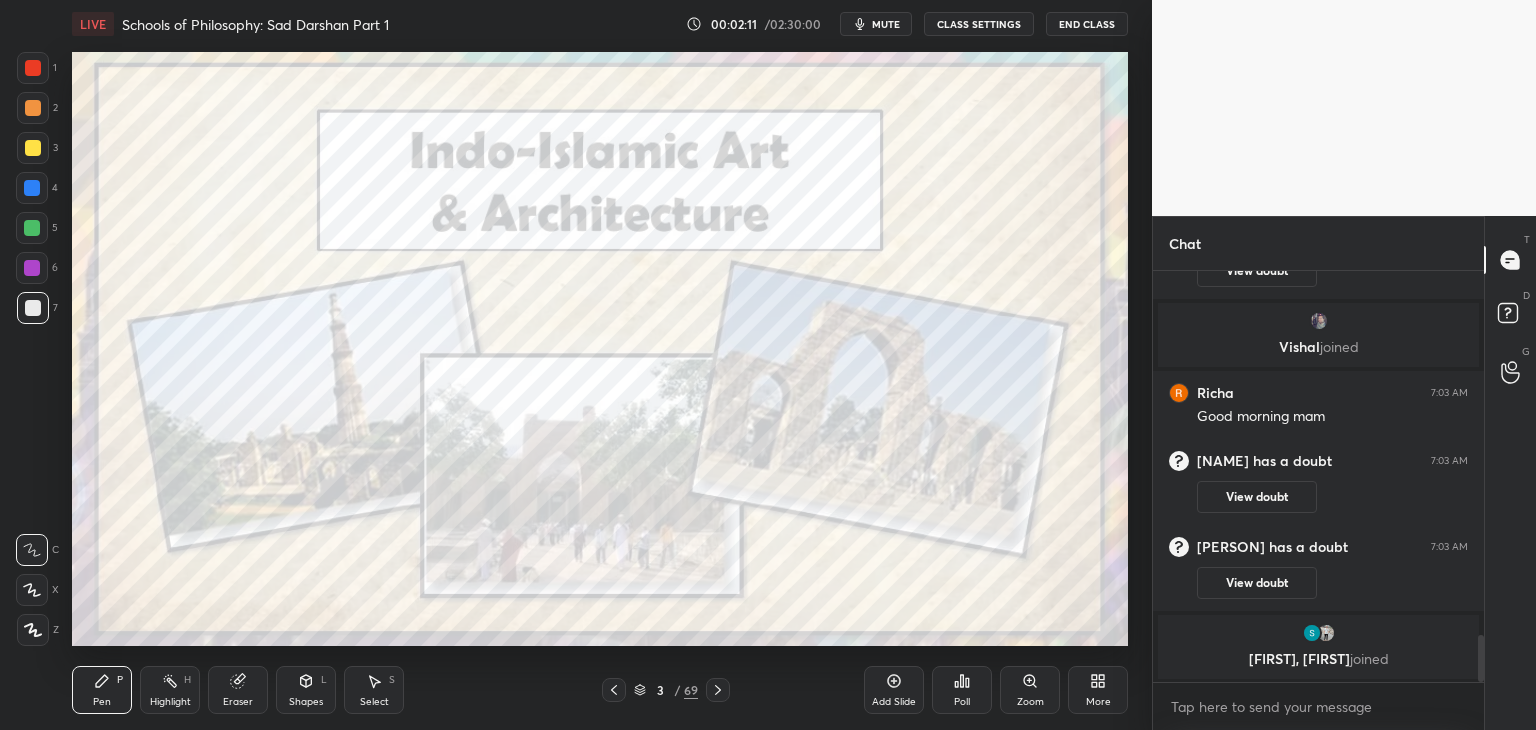 drag, startPoint x: 1480, startPoint y: 640, endPoint x: 1480, endPoint y: 669, distance: 29 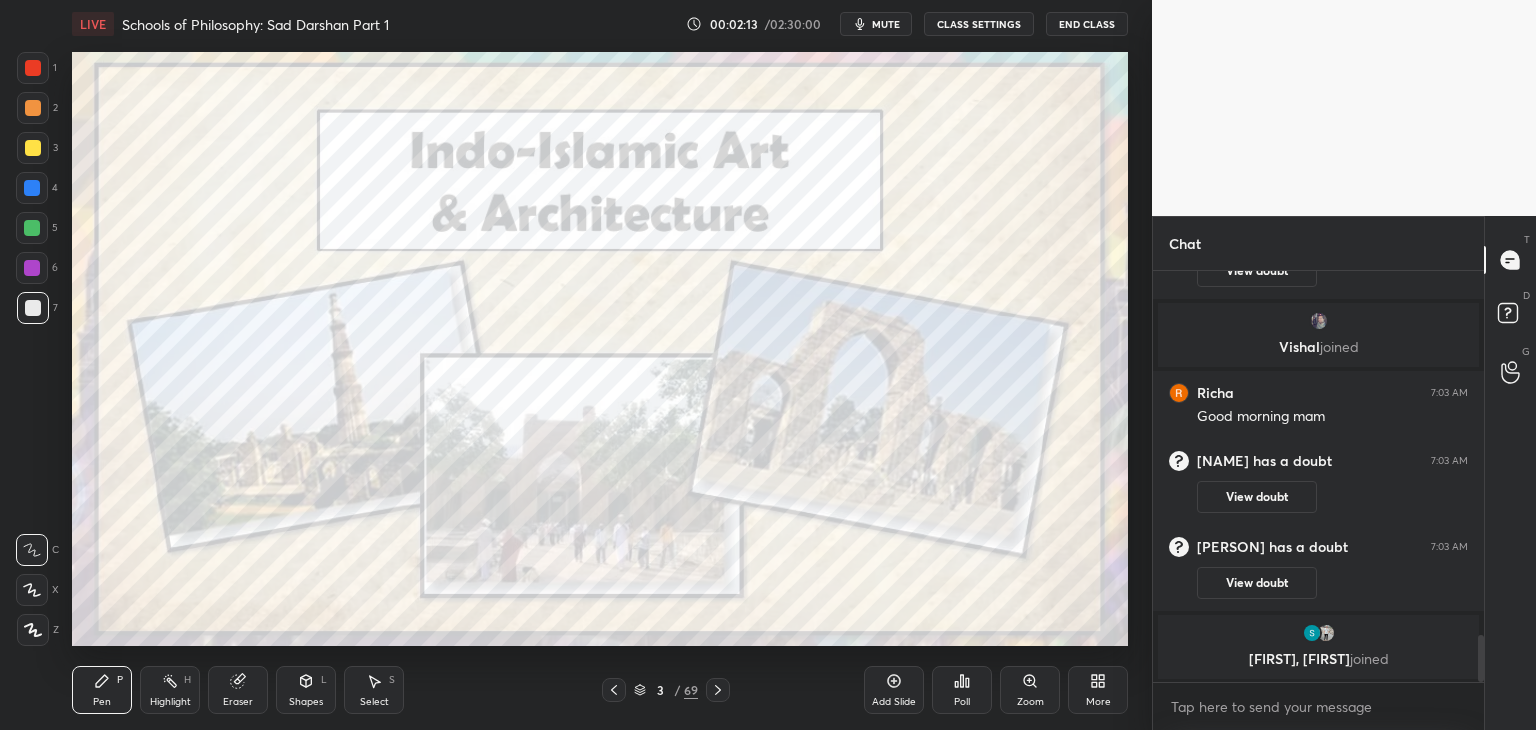 click 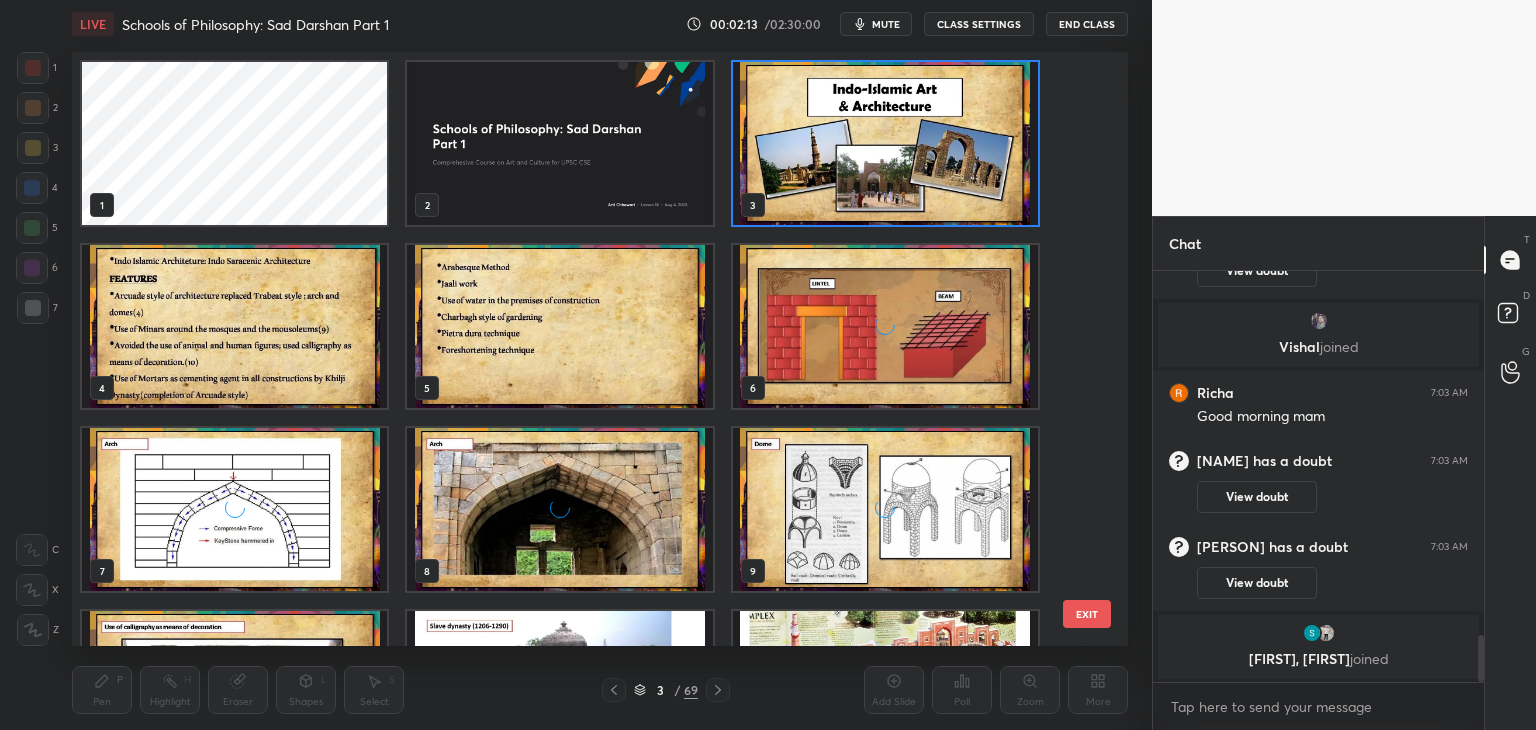 scroll, scrollTop: 6, scrollLeft: 10, axis: both 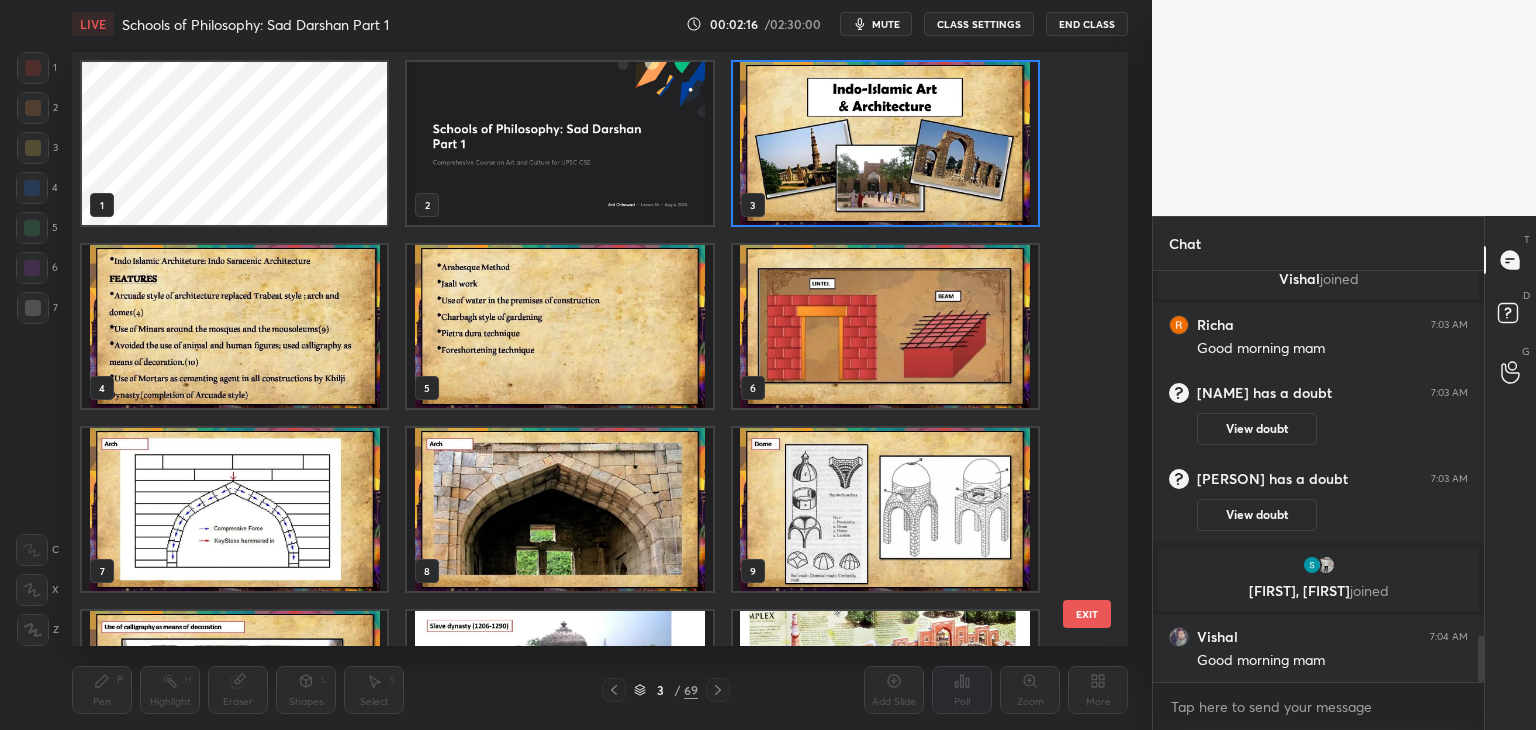 click at bounding box center (885, 143) 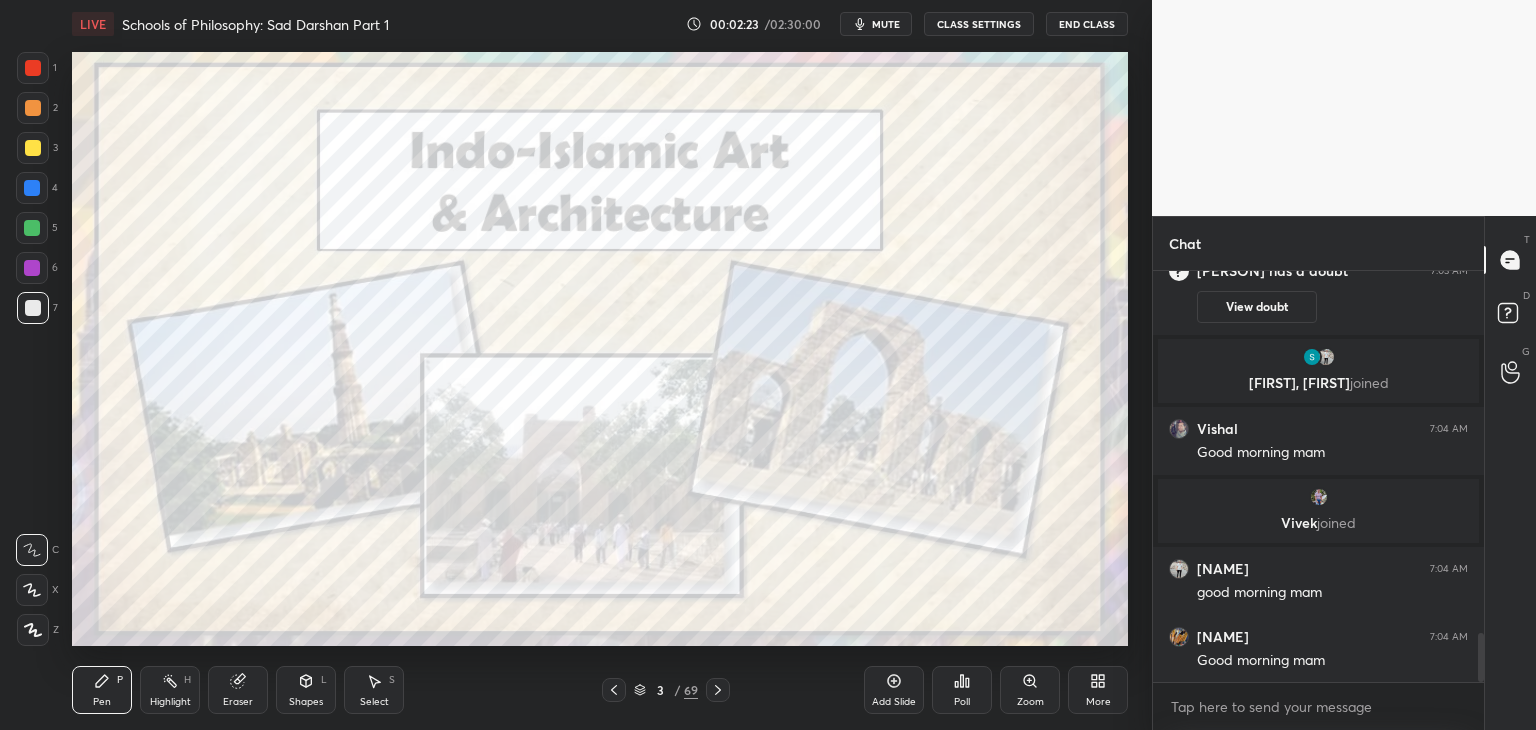 scroll, scrollTop: 3134, scrollLeft: 0, axis: vertical 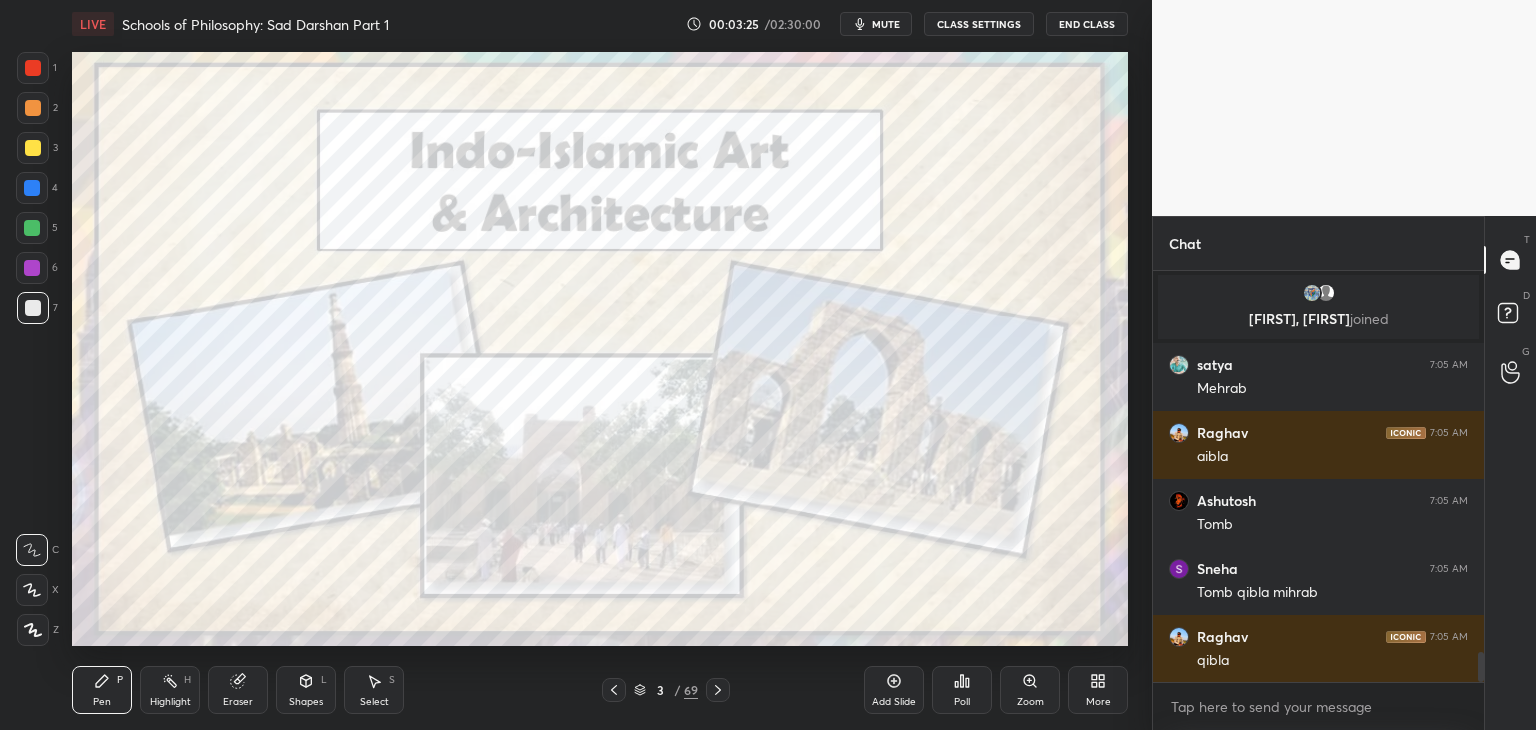 click at bounding box center (1481, 667) 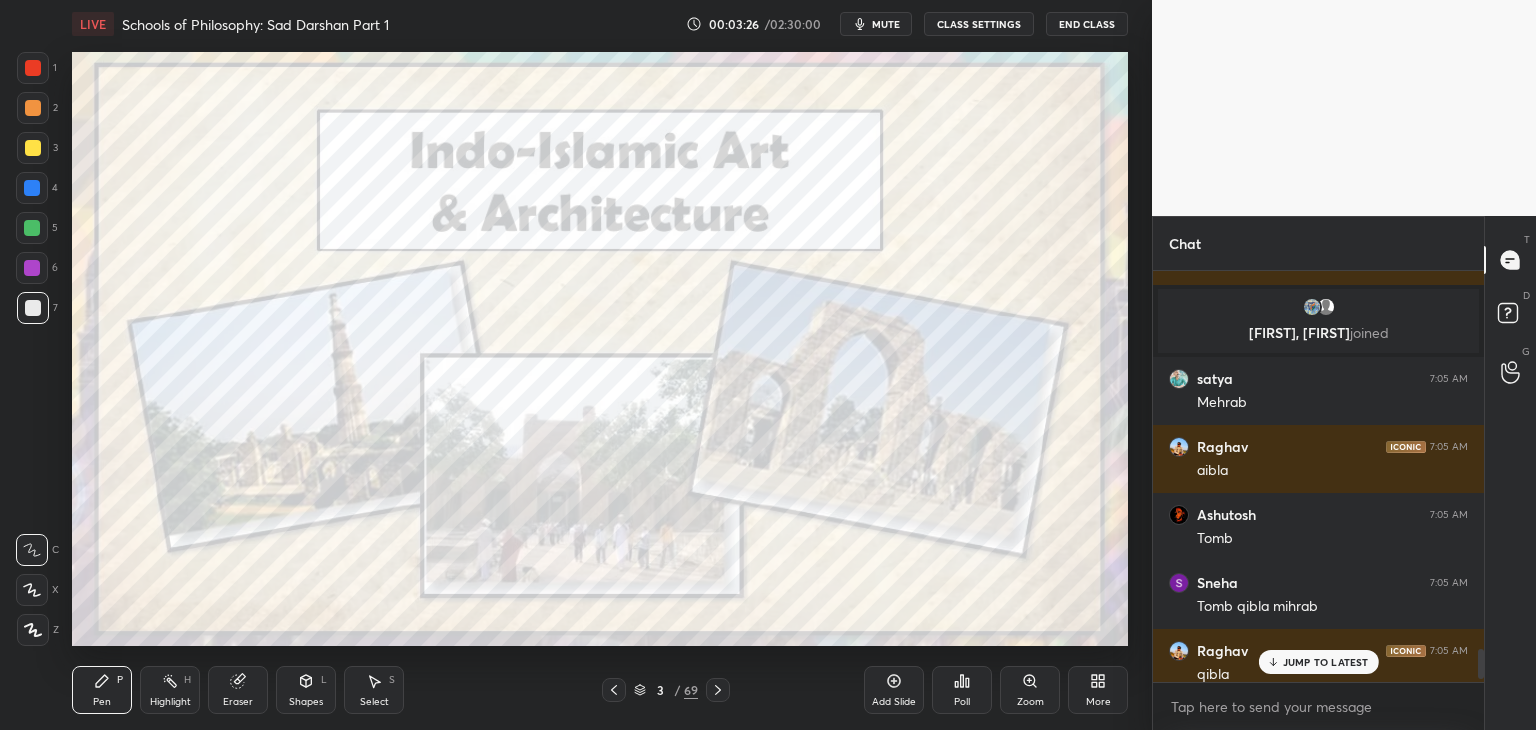 scroll, scrollTop: 5218, scrollLeft: 0, axis: vertical 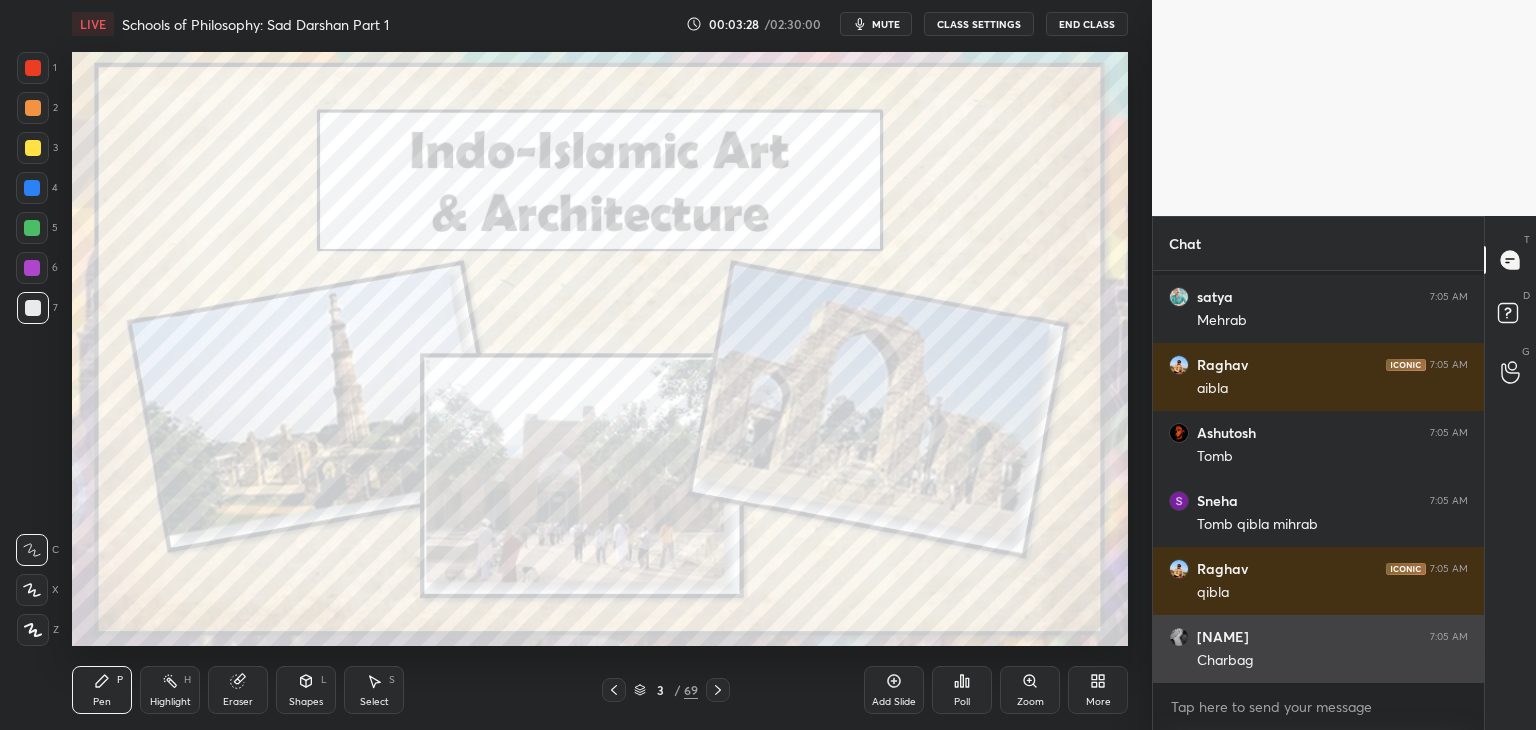 drag, startPoint x: 1479, startPoint y: 668, endPoint x: 1468, endPoint y: 680, distance: 16.27882 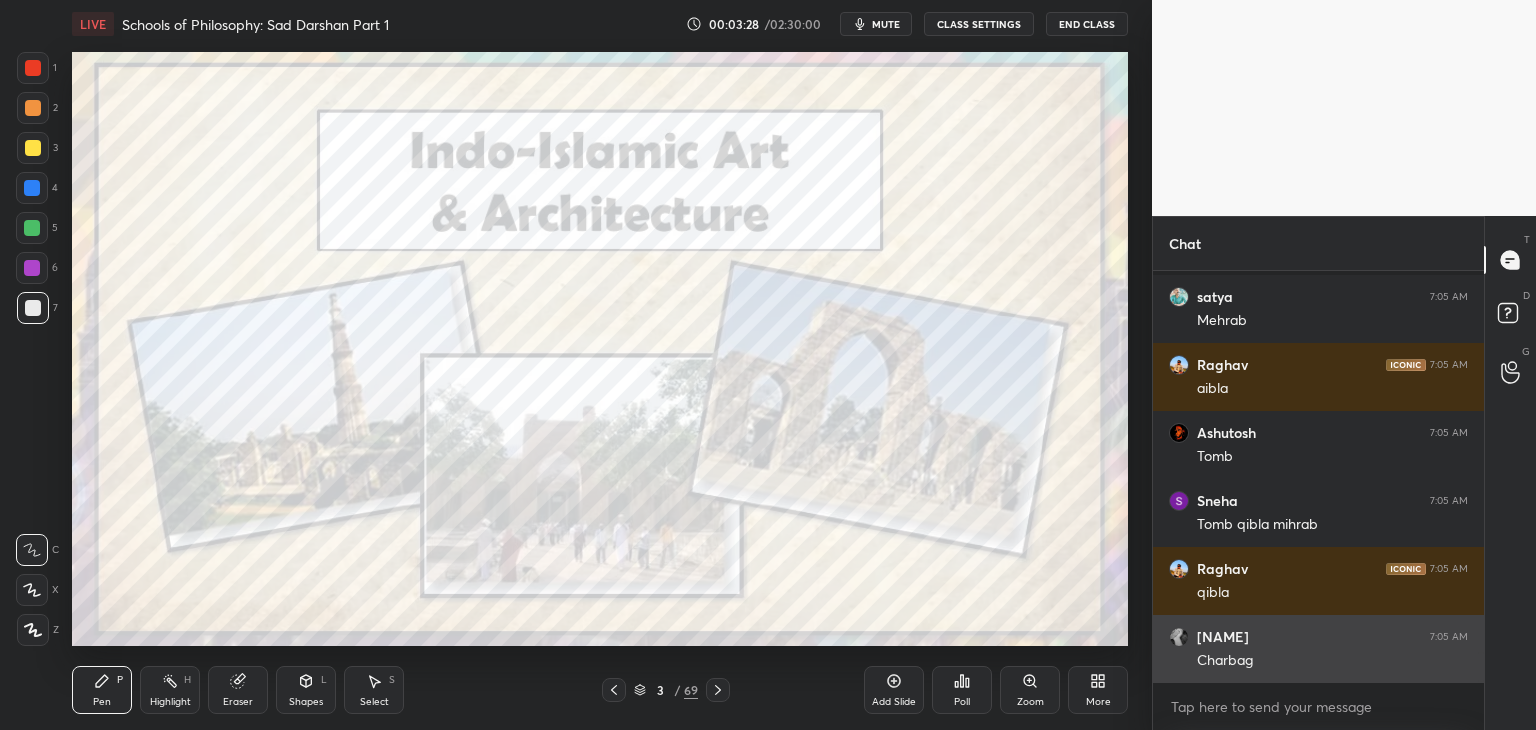 click at bounding box center (1481, 667) 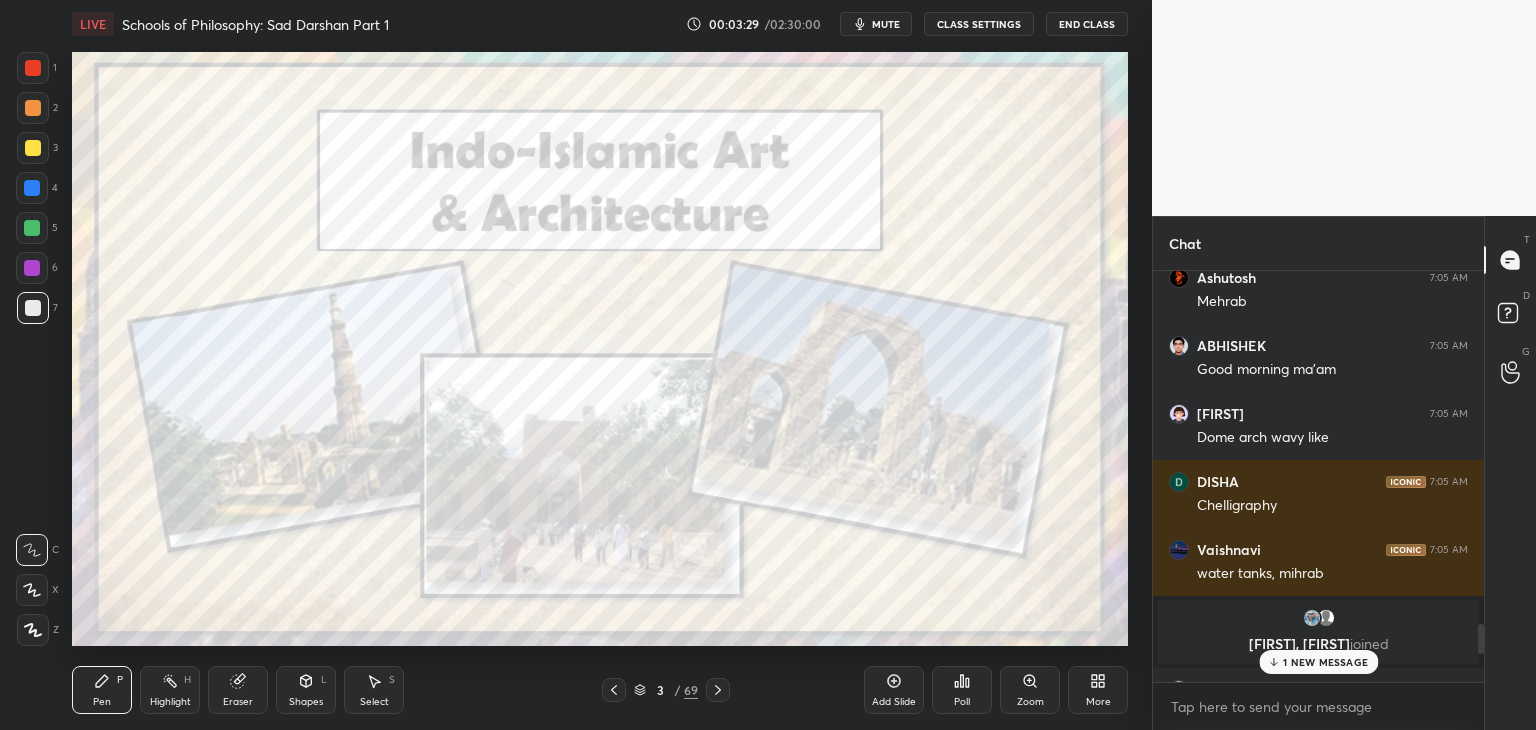 scroll, scrollTop: 4771, scrollLeft: 0, axis: vertical 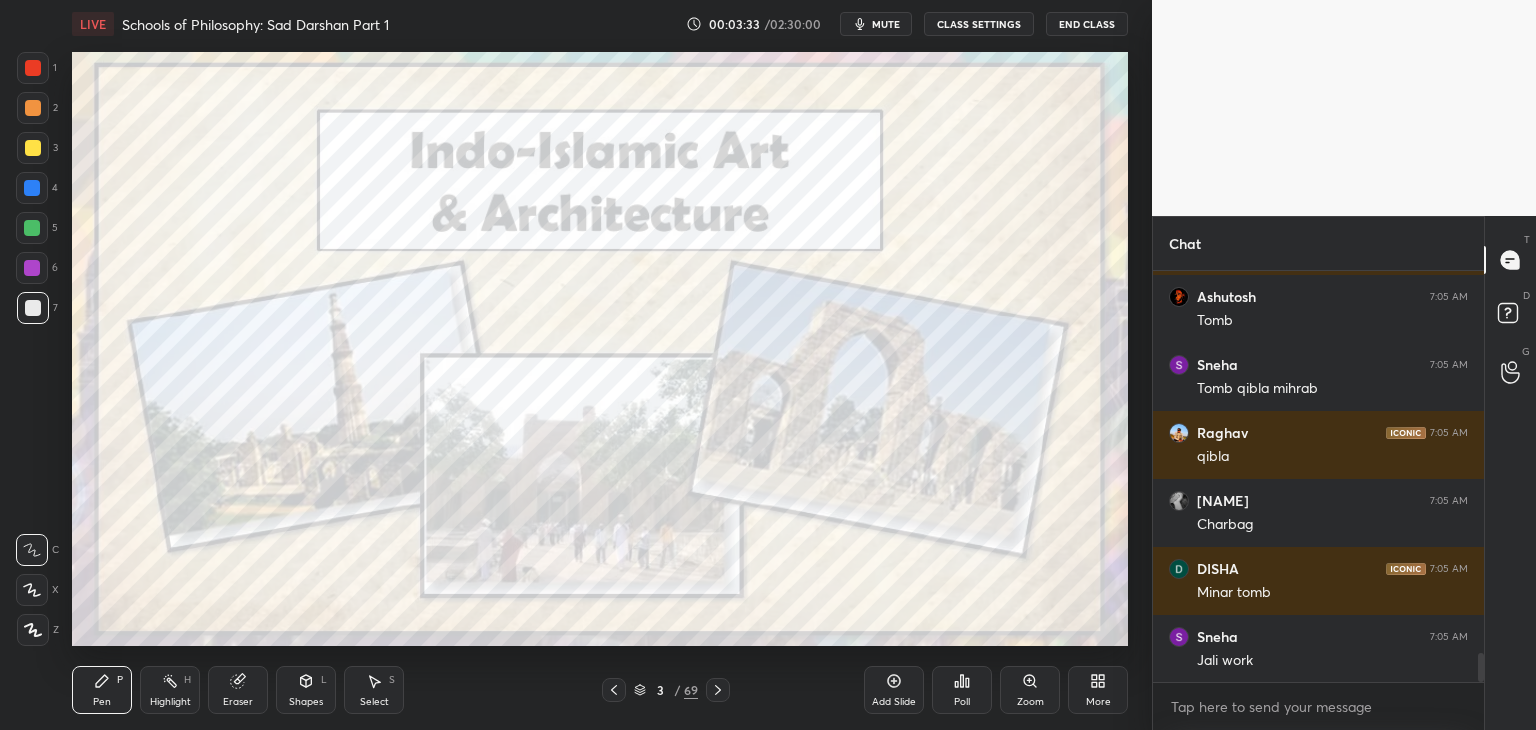 drag, startPoint x: 1479, startPoint y: 666, endPoint x: 1482, endPoint y: 689, distance: 23.194826 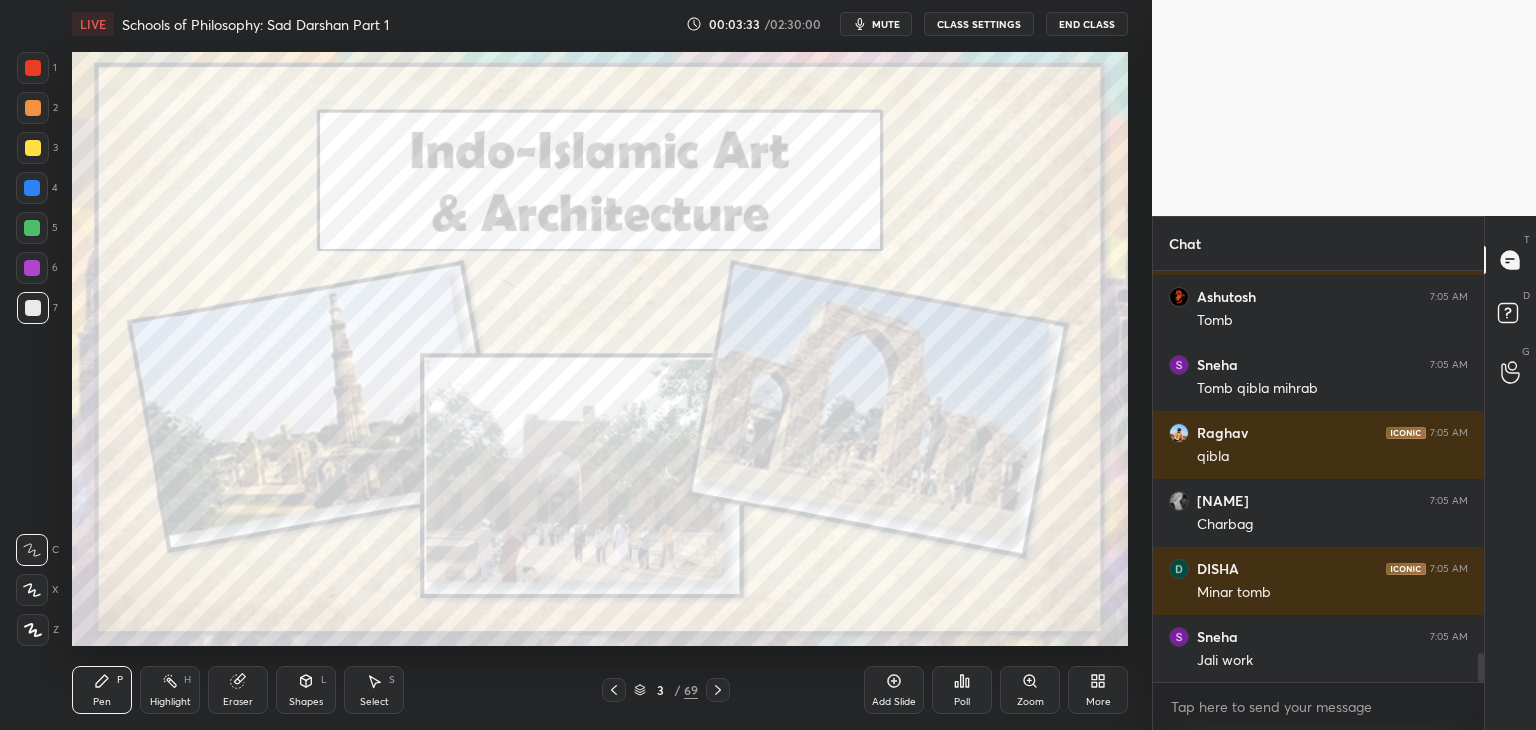 click on "satya 7:05 AM Mehrab Raghav 7:05 AM aibla Ashutosh 7:05 AM Tomb Sneha 7:05 AM Tomb qibla mihrab Raghav 7:05 AM qibla sankalp 7:05 AM Charbag DISHA 7:05 AM Minar tomb Sneha 7:05 AM Jali work JUMP TO LATEST Enable hand raising Enable raise hand to speak to learners. Once enabled, chat will be turned off temporarily. Enable x" at bounding box center [1318, 500] 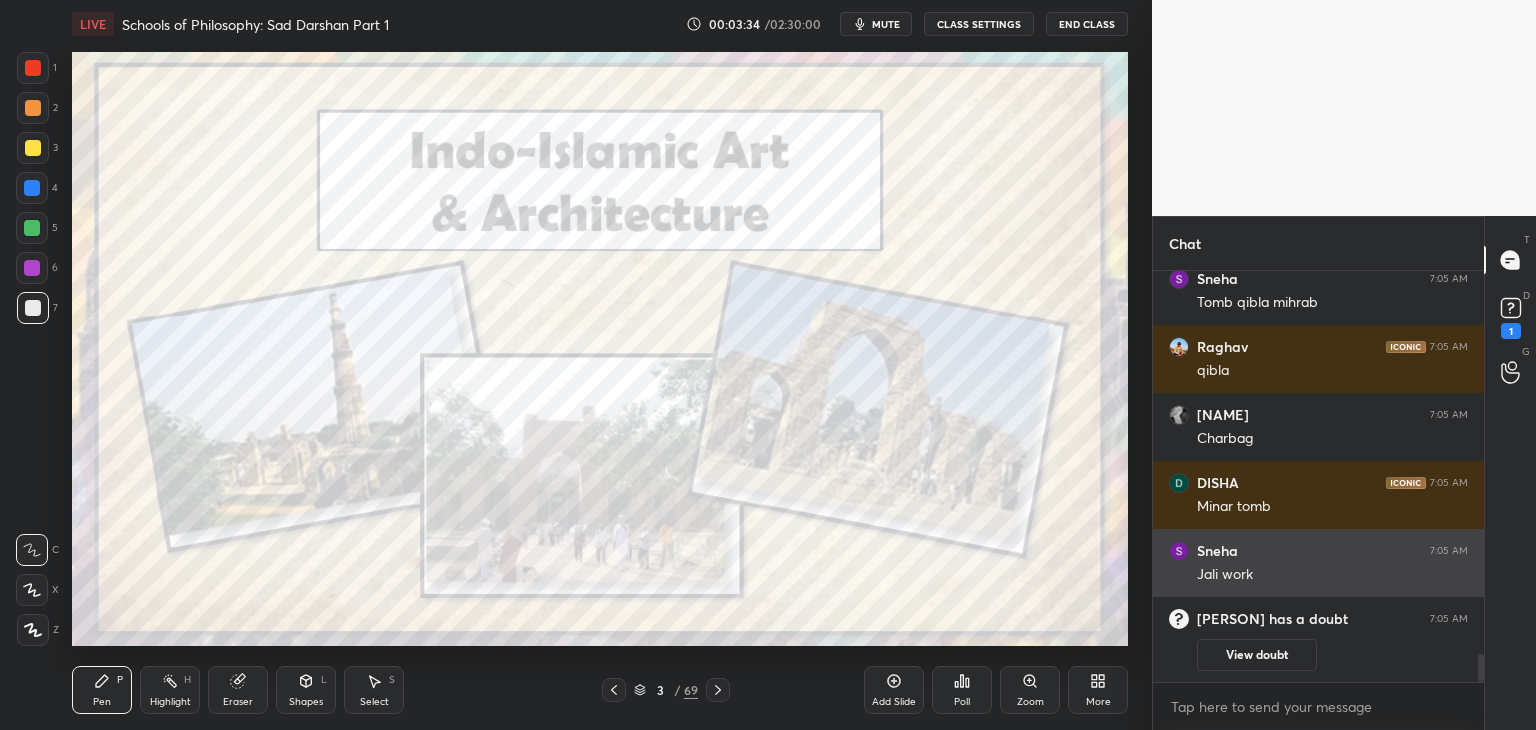 scroll, scrollTop: 5266, scrollLeft: 0, axis: vertical 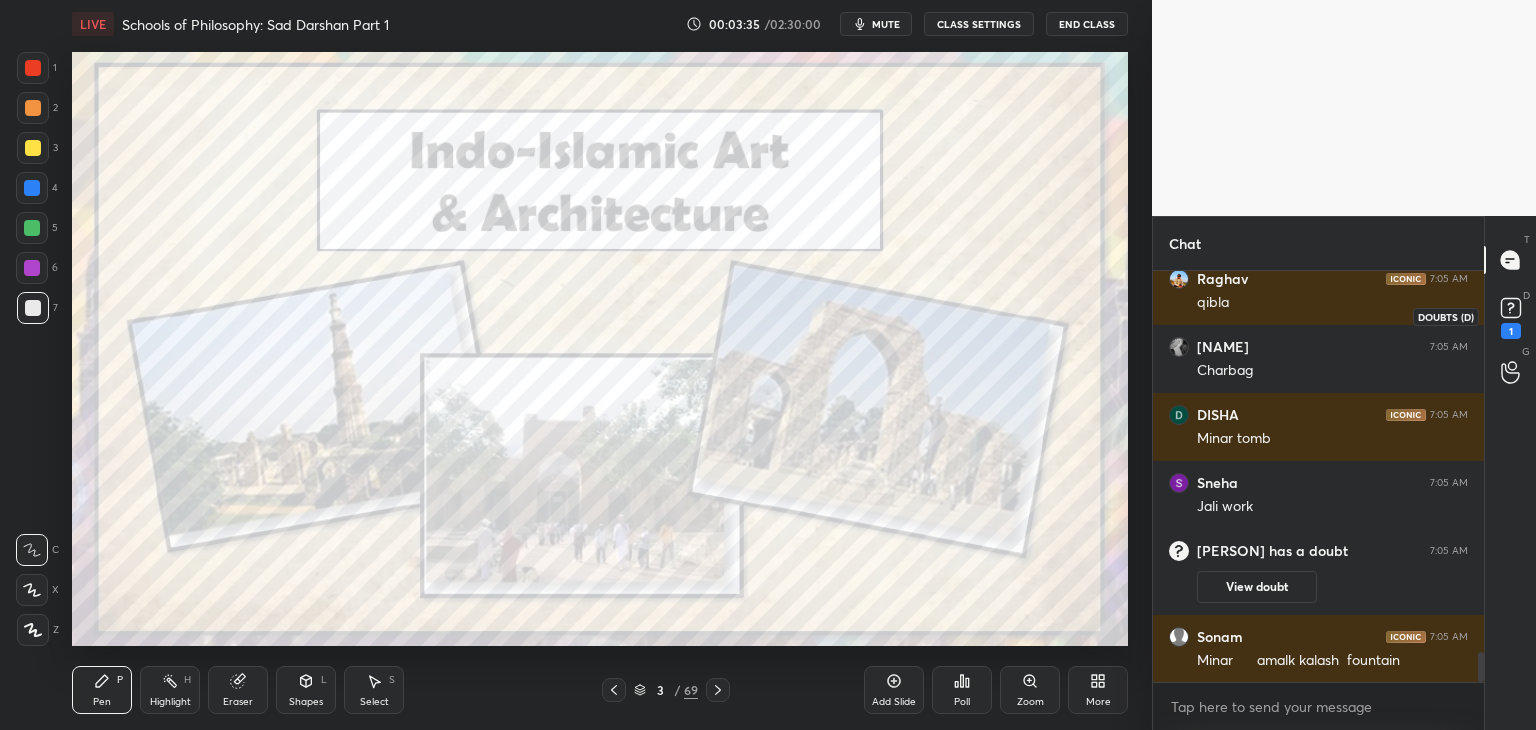 click 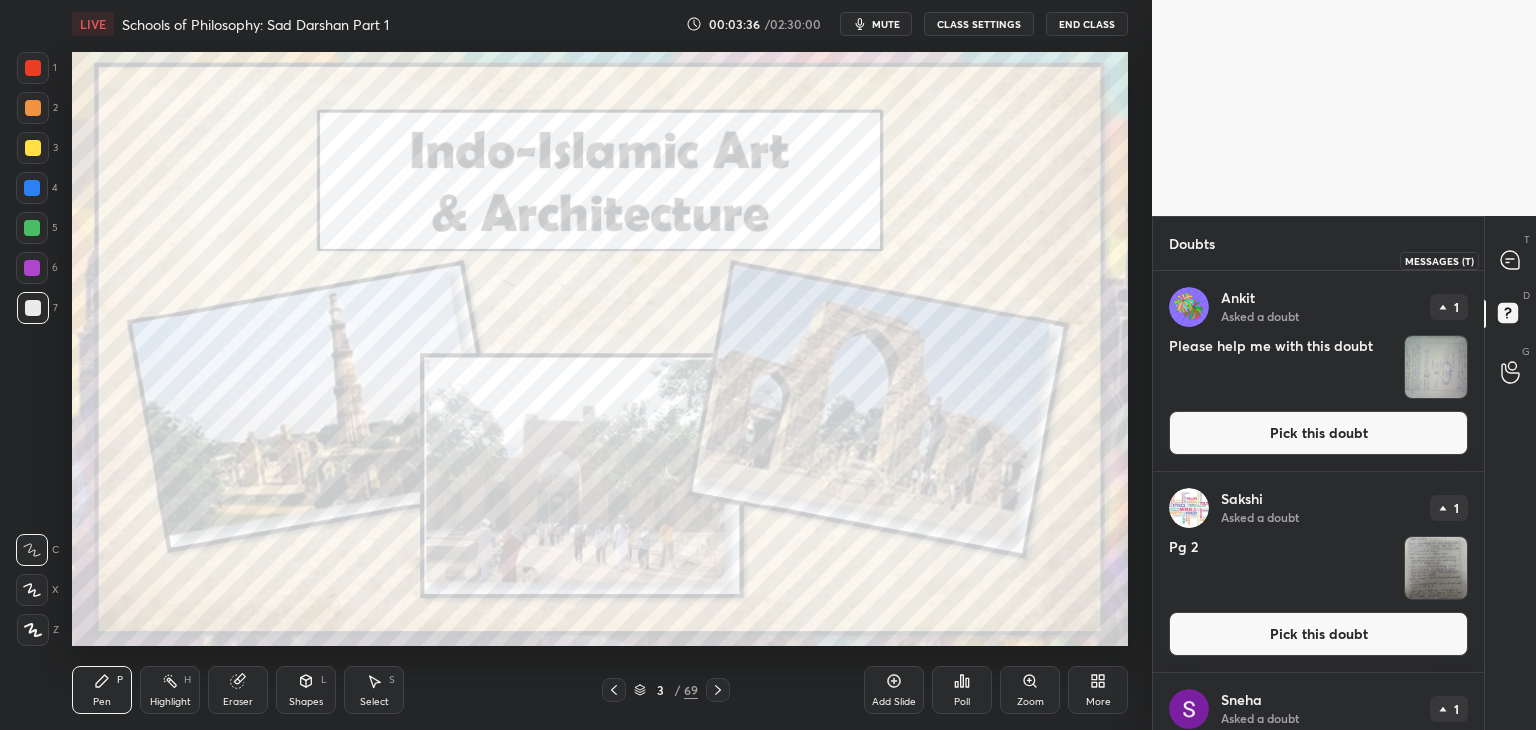 click 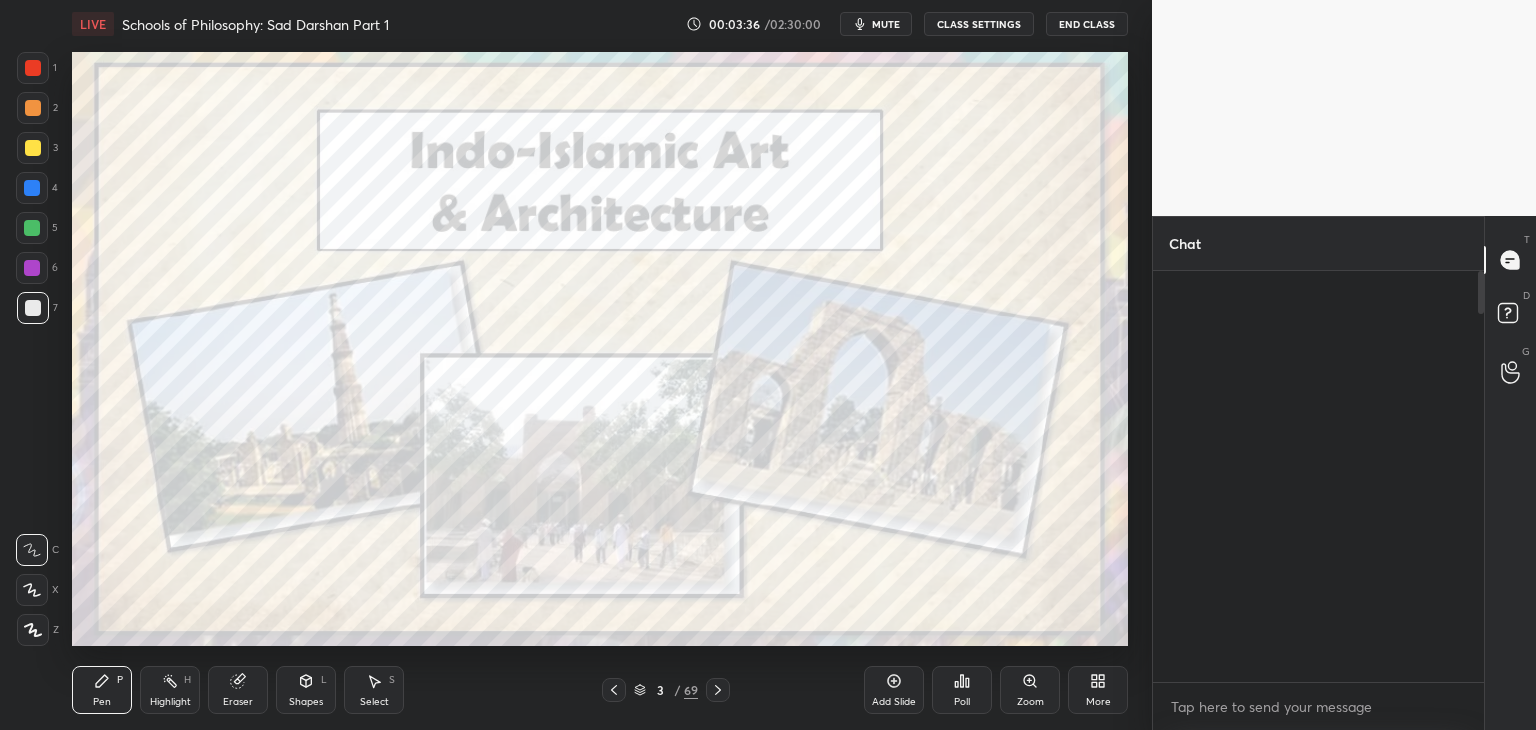 scroll, scrollTop: 5780, scrollLeft: 0, axis: vertical 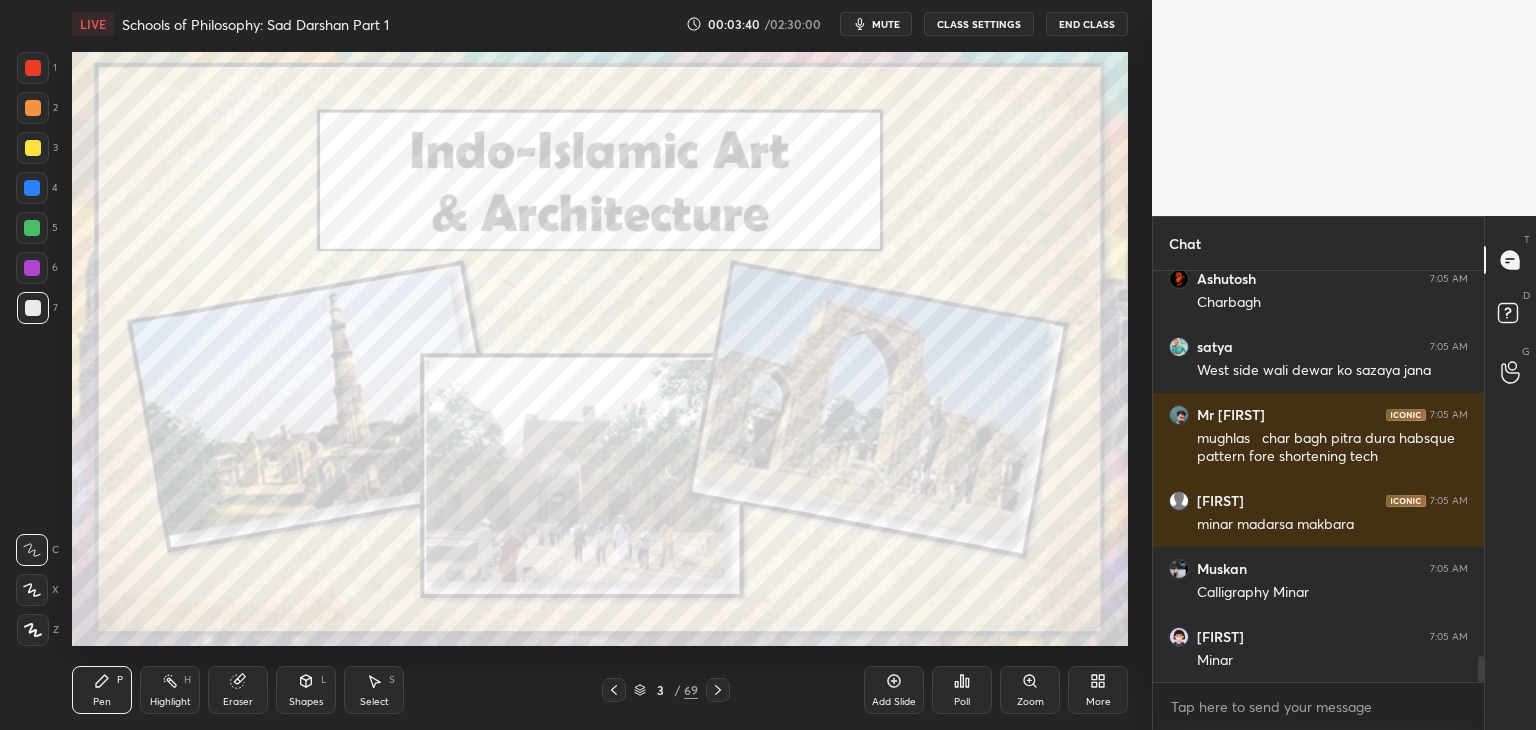 drag, startPoint x: 1481, startPoint y: 675, endPoint x: 1482, endPoint y: 691, distance: 16.03122 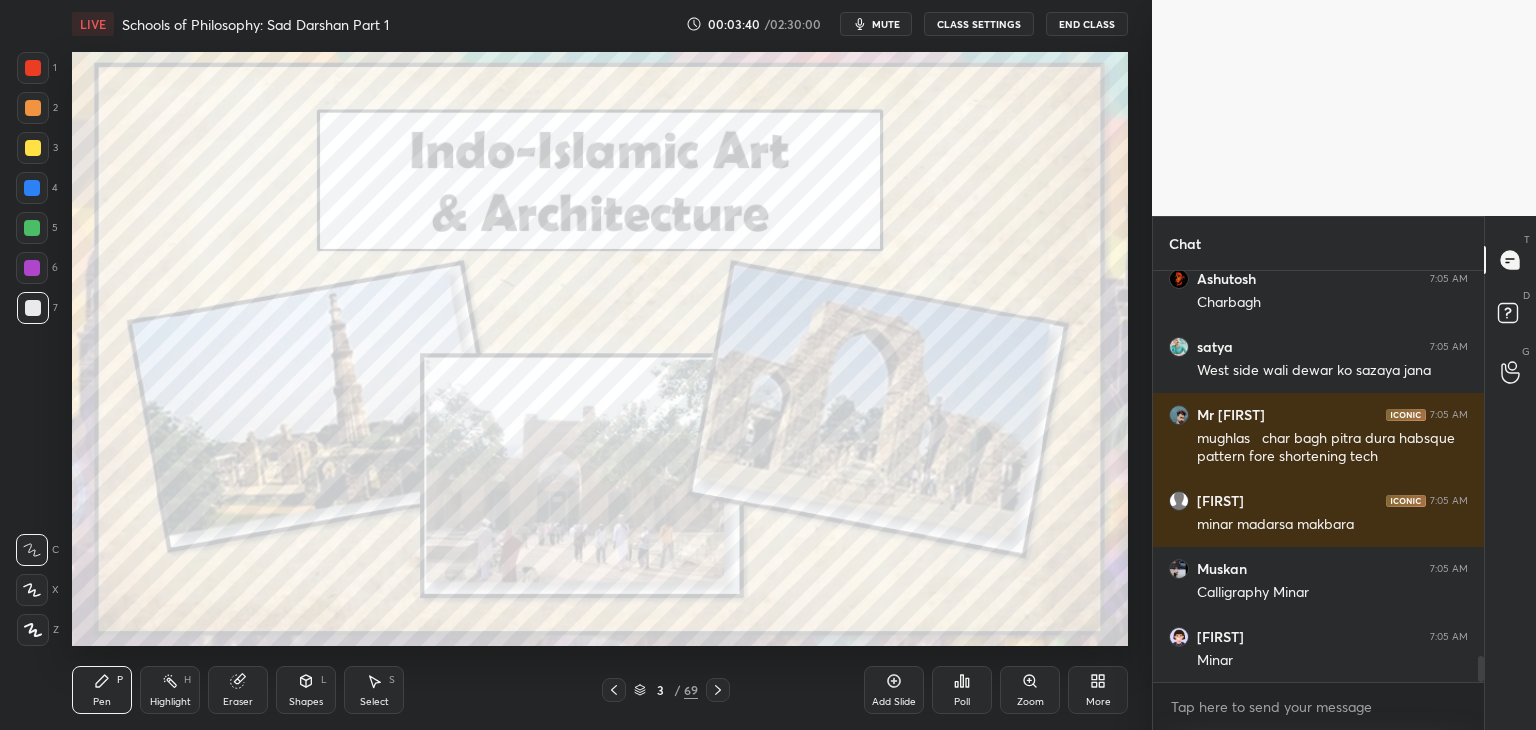 click on "Sonam 7:05 AM Minar      amalk kalash  fountain Ashutosh 7:05 AM Charbagh satya 7:05 AM West side wali dewar ko sazaya jana Mr Tajamul 7:05 AM mughlas   char bagh pitra dura habsque pattern fore shortening tech Vandana 7:05 AM minar madarsa makbara Muskan 7:05 AM Calligraphy Minar Rinki 7:05 AM Minar JUMP TO LATEST Enable hand raising Enable raise hand to speak to learners. Once enabled, chat will be turned off temporarily. Enable x" at bounding box center (1318, 500) 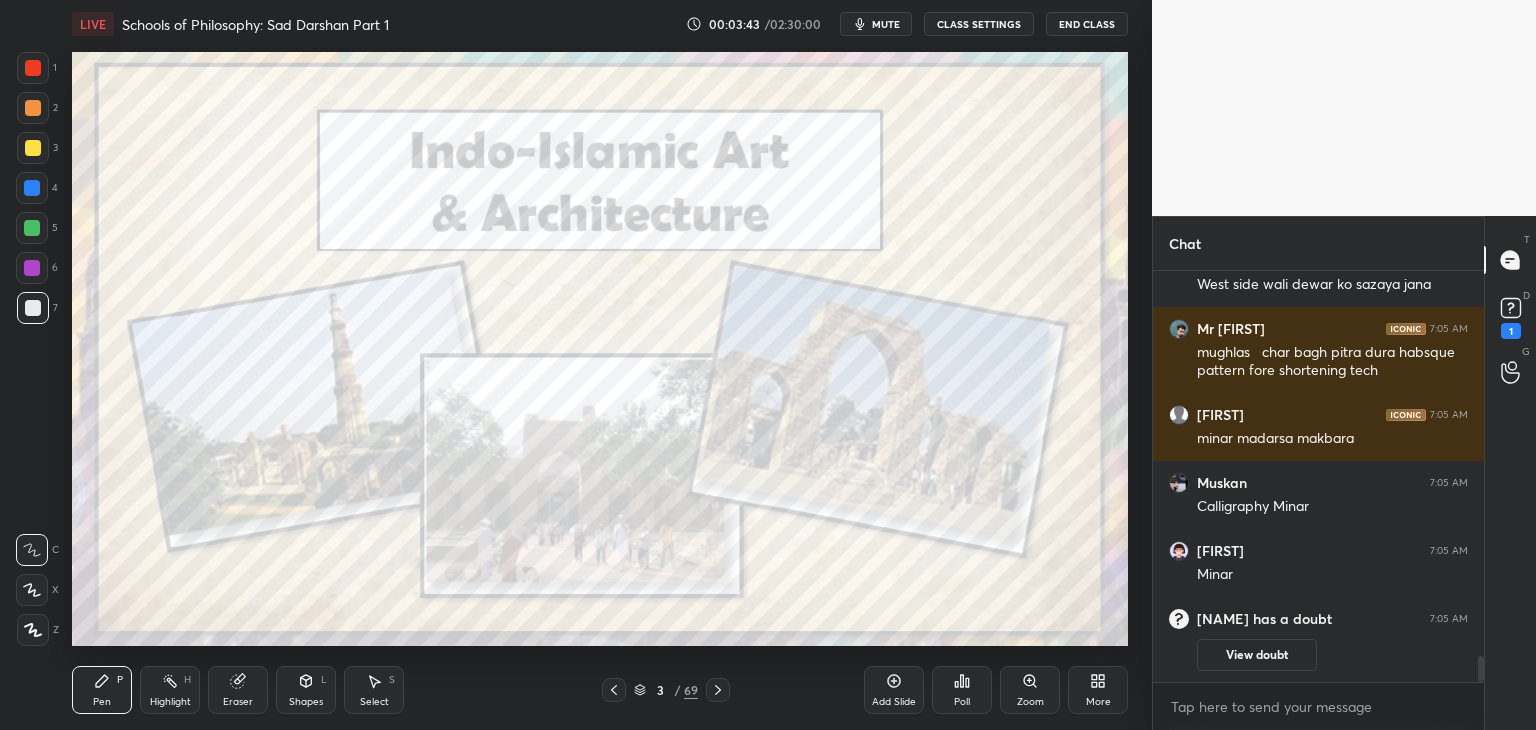 click at bounding box center [33, 308] 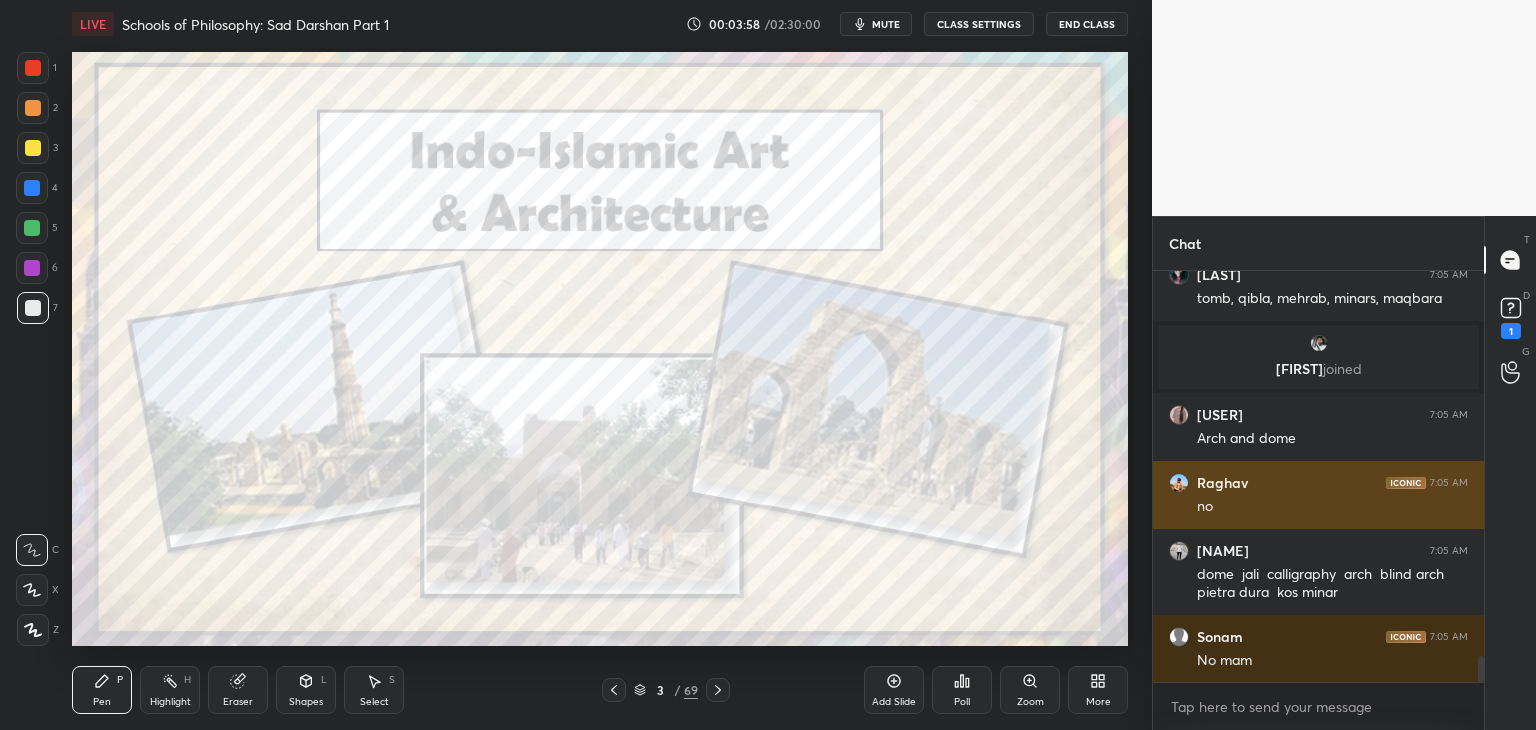 click on "Raghav" at bounding box center [1222, 483] 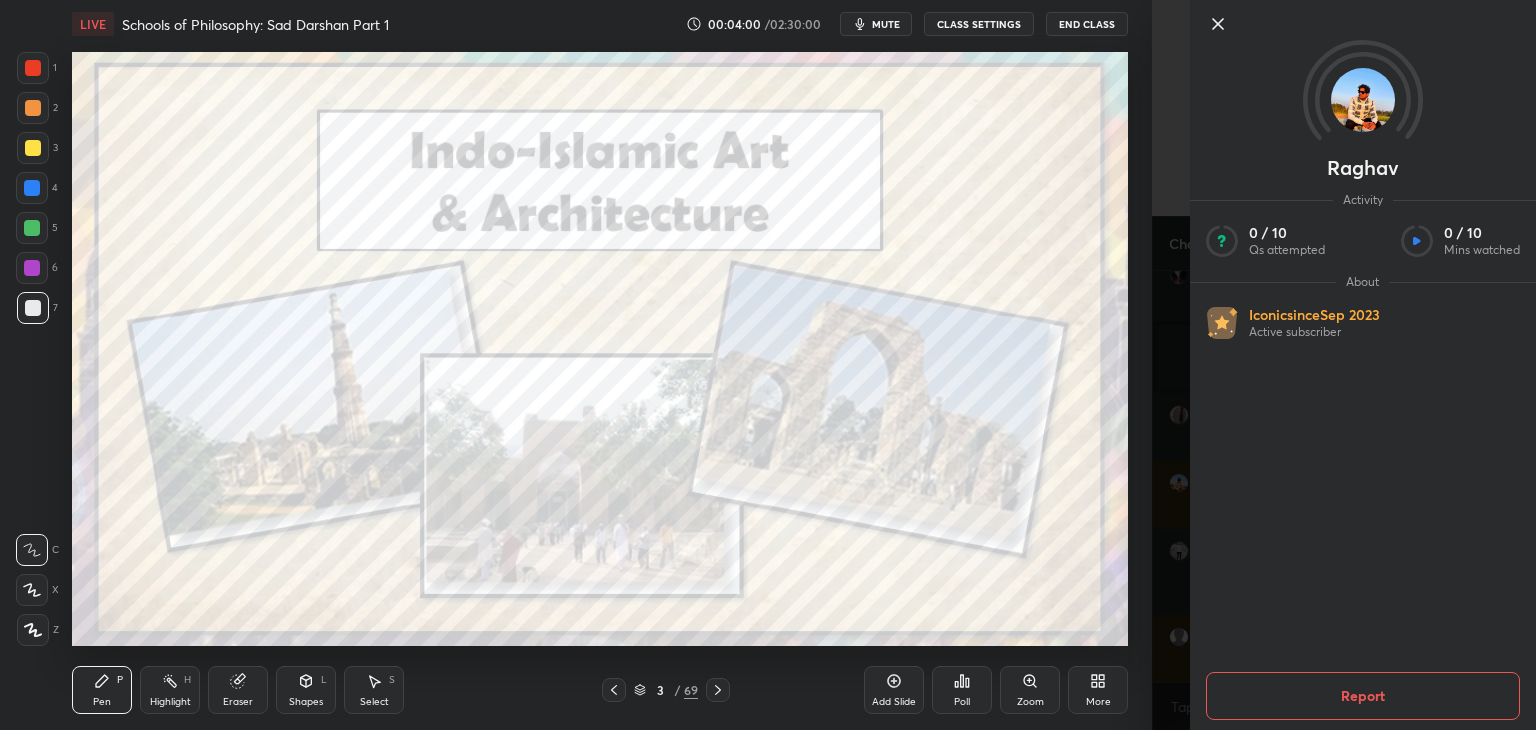 click 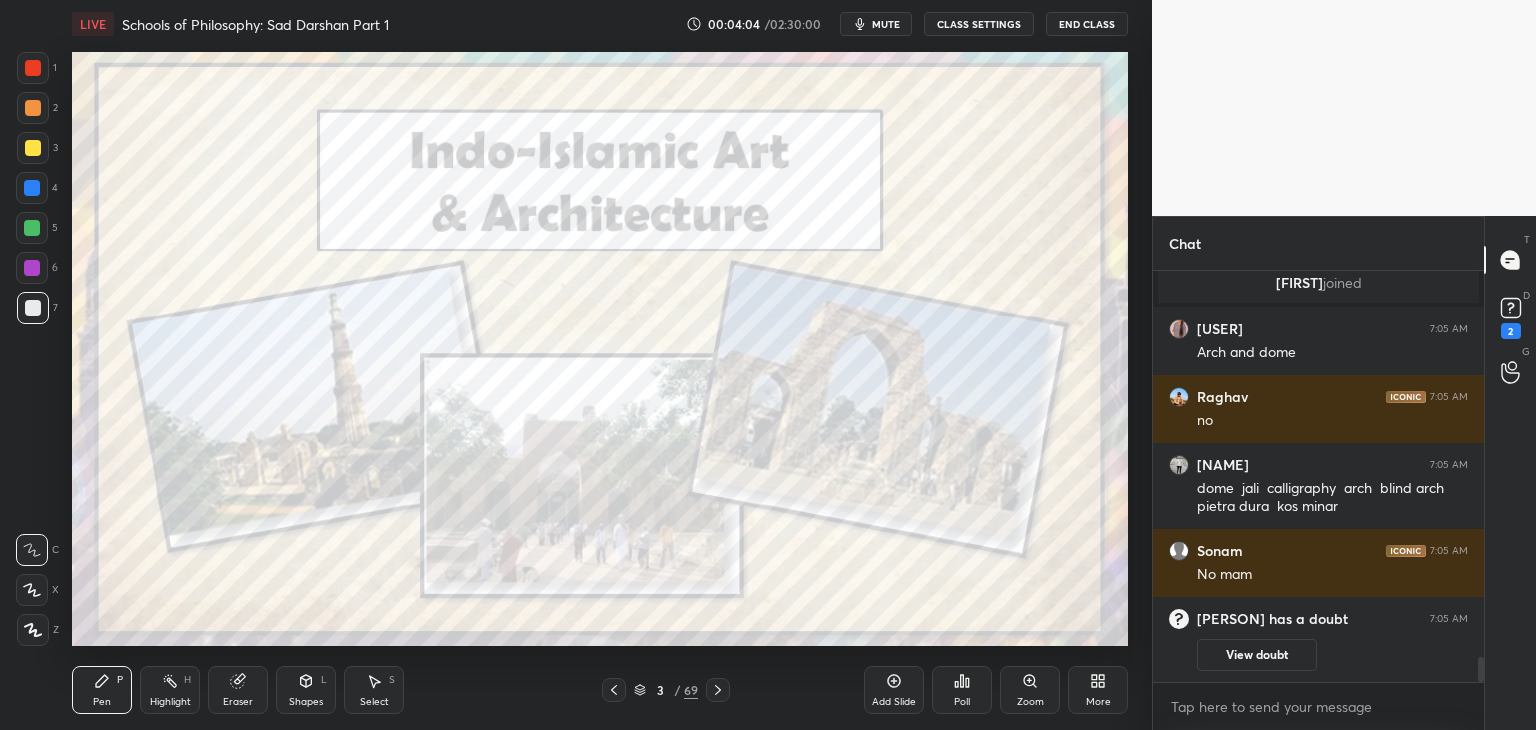 click at bounding box center [32, 188] 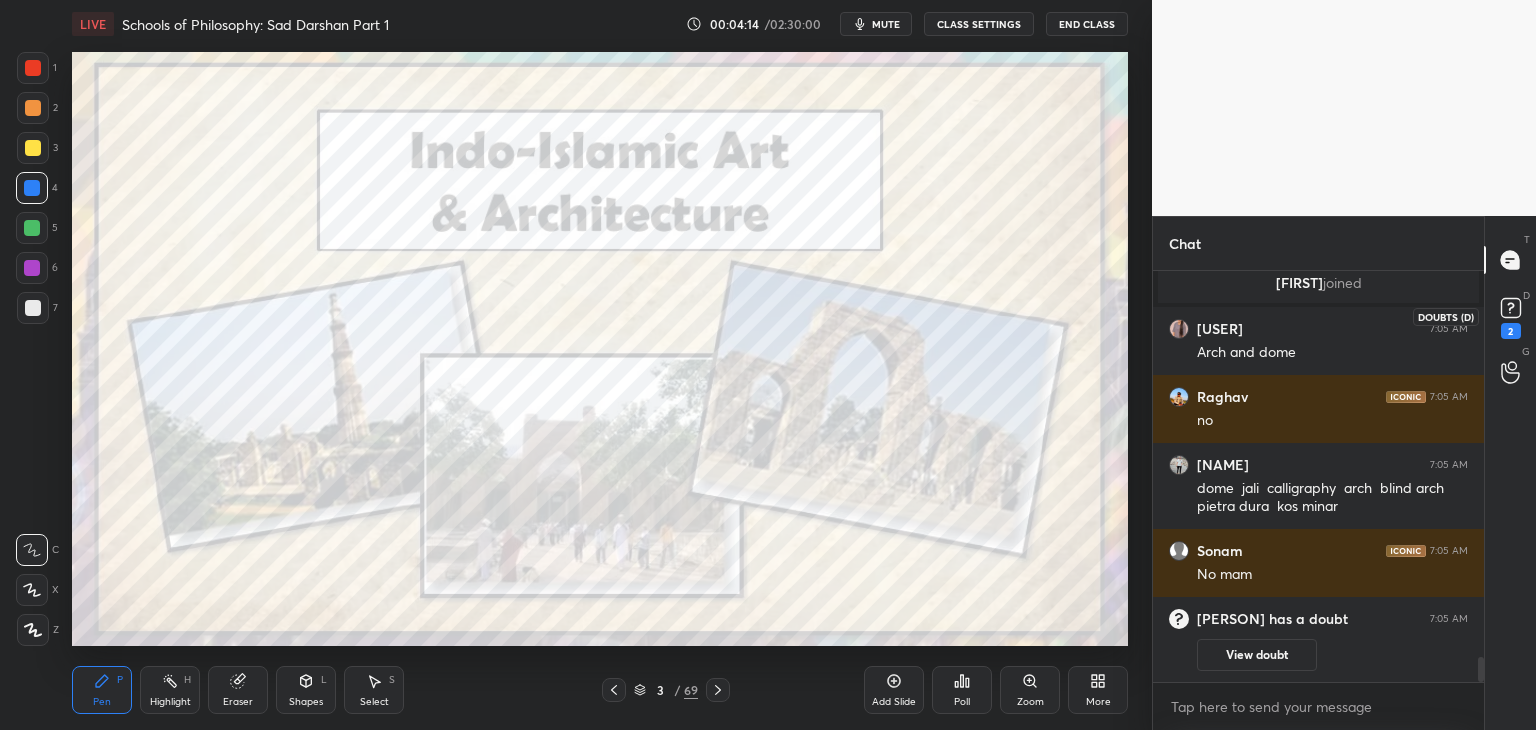 click 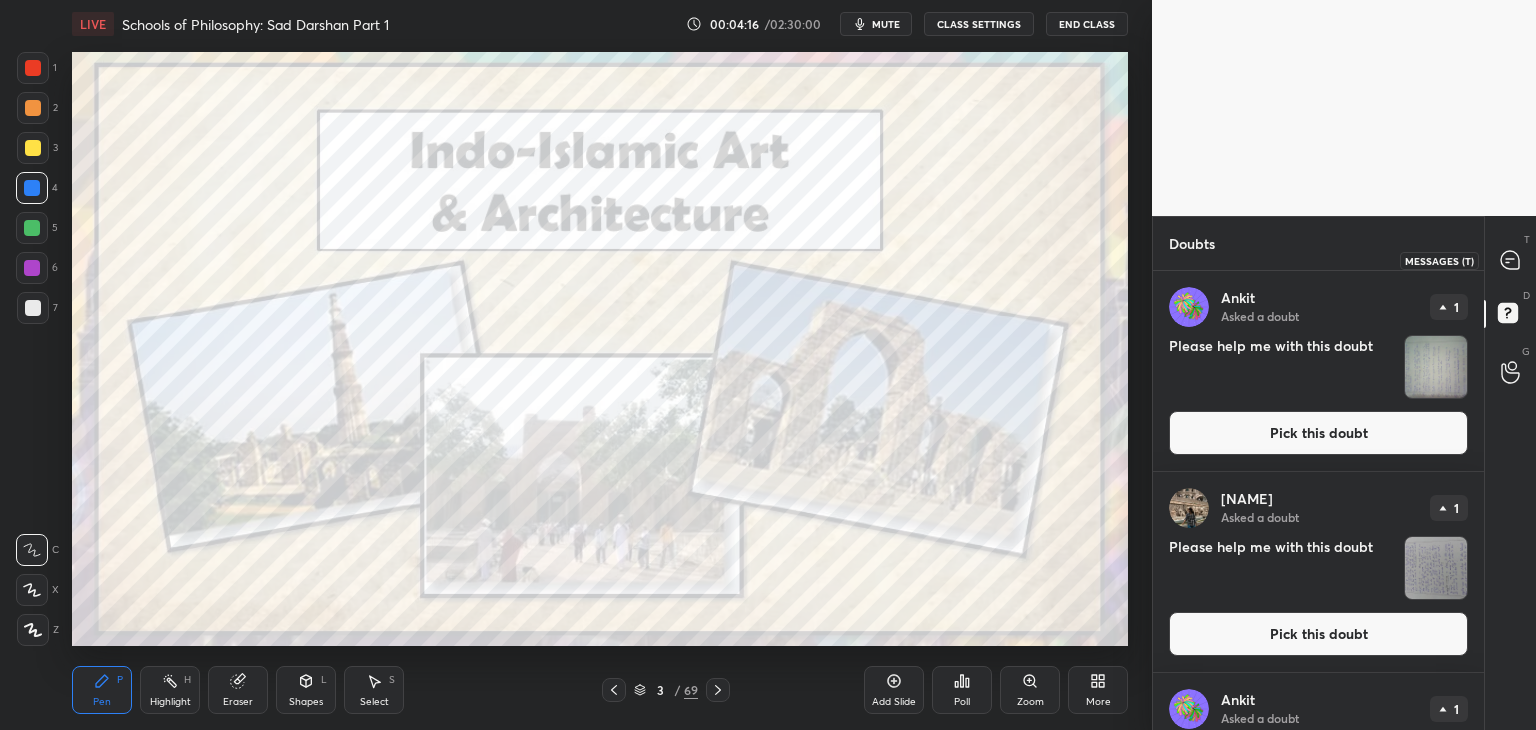 click 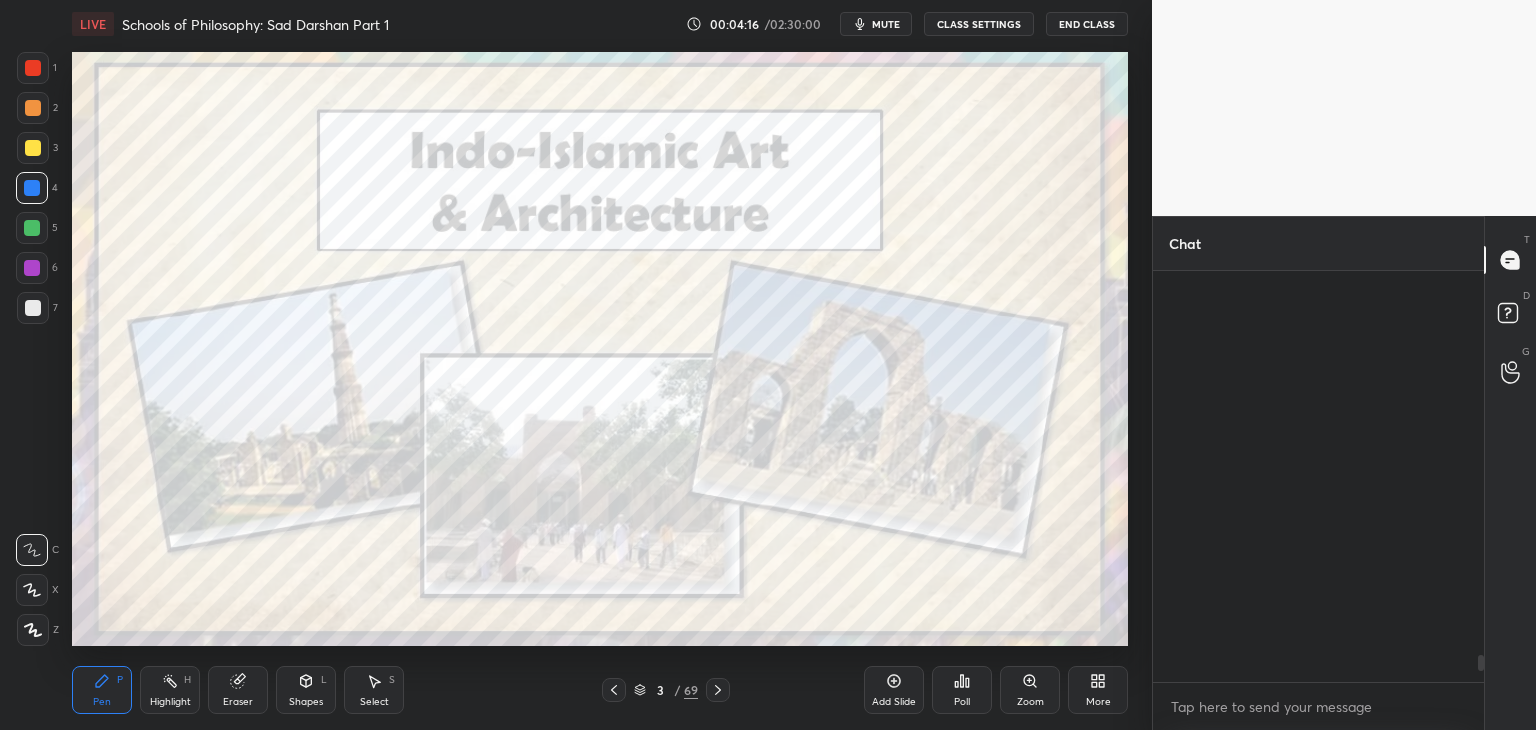 scroll, scrollTop: 6436, scrollLeft: 0, axis: vertical 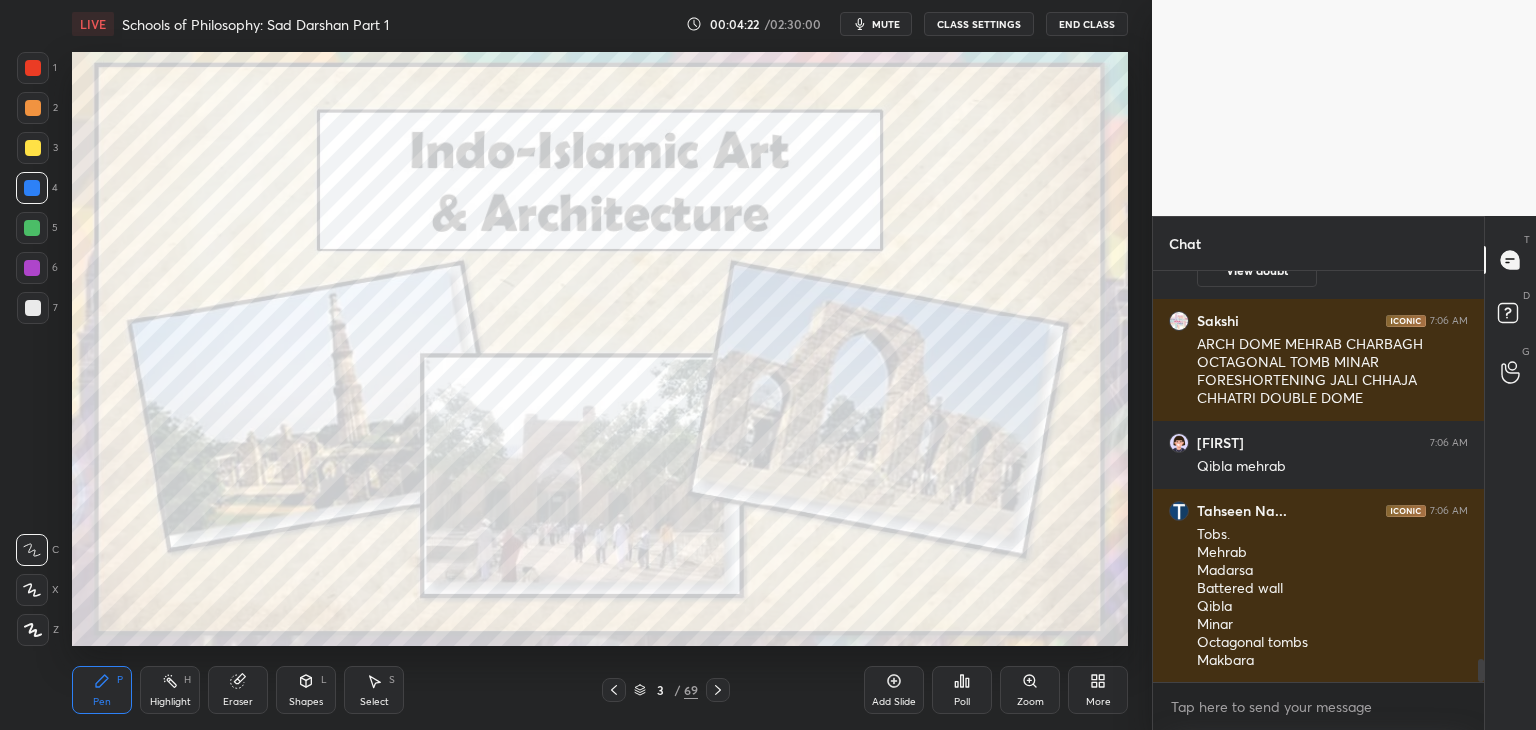 drag, startPoint x: 1481, startPoint y: 669, endPoint x: 1484, endPoint y: 683, distance: 14.3178215 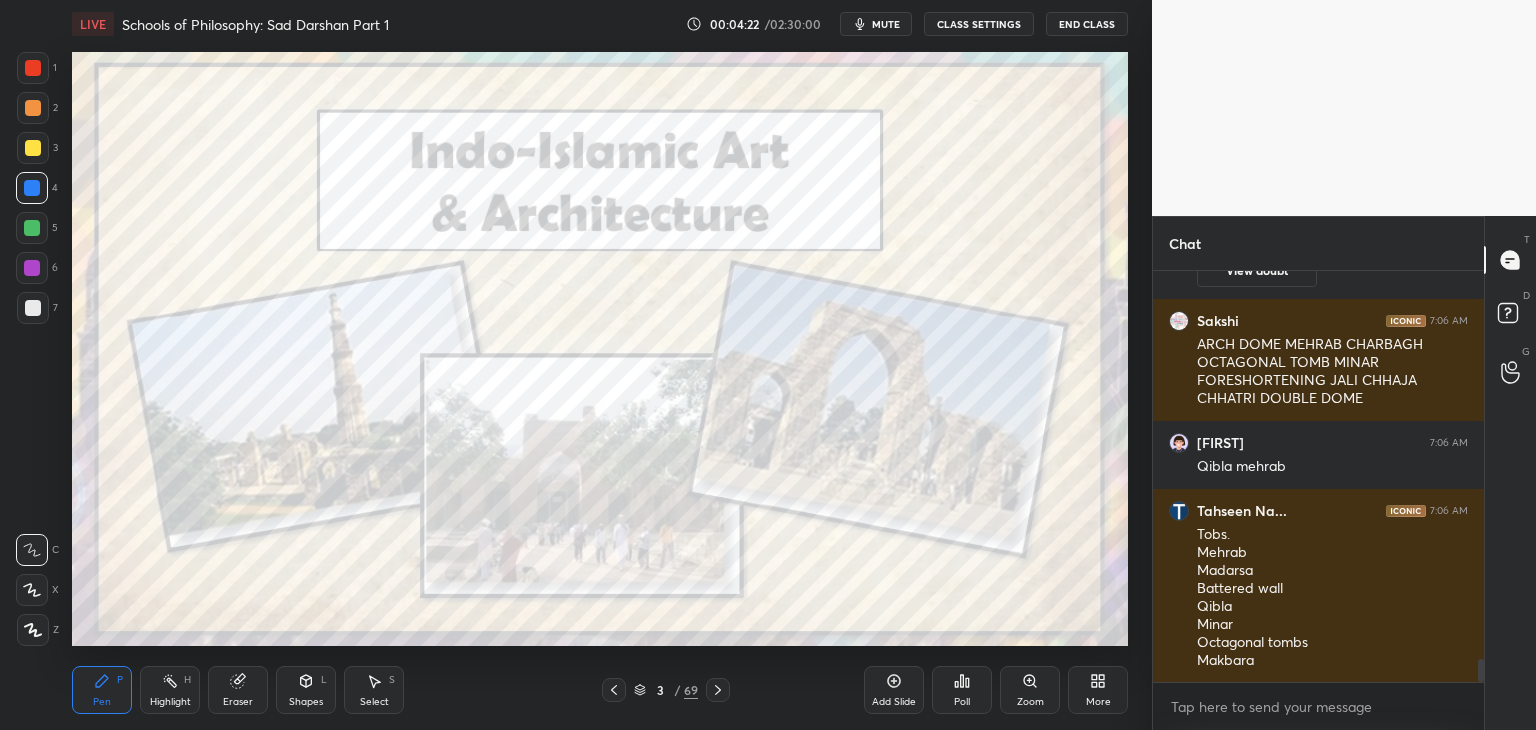 click on "Chat Ankit has a doubt 7:05 AM View doubt Ankit has a doubt 7:06 AM View doubt Sakshi 7:06 AM ARCH DOME MEHRAB CHARBAGH OCTAGONAL TOMB MINAR FORESHORTENING JALI CHHAJA CHHATRI DOUBLE DOME Rinki 7:06 AM Qibla mehrab Tahseen Na... 7:06 AM Tobs.
Mehrab
Madarsa
Battered wall
Qibla
Minar
Octagonal tombs
Makbara JUMP TO LATEST Enable hand raising Enable raise hand to speak to learners. Once enabled, chat will be turned off temporarily. Enable x   Ankit Asked a doubt 1 Please help me with this doubt Pick this doubt Ankit Asked a doubt 1 Please help me with this doubt Pick this doubt Arditi Asked a doubt 1 Please help me with this doubt Pick this doubt Ankit Asked a doubt 1 Please help me with this doubt Pick this doubt Sakshi Asked a doubt 1 Pg 2 Pick this doubt Sneha Asked a doubt 1 Pg 2 Pick this doubt Sakshi Asked a doubt 1 Pg 1 Pick this doubt Sneha Asked a doubt 1 Pg 1 Pick this doubt Sneha Asked a doubt 1 Mam plz tell the format for this . I'm not getting what to write in this. Pick this doubt NEW DOUBTS ASKED" at bounding box center (1344, 473) 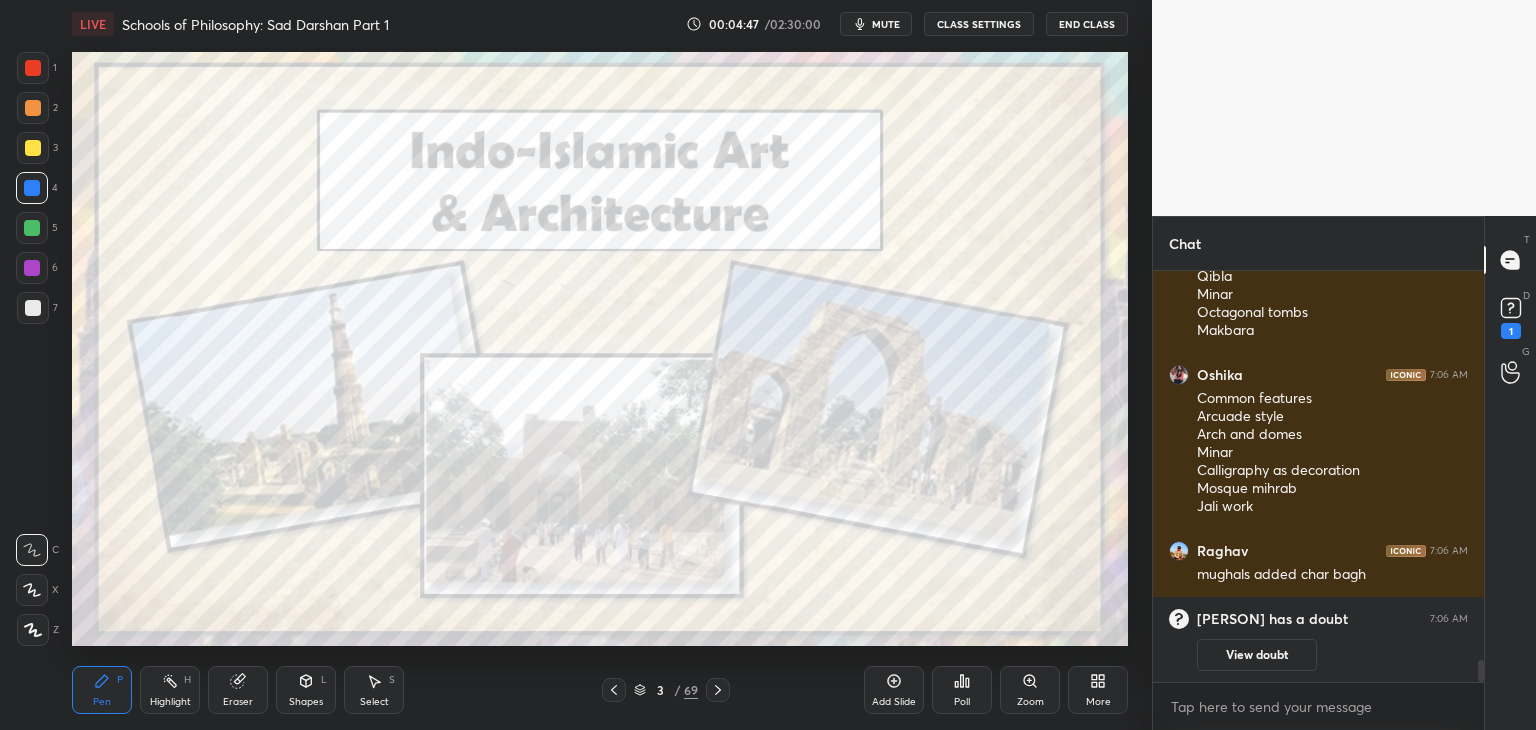 scroll, scrollTop: 6858, scrollLeft: 0, axis: vertical 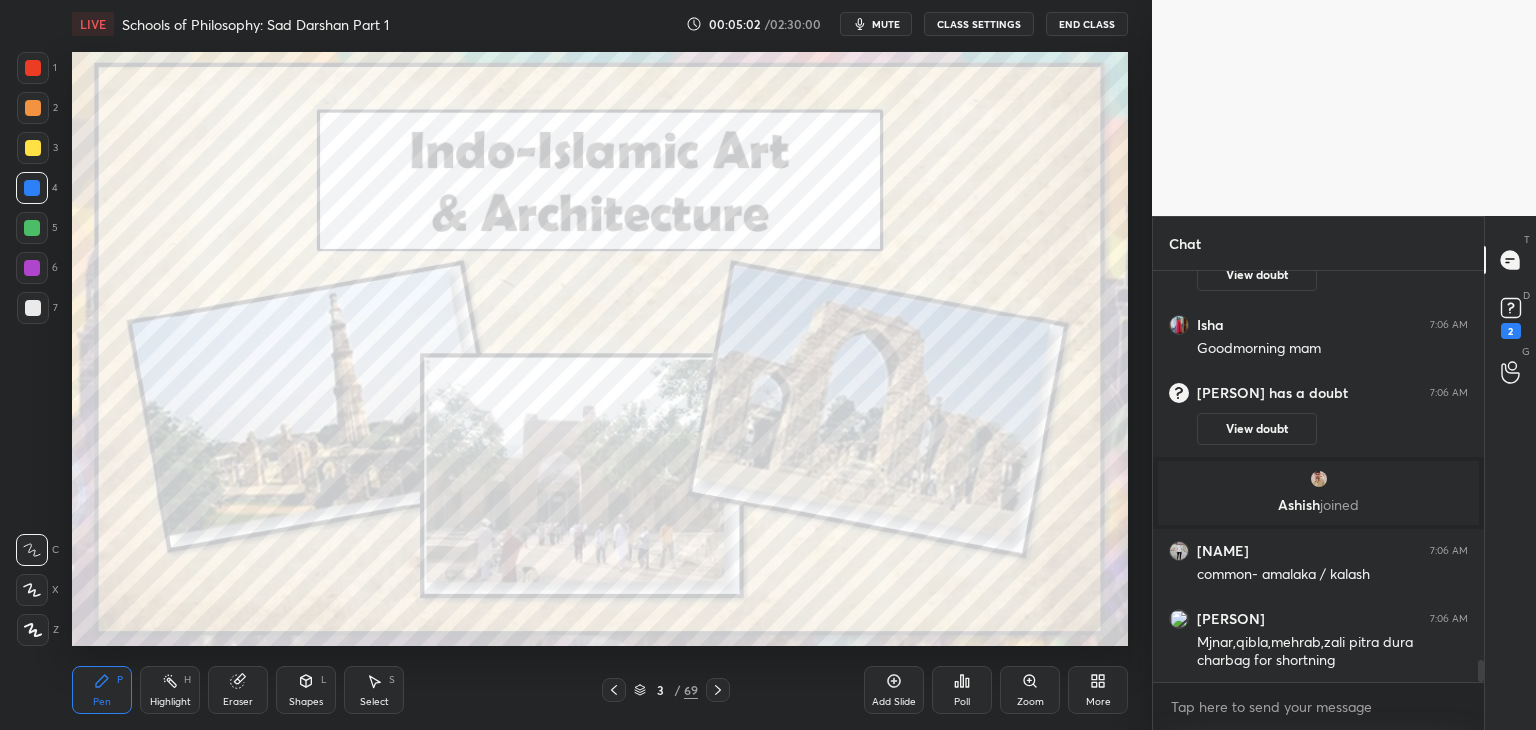 drag, startPoint x: 1480, startPoint y: 668, endPoint x: 1495, endPoint y: 681, distance: 19.849434 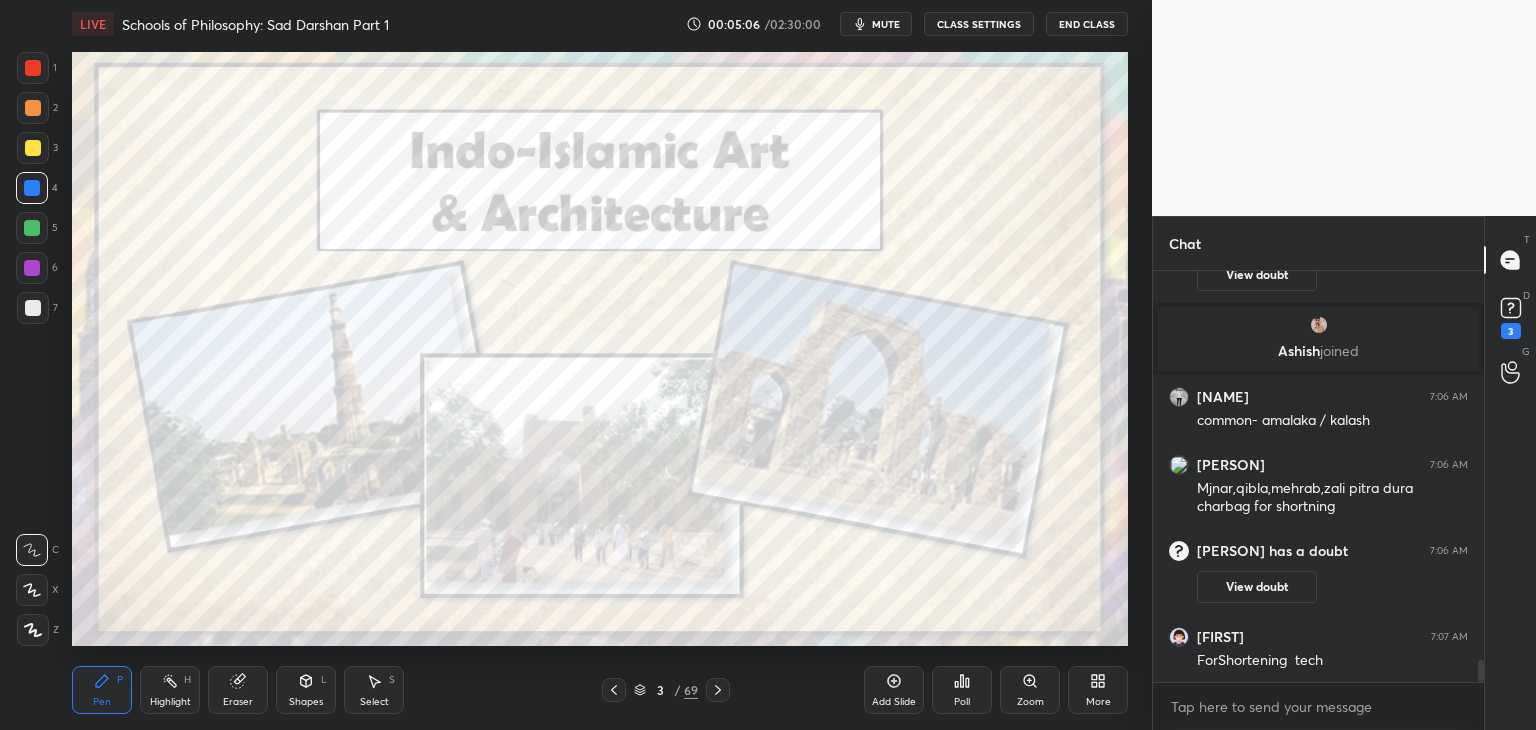 scroll, scrollTop: 7288, scrollLeft: 0, axis: vertical 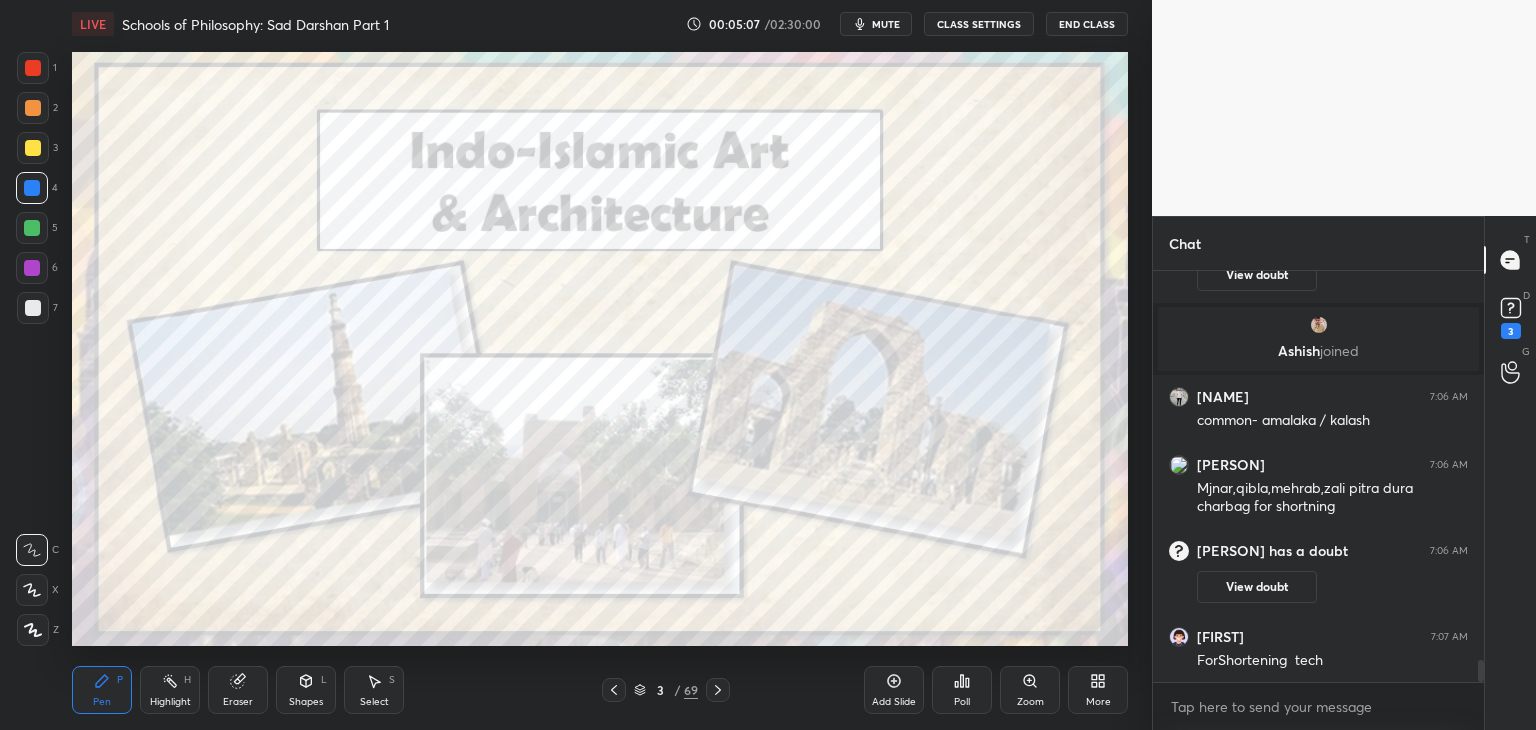 click 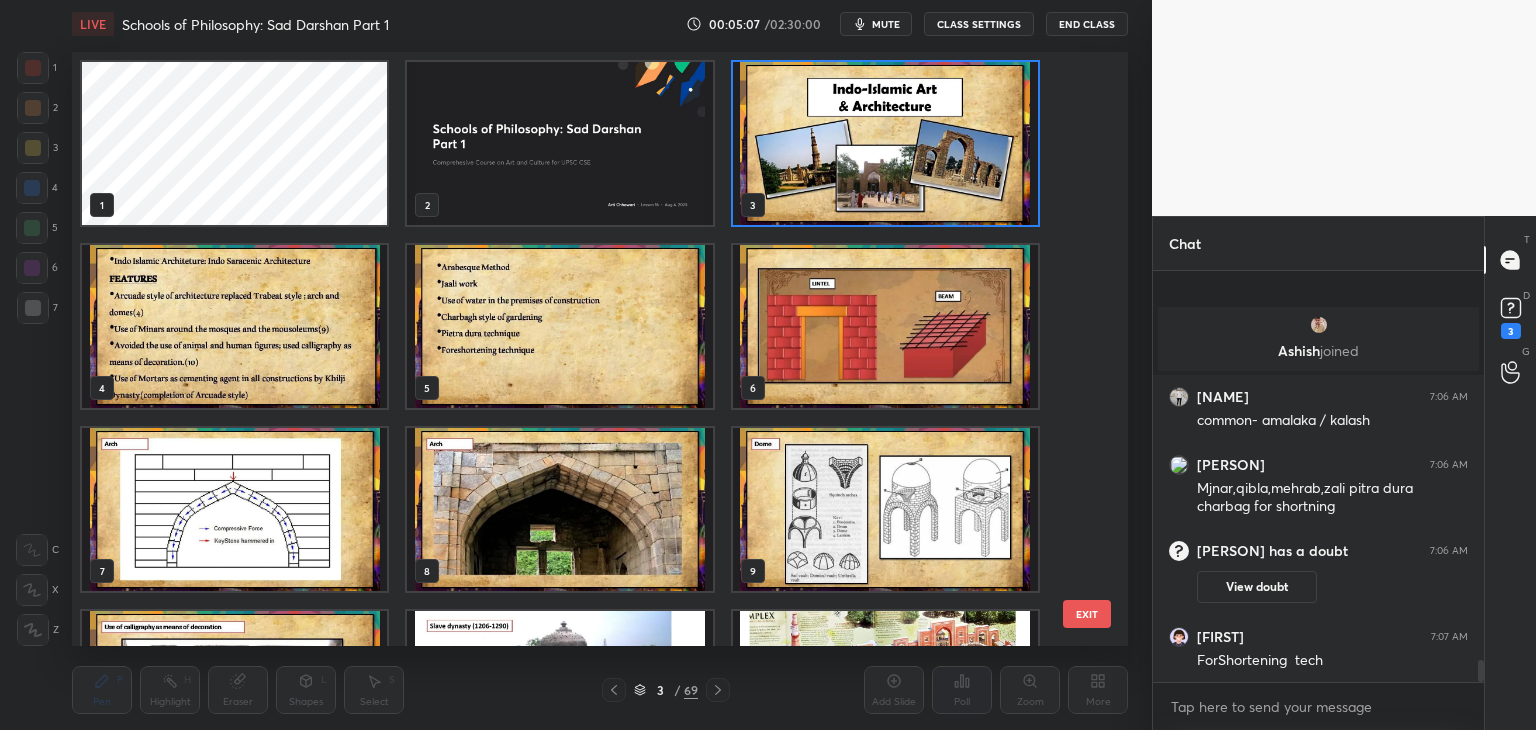 scroll, scrollTop: 7392, scrollLeft: 0, axis: vertical 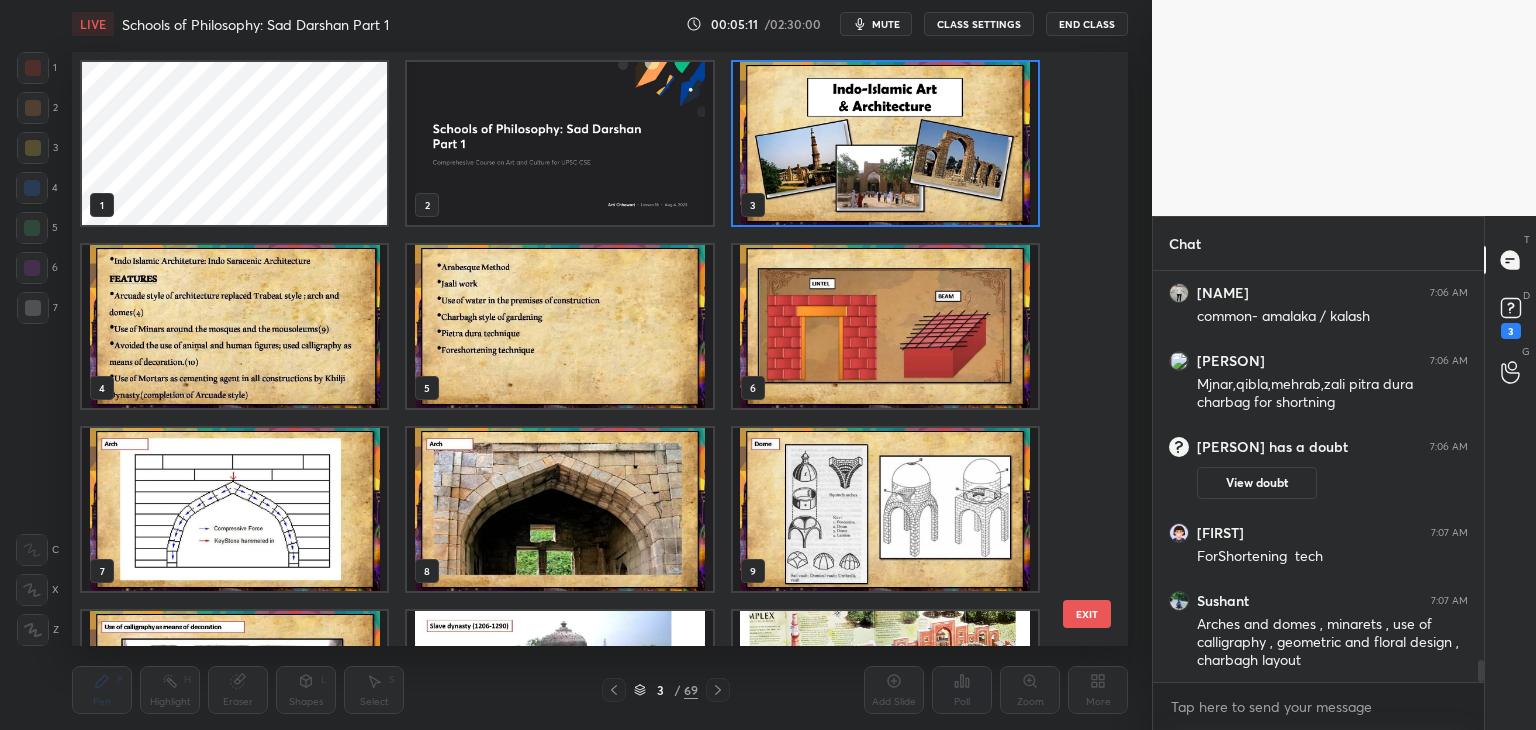 click at bounding box center [234, 326] 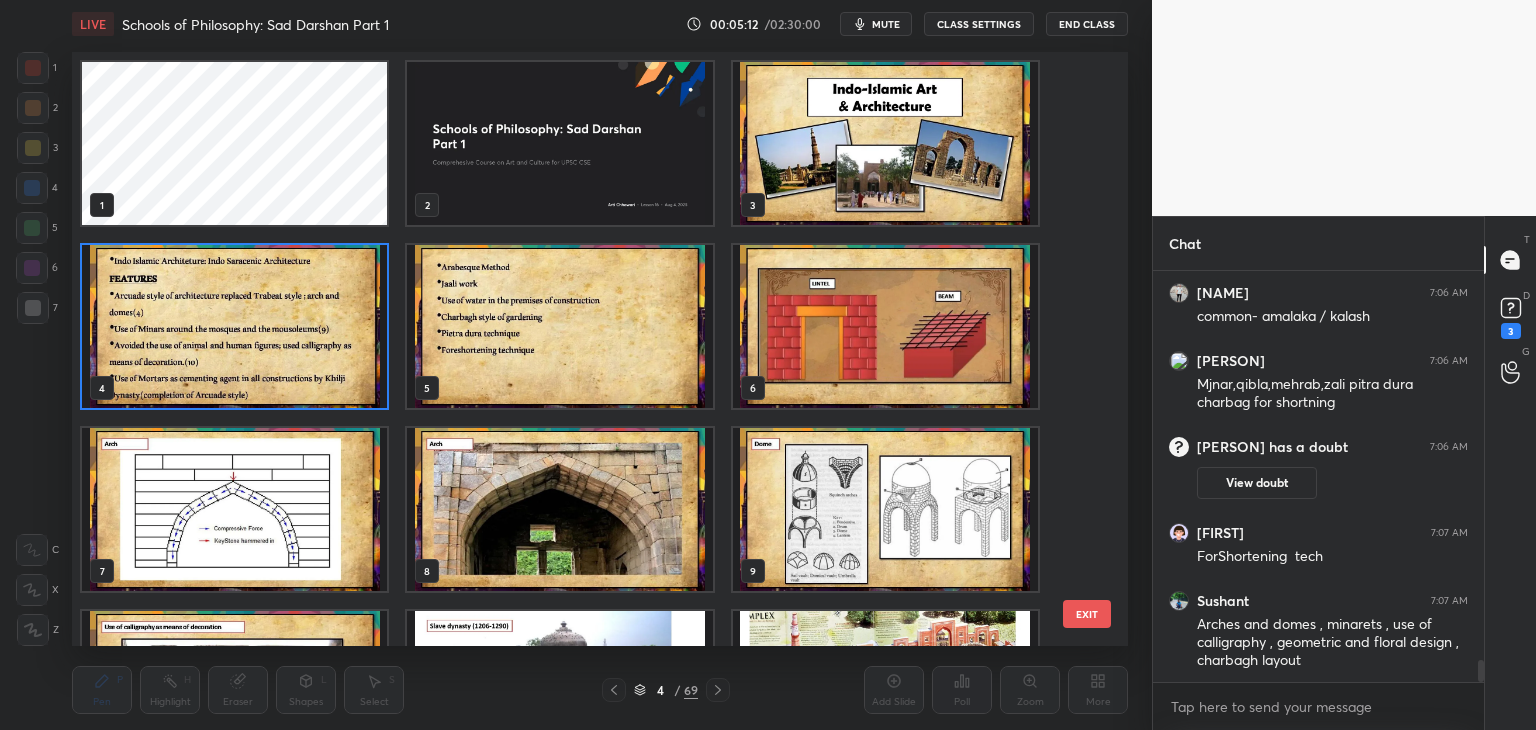 click 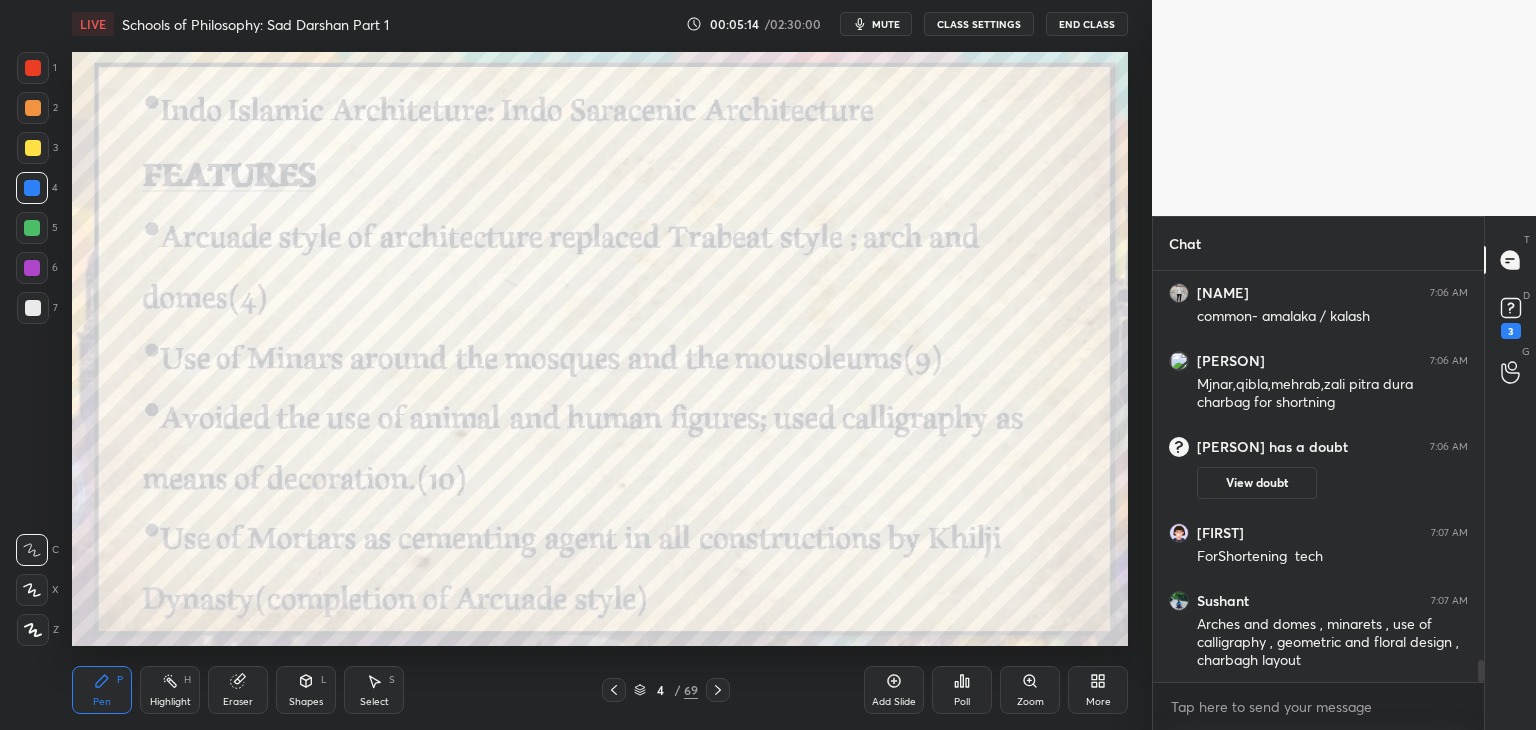 click at bounding box center [33, 68] 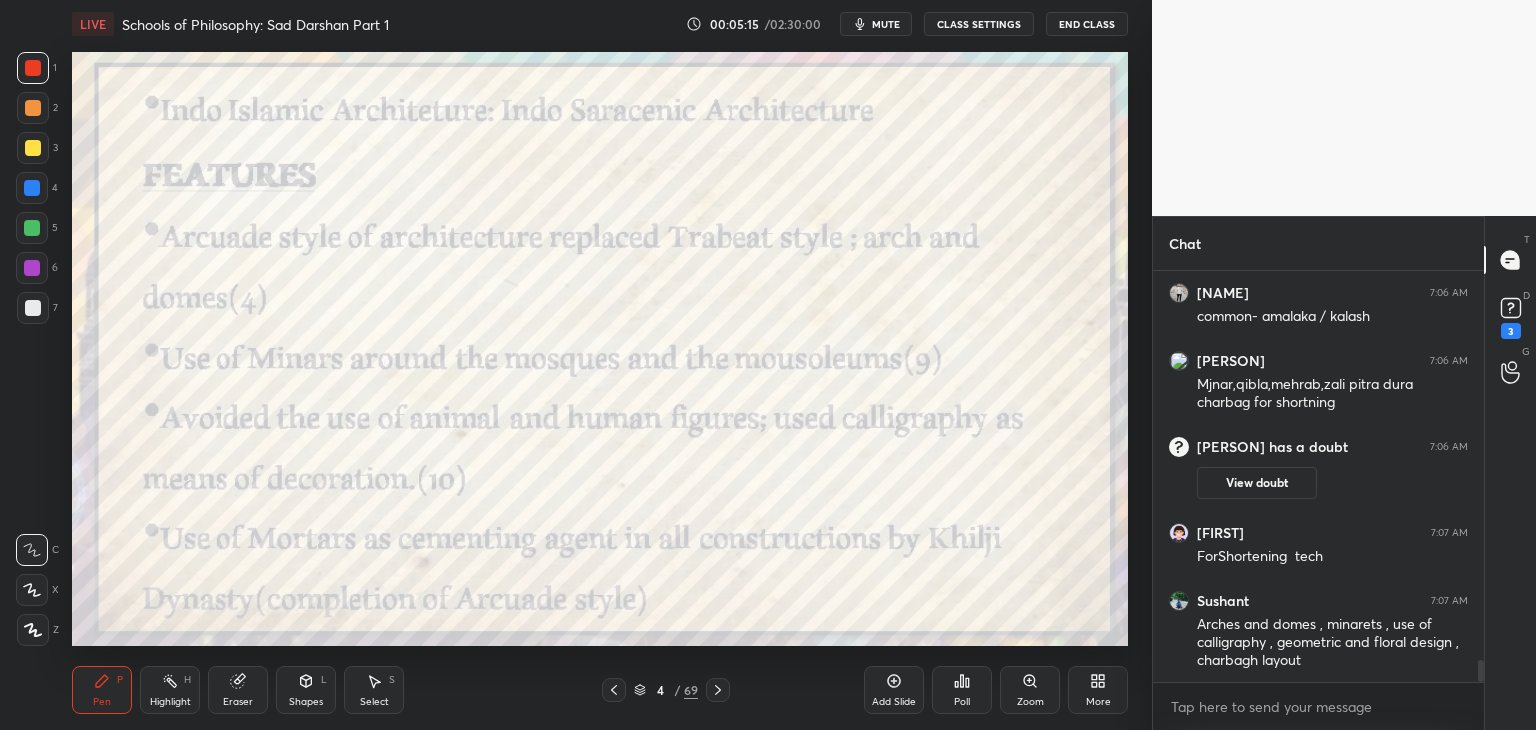 scroll, scrollTop: 7496, scrollLeft: 0, axis: vertical 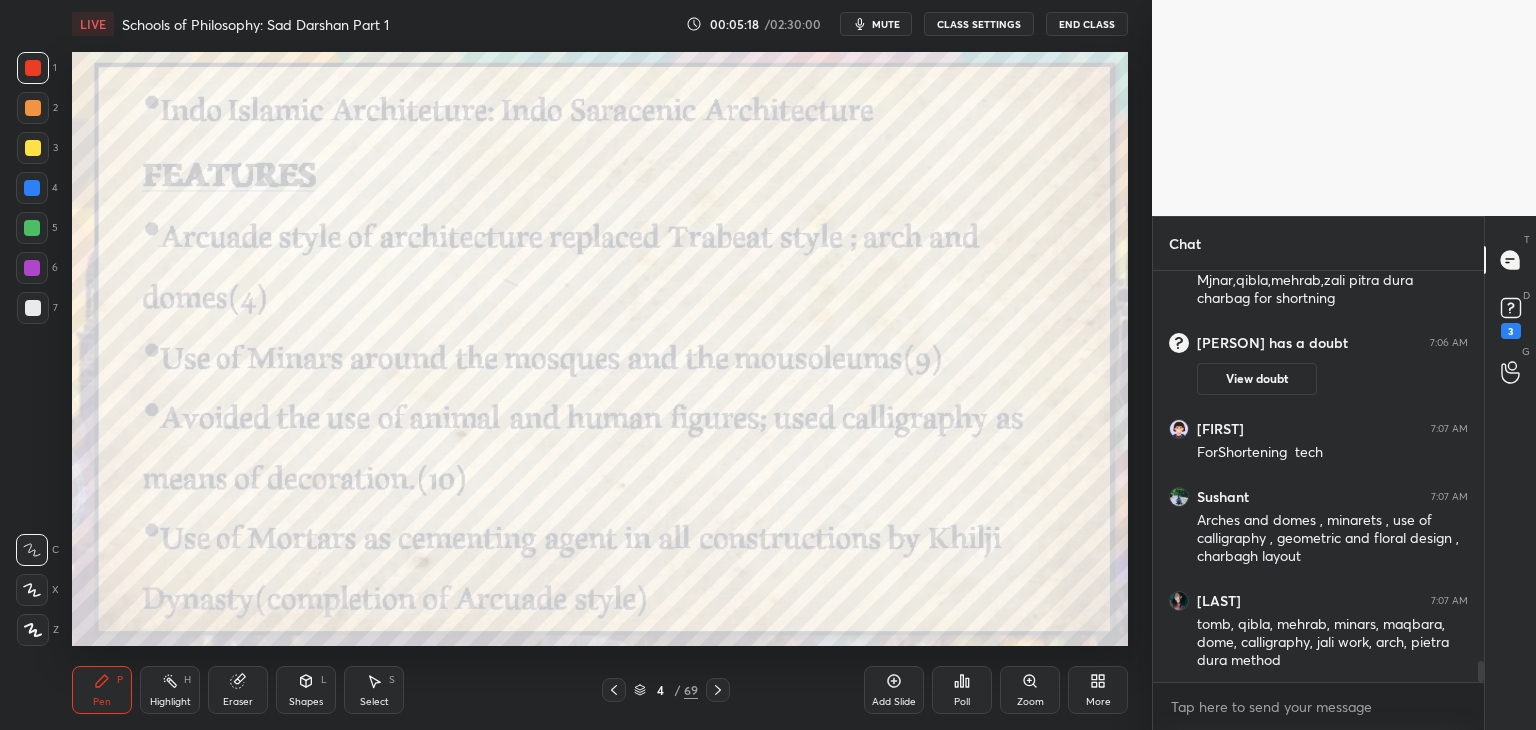 drag, startPoint x: 34, startPoint y: 588, endPoint x: 32, endPoint y: 550, distance: 38.052597 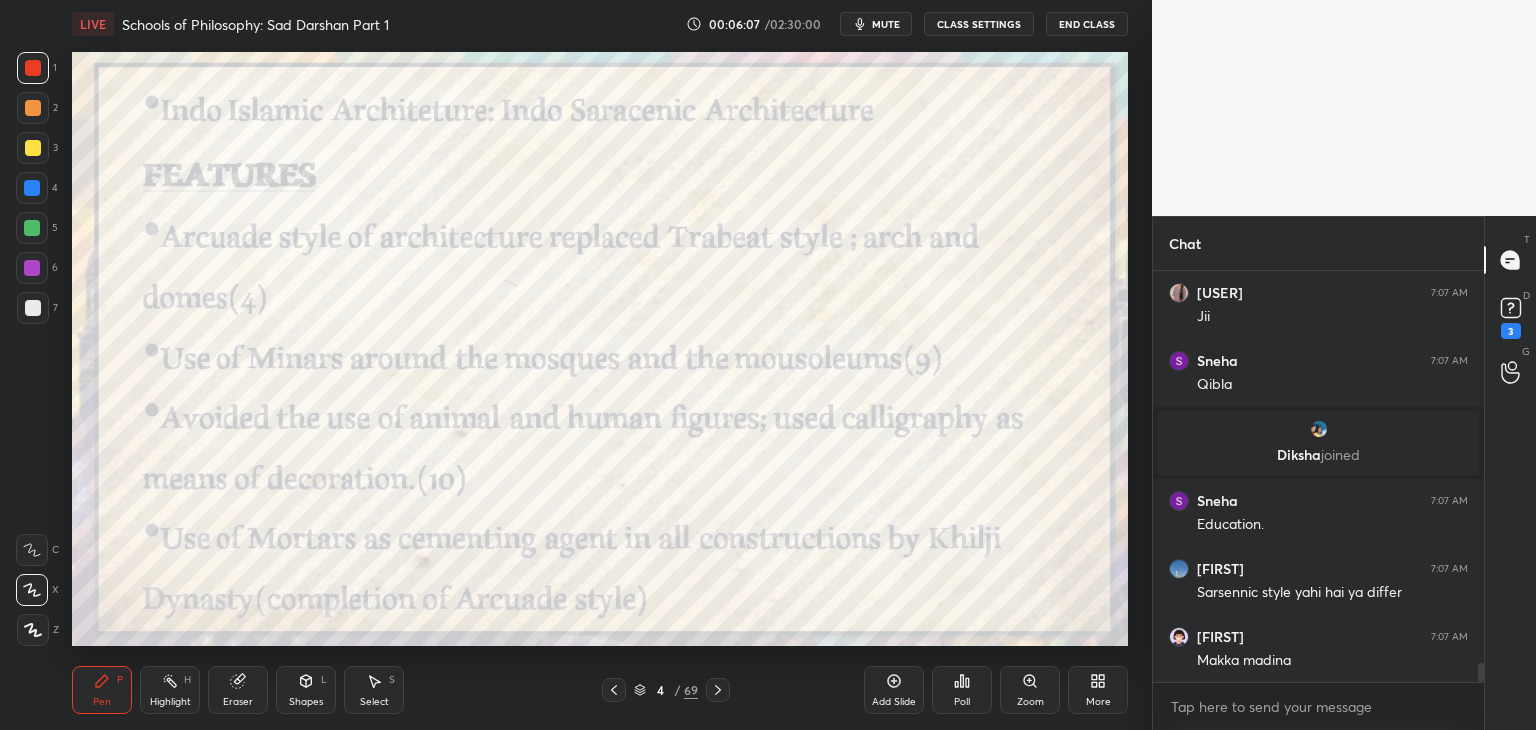 scroll, scrollTop: 8592, scrollLeft: 0, axis: vertical 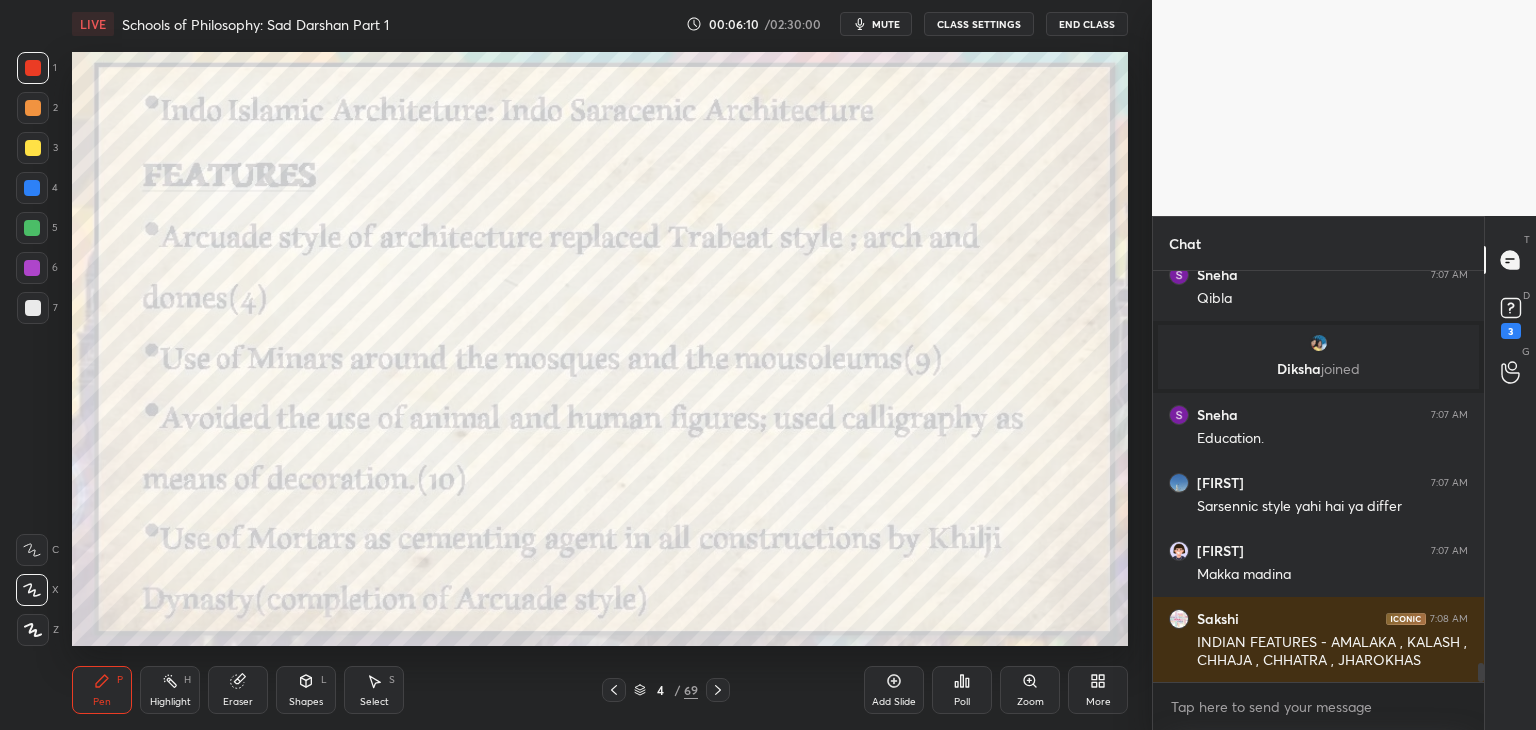 click at bounding box center [32, 188] 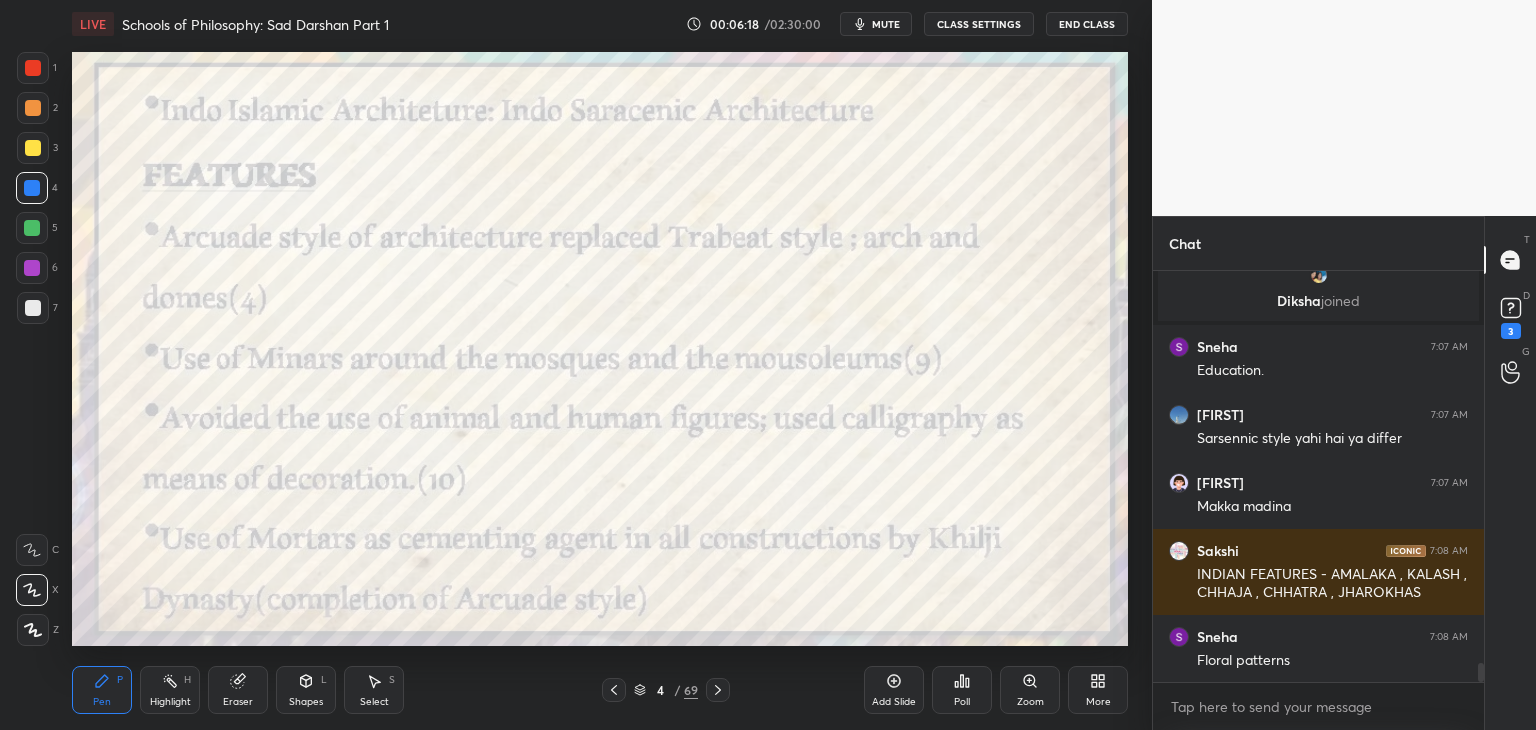 scroll, scrollTop: 8728, scrollLeft: 0, axis: vertical 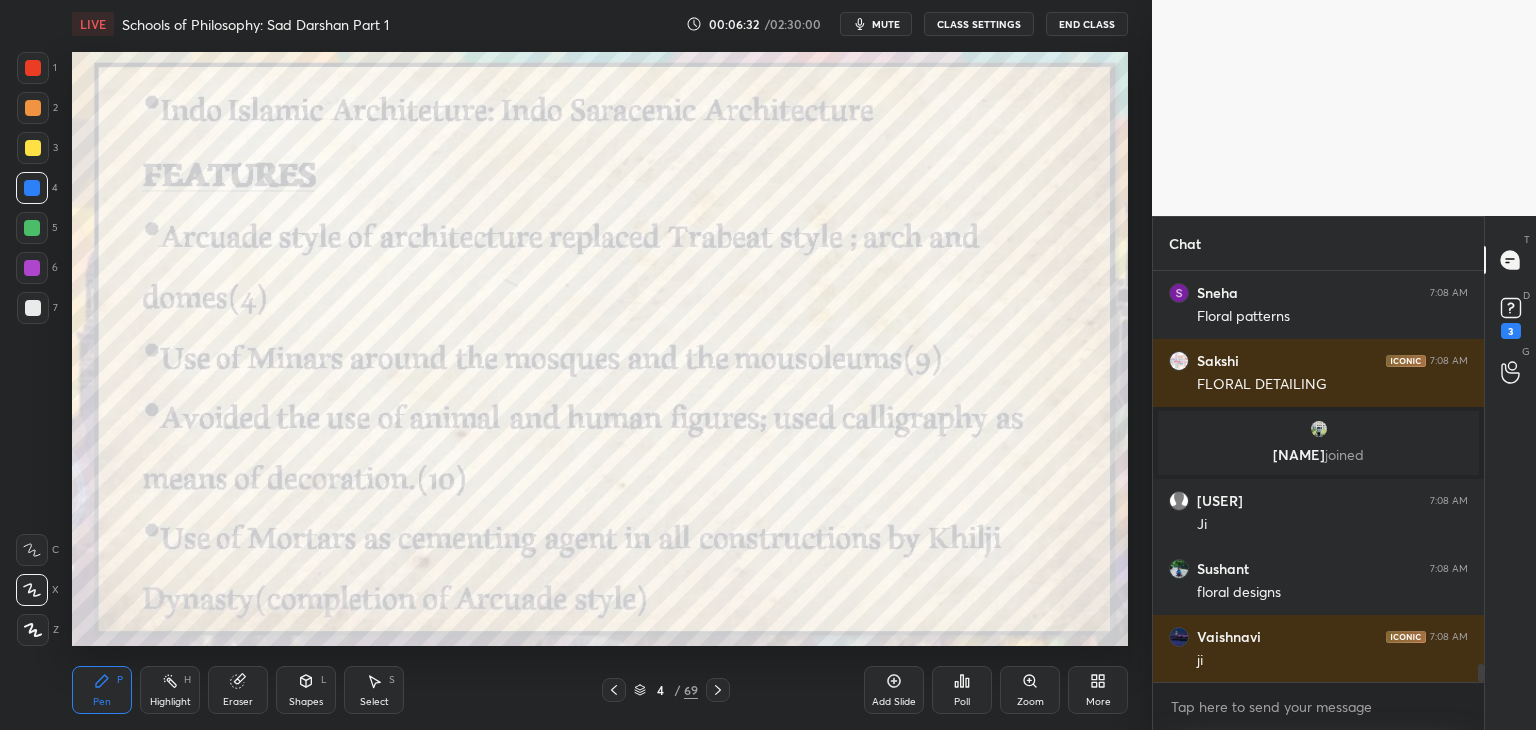 click 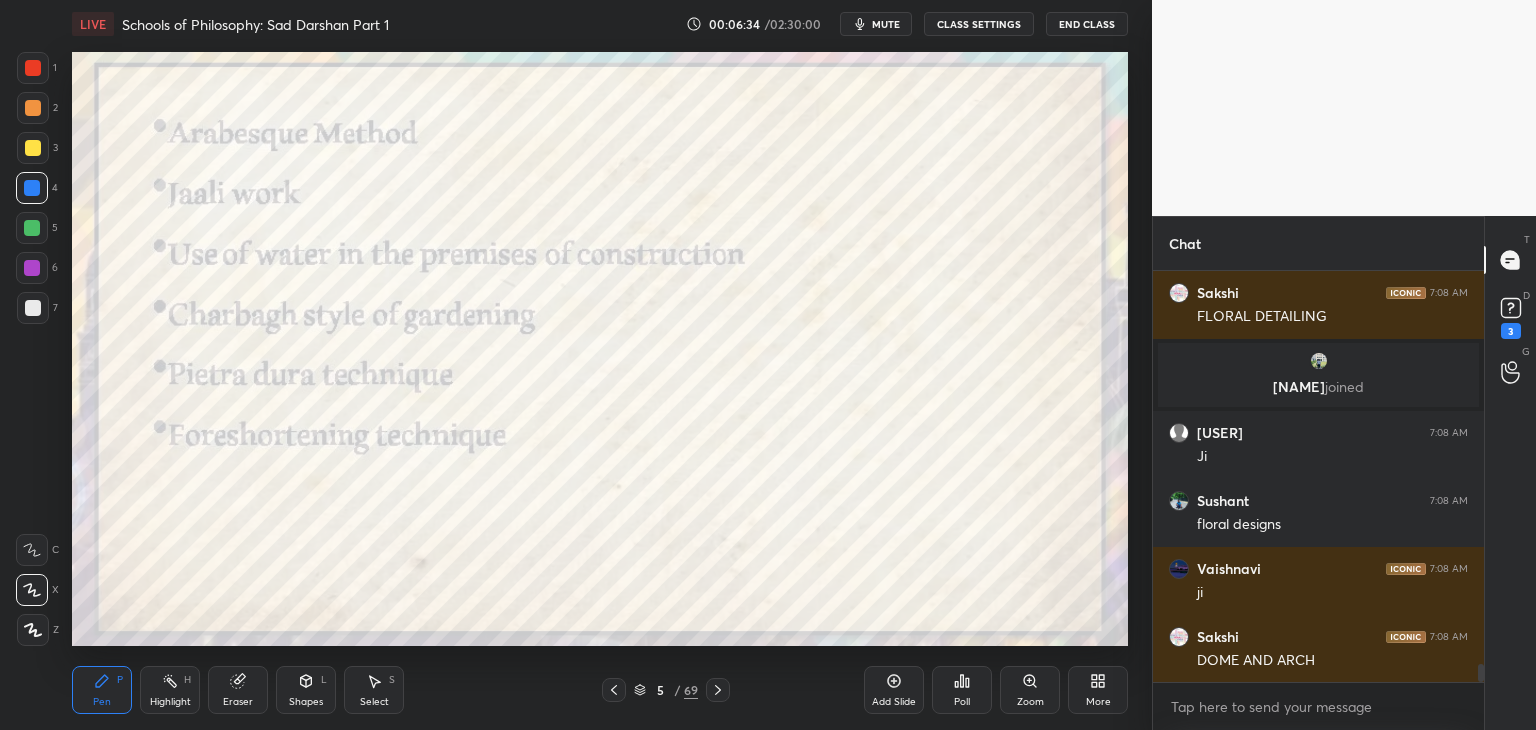 click 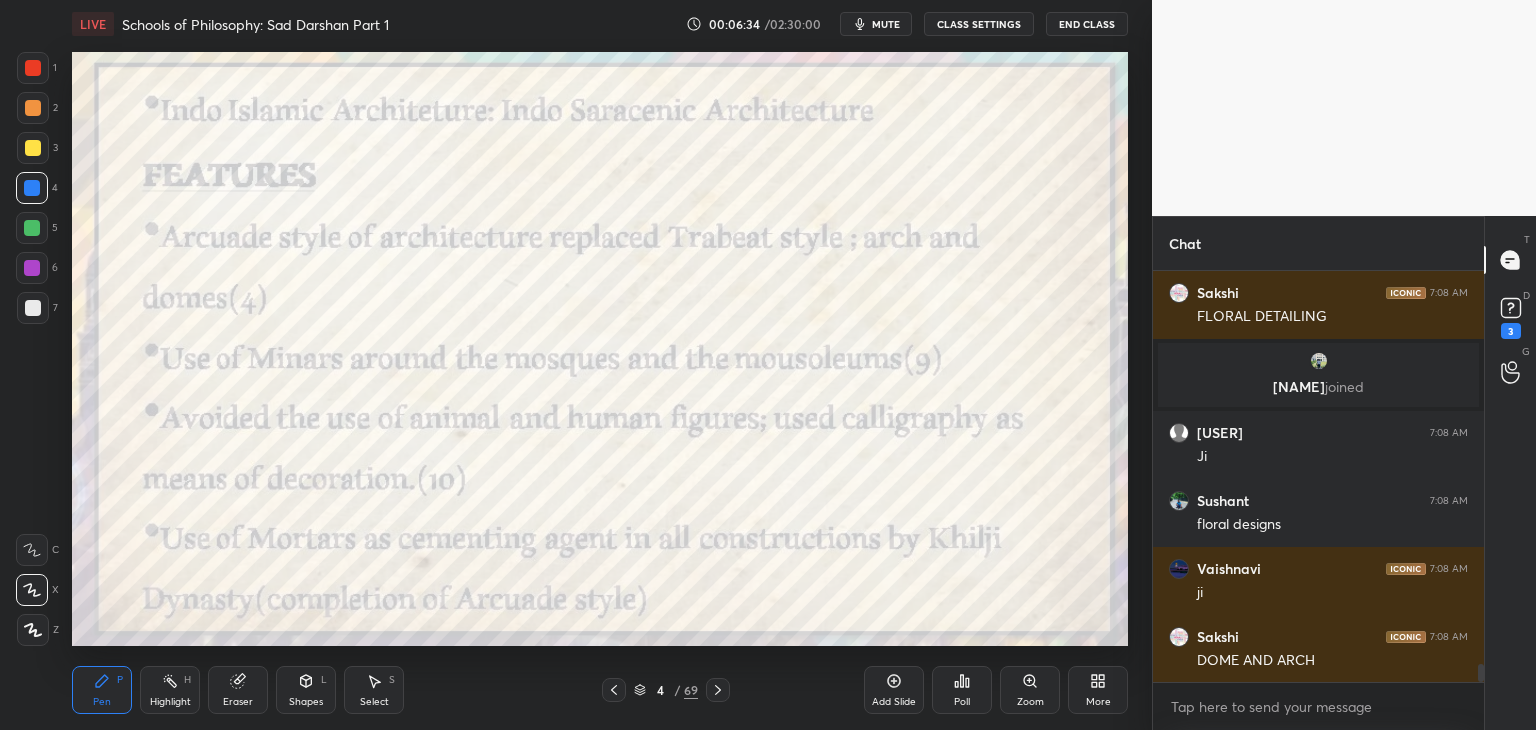 scroll, scrollTop: 9082, scrollLeft: 0, axis: vertical 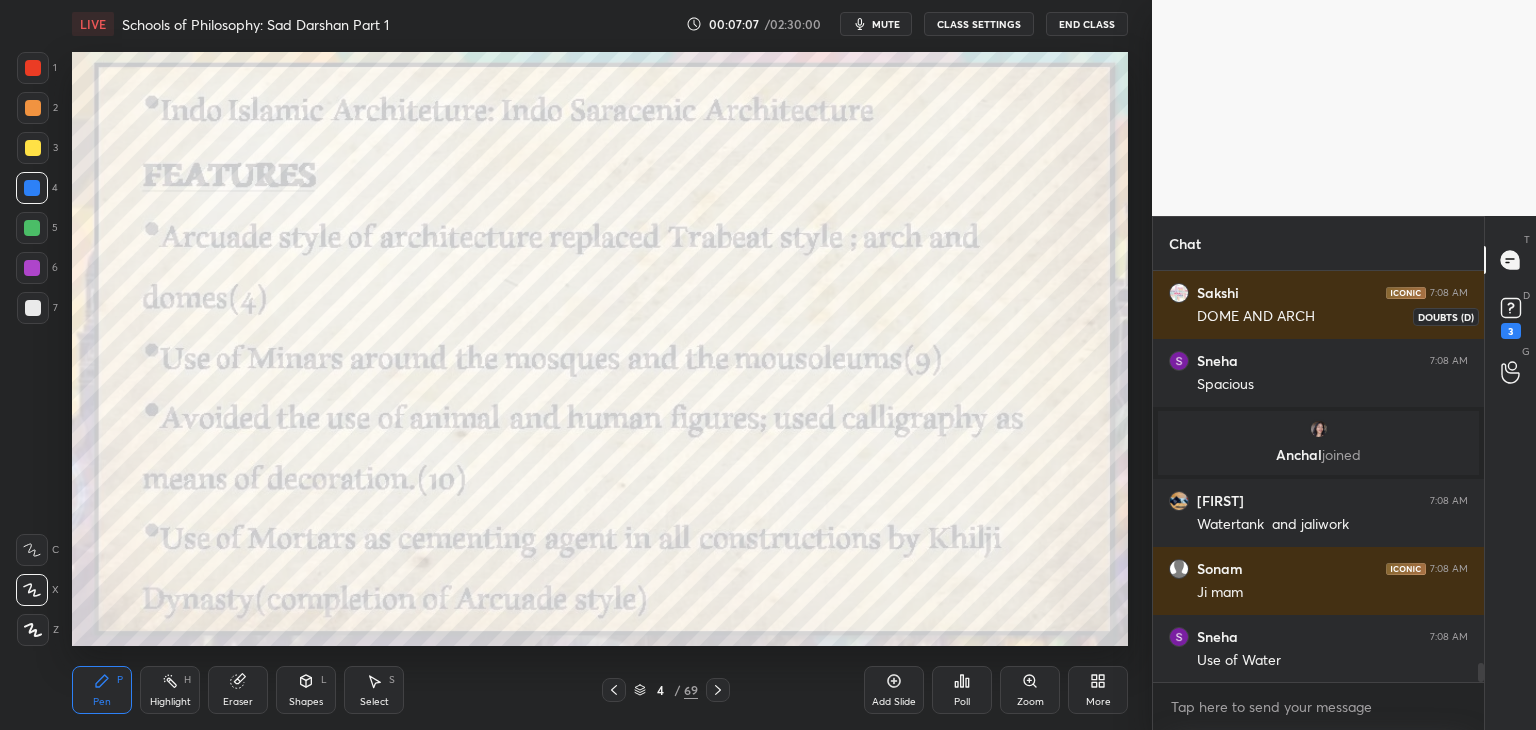 click 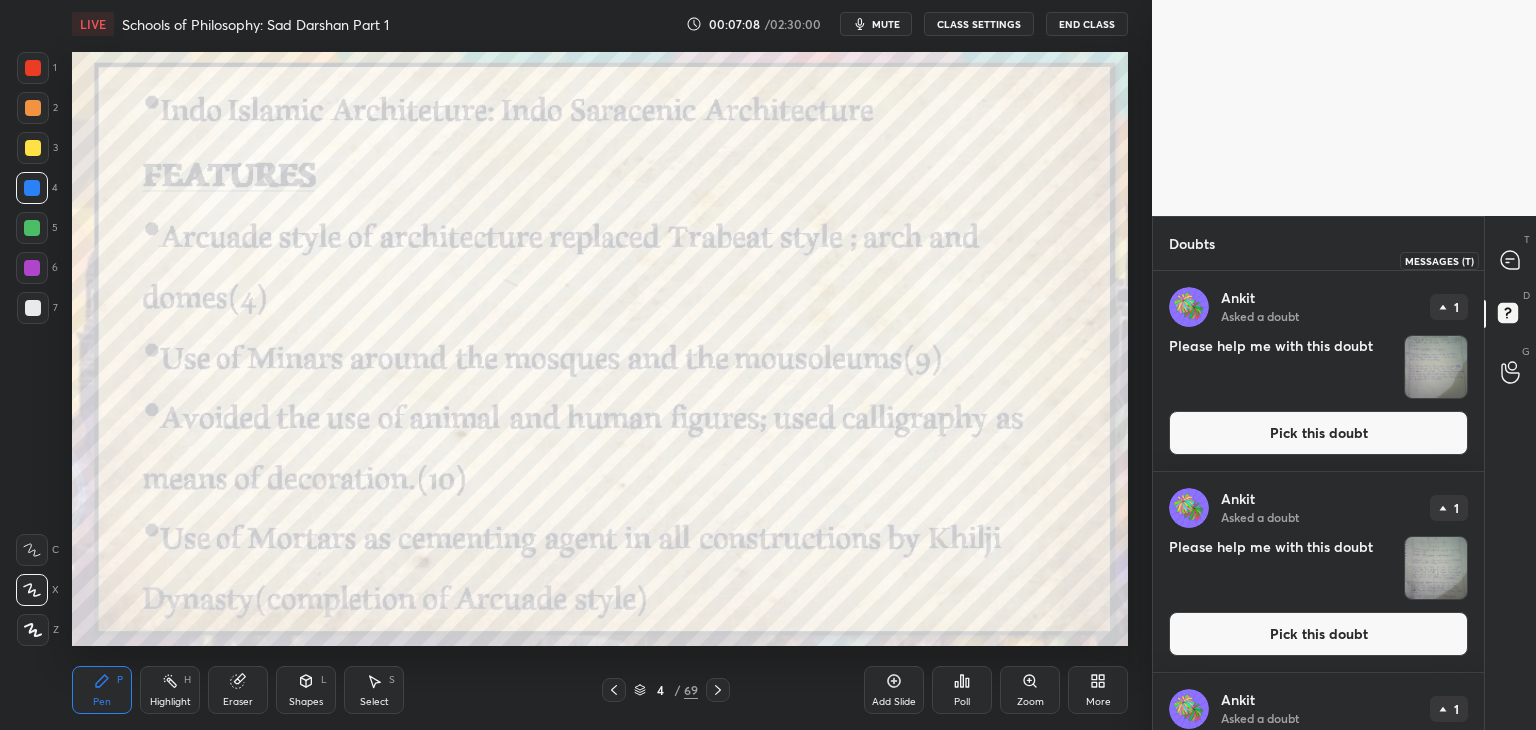 click 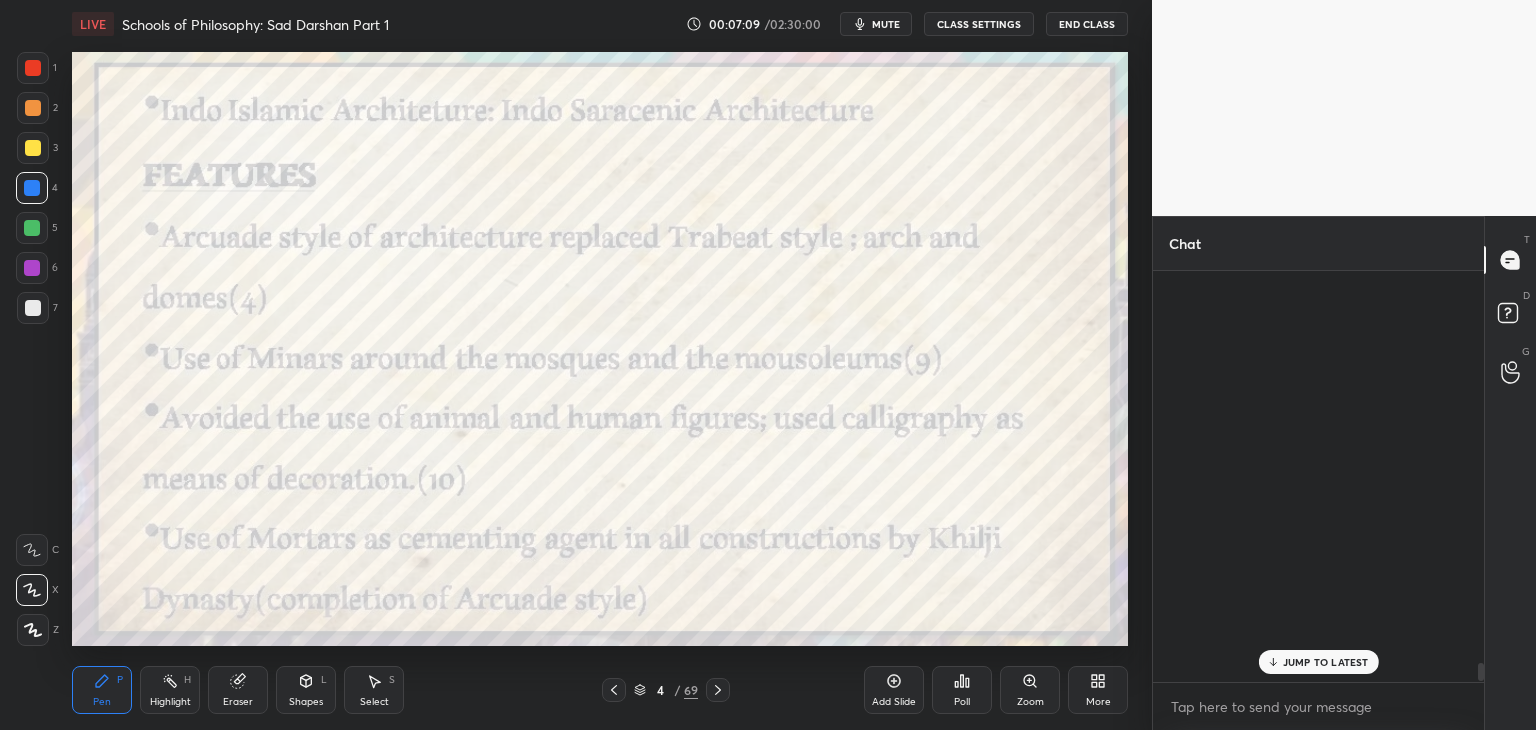 scroll, scrollTop: 9094, scrollLeft: 0, axis: vertical 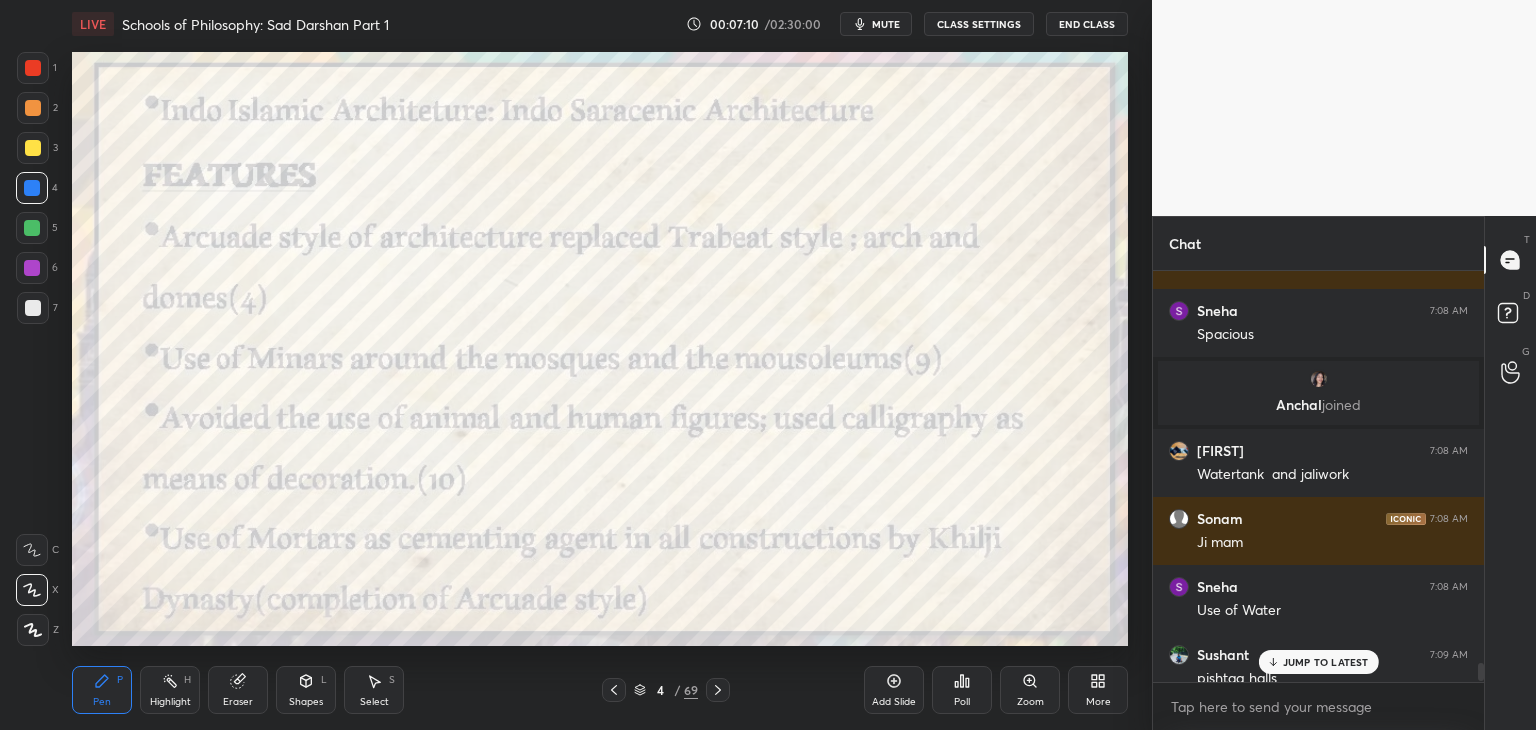click on "JUMP TO LATEST" at bounding box center [1318, 662] 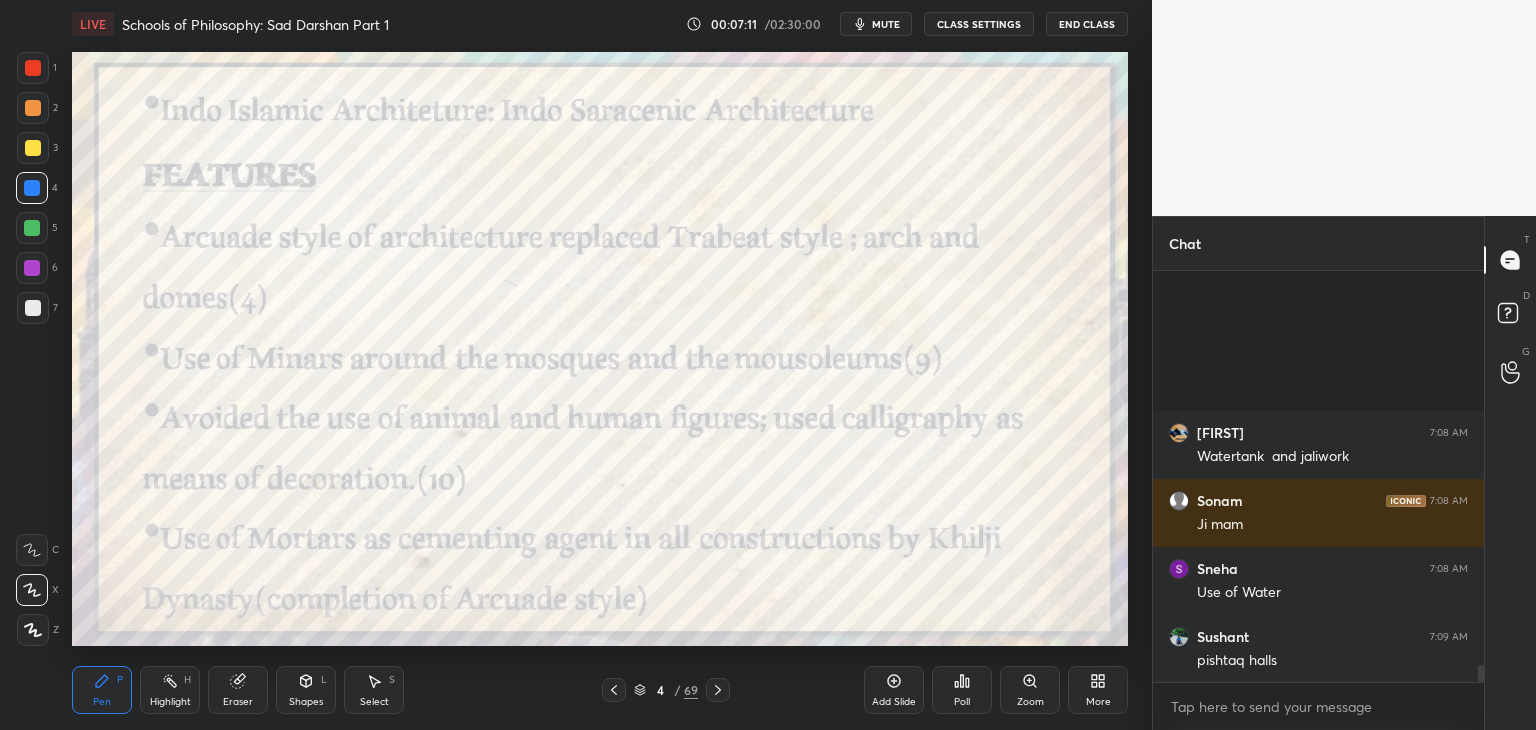 scroll, scrollTop: 9378, scrollLeft: 0, axis: vertical 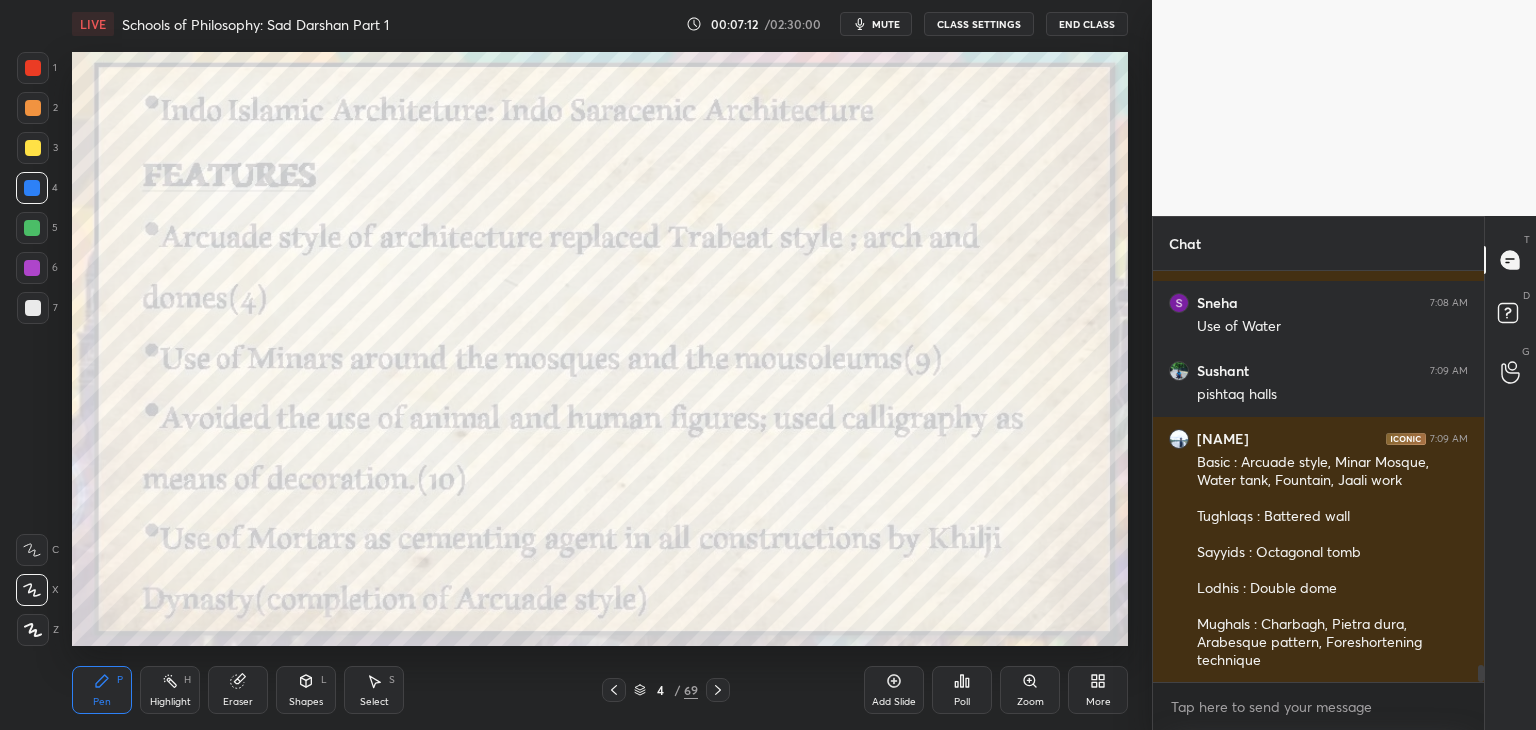 click at bounding box center [33, 68] 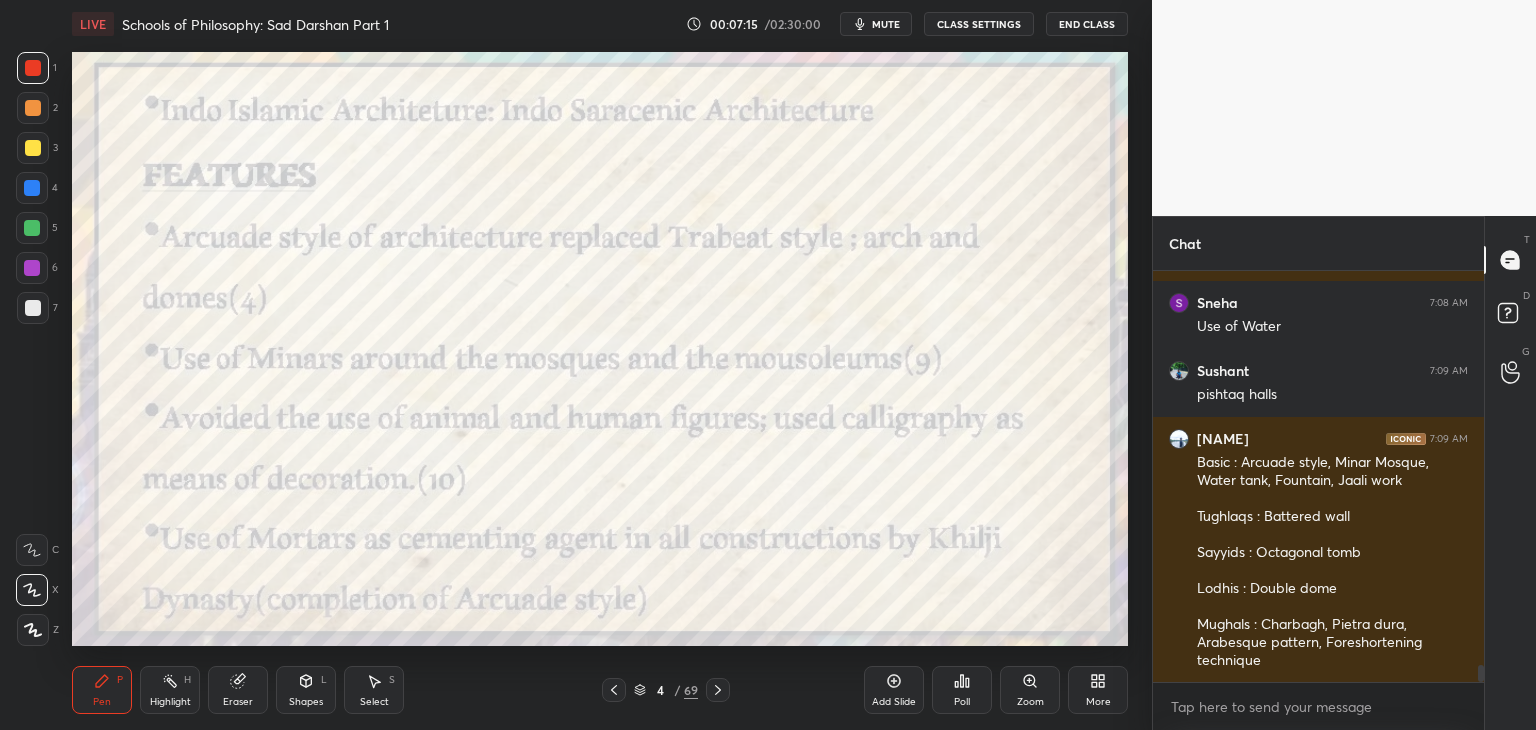 click 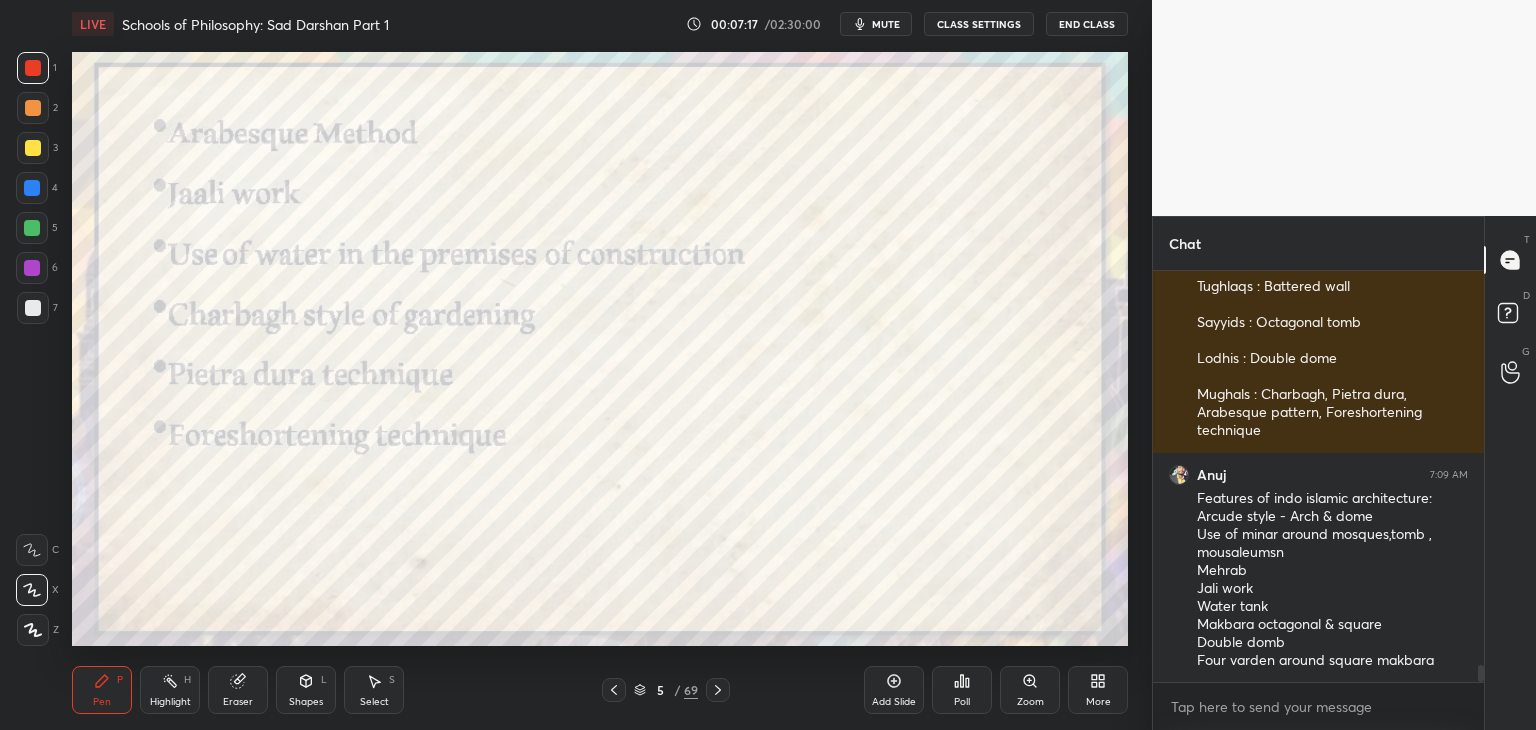 scroll, scrollTop: 9680, scrollLeft: 0, axis: vertical 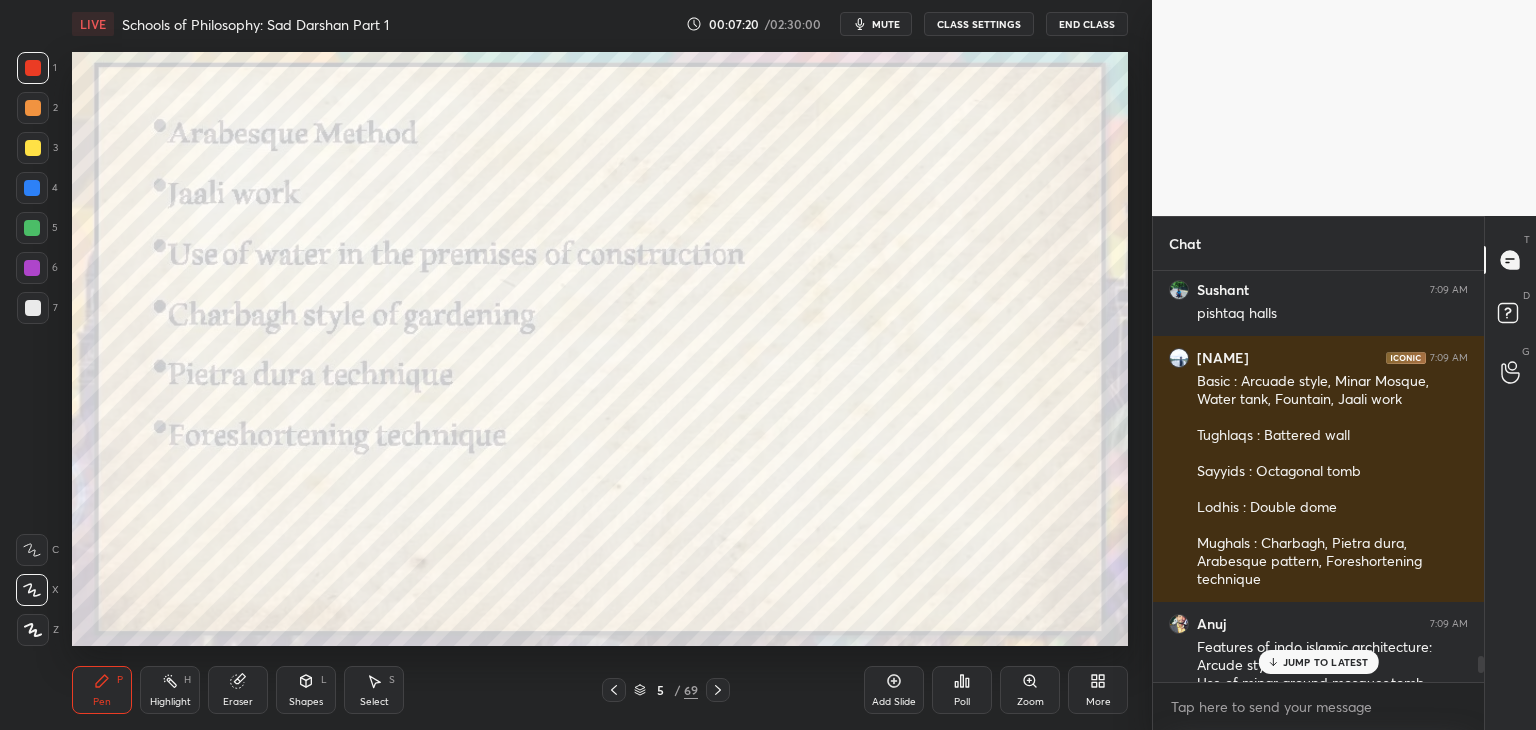 drag, startPoint x: 1480, startPoint y: 671, endPoint x: 1483, endPoint y: 635, distance: 36.124783 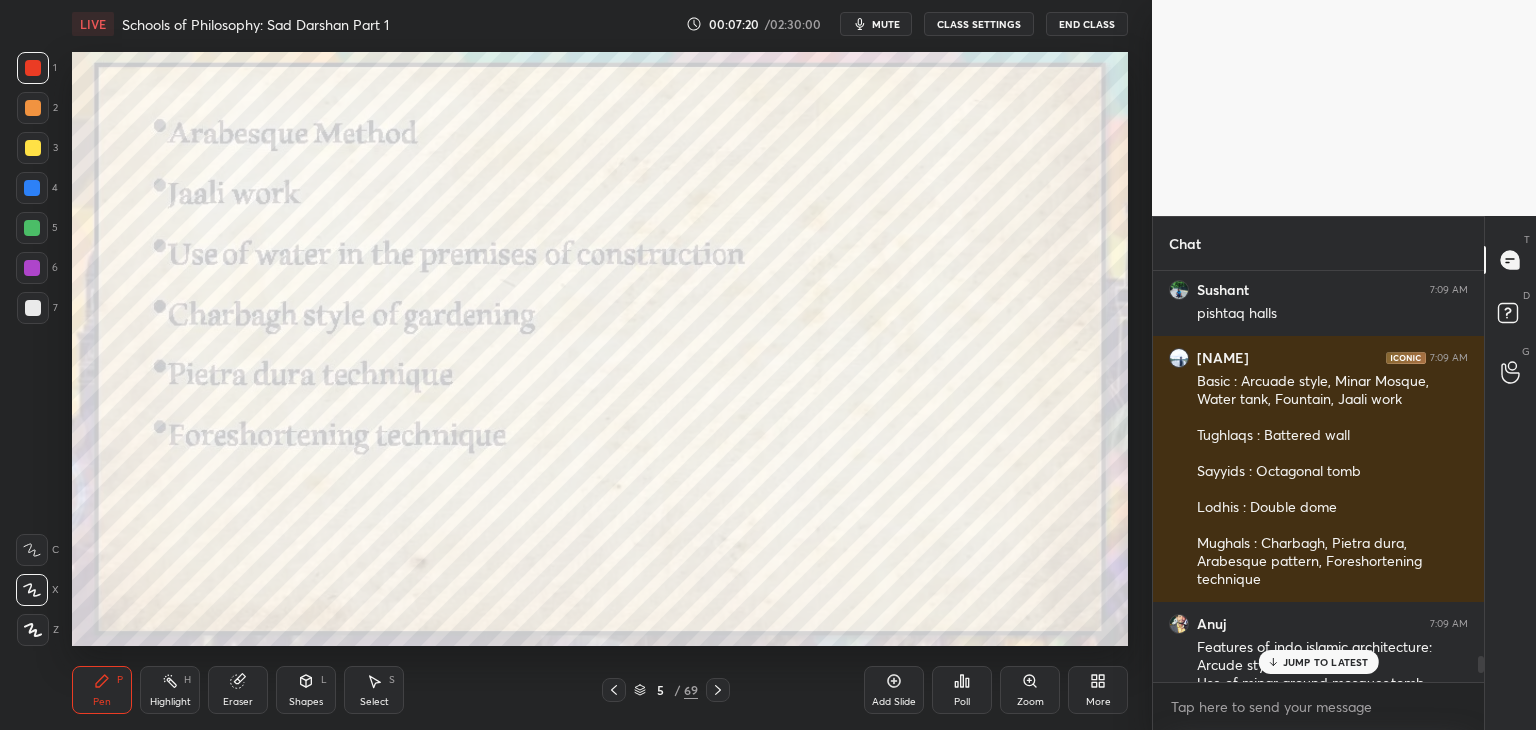 click at bounding box center (1481, 664) 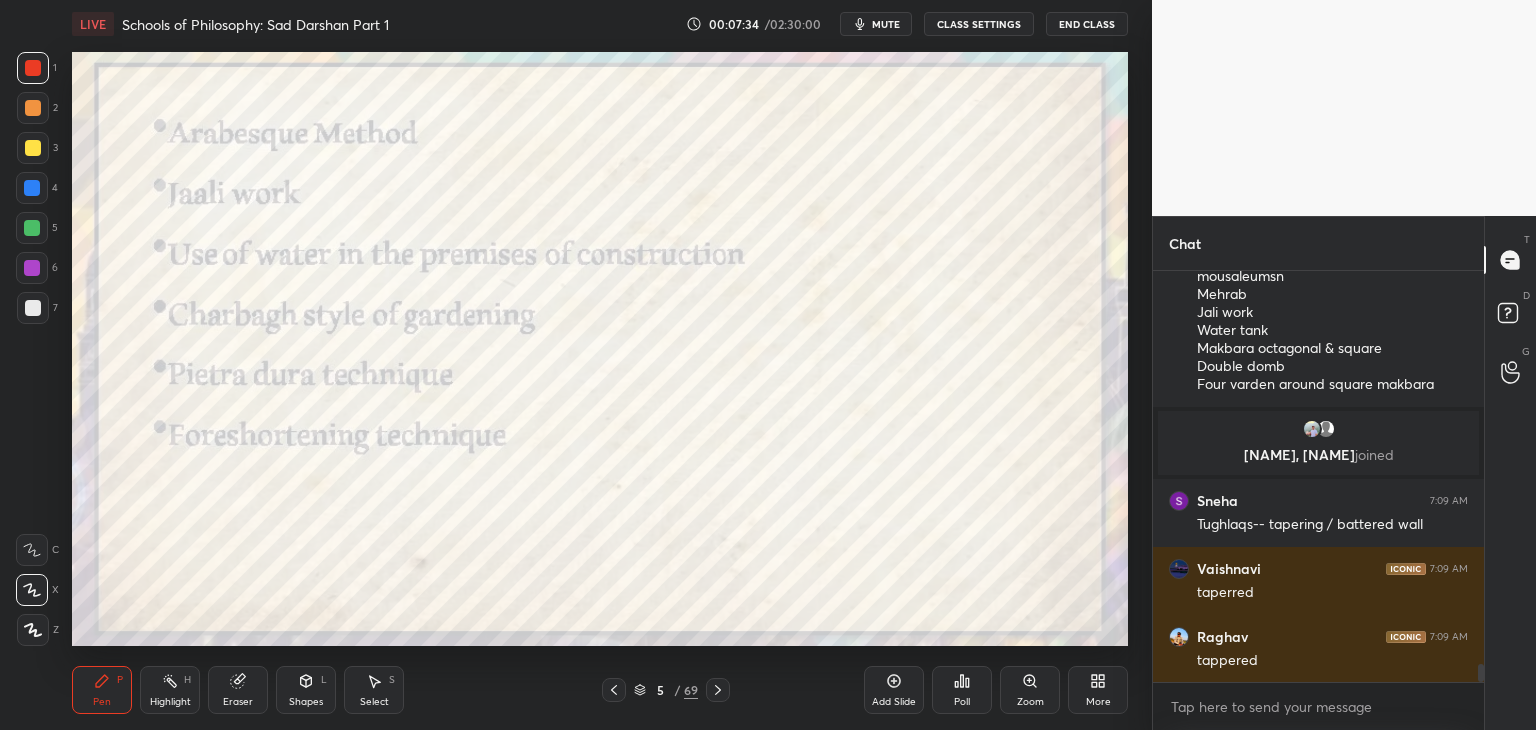 scroll, scrollTop: 9152, scrollLeft: 0, axis: vertical 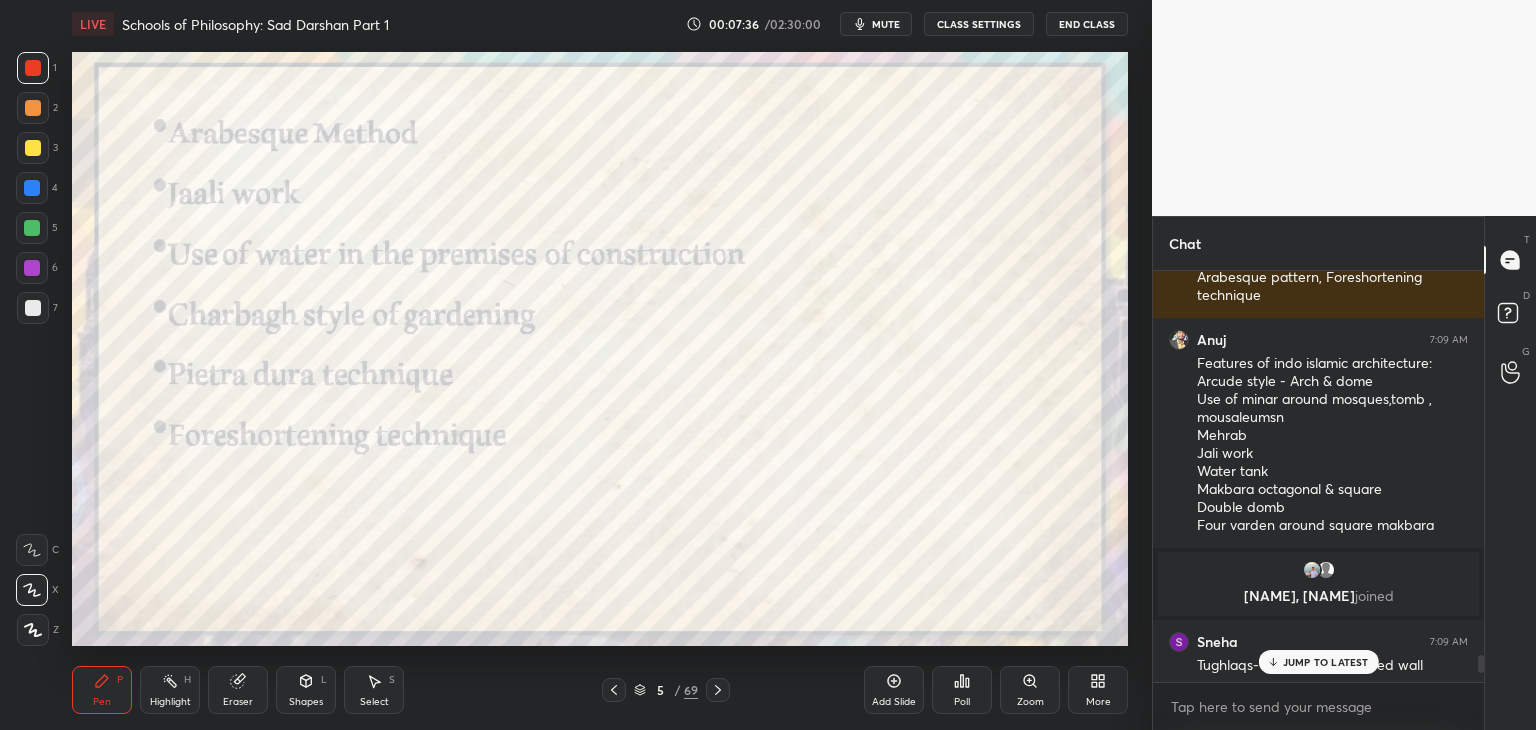 drag, startPoint x: 1478, startPoint y: 674, endPoint x: 1449, endPoint y: 637, distance: 47.010635 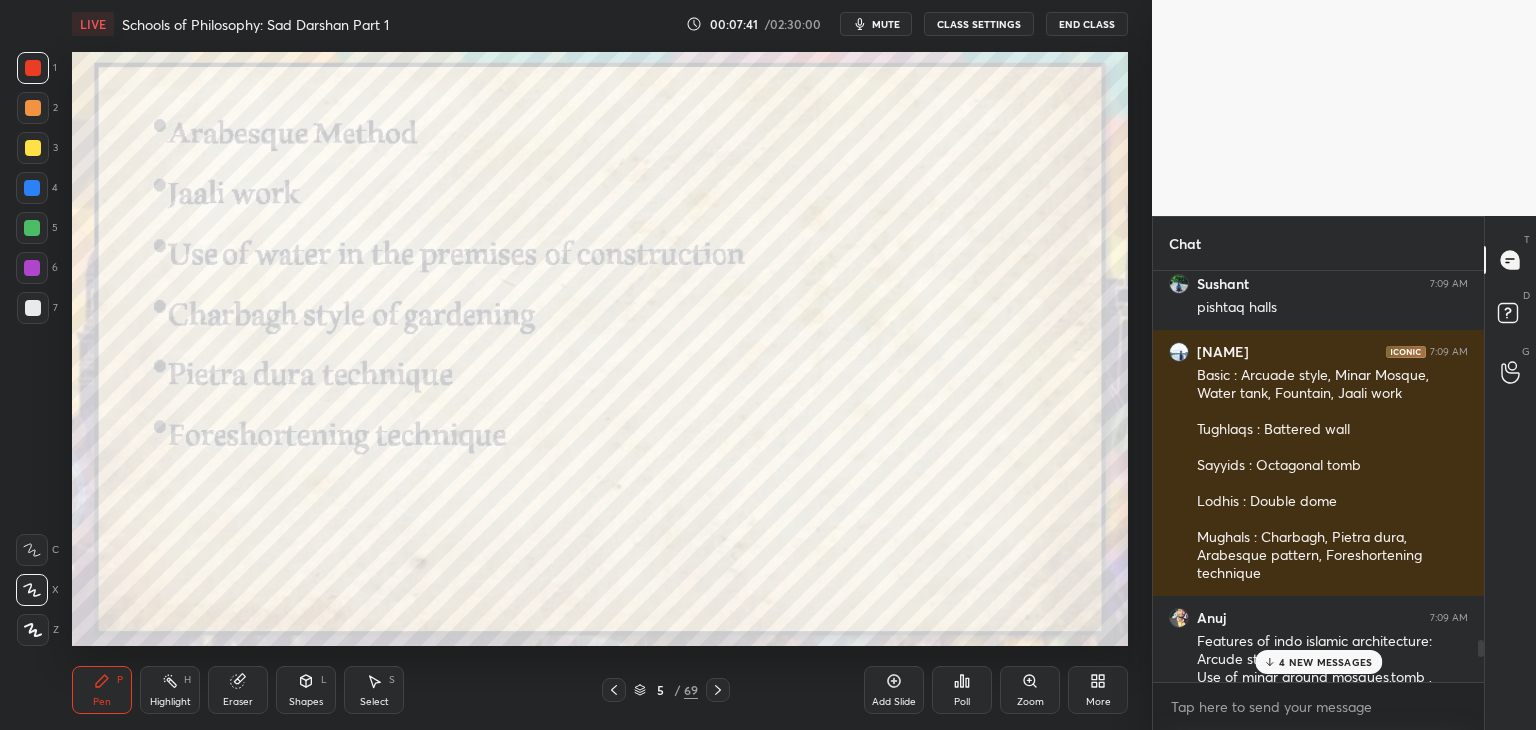 scroll, scrollTop: 8616, scrollLeft: 0, axis: vertical 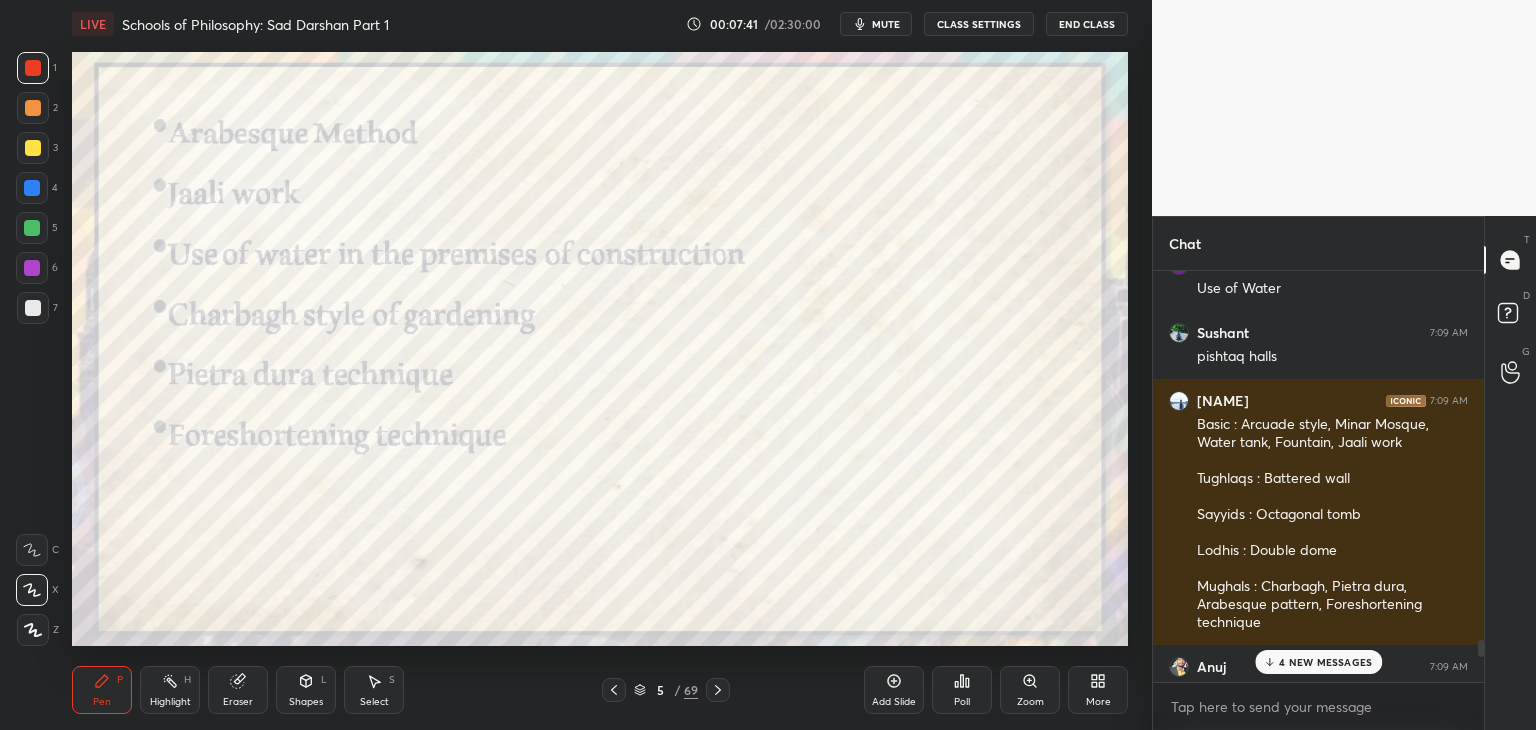 drag, startPoint x: 1482, startPoint y: 667, endPoint x: 1485, endPoint y: 655, distance: 12.369317 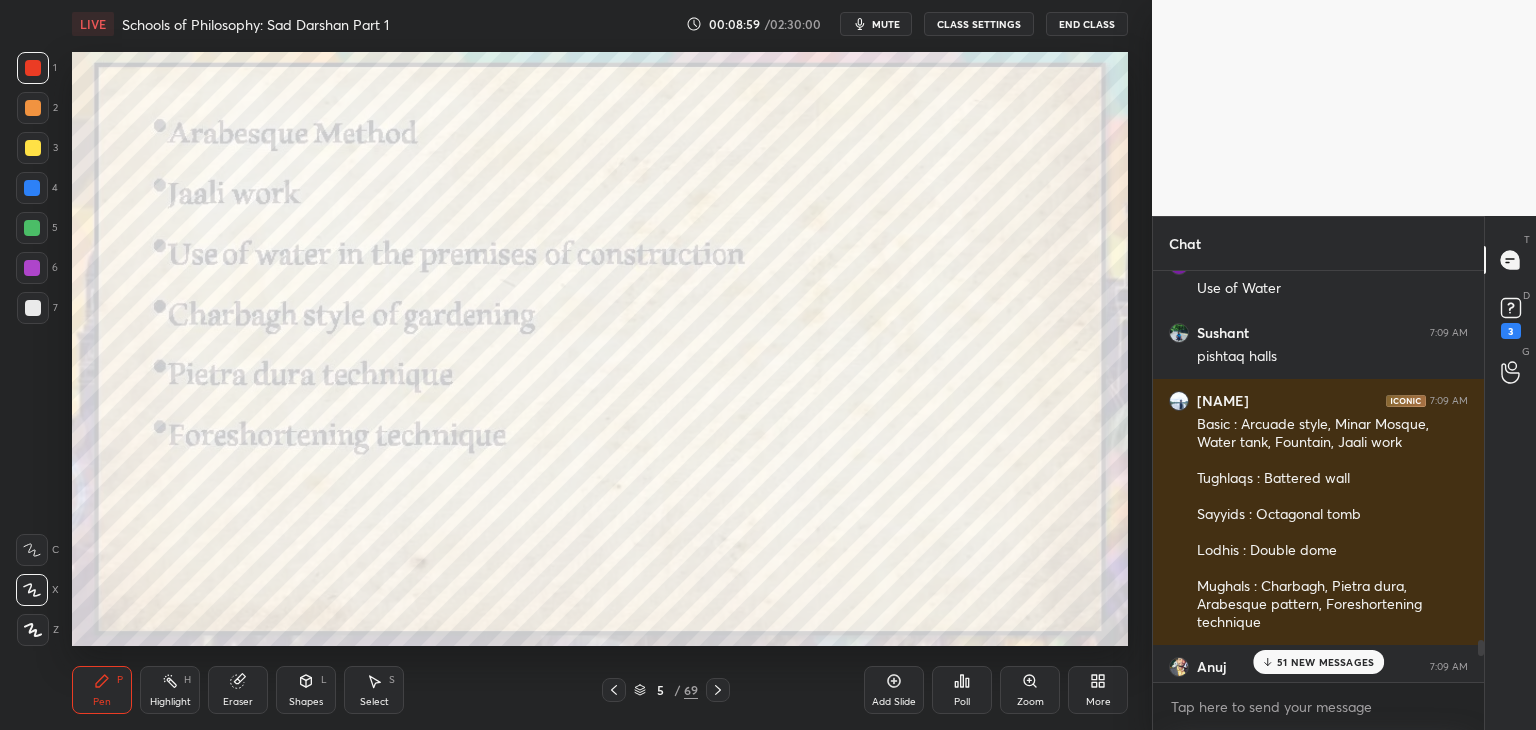 click on "51 NEW MESSAGES" at bounding box center [1319, 662] 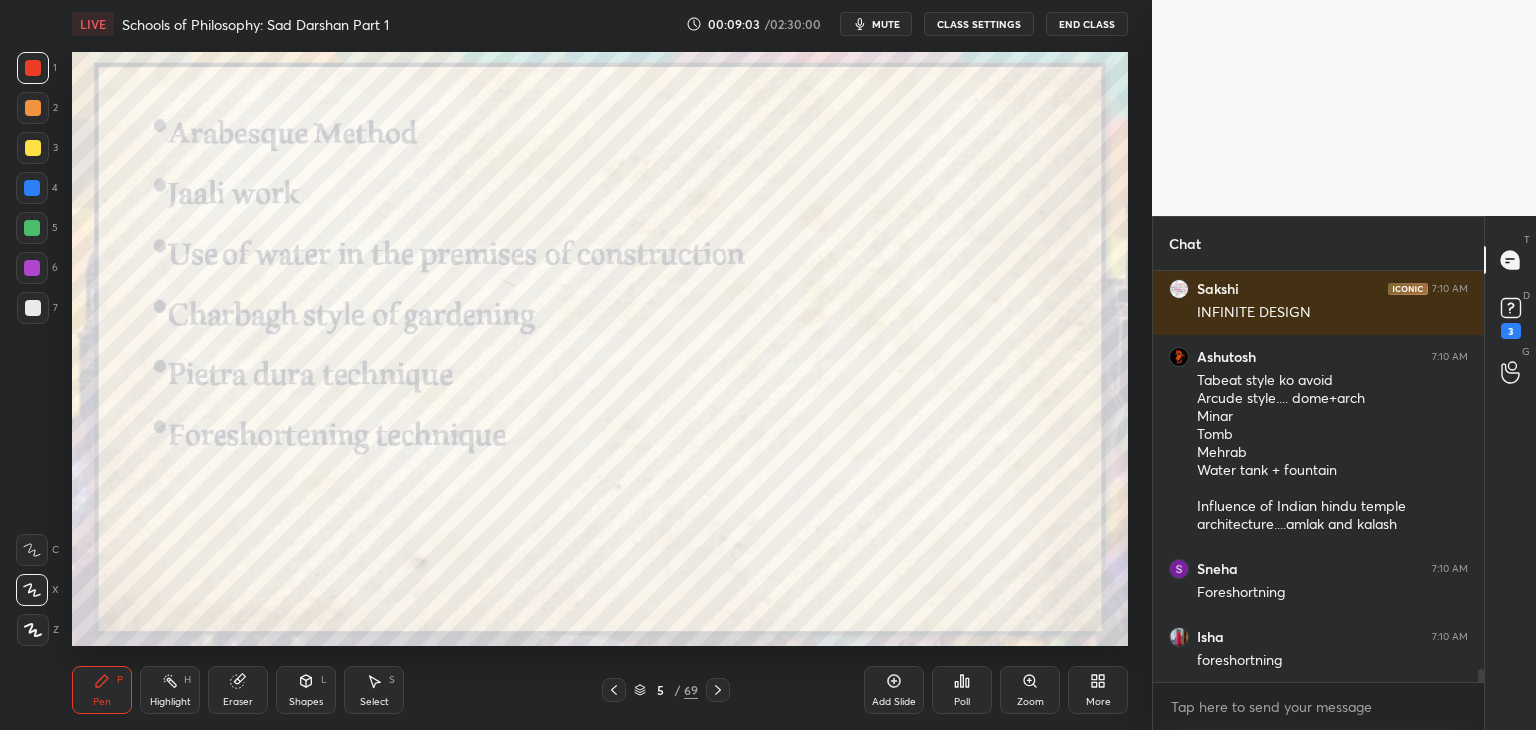 click on "T Messages (T) D Doubts (D) 3 G Raise Hand (G)" at bounding box center [1510, 473] 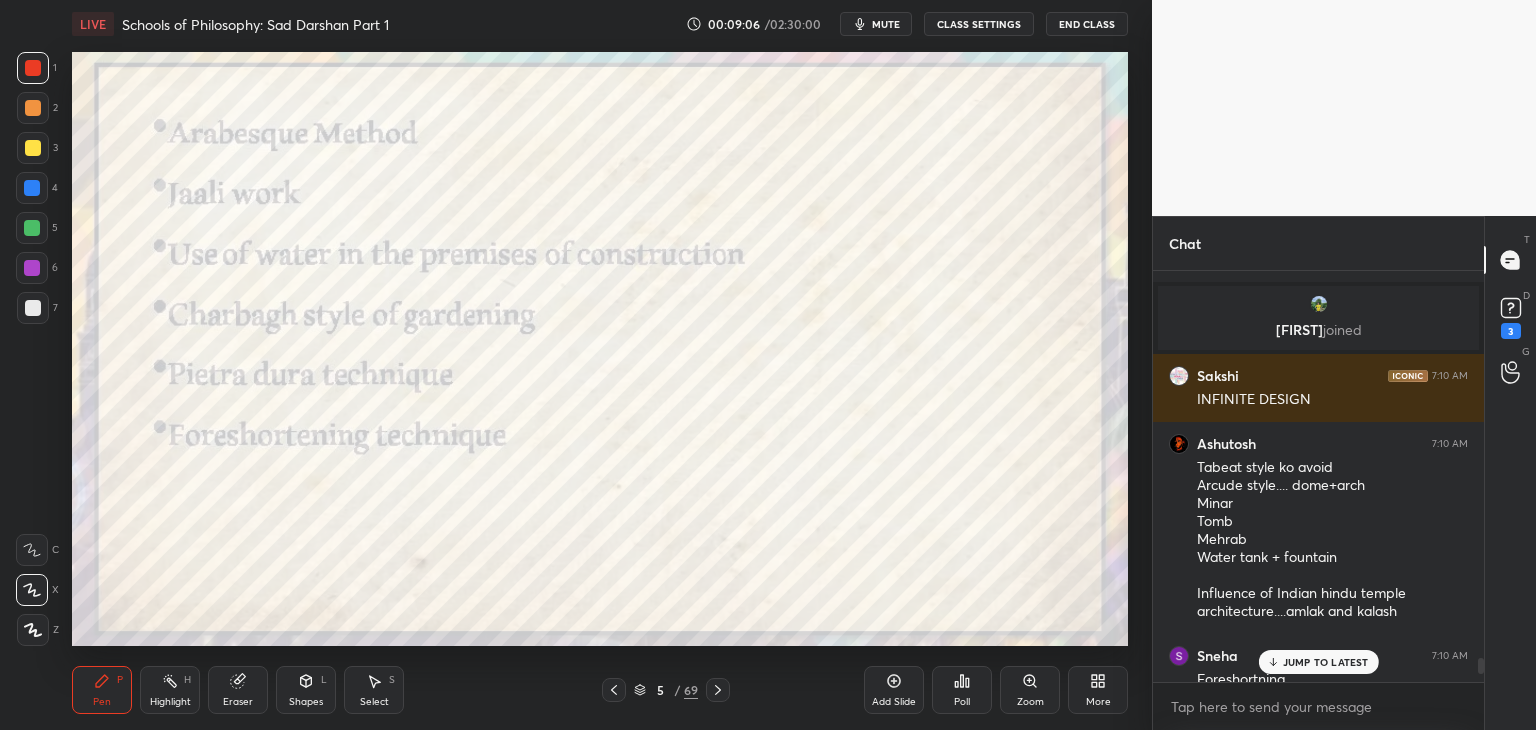 scroll, scrollTop: 12500, scrollLeft: 0, axis: vertical 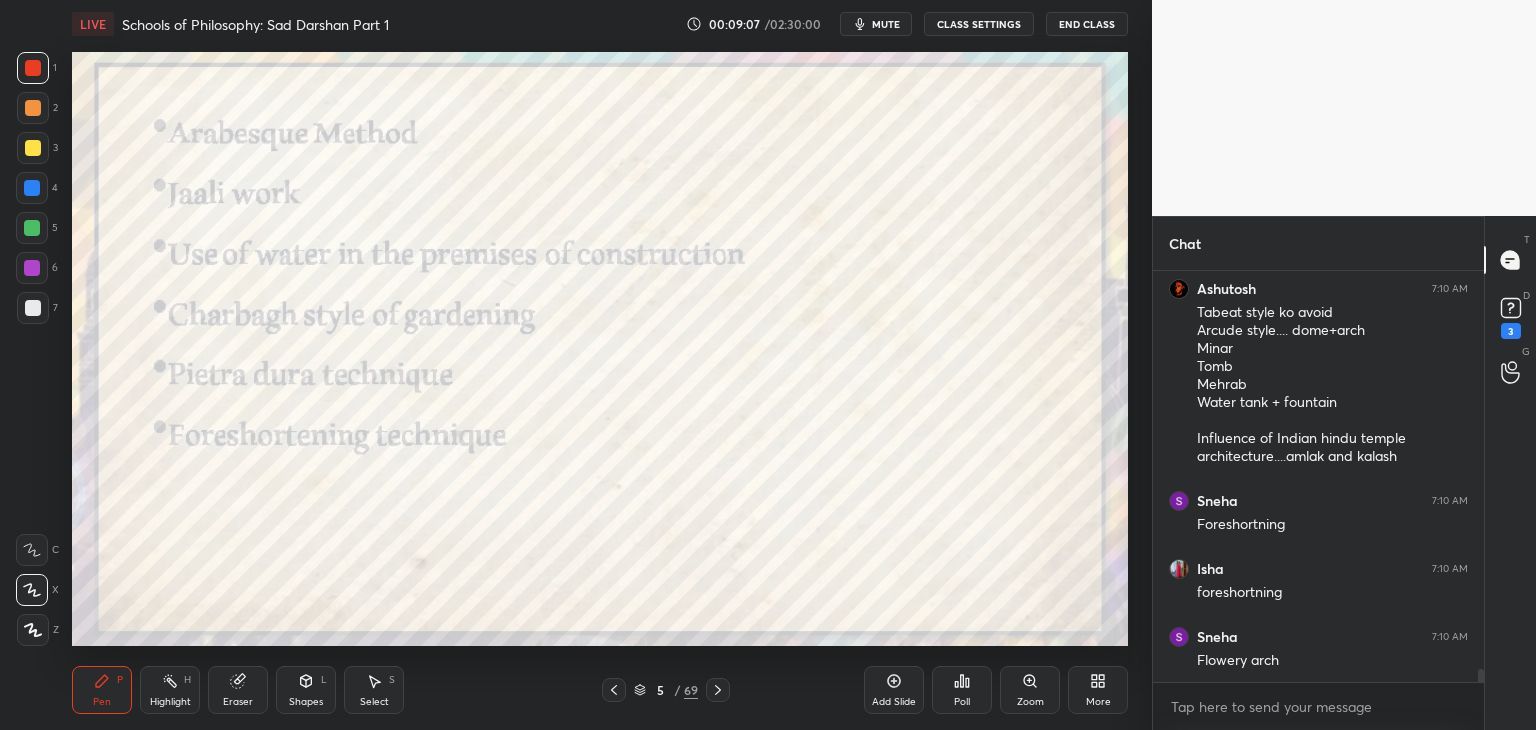 drag, startPoint x: 1477, startPoint y: 677, endPoint x: 1499, endPoint y: 676, distance: 22.022715 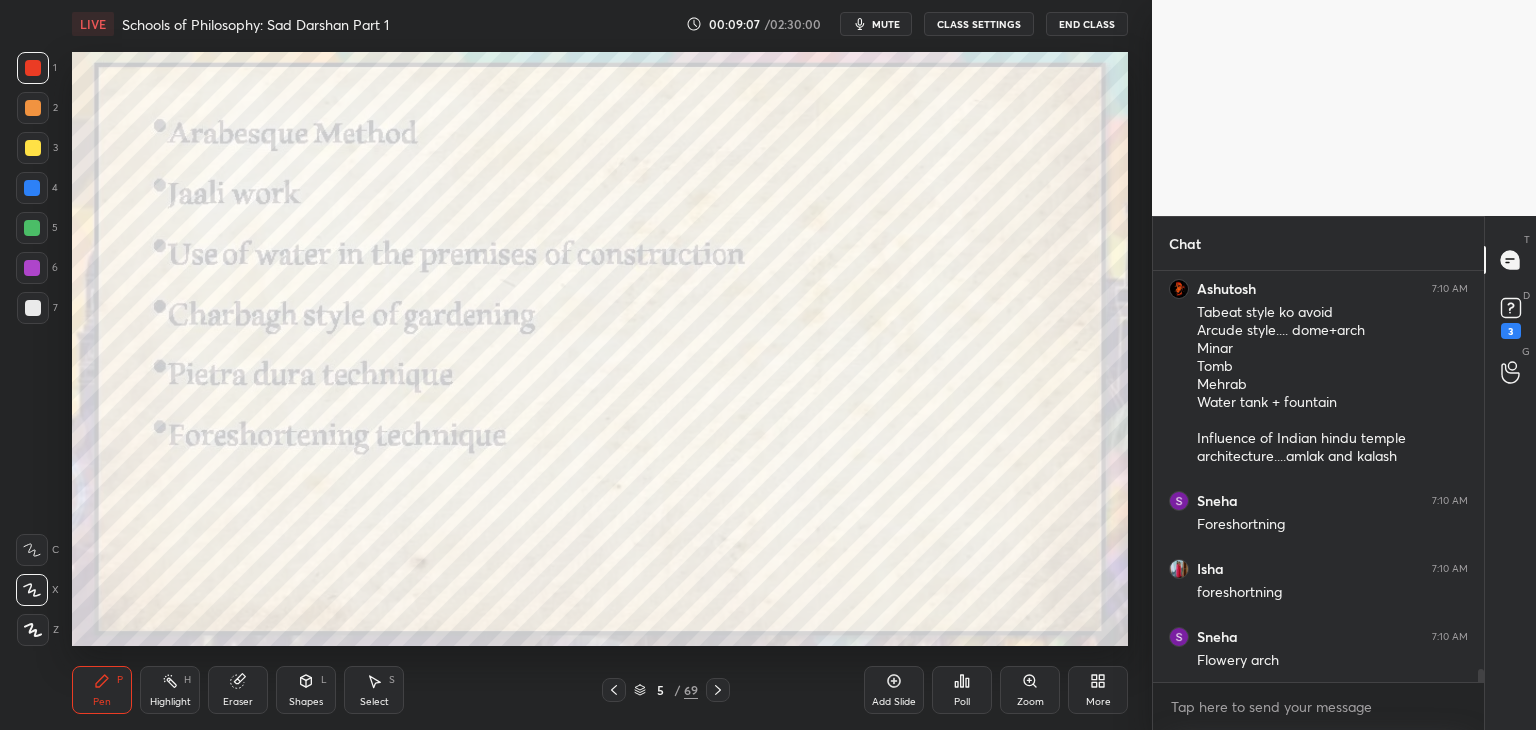 click on "Chat Sakshi 7:10 AM INFINITE DESIGN Ashutosh 7:10 AM Tabeat style ko avoid
Arcude style.... dome+arch
Minar
Tomb
Mehrab
Water tank + fountain
Influence of Indian hindu temple architecture....amlak and kalash Sneha 7:10 AM Foreshortning Isha 7:10 AM foreshortning Sneha 7:10 AM Flowery arch JUMP TO LATEST Enable hand raising Enable raise hand to speak to learners. Once enabled, chat will be turned off temporarily. Enable x   Sakshi Asked a doubt 1 GOOD MORNING MAM ... MAM WHAT IS CORBELLED ARCH AND CORNER BUTTRESS IN ARCHITECTURE ? Pick this doubt Prachi Asked a doubt 1 P 2 Pick this doubt Prachi Asked a doubt 1 Mam 2nd time likha tha vo bhi glt tha isliye dubara likha h plz correct me🙏
Page 1 Pick this doubt Ankit Asked a doubt 1 Please help me with this doubt Pick this doubt Ankit Asked a doubt 1 Please help me with this doubt Pick this doubt Ankit Asked a doubt 1 Please help me with this doubt Pick this doubt Ankit Asked a doubt 1 Please help me with this doubt Pick this doubt Ankit Asked a doubt 1" at bounding box center (1344, 473) 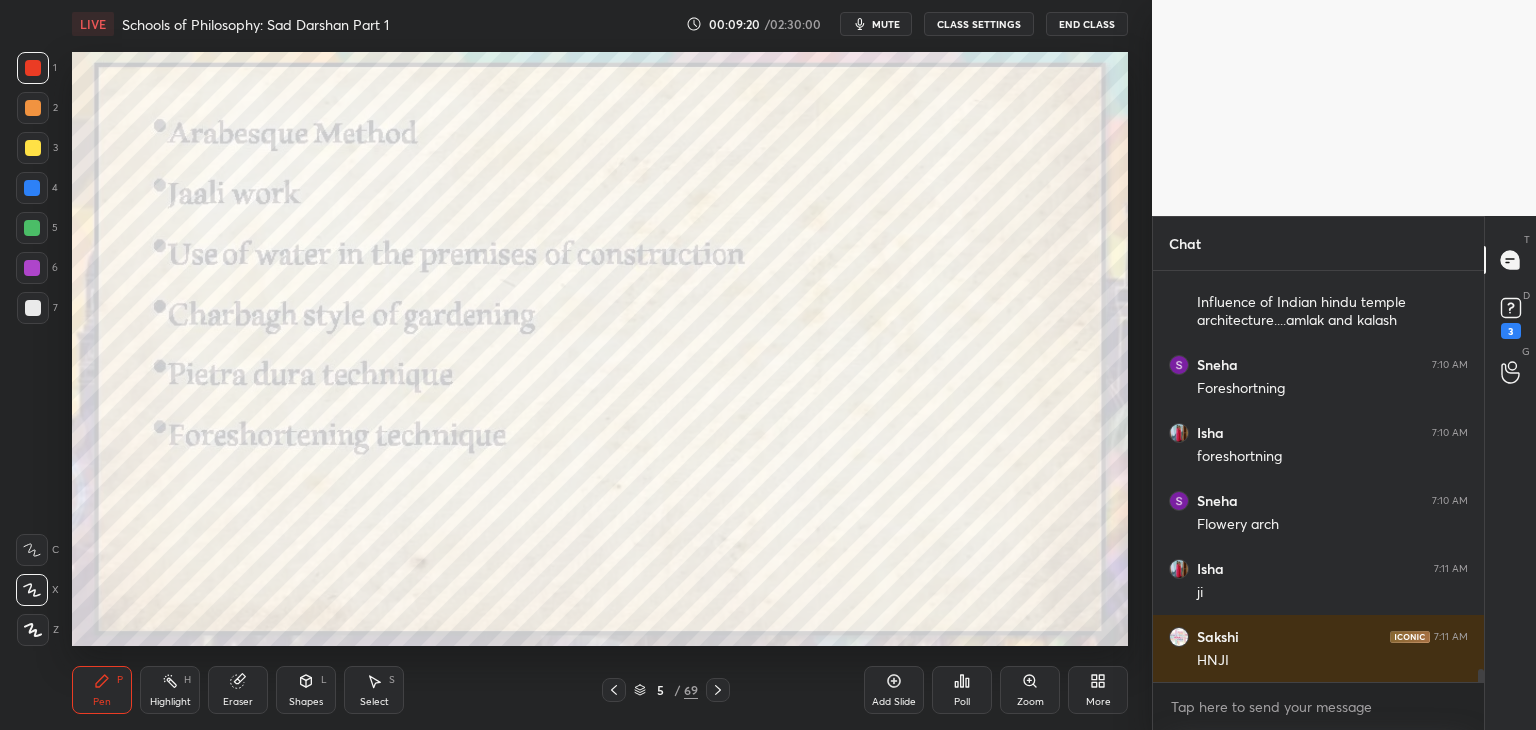 scroll, scrollTop: 12704, scrollLeft: 0, axis: vertical 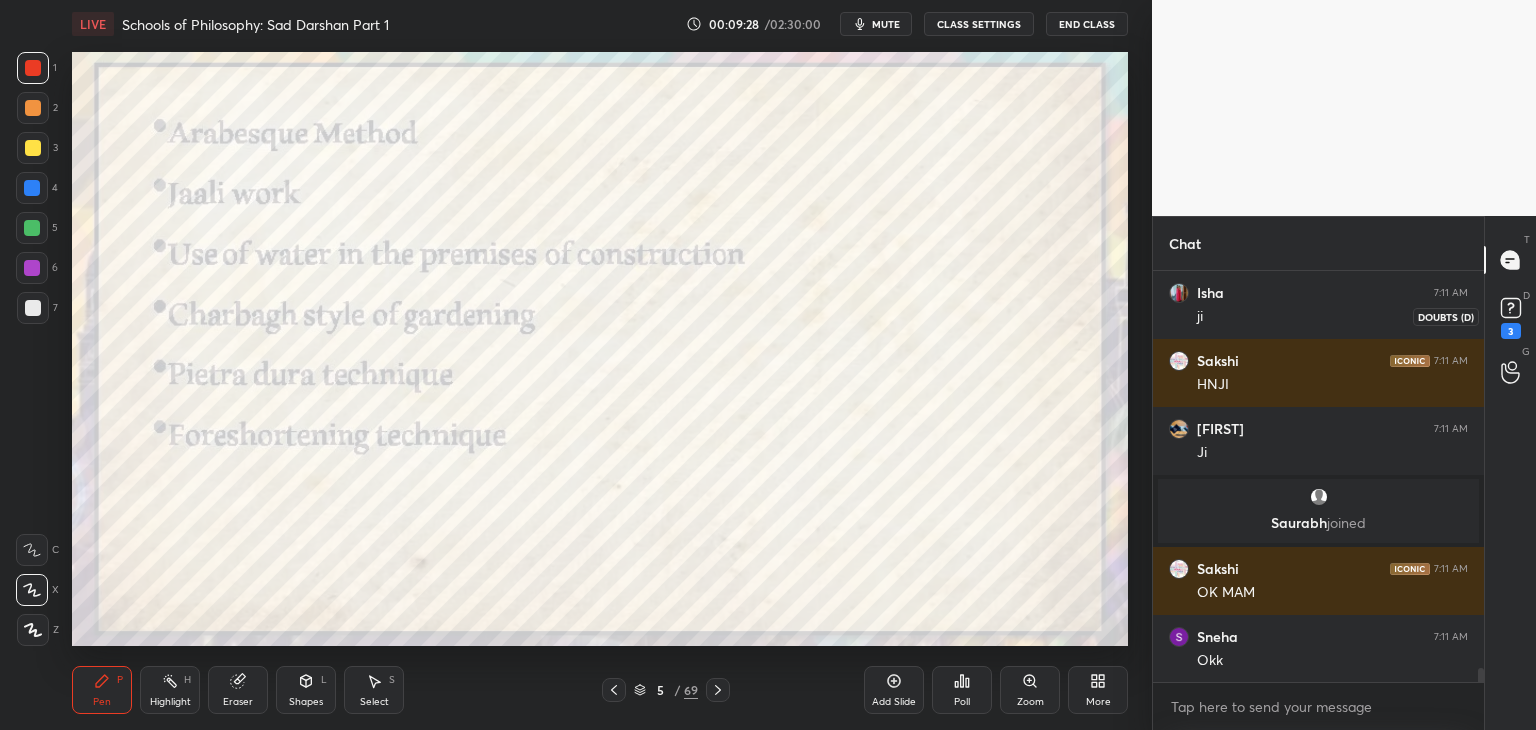 click 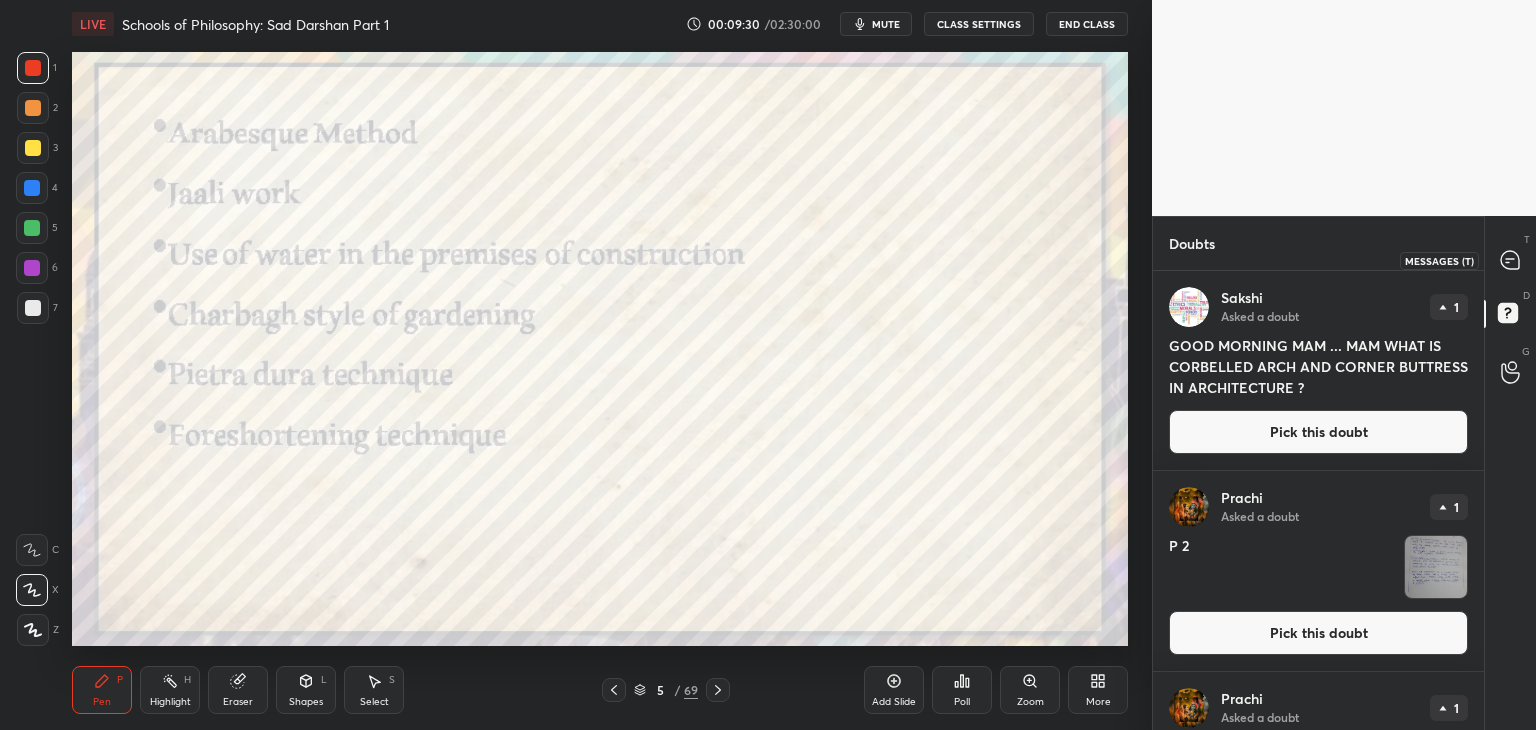 click 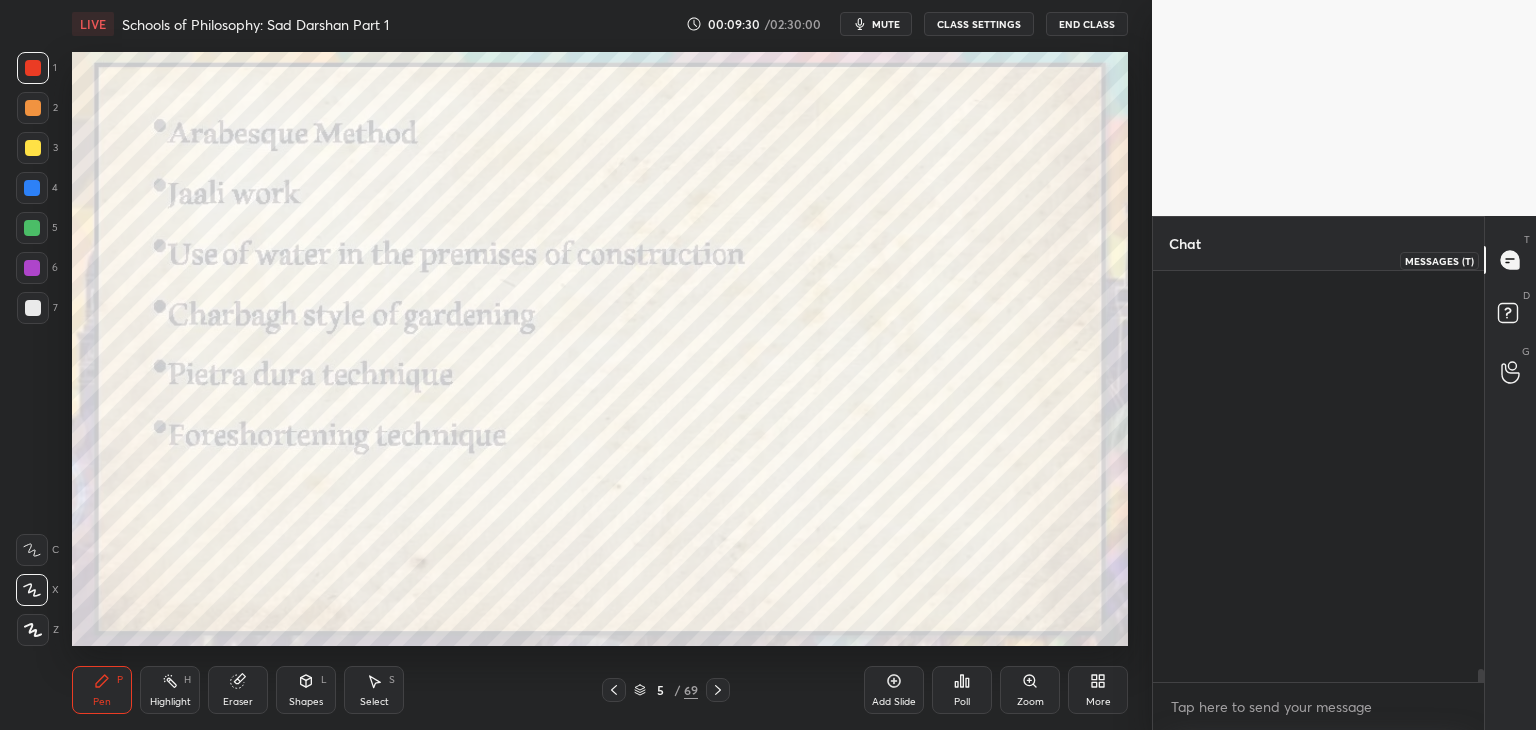 scroll, scrollTop: 12432, scrollLeft: 0, axis: vertical 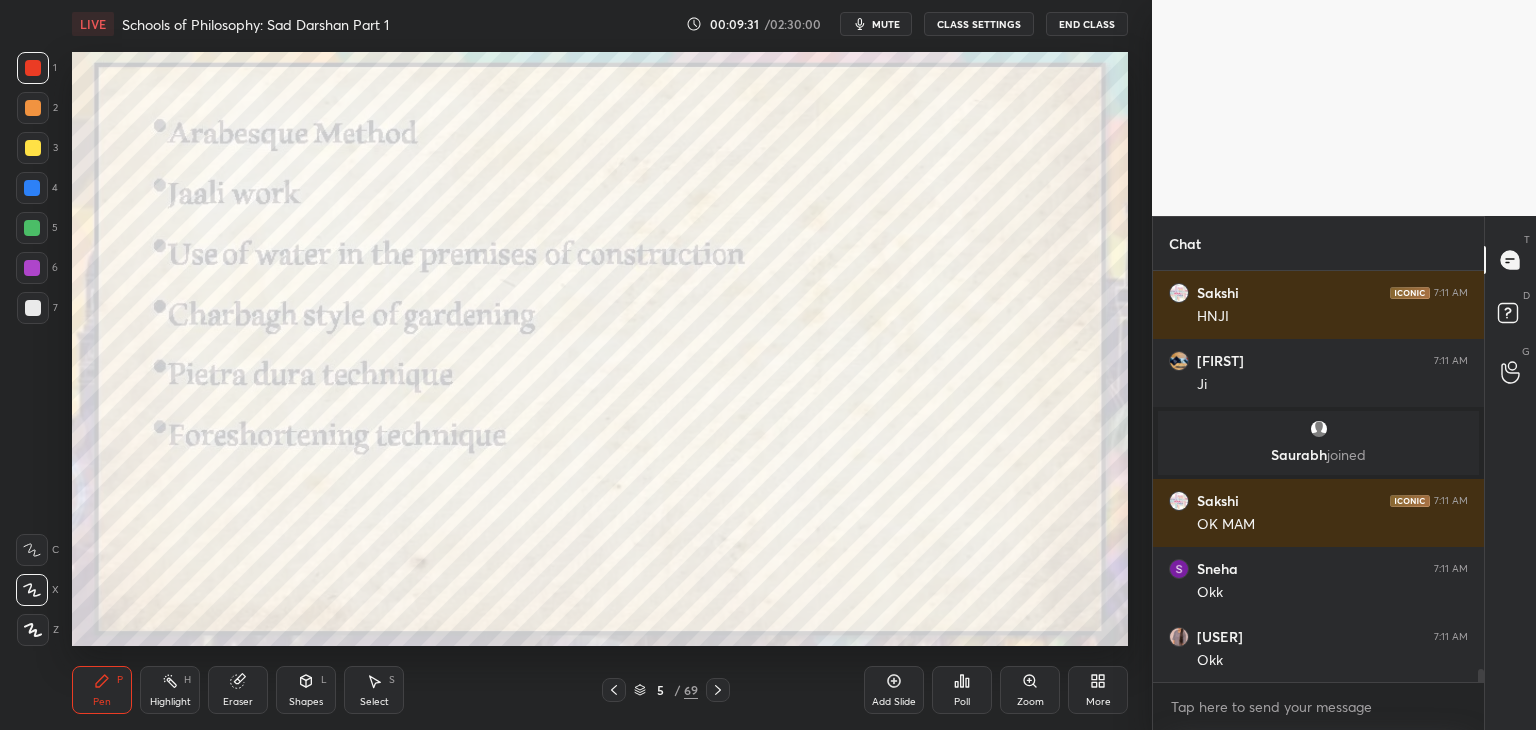 click 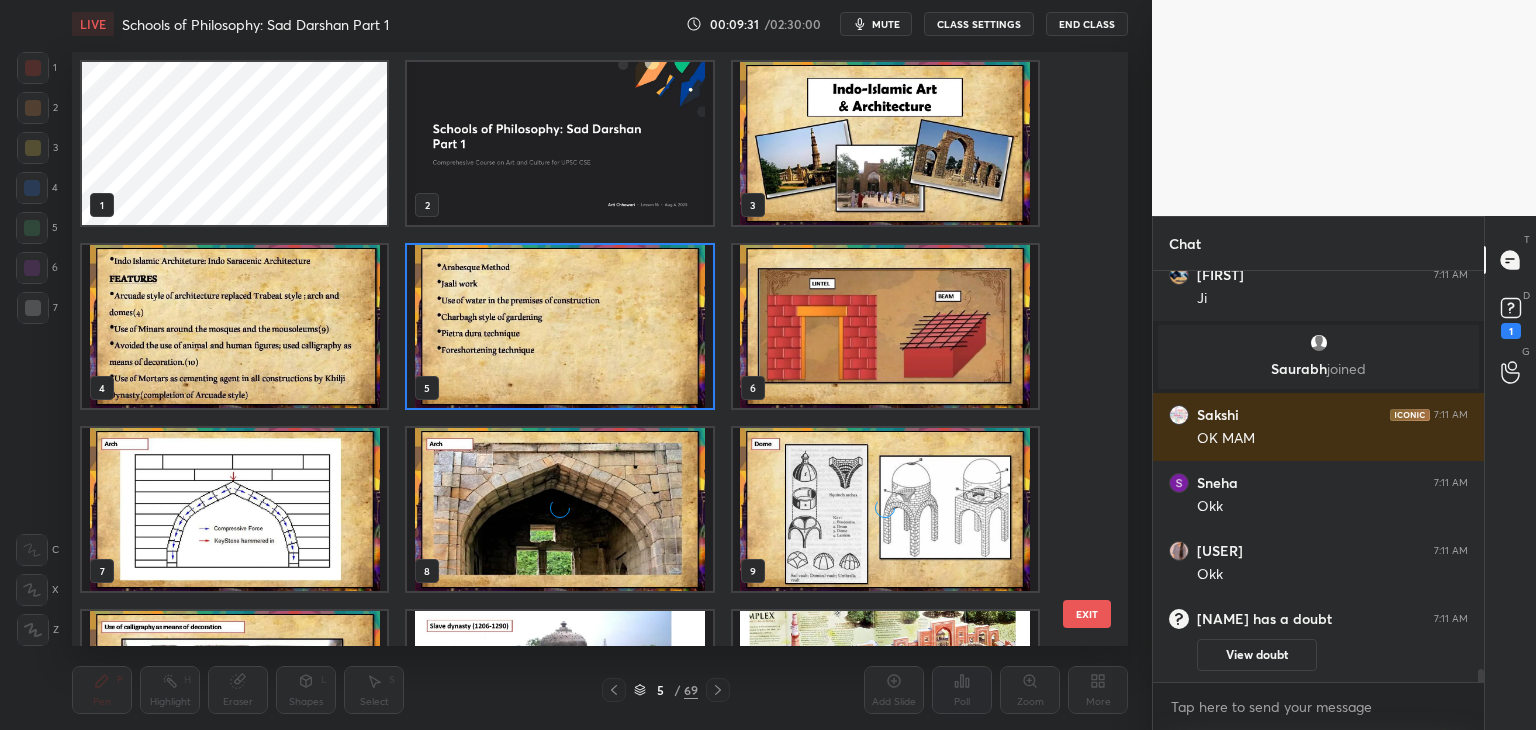 scroll, scrollTop: 6, scrollLeft: 10, axis: both 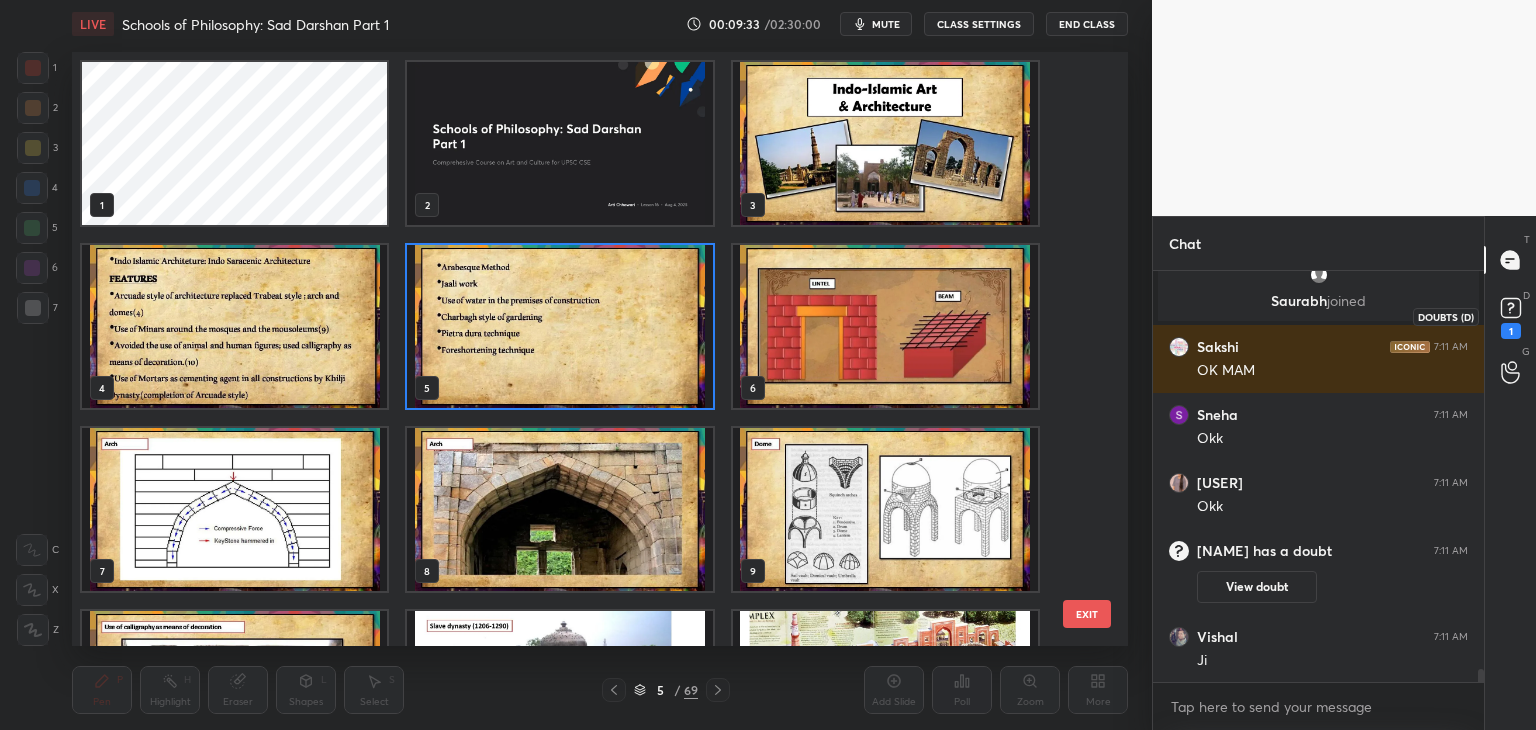 click 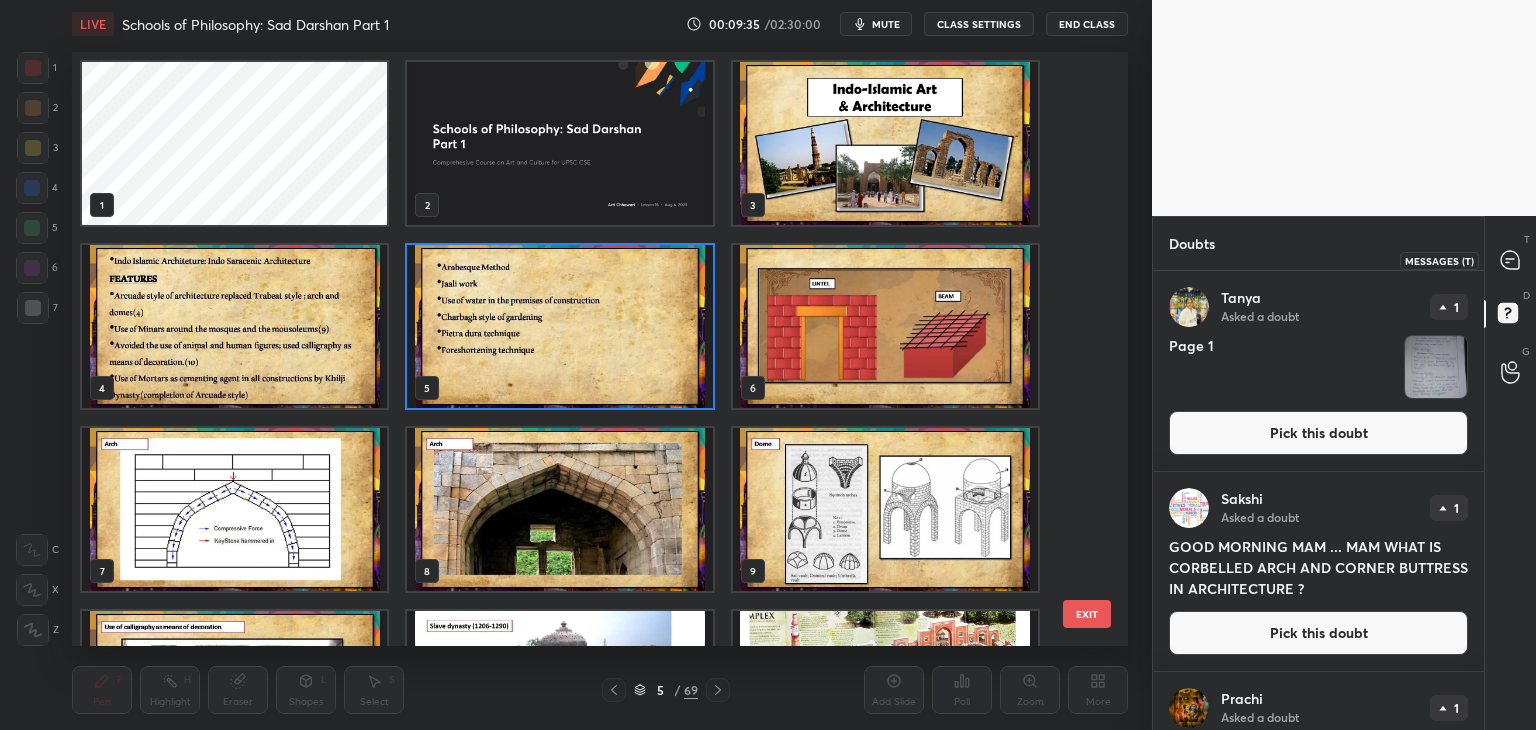 click 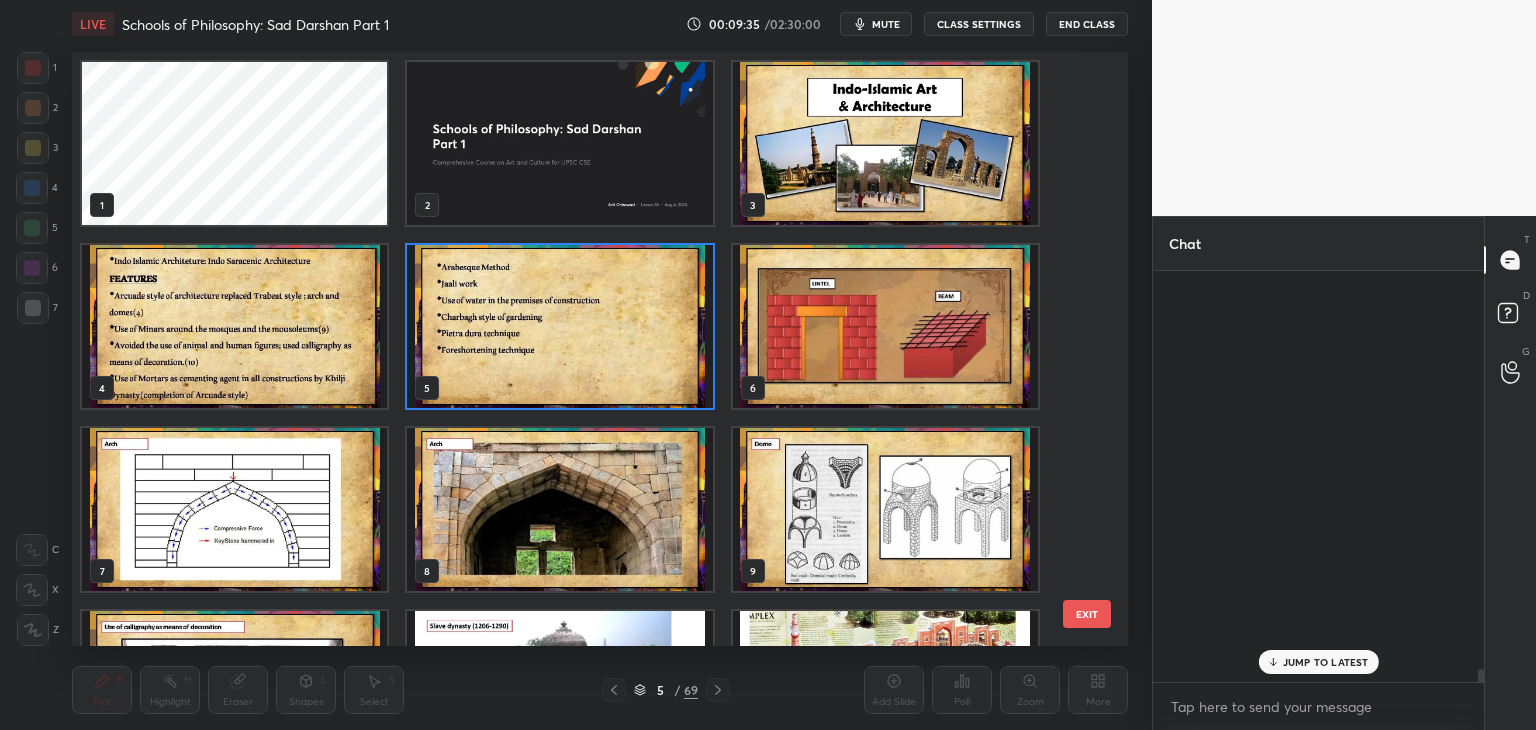 scroll, scrollTop: 12722, scrollLeft: 0, axis: vertical 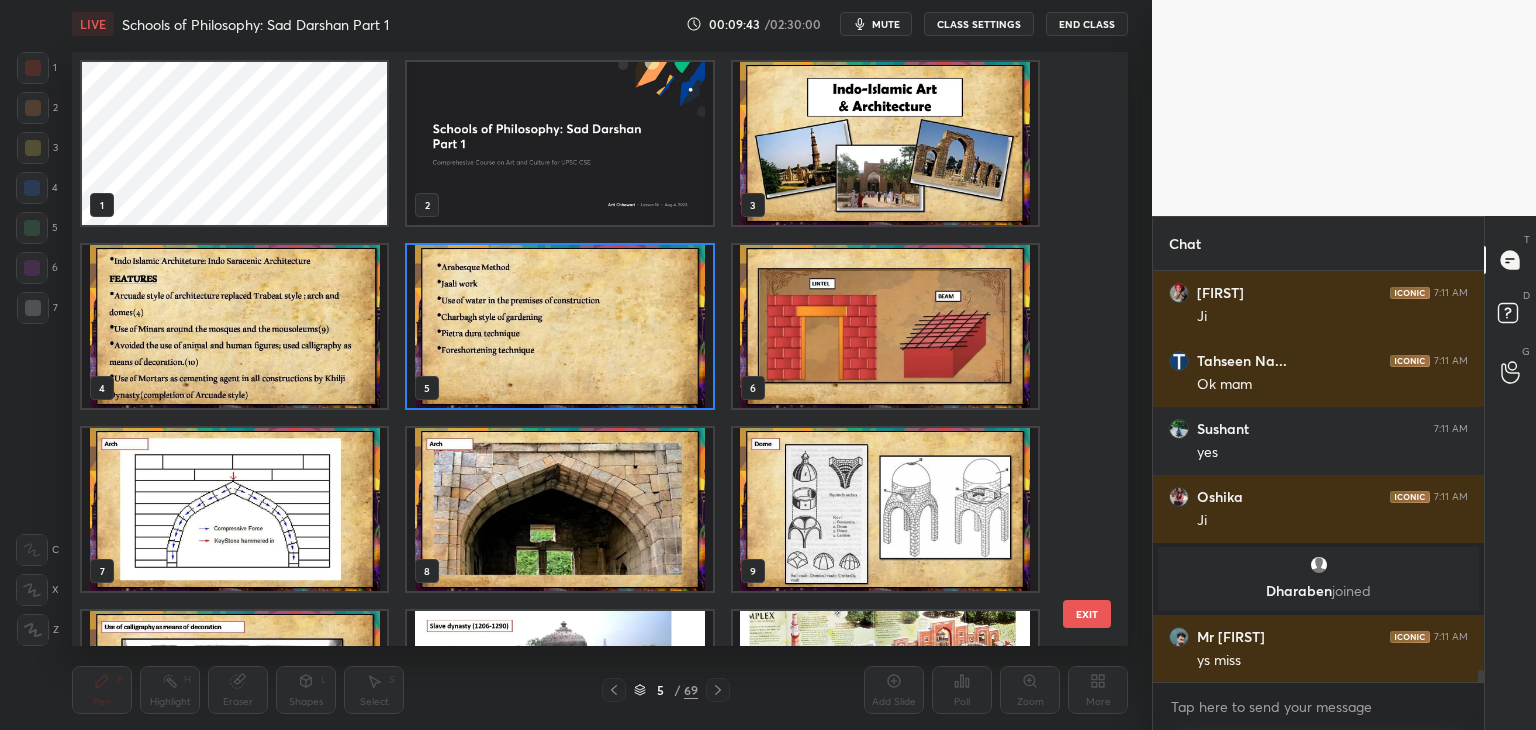 click at bounding box center (885, 692) 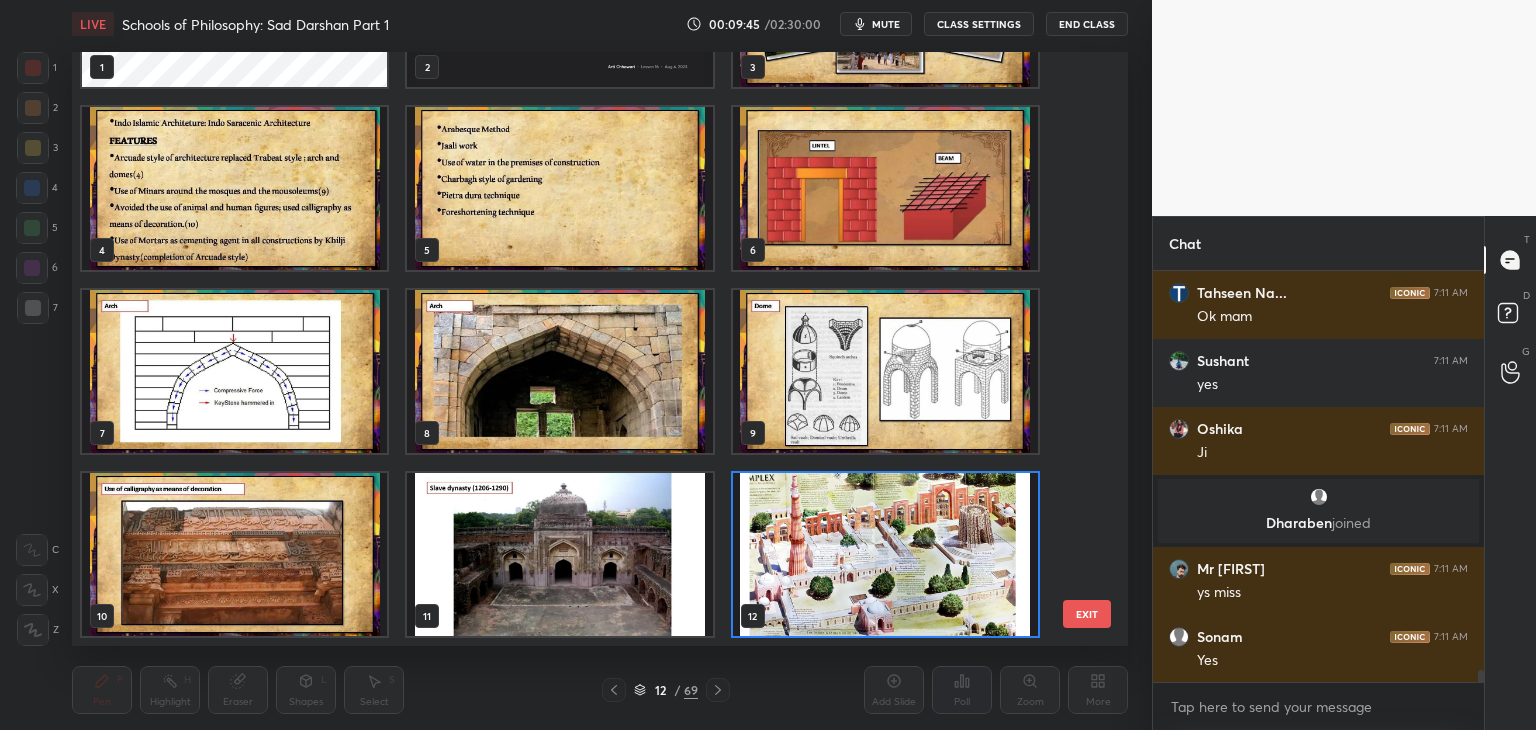 scroll, scrollTop: 13632, scrollLeft: 0, axis: vertical 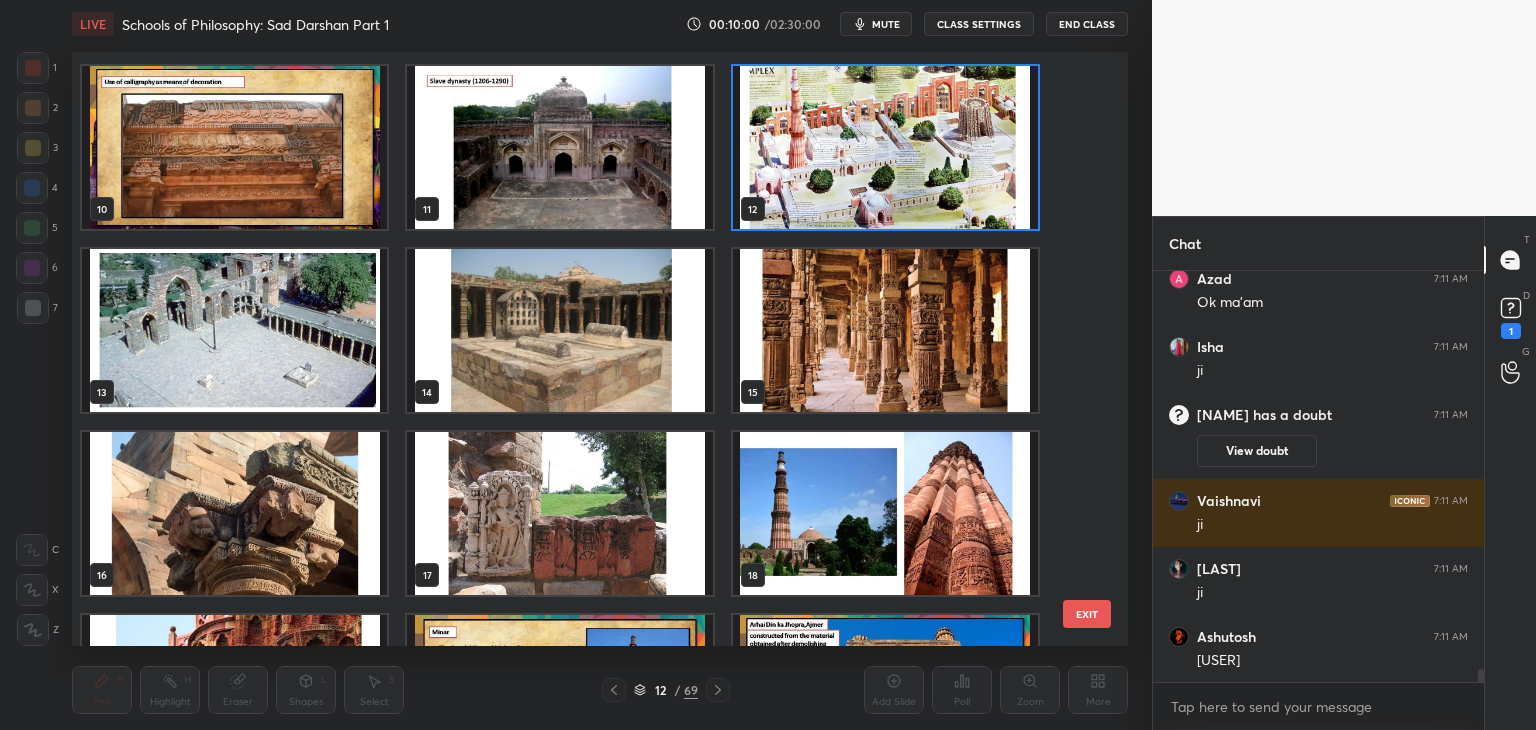 click at bounding box center [234, 330] 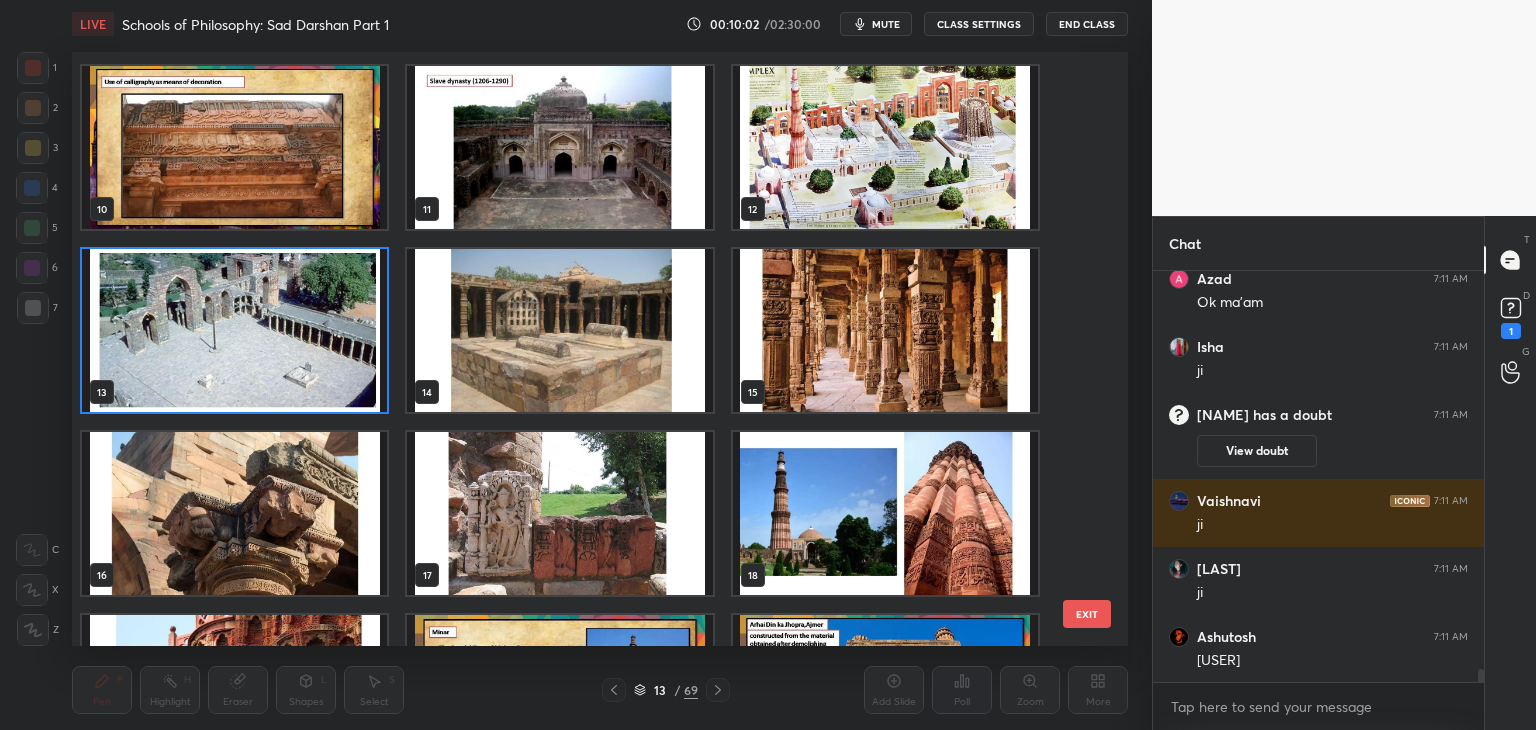 click at bounding box center (885, 147) 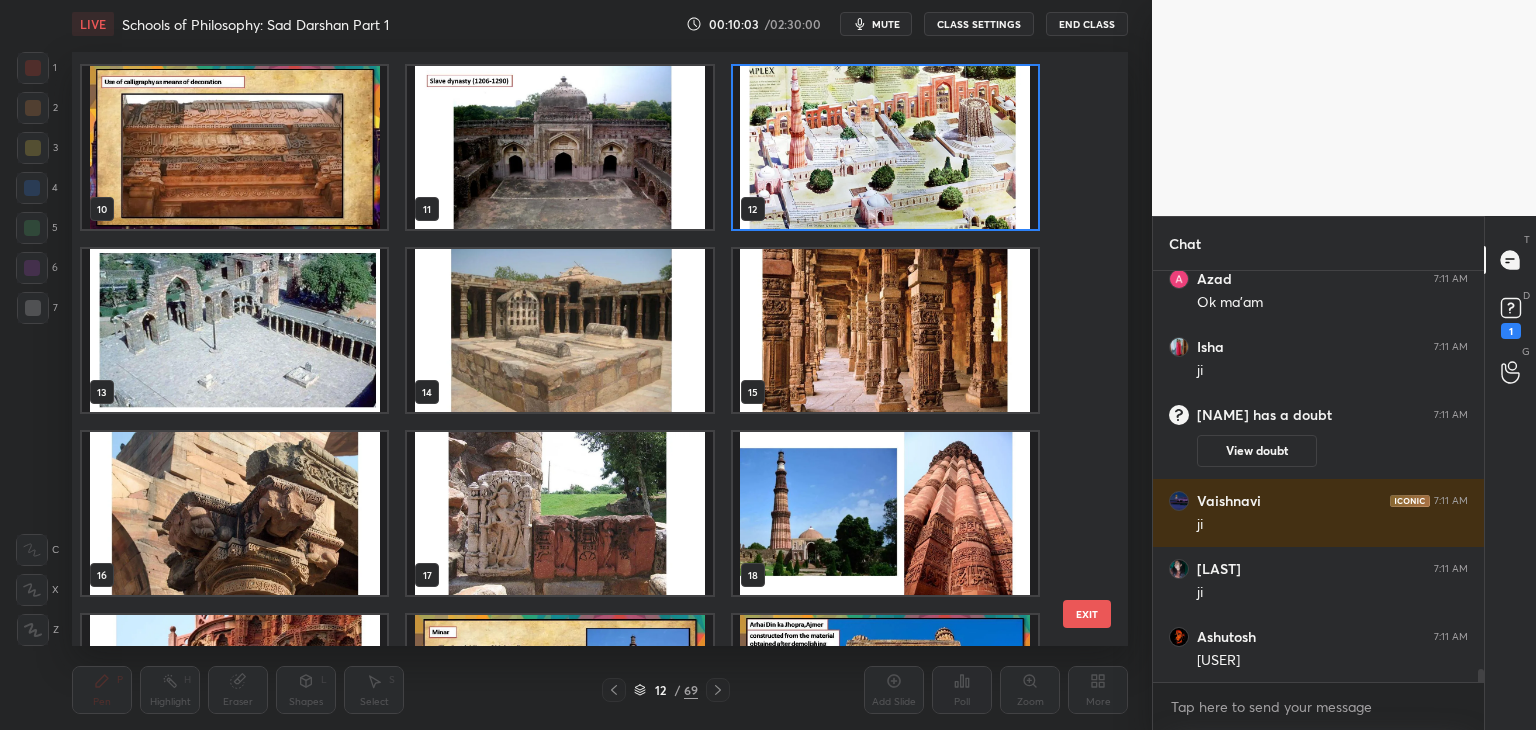click on "12 / 69" at bounding box center [666, 690] 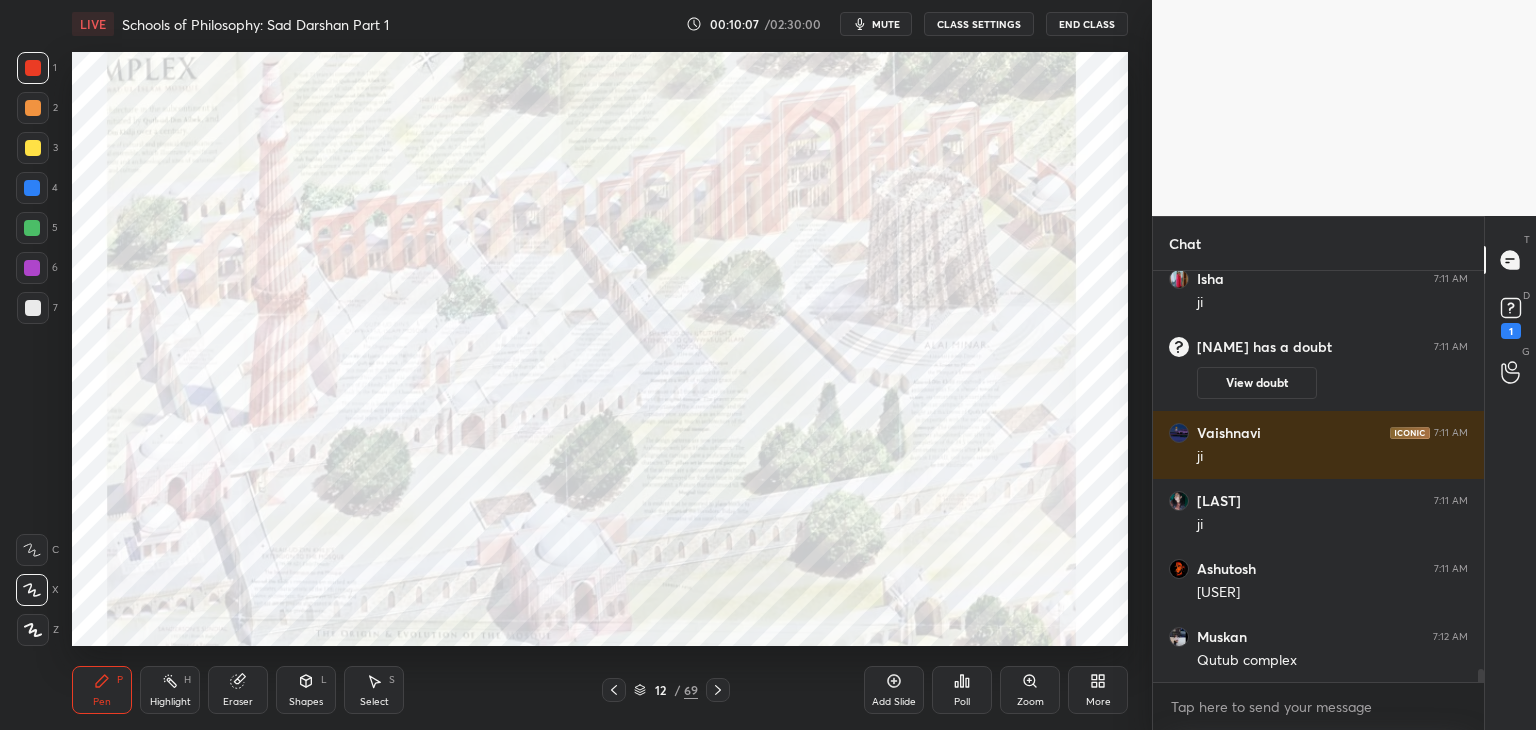 click at bounding box center (32, 188) 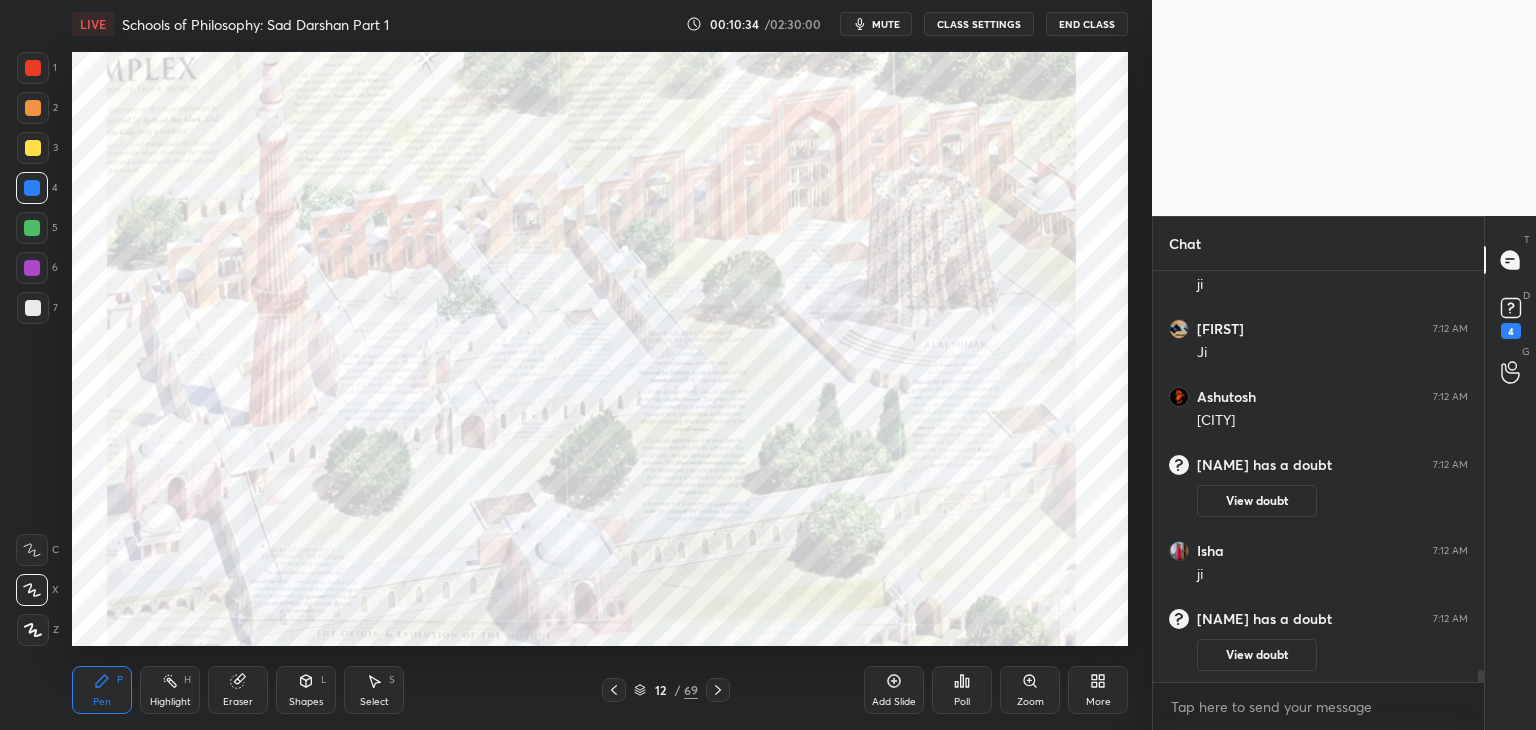 scroll, scrollTop: 13466, scrollLeft: 0, axis: vertical 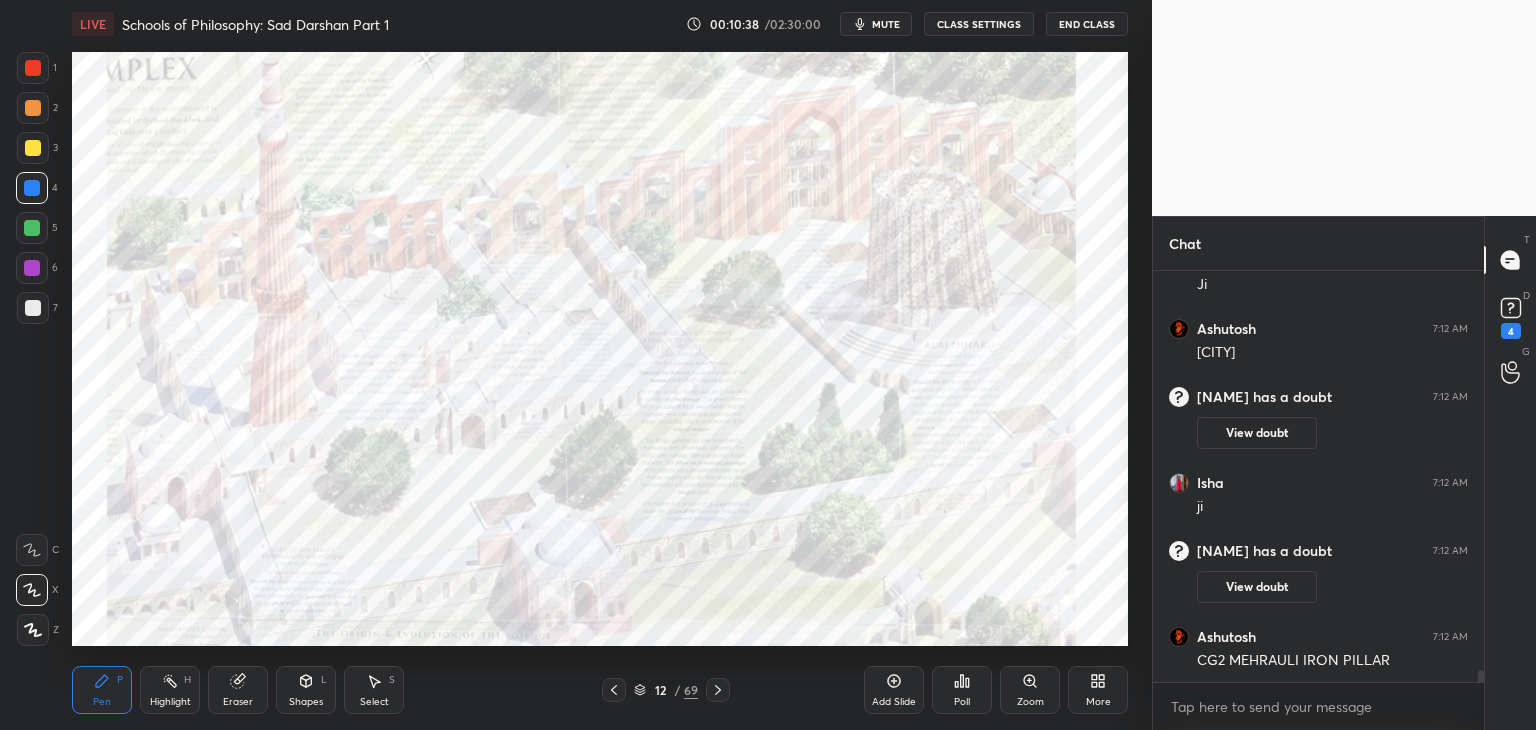 click 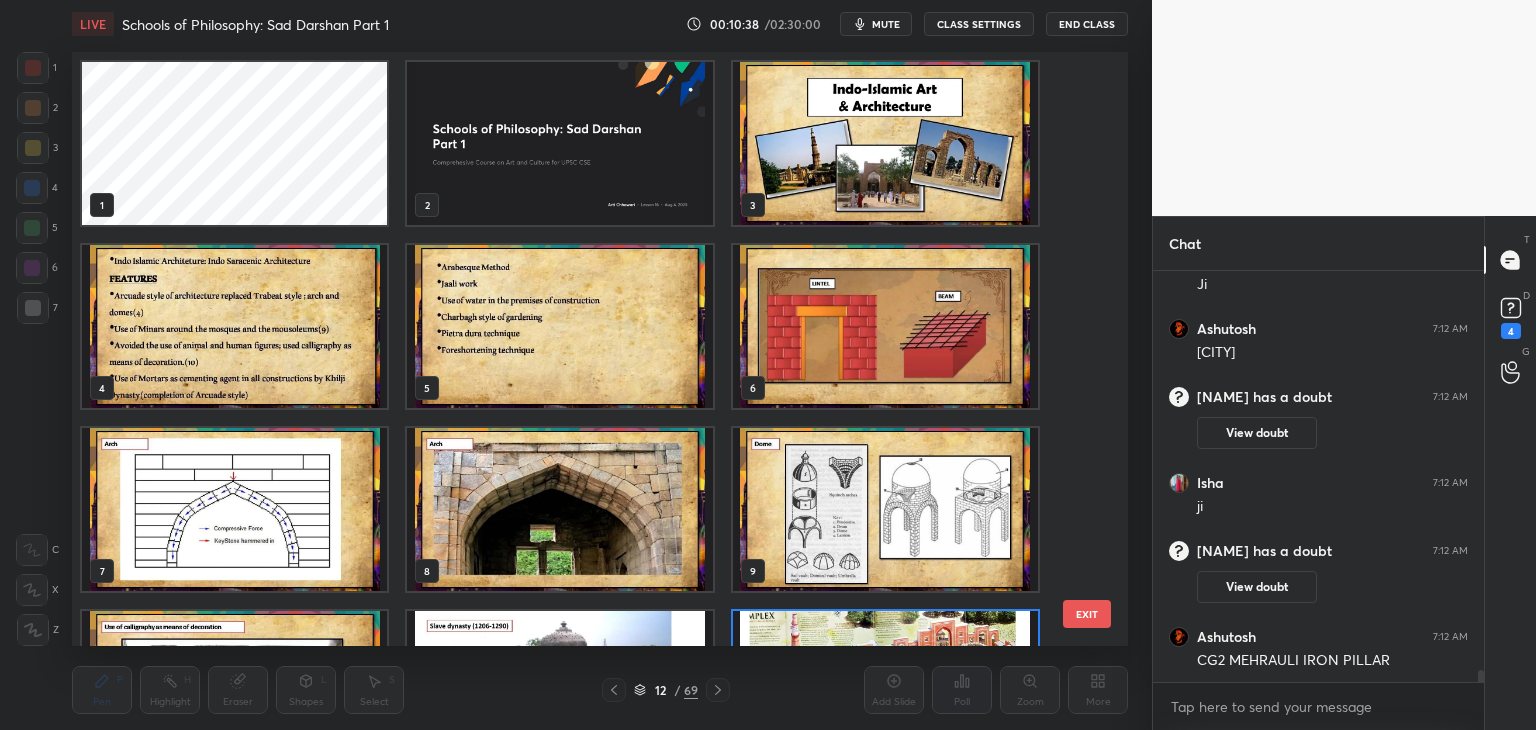 scroll, scrollTop: 138, scrollLeft: 0, axis: vertical 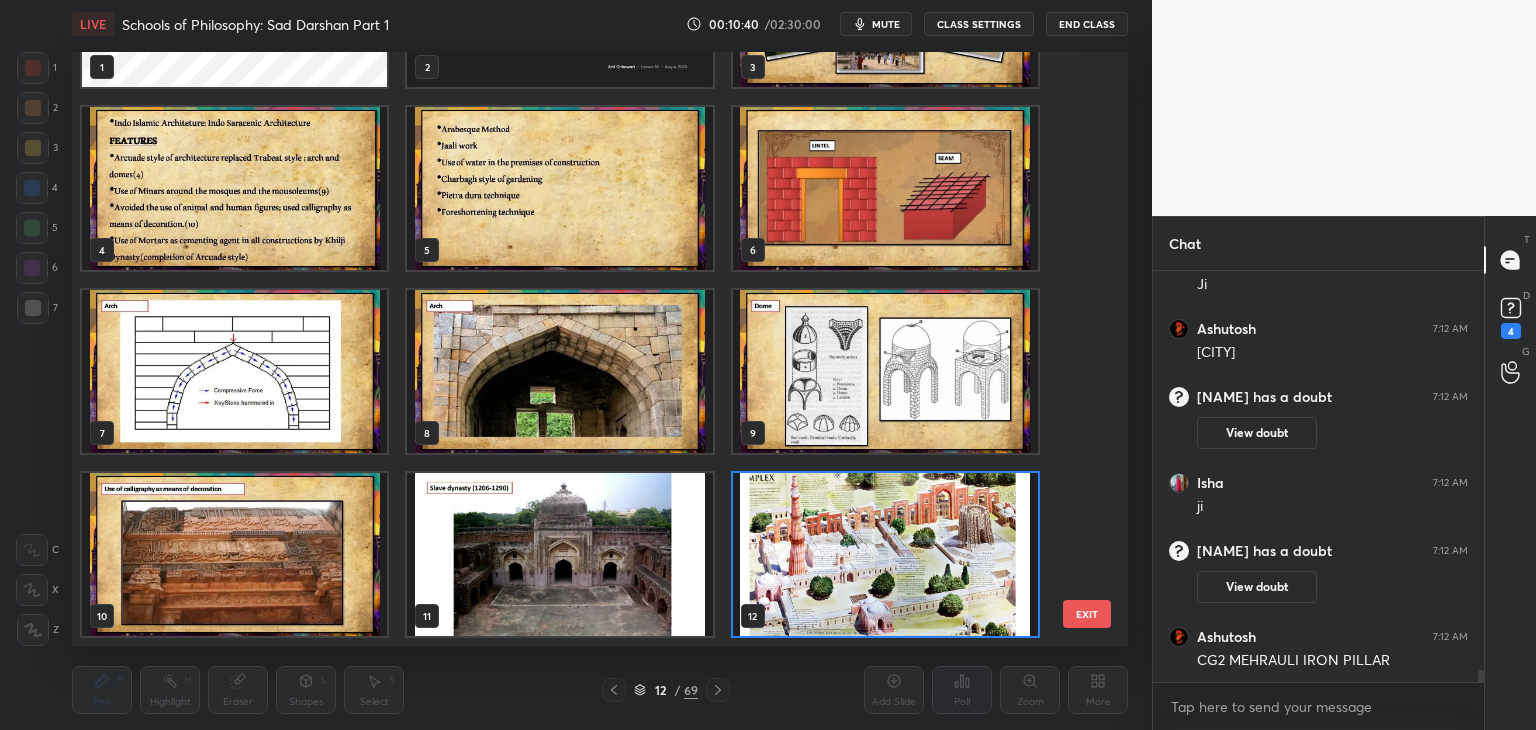 click at bounding box center [885, 554] 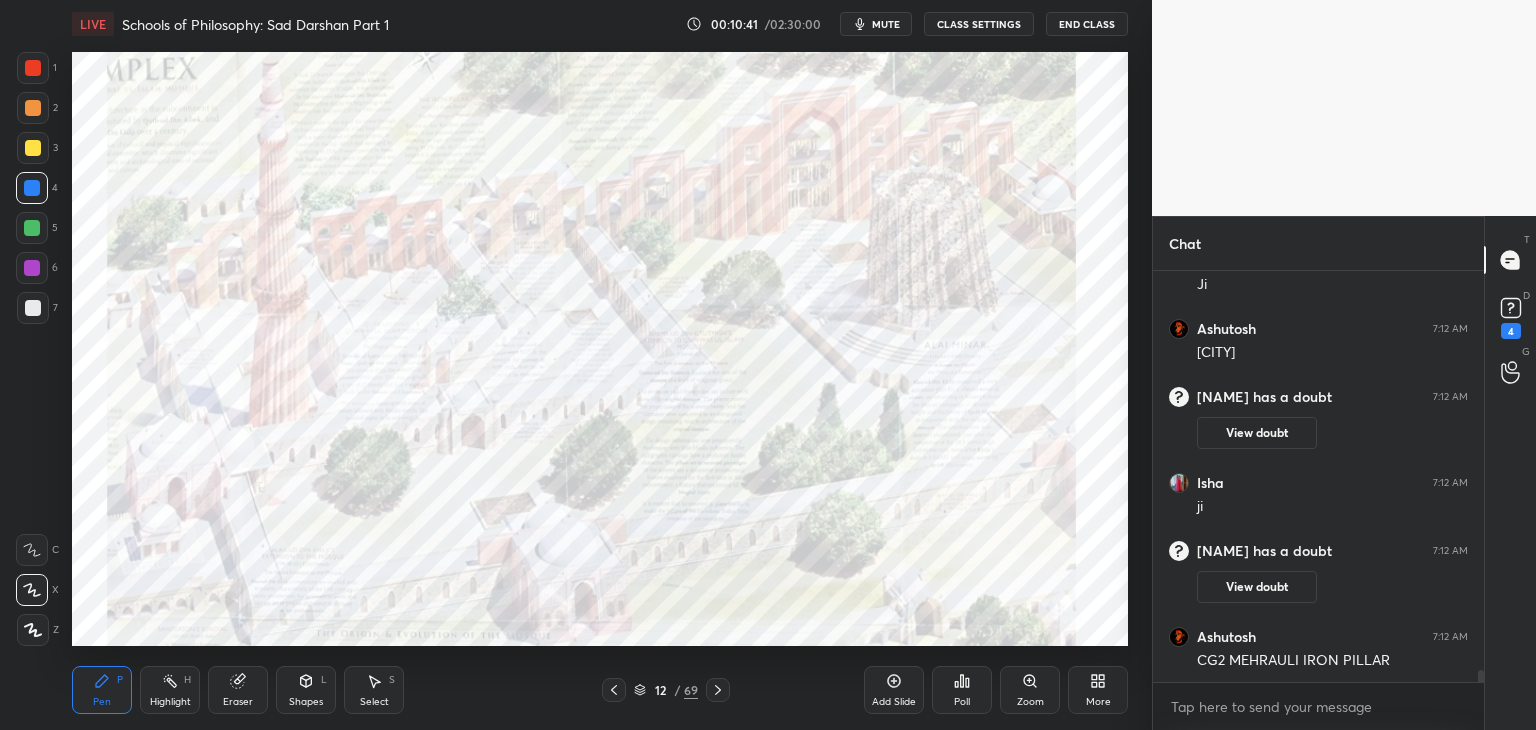 scroll, scrollTop: 0, scrollLeft: 0, axis: both 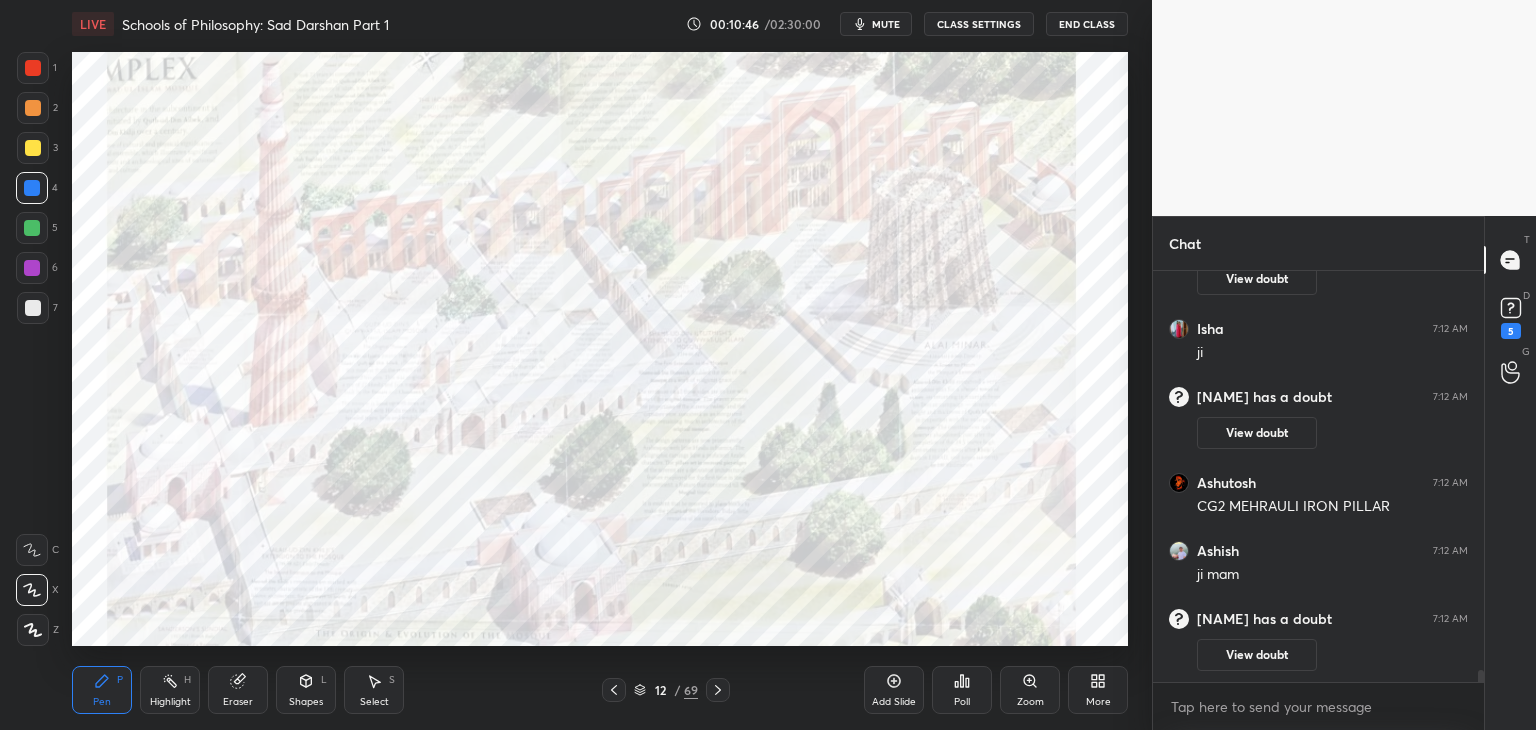 click 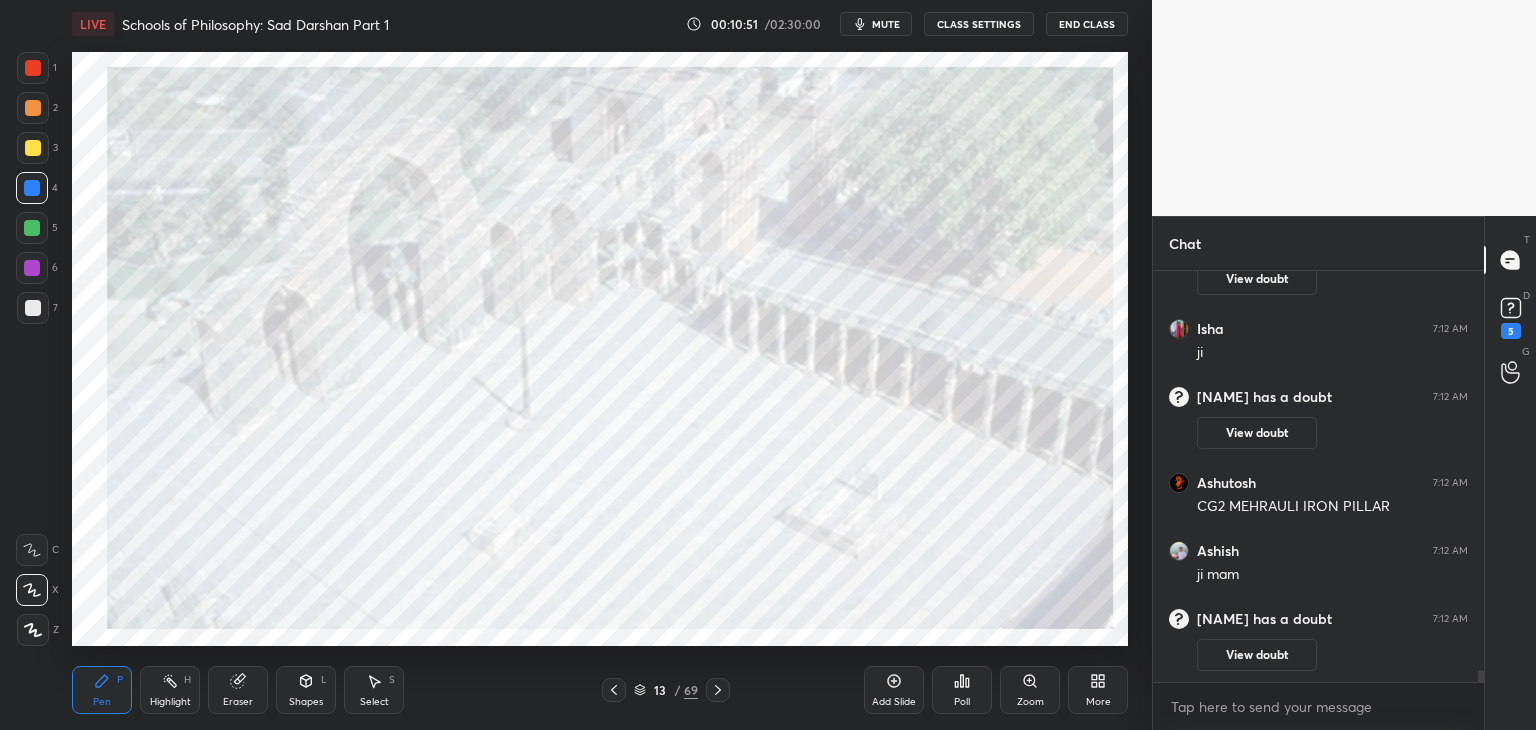 click at bounding box center (33, 68) 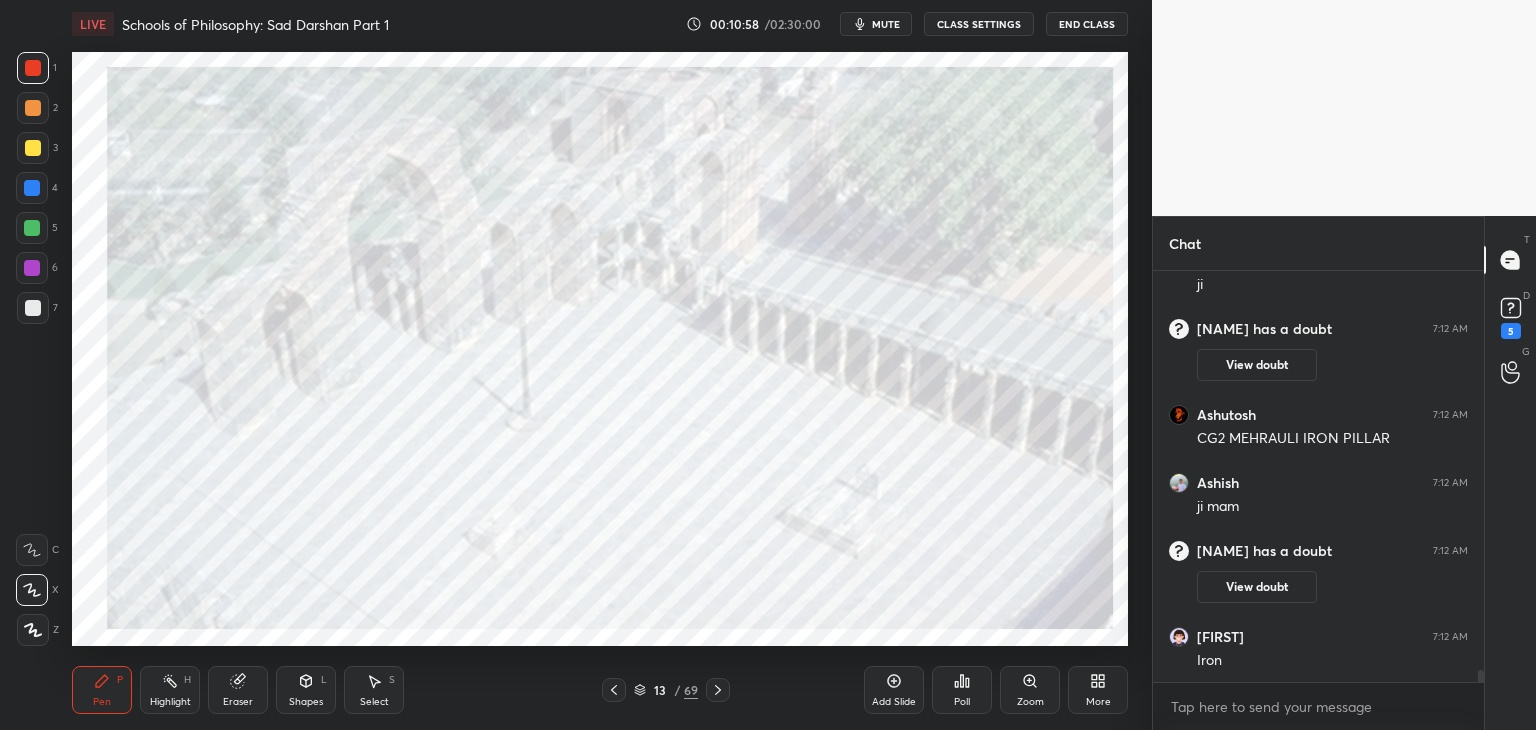 scroll, scrollTop: 13738, scrollLeft: 0, axis: vertical 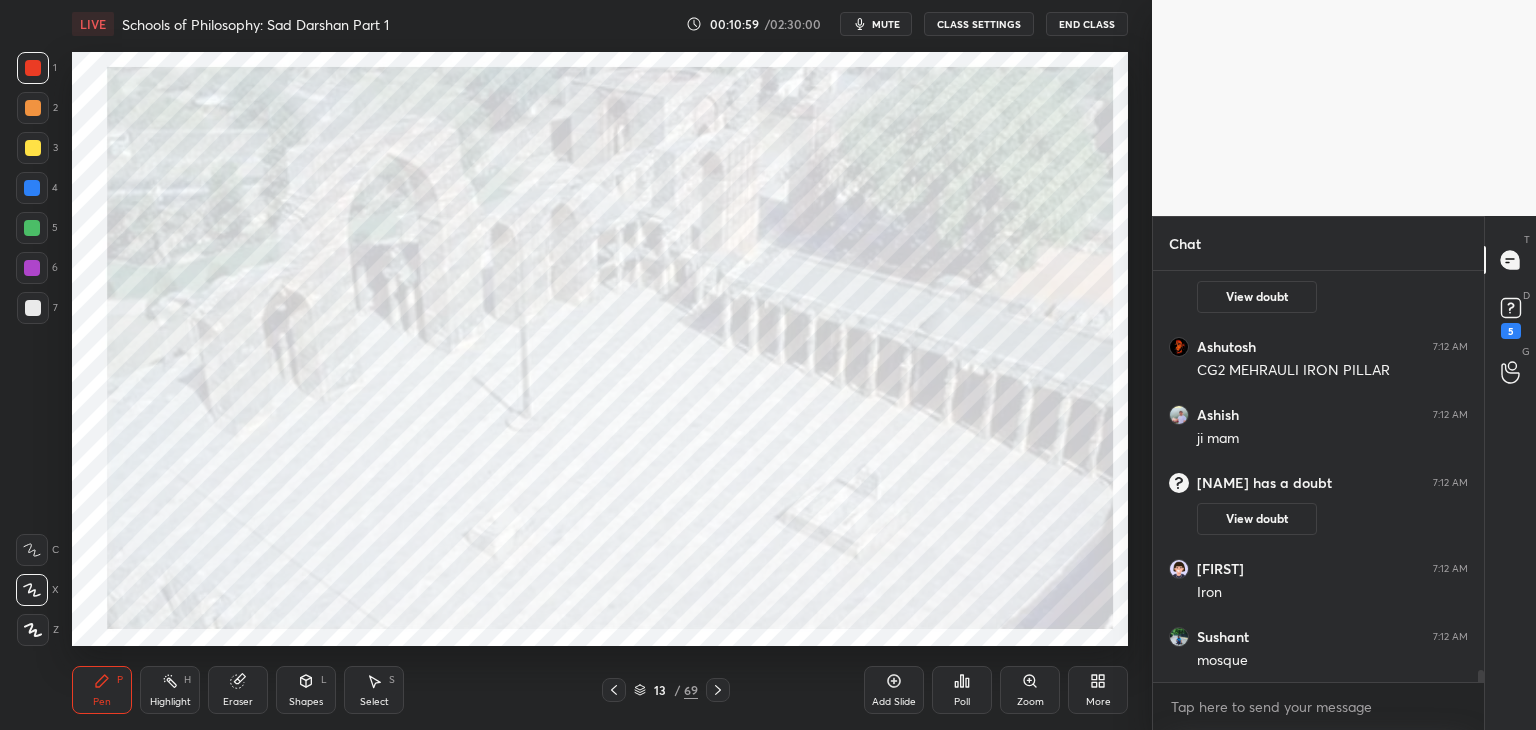 click on "1 2 3 4 5 6 7 C X Z C X Z E E Erase all   H H" at bounding box center [32, 349] 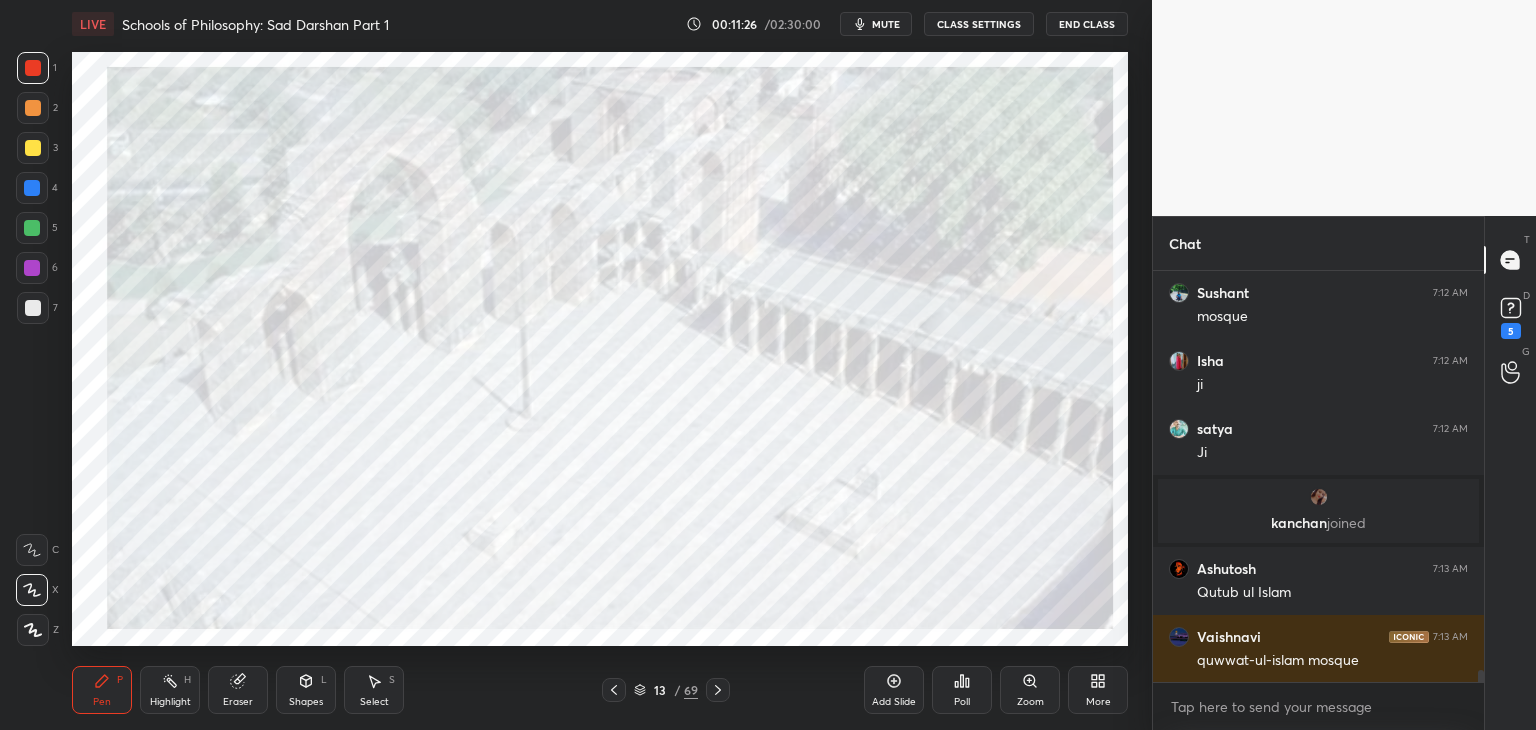 scroll, scrollTop: 14384, scrollLeft: 0, axis: vertical 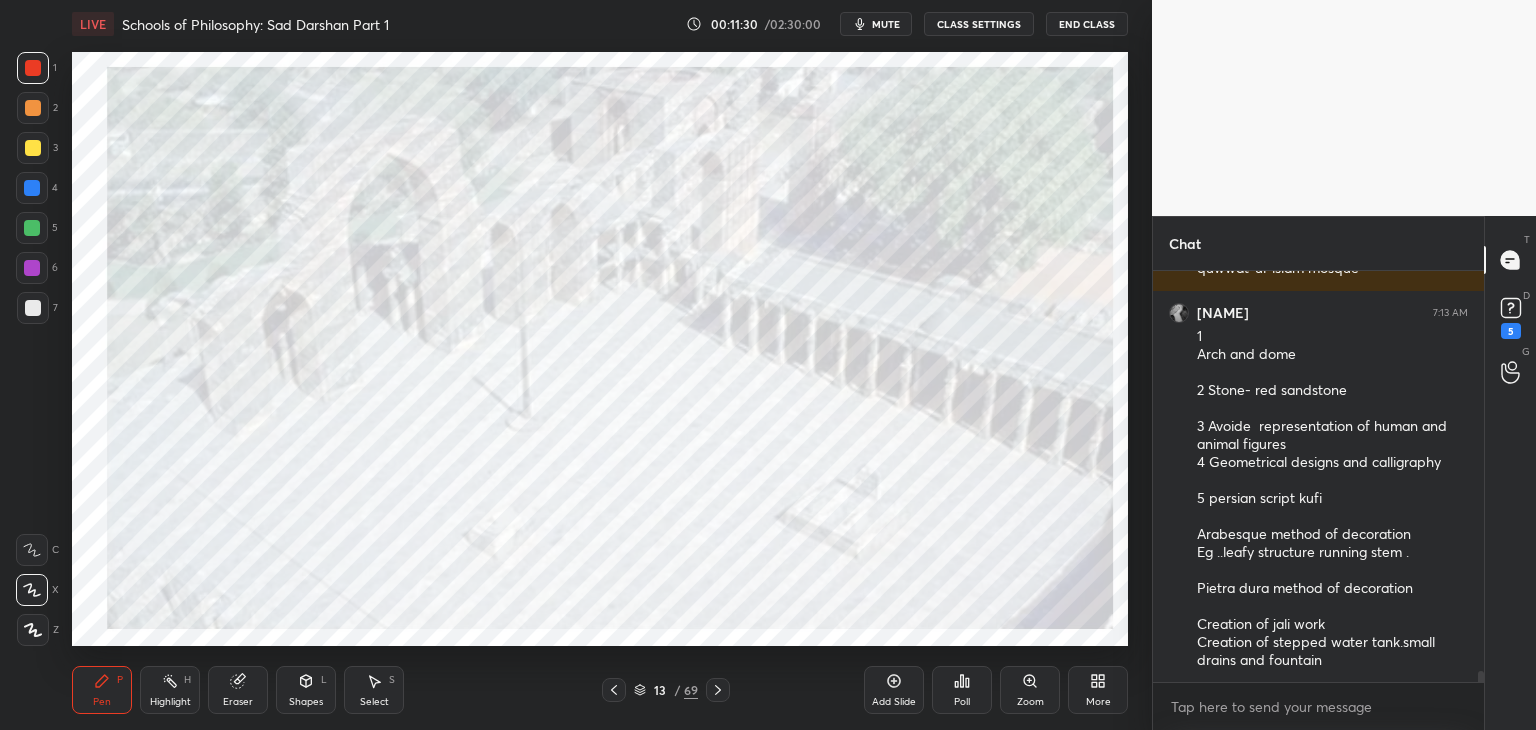click 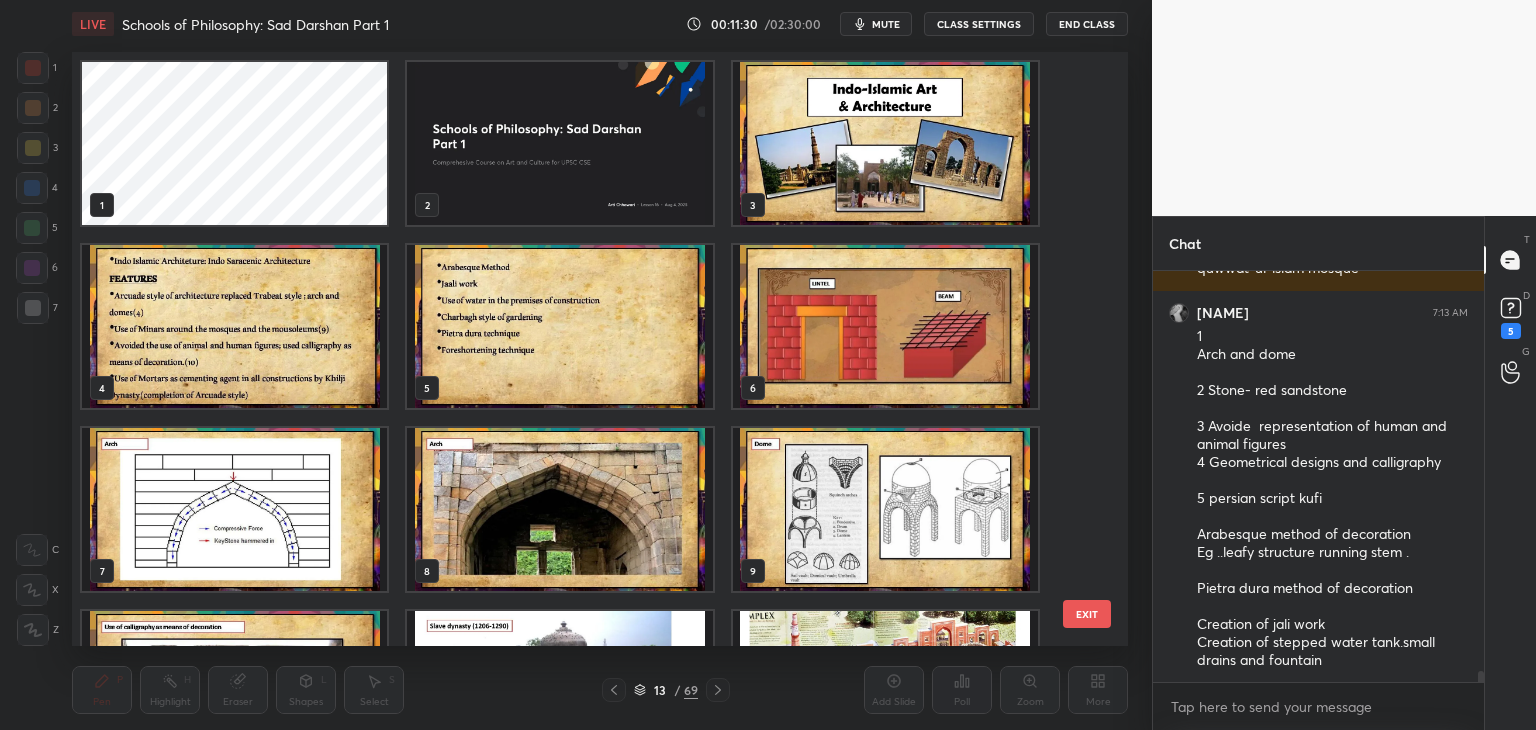 scroll, scrollTop: 320, scrollLeft: 0, axis: vertical 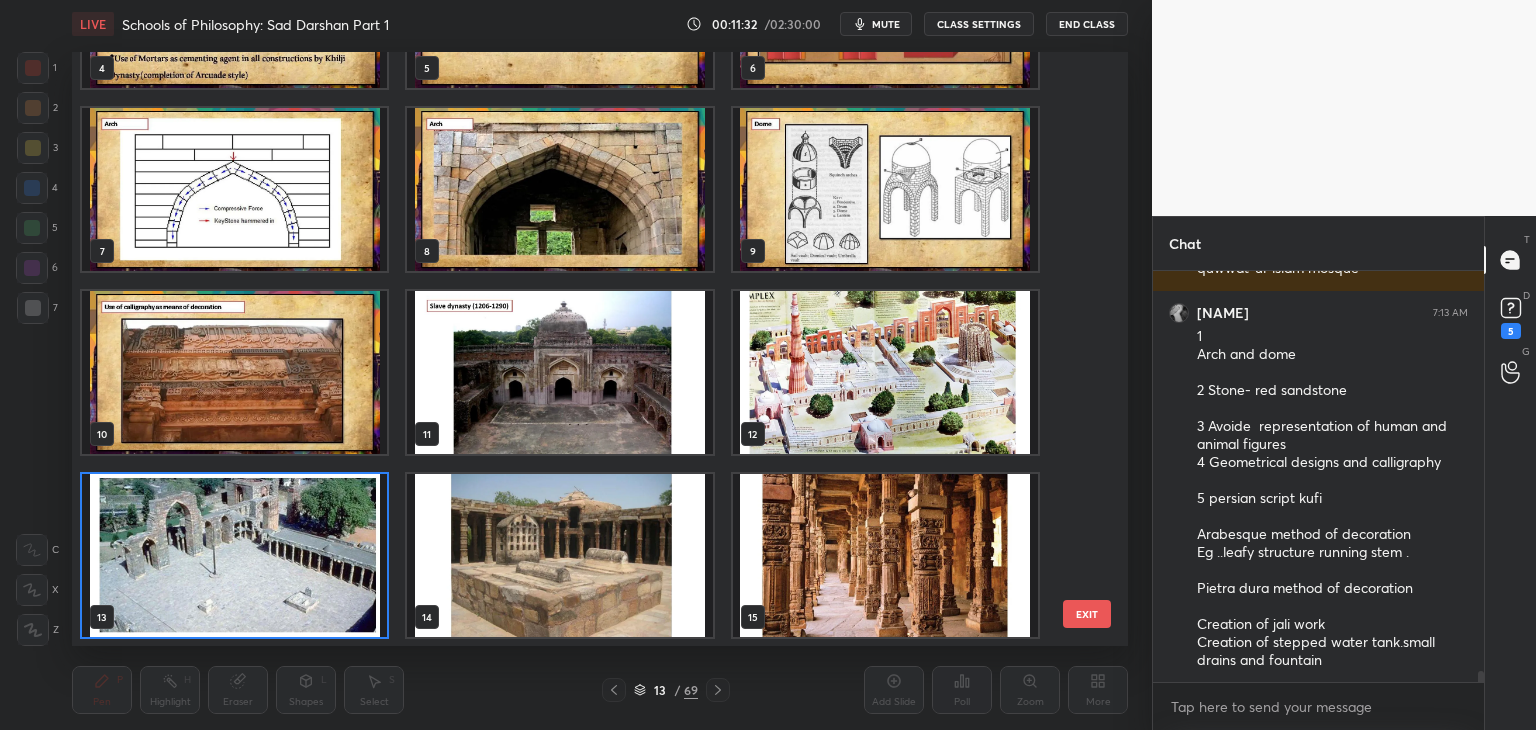 click at bounding box center (559, 555) 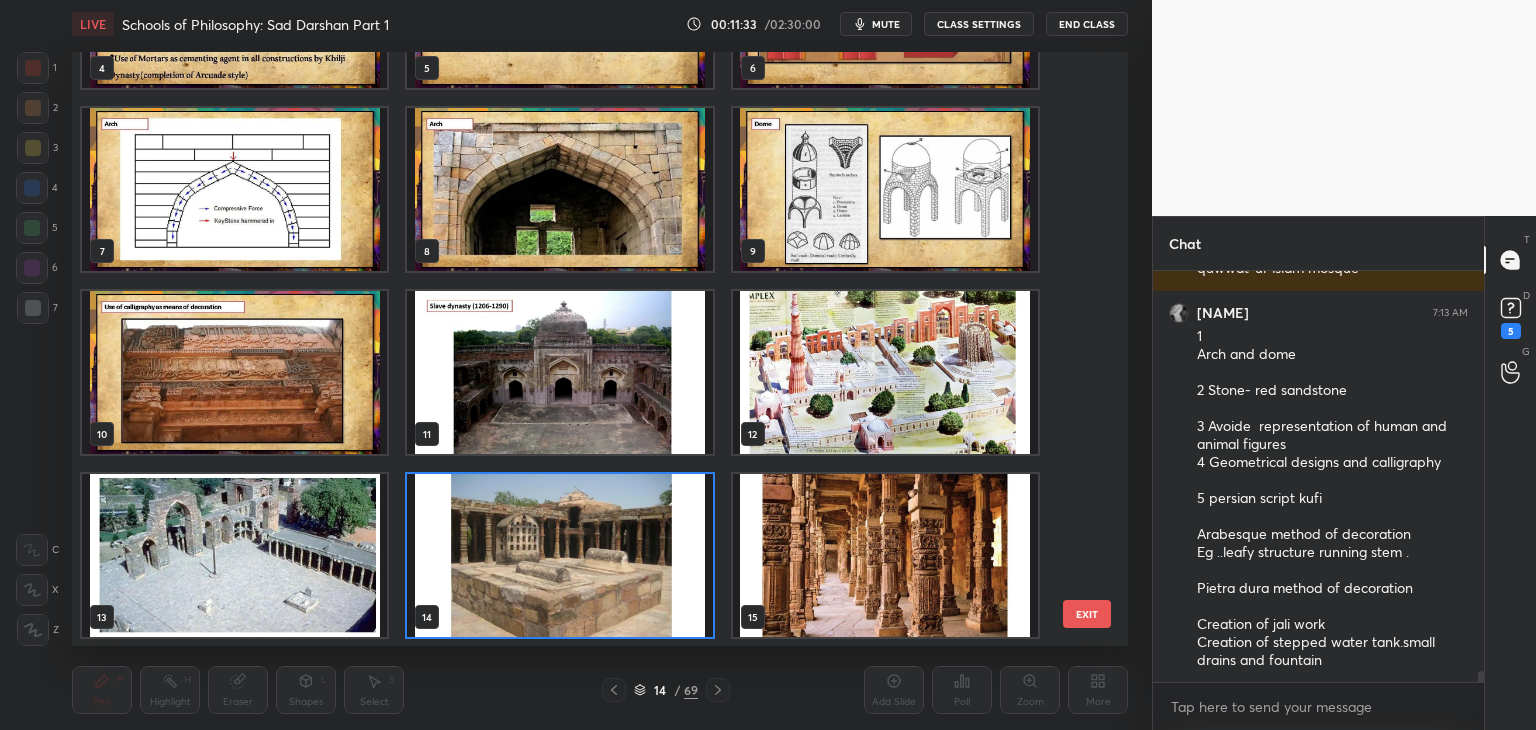 click 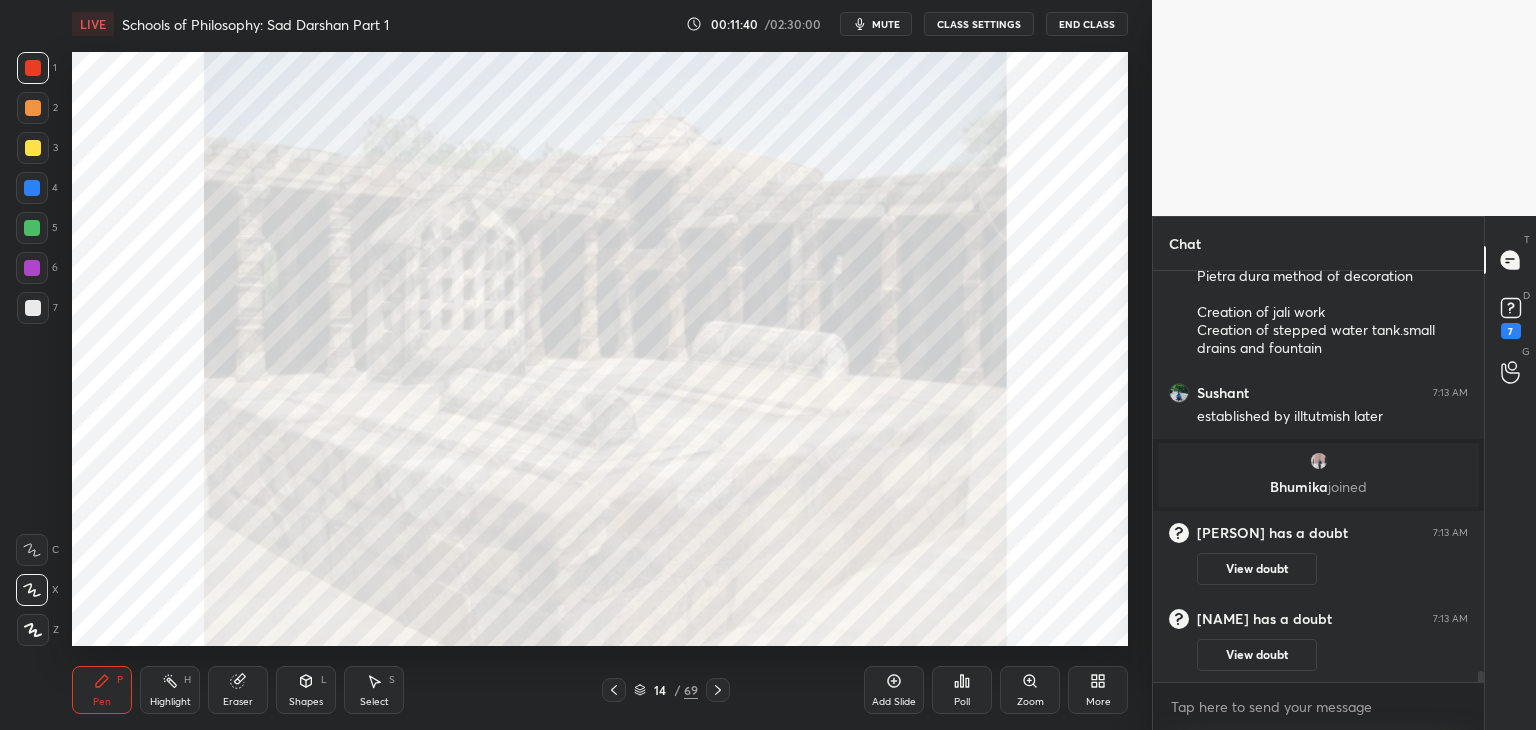scroll, scrollTop: 14512, scrollLeft: 0, axis: vertical 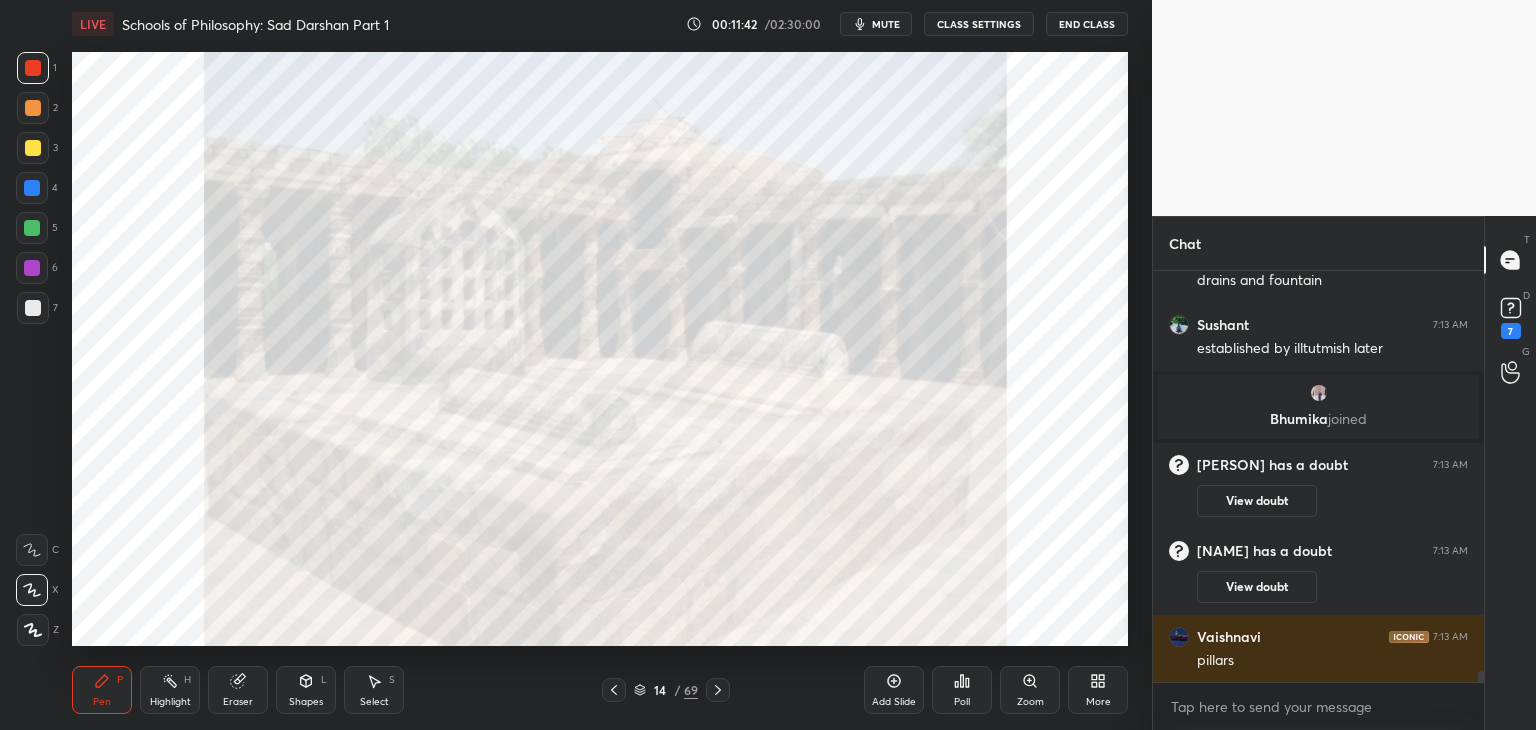 click 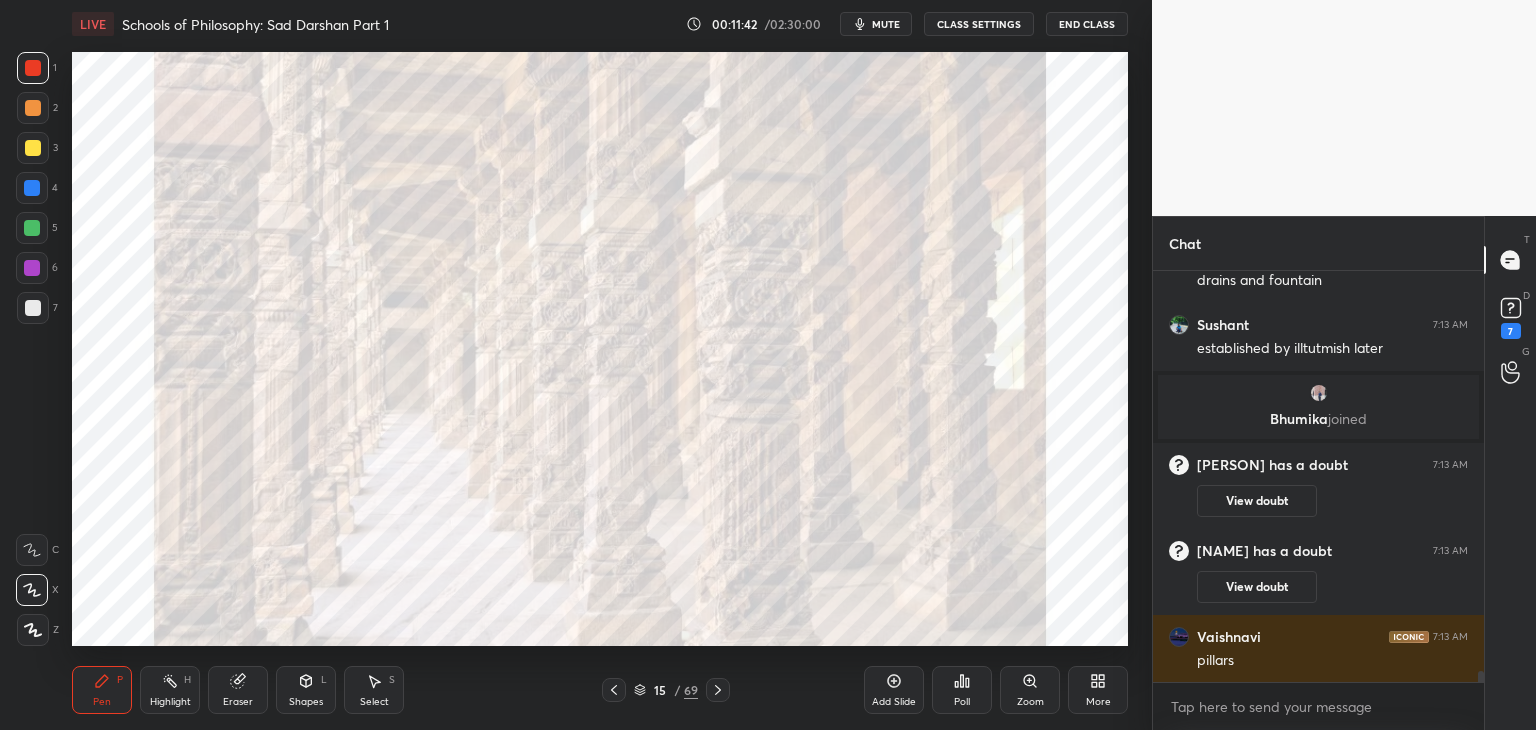 scroll, scrollTop: 14584, scrollLeft: 0, axis: vertical 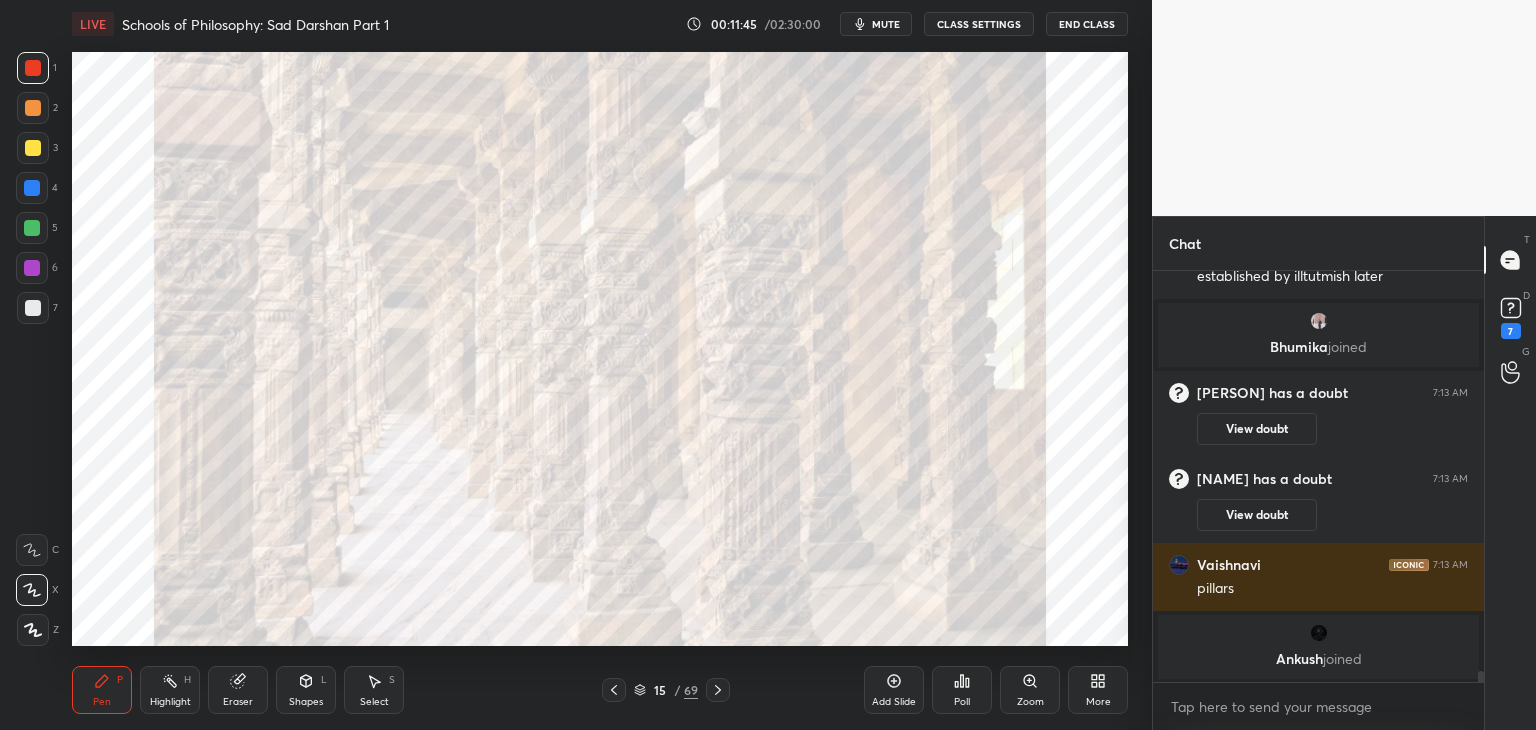 click on "15 / 69" at bounding box center [666, 690] 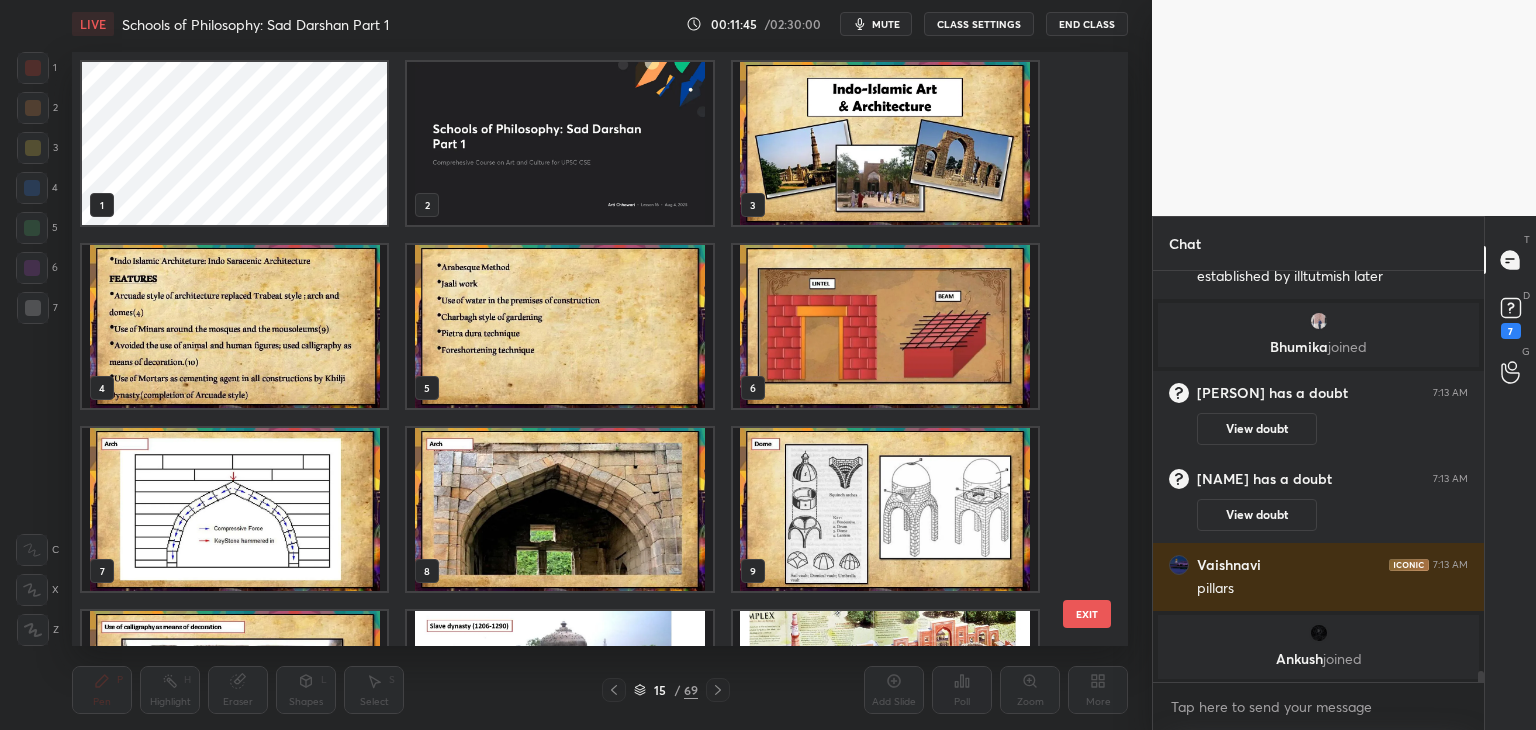 scroll, scrollTop: 320, scrollLeft: 0, axis: vertical 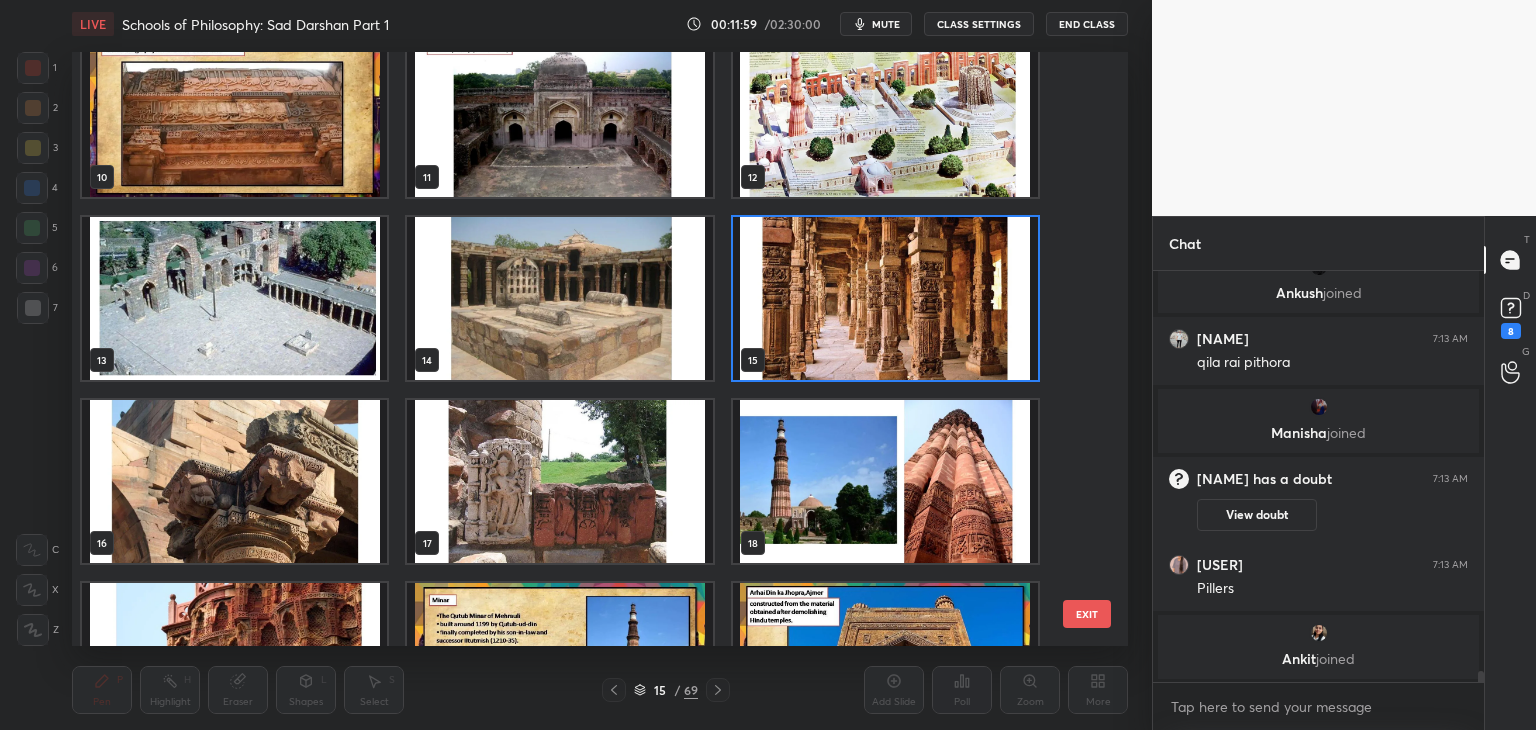 click at bounding box center (885, 298) 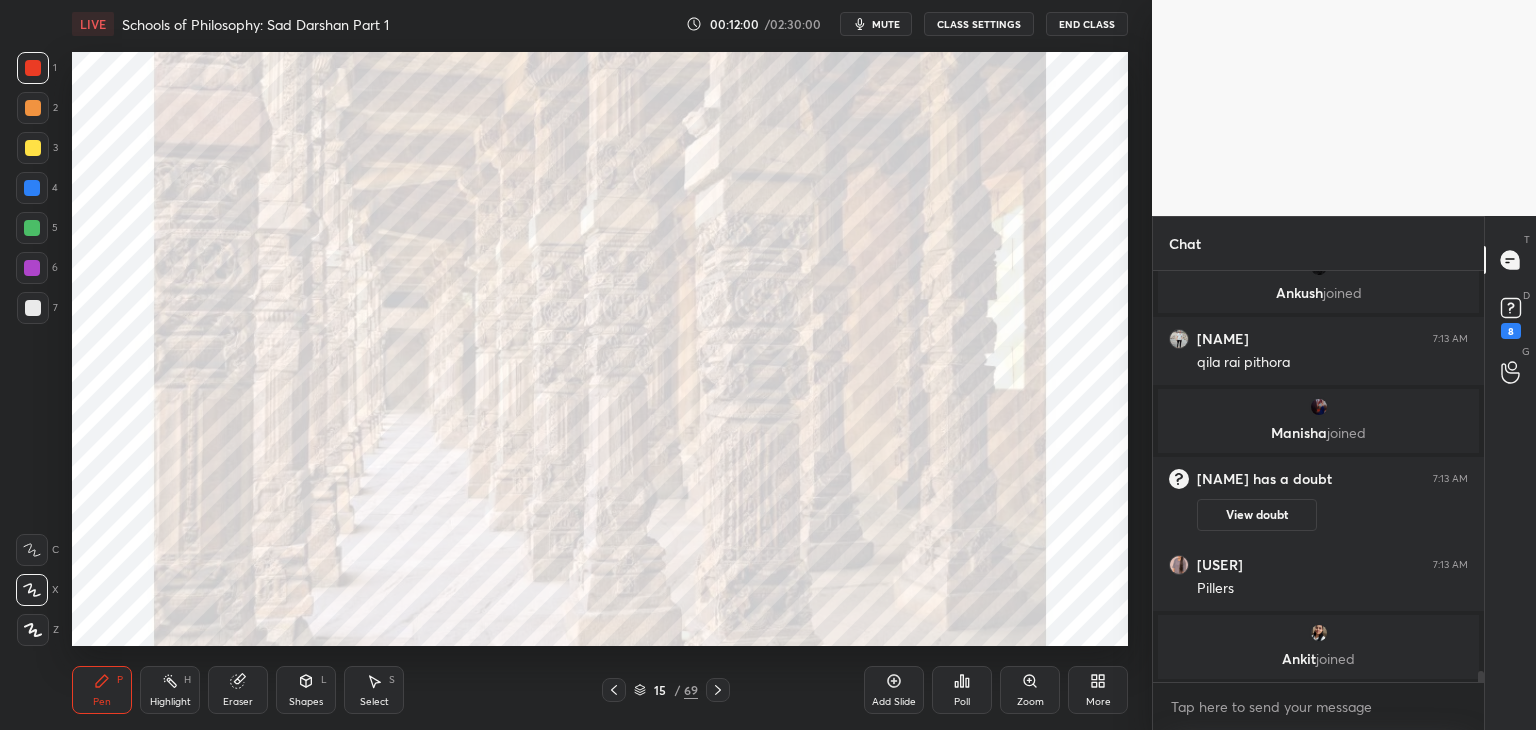 scroll, scrollTop: 0, scrollLeft: 0, axis: both 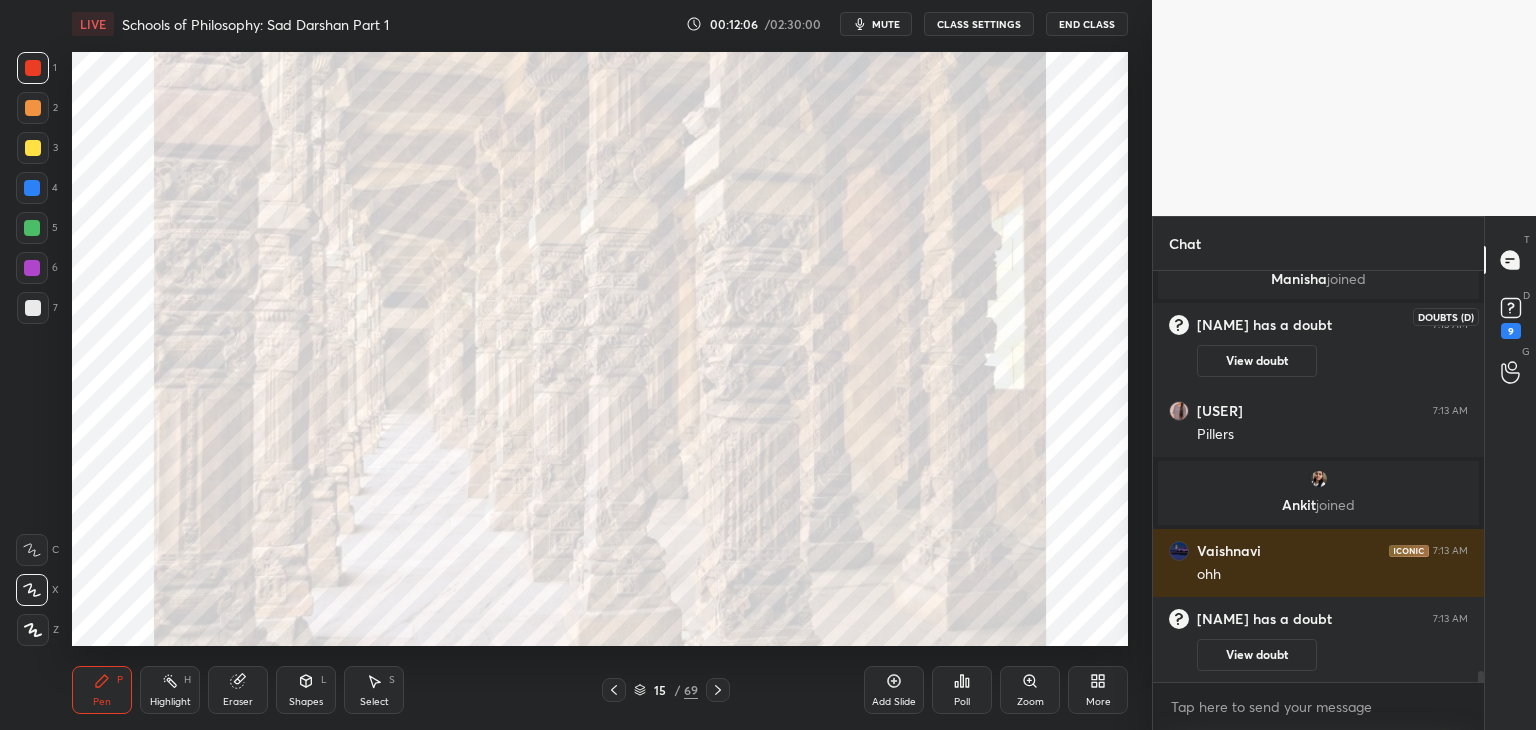 click 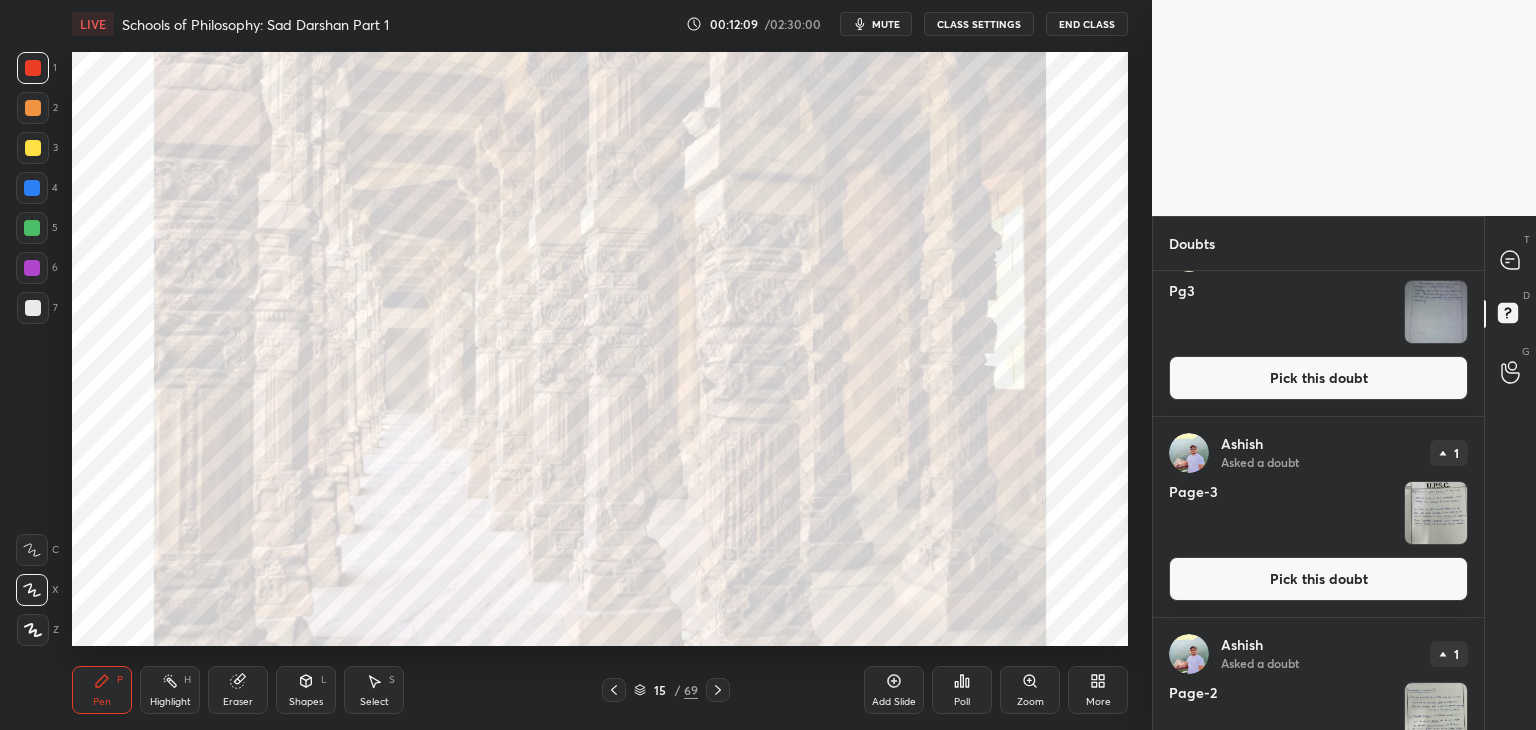 scroll, scrollTop: 0, scrollLeft: 0, axis: both 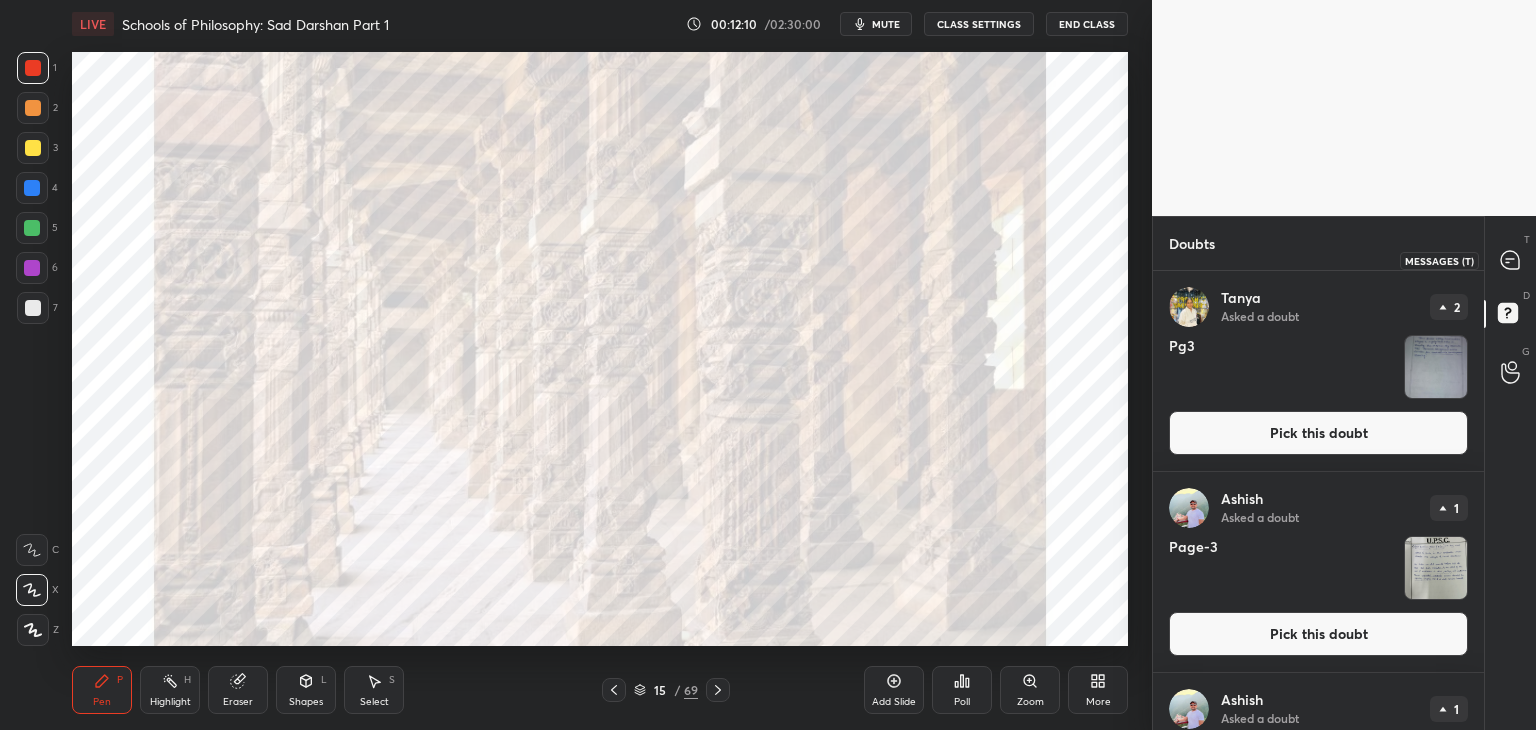 click 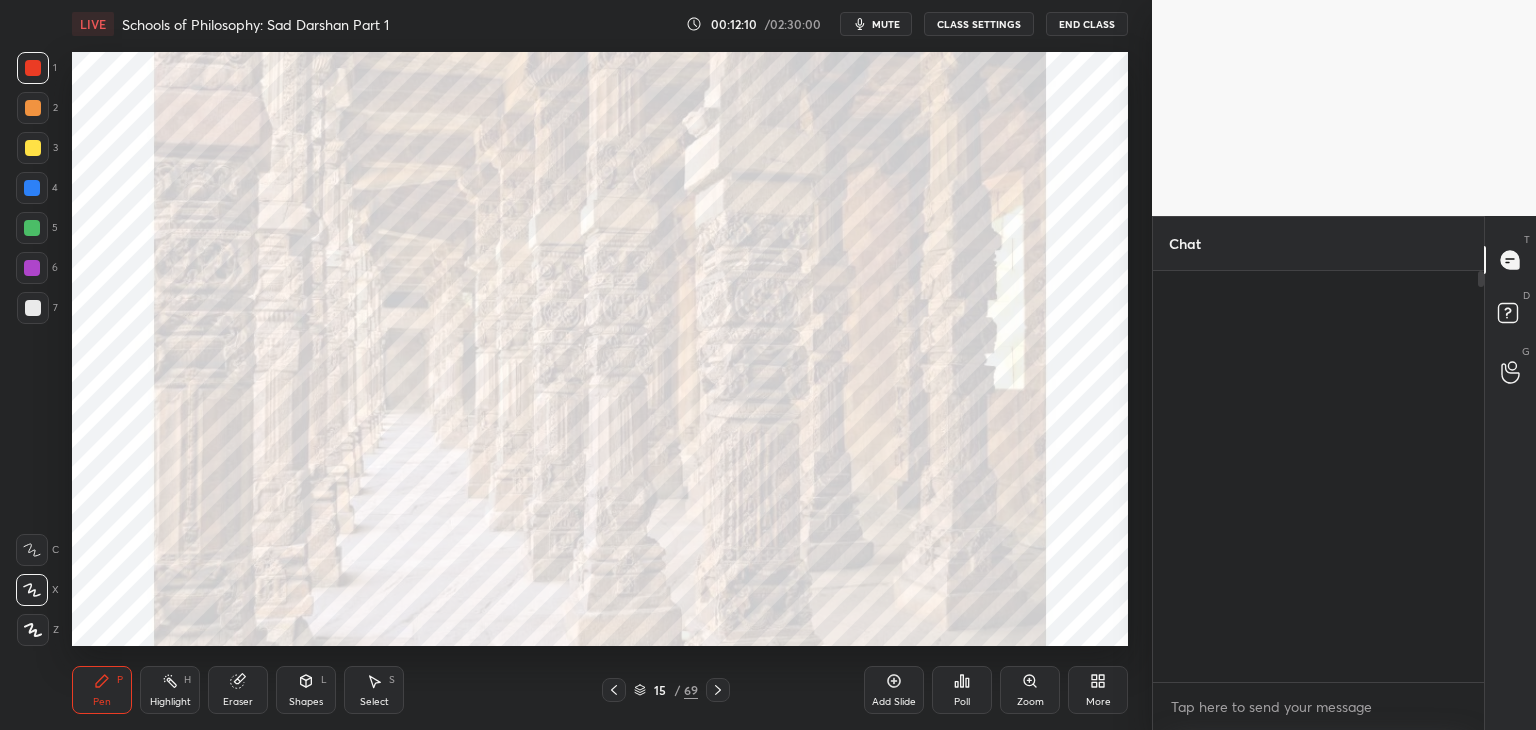 scroll, scrollTop: 14930, scrollLeft: 0, axis: vertical 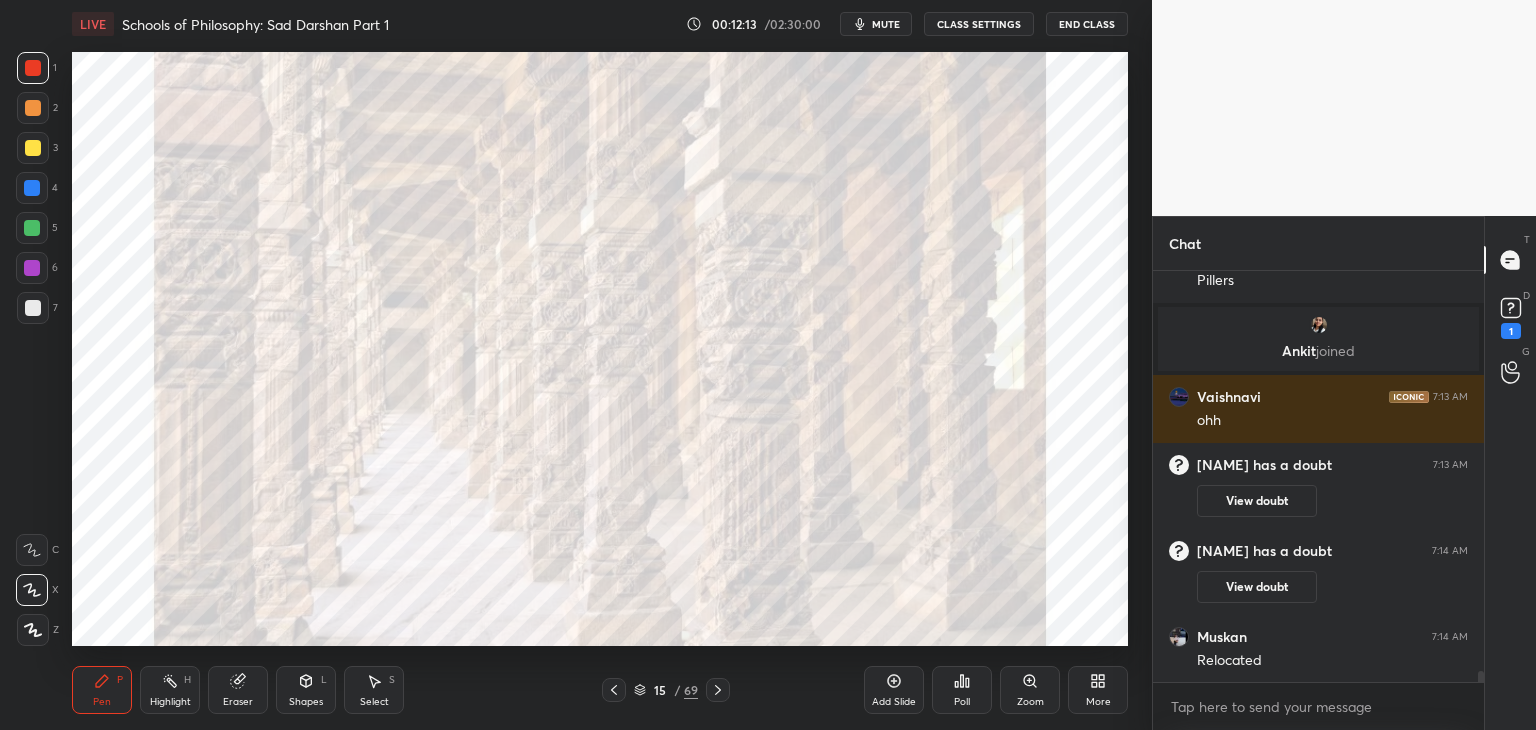 click 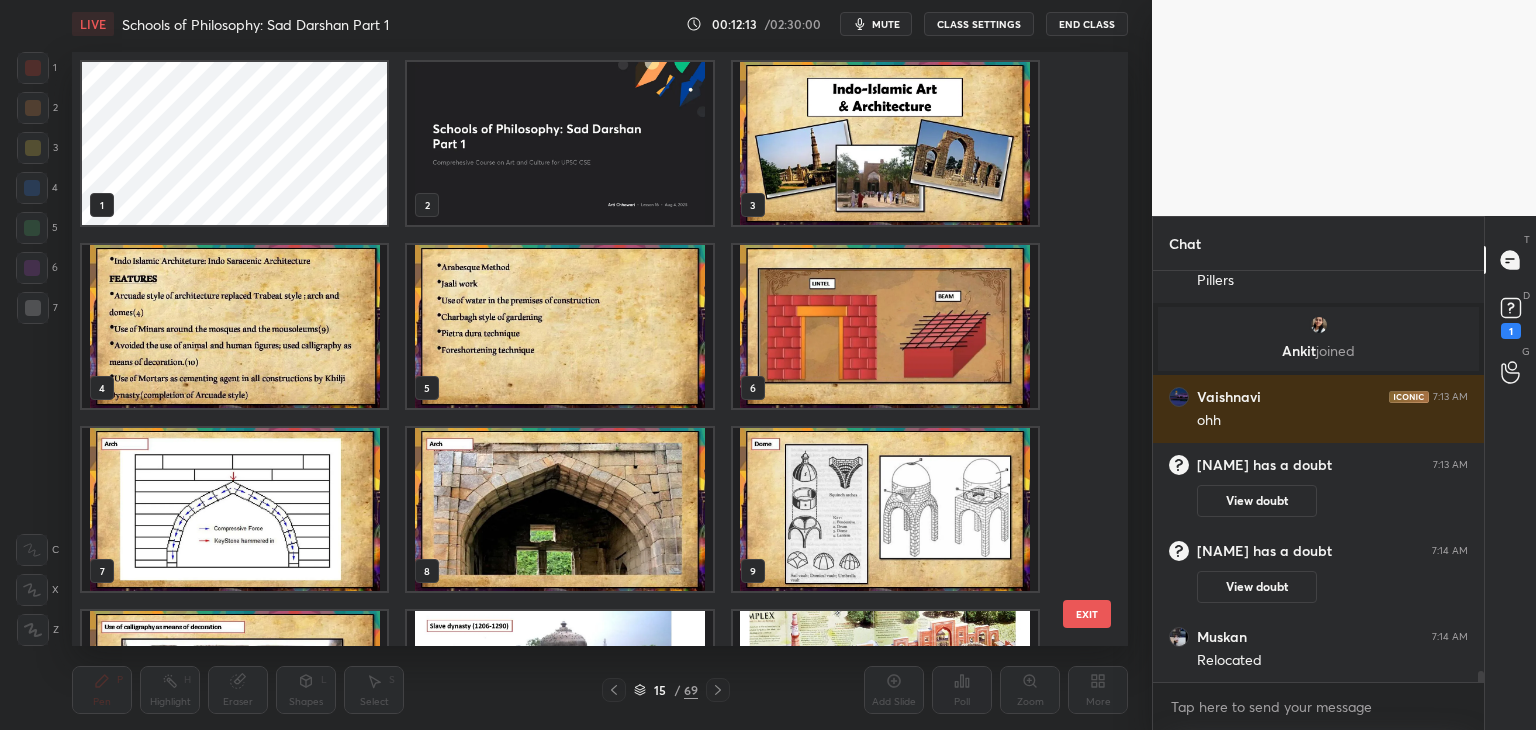 scroll, scrollTop: 320, scrollLeft: 0, axis: vertical 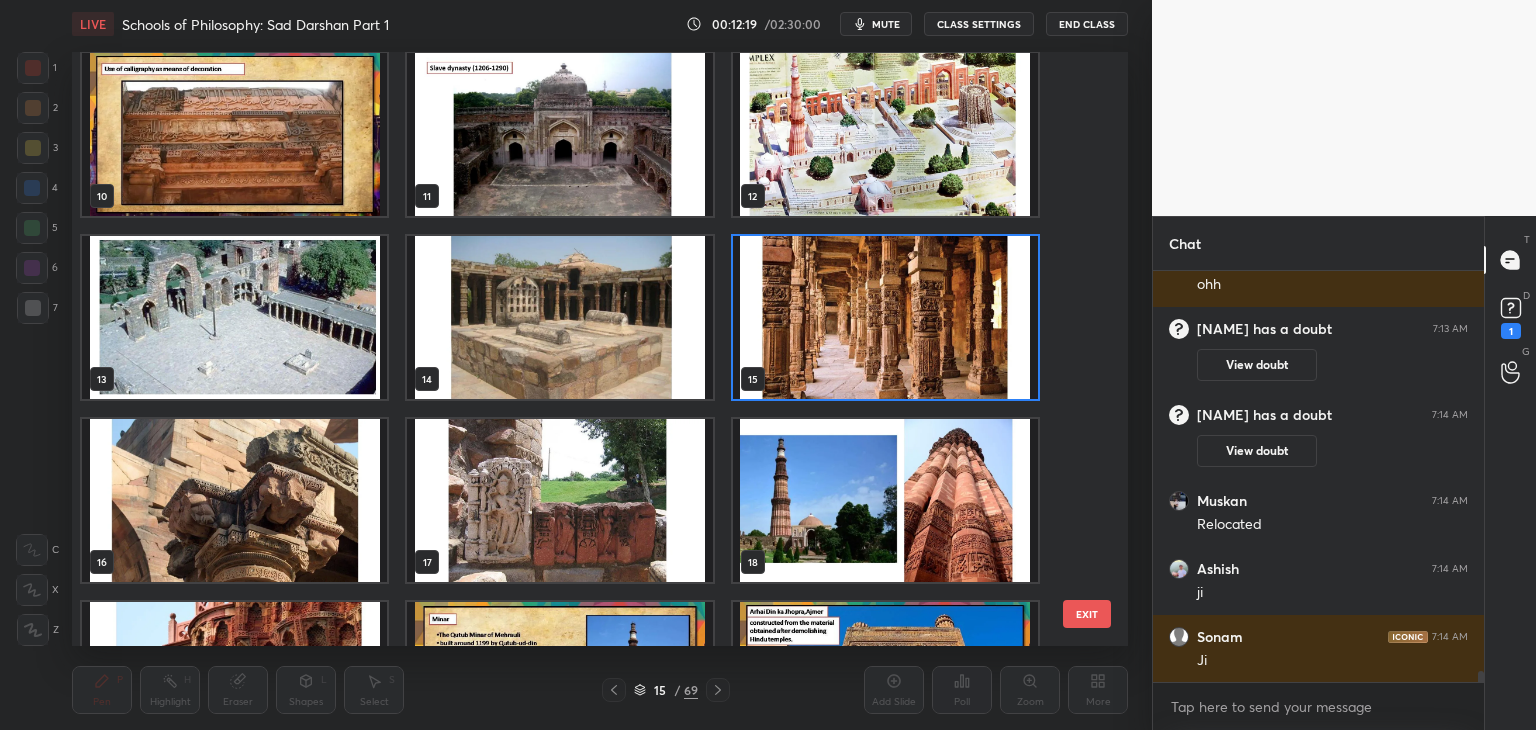 click at bounding box center (885, 317) 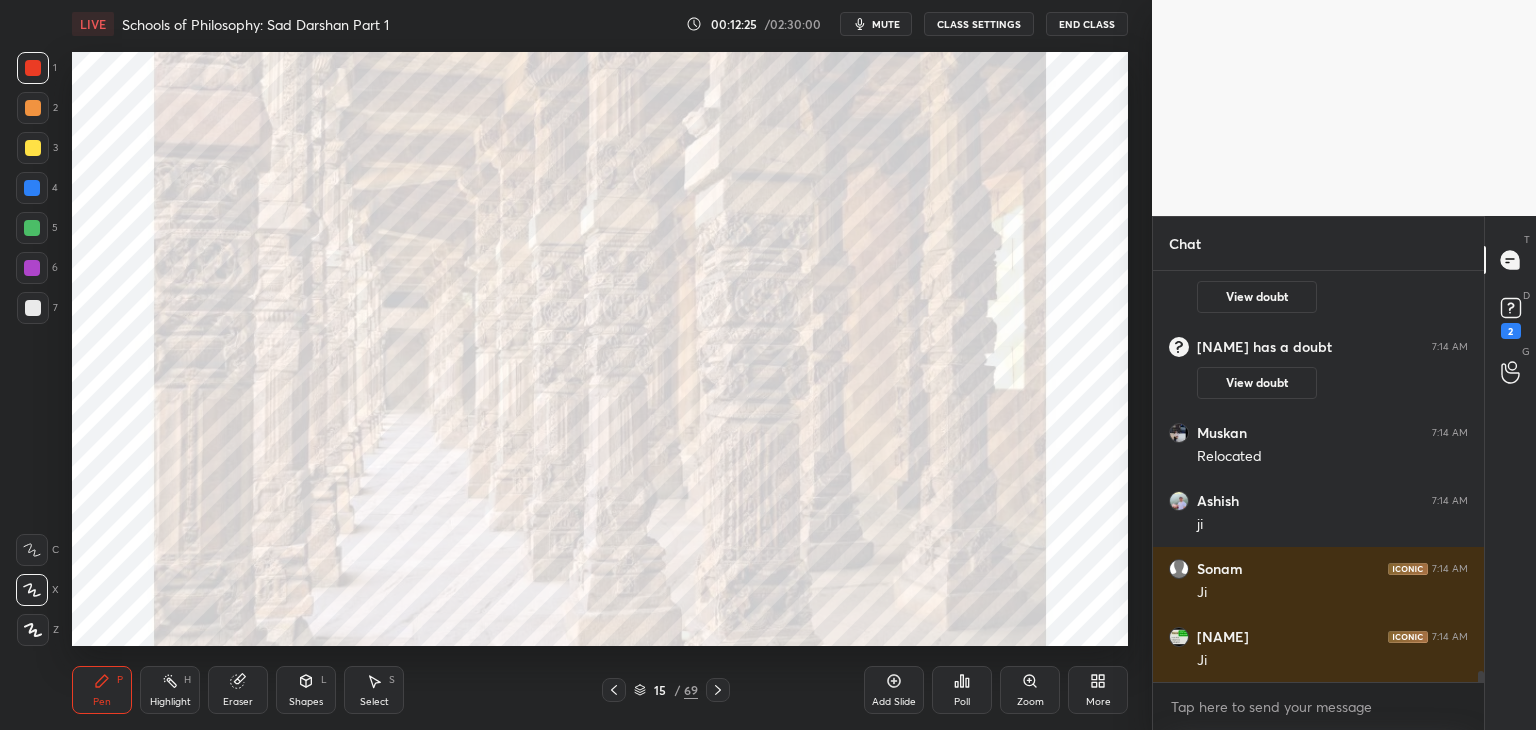 click 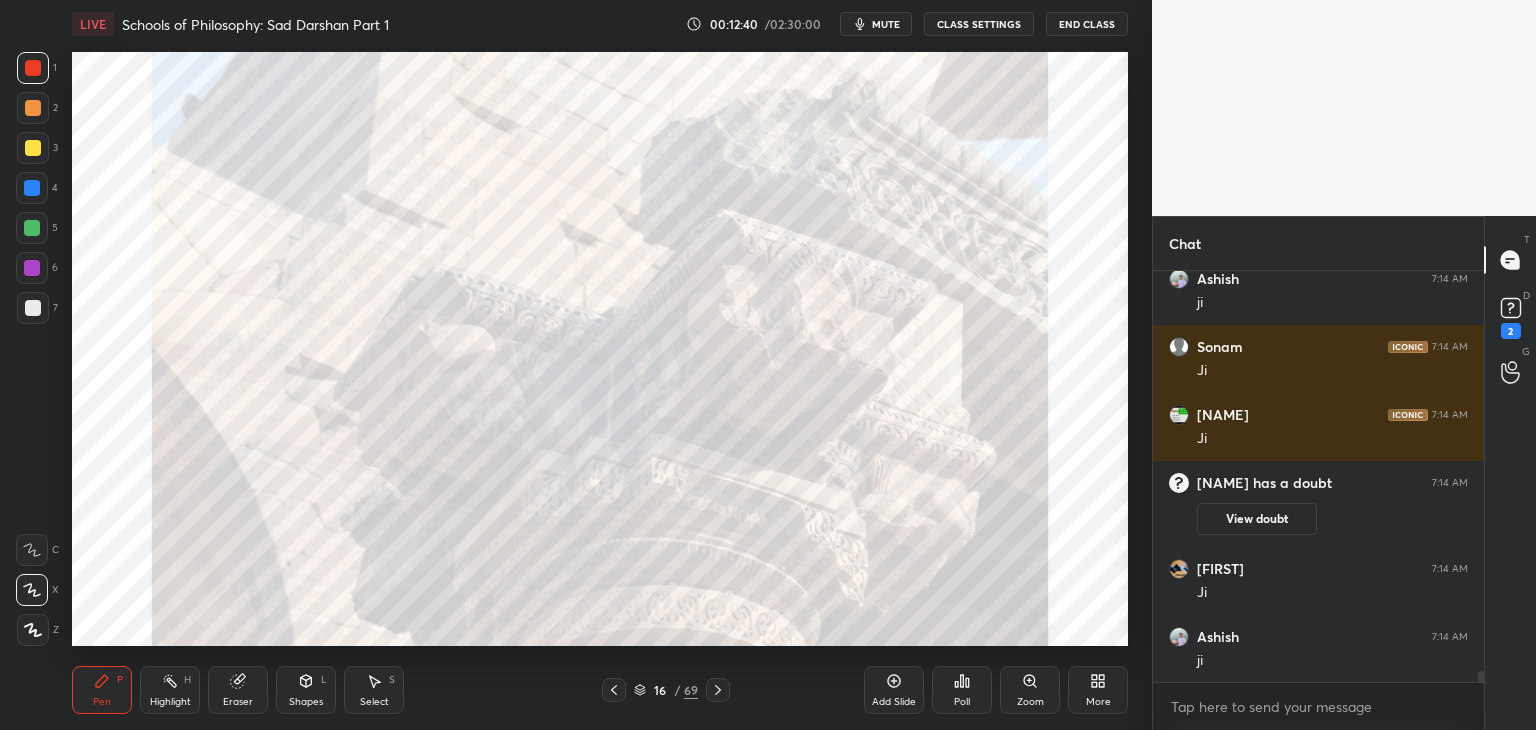 scroll, scrollTop: 15212, scrollLeft: 0, axis: vertical 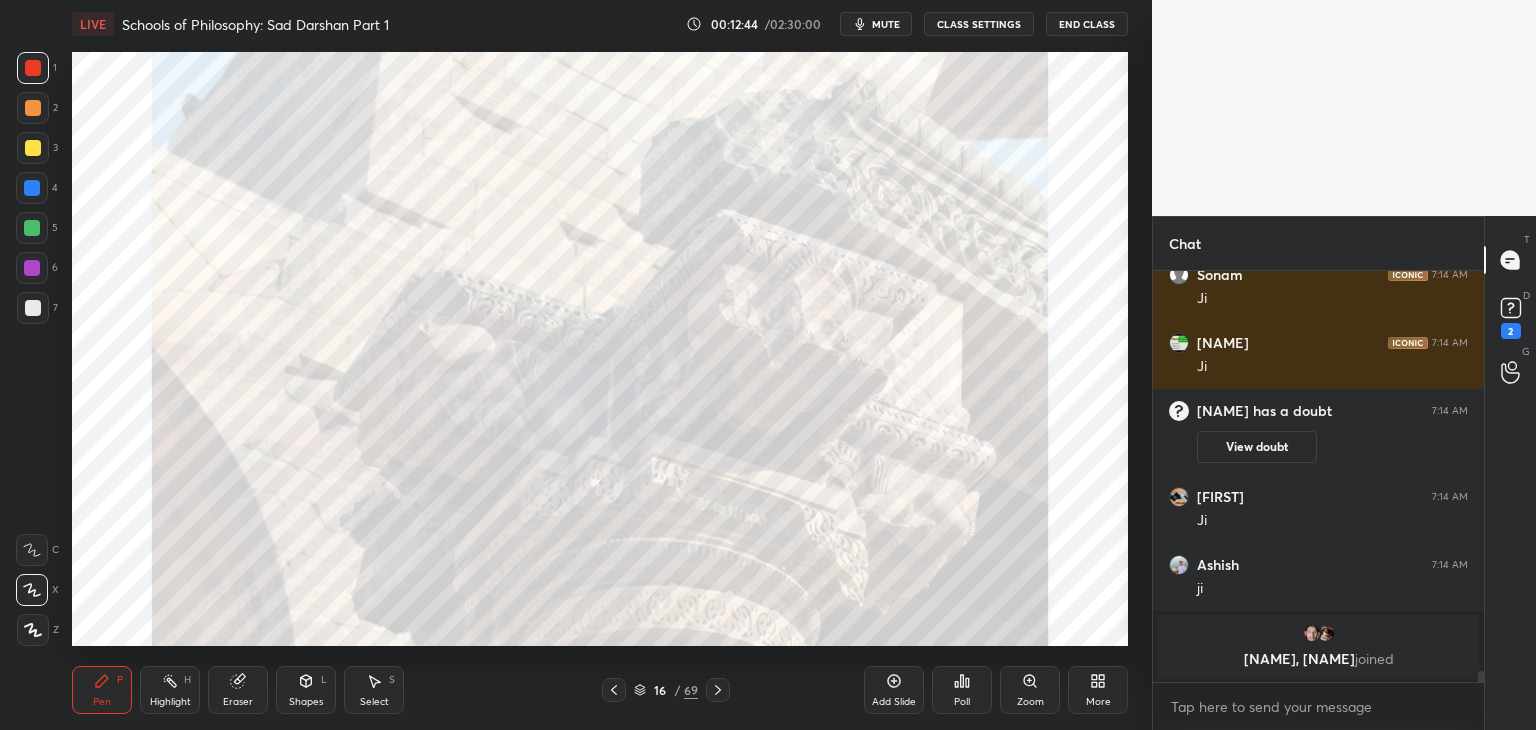 click 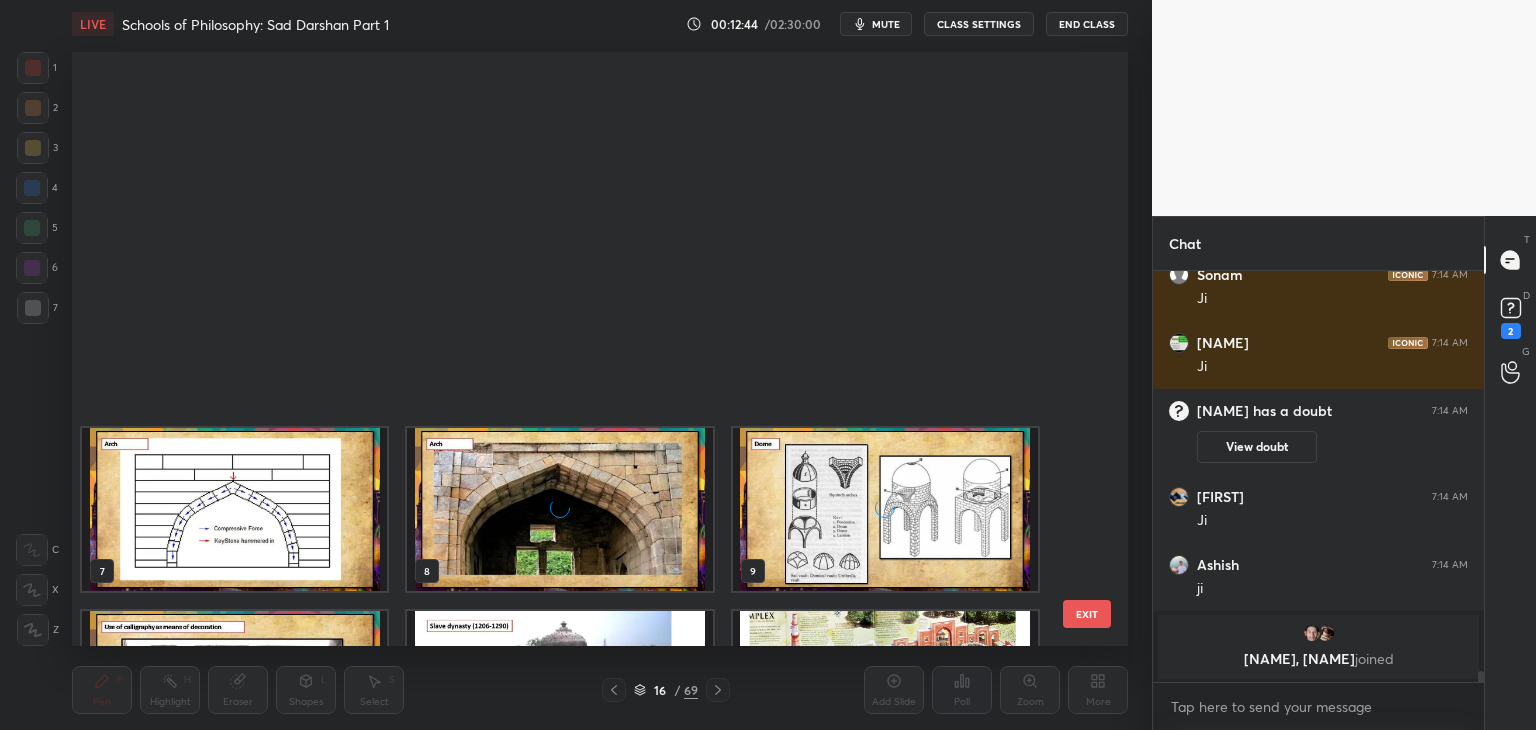 scroll, scrollTop: 588, scrollLeft: 1046, axis: both 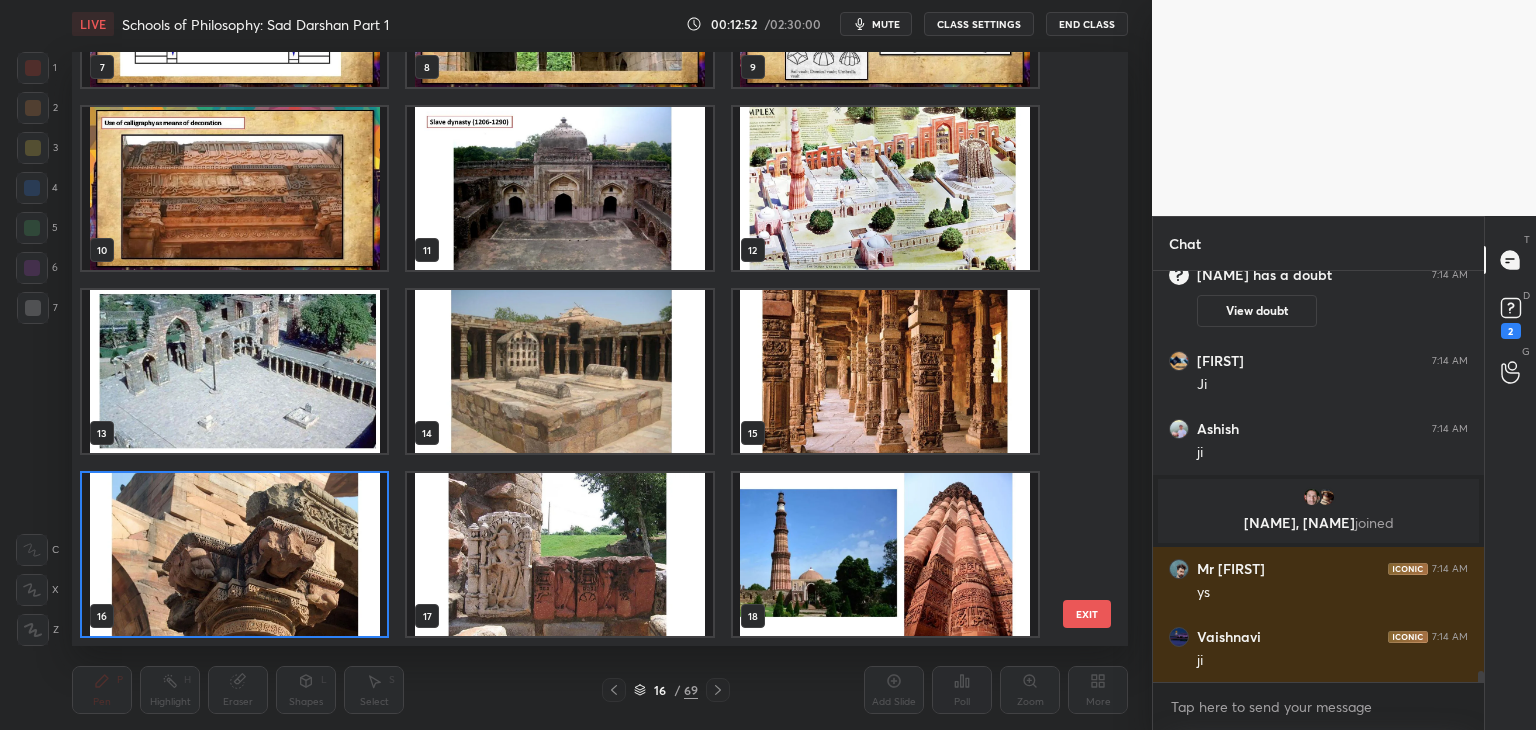 click at bounding box center [234, 371] 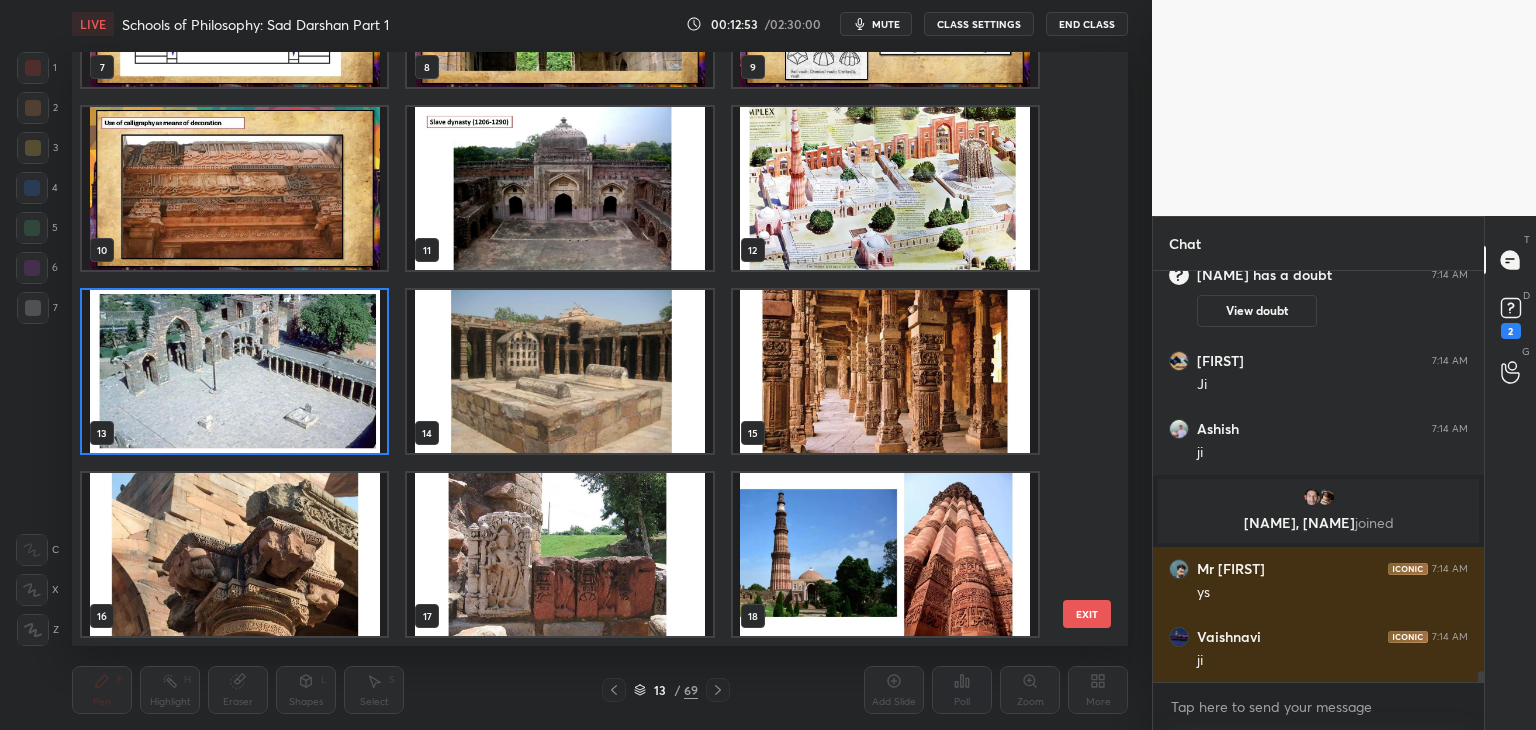 click 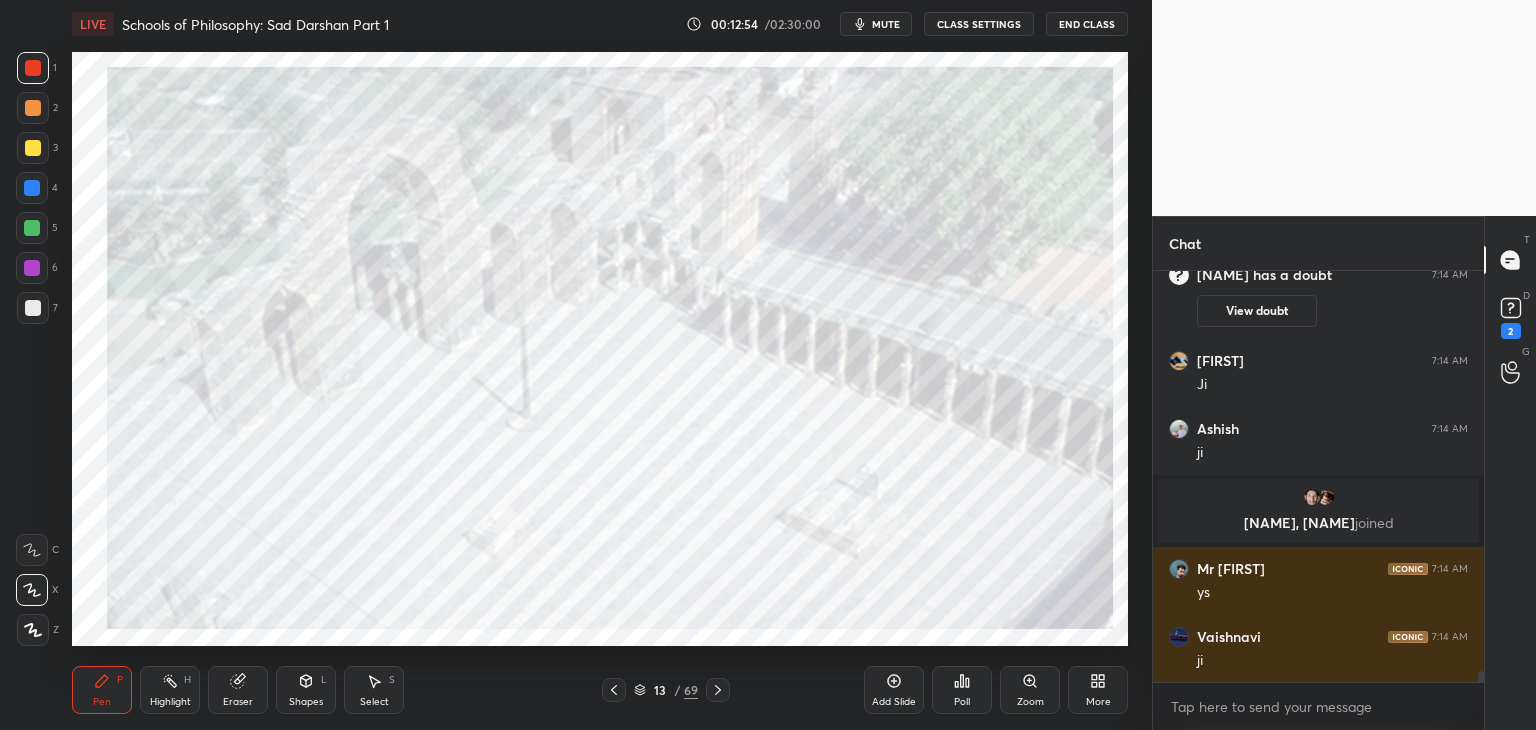 scroll, scrollTop: 0, scrollLeft: 0, axis: both 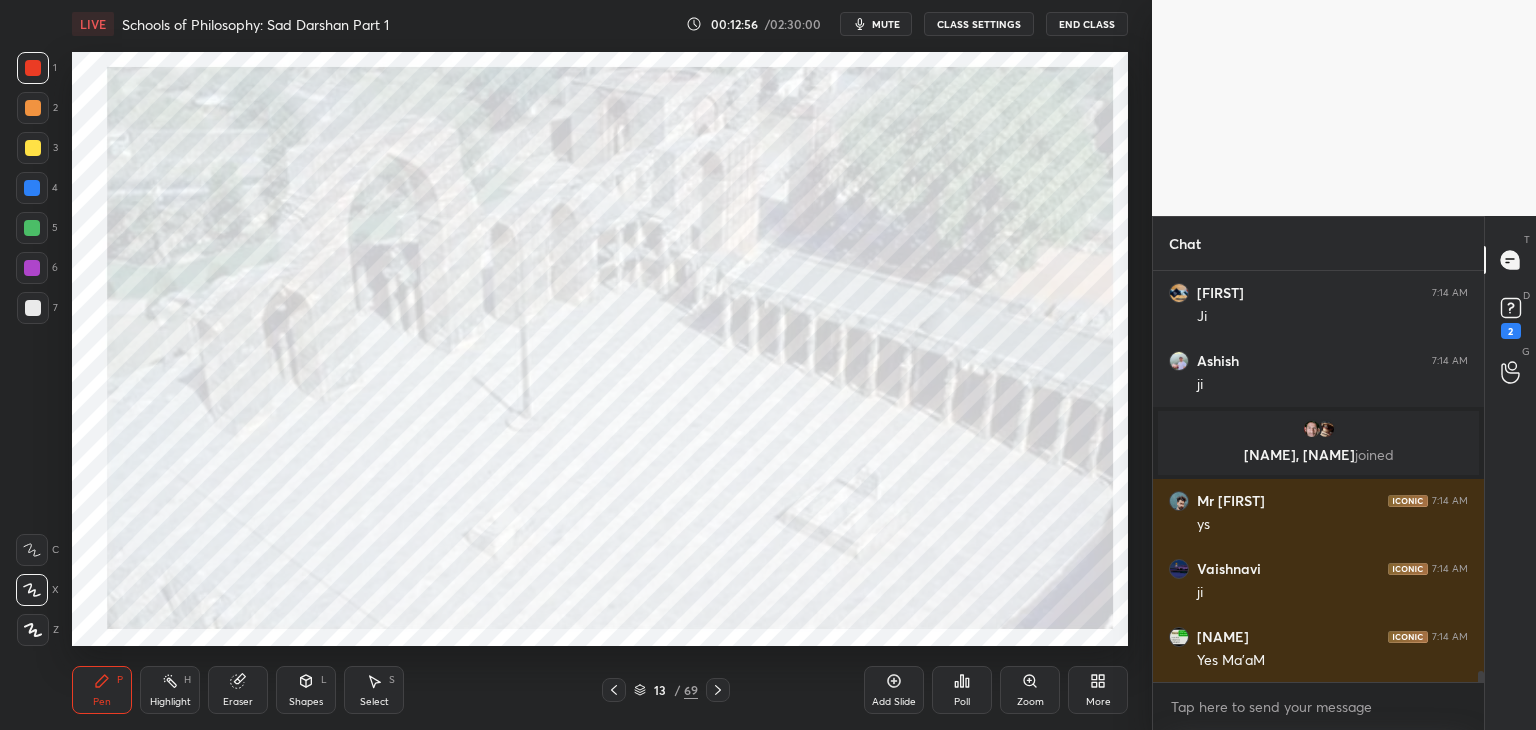 click 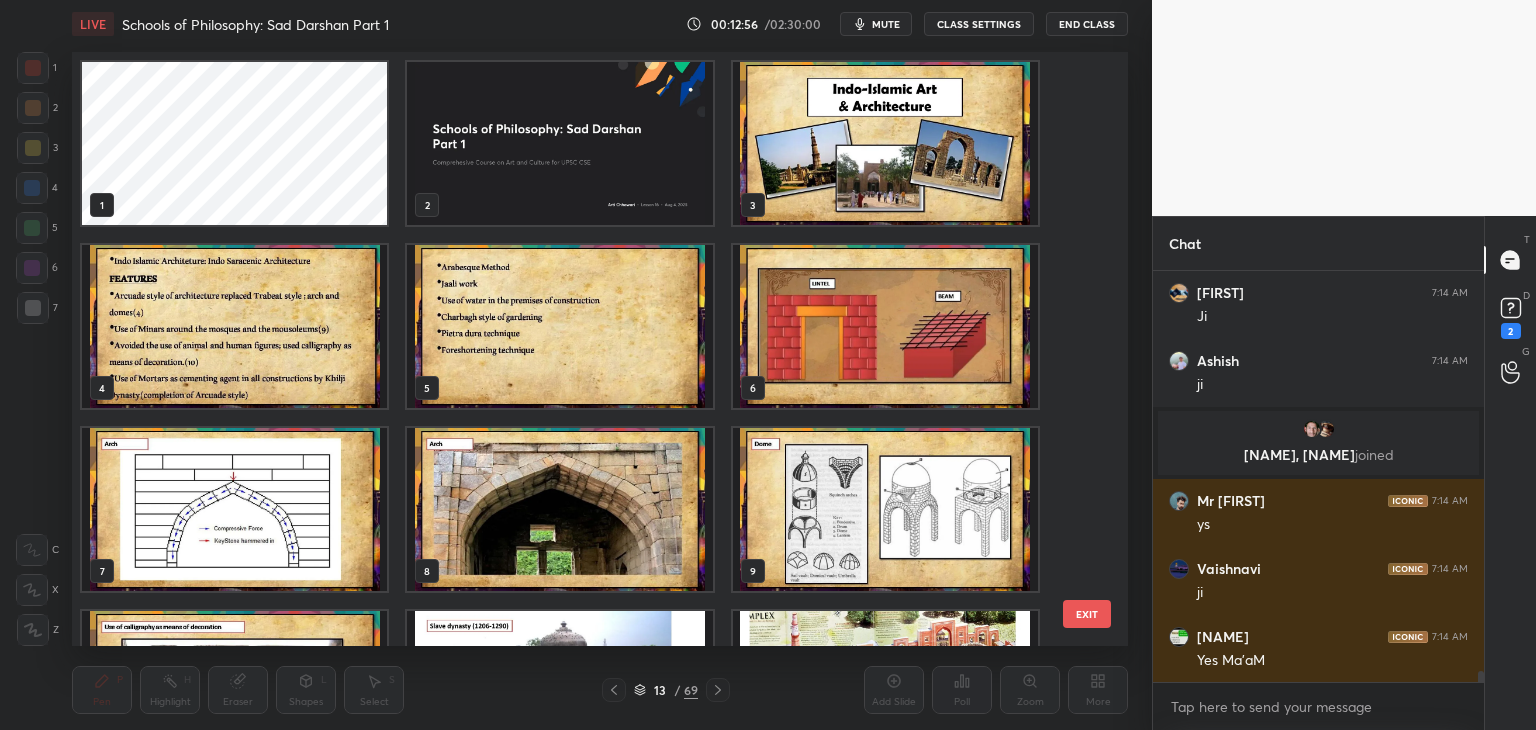 scroll, scrollTop: 320, scrollLeft: 0, axis: vertical 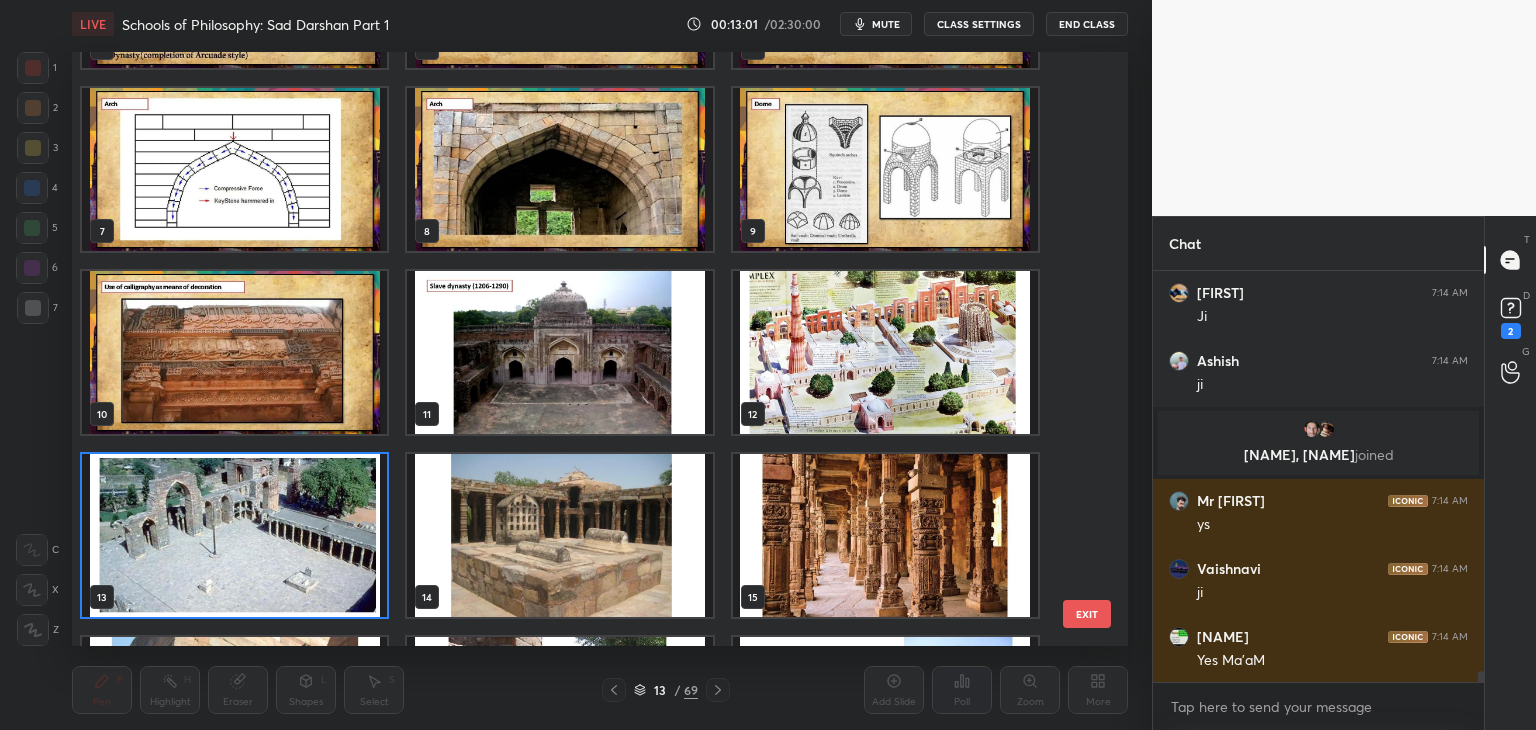 click at bounding box center (885, 352) 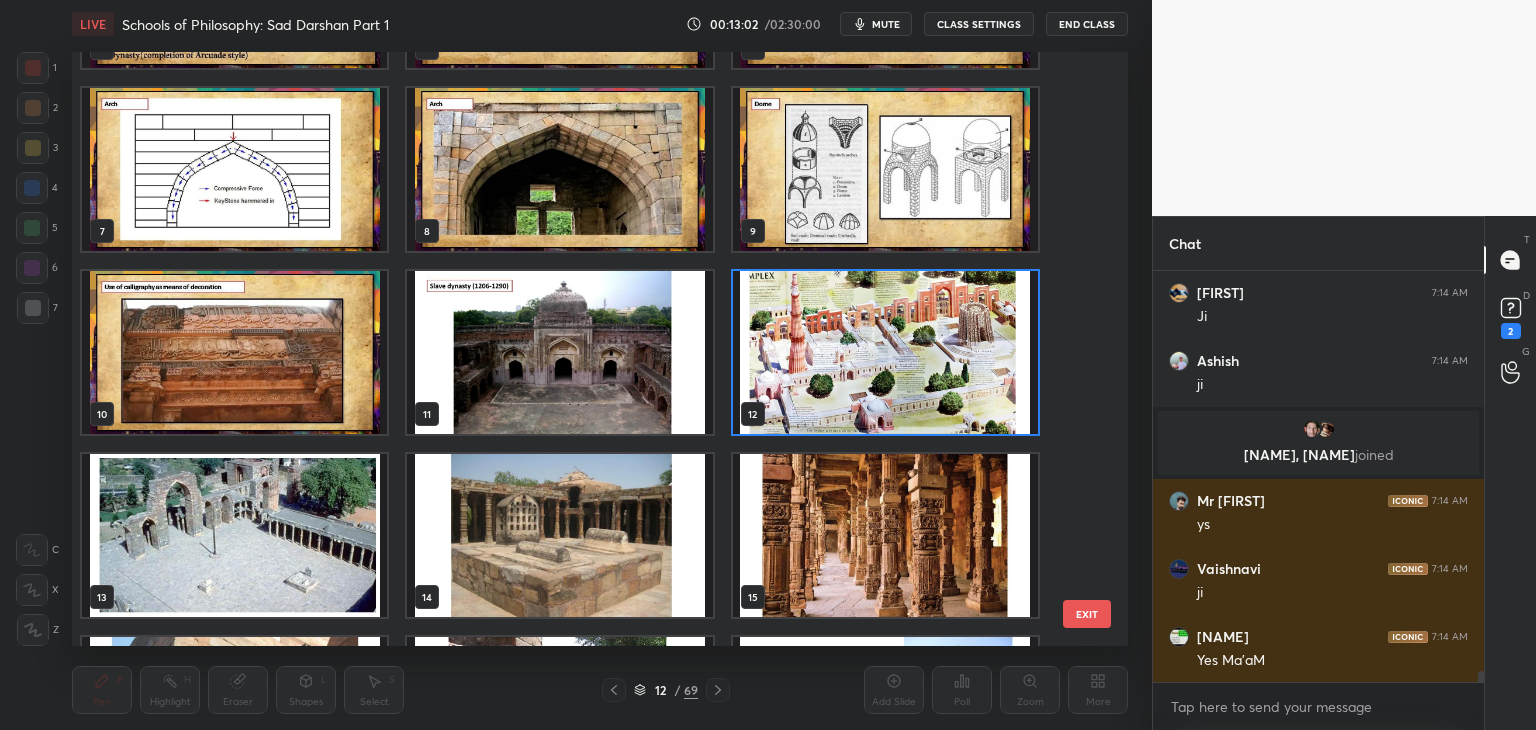 click 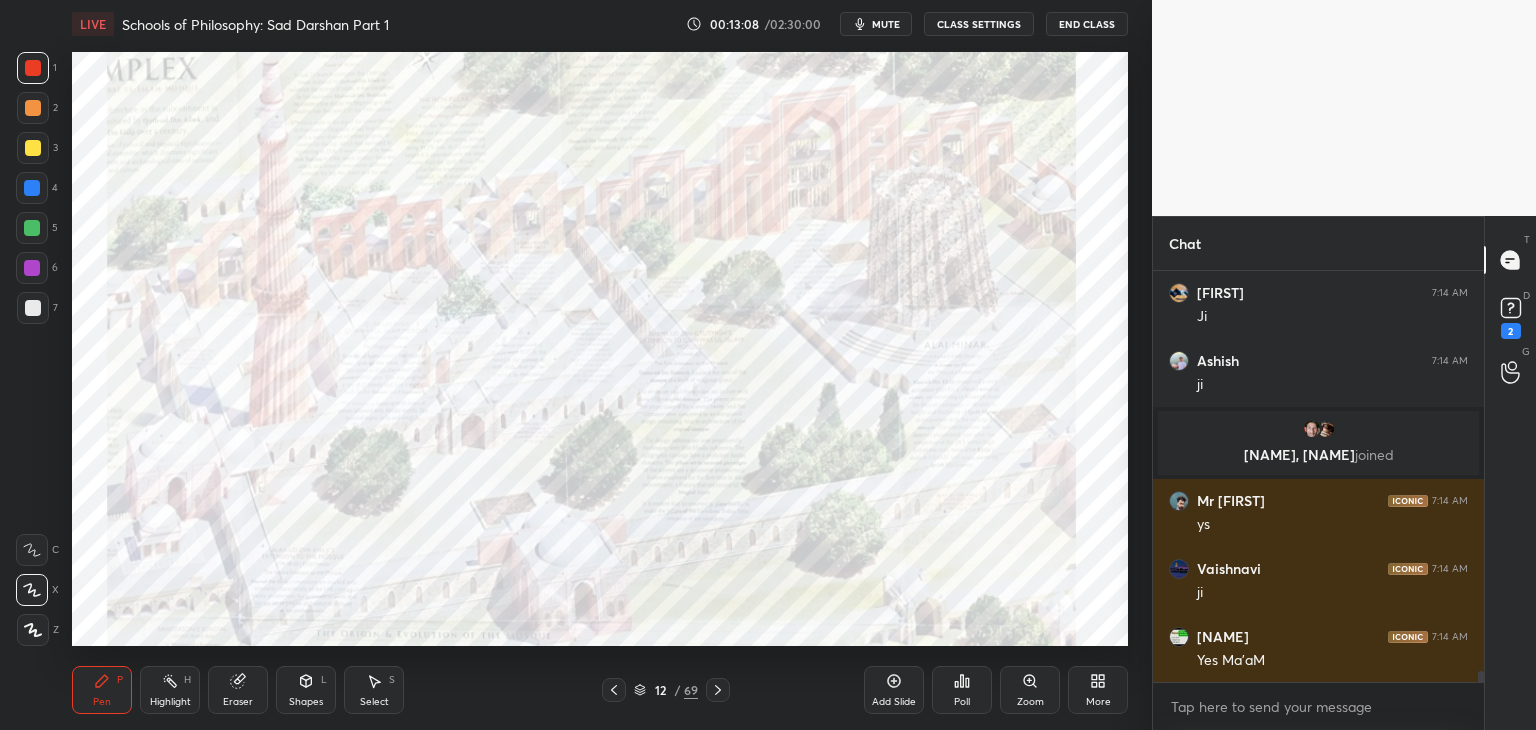 click 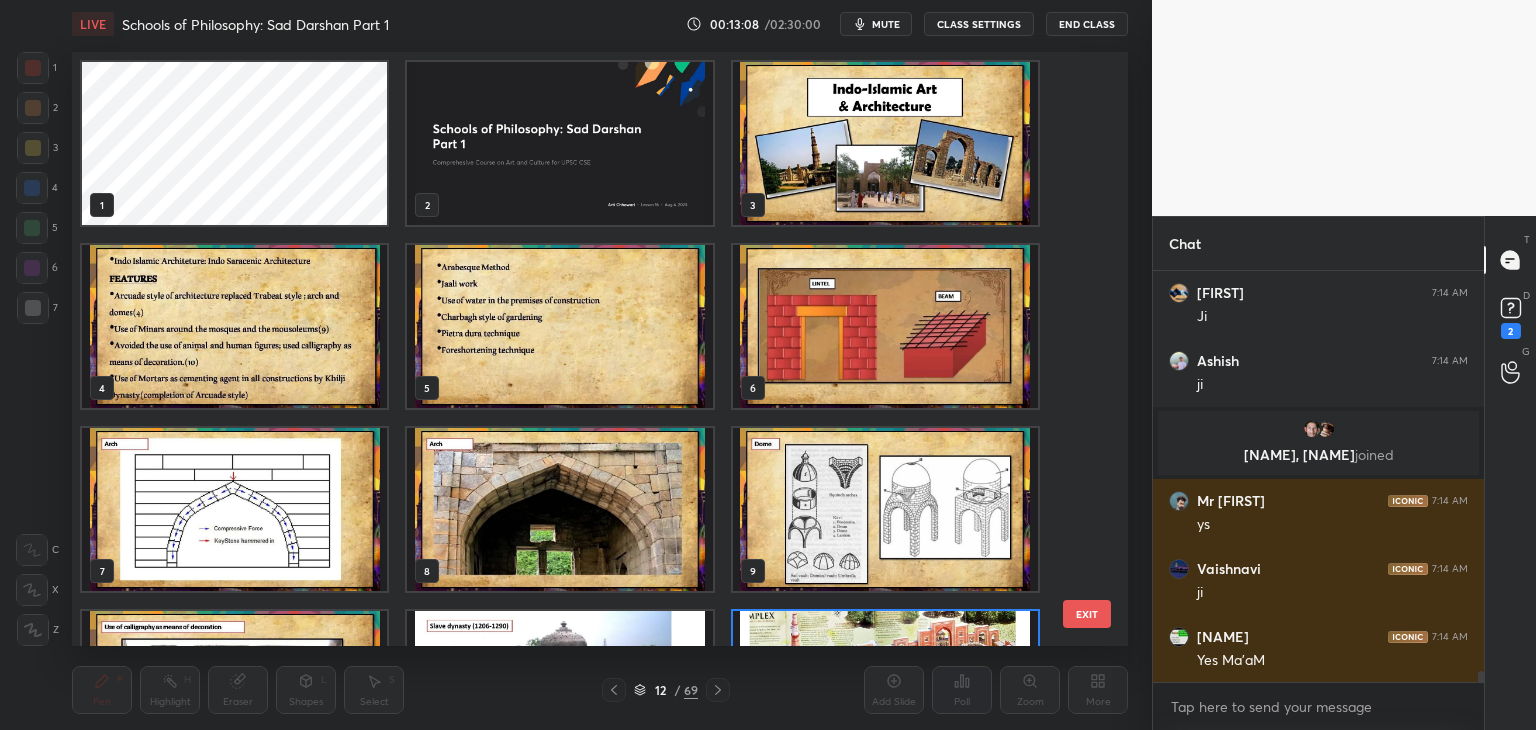 scroll, scrollTop: 138, scrollLeft: 0, axis: vertical 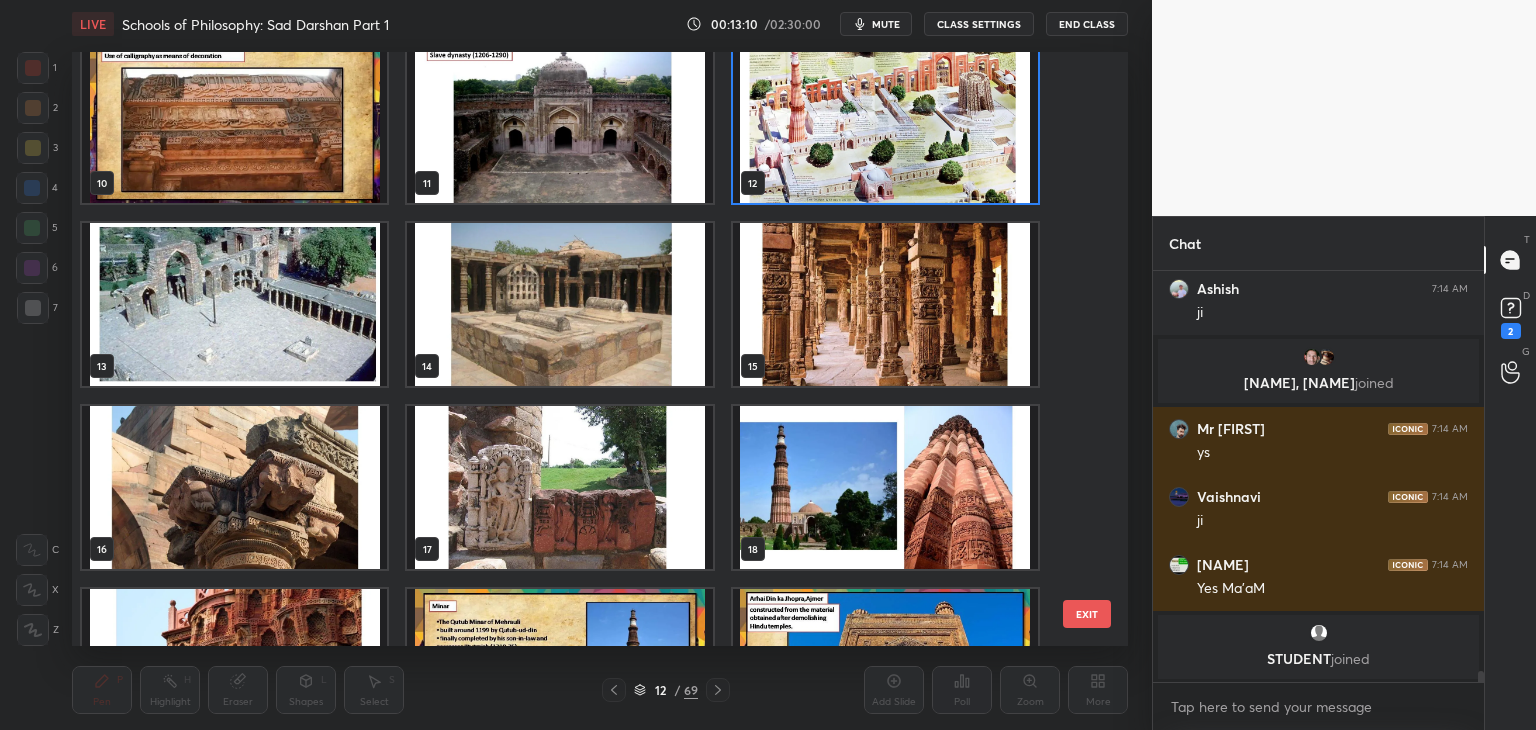 click at bounding box center (234, 304) 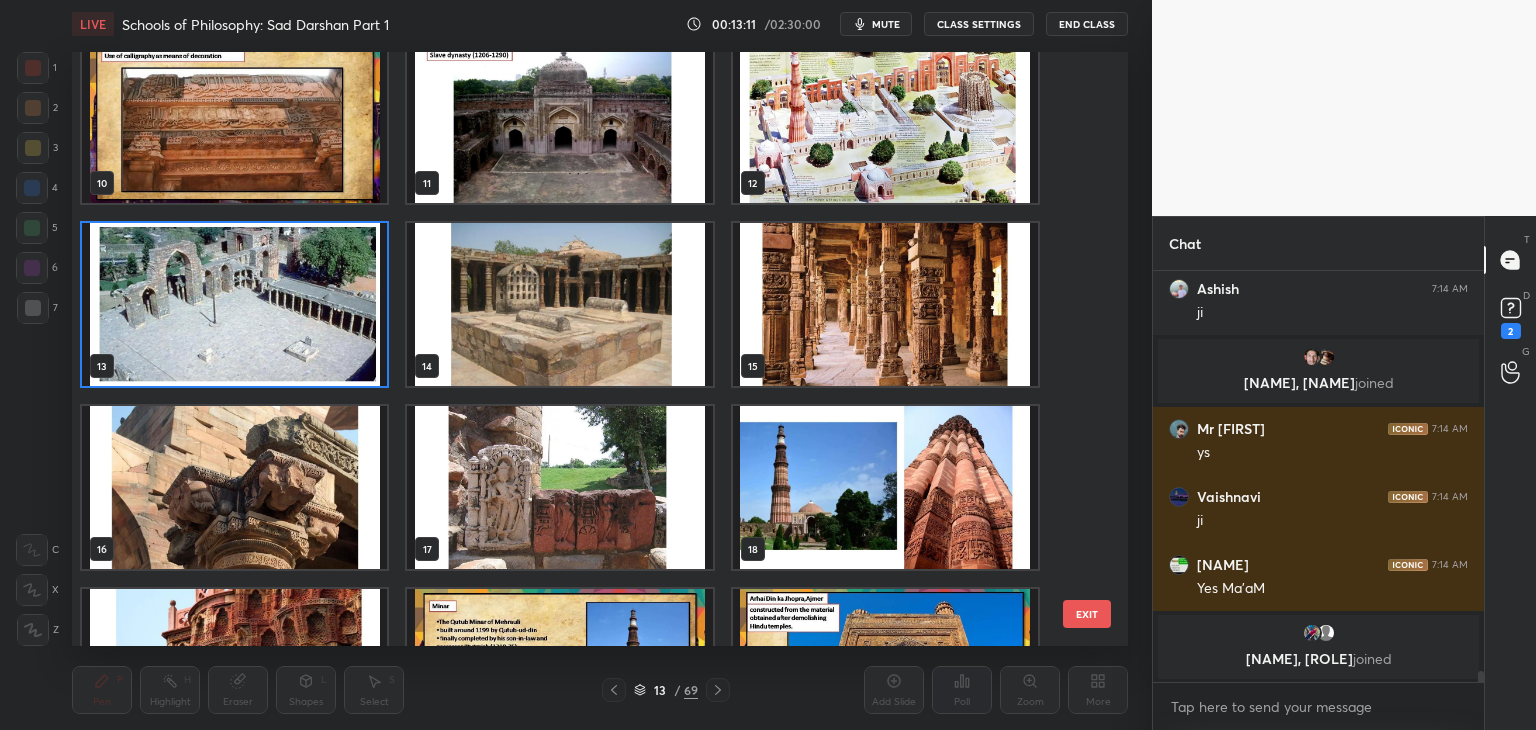 click 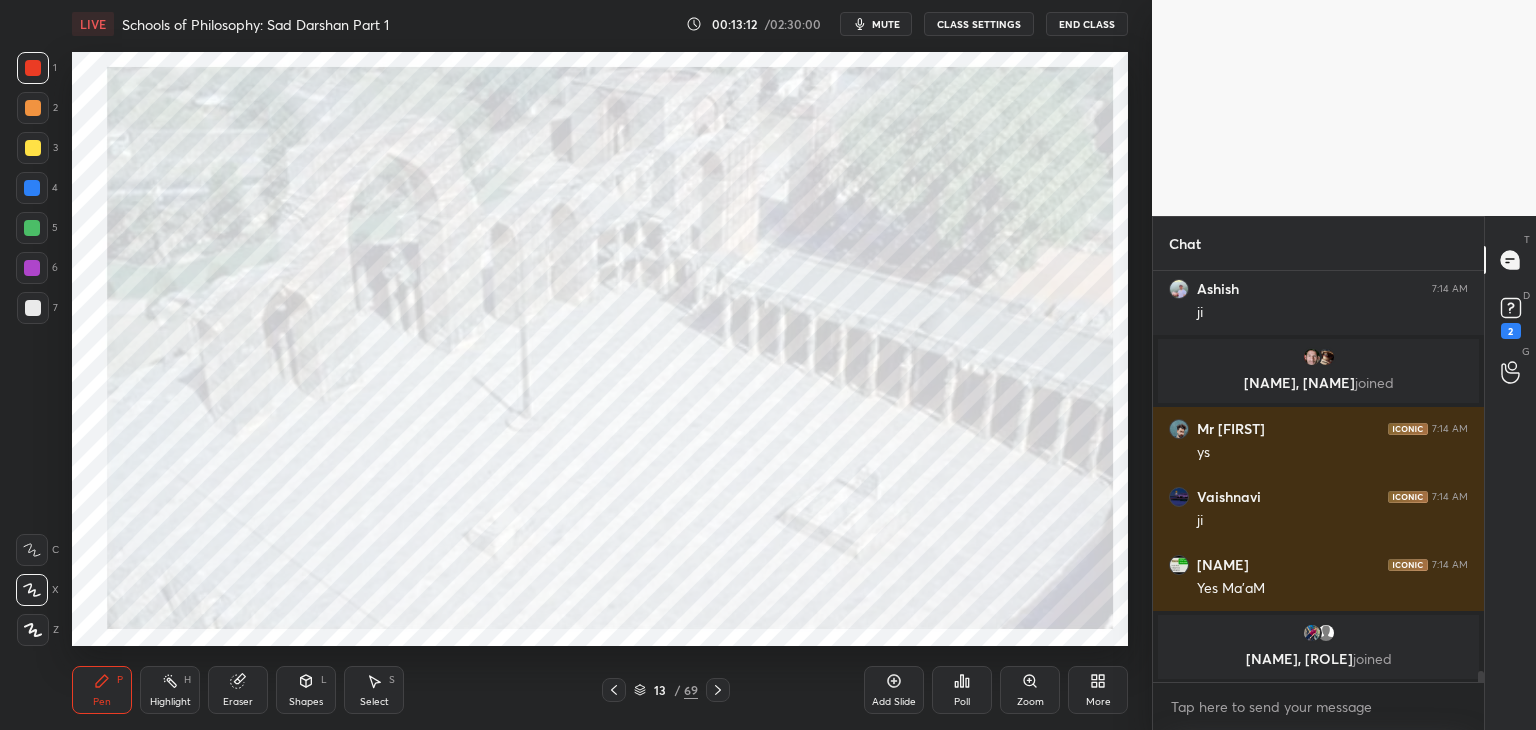 scroll, scrollTop: 0, scrollLeft: 0, axis: both 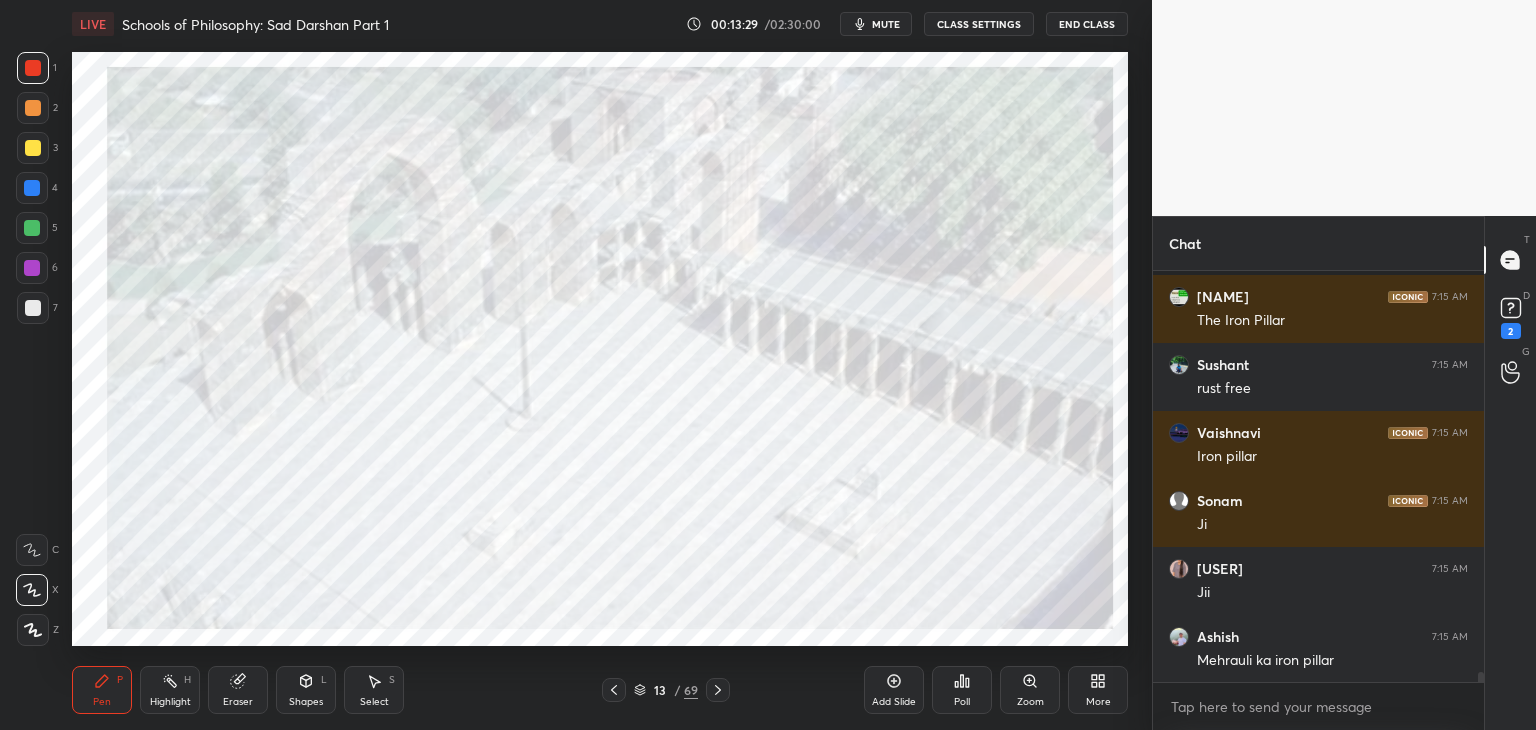click on "More" at bounding box center (1098, 690) 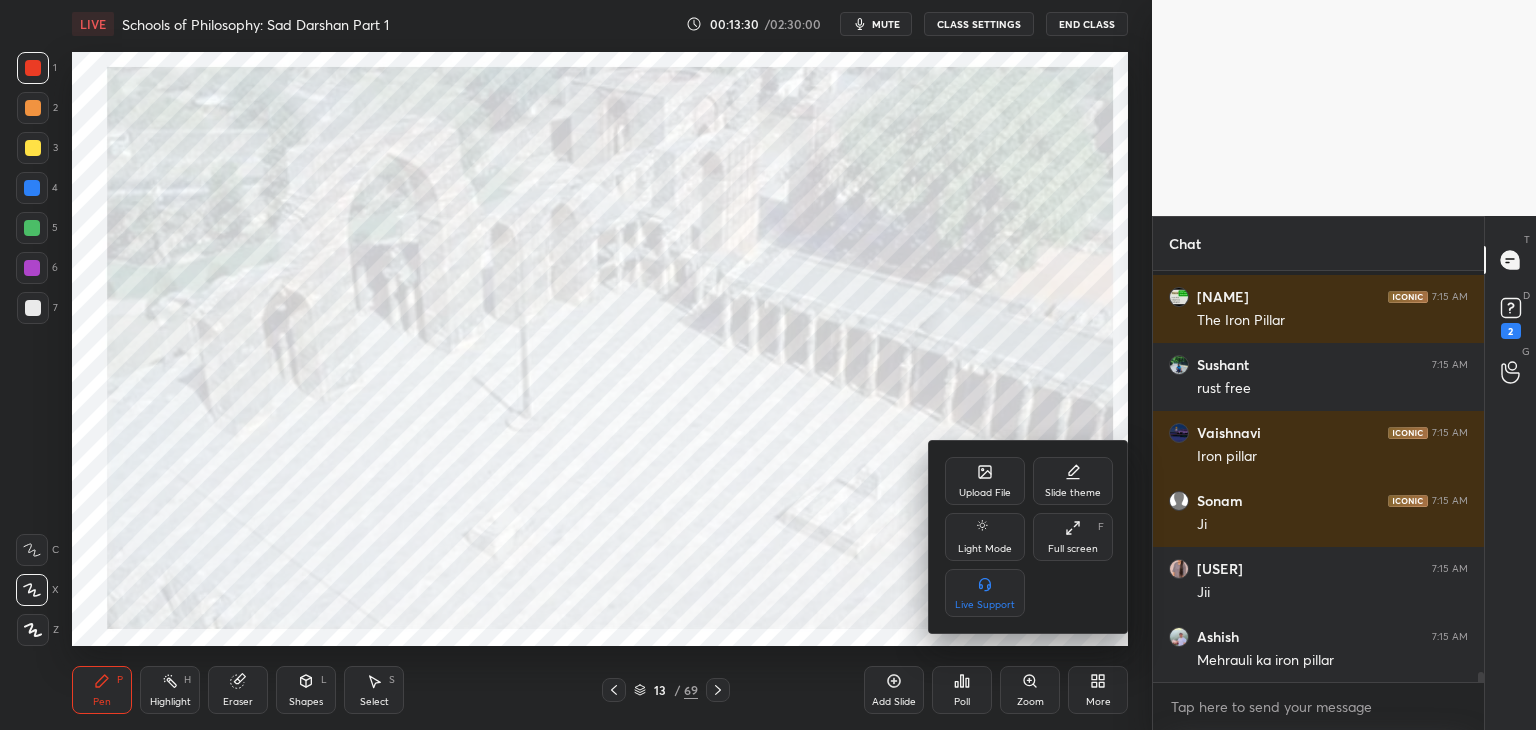 click on "Upload File" at bounding box center (985, 493) 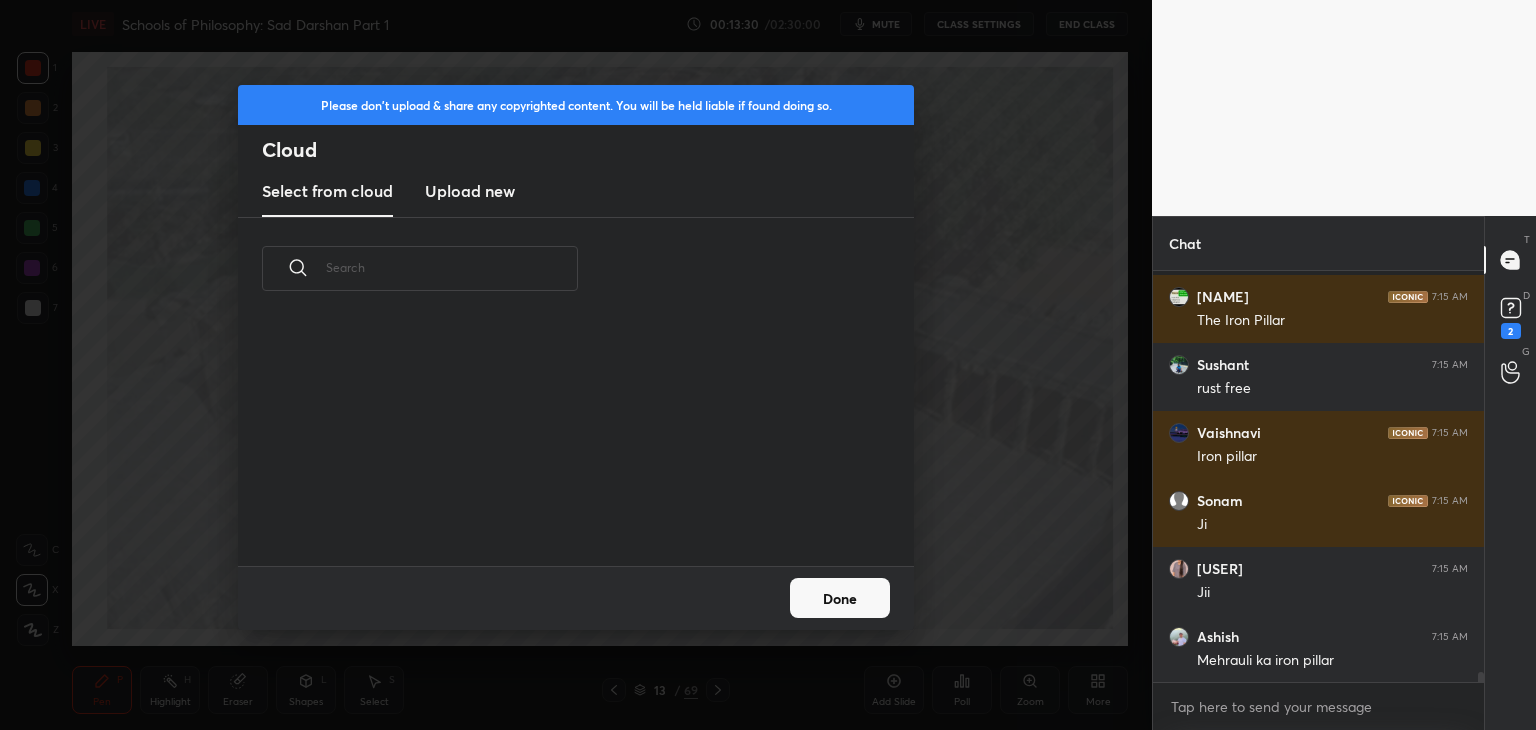 scroll, scrollTop: 15836, scrollLeft: 0, axis: vertical 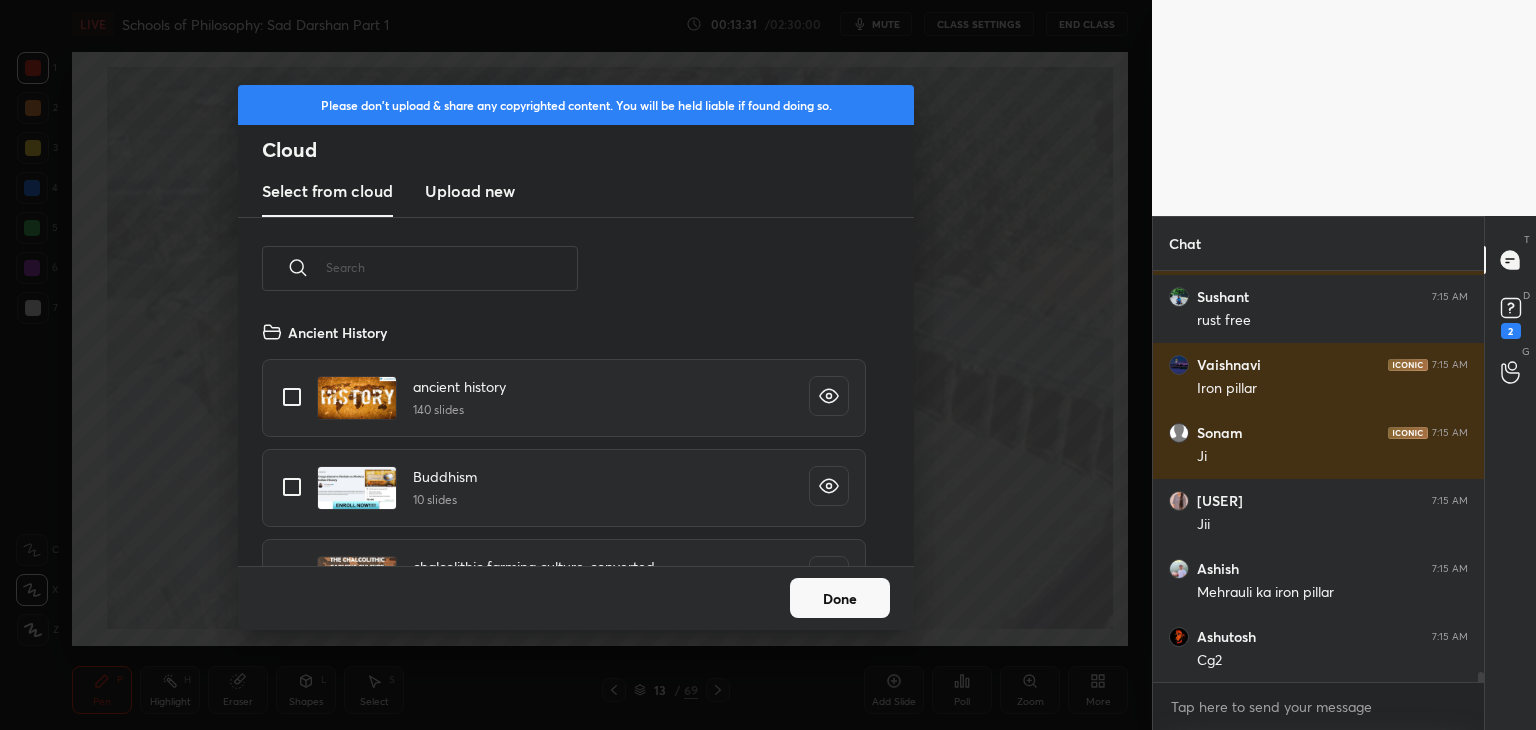 click on "Upload new" at bounding box center [470, 192] 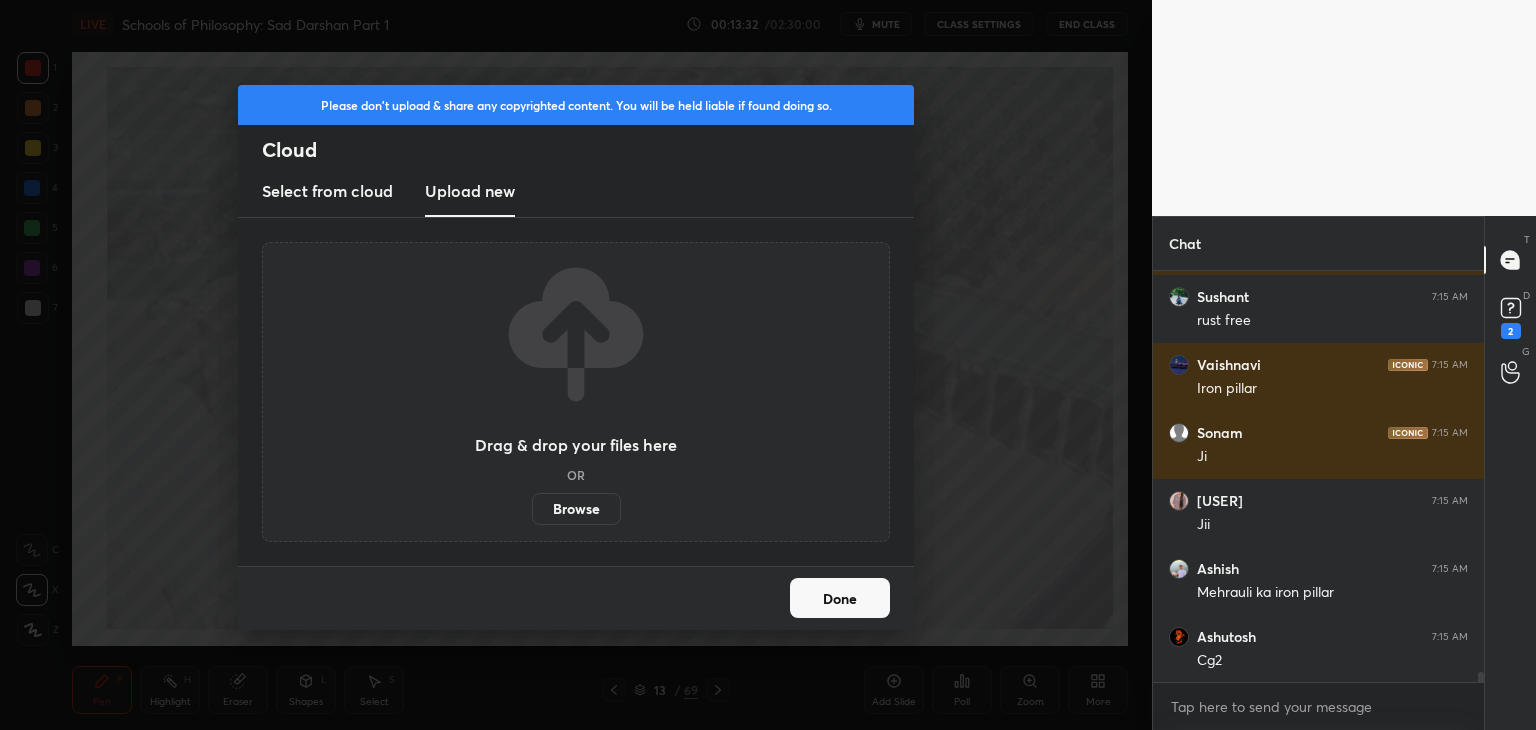 click on "Browse" at bounding box center (576, 509) 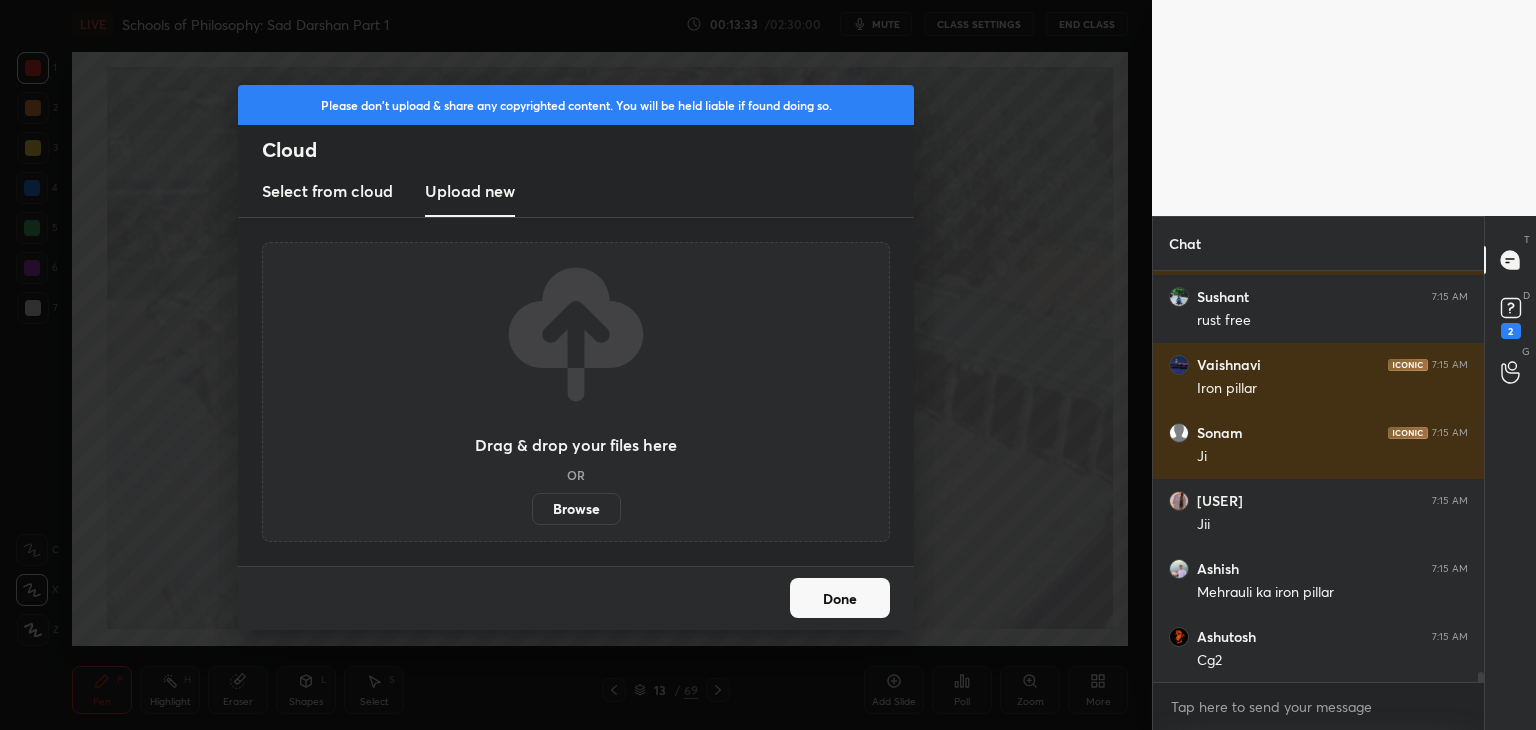 scroll, scrollTop: 15904, scrollLeft: 0, axis: vertical 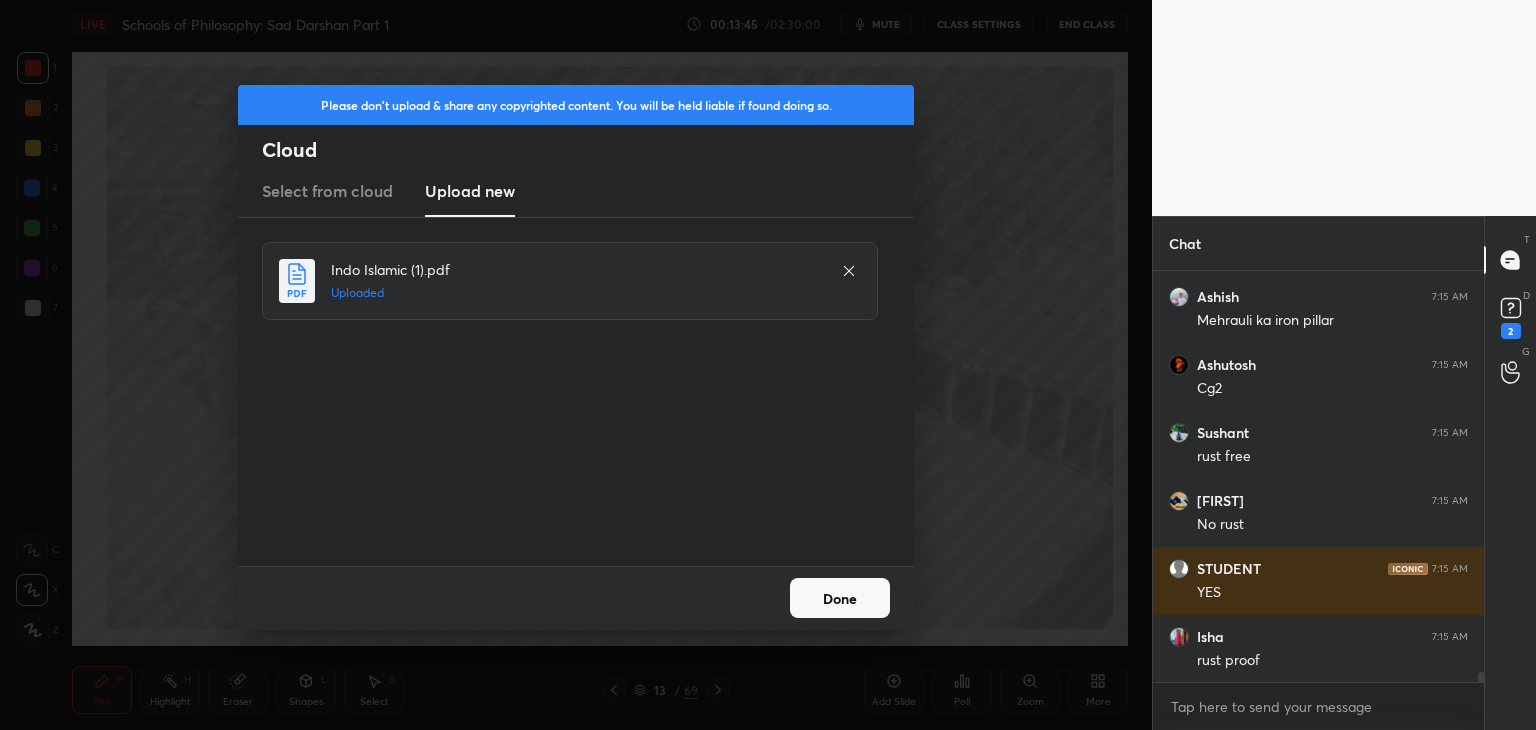 click on "Done" at bounding box center [840, 598] 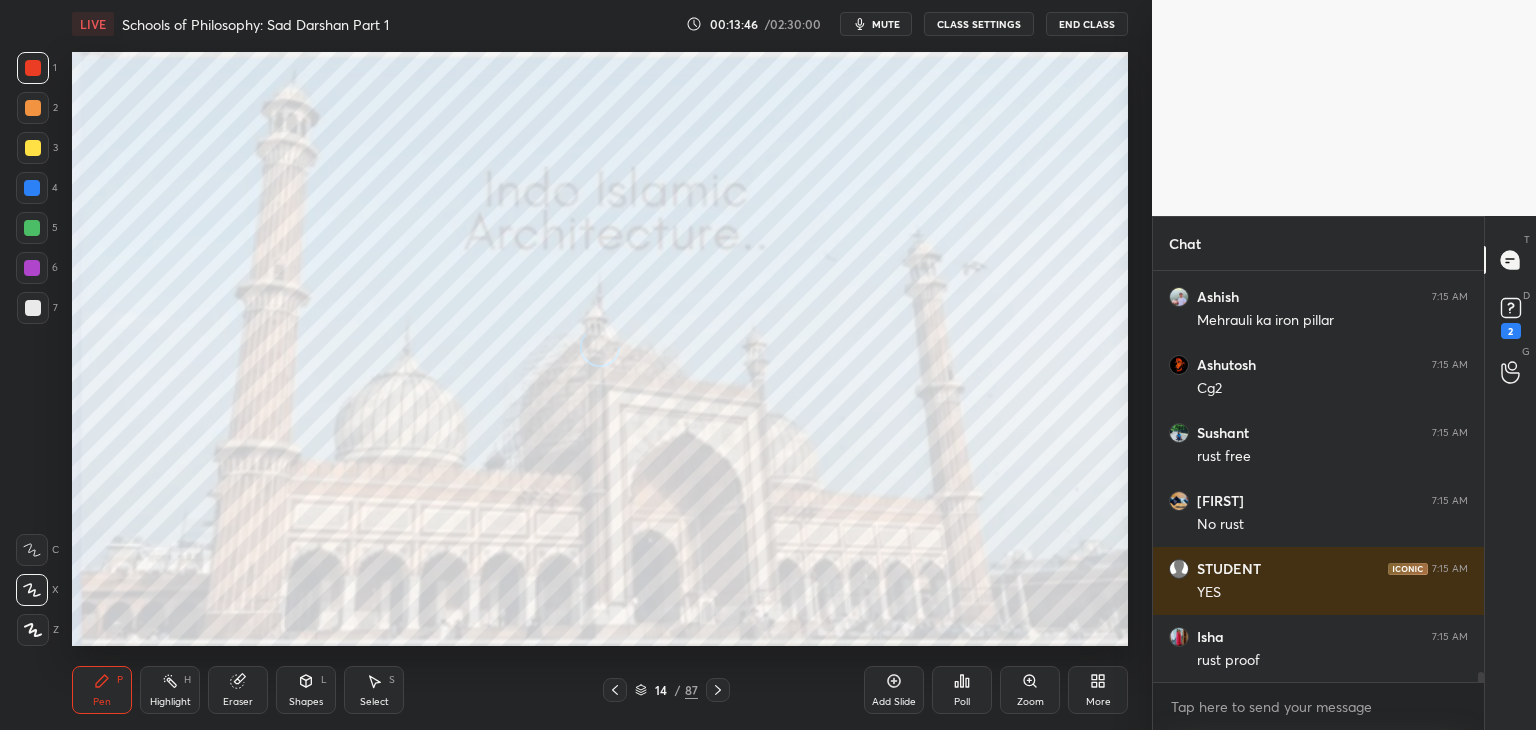 click 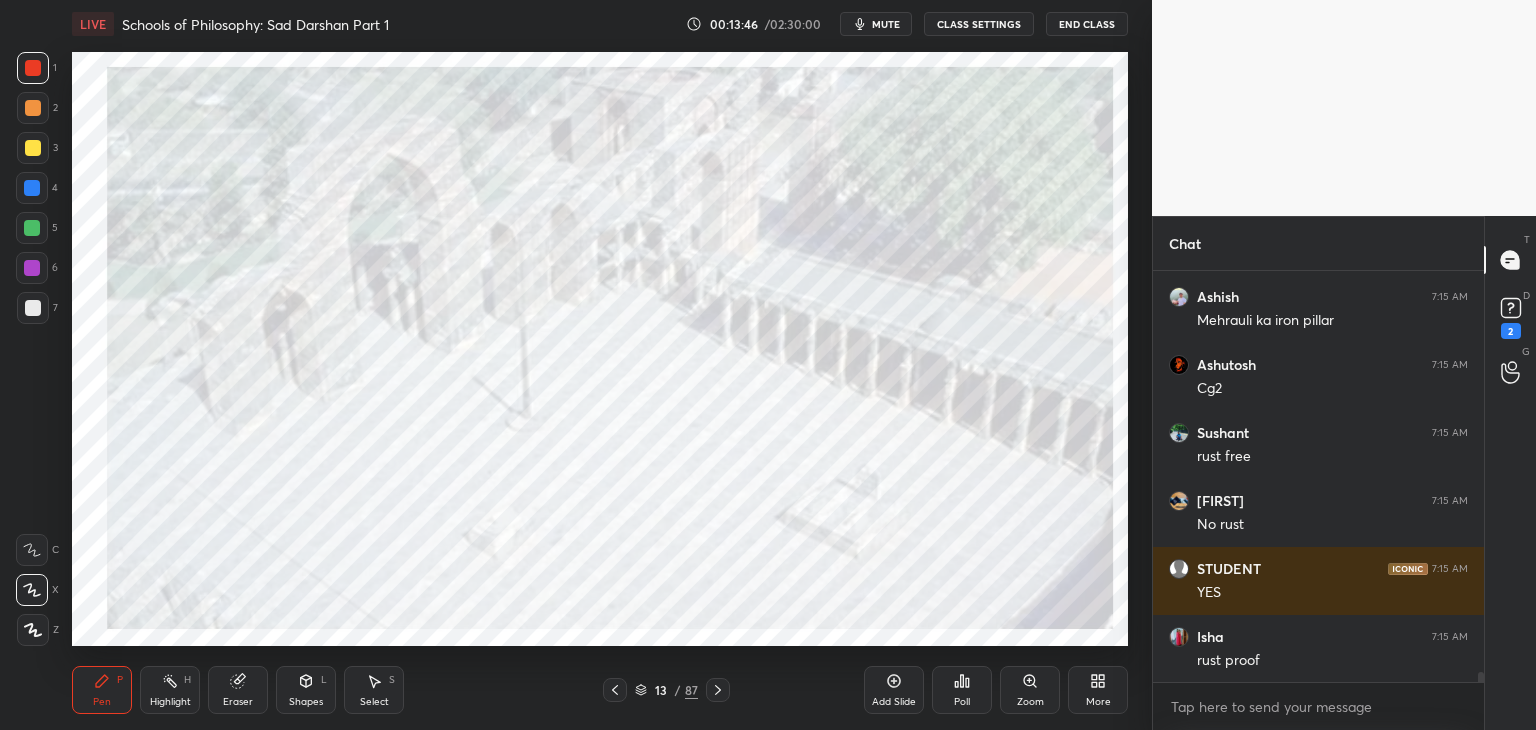 click 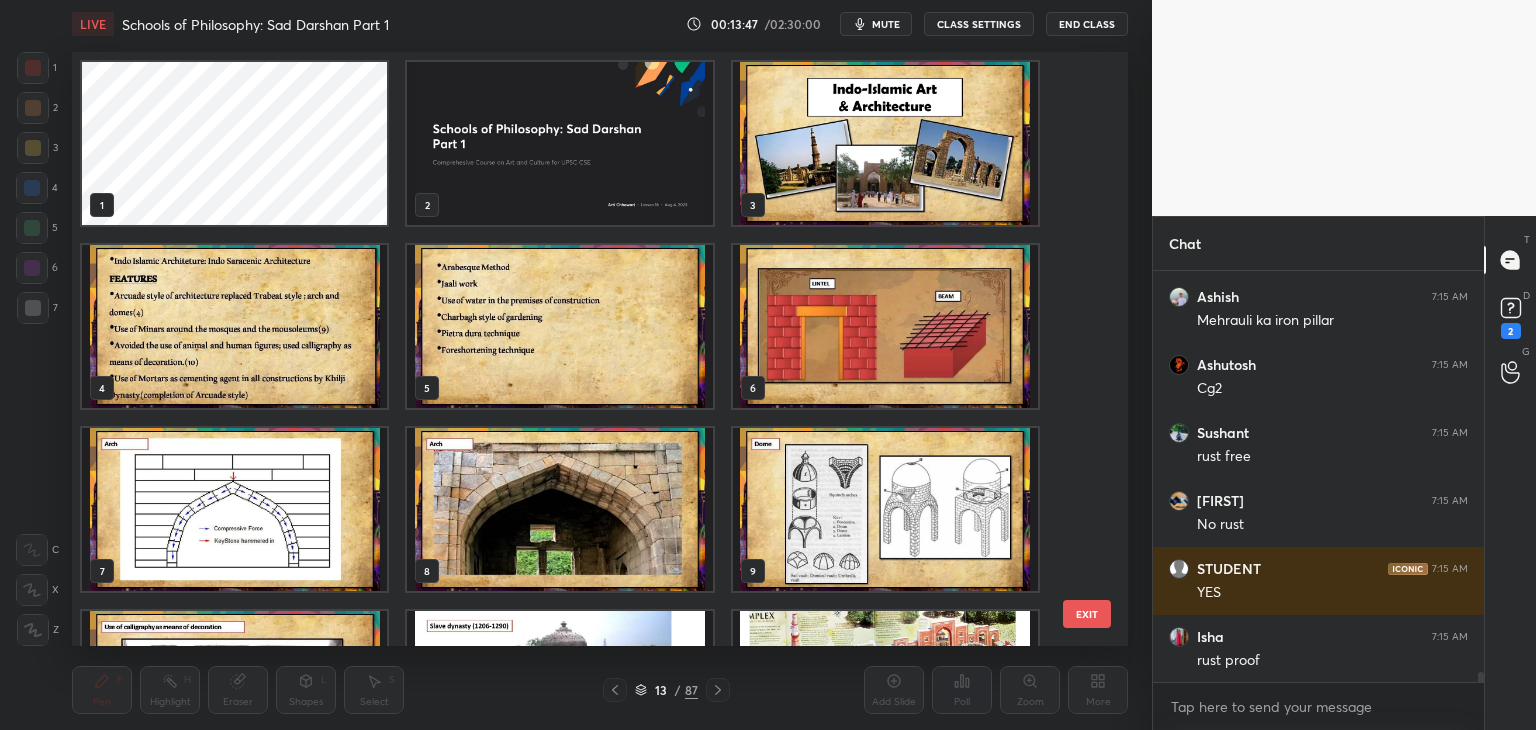 scroll, scrollTop: 320, scrollLeft: 0, axis: vertical 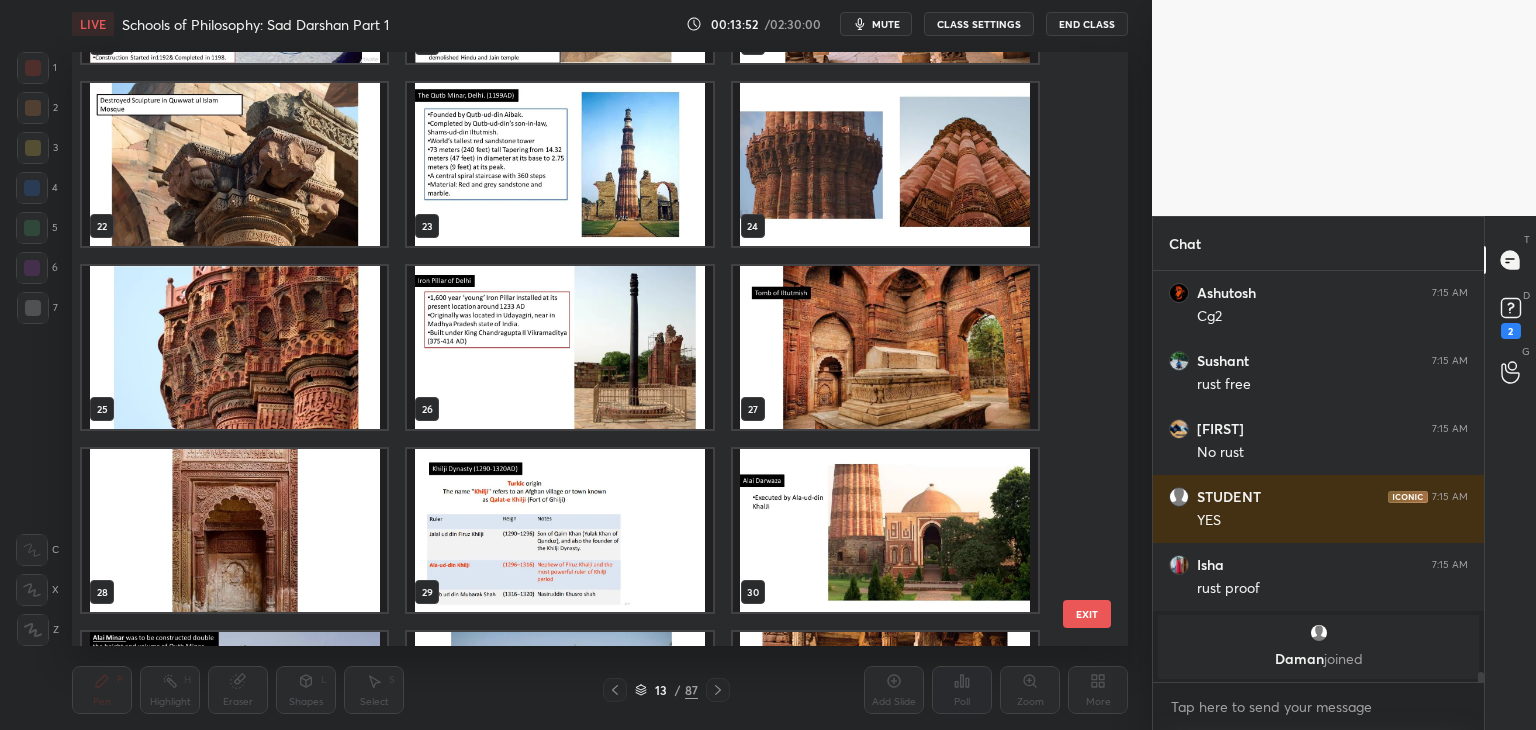 click at bounding box center [559, 347] 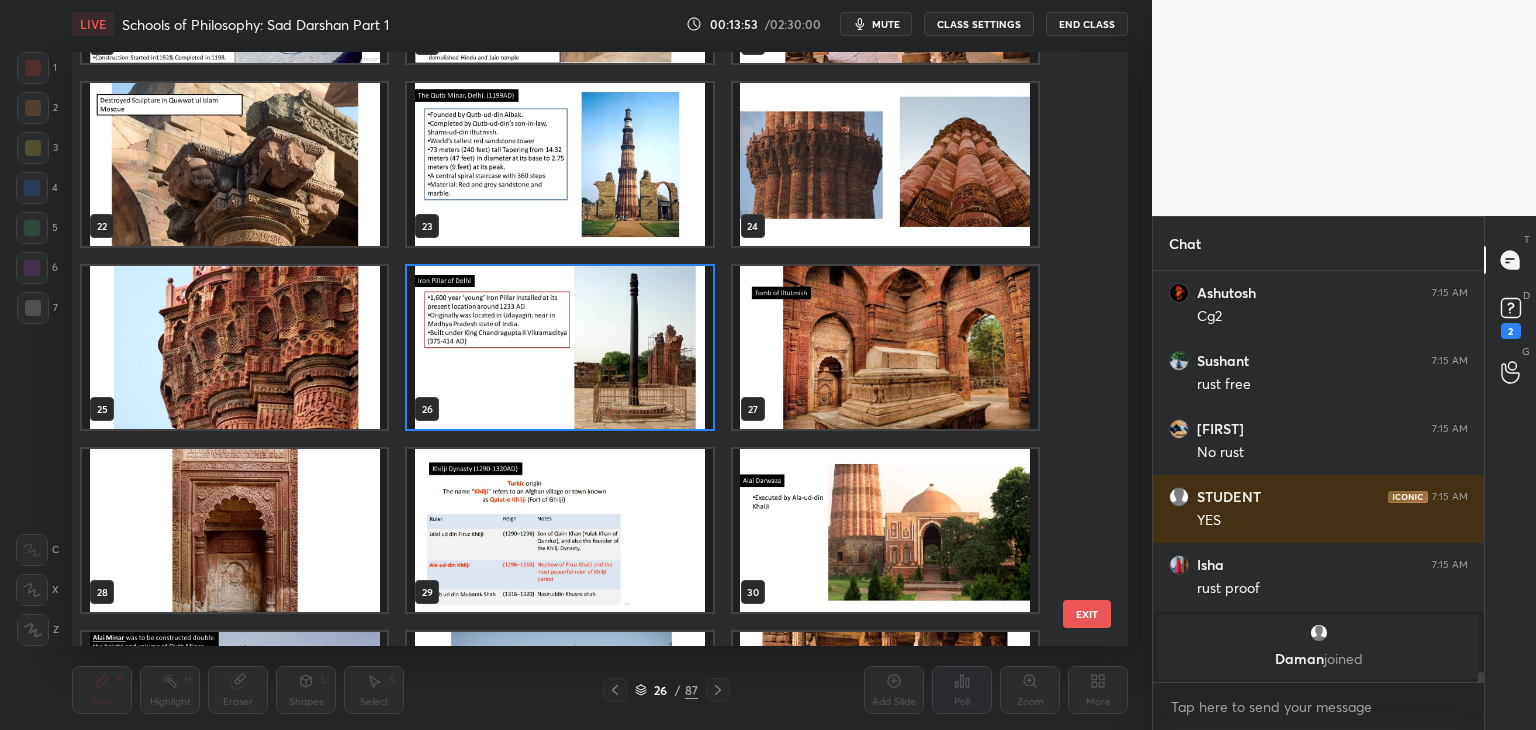 click 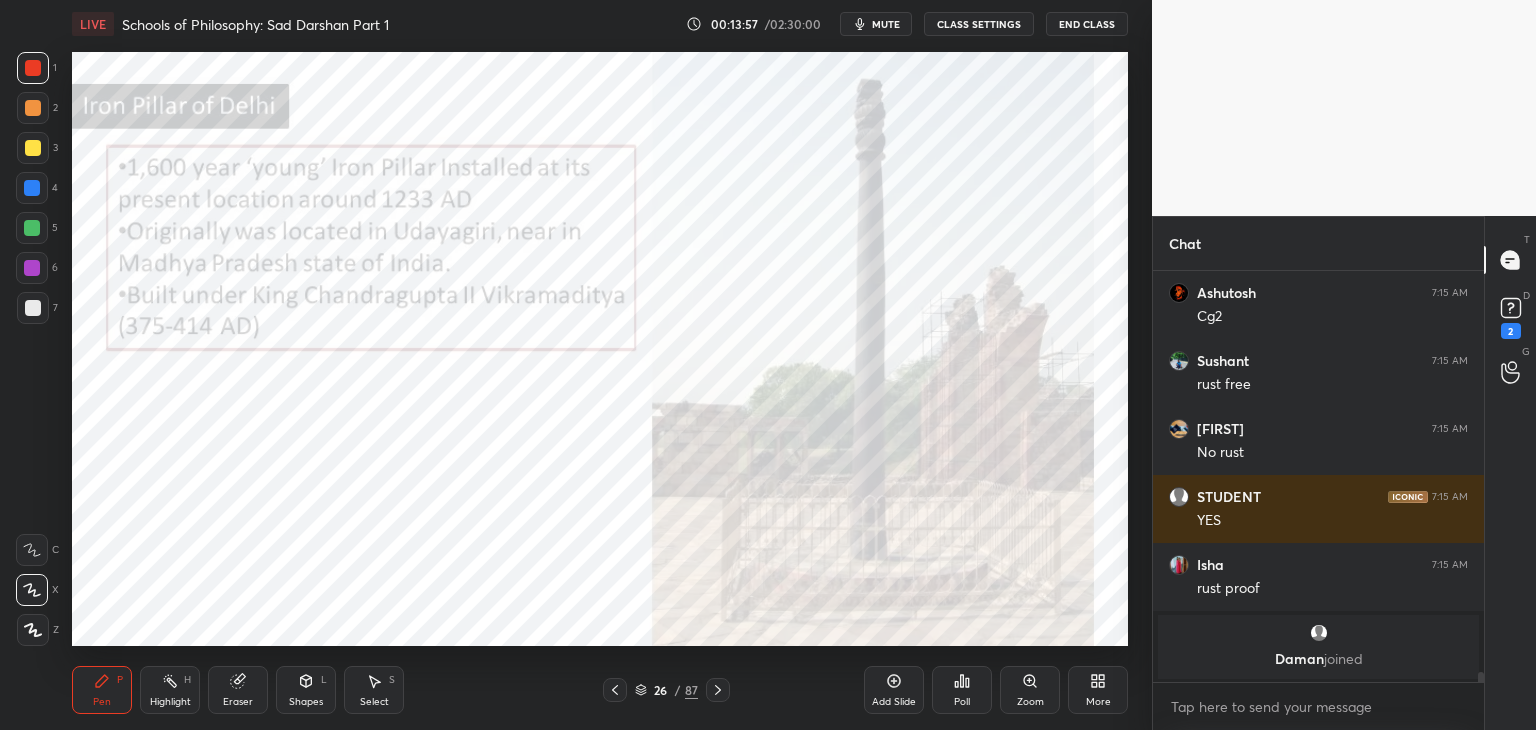 click at bounding box center (33, 68) 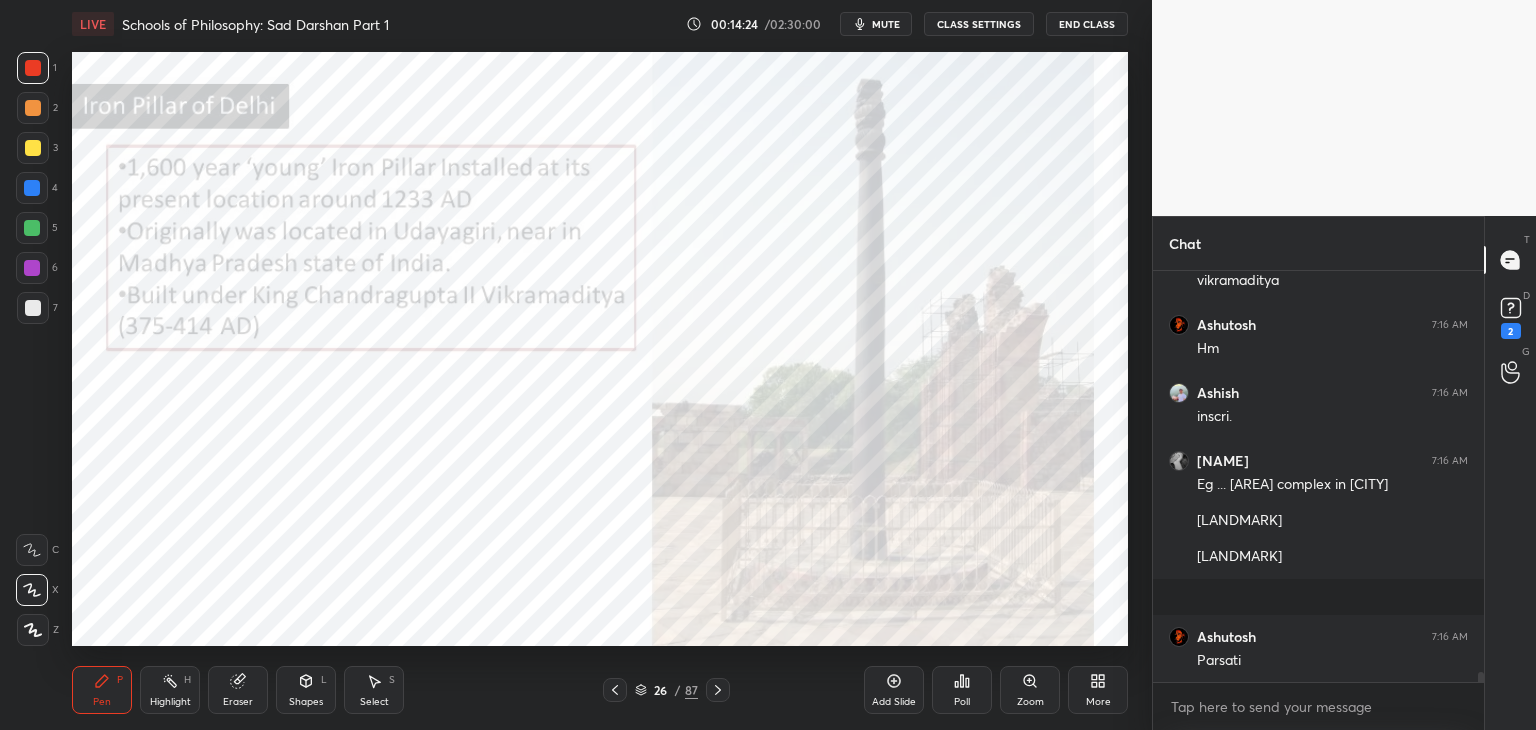 scroll, scrollTop: 16508, scrollLeft: 0, axis: vertical 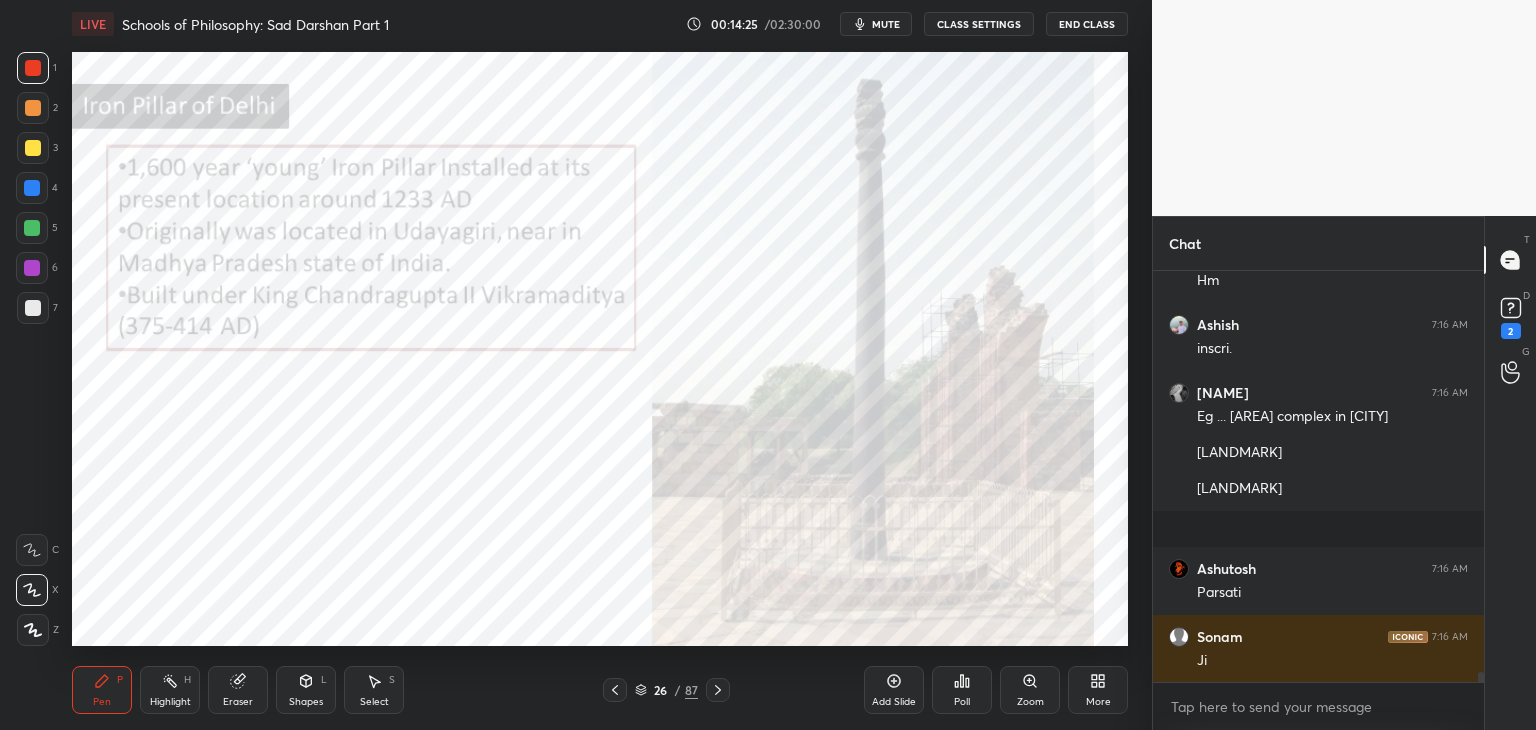 click at bounding box center (32, 188) 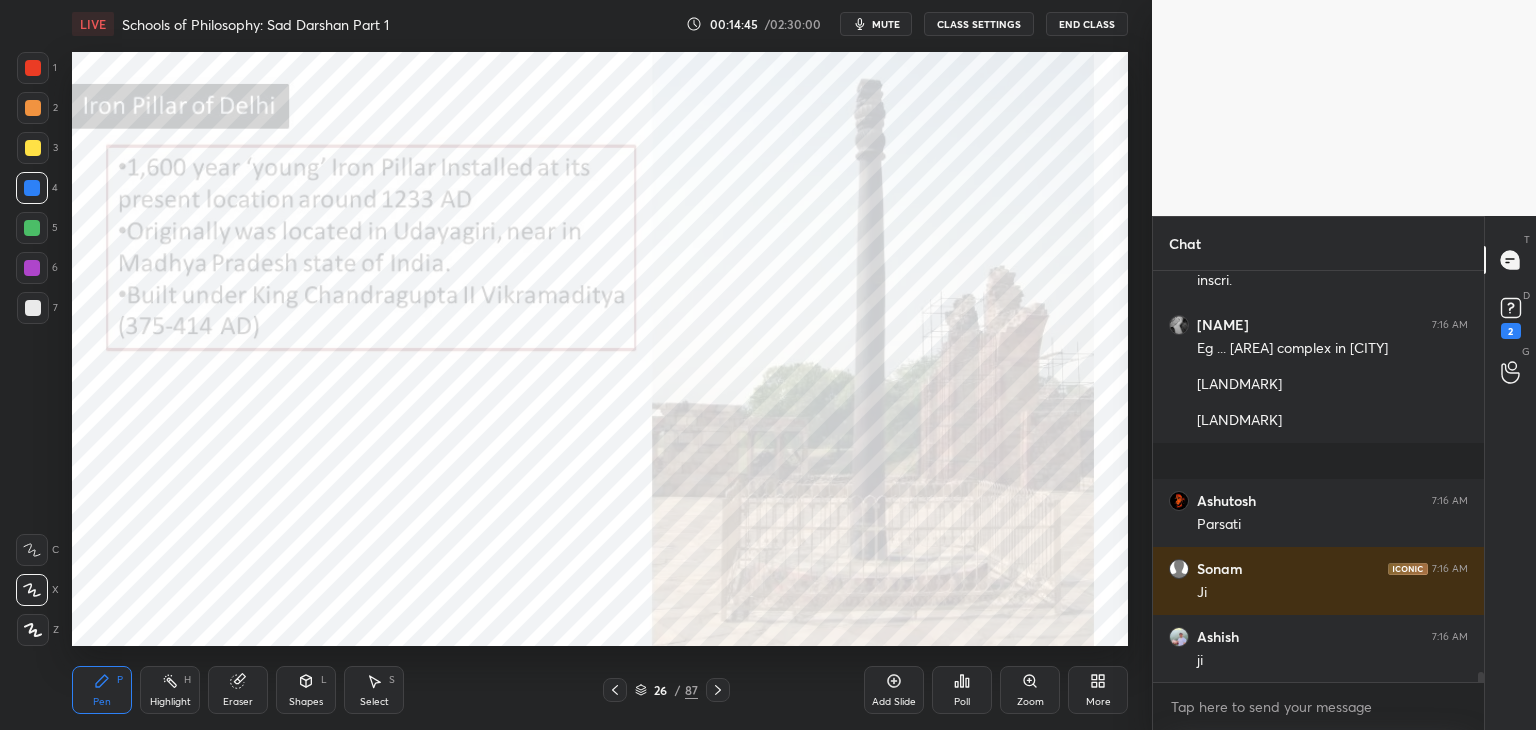 scroll, scrollTop: 16644, scrollLeft: 0, axis: vertical 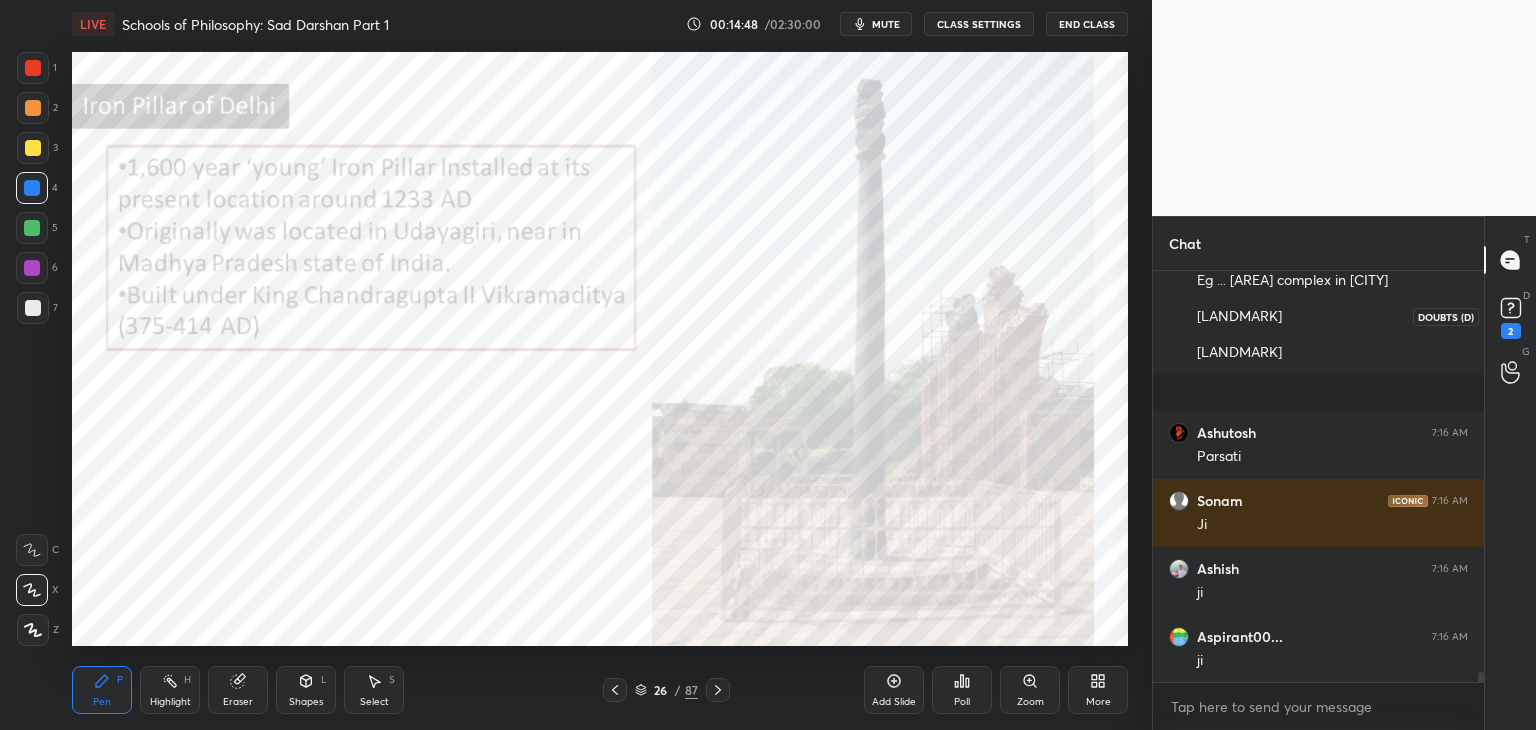 click 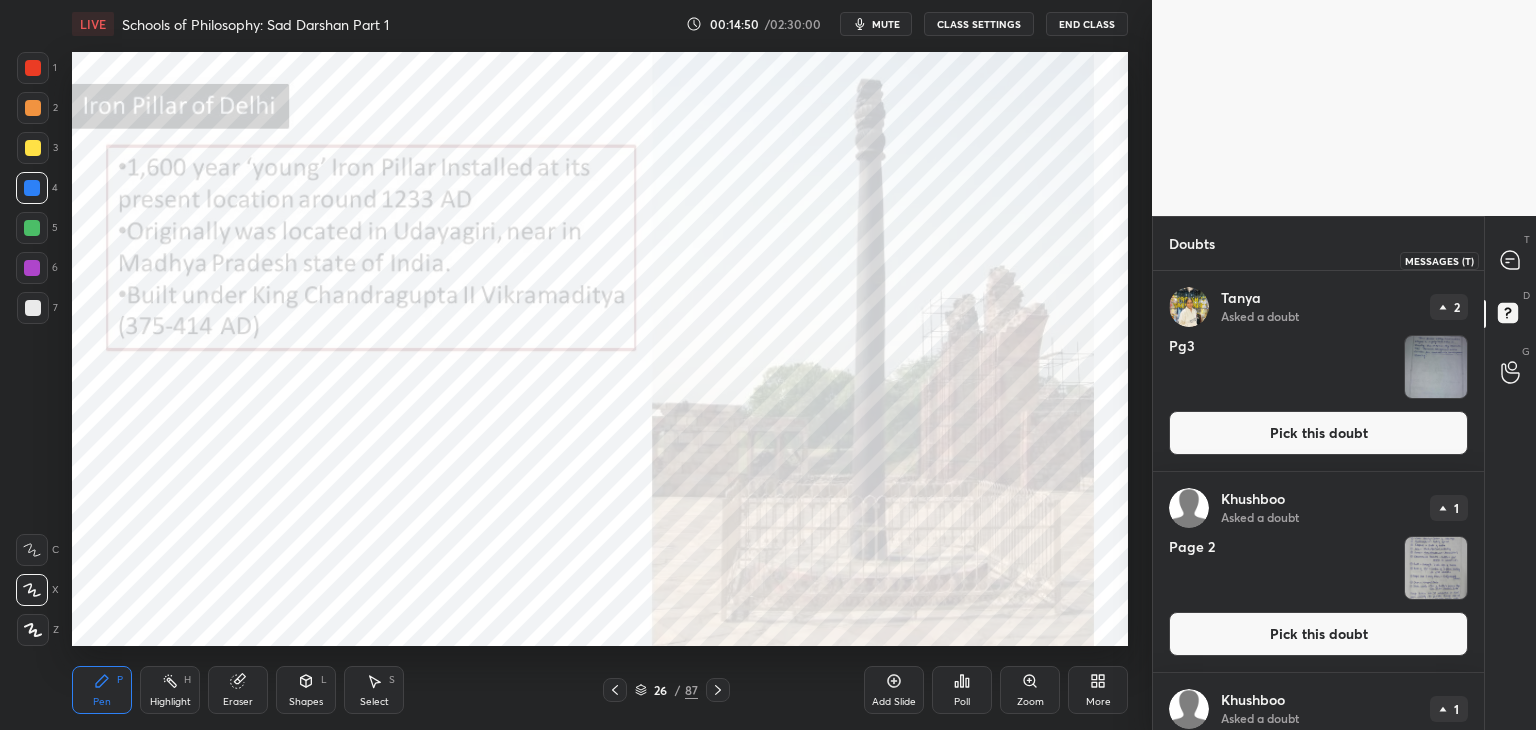 click 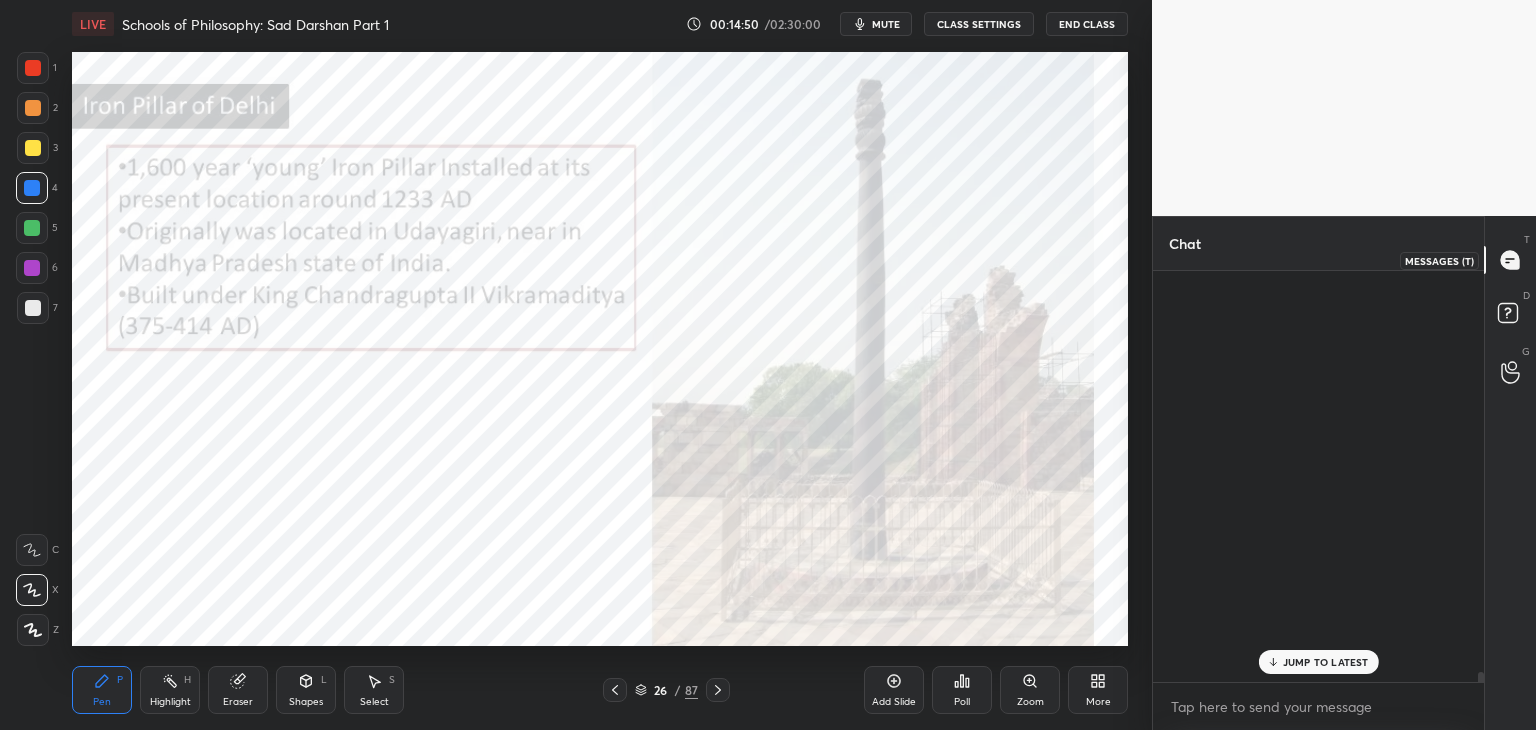 scroll, scrollTop: 17158, scrollLeft: 0, axis: vertical 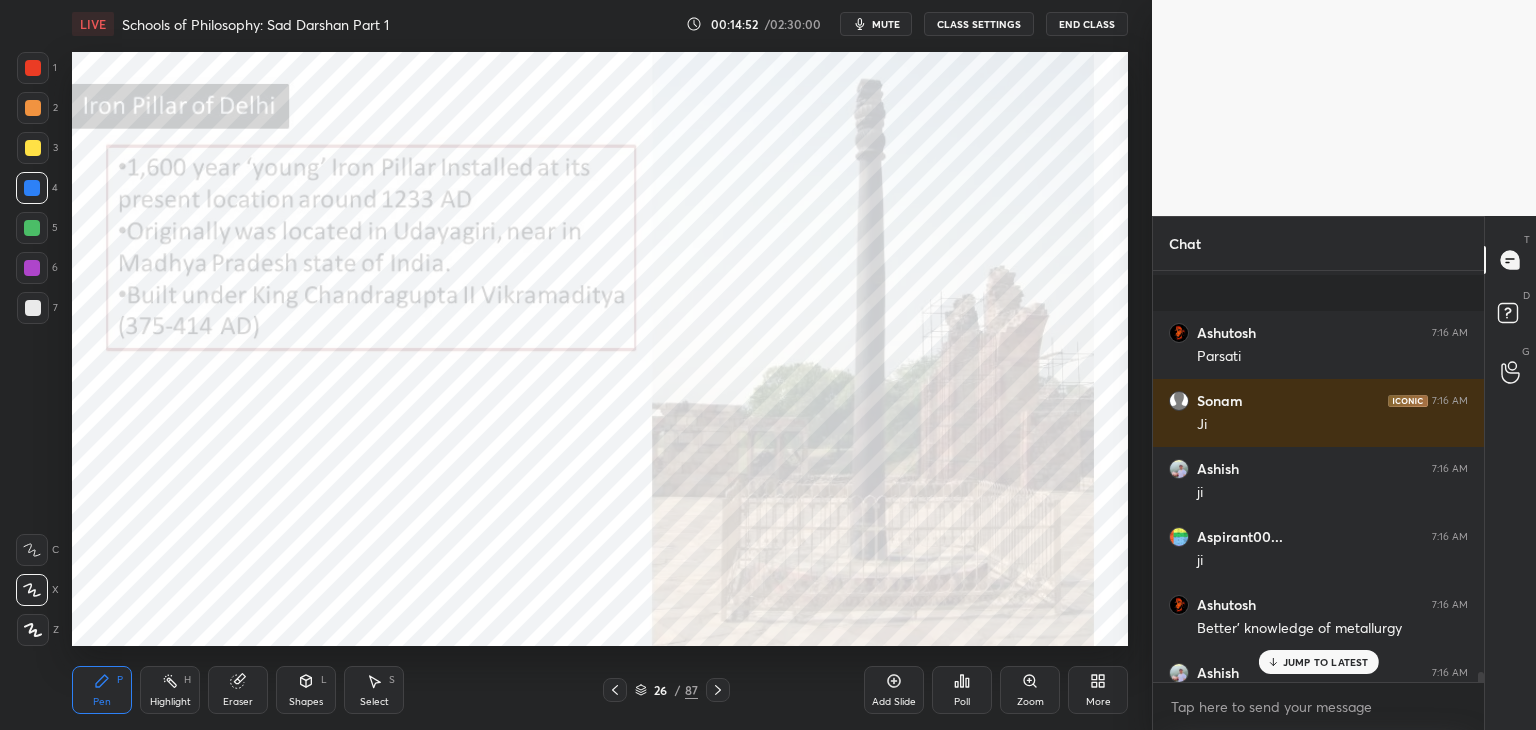 click on "JUMP TO LATEST" at bounding box center (1326, 662) 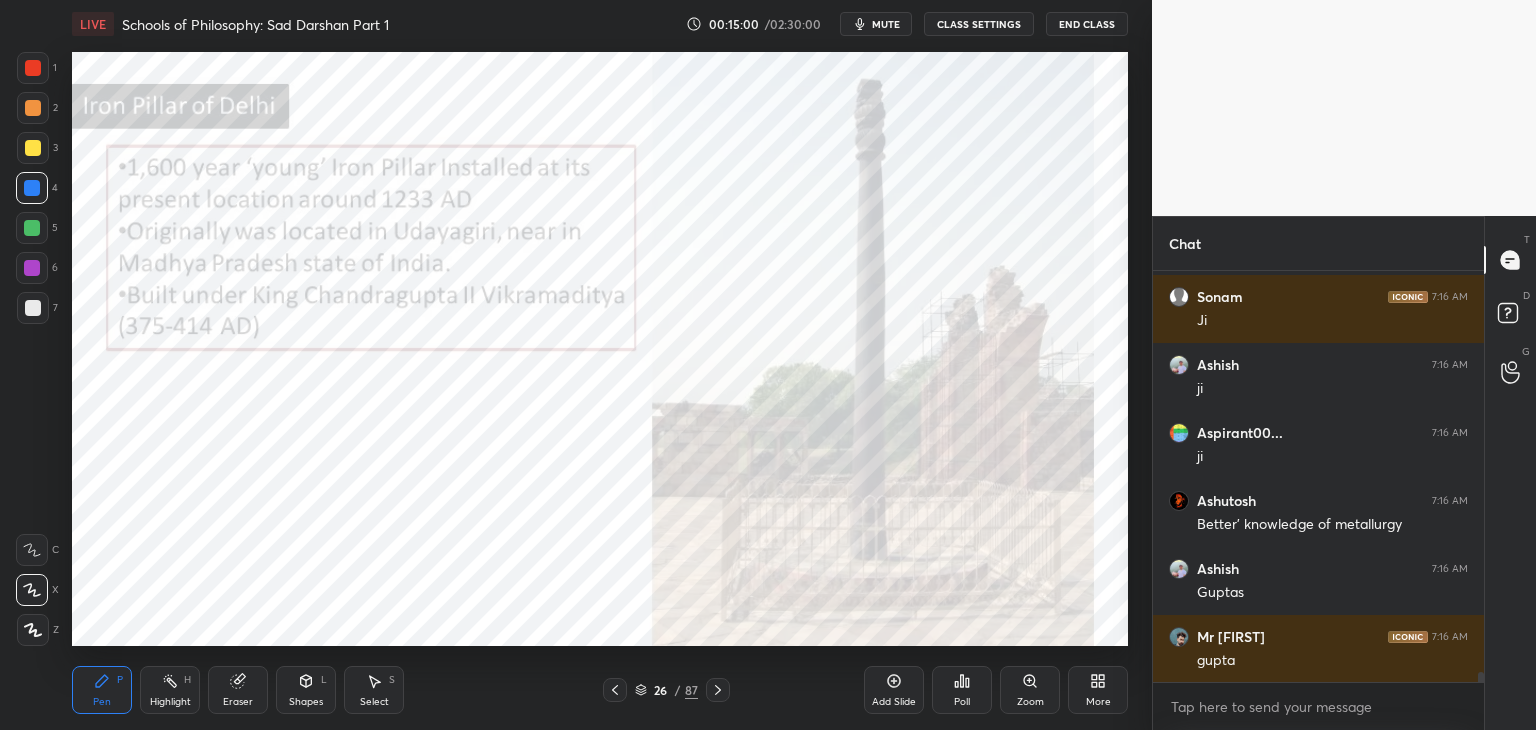 scroll, scrollTop: 17330, scrollLeft: 0, axis: vertical 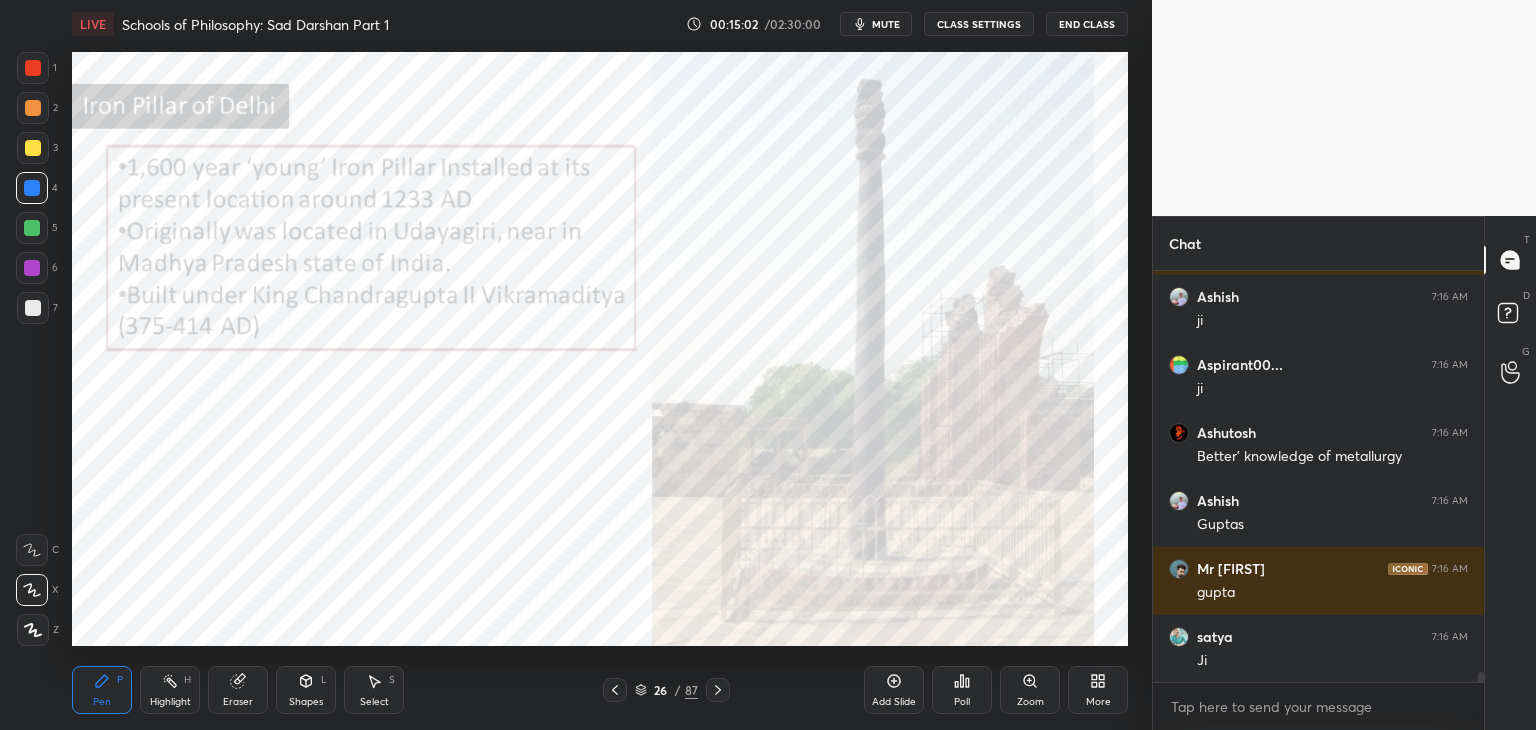 click on "26 / 87" at bounding box center [666, 690] 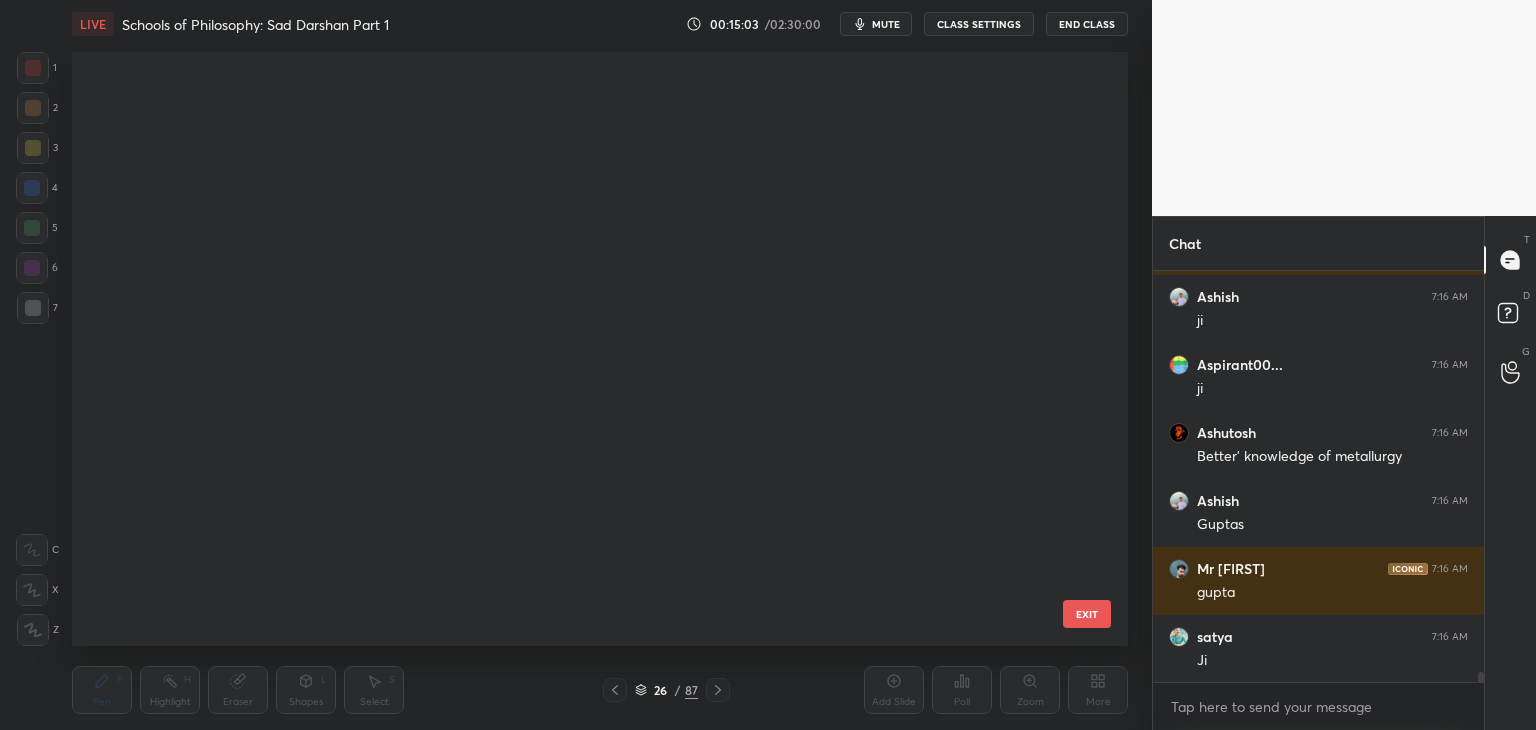 scroll, scrollTop: 1052, scrollLeft: 0, axis: vertical 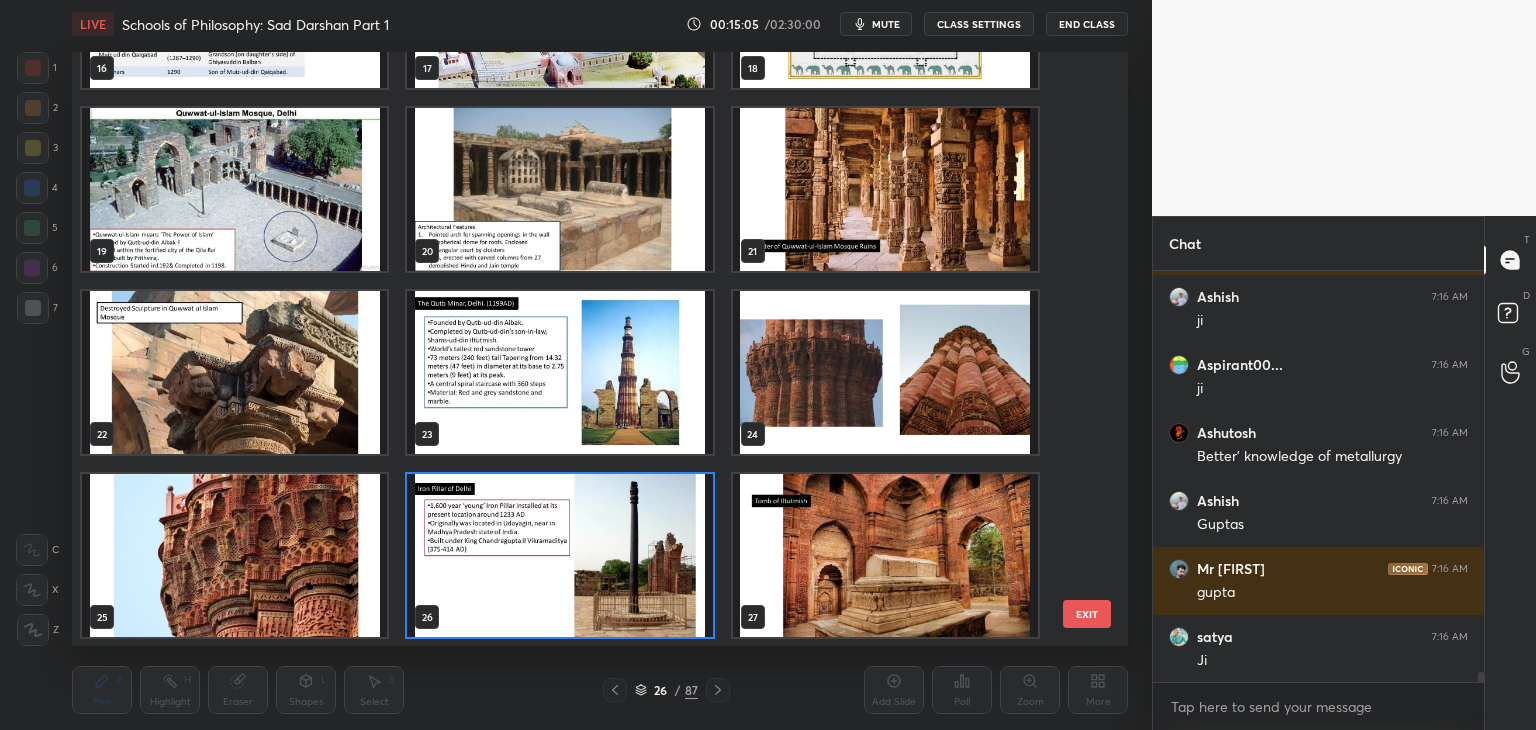 click at bounding box center (234, 189) 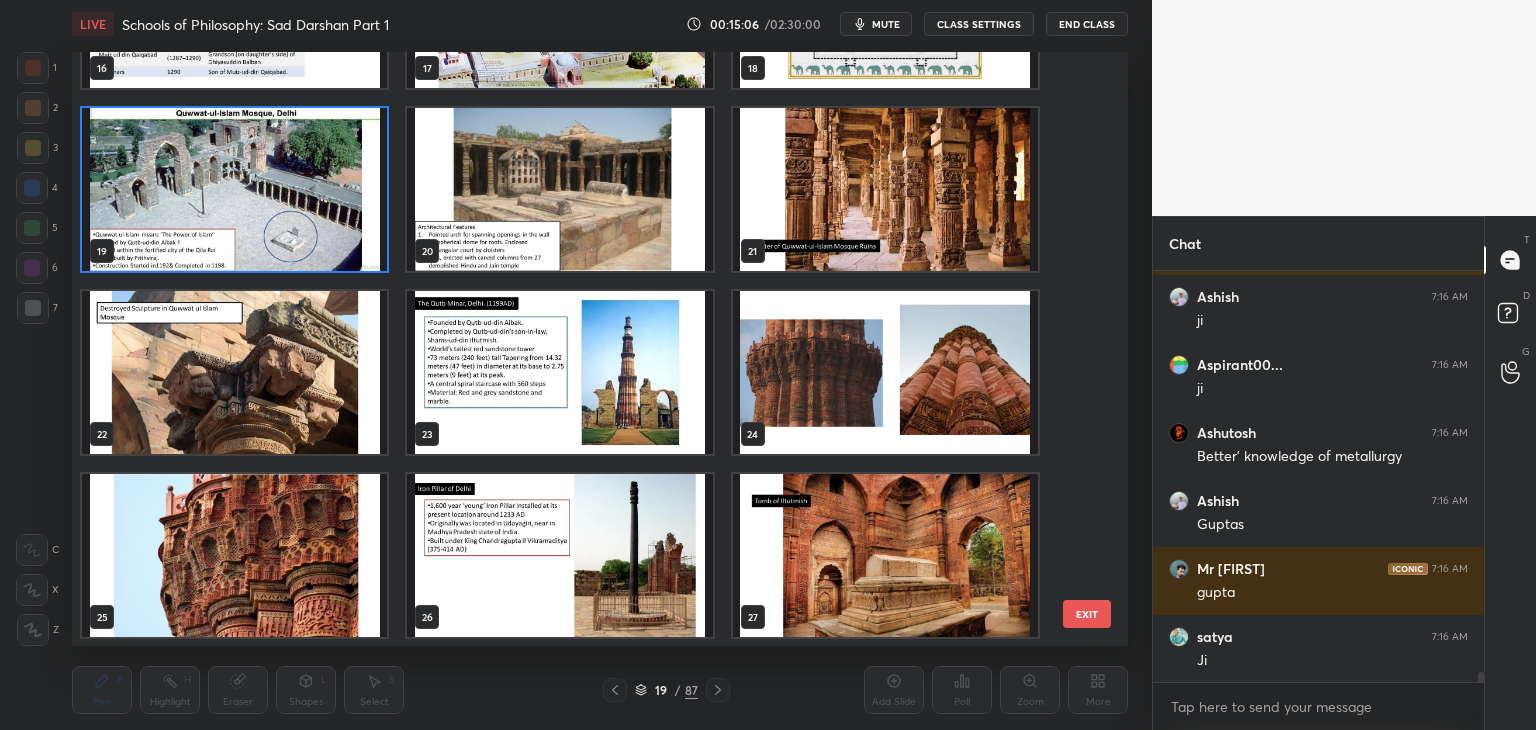 click 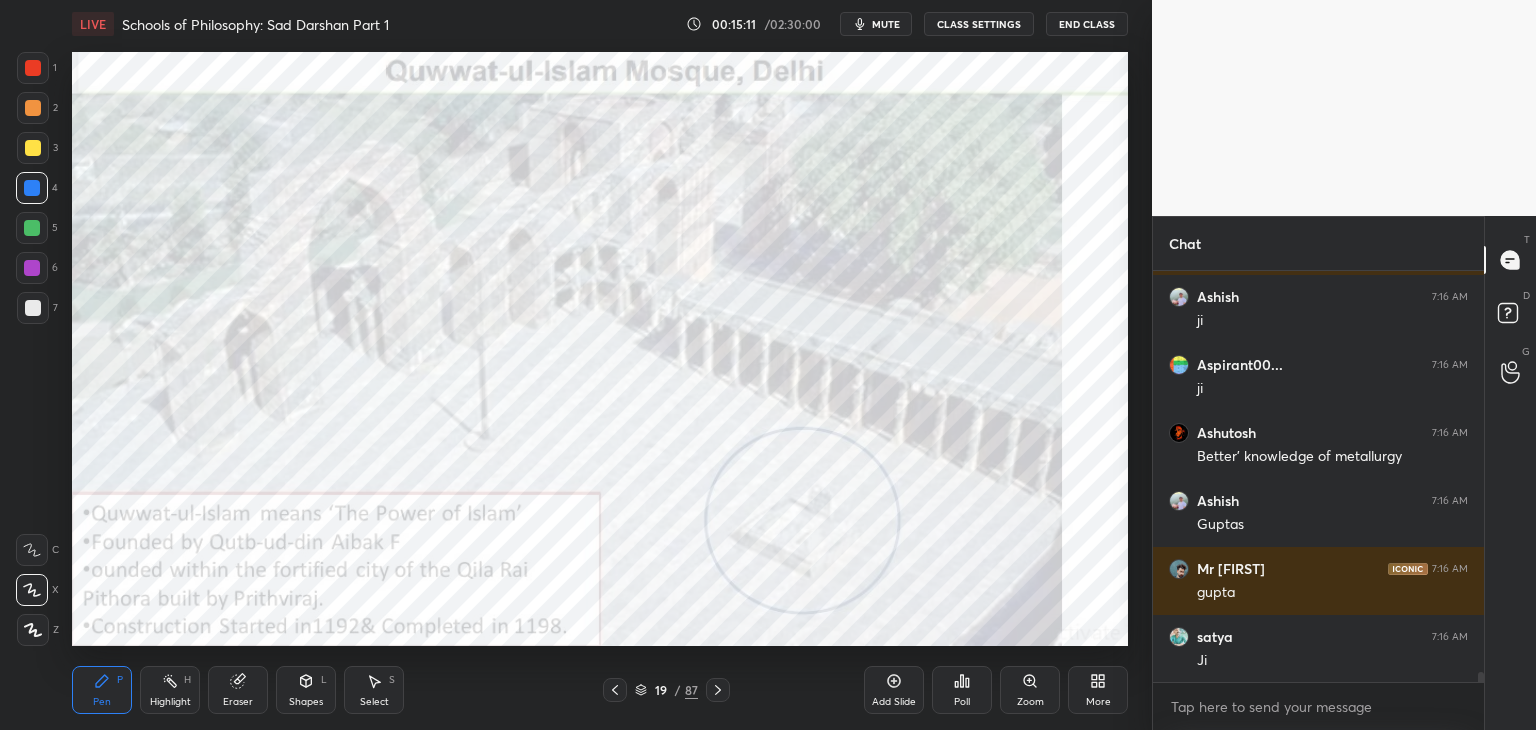 scroll, scrollTop: 17398, scrollLeft: 0, axis: vertical 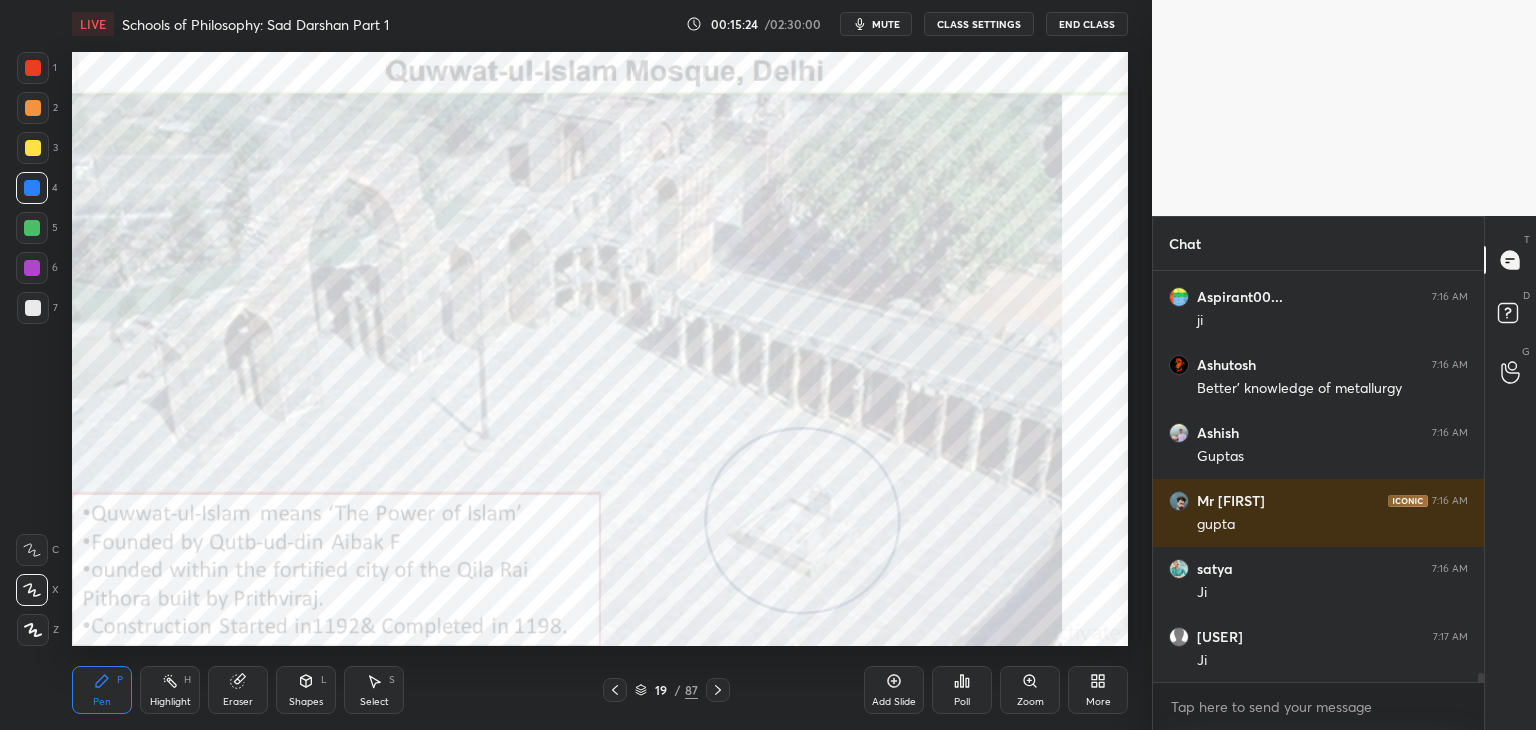 click 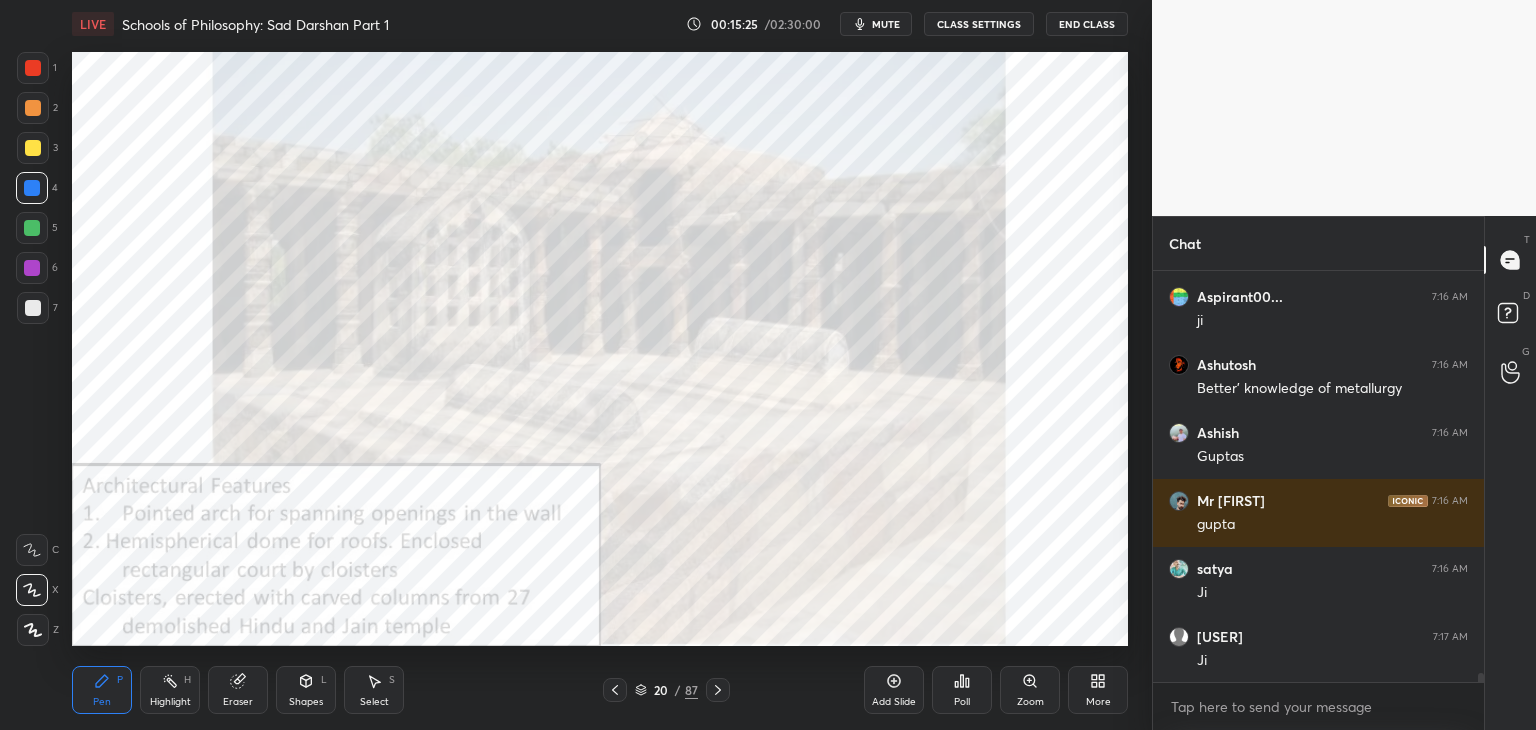 scroll, scrollTop: 17466, scrollLeft: 0, axis: vertical 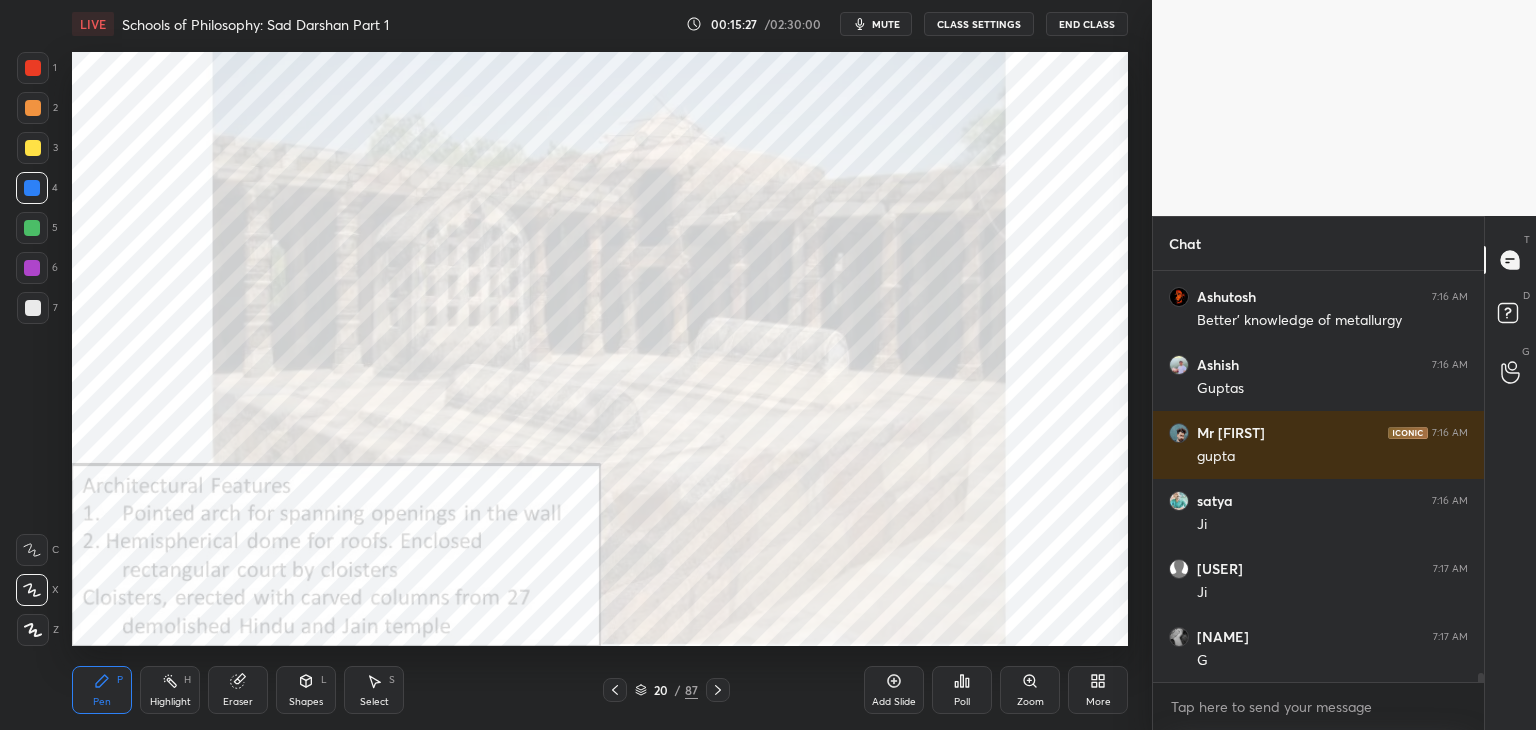 click 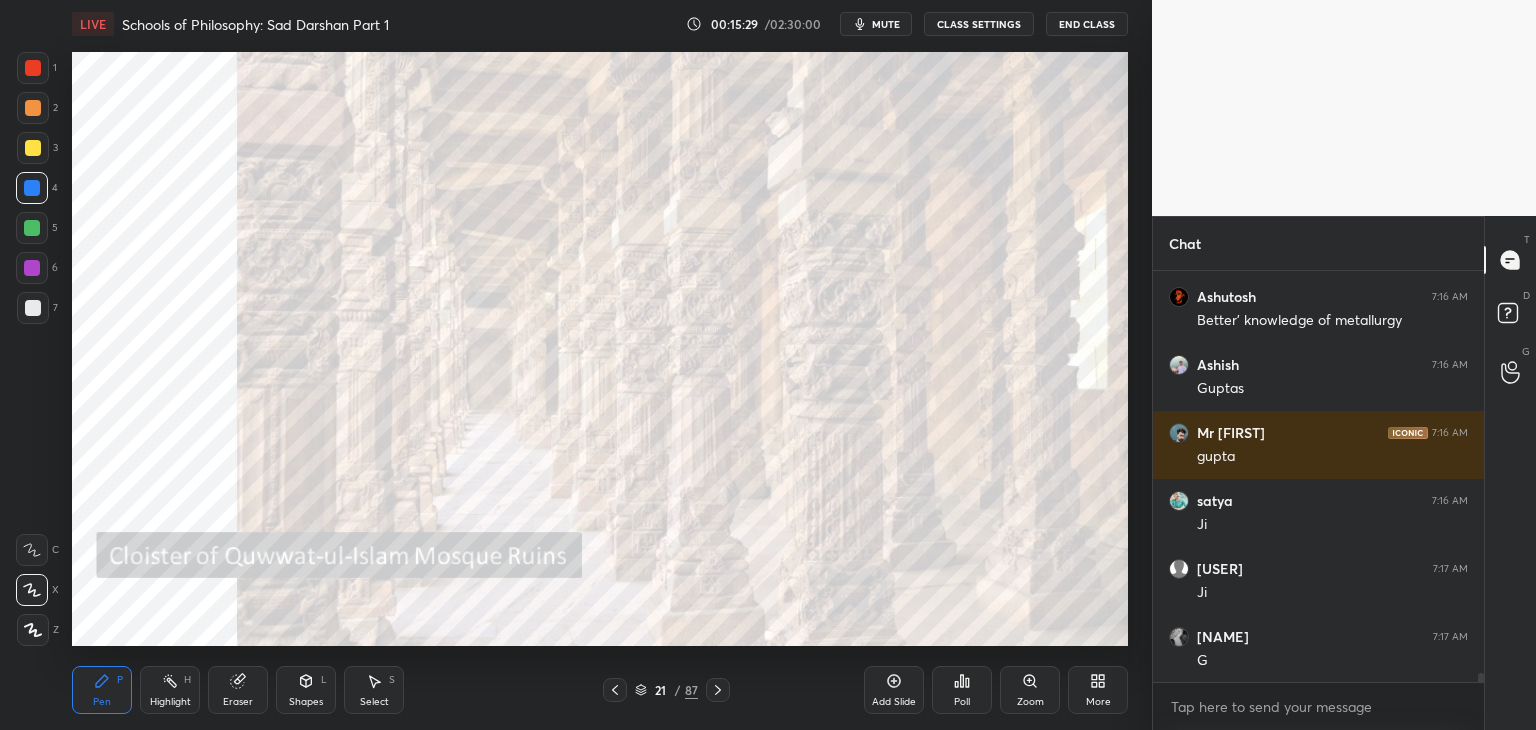 scroll, scrollTop: 17534, scrollLeft: 0, axis: vertical 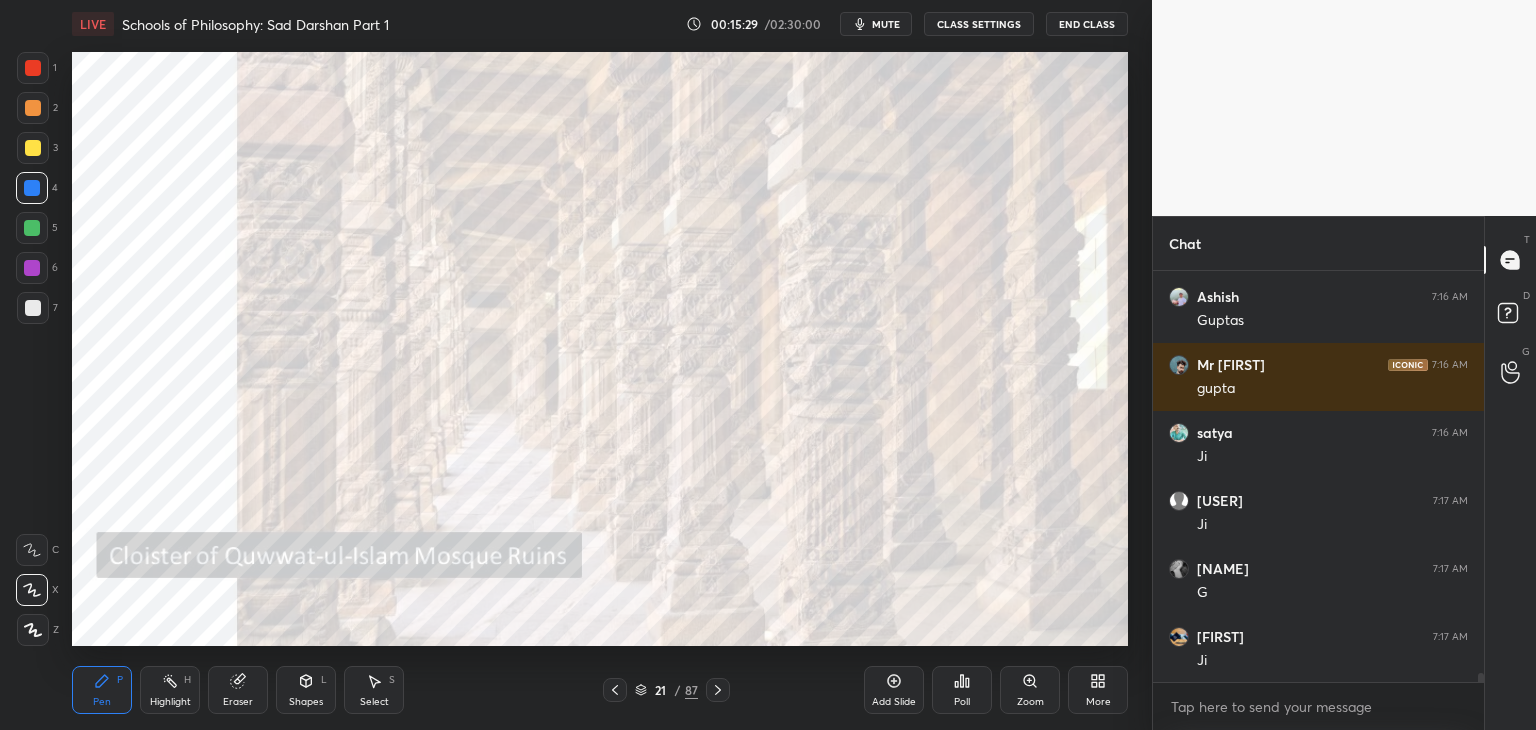 click 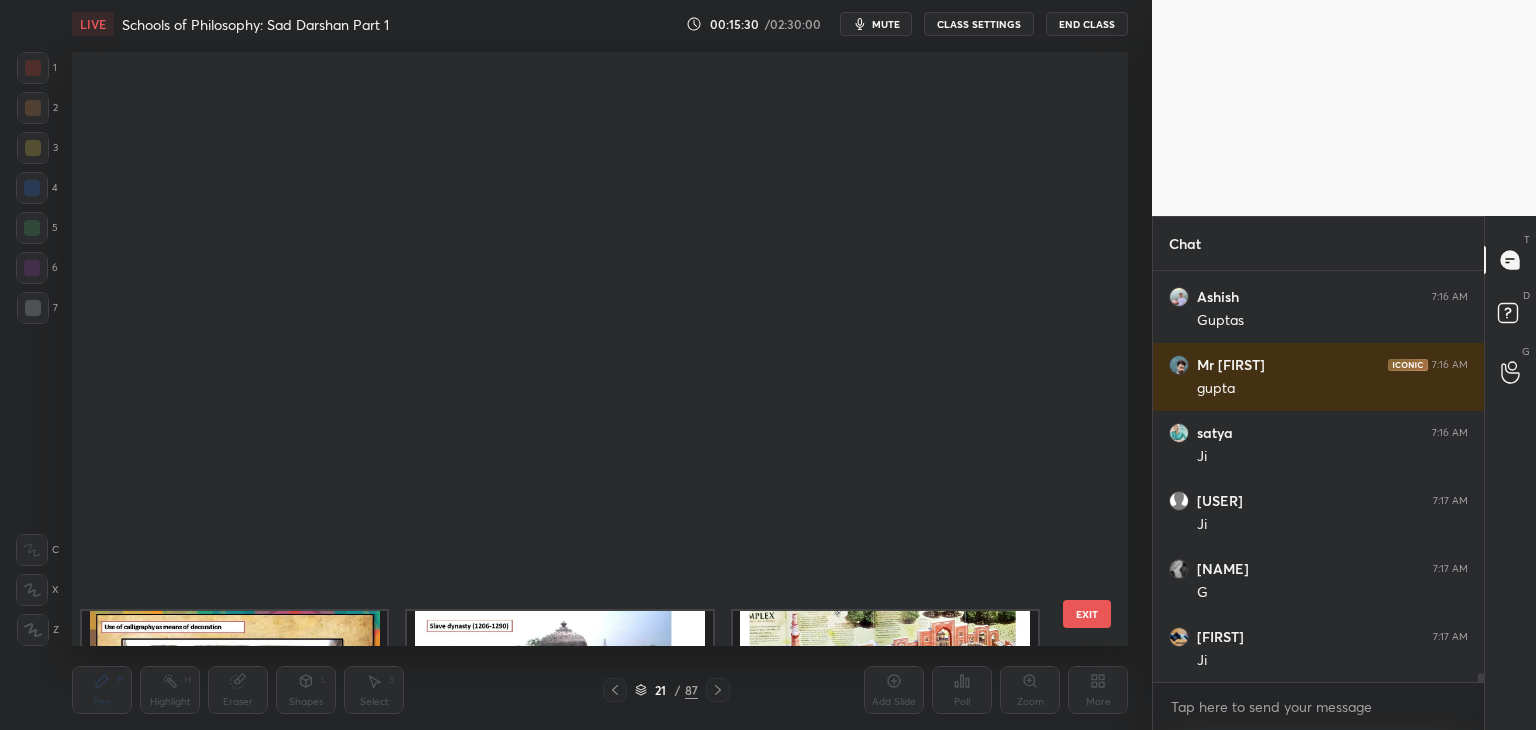 scroll, scrollTop: 687, scrollLeft: 0, axis: vertical 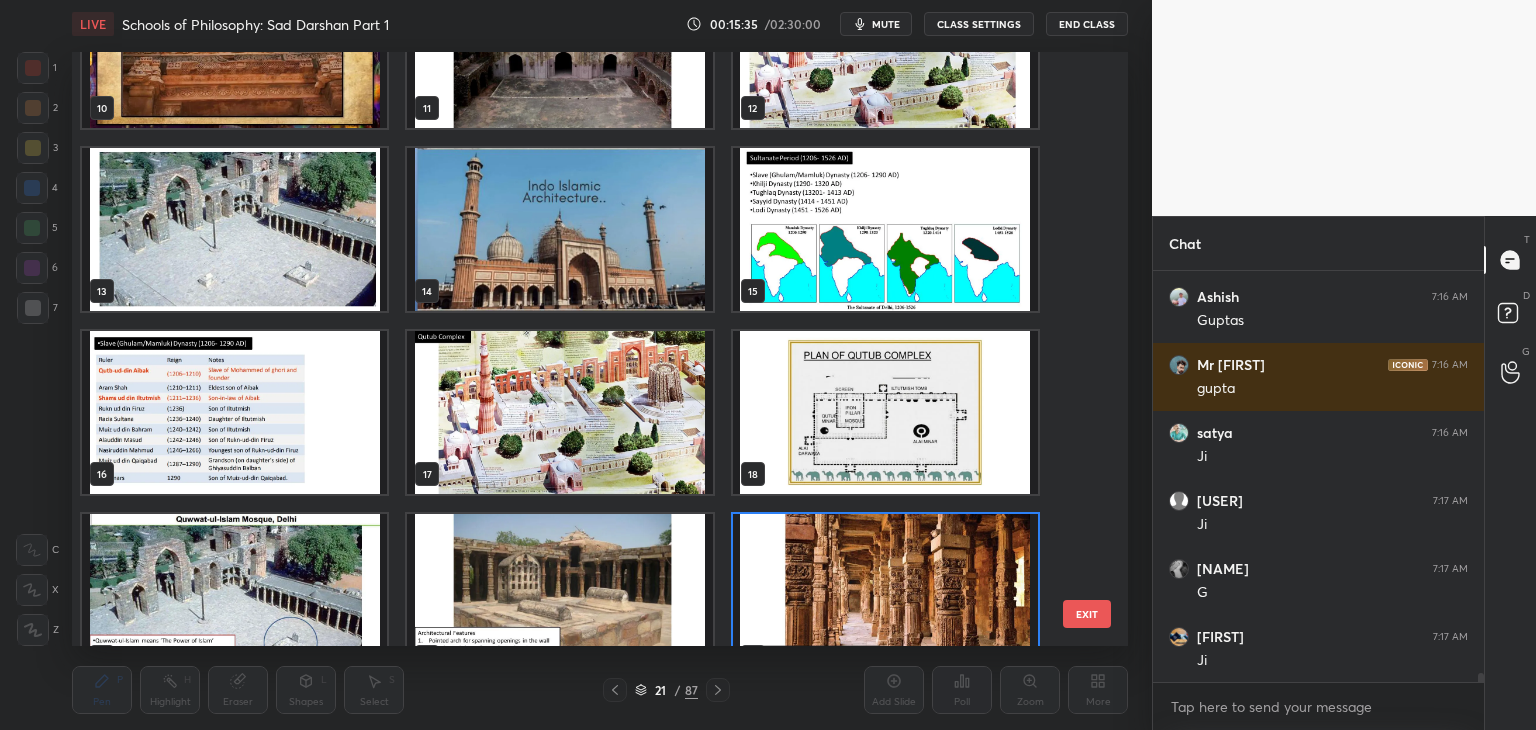 click at bounding box center [559, 412] 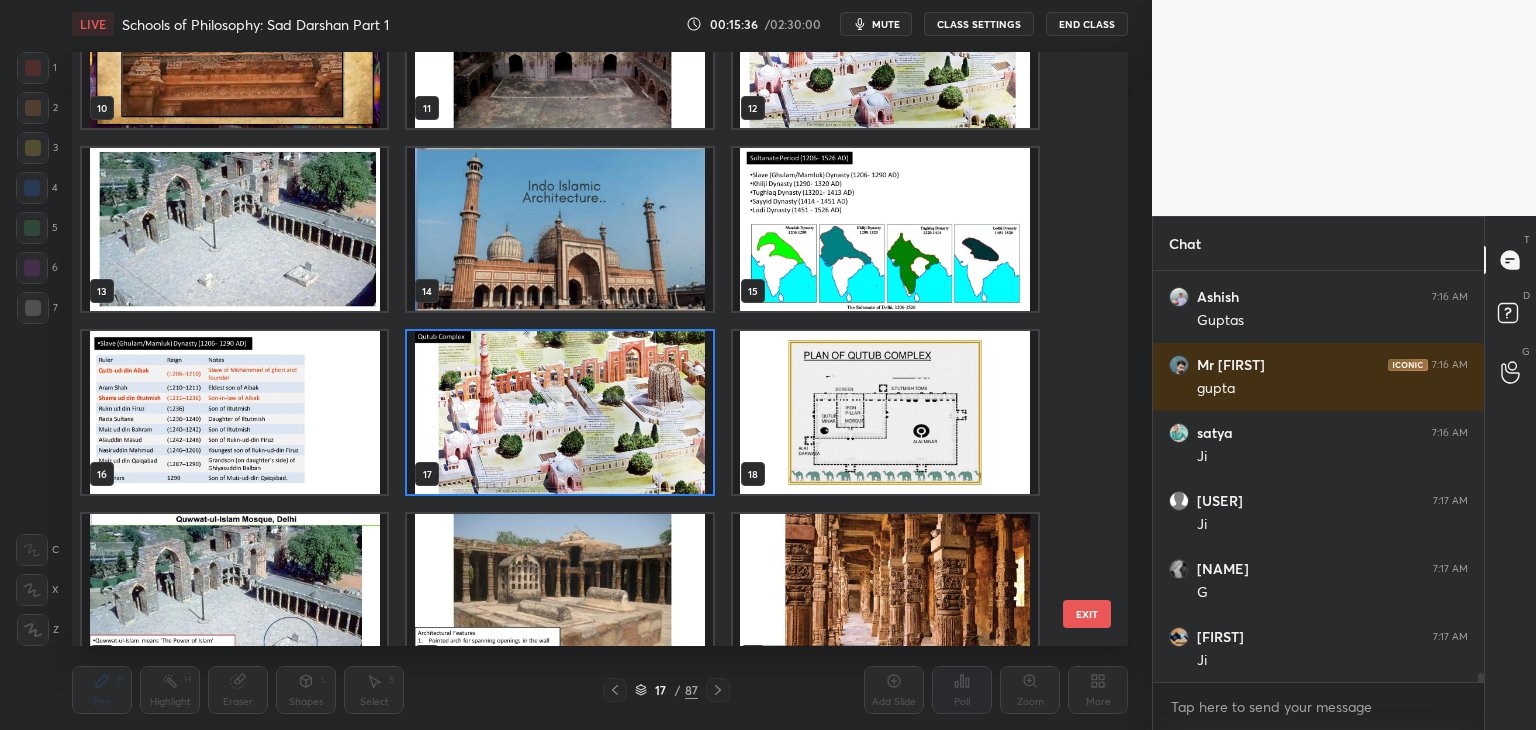 click 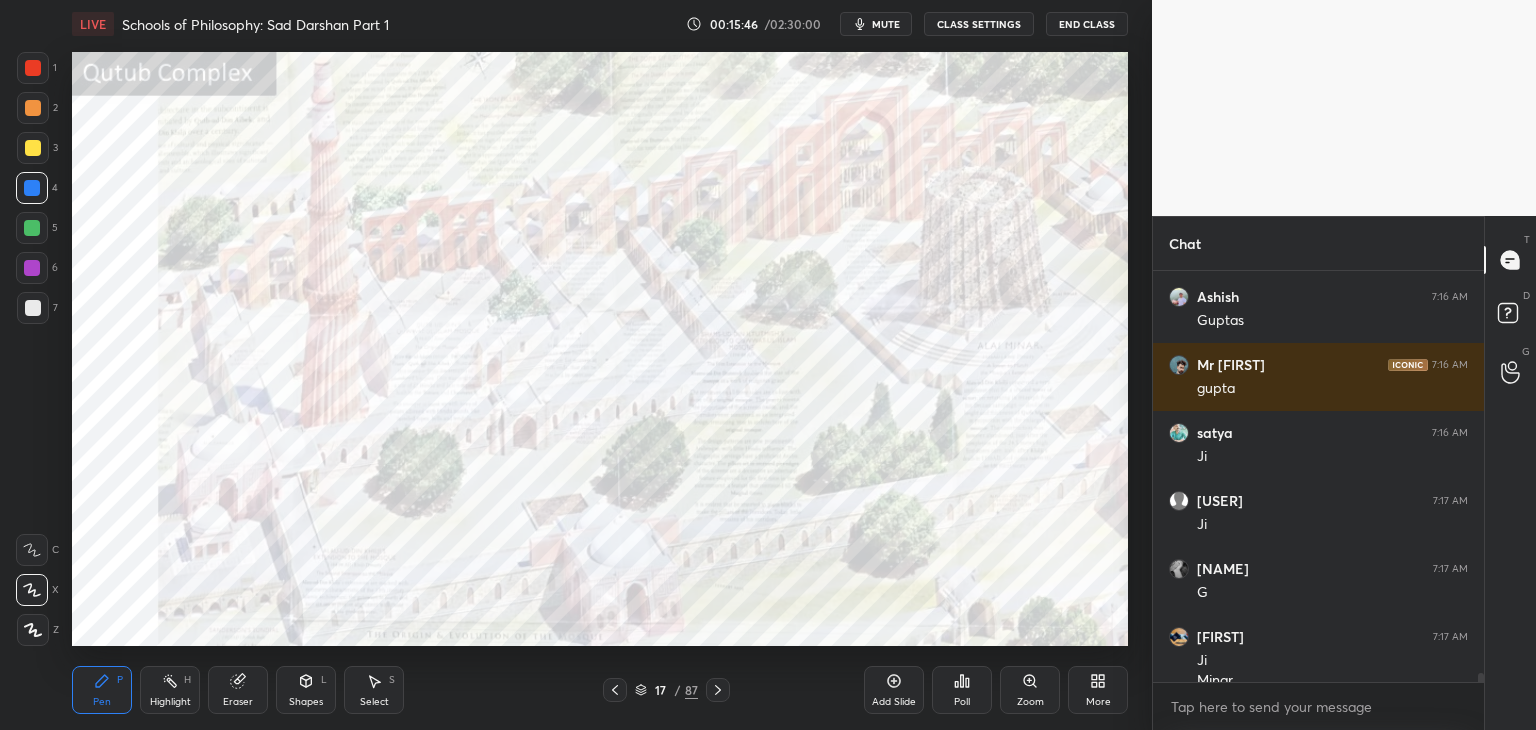 scroll, scrollTop: 17554, scrollLeft: 0, axis: vertical 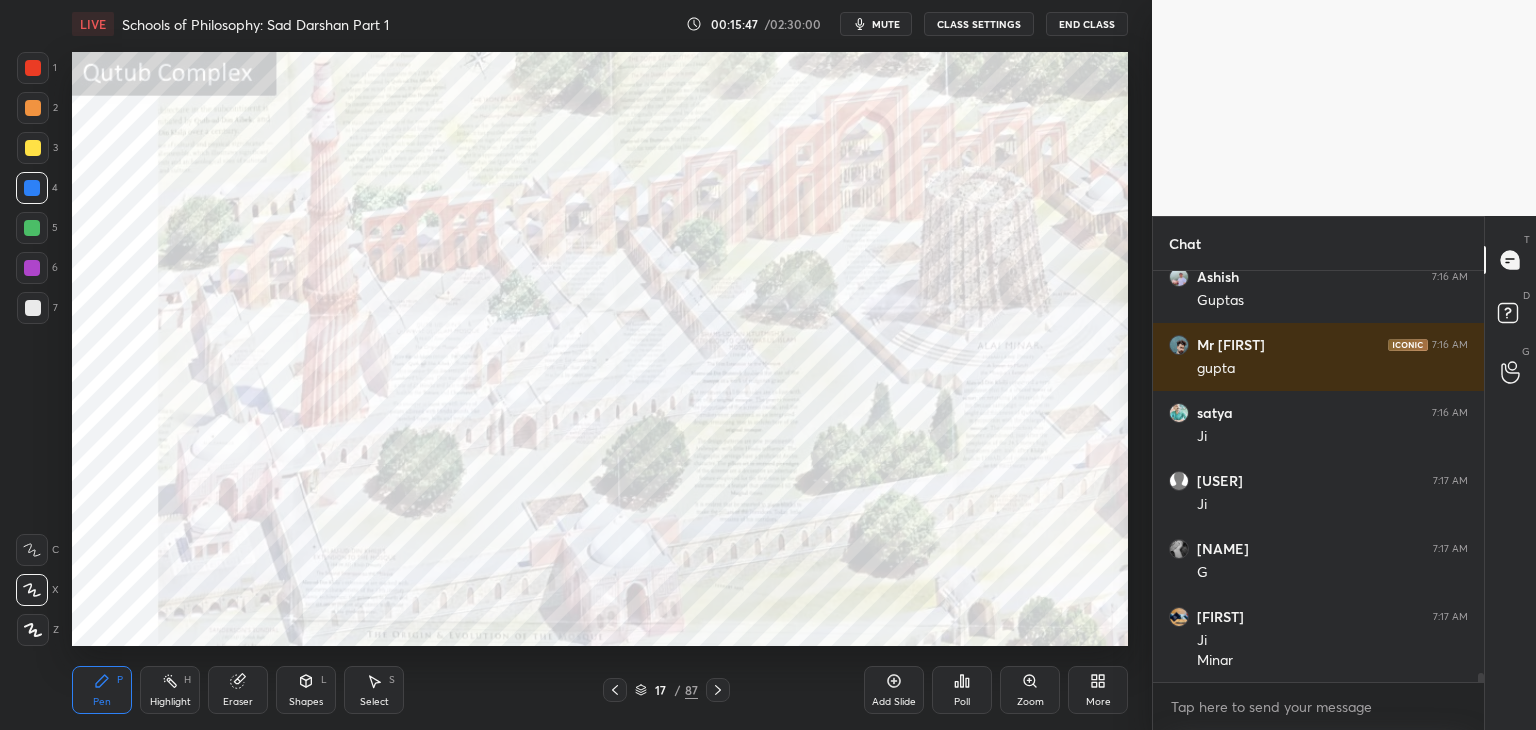 click 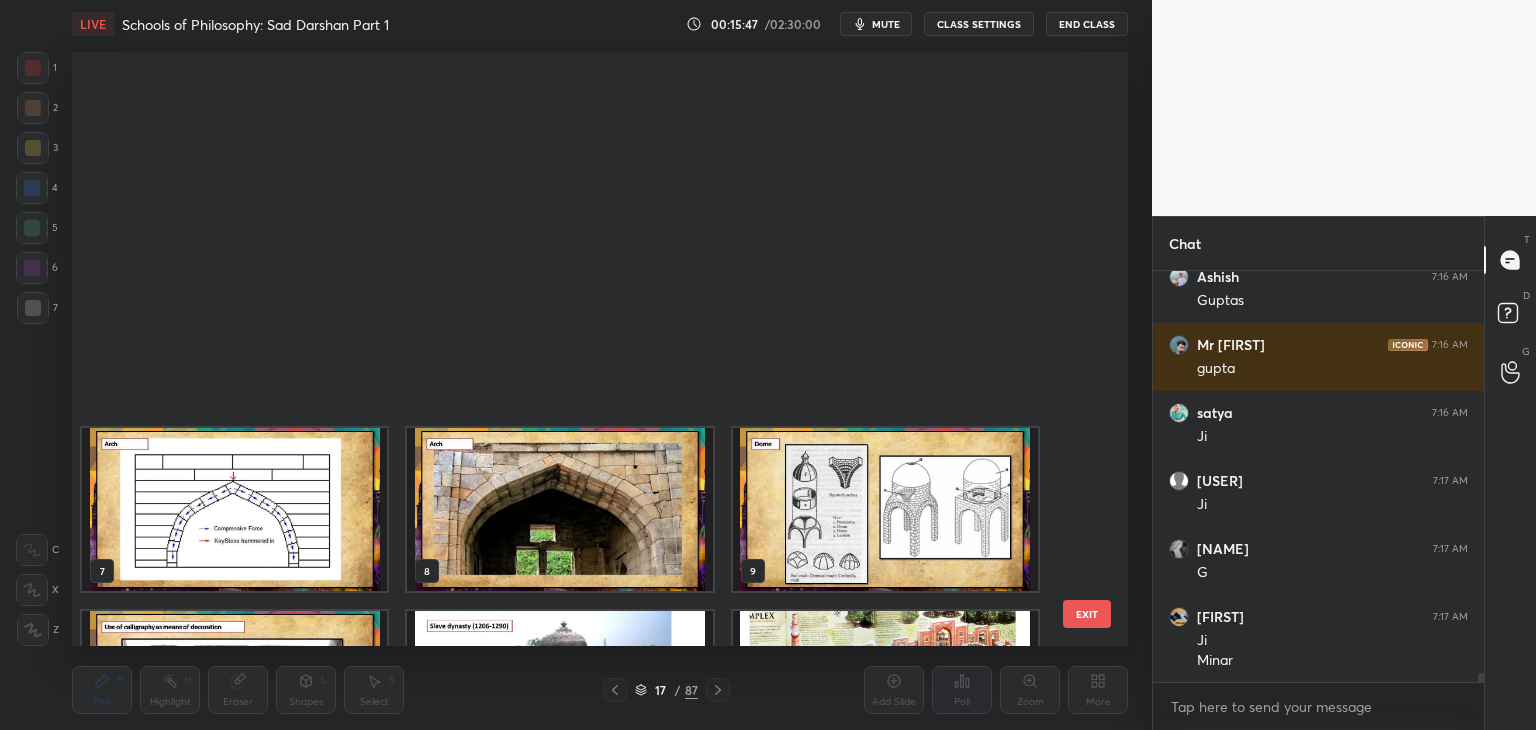 scroll, scrollTop: 504, scrollLeft: 0, axis: vertical 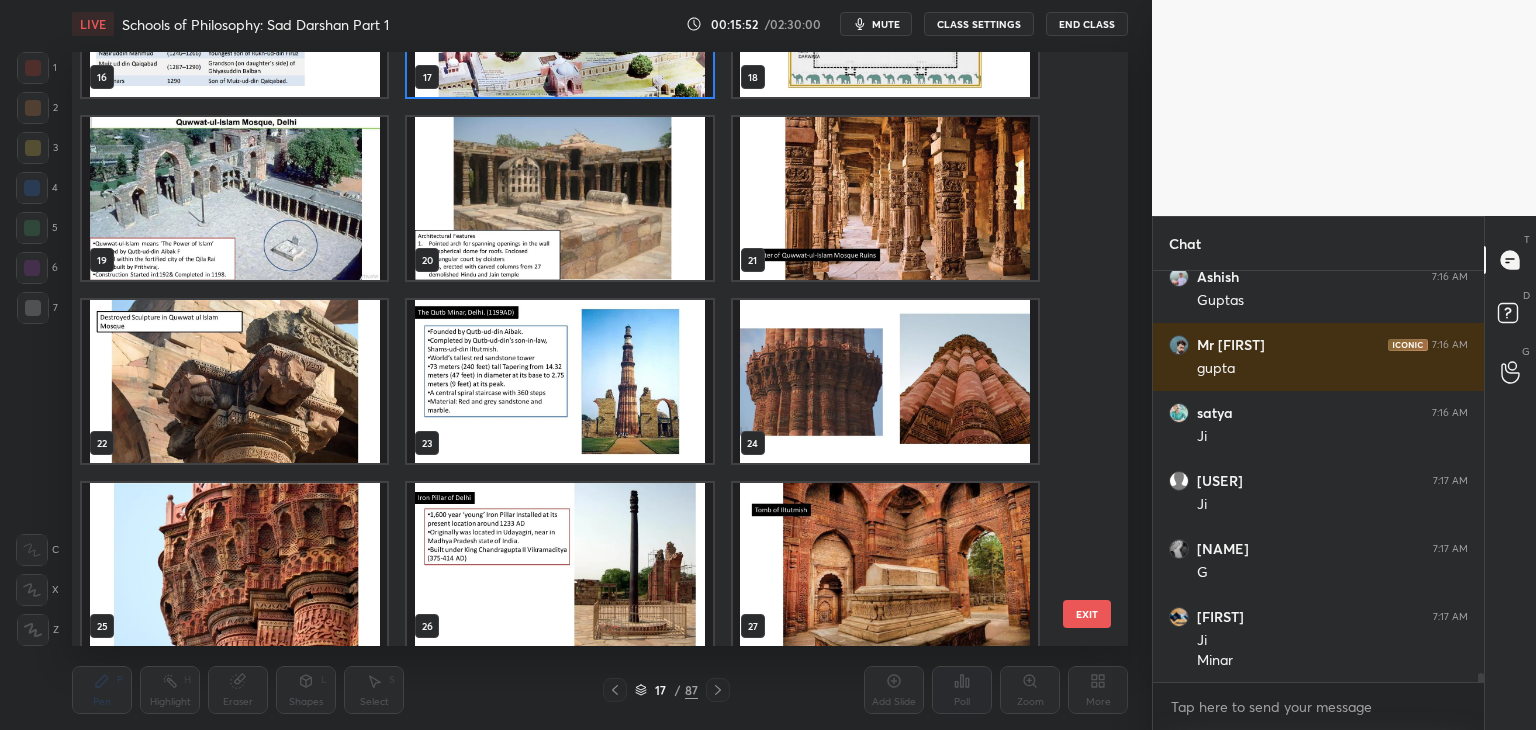 click at bounding box center [559, 381] 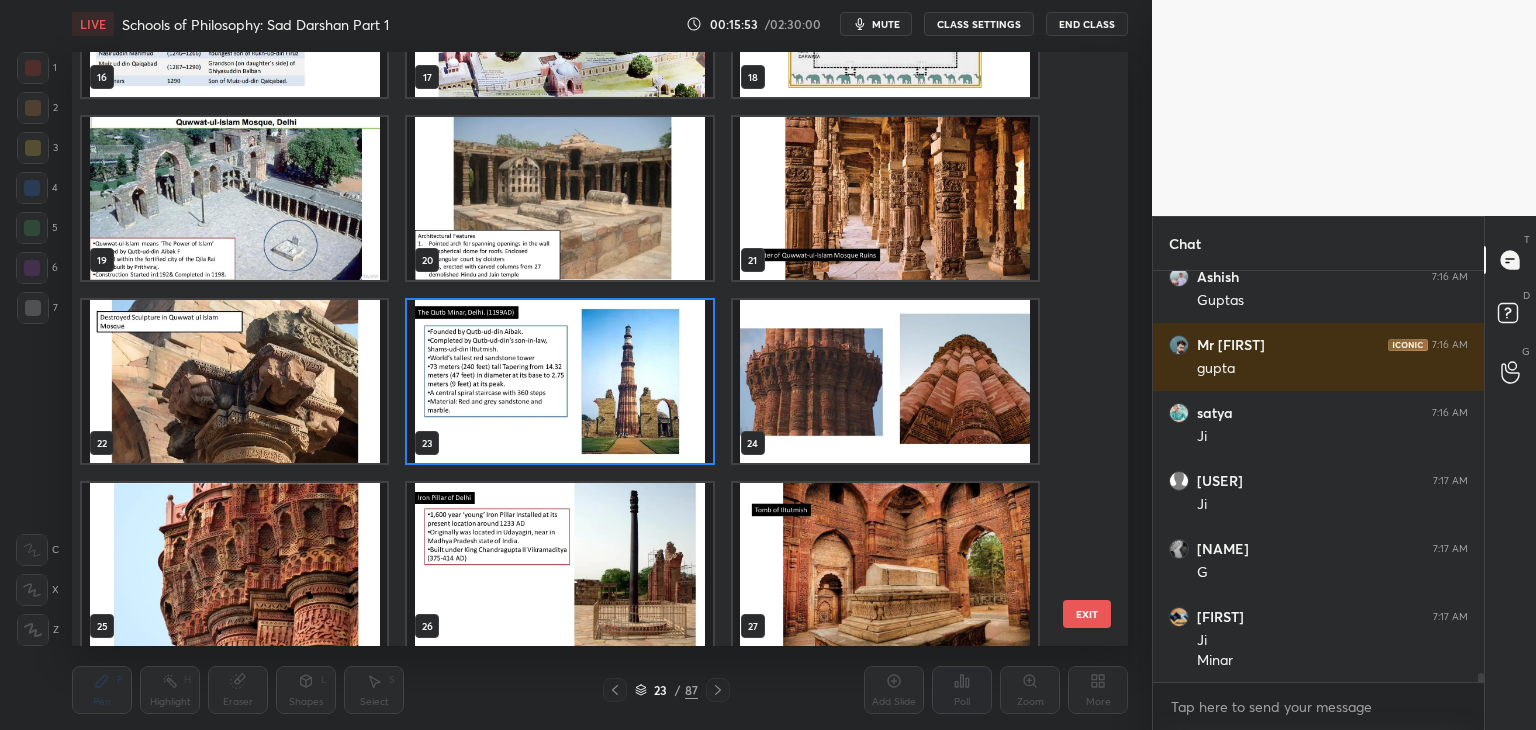 click 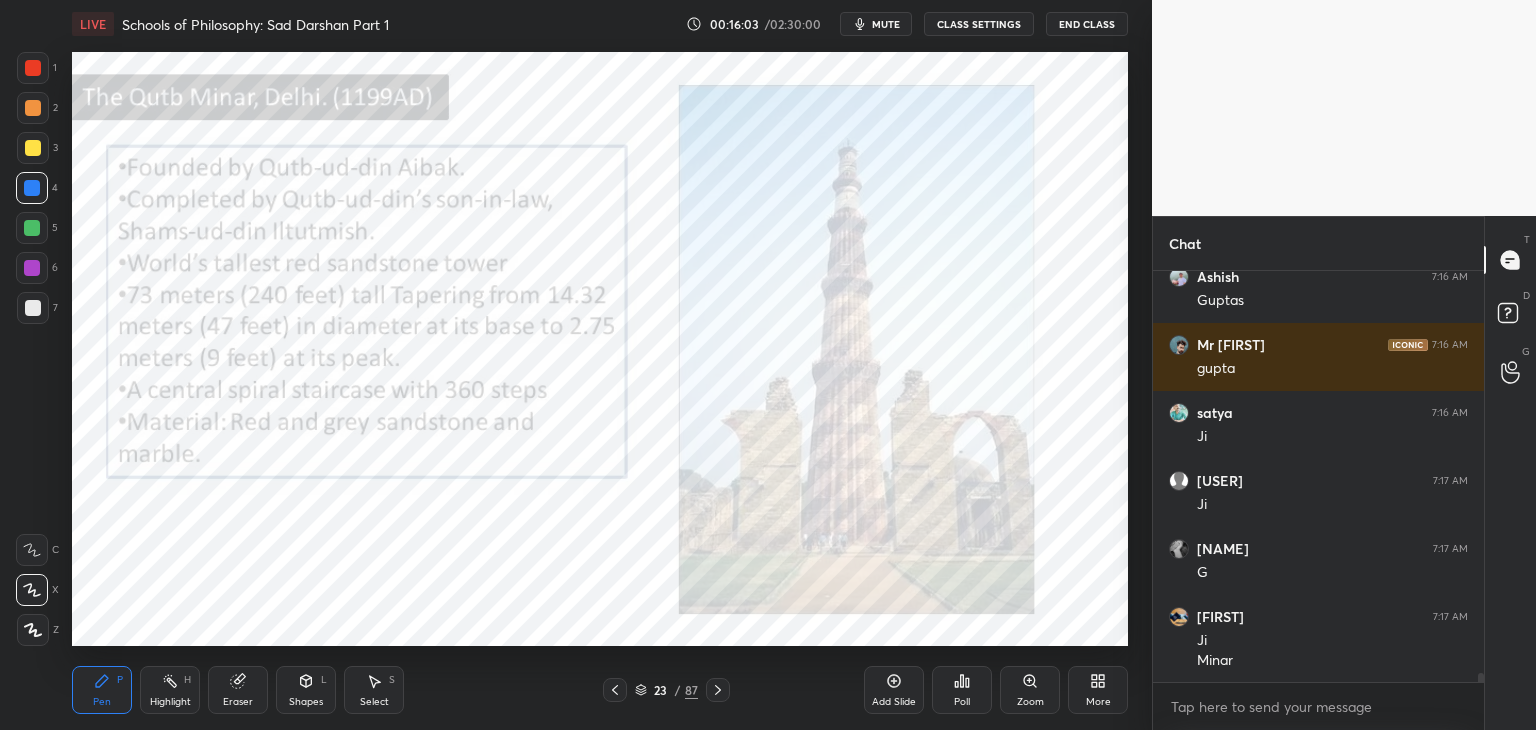 scroll, scrollTop: 17622, scrollLeft: 0, axis: vertical 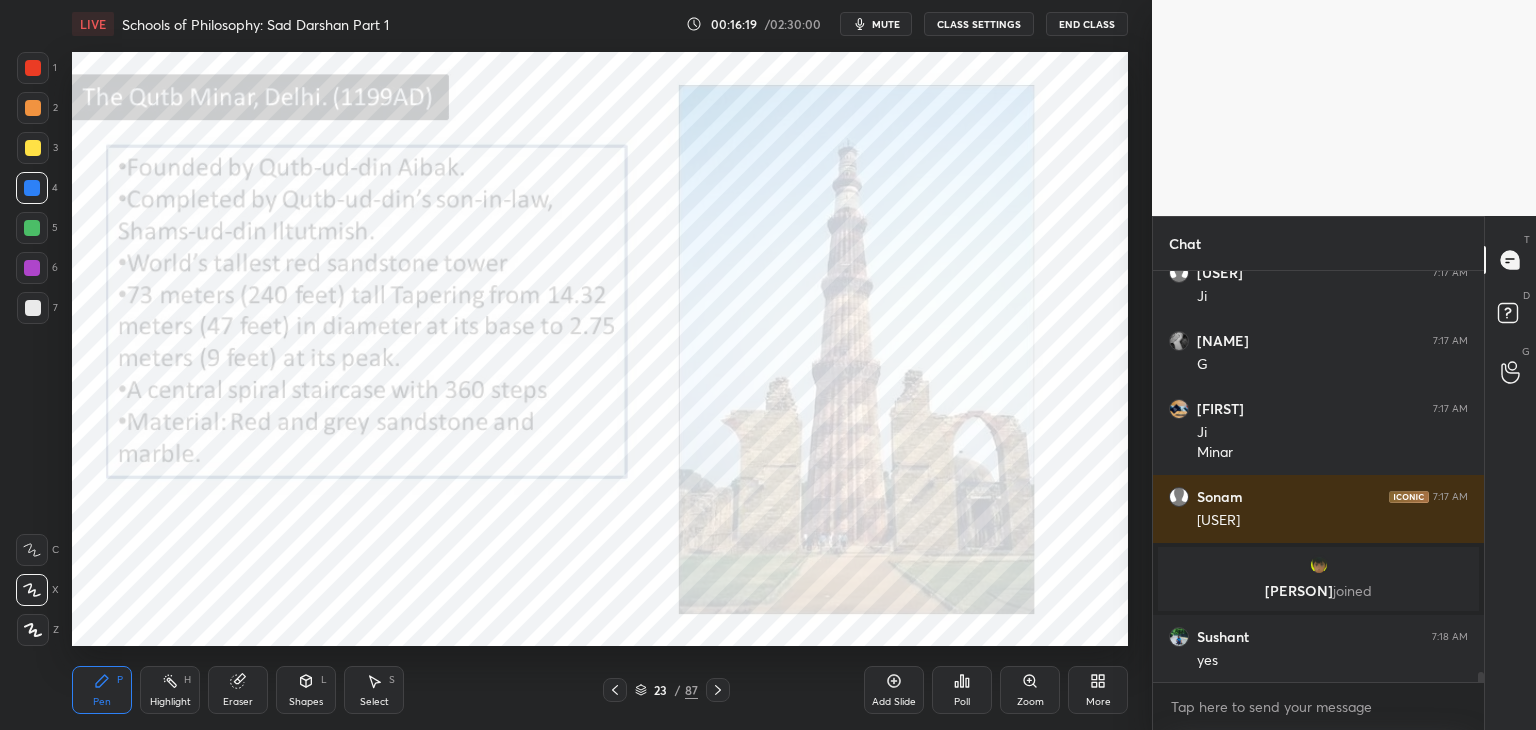 click 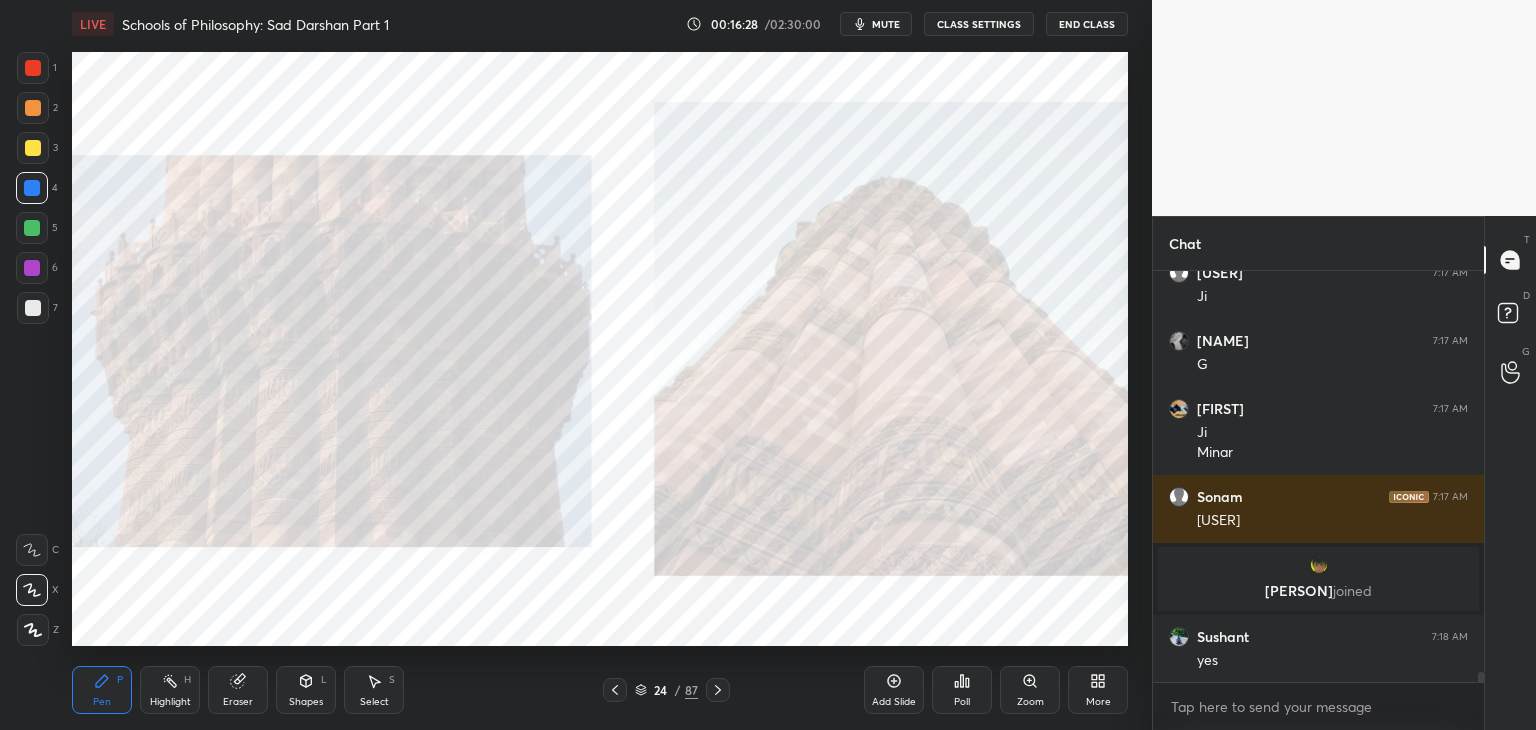 click at bounding box center [615, 690] 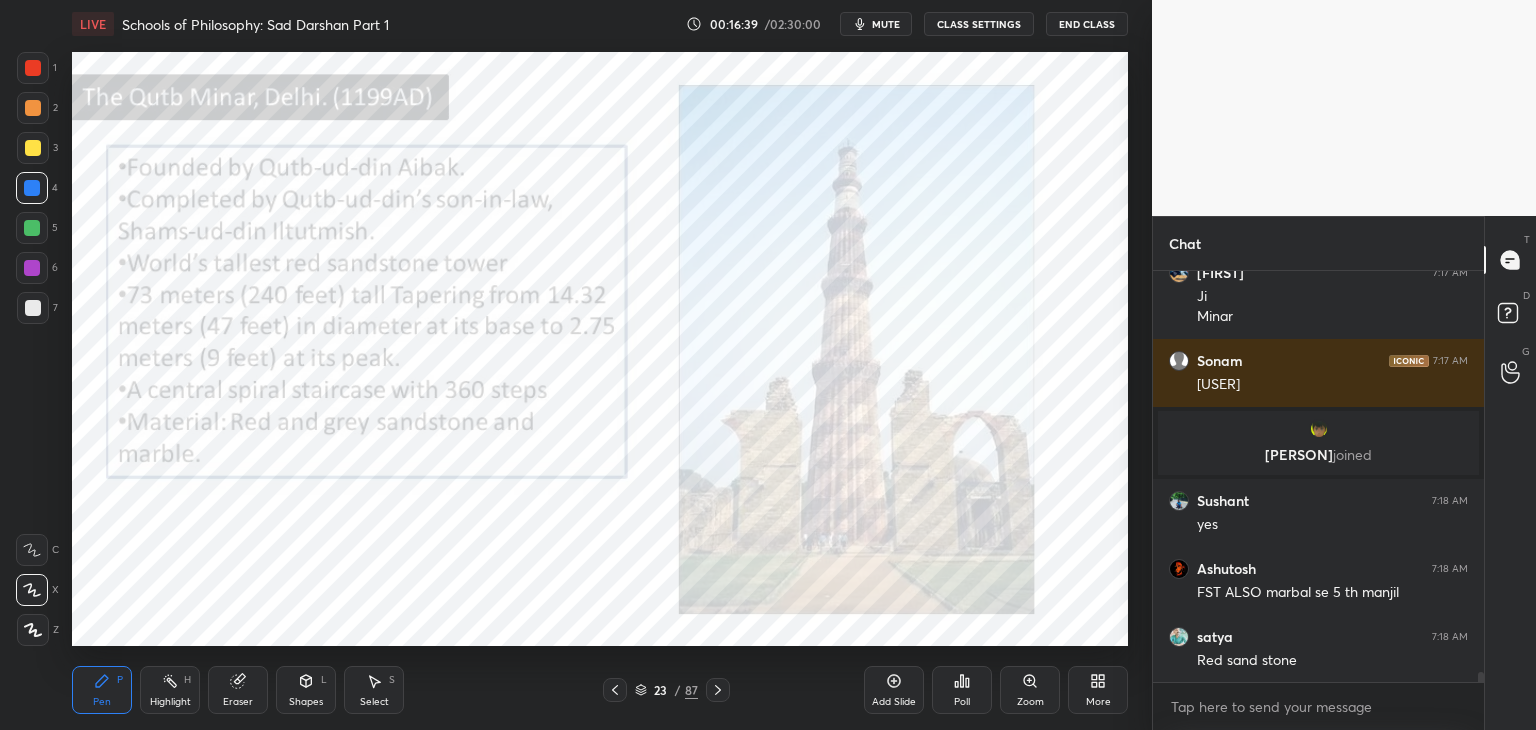 scroll, scrollTop: 17256, scrollLeft: 0, axis: vertical 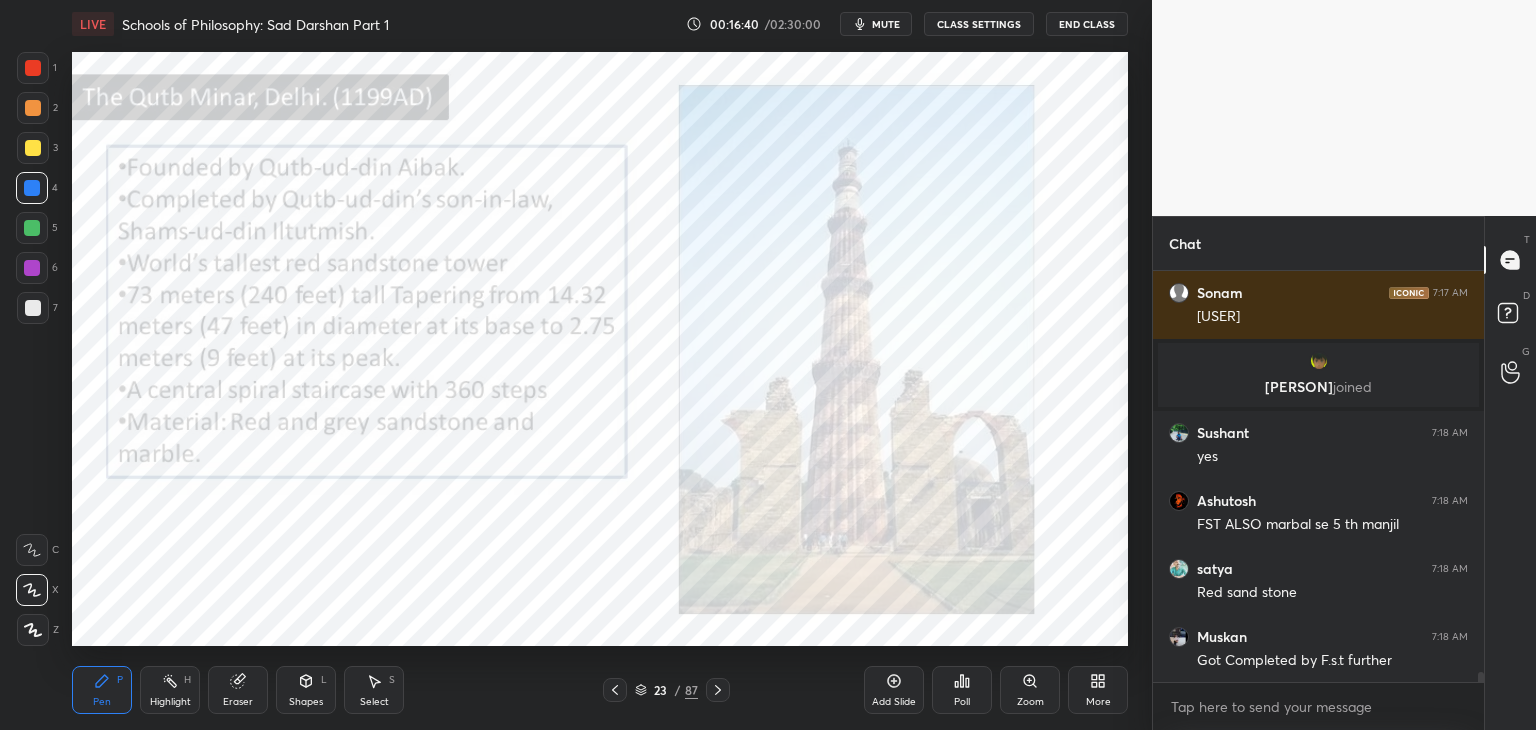 click at bounding box center [33, 68] 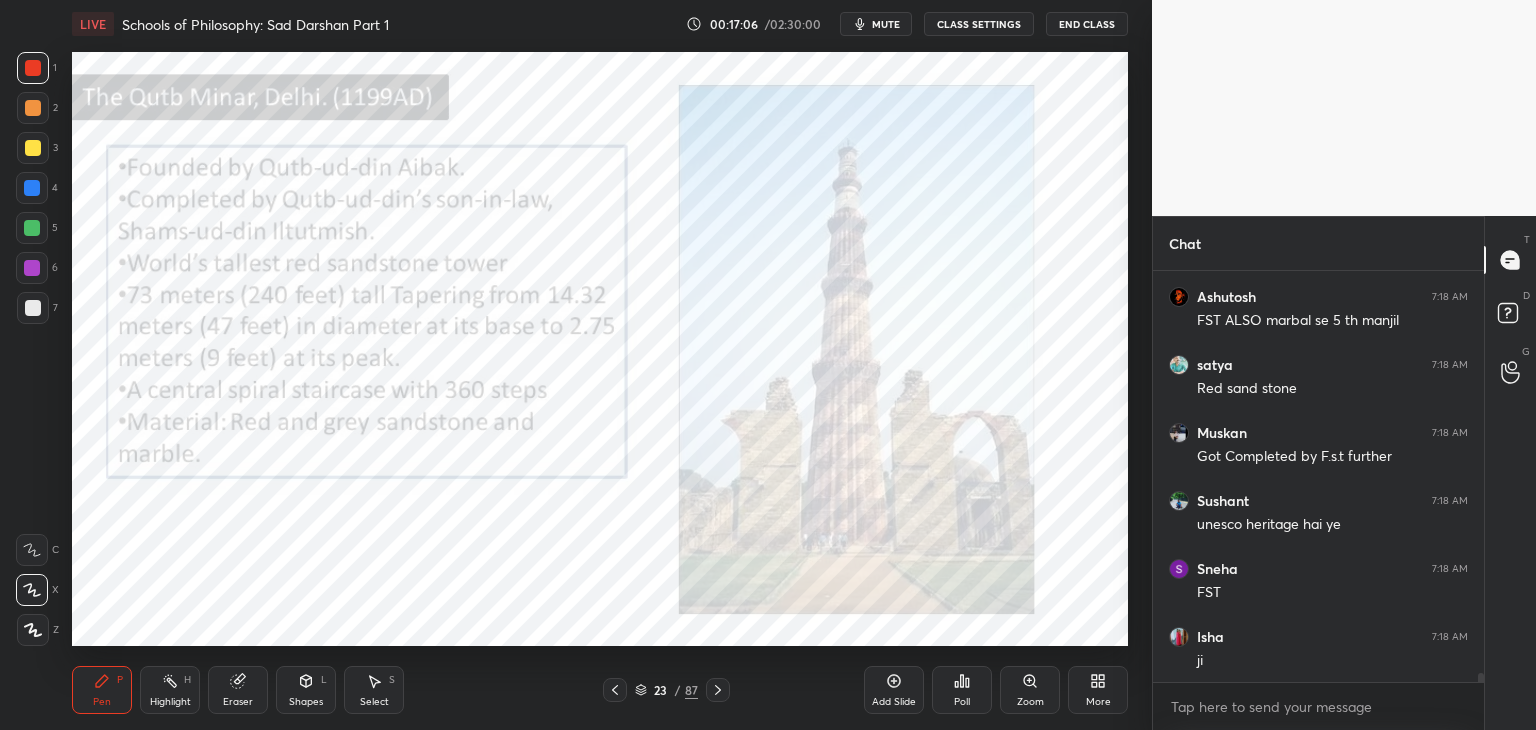 scroll, scrollTop: 17528, scrollLeft: 0, axis: vertical 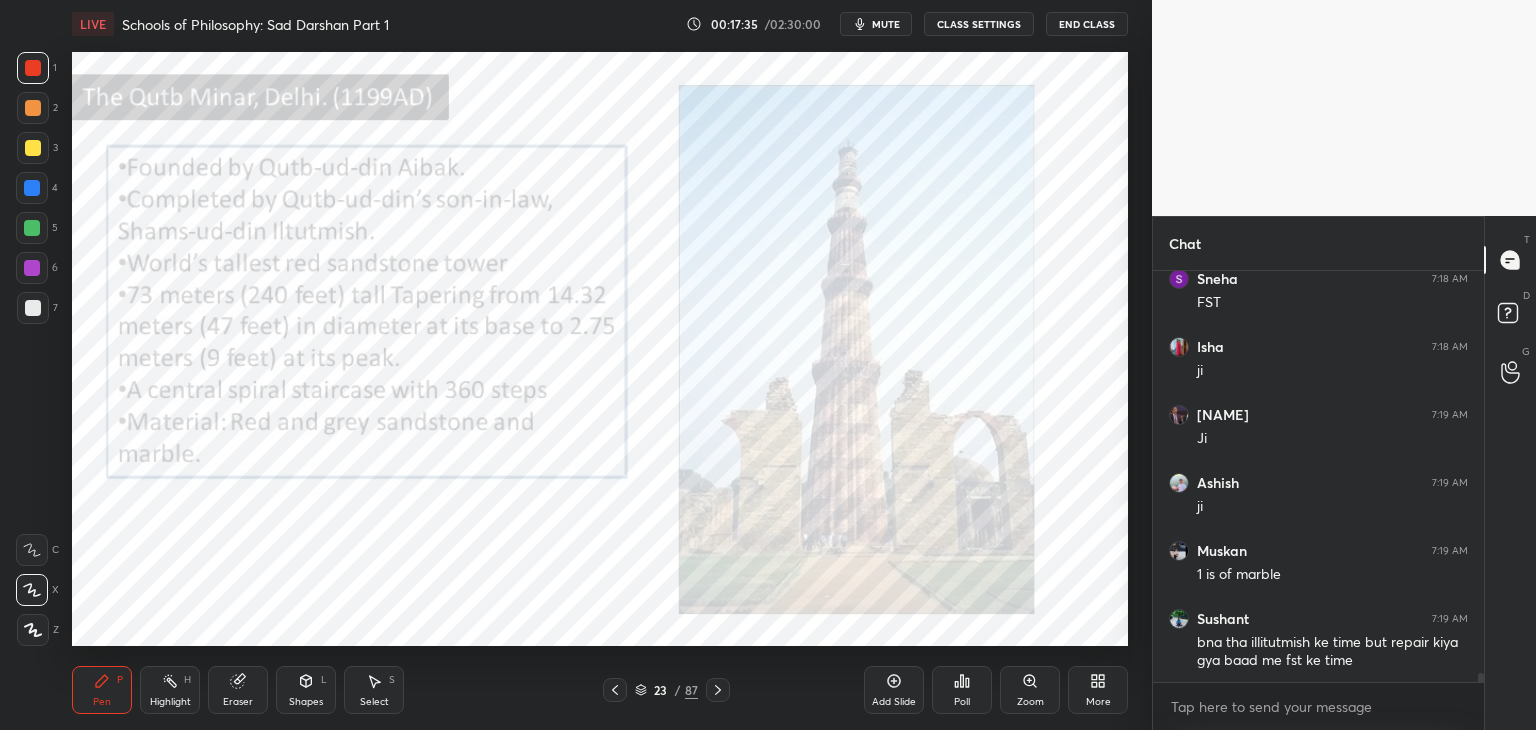 click at bounding box center (33, 68) 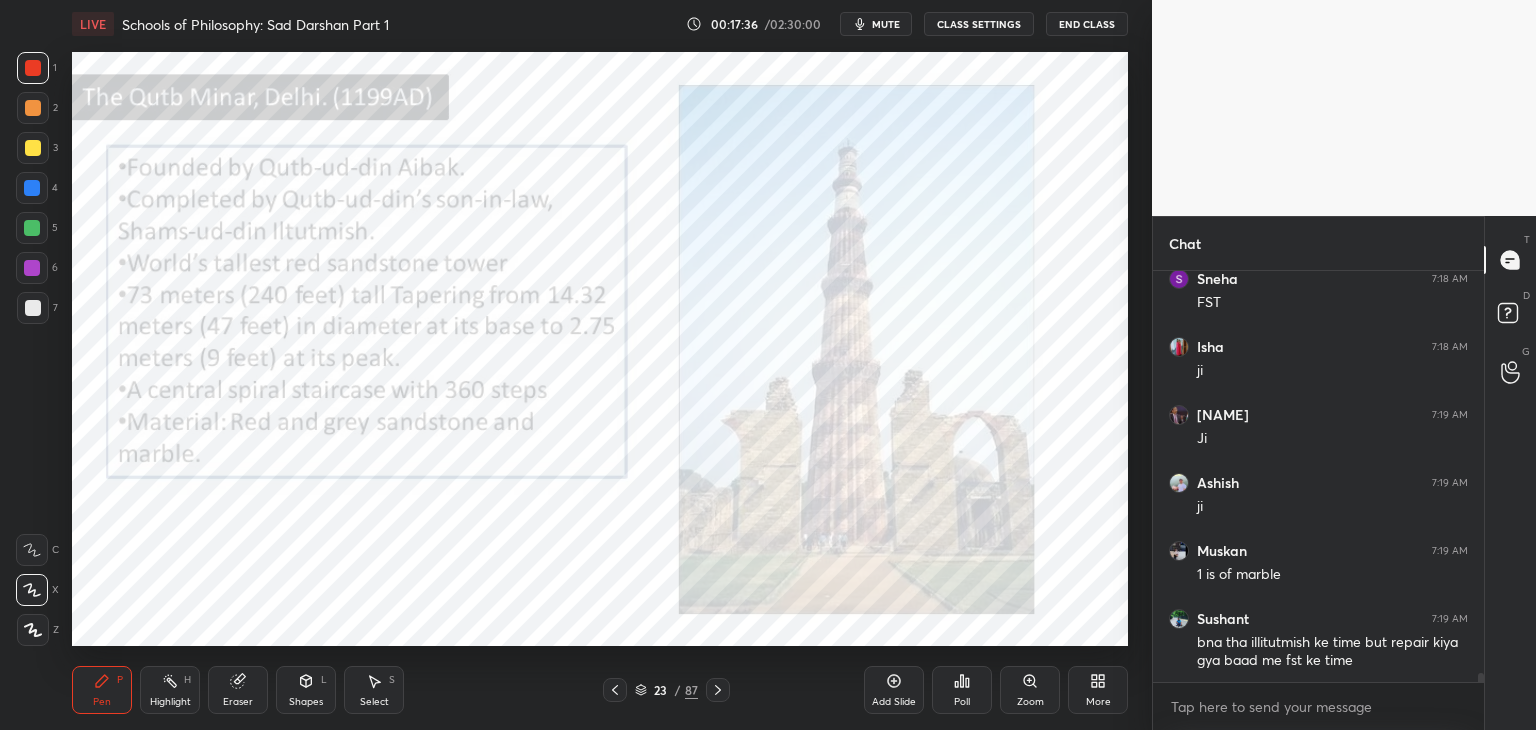 scroll, scrollTop: 17818, scrollLeft: 0, axis: vertical 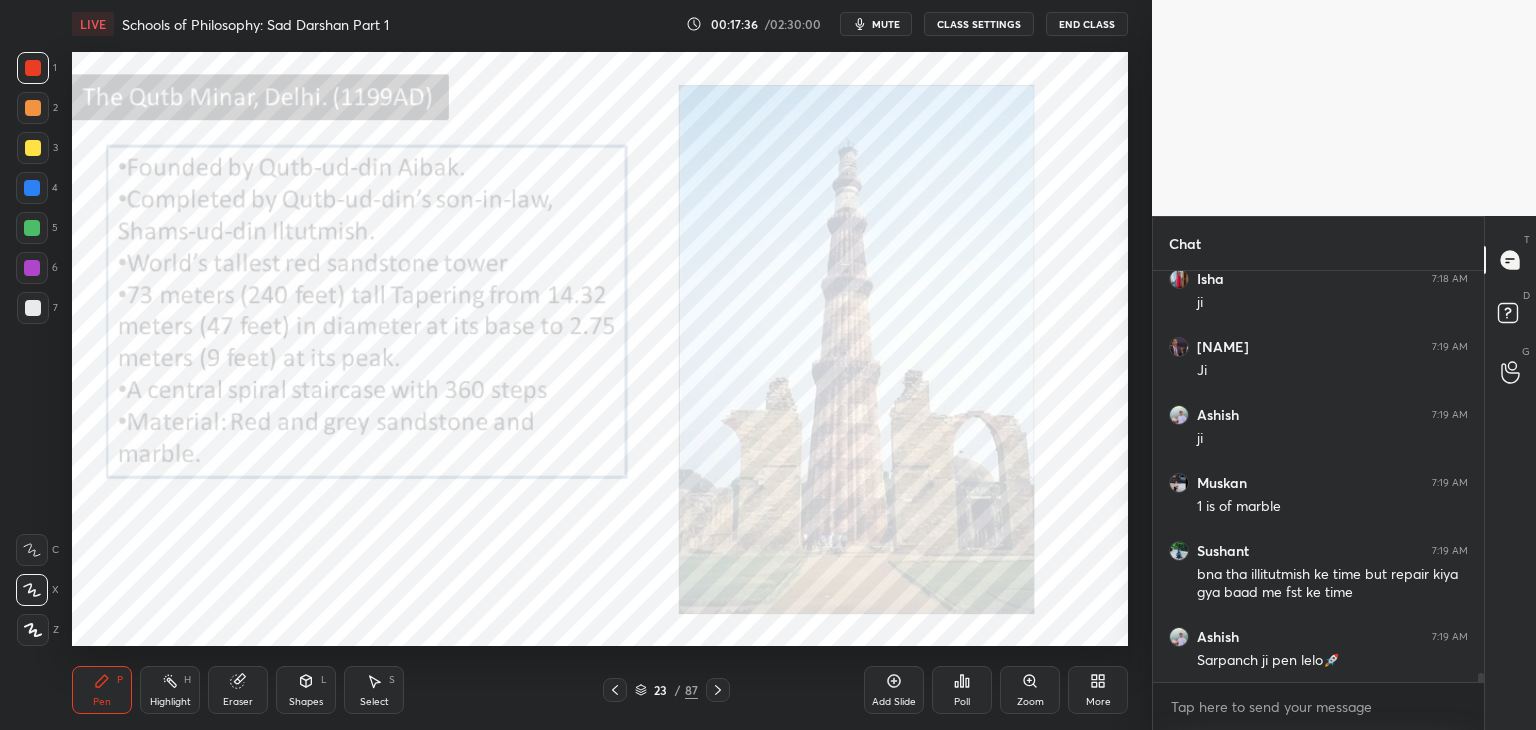 click at bounding box center [32, 268] 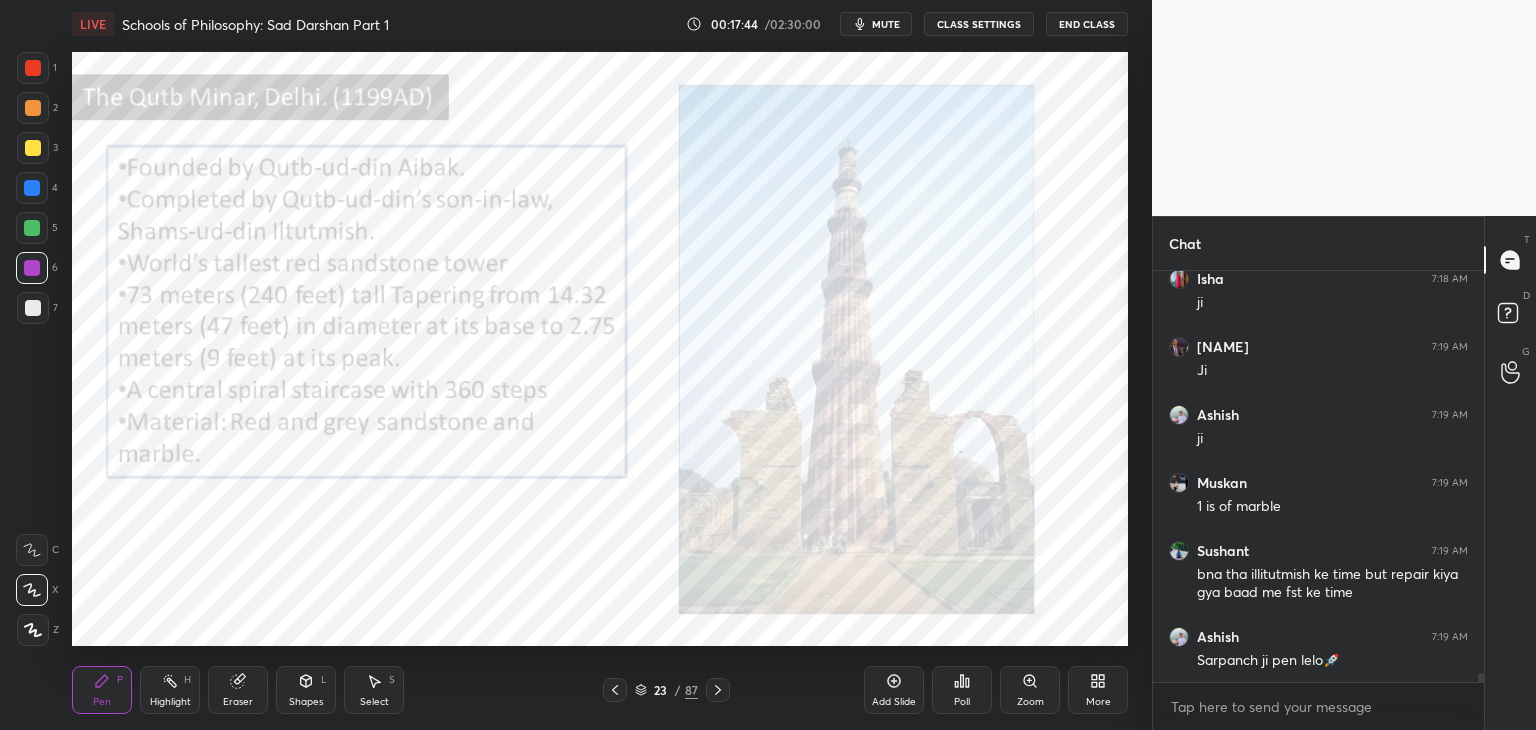 click on "Eraser" at bounding box center (238, 702) 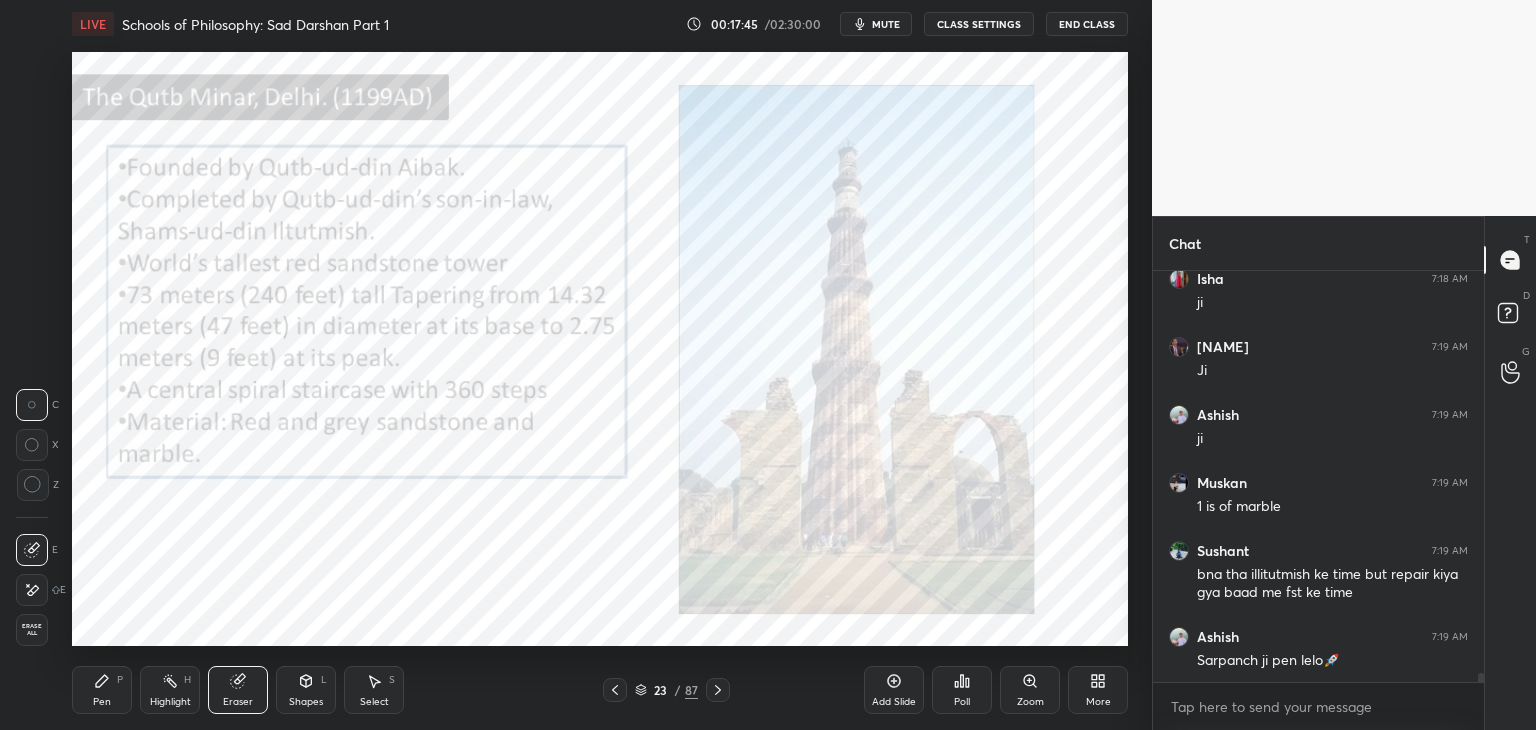 scroll, scrollTop: 17886, scrollLeft: 0, axis: vertical 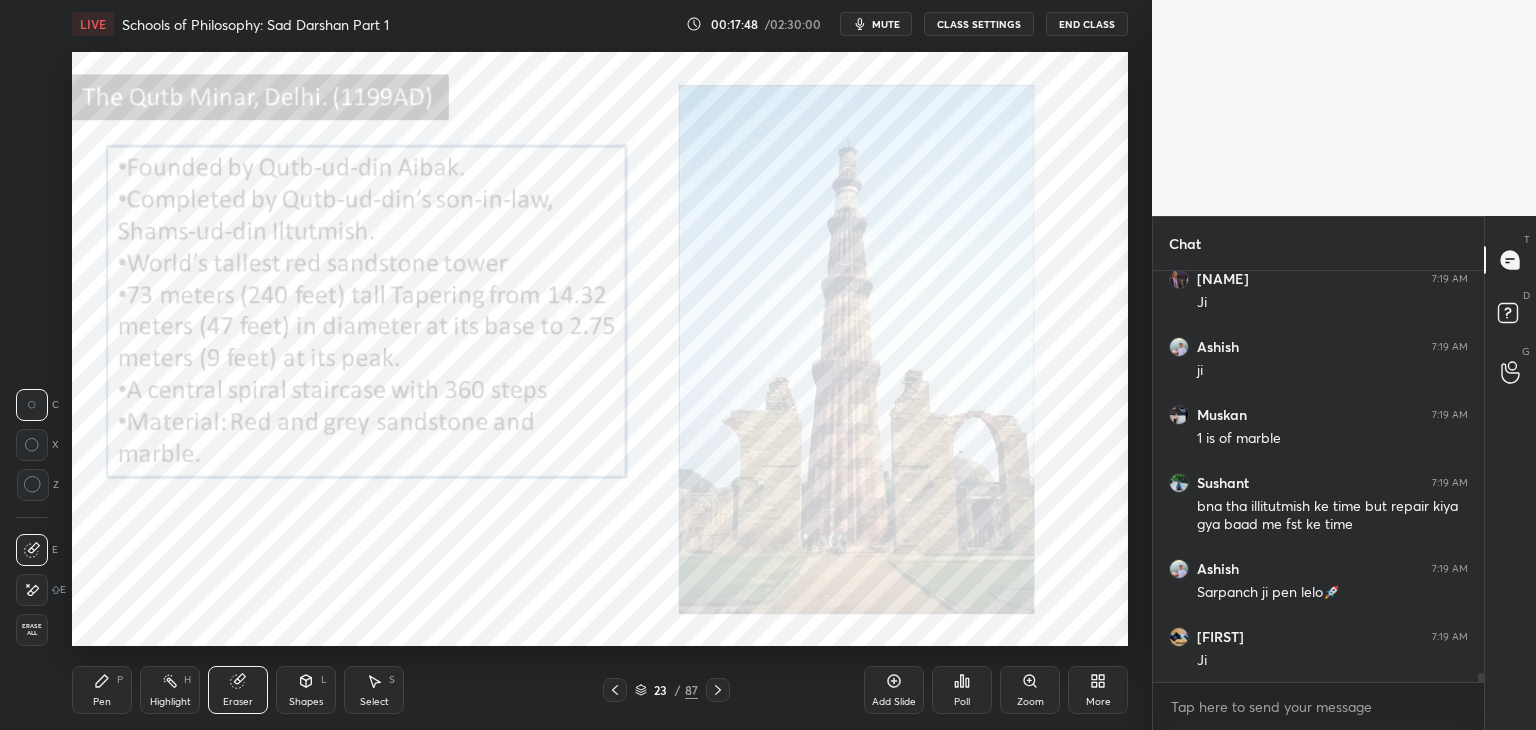 click on "Pen" at bounding box center [102, 702] 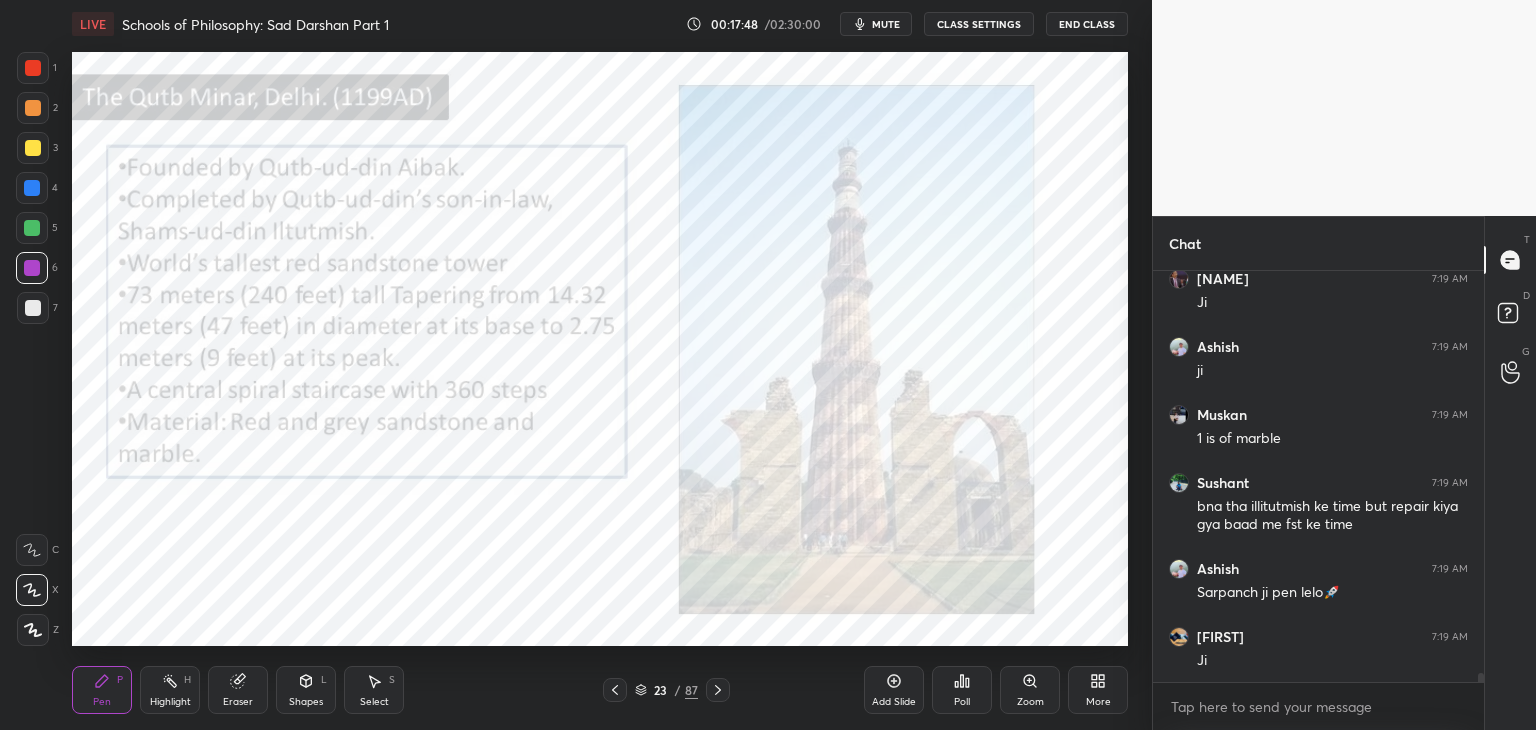 click at bounding box center (33, 308) 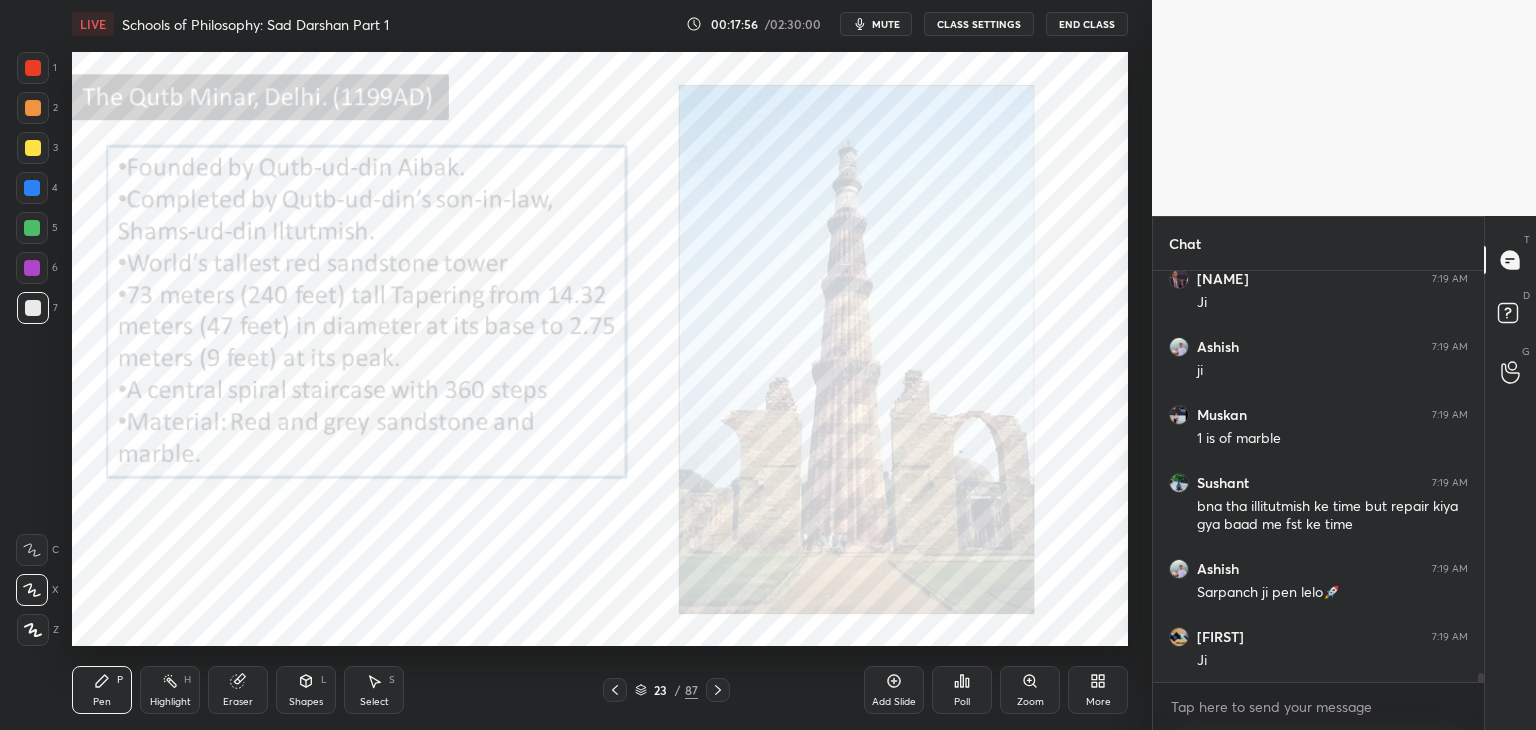 scroll, scrollTop: 17954, scrollLeft: 0, axis: vertical 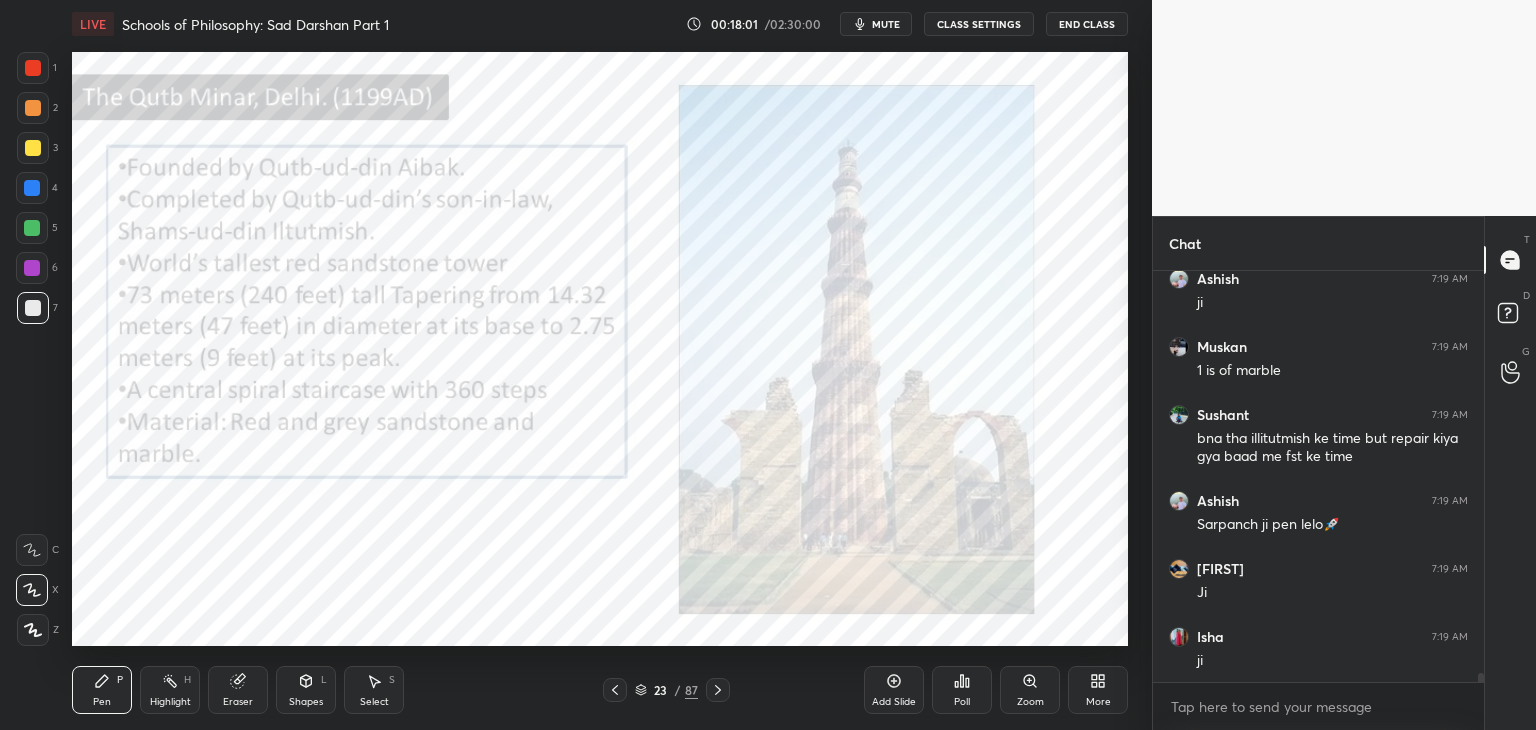 click at bounding box center (33, 68) 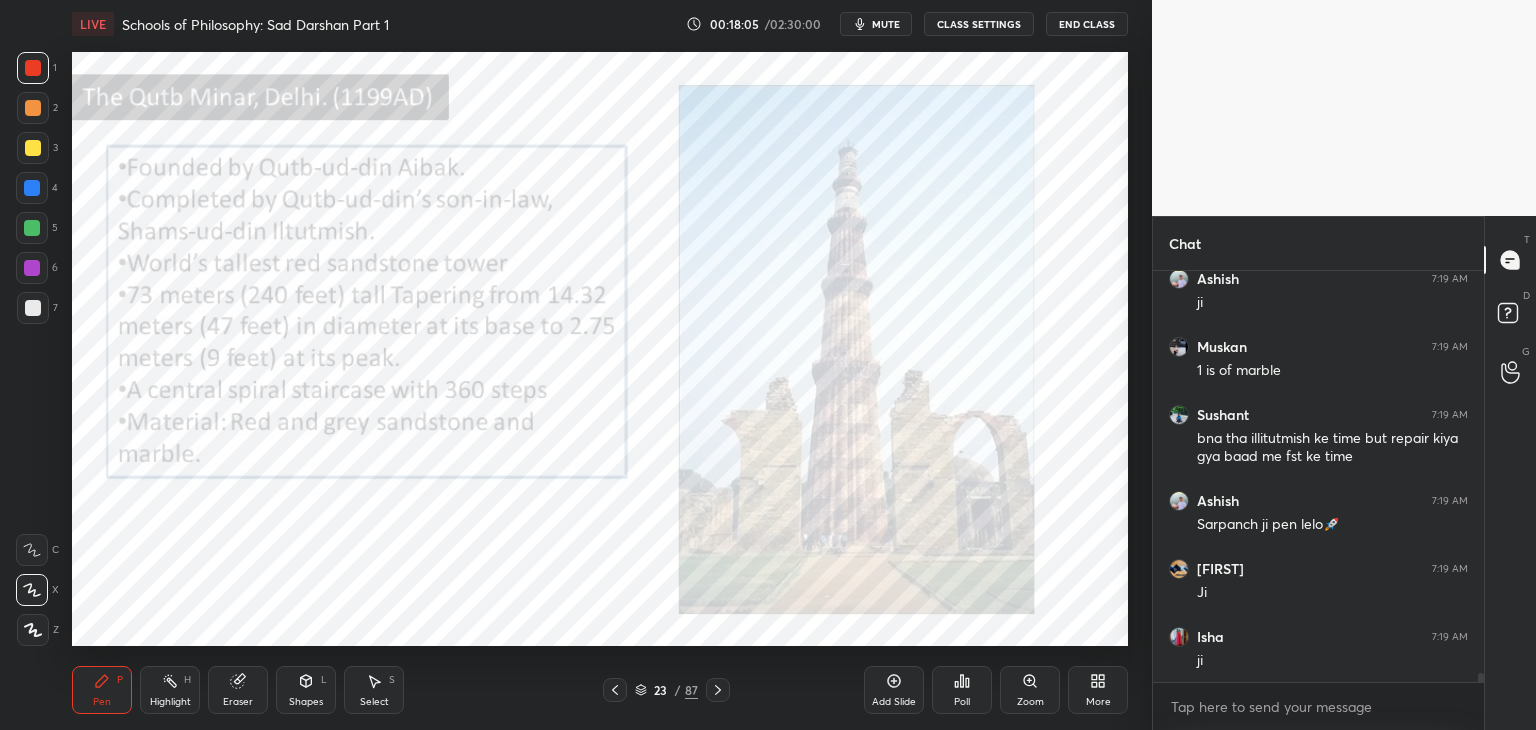click on "Eraser" at bounding box center [238, 690] 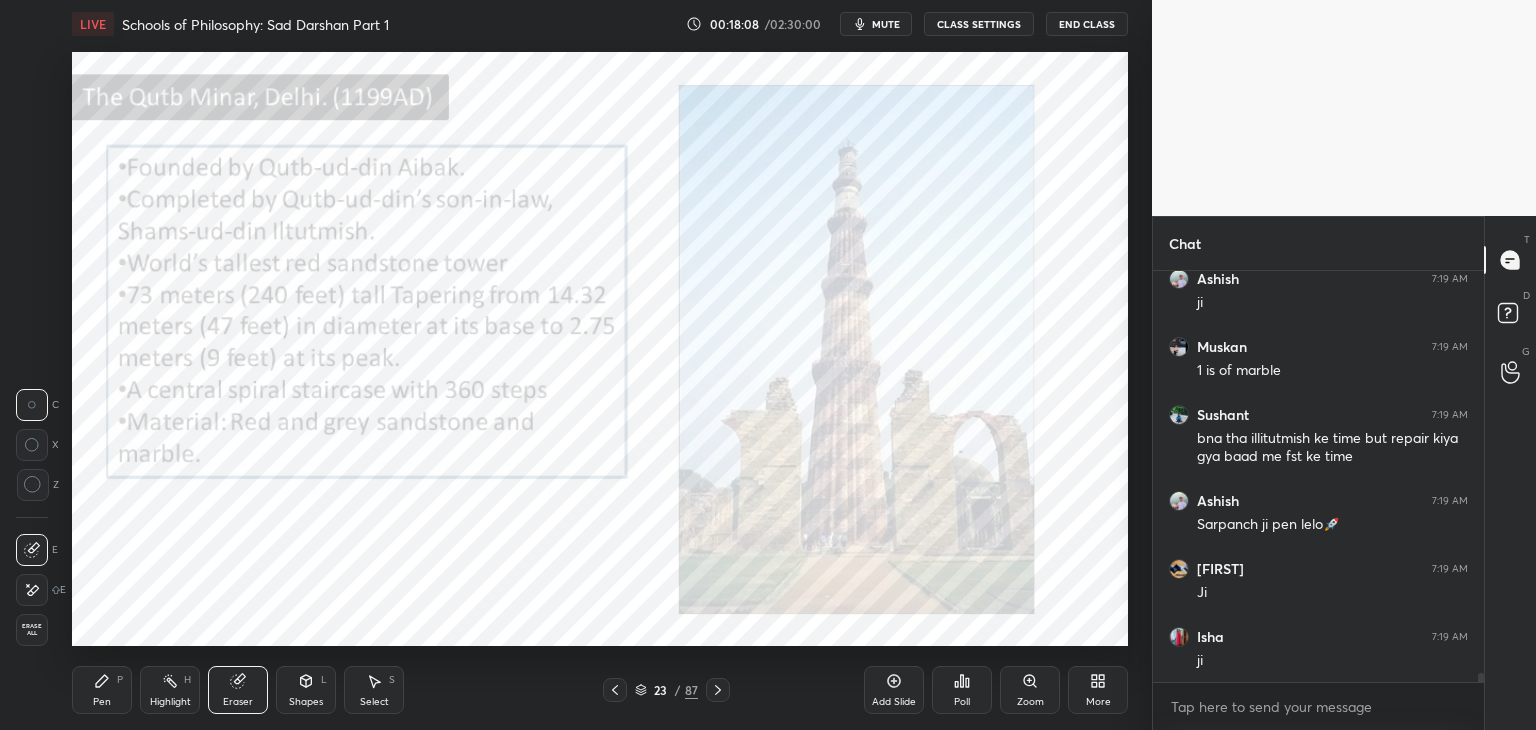 scroll, scrollTop: 18022, scrollLeft: 0, axis: vertical 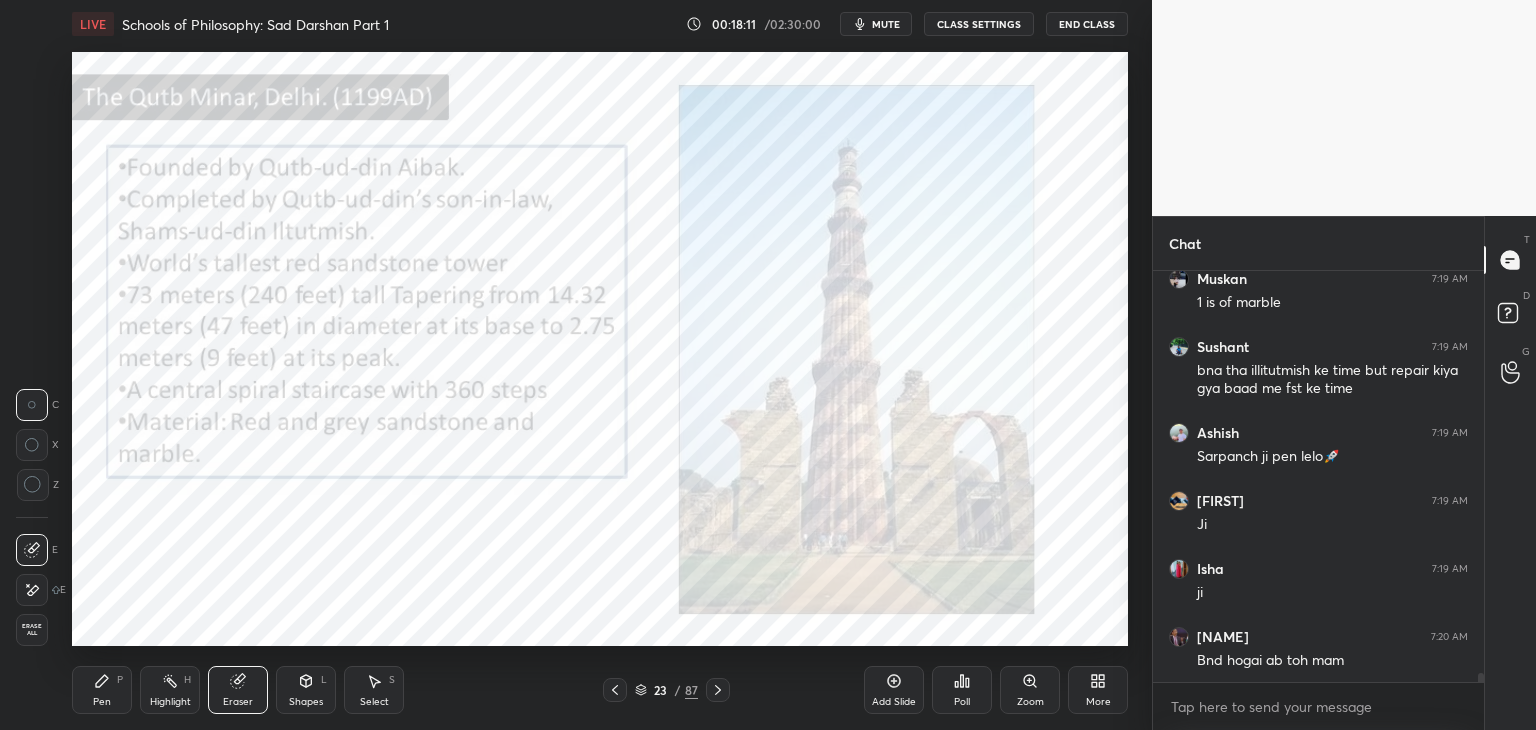 click 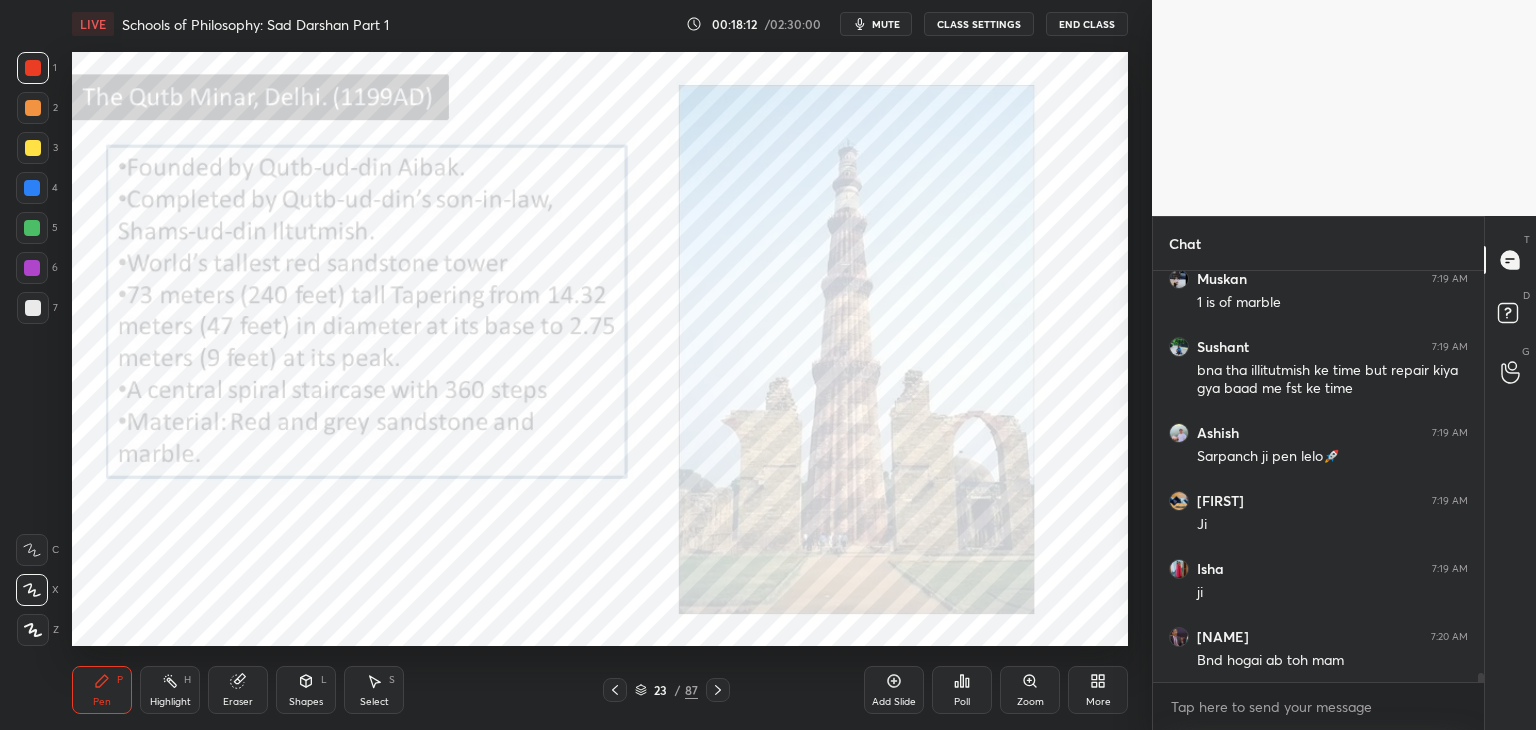 click 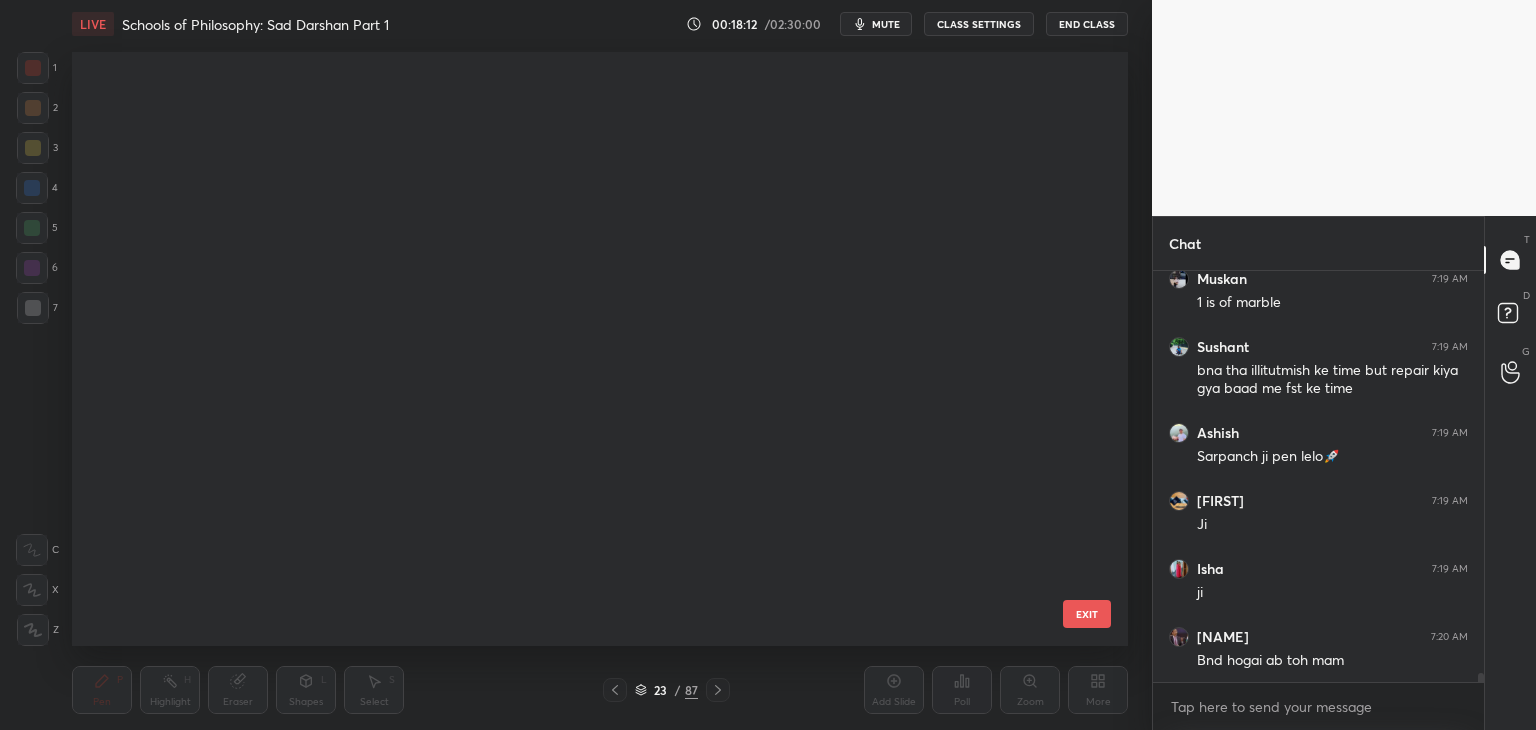 scroll, scrollTop: 870, scrollLeft: 0, axis: vertical 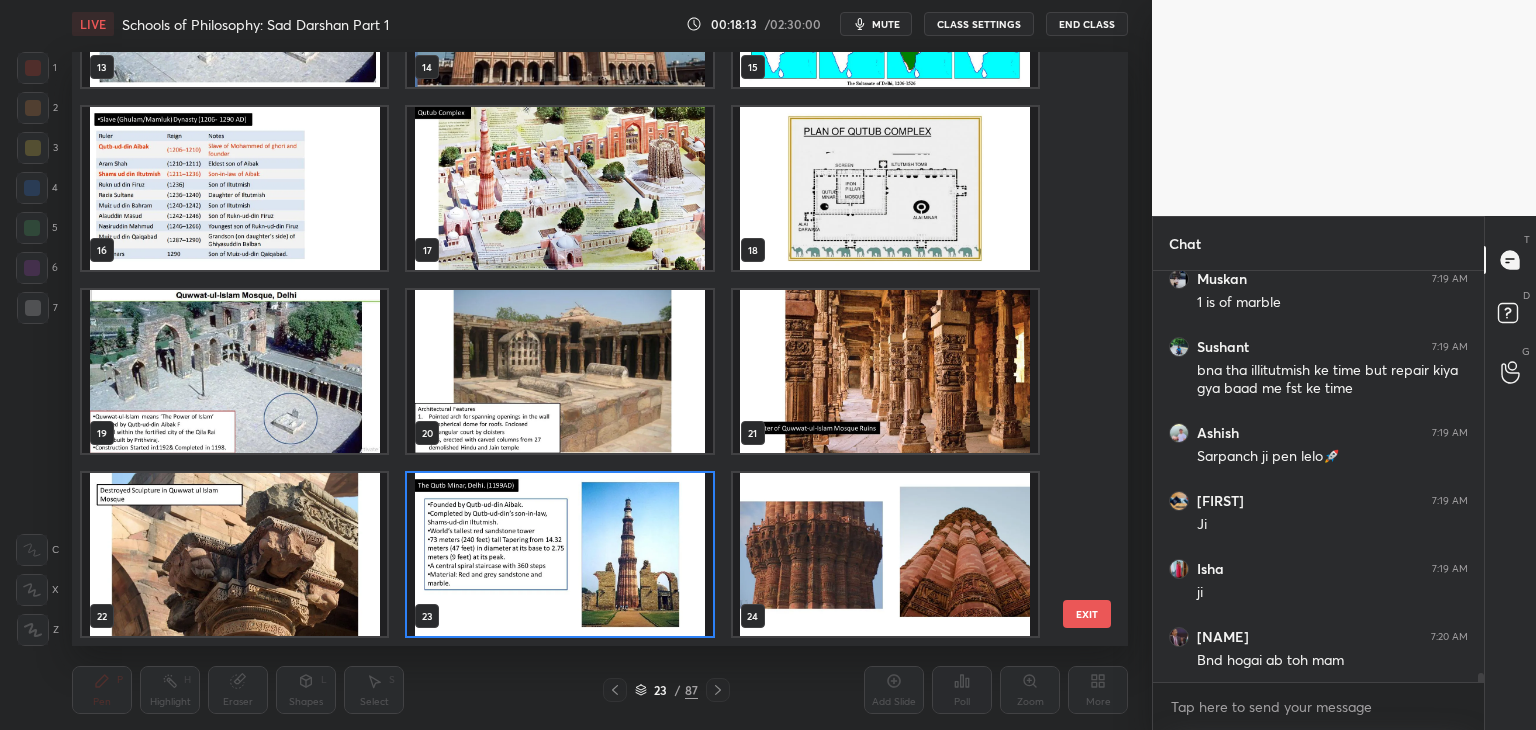 click at bounding box center (885, 554) 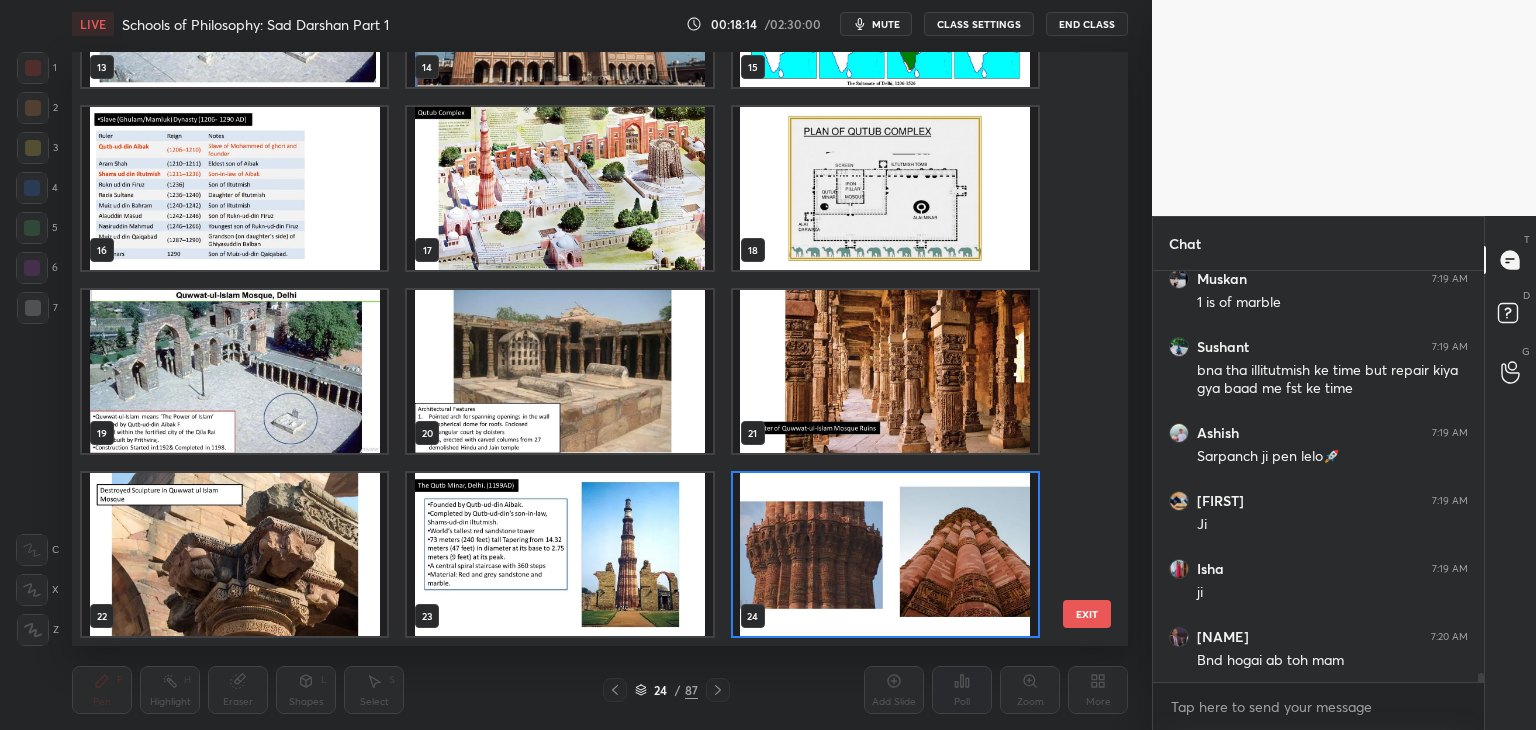 click 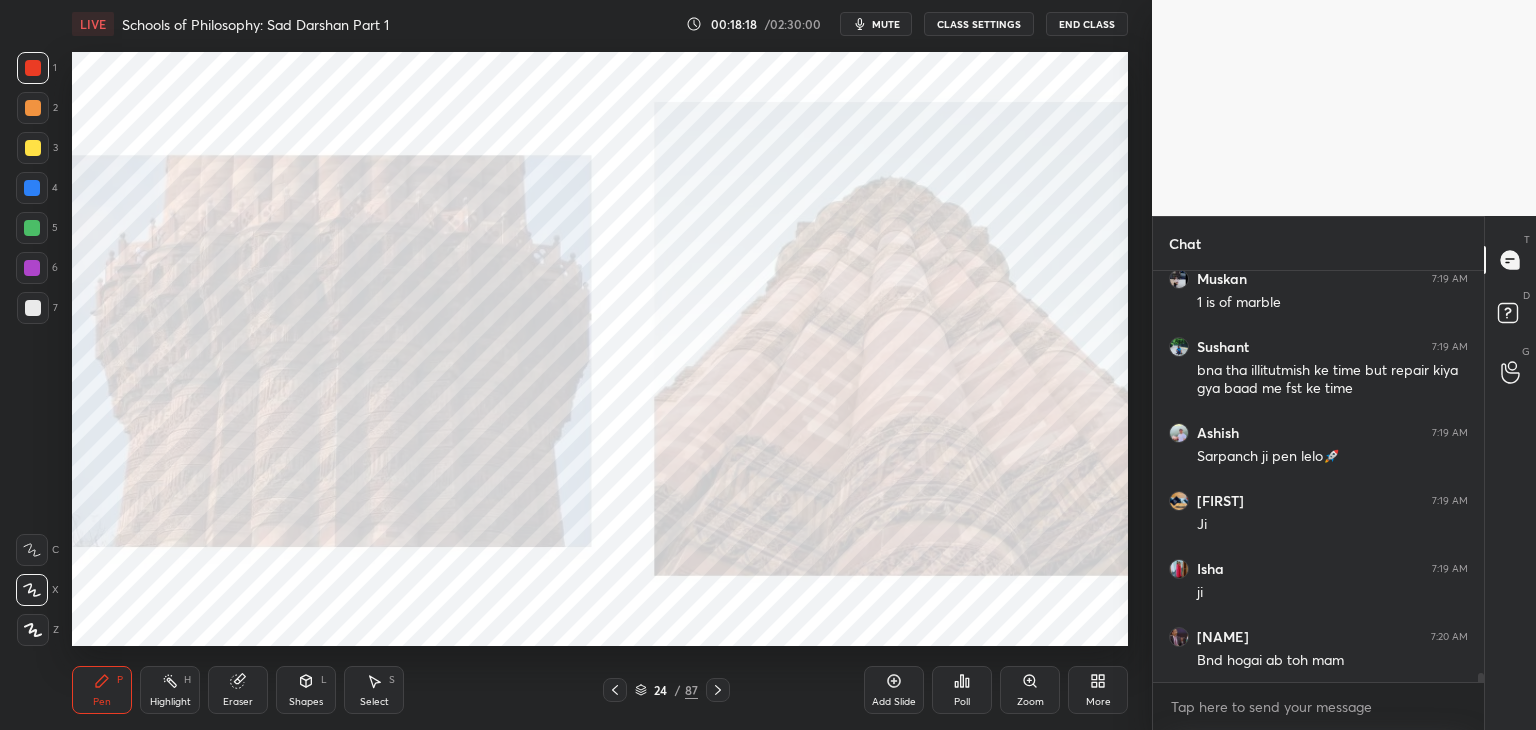 scroll, scrollTop: 18090, scrollLeft: 0, axis: vertical 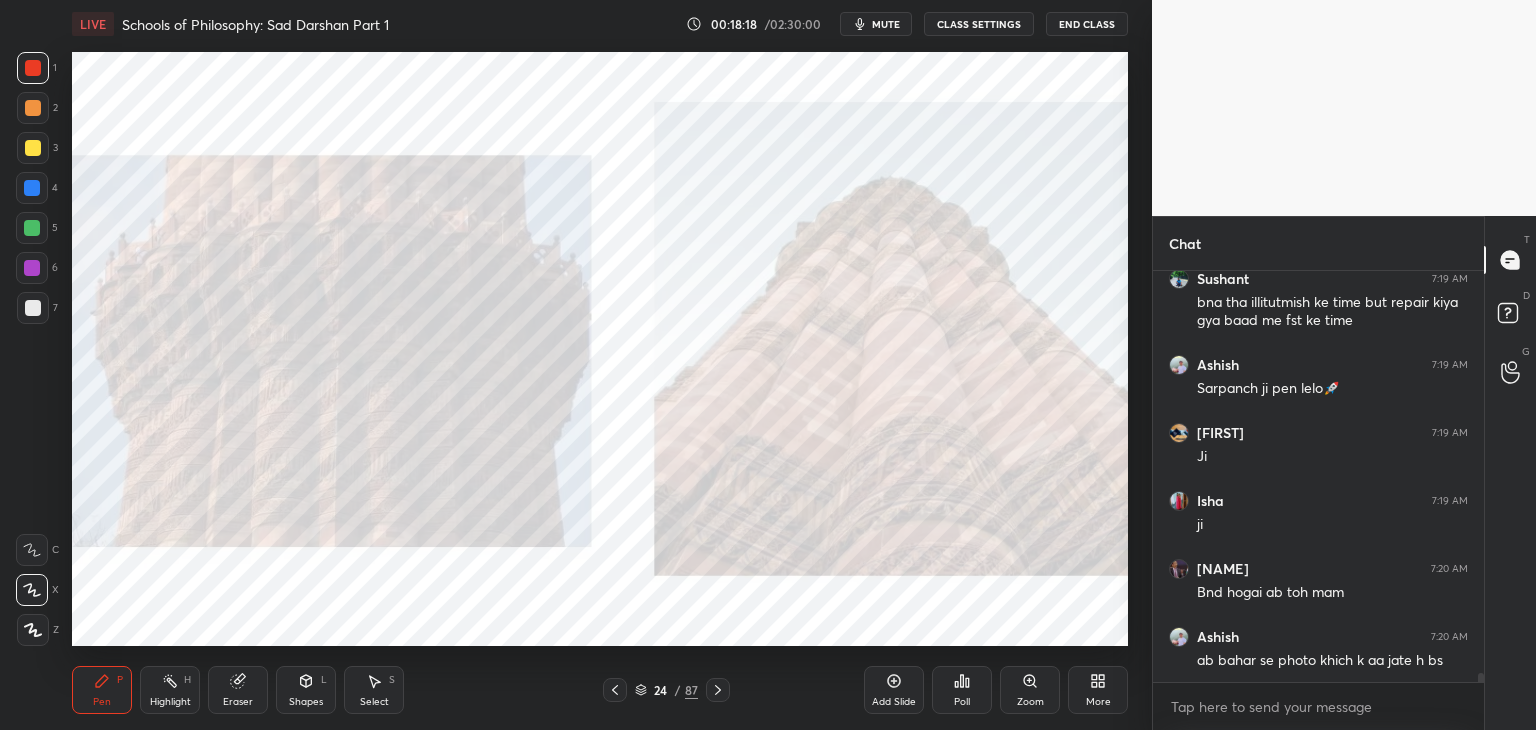 click at bounding box center (32, 268) 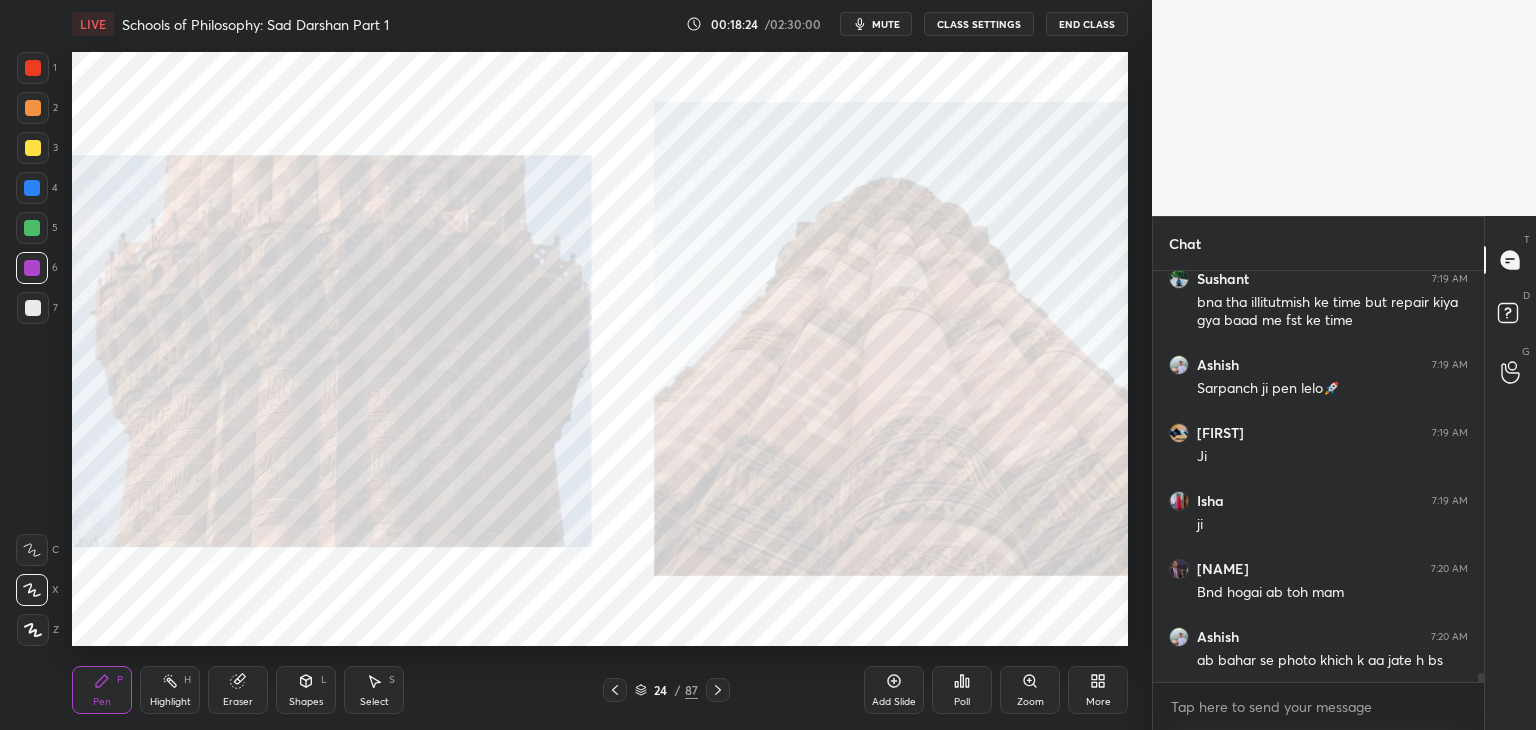 scroll, scrollTop: 18158, scrollLeft: 0, axis: vertical 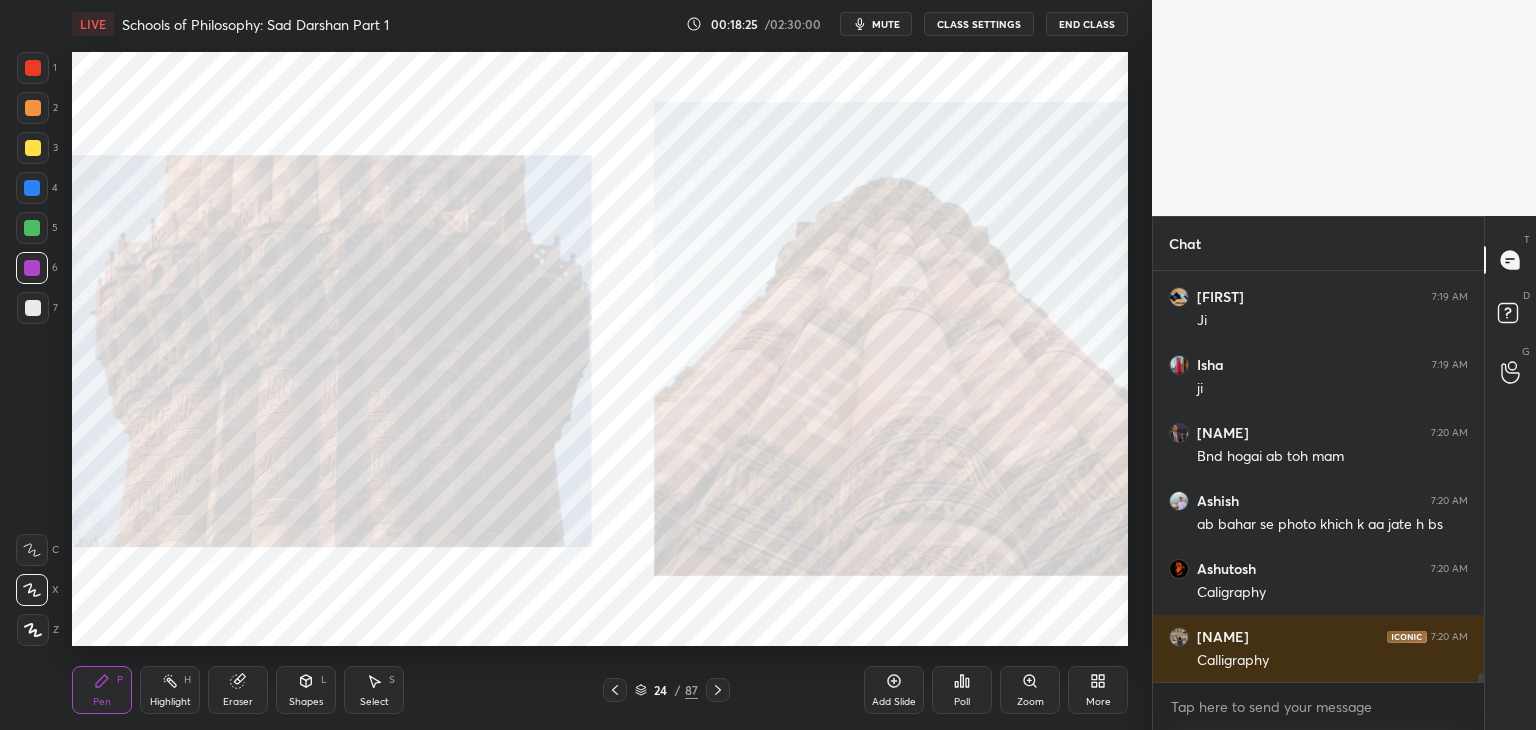click 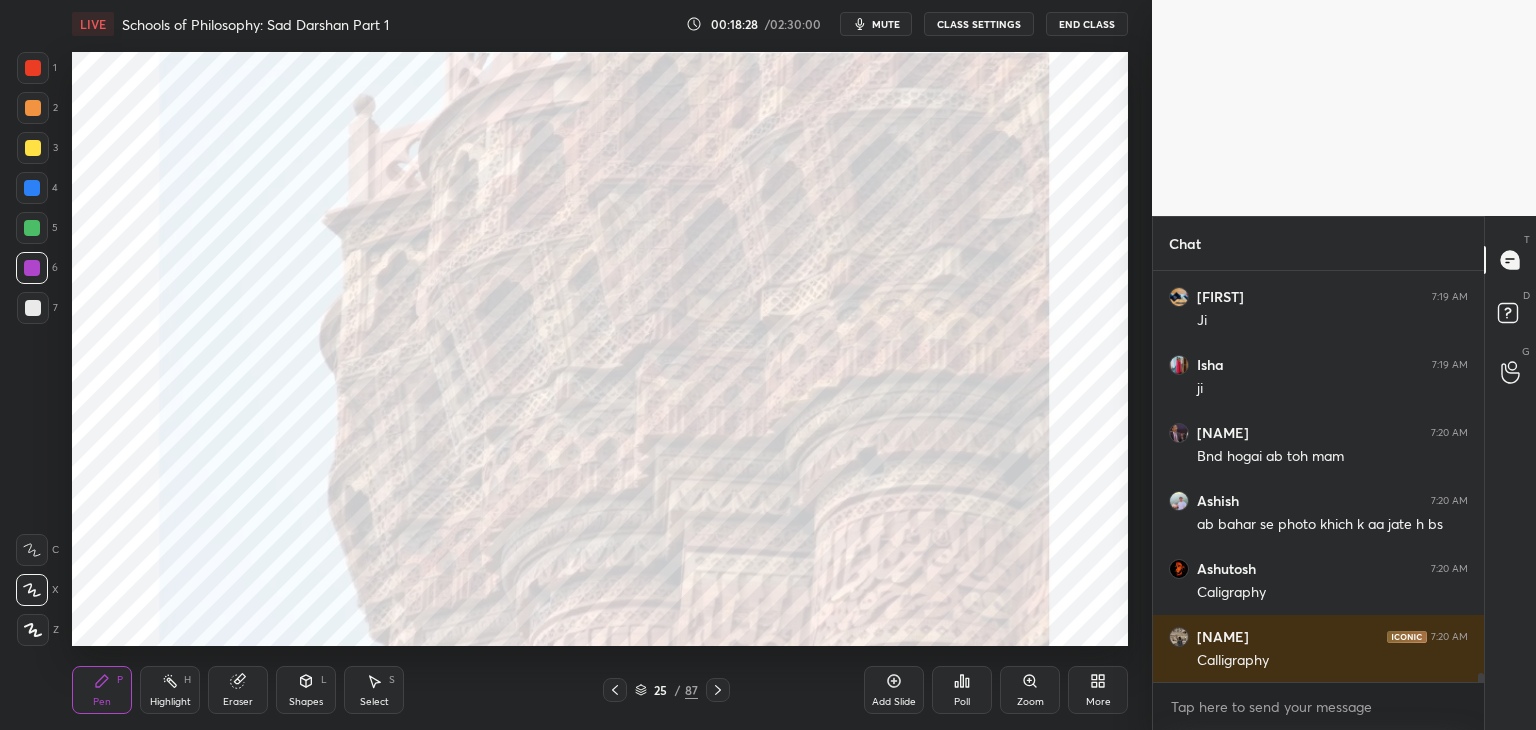 click at bounding box center (33, 68) 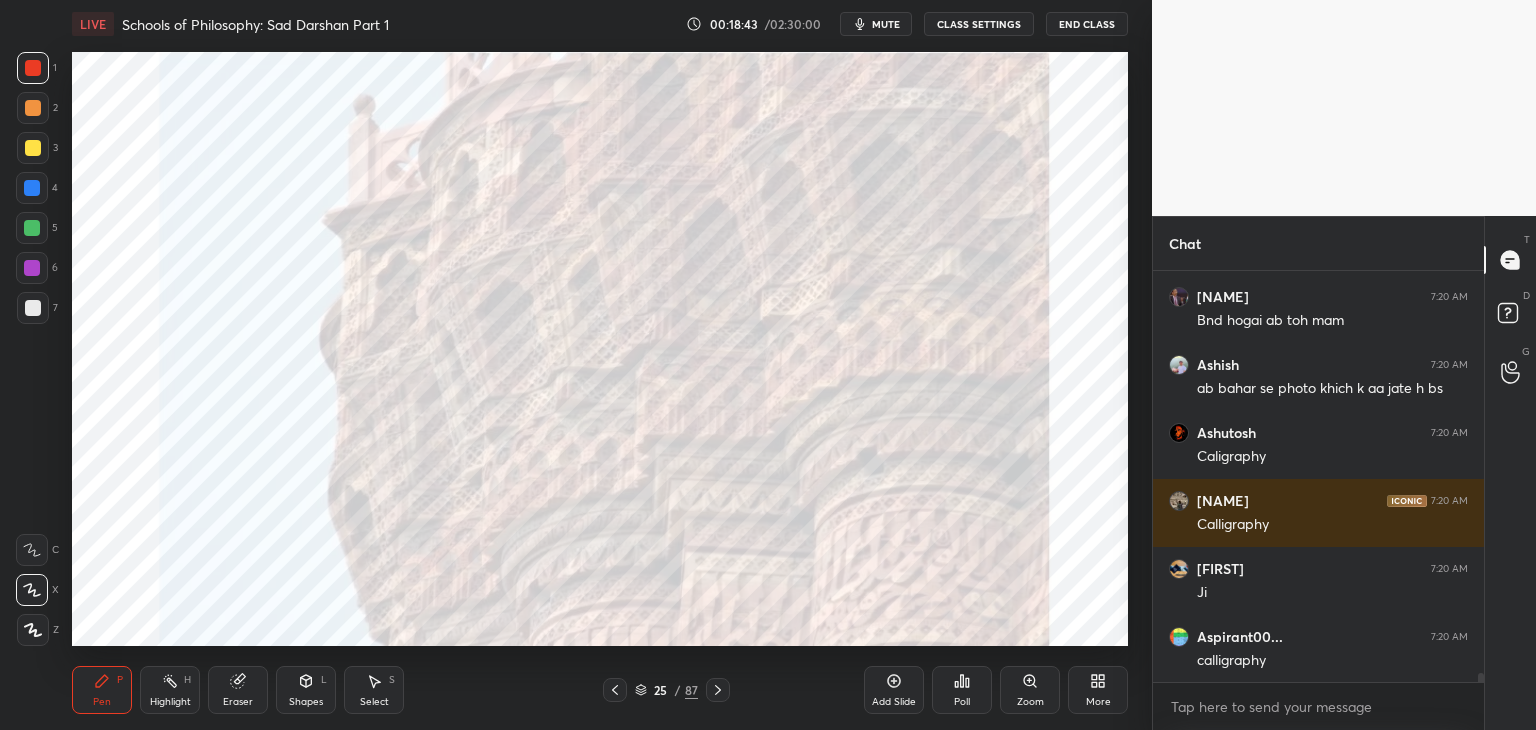 scroll, scrollTop: 18430, scrollLeft: 0, axis: vertical 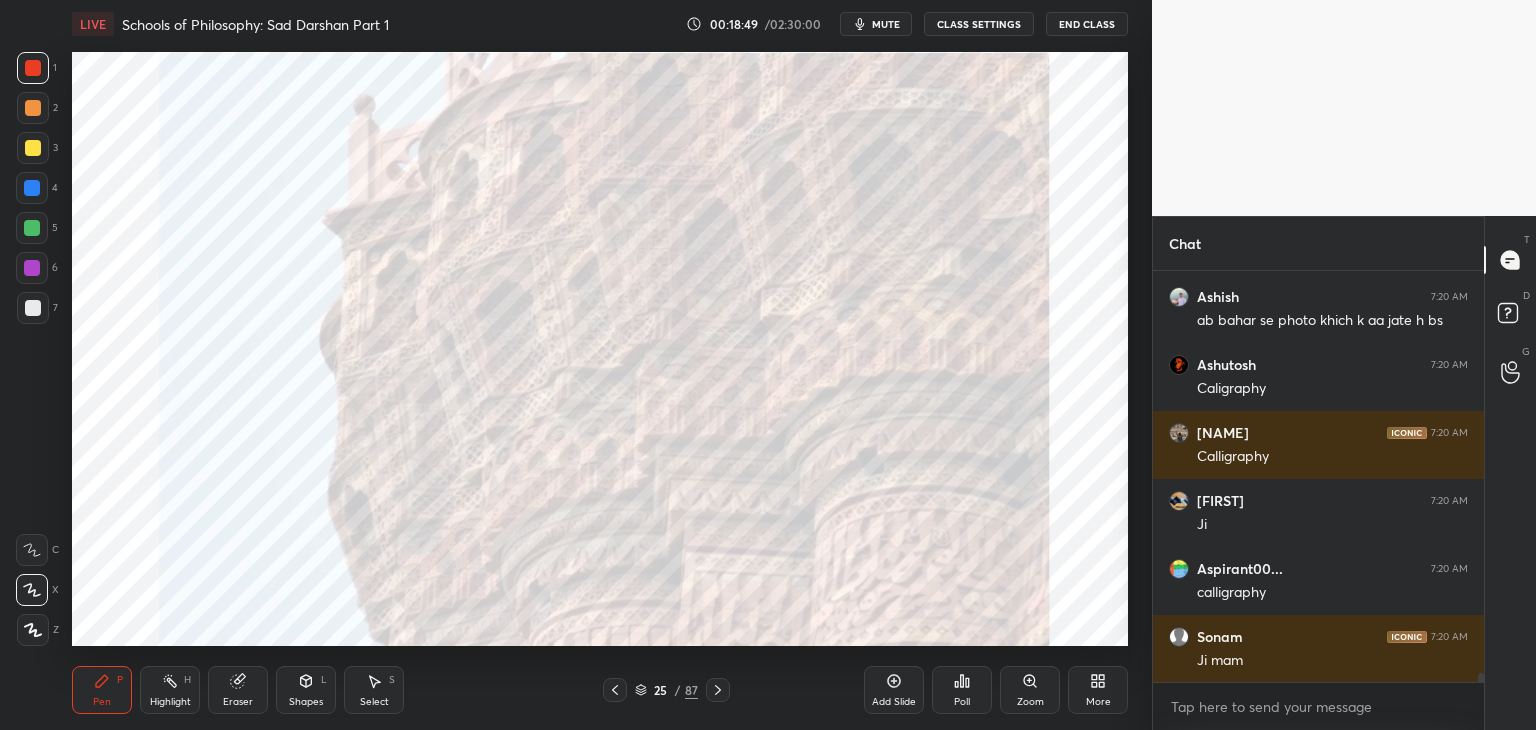 click 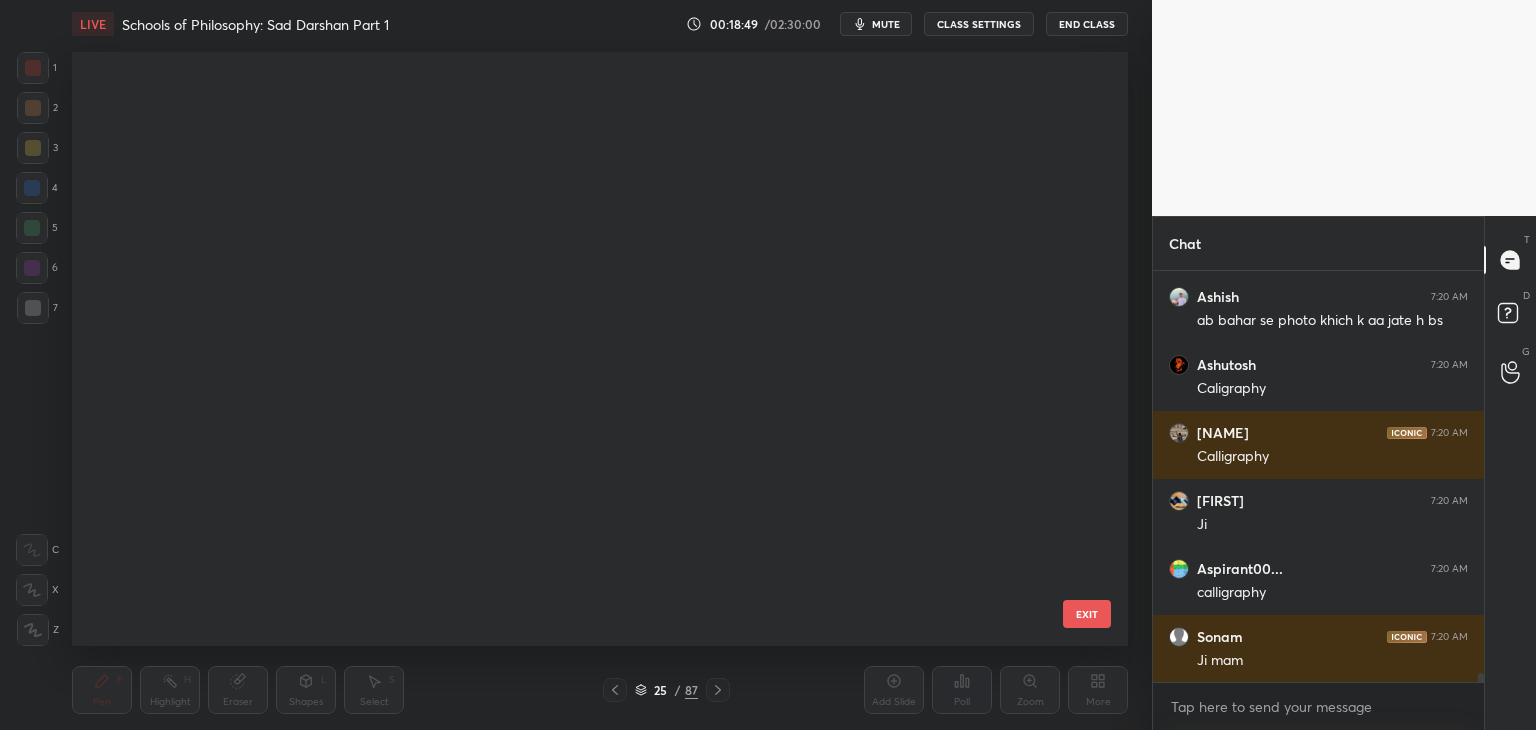 scroll, scrollTop: 1052, scrollLeft: 0, axis: vertical 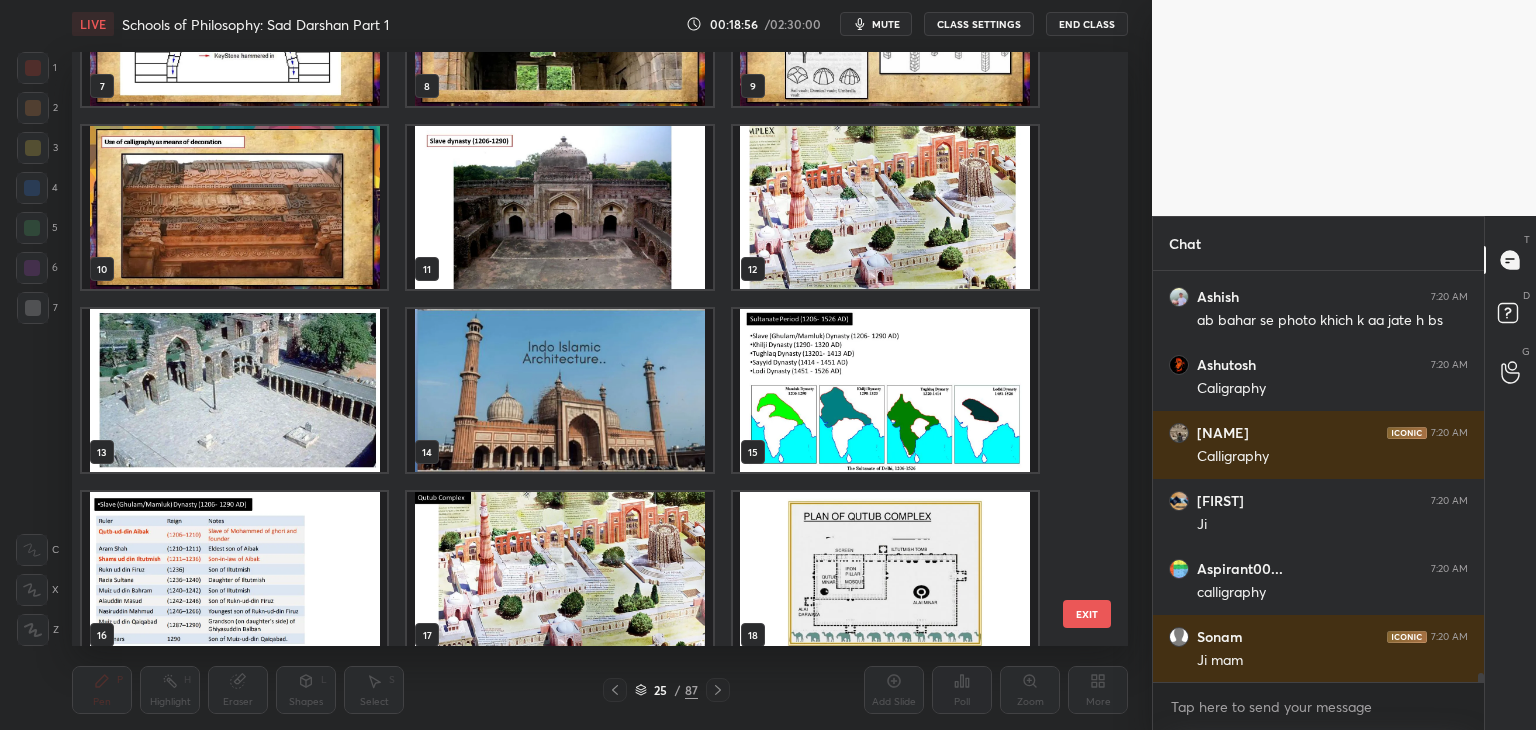 click at bounding box center (885, 207) 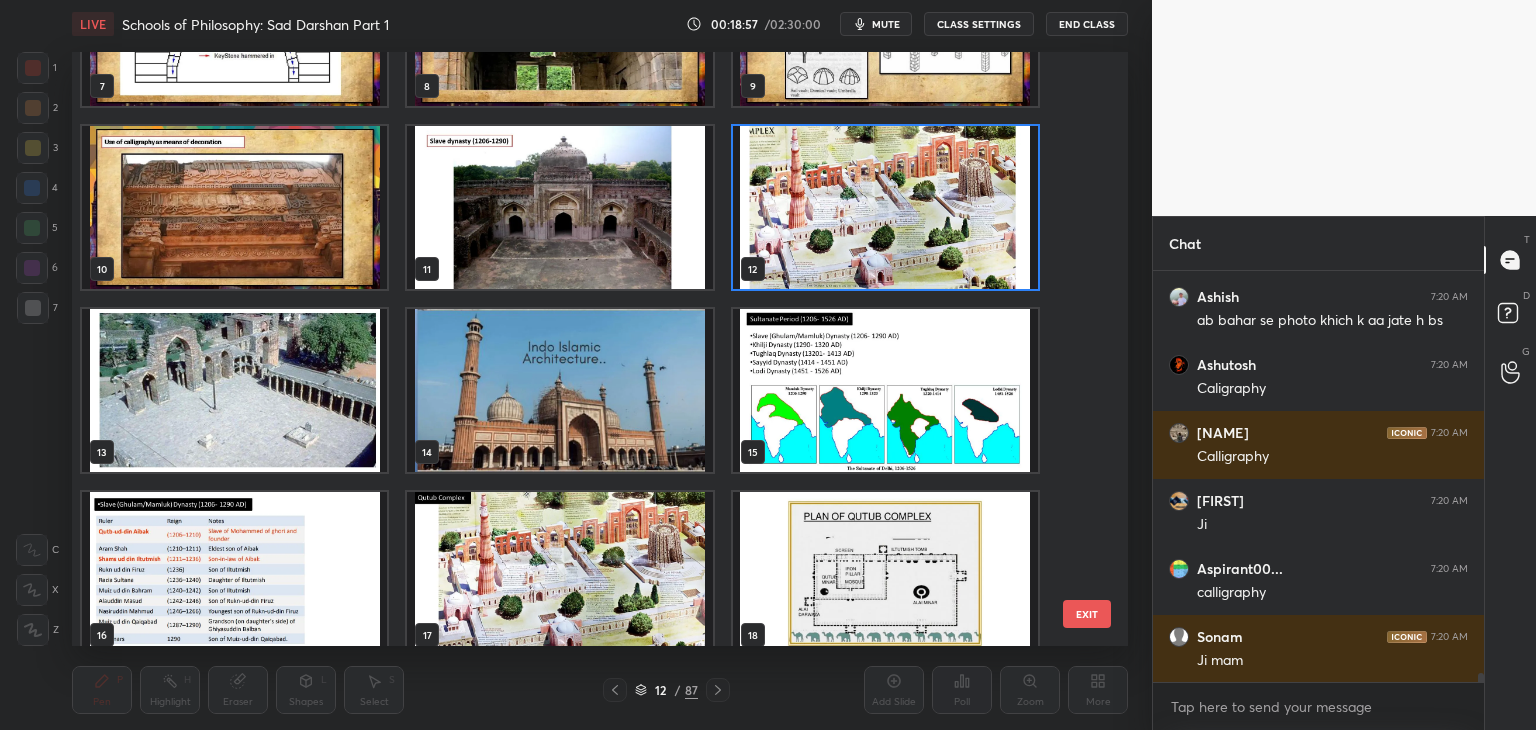 click 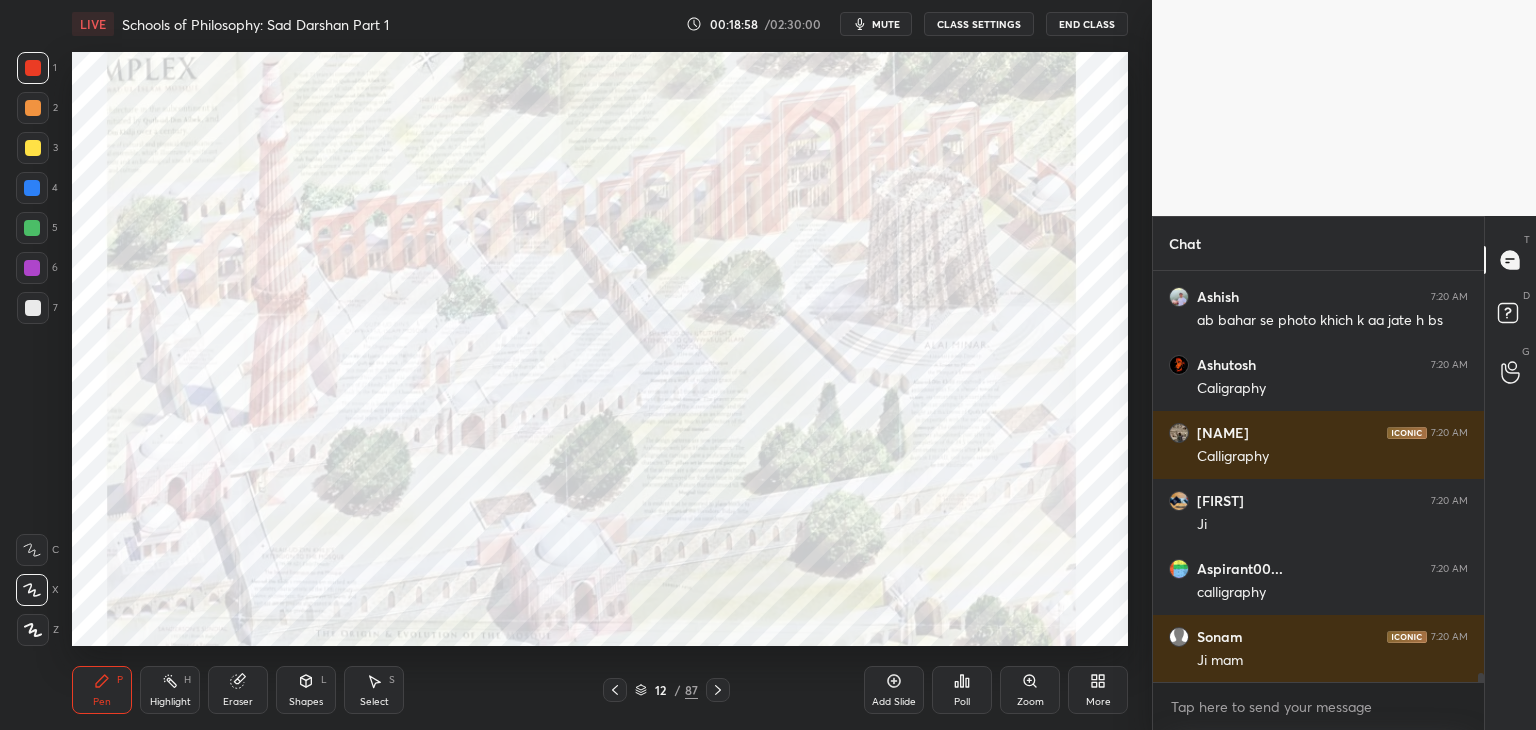 scroll, scrollTop: 18502, scrollLeft: 0, axis: vertical 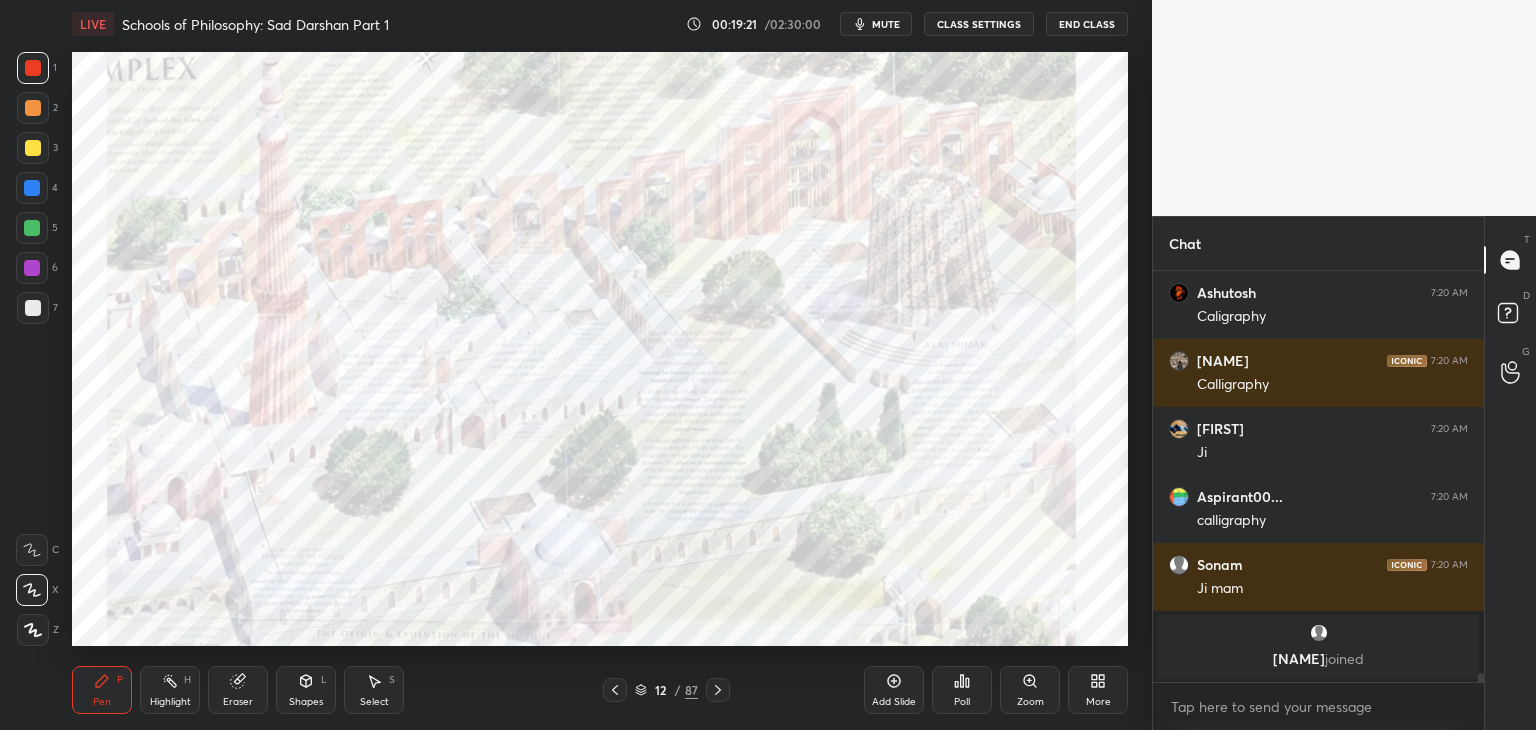 click 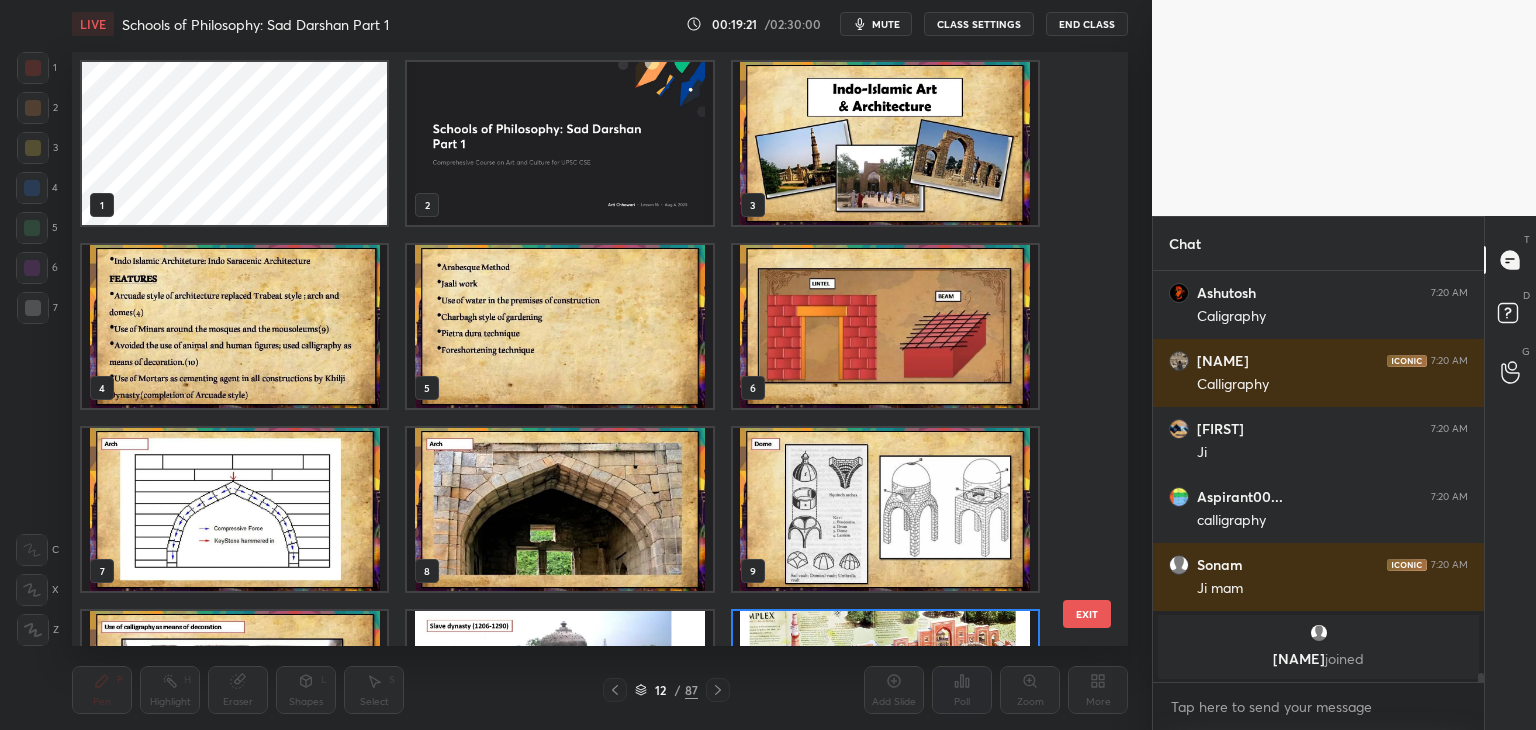 scroll, scrollTop: 138, scrollLeft: 0, axis: vertical 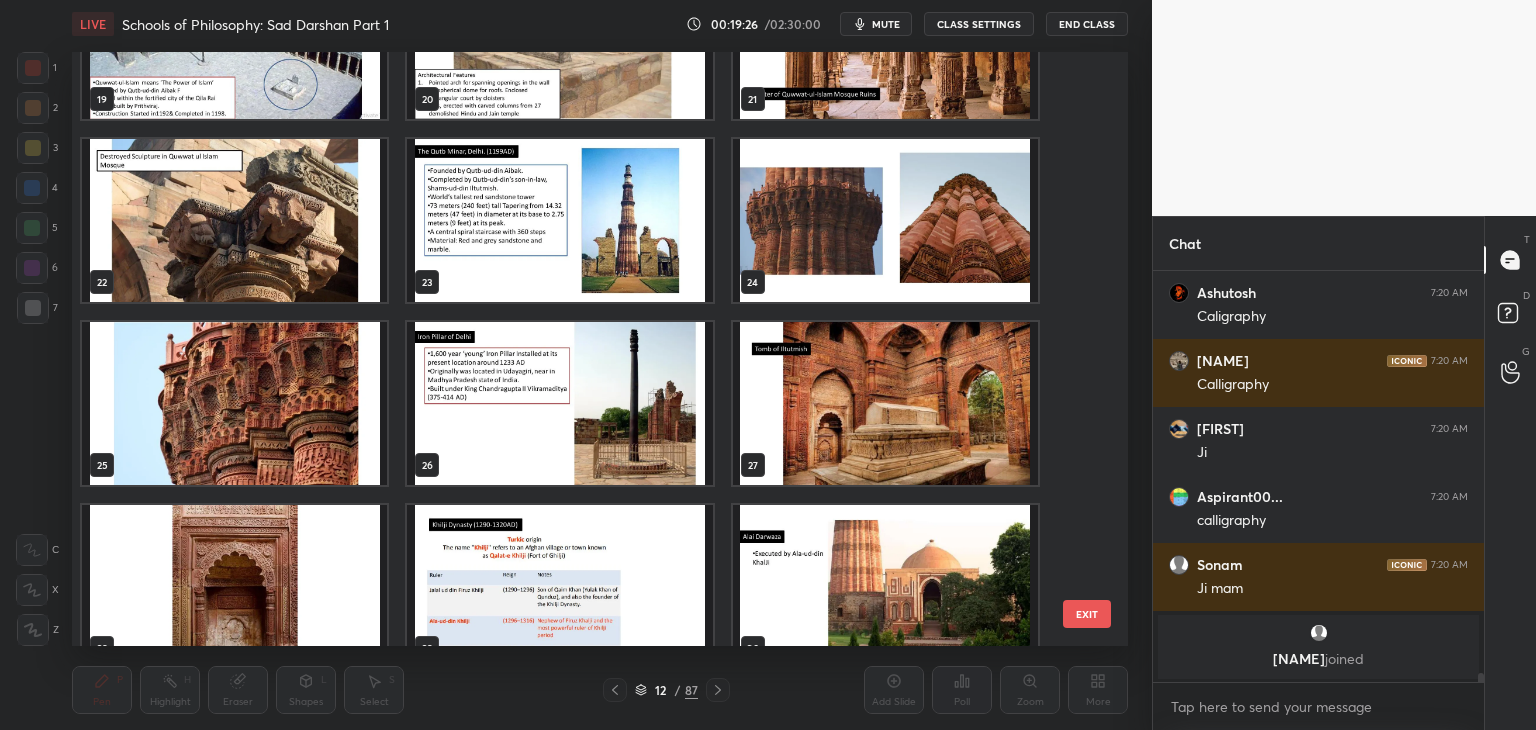 click at bounding box center [885, 403] 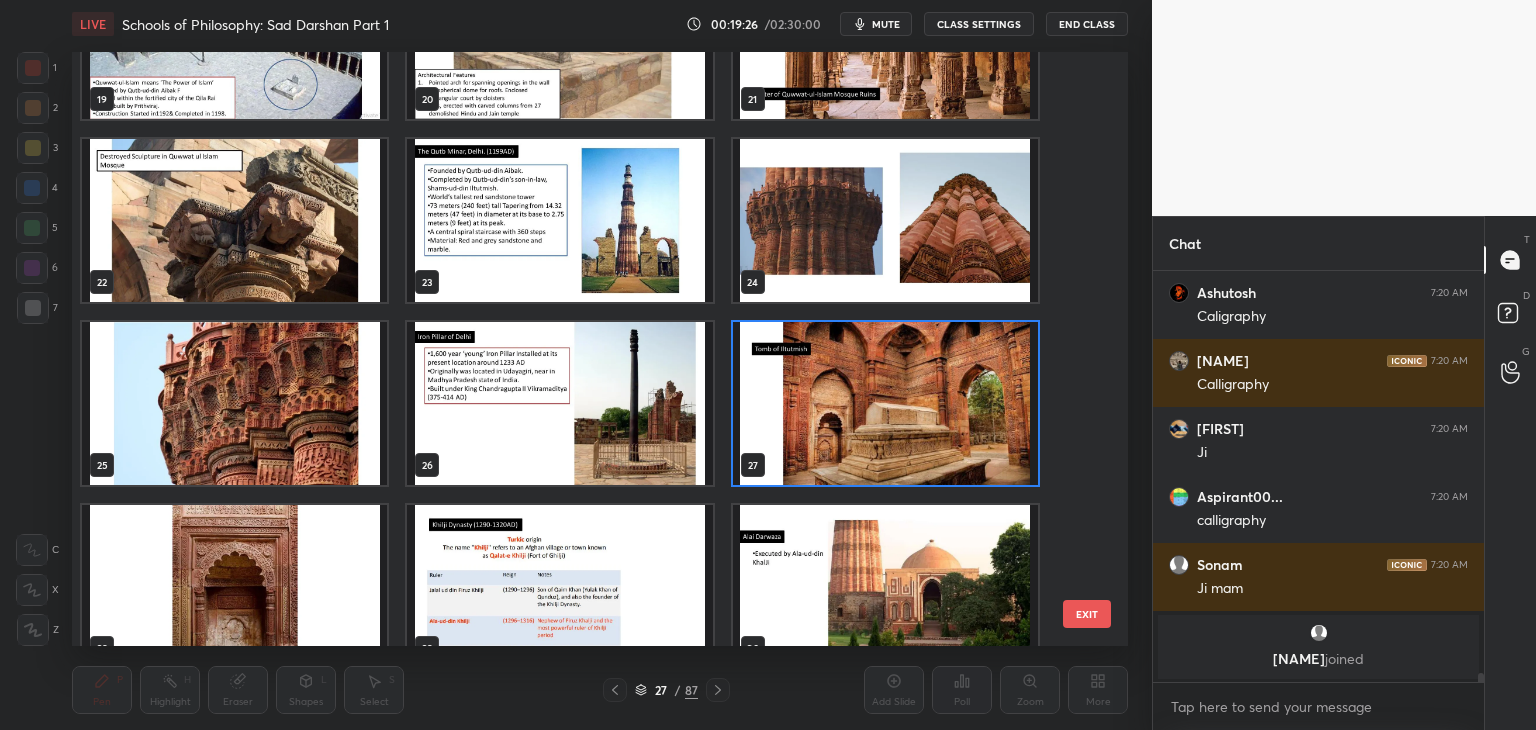 scroll, scrollTop: 18002, scrollLeft: 0, axis: vertical 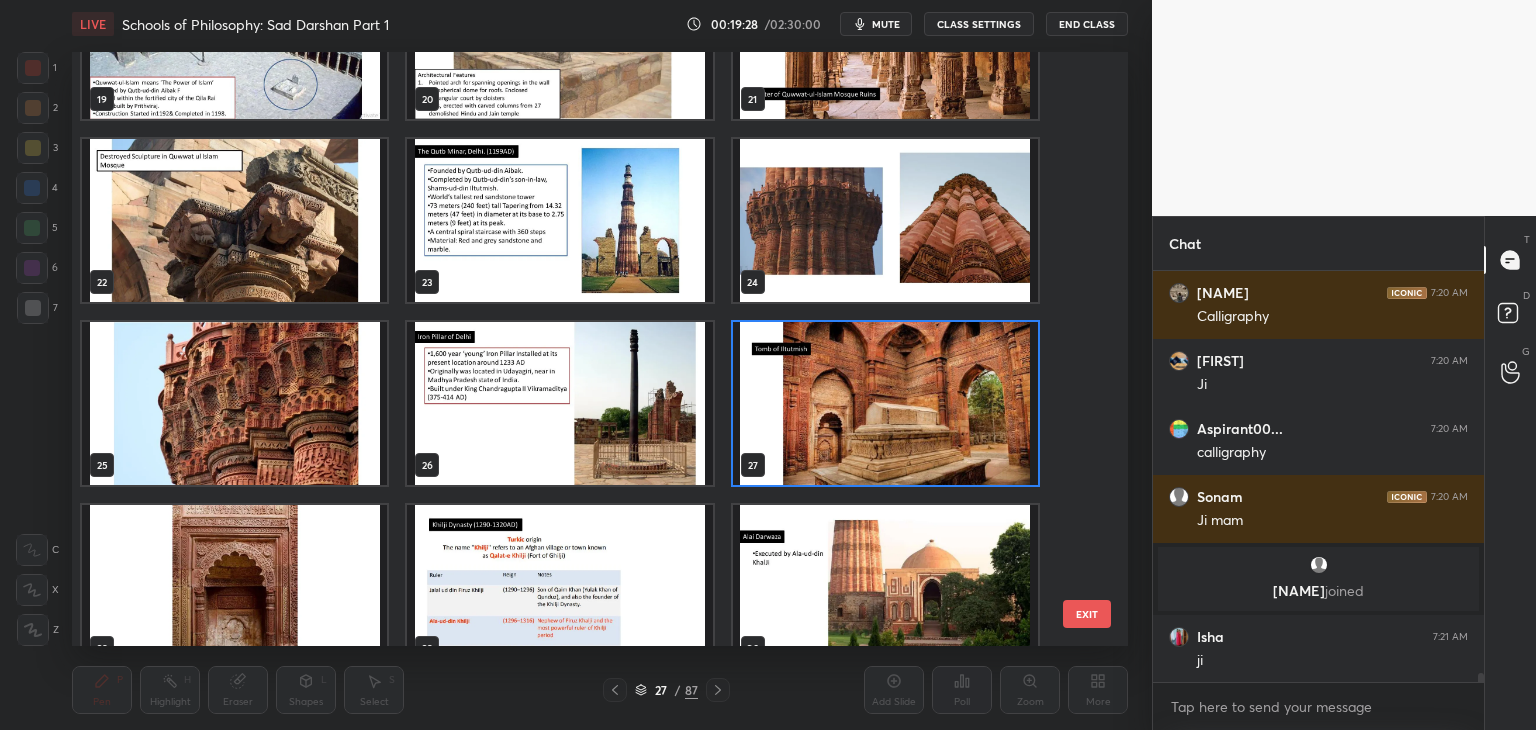 click 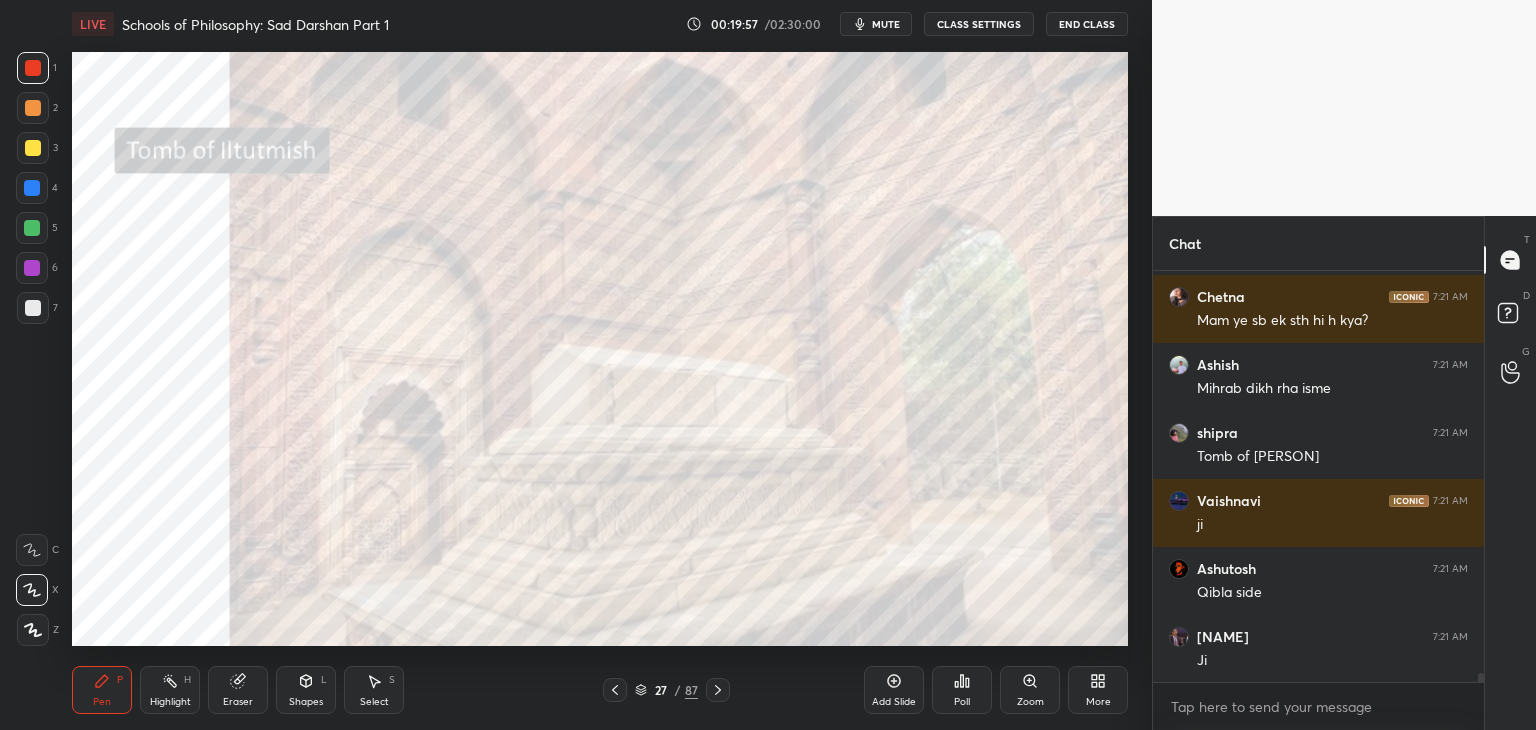 scroll, scrollTop: 18478, scrollLeft: 0, axis: vertical 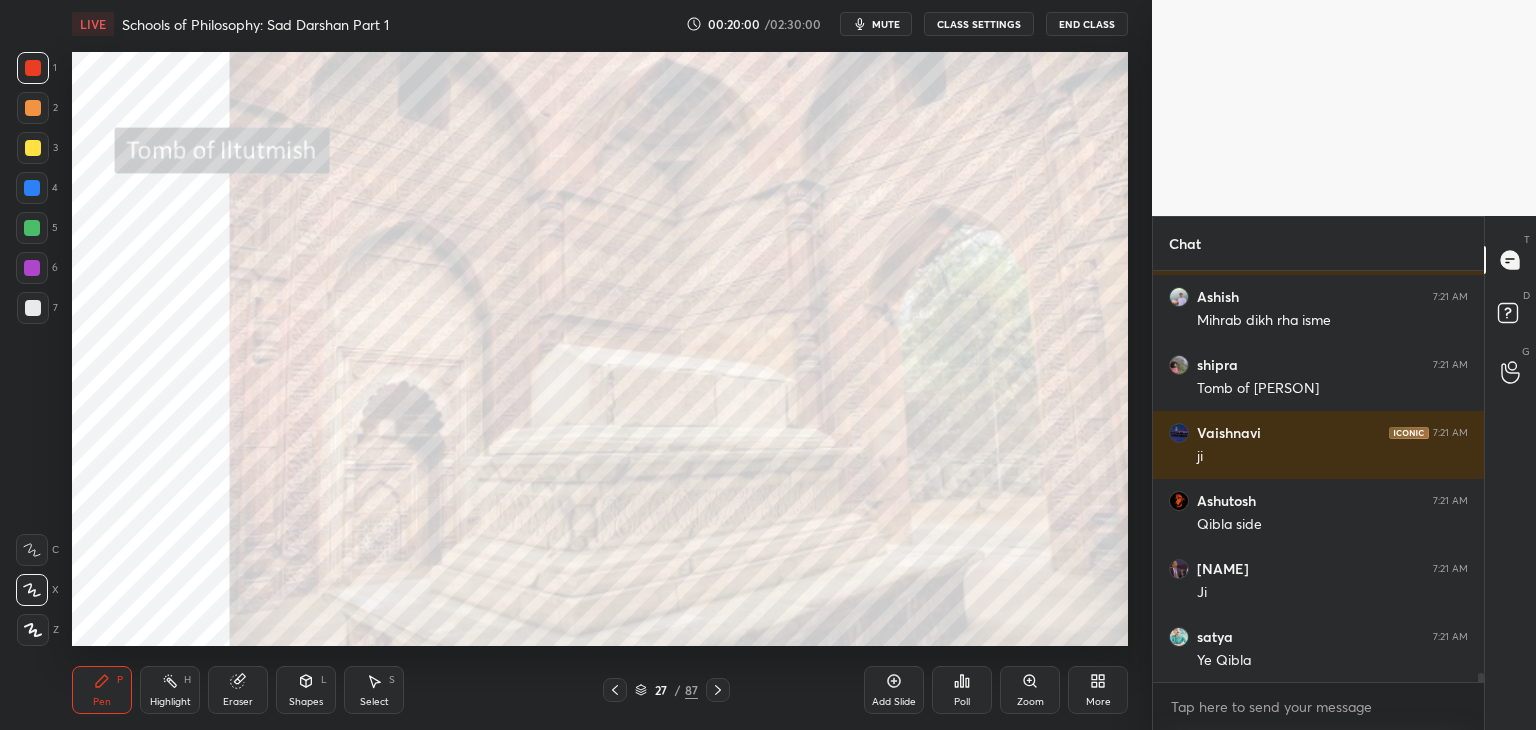 click 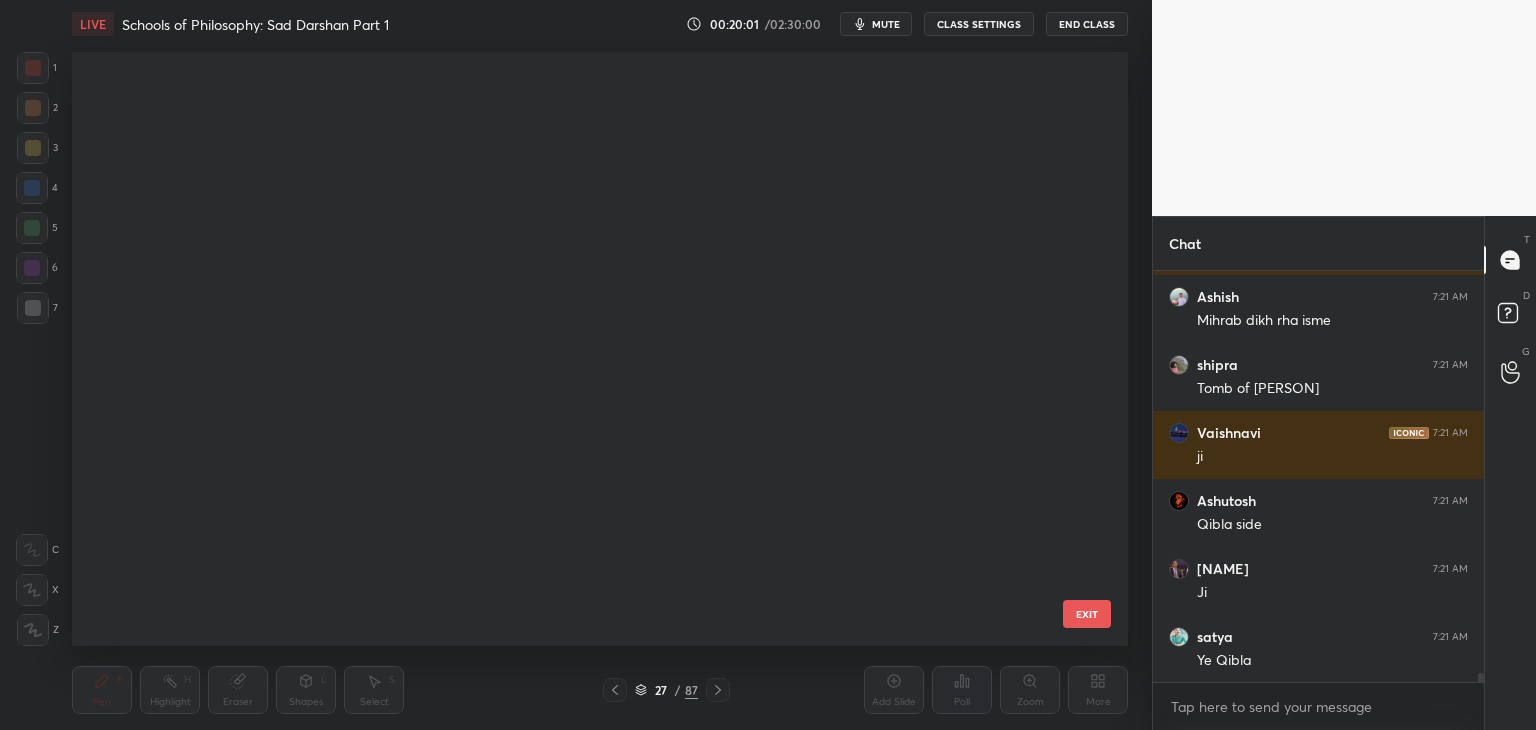 scroll, scrollTop: 1052, scrollLeft: 0, axis: vertical 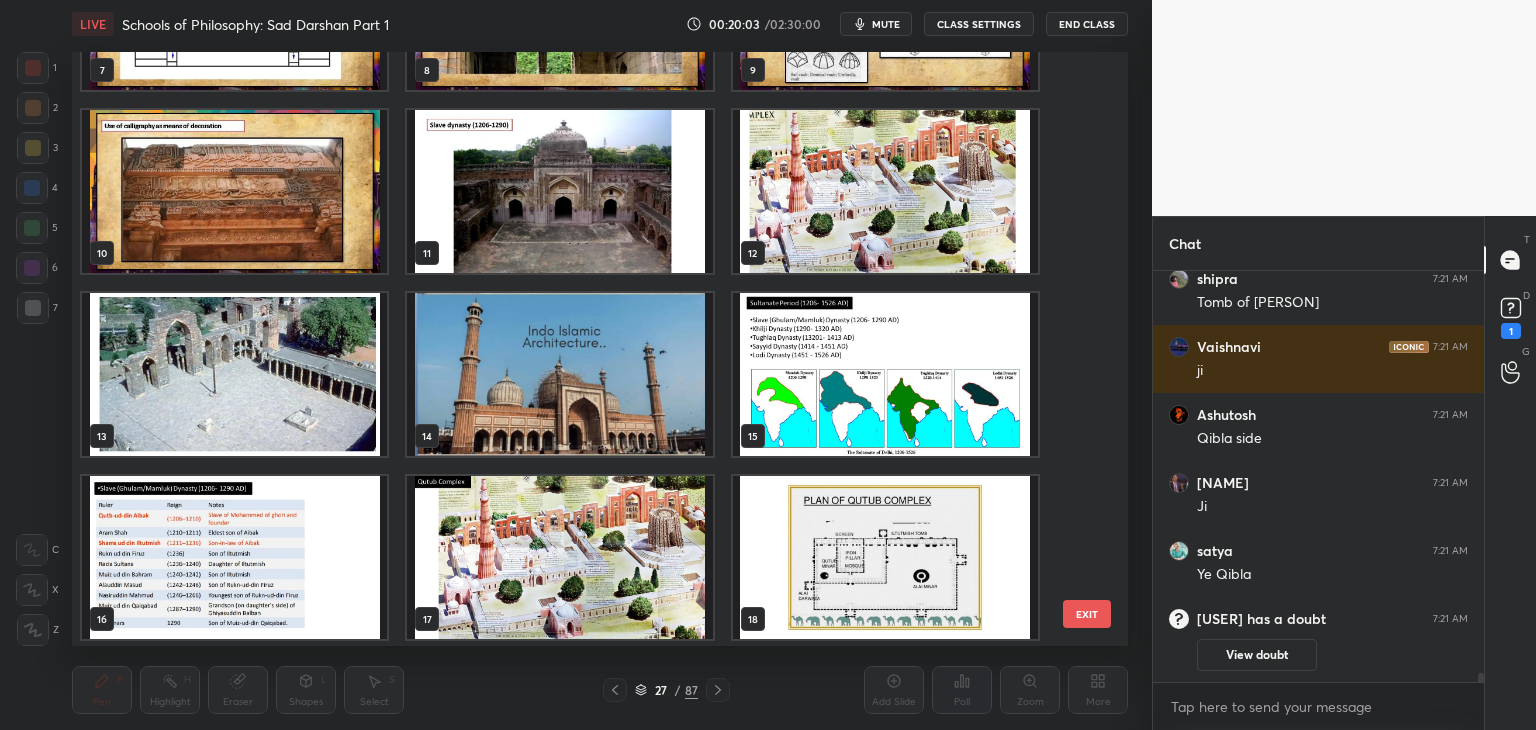 click at bounding box center [885, 191] 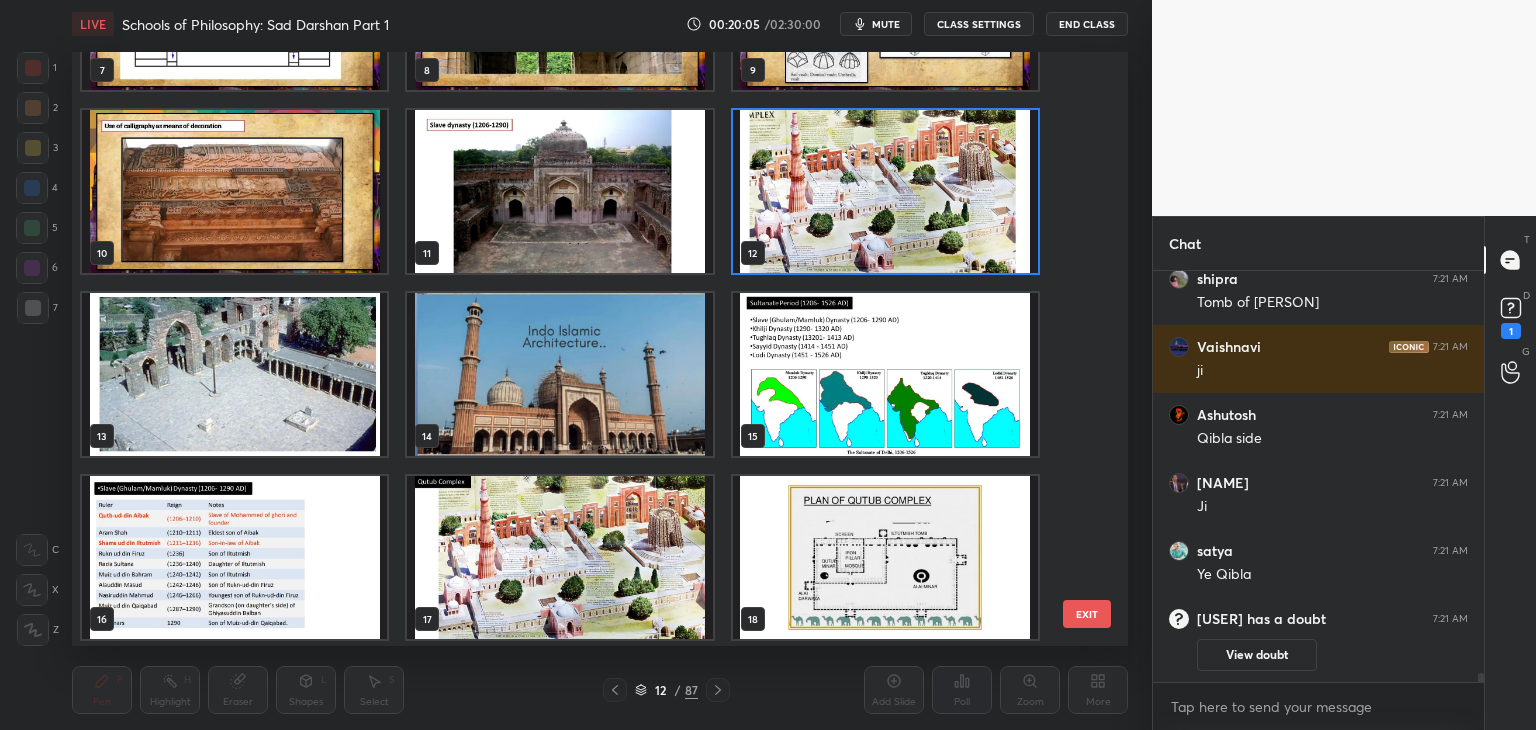 click 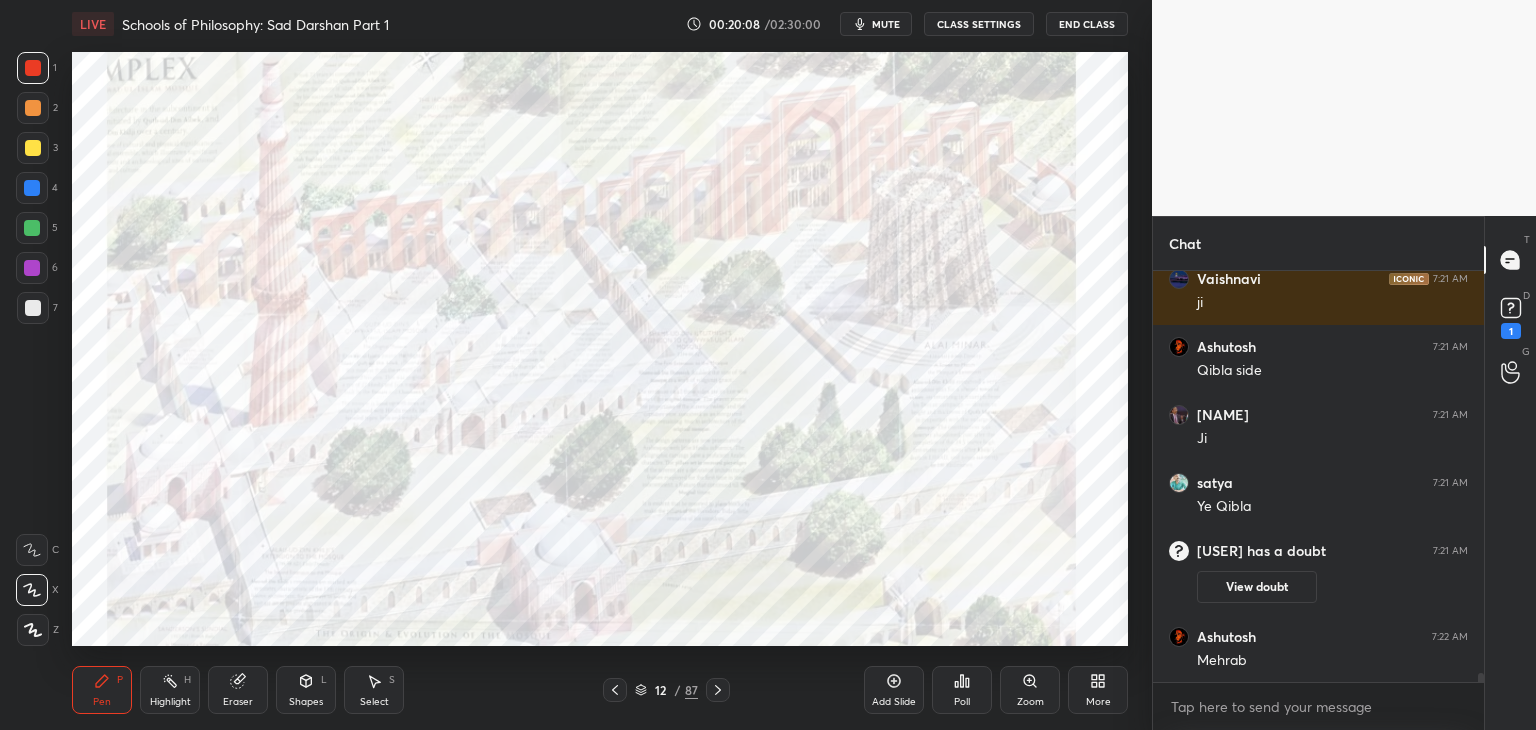 scroll, scrollTop: 18502, scrollLeft: 0, axis: vertical 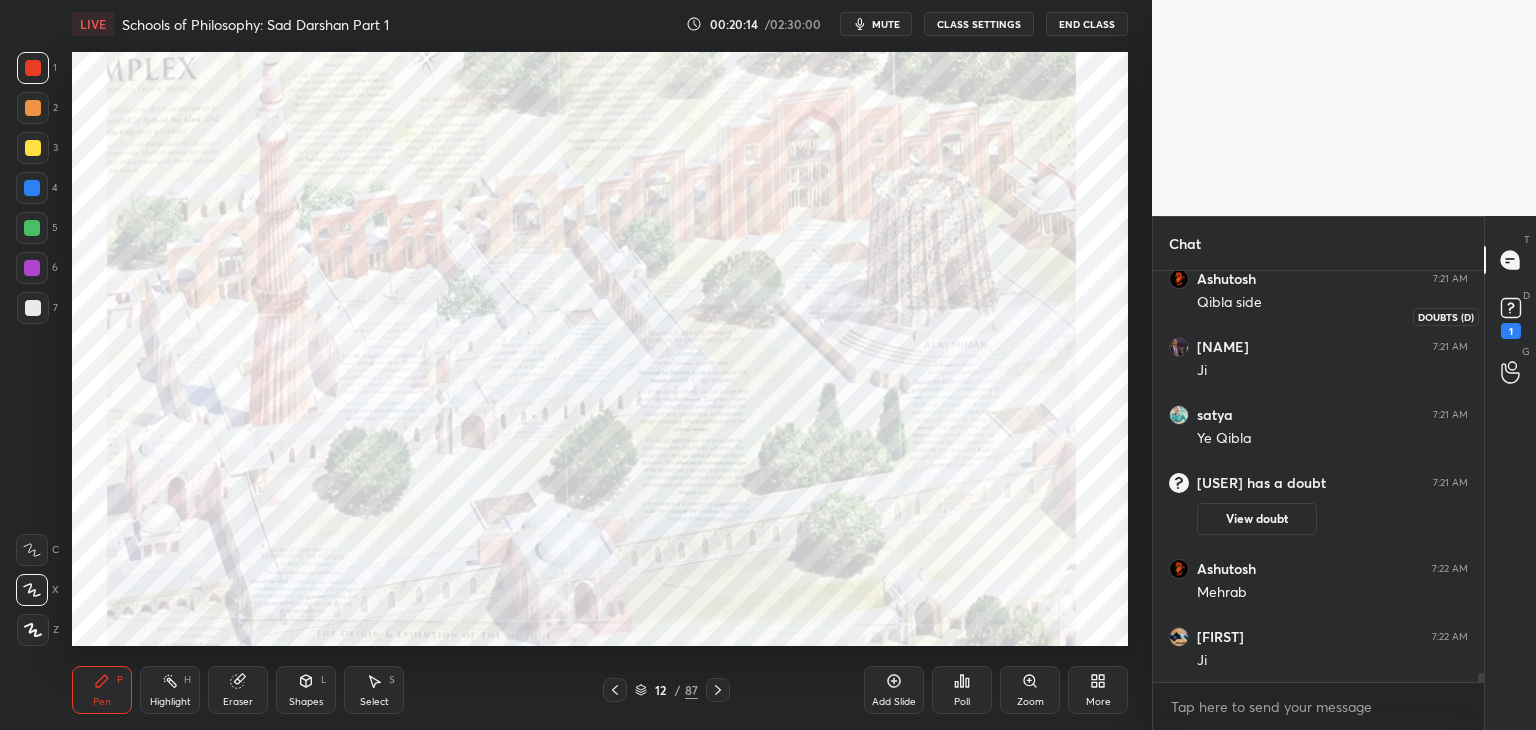 click 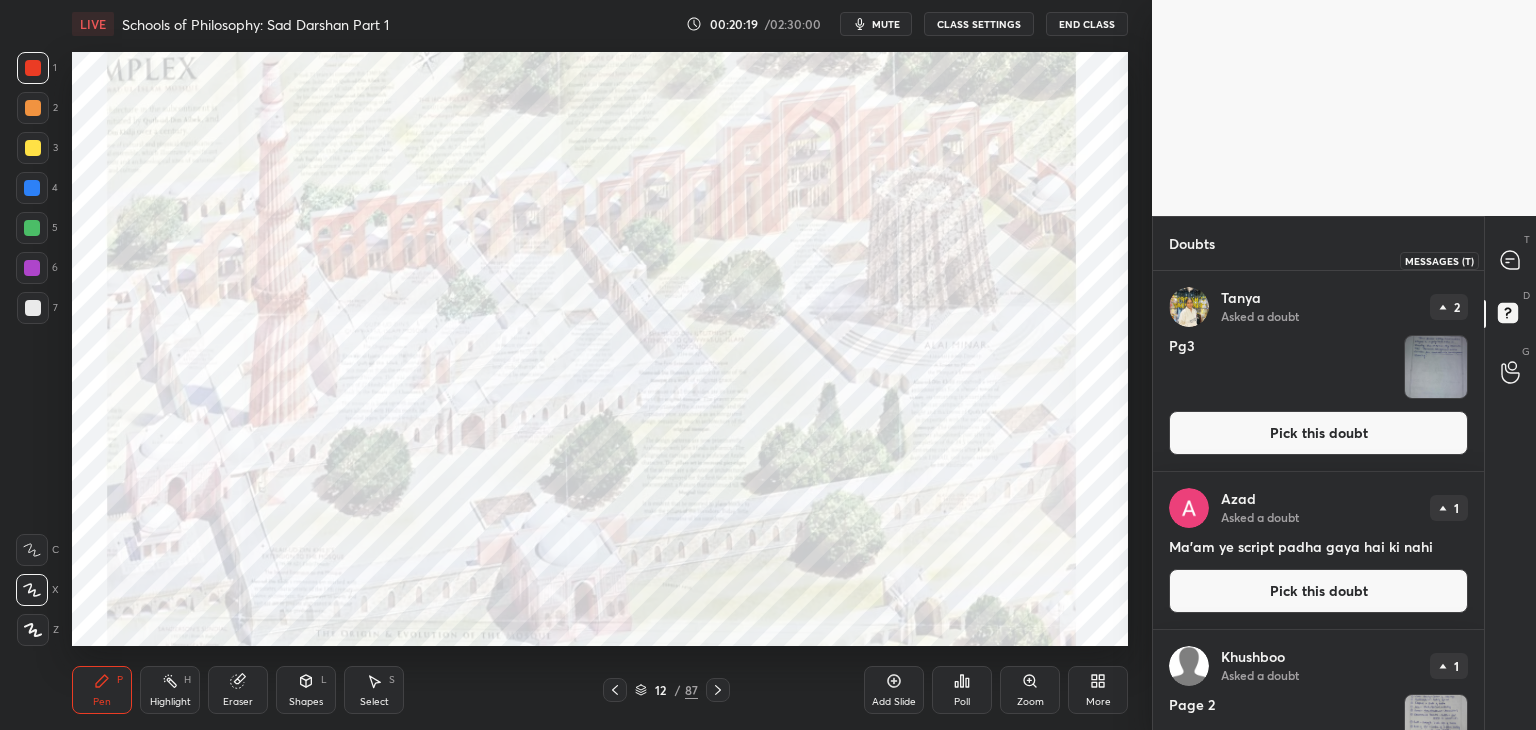 click 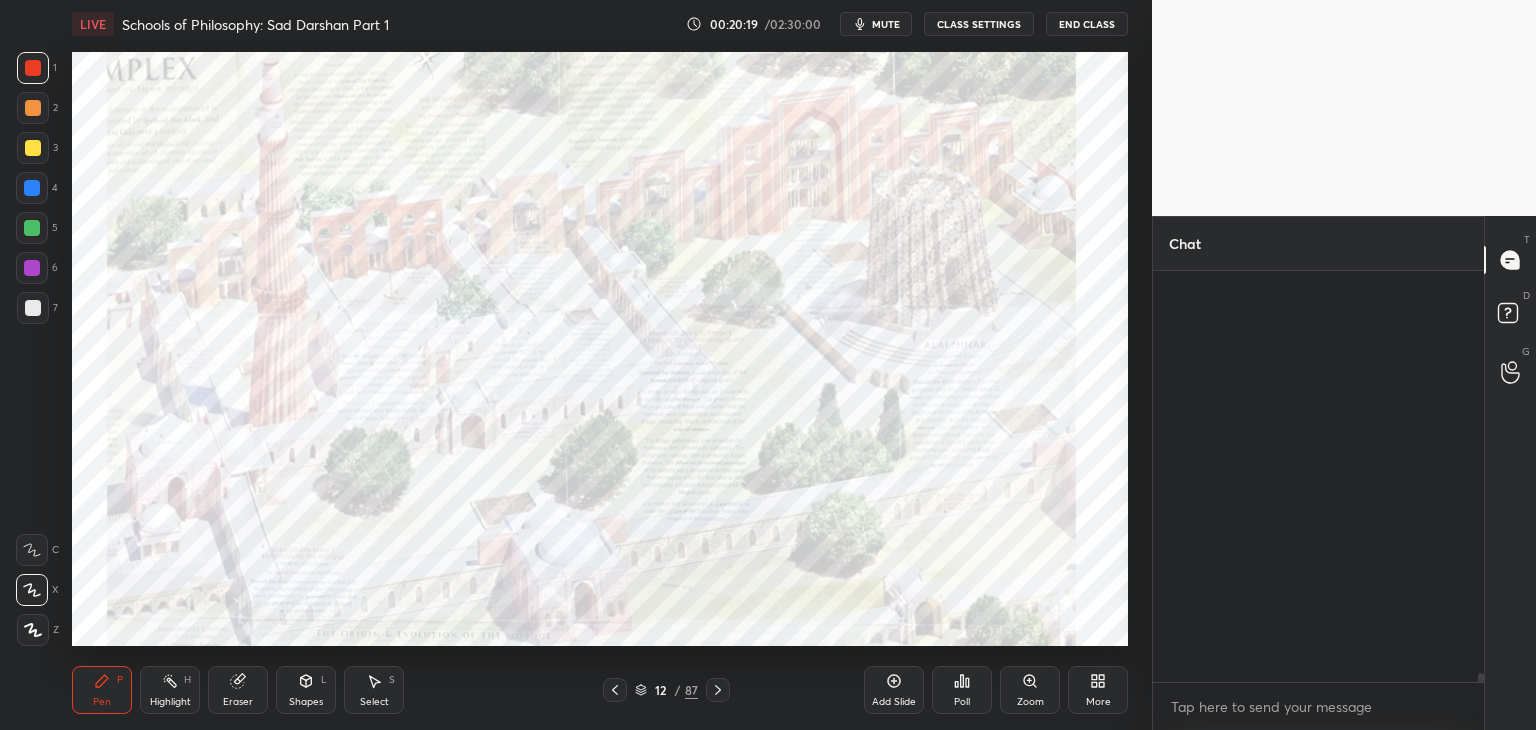 scroll, scrollTop: 18916, scrollLeft: 0, axis: vertical 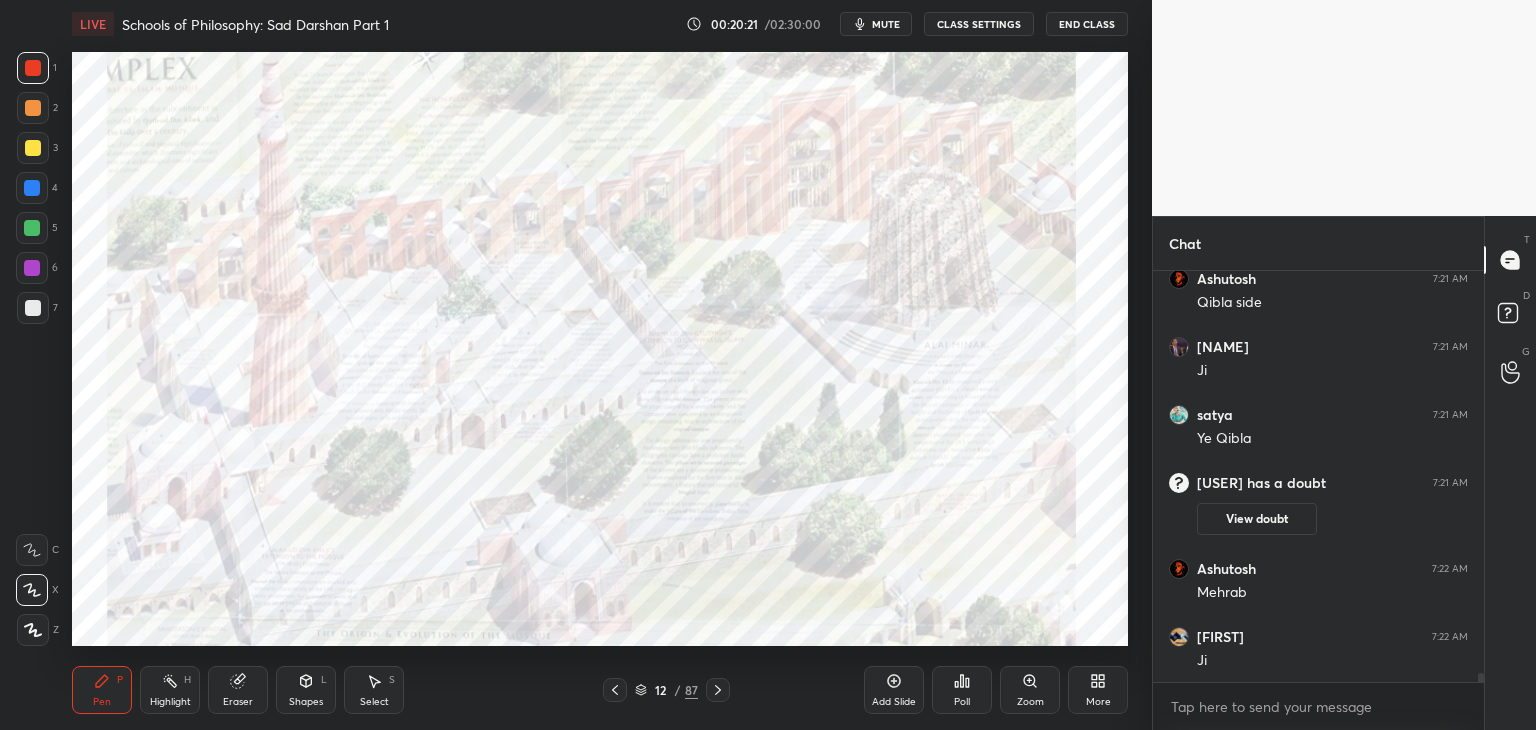 click 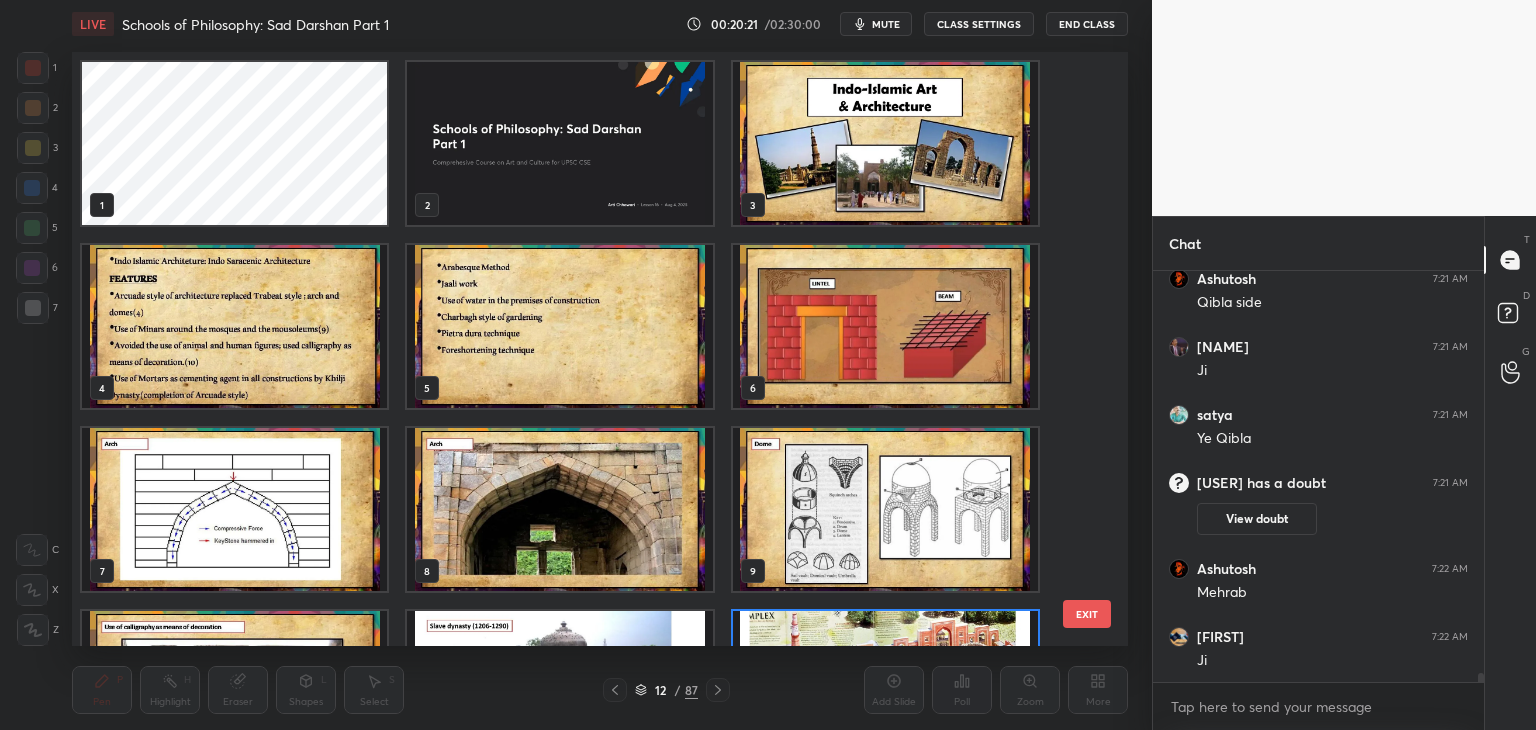 scroll, scrollTop: 138, scrollLeft: 0, axis: vertical 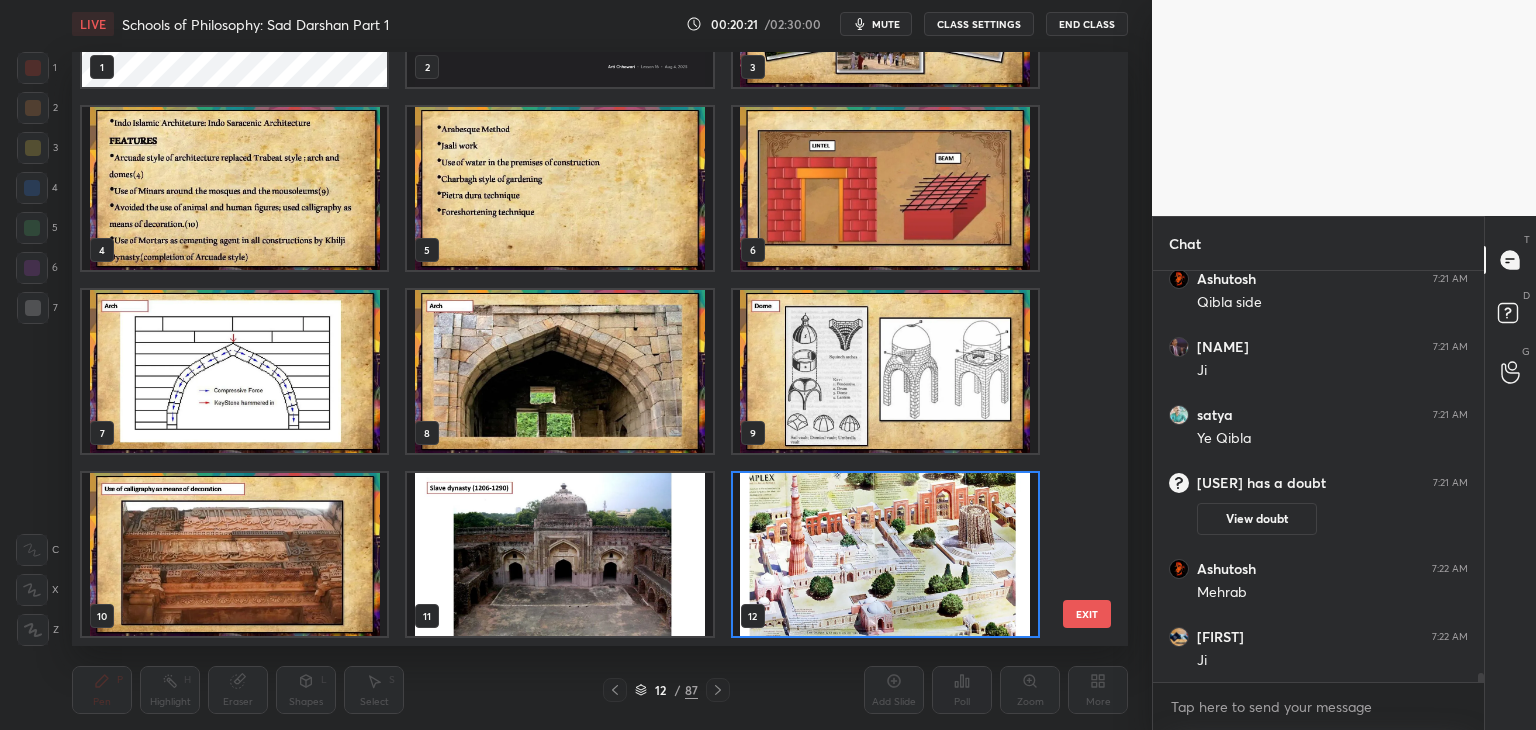 click 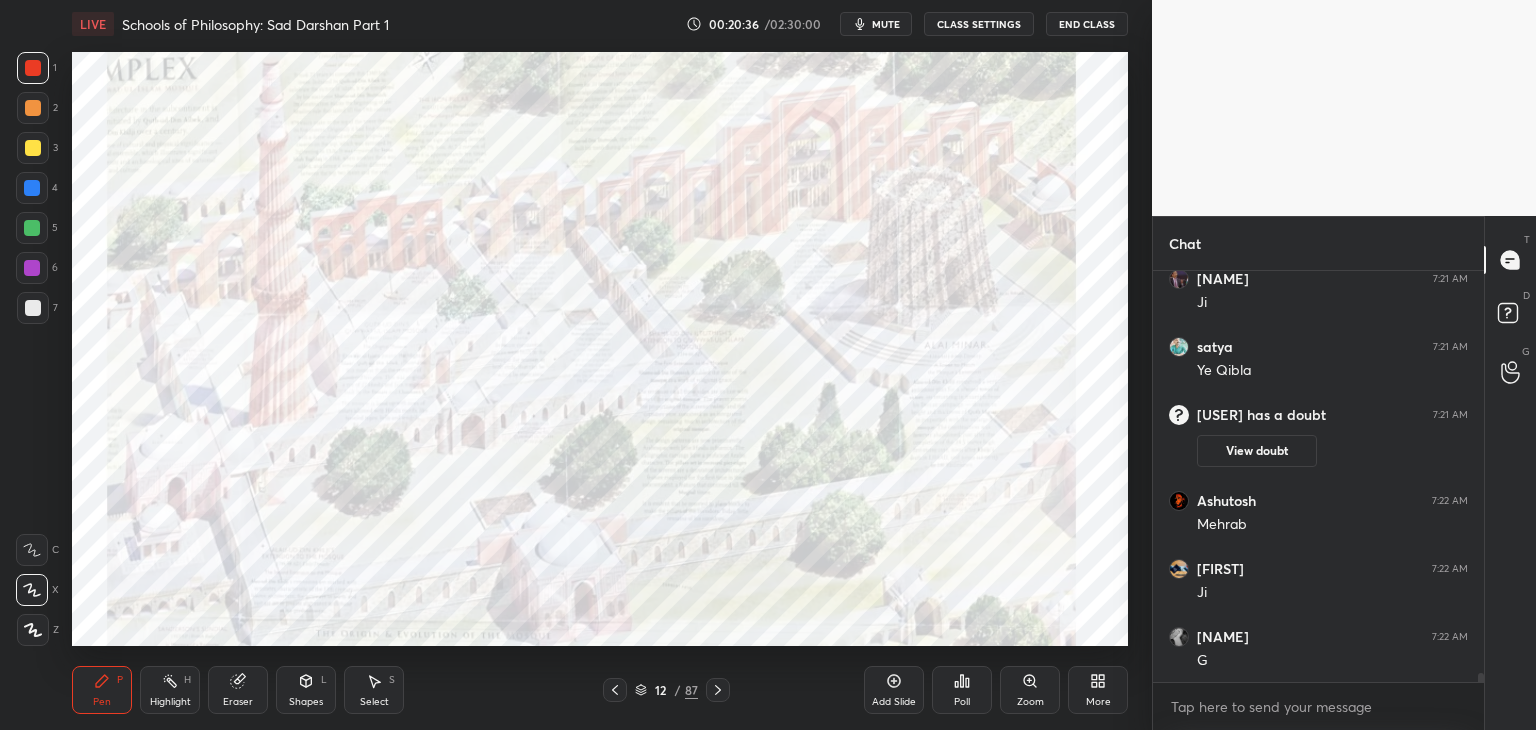 scroll, scrollTop: 19052, scrollLeft: 0, axis: vertical 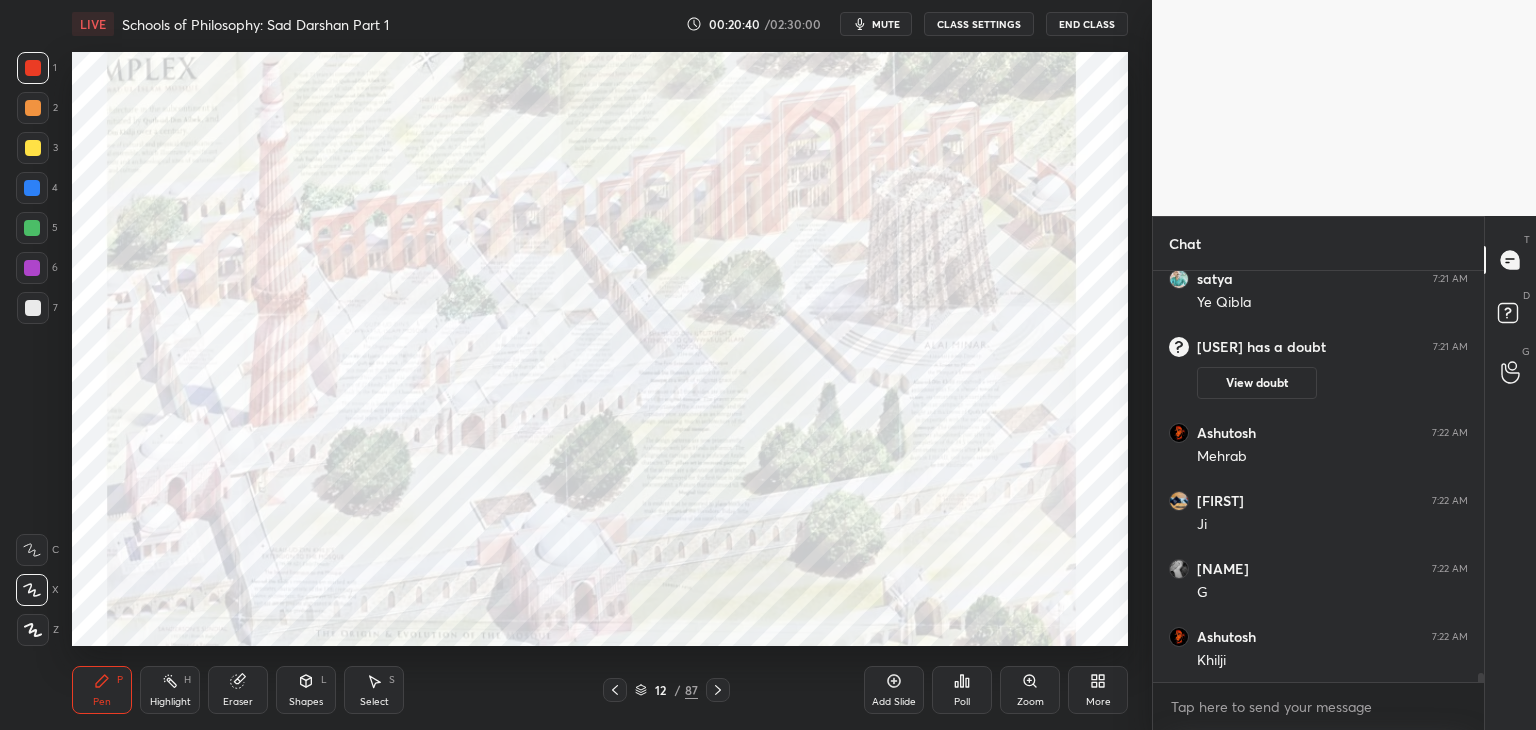 click on "12 / 87" at bounding box center (666, 690) 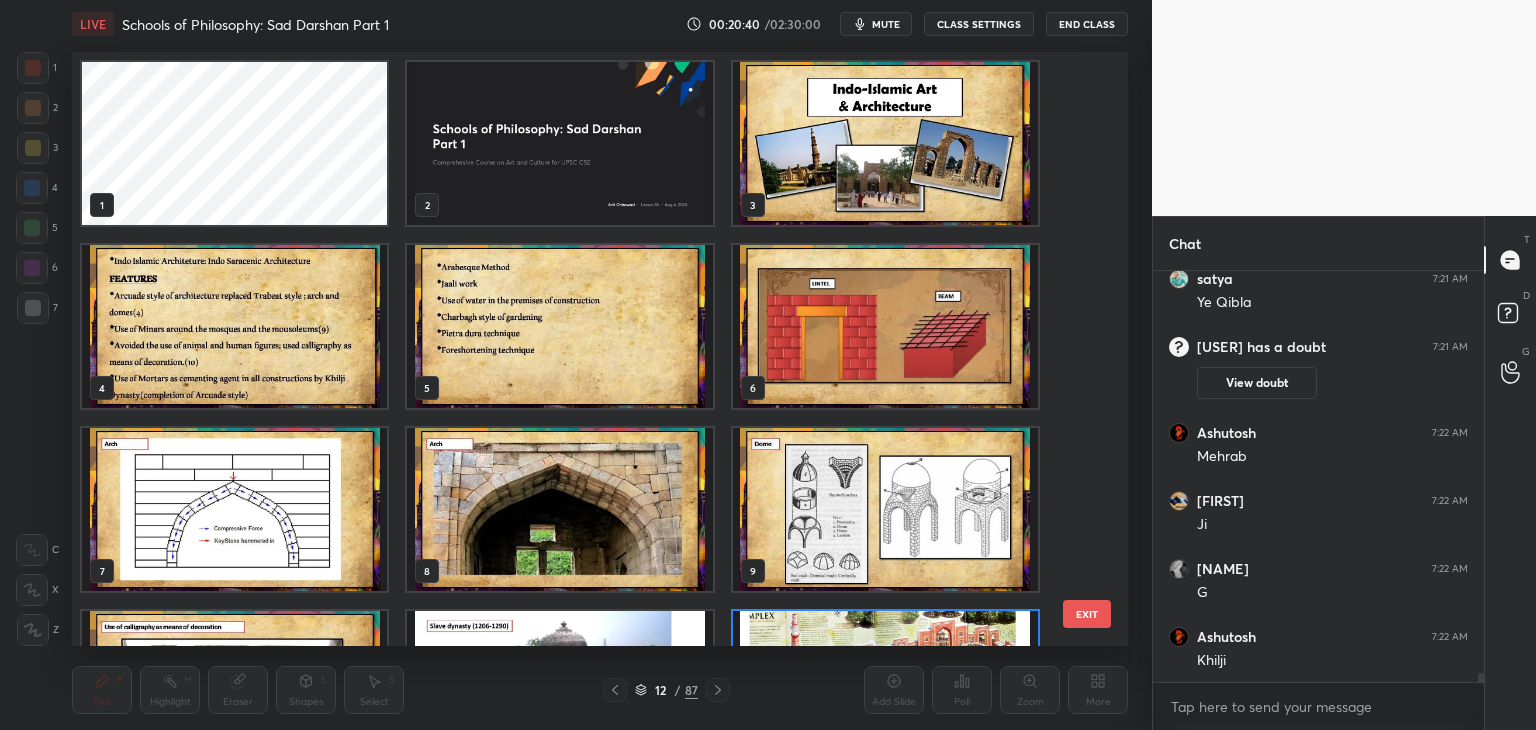 scroll, scrollTop: 138, scrollLeft: 0, axis: vertical 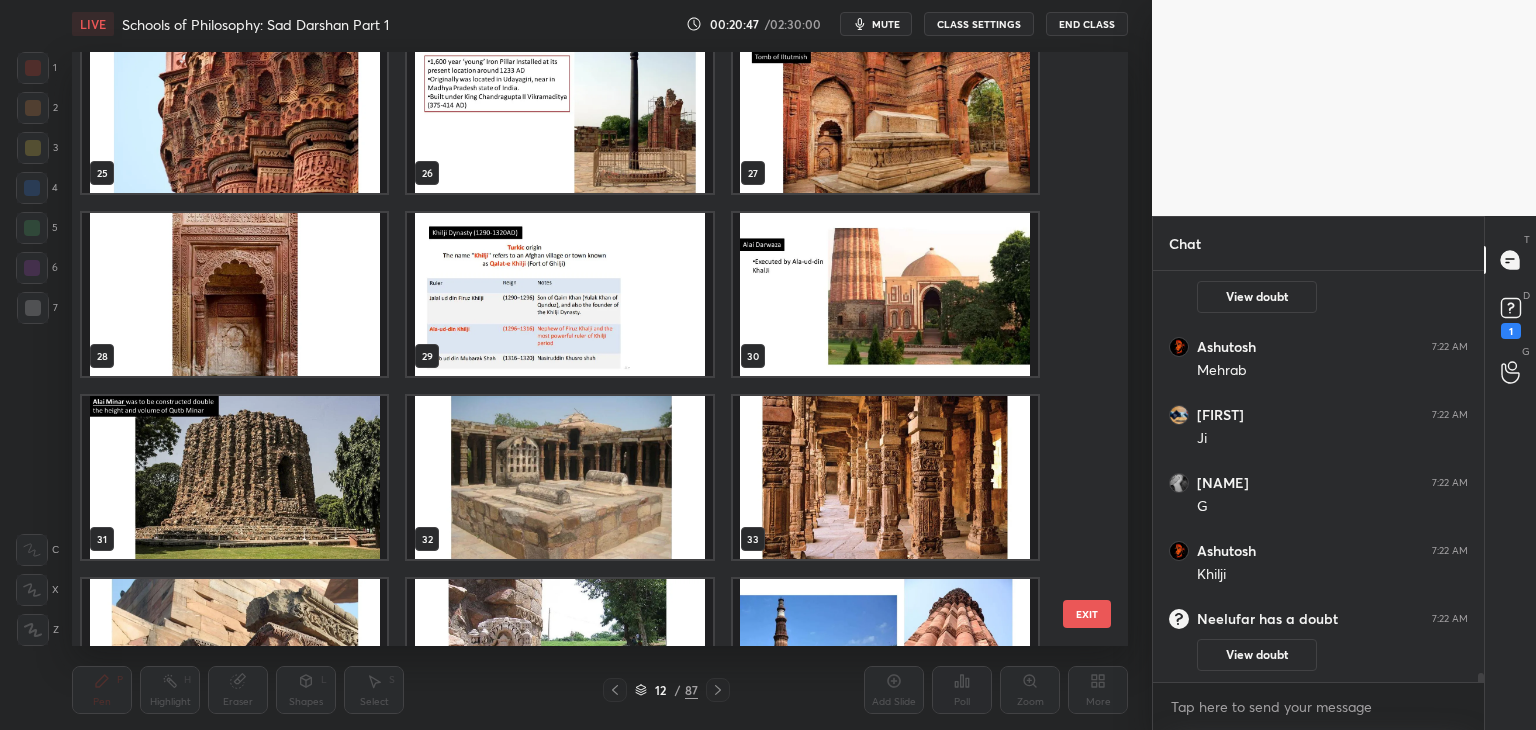 click at bounding box center [885, 294] 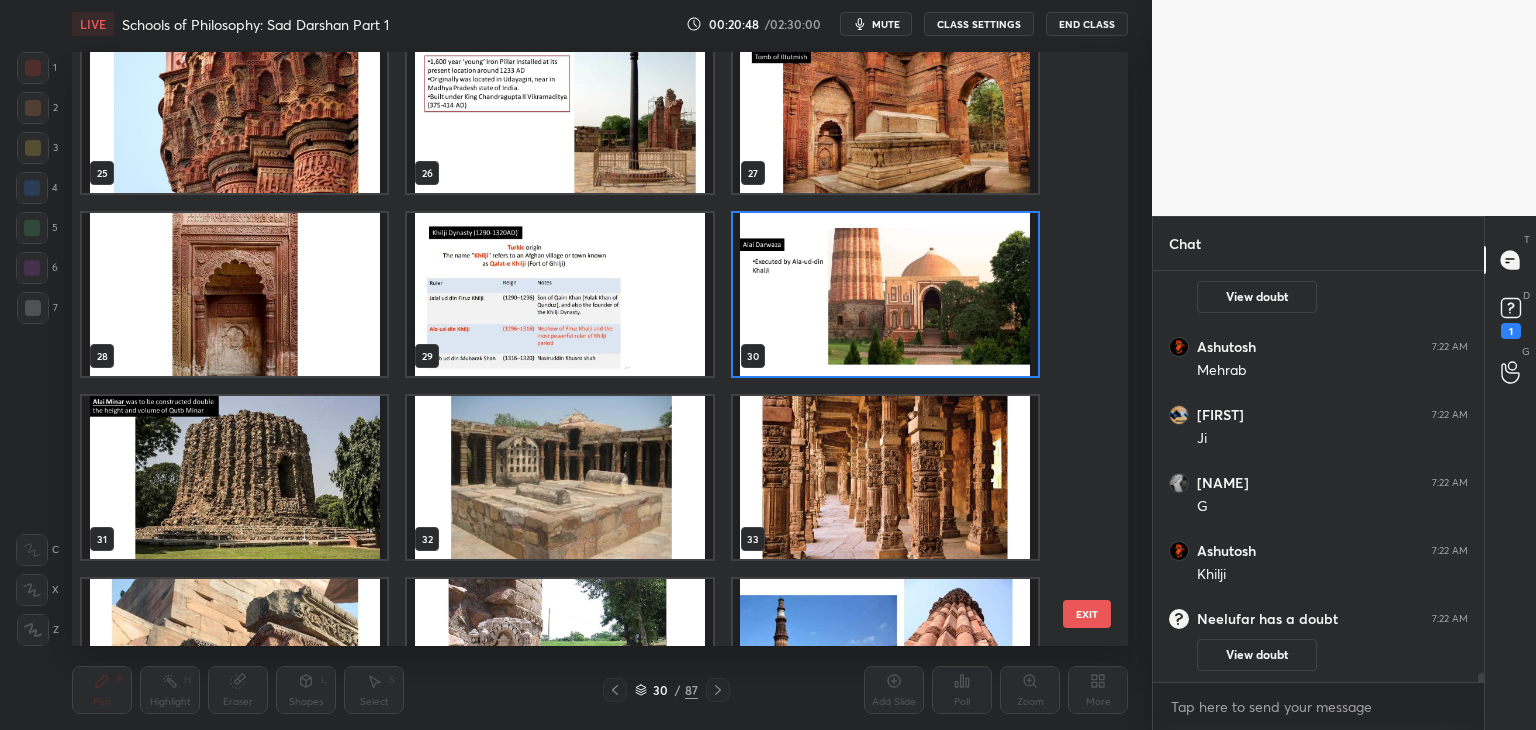 click 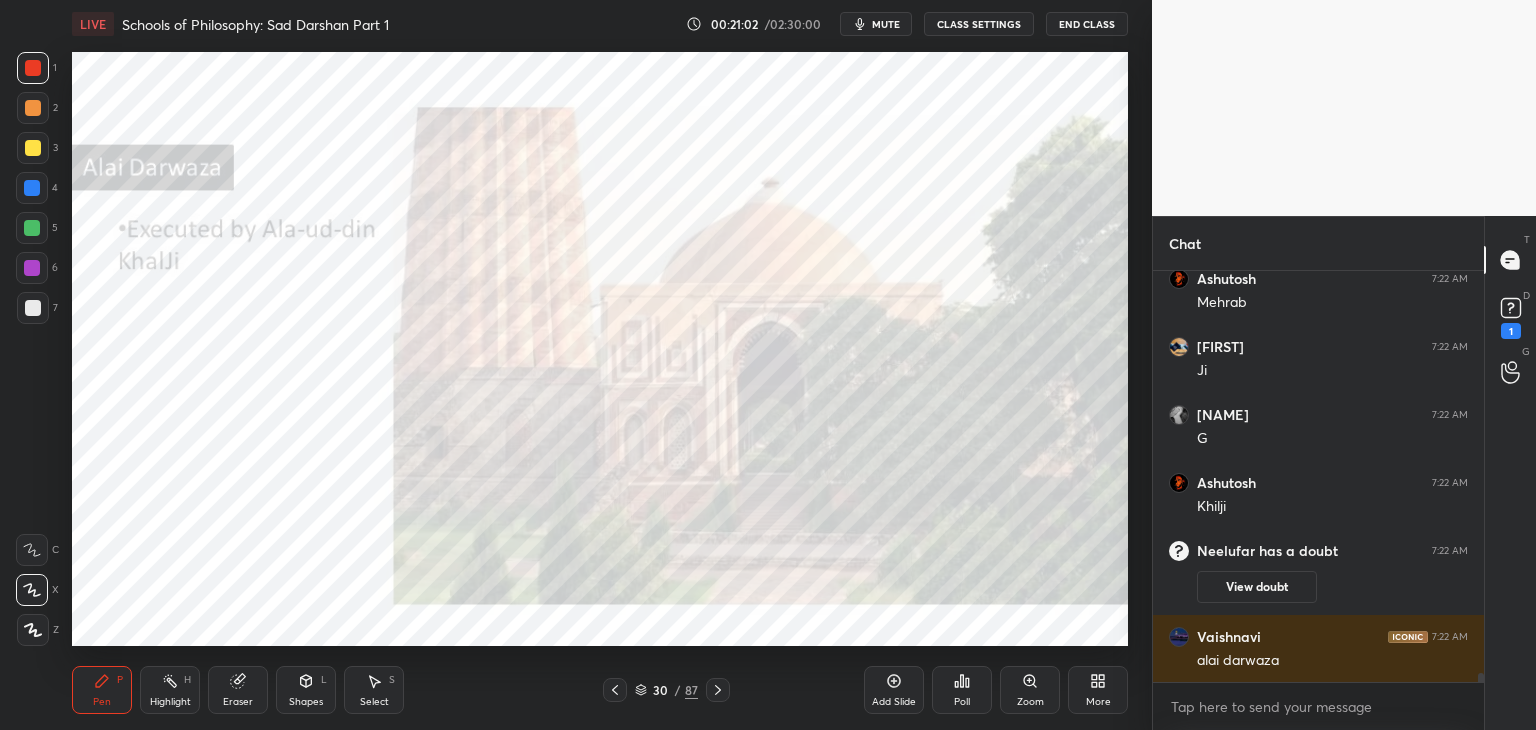 scroll, scrollTop: 18752, scrollLeft: 0, axis: vertical 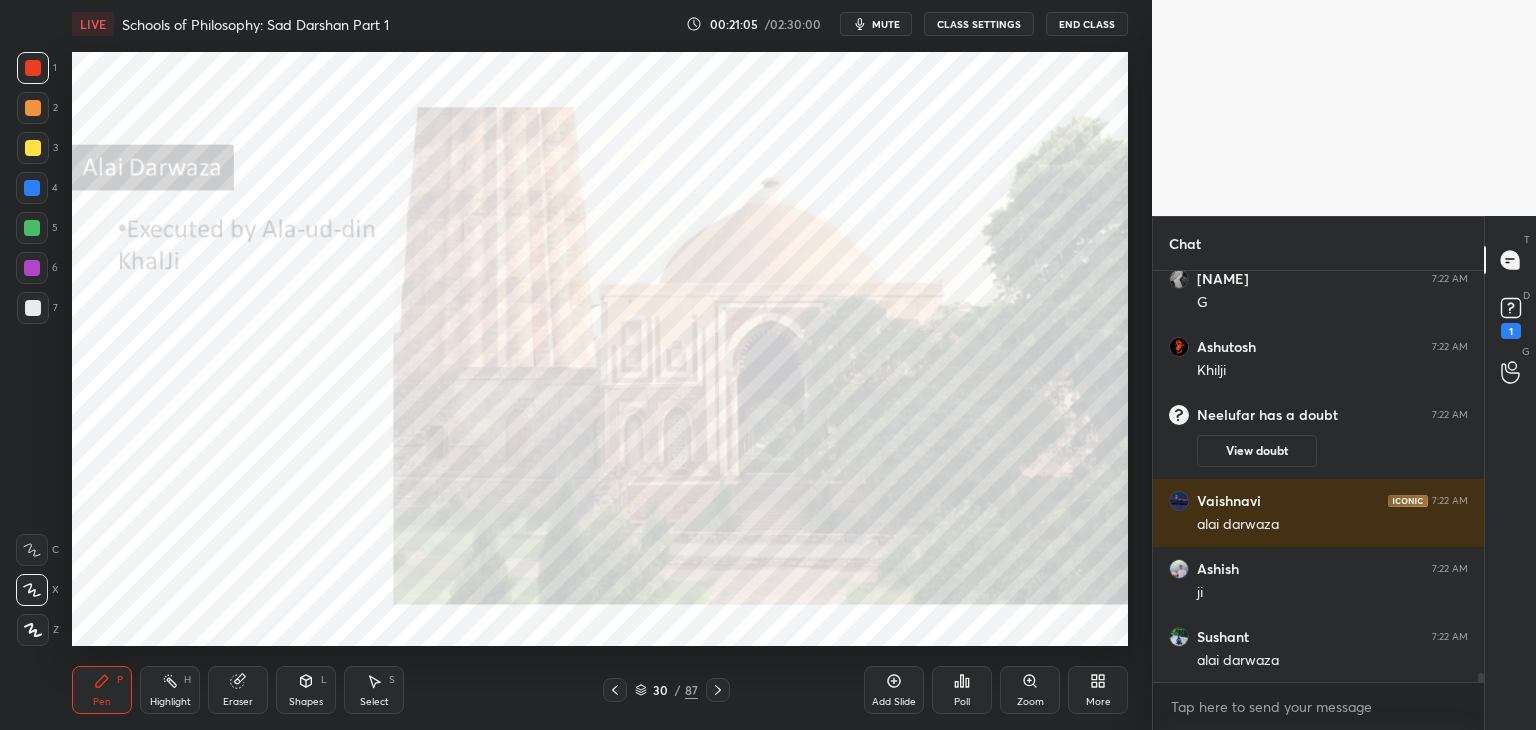 click 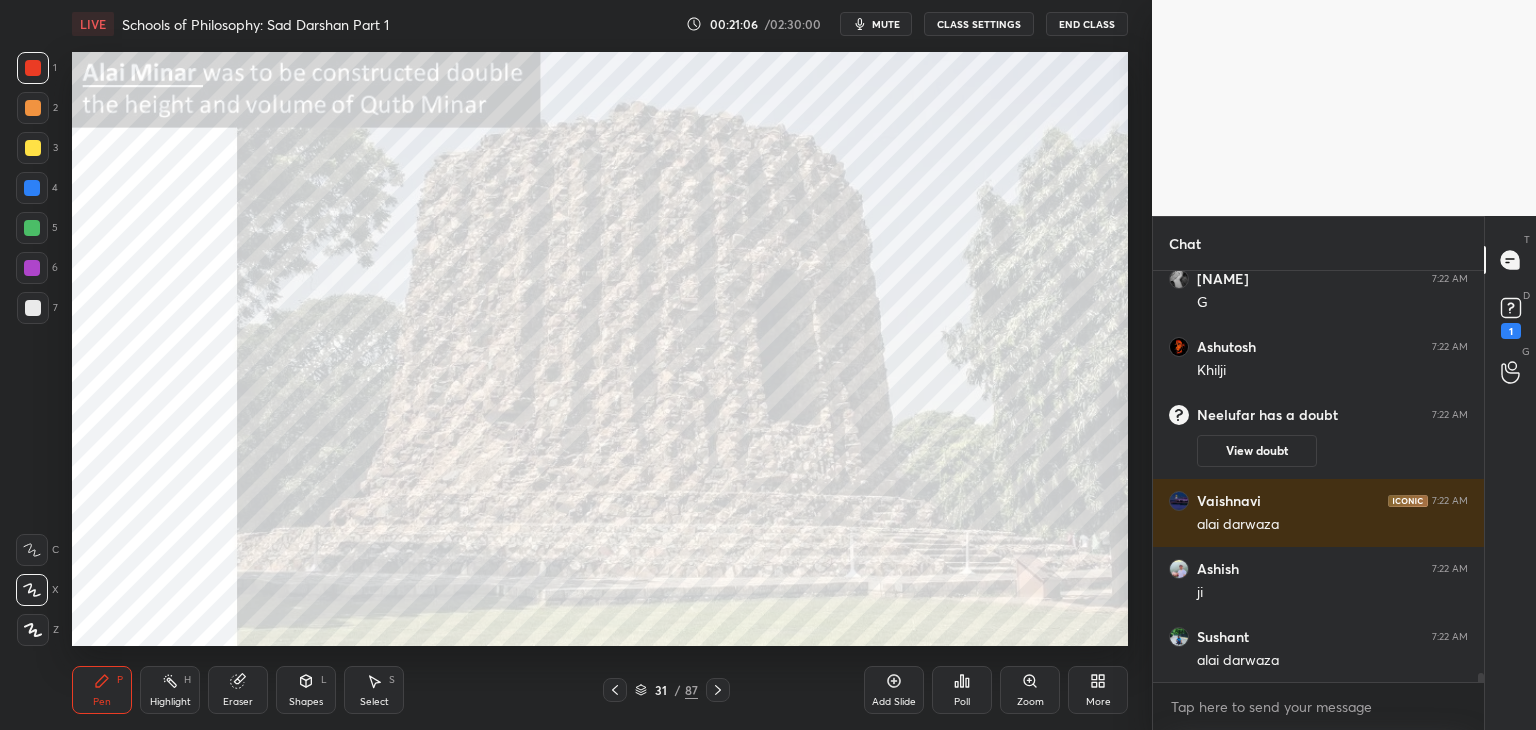 click 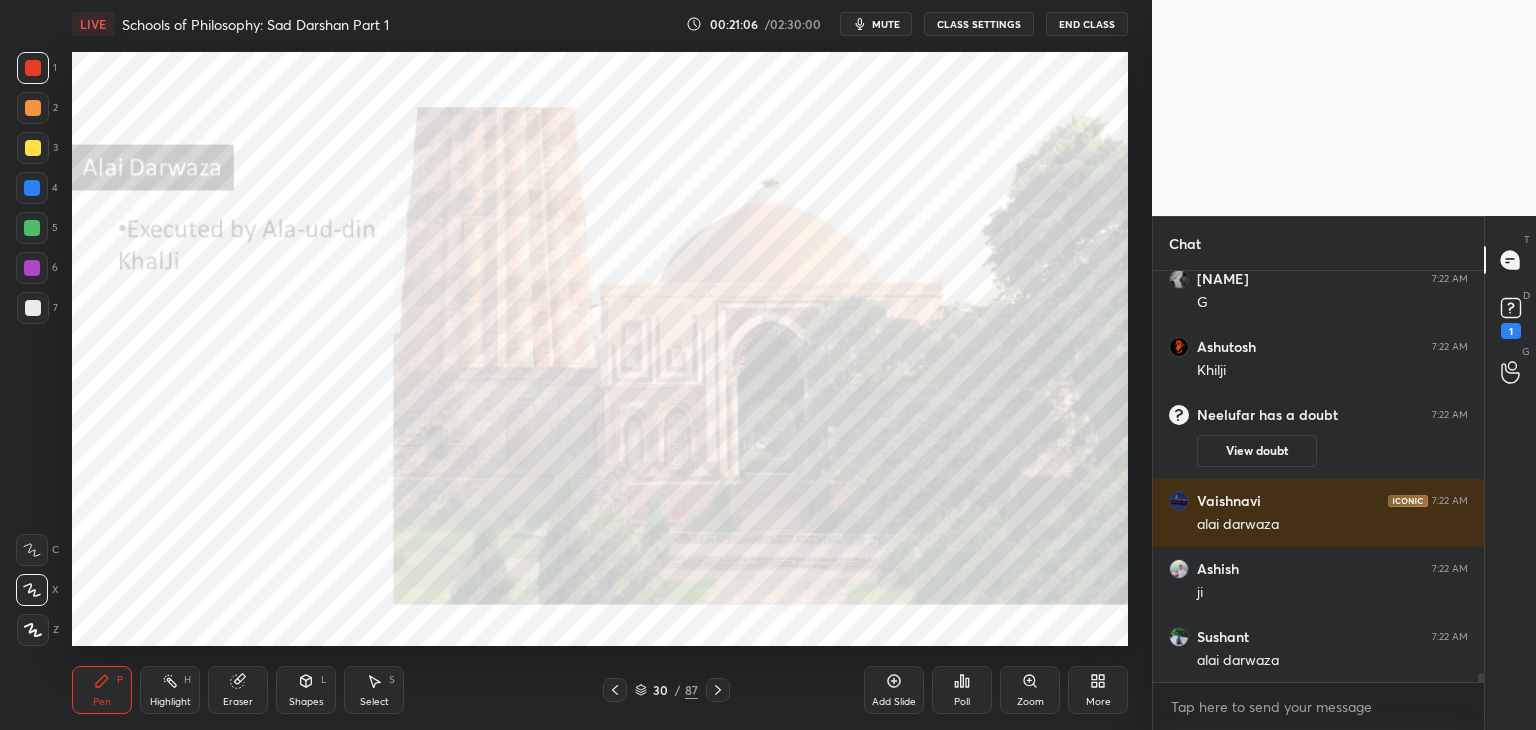 click 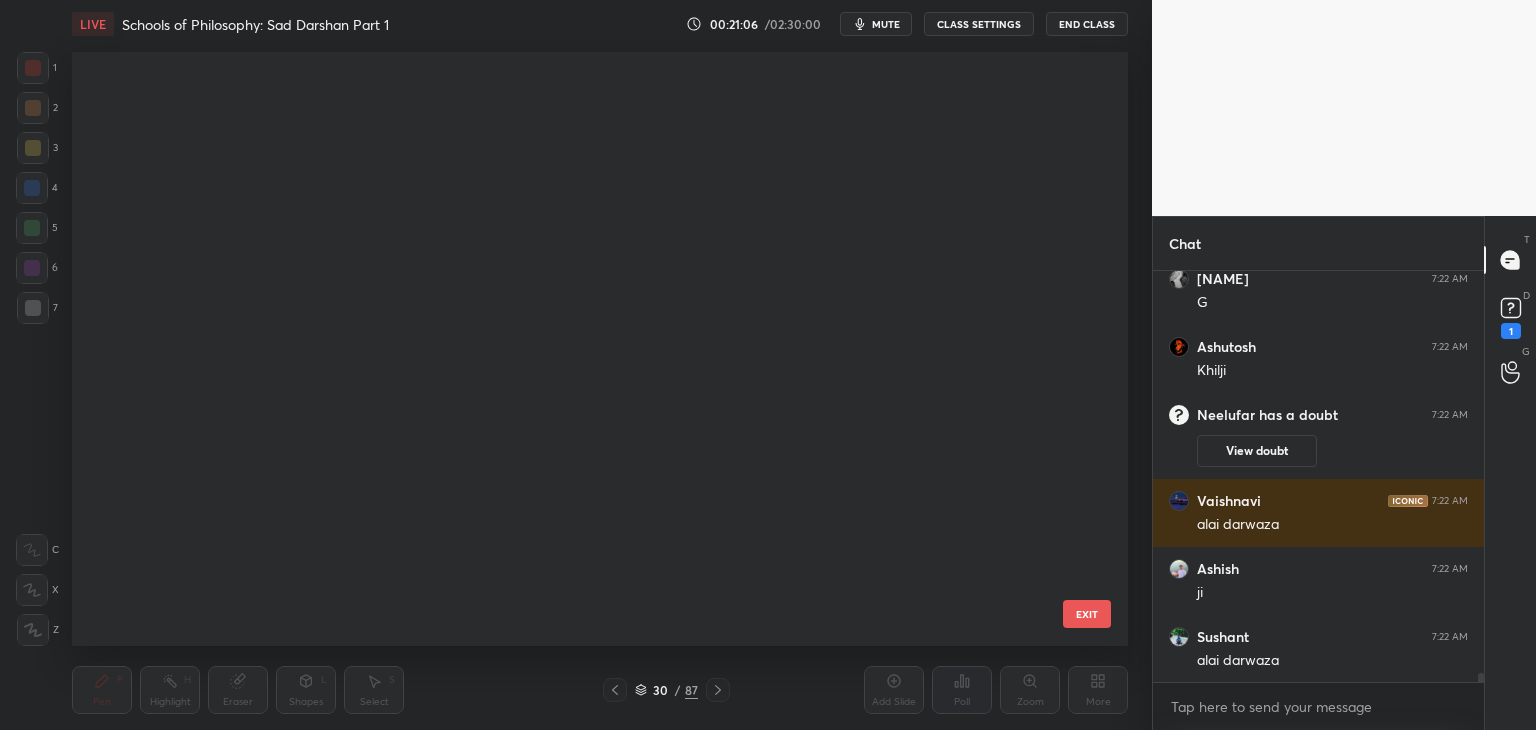 scroll, scrollTop: 1236, scrollLeft: 0, axis: vertical 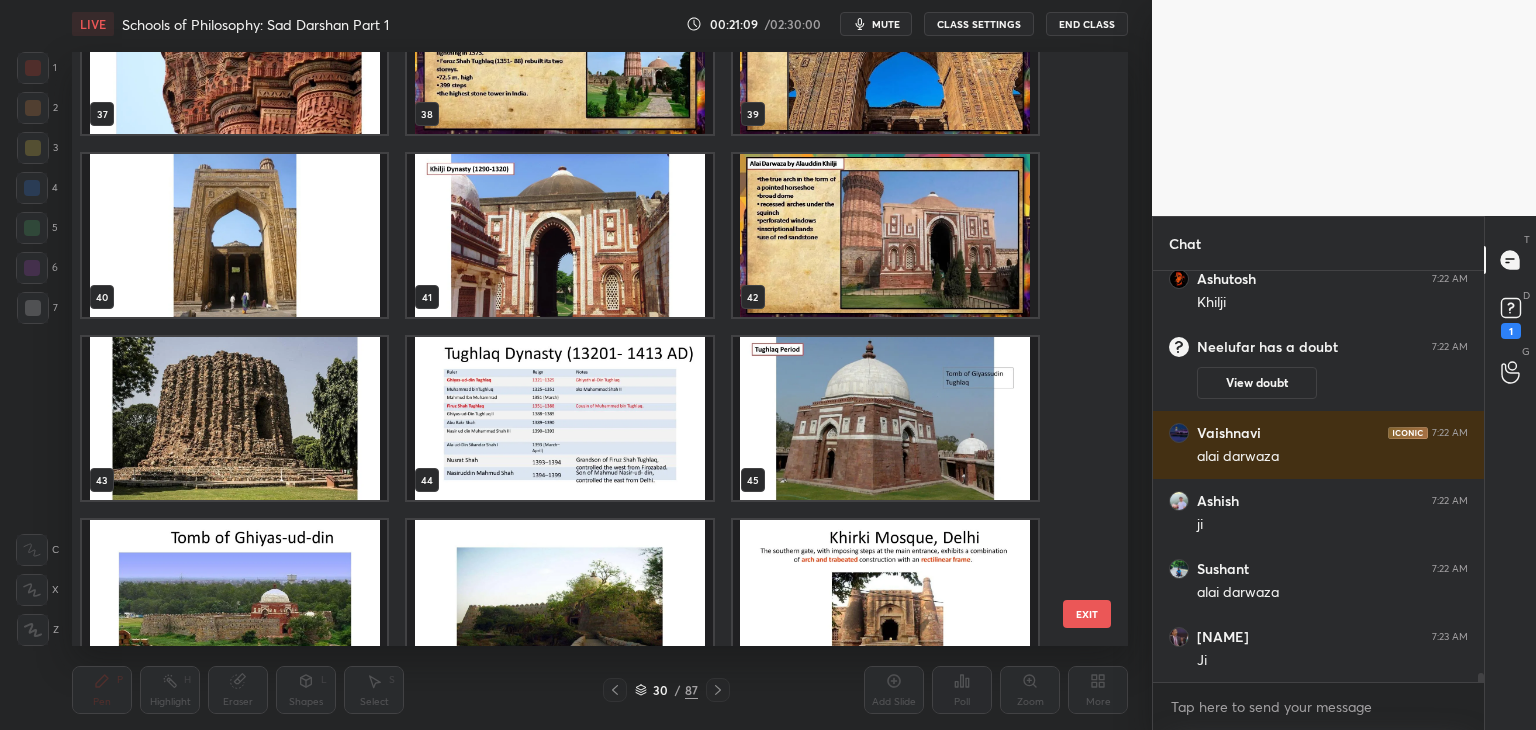 click at bounding box center [559, 235] 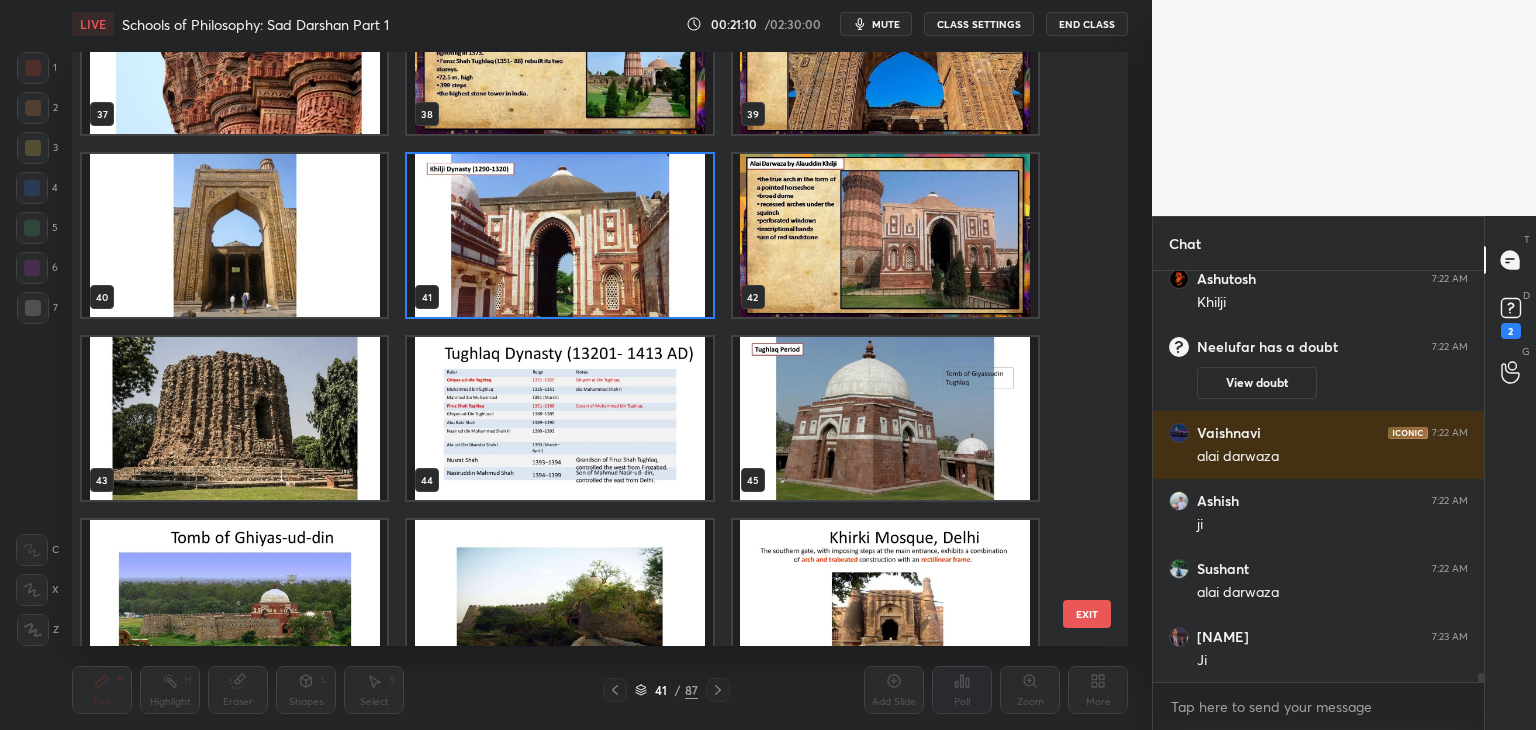 scroll, scrollTop: 18974, scrollLeft: 0, axis: vertical 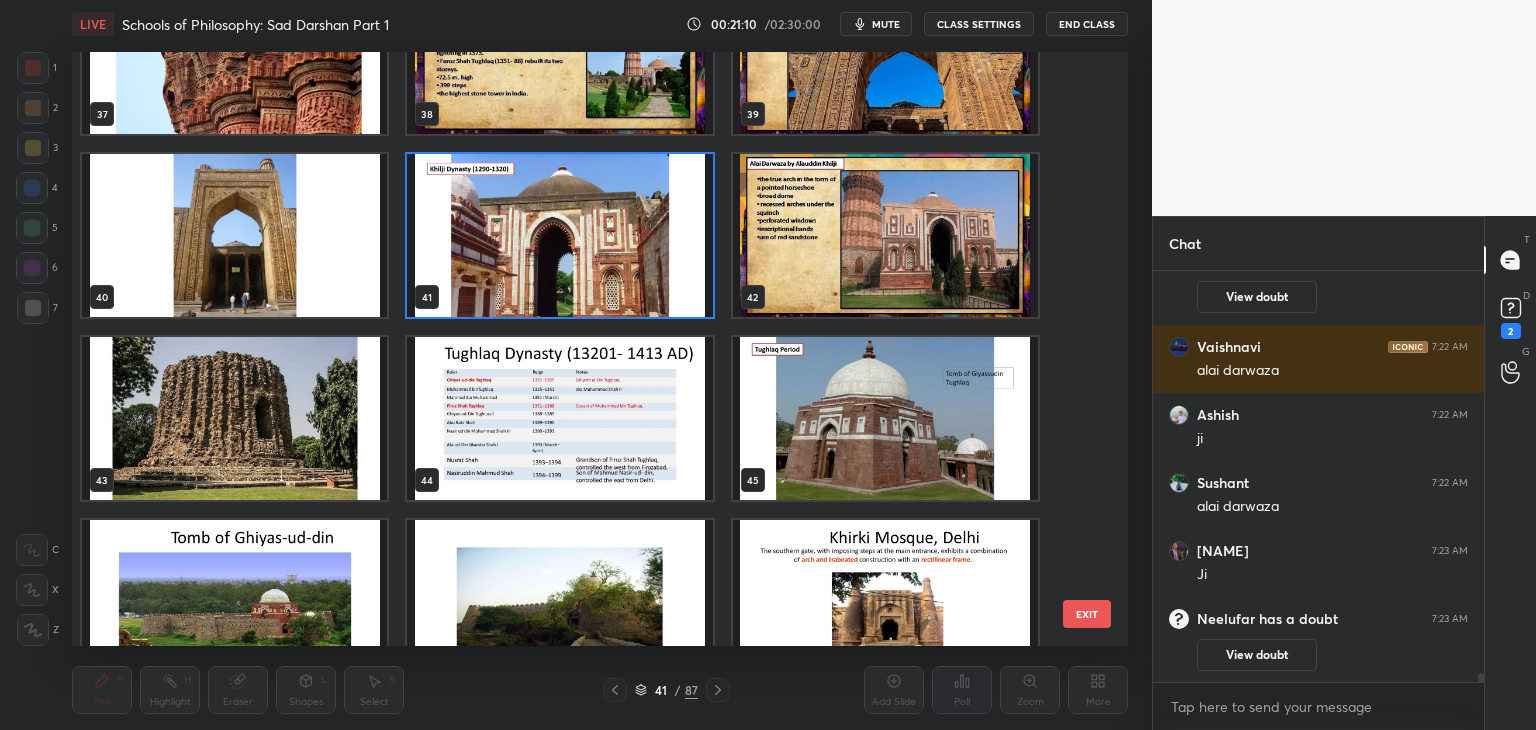 drag, startPoint x: 644, startPoint y: 690, endPoint x: 632, endPoint y: 686, distance: 12.649111 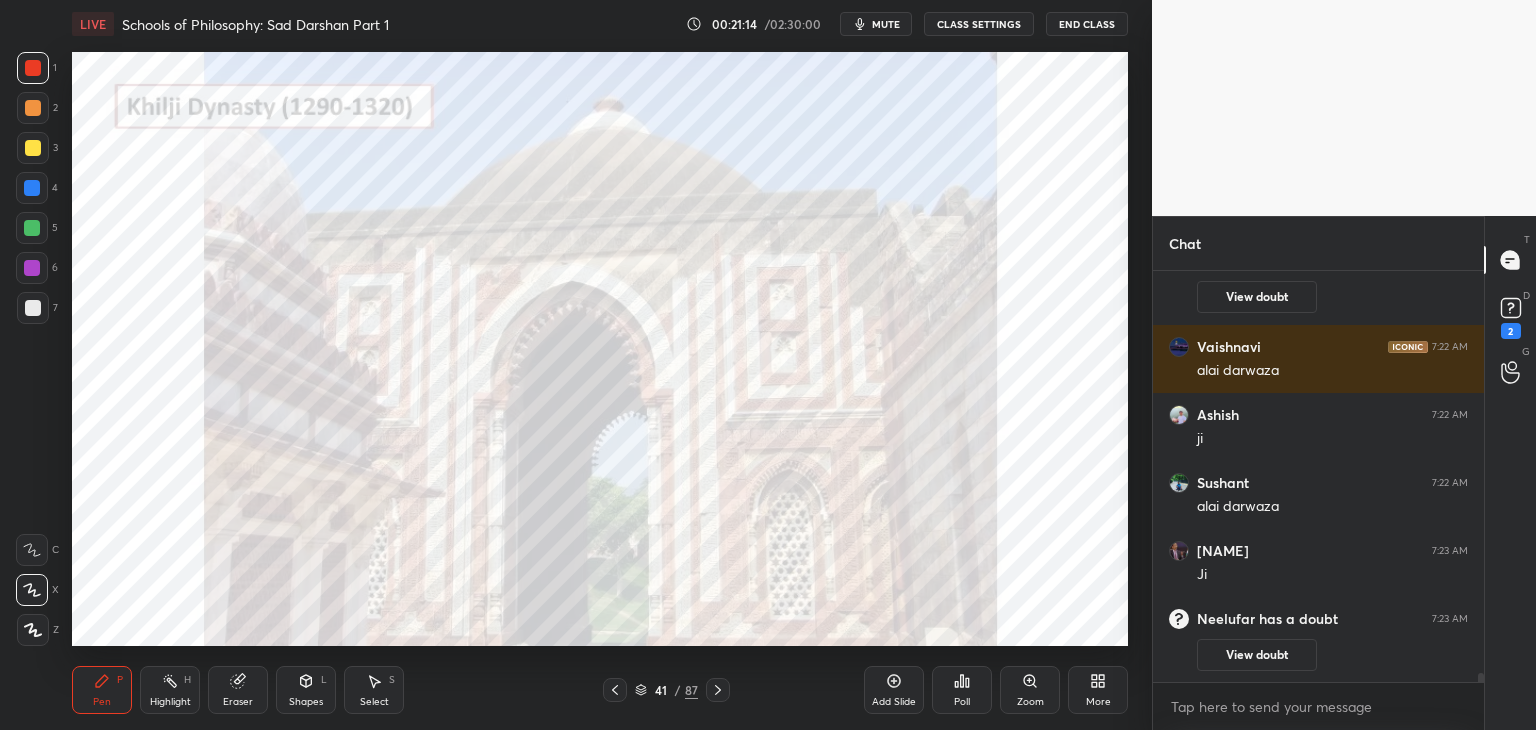 click on "Zoom" at bounding box center [1030, 702] 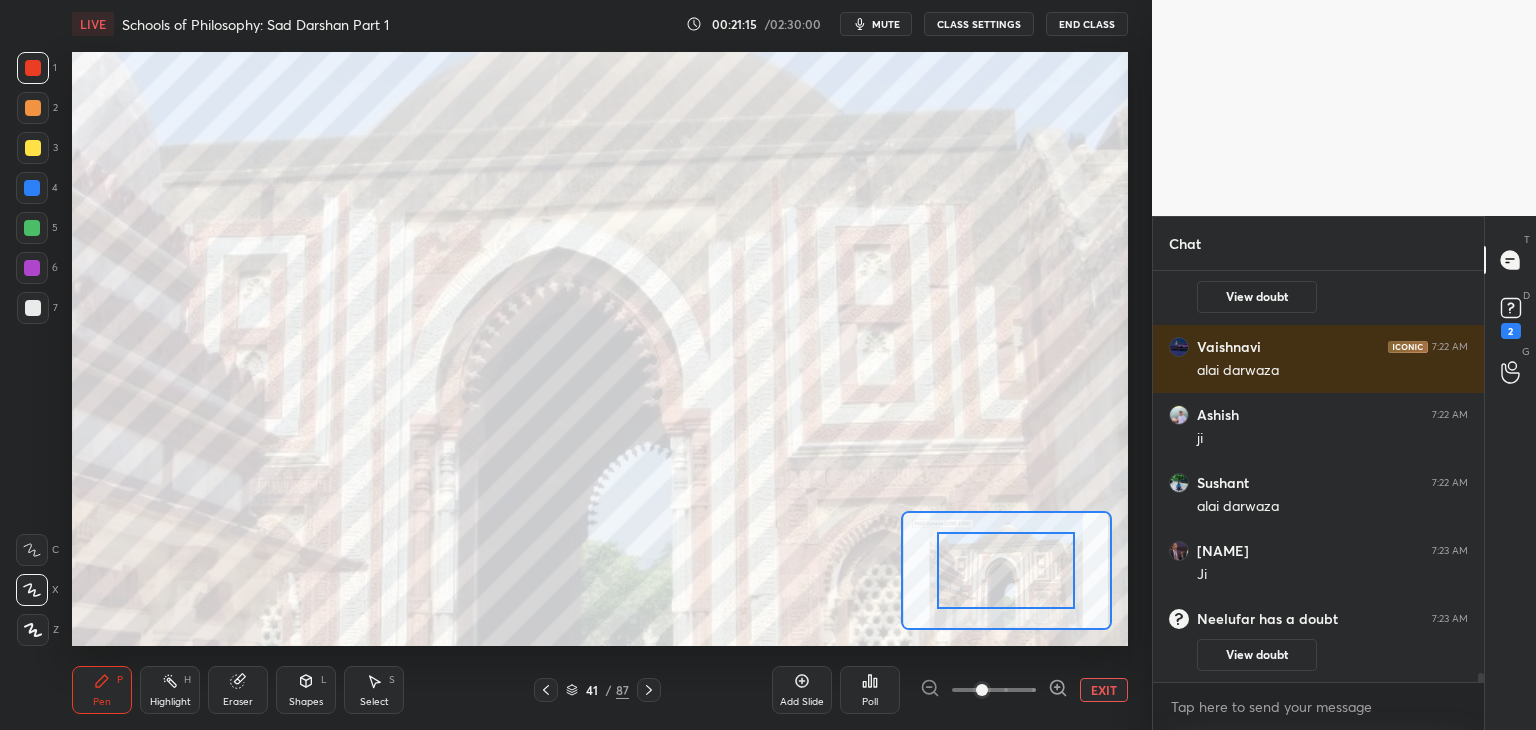 scroll, scrollTop: 18984, scrollLeft: 0, axis: vertical 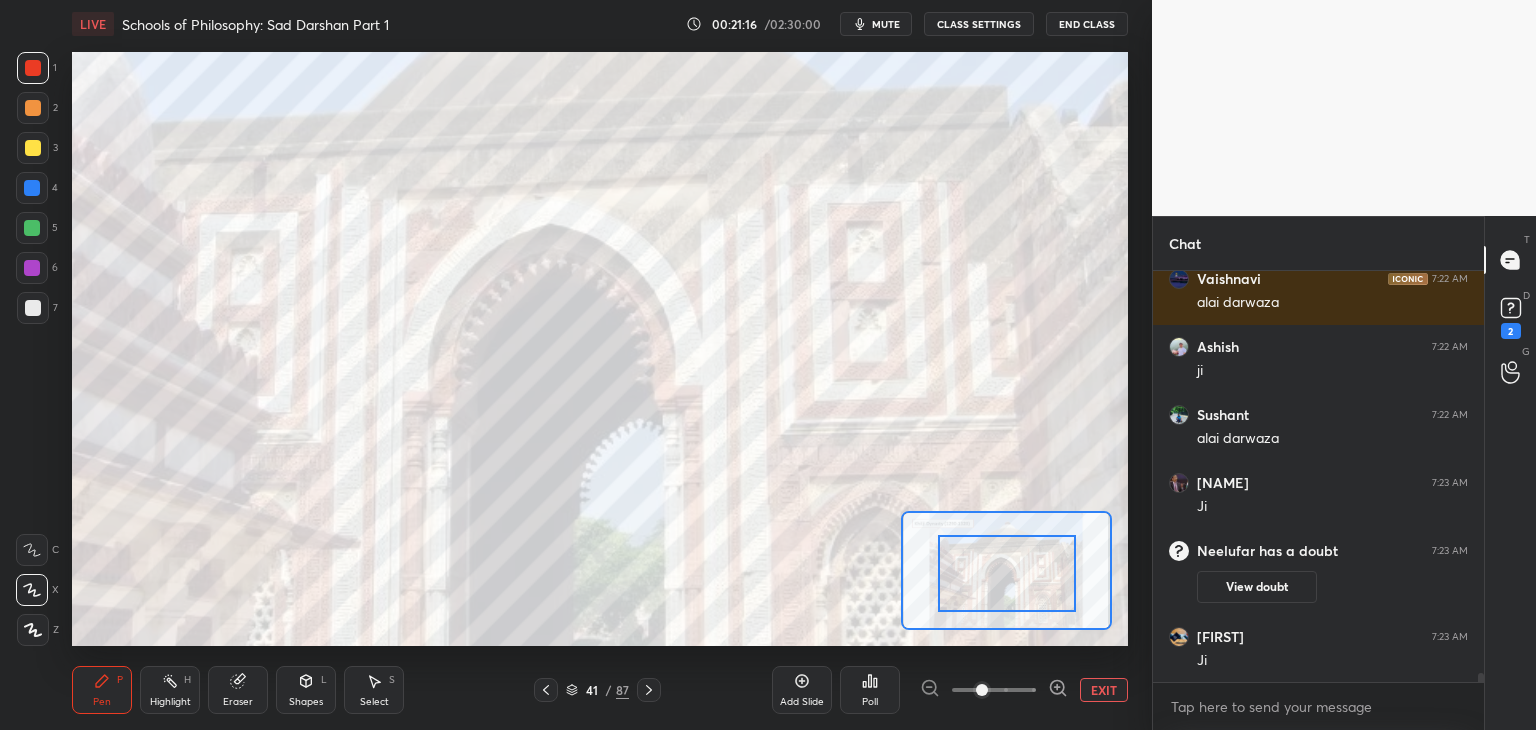 drag, startPoint x: 1015, startPoint y: 550, endPoint x: 1019, endPoint y: 565, distance: 15.524175 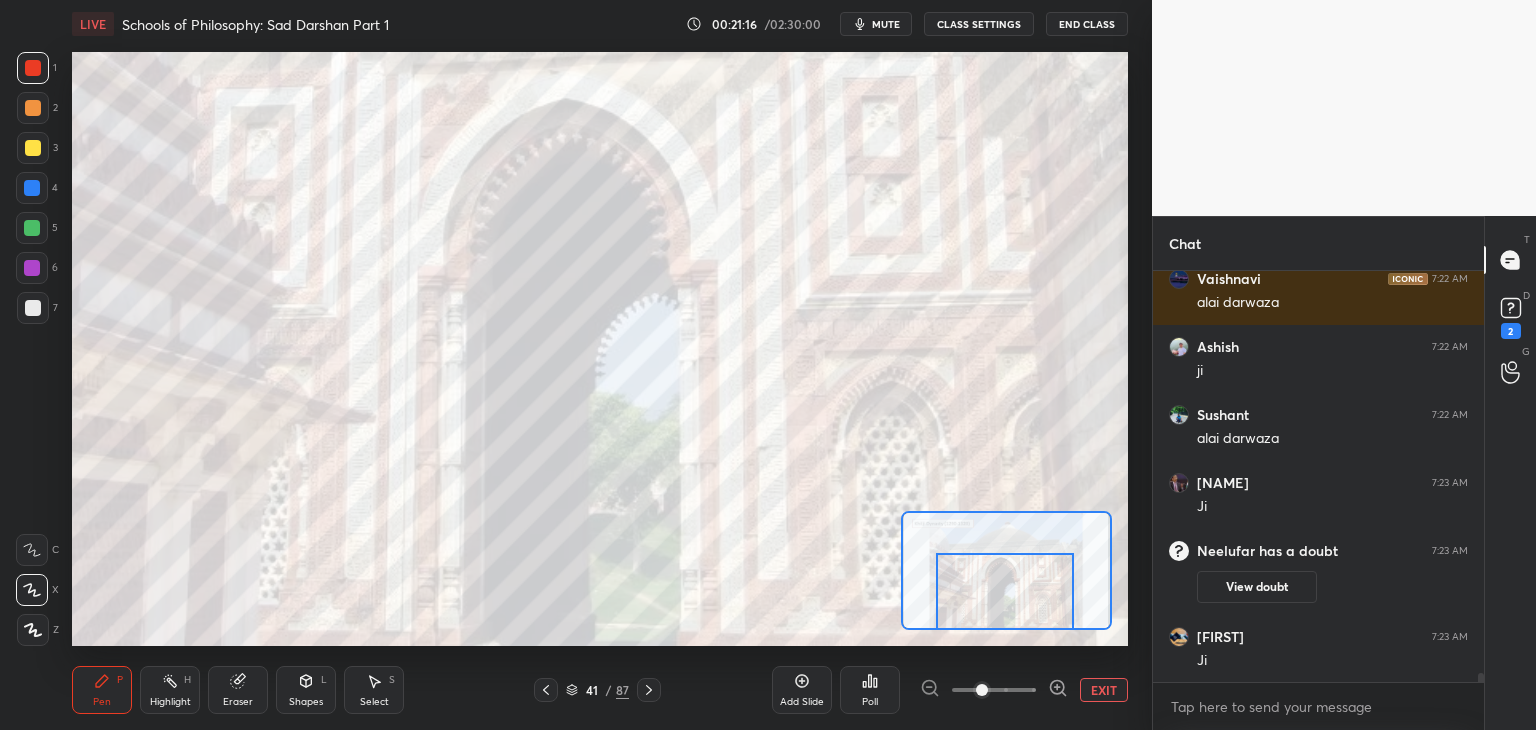 drag, startPoint x: 1020, startPoint y: 572, endPoint x: 1018, endPoint y: 595, distance: 23.086792 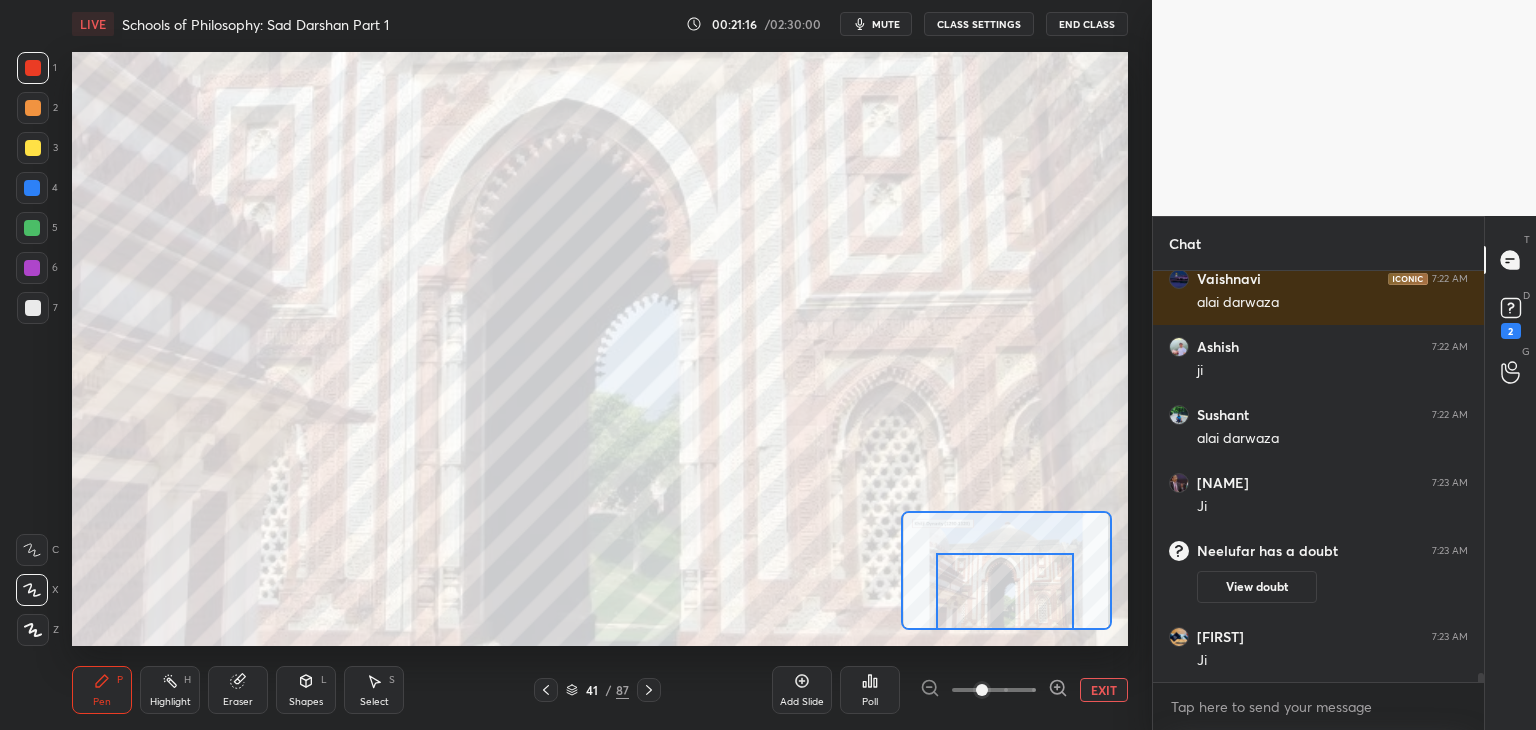 click at bounding box center [1005, 591] 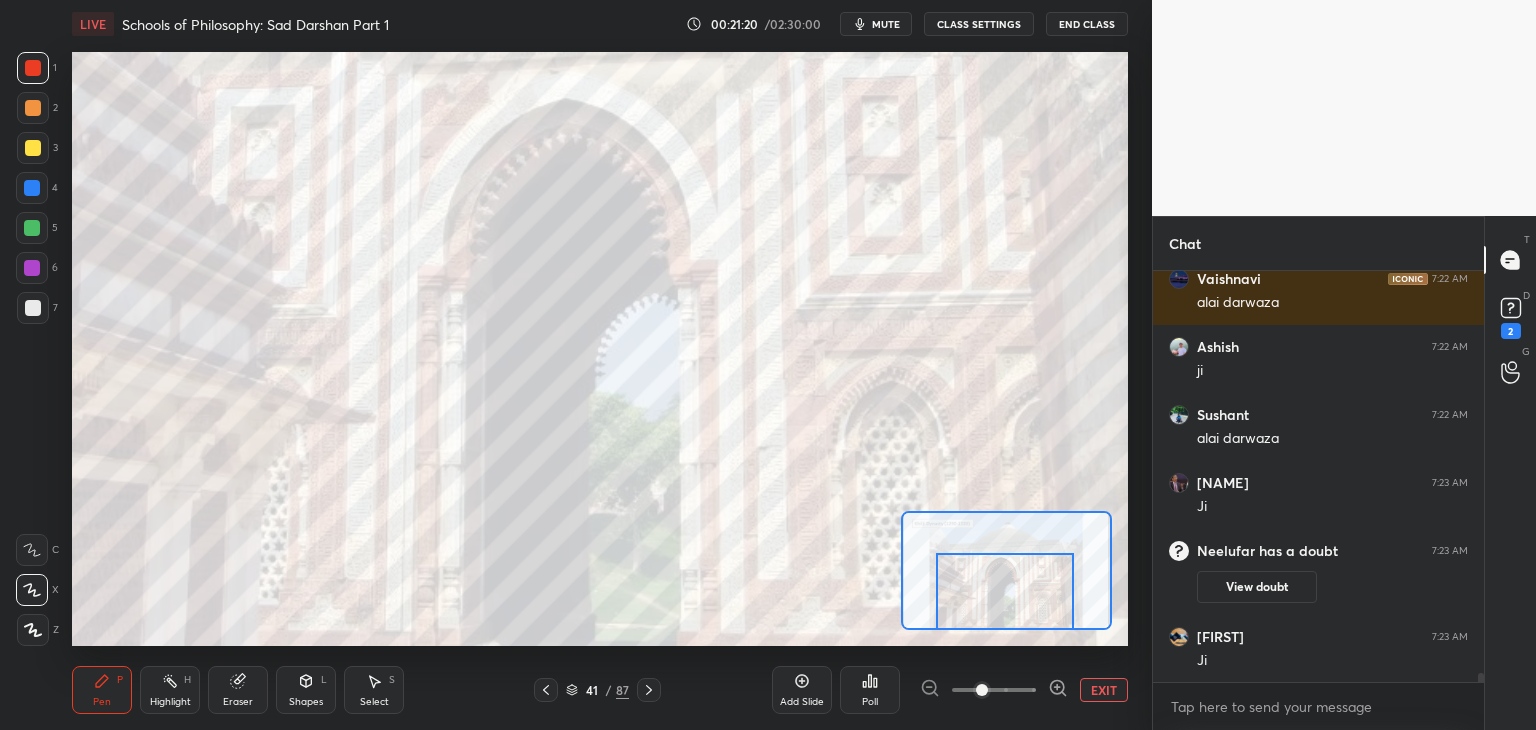 scroll, scrollTop: 19052, scrollLeft: 0, axis: vertical 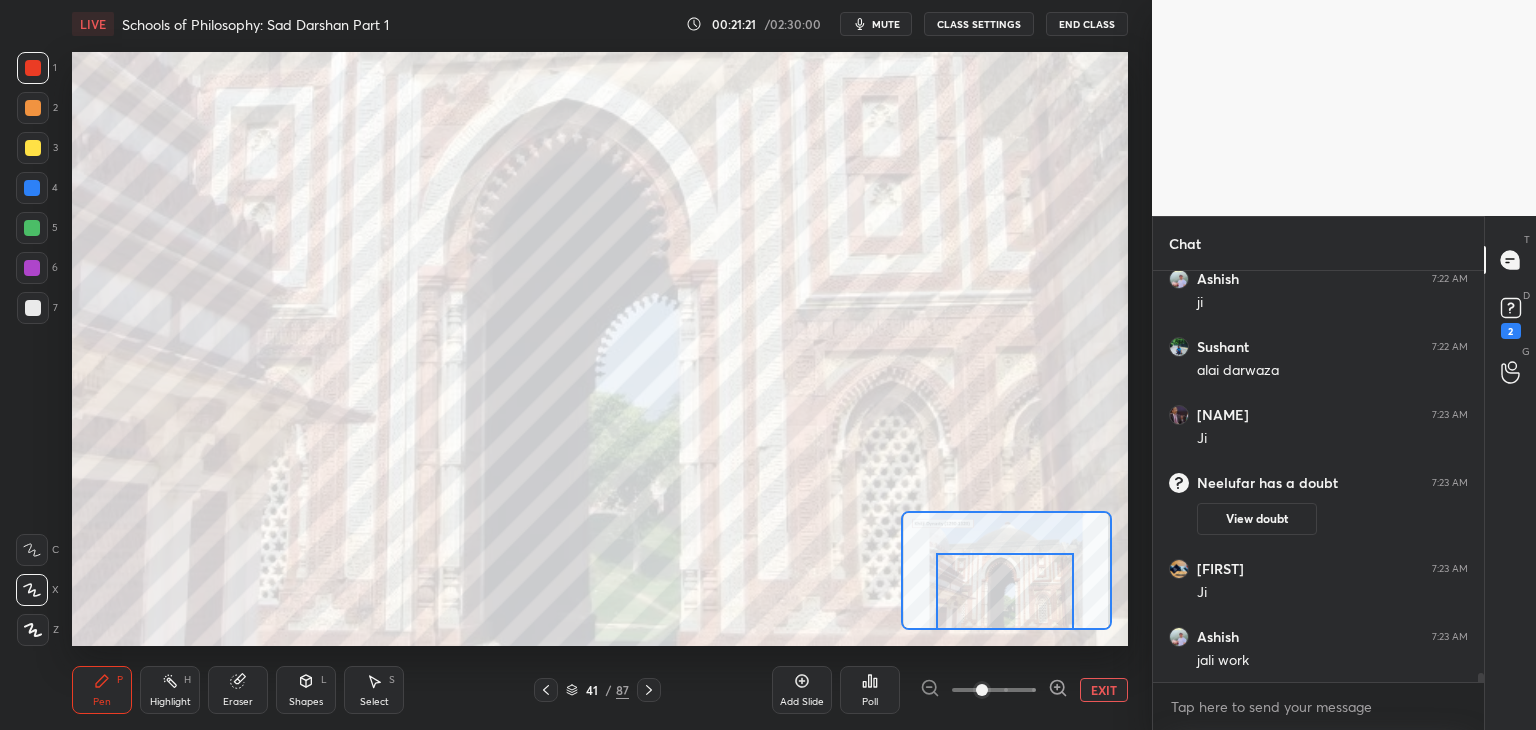 click on "EXIT" at bounding box center [1104, 690] 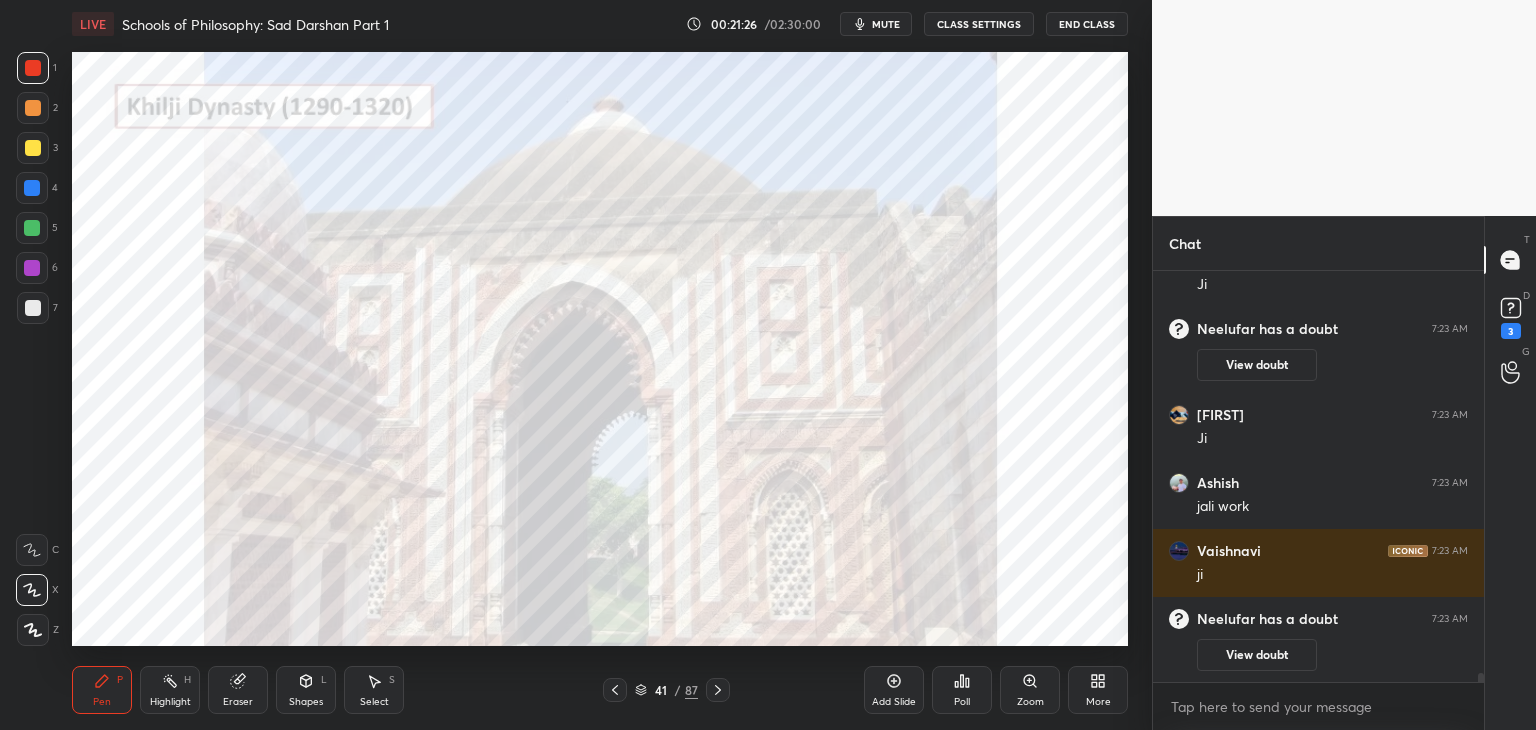 scroll, scrollTop: 19166, scrollLeft: 0, axis: vertical 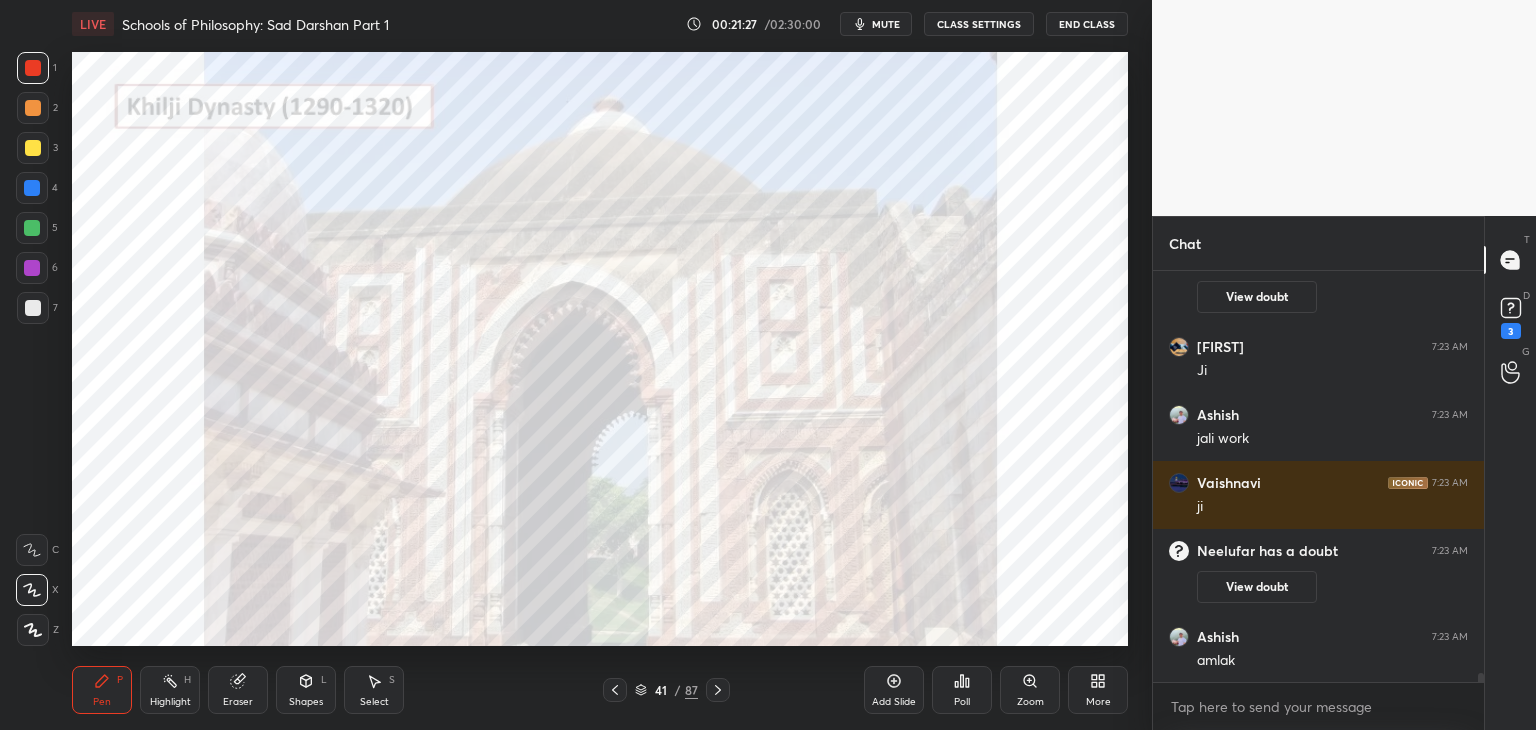 click 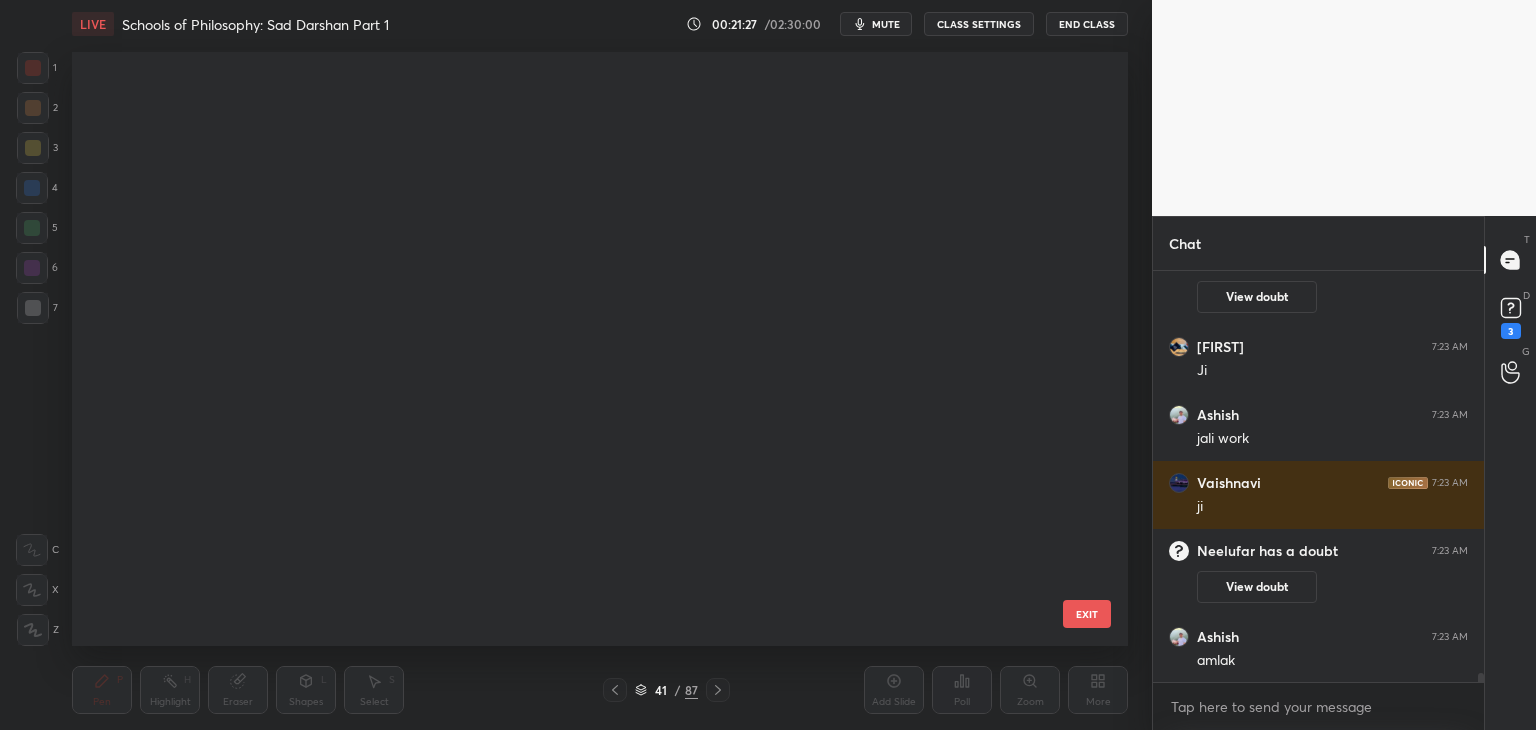 scroll, scrollTop: 1968, scrollLeft: 0, axis: vertical 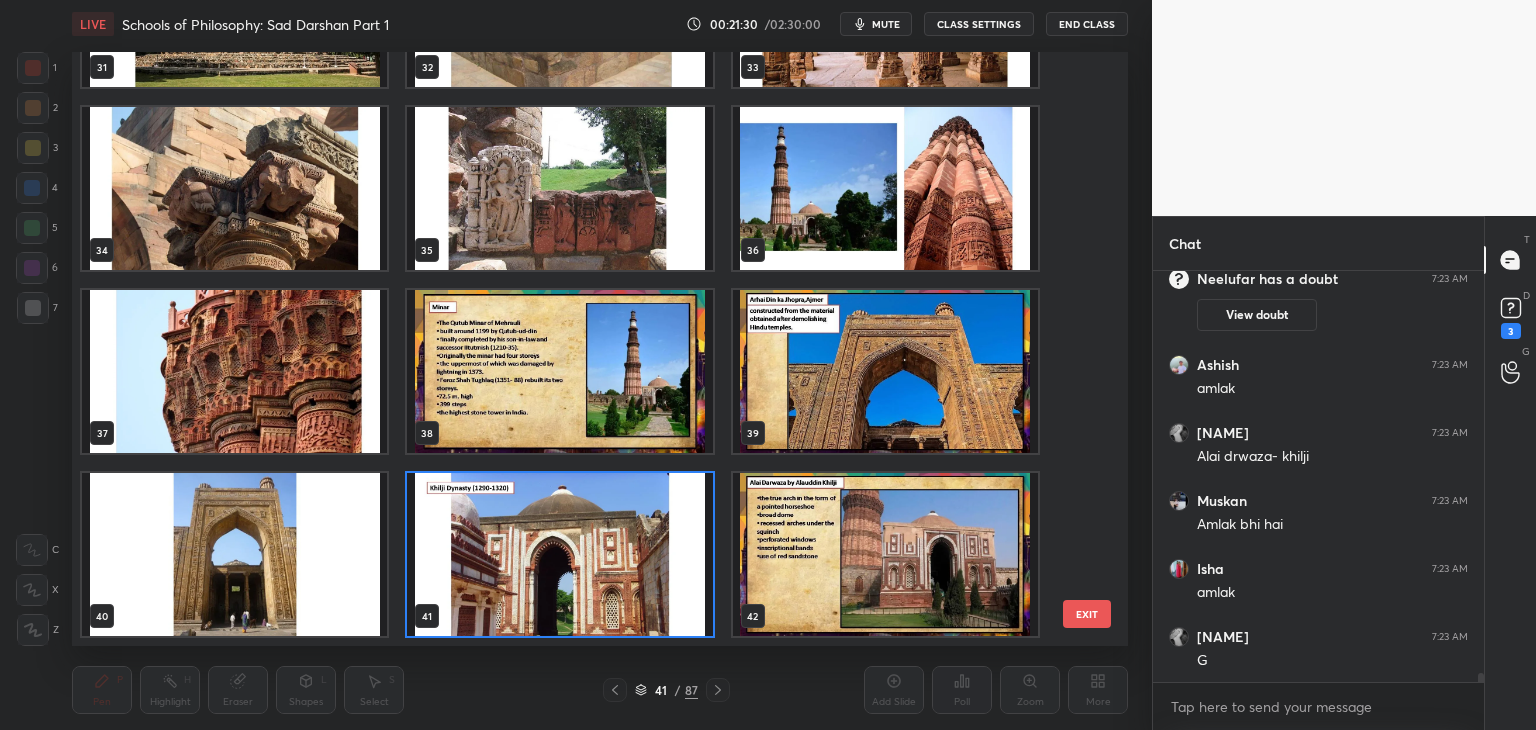 drag, startPoint x: 1095, startPoint y: 280, endPoint x: 1096, endPoint y: 313, distance: 33.01515 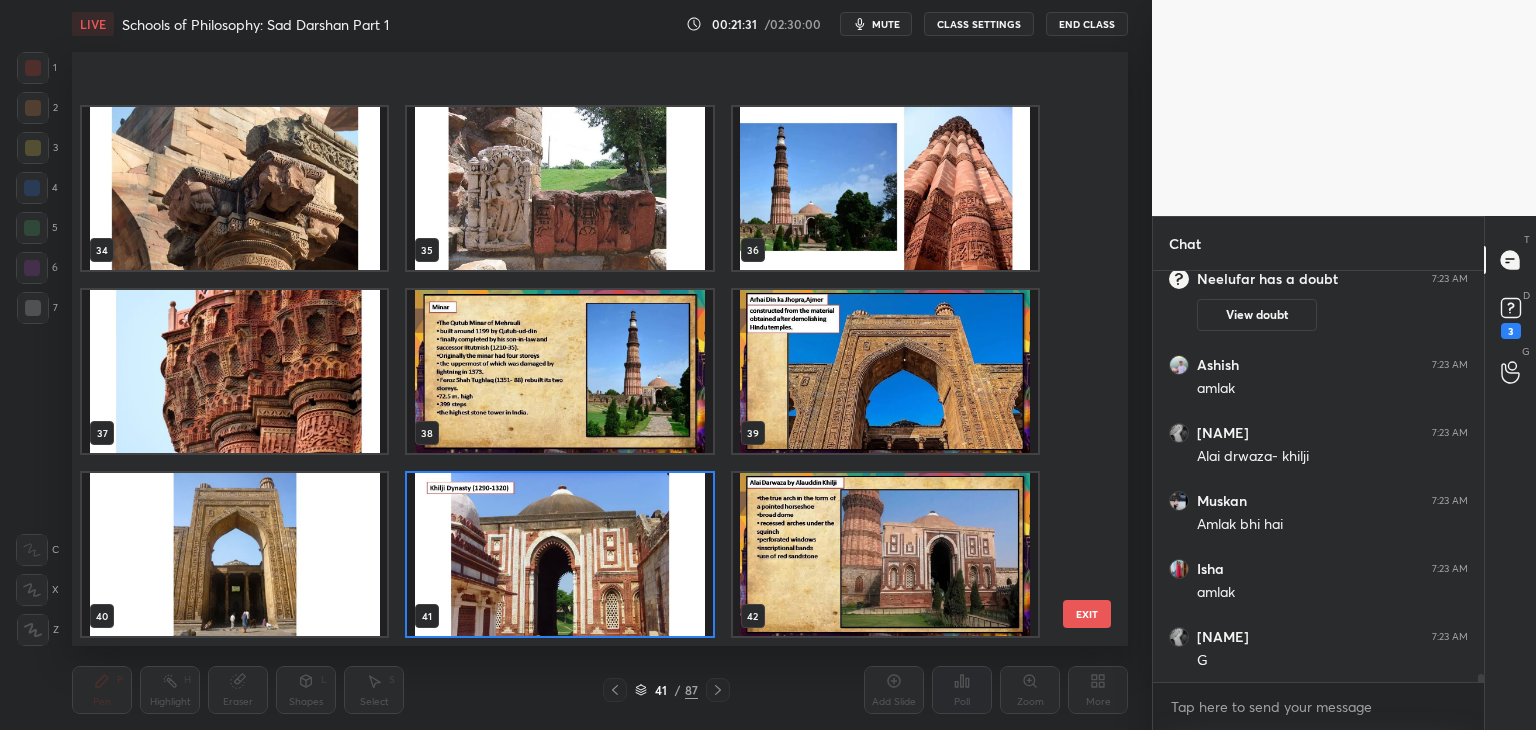 scroll, scrollTop: 2287, scrollLeft: 0, axis: vertical 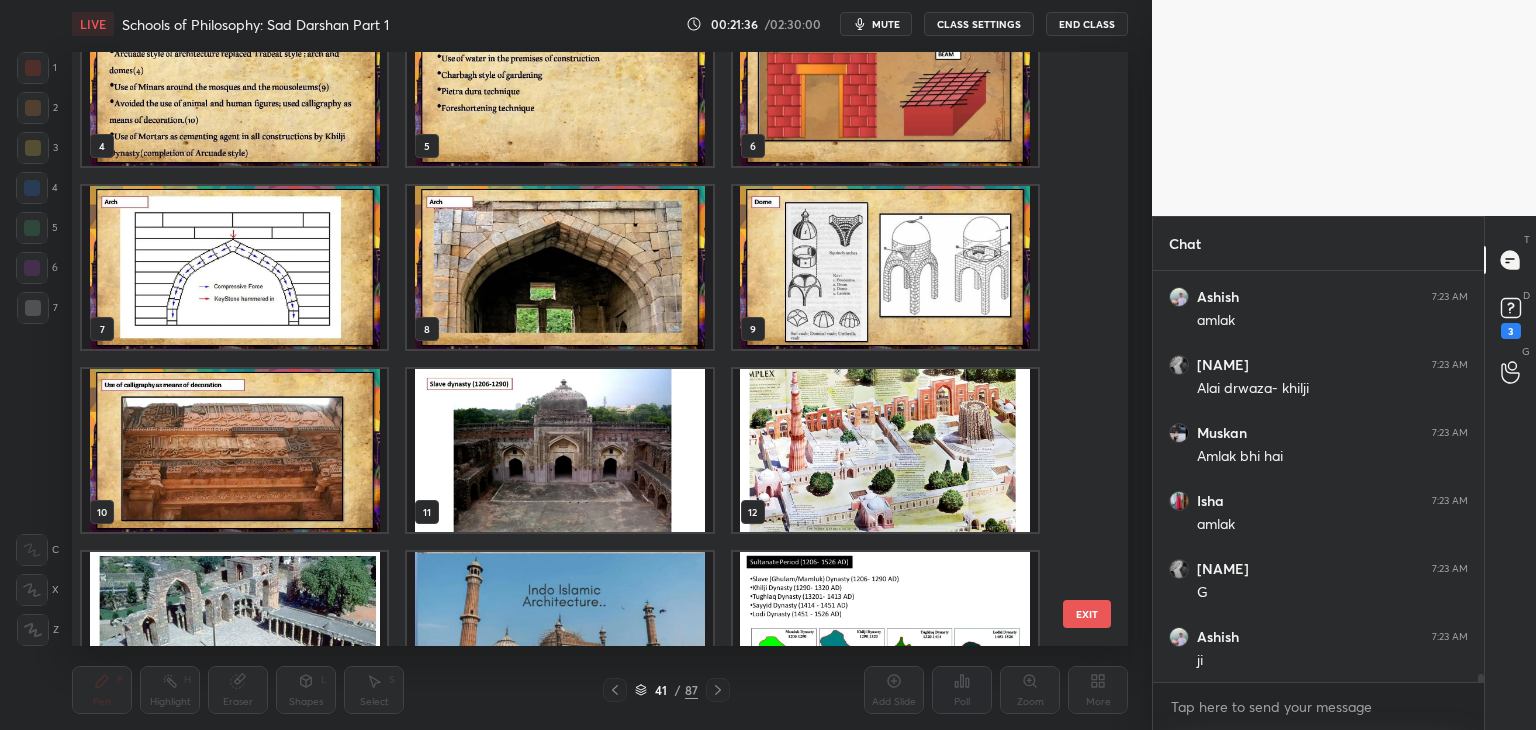 click at bounding box center [885, 450] 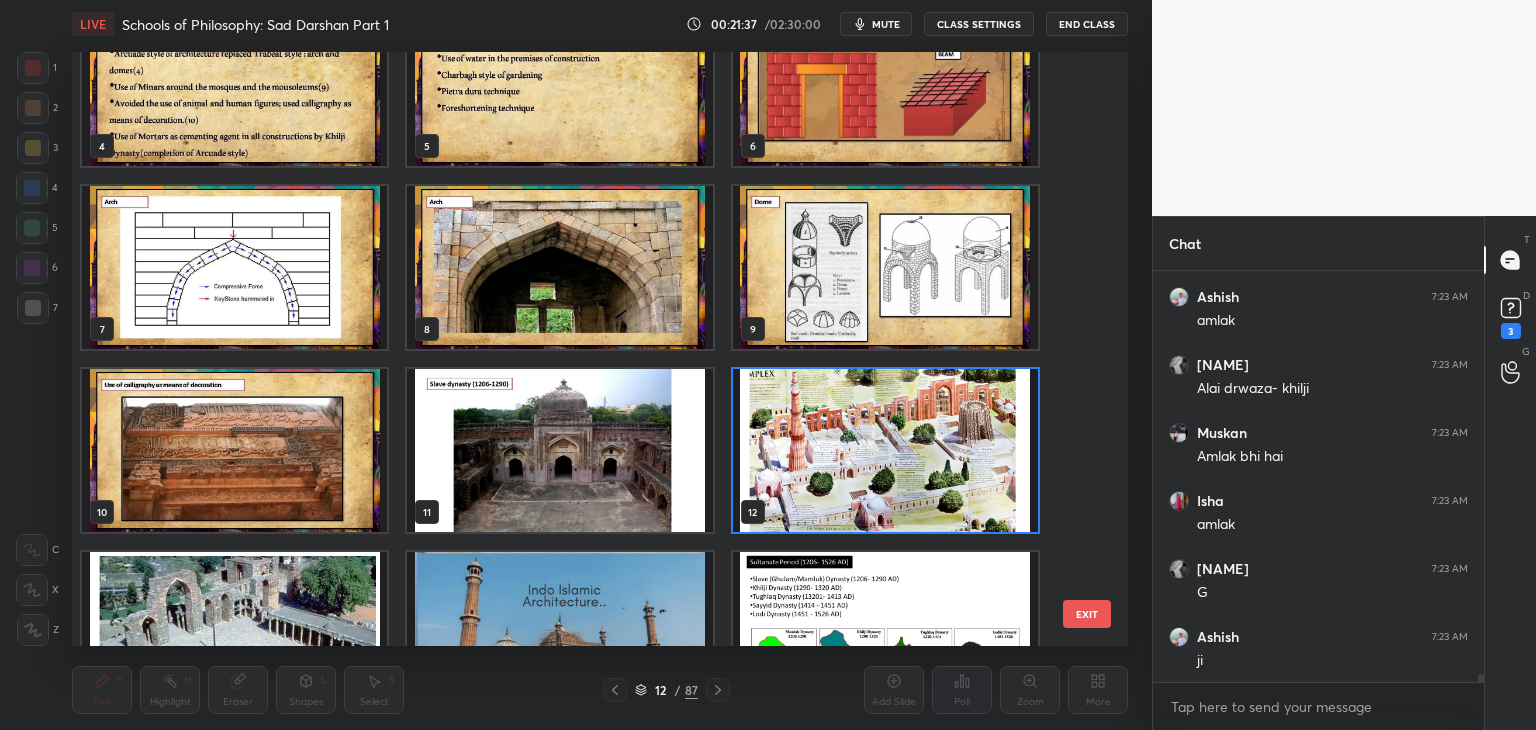 click 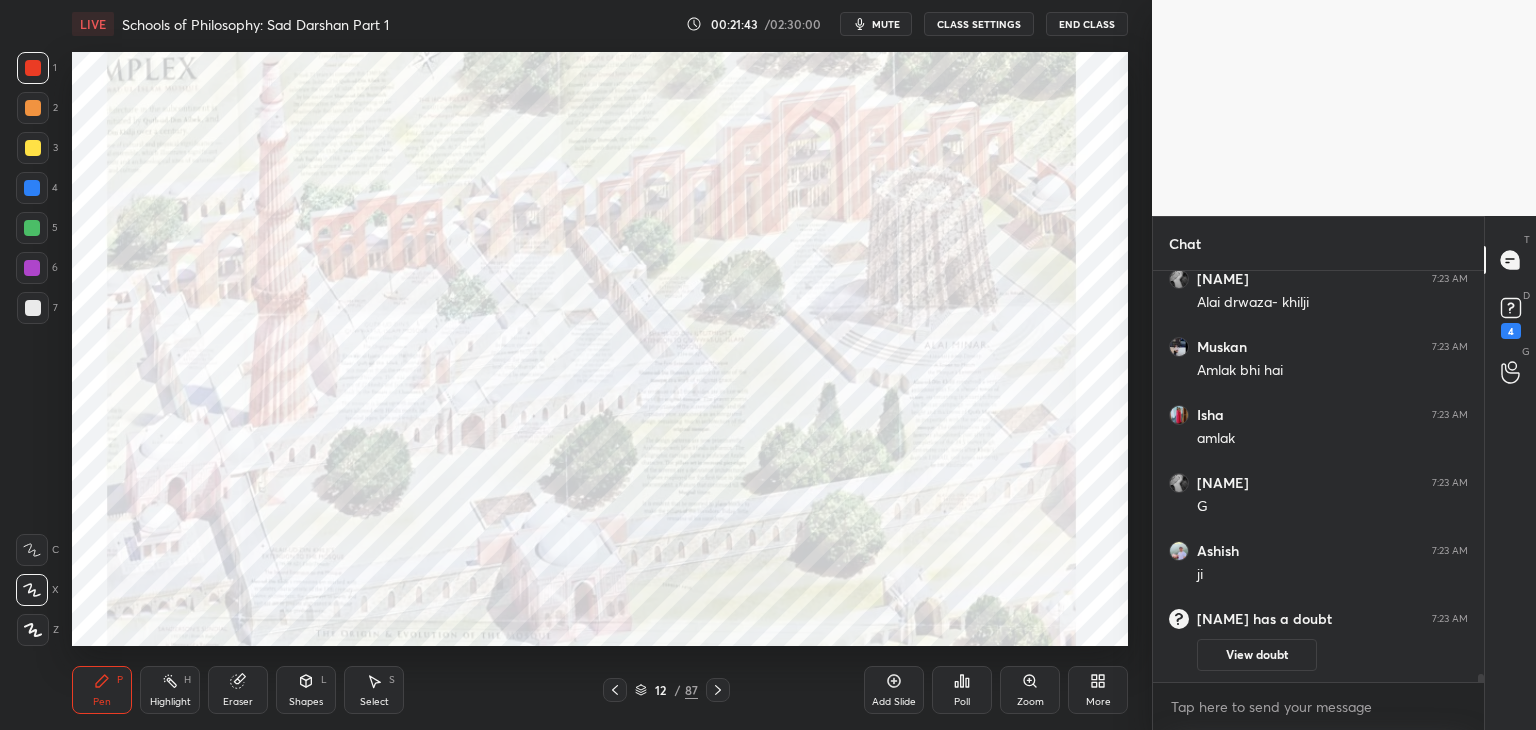 scroll, scrollTop: 19552, scrollLeft: 0, axis: vertical 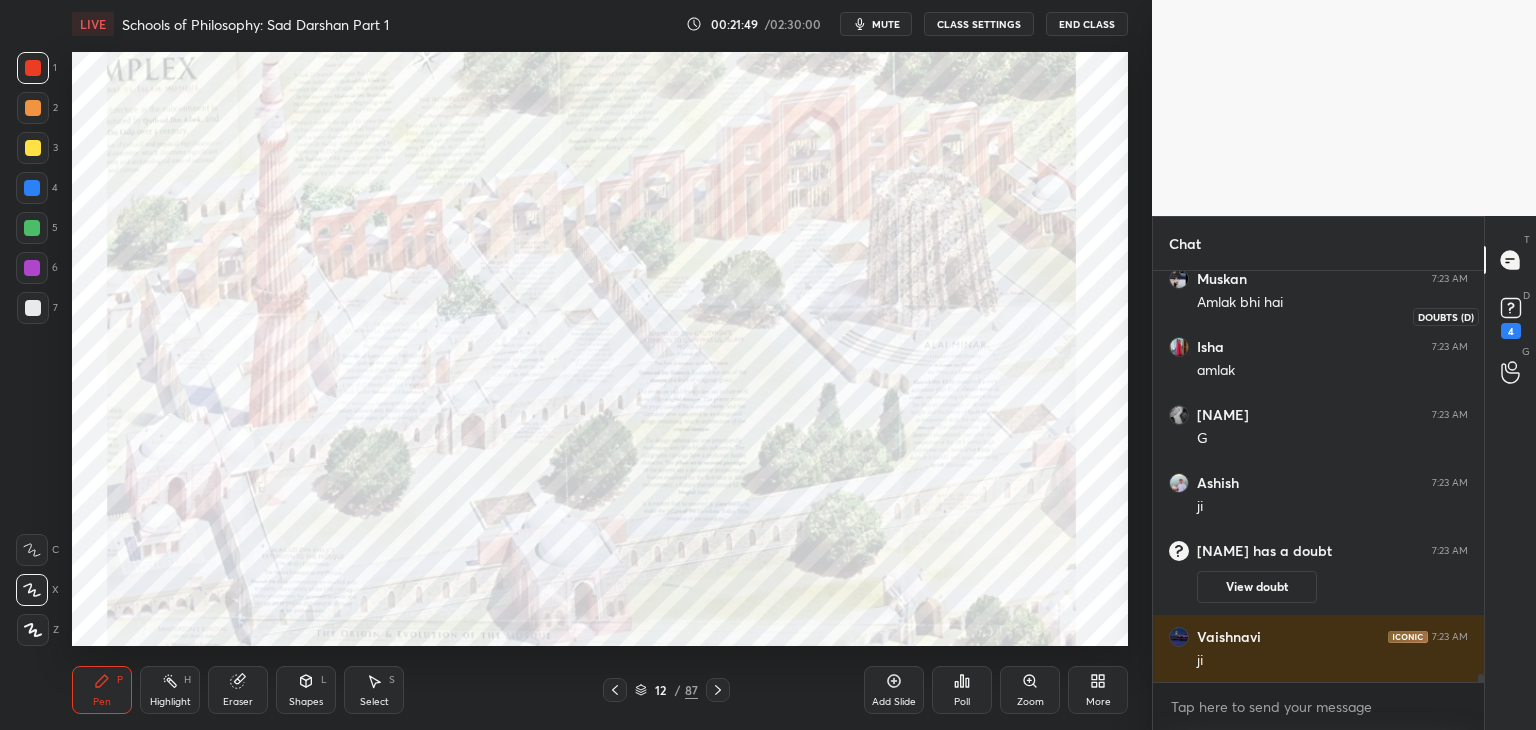 click on "4" at bounding box center (1511, 331) 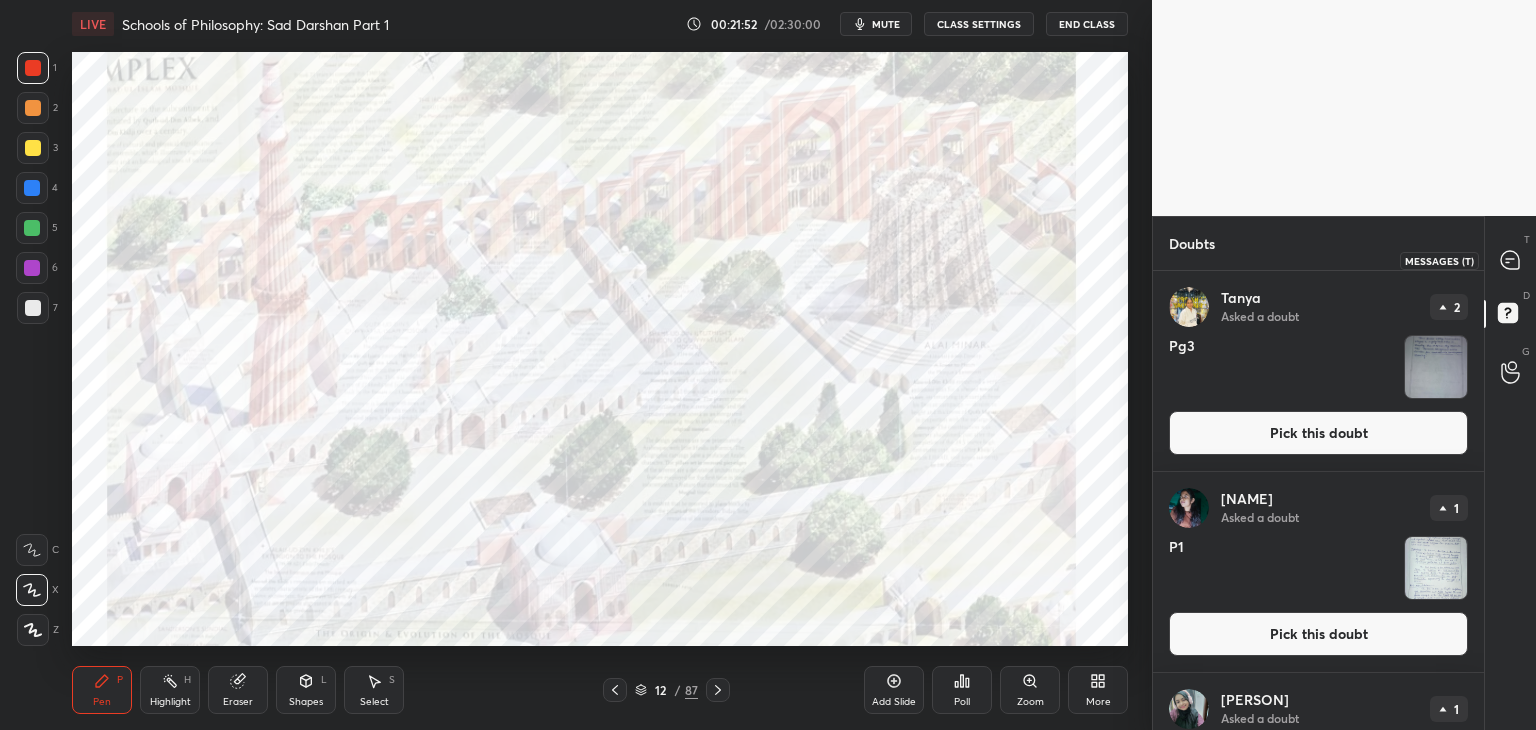 click 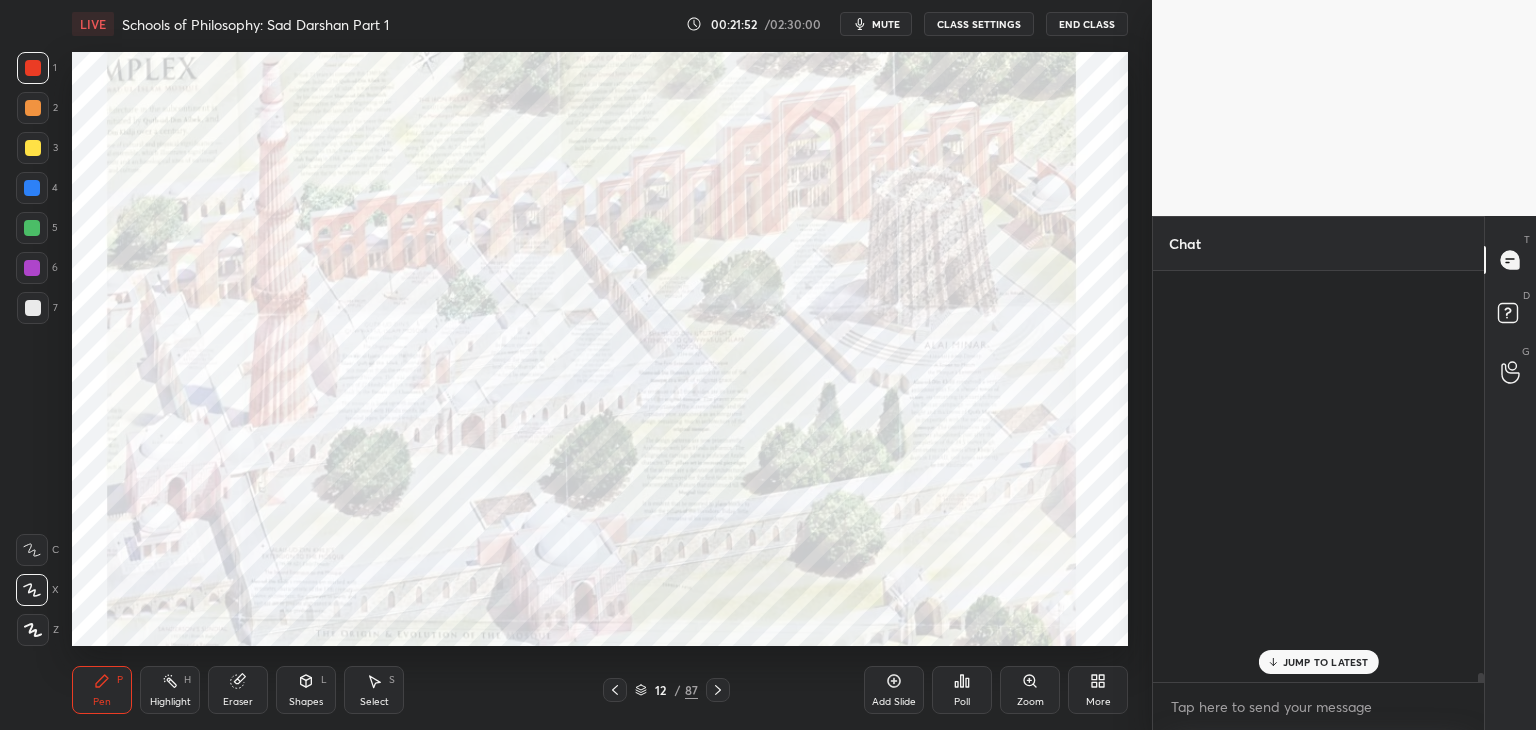 scroll, scrollTop: 20066, scrollLeft: 0, axis: vertical 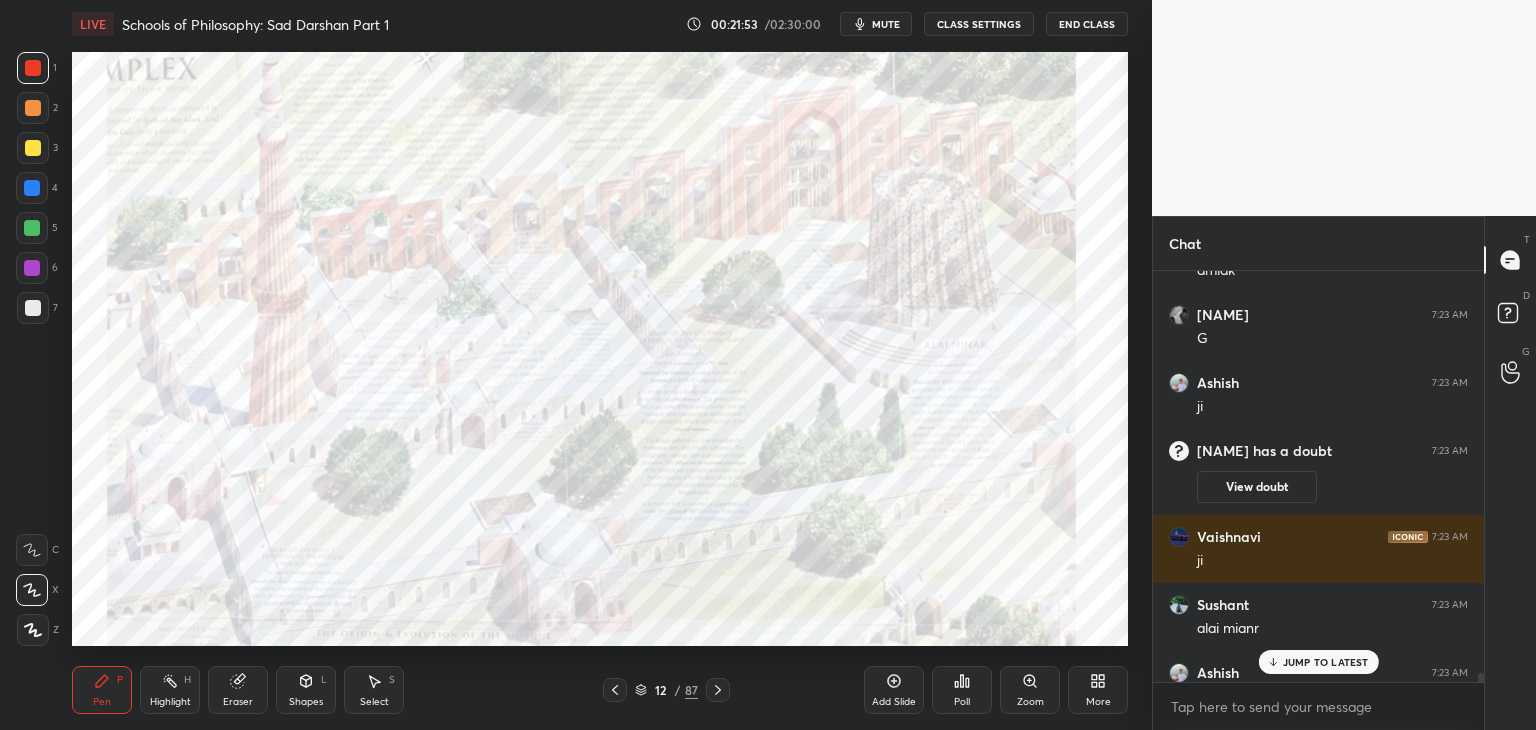 click on "JUMP TO LATEST" at bounding box center [1326, 662] 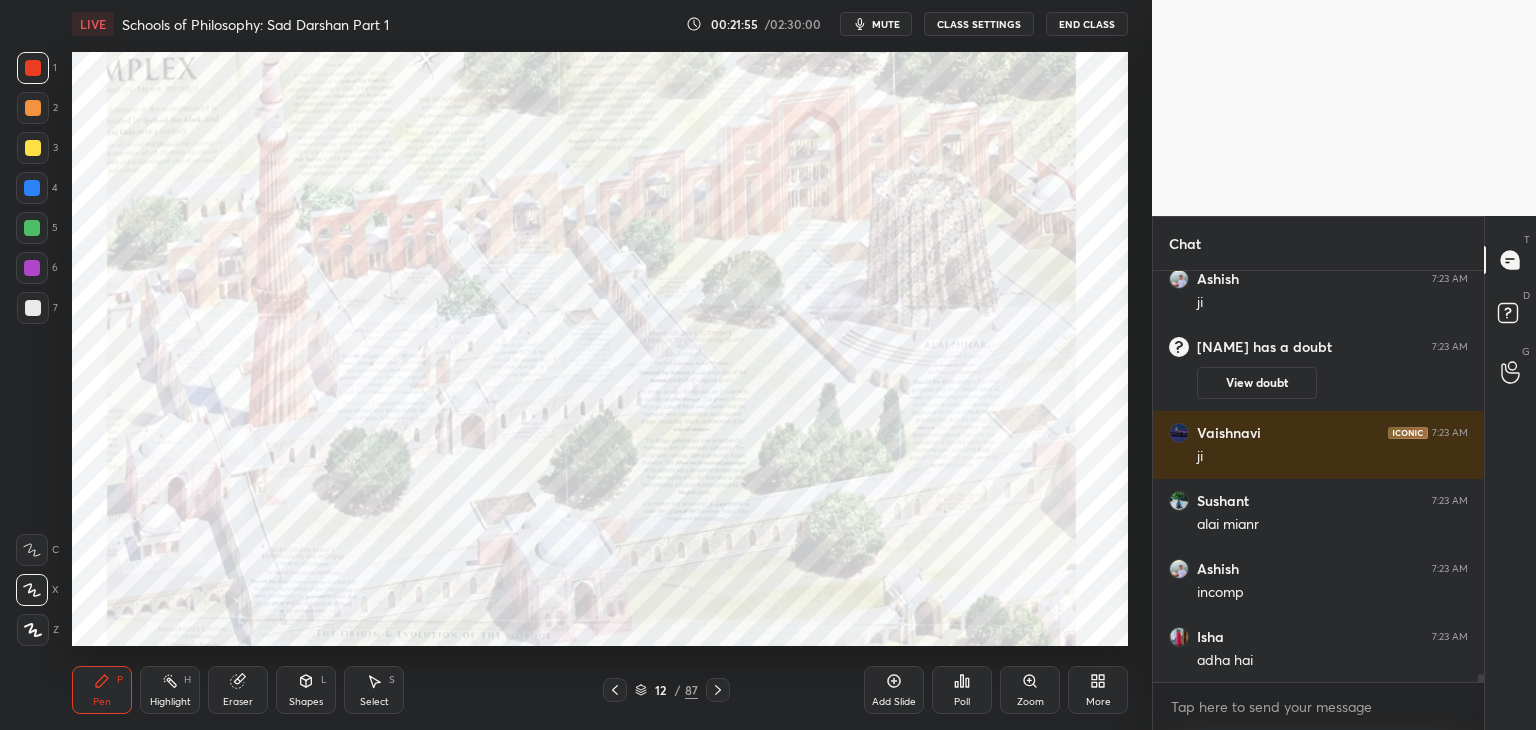 click 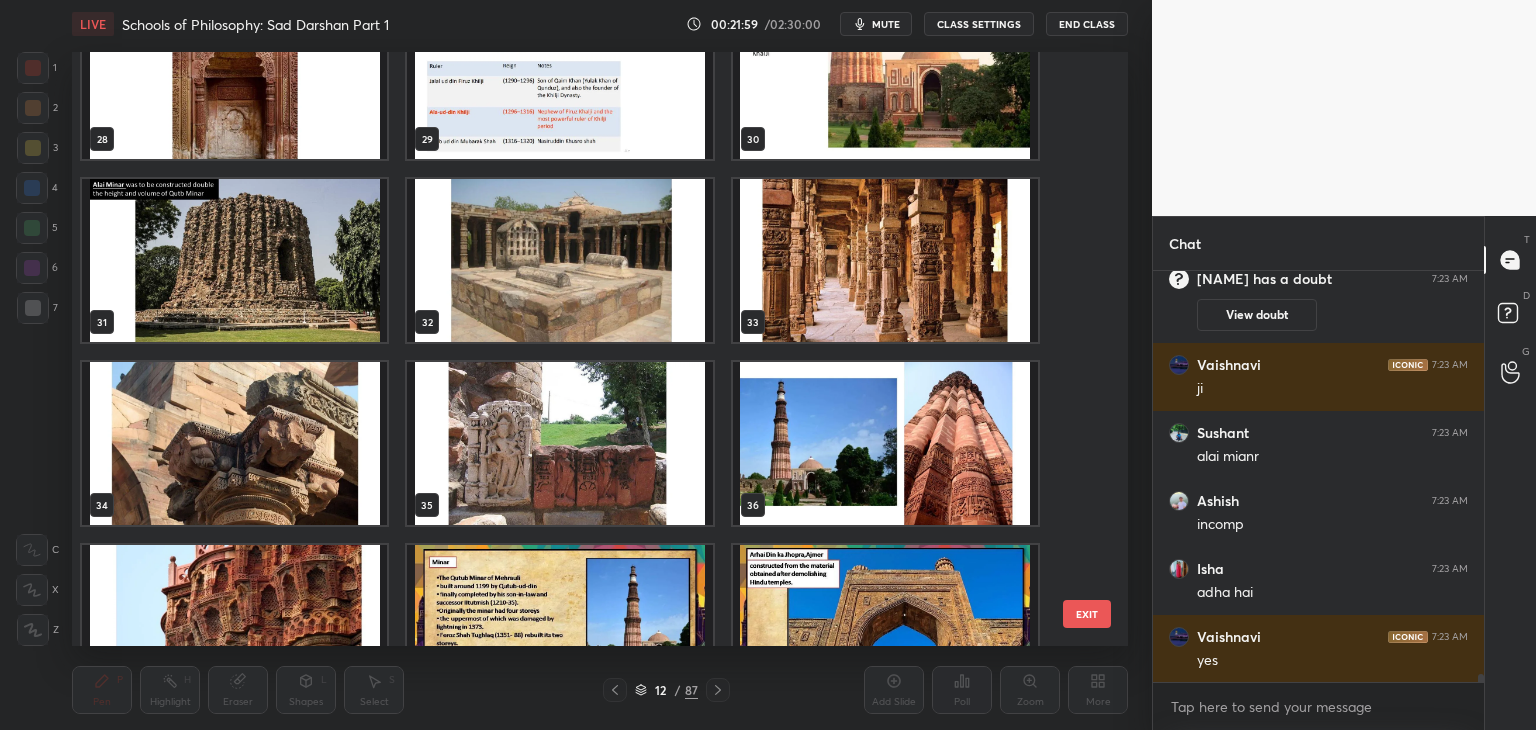 click at bounding box center [234, 260] 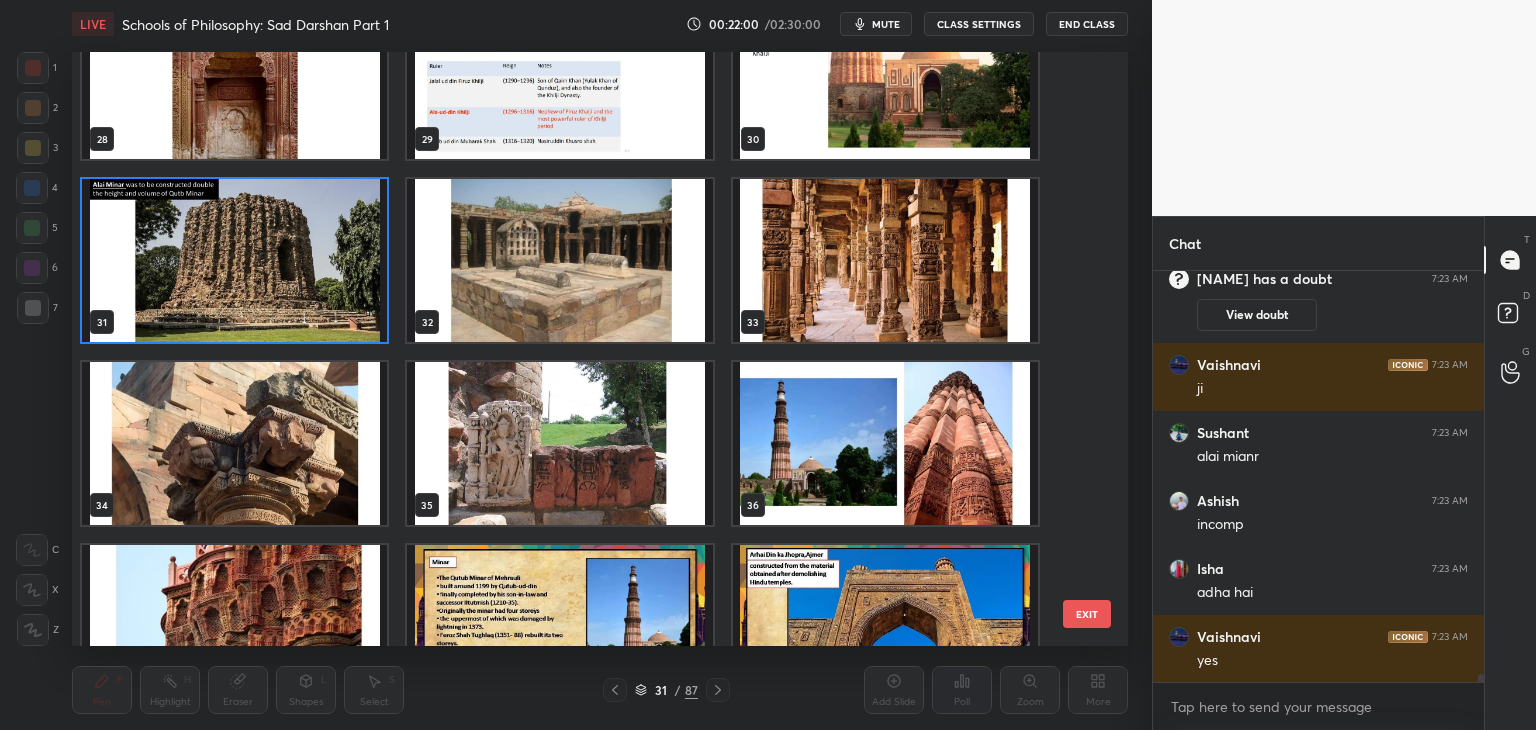click 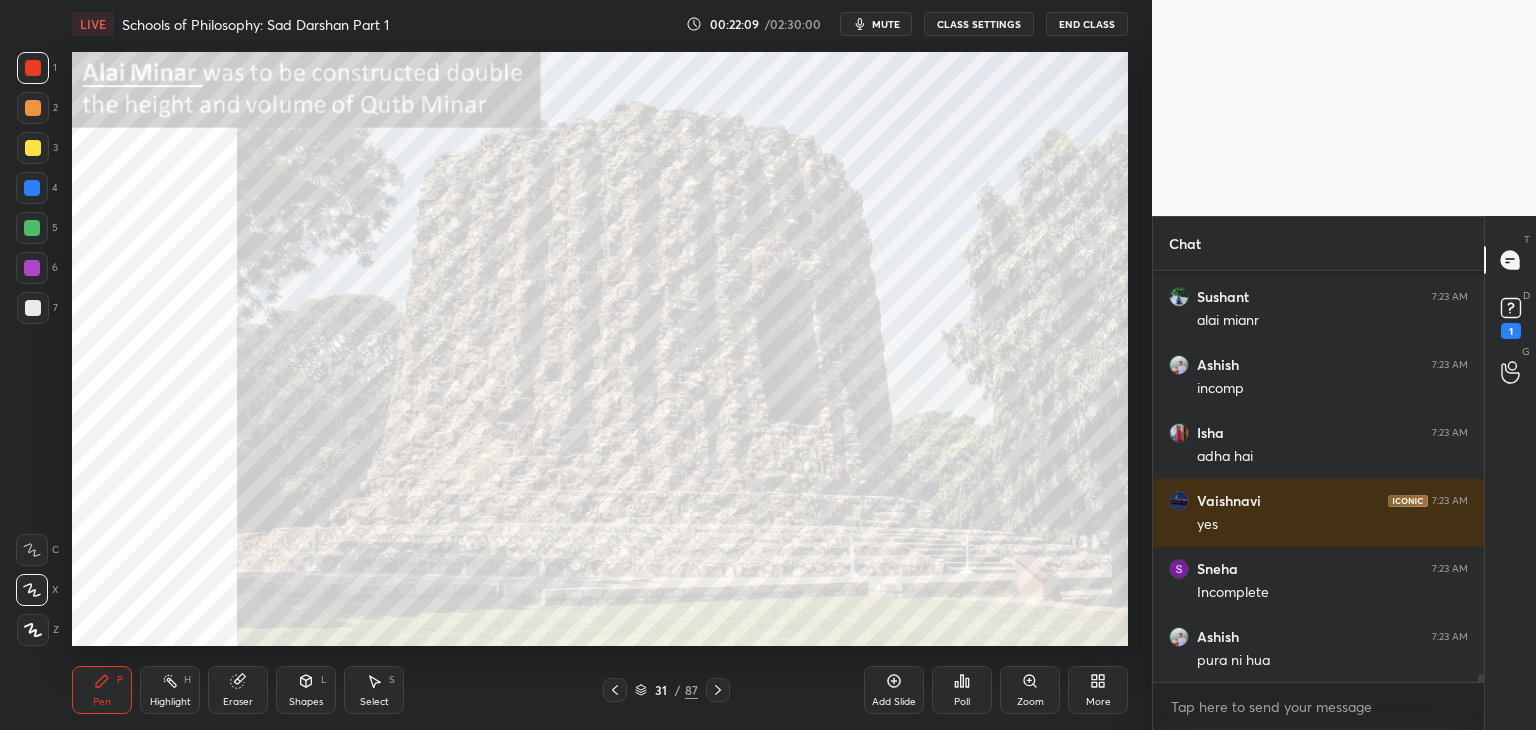 scroll, scrollTop: 20460, scrollLeft: 0, axis: vertical 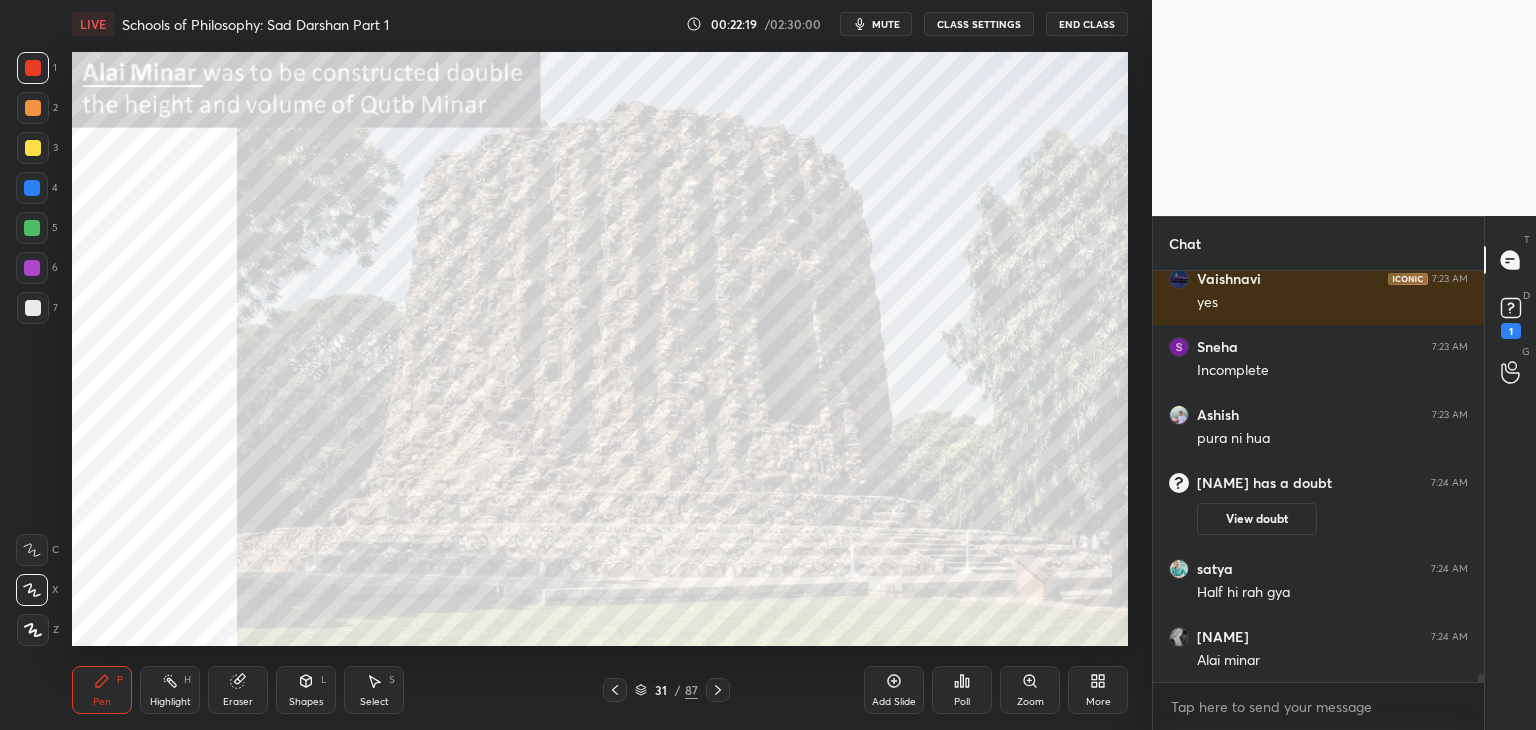 click 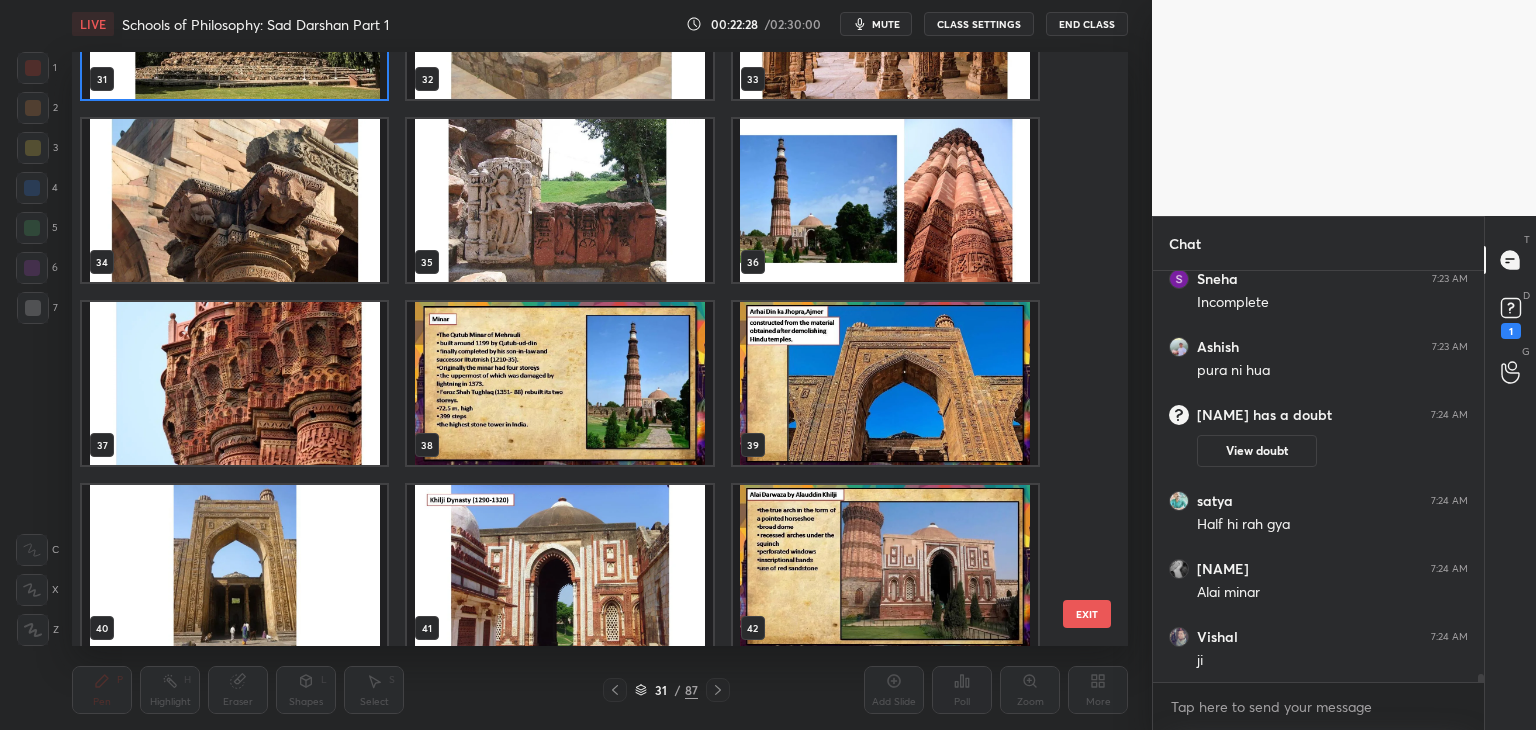 scroll, scrollTop: 1859, scrollLeft: 0, axis: vertical 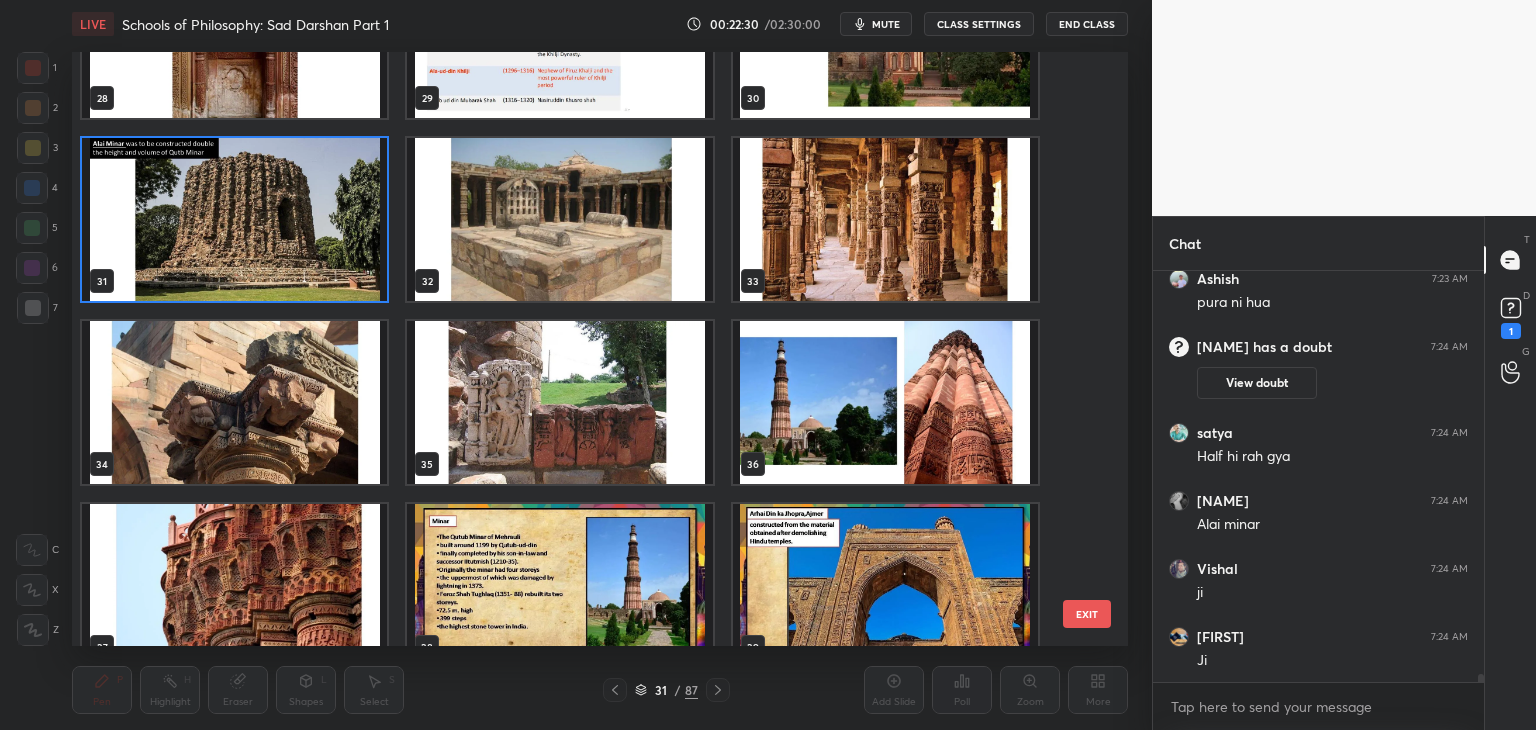 click on "EXIT" at bounding box center (1087, 614) 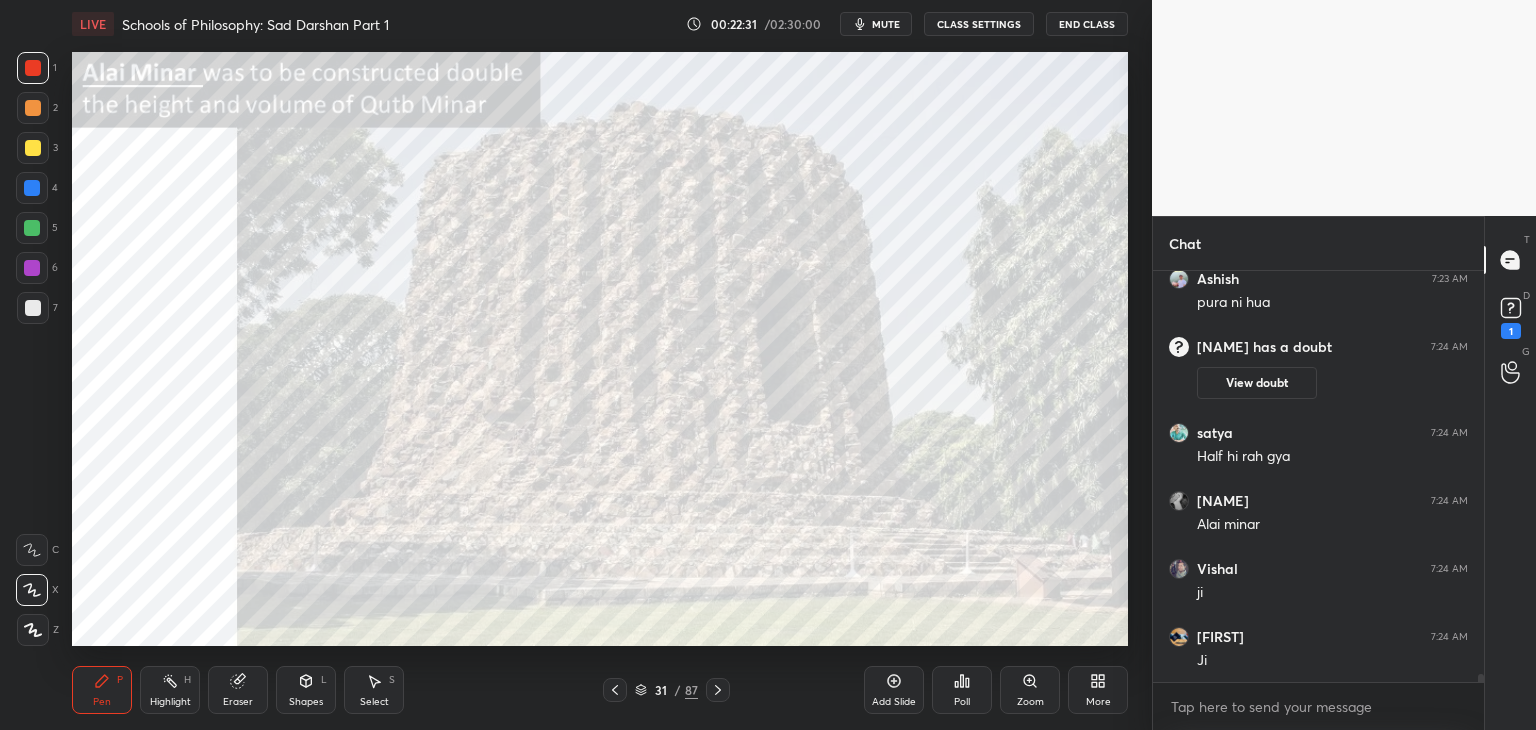 scroll, scrollTop: 0, scrollLeft: 0, axis: both 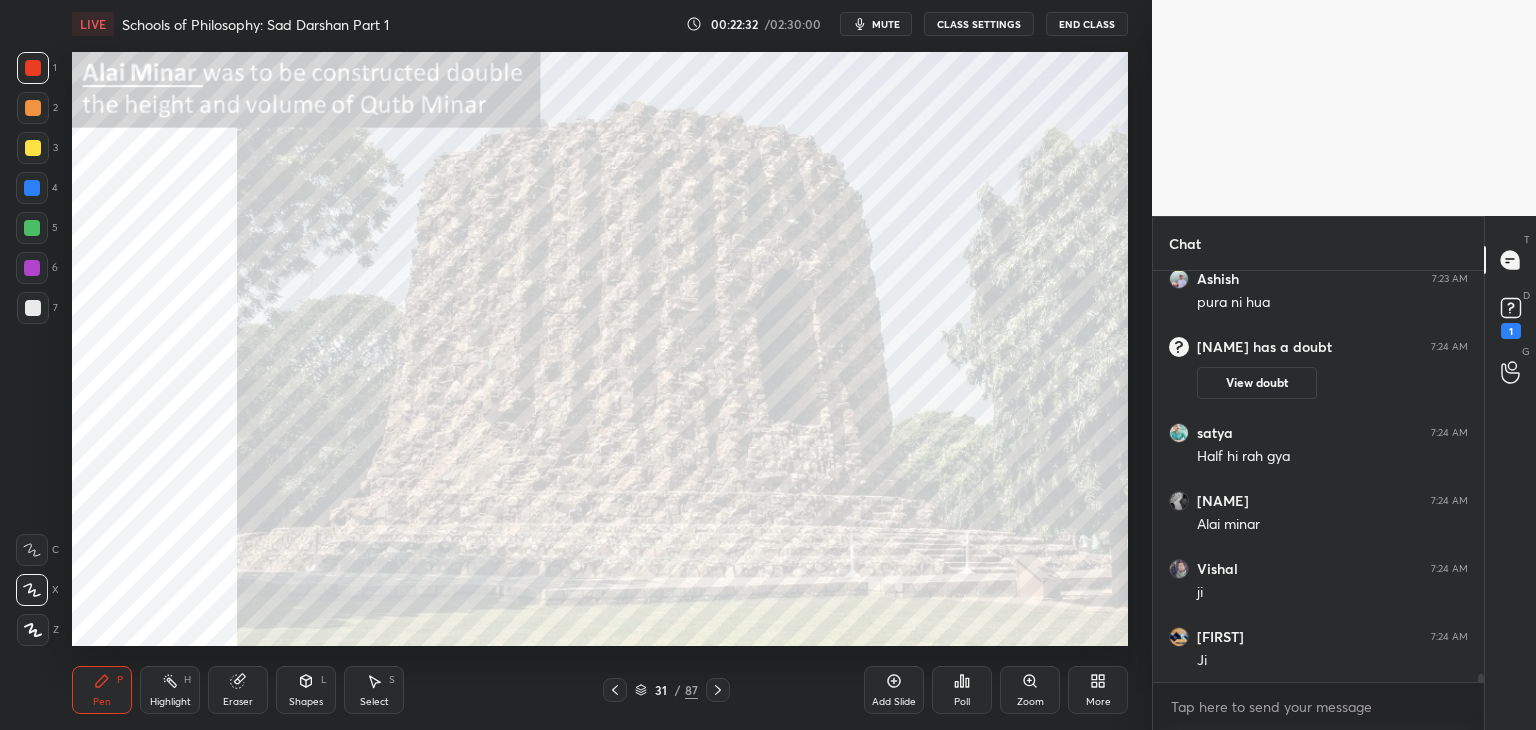 click 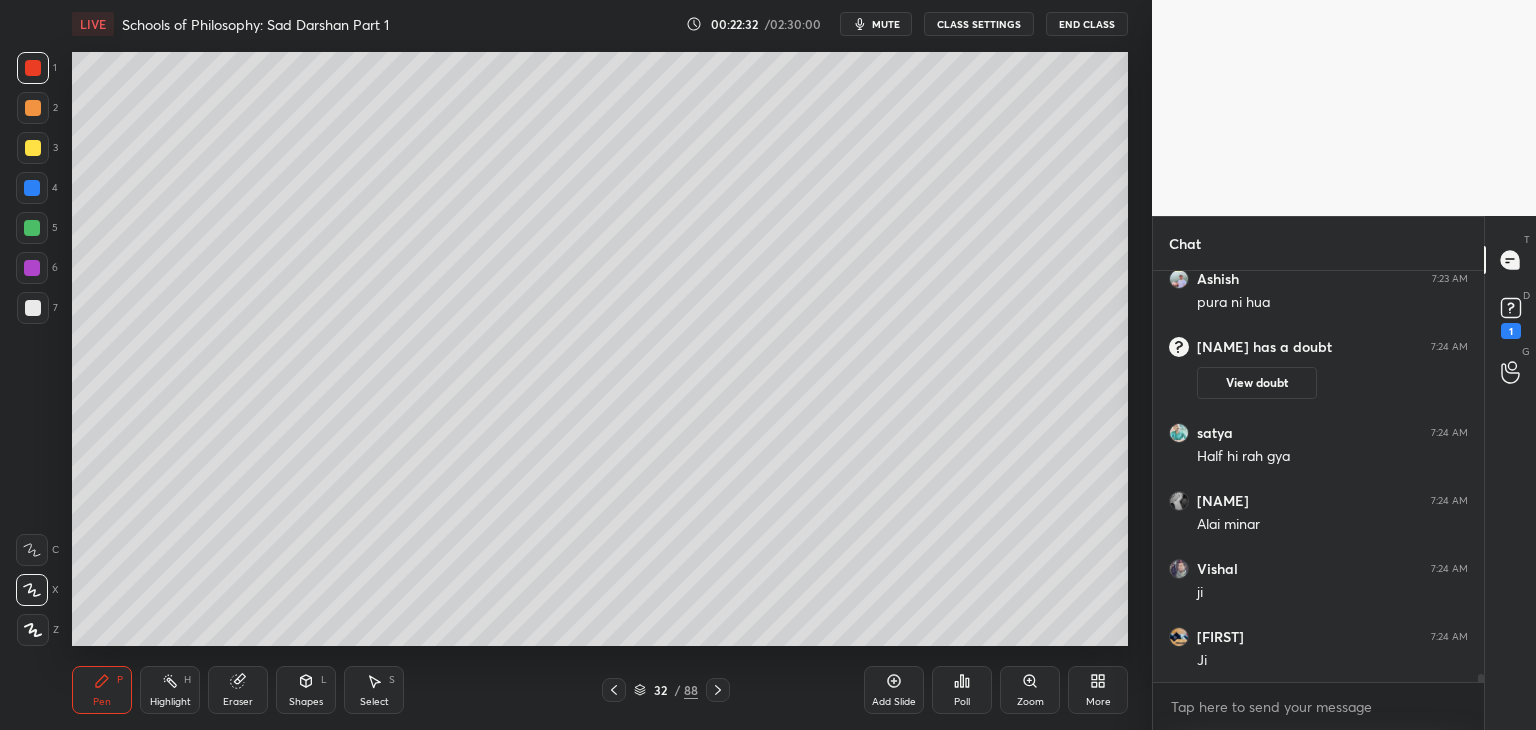 click at bounding box center (33, 308) 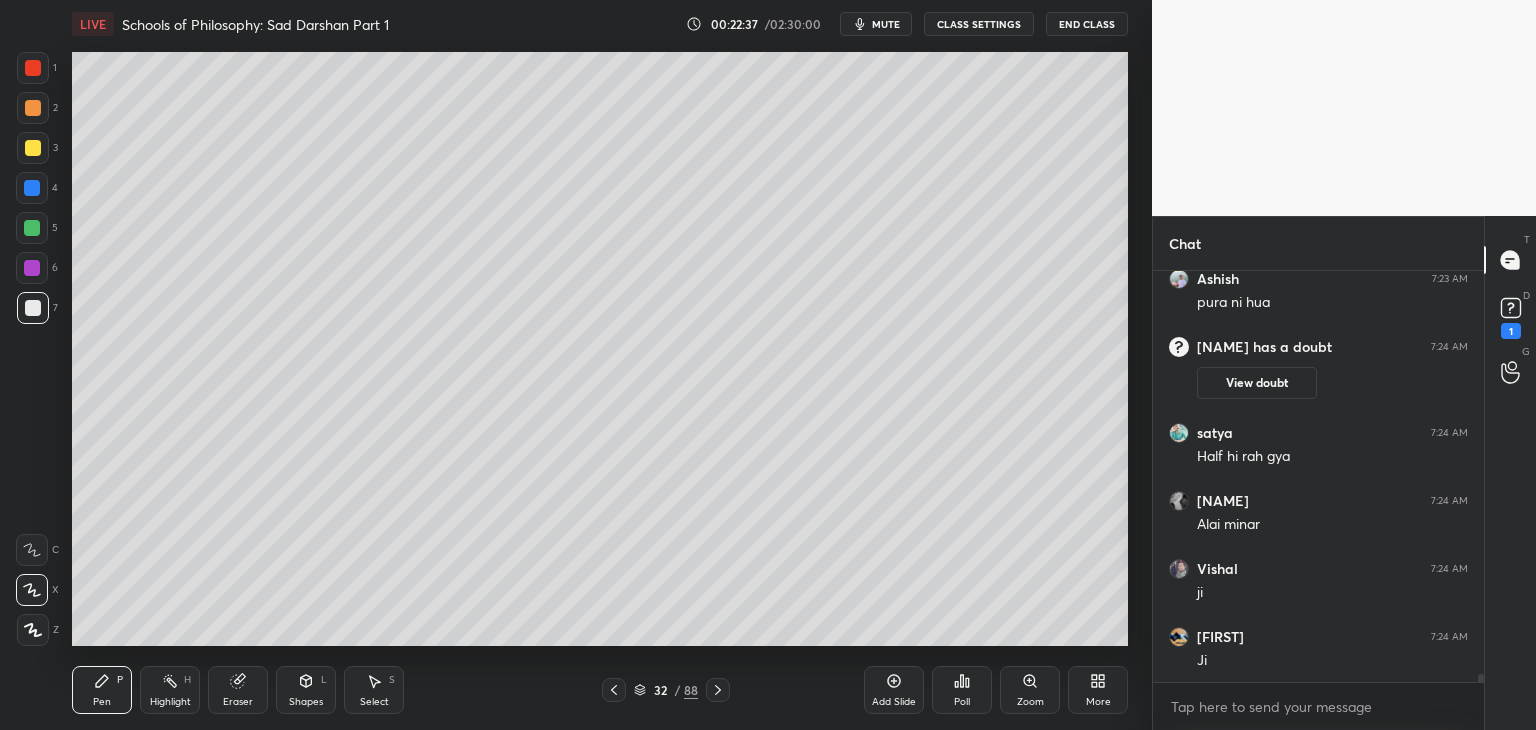 scroll, scrollTop: 20206, scrollLeft: 0, axis: vertical 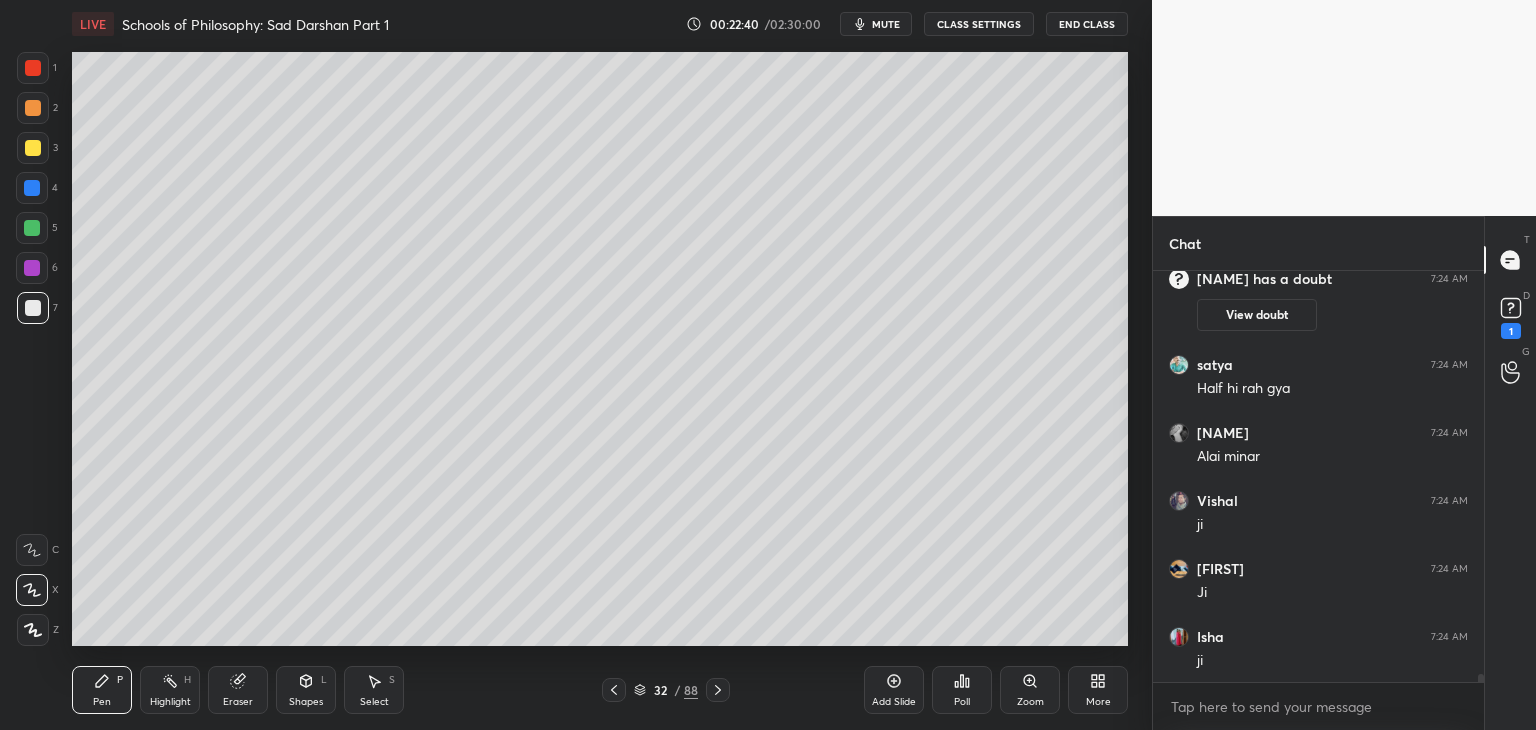 click at bounding box center [33, 148] 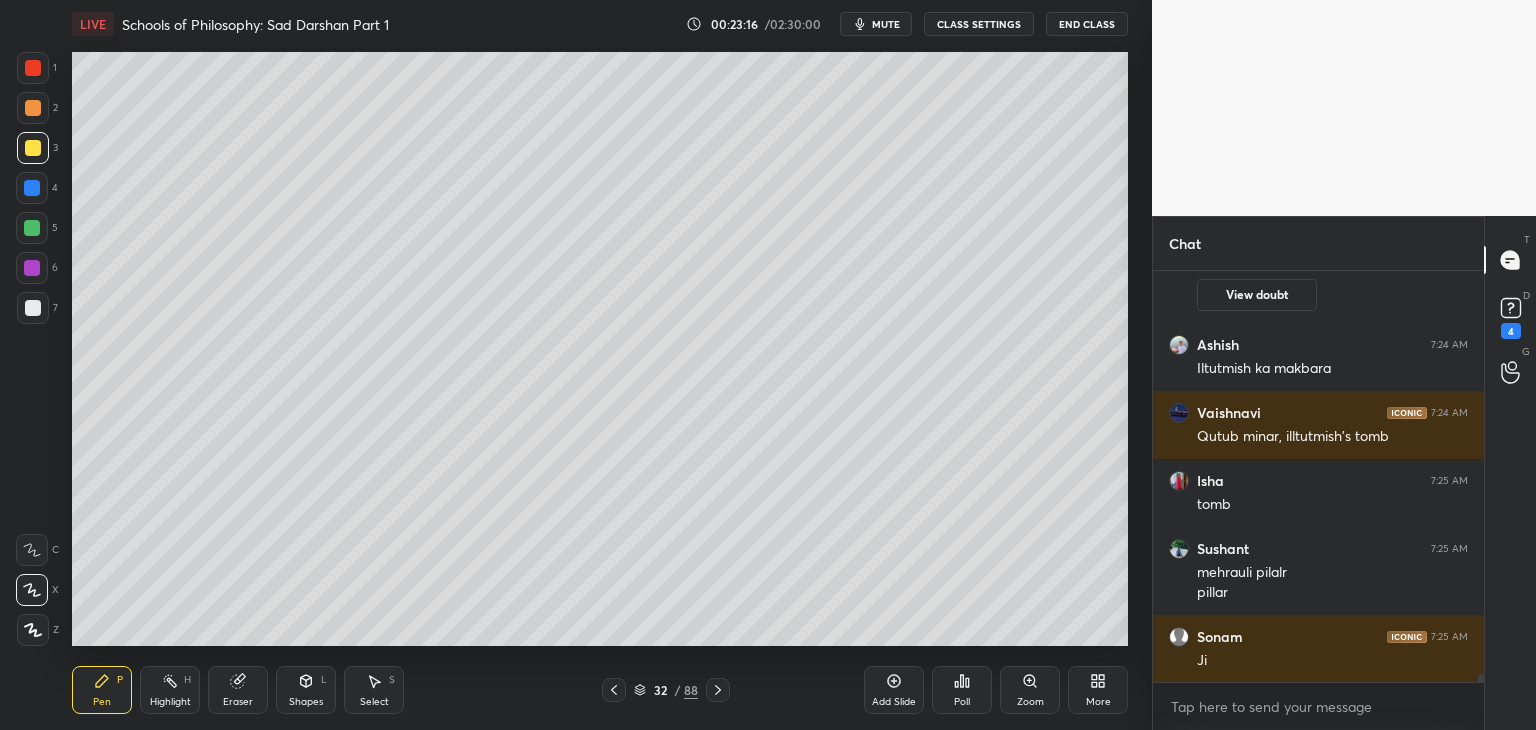 scroll, scrollTop: 20744, scrollLeft: 0, axis: vertical 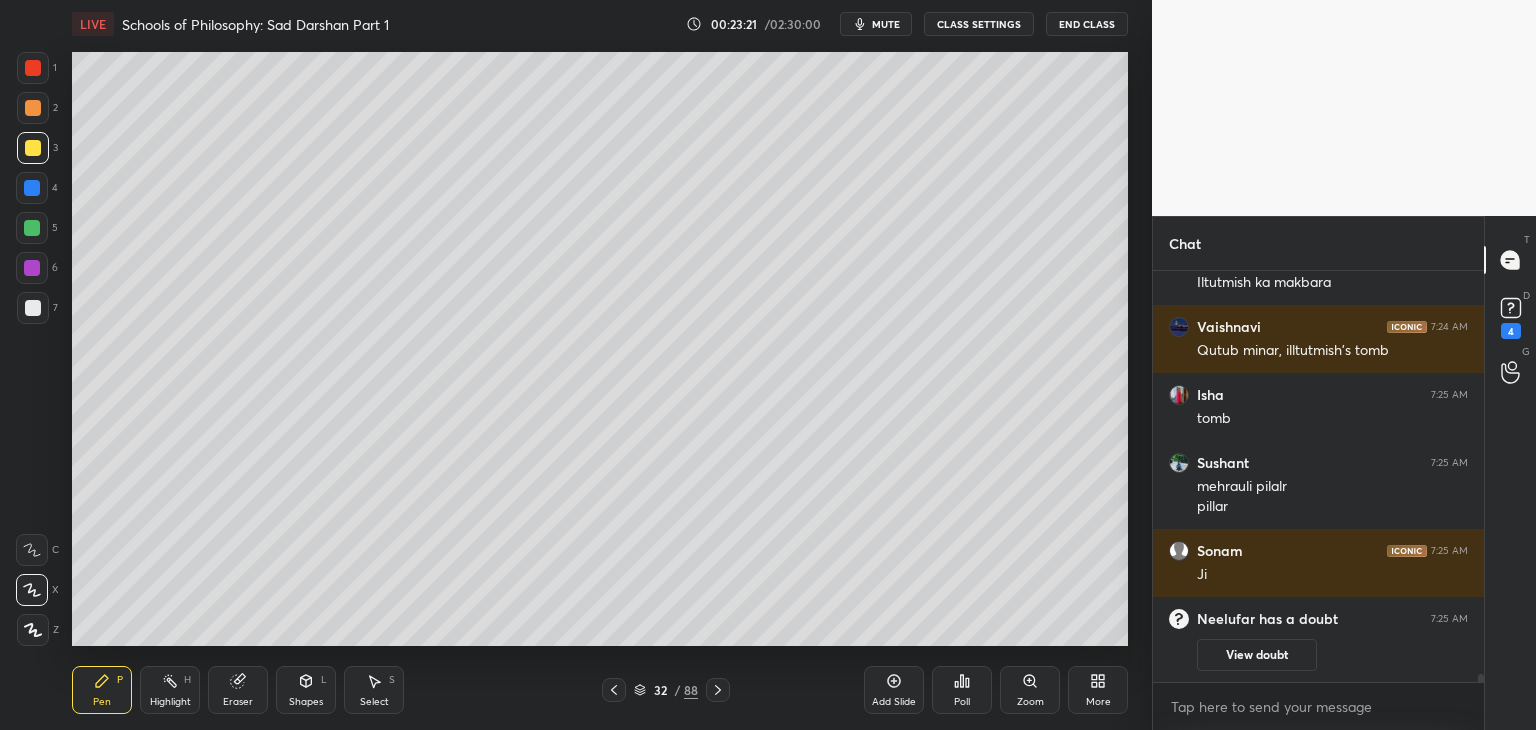 click at bounding box center [32, 188] 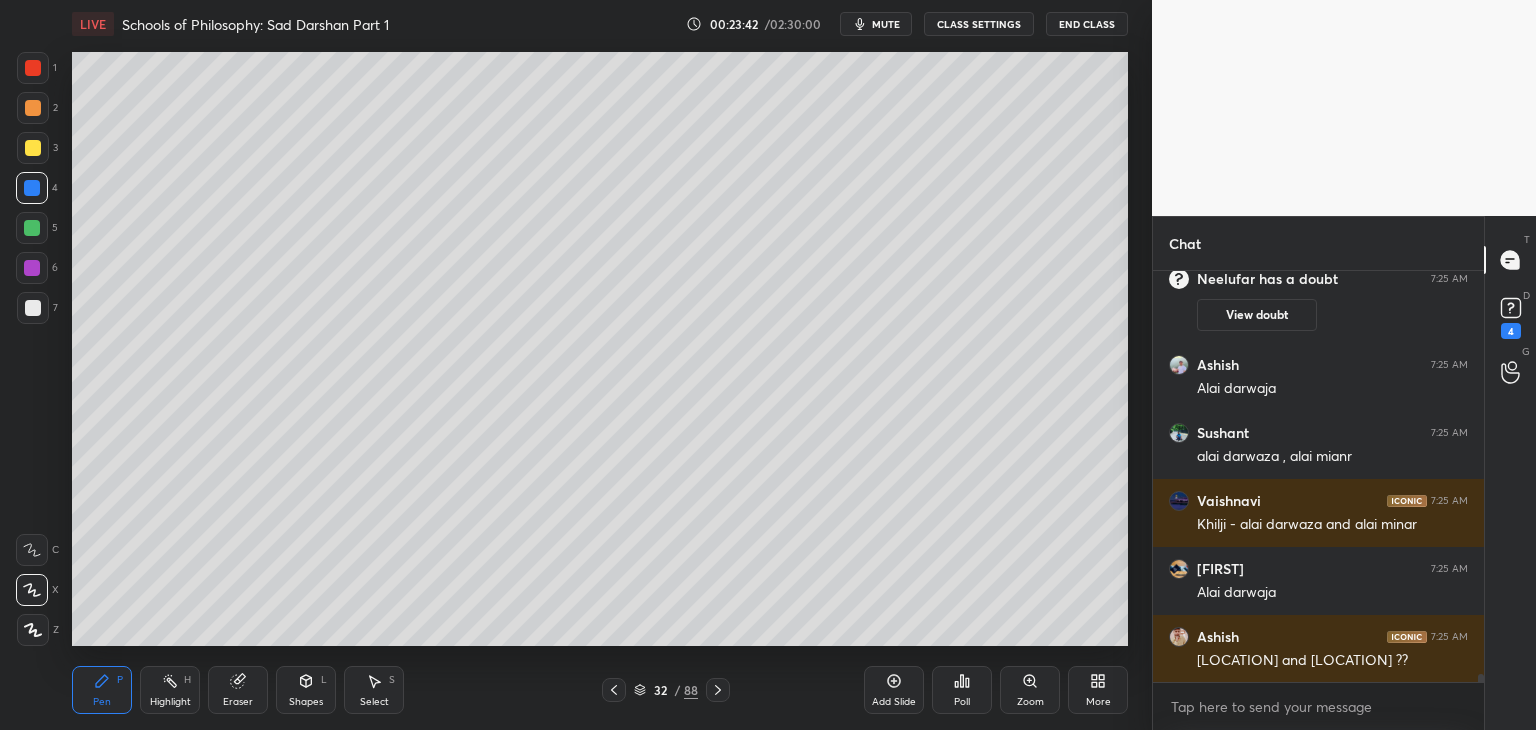 scroll, scrollTop: 21062, scrollLeft: 0, axis: vertical 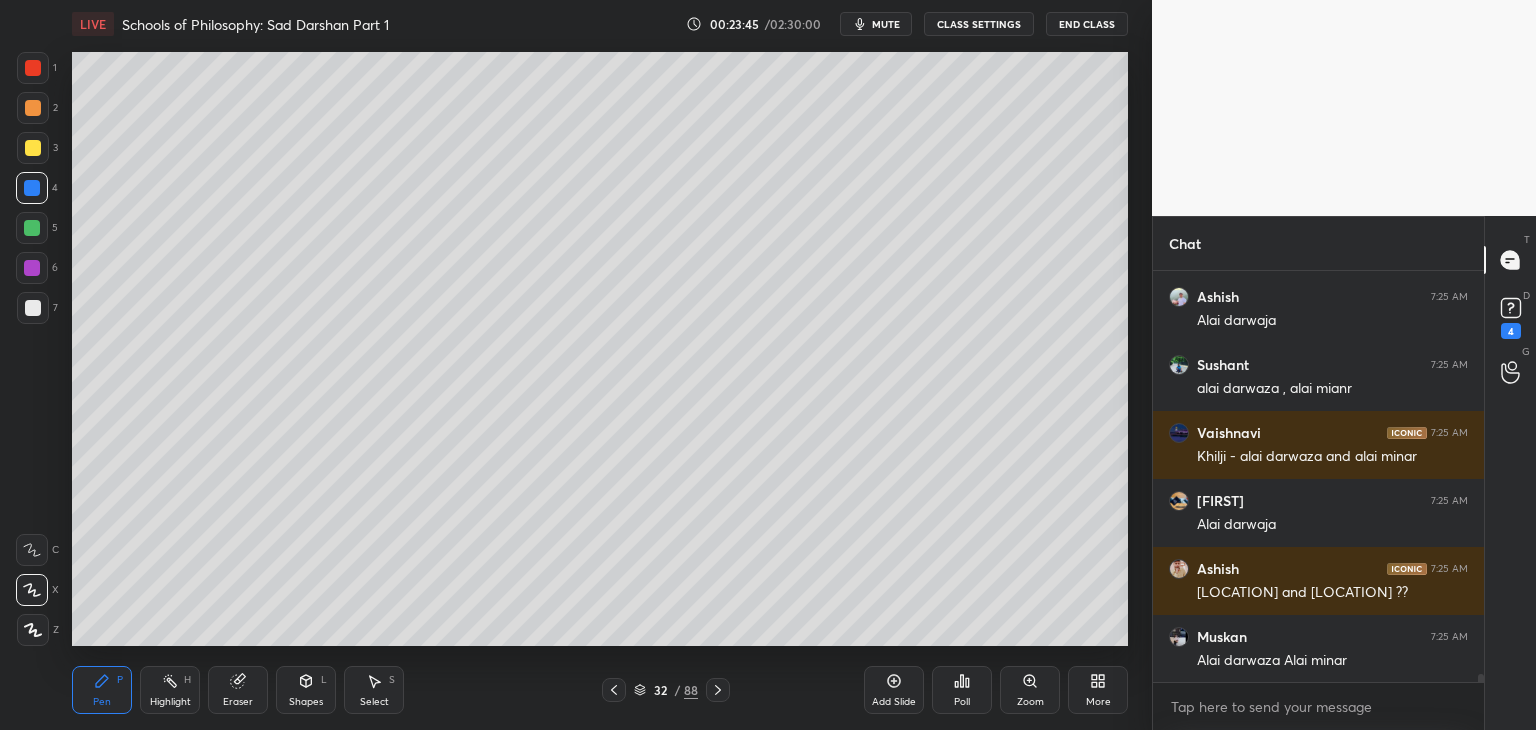 click at bounding box center [33, 68] 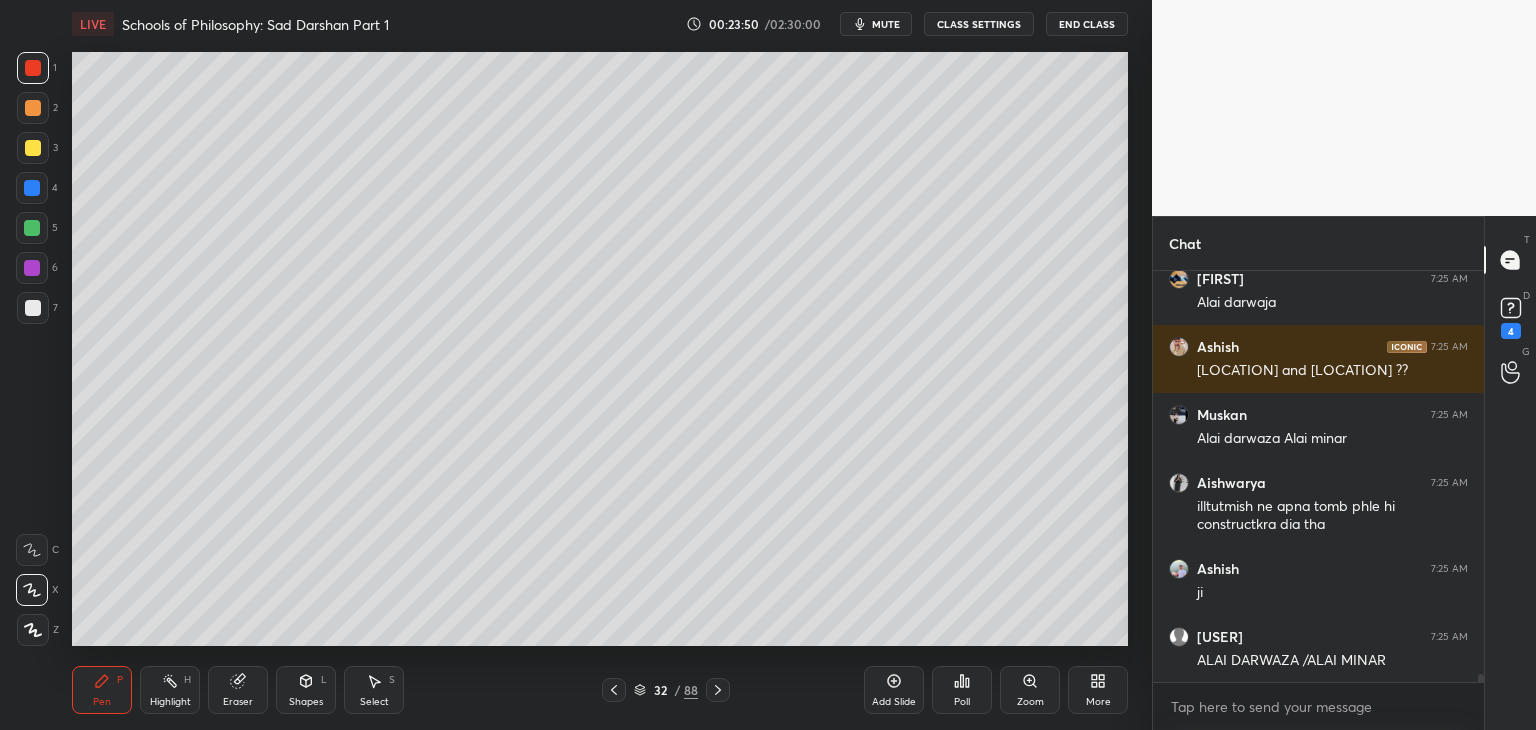 scroll, scrollTop: 21352, scrollLeft: 0, axis: vertical 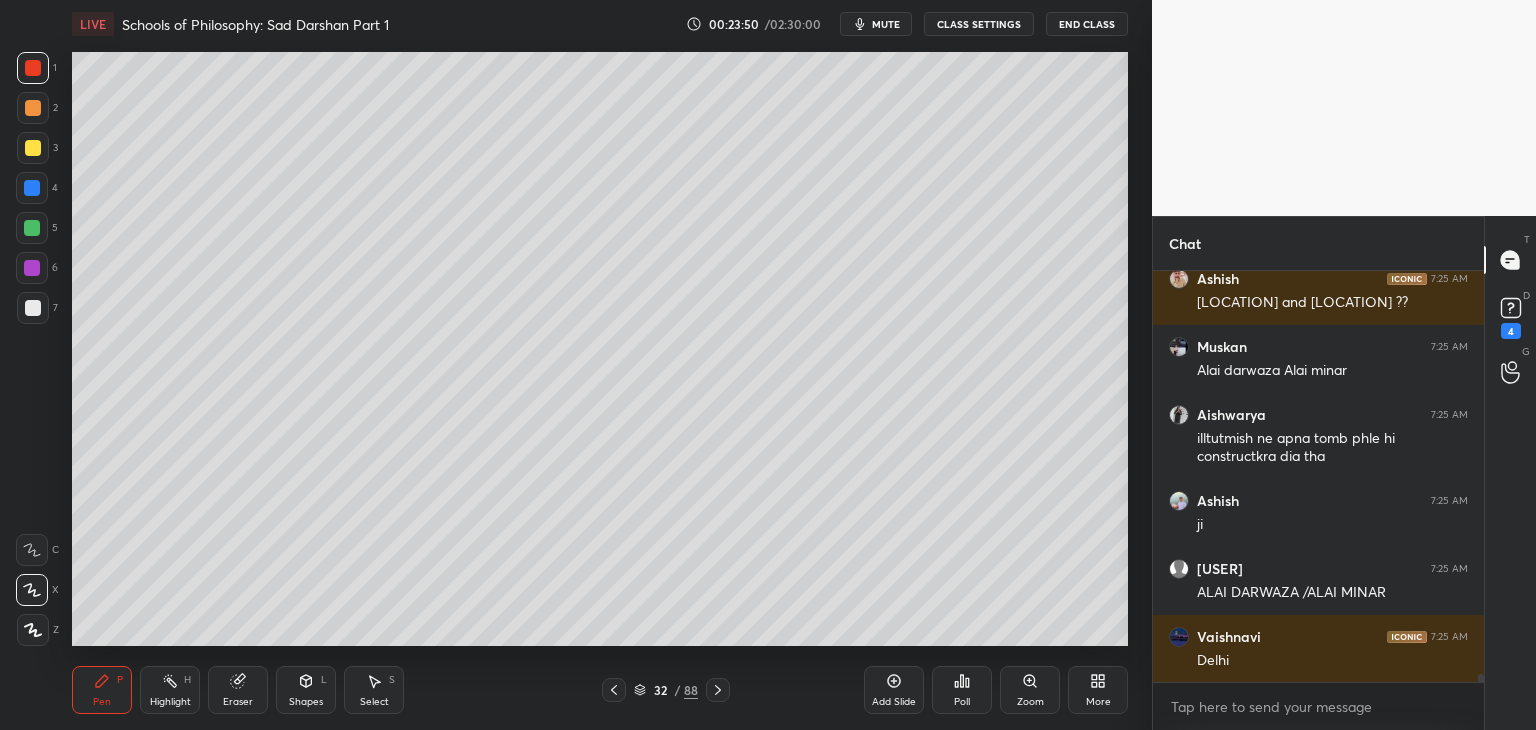 click at bounding box center (33, 148) 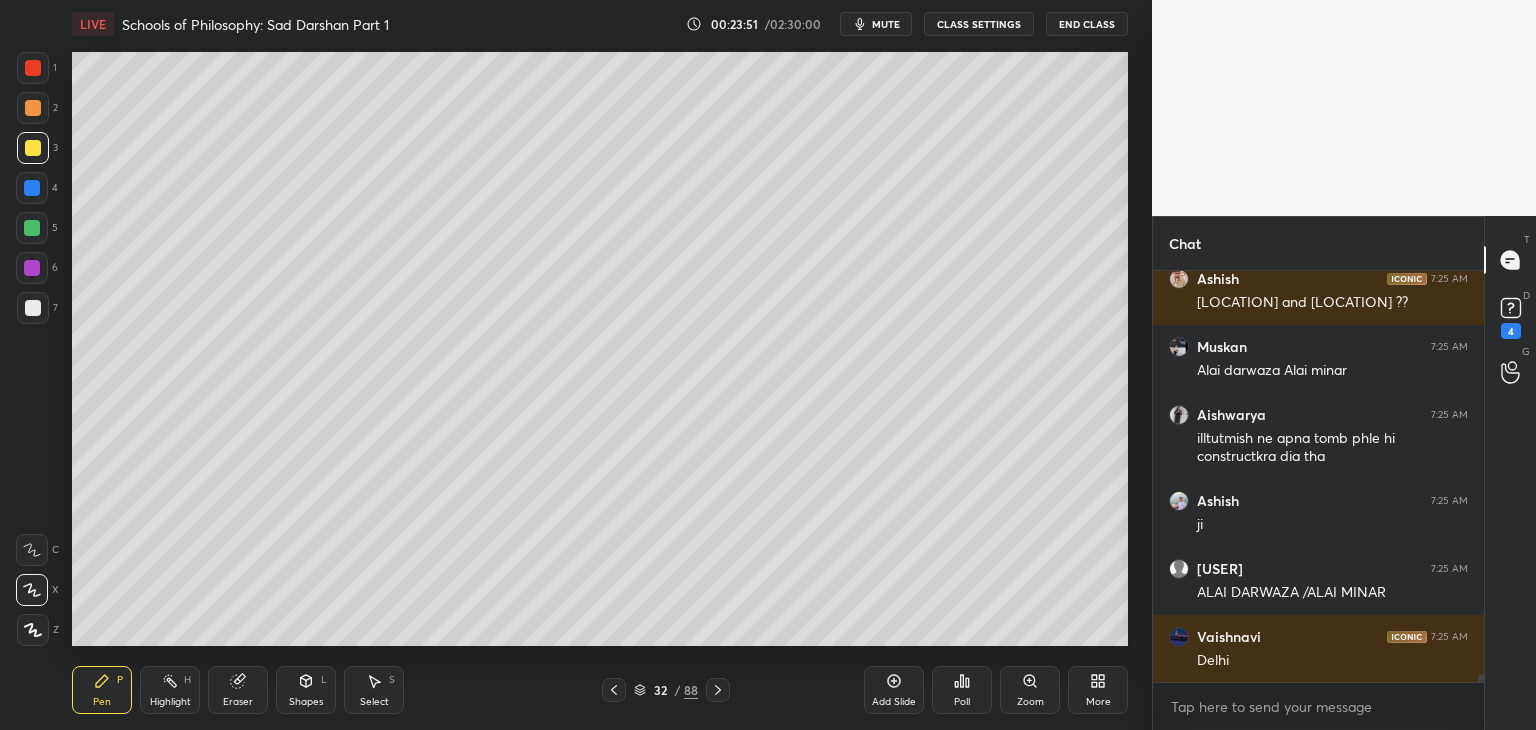 drag, startPoint x: 39, startPoint y: 111, endPoint x: 54, endPoint y: 104, distance: 16.552946 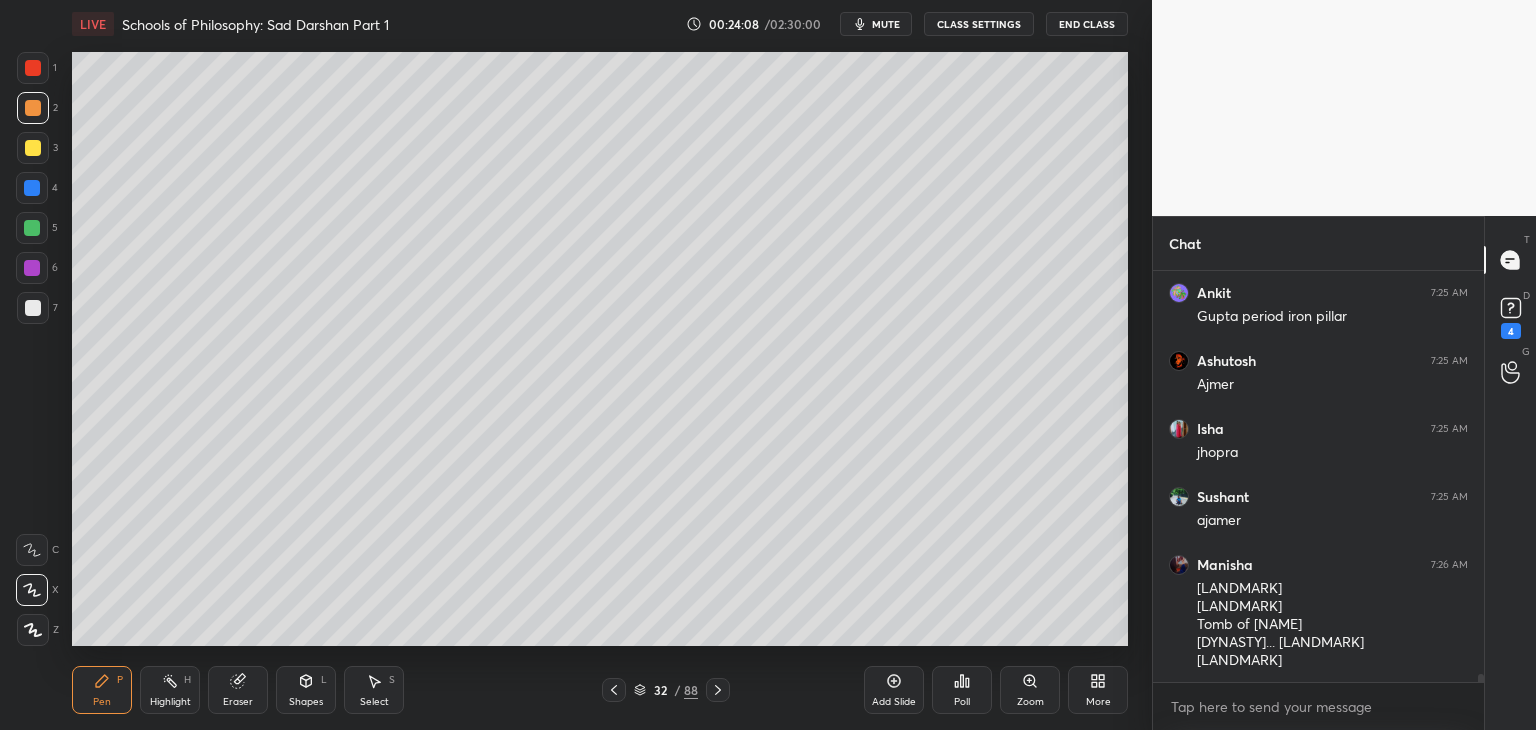 scroll, scrollTop: 21832, scrollLeft: 0, axis: vertical 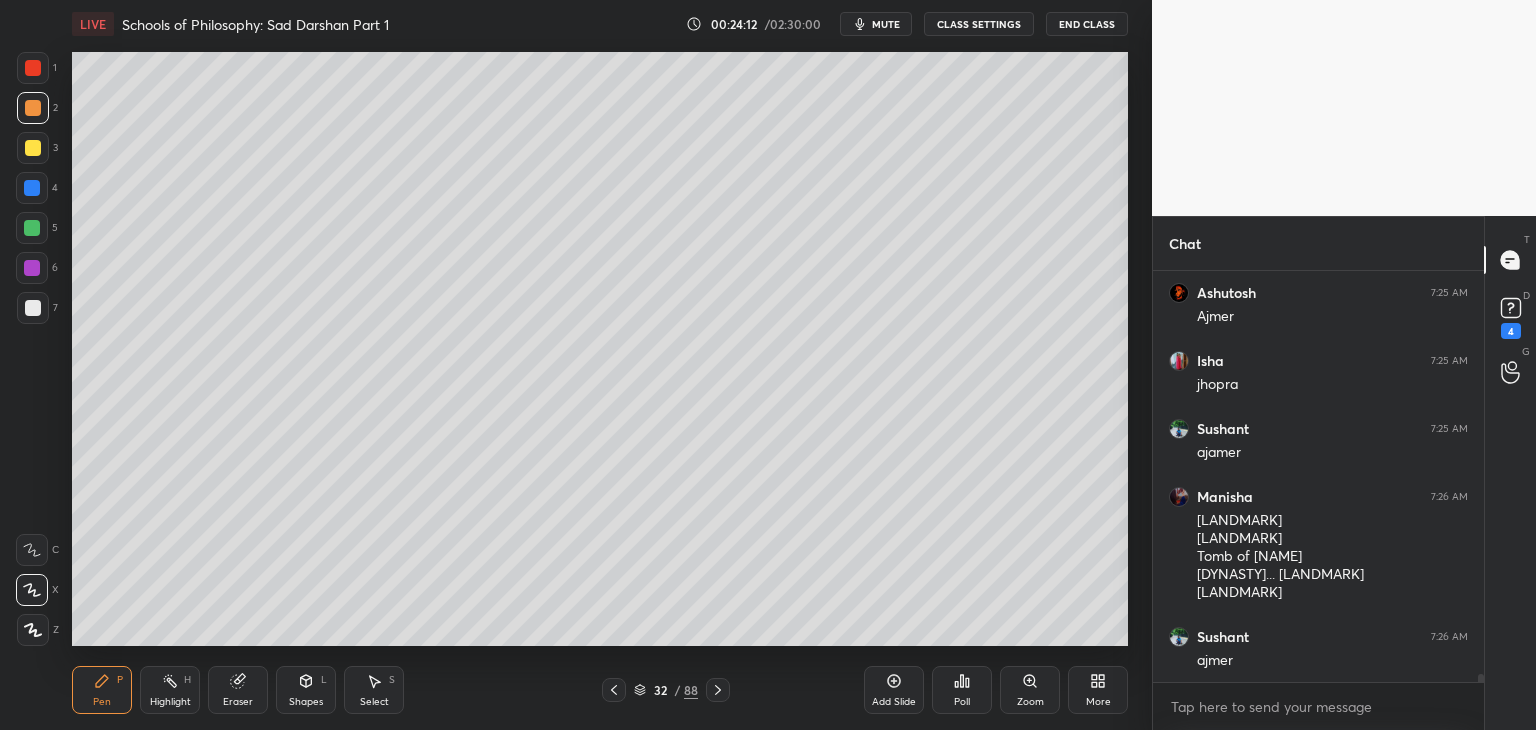 click 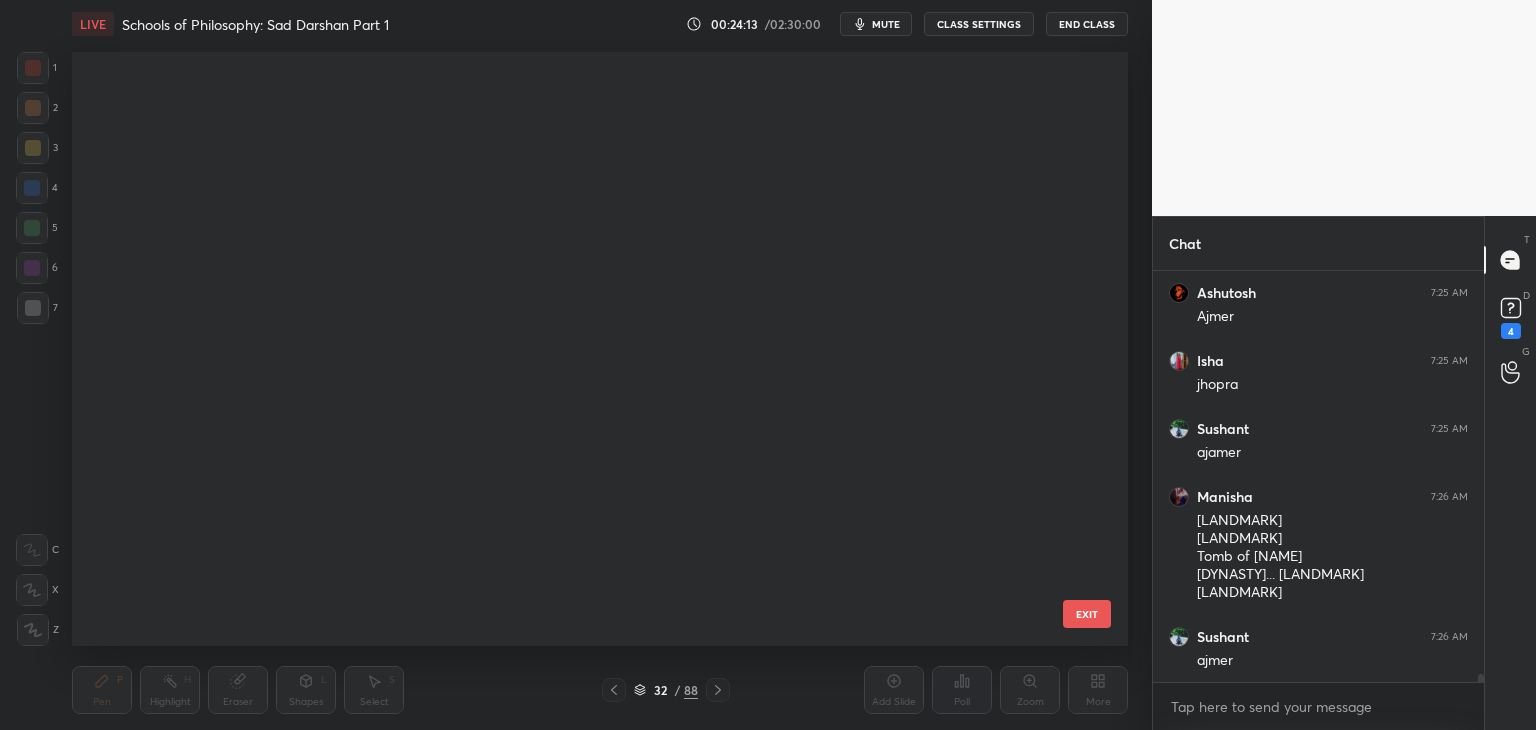 scroll, scrollTop: 1419, scrollLeft: 0, axis: vertical 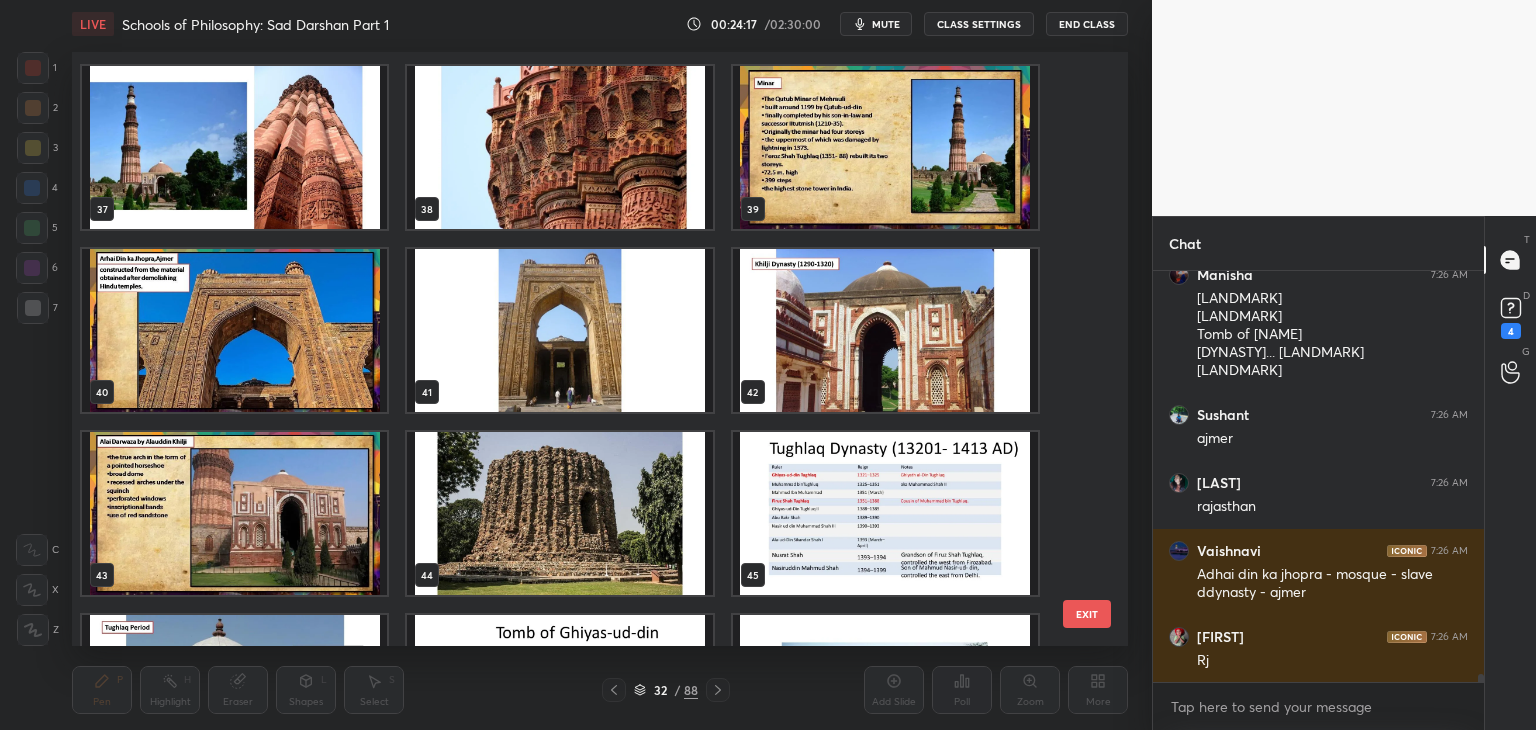 click at bounding box center [234, 330] 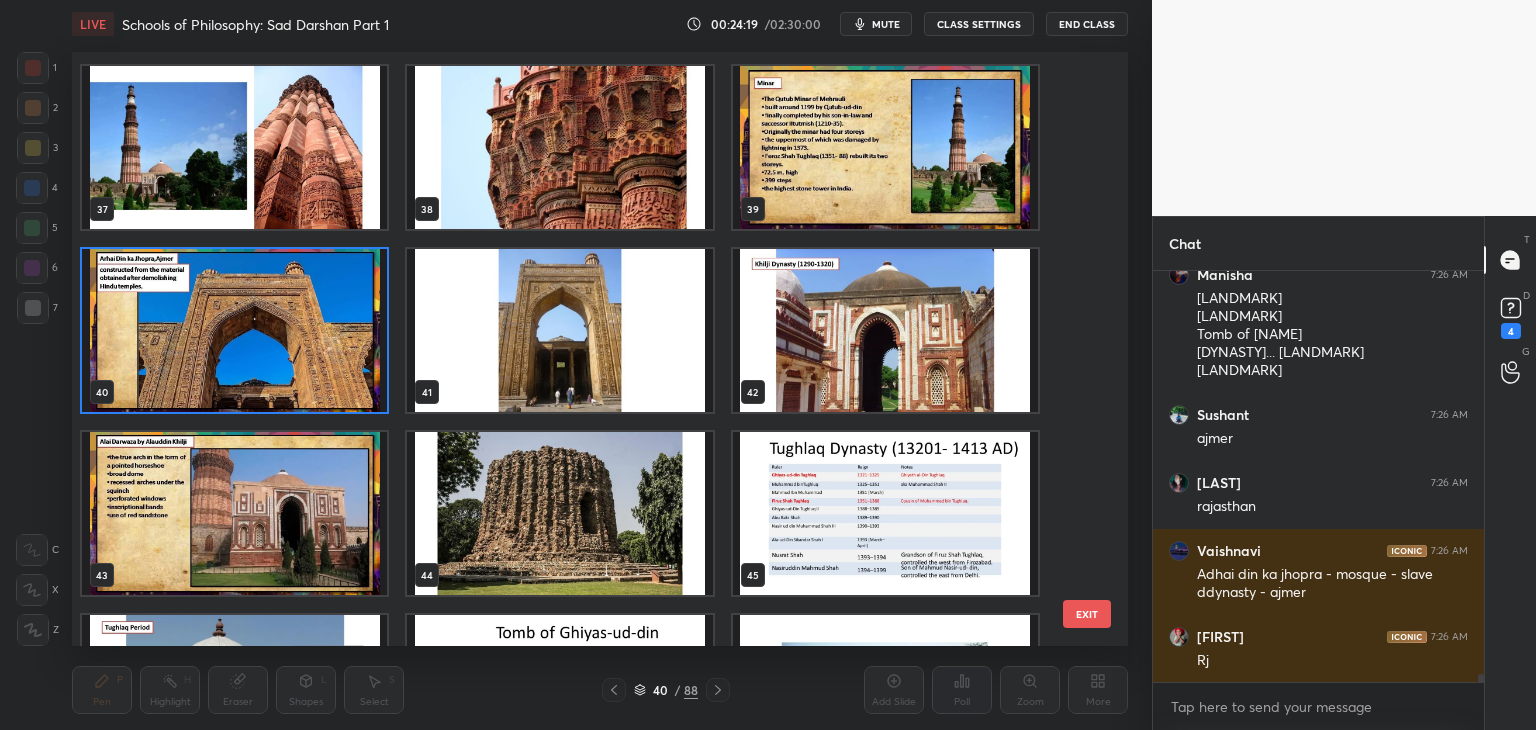 click 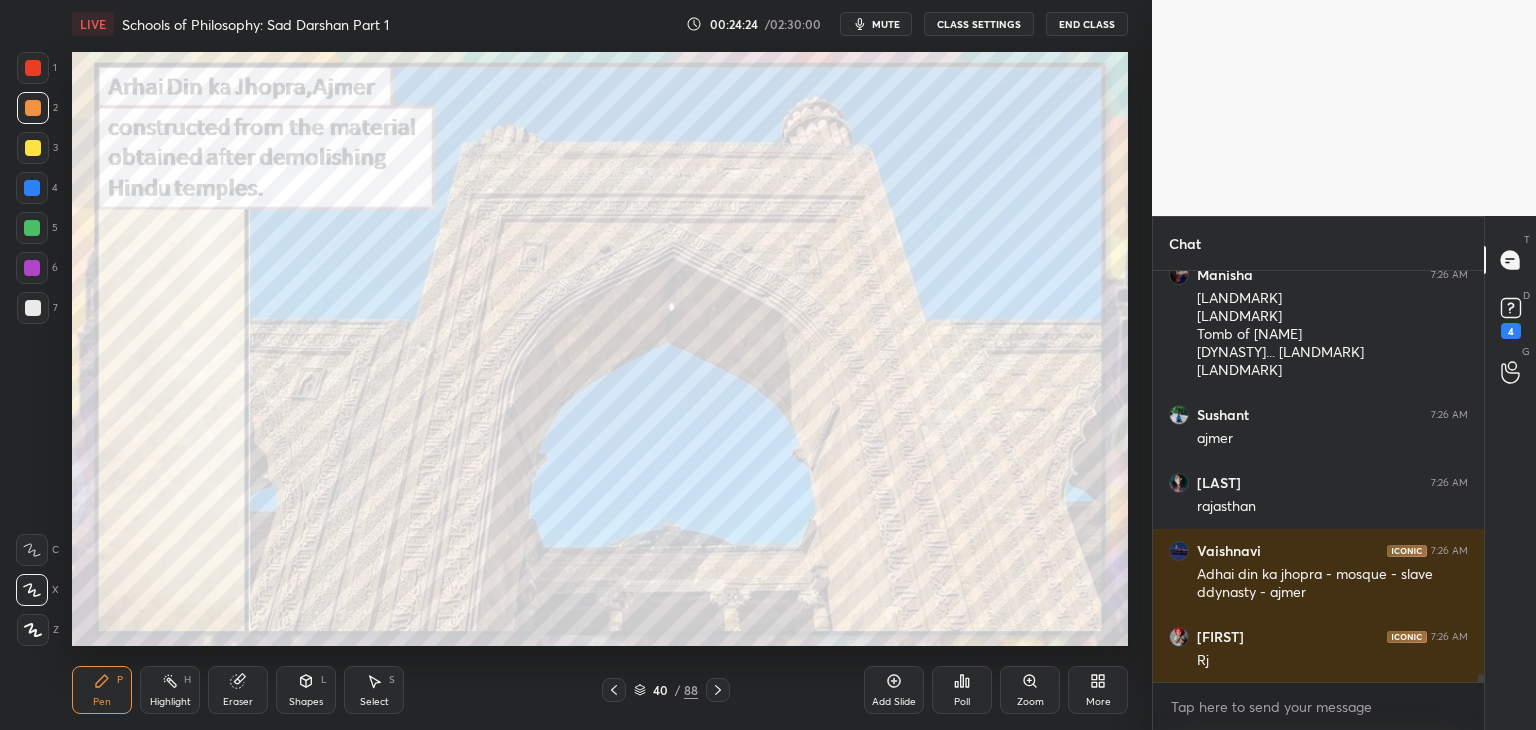 click at bounding box center [718, 690] 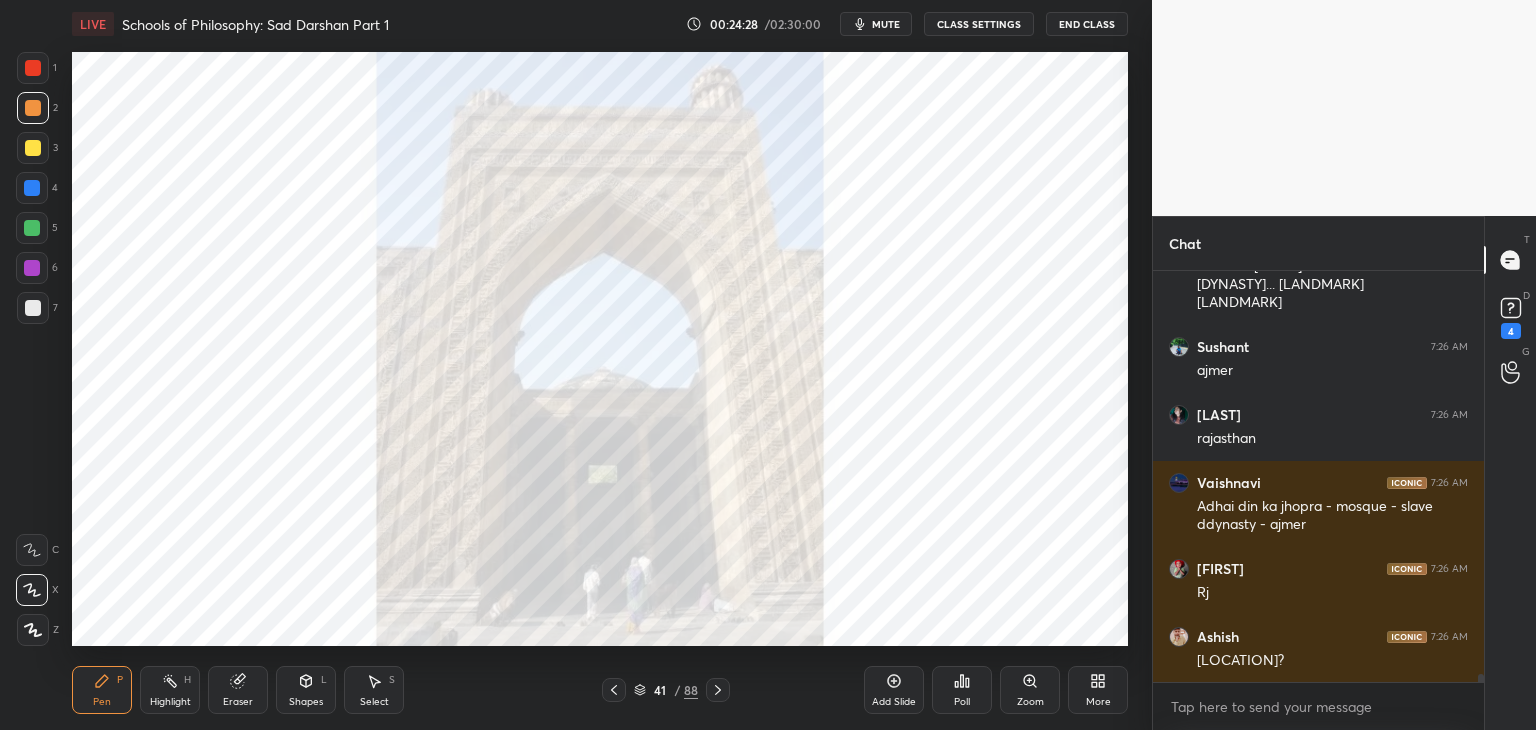scroll, scrollTop: 22208, scrollLeft: 0, axis: vertical 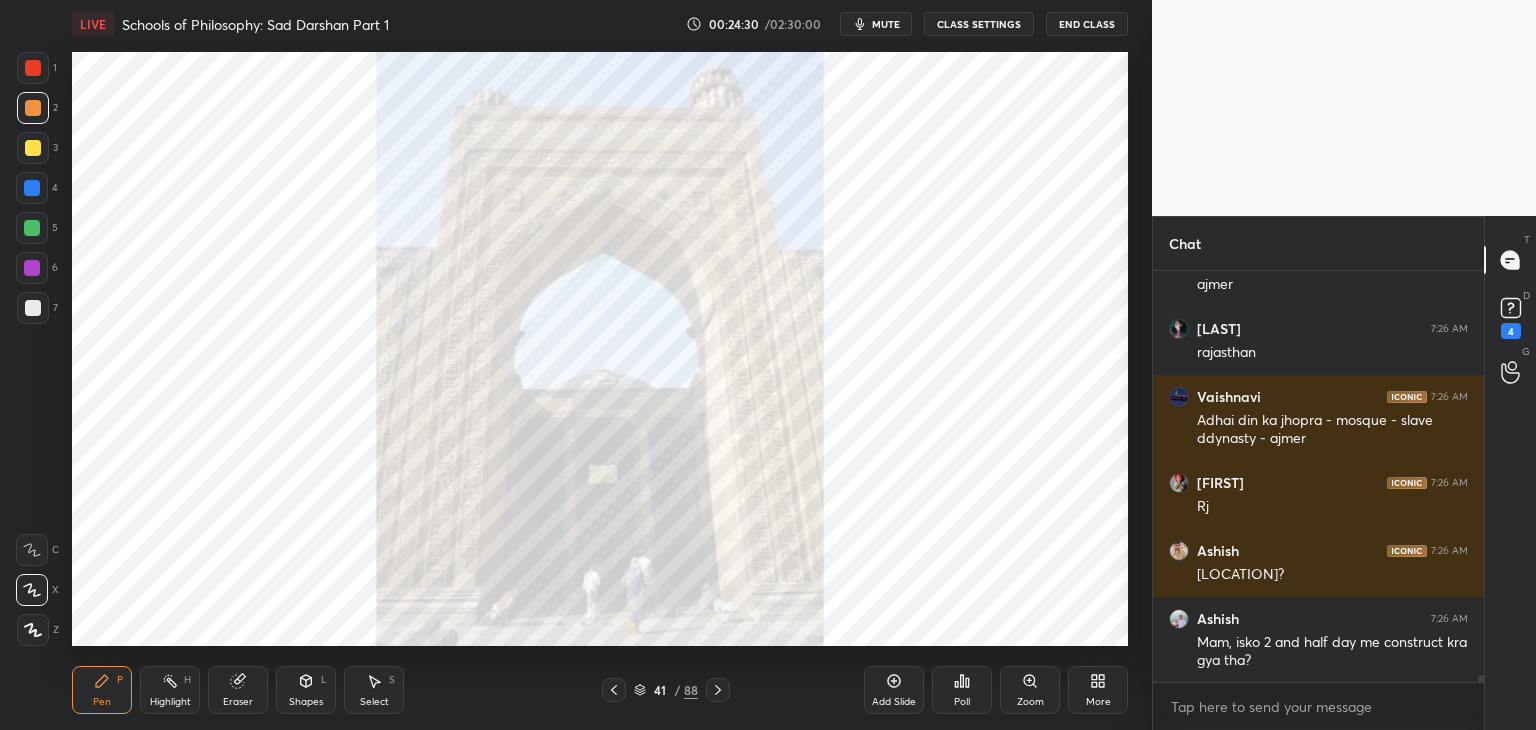 click 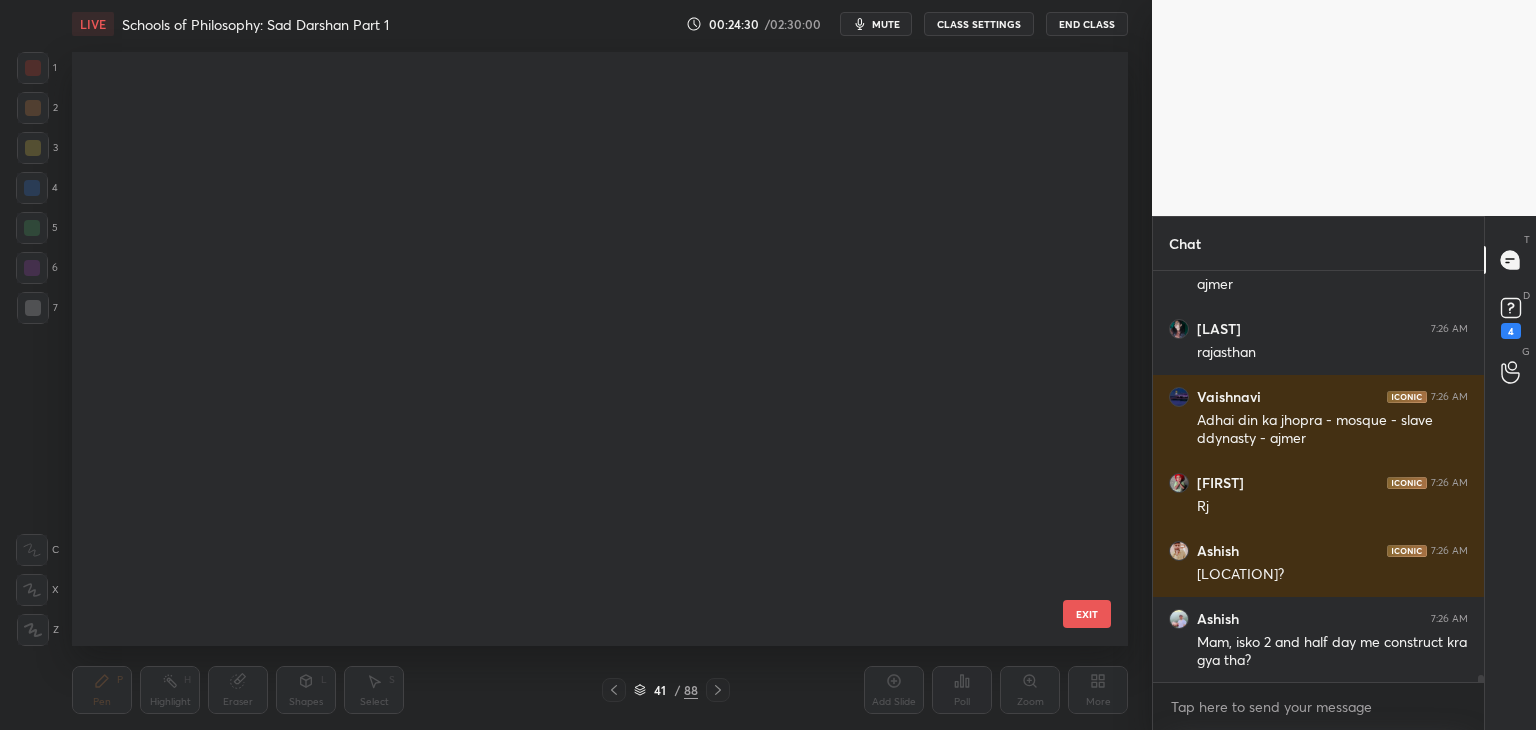 scroll, scrollTop: 1968, scrollLeft: 0, axis: vertical 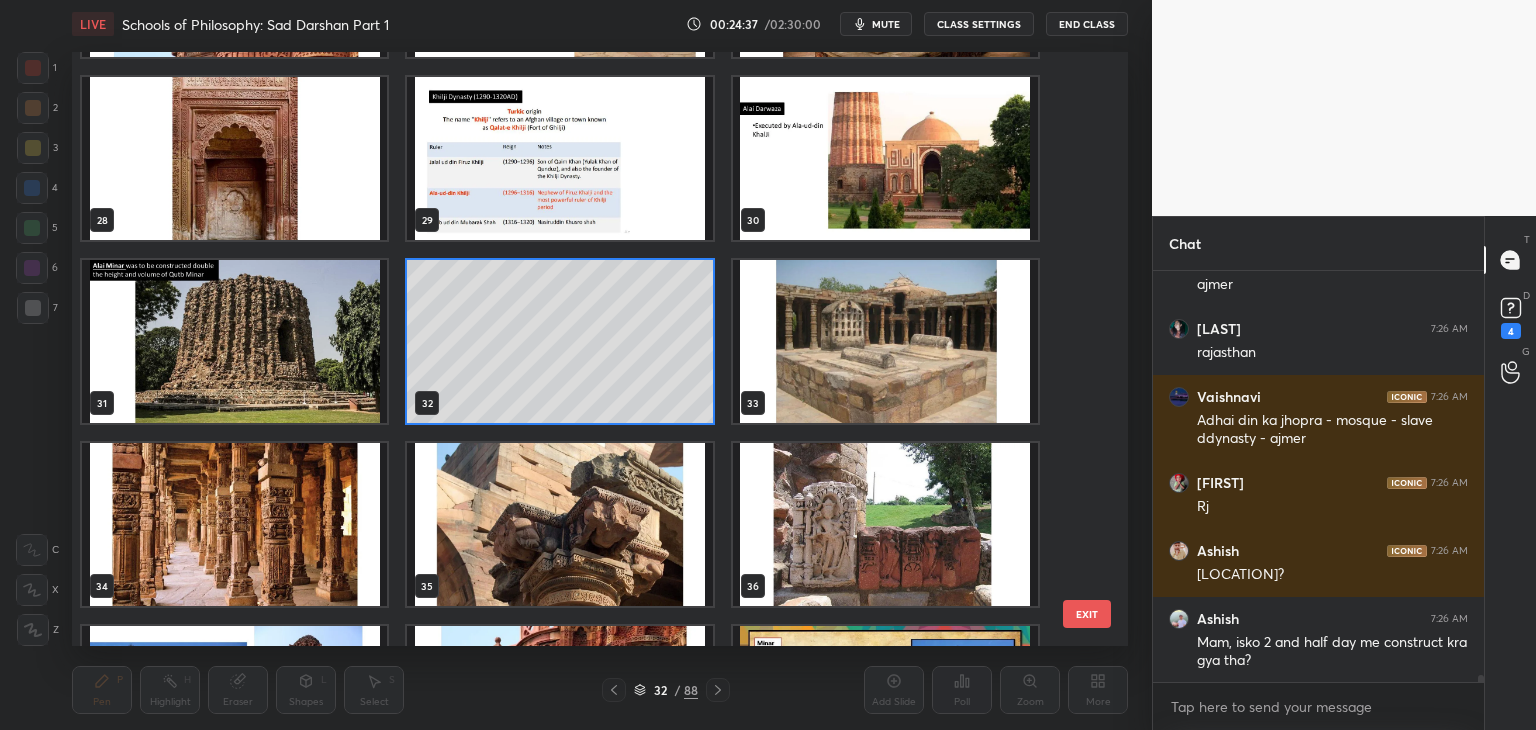 click 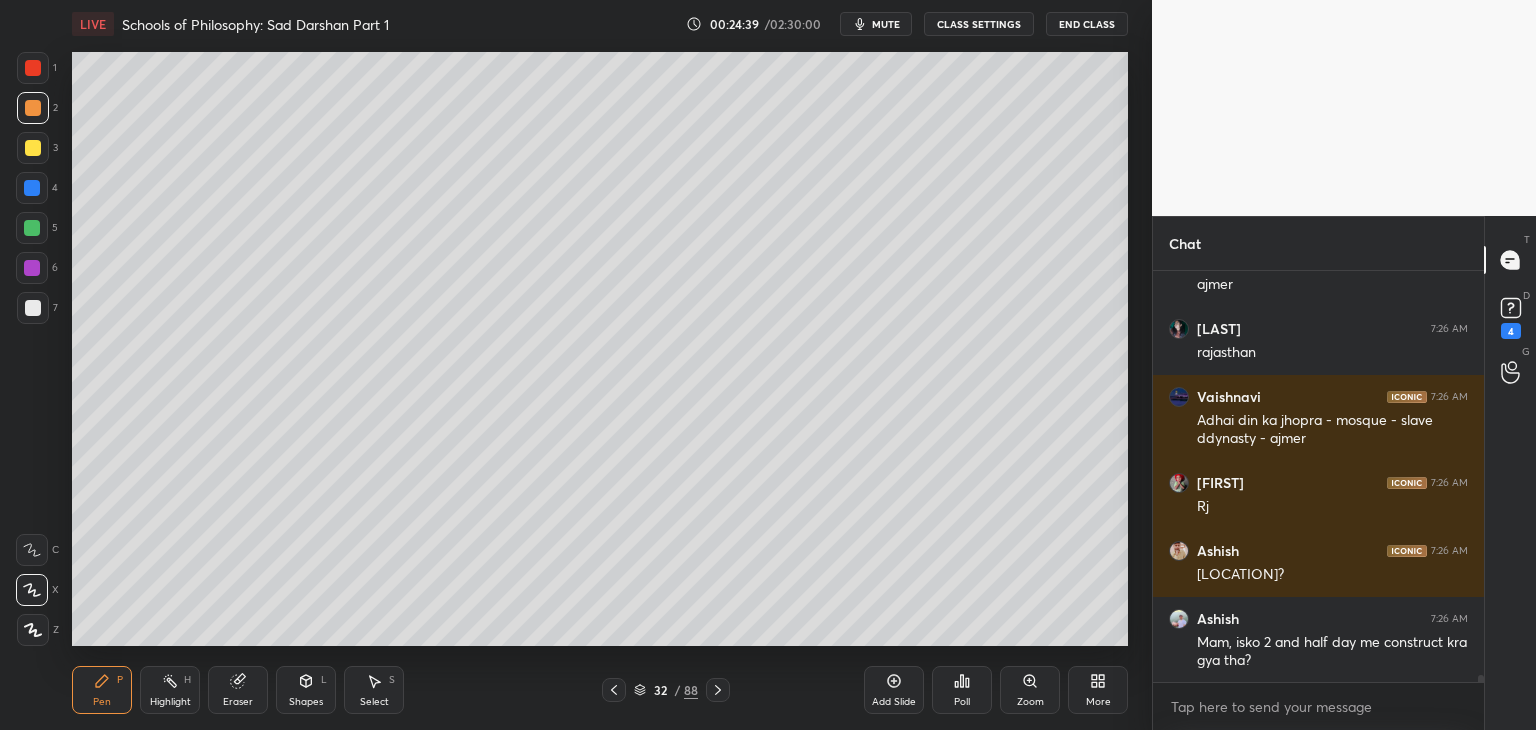 click at bounding box center [33, 308] 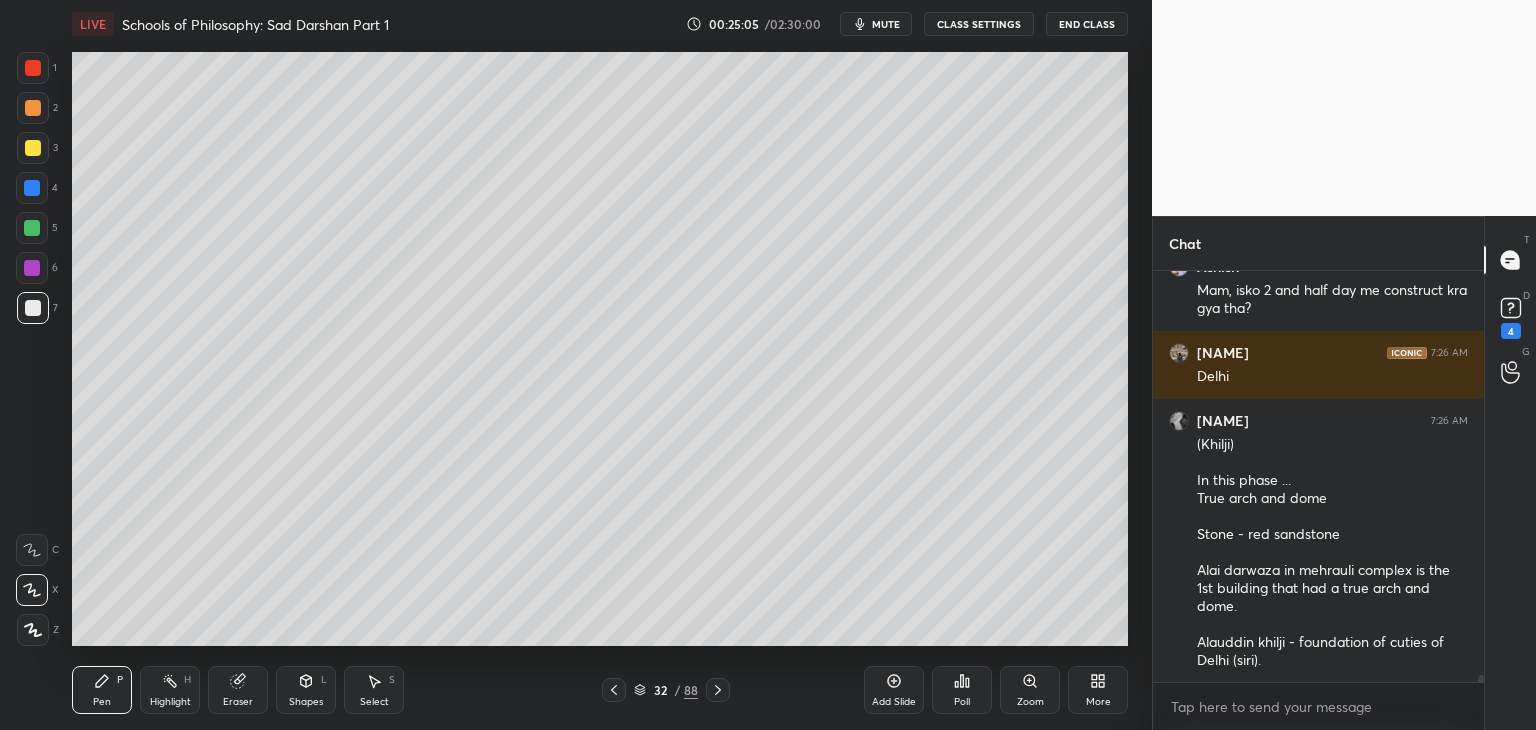 scroll, scrollTop: 22632, scrollLeft: 0, axis: vertical 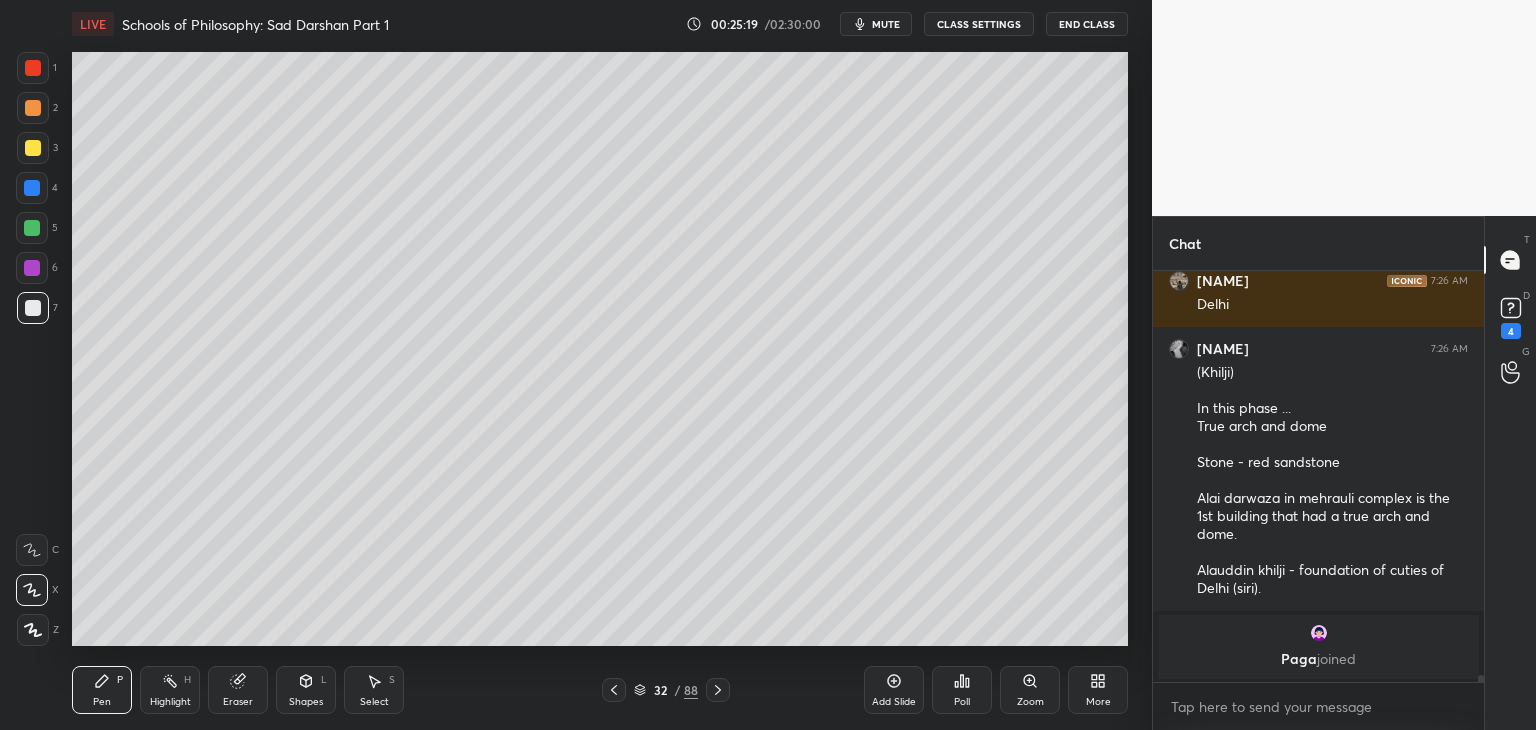 click at bounding box center [33, 68] 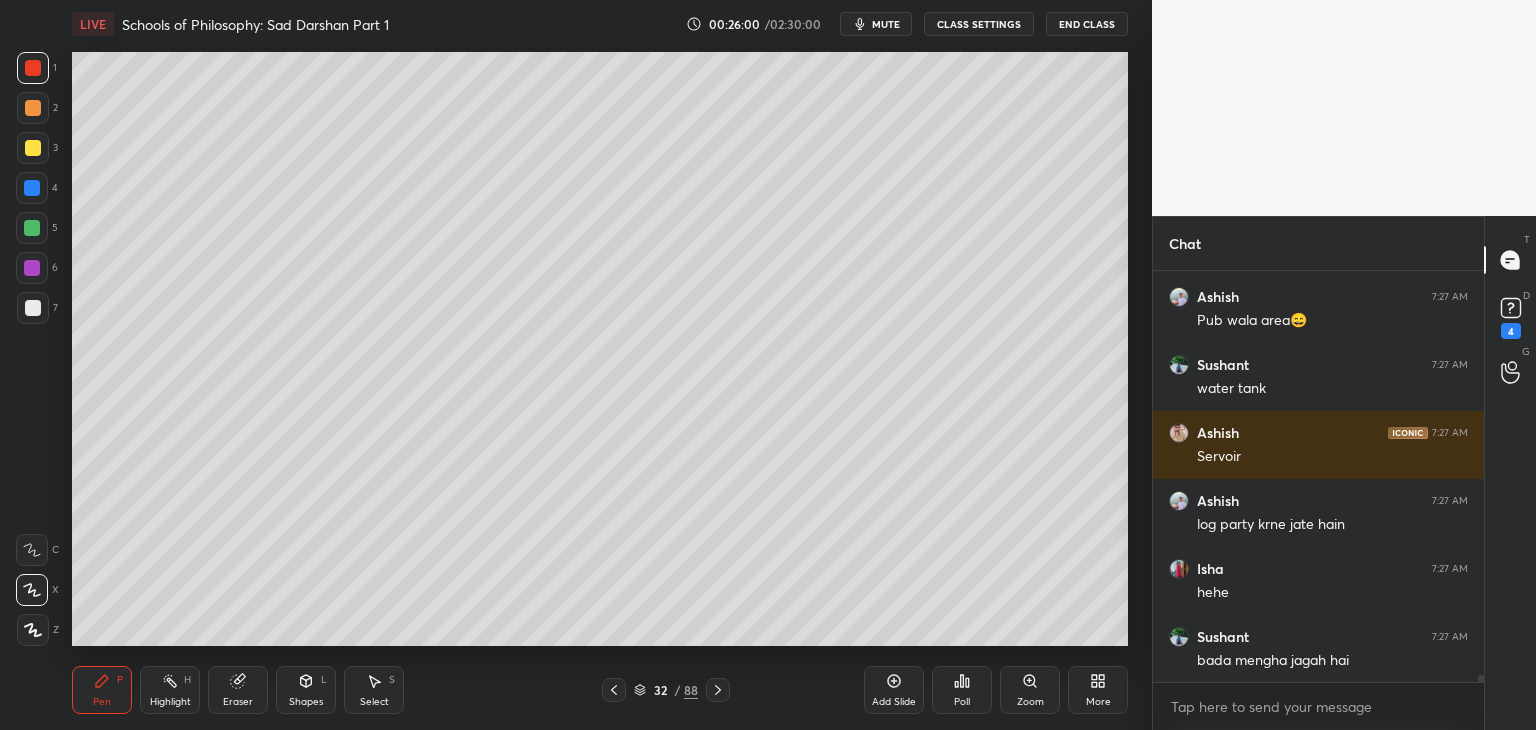 scroll, scrollTop: 22822, scrollLeft: 0, axis: vertical 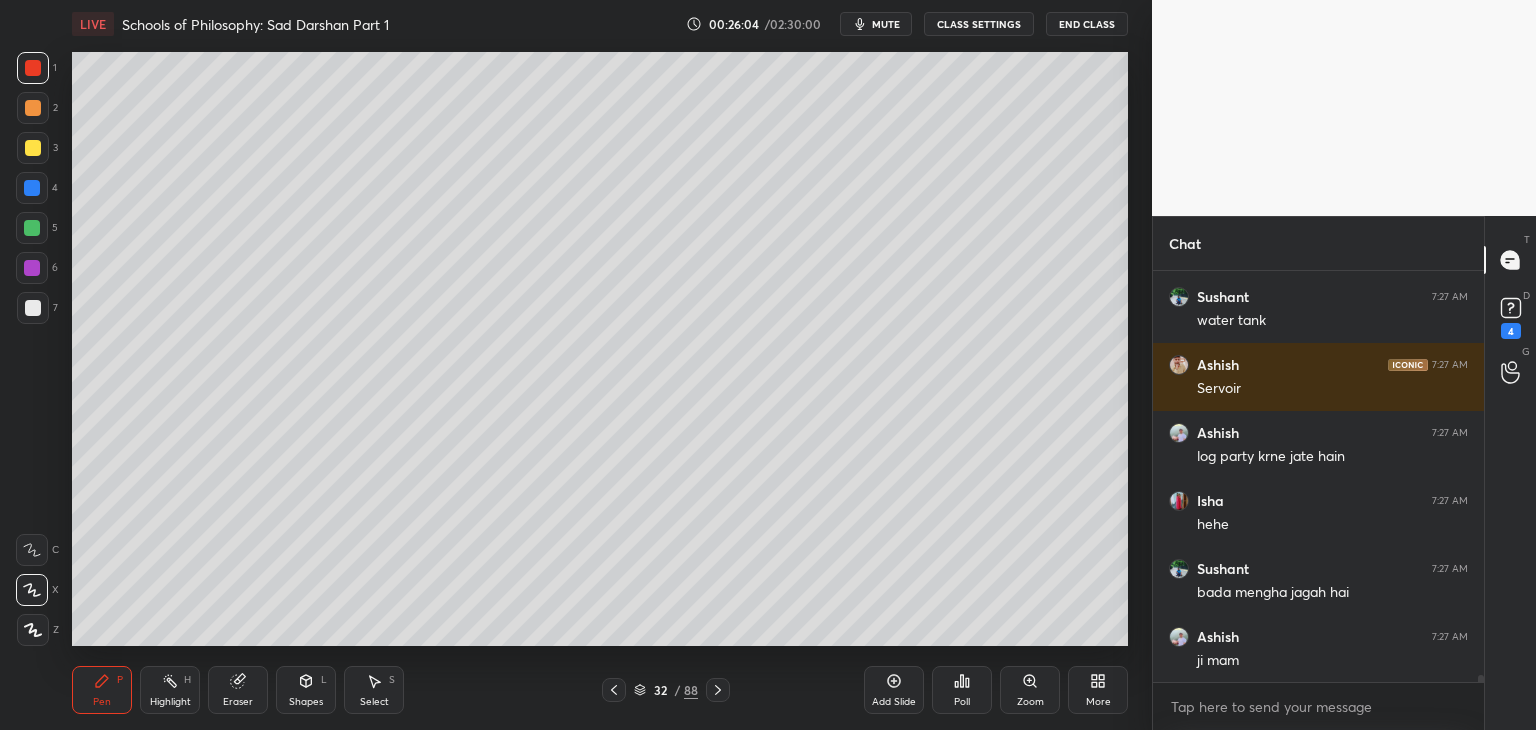 click on "More" at bounding box center [1098, 690] 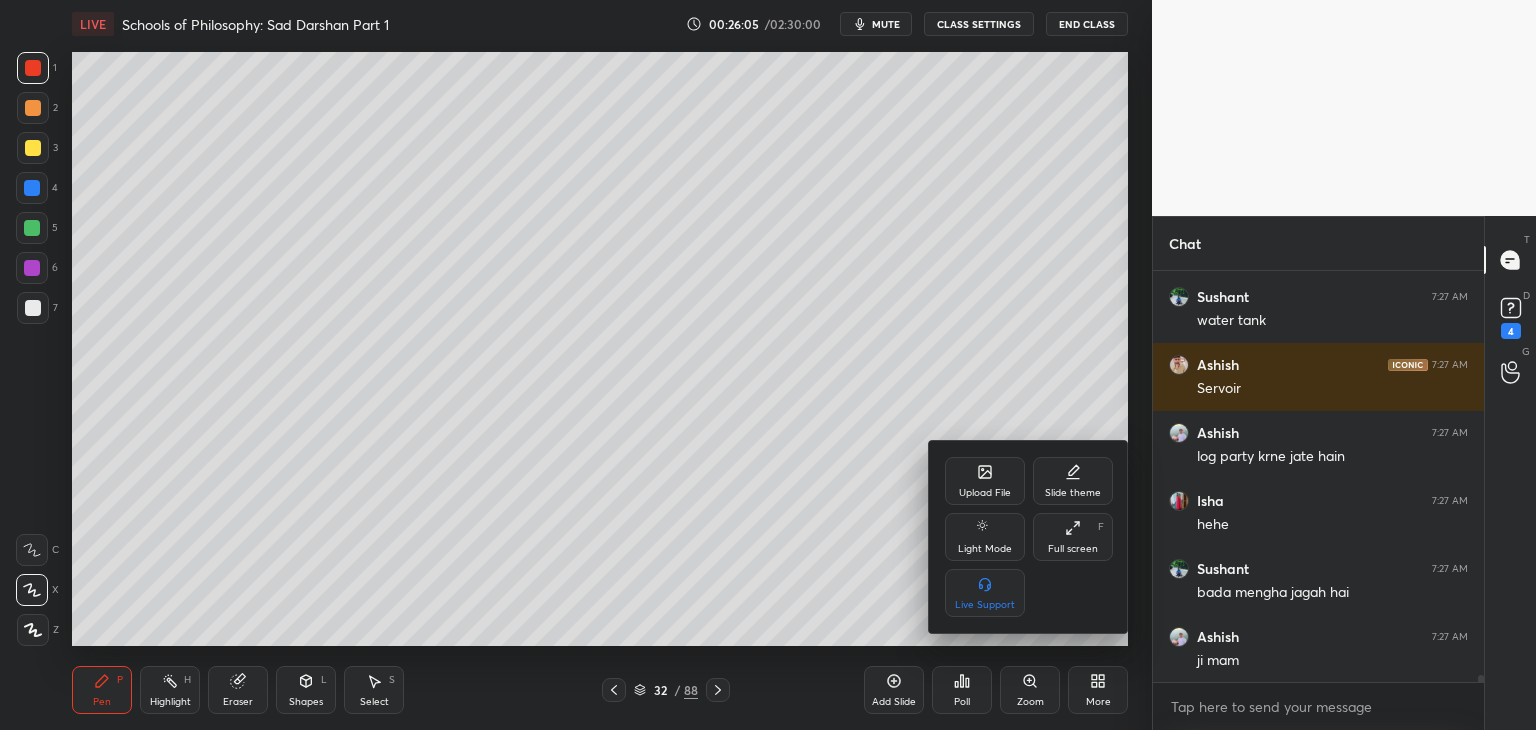 click on "Upload File" at bounding box center [985, 481] 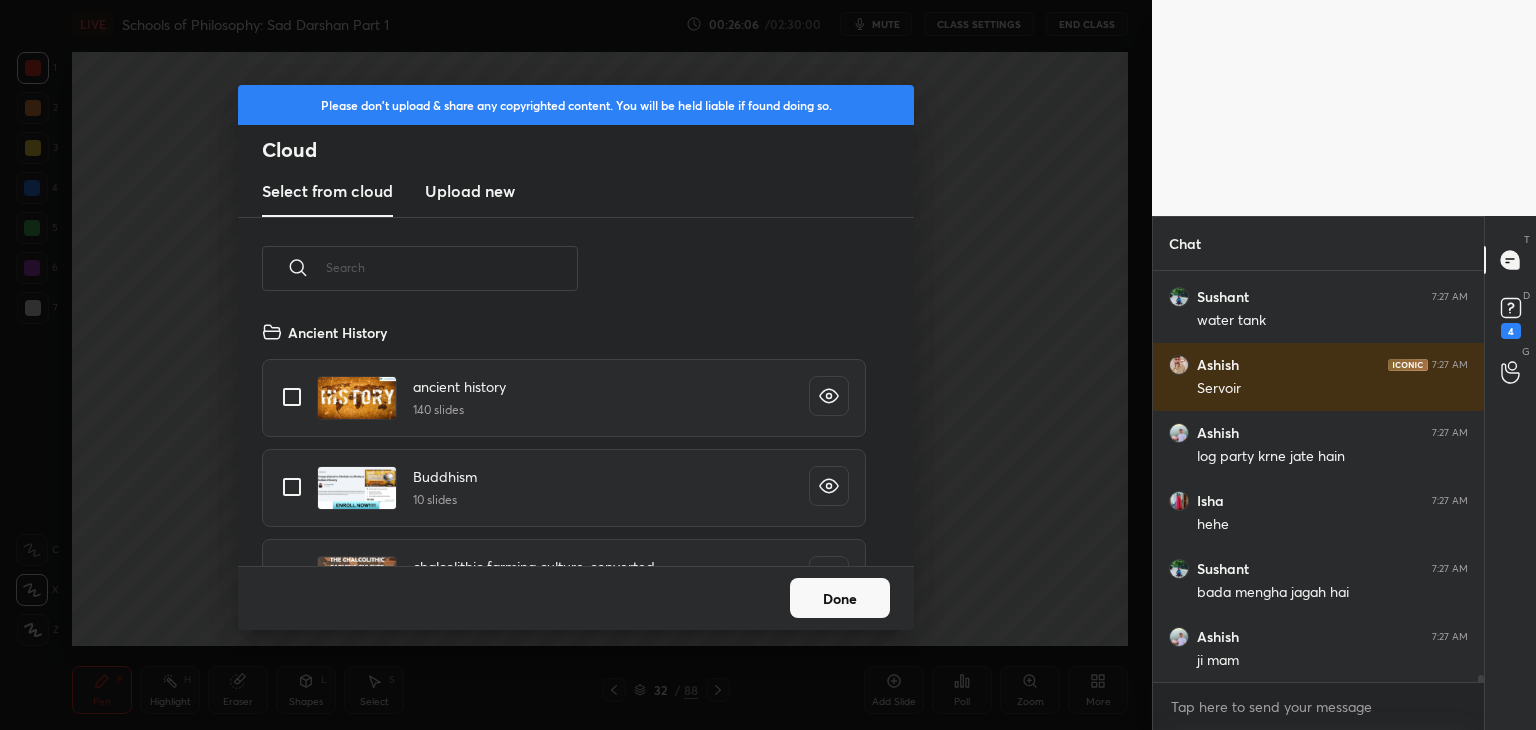 scroll, scrollTop: 5, scrollLeft: 10, axis: both 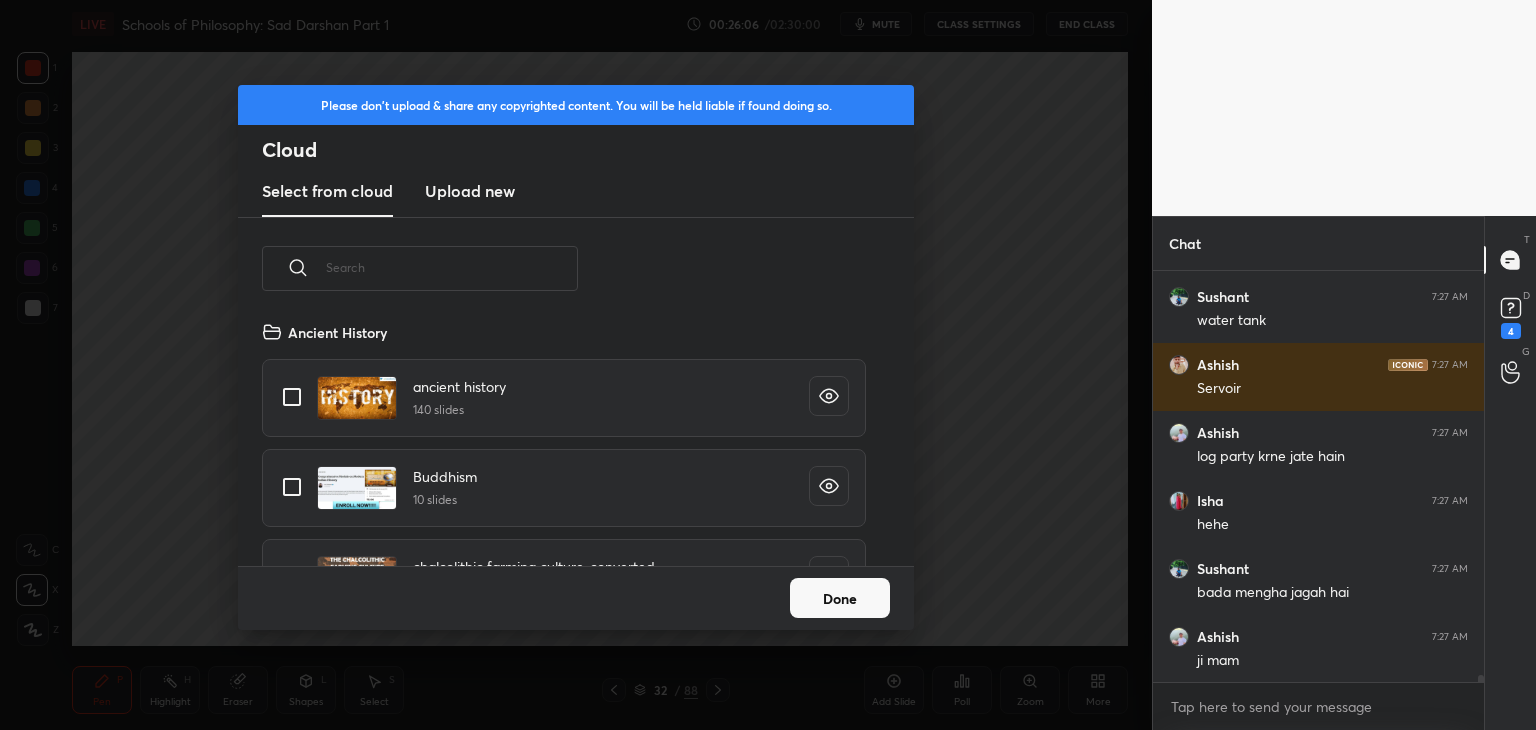click on "Upload new" at bounding box center [470, 191] 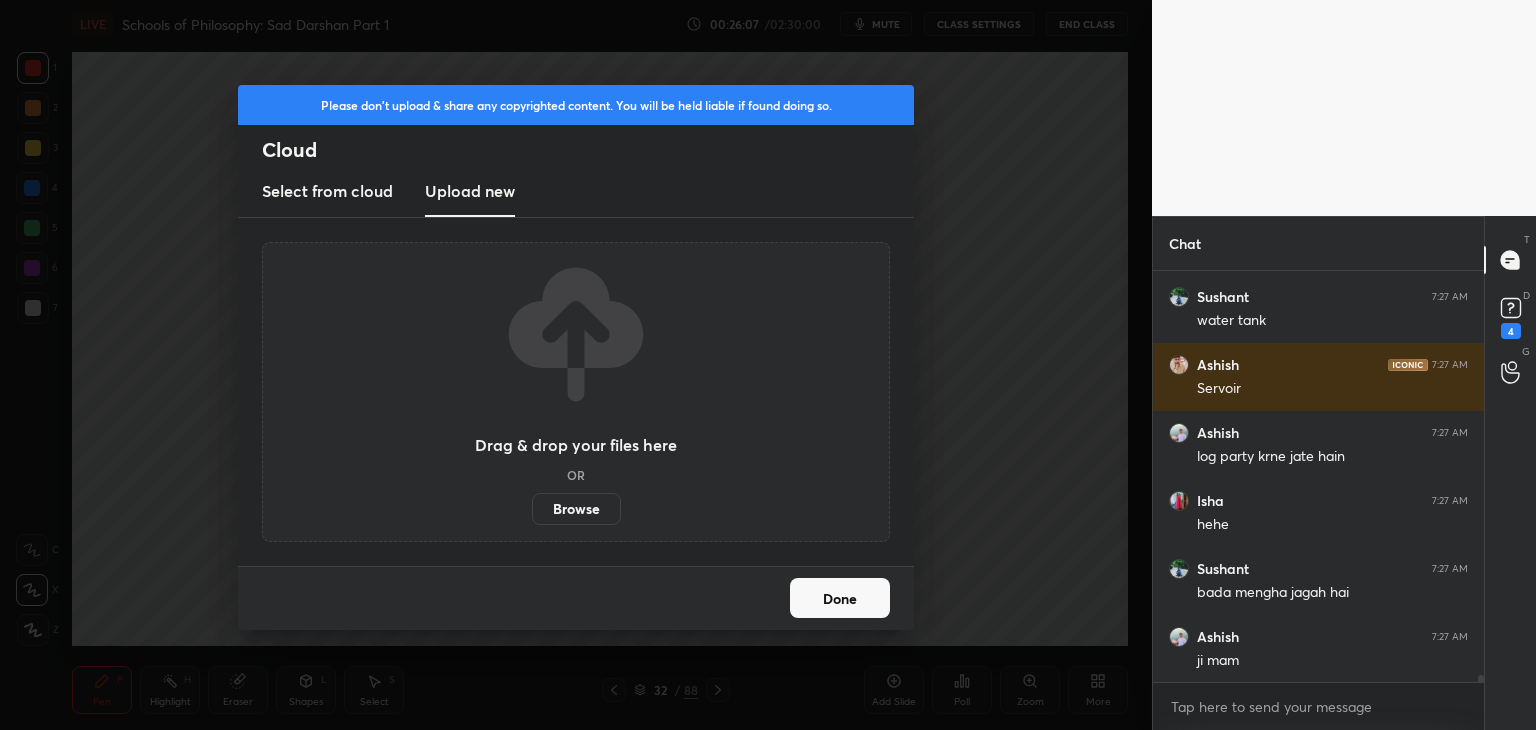 click on "Browse" at bounding box center (576, 509) 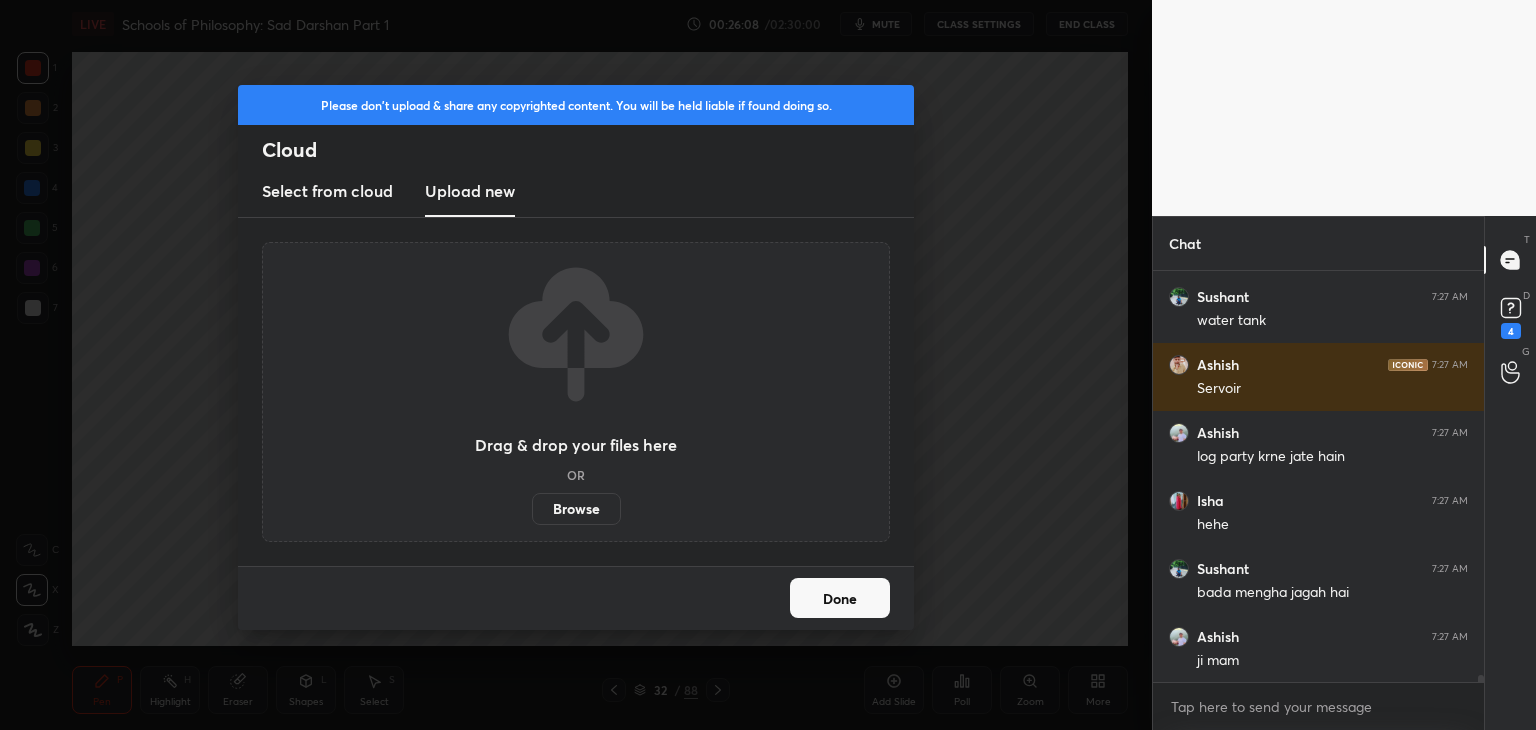 scroll, scrollTop: 22890, scrollLeft: 0, axis: vertical 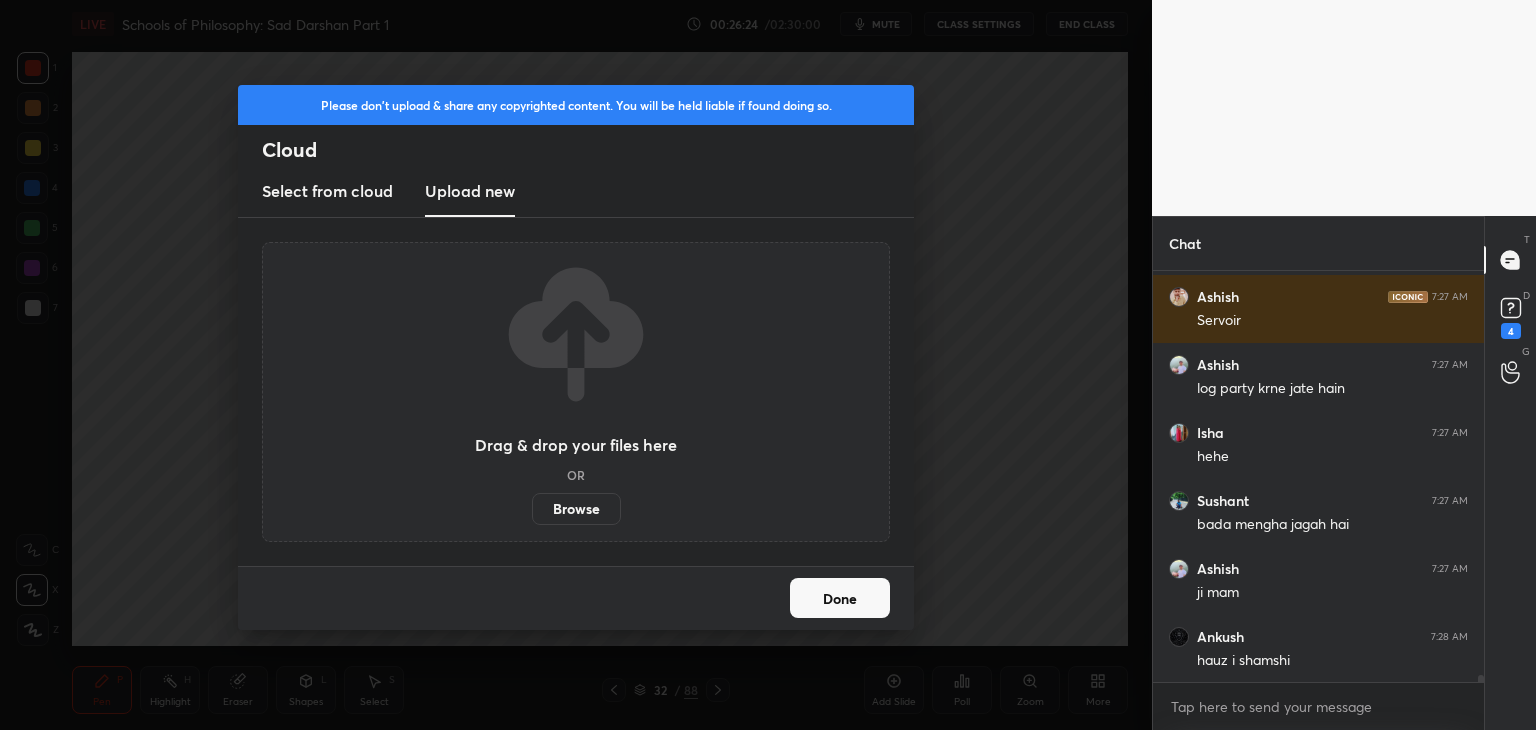 click on "Done" at bounding box center [576, 598] 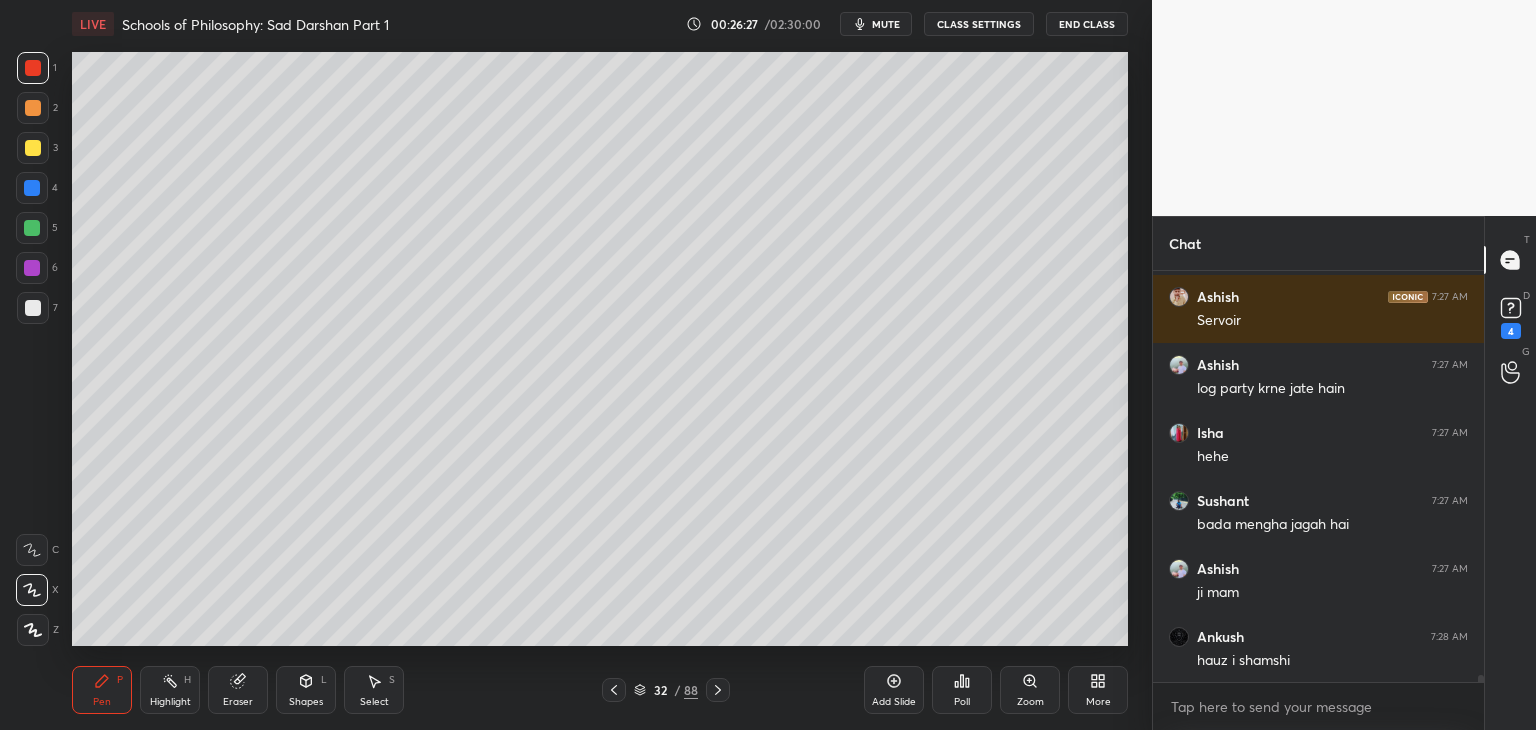 scroll, scrollTop: 22958, scrollLeft: 0, axis: vertical 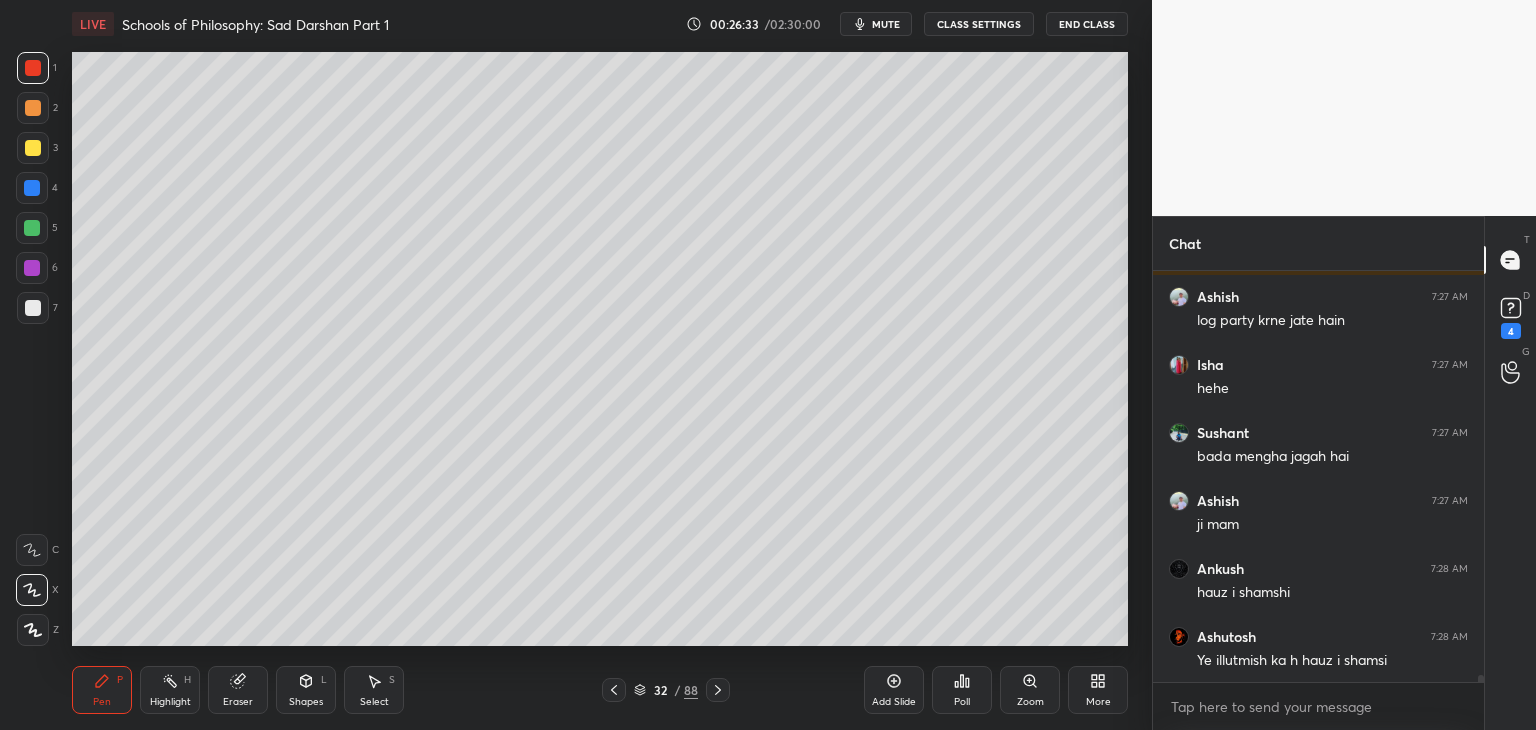 click on "More" at bounding box center [1098, 690] 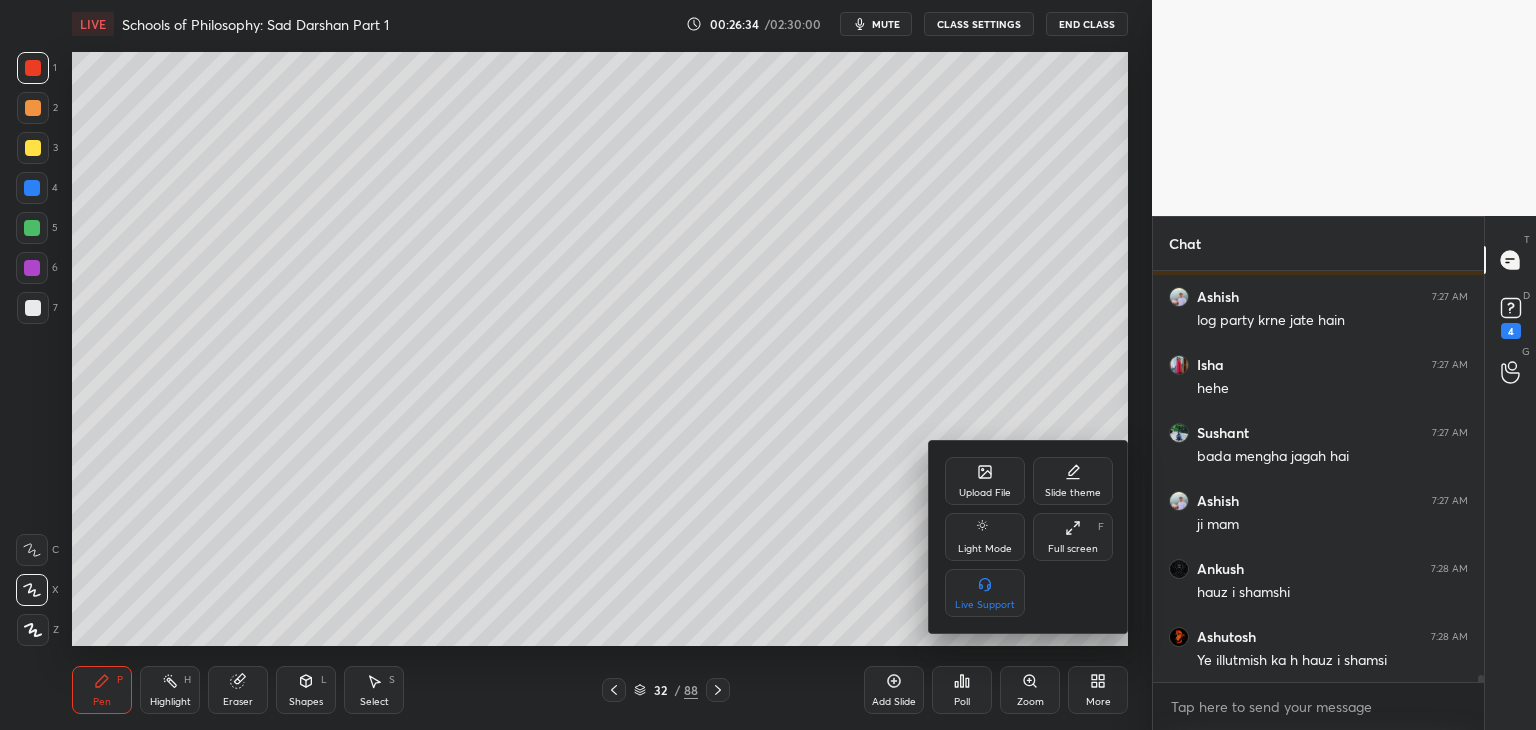 click on "Upload File" at bounding box center (985, 493) 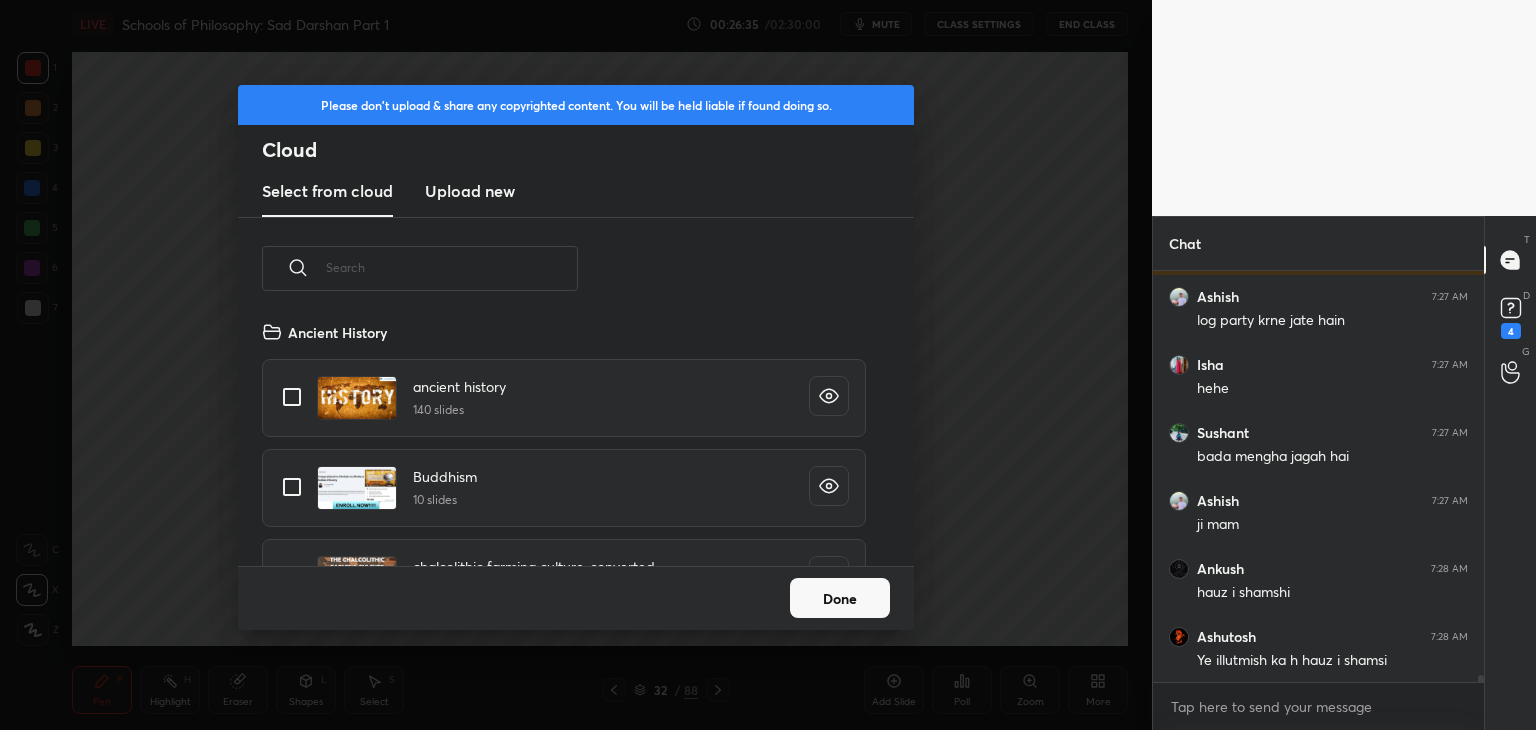 scroll, scrollTop: 5, scrollLeft: 10, axis: both 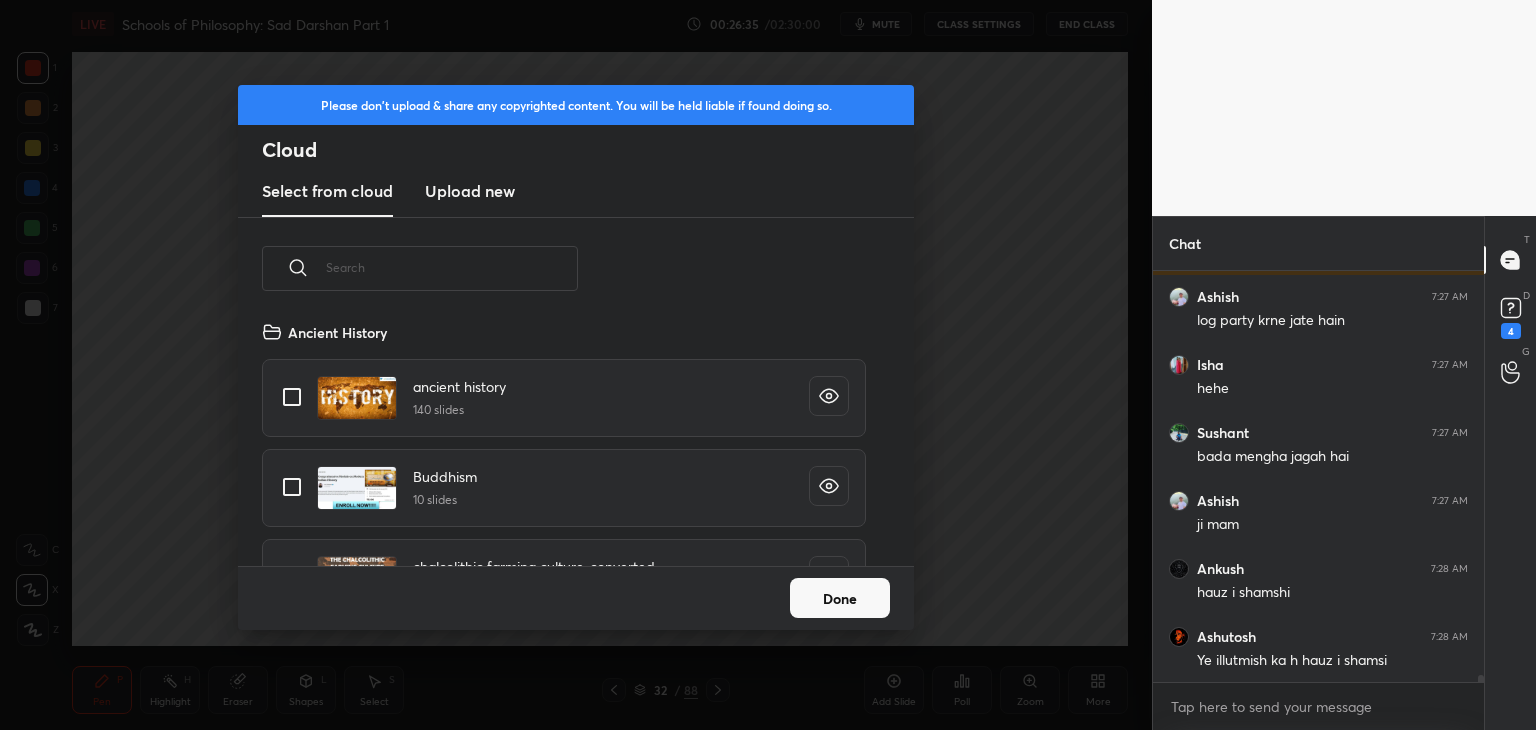 click on "Upload new" at bounding box center (470, 191) 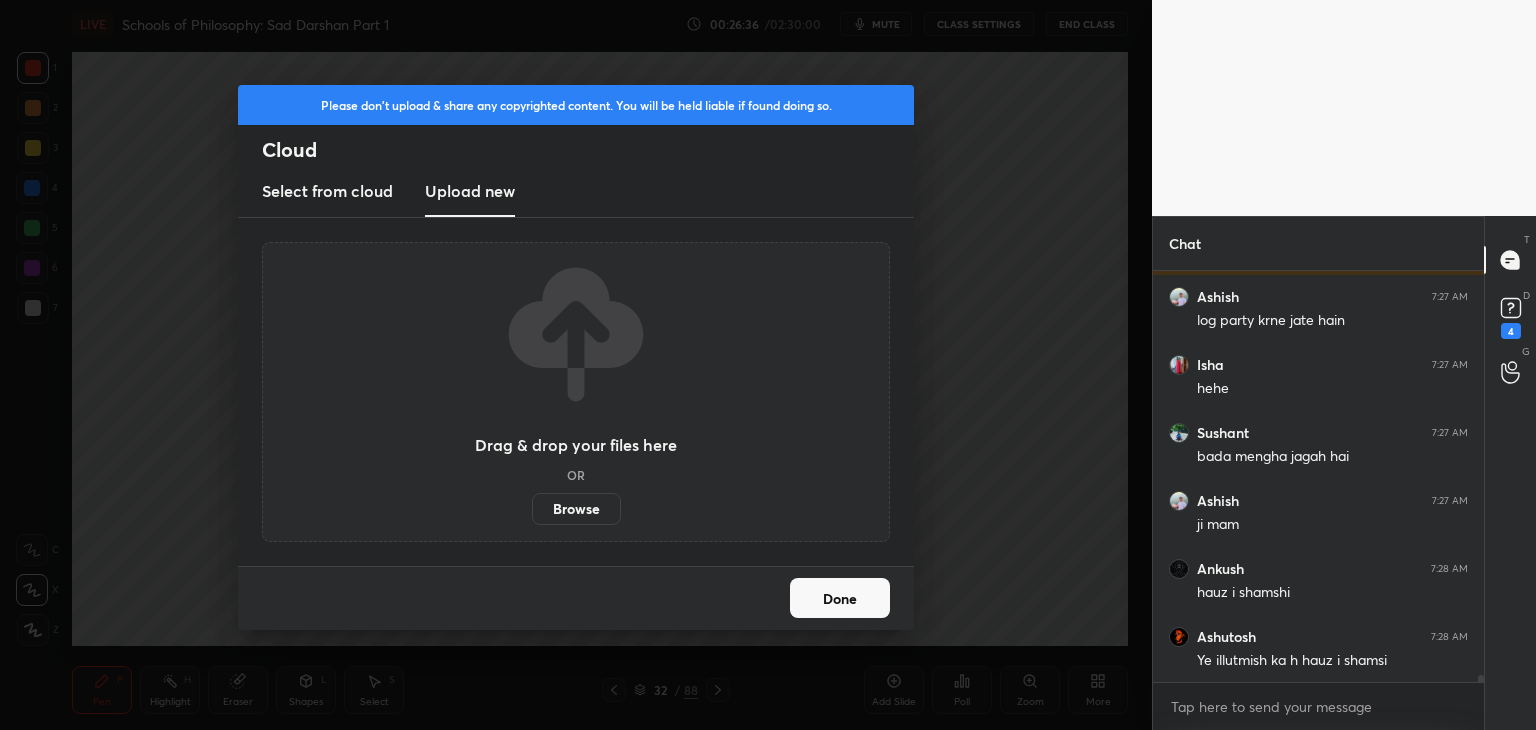 click on "Browse" at bounding box center [576, 509] 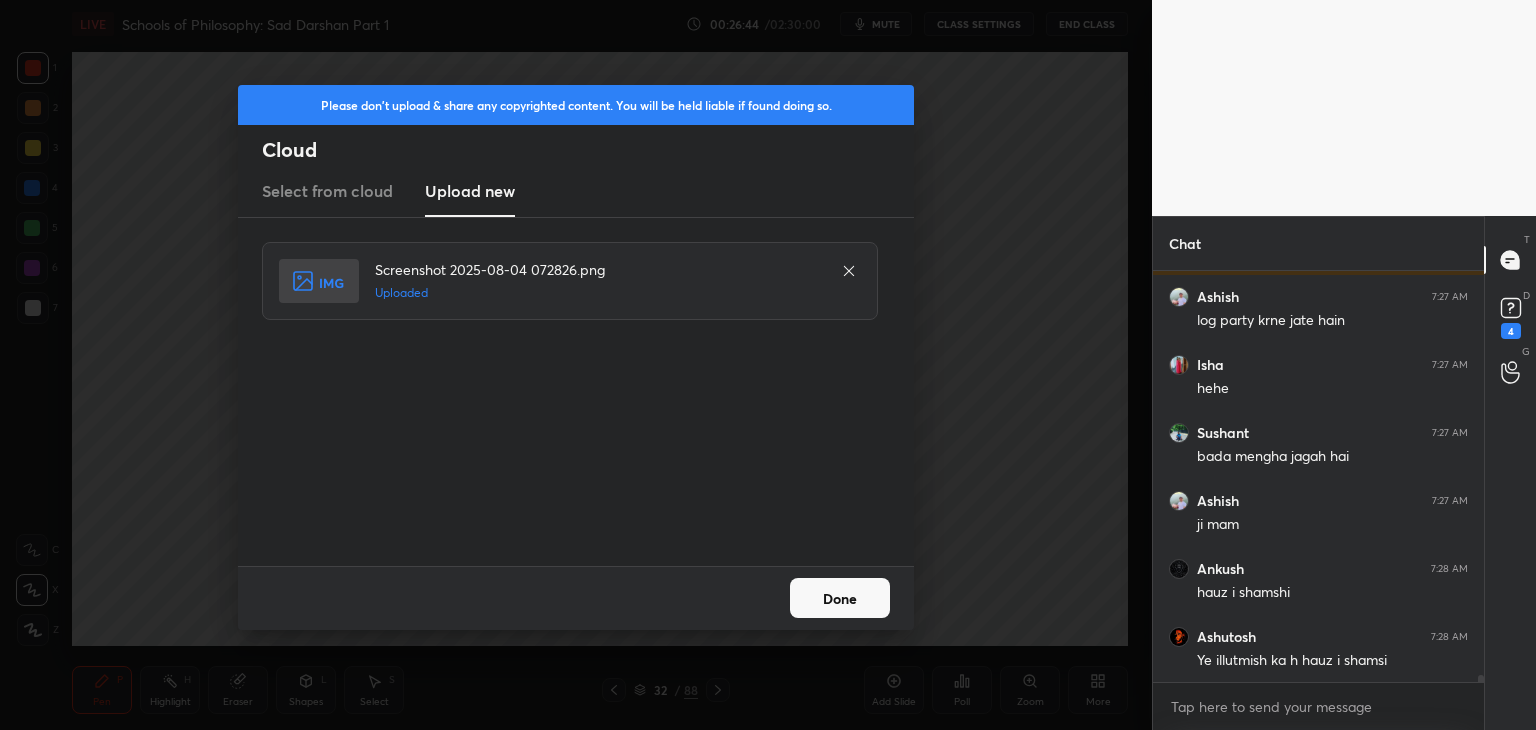 click on "Done" at bounding box center (840, 598) 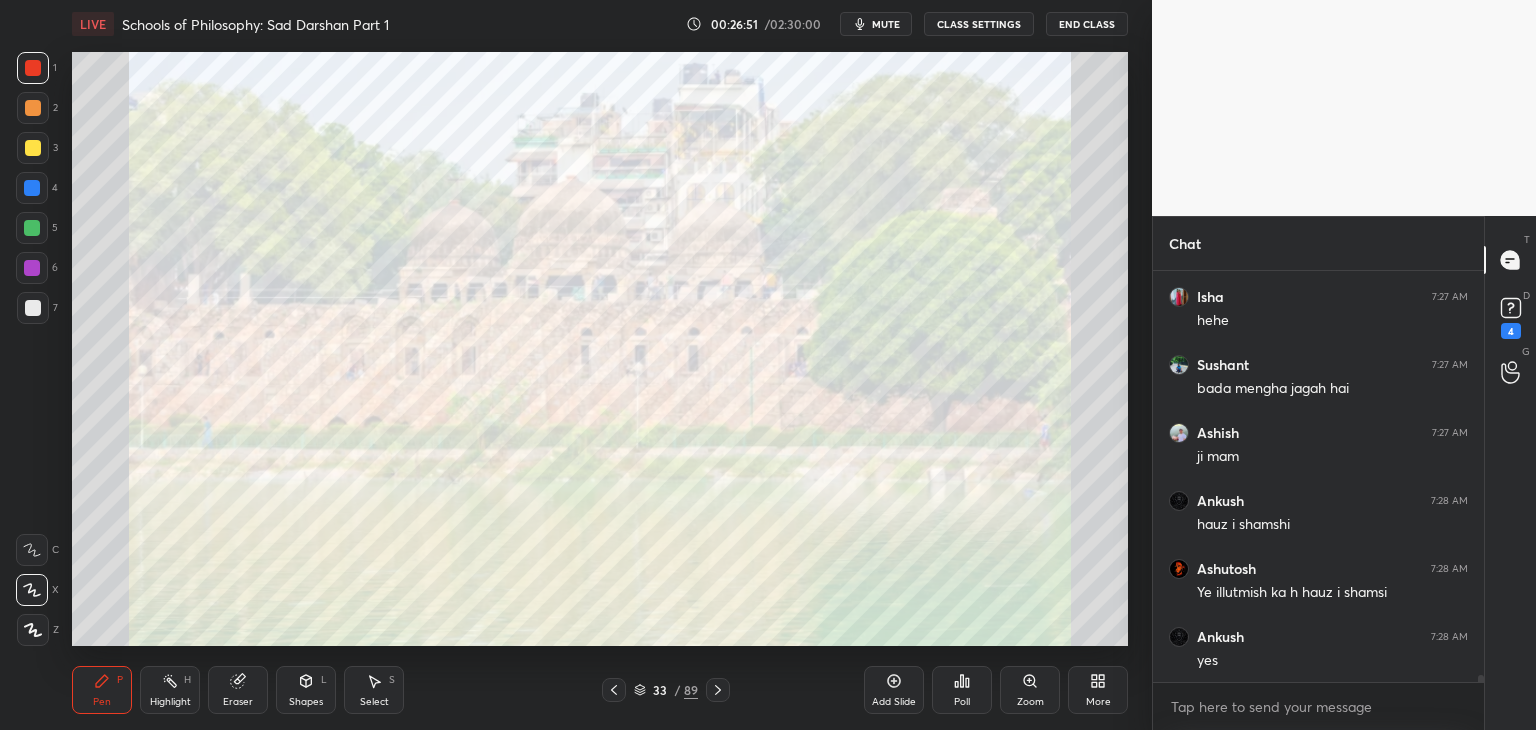 scroll, scrollTop: 23094, scrollLeft: 0, axis: vertical 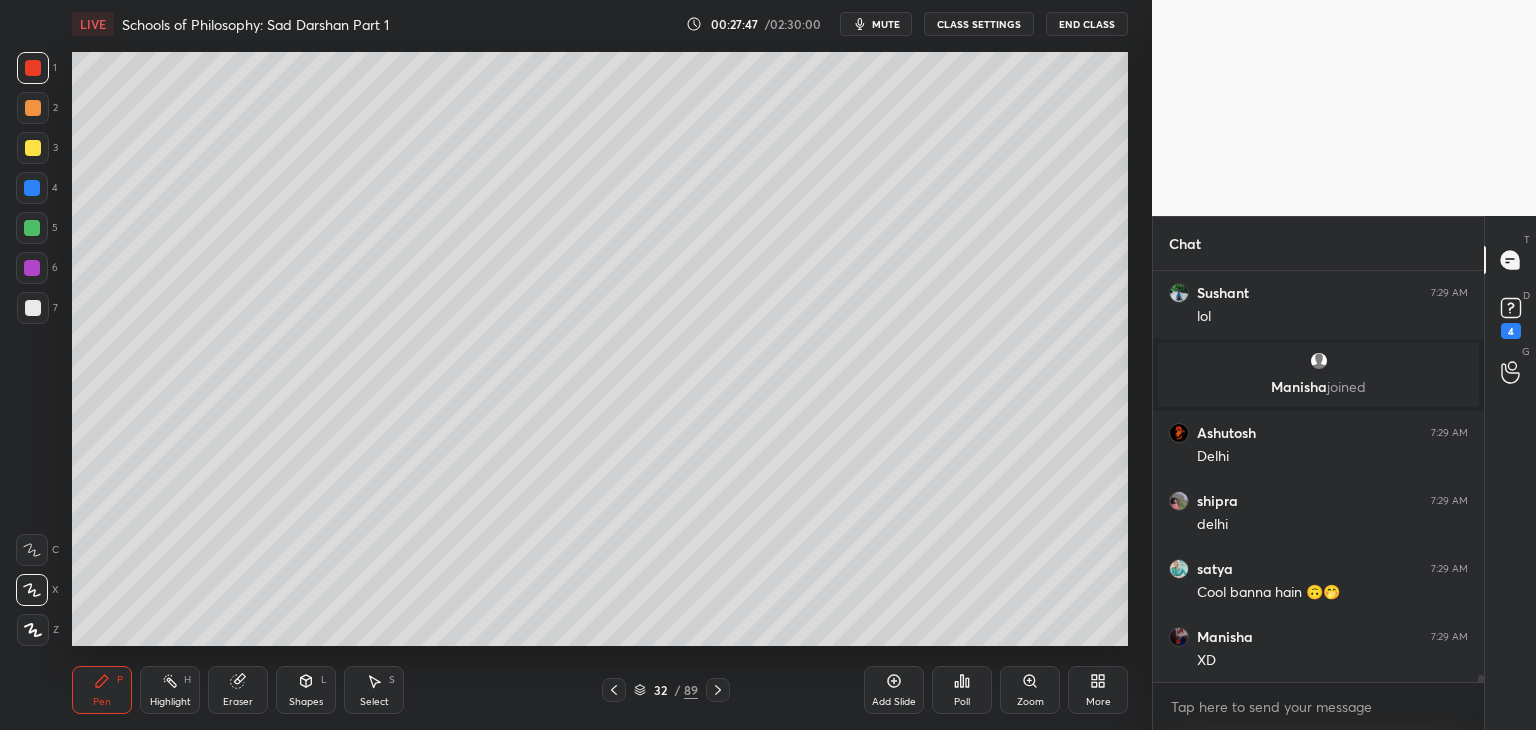 click at bounding box center [33, 68] 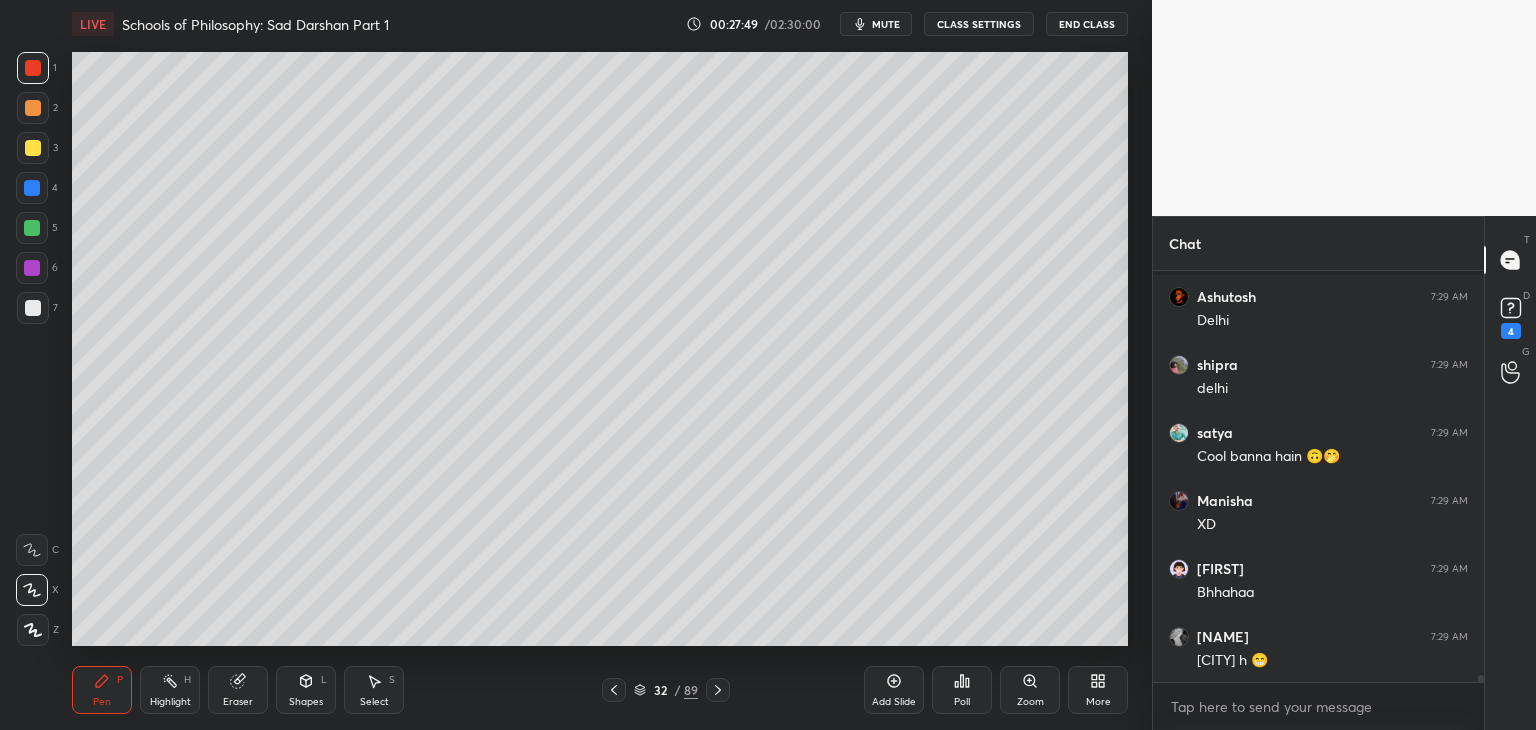 scroll, scrollTop: 23492, scrollLeft: 0, axis: vertical 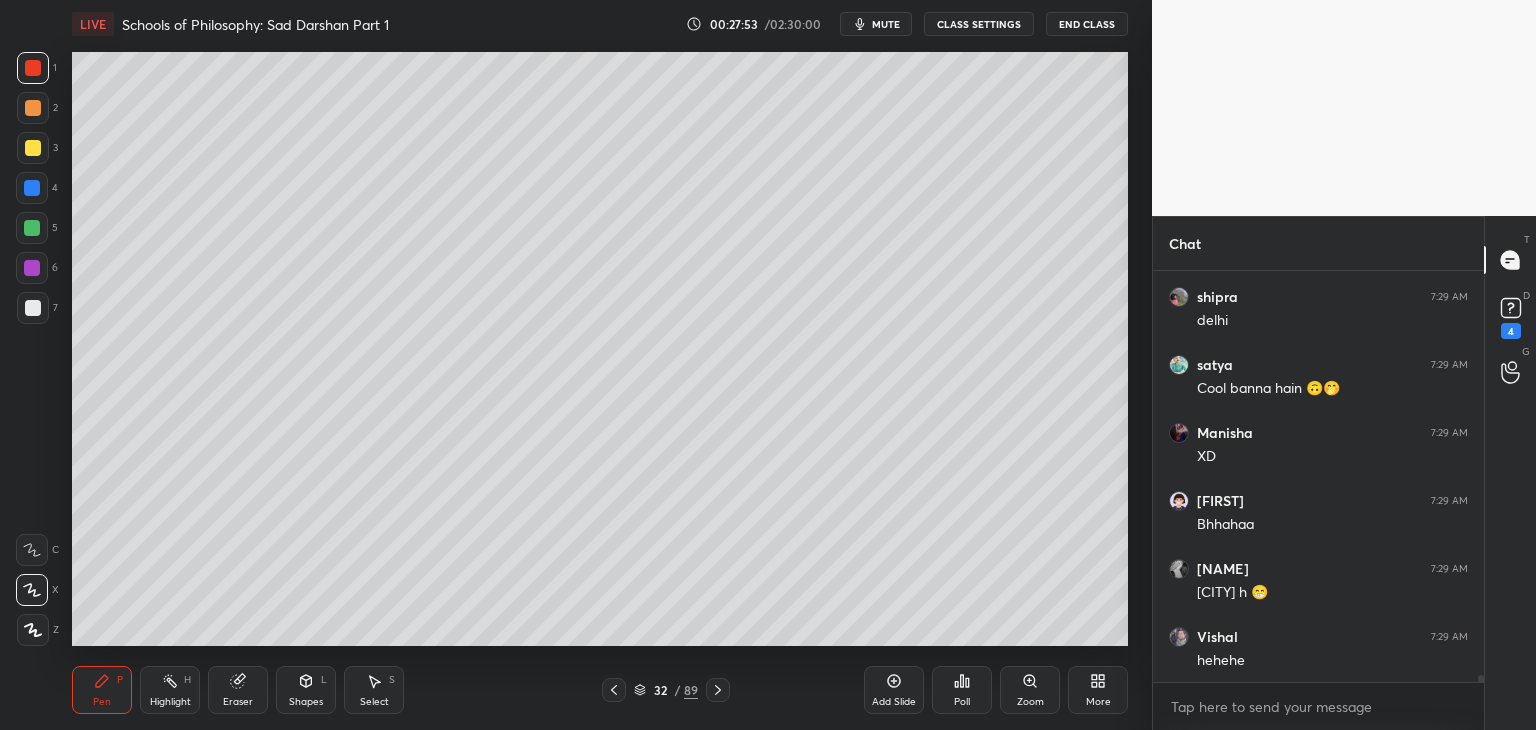 click at bounding box center [33, 308] 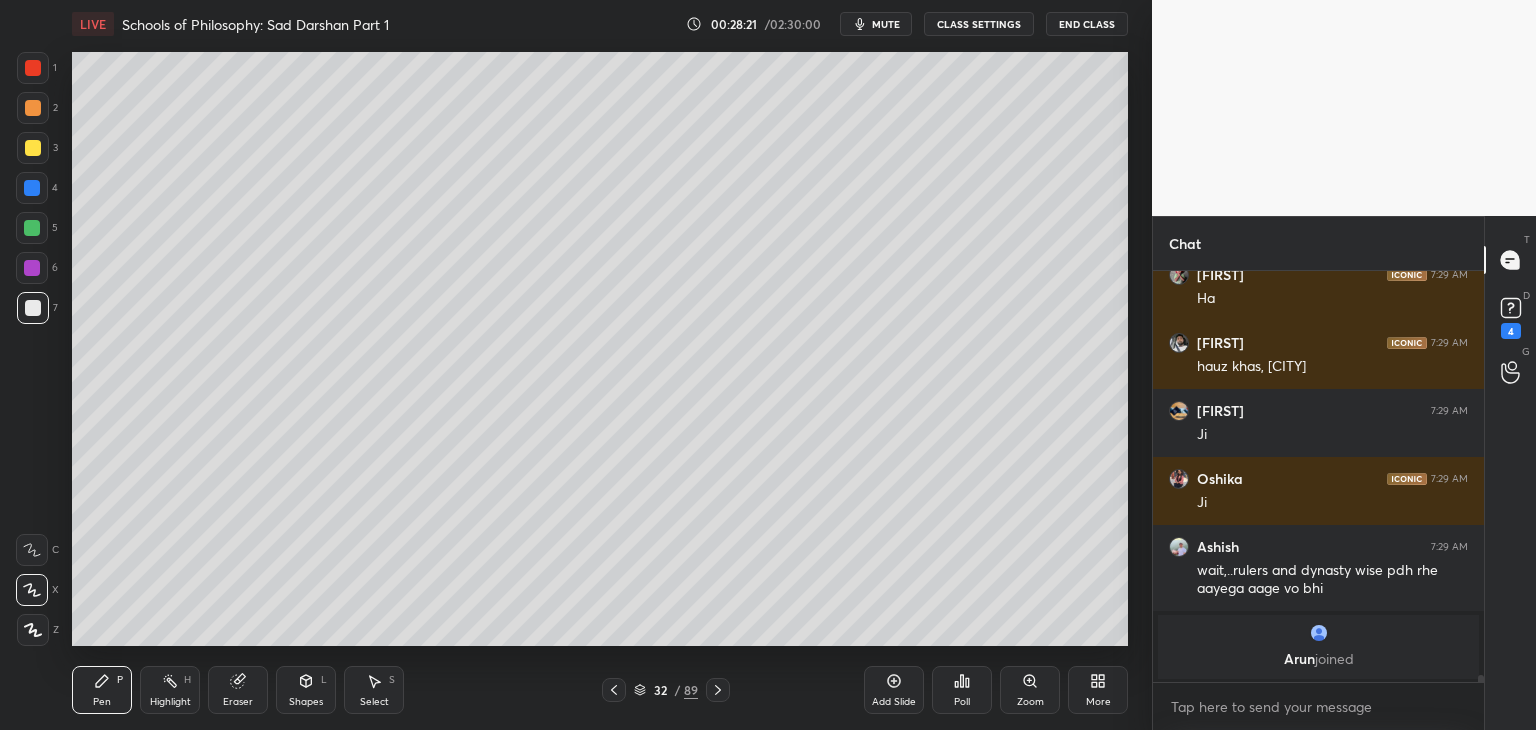 scroll, scrollTop: 23906, scrollLeft: 0, axis: vertical 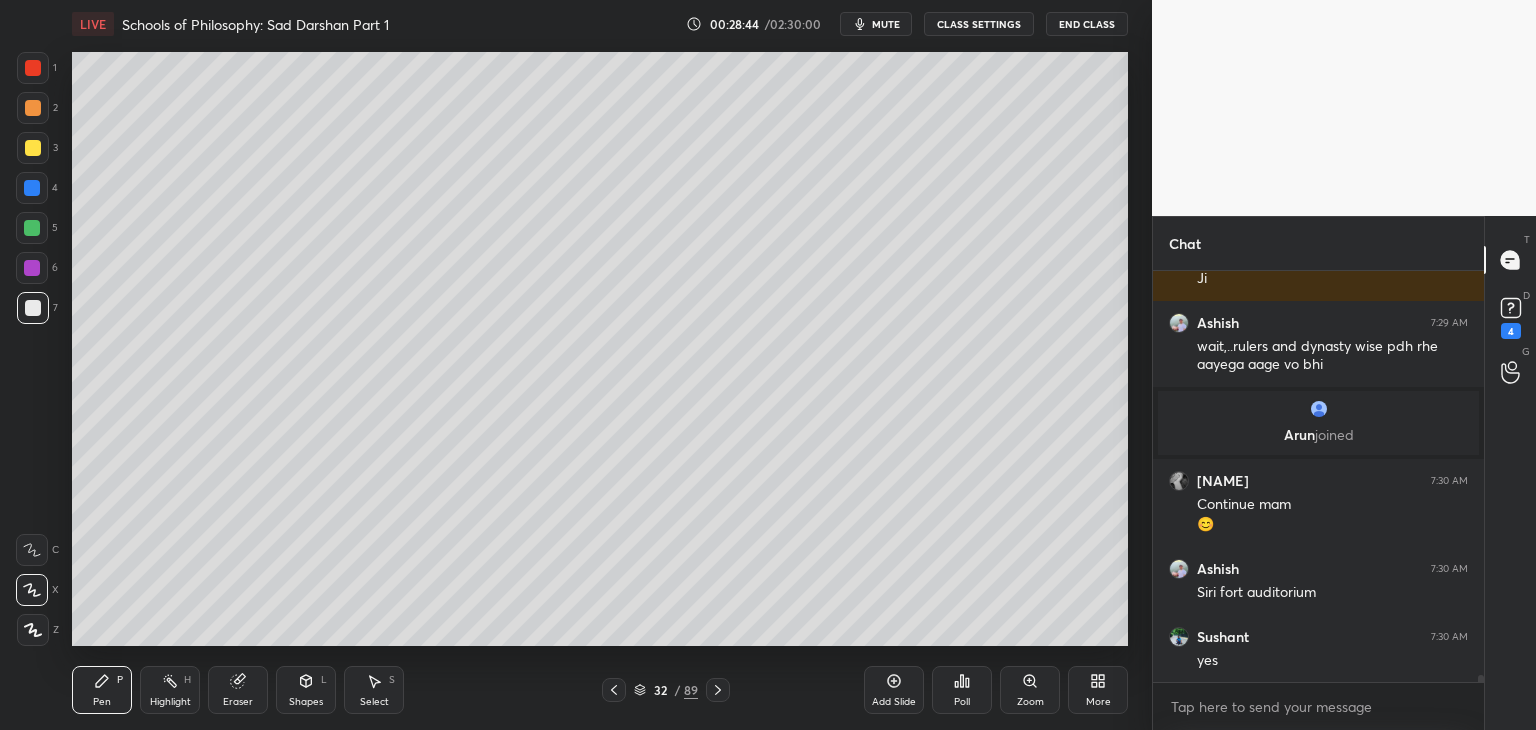 click 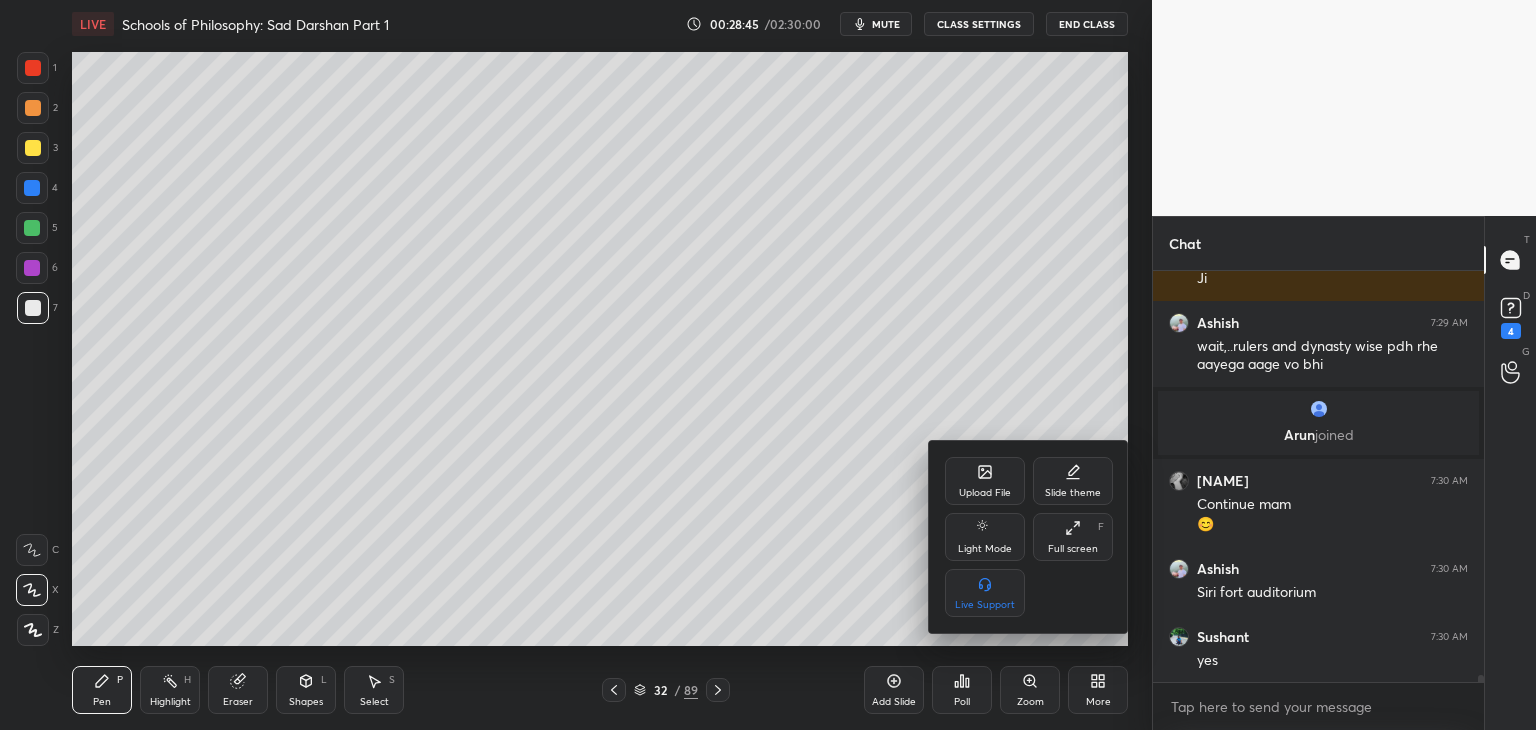 click on "Upload File" at bounding box center [985, 481] 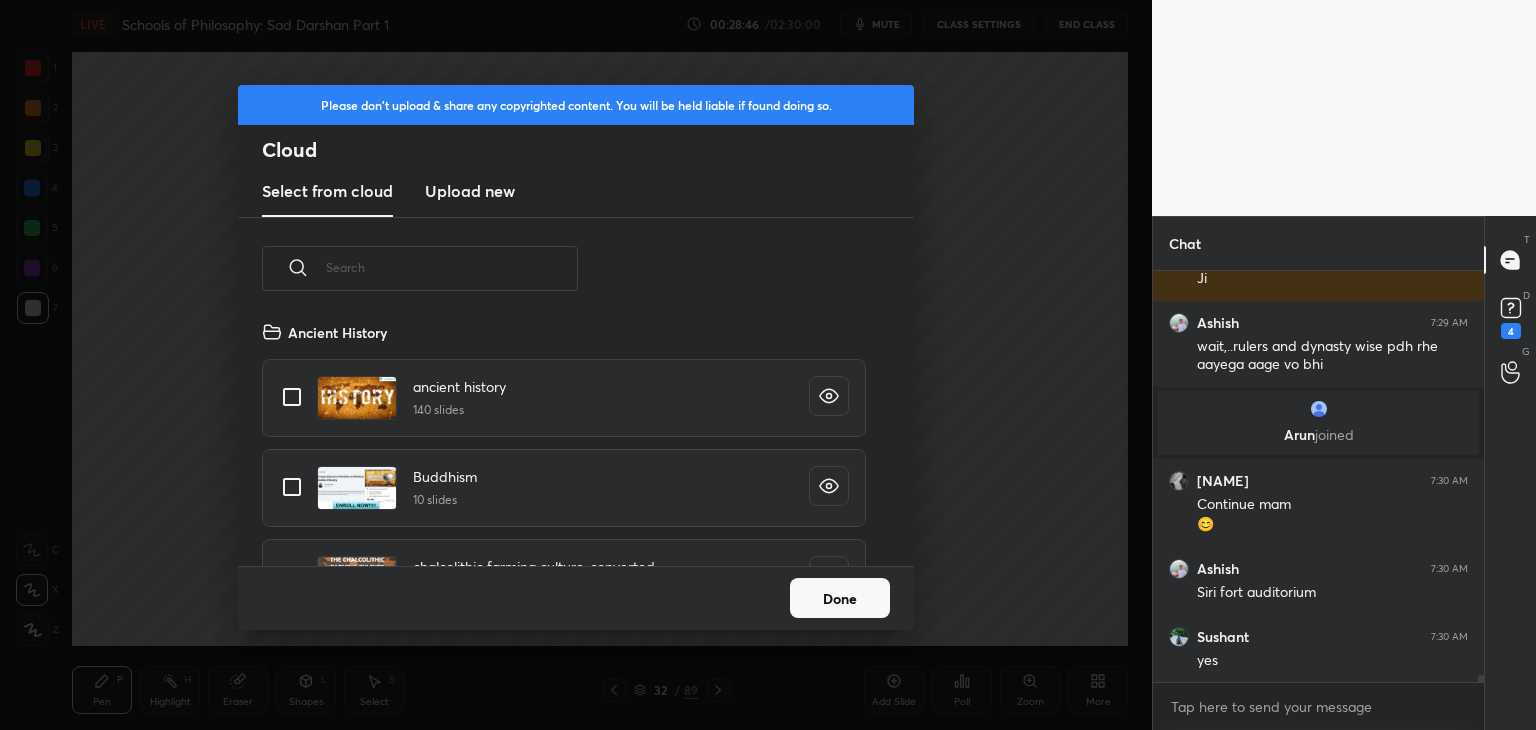 scroll, scrollTop: 5, scrollLeft: 10, axis: both 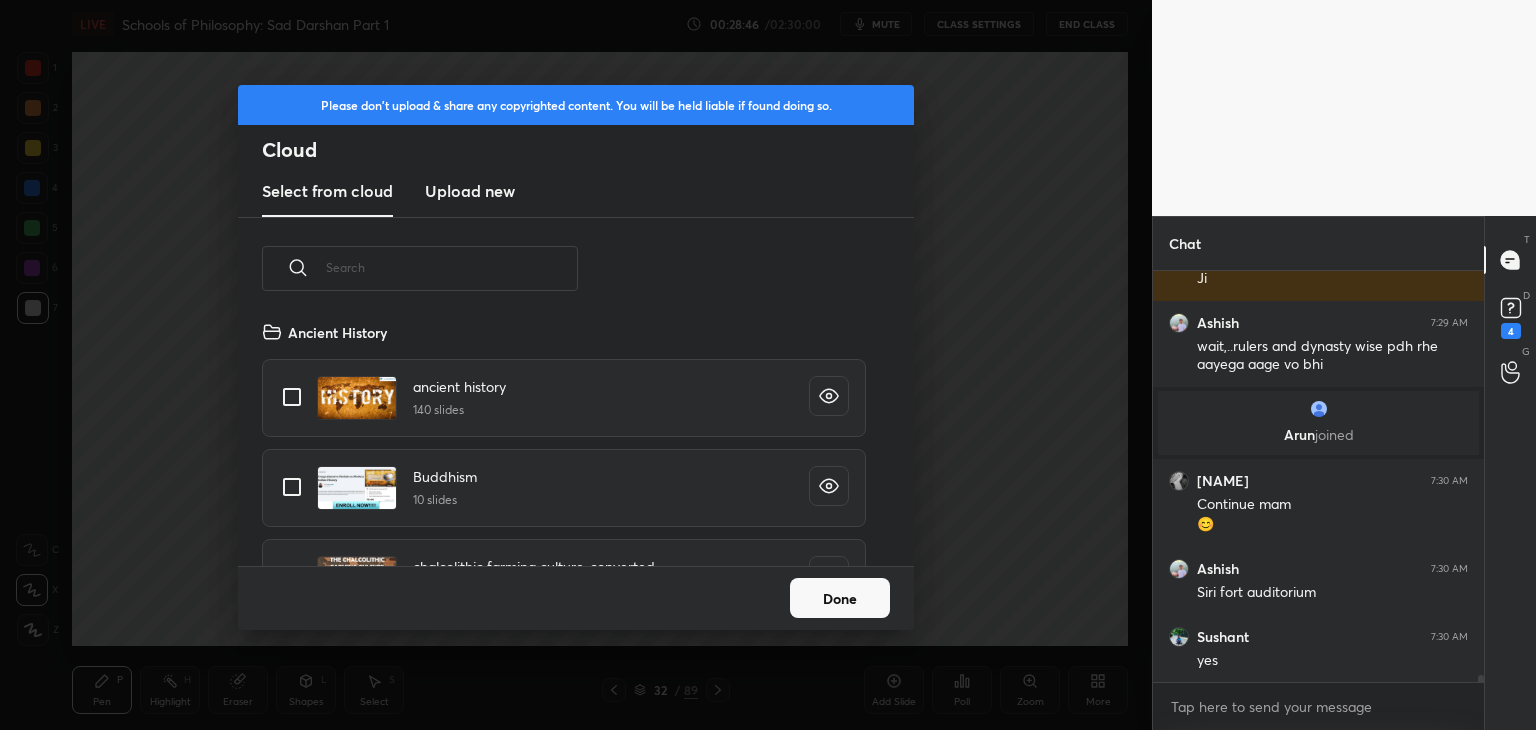 click on "Upload new" at bounding box center [470, 191] 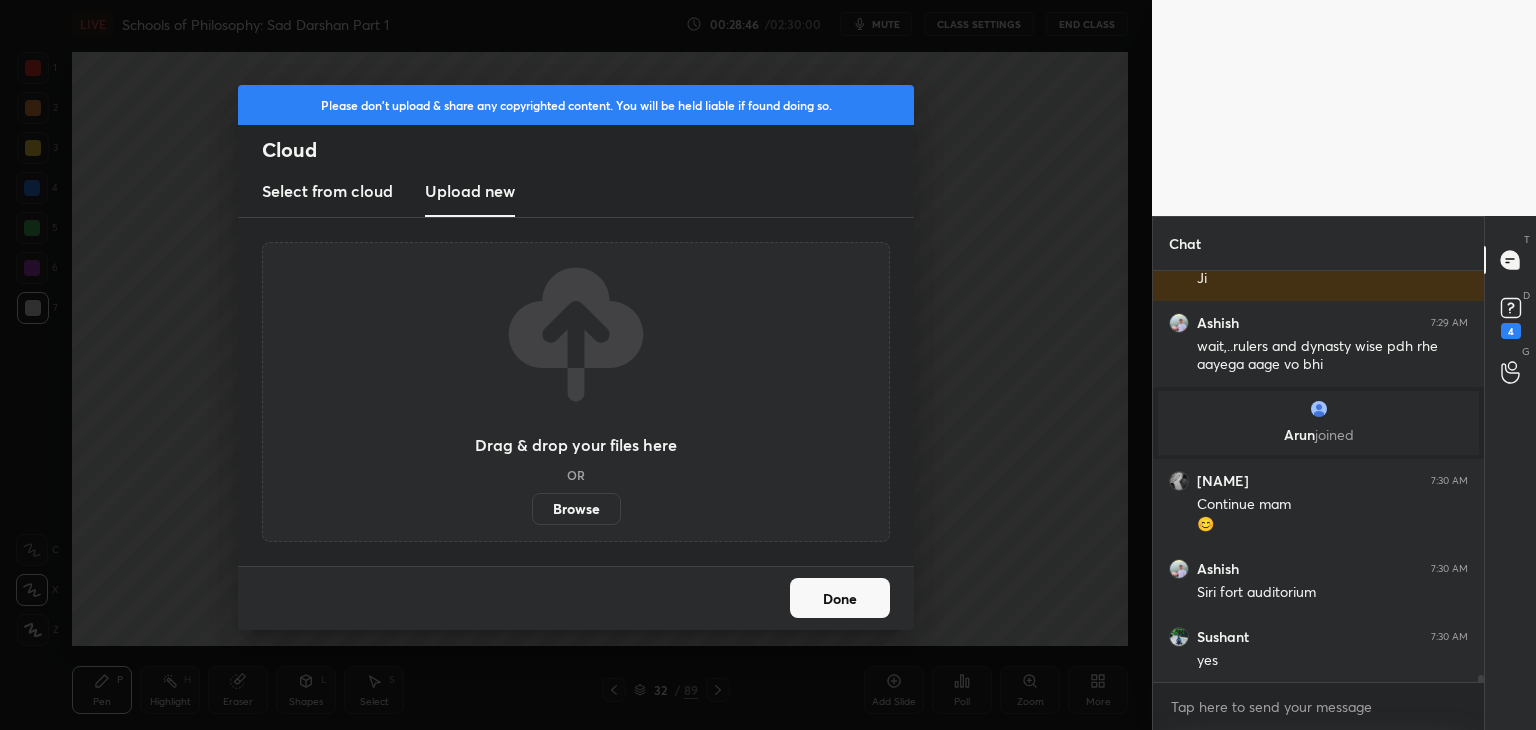 scroll, scrollTop: 24130, scrollLeft: 0, axis: vertical 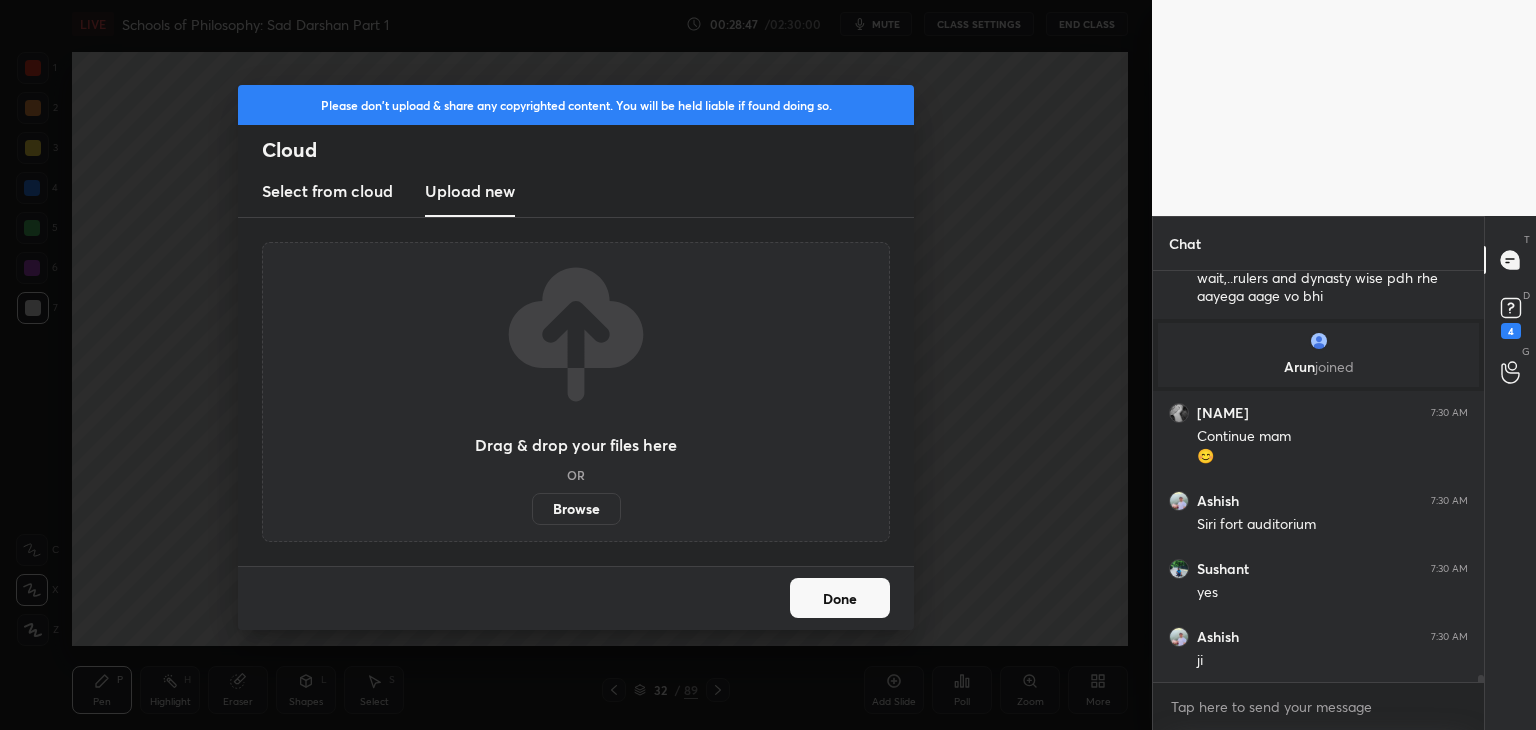 click on "Browse" at bounding box center [576, 509] 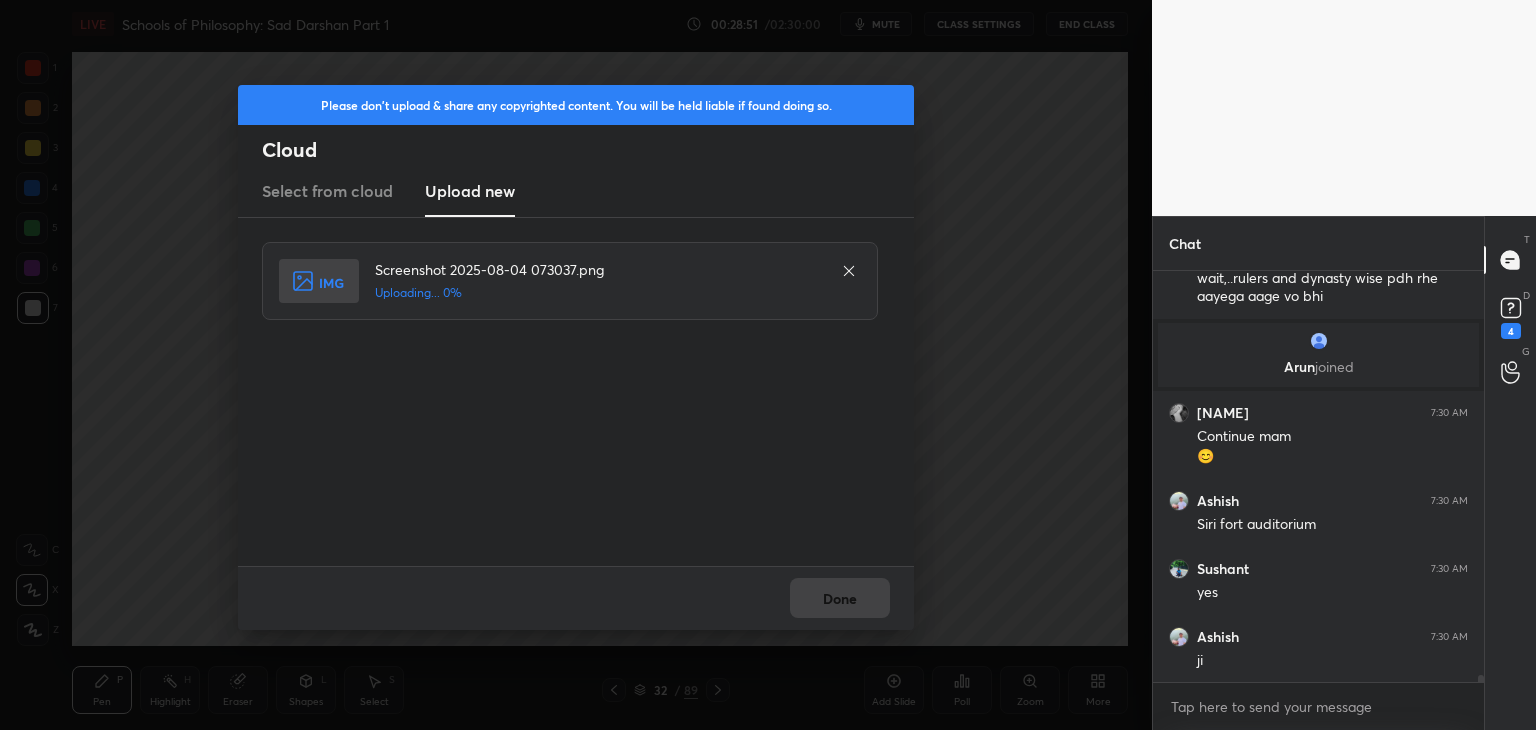 scroll, scrollTop: 24198, scrollLeft: 0, axis: vertical 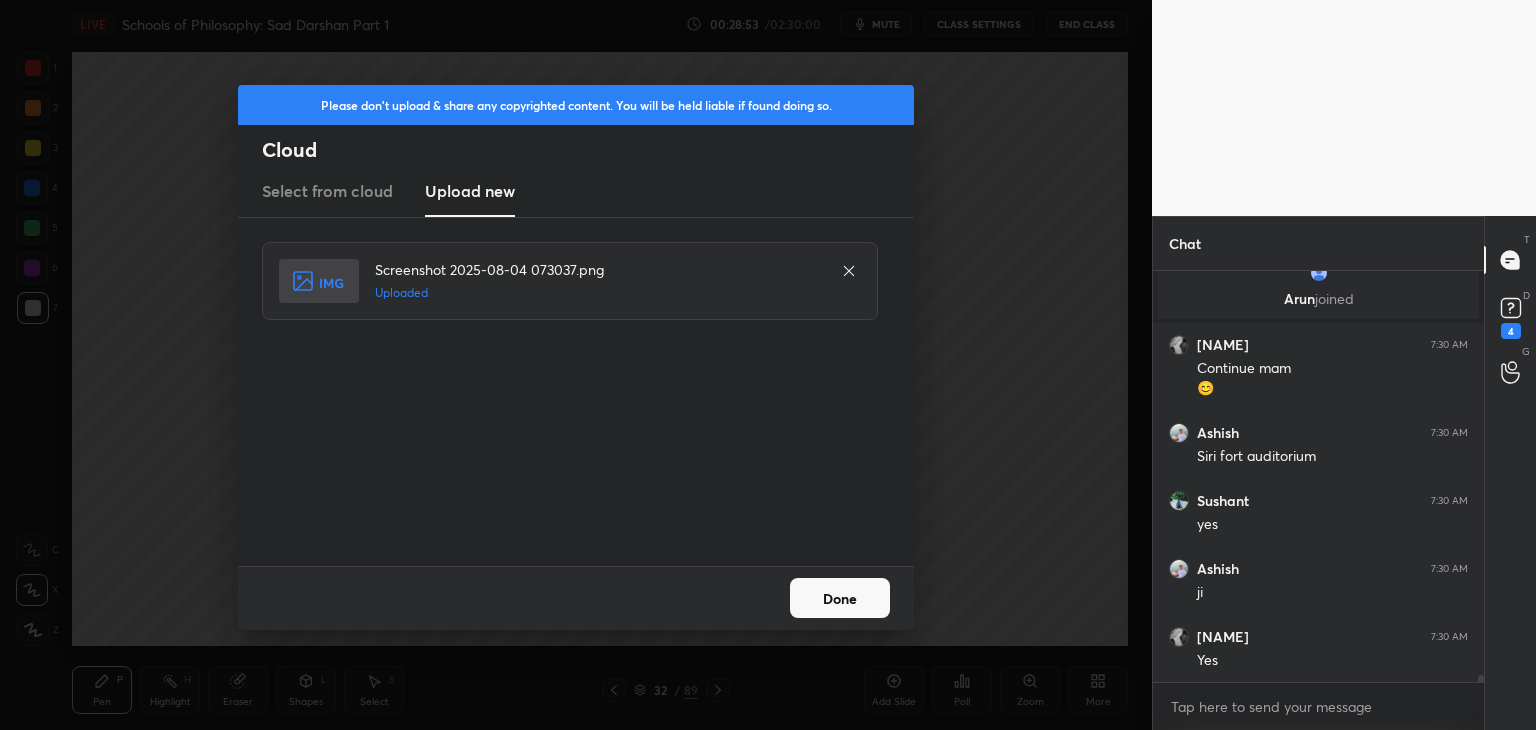 click on "Done" at bounding box center (840, 598) 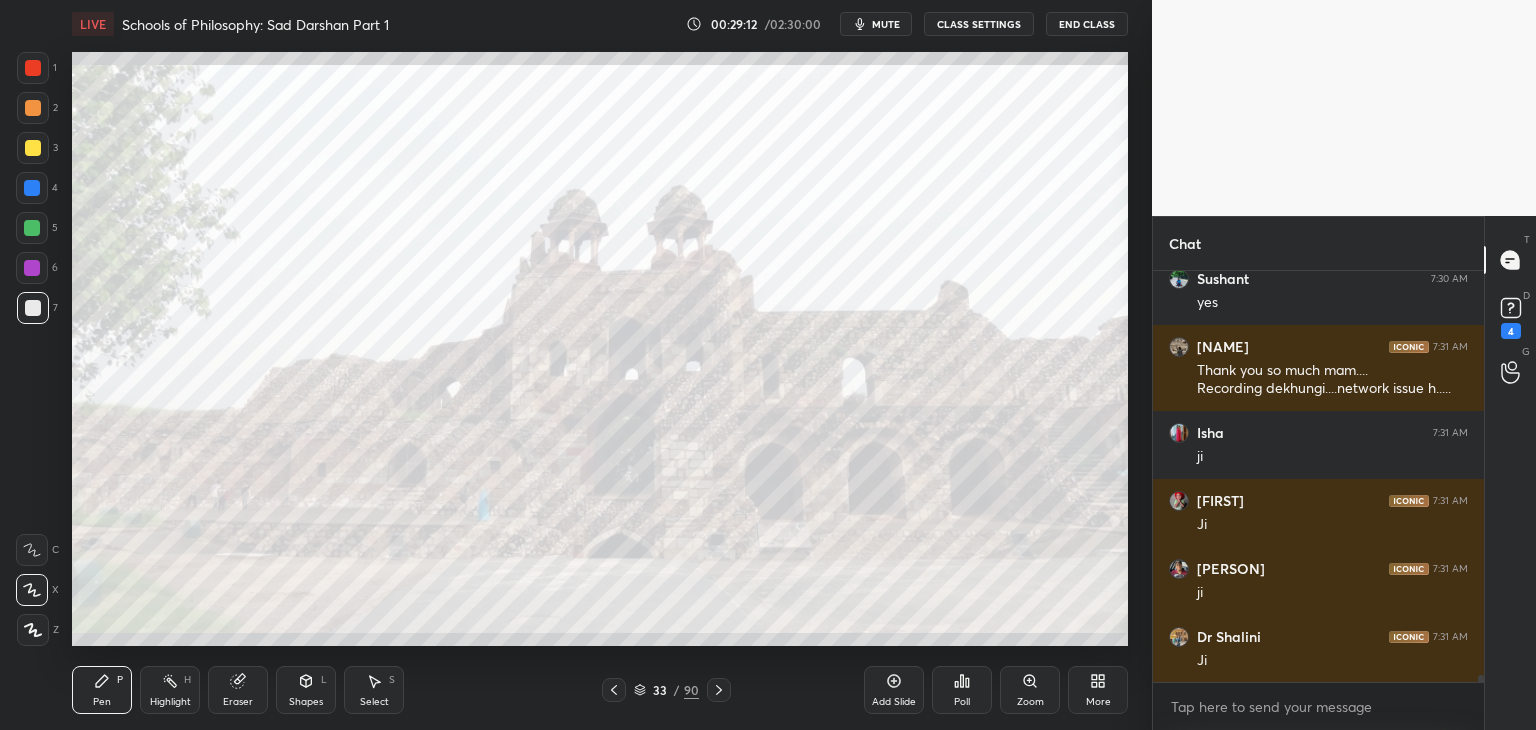 scroll, scrollTop: 25104, scrollLeft: 0, axis: vertical 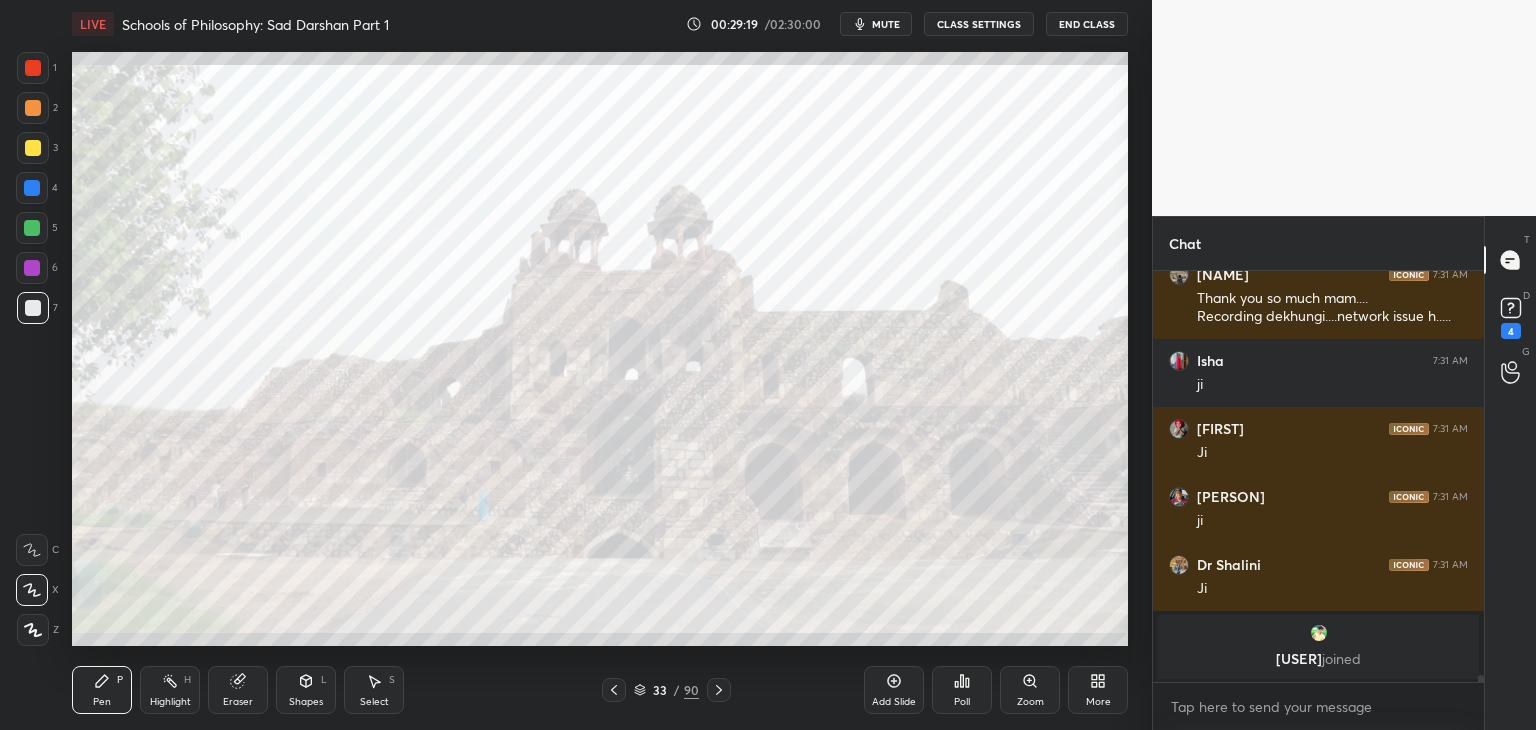 click 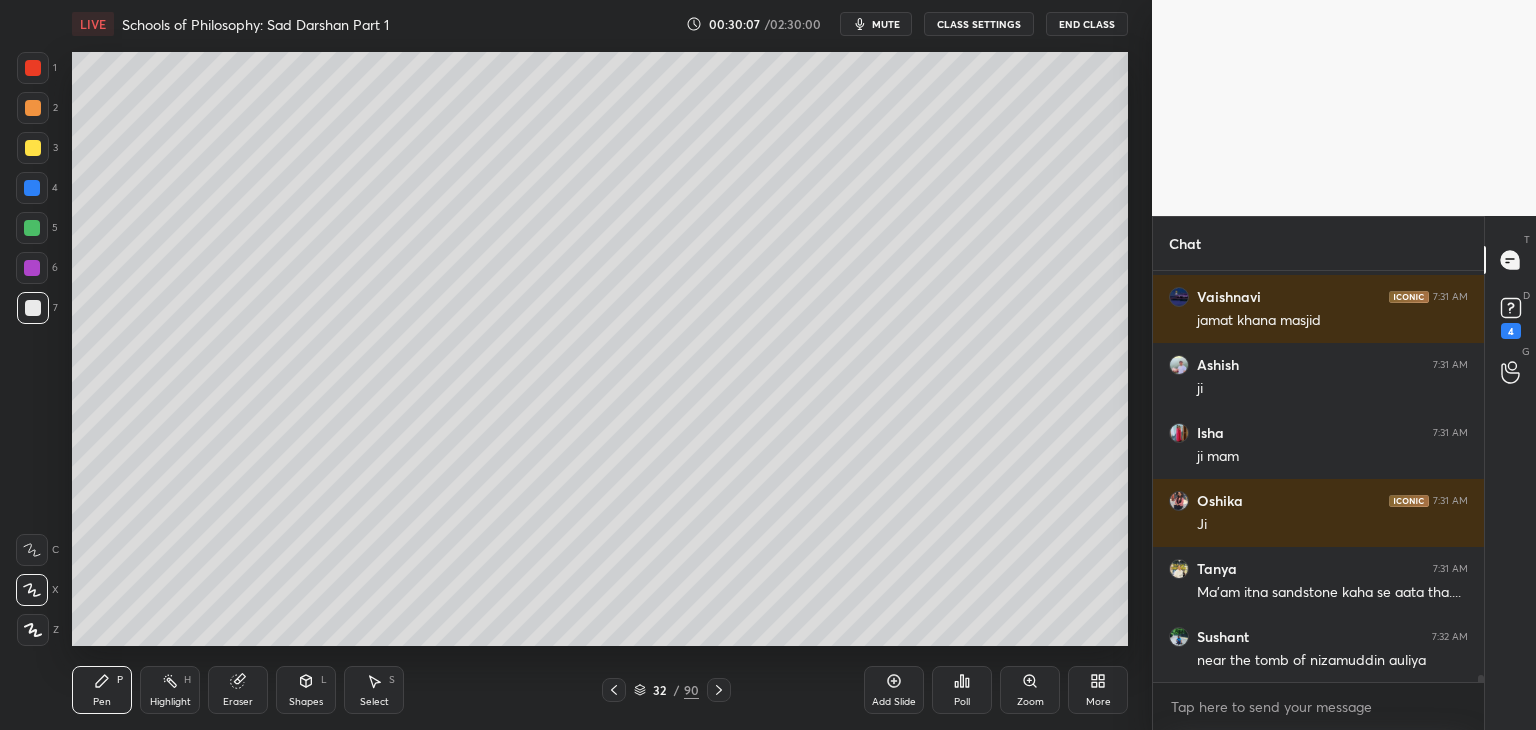 scroll, scrollTop: 25298, scrollLeft: 0, axis: vertical 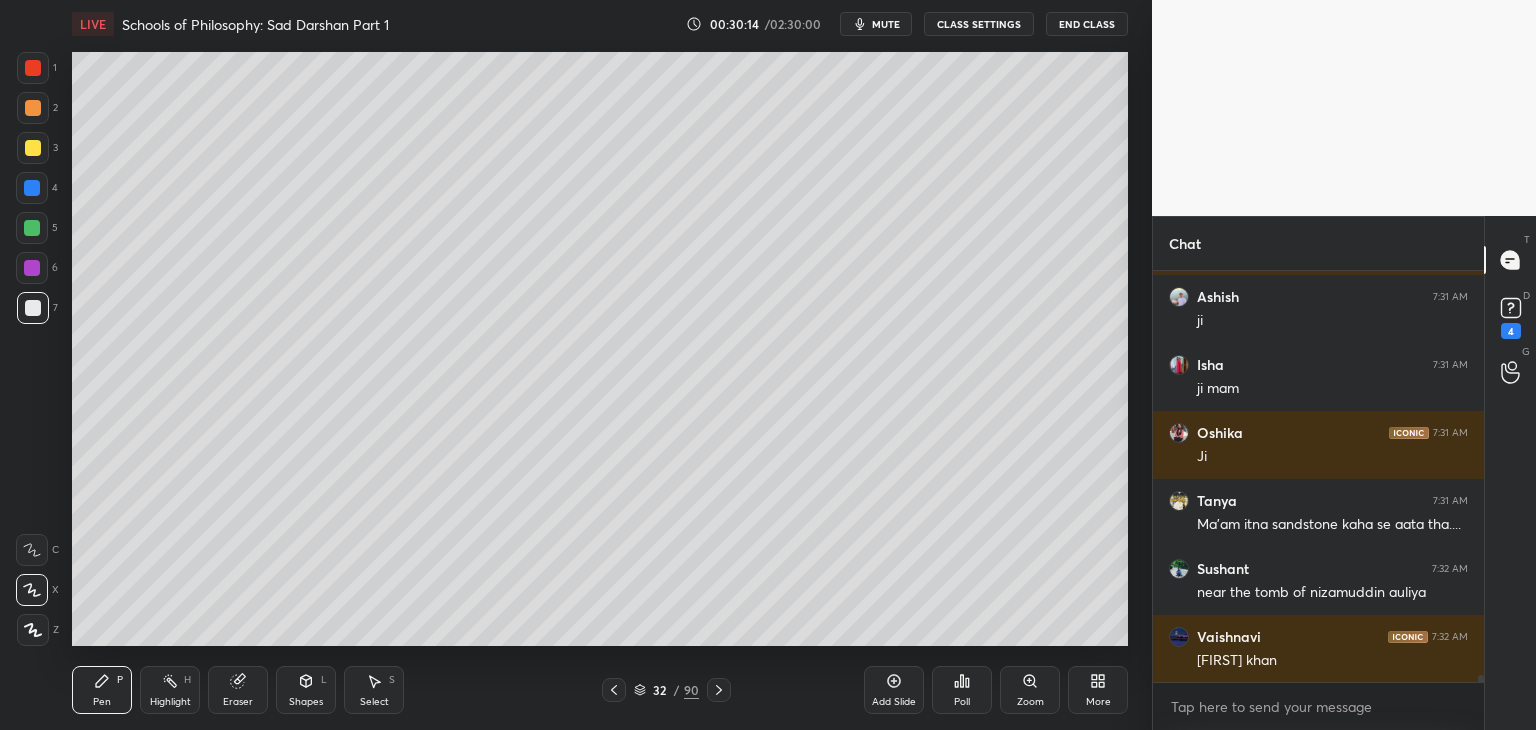 click on "Add Slide" at bounding box center [894, 690] 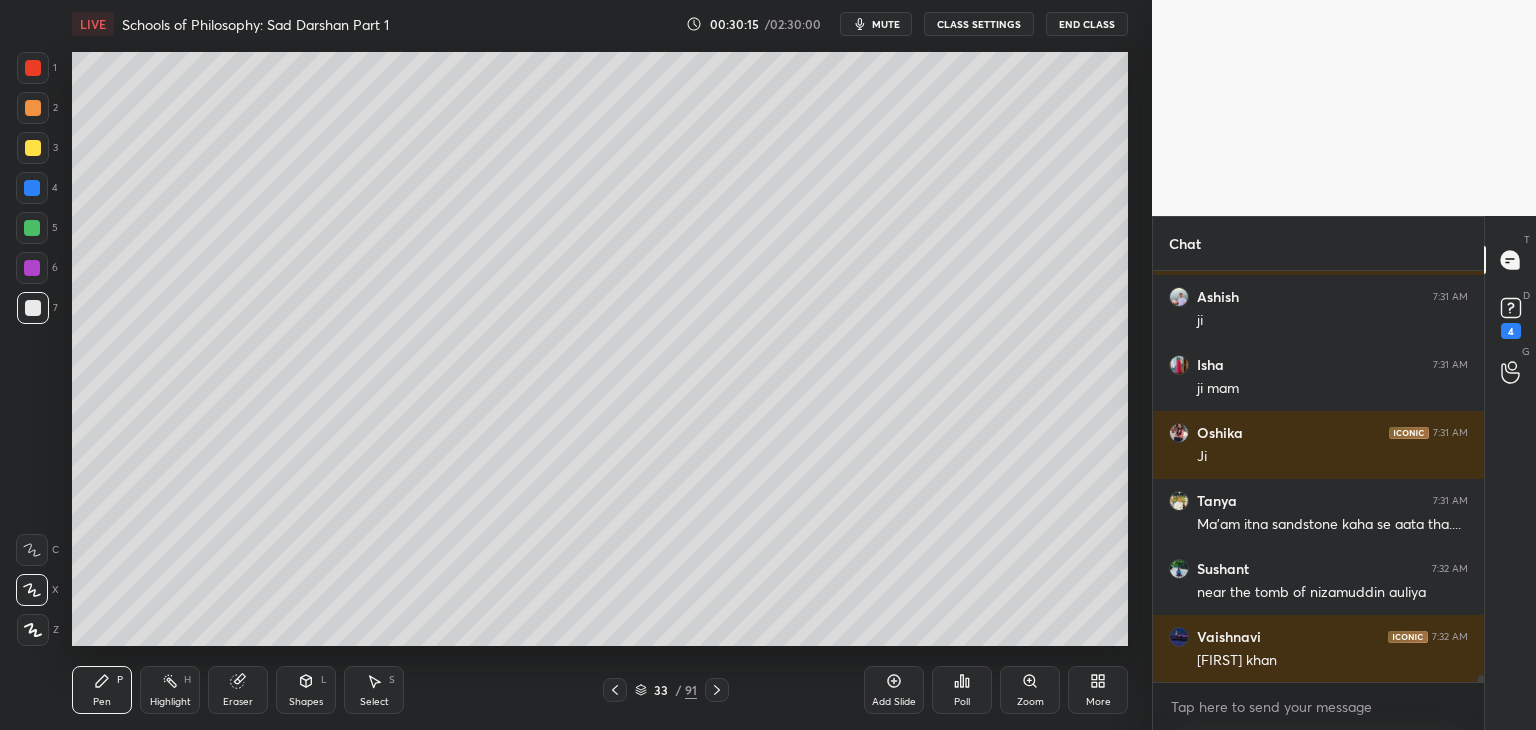 click at bounding box center [33, 308] 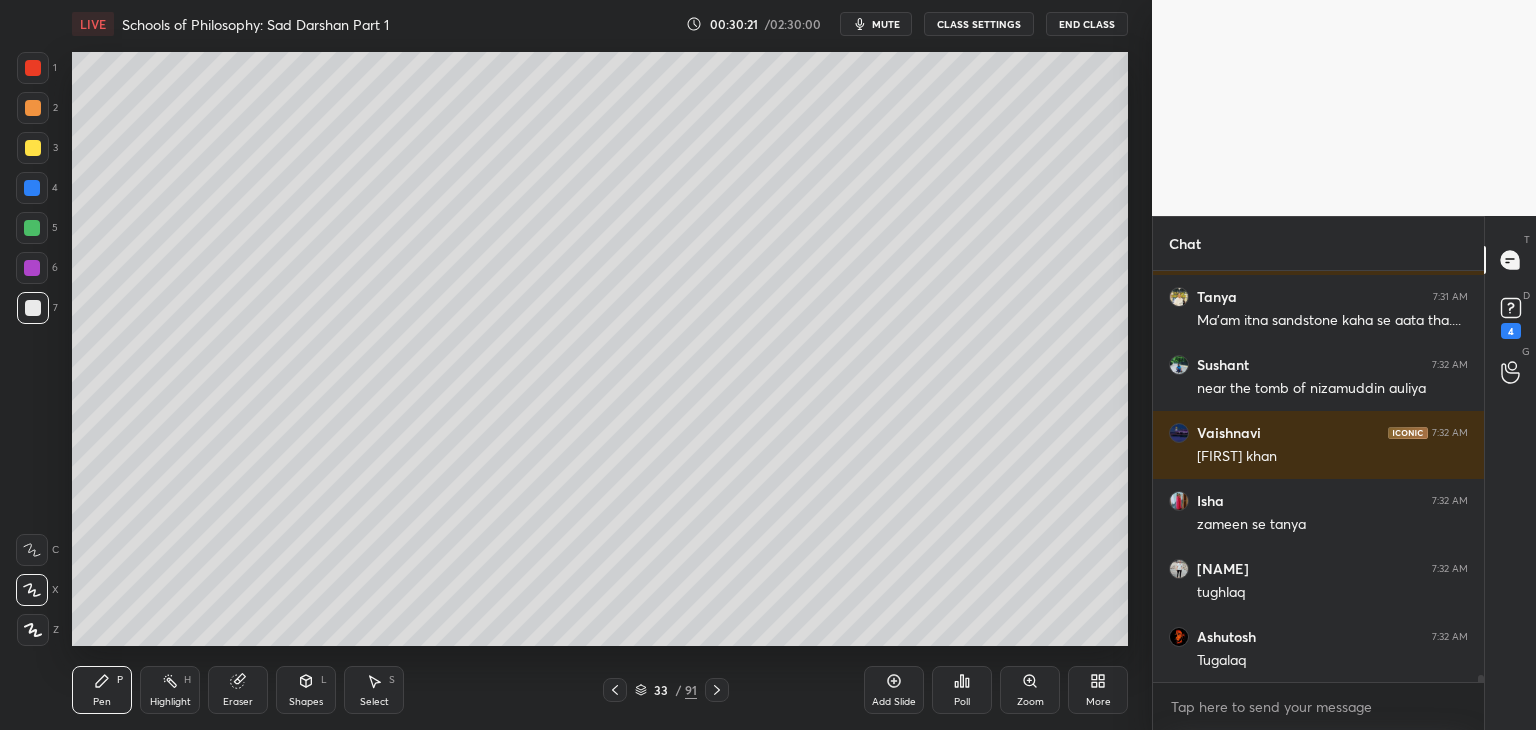 scroll, scrollTop: 25638, scrollLeft: 0, axis: vertical 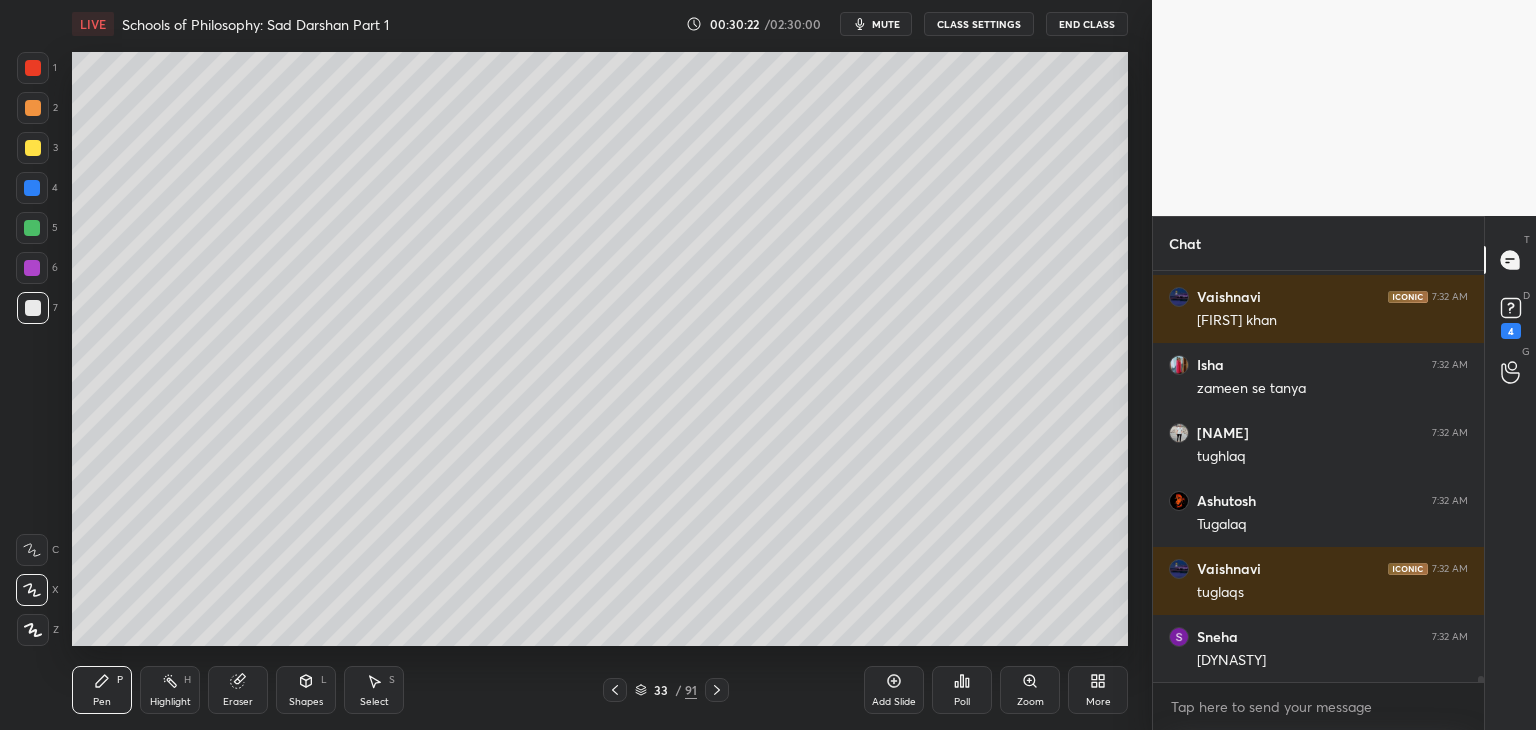 click 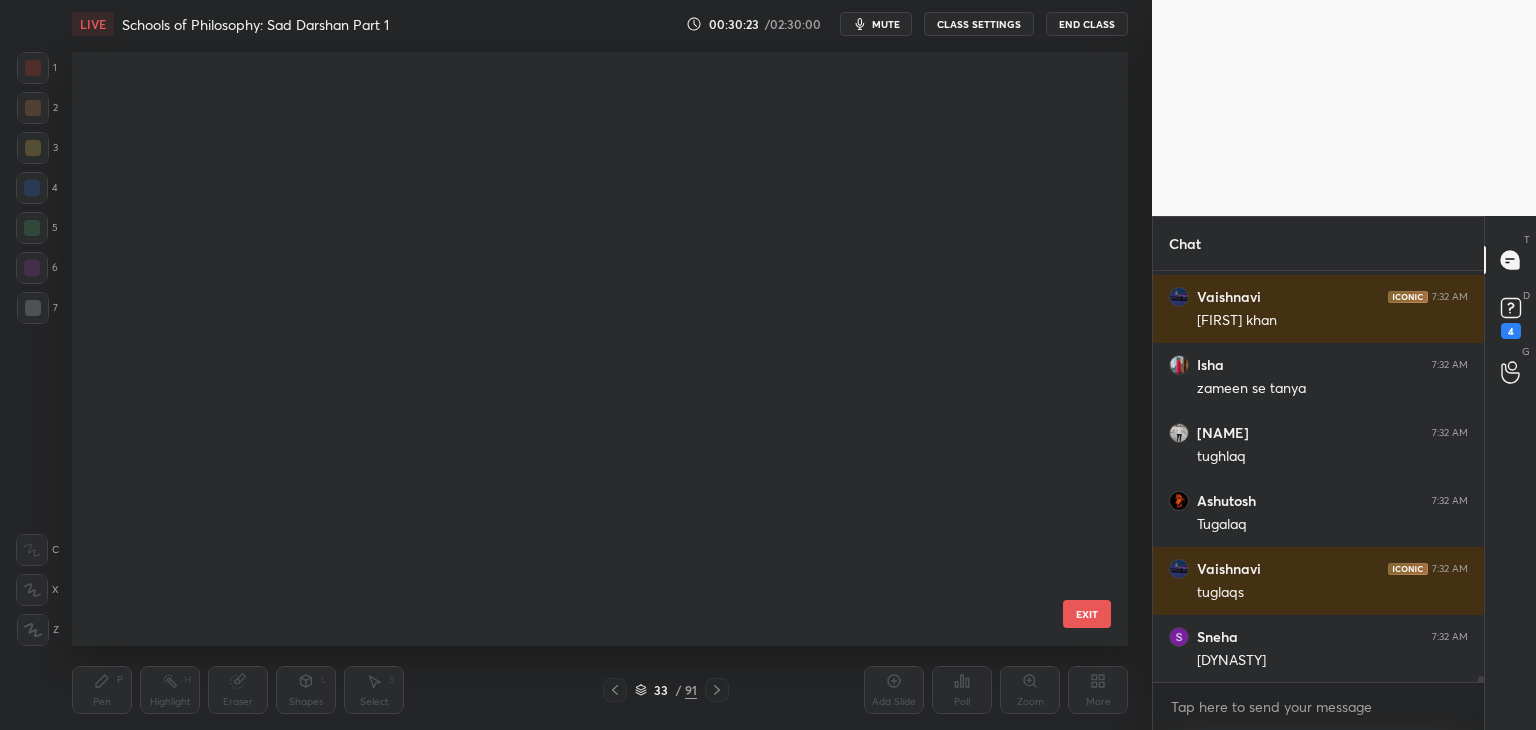 scroll, scrollTop: 1419, scrollLeft: 0, axis: vertical 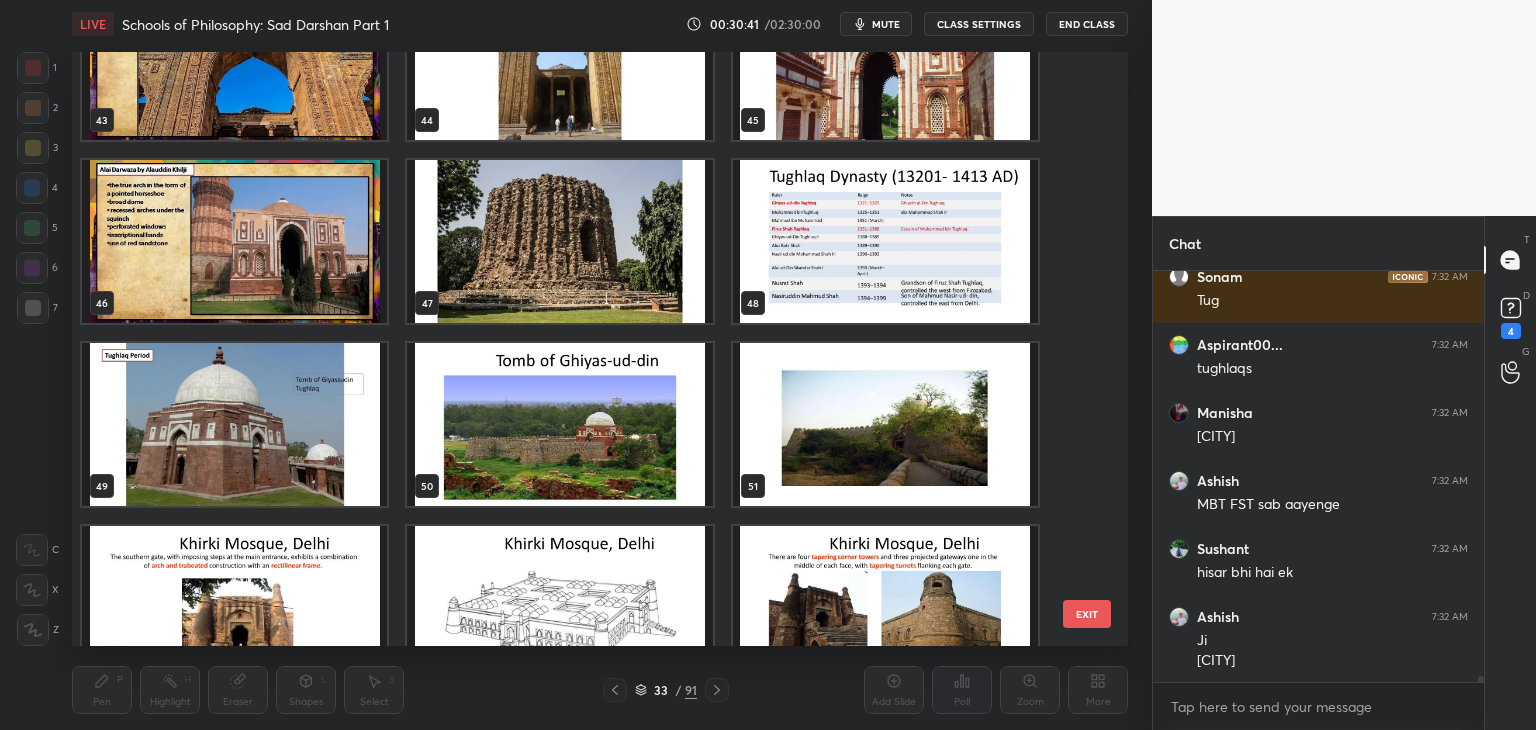 click on "50" at bounding box center (559, 424) 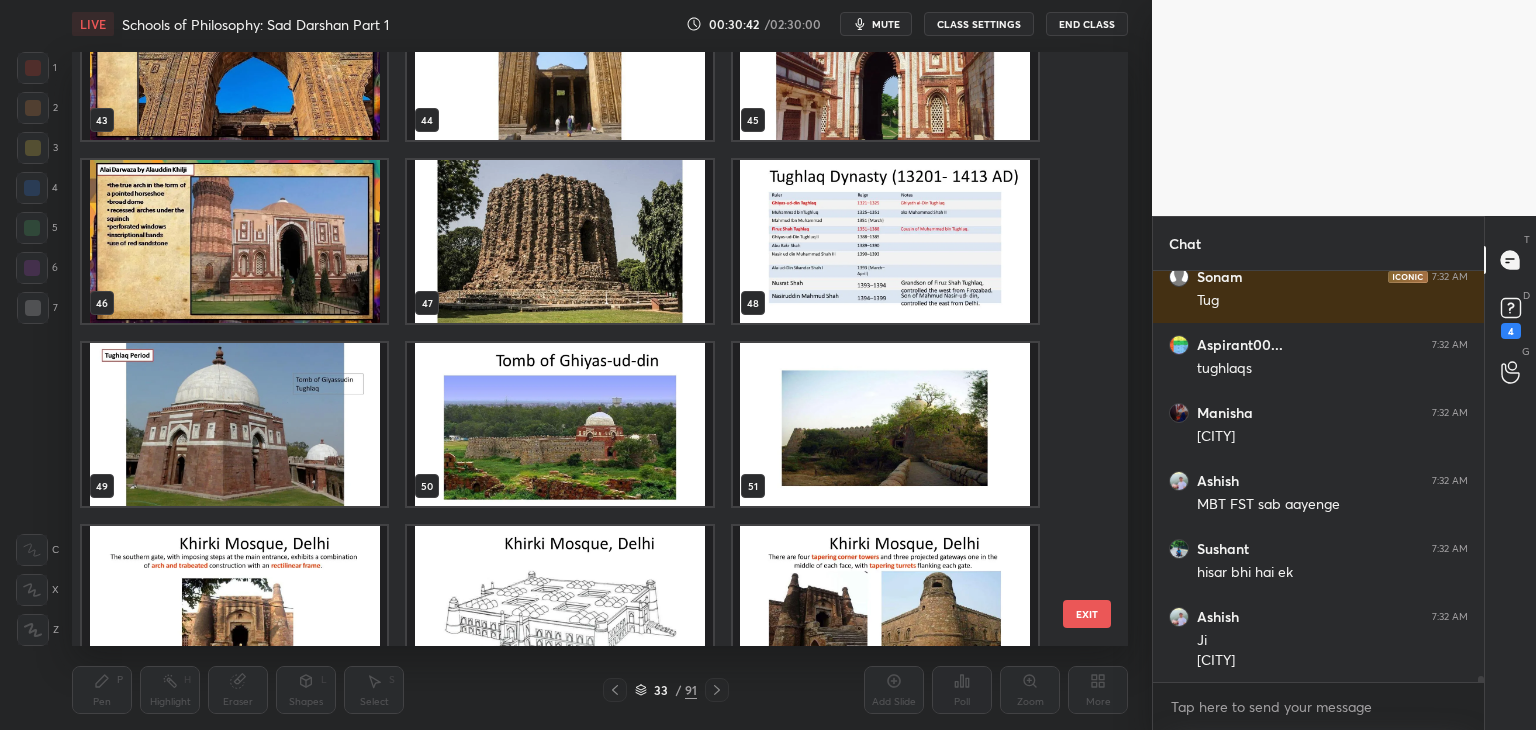 scroll, scrollTop: 26134, scrollLeft: 0, axis: vertical 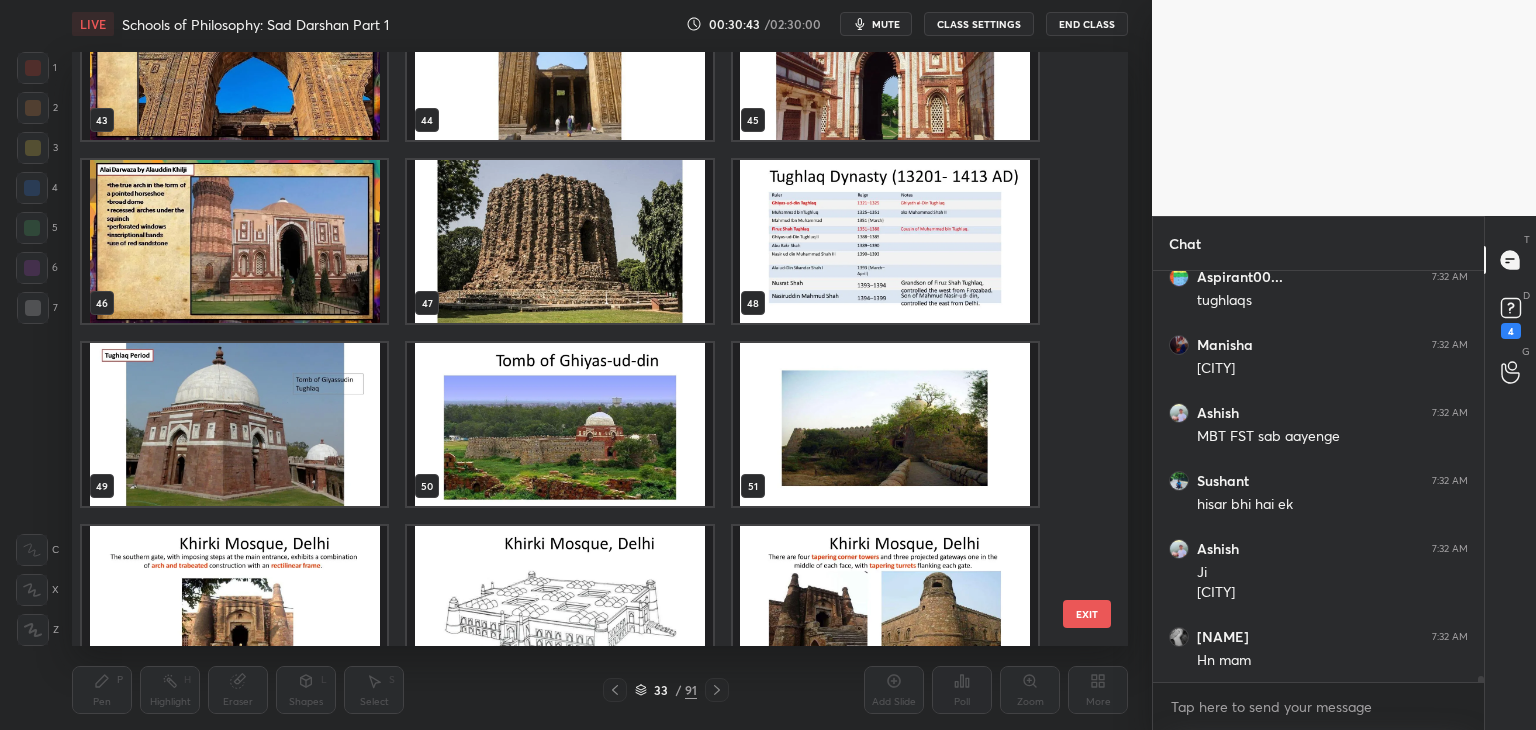 click at bounding box center (234, 424) 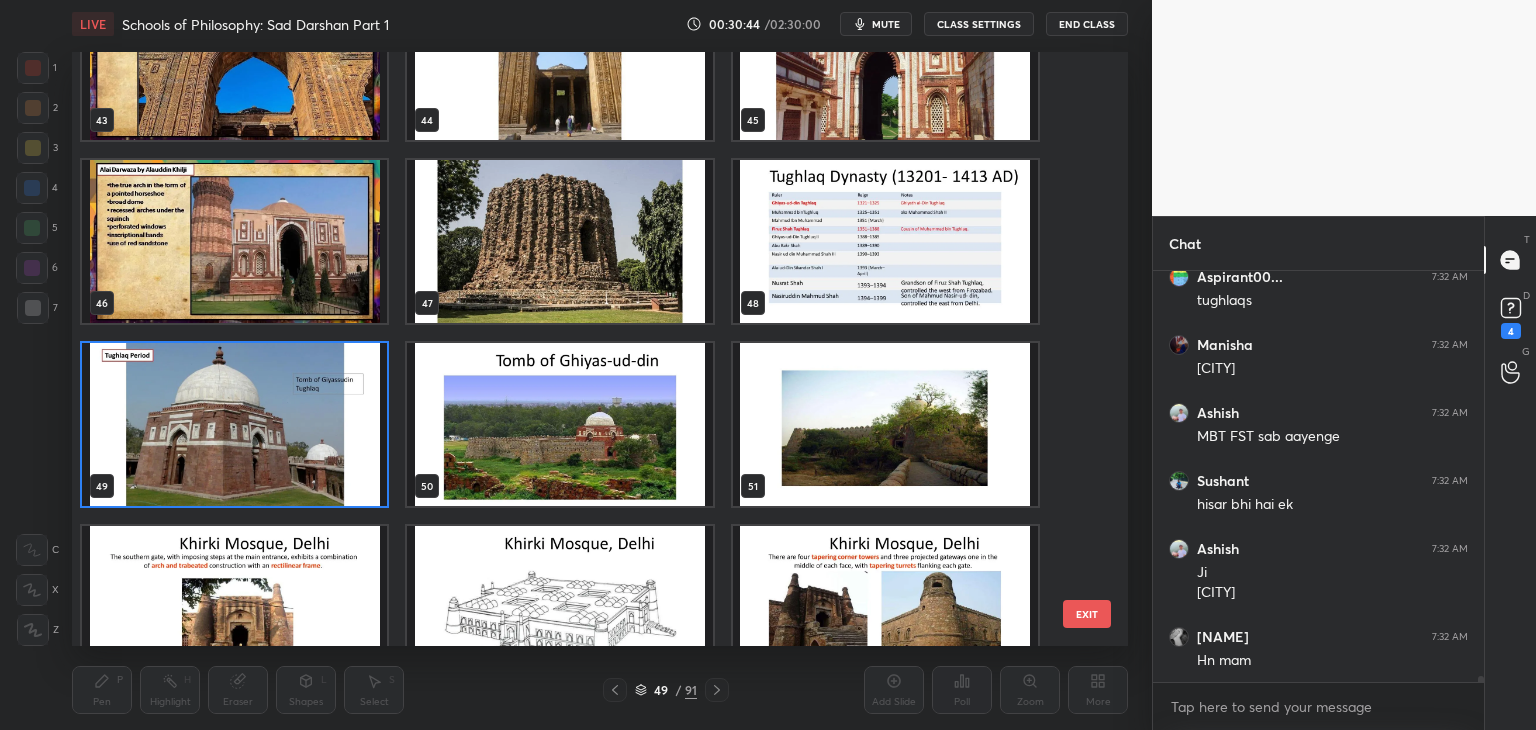 click at bounding box center [885, 424] 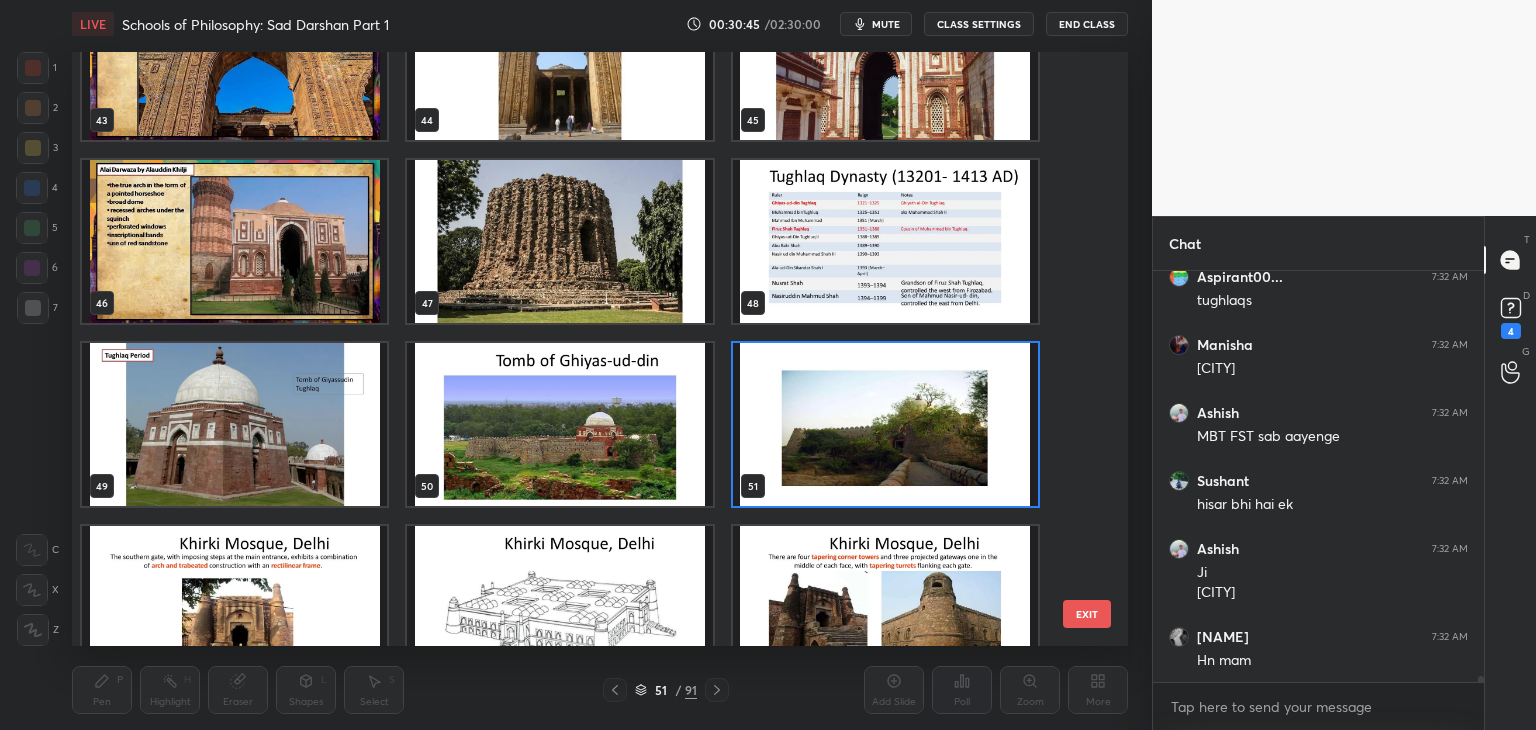 click 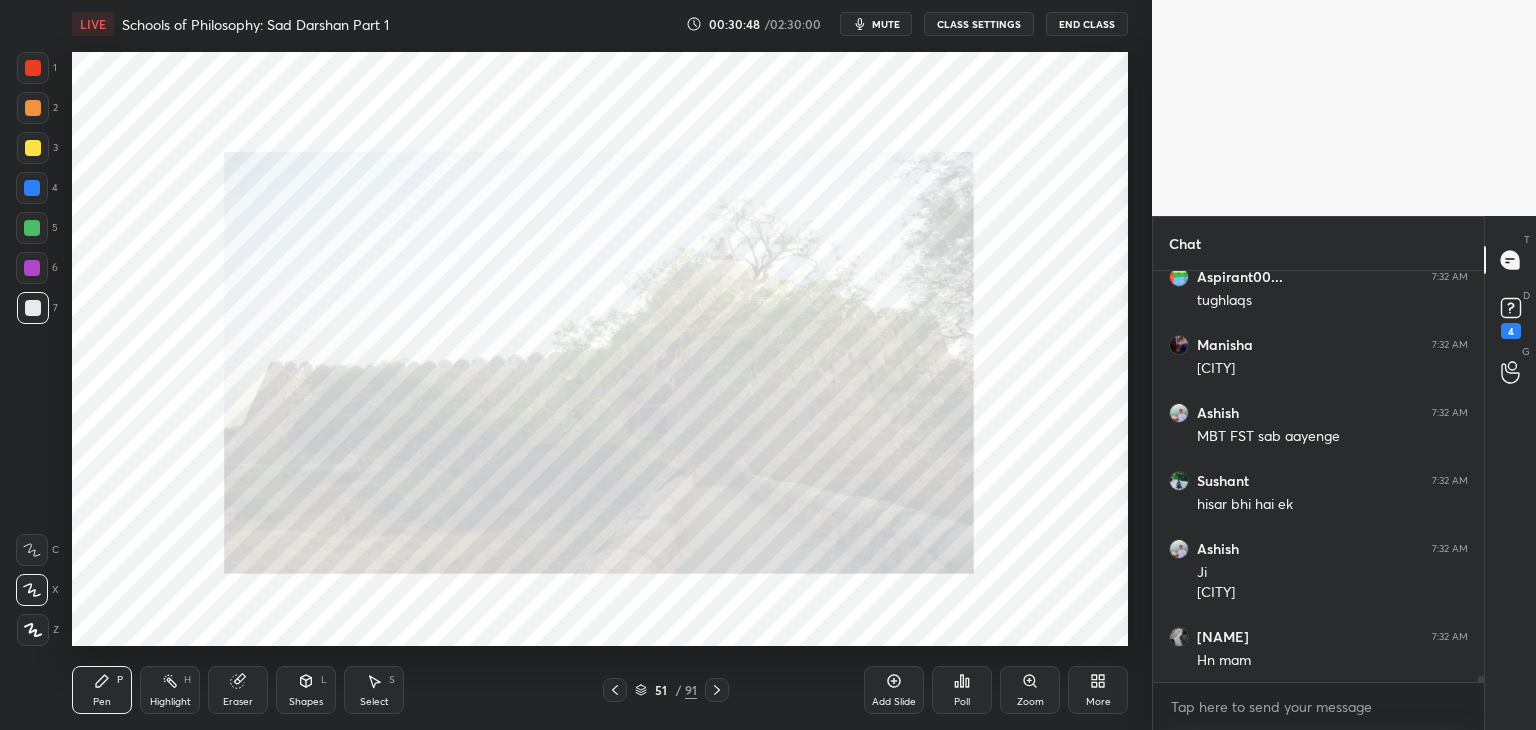 click 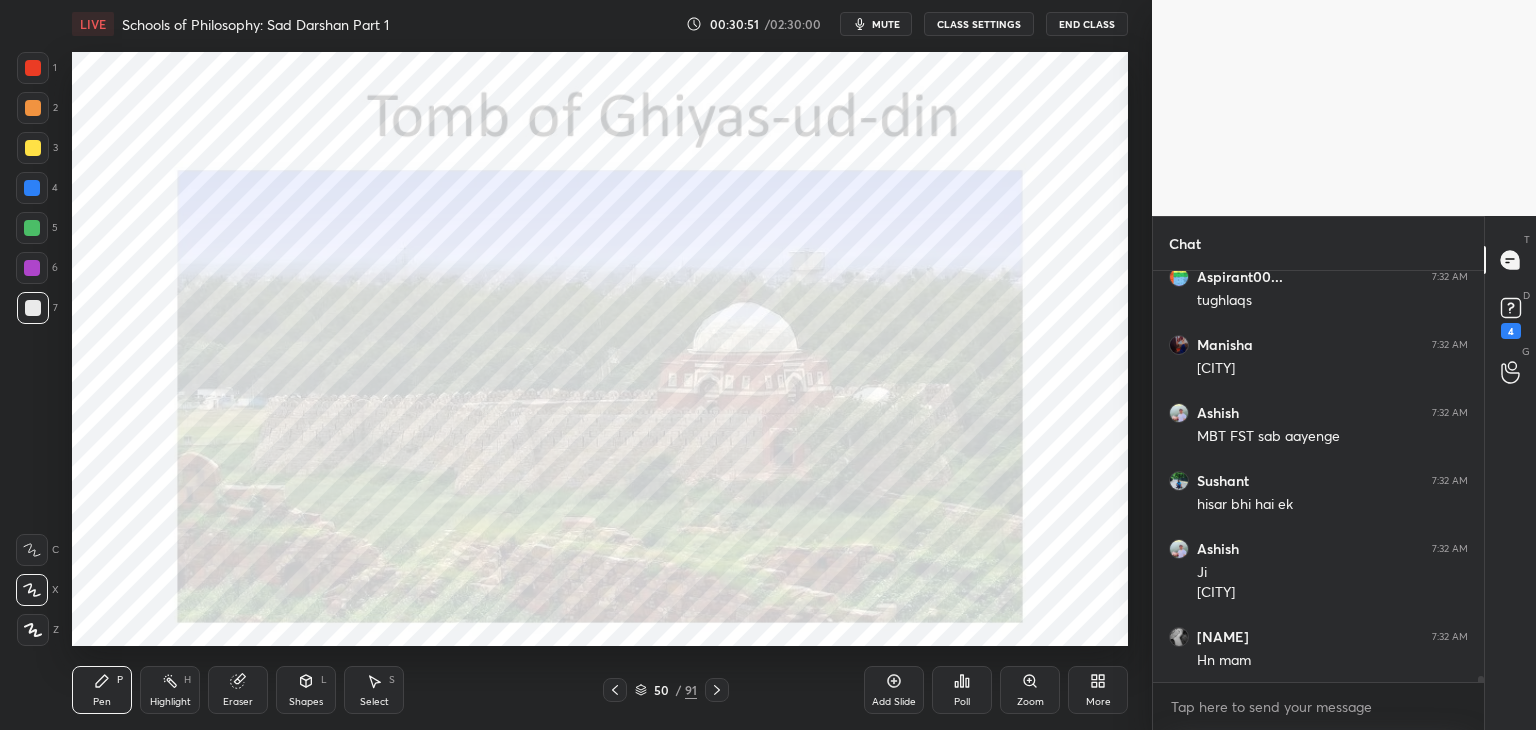 scroll, scrollTop: 26202, scrollLeft: 0, axis: vertical 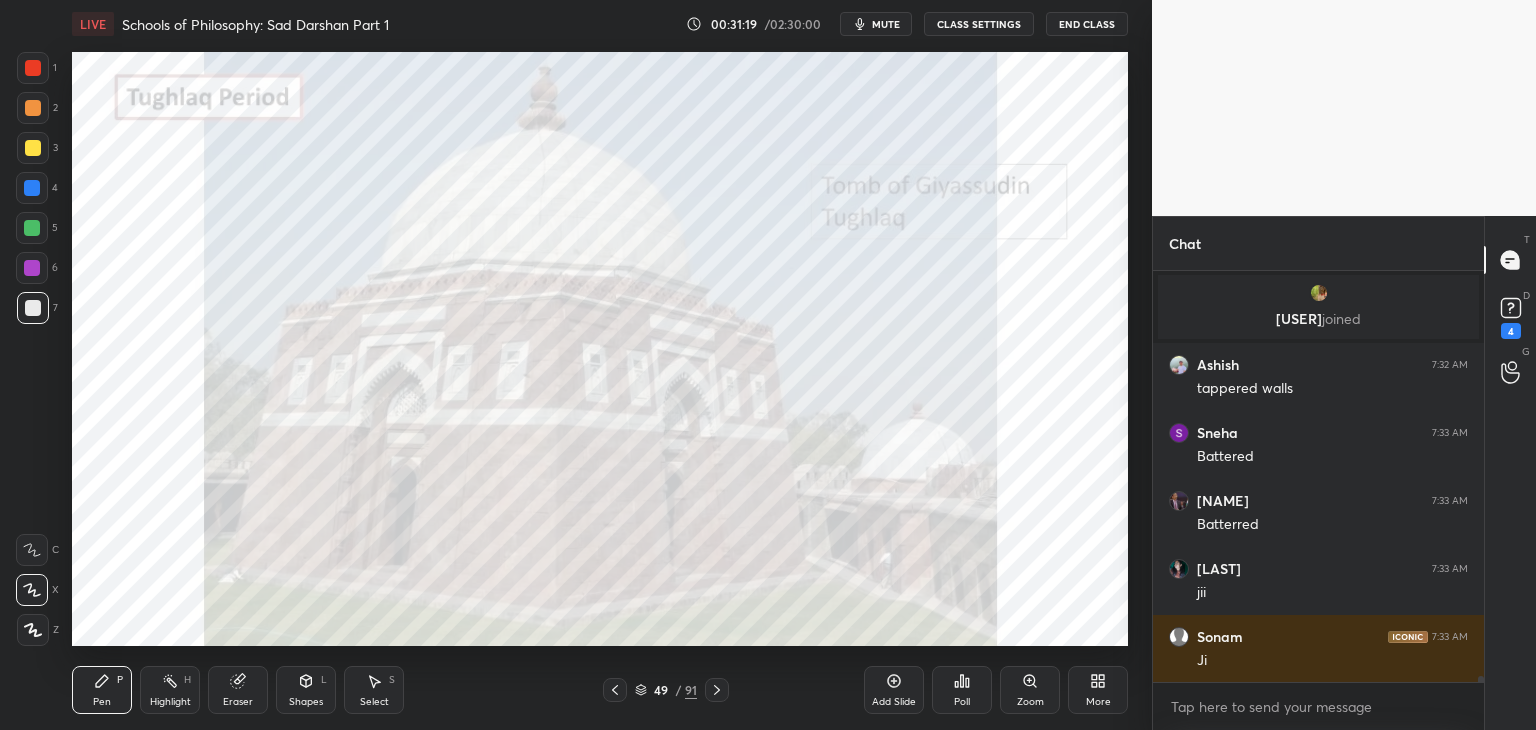 click on "49 / 91" at bounding box center [666, 690] 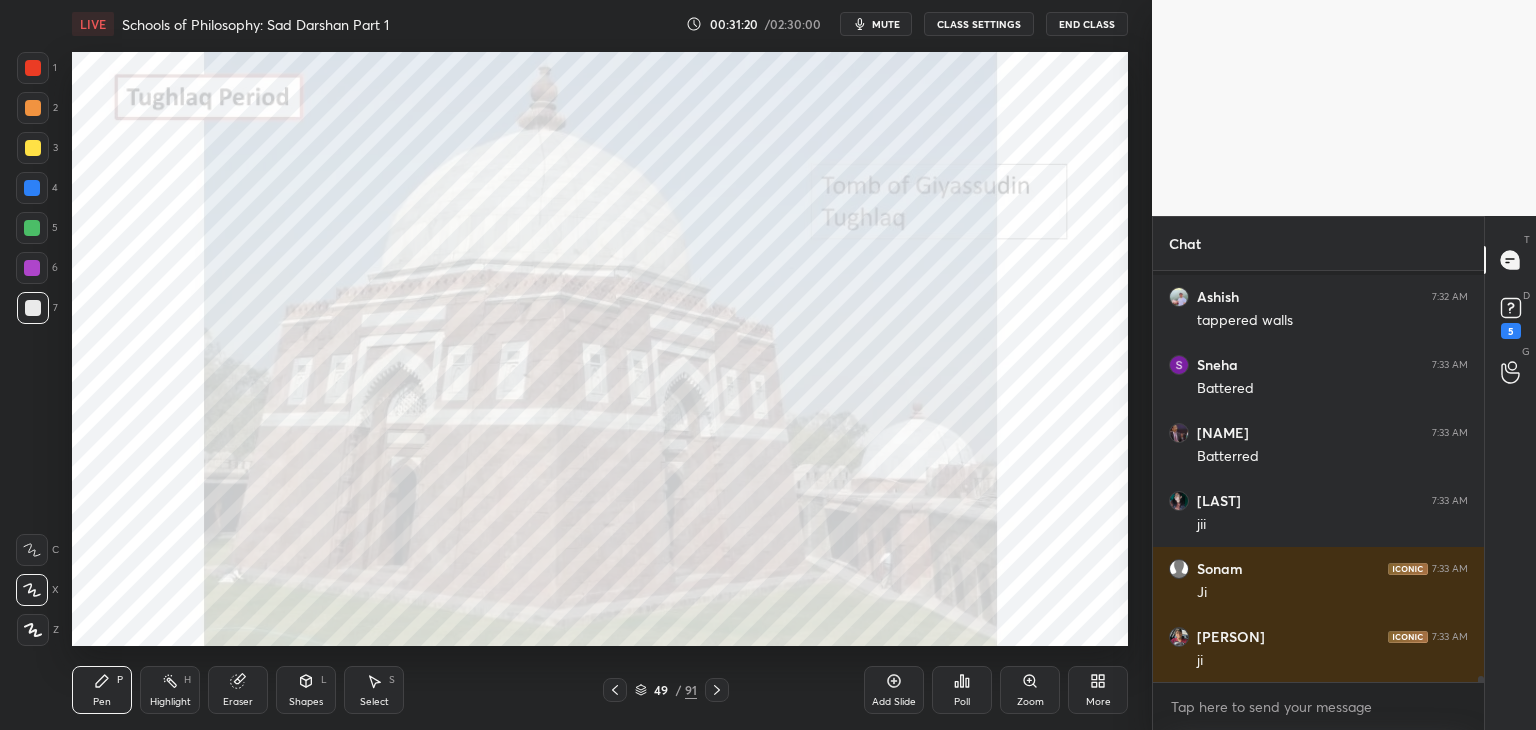 scroll, scrollTop: 26294, scrollLeft: 0, axis: vertical 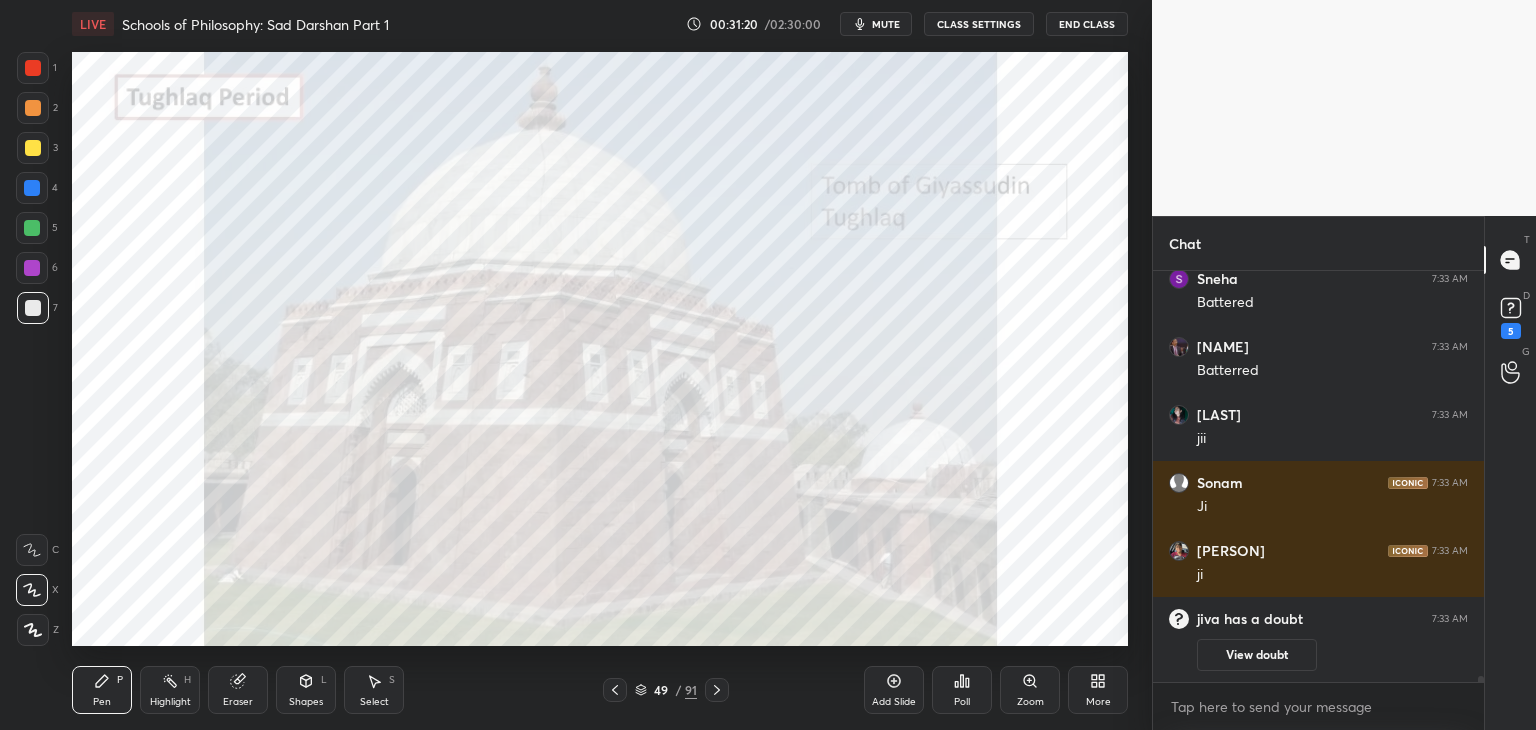 click 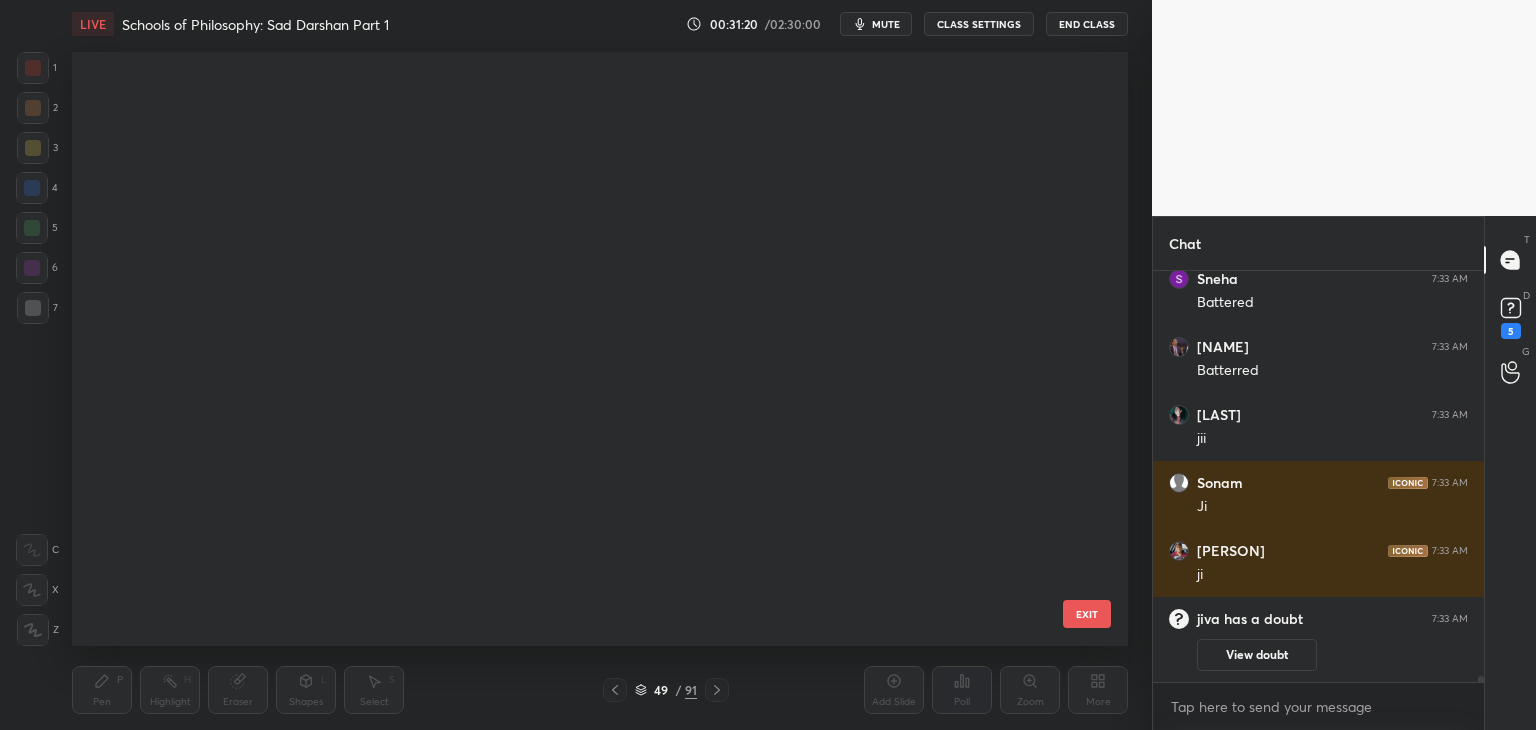 scroll, scrollTop: 2516, scrollLeft: 0, axis: vertical 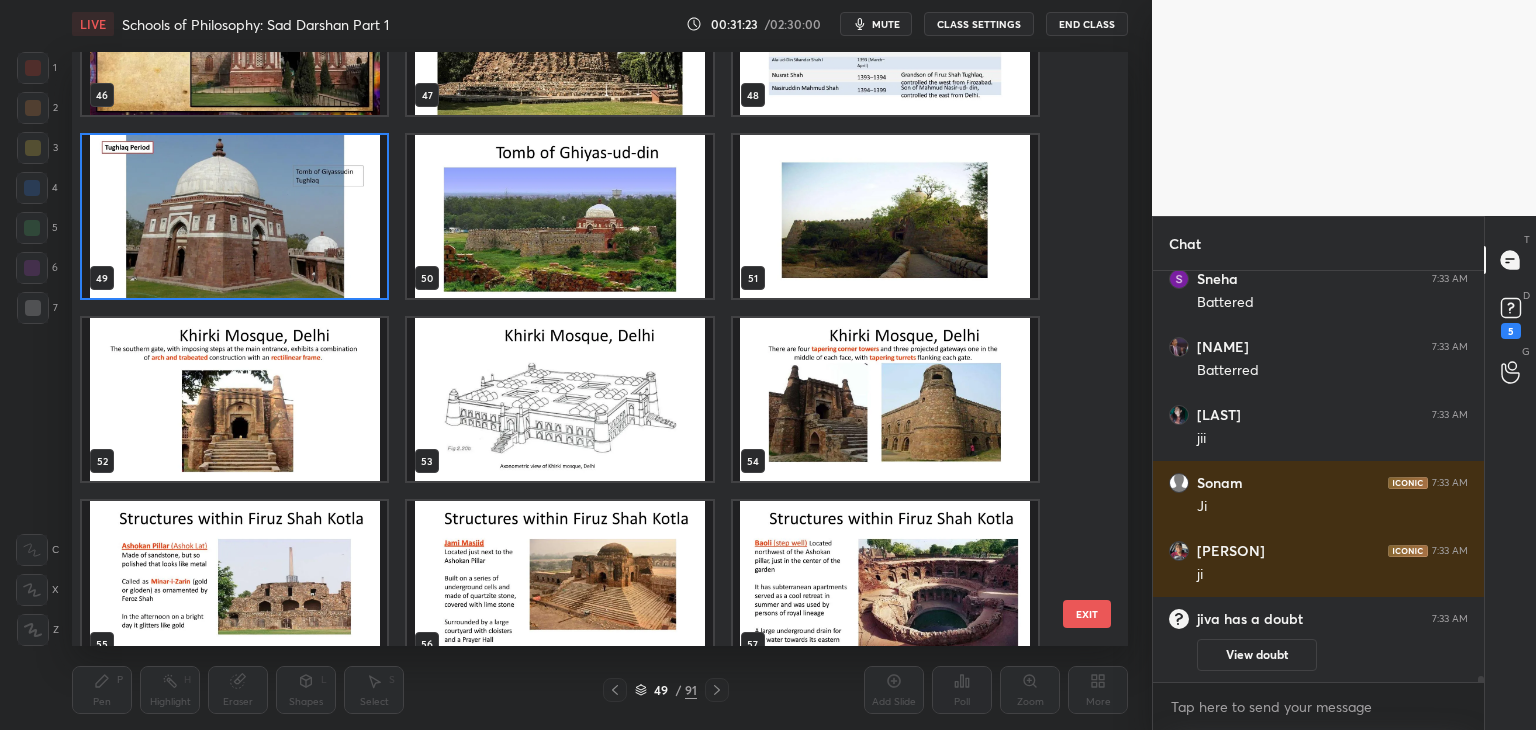 click at bounding box center [559, 399] 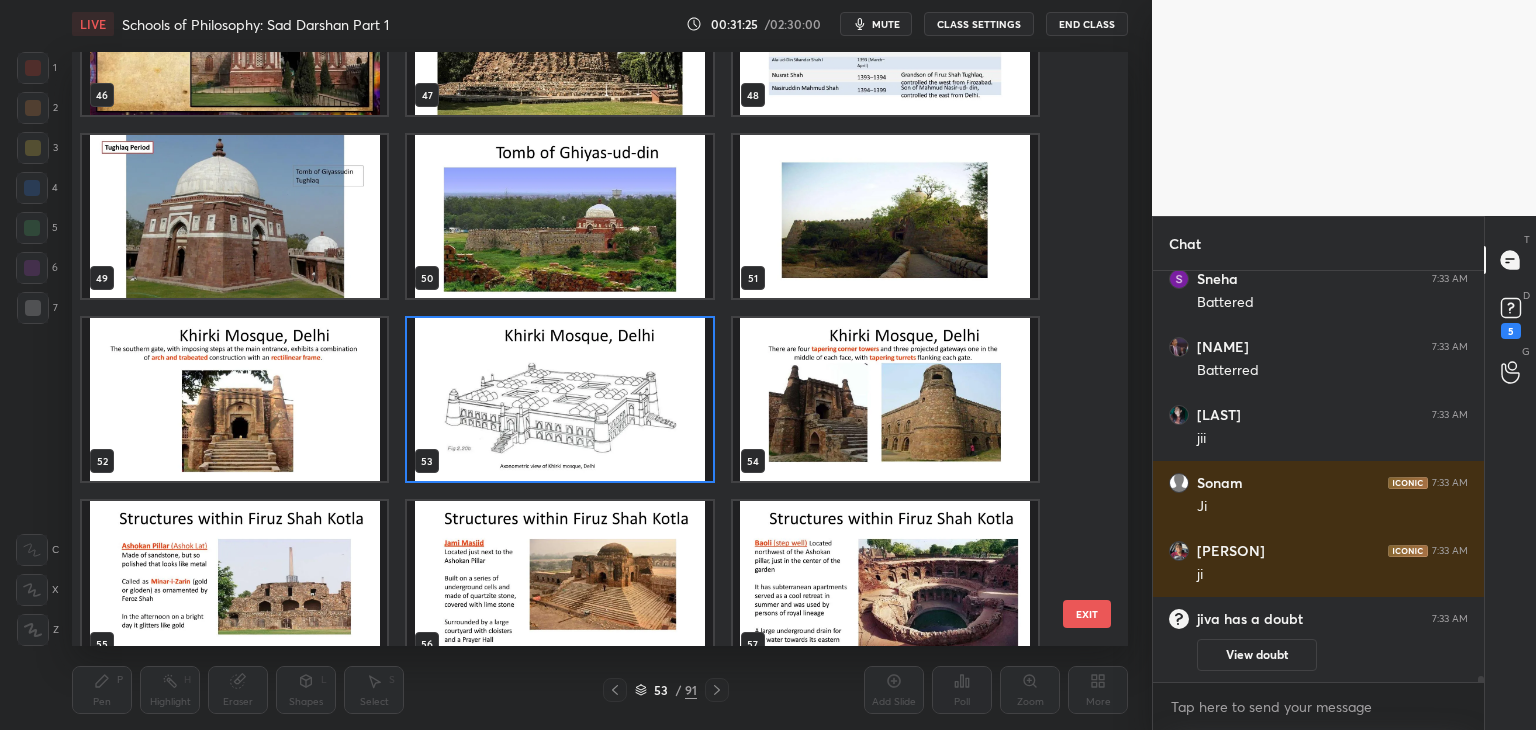 click 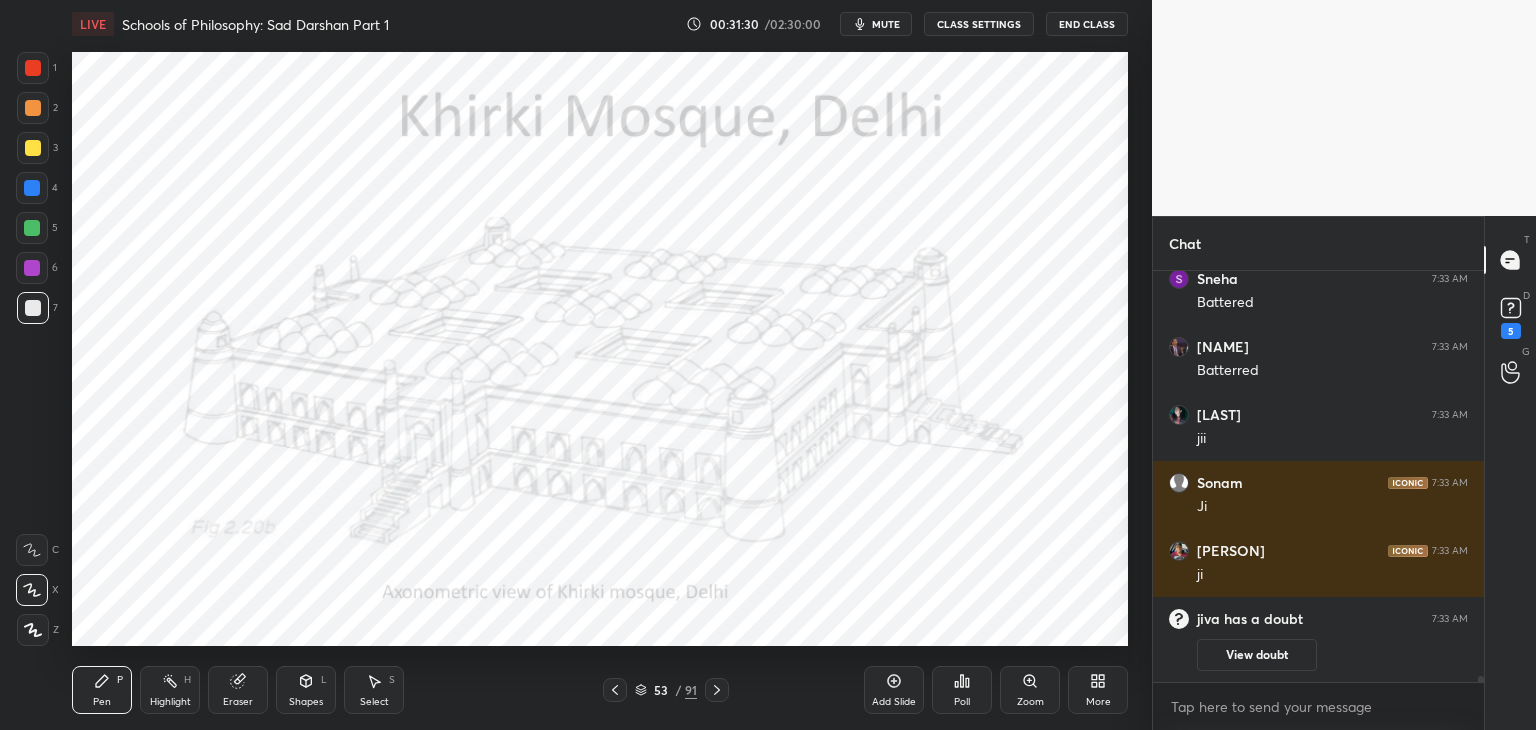 click at bounding box center [33, 68] 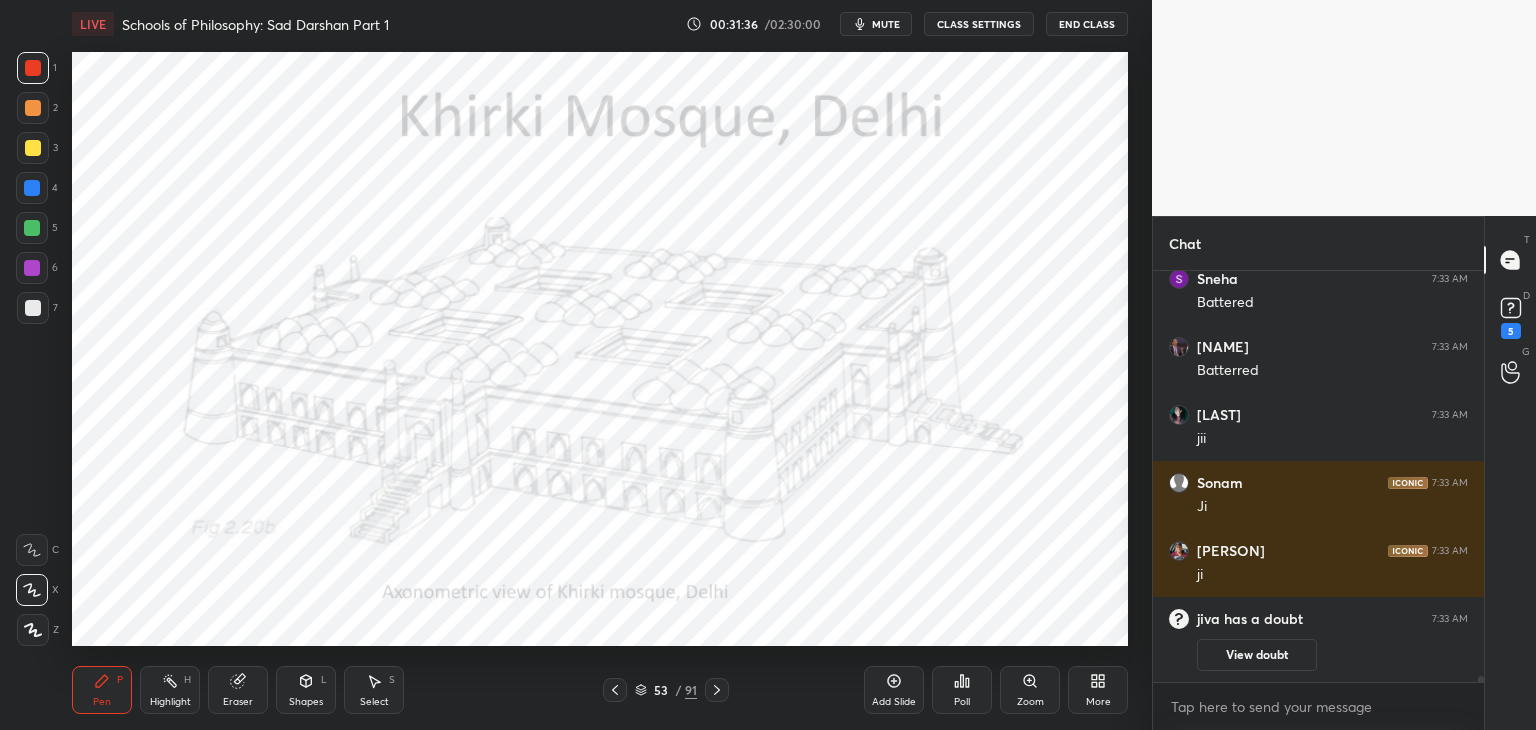 click 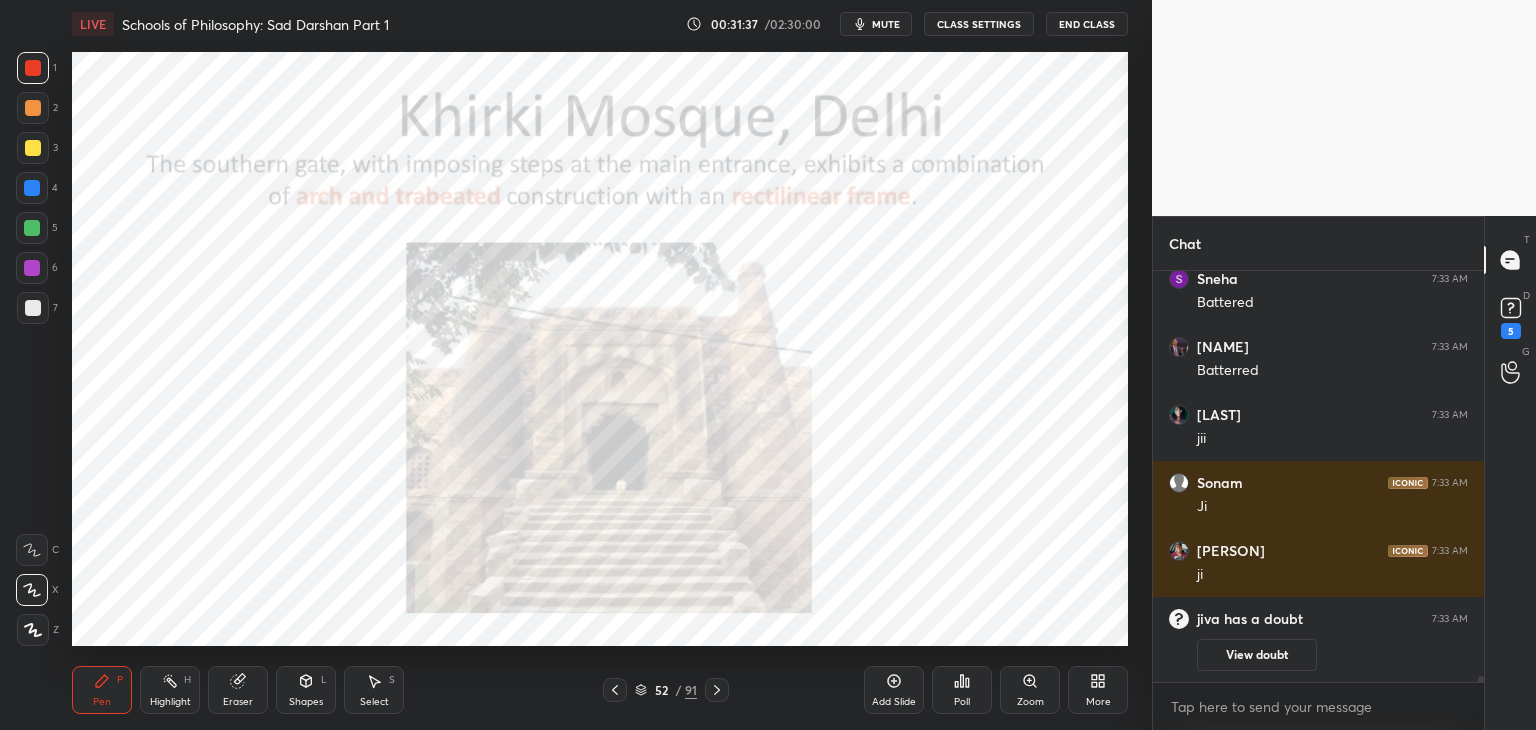 click at bounding box center [615, 690] 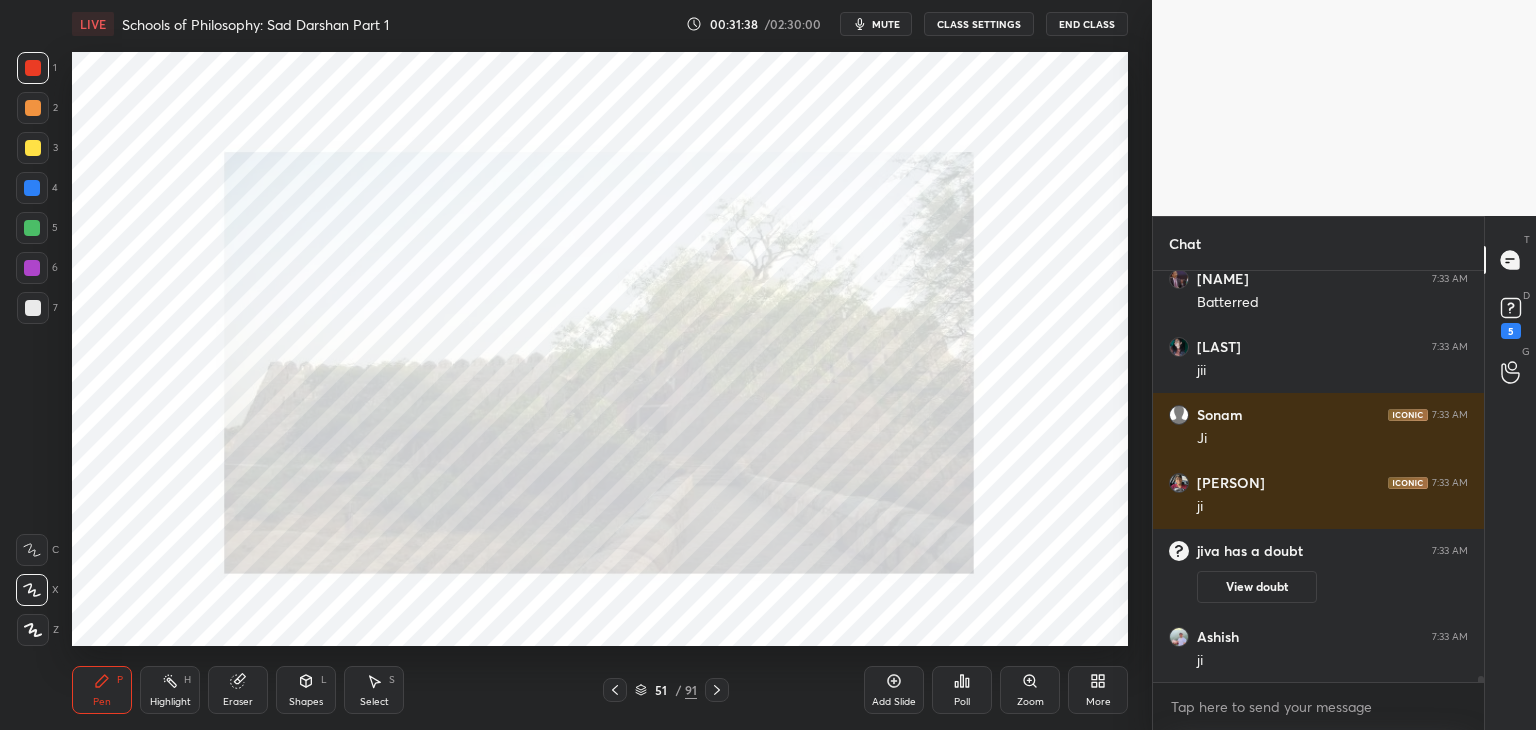scroll, scrollTop: 26272, scrollLeft: 0, axis: vertical 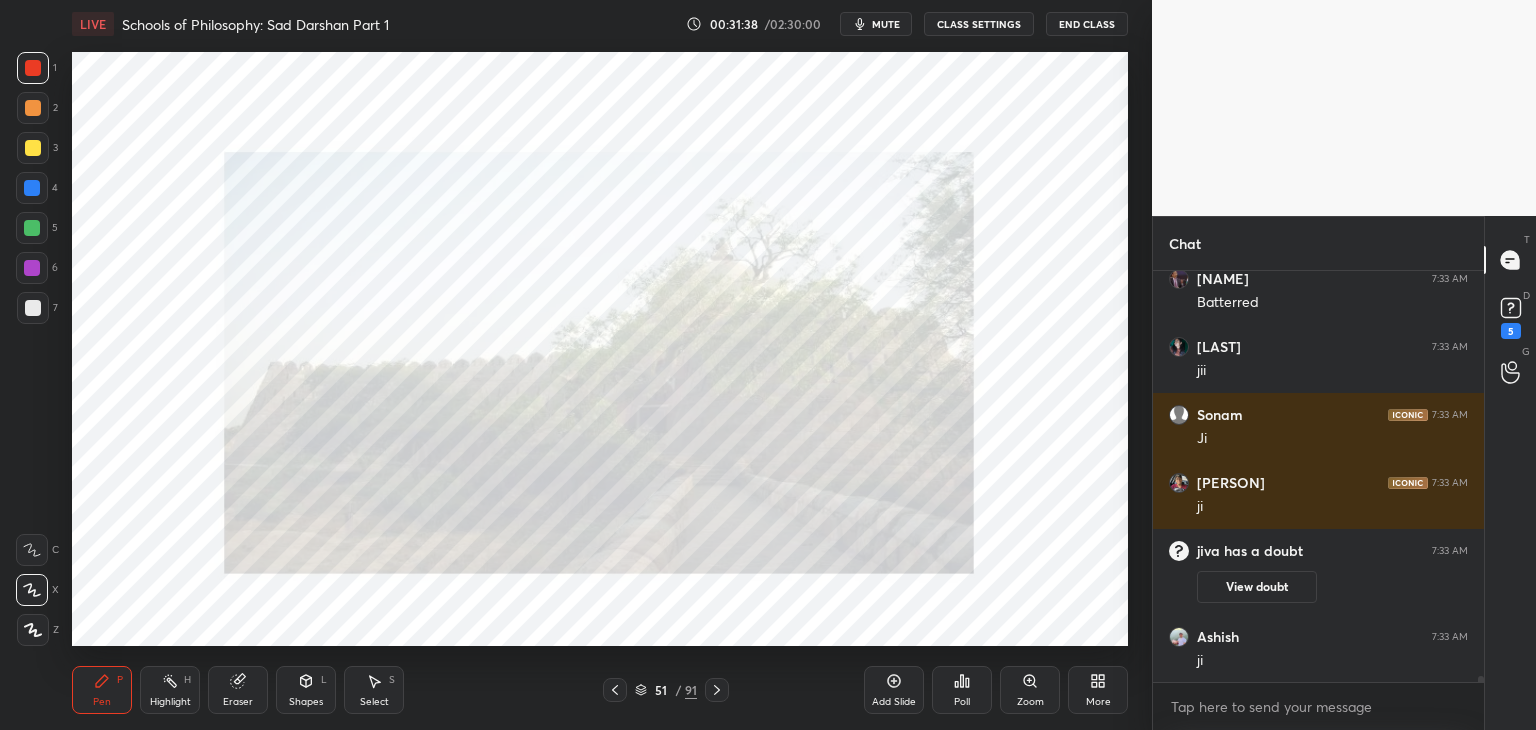 click 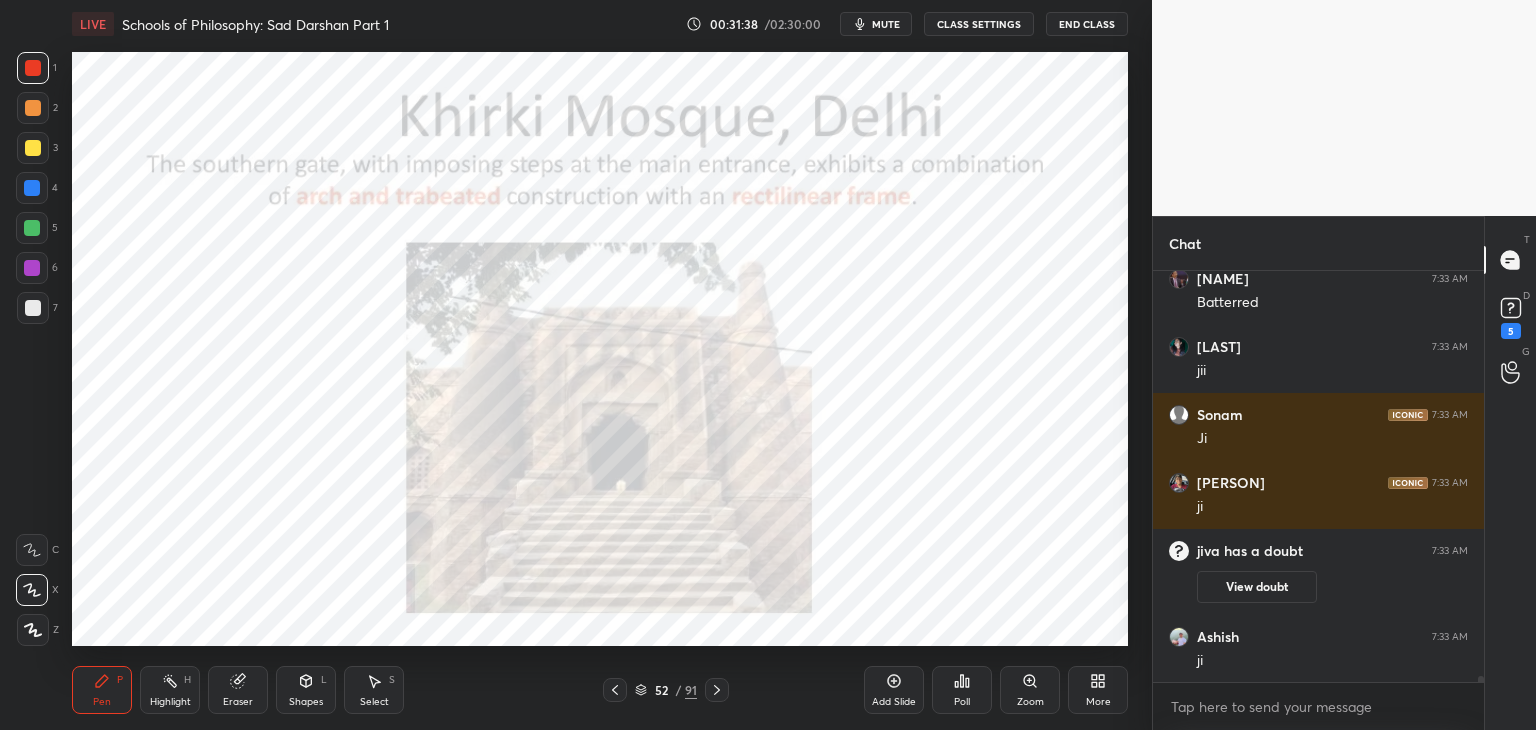 click 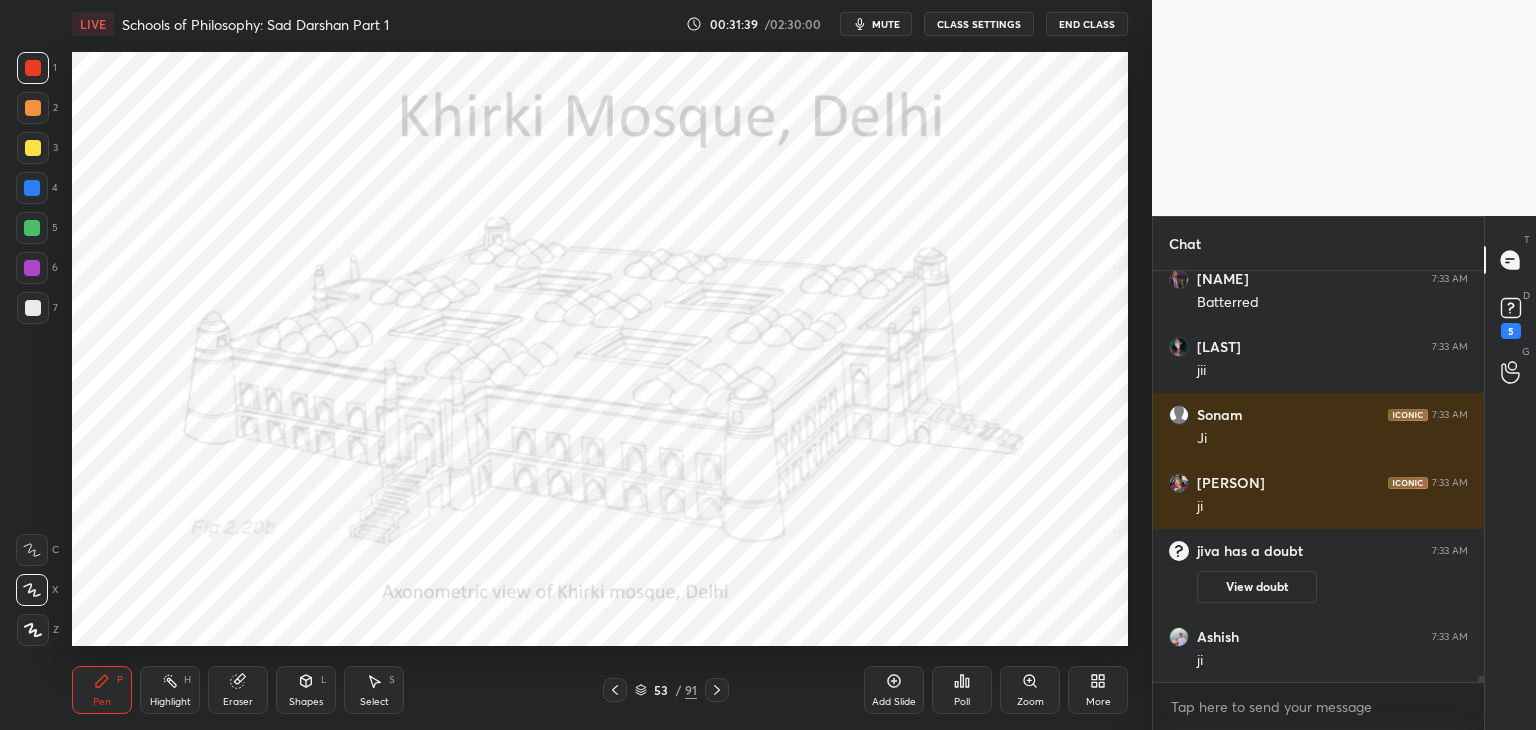 click 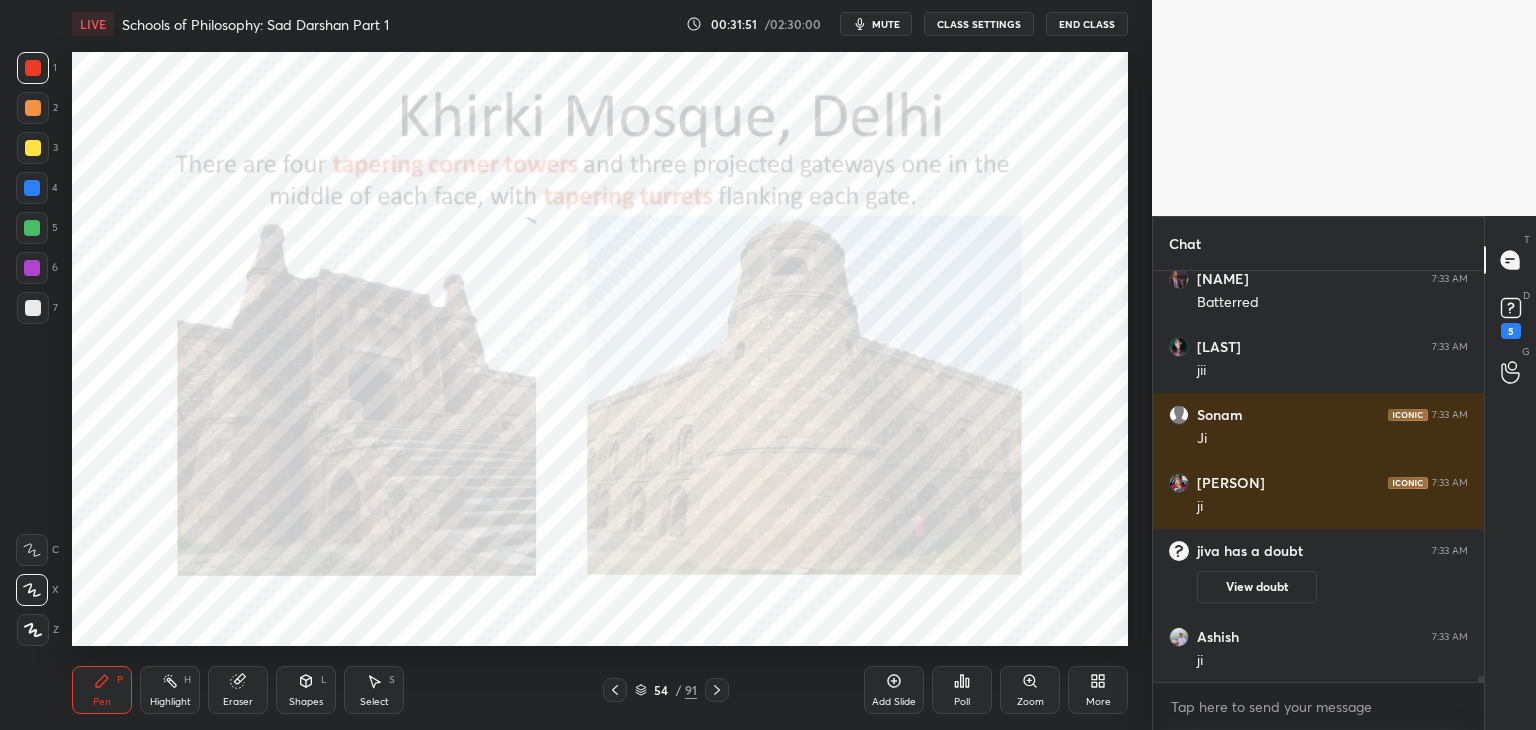 click 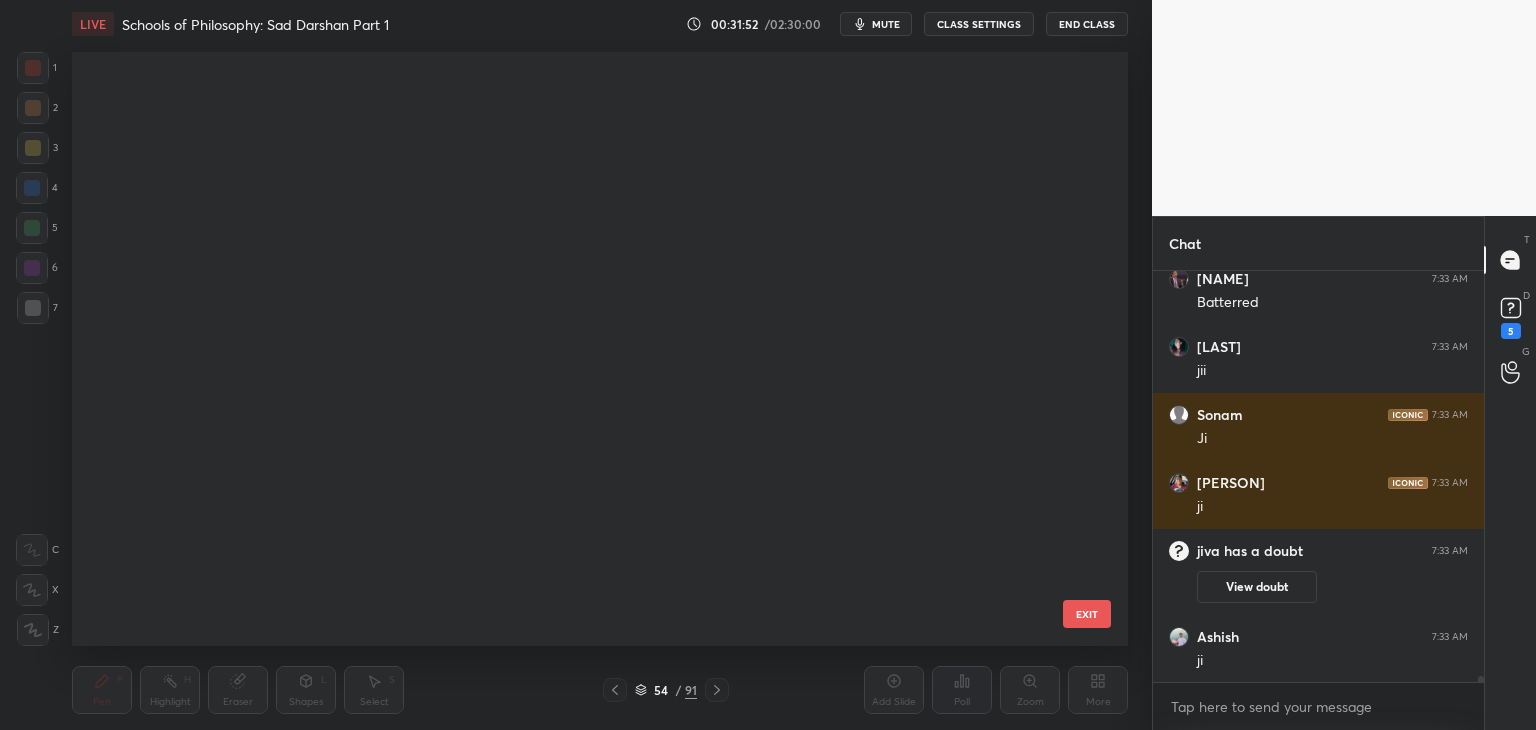 scroll, scrollTop: 2700, scrollLeft: 0, axis: vertical 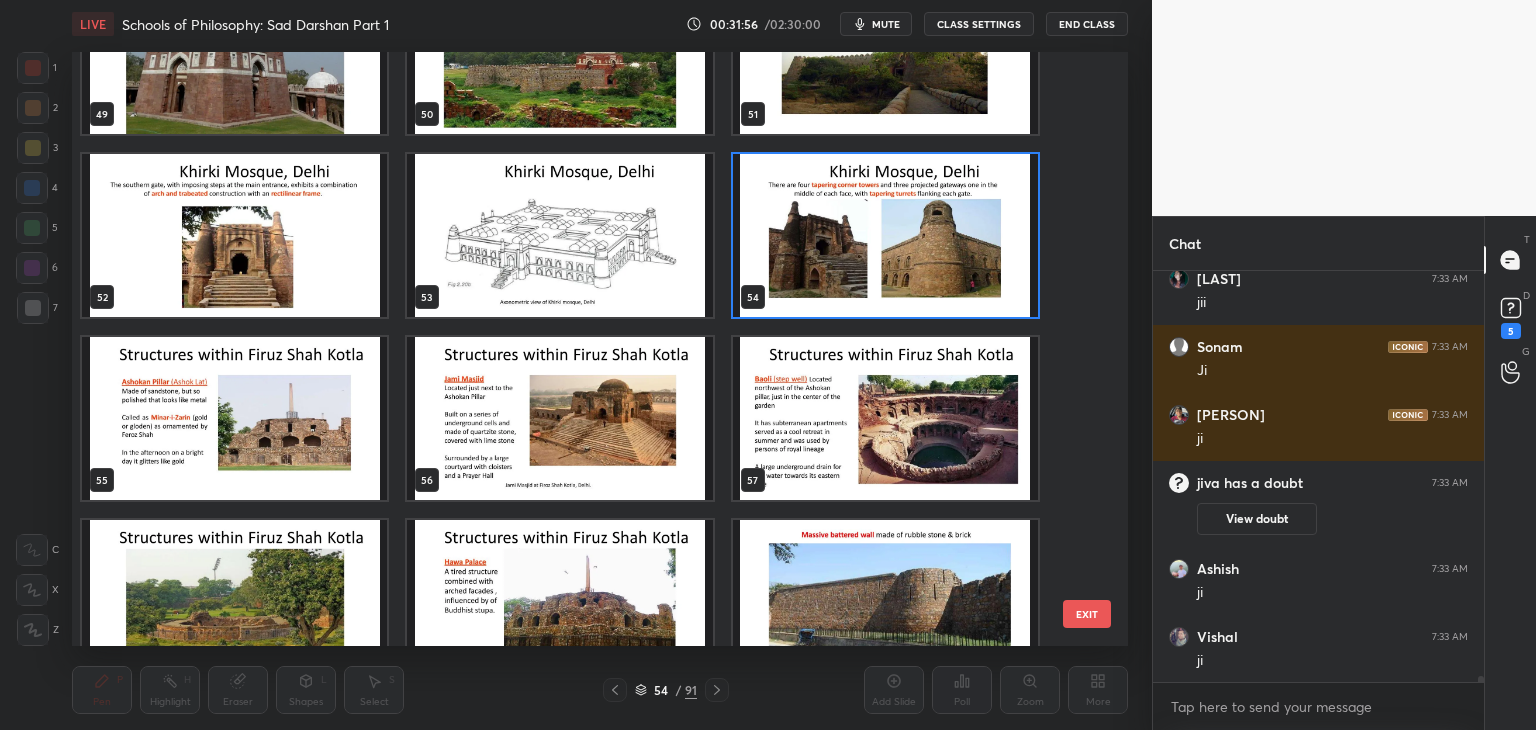 click on "EXIT" at bounding box center [1087, 614] 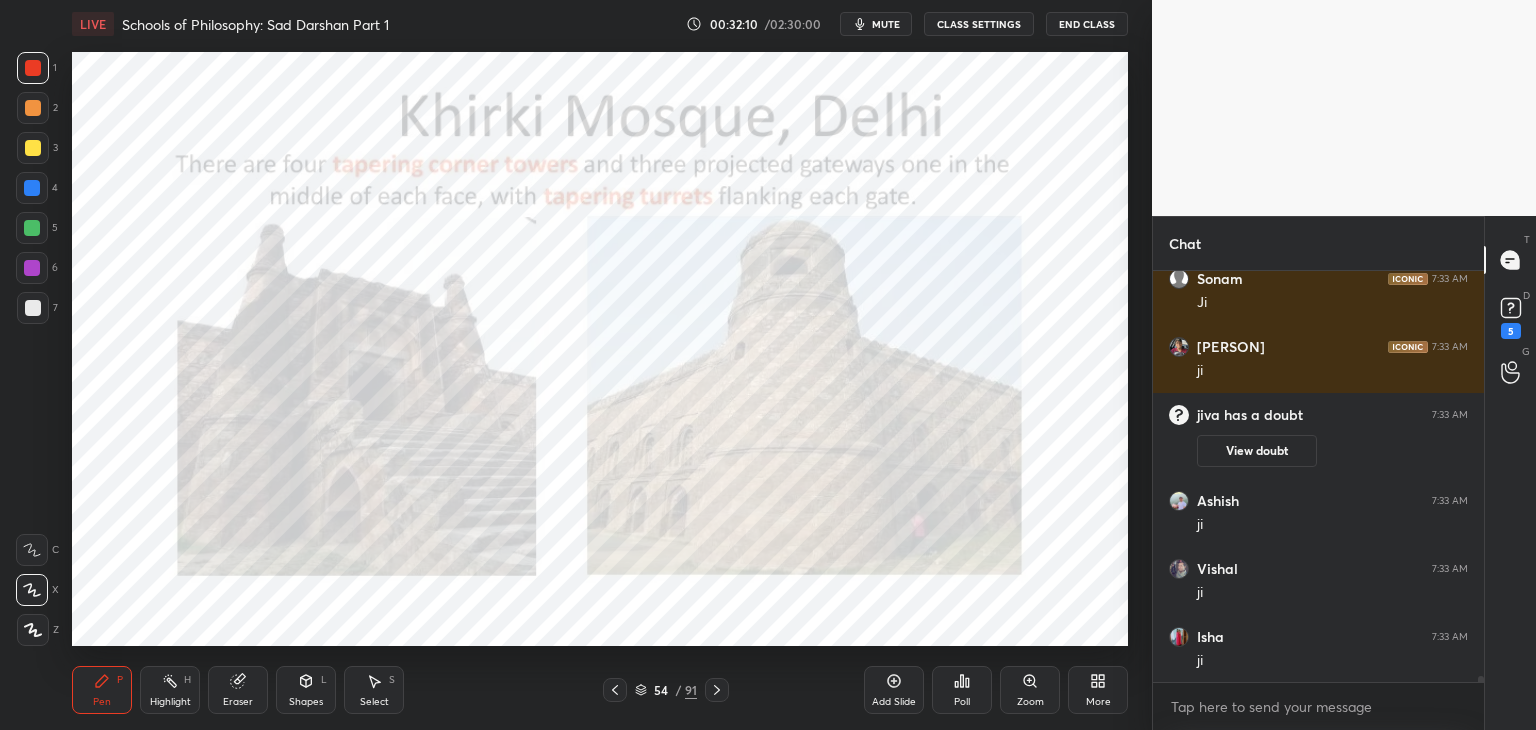 scroll, scrollTop: 26476, scrollLeft: 0, axis: vertical 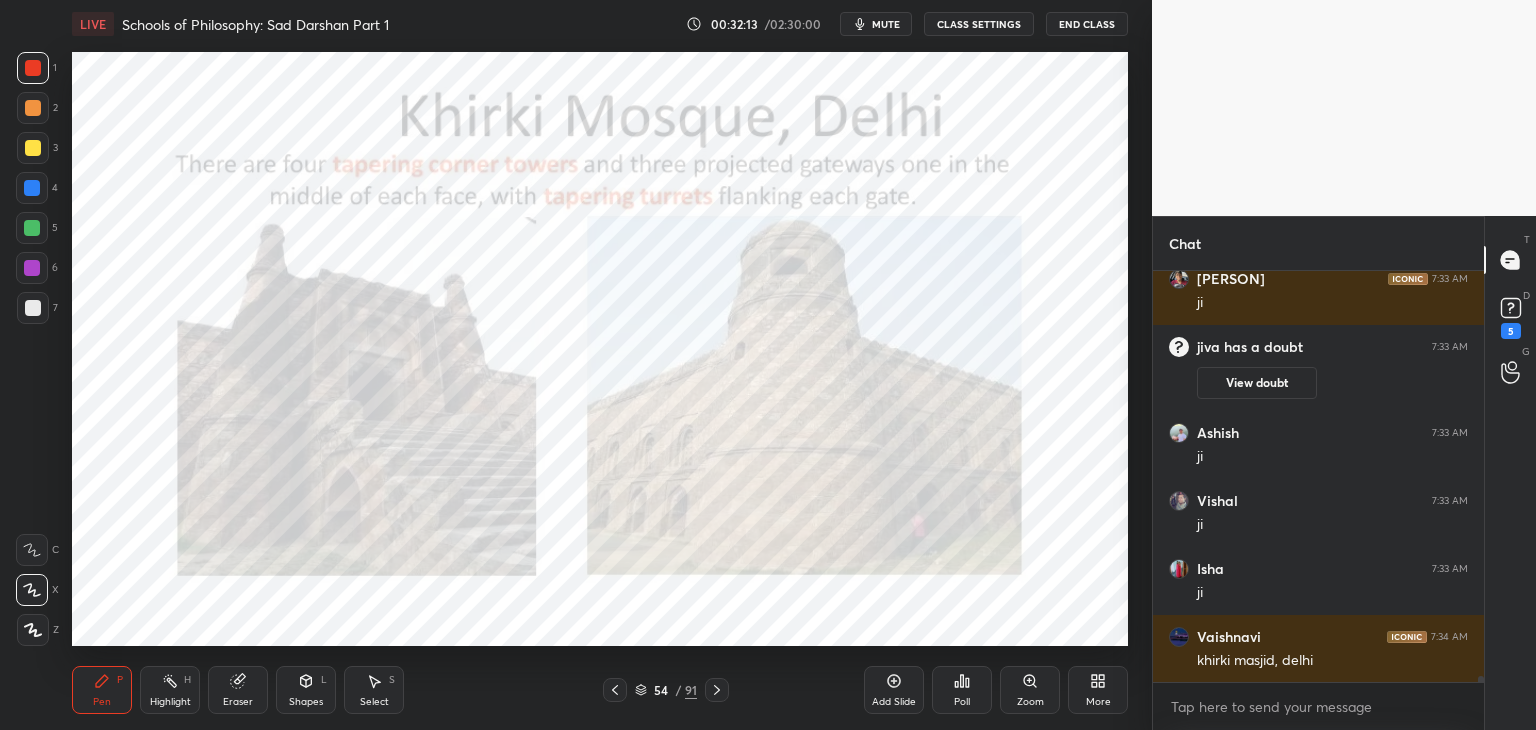 click 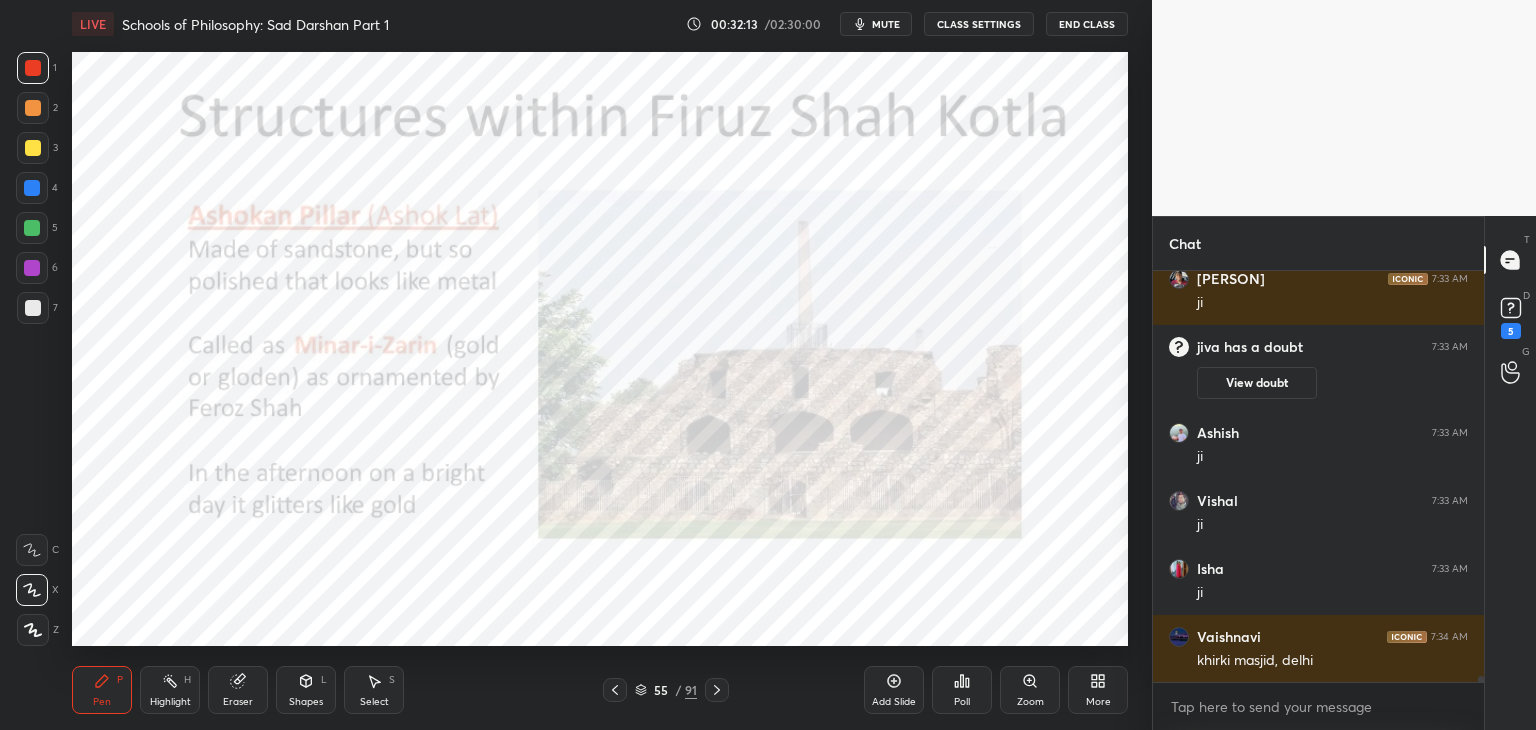 click 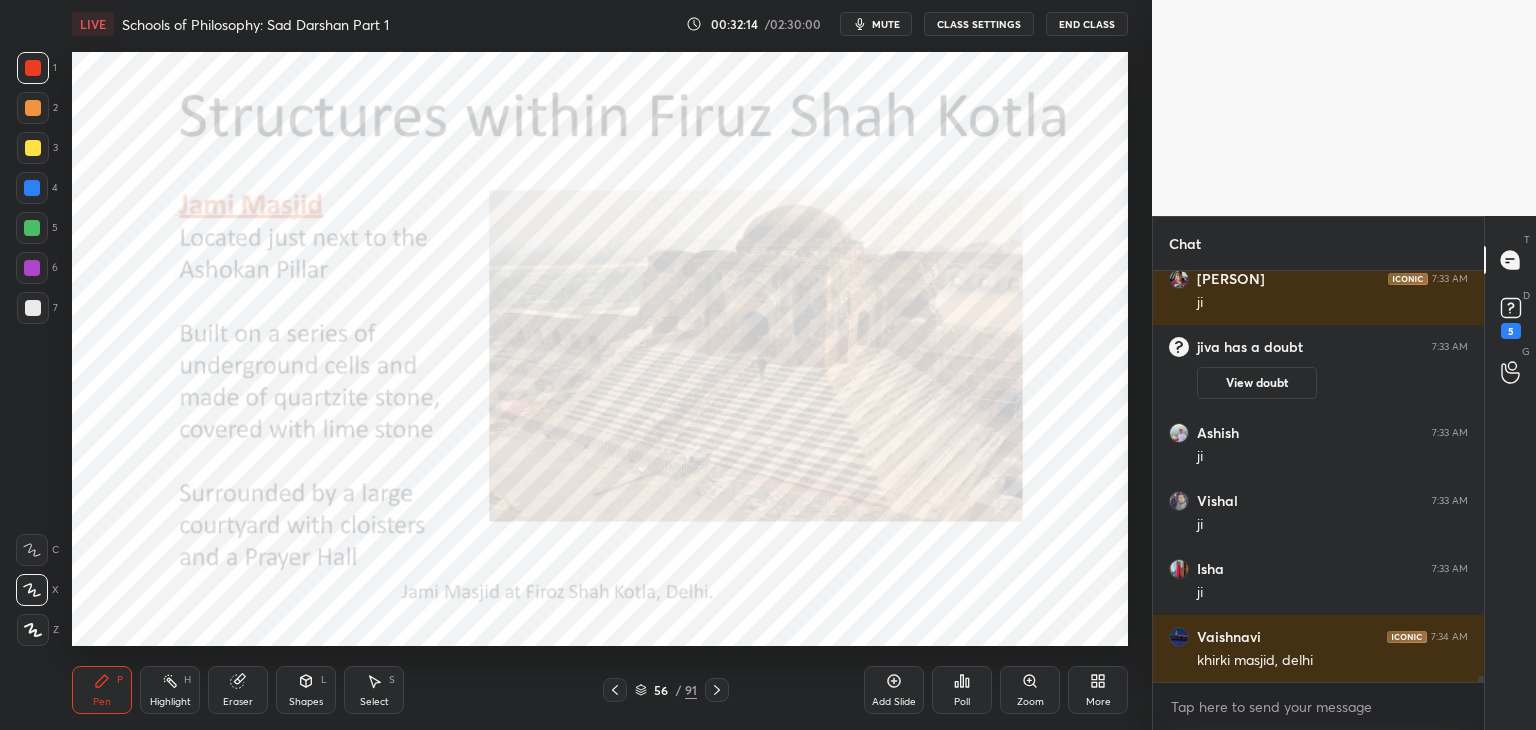 click 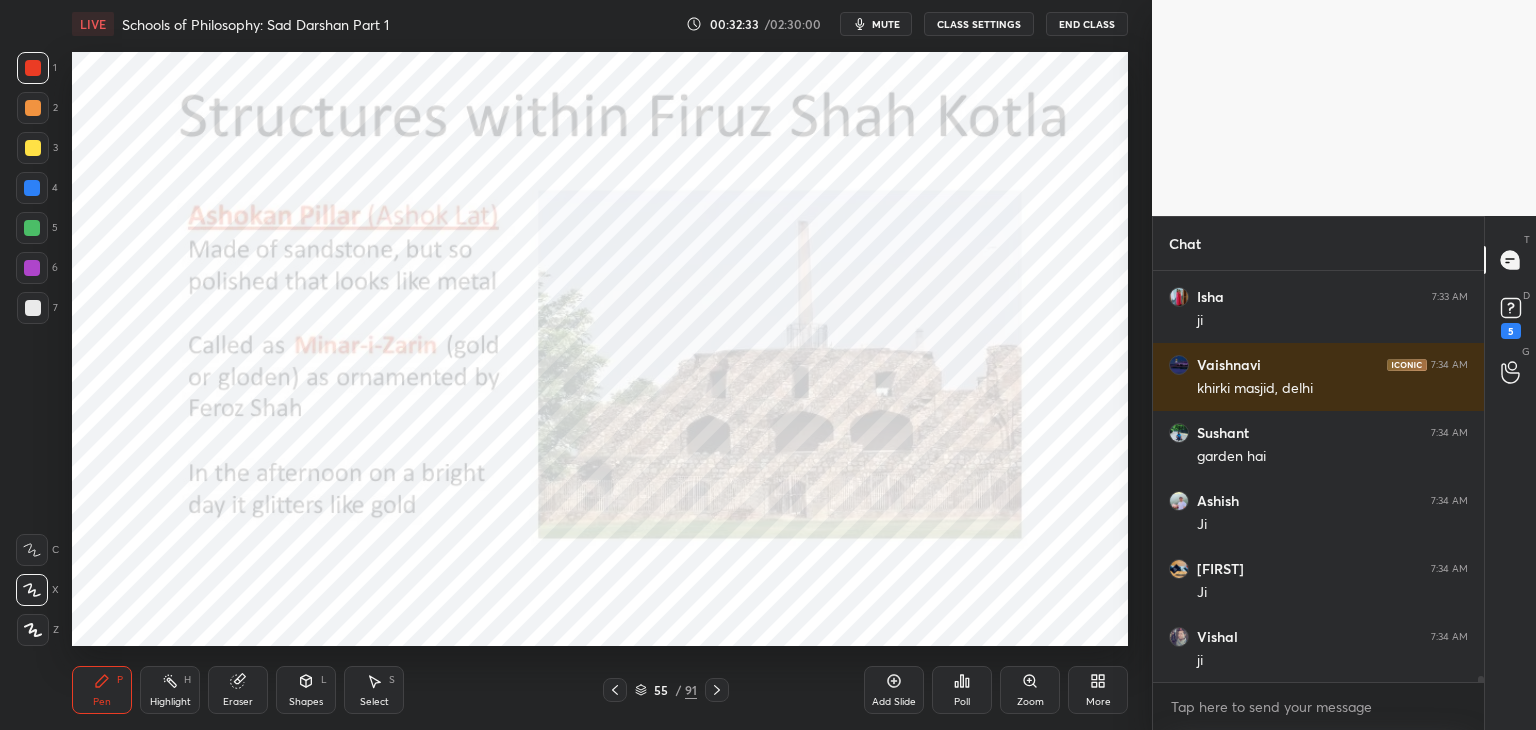 scroll, scrollTop: 26816, scrollLeft: 0, axis: vertical 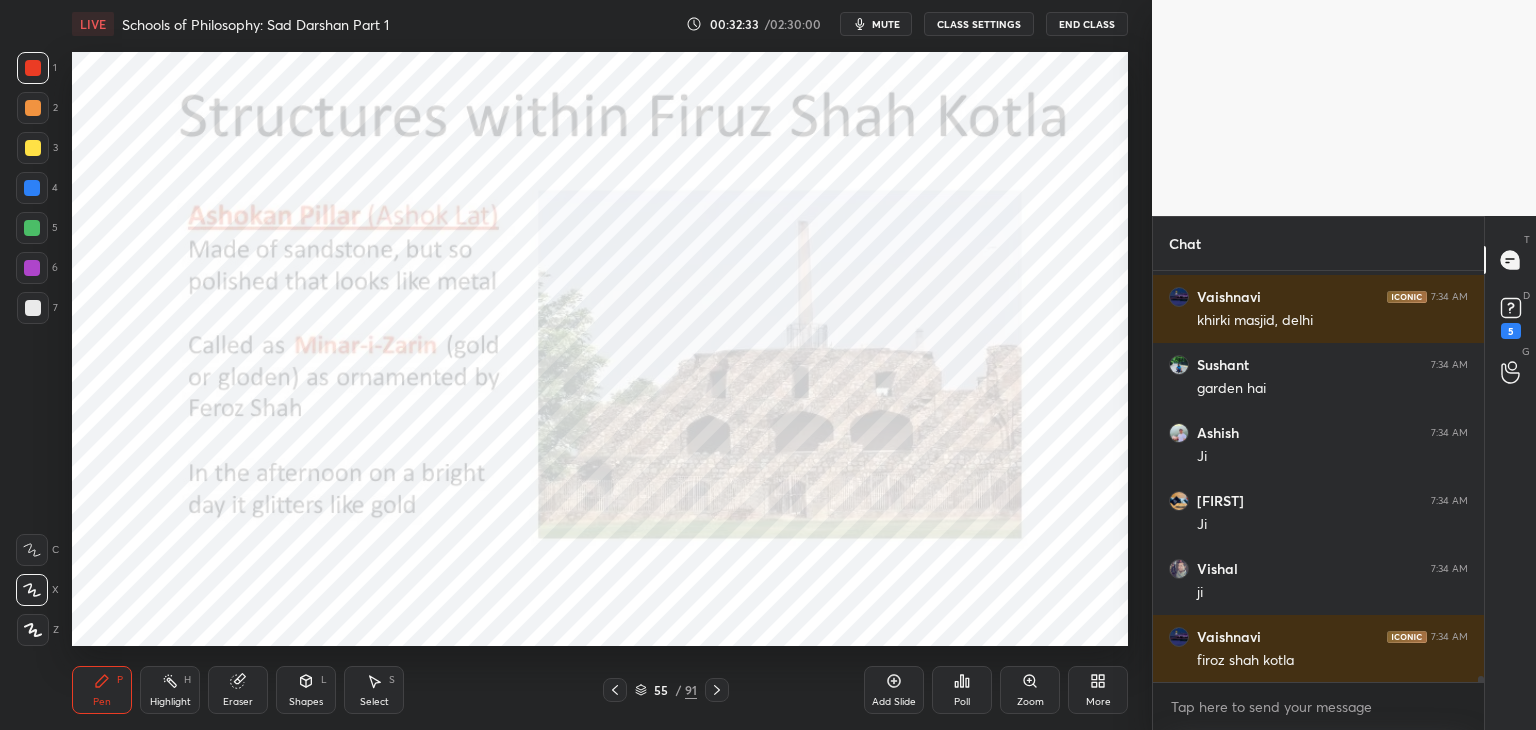 click at bounding box center (33, 68) 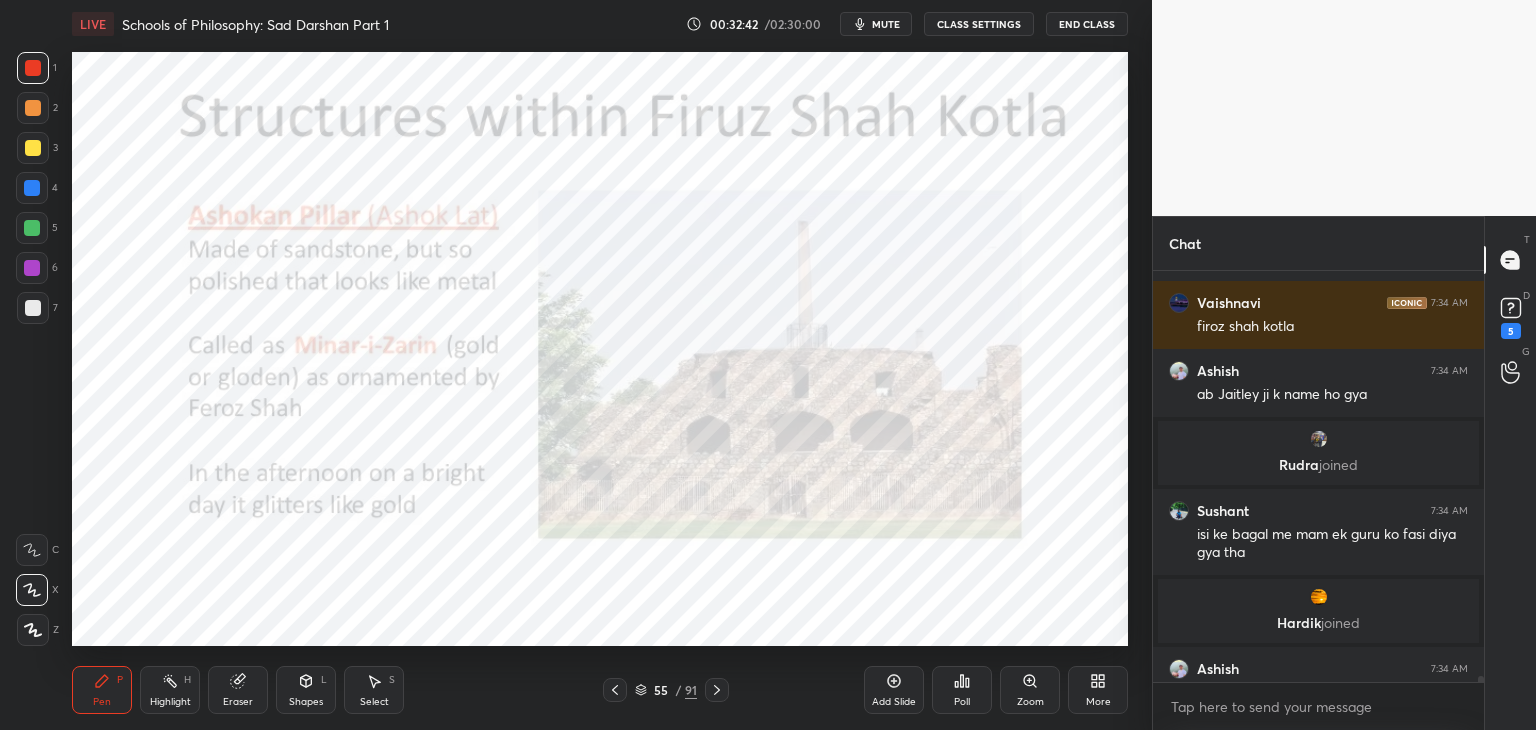 scroll, scrollTop: 26924, scrollLeft: 0, axis: vertical 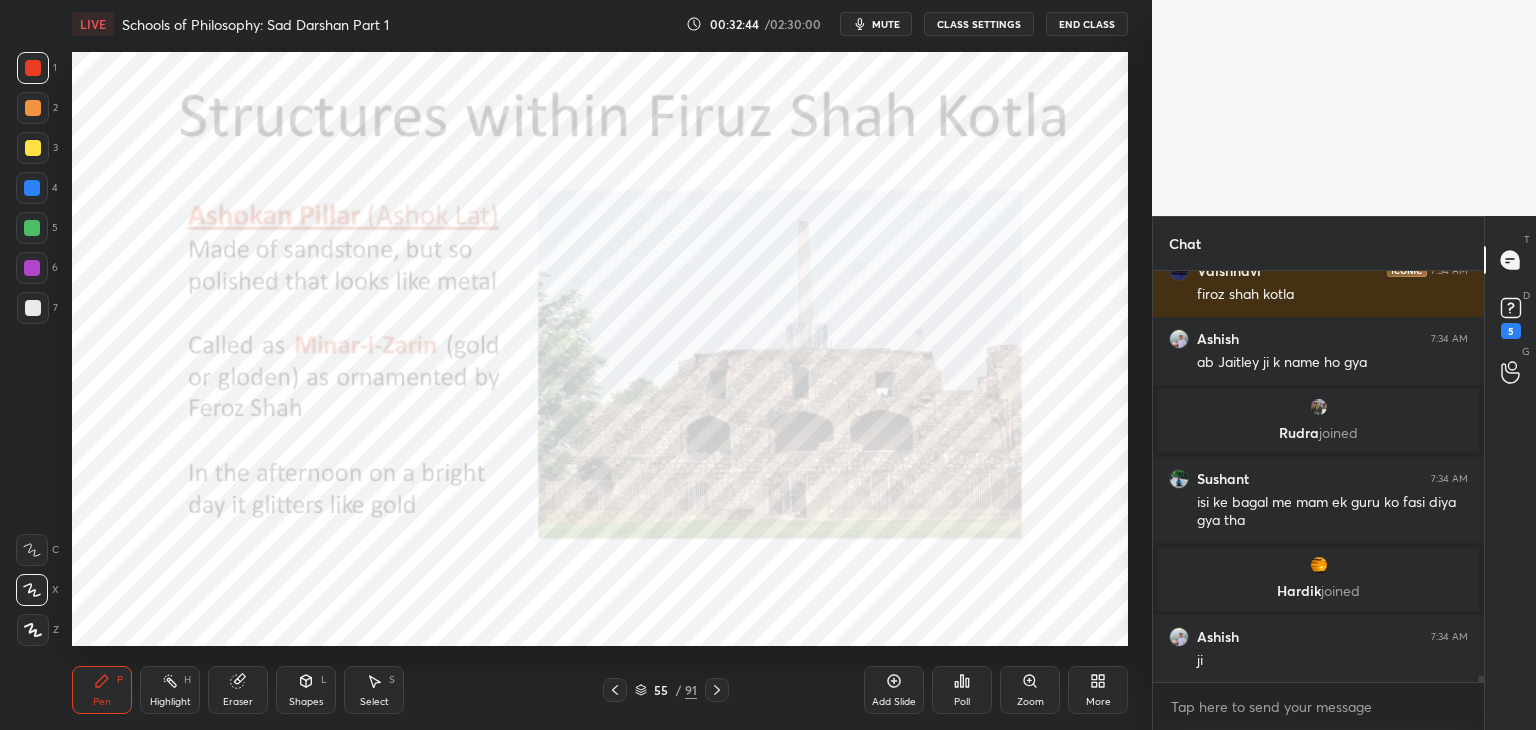 click 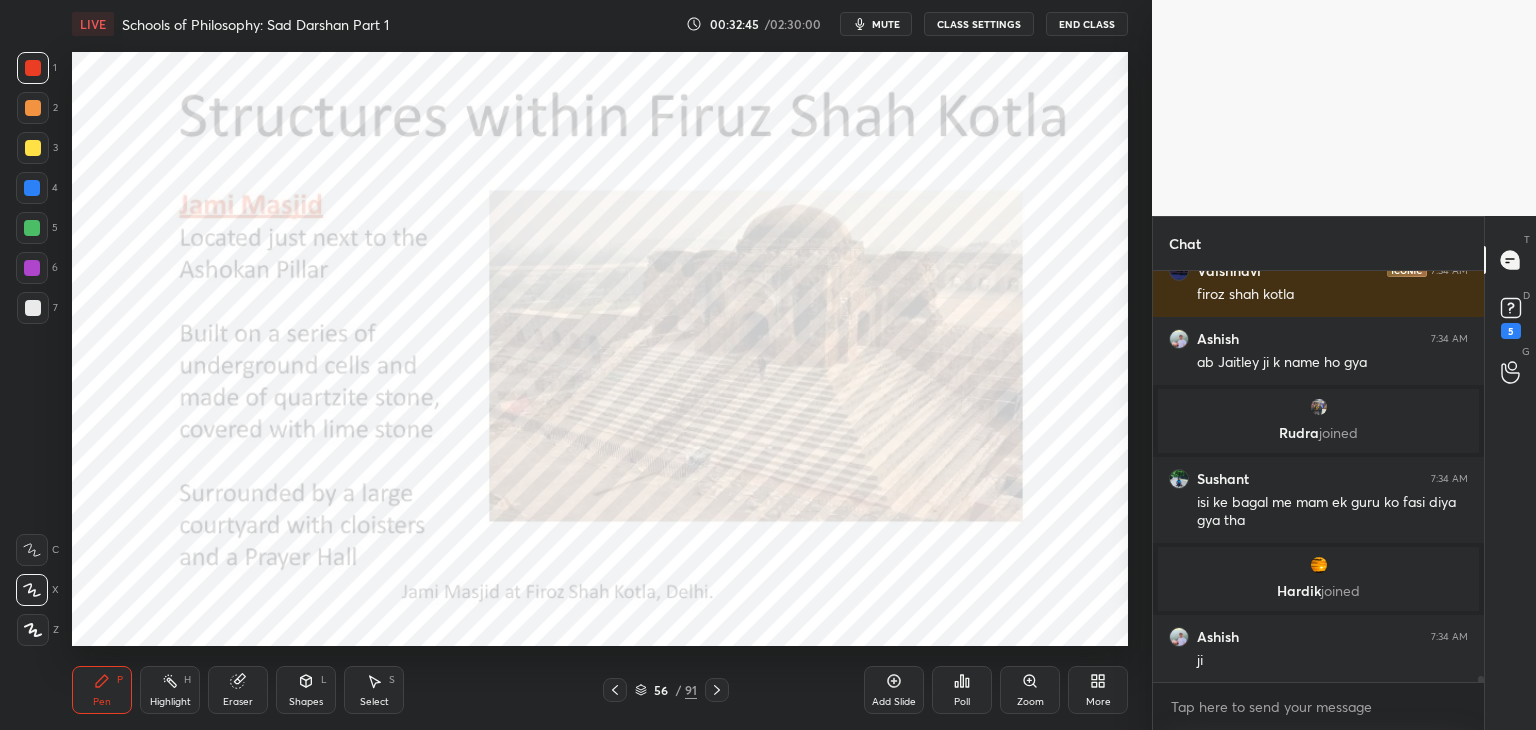 scroll, scrollTop: 26992, scrollLeft: 0, axis: vertical 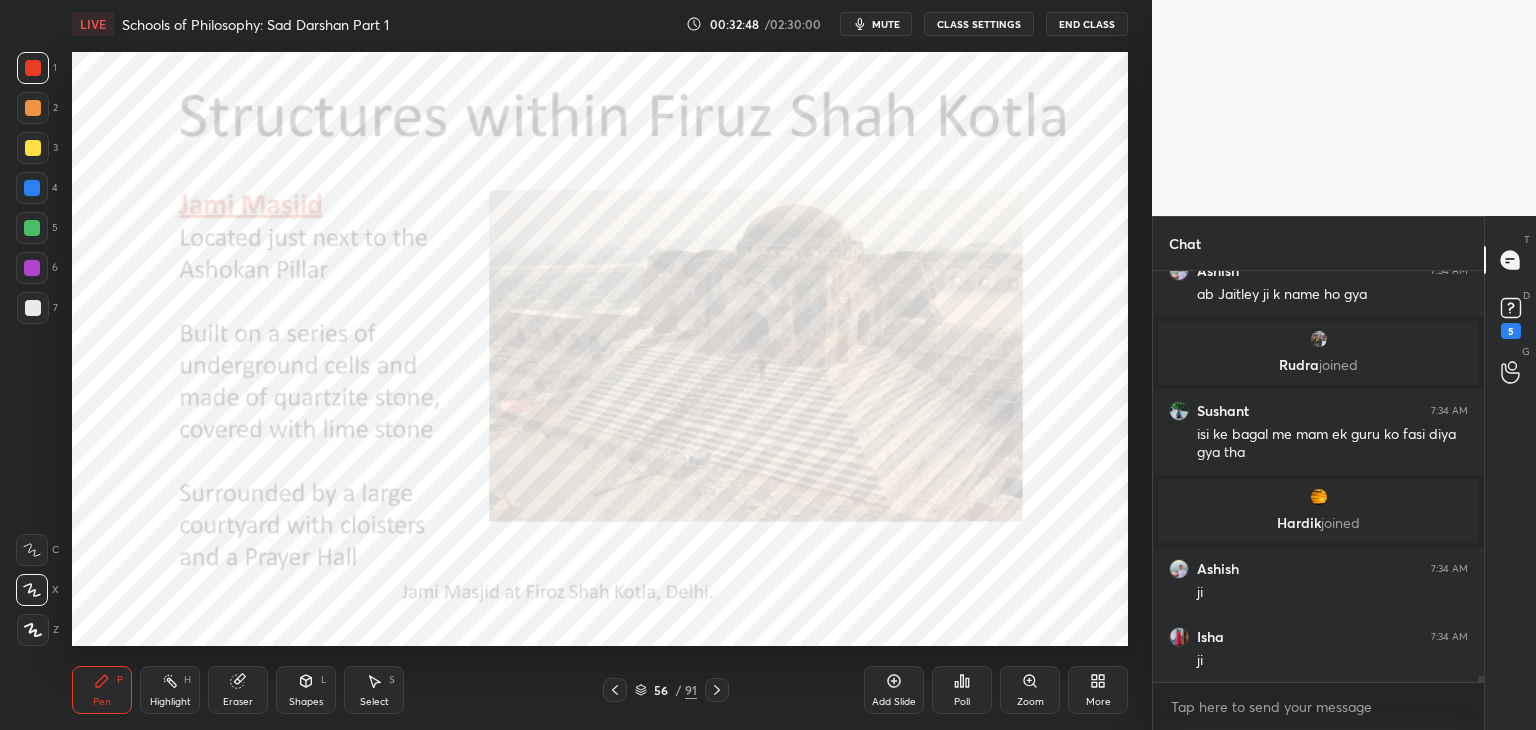 click on "mute" at bounding box center (886, 24) 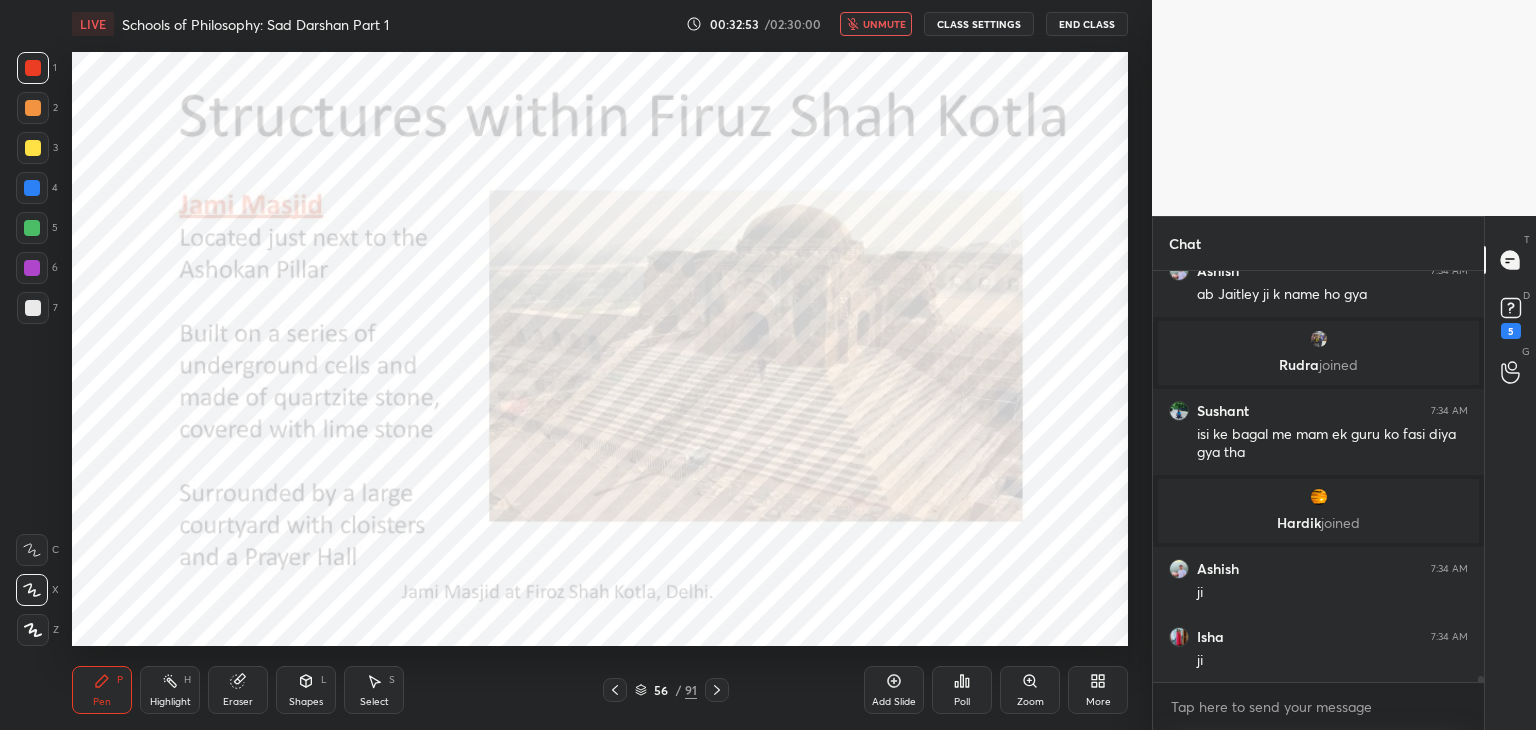 click 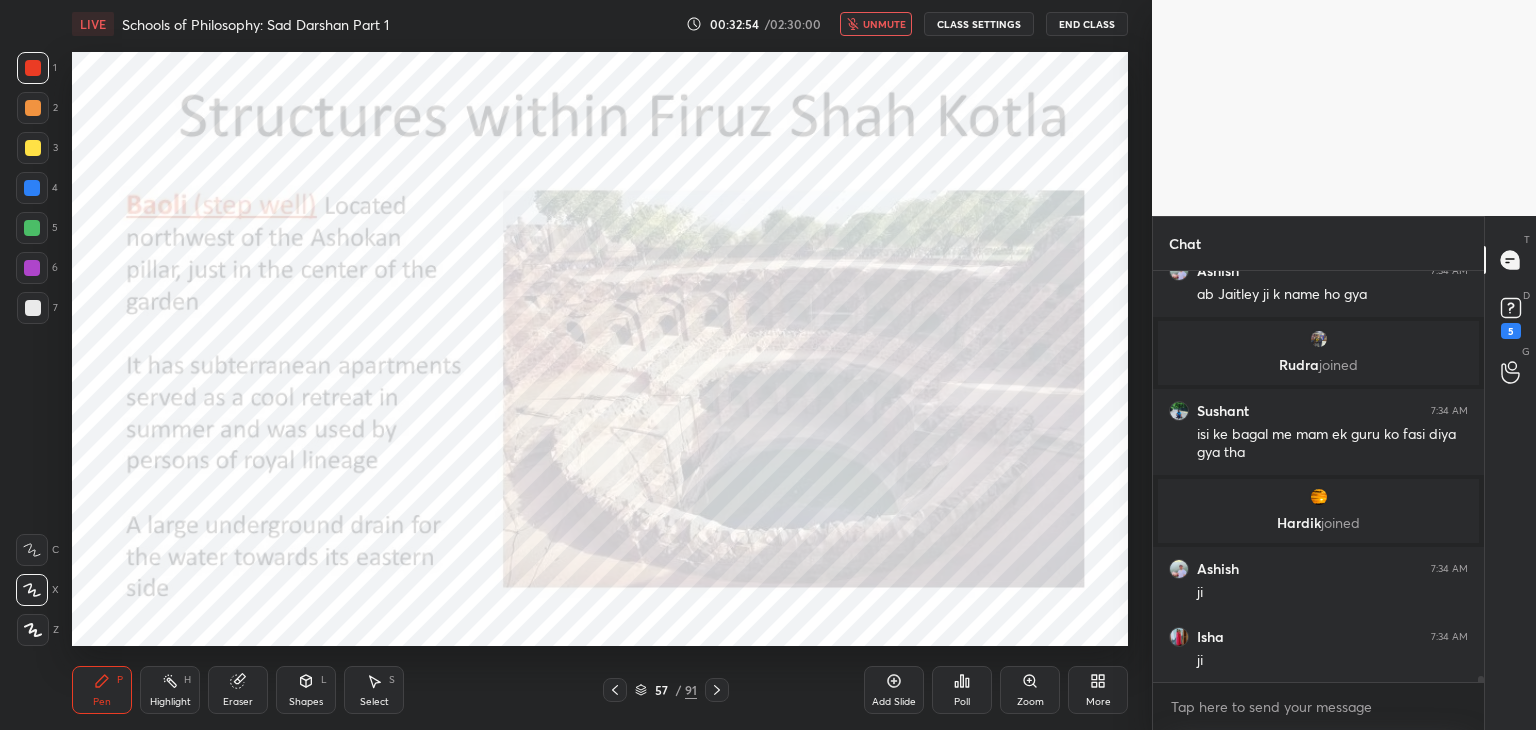 click on "unmute" at bounding box center (876, 24) 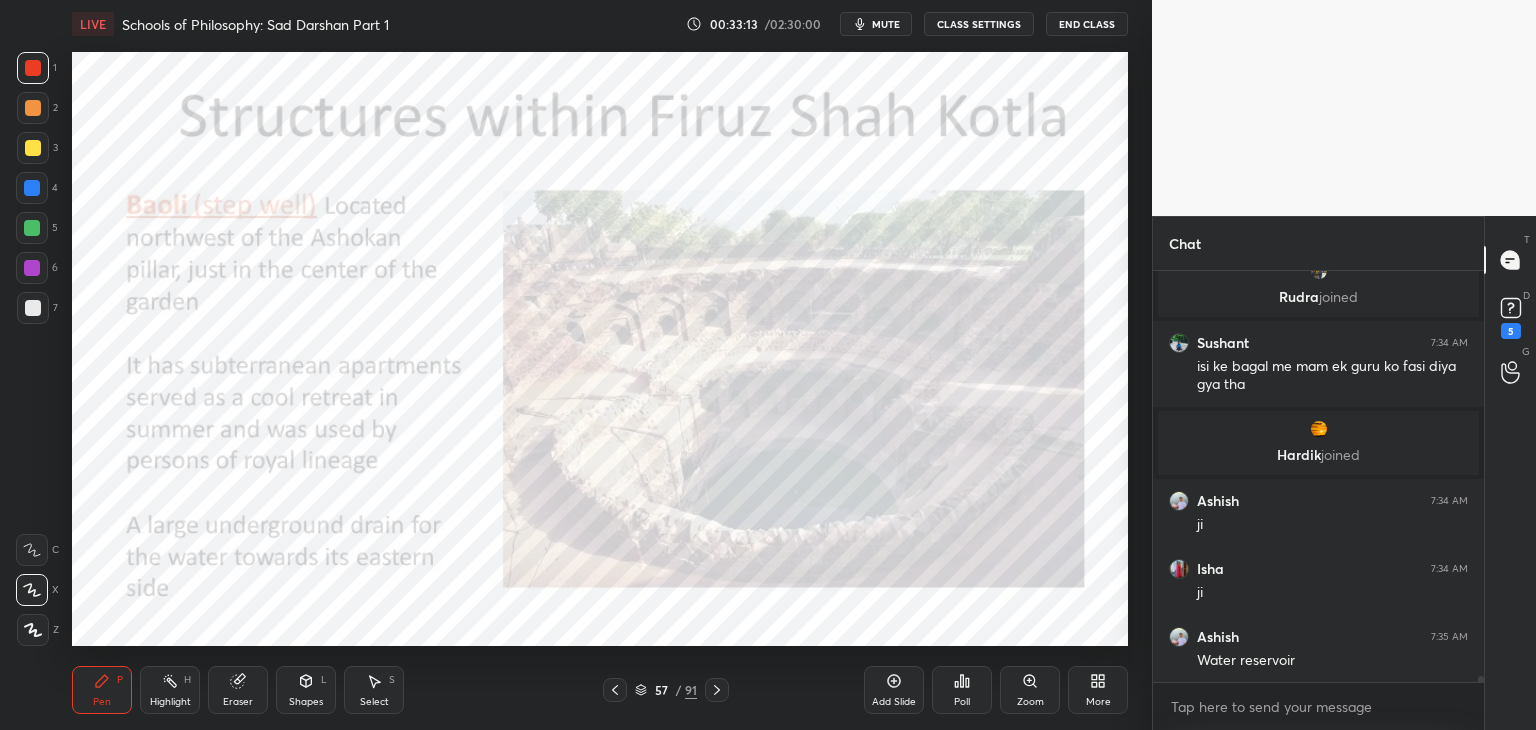 scroll, scrollTop: 27128, scrollLeft: 0, axis: vertical 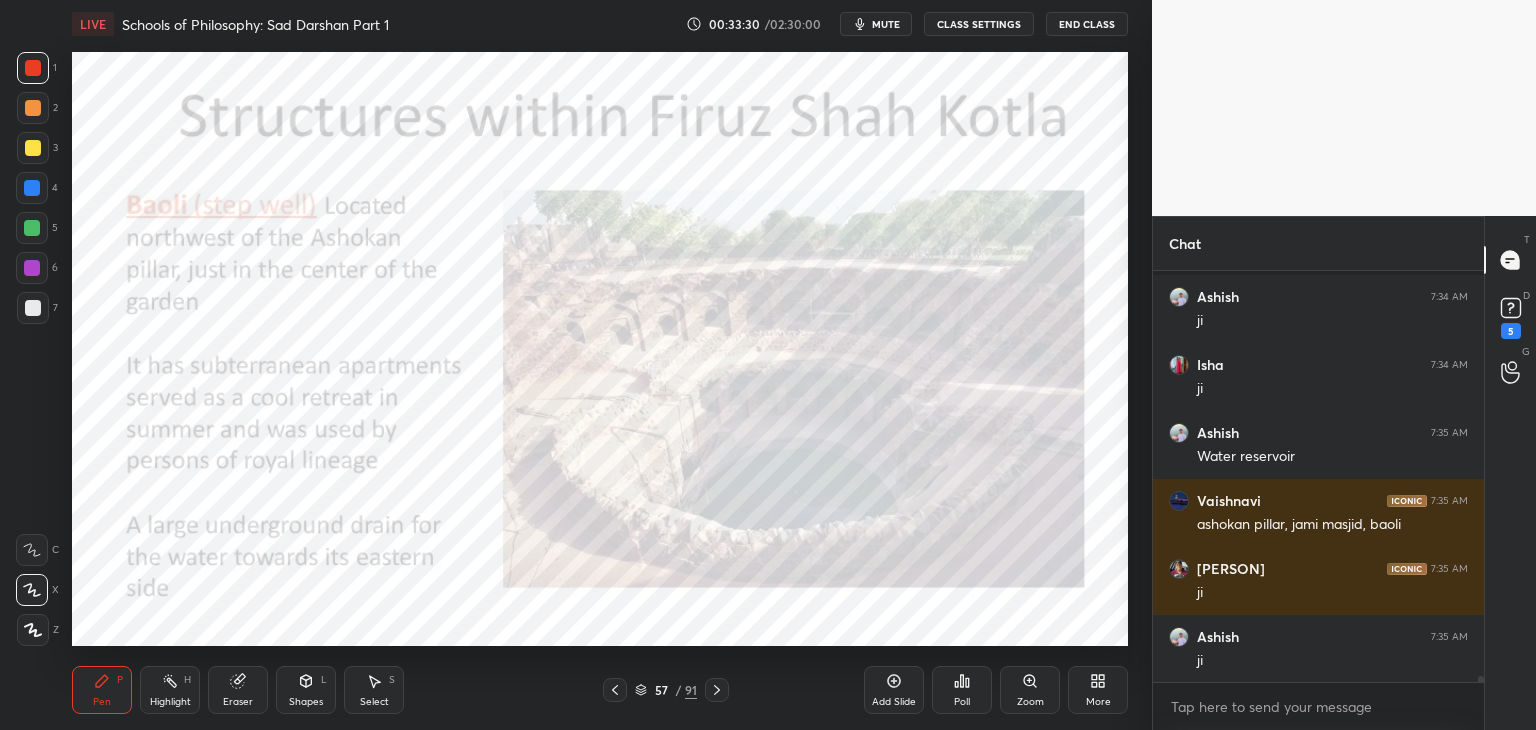click 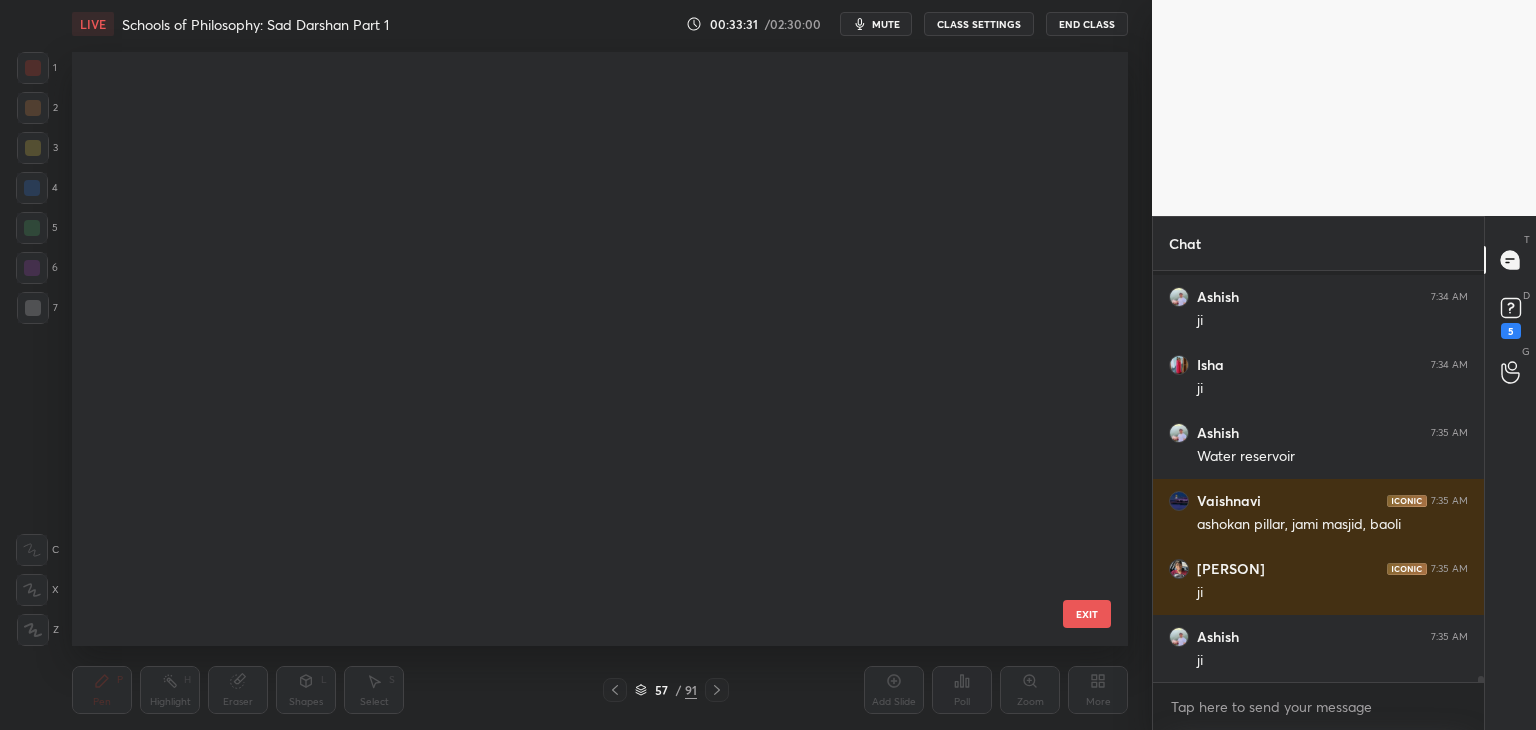 scroll, scrollTop: 2883, scrollLeft: 0, axis: vertical 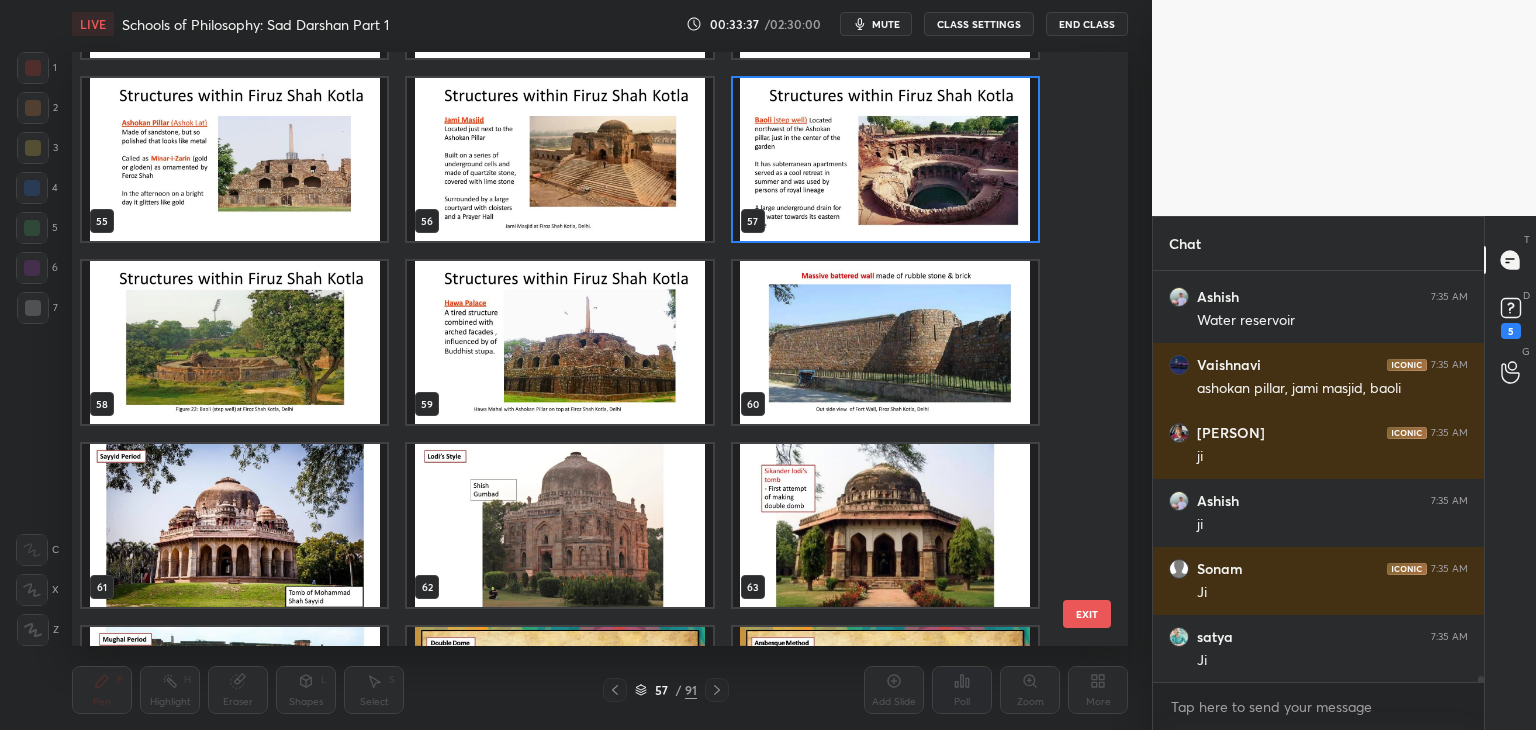 click at bounding box center (559, 342) 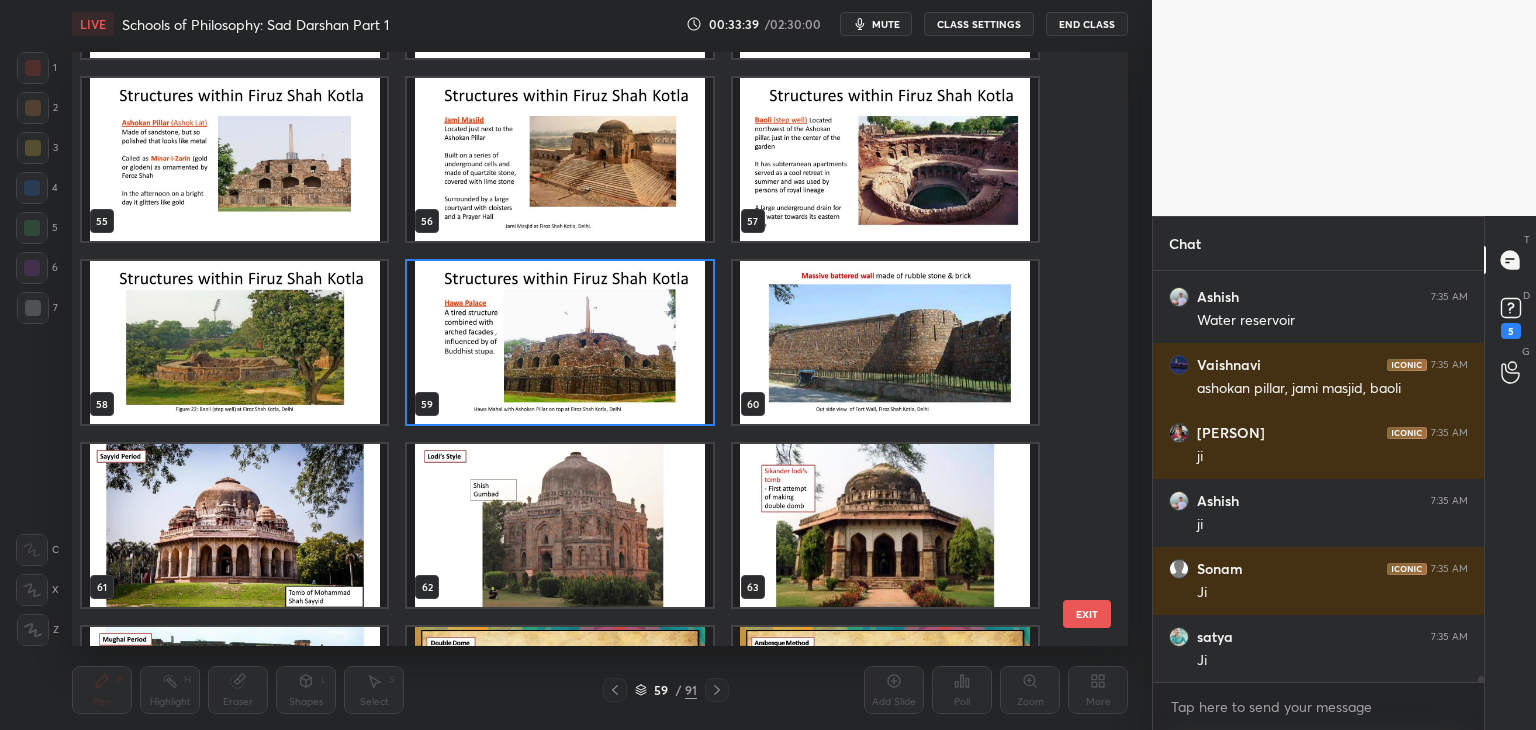 scroll, scrollTop: 27486, scrollLeft: 0, axis: vertical 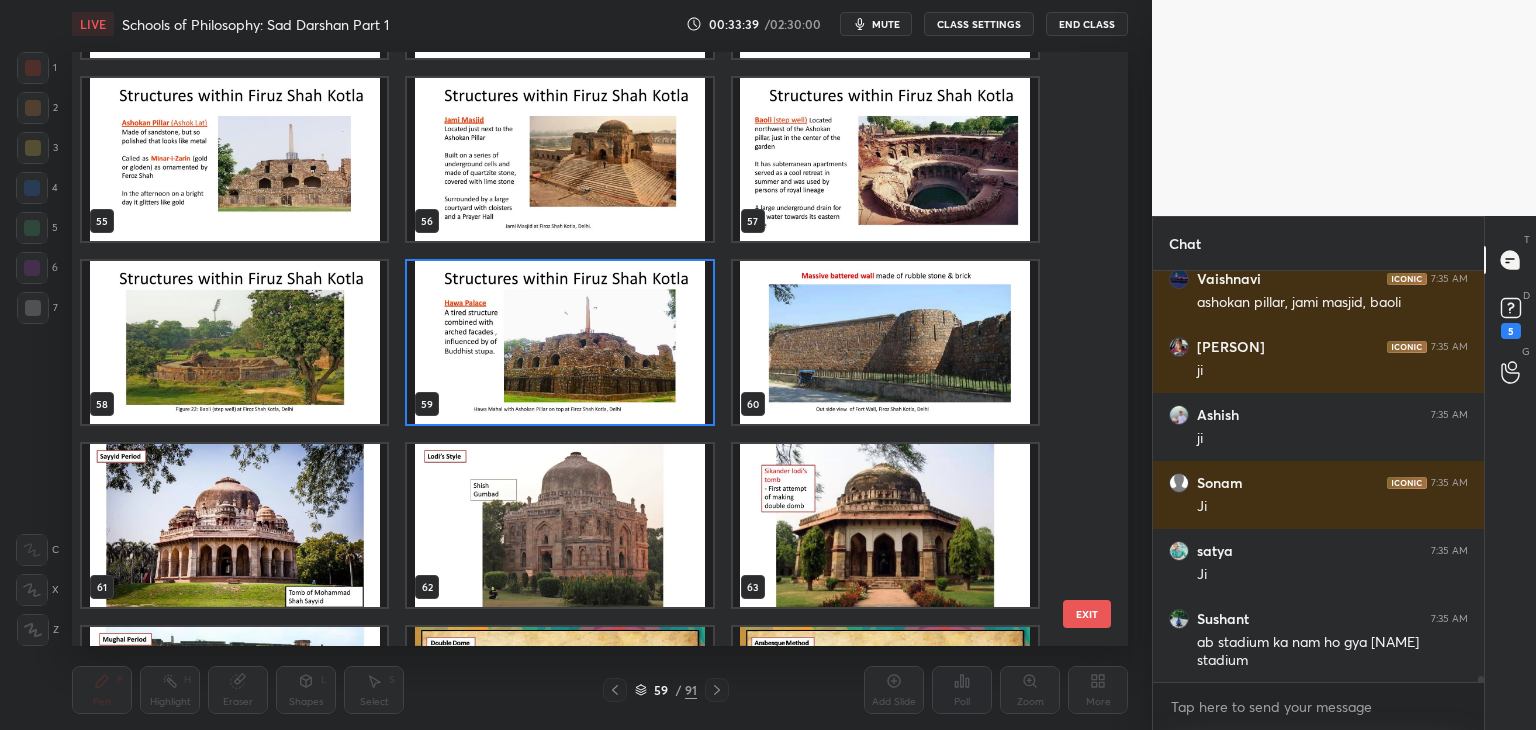 click 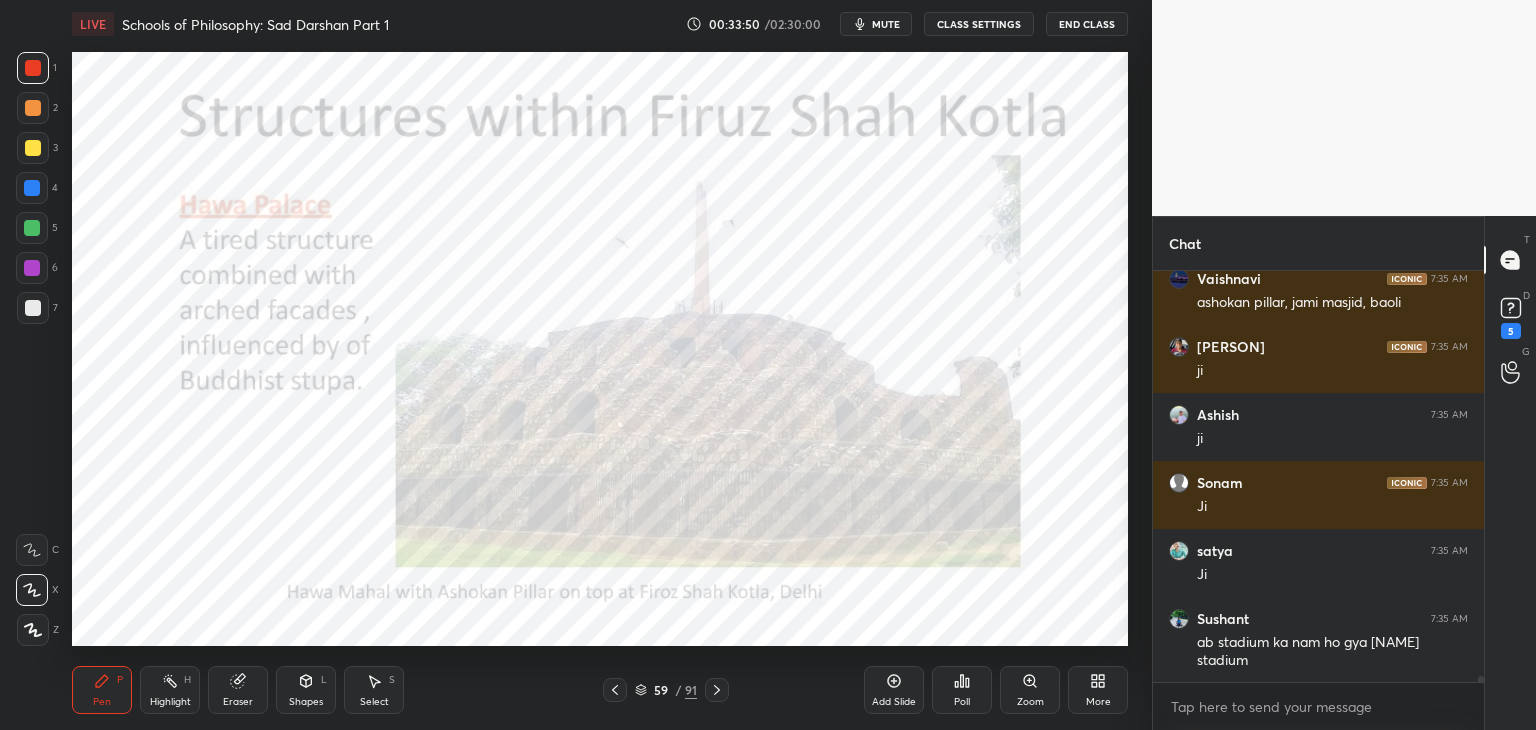 click 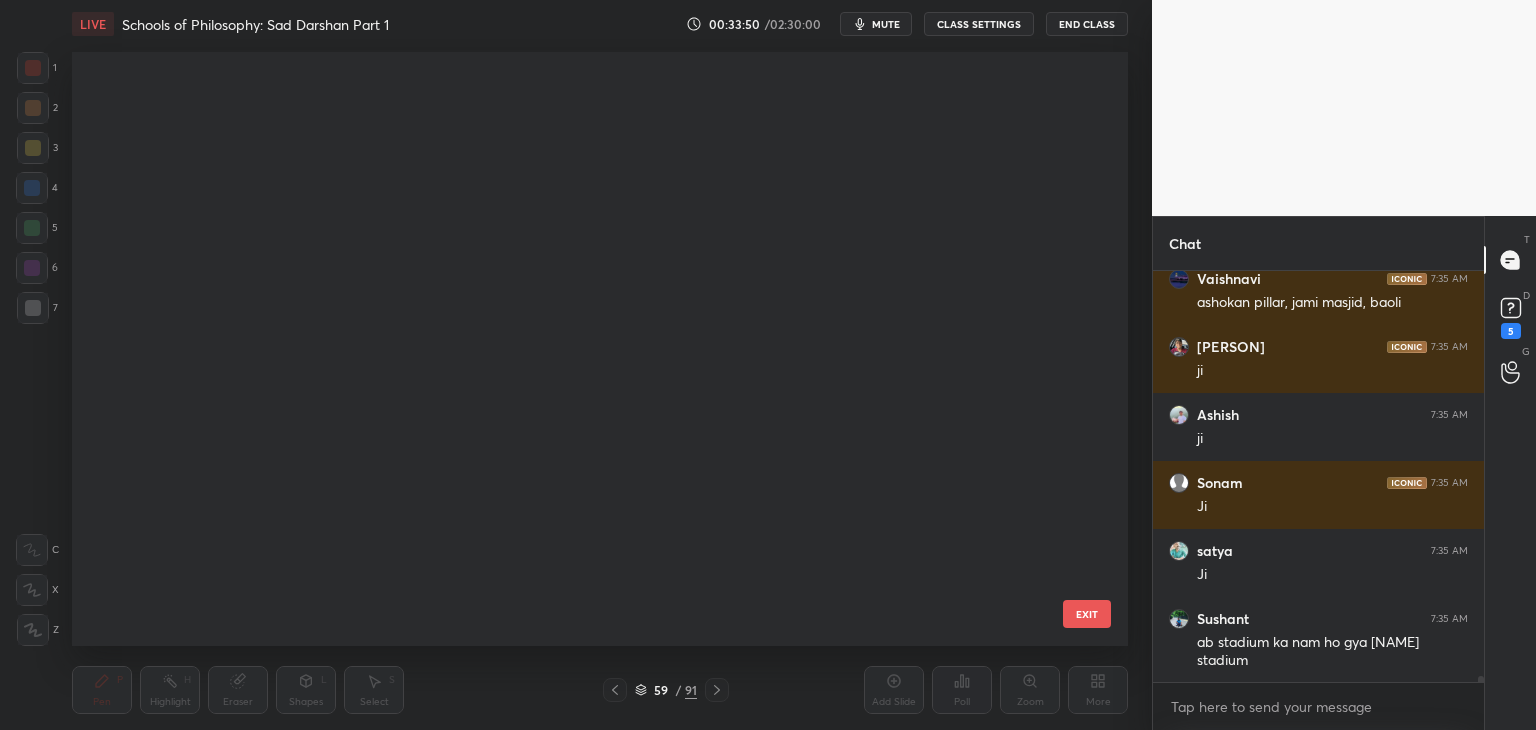 scroll, scrollTop: 3066, scrollLeft: 0, axis: vertical 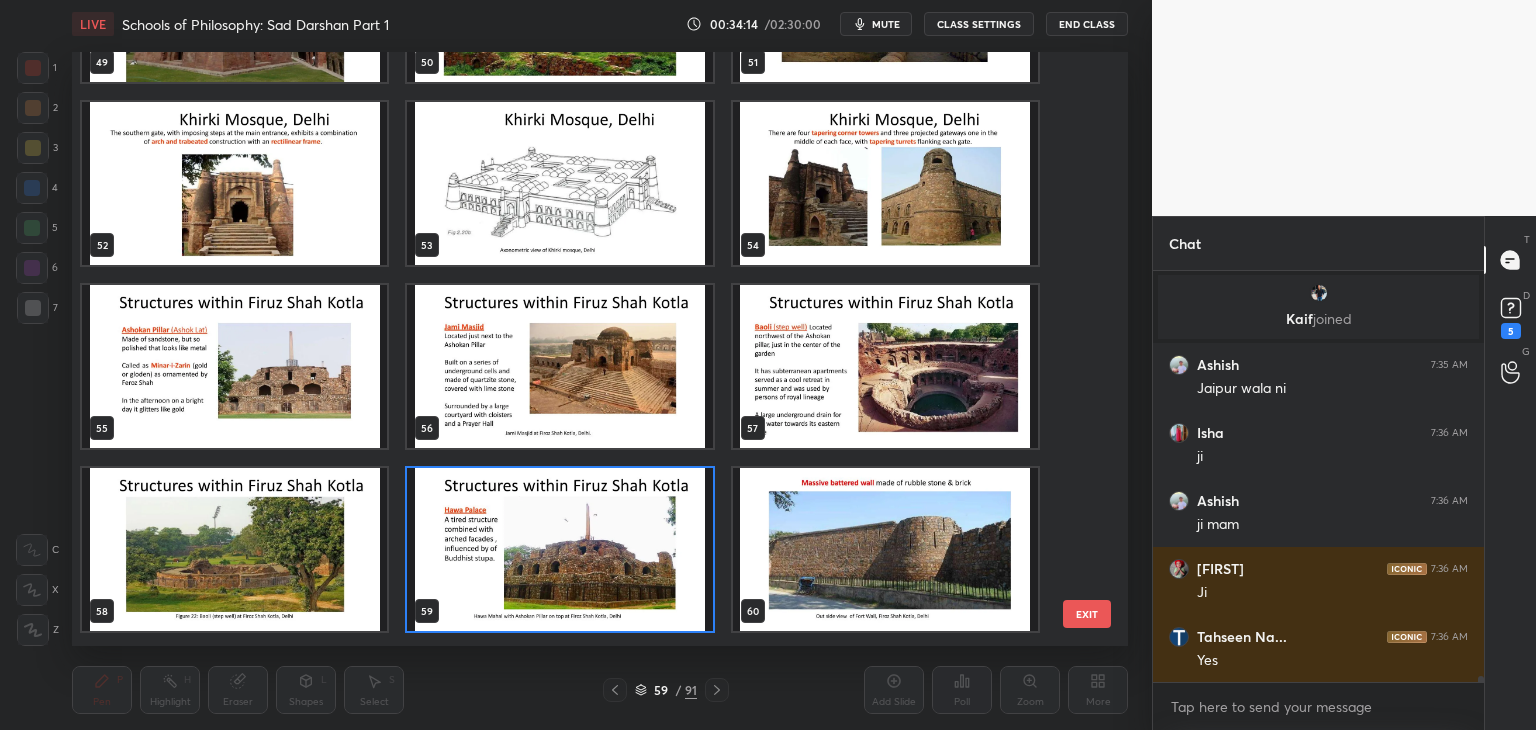click on "56" at bounding box center [559, 366] 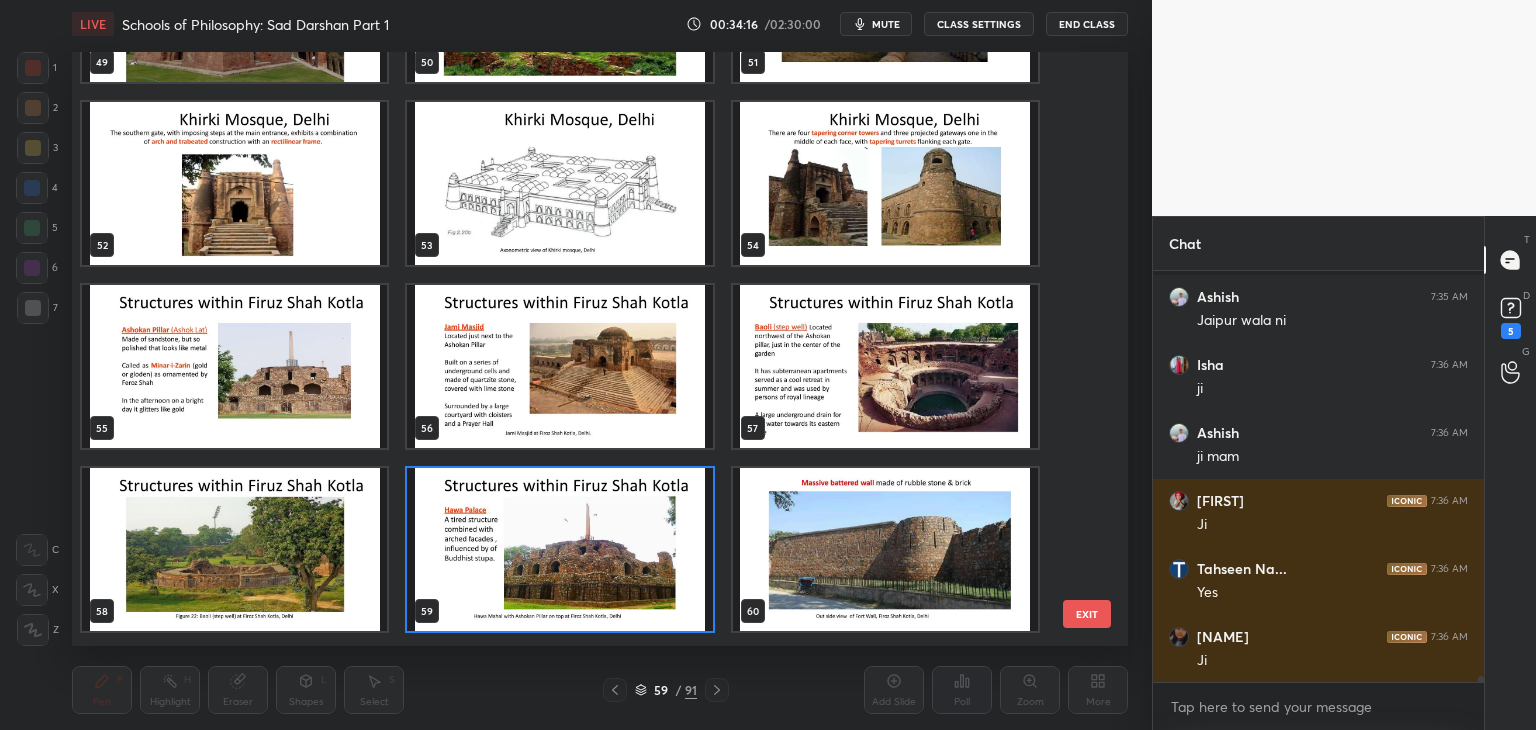 scroll, scrollTop: 27936, scrollLeft: 0, axis: vertical 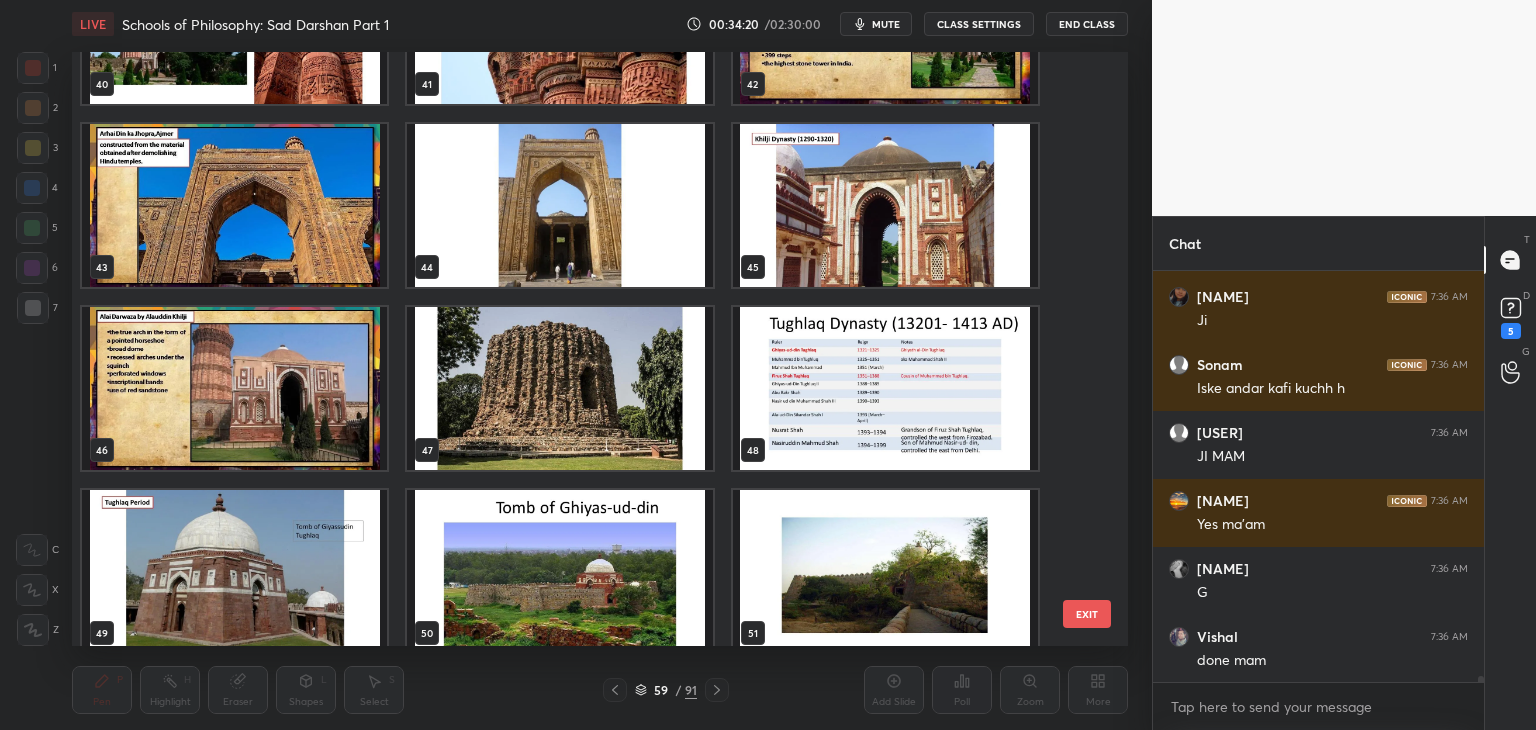 click on "EXIT" at bounding box center (1087, 614) 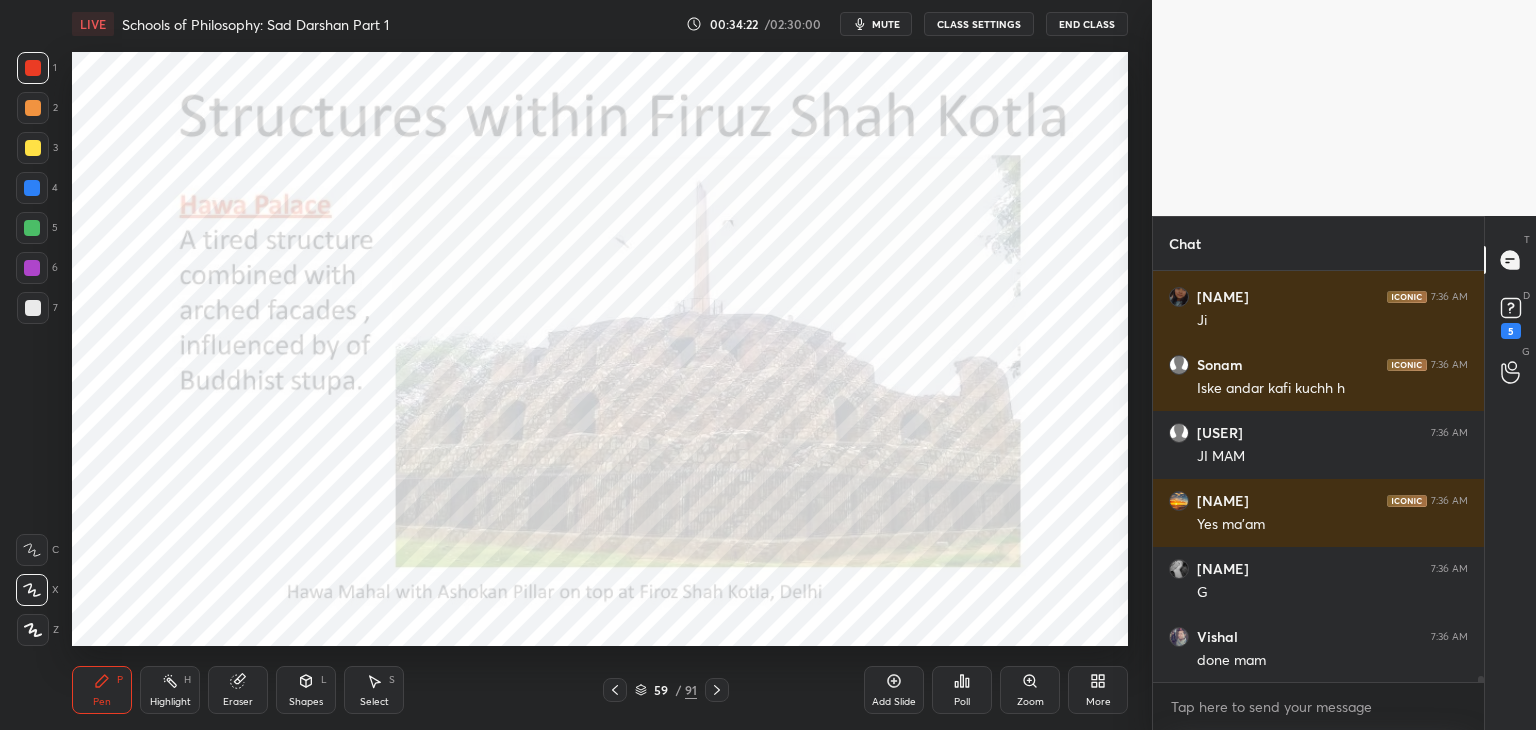 click 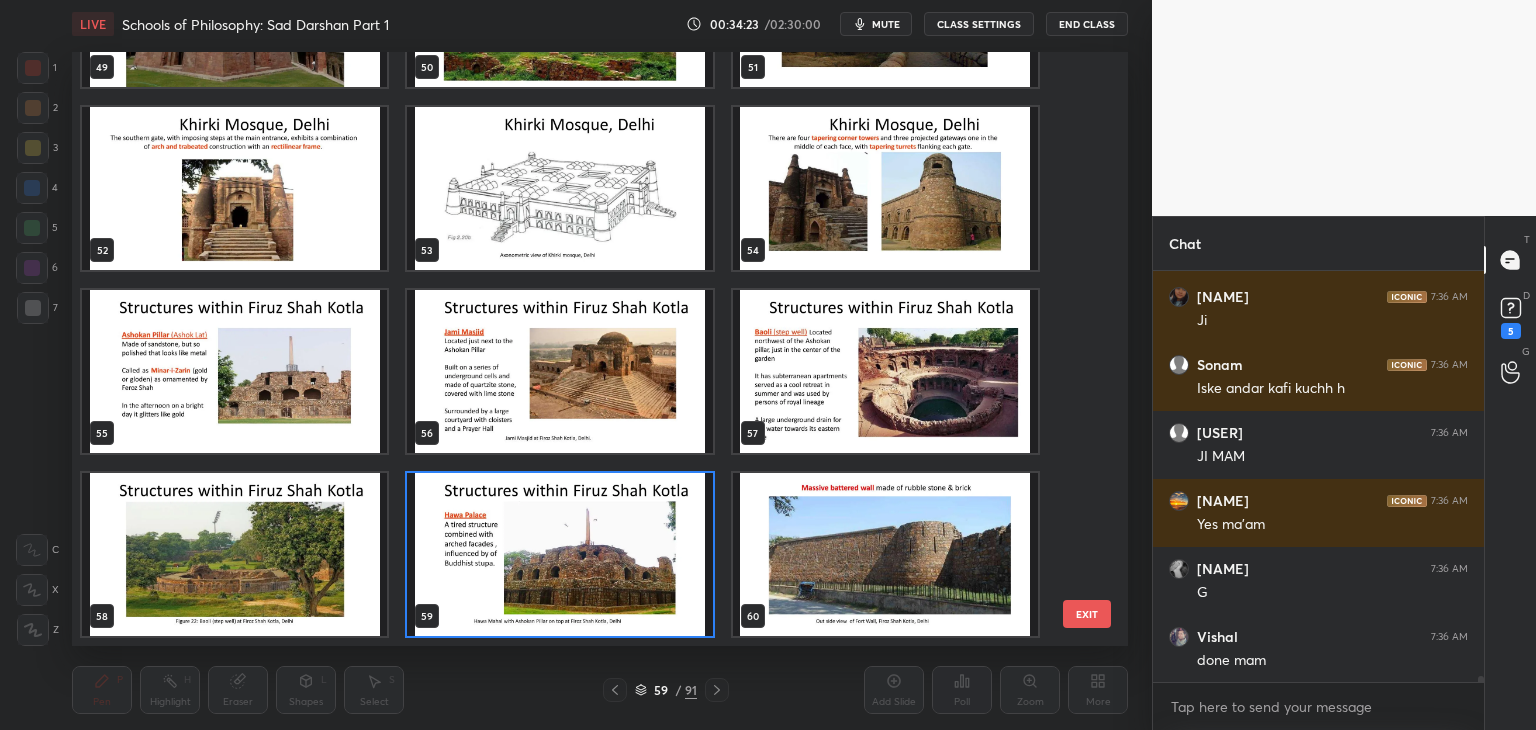 click on "49 50 51 52 53 54 55 56 57 58 59 60 61 62 63 64 65 66" at bounding box center (582, 349) 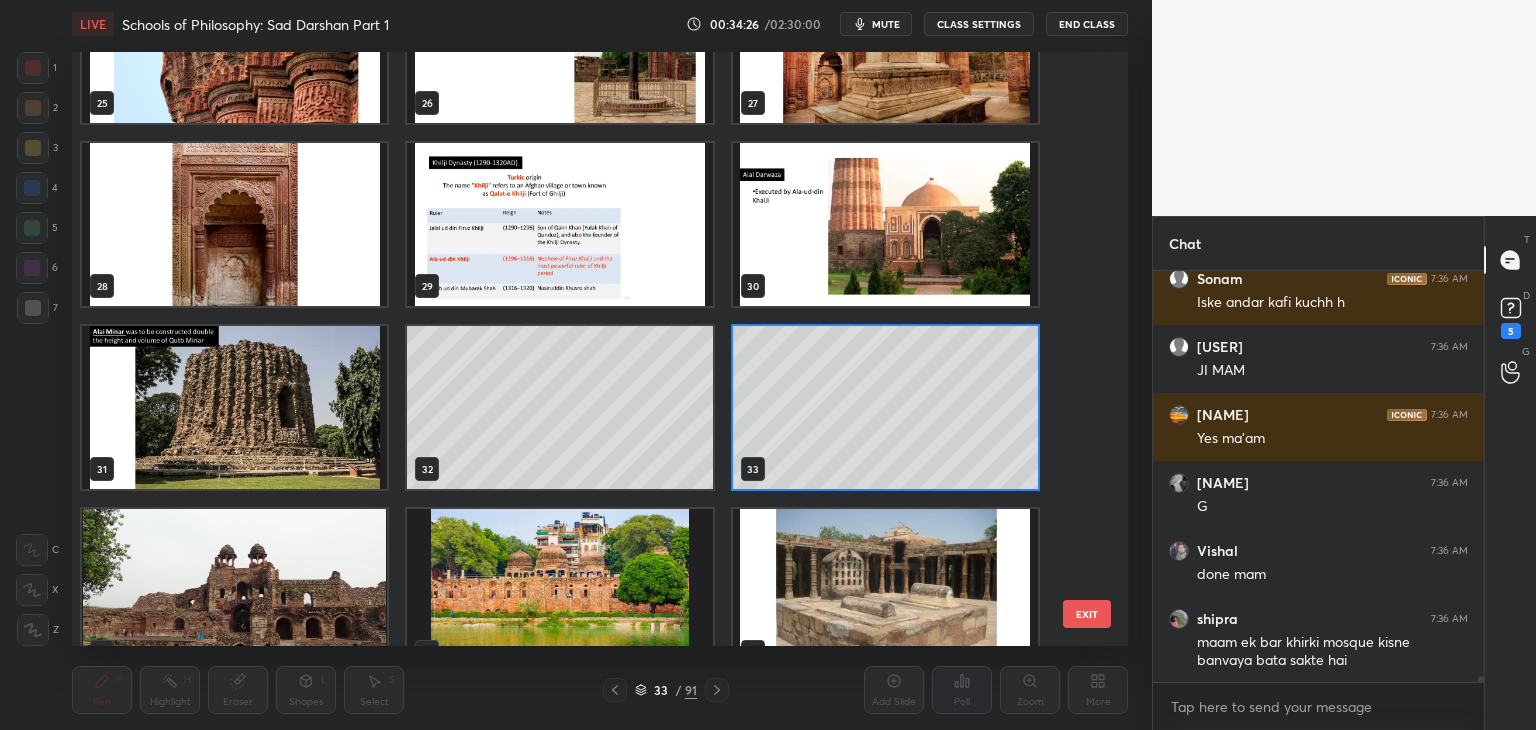 click 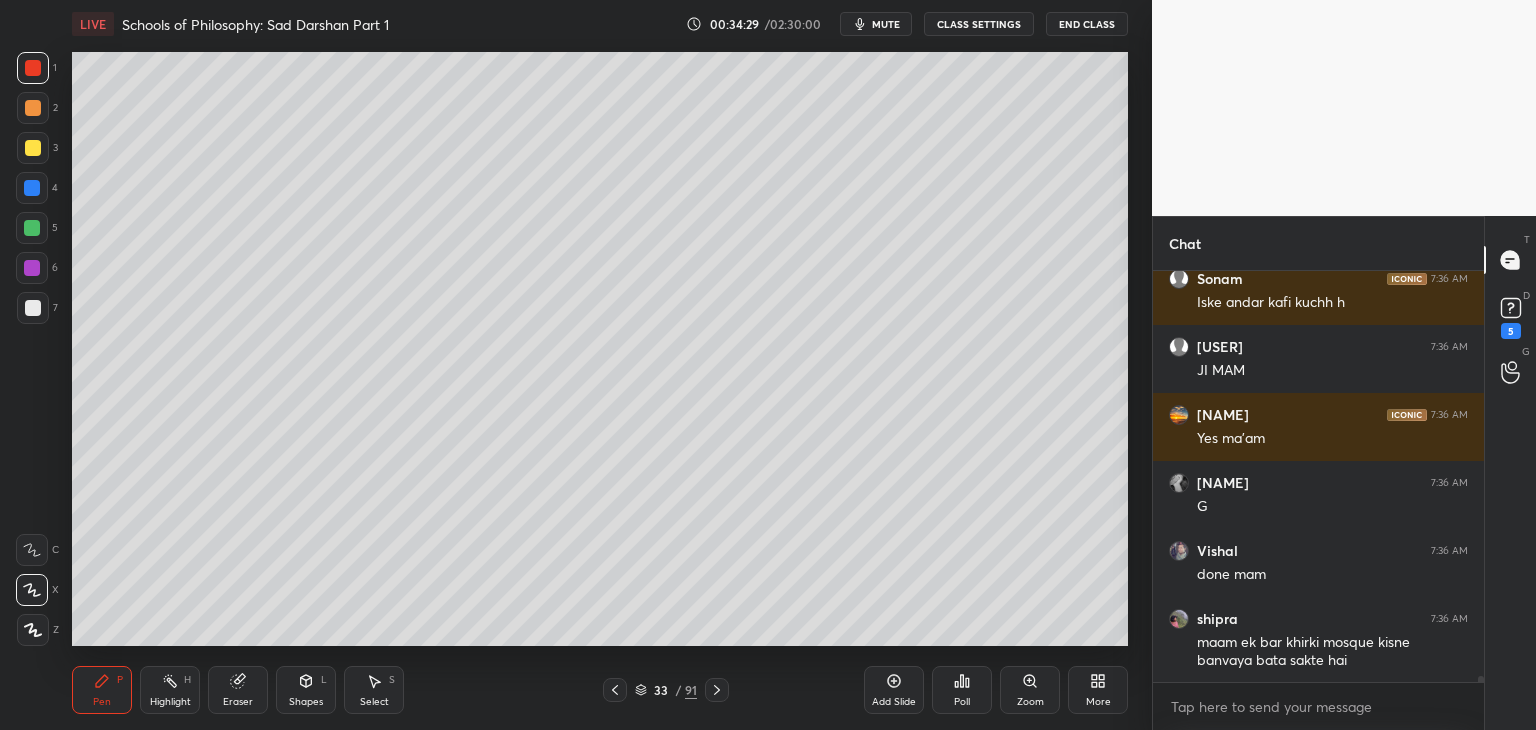 drag, startPoint x: 24, startPoint y: 191, endPoint x: 34, endPoint y: 181, distance: 14.142136 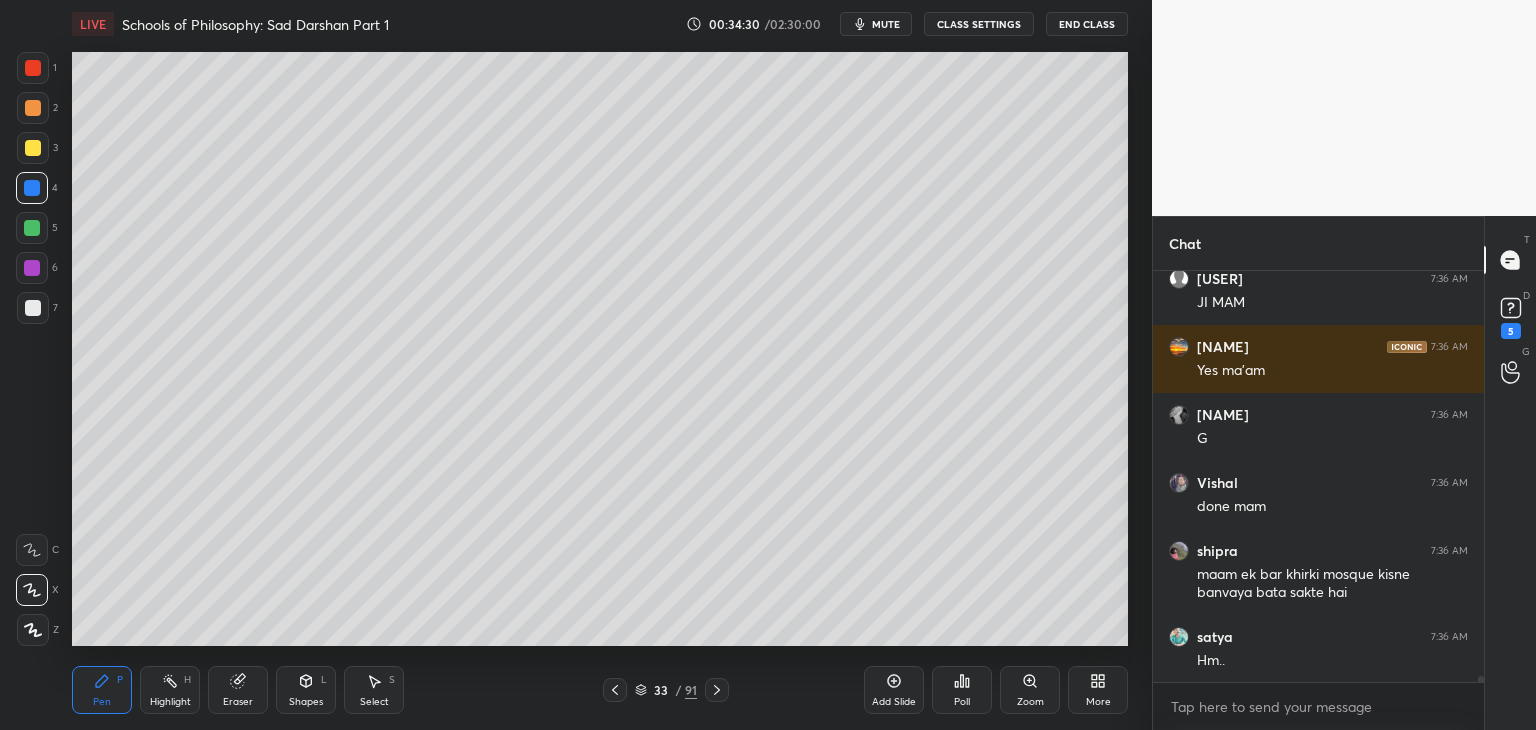 click at bounding box center (33, 148) 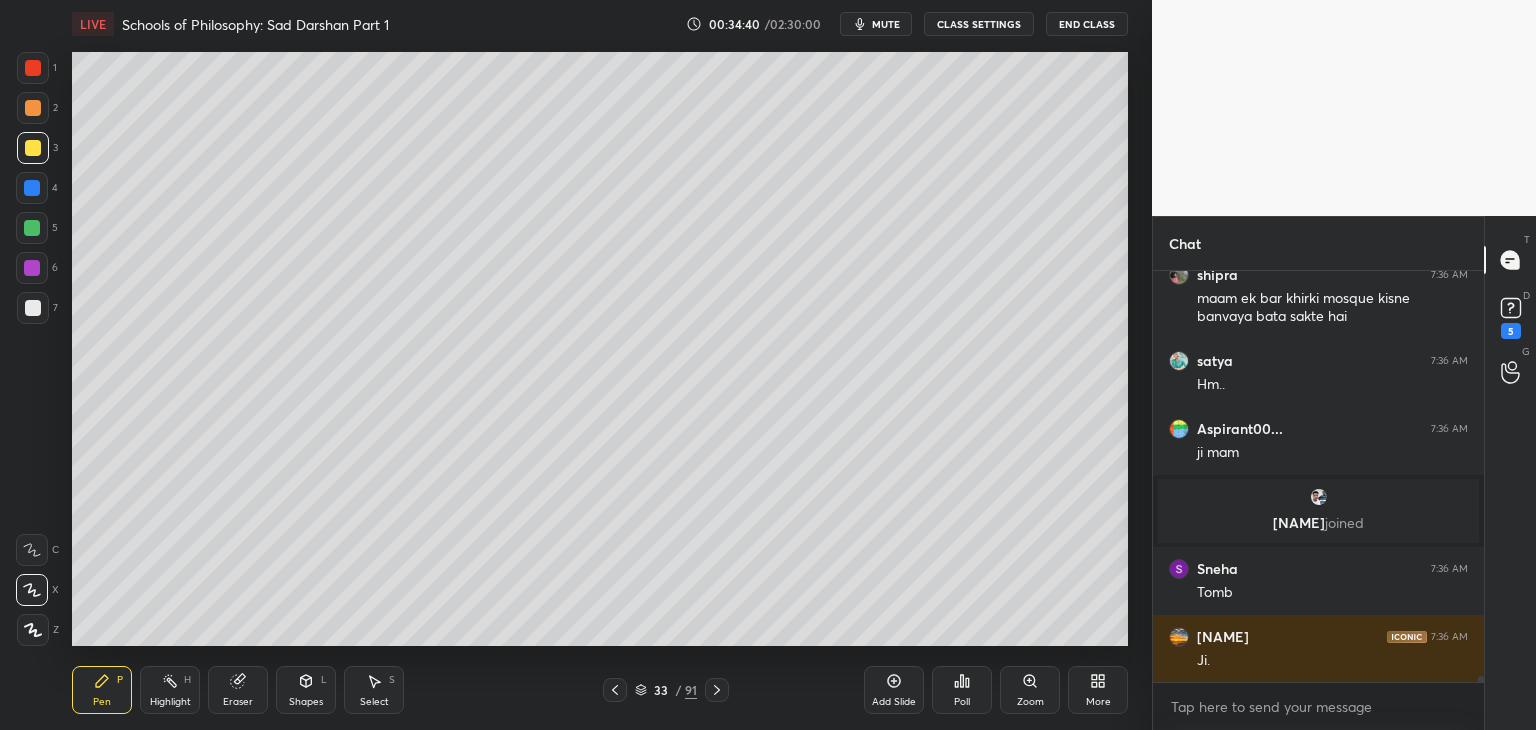 drag, startPoint x: 284, startPoint y: 701, endPoint x: 288, endPoint y: 672, distance: 29.274563 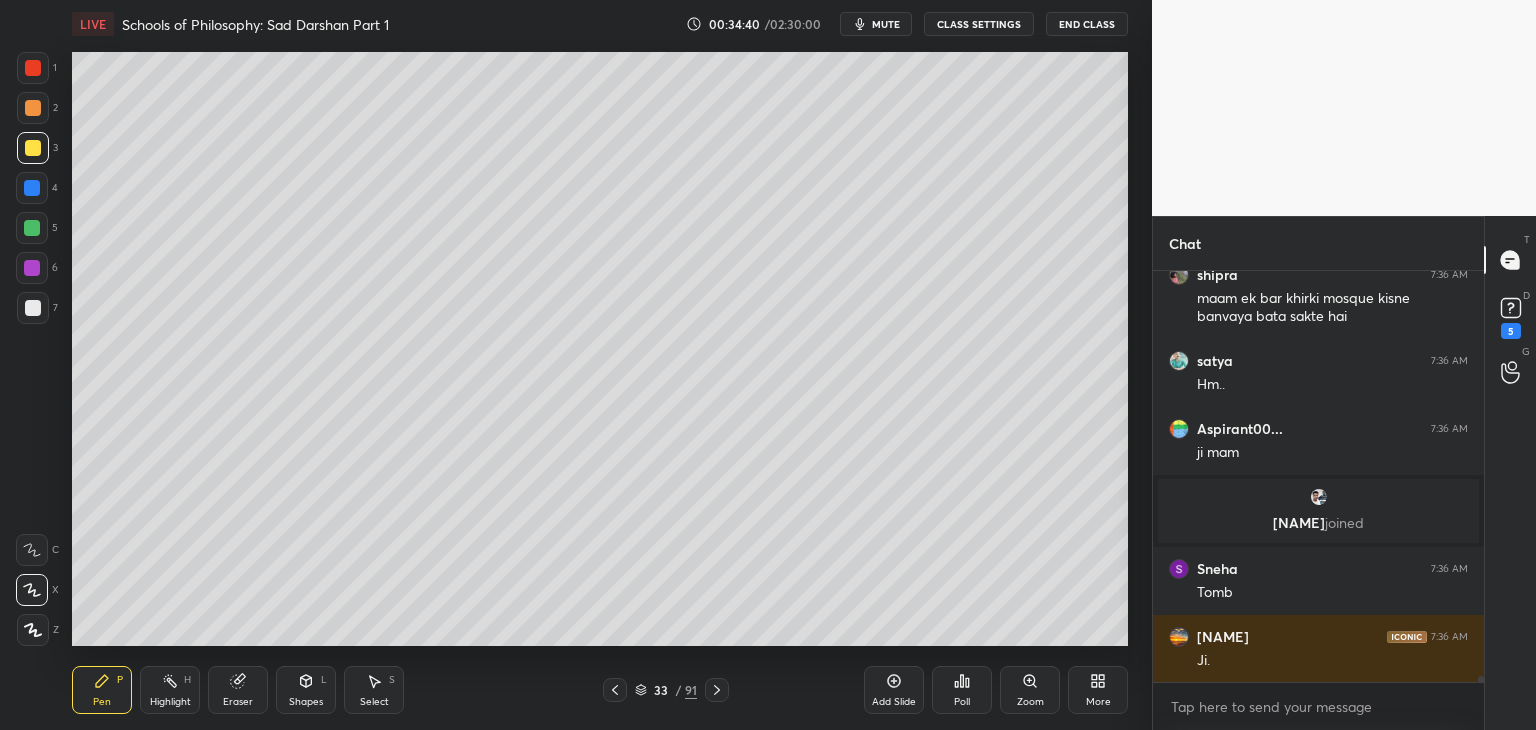 click on "Shapes L" at bounding box center (306, 690) 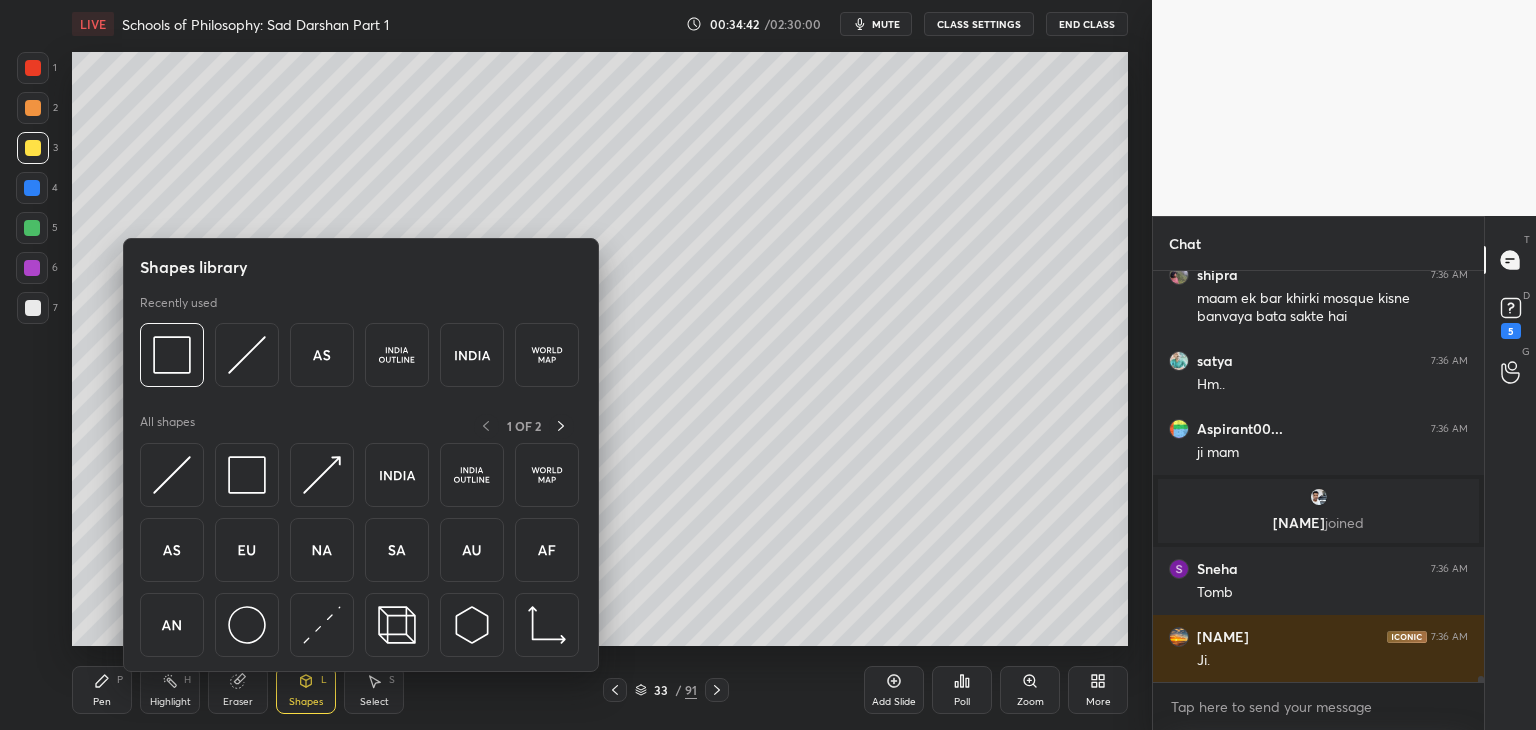 drag, startPoint x: 235, startPoint y: 701, endPoint x: 251, endPoint y: 660, distance: 44.011364 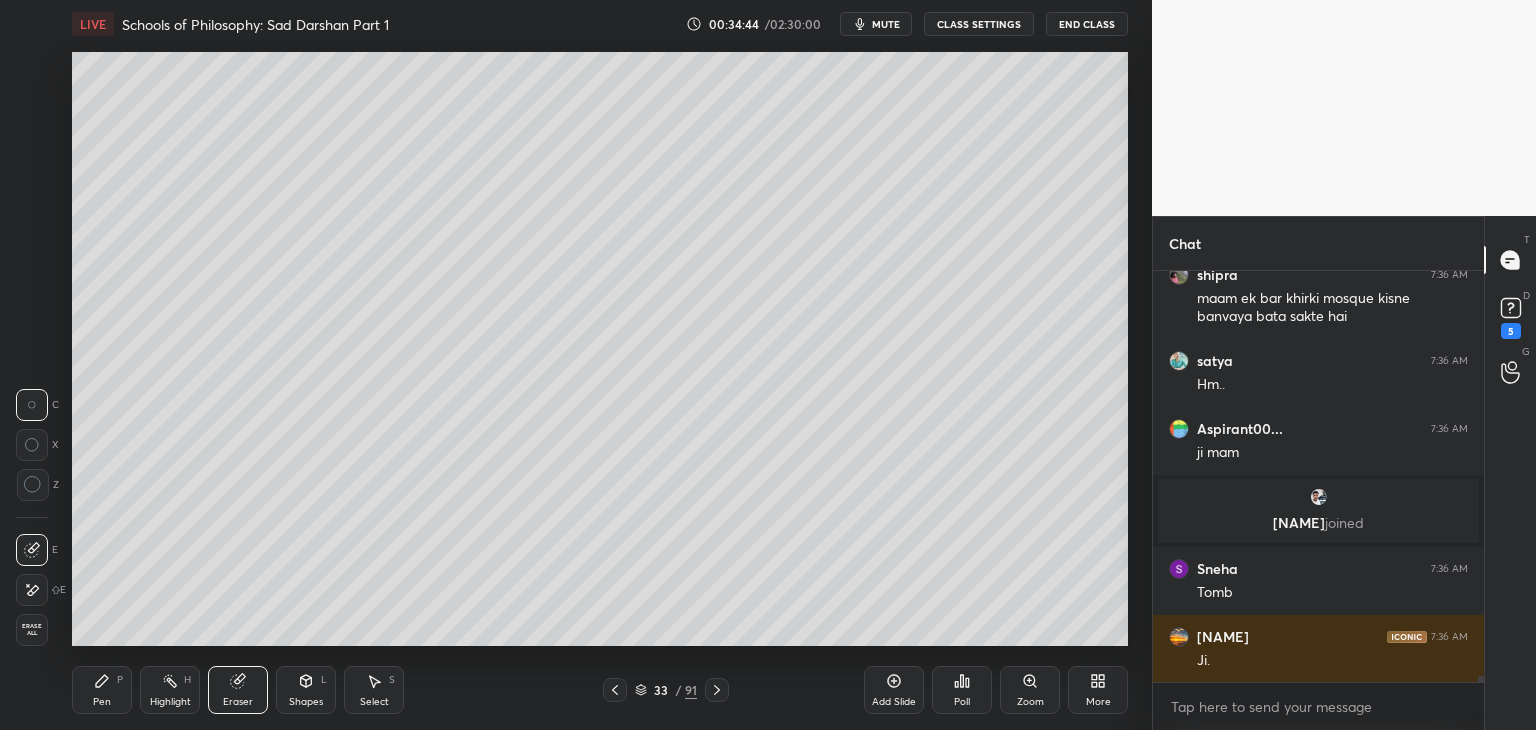 click on "Pen" at bounding box center [102, 702] 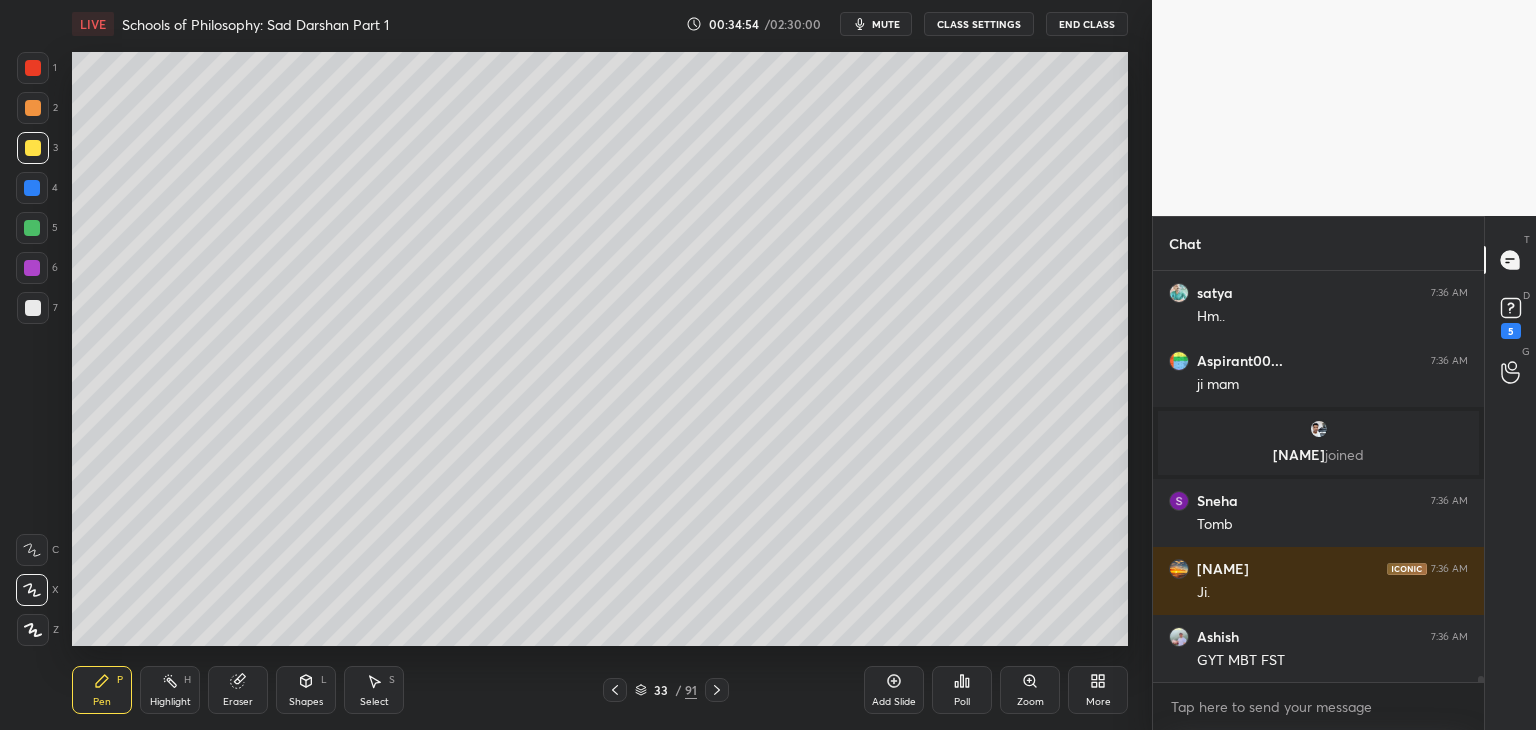 scroll, scrollTop: 28774, scrollLeft: 0, axis: vertical 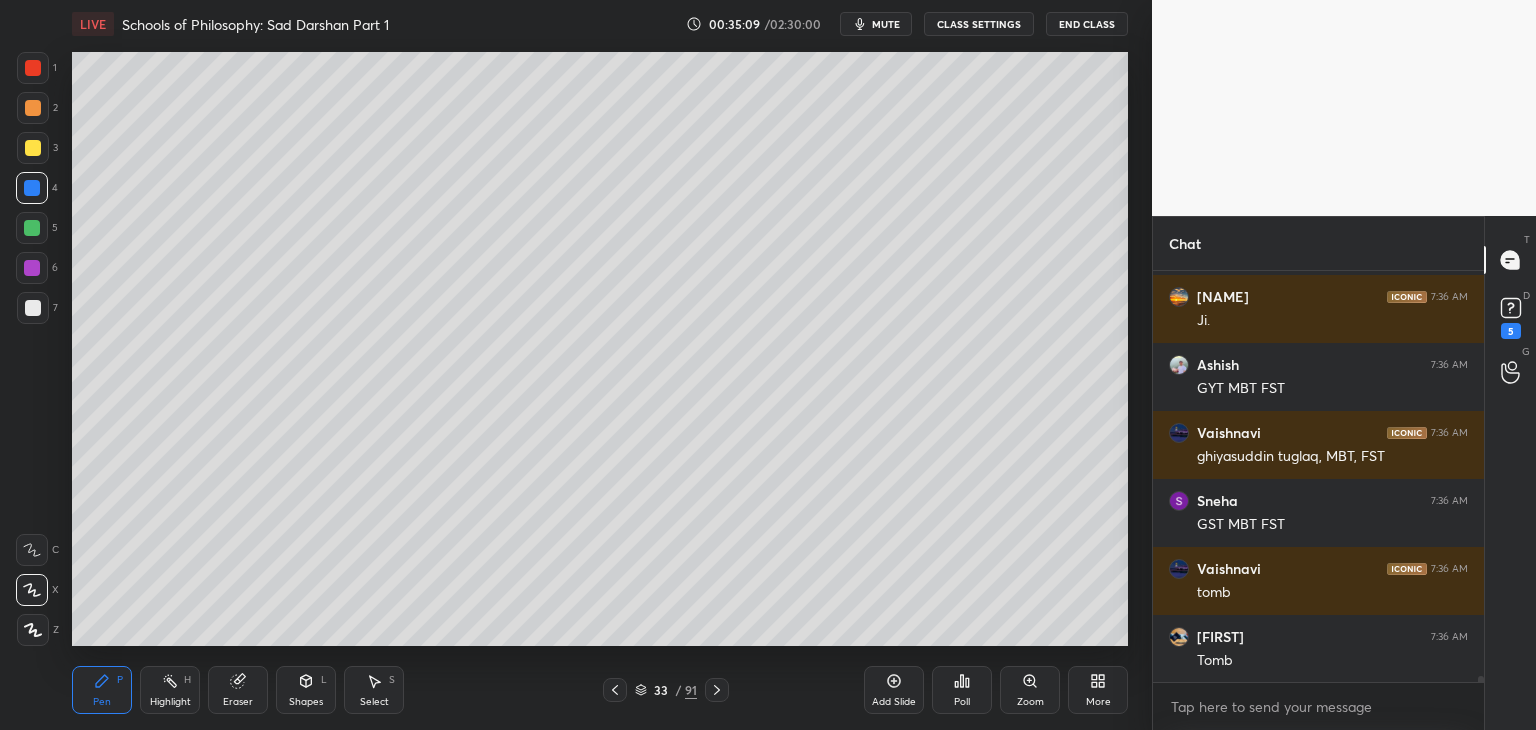 drag, startPoint x: 24, startPoint y: 309, endPoint x: 15, endPoint y: 300, distance: 12.727922 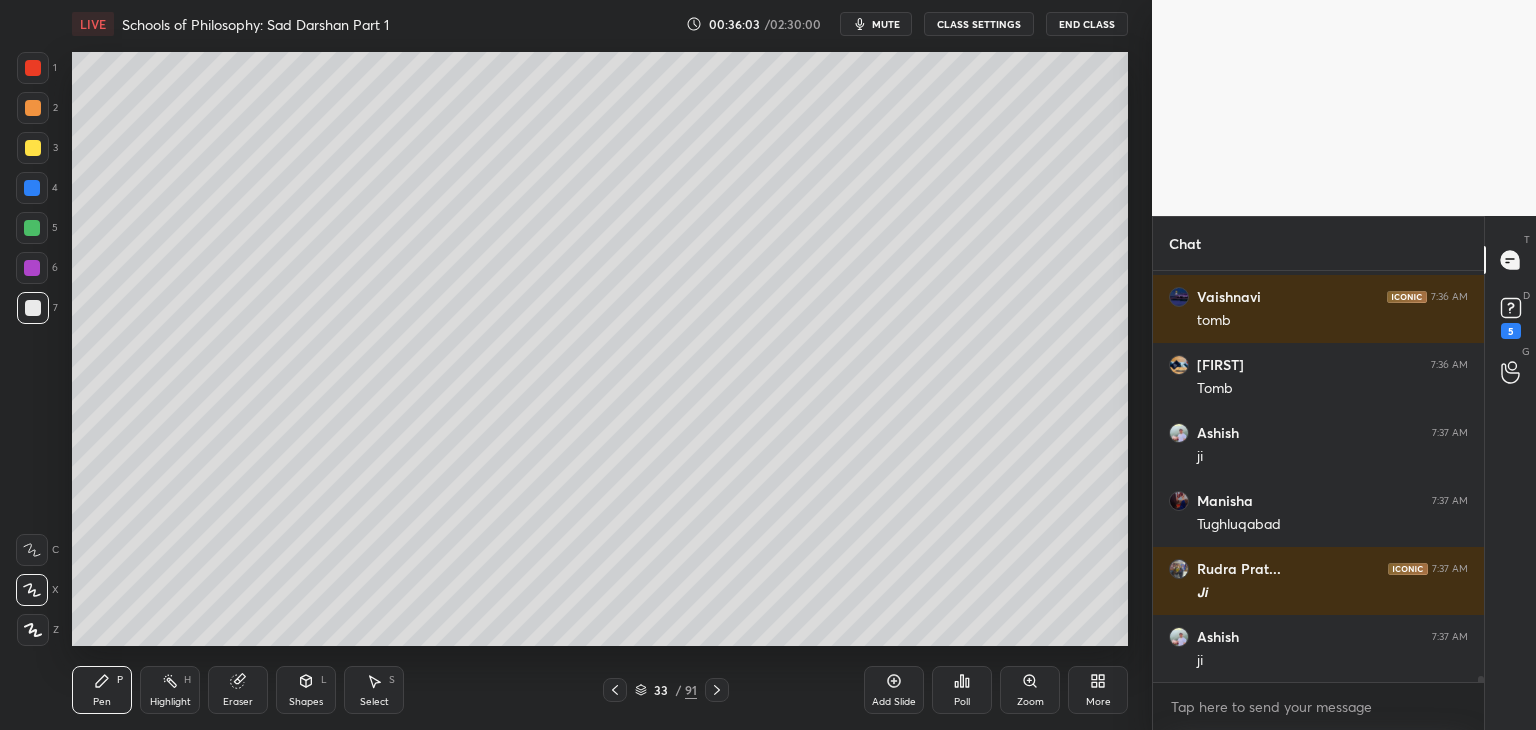 scroll, scrollTop: 29318, scrollLeft: 0, axis: vertical 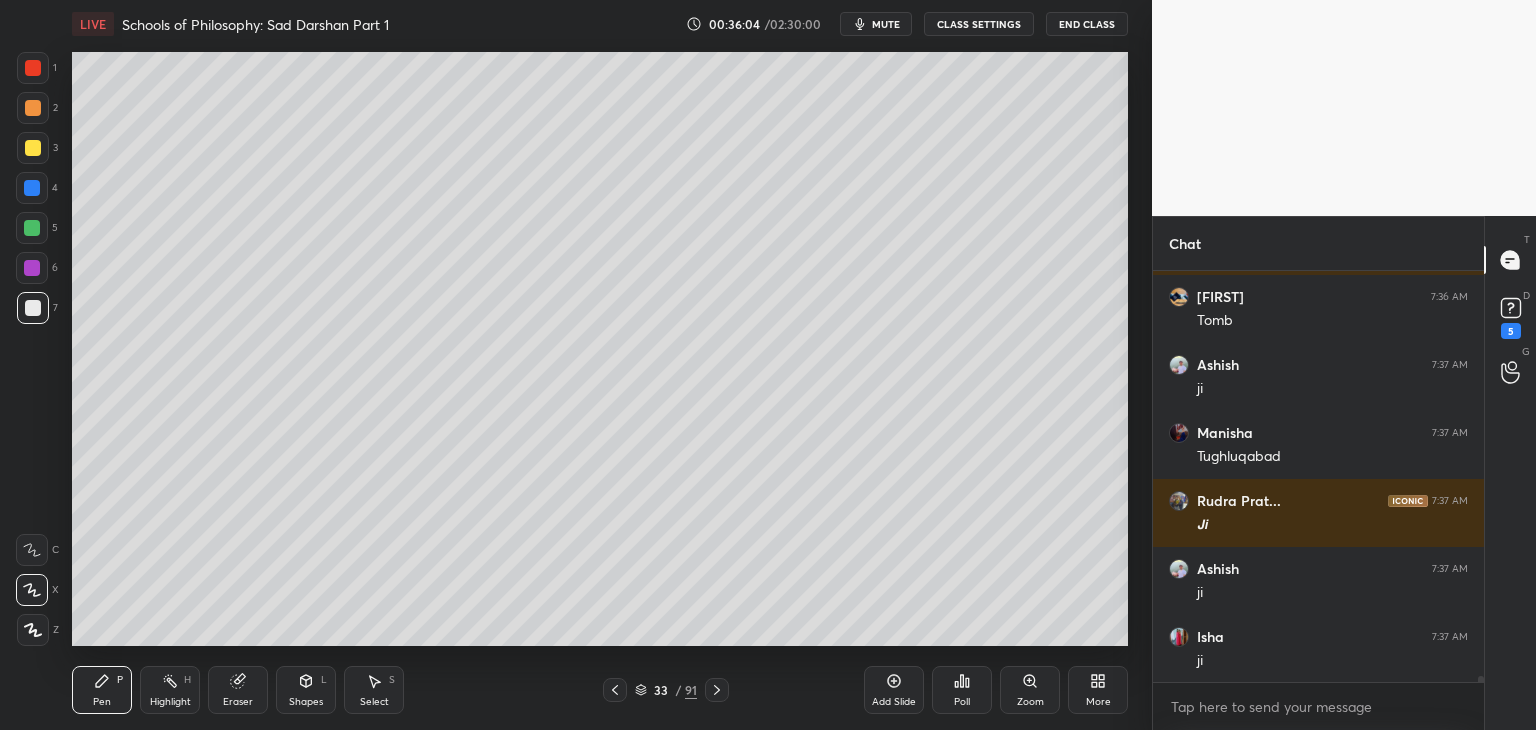 click at bounding box center (32, 188) 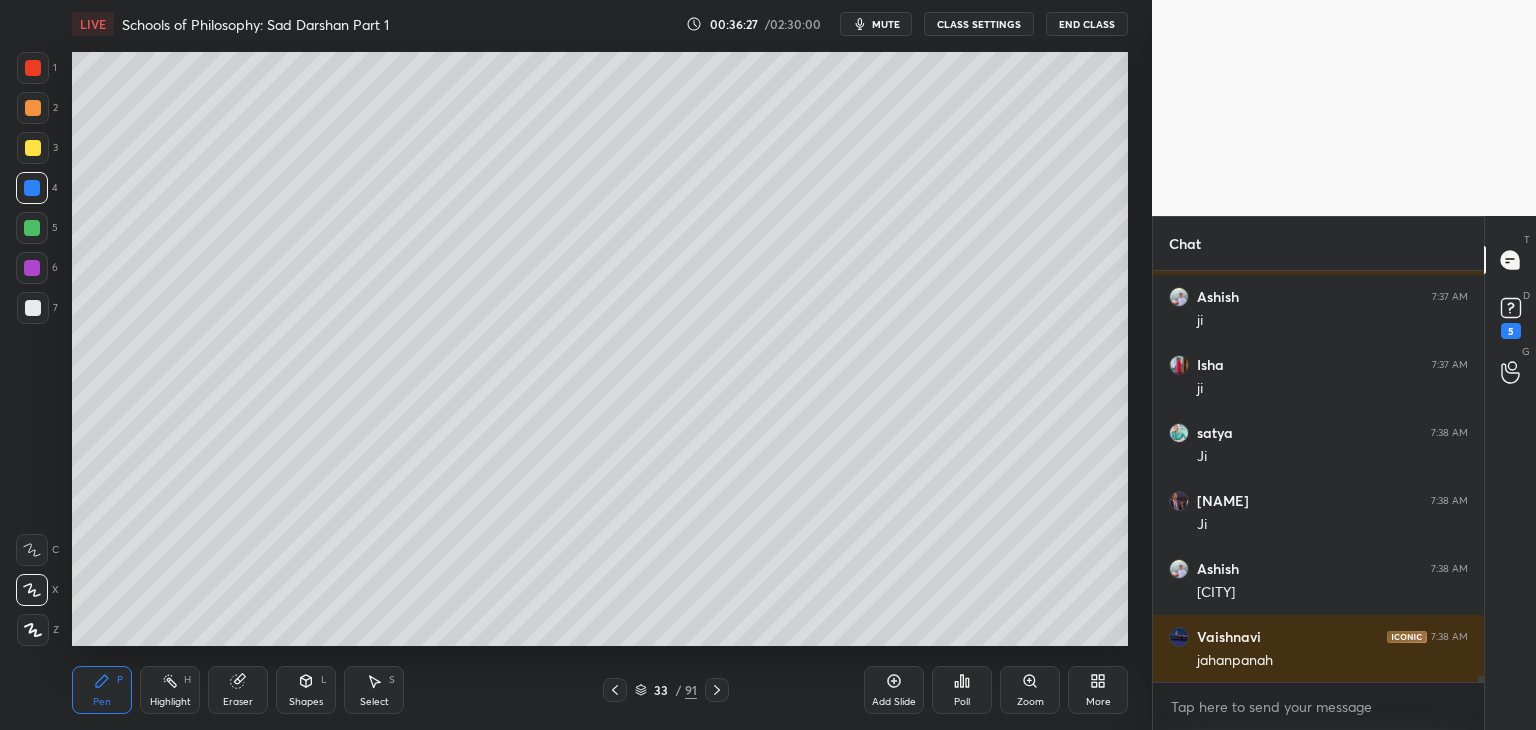 scroll, scrollTop: 29658, scrollLeft: 0, axis: vertical 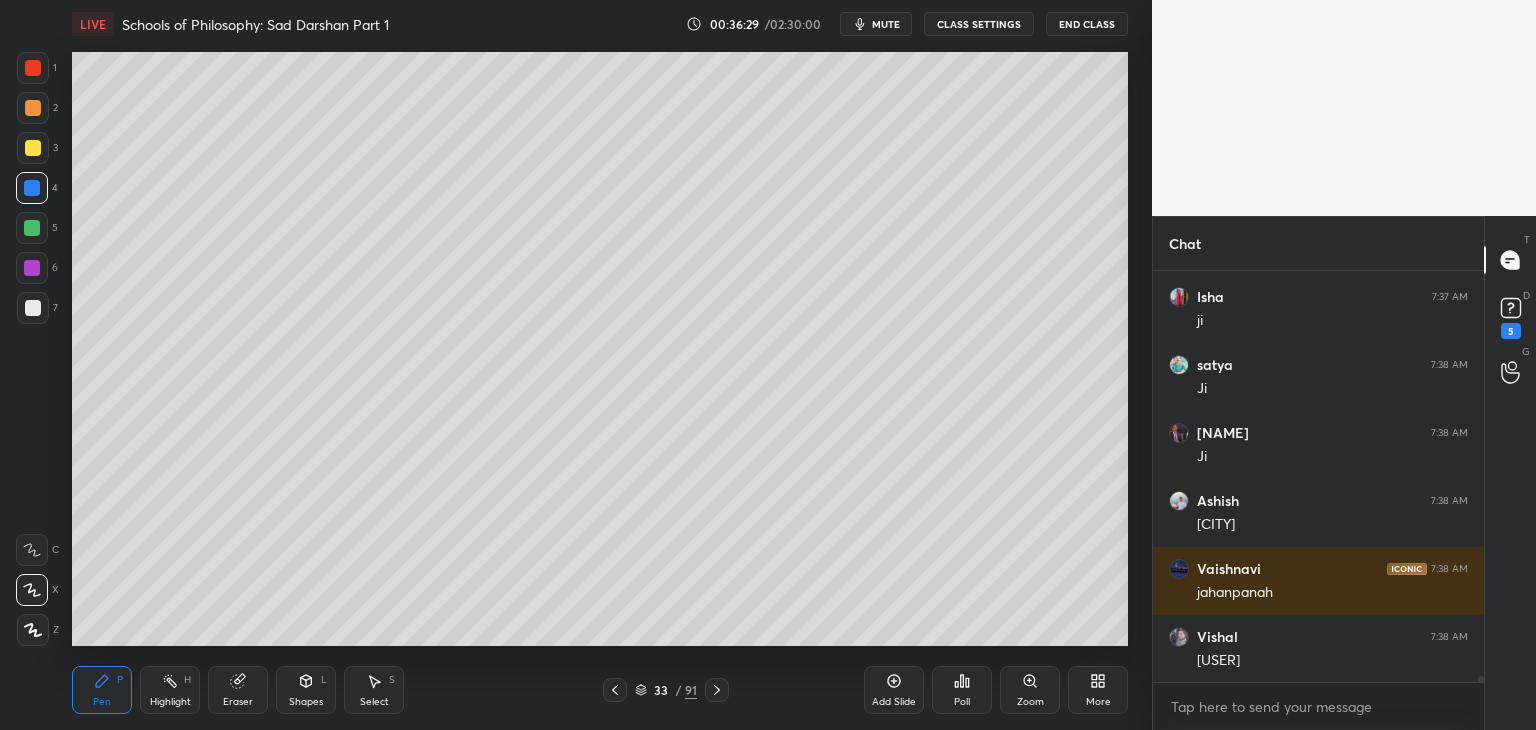 click at bounding box center (32, 268) 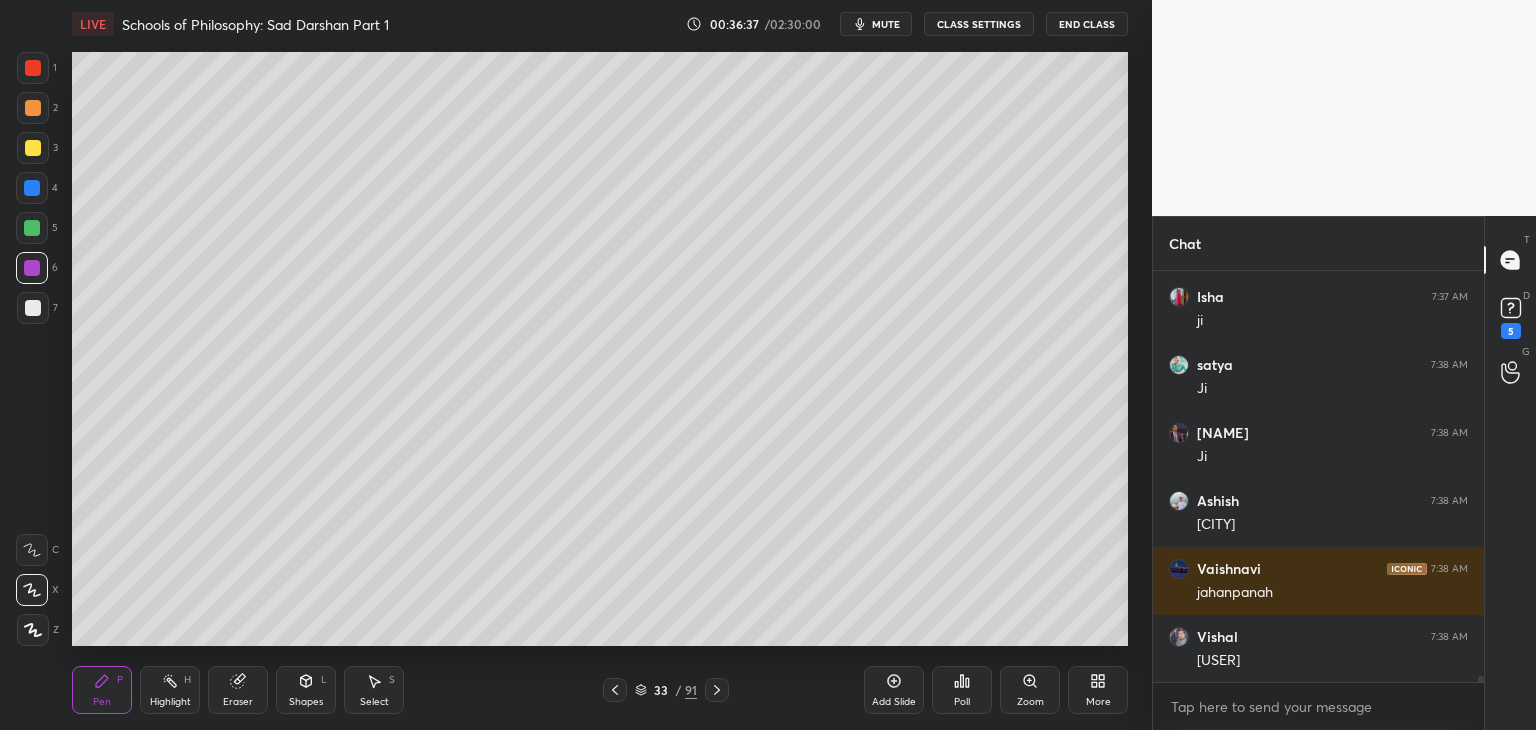 scroll, scrollTop: 29726, scrollLeft: 0, axis: vertical 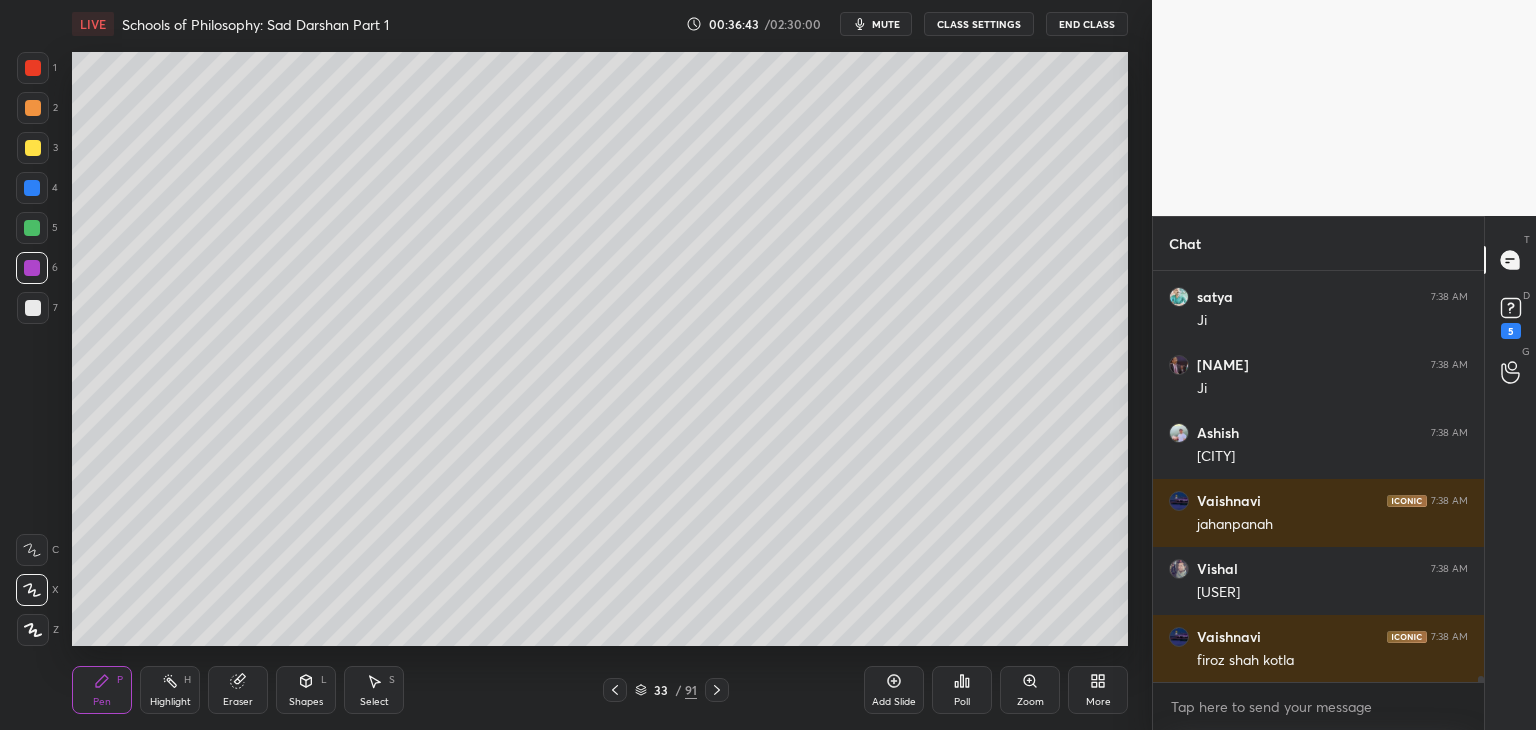 click at bounding box center (33, 148) 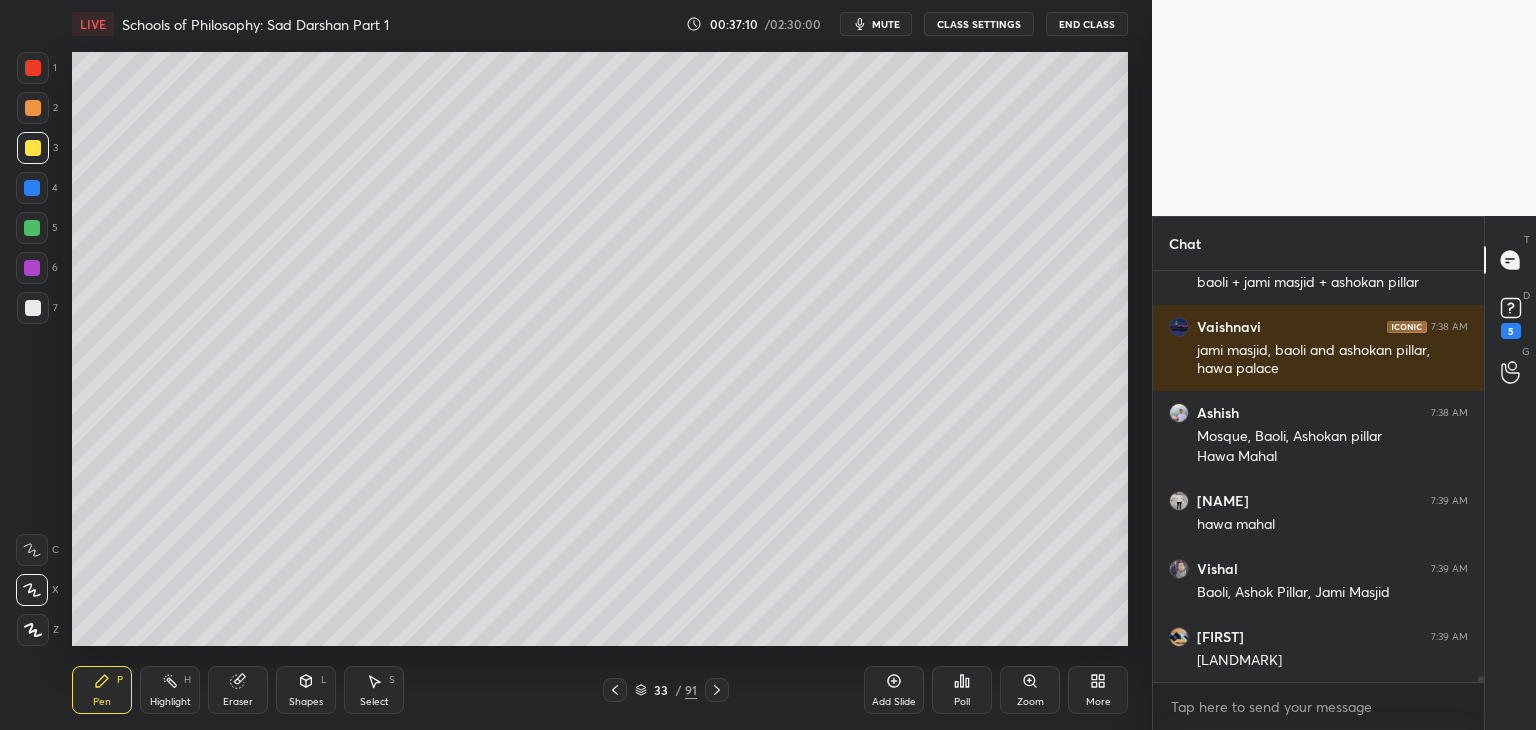 scroll, scrollTop: 30308, scrollLeft: 0, axis: vertical 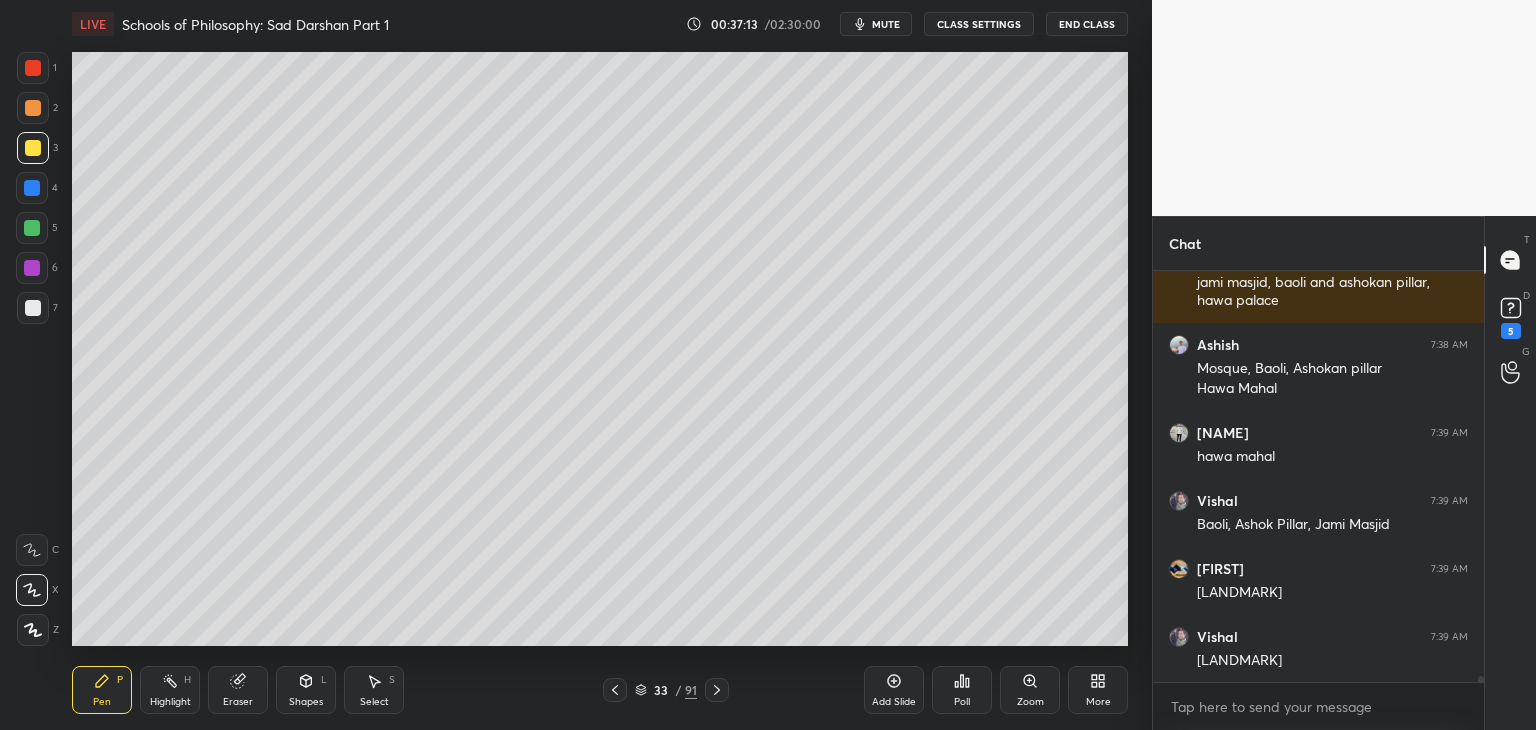 click at bounding box center (32, 268) 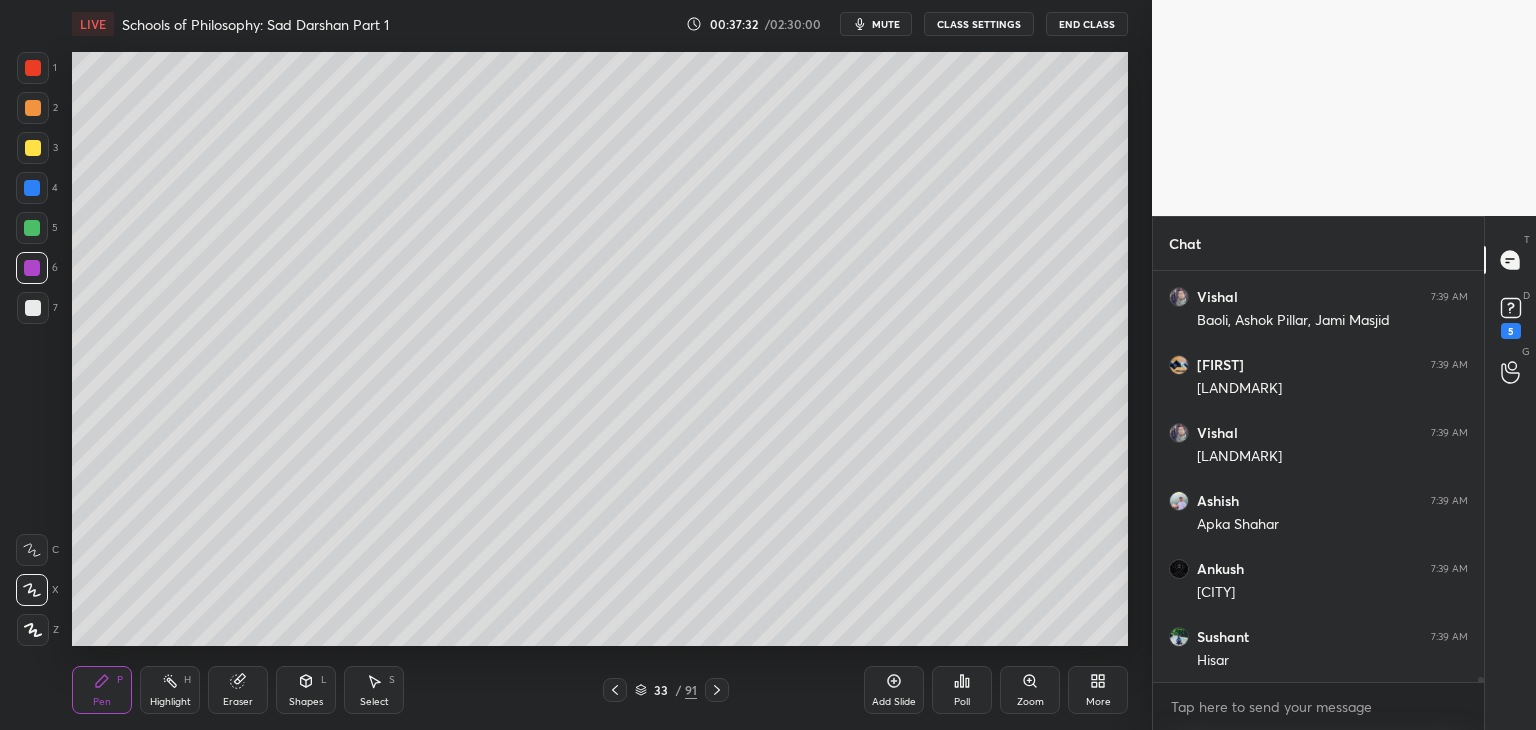 scroll, scrollTop: 30532, scrollLeft: 0, axis: vertical 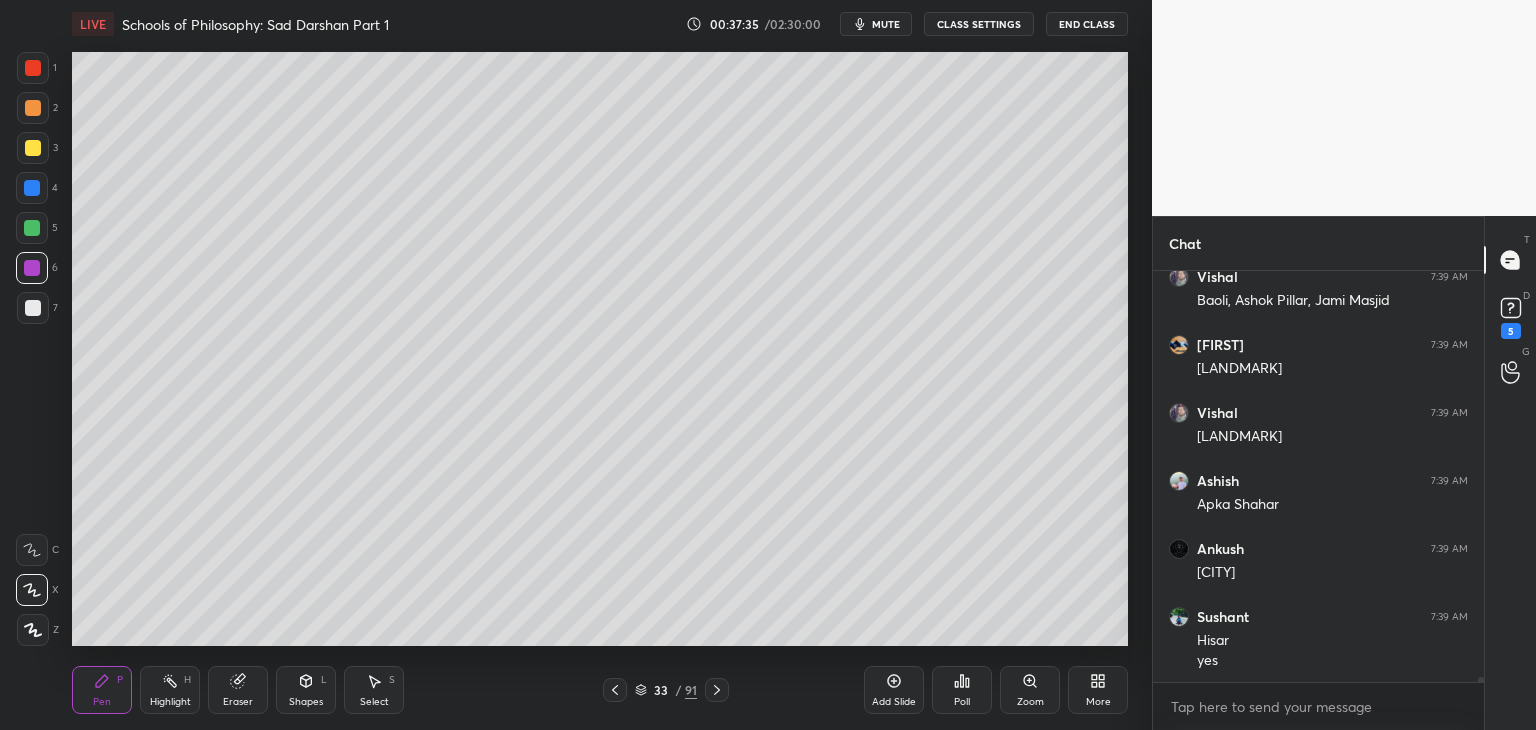 click at bounding box center [33, 148] 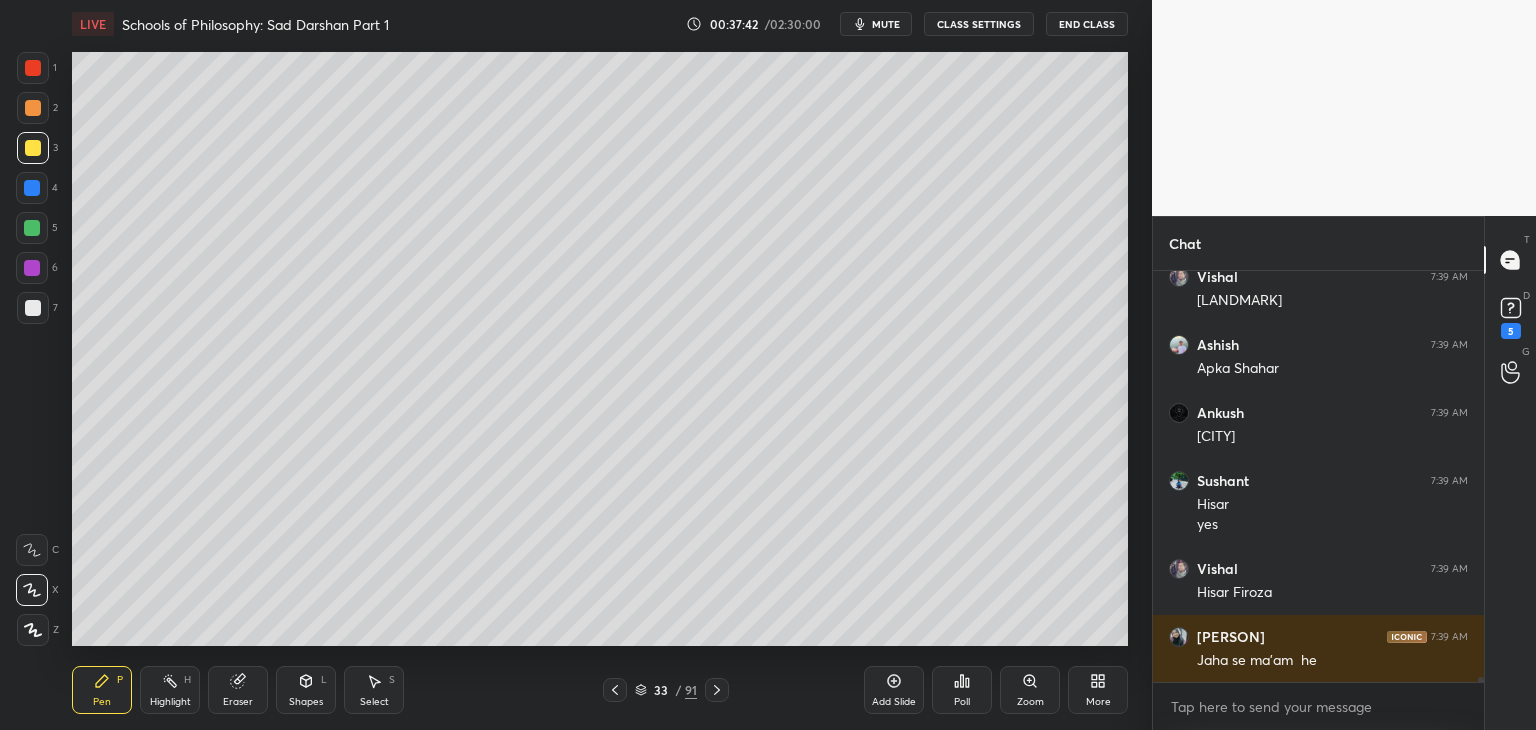scroll, scrollTop: 30736, scrollLeft: 0, axis: vertical 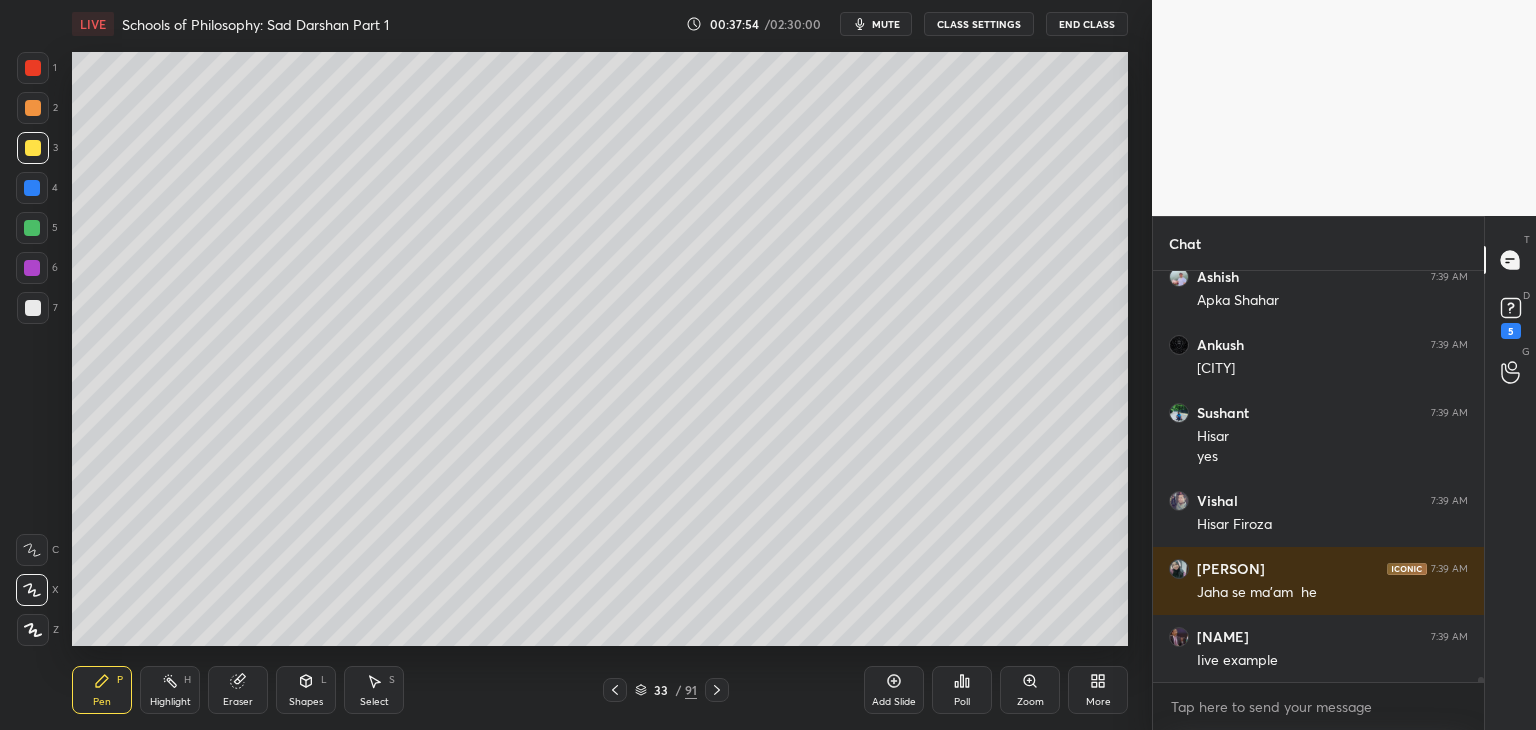 click at bounding box center [32, 268] 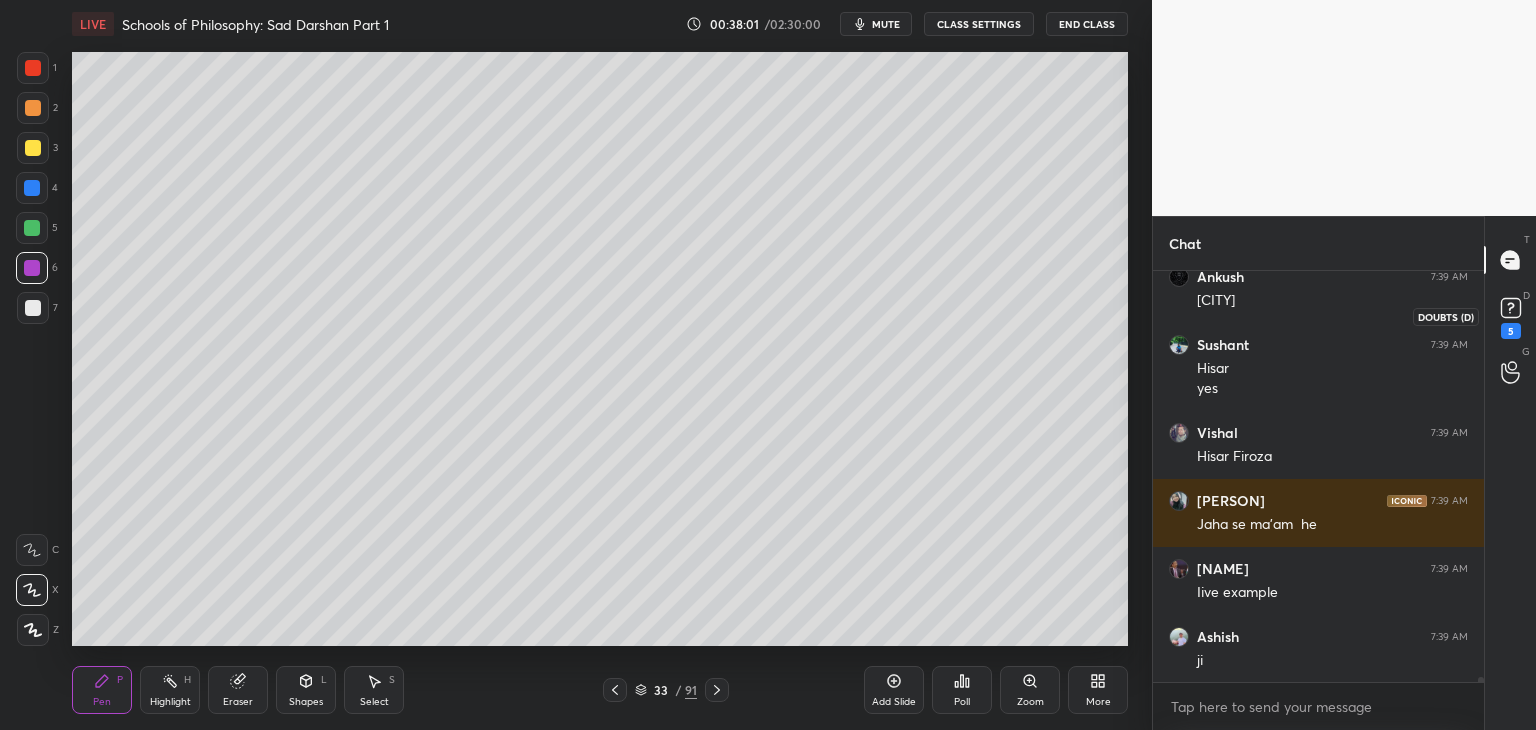 scroll, scrollTop: 30872, scrollLeft: 0, axis: vertical 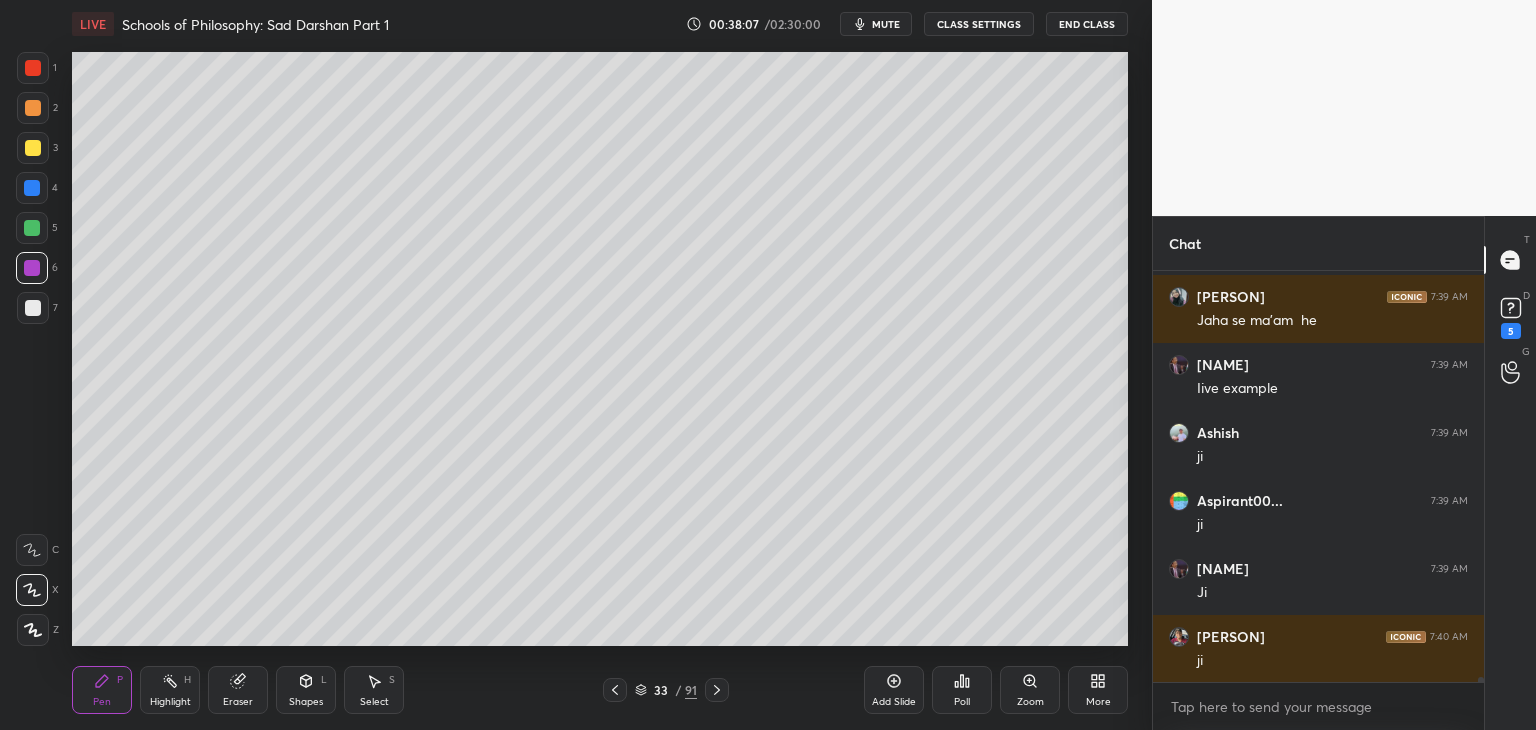click at bounding box center [33, 148] 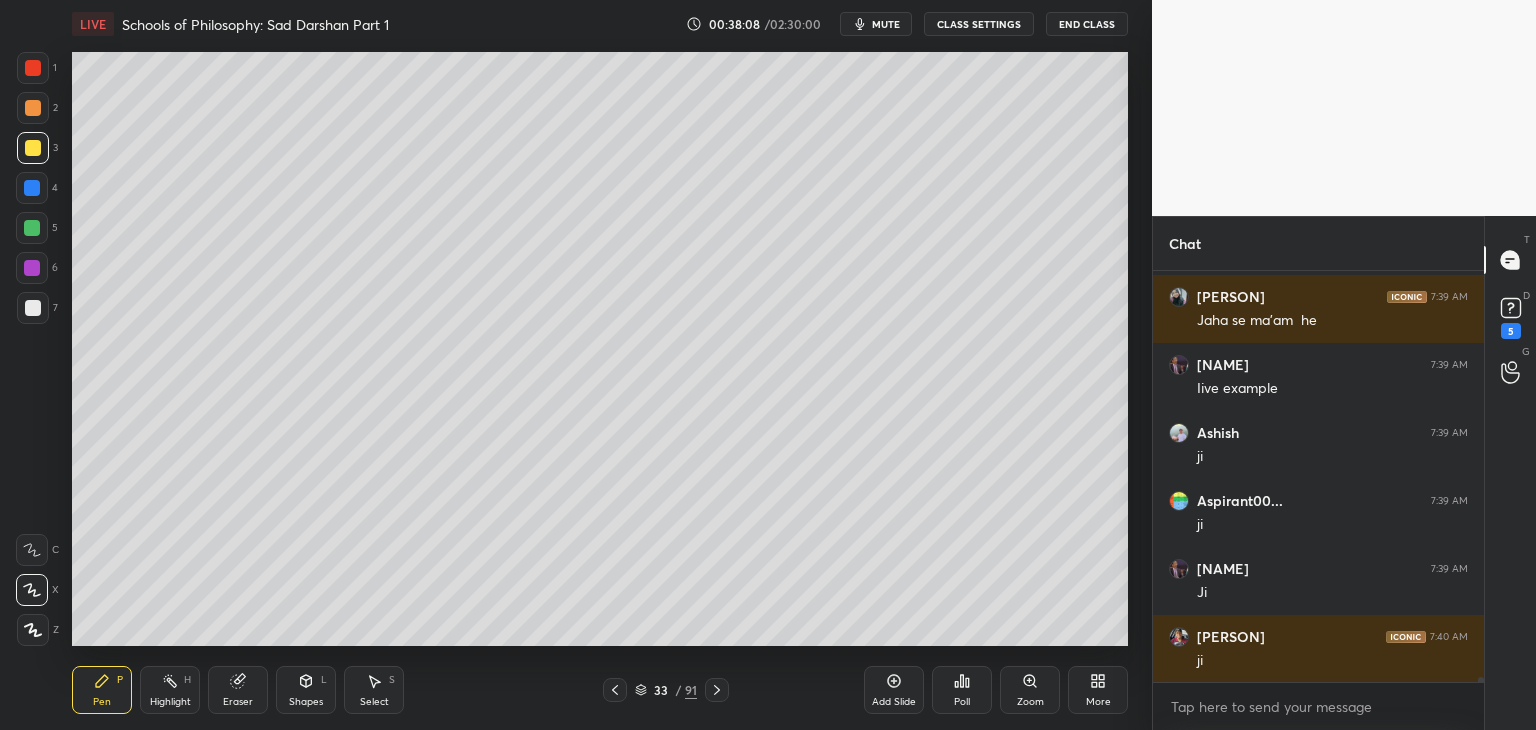 click at bounding box center [32, 268] 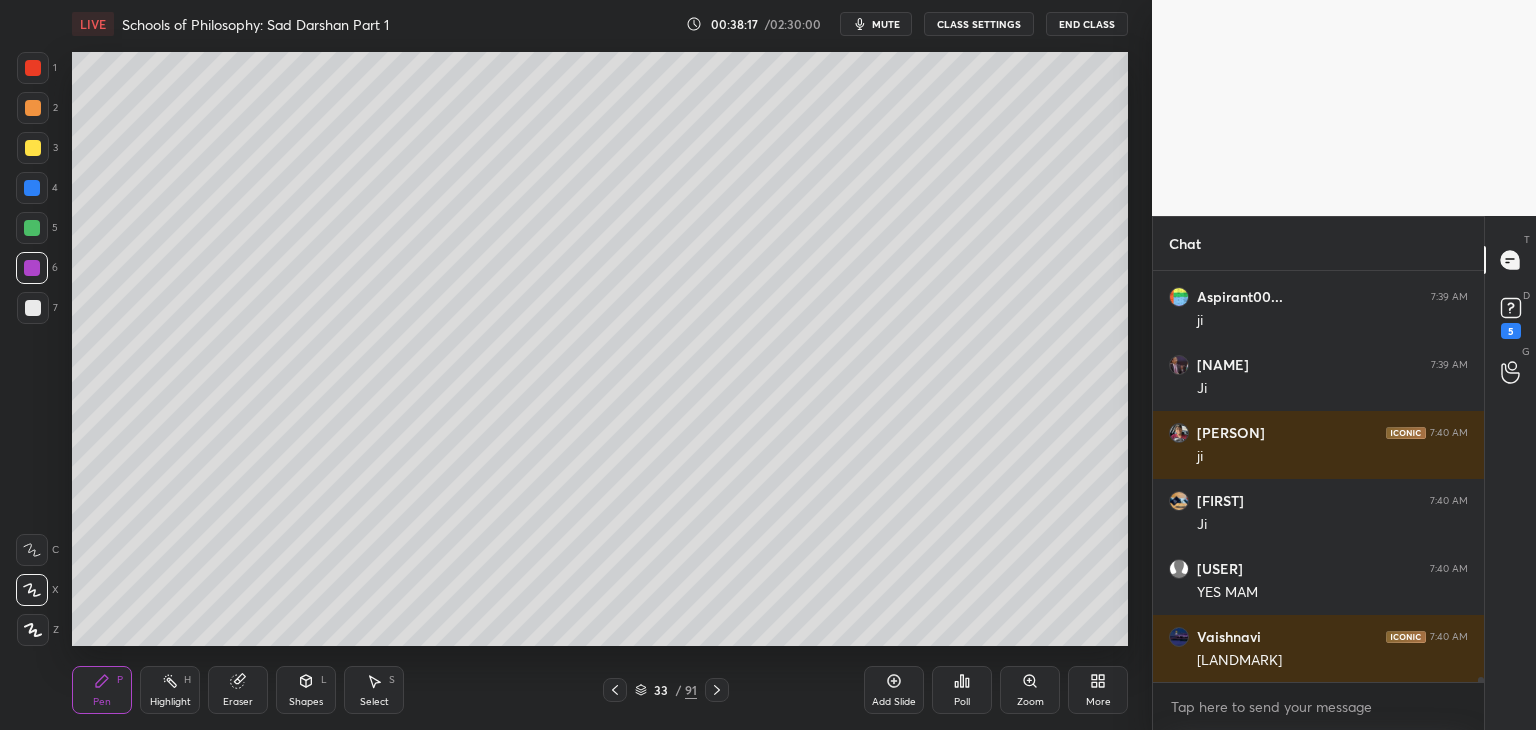 scroll, scrollTop: 31280, scrollLeft: 0, axis: vertical 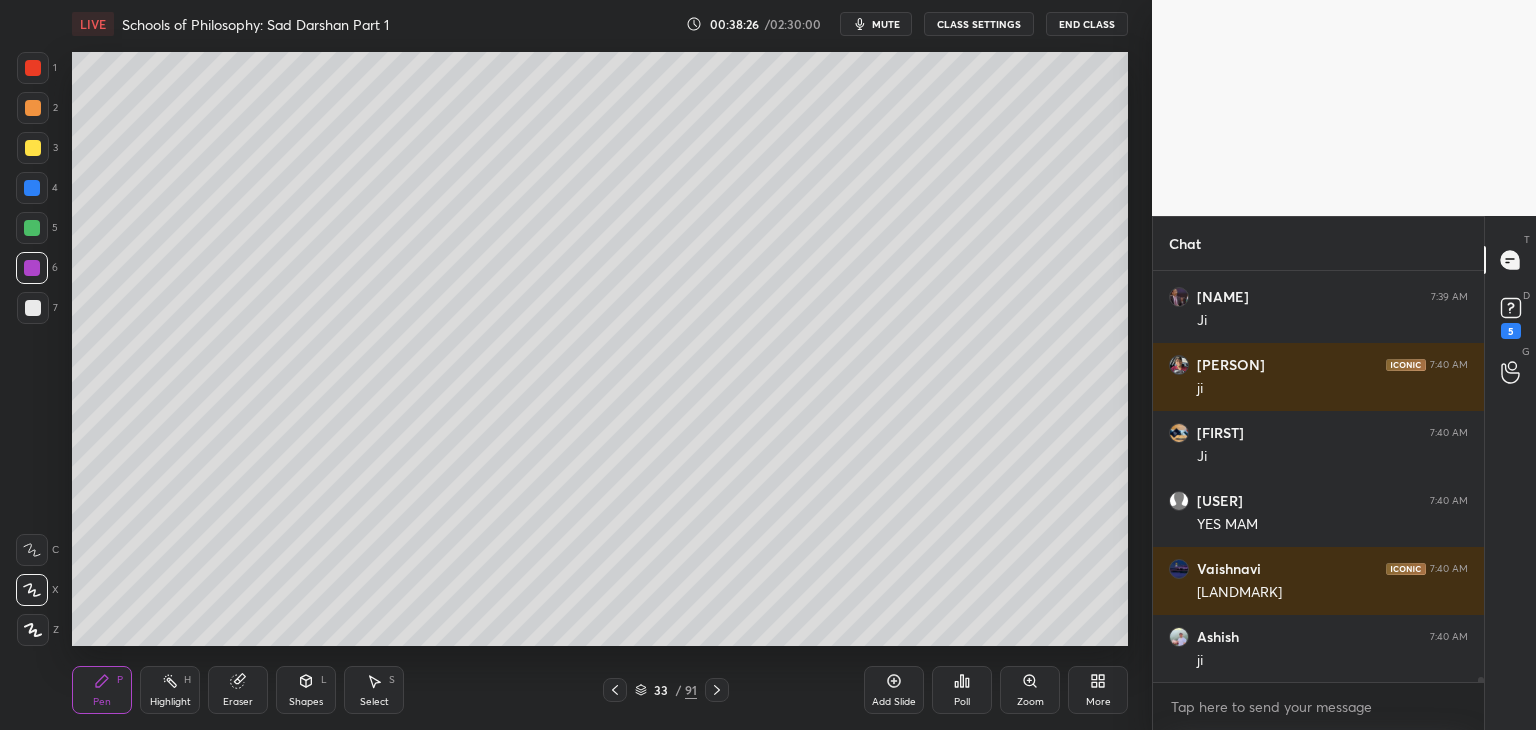click at bounding box center [33, 308] 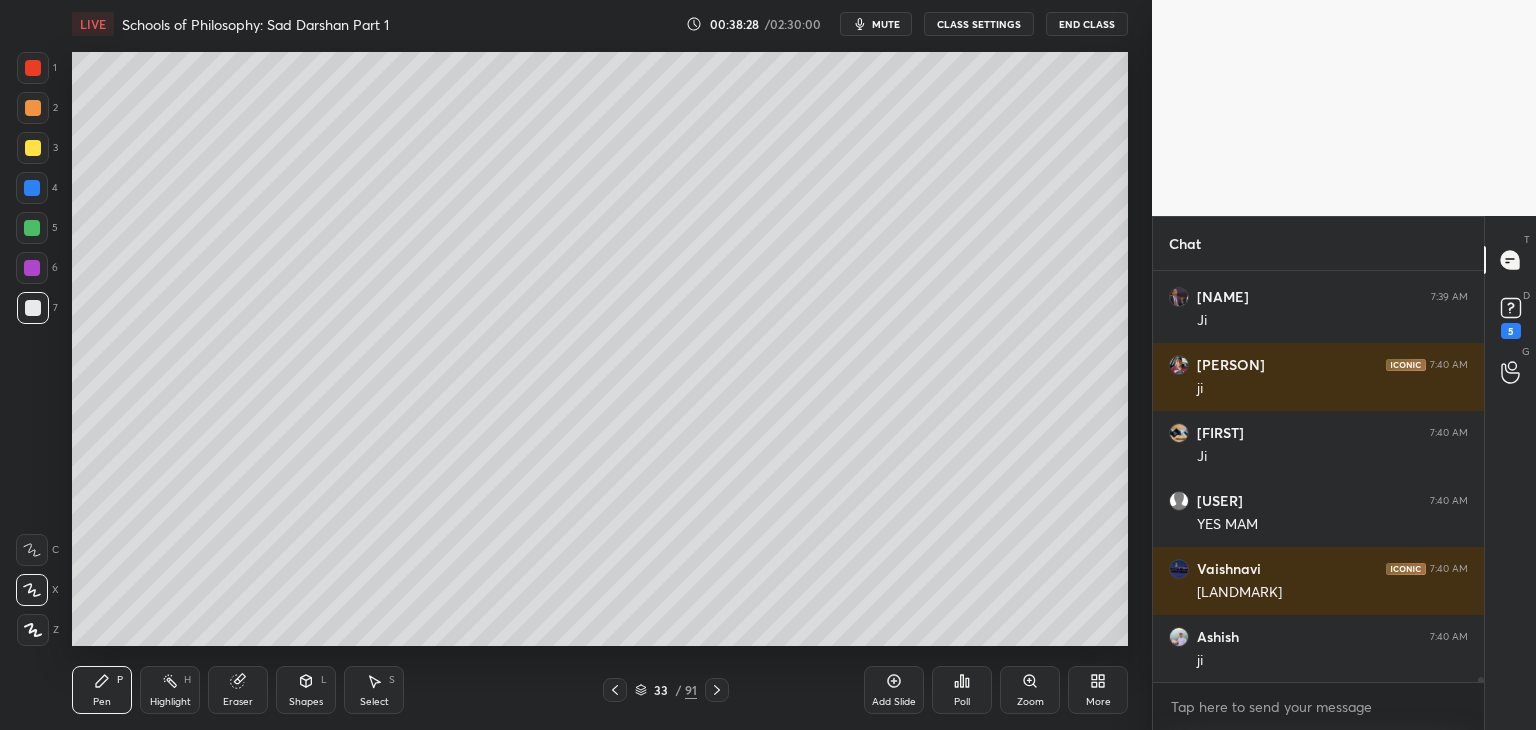 scroll, scrollTop: 31348, scrollLeft: 0, axis: vertical 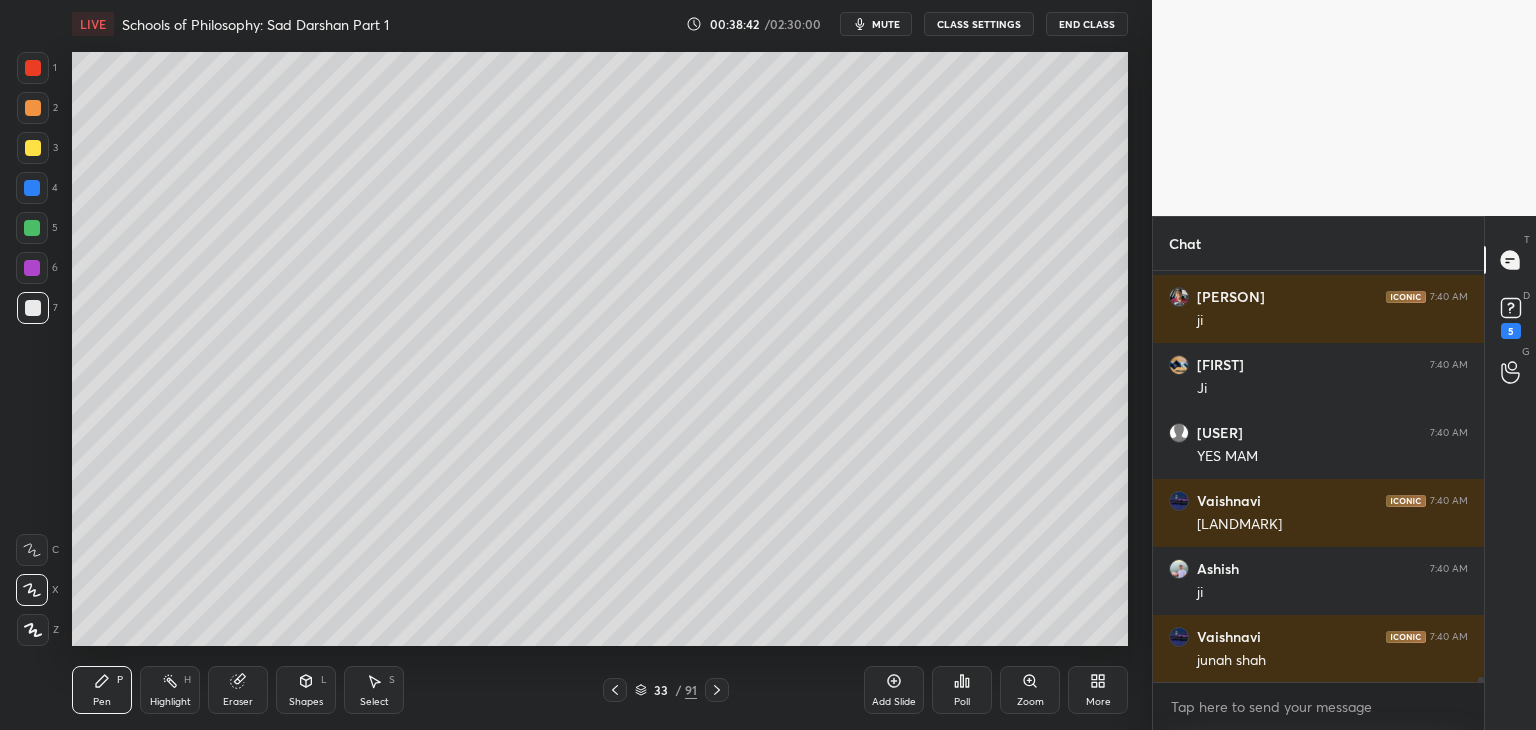click at bounding box center [32, 268] 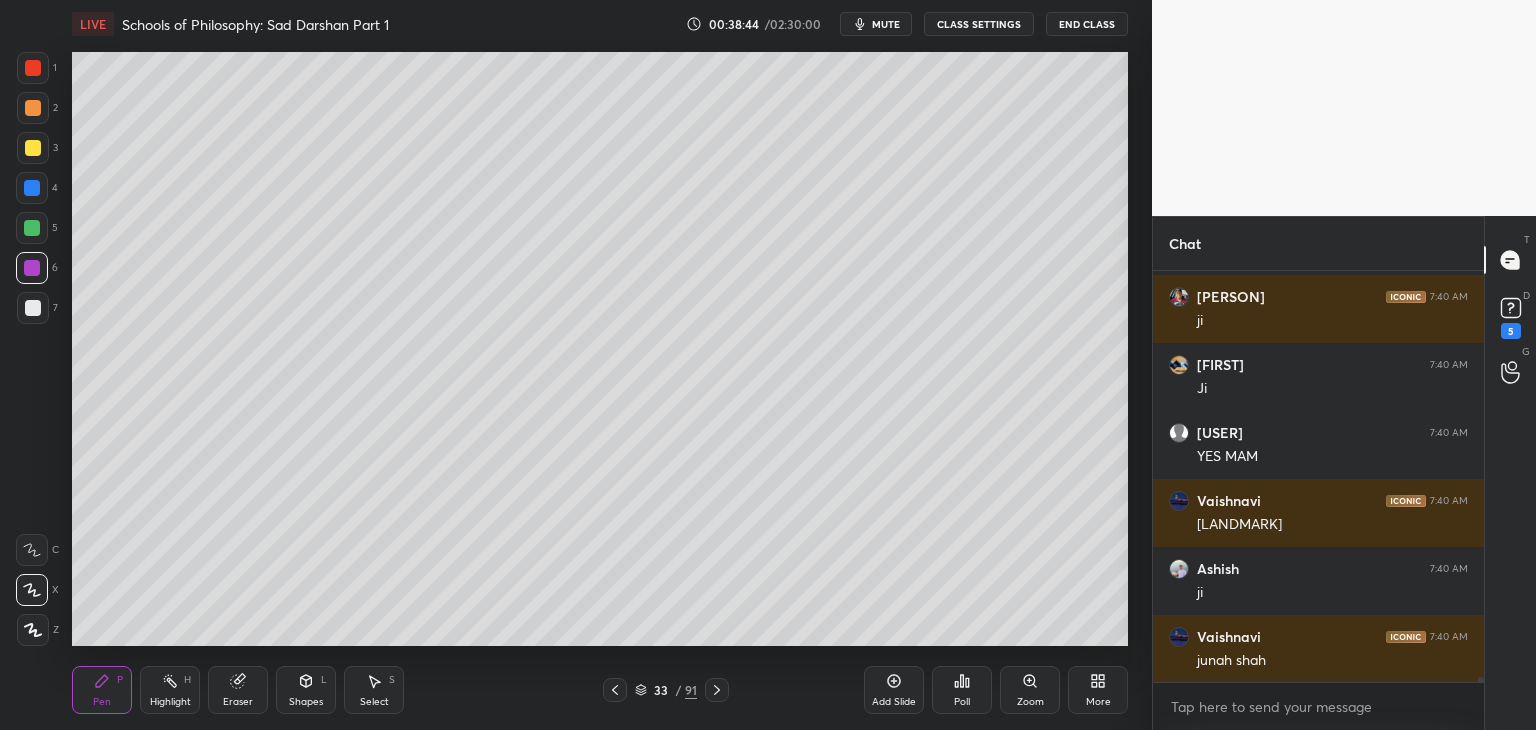 scroll, scrollTop: 31416, scrollLeft: 0, axis: vertical 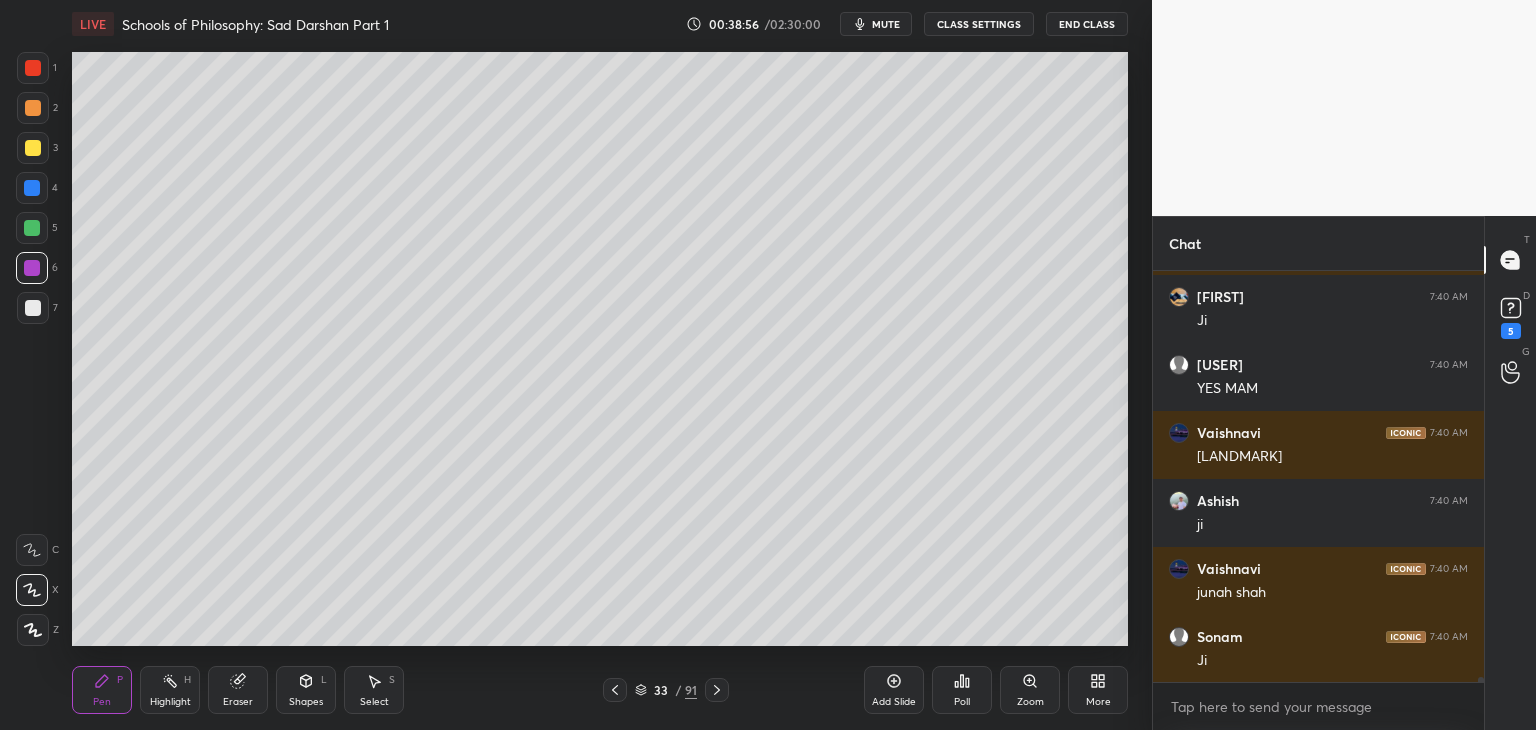 click on "6" at bounding box center [37, 268] 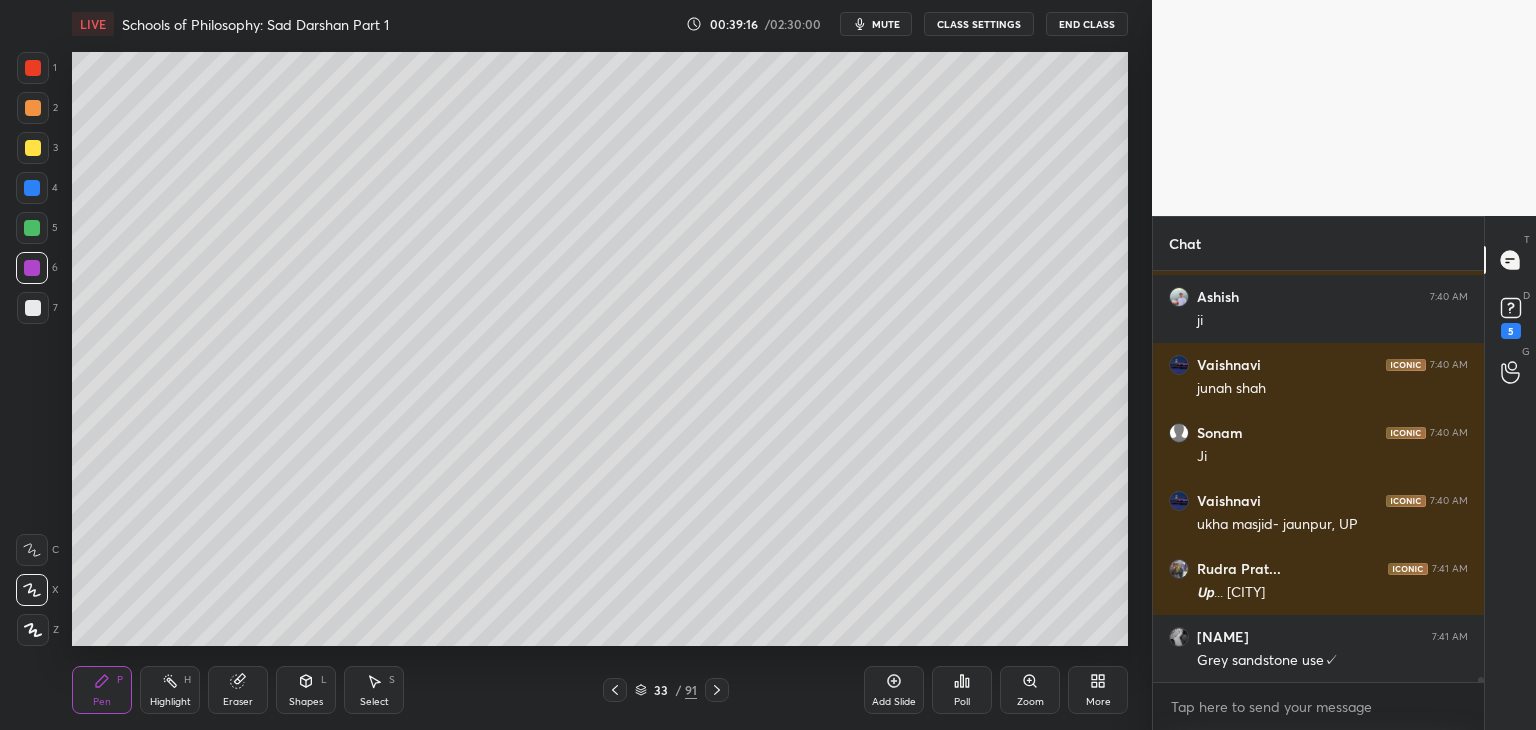 scroll, scrollTop: 31688, scrollLeft: 0, axis: vertical 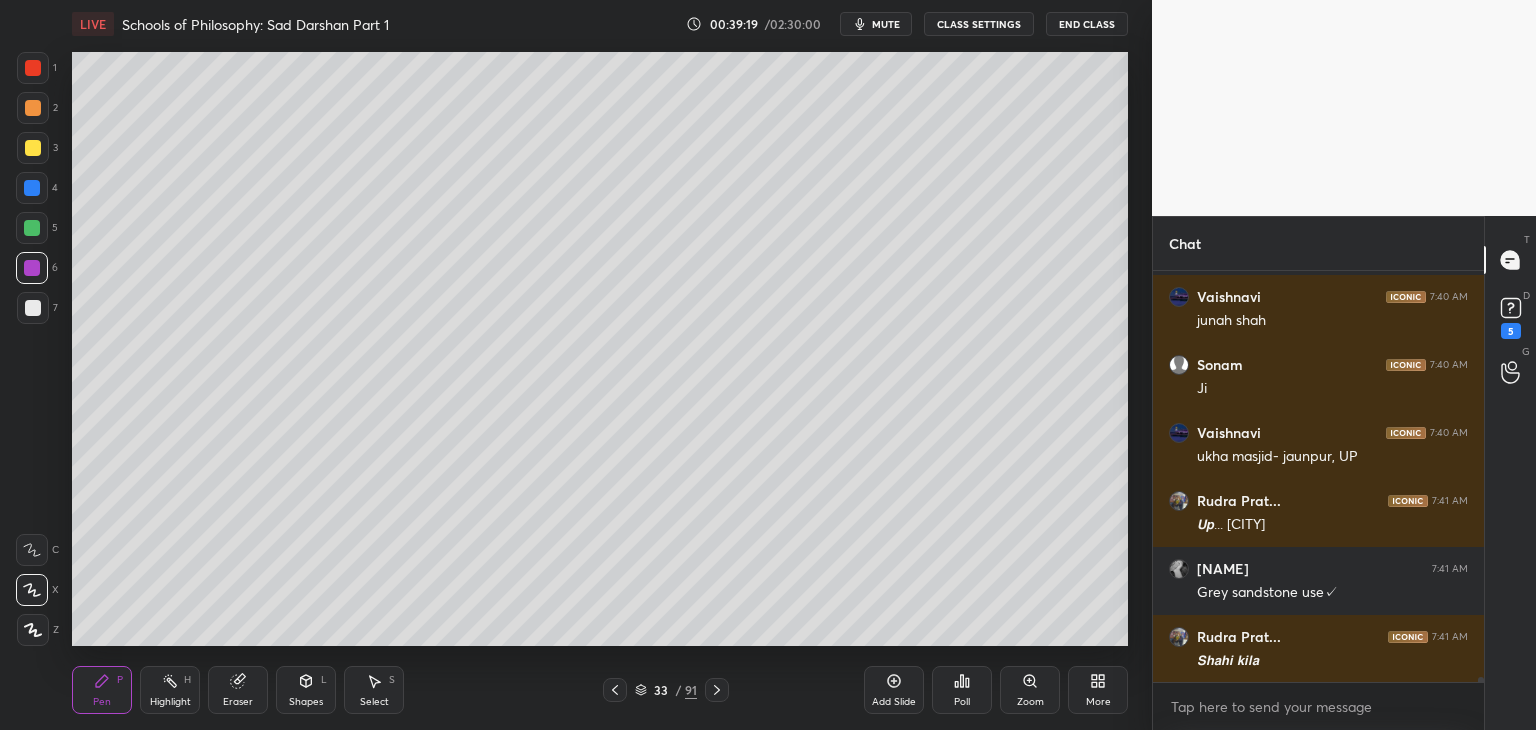 click on "Eraser" at bounding box center [238, 690] 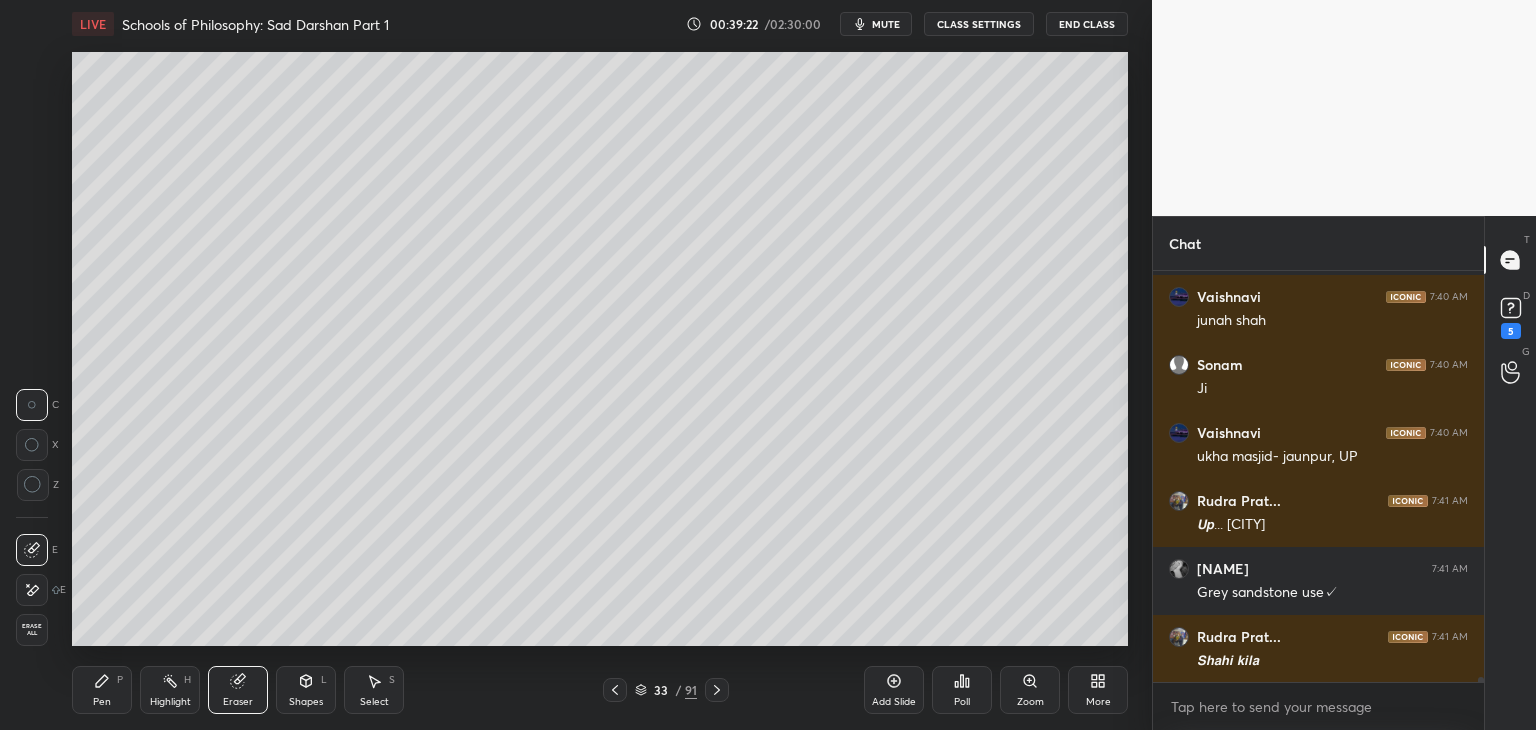 click on "Pen P" at bounding box center (102, 690) 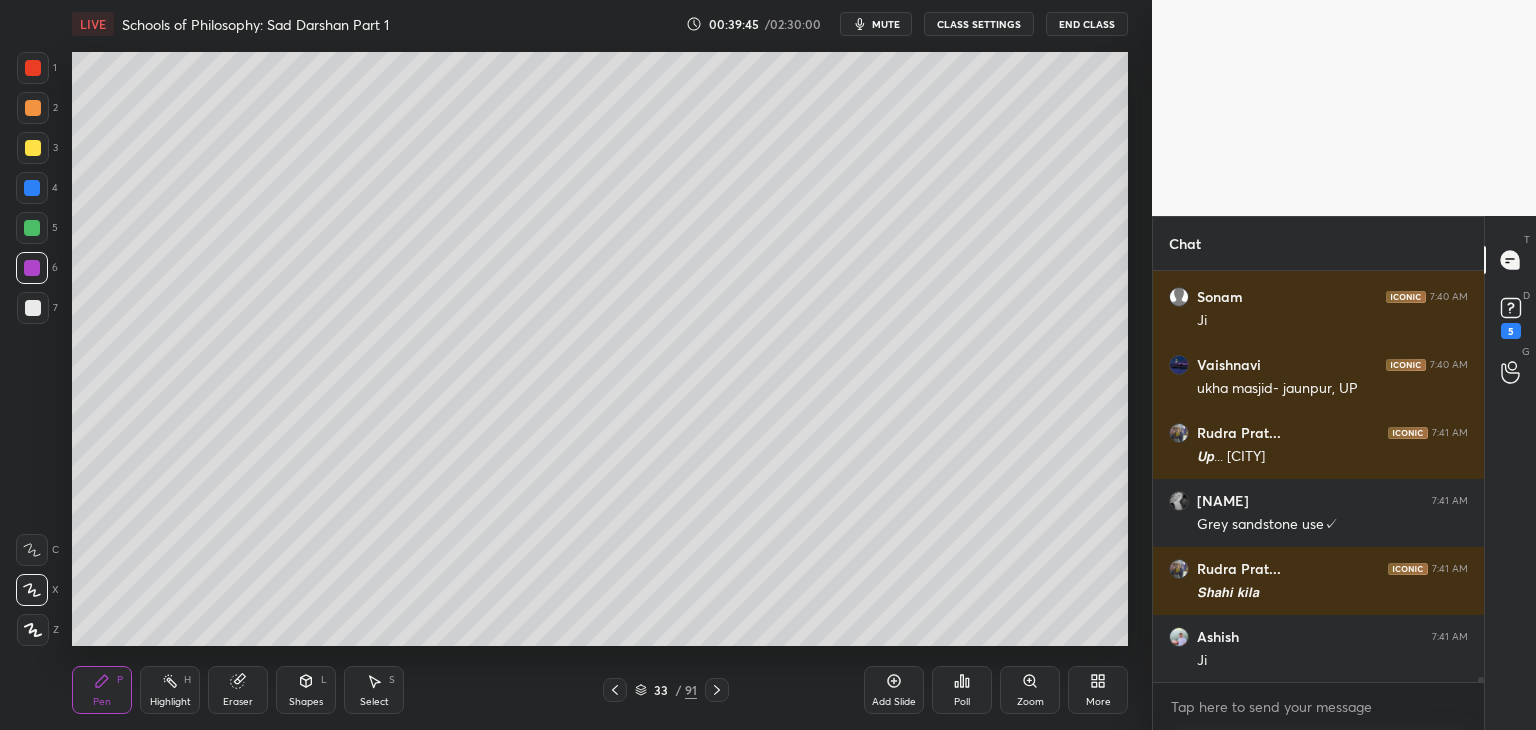 scroll, scrollTop: 31824, scrollLeft: 0, axis: vertical 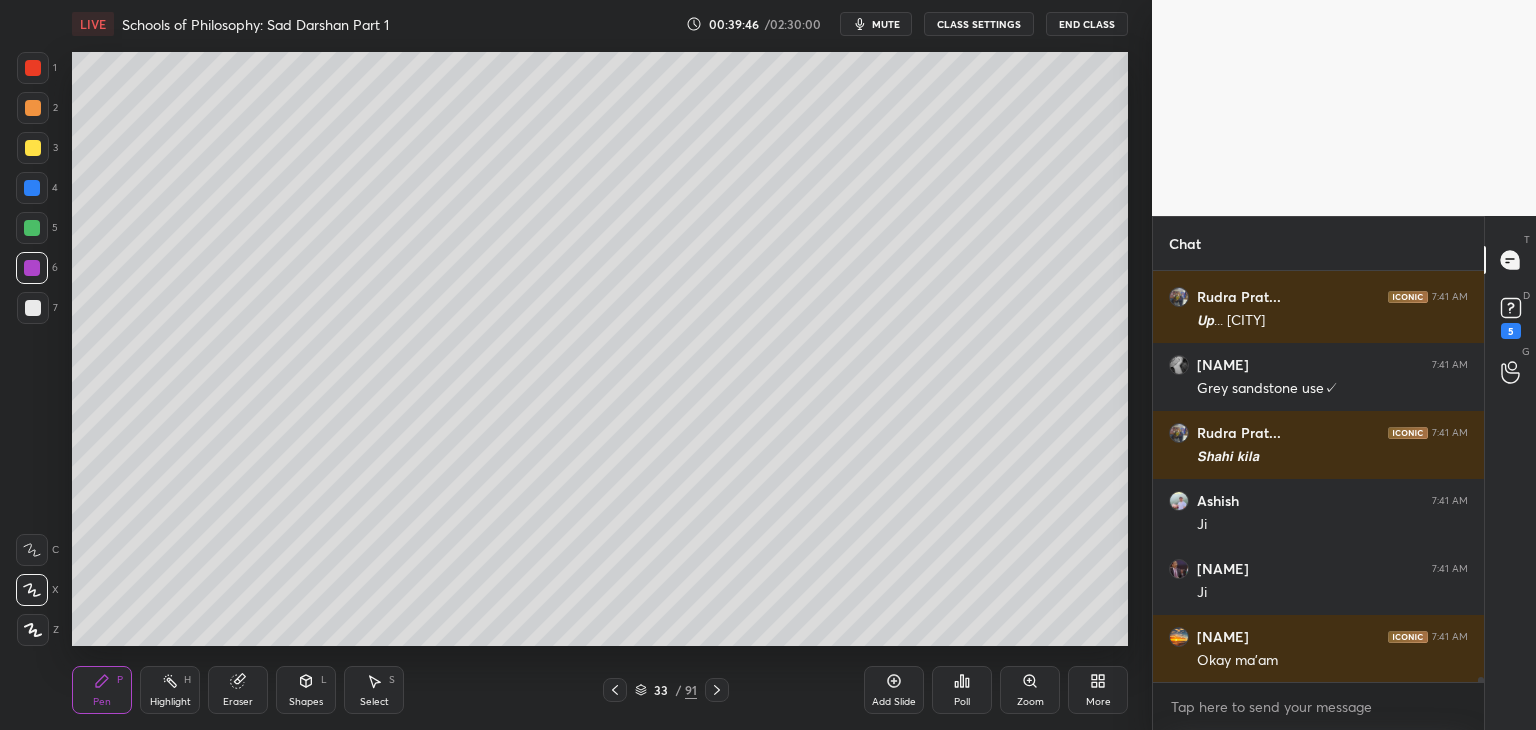 click on "Pen P Highlight H Eraser Shapes L Select S 33 / 91 Add Slide Poll Zoom More" at bounding box center [600, 690] 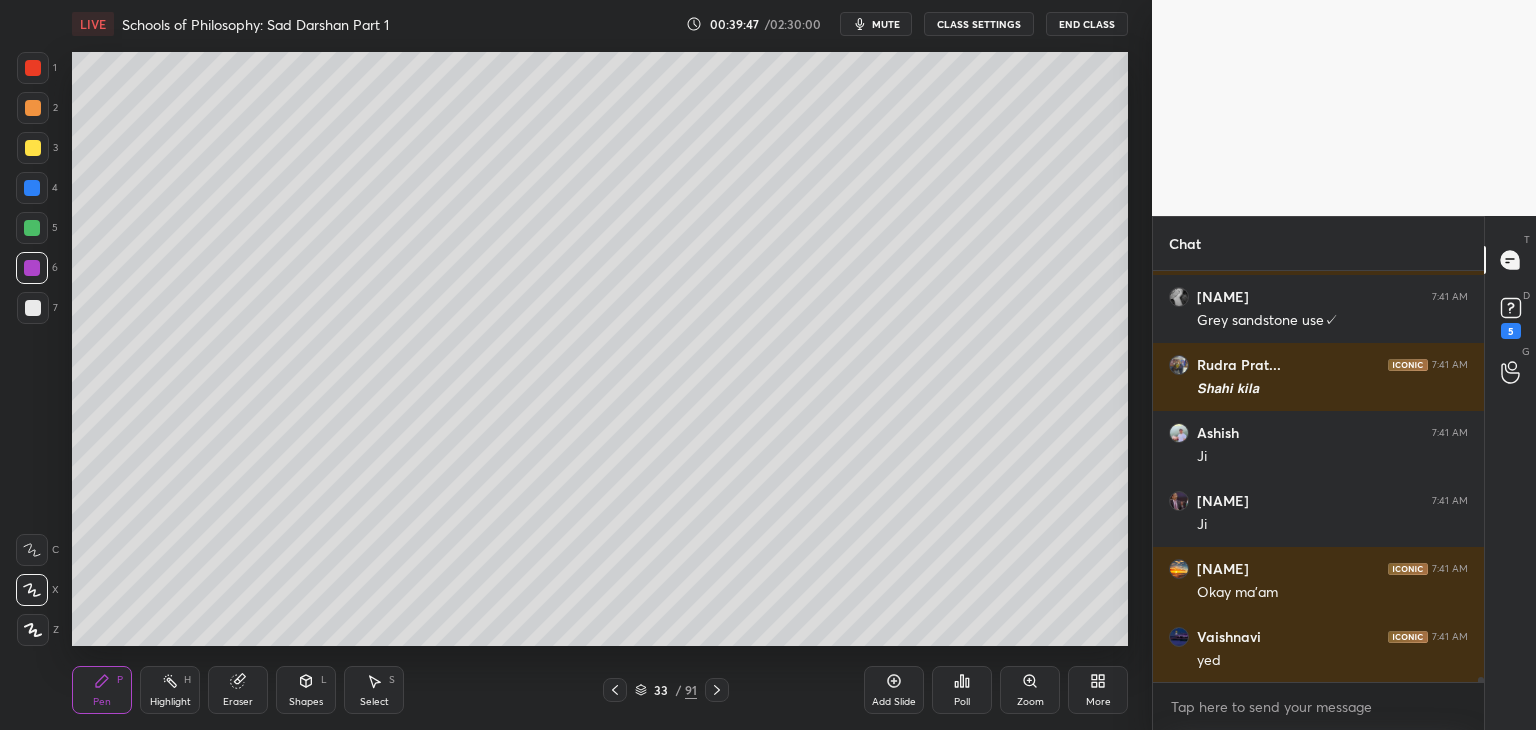 scroll, scrollTop: 32028, scrollLeft: 0, axis: vertical 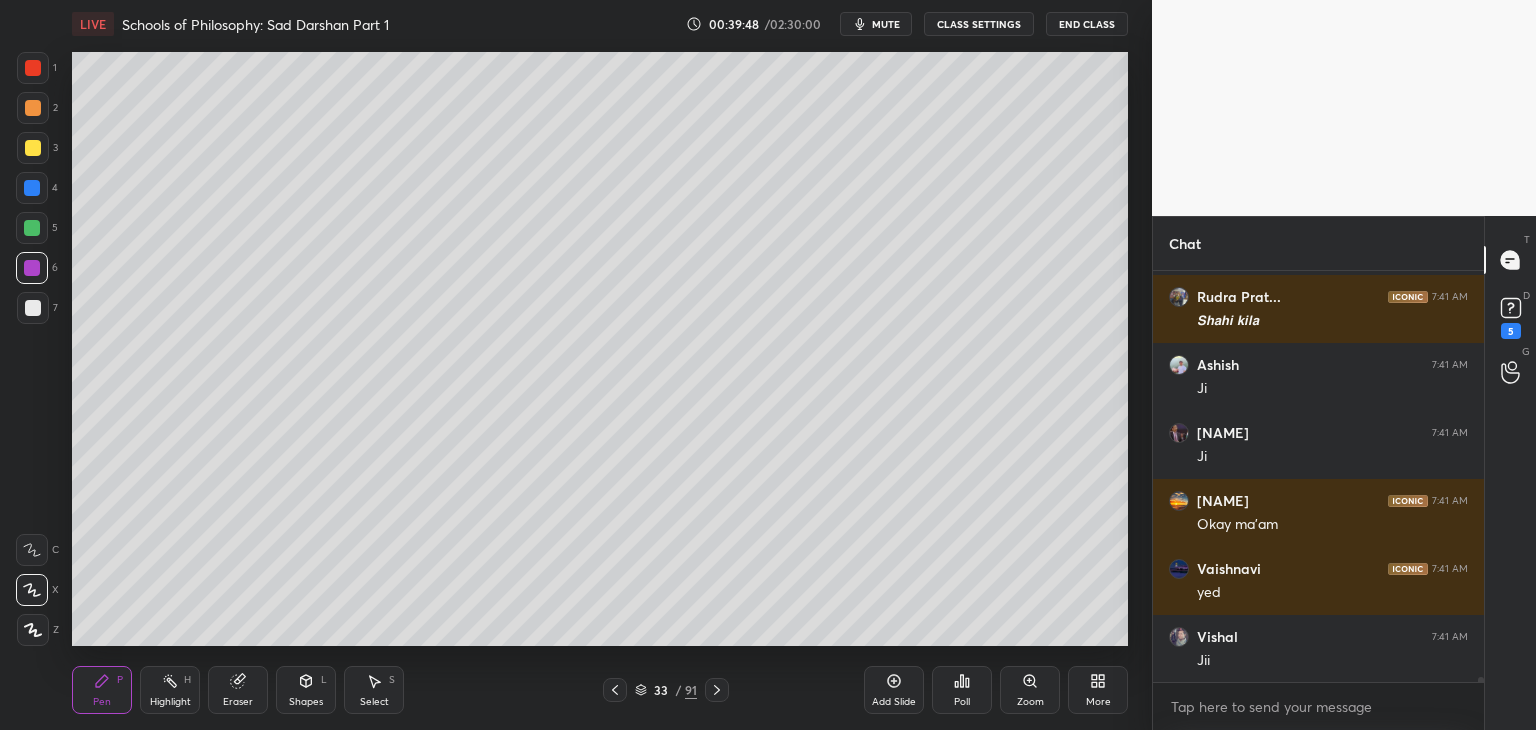click 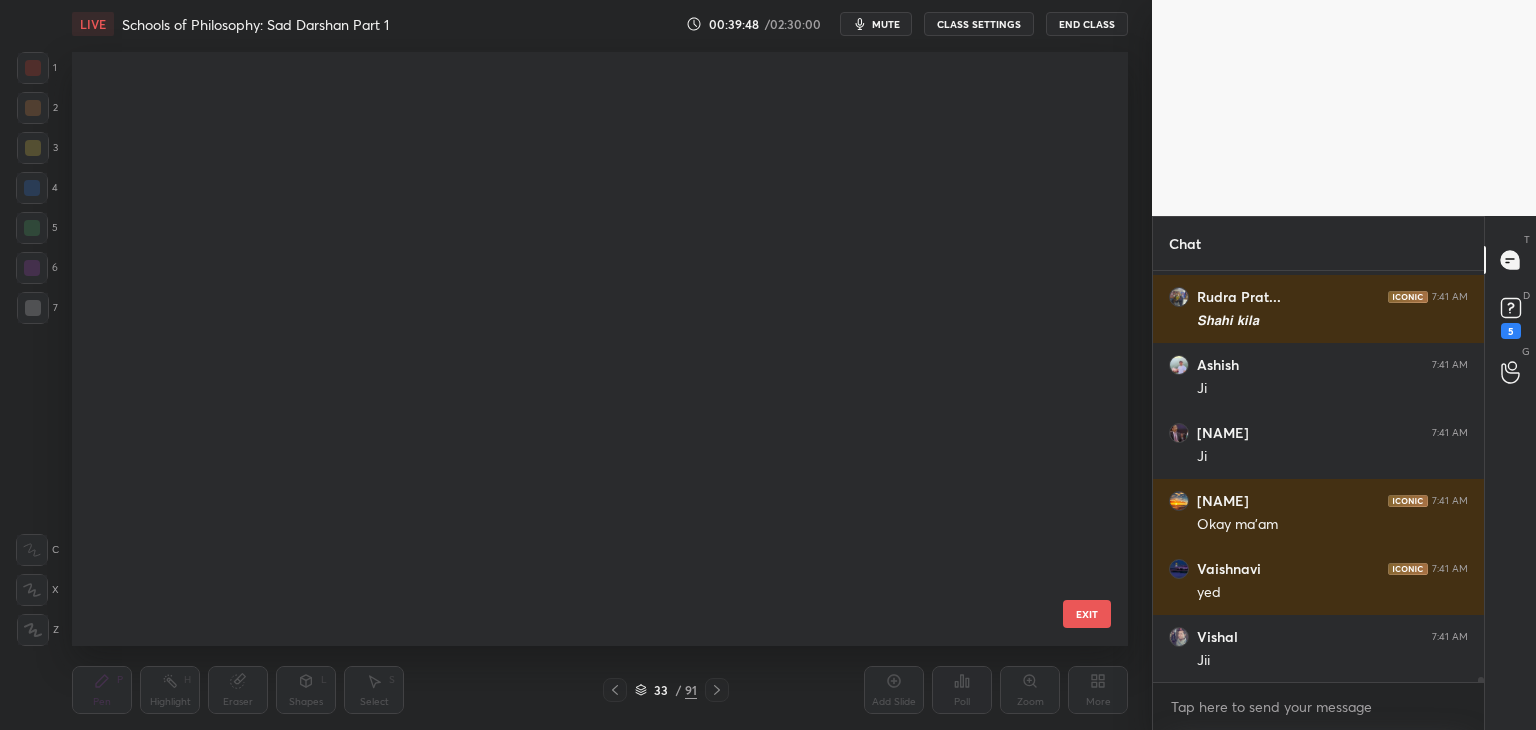 scroll, scrollTop: 32096, scrollLeft: 0, axis: vertical 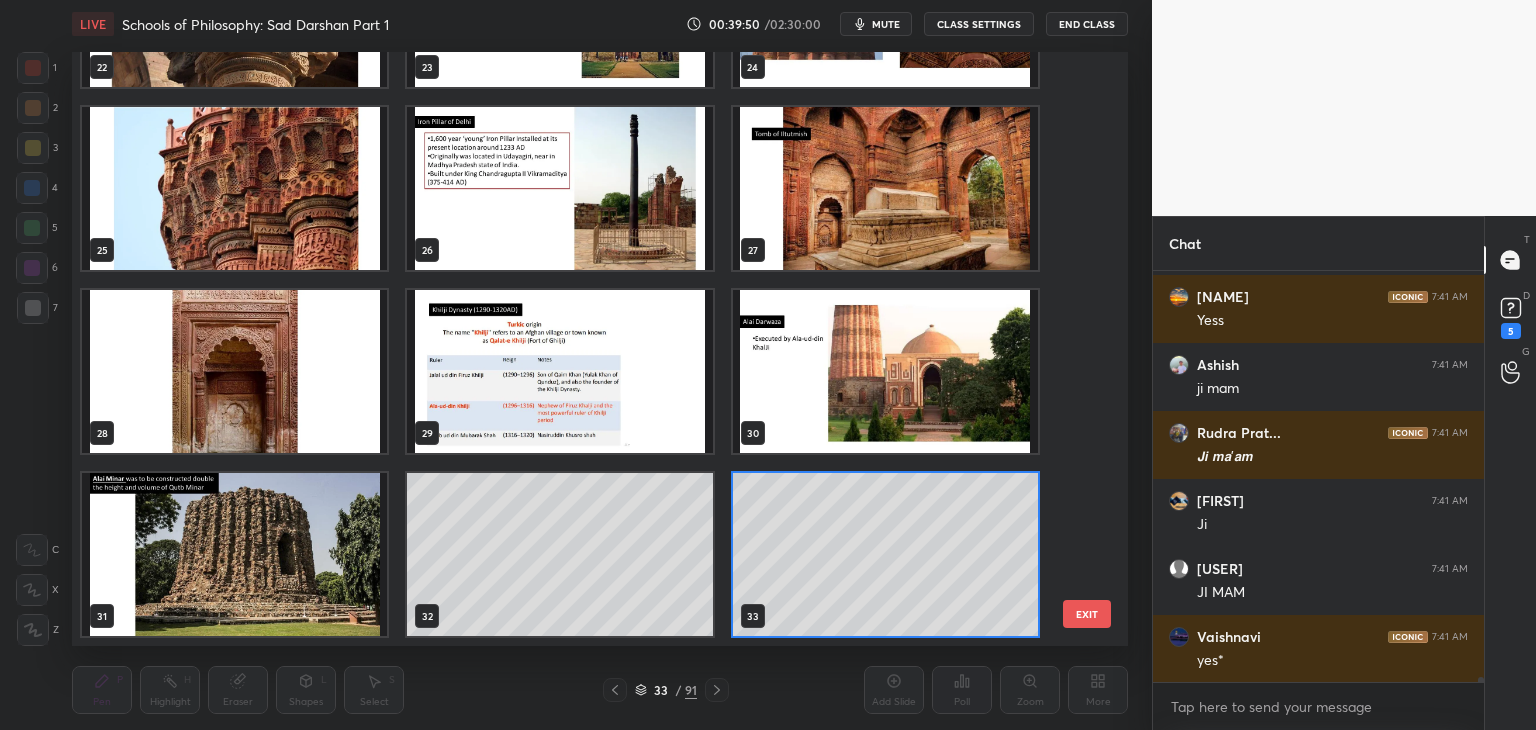 click on "22 23 24 25 26 27 28 29 30 31 32 33 34 35 36 37 38 39" at bounding box center (582, 349) 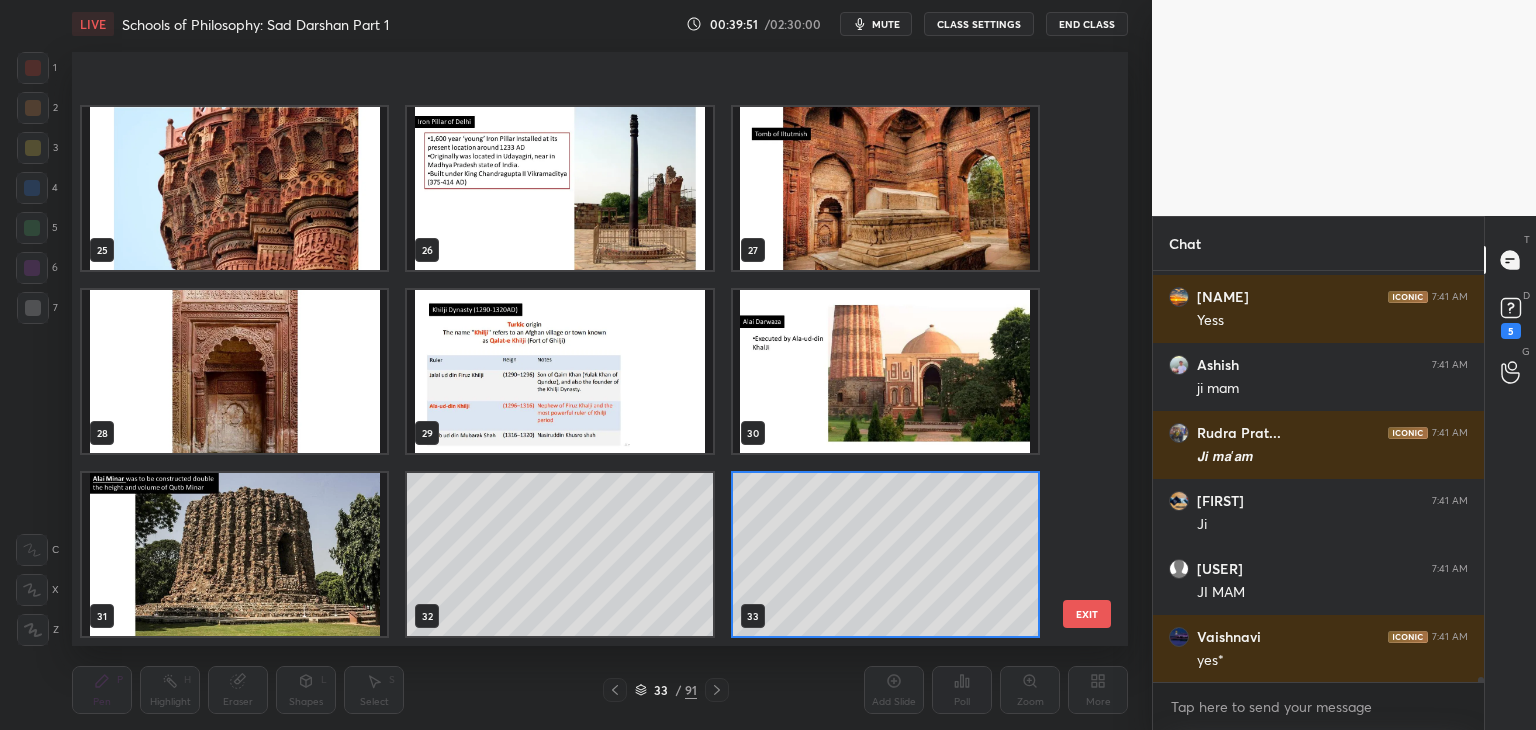 scroll, scrollTop: 1644, scrollLeft: 0, axis: vertical 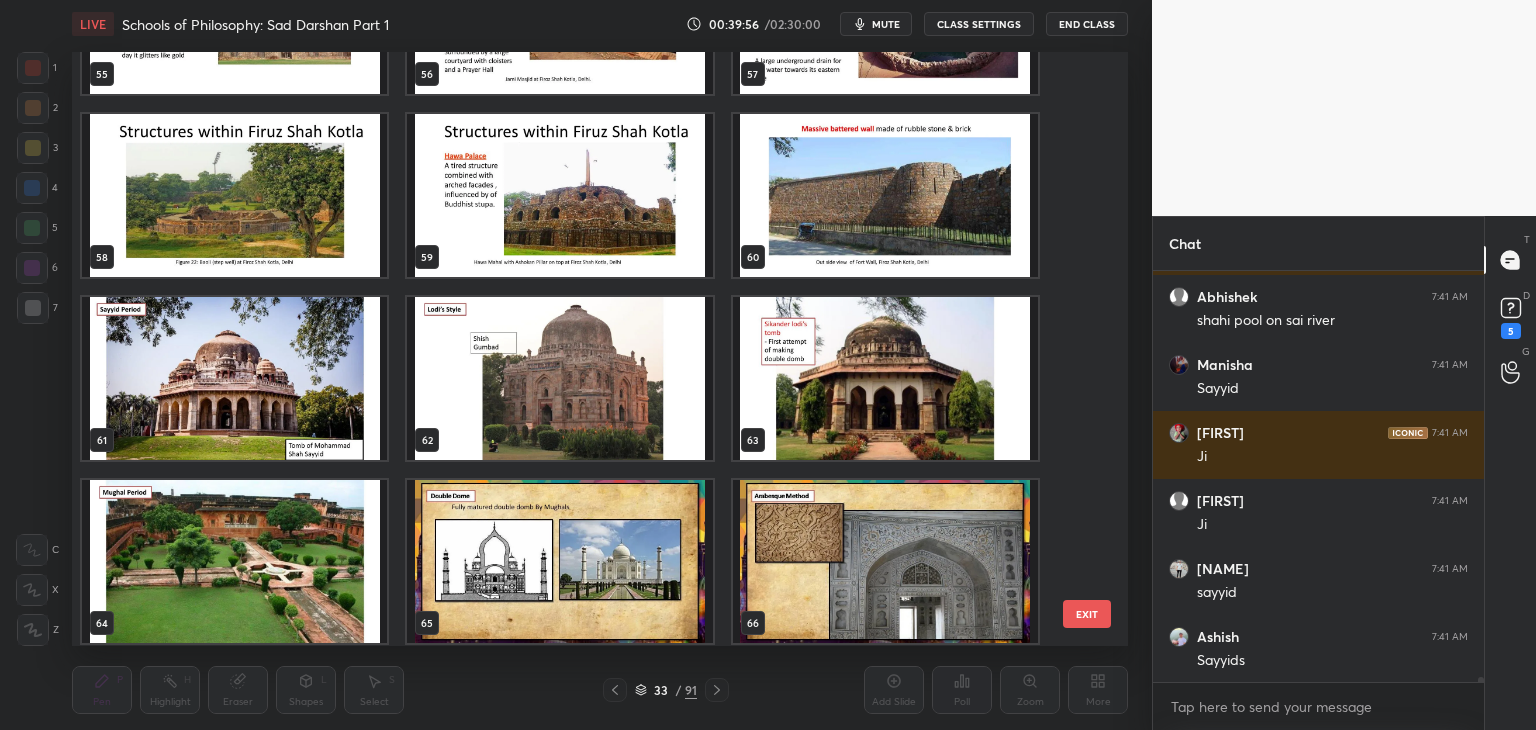 click at bounding box center [234, 378] 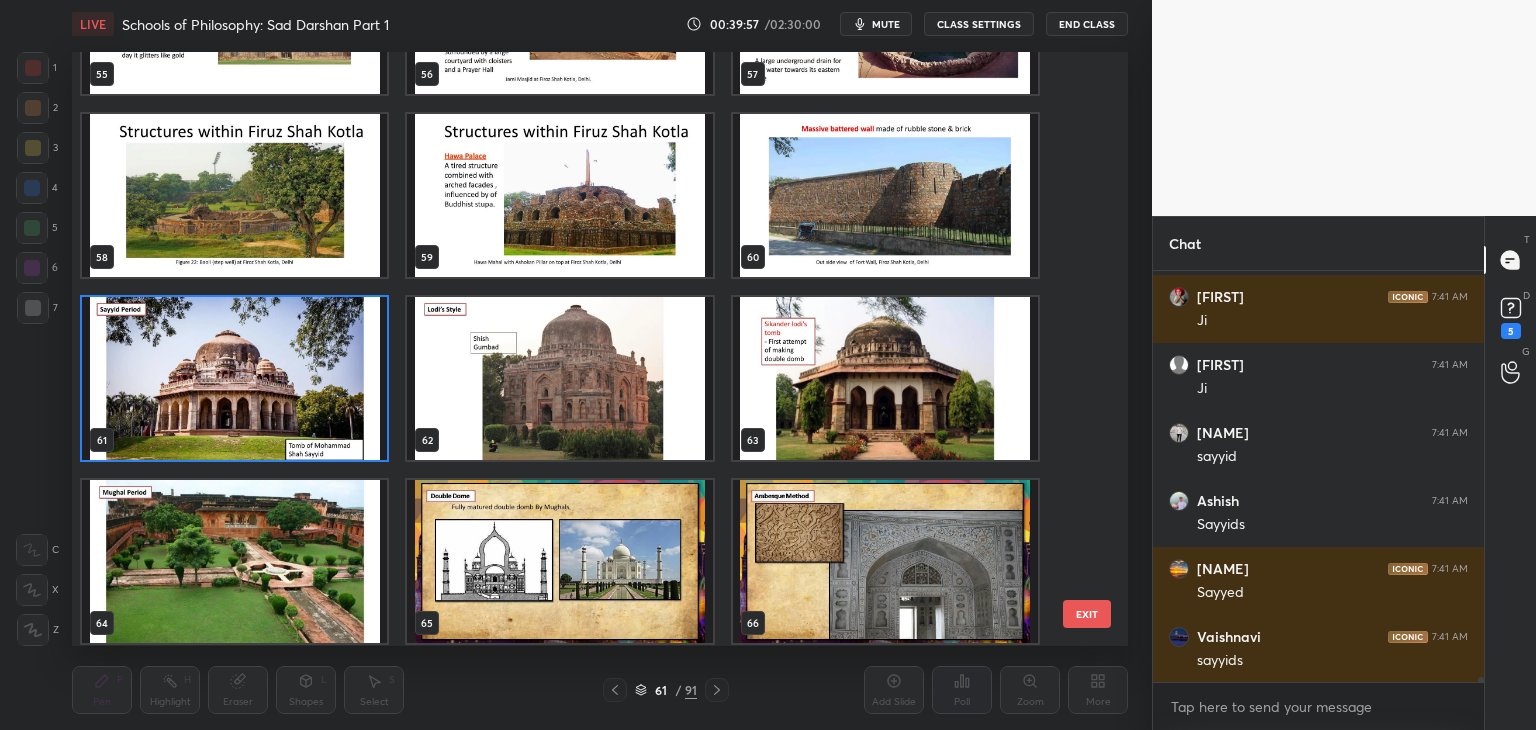 click 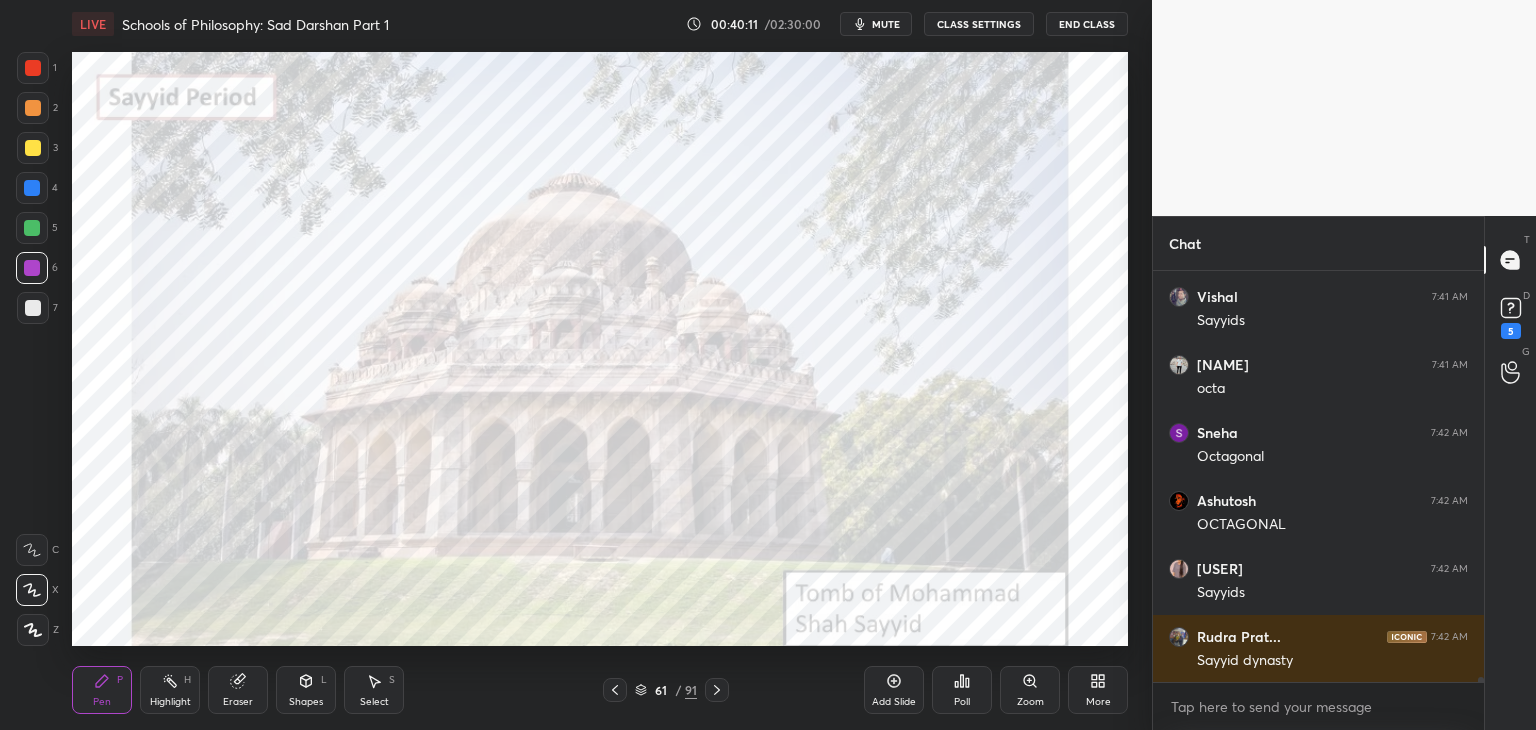 scroll, scrollTop: 33524, scrollLeft: 0, axis: vertical 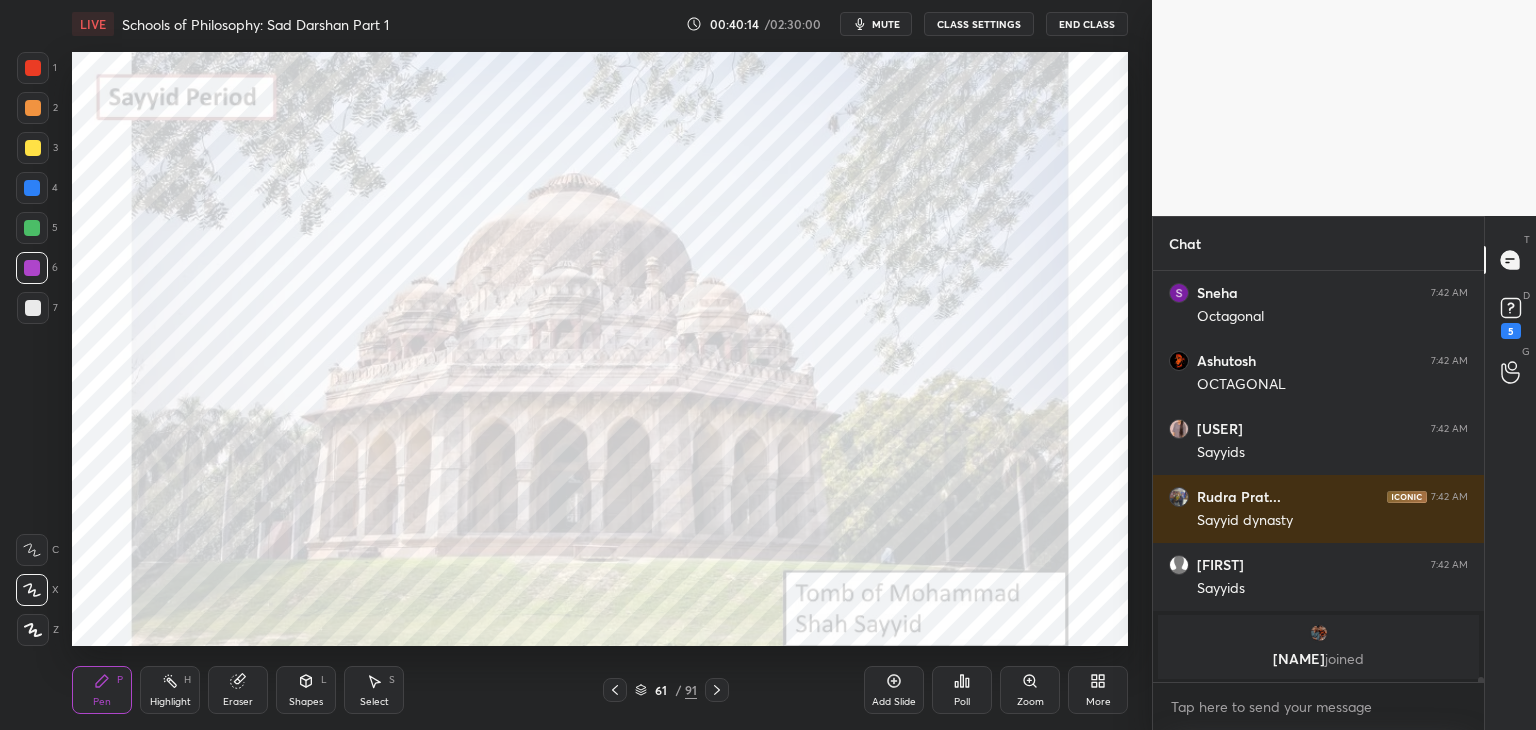 click on "LIVE Schools of Philosophy: Sad Darshan Part 1 00:40:14 /  02:30:00 mute CLASS SETTINGS End Class Setting up your live class Poll for   secs No correct answer Start poll Back Schools of Philosophy: Sad Darshan Part 1 • L16 of Comprehesive Course on Art and Culture for UPSC CSE Arti Chhawari Pen P Highlight H Eraser Shapes L Select S 61 / 91 Add Slide Poll Zoom More" at bounding box center [600, 365] 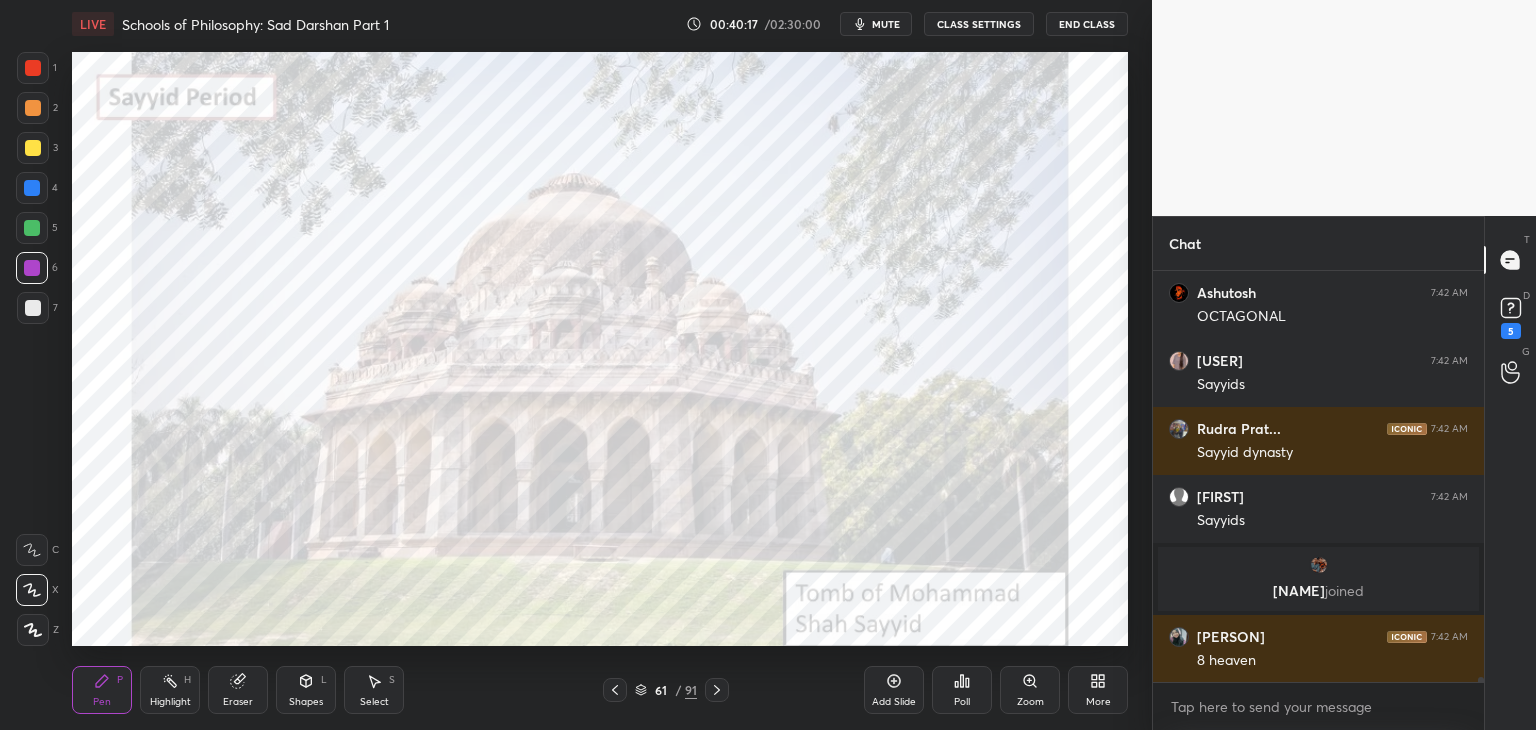 click on "Add Slide Poll Zoom More" at bounding box center (996, 690) 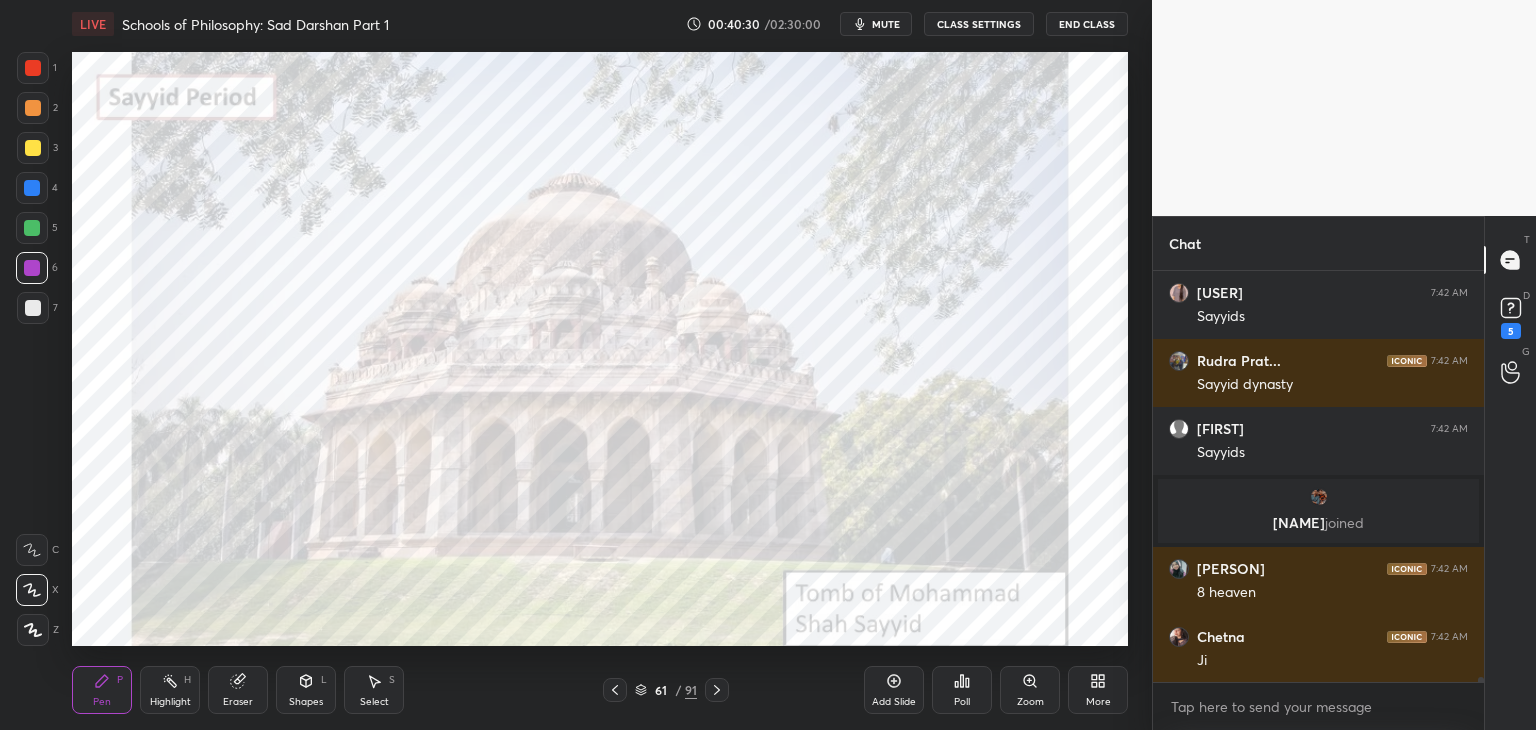 scroll, scrollTop: 32070, scrollLeft: 0, axis: vertical 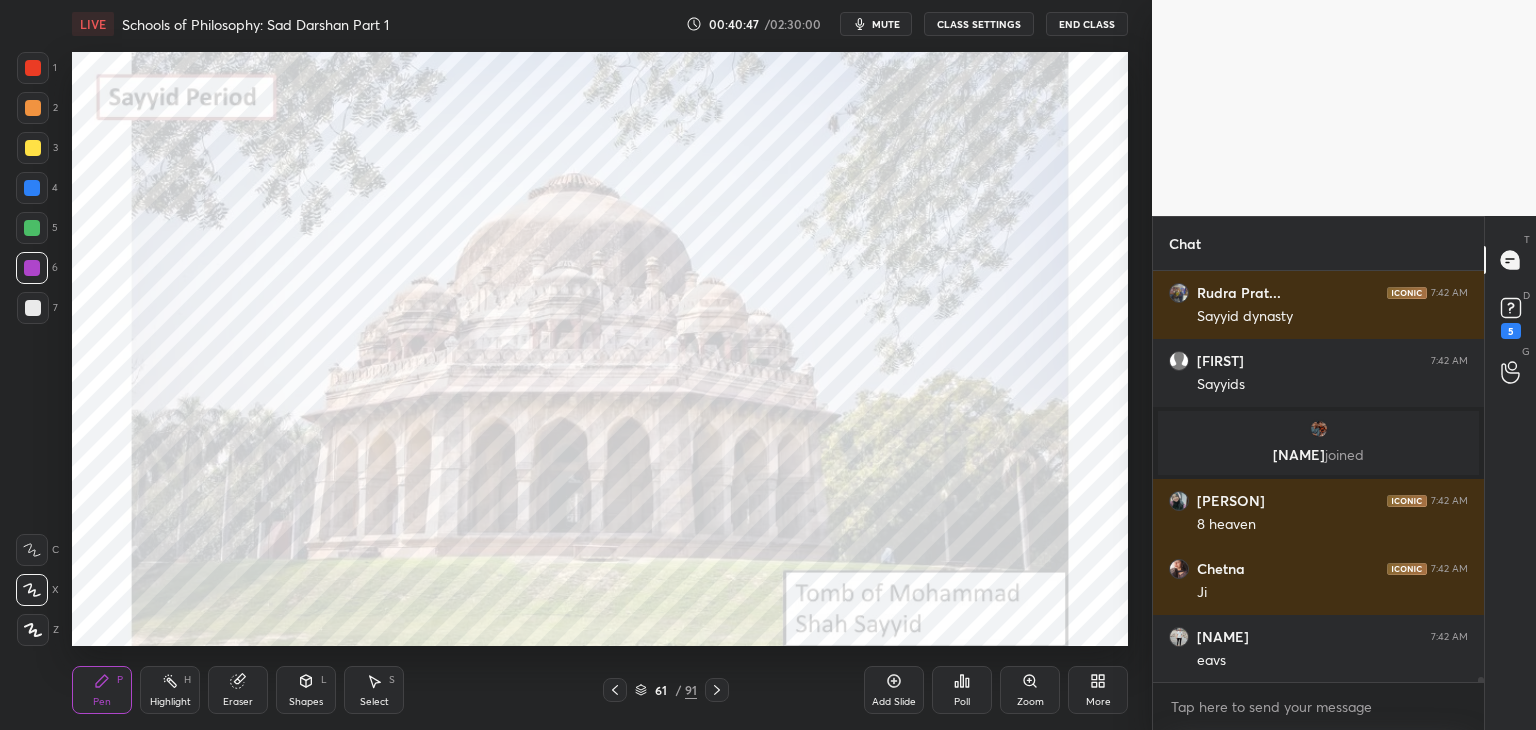 click 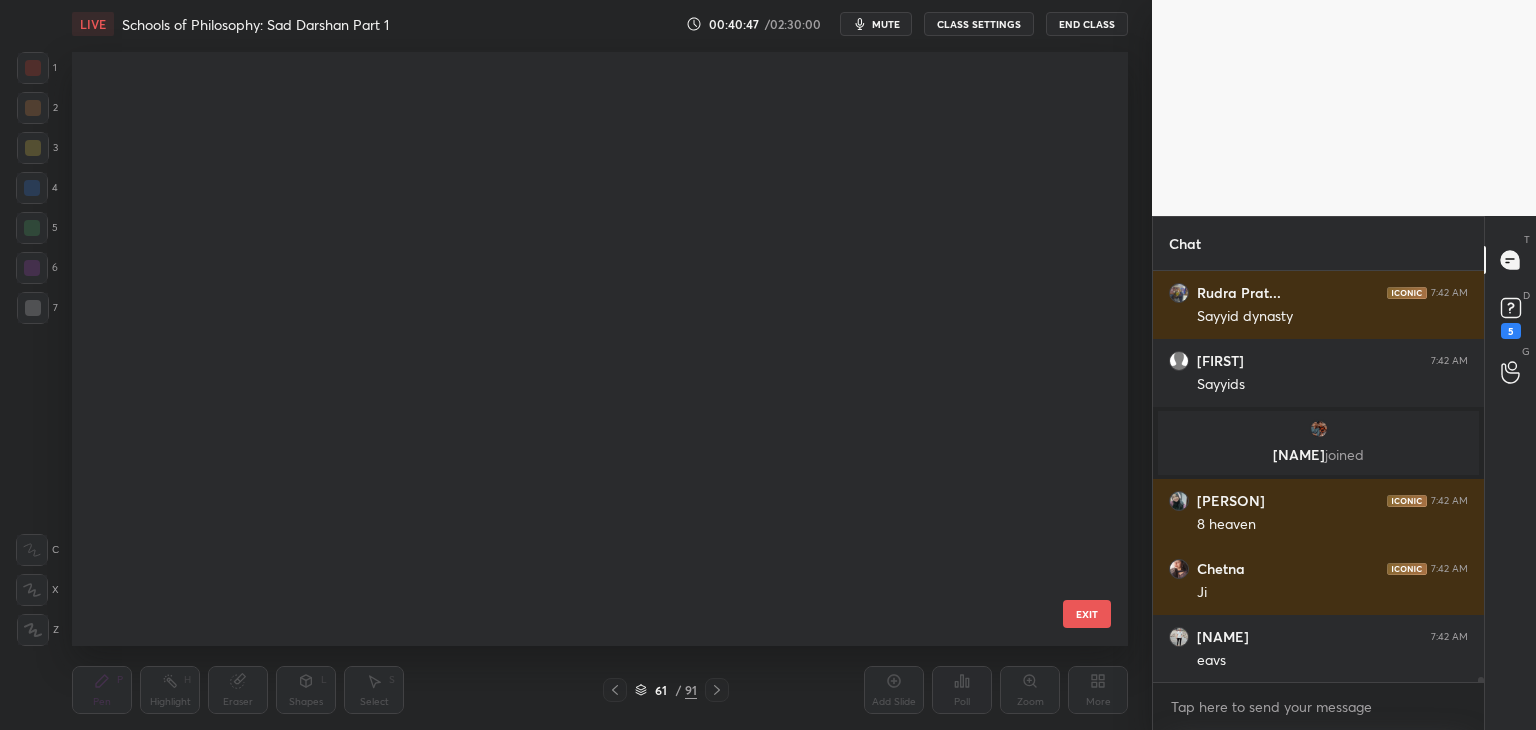 scroll, scrollTop: 3248, scrollLeft: 0, axis: vertical 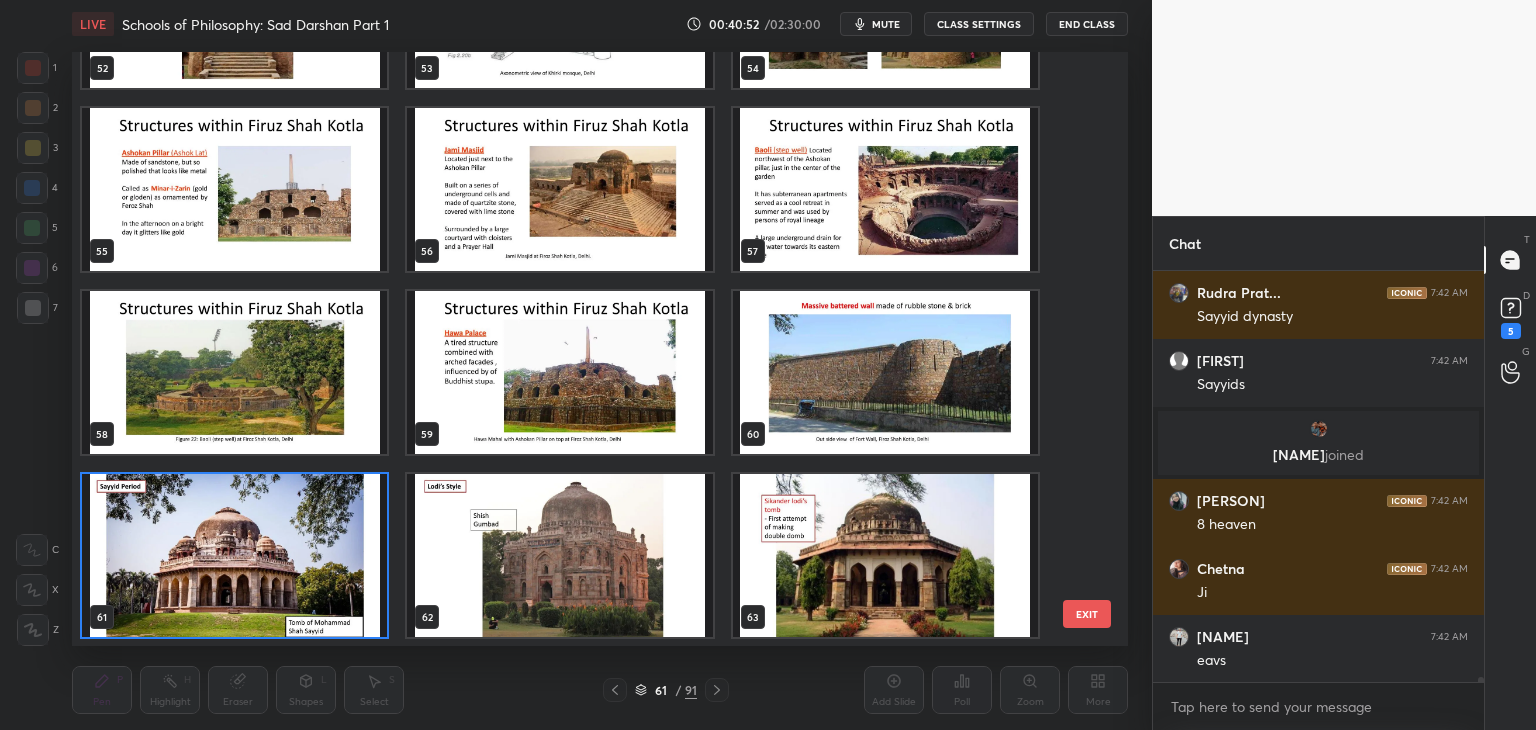 click at bounding box center (234, 555) 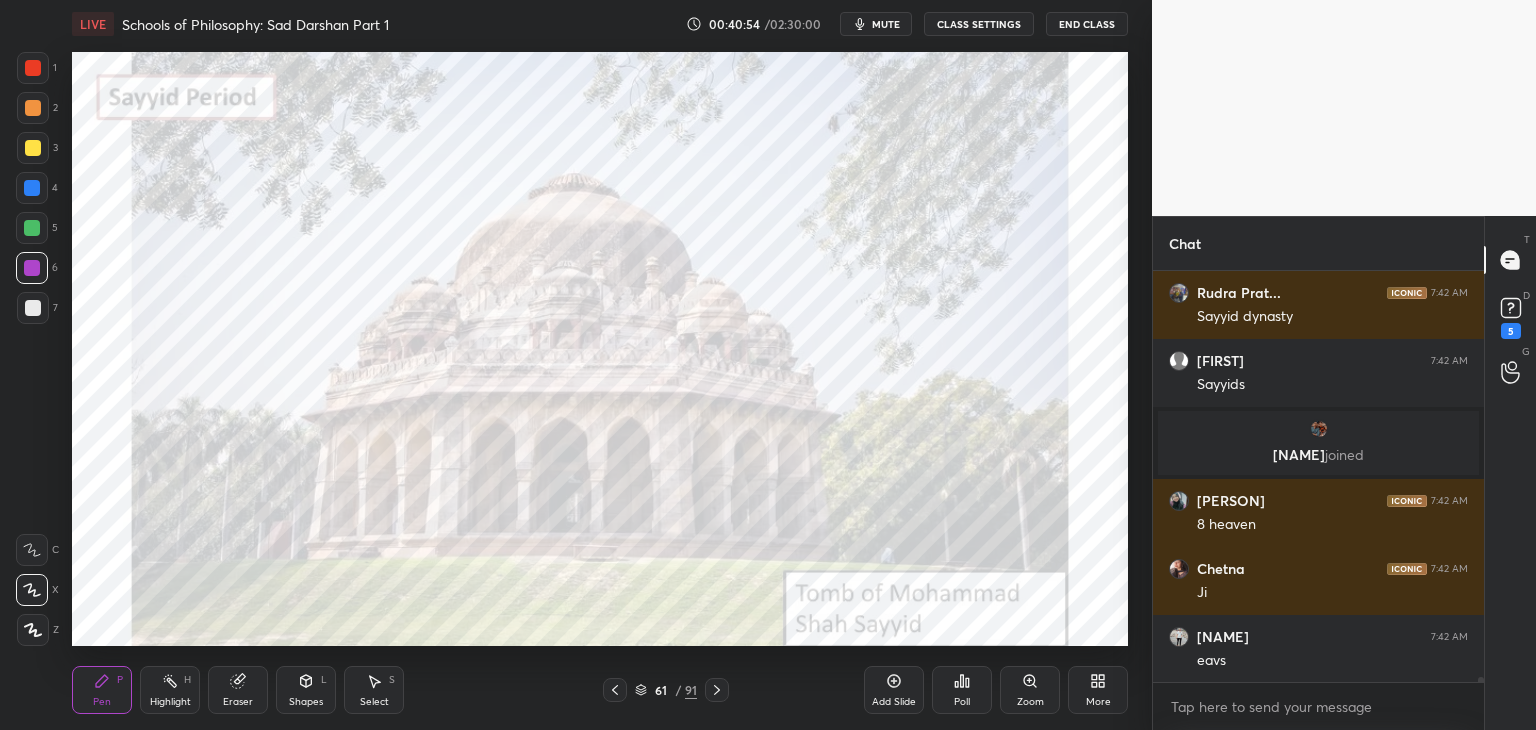 scroll, scrollTop: 32138, scrollLeft: 0, axis: vertical 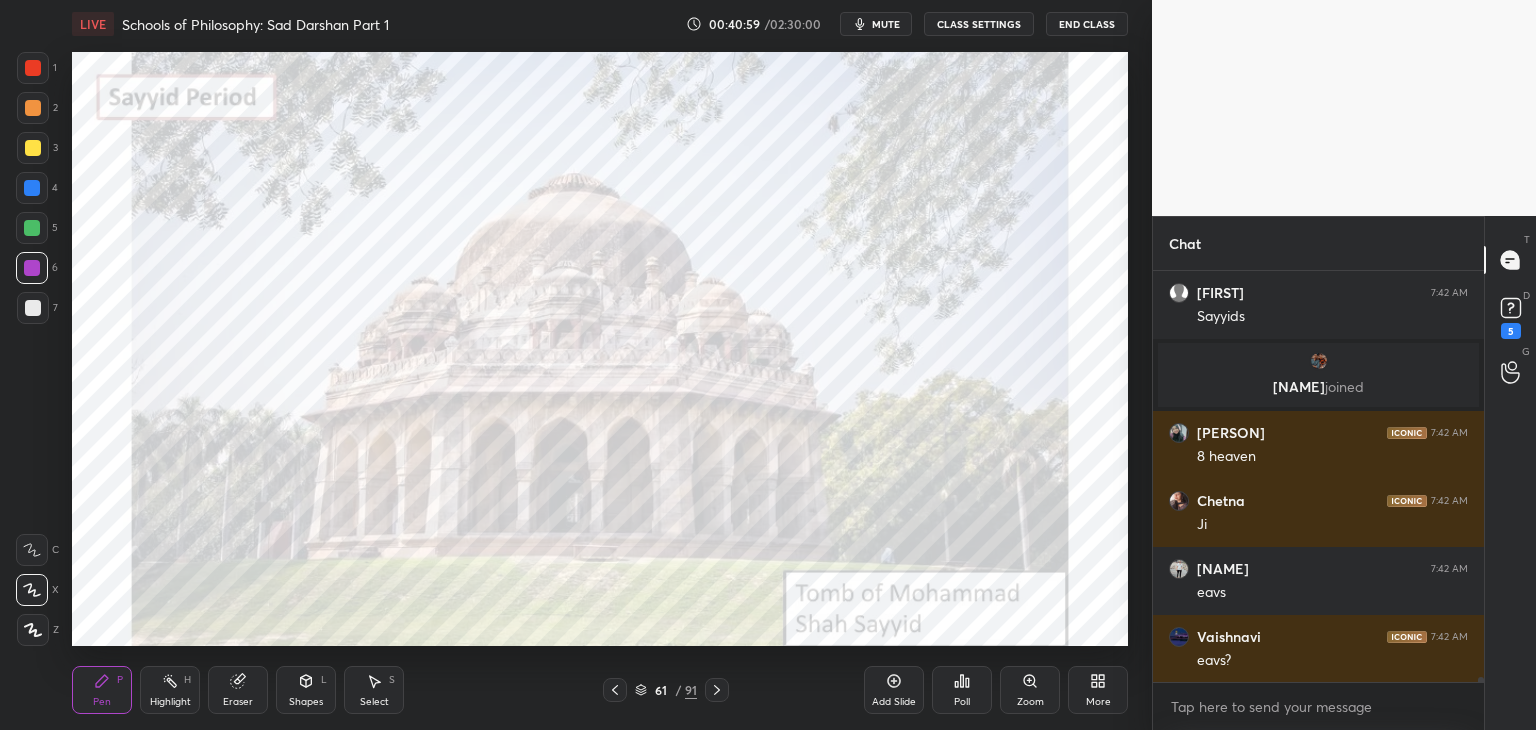 click at bounding box center [33, 308] 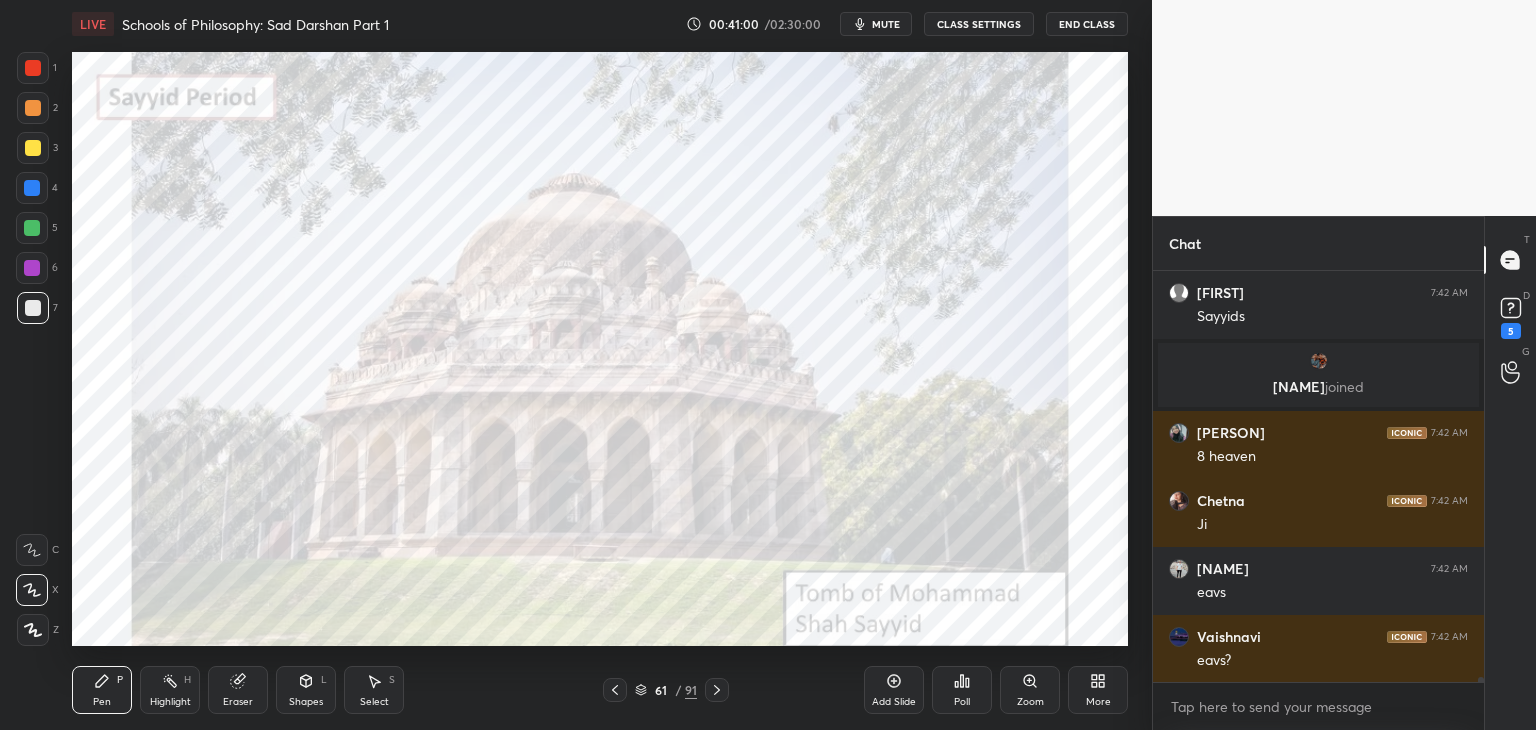 click at bounding box center (33, 68) 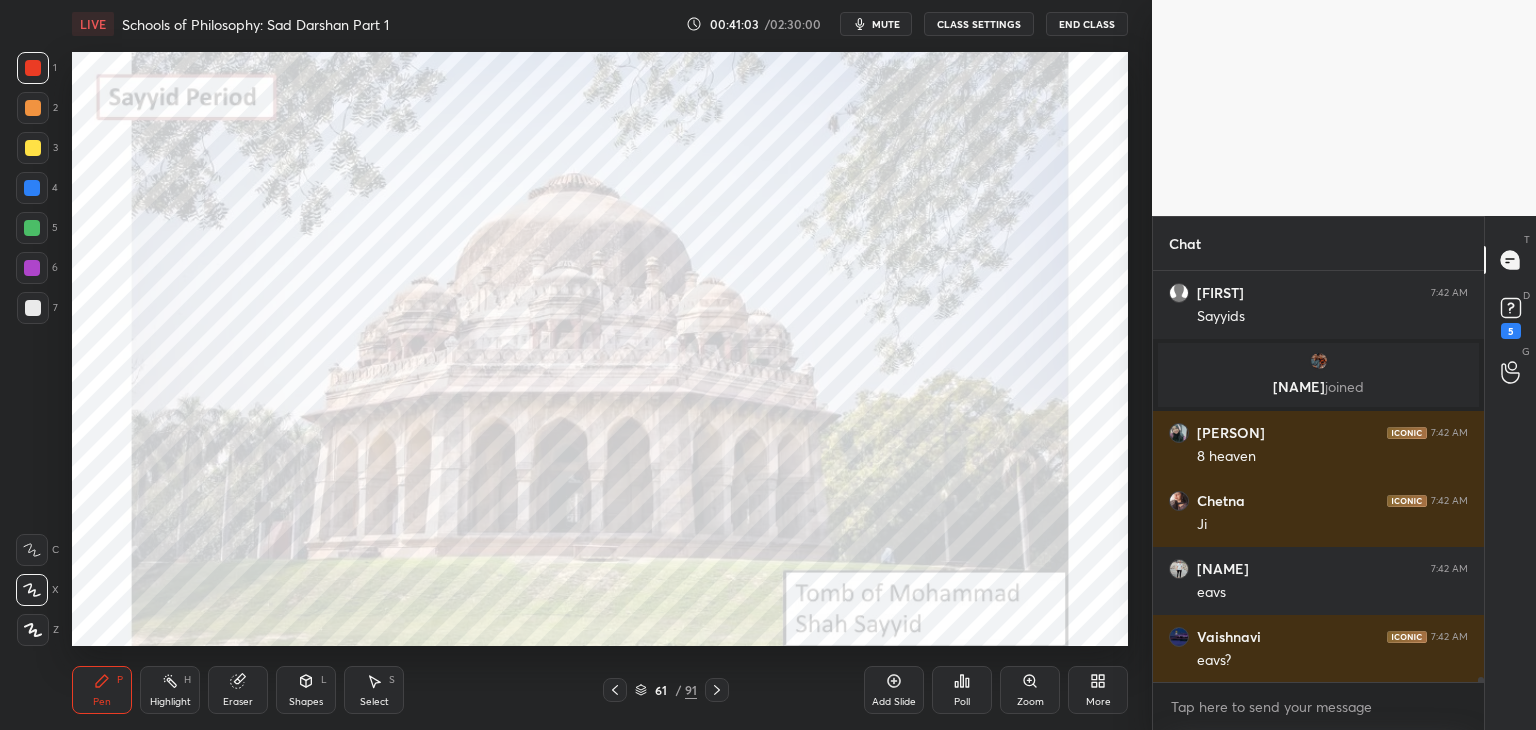 click 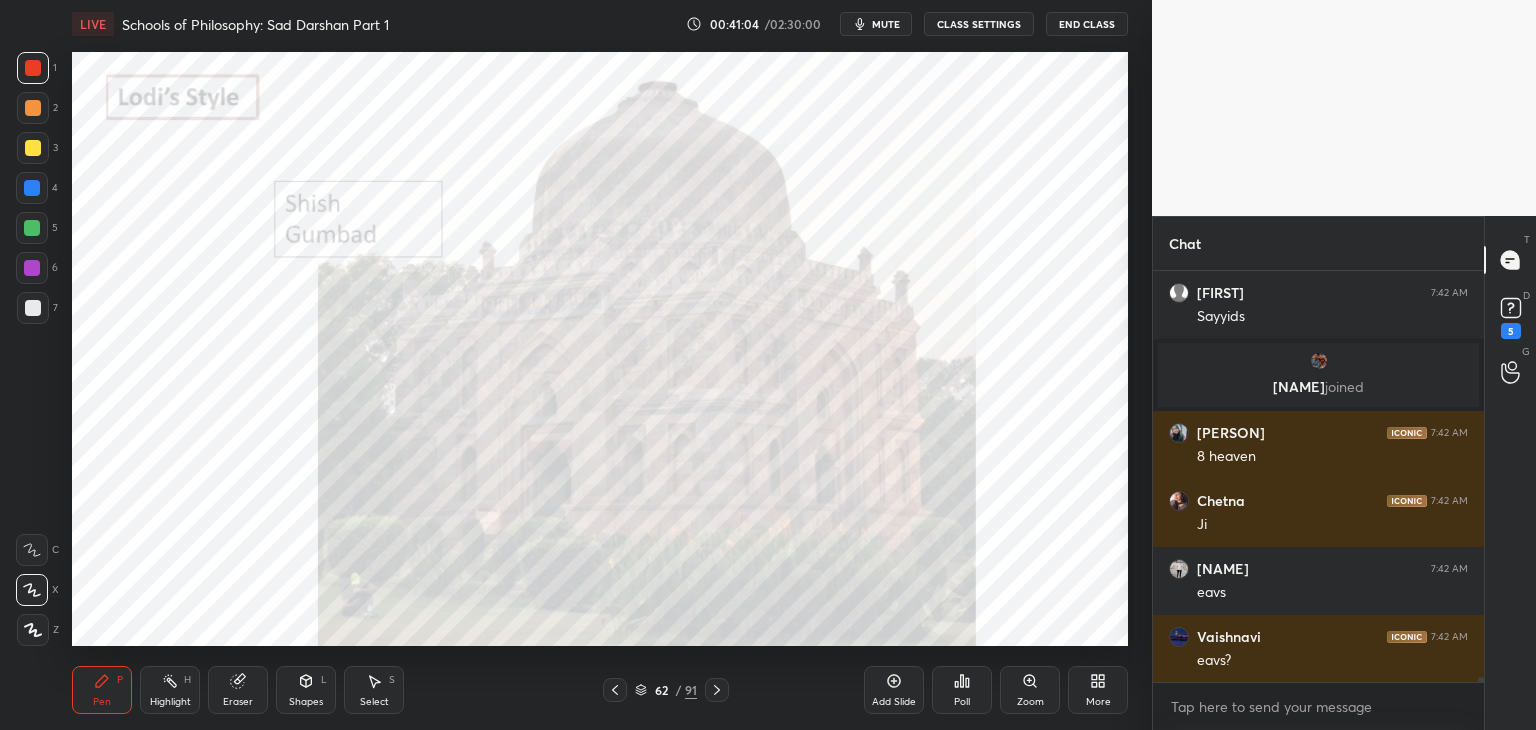 click 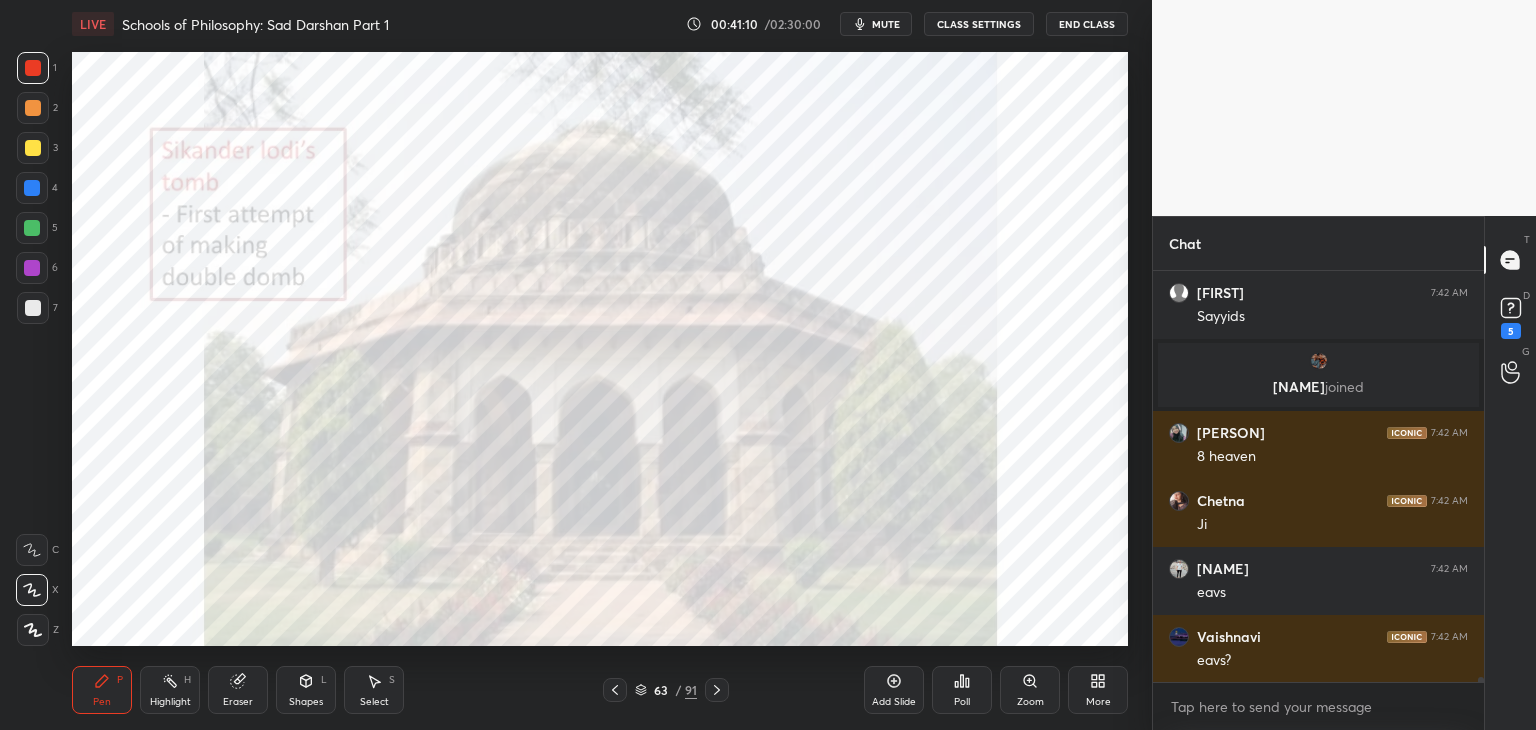 click 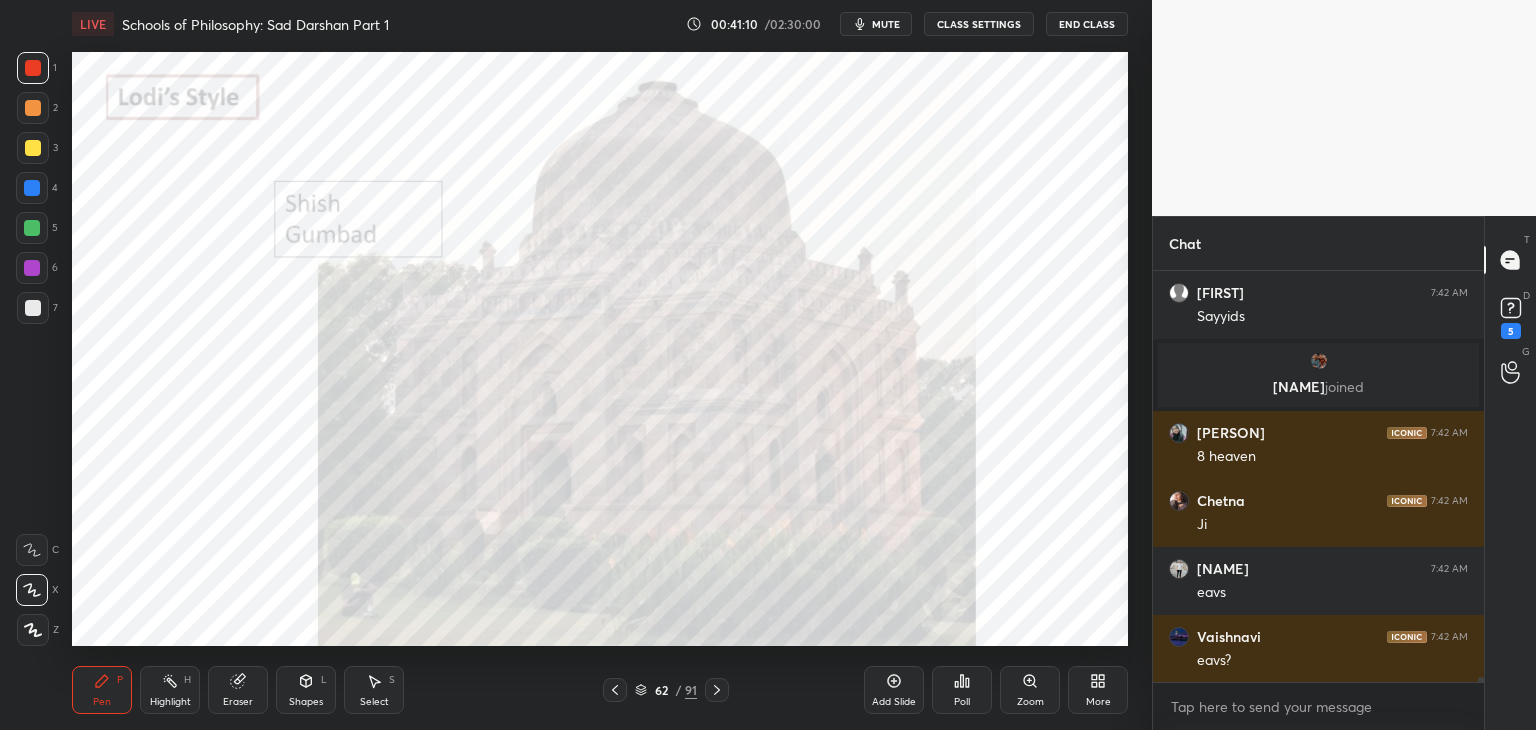 click 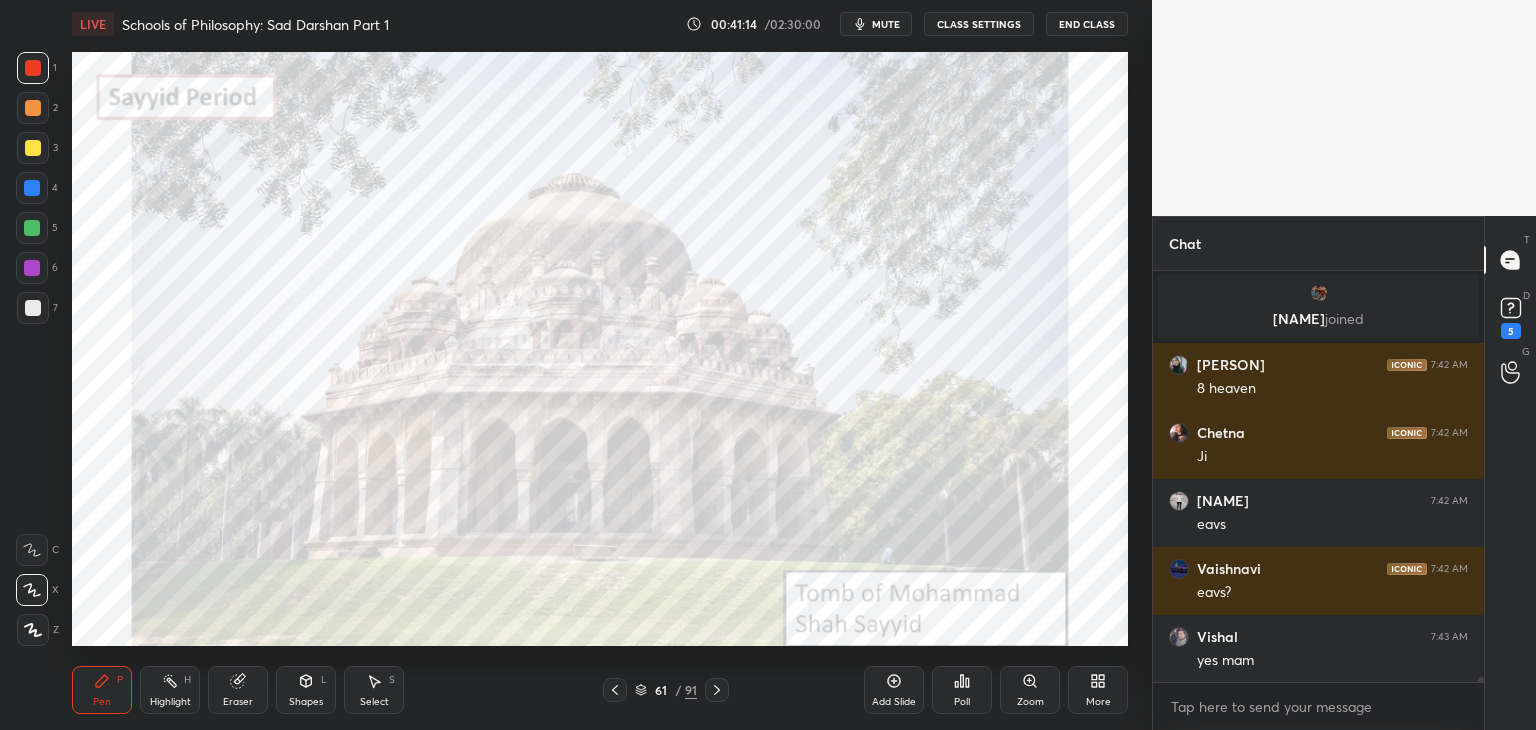 scroll, scrollTop: 32274, scrollLeft: 0, axis: vertical 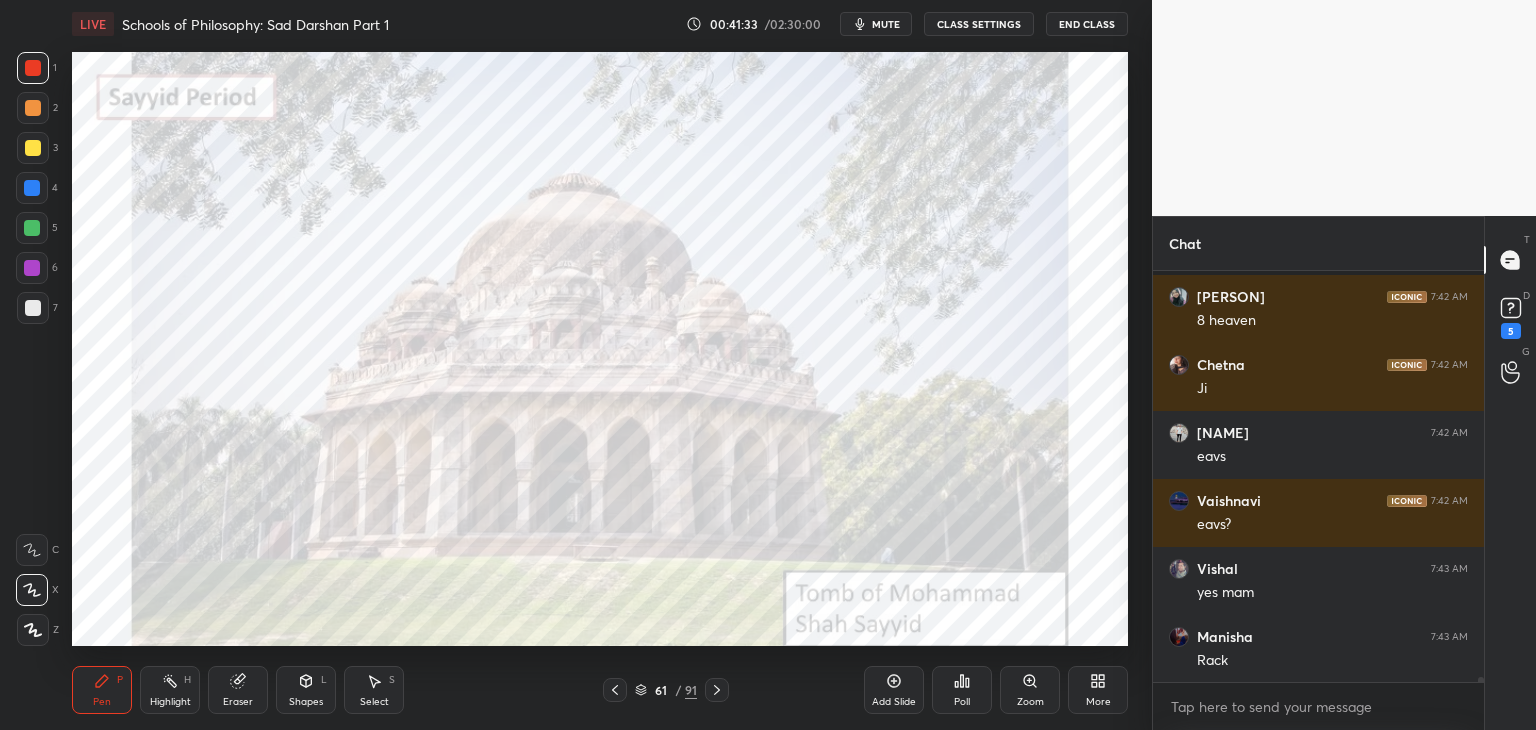 click 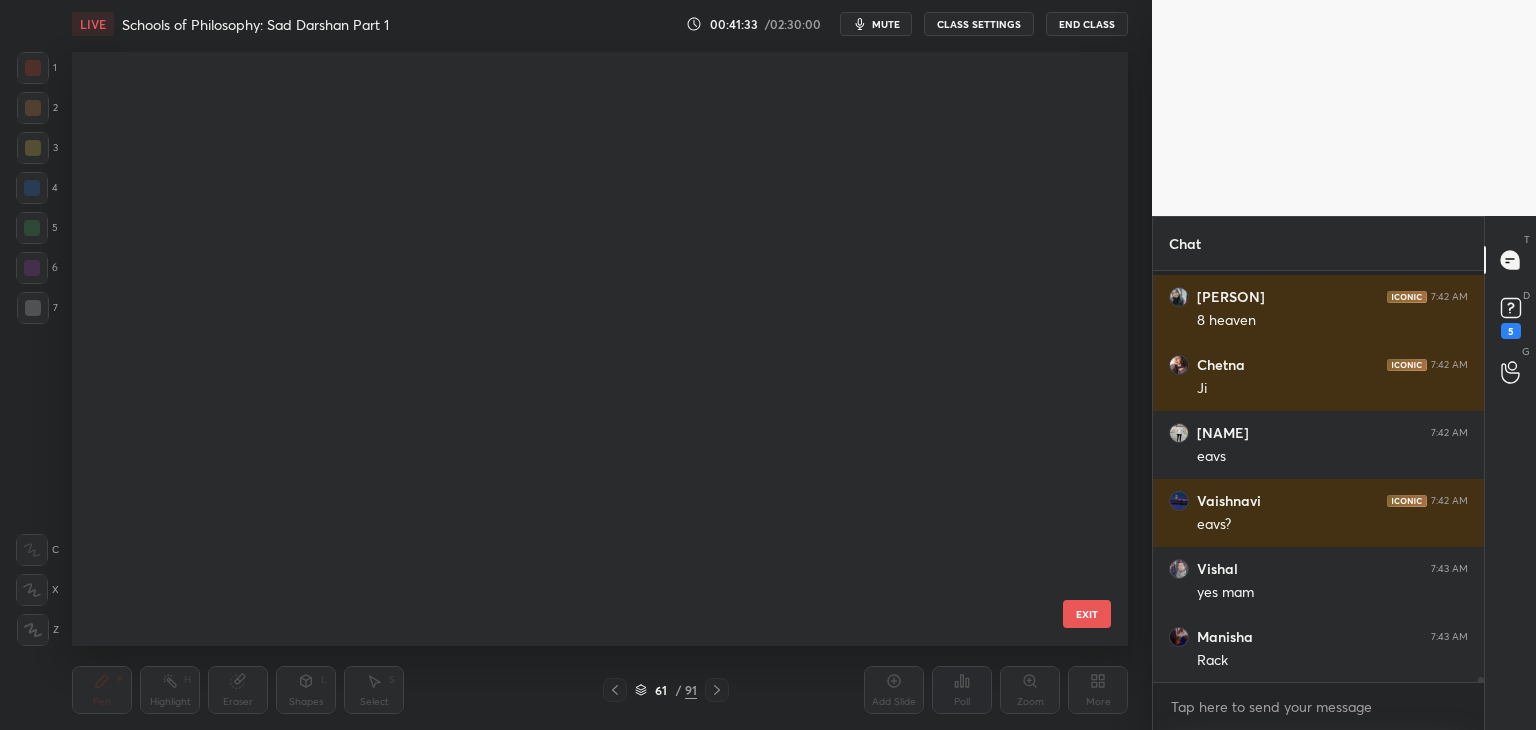 scroll, scrollTop: 3248, scrollLeft: 0, axis: vertical 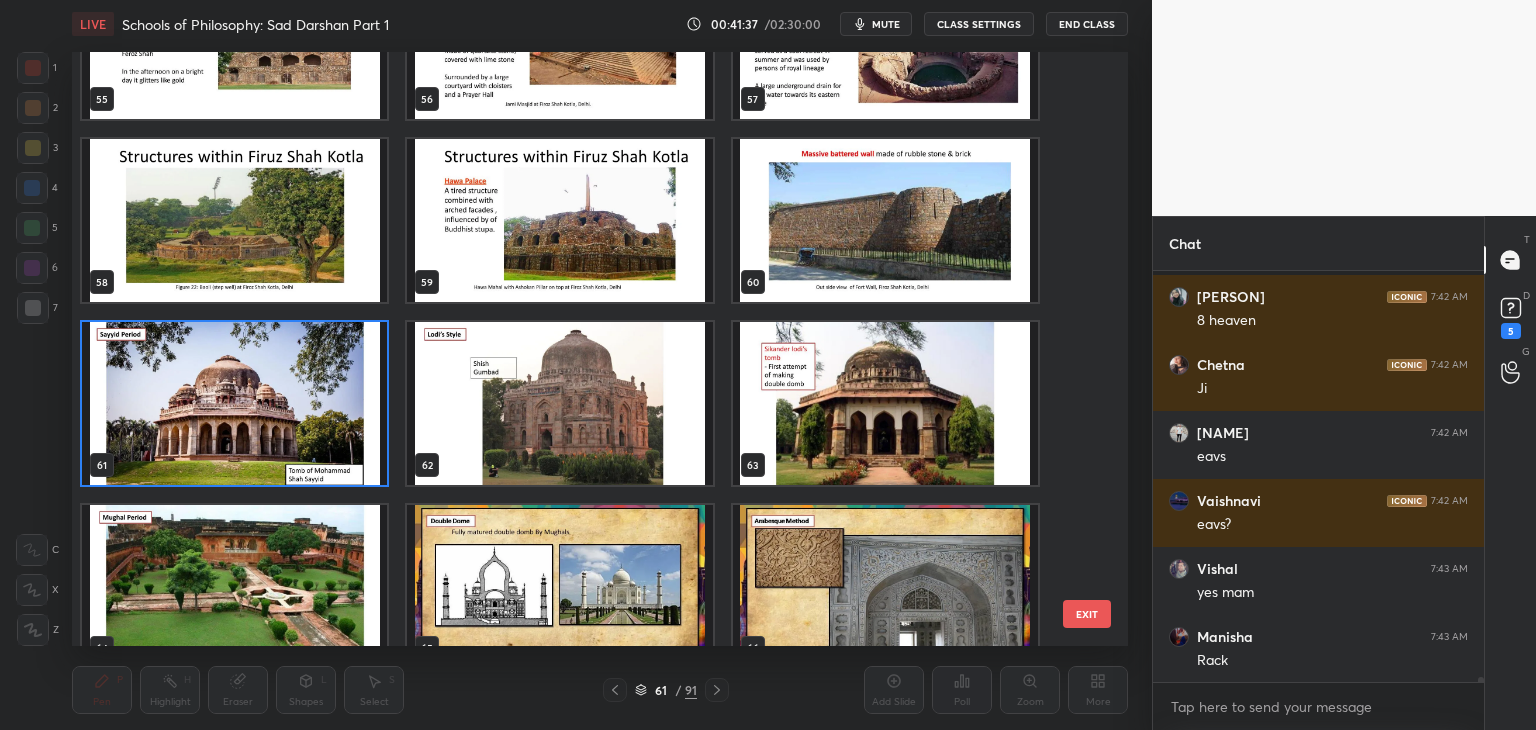 click at bounding box center [885, 403] 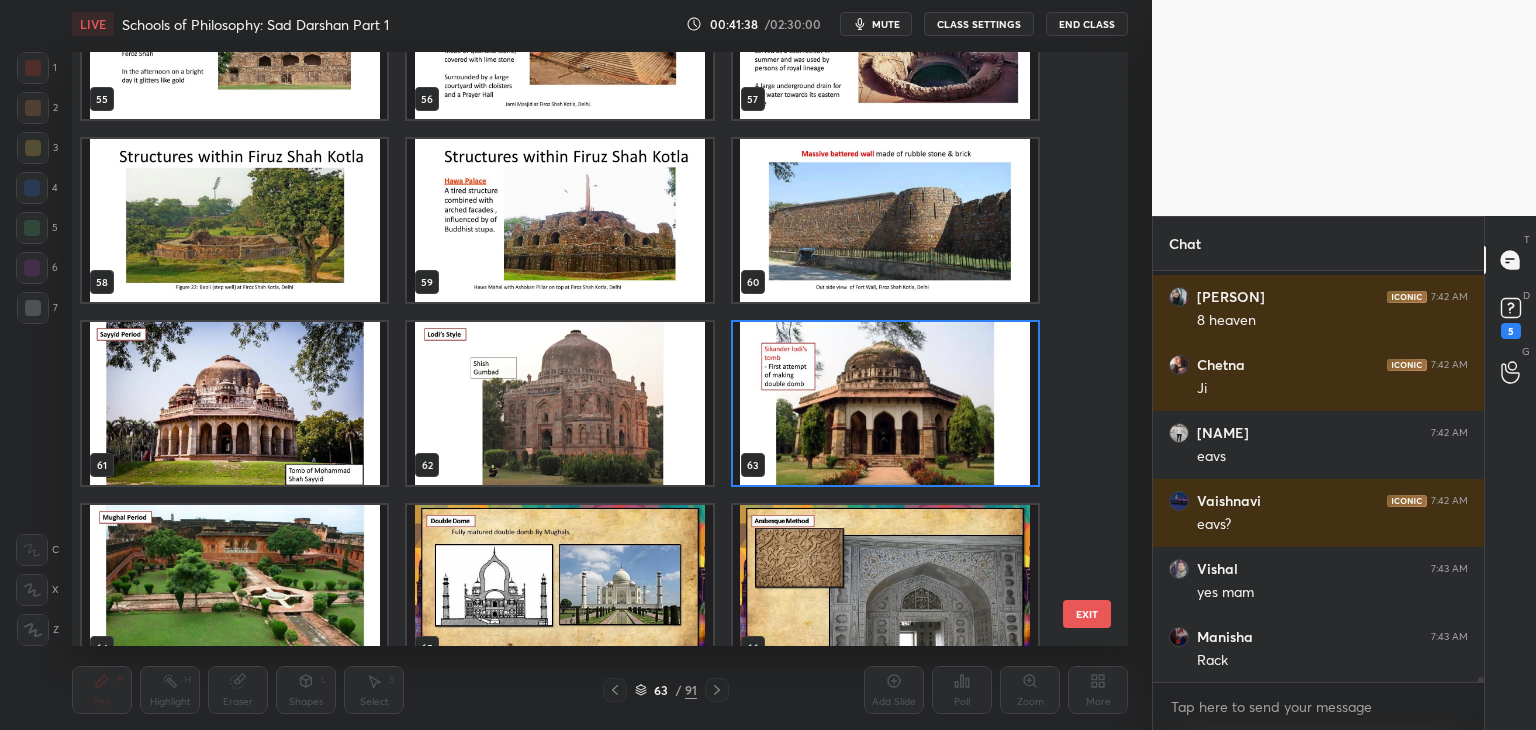 click on "63 / 91" at bounding box center [666, 690] 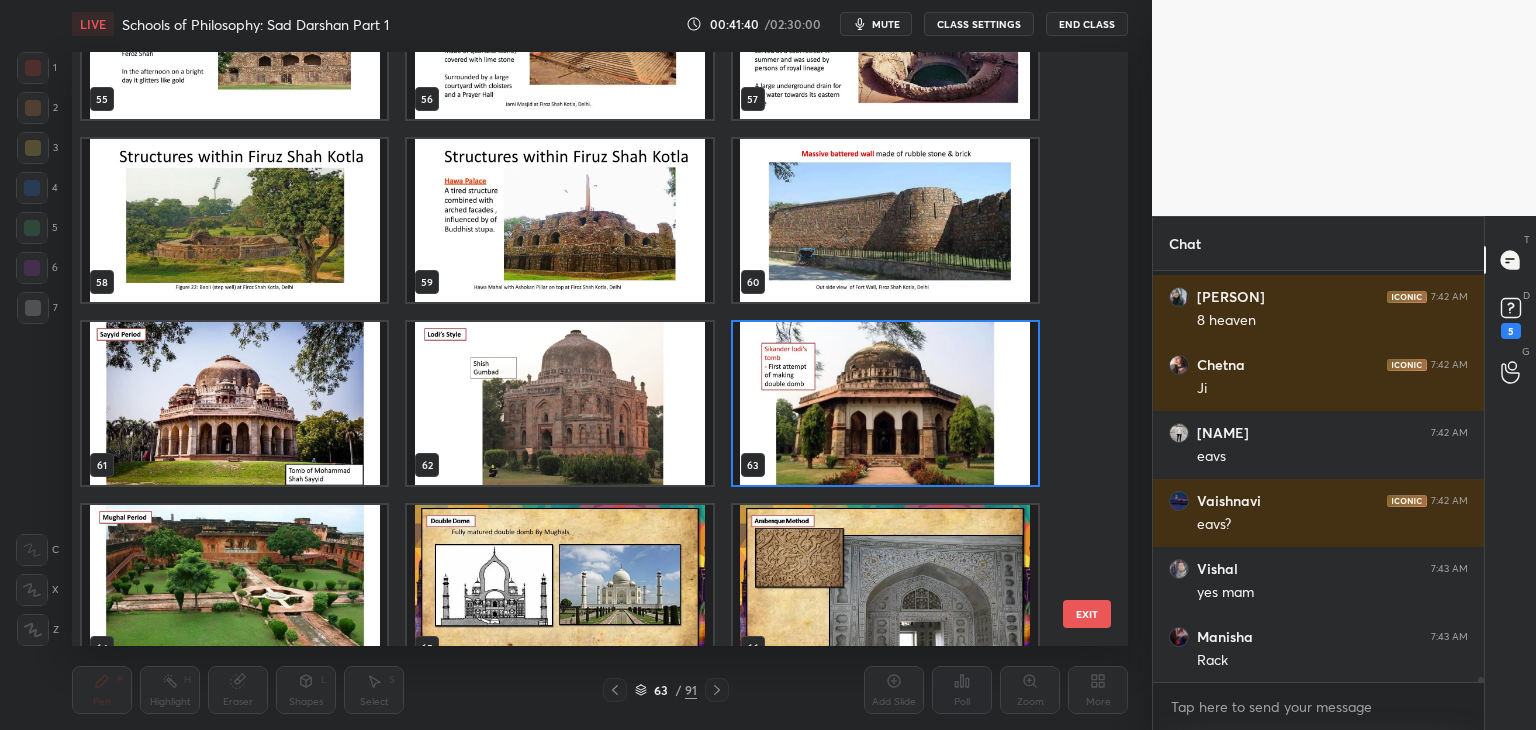 click 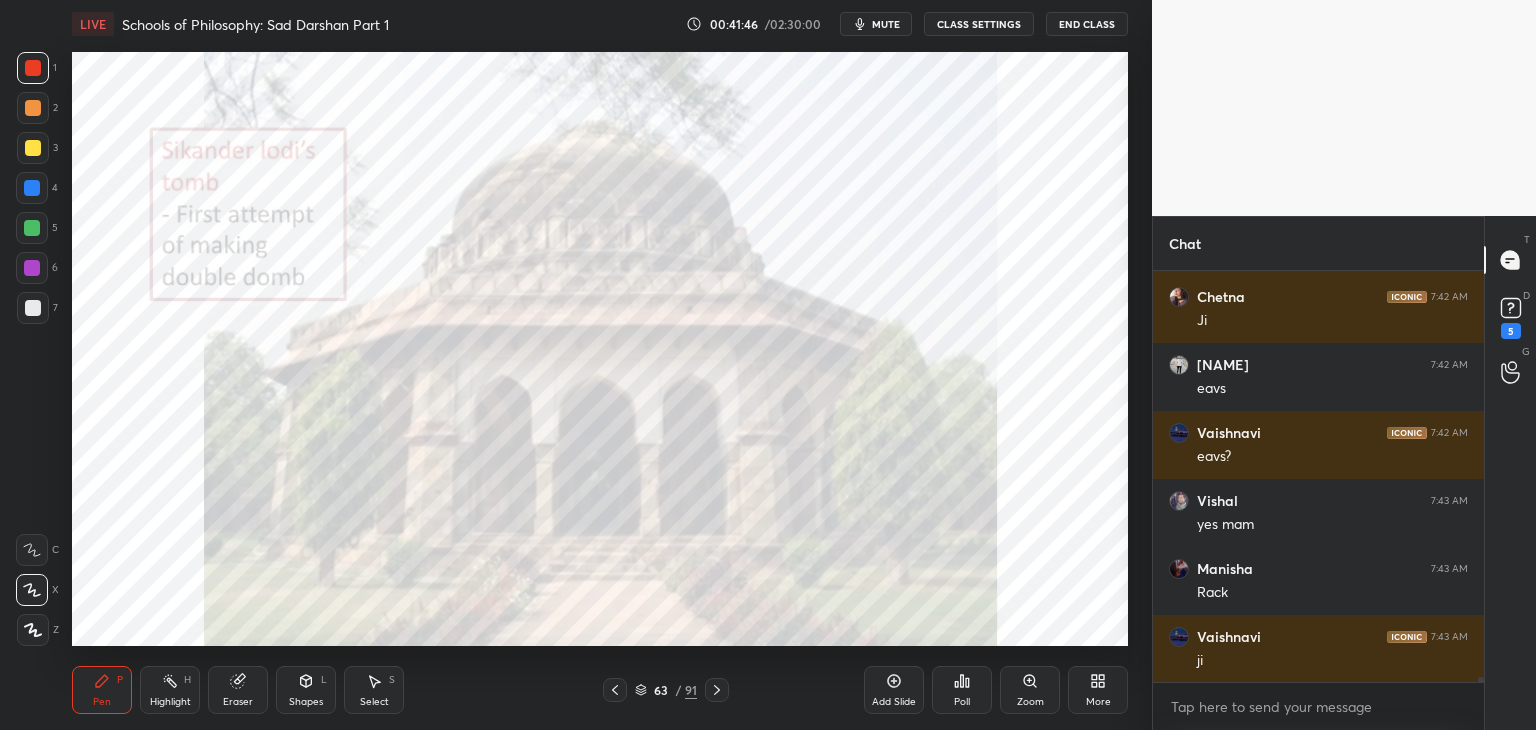 scroll, scrollTop: 32410, scrollLeft: 0, axis: vertical 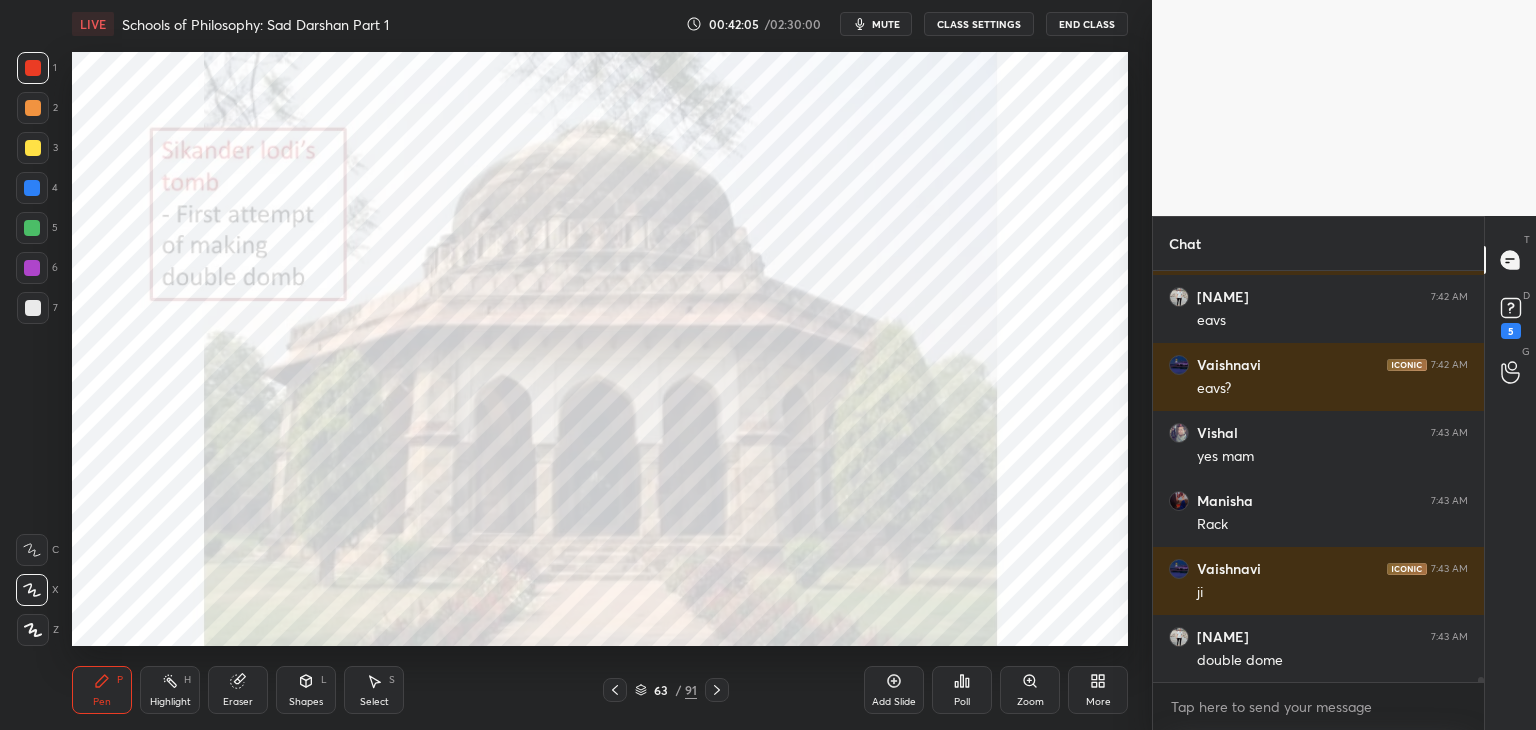 click 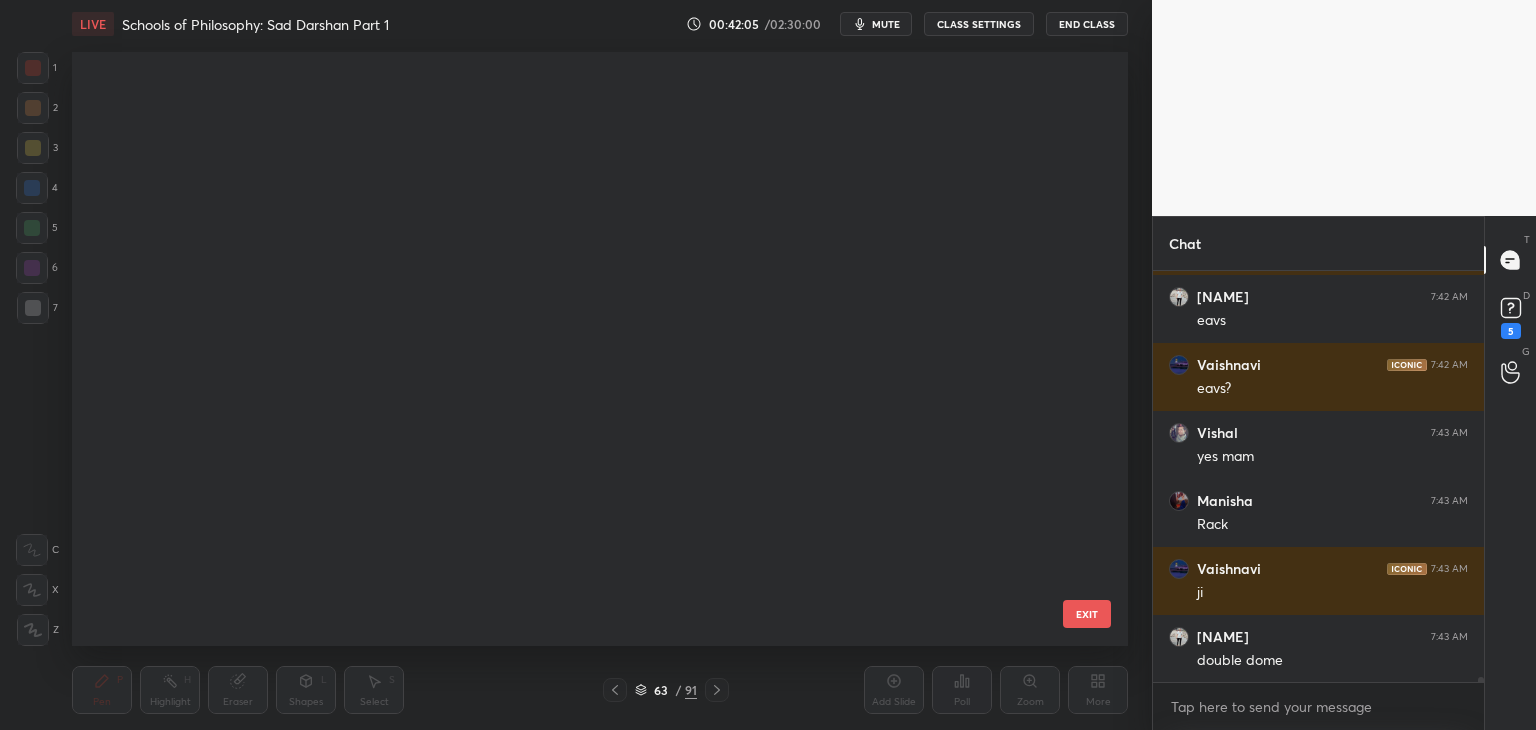 scroll, scrollTop: 3248, scrollLeft: 0, axis: vertical 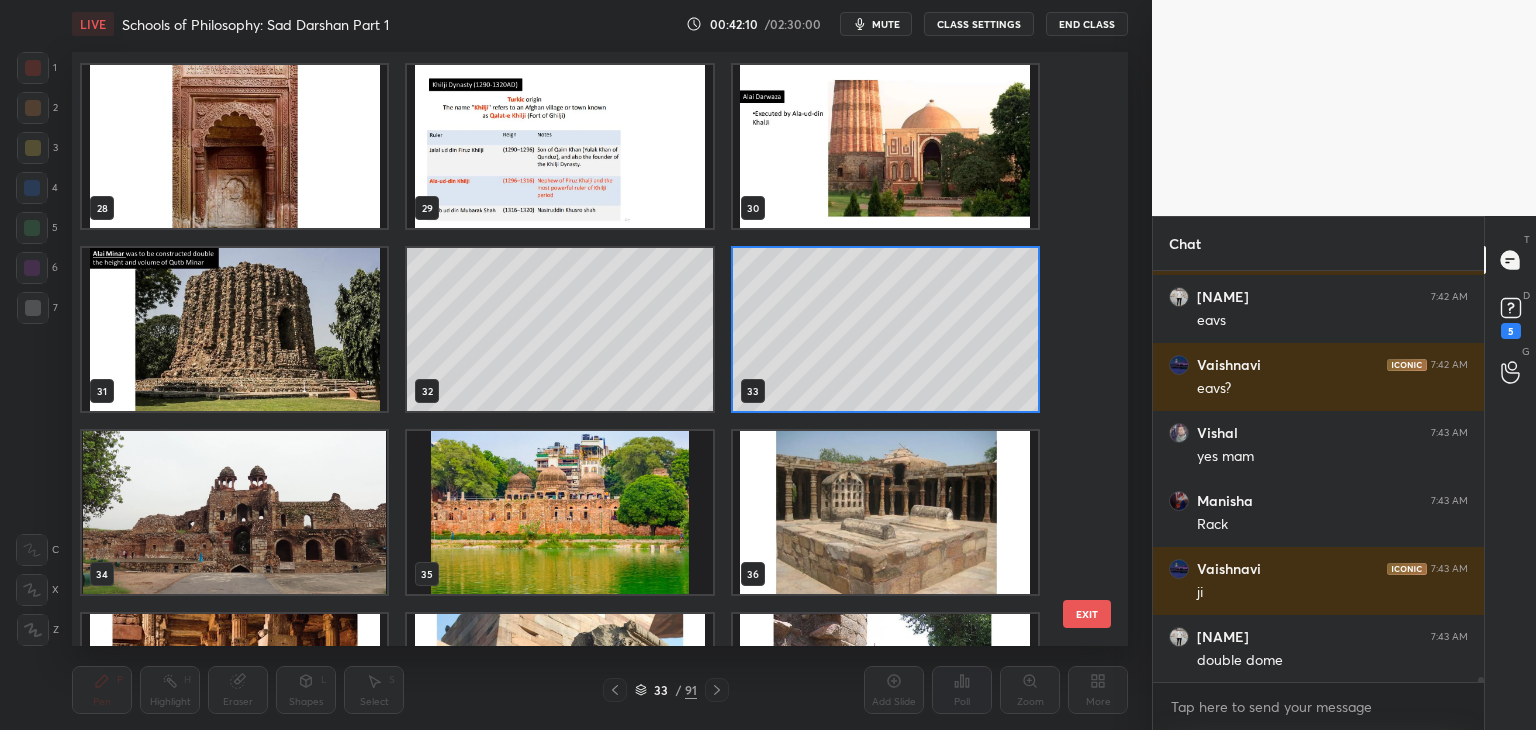 click 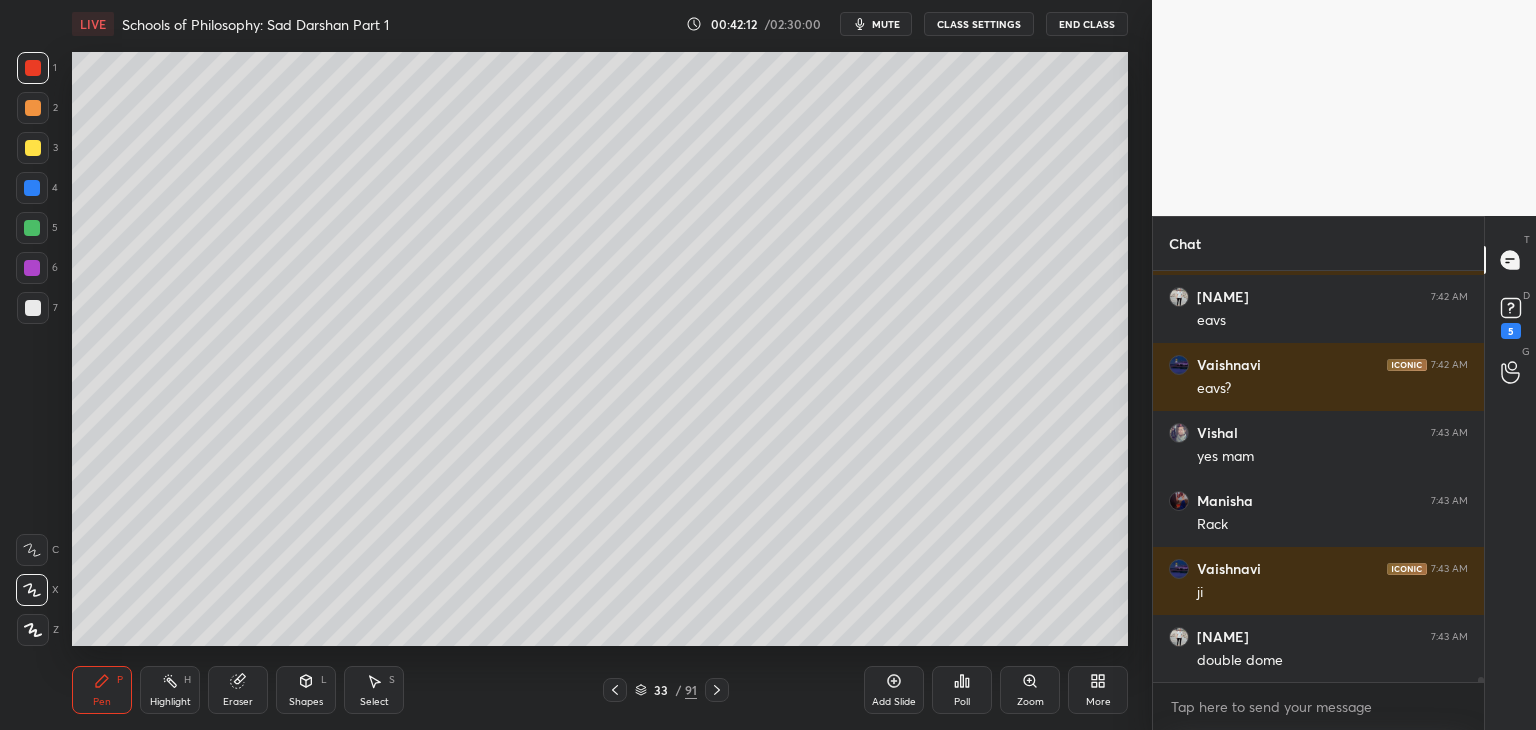 click on "Add Slide" at bounding box center [894, 690] 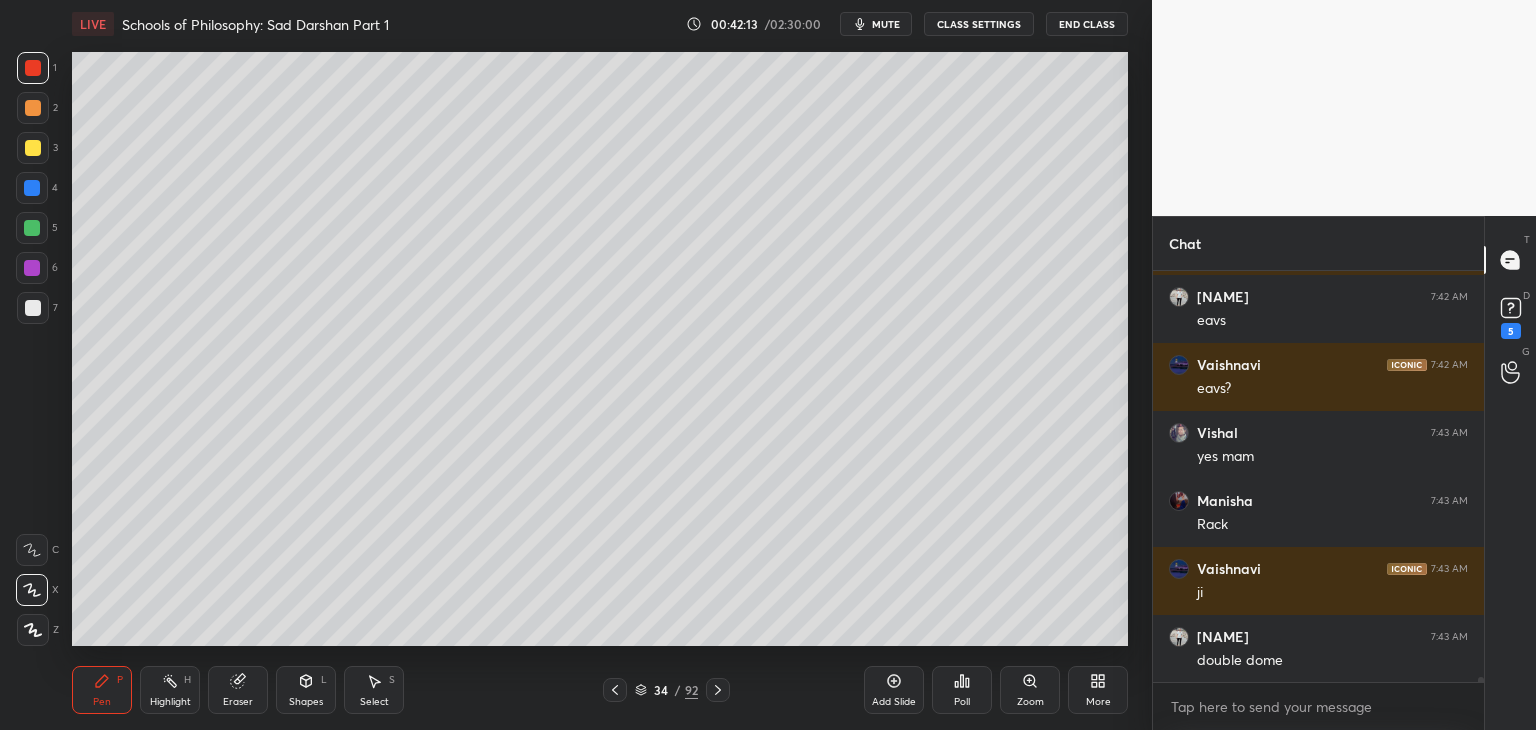 click at bounding box center (33, 308) 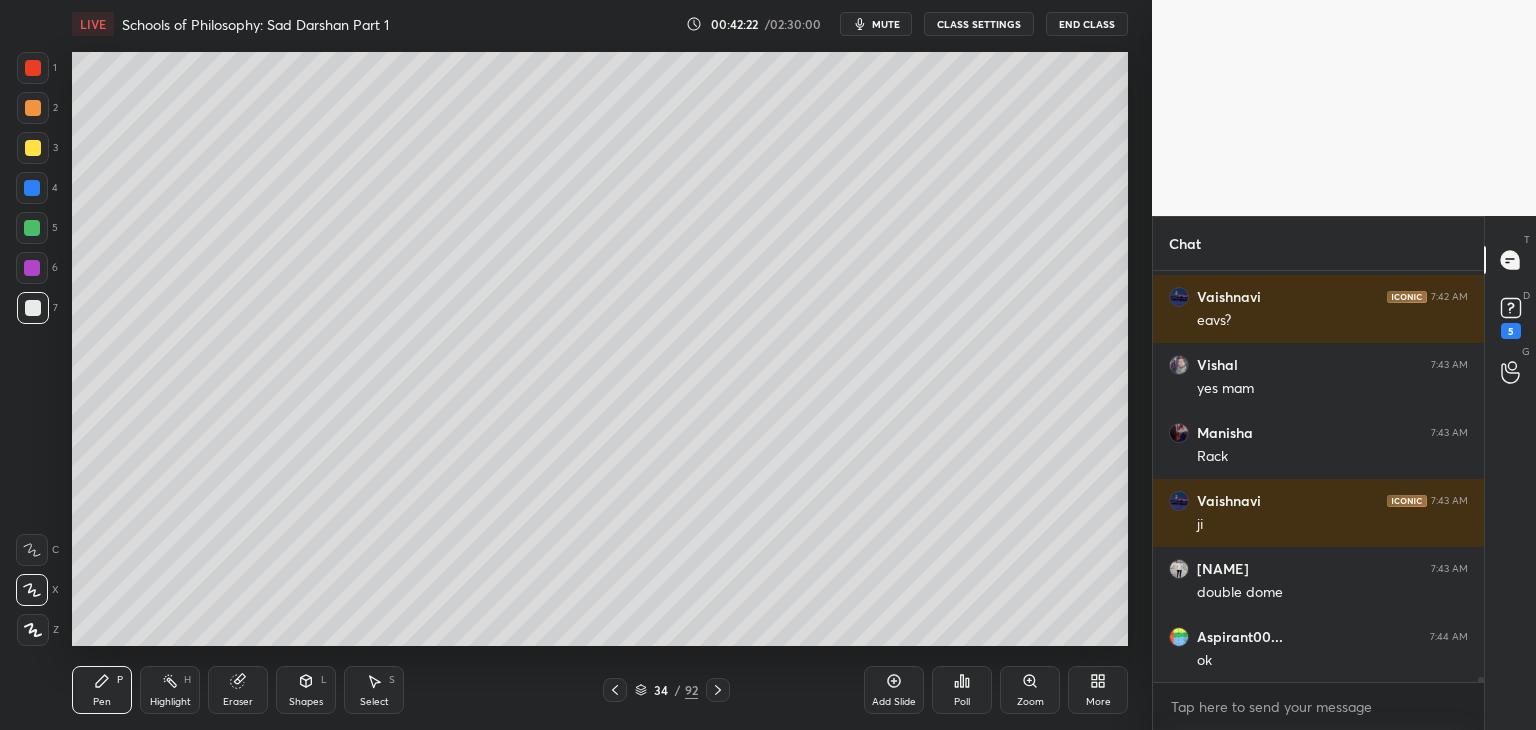 scroll, scrollTop: 32546, scrollLeft: 0, axis: vertical 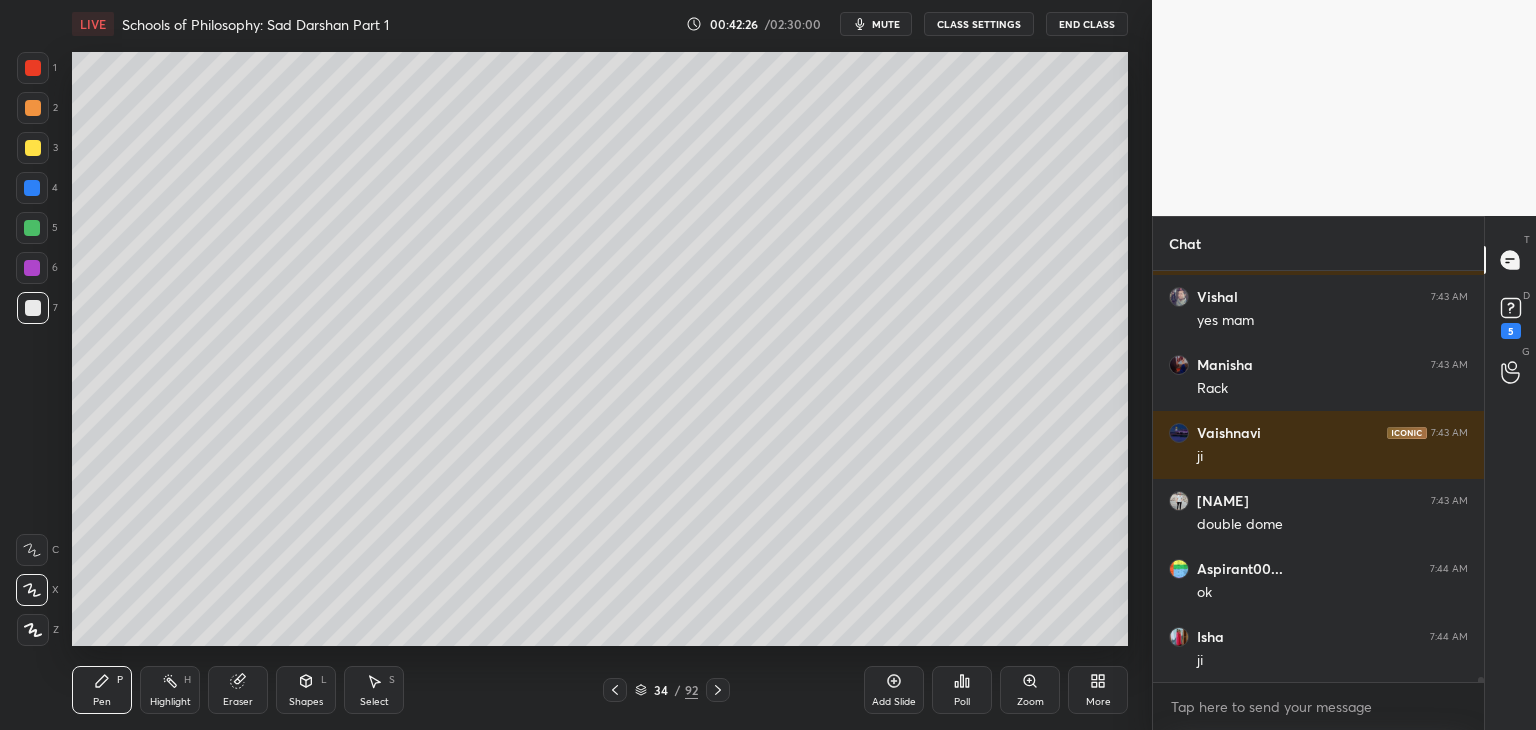 click on "mute" at bounding box center [886, 24] 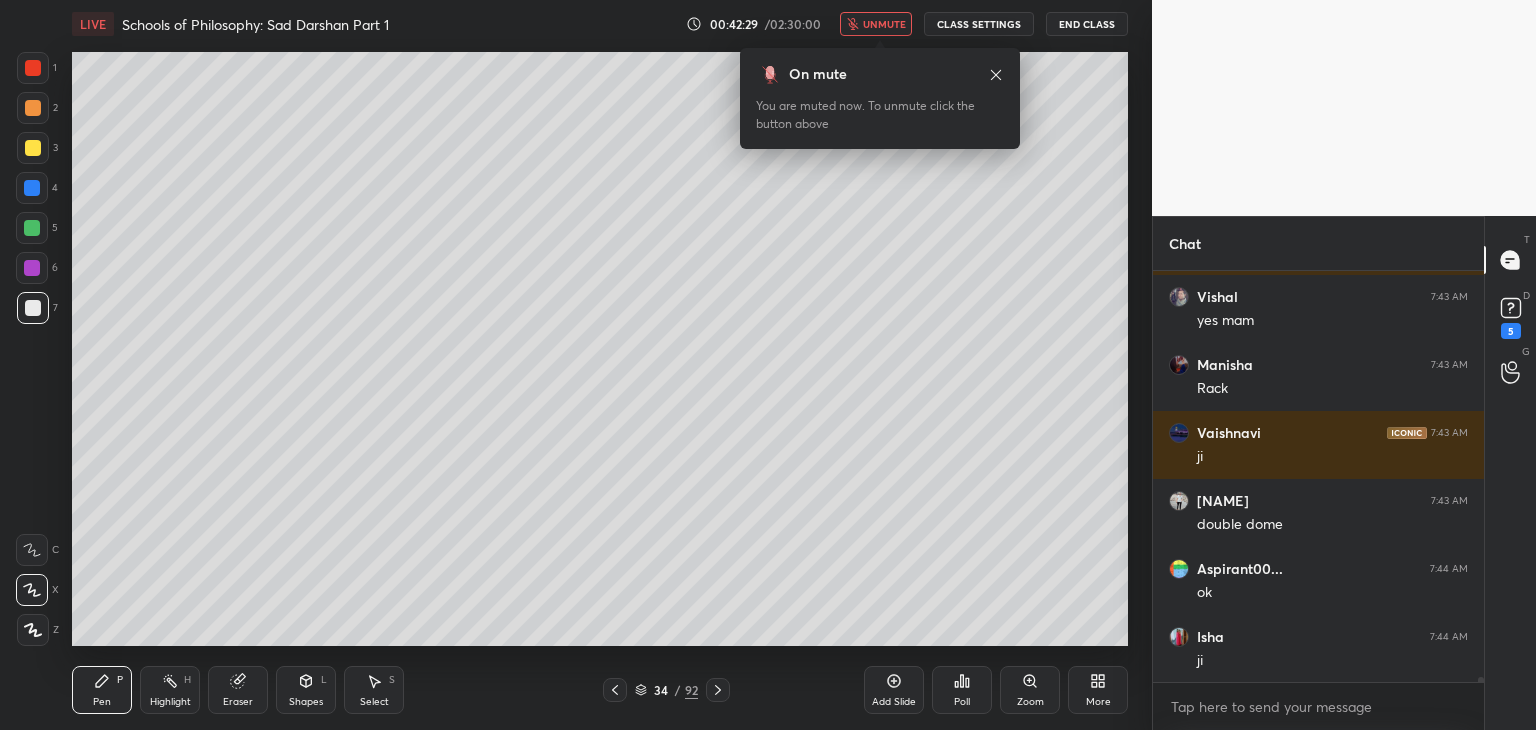 drag, startPoint x: 741, startPoint y: 119, endPoint x: 752, endPoint y: 131, distance: 16.27882 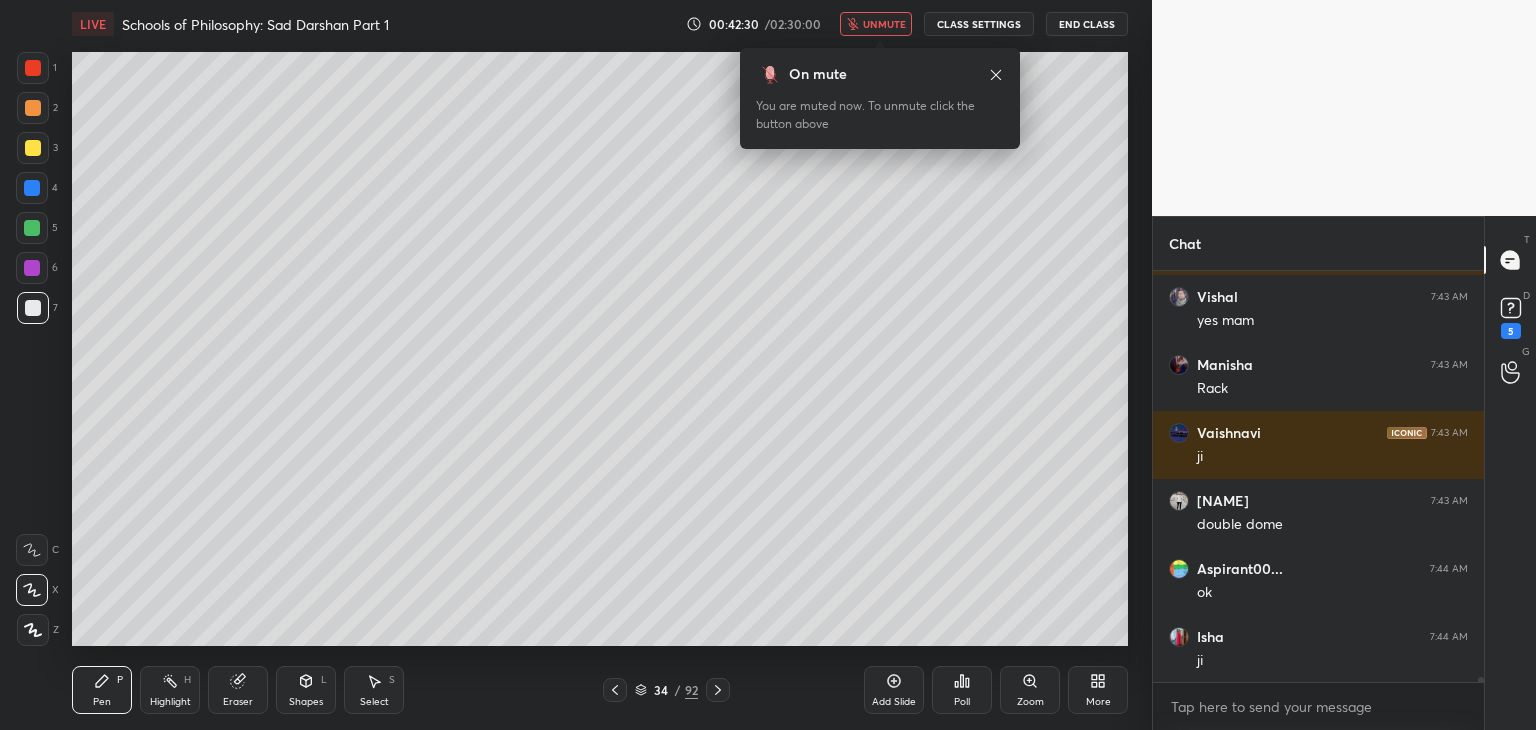 click 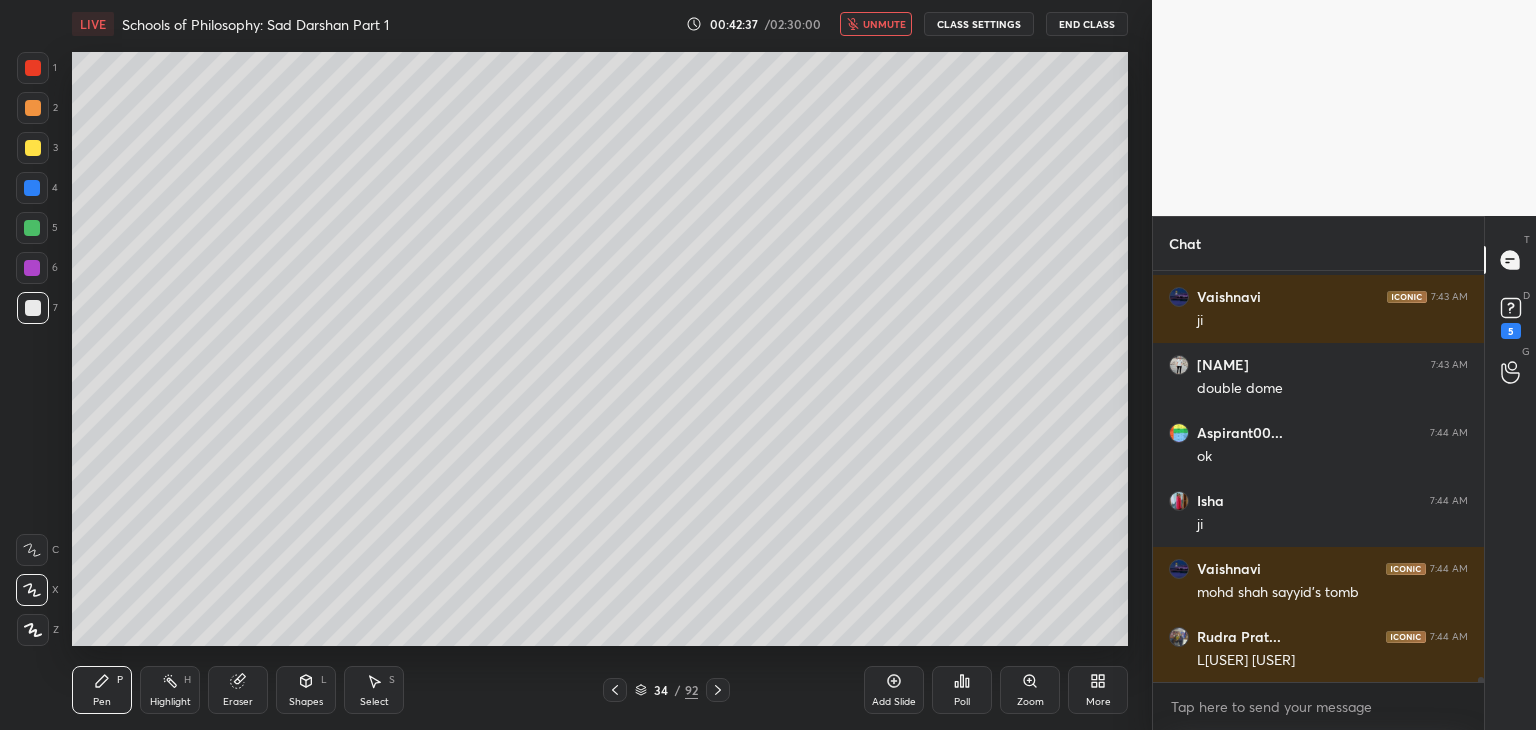 scroll, scrollTop: 32750, scrollLeft: 0, axis: vertical 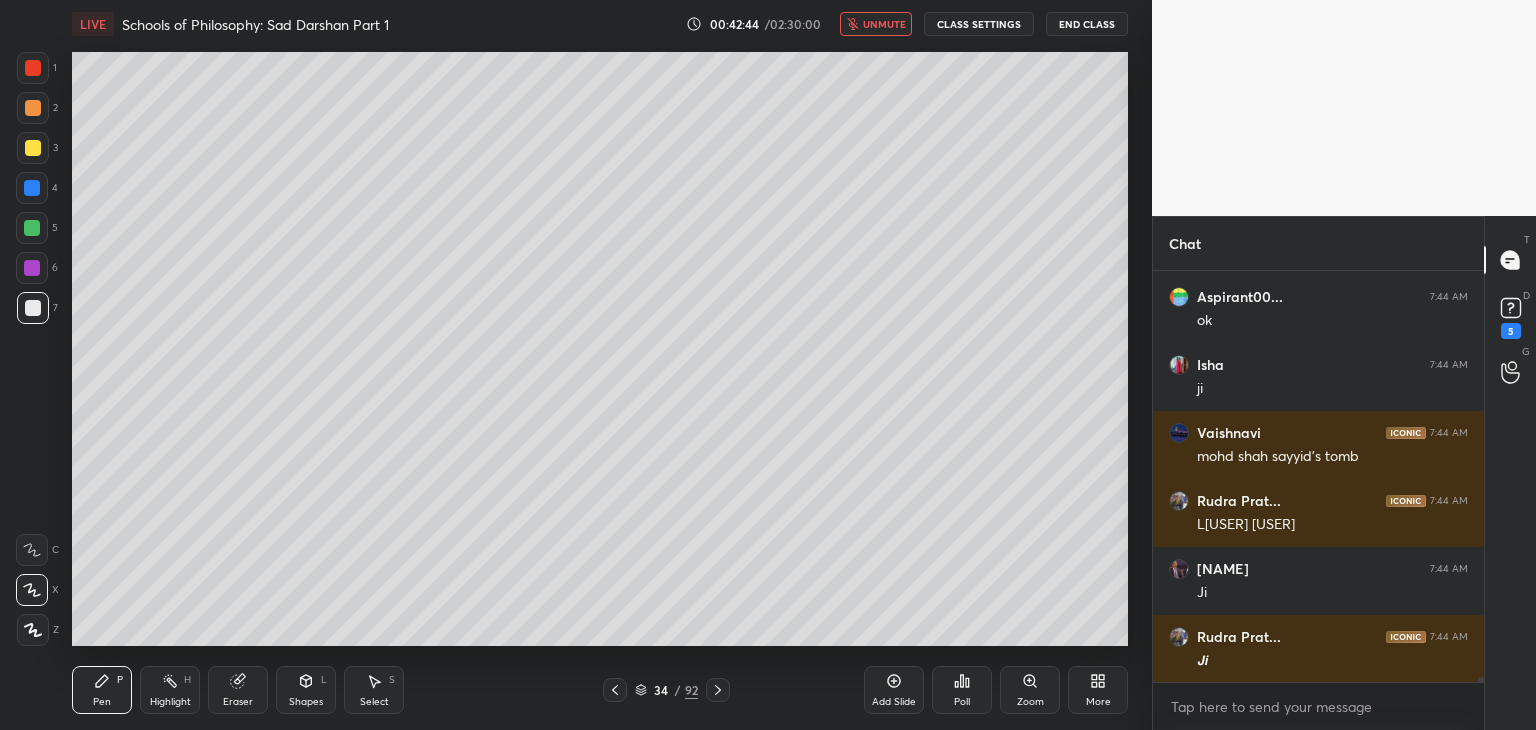 click on "unmute" at bounding box center [884, 24] 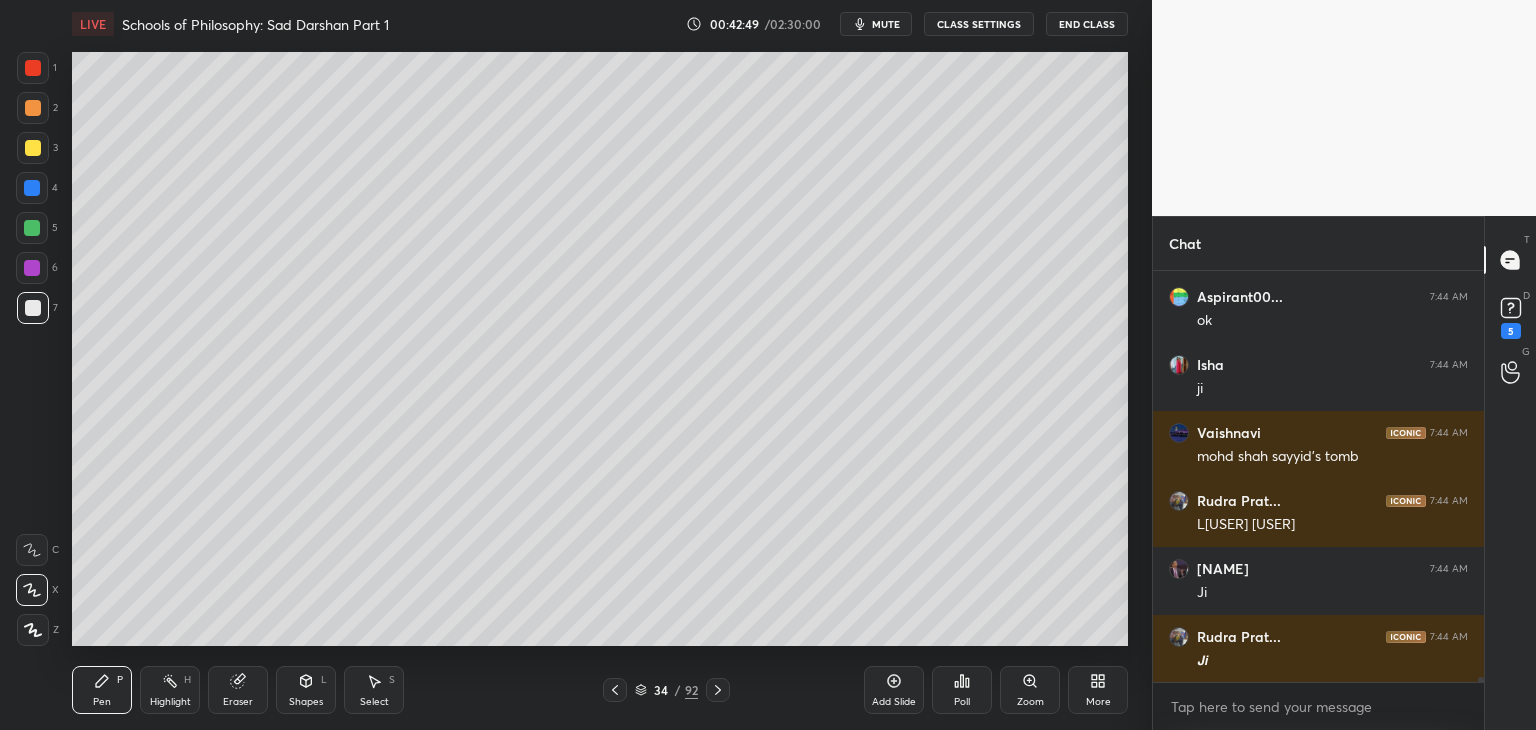 scroll, scrollTop: 32886, scrollLeft: 0, axis: vertical 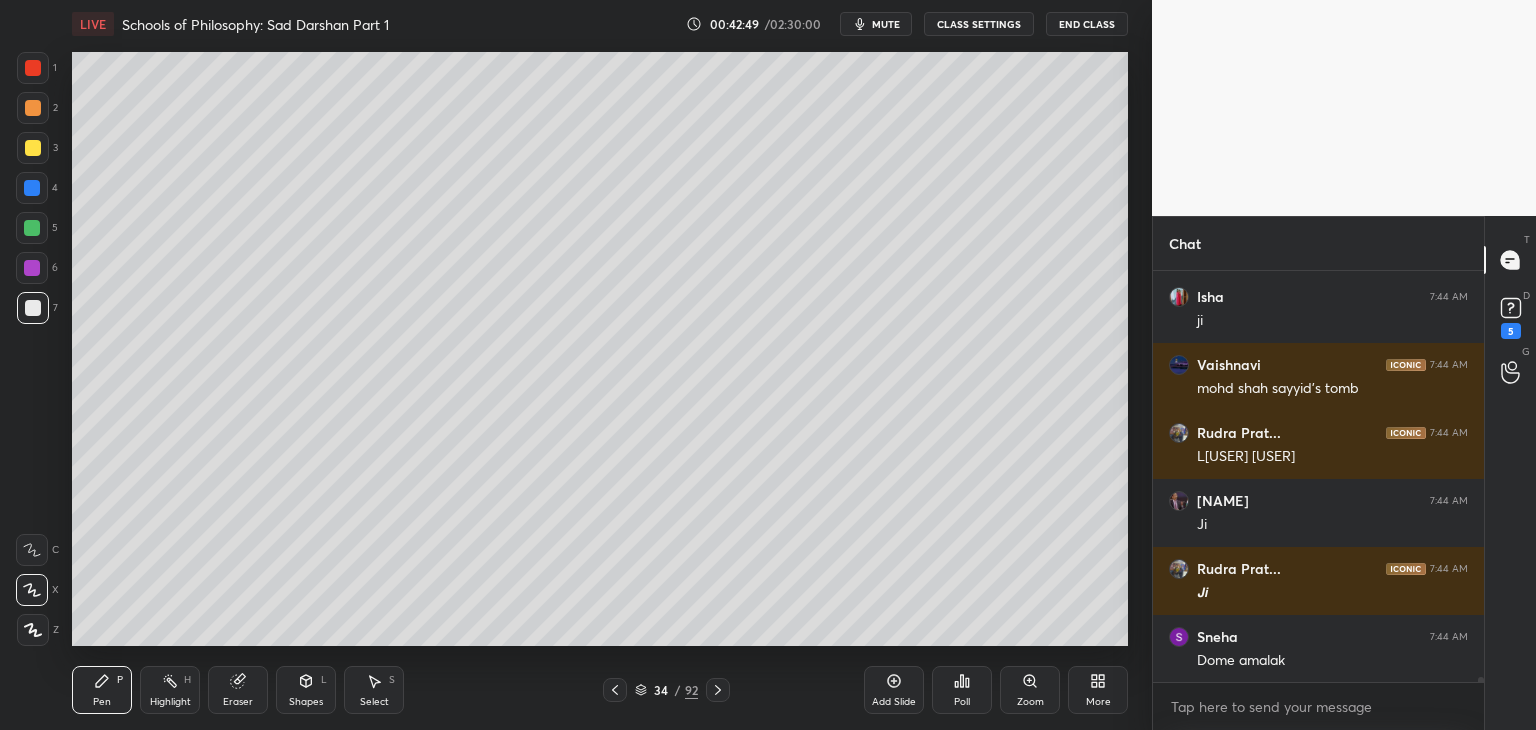 click at bounding box center [33, 148] 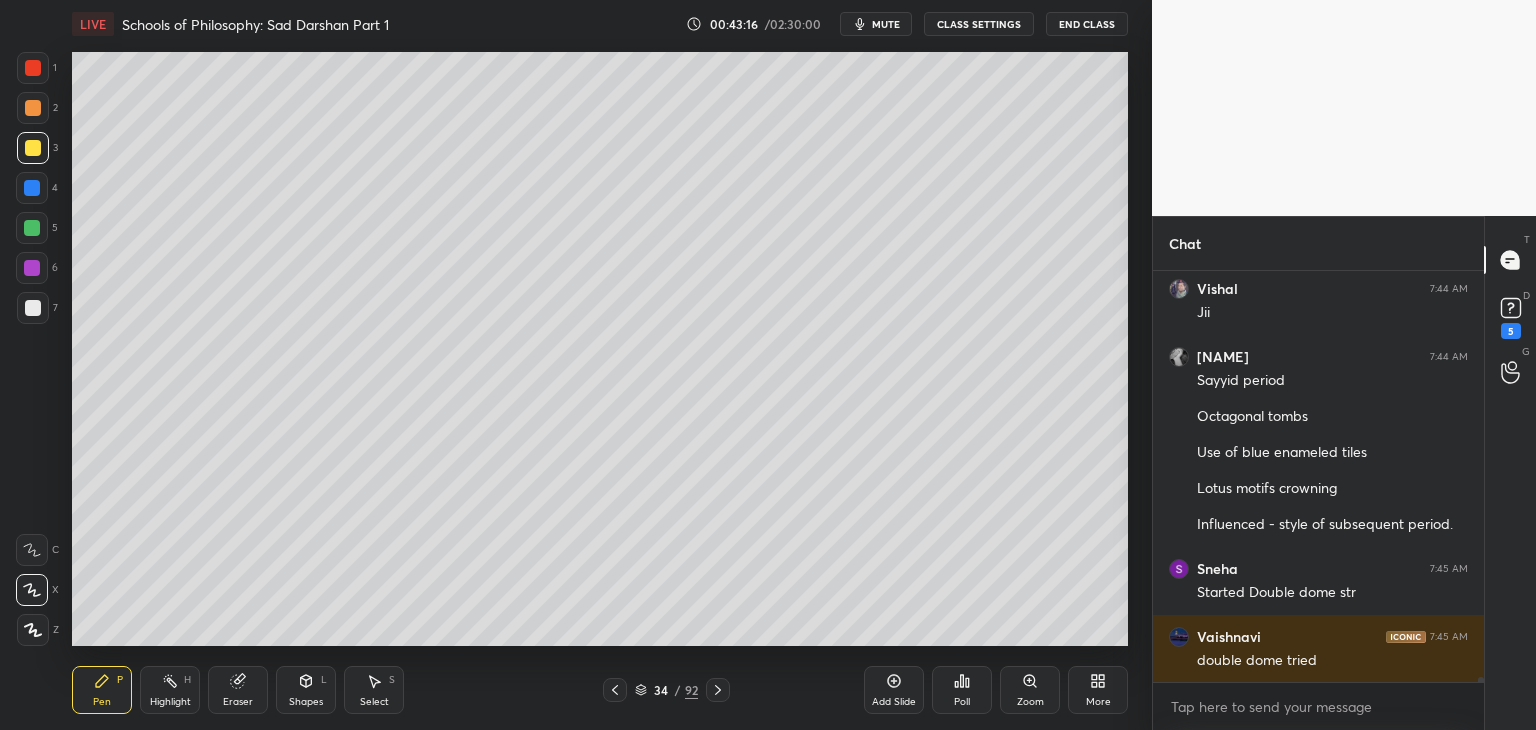 scroll, scrollTop: 33506, scrollLeft: 0, axis: vertical 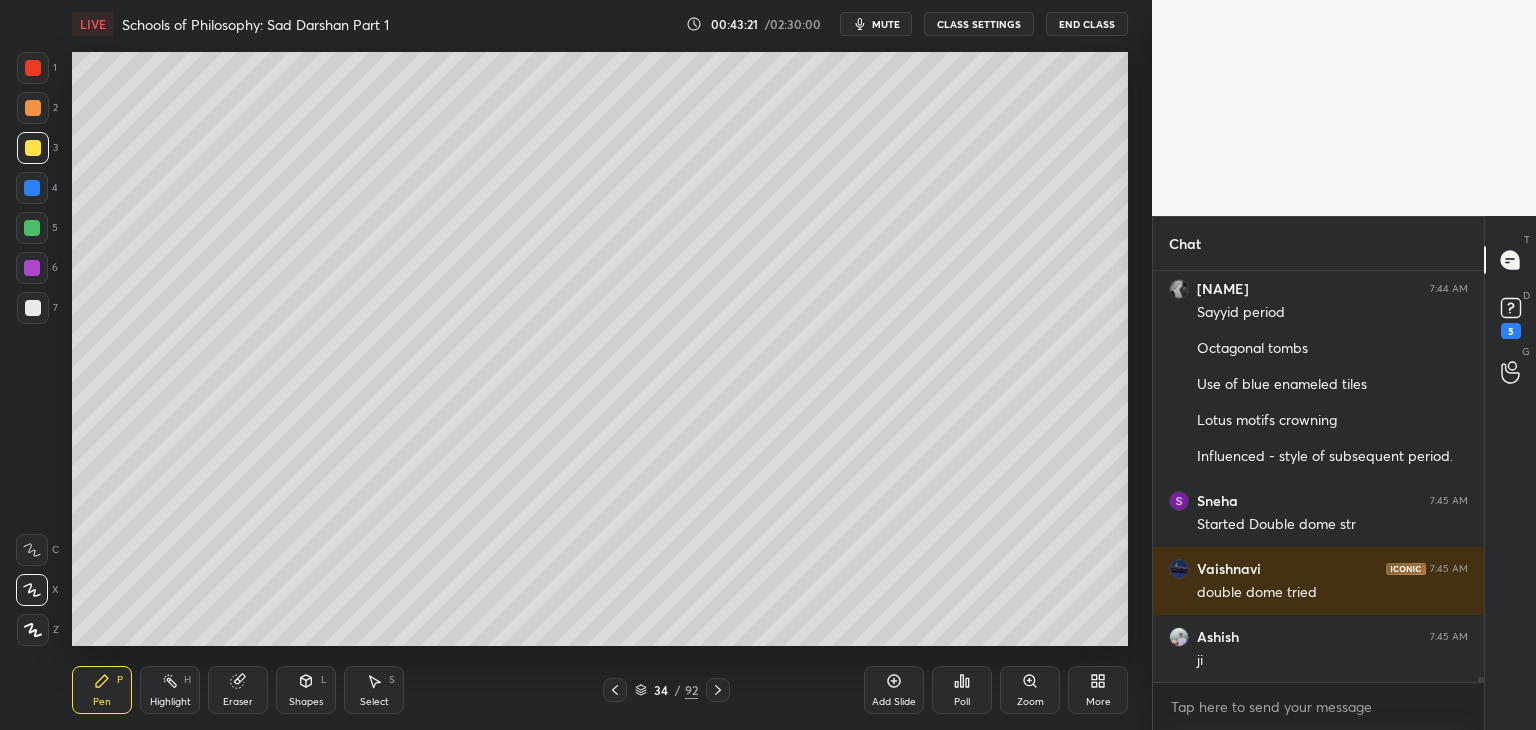 click 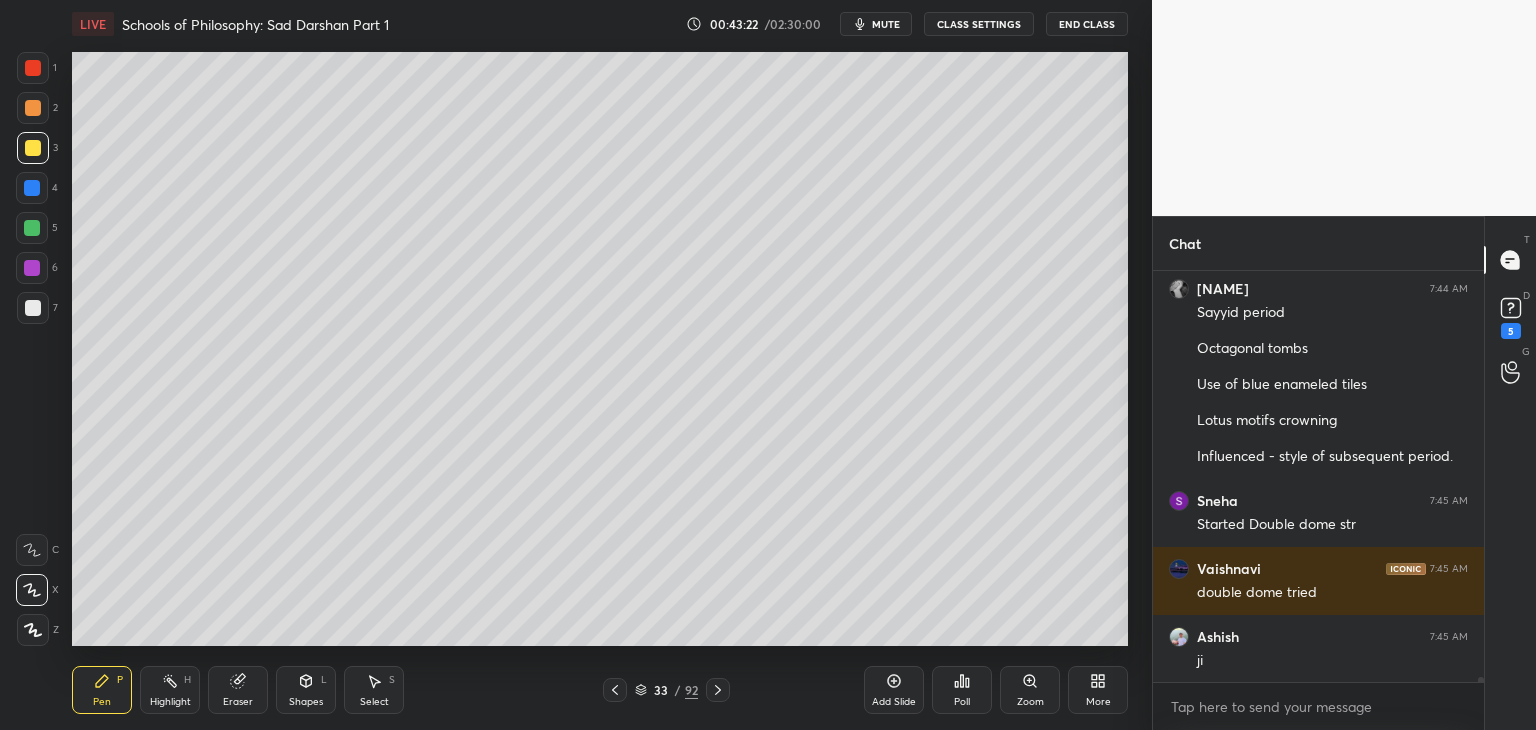 drag, startPoint x: 721, startPoint y: 690, endPoint x: 660, endPoint y: 698, distance: 61.522354 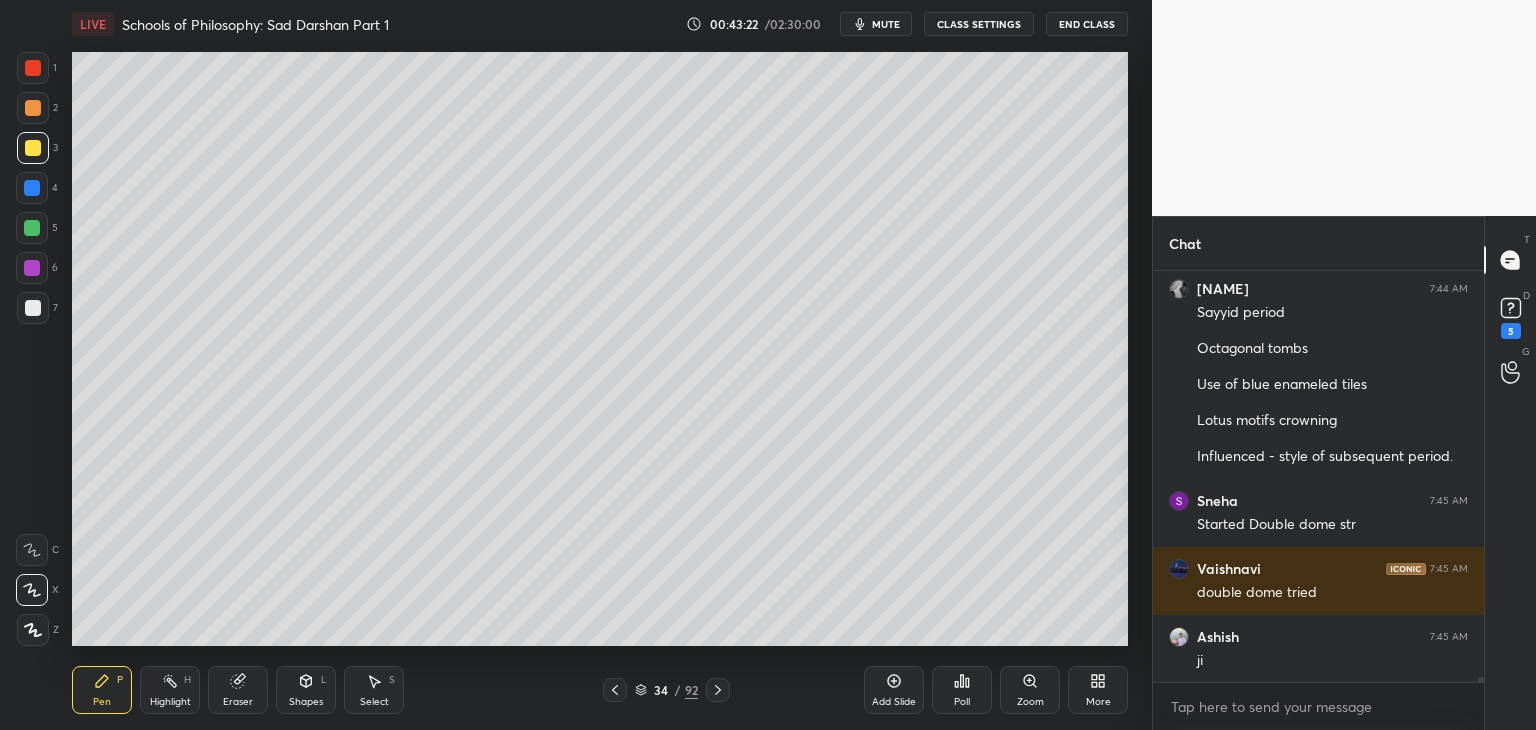 click 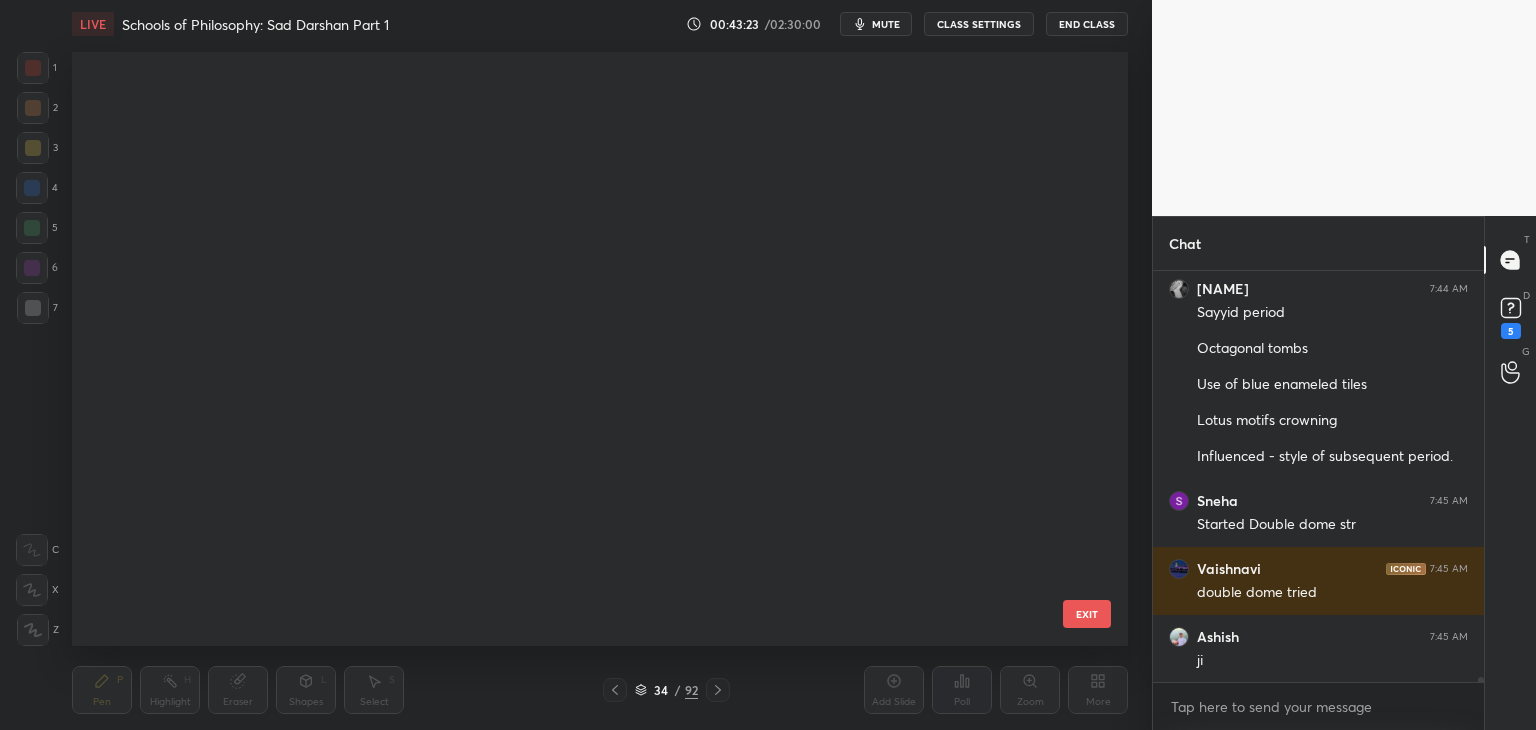 scroll, scrollTop: 33610, scrollLeft: 0, axis: vertical 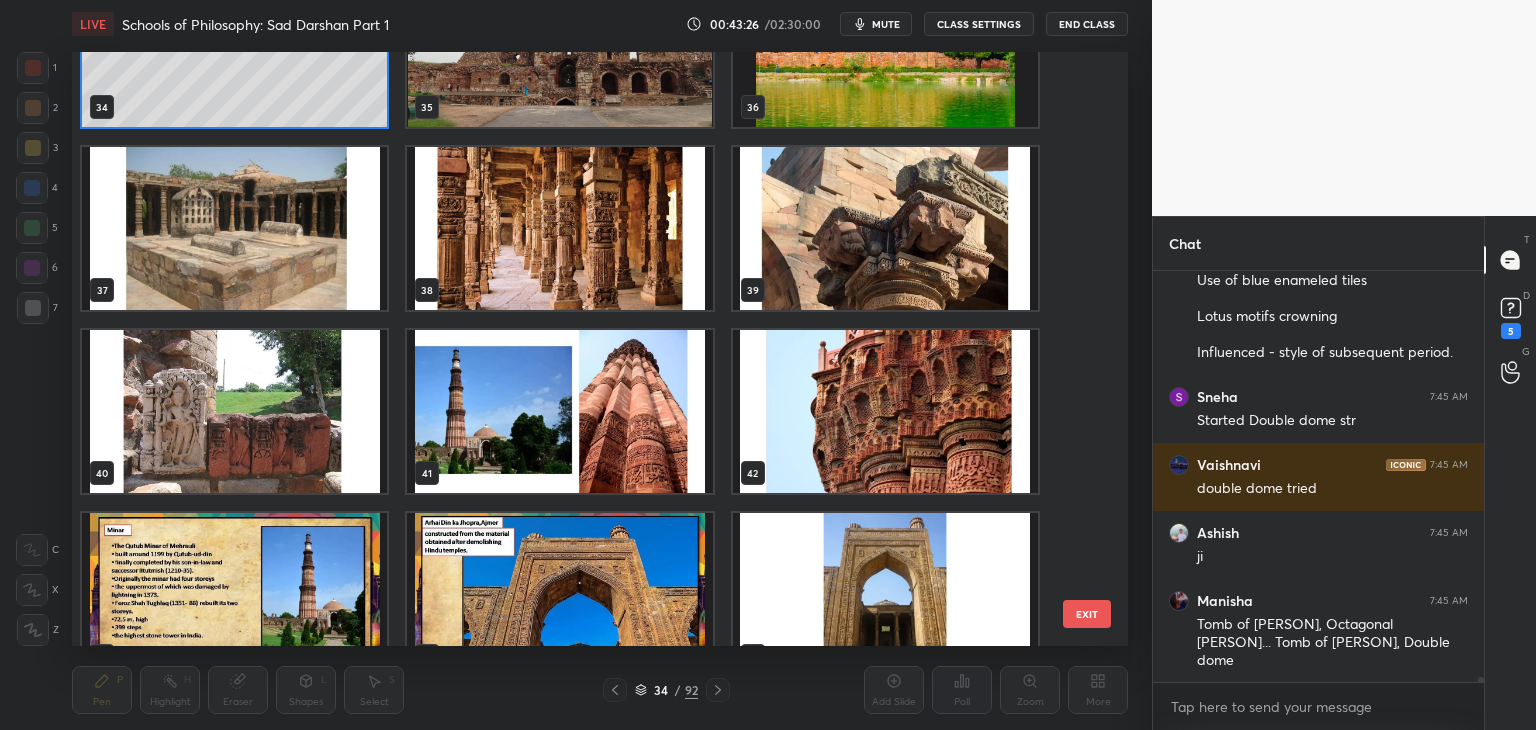 click on "mute" at bounding box center (876, 24) 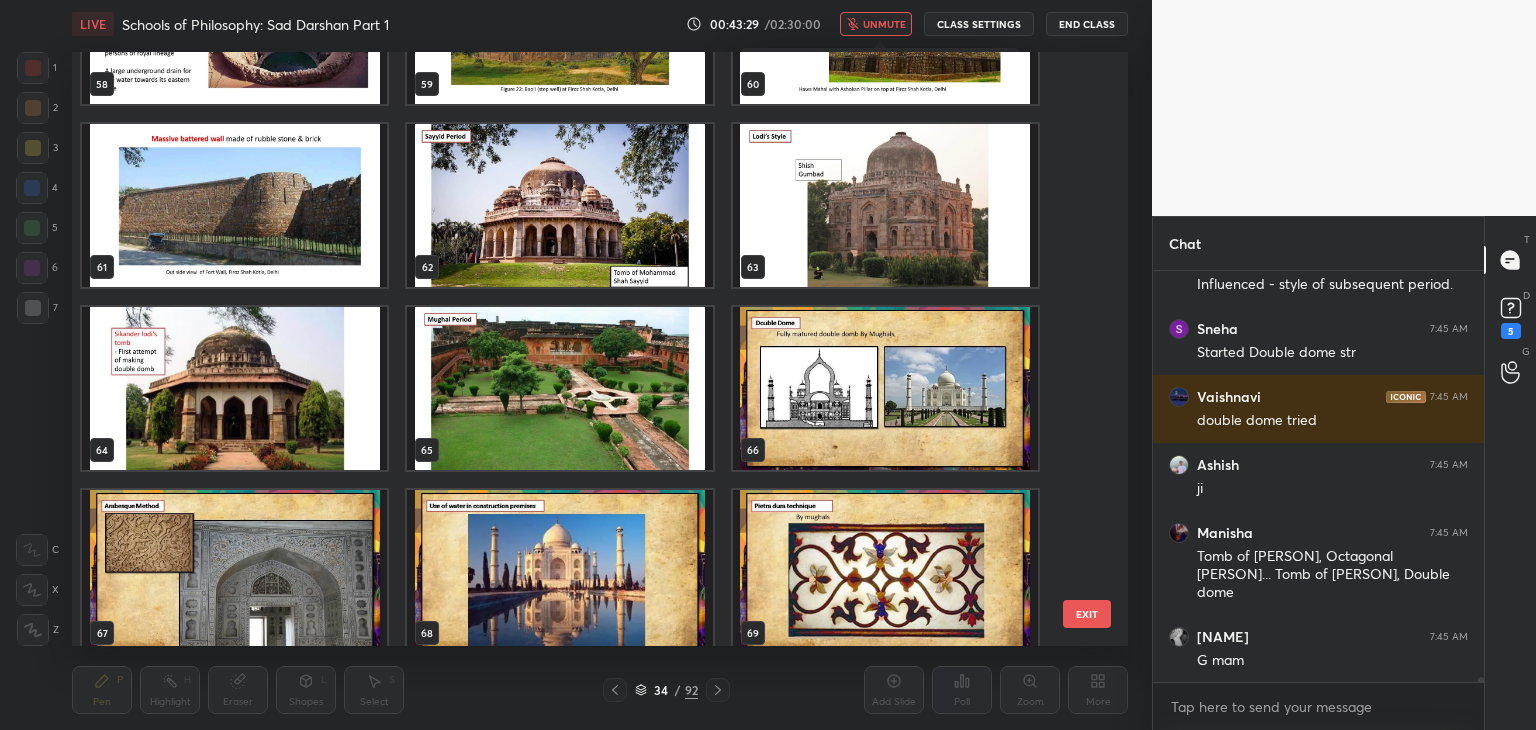scroll, scrollTop: 3529, scrollLeft: 0, axis: vertical 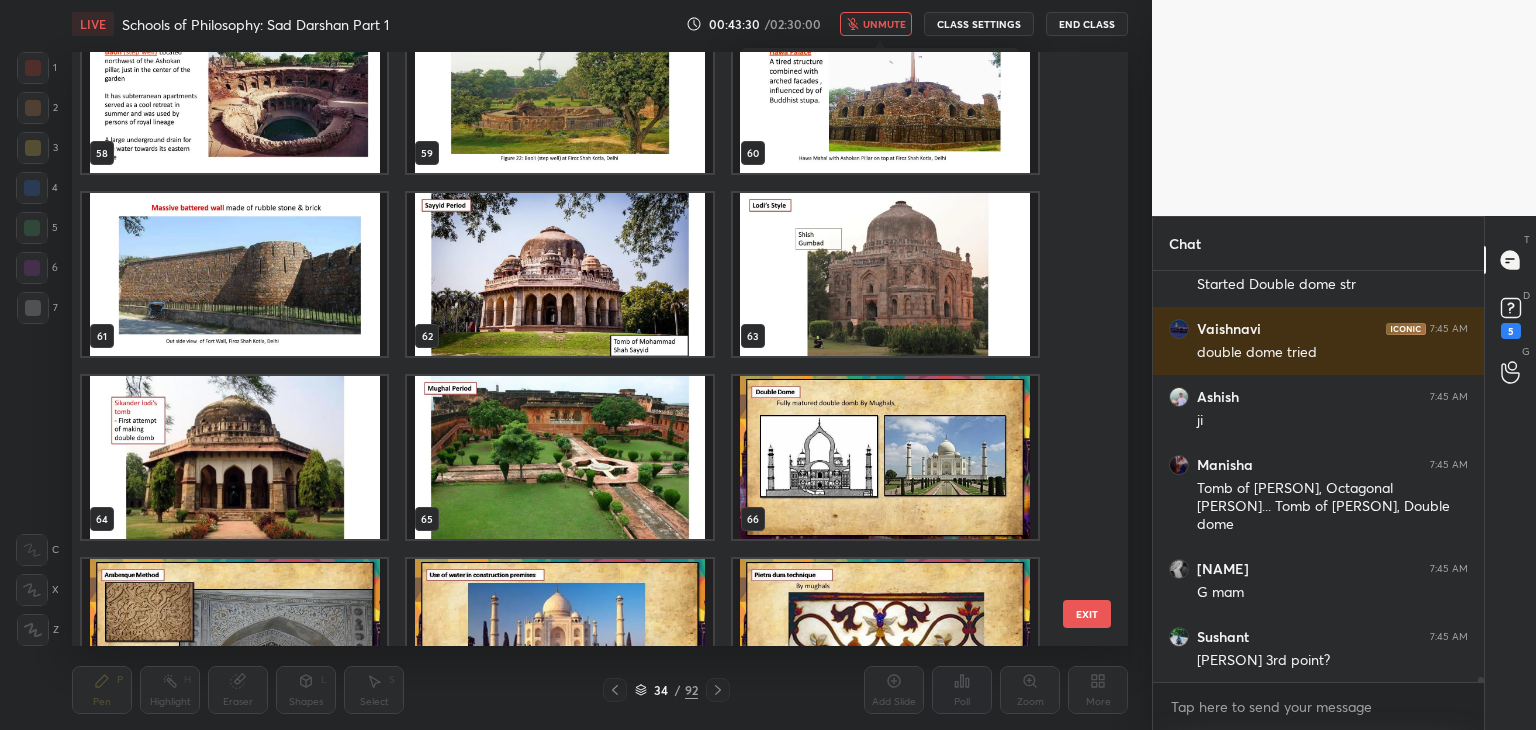 click at bounding box center [885, 274] 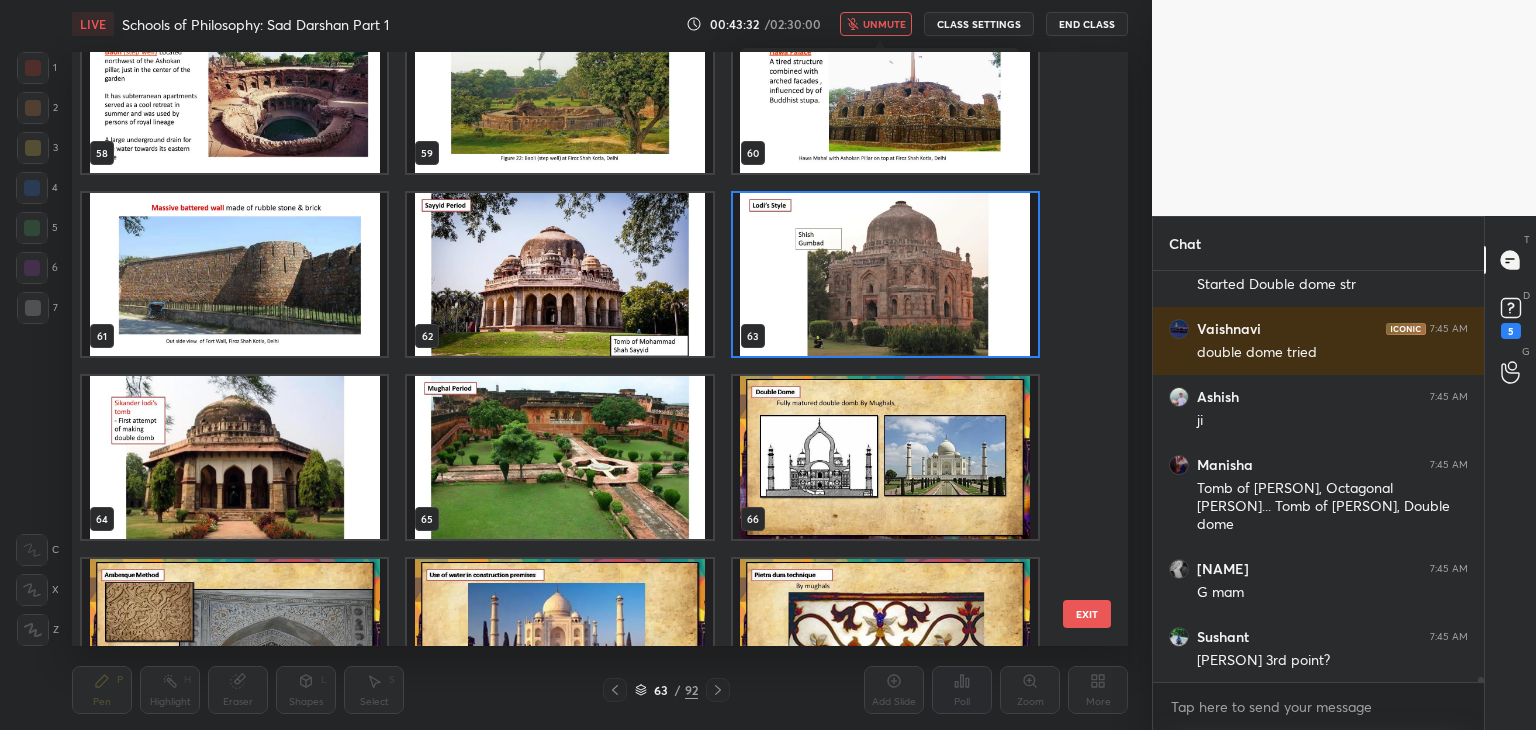 click 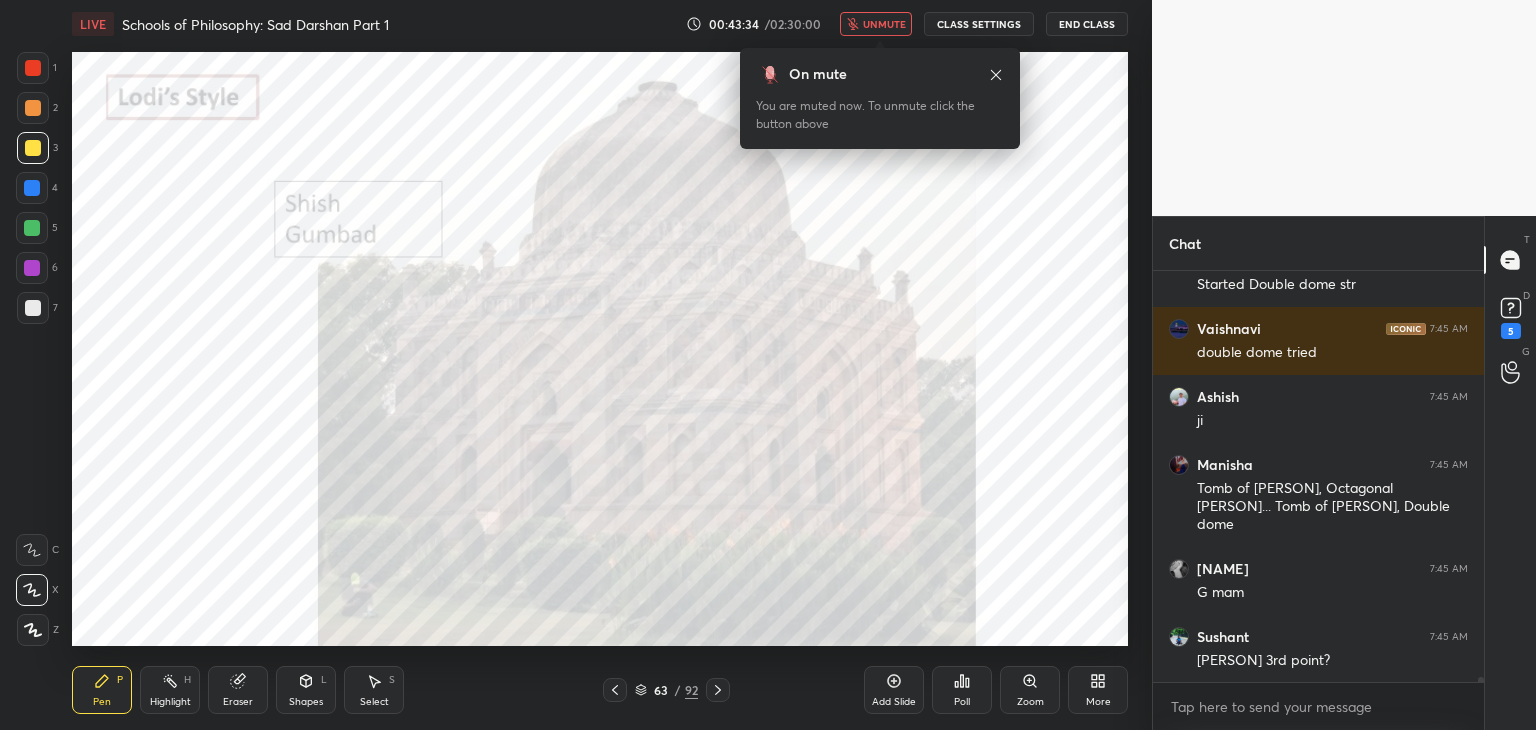 click 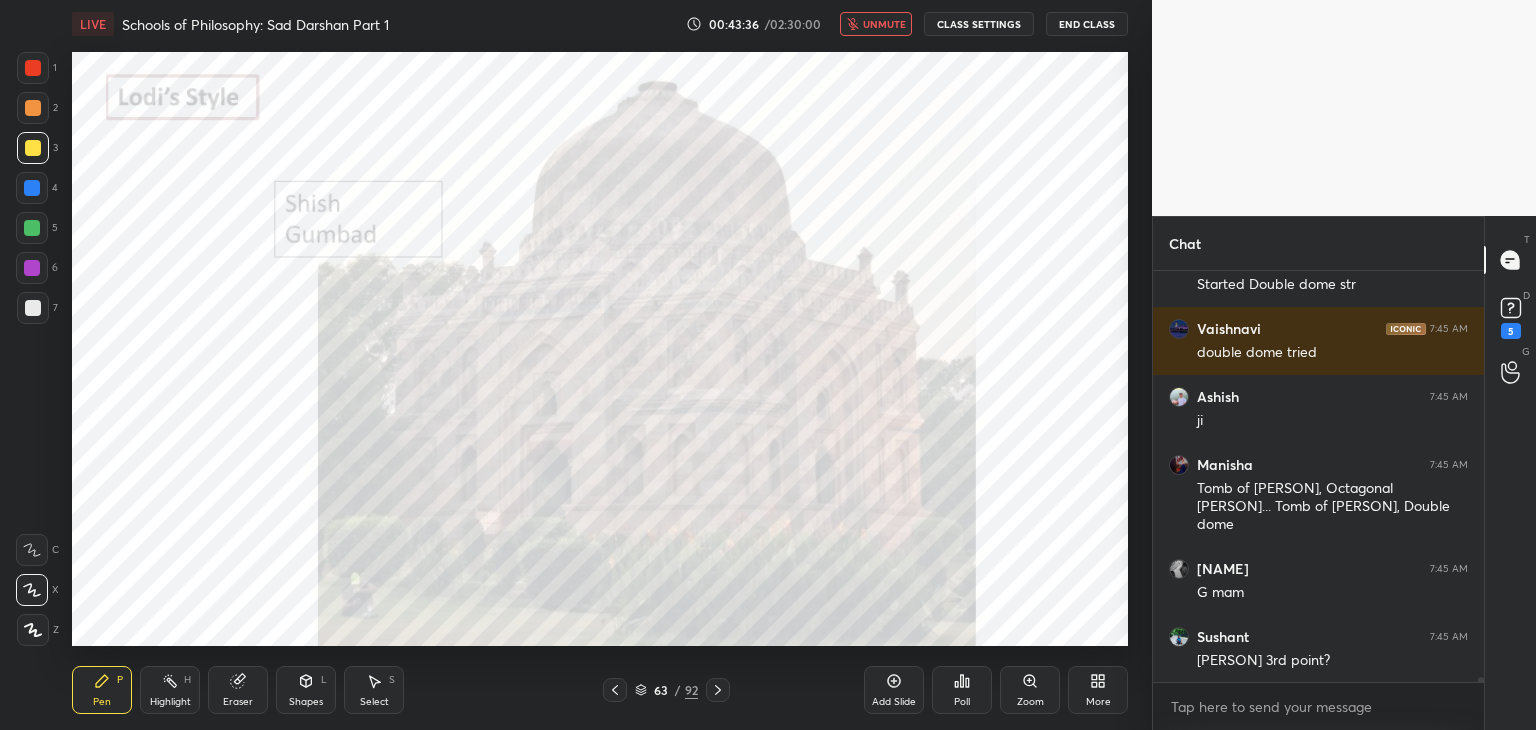 click on "unmute" at bounding box center (884, 24) 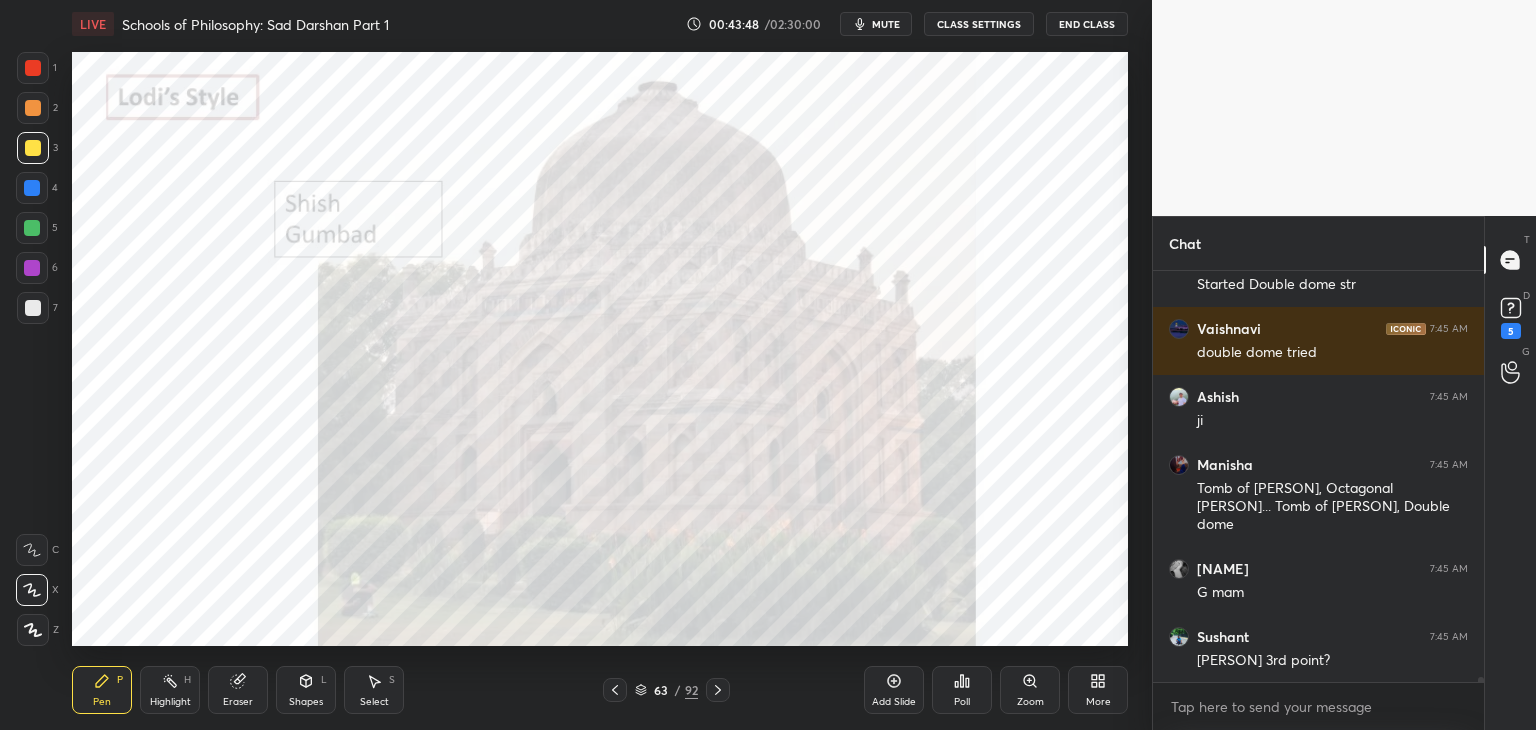 drag, startPoint x: 23, startPoint y: 309, endPoint x: 48, endPoint y: 309, distance: 25 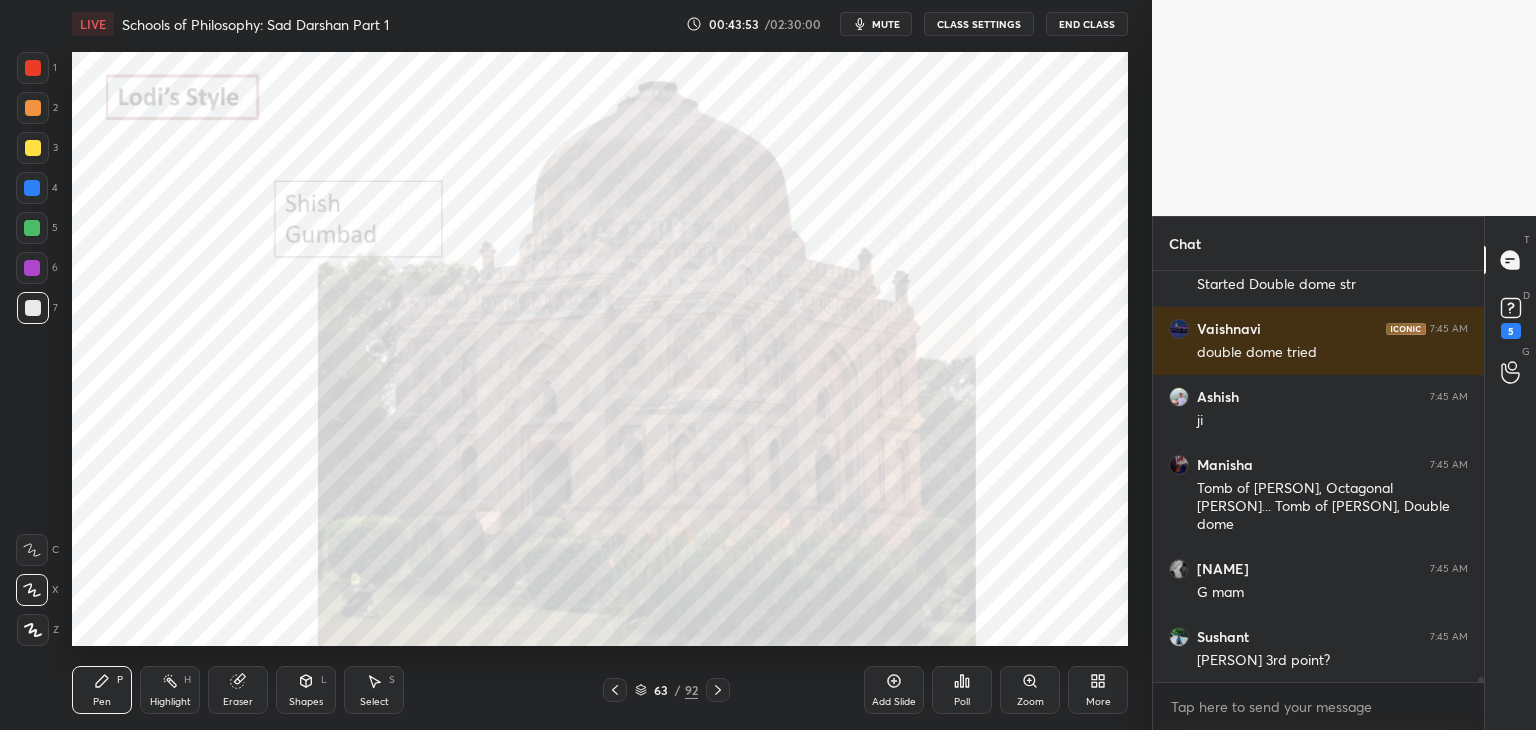 click at bounding box center (33, 68) 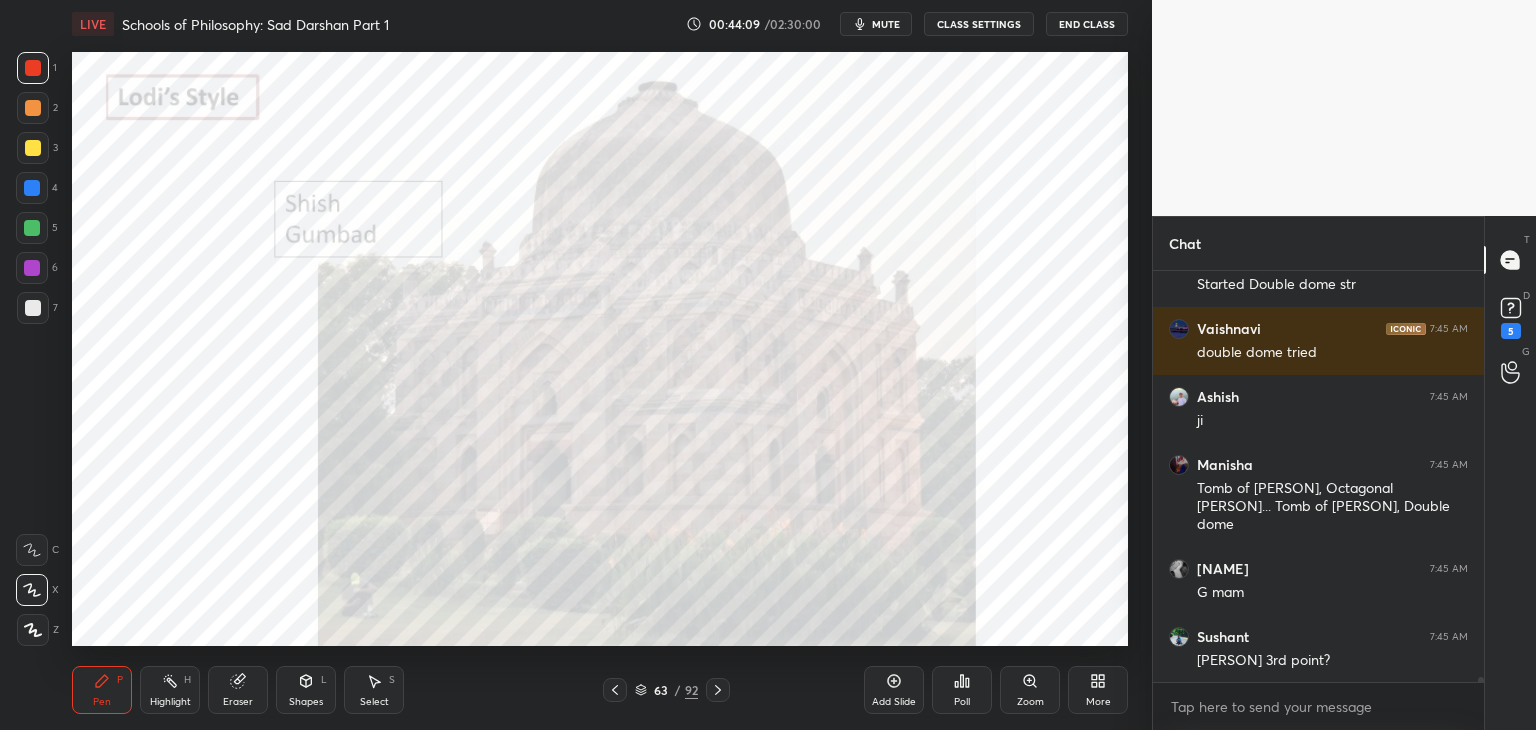 scroll, scrollTop: 33814, scrollLeft: 0, axis: vertical 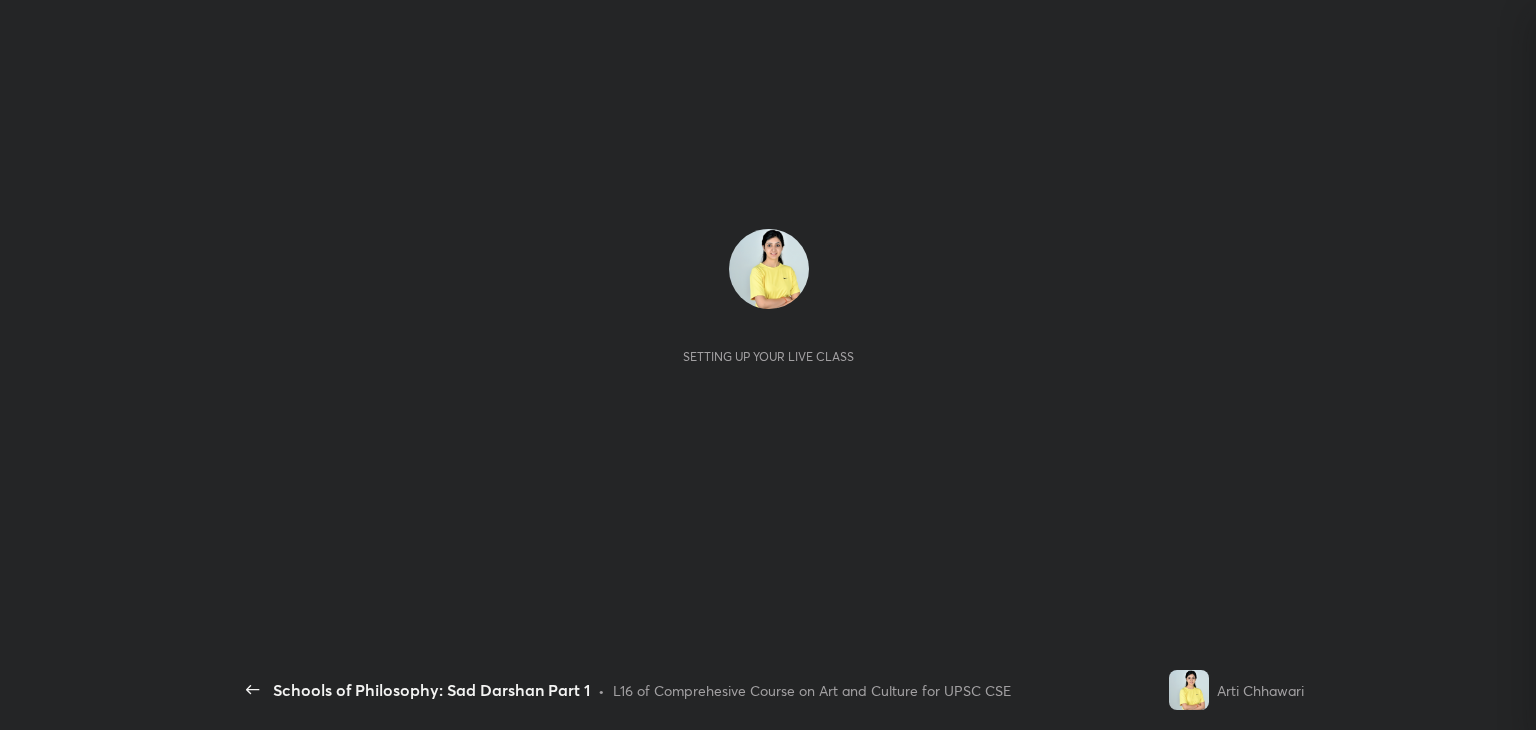click on "Setting up your live class" at bounding box center (768, 349) 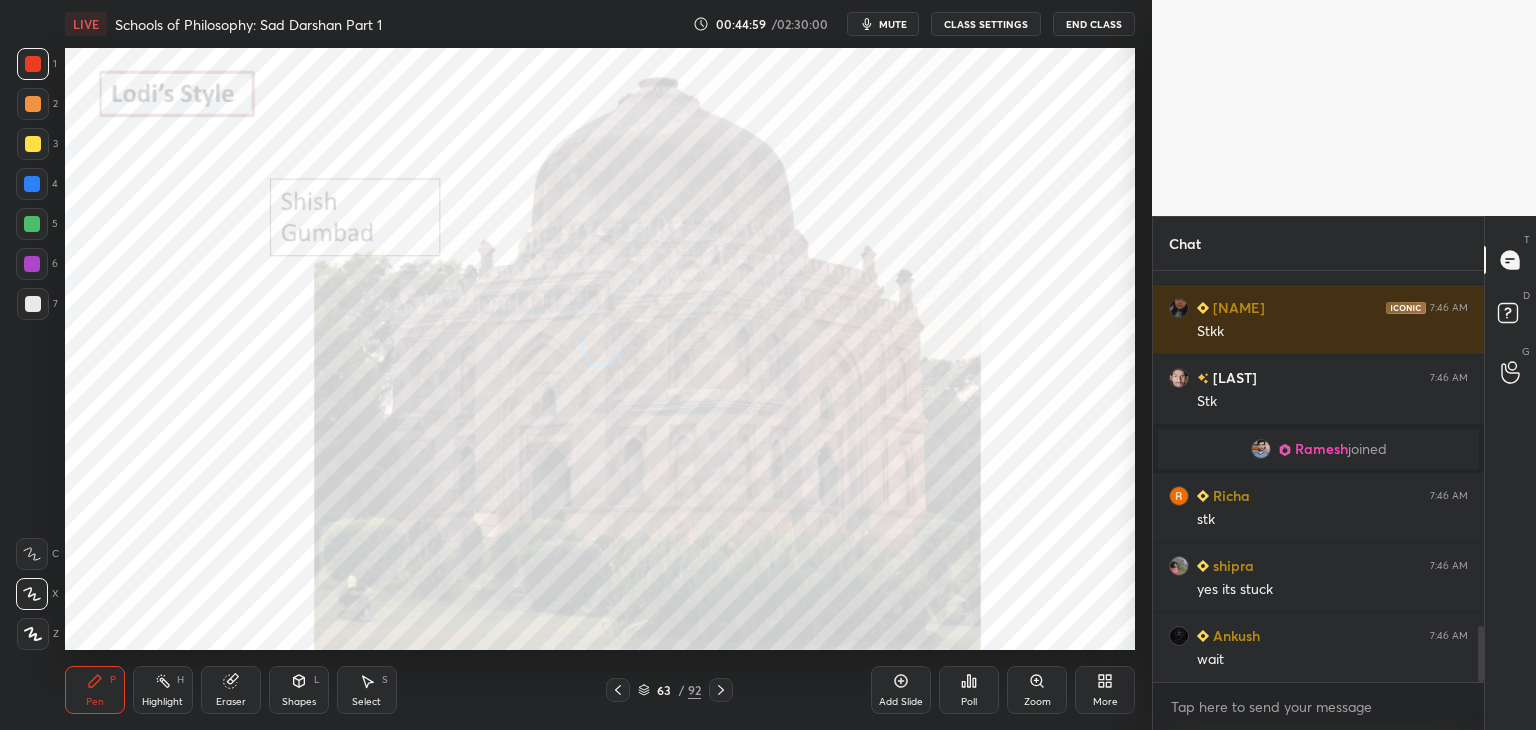 scroll, scrollTop: 602, scrollLeft: 1241, axis: both 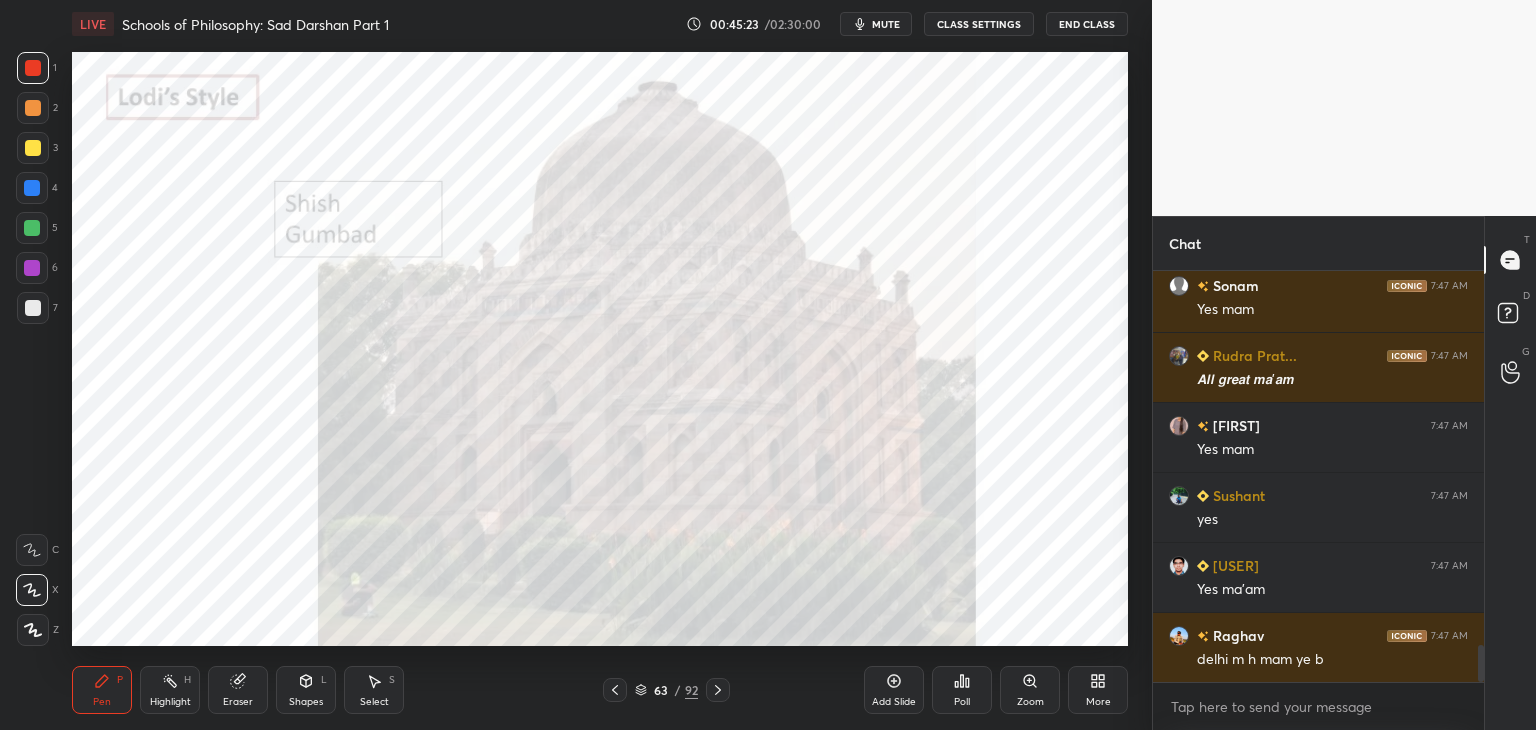 click at bounding box center (32, 188) 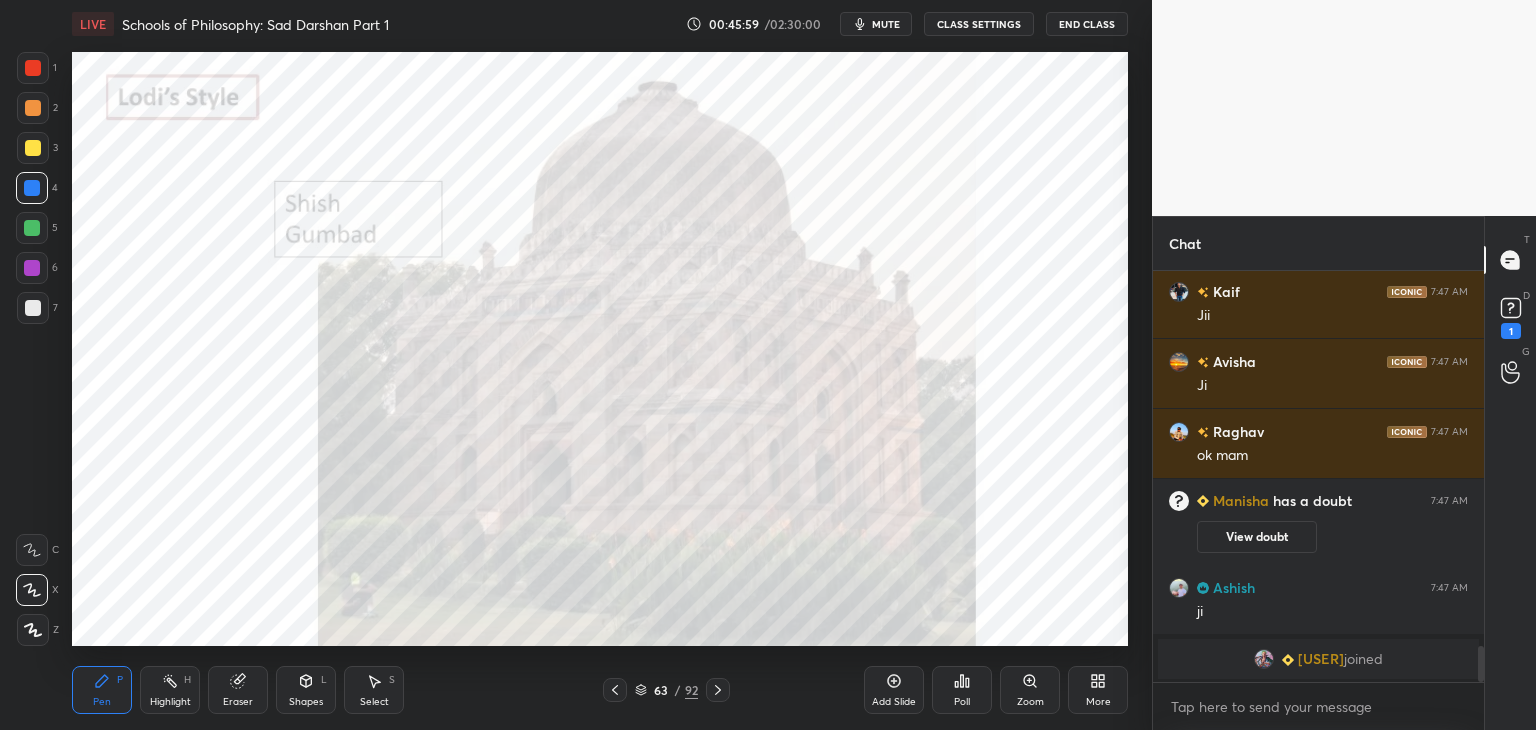 click 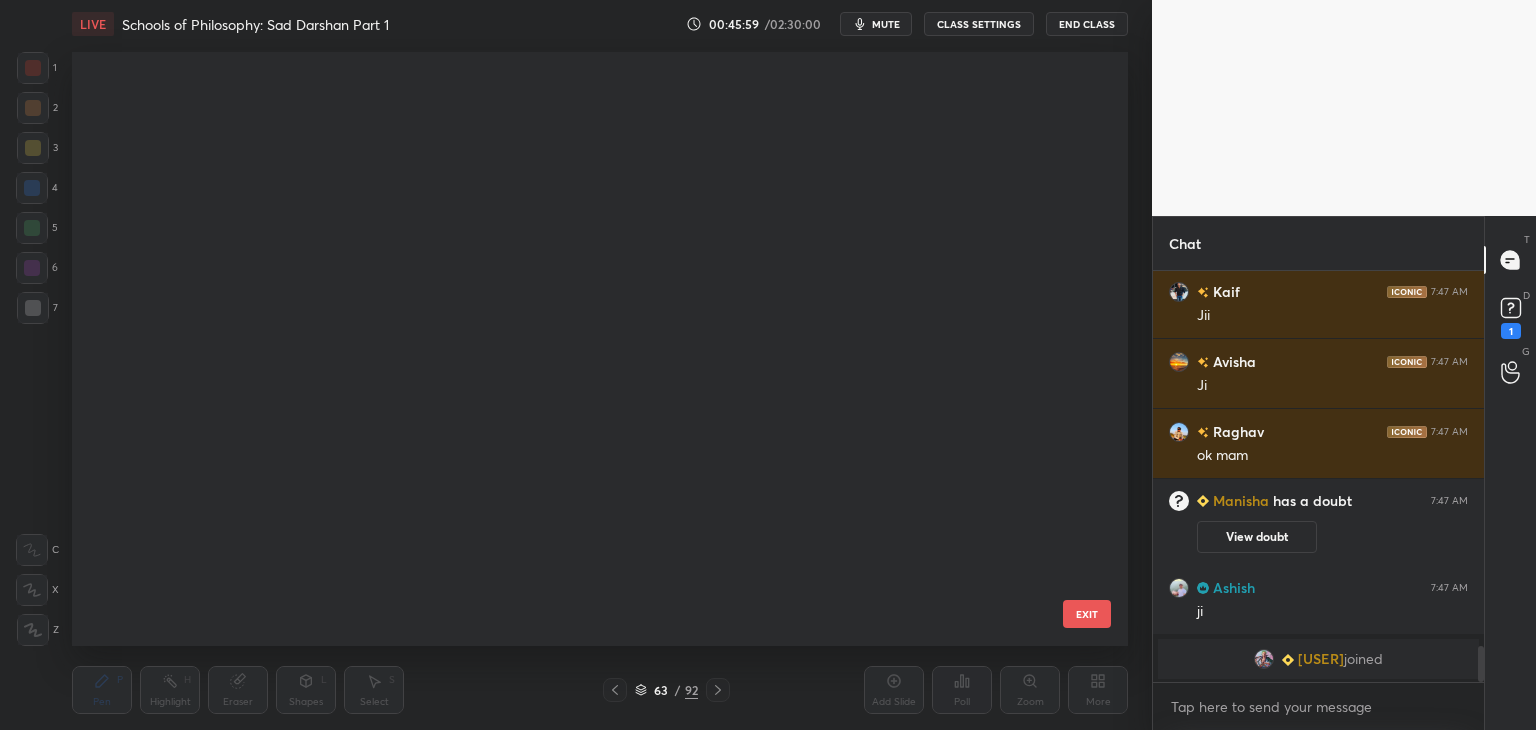 scroll, scrollTop: 3248, scrollLeft: 0, axis: vertical 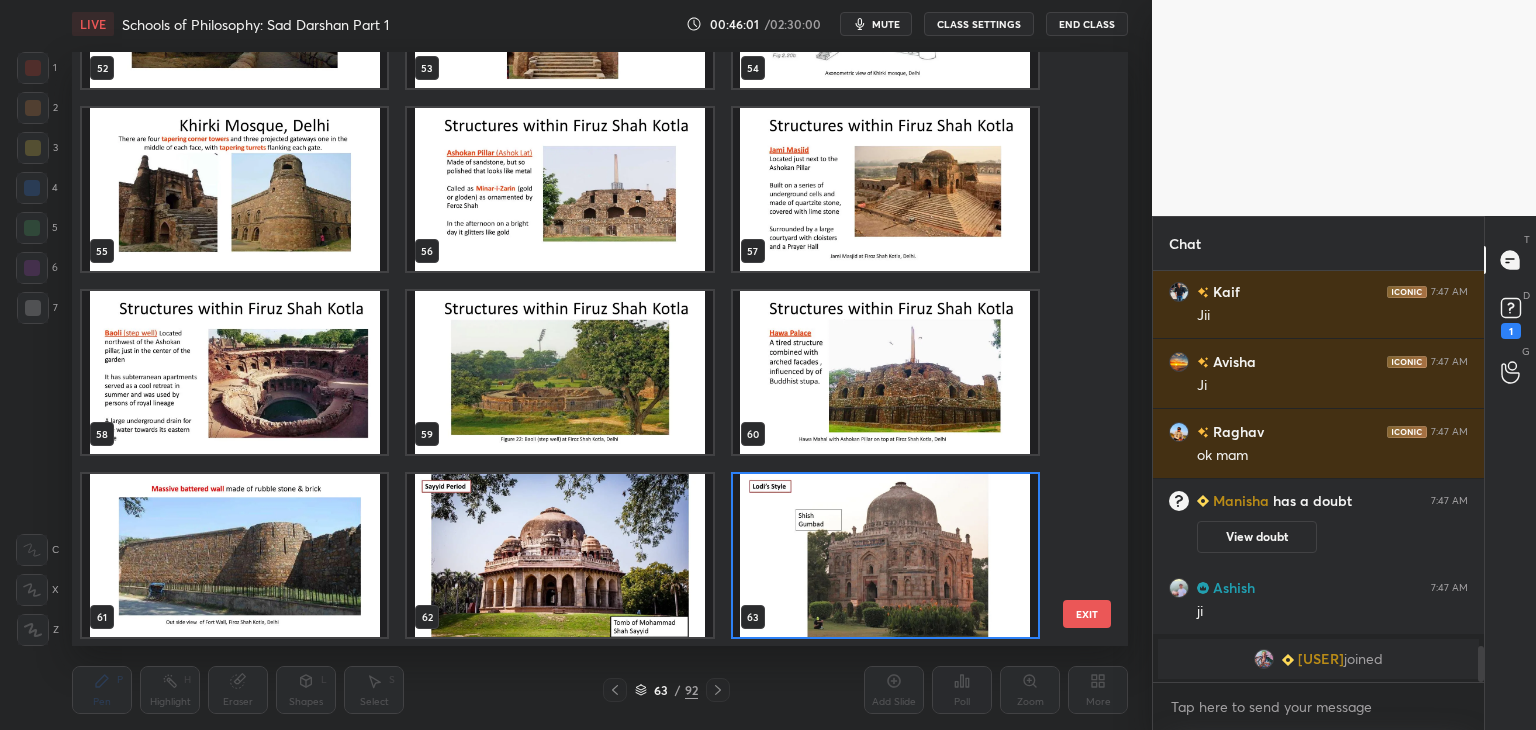click on "49 50 51 52 53 54 55 56 57 58 59 60 61 62 63 EXIT" at bounding box center [600, 349] 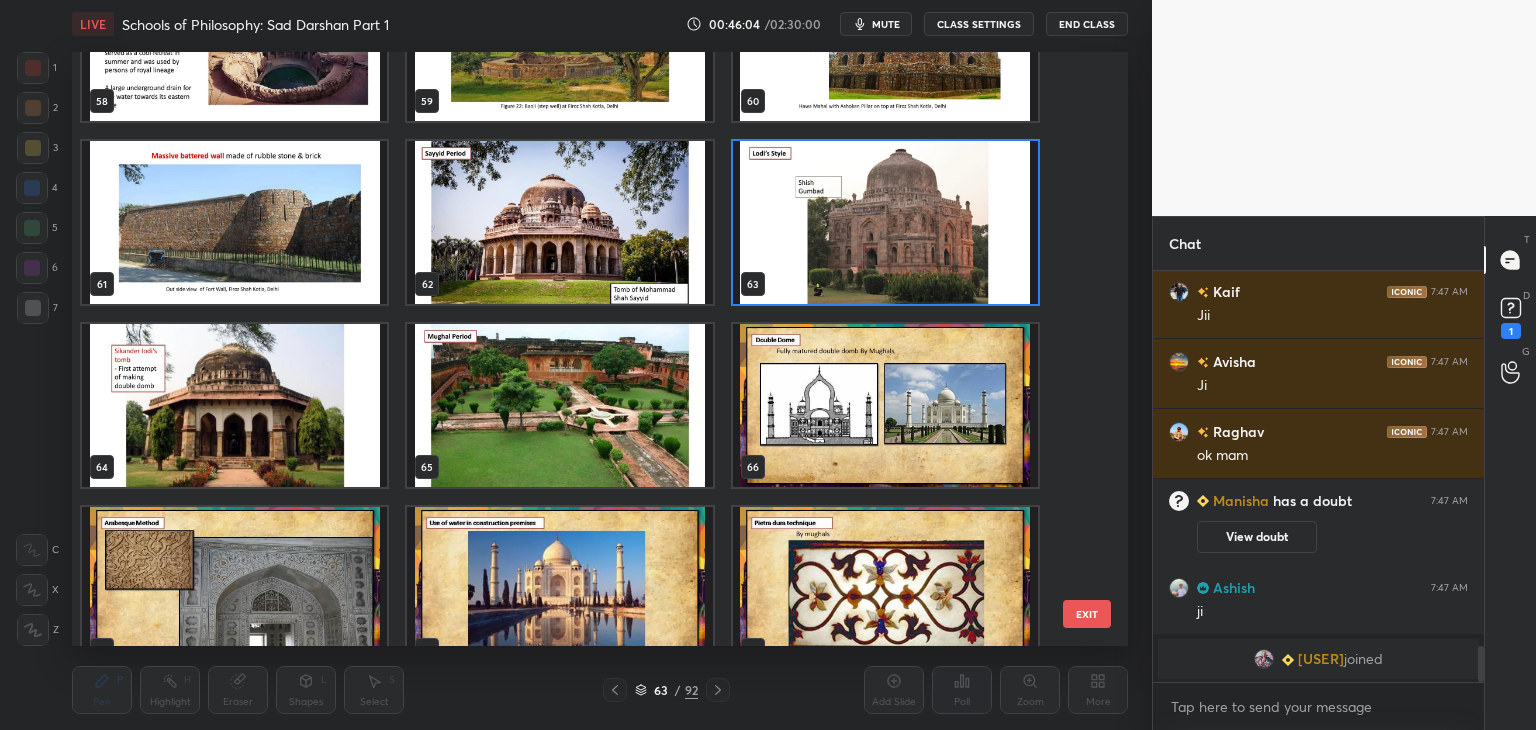 scroll, scrollTop: 3633, scrollLeft: 0, axis: vertical 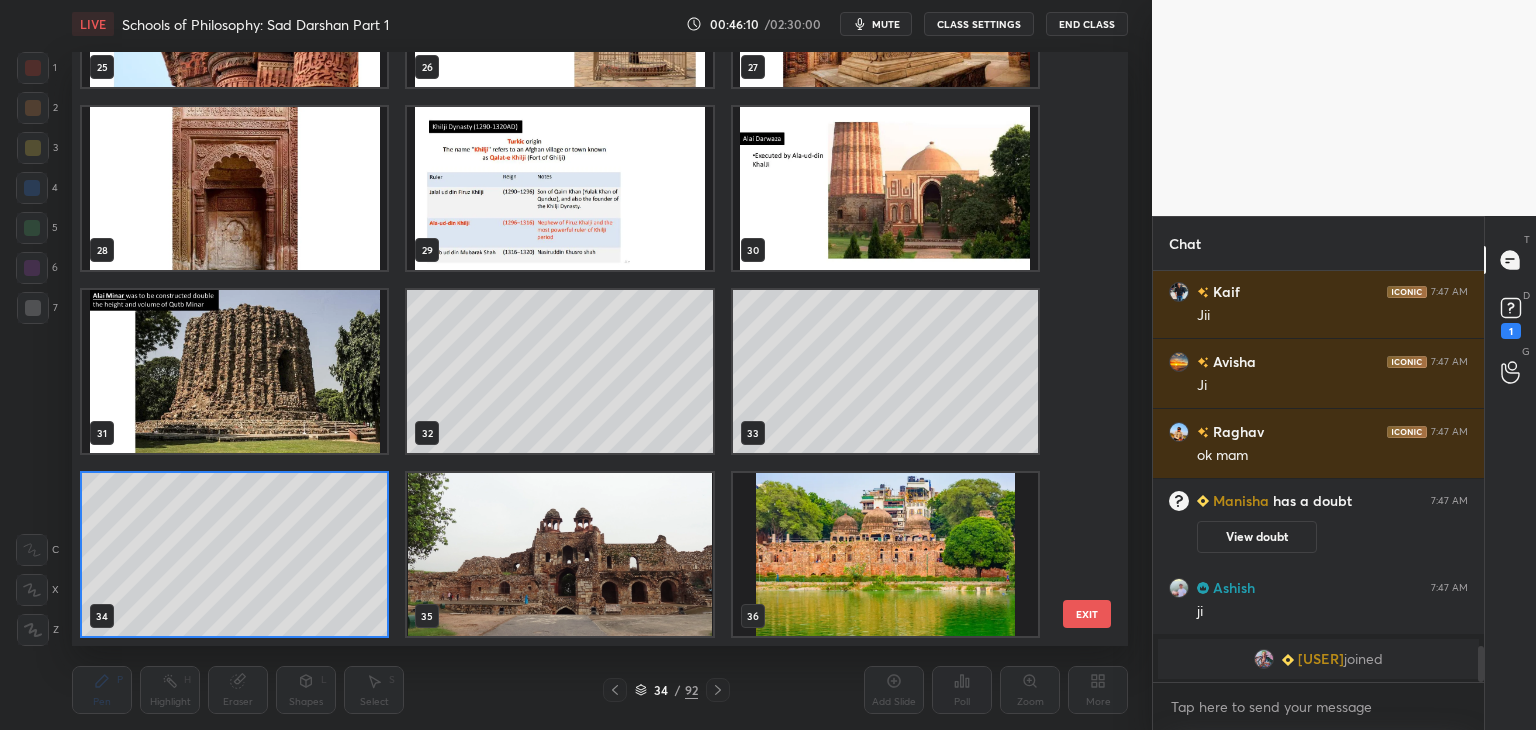 click 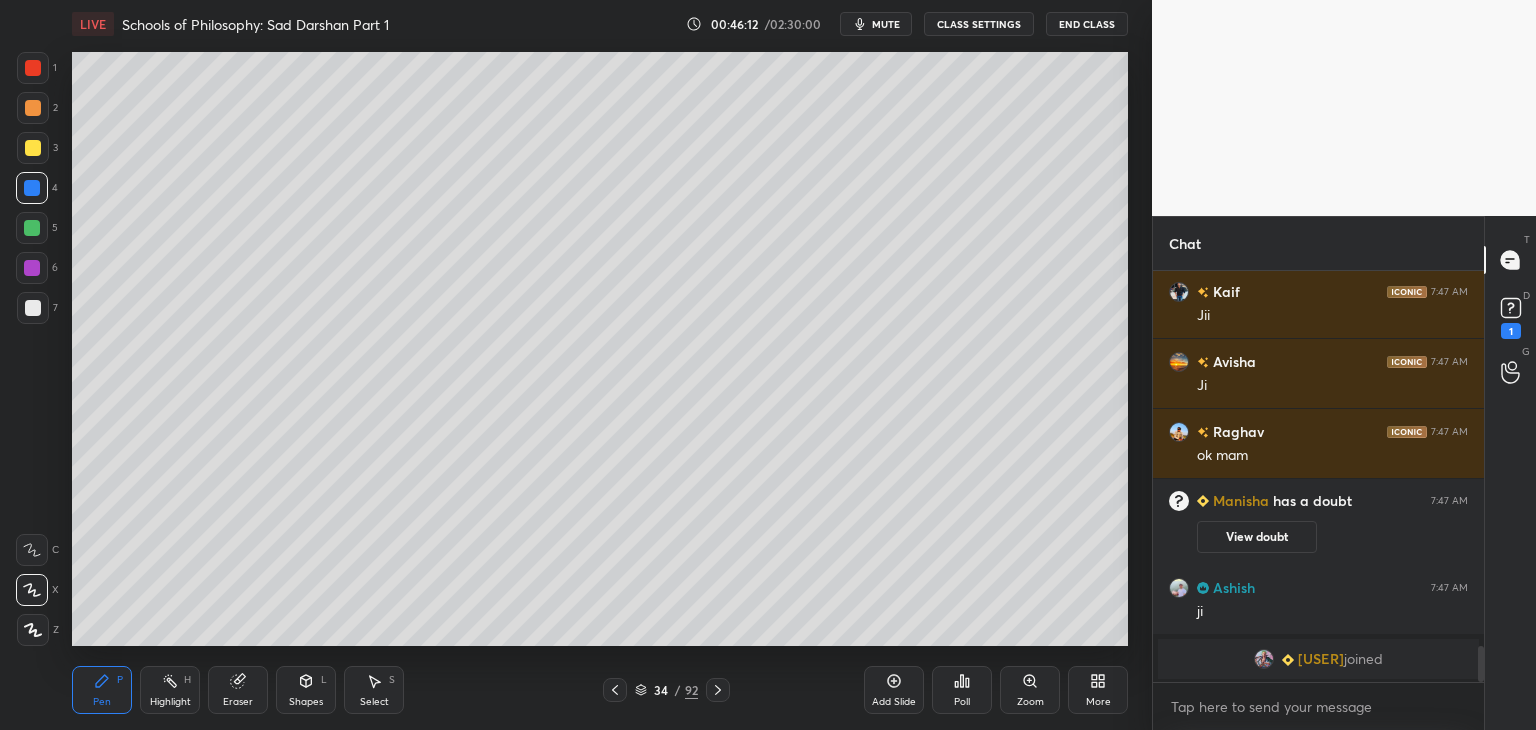 click at bounding box center (33, 148) 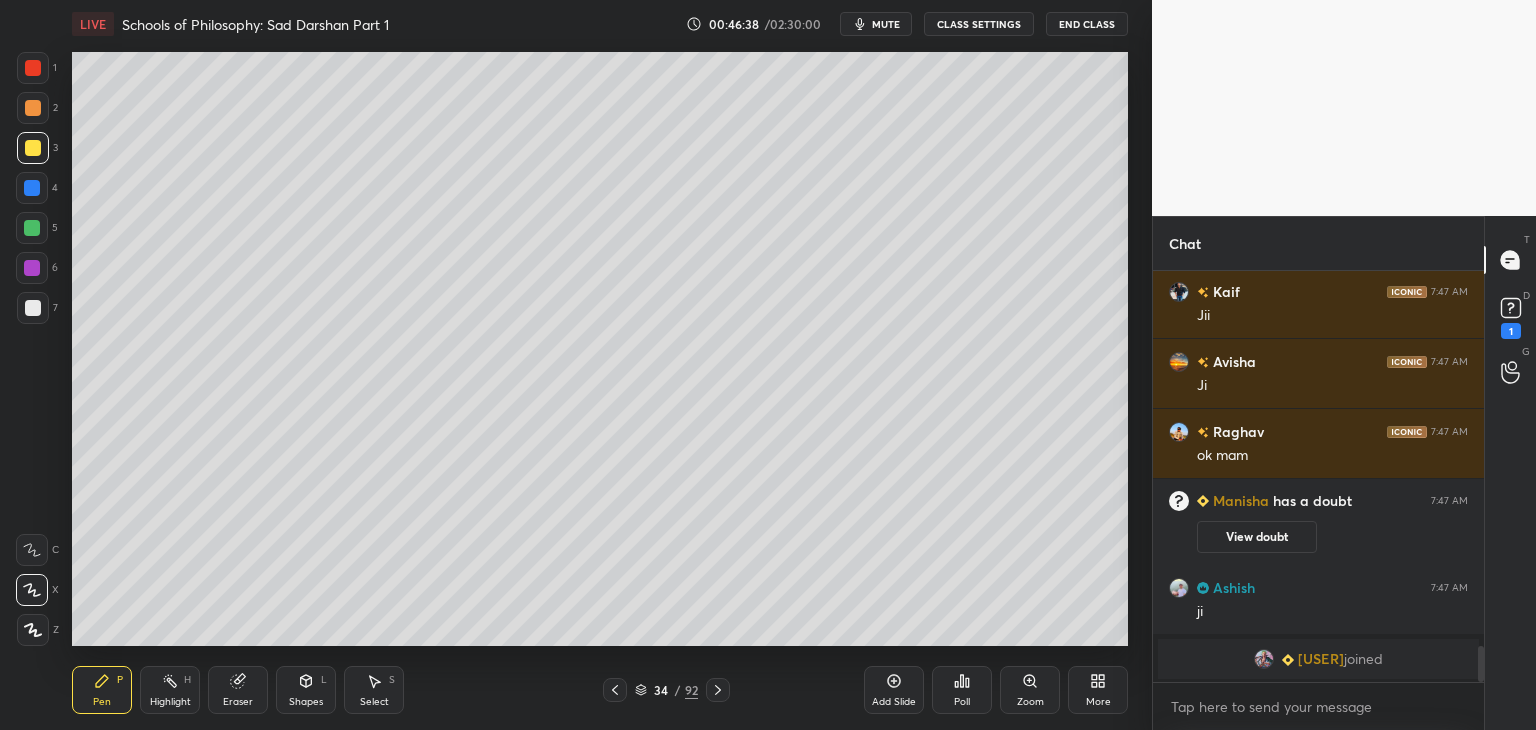 scroll, scrollTop: 4256, scrollLeft: 0, axis: vertical 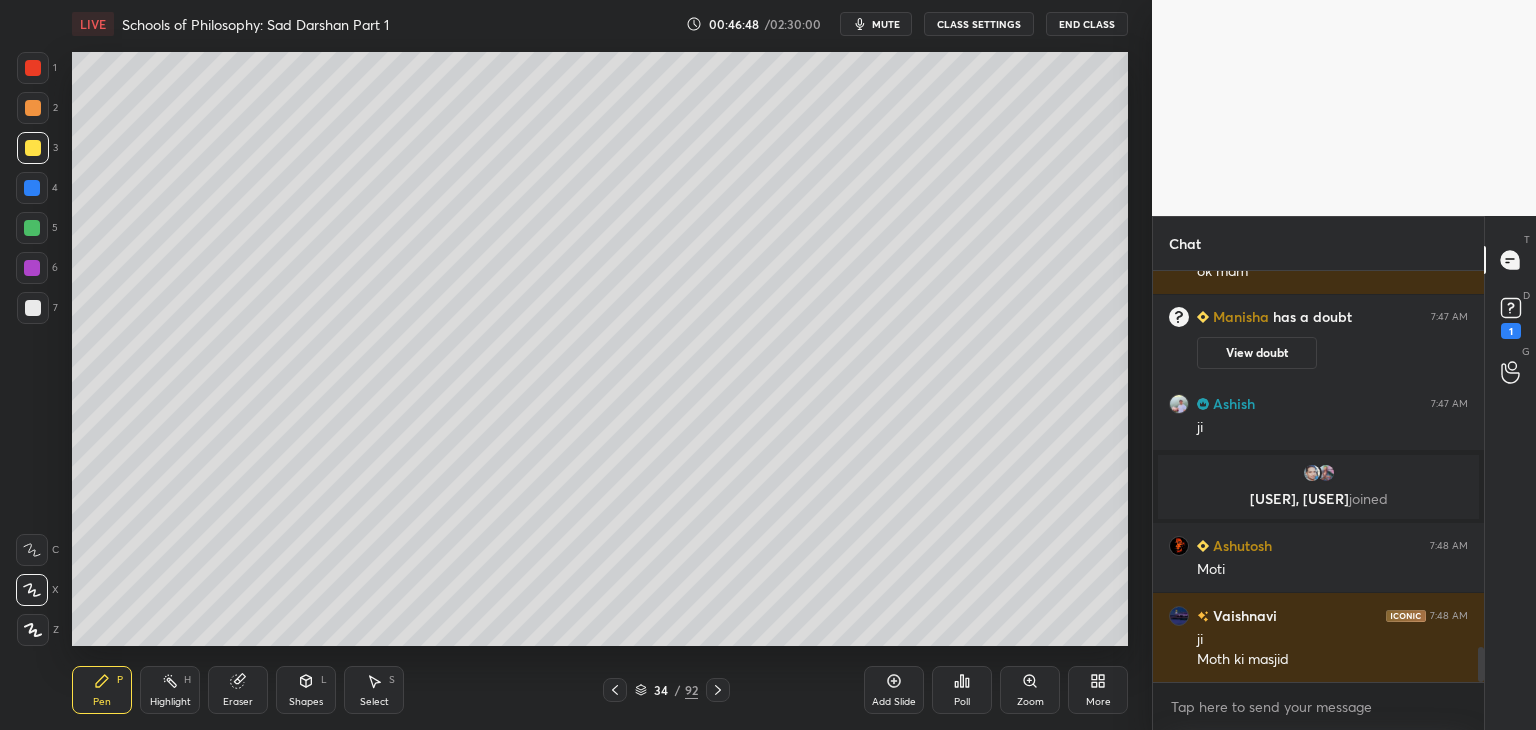click at bounding box center [32, 188] 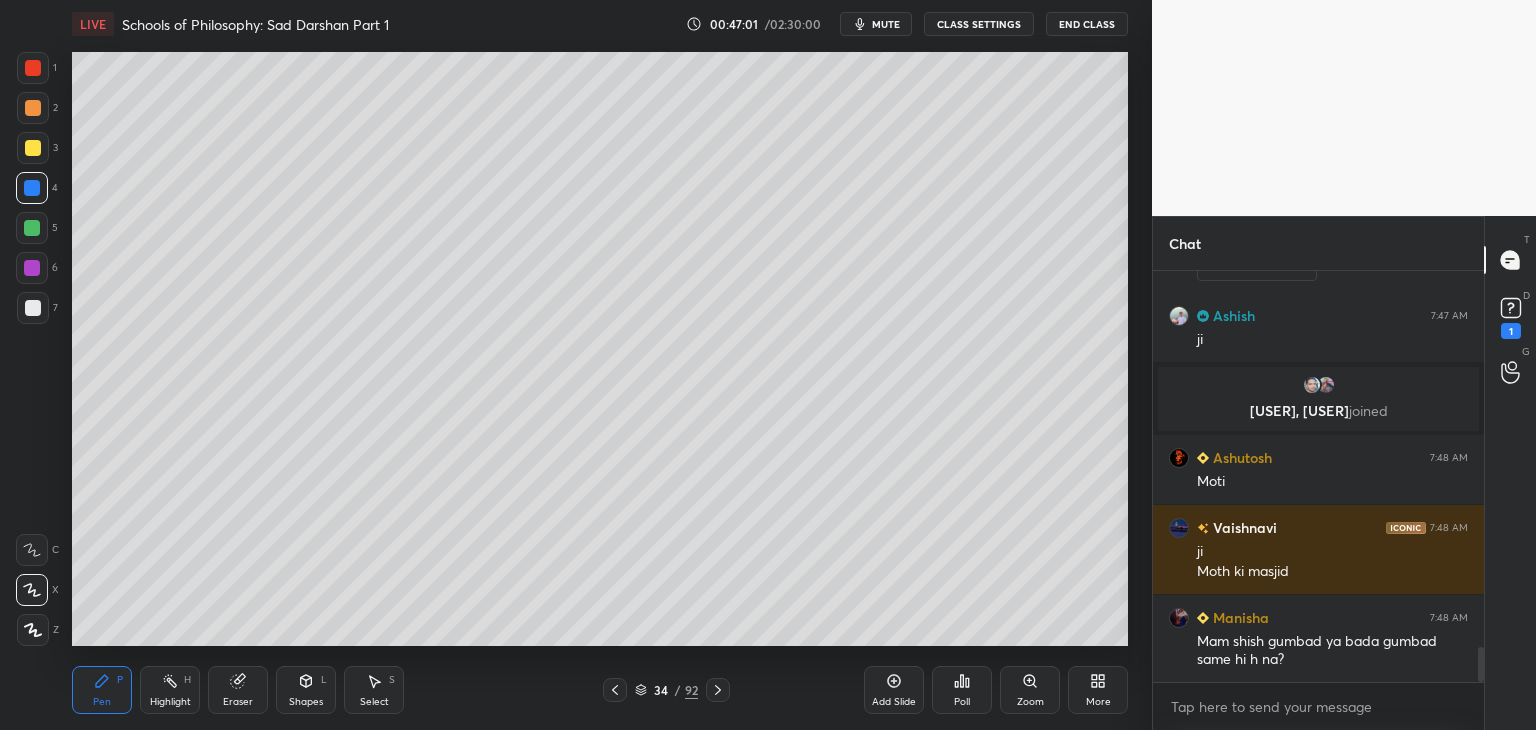 scroll, scrollTop: 4534, scrollLeft: 0, axis: vertical 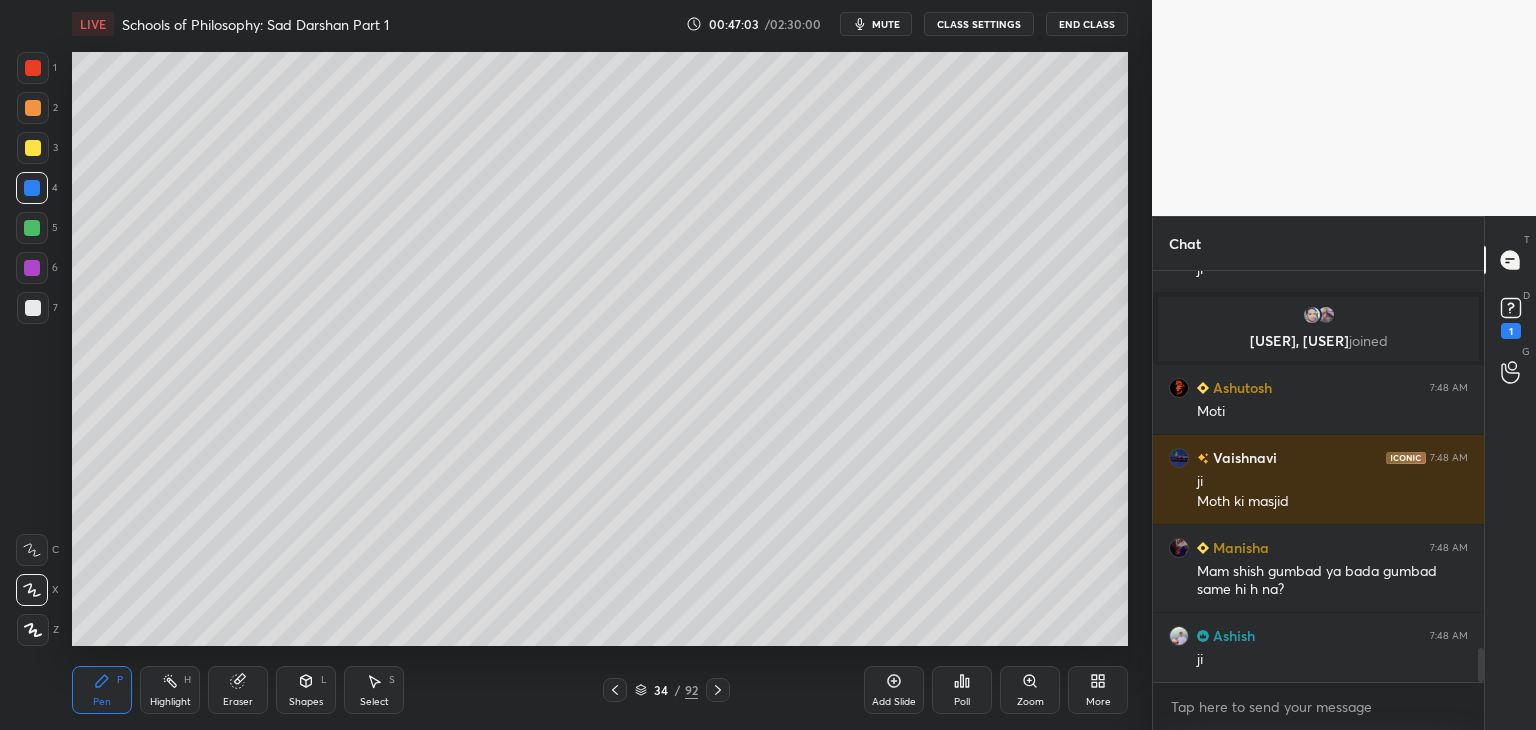 click at bounding box center (33, 308) 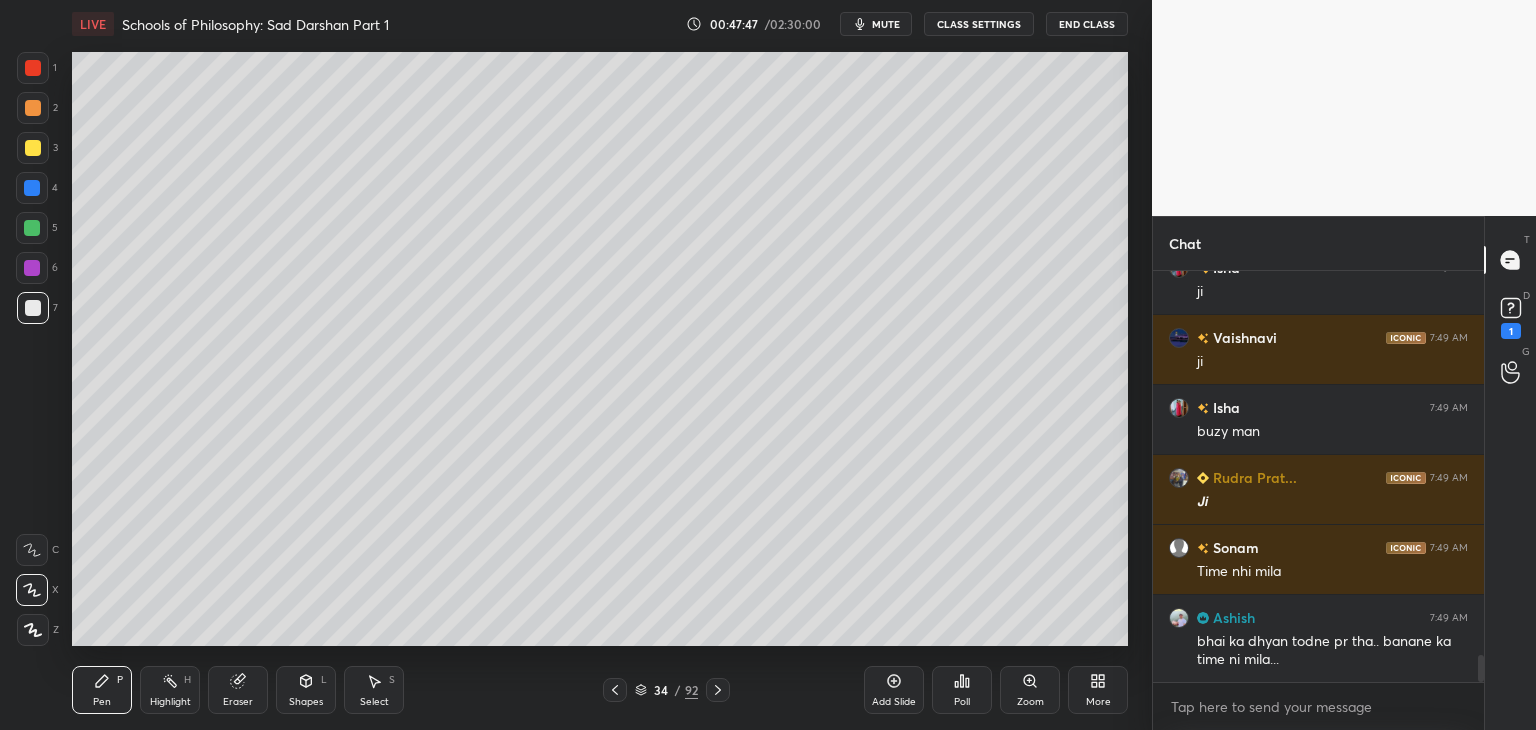 scroll, scrollTop: 6022, scrollLeft: 0, axis: vertical 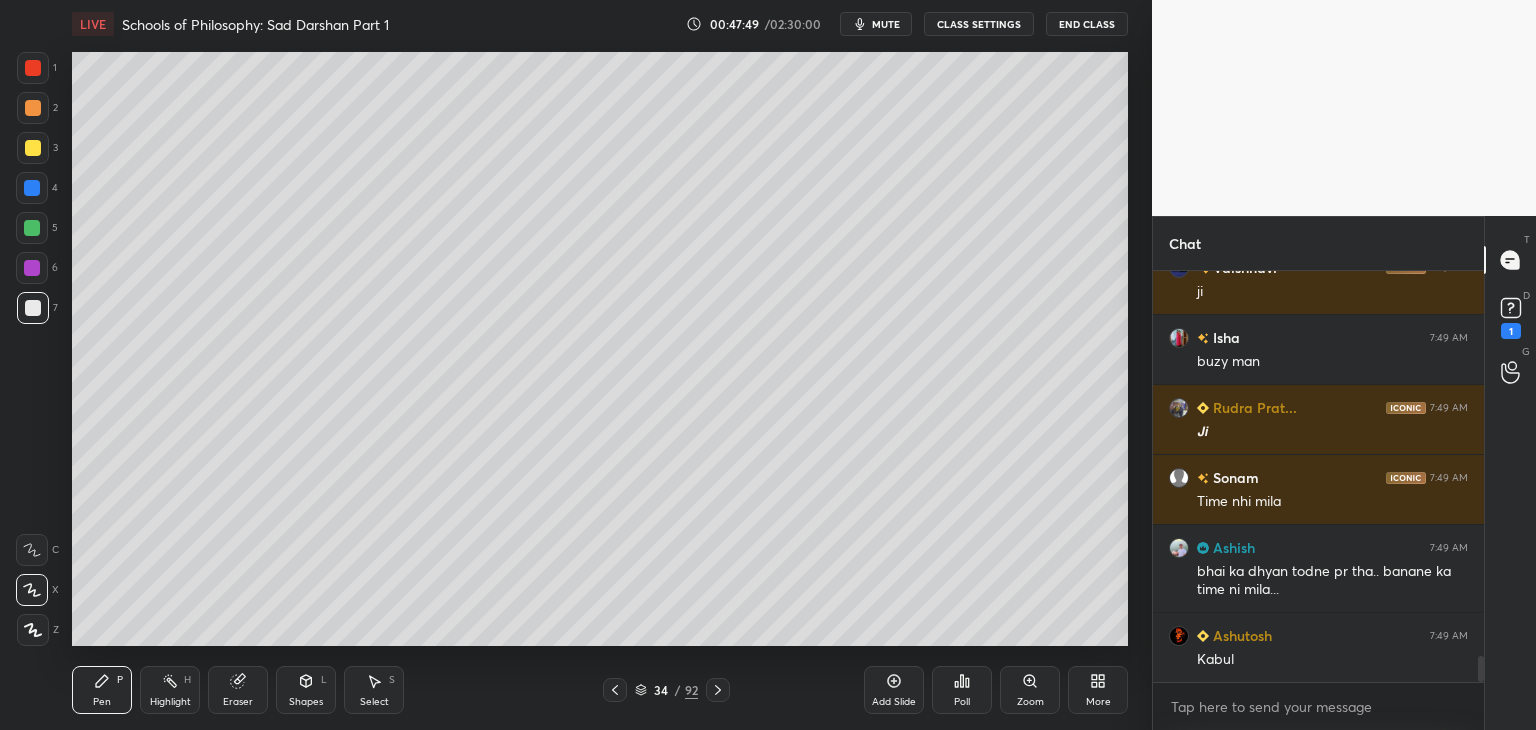 drag, startPoint x: 31, startPoint y: 183, endPoint x: 60, endPoint y: 193, distance: 30.675724 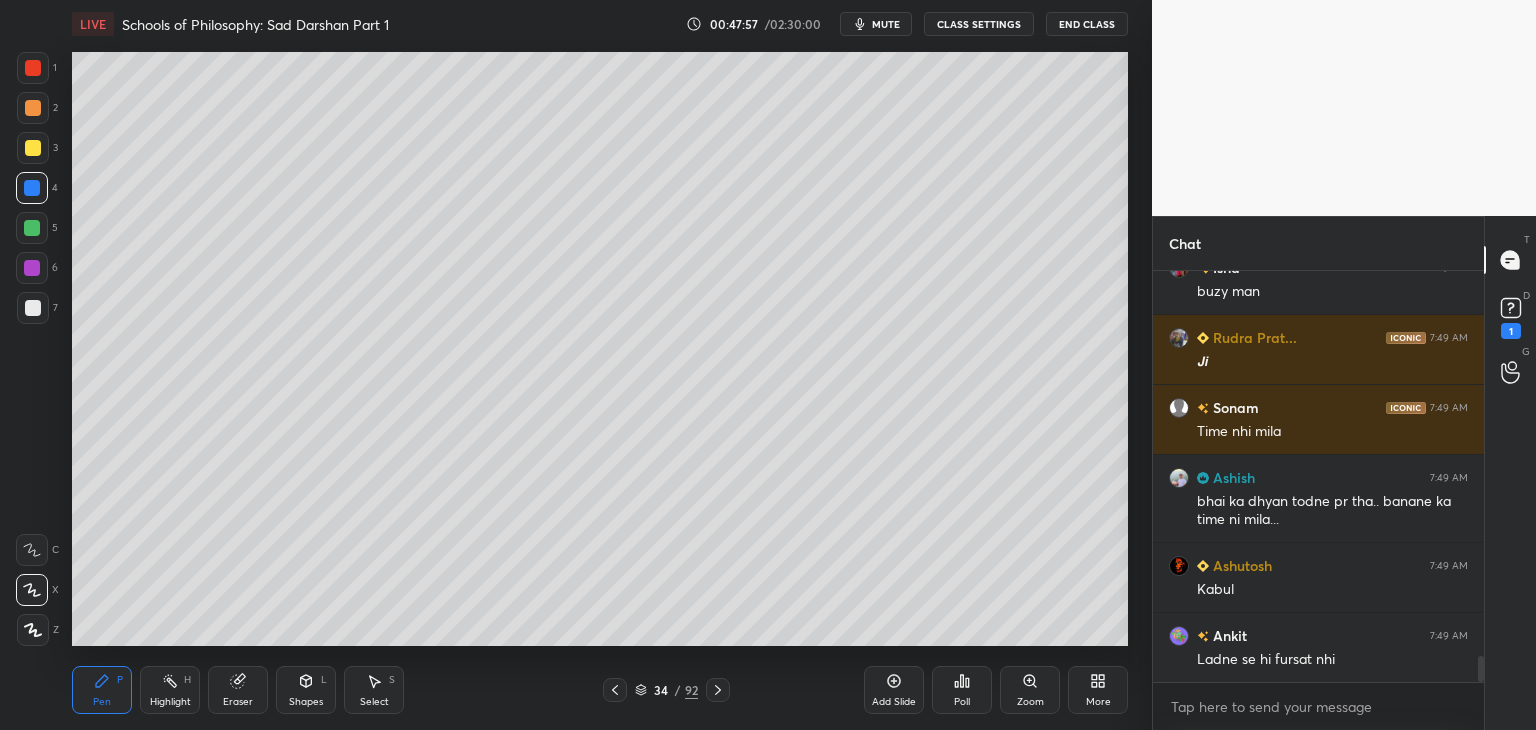 scroll, scrollTop: 6180, scrollLeft: 0, axis: vertical 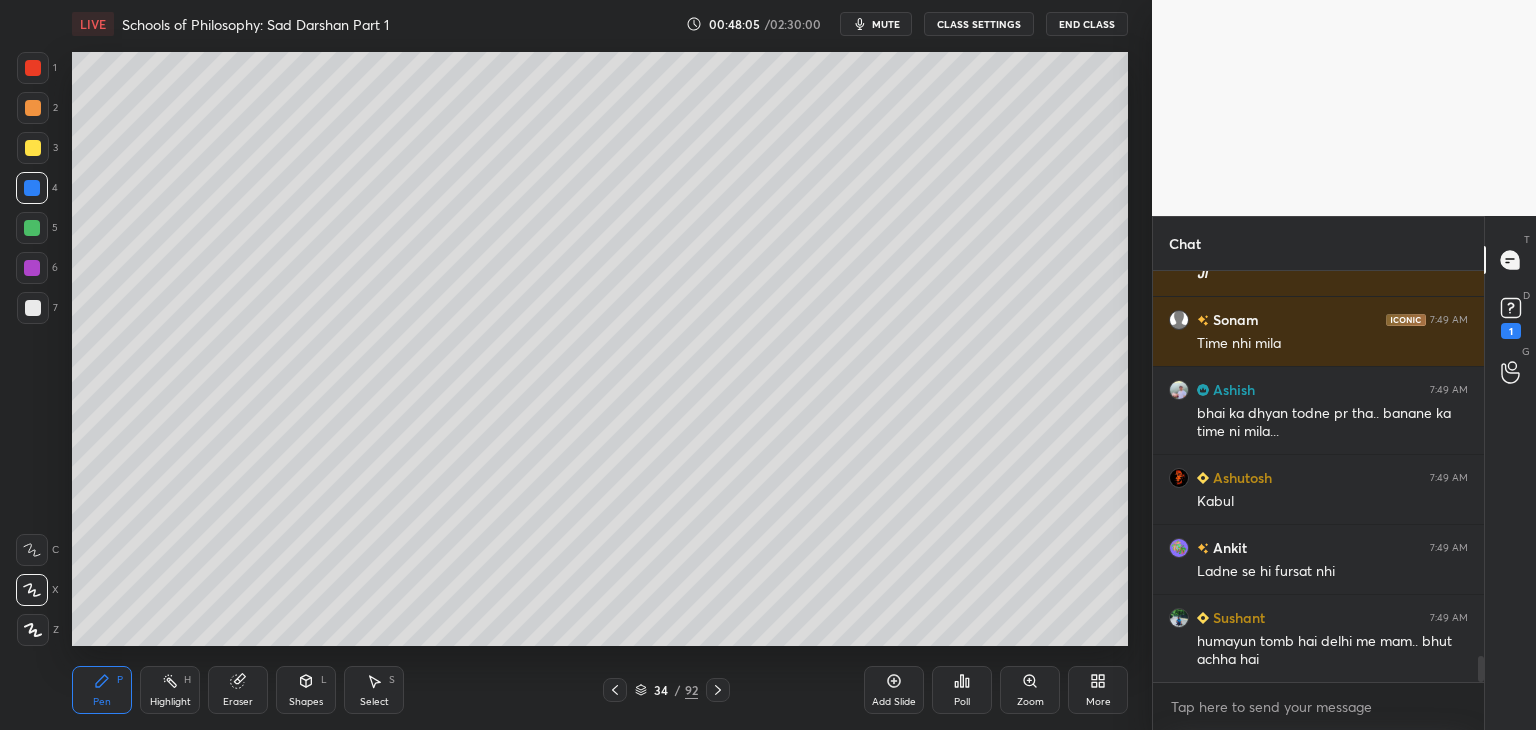 click at bounding box center [33, 308] 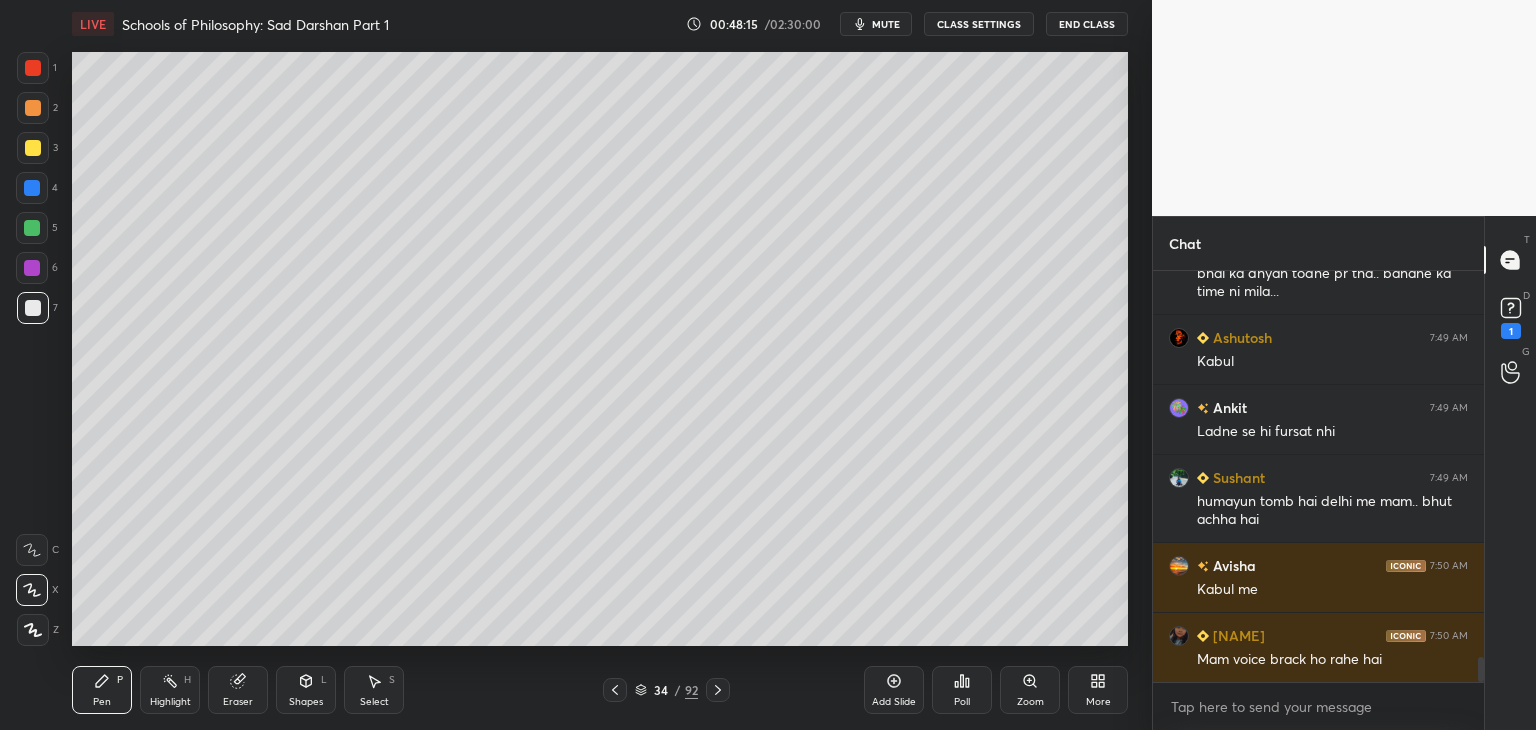 scroll, scrollTop: 6390, scrollLeft: 0, axis: vertical 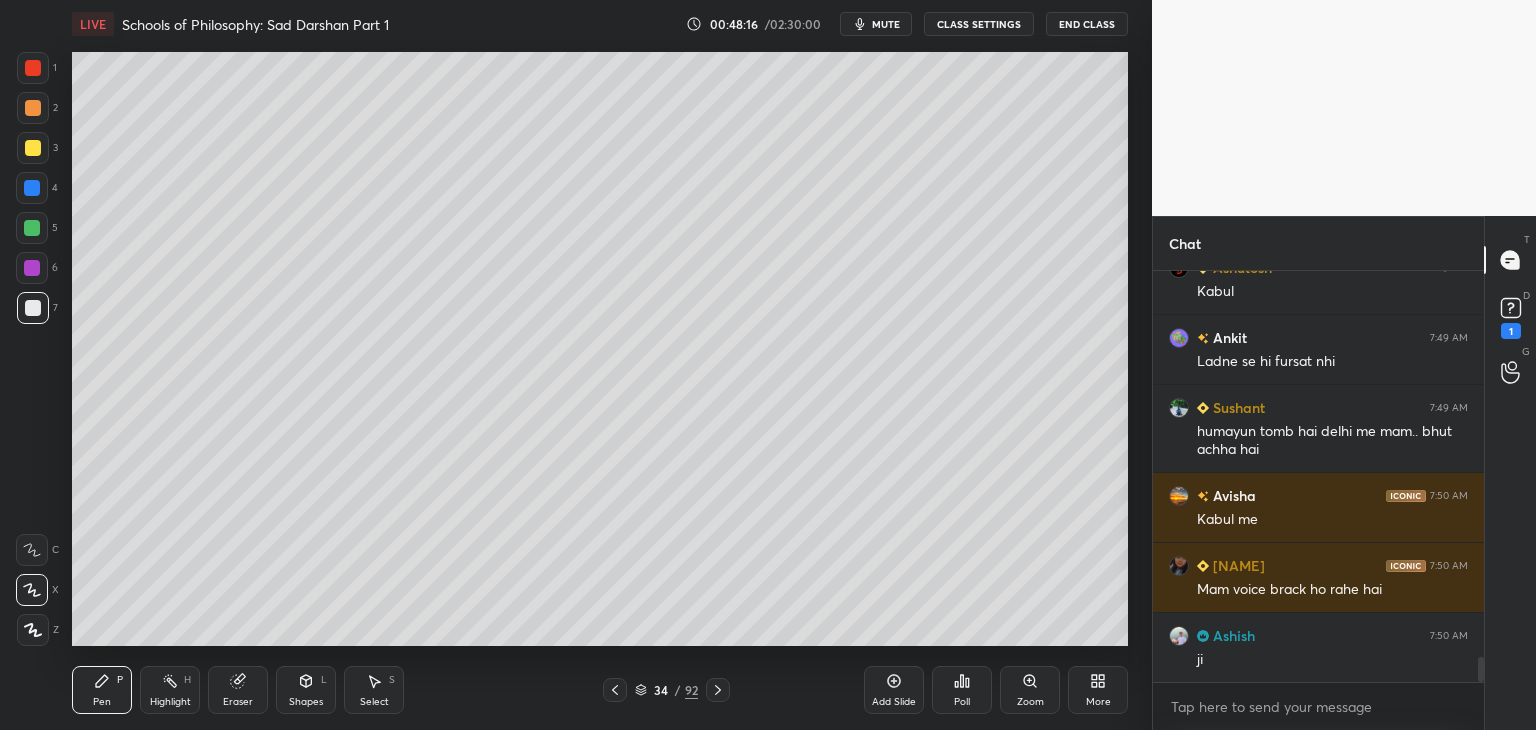 click at bounding box center [33, 308] 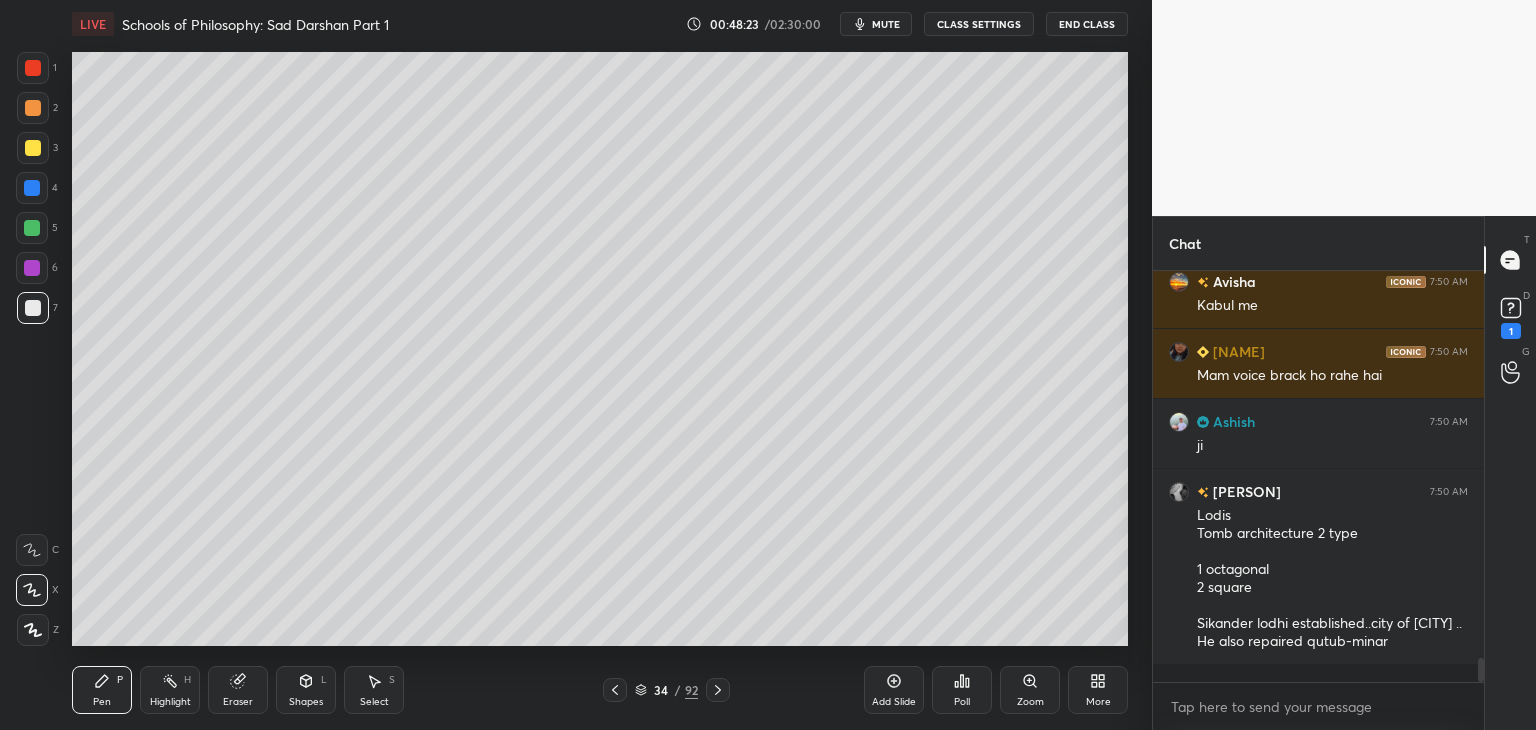 scroll, scrollTop: 6674, scrollLeft: 0, axis: vertical 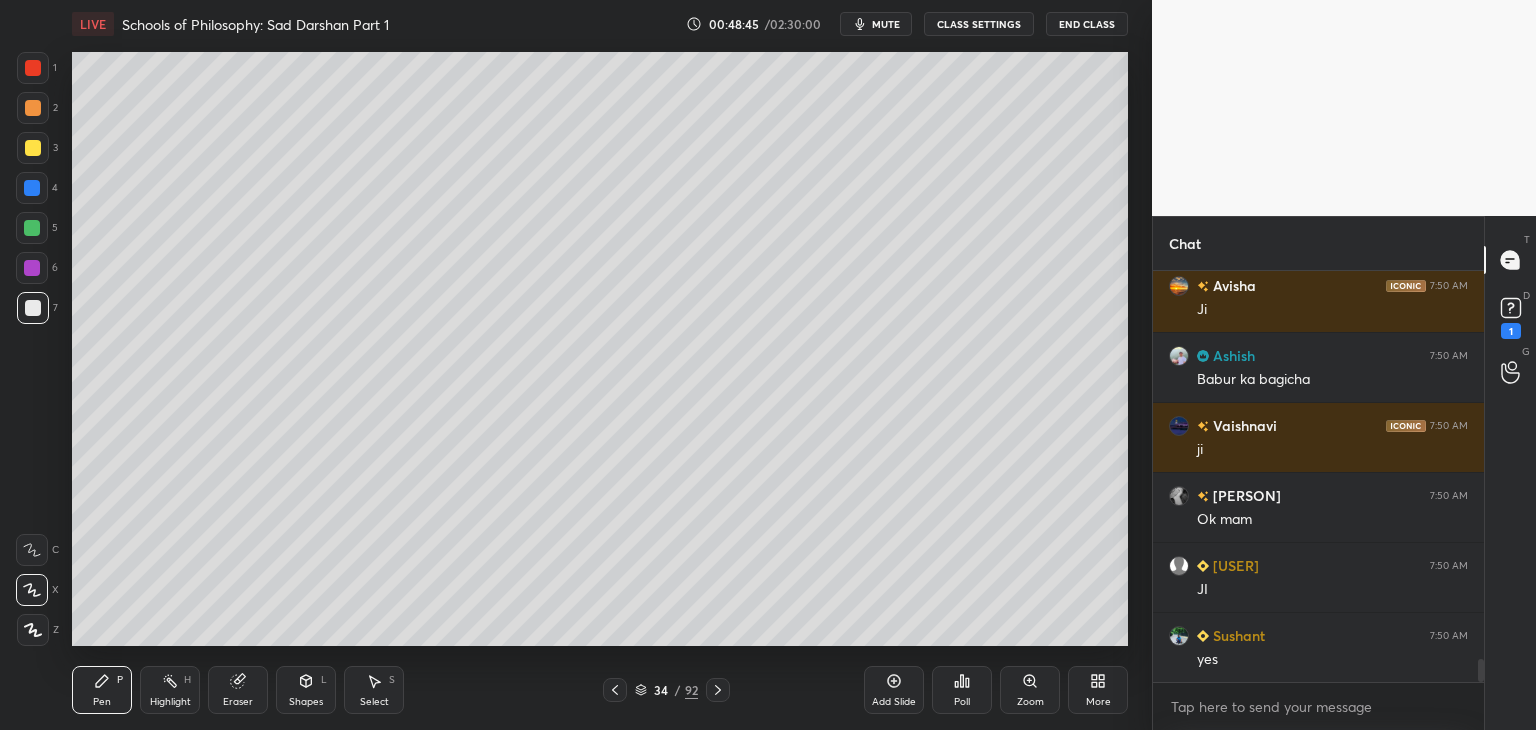 click at bounding box center [33, 308] 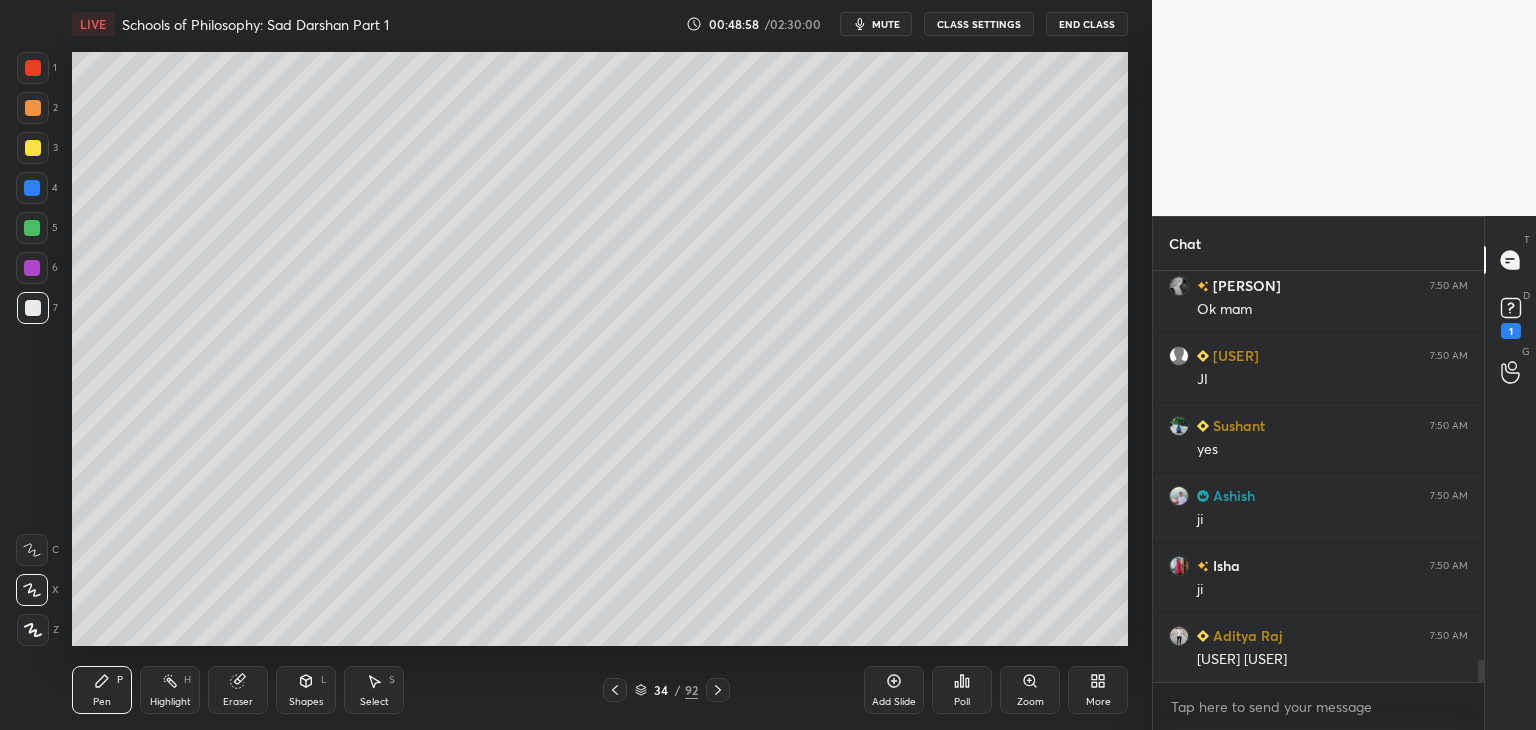 scroll, scrollTop: 7374, scrollLeft: 0, axis: vertical 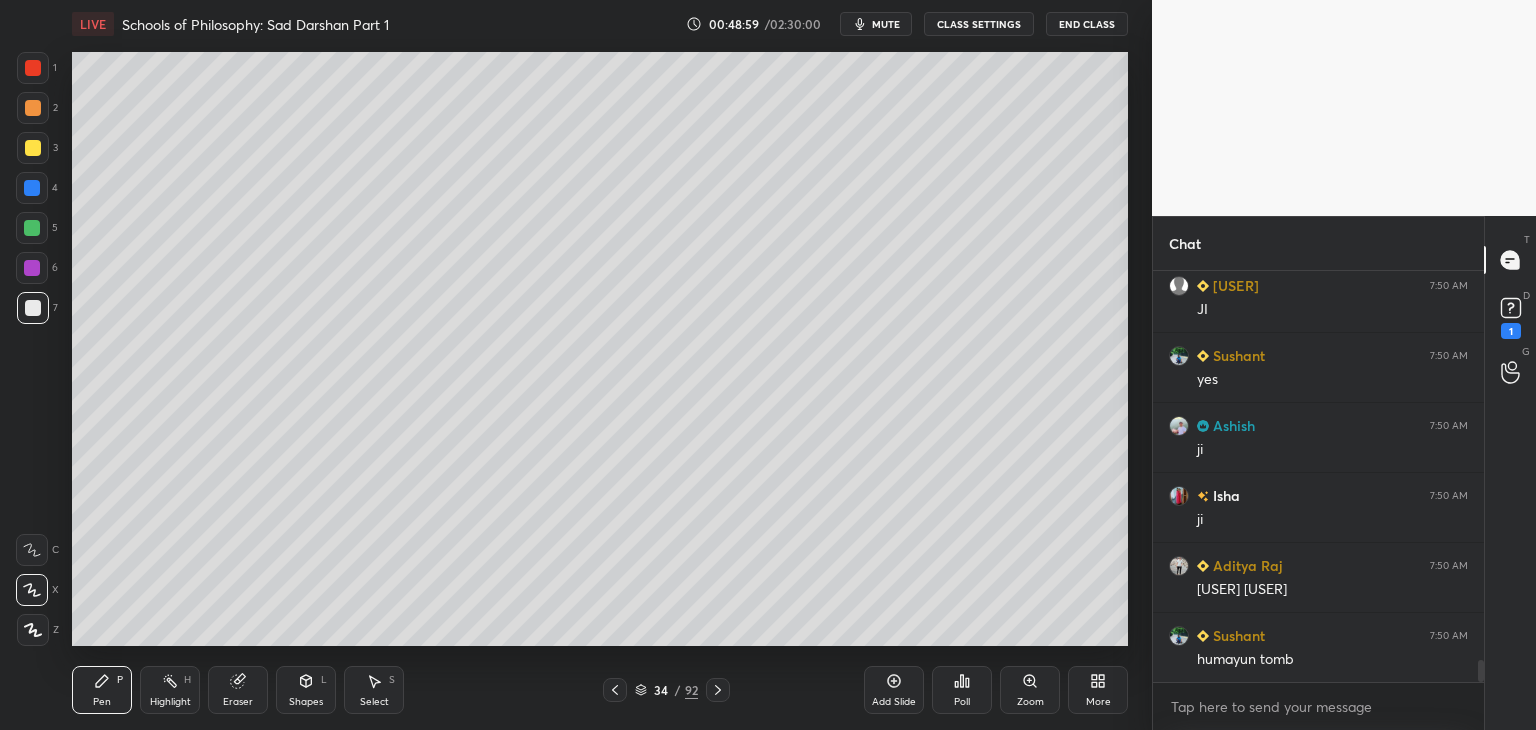 click at bounding box center (33, 308) 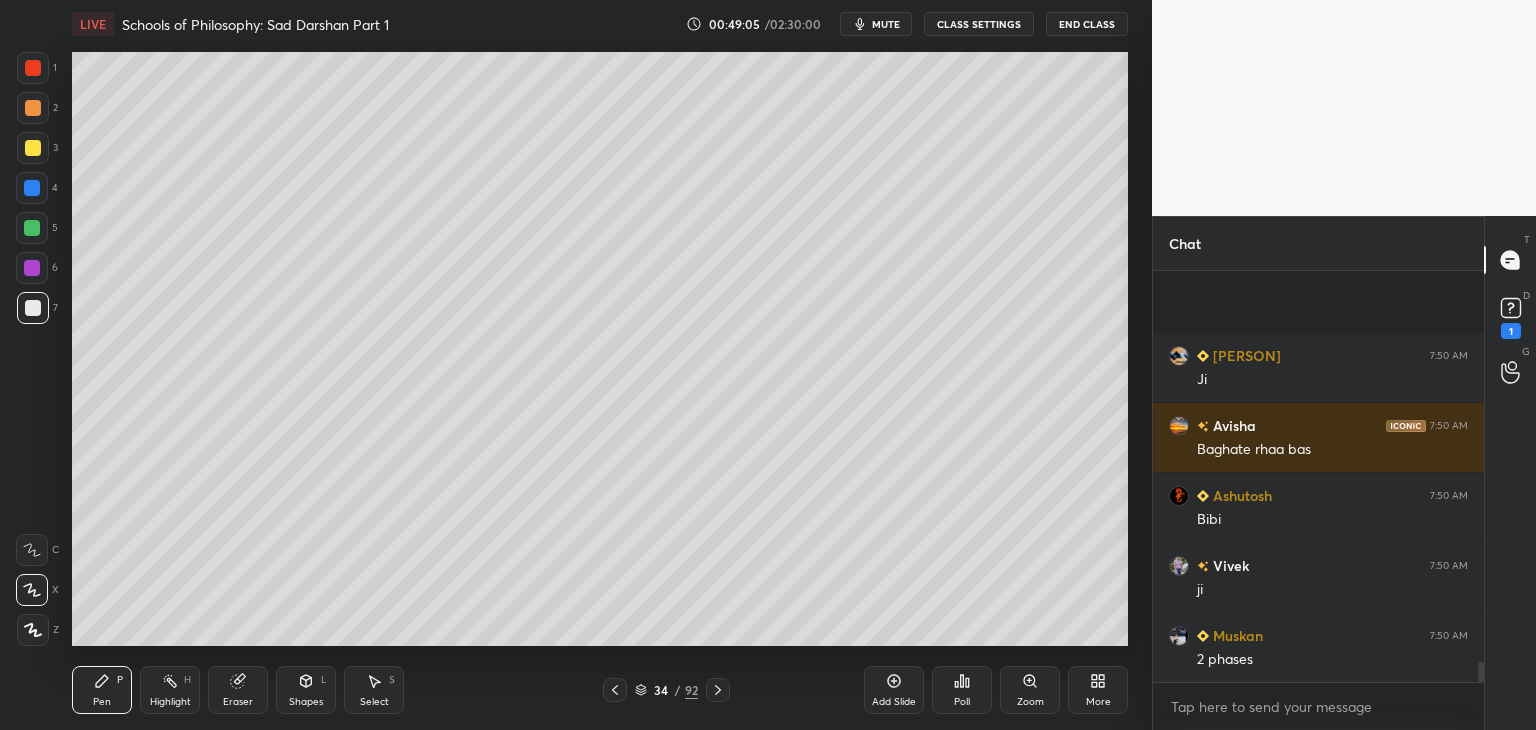scroll, scrollTop: 8004, scrollLeft: 0, axis: vertical 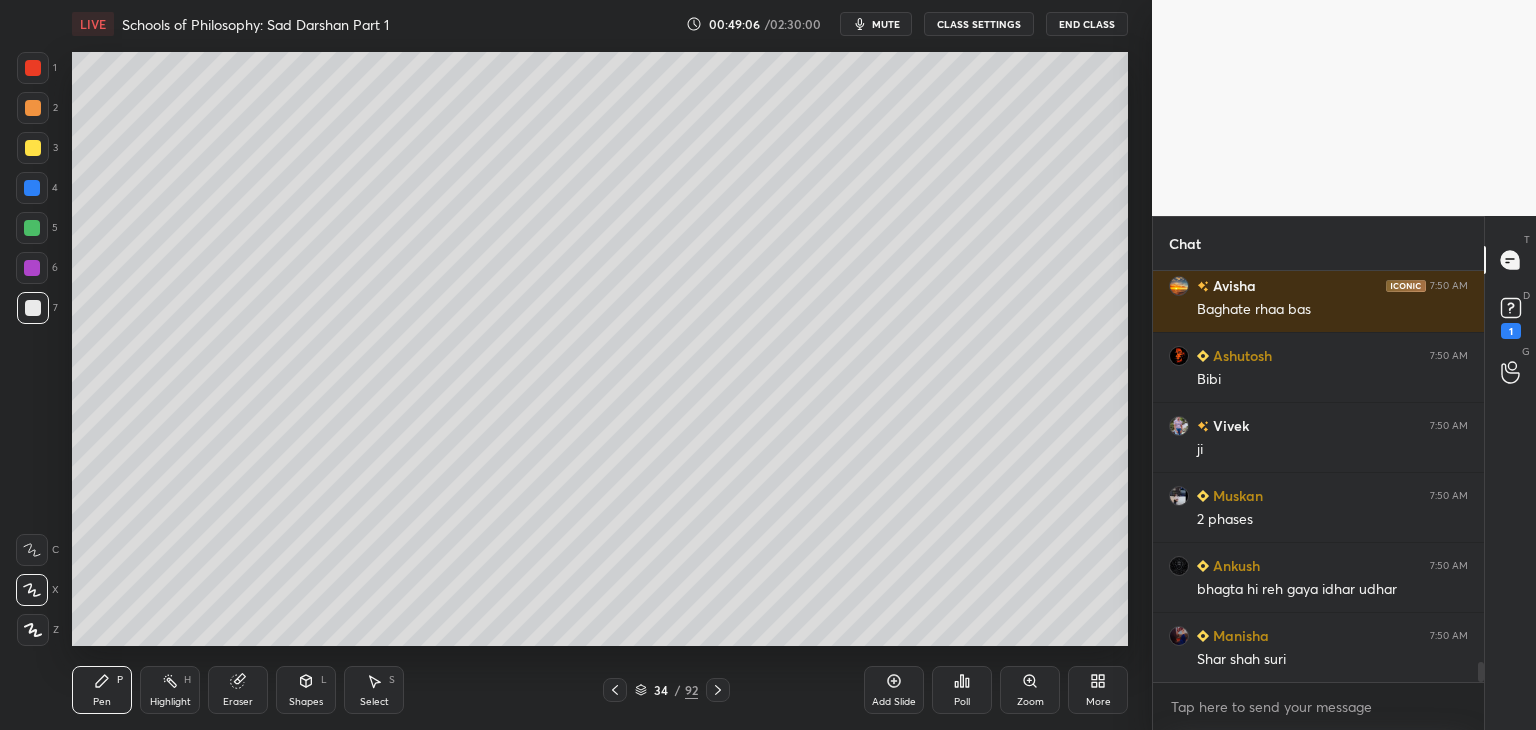 click at bounding box center [33, 308] 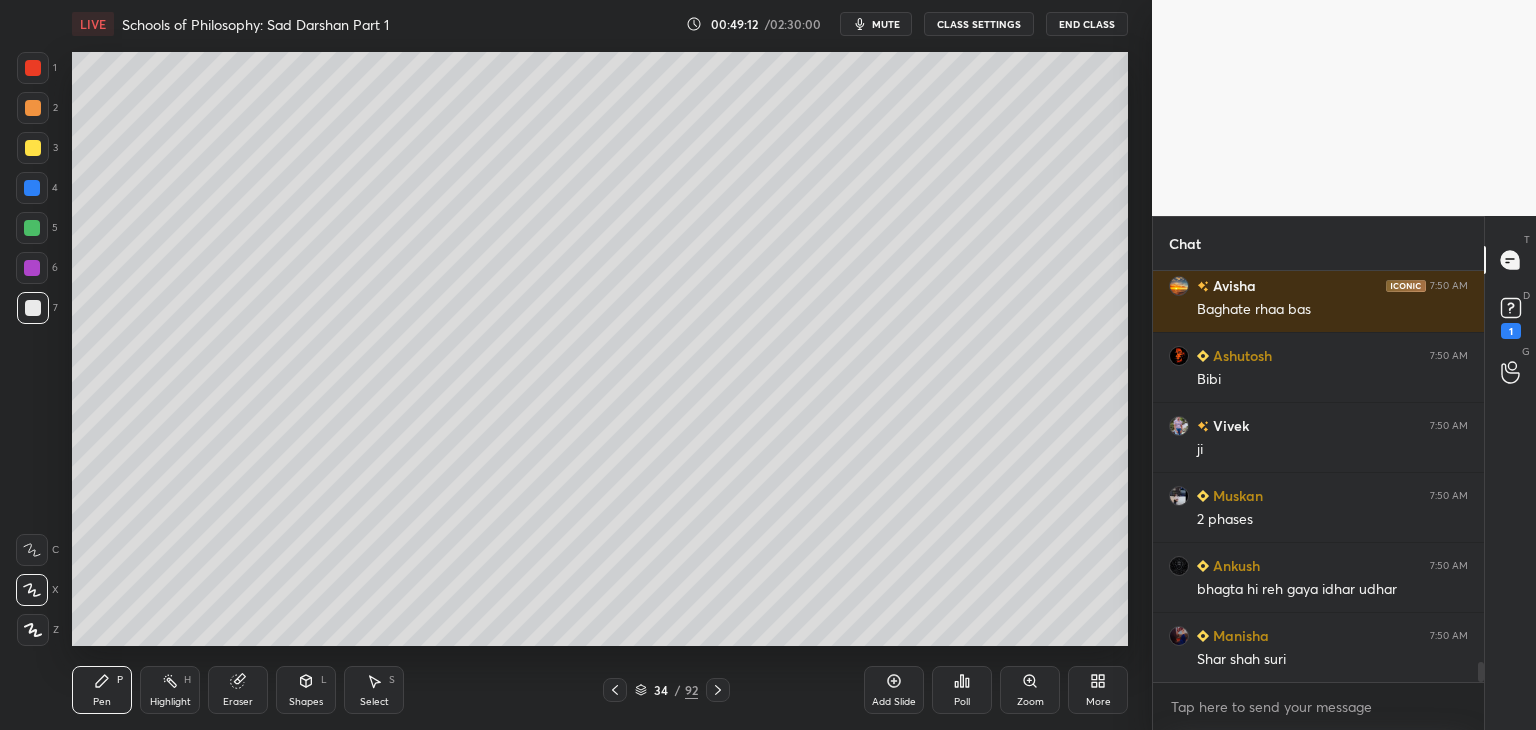 click at bounding box center (33, 308) 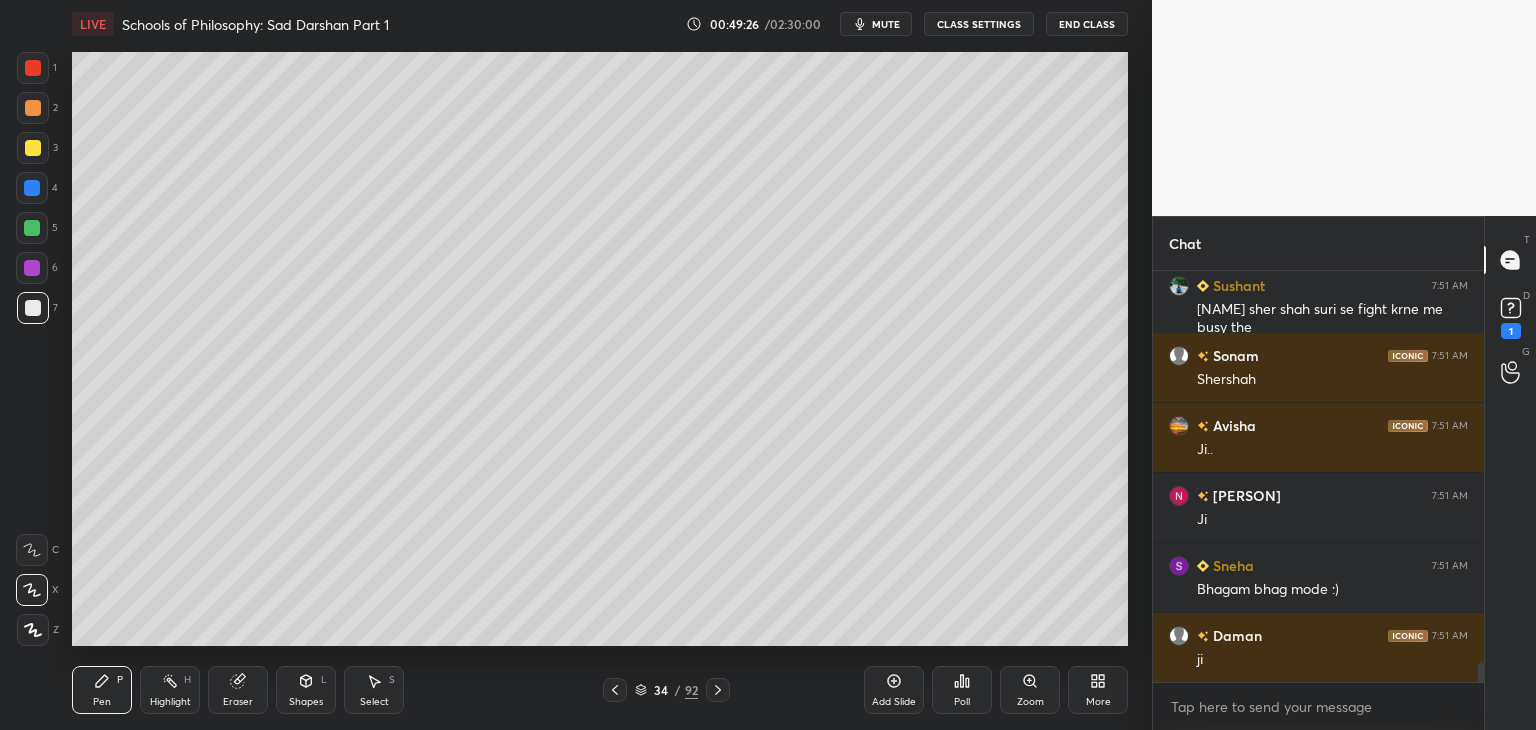 scroll, scrollTop: 8564, scrollLeft: 0, axis: vertical 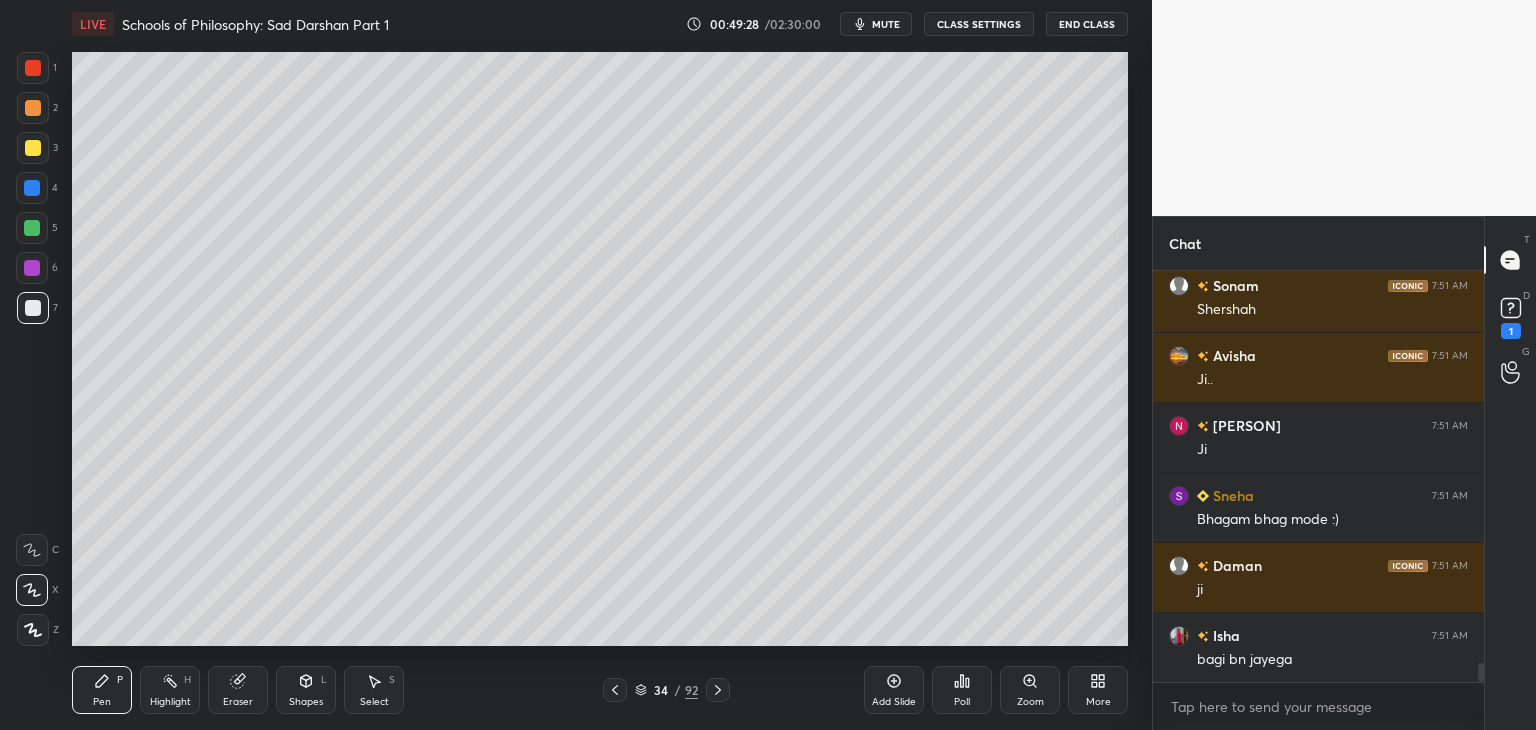 click on "mute" at bounding box center (886, 24) 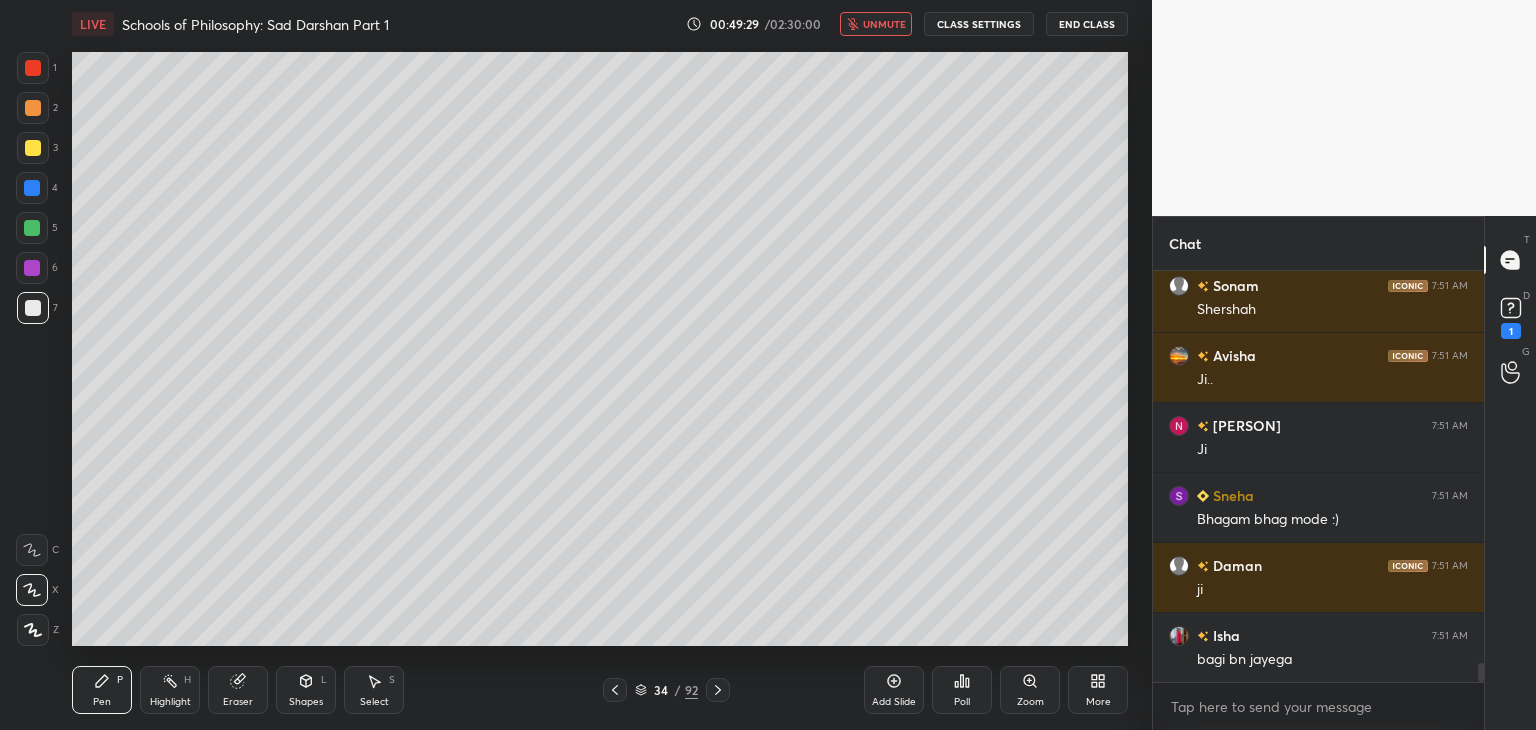 scroll, scrollTop: 8634, scrollLeft: 0, axis: vertical 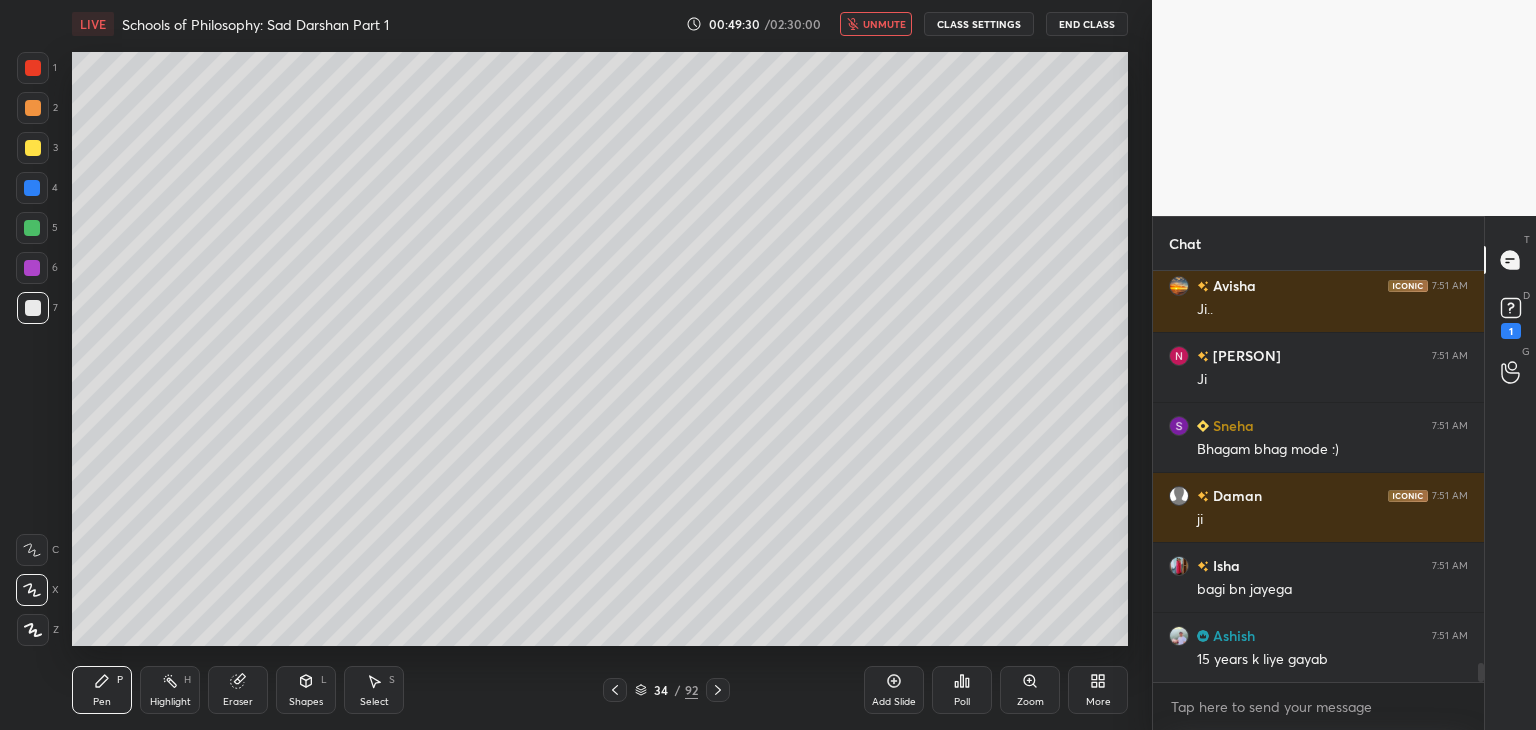 click on "unmute" at bounding box center [884, 24] 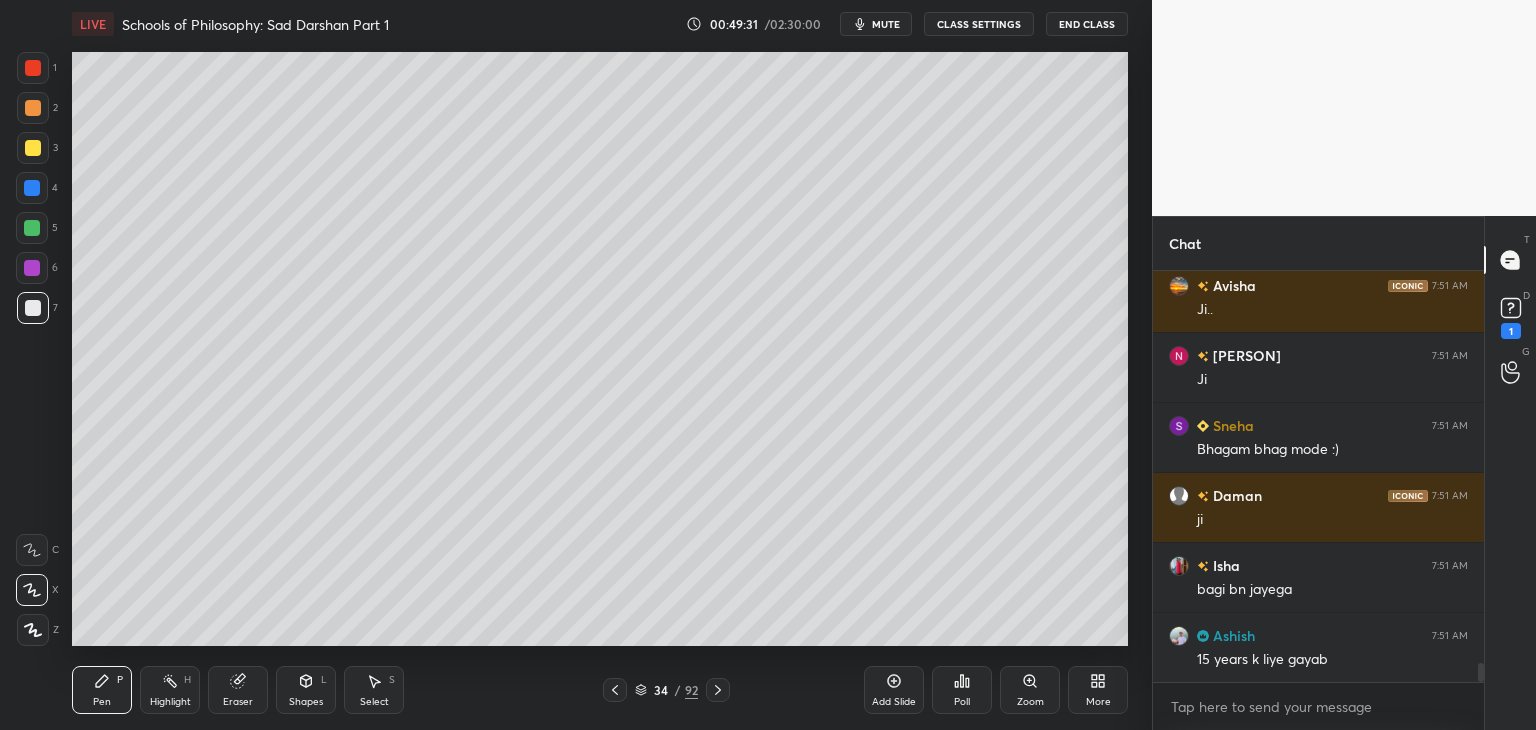 click on "Add Slide" at bounding box center [894, 690] 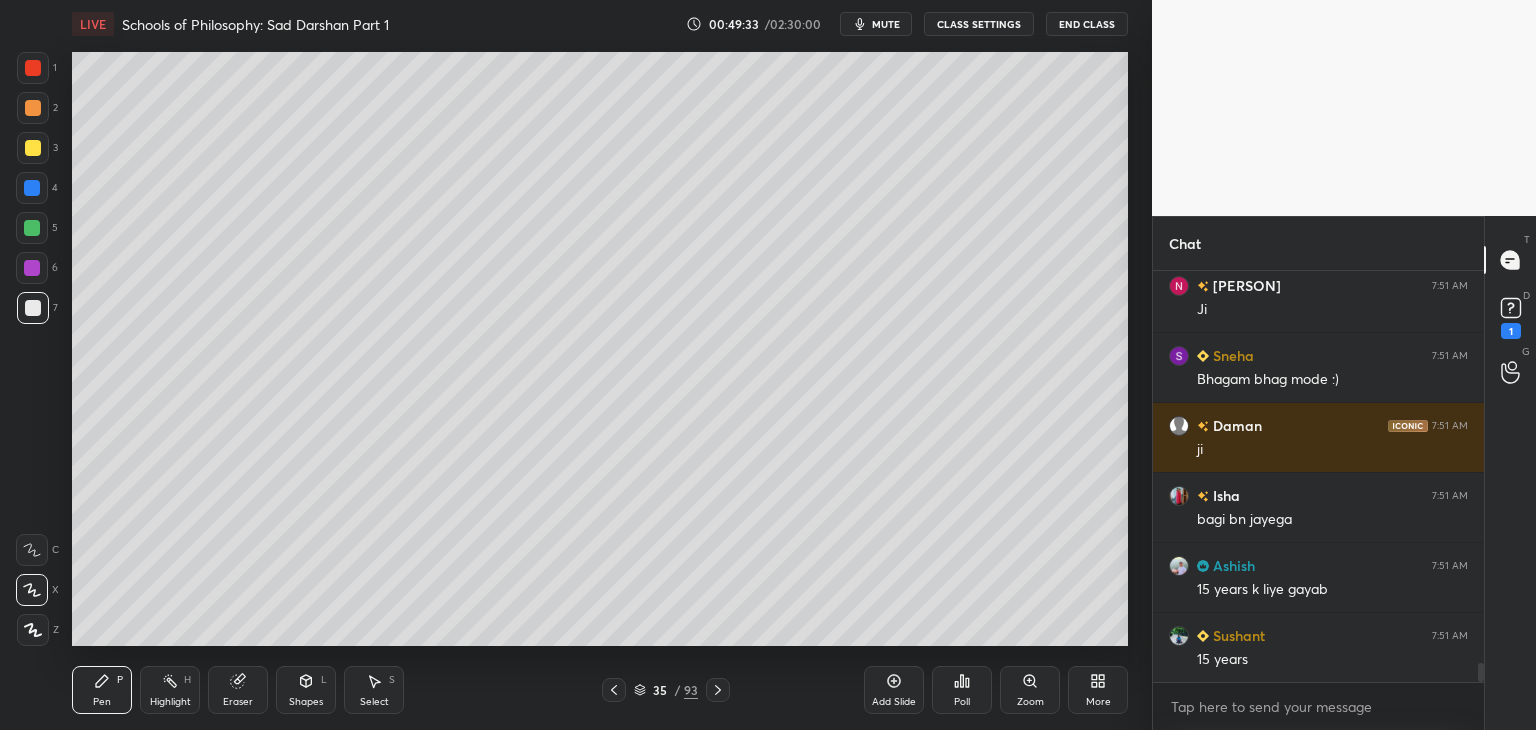 scroll, scrollTop: 8774, scrollLeft: 0, axis: vertical 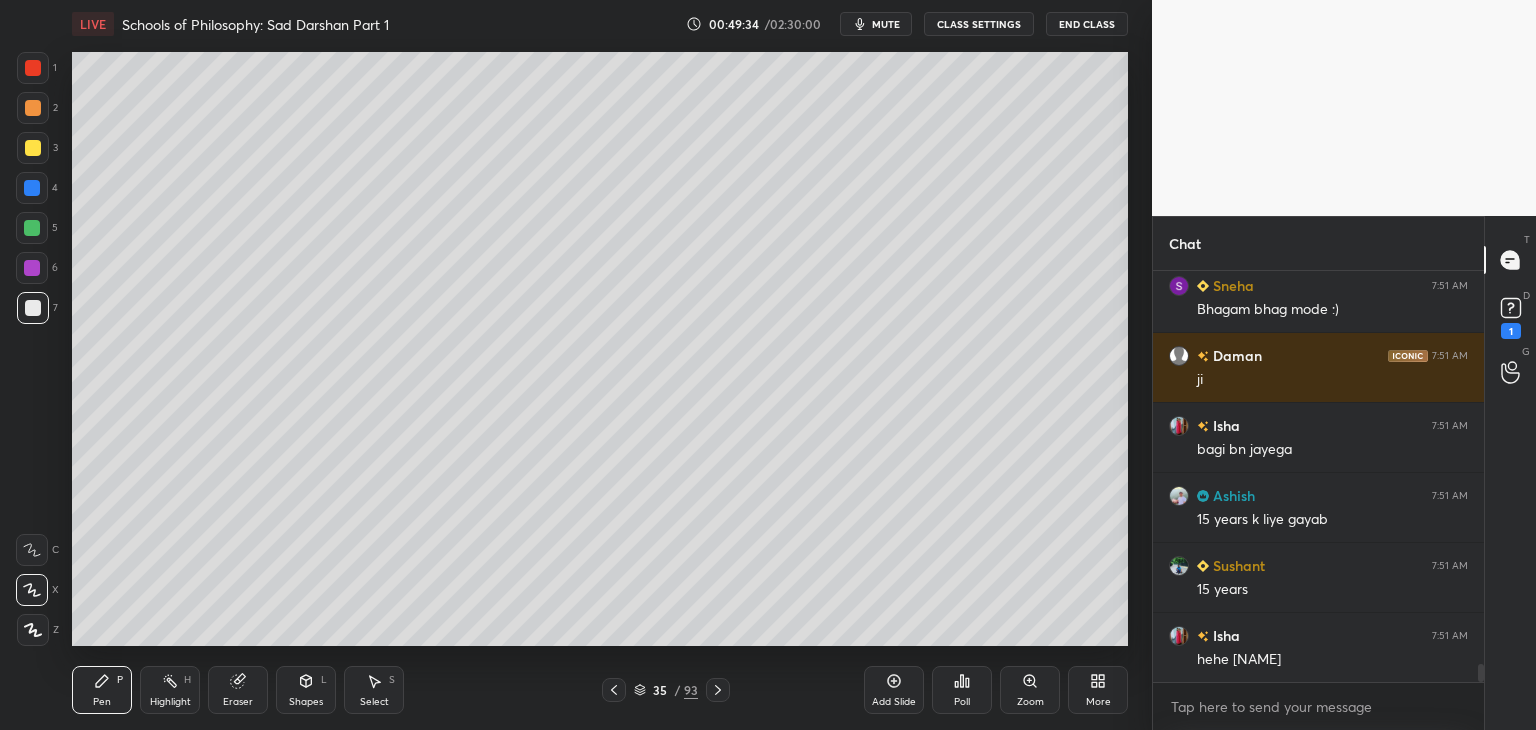 click 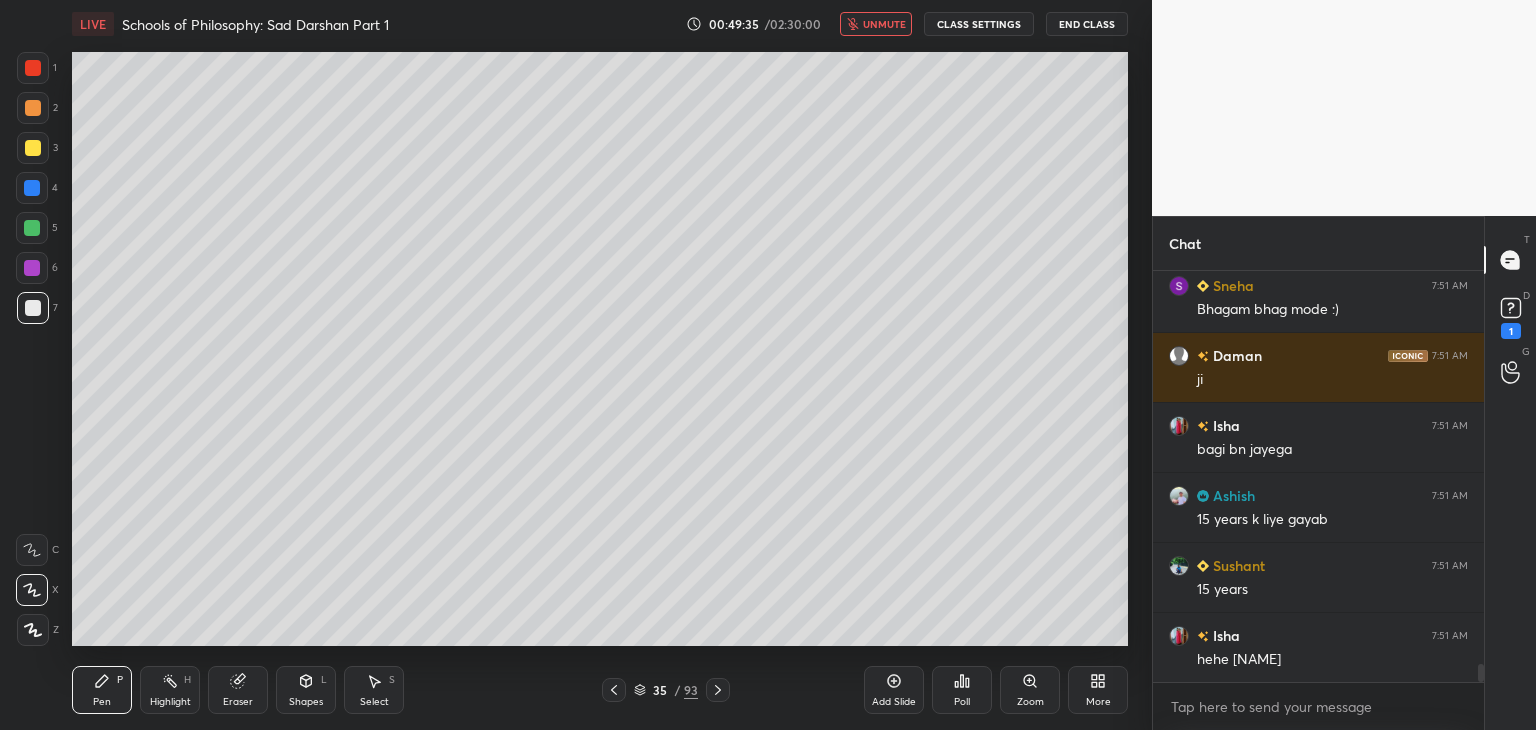 scroll, scrollTop: 8844, scrollLeft: 0, axis: vertical 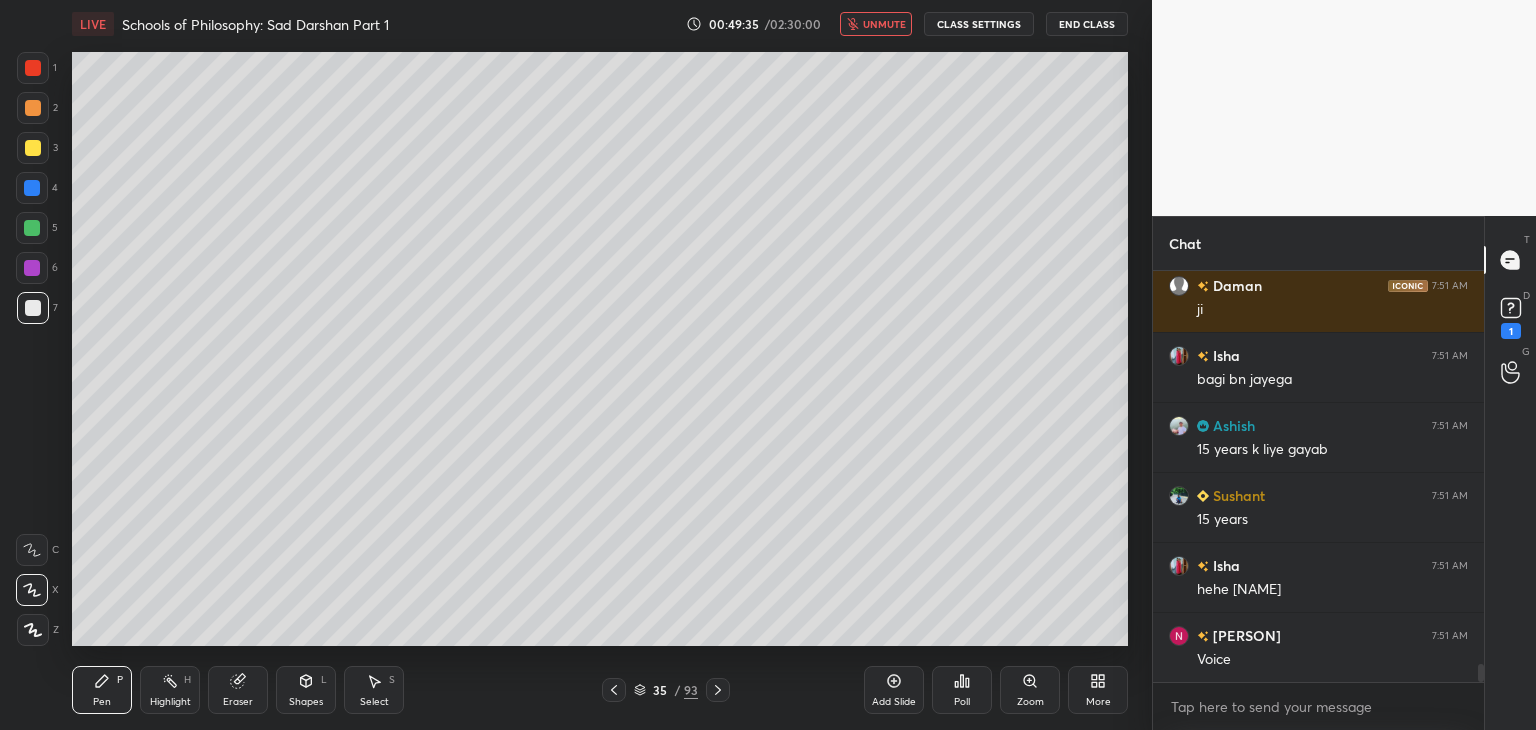 drag, startPoint x: 886, startPoint y: 21, endPoint x: 841, endPoint y: 41, distance: 49.24429 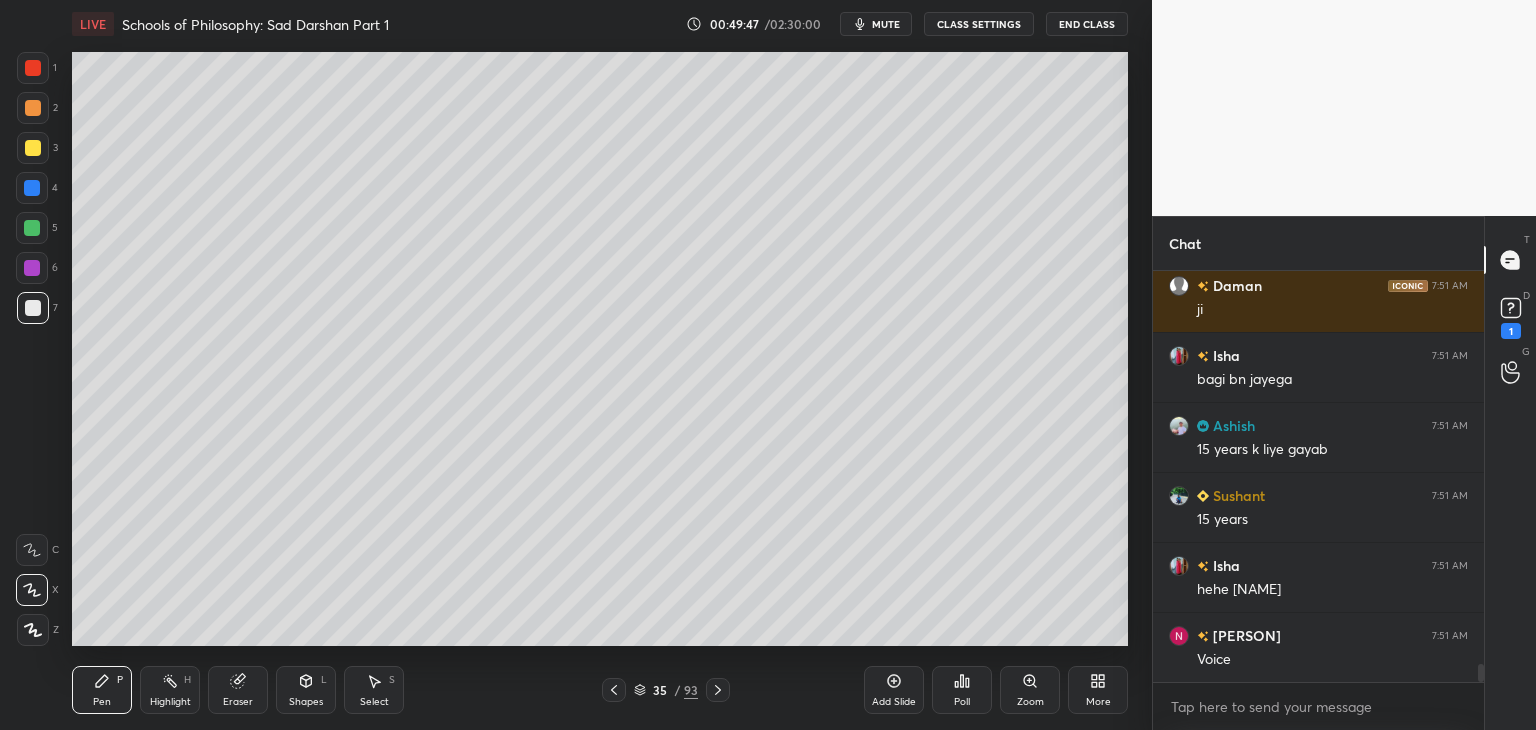 click at bounding box center (32, 188) 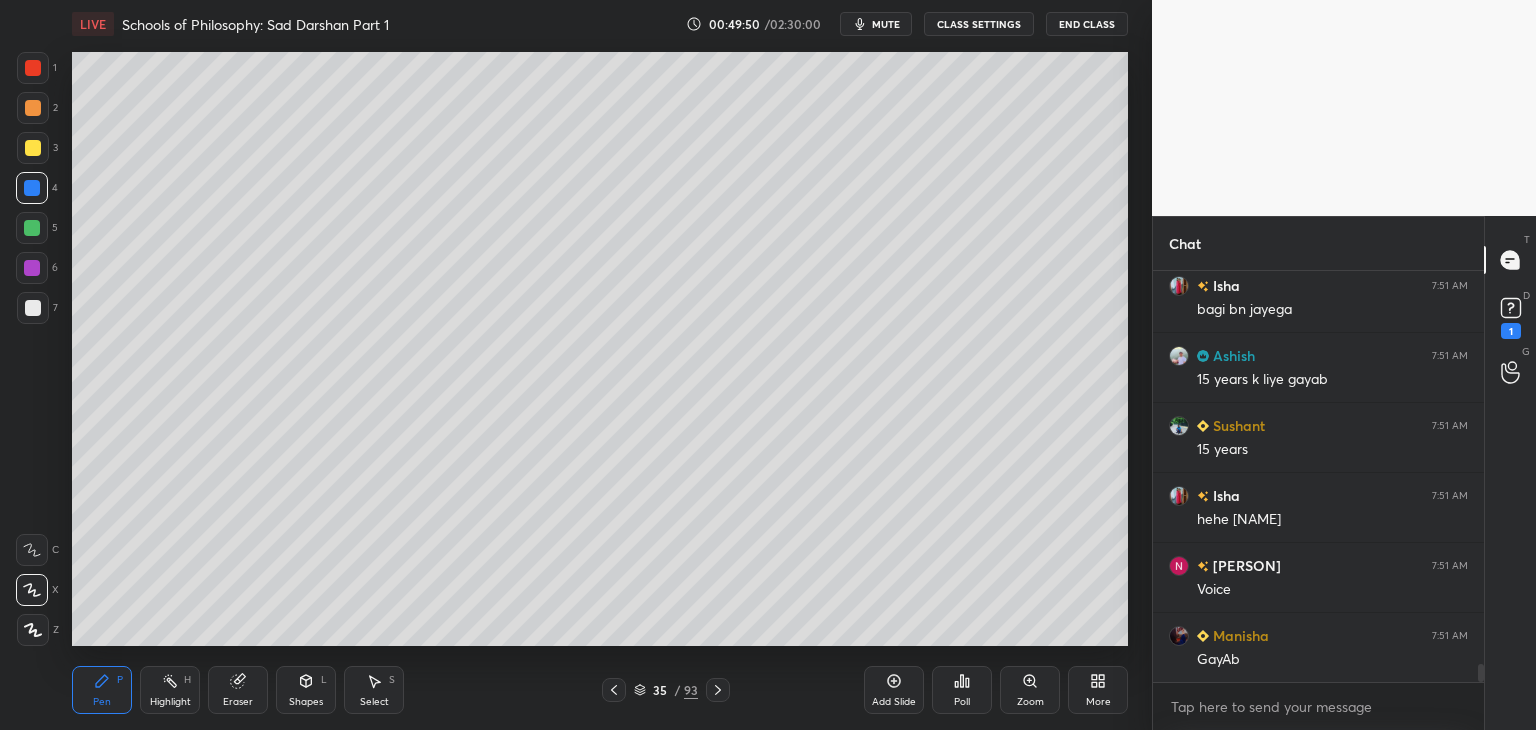 scroll, scrollTop: 8984, scrollLeft: 0, axis: vertical 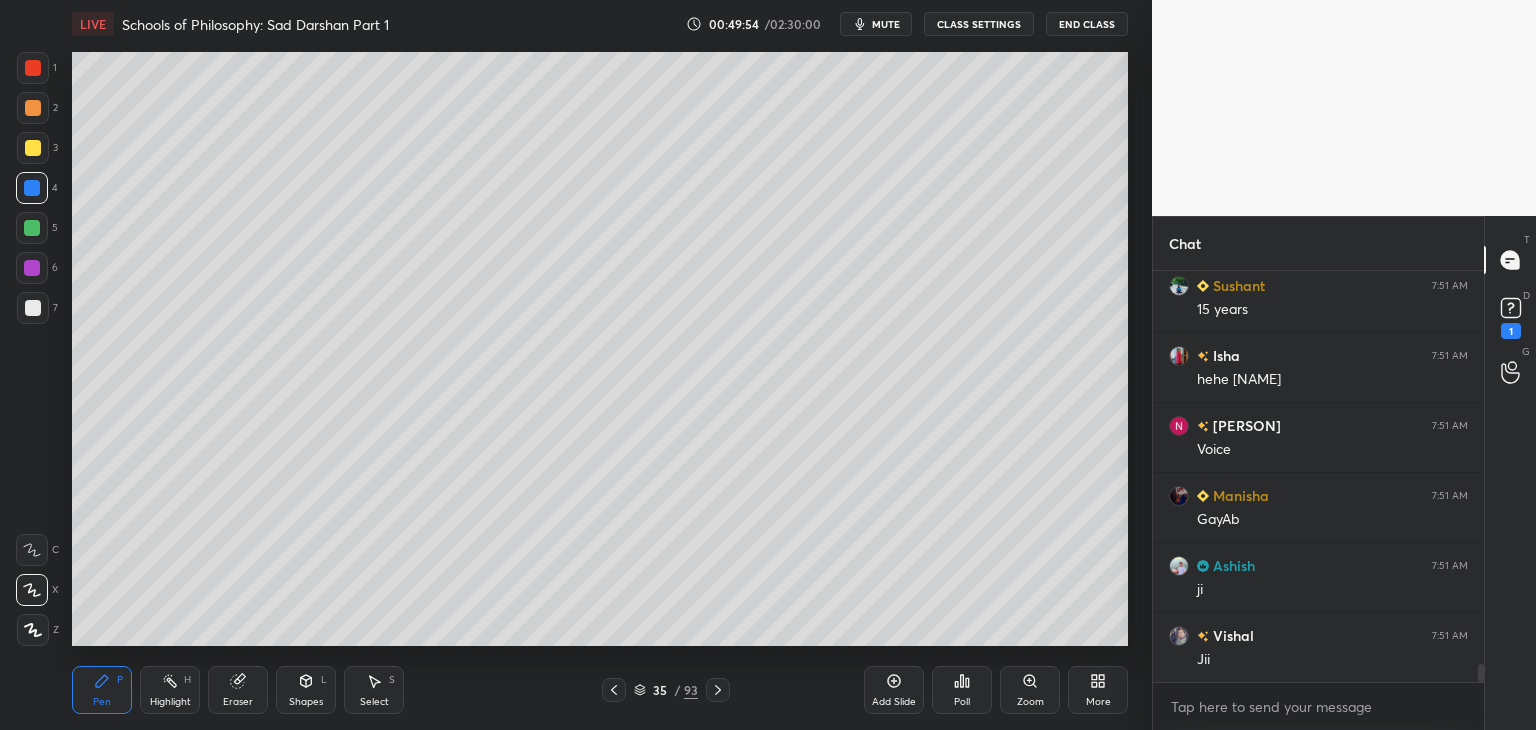 click at bounding box center [33, 148] 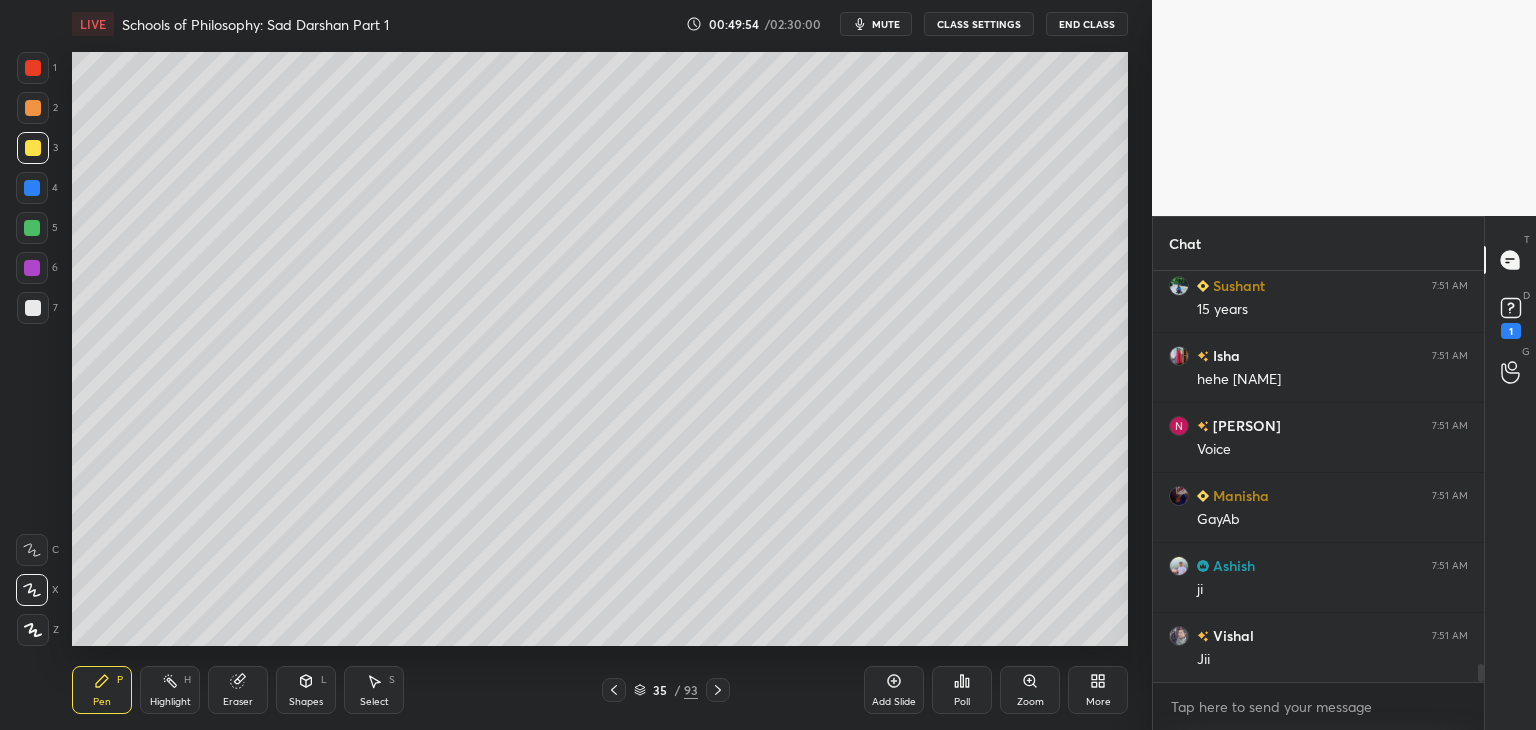scroll, scrollTop: 9124, scrollLeft: 0, axis: vertical 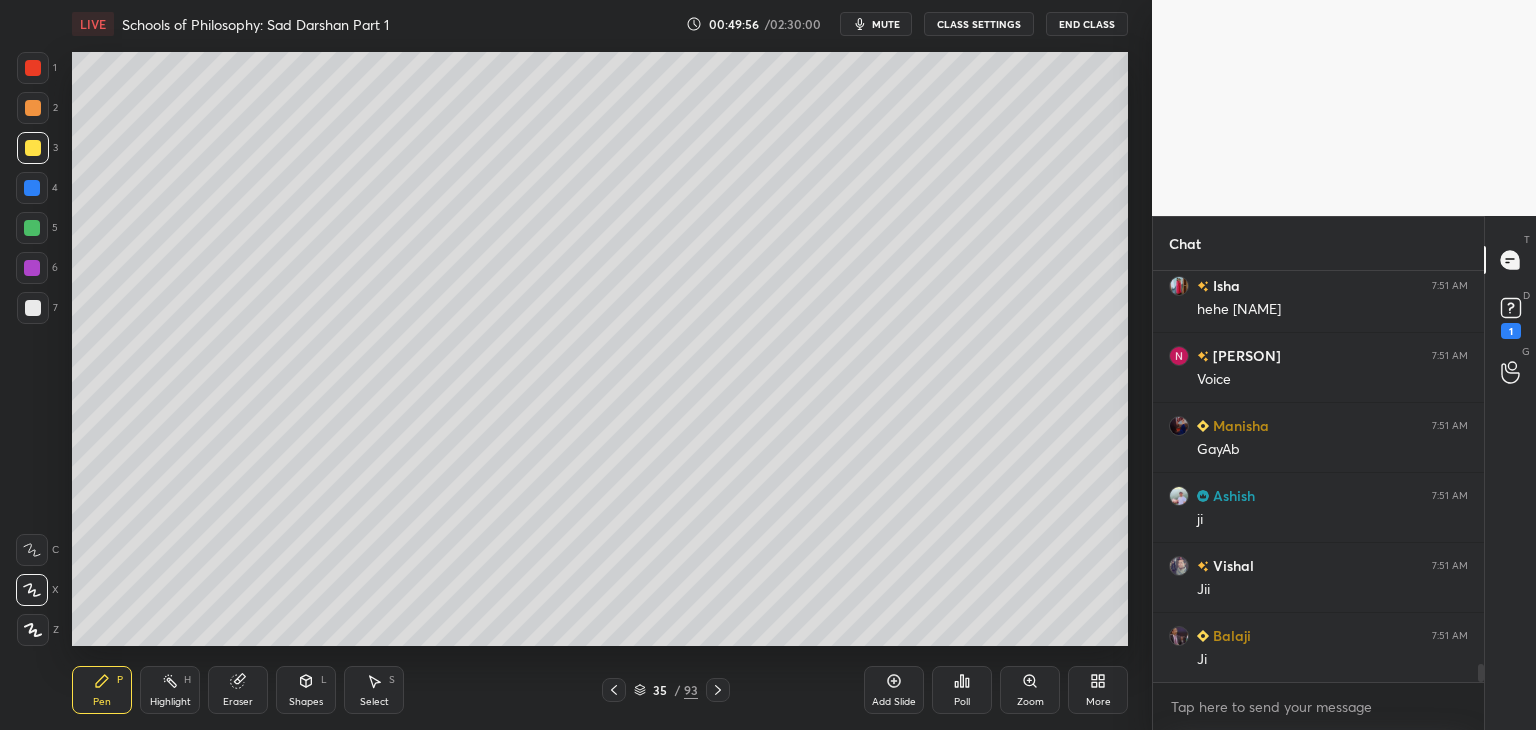 click on "mute" at bounding box center [886, 24] 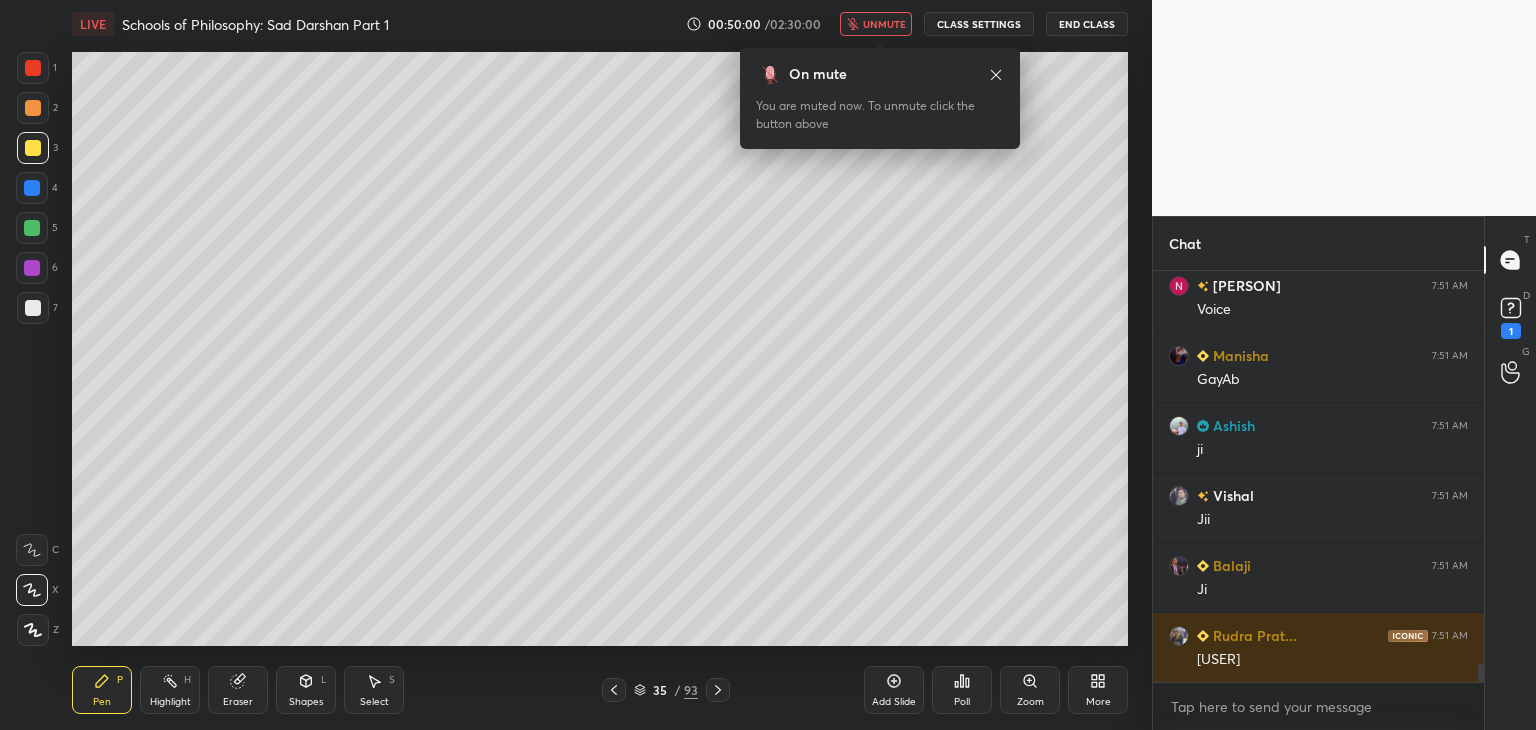 scroll, scrollTop: 9264, scrollLeft: 0, axis: vertical 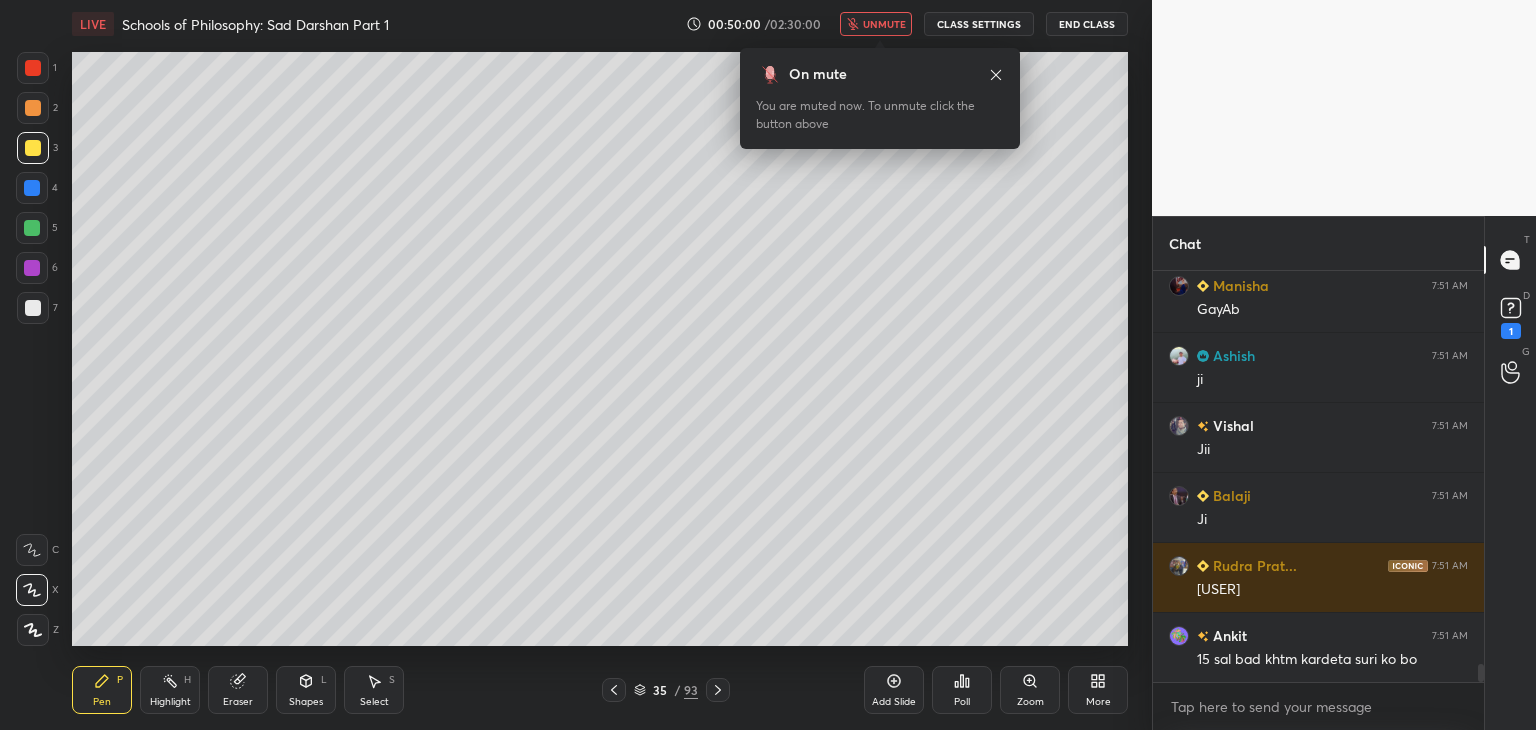 click on "unmute" at bounding box center (884, 24) 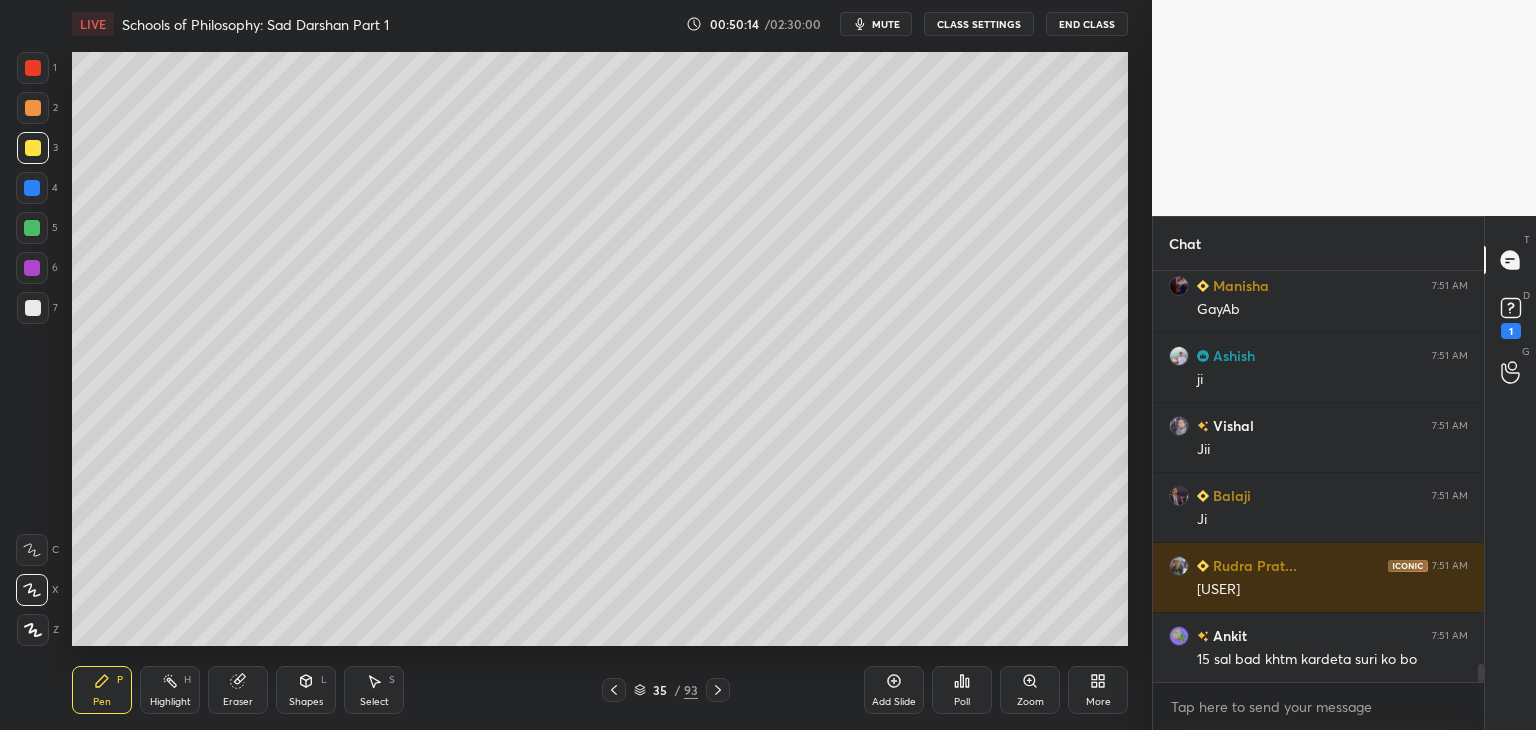 scroll, scrollTop: 9334, scrollLeft: 0, axis: vertical 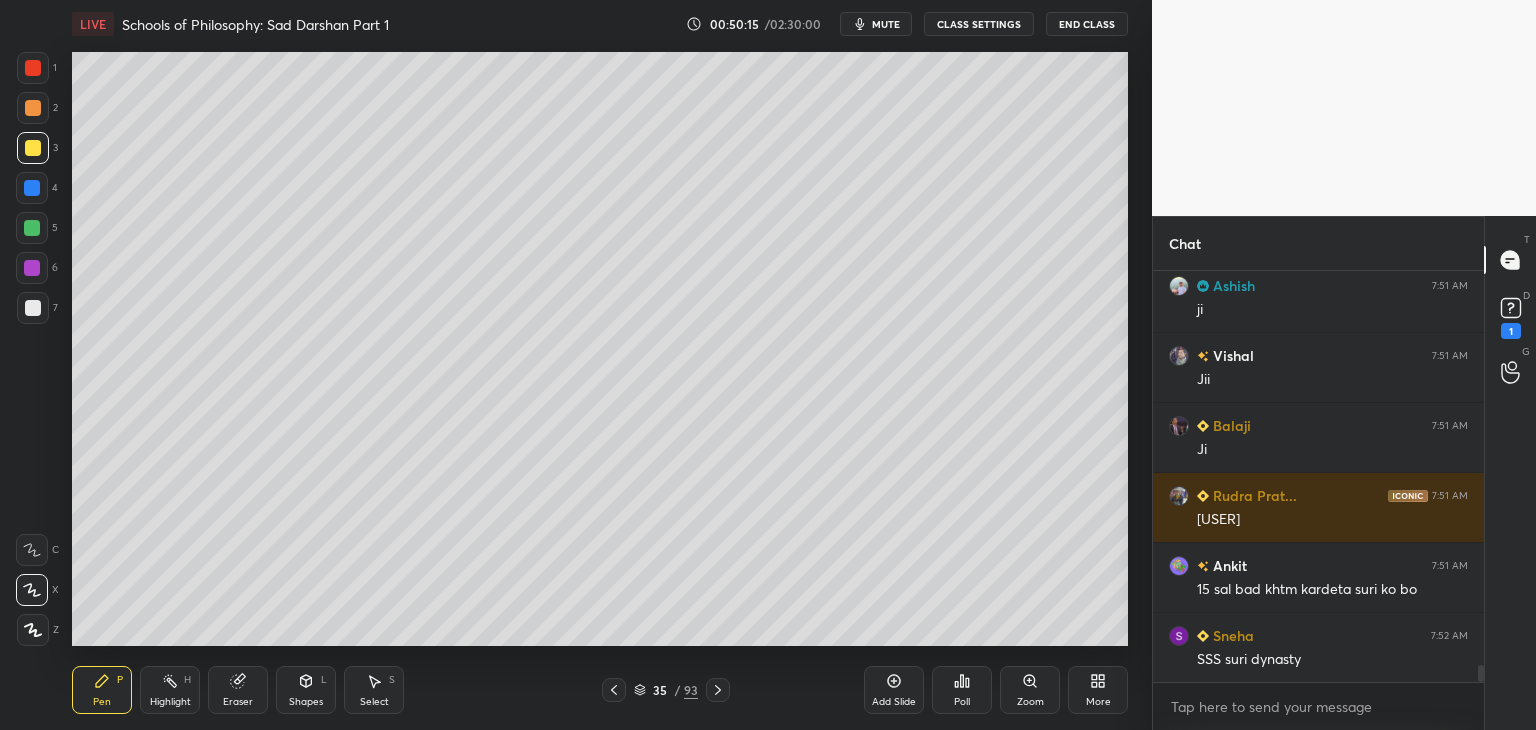 drag, startPoint x: 35, startPoint y: 314, endPoint x: 64, endPoint y: 294, distance: 35.22783 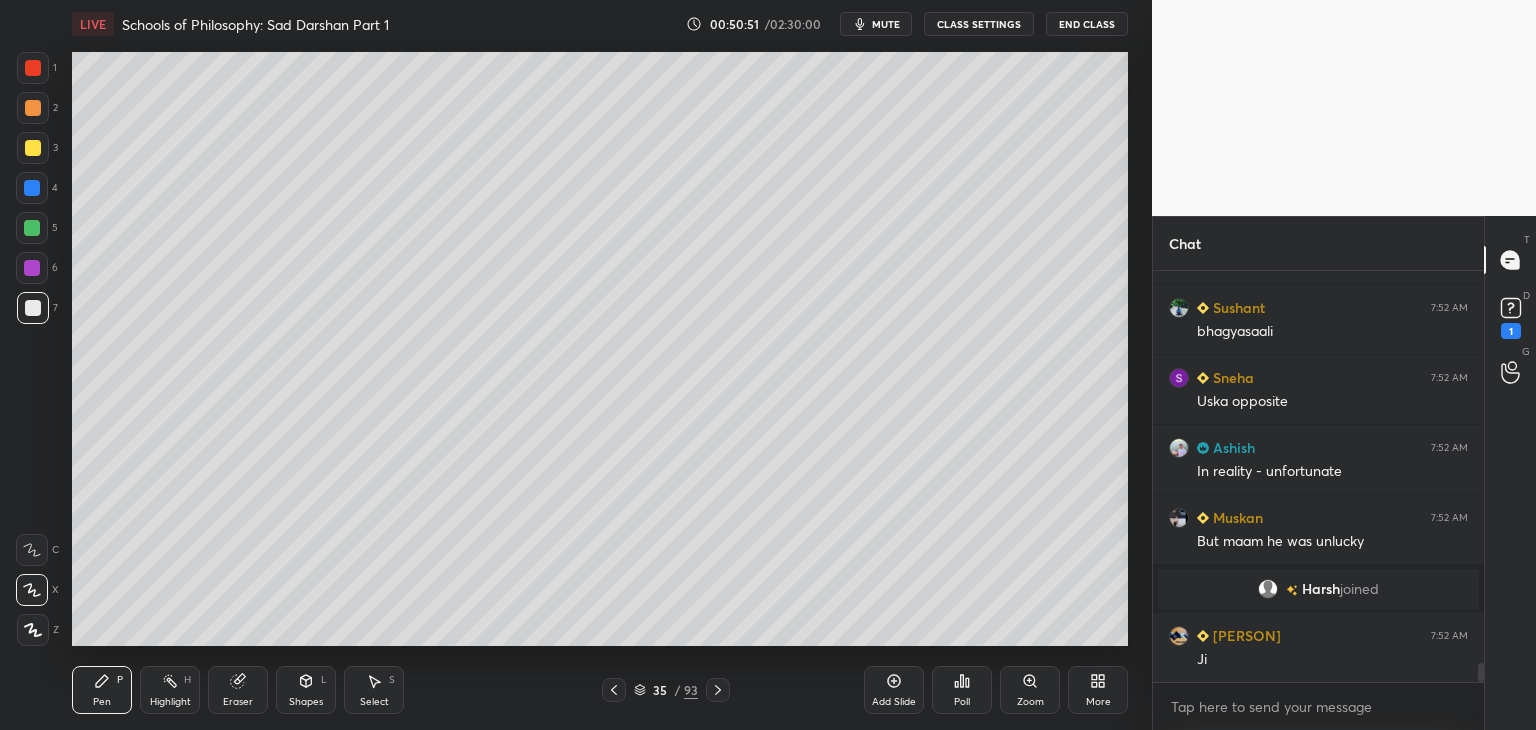 scroll, scrollTop: 8386, scrollLeft: 0, axis: vertical 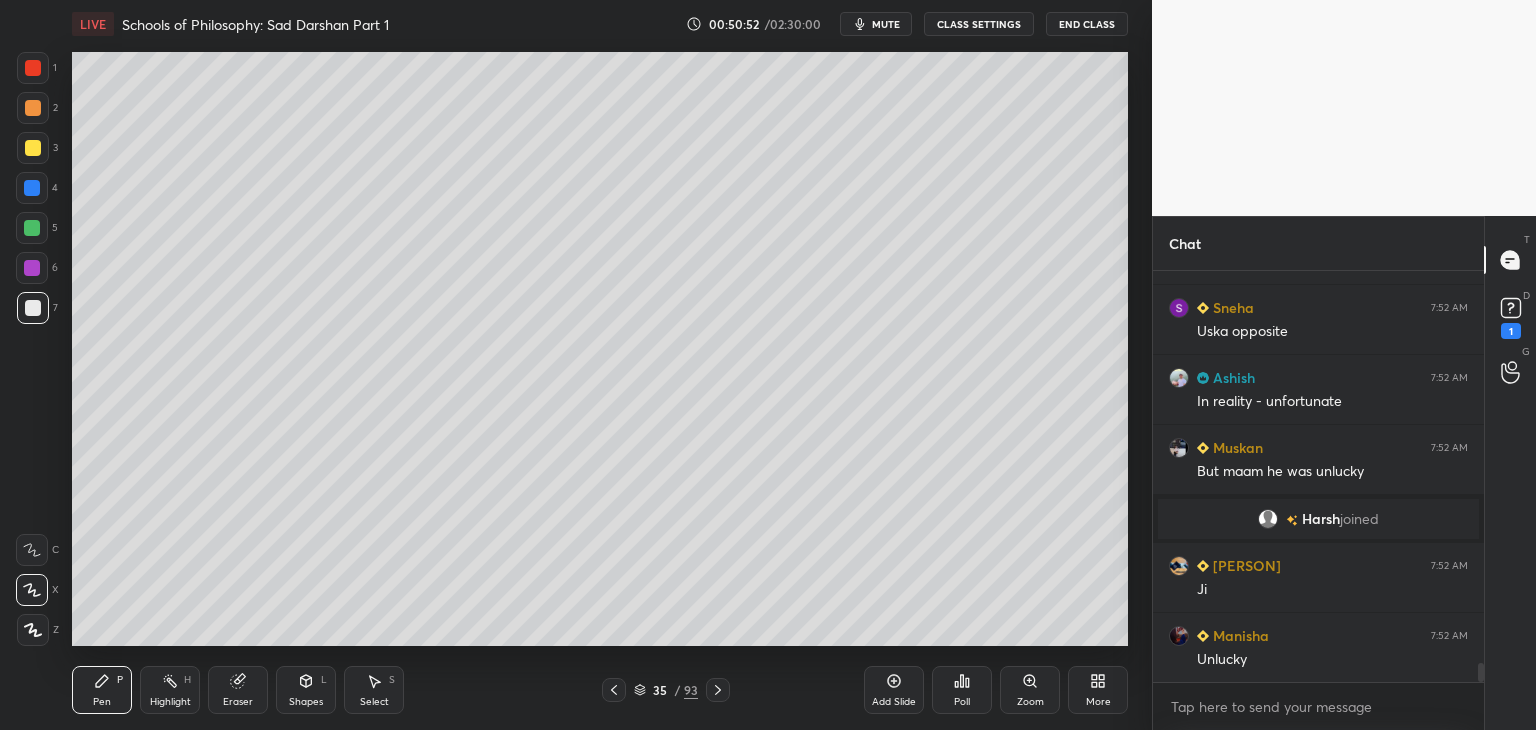 click at bounding box center [32, 188] 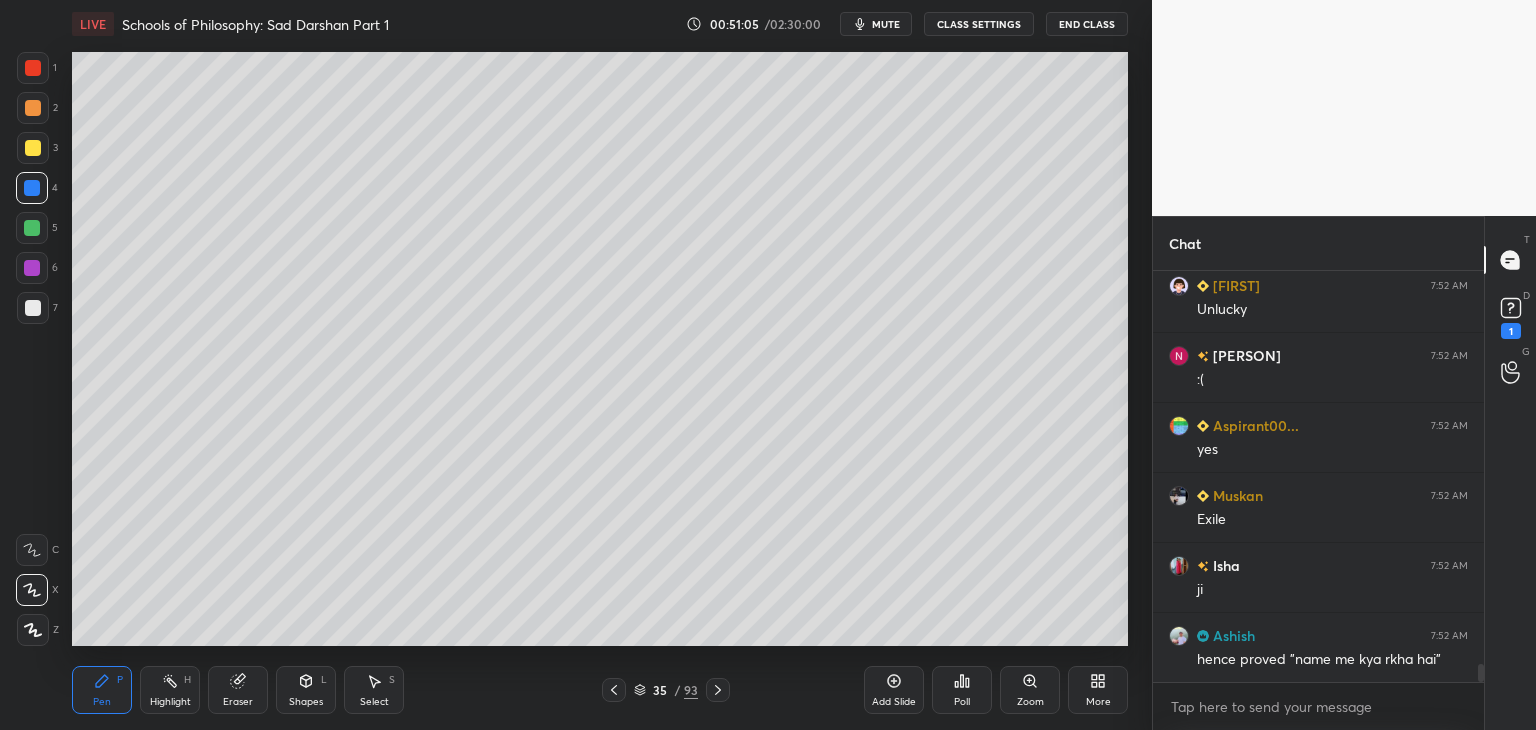 scroll, scrollTop: 8876, scrollLeft: 0, axis: vertical 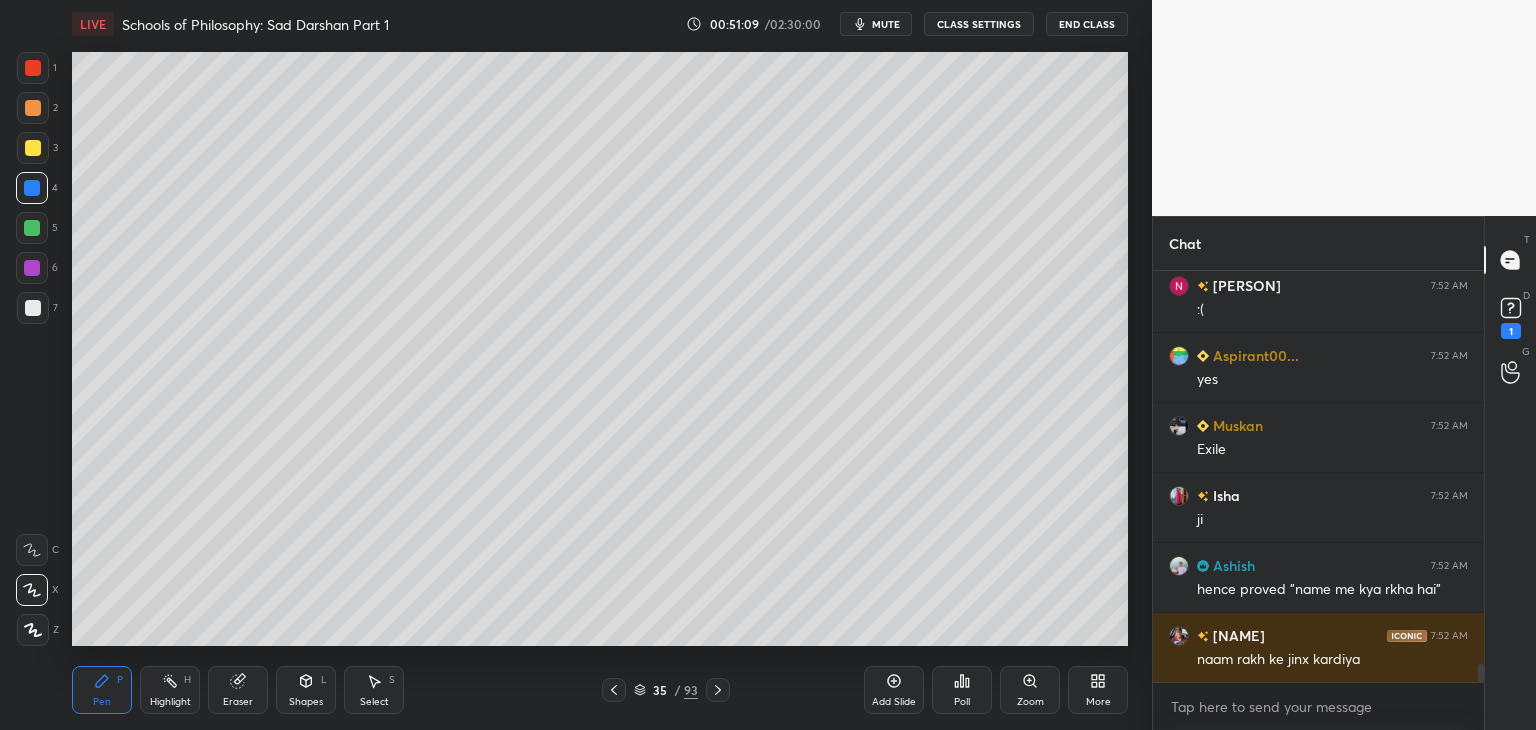 click at bounding box center (32, 268) 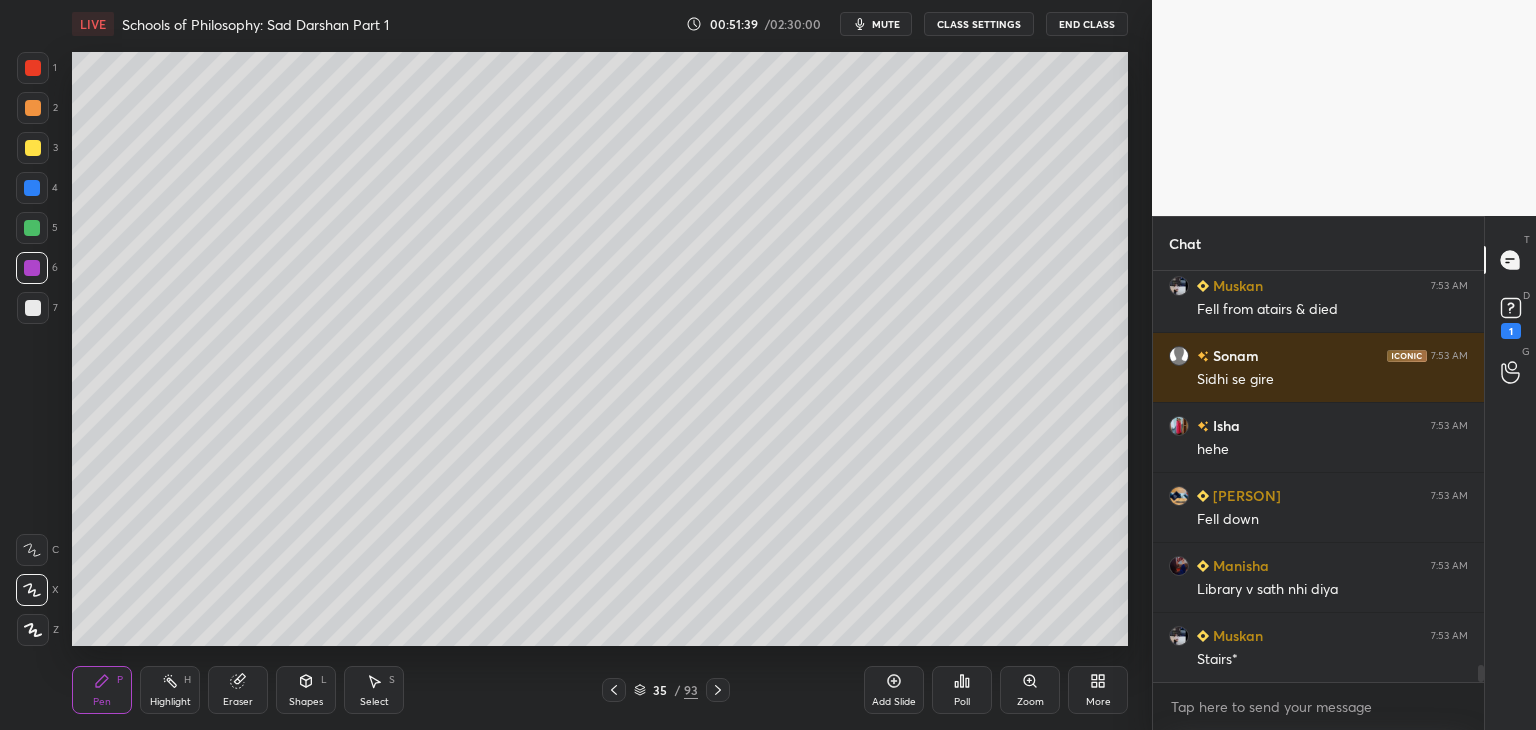 scroll, scrollTop: 9856, scrollLeft: 0, axis: vertical 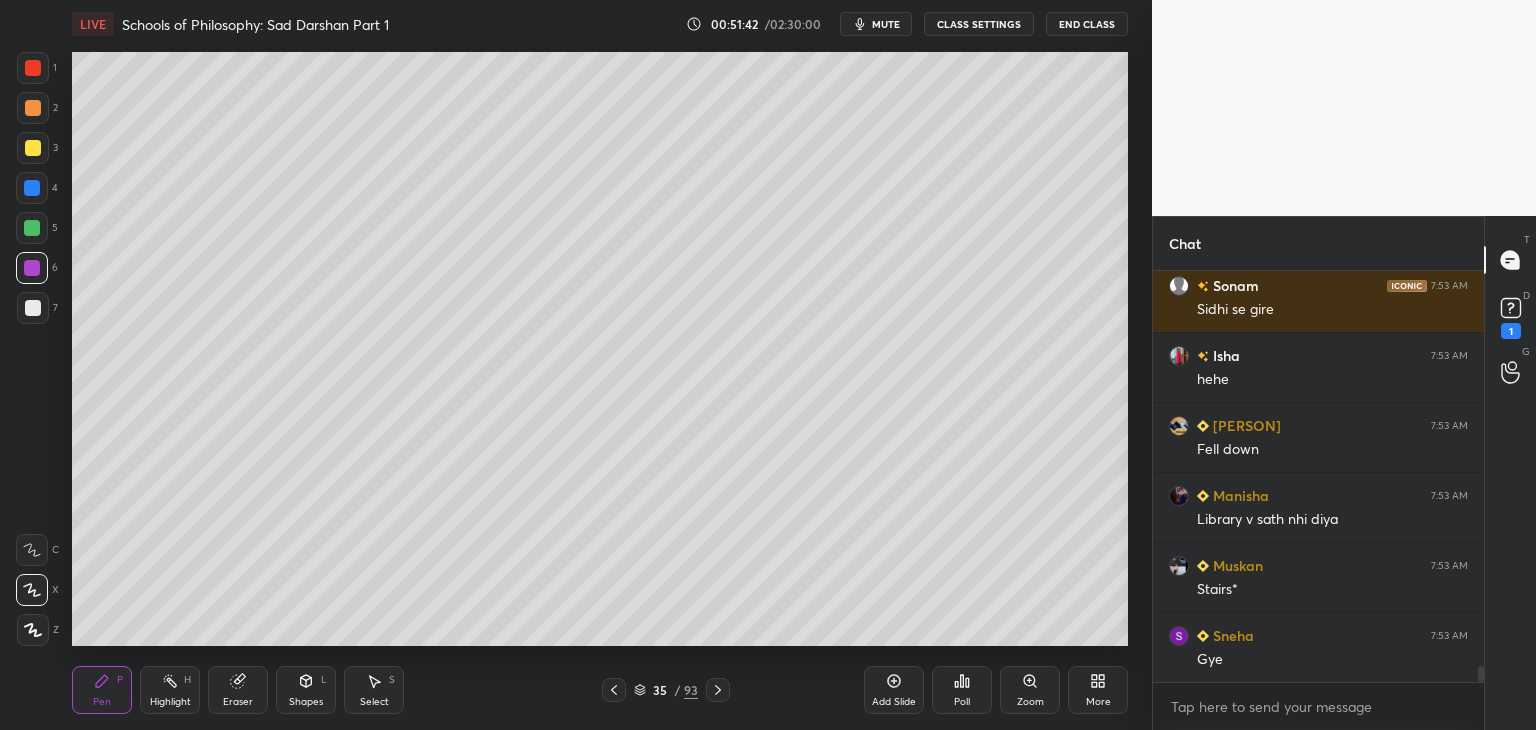 click at bounding box center [32, 228] 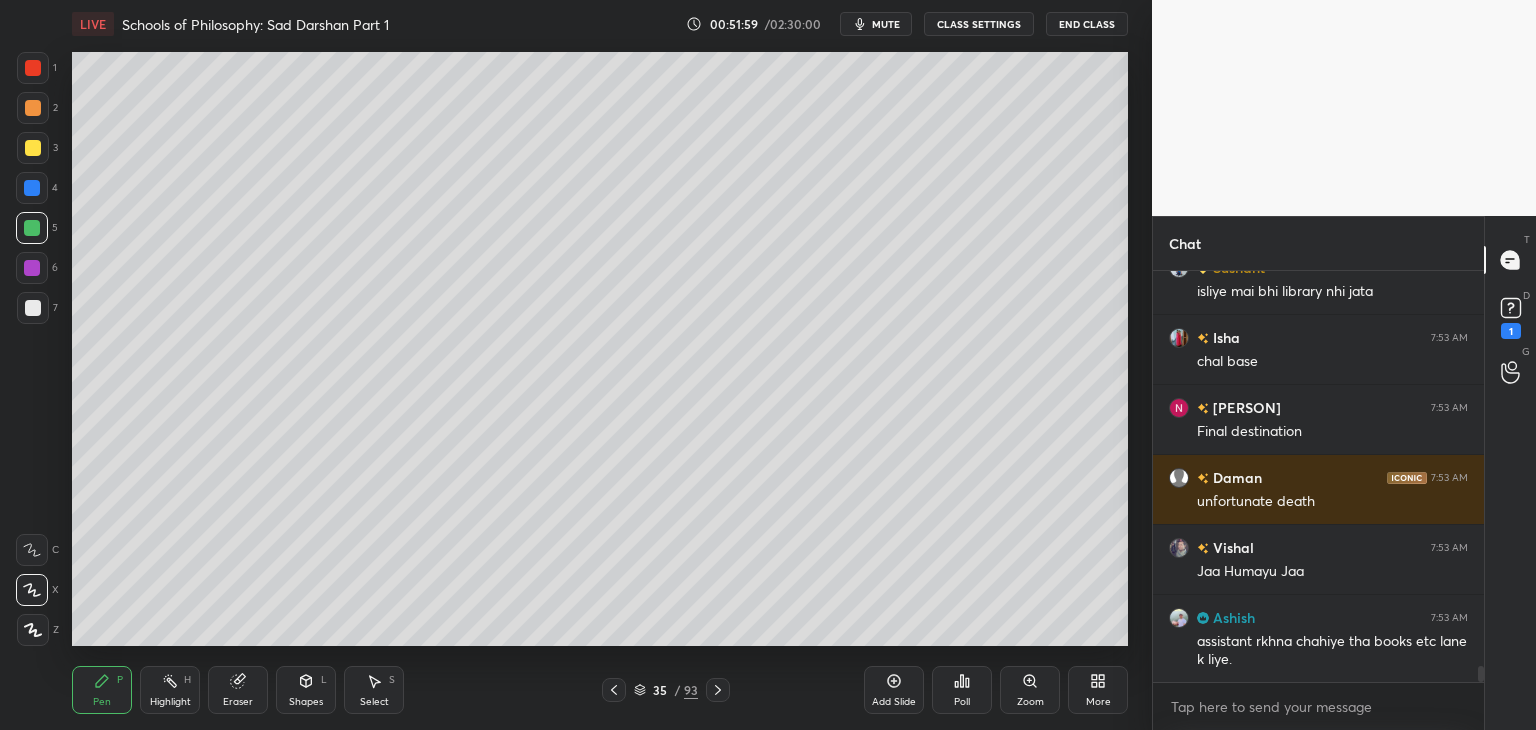 scroll, scrollTop: 10364, scrollLeft: 0, axis: vertical 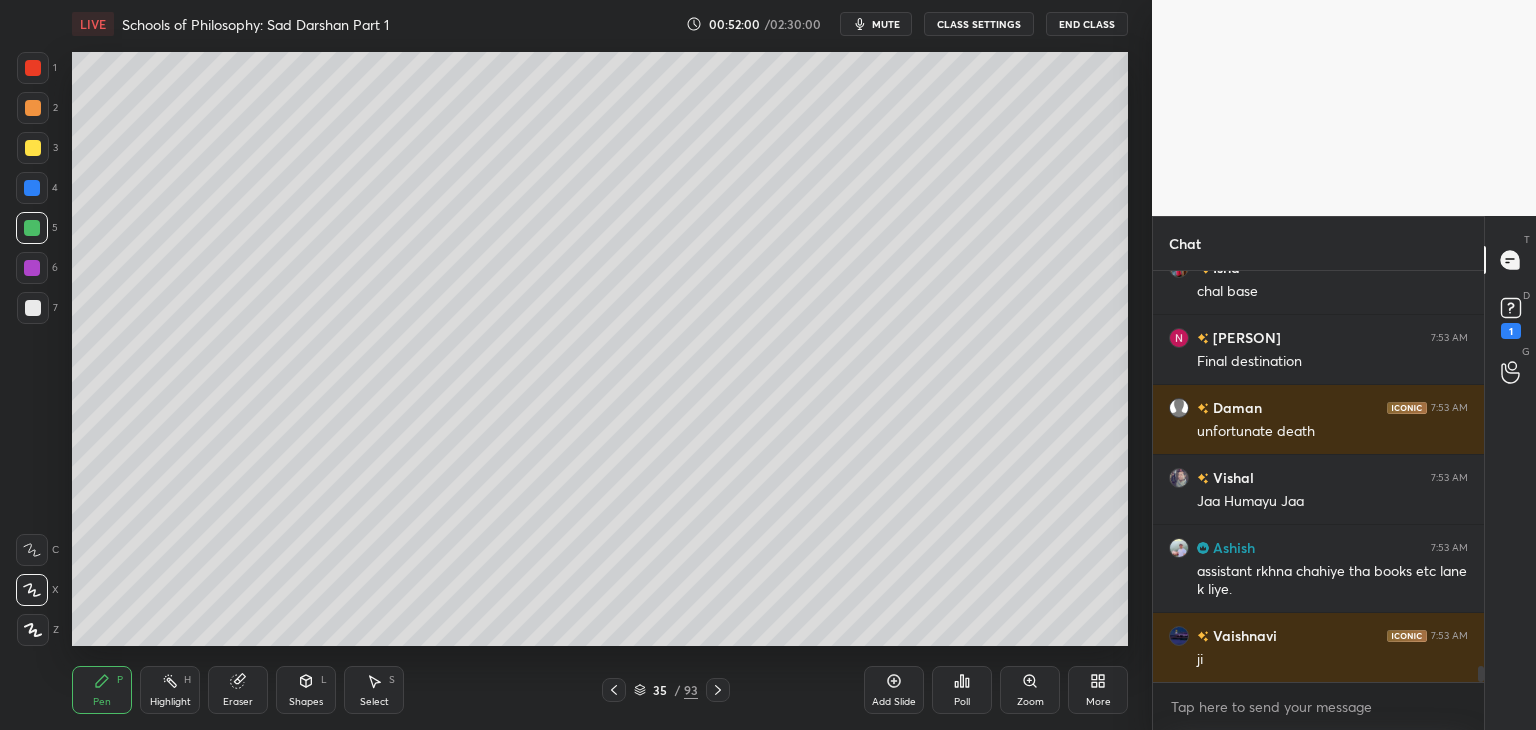 click 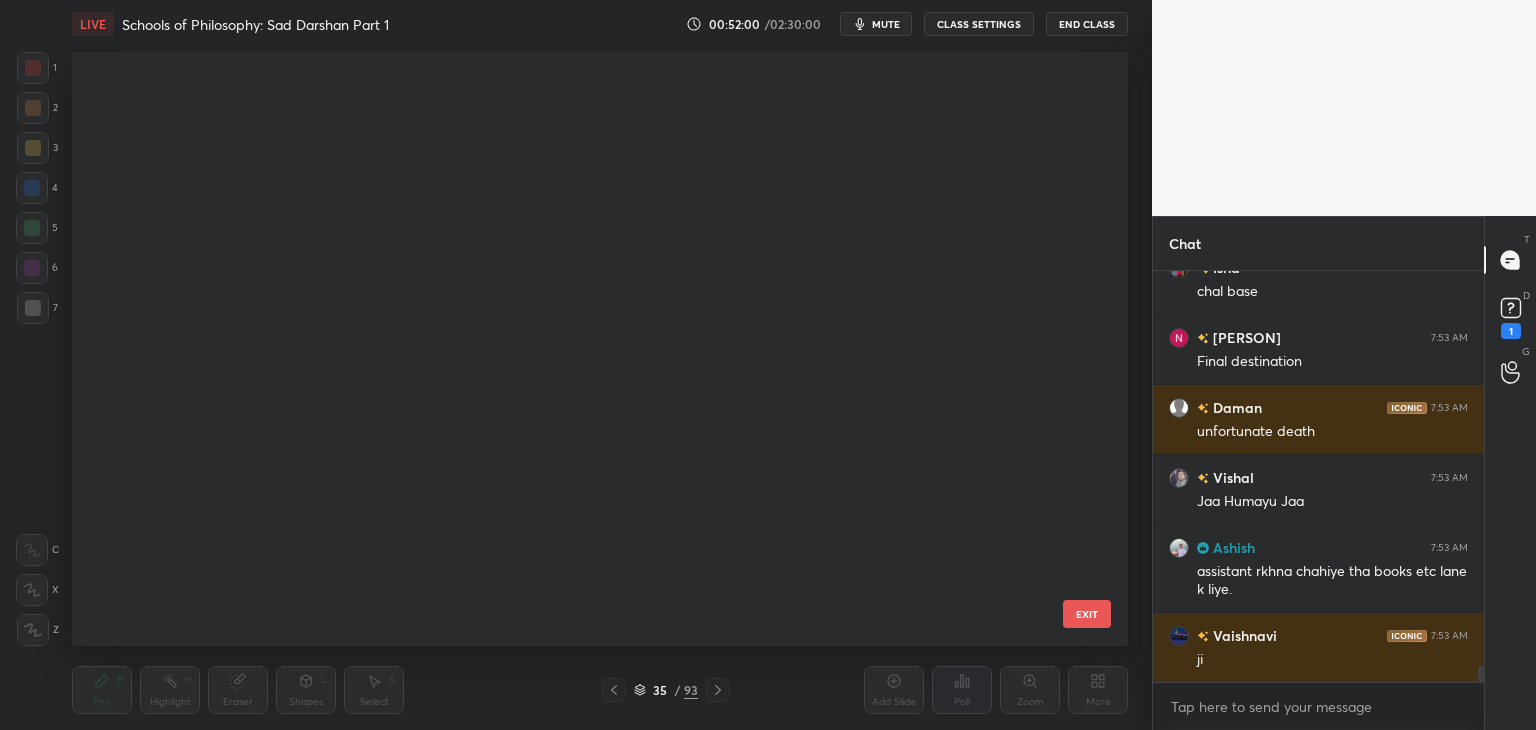 scroll, scrollTop: 1602, scrollLeft: 0, axis: vertical 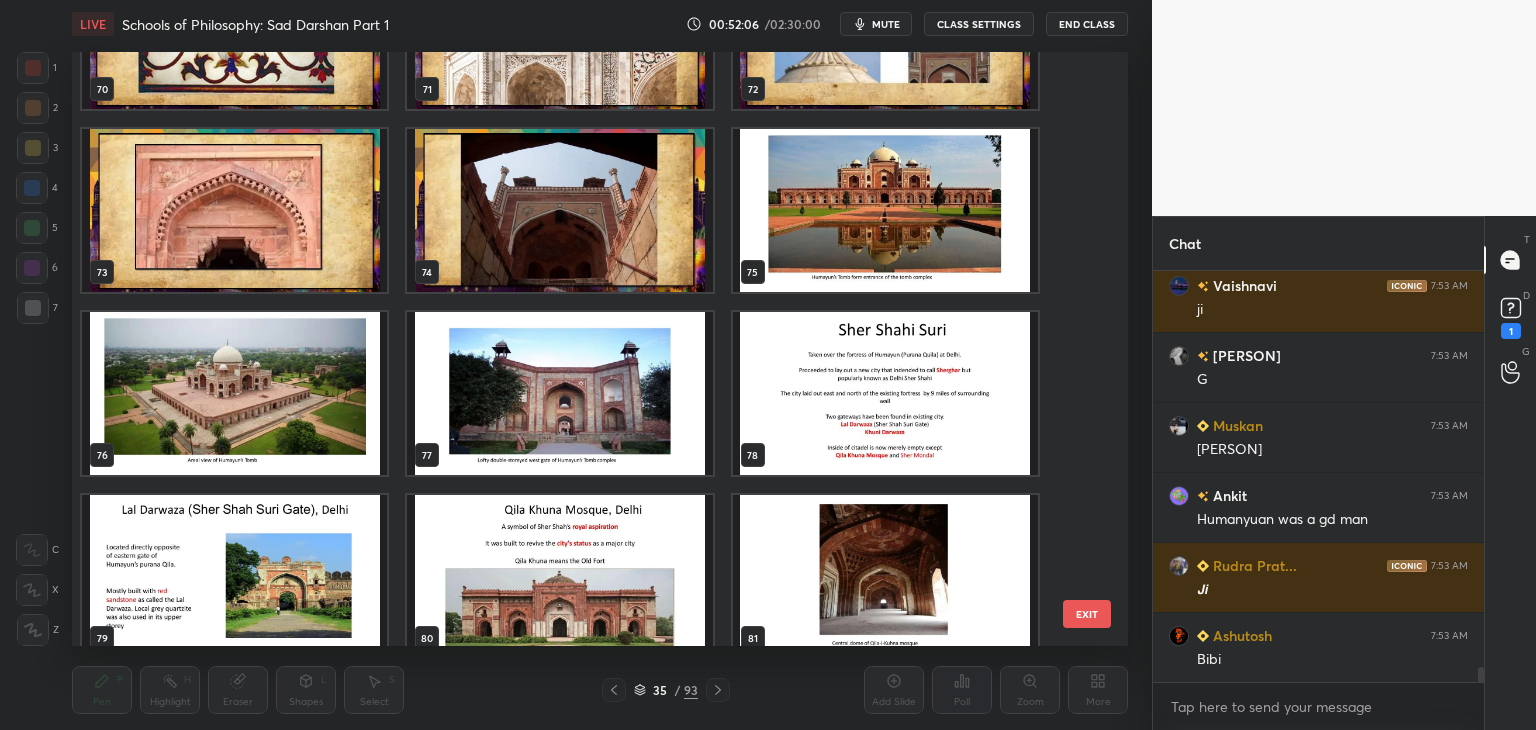 click at bounding box center (234, 393) 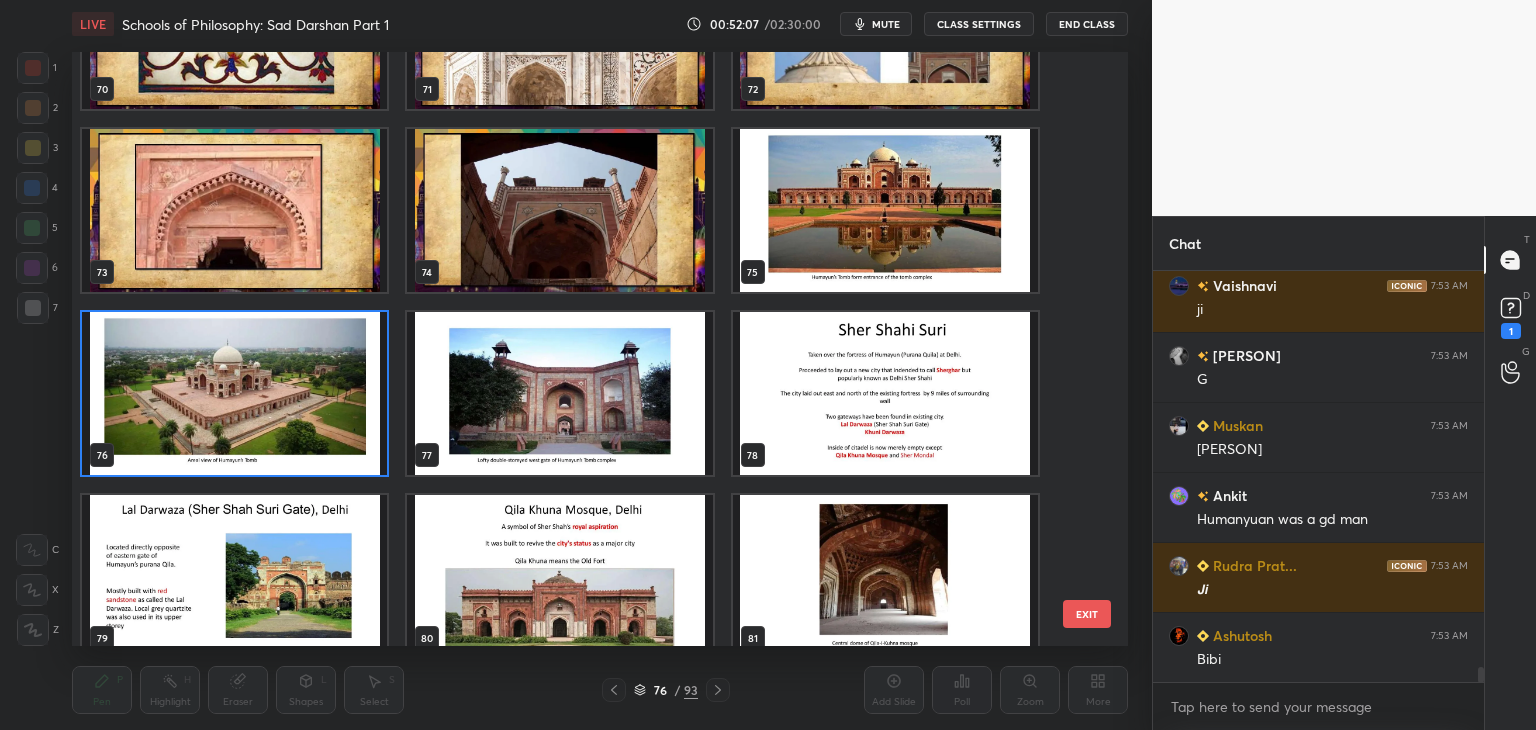 scroll, scrollTop: 10784, scrollLeft: 0, axis: vertical 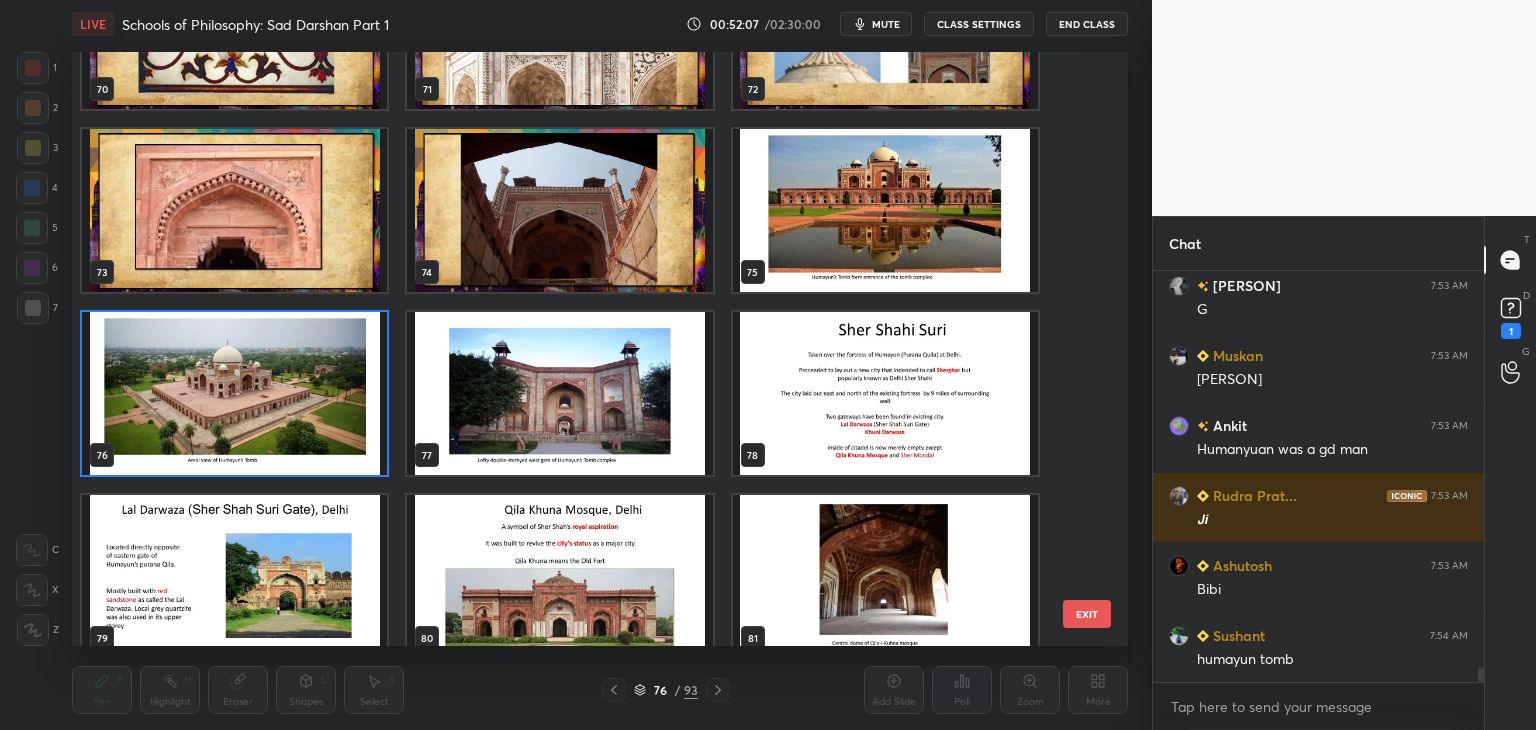 click 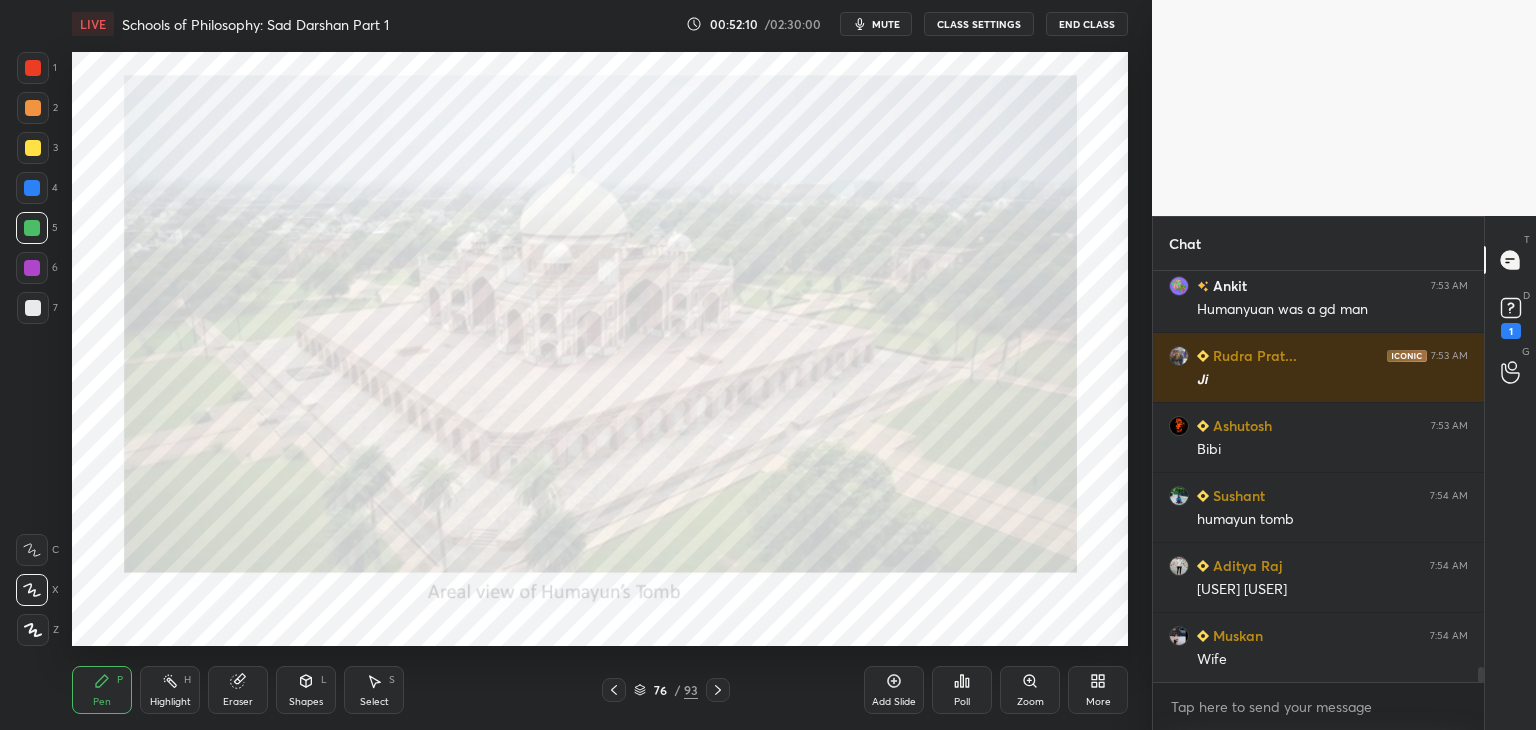 scroll, scrollTop: 10994, scrollLeft: 0, axis: vertical 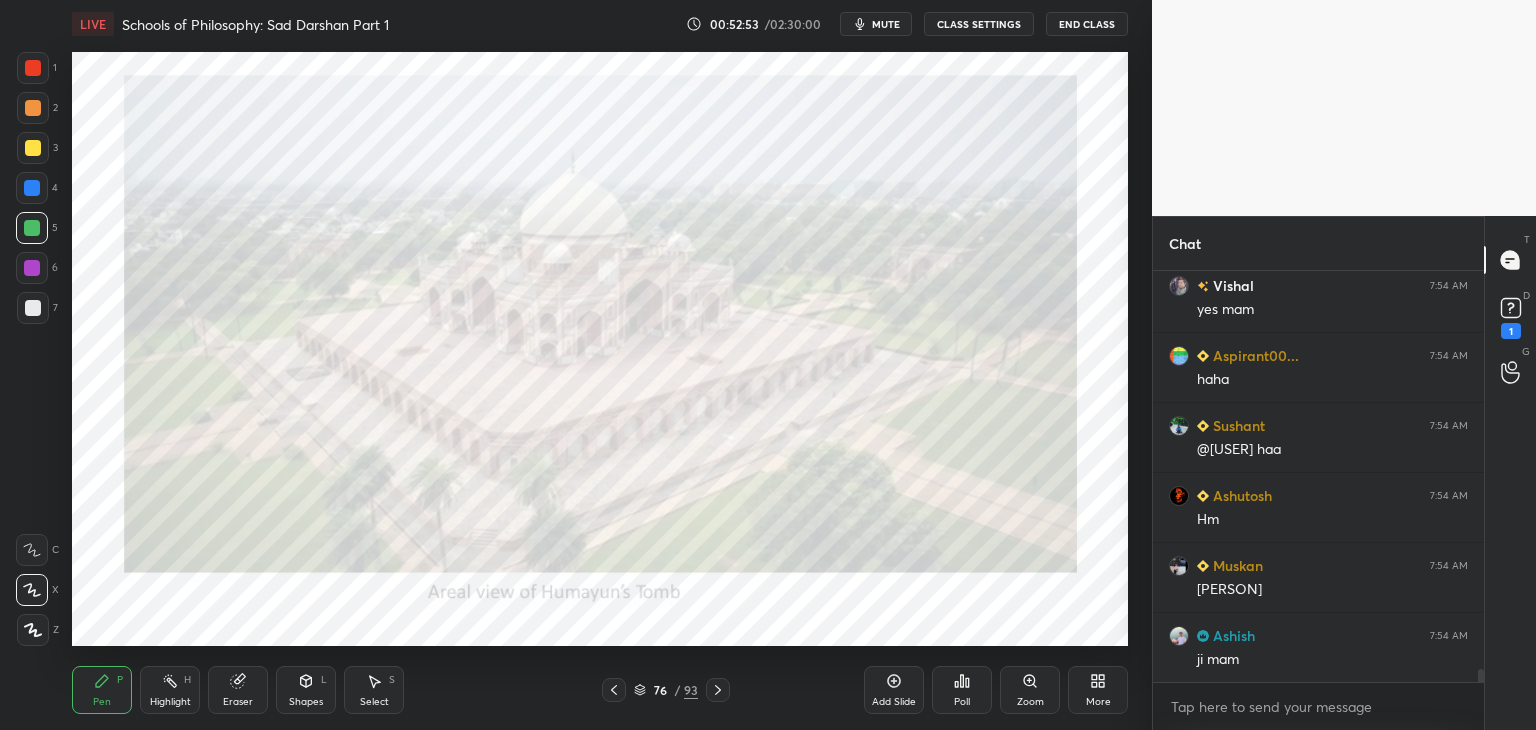 click 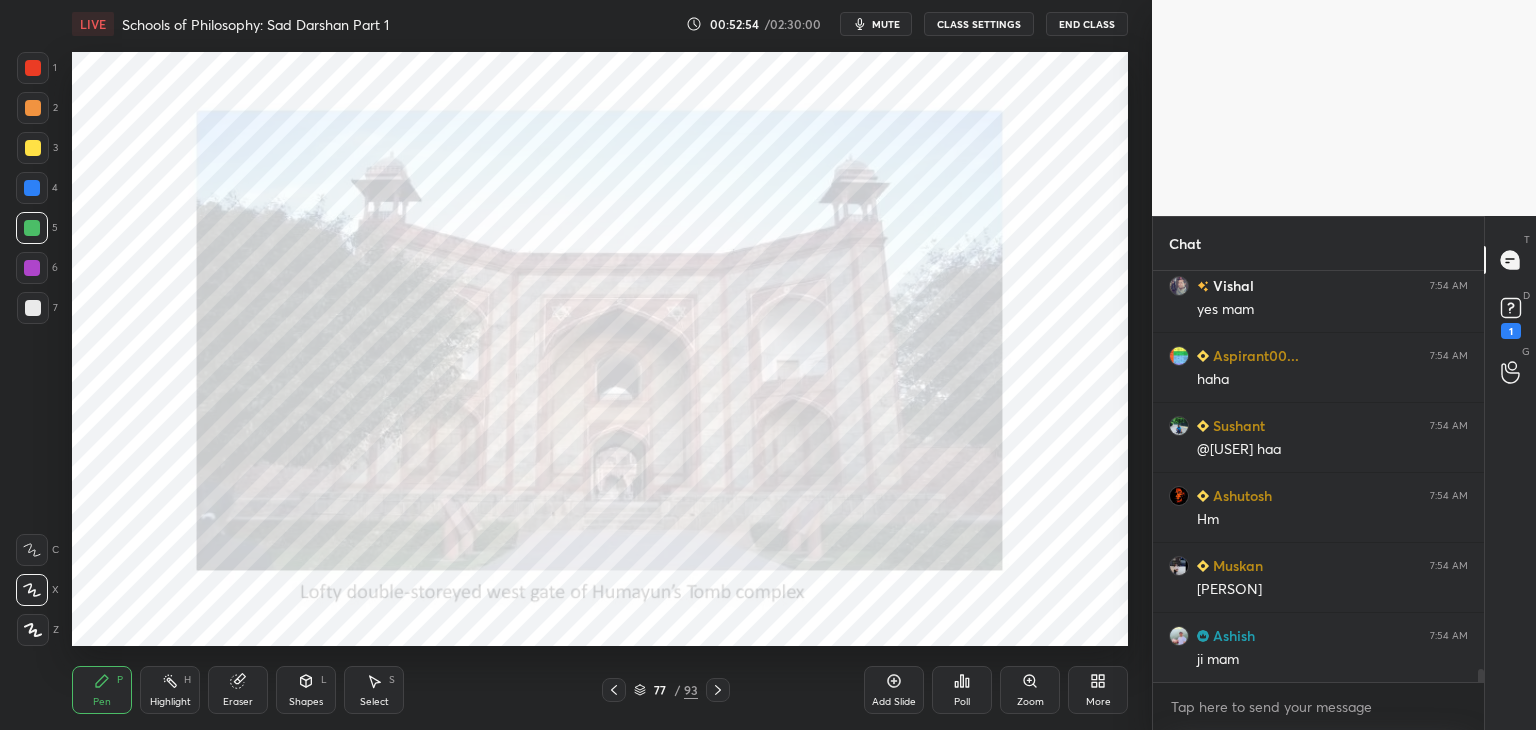 click 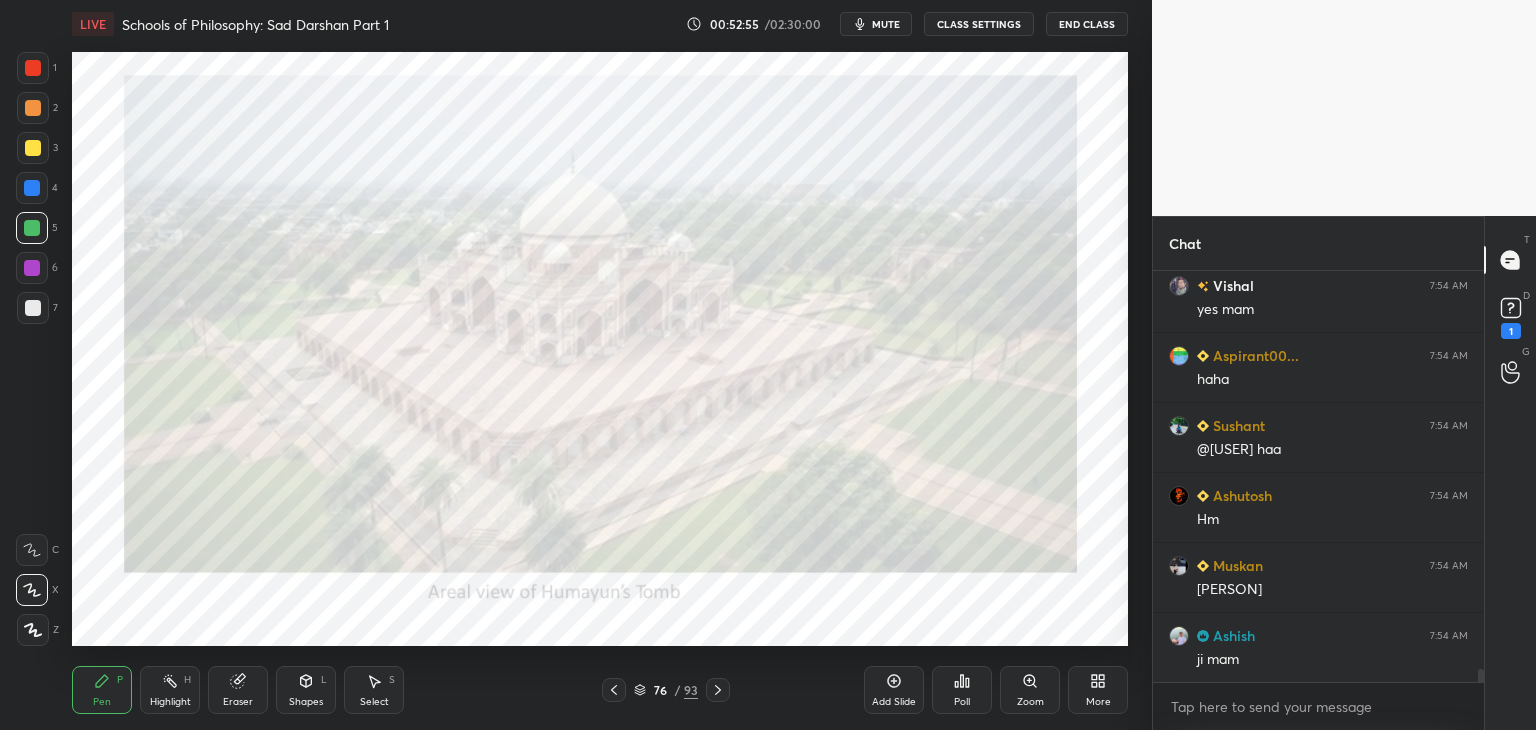 click 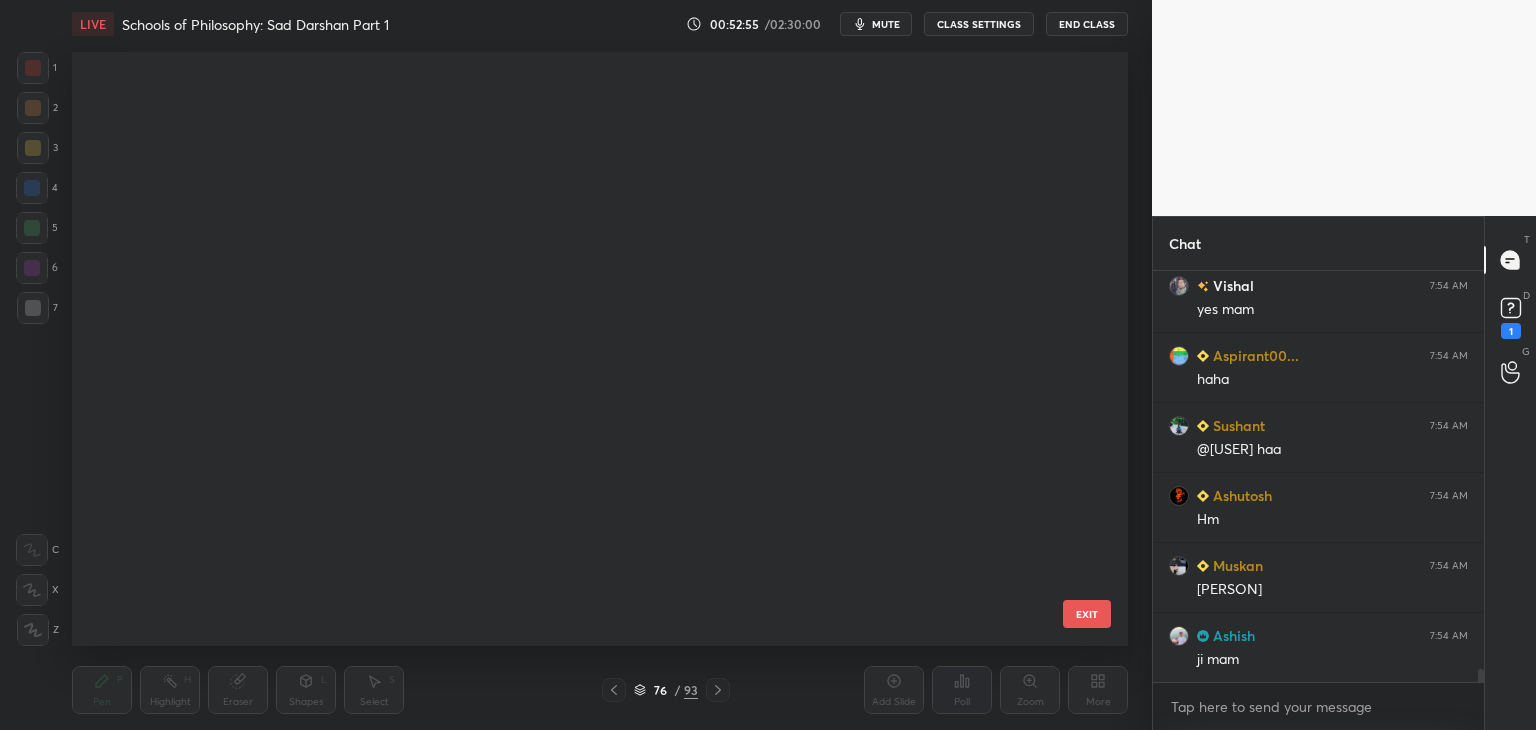 scroll, scrollTop: 4164, scrollLeft: 0, axis: vertical 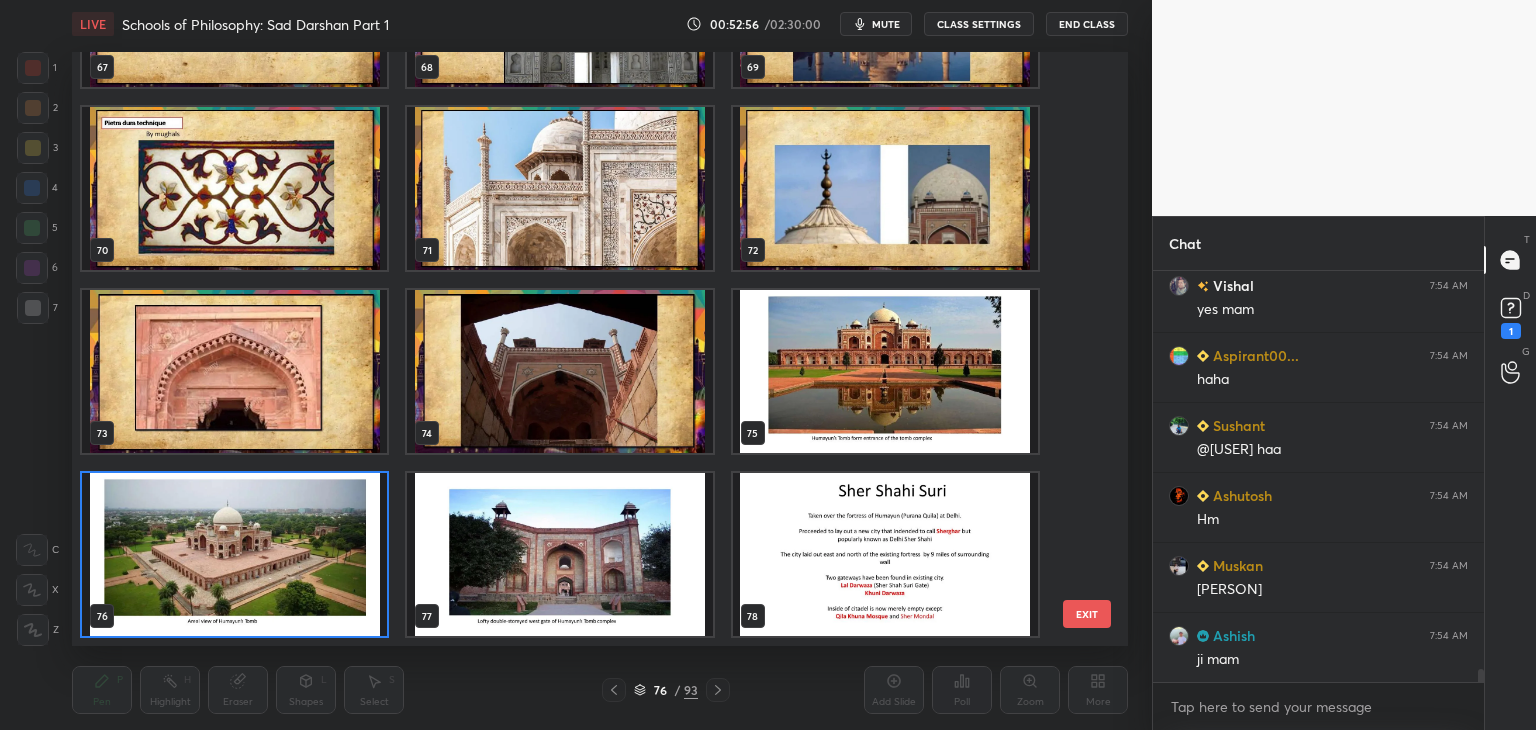 click at bounding box center [885, 371] 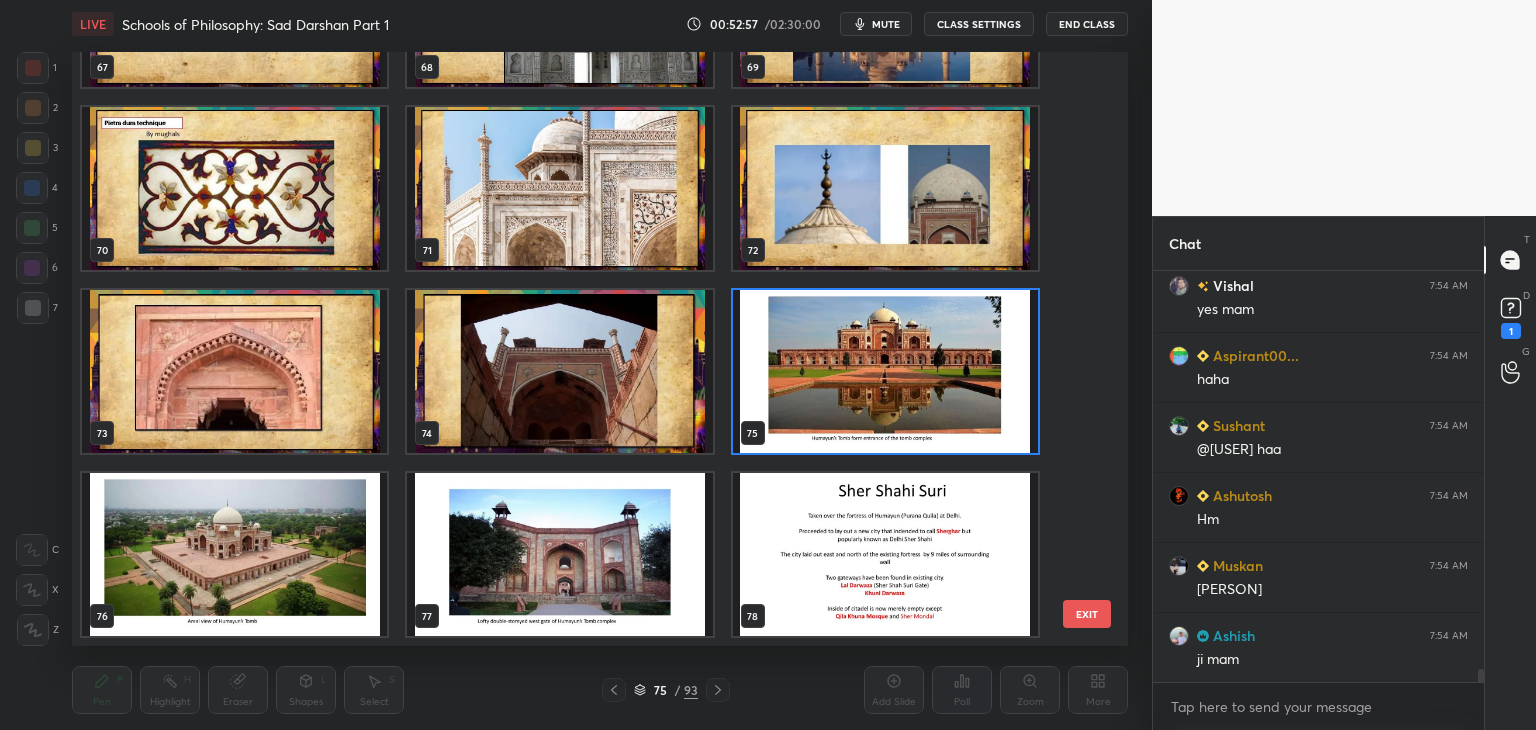 click on "75 / 93" at bounding box center (666, 690) 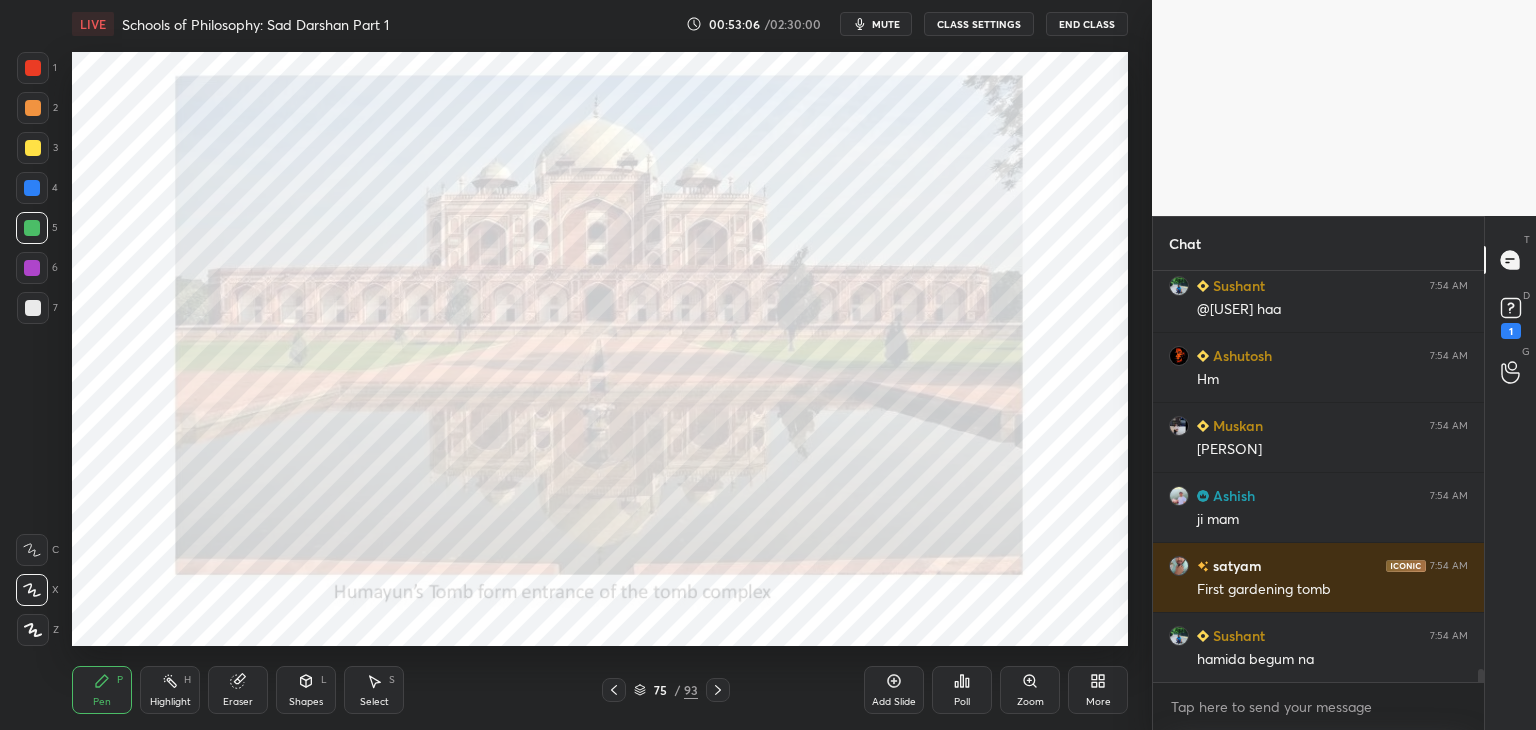 scroll, scrollTop: 12464, scrollLeft: 0, axis: vertical 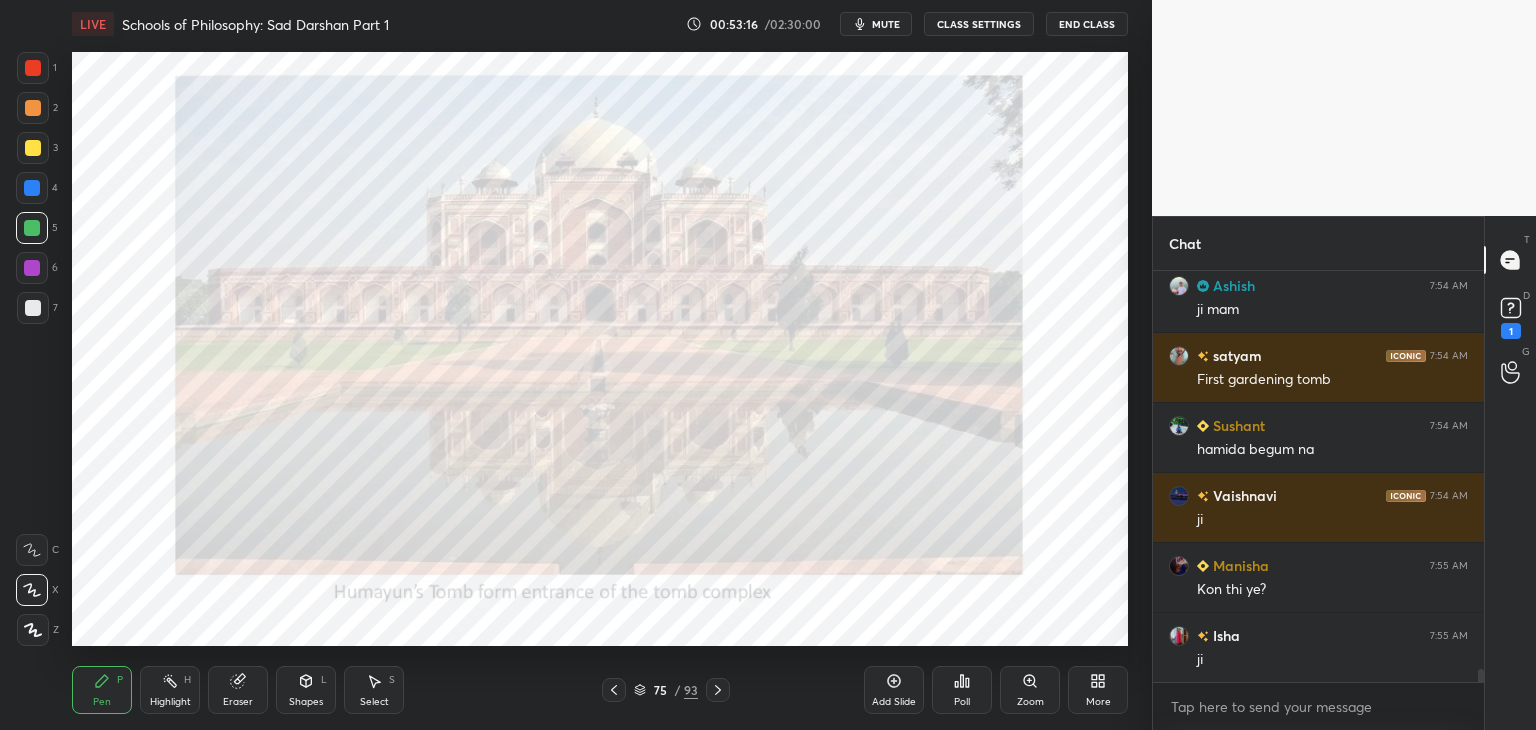 click 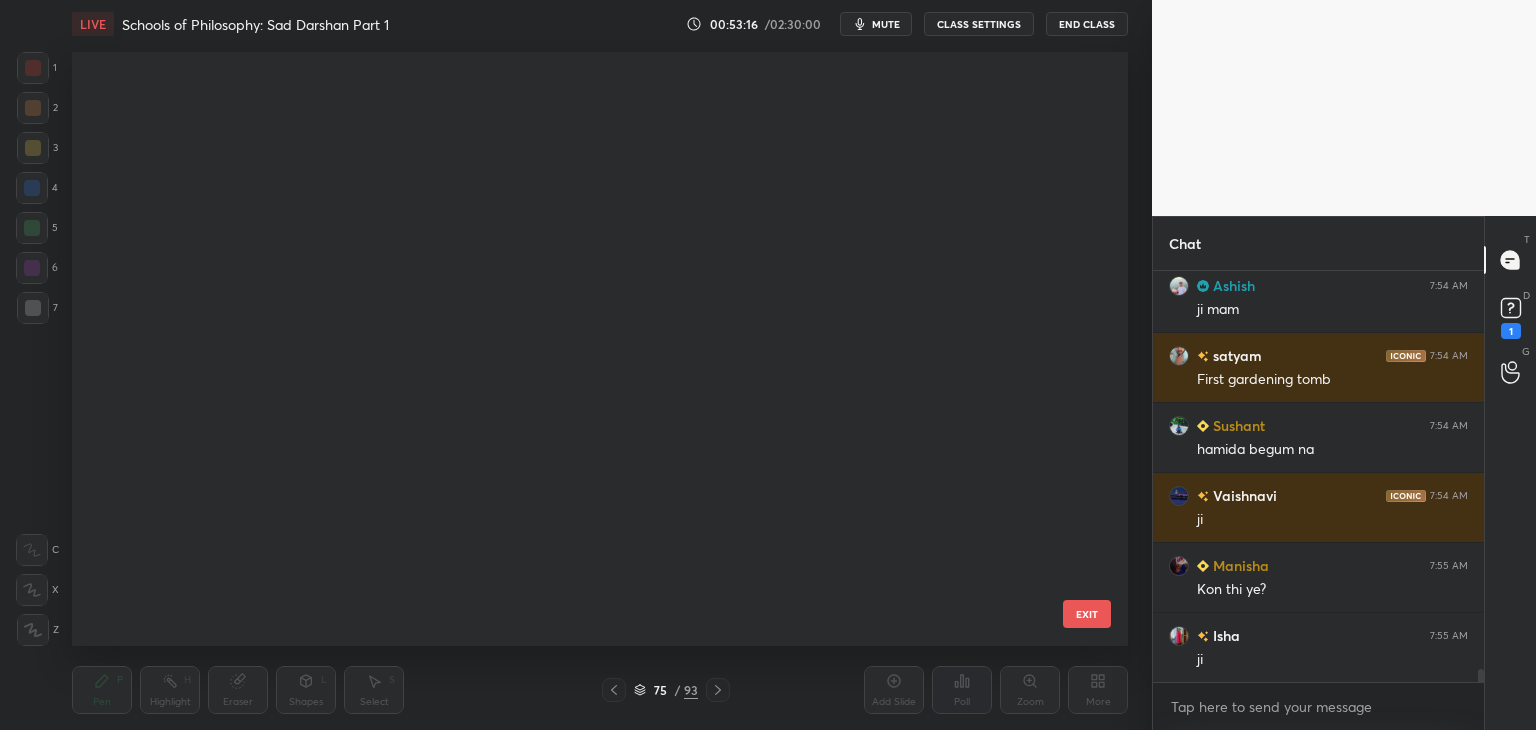 scroll, scrollTop: 3980, scrollLeft: 0, axis: vertical 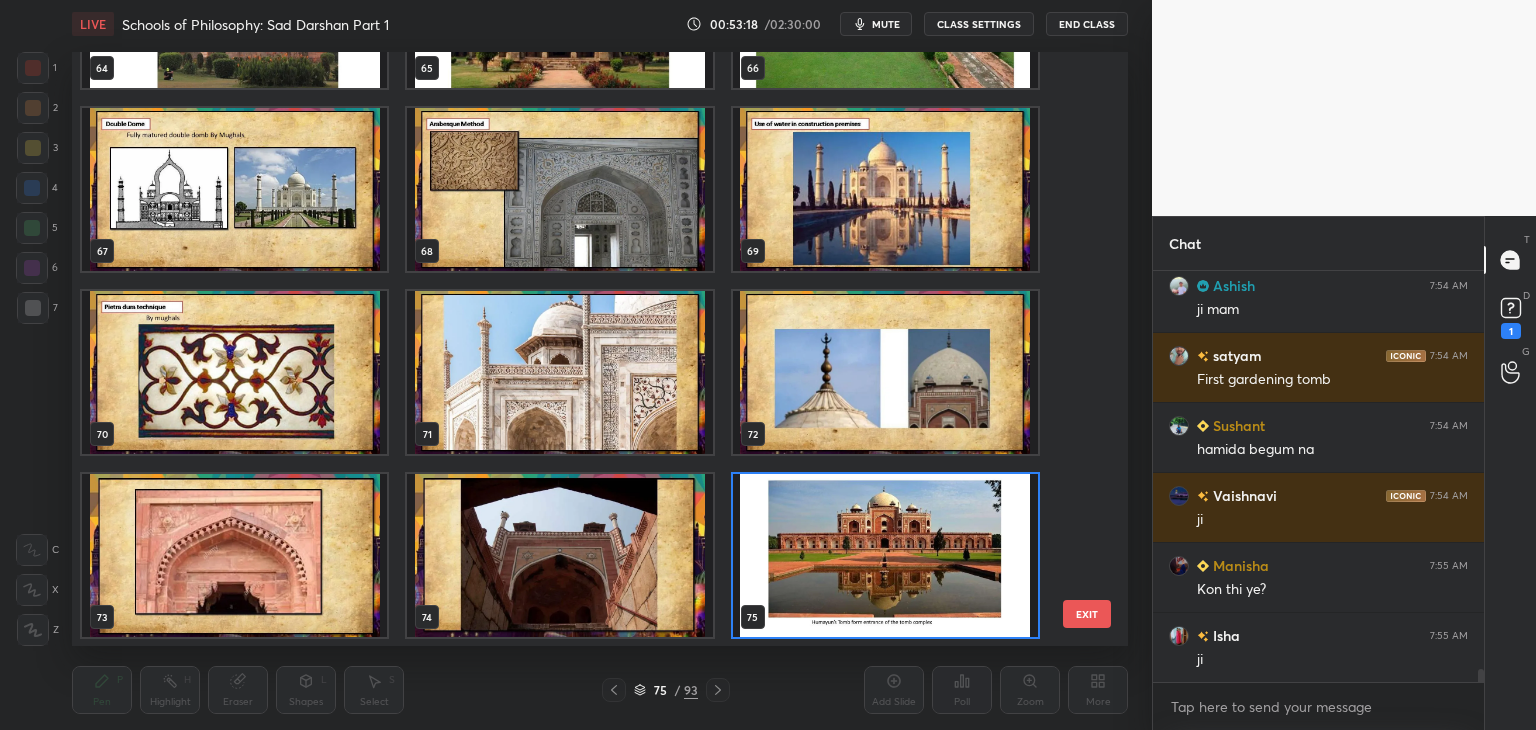 click at bounding box center (885, 555) 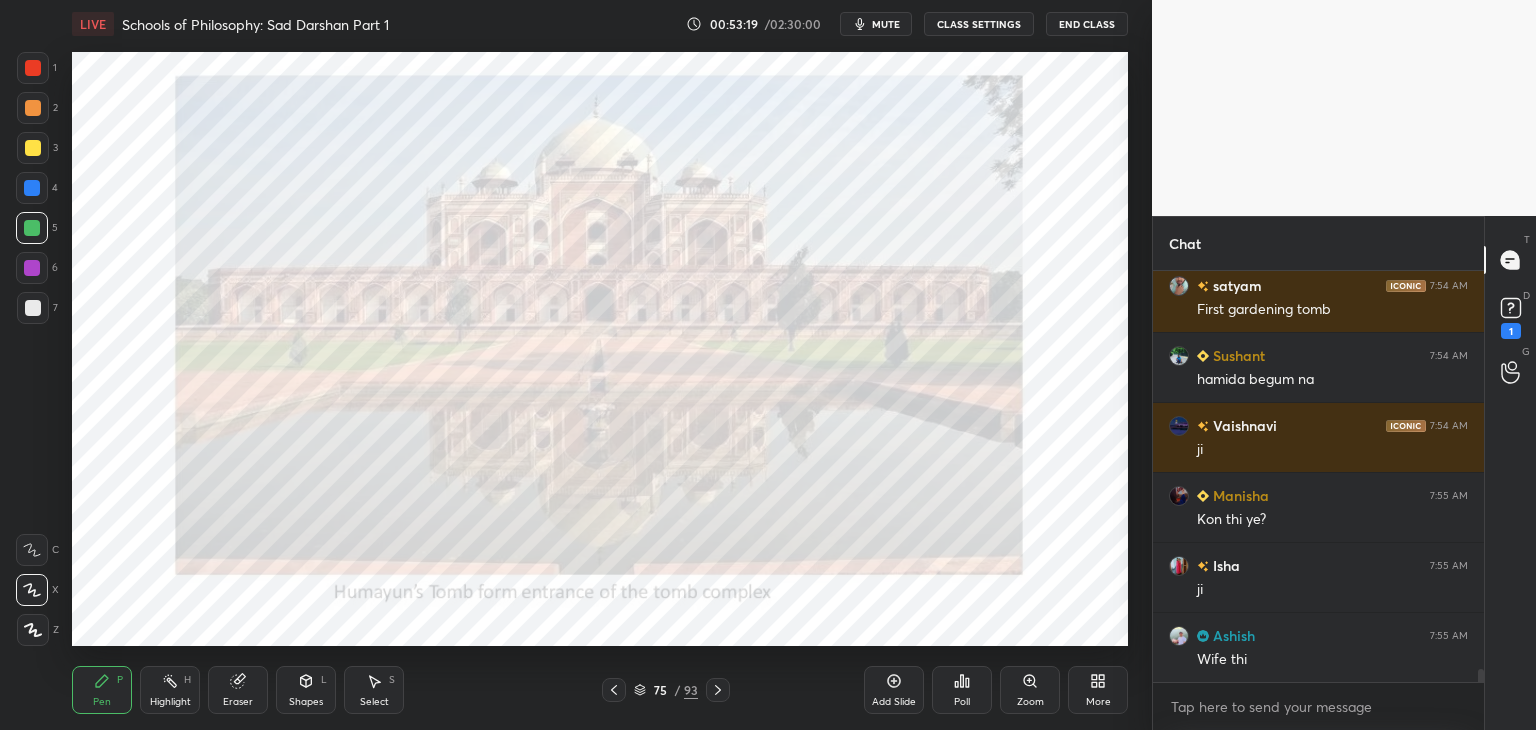 click 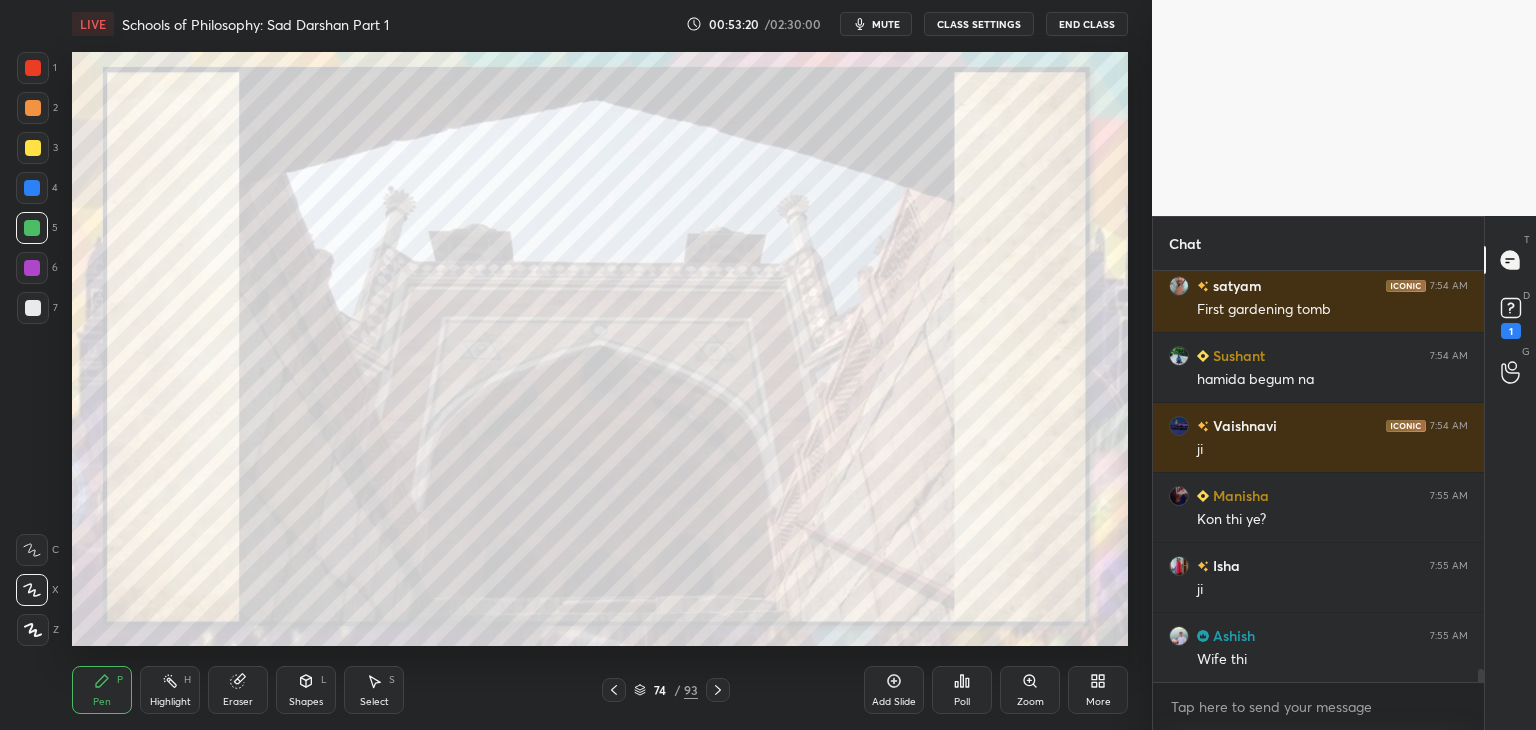 scroll, scrollTop: 12744, scrollLeft: 0, axis: vertical 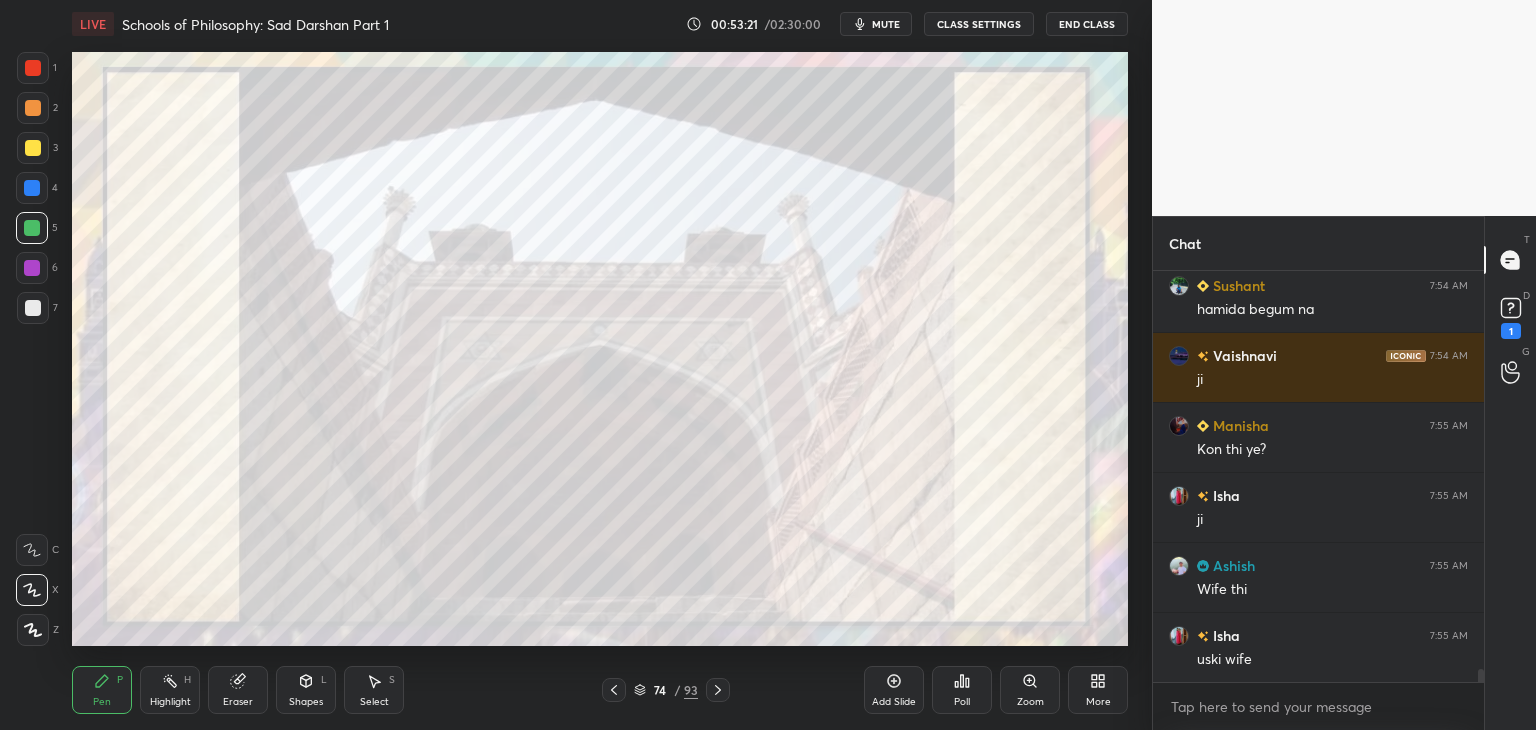 click 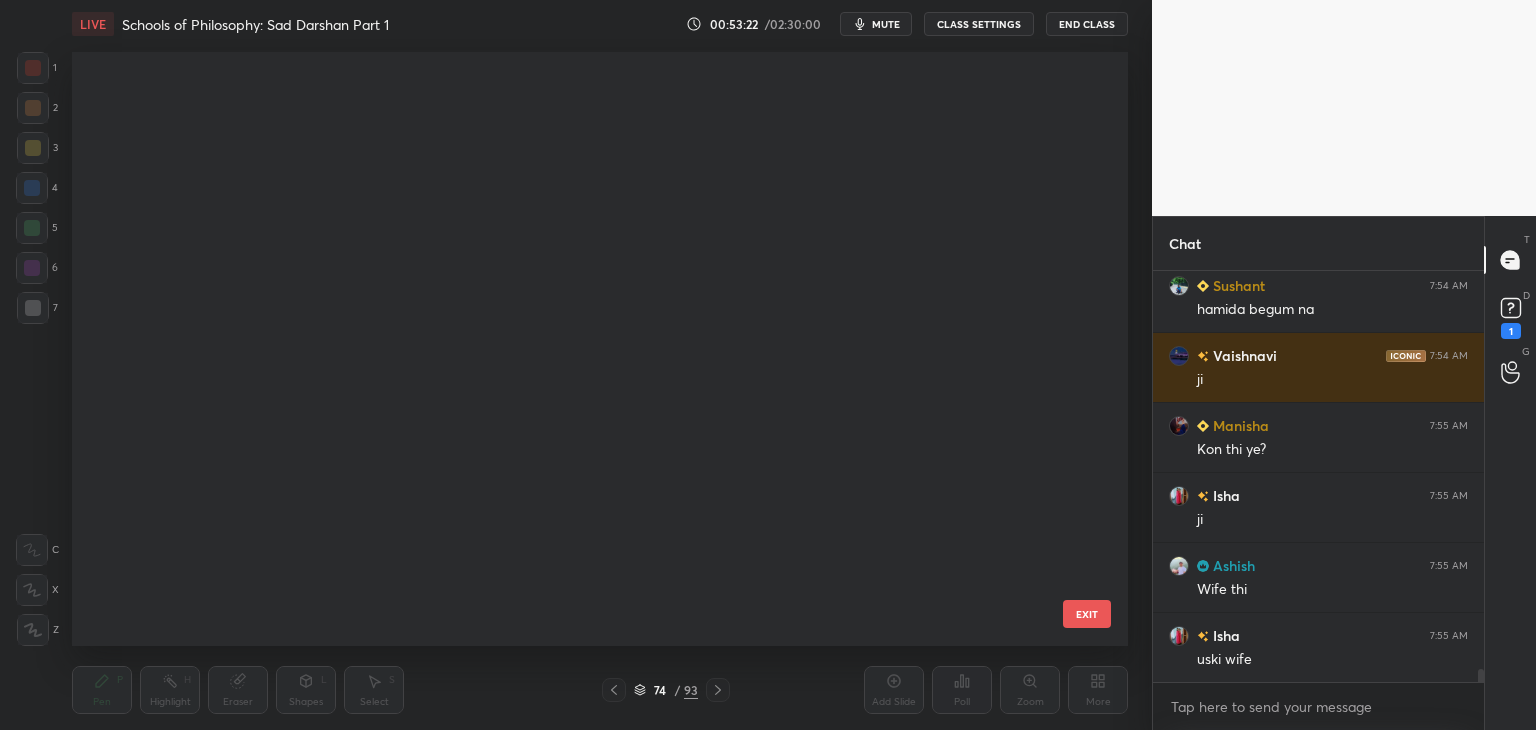 scroll, scrollTop: 3980, scrollLeft: 0, axis: vertical 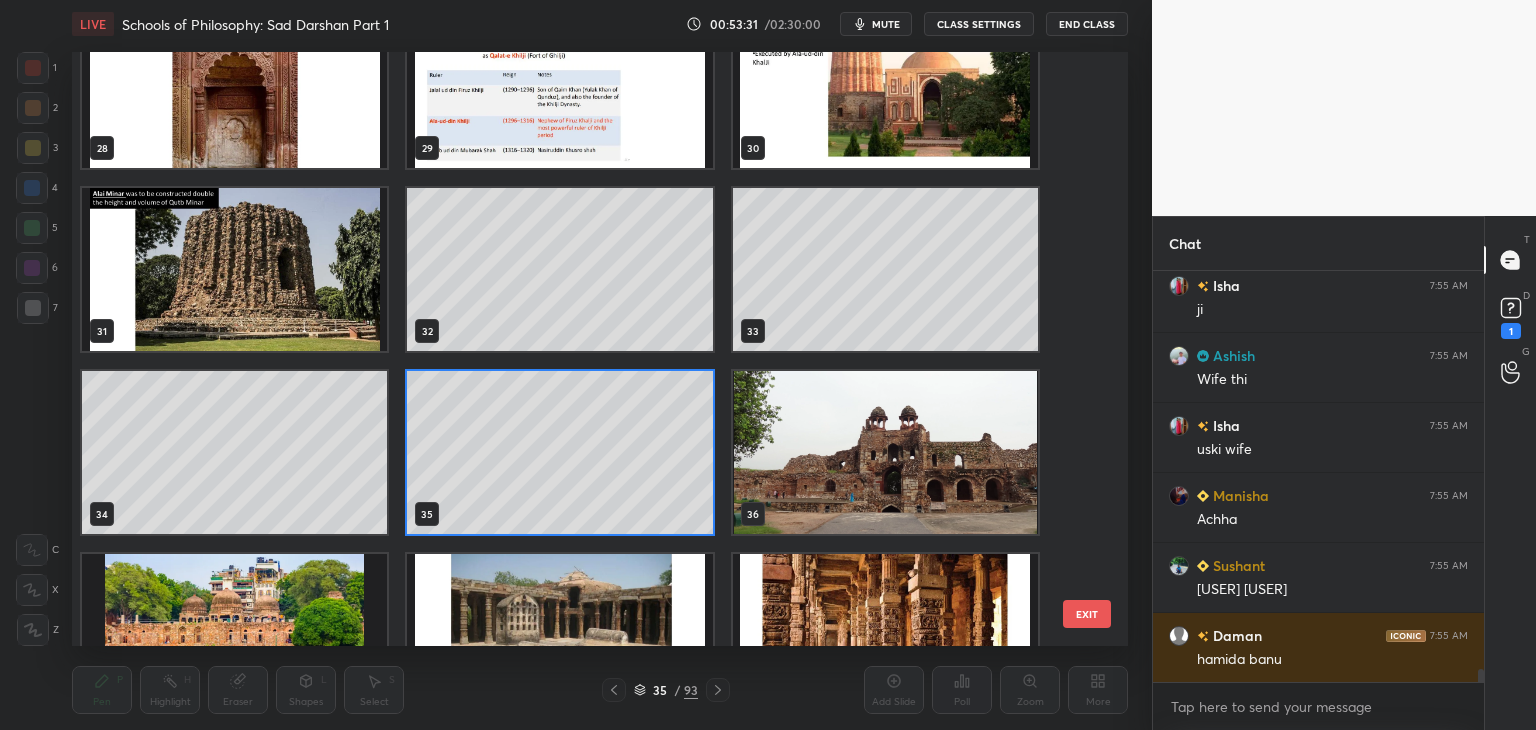 click 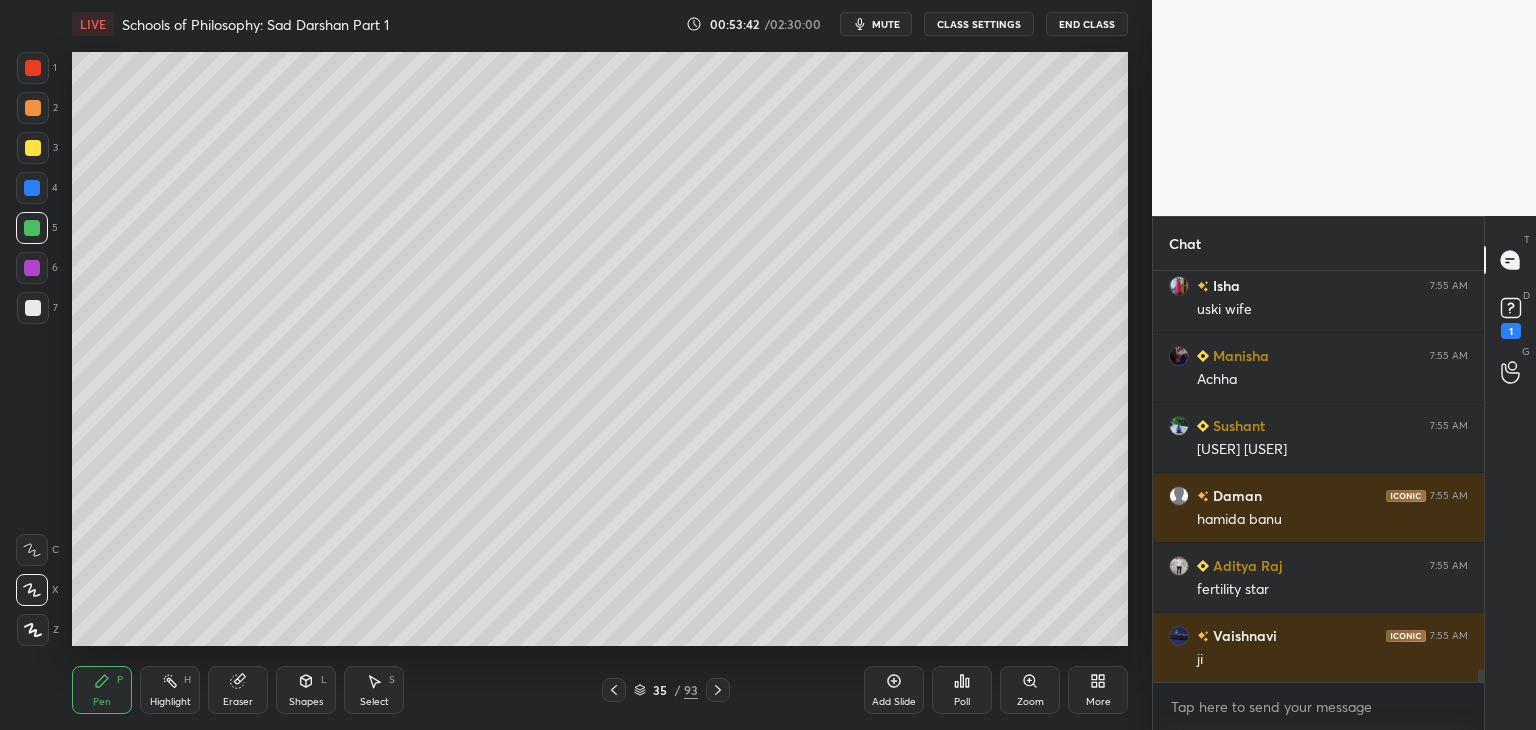 scroll, scrollTop: 13164, scrollLeft: 0, axis: vertical 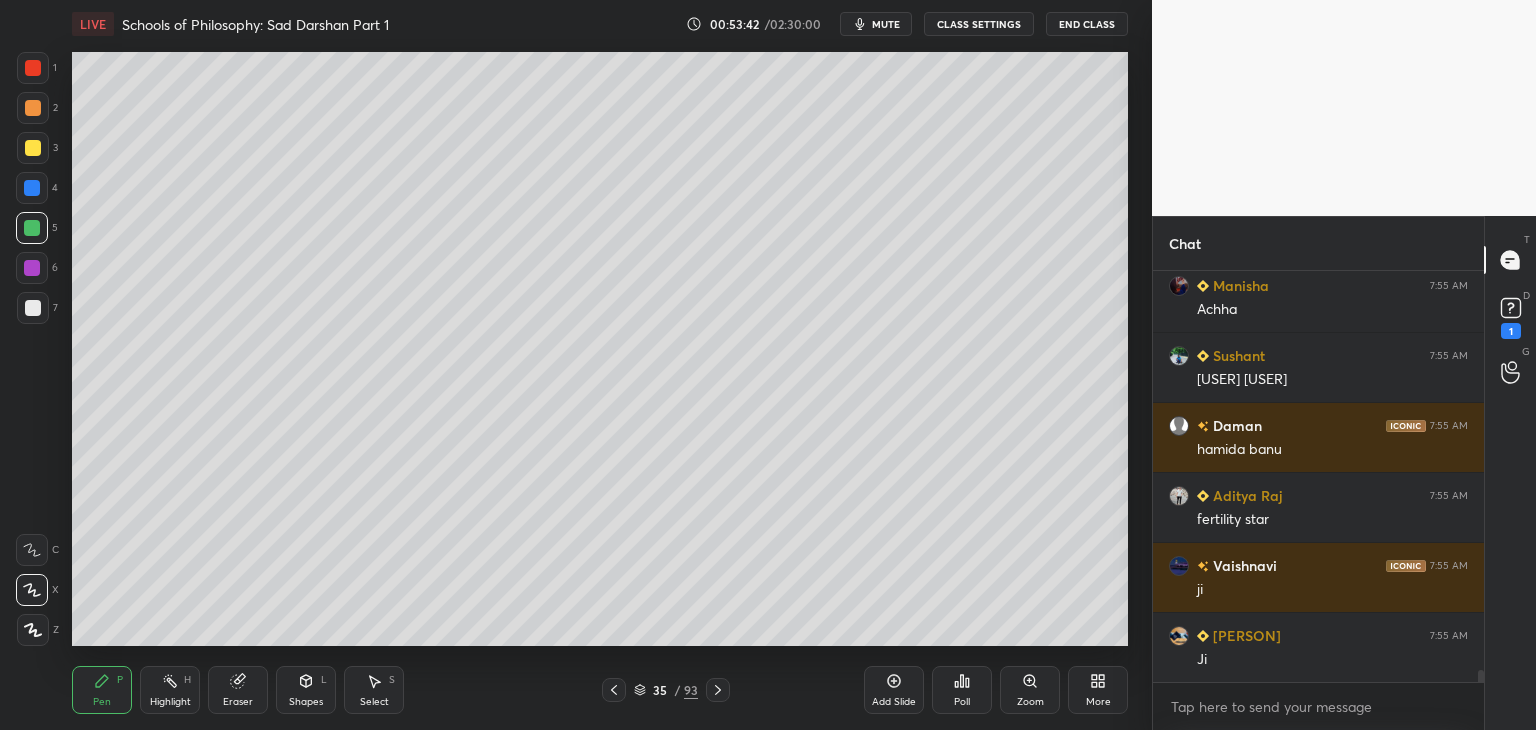 click 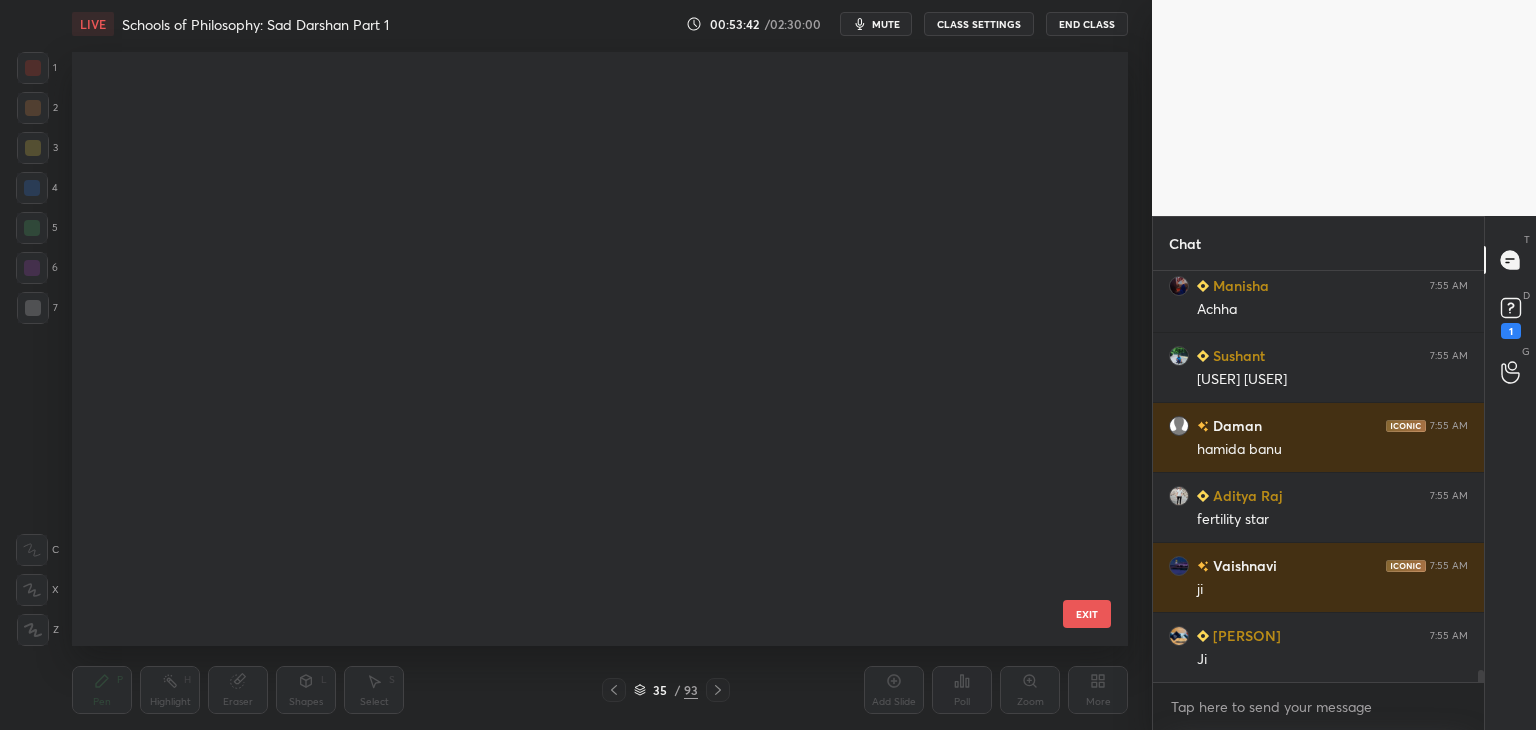 scroll, scrollTop: 1602, scrollLeft: 0, axis: vertical 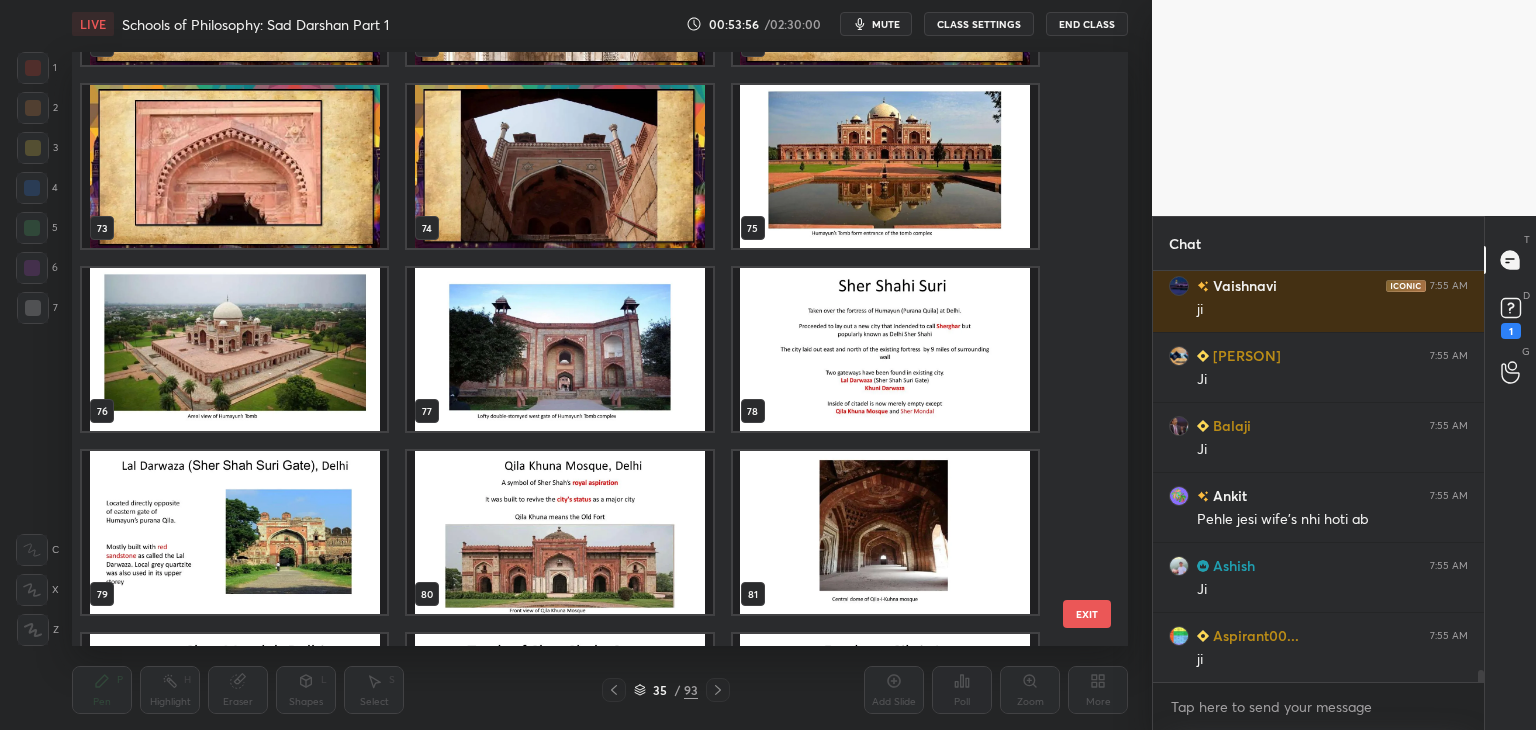 click at bounding box center (559, 532) 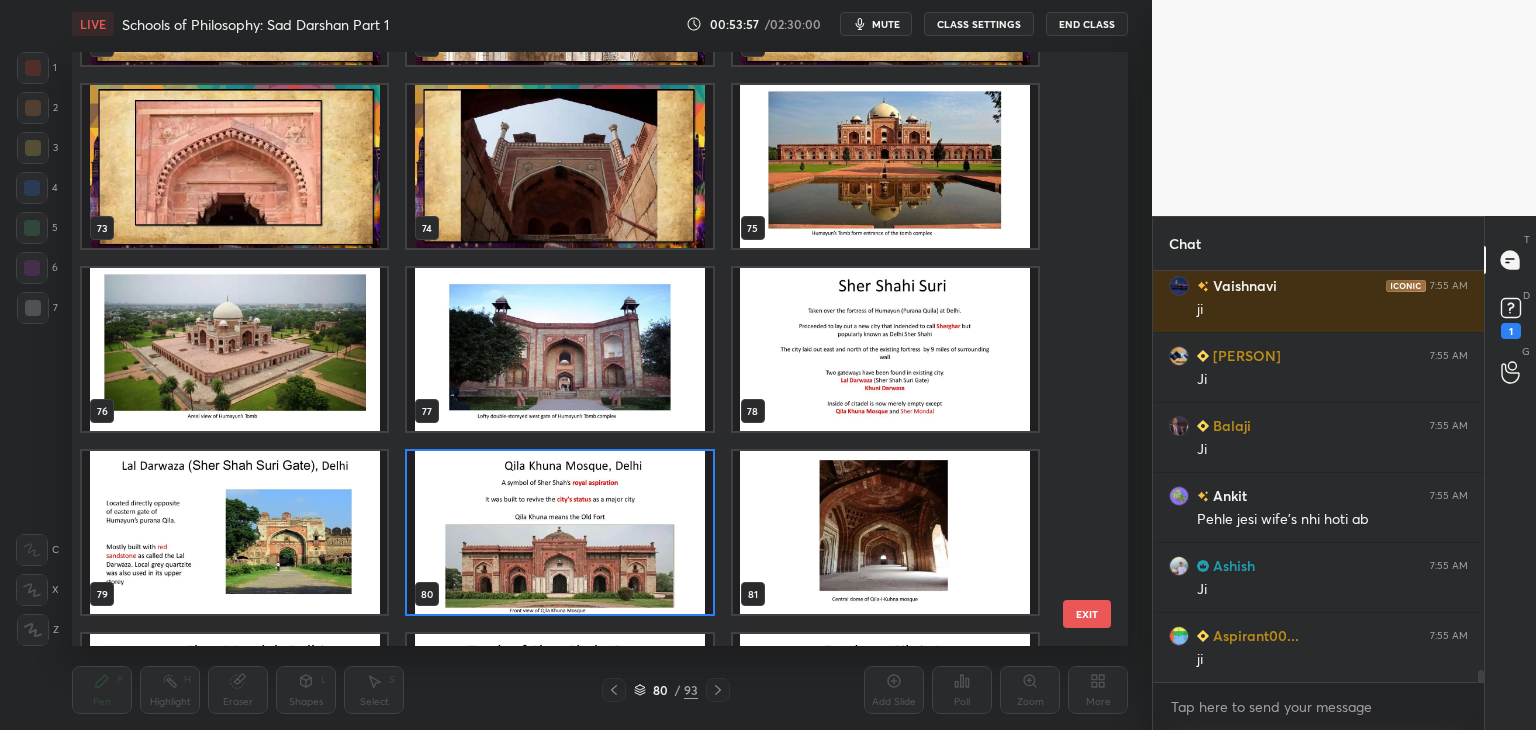 click on "80 / 93" at bounding box center (666, 690) 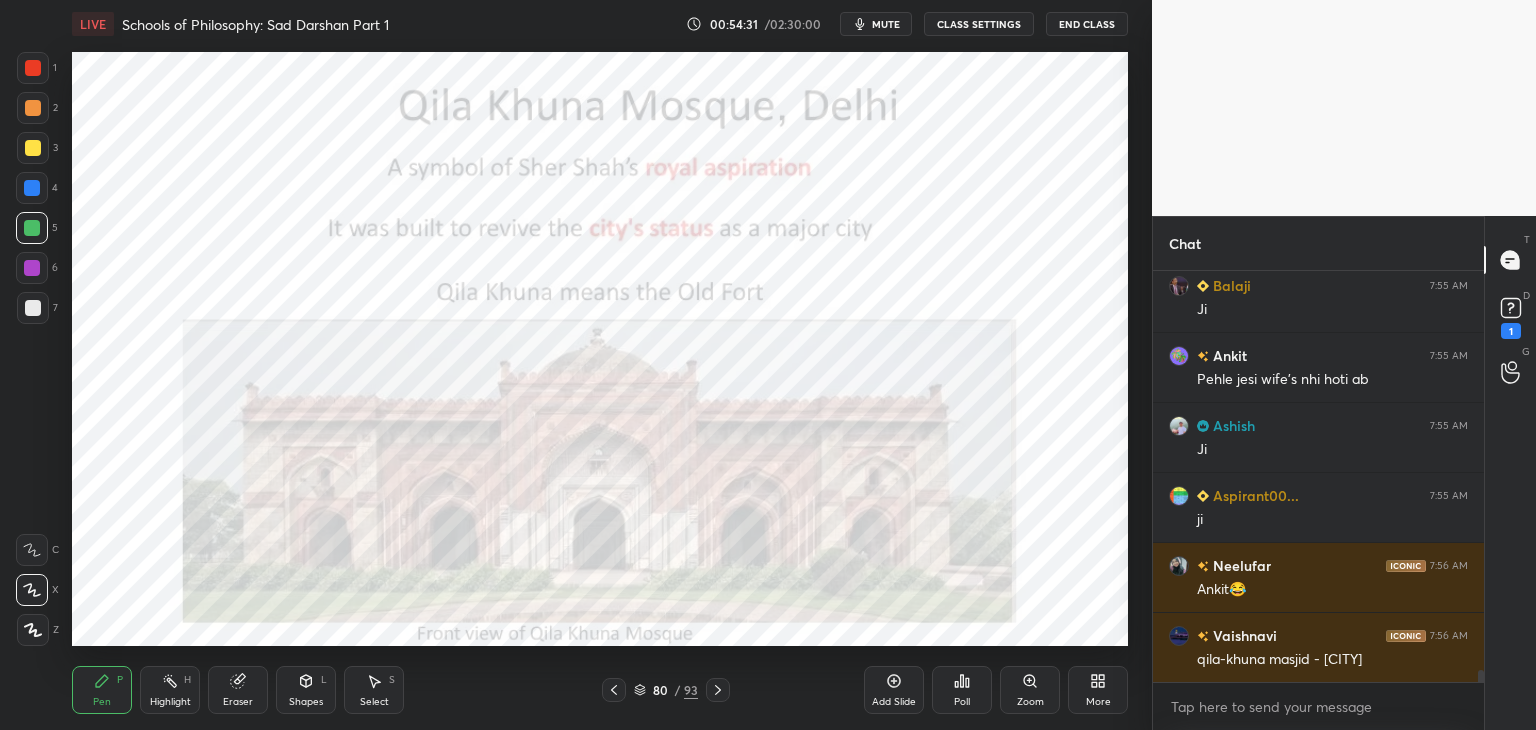 scroll, scrollTop: 13654, scrollLeft: 0, axis: vertical 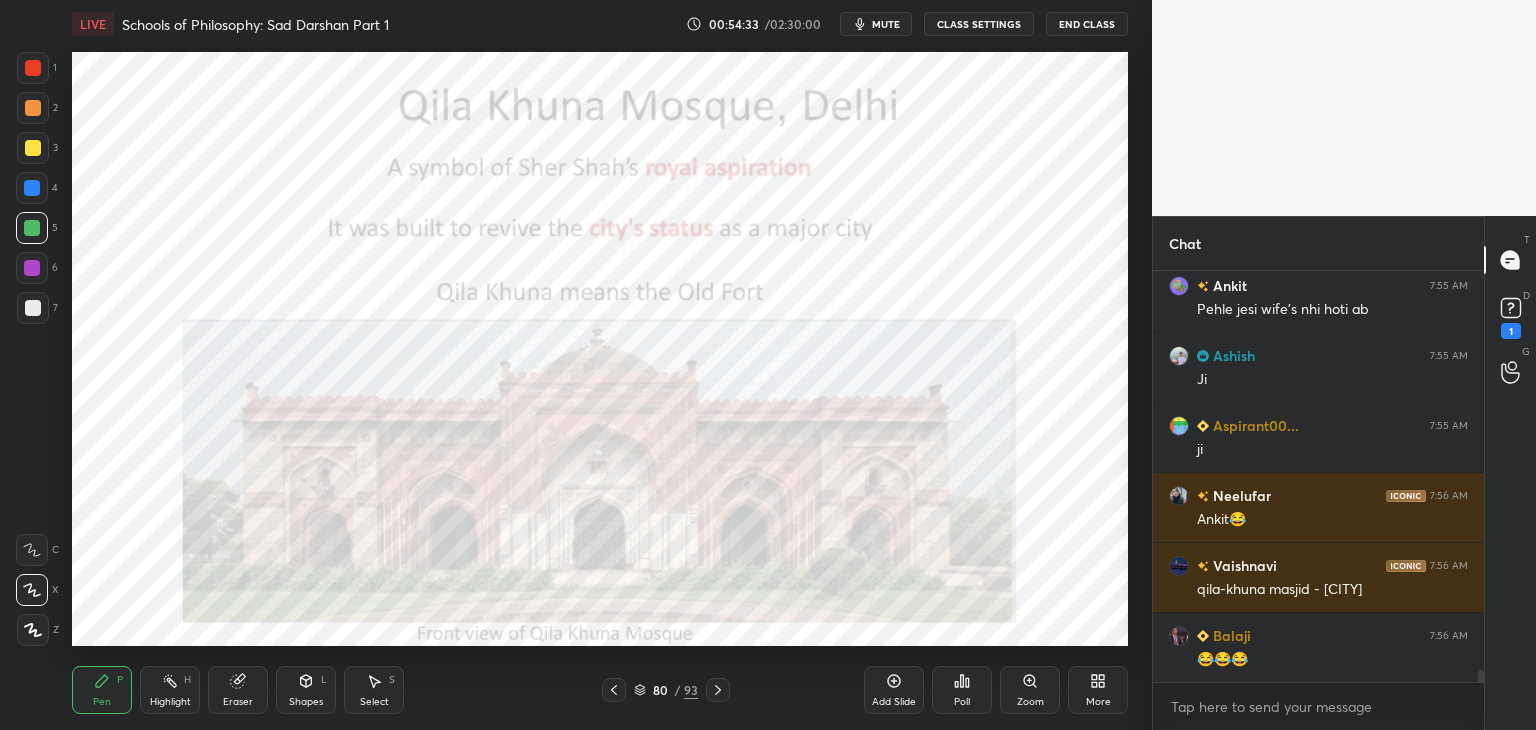 click at bounding box center (32, 268) 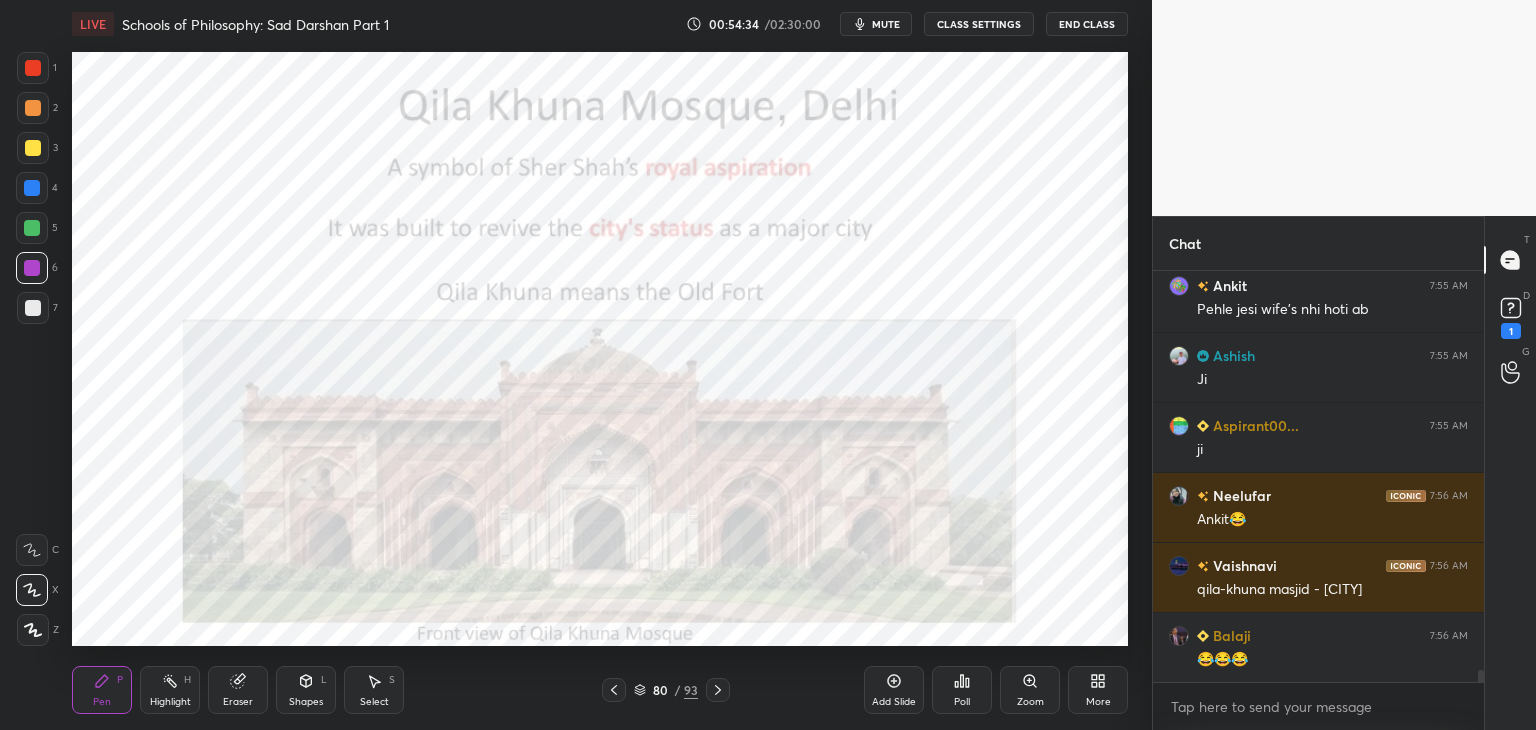 scroll, scrollTop: 13724, scrollLeft: 0, axis: vertical 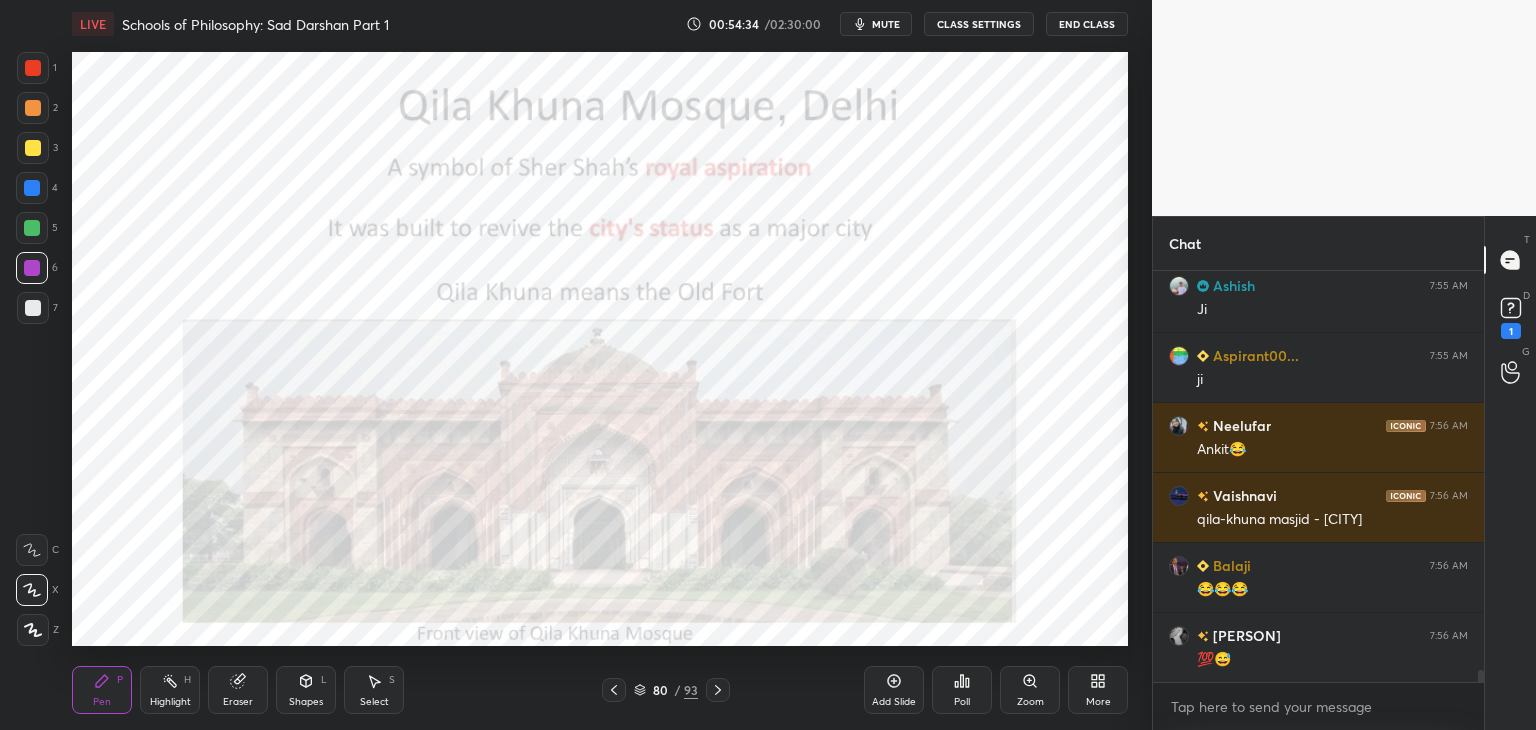 click at bounding box center (32, 188) 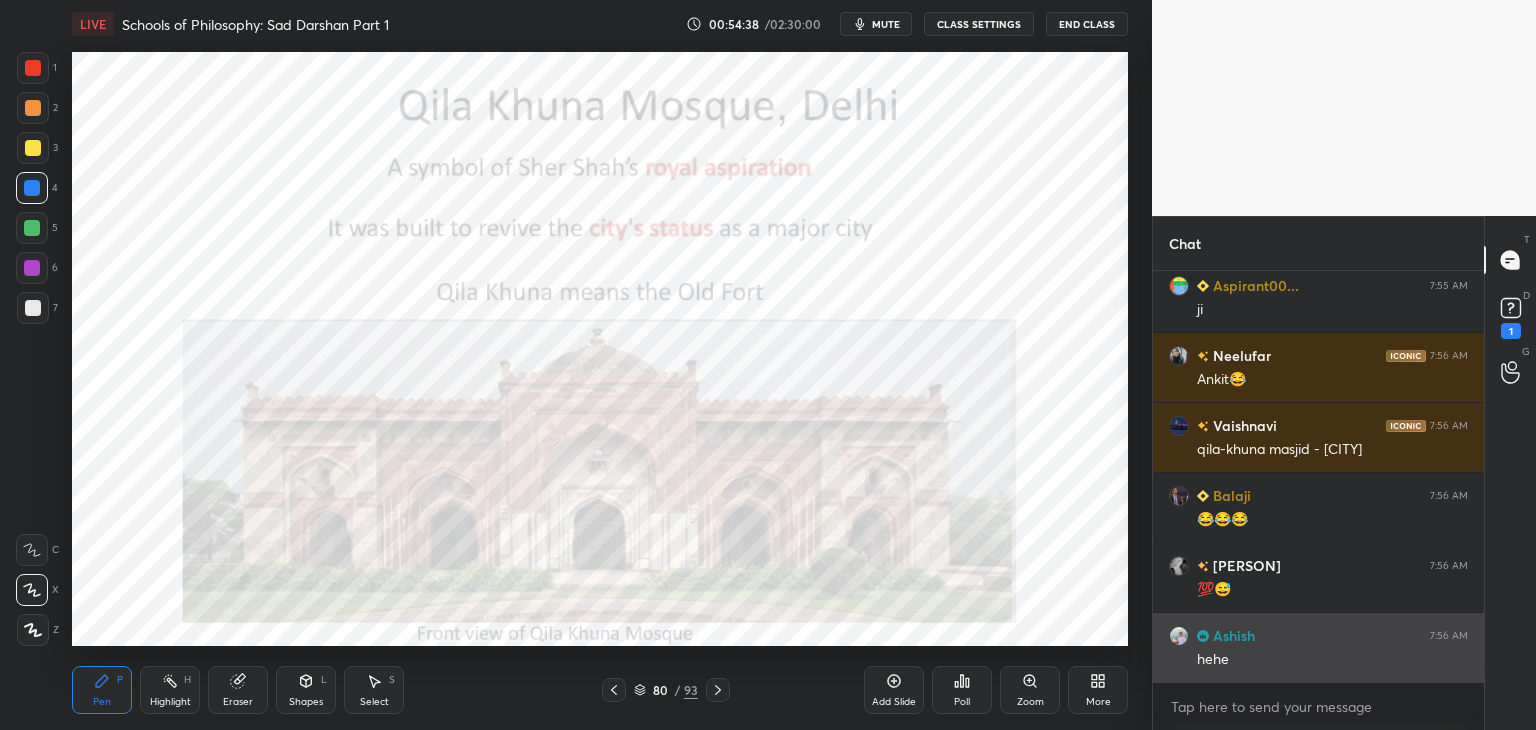 scroll, scrollTop: 13864, scrollLeft: 0, axis: vertical 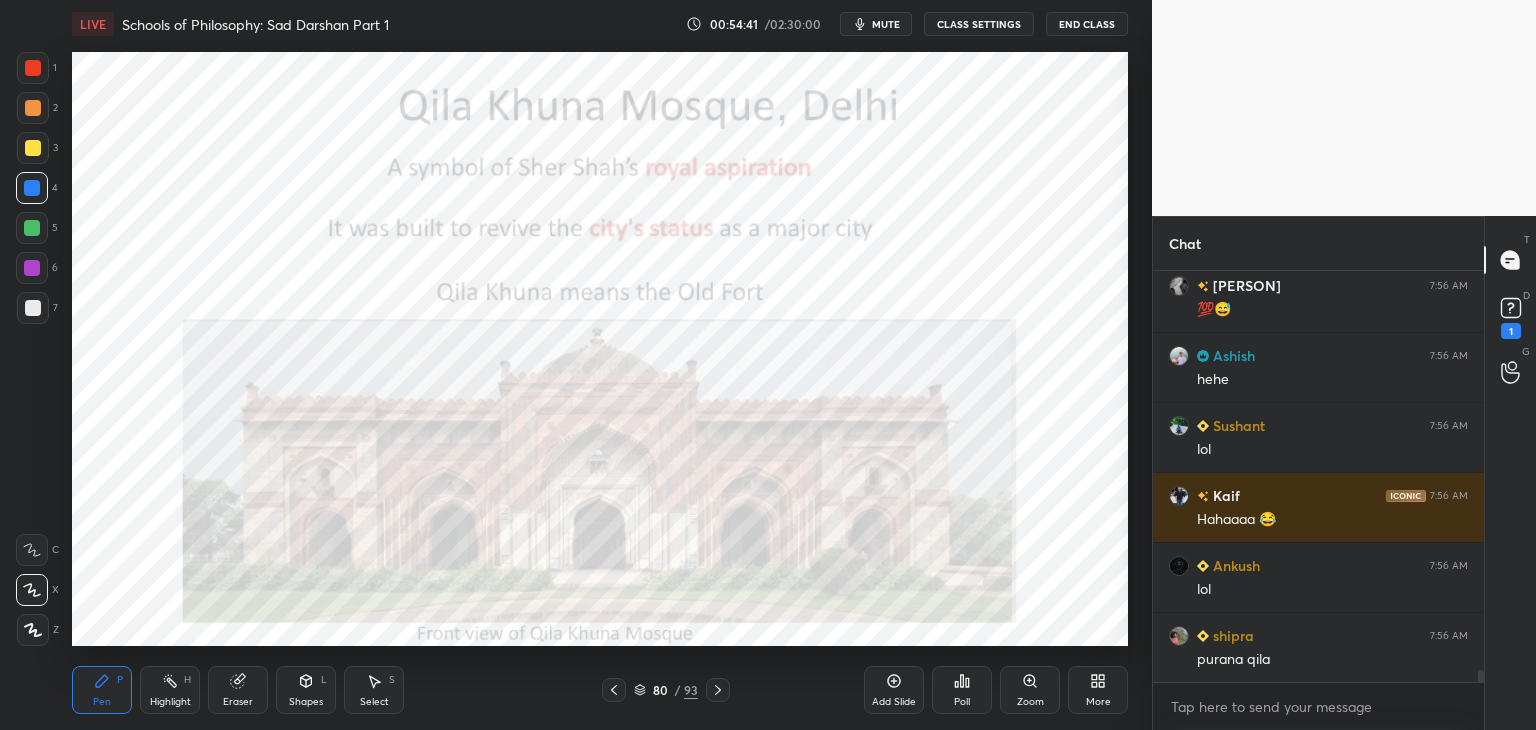 drag, startPoint x: 1482, startPoint y: 675, endPoint x: 1481, endPoint y: 685, distance: 10.049875 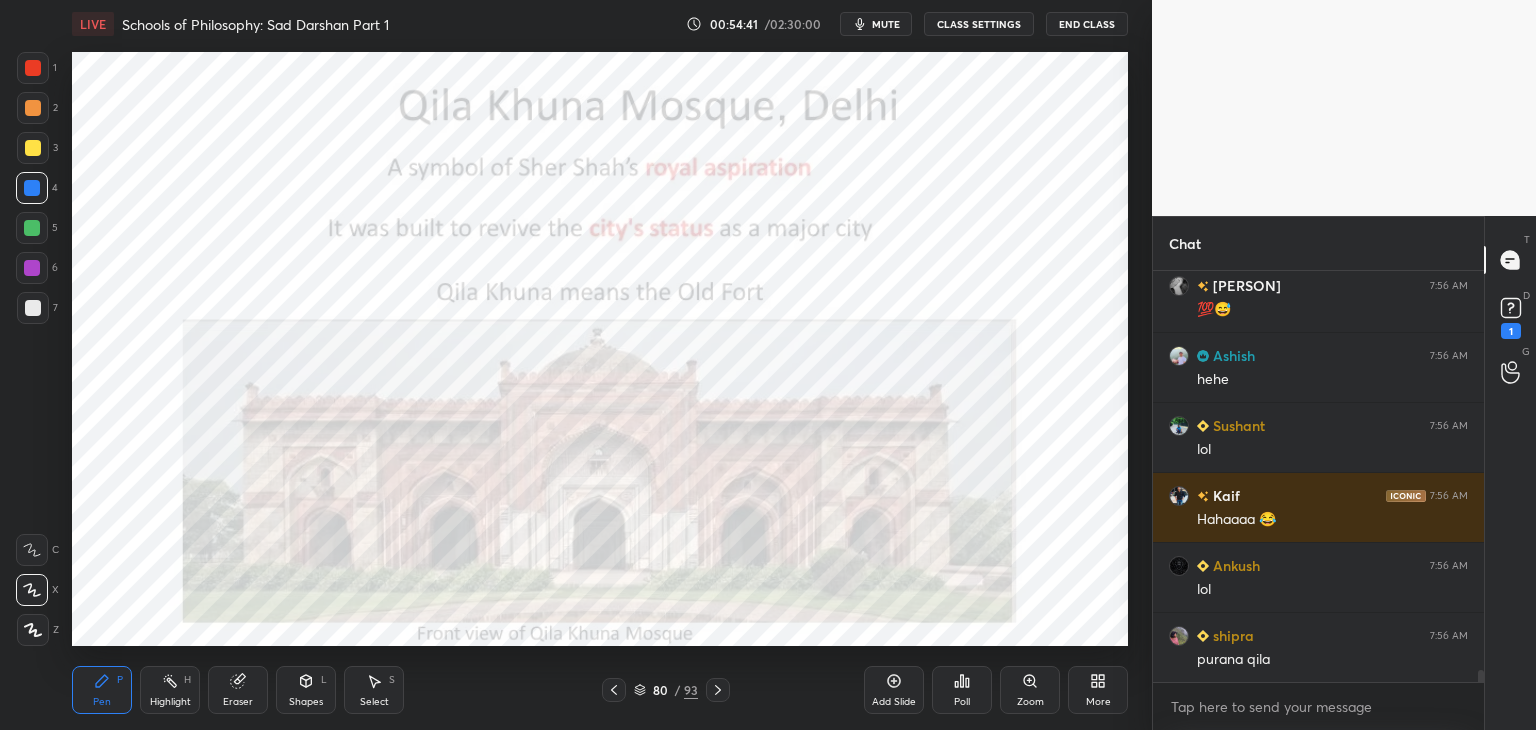 click on "Balaji 7:56 AM 😂😂😂 sankalp 7:56 AM 💯😅 Ashish 7:56 AM hehe Sushant 7:56 AM lol Kaif 7:56 AM Hahaaaa 😂 Ankush 7:56 AM lol shipra 7:56 AM purana qila JUMP TO LATEST Enable hand raising Enable raise hand to speak to learners. Once enabled, chat will be turned off temporarily. Enable x" at bounding box center (1318, 500) 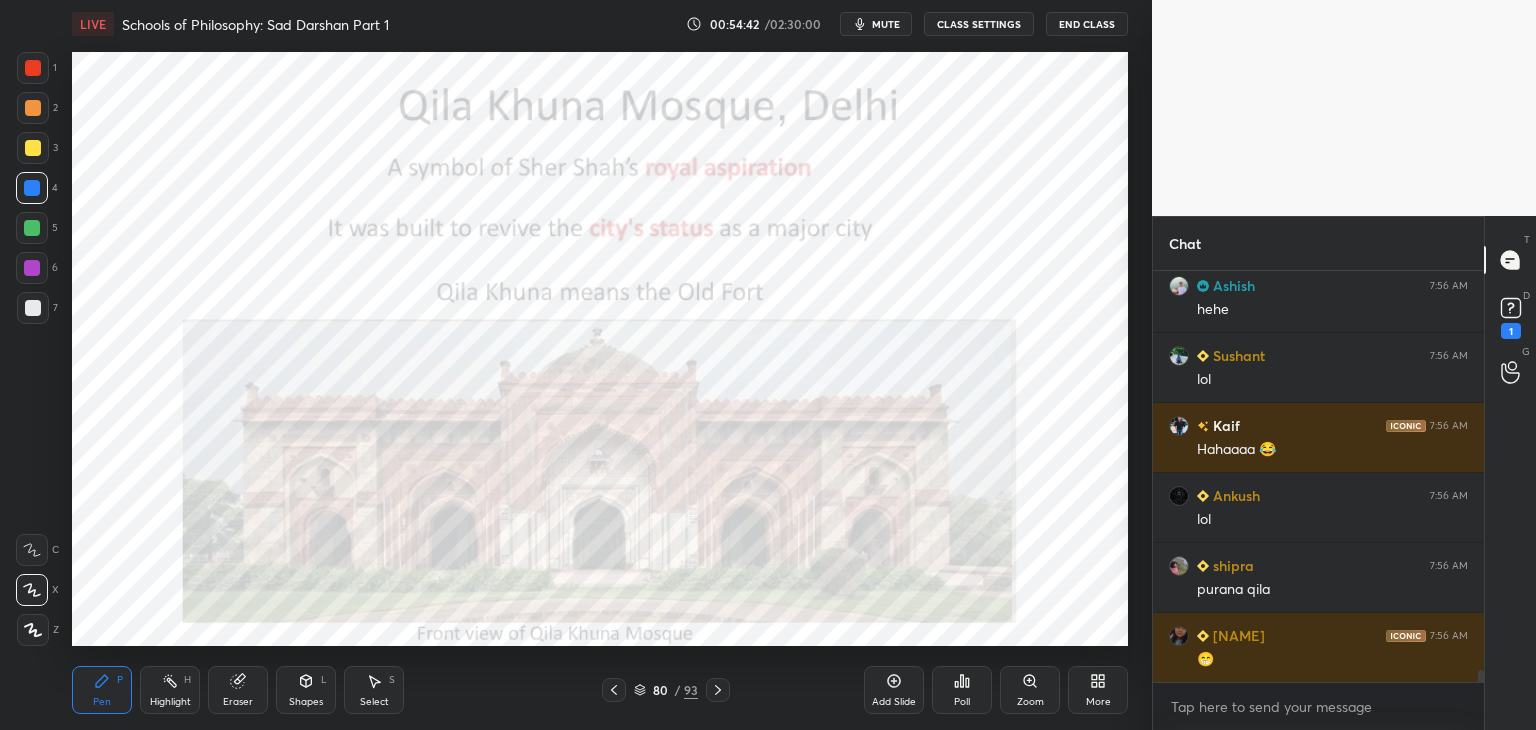 scroll, scrollTop: 14214, scrollLeft: 0, axis: vertical 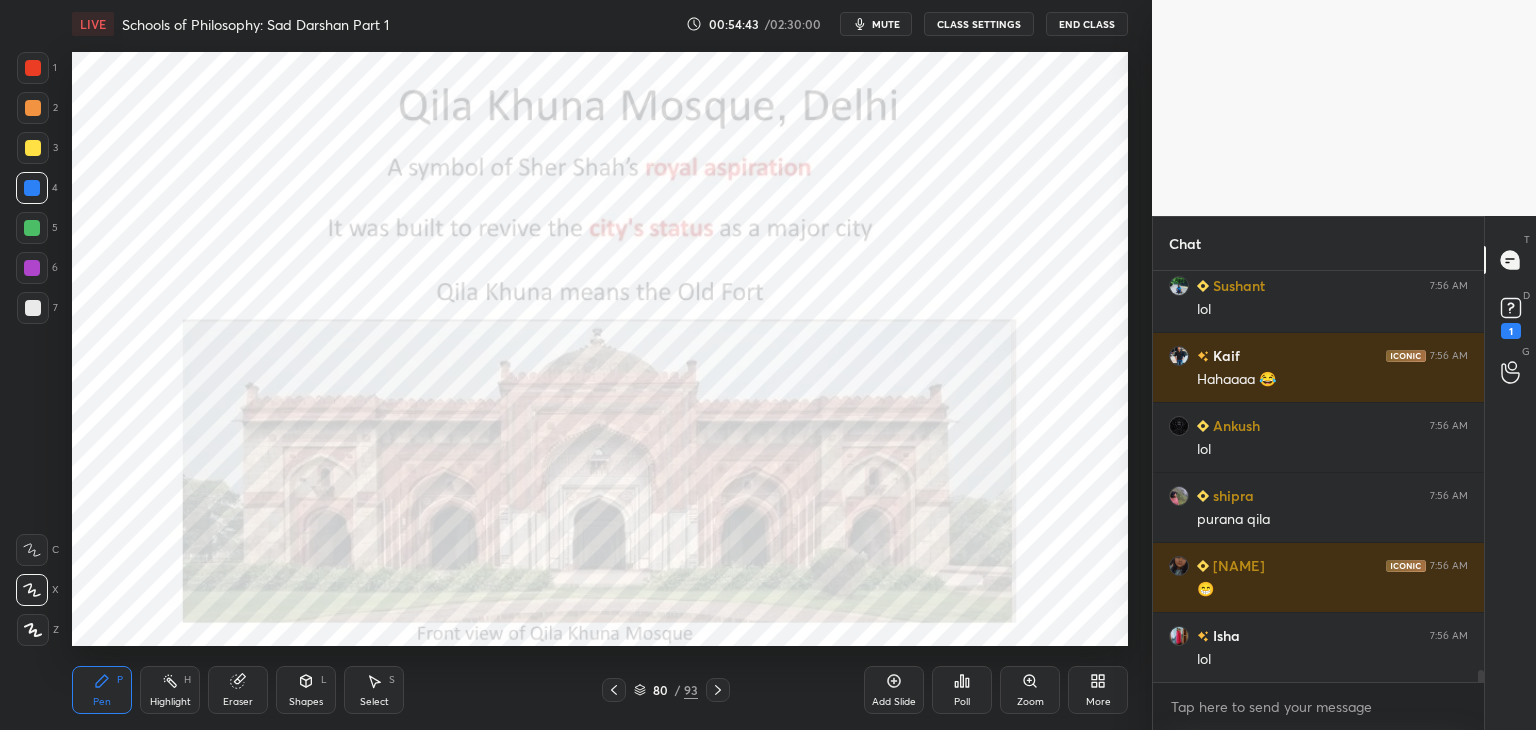 click at bounding box center [32, 228] 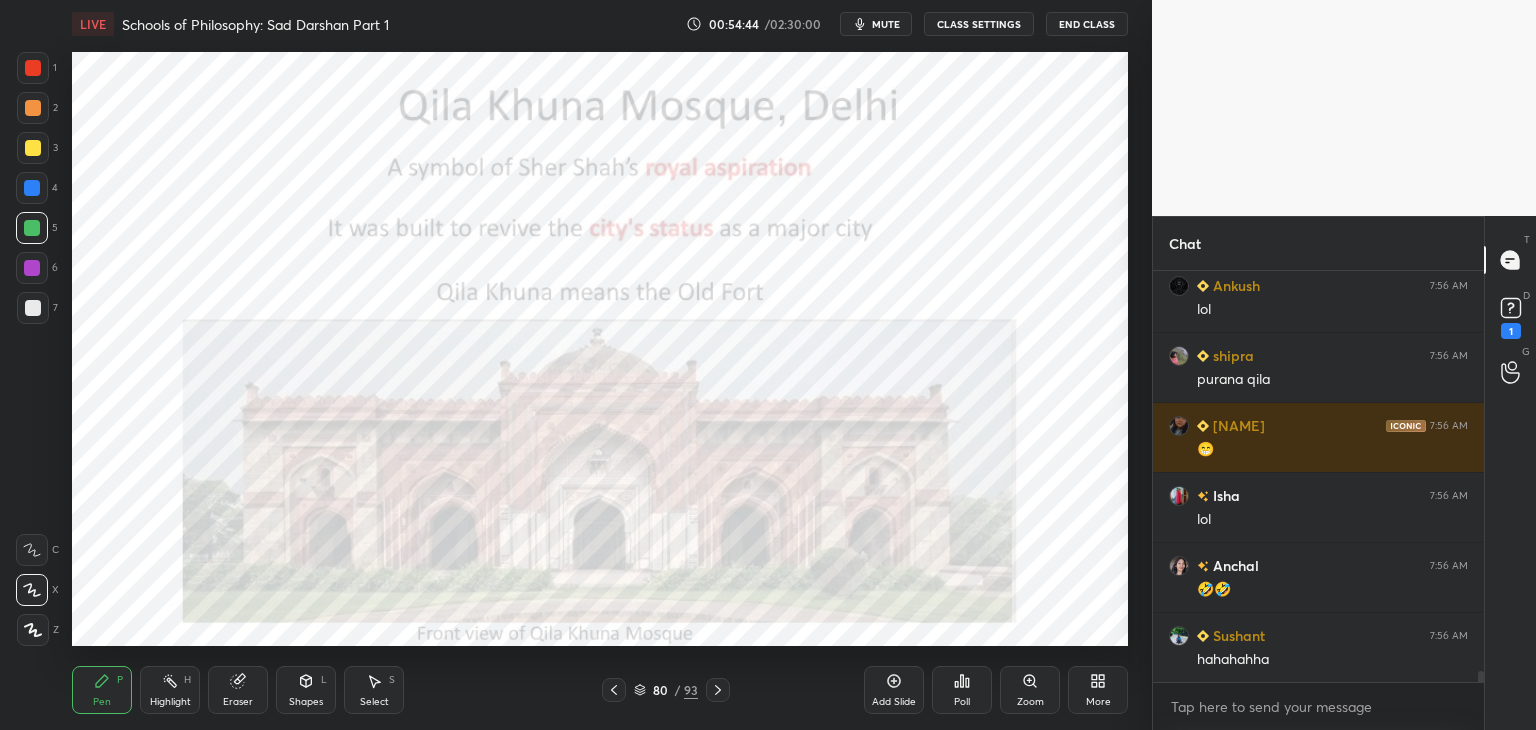 scroll, scrollTop: 14424, scrollLeft: 0, axis: vertical 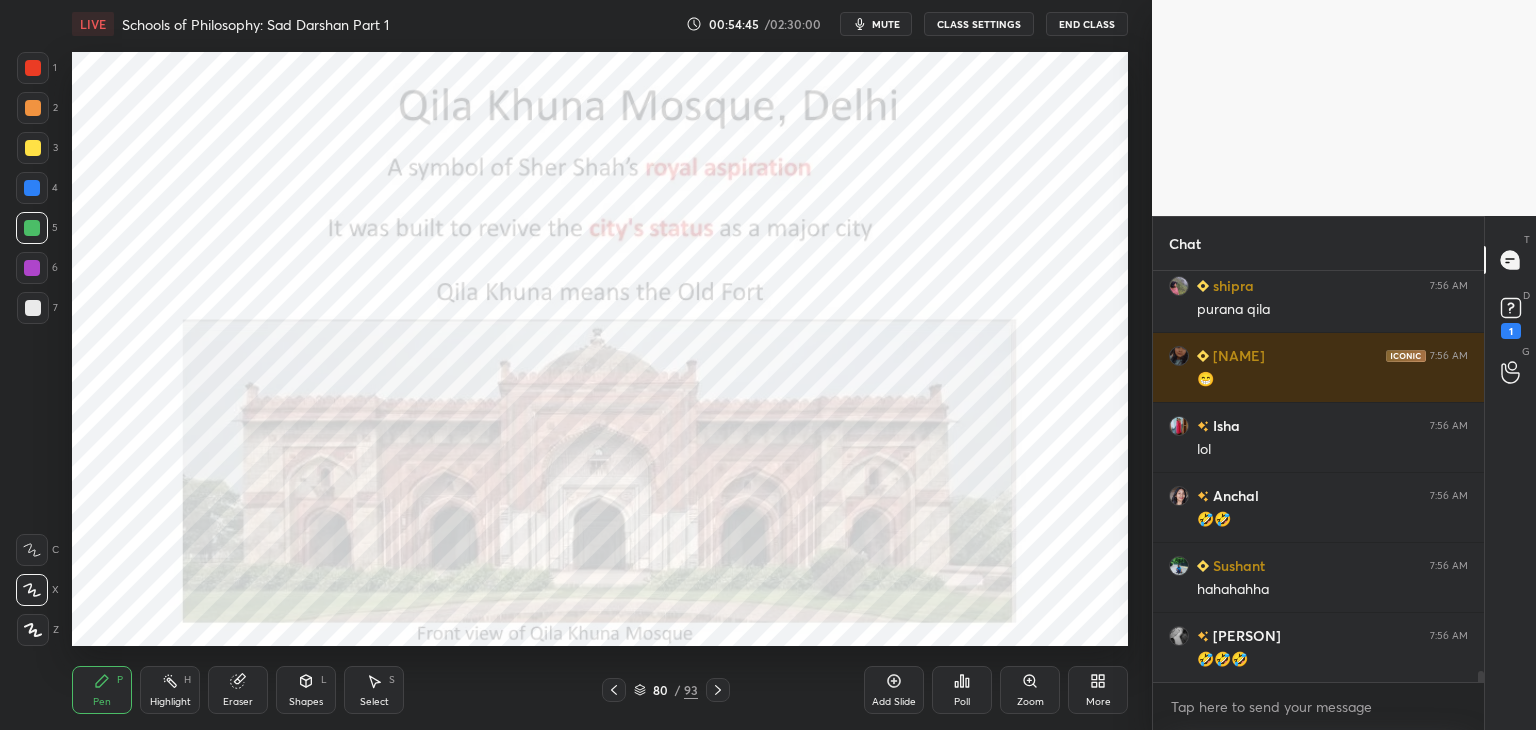 click at bounding box center [32, 188] 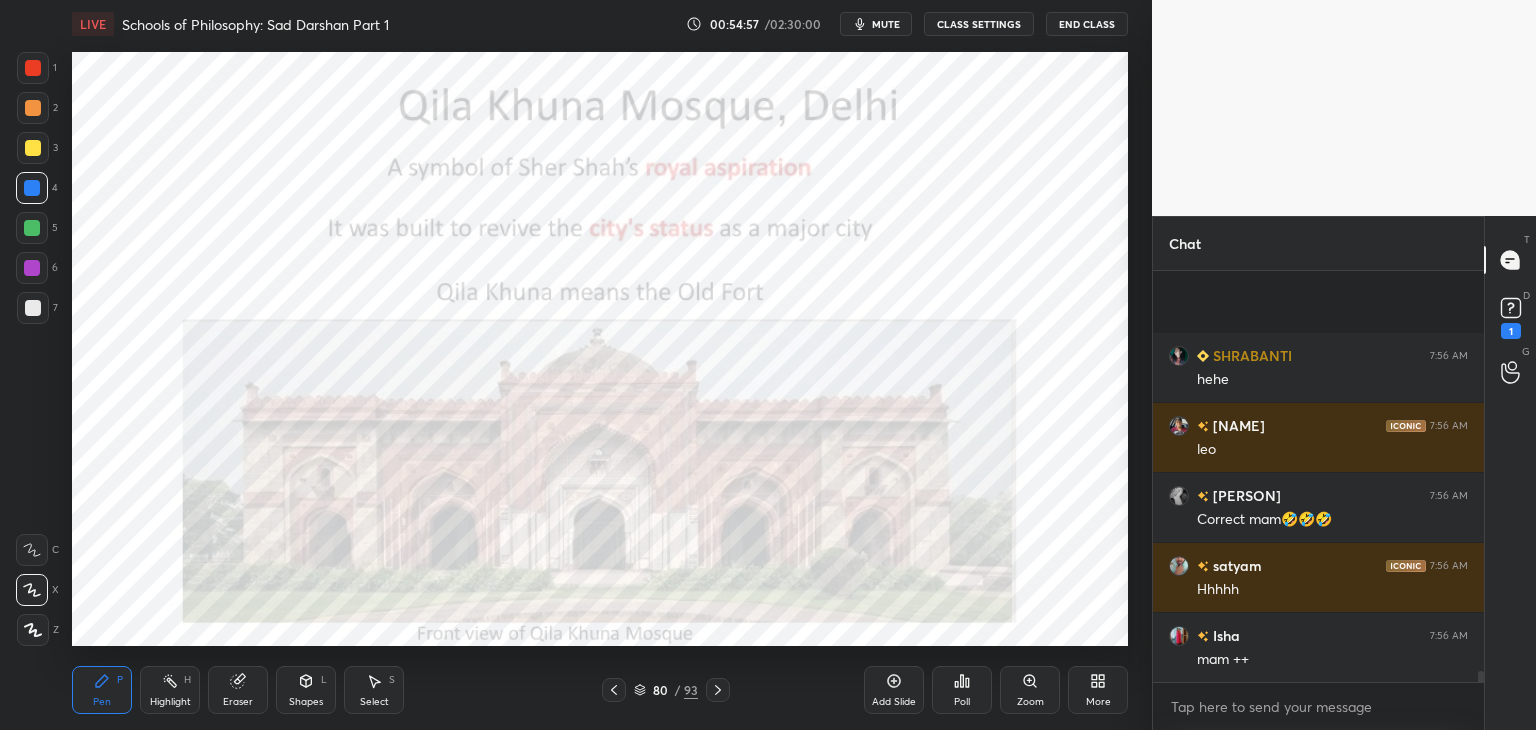 scroll, scrollTop: 15614, scrollLeft: 0, axis: vertical 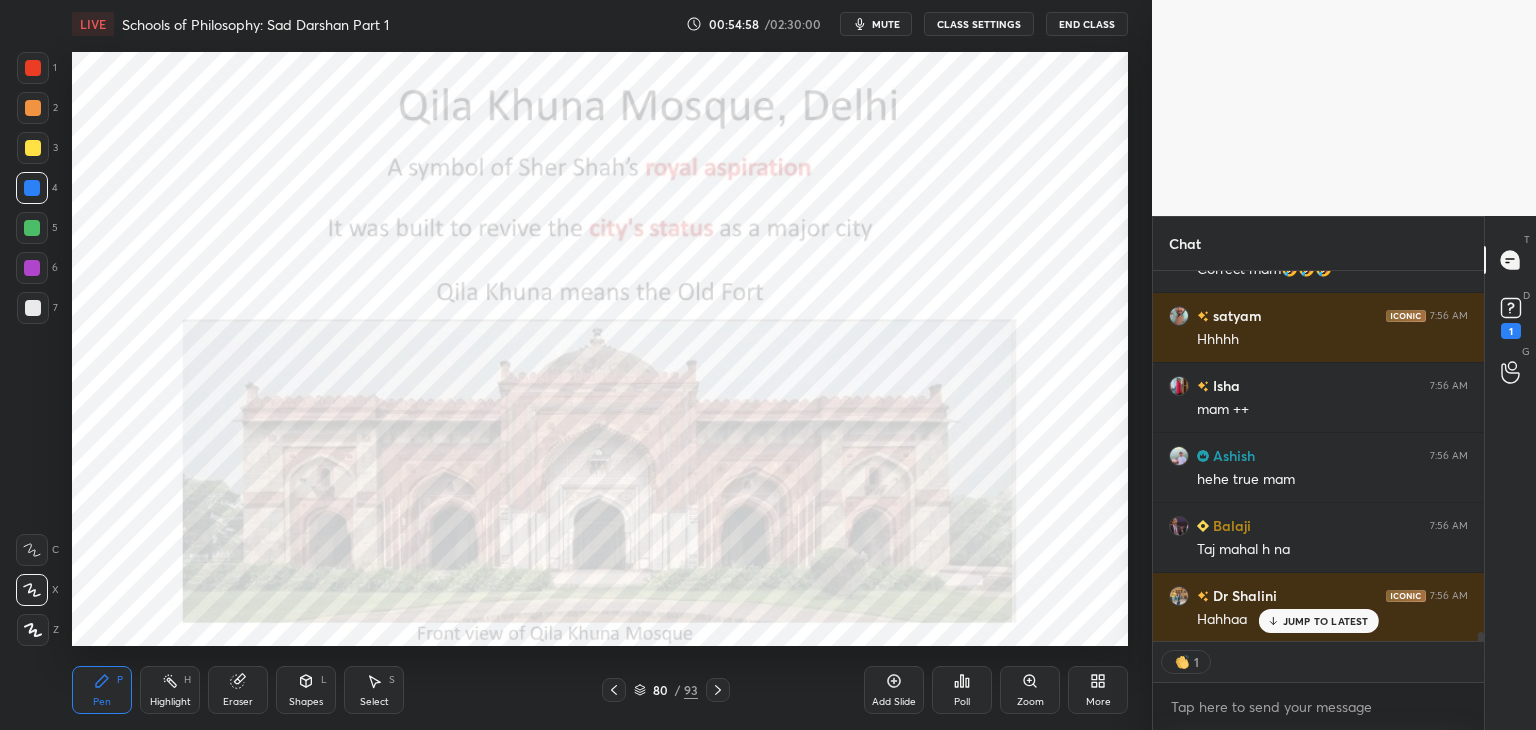 drag, startPoint x: 31, startPoint y: 177, endPoint x: 29, endPoint y: 129, distance: 48.04165 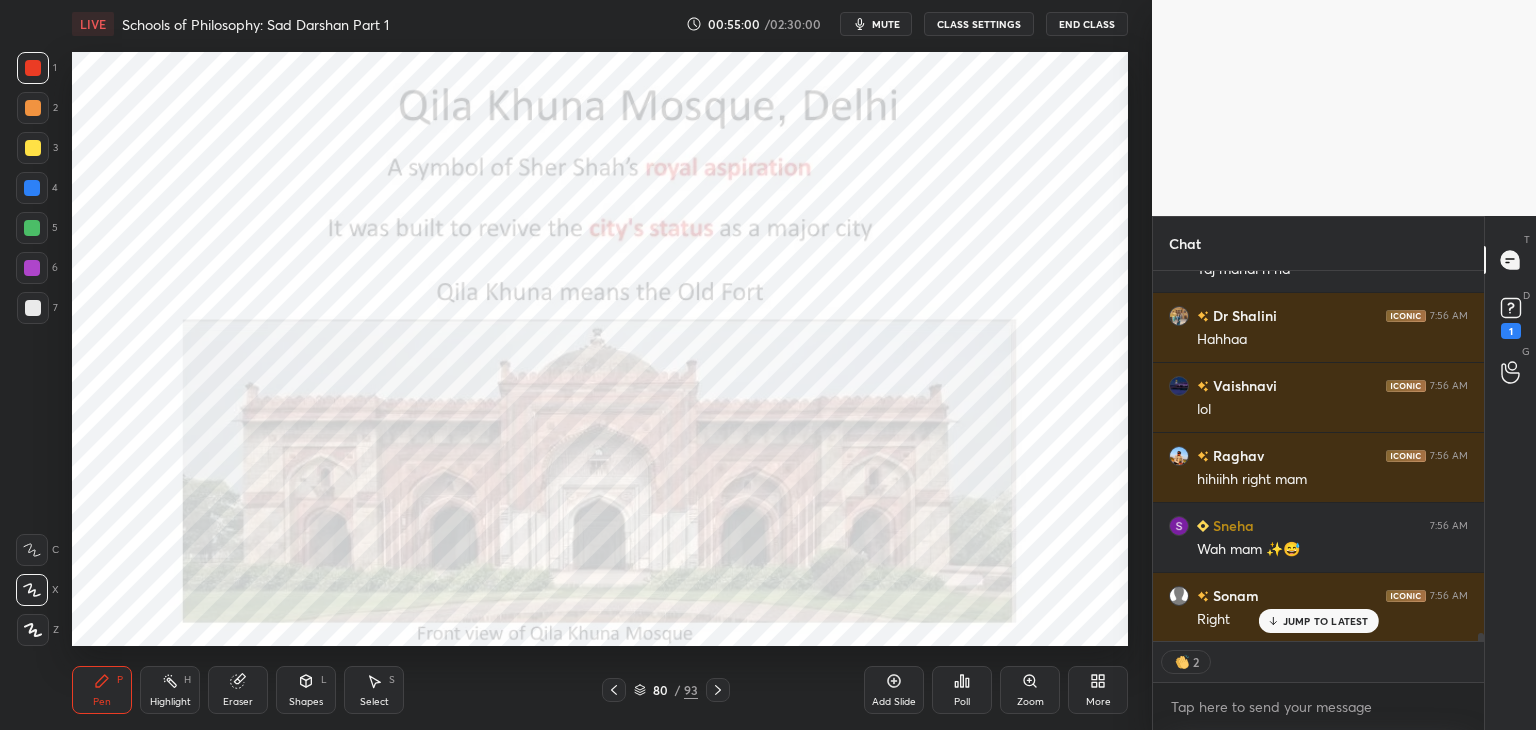scroll, scrollTop: 16092, scrollLeft: 0, axis: vertical 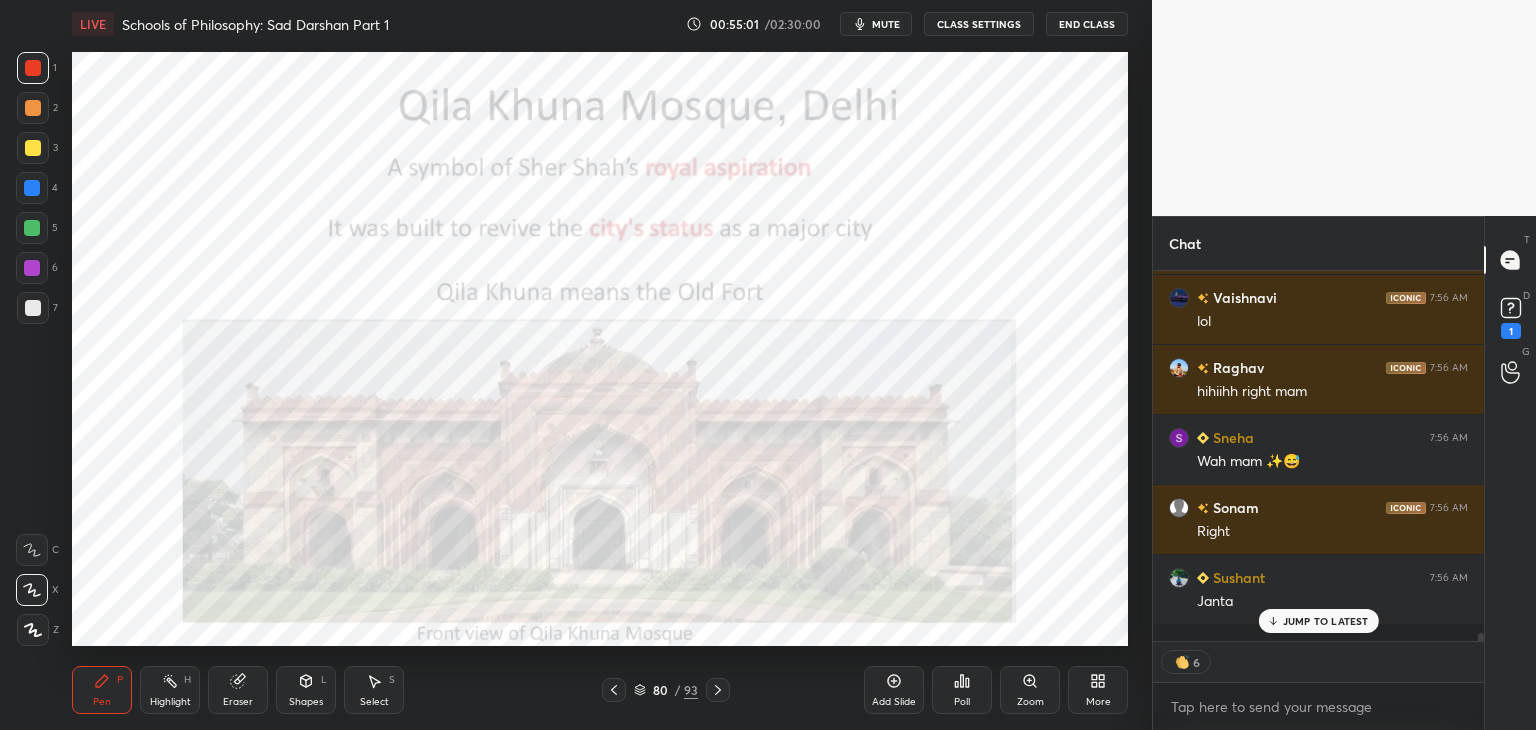 click on "JUMP TO LATEST" at bounding box center (1318, 621) 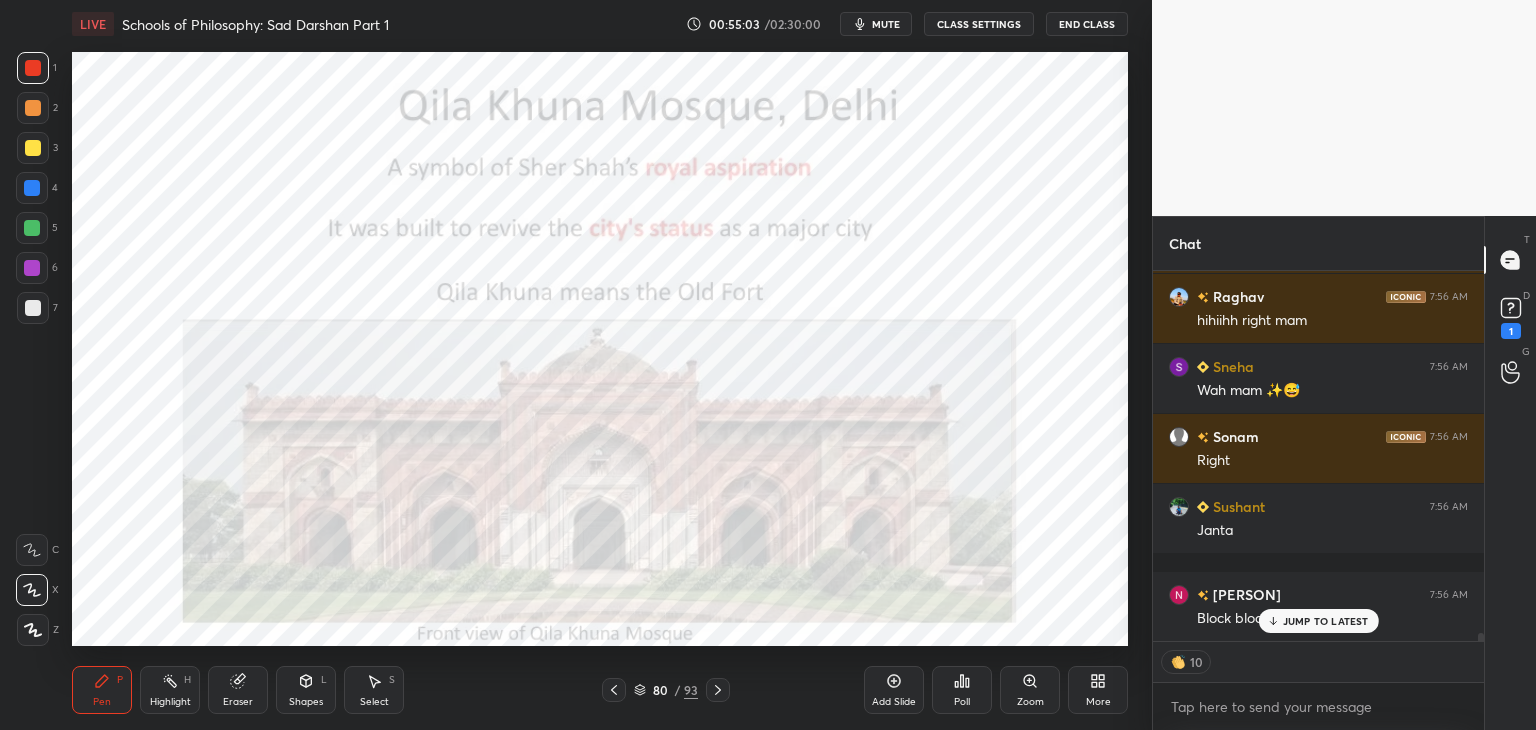 scroll, scrollTop: 16232, scrollLeft: 0, axis: vertical 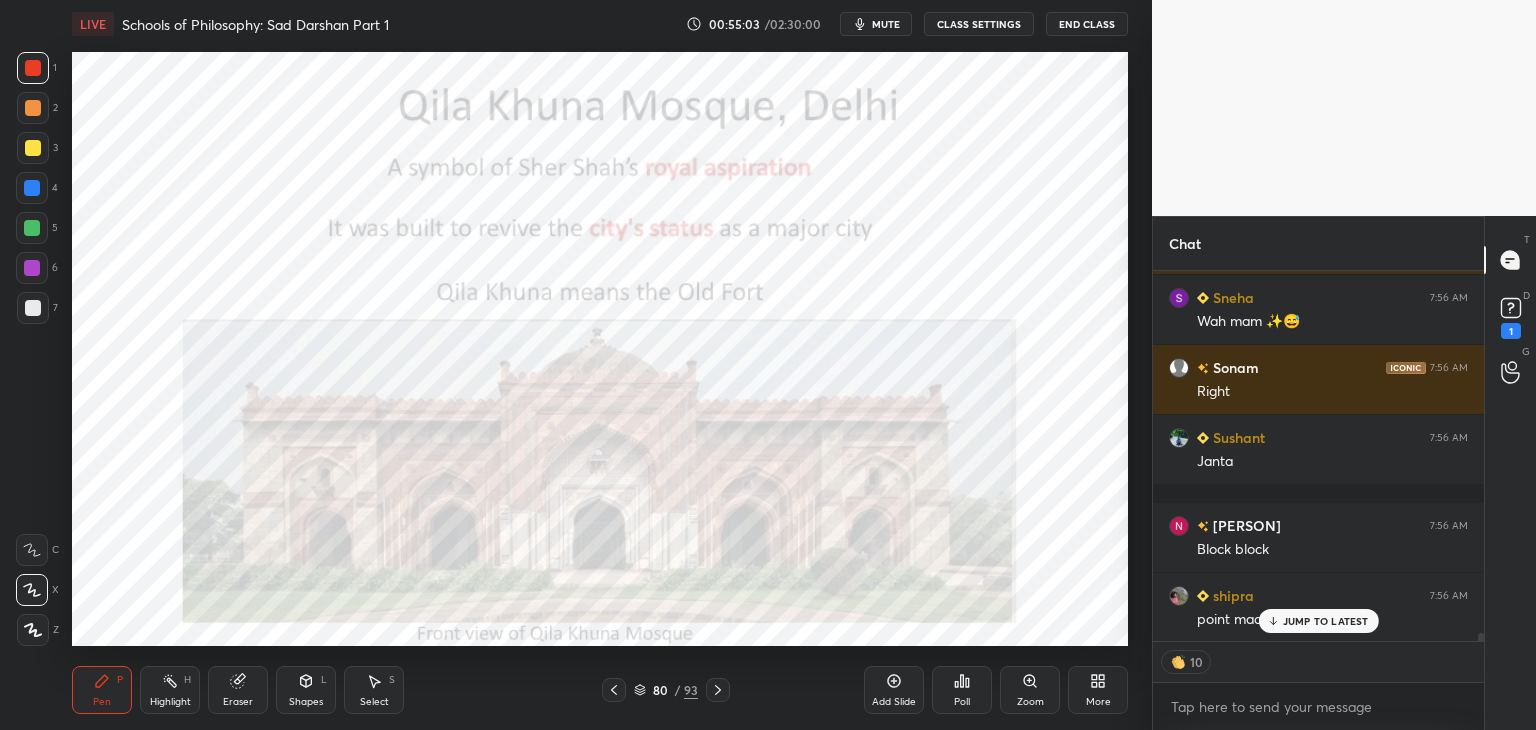 click at bounding box center [32, 188] 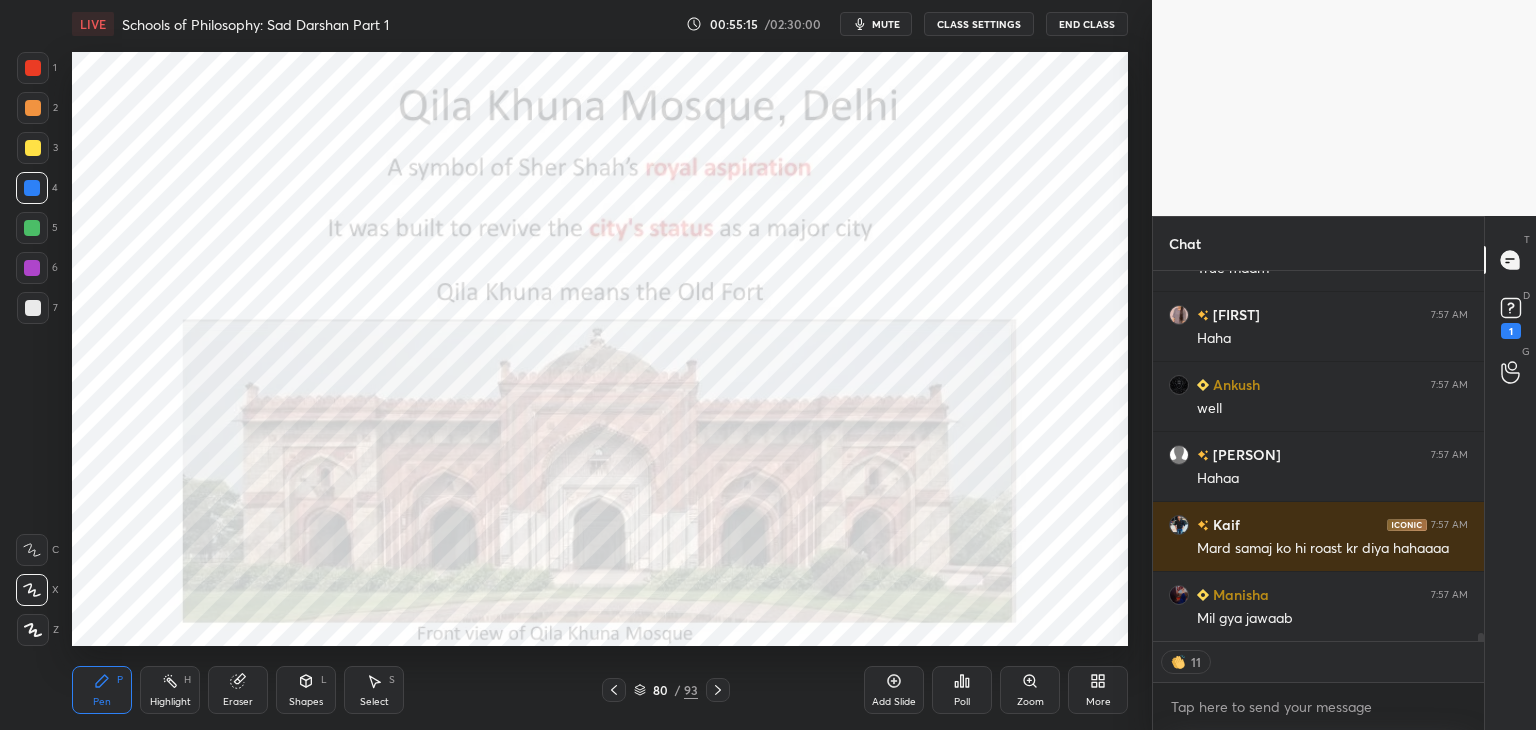 scroll, scrollTop: 17179, scrollLeft: 0, axis: vertical 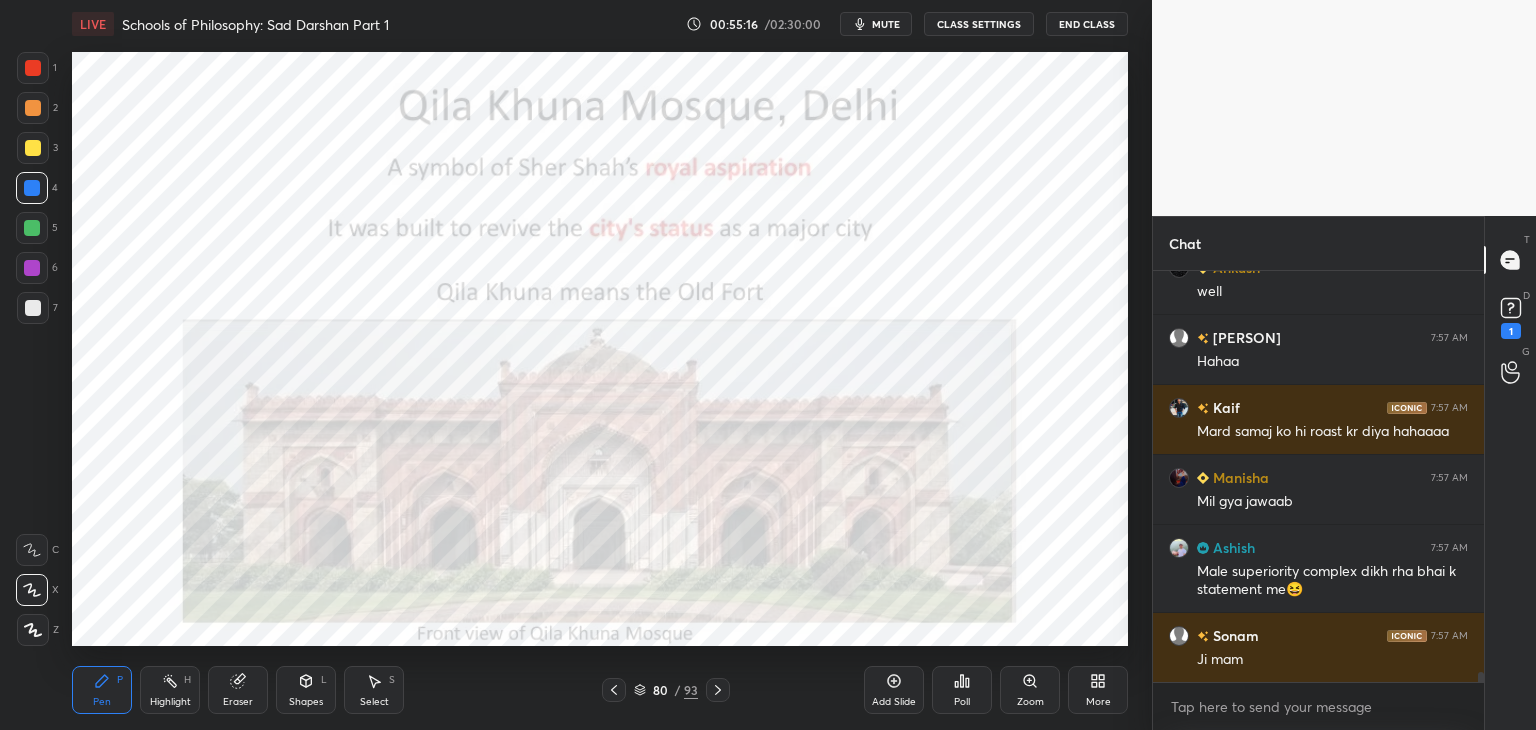 click at bounding box center (33, 68) 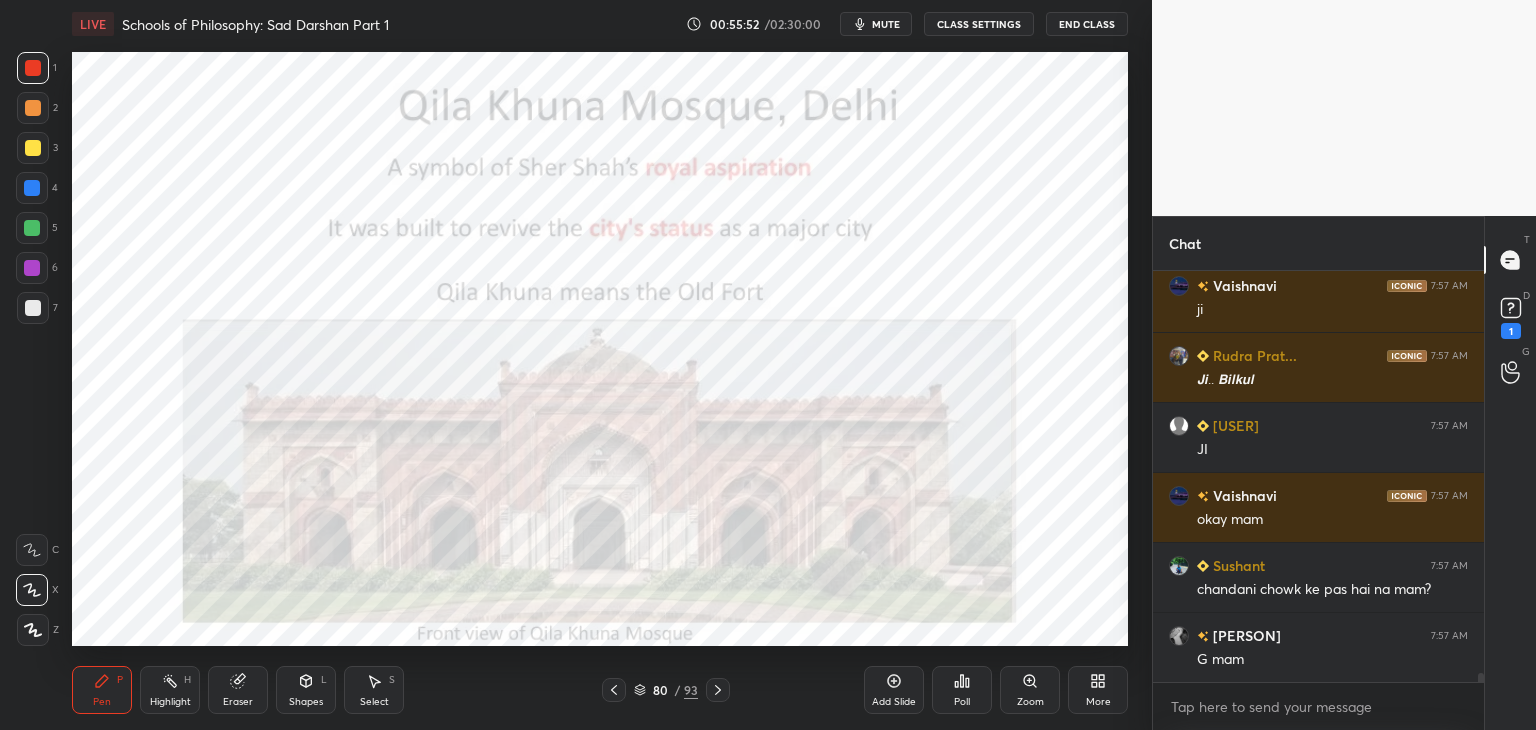 click on "80 / 93" at bounding box center [666, 690] 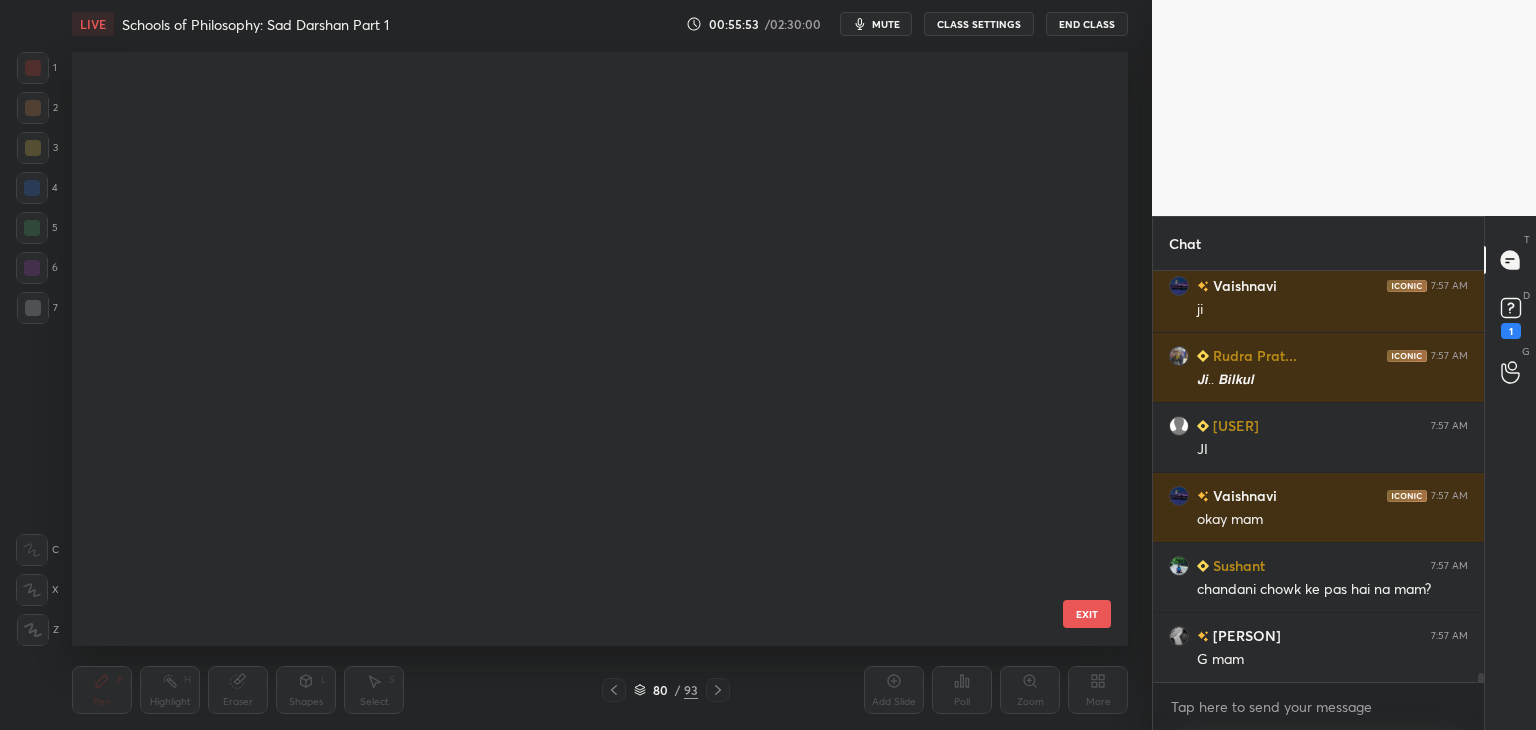scroll, scrollTop: 4347, scrollLeft: 0, axis: vertical 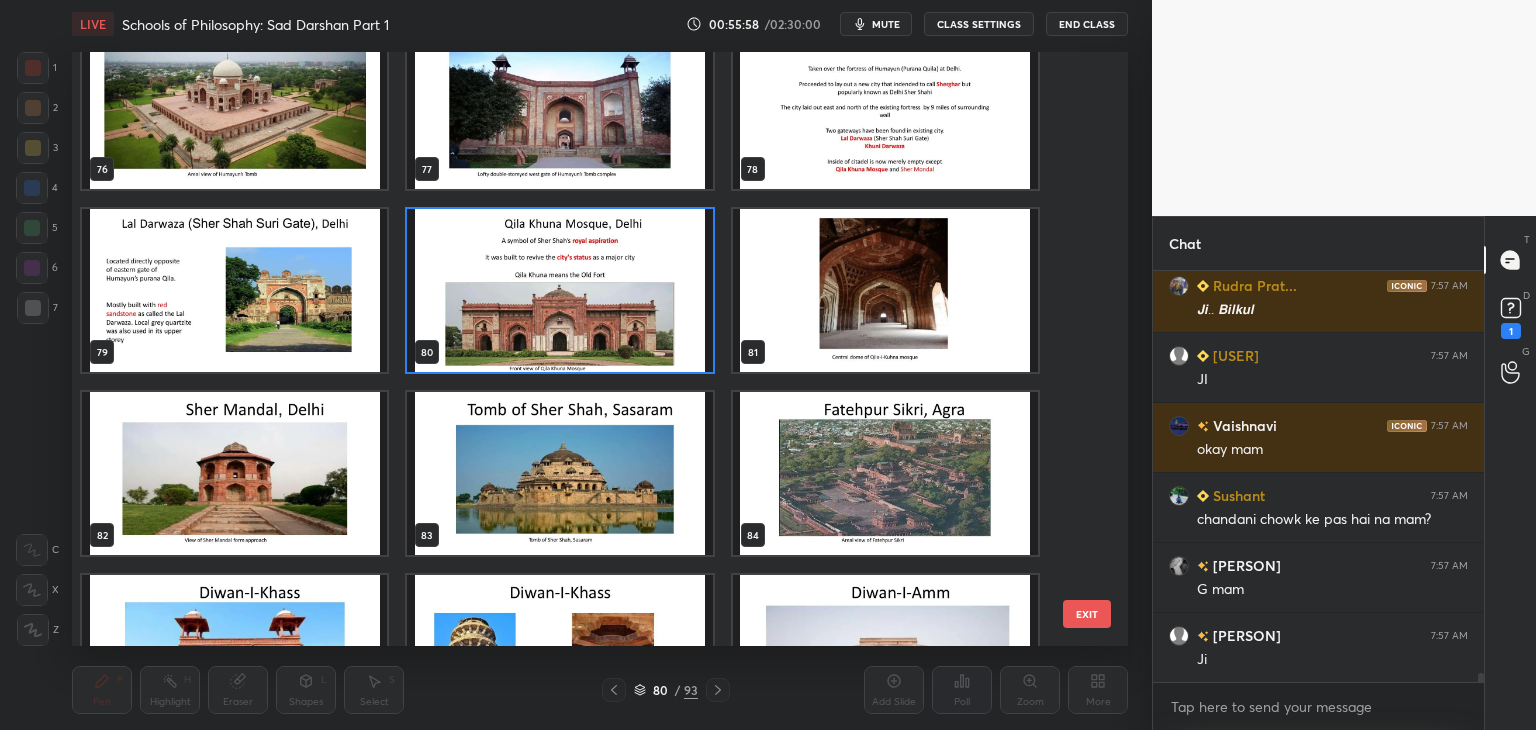 click at bounding box center (234, 473) 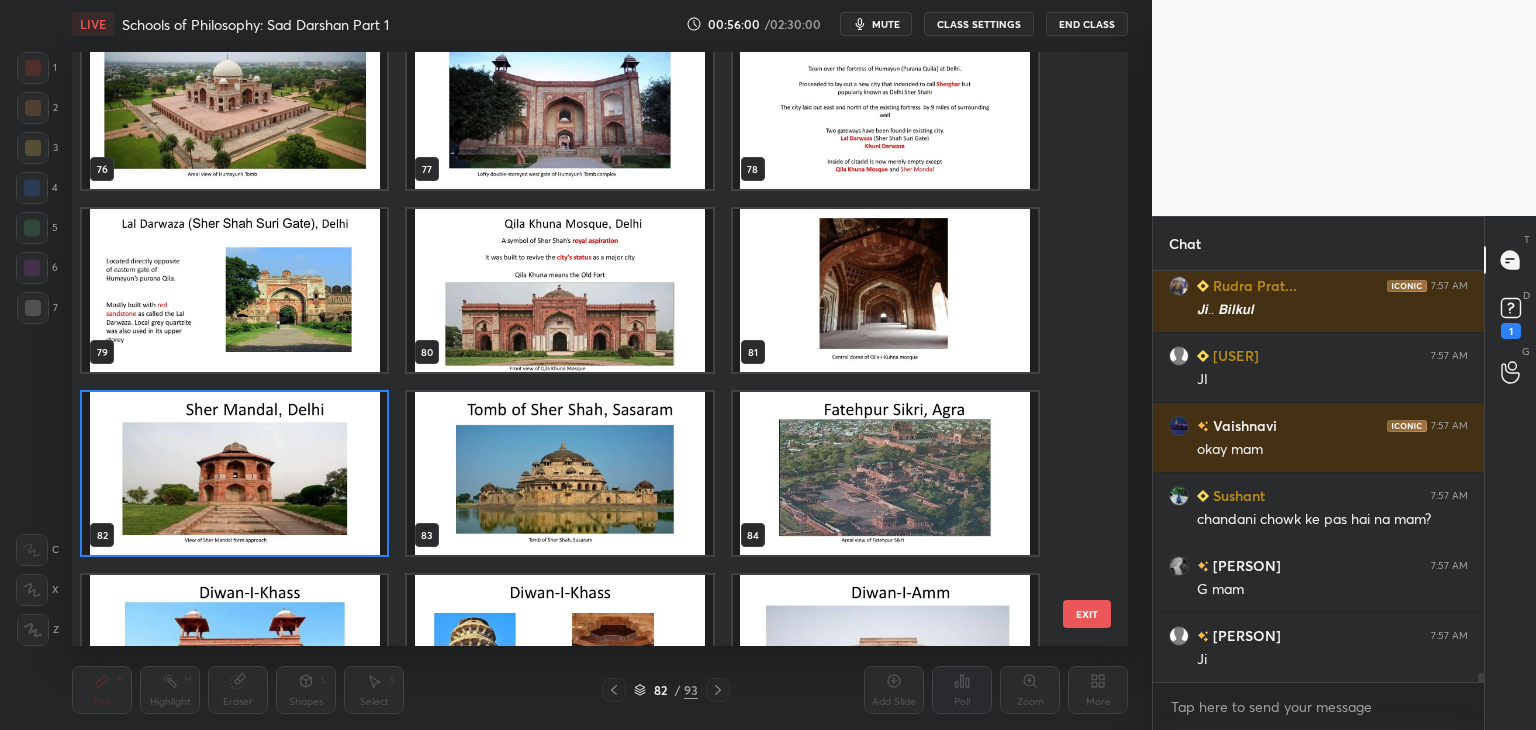 scroll, scrollTop: 18258, scrollLeft: 0, axis: vertical 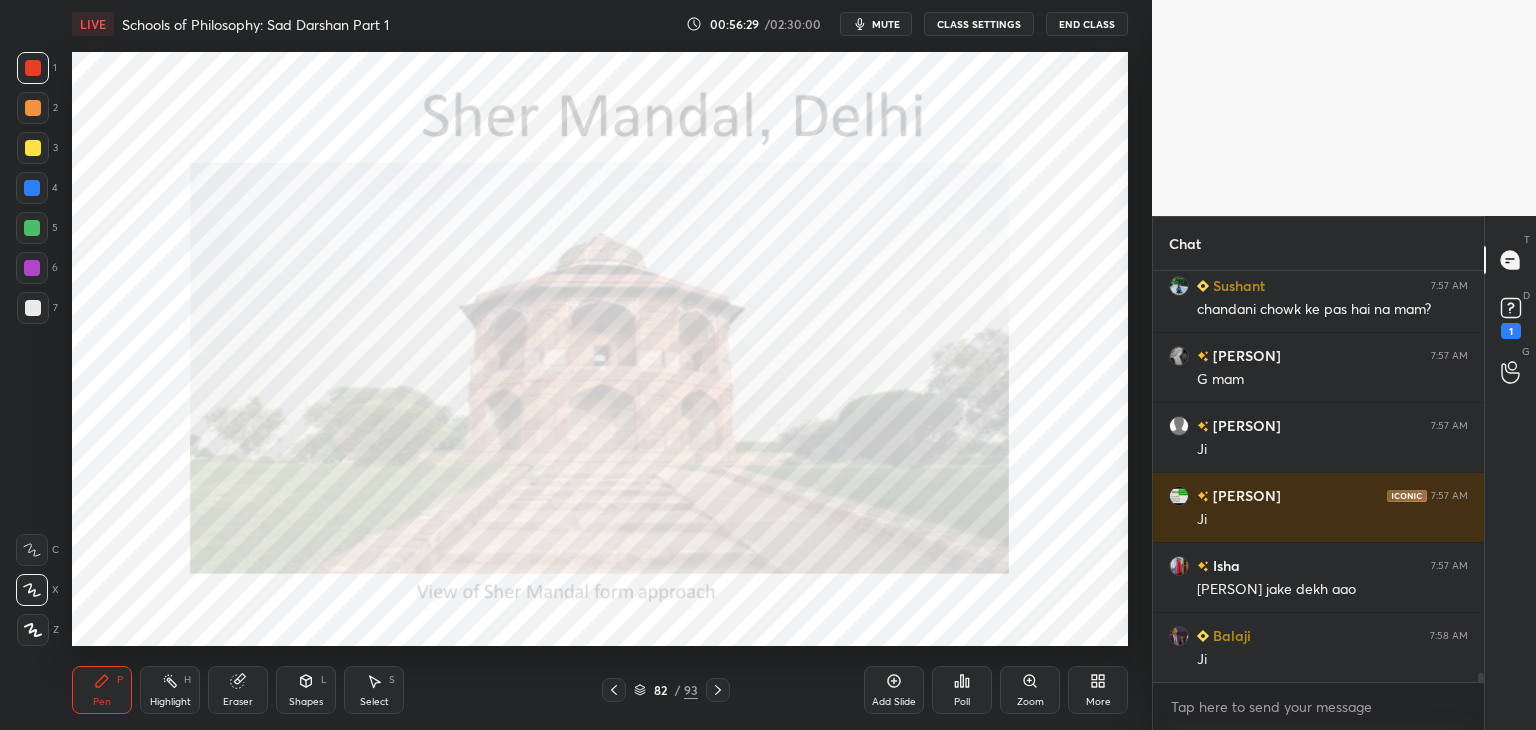 click 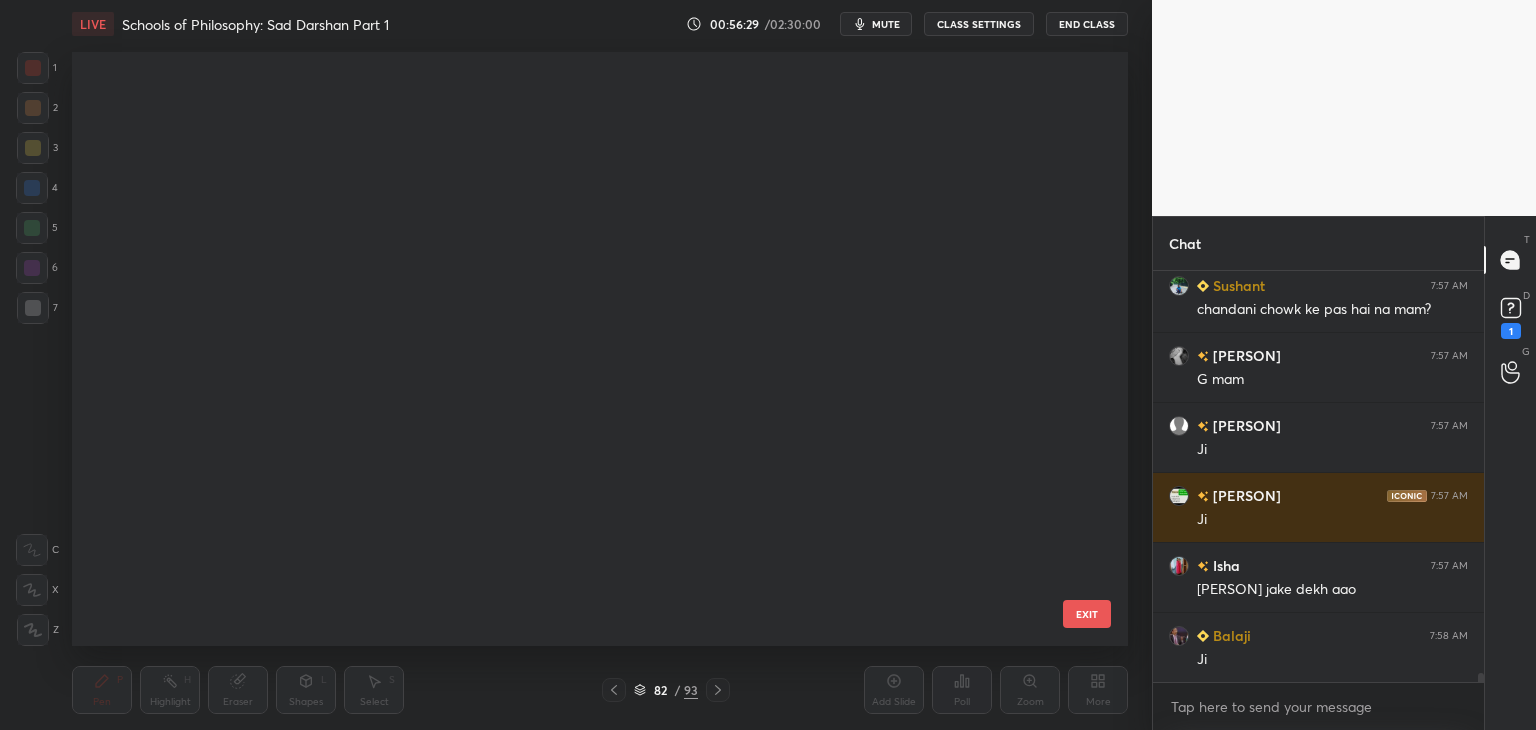 scroll, scrollTop: 4530, scrollLeft: 0, axis: vertical 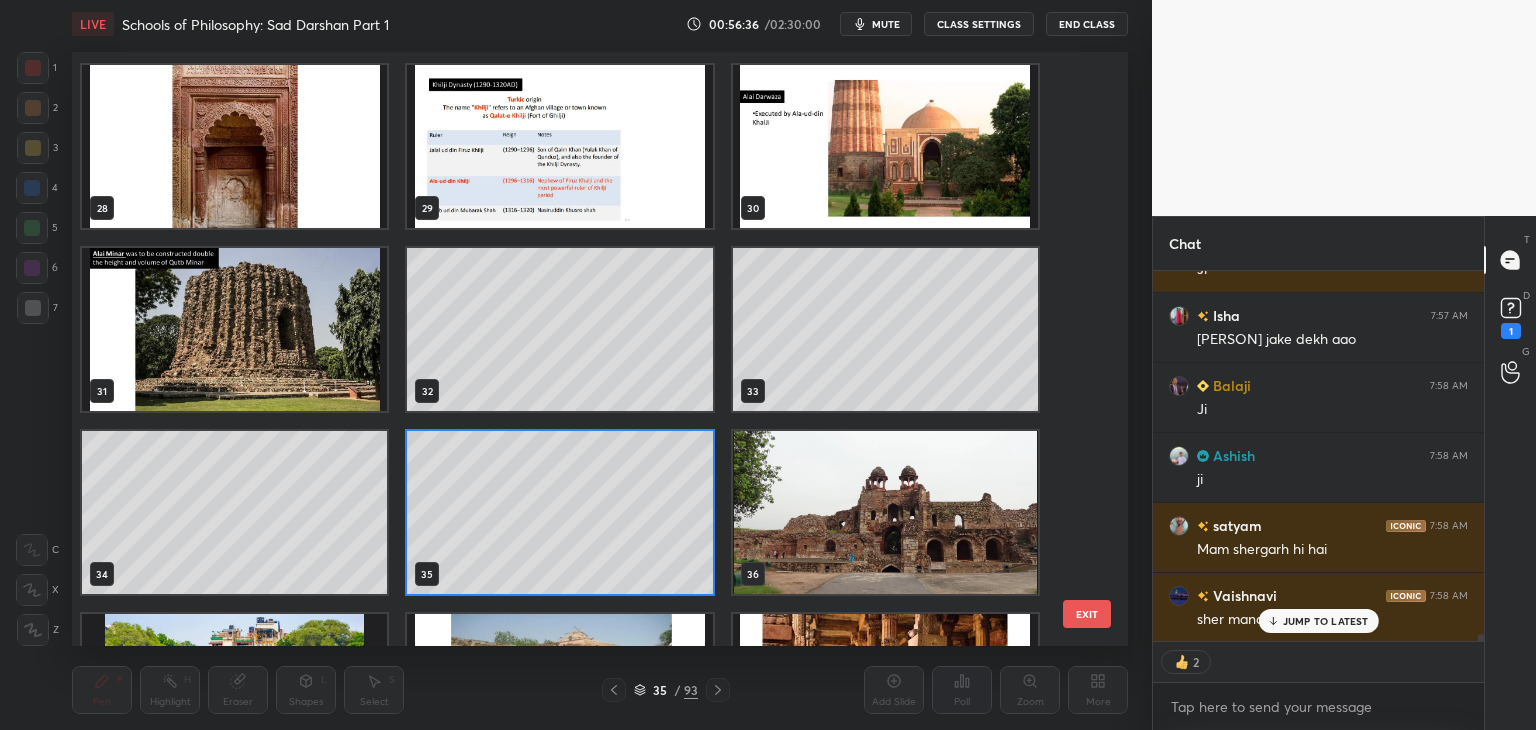 click 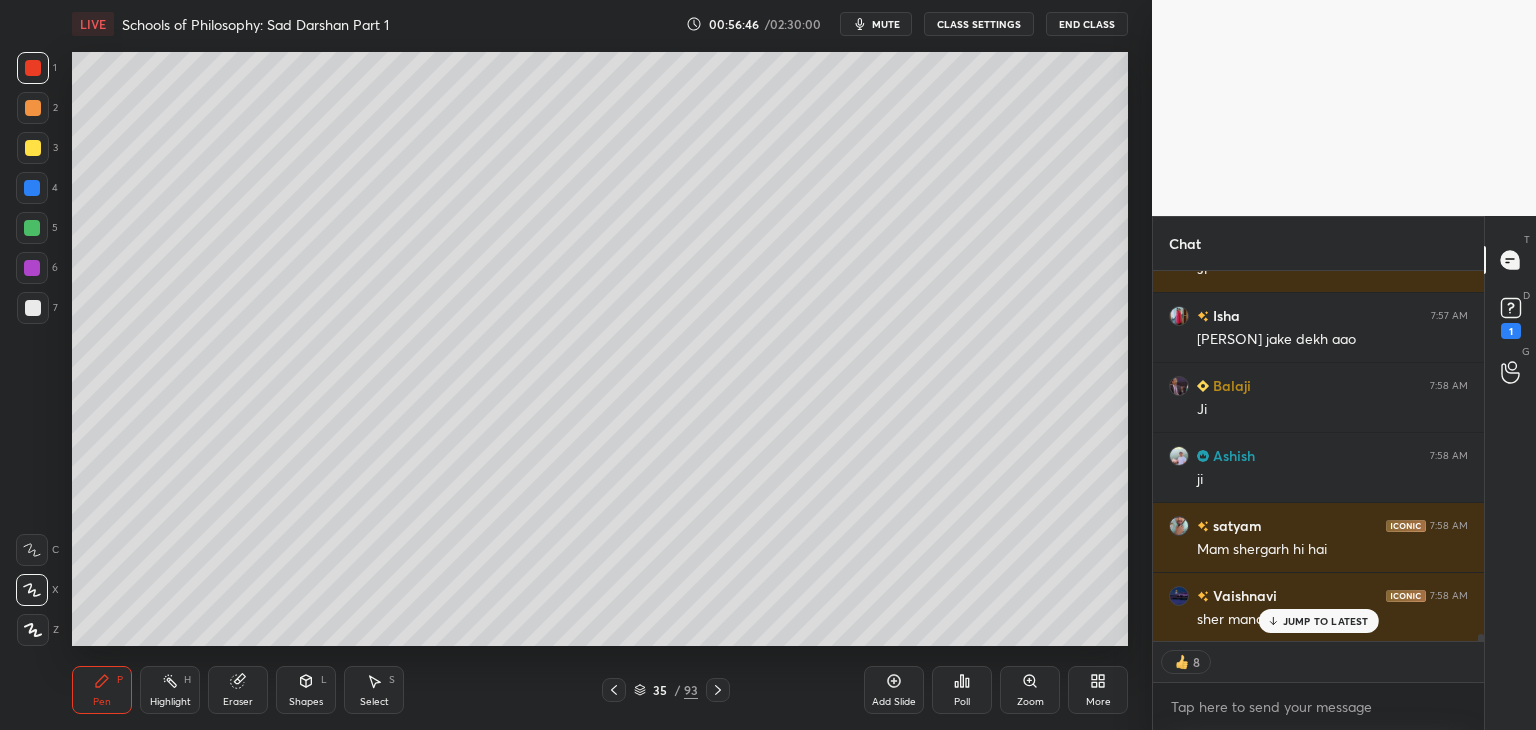 click at bounding box center (33, 308) 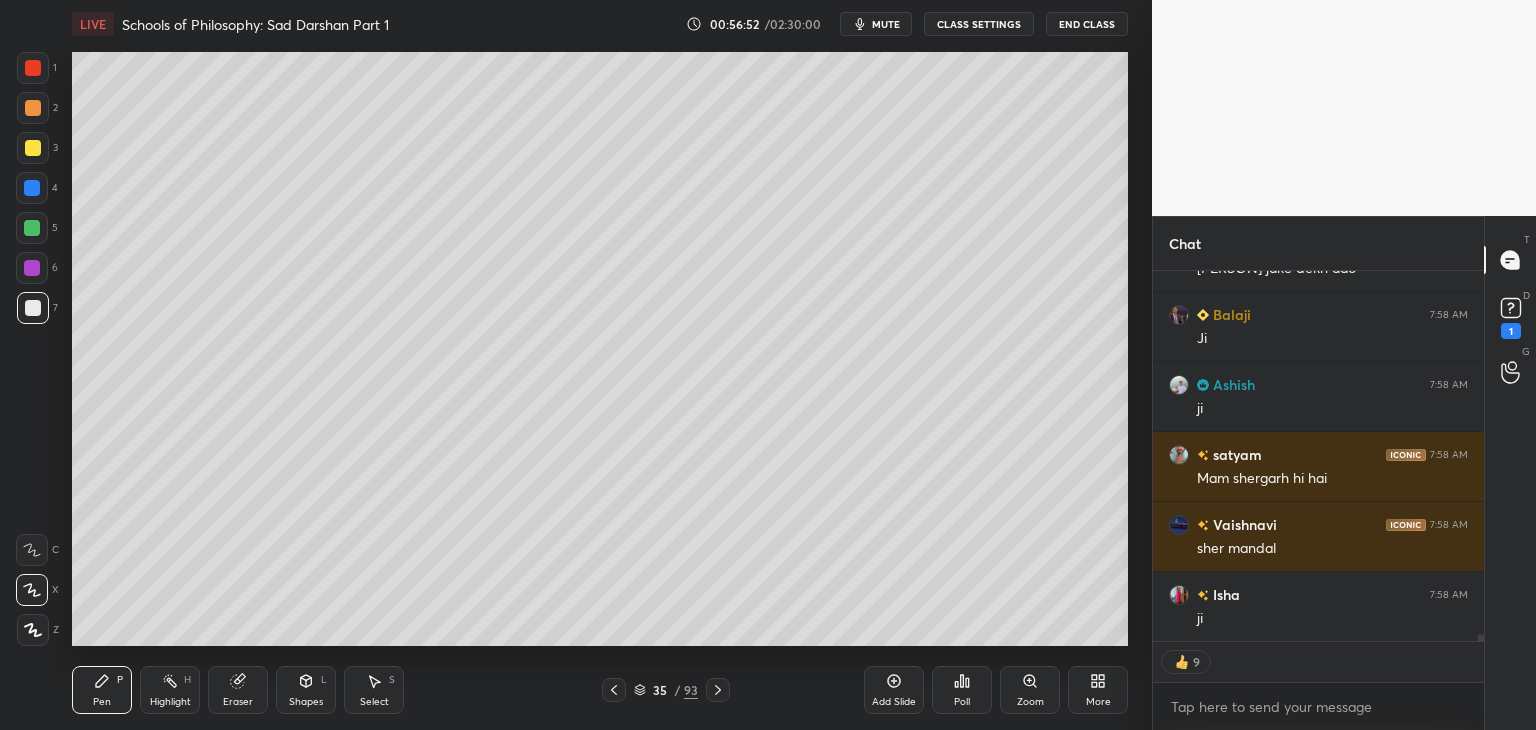 scroll, scrollTop: 18788, scrollLeft: 0, axis: vertical 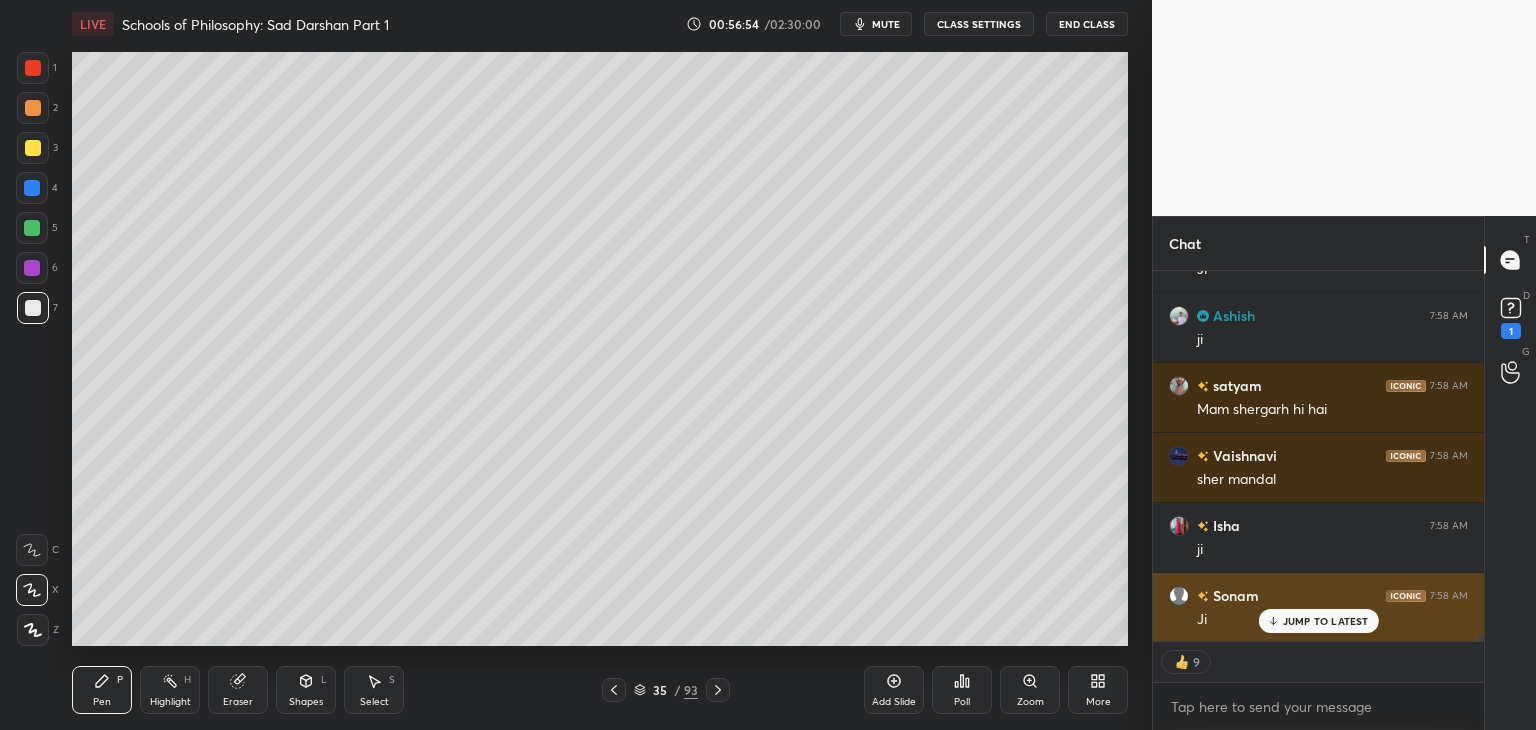 drag, startPoint x: 1288, startPoint y: 631, endPoint x: 1269, endPoint y: 634, distance: 19.235384 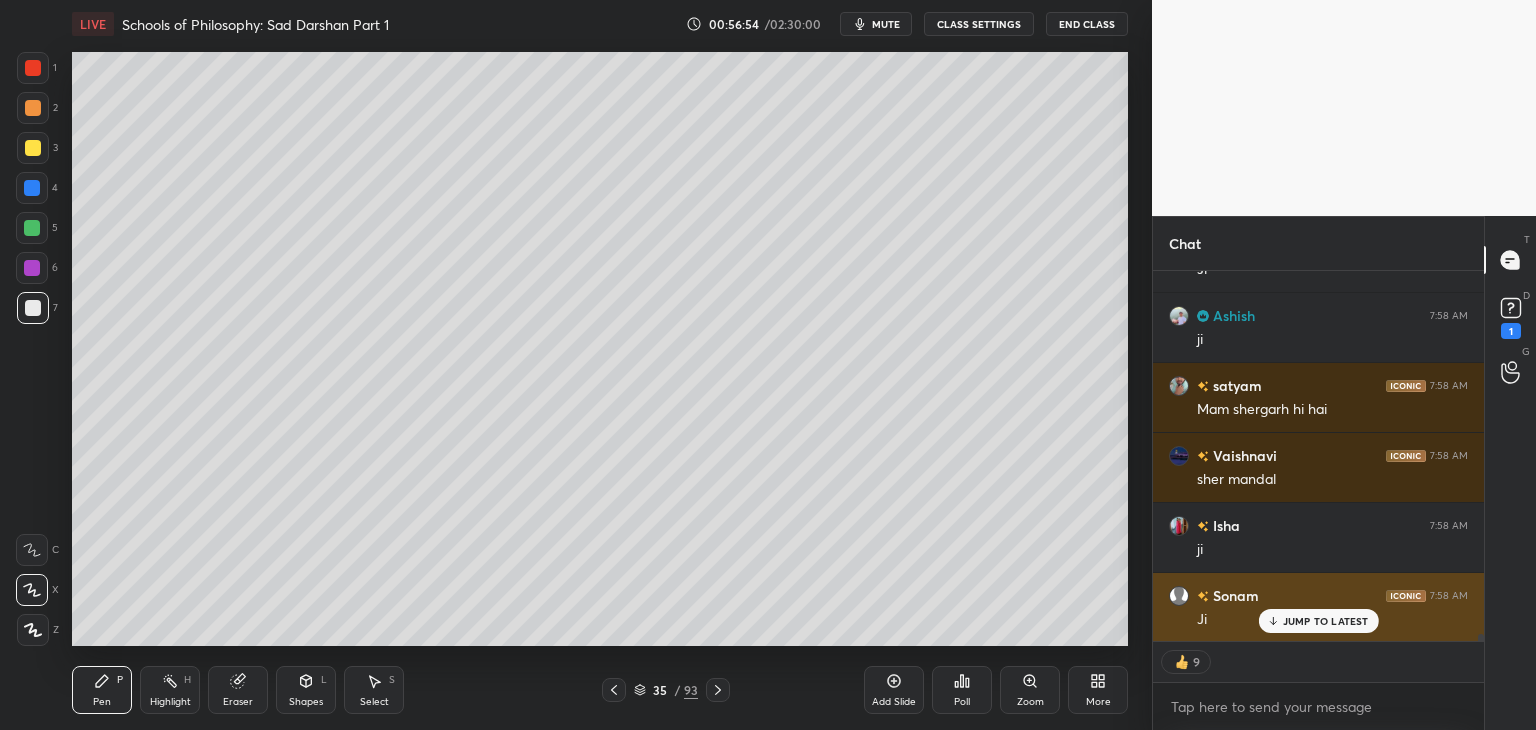 click on "JUMP TO LATEST" at bounding box center (1318, 621) 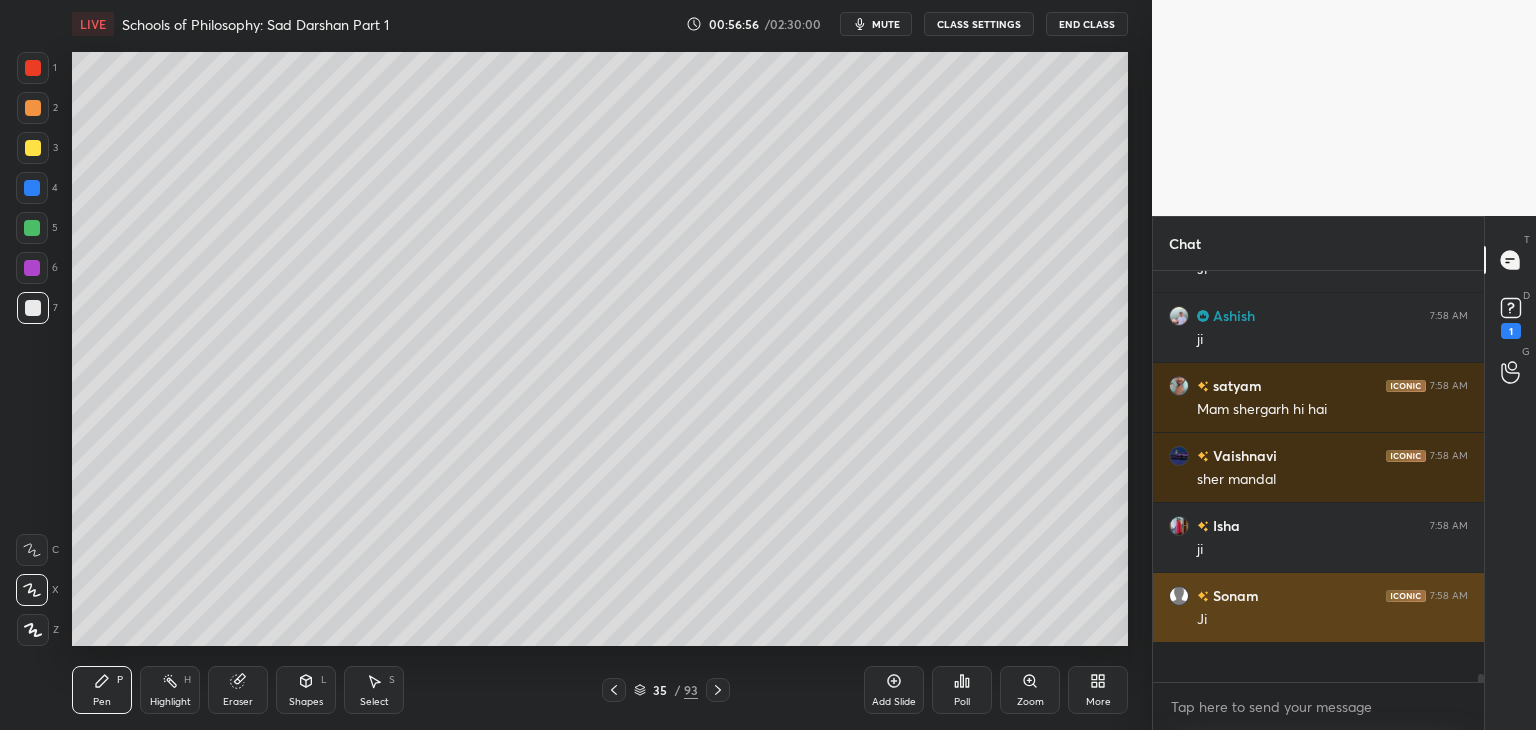 scroll, scrollTop: 6, scrollLeft: 6, axis: both 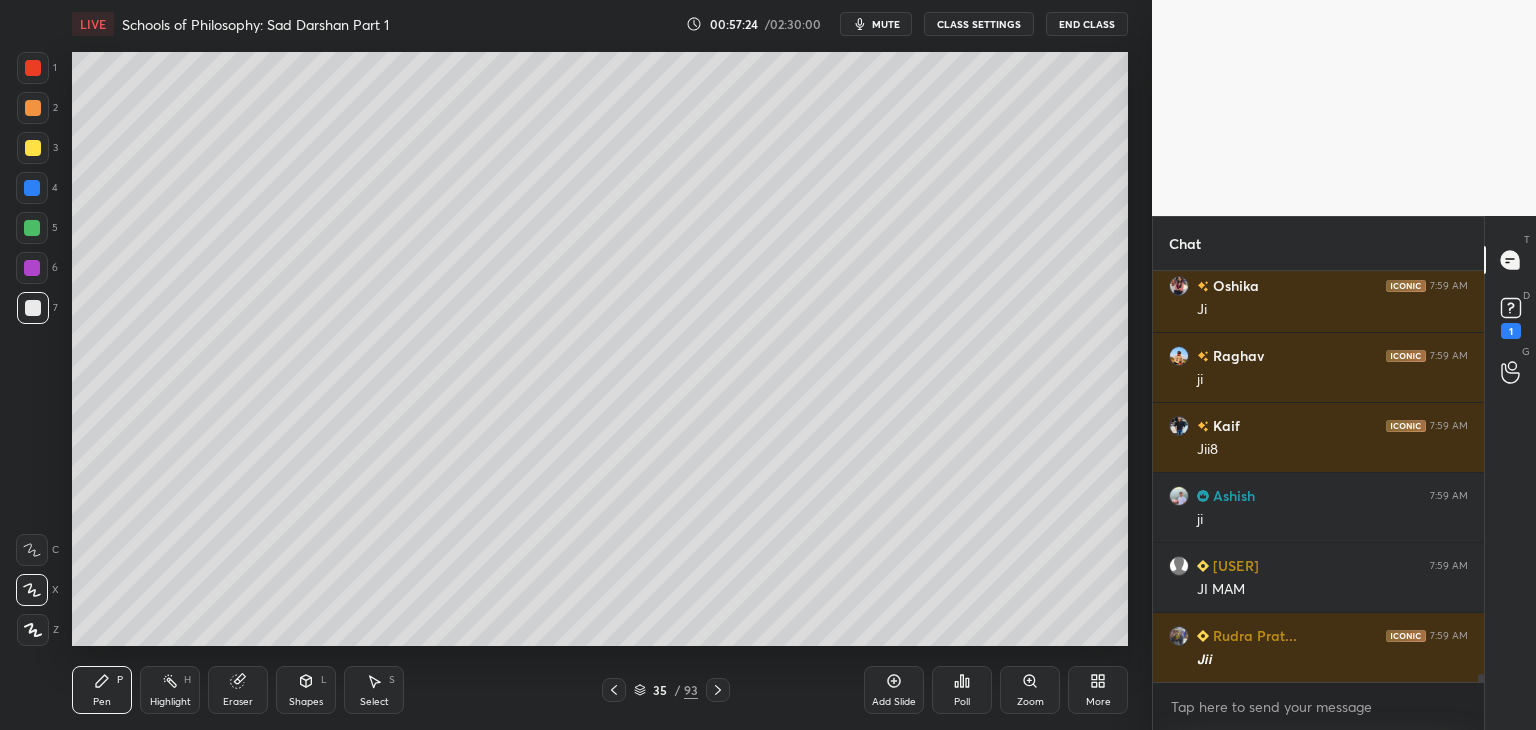 drag, startPoint x: 28, startPoint y: 274, endPoint x: 27, endPoint y: 262, distance: 12.0415945 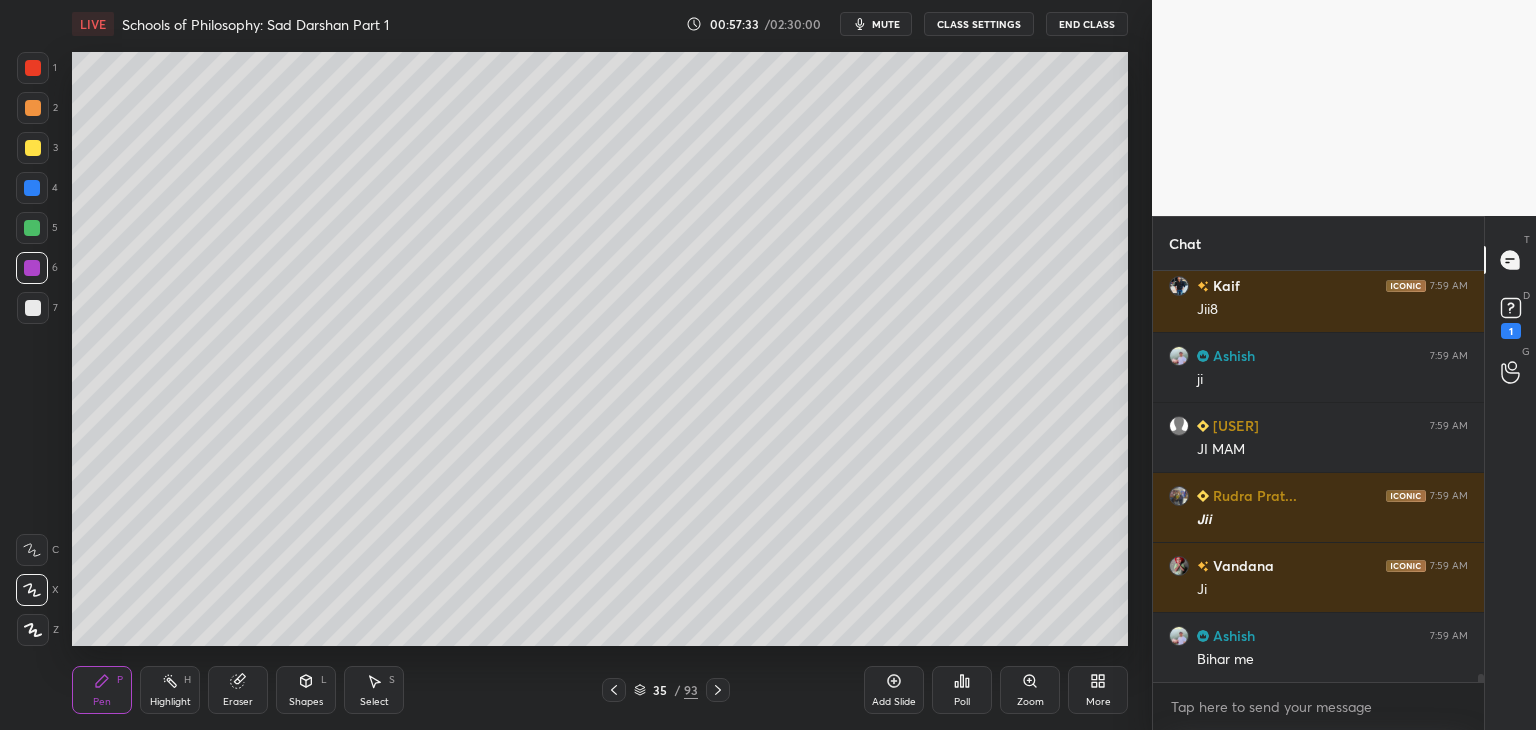 scroll, scrollTop: 19748, scrollLeft: 0, axis: vertical 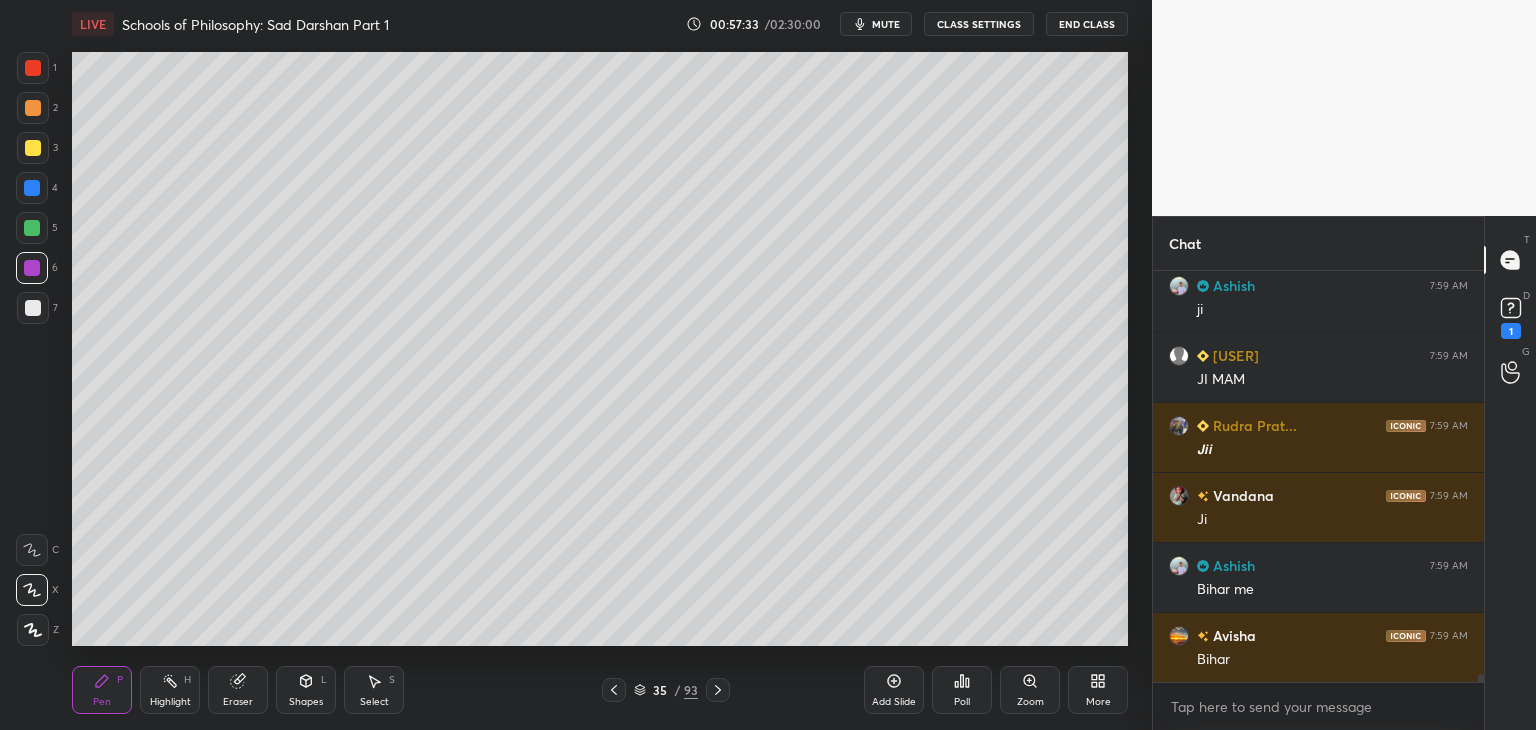 click 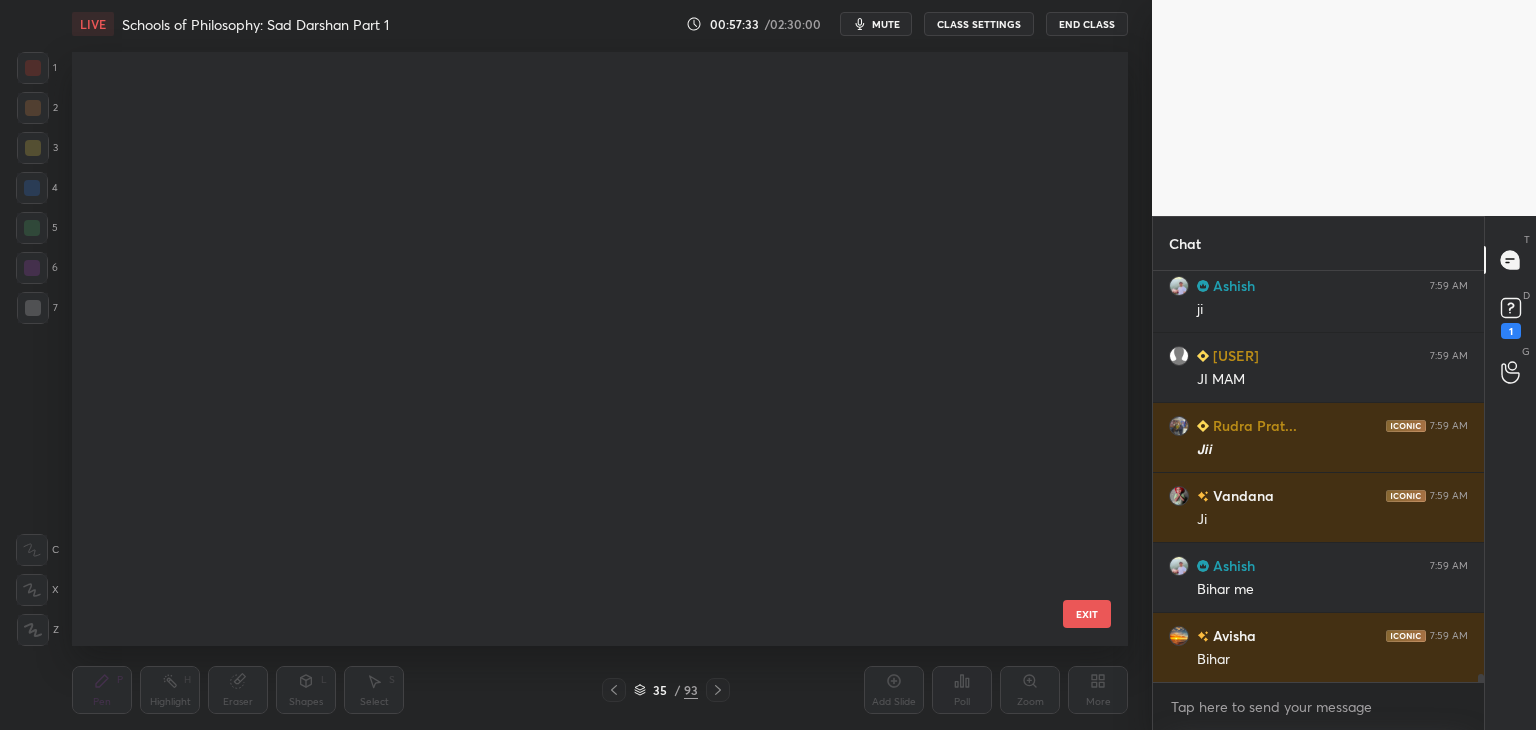 scroll, scrollTop: 1602, scrollLeft: 0, axis: vertical 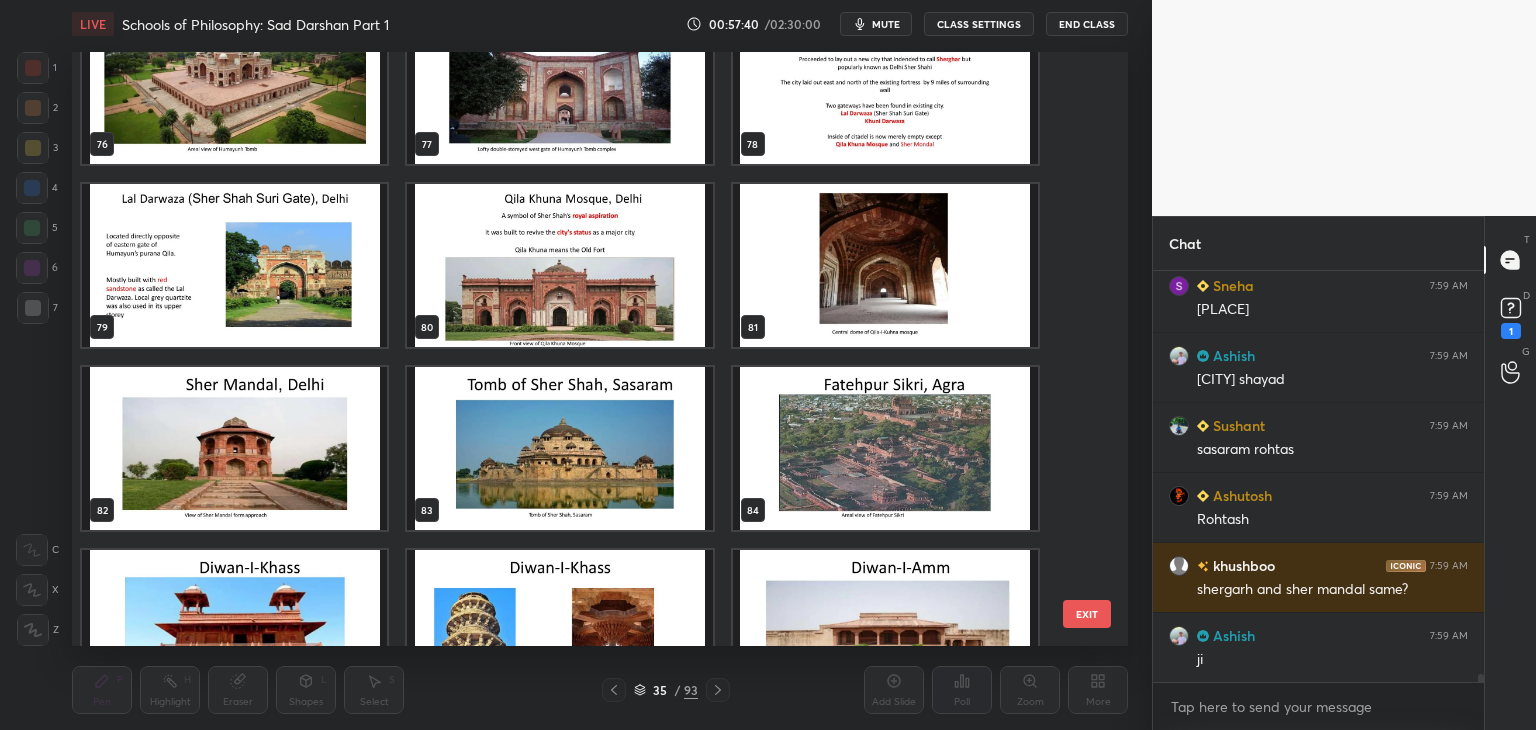 click at bounding box center [559, 448] 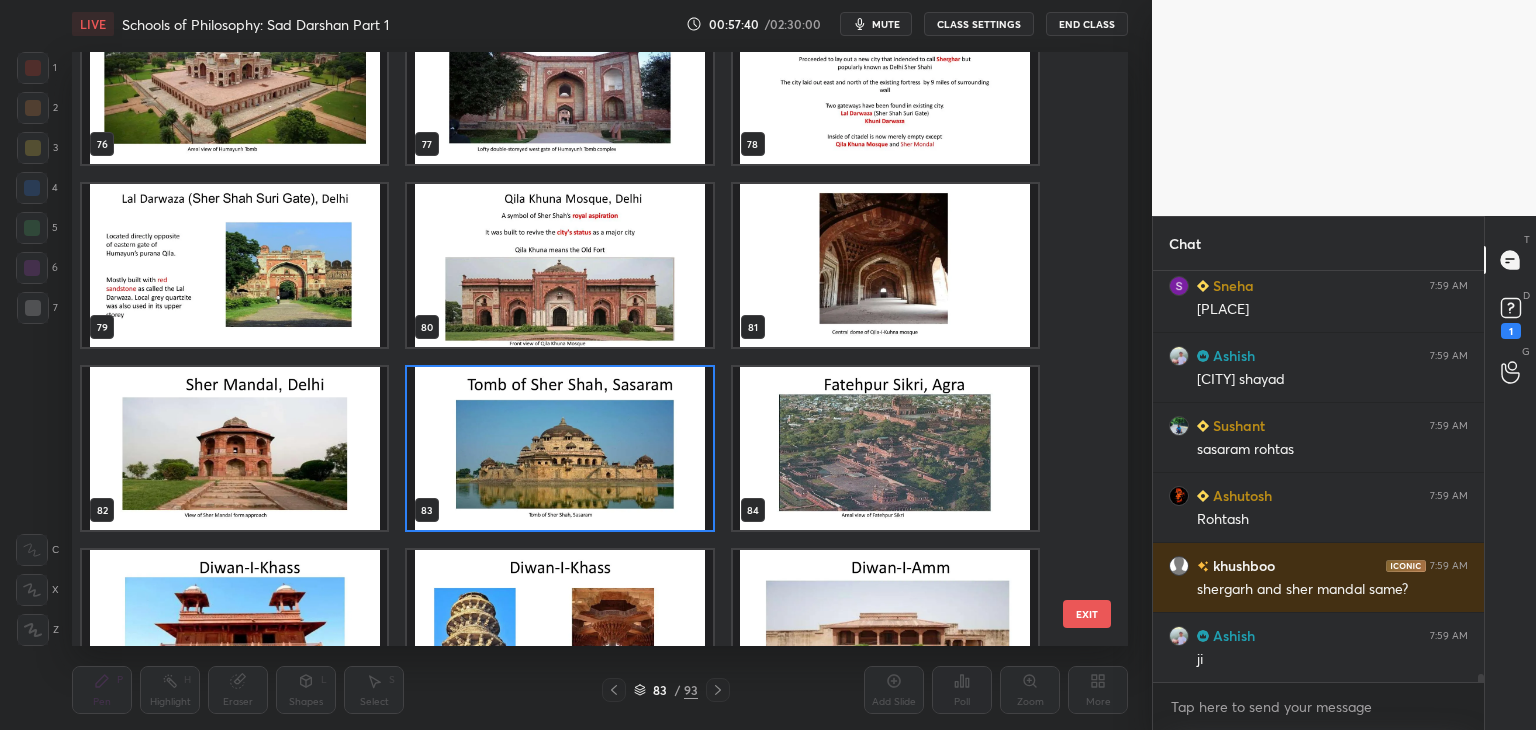 scroll, scrollTop: 20378, scrollLeft: 0, axis: vertical 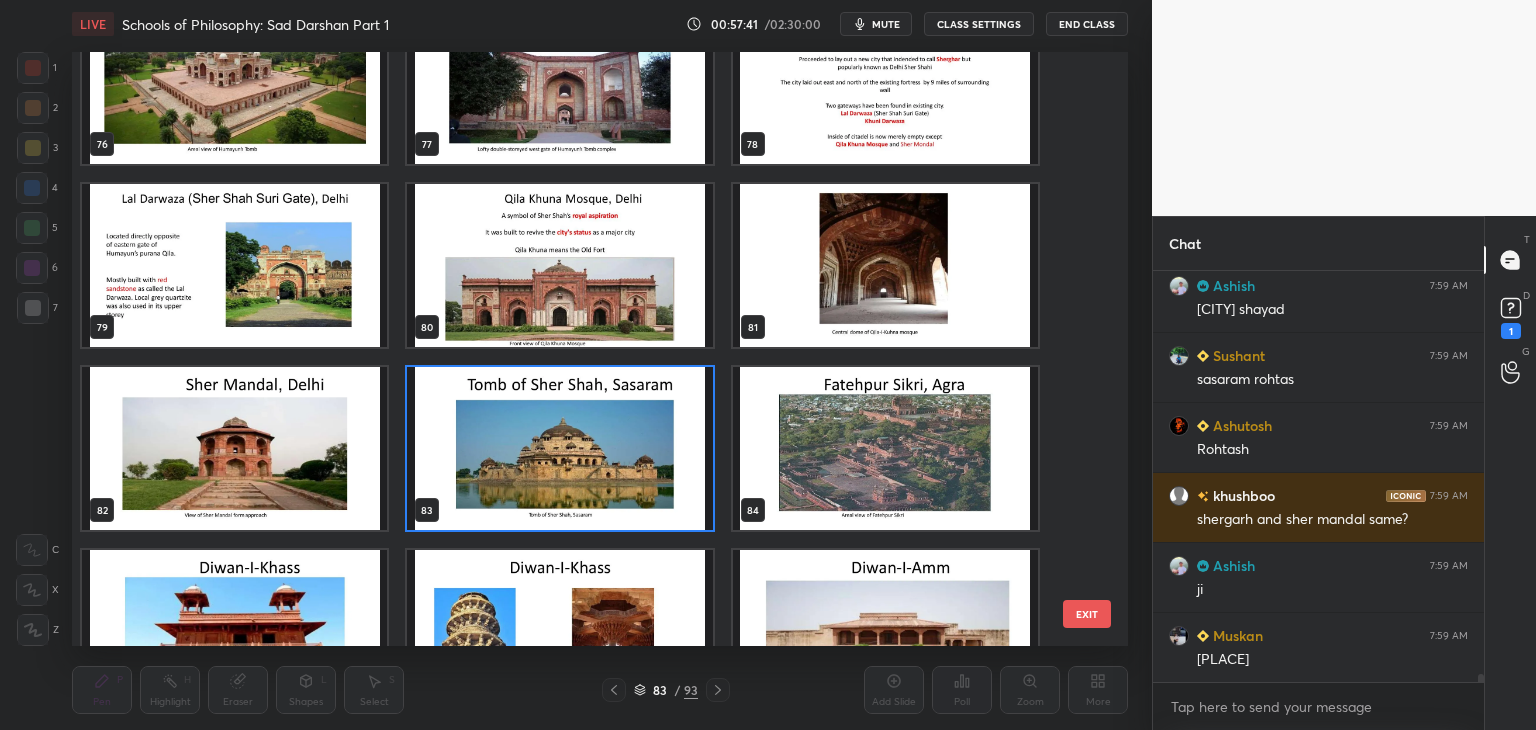 click 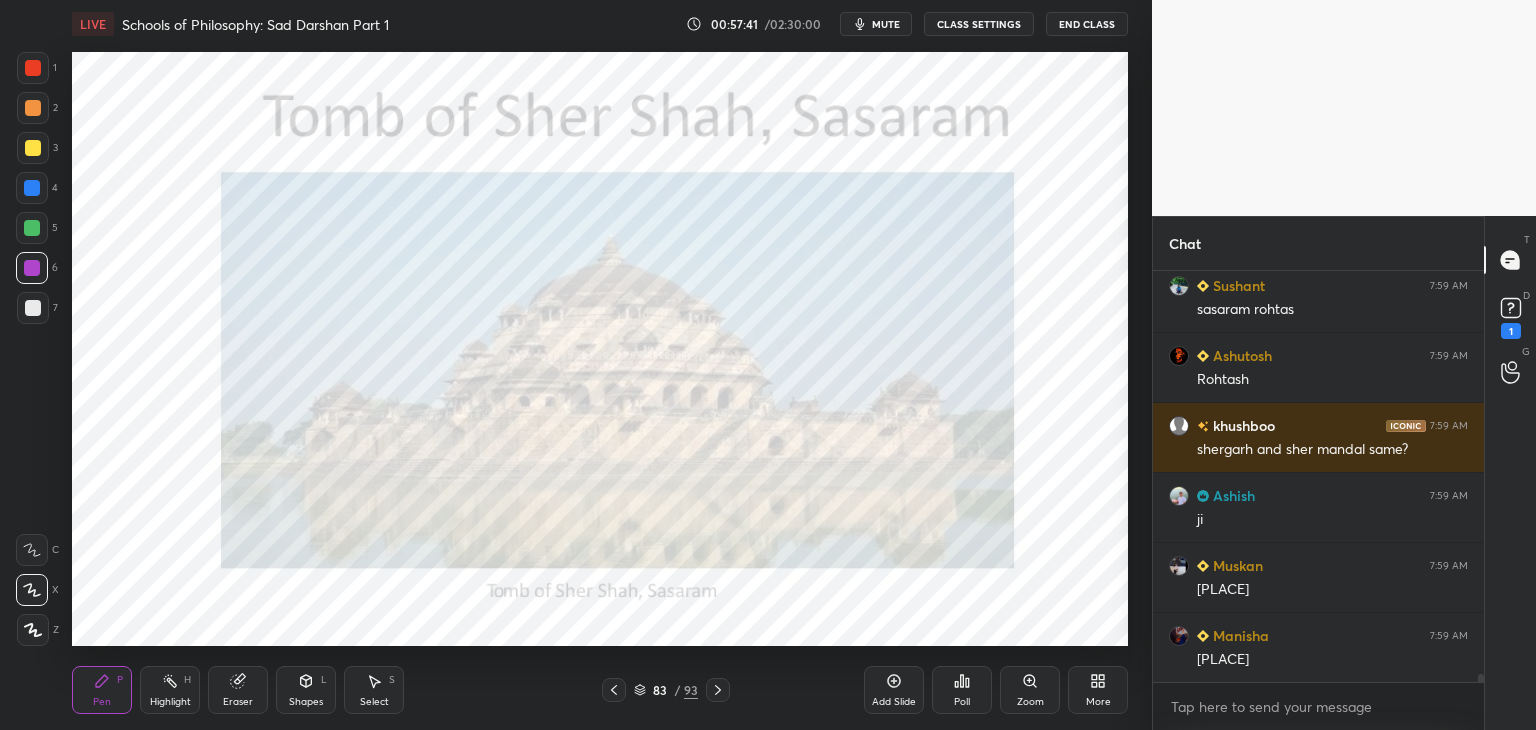 scroll, scrollTop: 0, scrollLeft: 0, axis: both 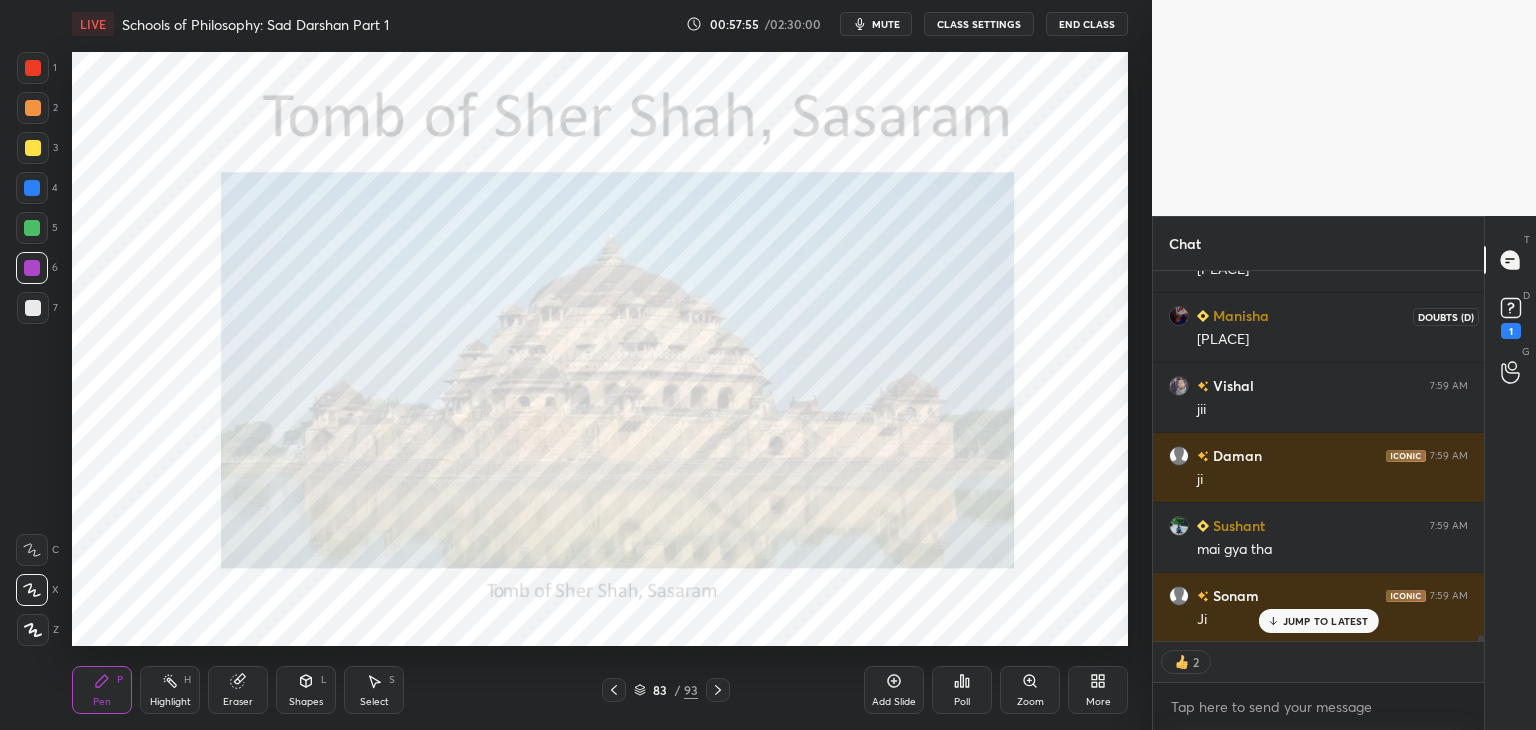 click 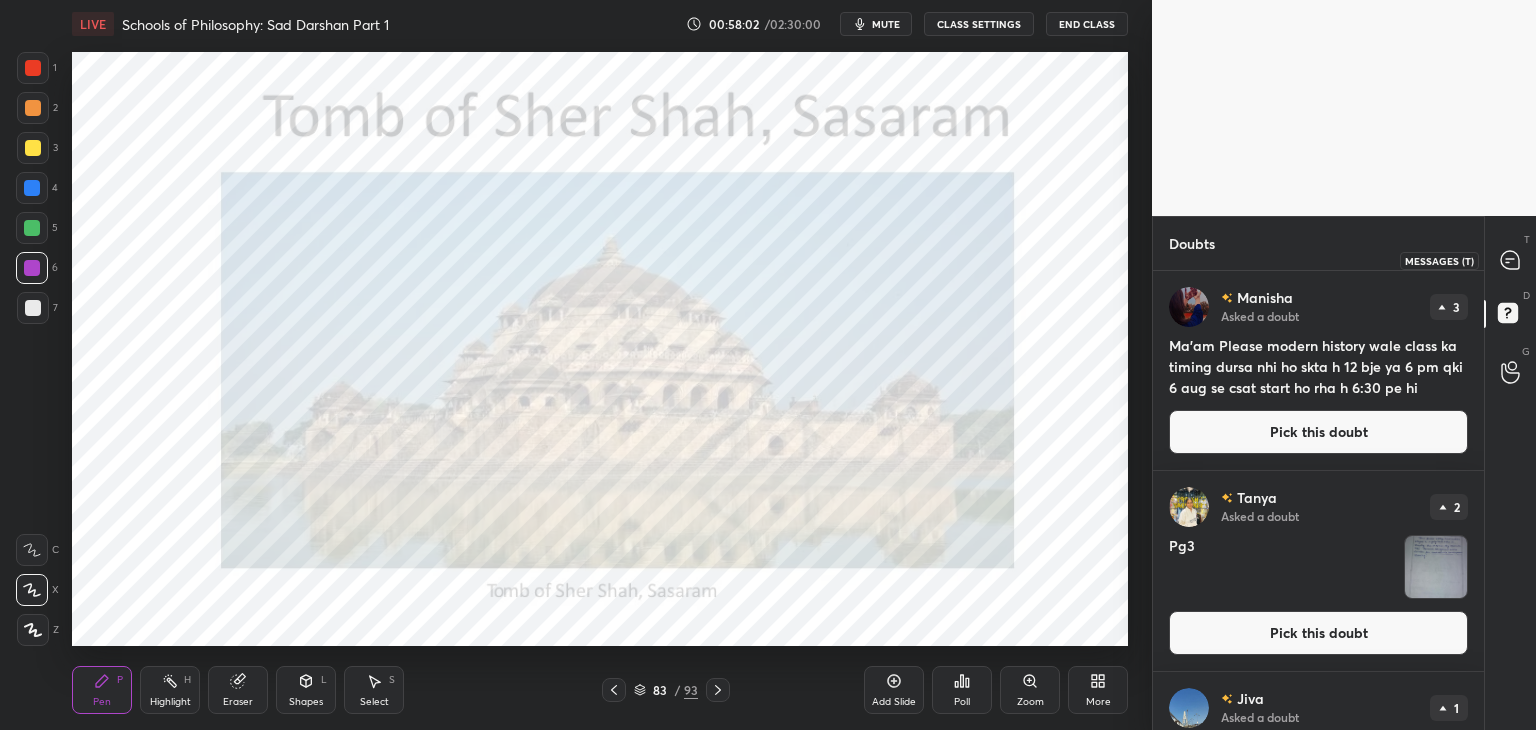 click at bounding box center [1511, 260] 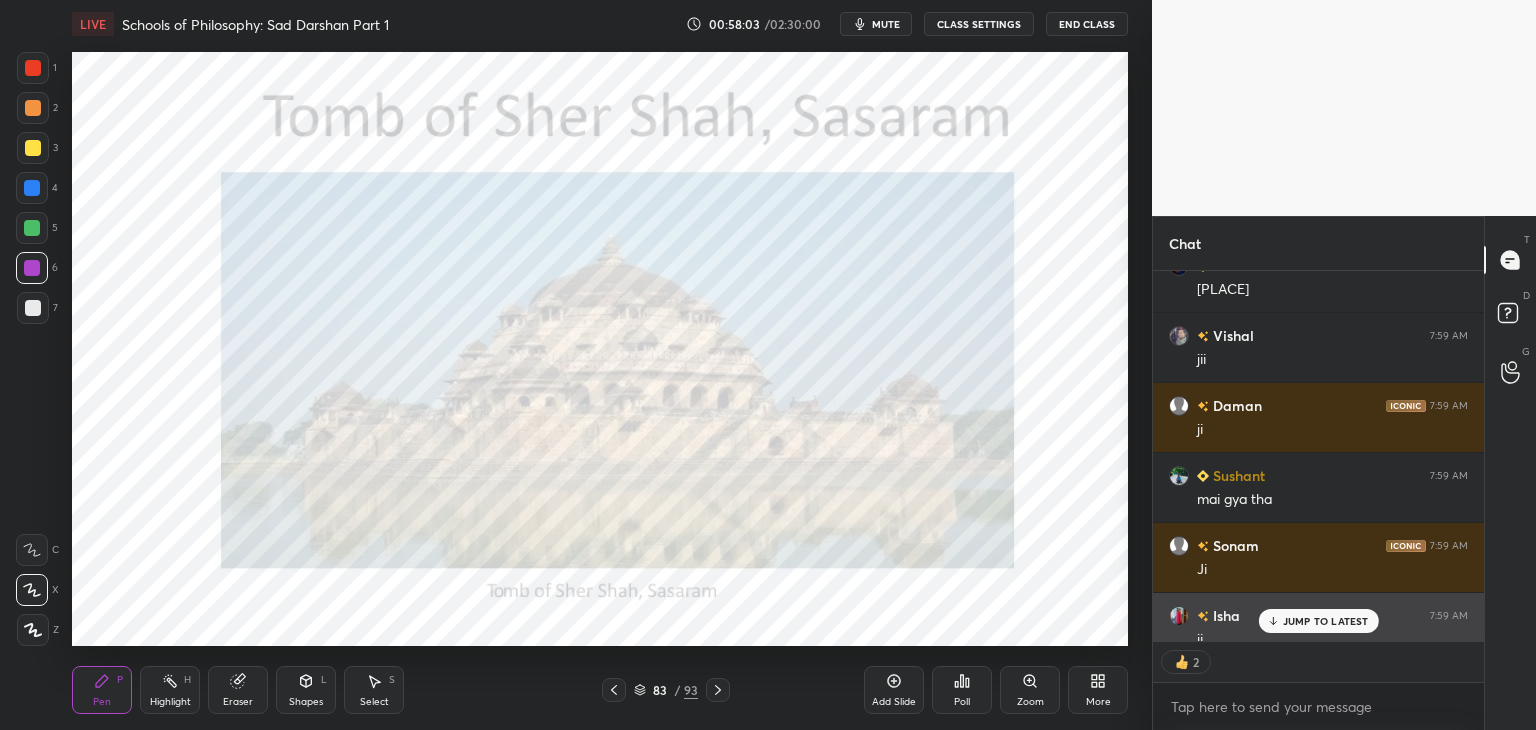 click on "JUMP TO LATEST" at bounding box center [1326, 621] 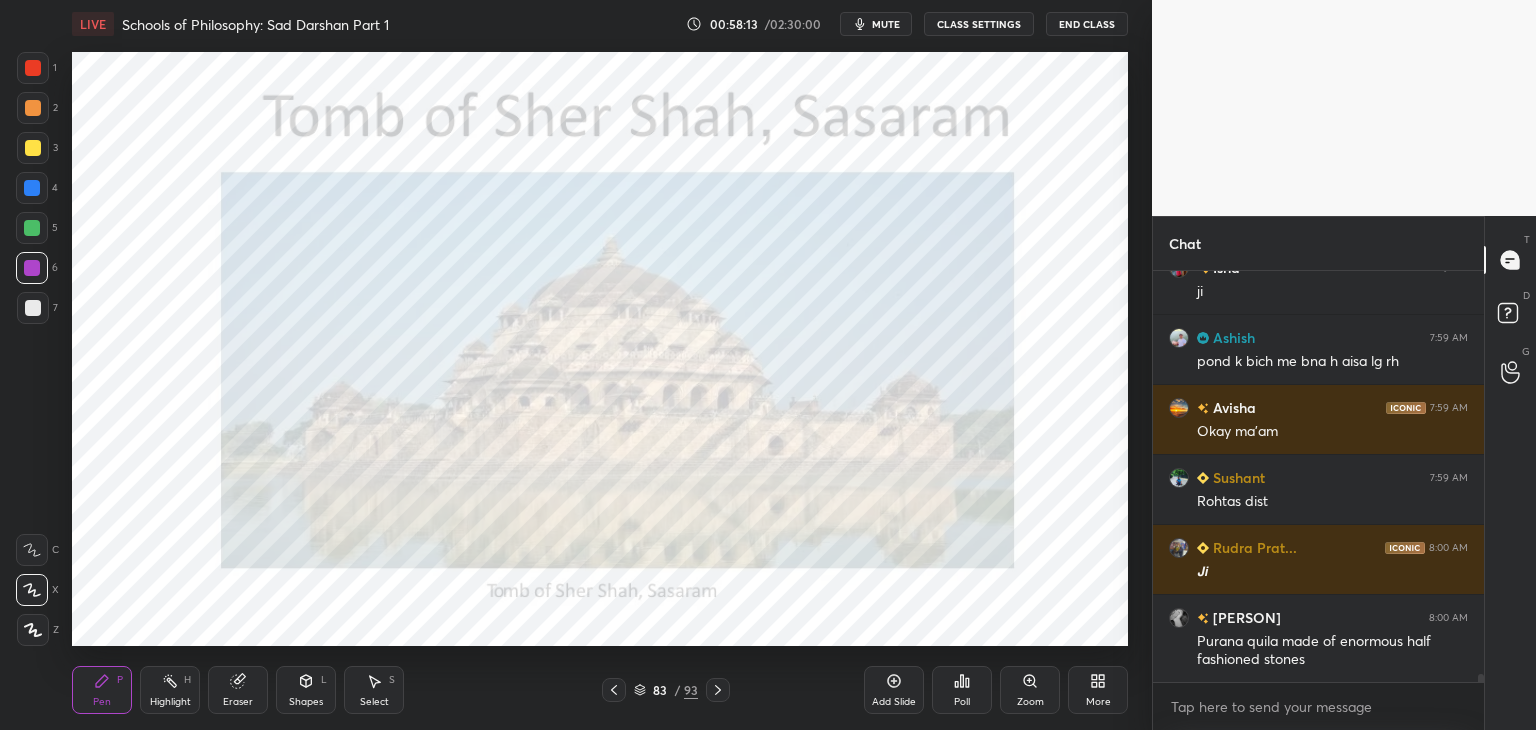 click 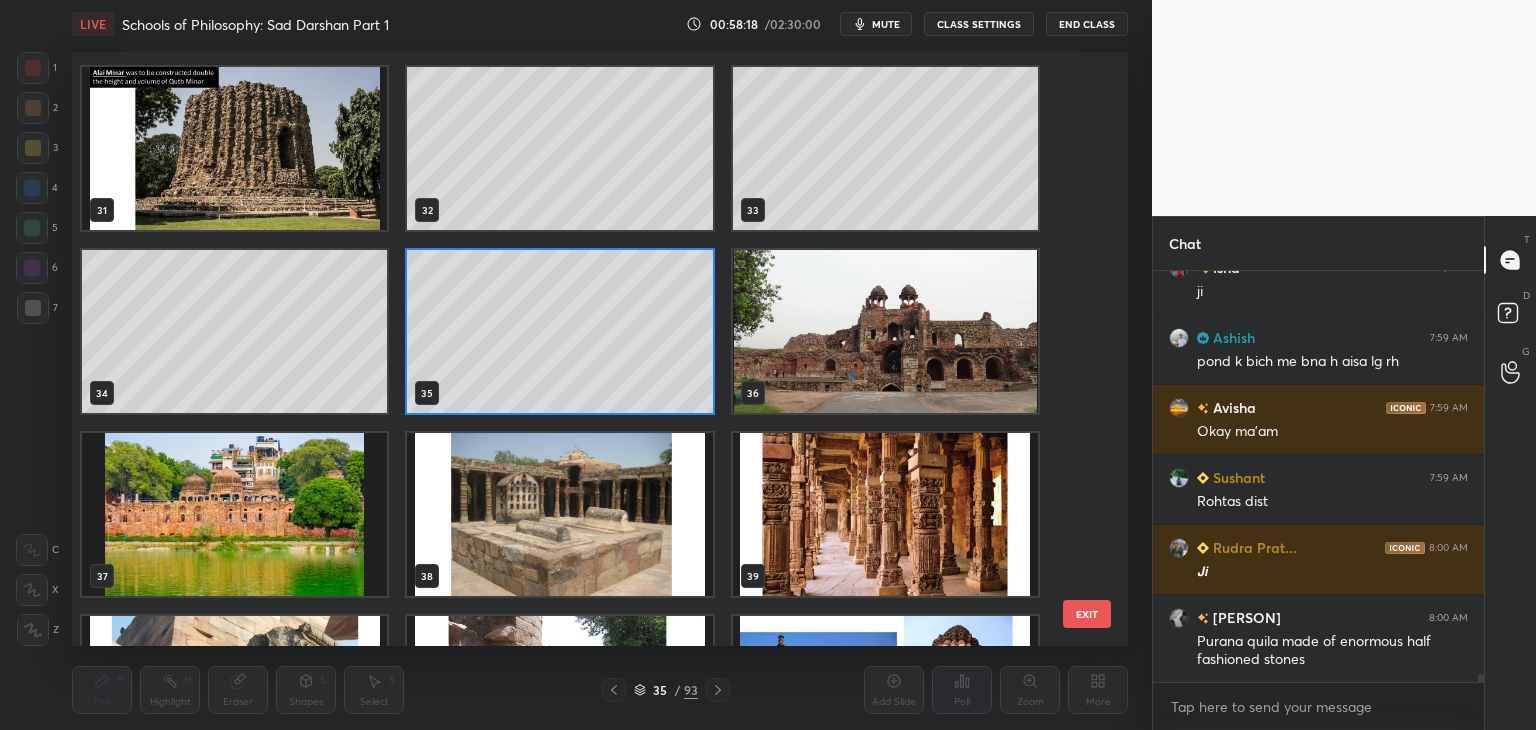 click 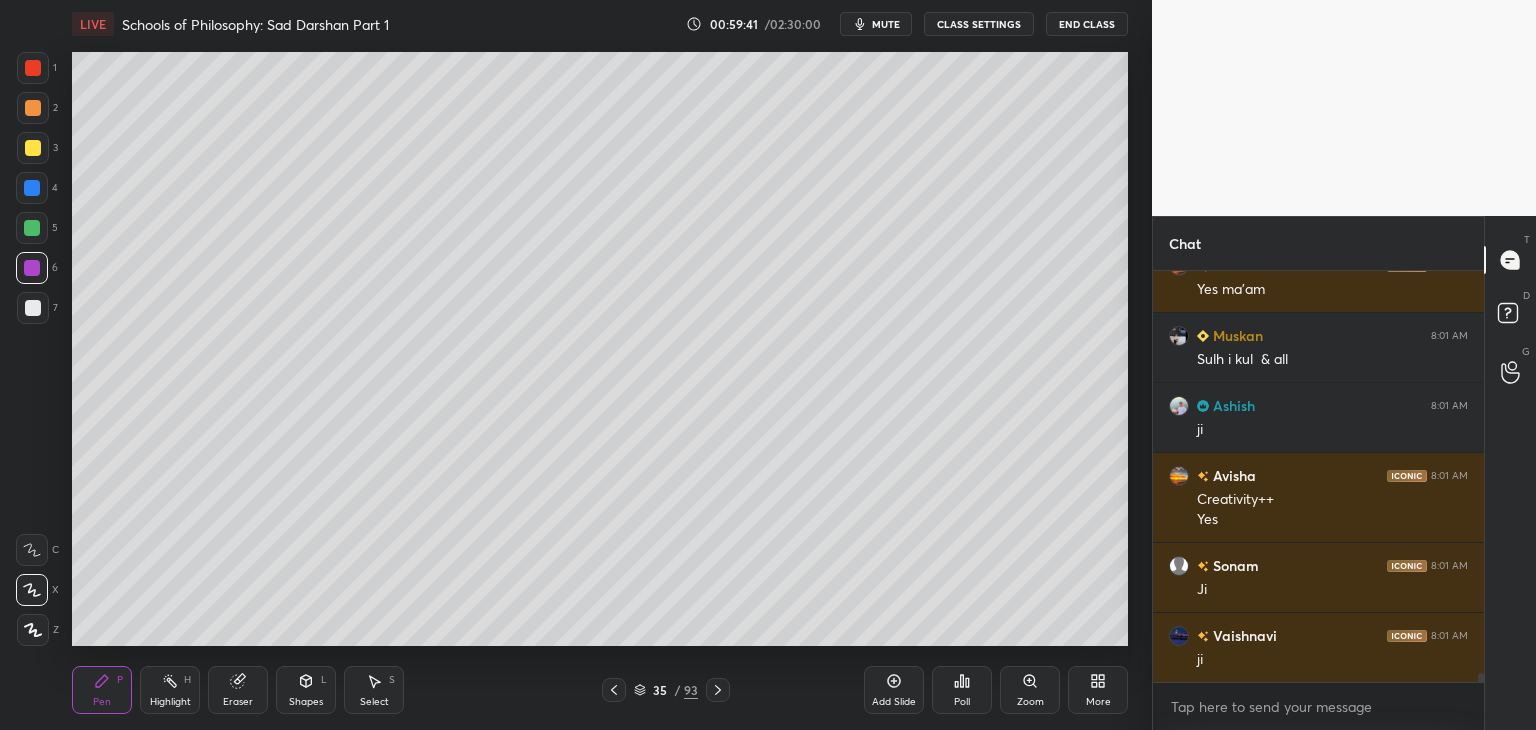 scroll, scrollTop: 19172, scrollLeft: 0, axis: vertical 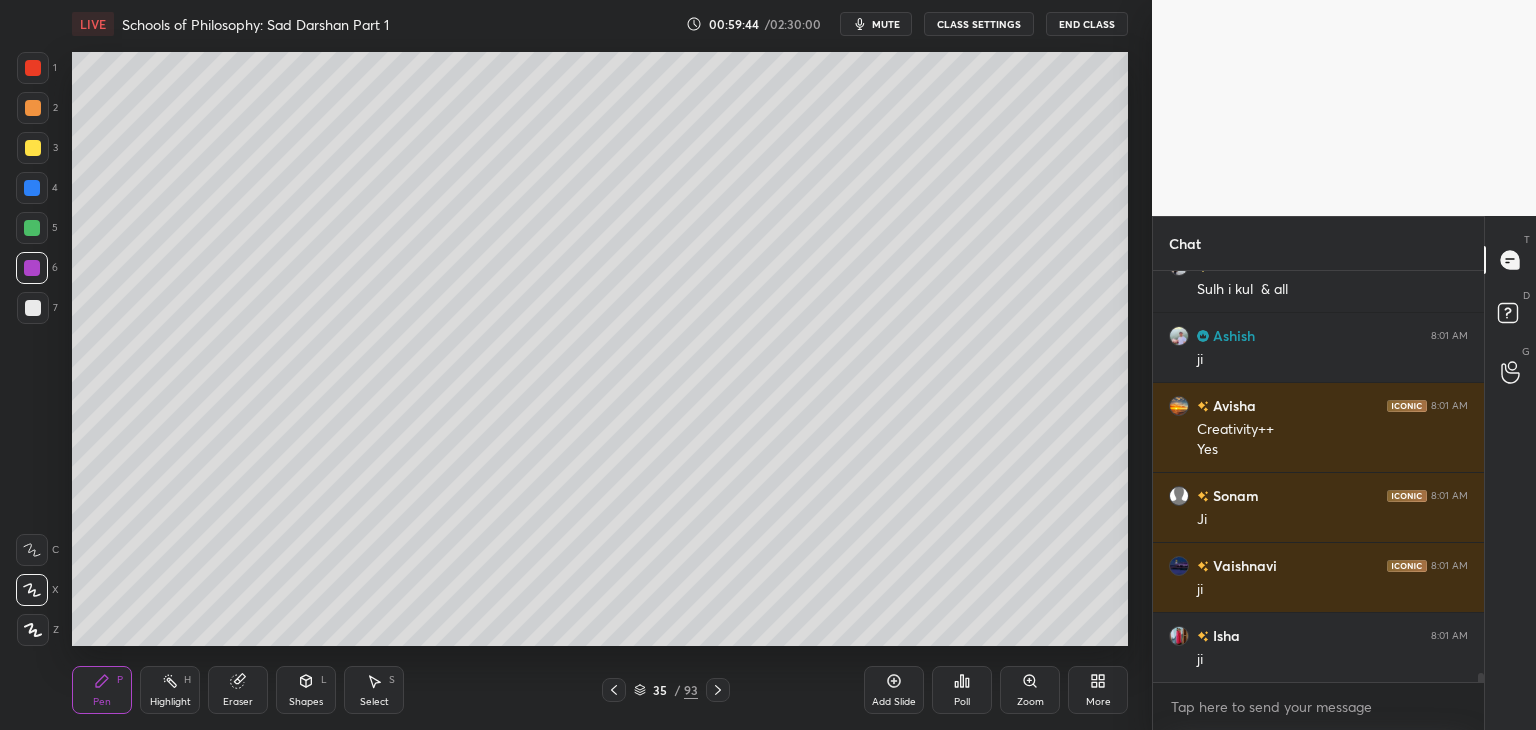 click on "LIVE Schools of Philosophy: Sad Darshan Part 1 00:59:44 /  02:30:00 mute CLASS SETTINGS End Class Setting up your live class Poll for   secs No correct answer Start poll Back Schools of Philosophy: Sad Darshan Part 1 • L16 of Comprehesive Course on Art and Culture for UPSC CSE Arti Chhawari Pen P Highlight H Eraser Shapes L Select S 35 / 93 Add Slide Poll Zoom More" at bounding box center [600, 365] 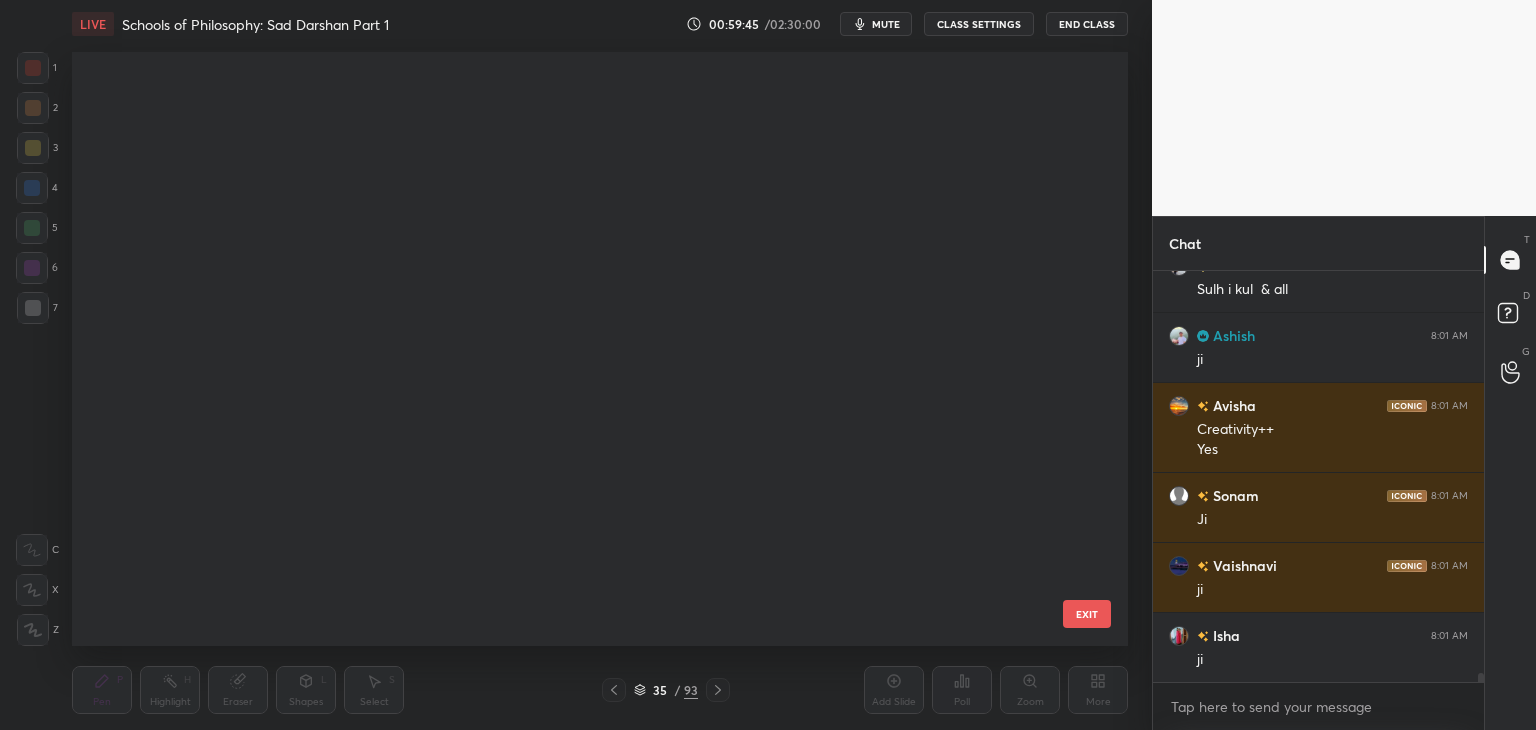 scroll, scrollTop: 1602, scrollLeft: 0, axis: vertical 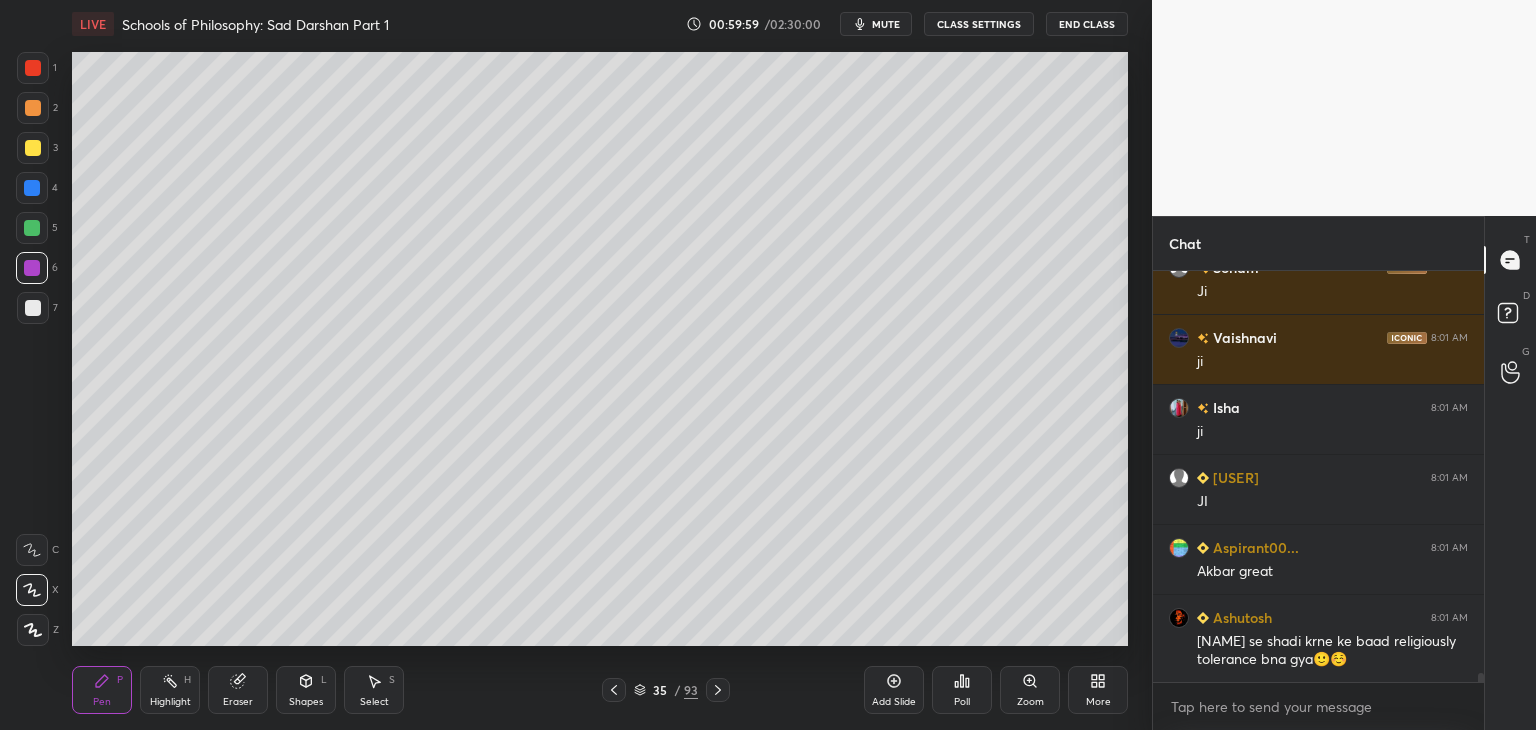 click at bounding box center (33, 148) 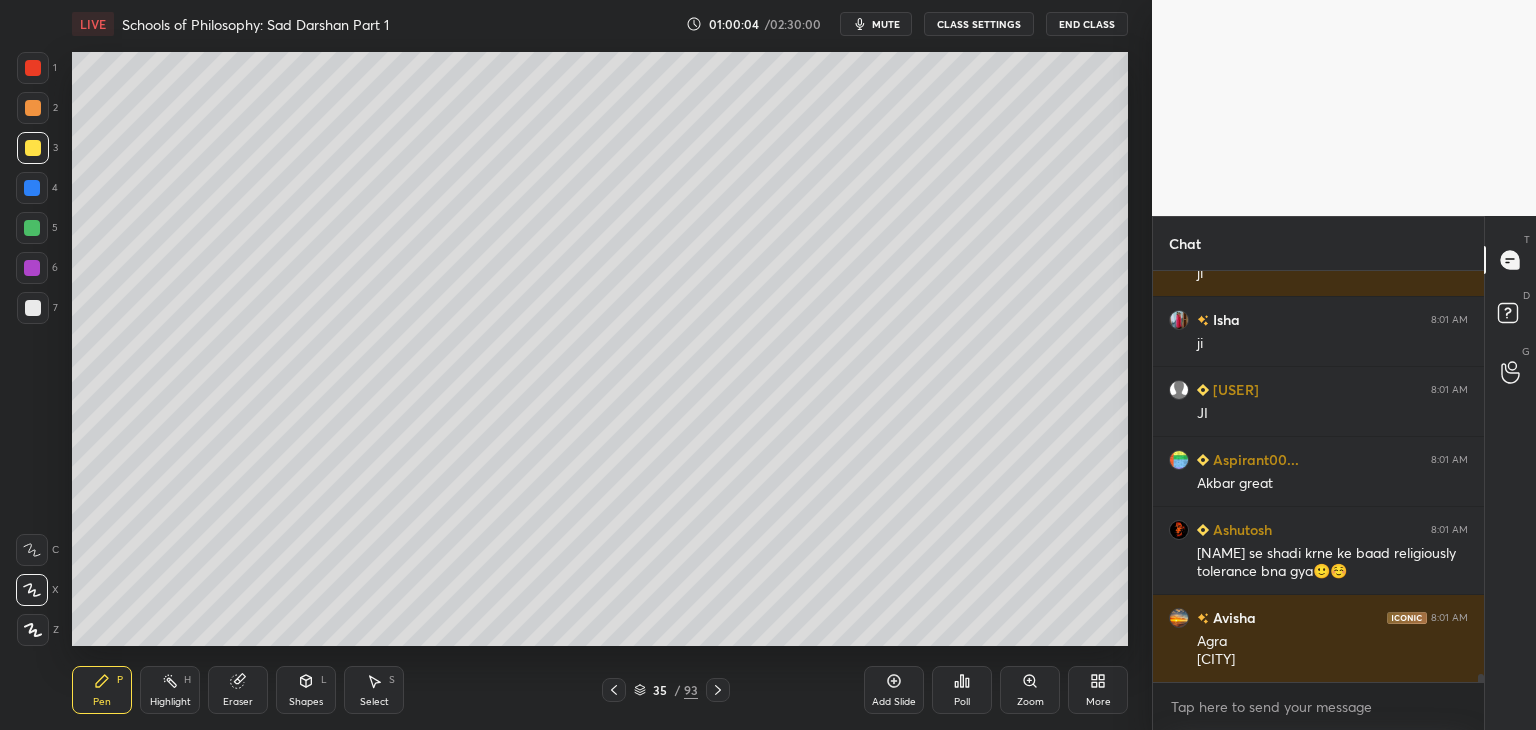scroll, scrollTop: 19558, scrollLeft: 0, axis: vertical 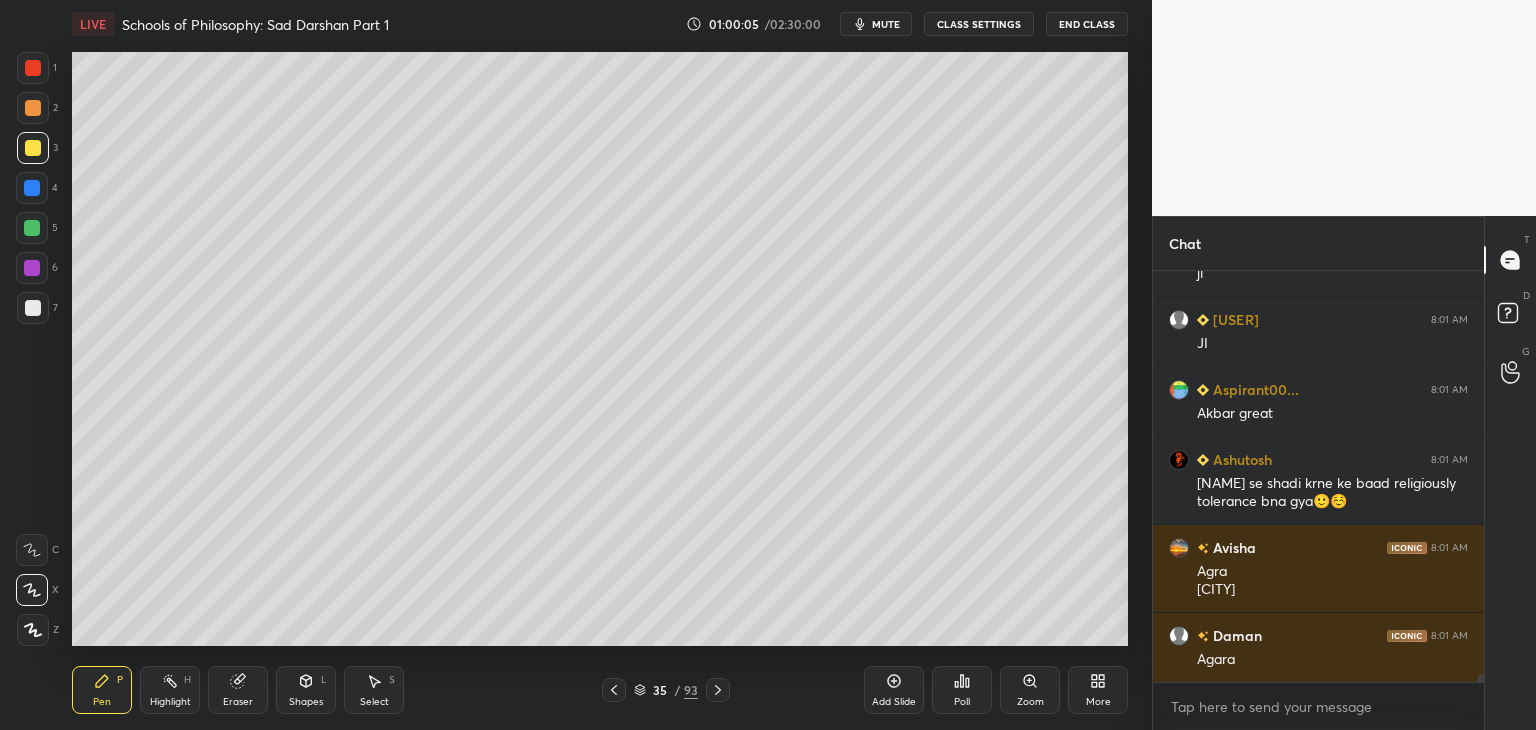 click 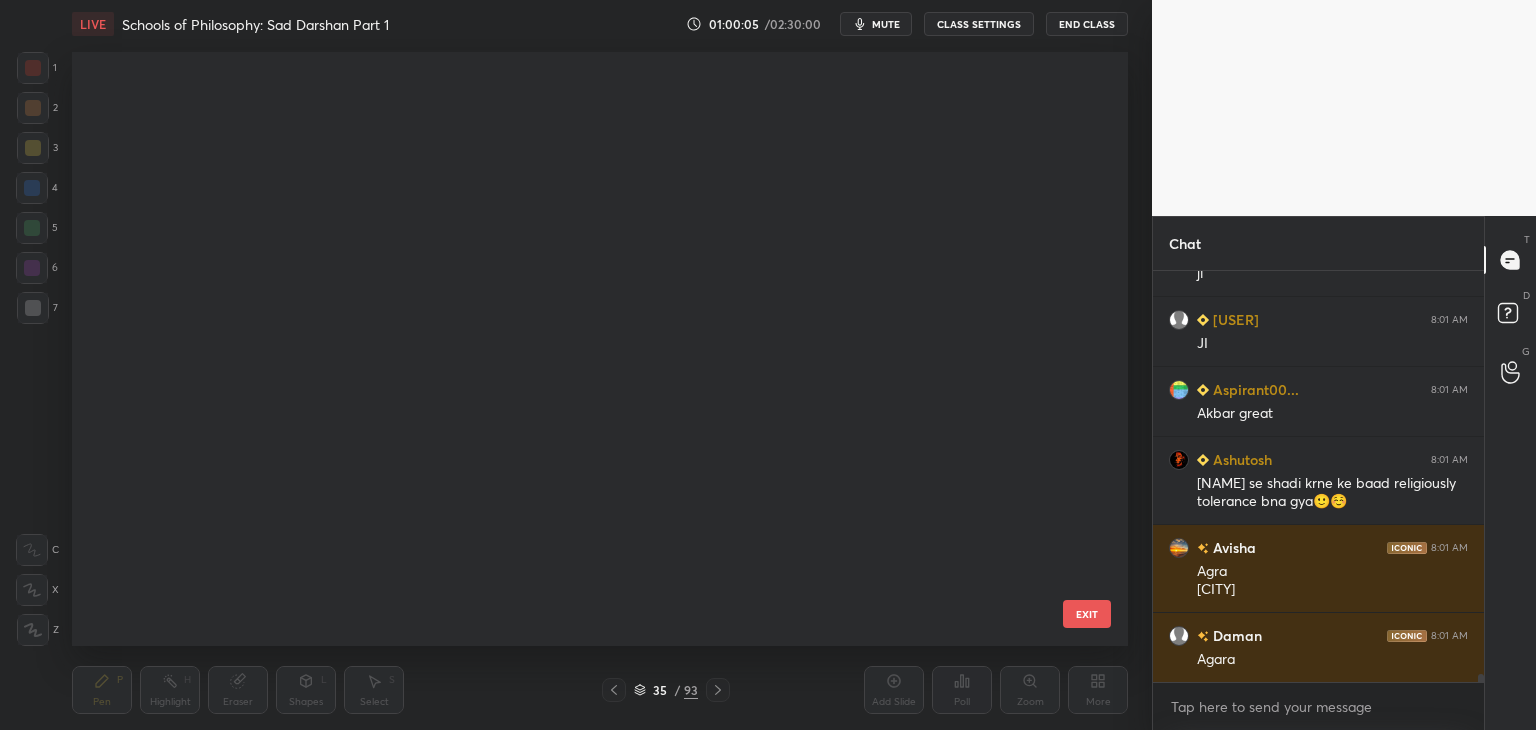scroll, scrollTop: 1602, scrollLeft: 0, axis: vertical 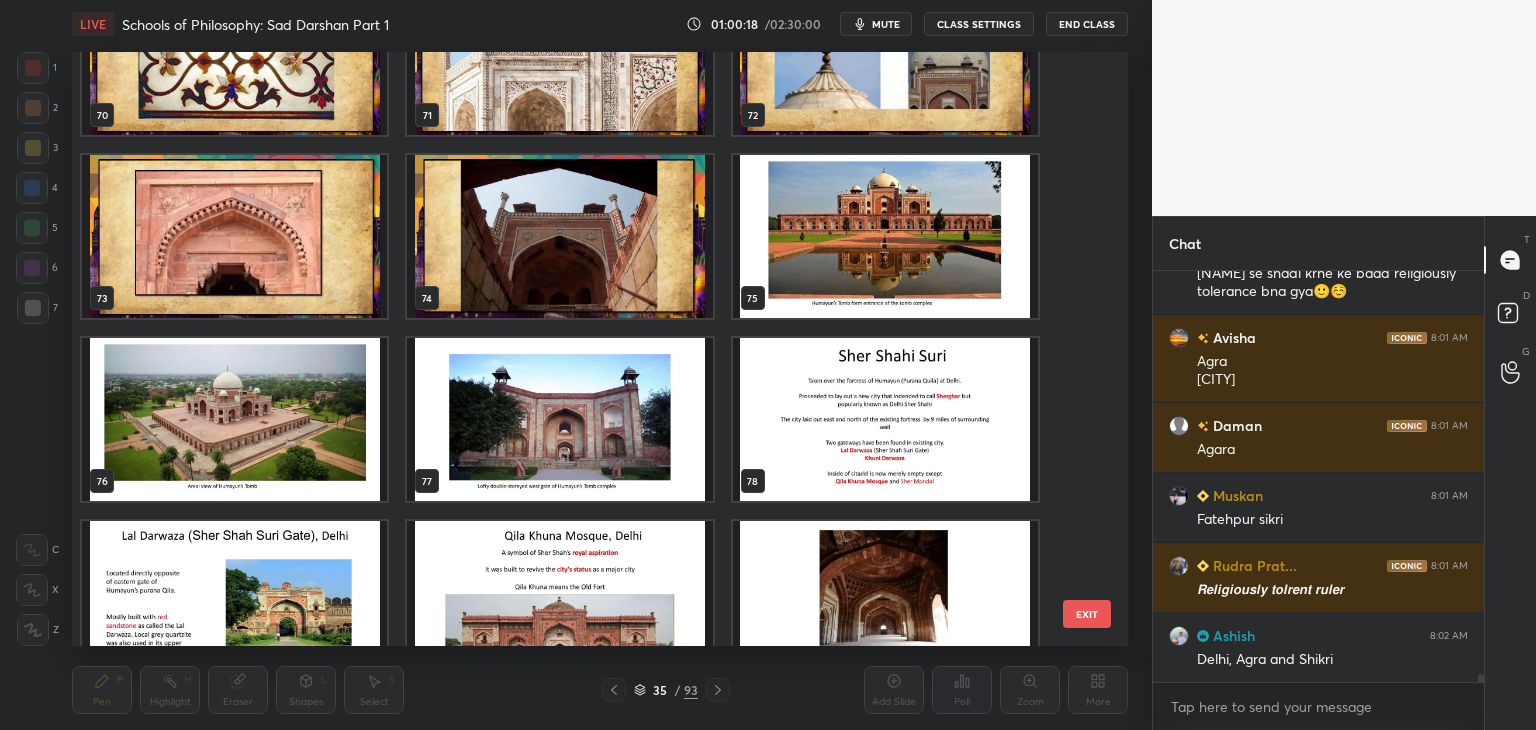 drag, startPoint x: 1092, startPoint y: 614, endPoint x: 1097, endPoint y: 594, distance: 20.615528 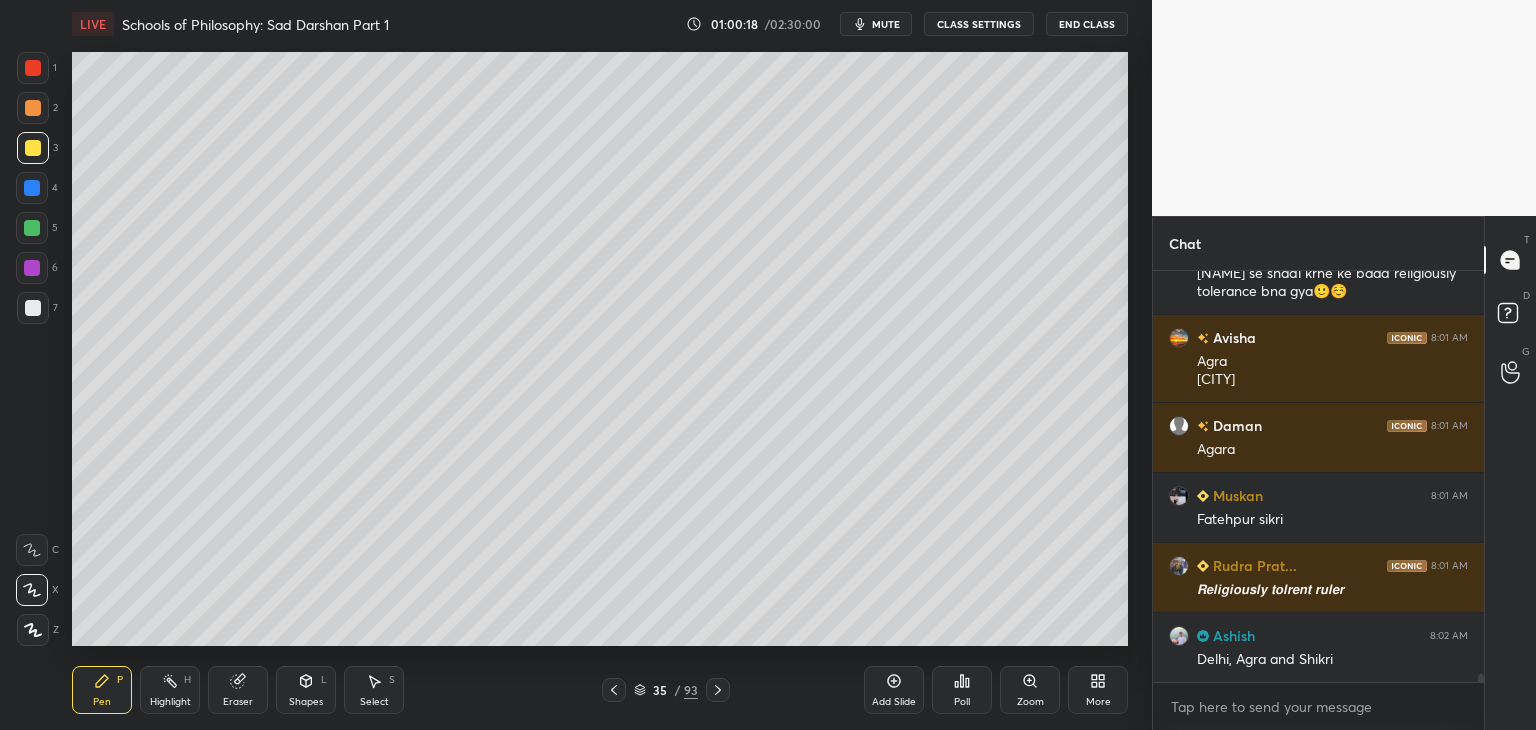 scroll, scrollTop: 0, scrollLeft: 0, axis: both 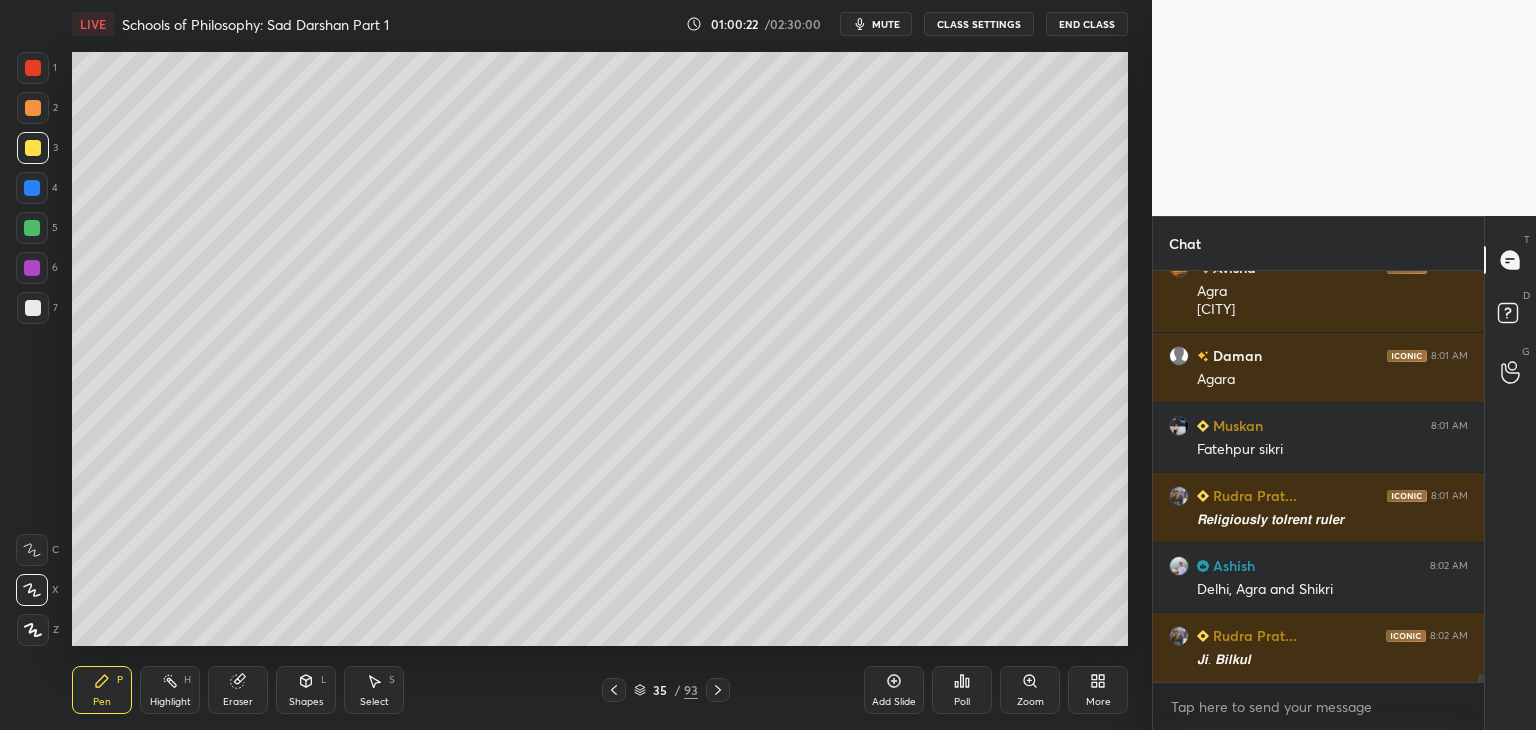 click 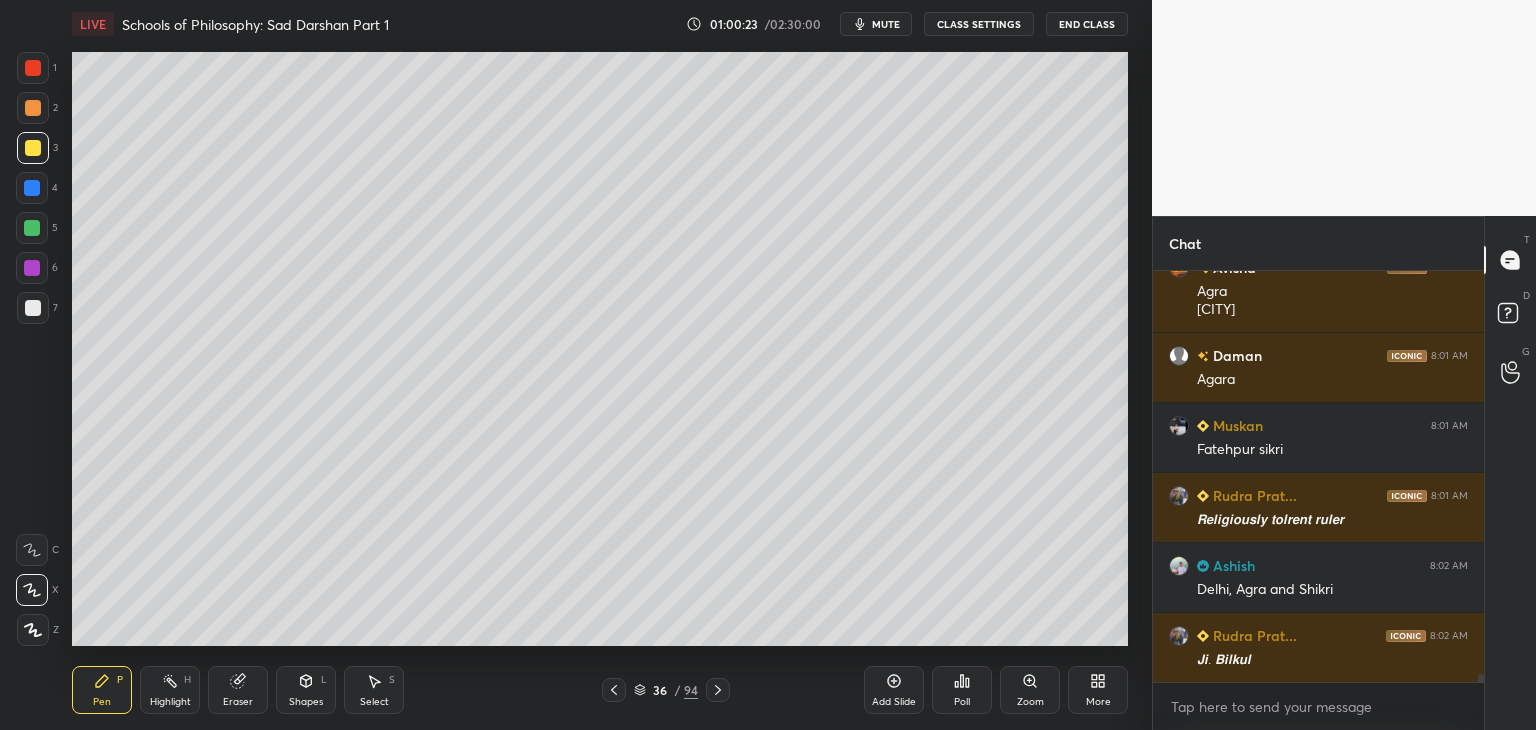 drag, startPoint x: 28, startPoint y: 309, endPoint x: 48, endPoint y: 292, distance: 26.24881 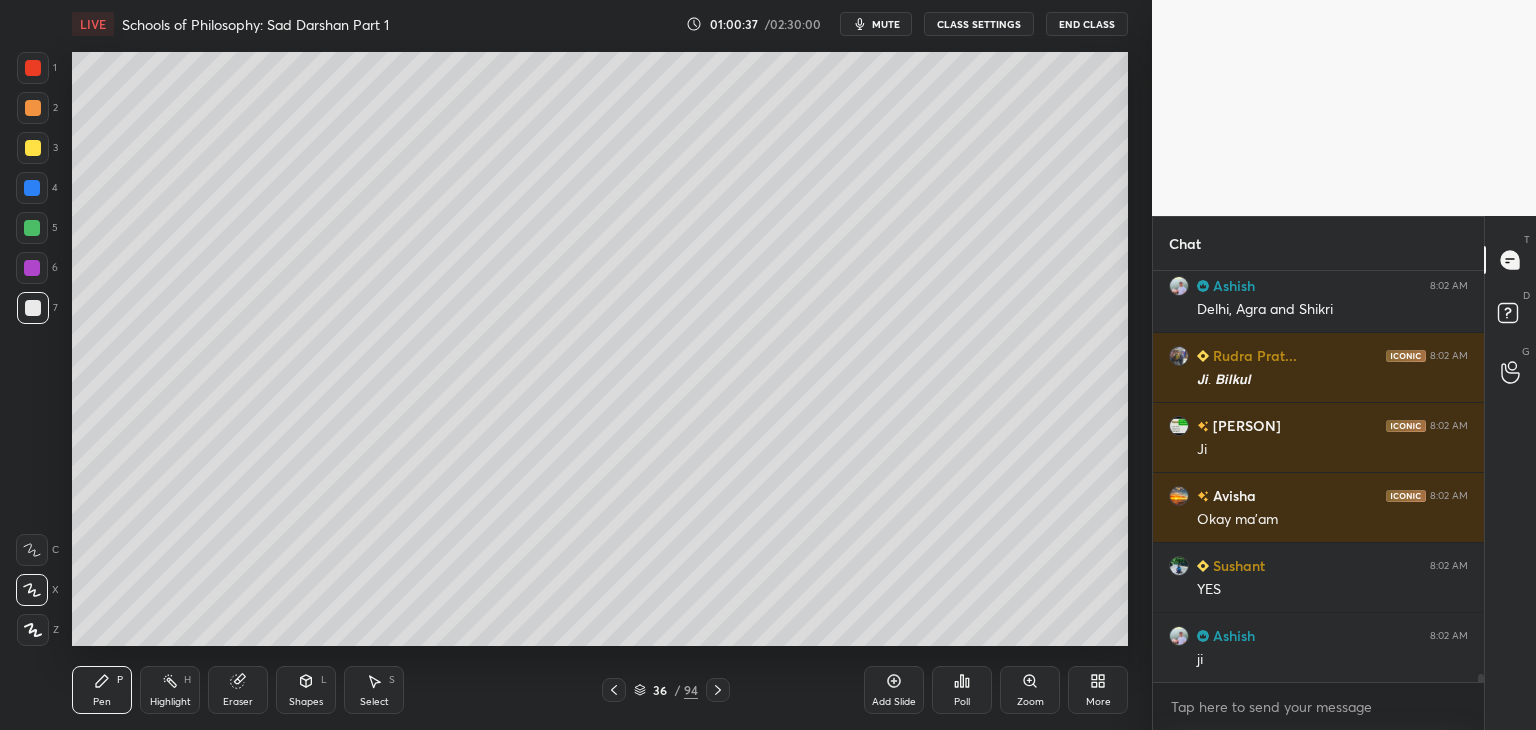 scroll, scrollTop: 20188, scrollLeft: 0, axis: vertical 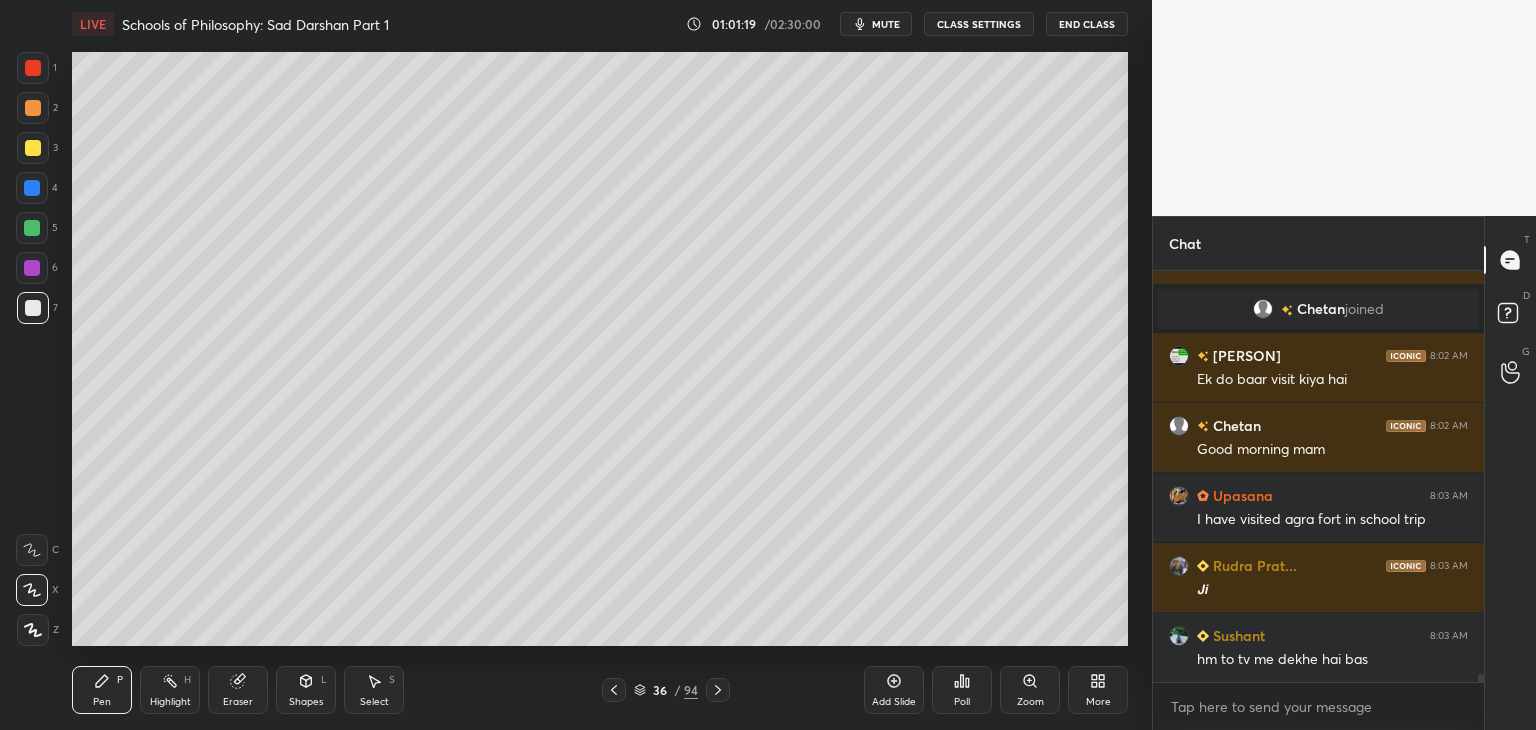click on "More" at bounding box center (1098, 690) 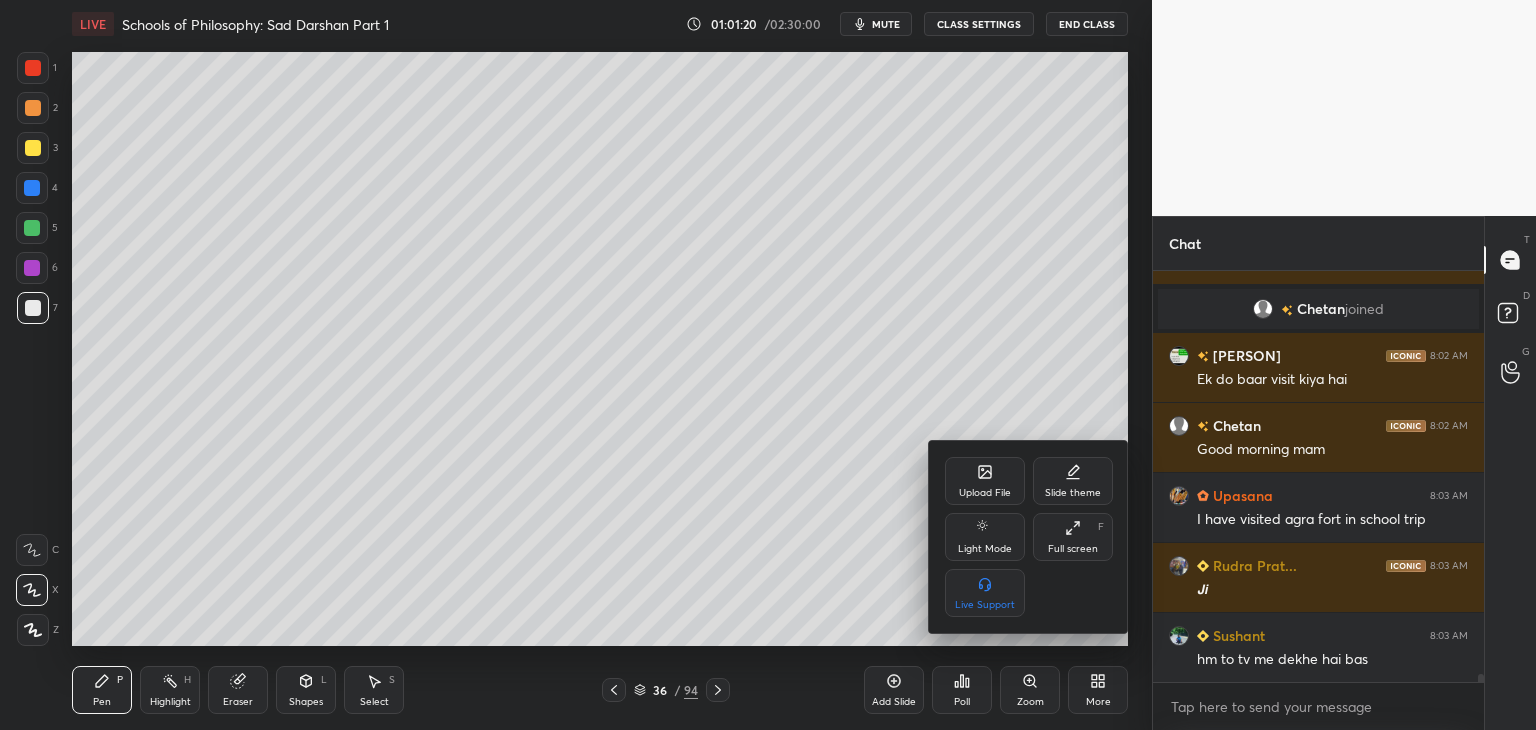 click on "Upload File" at bounding box center (985, 493) 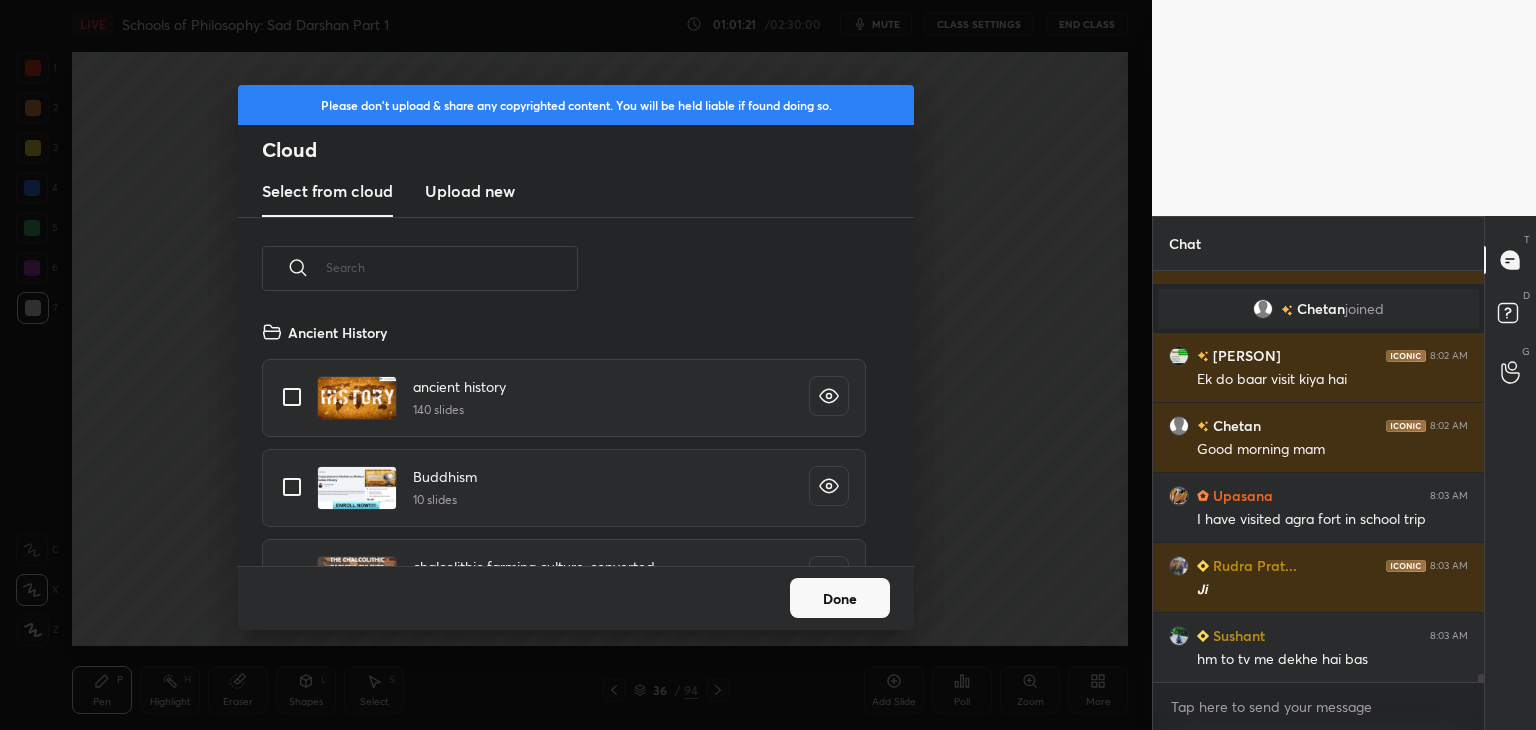 scroll, scrollTop: 5, scrollLeft: 10, axis: both 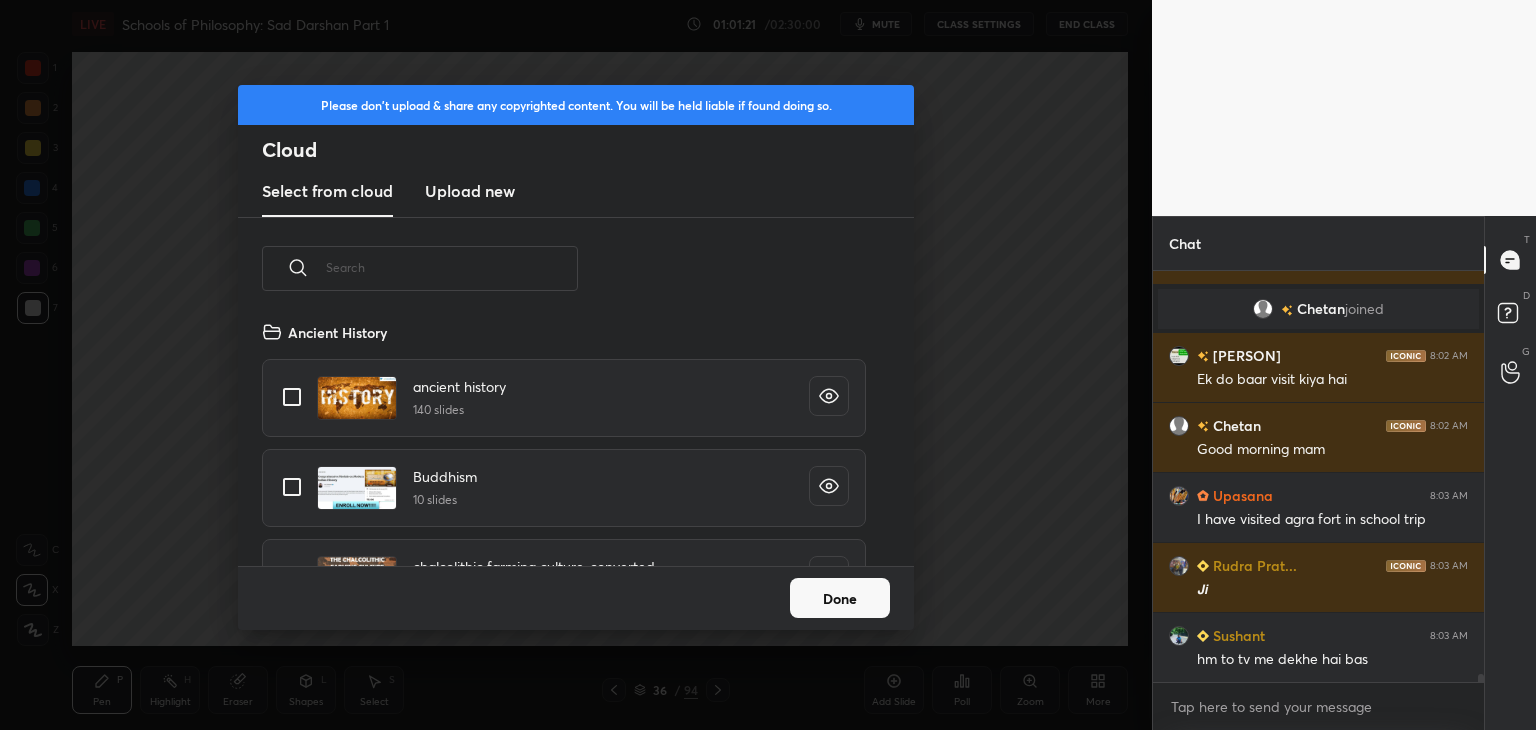 click on "Upload new" at bounding box center [470, 191] 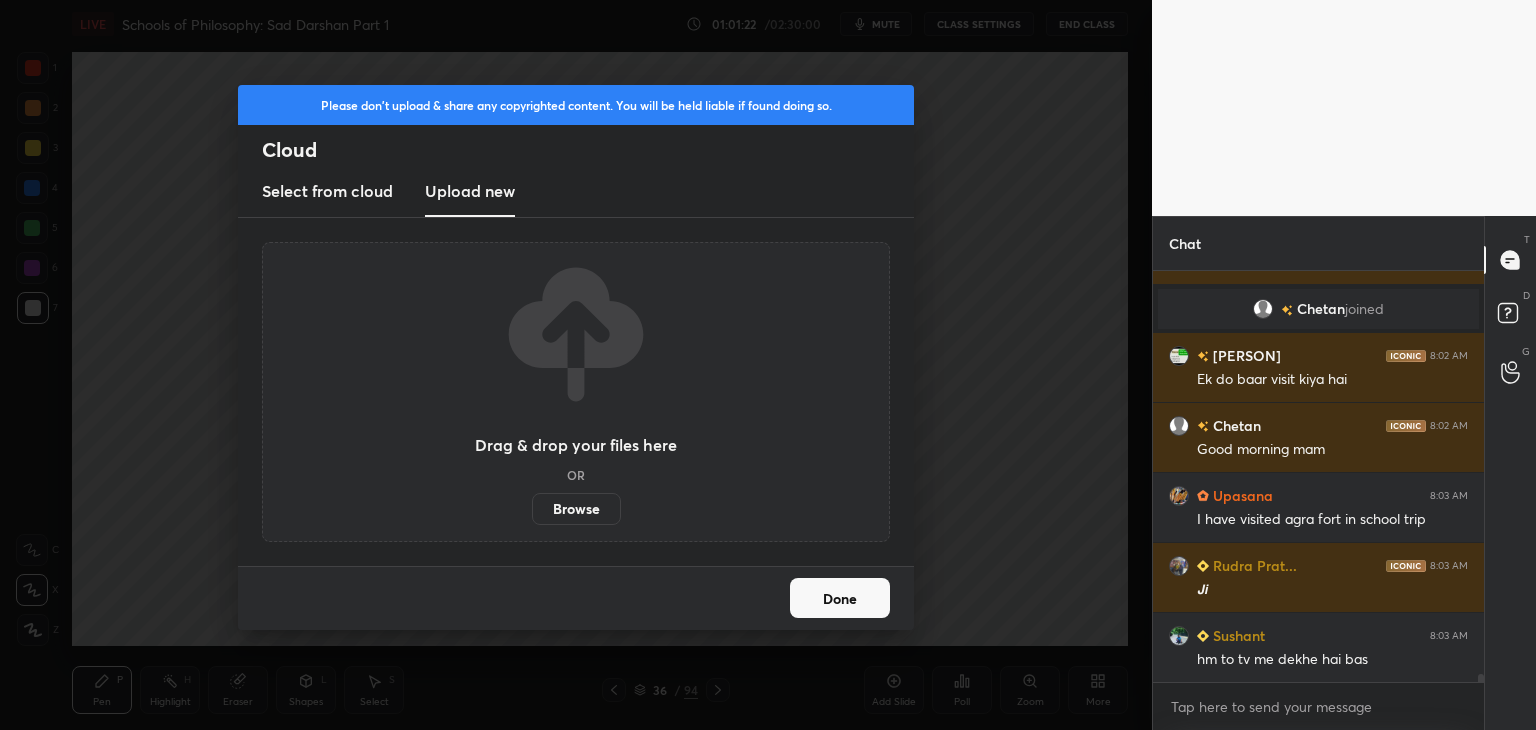 click on "Browse" at bounding box center (576, 509) 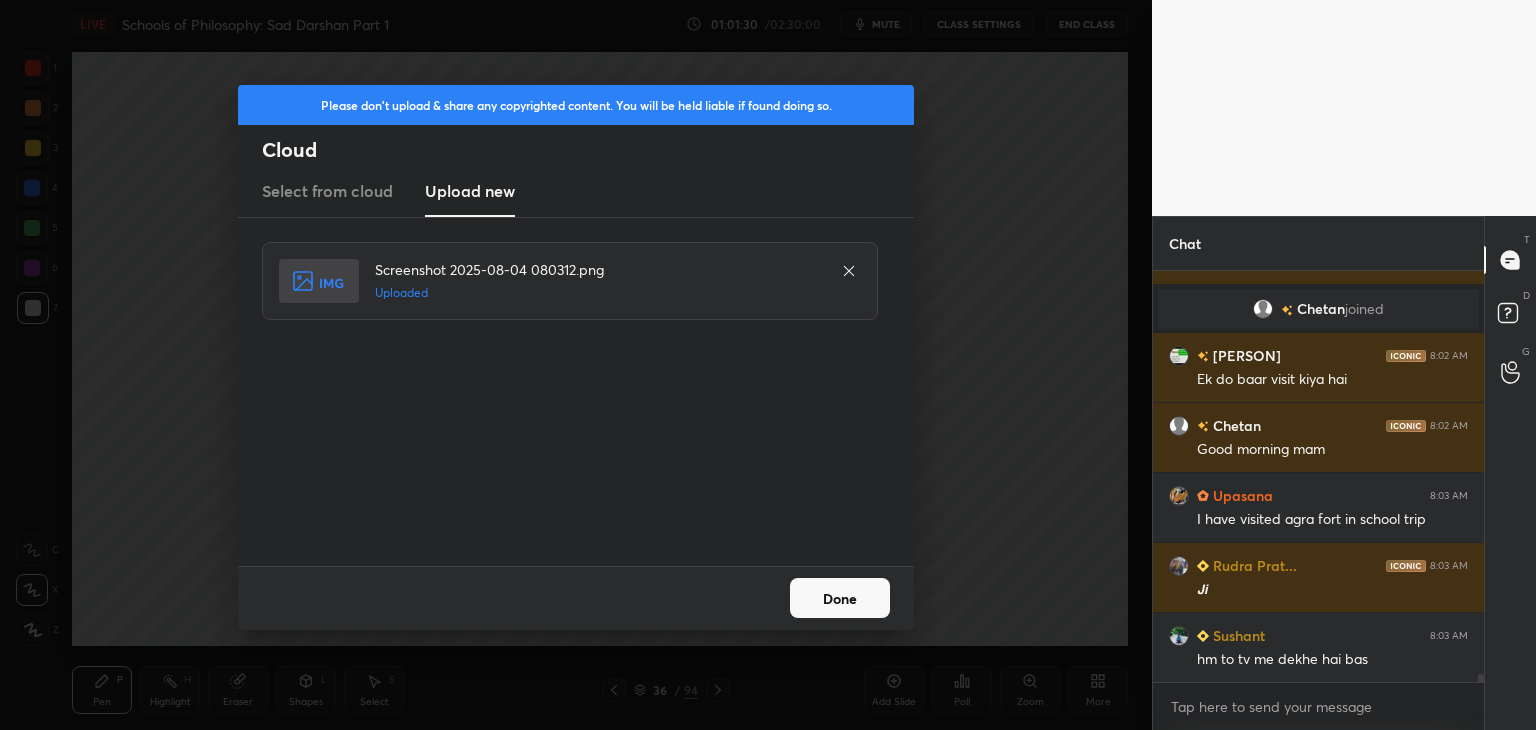 click on "Done" at bounding box center [840, 598] 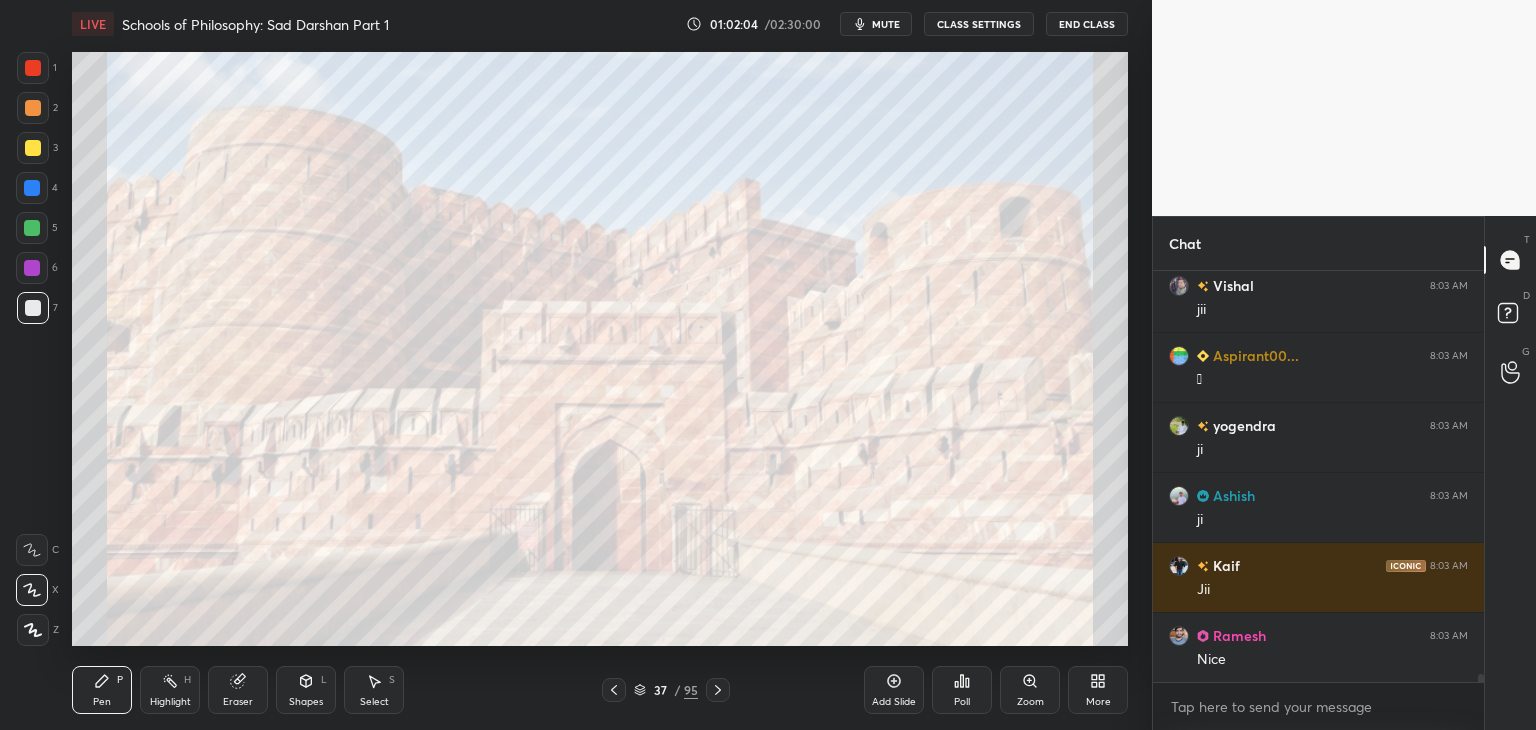 scroll, scrollTop: 21008, scrollLeft: 0, axis: vertical 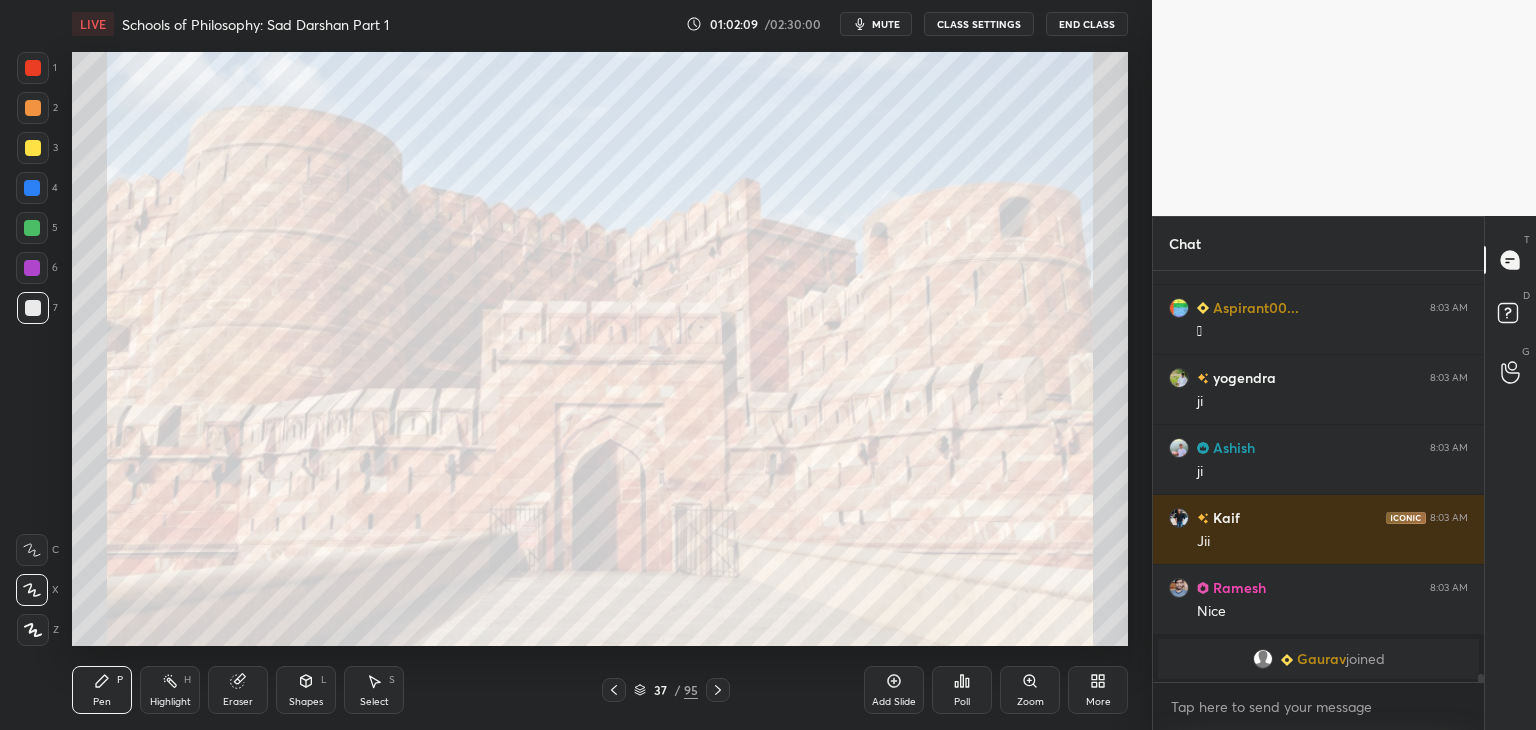 click 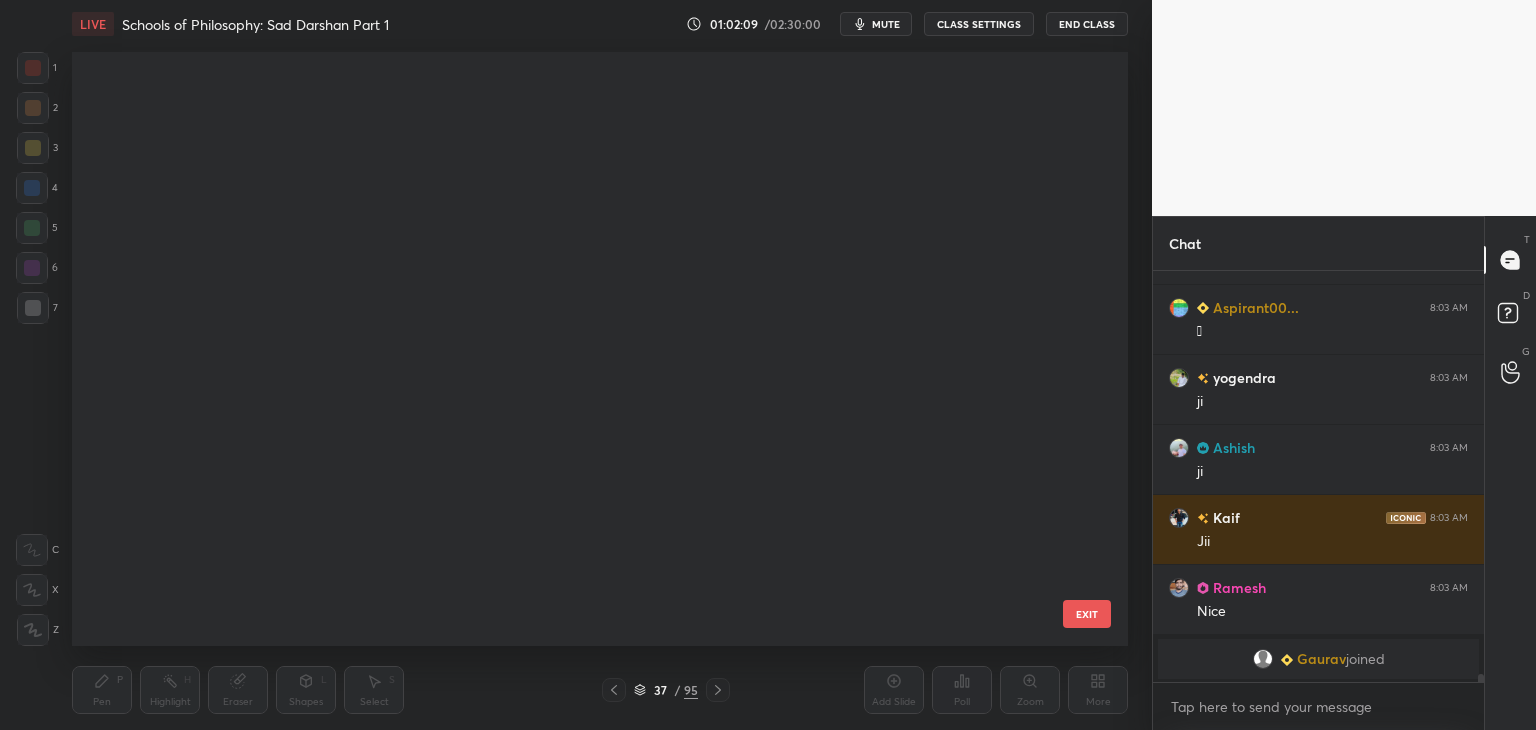 scroll, scrollTop: 1784, scrollLeft: 0, axis: vertical 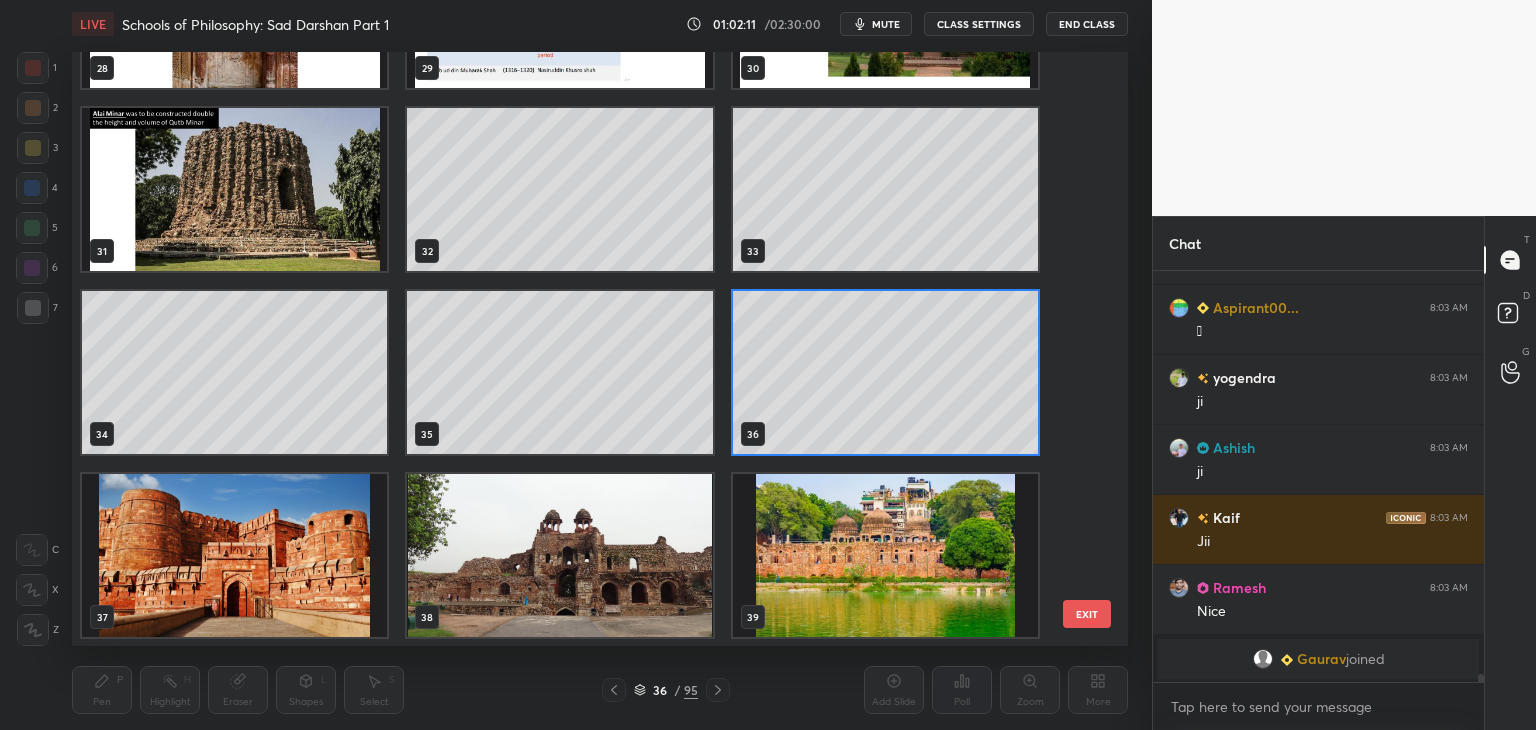 click 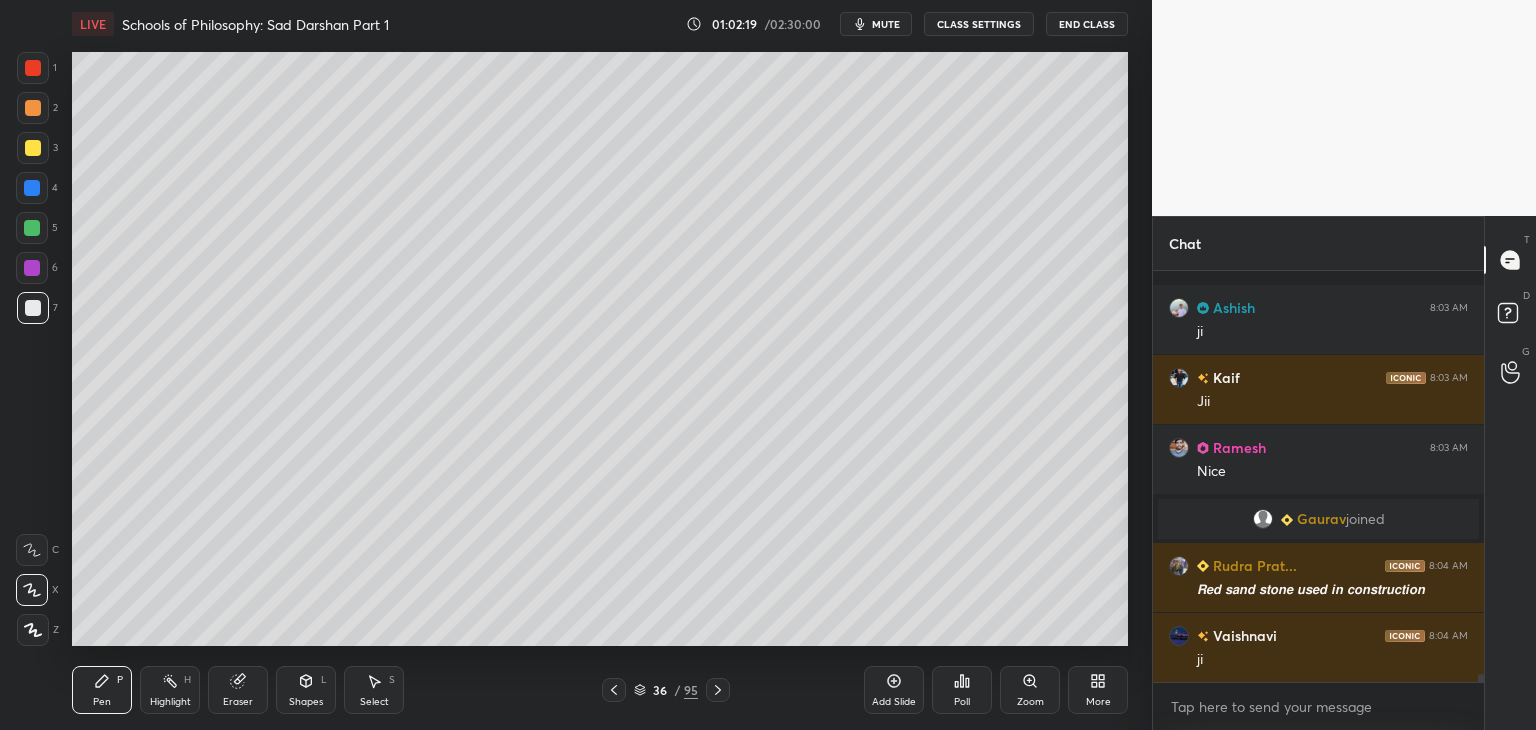 scroll, scrollTop: 20876, scrollLeft: 0, axis: vertical 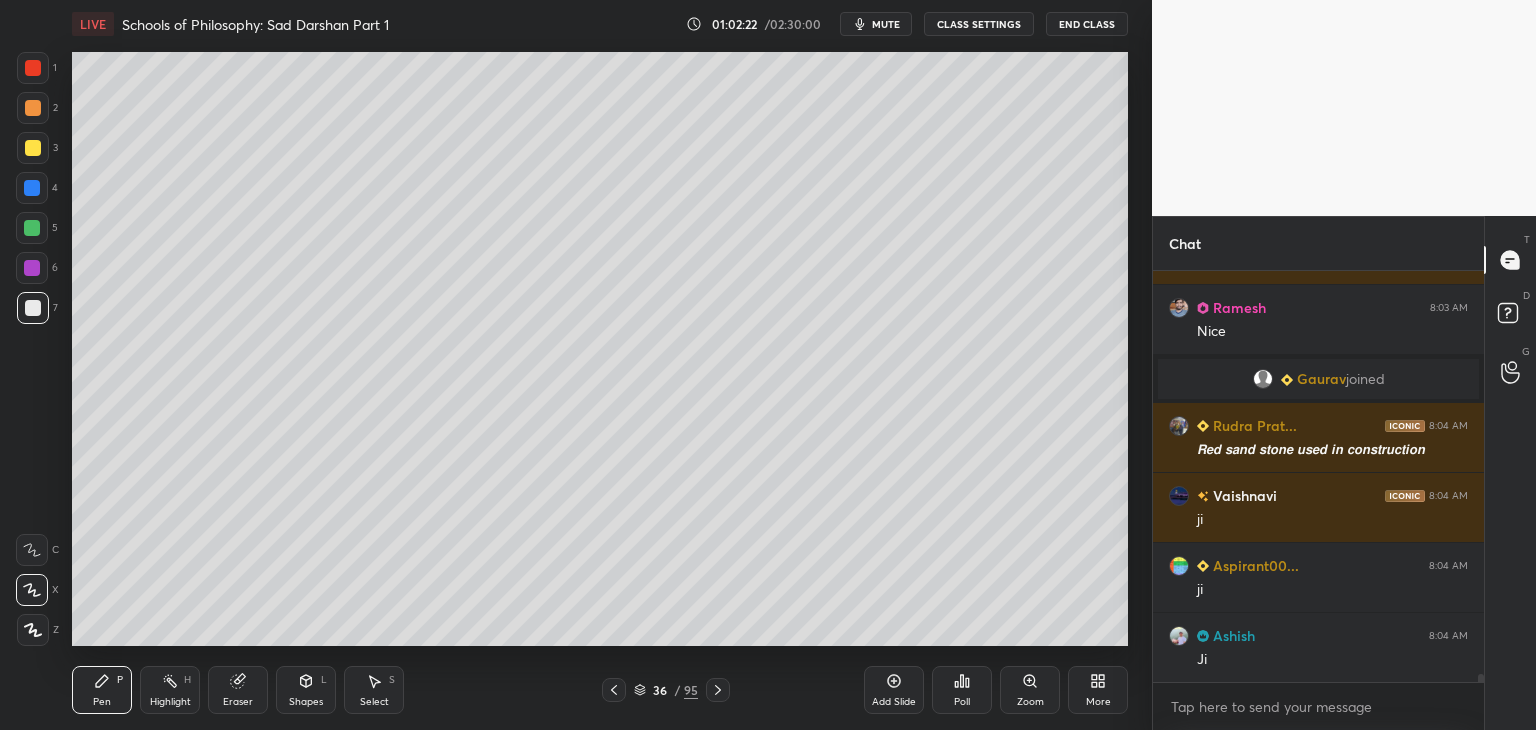 click at bounding box center [33, 308] 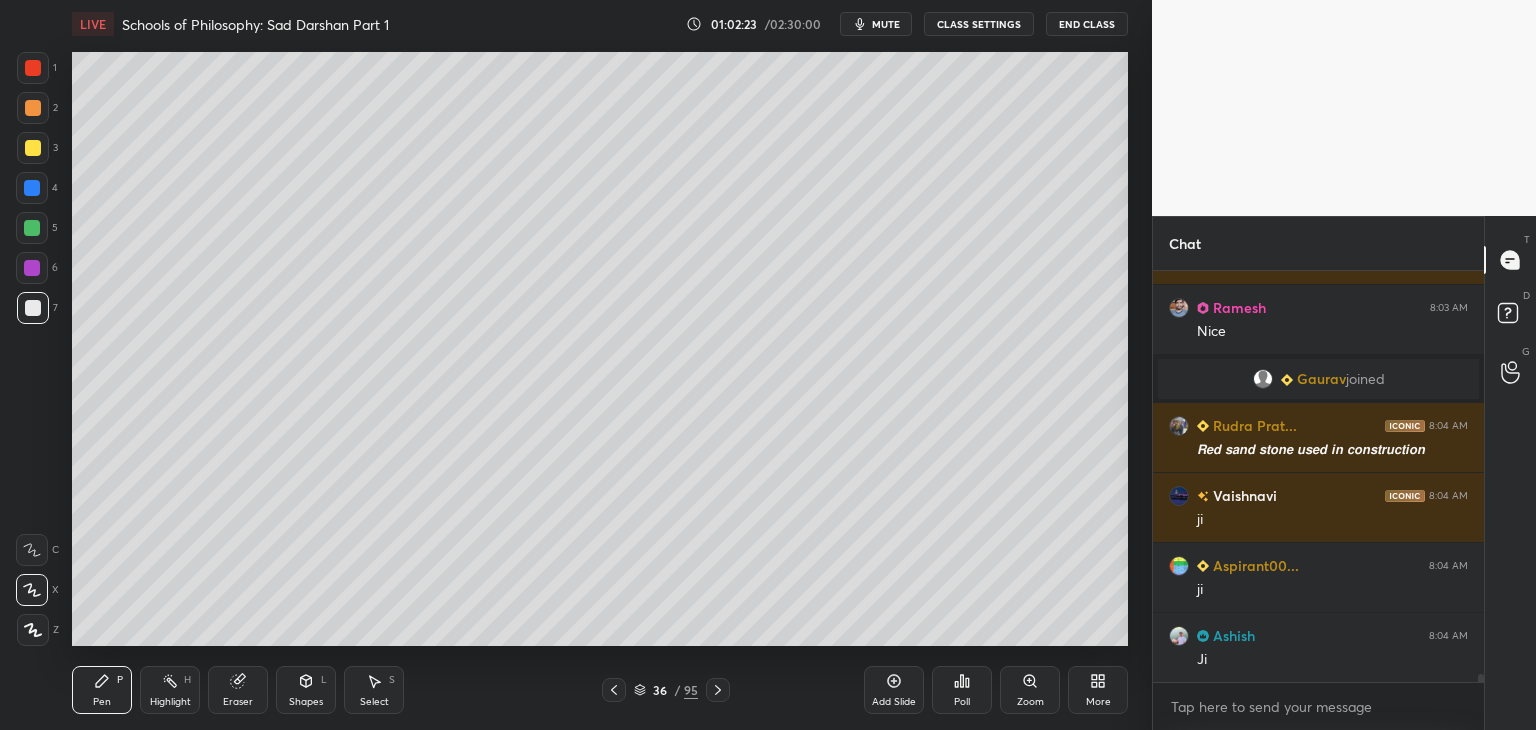 scroll, scrollTop: 20946, scrollLeft: 0, axis: vertical 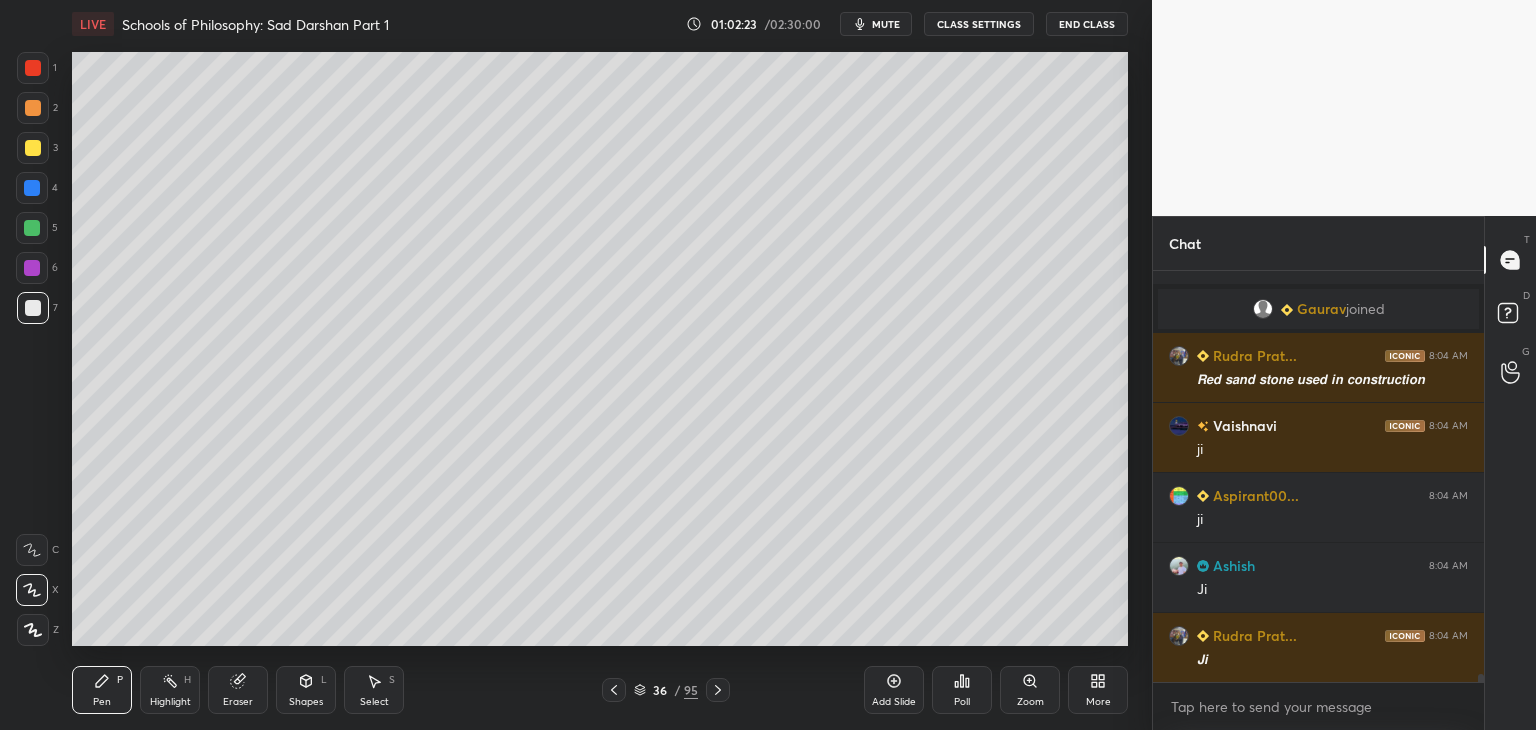click at bounding box center (33, 308) 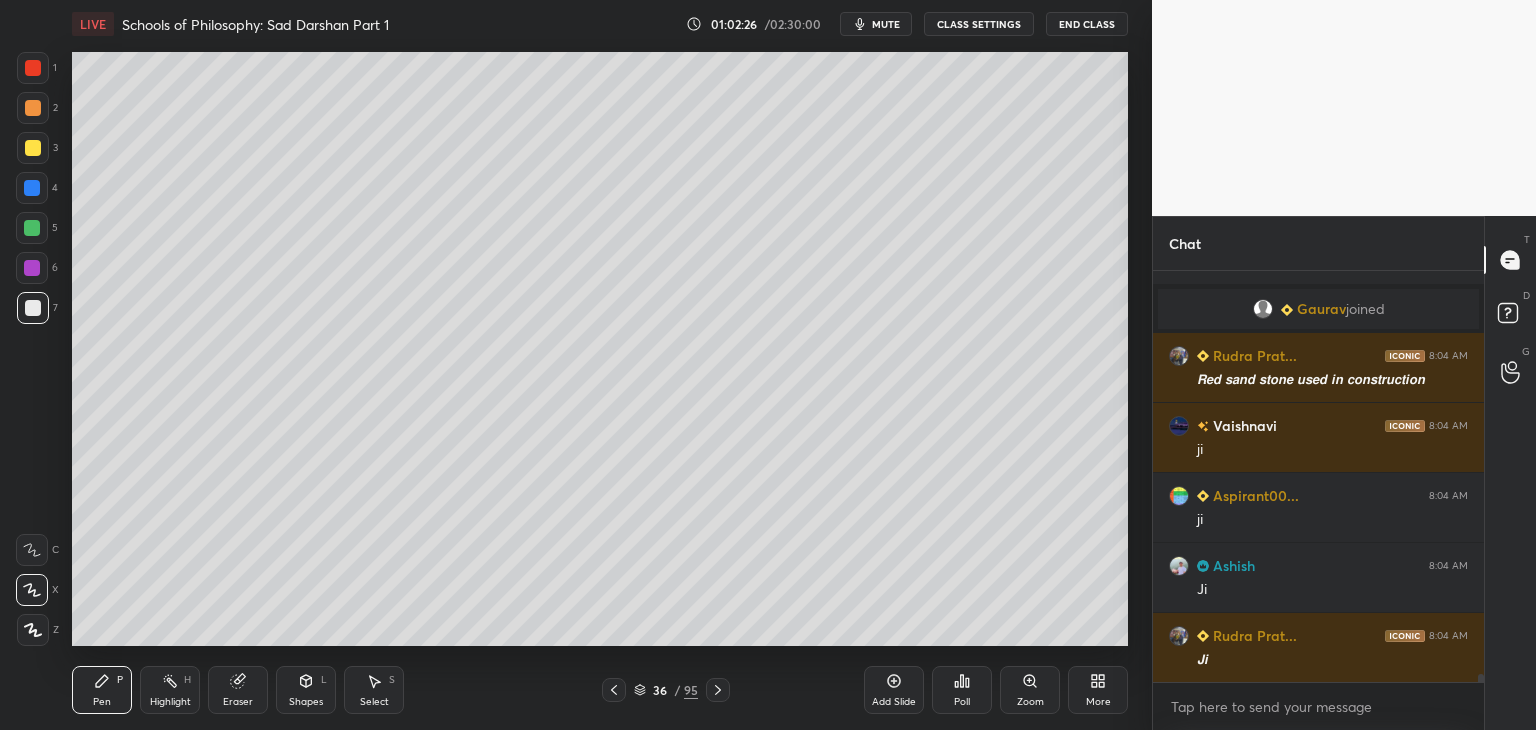 click at bounding box center [33, 148] 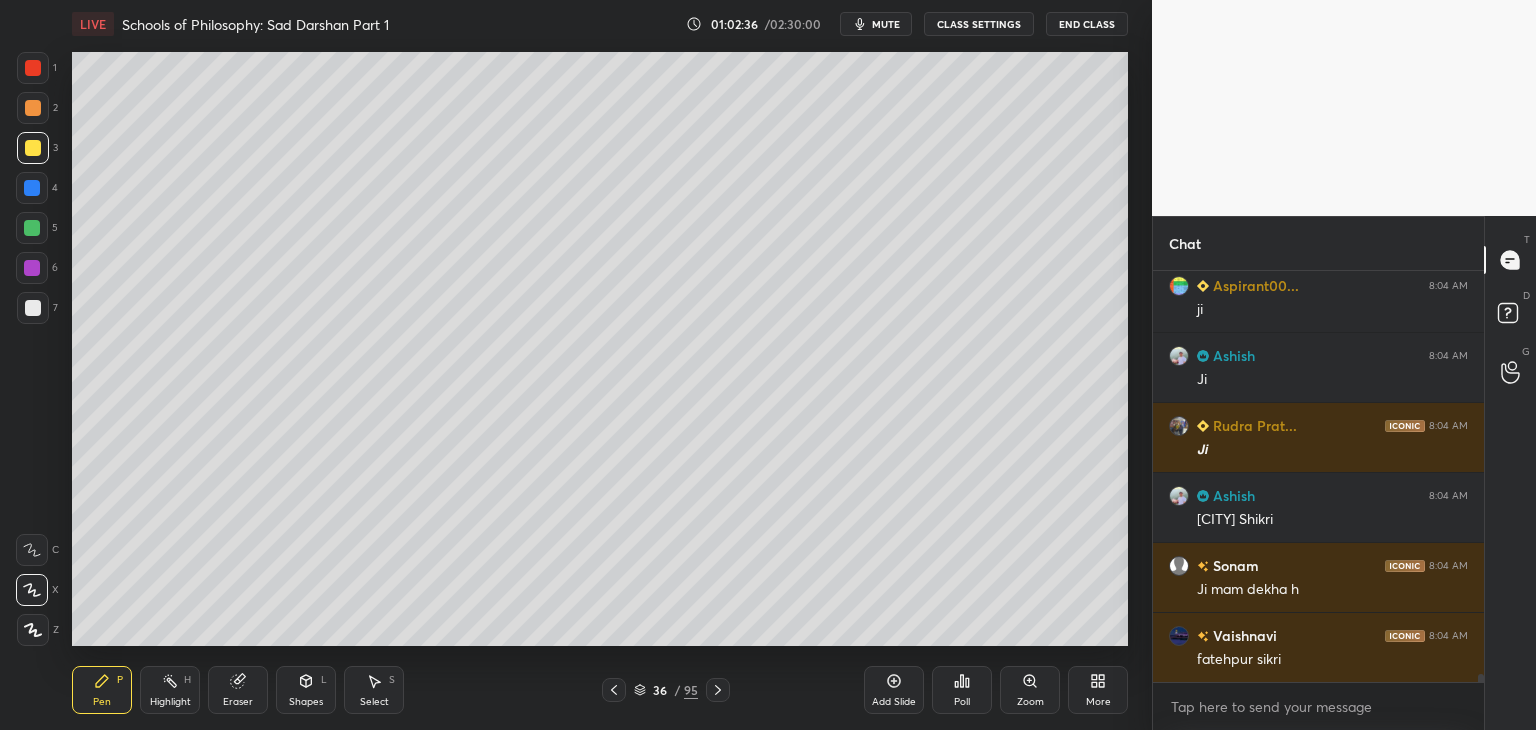 scroll, scrollTop: 21226, scrollLeft: 0, axis: vertical 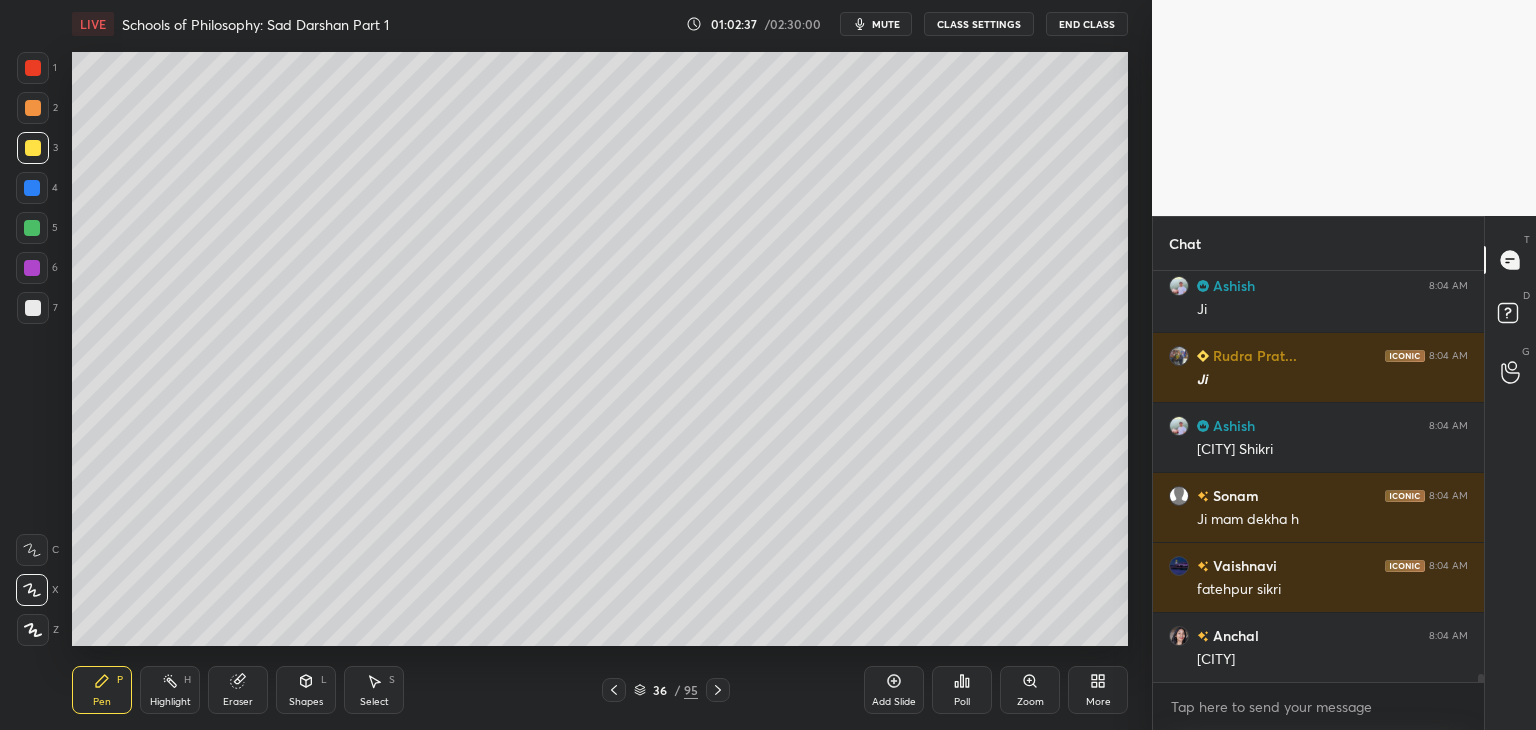 click 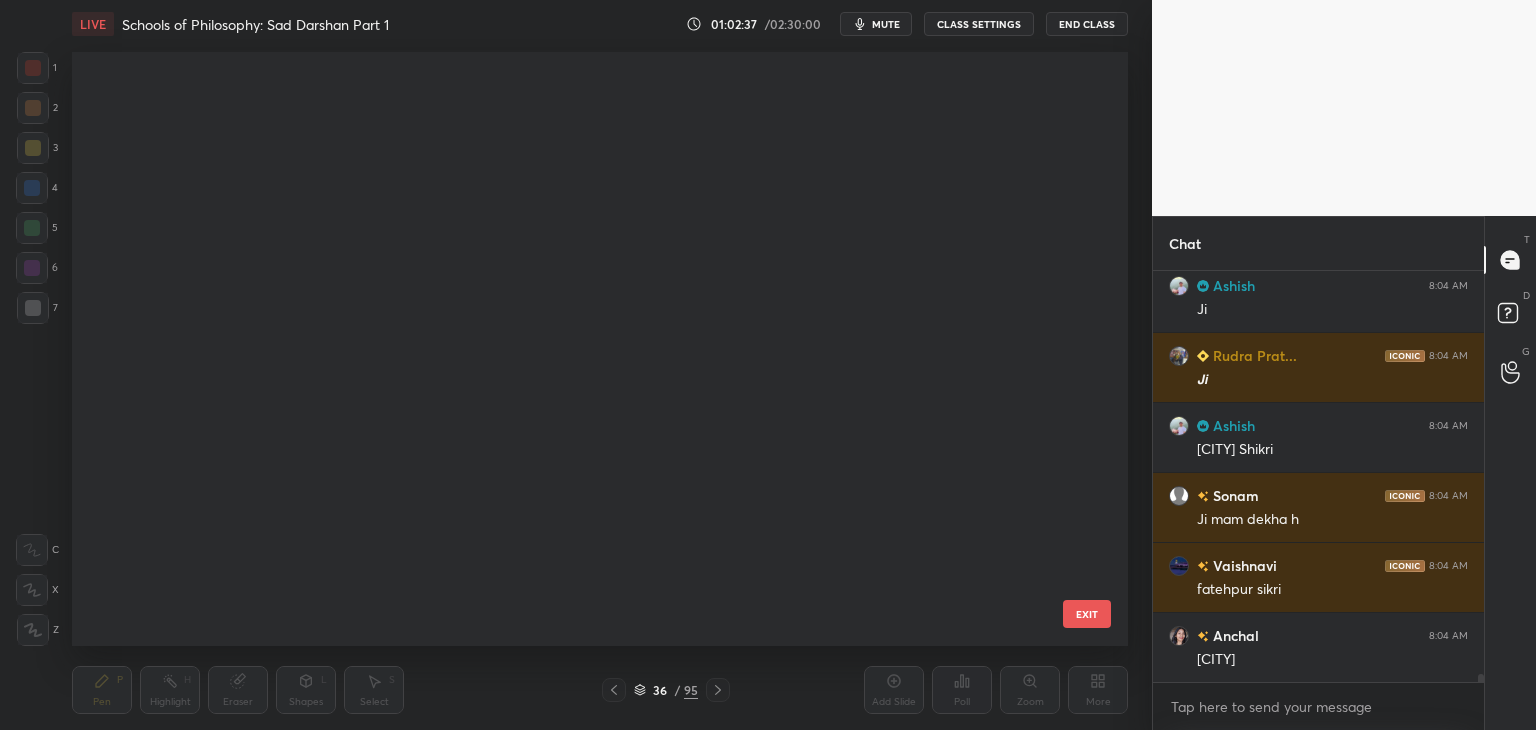 scroll, scrollTop: 1602, scrollLeft: 0, axis: vertical 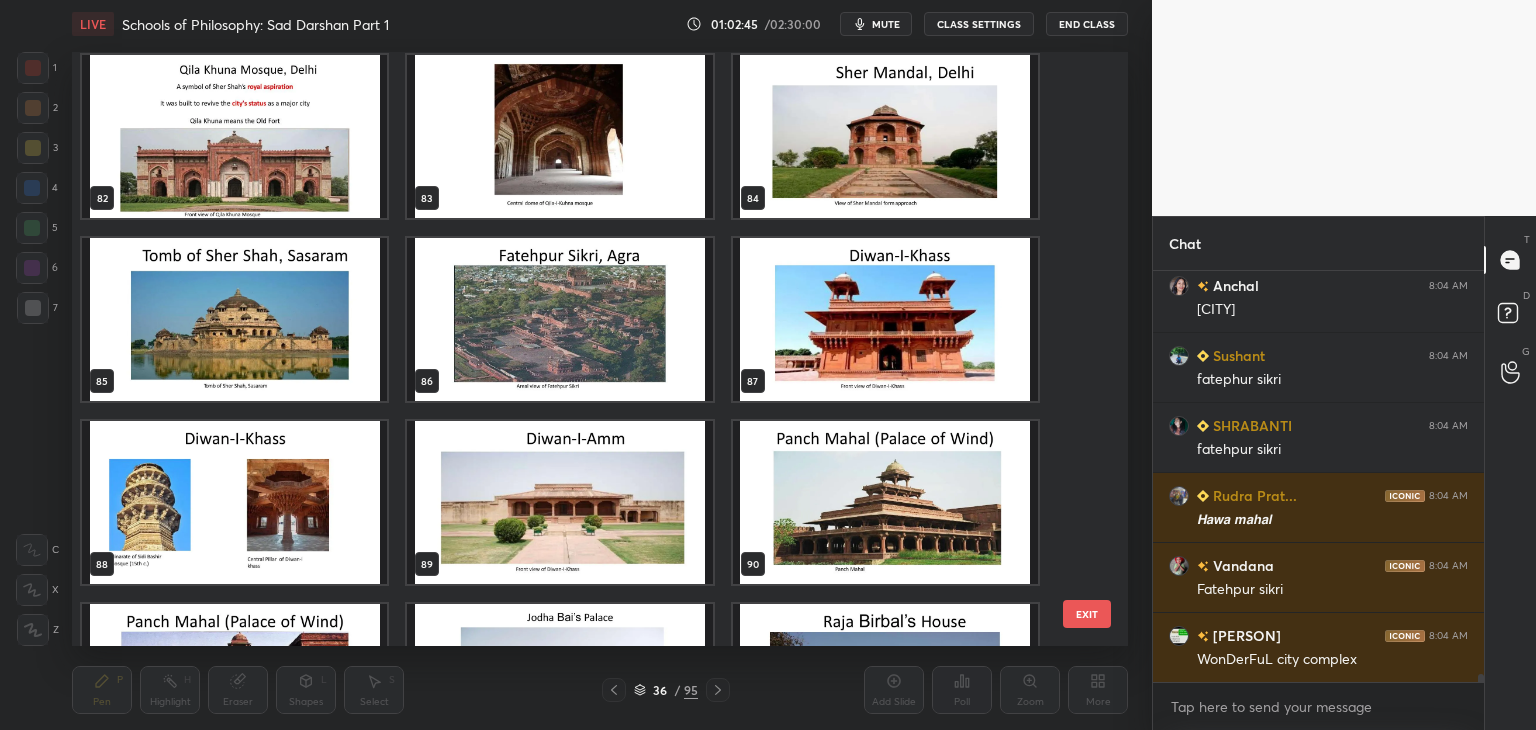 click at bounding box center (559, 319) 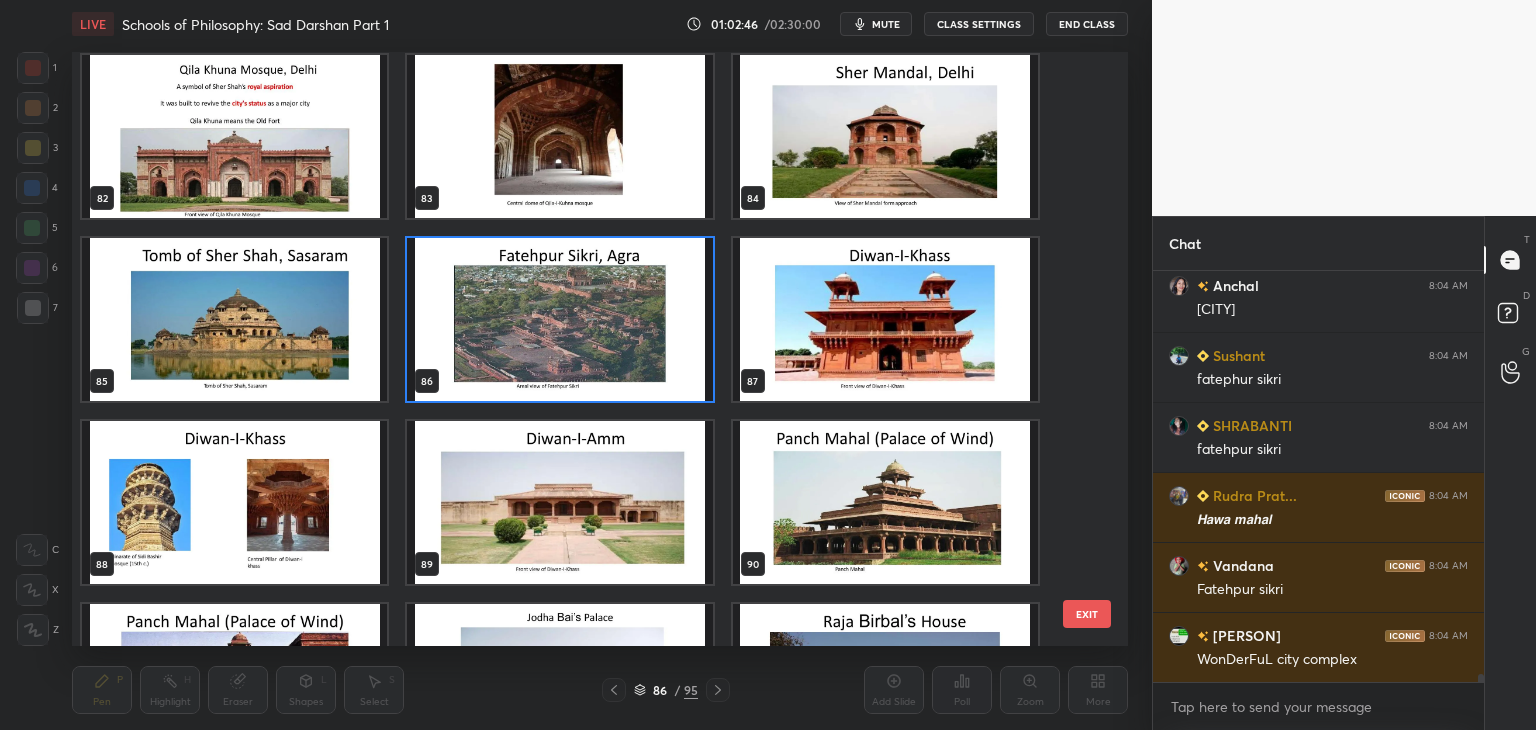 click 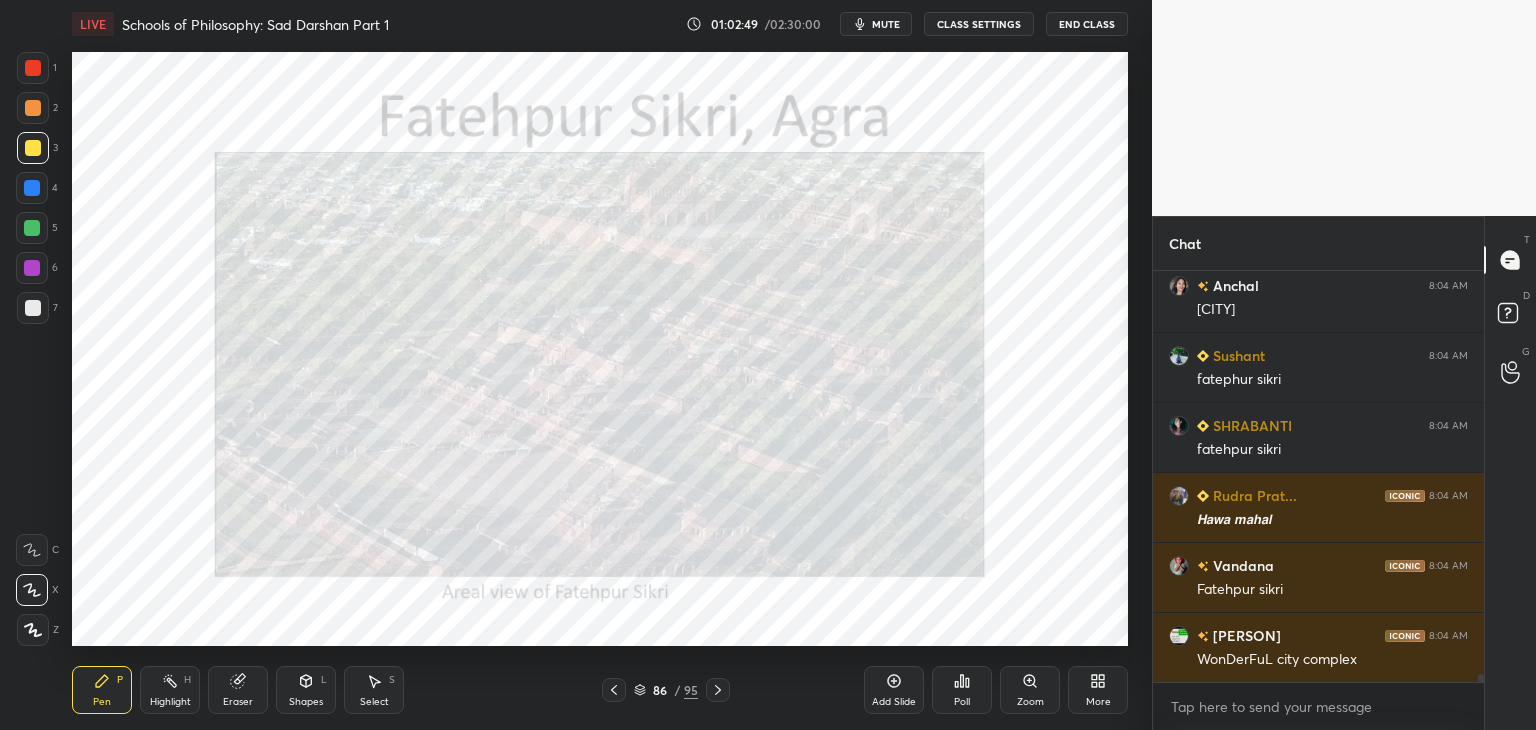 click at bounding box center [32, 188] 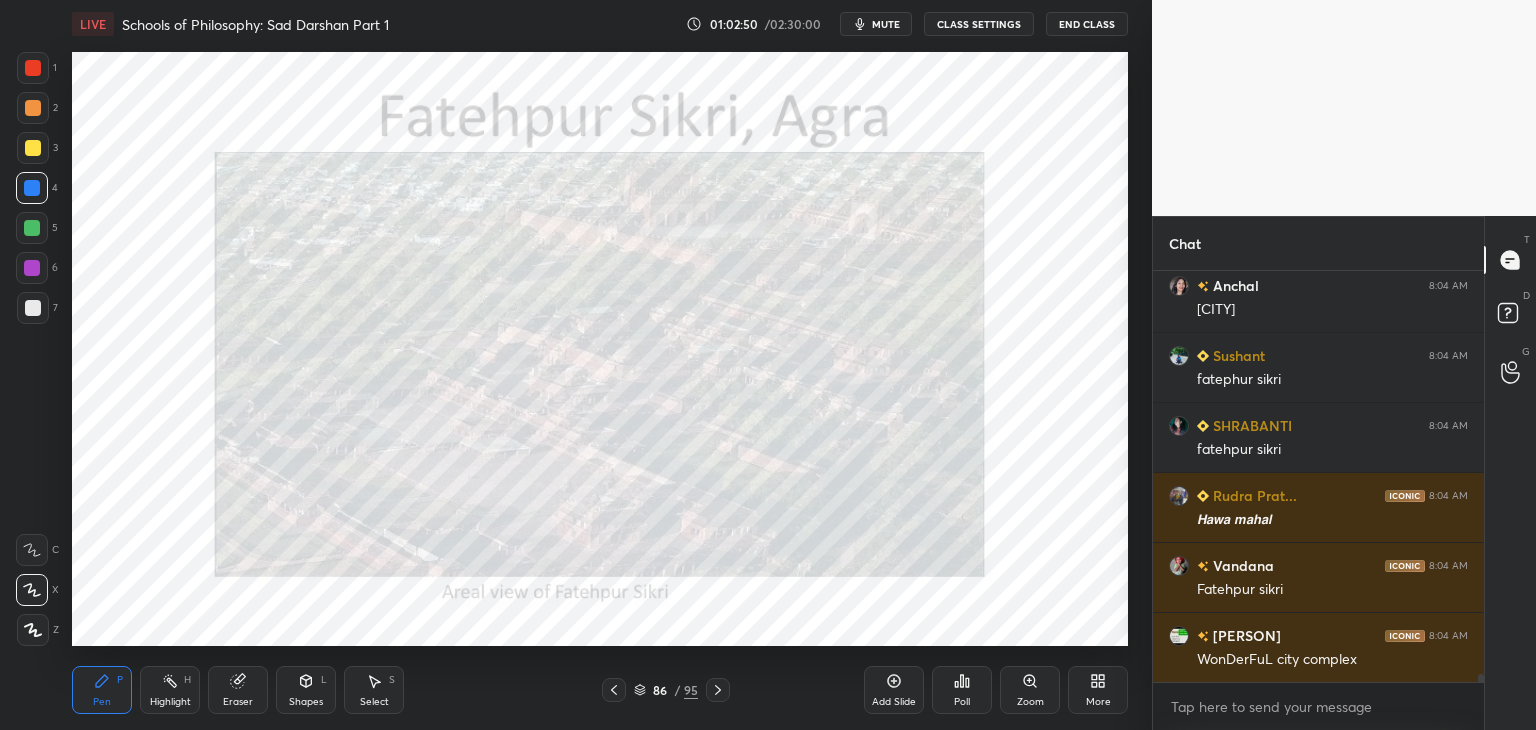click at bounding box center (33, 68) 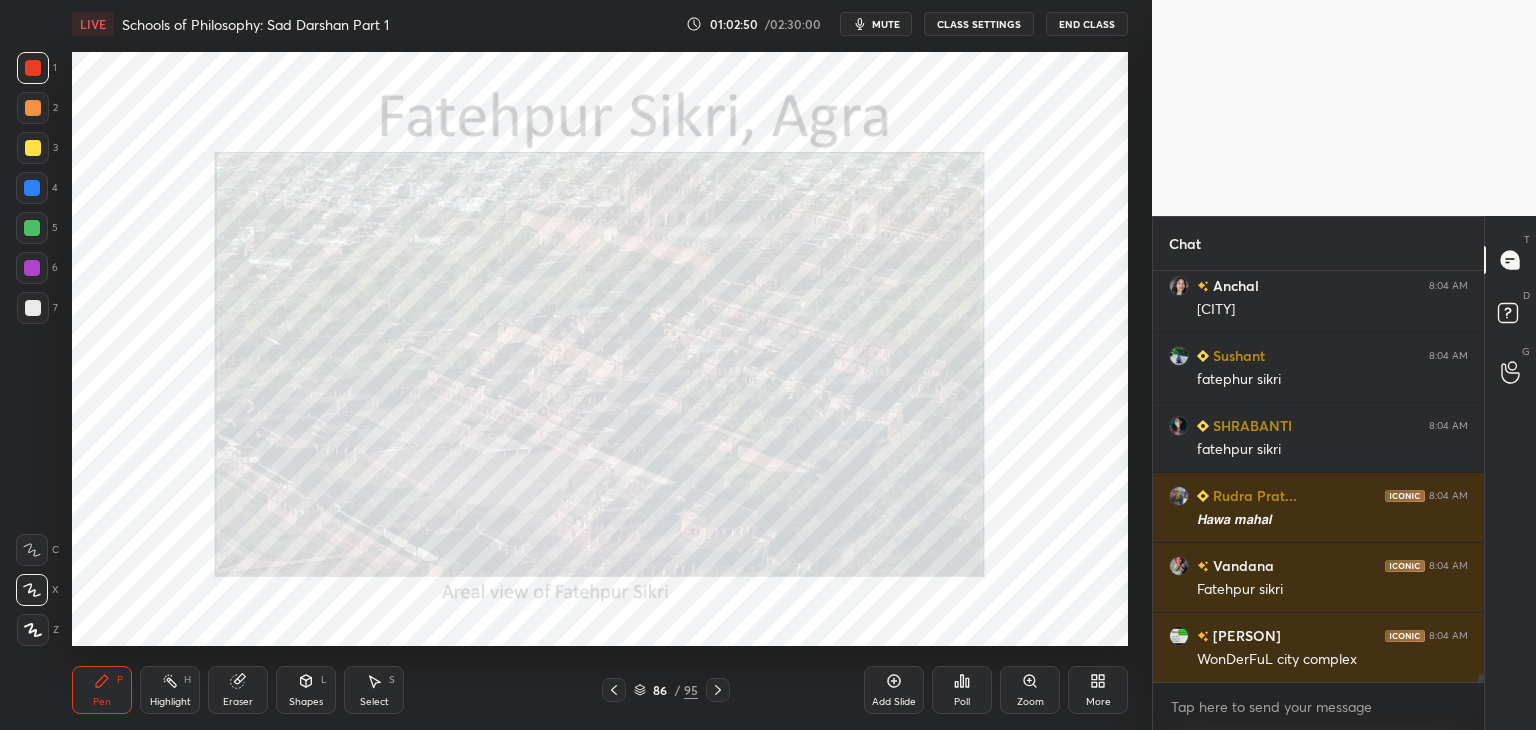 click at bounding box center [32, 188] 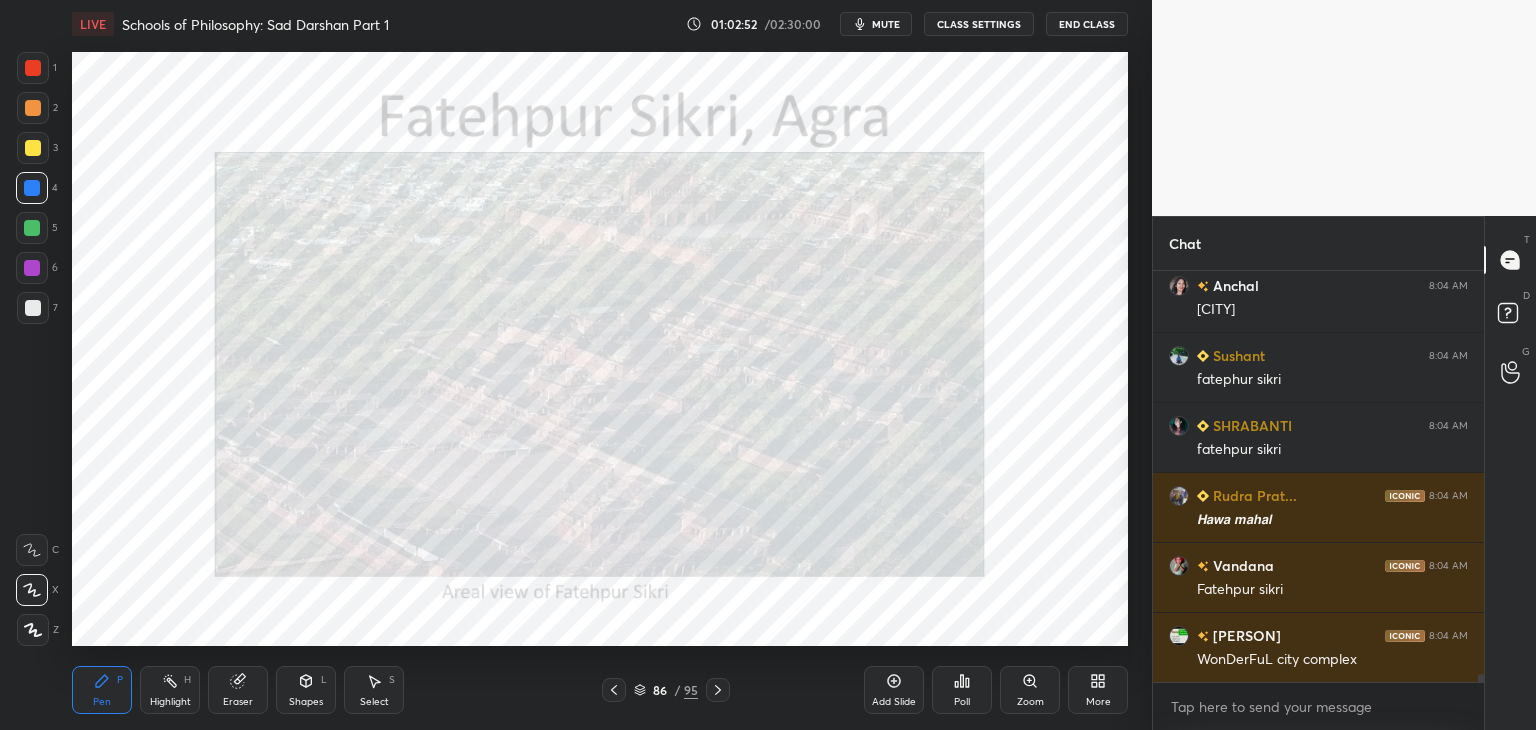 scroll, scrollTop: 21646, scrollLeft: 0, axis: vertical 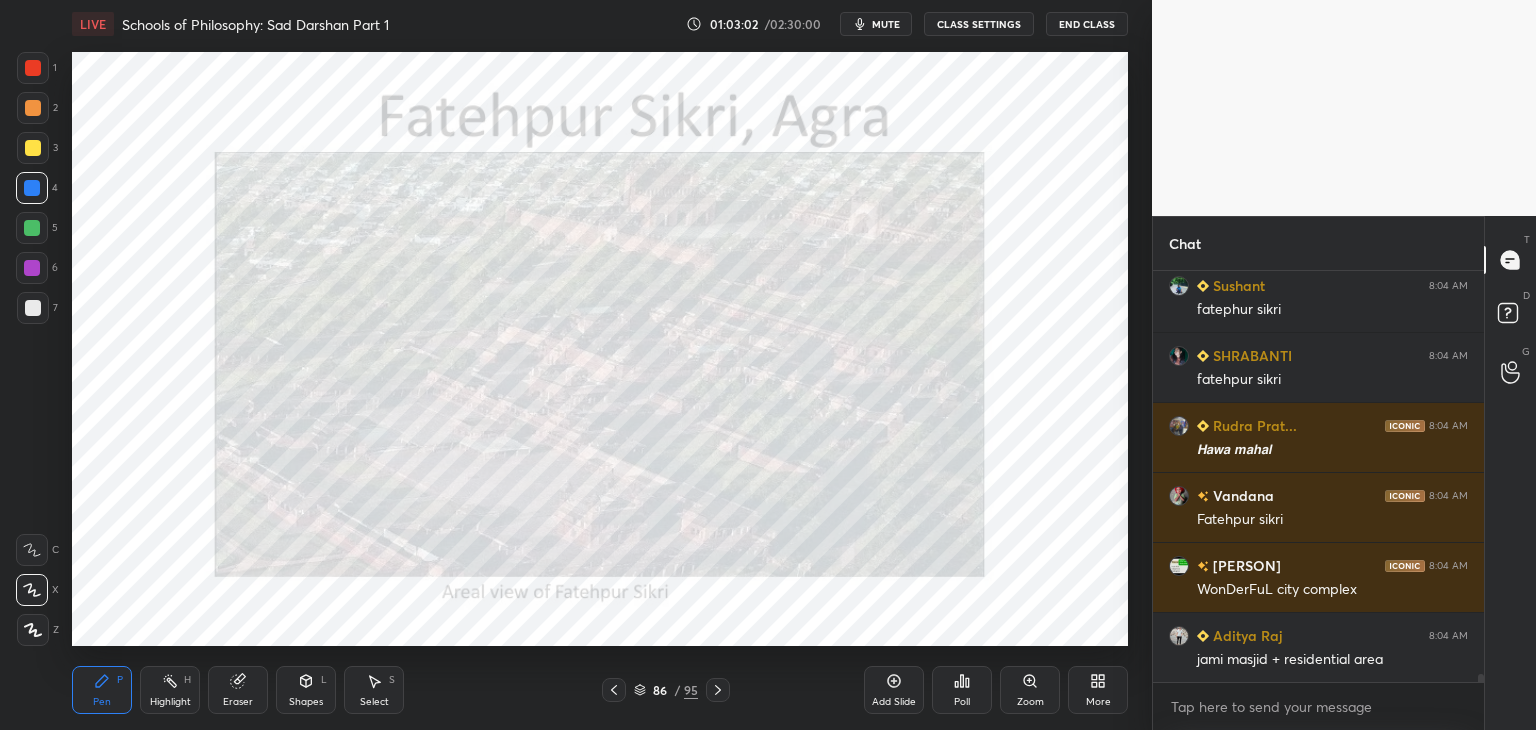 click at bounding box center (33, 308) 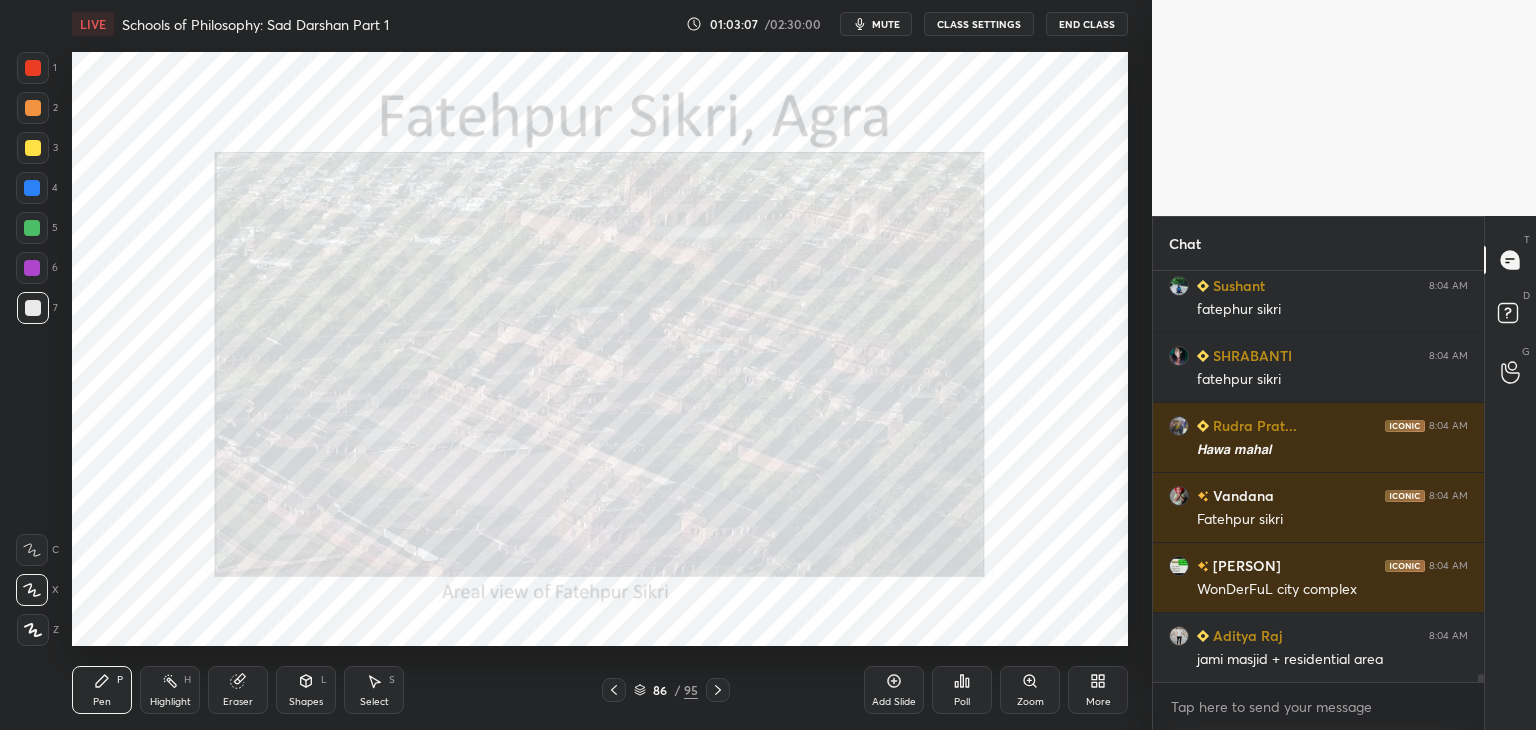 scroll, scrollTop: 21716, scrollLeft: 0, axis: vertical 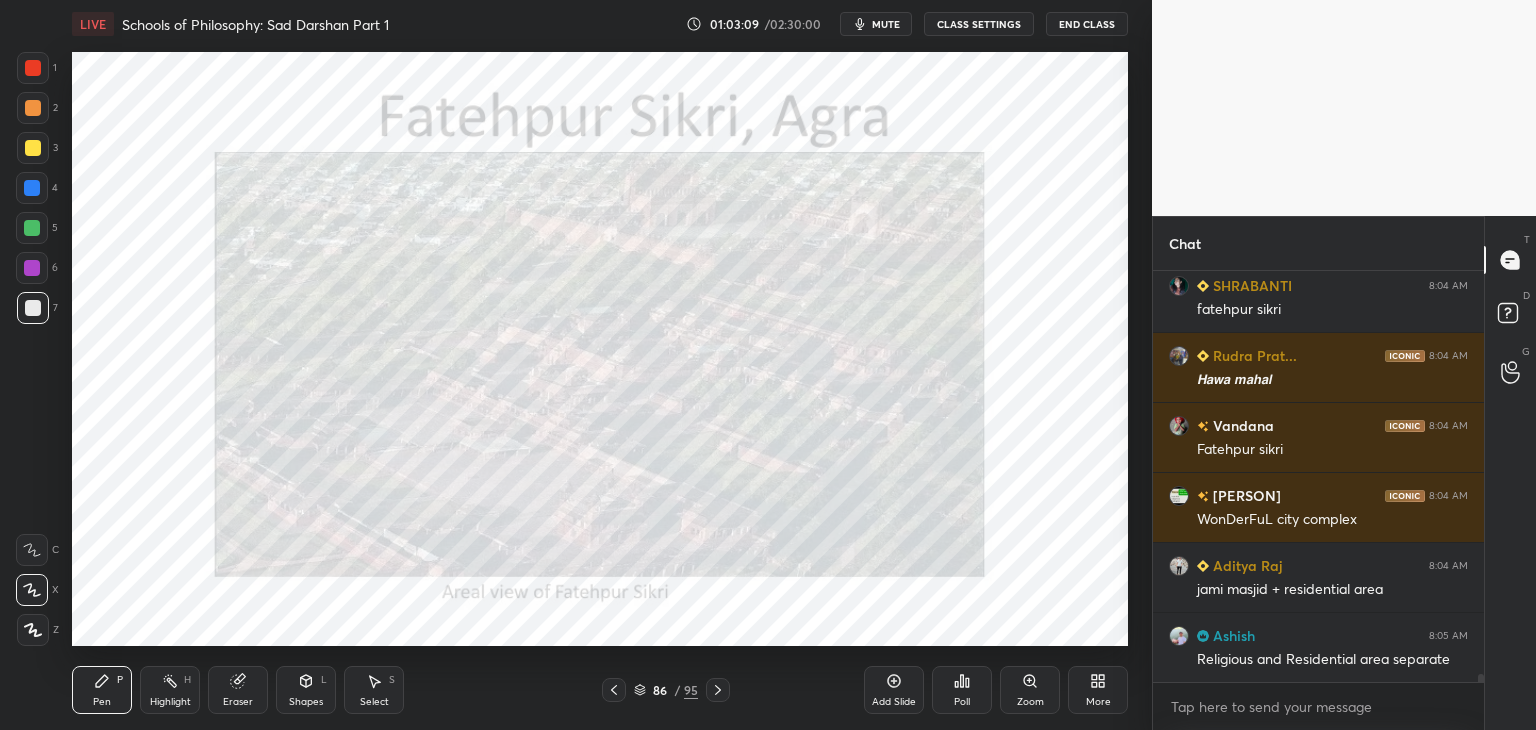 drag, startPoint x: 639, startPoint y: 686, endPoint x: 648, endPoint y: 692, distance: 10.816654 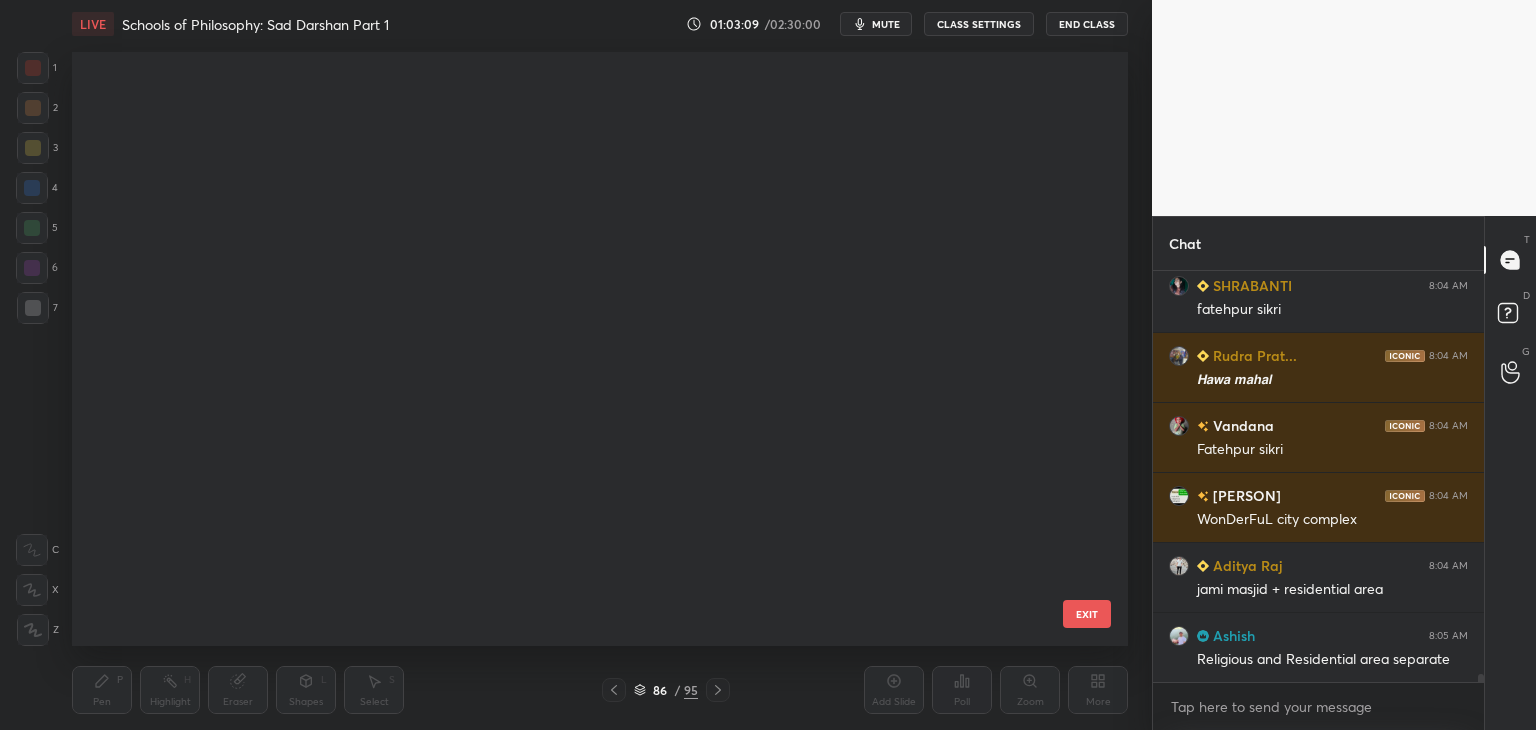 scroll, scrollTop: 4712, scrollLeft: 0, axis: vertical 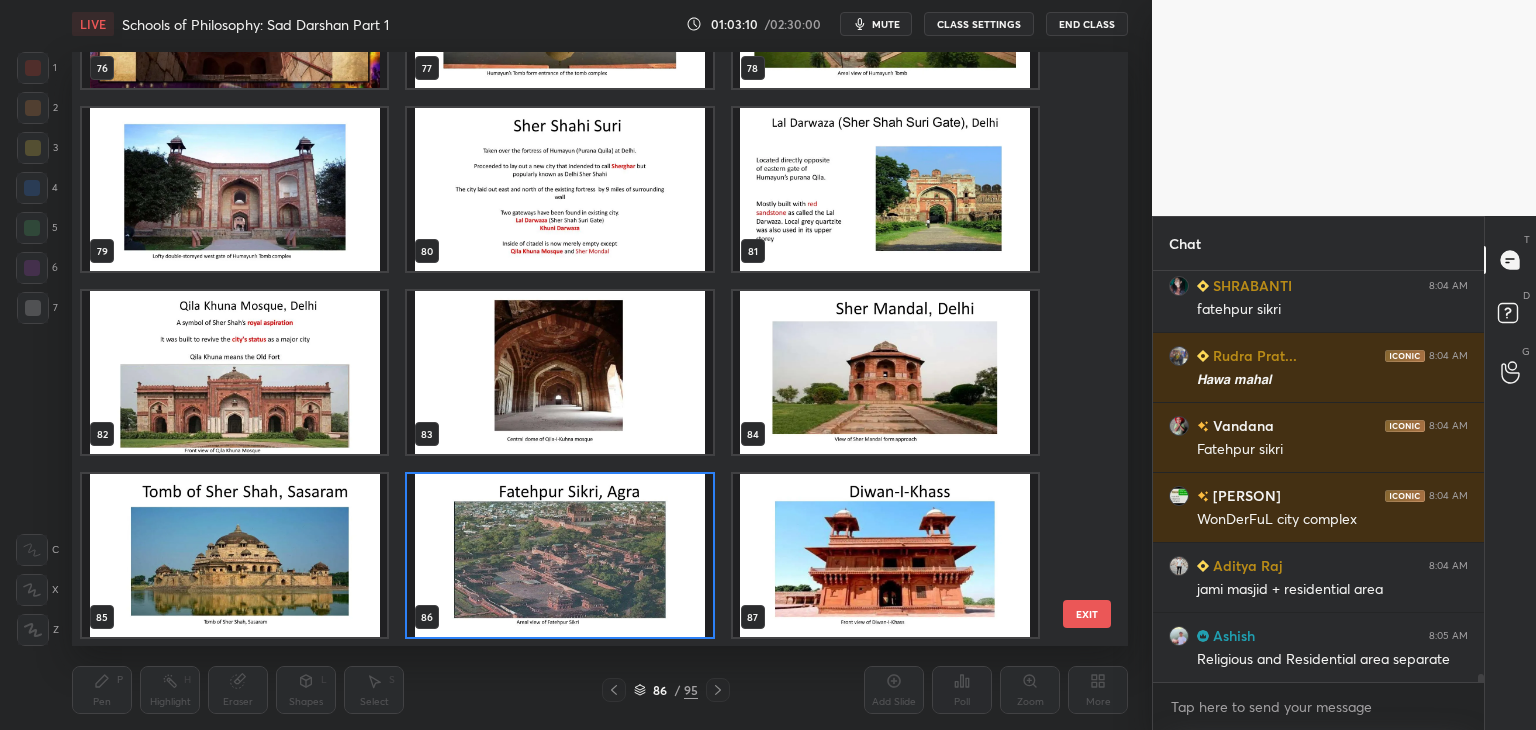 drag, startPoint x: 1095, startPoint y: 501, endPoint x: 1092, endPoint y: 528, distance: 27.166155 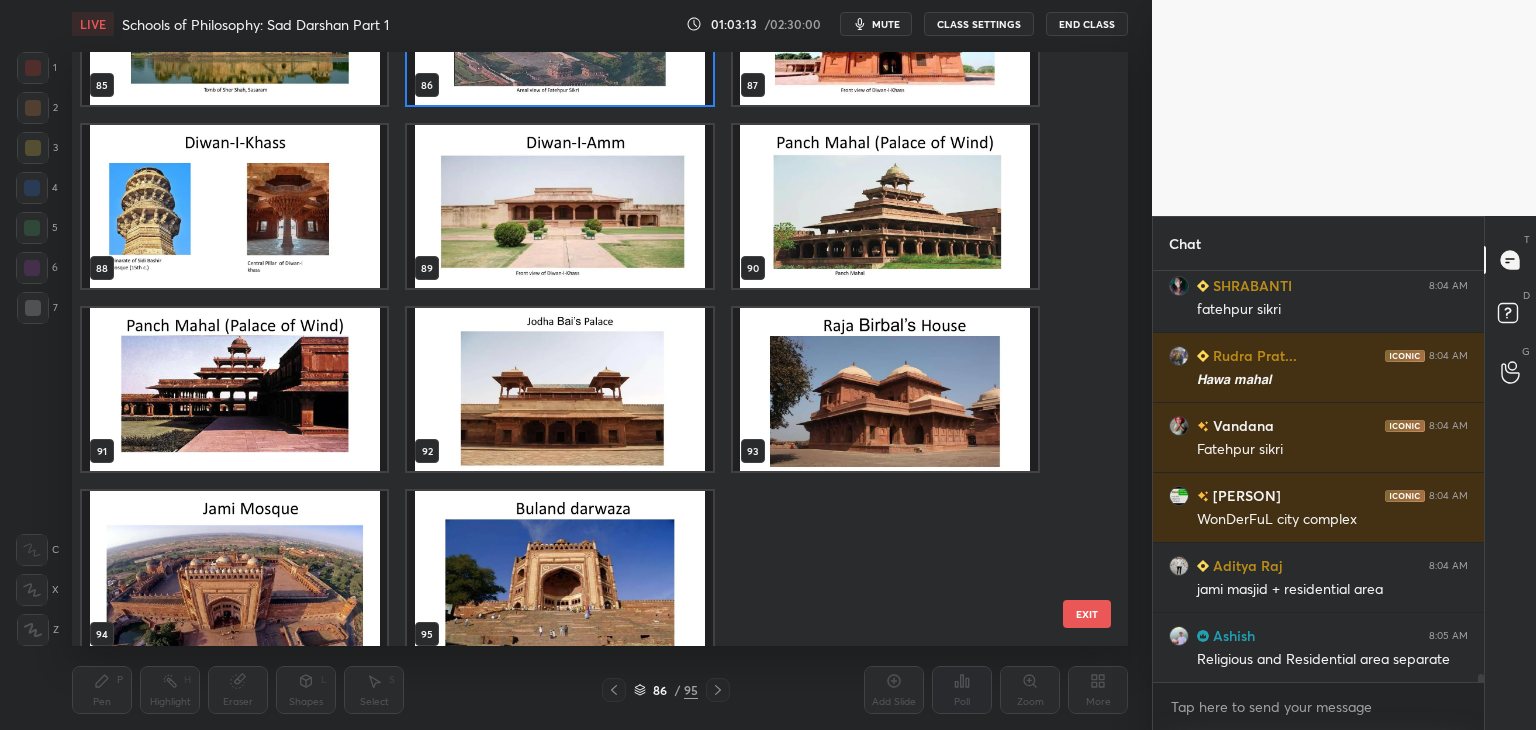 scroll, scrollTop: 5261, scrollLeft: 0, axis: vertical 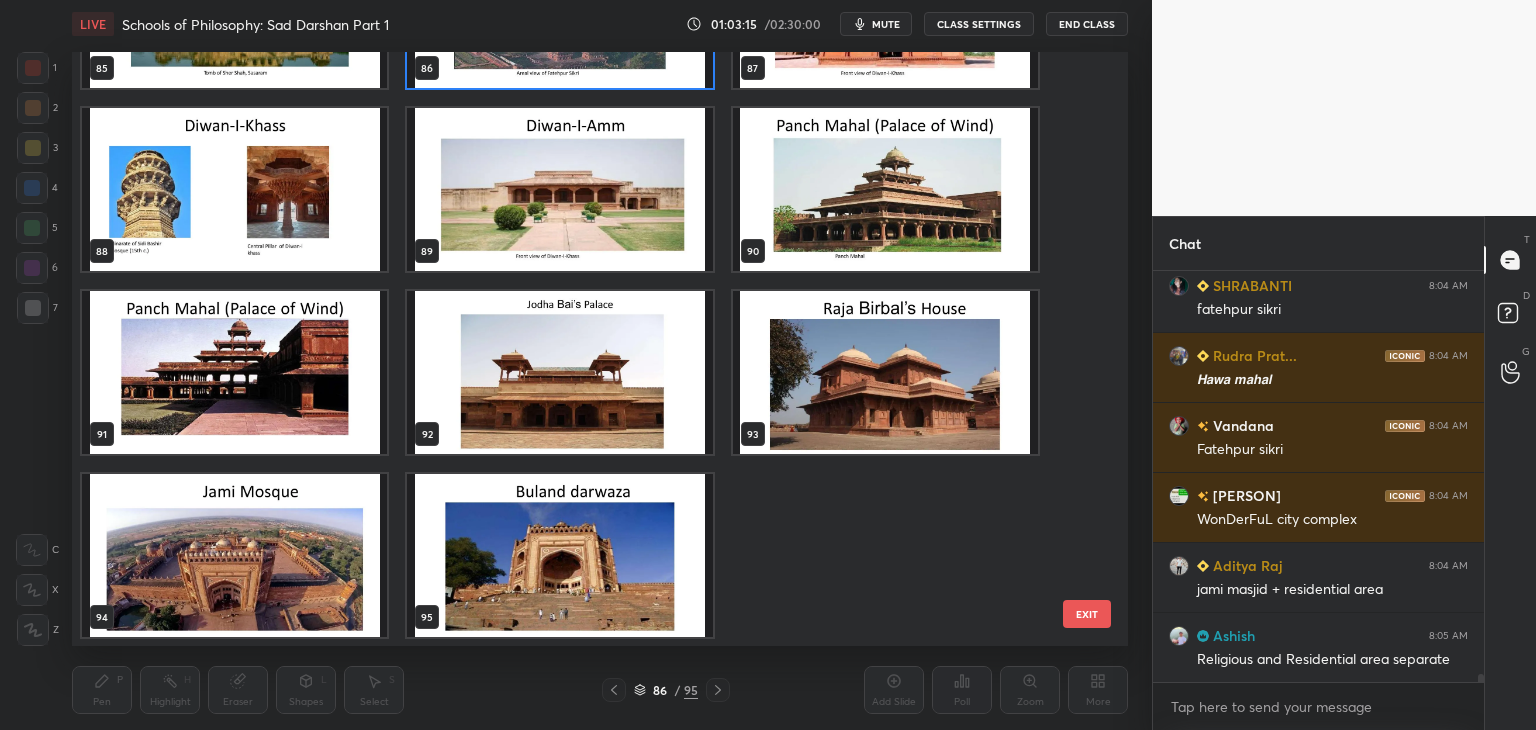 click at bounding box center (234, 555) 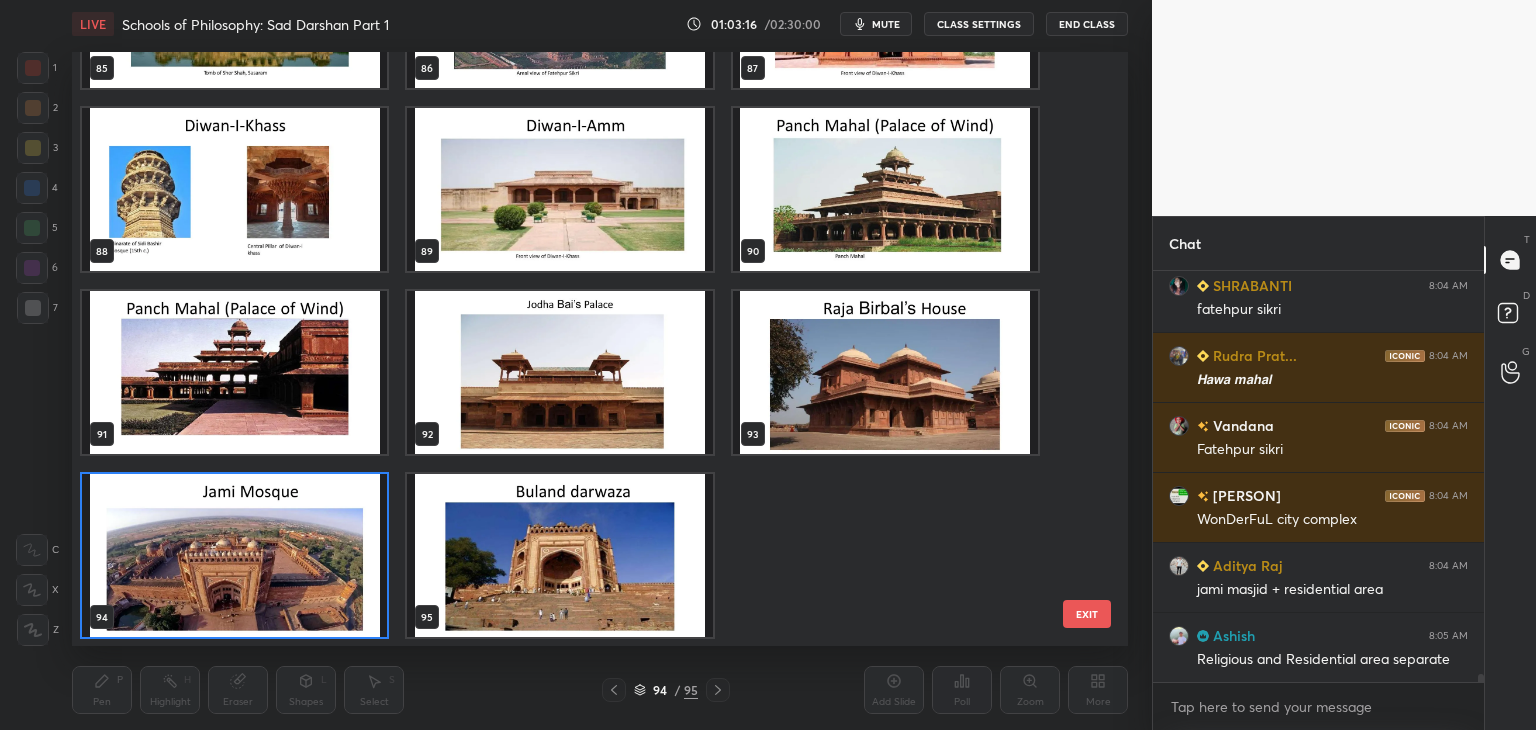 scroll, scrollTop: 21786, scrollLeft: 0, axis: vertical 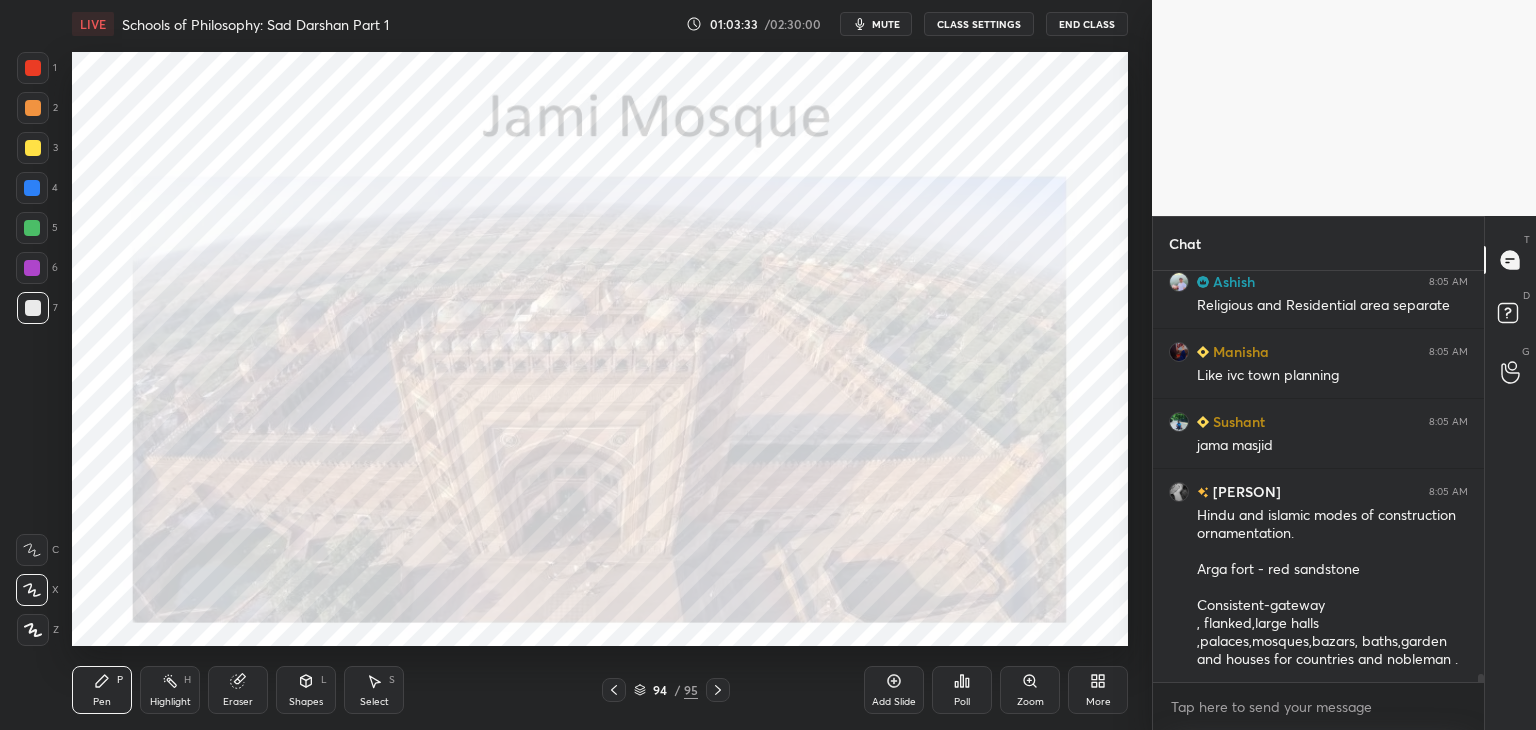 click at bounding box center (33, 68) 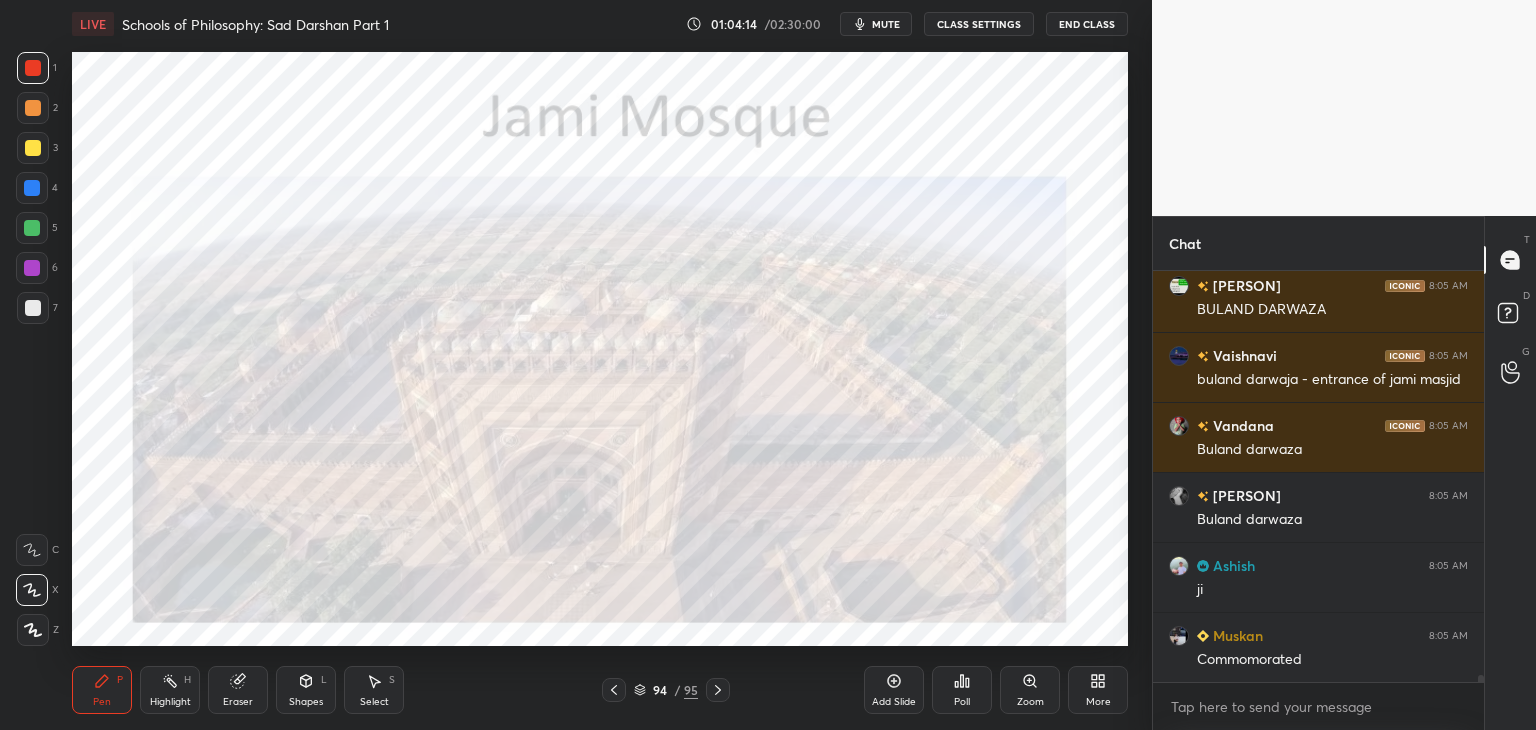 scroll, scrollTop: 22930, scrollLeft: 0, axis: vertical 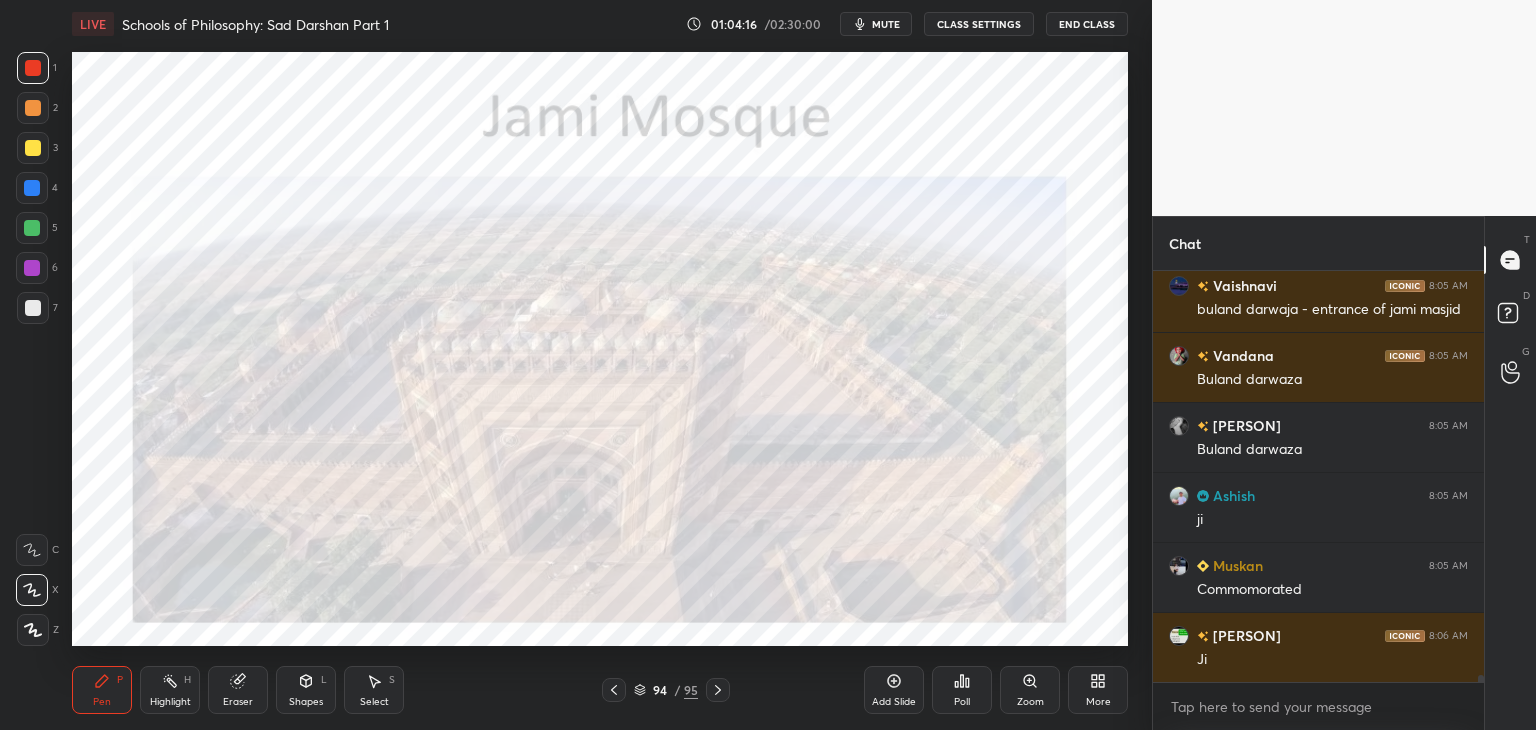 click 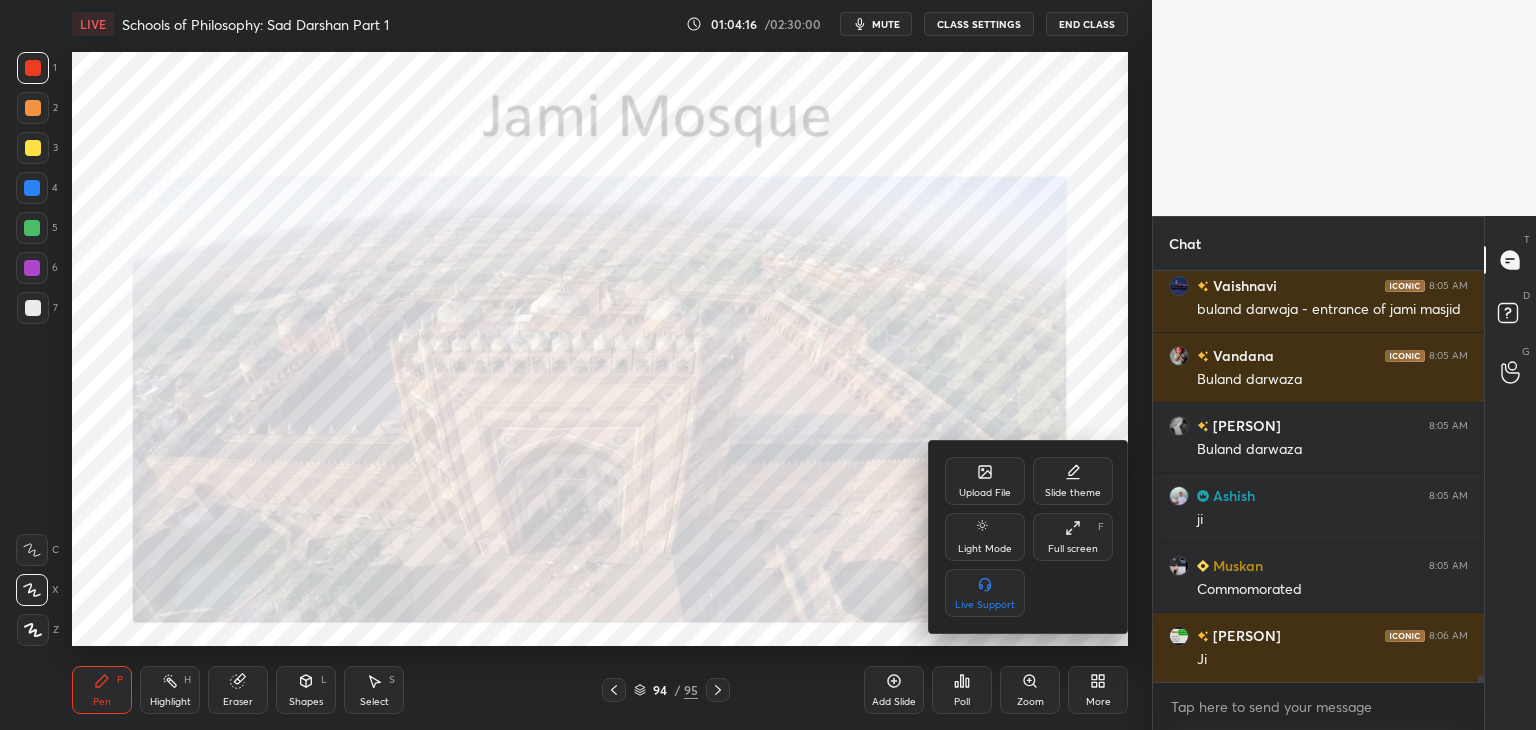 click on "Upload File" at bounding box center [985, 481] 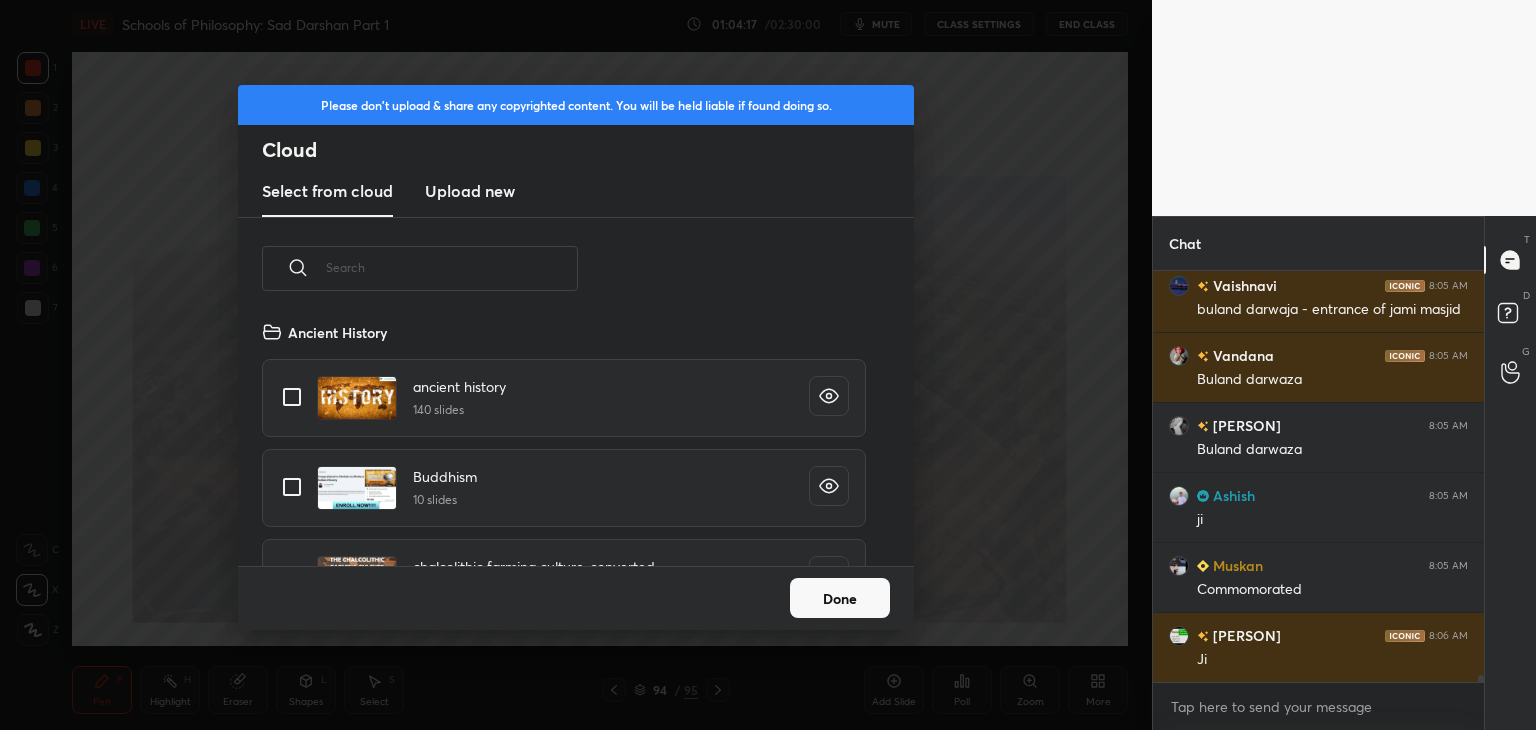 scroll, scrollTop: 5, scrollLeft: 10, axis: both 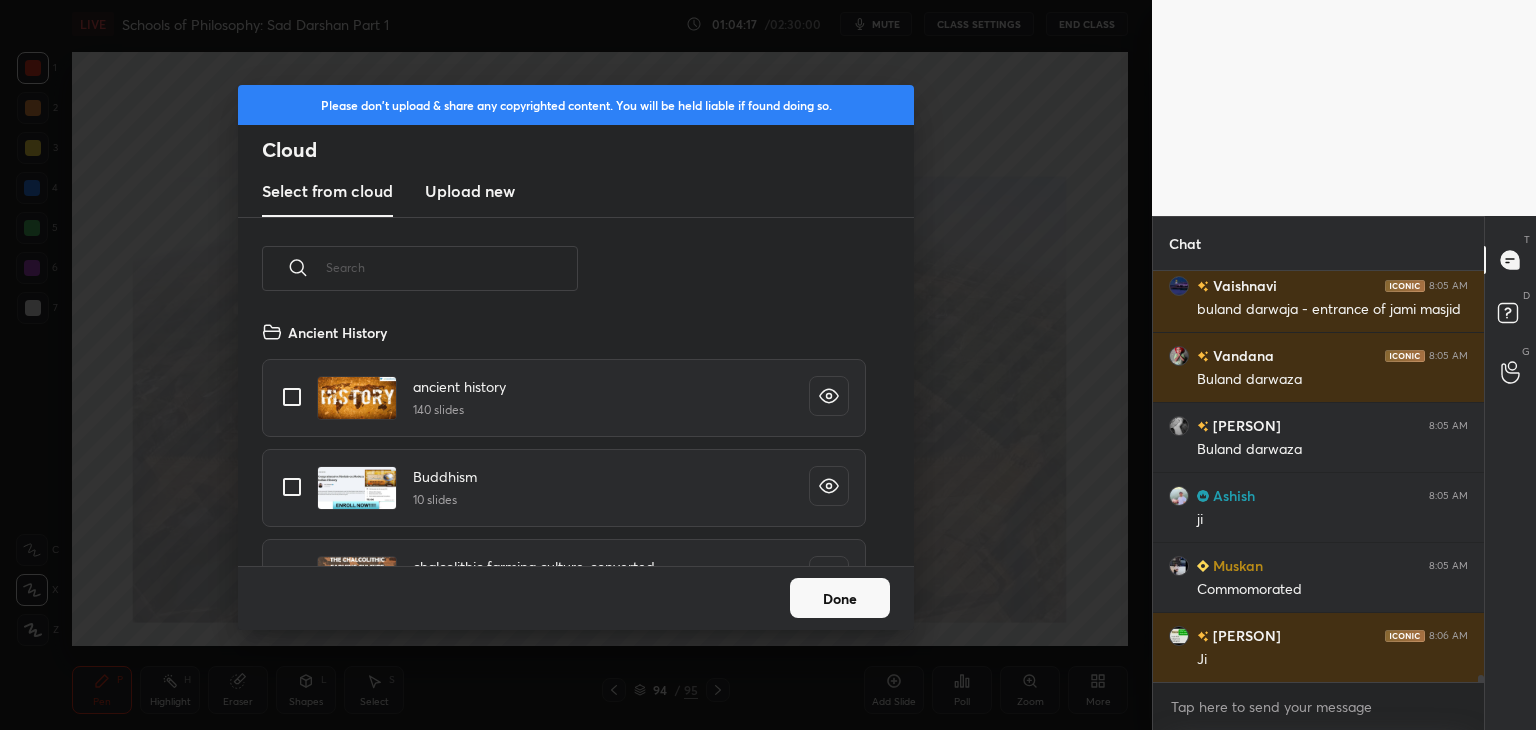 click on "Upload new" at bounding box center [470, 191] 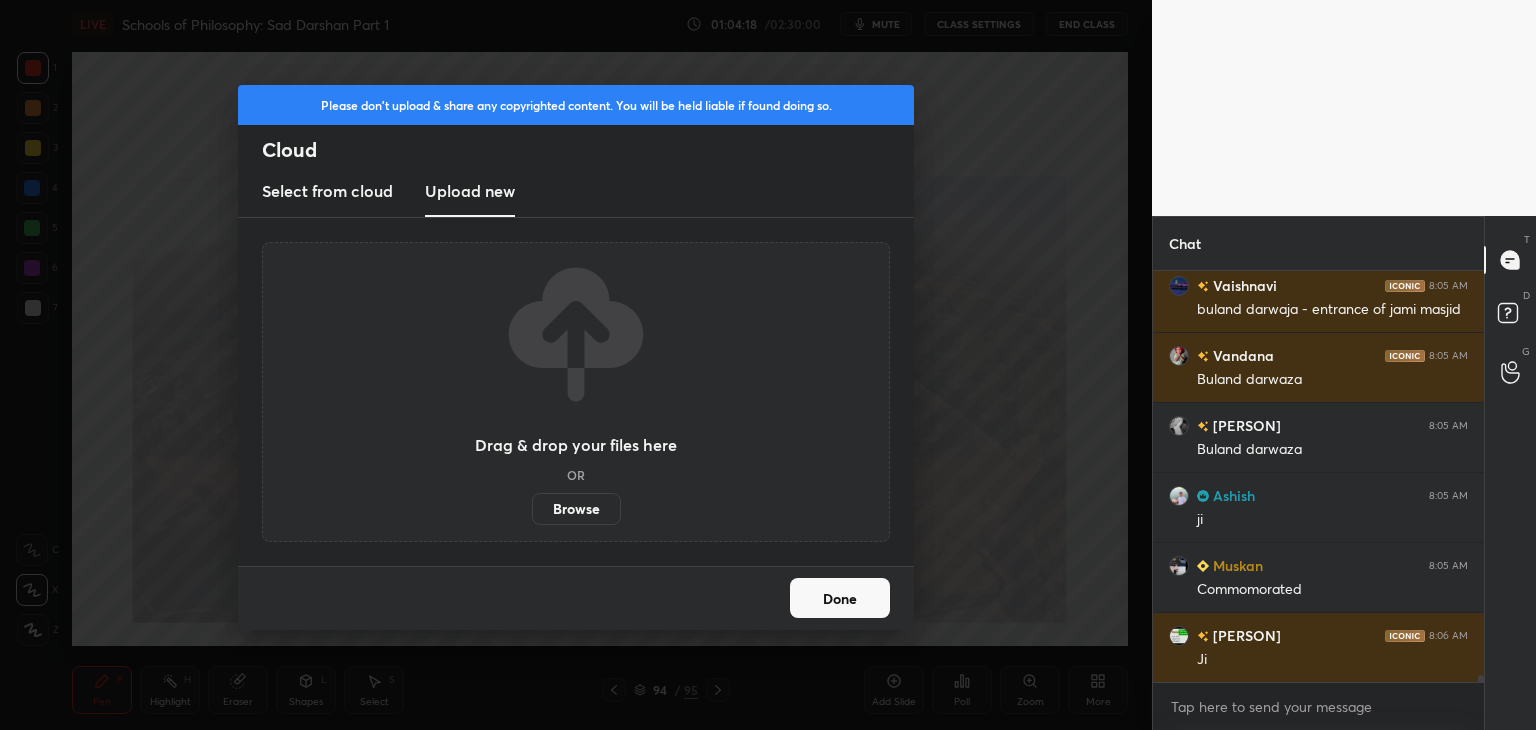 click on "Browse" at bounding box center (576, 509) 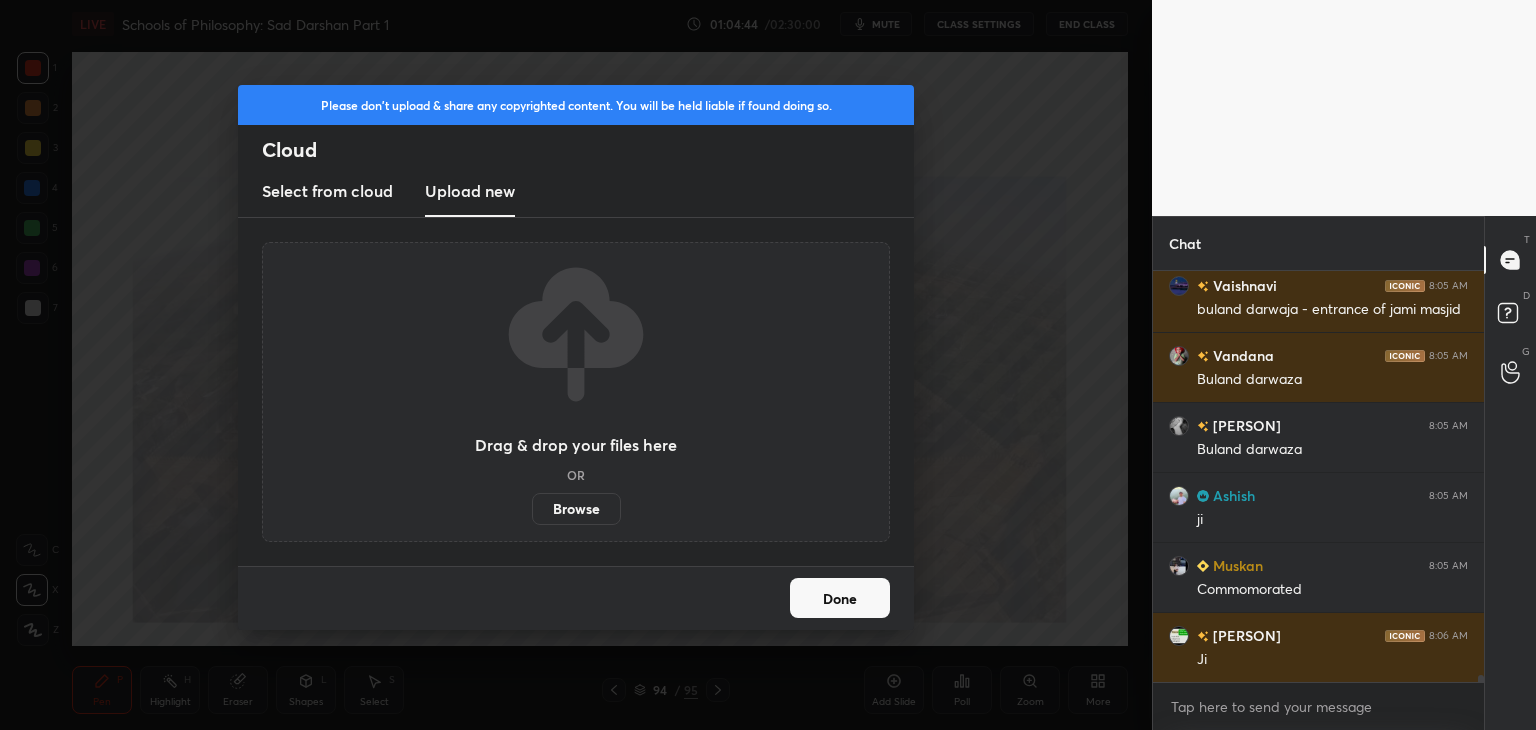 scroll, scrollTop: 23000, scrollLeft: 0, axis: vertical 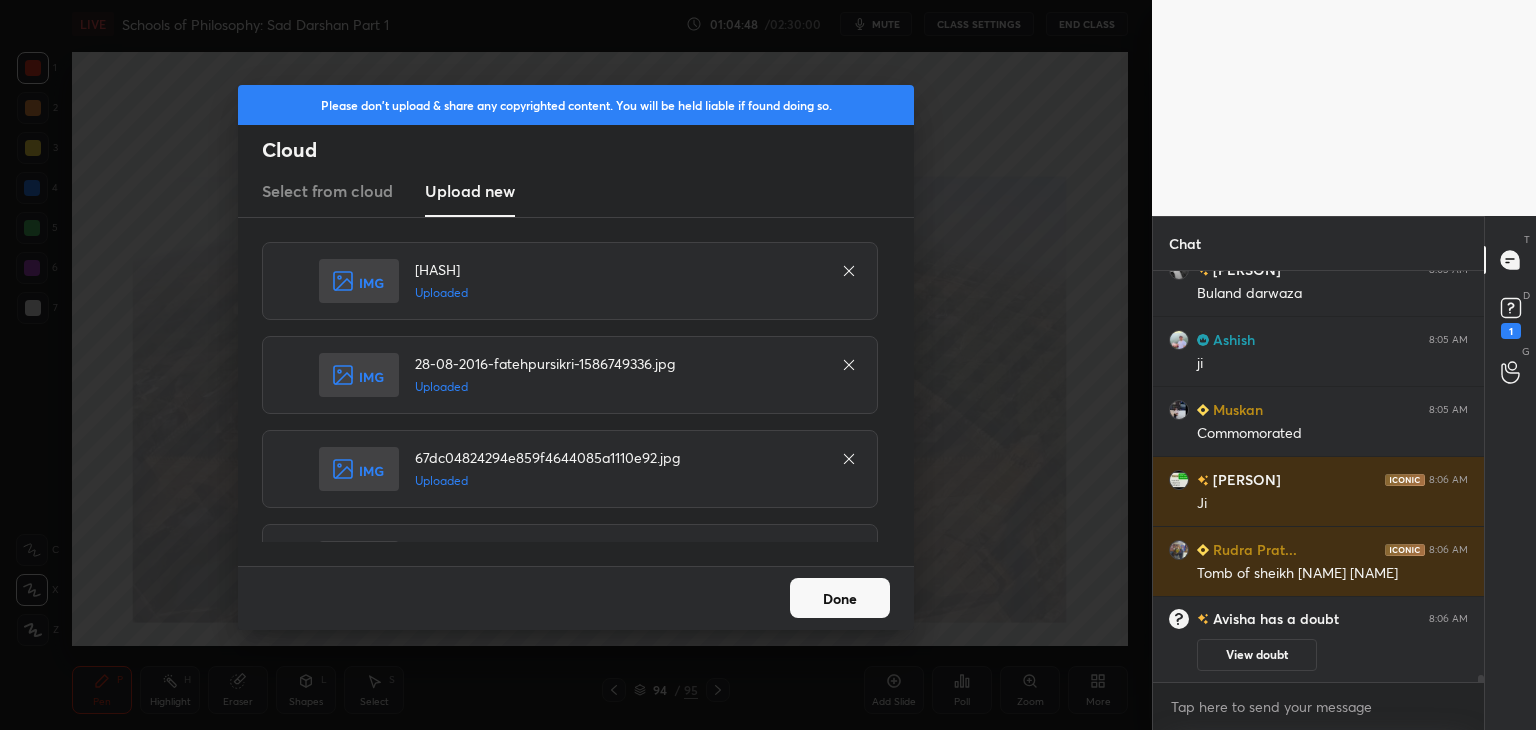 click on "Done" at bounding box center [840, 598] 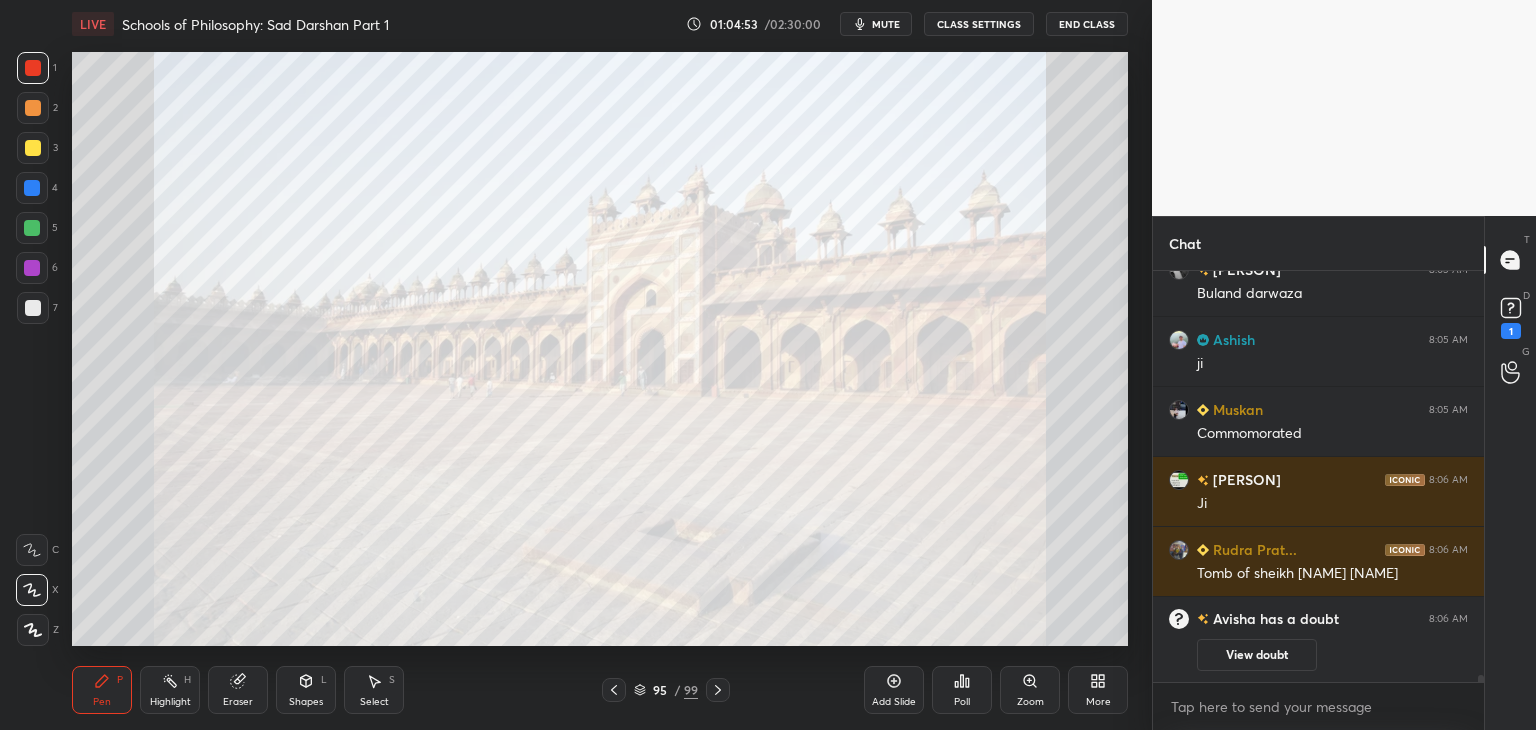 click 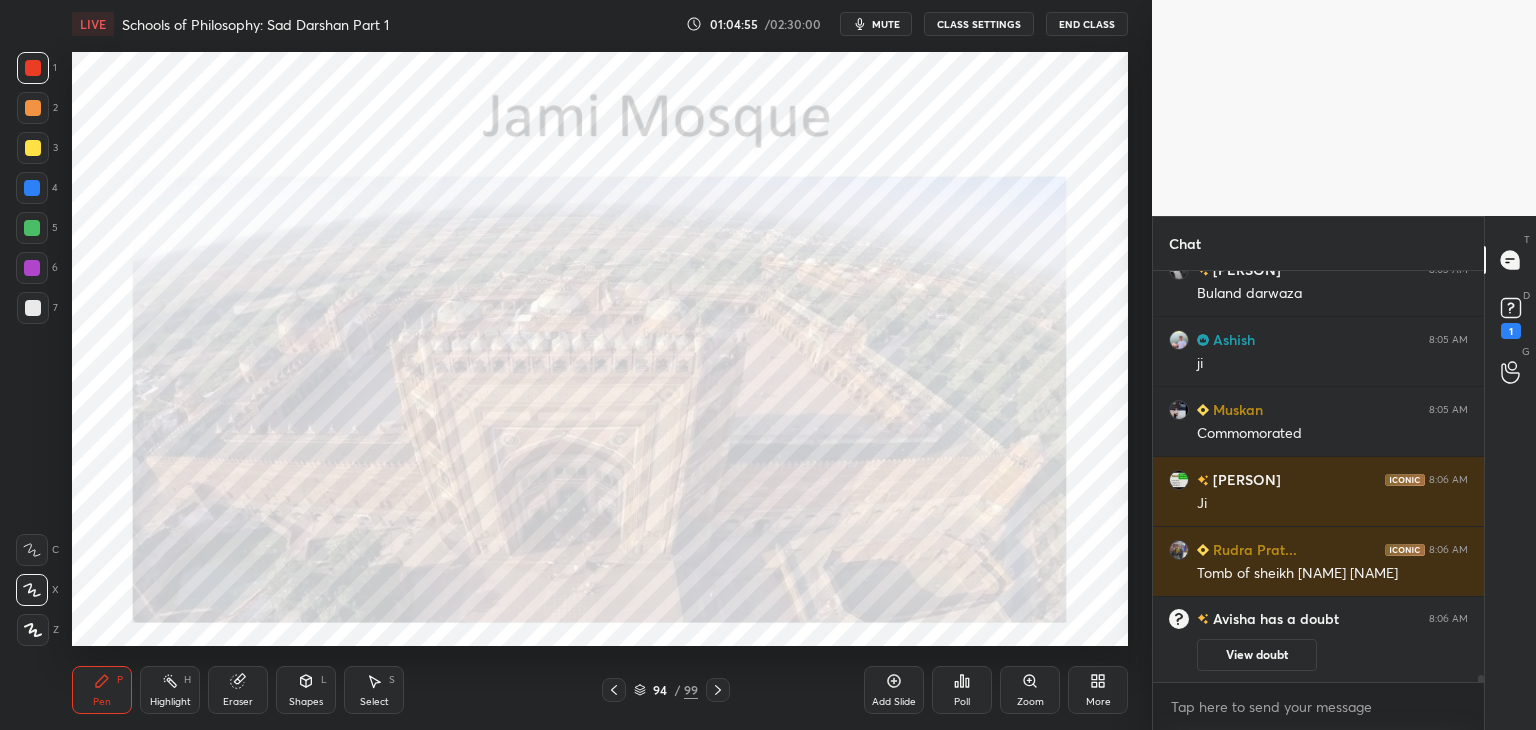 click 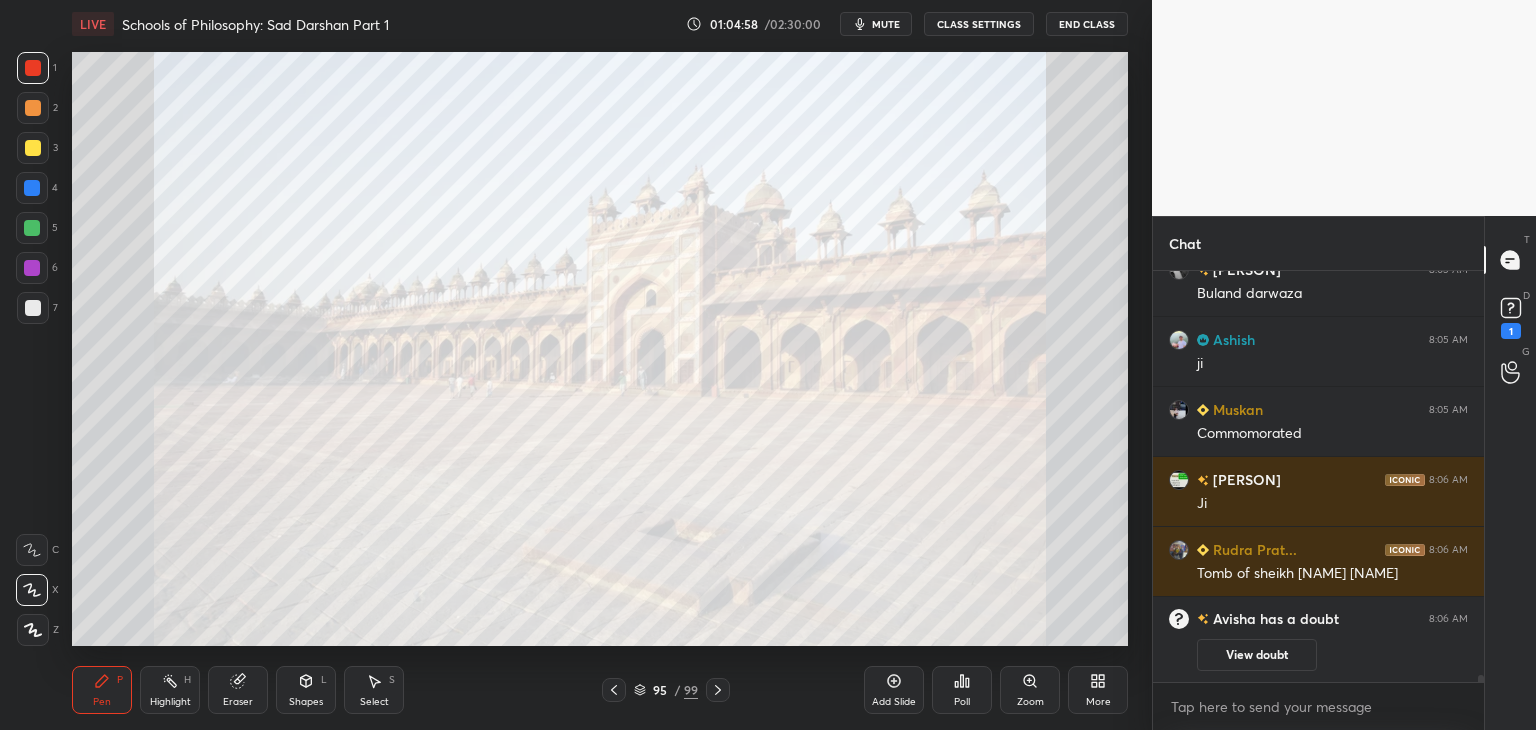 click 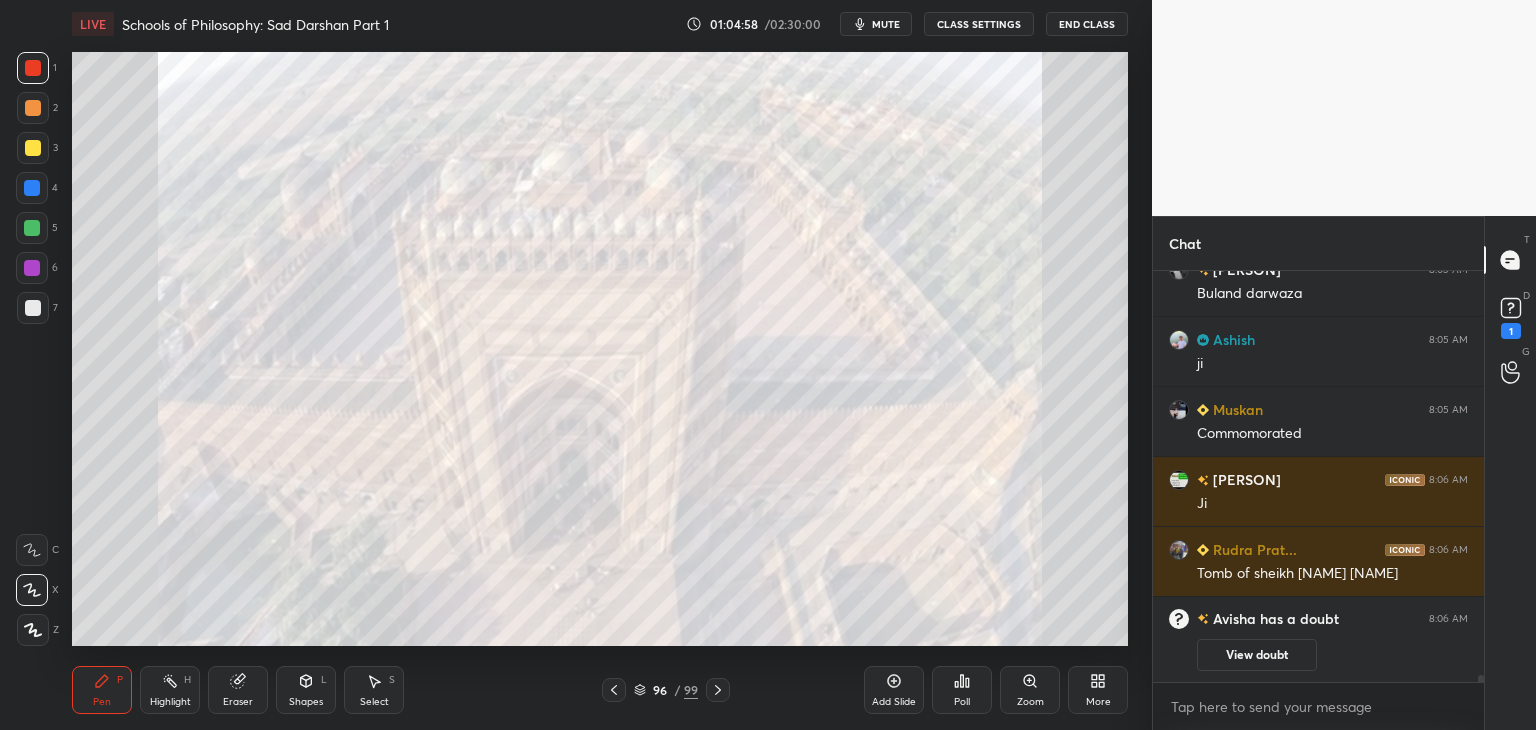 click 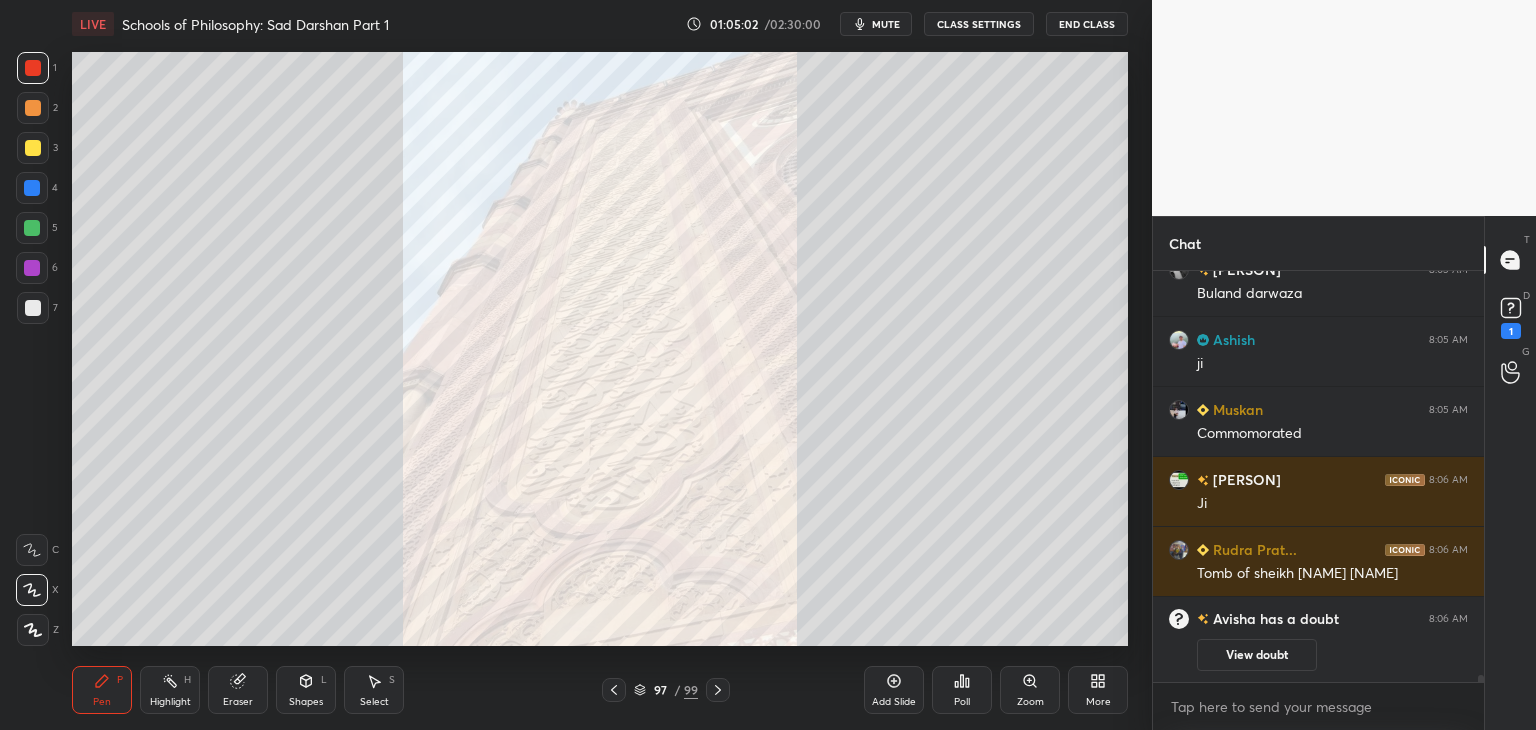 scroll, scrollTop: 22594, scrollLeft: 0, axis: vertical 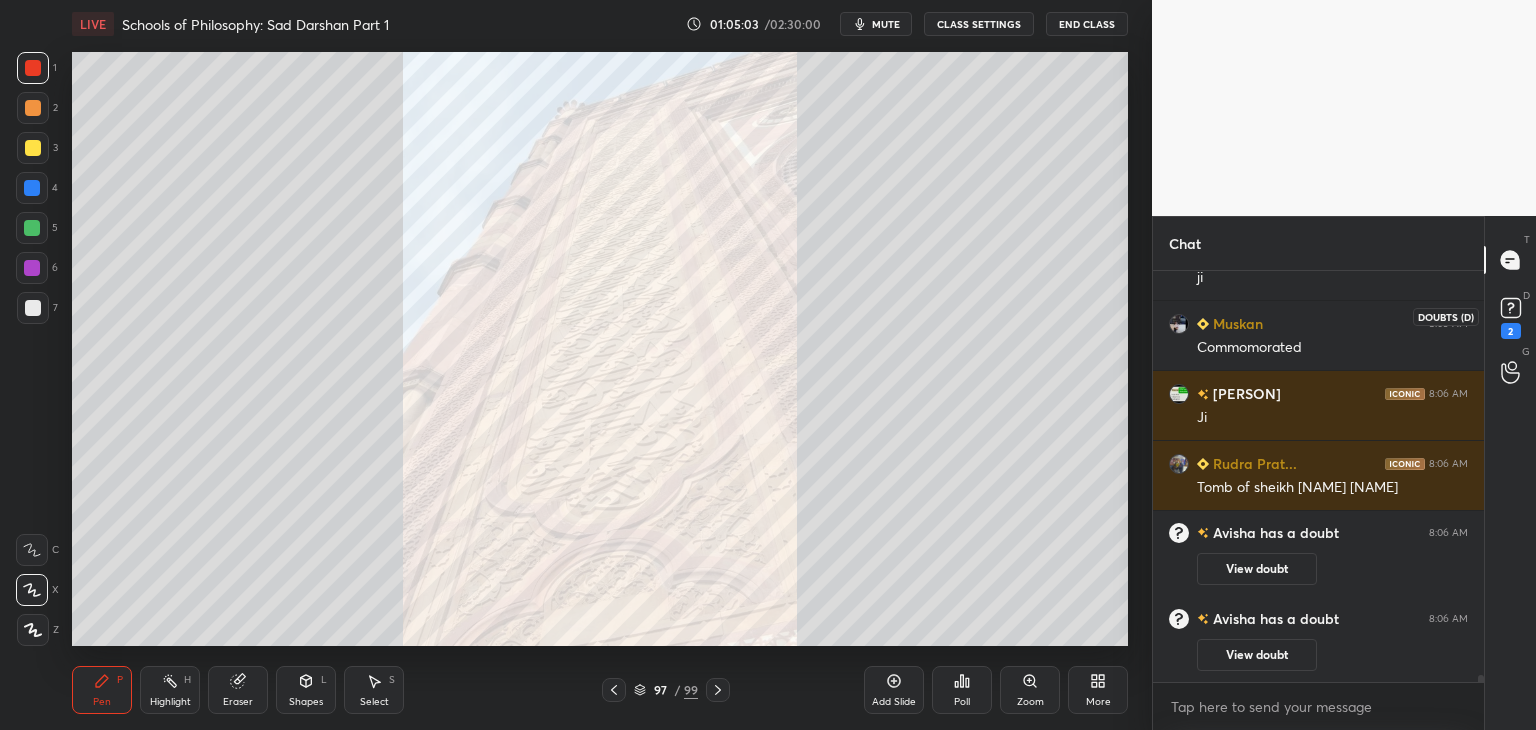 click 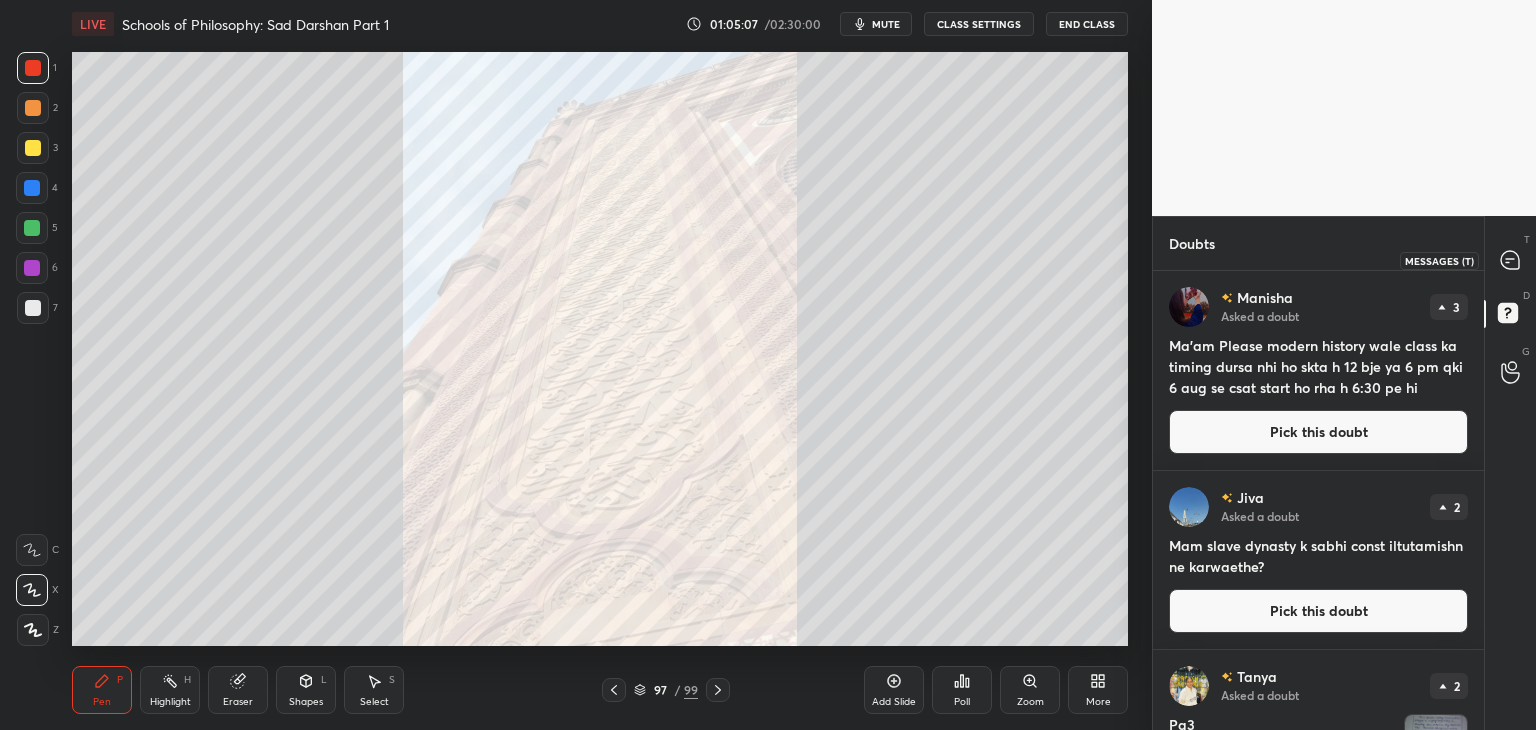 drag, startPoint x: 1508, startPoint y: 269, endPoint x: 1528, endPoint y: 244, distance: 32.01562 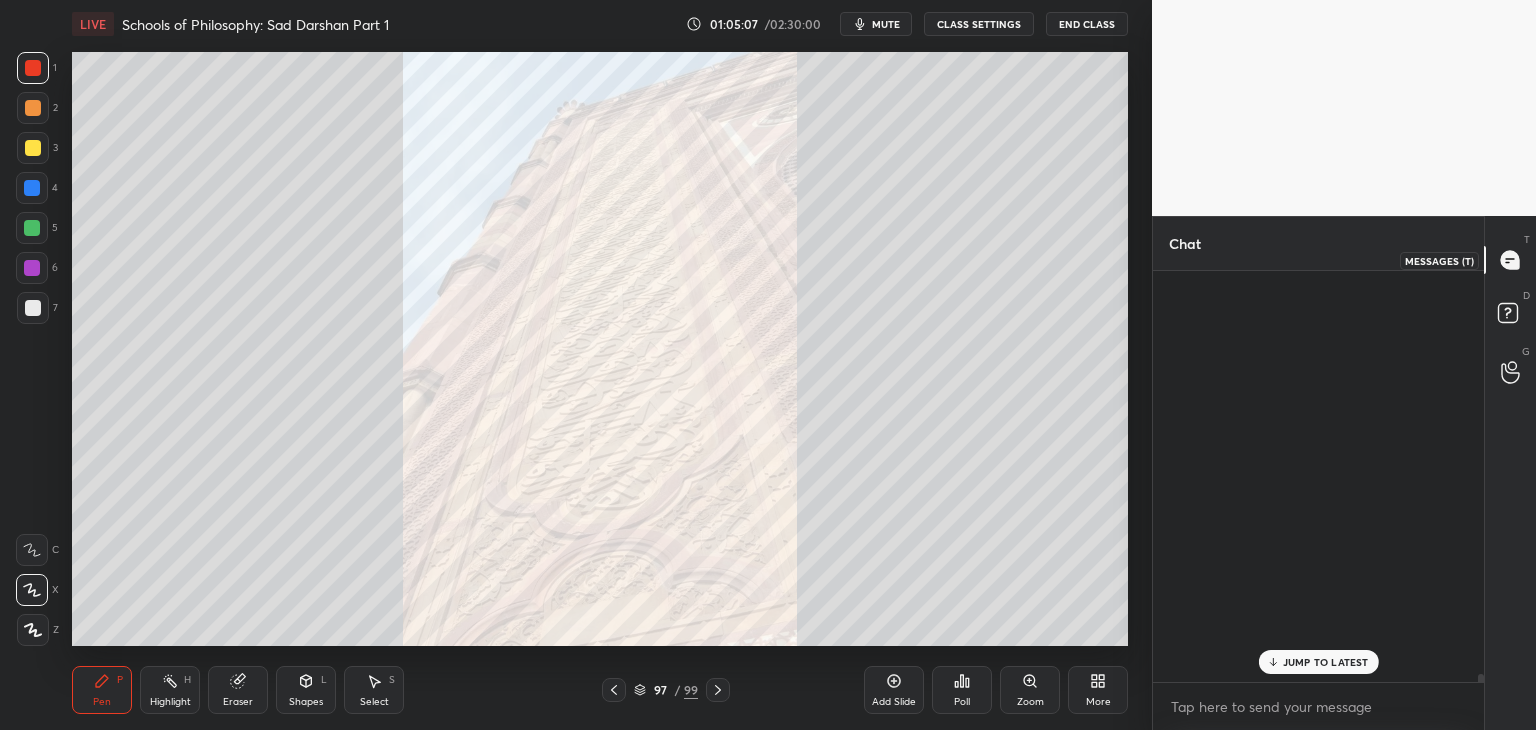 scroll, scrollTop: 23002, scrollLeft: 0, axis: vertical 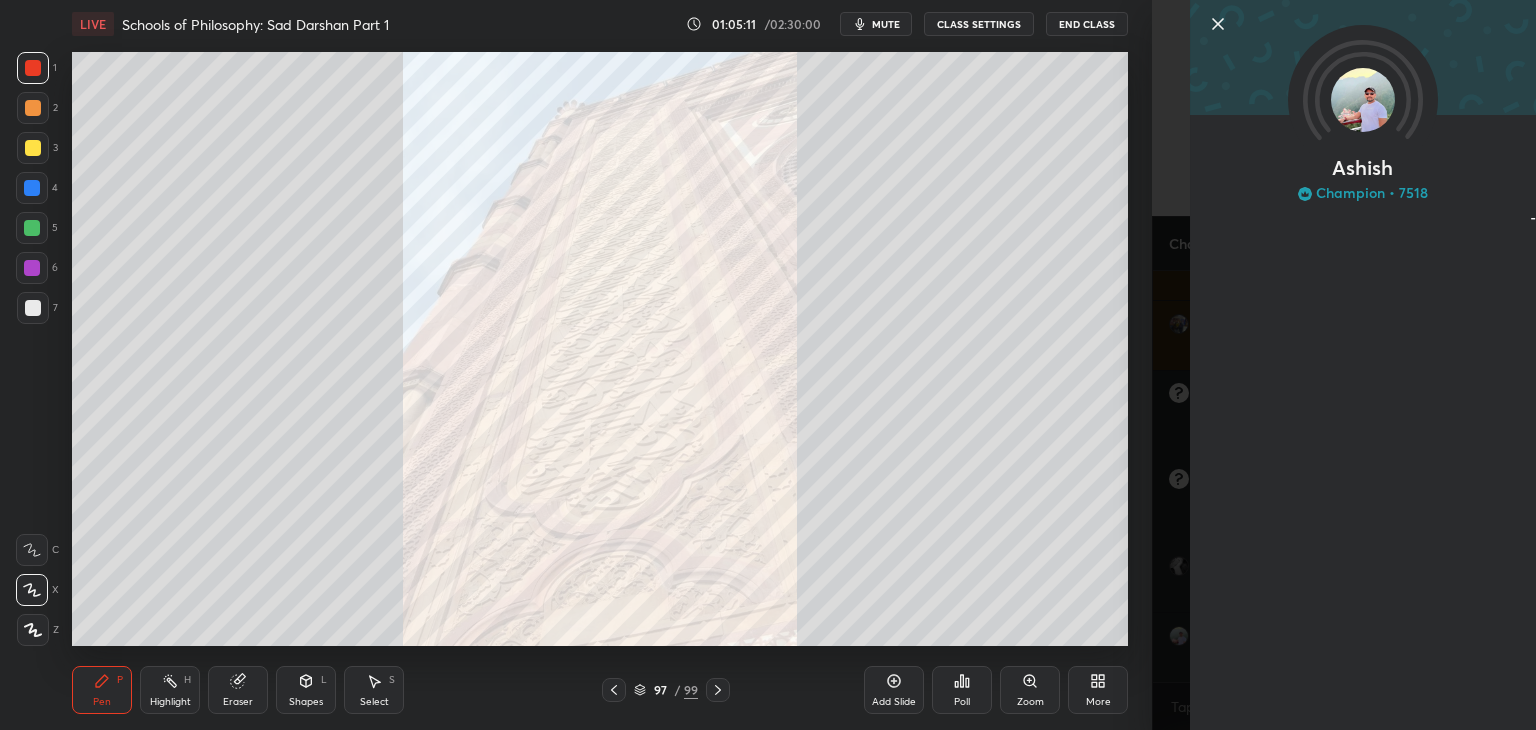 click 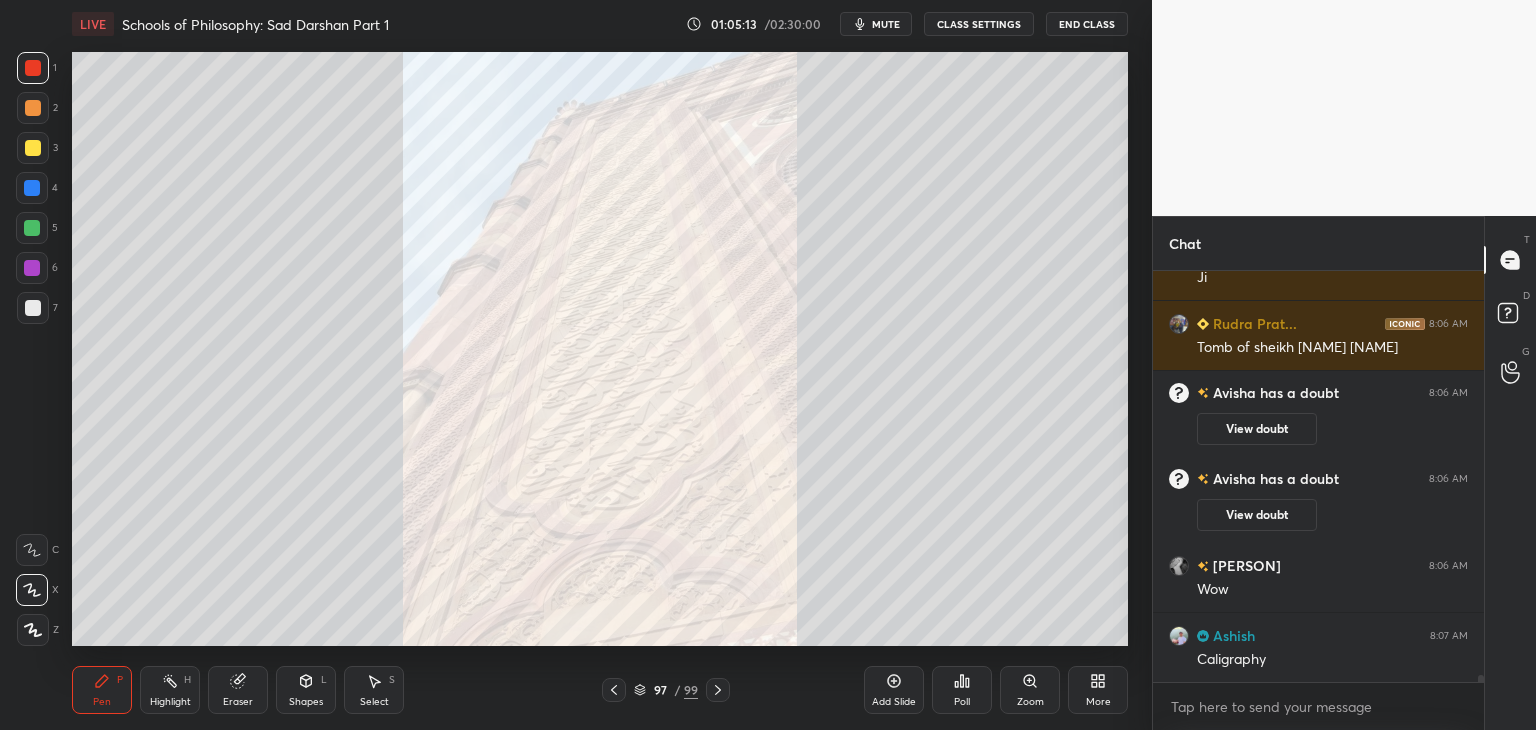 click 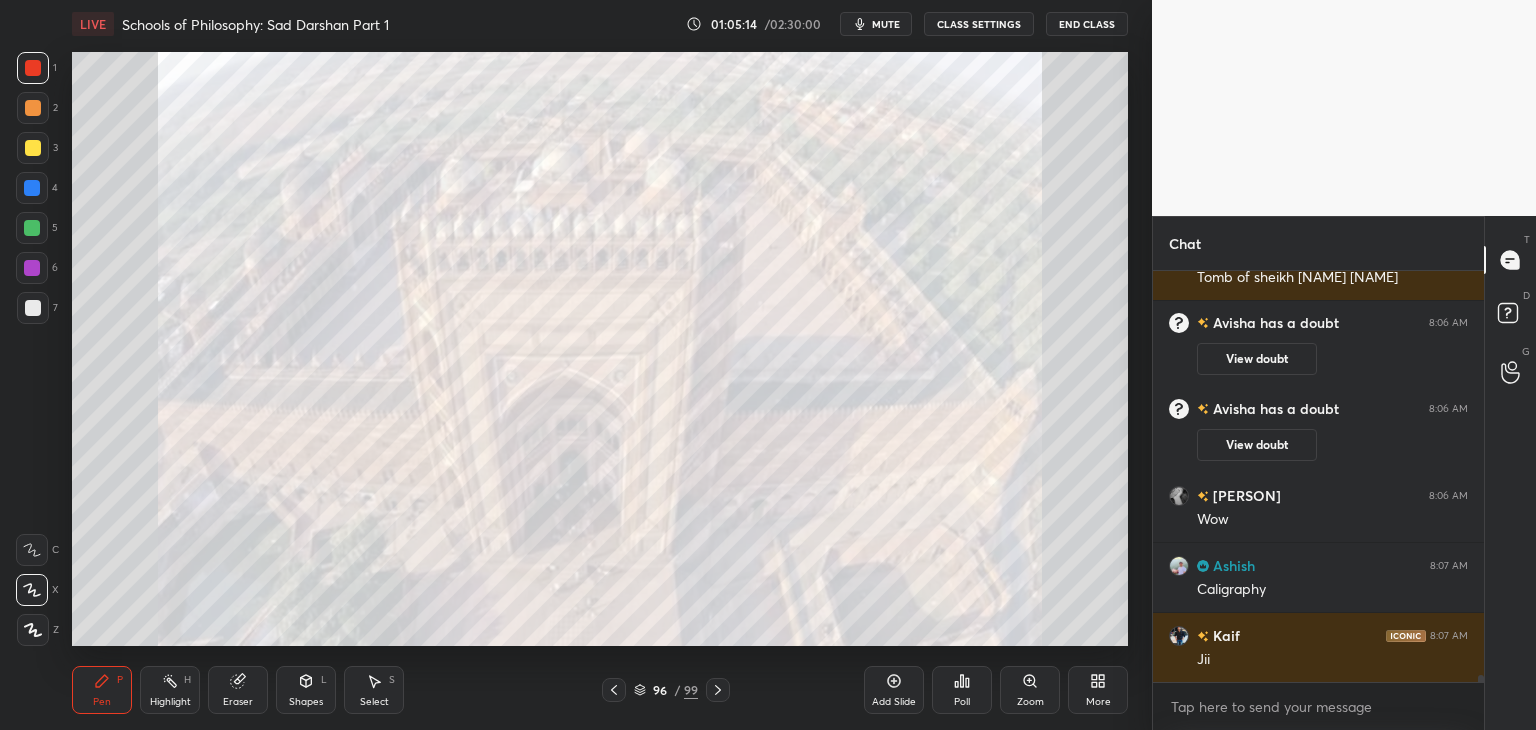 scroll, scrollTop: 23210, scrollLeft: 0, axis: vertical 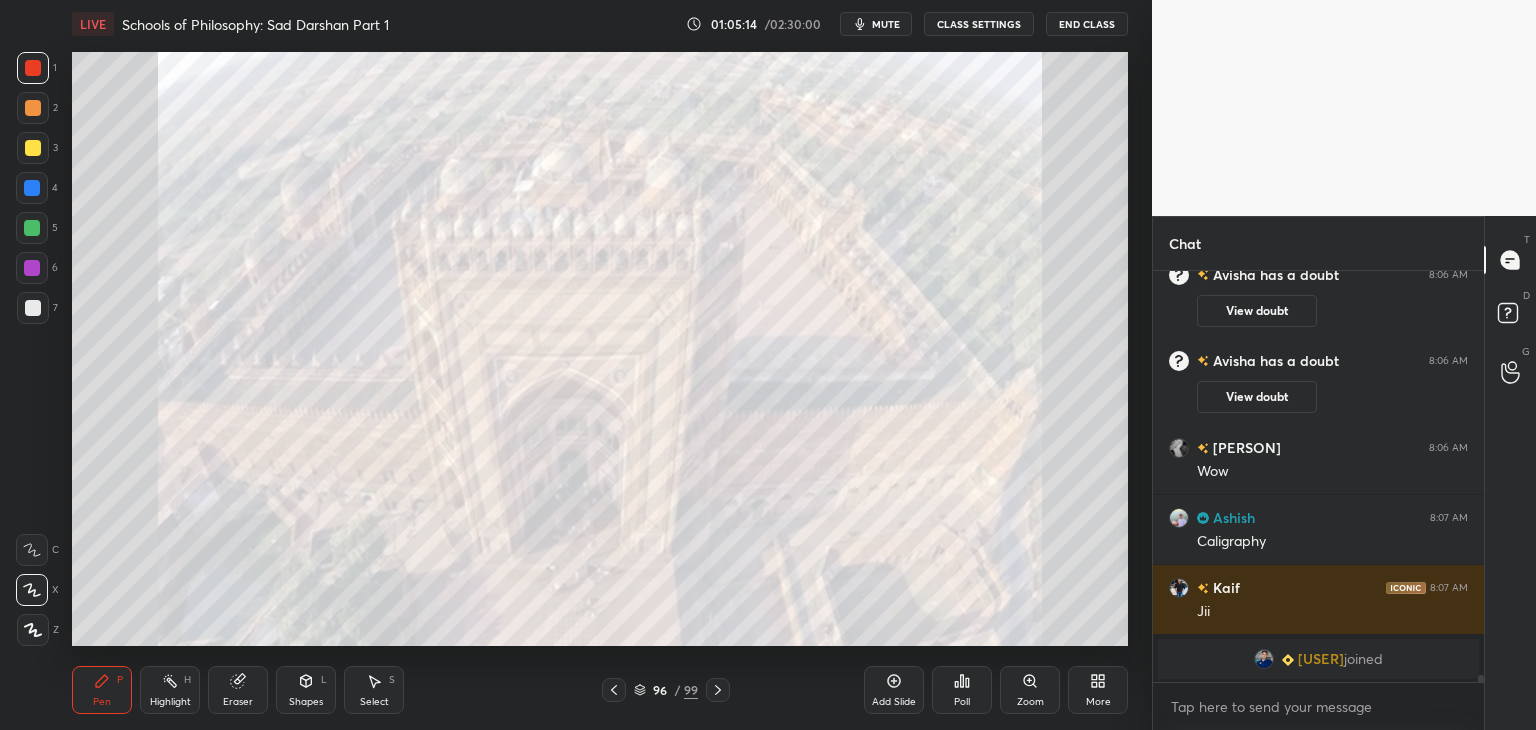 click 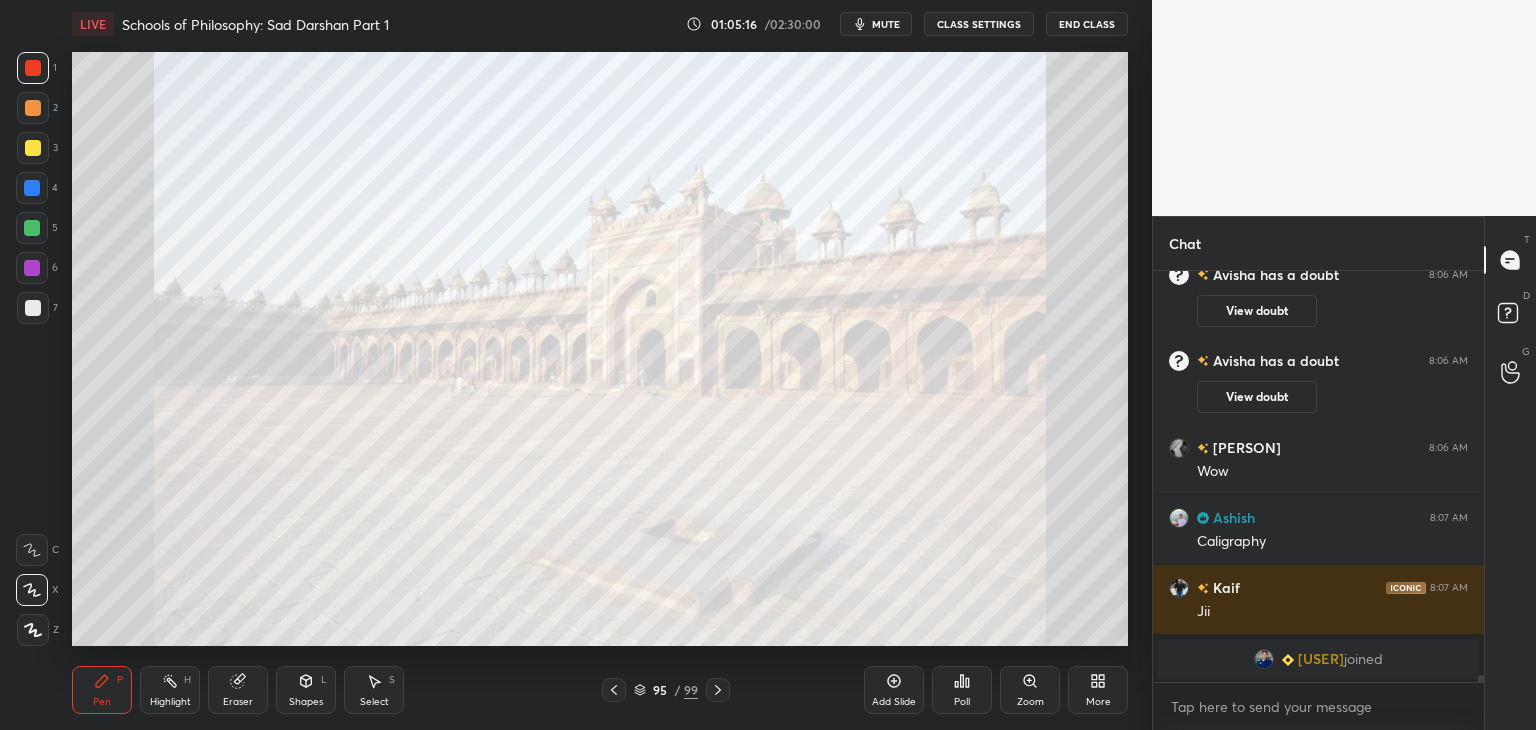 click at bounding box center (718, 690) 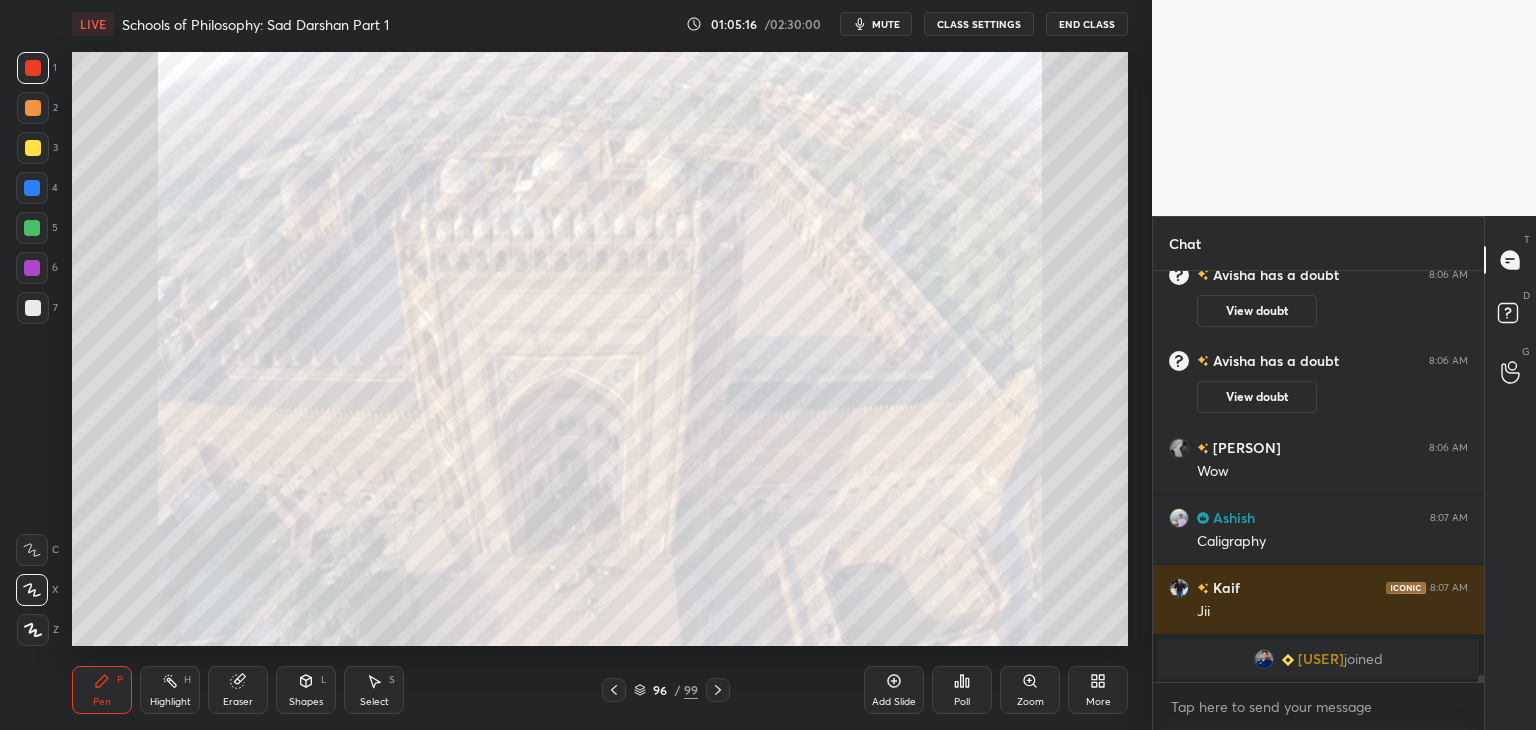 click at bounding box center [718, 690] 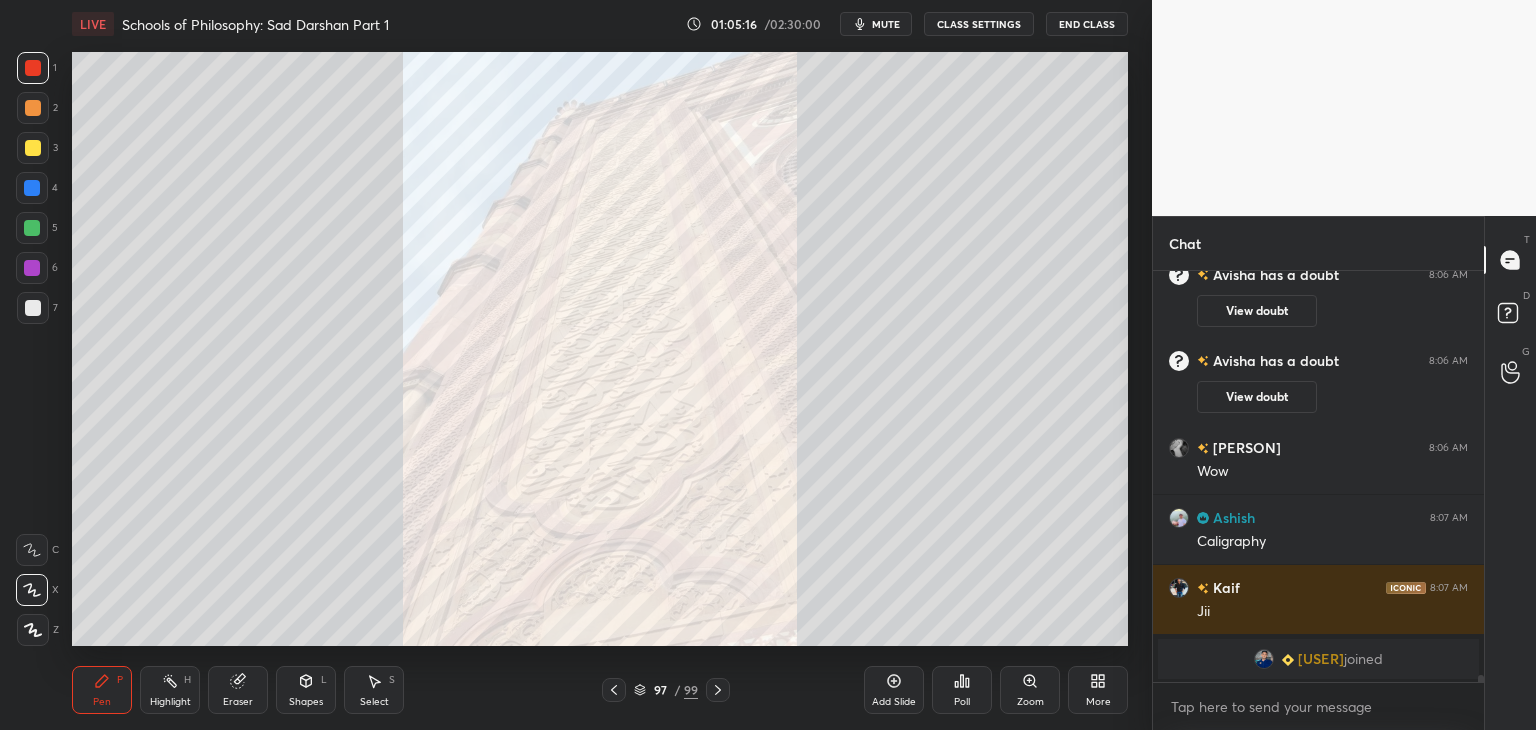 click at bounding box center (718, 690) 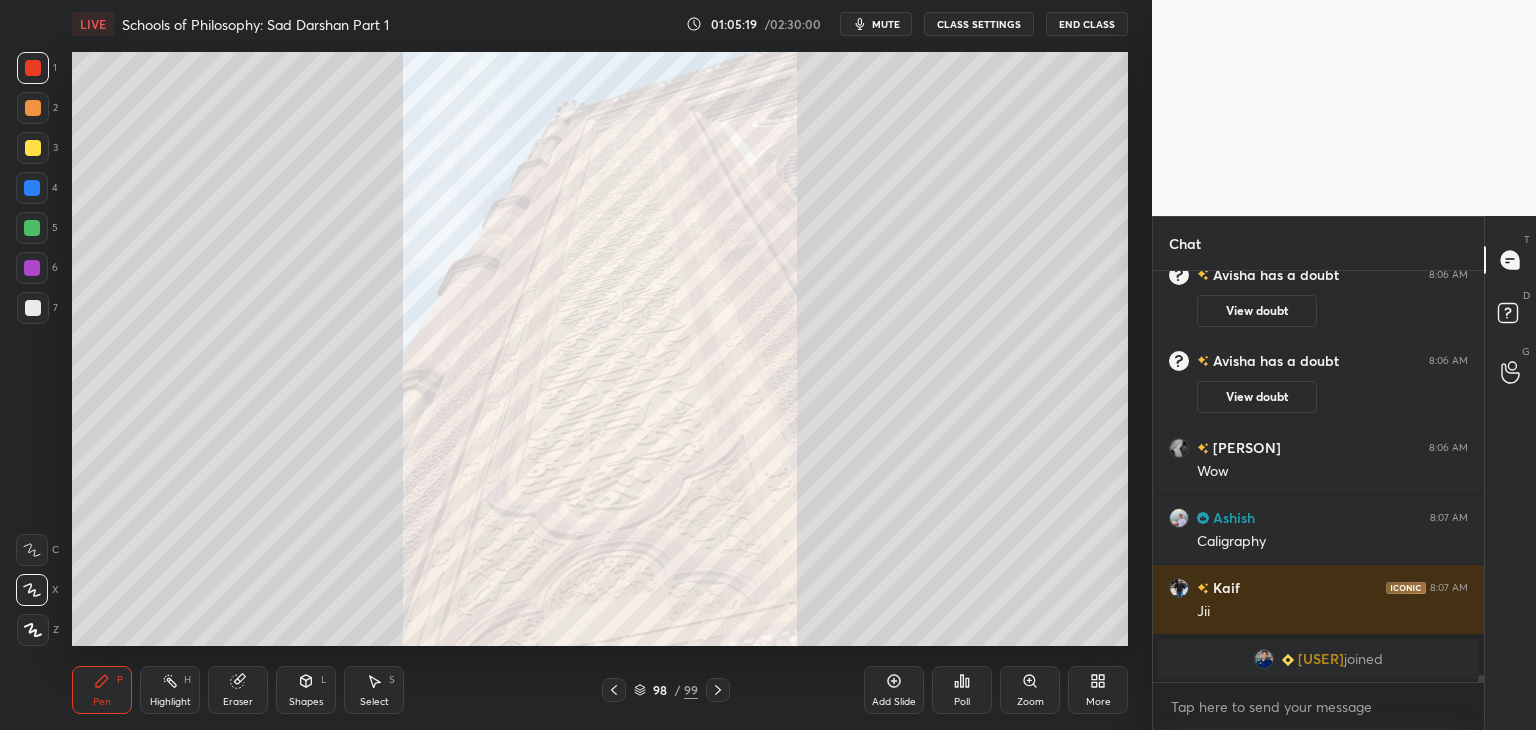 click 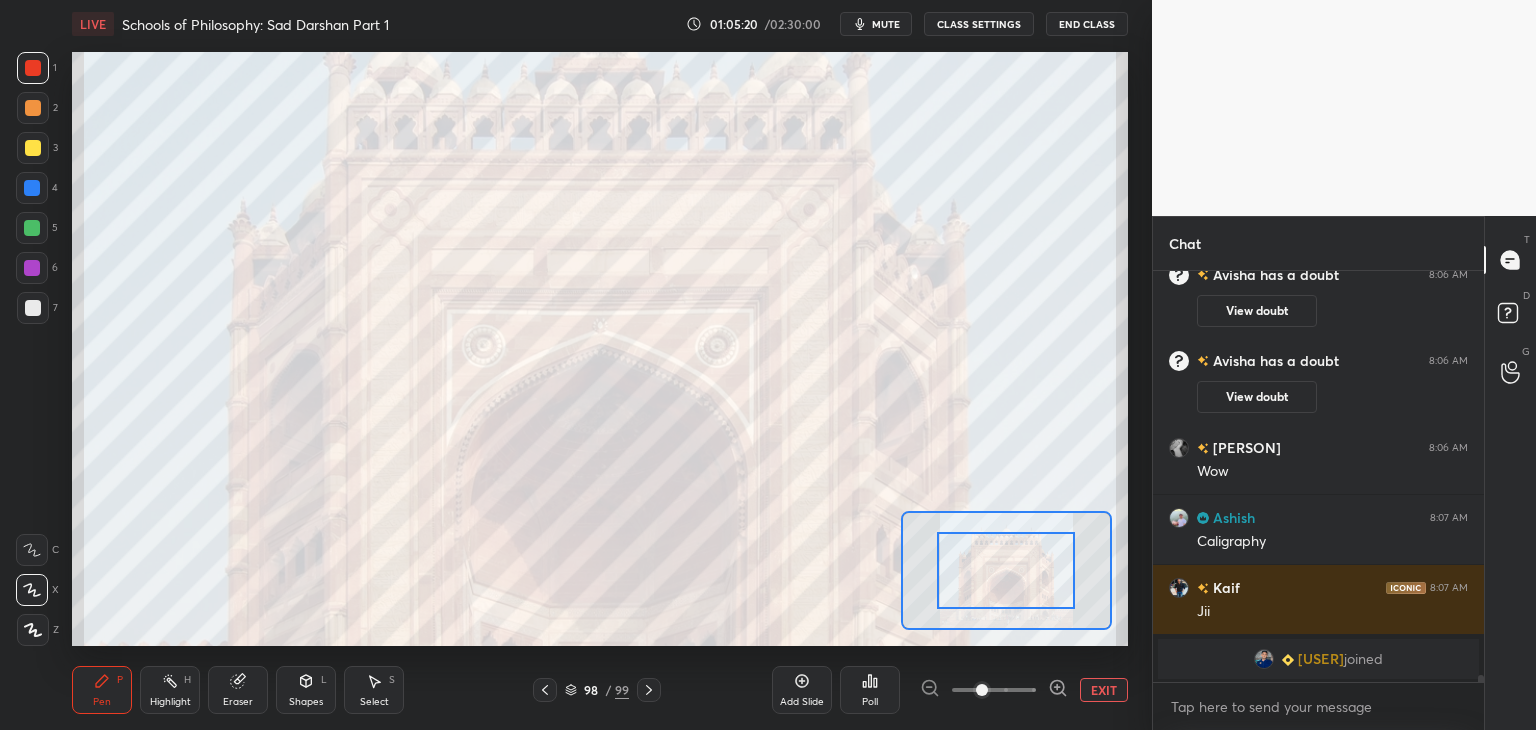 click at bounding box center [994, 690] 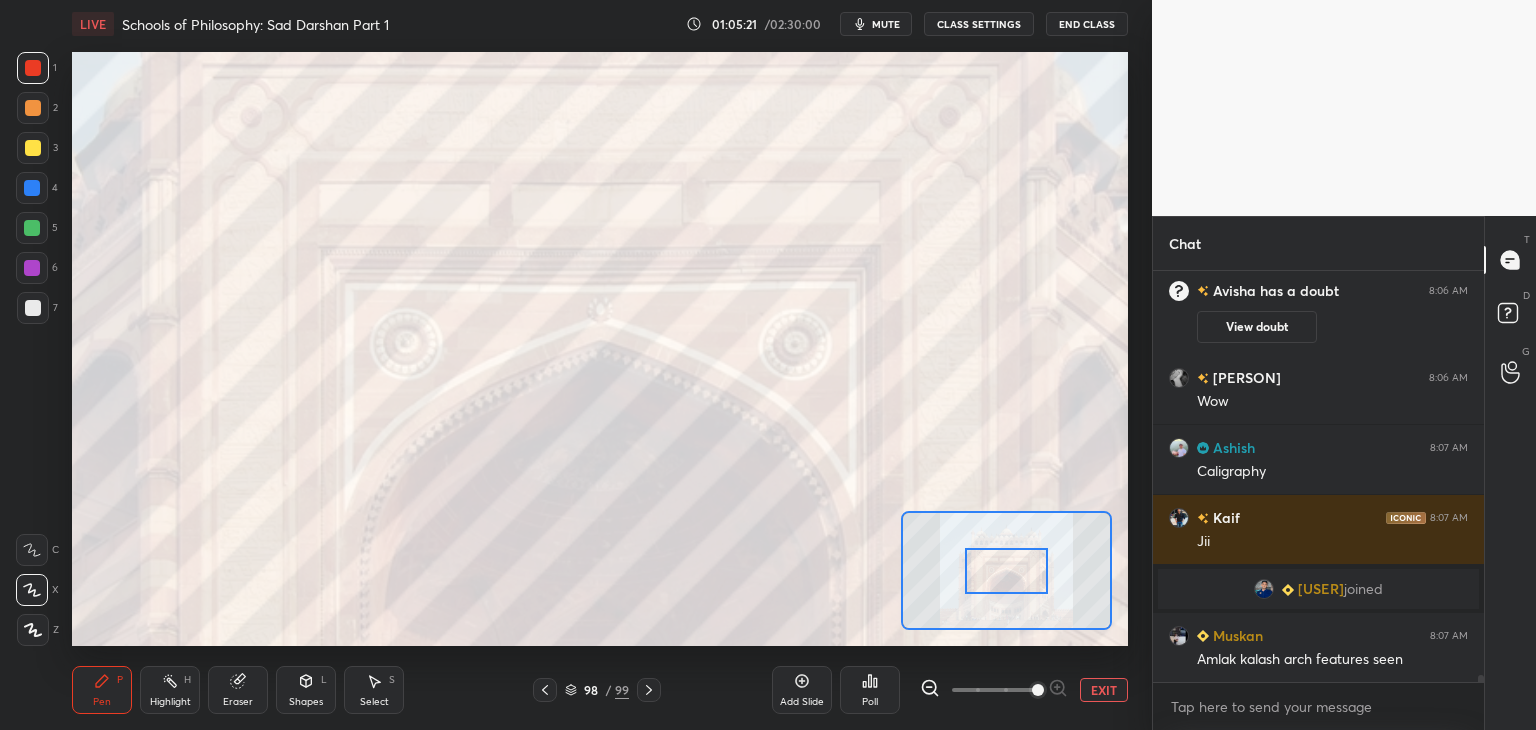 scroll, scrollTop: 22578, scrollLeft: 0, axis: vertical 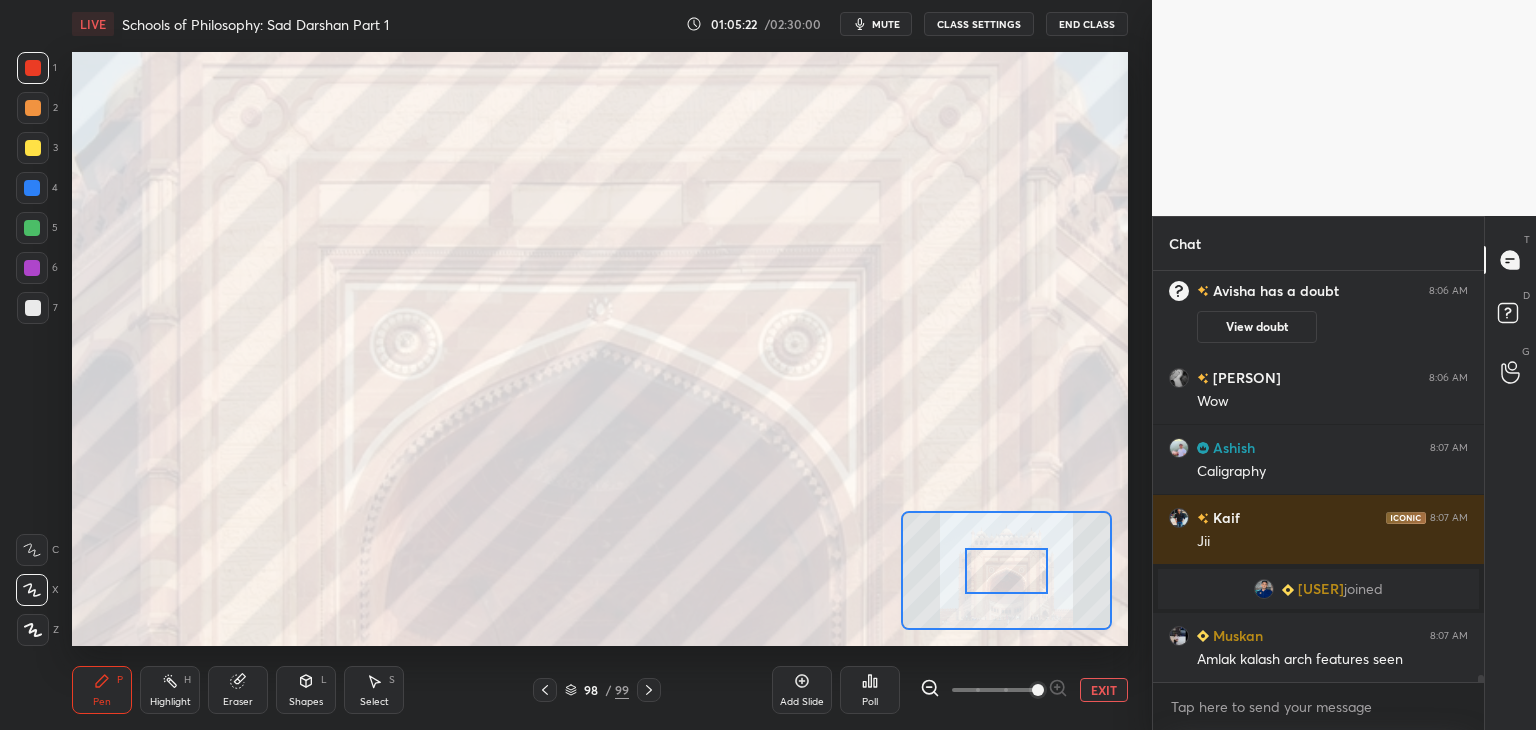 click at bounding box center (994, 690) 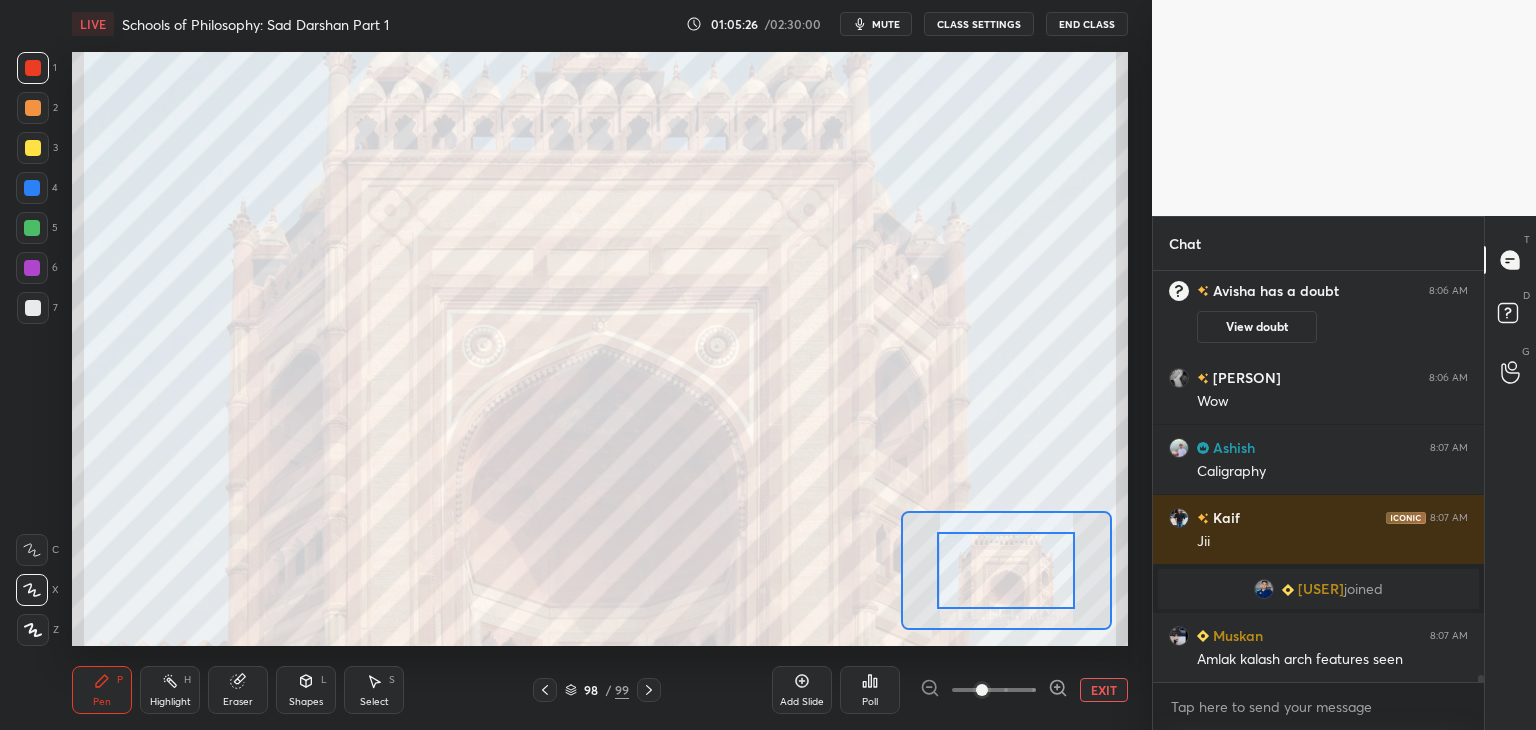 scroll, scrollTop: 22648, scrollLeft: 0, axis: vertical 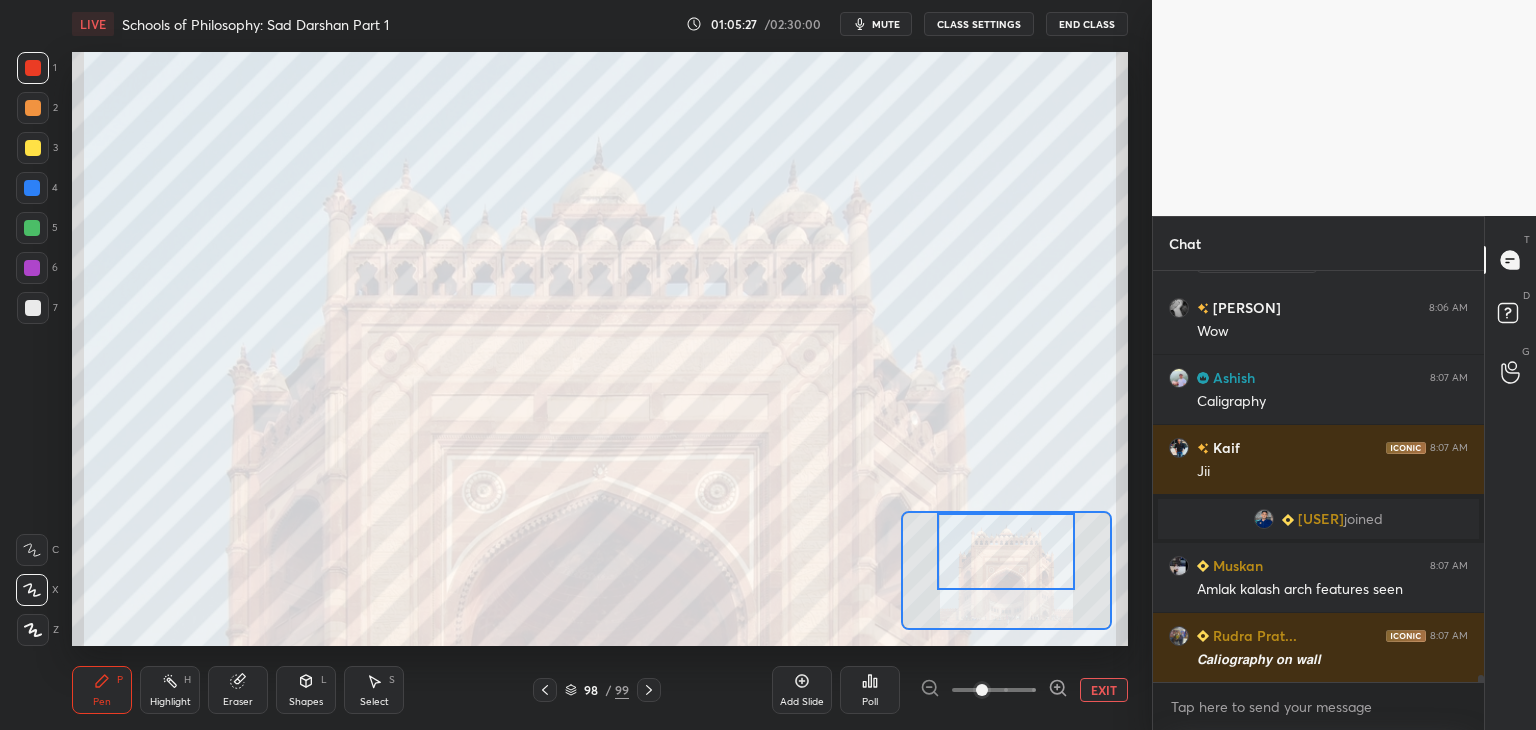 drag, startPoint x: 1003, startPoint y: 587, endPoint x: 1003, endPoint y: 565, distance: 22 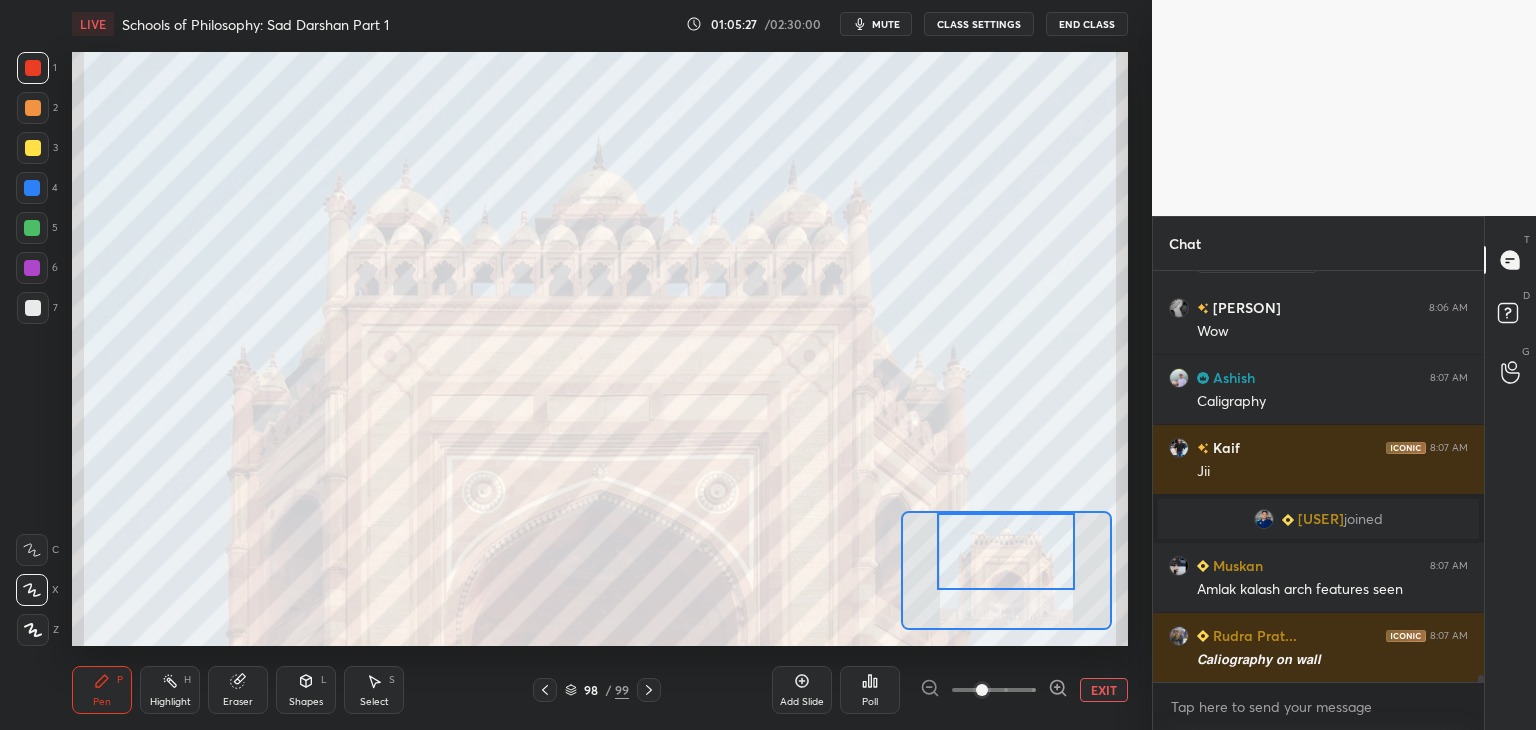 click at bounding box center [1006, 551] 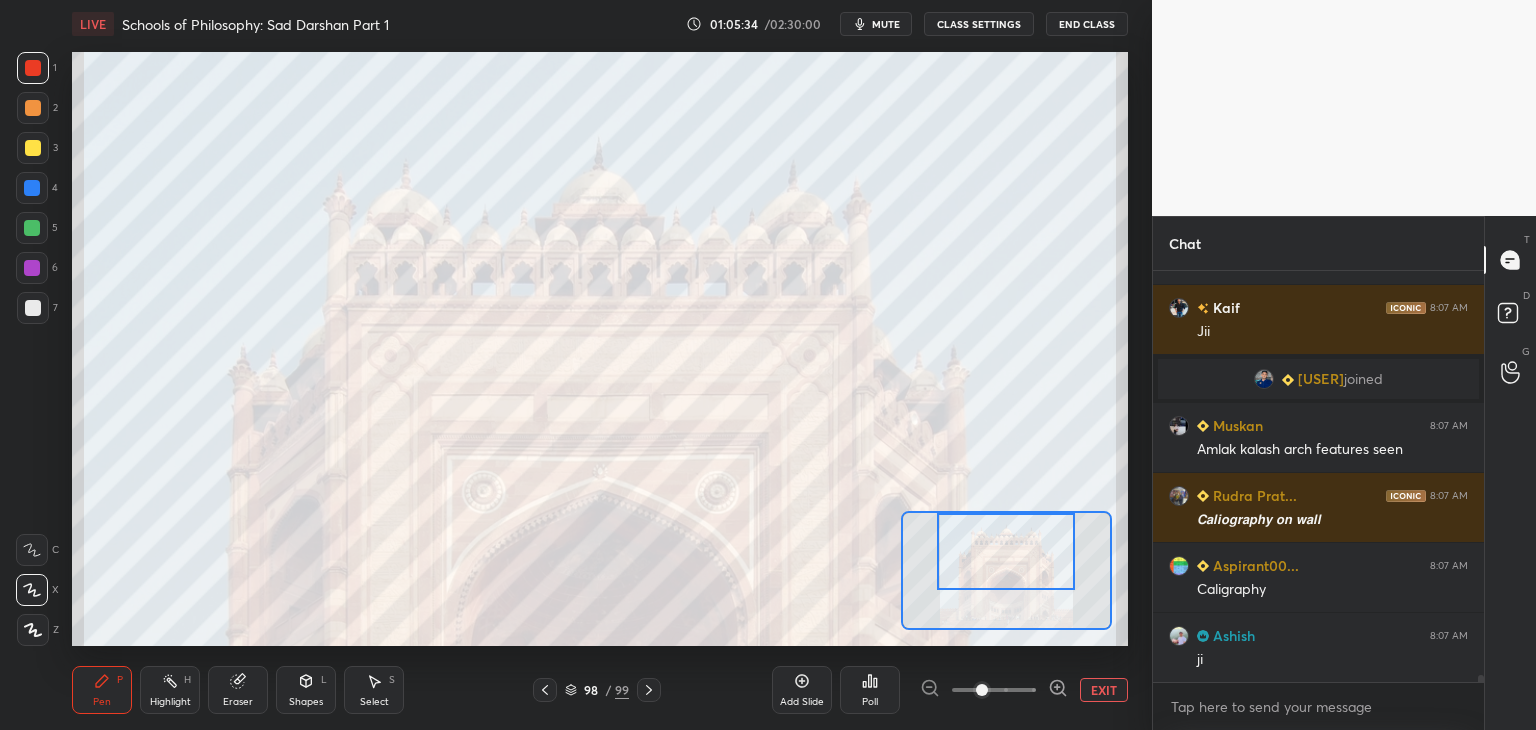 scroll, scrollTop: 22858, scrollLeft: 0, axis: vertical 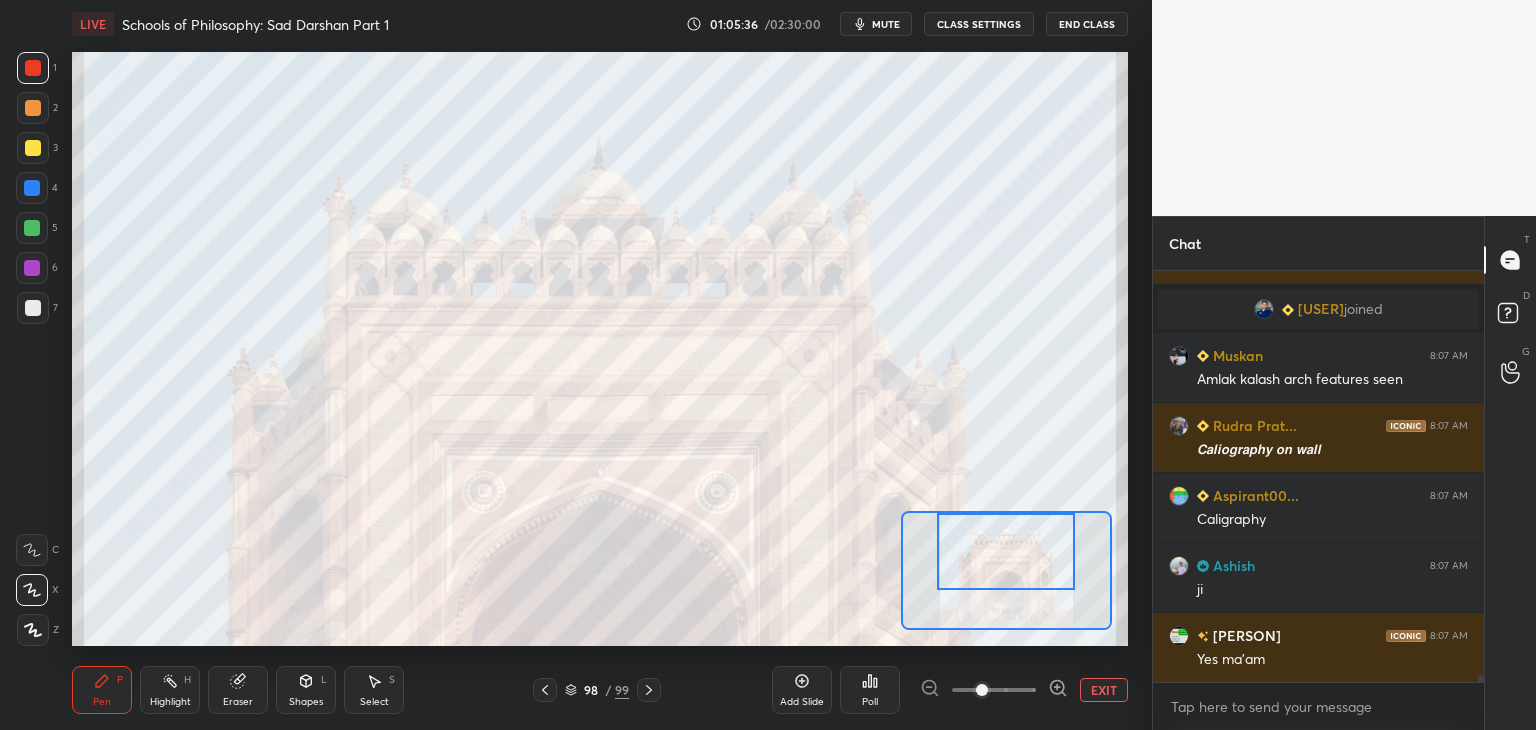 click on "EXIT" at bounding box center (1104, 690) 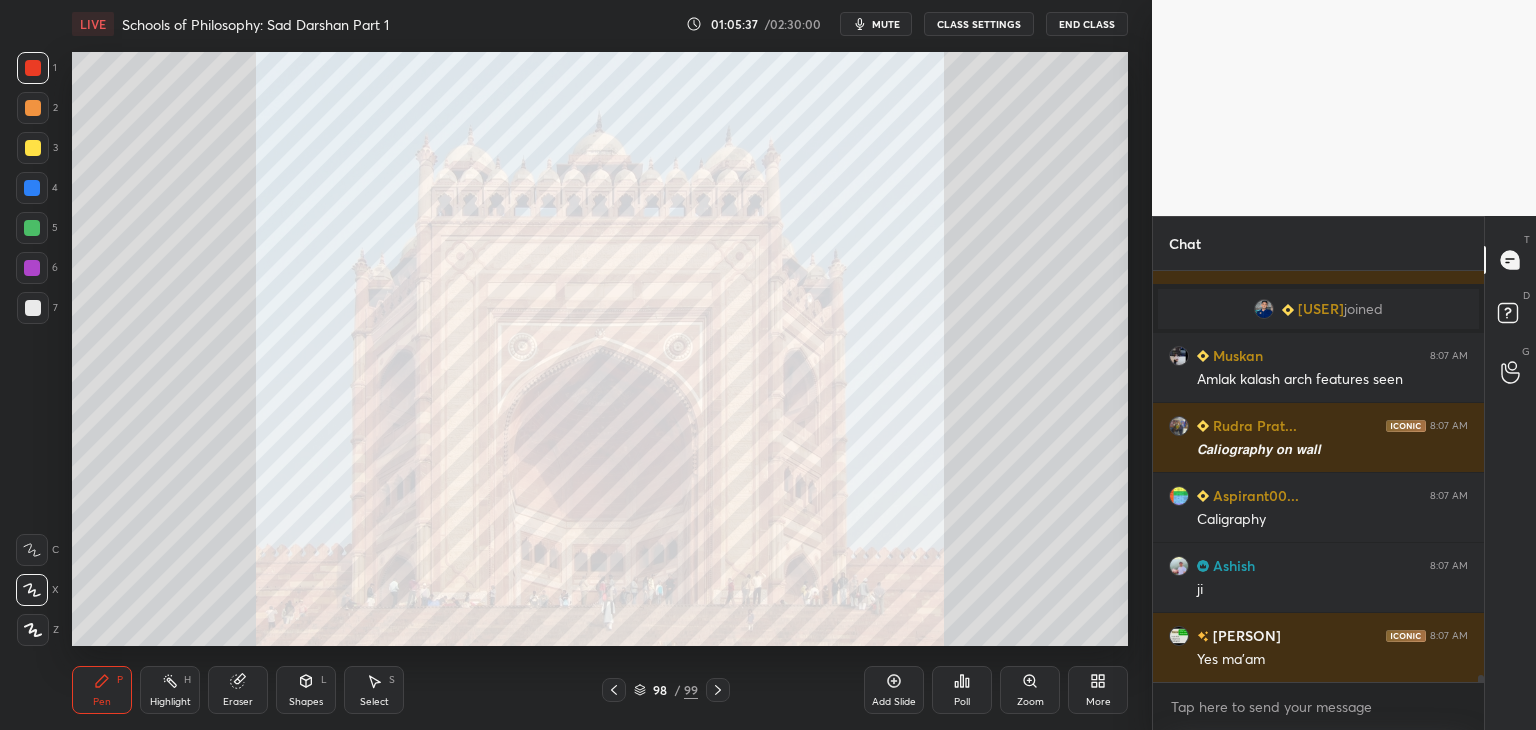 scroll, scrollTop: 22928, scrollLeft: 0, axis: vertical 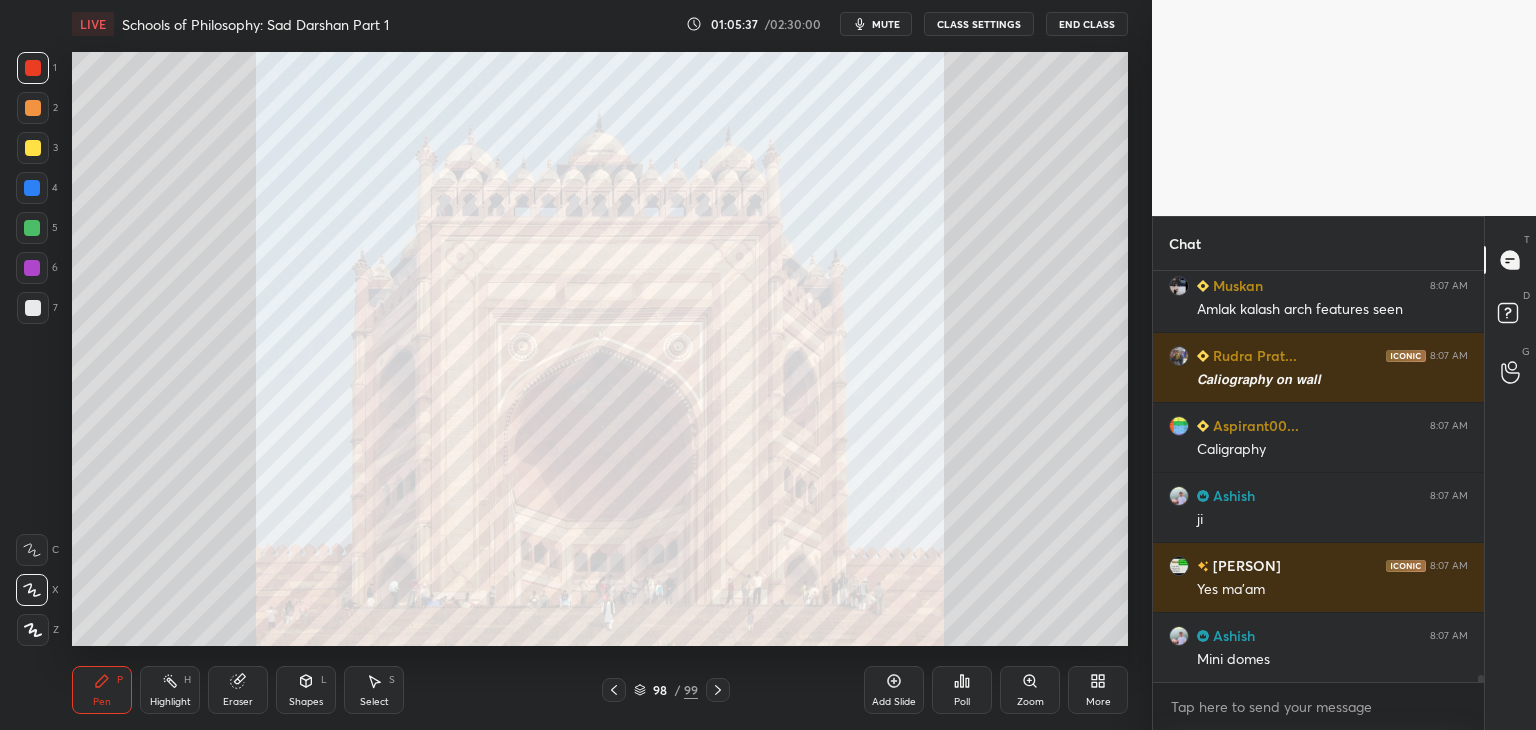 click 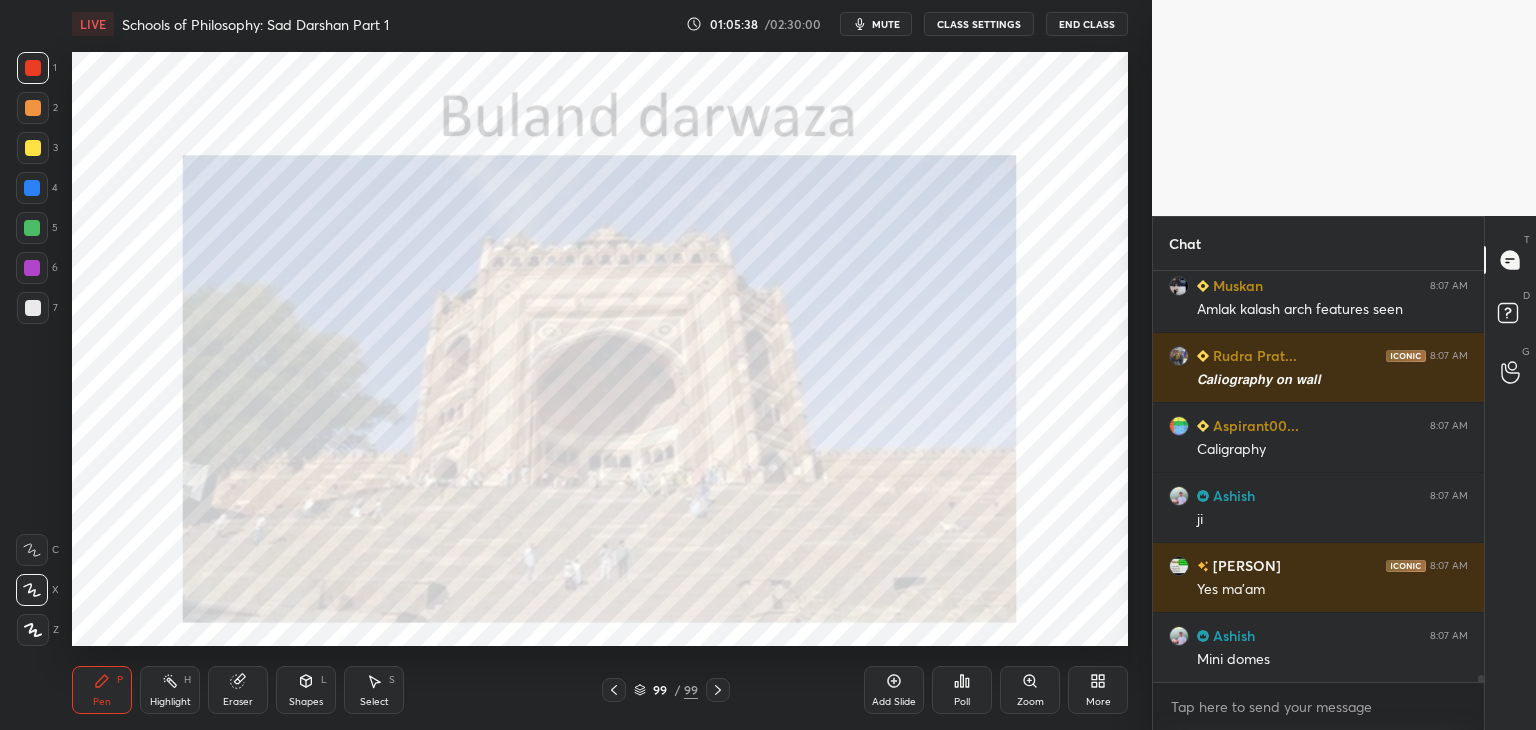 click 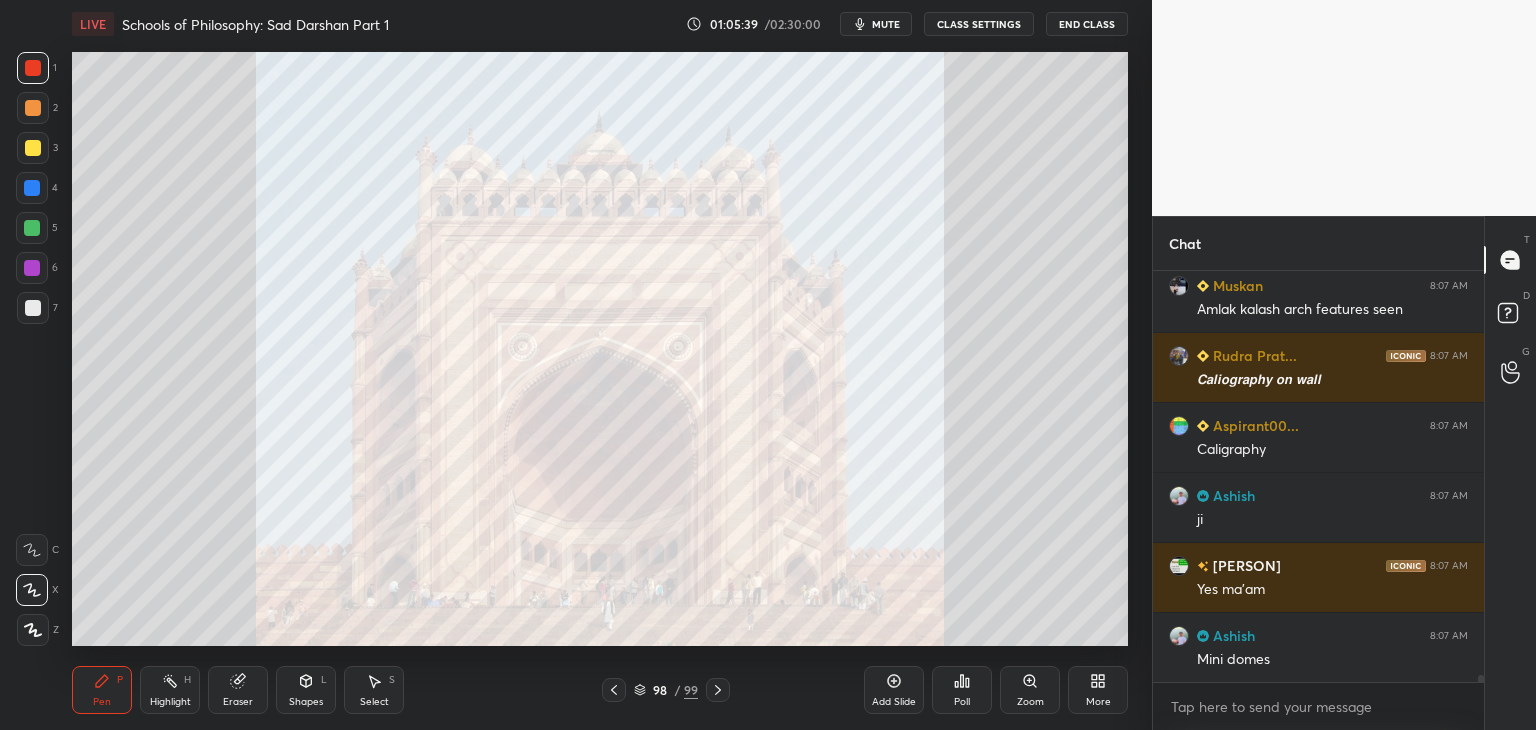 click 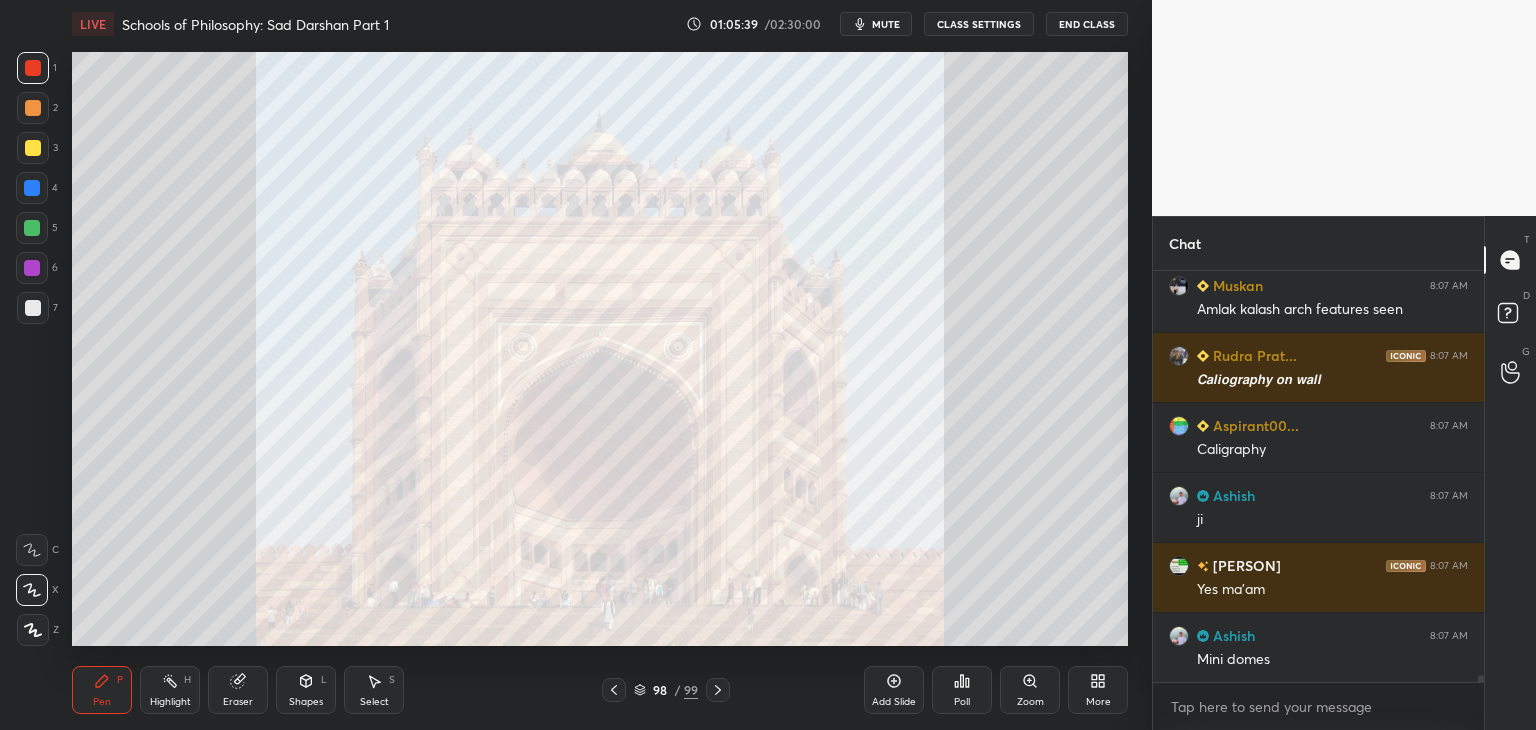 click 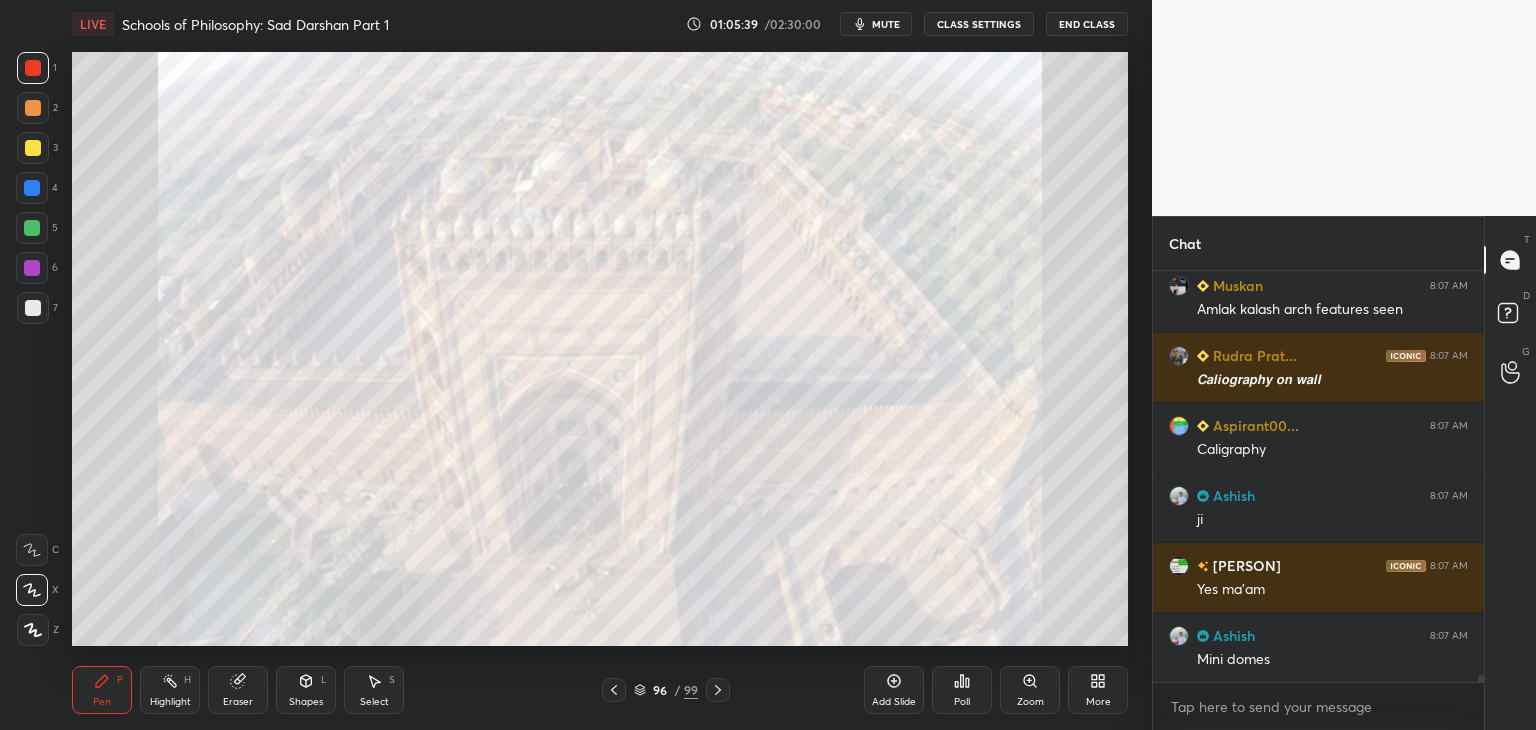 click 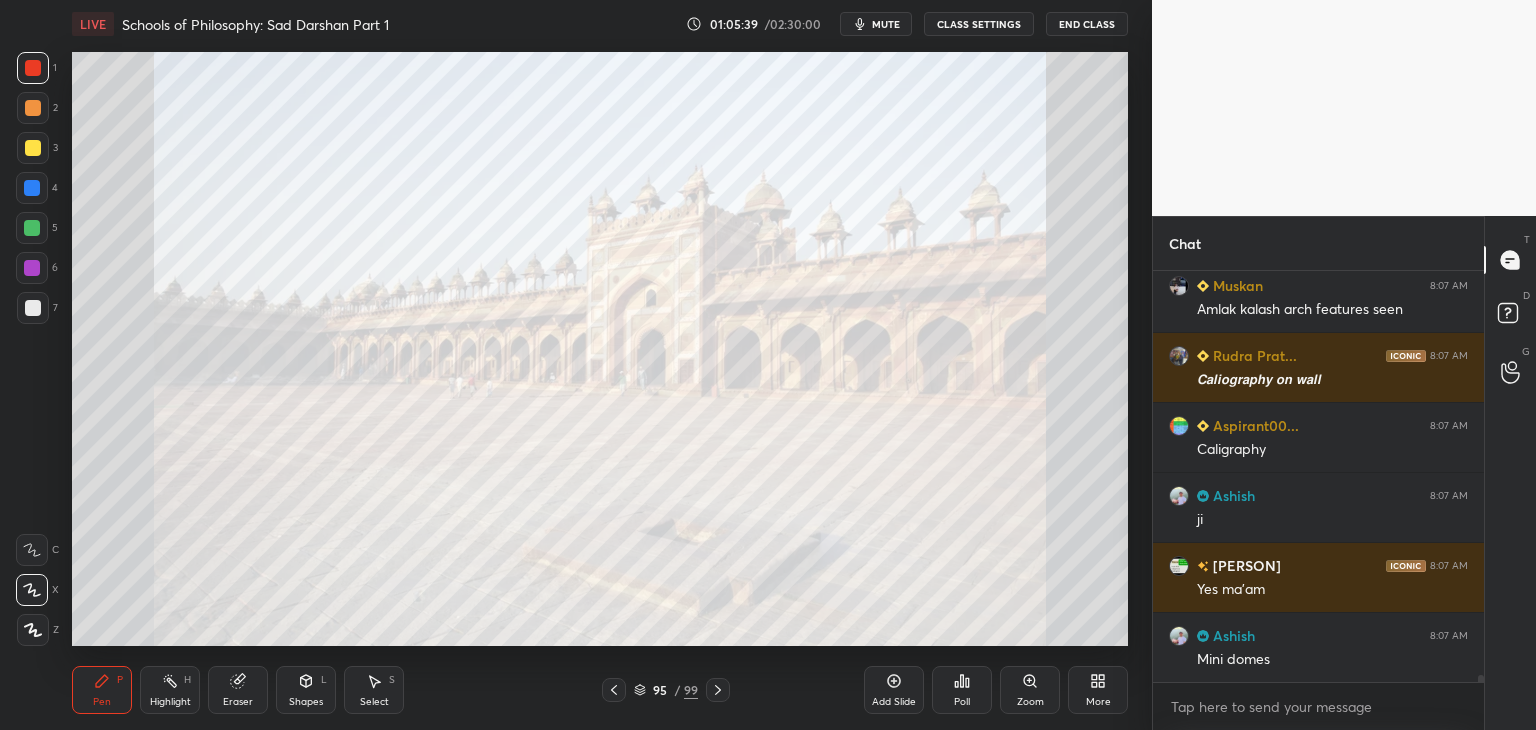 scroll, scrollTop: 22998, scrollLeft: 0, axis: vertical 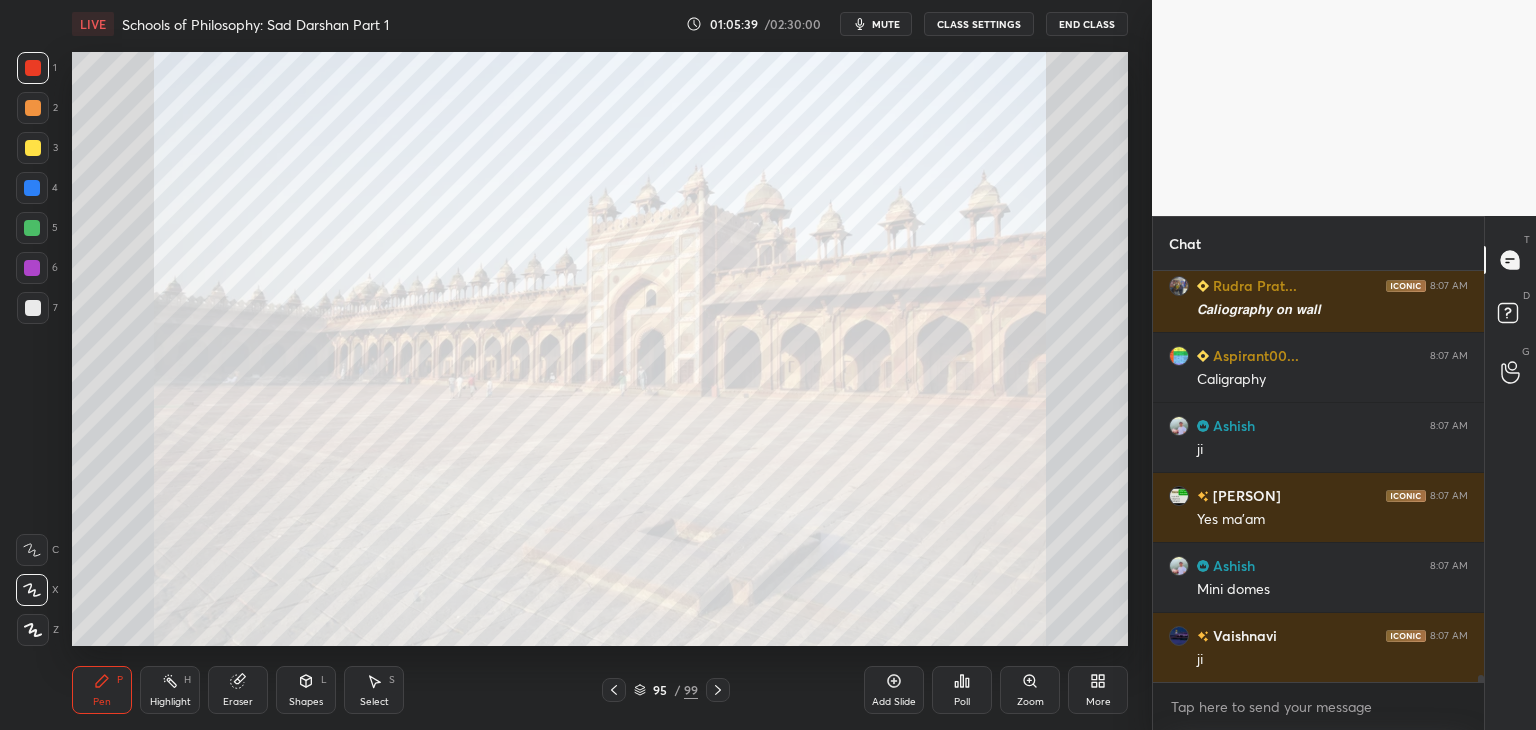 click 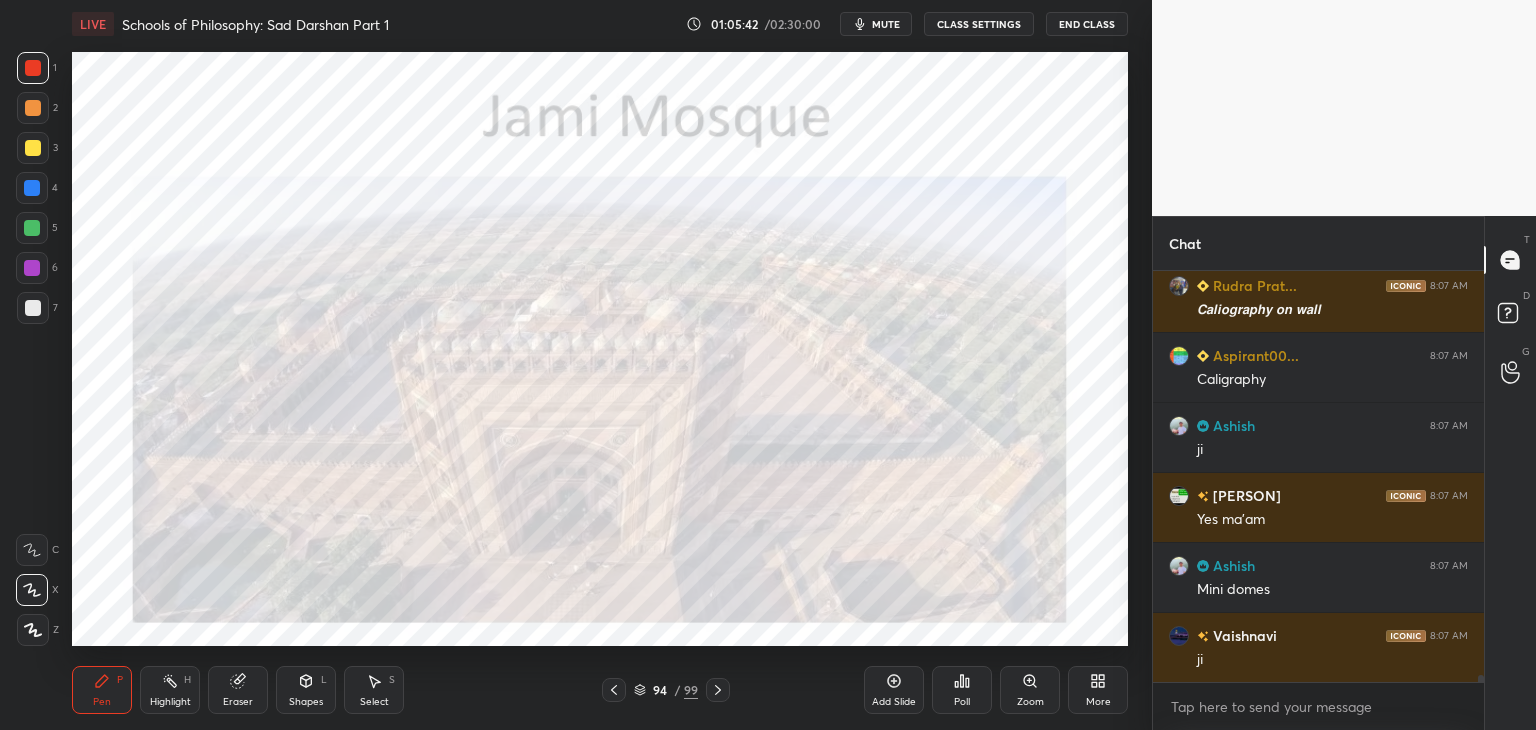 scroll, scrollTop: 23068, scrollLeft: 0, axis: vertical 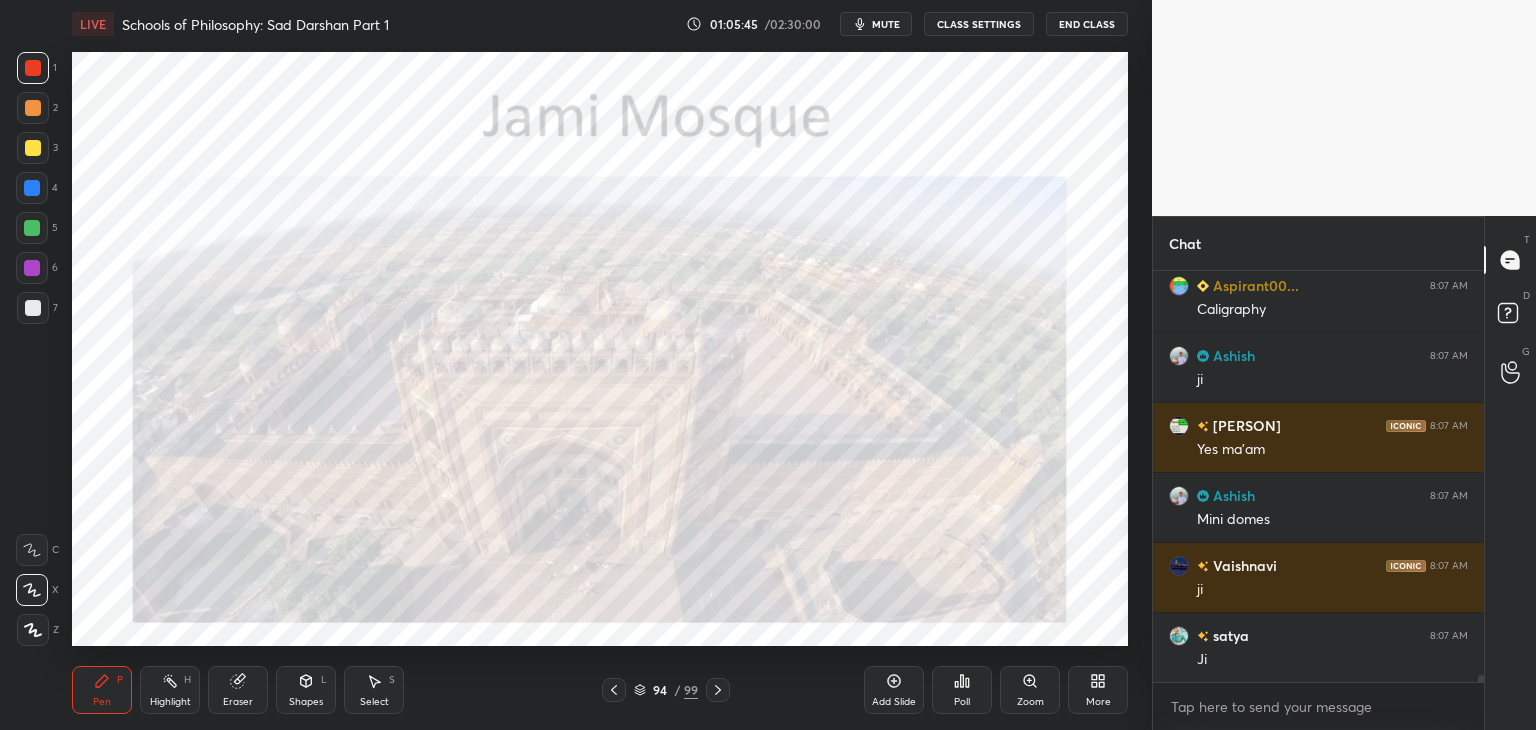 click 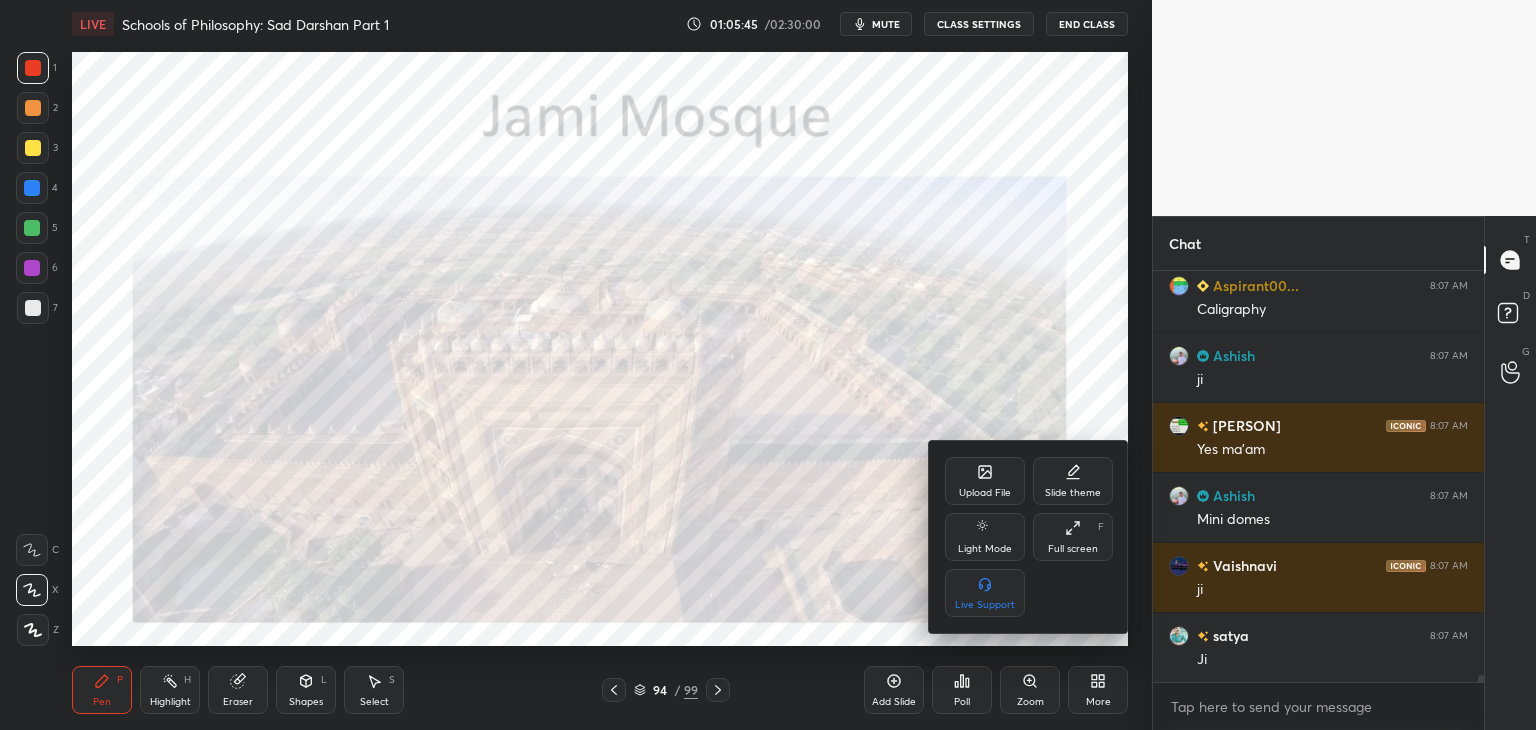click on "Upload File" at bounding box center [985, 481] 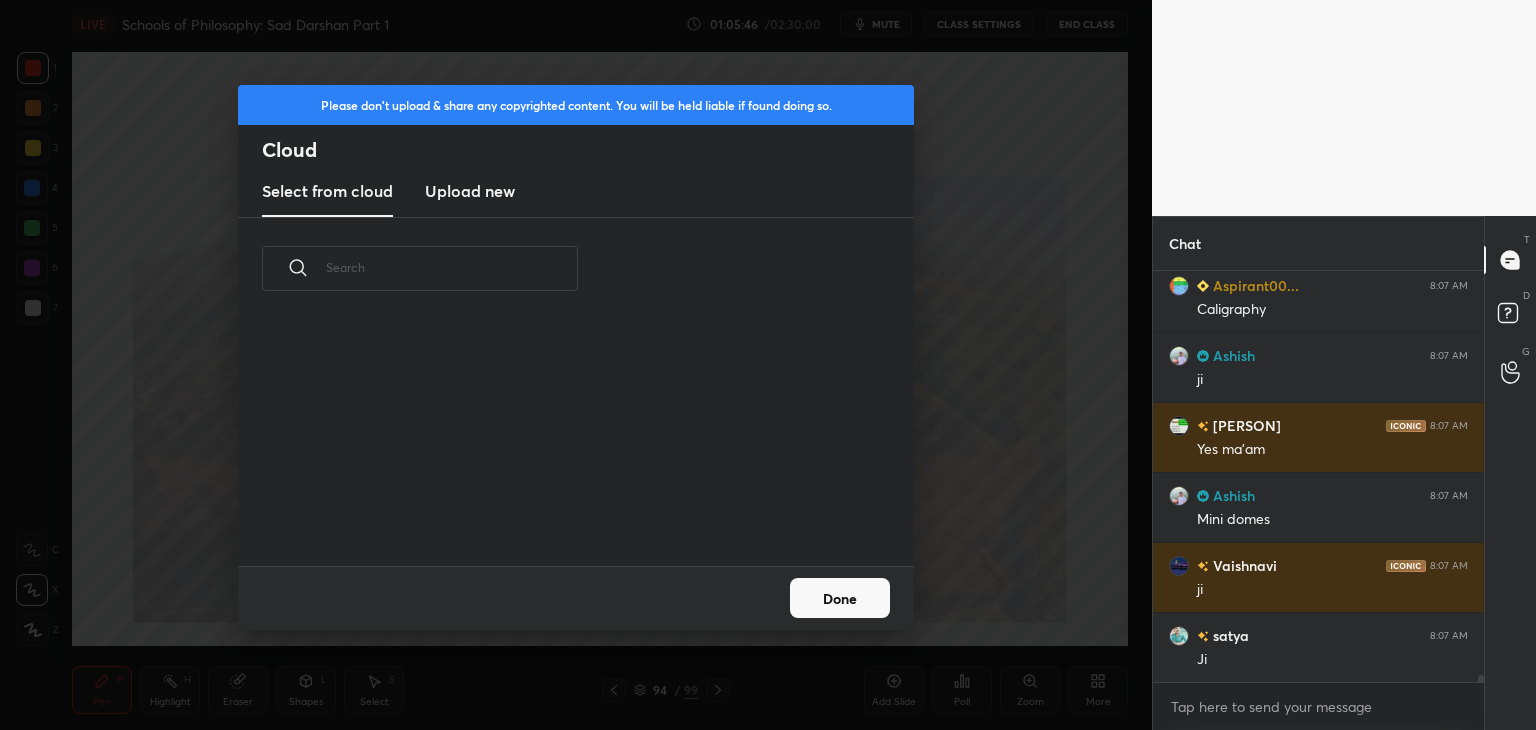 scroll, scrollTop: 5, scrollLeft: 10, axis: both 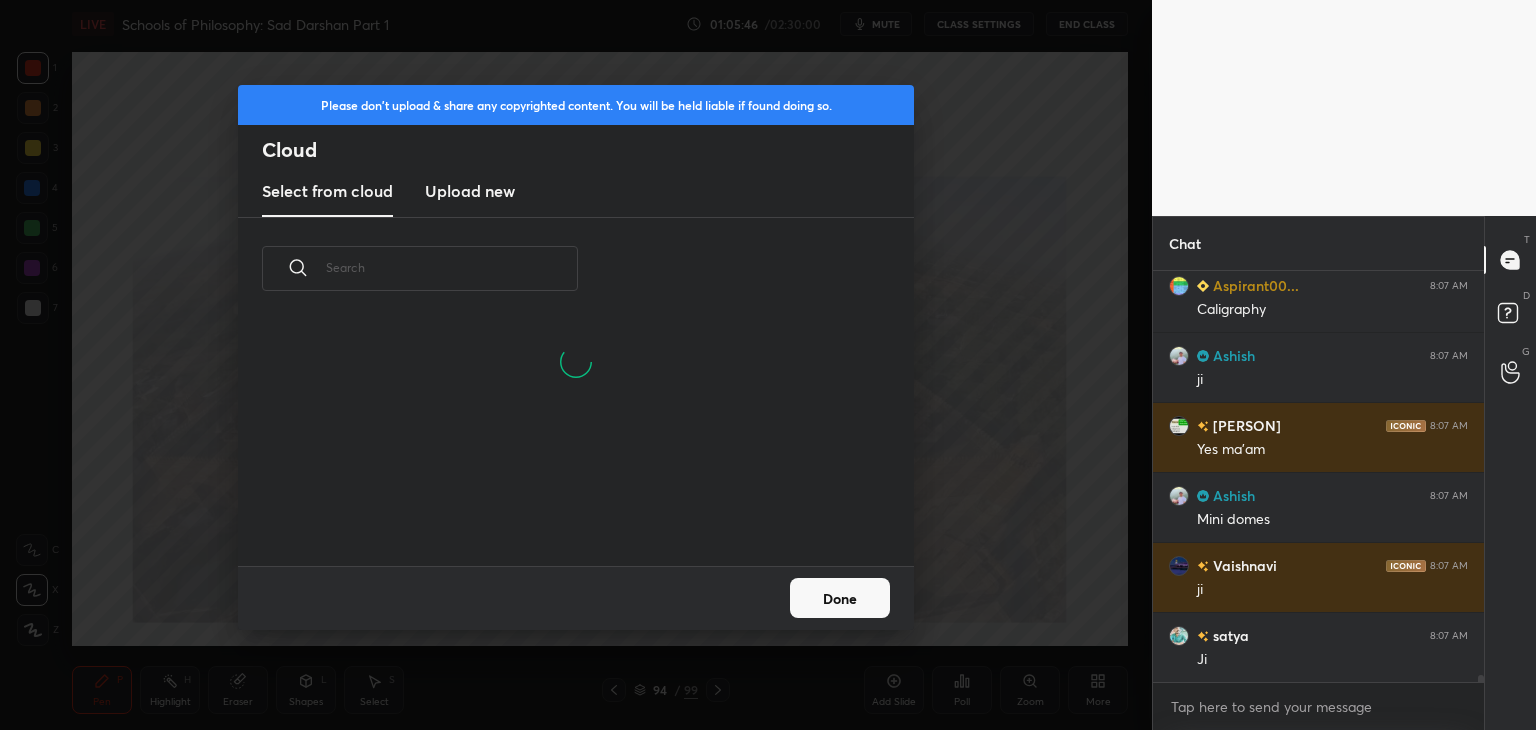 click on "Upload new" at bounding box center (470, 191) 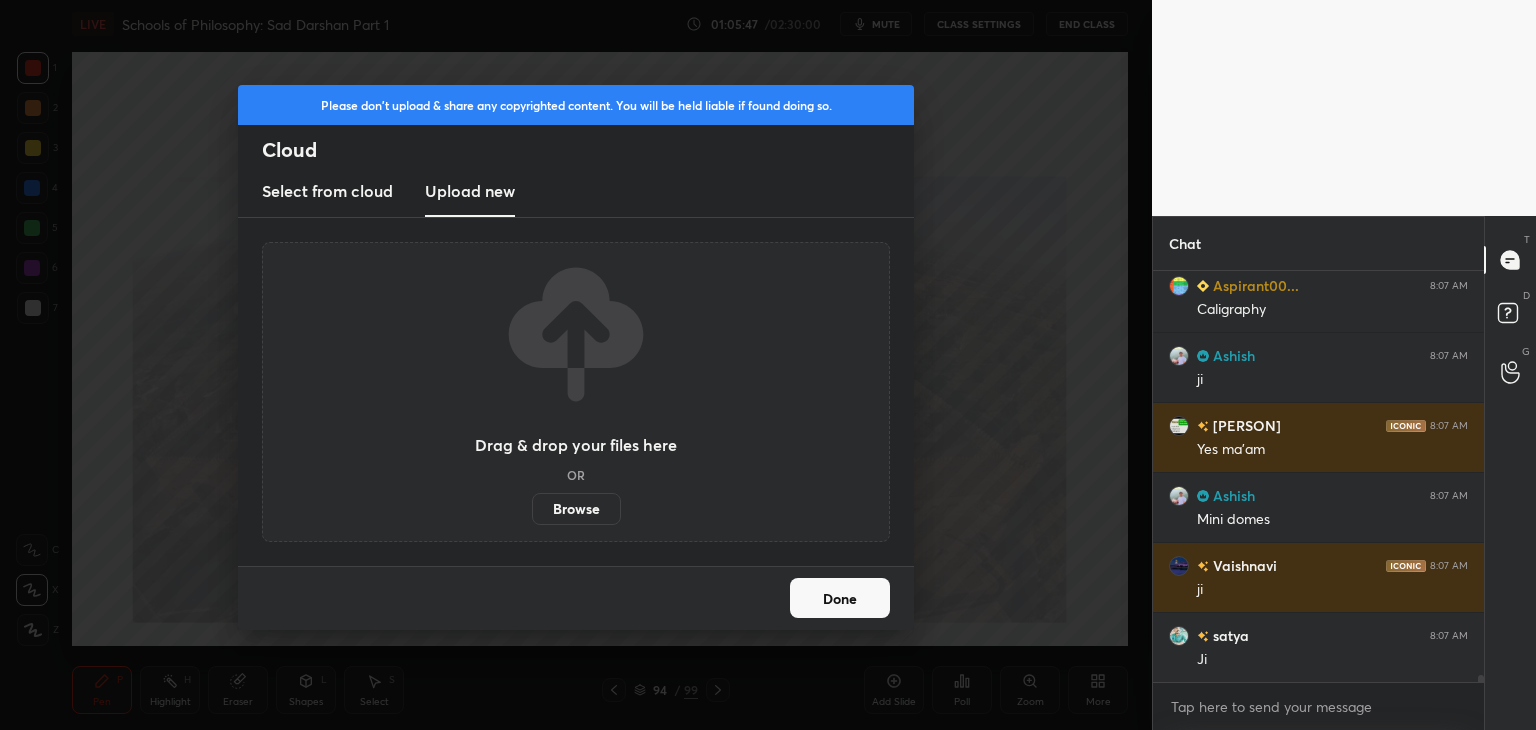 click on "Browse" at bounding box center (576, 509) 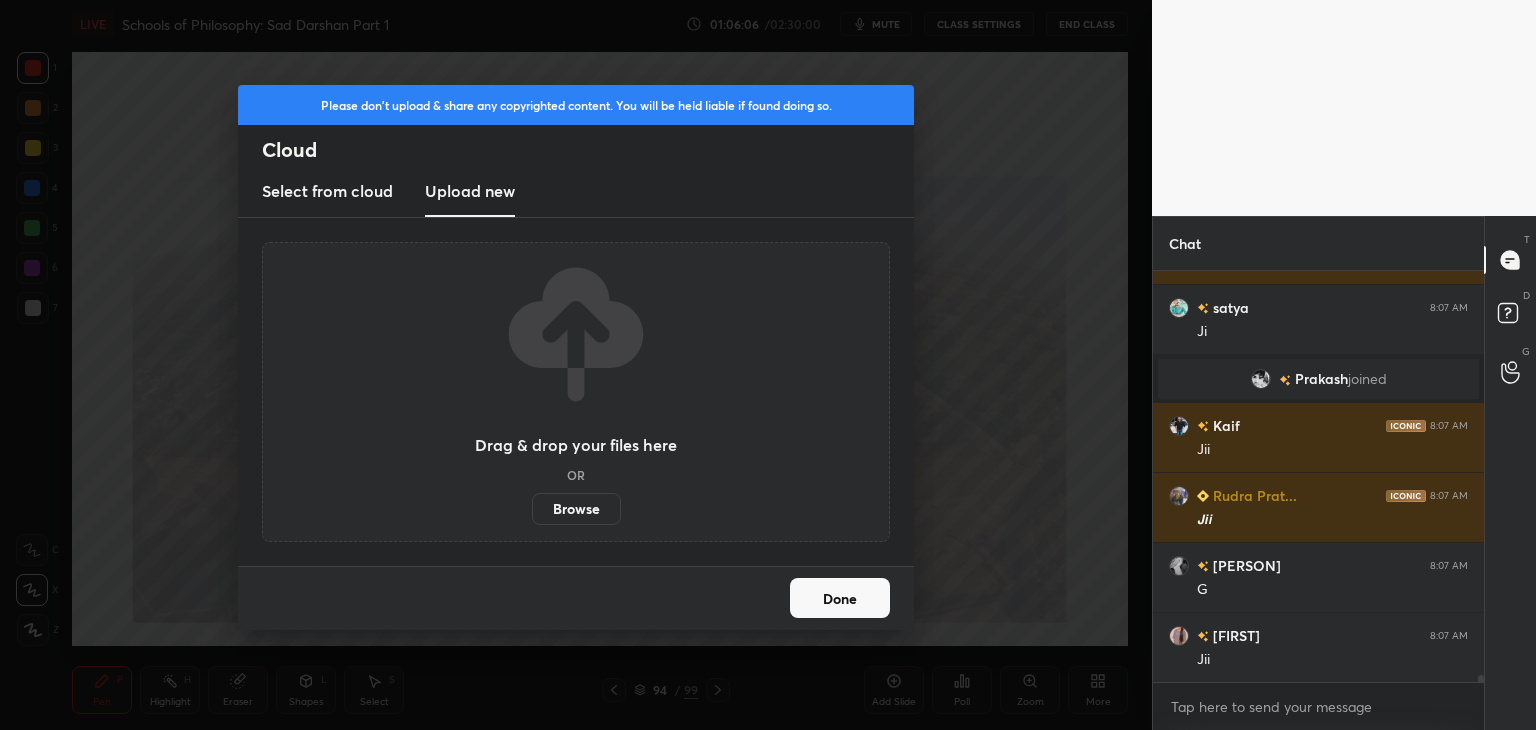 scroll, scrollTop: 23306, scrollLeft: 0, axis: vertical 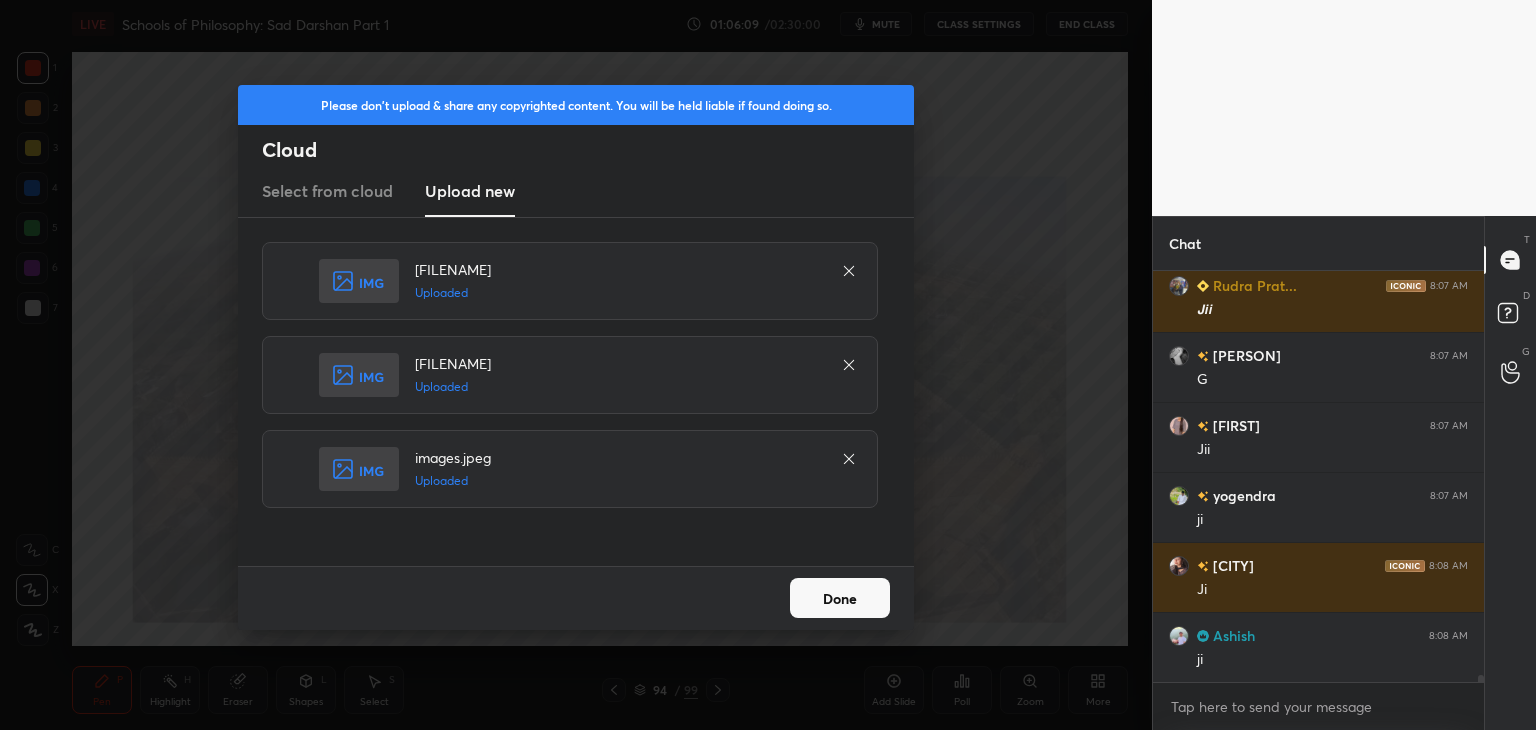 click on "Done" at bounding box center (840, 598) 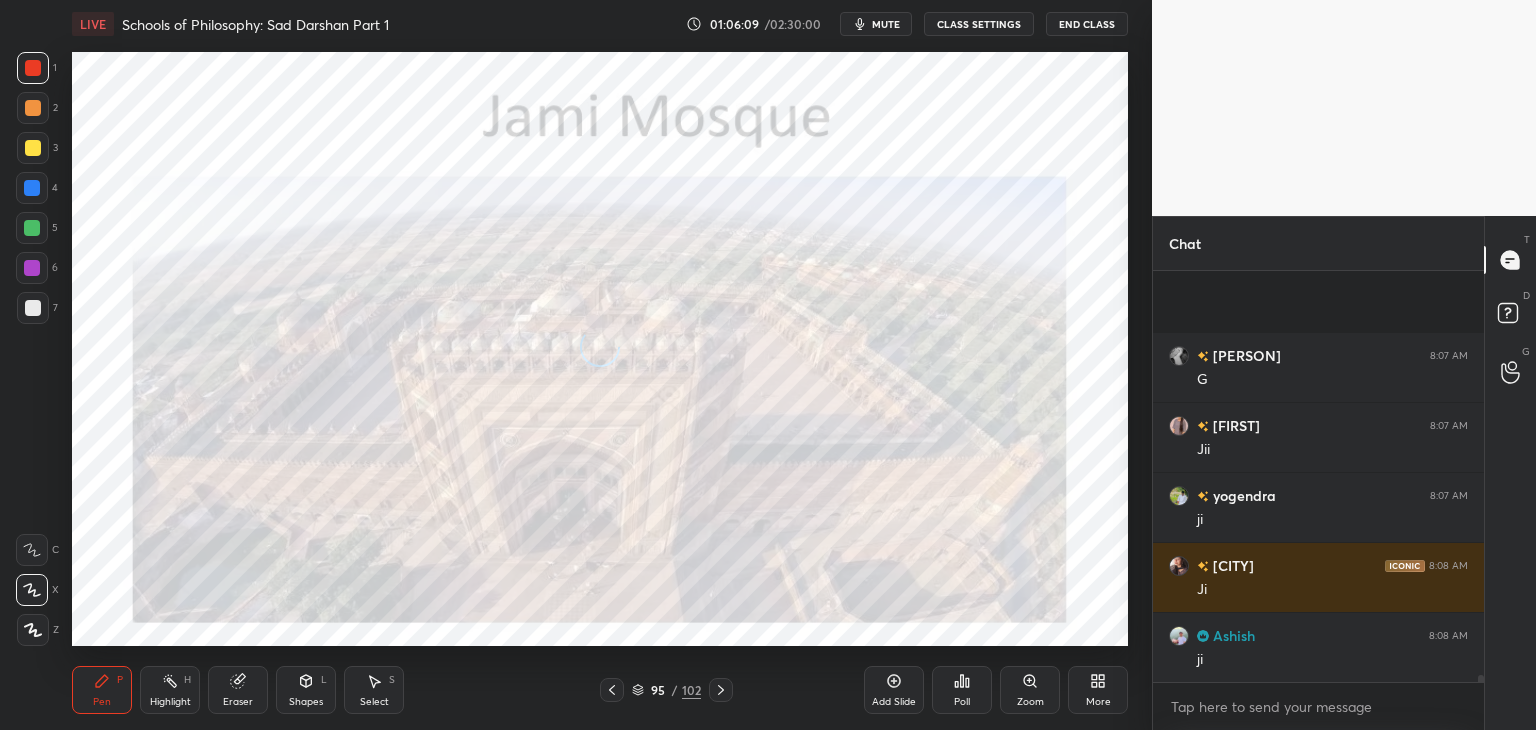 scroll, scrollTop: 23586, scrollLeft: 0, axis: vertical 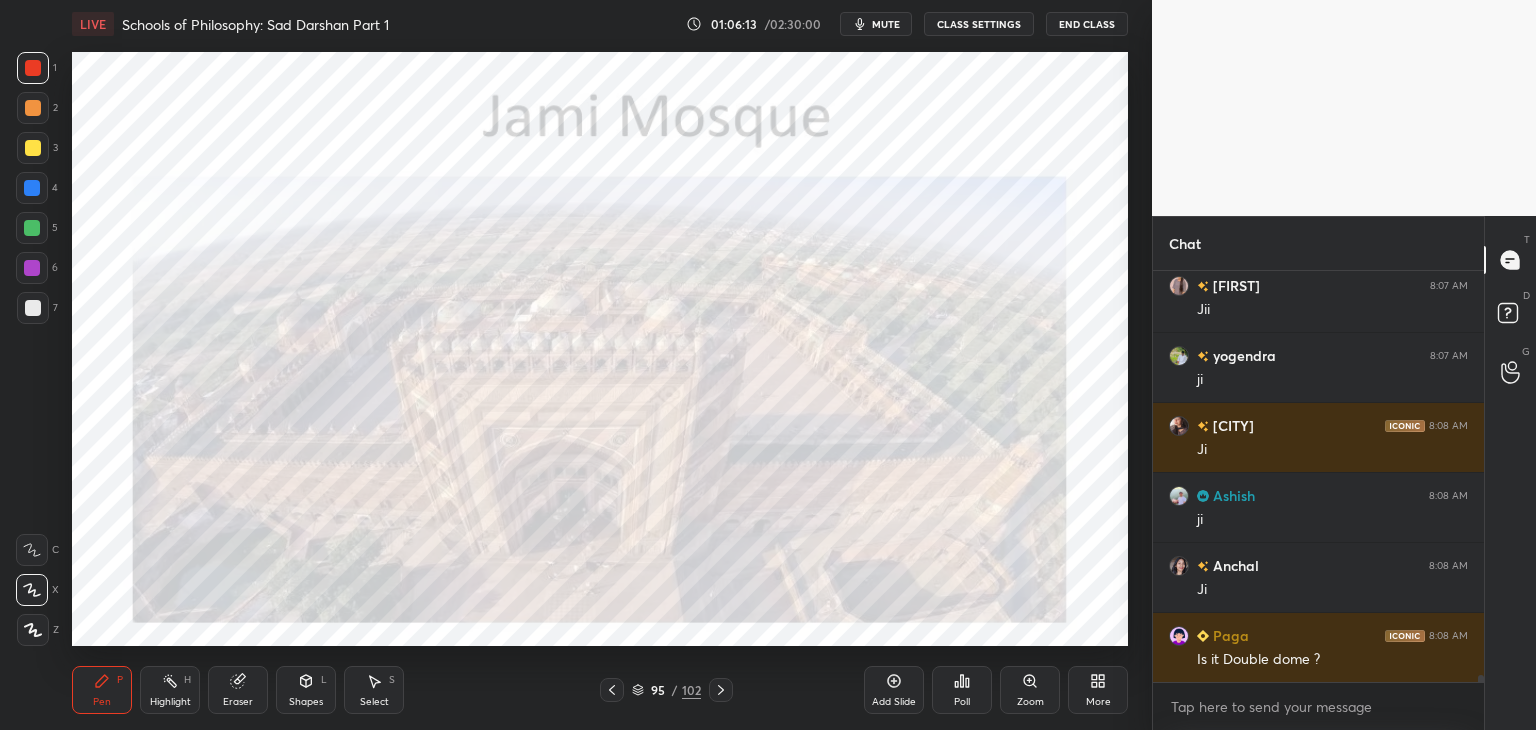 click 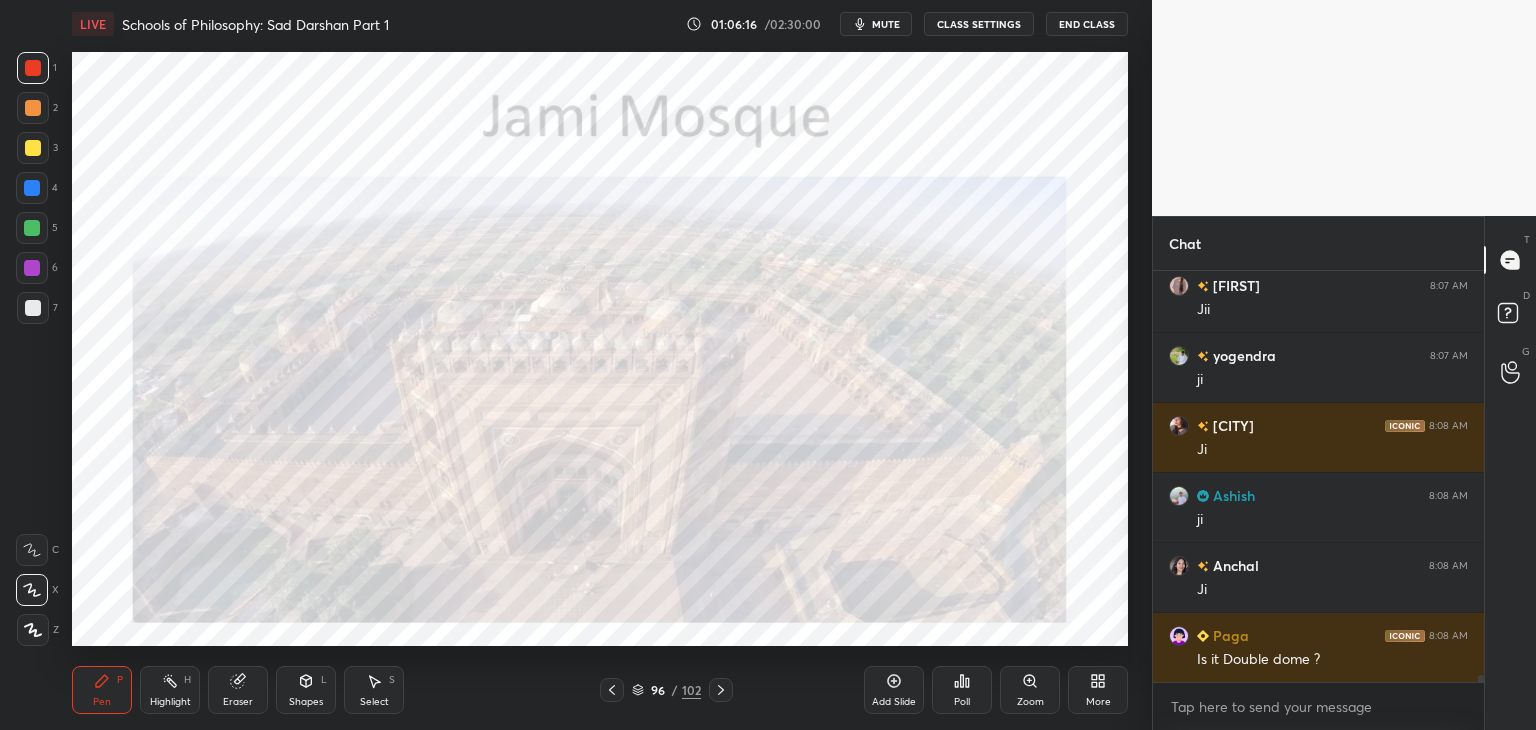 click 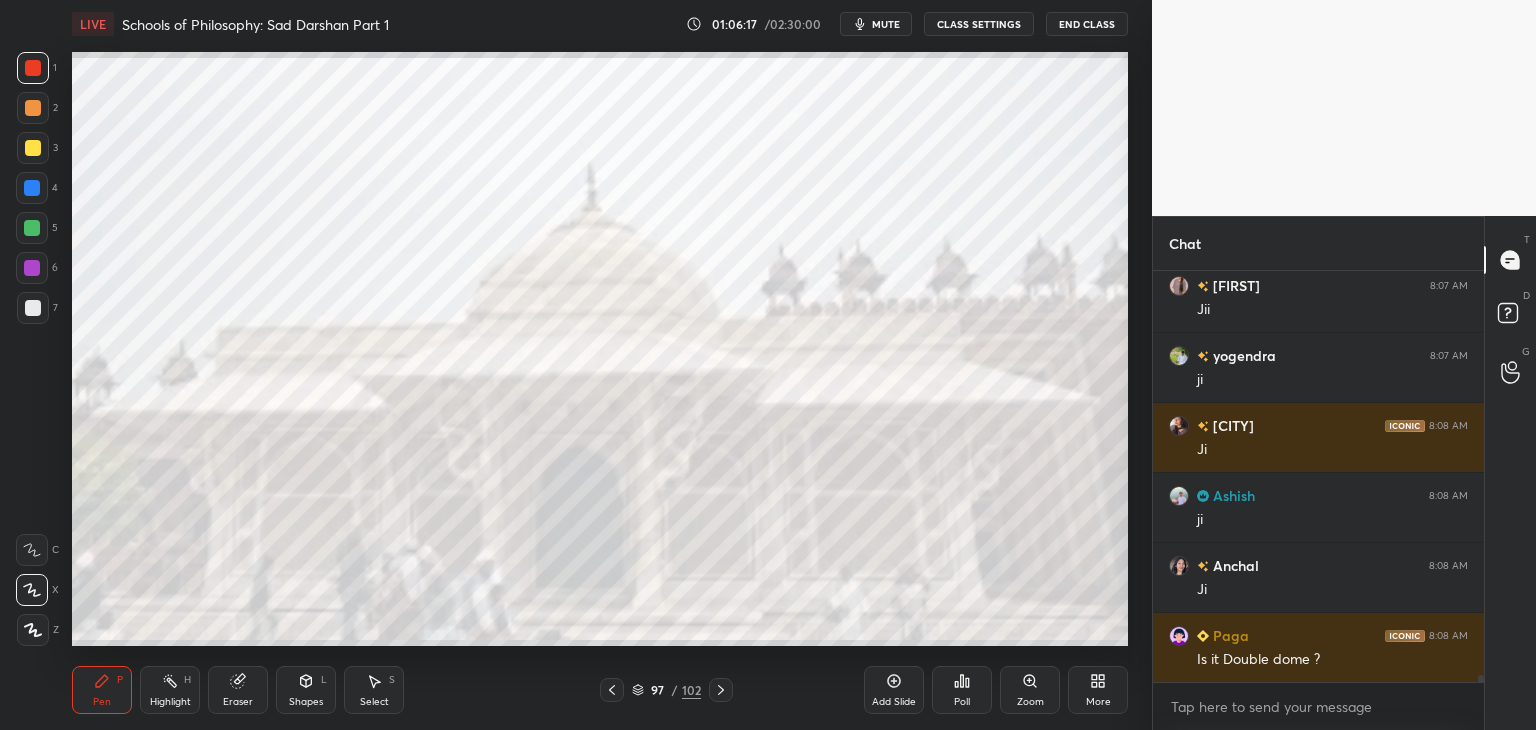 scroll, scrollTop: 23656, scrollLeft: 0, axis: vertical 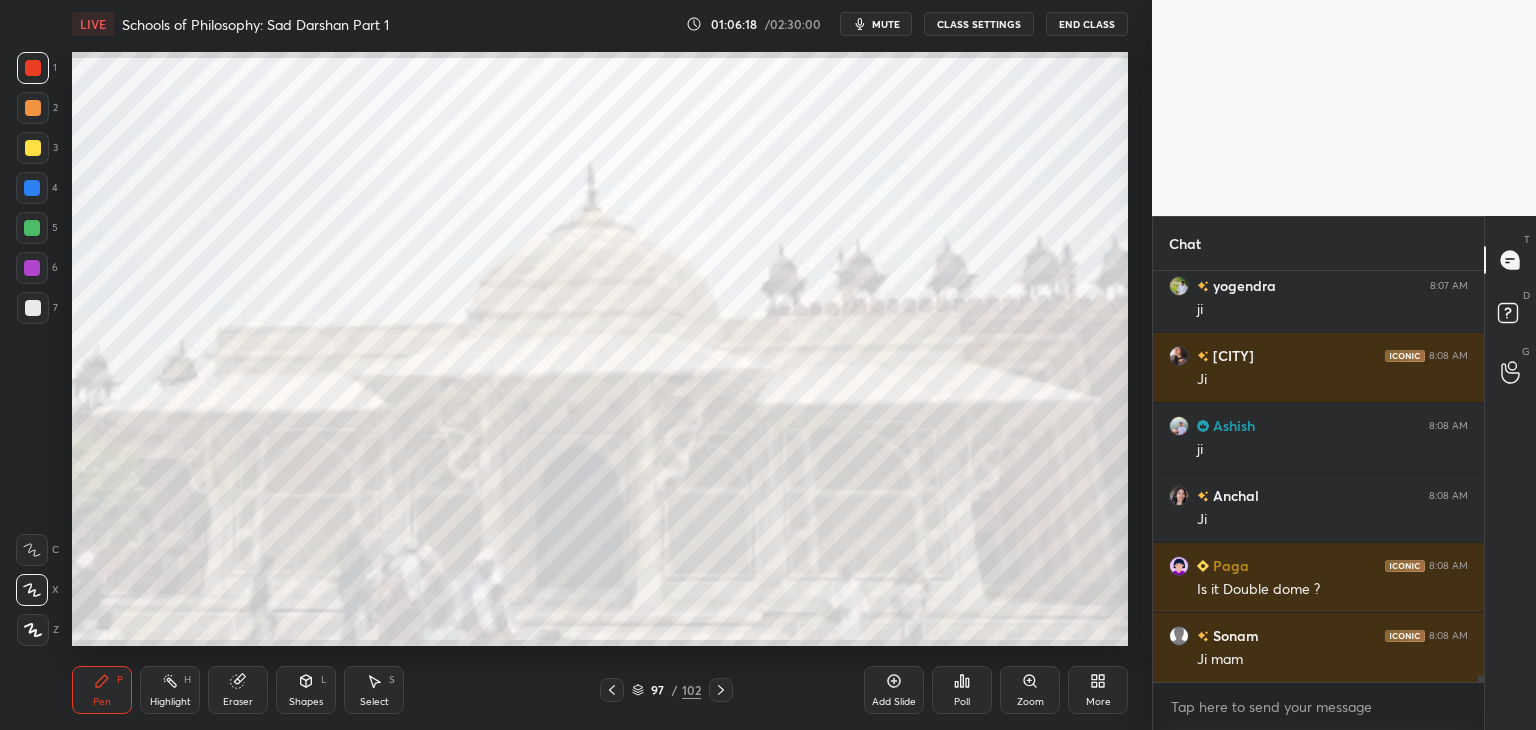 click 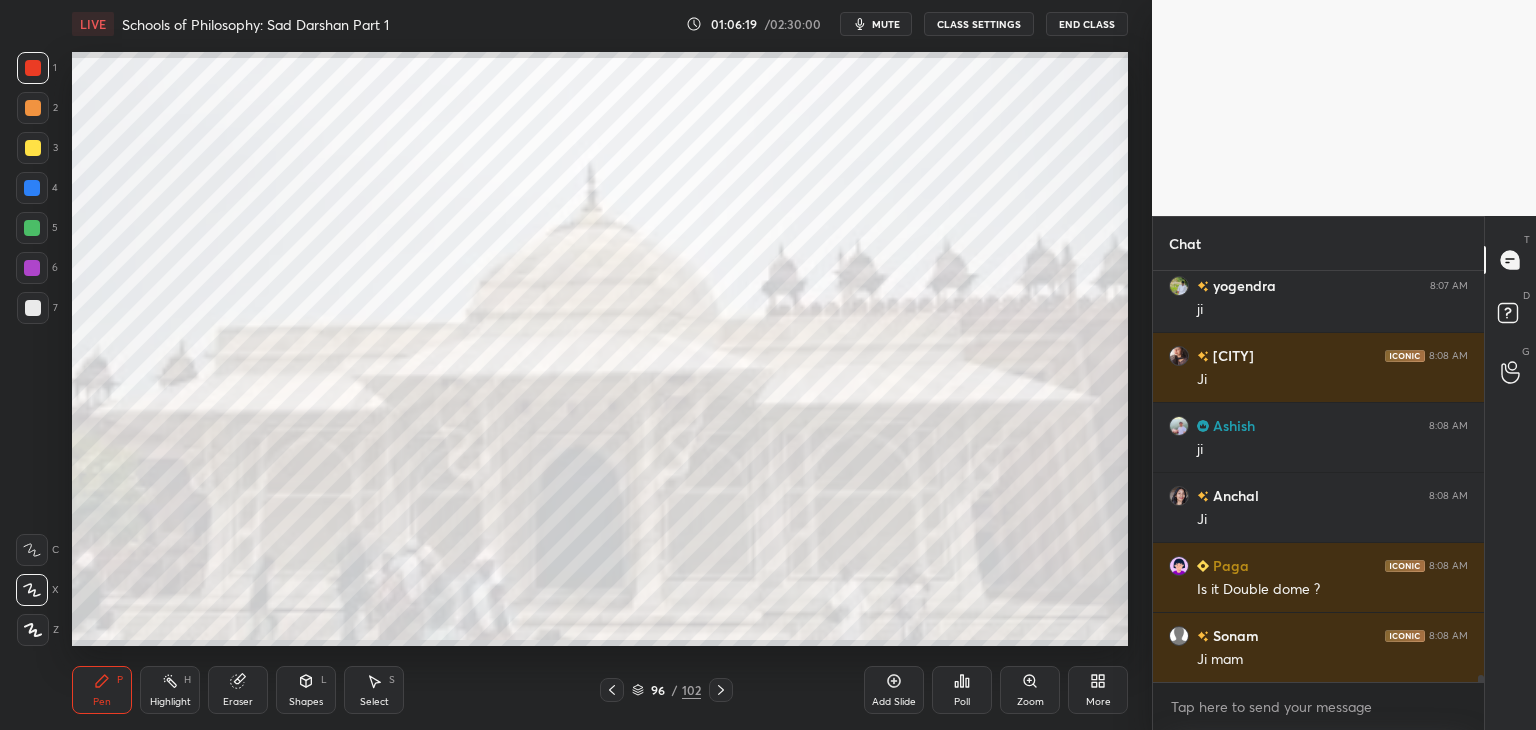 click 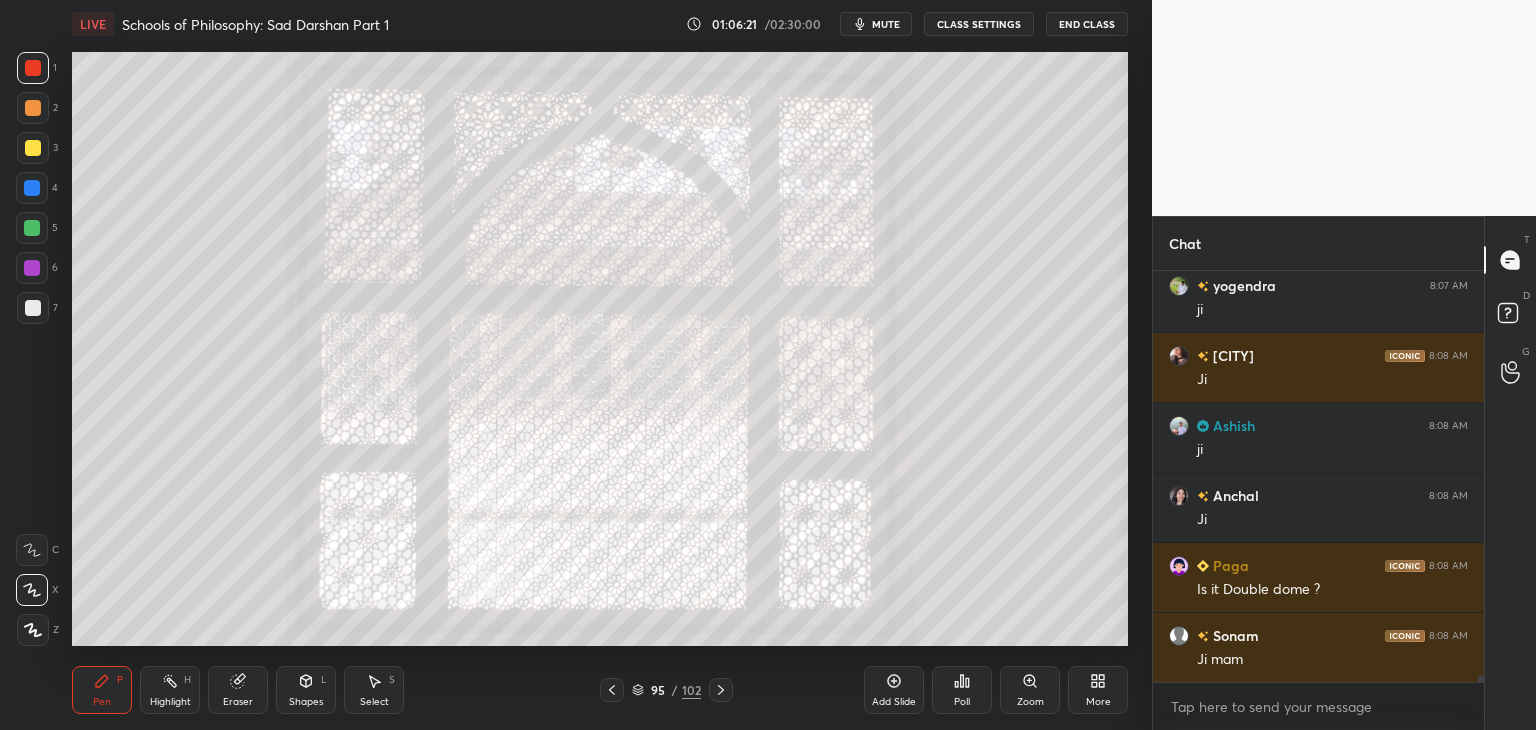 click 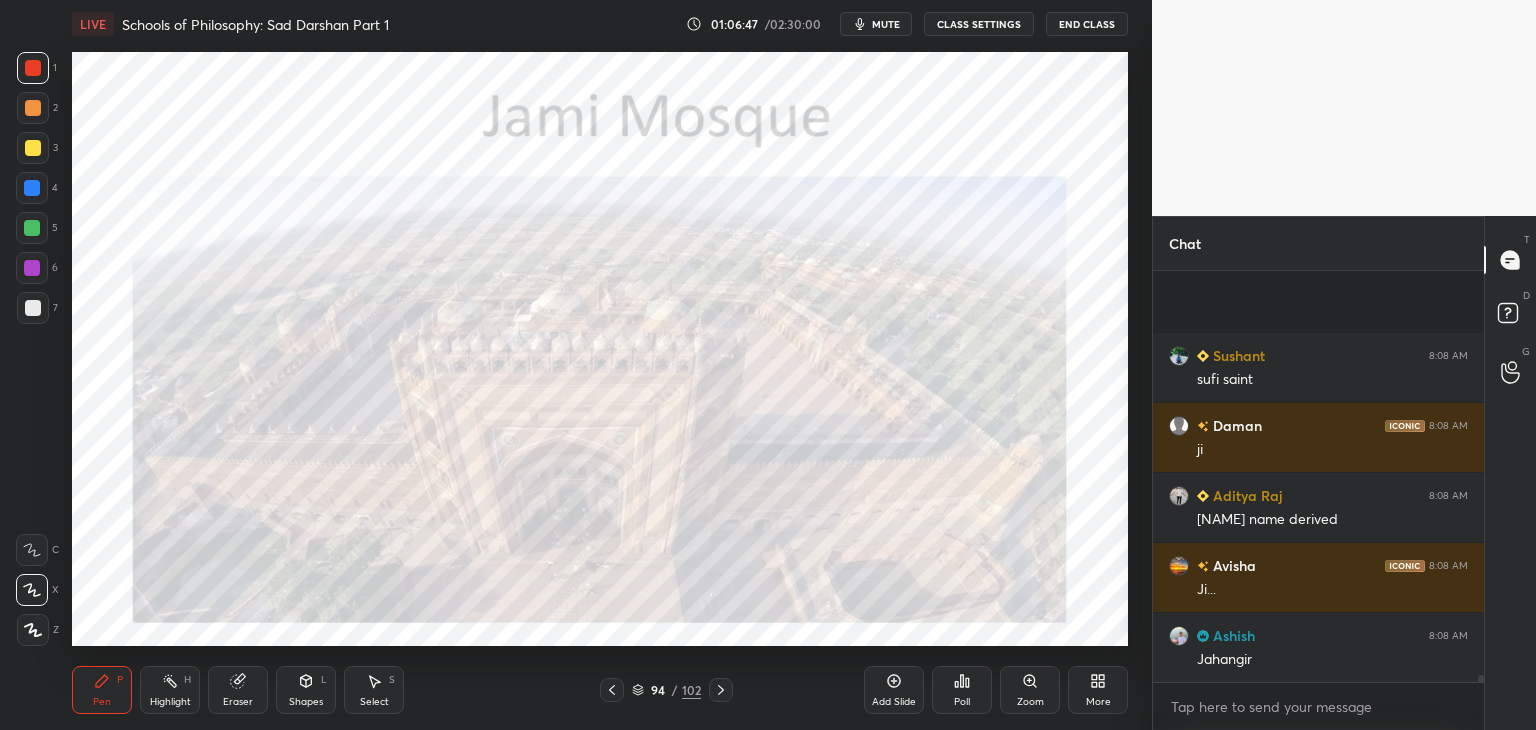 scroll, scrollTop: 24356, scrollLeft: 0, axis: vertical 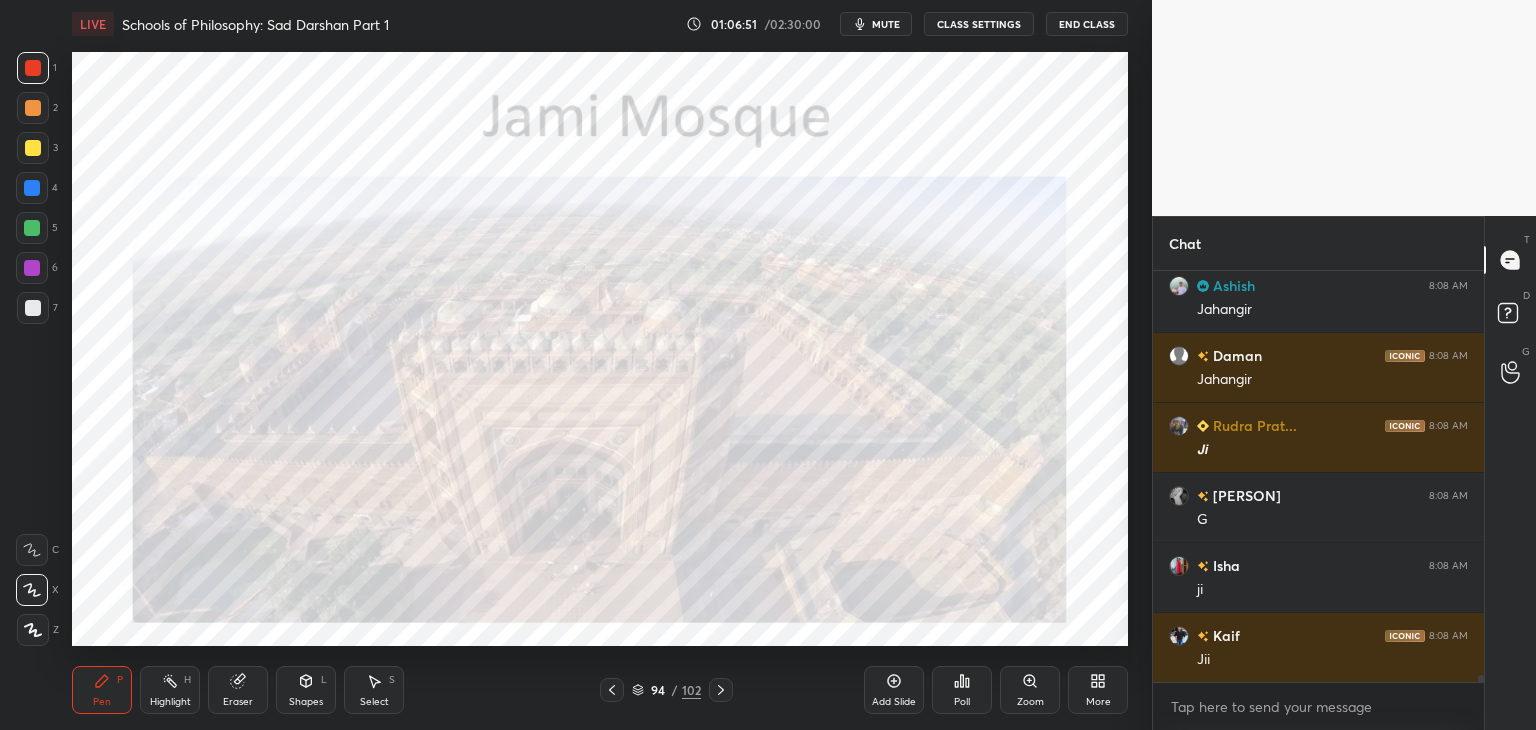 click 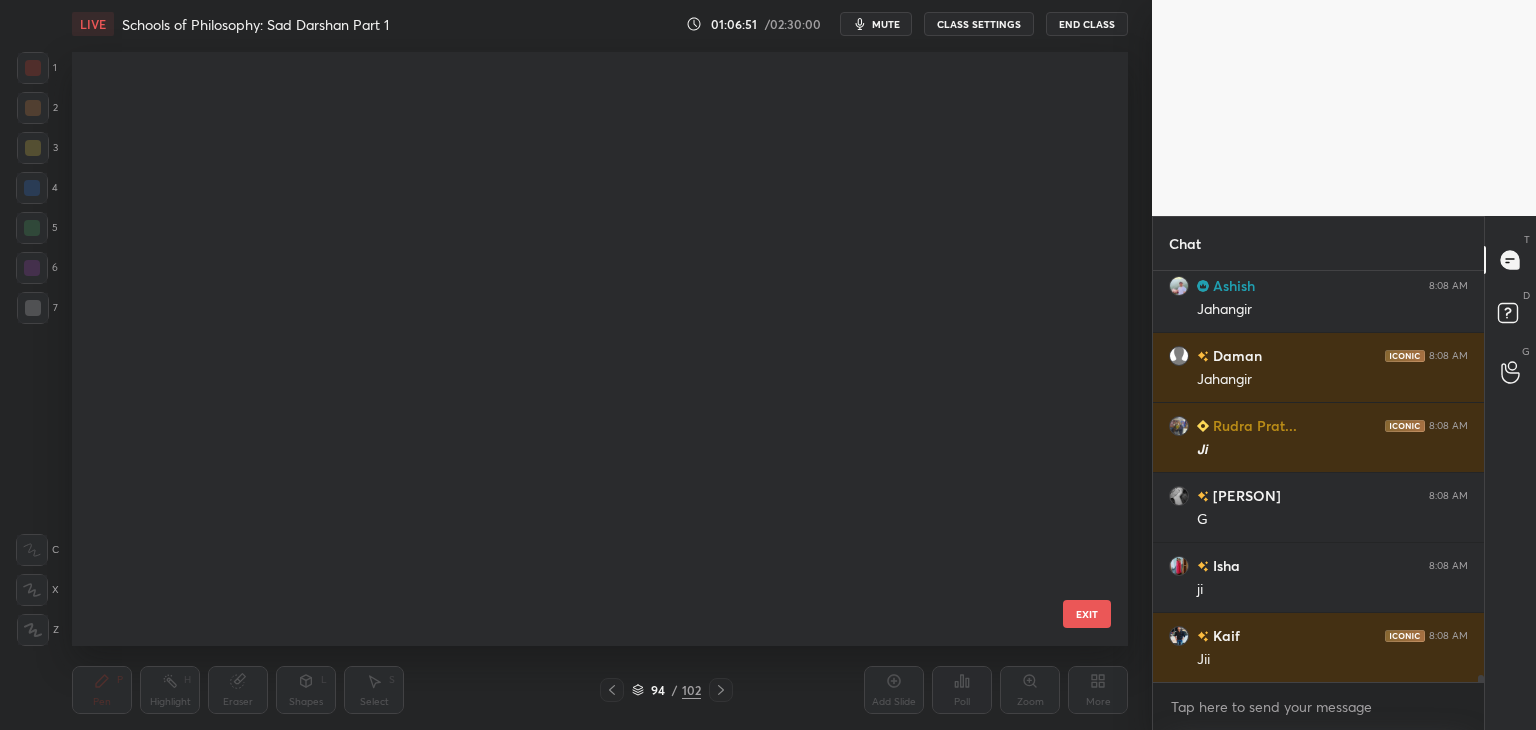 scroll, scrollTop: 24636, scrollLeft: 0, axis: vertical 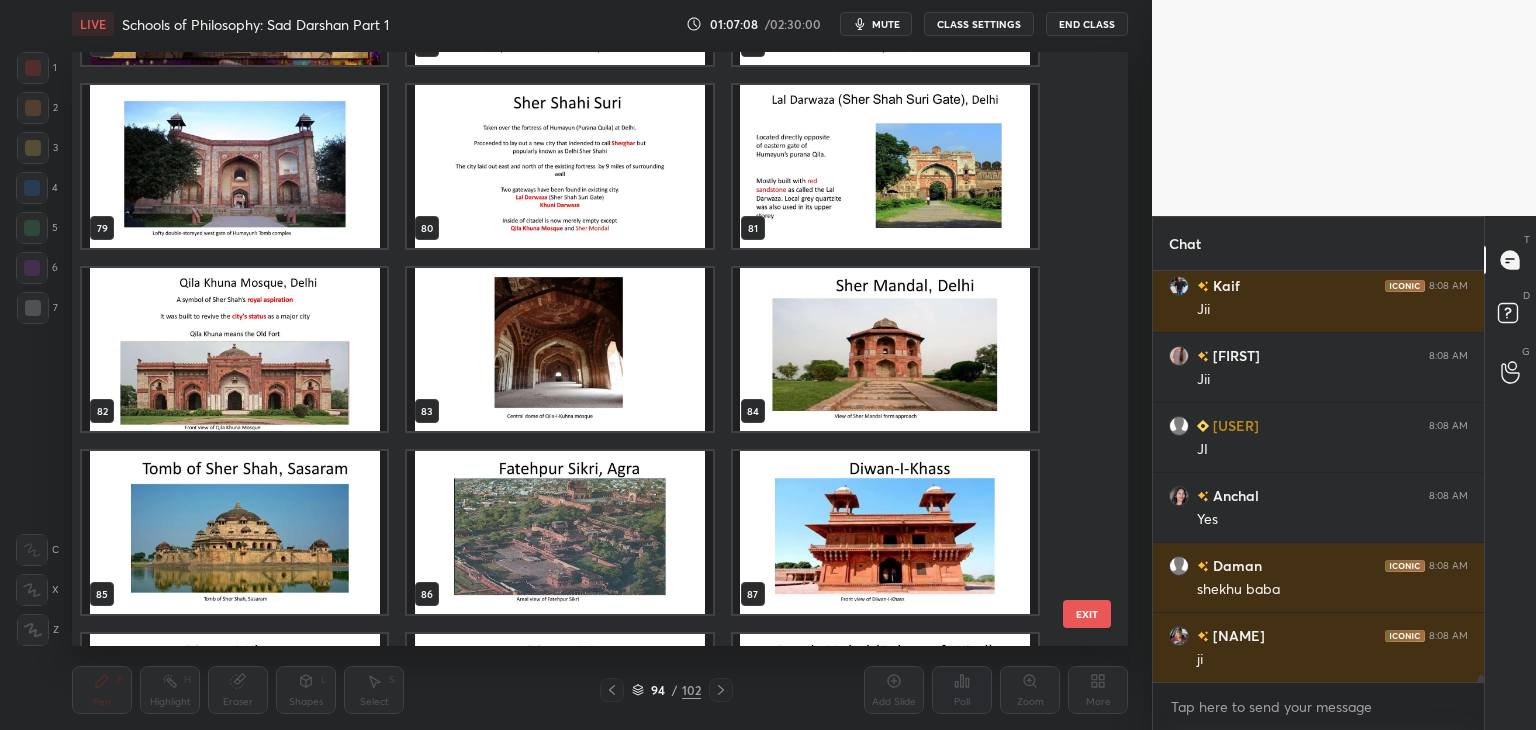 click at bounding box center [559, 532] 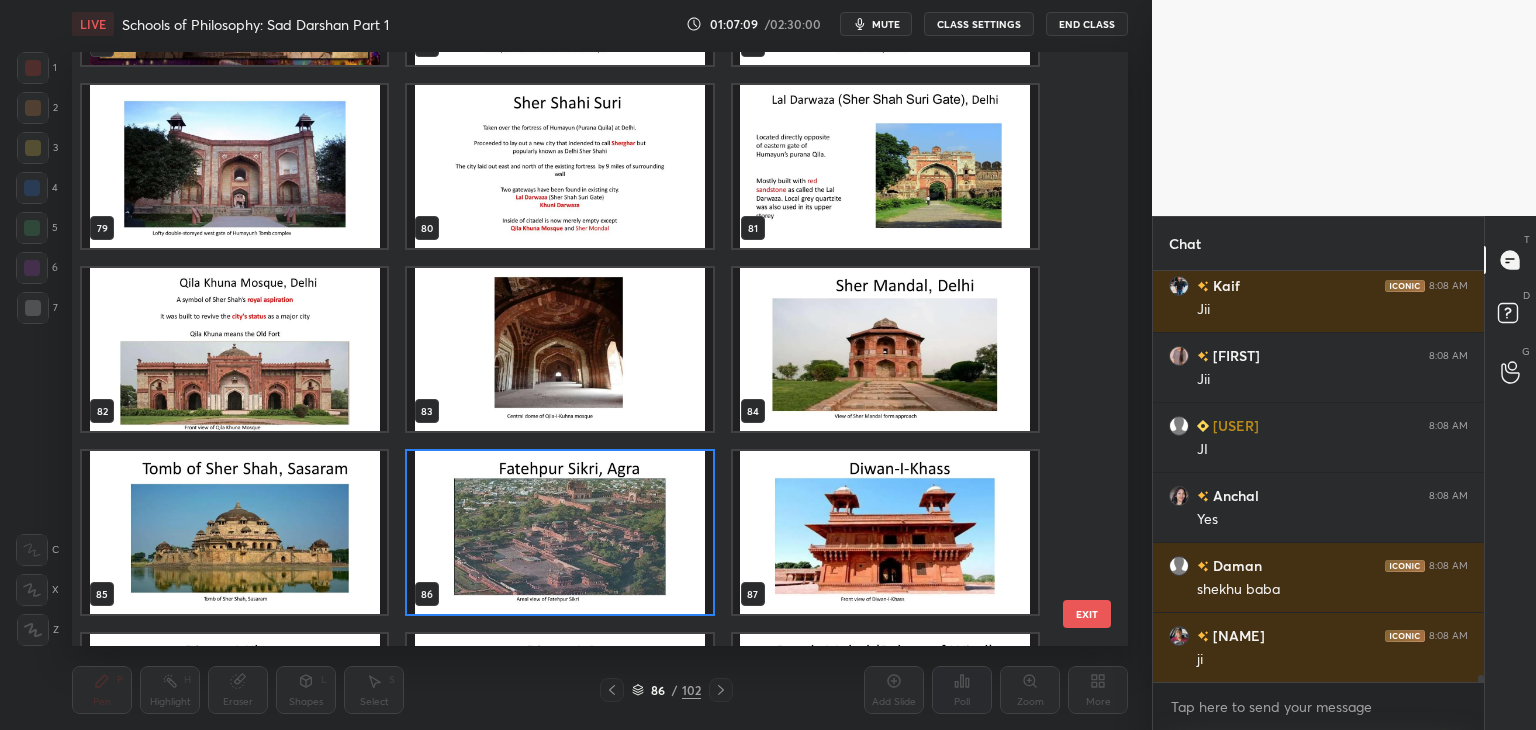 click 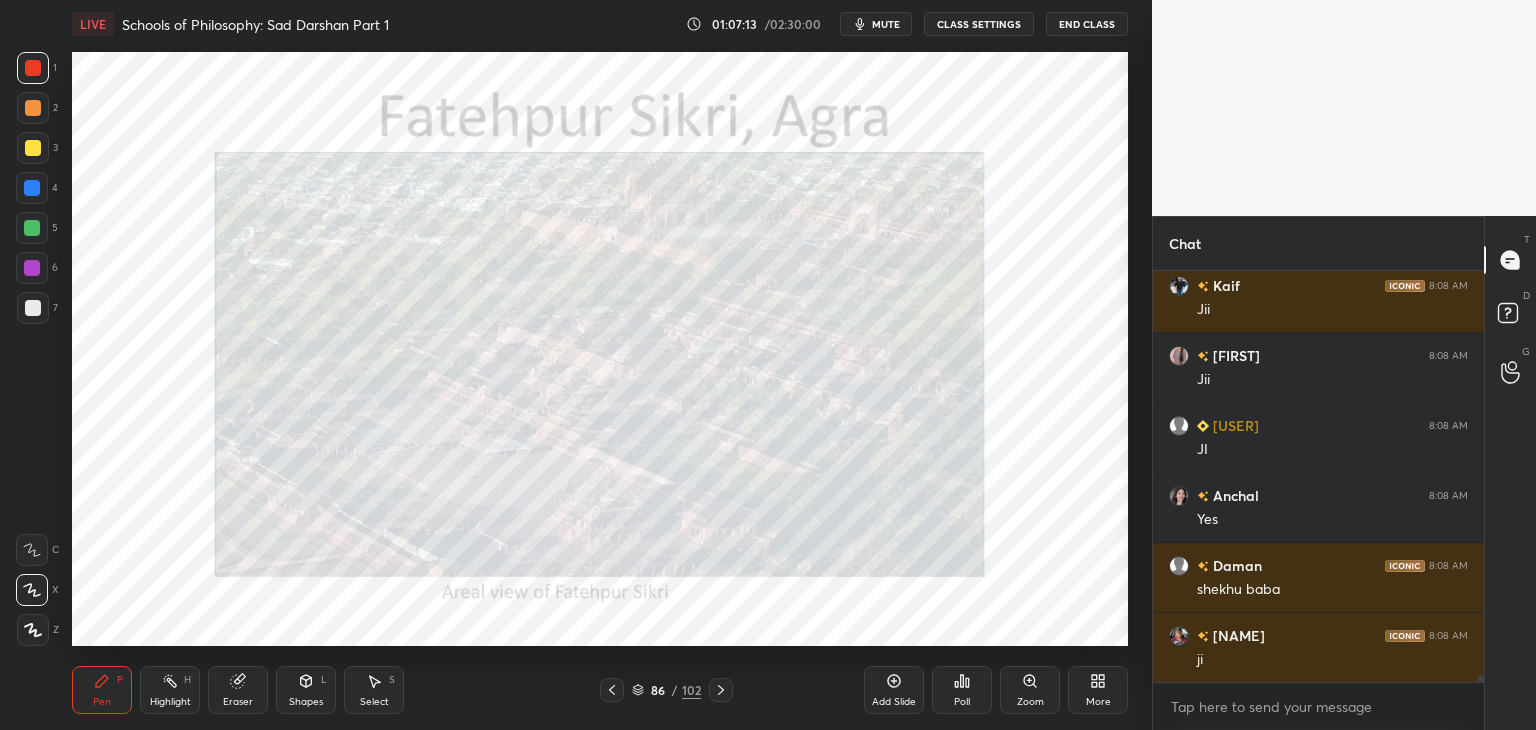 click on "Pen P Highlight H Eraser Shapes L Select S 86 / 102 Add Slide Poll Zoom More" at bounding box center [600, 690] 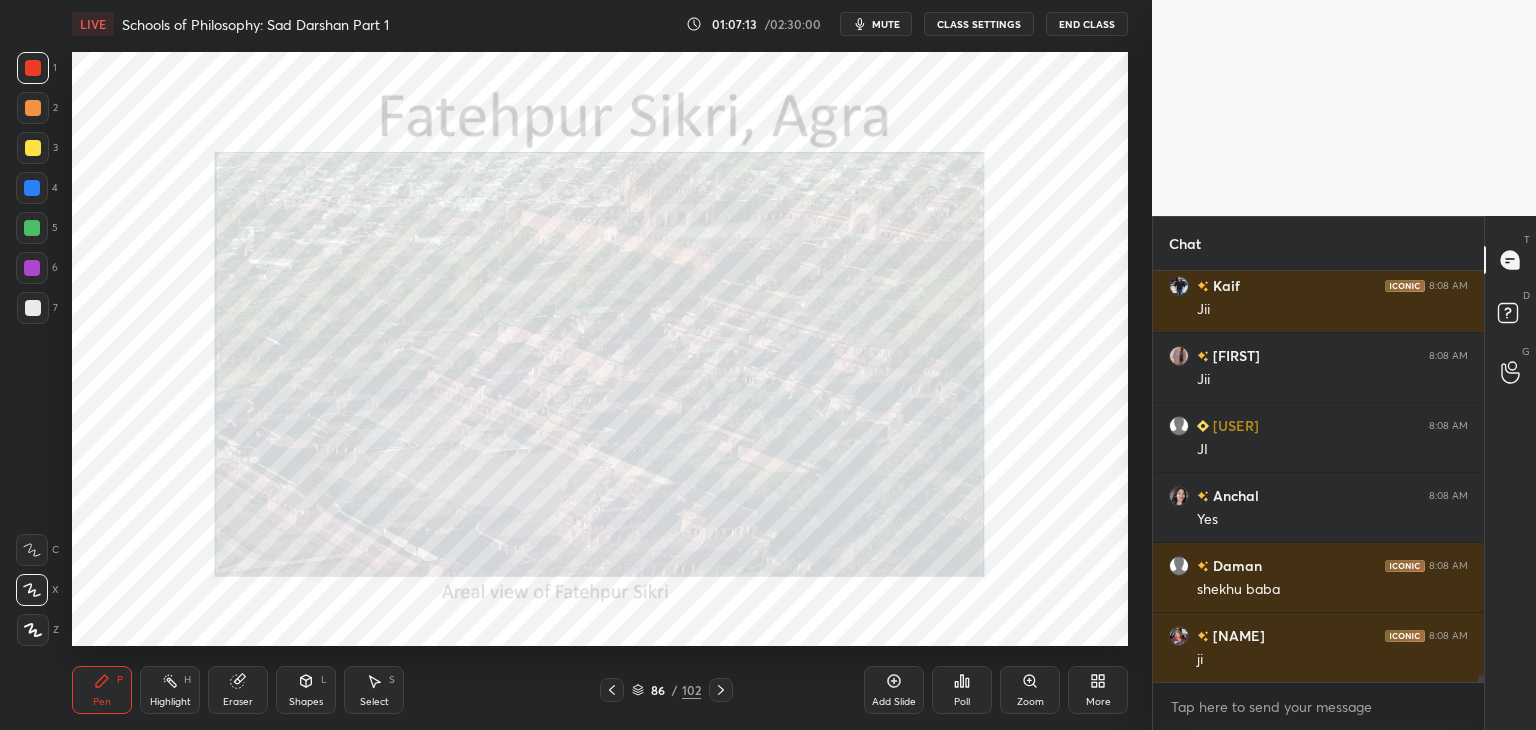 scroll, scrollTop: 24986, scrollLeft: 0, axis: vertical 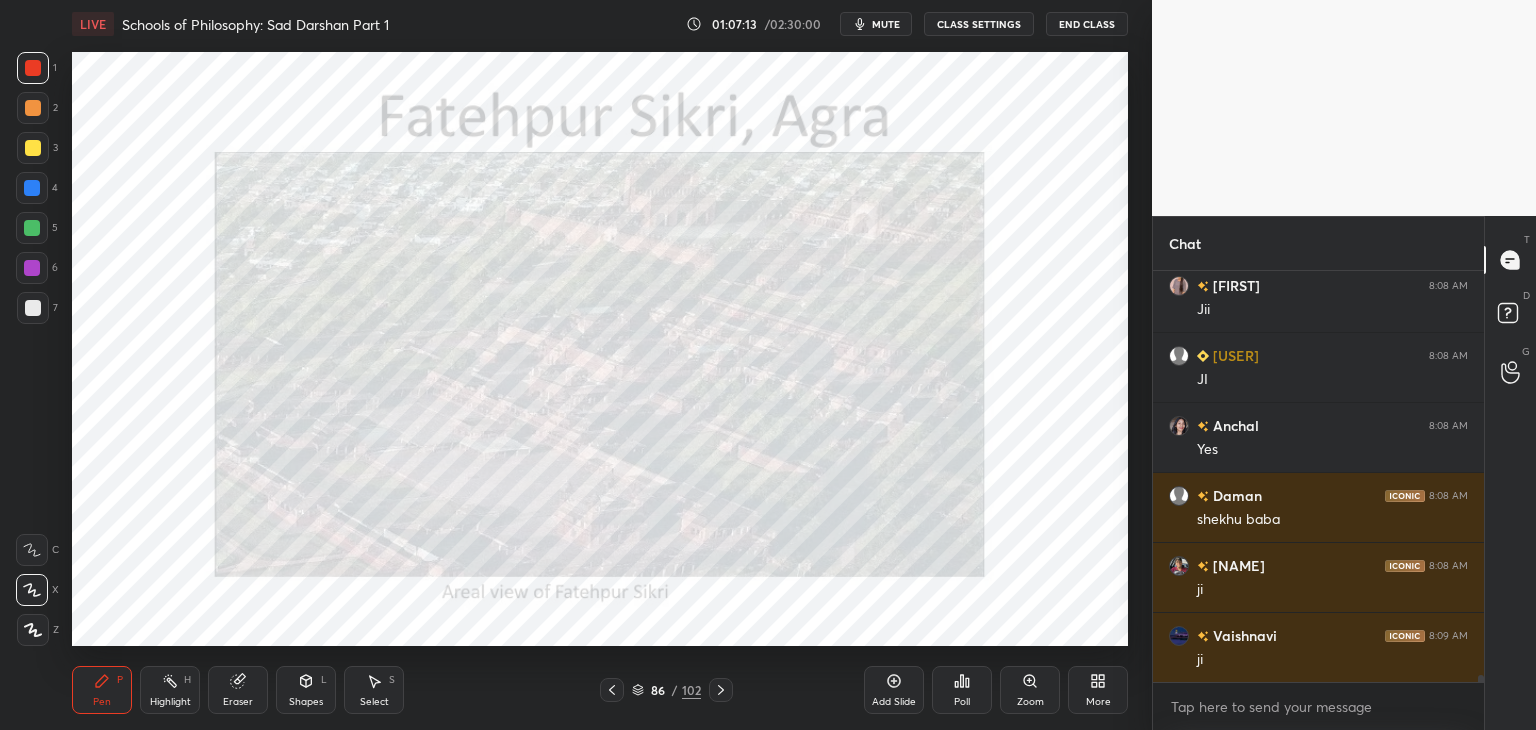 click 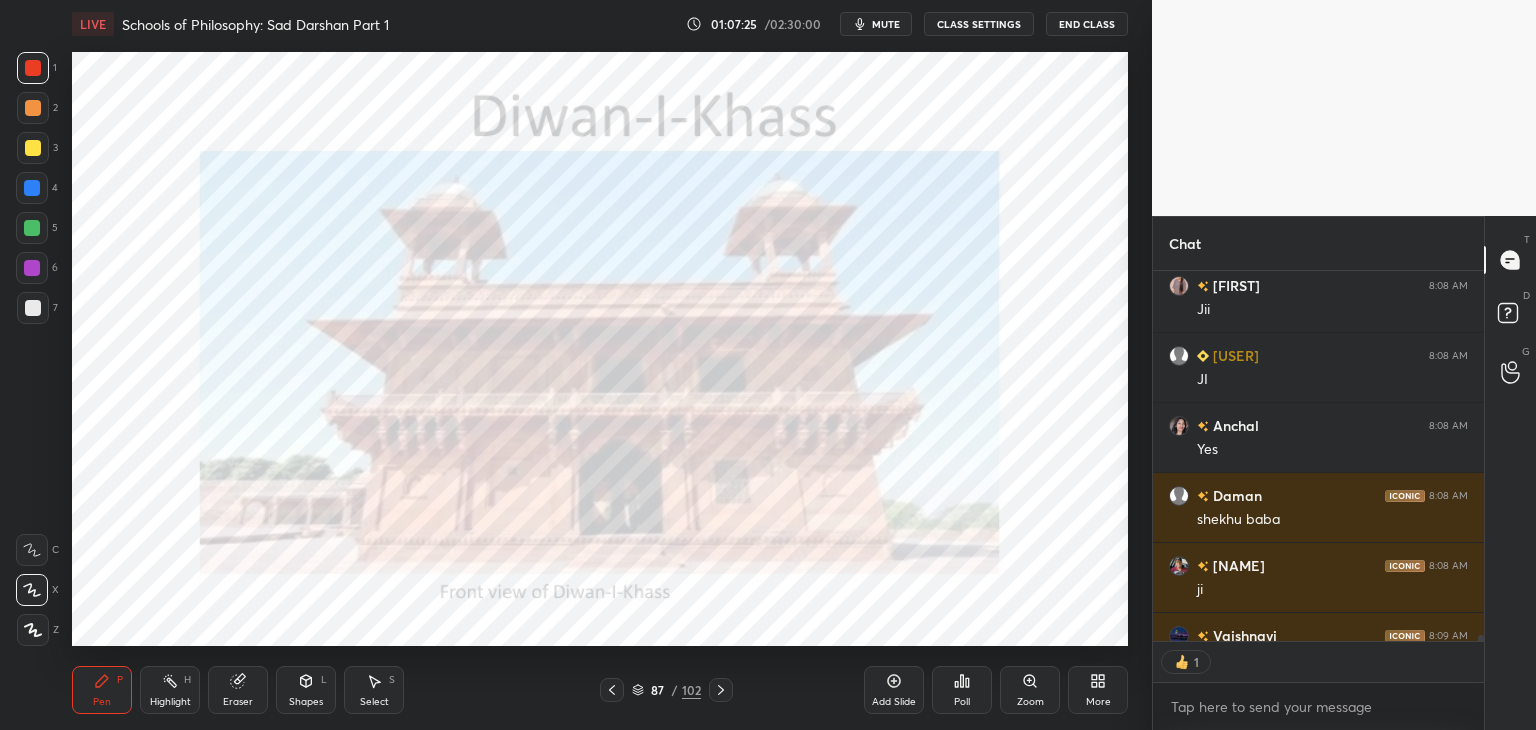 scroll, scrollTop: 365, scrollLeft: 325, axis: both 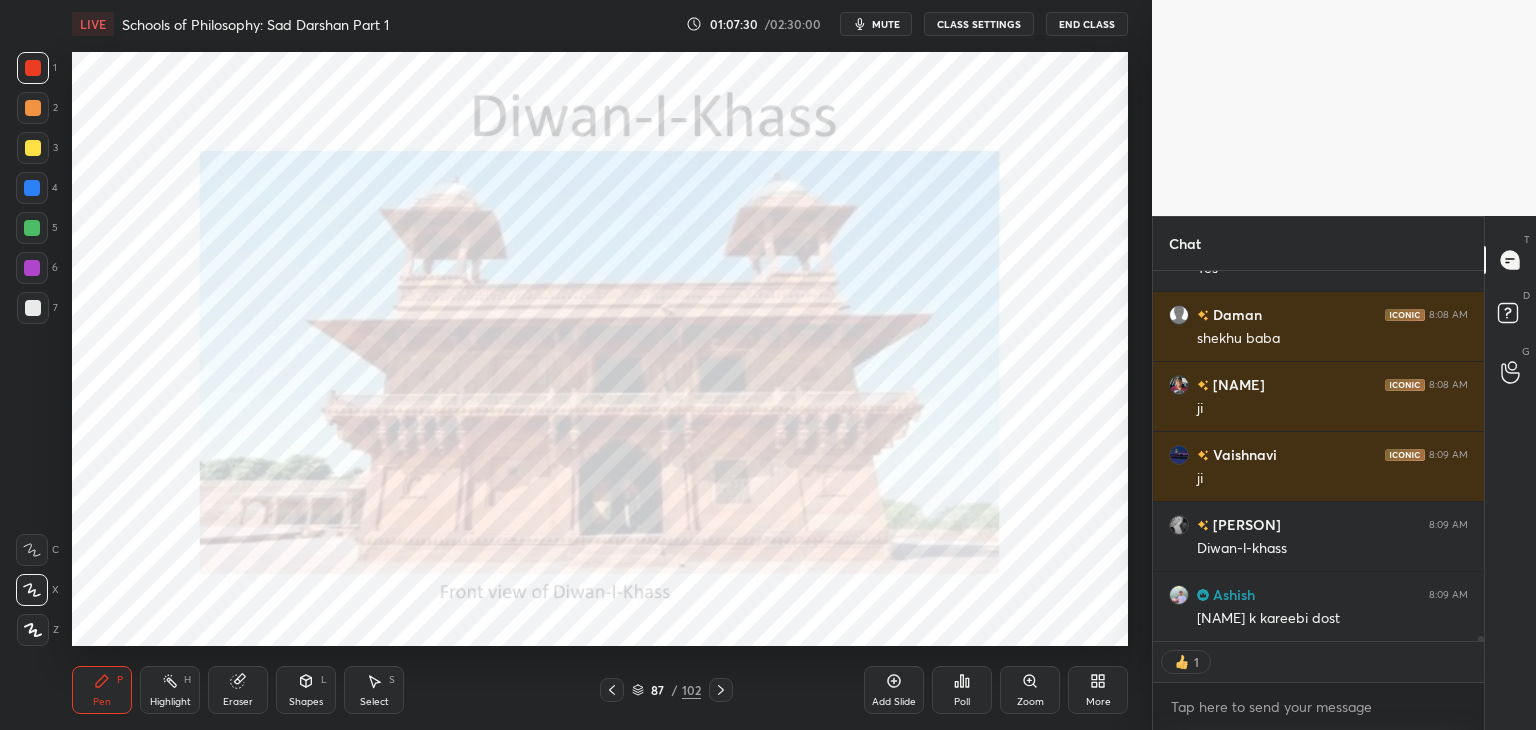 click 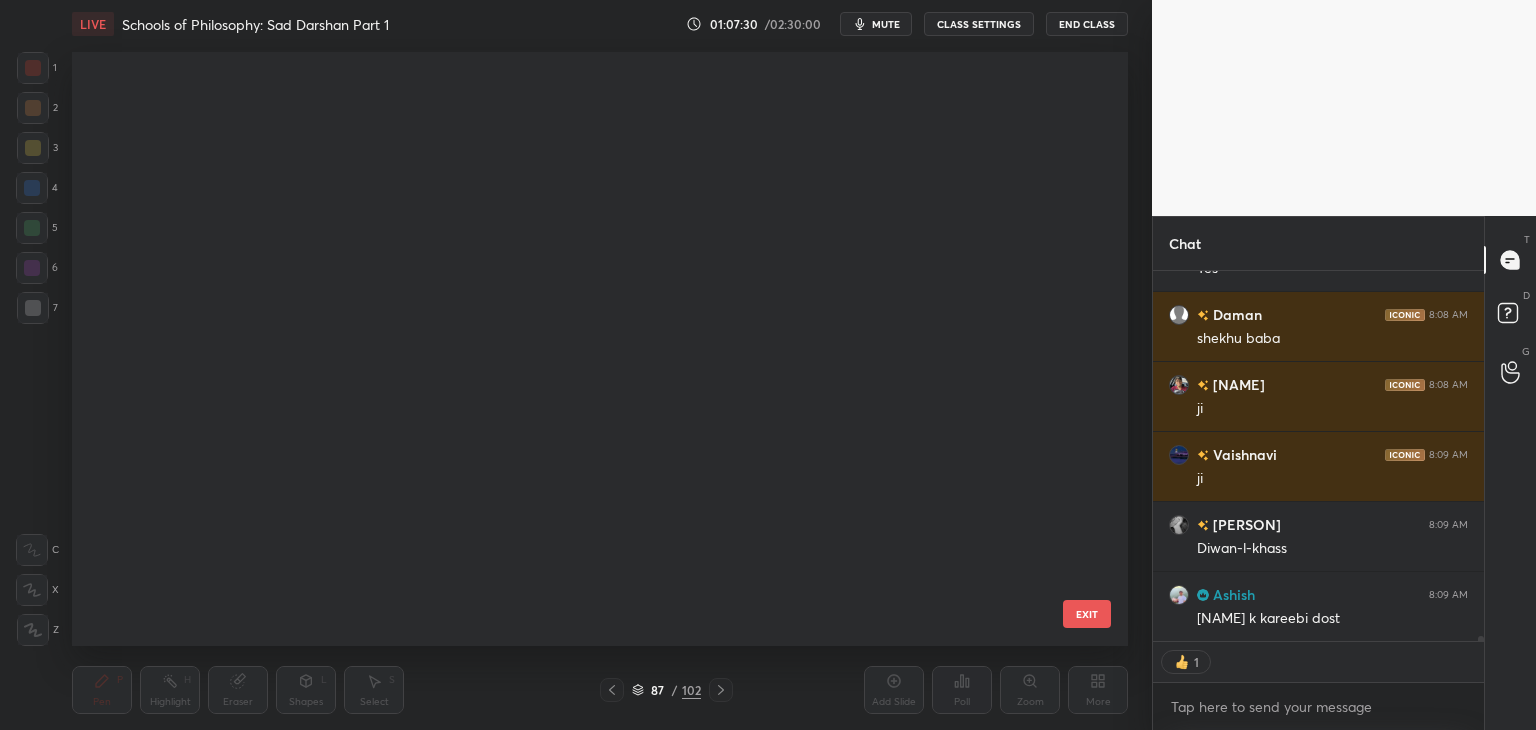 scroll, scrollTop: 4712, scrollLeft: 0, axis: vertical 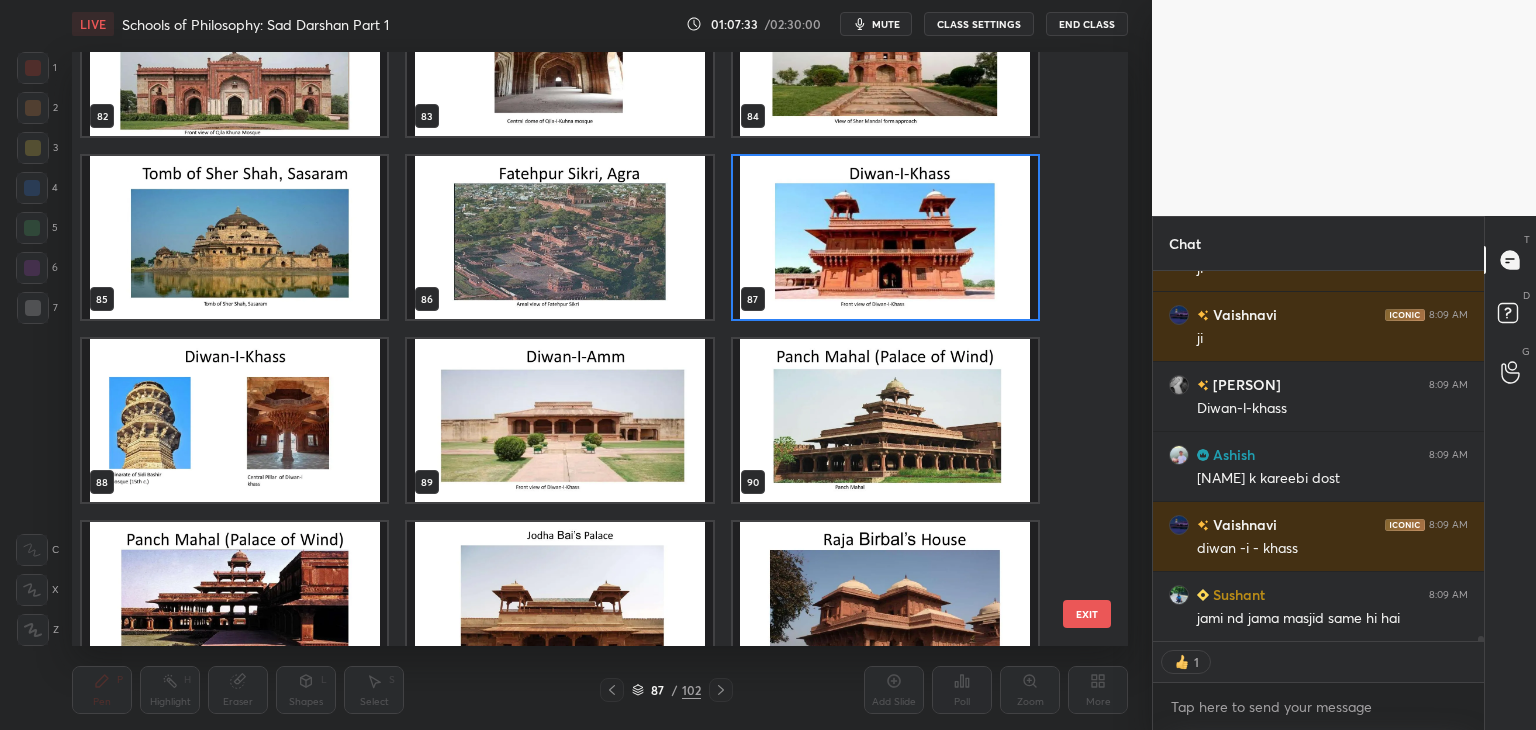 click at bounding box center [559, 420] 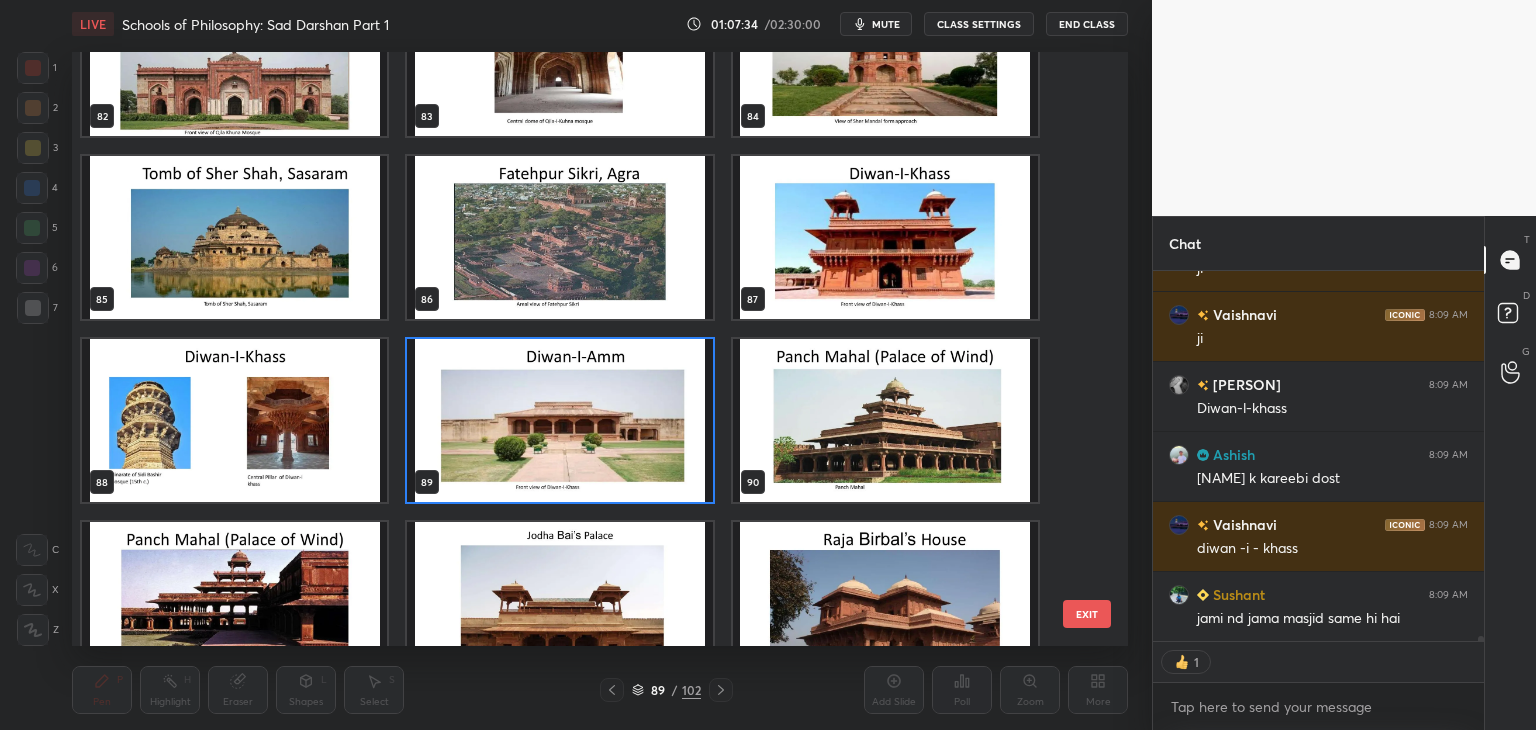 click 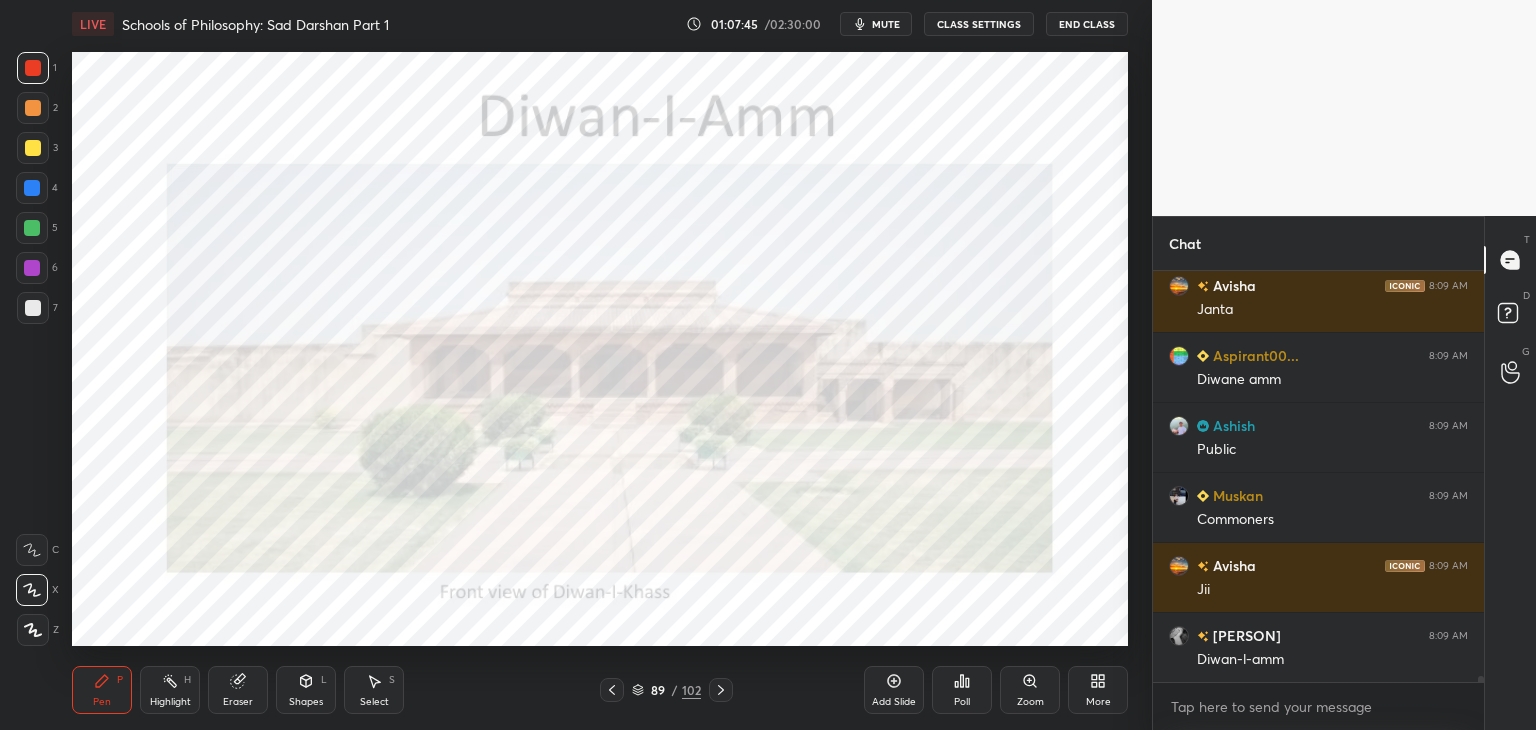 click 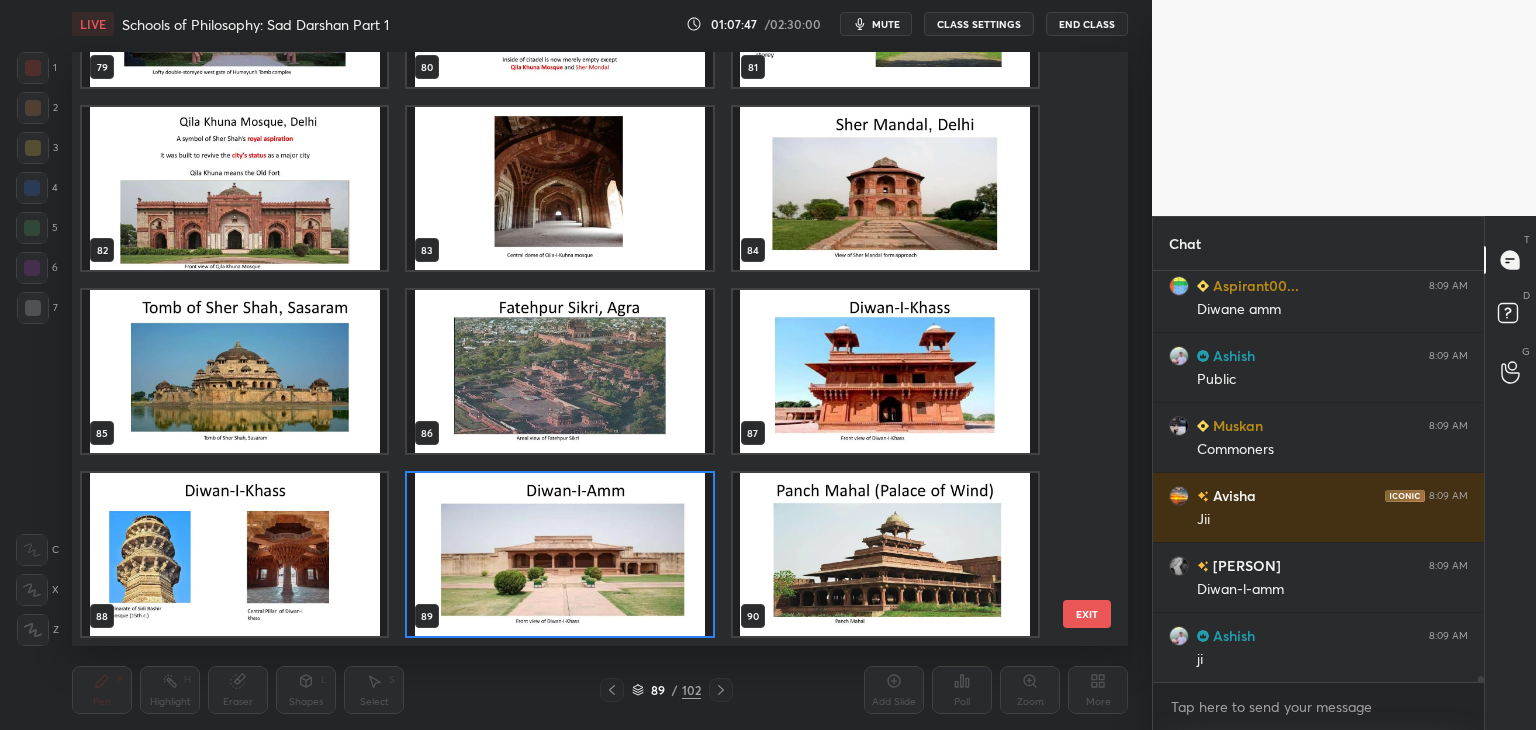 click on "mute" at bounding box center (886, 24) 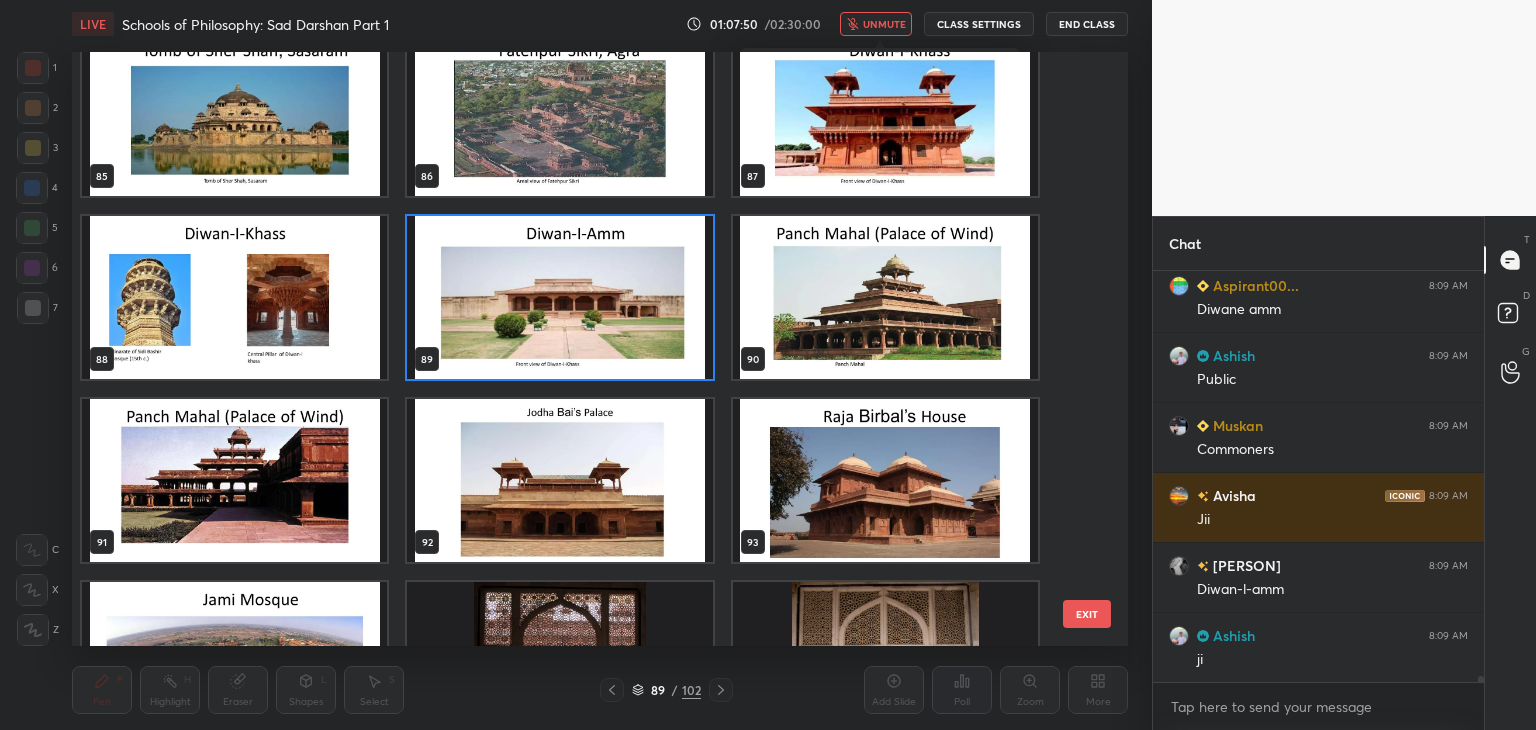 click at bounding box center (559, 480) 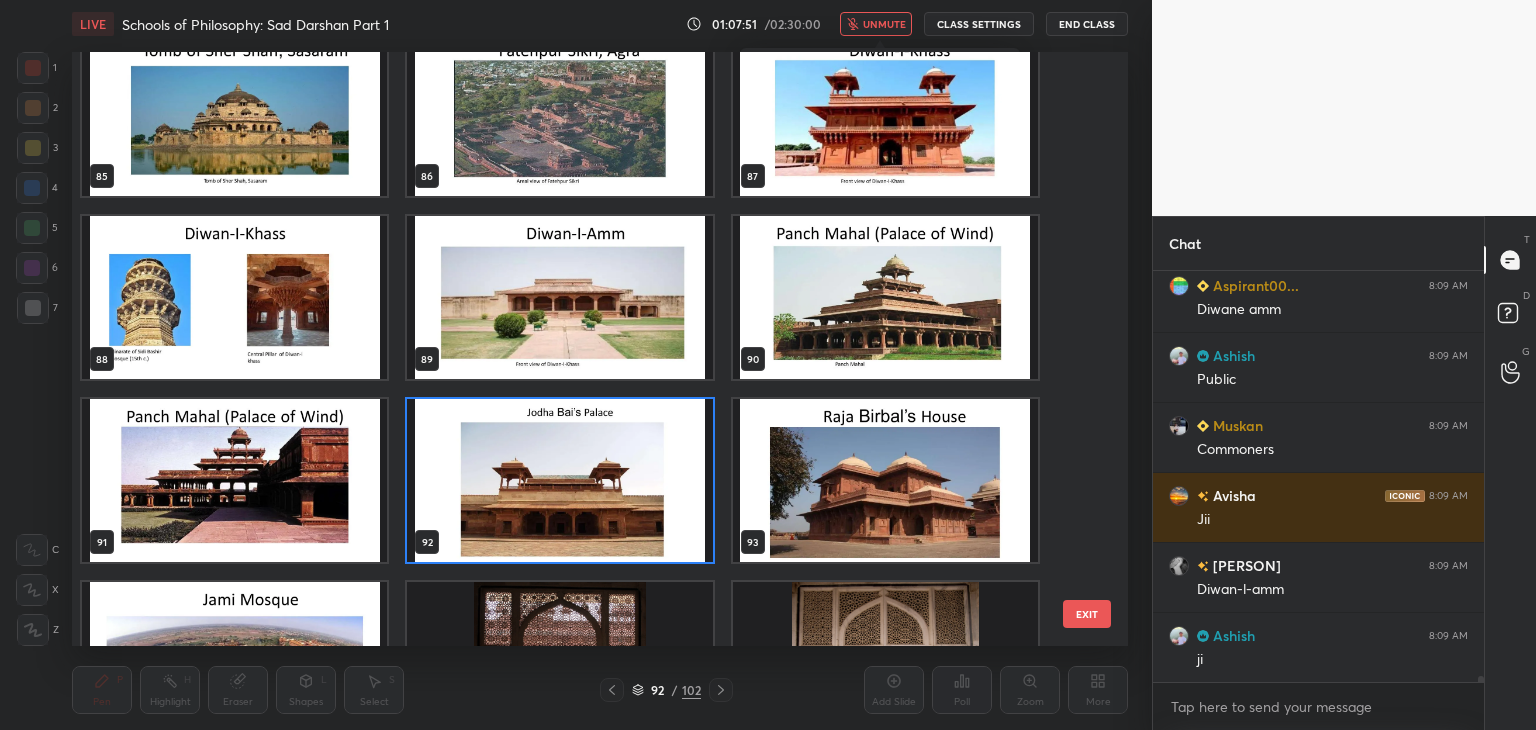 click 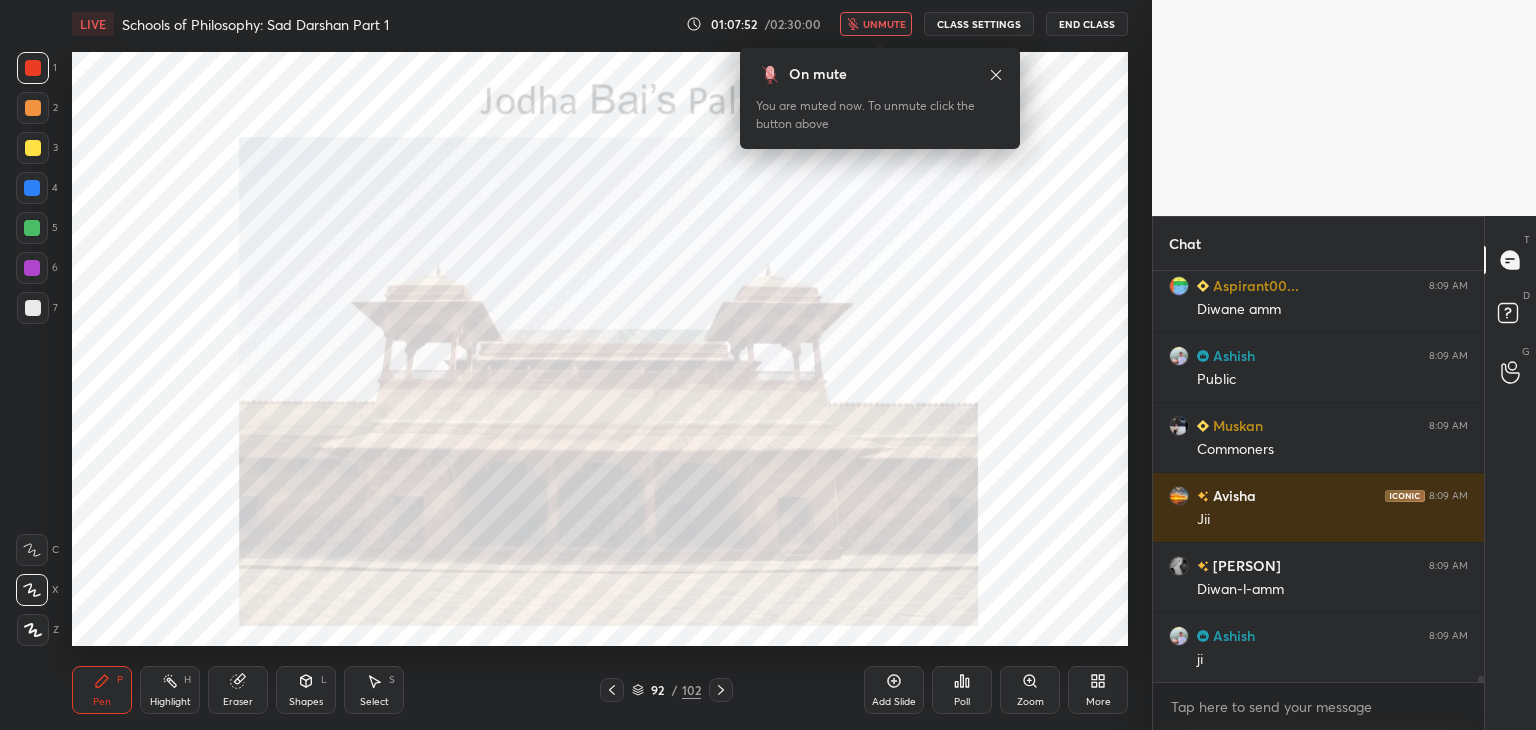 click on "unmute" at bounding box center [884, 24] 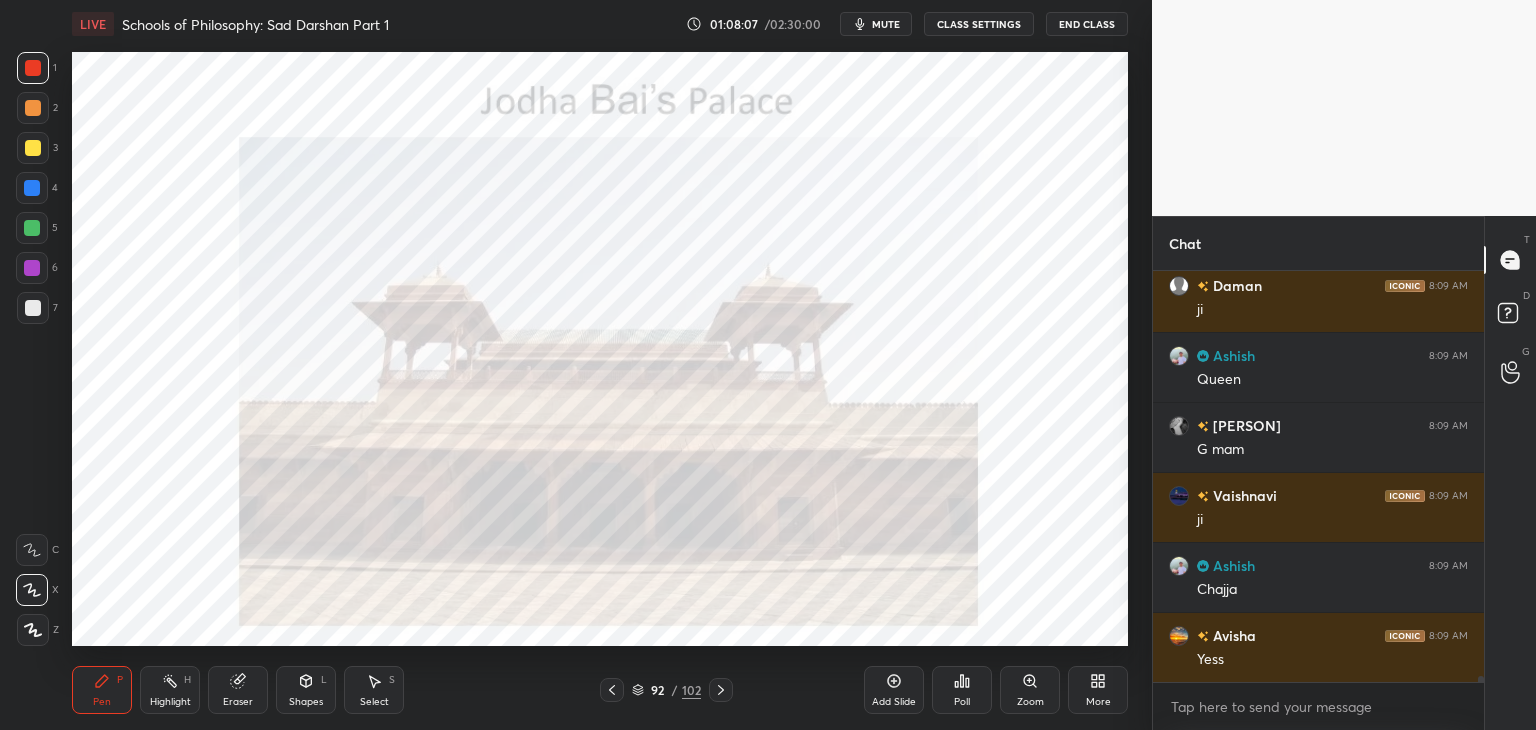 scroll, scrollTop: 26246, scrollLeft: 0, axis: vertical 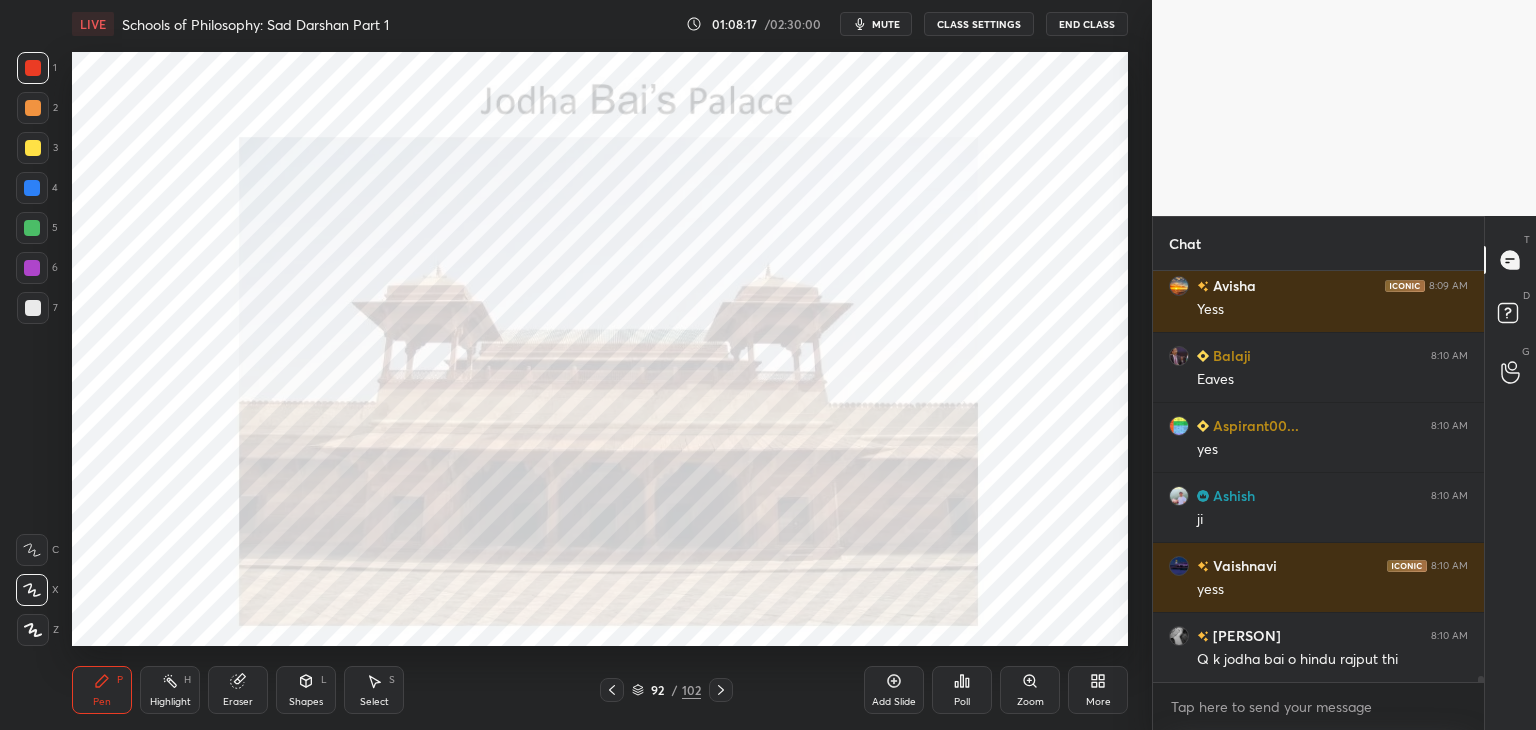 click 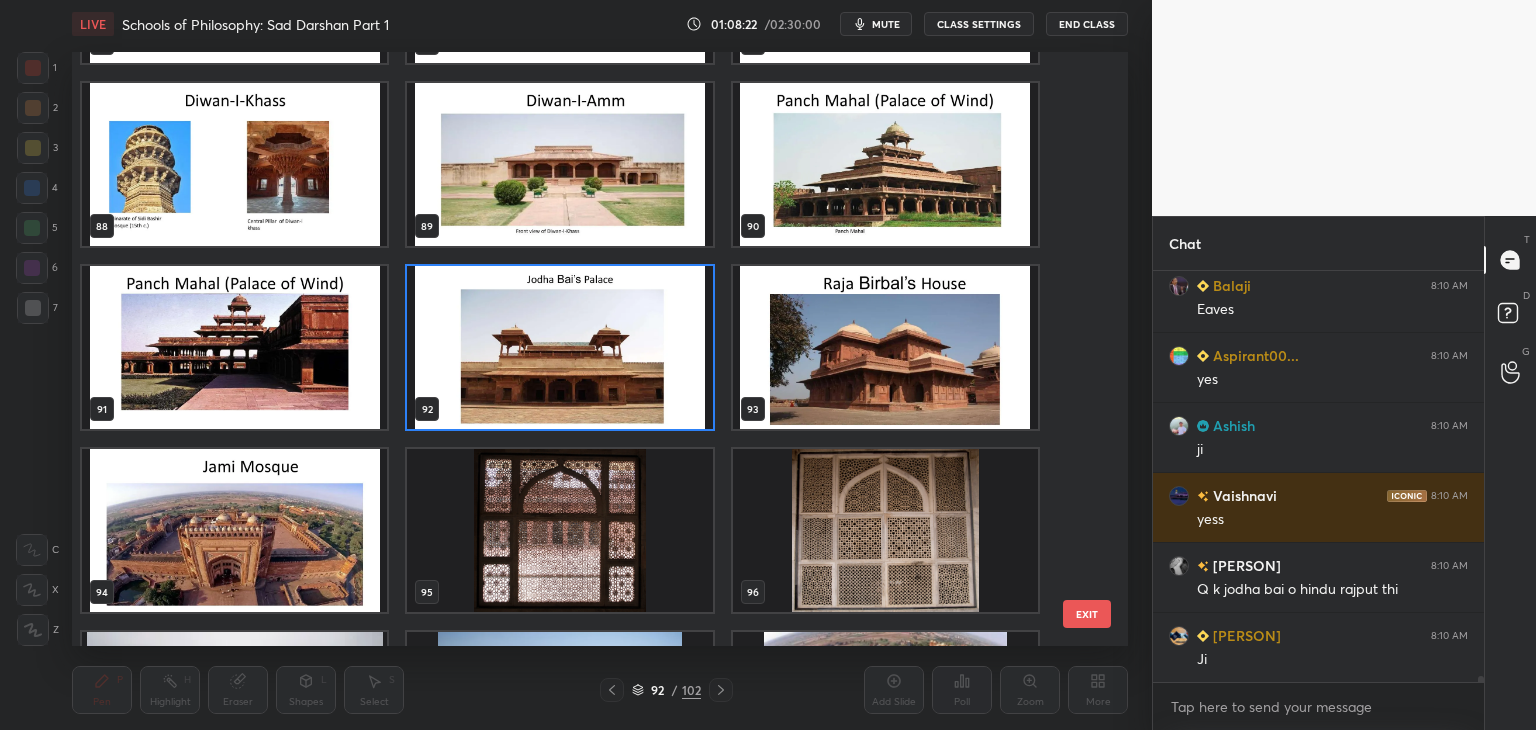 click at bounding box center (885, 347) 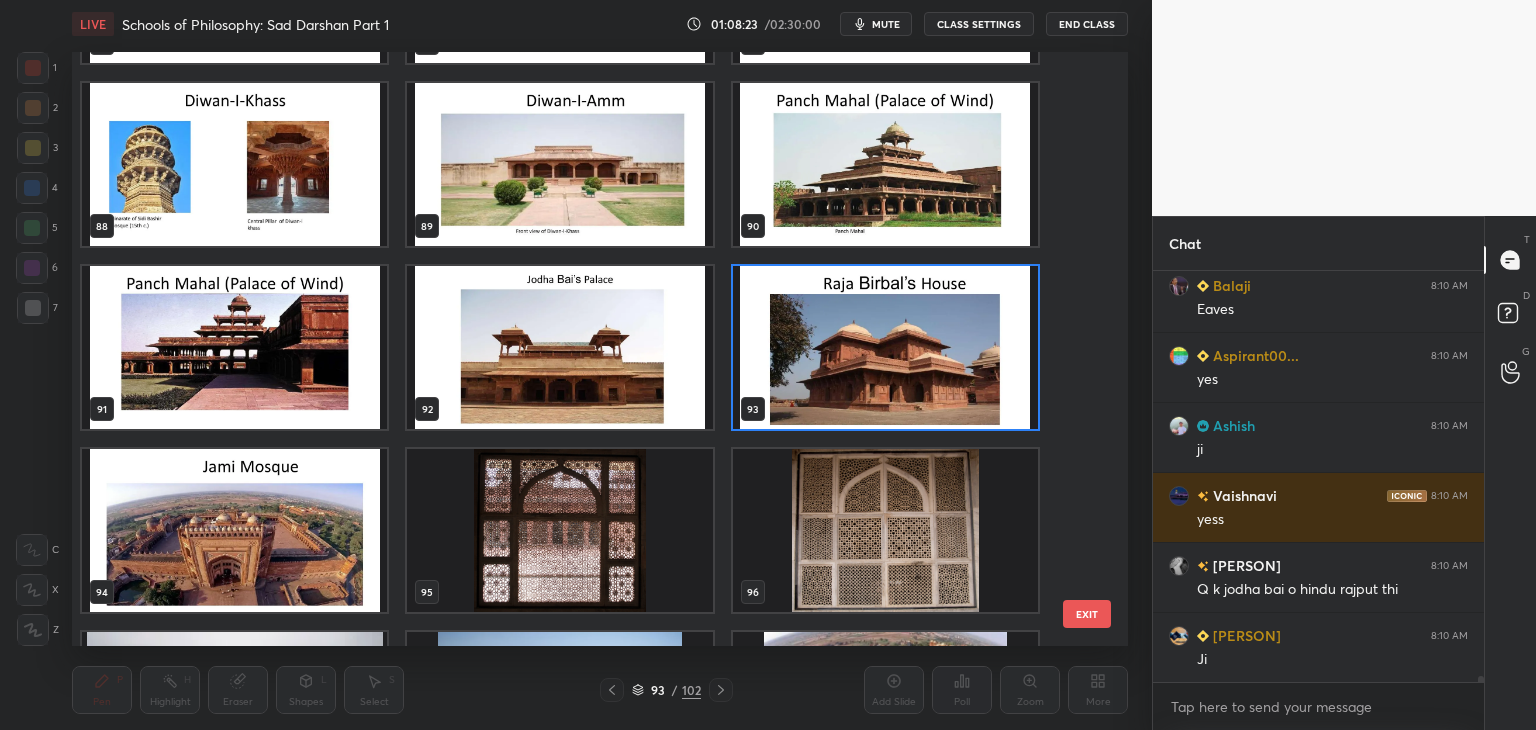 click 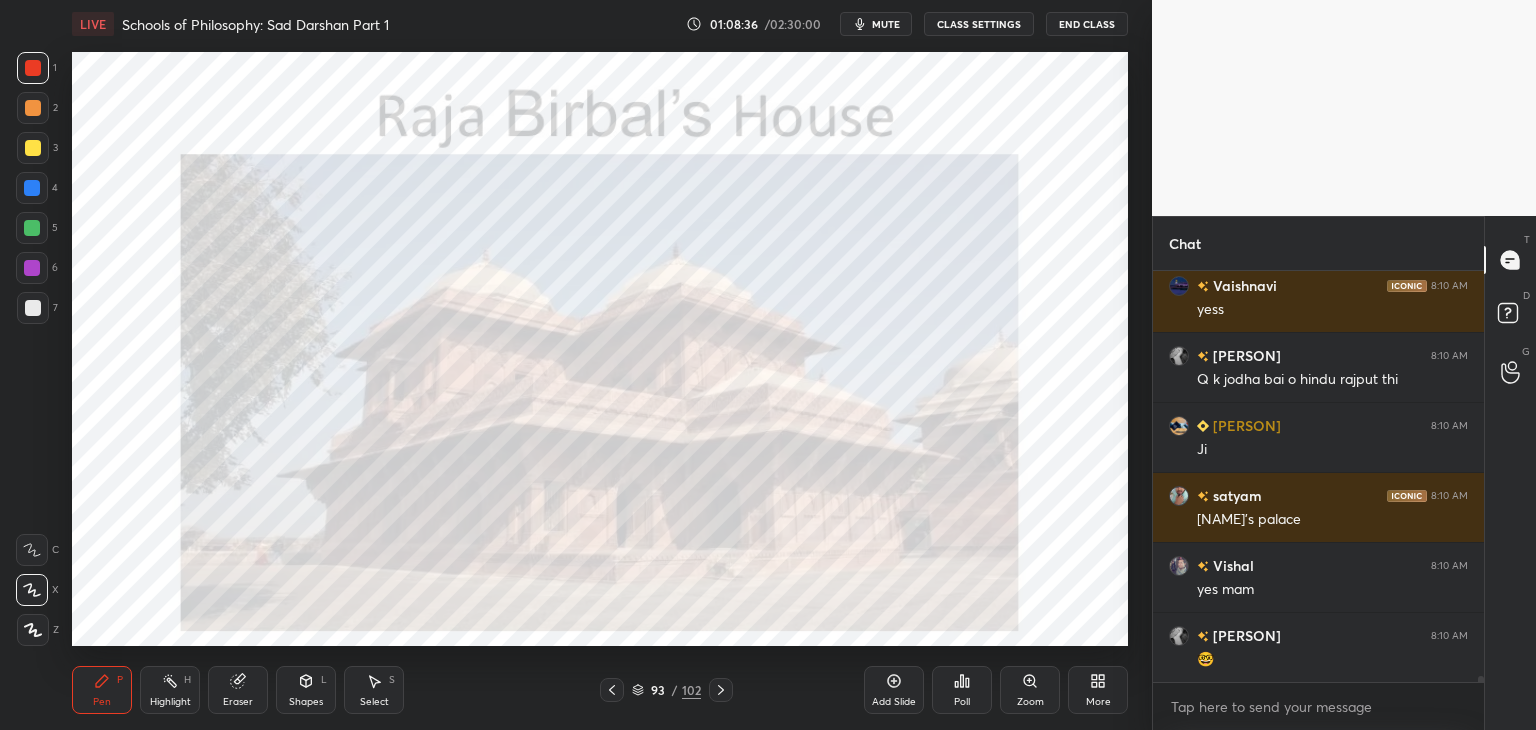 scroll, scrollTop: 26876, scrollLeft: 0, axis: vertical 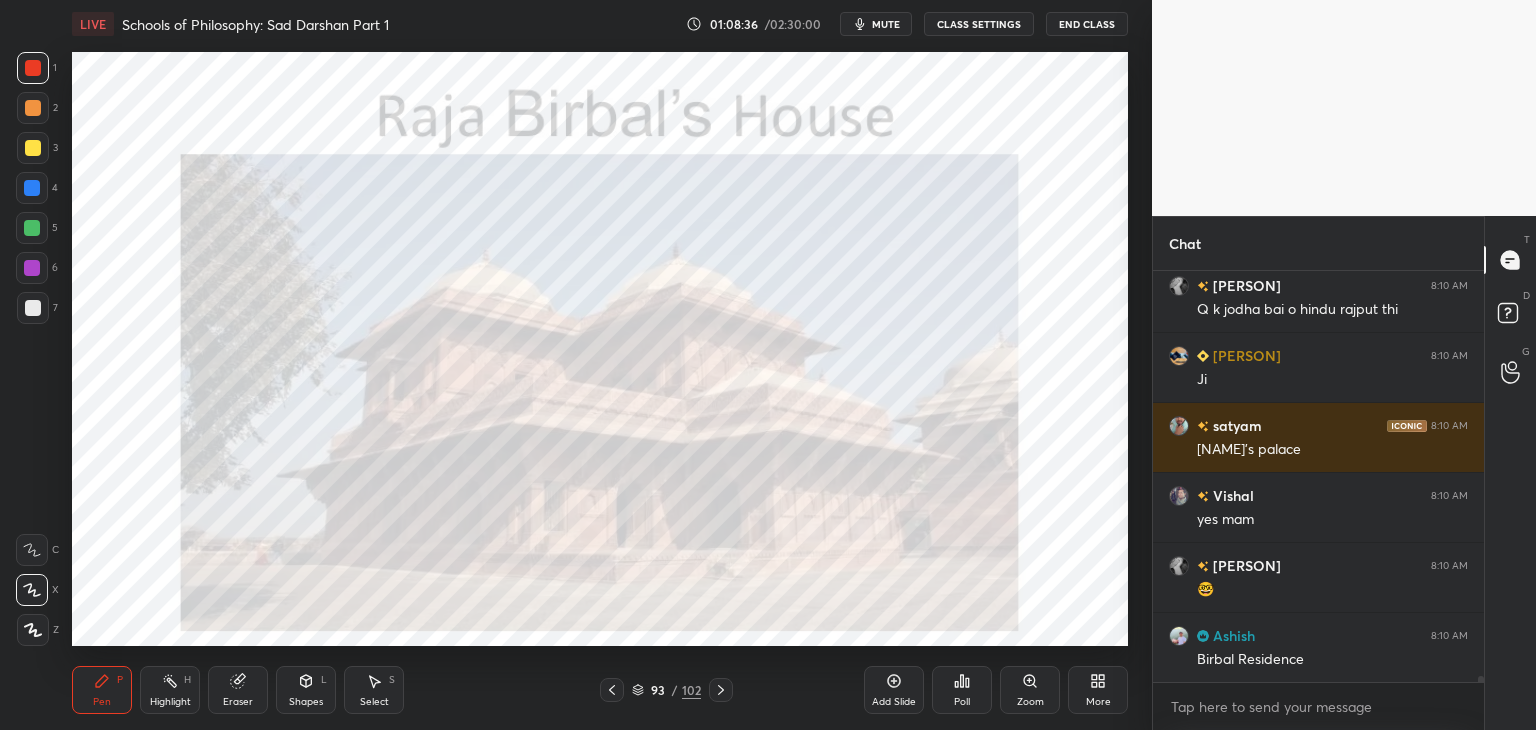 click 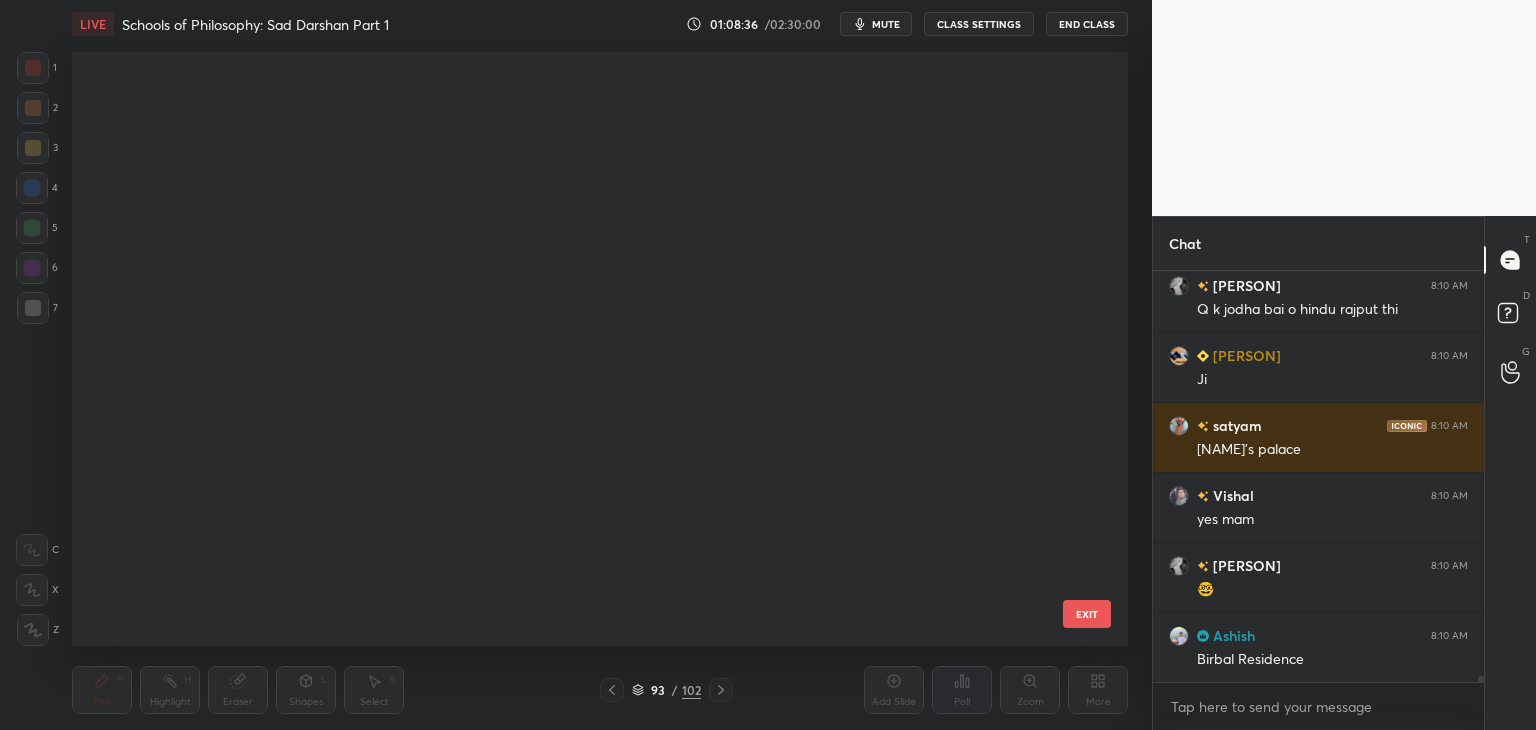 scroll, scrollTop: 5079, scrollLeft: 0, axis: vertical 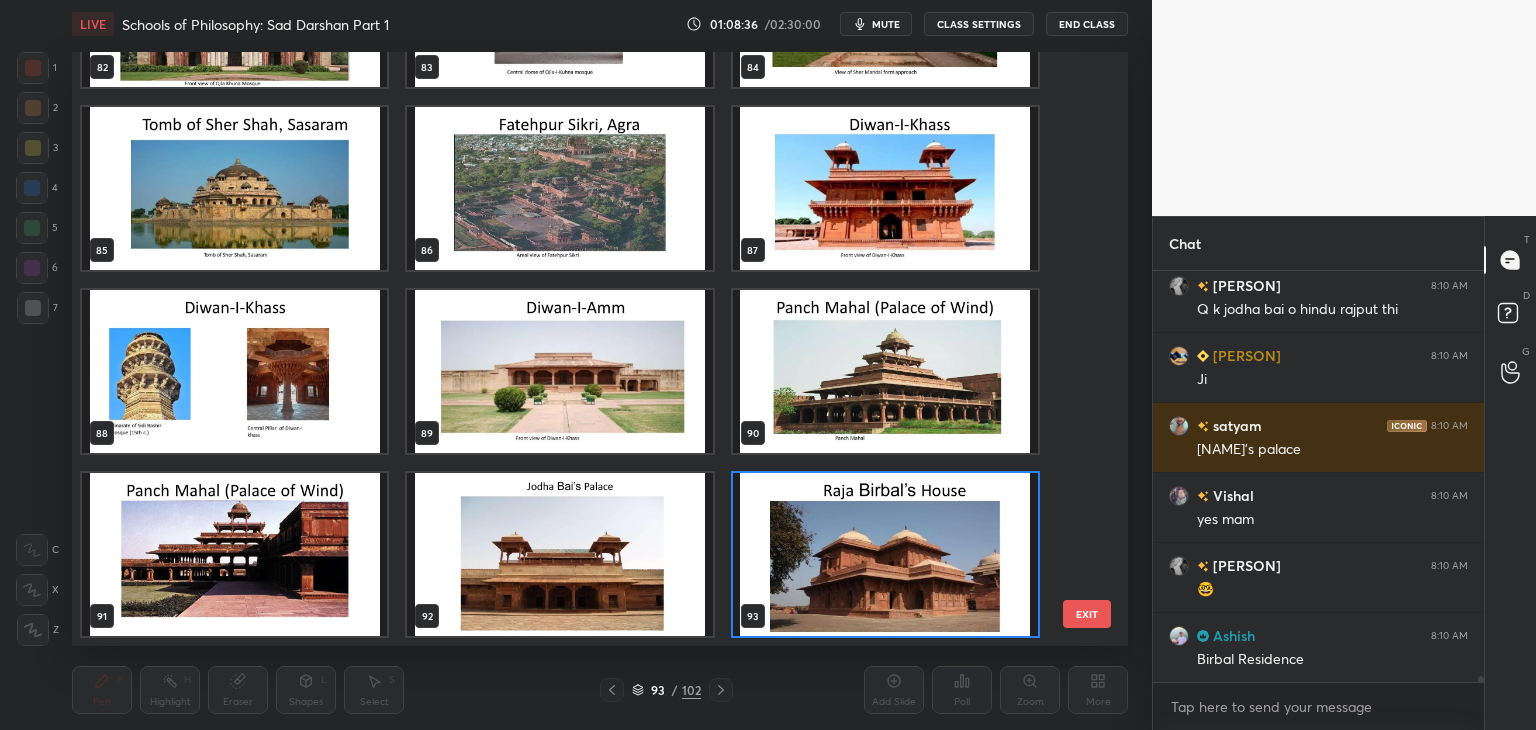 click on "93 / 102" at bounding box center [666, 690] 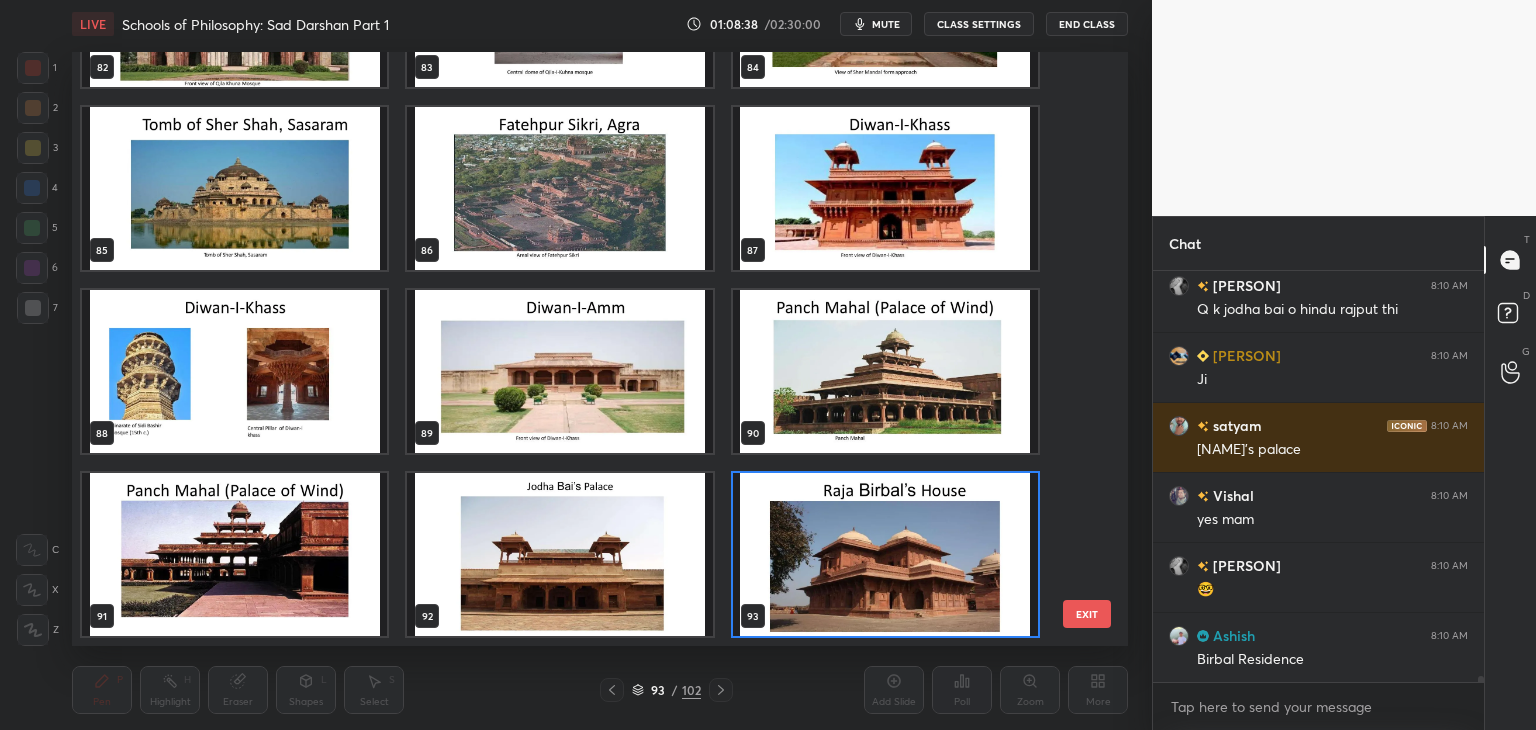 click 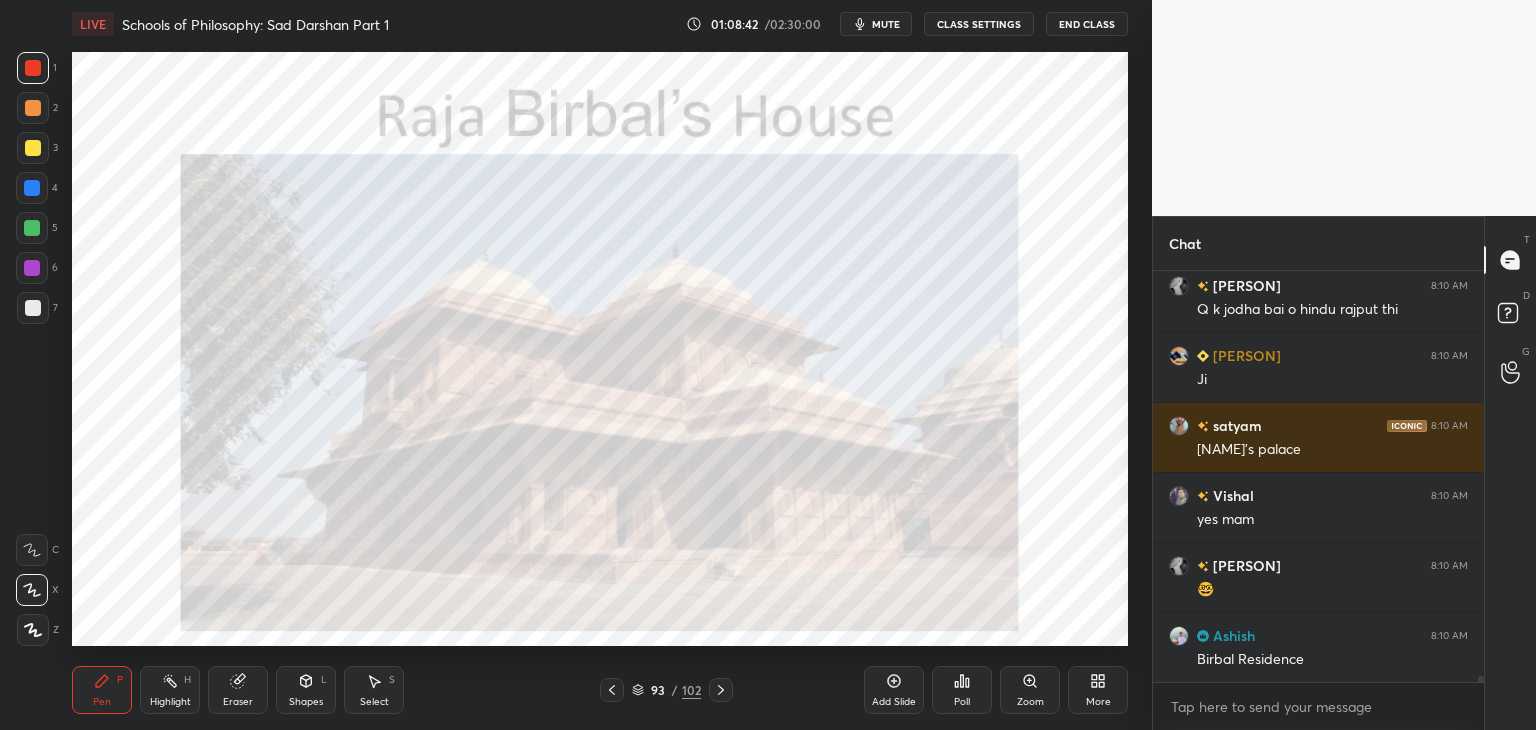 scroll, scrollTop: 26946, scrollLeft: 0, axis: vertical 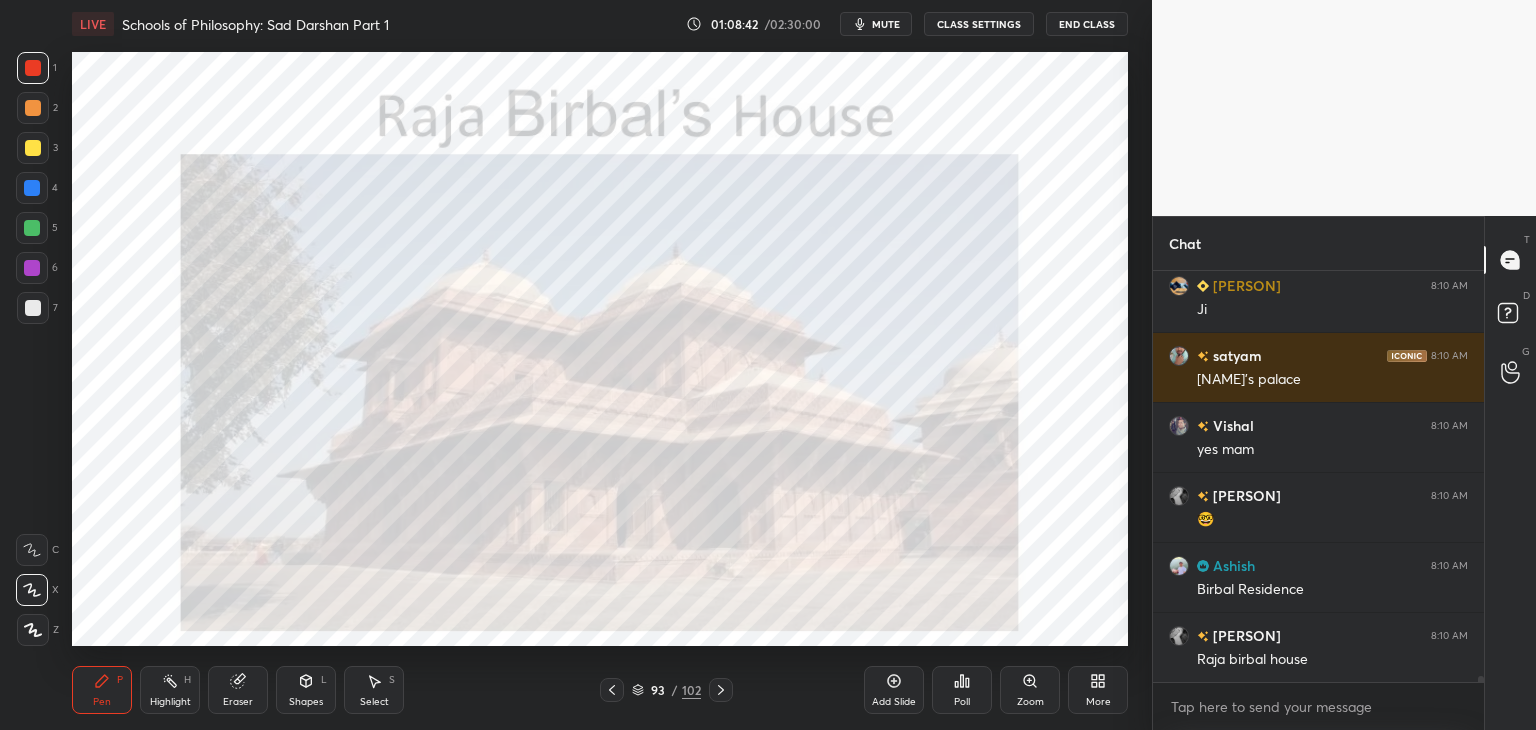click on "93 / 102" at bounding box center (666, 690) 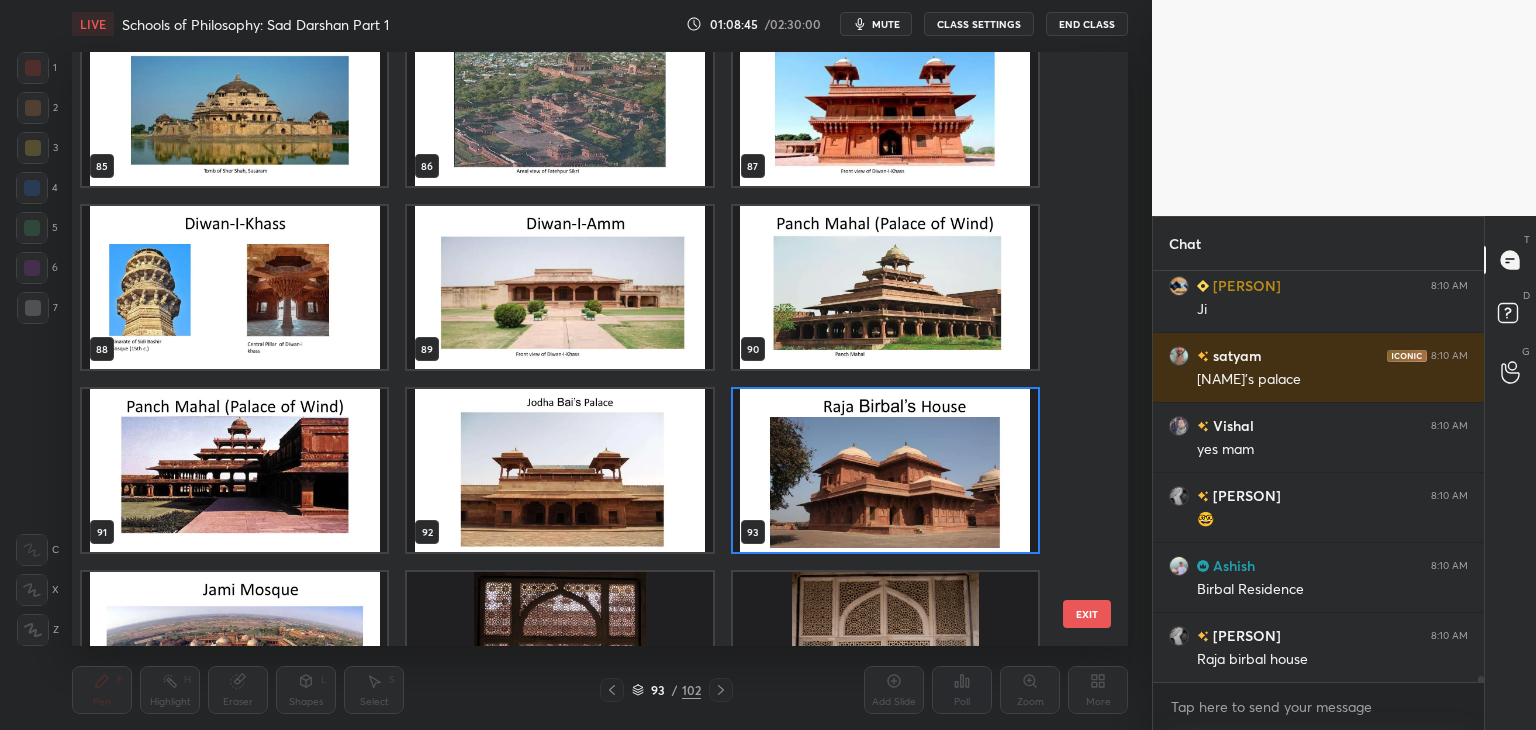 scroll, scrollTop: 5153, scrollLeft: 0, axis: vertical 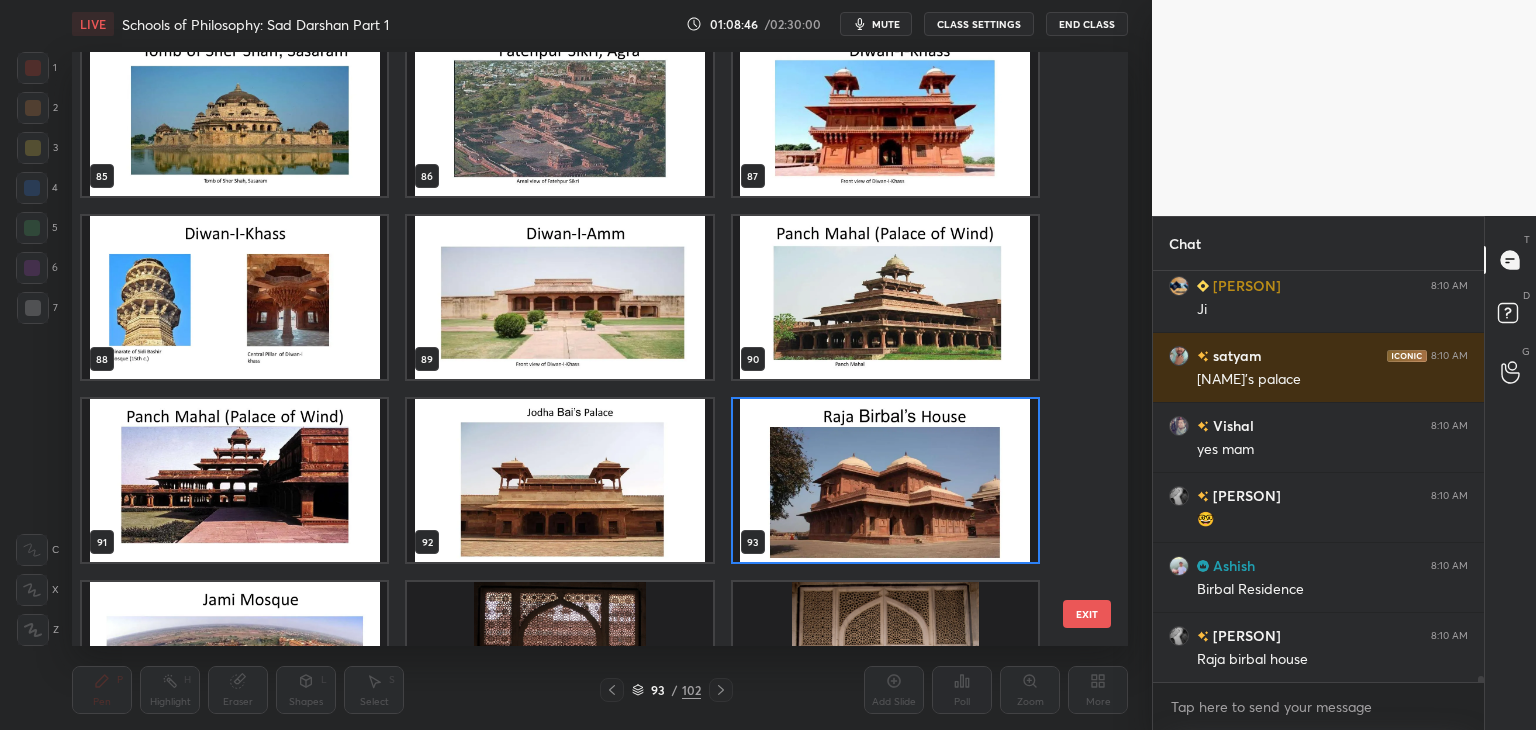 click at bounding box center (885, 297) 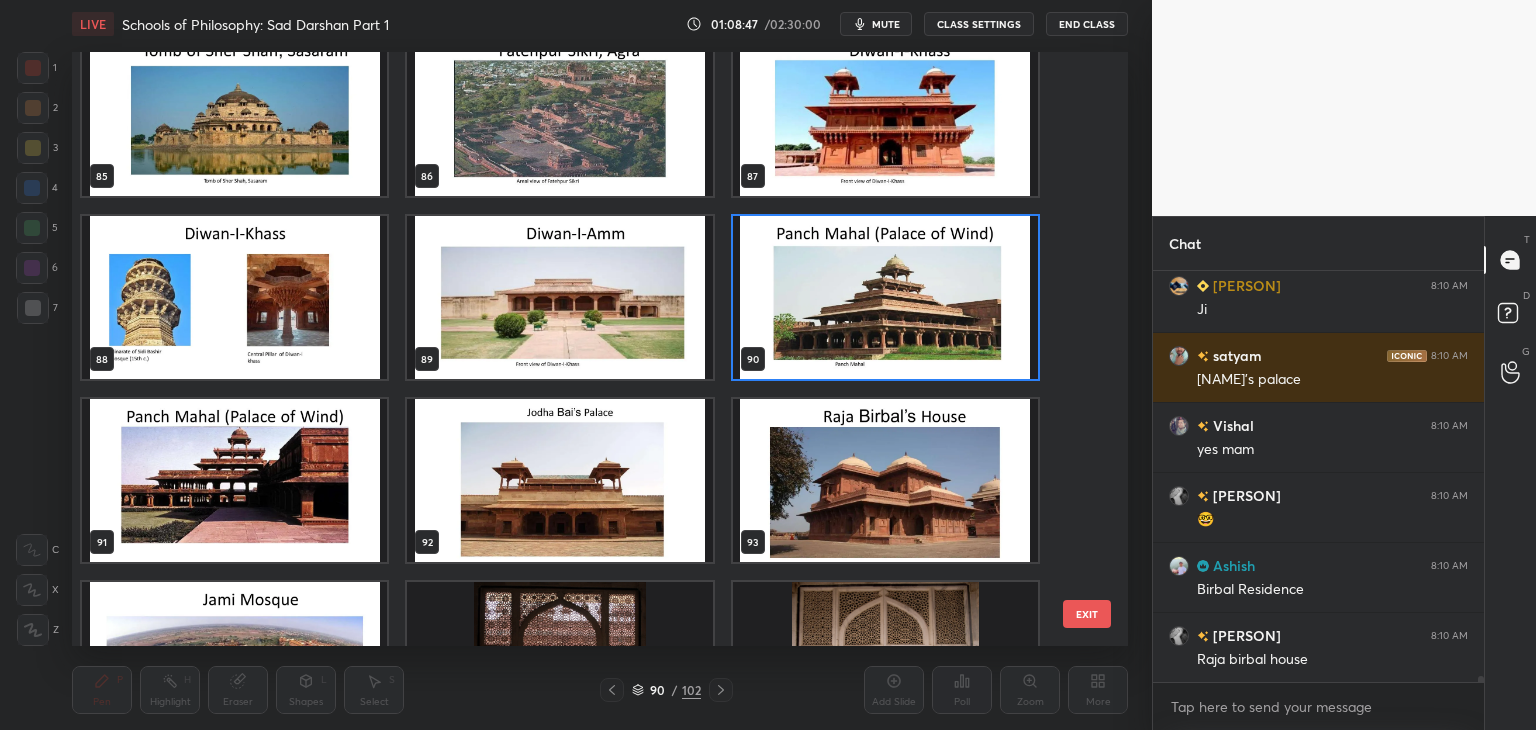 click 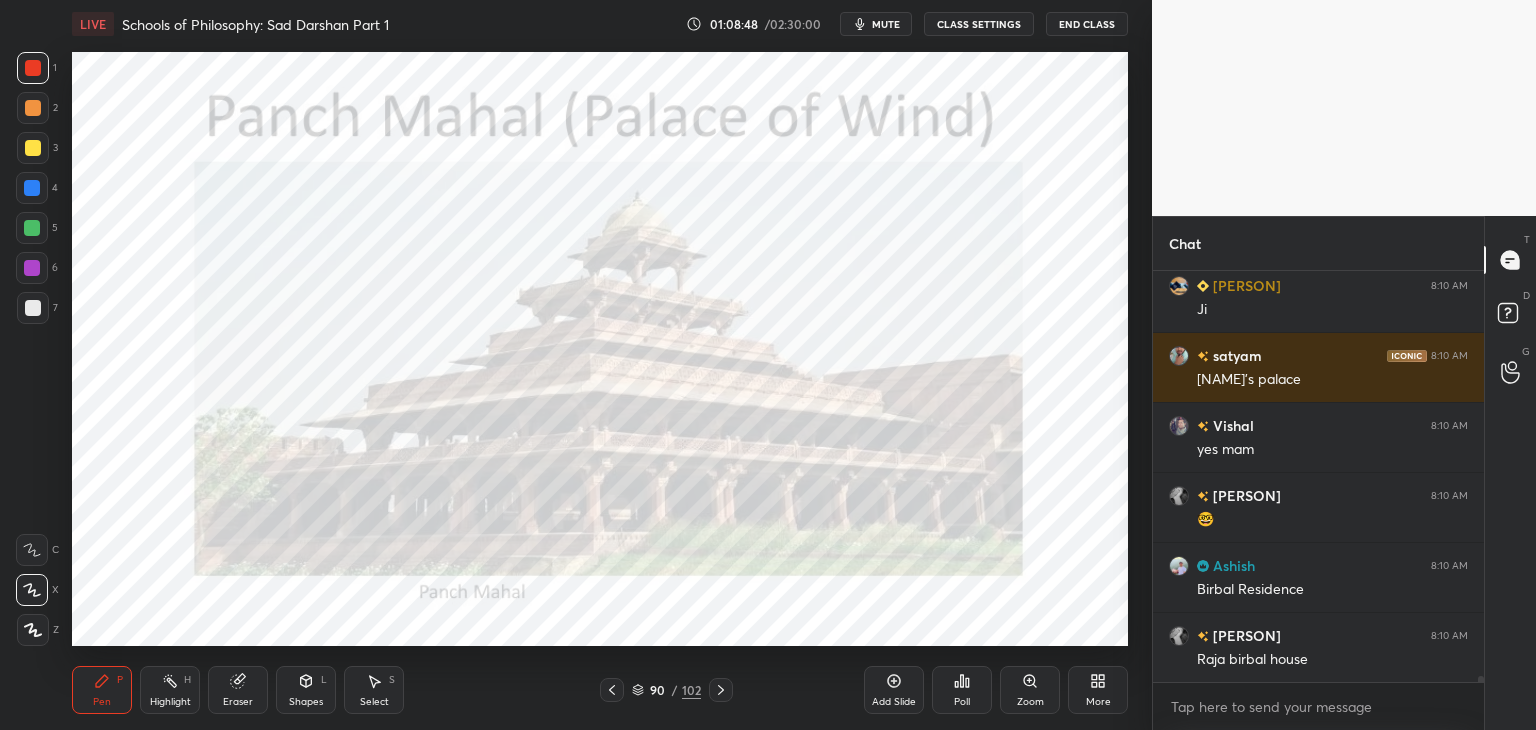 scroll, scrollTop: 27016, scrollLeft: 0, axis: vertical 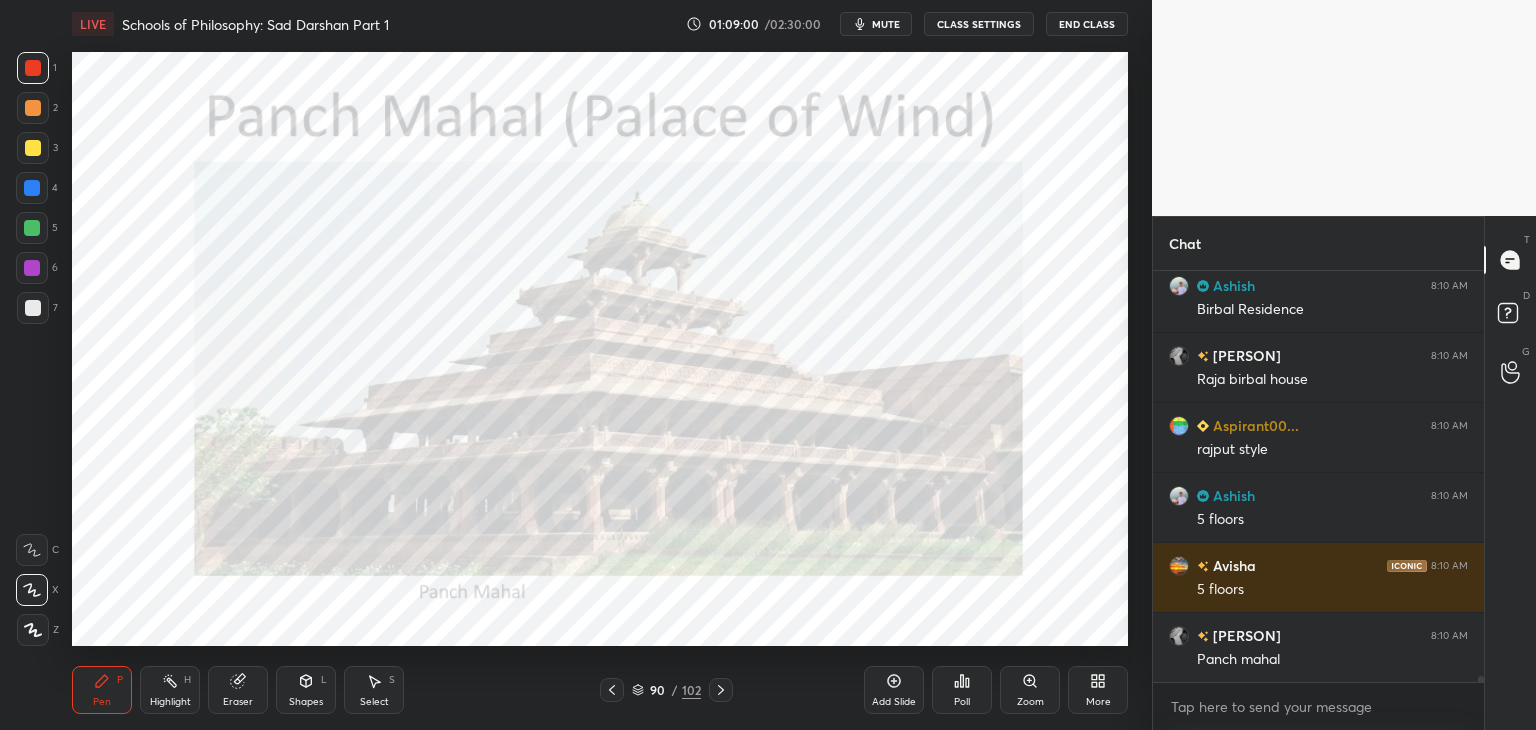 click 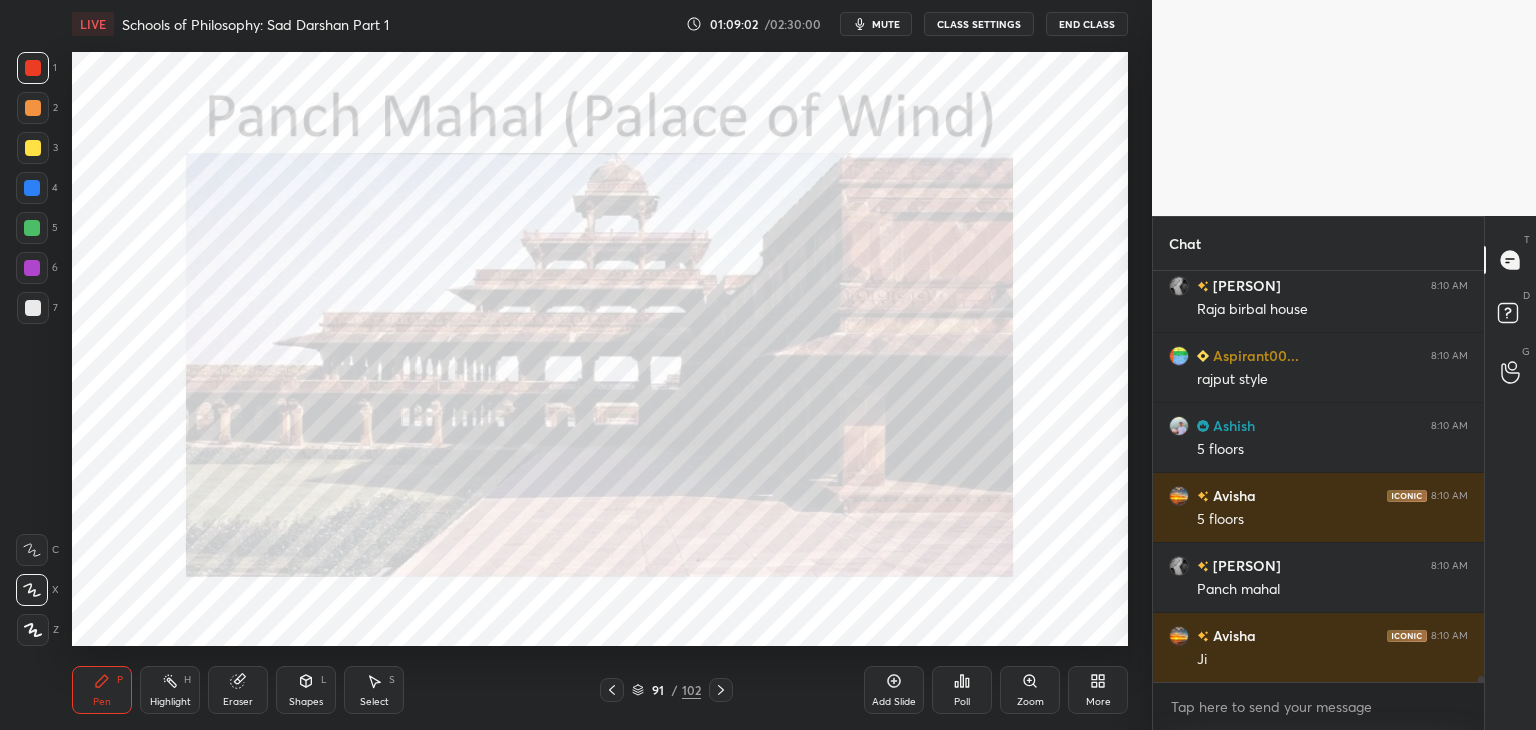 click 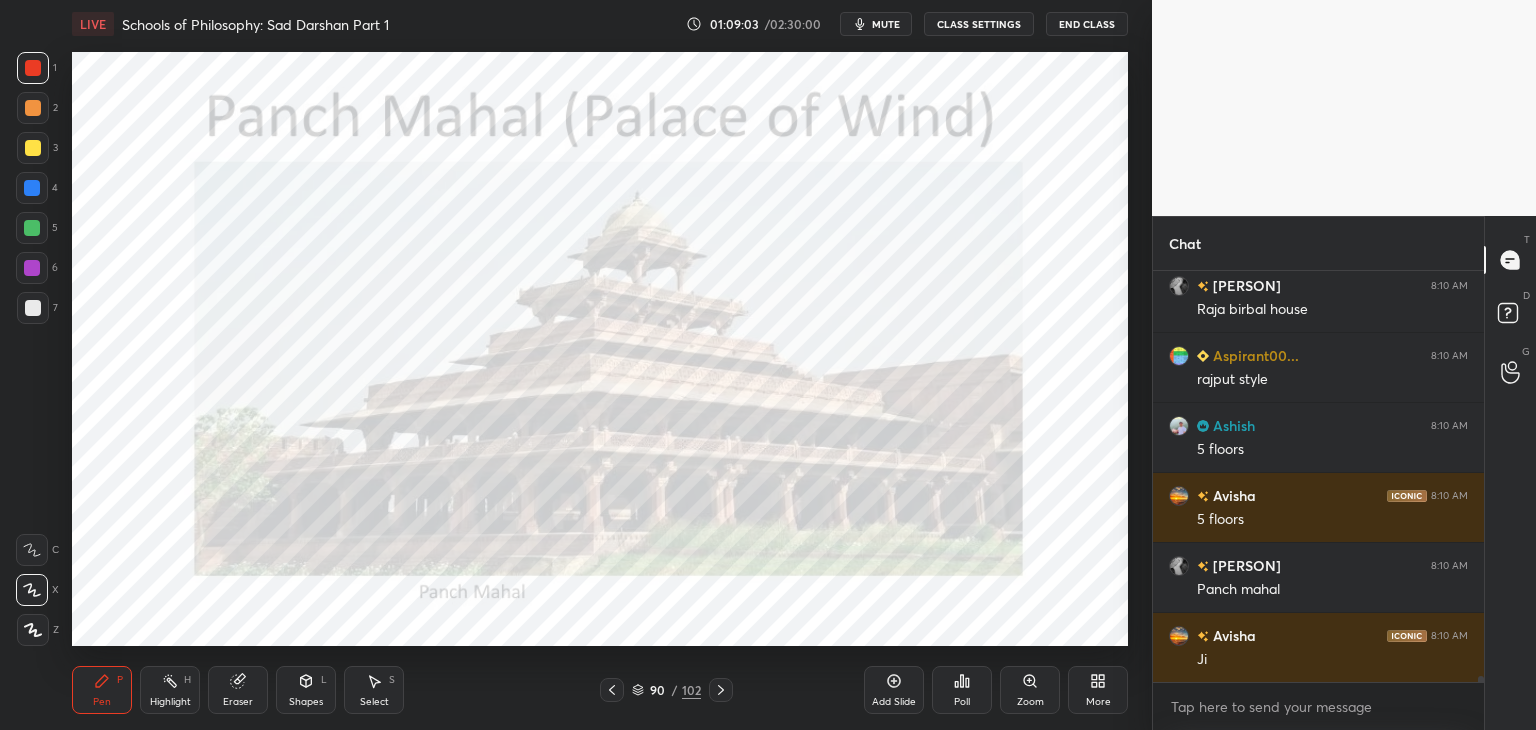 click 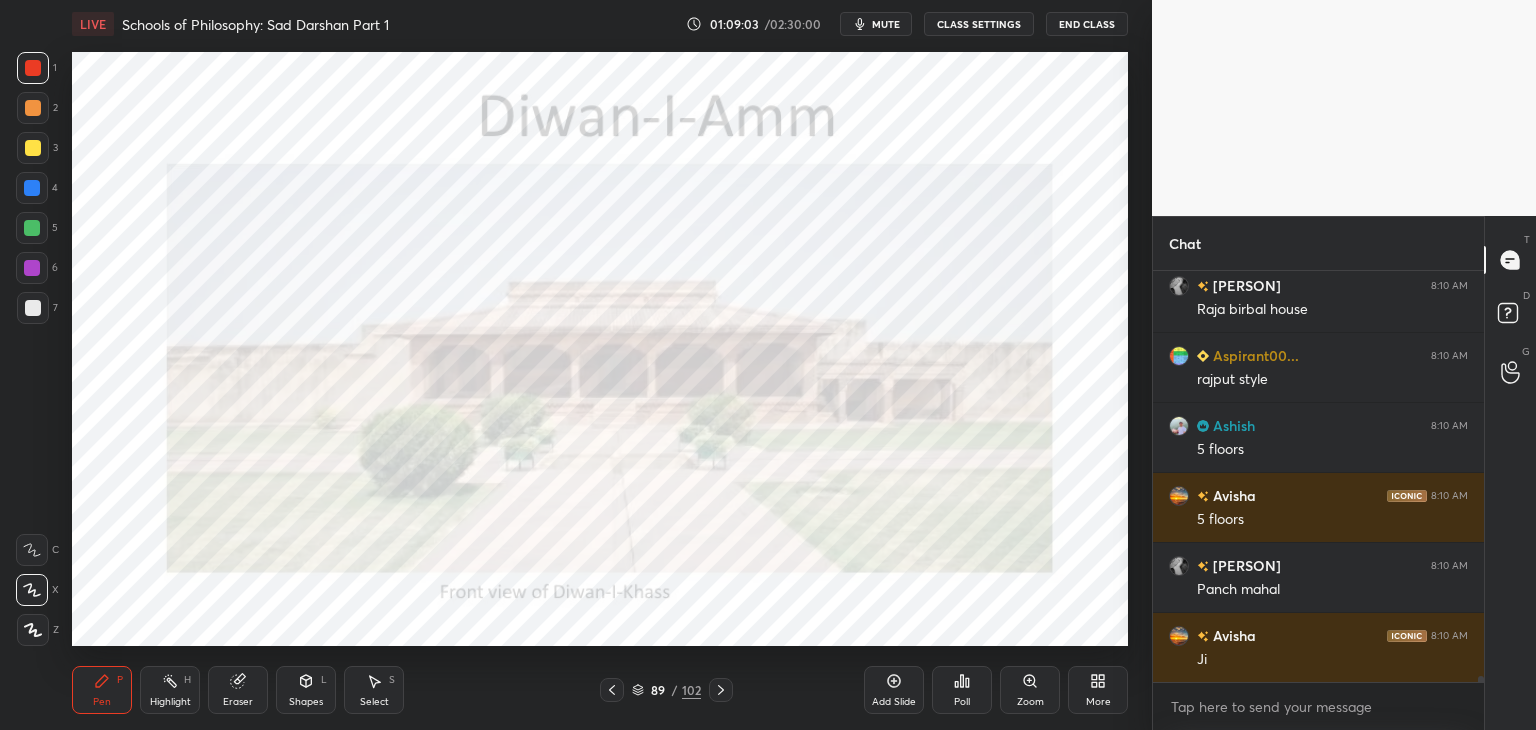 click 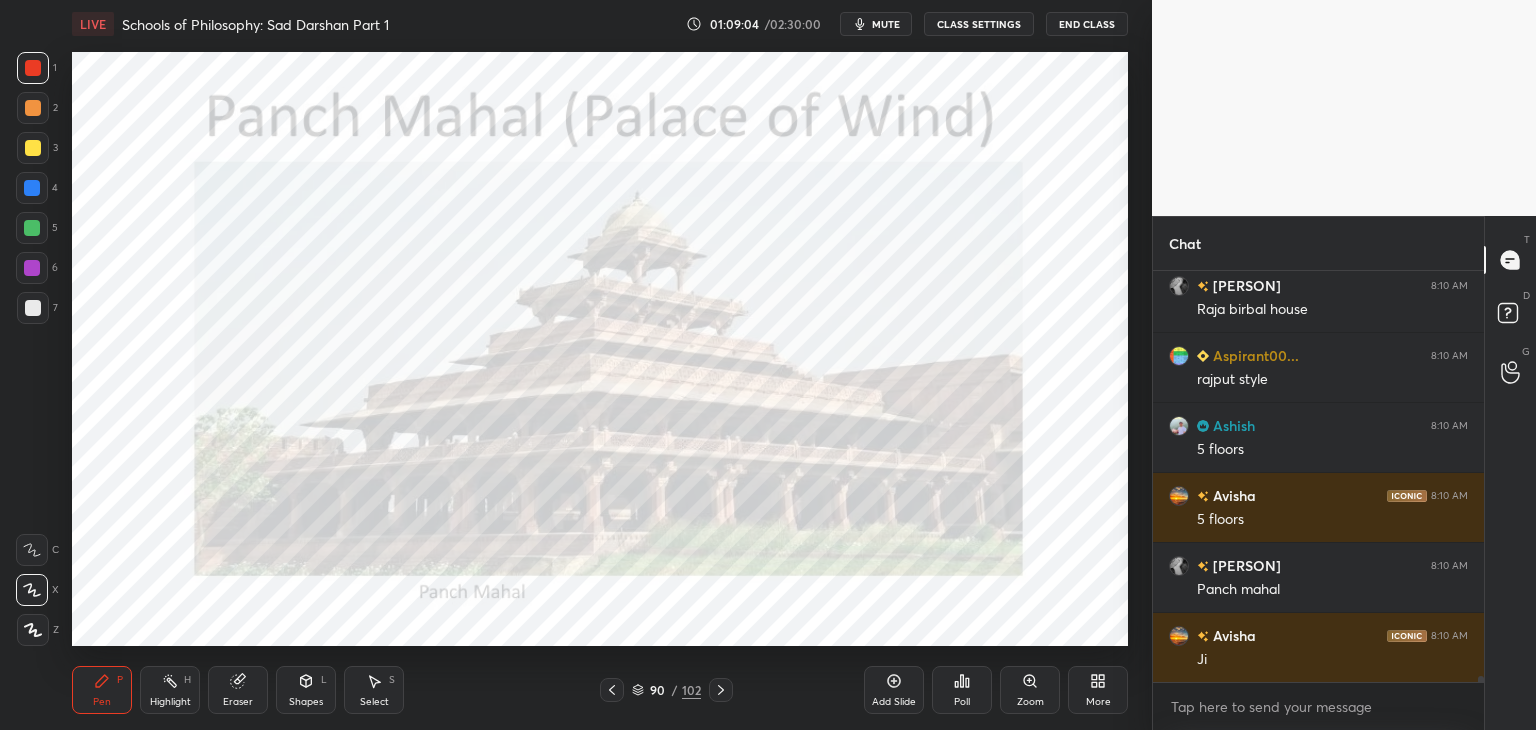 click 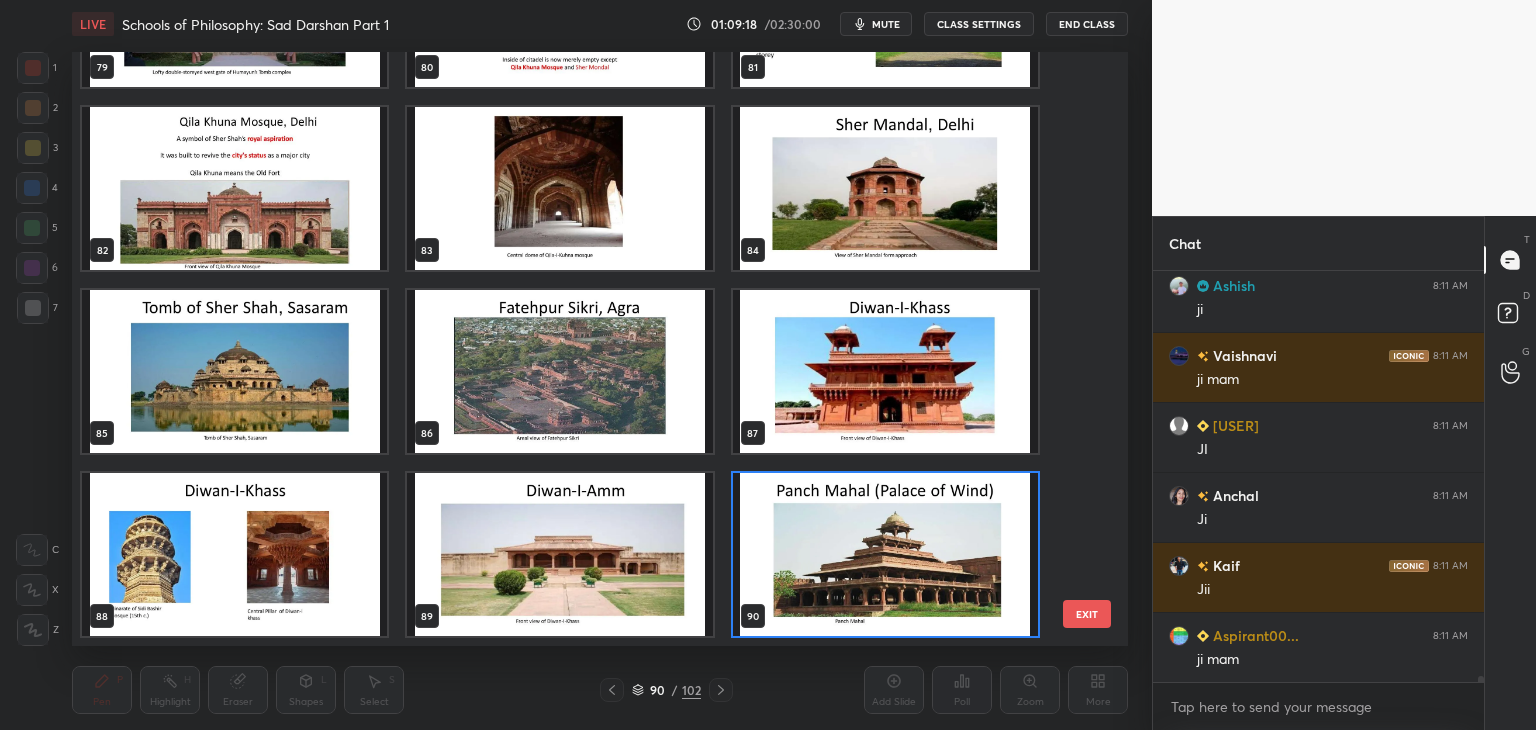 click on "88" at bounding box center (234, 554) 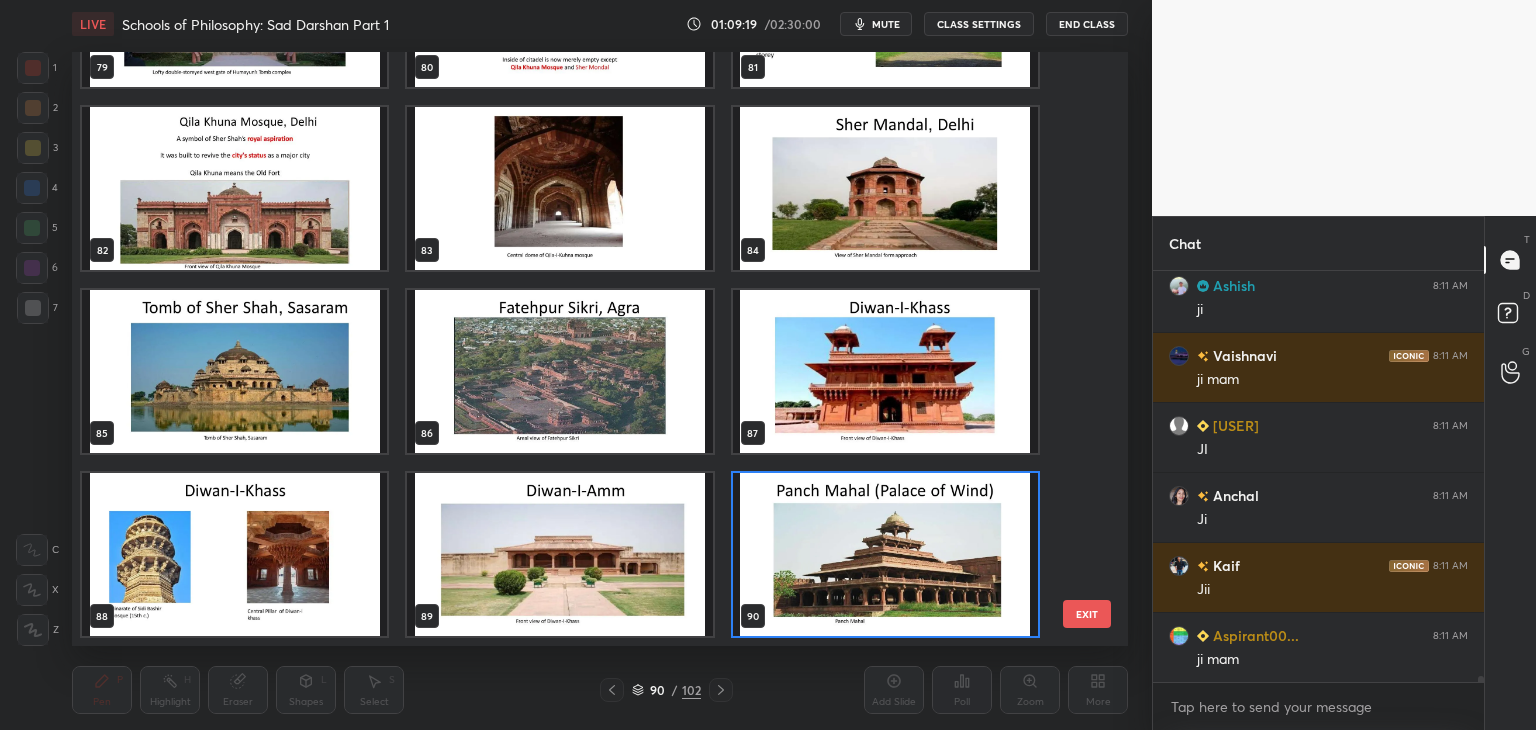 scroll, scrollTop: 27856, scrollLeft: 0, axis: vertical 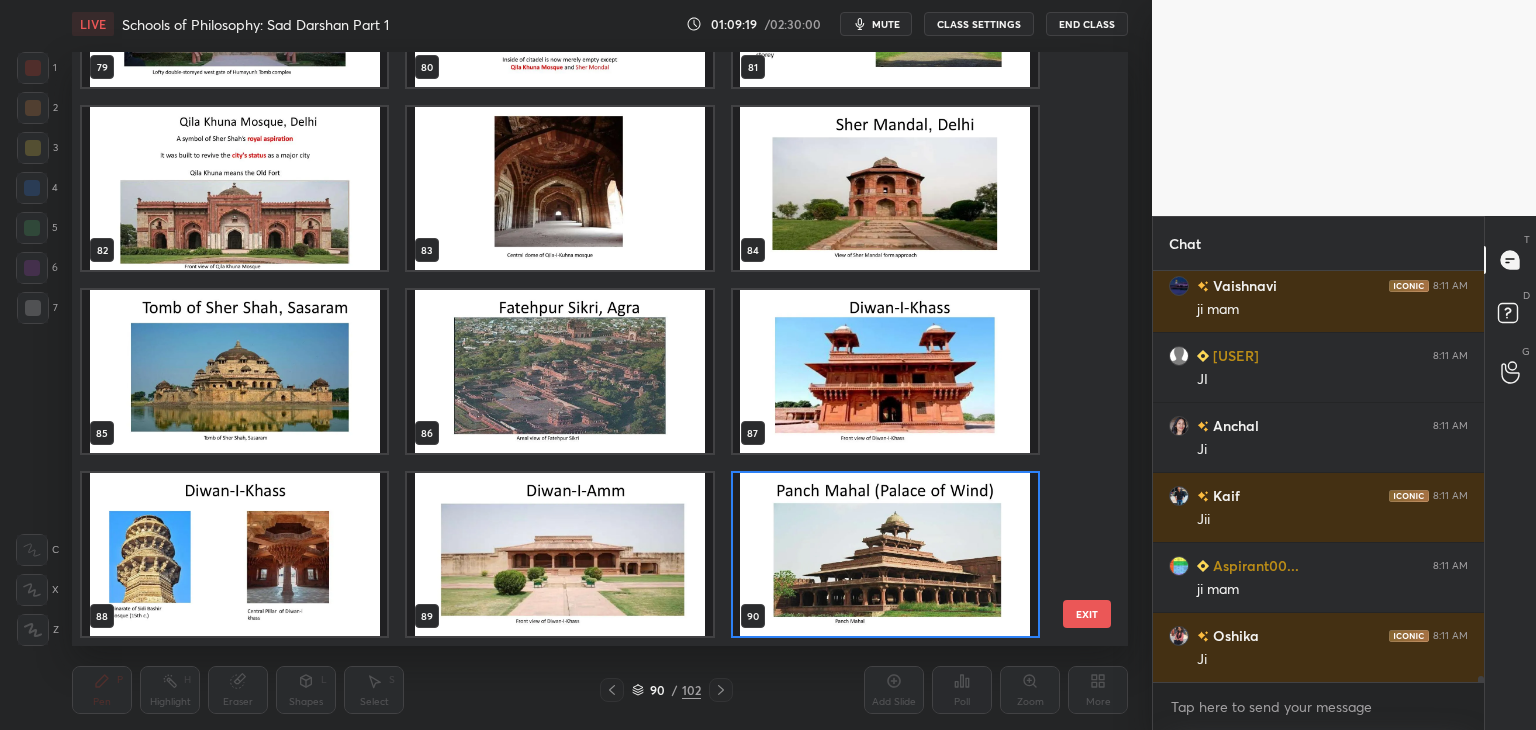 click on "EXIT" at bounding box center (1087, 614) 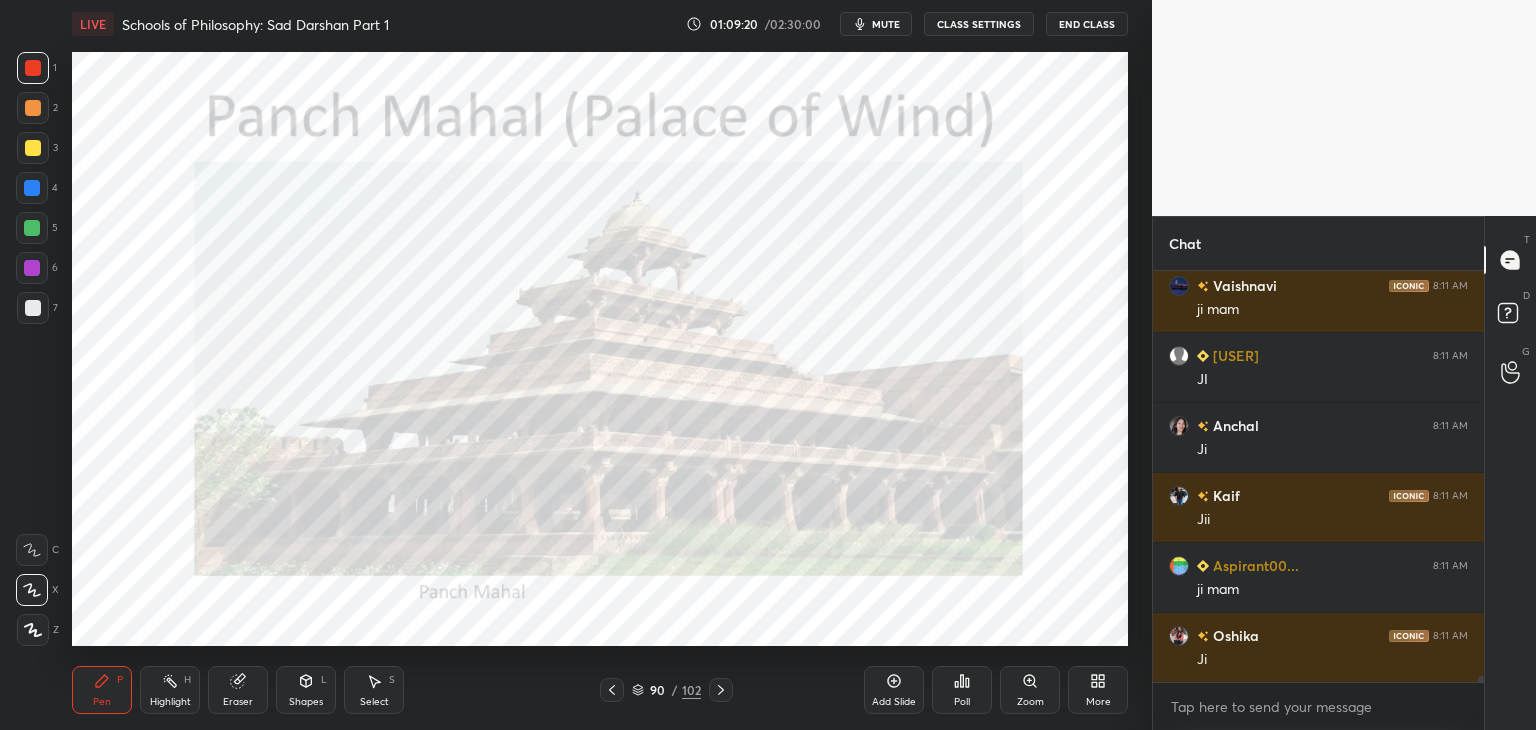 scroll, scrollTop: 27926, scrollLeft: 0, axis: vertical 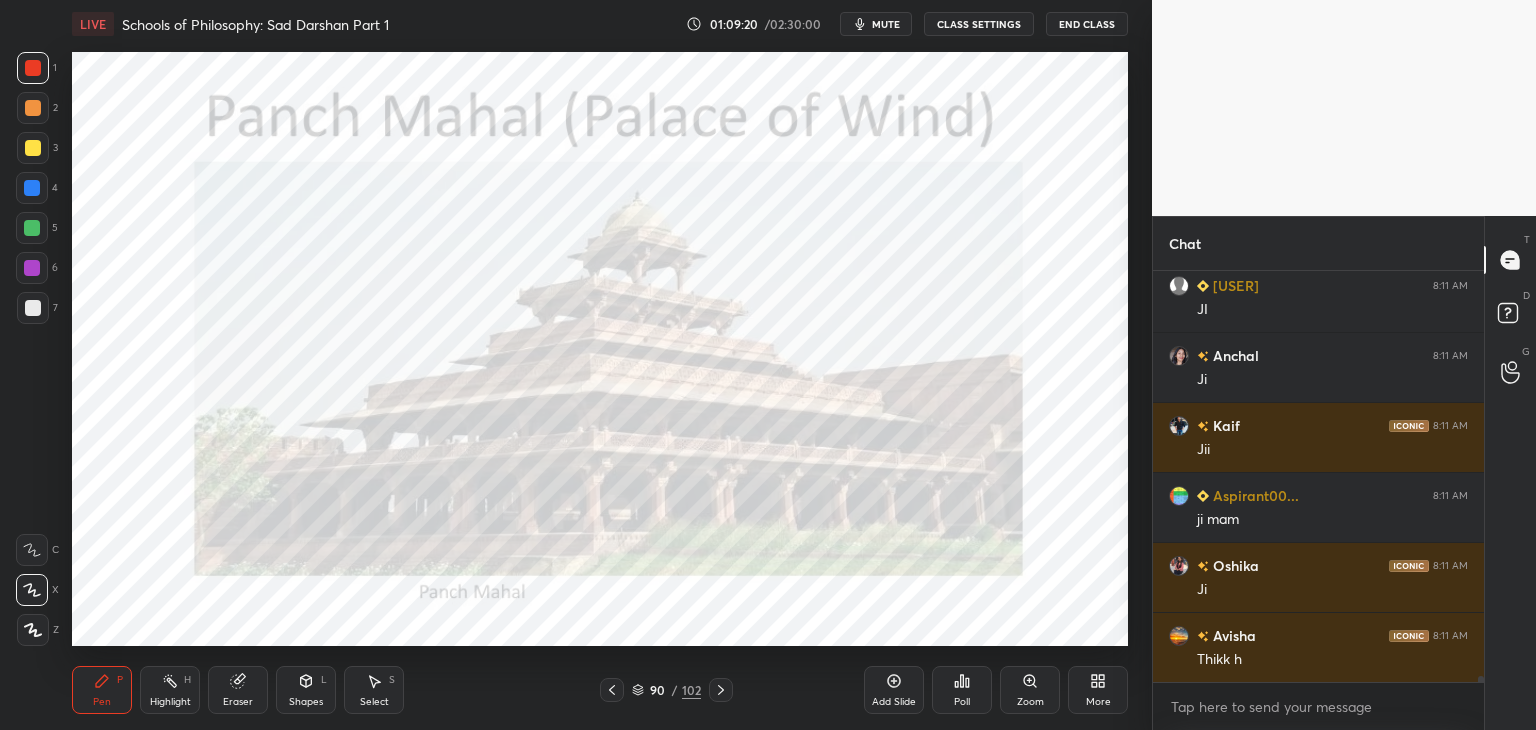 click 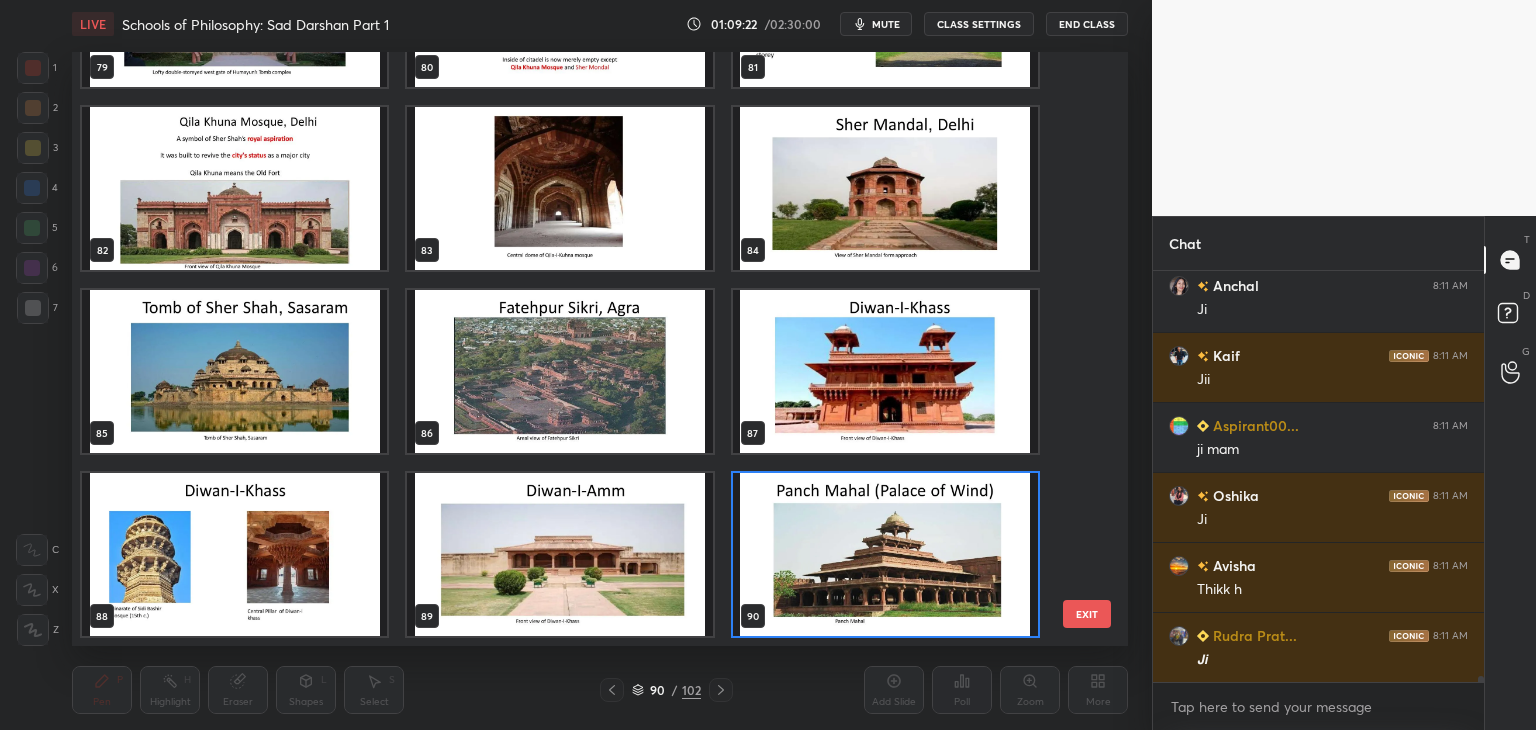 drag, startPoint x: 1082, startPoint y: 512, endPoint x: 1077, endPoint y: 449, distance: 63.1981 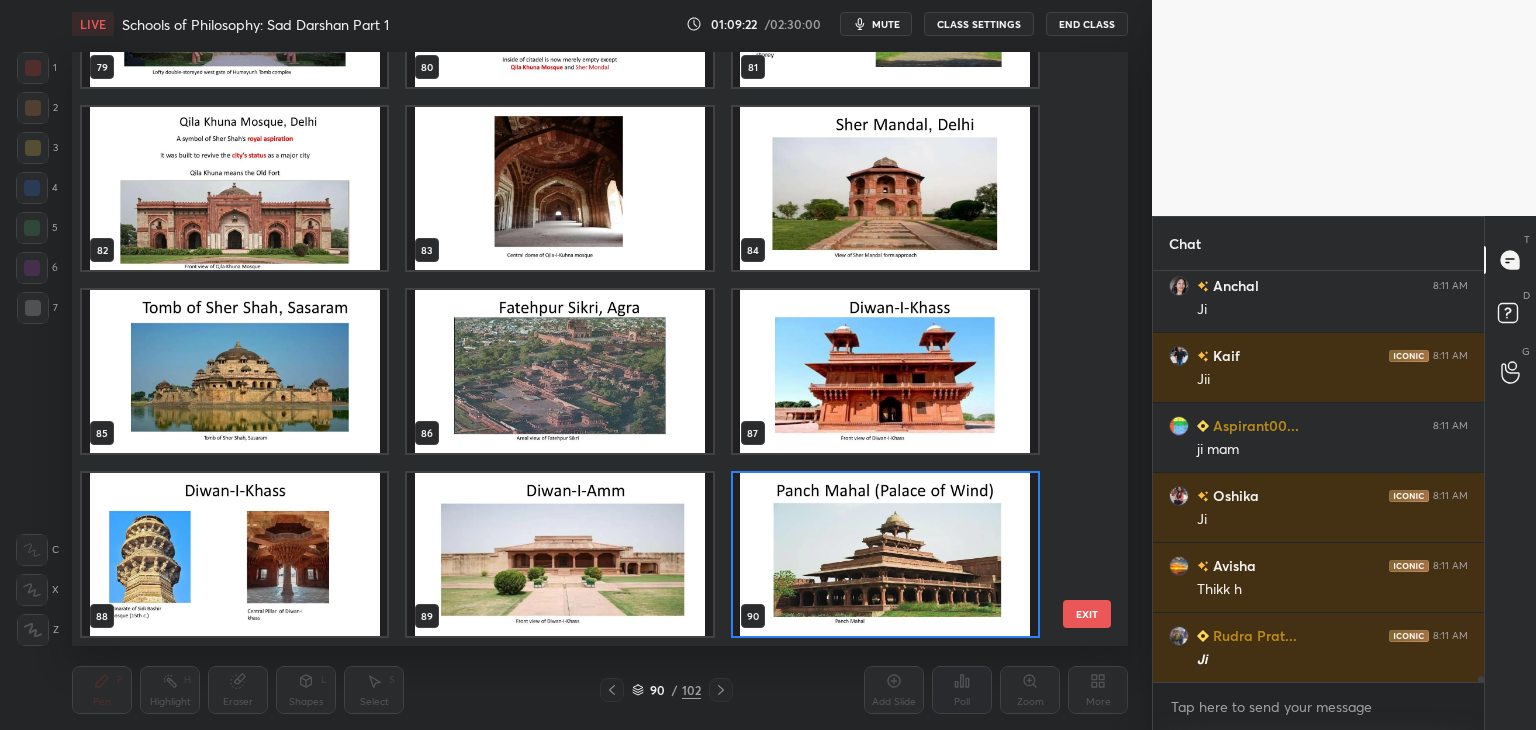 click on "79 80 81 82 83 84 85 86 87 88 89 90 91 92 93" at bounding box center [582, 349] 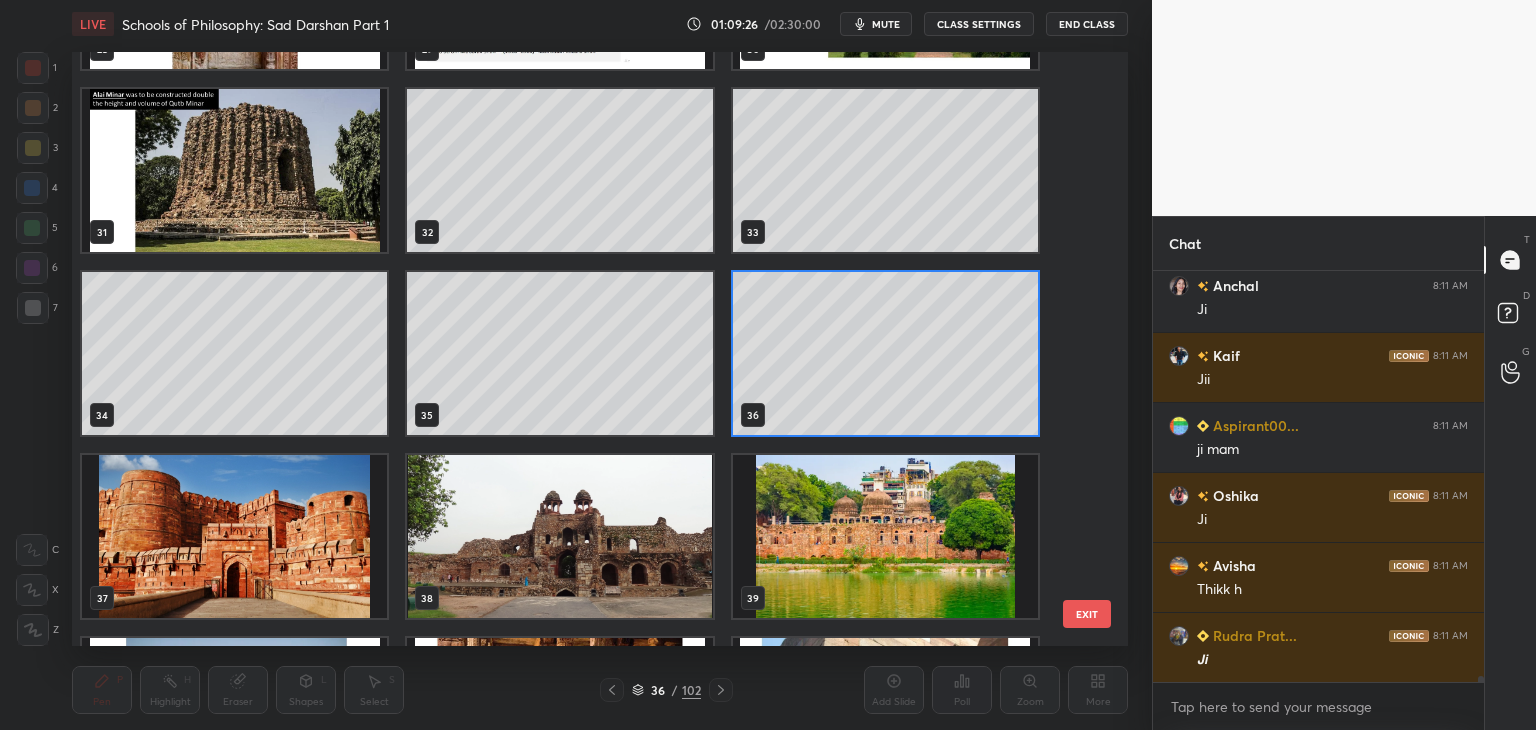 click 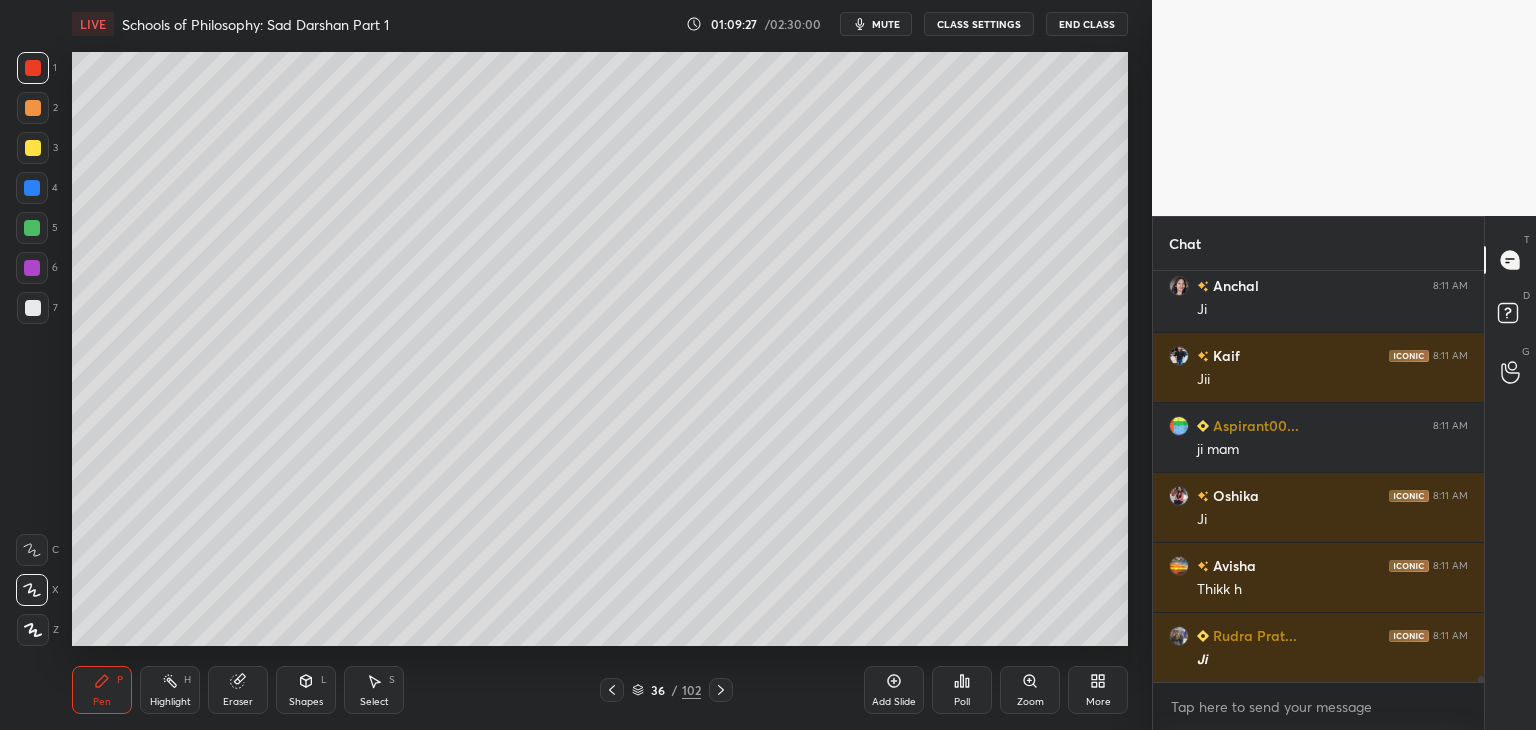 click at bounding box center [33, 308] 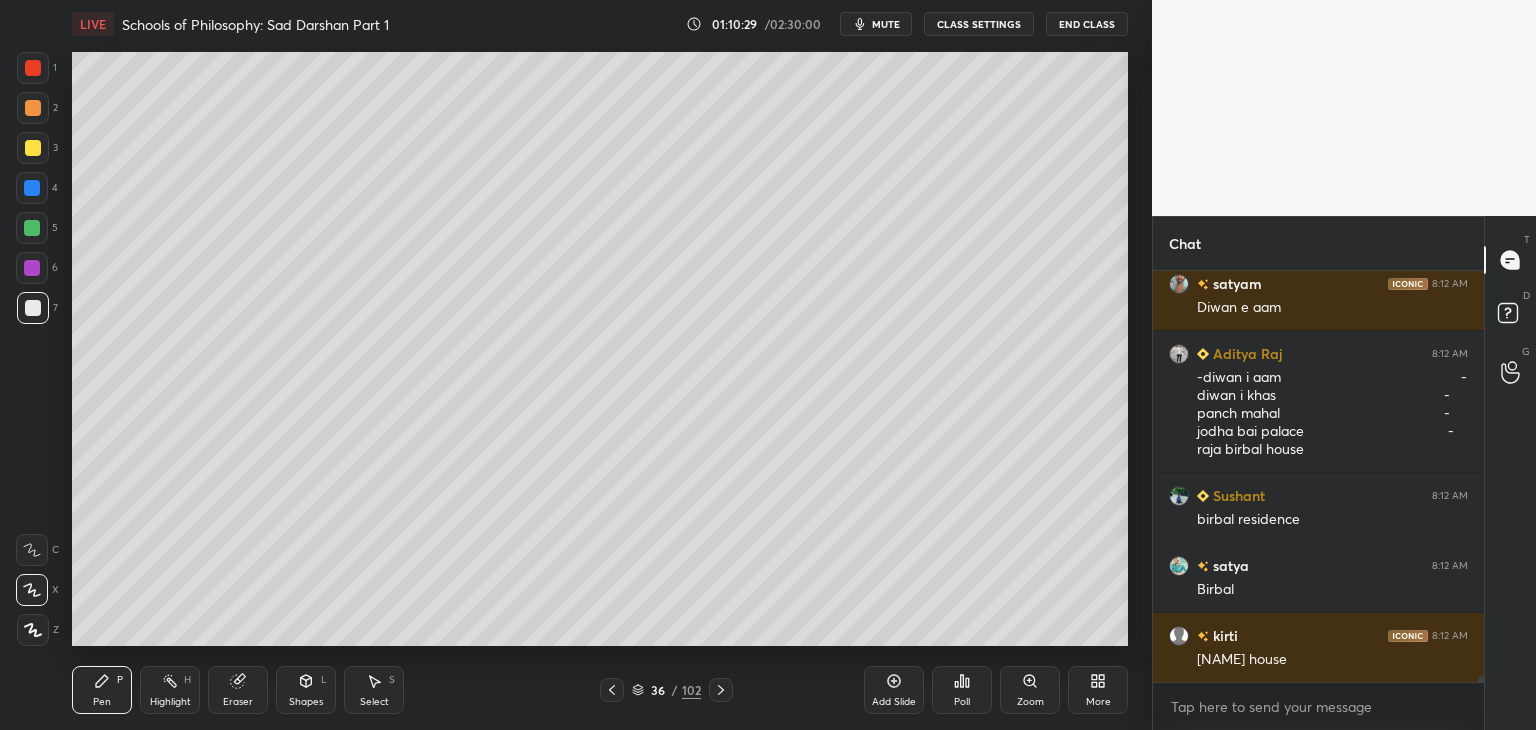 scroll, scrollTop: 29856, scrollLeft: 0, axis: vertical 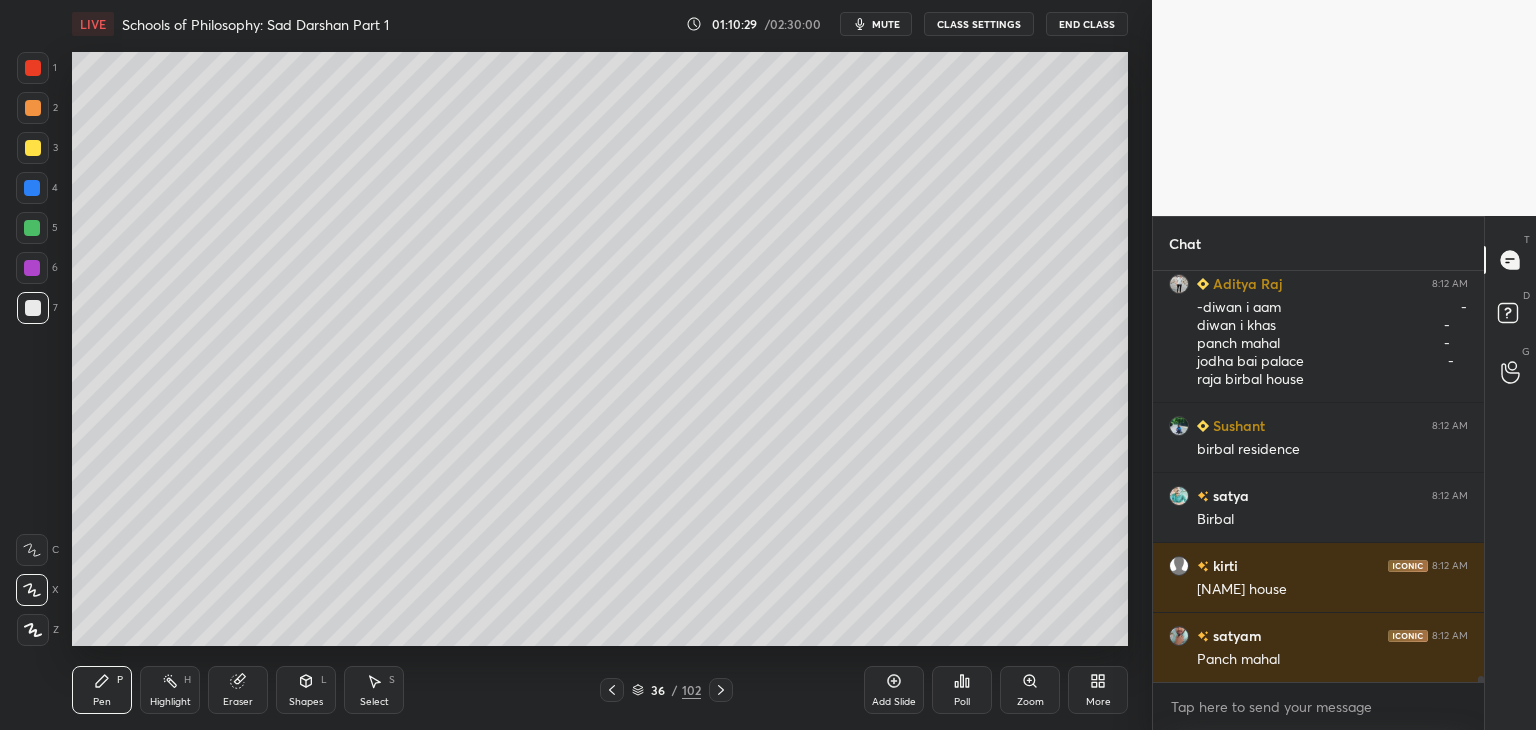 click at bounding box center [32, 188] 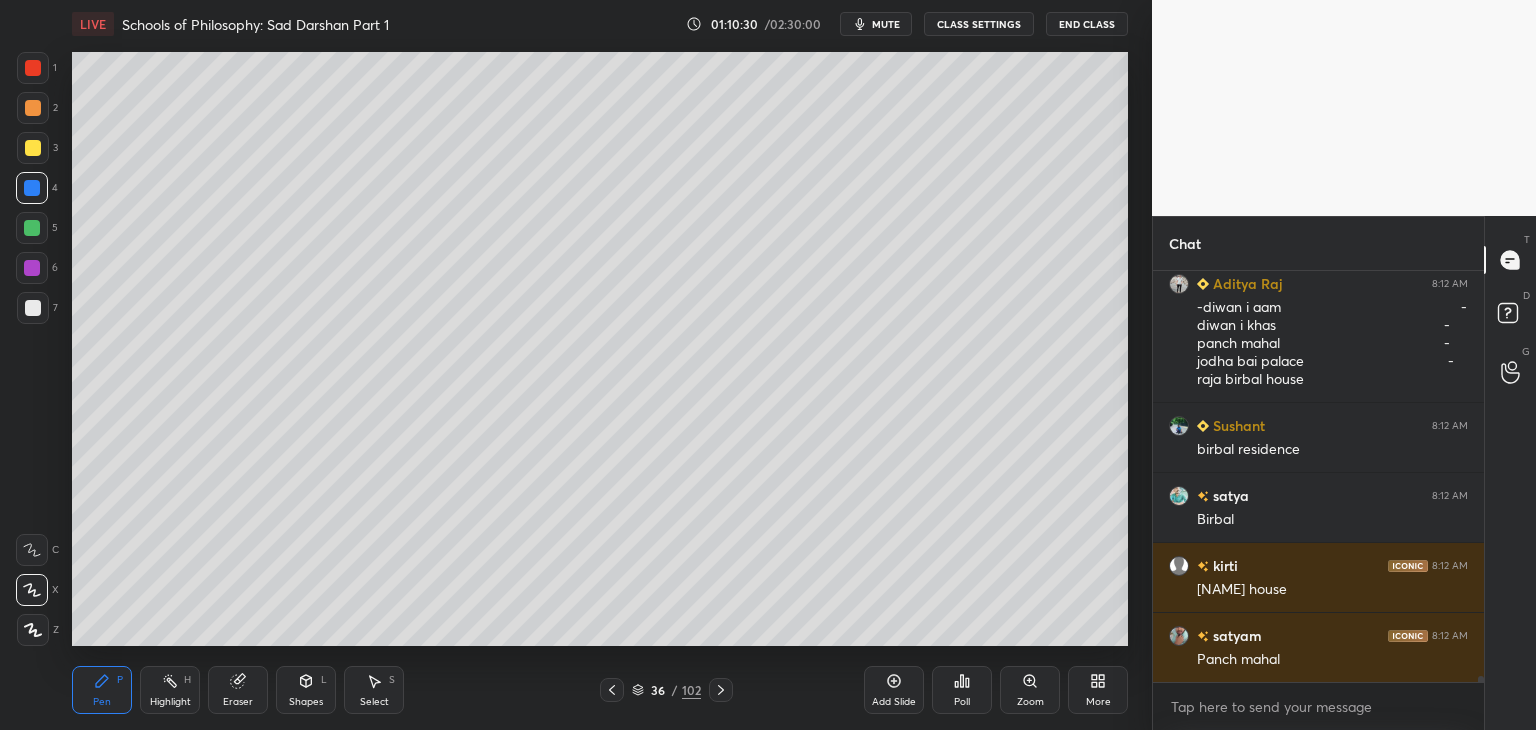 click at bounding box center [32, 268] 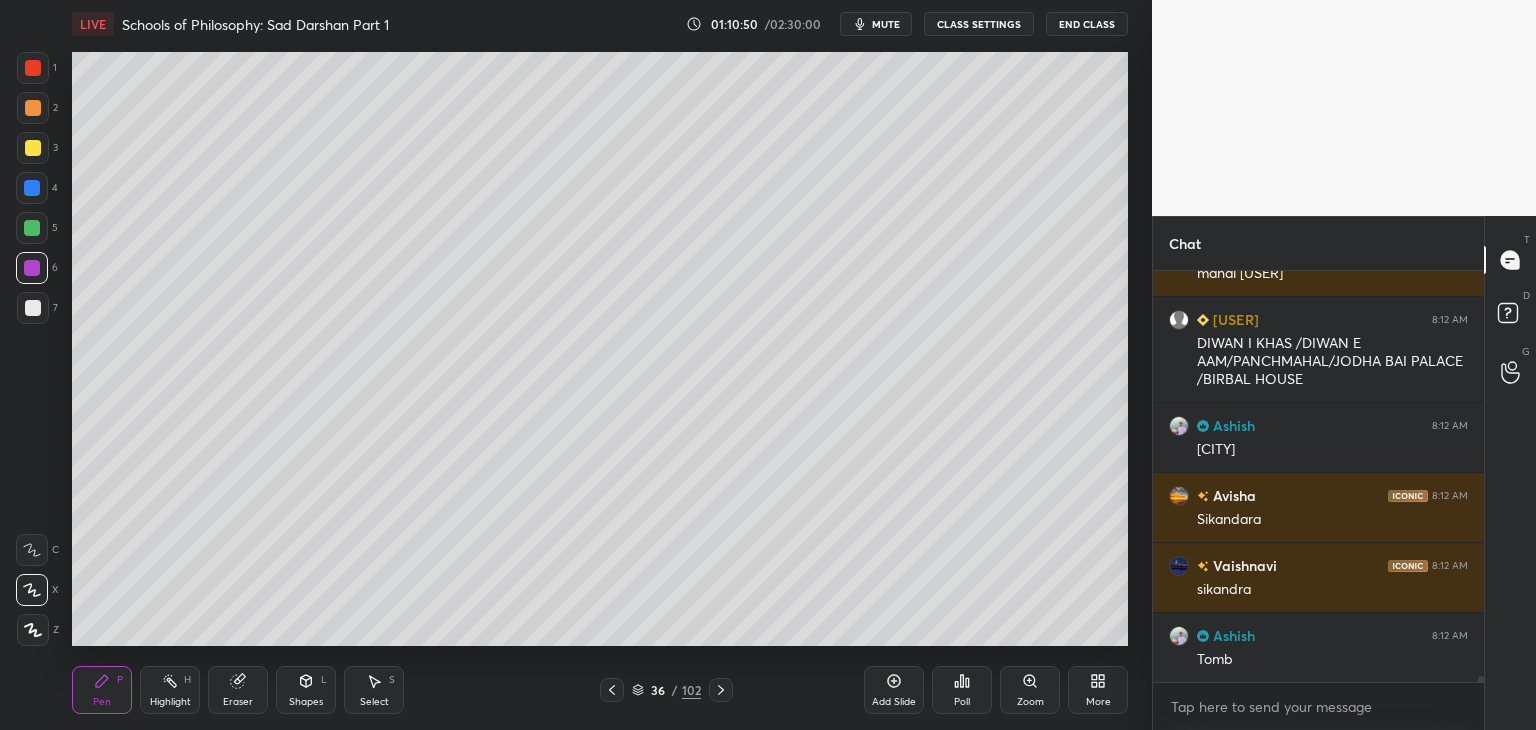 scroll, scrollTop: 28606, scrollLeft: 0, axis: vertical 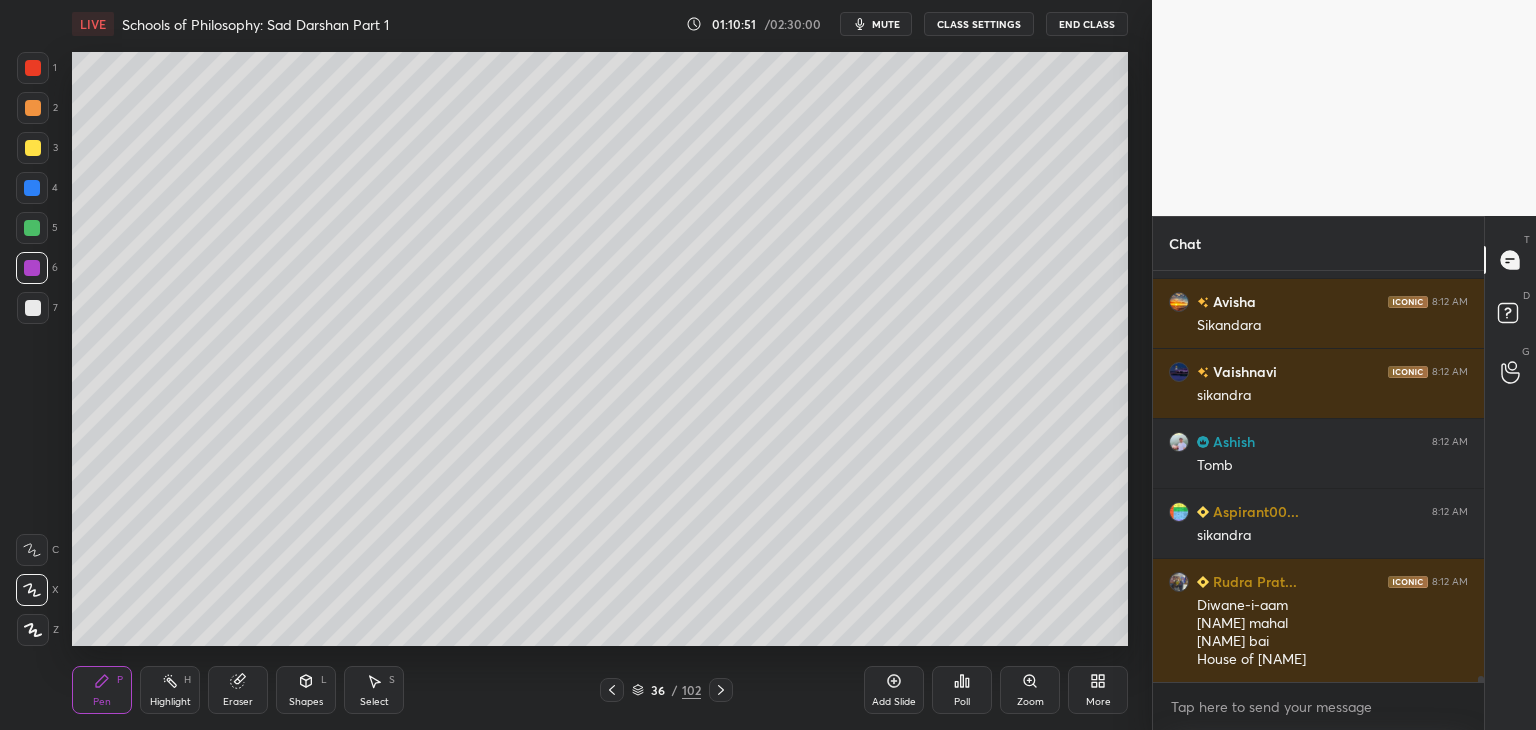 click 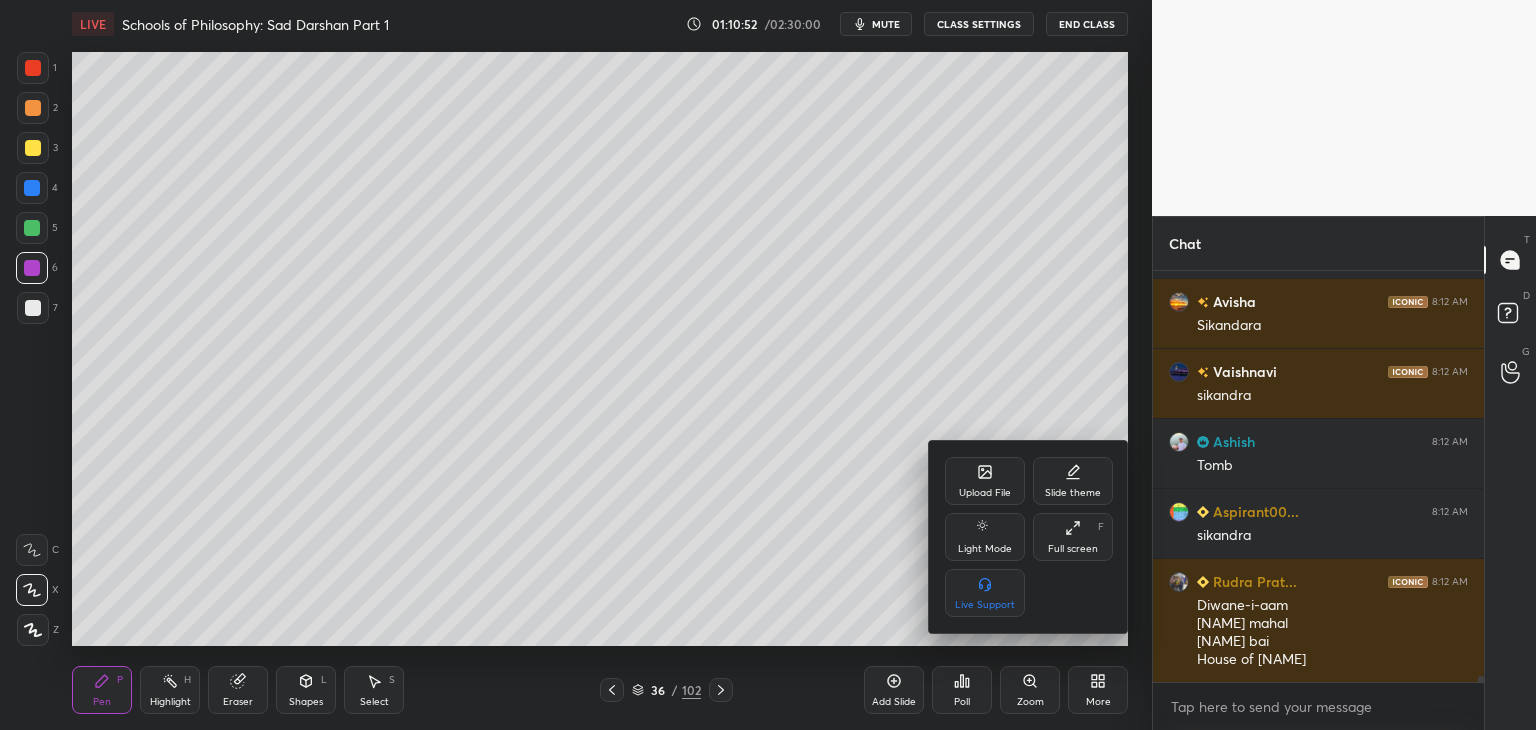 click on "Upload File" at bounding box center [985, 481] 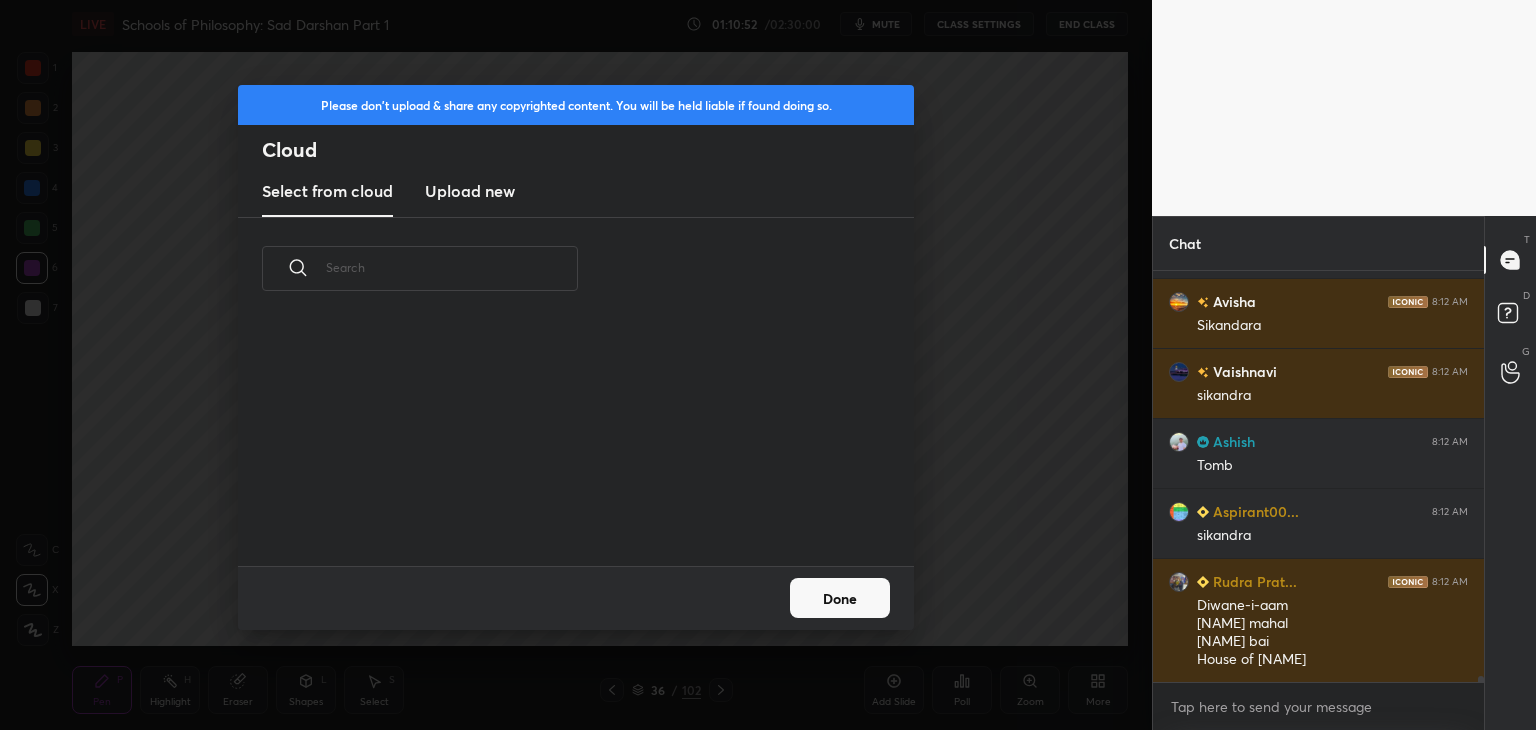 scroll, scrollTop: 28676, scrollLeft: 0, axis: vertical 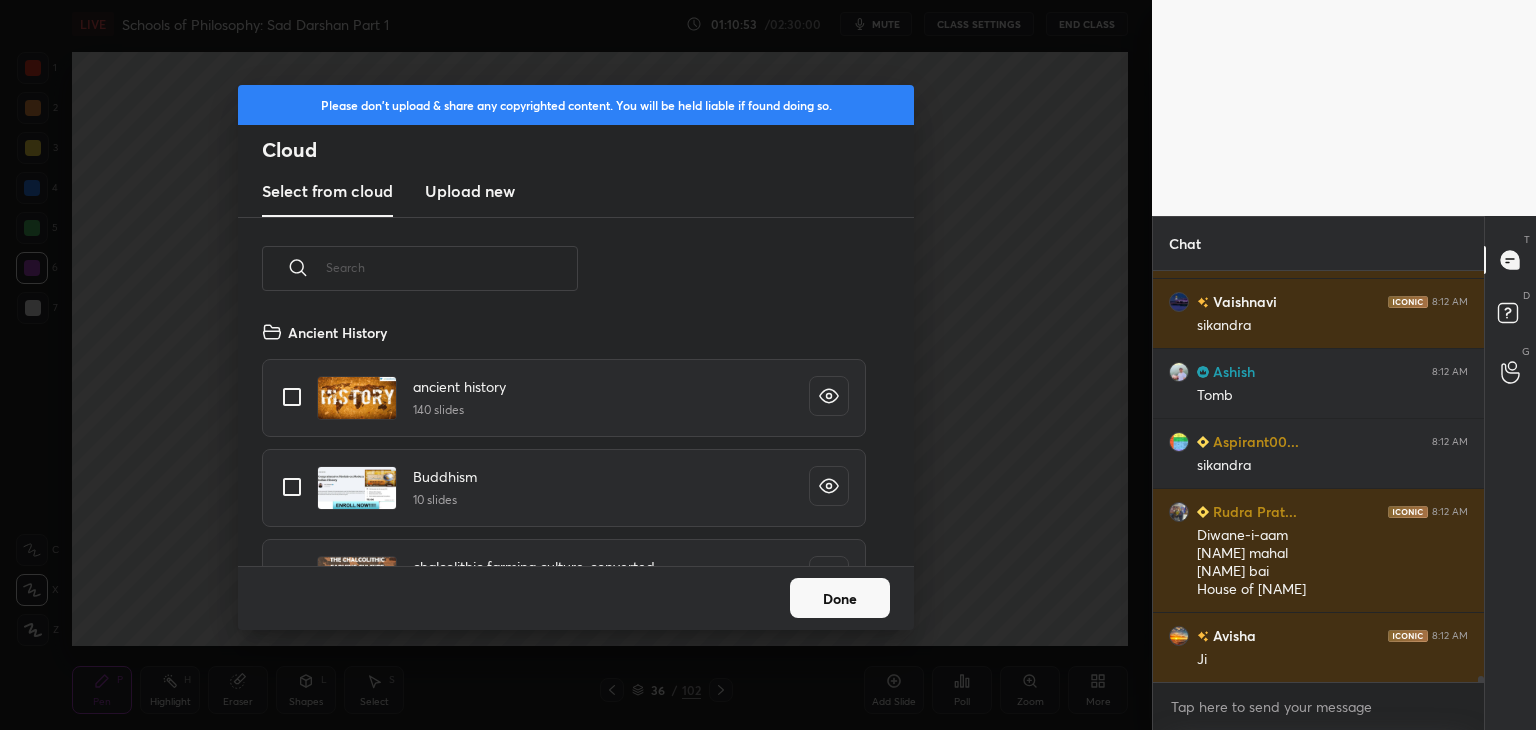click on "Upload new" at bounding box center (470, 191) 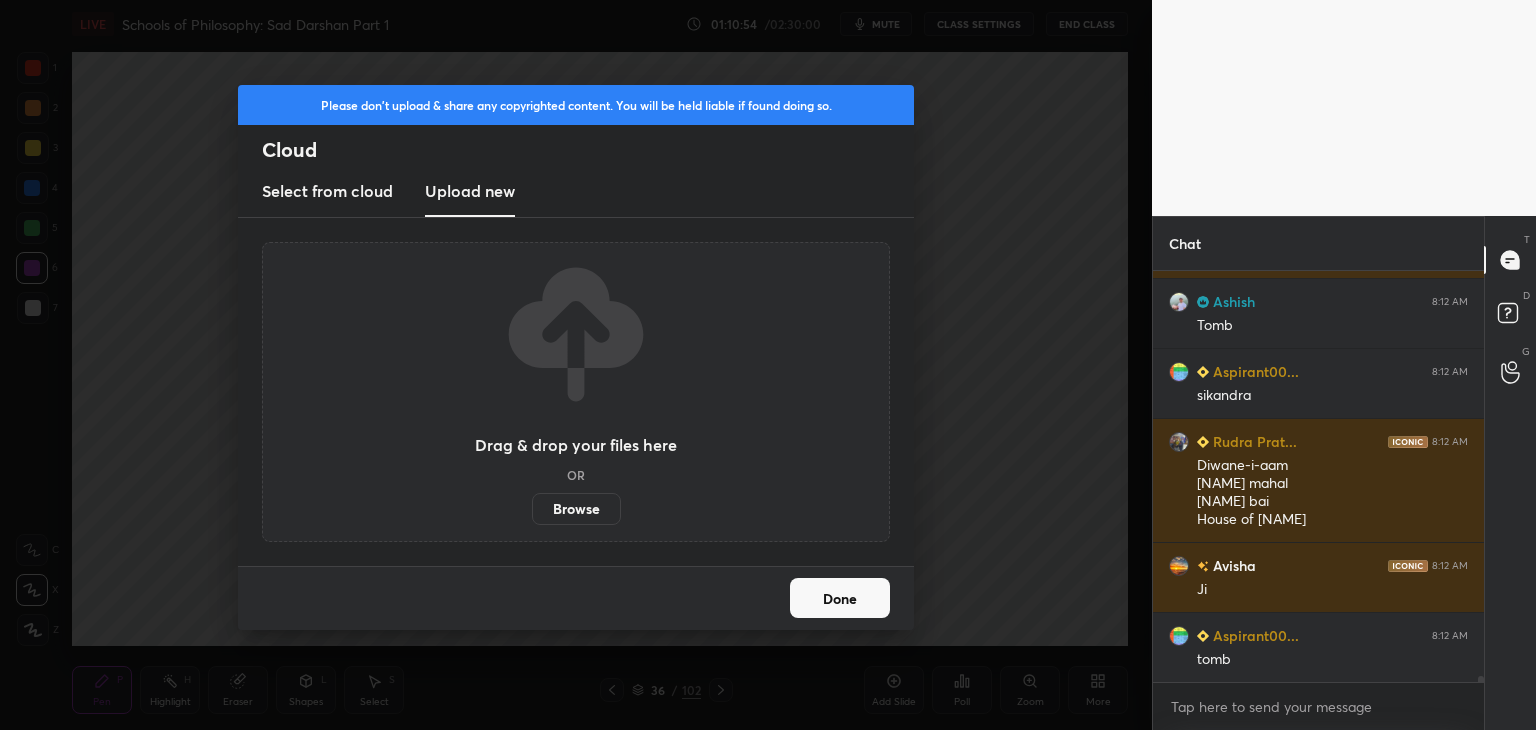 click on "Browse" at bounding box center [576, 509] 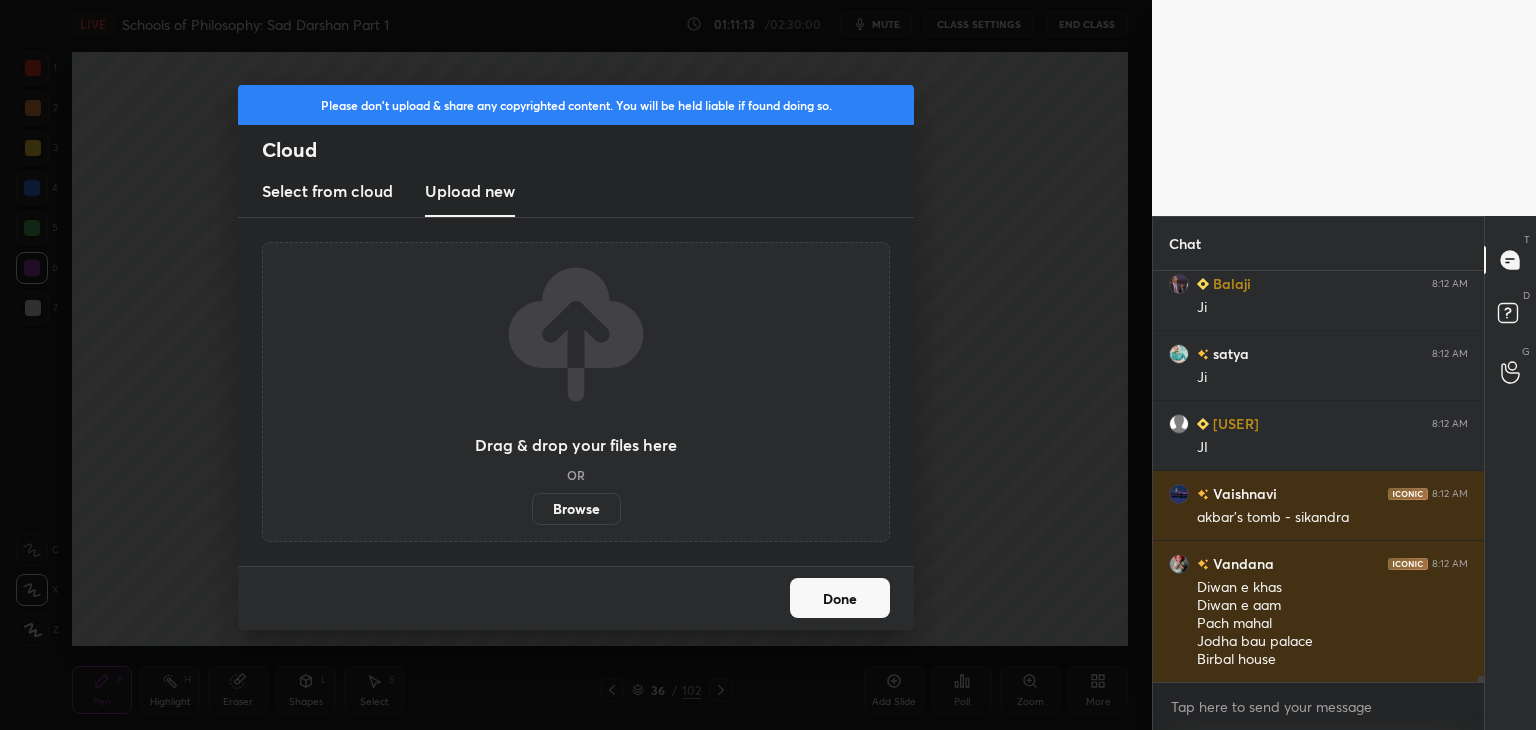 scroll, scrollTop: 29394, scrollLeft: 0, axis: vertical 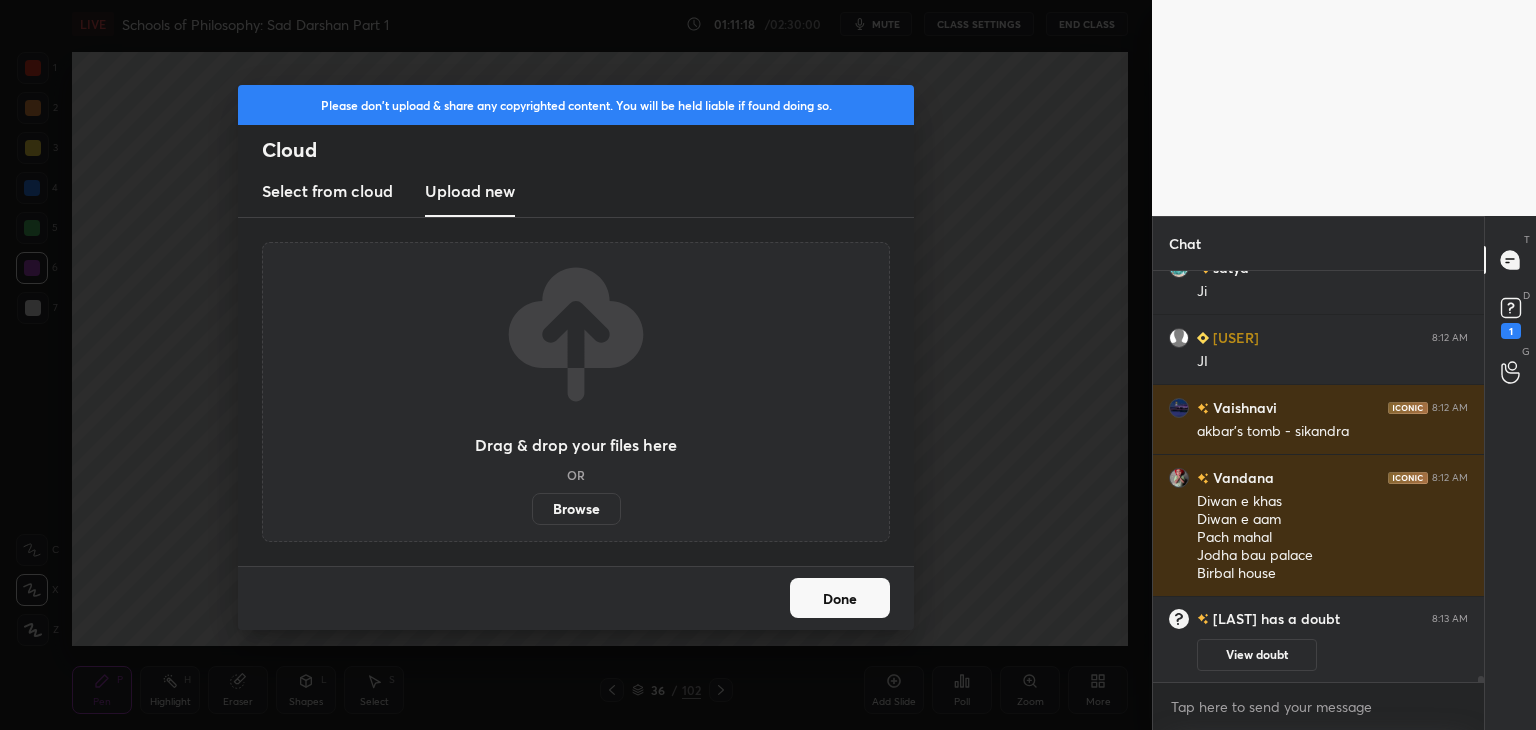 click on "Done" at bounding box center [840, 598] 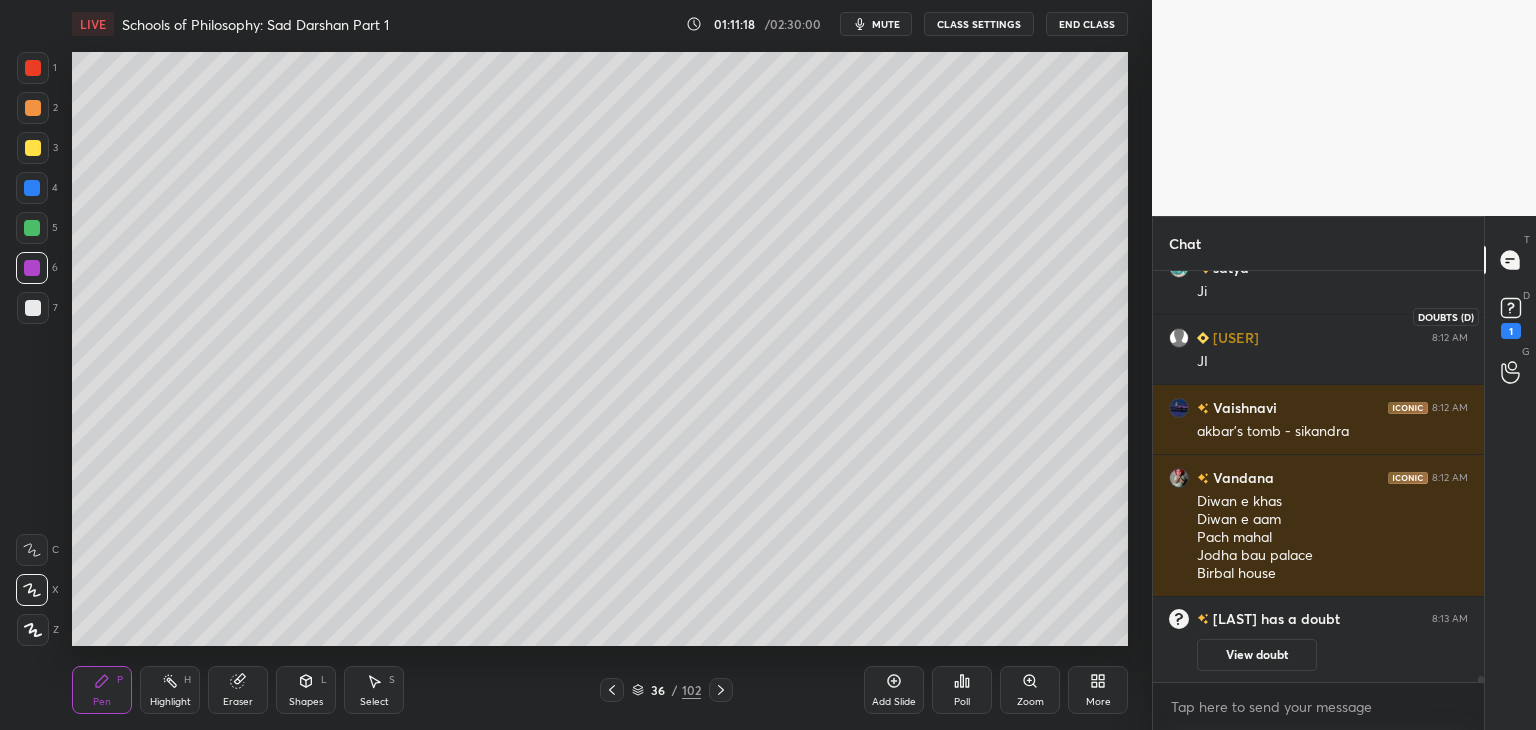 click 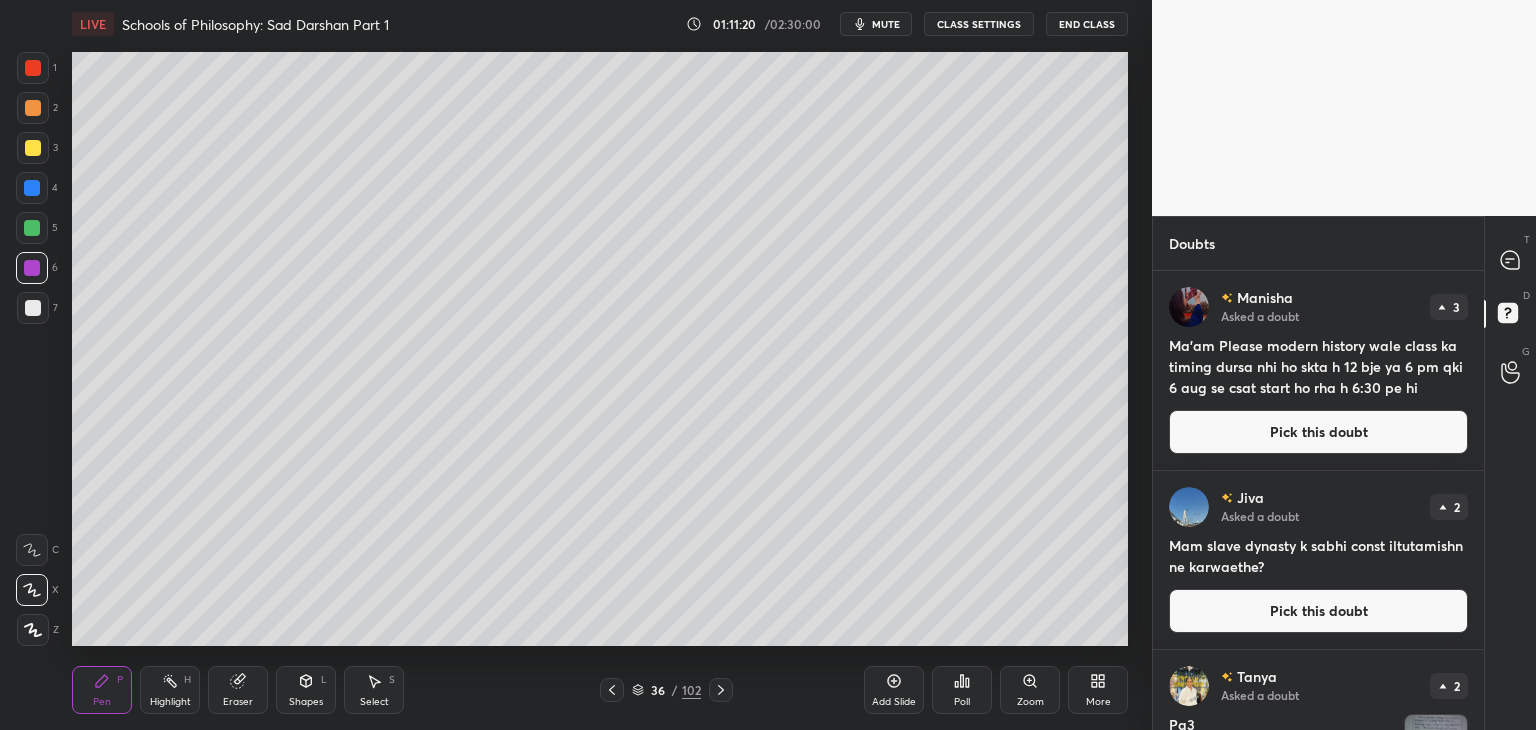 click on "CLASS SETTINGS" at bounding box center [979, 24] 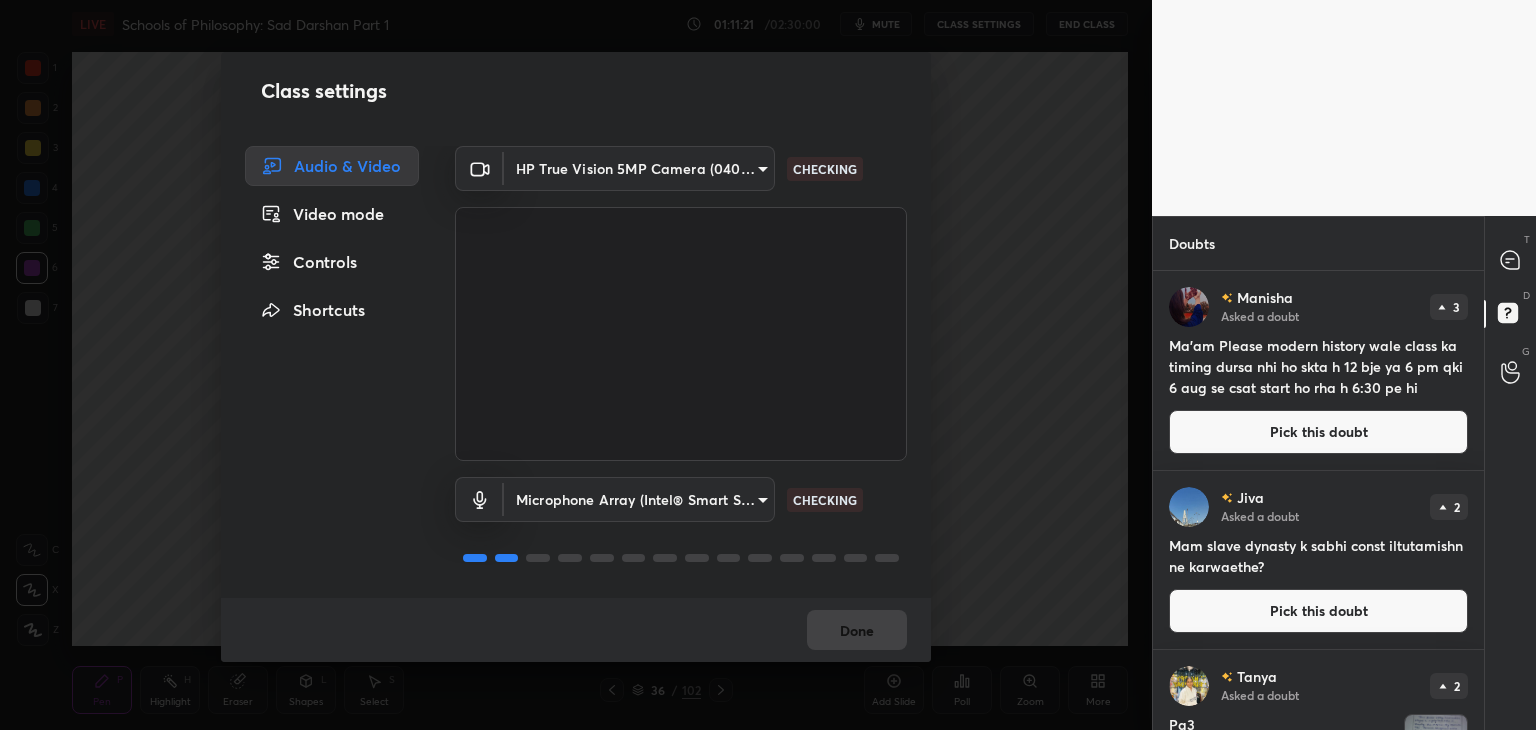 click on "Controls" at bounding box center [332, 262] 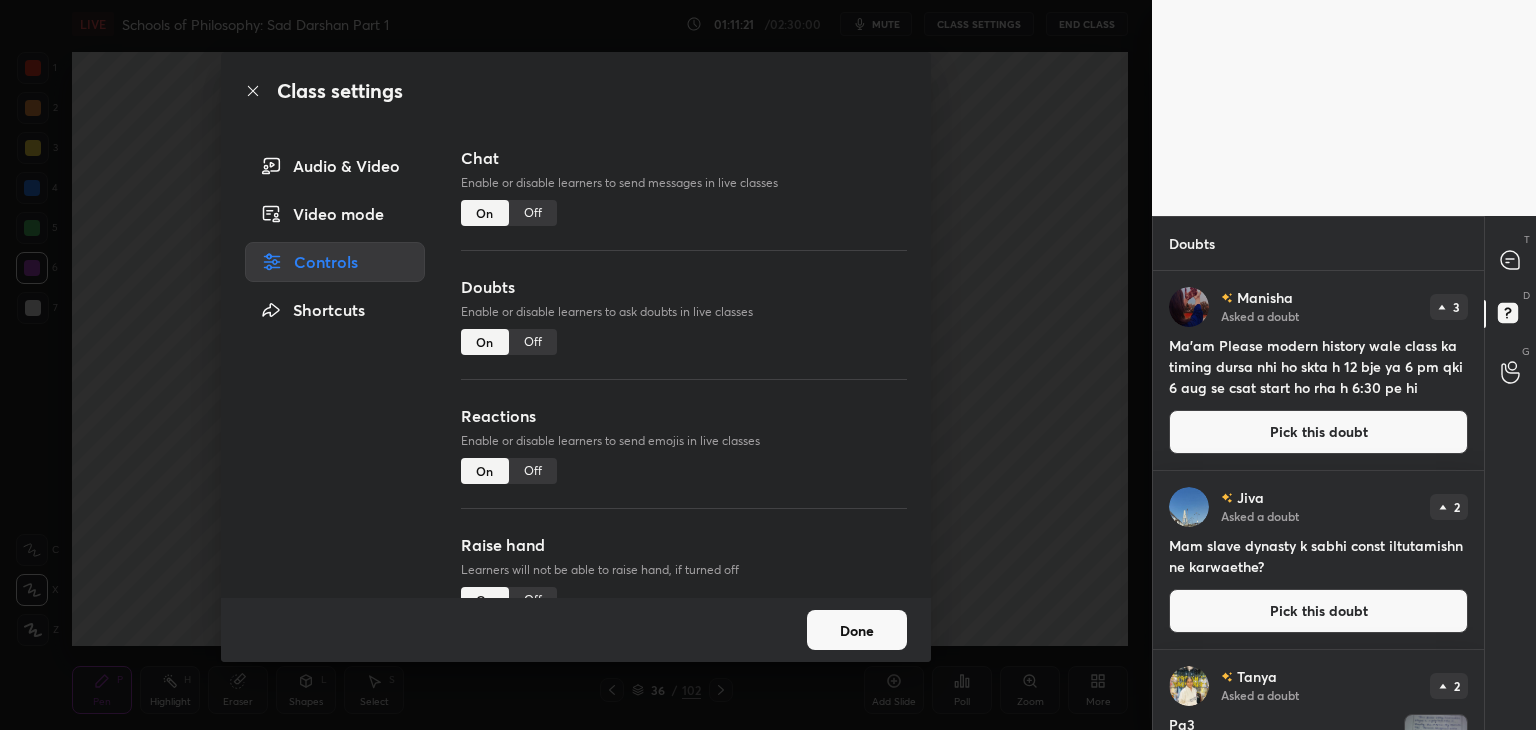 click on "Off" at bounding box center (533, 342) 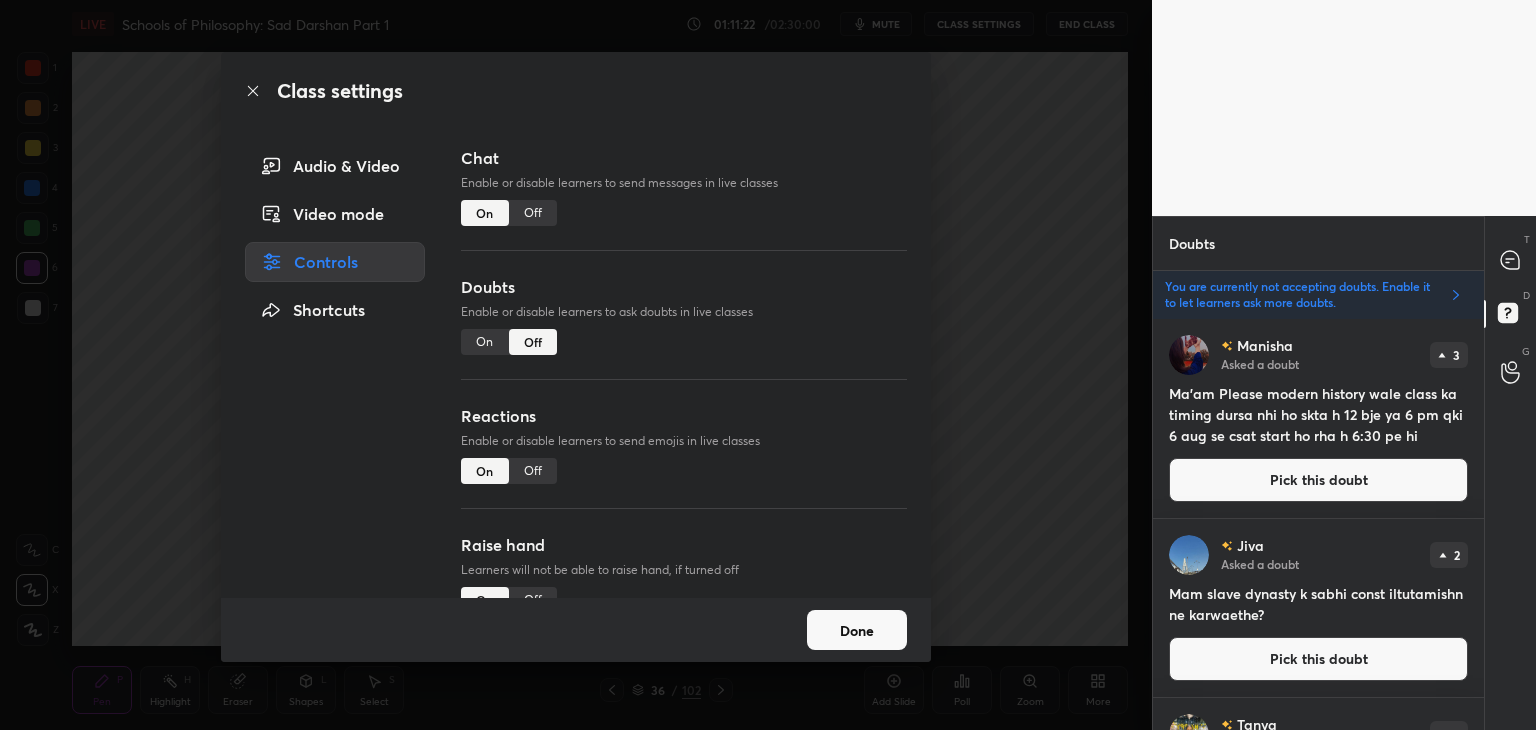 scroll, scrollTop: 405, scrollLeft: 325, axis: both 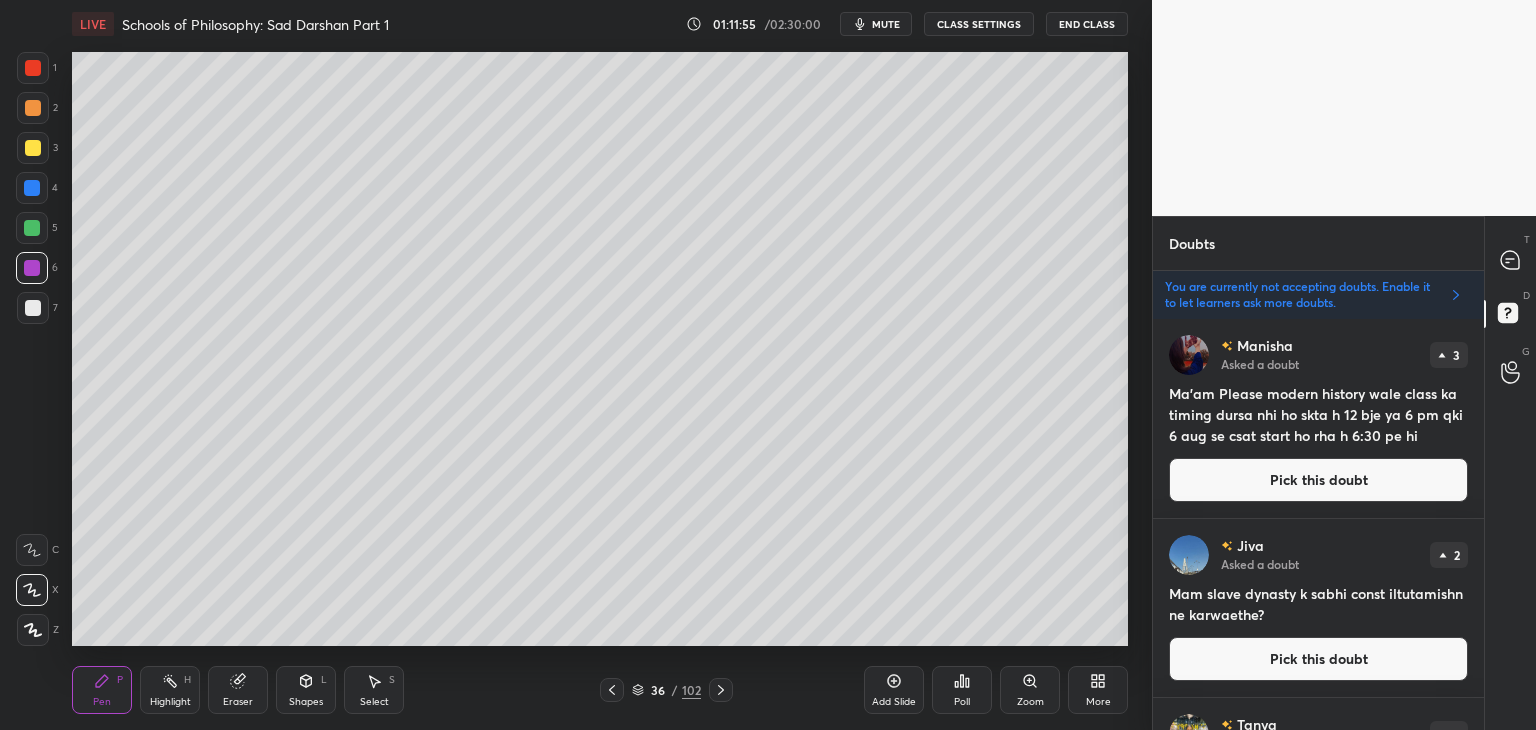 click on "More" at bounding box center [1098, 690] 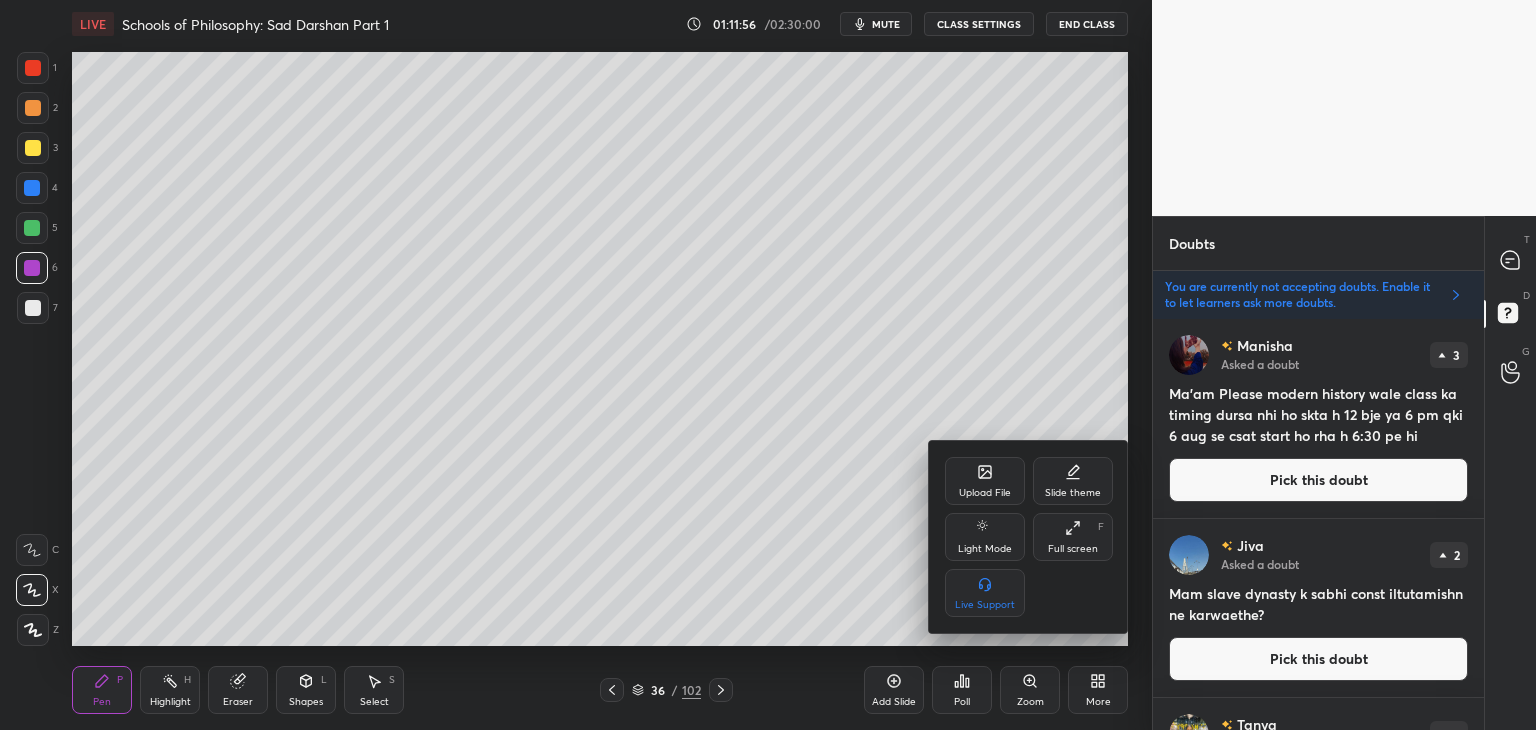 click on "Upload File" at bounding box center [985, 481] 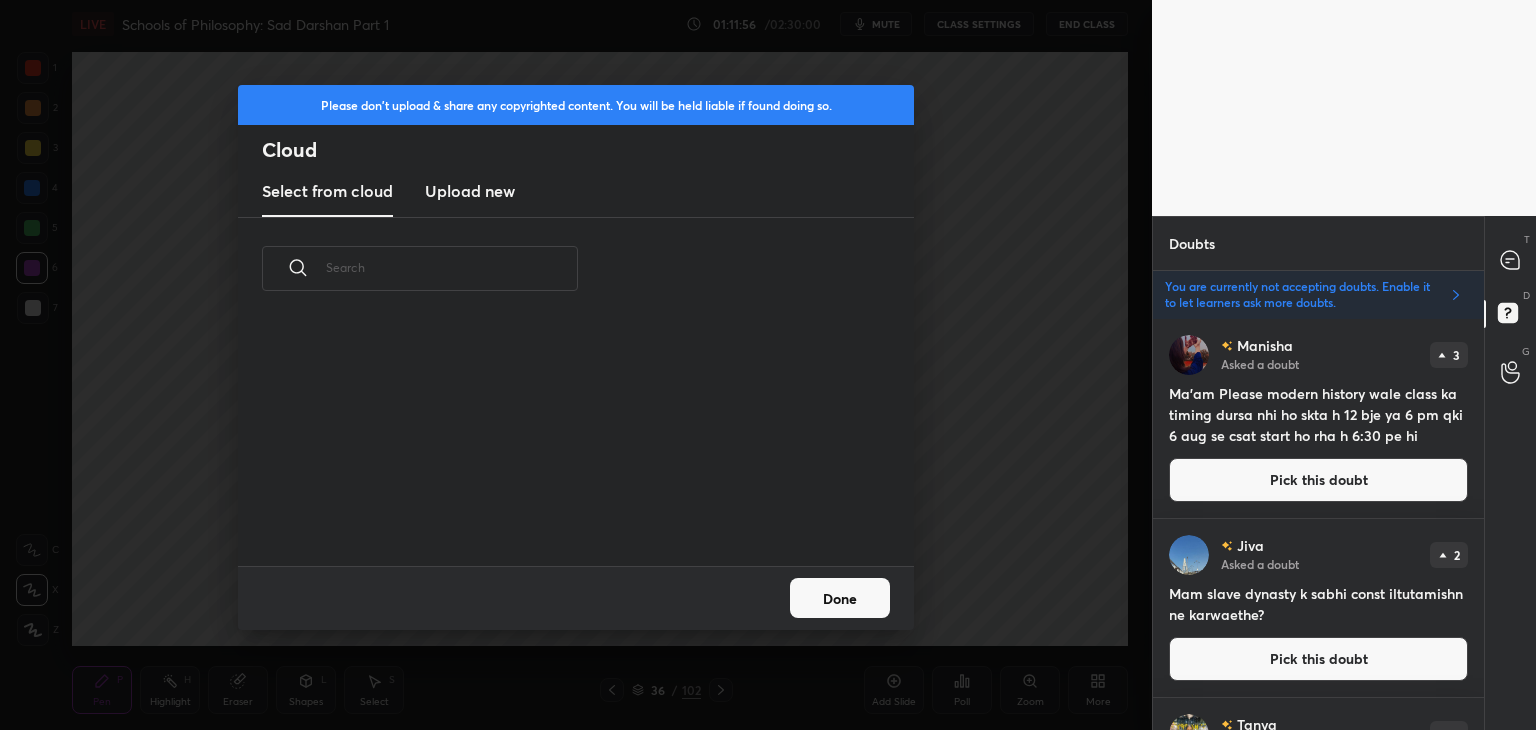 scroll, scrollTop: 5, scrollLeft: 10, axis: both 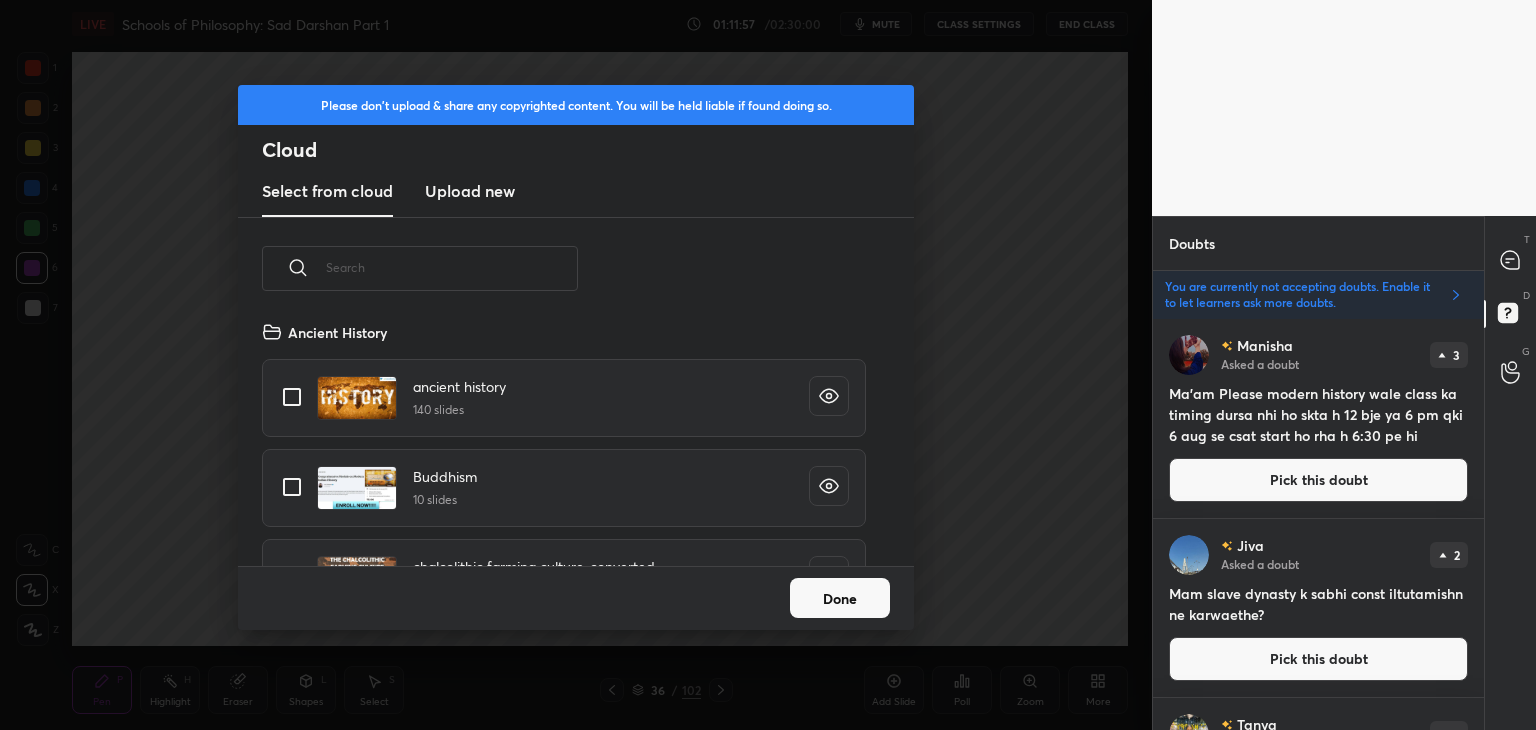 click on "Upload new" at bounding box center [470, 191] 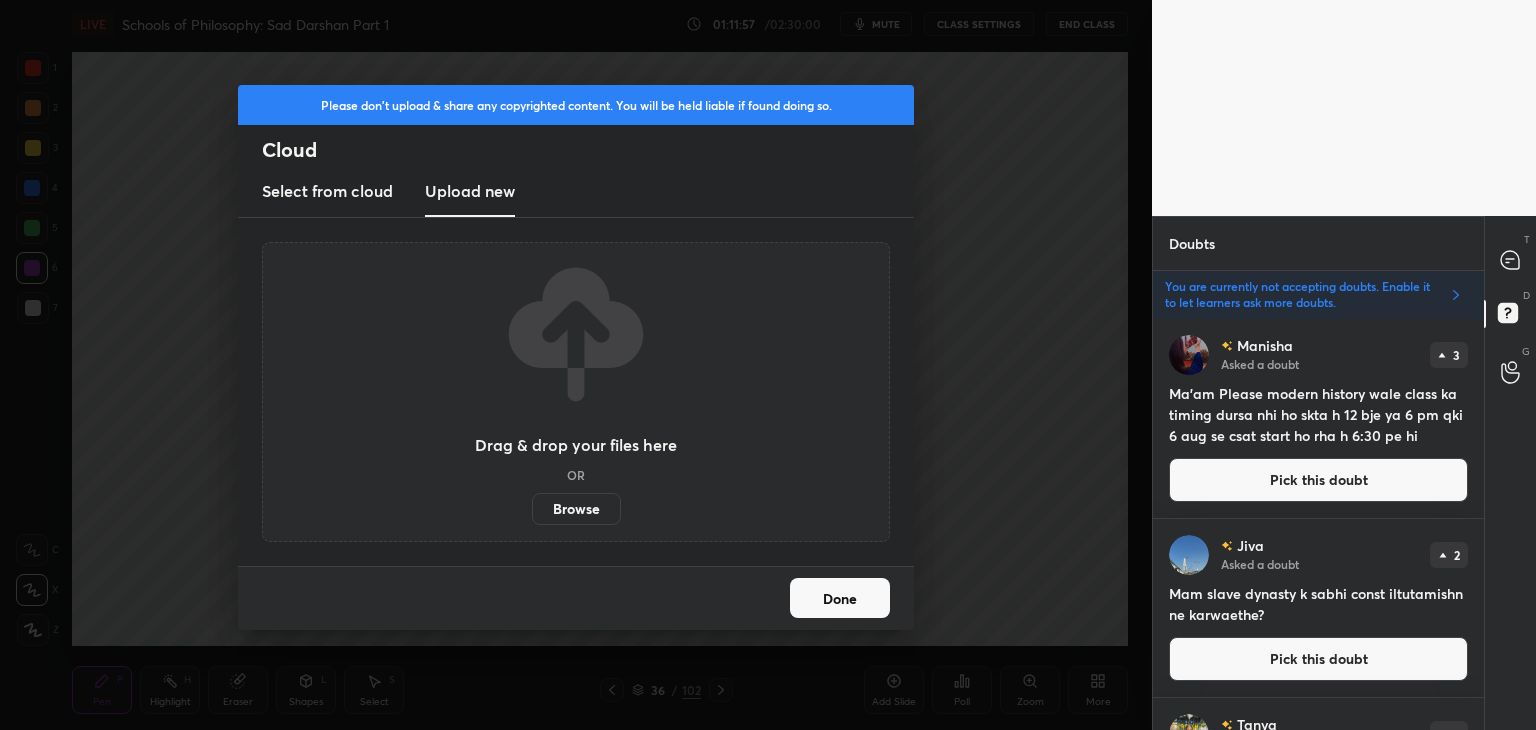 click on "Browse" at bounding box center [576, 509] 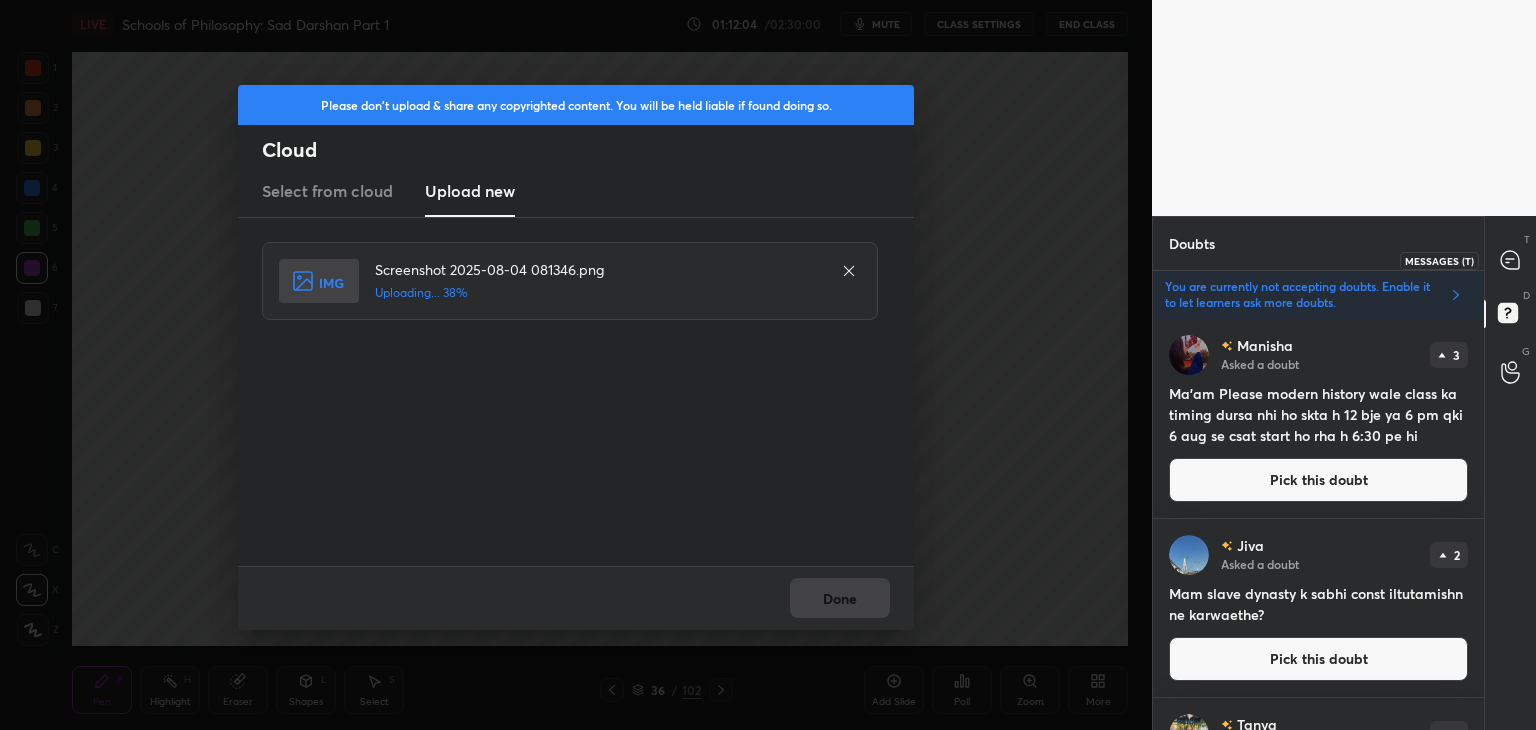 click 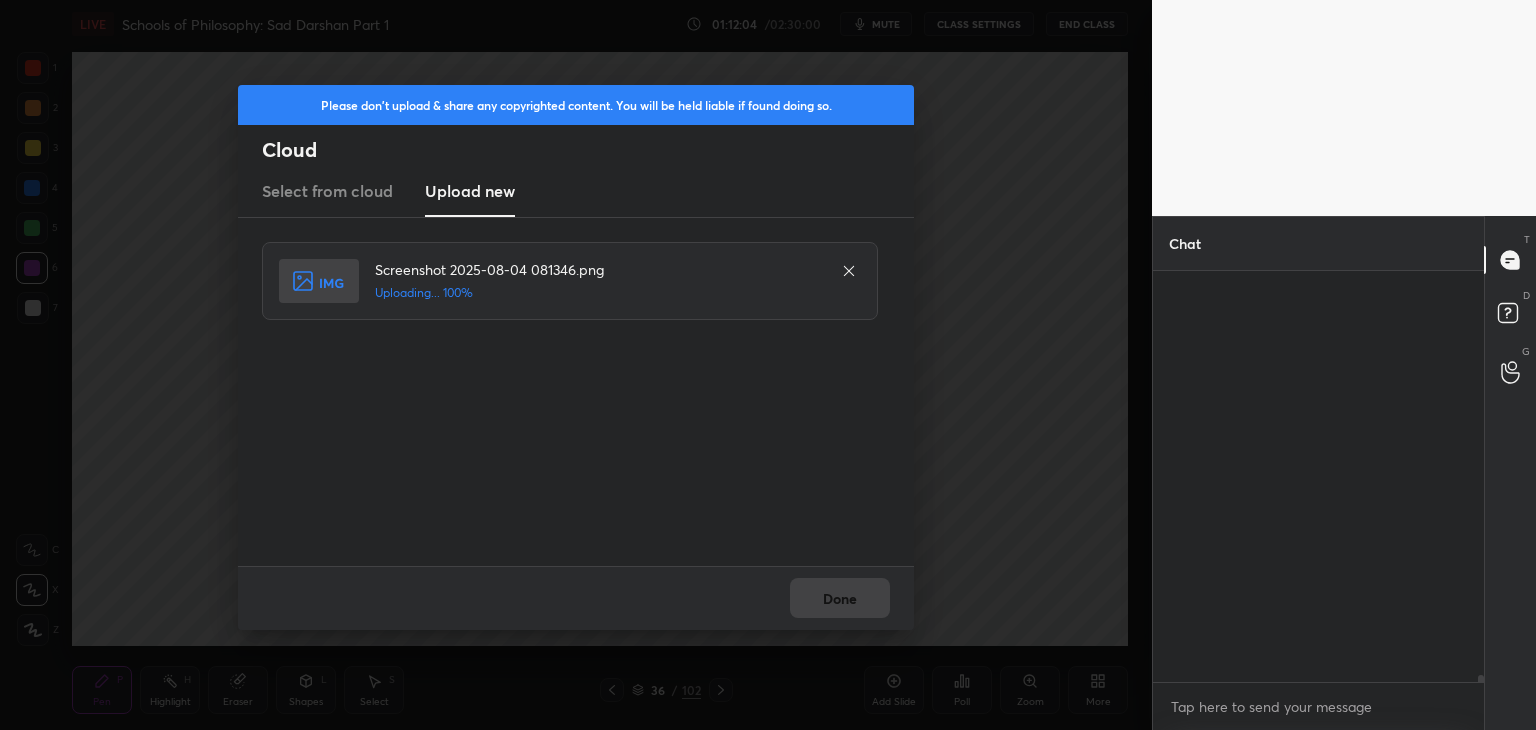 scroll, scrollTop: 6, scrollLeft: 6, axis: both 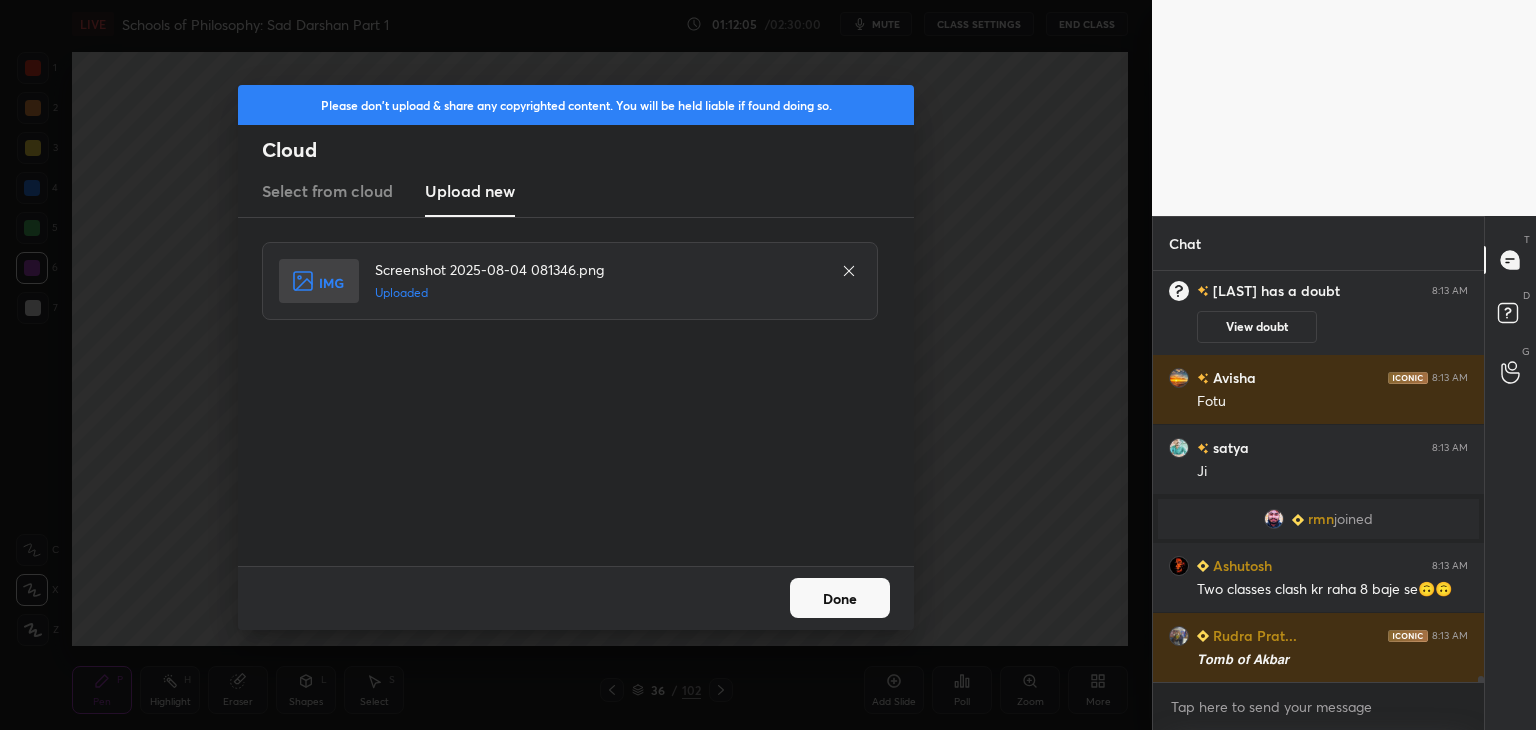 click on "Done" at bounding box center (840, 598) 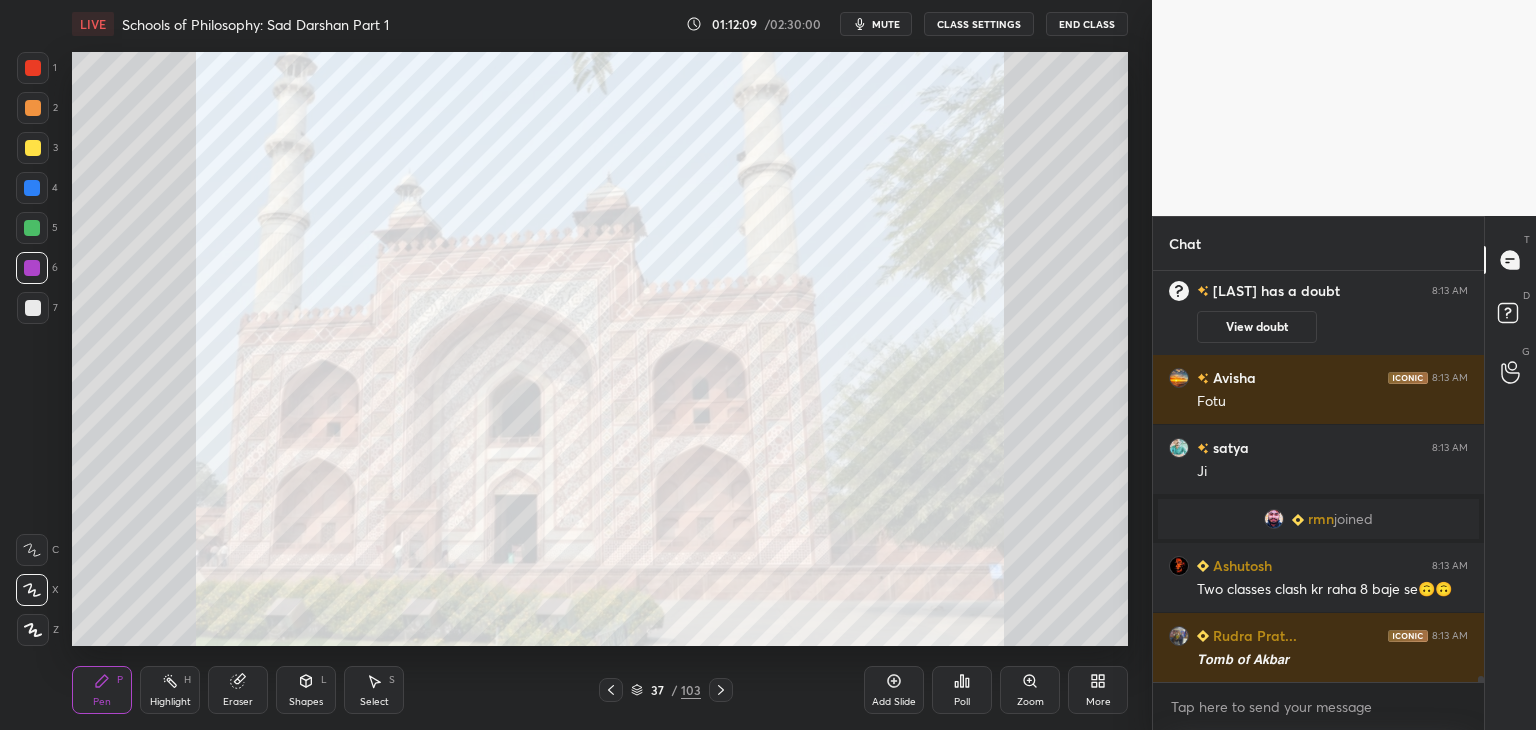 click at bounding box center (33, 68) 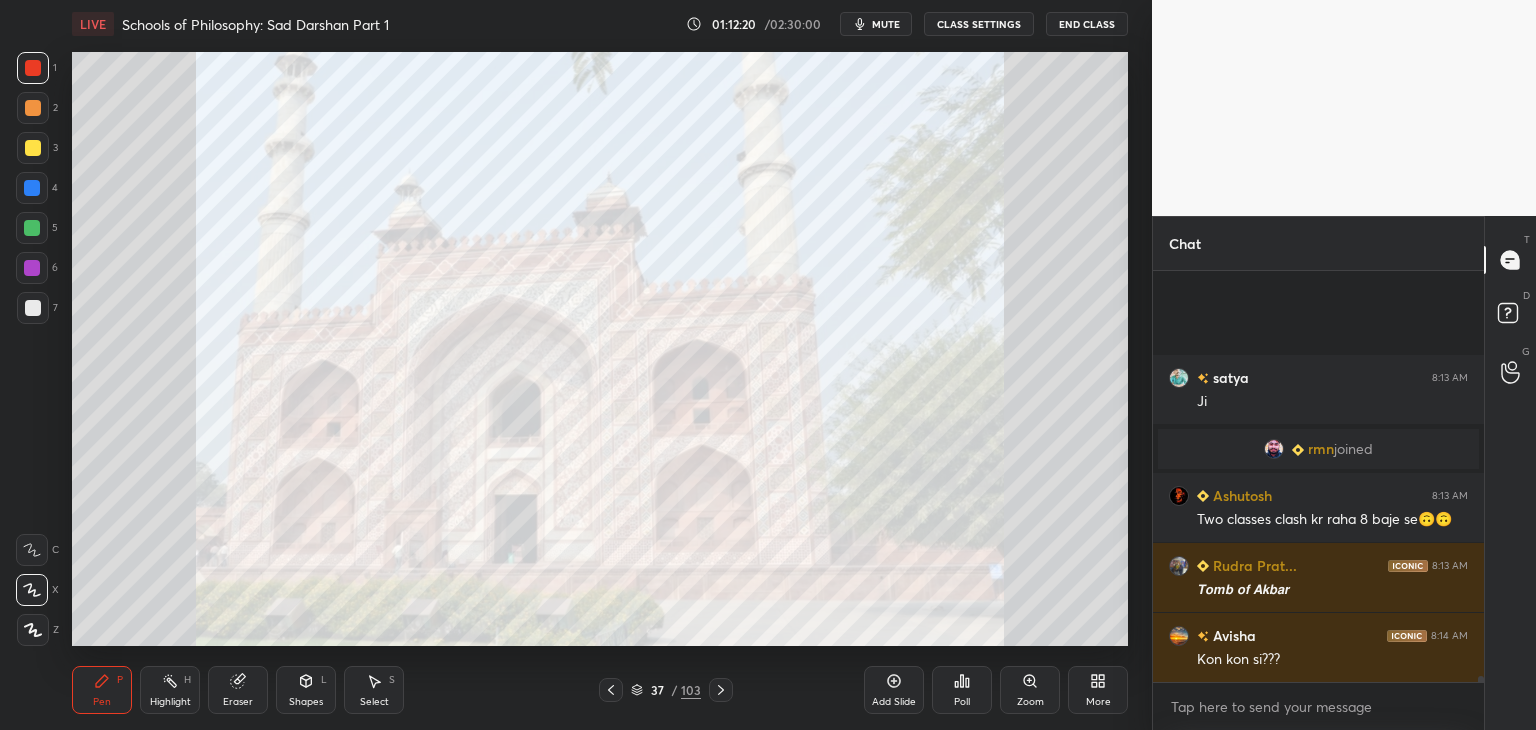 scroll, scrollTop: 29482, scrollLeft: 0, axis: vertical 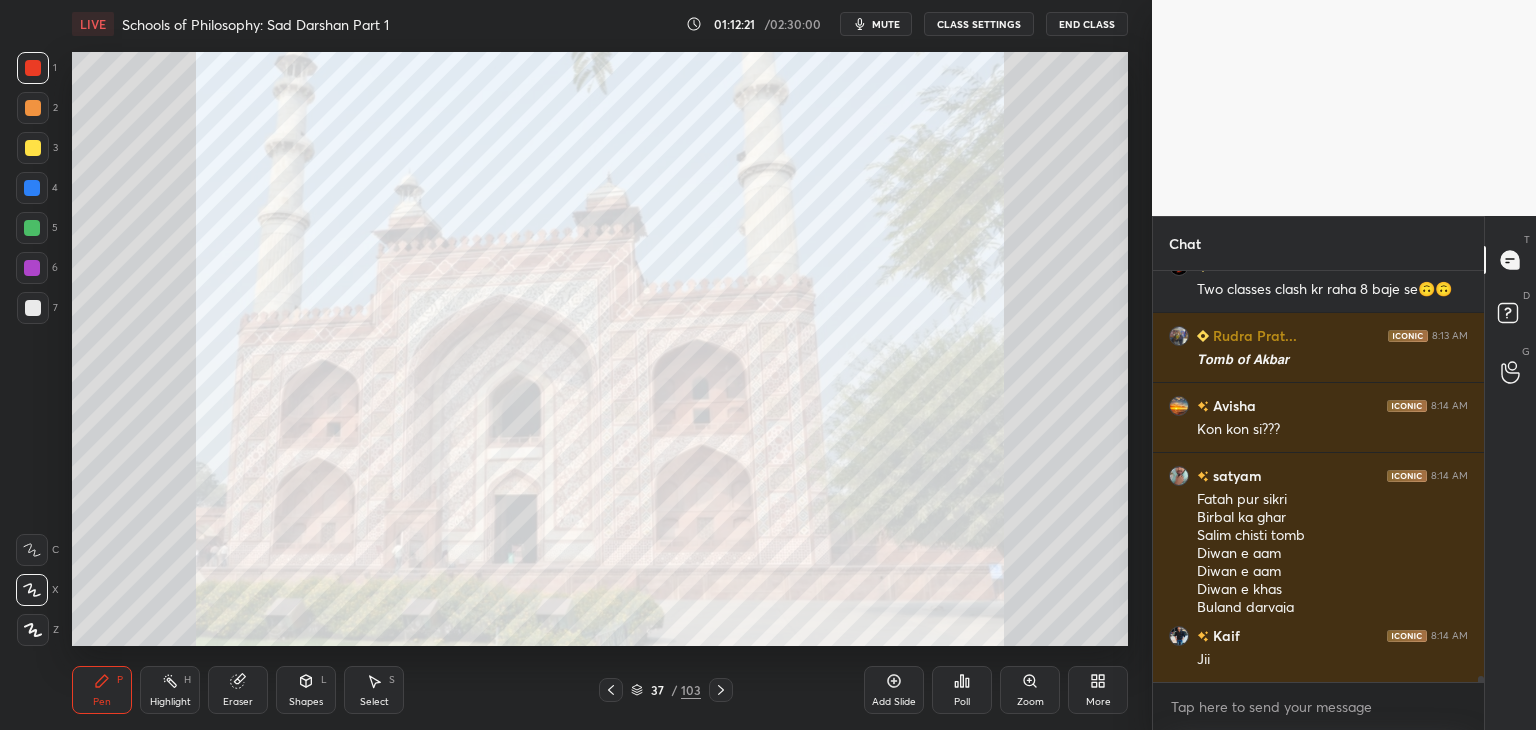click 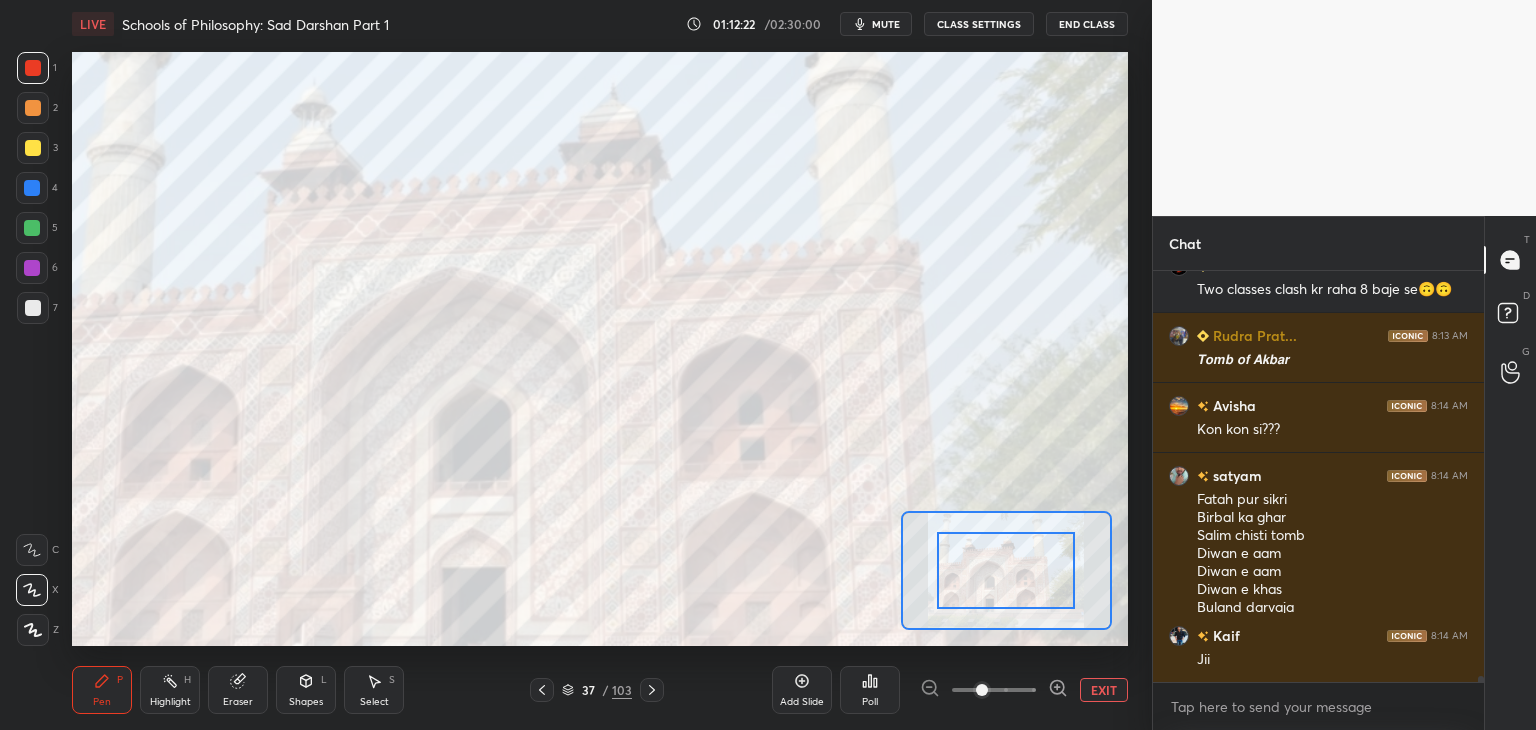 scroll, scrollTop: 29622, scrollLeft: 0, axis: vertical 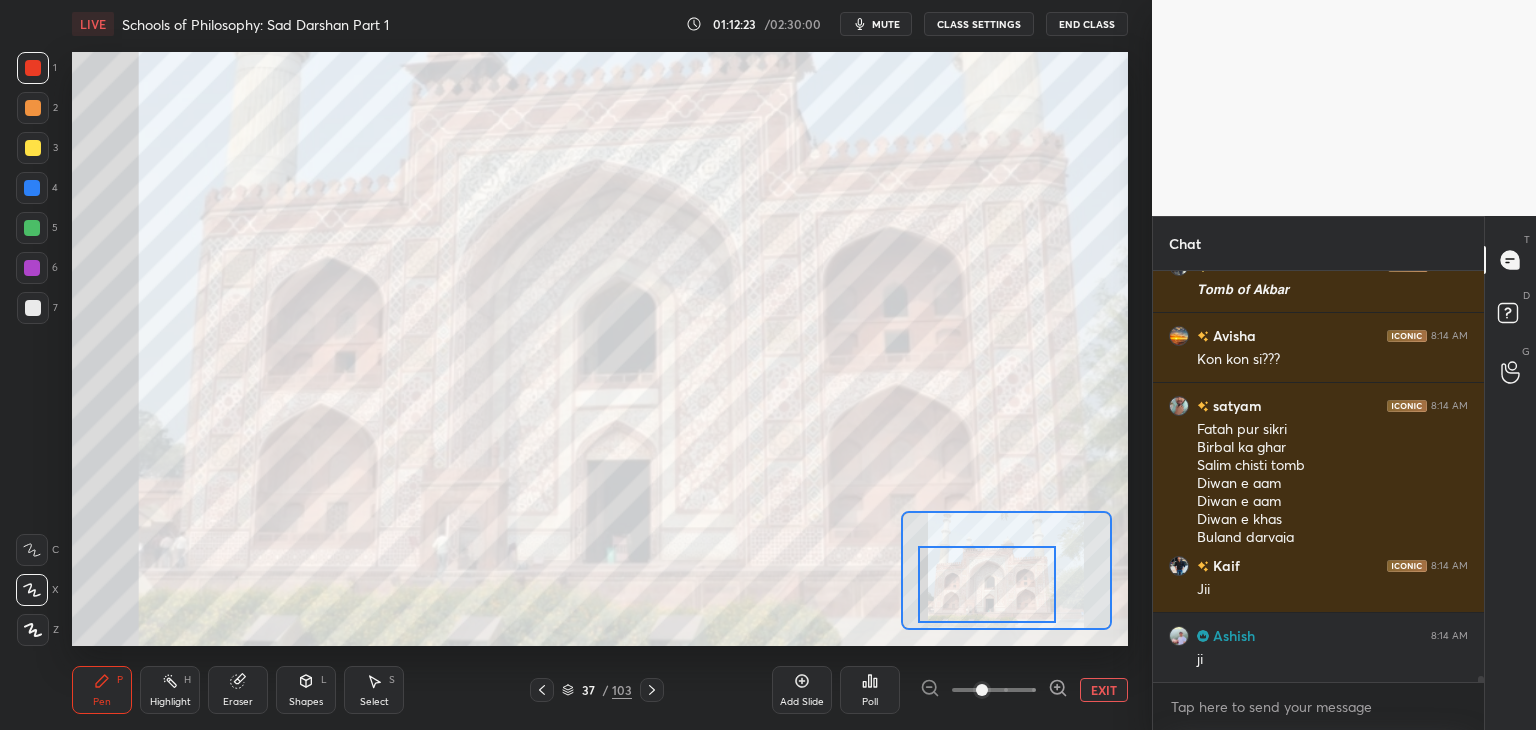 drag, startPoint x: 1020, startPoint y: 605, endPoint x: 1001, endPoint y: 612, distance: 20.248457 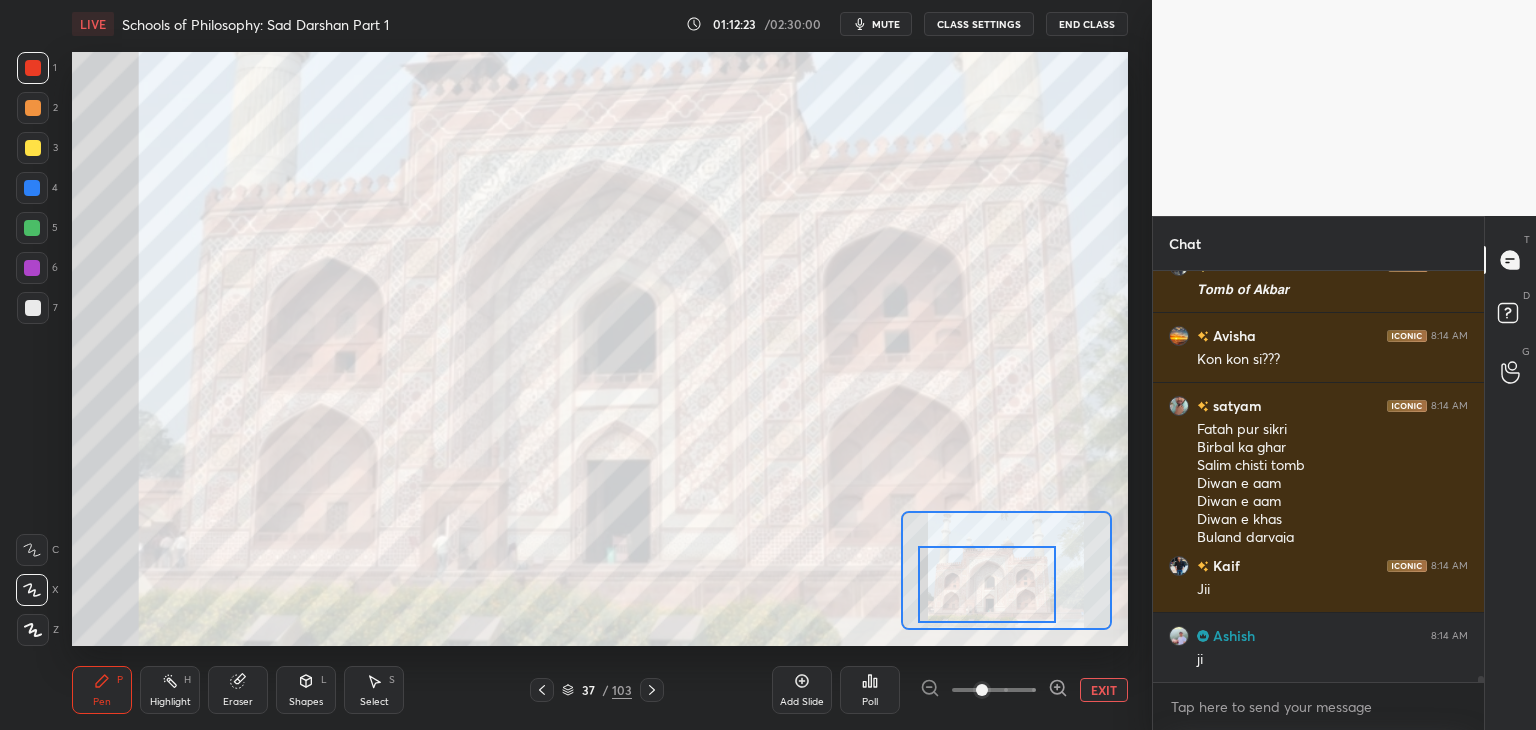 click at bounding box center (987, 584) 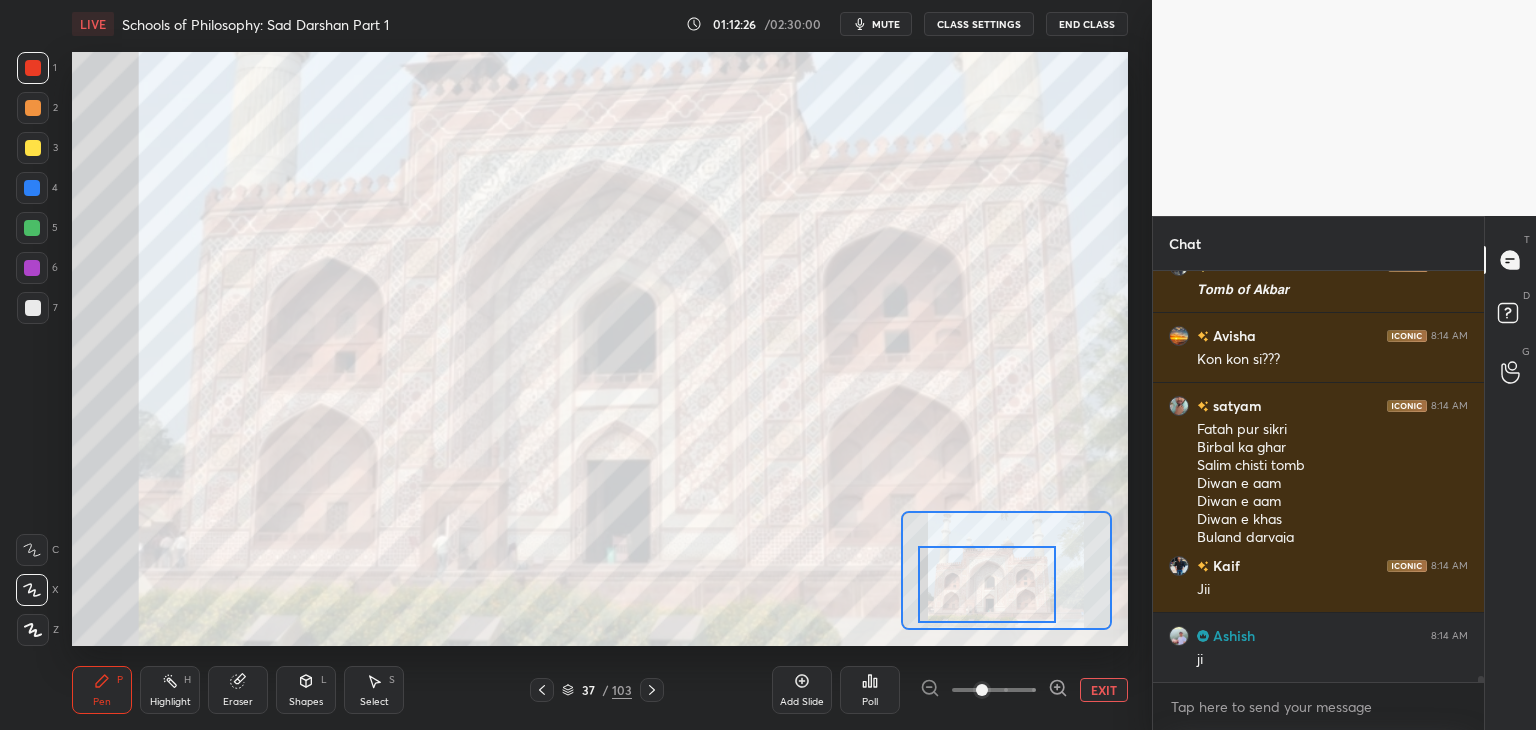 click on "EXIT" at bounding box center [1104, 690] 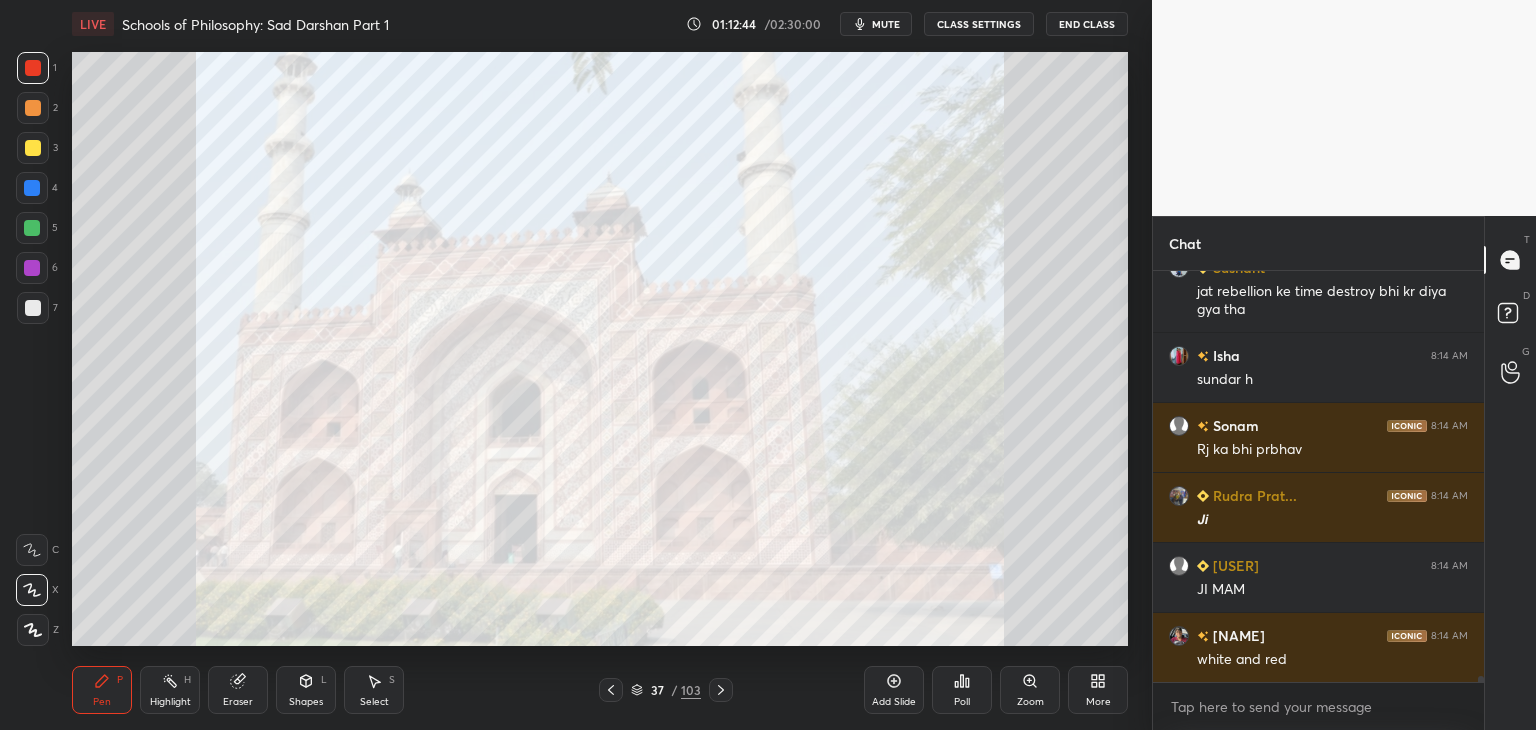 scroll, scrollTop: 30200, scrollLeft: 0, axis: vertical 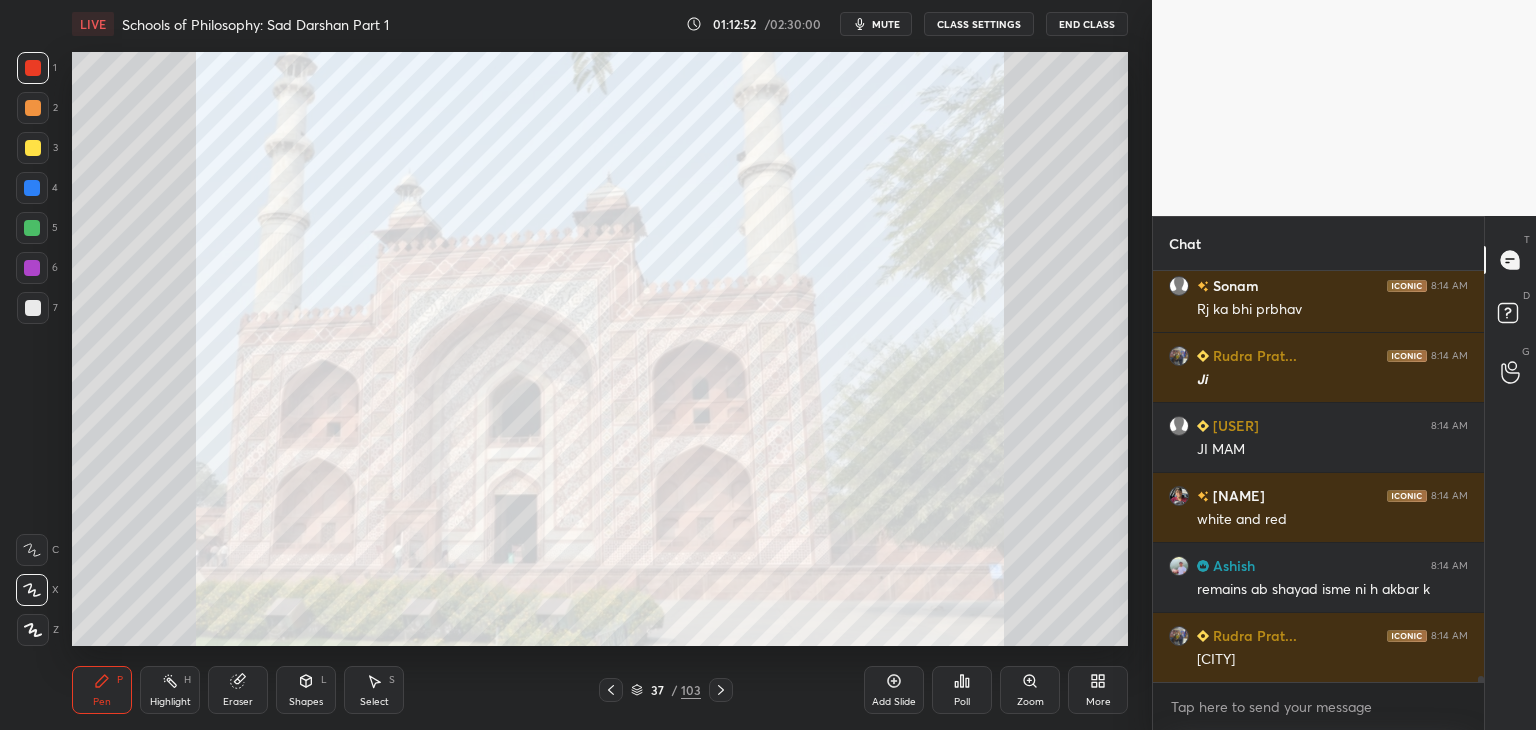 click 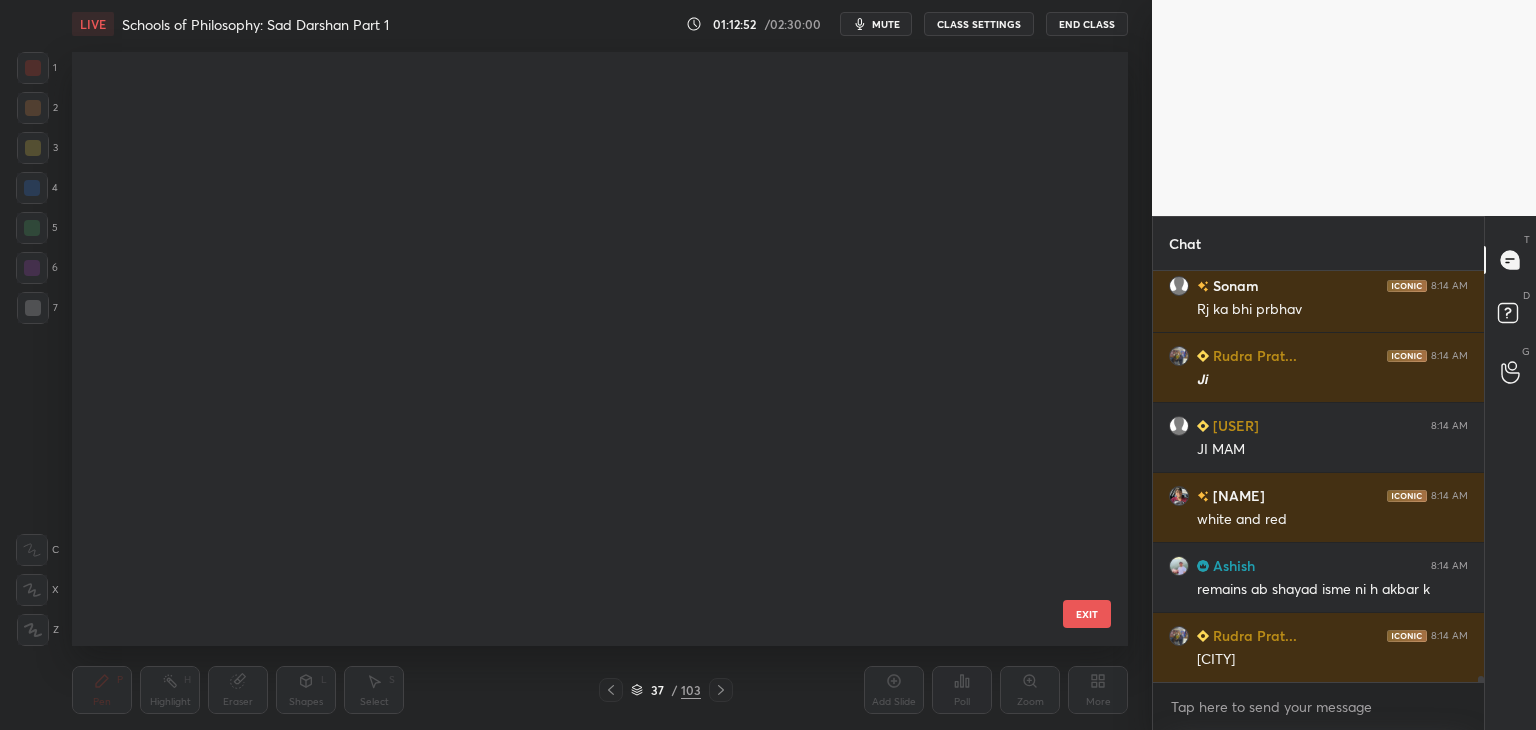 scroll, scrollTop: 1784, scrollLeft: 0, axis: vertical 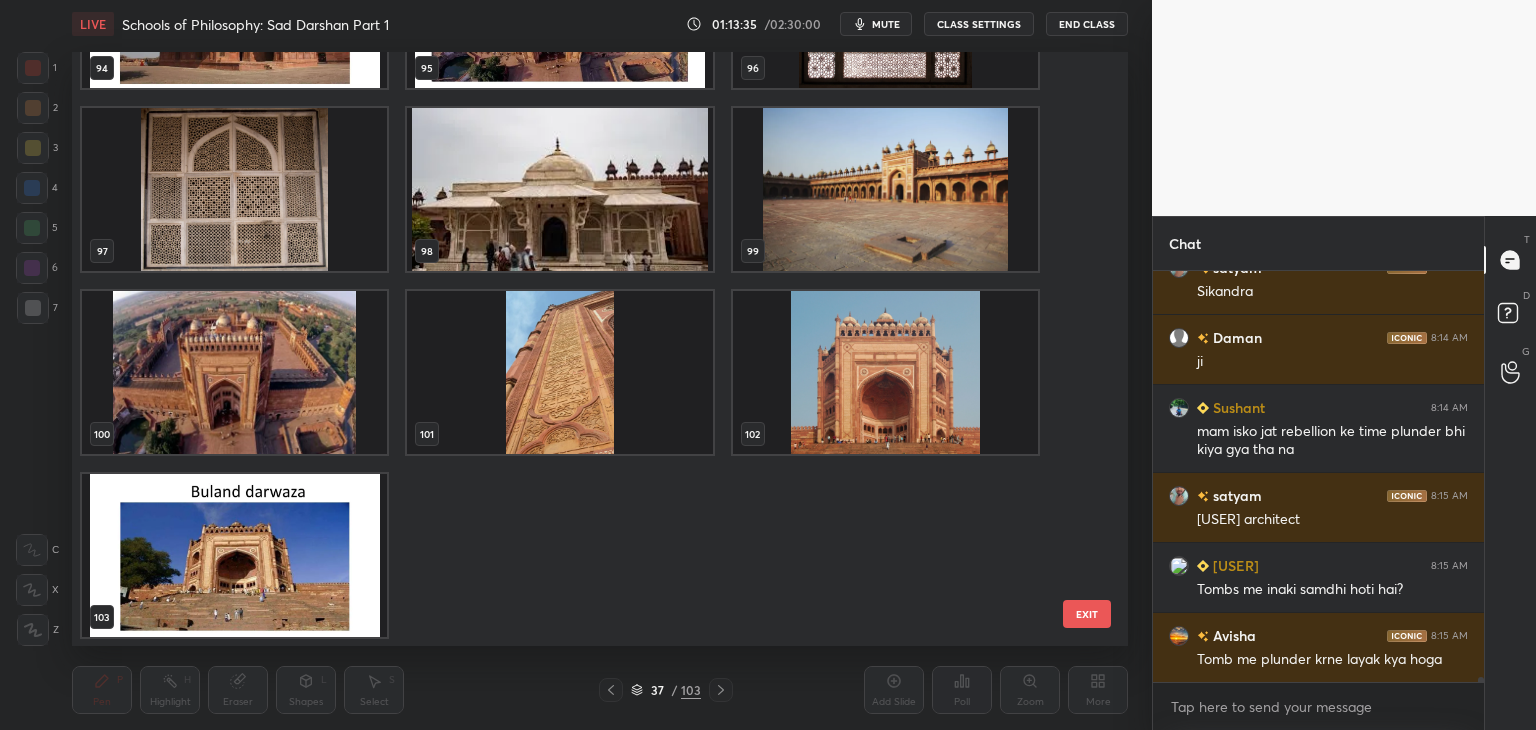 click on "EXIT" at bounding box center (1087, 614) 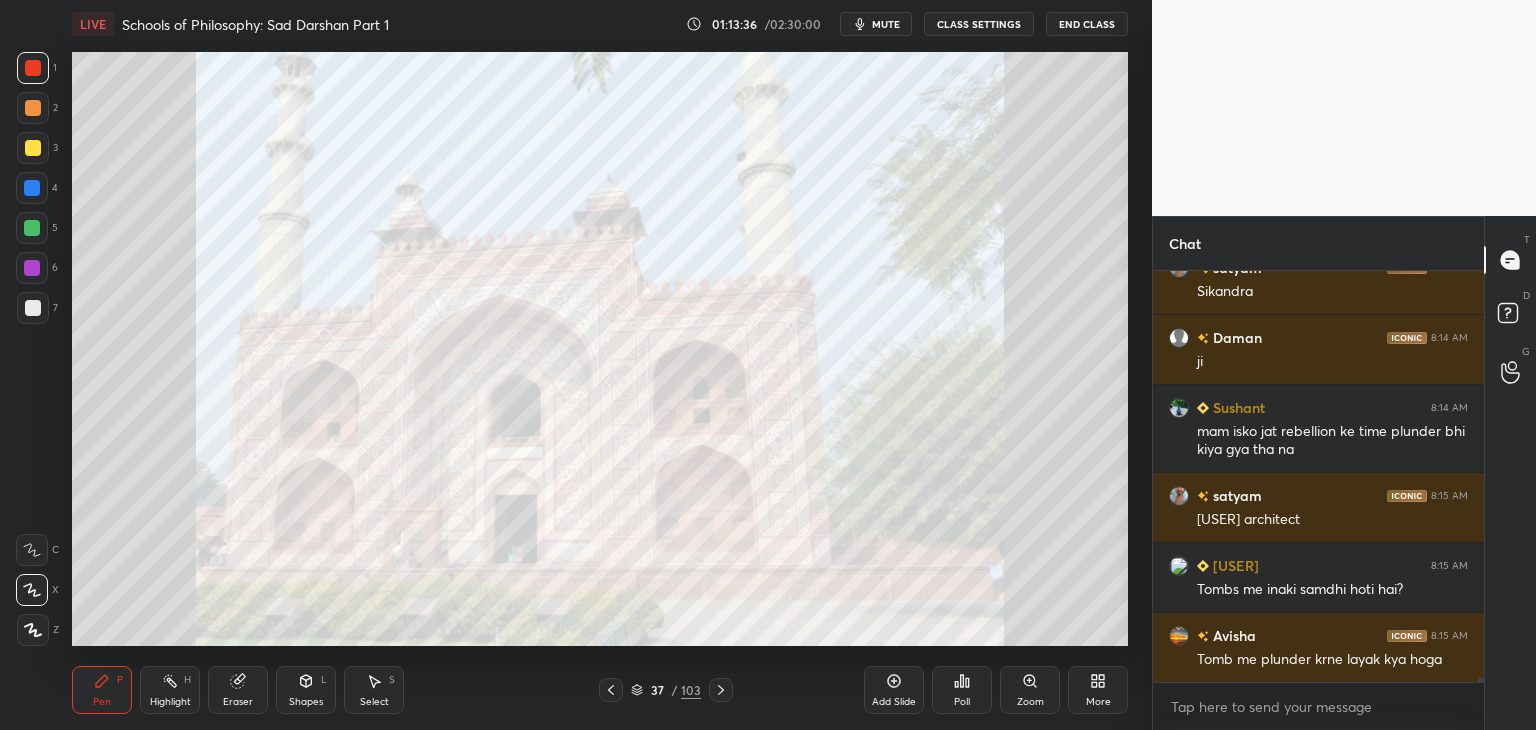 click at bounding box center (32, 188) 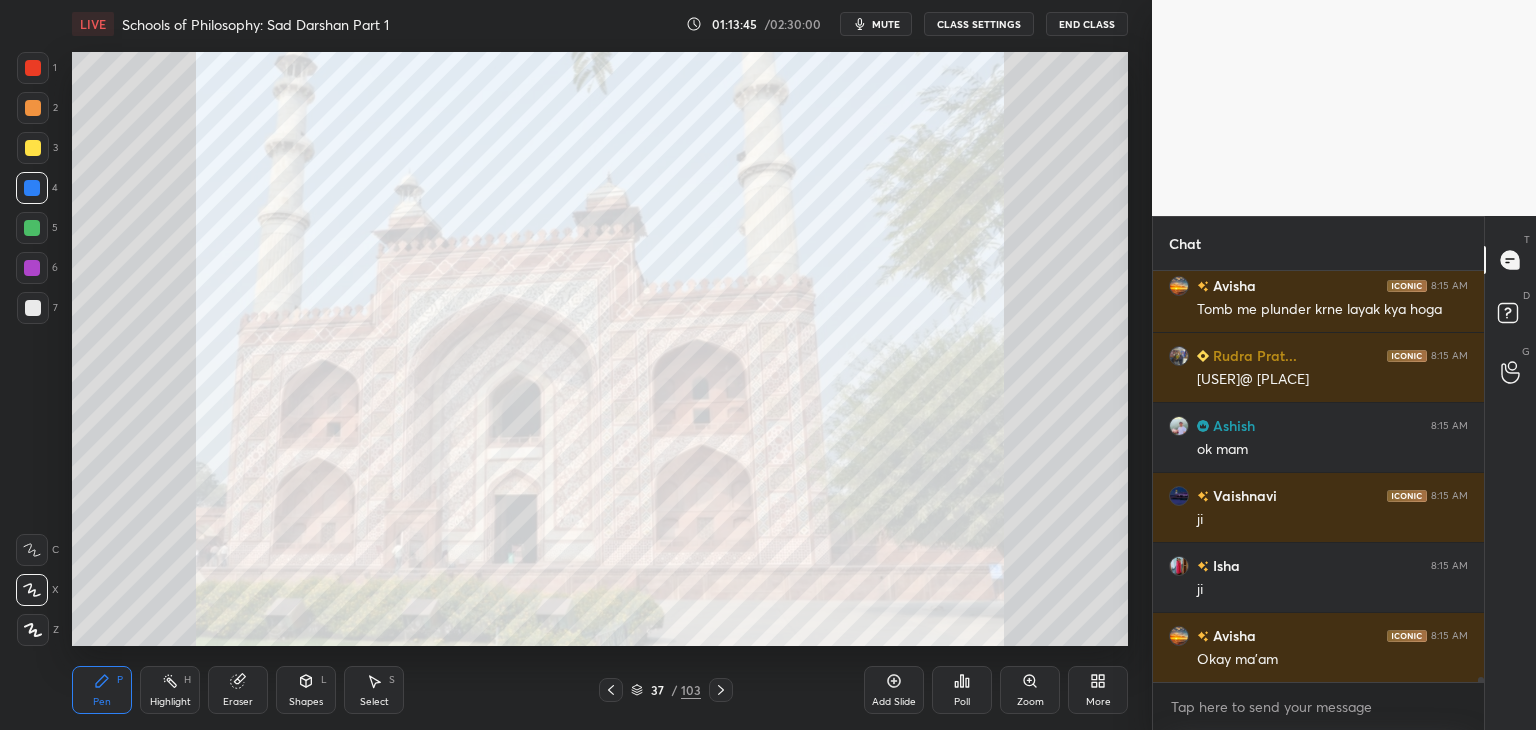 scroll, scrollTop: 31218, scrollLeft: 0, axis: vertical 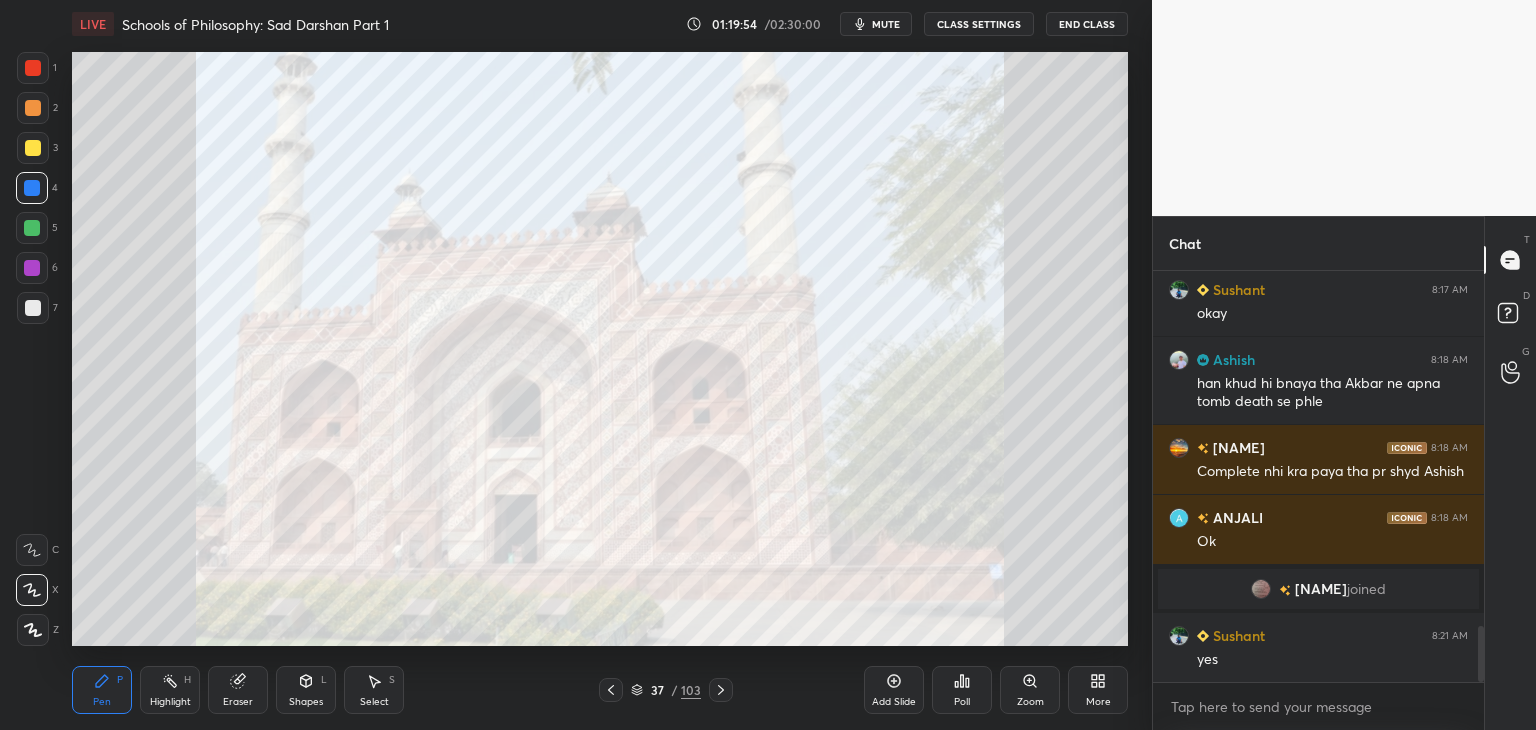 drag, startPoint x: 1482, startPoint y: 664, endPoint x: 1489, endPoint y: 705, distance: 41.59327 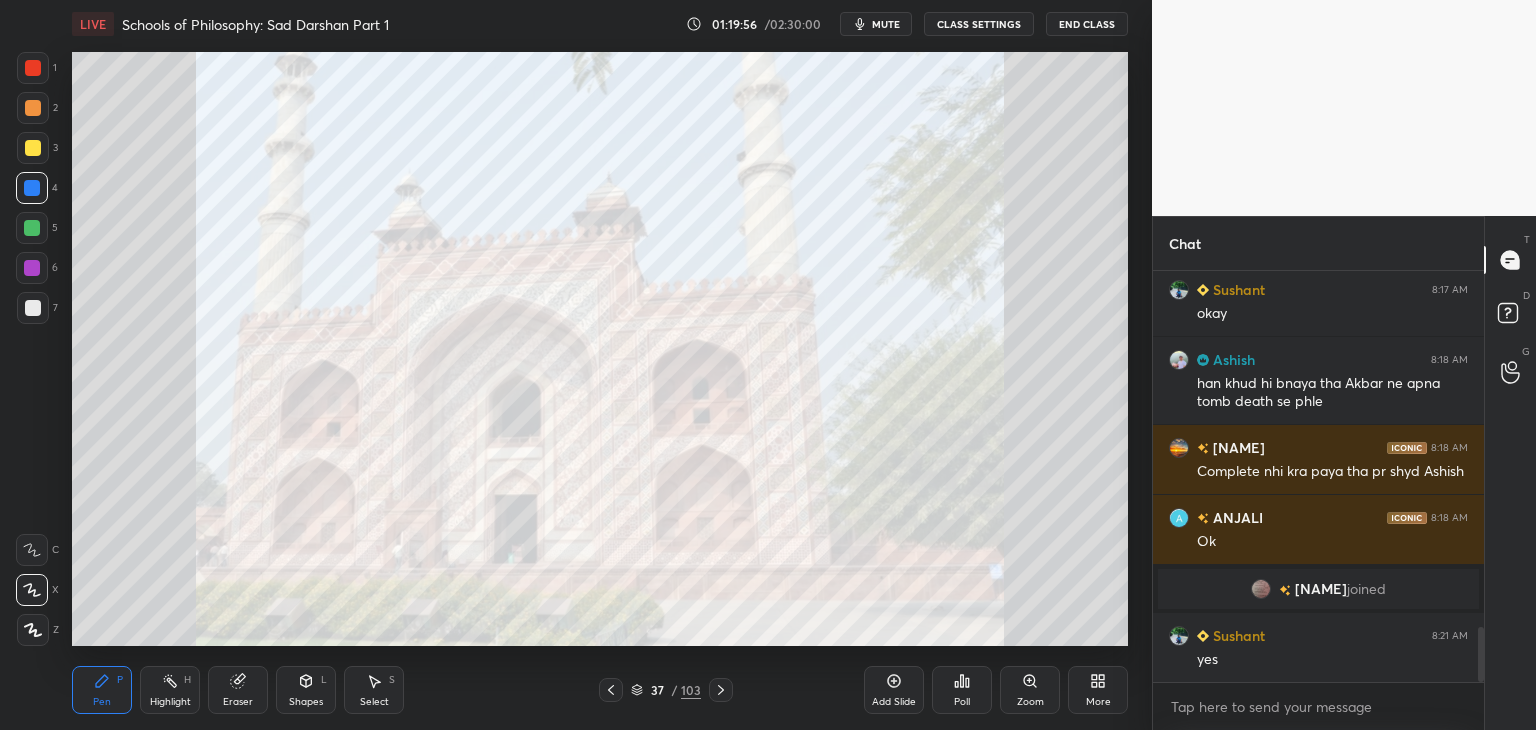 scroll, scrollTop: 2688, scrollLeft: 0, axis: vertical 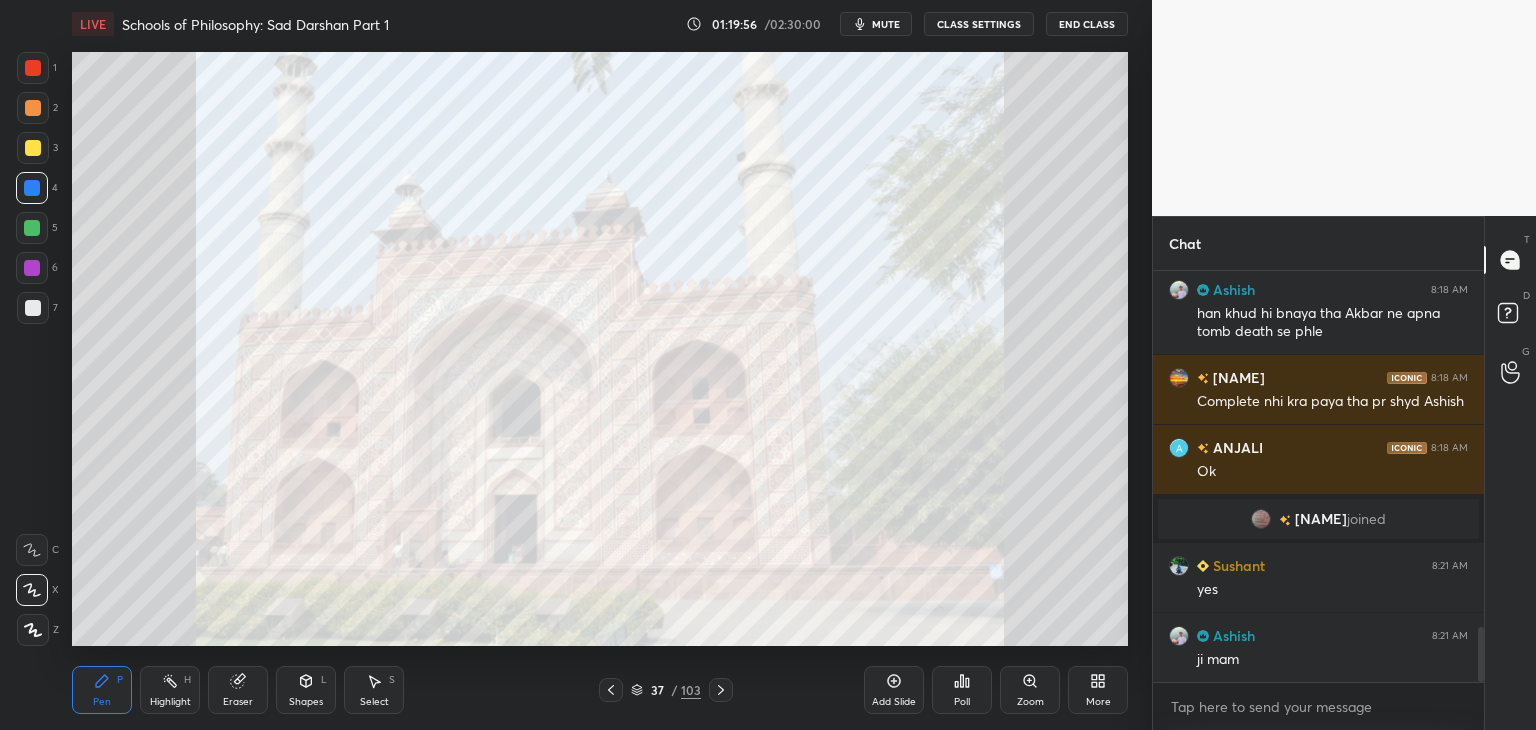 click 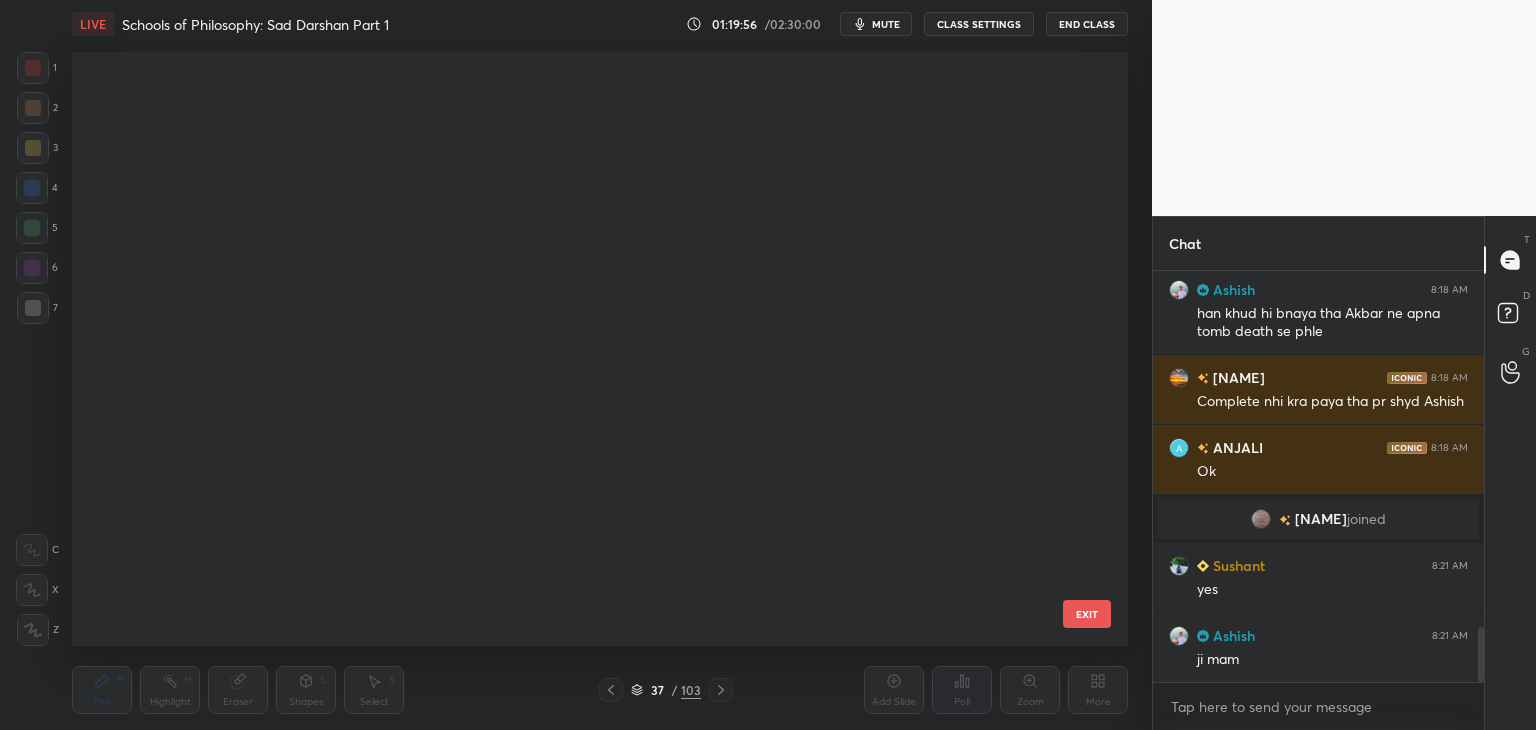 scroll, scrollTop: 1784, scrollLeft: 0, axis: vertical 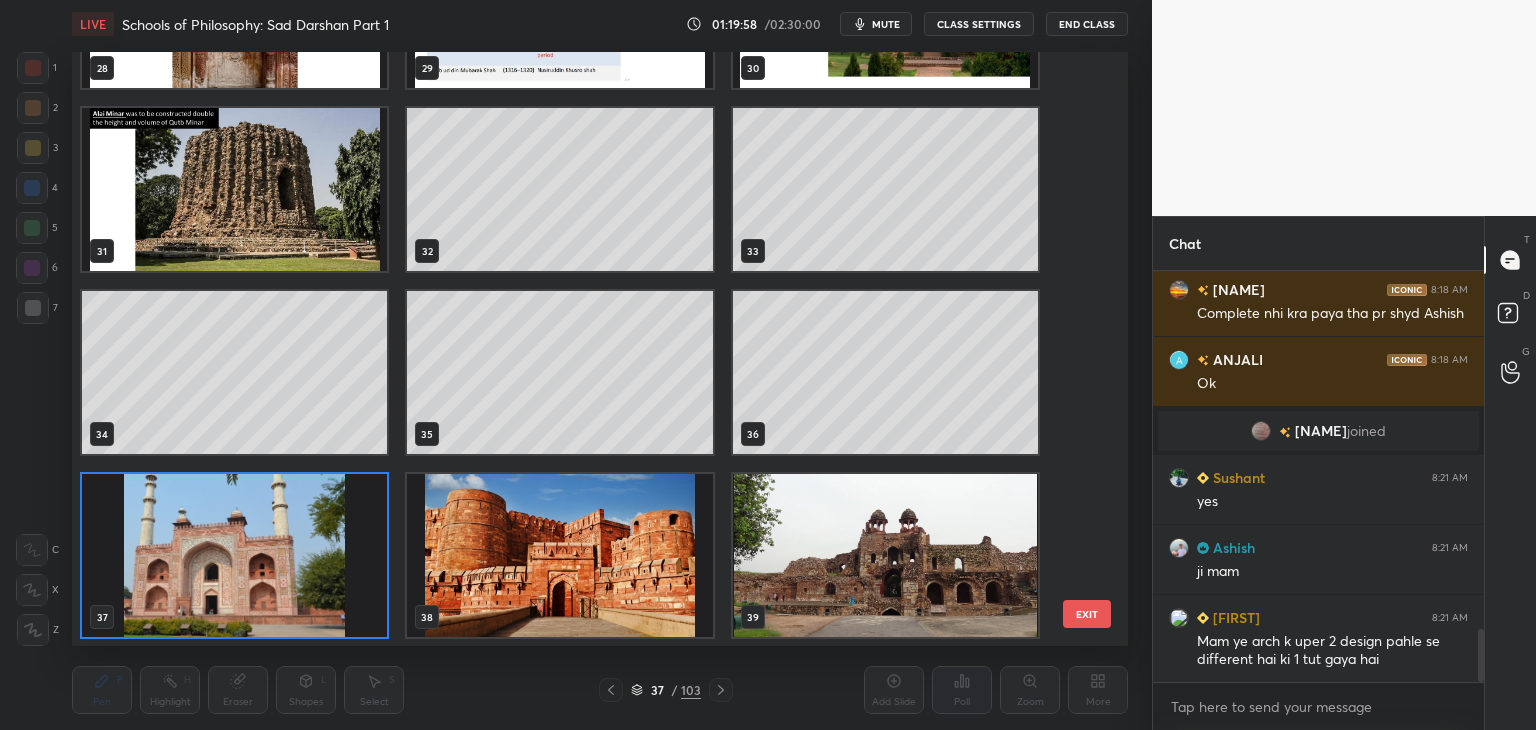 click at bounding box center (234, 555) 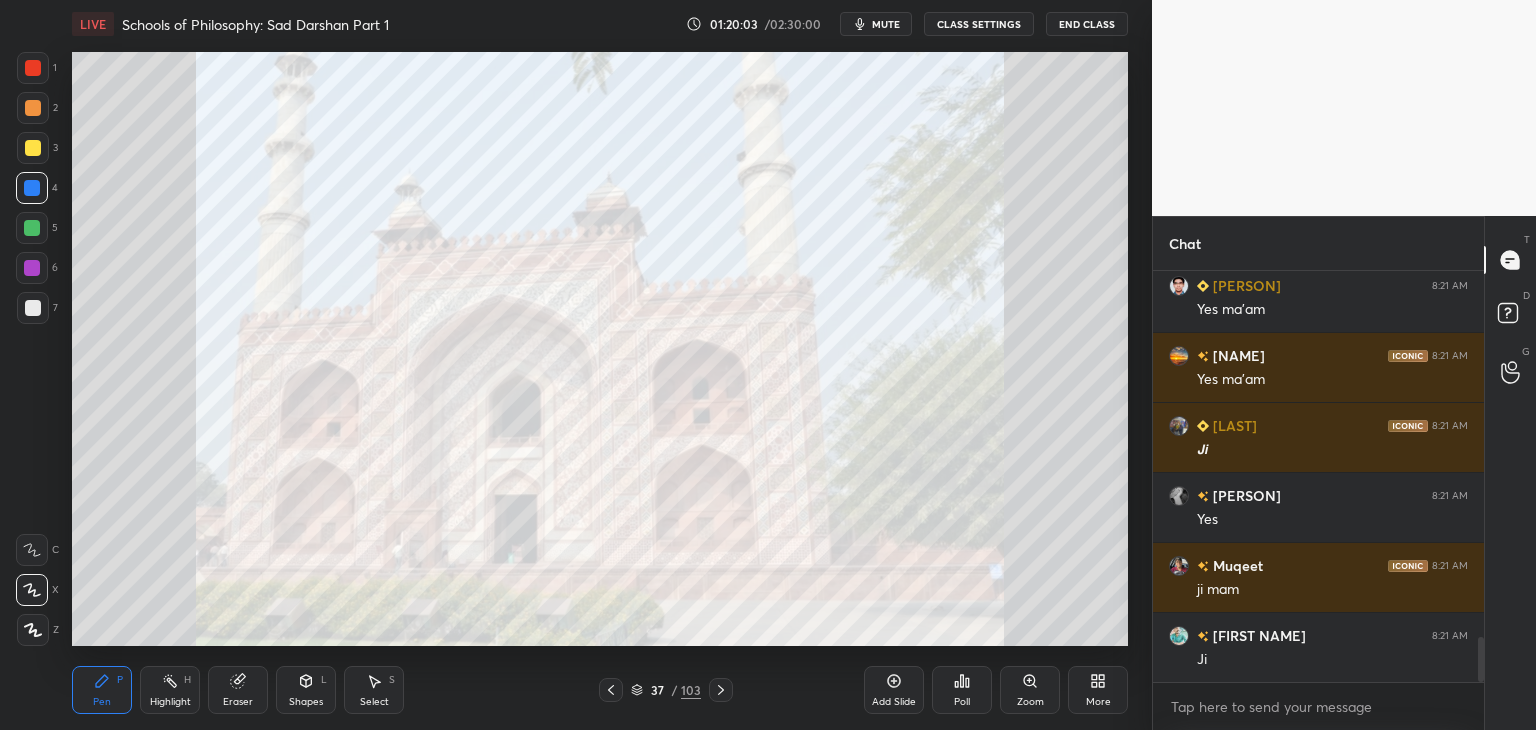 scroll, scrollTop: 3476, scrollLeft: 0, axis: vertical 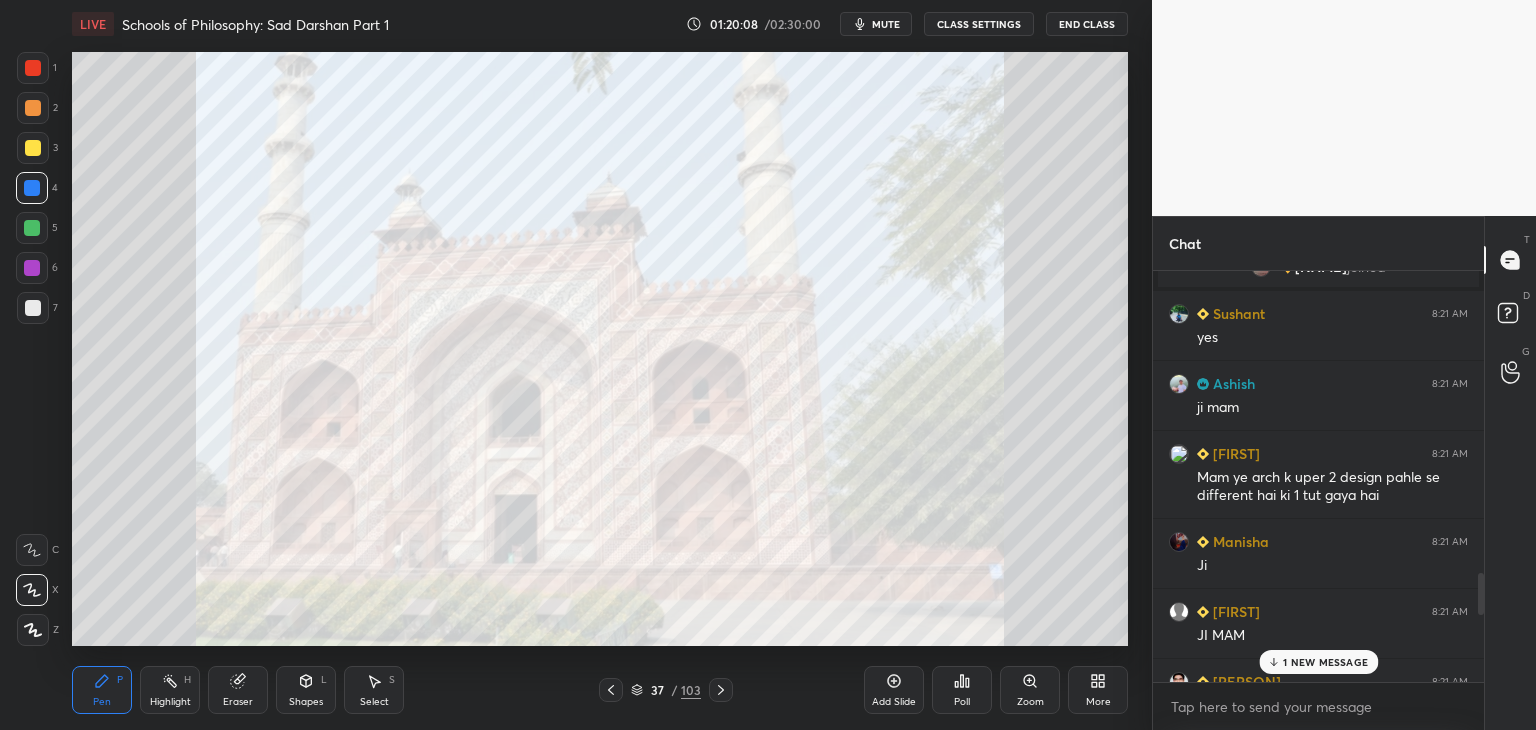 drag, startPoint x: 1479, startPoint y: 661, endPoint x: 1481, endPoint y: 604, distance: 57.035076 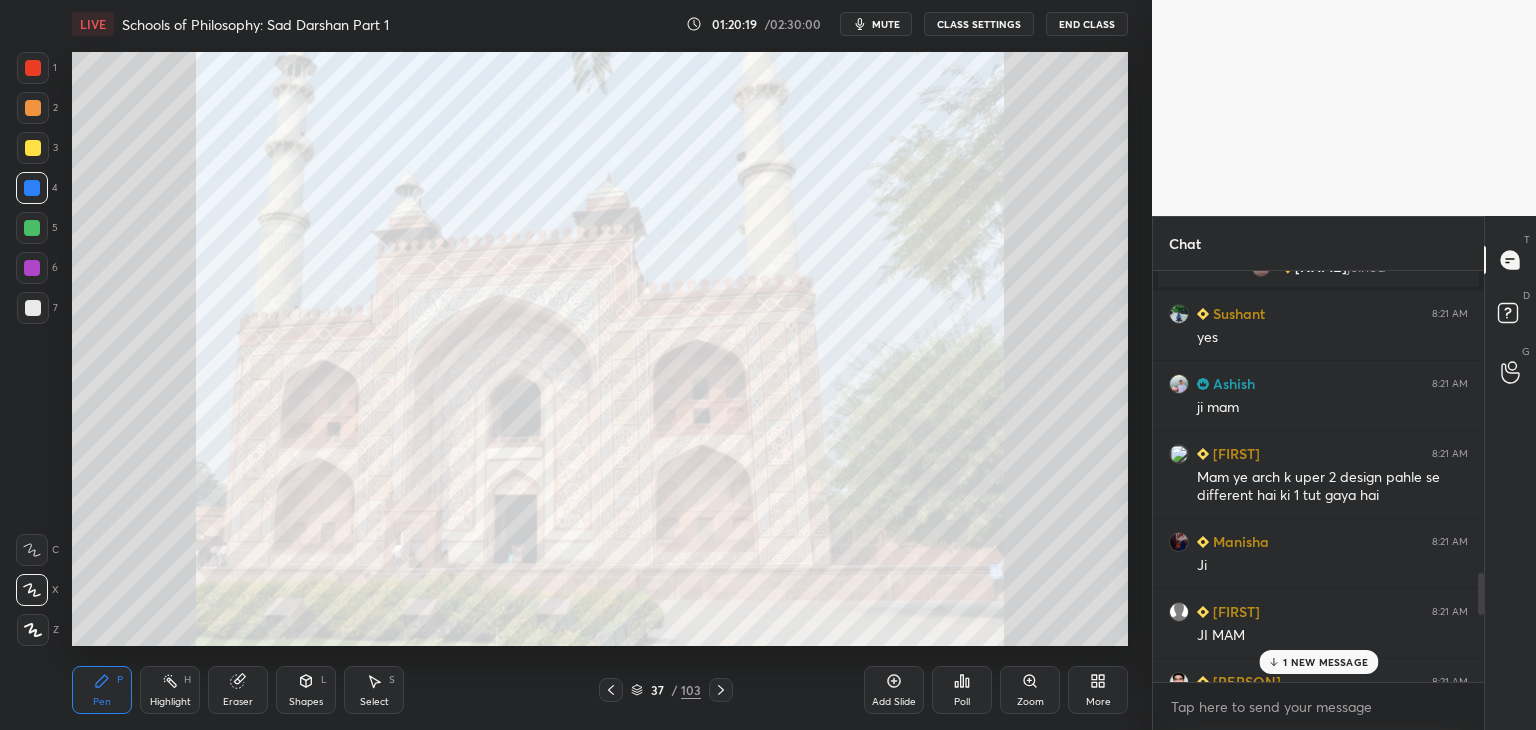 click 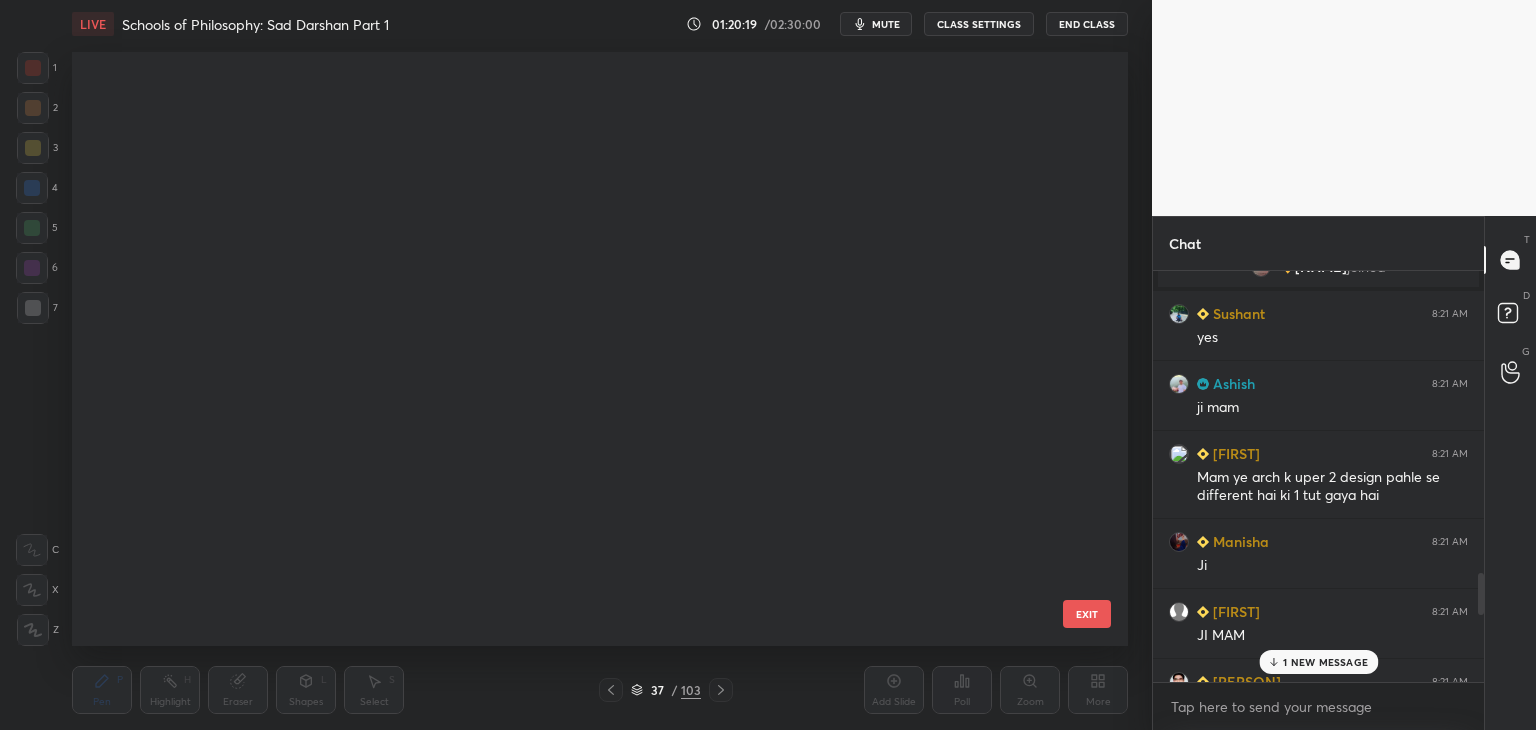 scroll, scrollTop: 588, scrollLeft: 1046, axis: both 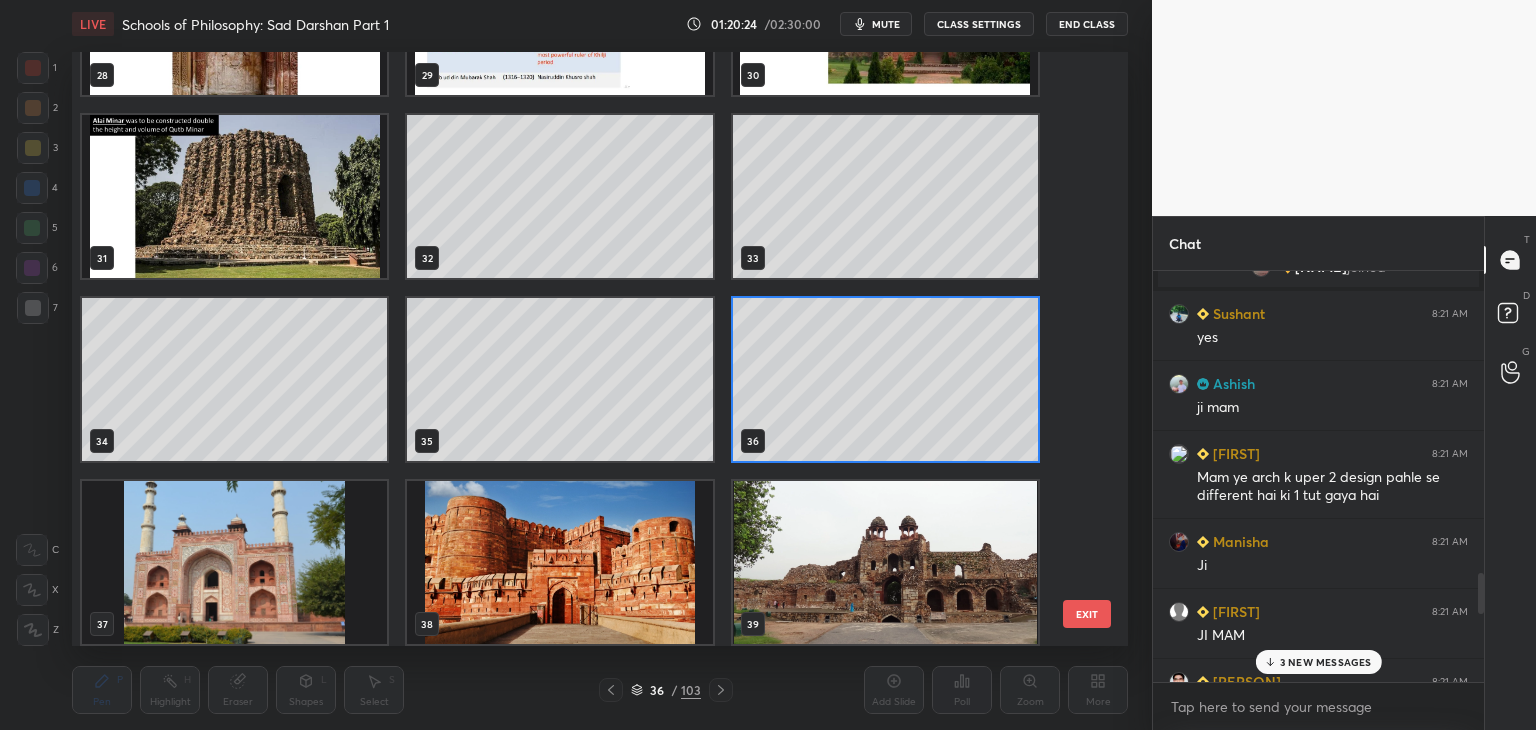 click 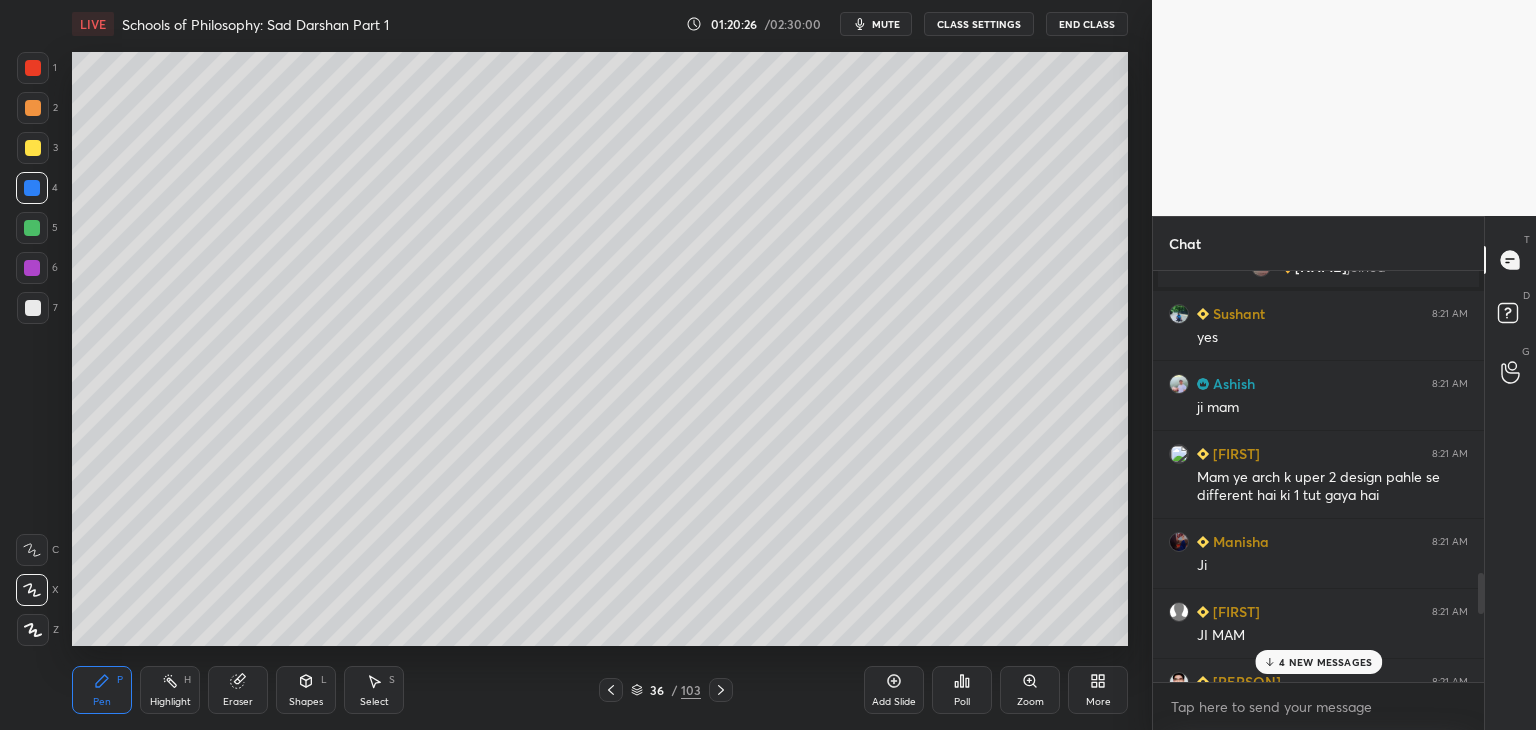 click on "4 NEW MESSAGES" at bounding box center [1325, 662] 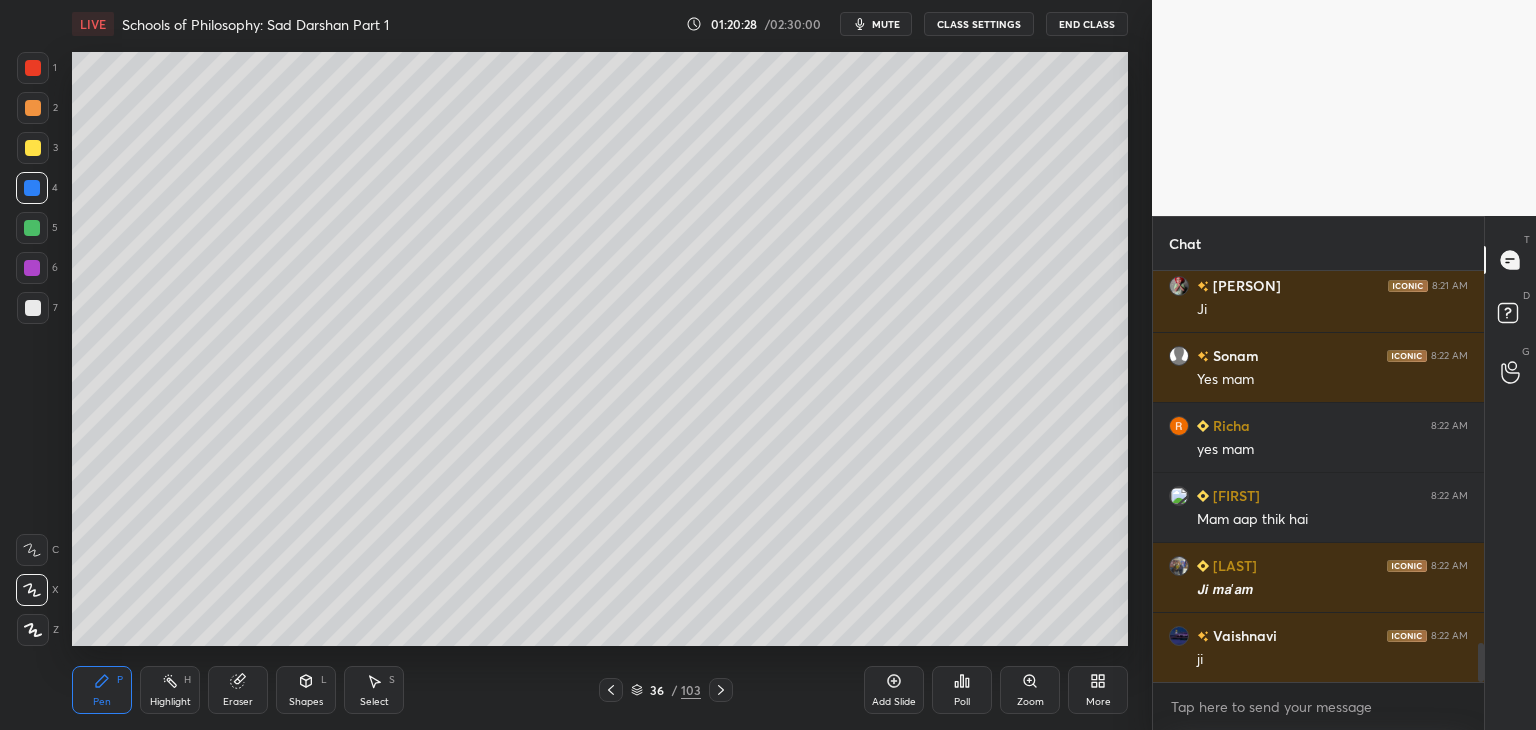 click at bounding box center [33, 308] 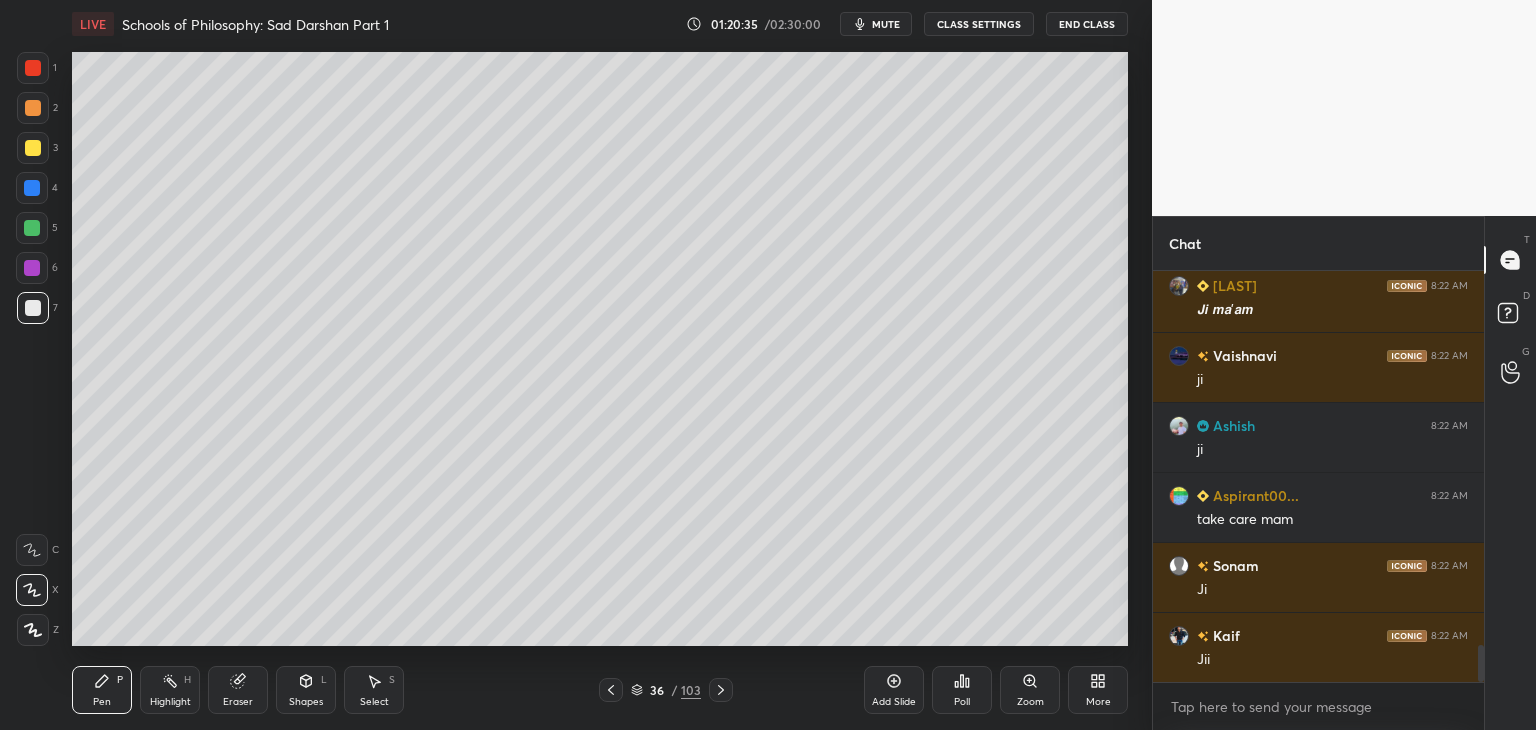drag, startPoint x: 36, startPoint y: 149, endPoint x: 59, endPoint y: 149, distance: 23 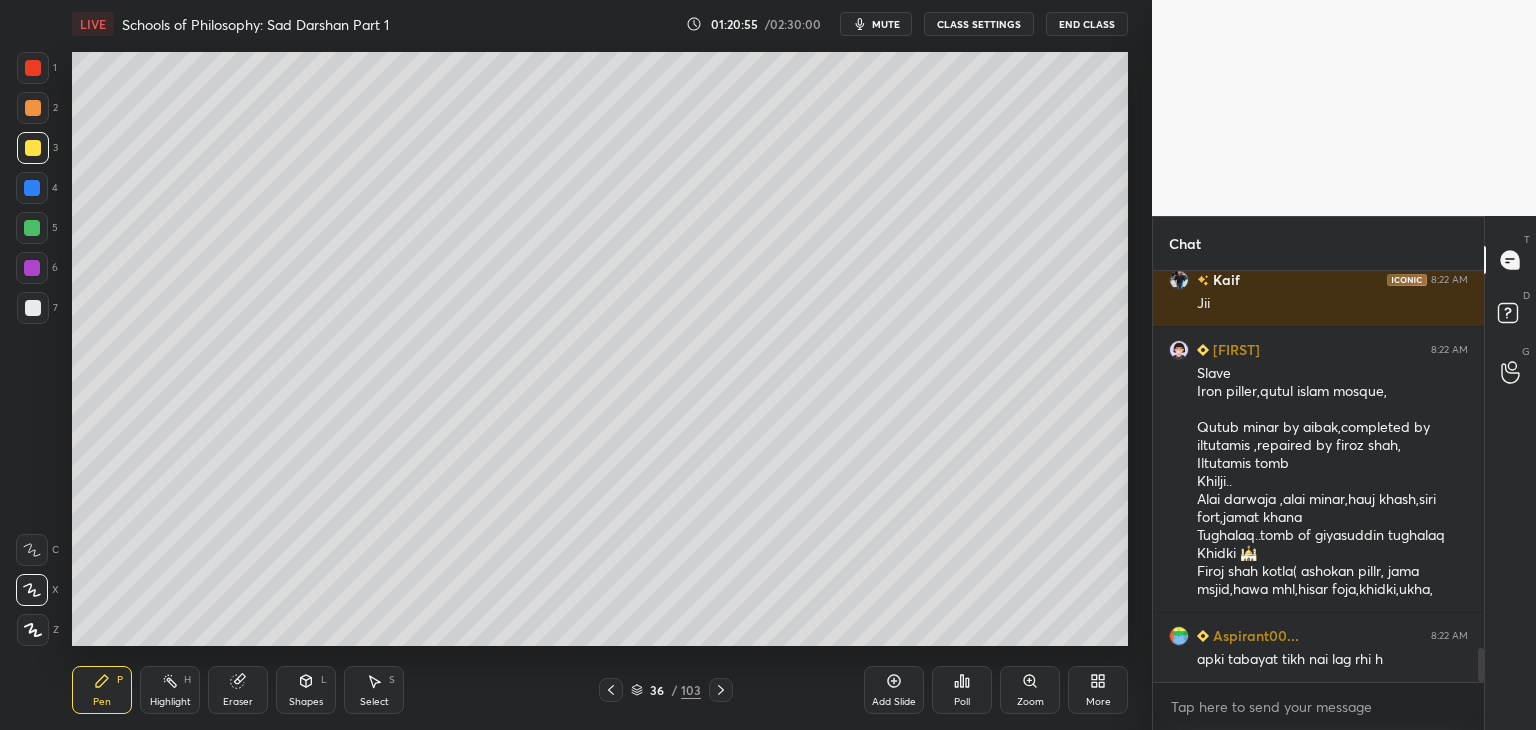 scroll, scrollTop: 4602, scrollLeft: 0, axis: vertical 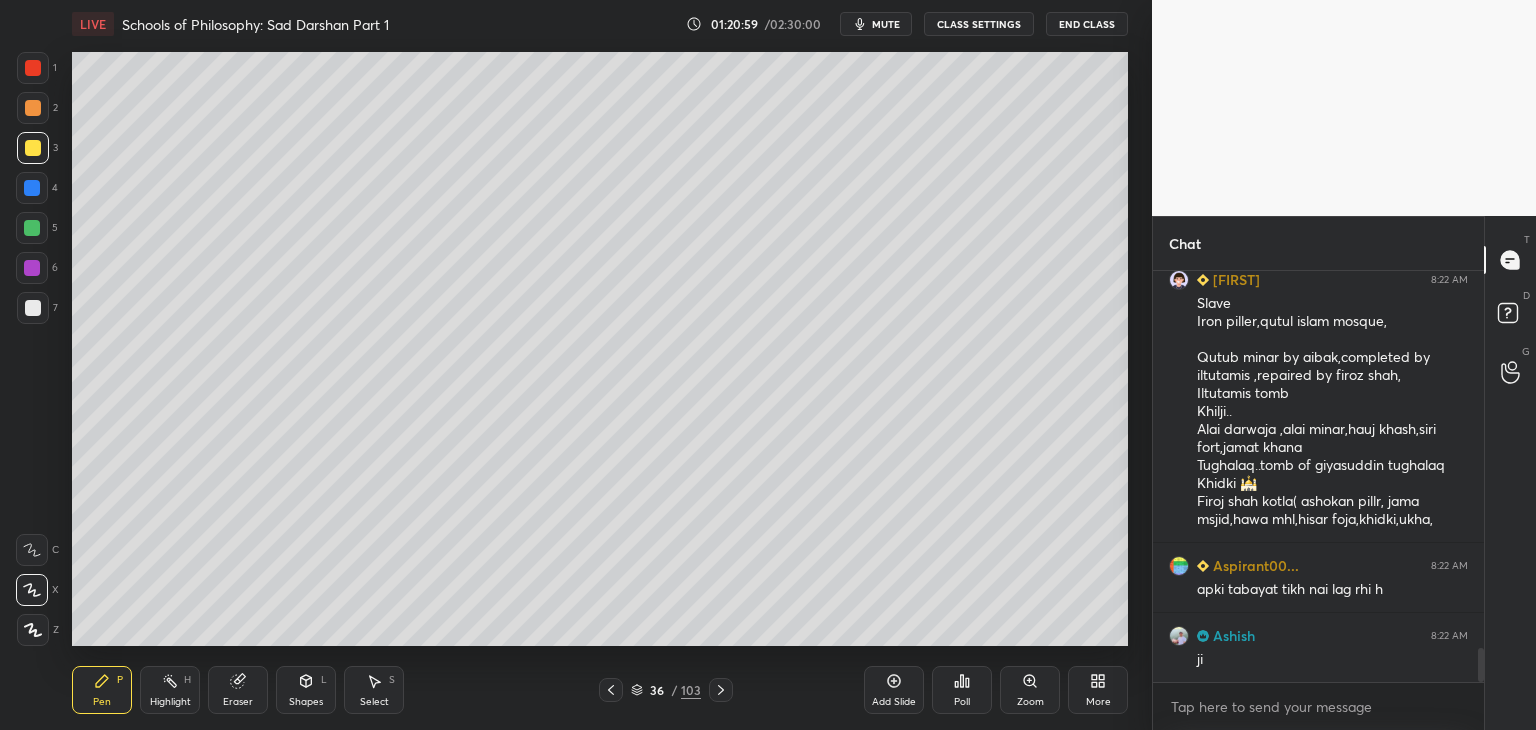 click 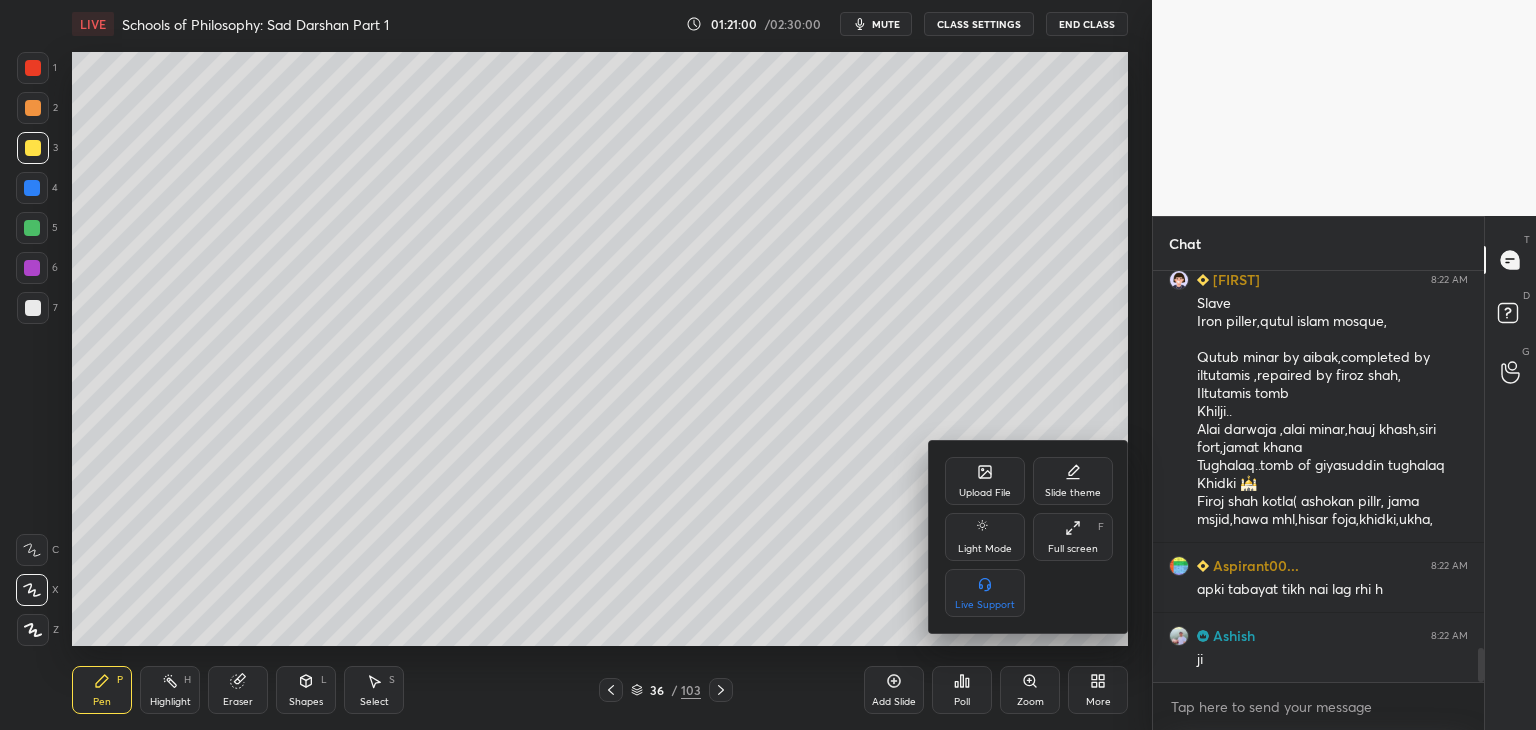 click on "Upload File" at bounding box center (985, 481) 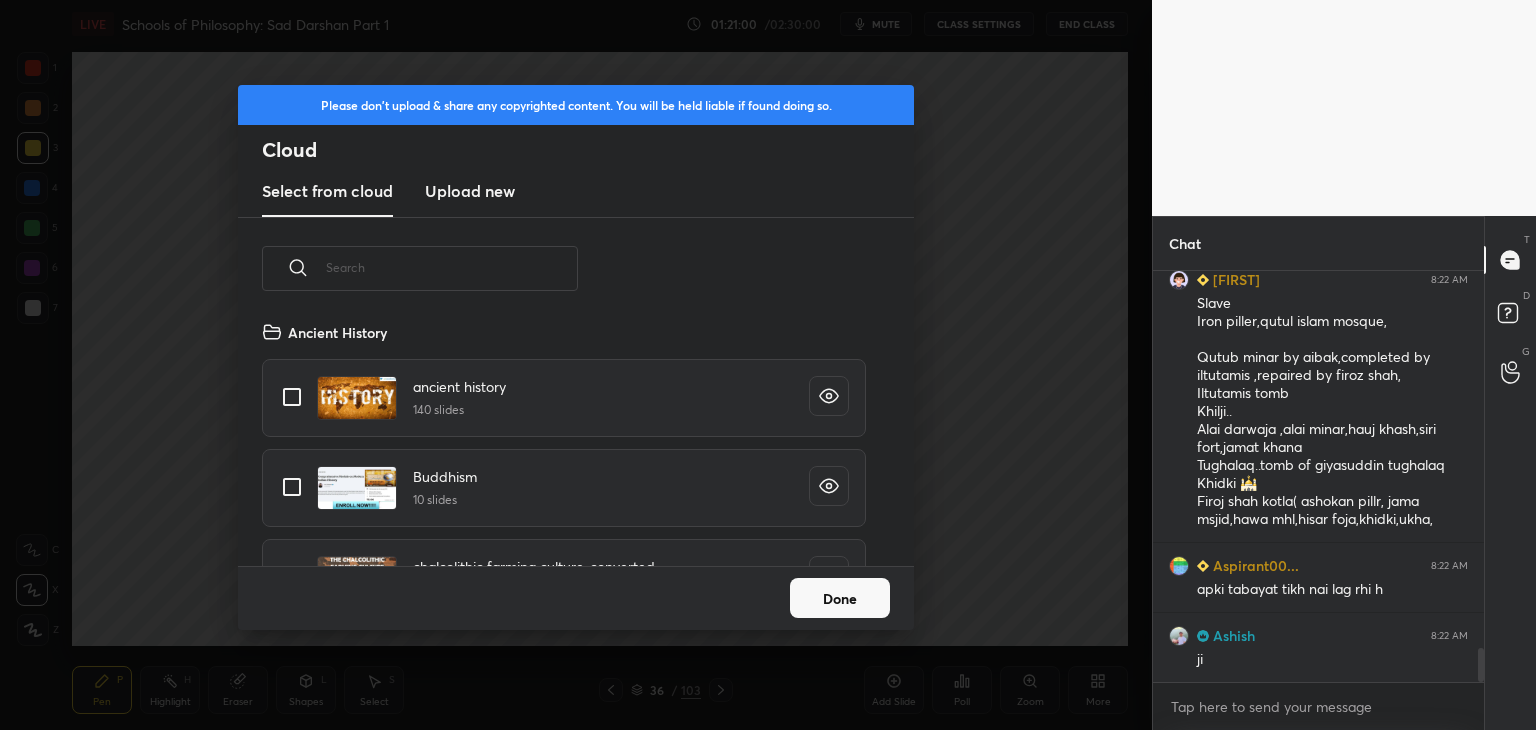 scroll, scrollTop: 5, scrollLeft: 10, axis: both 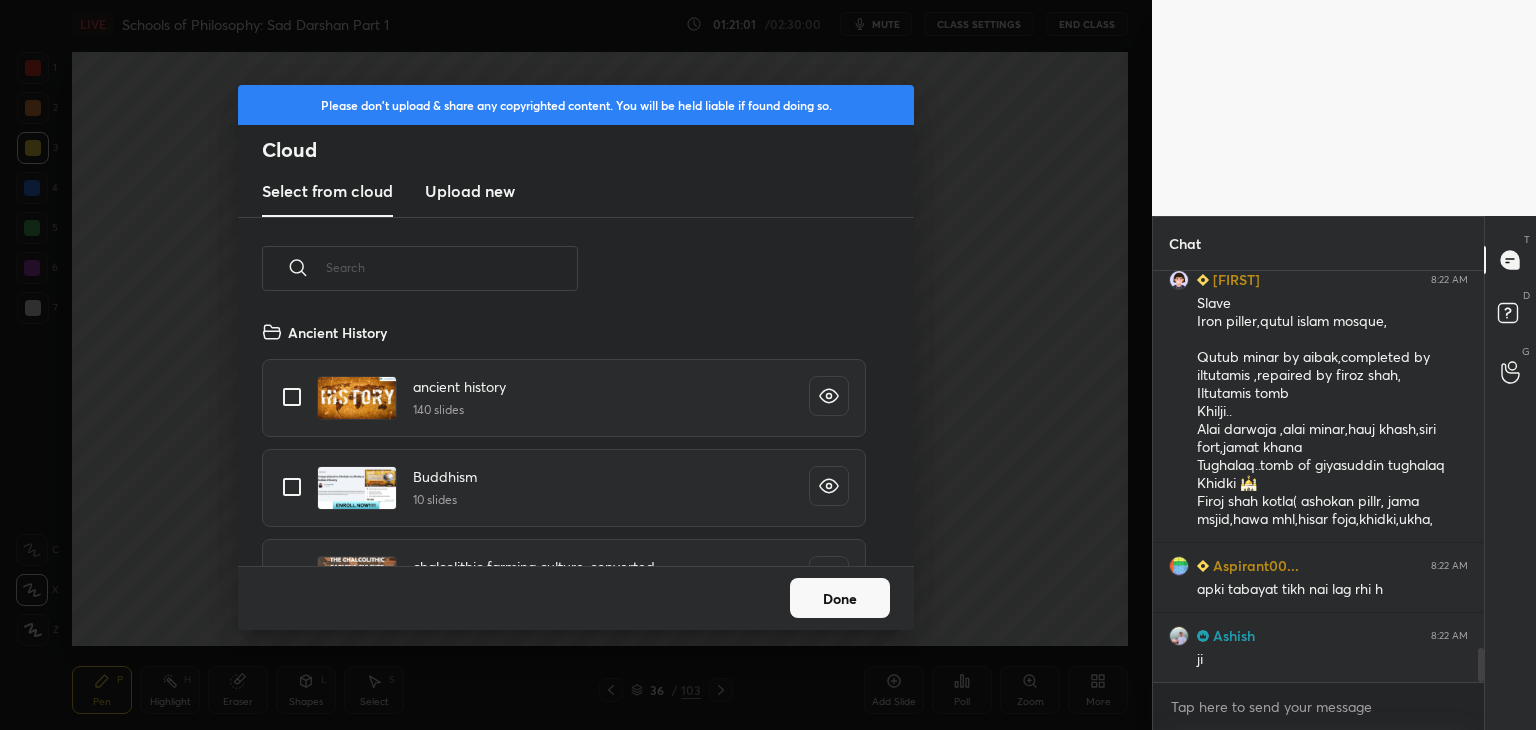 click on "Upload new" at bounding box center (470, 191) 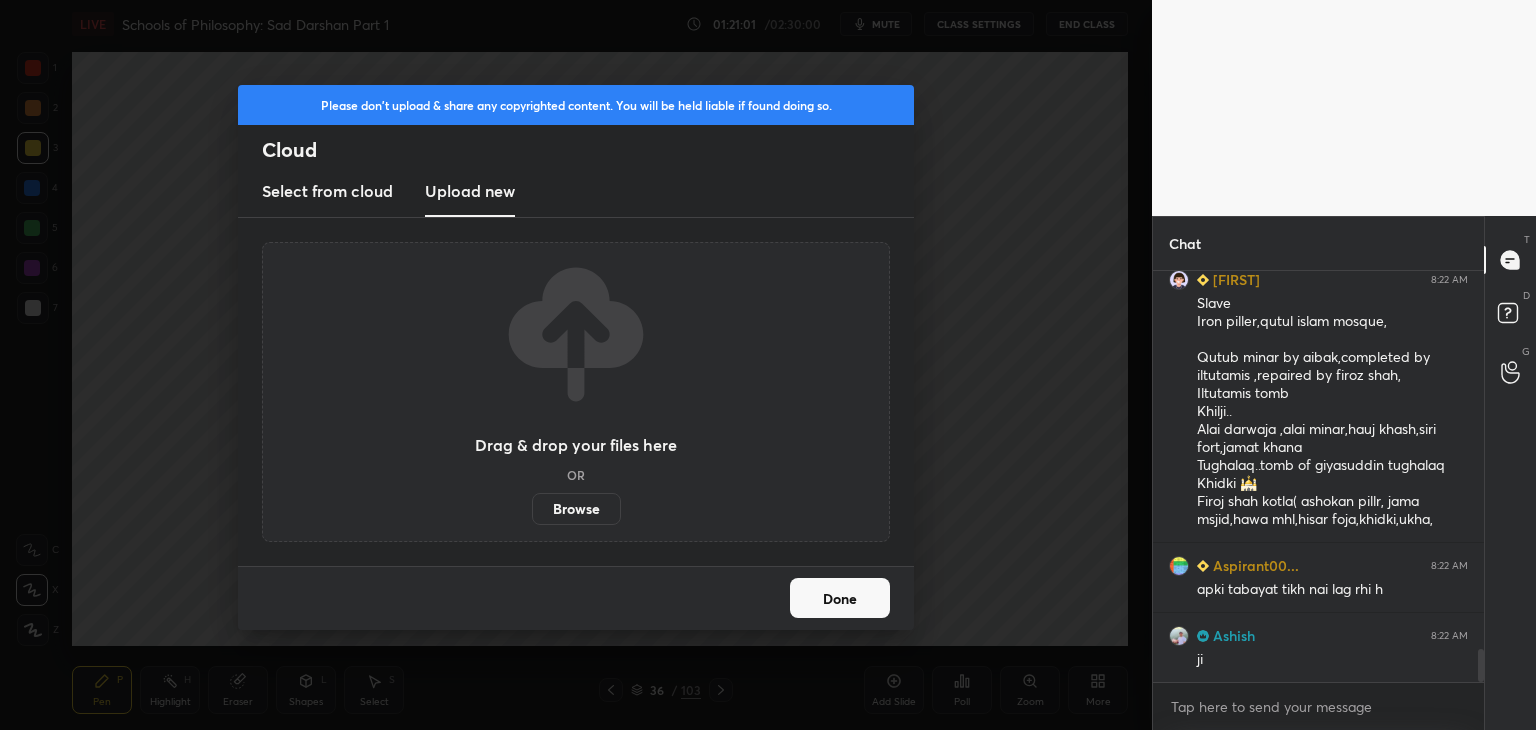 scroll, scrollTop: 4672, scrollLeft: 0, axis: vertical 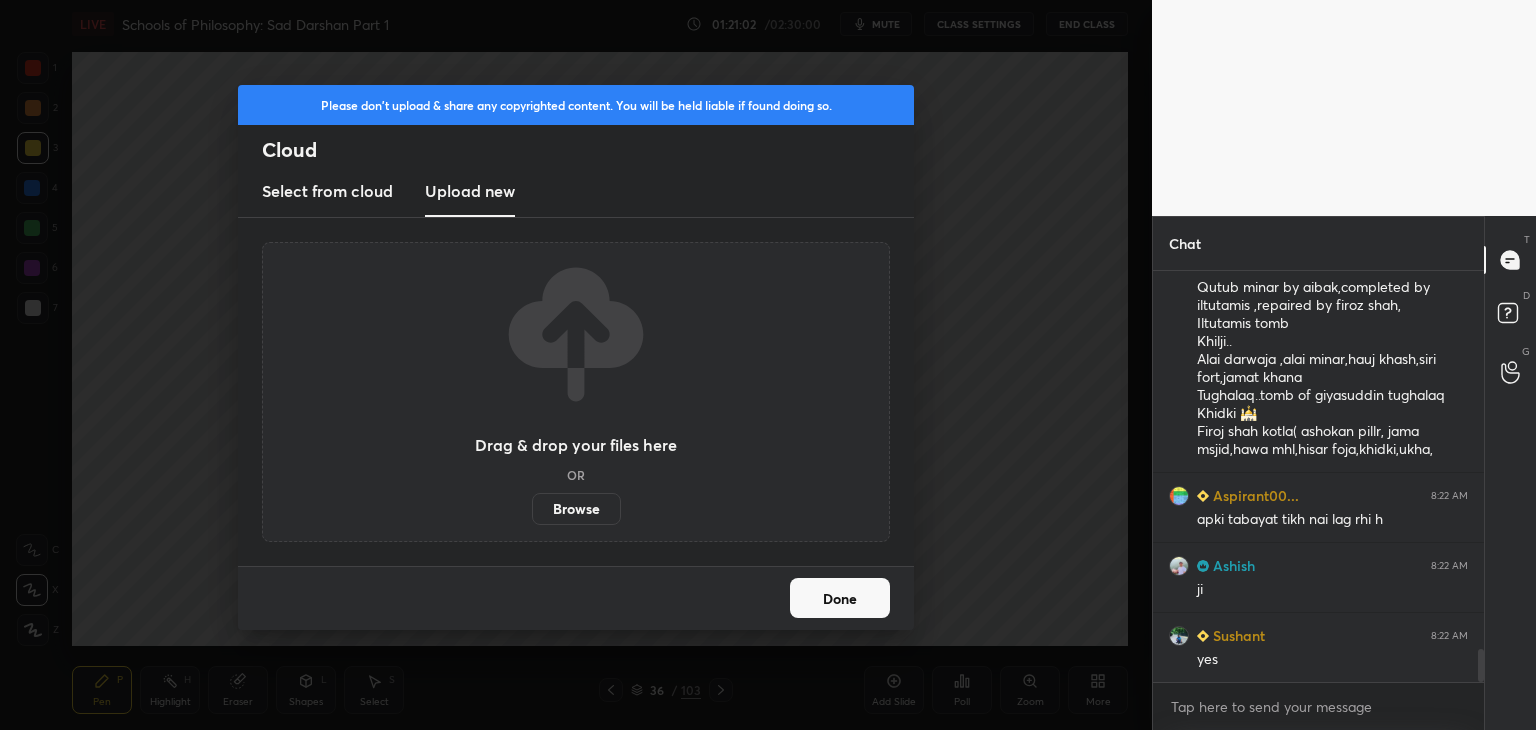 click on "Browse" at bounding box center (576, 509) 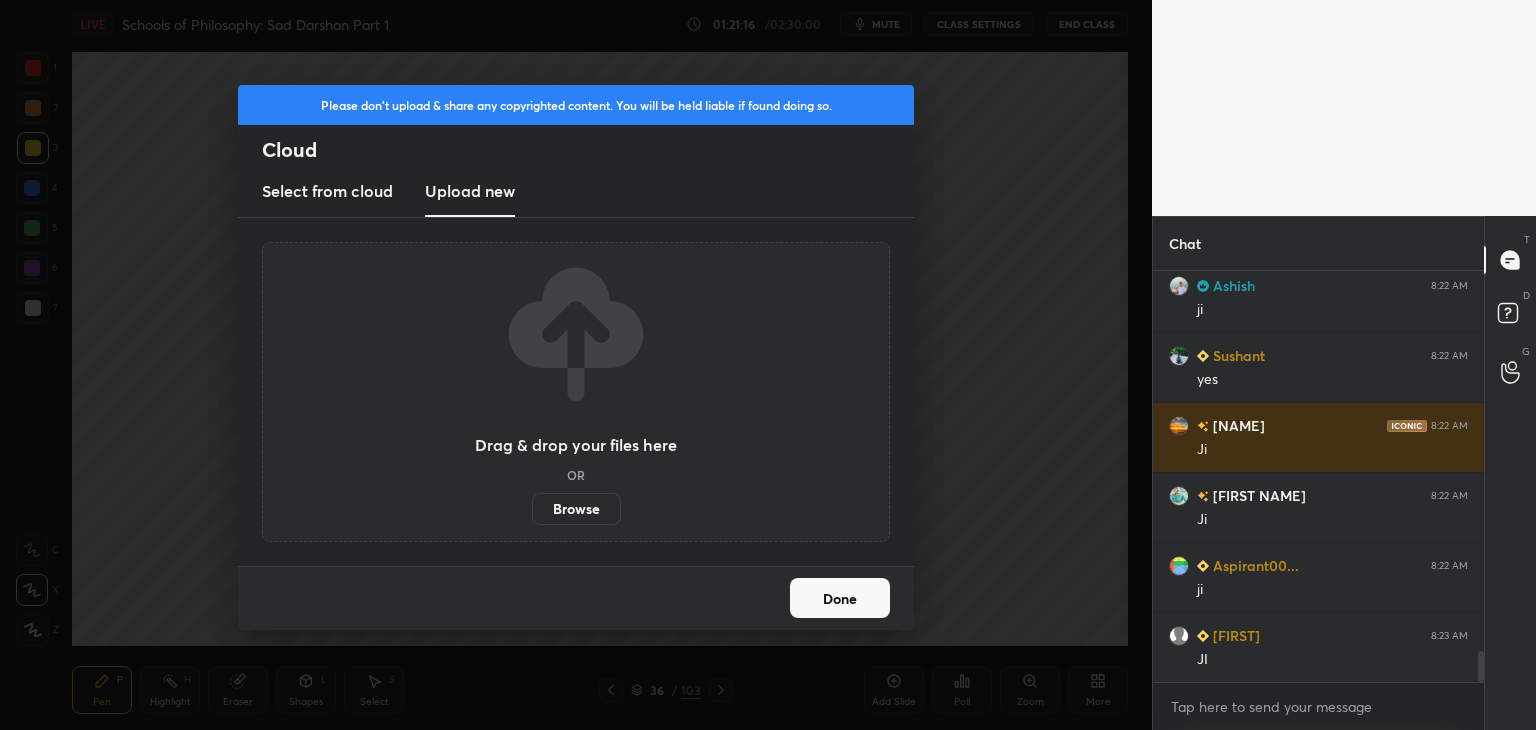 scroll, scrollTop: 5022, scrollLeft: 0, axis: vertical 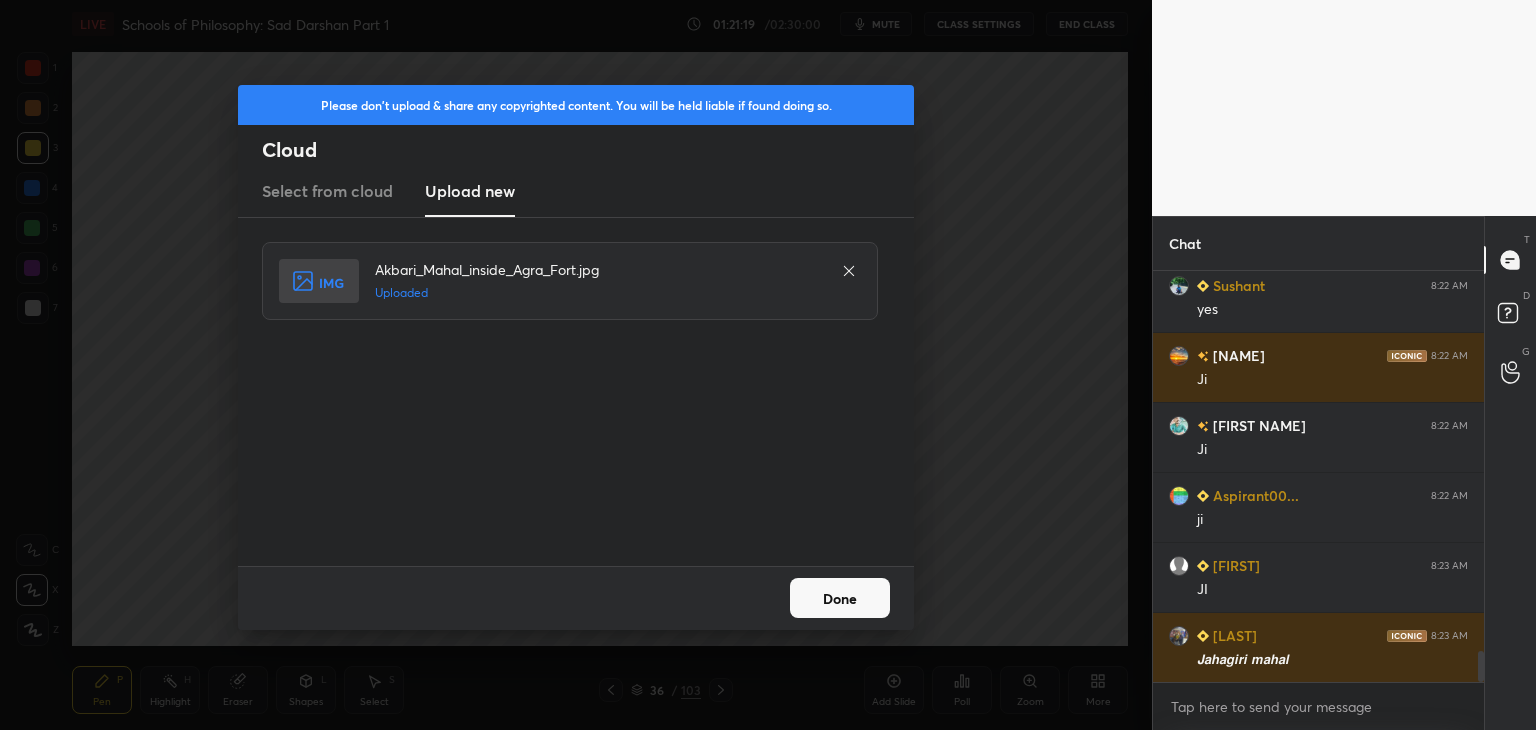 click on "Done" at bounding box center (840, 598) 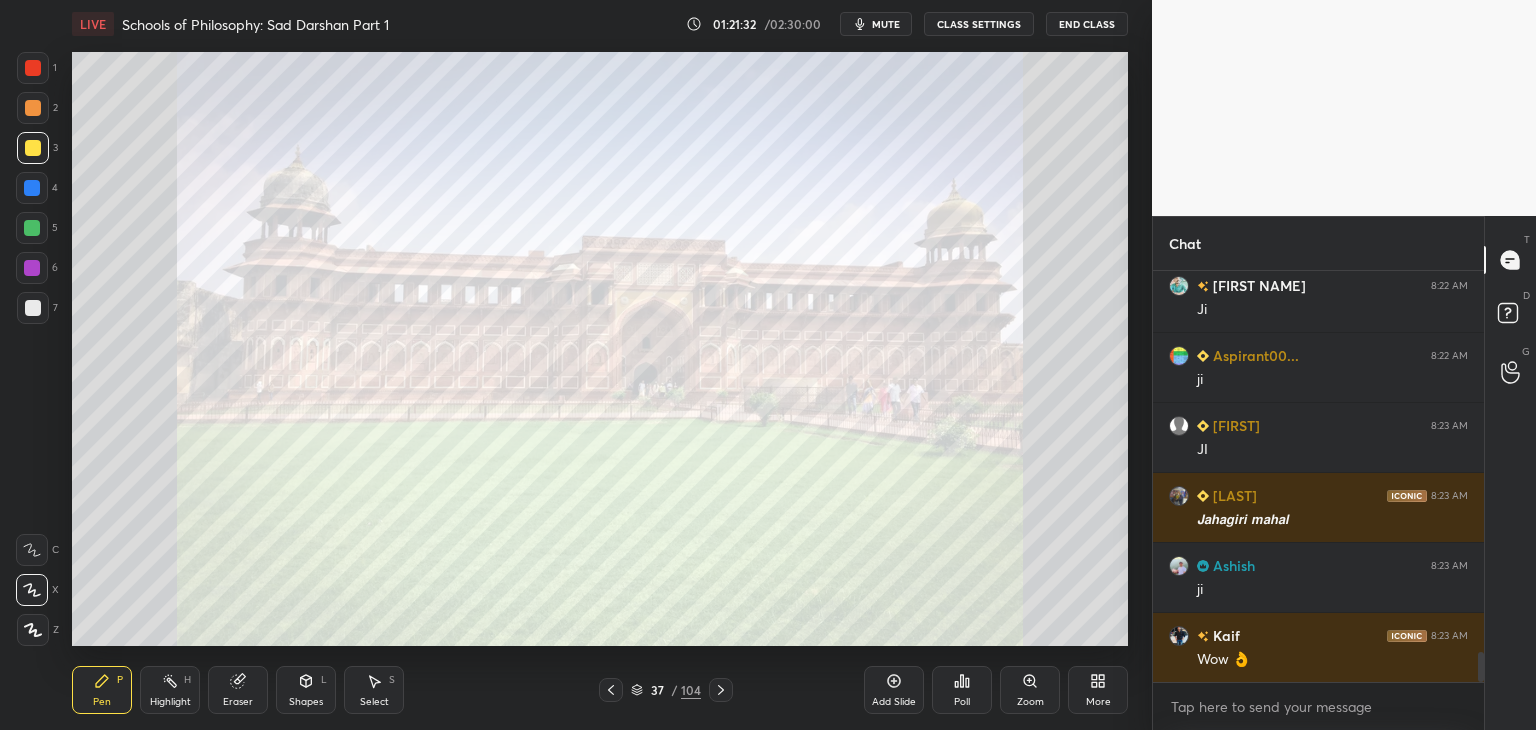 scroll, scrollTop: 5232, scrollLeft: 0, axis: vertical 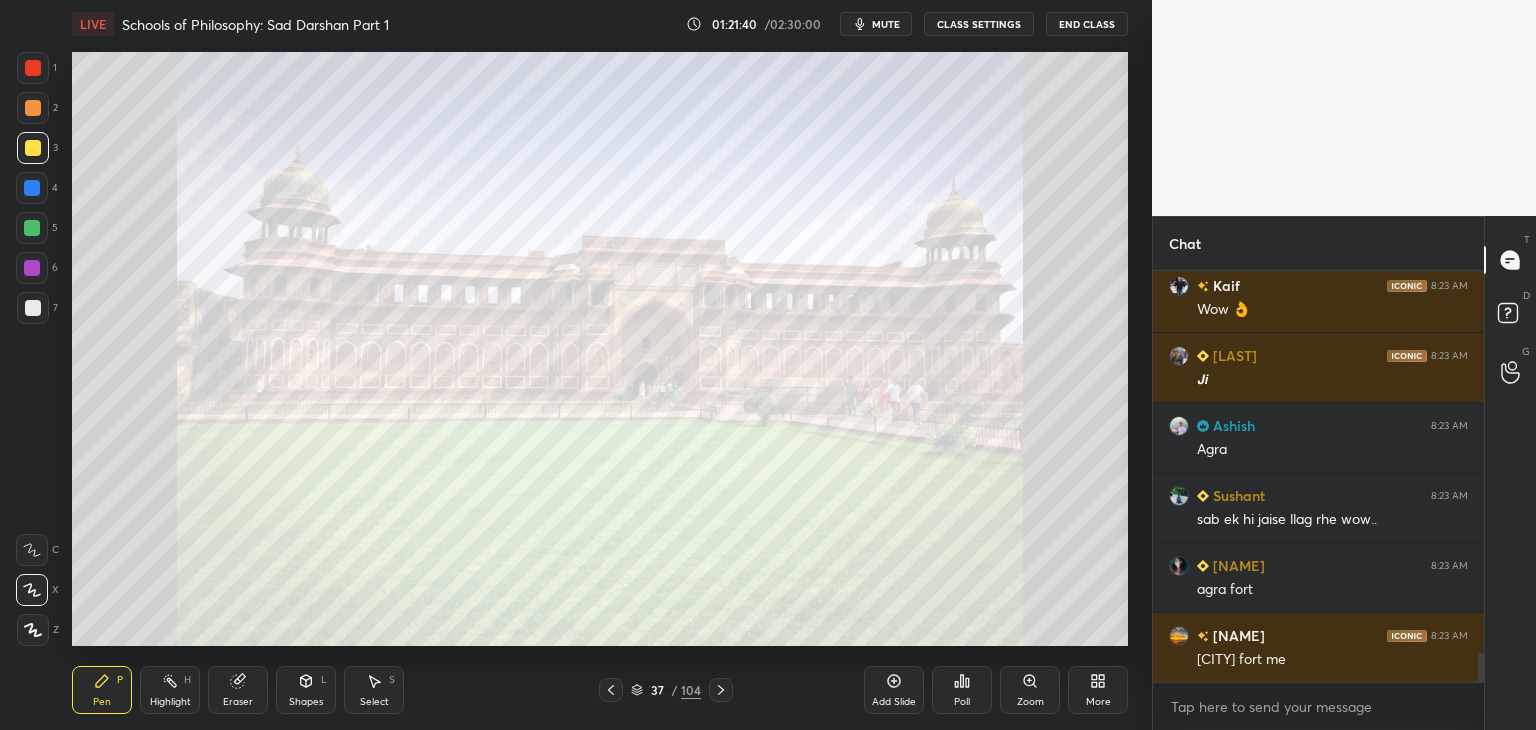 click 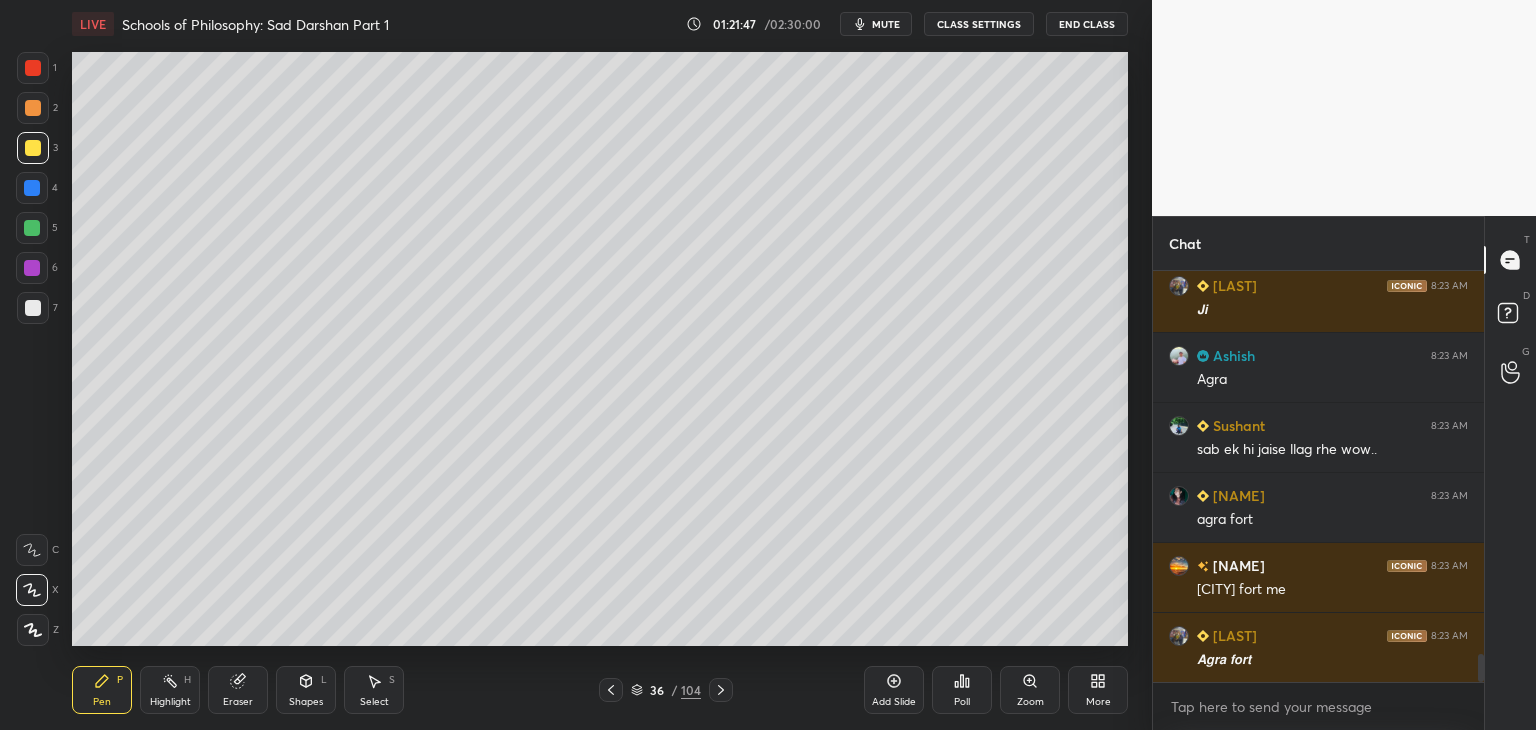 scroll, scrollTop: 5652, scrollLeft: 0, axis: vertical 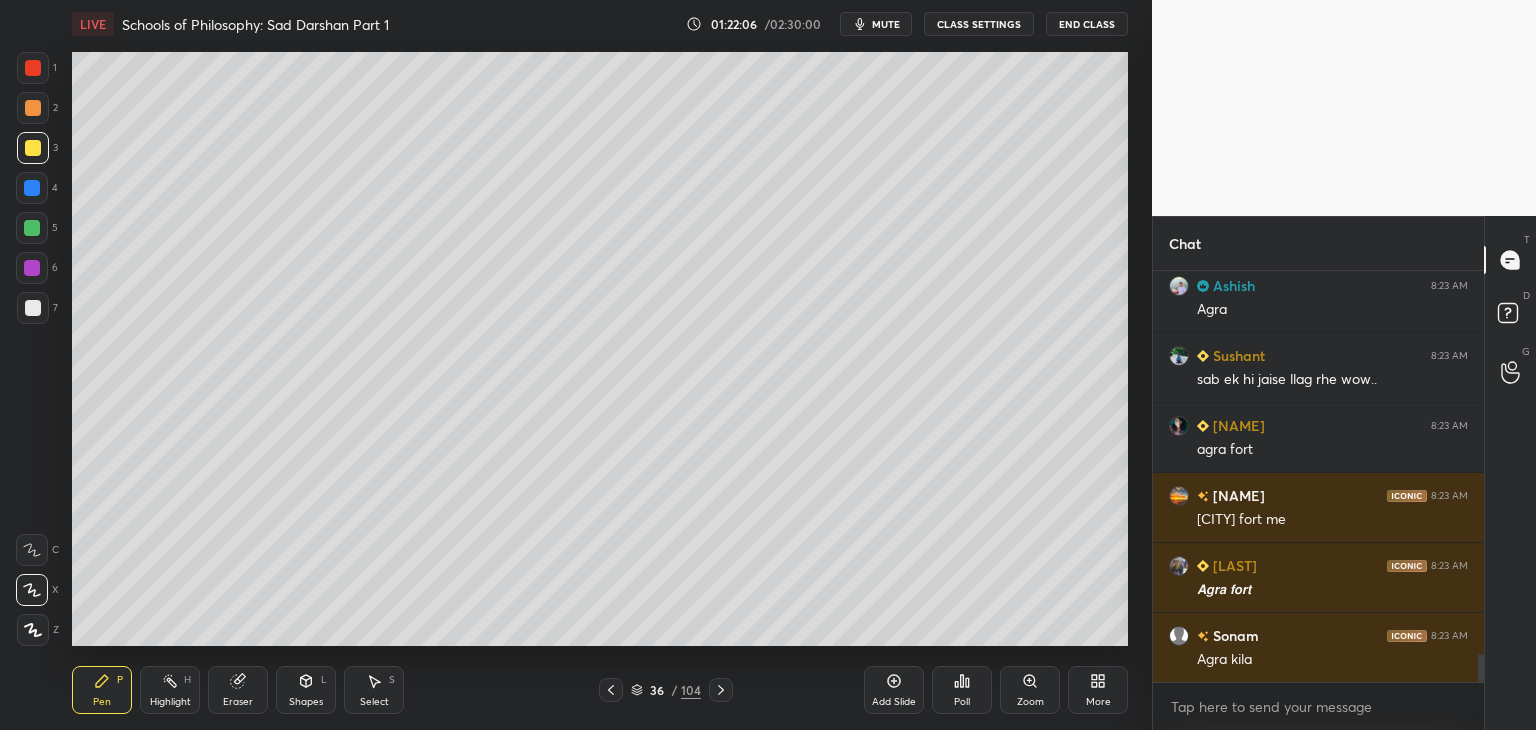 click at bounding box center [33, 308] 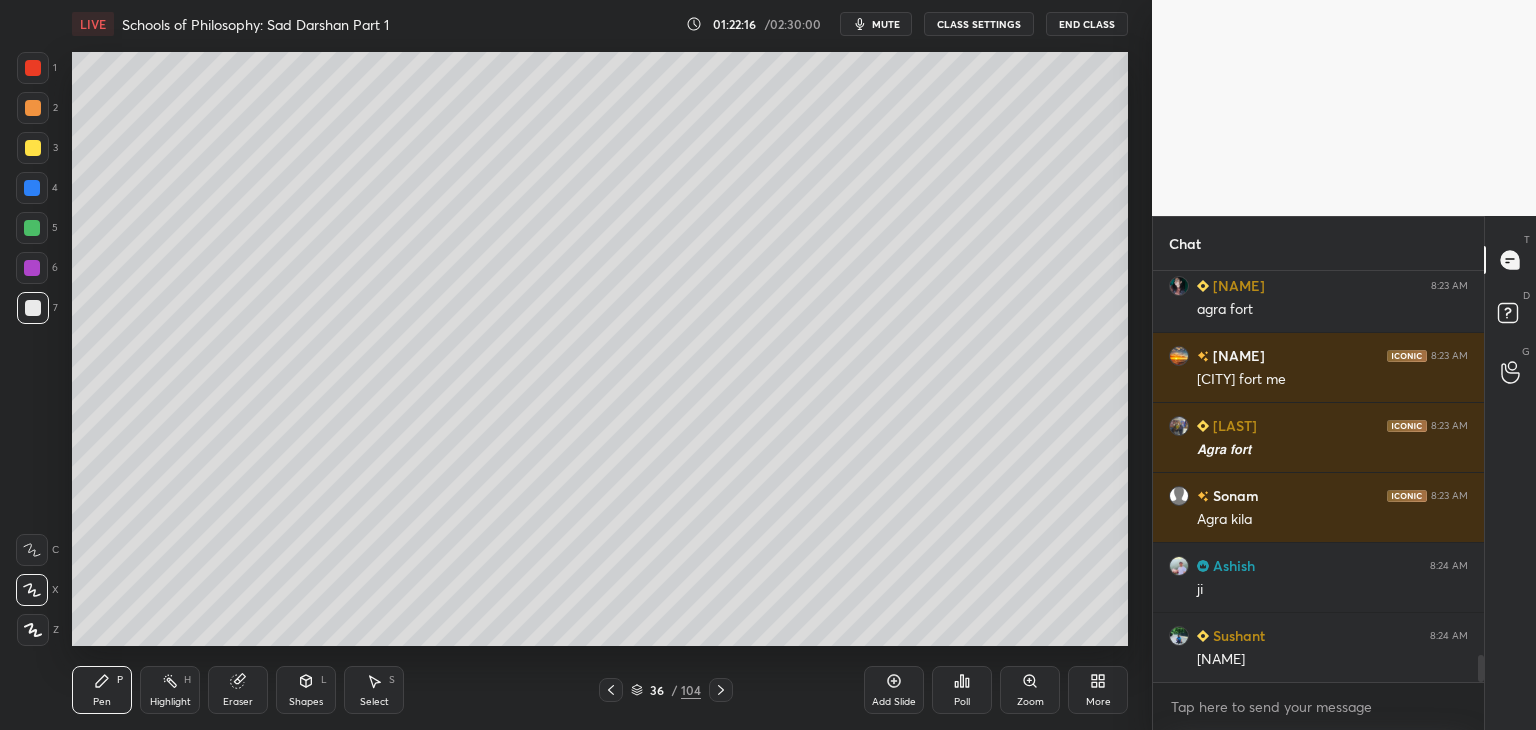 scroll, scrollTop: 5862, scrollLeft: 0, axis: vertical 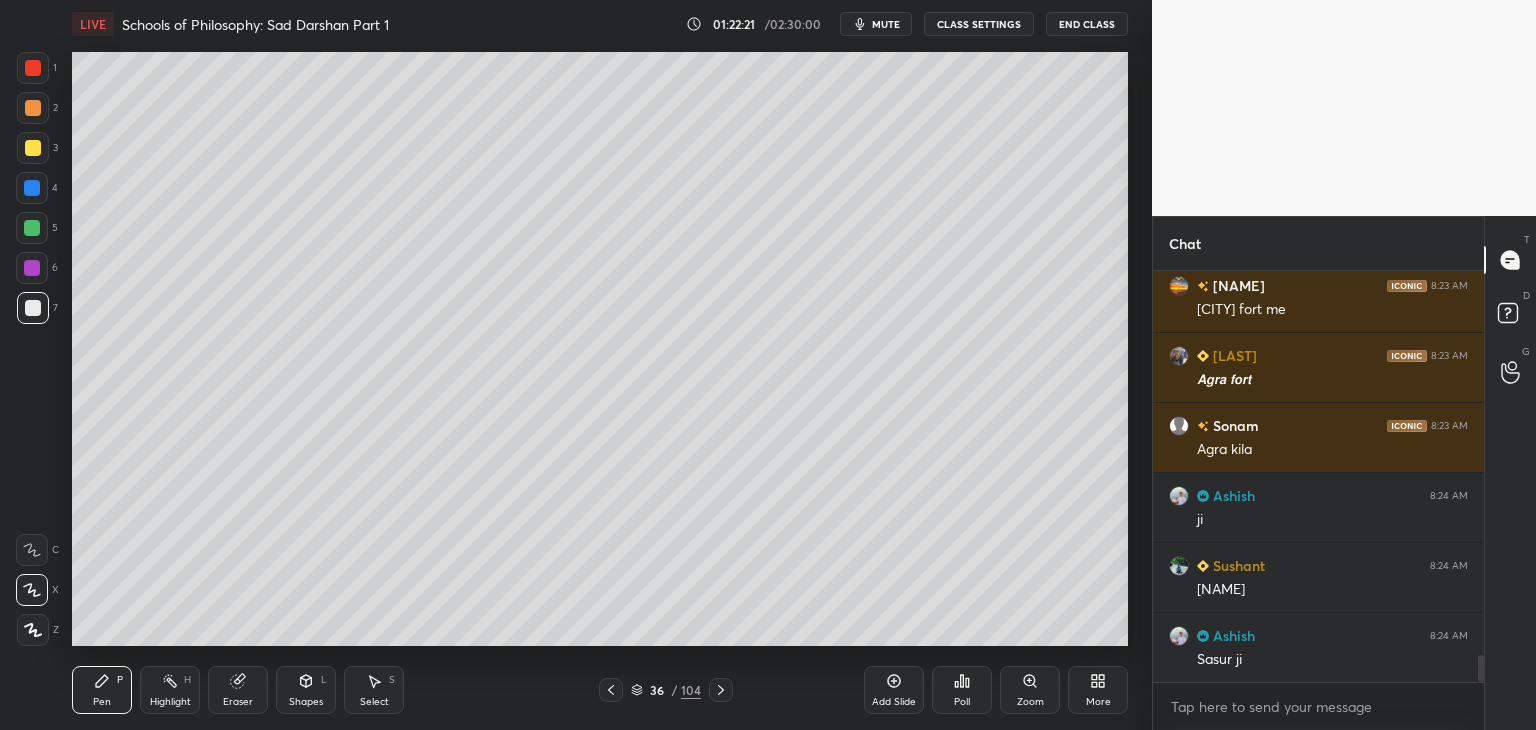 click on "More" at bounding box center [1098, 702] 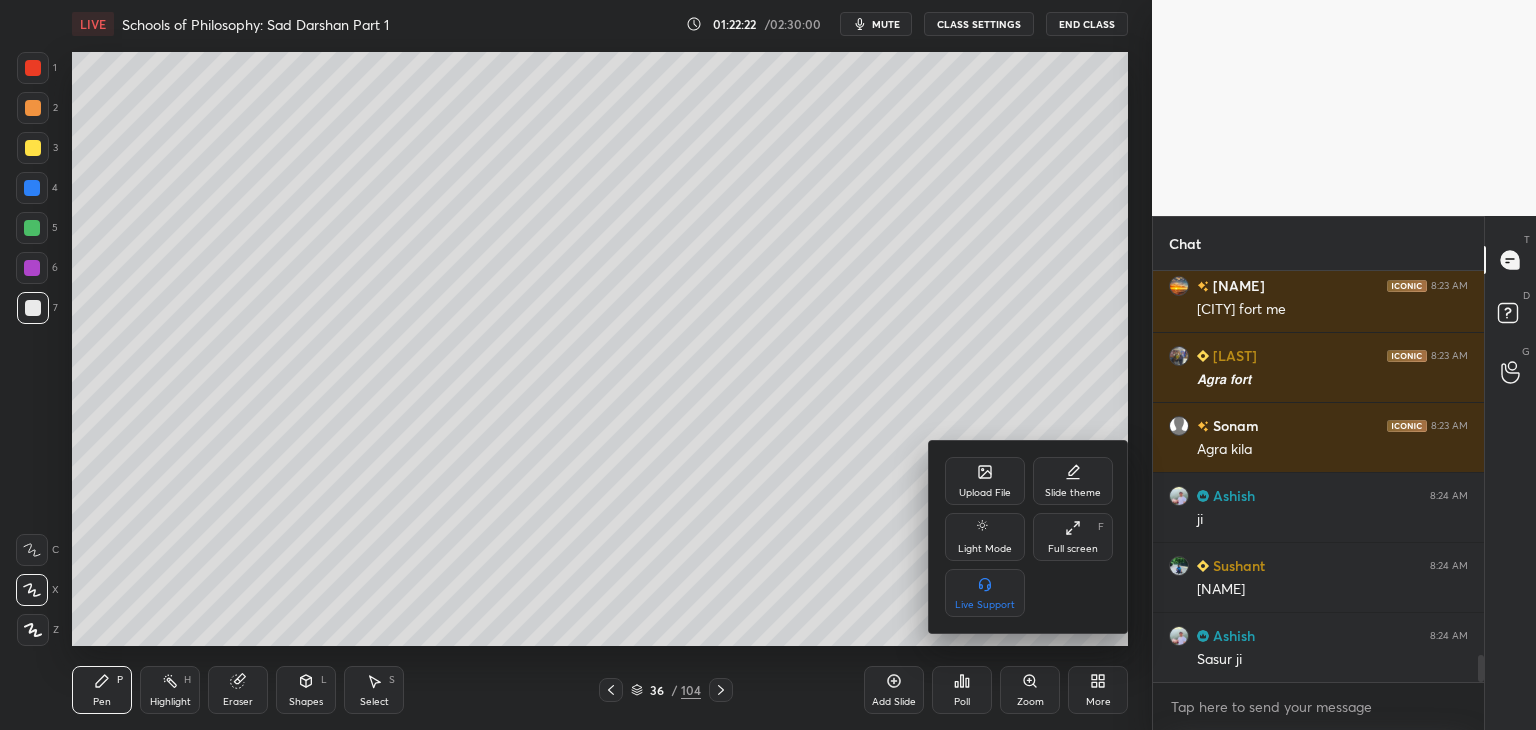 click on "Upload File" at bounding box center [985, 493] 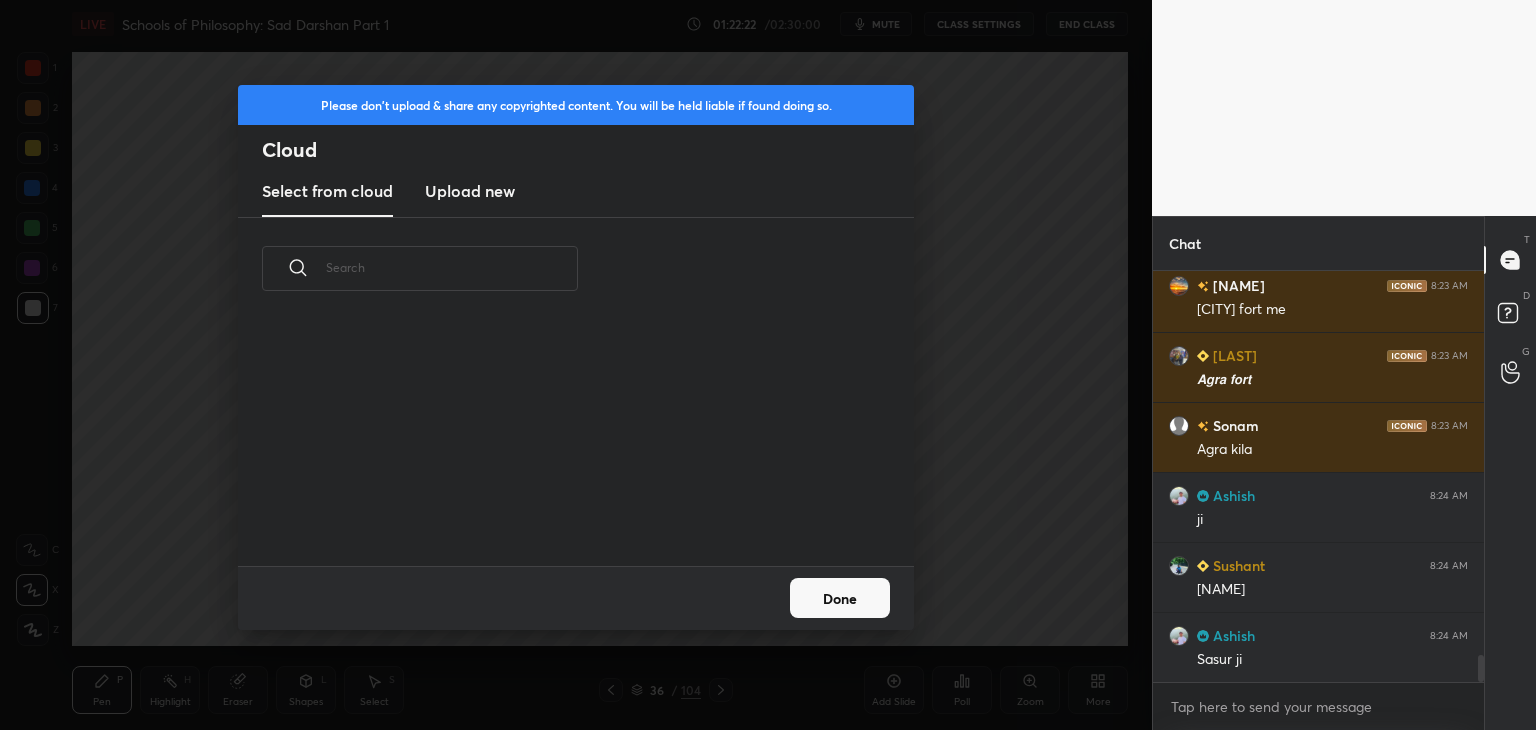 scroll, scrollTop: 5932, scrollLeft: 0, axis: vertical 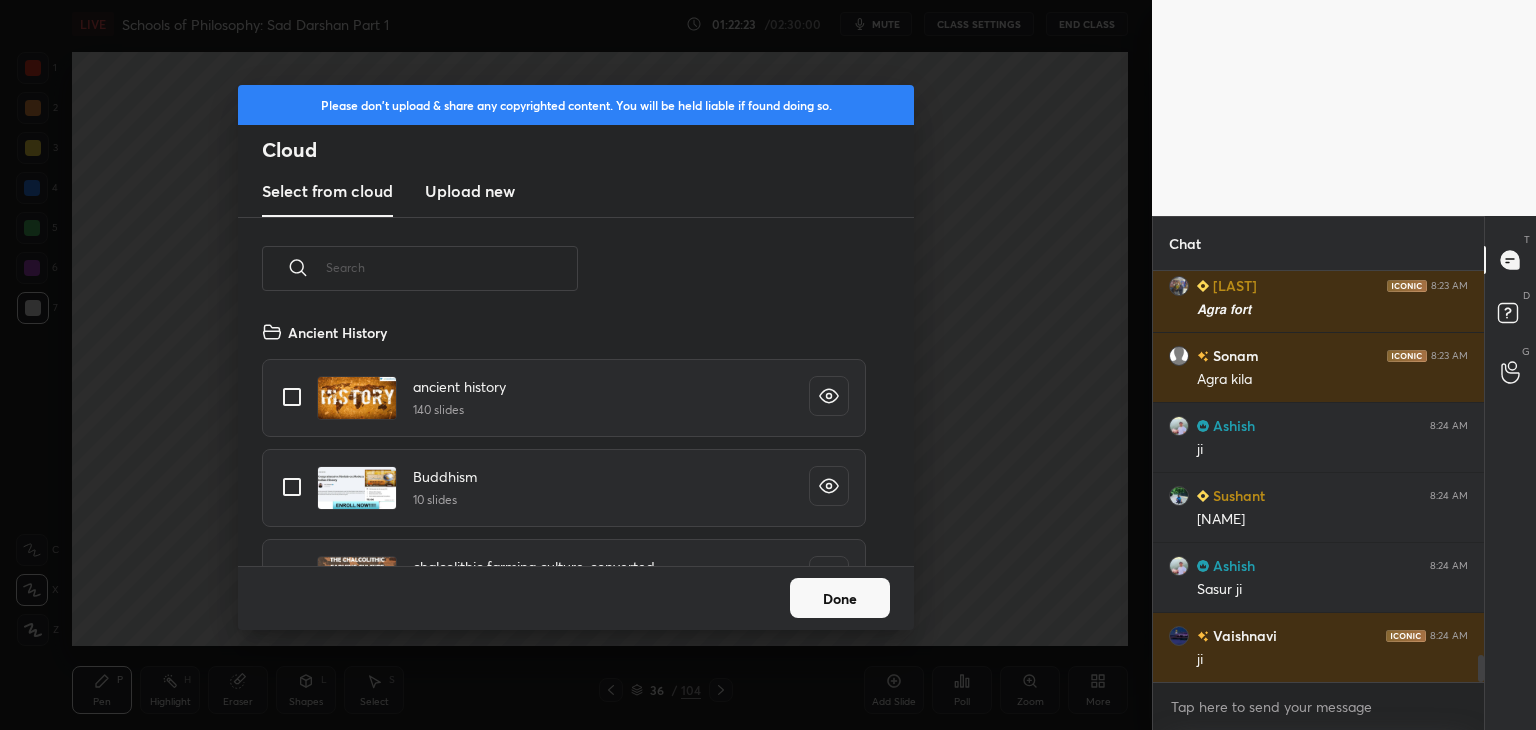 click on "Upload new" at bounding box center [470, 191] 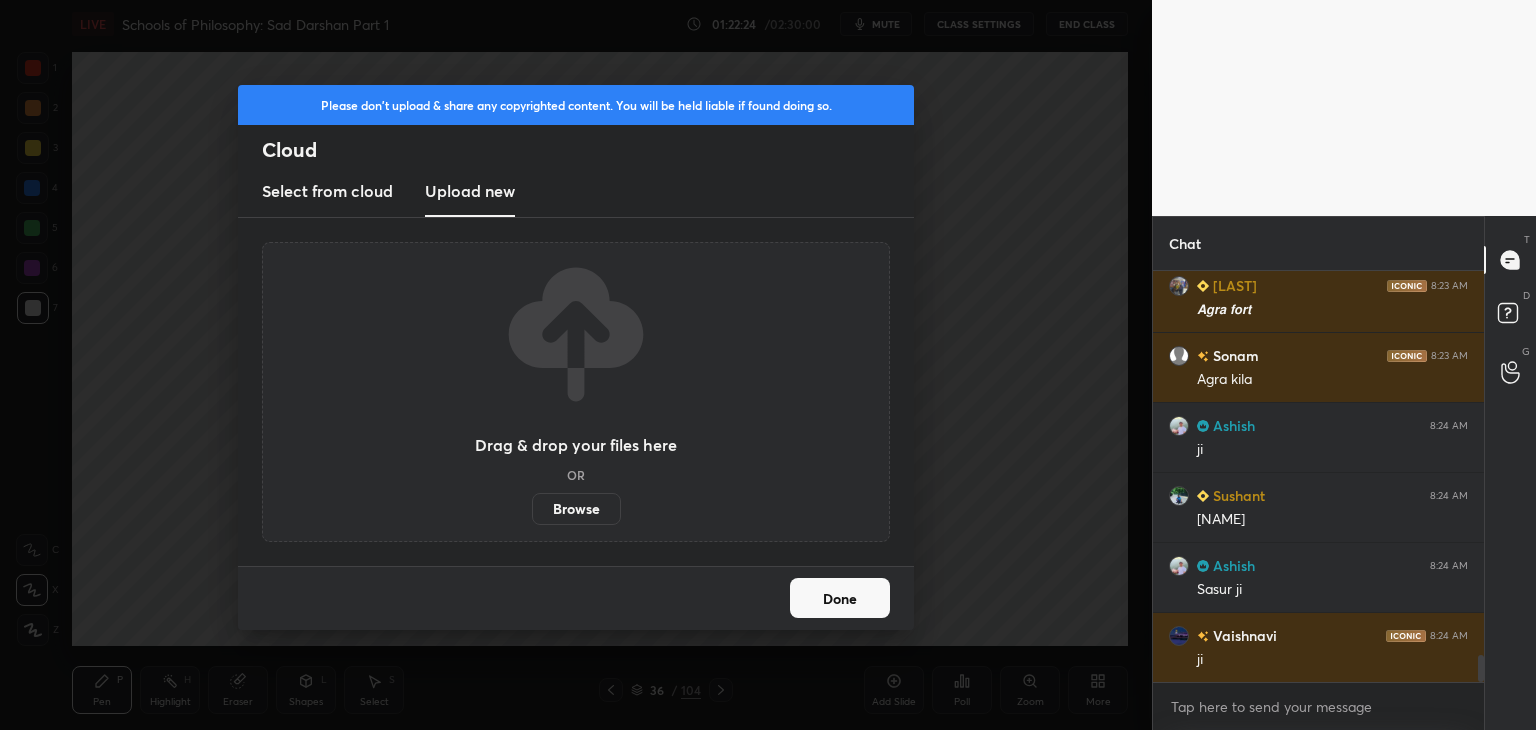 click on "Browse" at bounding box center [576, 509] 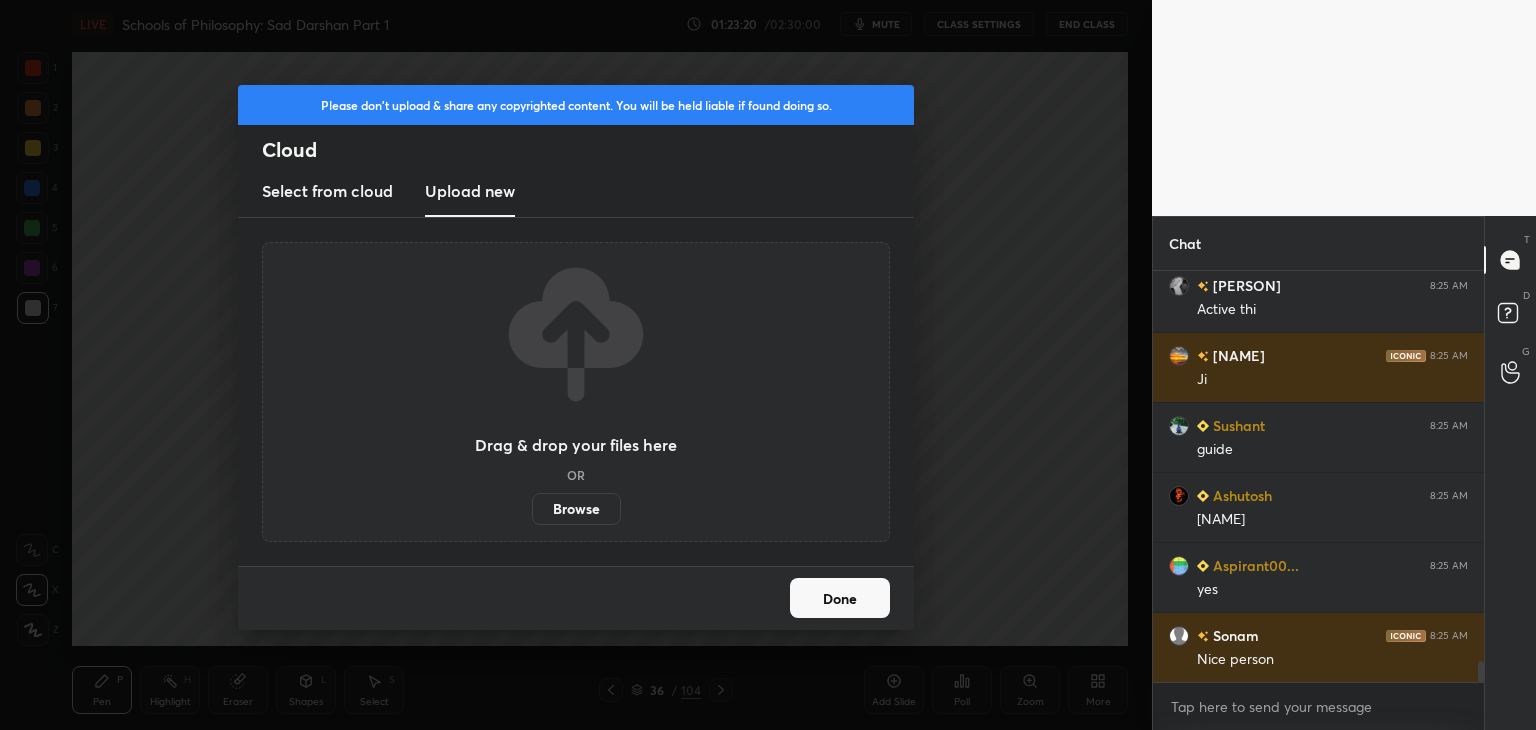 scroll, scrollTop: 7632, scrollLeft: 0, axis: vertical 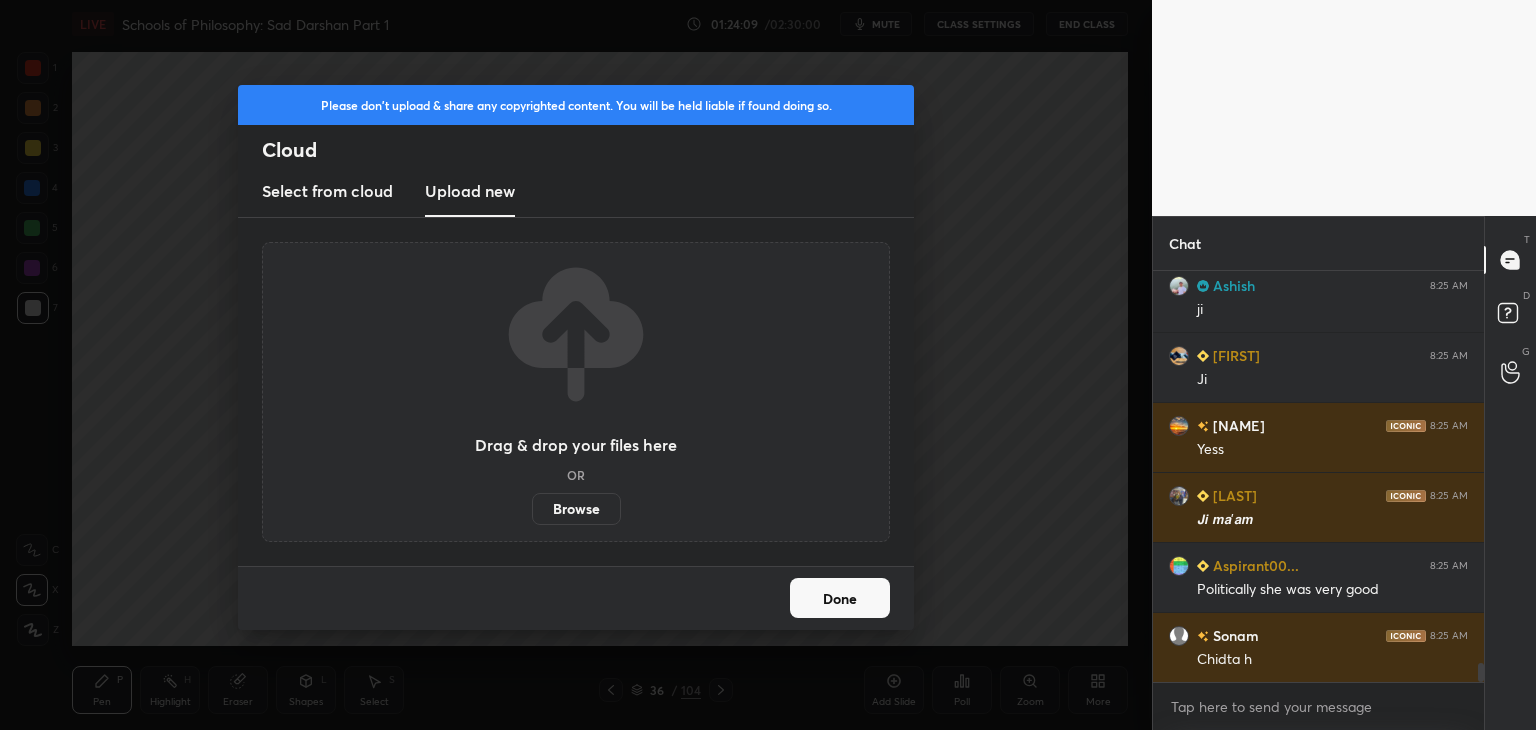 click on "Please don't upload & share any copyrighted content. You will be held liable if found doing so. Cloud Select from cloud Upload new Drag & drop your files here OR Browse Done" at bounding box center (576, 365) 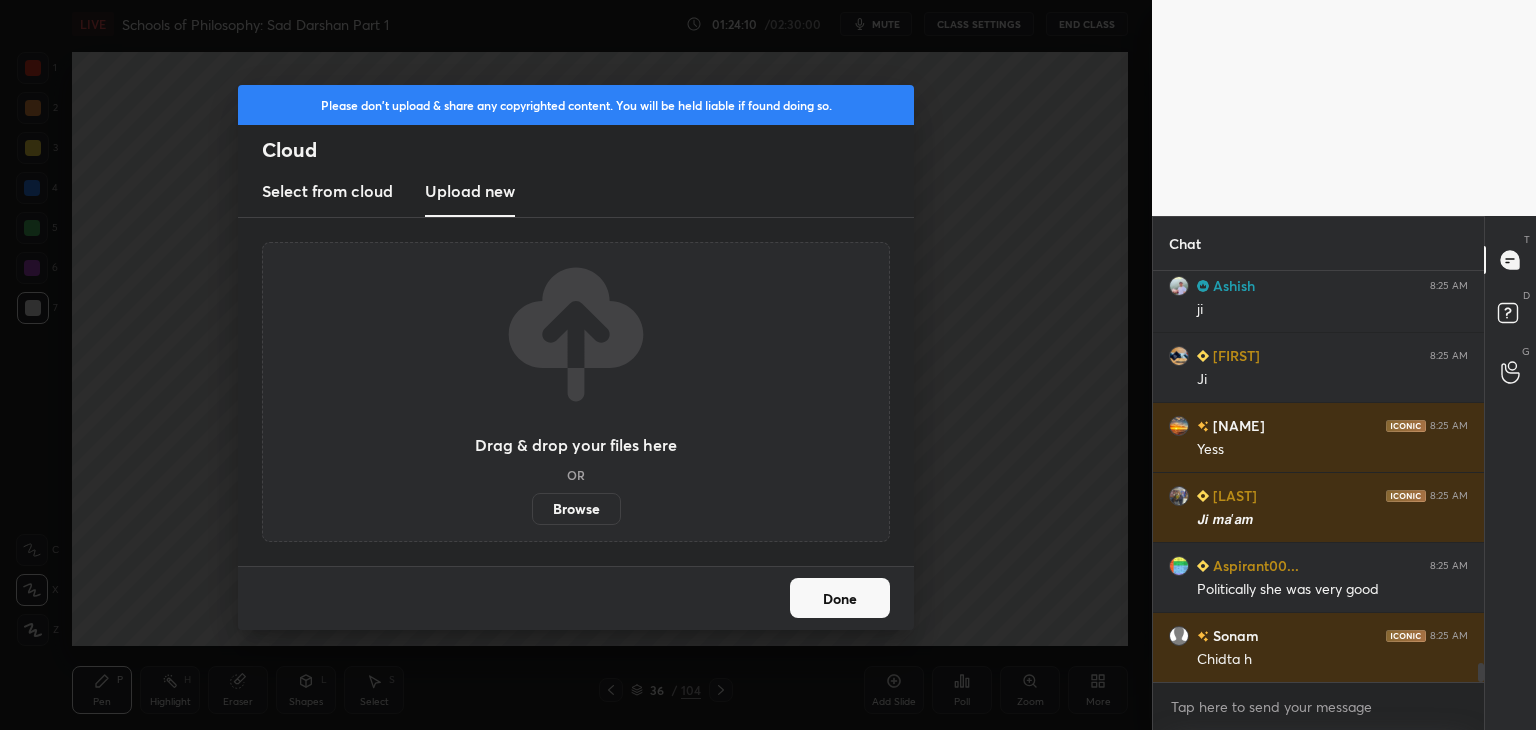 click on "Browse" at bounding box center [576, 509] 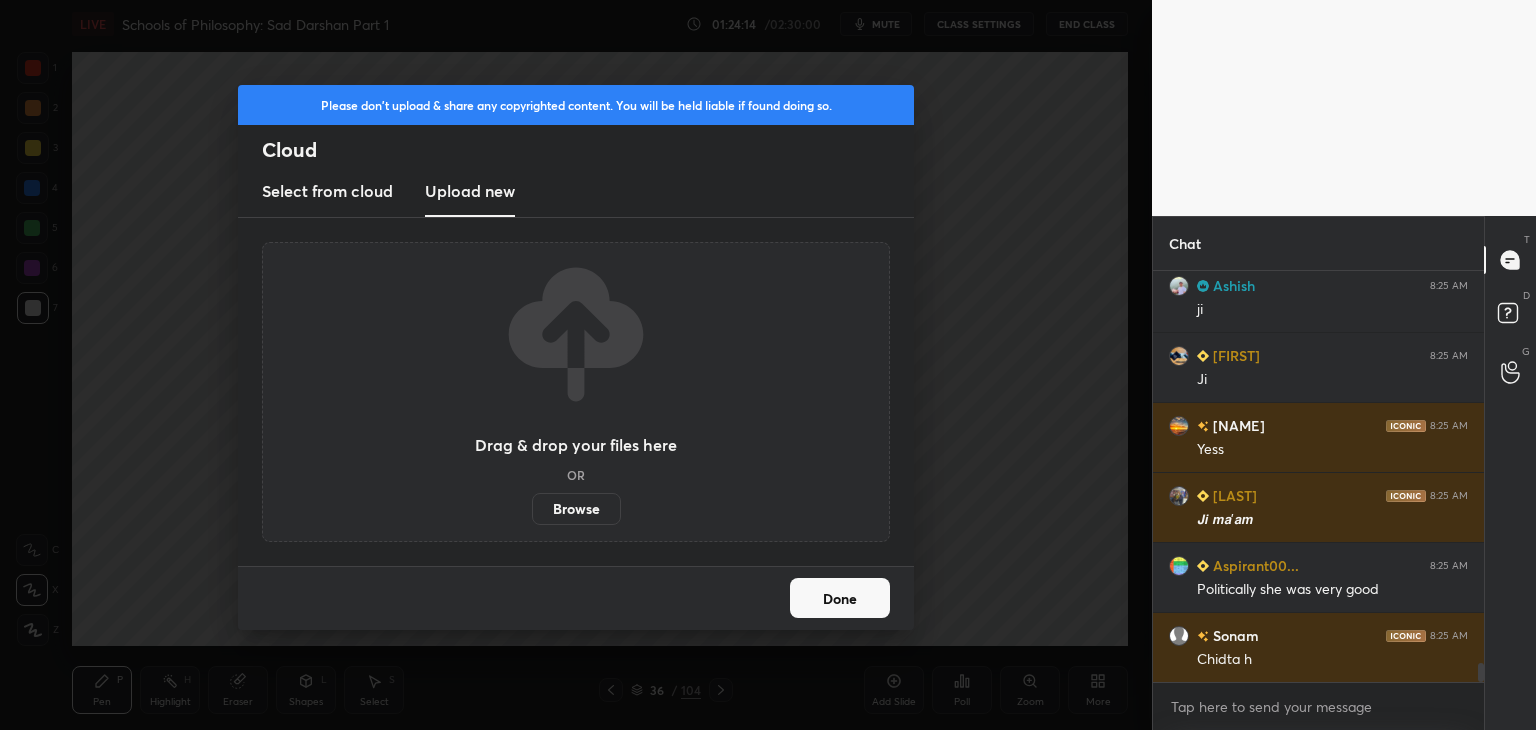 scroll, scrollTop: 8402, scrollLeft: 0, axis: vertical 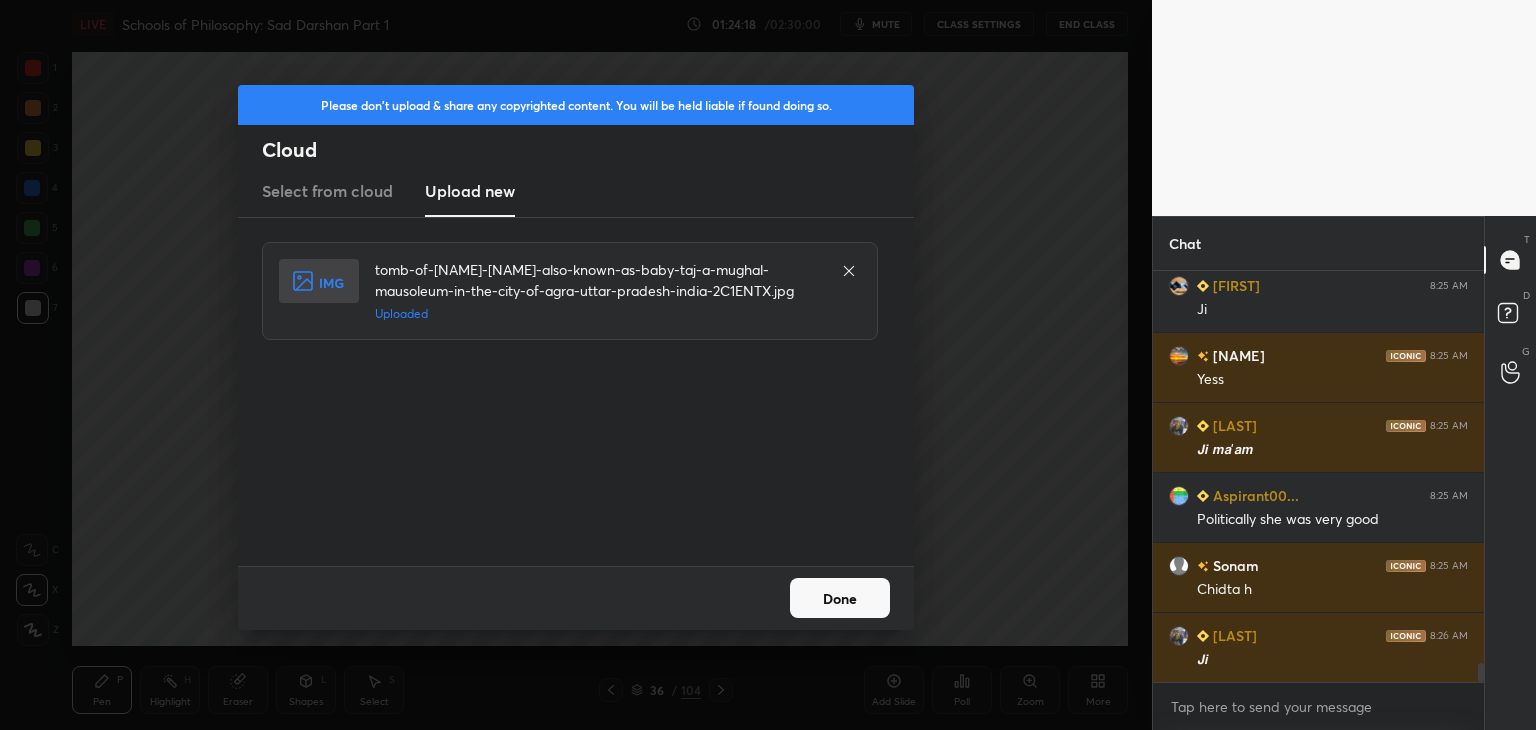 click on "Done" at bounding box center (840, 598) 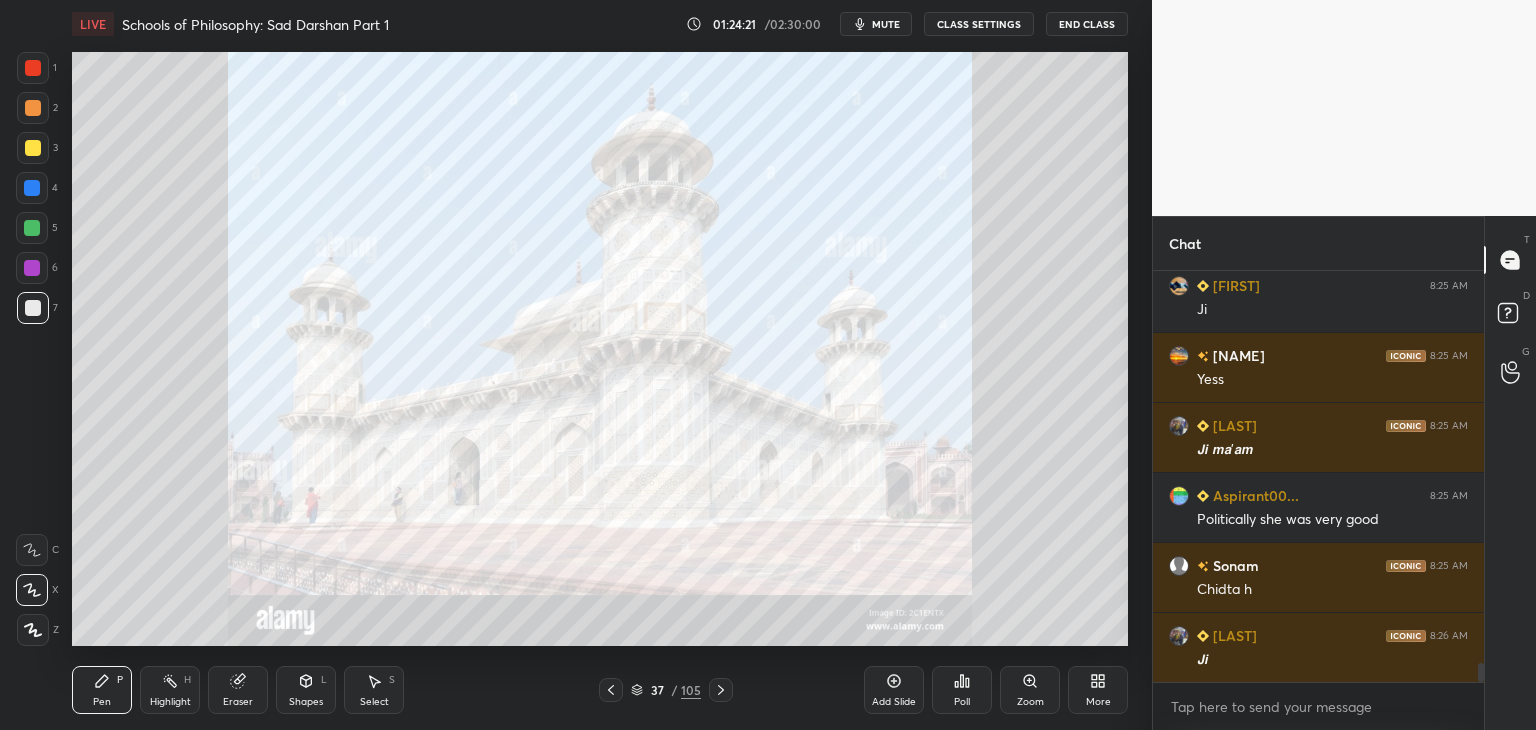 click at bounding box center (33, 68) 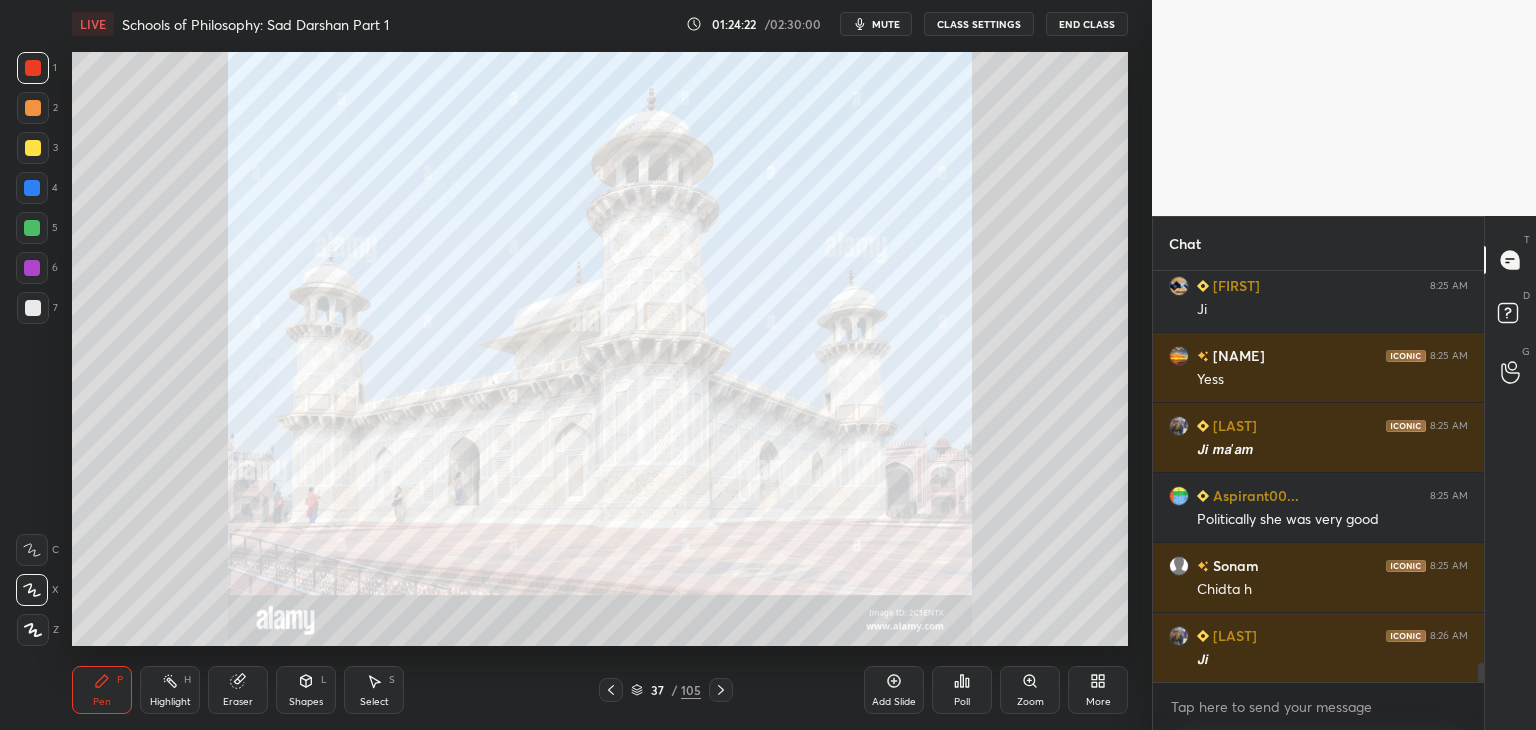 scroll, scrollTop: 8472, scrollLeft: 0, axis: vertical 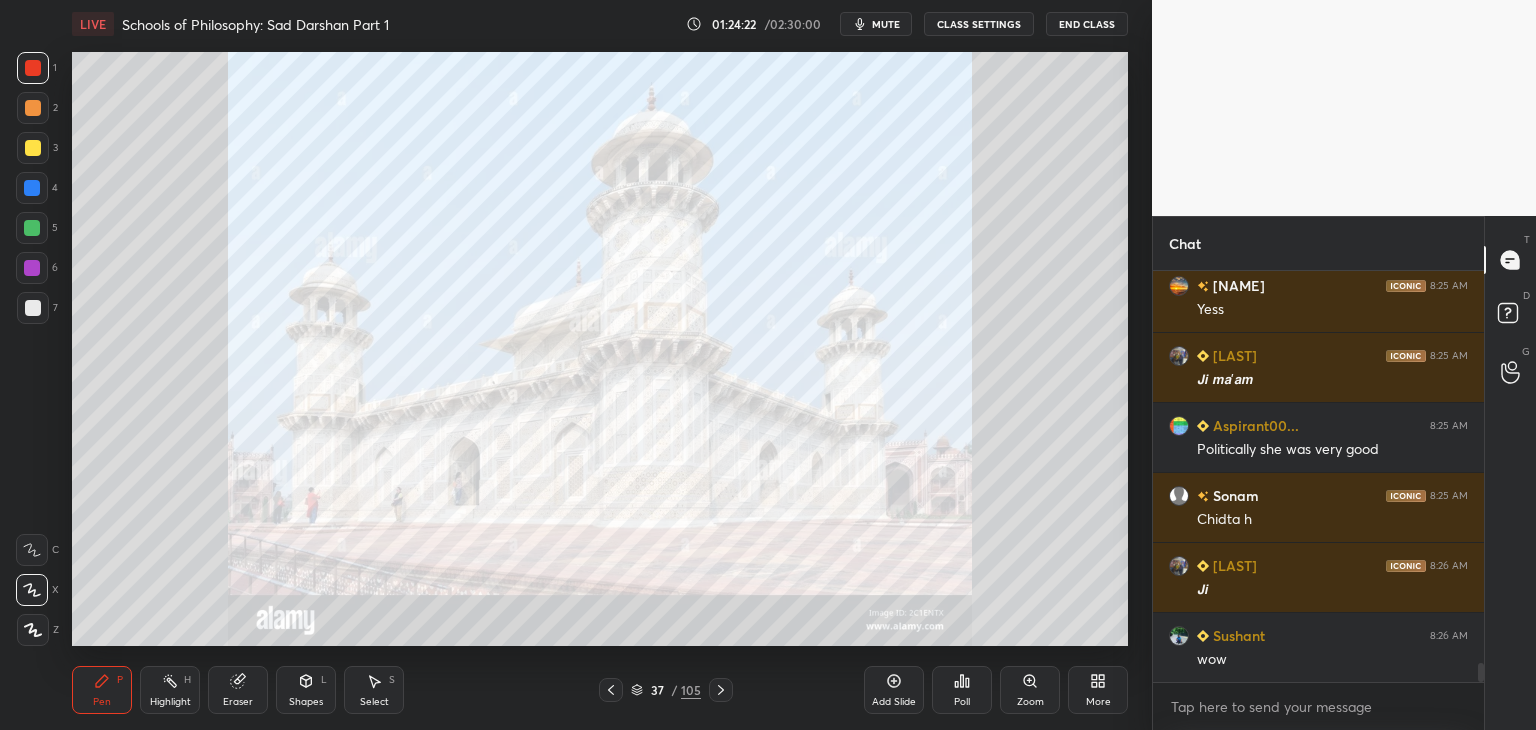 click on "Zoom" at bounding box center (1030, 690) 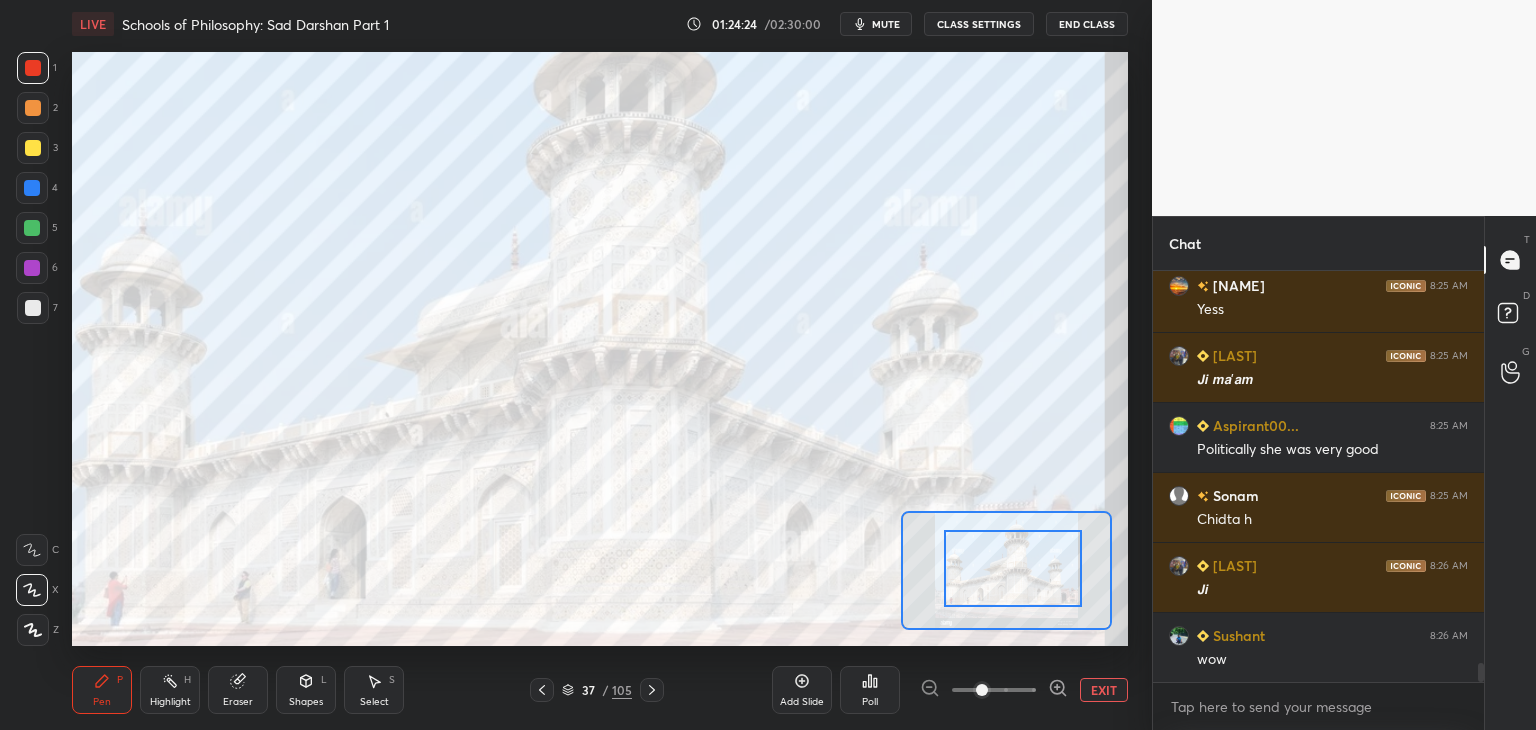 scroll, scrollTop: 8542, scrollLeft: 0, axis: vertical 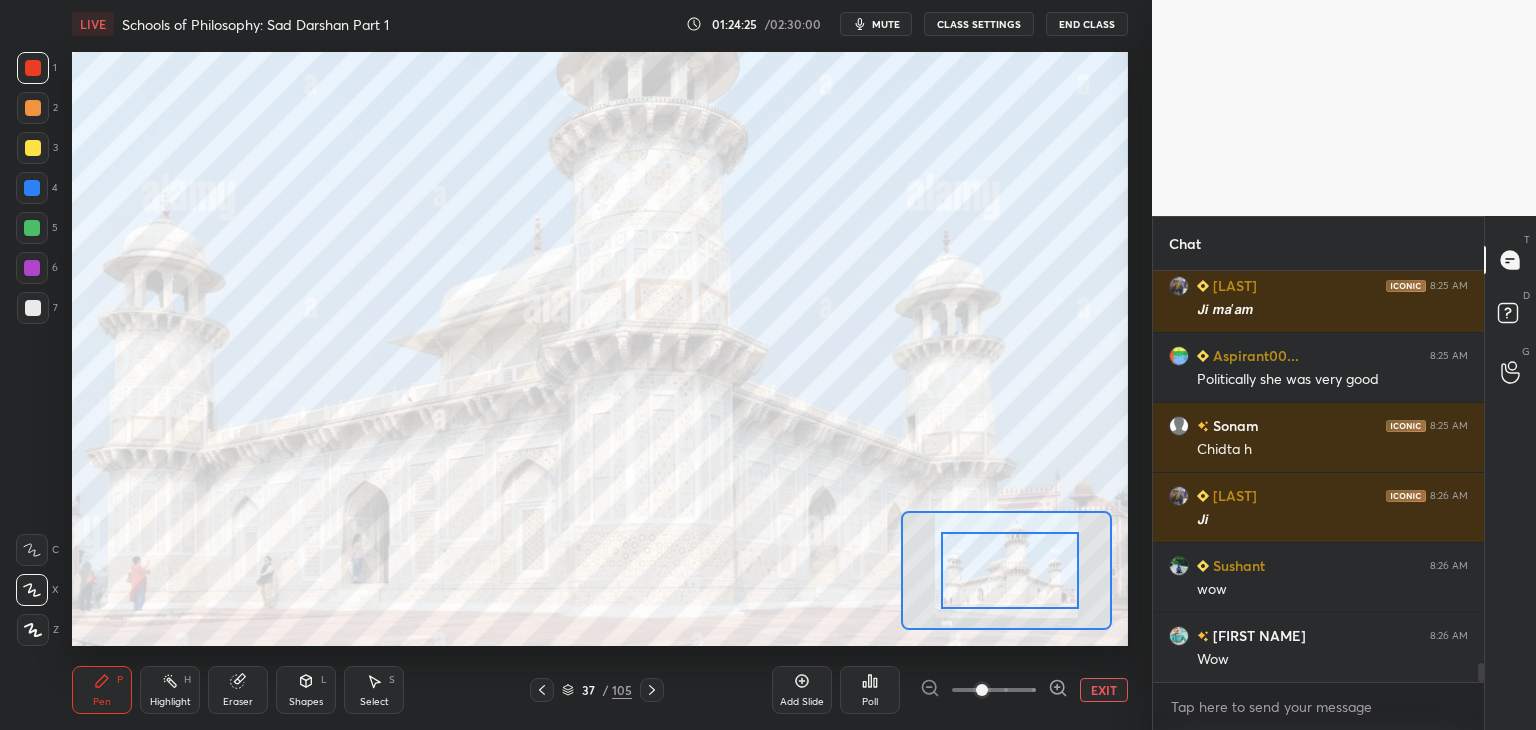 click at bounding box center (1010, 570) 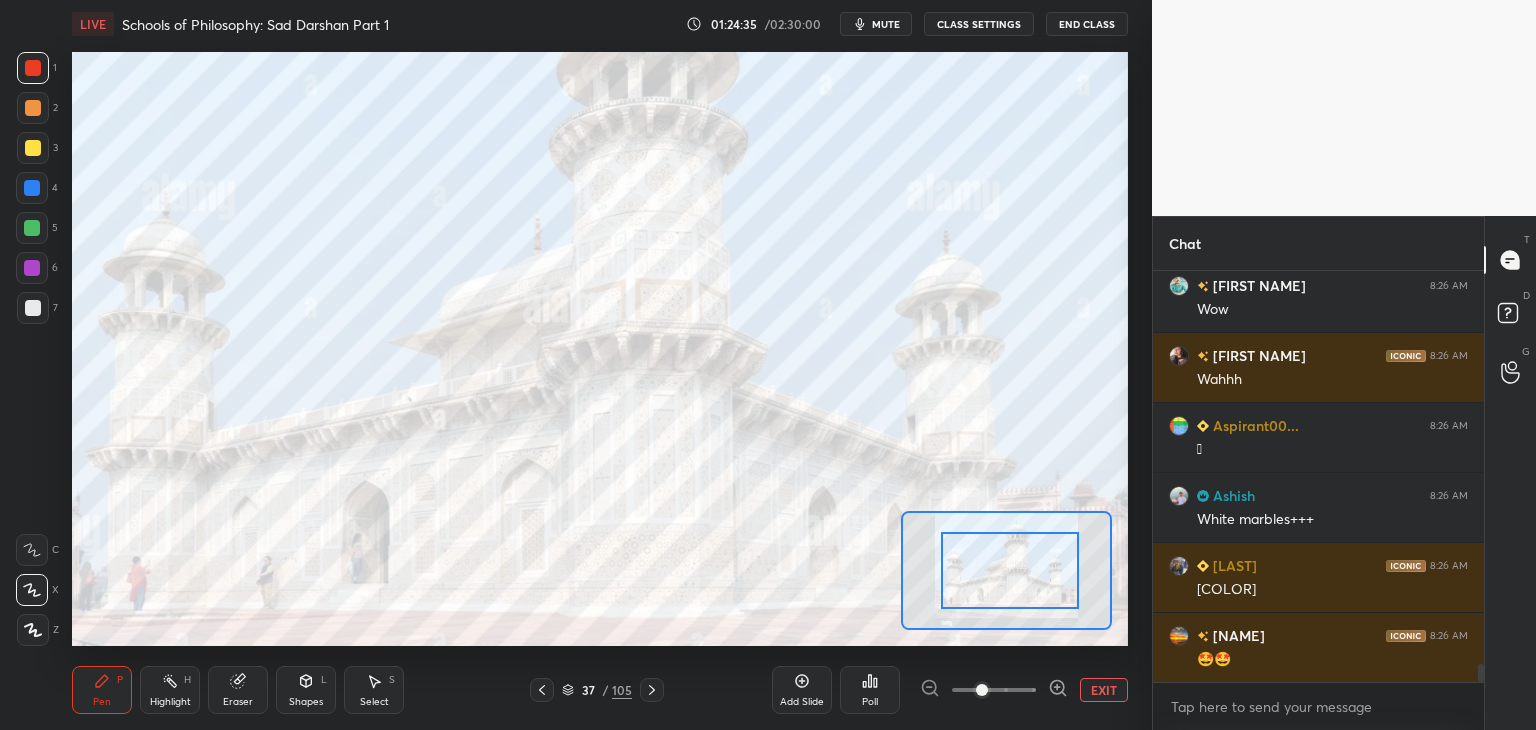 scroll, scrollTop: 8962, scrollLeft: 0, axis: vertical 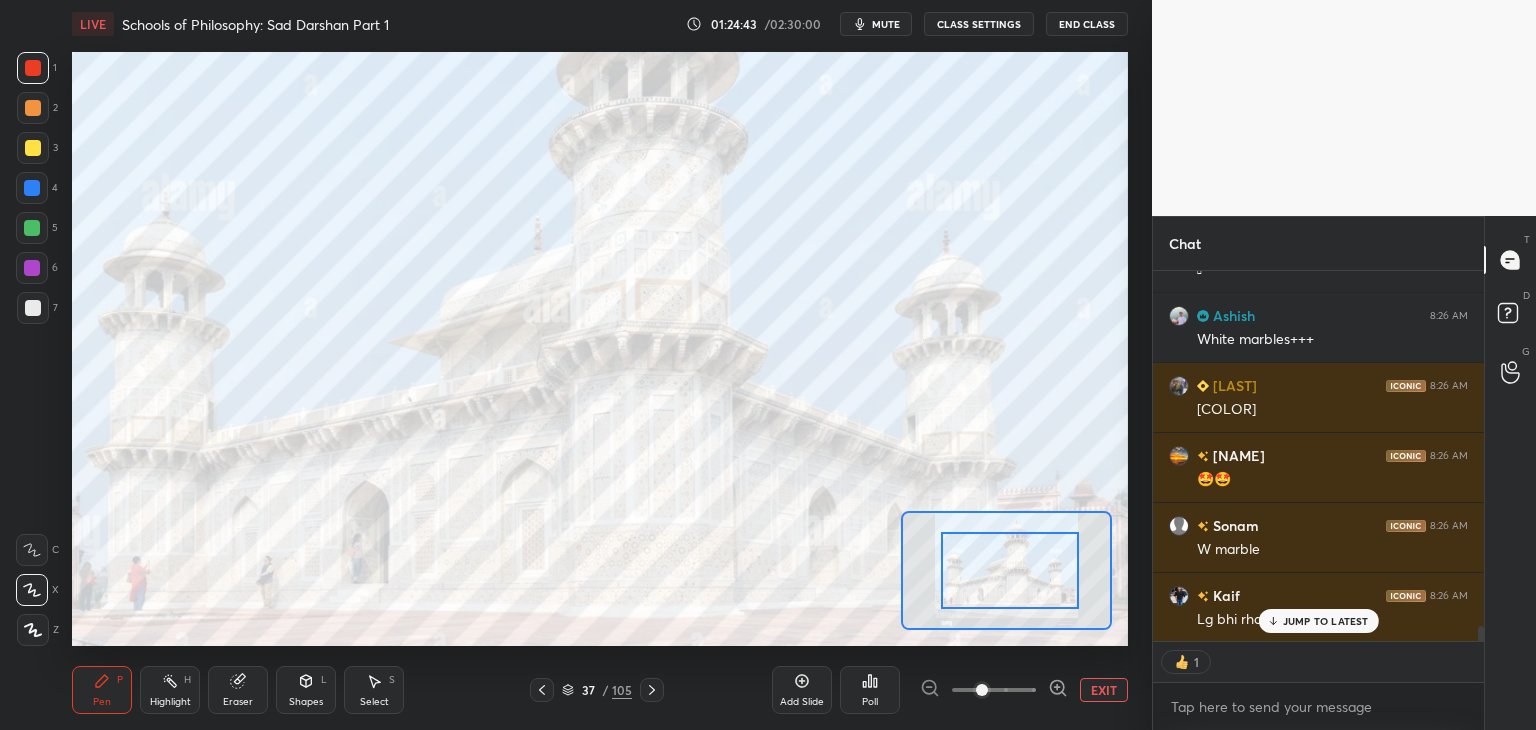 drag, startPoint x: 32, startPoint y: 59, endPoint x: 64, endPoint y: 61, distance: 32.06244 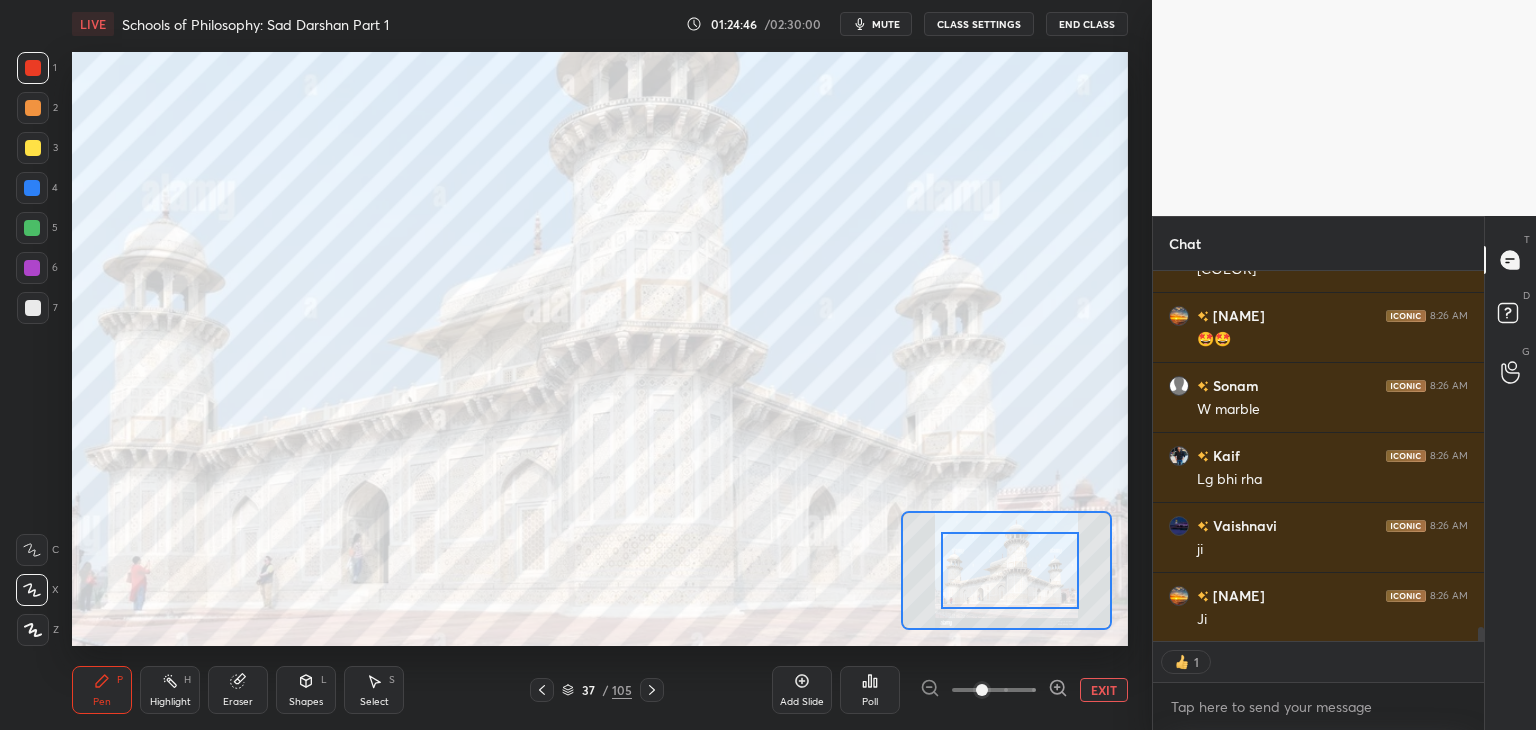 scroll, scrollTop: 9283, scrollLeft: 0, axis: vertical 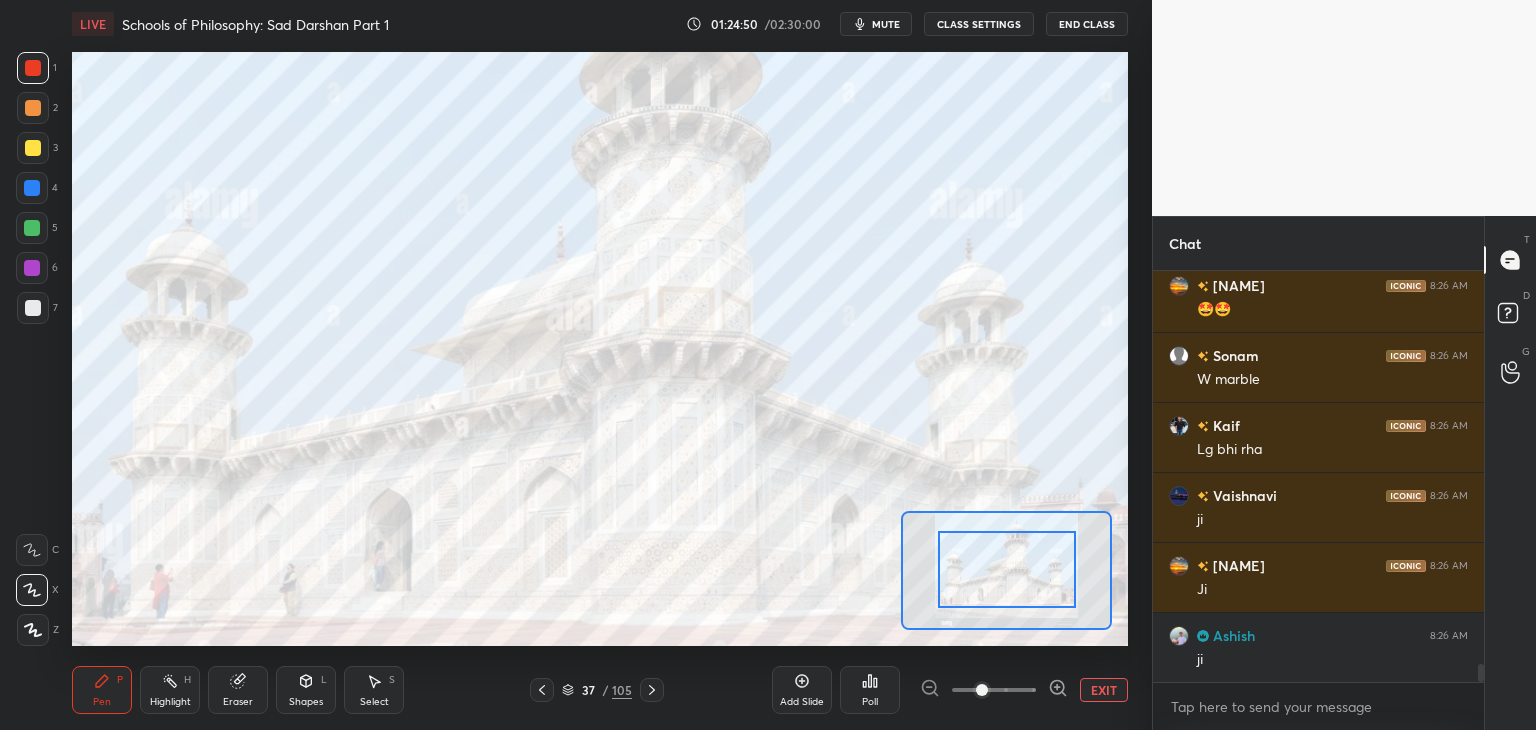 click at bounding box center (1007, 569) 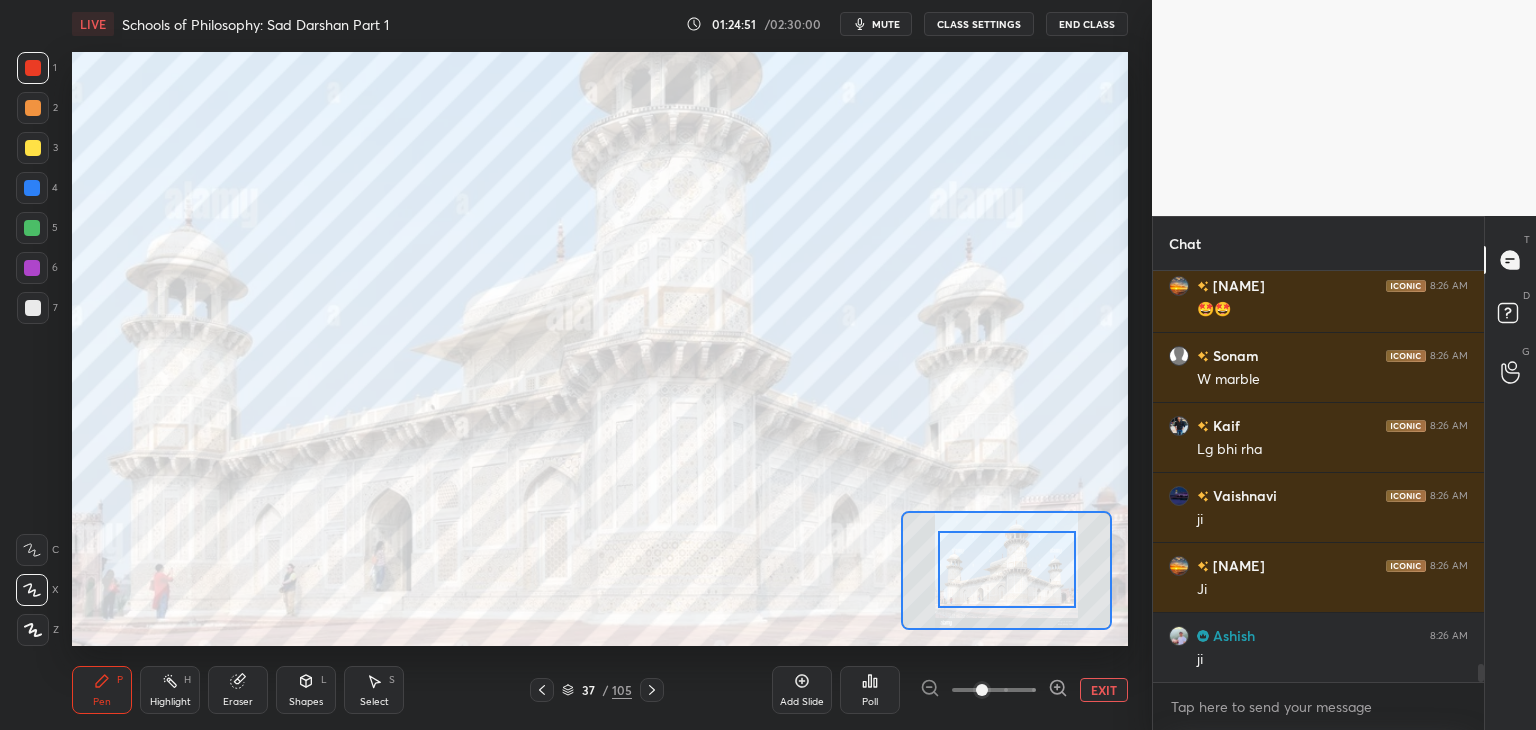 click on "EXIT" at bounding box center [1104, 690] 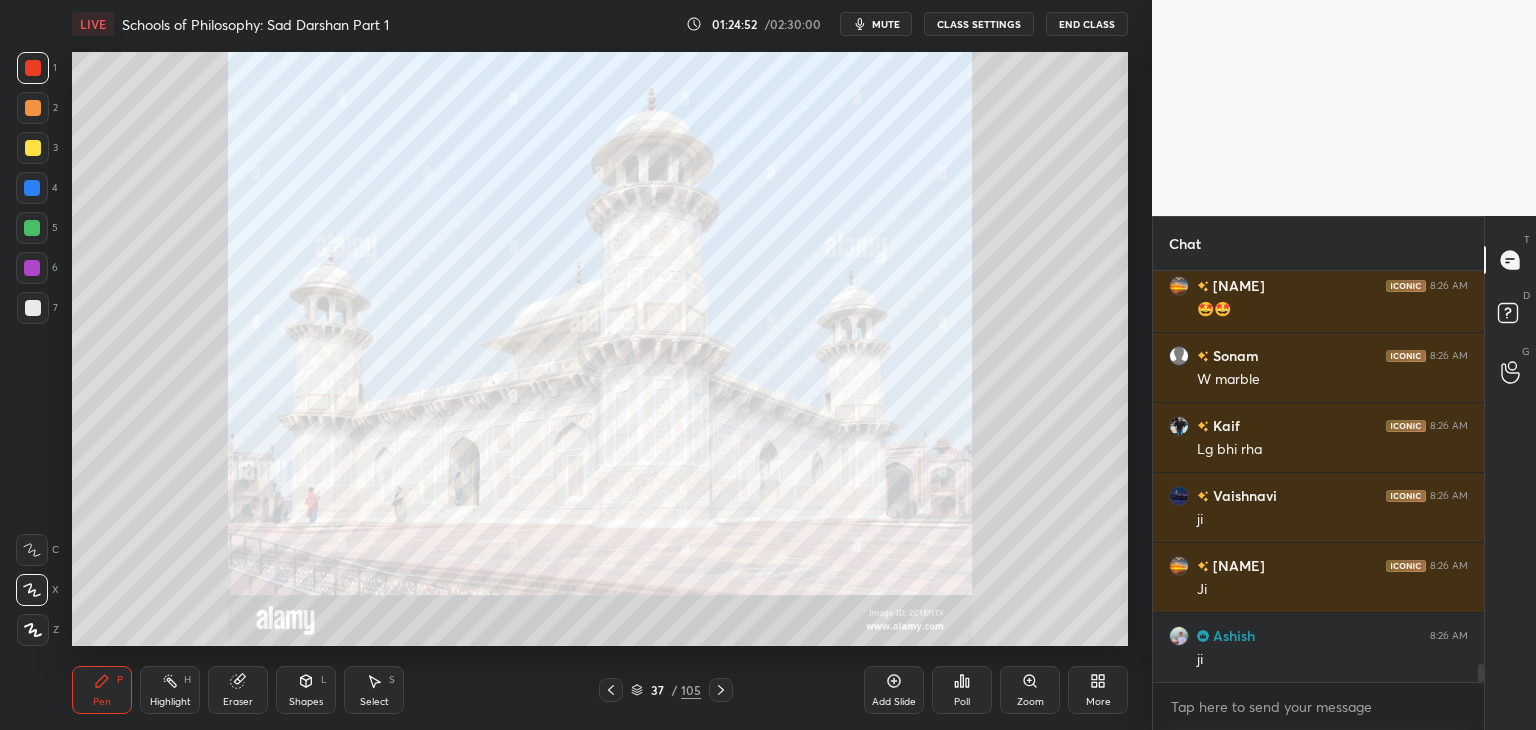 click 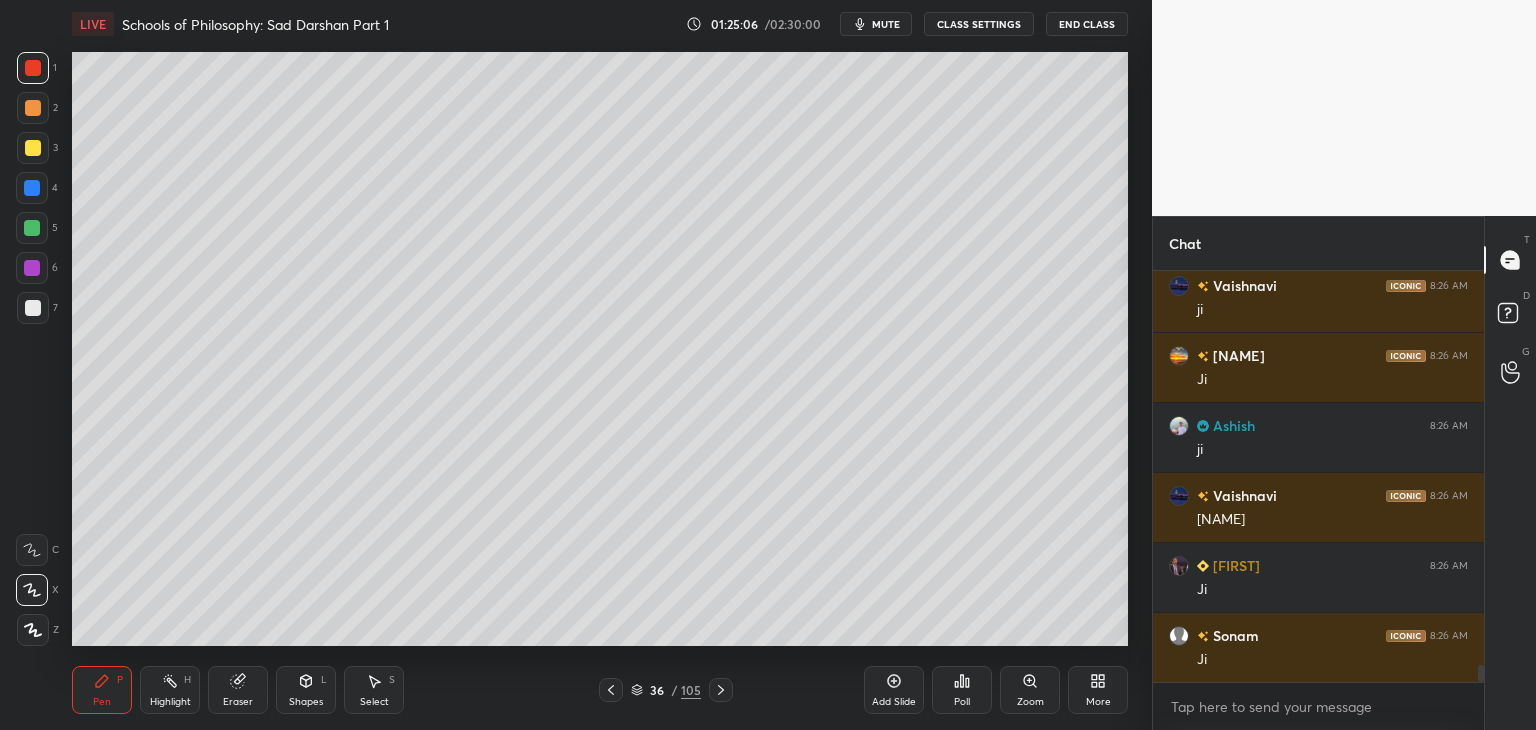 scroll, scrollTop: 9576, scrollLeft: 0, axis: vertical 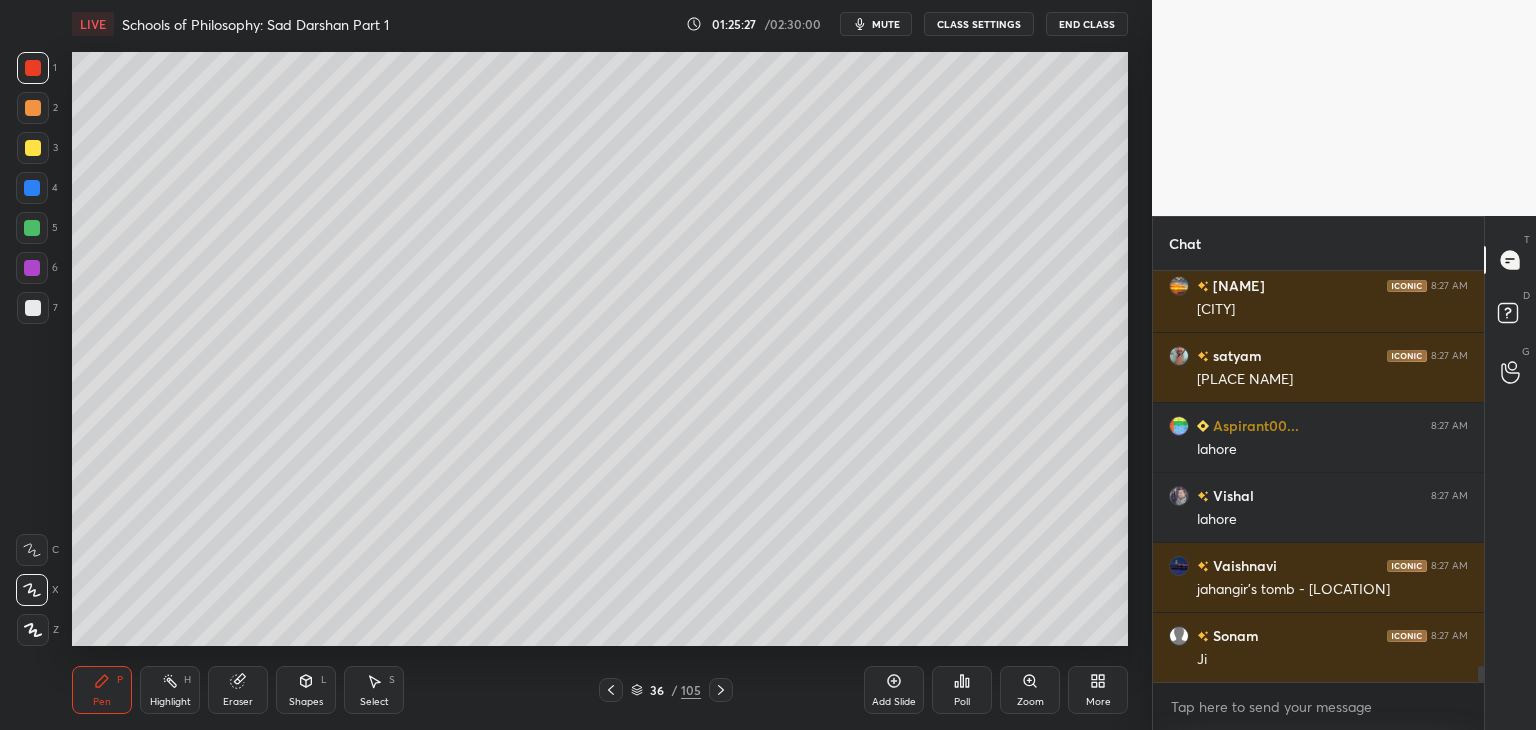 click on "mute" at bounding box center (876, 24) 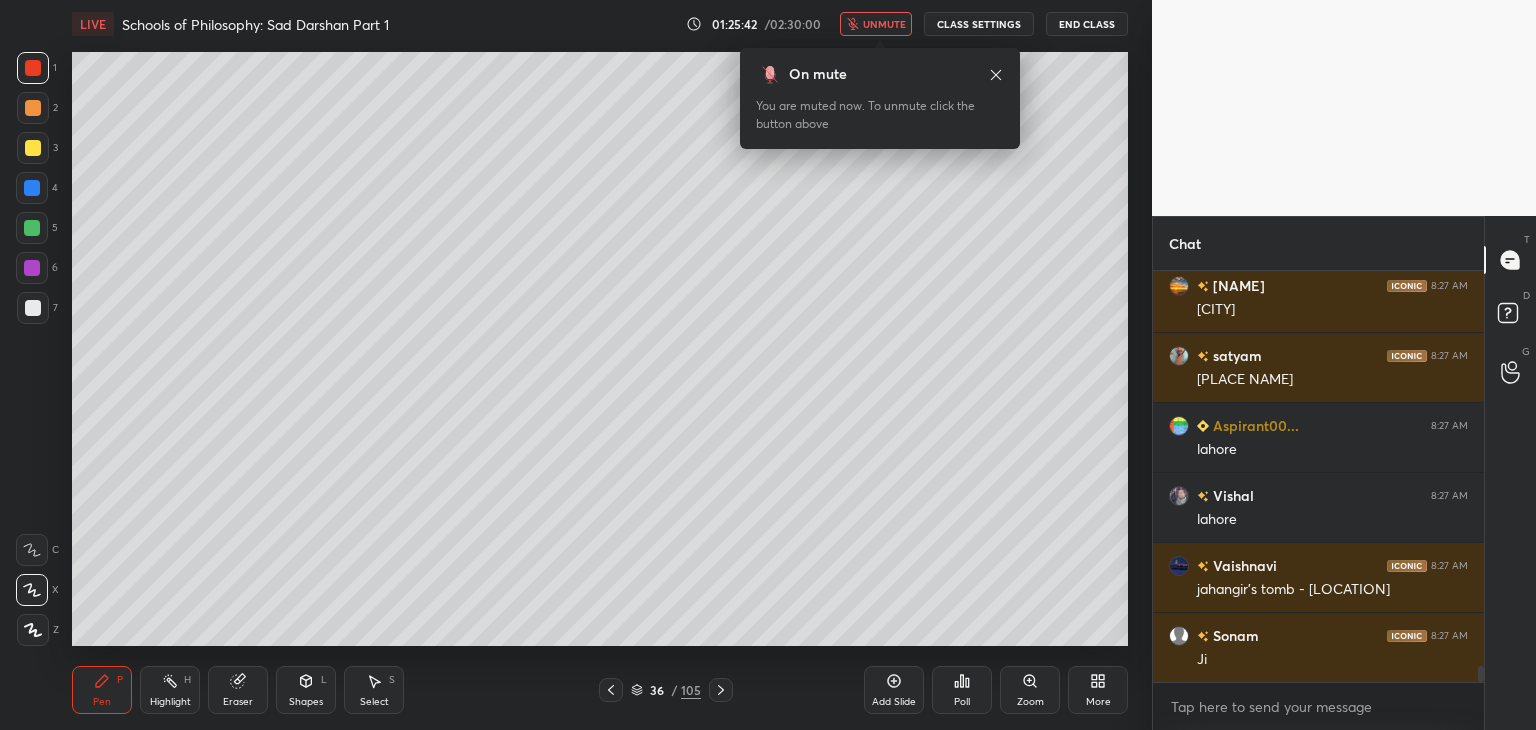 scroll, scrollTop: 10276, scrollLeft: 0, axis: vertical 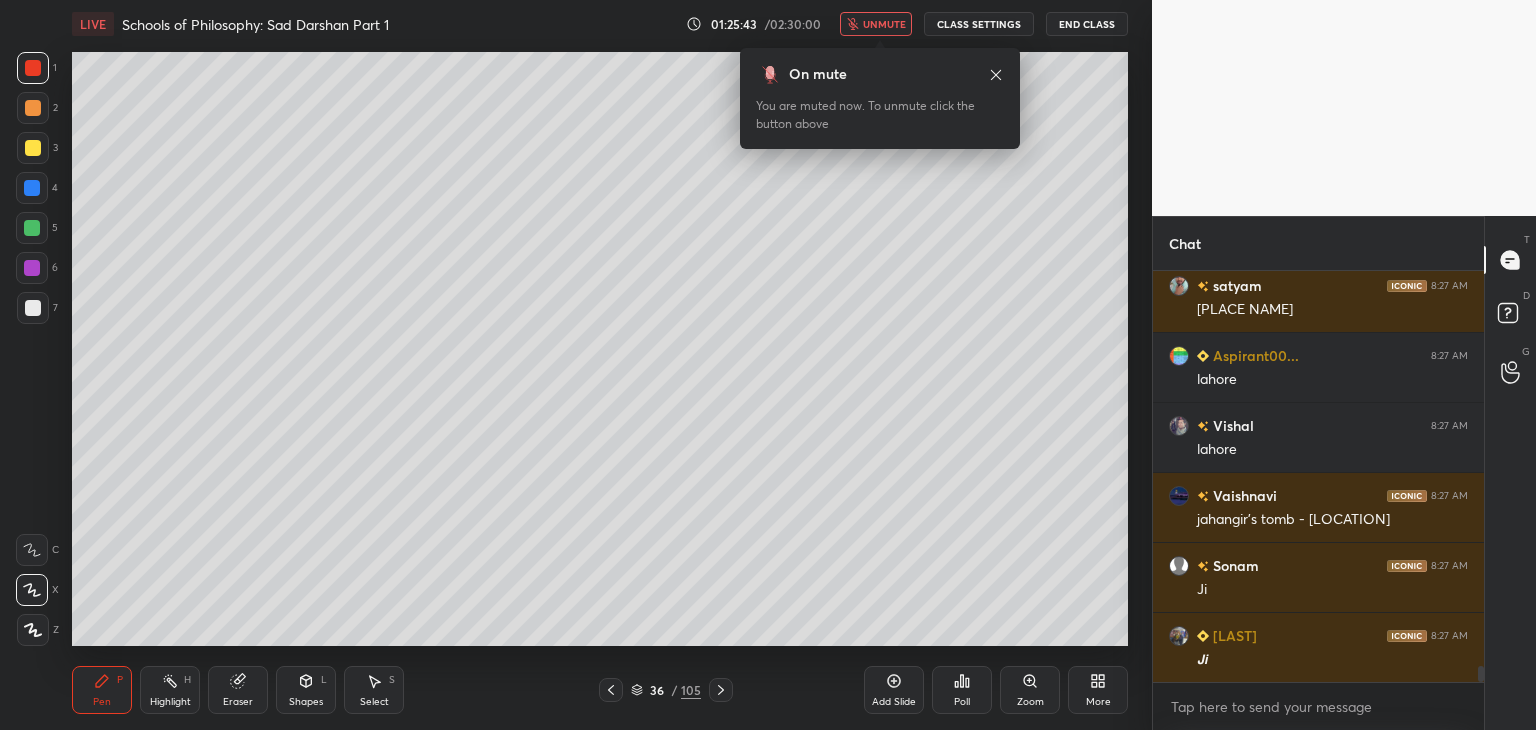click on "More" at bounding box center (1098, 690) 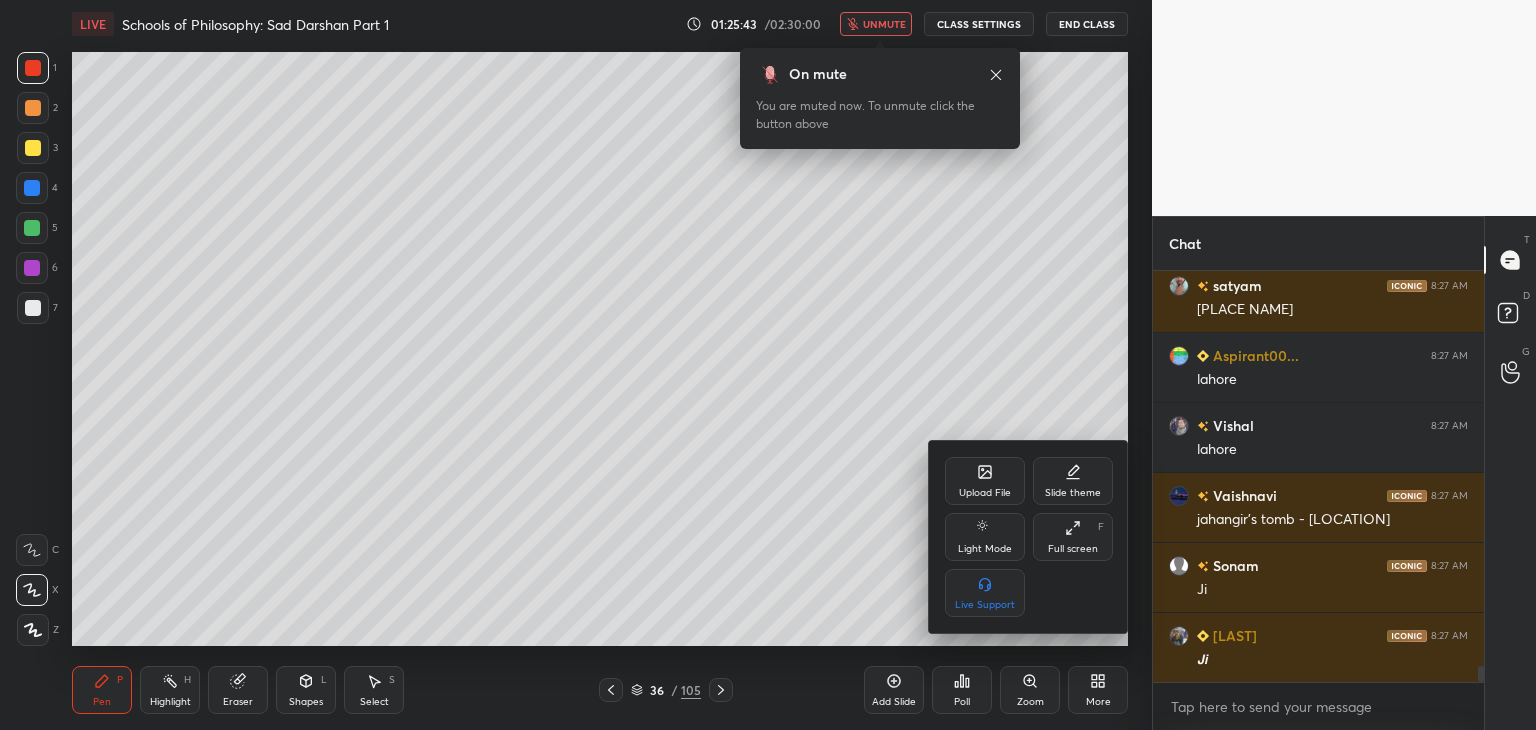 scroll, scrollTop: 10346, scrollLeft: 0, axis: vertical 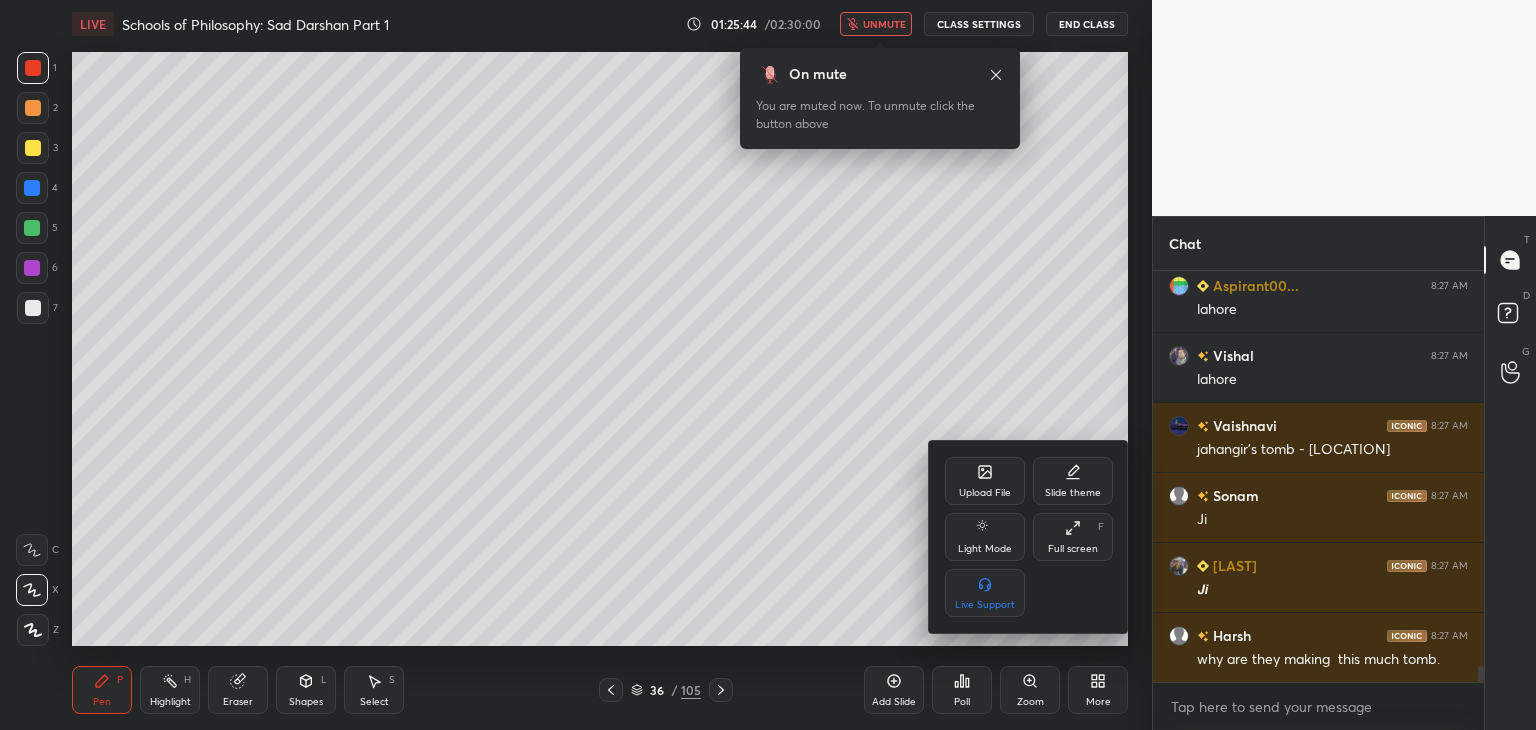 click on "Upload File" at bounding box center [985, 481] 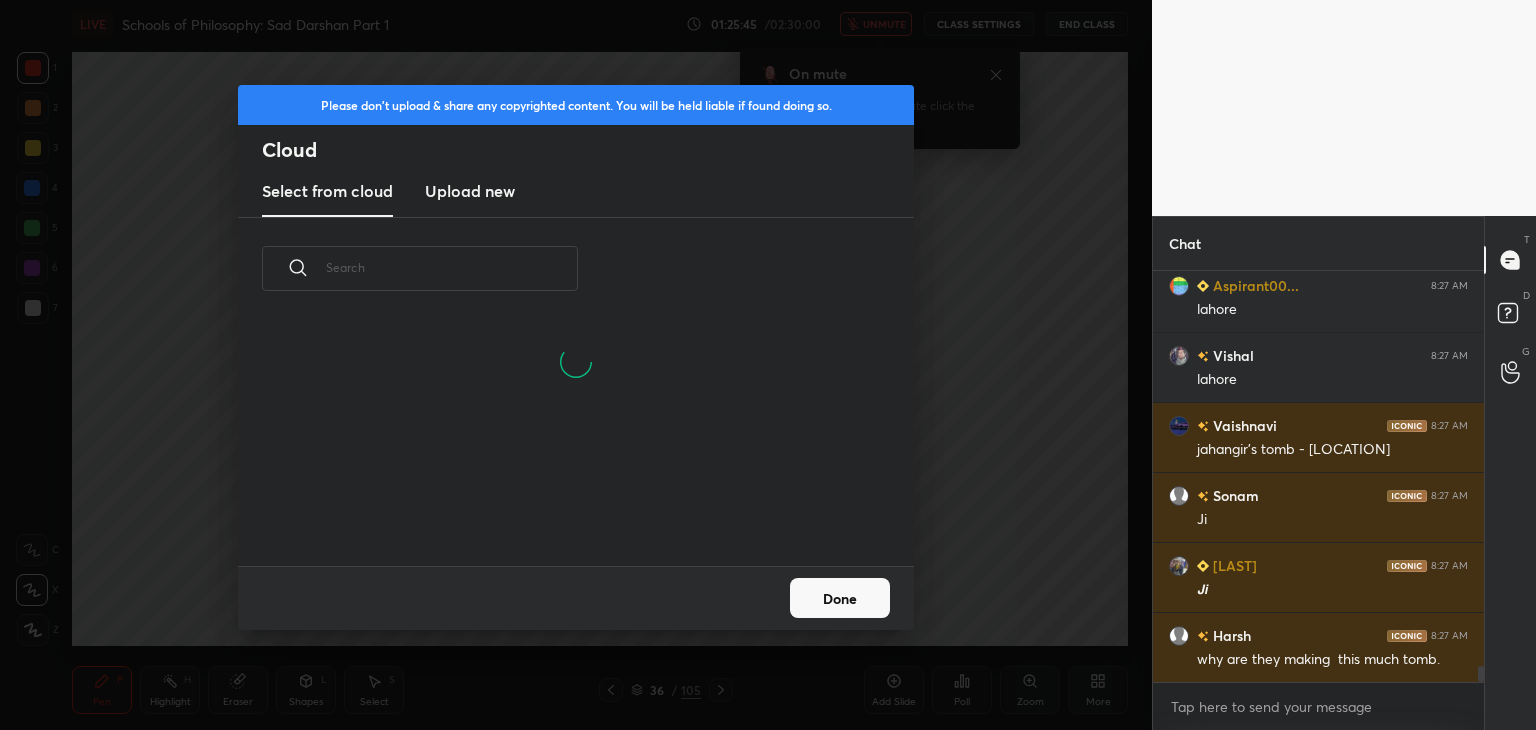 scroll, scrollTop: 5, scrollLeft: 10, axis: both 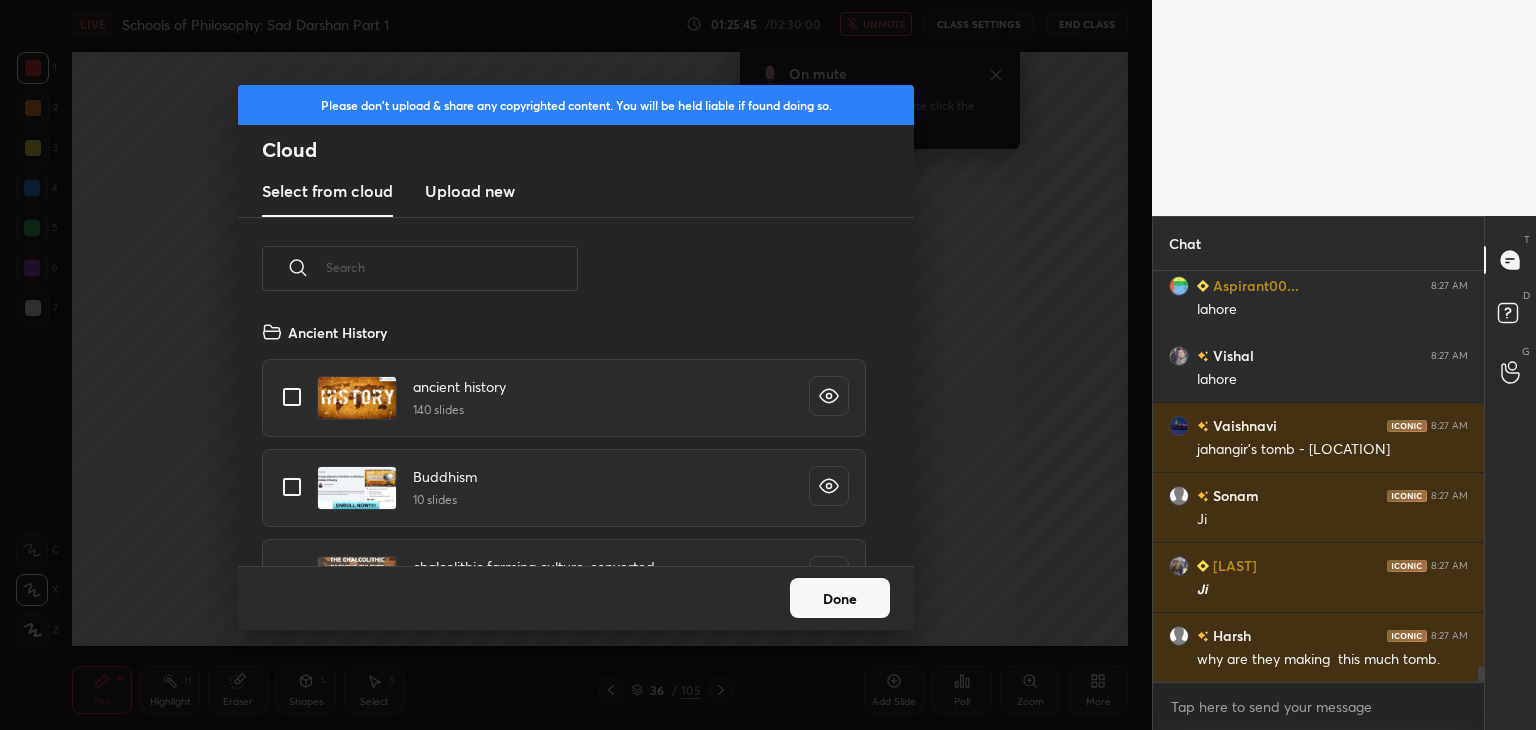 click on "Upload new" at bounding box center [470, 191] 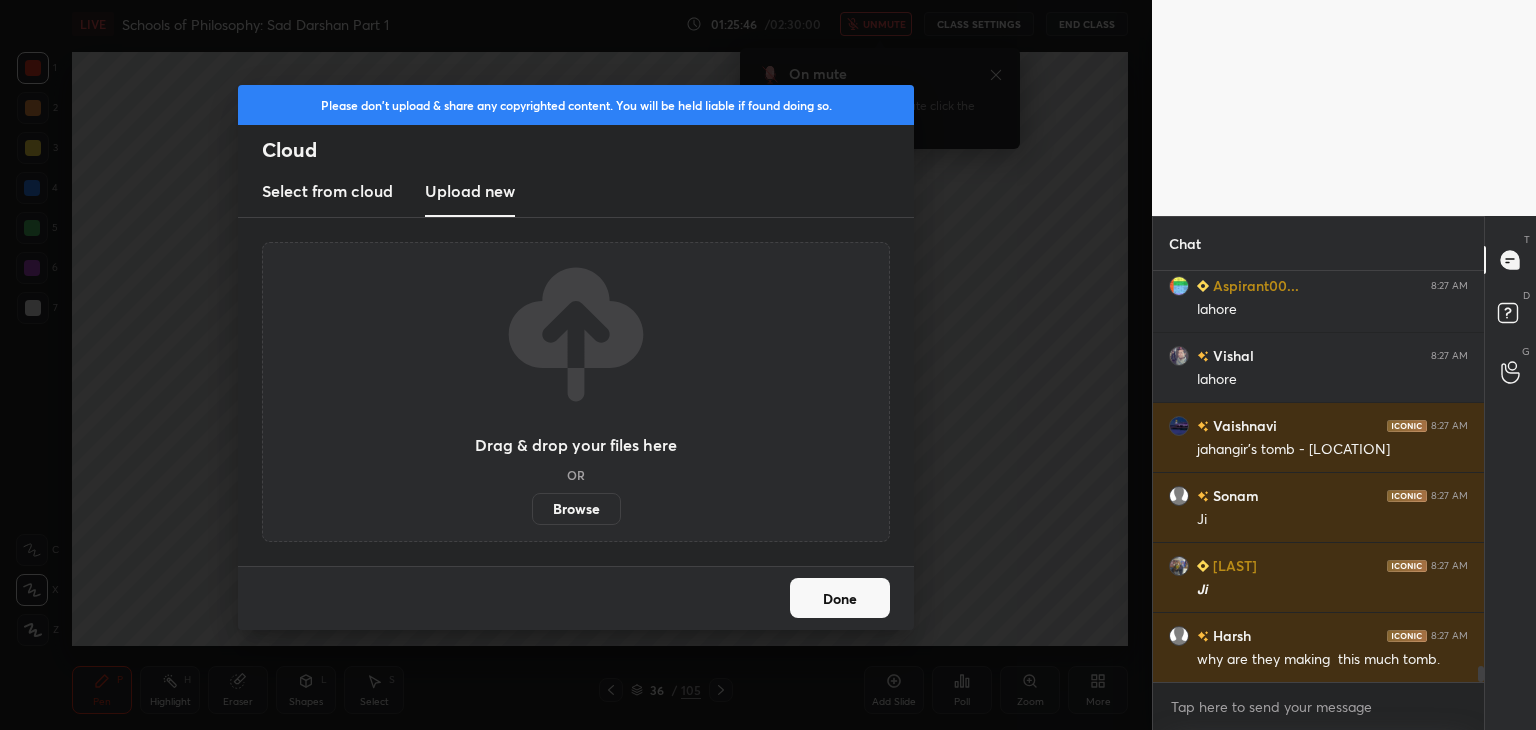 click on "Browse" at bounding box center [576, 509] 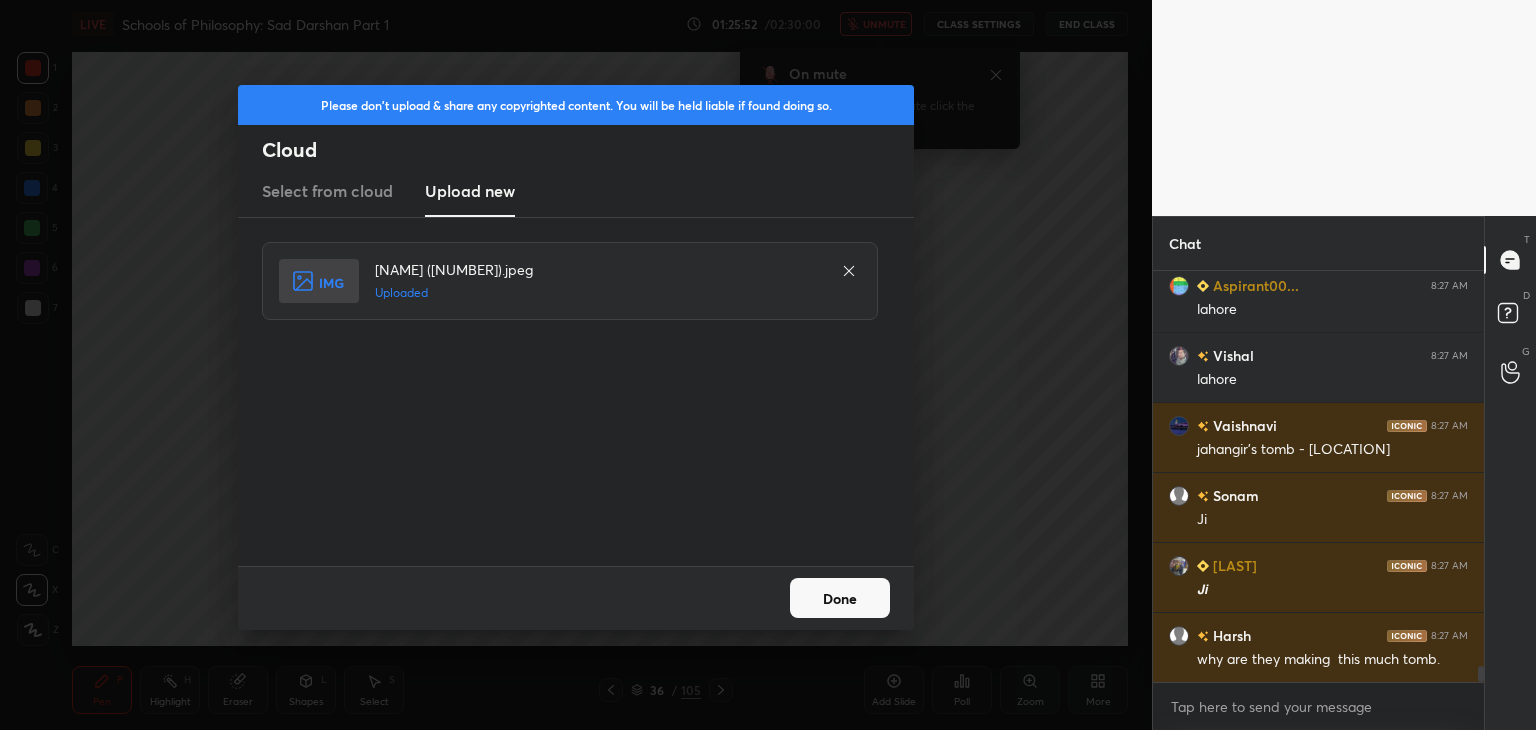 click on "Done" at bounding box center (840, 598) 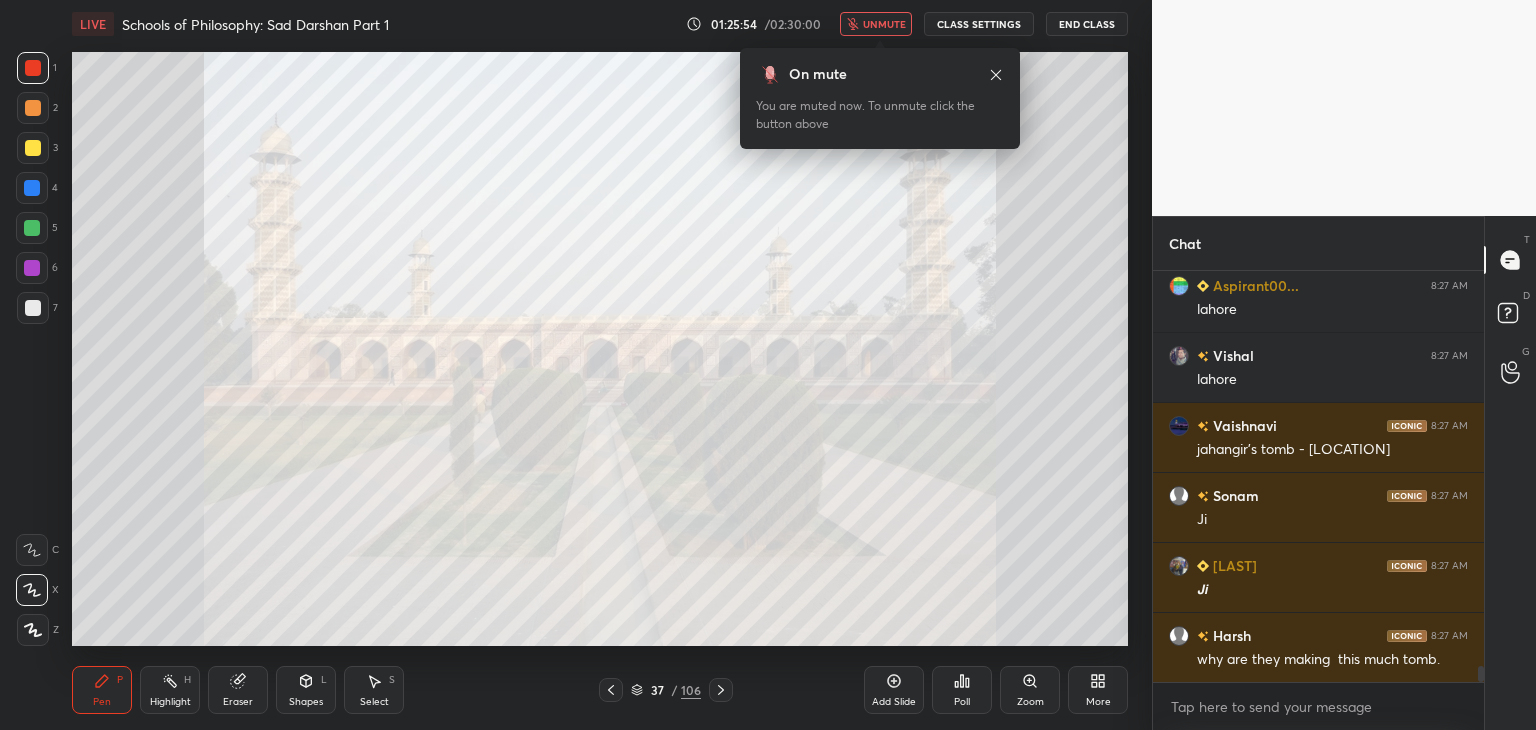 click on "unmute" at bounding box center (876, 24) 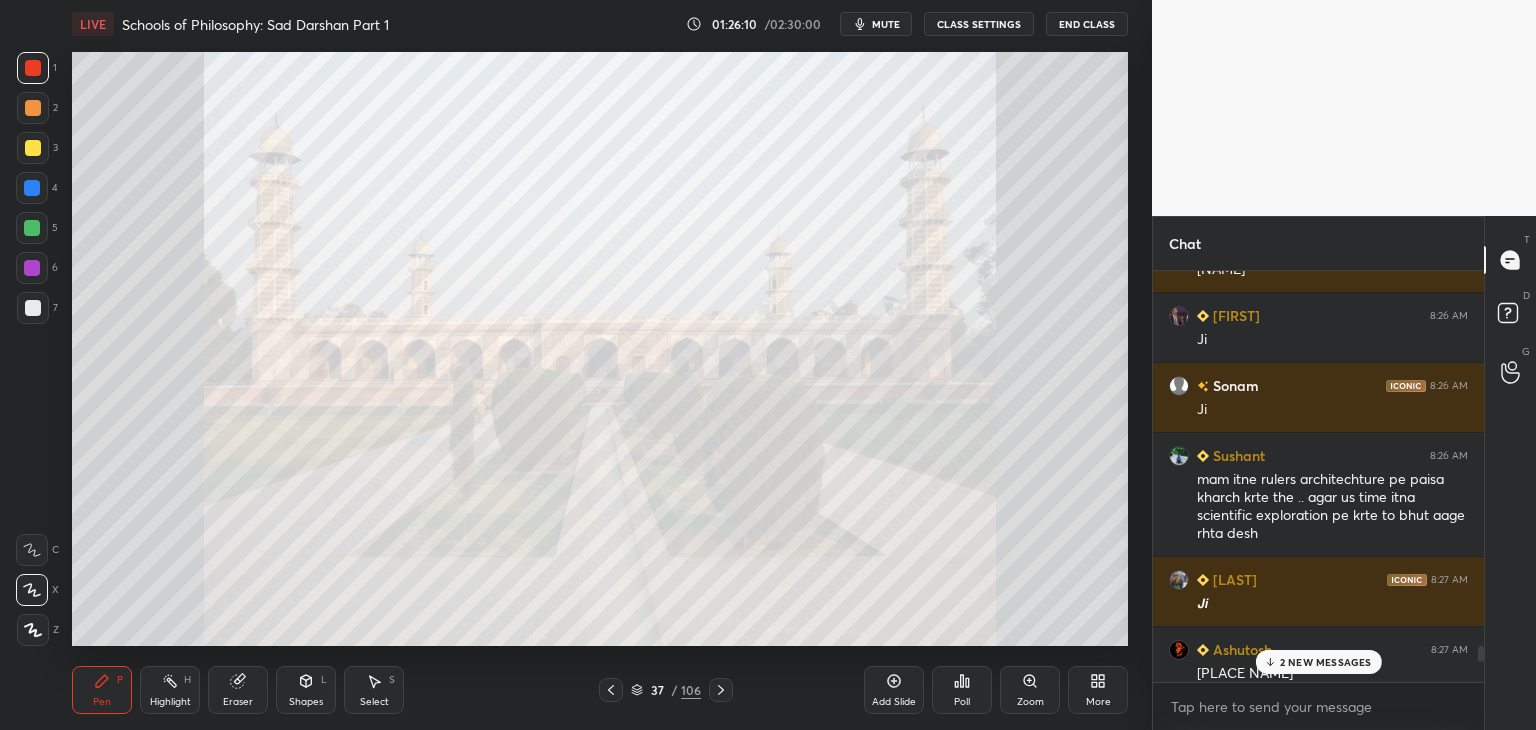 scroll, scrollTop: 9701, scrollLeft: 0, axis: vertical 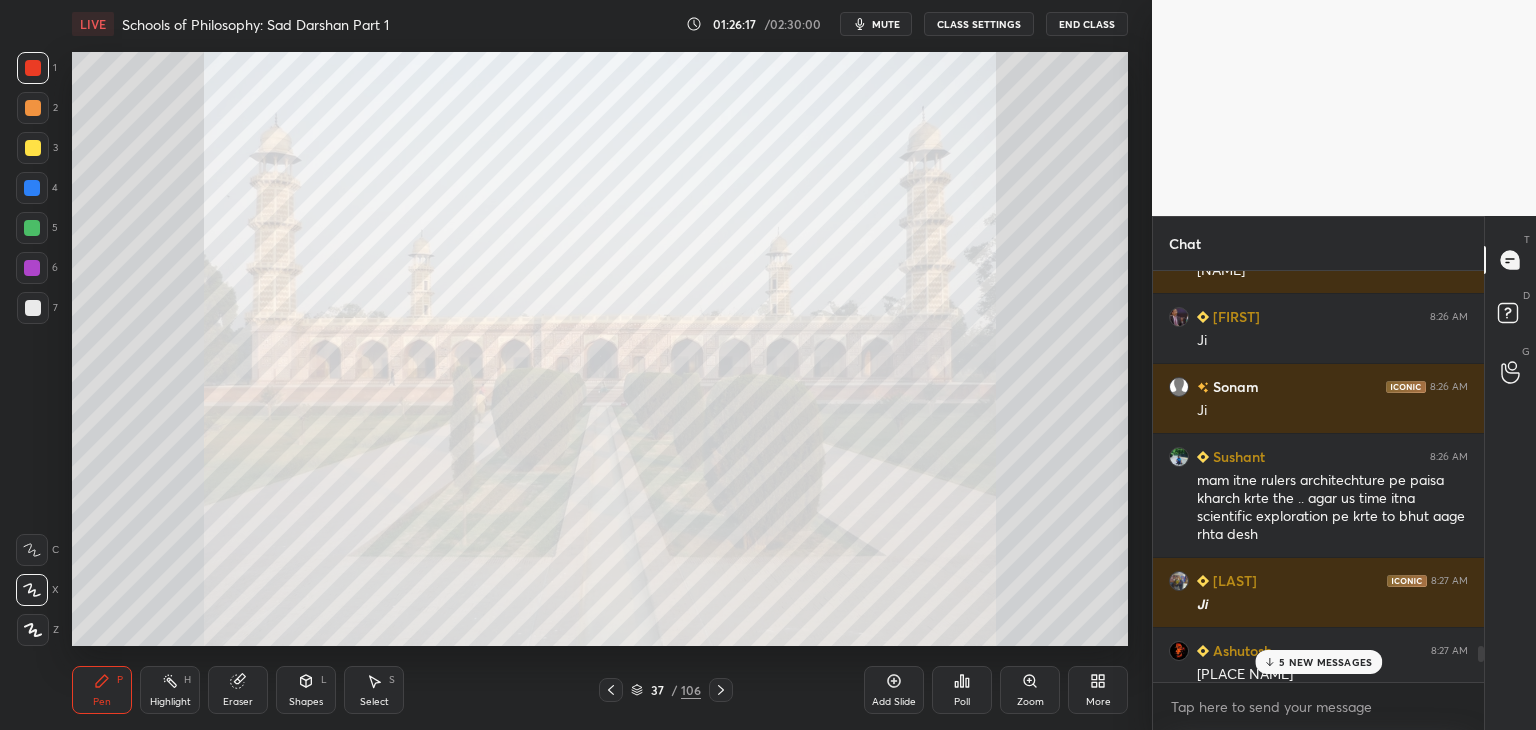 click on "5 NEW MESSAGES" at bounding box center [1325, 662] 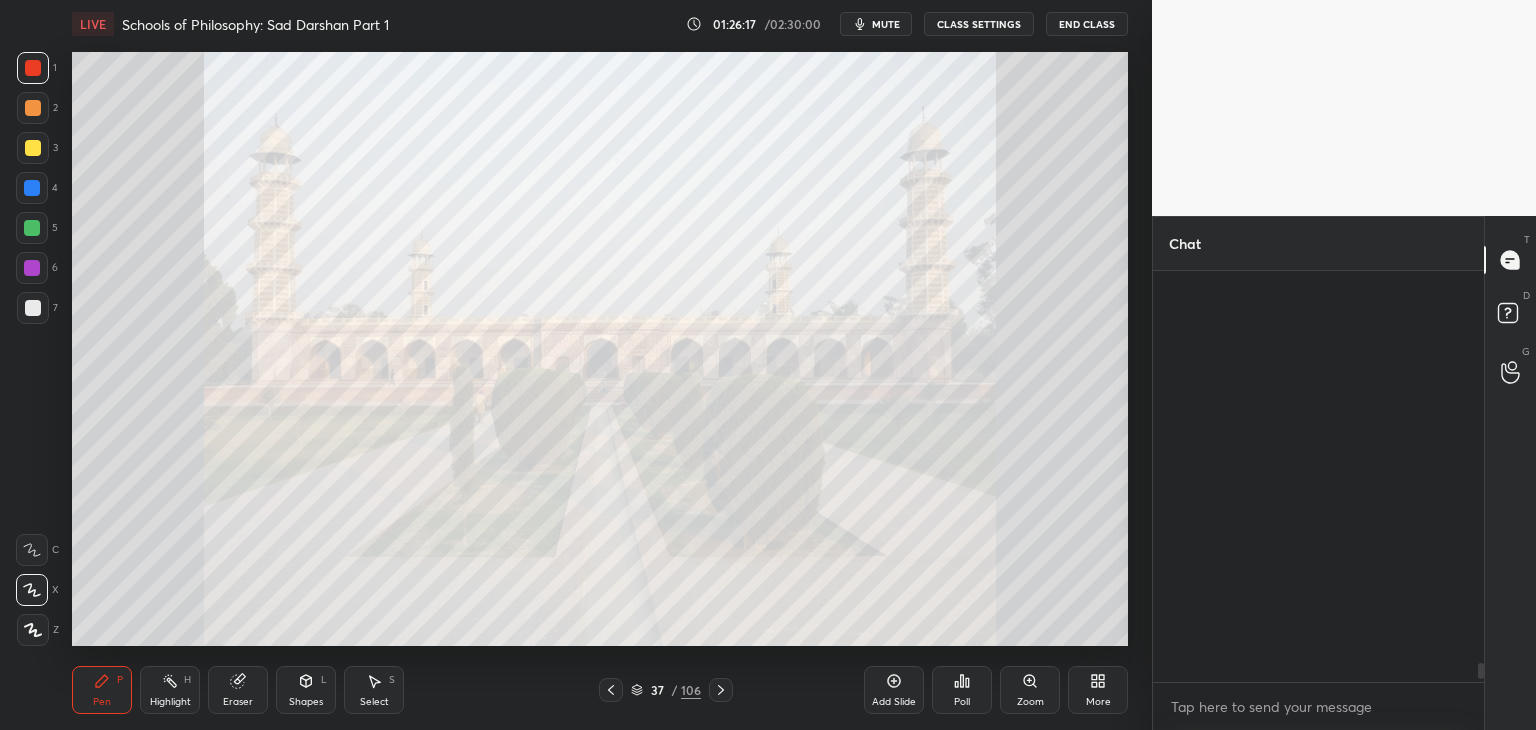 scroll, scrollTop: 10924, scrollLeft: 0, axis: vertical 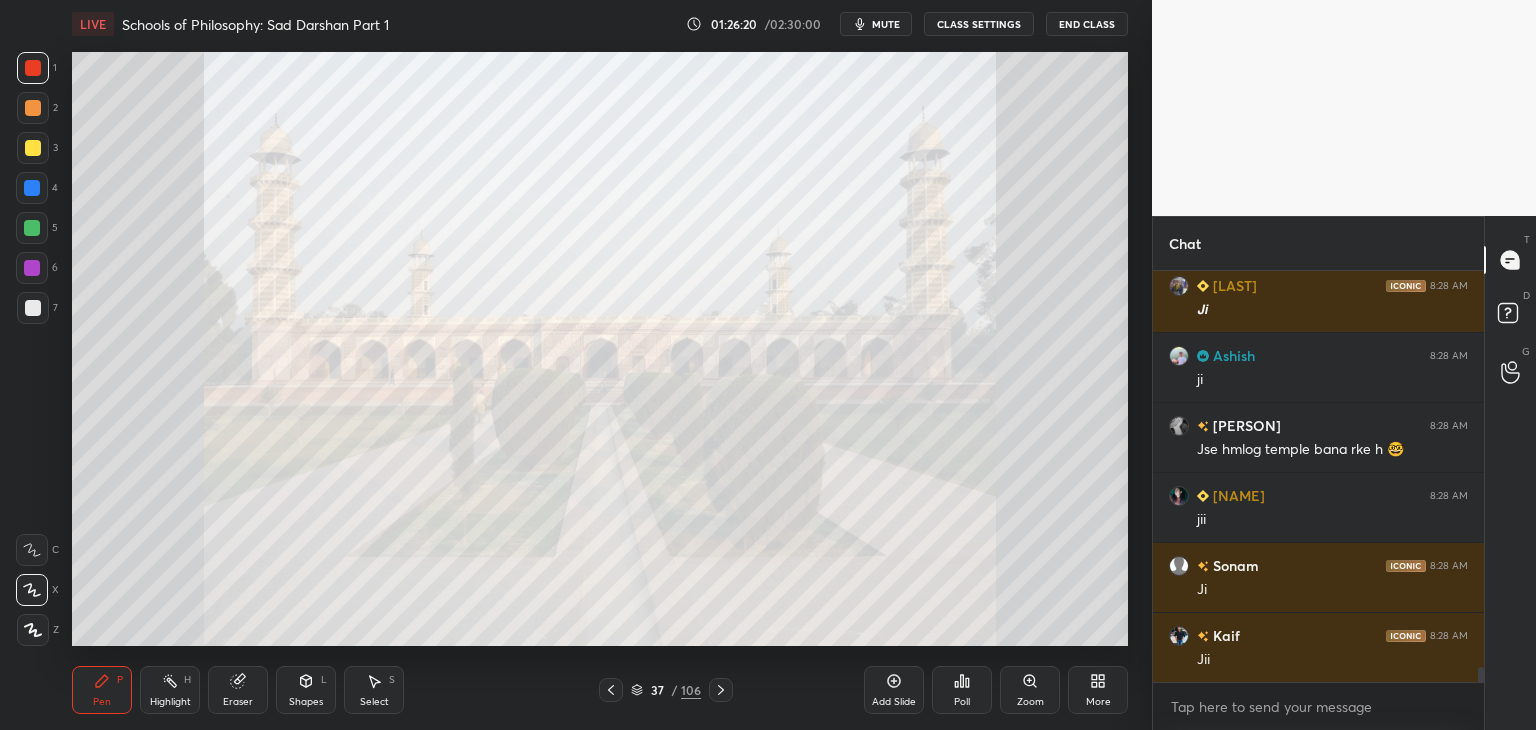 click at bounding box center [32, 188] 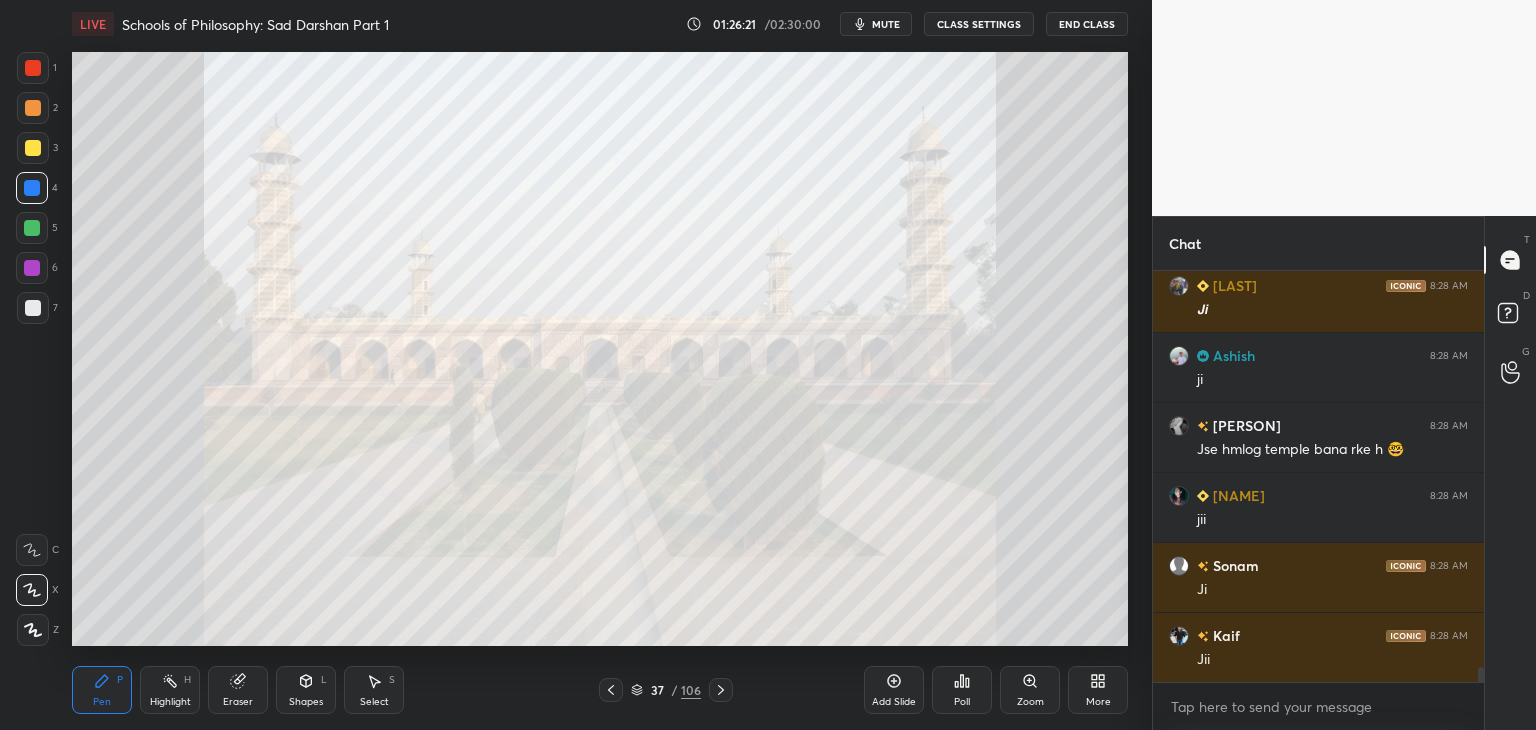 click at bounding box center [33, 68] 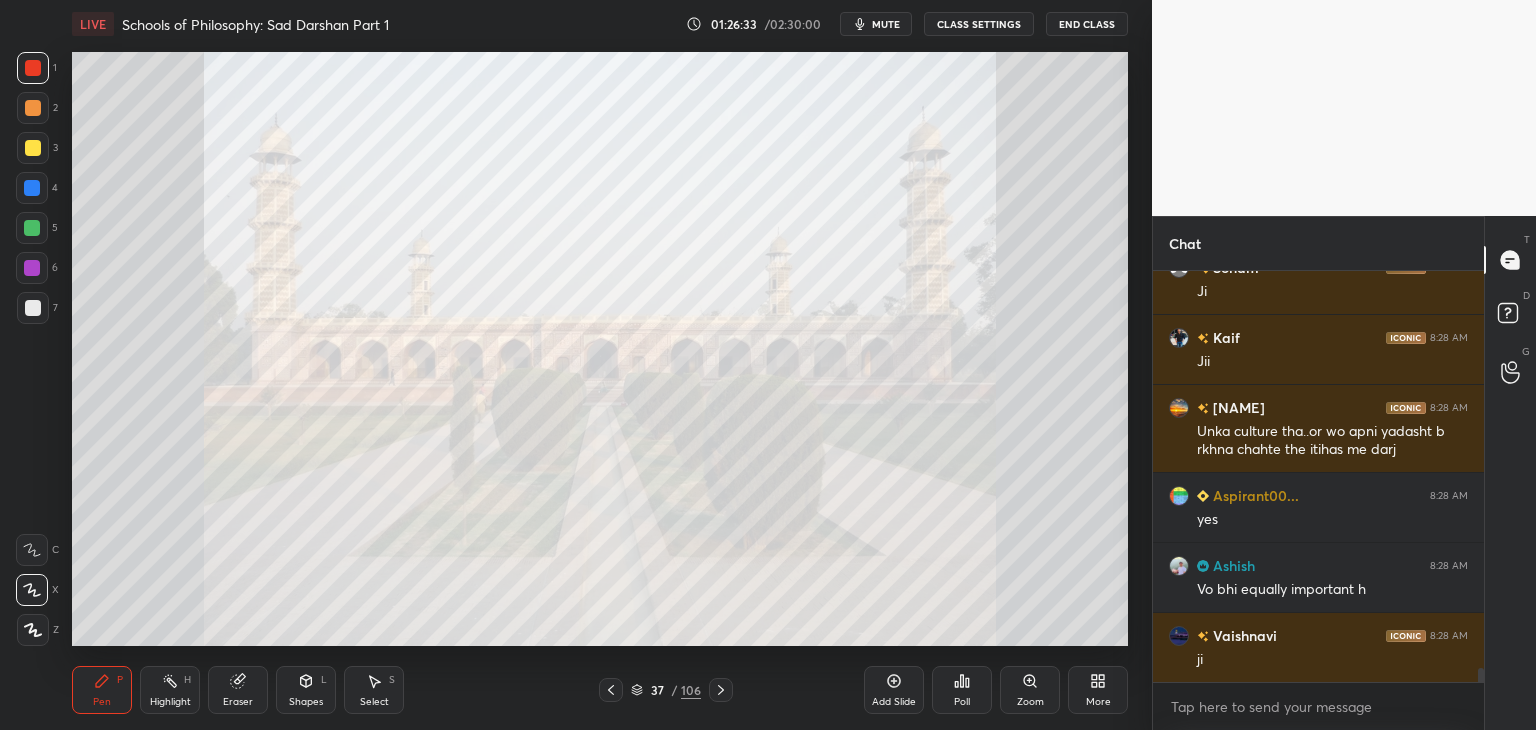 scroll, scrollTop: 11328, scrollLeft: 0, axis: vertical 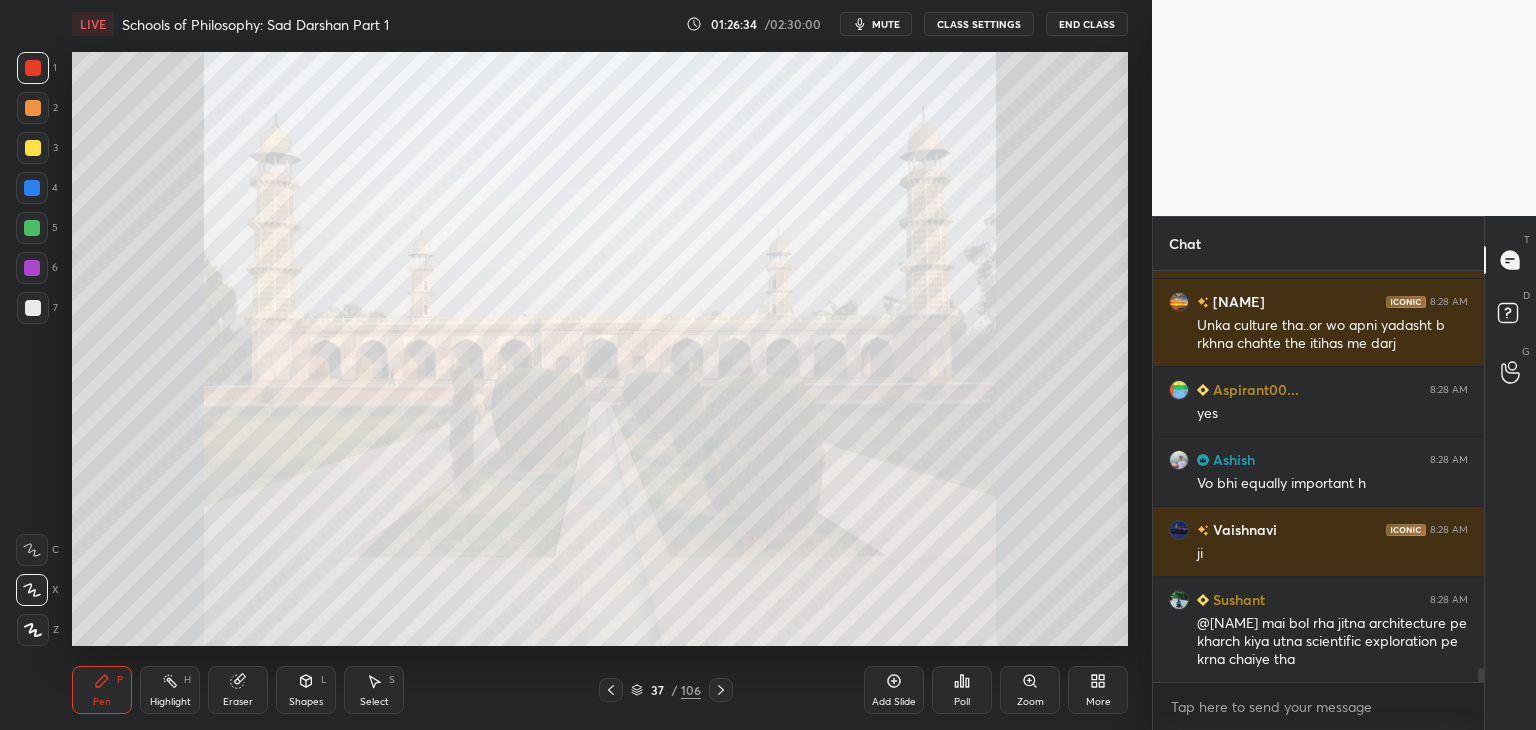 click at bounding box center (32, 188) 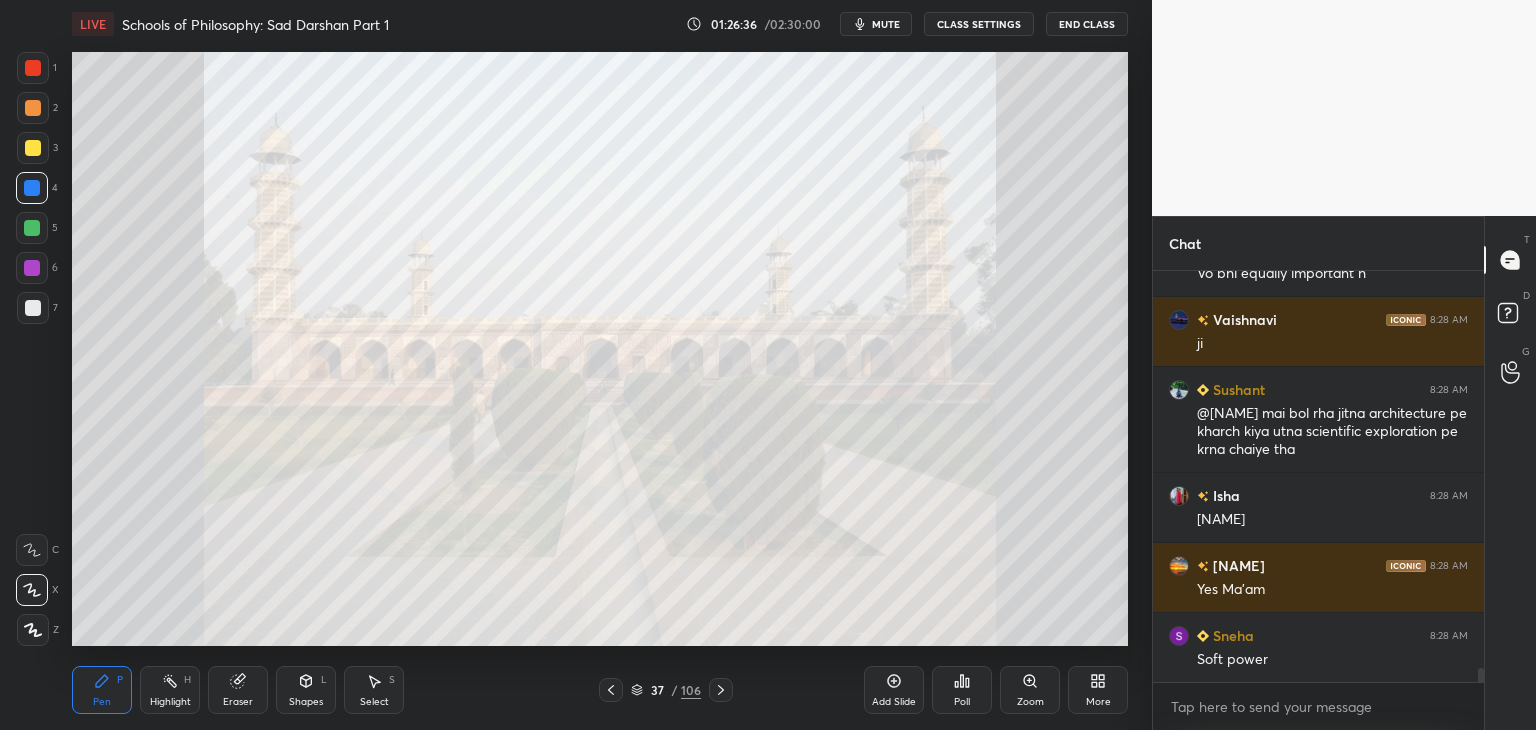 scroll, scrollTop: 11608, scrollLeft: 0, axis: vertical 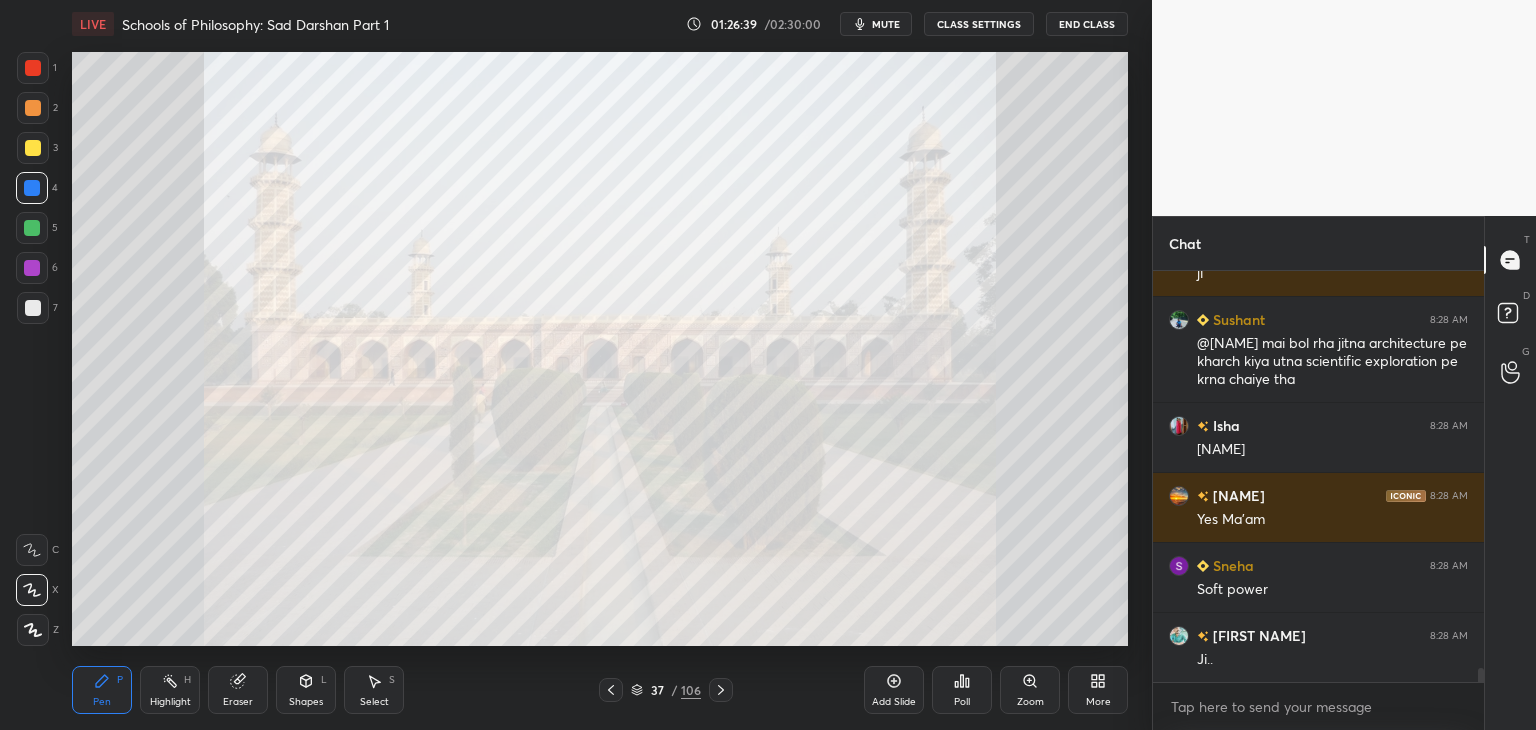 click at bounding box center (32, 188) 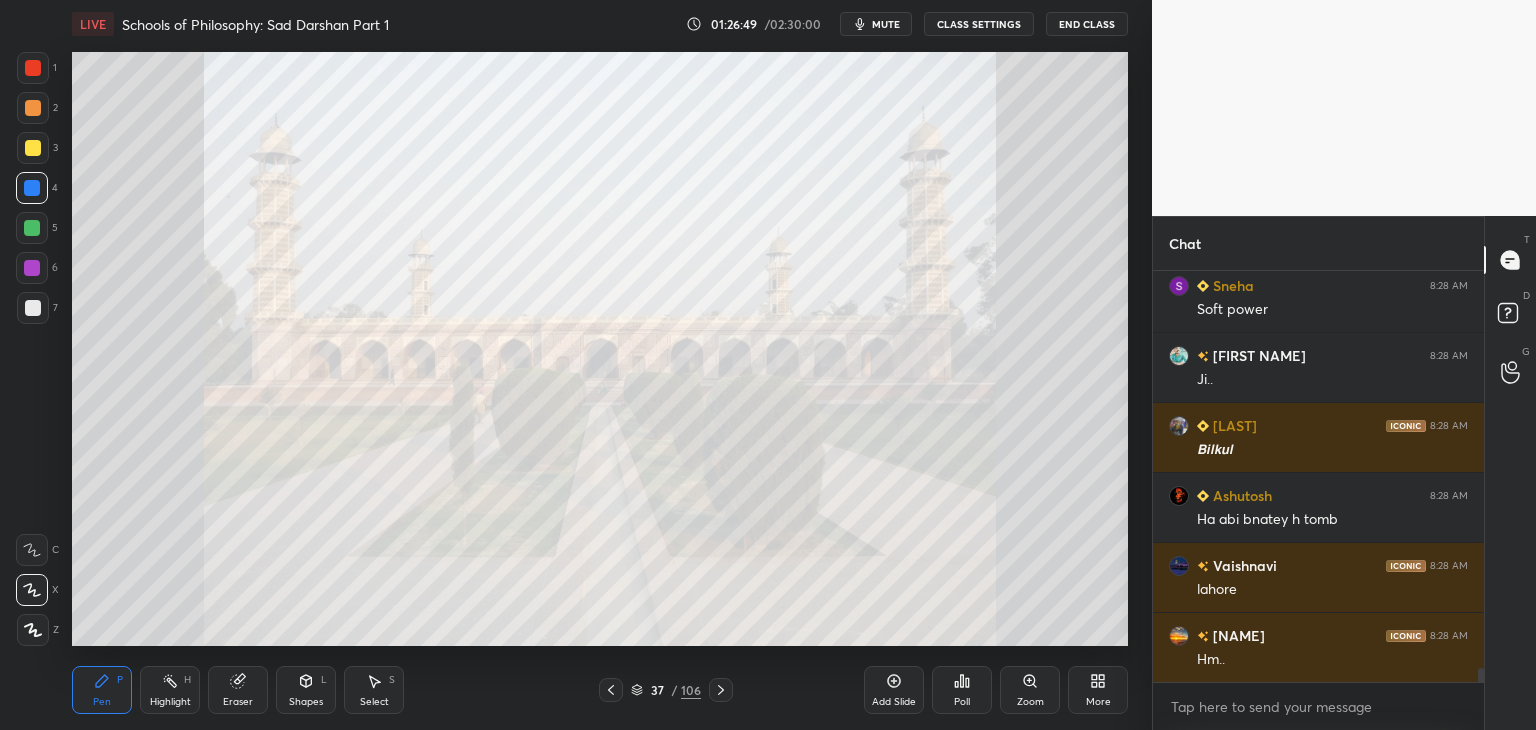 scroll, scrollTop: 11958, scrollLeft: 0, axis: vertical 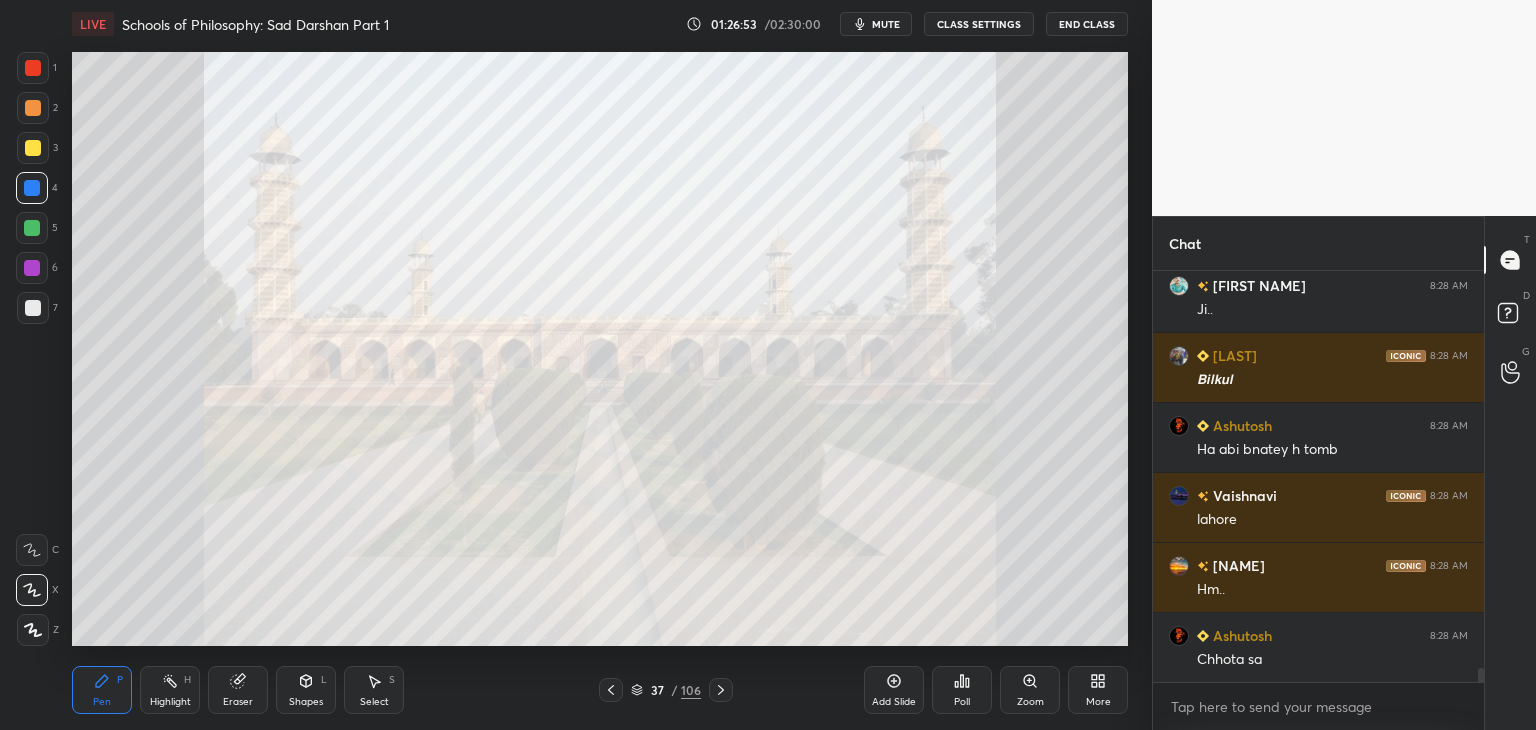 click at bounding box center [32, 268] 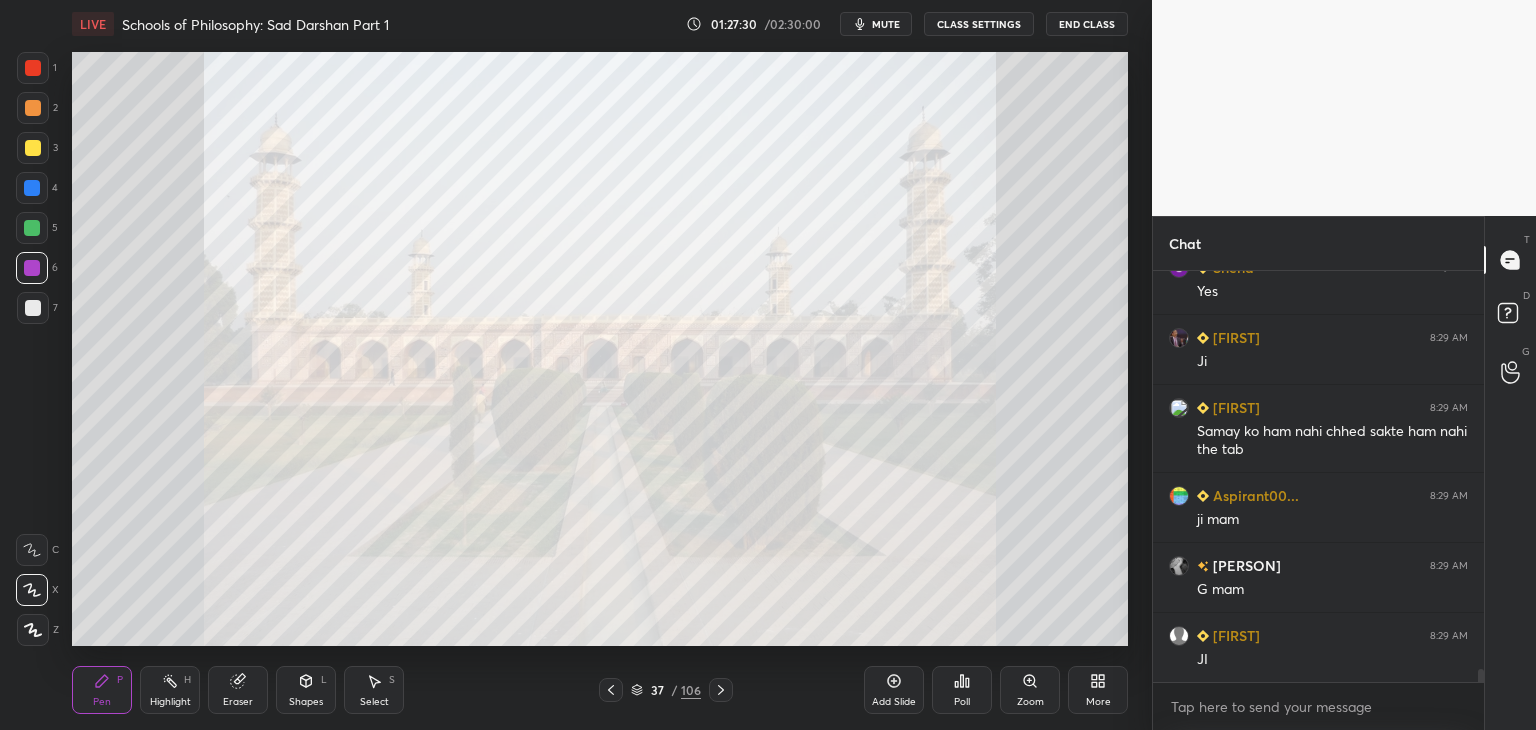 scroll, scrollTop: 12974, scrollLeft: 0, axis: vertical 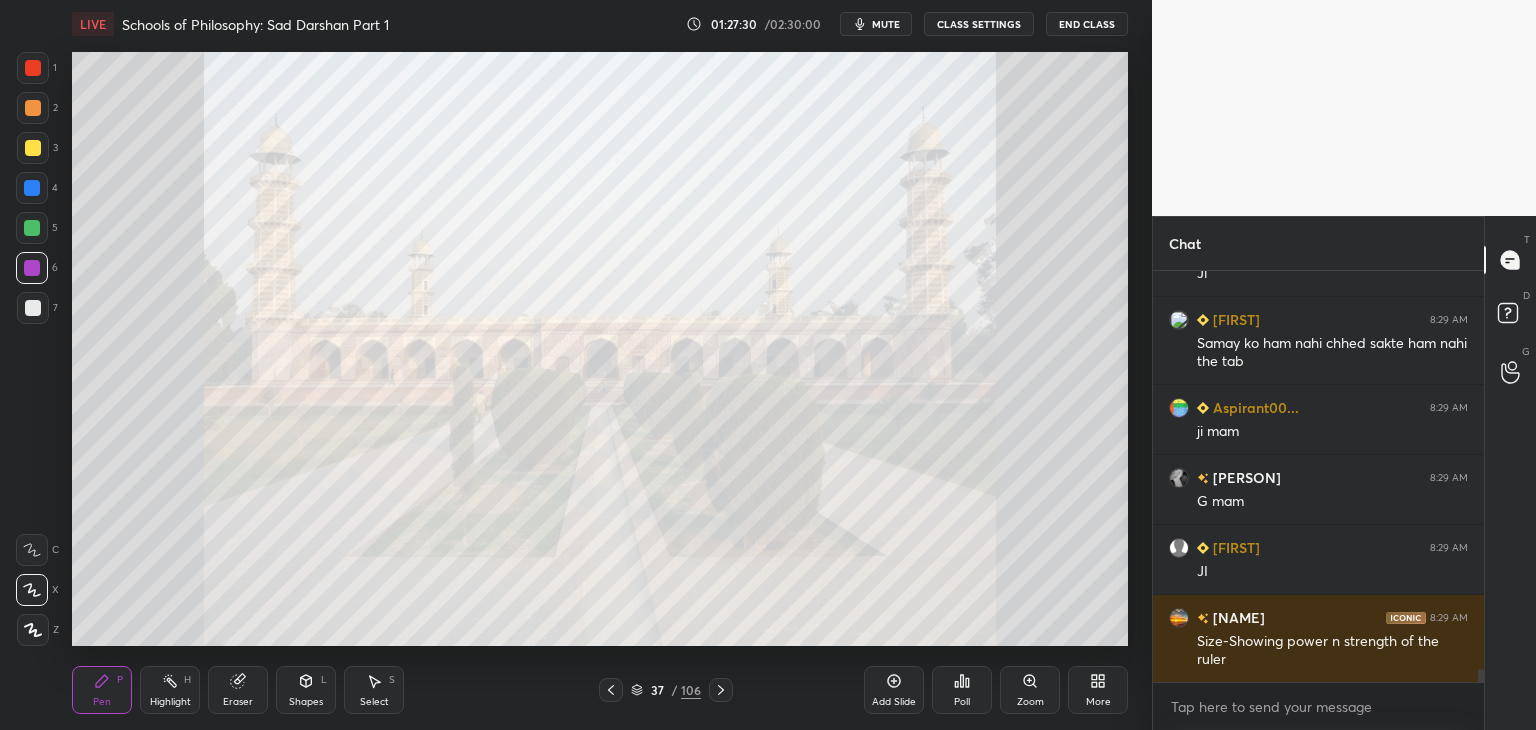 click at bounding box center (33, 68) 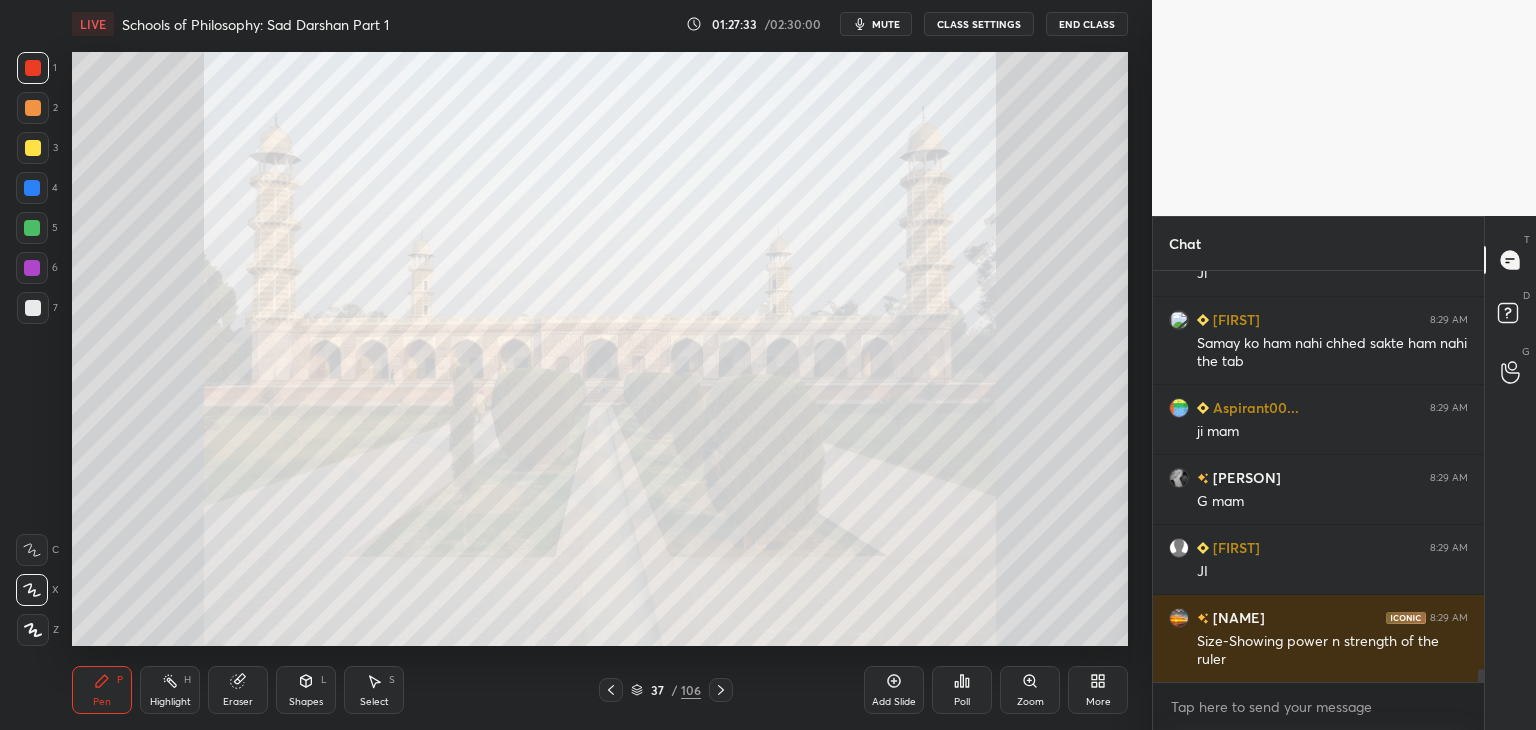 scroll, scrollTop: 13044, scrollLeft: 0, axis: vertical 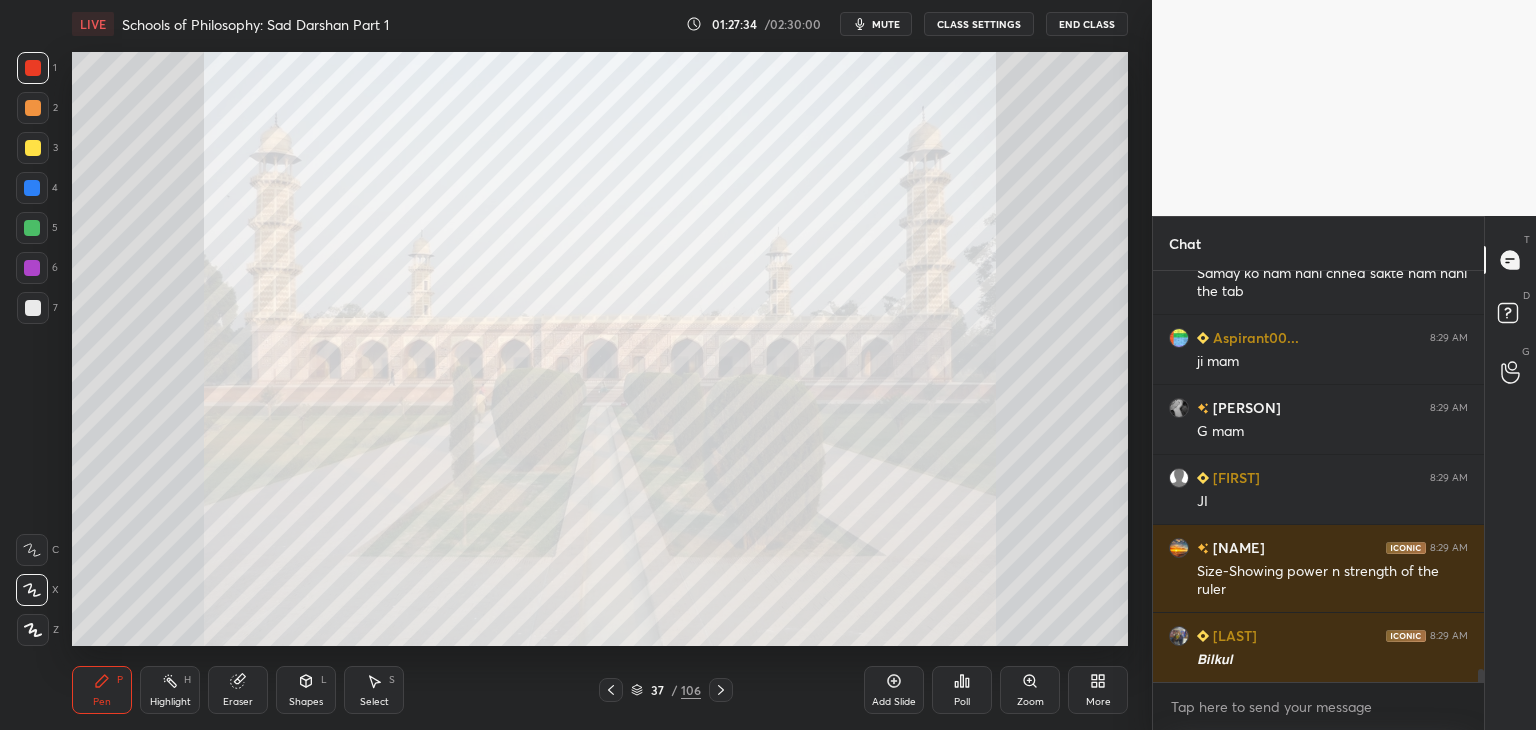 click 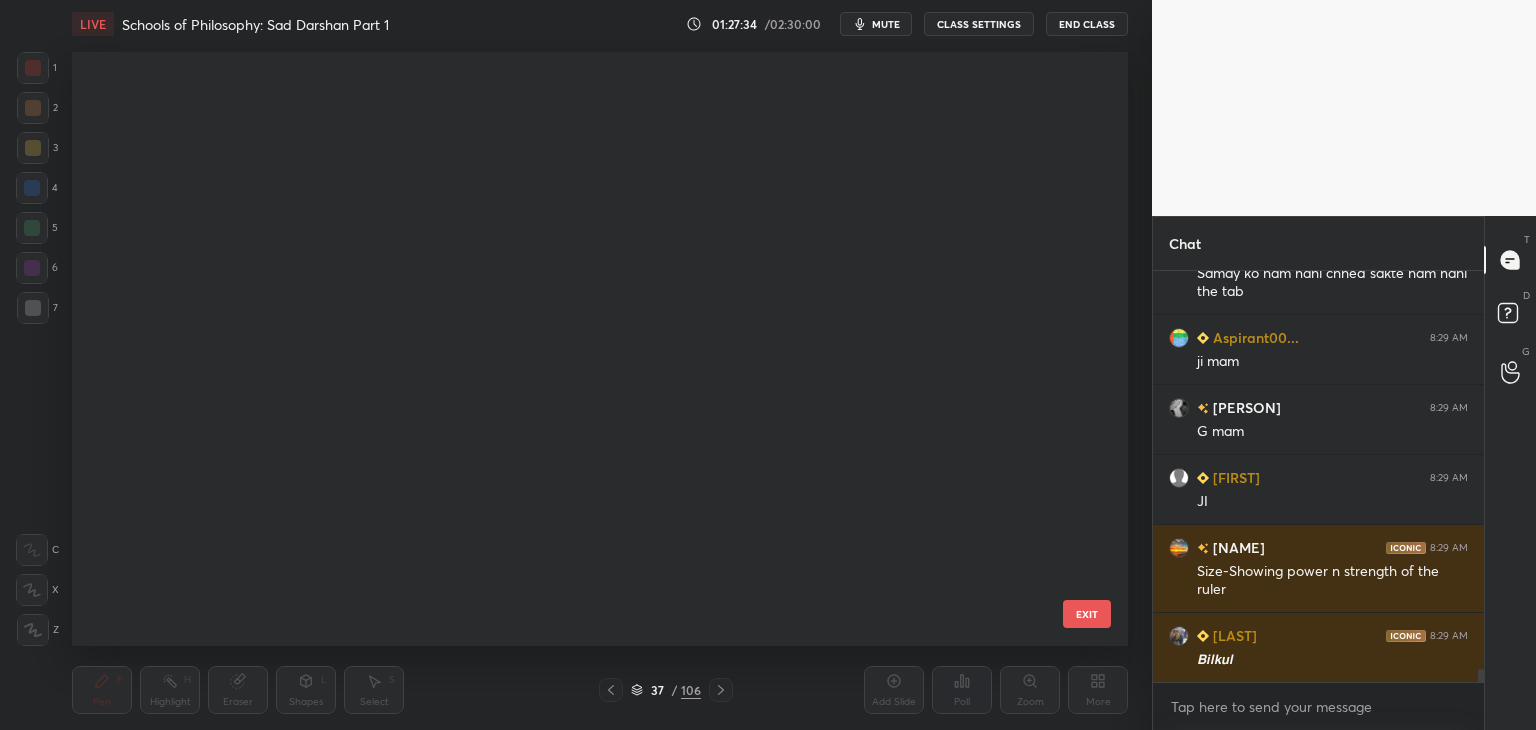 scroll, scrollTop: 13114, scrollLeft: 0, axis: vertical 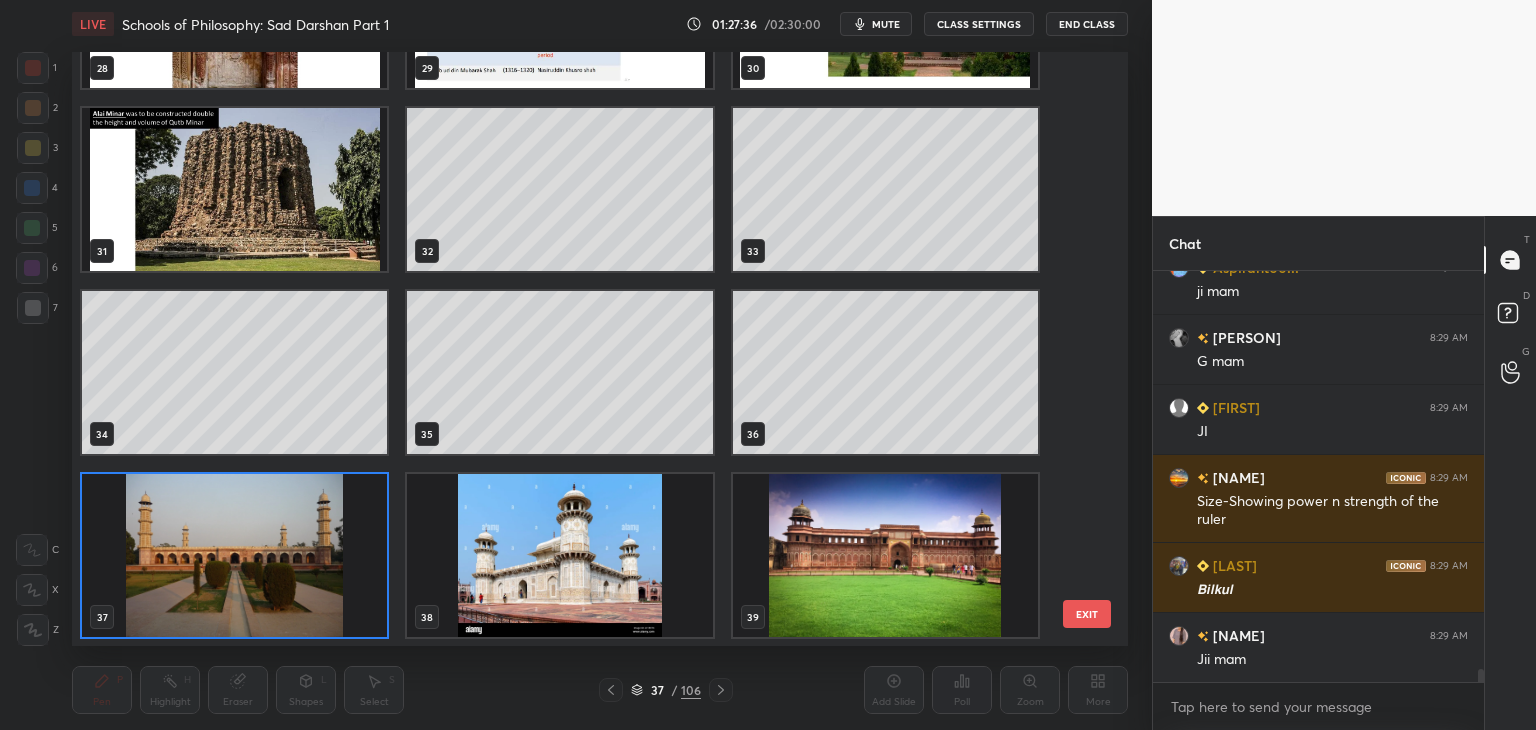 click at bounding box center (234, 555) 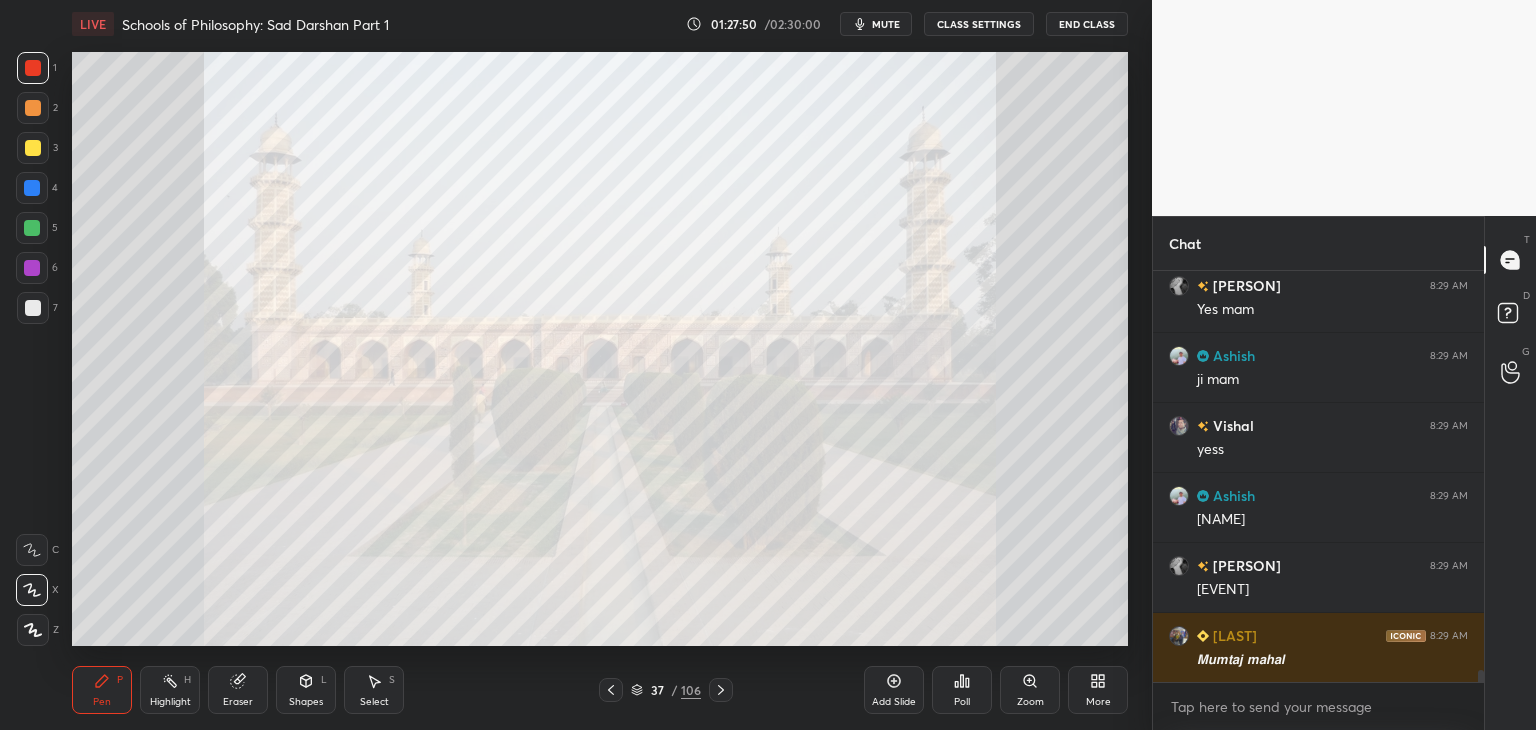 scroll, scrollTop: 13884, scrollLeft: 0, axis: vertical 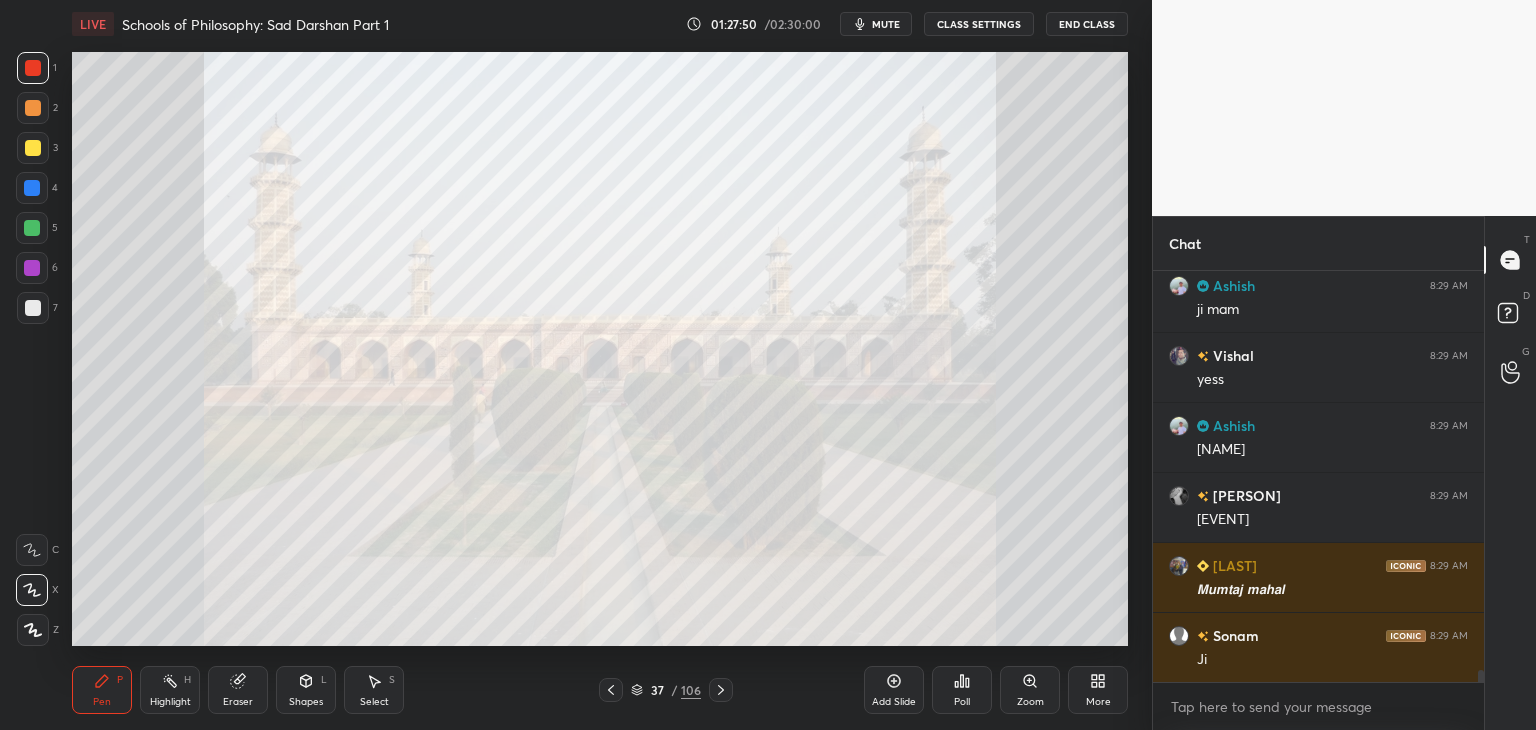 click 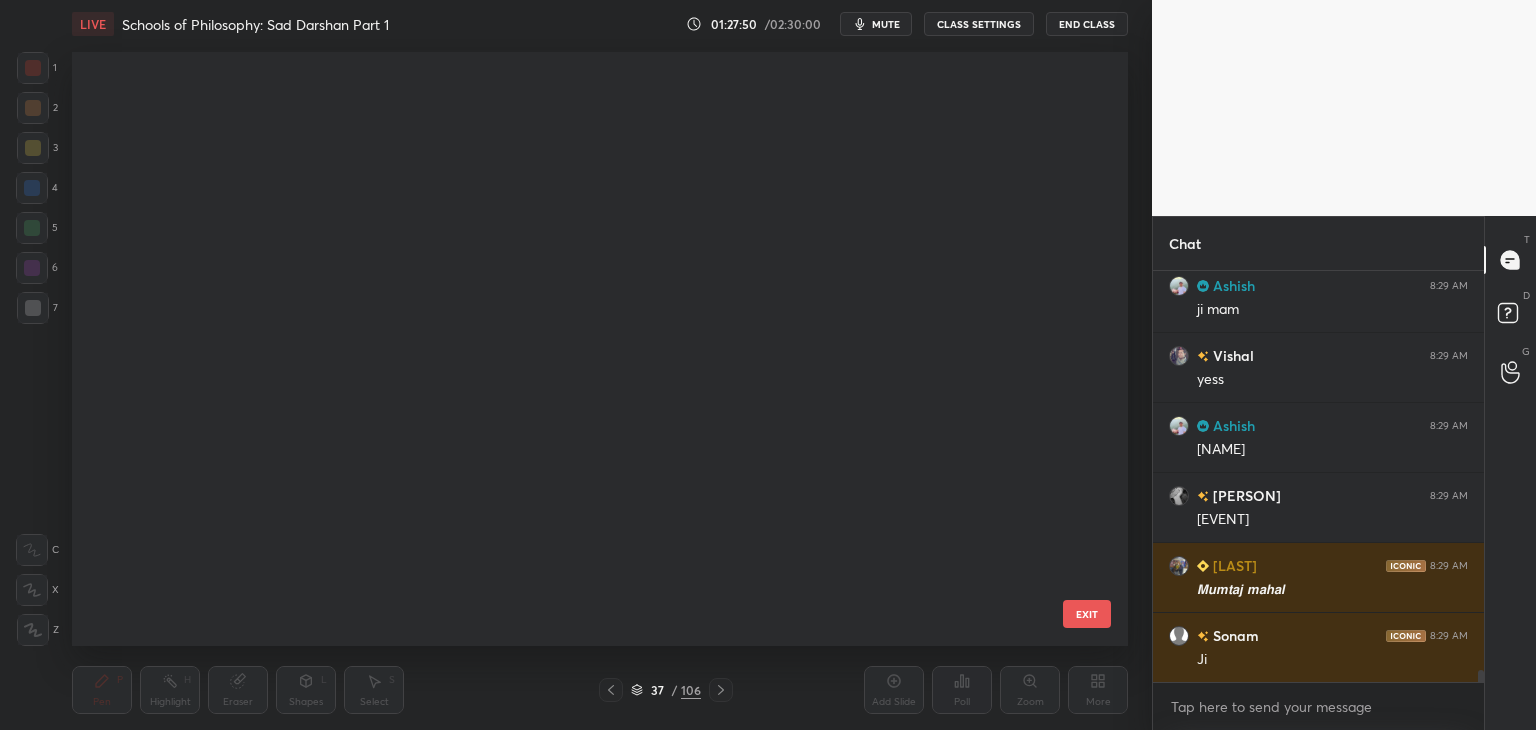 scroll, scrollTop: 1784, scrollLeft: 0, axis: vertical 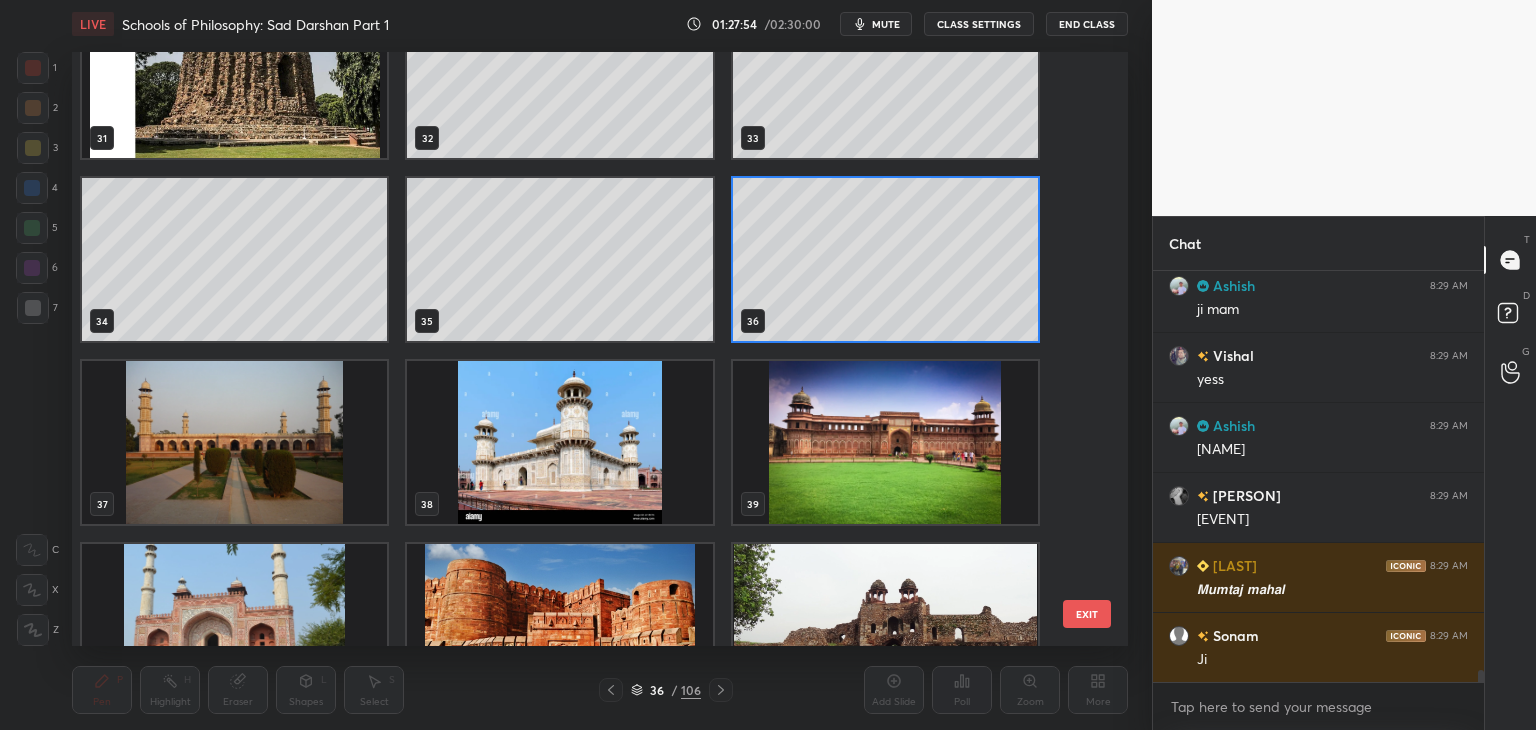 click 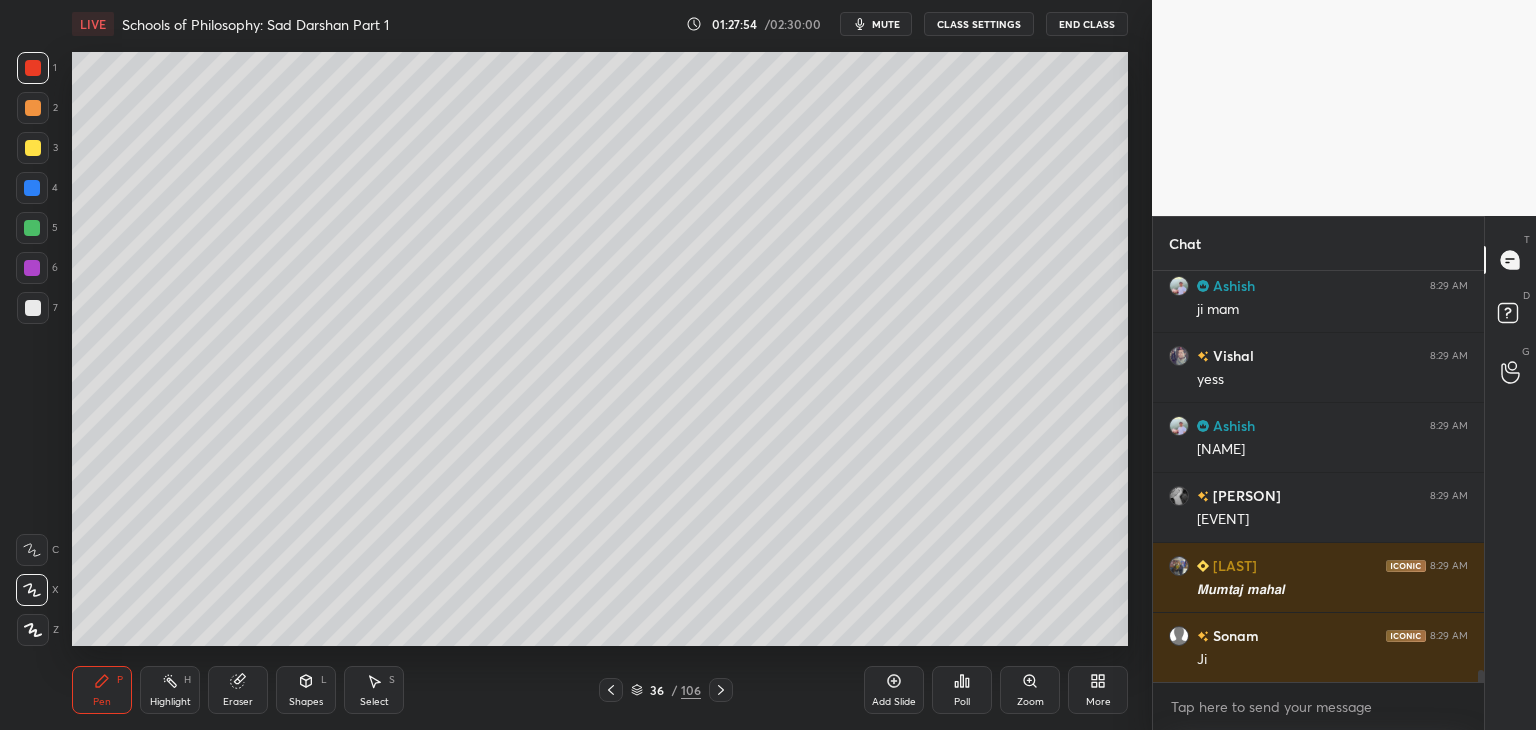 scroll, scrollTop: 0, scrollLeft: 0, axis: both 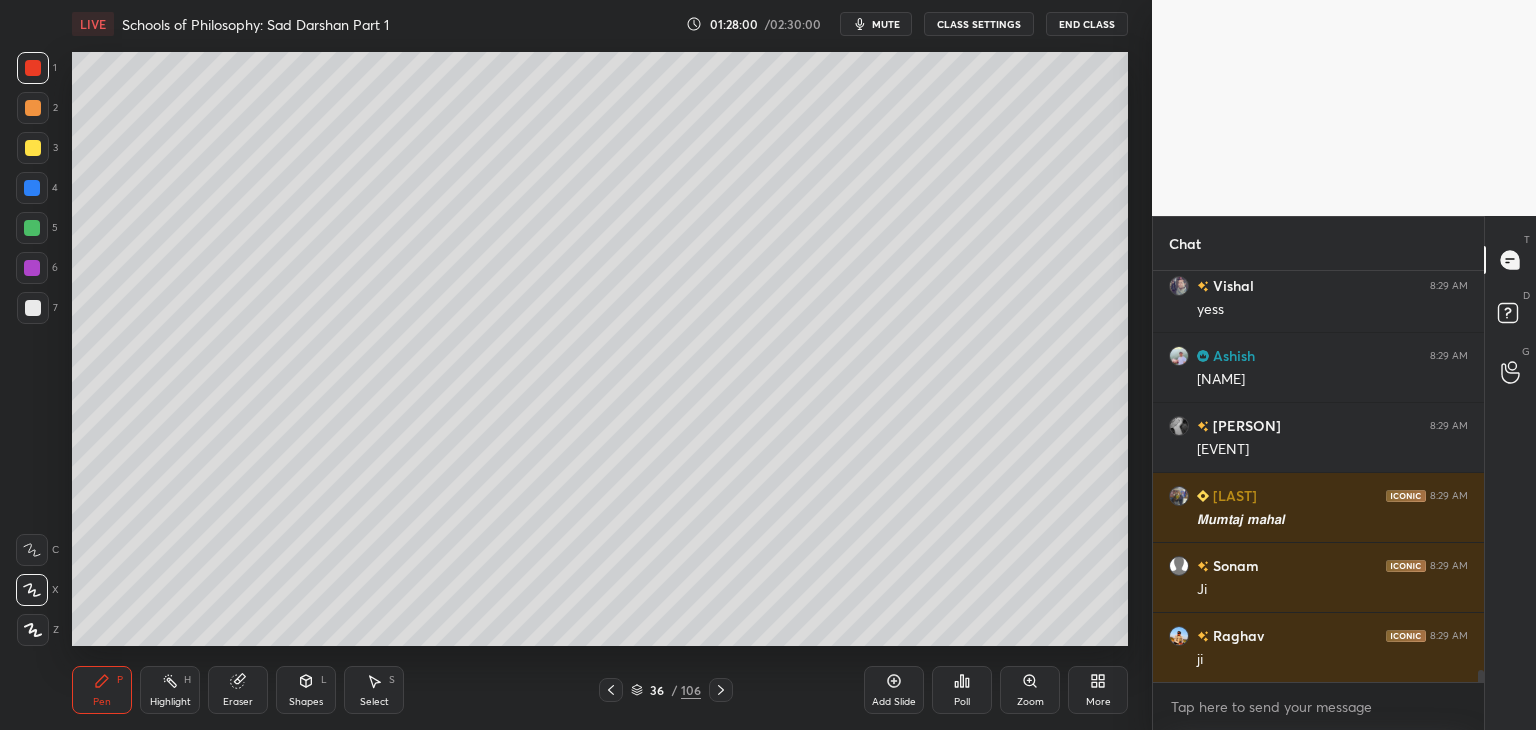 click 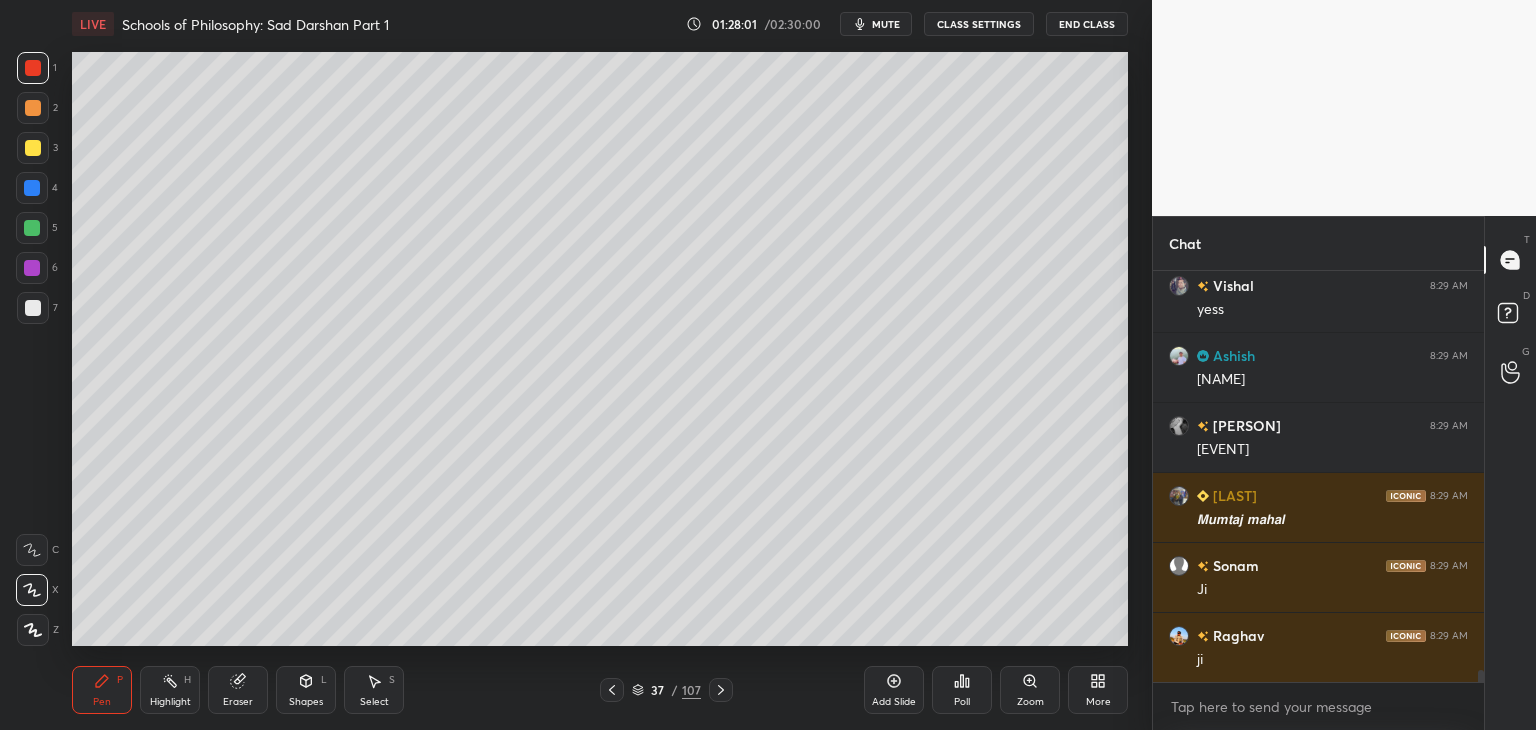 click at bounding box center [33, 308] 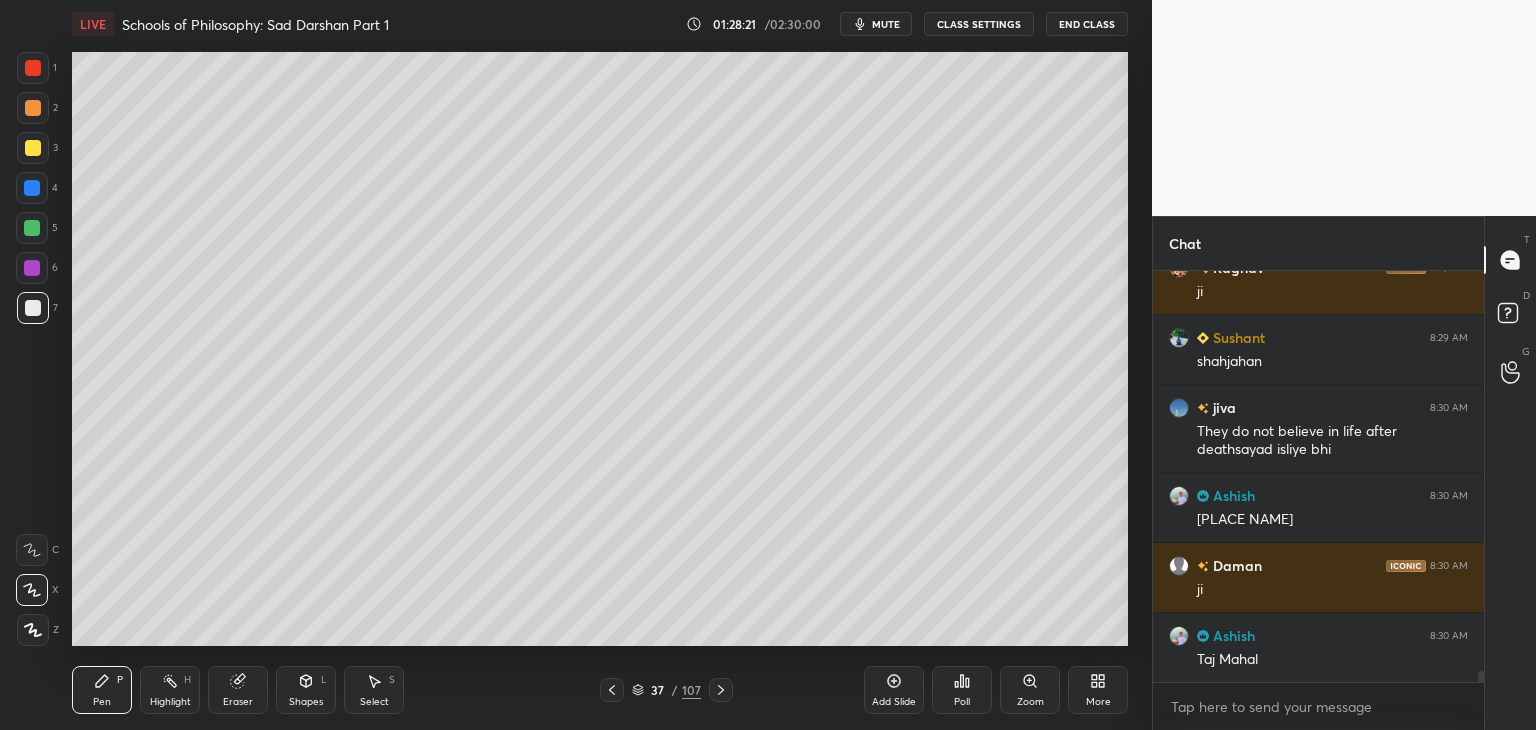 scroll, scrollTop: 14342, scrollLeft: 0, axis: vertical 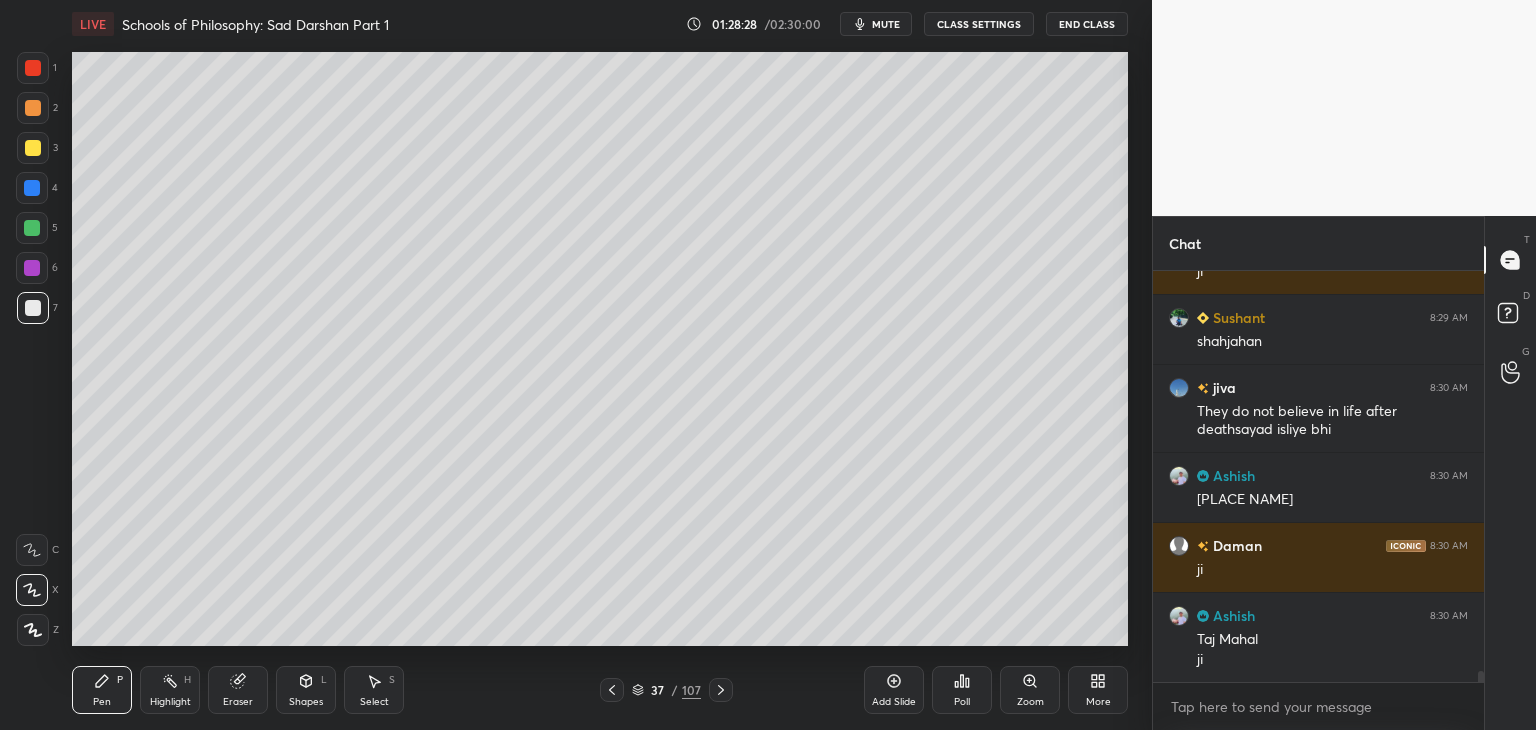 click 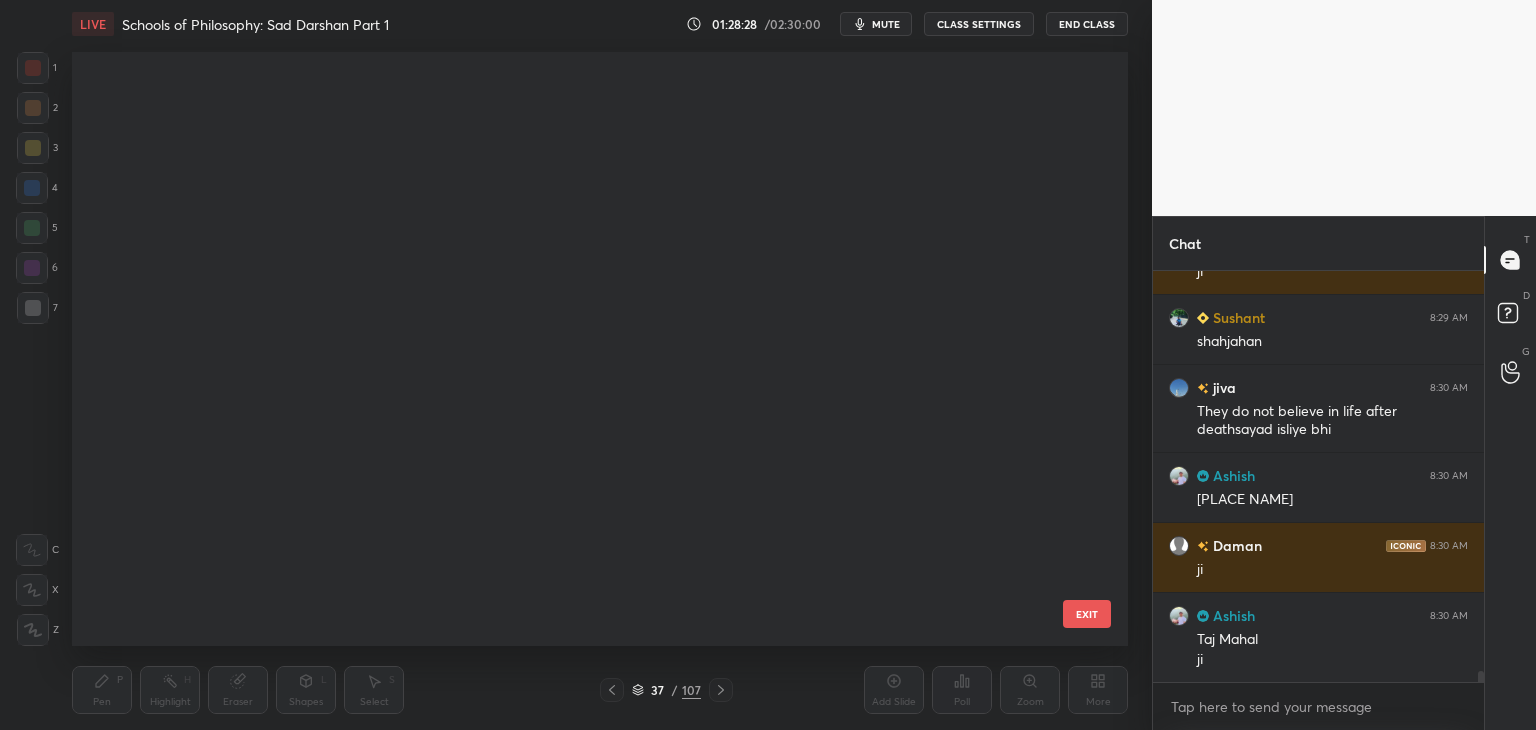 scroll, scrollTop: 1784, scrollLeft: 0, axis: vertical 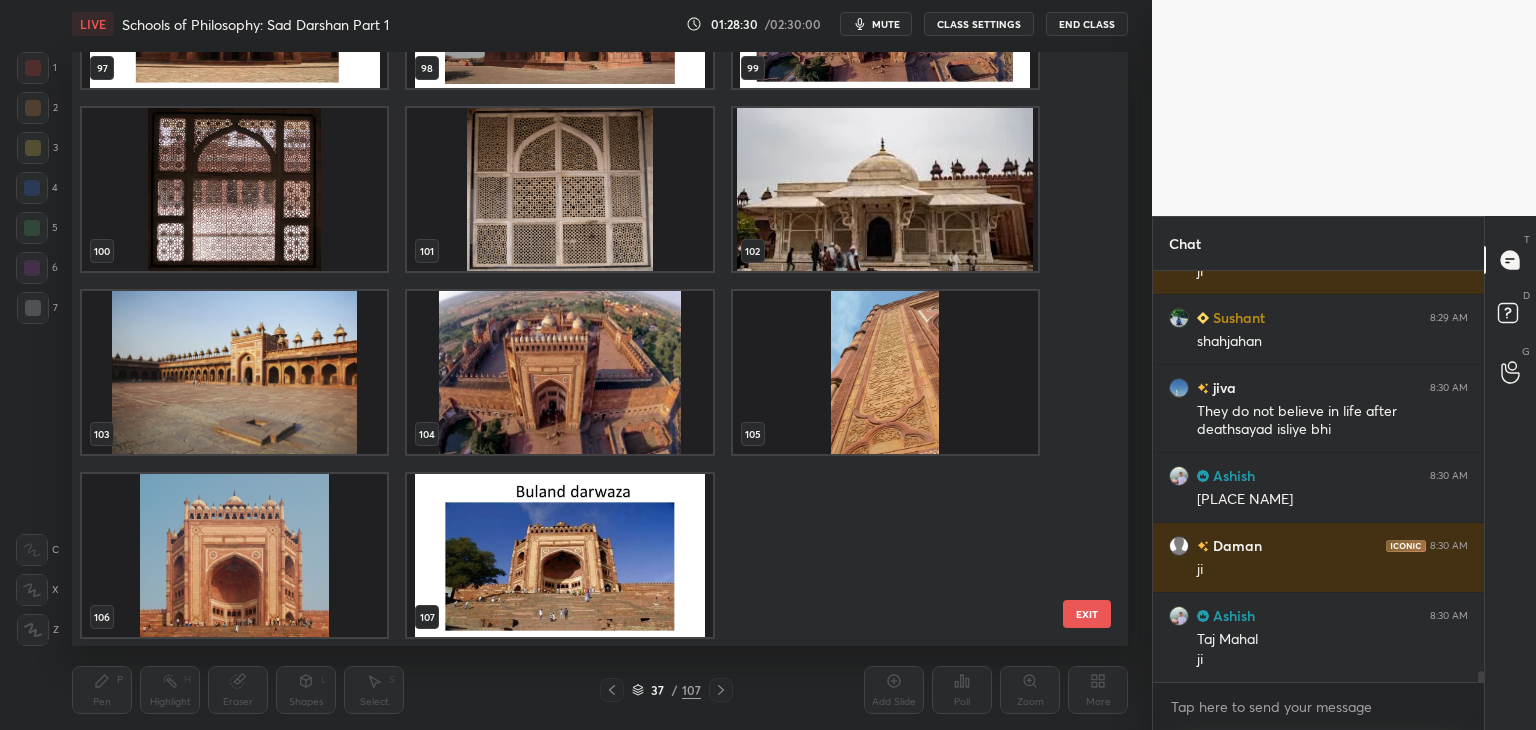 click on "EXIT" at bounding box center [1087, 614] 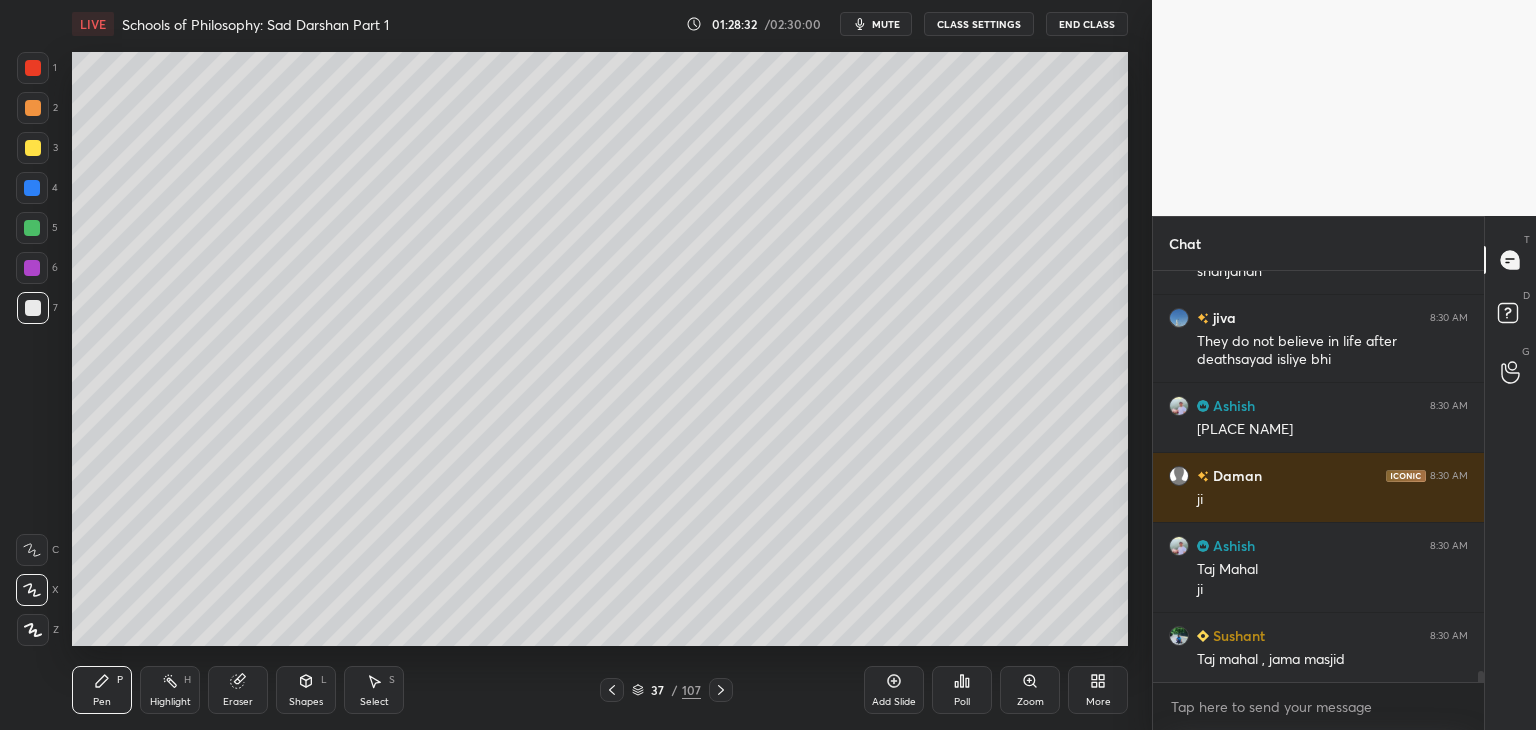 drag, startPoint x: 36, startPoint y: 79, endPoint x: 45, endPoint y: 71, distance: 12.0415945 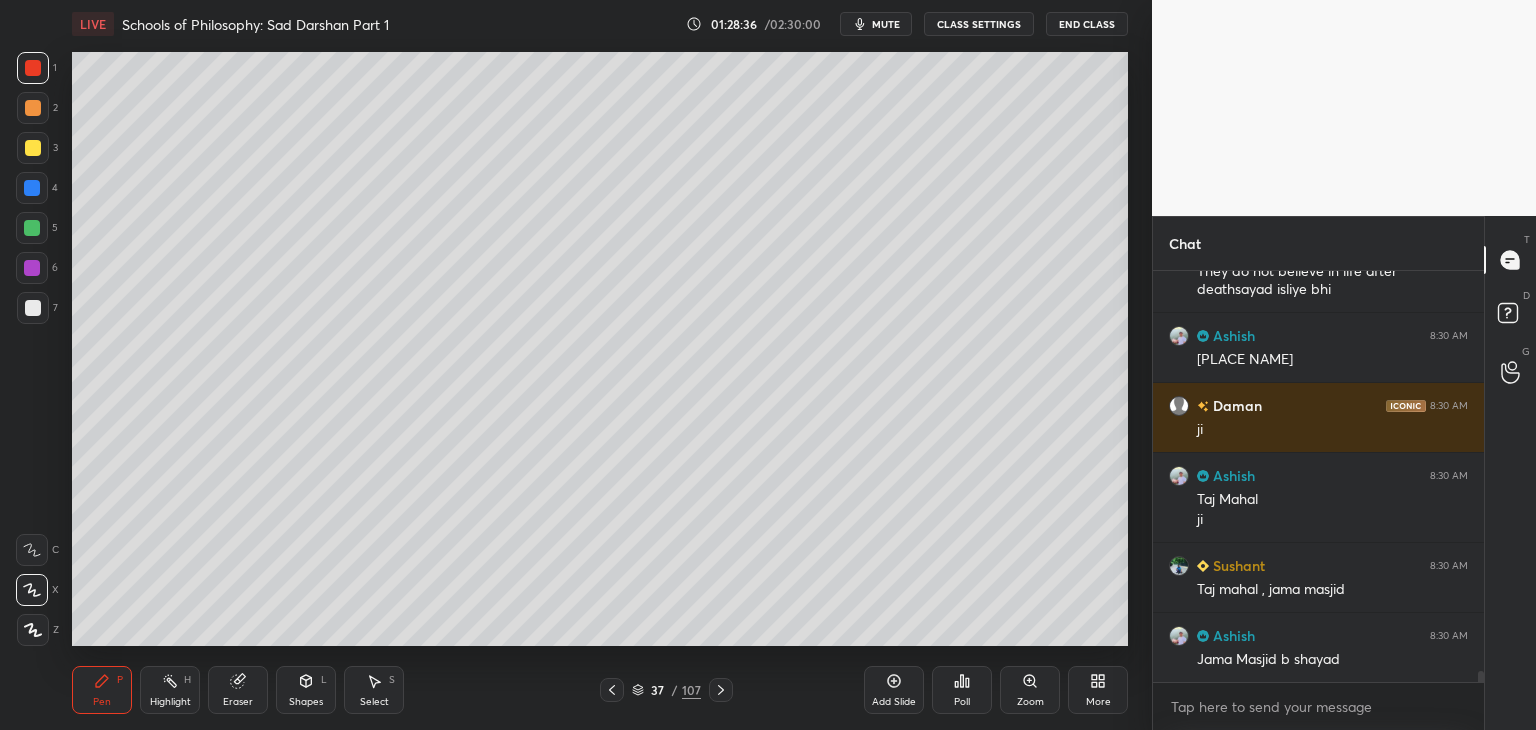 scroll, scrollTop: 14552, scrollLeft: 0, axis: vertical 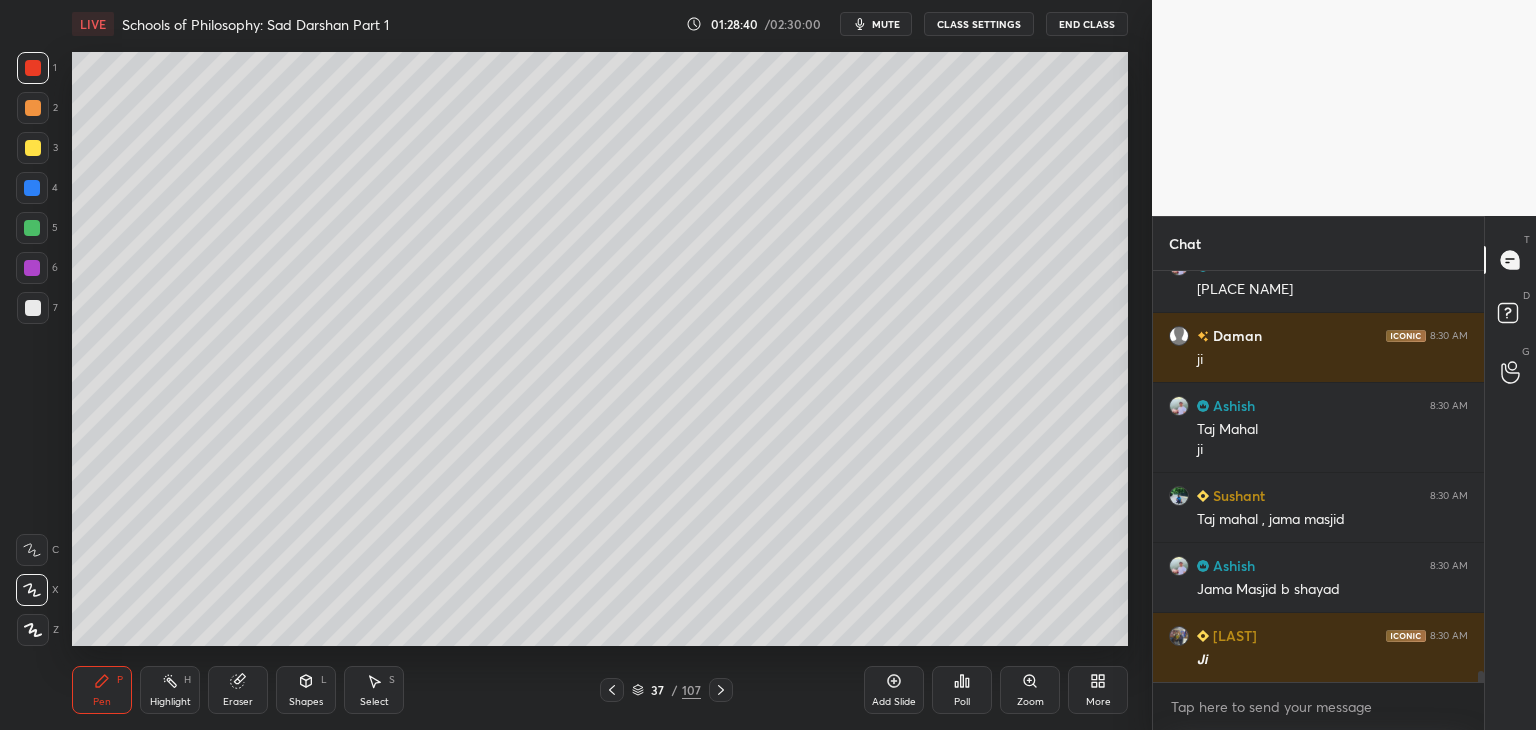 click at bounding box center [33, 68] 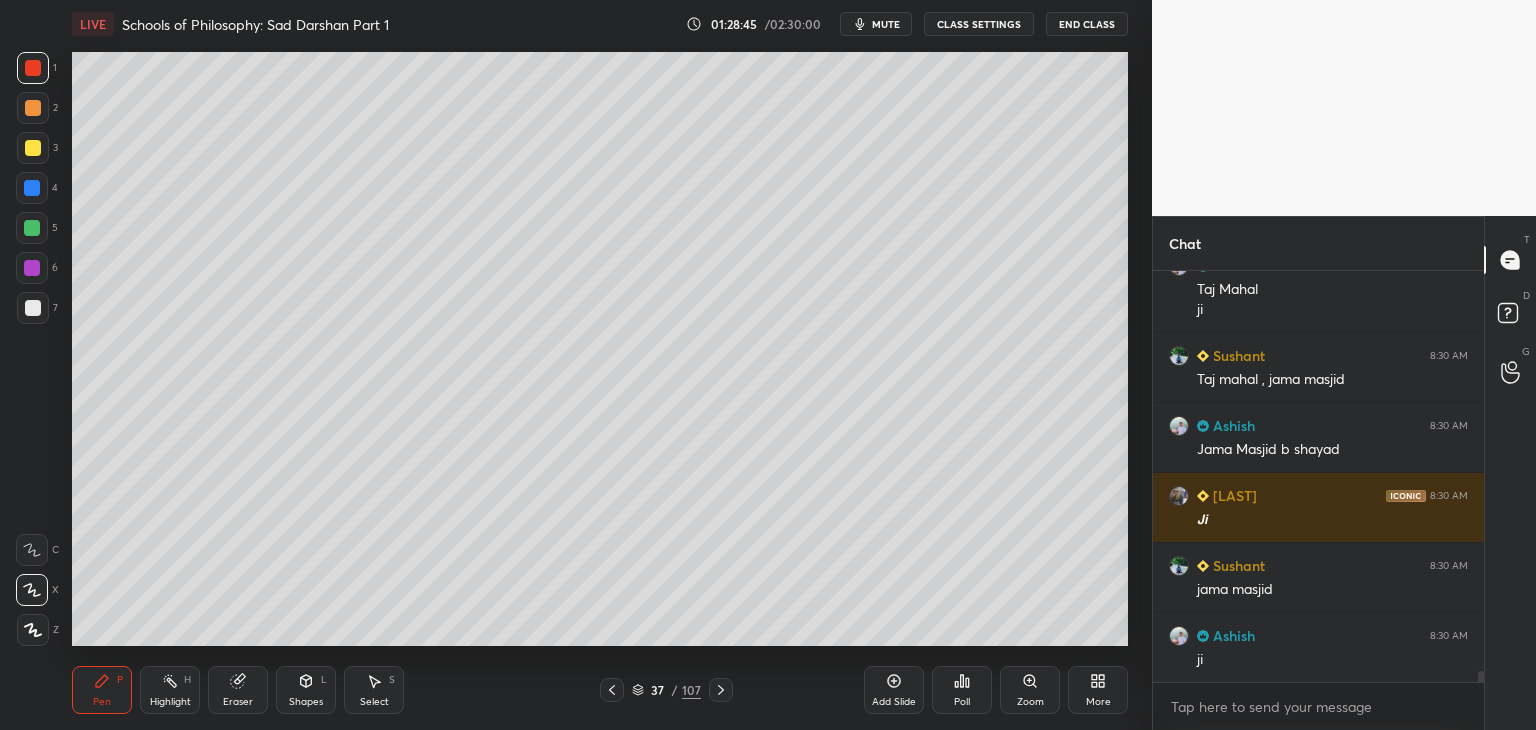 scroll, scrollTop: 14762, scrollLeft: 0, axis: vertical 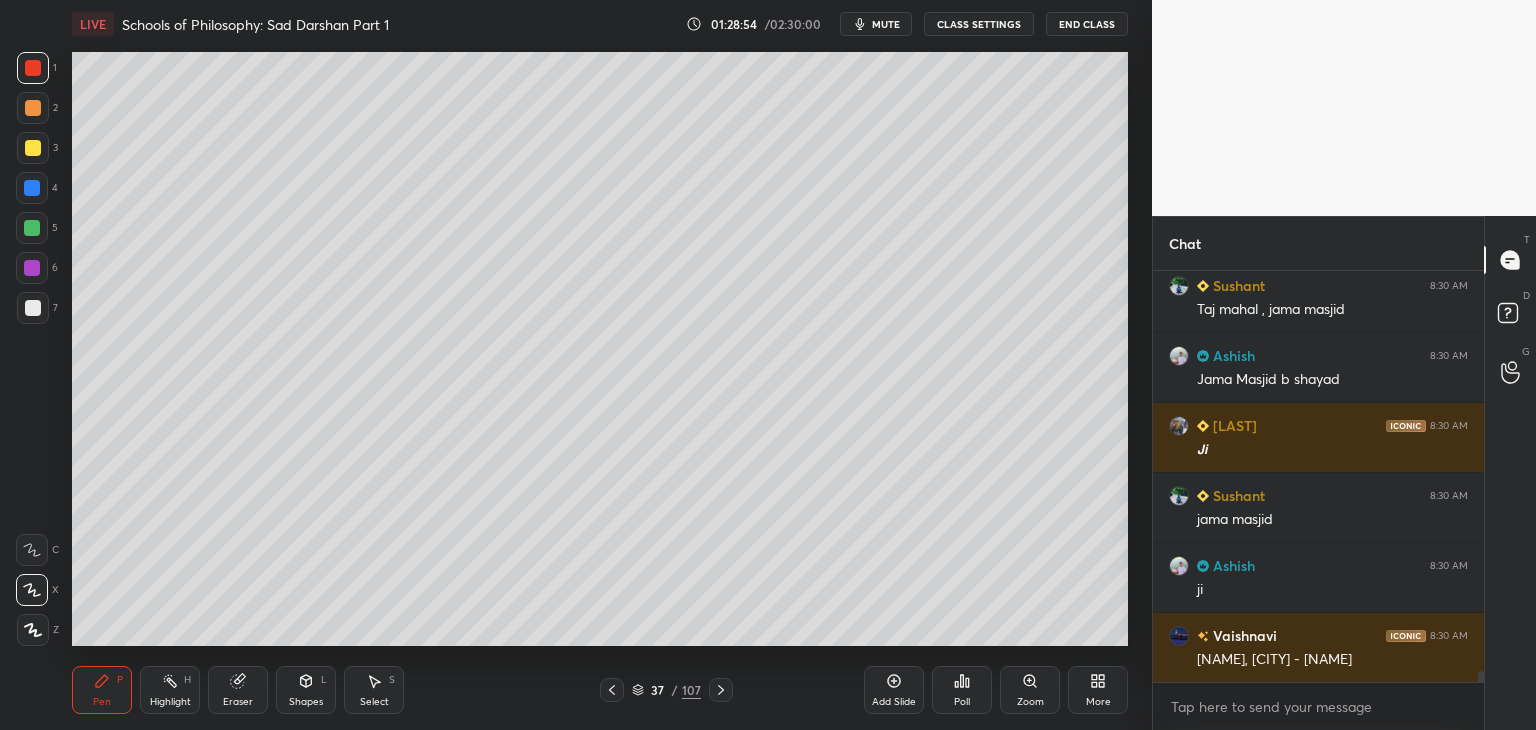 click at bounding box center [33, 148] 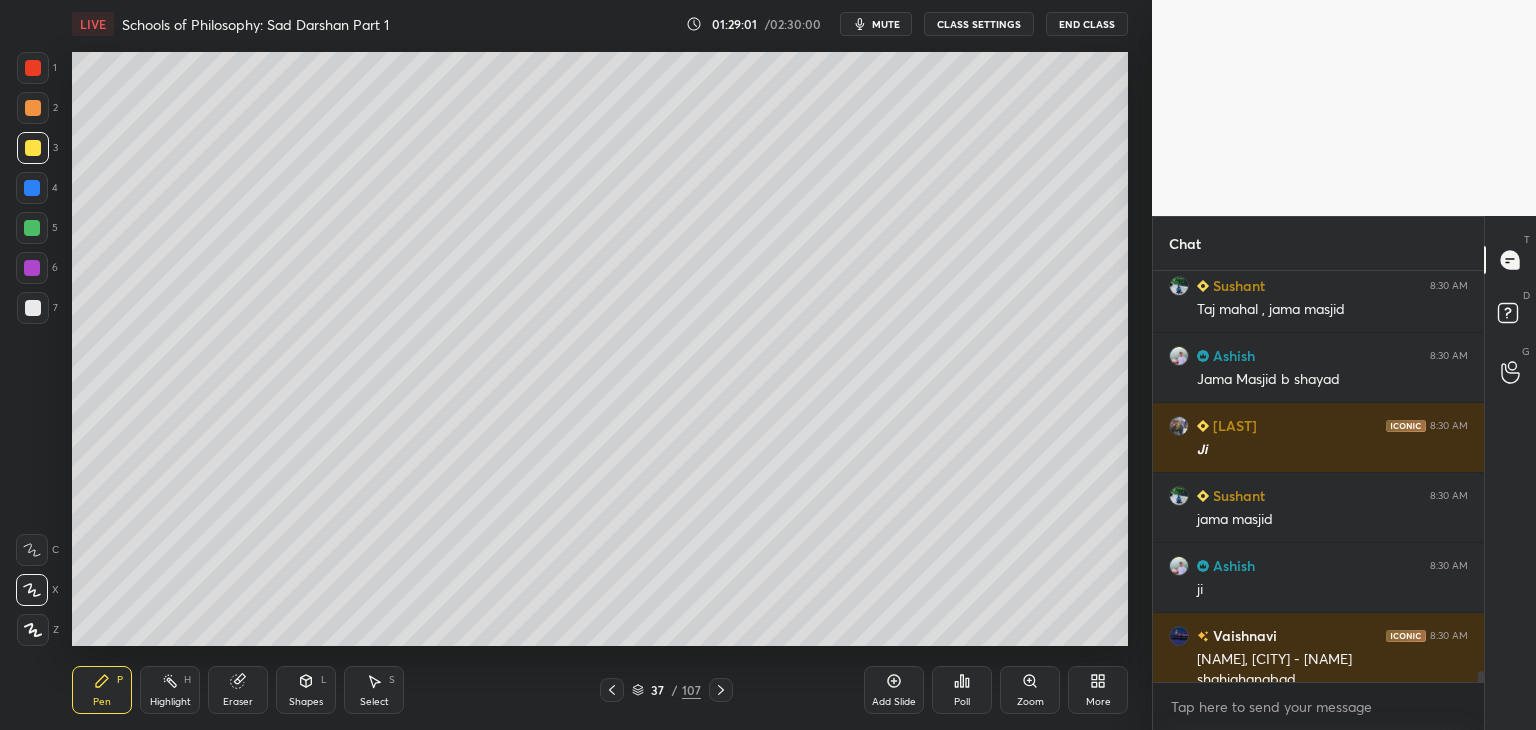 scroll, scrollTop: 14782, scrollLeft: 0, axis: vertical 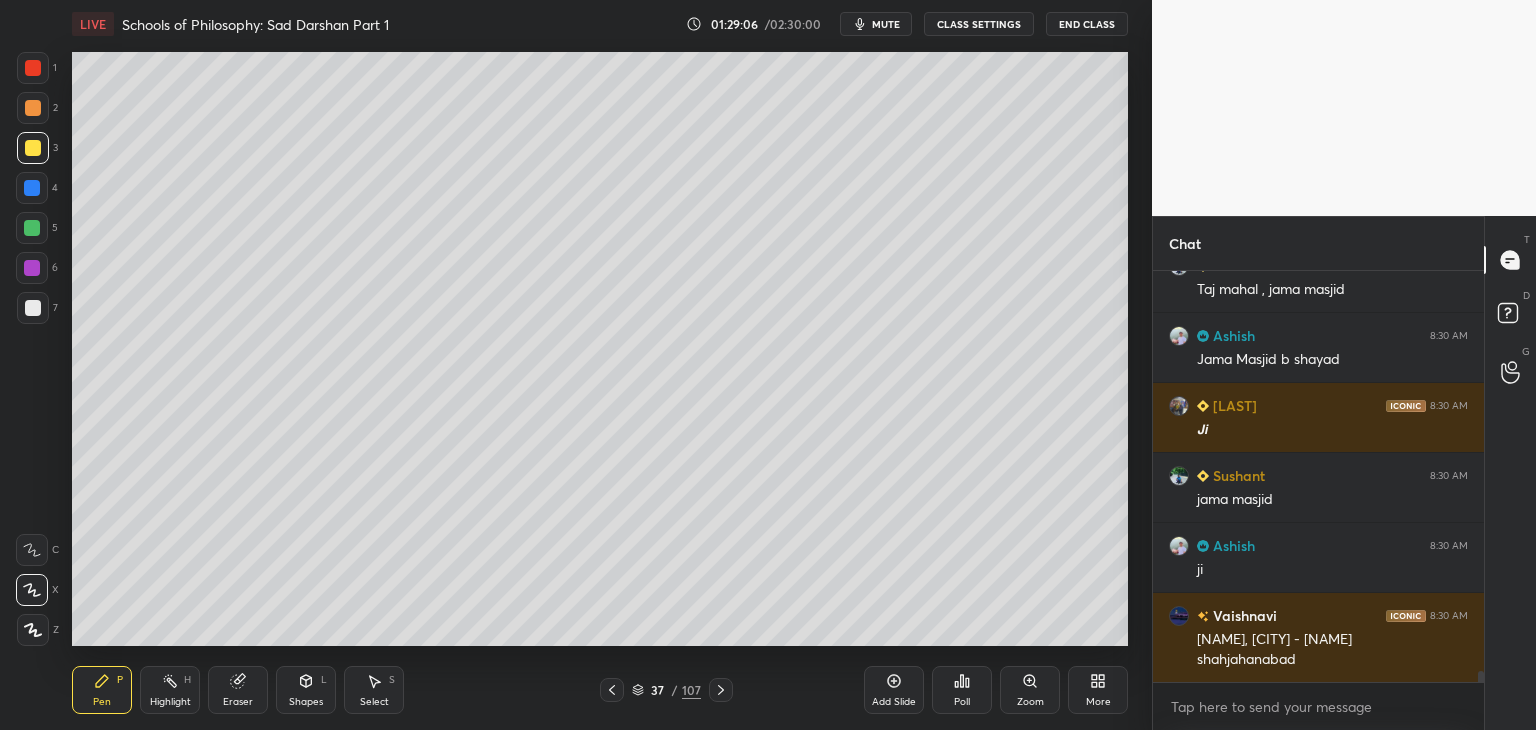 click at bounding box center (32, 268) 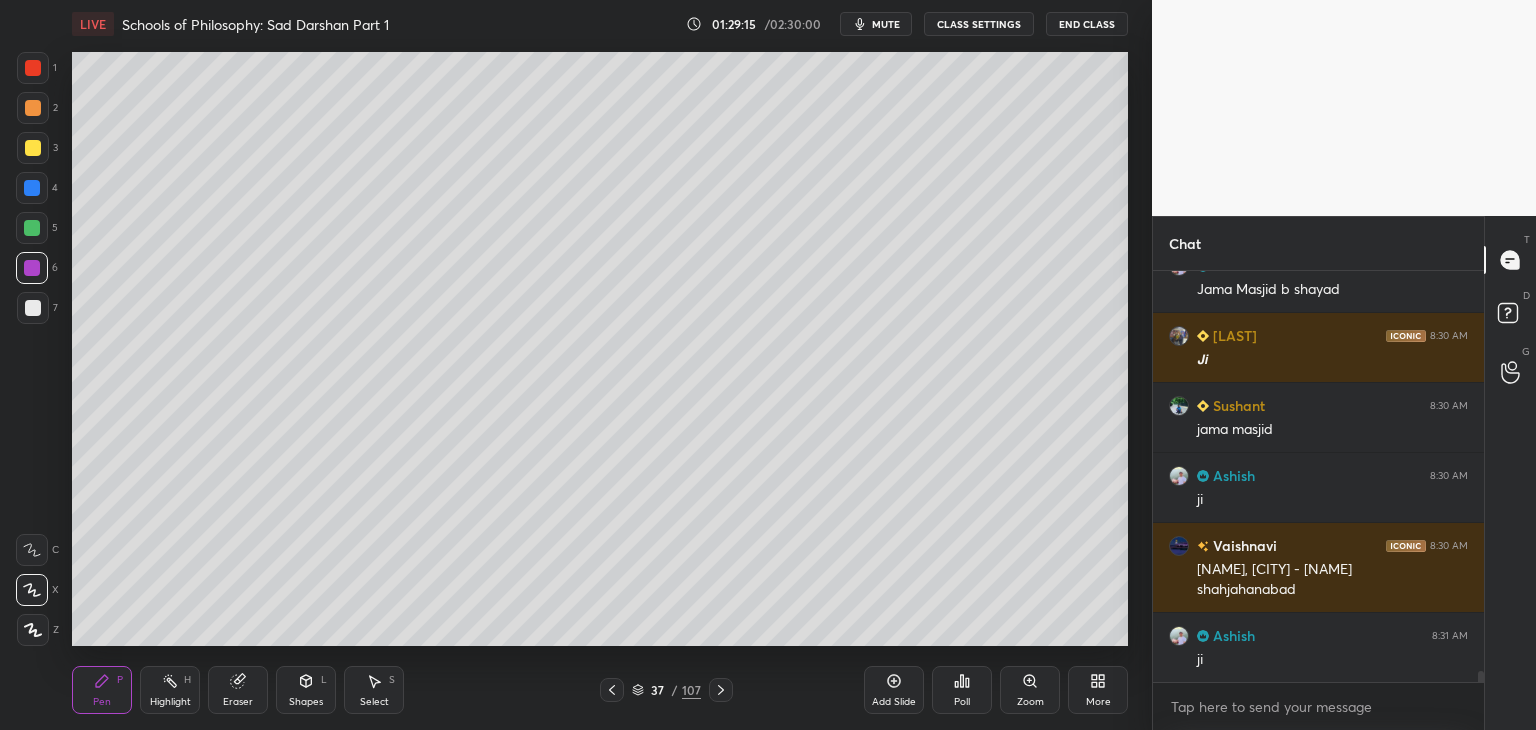 scroll, scrollTop: 14922, scrollLeft: 0, axis: vertical 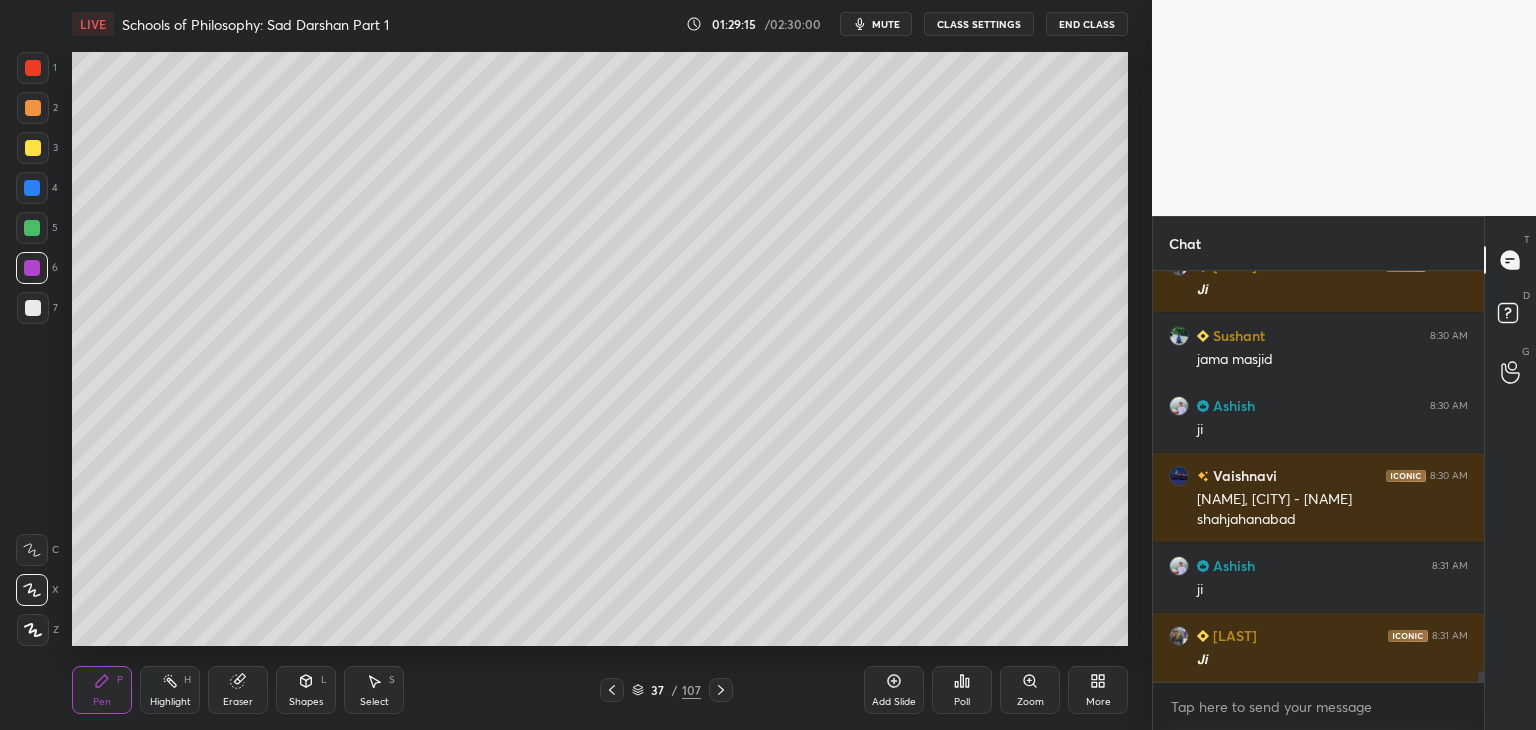 click on "1 2 3 4 5 6 7" at bounding box center (37, 192) 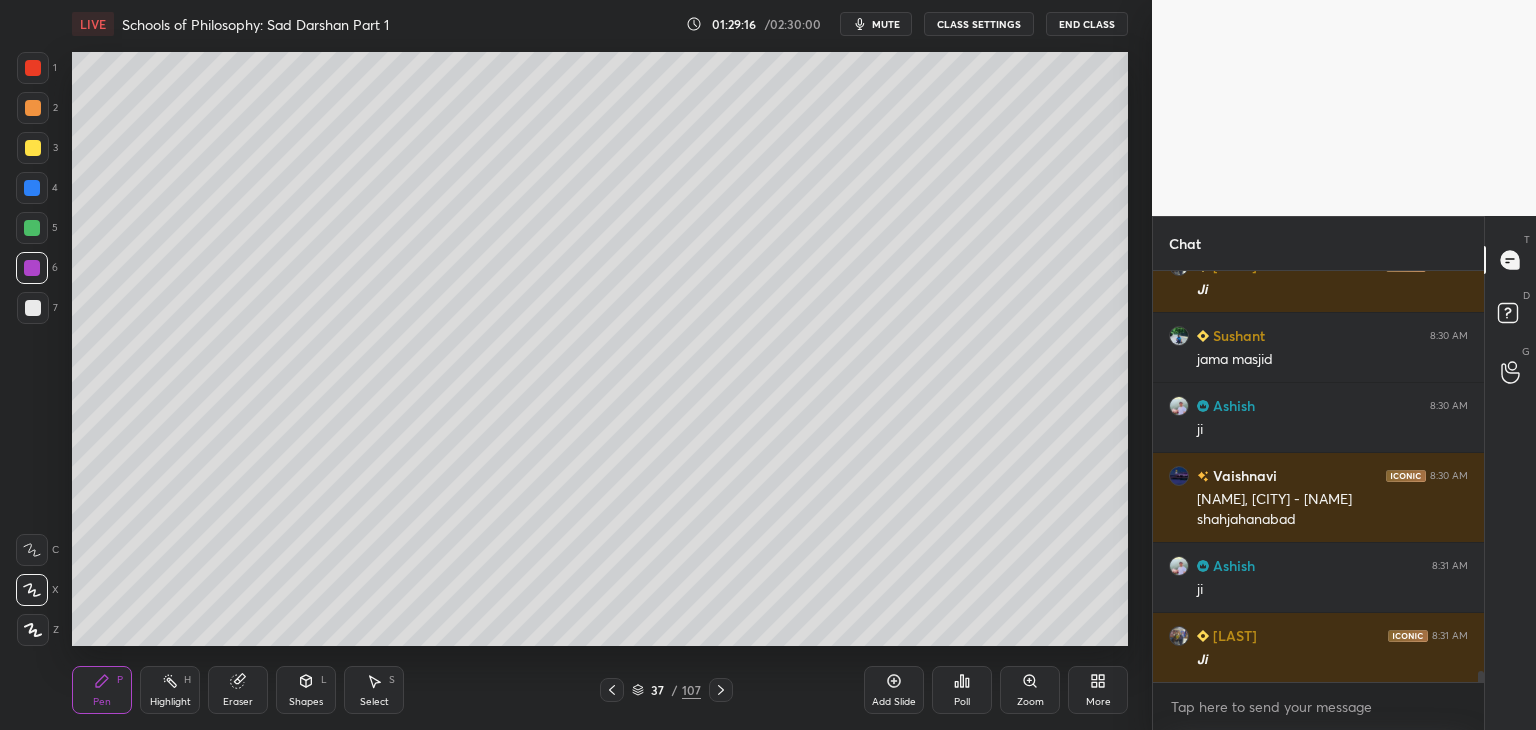 scroll, scrollTop: 14992, scrollLeft: 0, axis: vertical 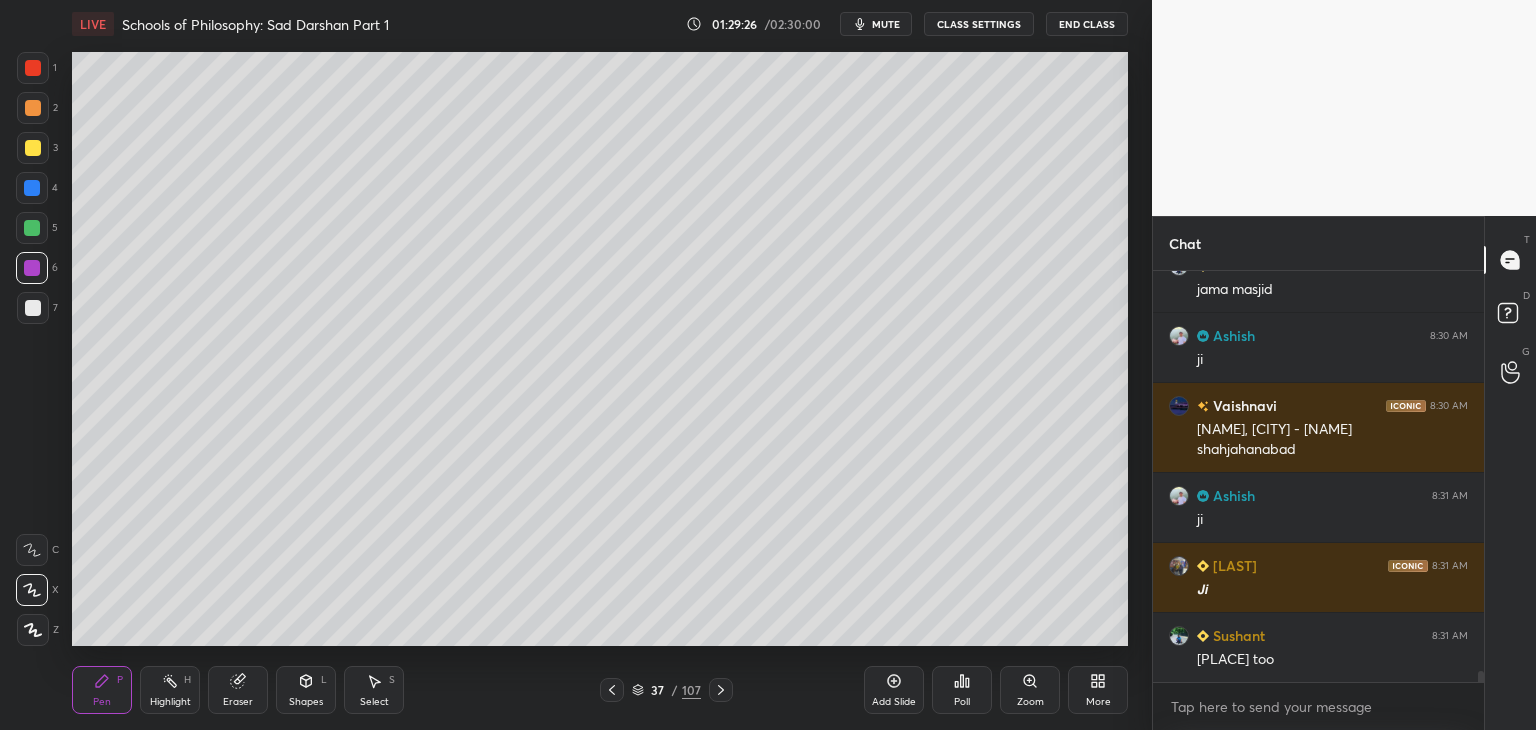 click at bounding box center [32, 268] 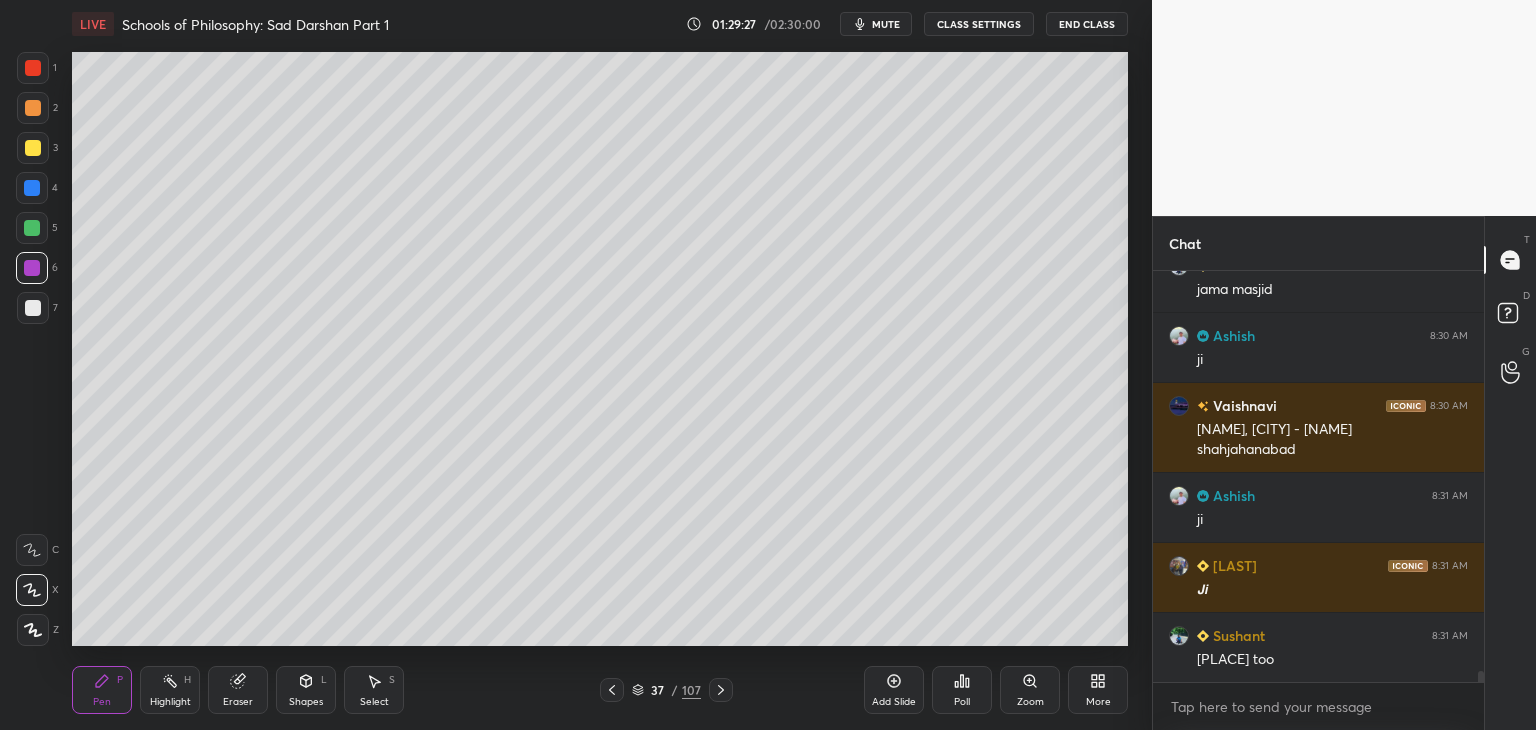 click on "1" at bounding box center [37, 72] 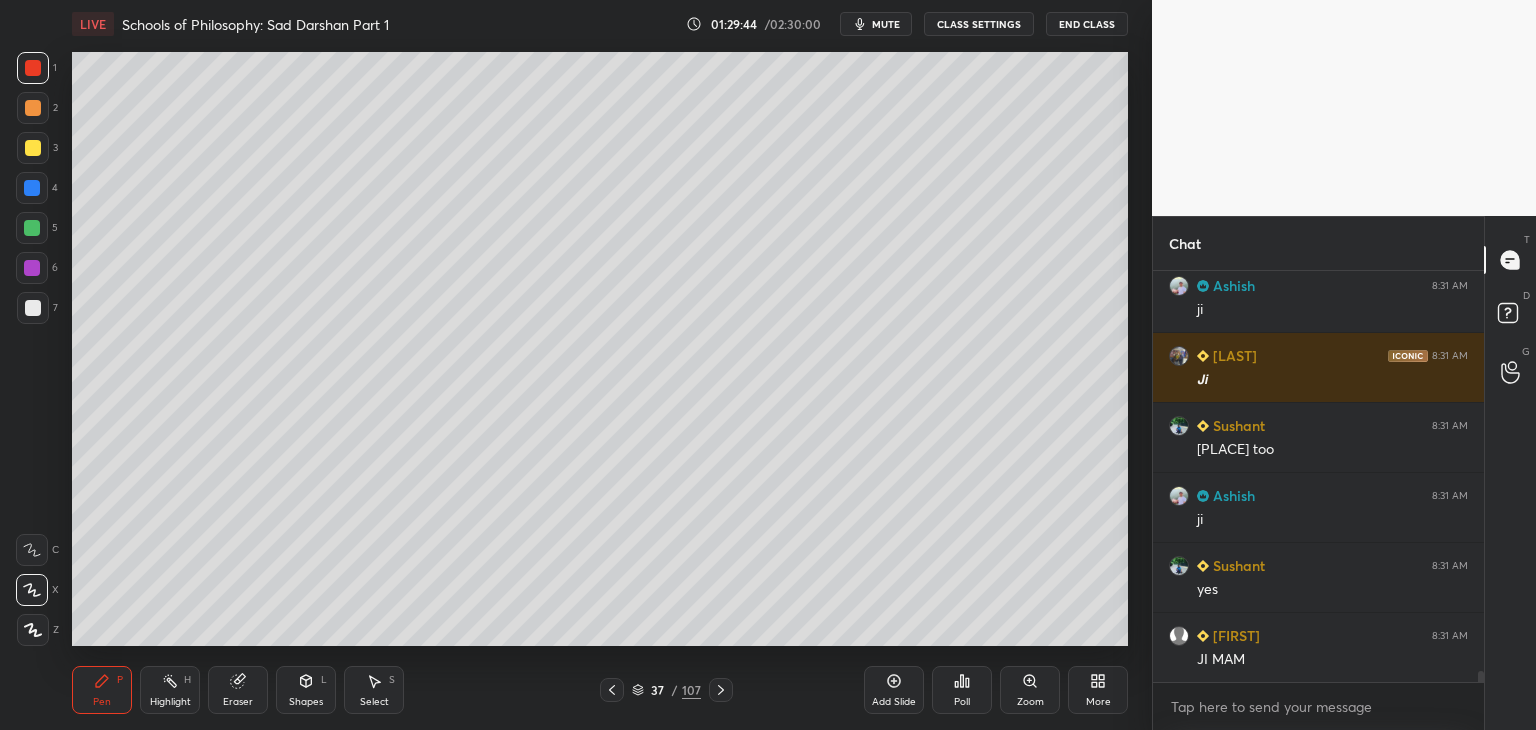 scroll, scrollTop: 15272, scrollLeft: 0, axis: vertical 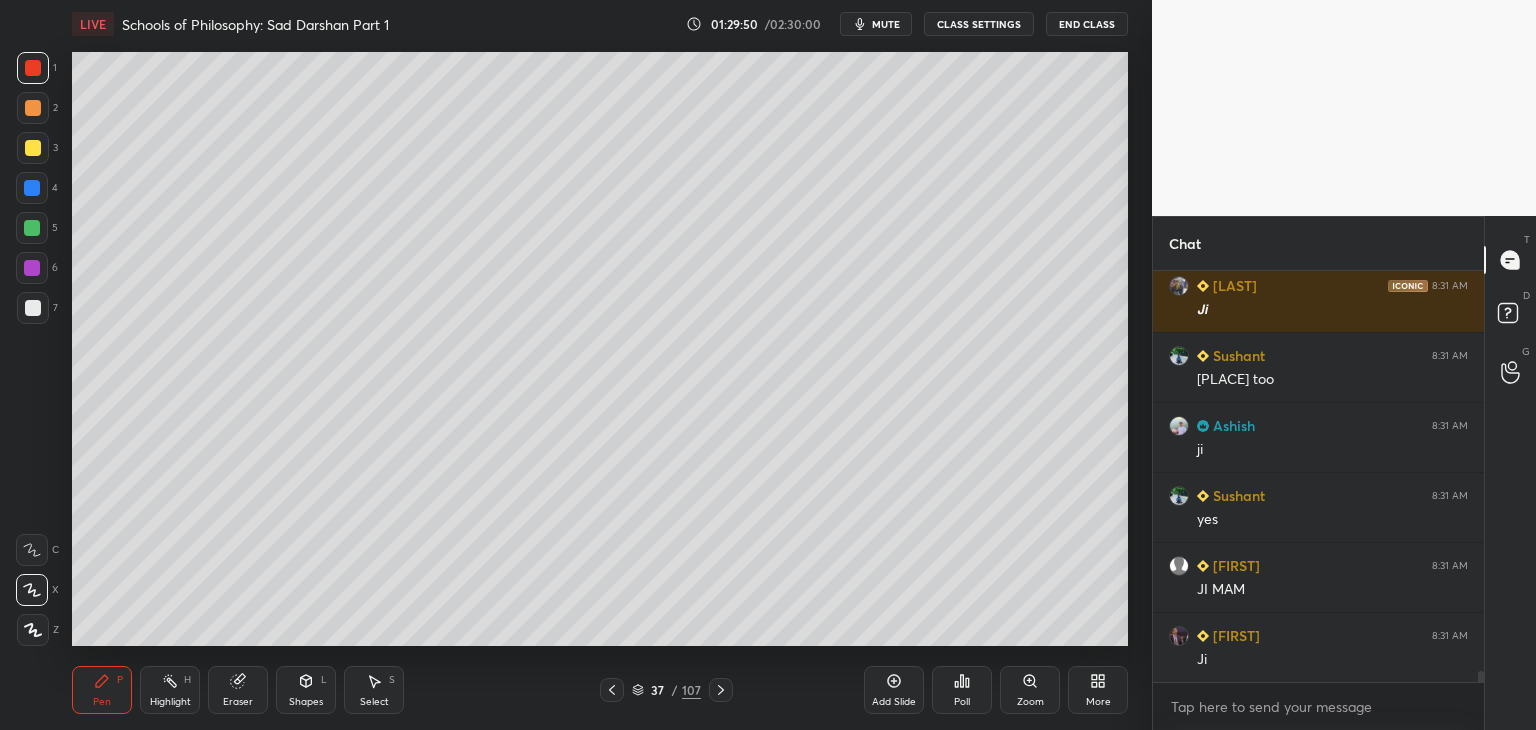 click at bounding box center [33, 68] 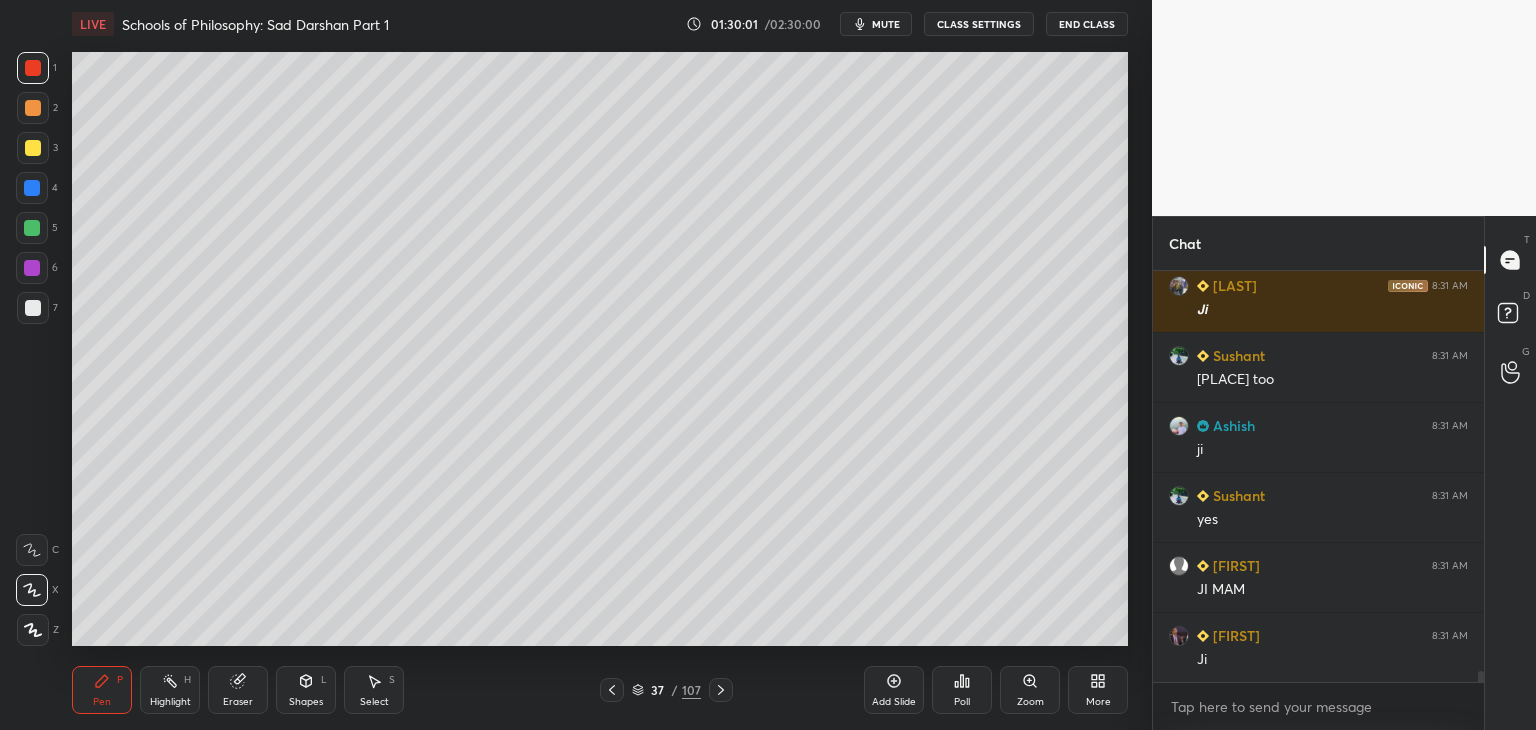 scroll, scrollTop: 15342, scrollLeft: 0, axis: vertical 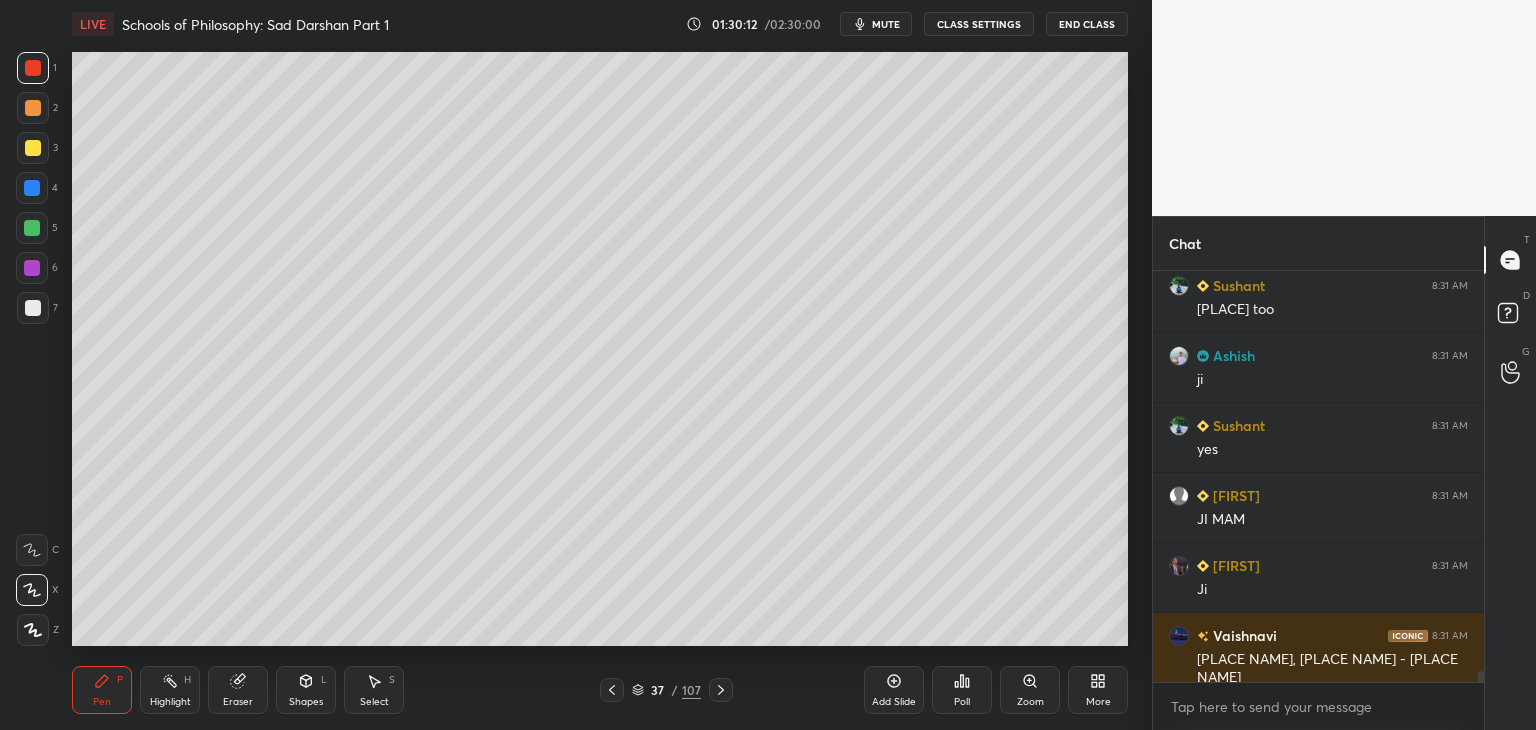 click at bounding box center (32, 188) 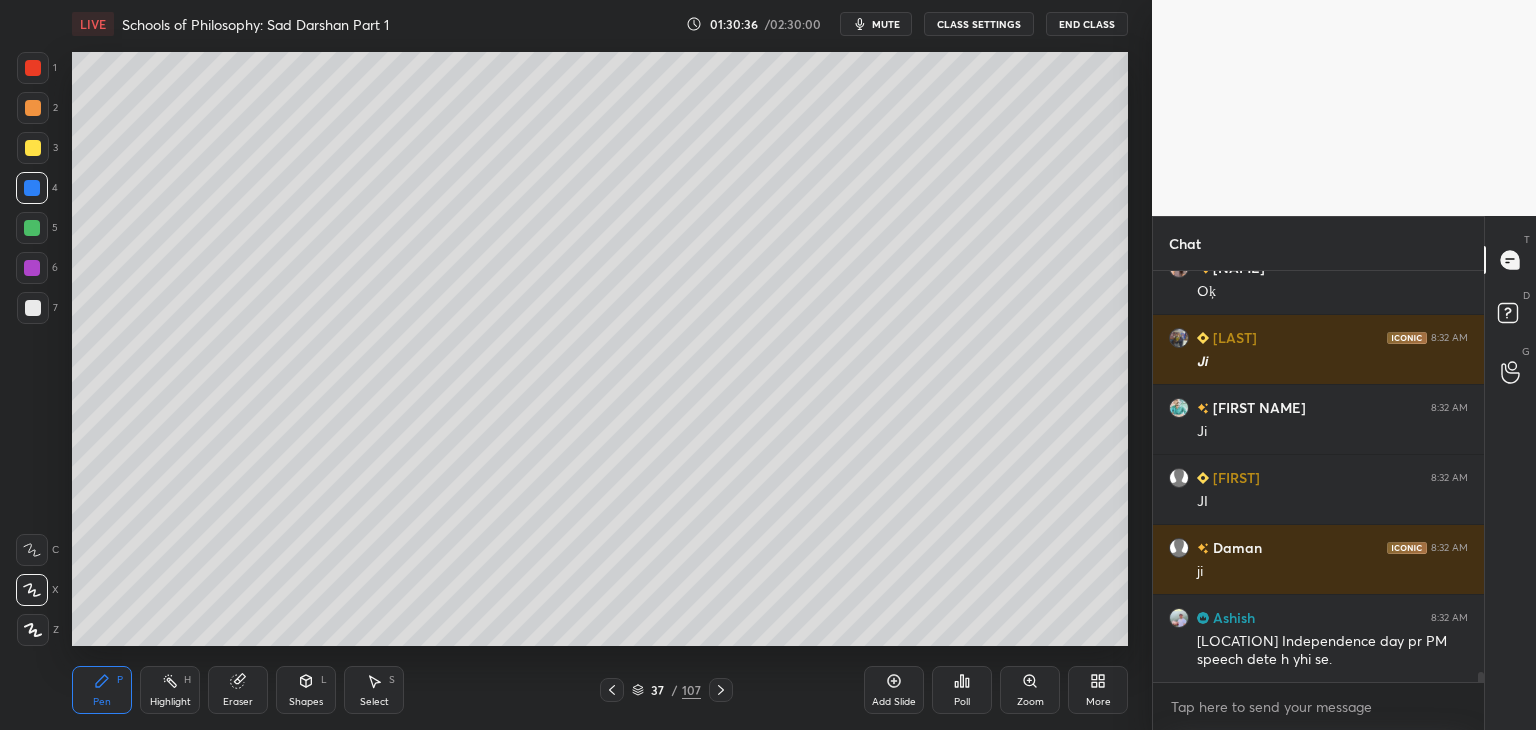 scroll, scrollTop: 15850, scrollLeft: 0, axis: vertical 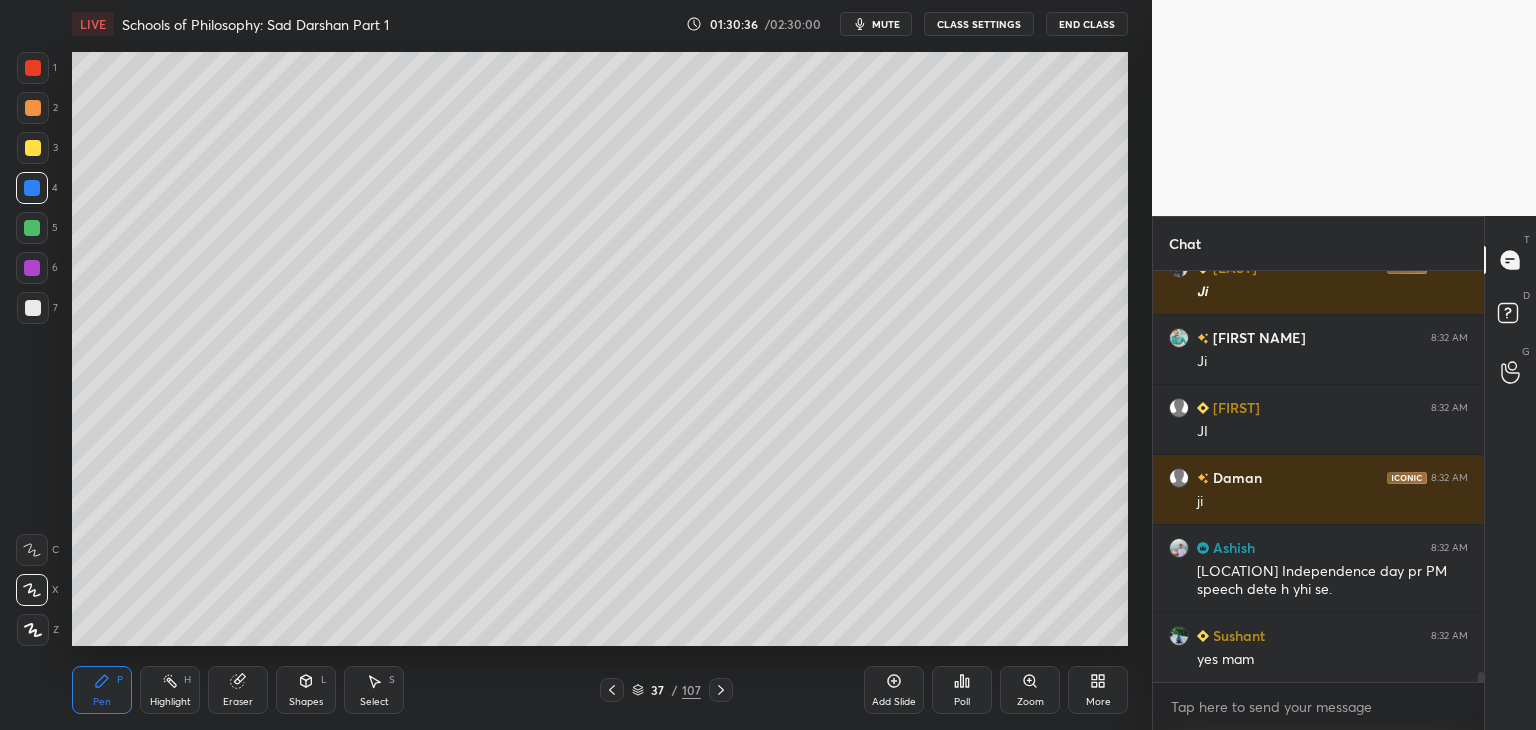 click at bounding box center [33, 148] 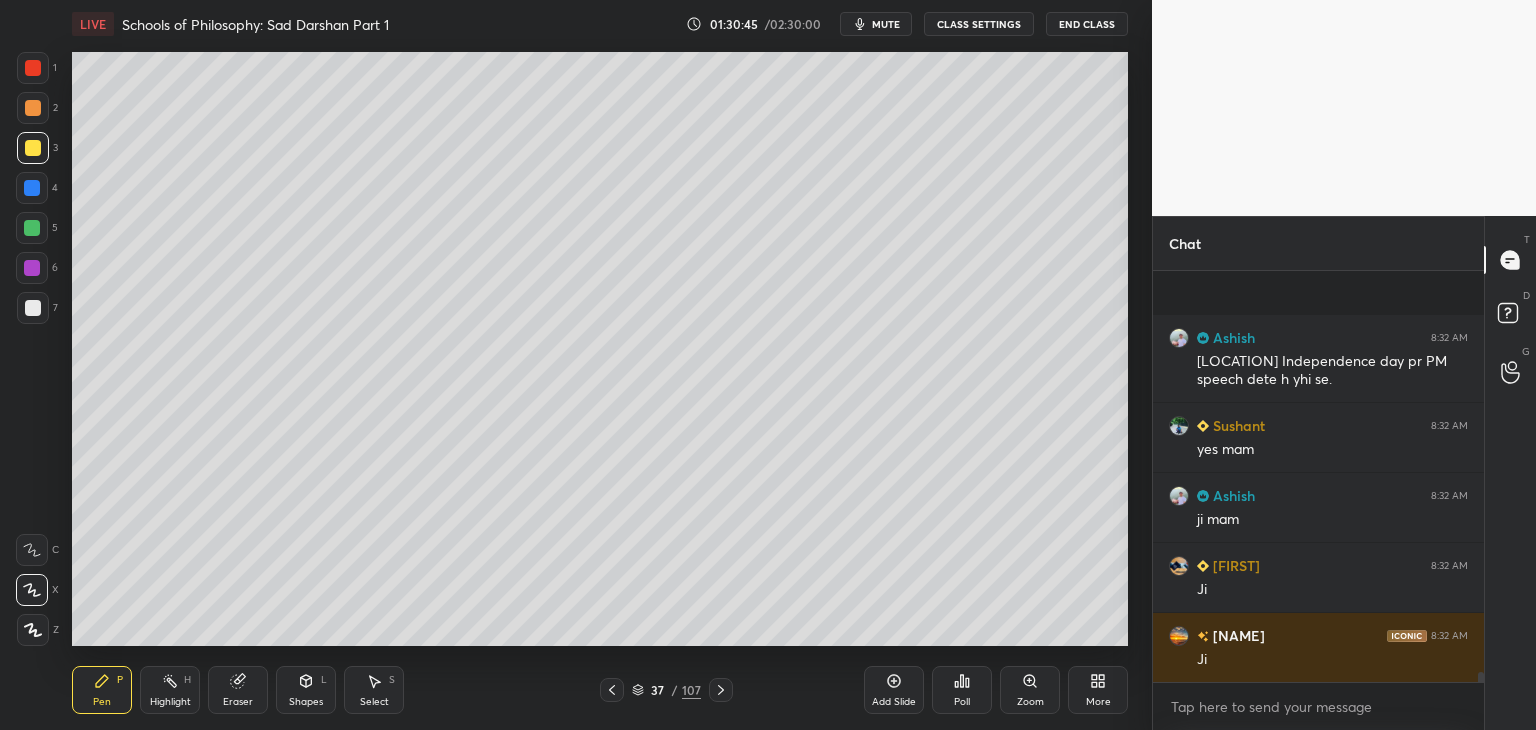 scroll, scrollTop: 16200, scrollLeft: 0, axis: vertical 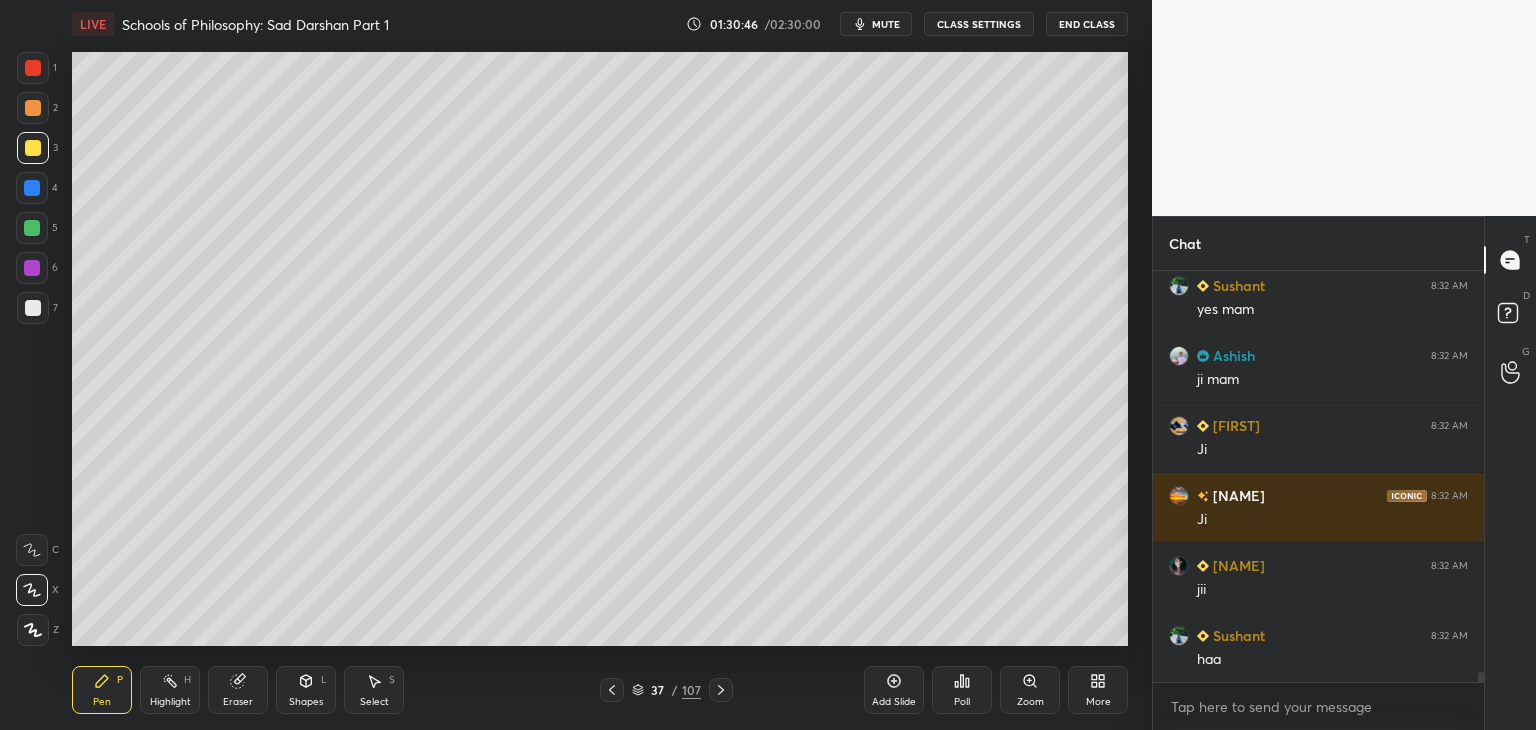 click at bounding box center (32, 268) 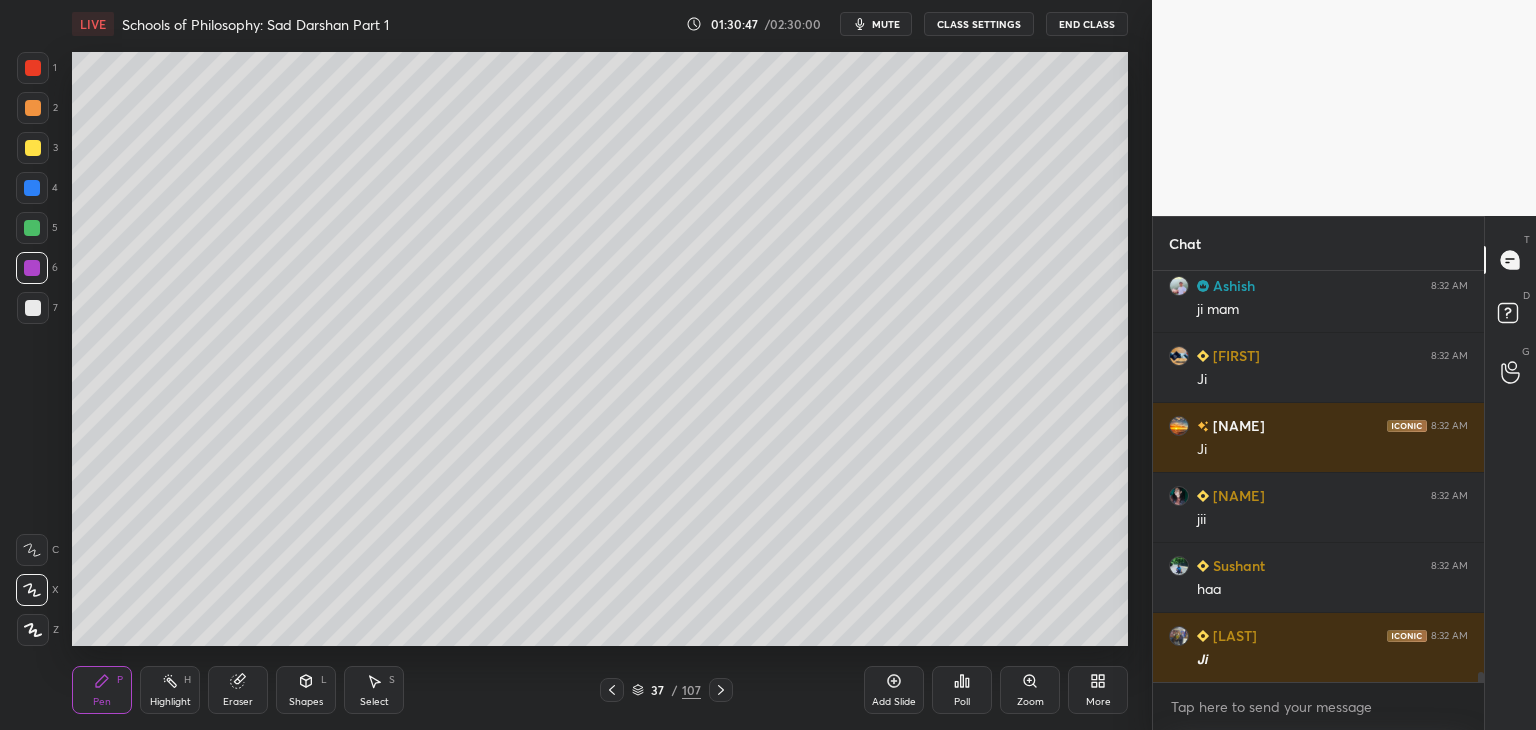 scroll, scrollTop: 16340, scrollLeft: 0, axis: vertical 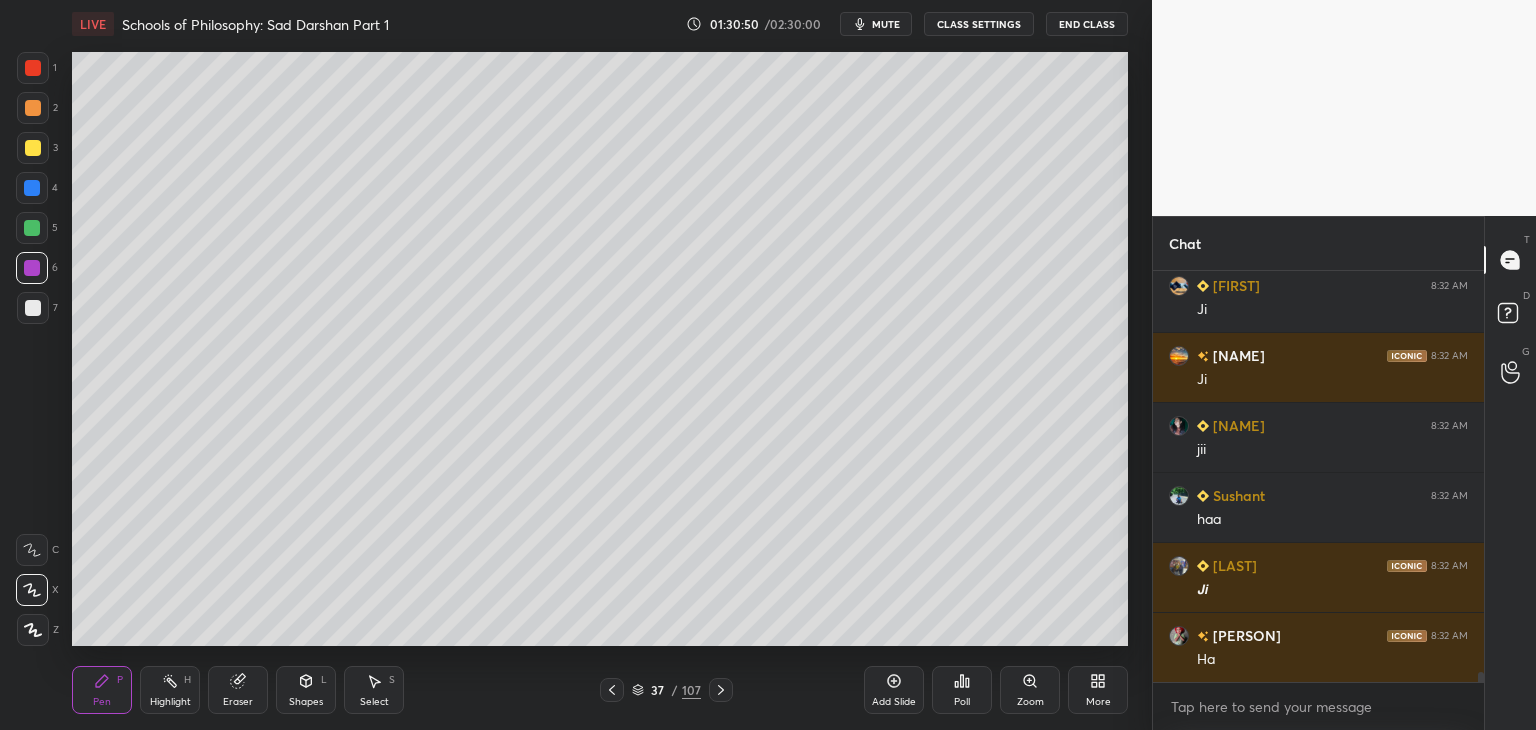 click at bounding box center [32, 268] 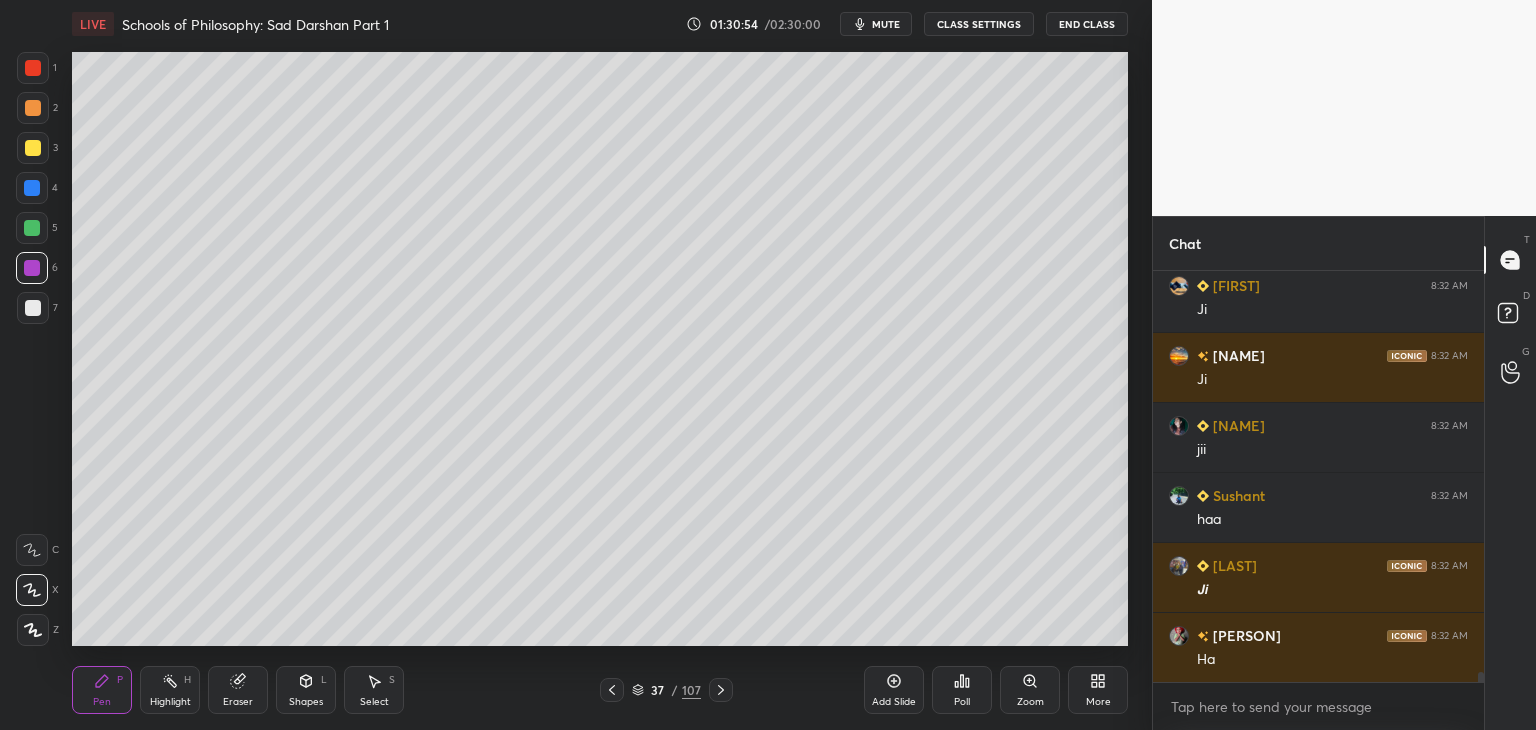 scroll, scrollTop: 16428, scrollLeft: 0, axis: vertical 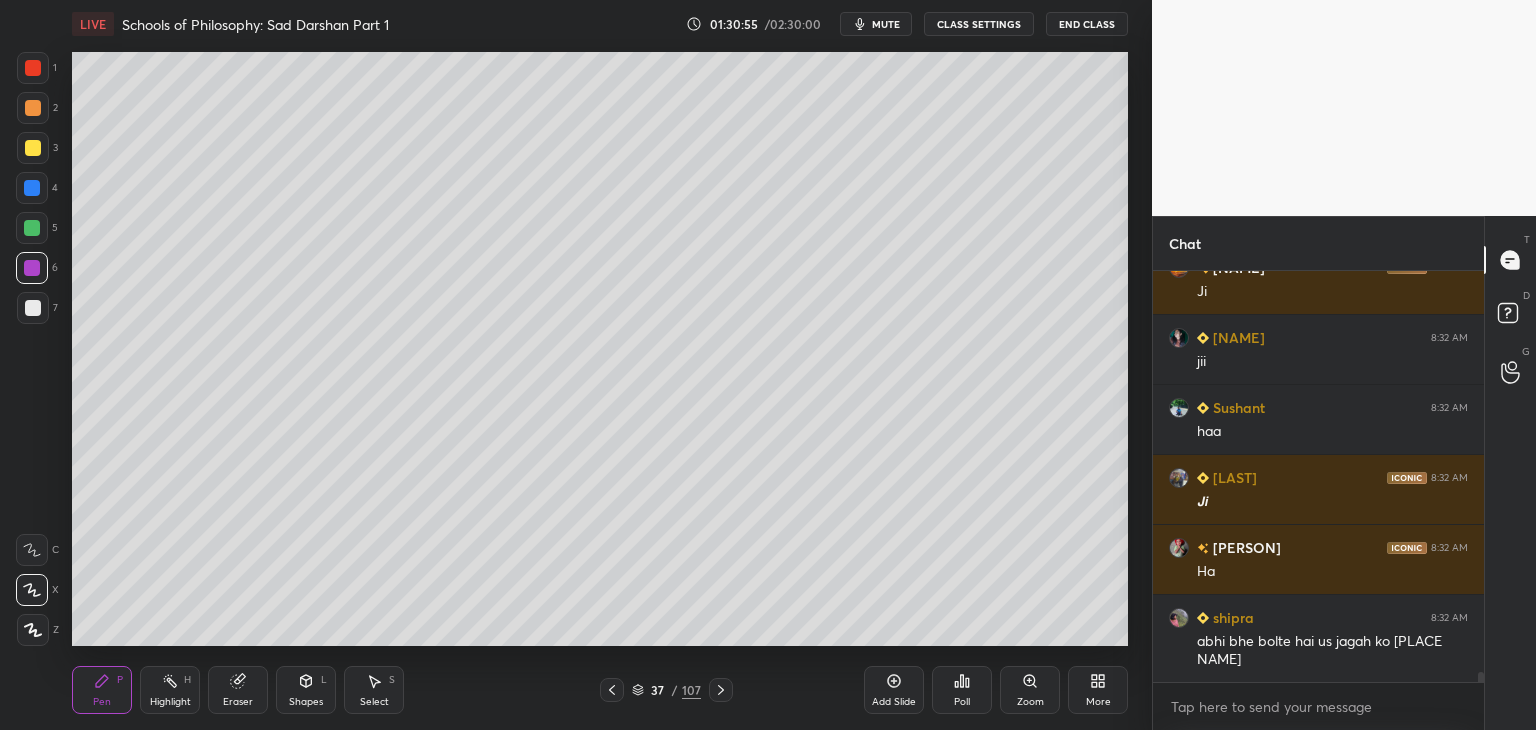 click on "mute" at bounding box center (876, 24) 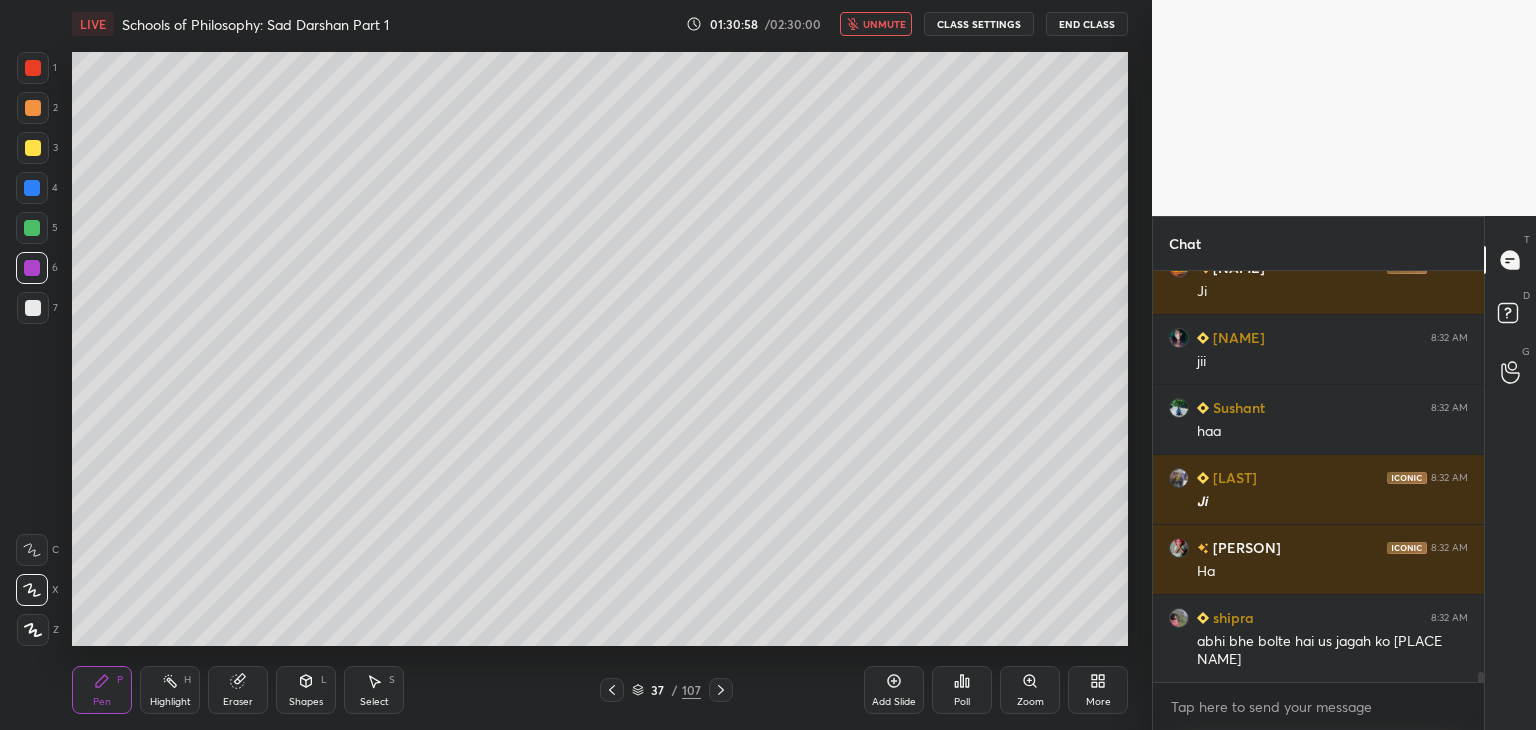 scroll, scrollTop: 16498, scrollLeft: 0, axis: vertical 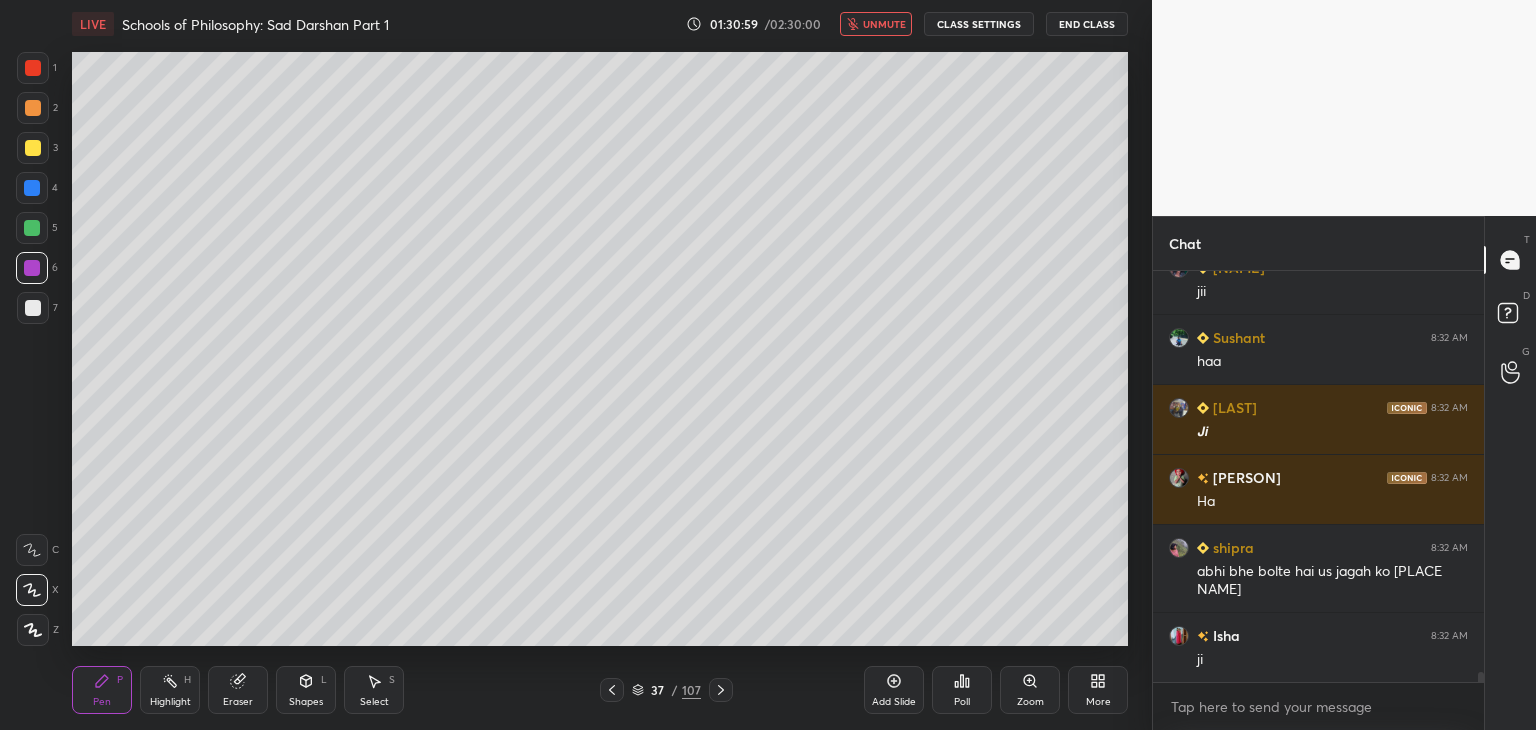 click on "unmute" at bounding box center (876, 24) 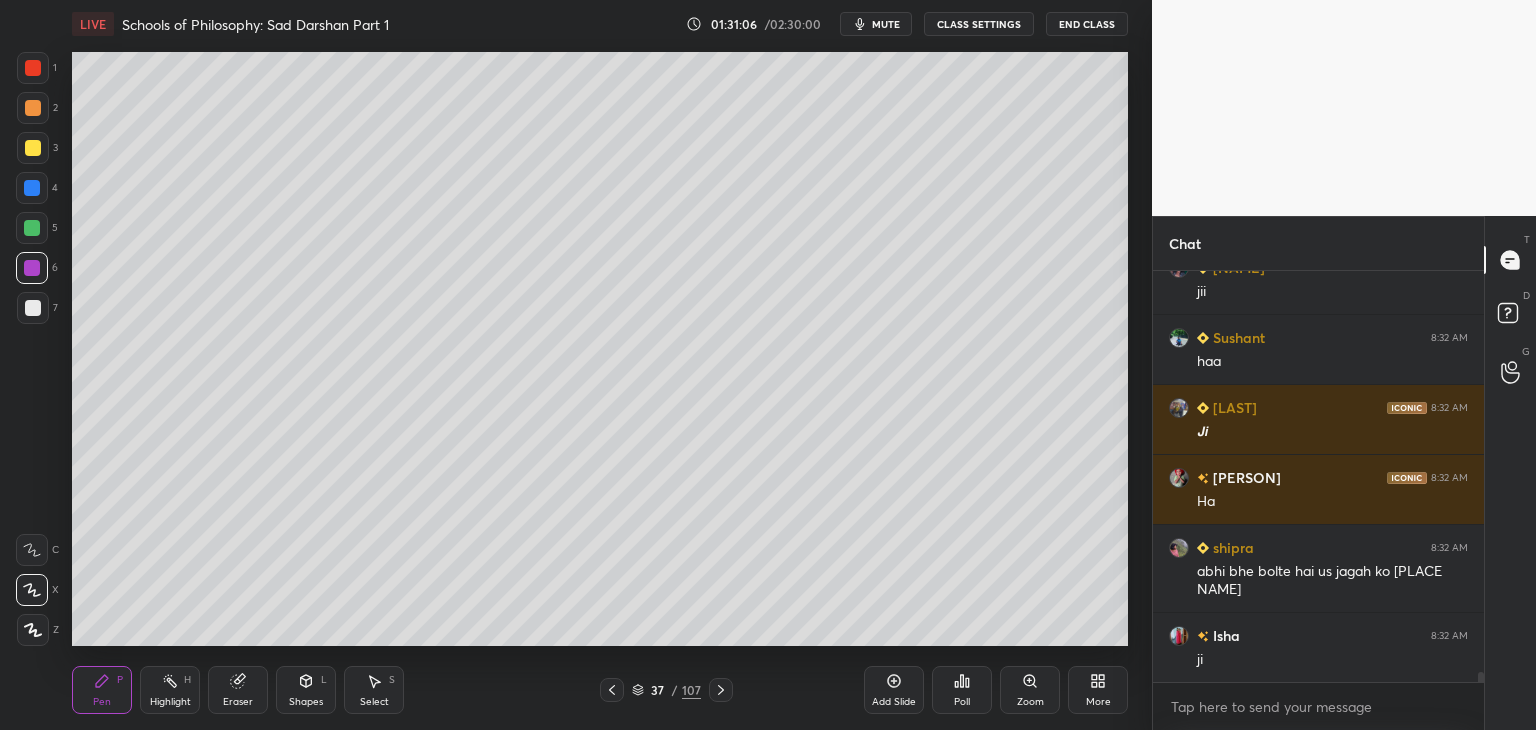 drag, startPoint x: 33, startPoint y: 257, endPoint x: 30, endPoint y: 245, distance: 12.369317 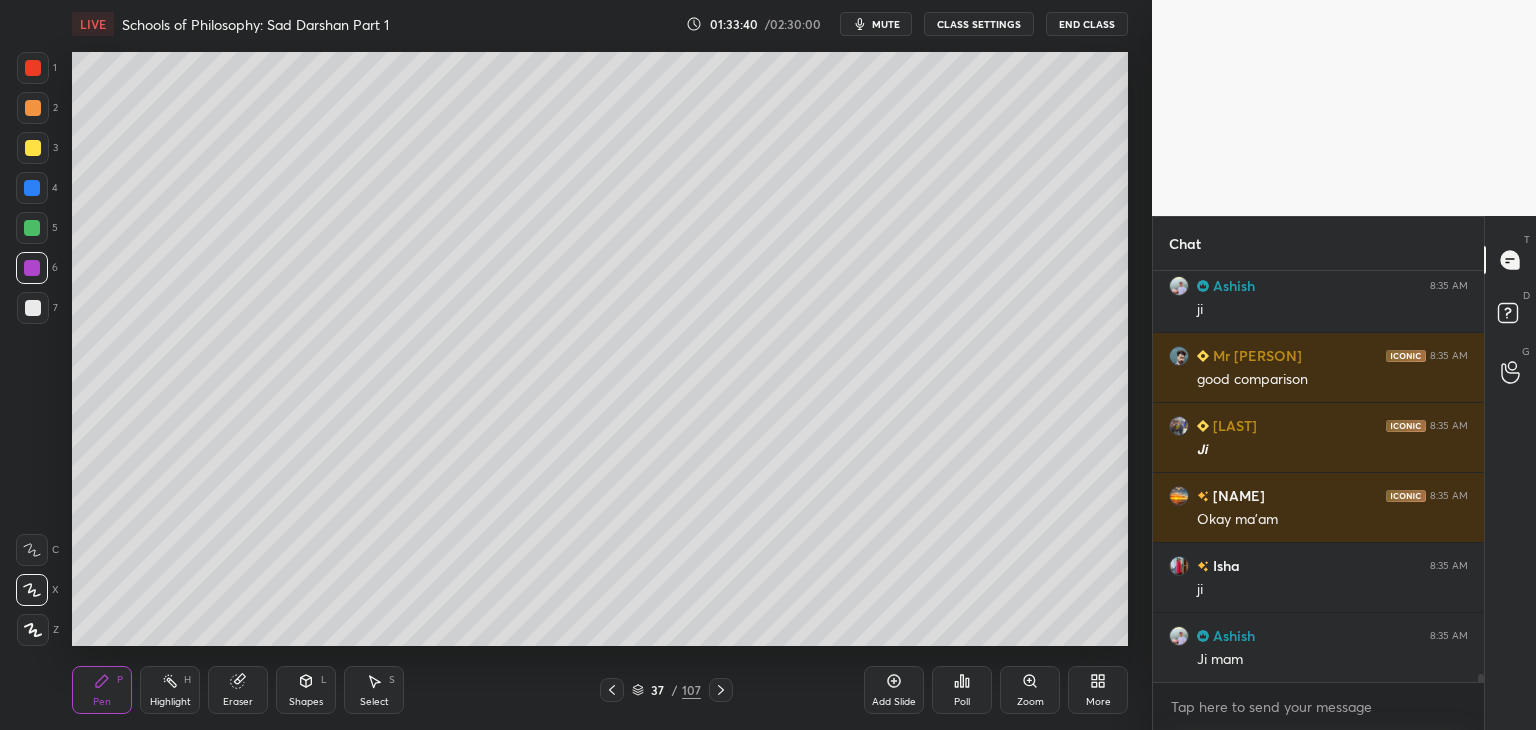 scroll, scrollTop: 19876, scrollLeft: 0, axis: vertical 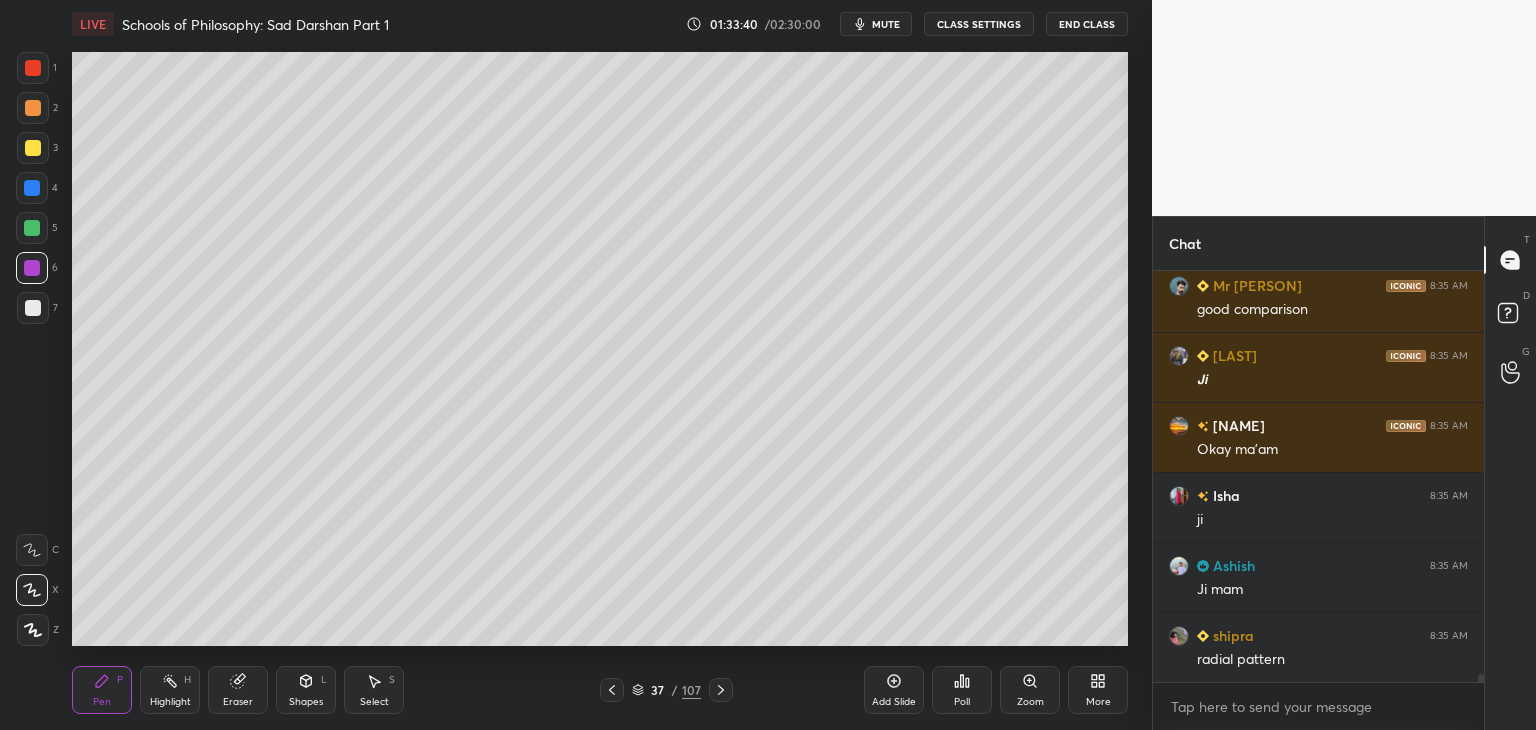 click at bounding box center [33, 308] 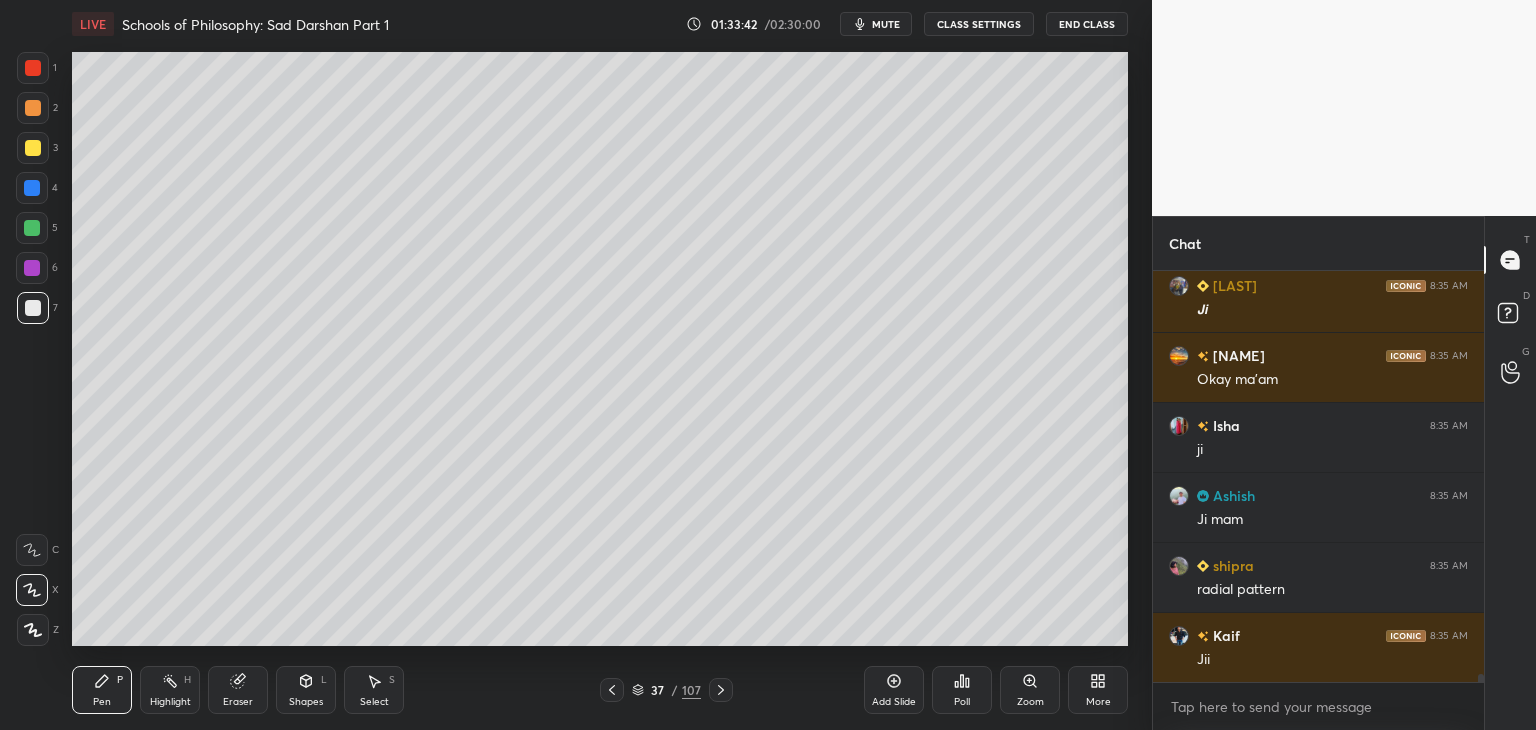 scroll, scrollTop: 20016, scrollLeft: 0, axis: vertical 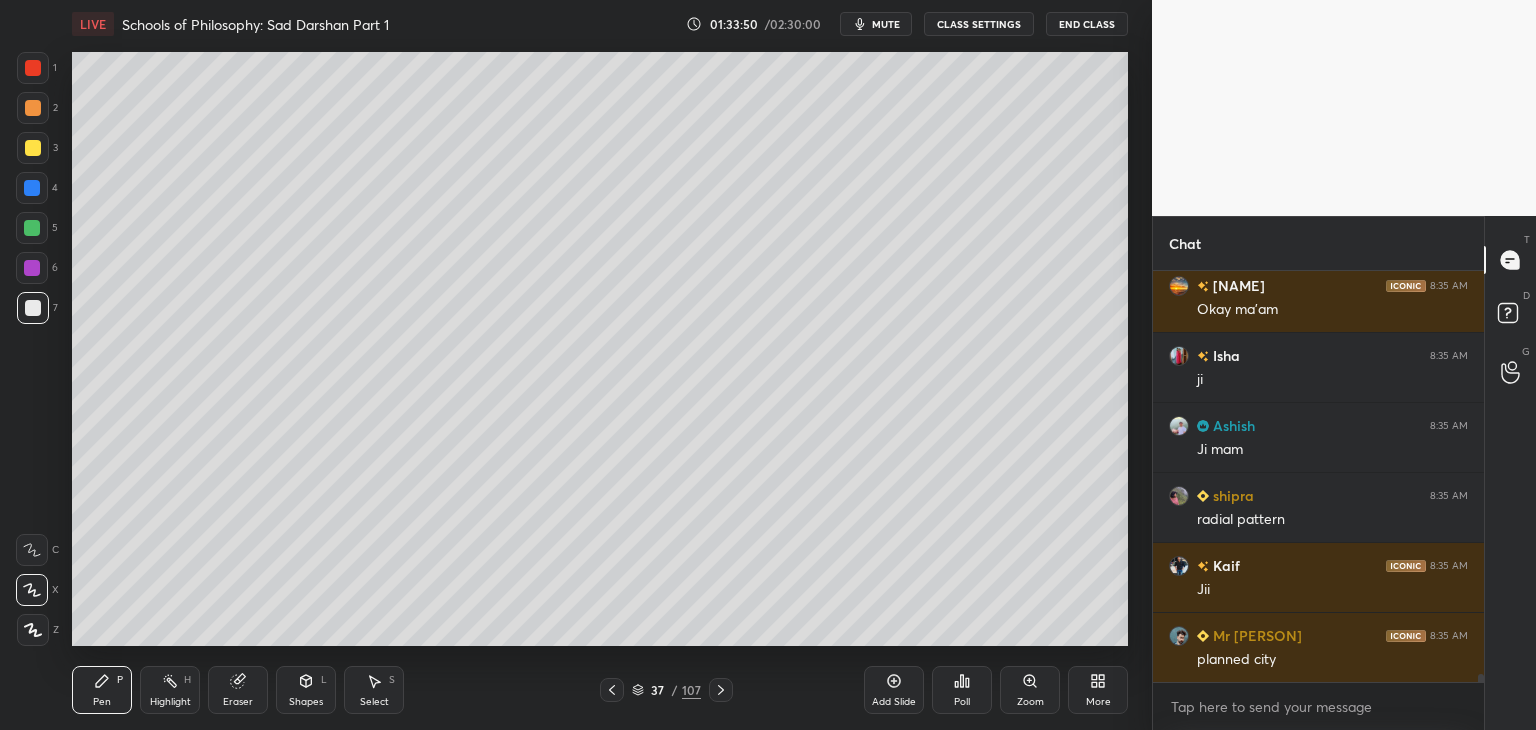 click on "mute" at bounding box center (886, 24) 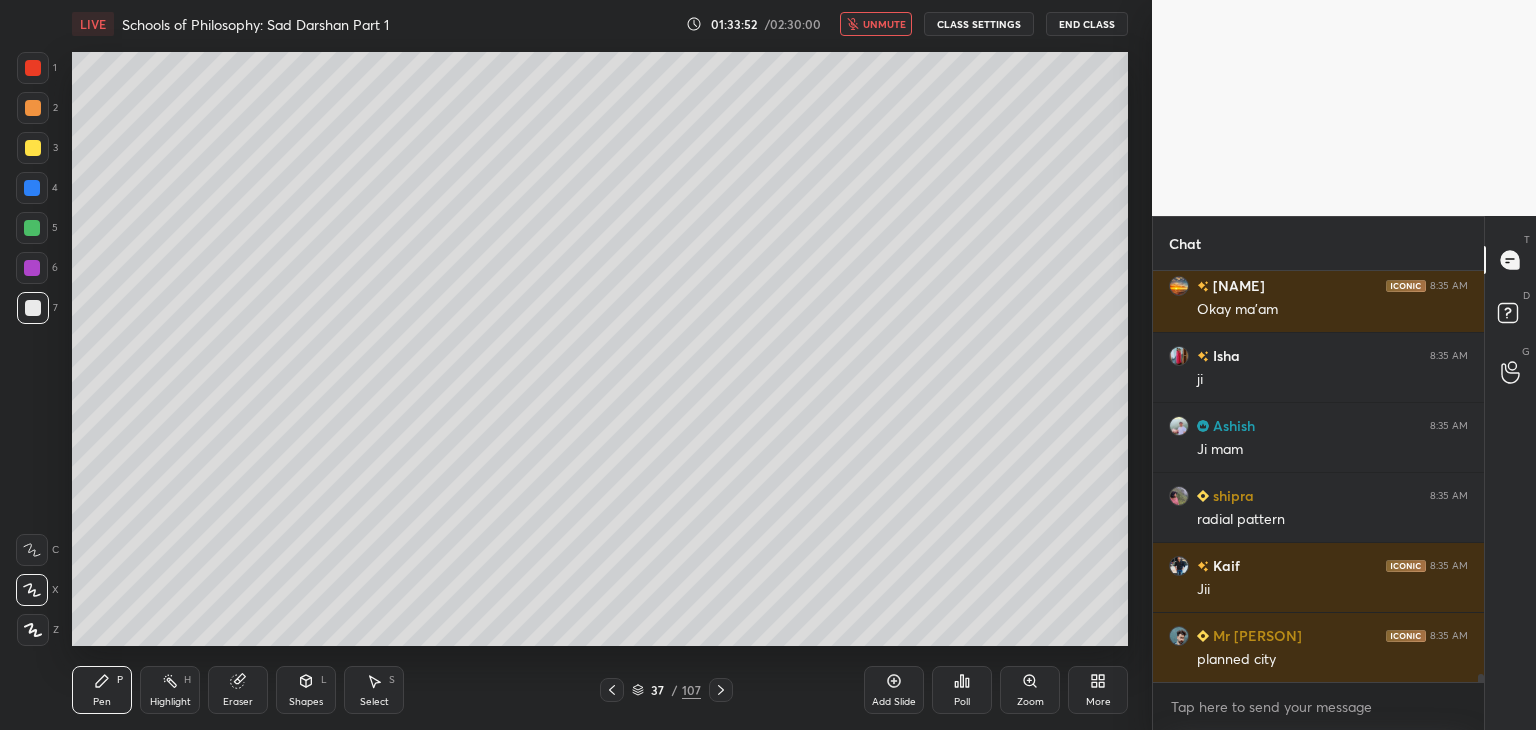 scroll, scrollTop: 20086, scrollLeft: 0, axis: vertical 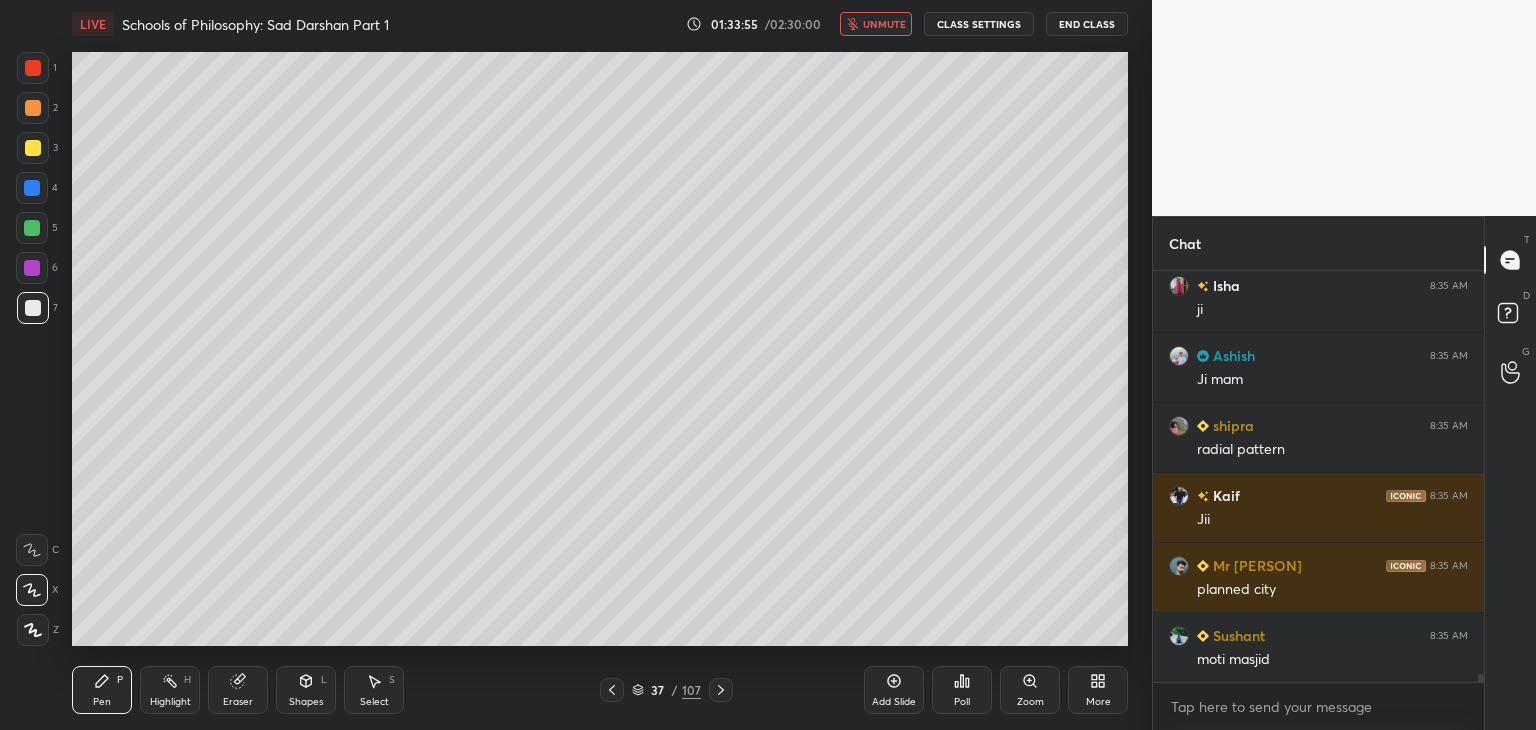 click on "unmute" at bounding box center (884, 24) 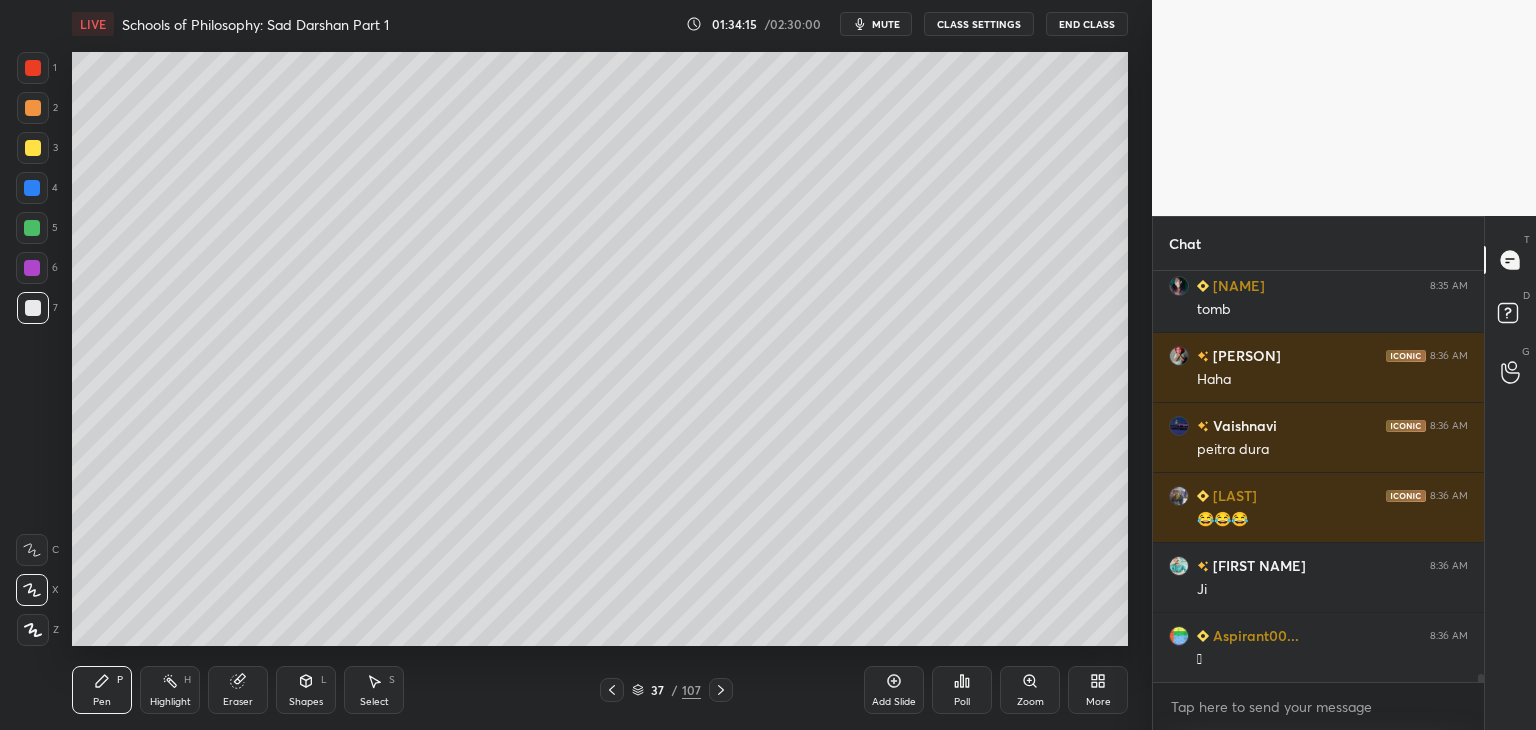 scroll, scrollTop: 21066, scrollLeft: 0, axis: vertical 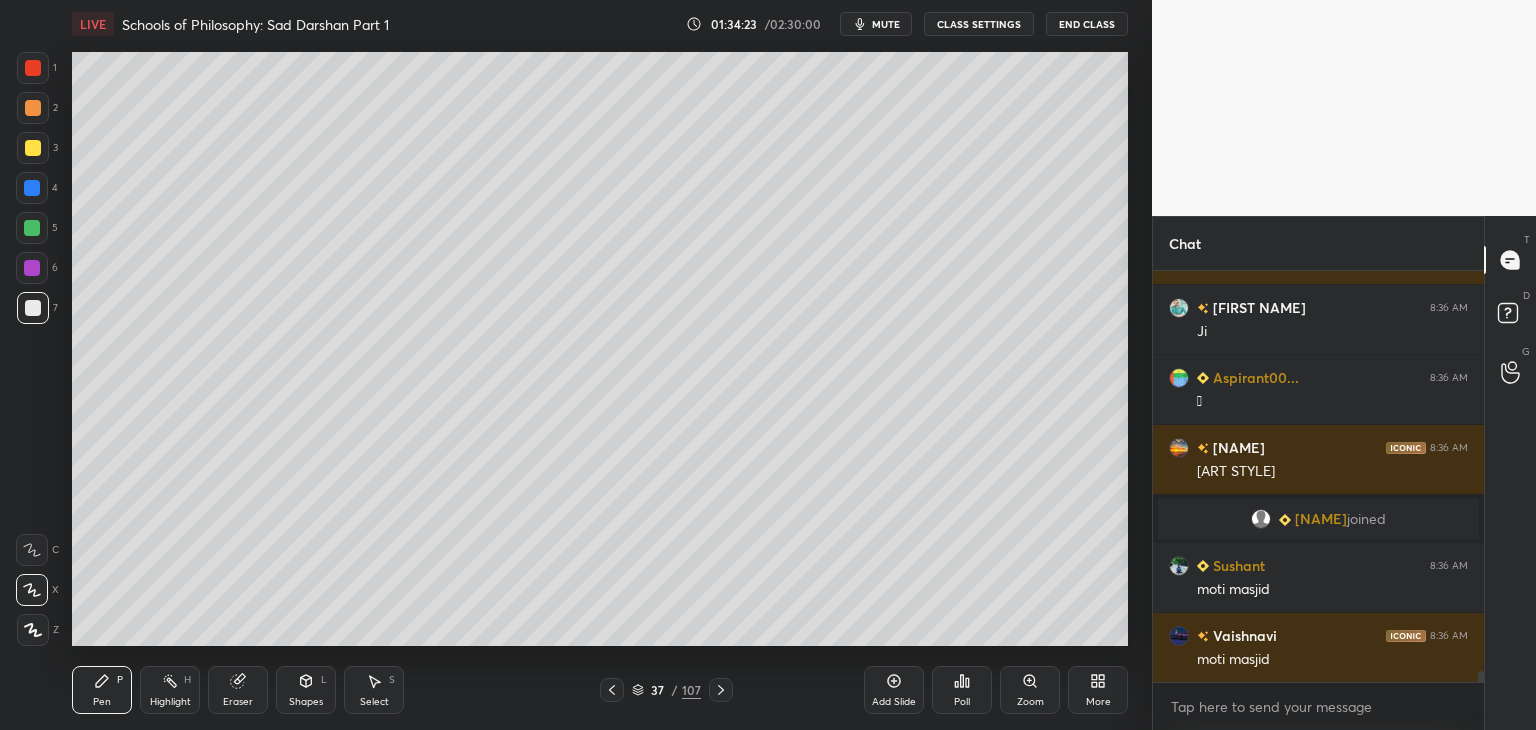 click on "mute" at bounding box center (886, 24) 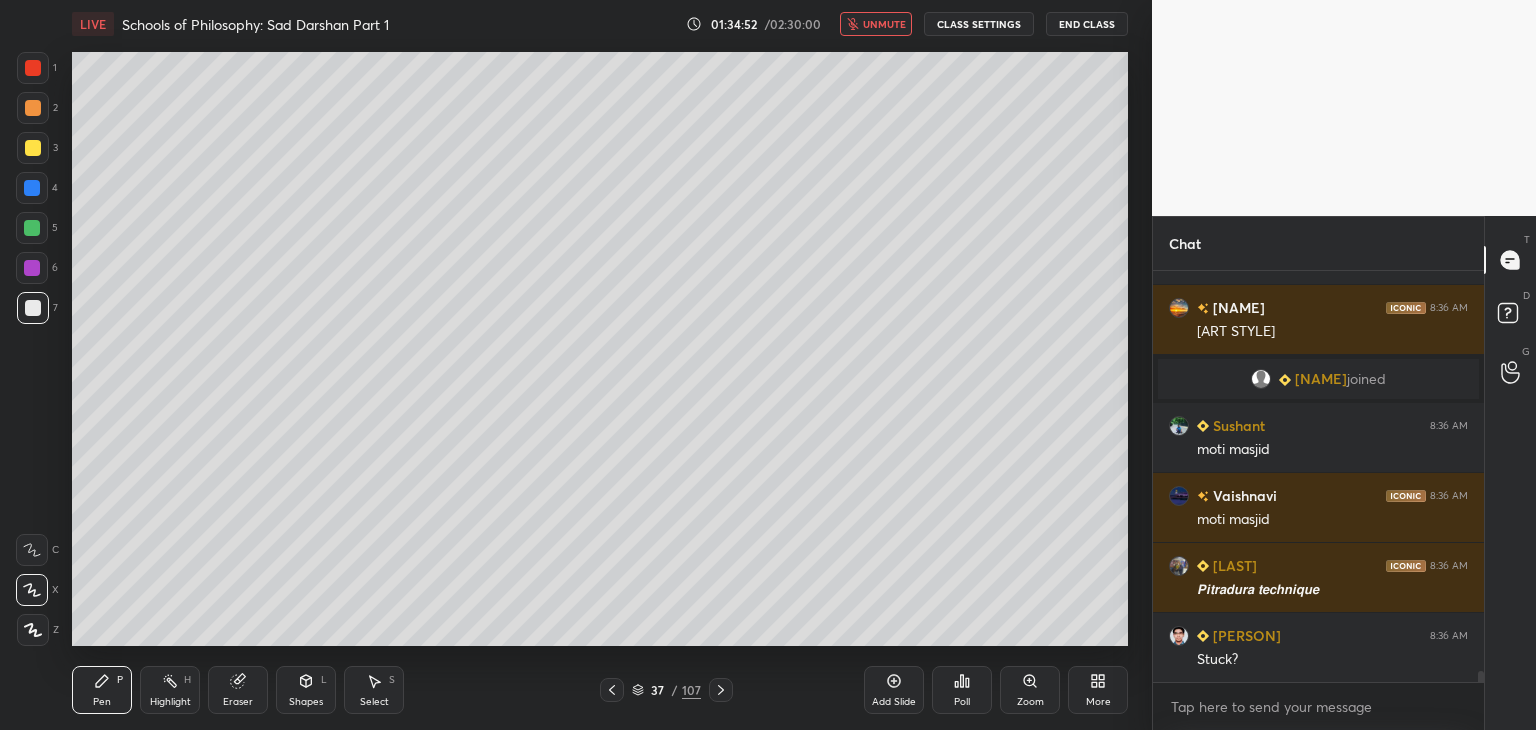 scroll, scrollTop: 15646, scrollLeft: 0, axis: vertical 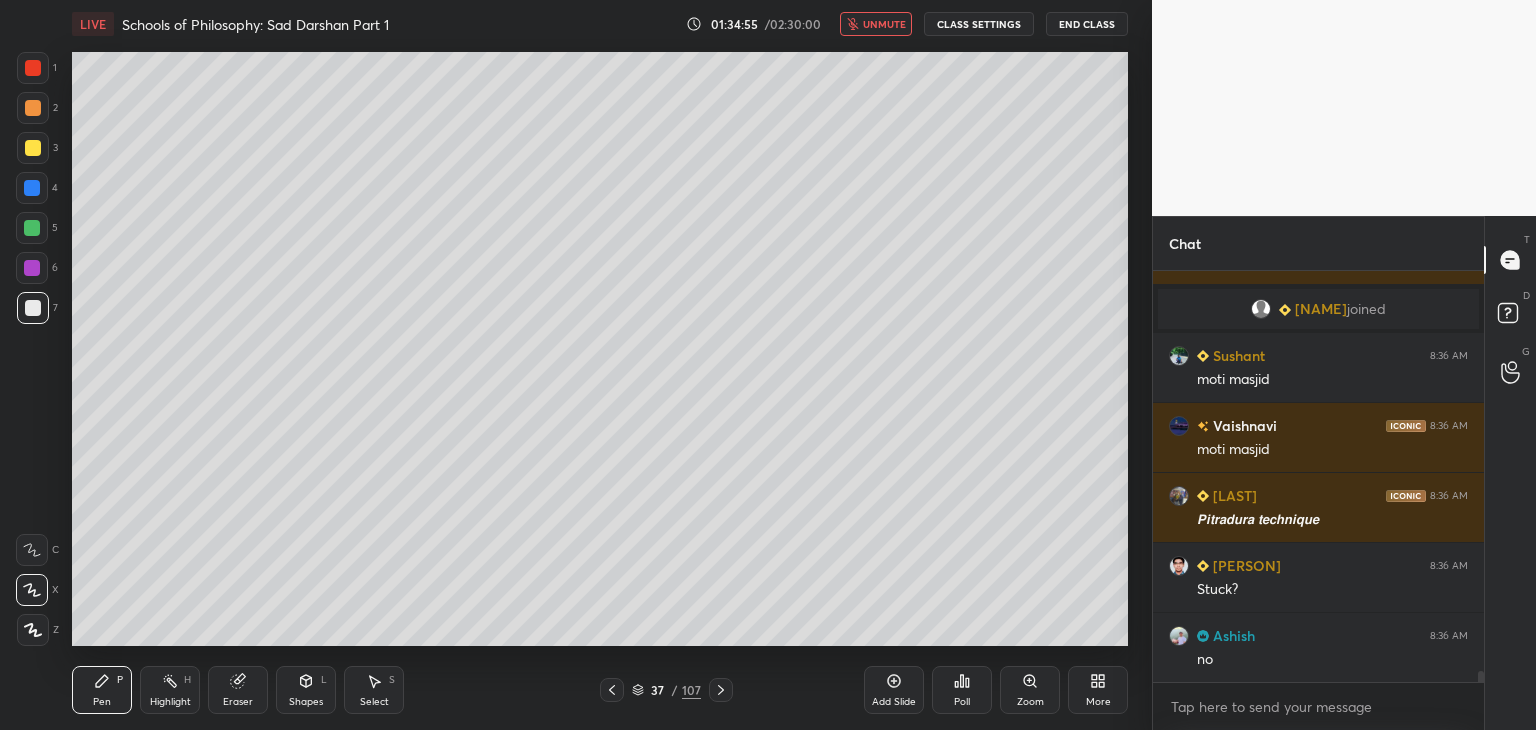 click 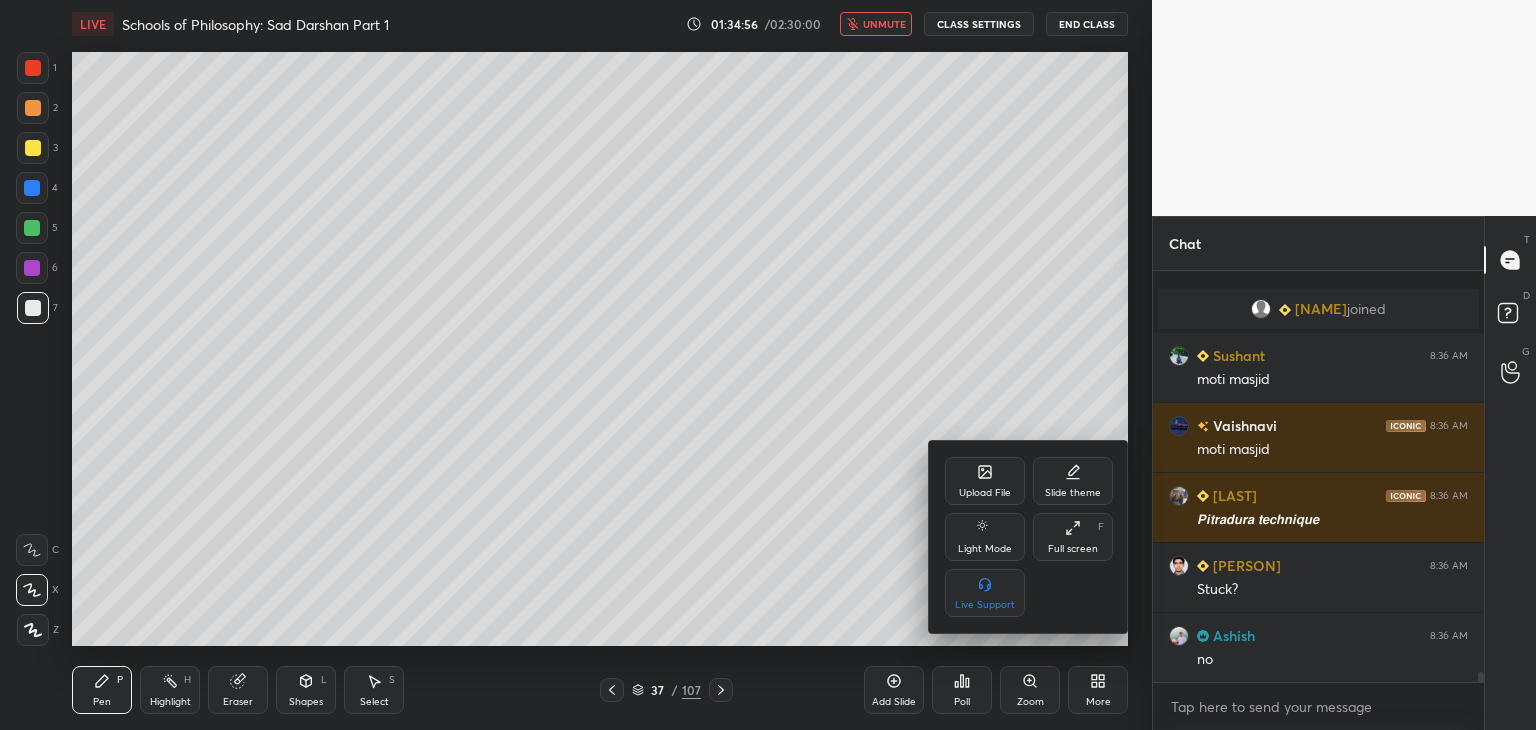 scroll, scrollTop: 15734, scrollLeft: 0, axis: vertical 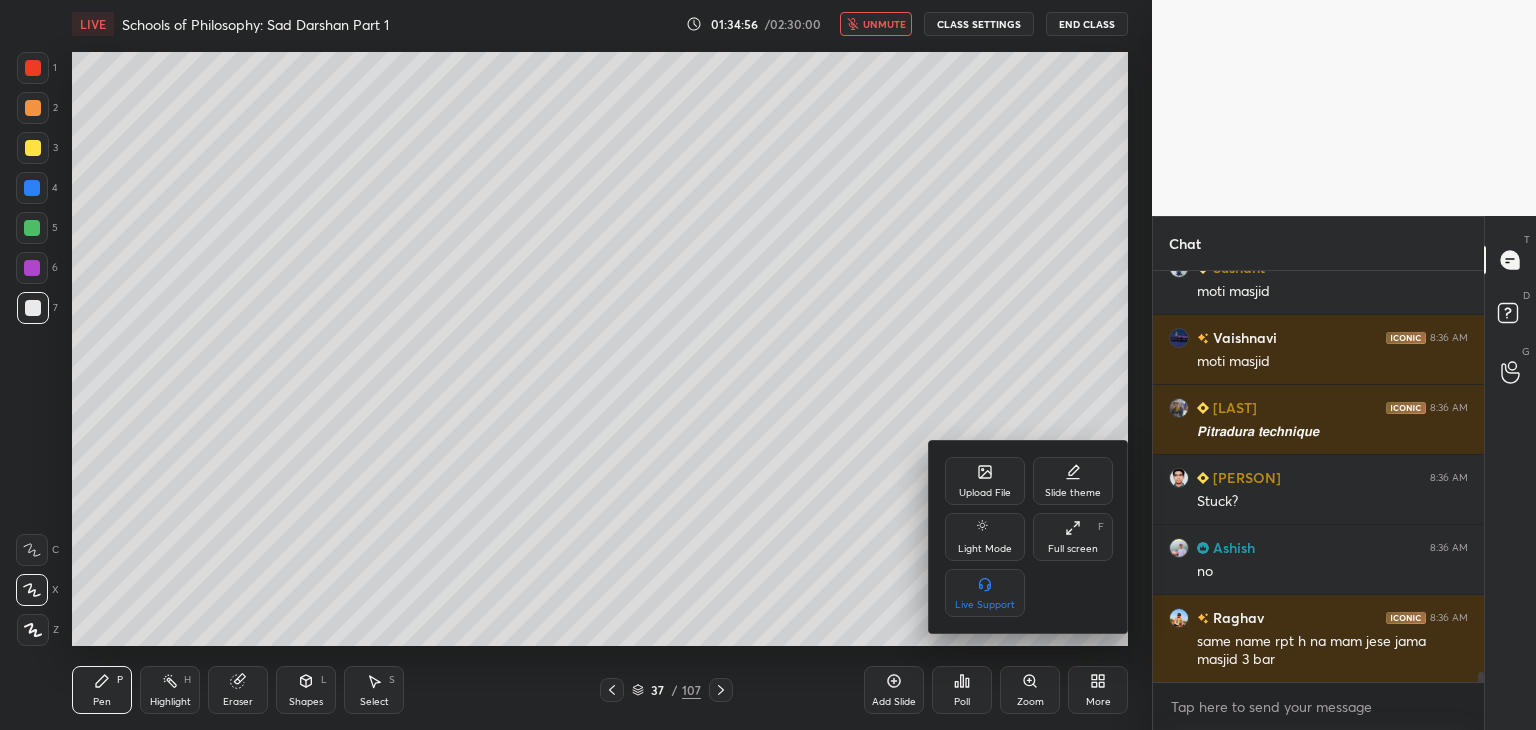 click 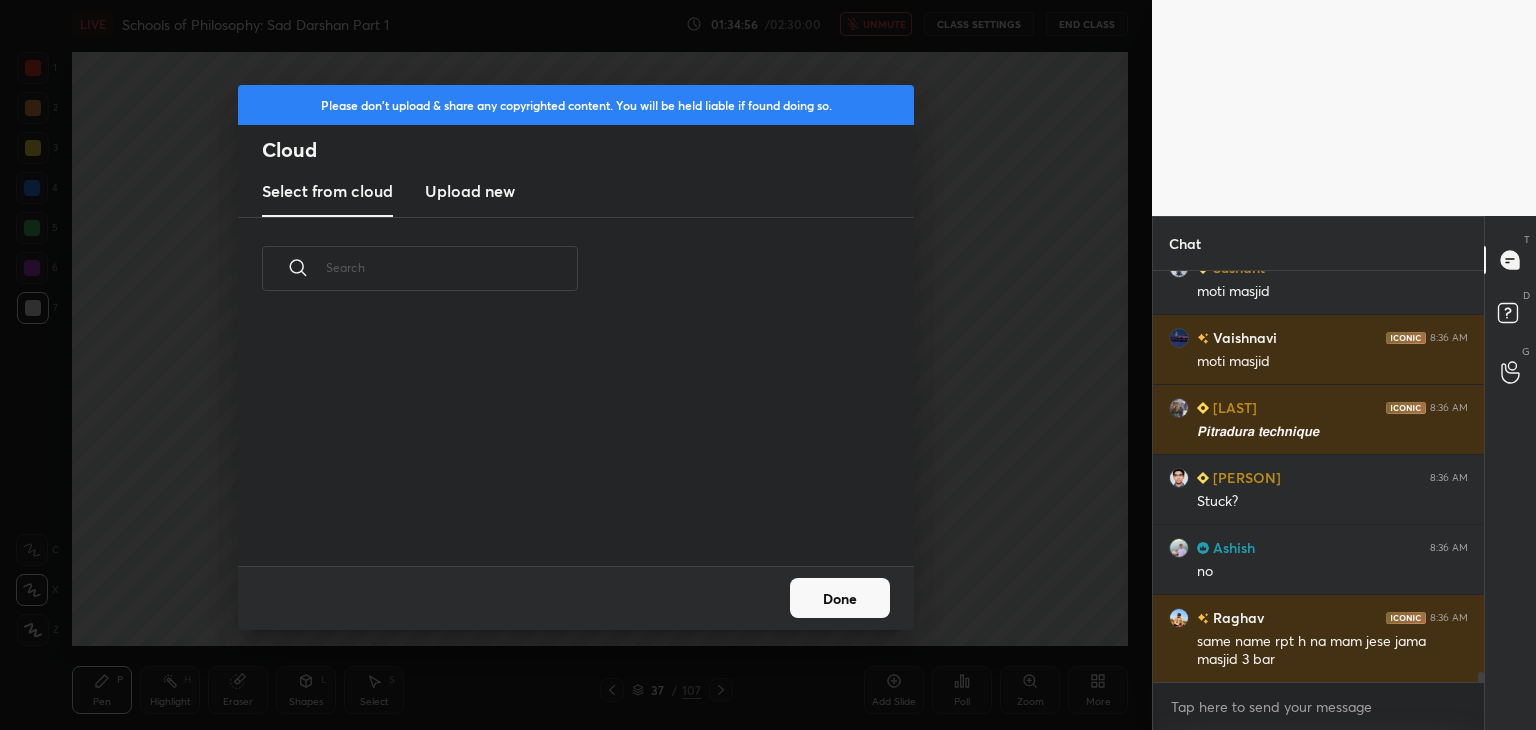 scroll, scrollTop: 5, scrollLeft: 10, axis: both 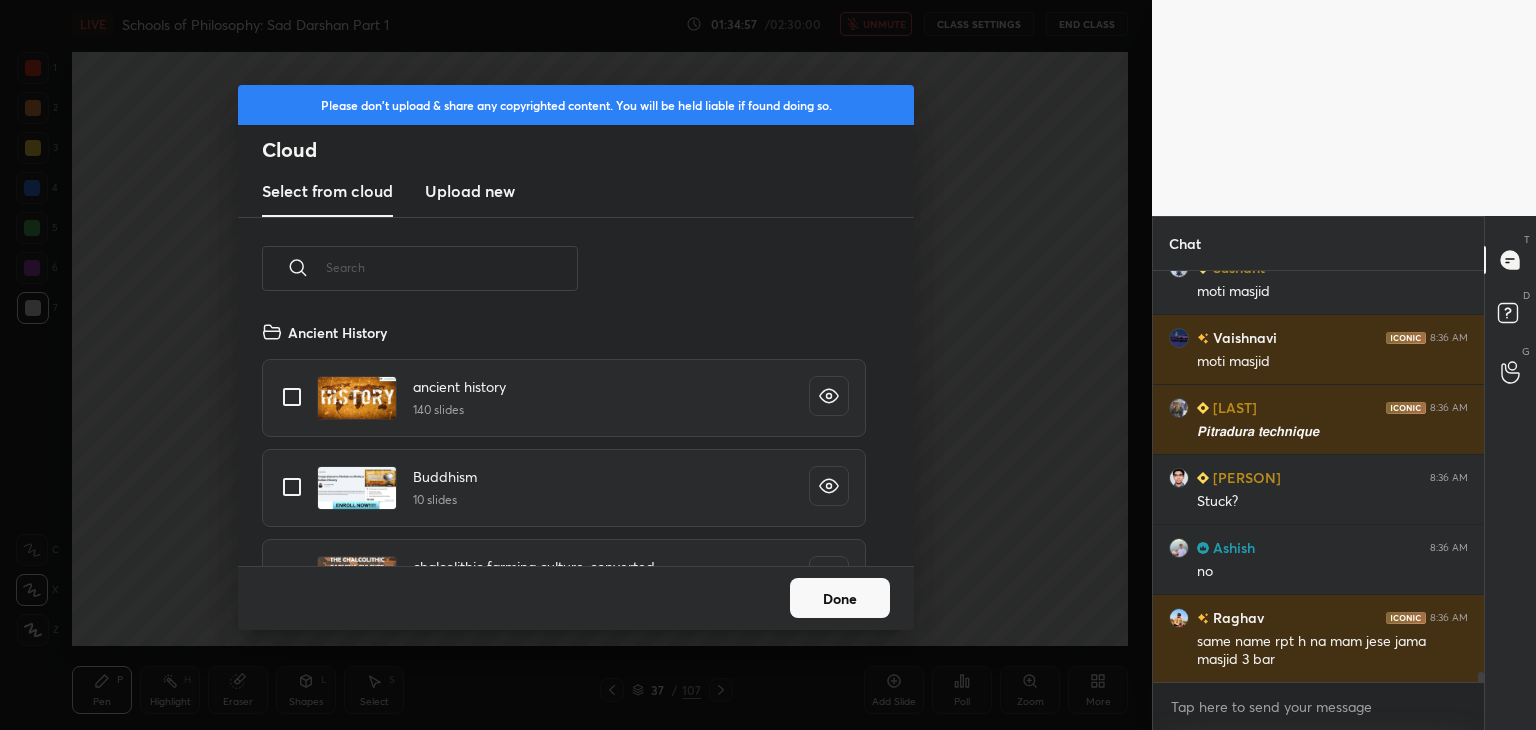 click on "Upload new" at bounding box center [470, 191] 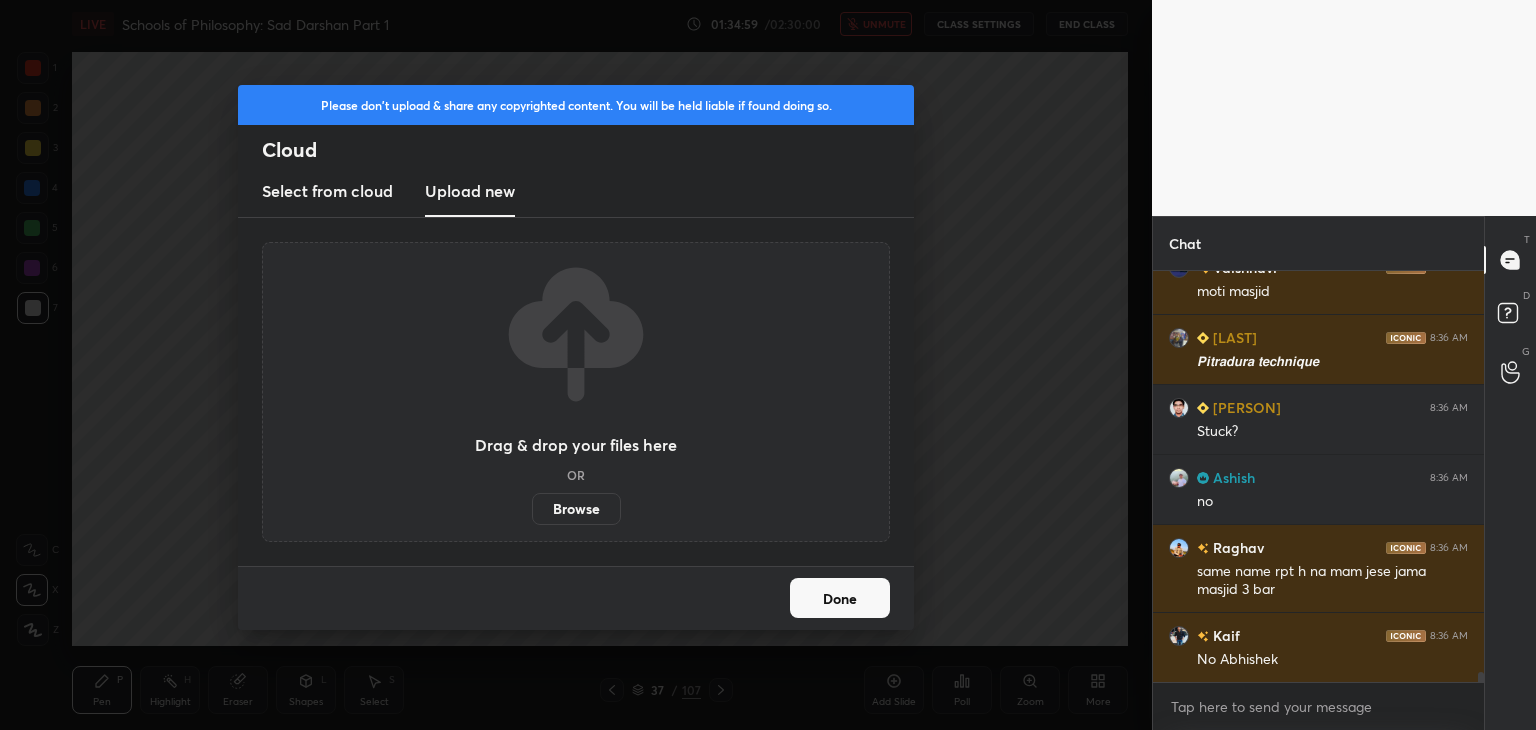 click on "Browse" at bounding box center (576, 509) 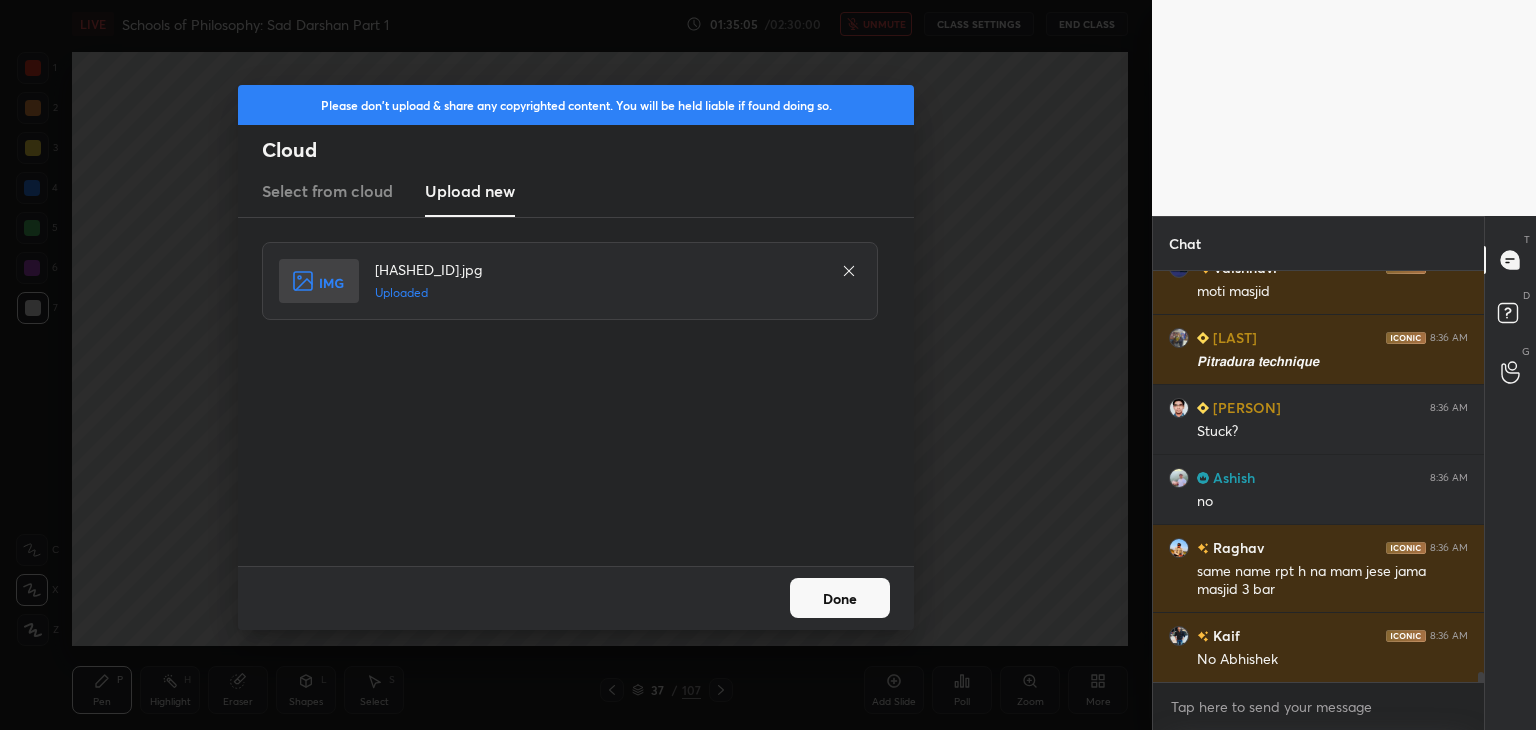 click on "Done" at bounding box center (840, 598) 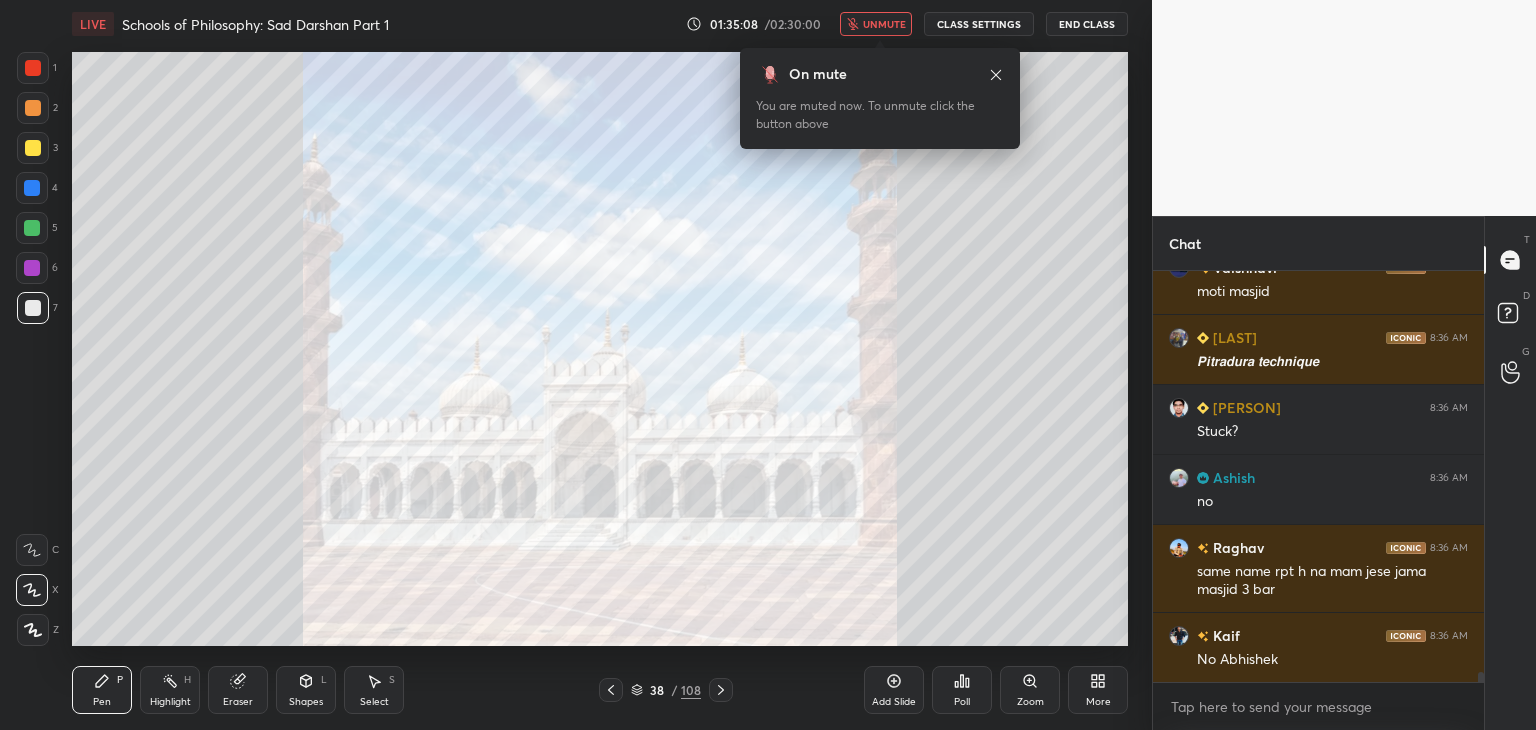 click on "unmute" at bounding box center (876, 24) 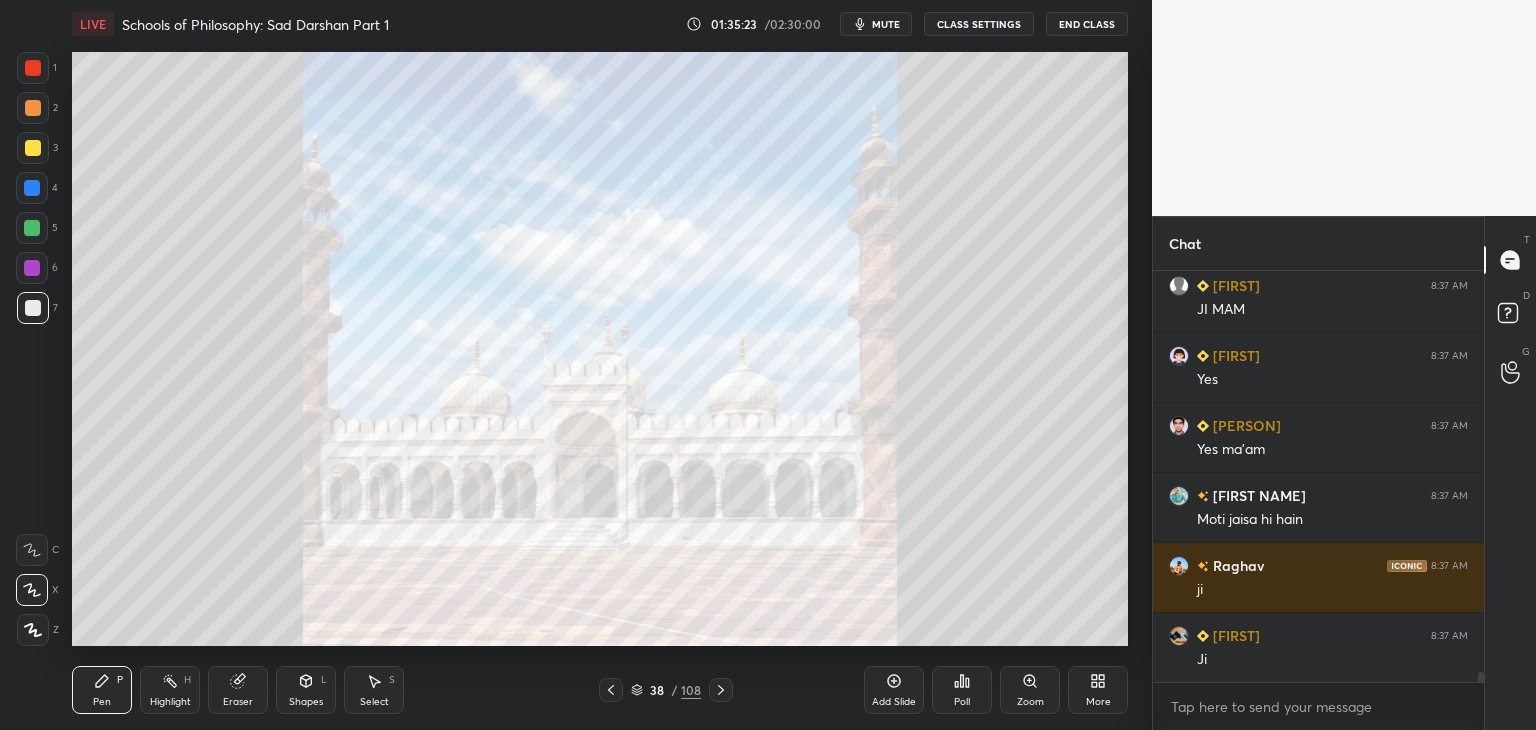 scroll, scrollTop: 16784, scrollLeft: 0, axis: vertical 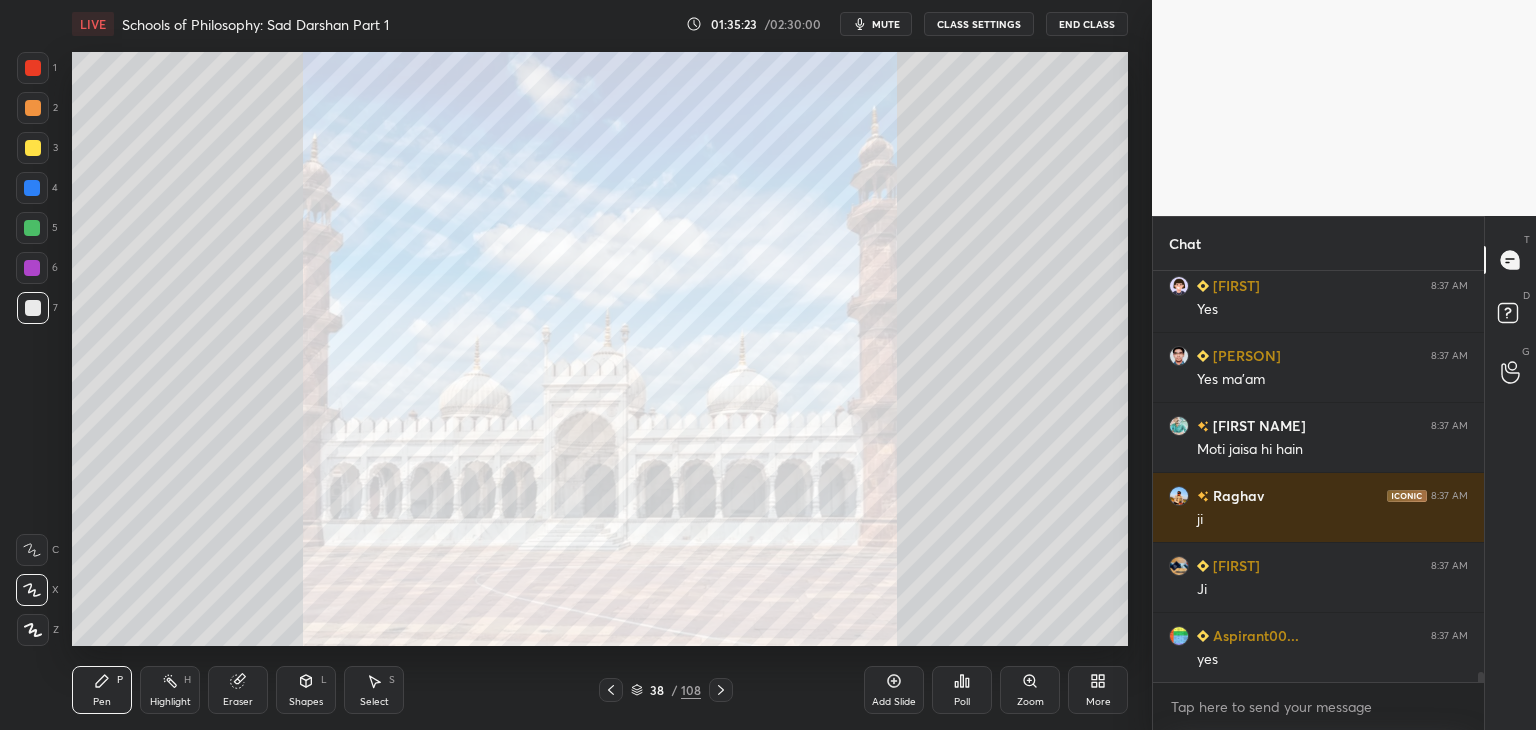 click at bounding box center [33, 148] 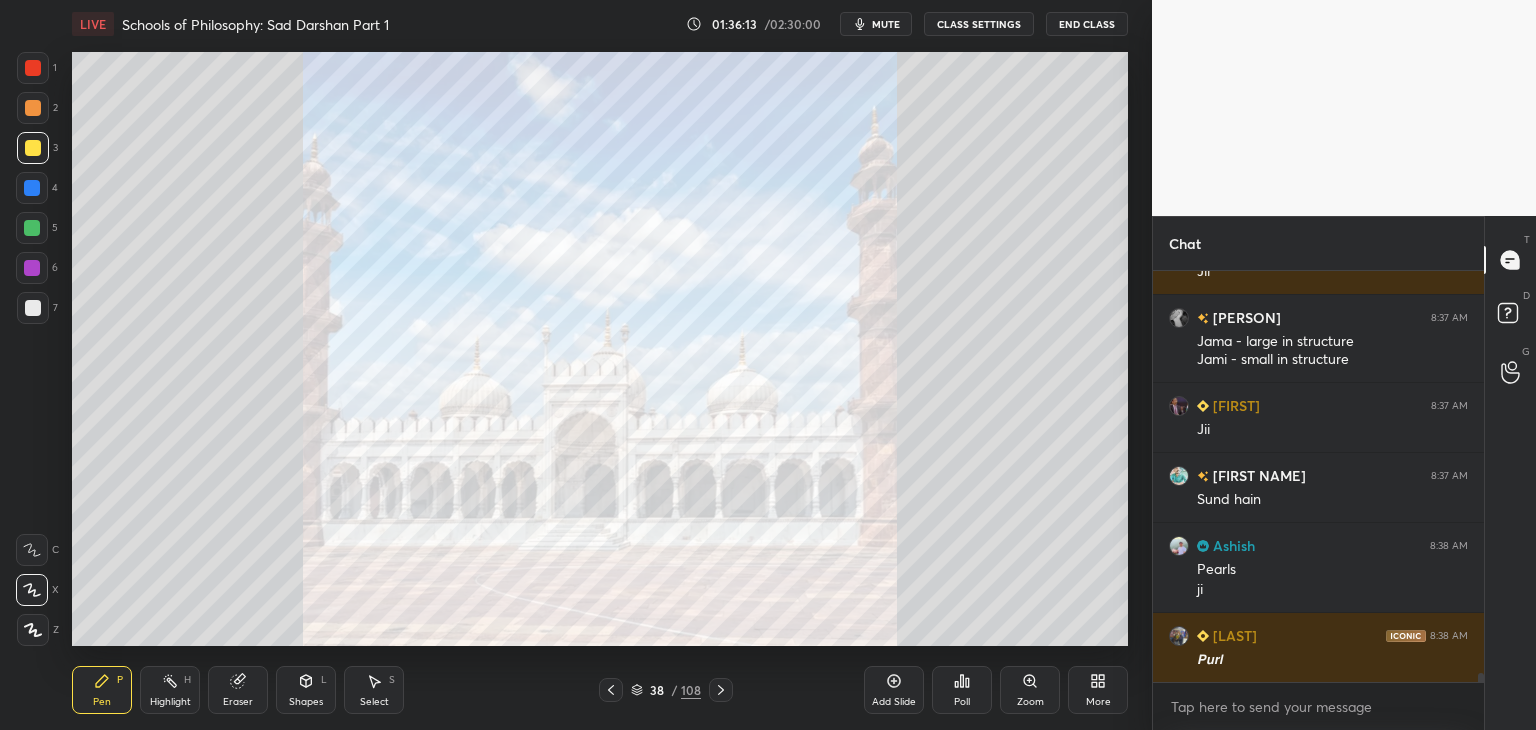scroll, scrollTop: 18222, scrollLeft: 0, axis: vertical 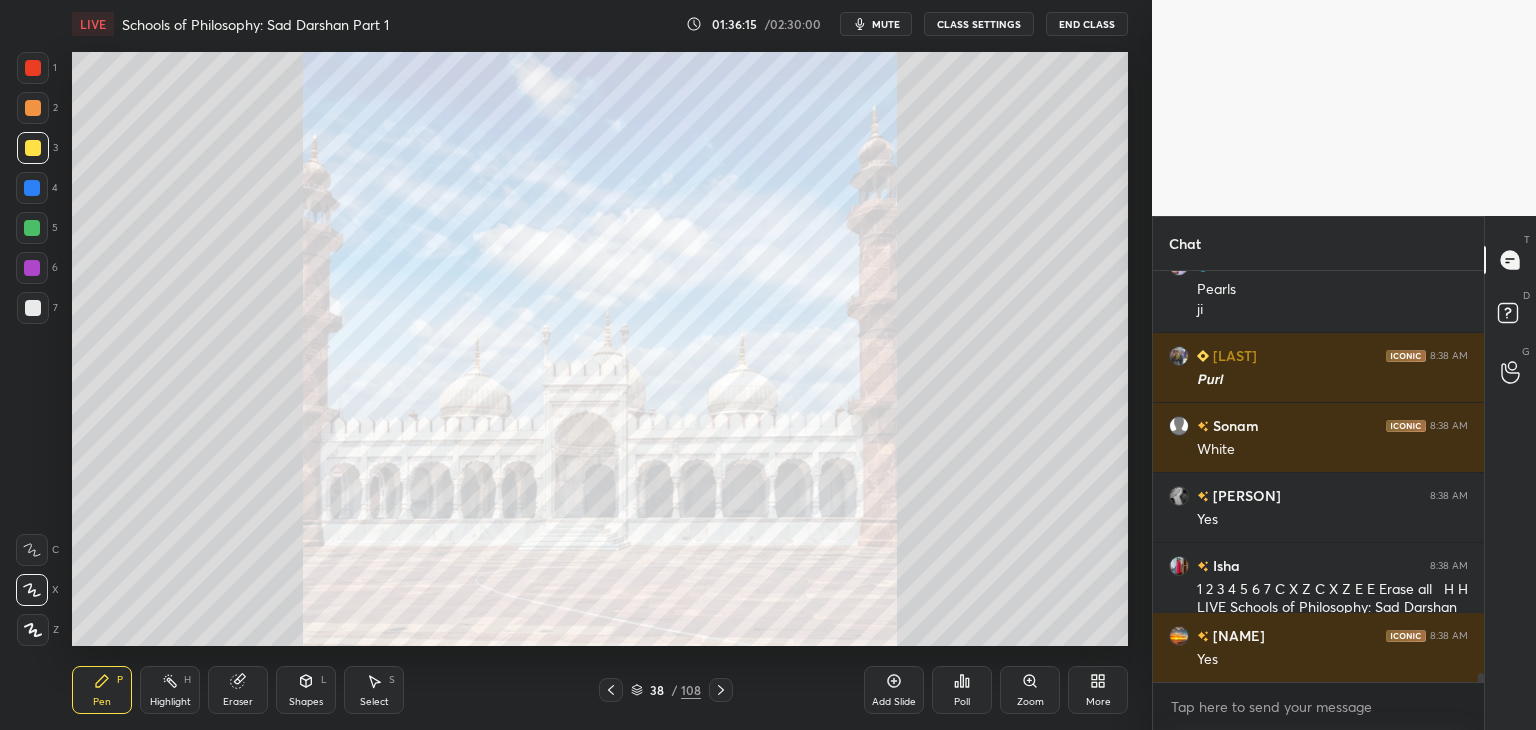 click 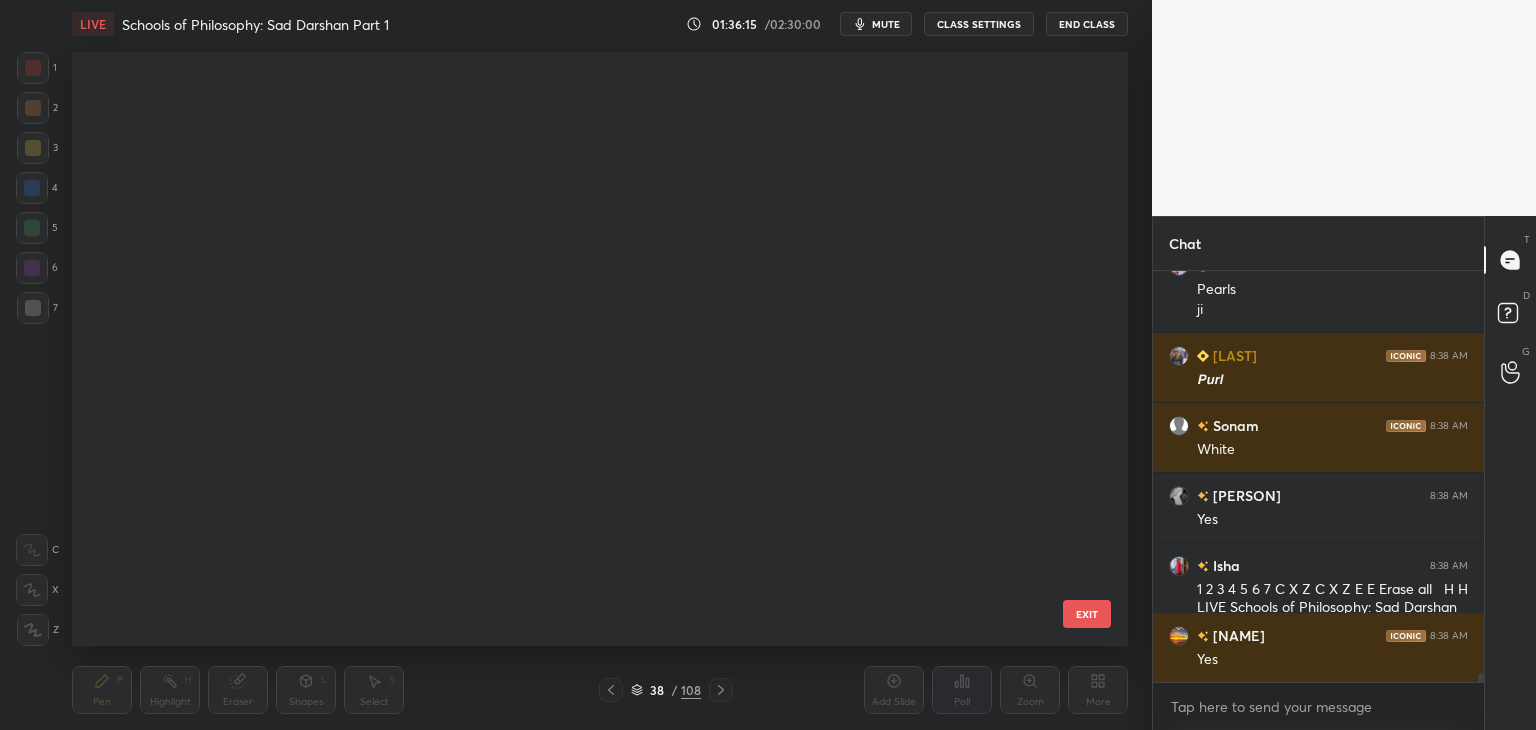 scroll, scrollTop: 1784, scrollLeft: 0, axis: vertical 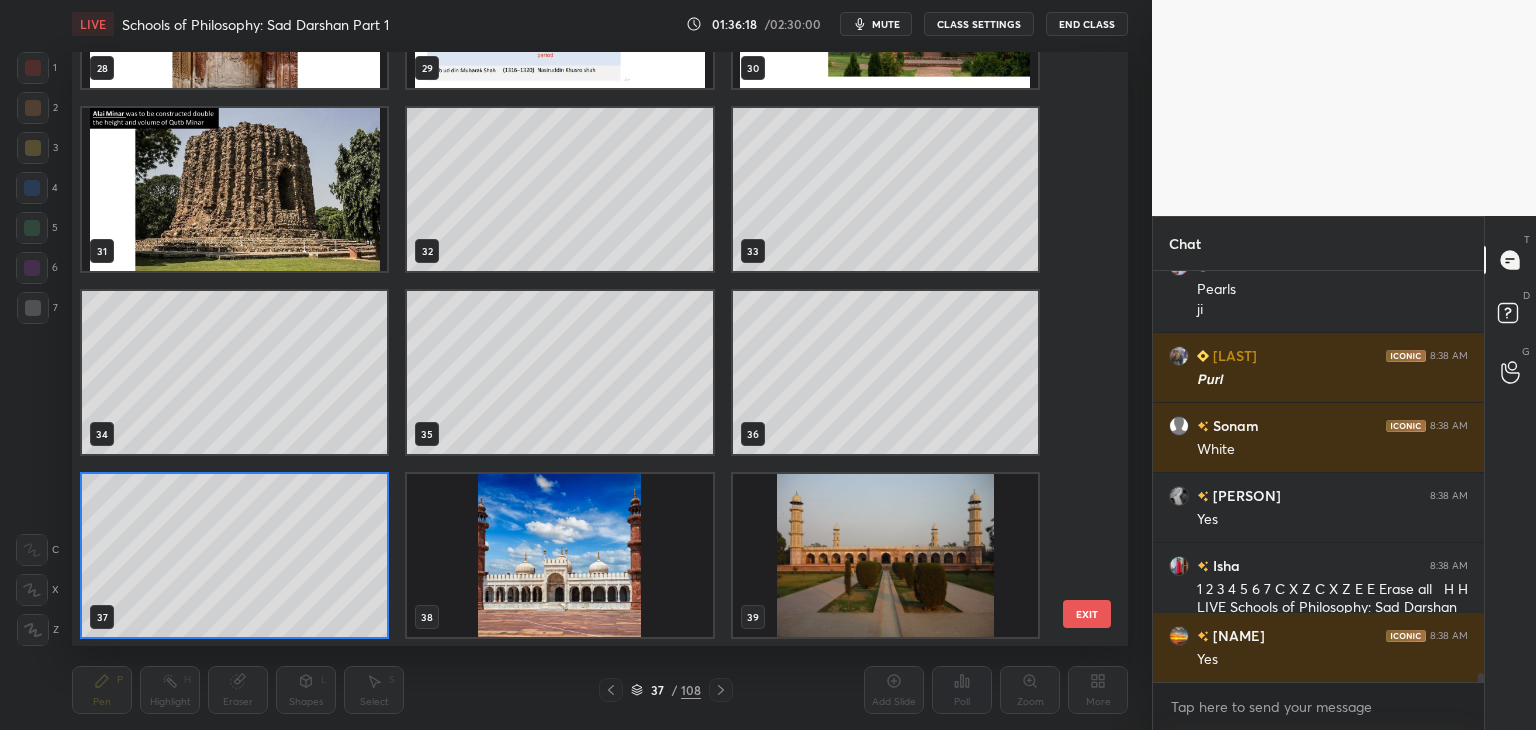 click 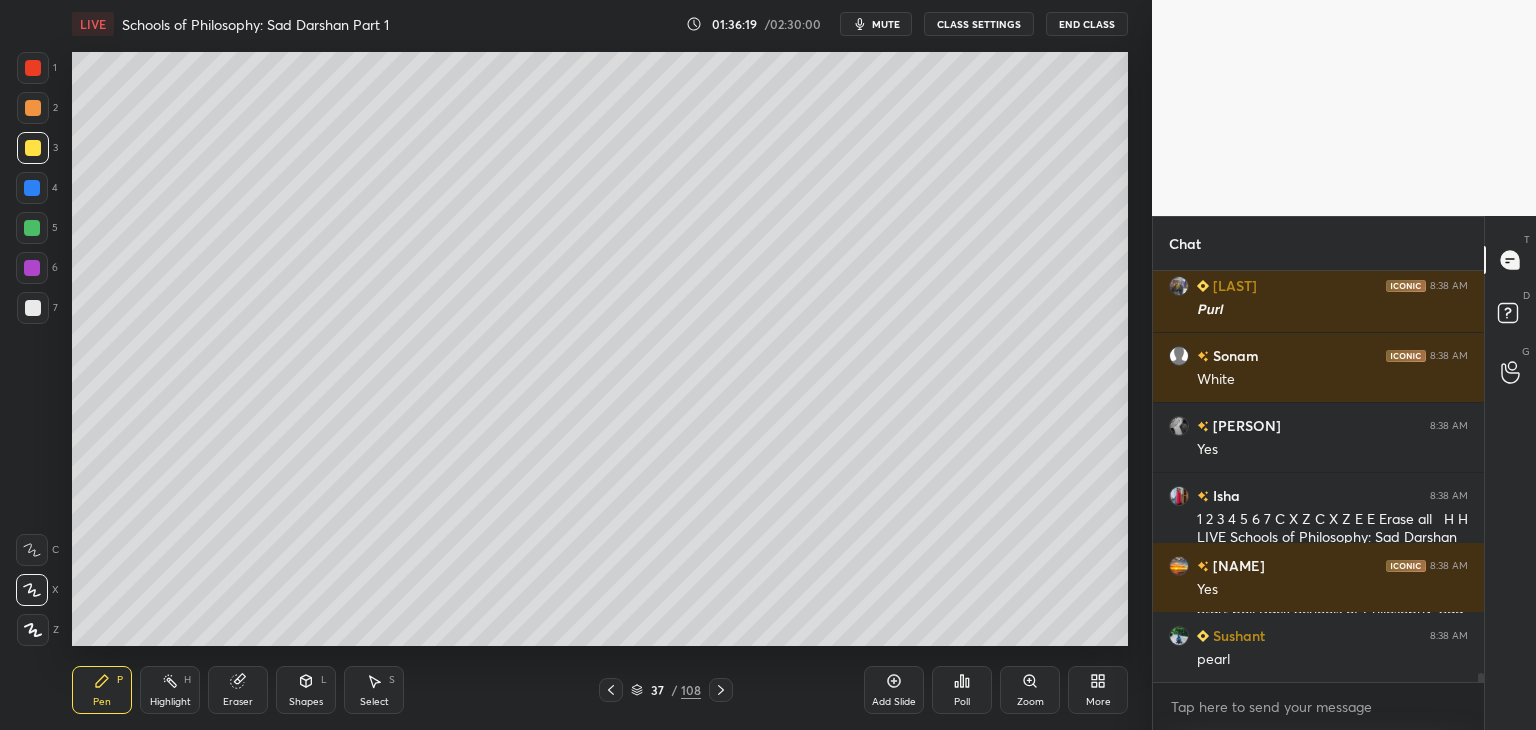 scroll, scrollTop: 18432, scrollLeft: 0, axis: vertical 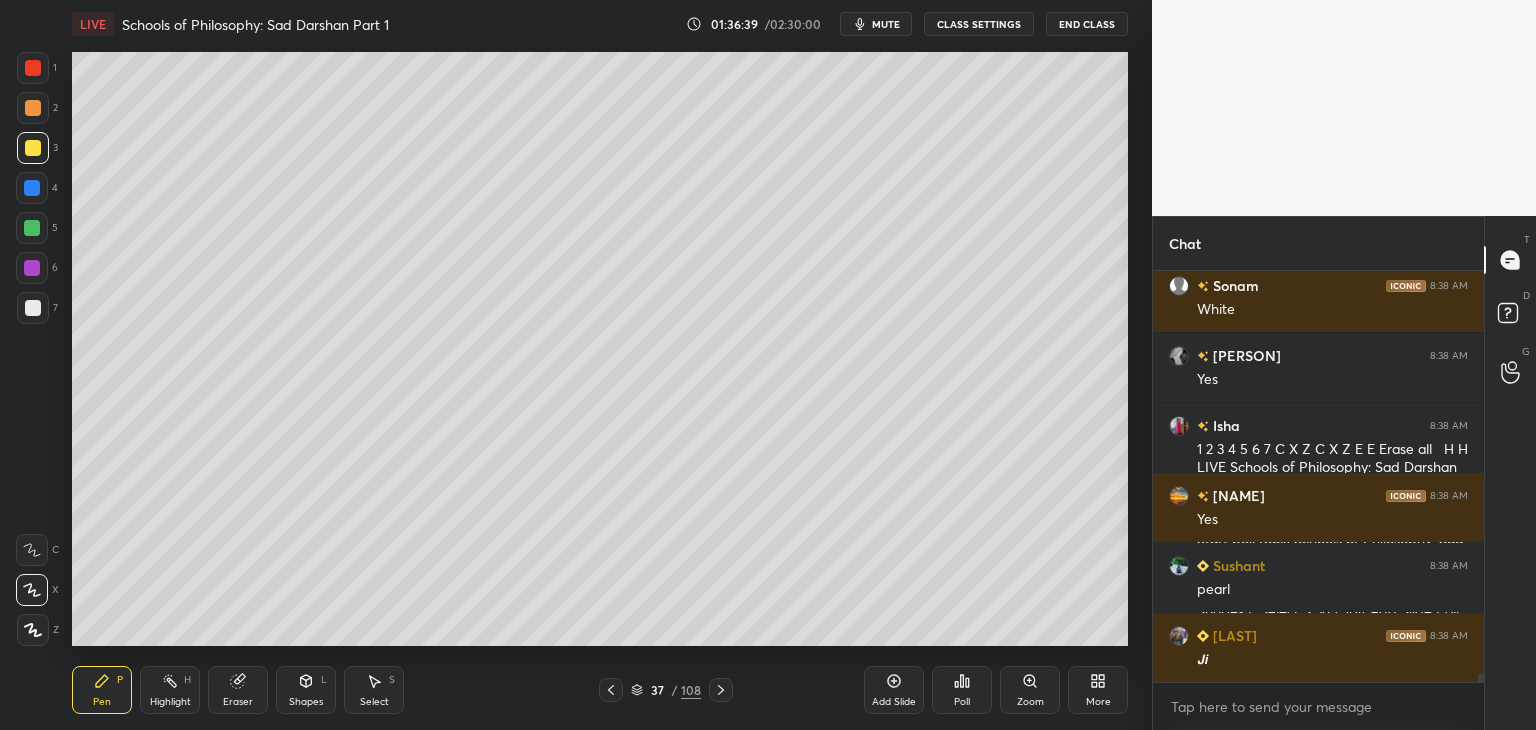 click at bounding box center (33, 308) 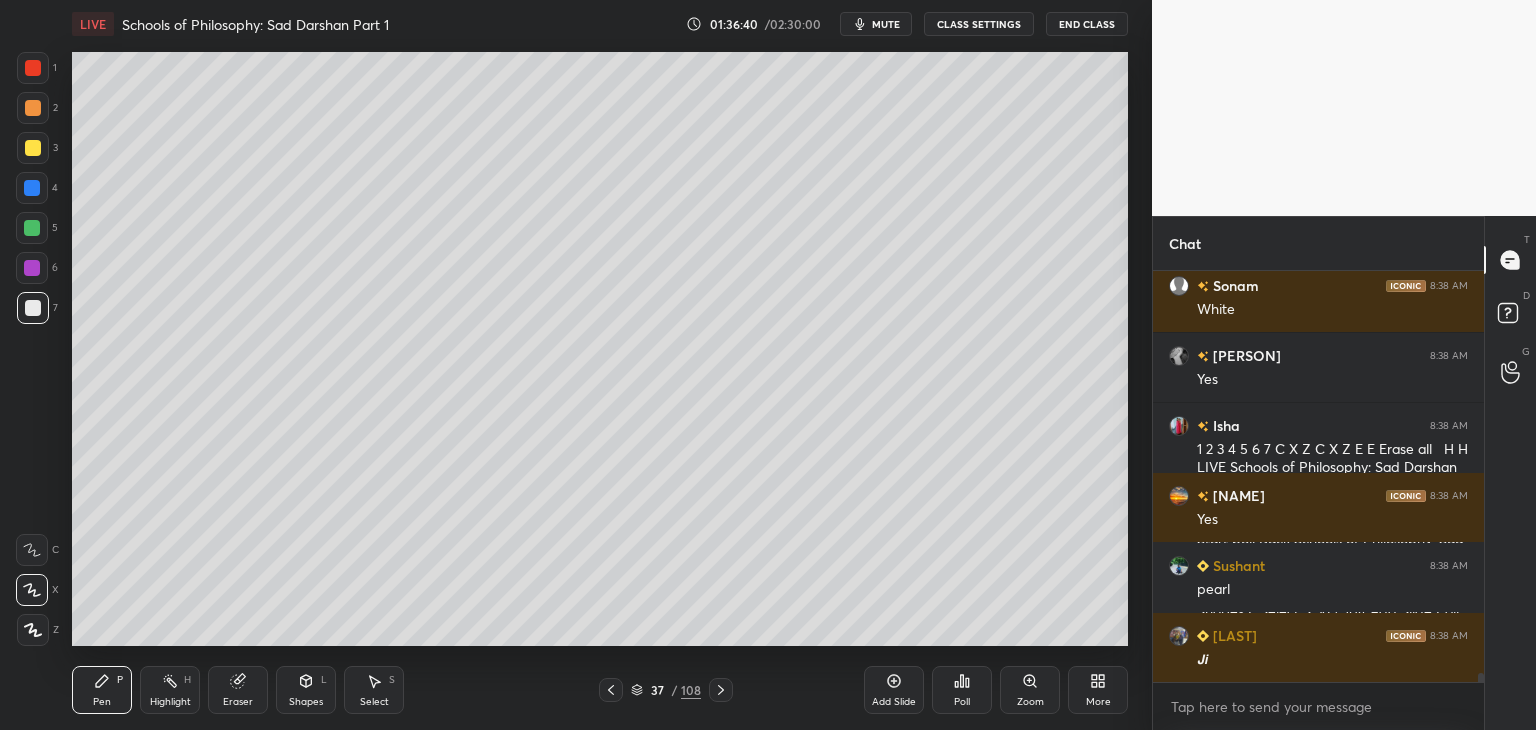 scroll, scrollTop: 18502, scrollLeft: 0, axis: vertical 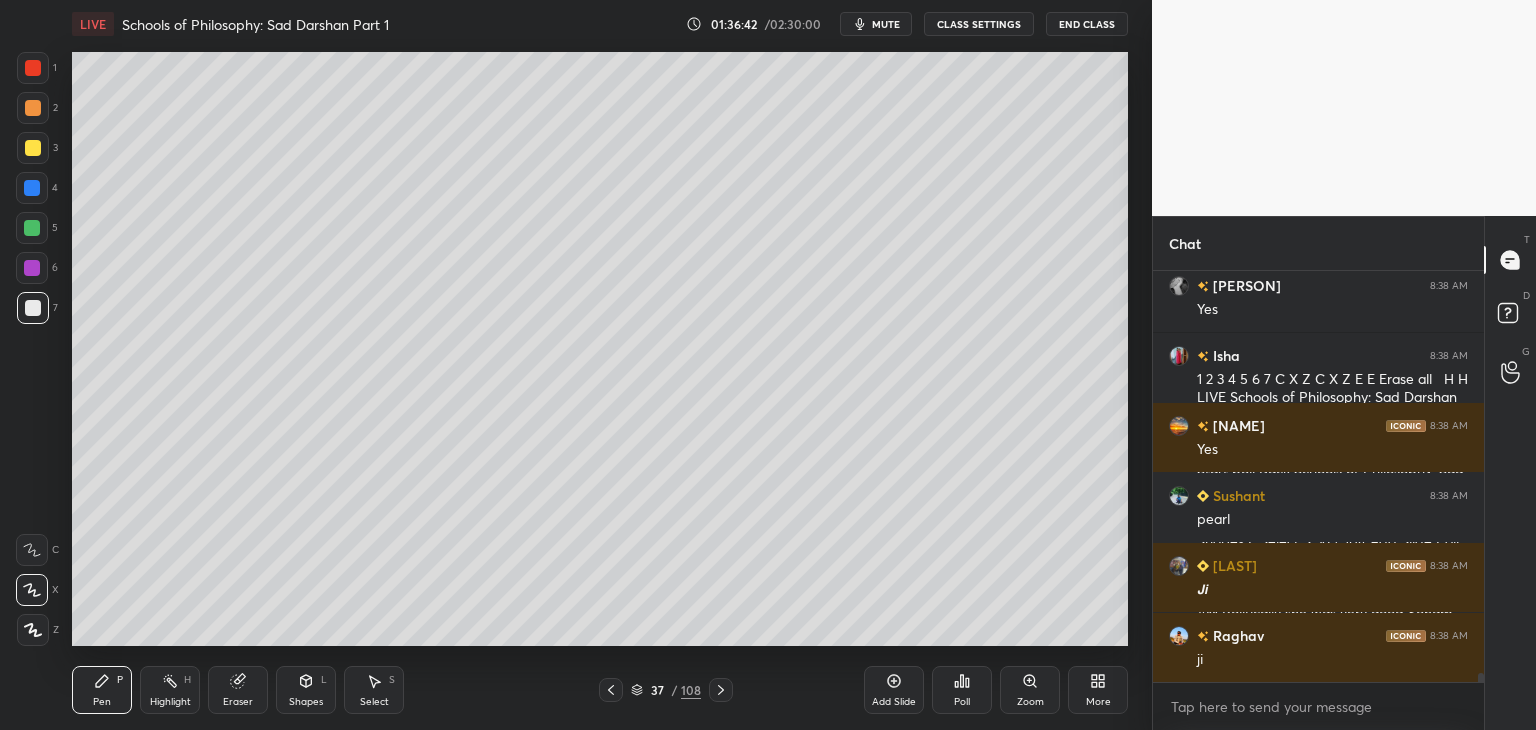 drag, startPoint x: 32, startPoint y: 309, endPoint x: 63, endPoint y: 321, distance: 33.24154 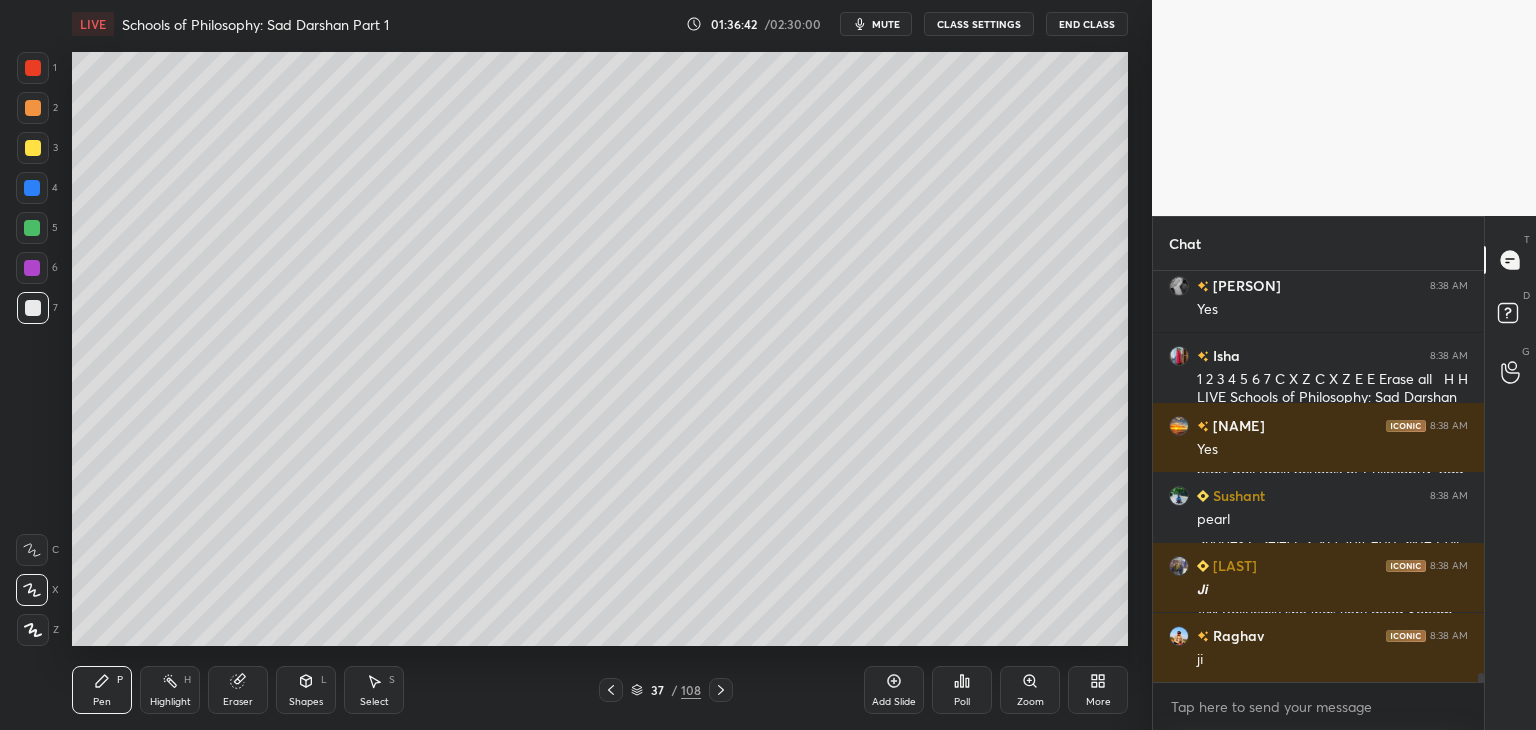 click at bounding box center (33, 308) 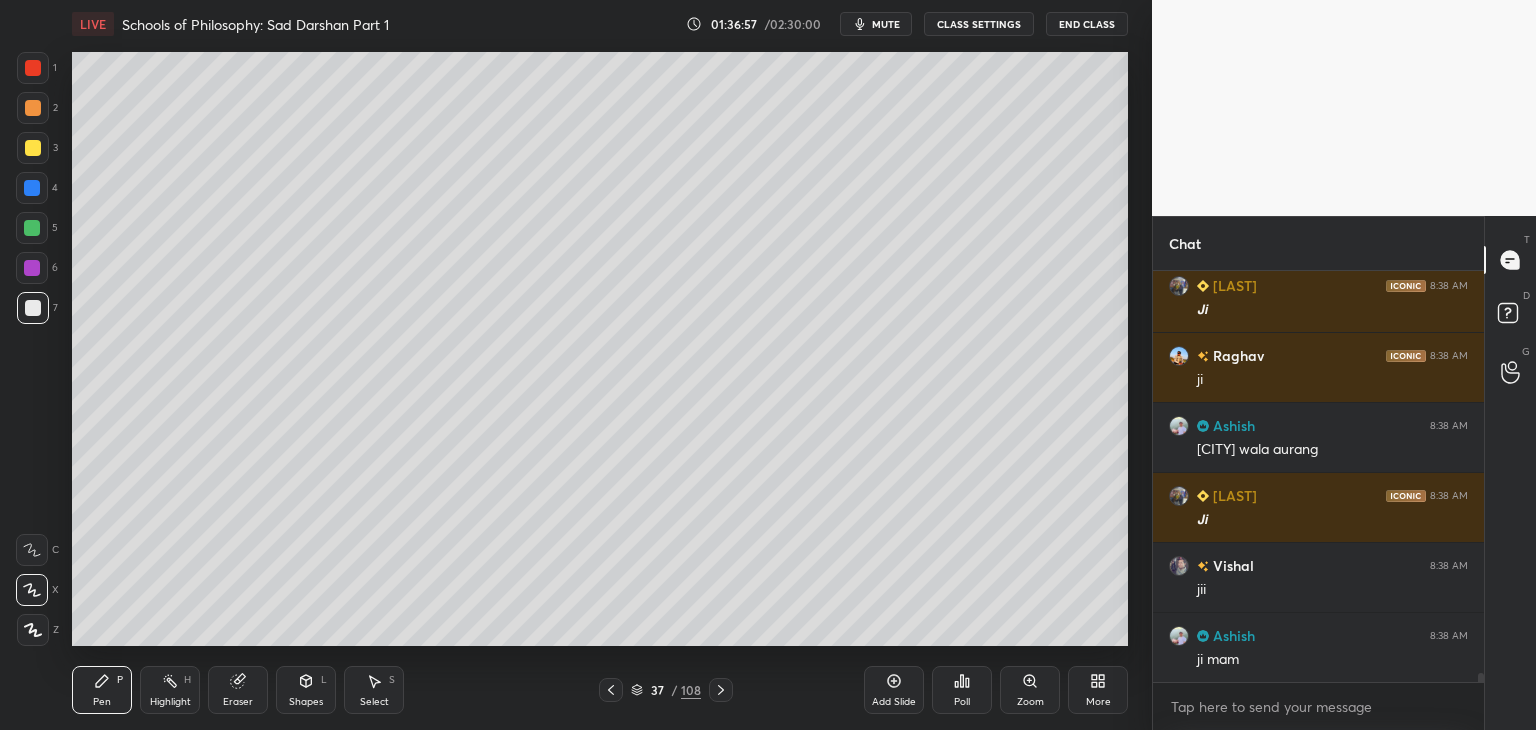 scroll, scrollTop: 18802, scrollLeft: 0, axis: vertical 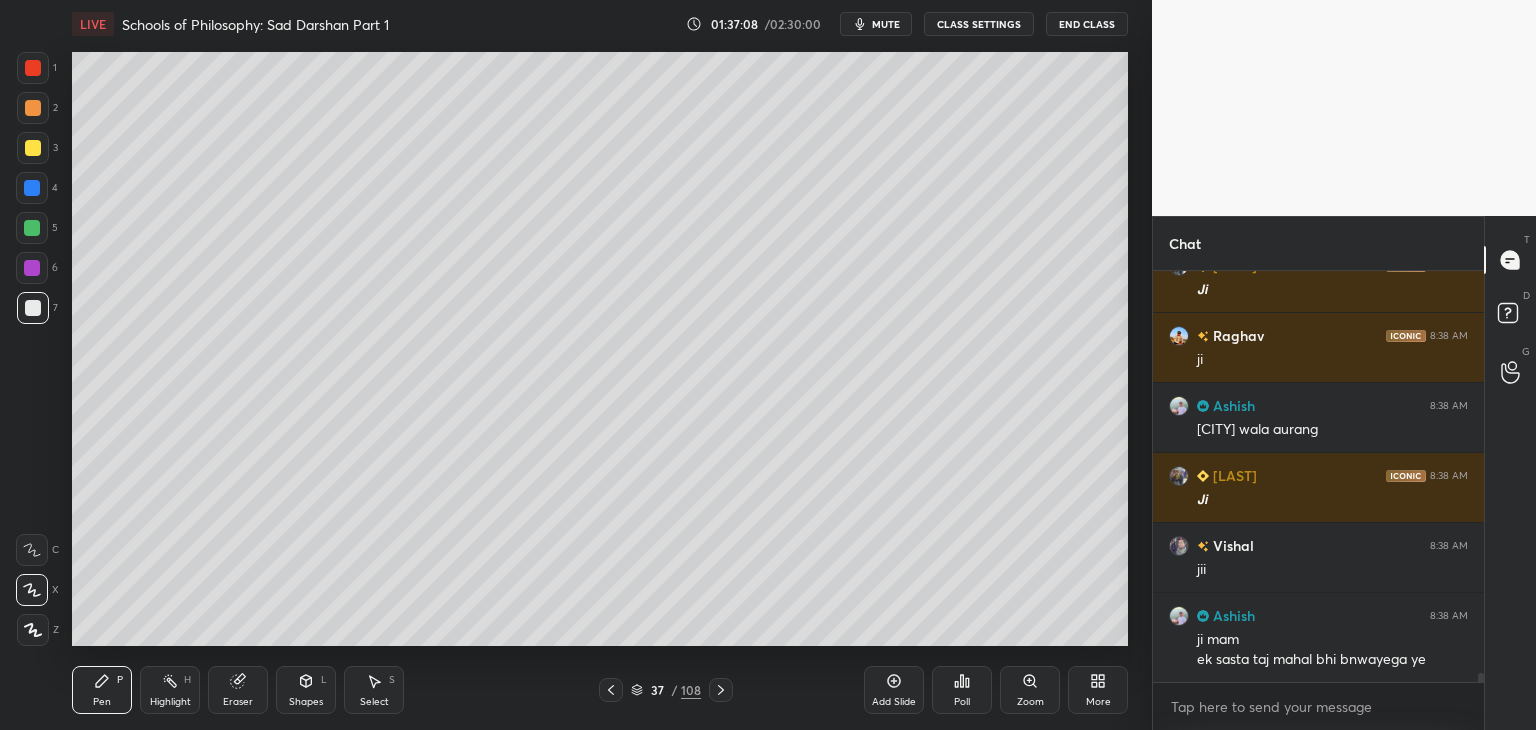 click at bounding box center [33, 308] 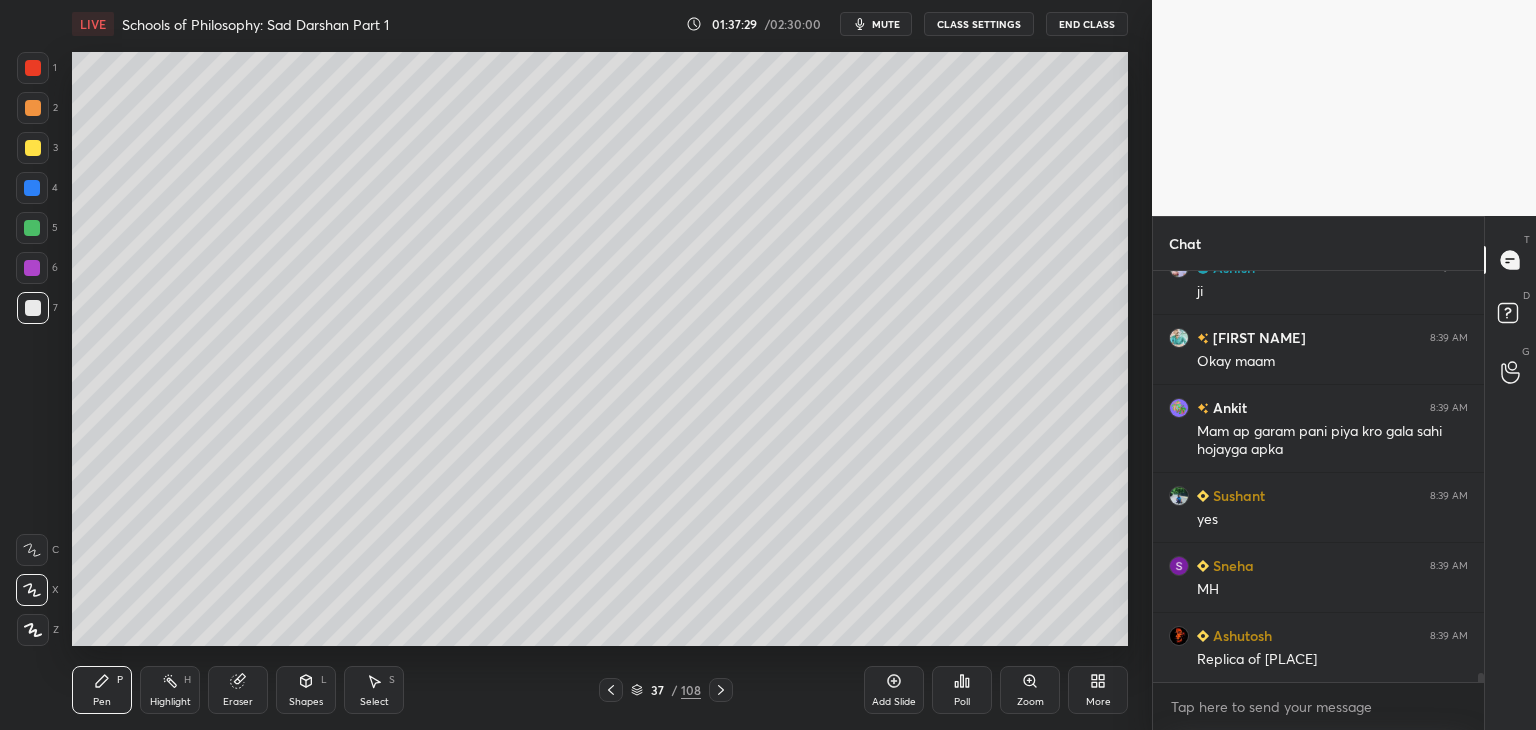 scroll, scrollTop: 19380, scrollLeft: 0, axis: vertical 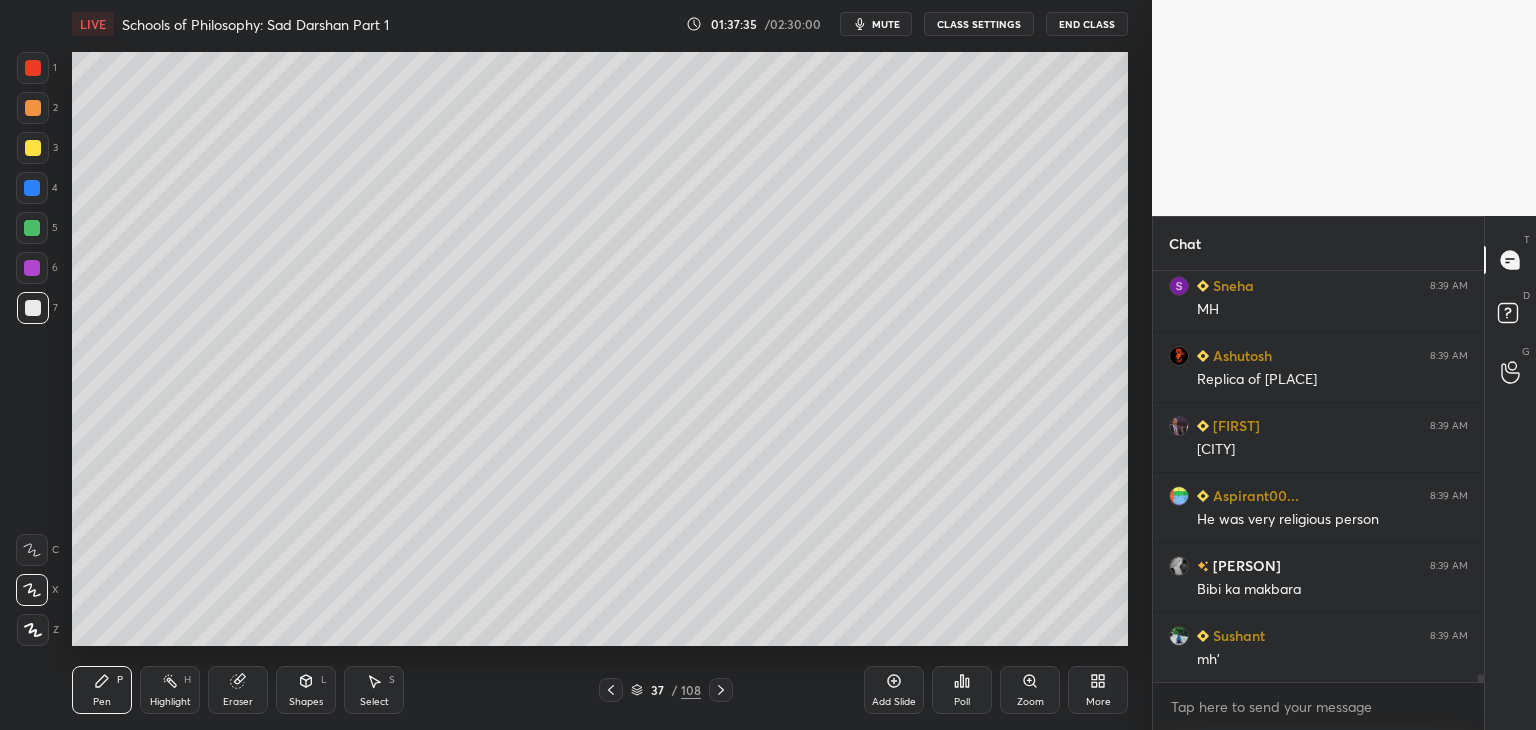 click on "More" at bounding box center [1098, 690] 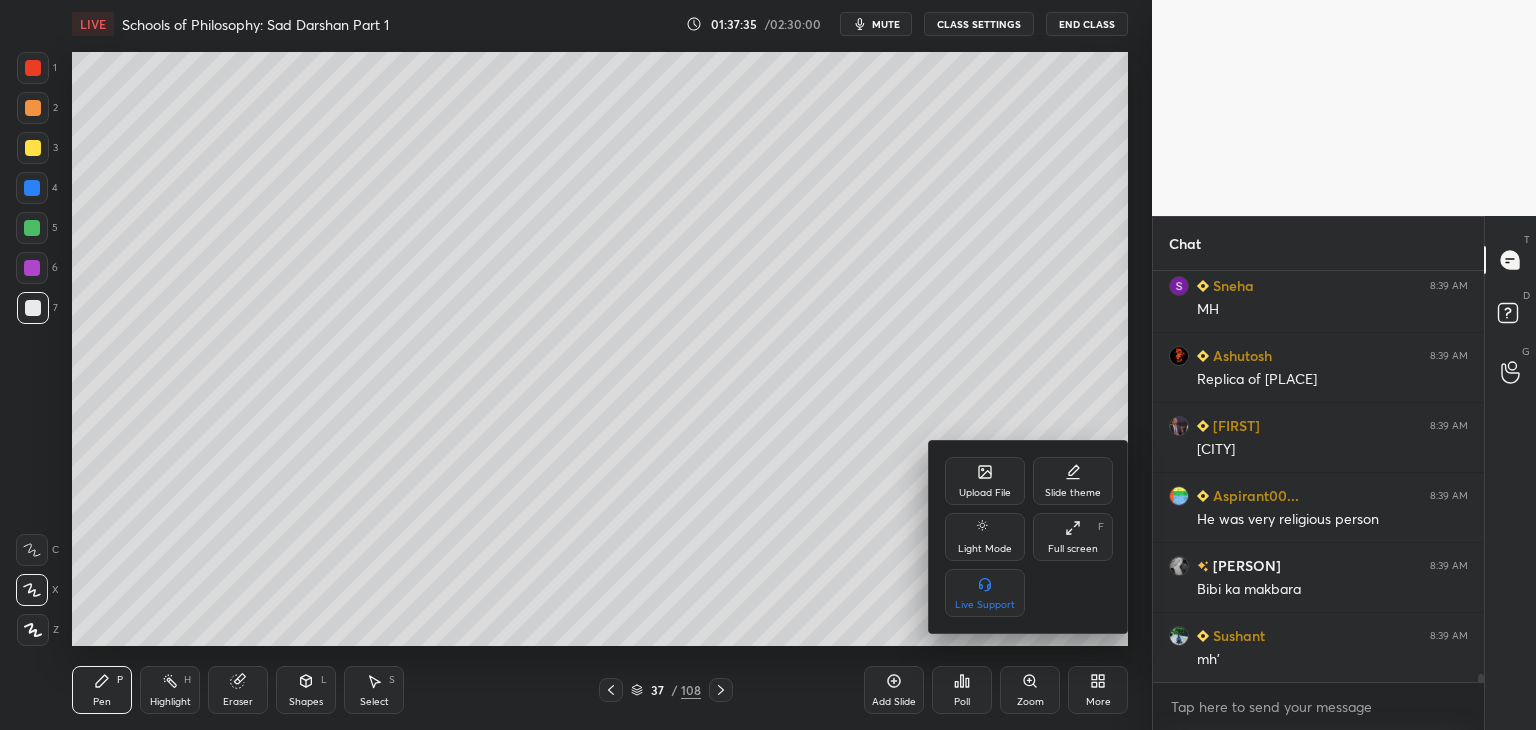 click on "Upload File" at bounding box center (985, 481) 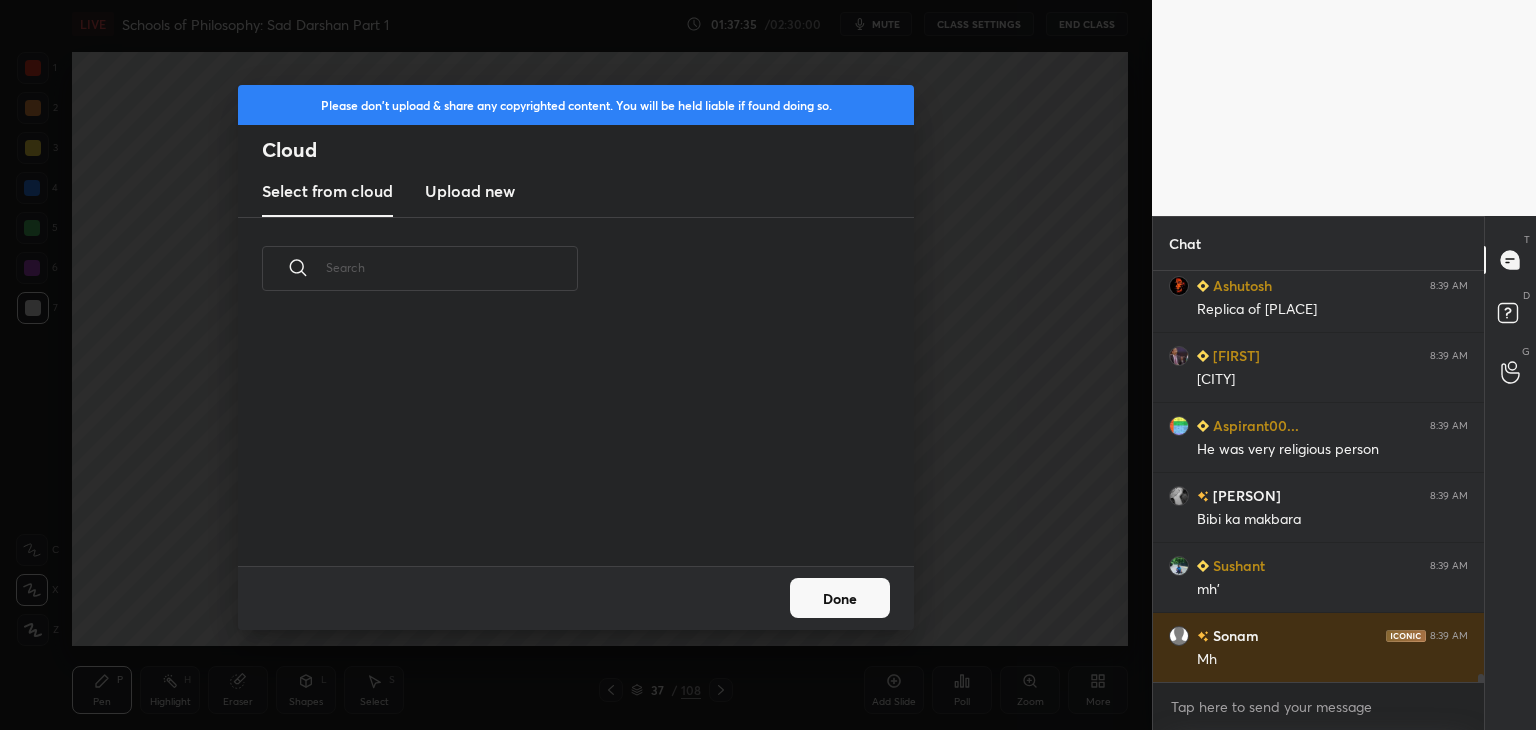 scroll, scrollTop: 19730, scrollLeft: 0, axis: vertical 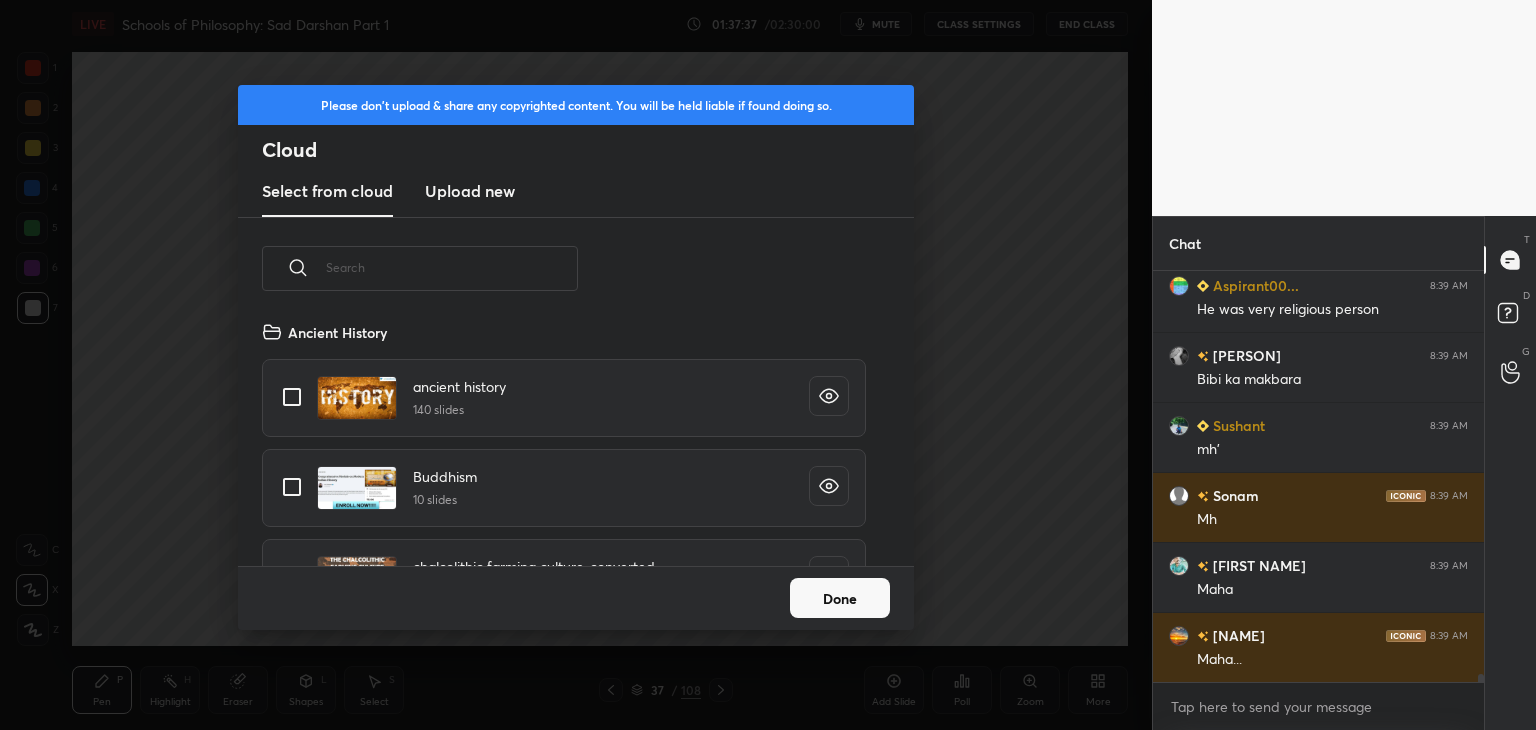 click on "Upload new" at bounding box center [470, 192] 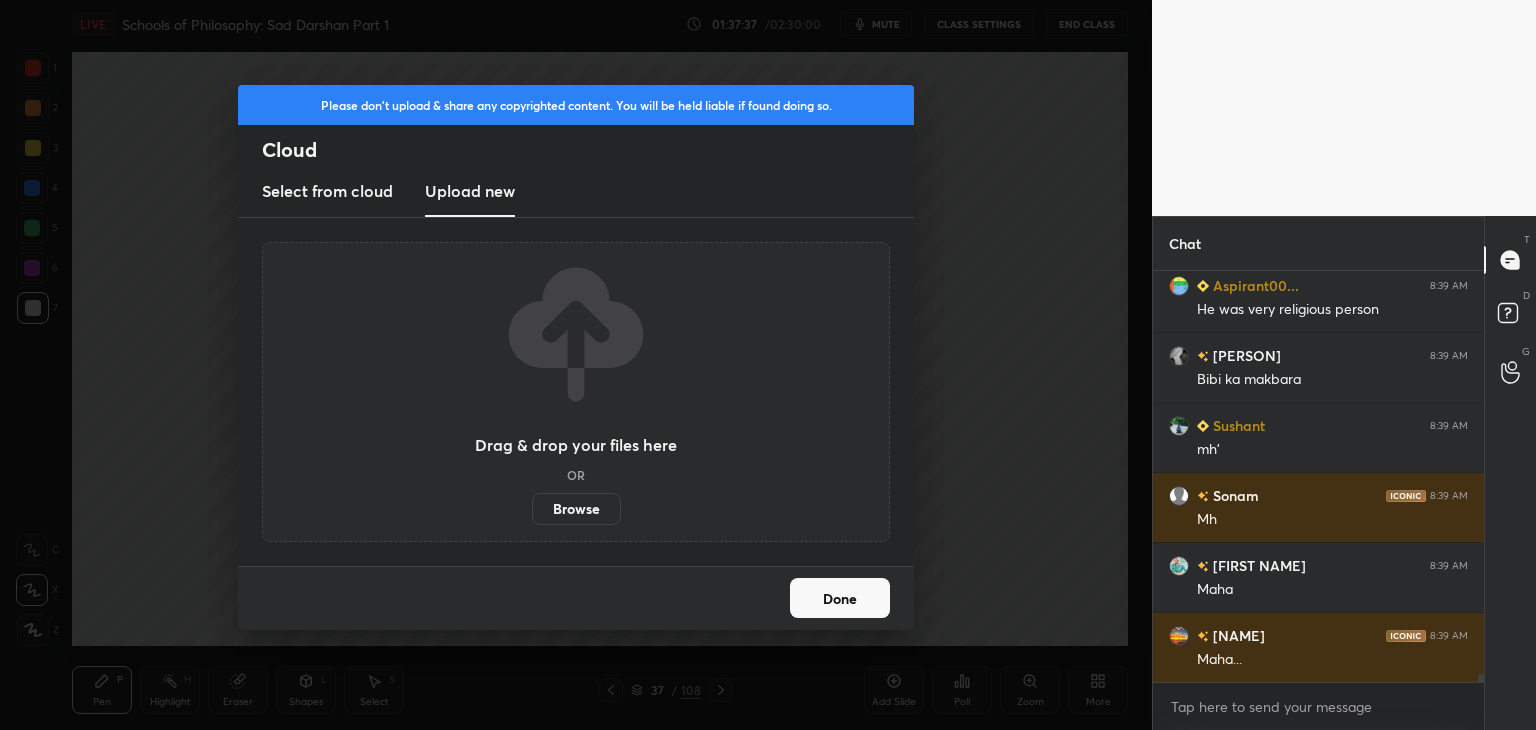 click on "Browse" at bounding box center [576, 509] 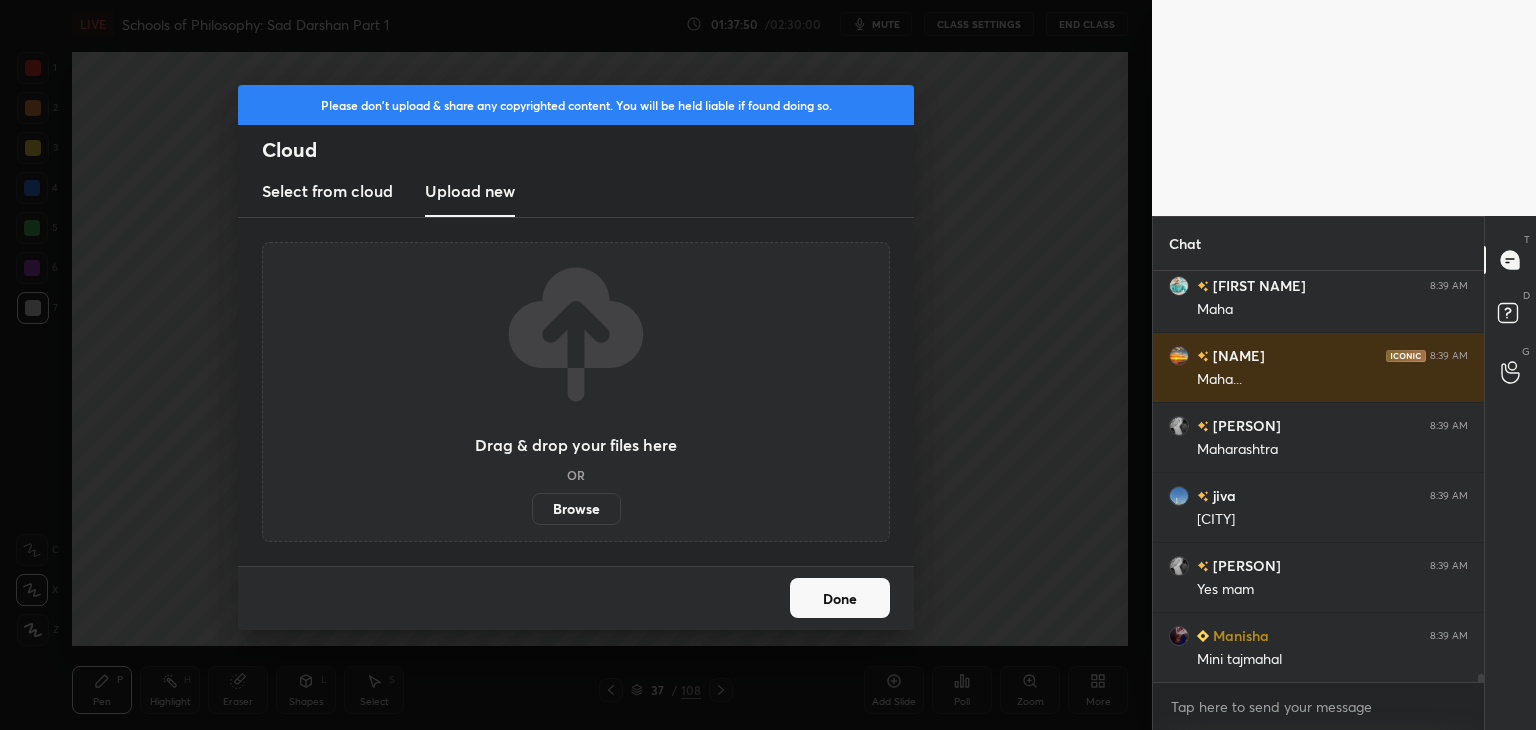 scroll, scrollTop: 20150, scrollLeft: 0, axis: vertical 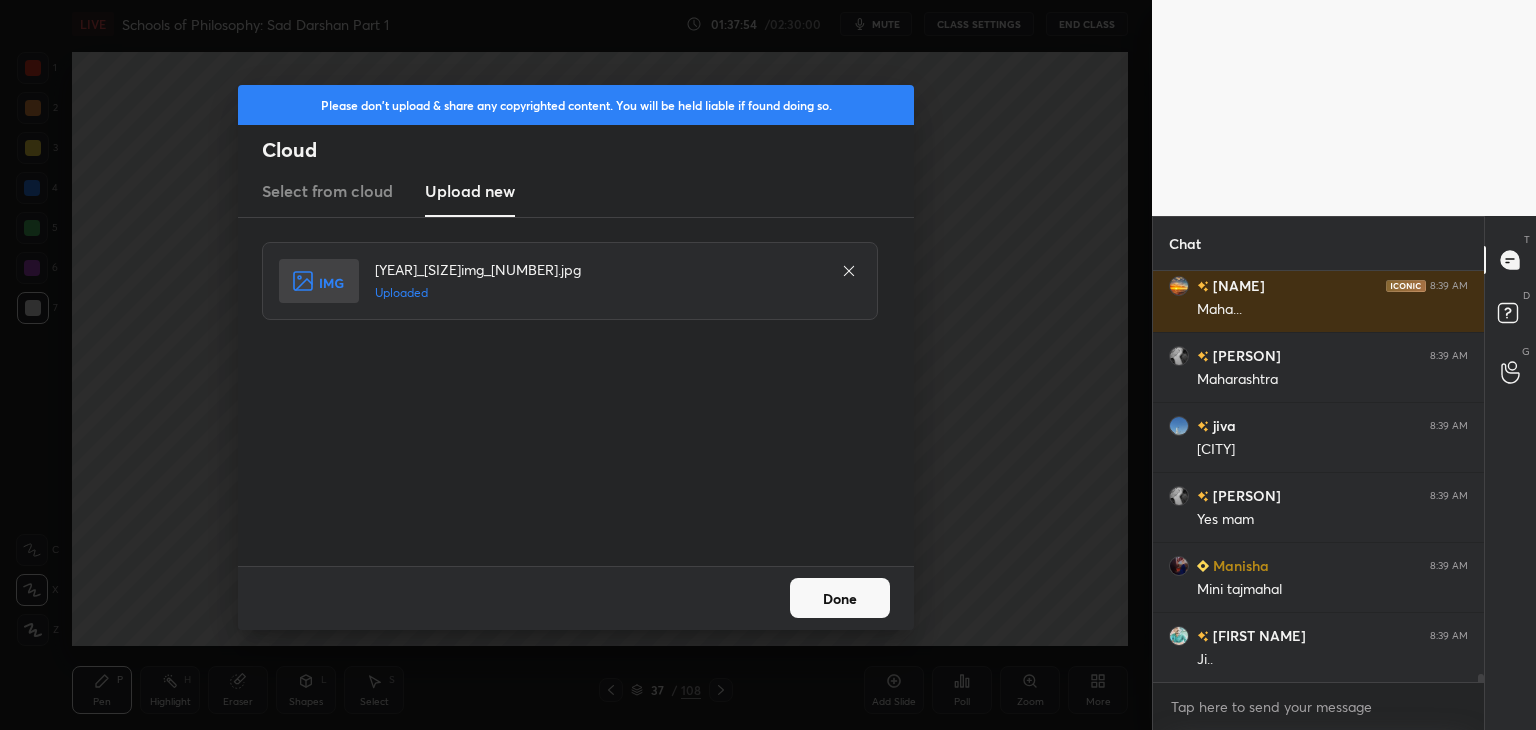 click on "Done" at bounding box center (840, 598) 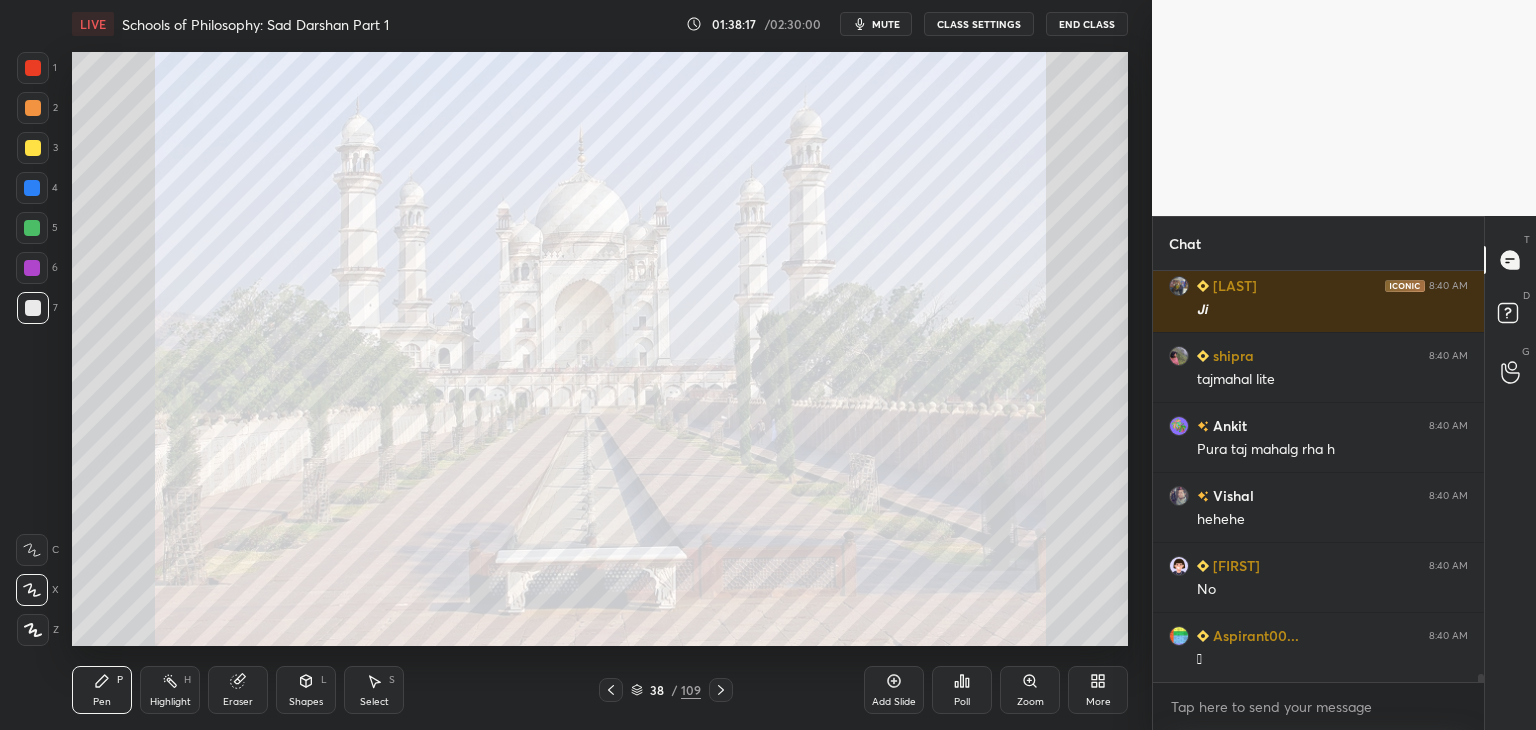 scroll, scrollTop: 21270, scrollLeft: 0, axis: vertical 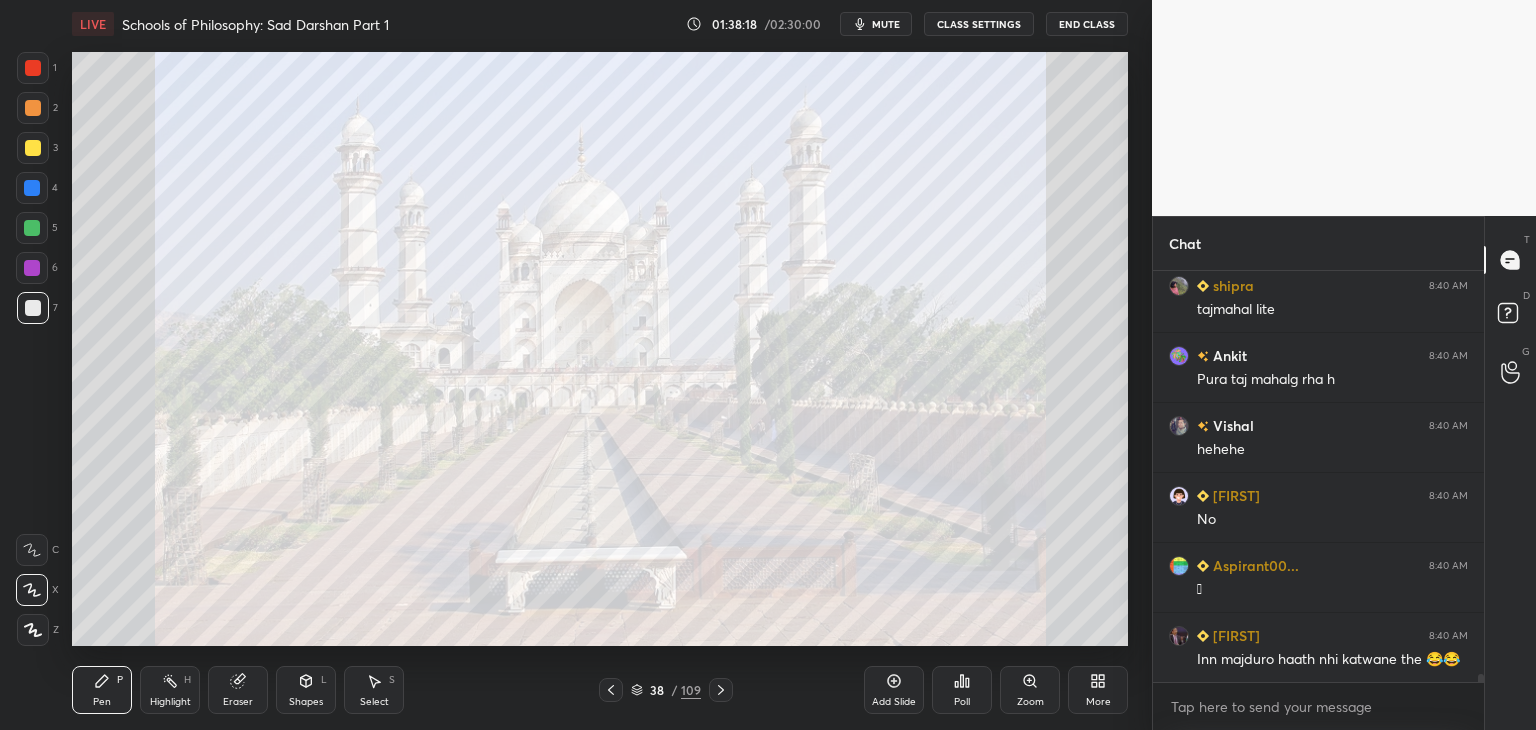 click 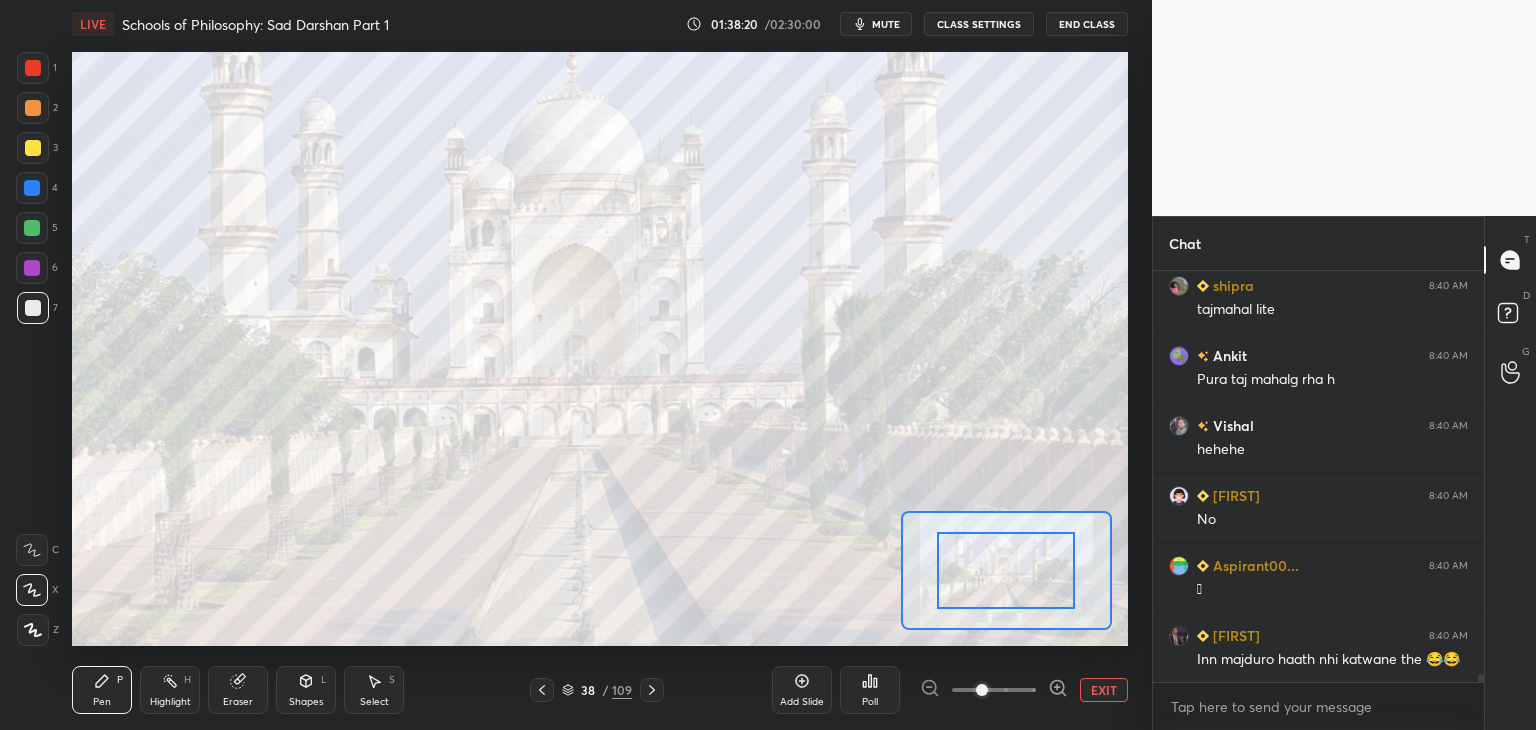 scroll, scrollTop: 21340, scrollLeft: 0, axis: vertical 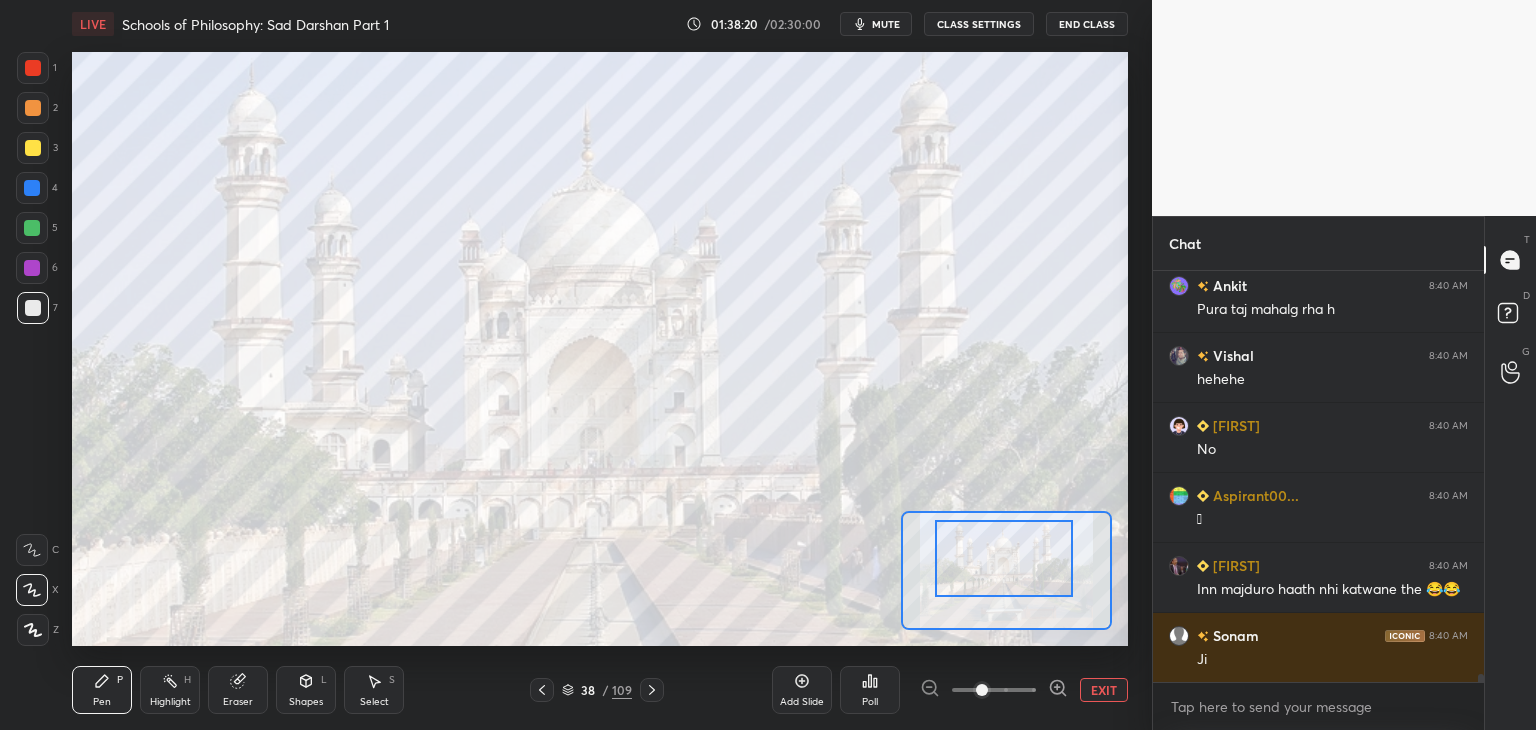 drag, startPoint x: 1010, startPoint y: 573, endPoint x: 1012, endPoint y: 561, distance: 12.165525 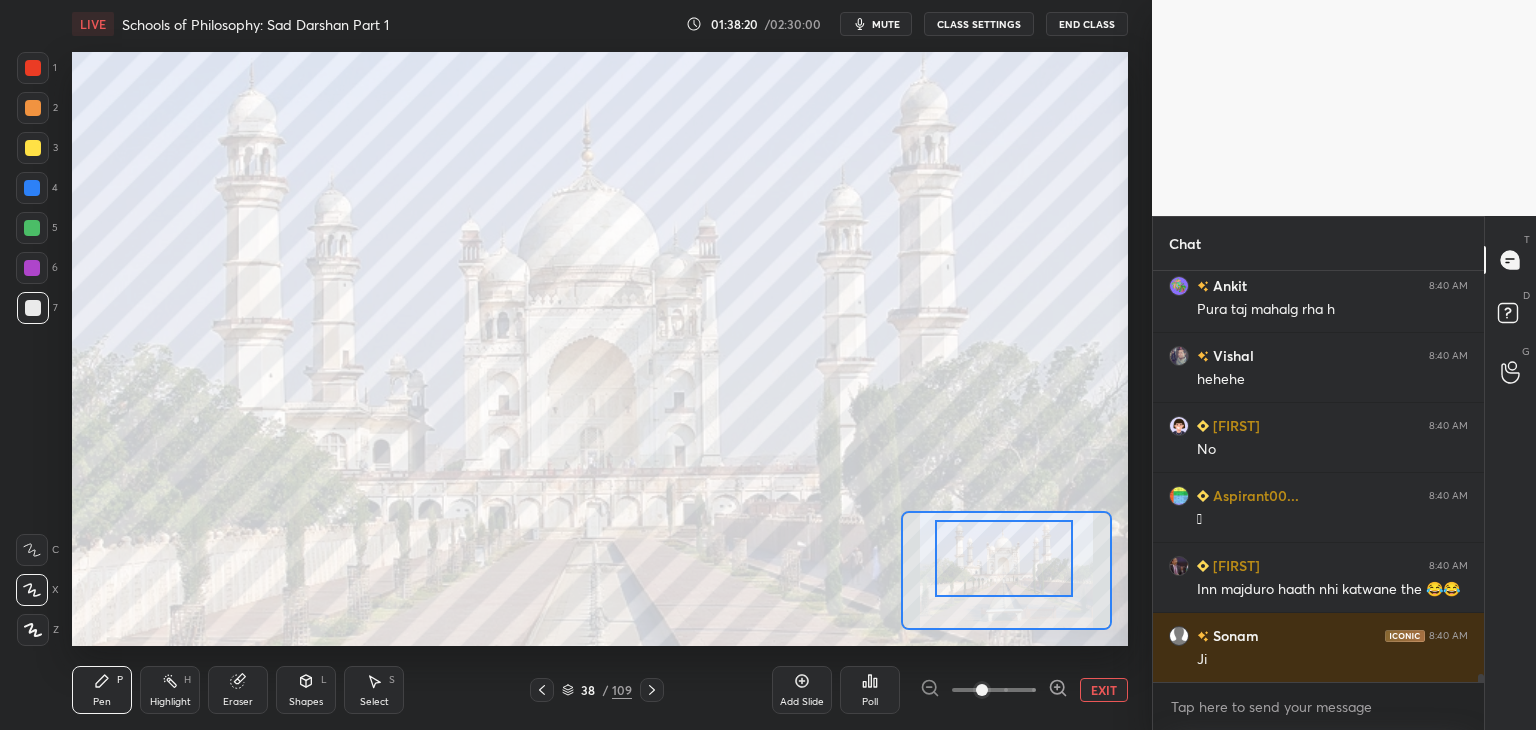 click at bounding box center [1004, 558] 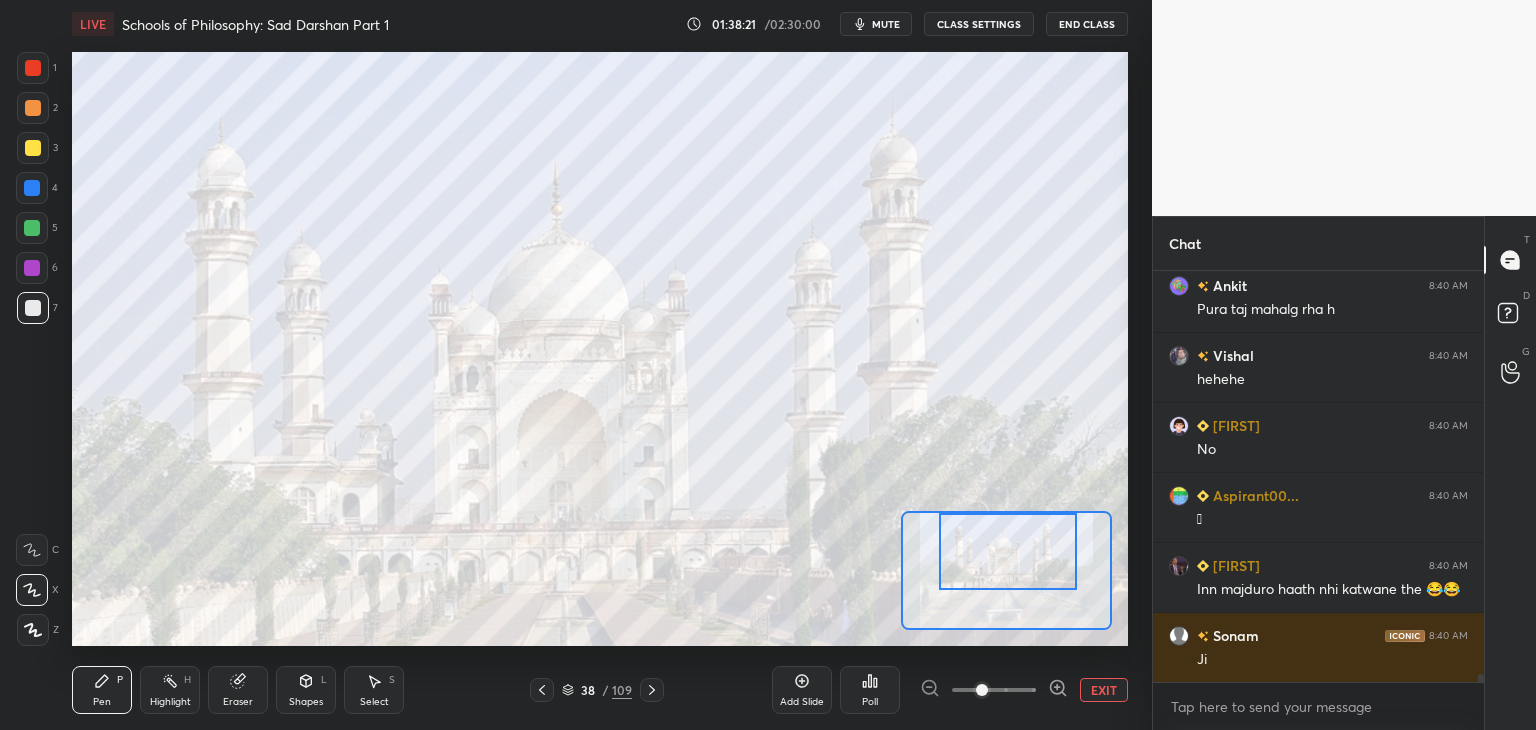 drag, startPoint x: 1012, startPoint y: 562, endPoint x: 1016, endPoint y: 549, distance: 13.601471 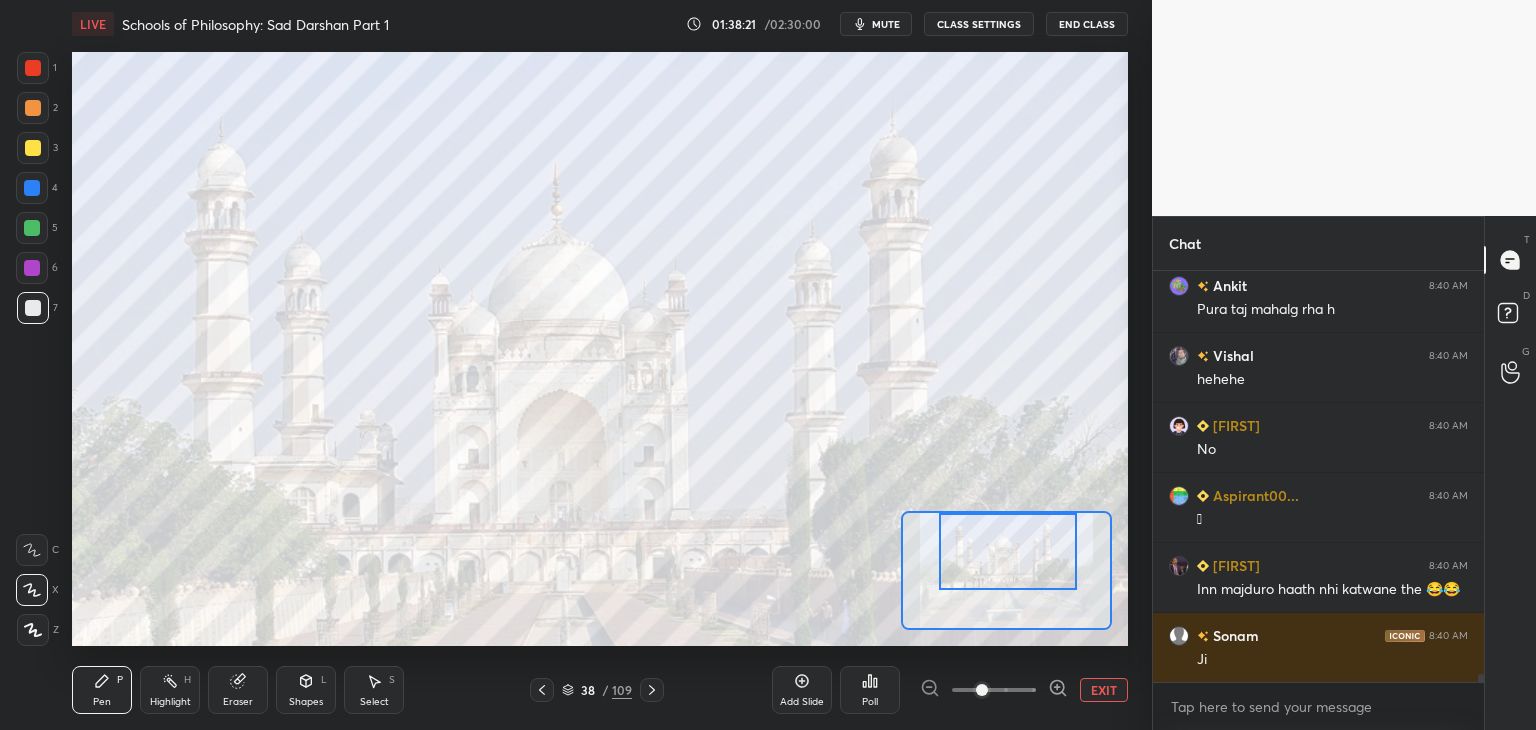 click at bounding box center (1008, 551) 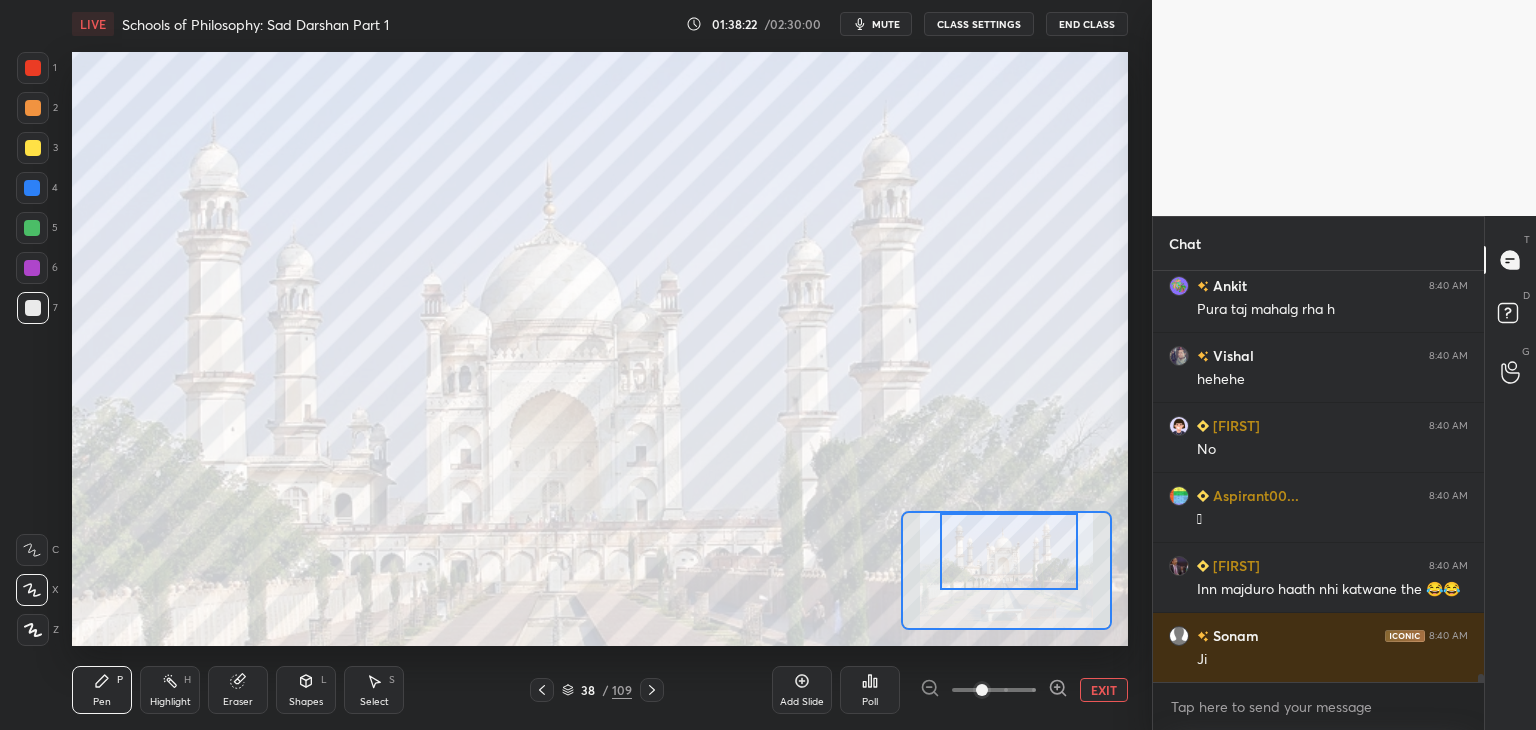 click on "EXIT" at bounding box center [1104, 690] 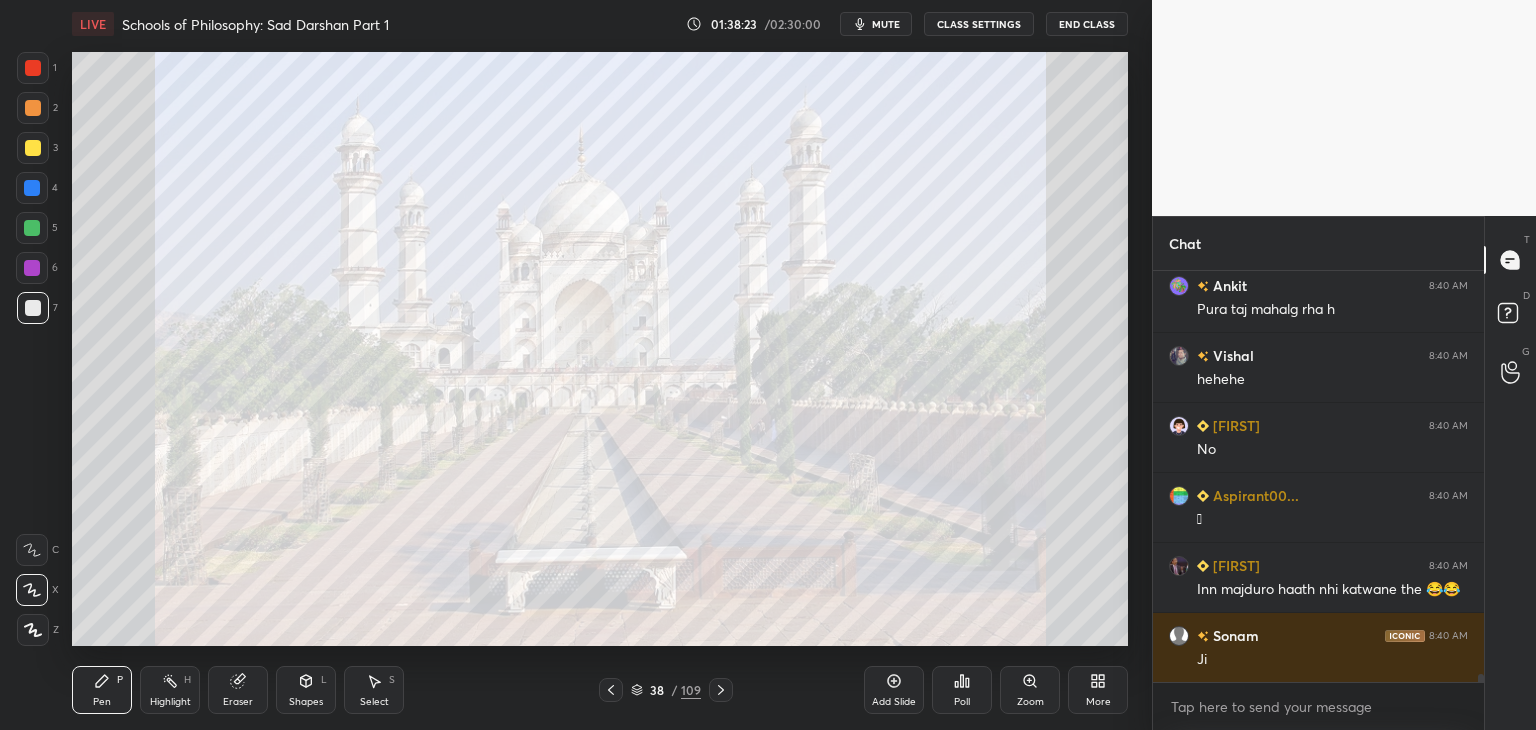 click 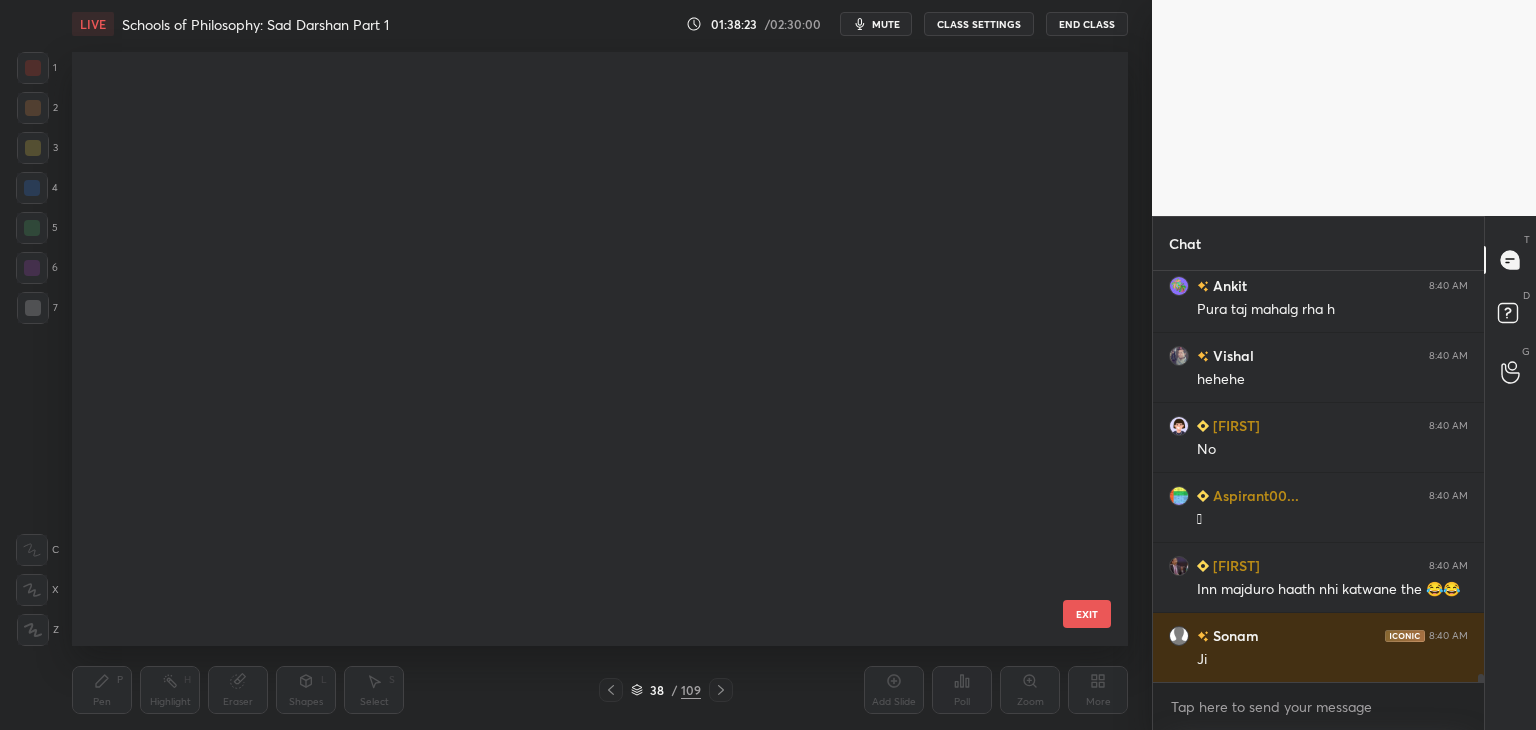 scroll, scrollTop: 1784, scrollLeft: 0, axis: vertical 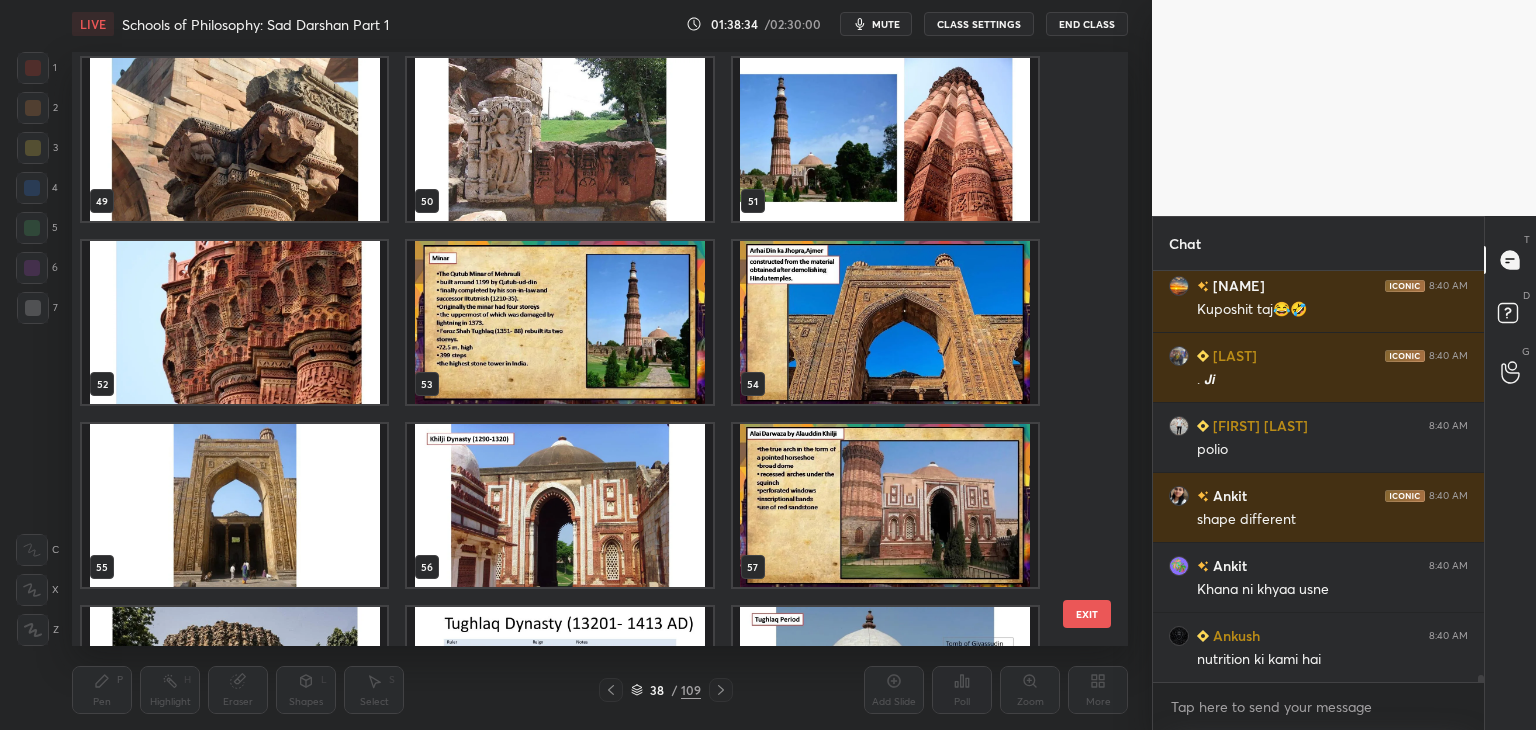 click on "EXIT" at bounding box center [1087, 614] 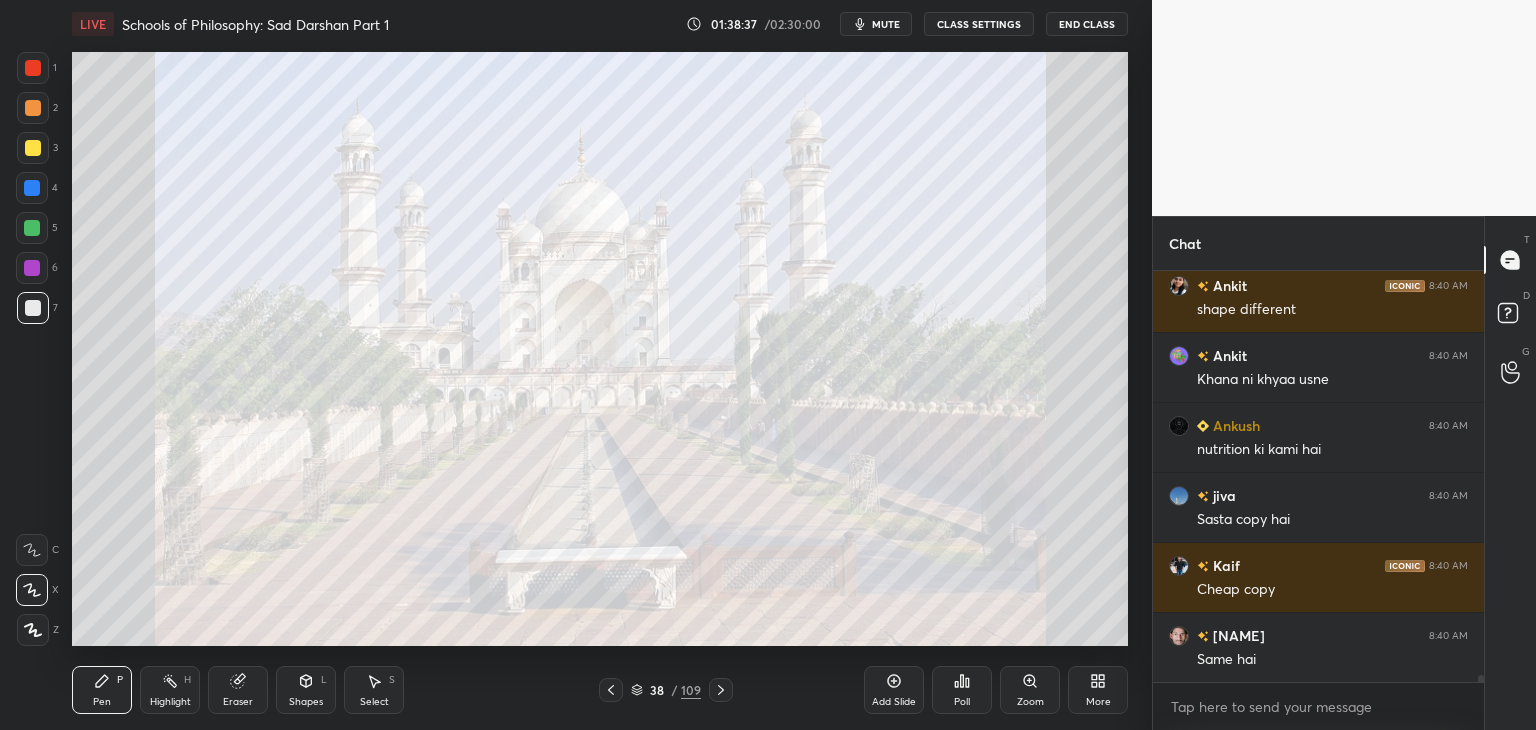 click at bounding box center (33, 308) 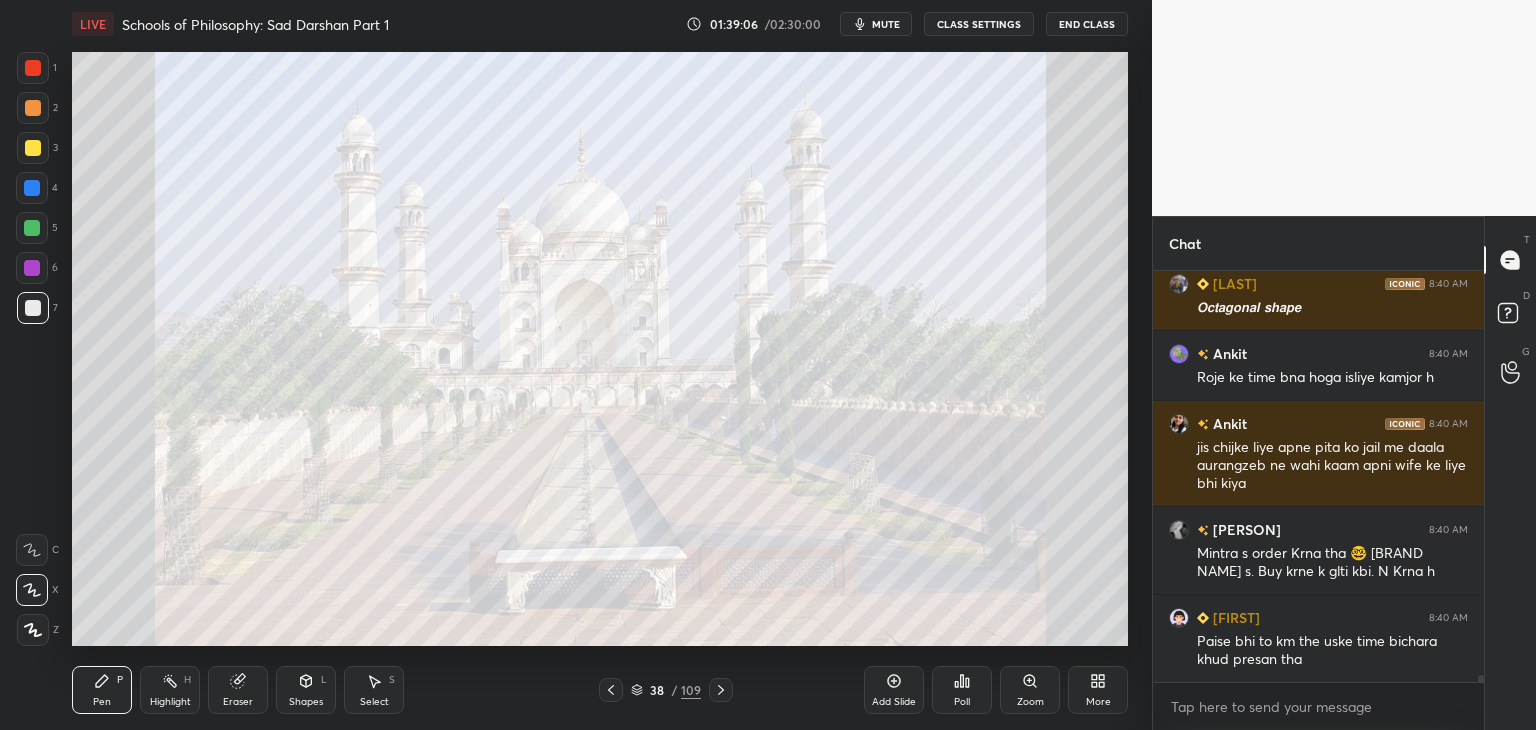 click 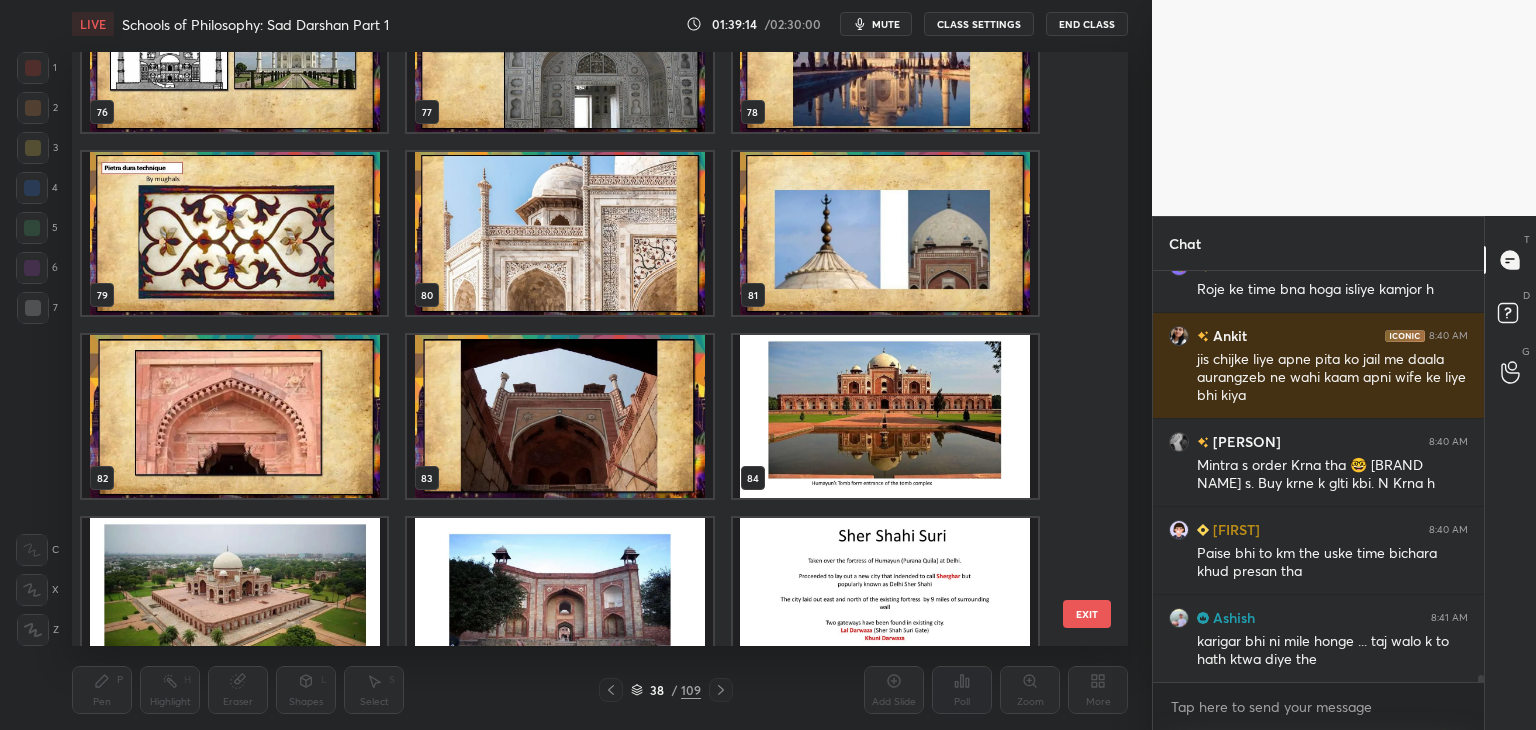 drag, startPoint x: 1081, startPoint y: 444, endPoint x: 1080, endPoint y: 409, distance: 35.014282 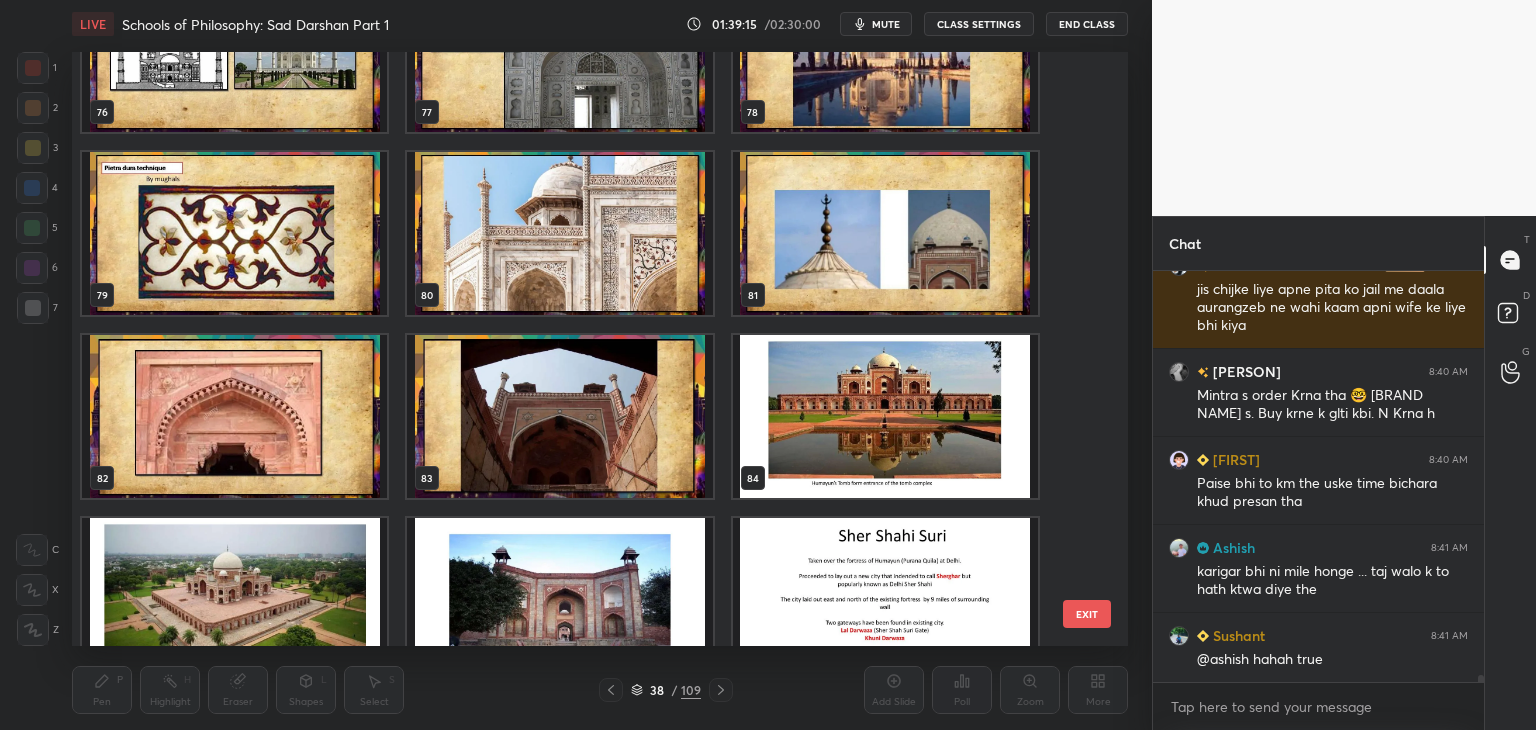 click at bounding box center [885, 50] 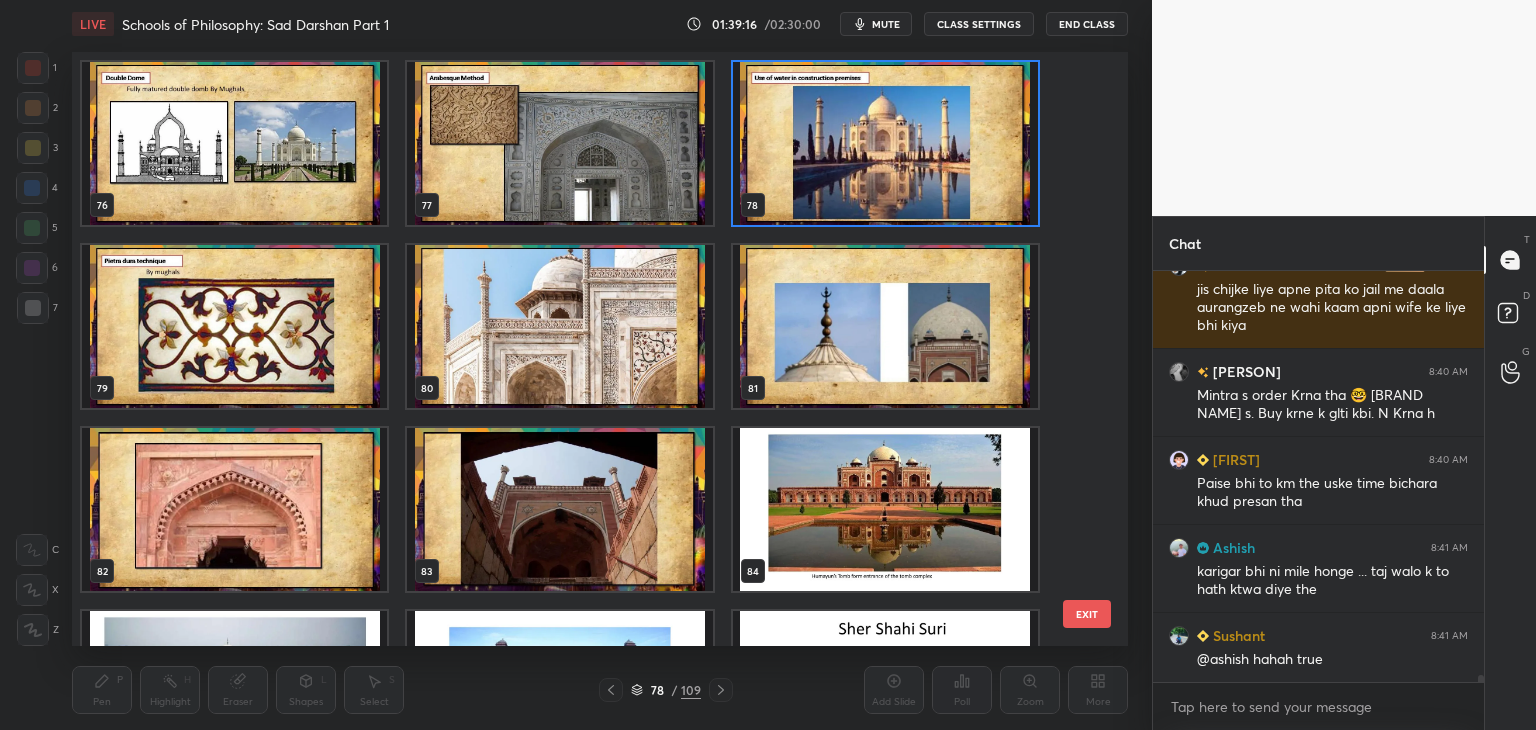 click 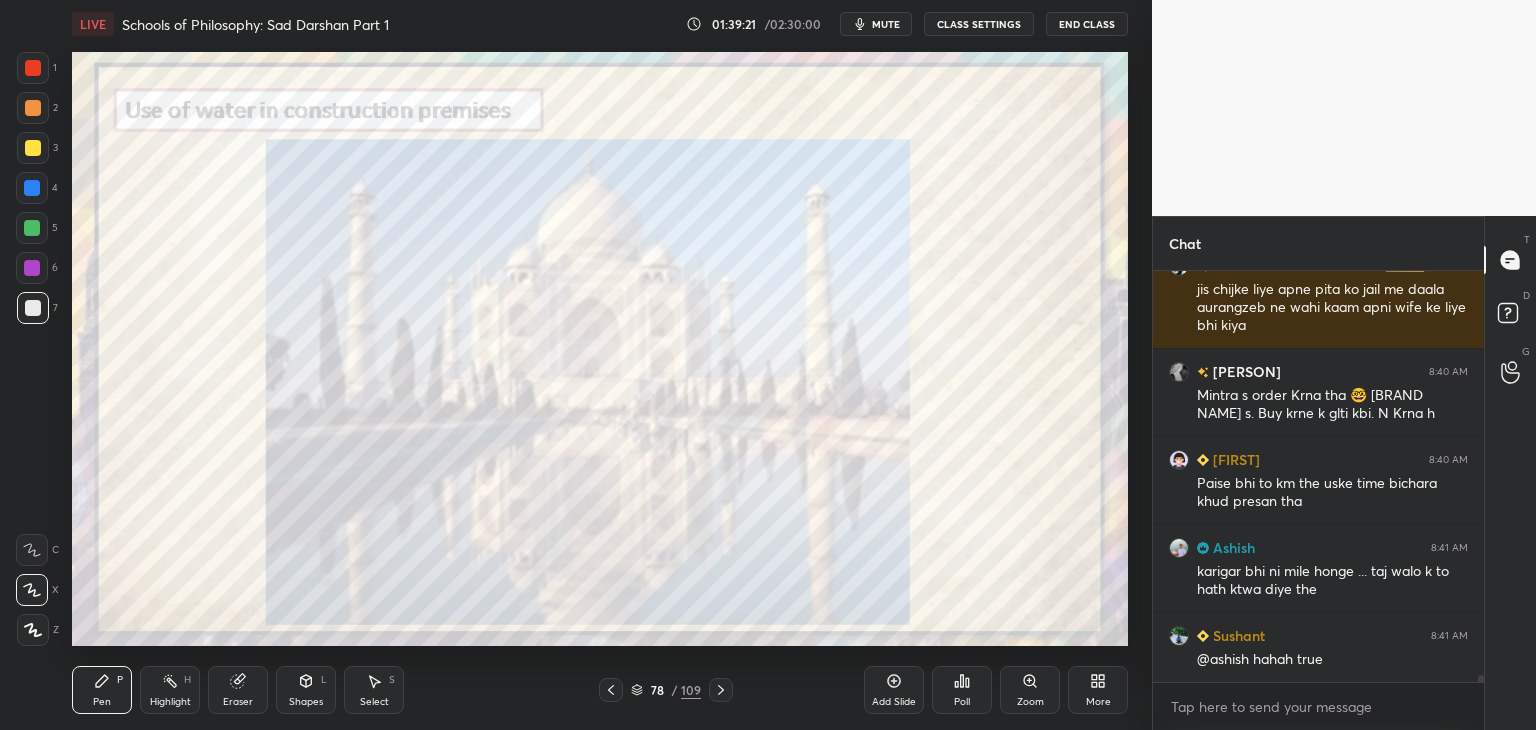 click at bounding box center (33, 68) 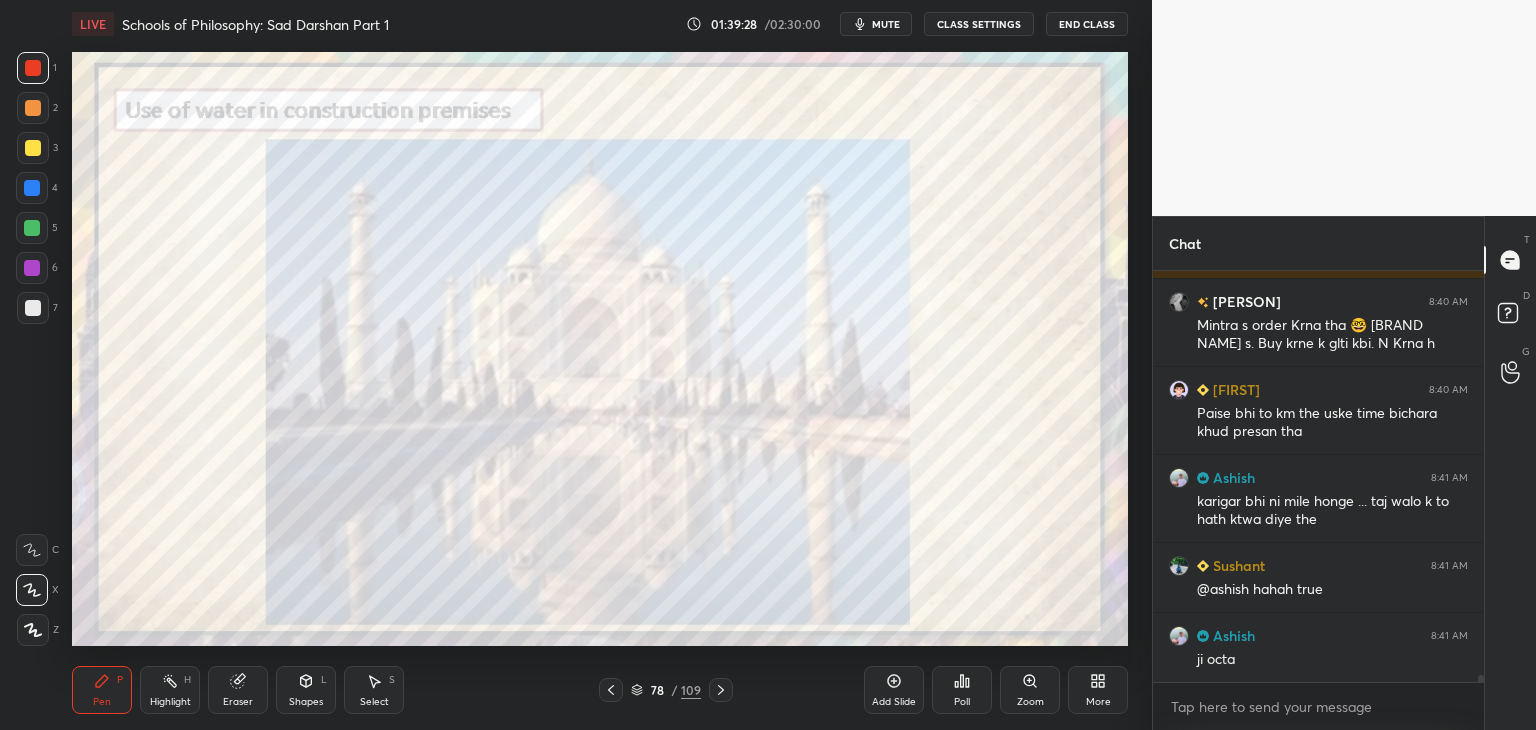 click 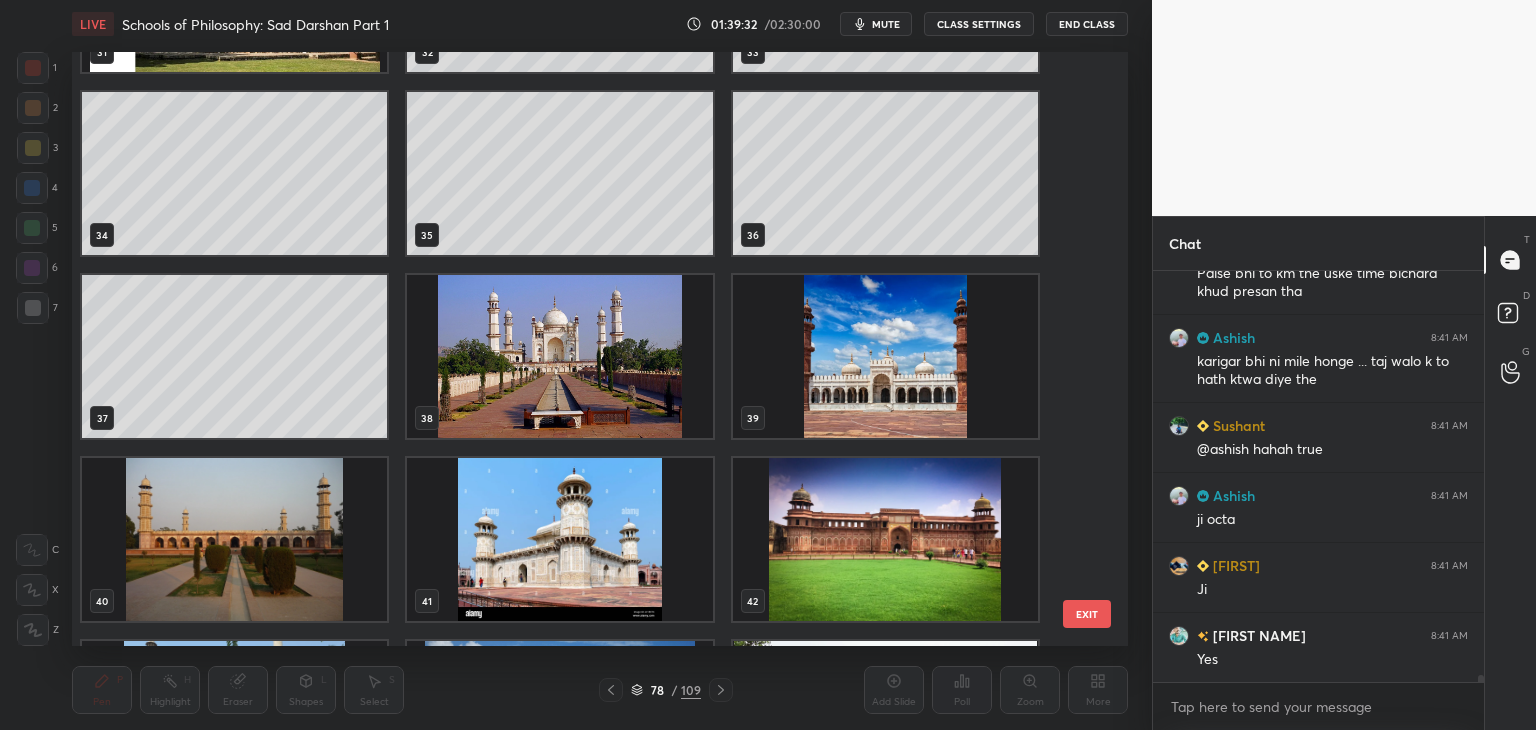 drag, startPoint x: 1087, startPoint y: 417, endPoint x: 1078, endPoint y: 247, distance: 170.23807 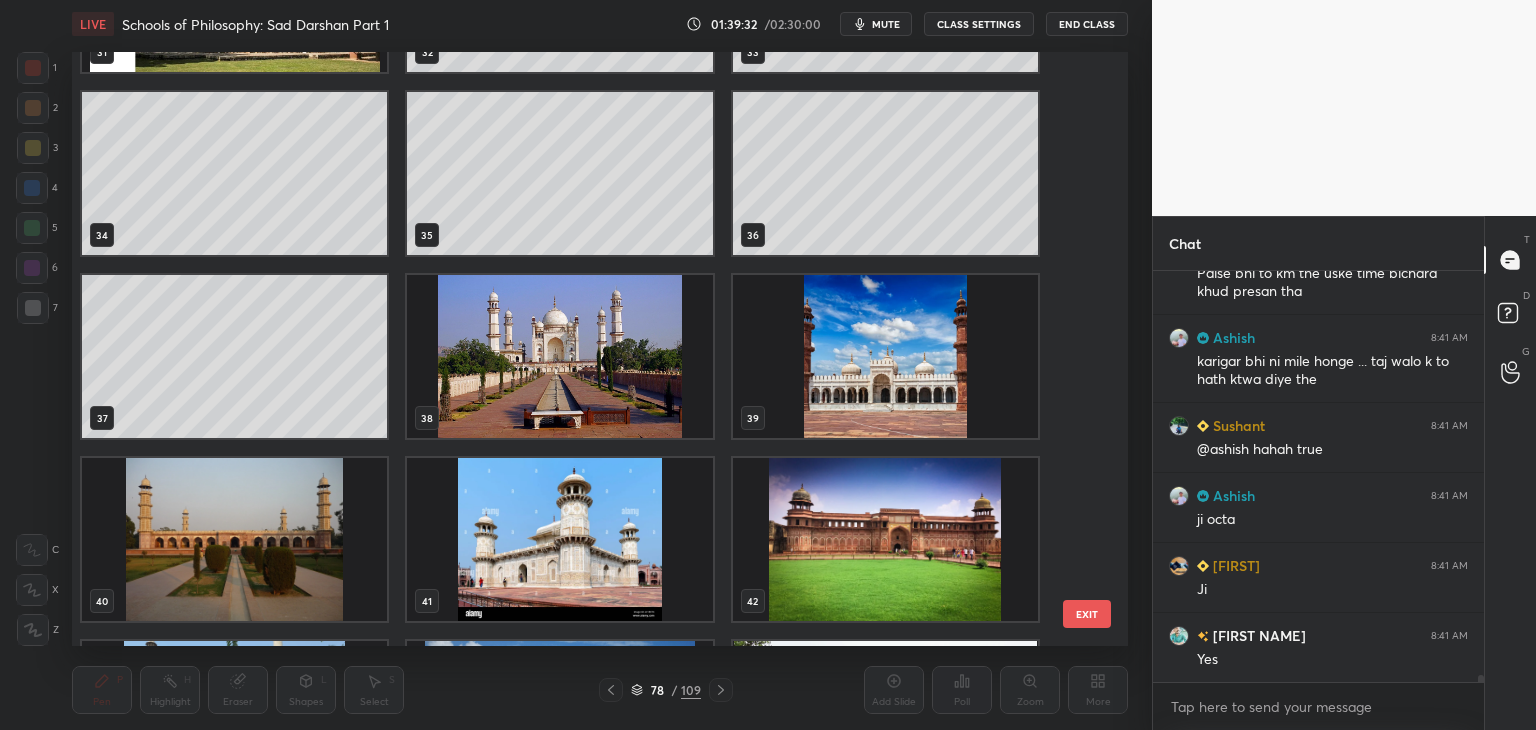 click on "31 32 33 34 35 36 37 38 39 40 41 42 43 44 45" at bounding box center [582, 349] 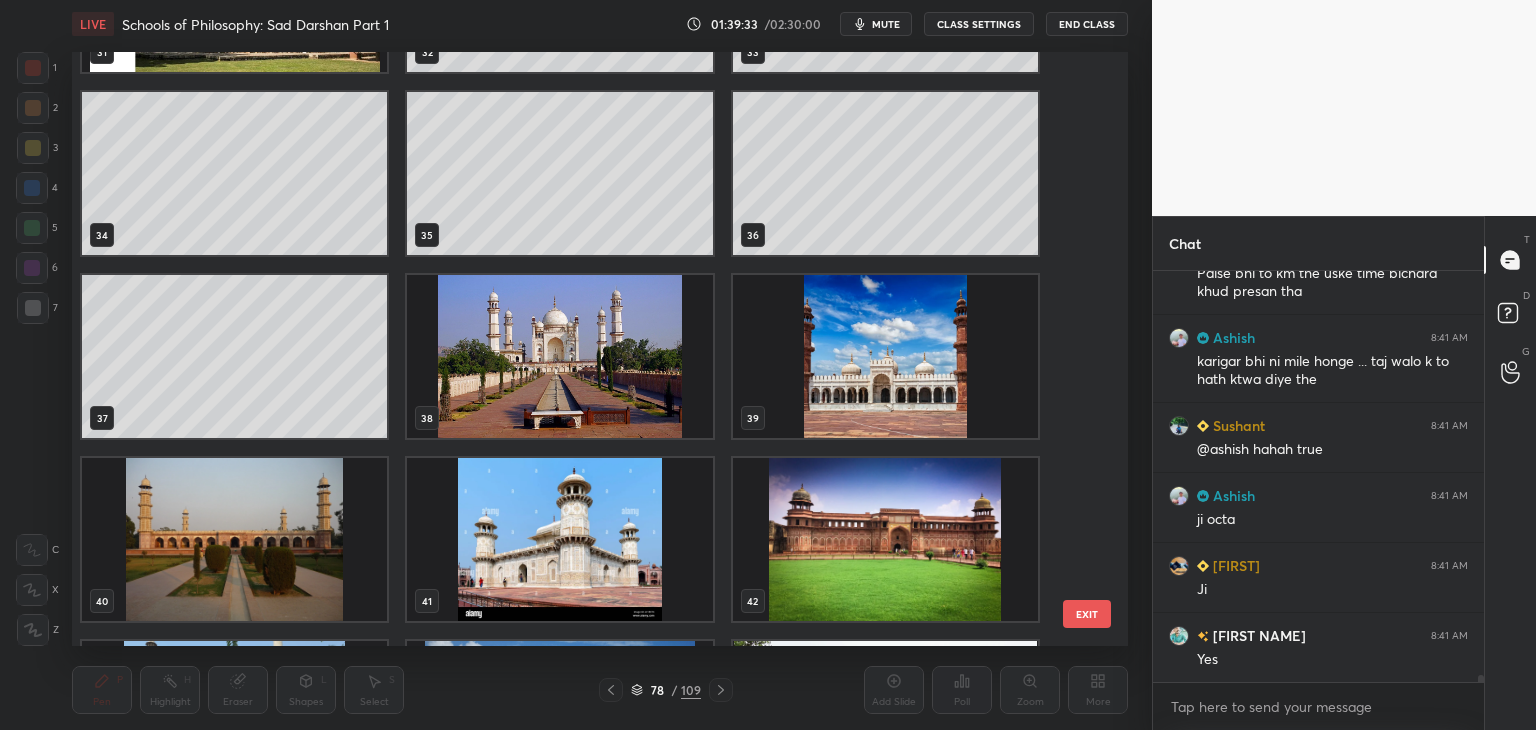 scroll, scrollTop: 1973, scrollLeft: 0, axis: vertical 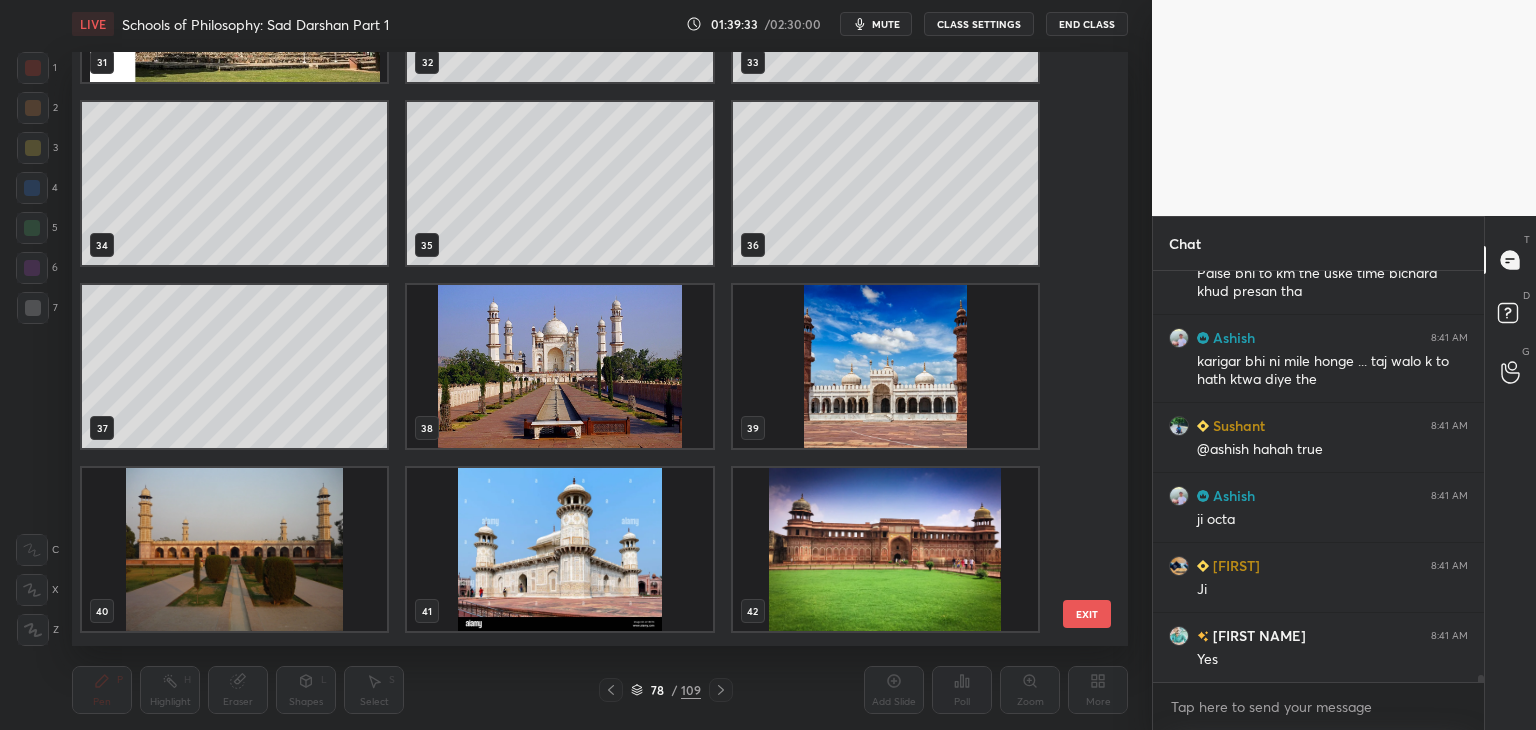 click at bounding box center [559, 366] 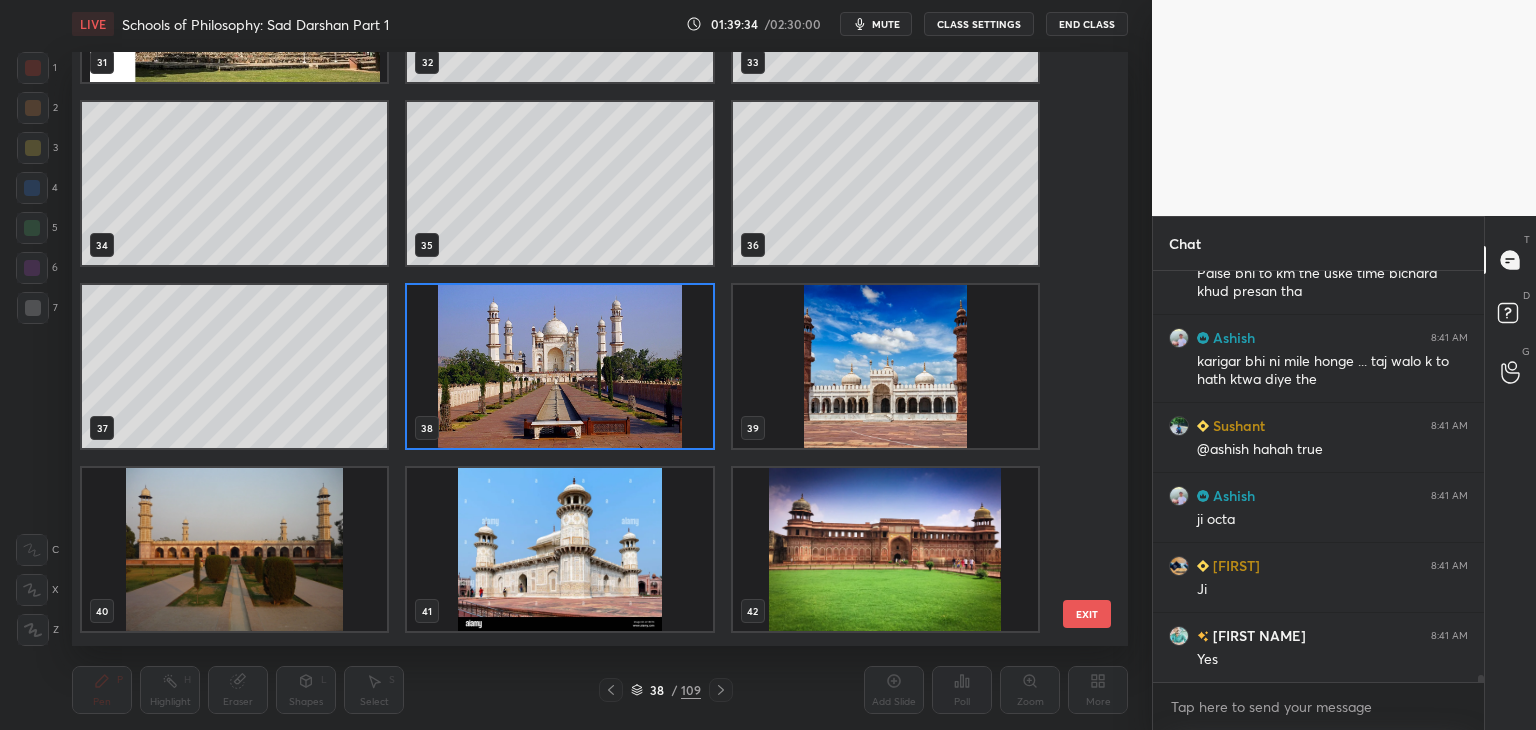 scroll, scrollTop: 24196, scrollLeft: 0, axis: vertical 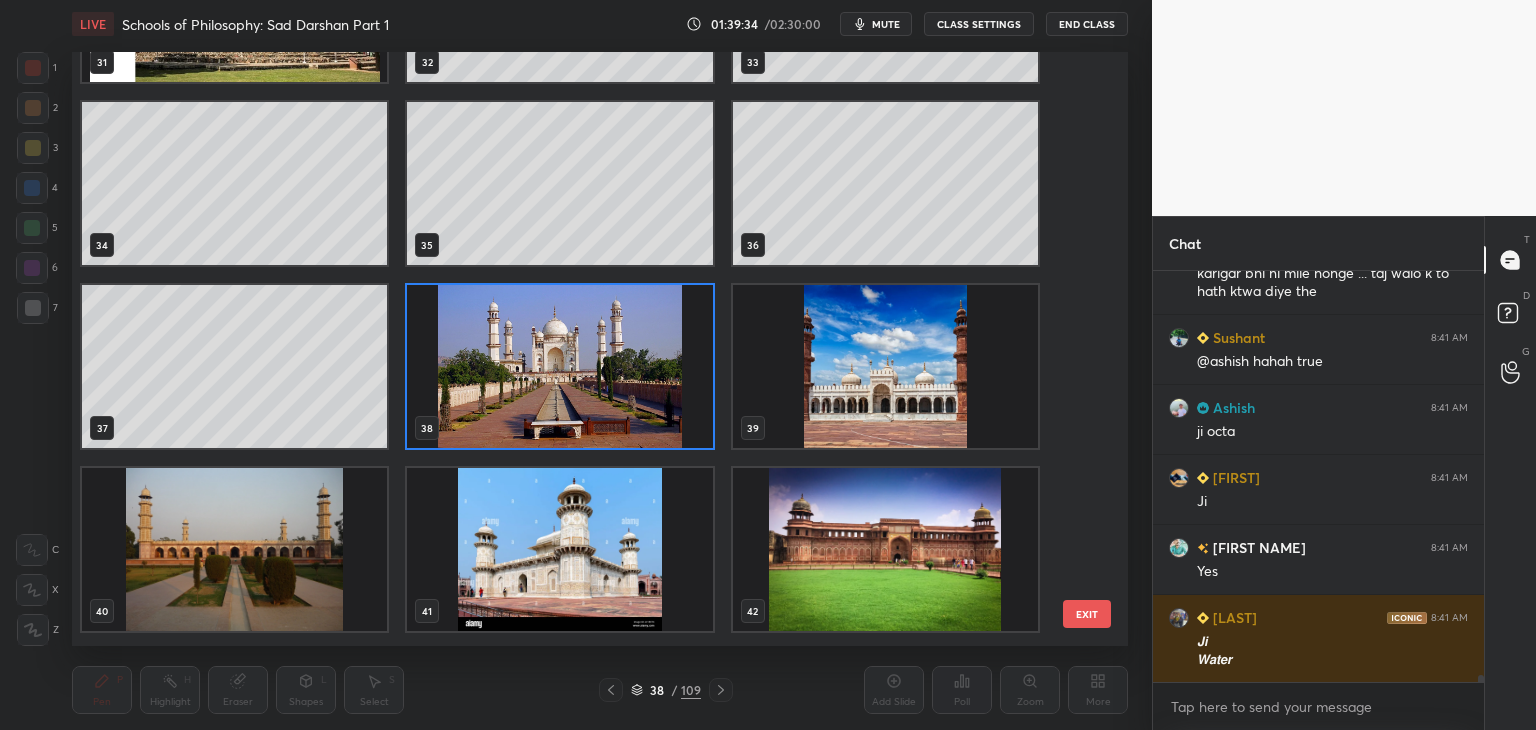 click 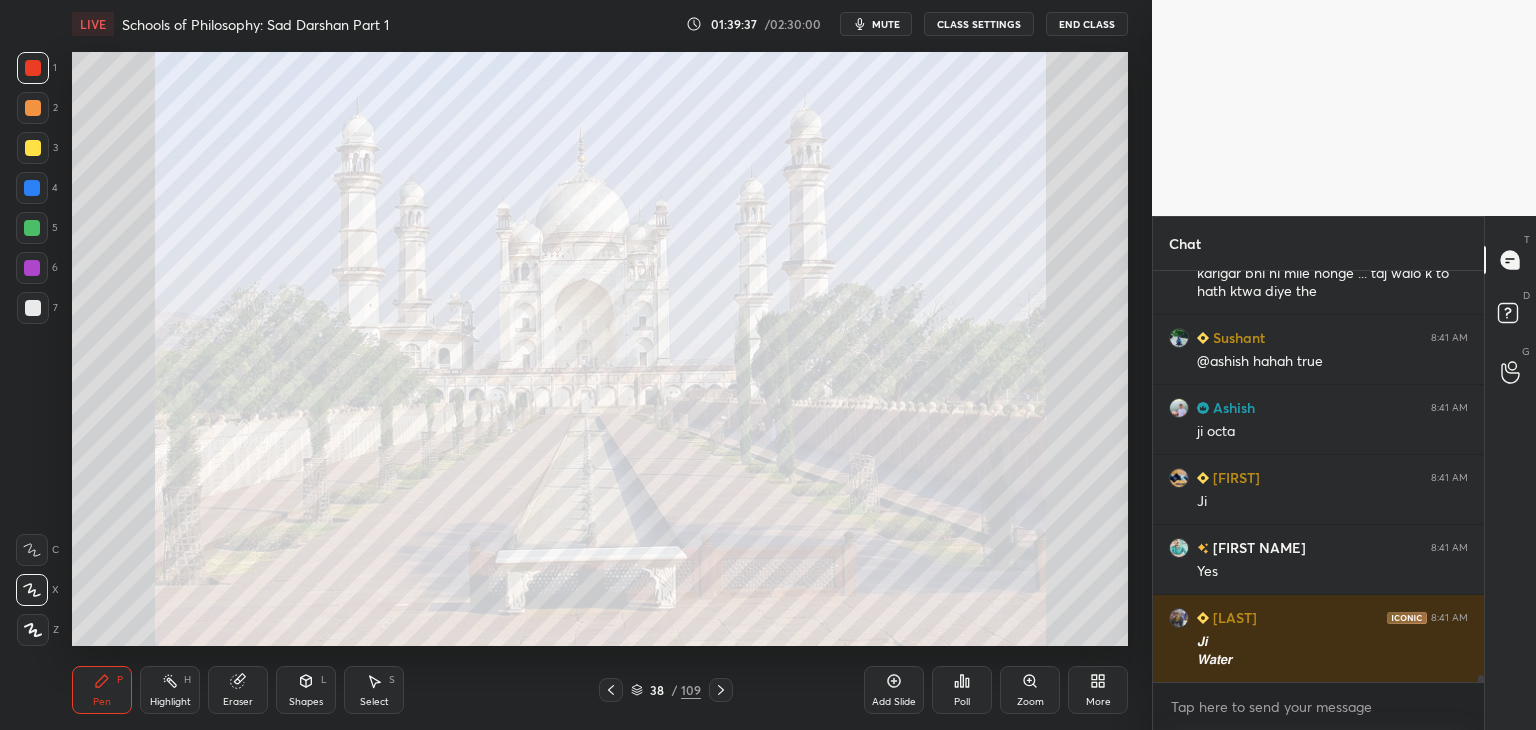 scroll, scrollTop: 24266, scrollLeft: 0, axis: vertical 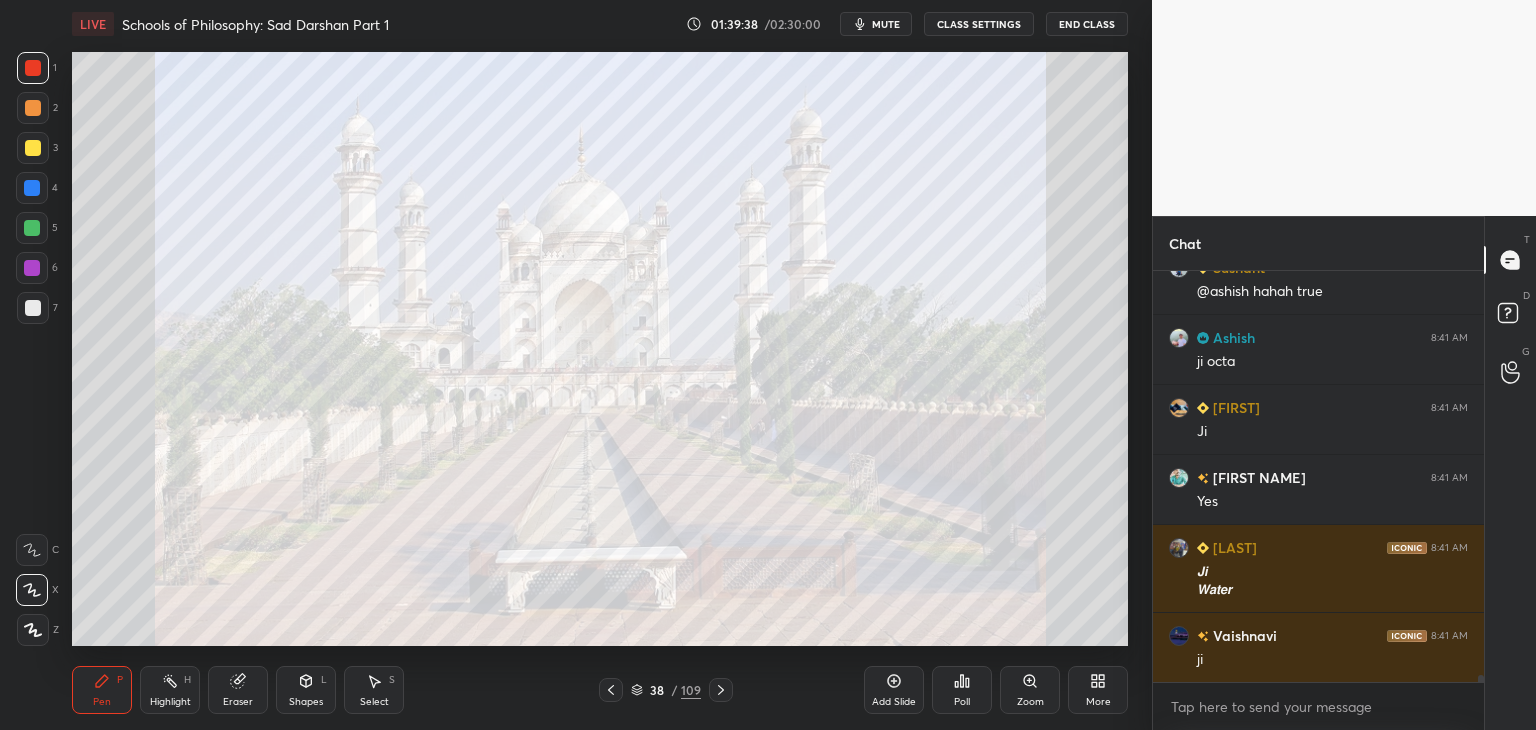 click 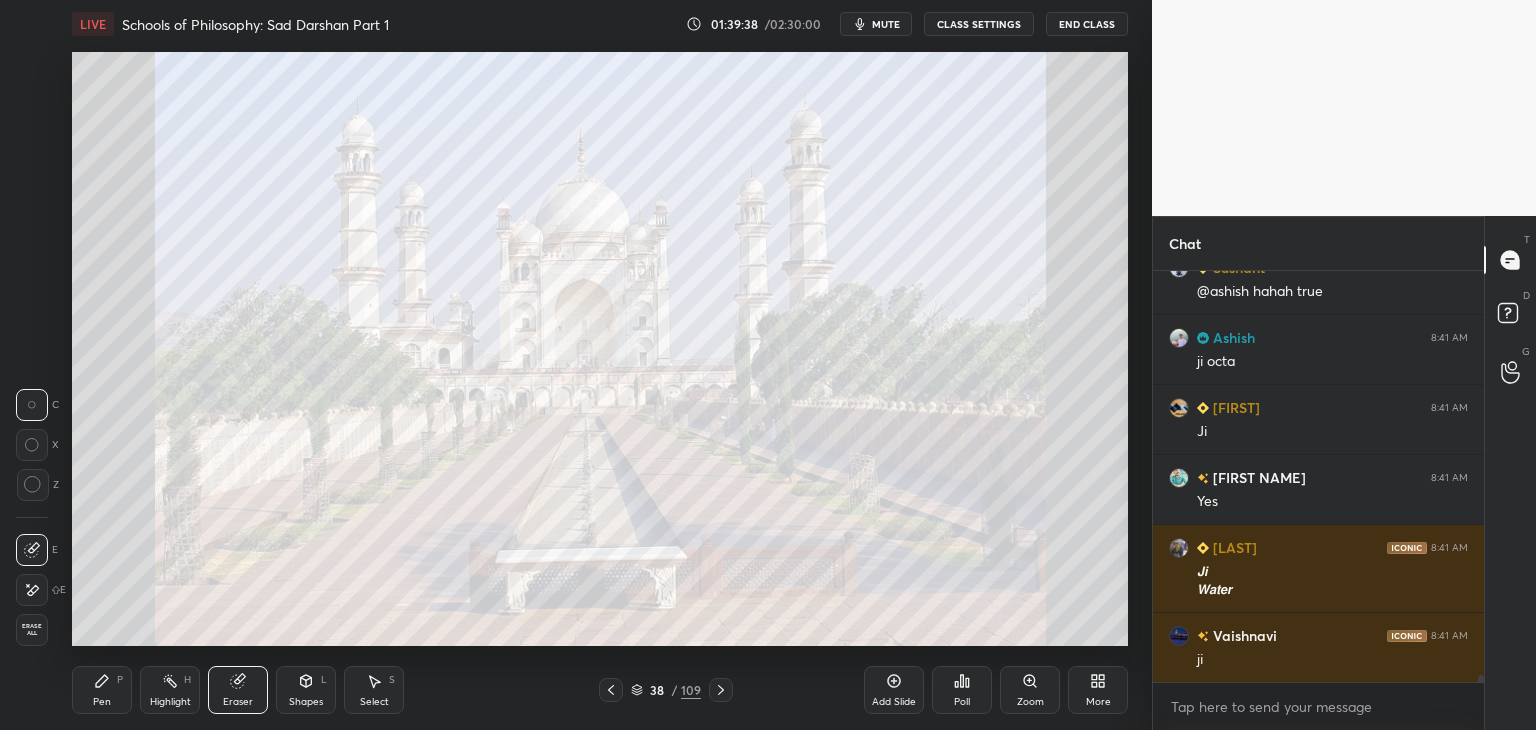 scroll, scrollTop: 24406, scrollLeft: 0, axis: vertical 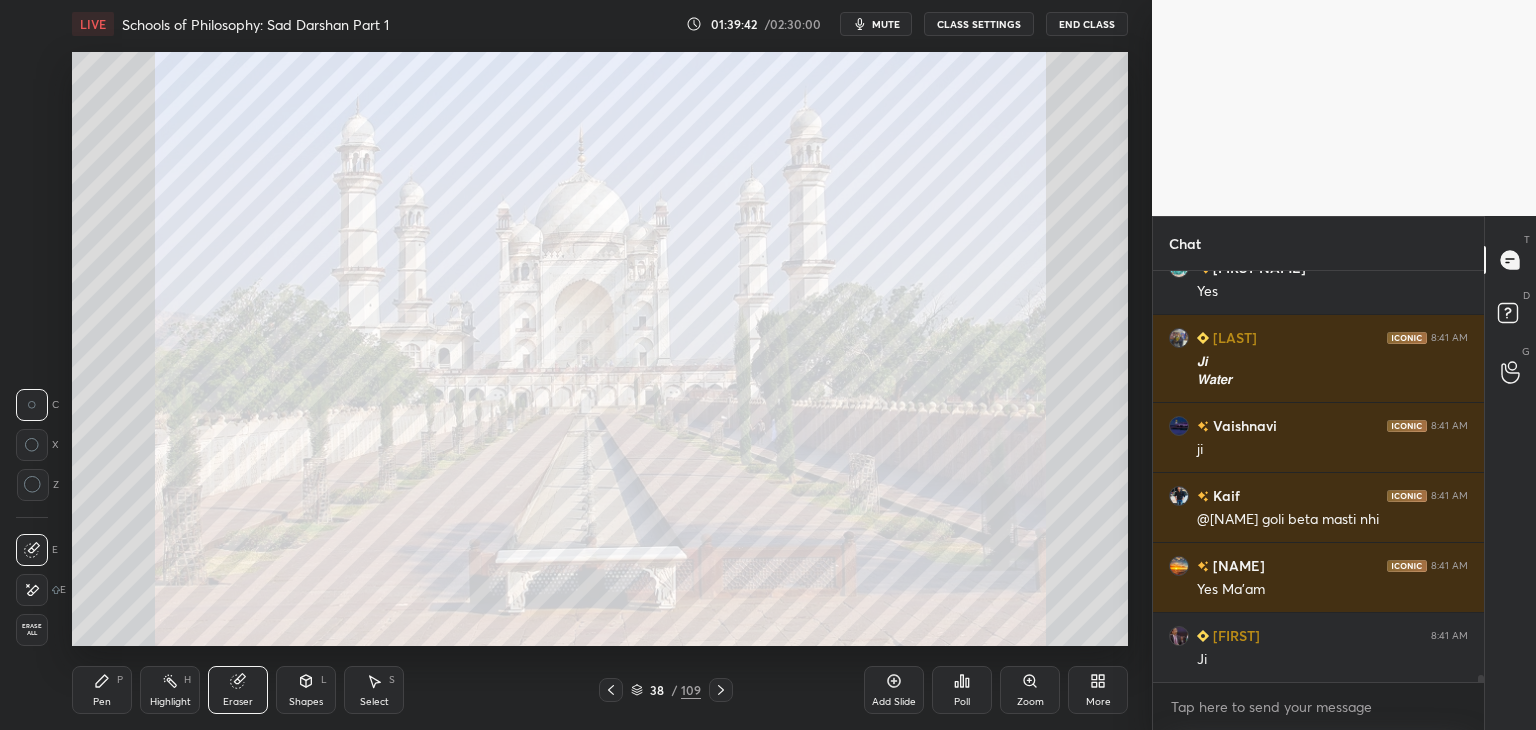 click on "P" at bounding box center (120, 680) 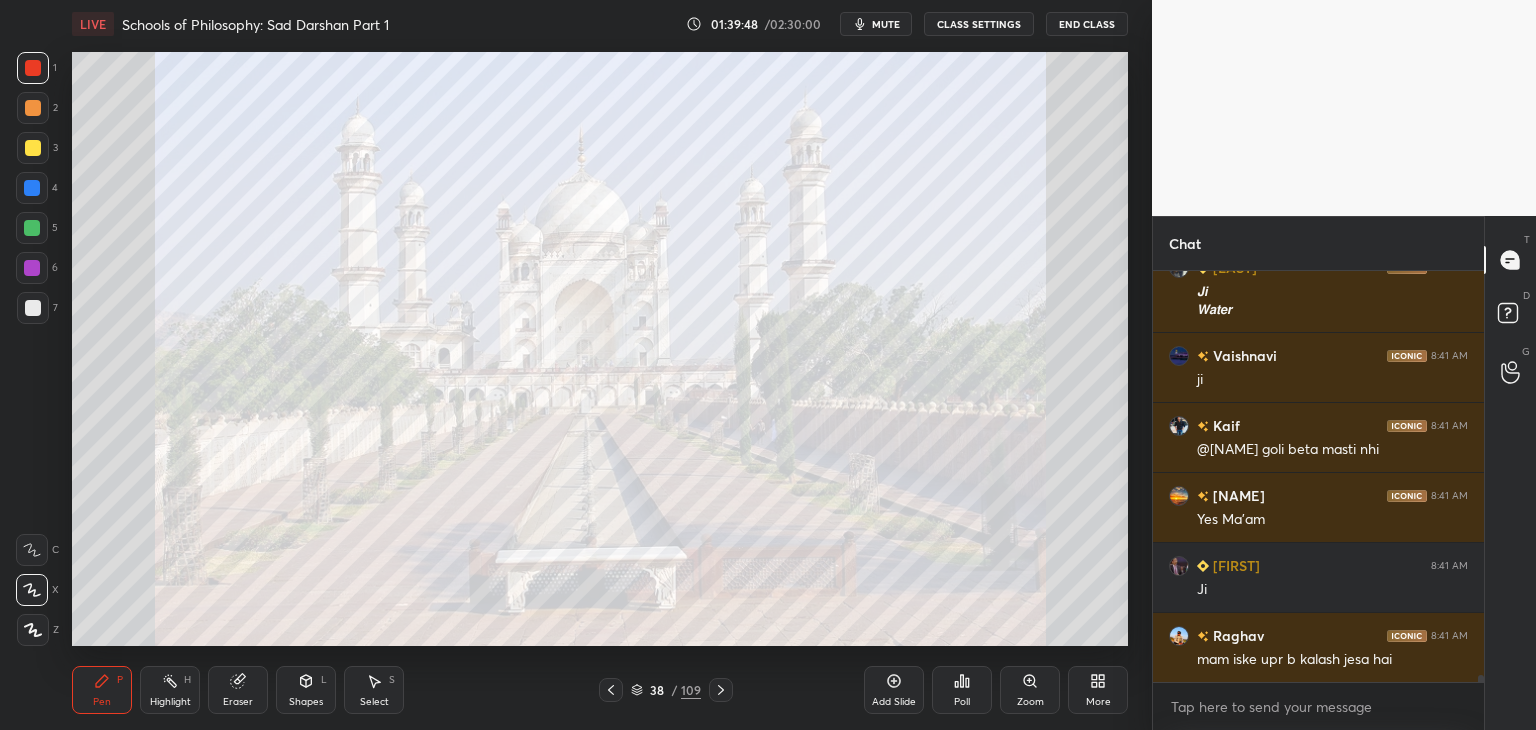 scroll, scrollTop: 24616, scrollLeft: 0, axis: vertical 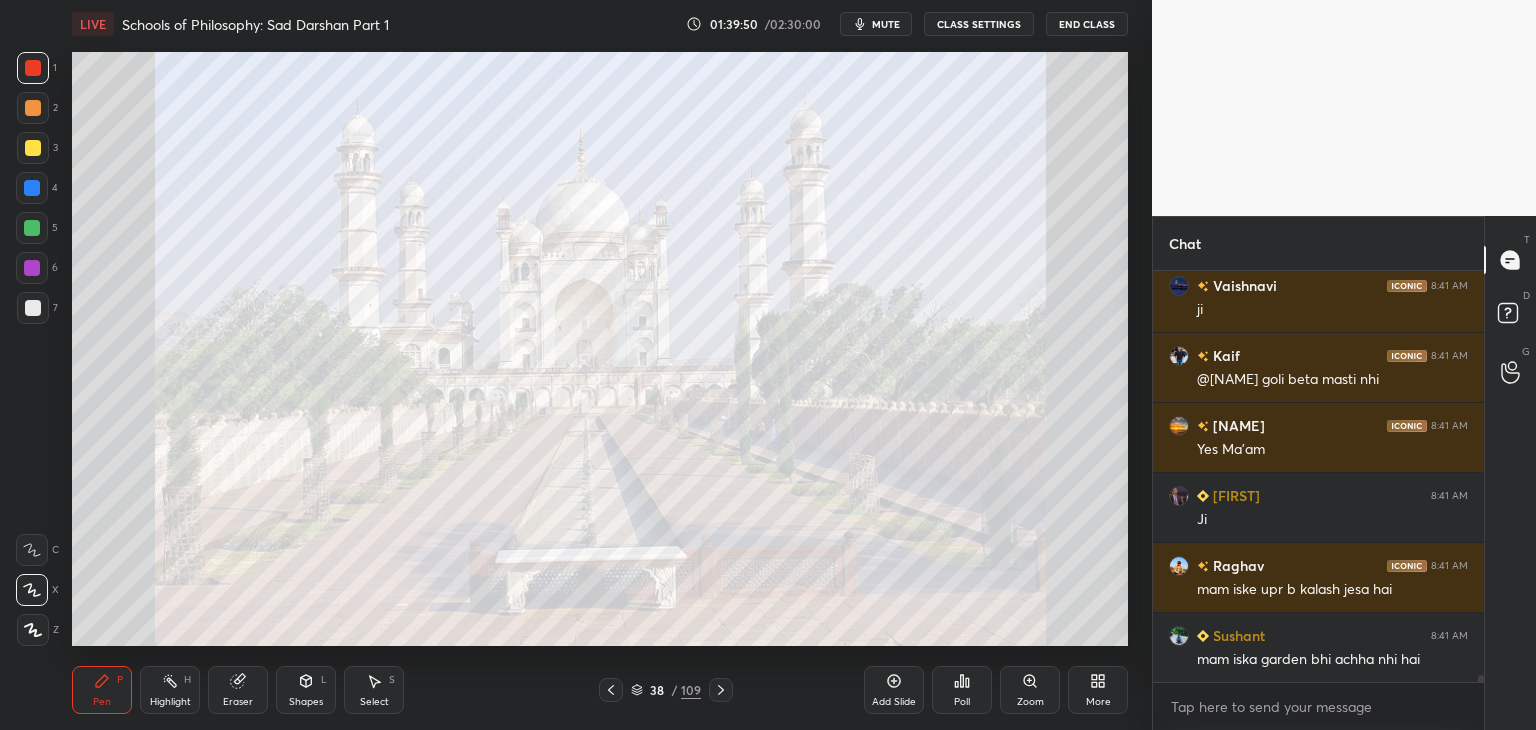 click 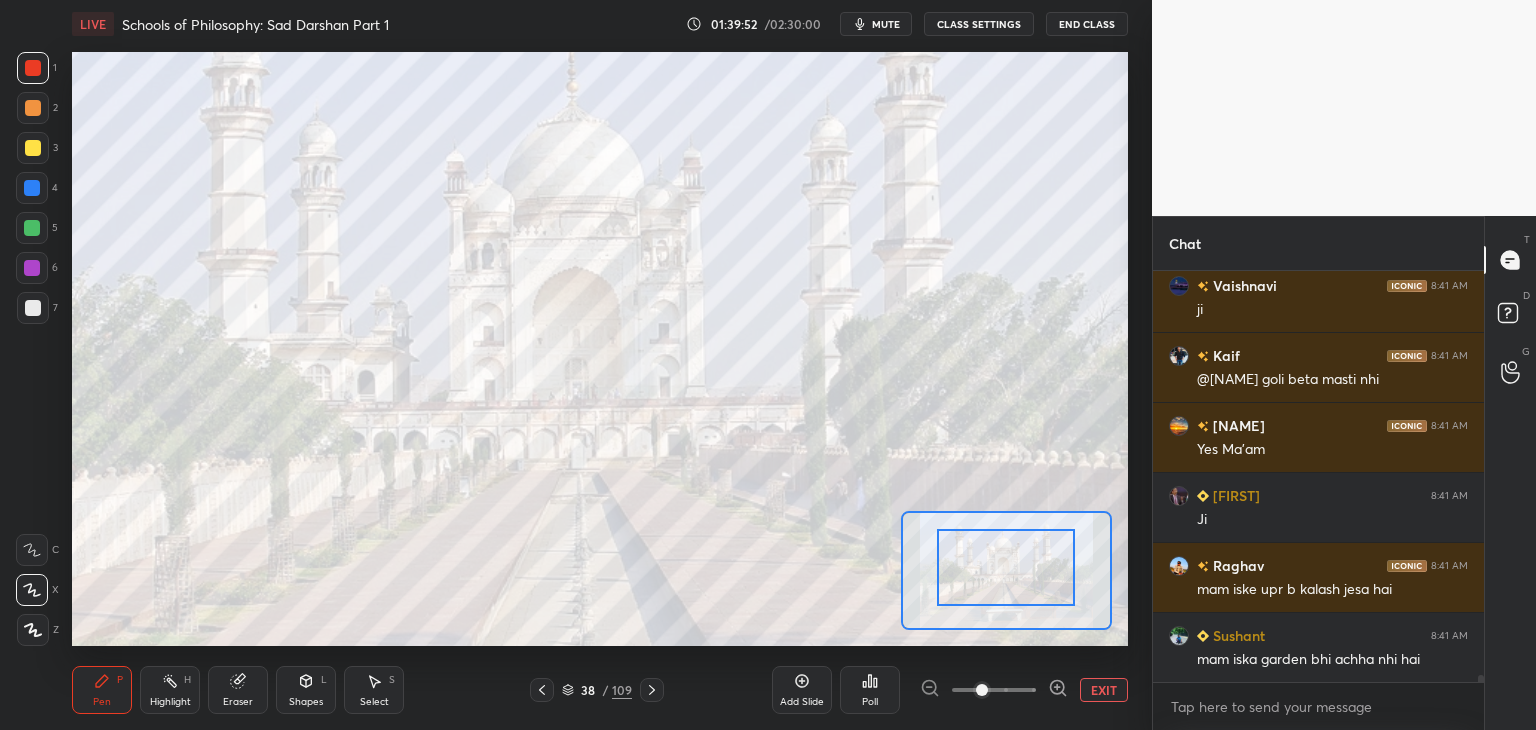 drag, startPoint x: 1020, startPoint y: 581, endPoint x: 1021, endPoint y: 568, distance: 13.038404 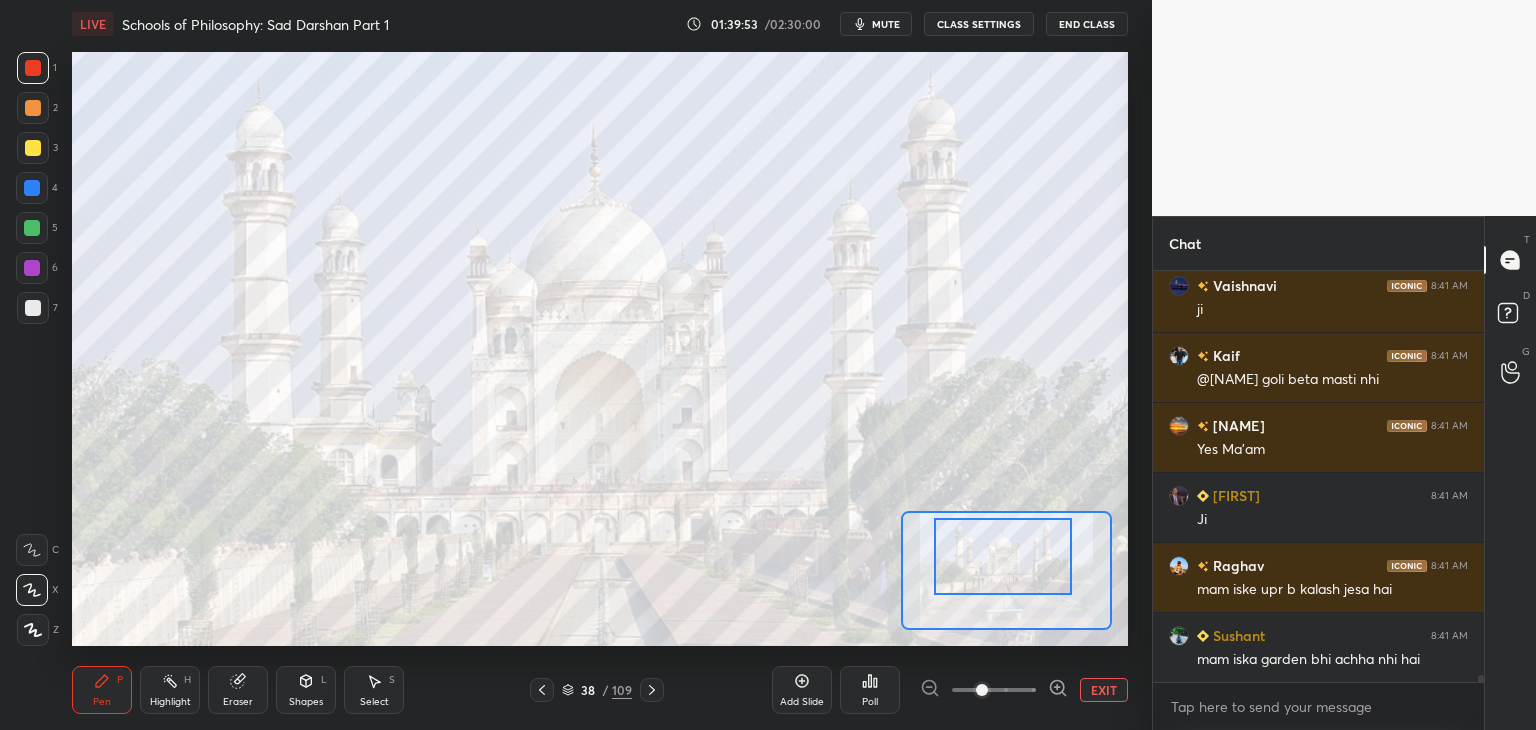 click at bounding box center [1003, 556] 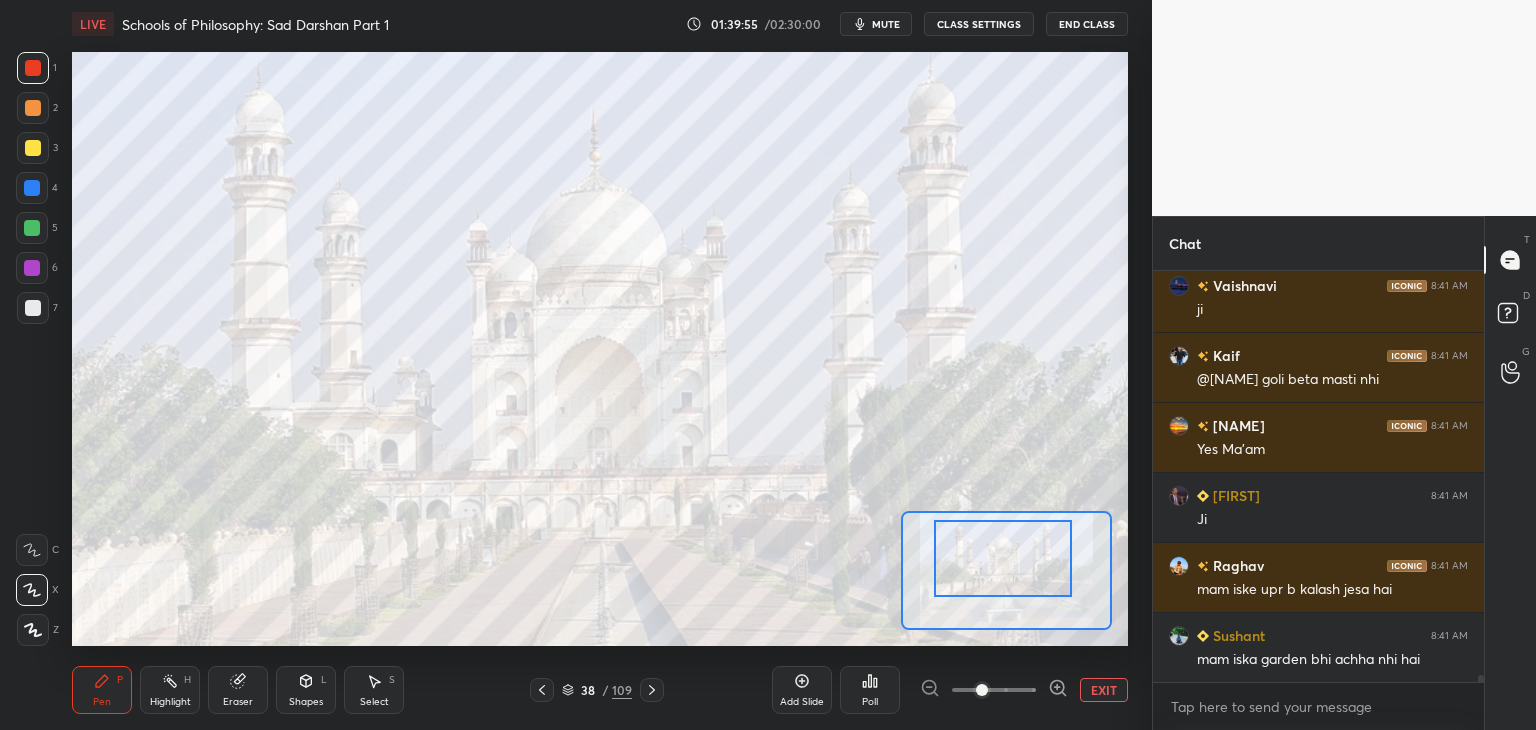 scroll, scrollTop: 24704, scrollLeft: 0, axis: vertical 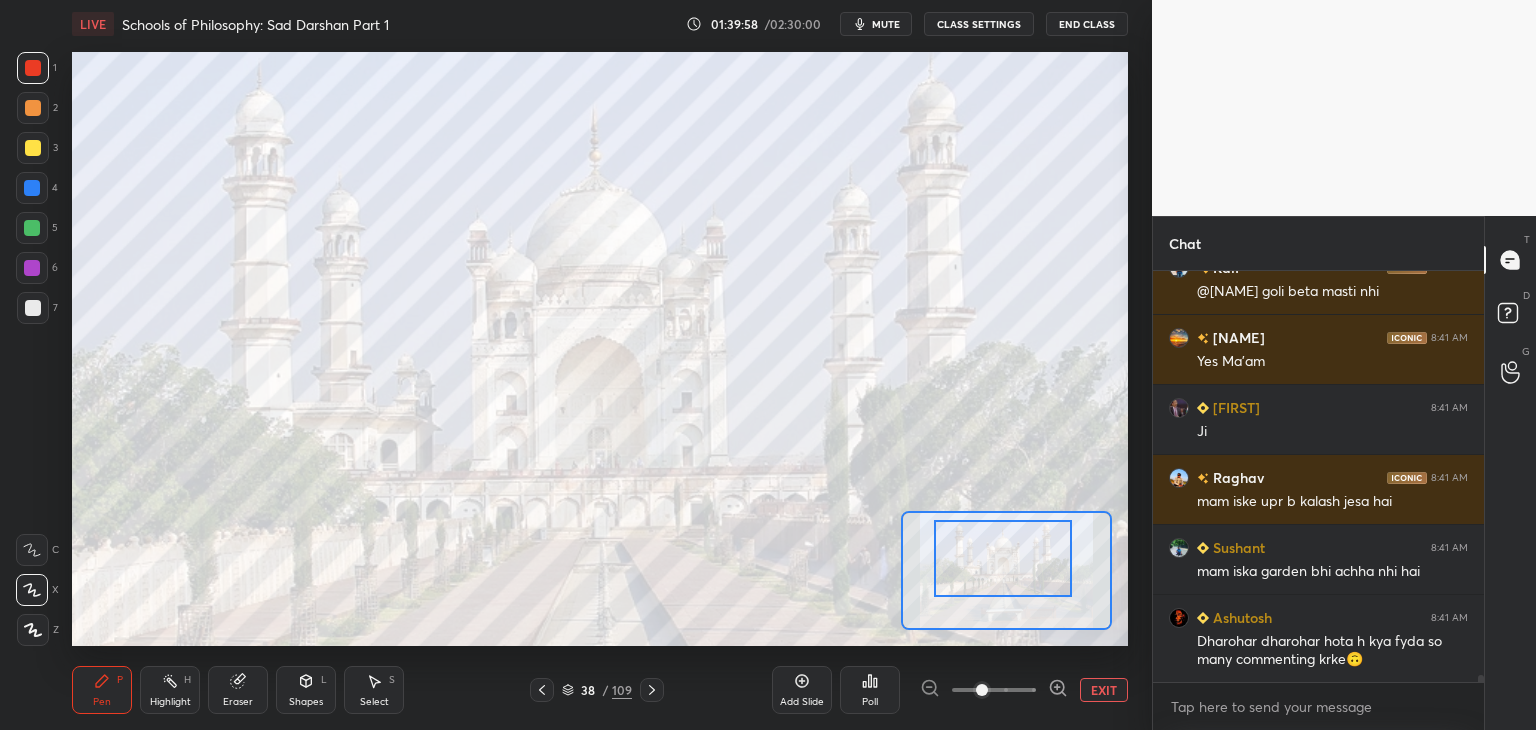 click on "EXIT" at bounding box center (1104, 690) 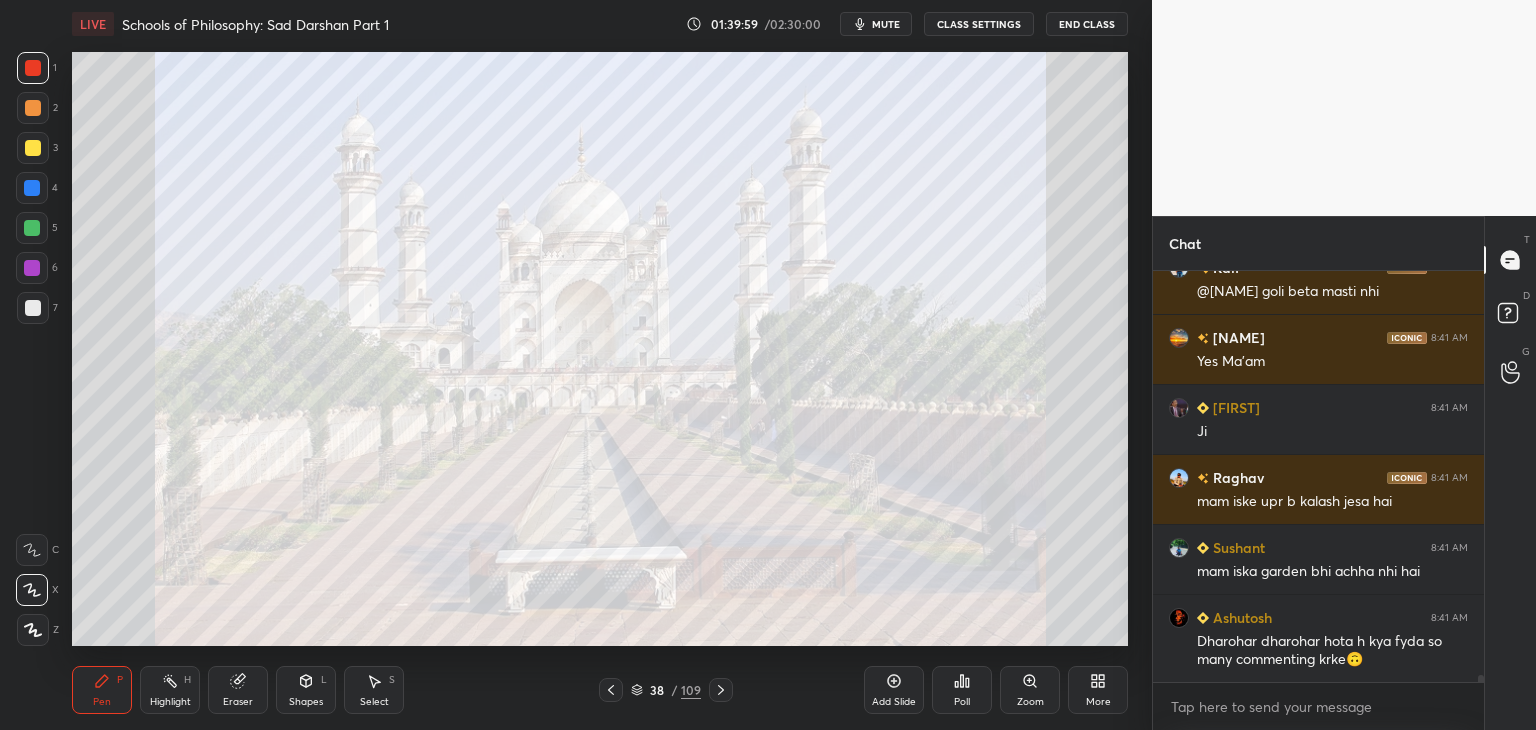 click 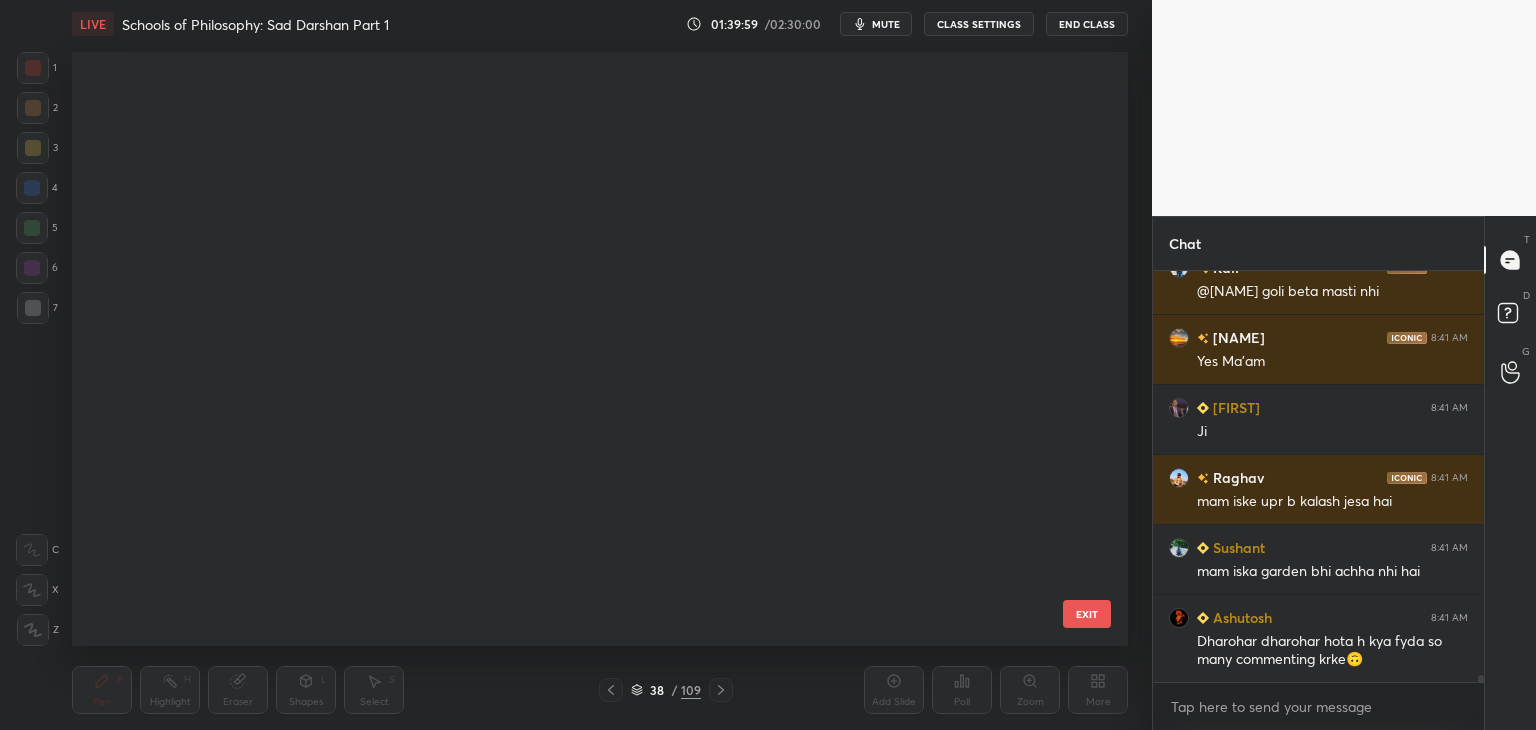 scroll, scrollTop: 1784, scrollLeft: 0, axis: vertical 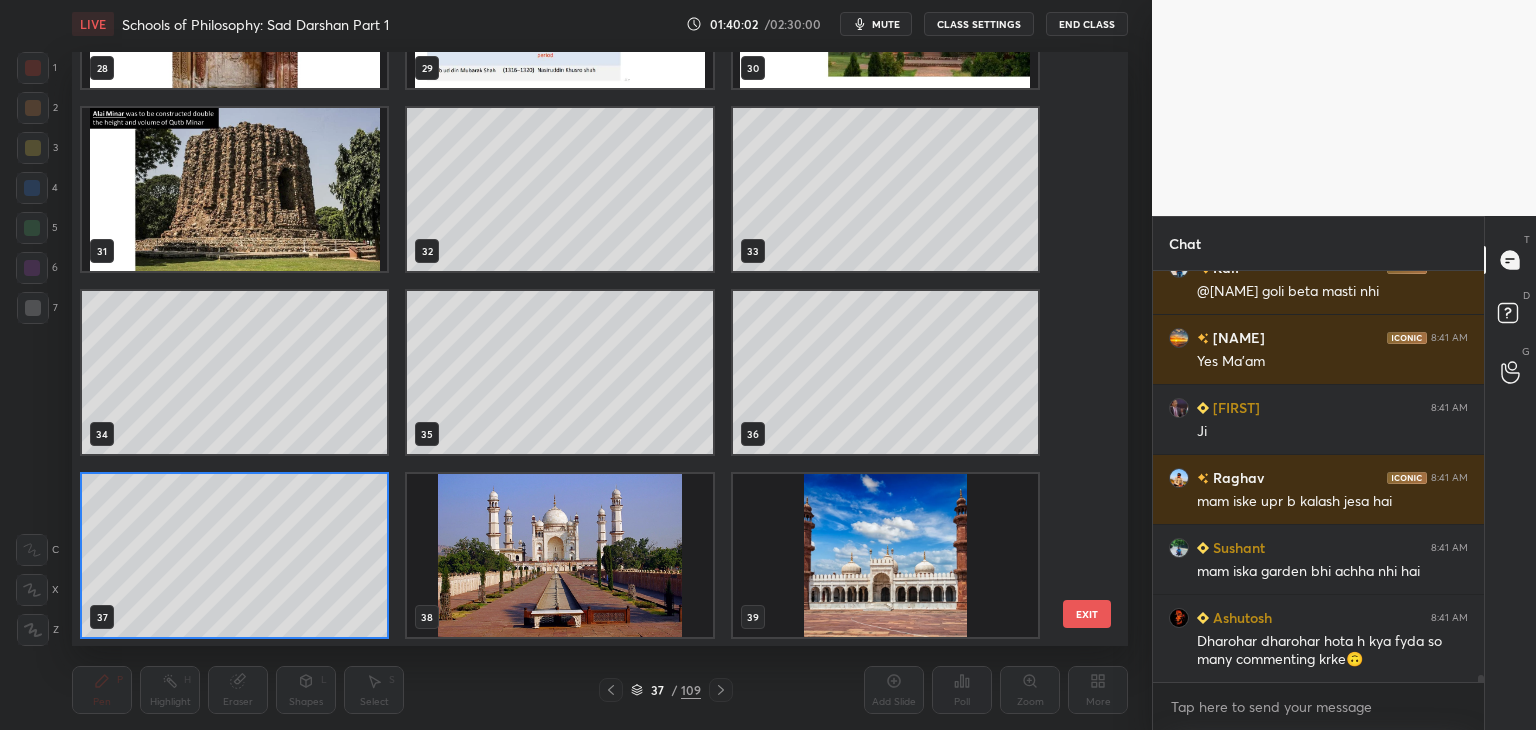 click 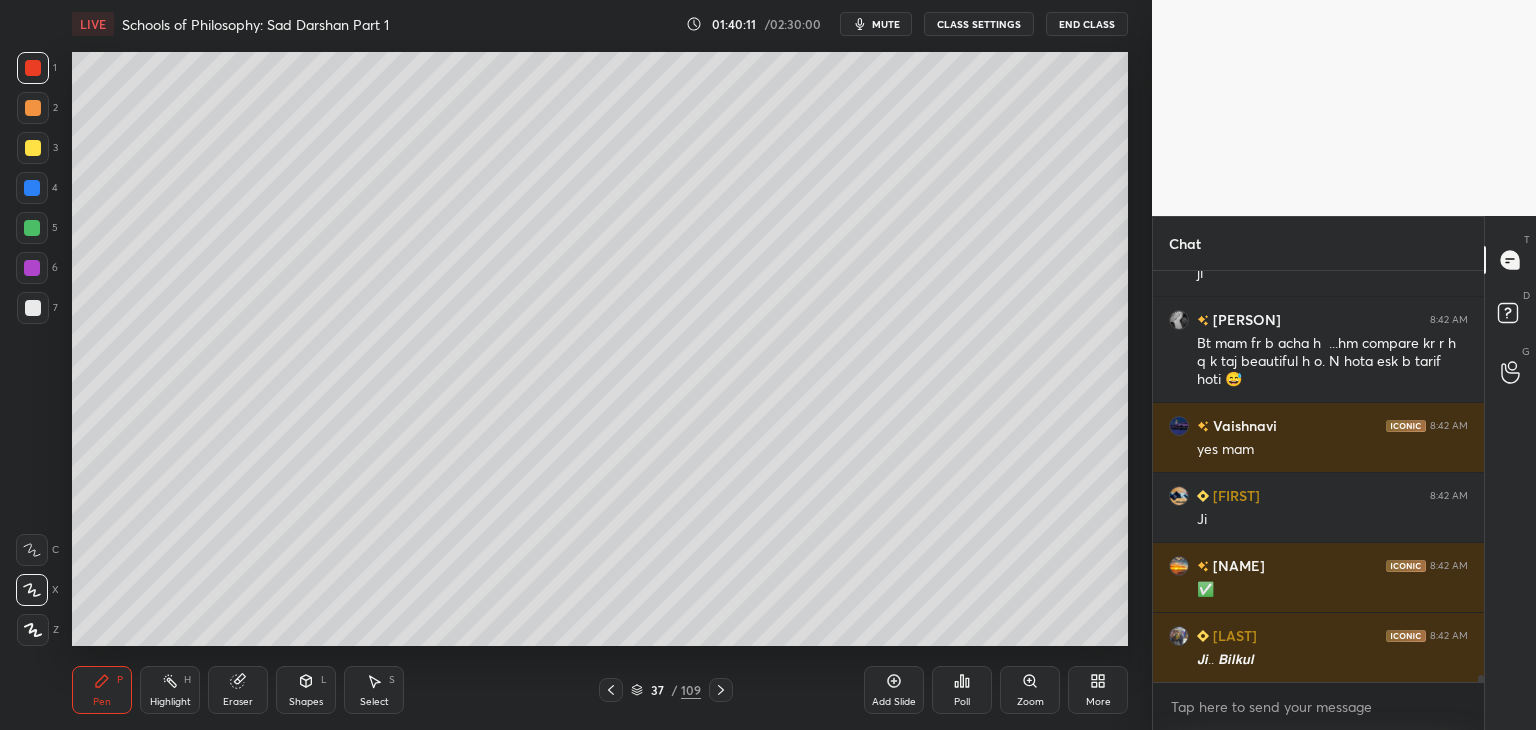scroll, scrollTop: 25230, scrollLeft: 0, axis: vertical 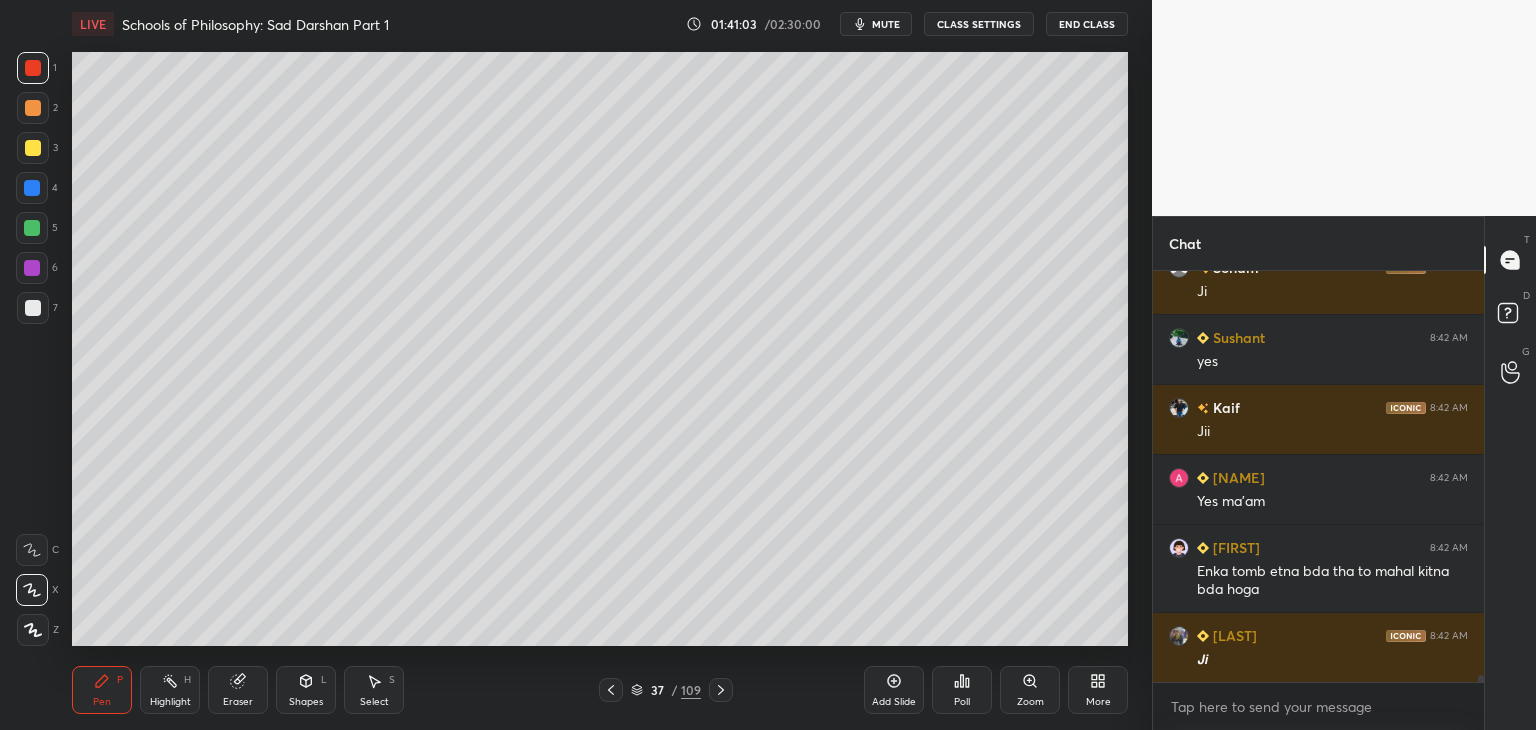 click on "More" at bounding box center [1098, 690] 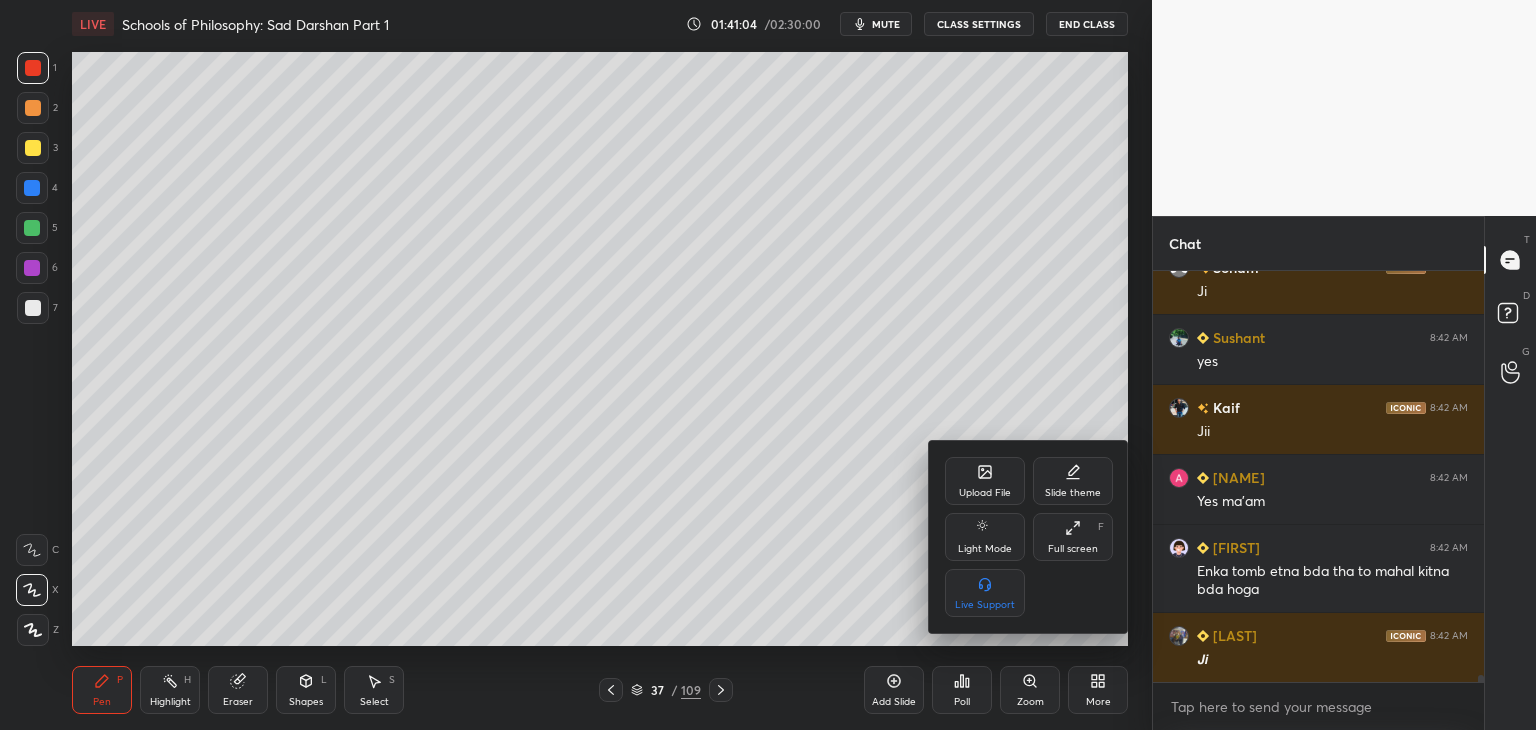 click 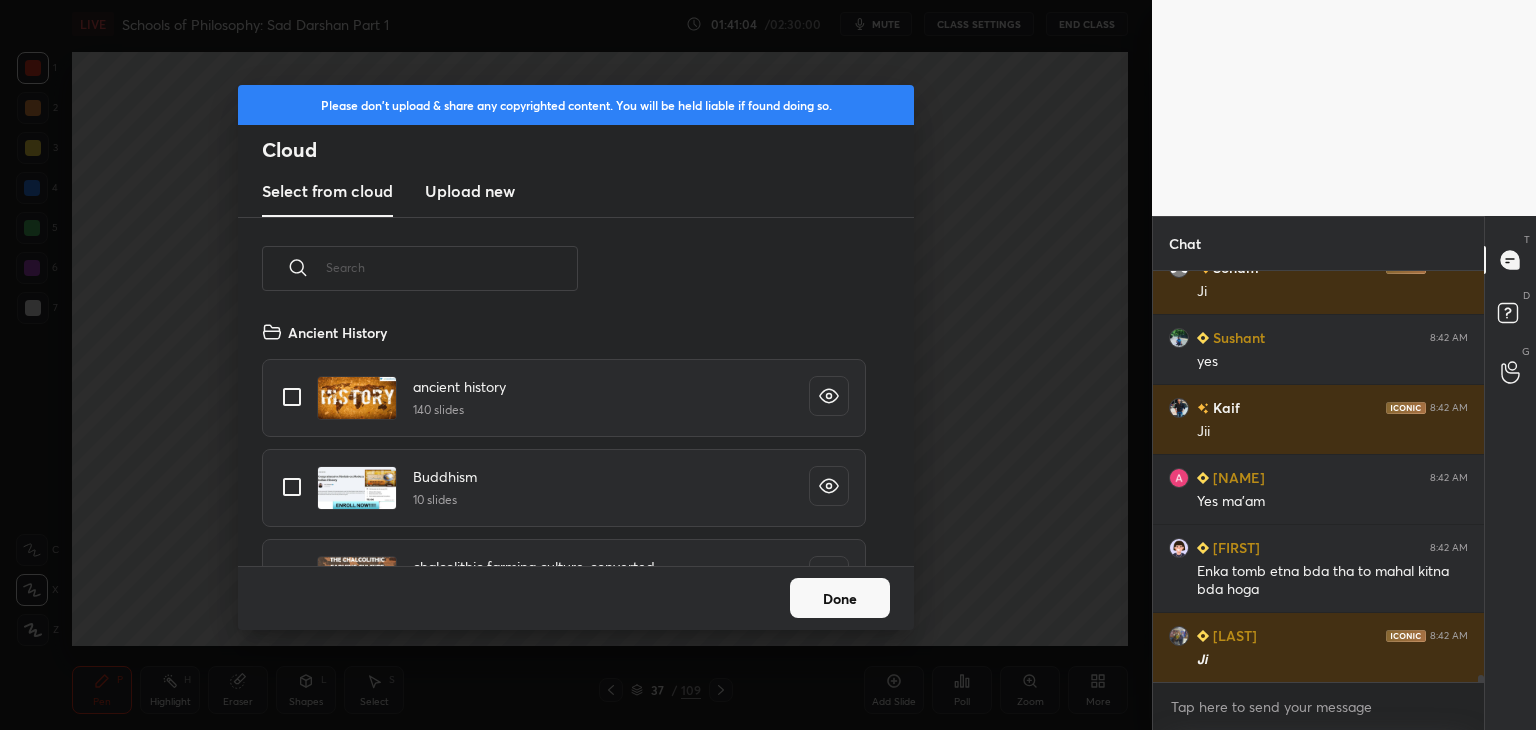 scroll, scrollTop: 5, scrollLeft: 10, axis: both 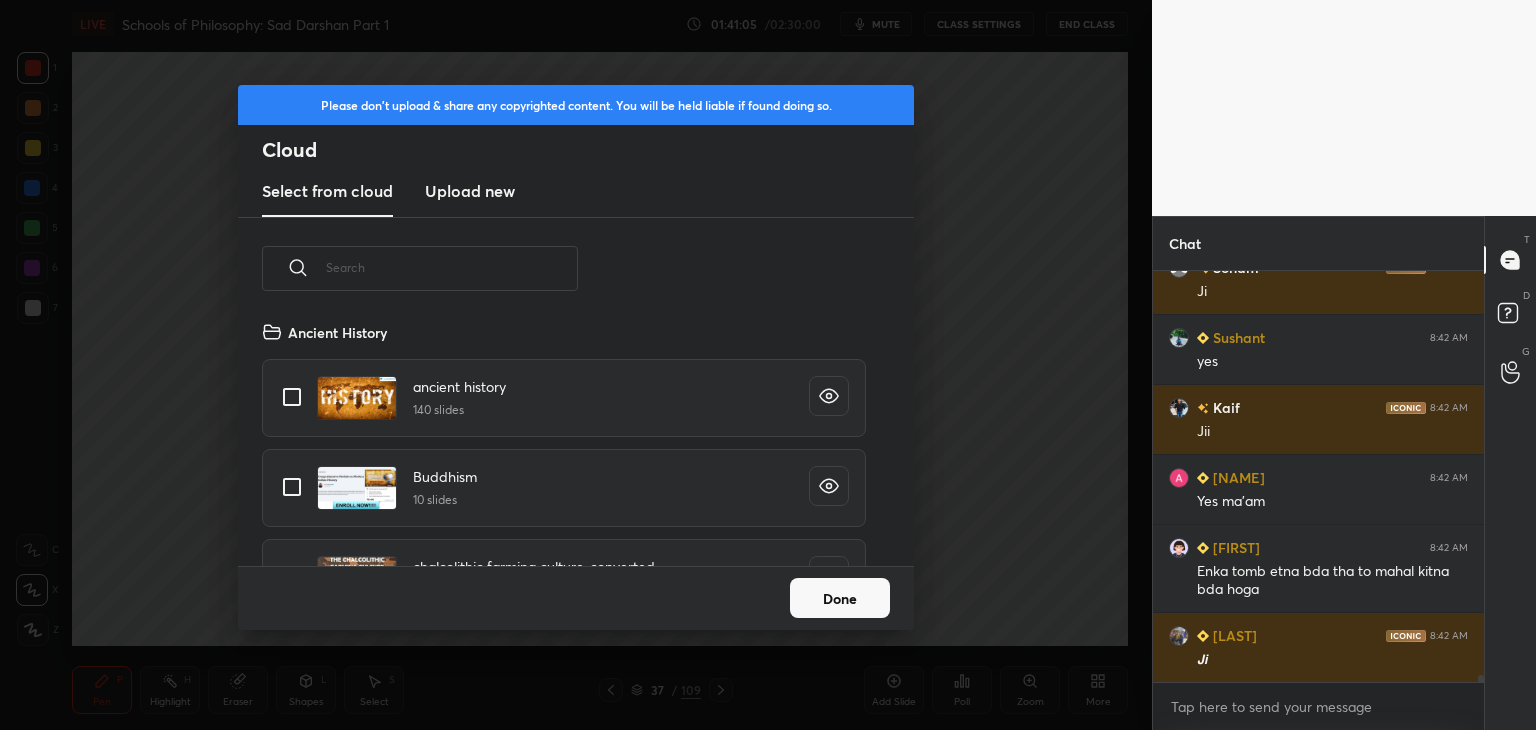 click on "Upload new" at bounding box center [470, 191] 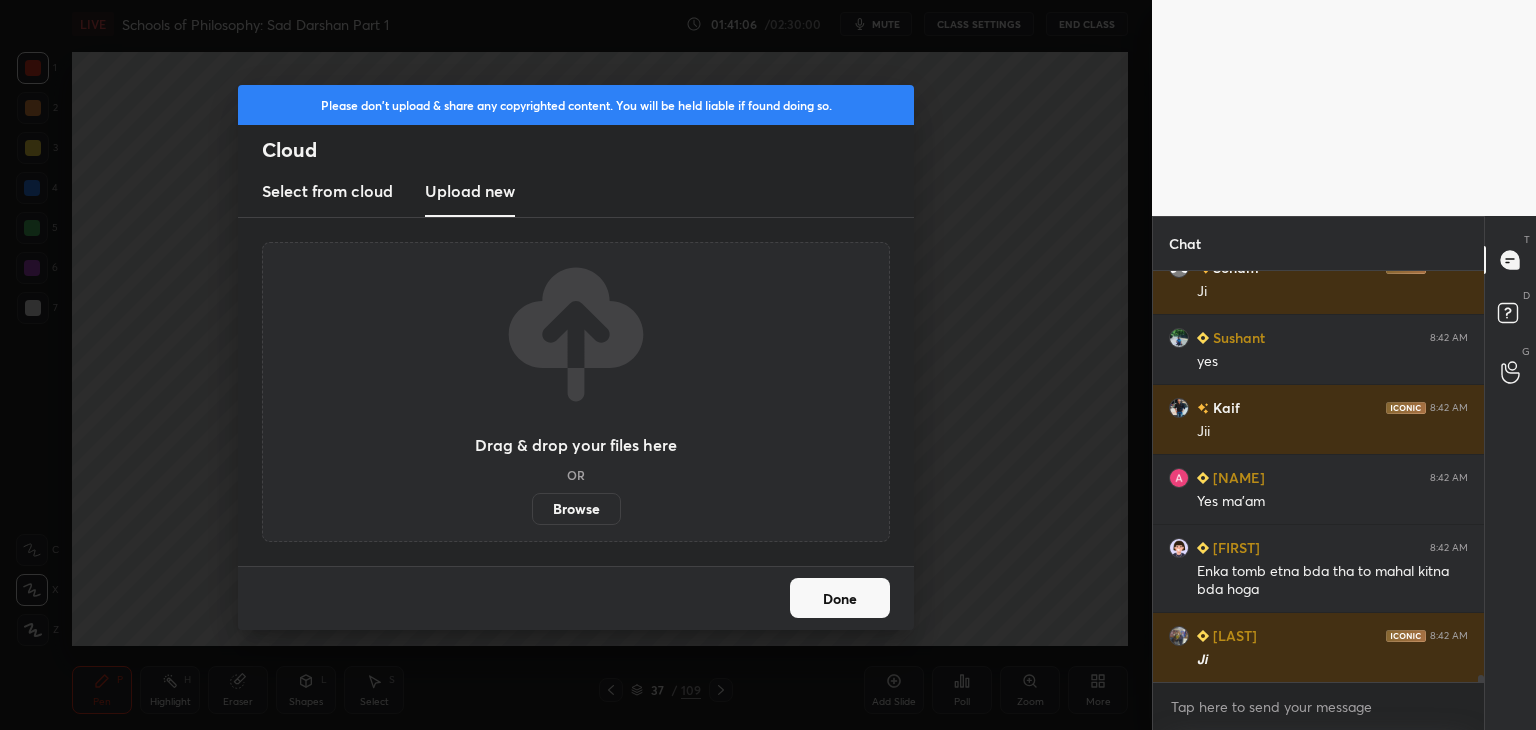 click on "Browse" at bounding box center [576, 509] 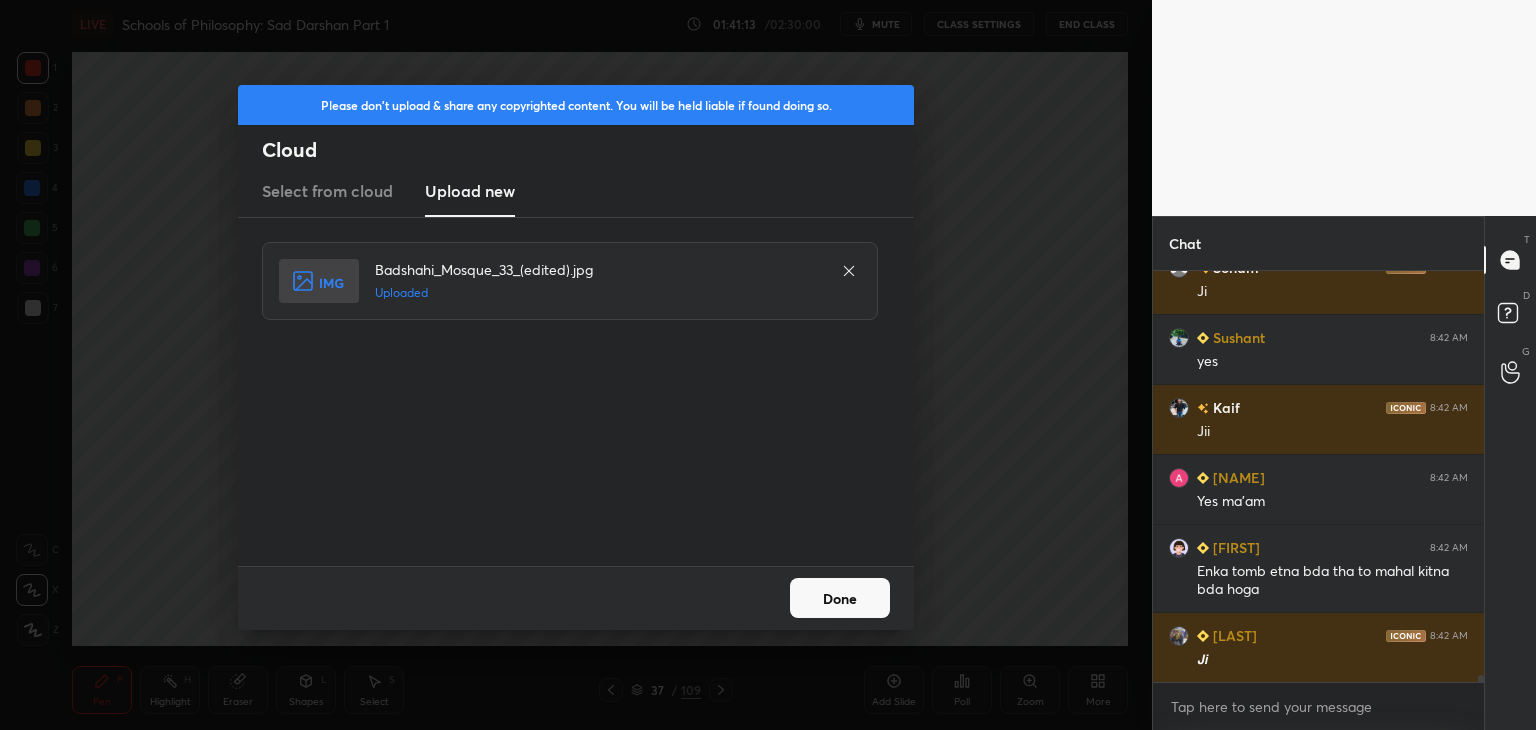 click on "Done" at bounding box center (840, 598) 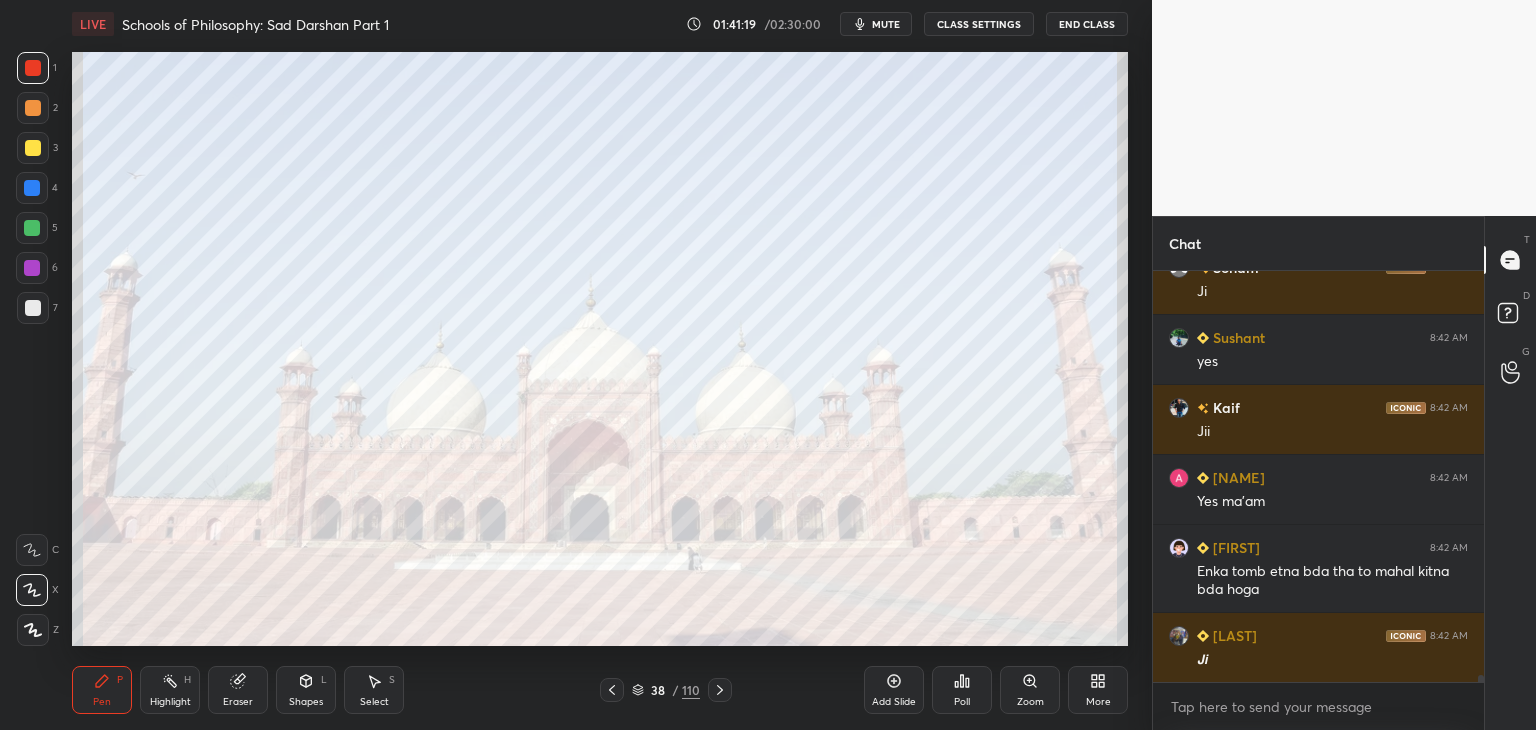 click 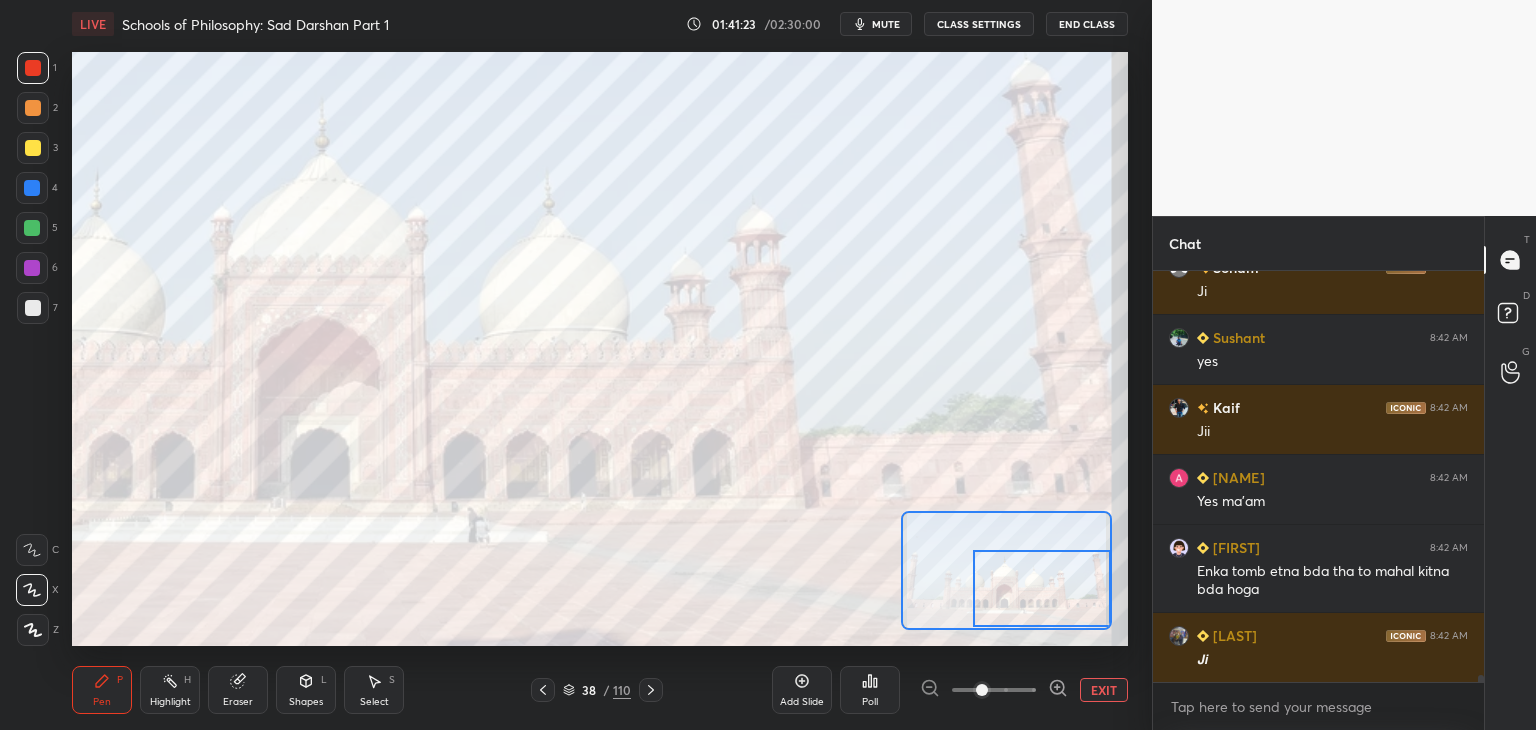 drag, startPoint x: 1012, startPoint y: 574, endPoint x: 1061, endPoint y: 589, distance: 51.24451 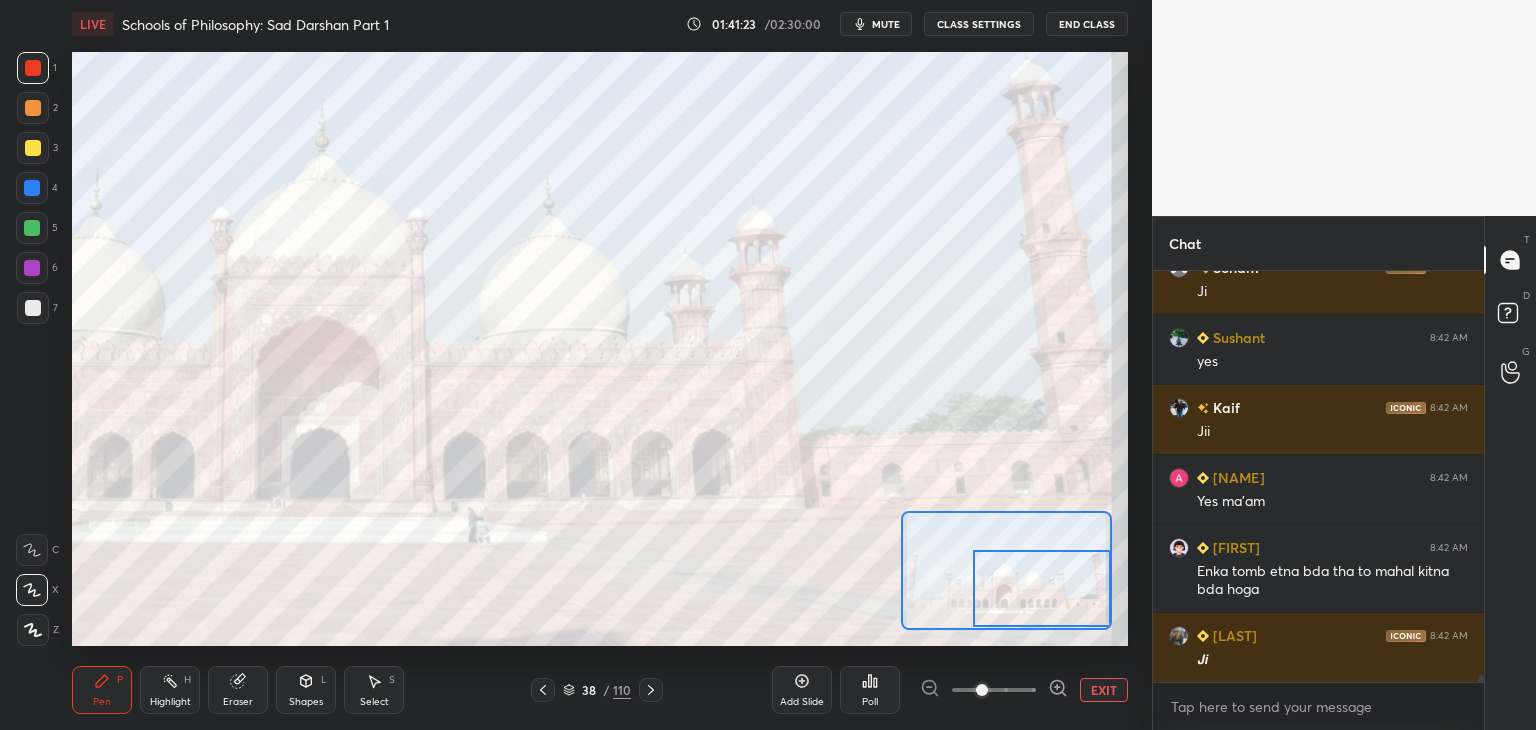 click at bounding box center (1042, 588) 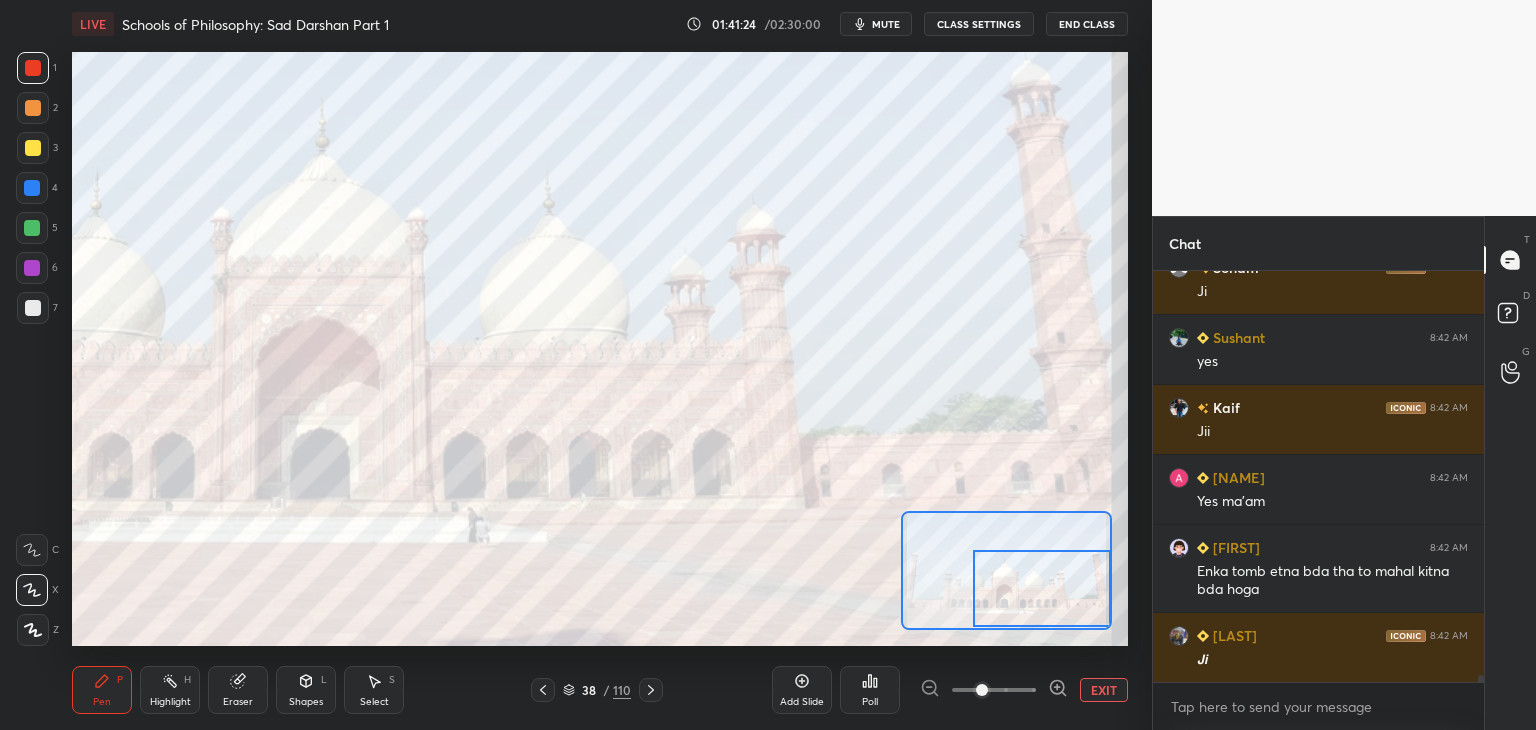 click on "EXIT" at bounding box center (1104, 690) 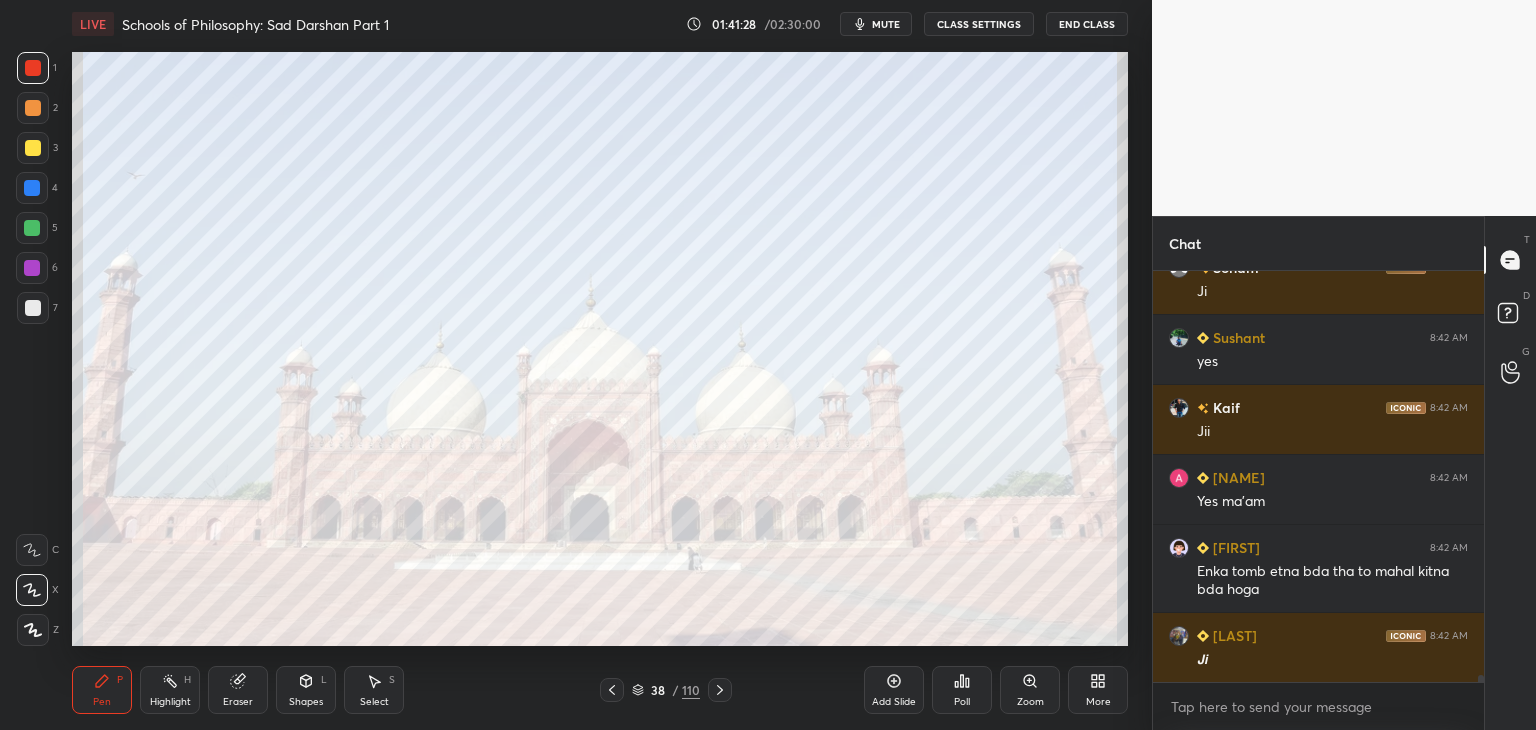 scroll, scrollTop: 25668, scrollLeft: 0, axis: vertical 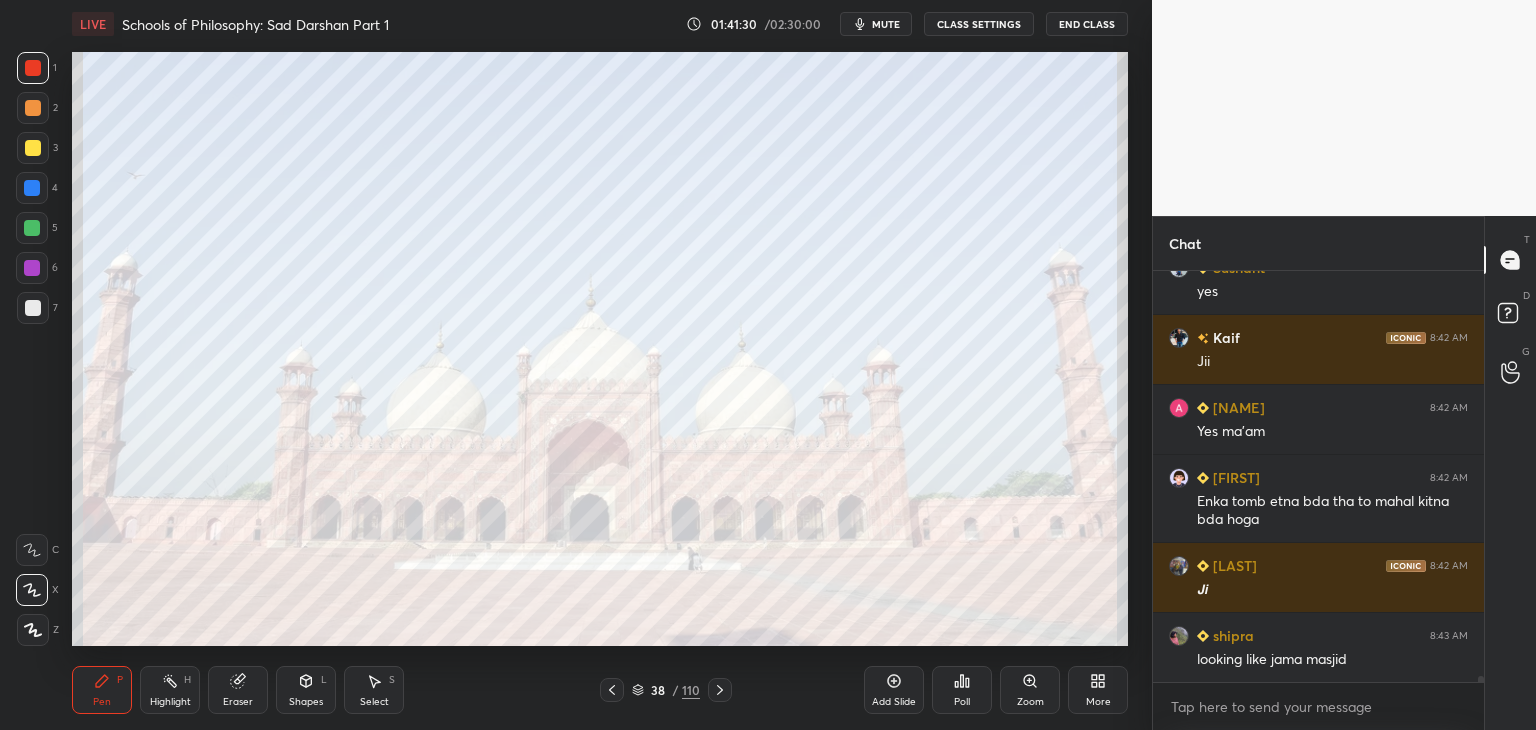 click 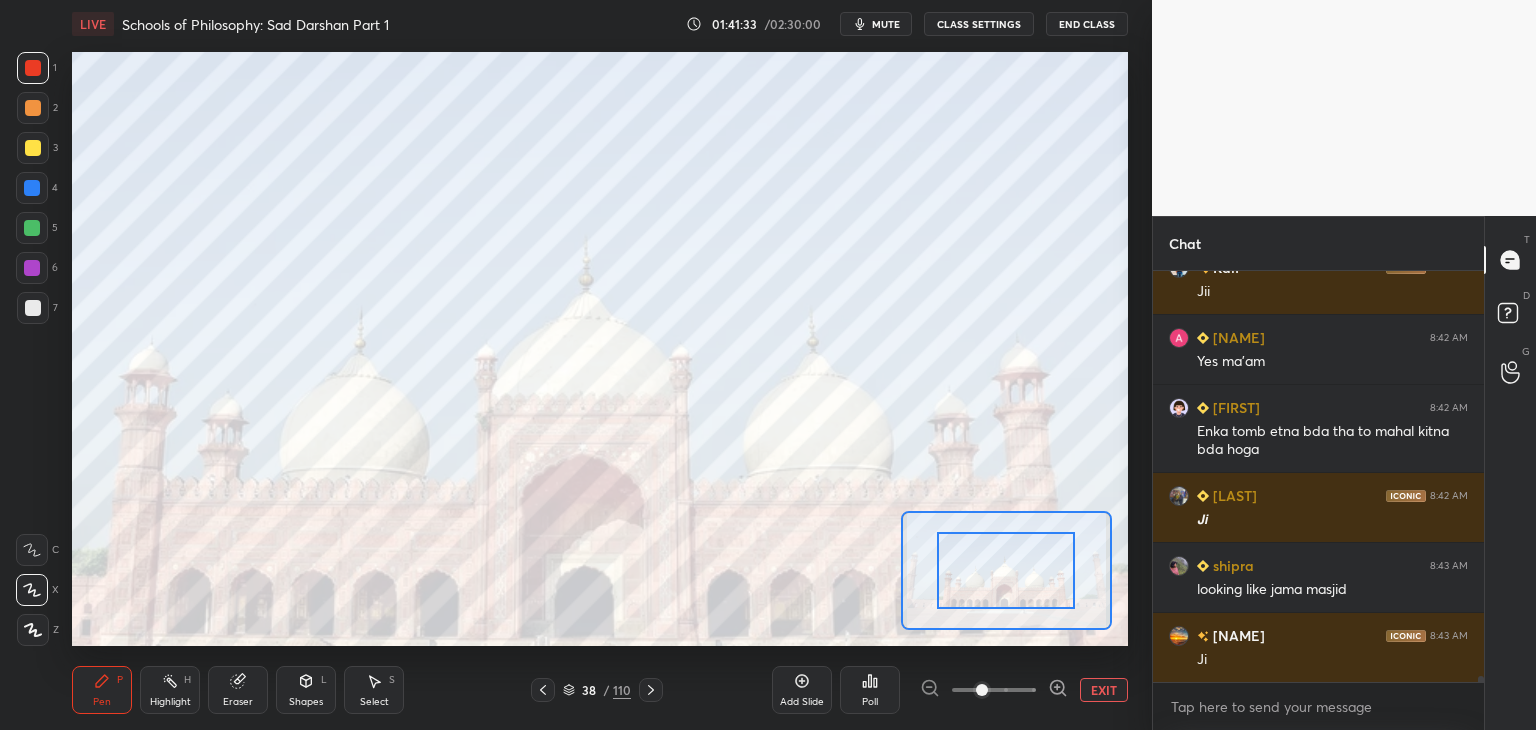 scroll, scrollTop: 25808, scrollLeft: 0, axis: vertical 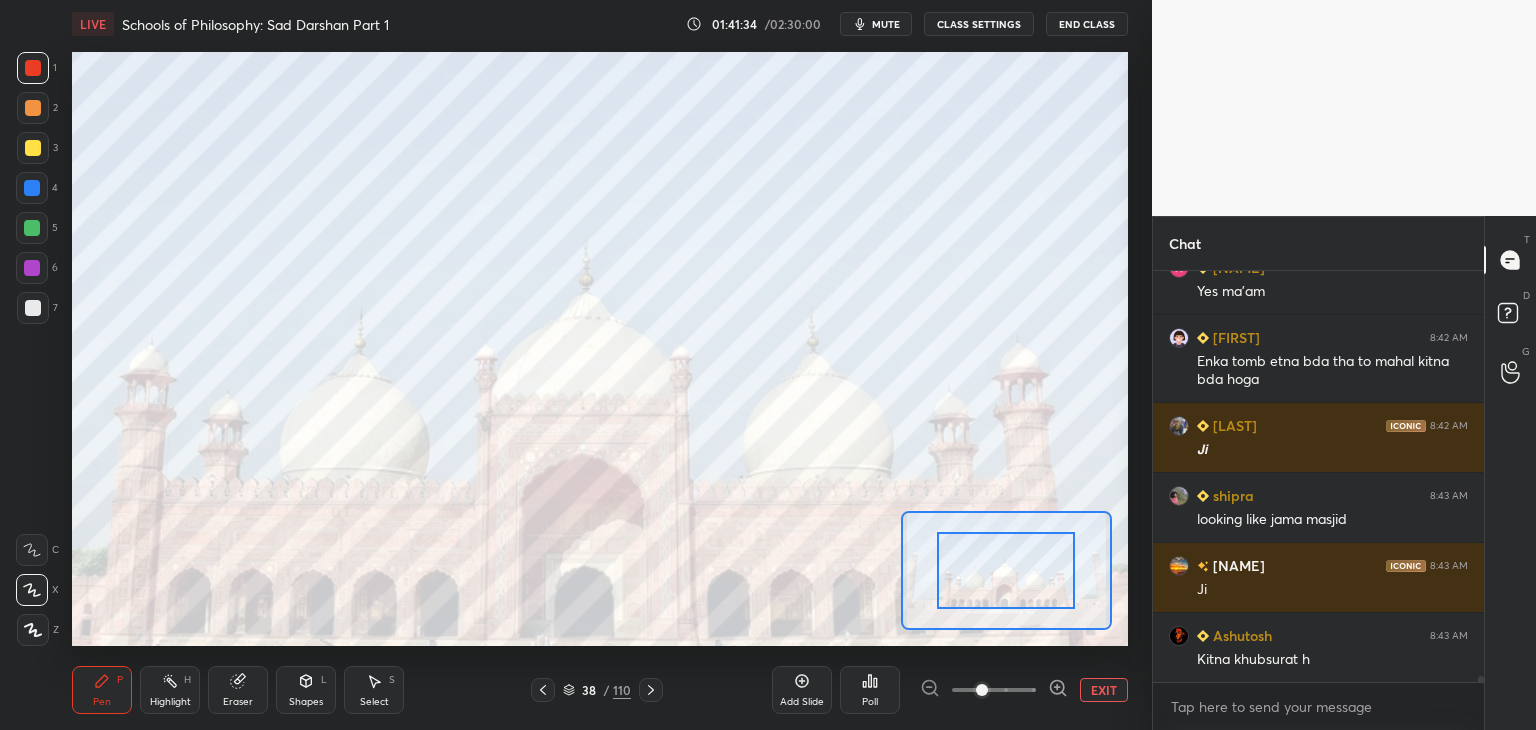 click on "EXIT" at bounding box center (1104, 690) 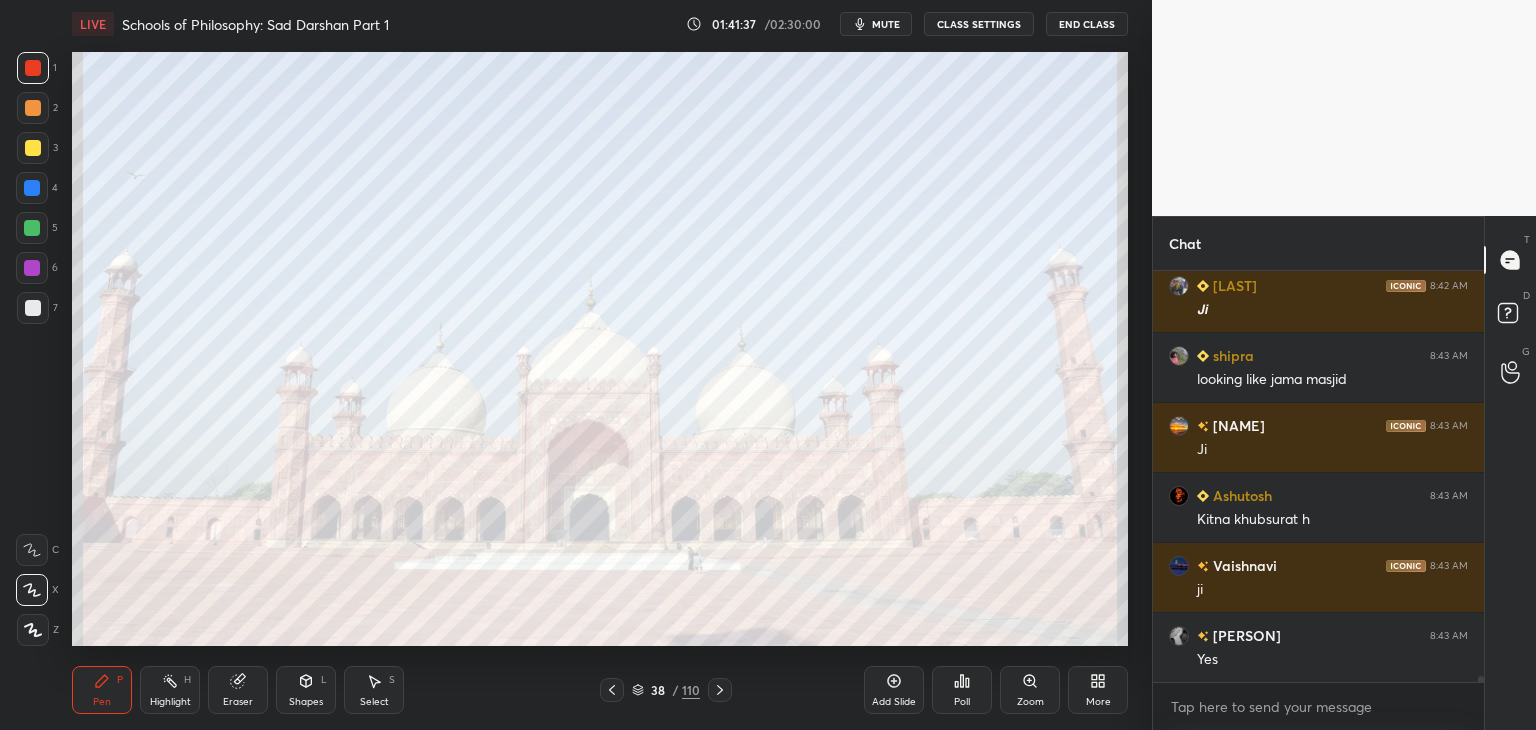 scroll, scrollTop: 26018, scrollLeft: 0, axis: vertical 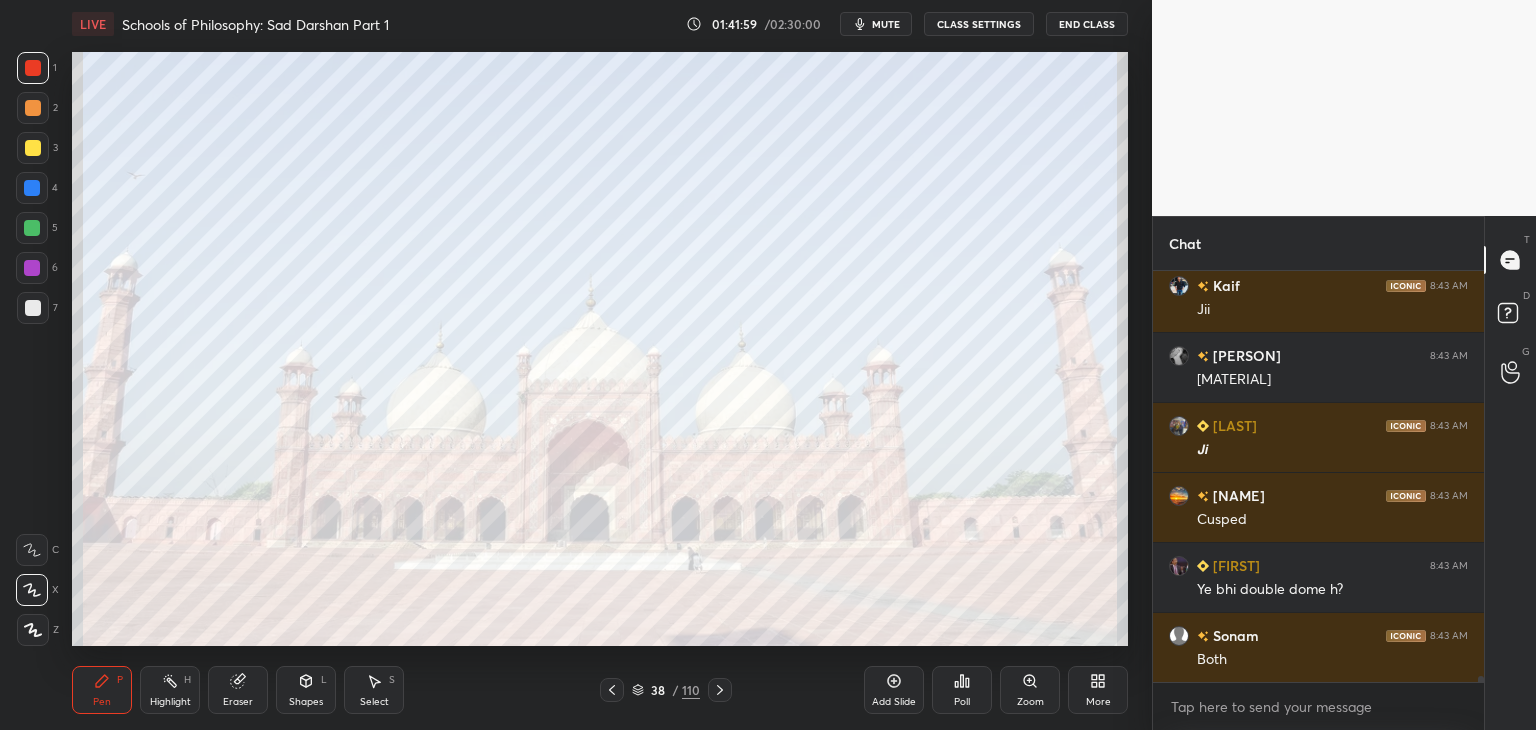 click 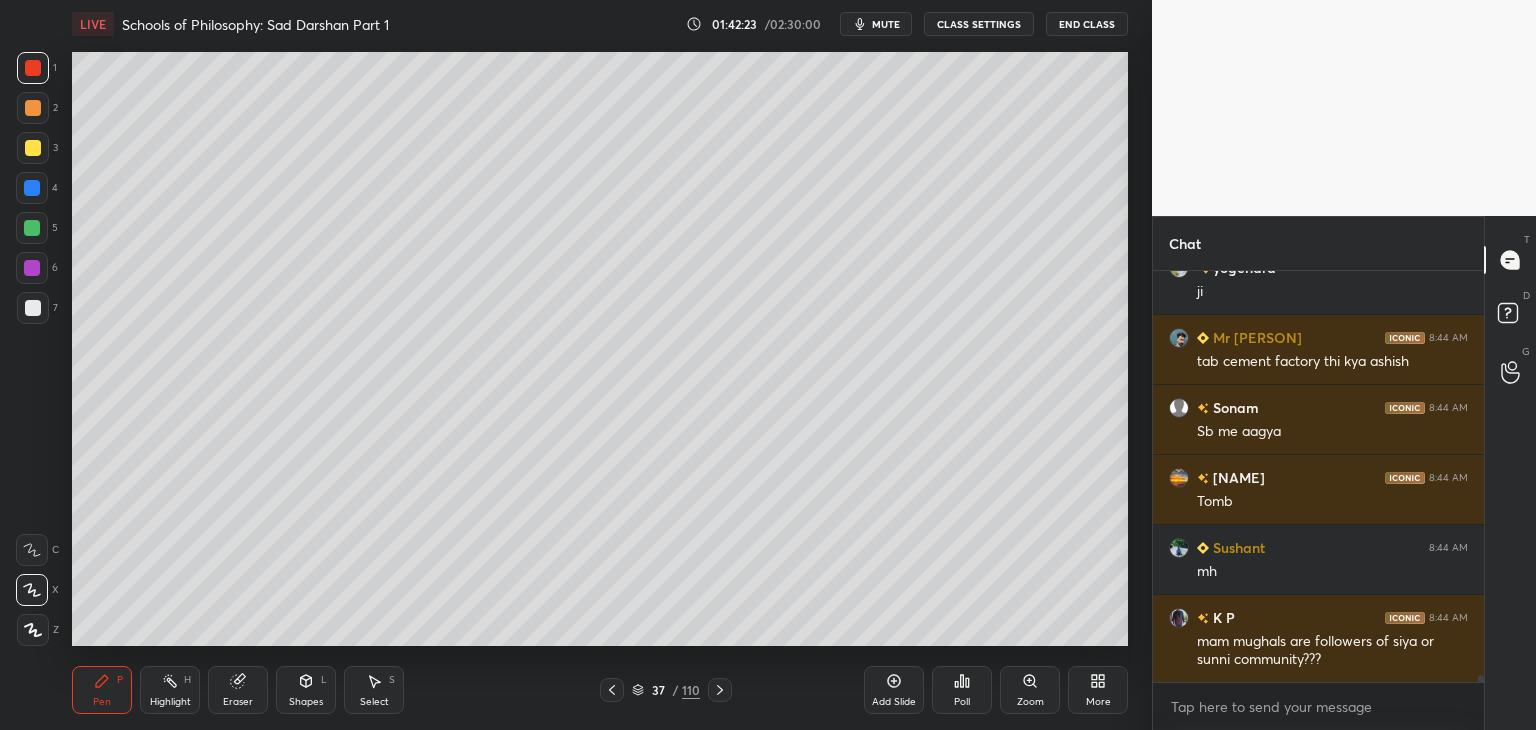 scroll, scrollTop: 23942, scrollLeft: 0, axis: vertical 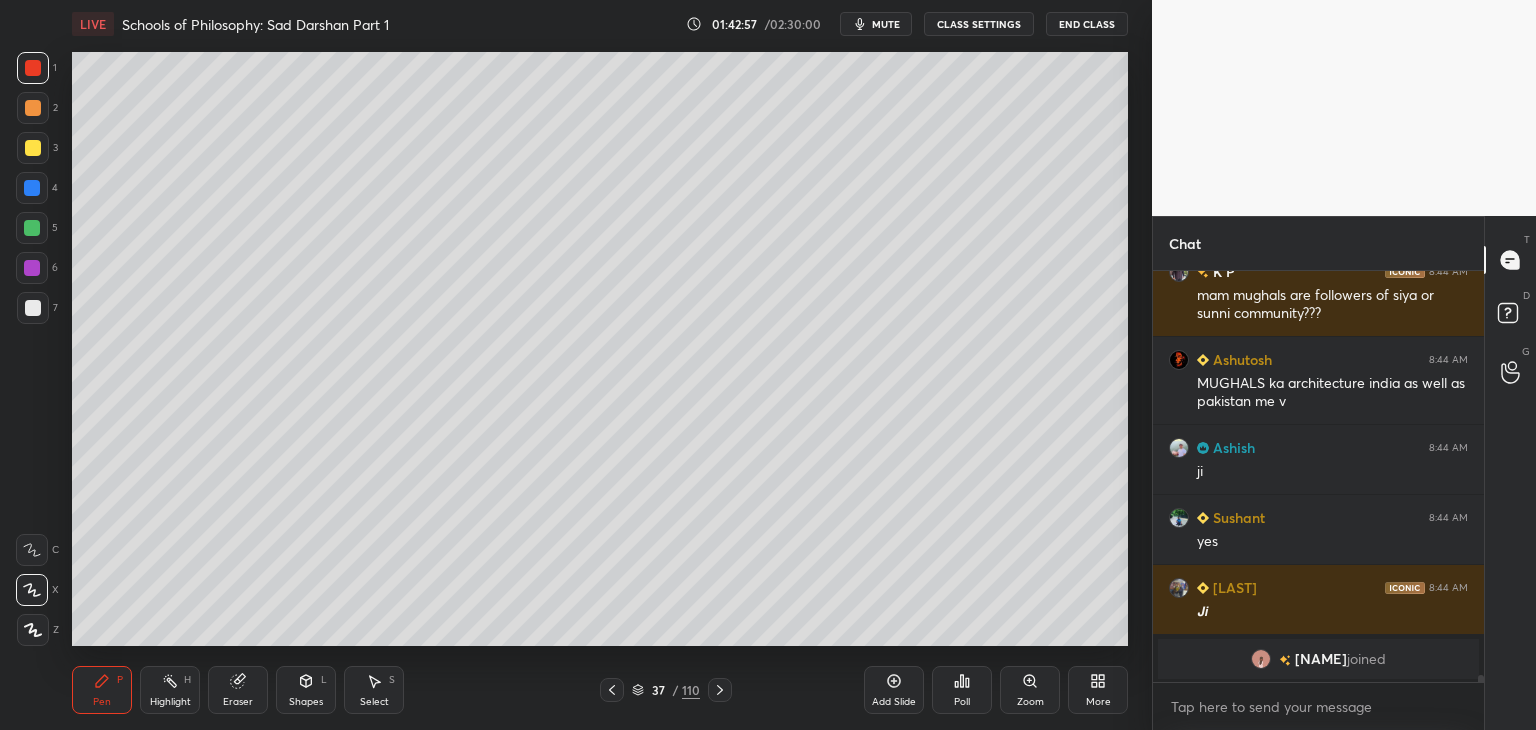 click on "More" at bounding box center [1098, 690] 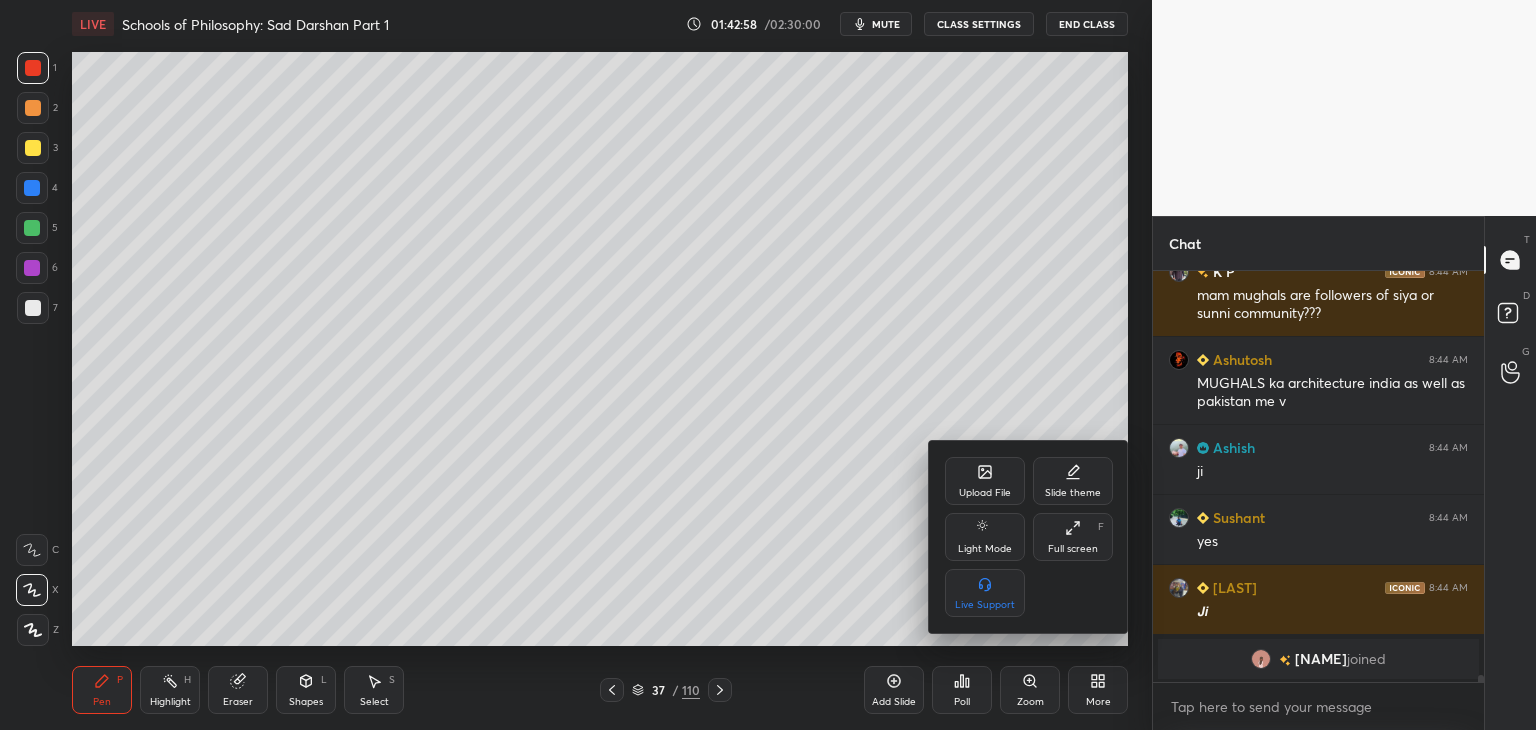 click 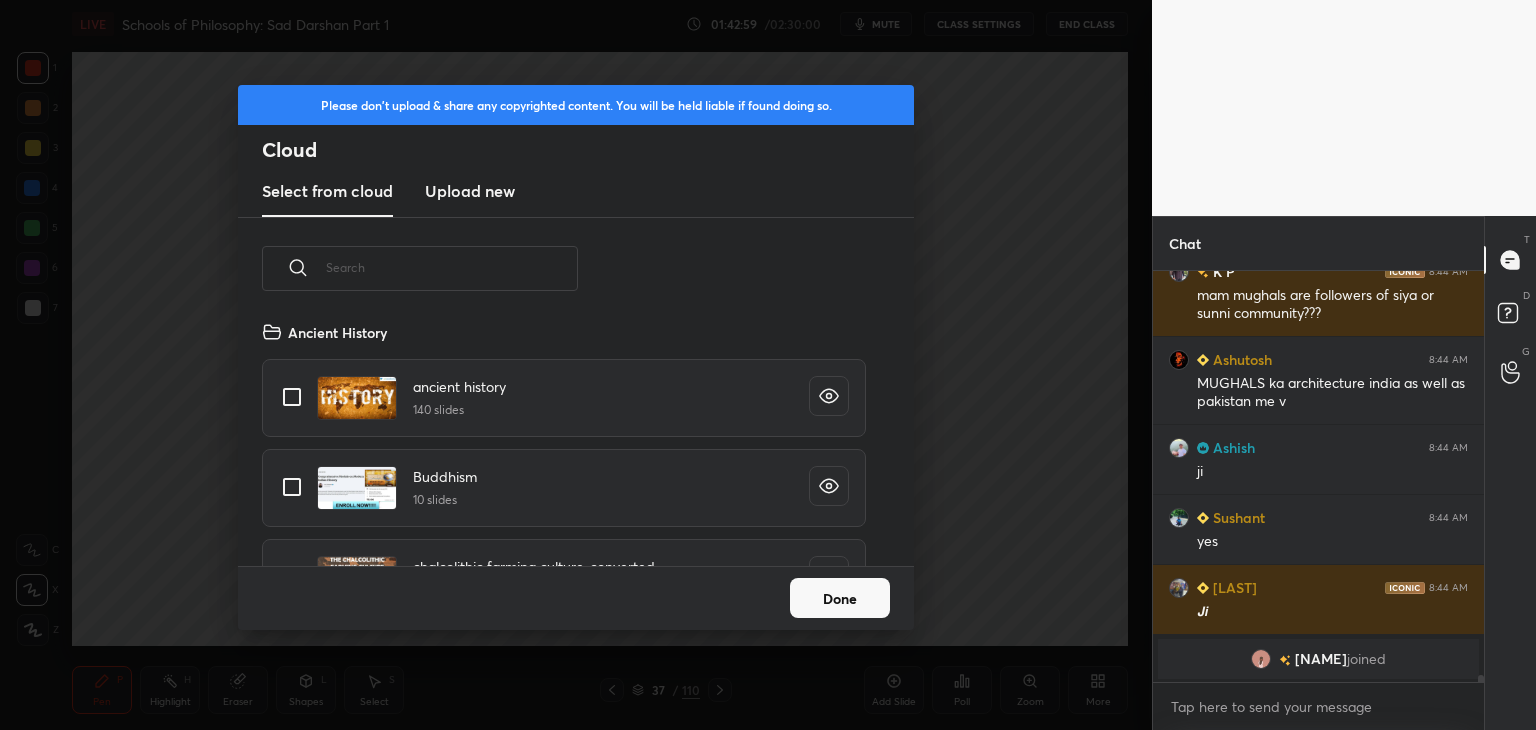 scroll, scrollTop: 5, scrollLeft: 10, axis: both 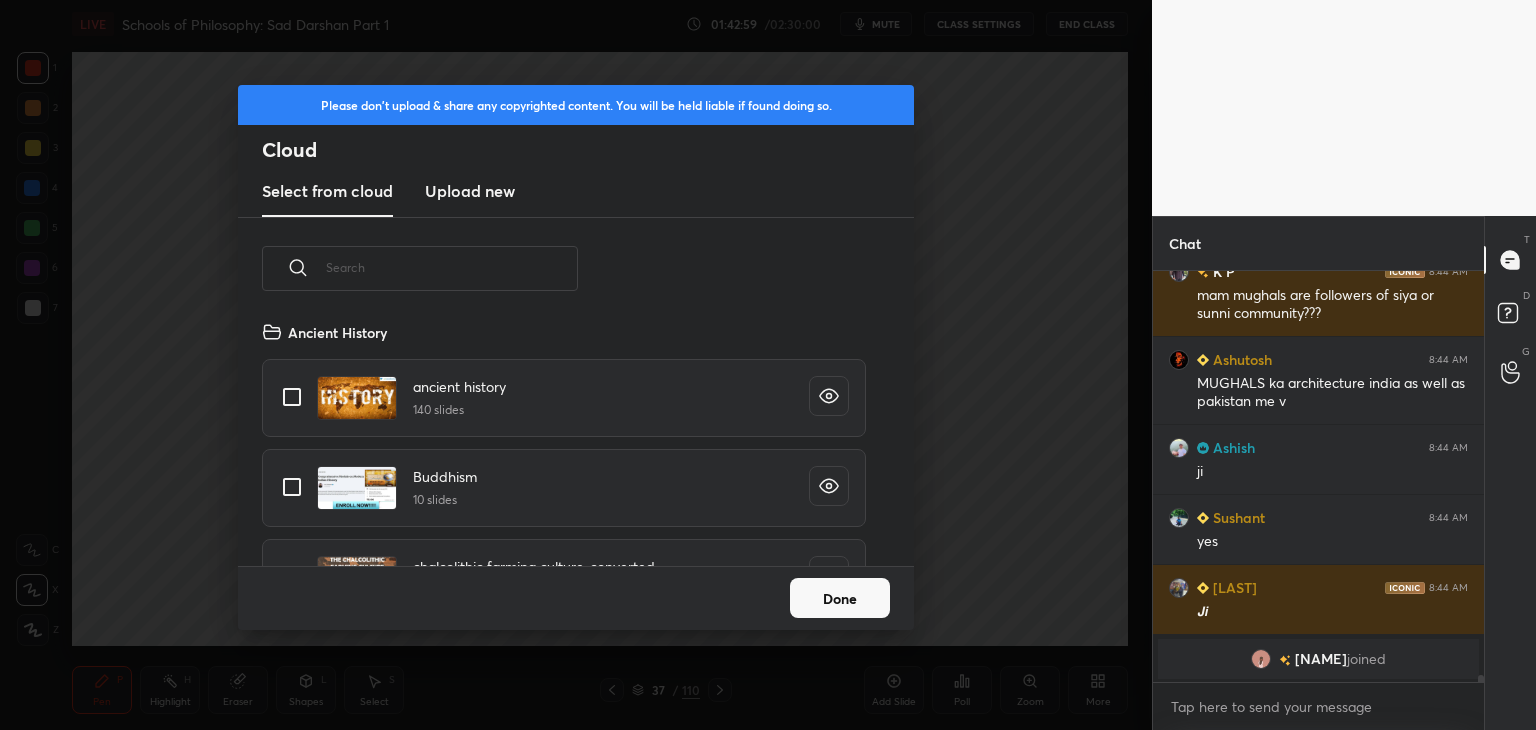 click on "Upload new" at bounding box center [470, 191] 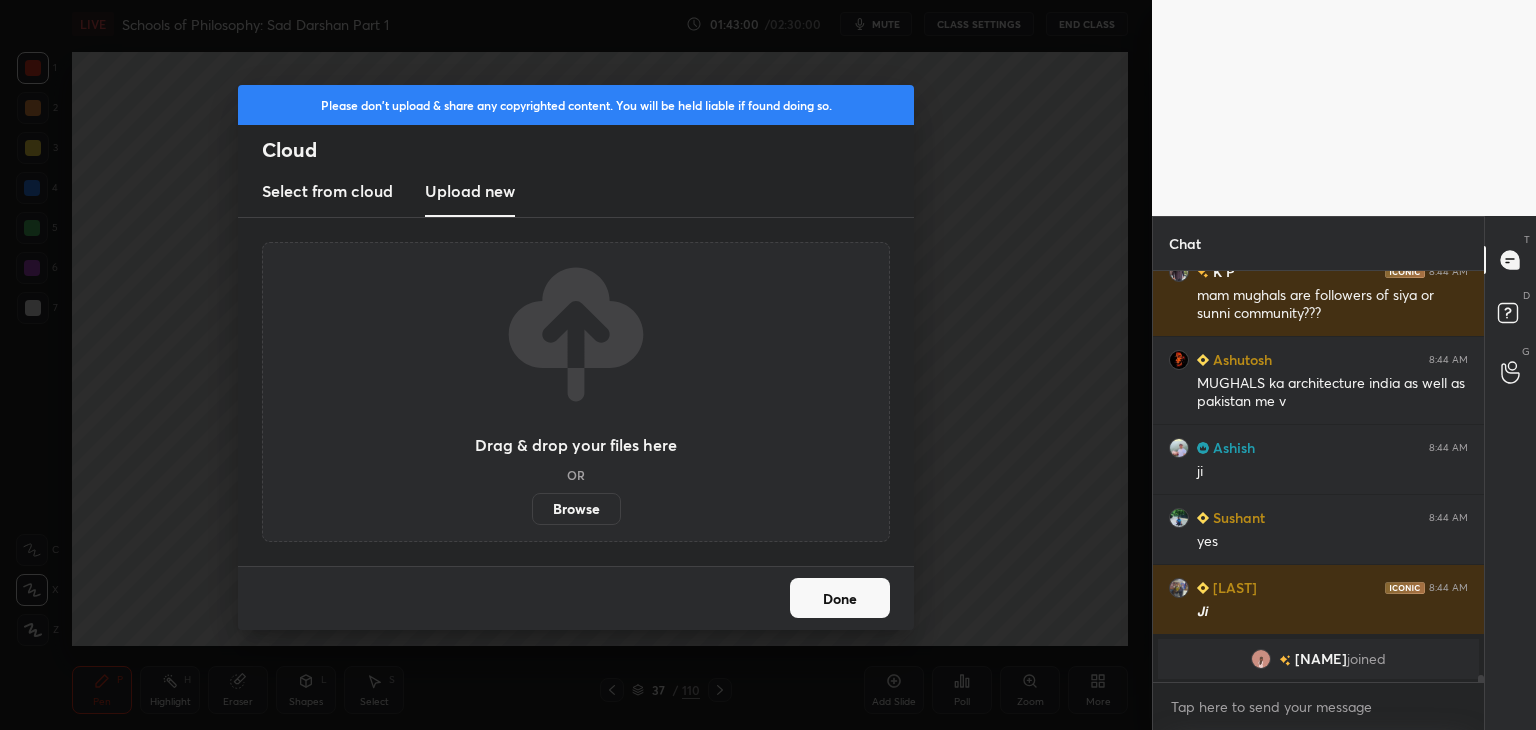 scroll, scrollTop: 24008, scrollLeft: 0, axis: vertical 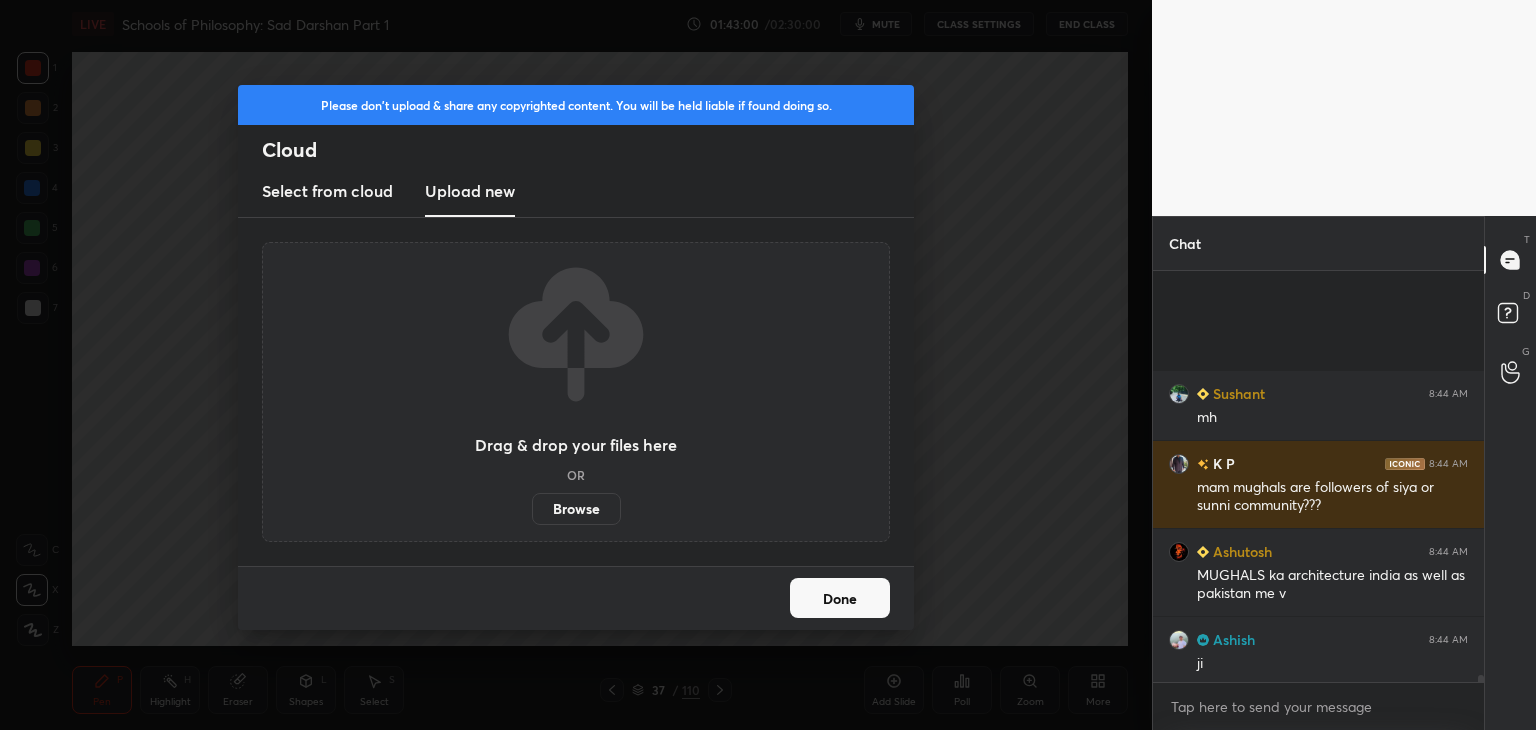 click on "Browse" at bounding box center [576, 509] 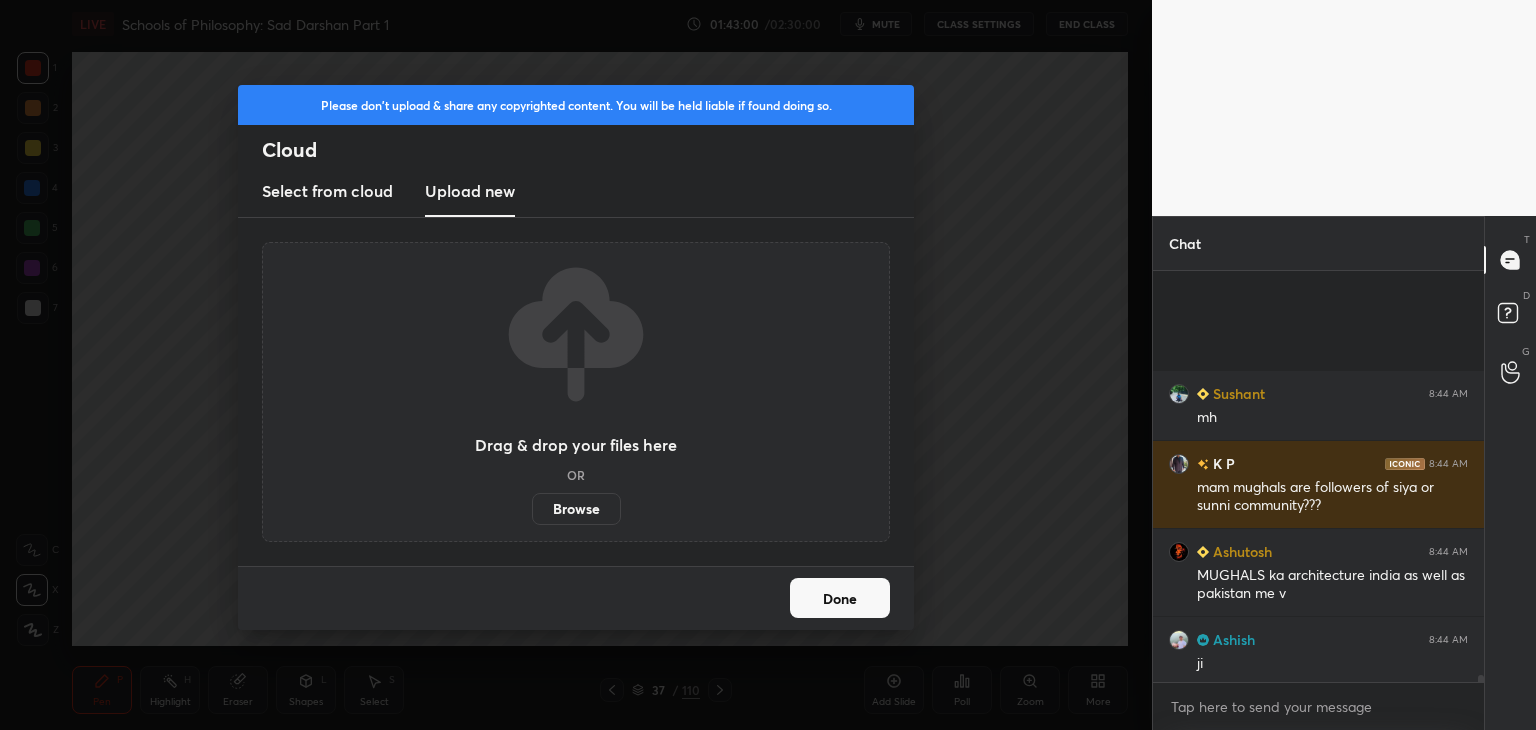 click on "Browse" at bounding box center (532, 509) 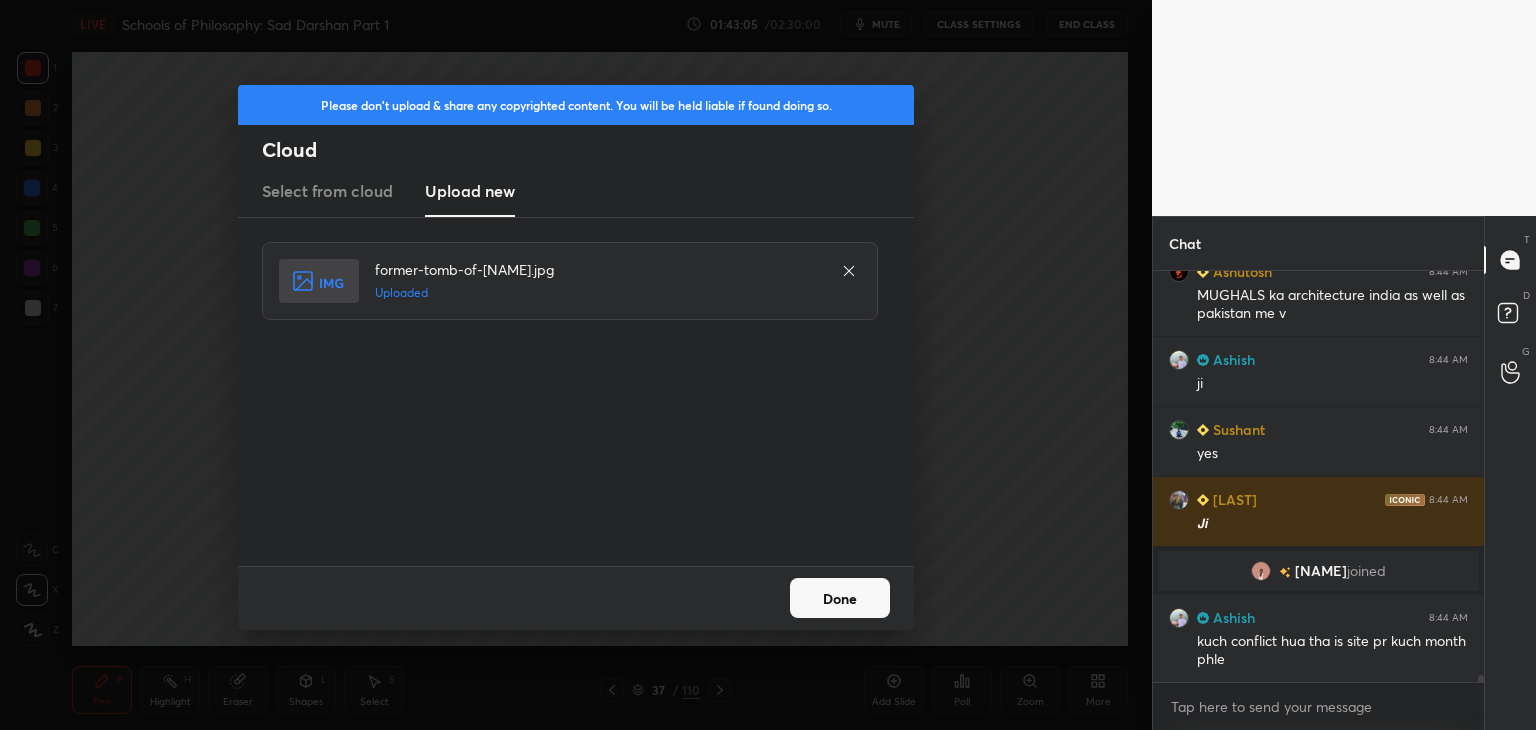 click on "Done" at bounding box center [840, 598] 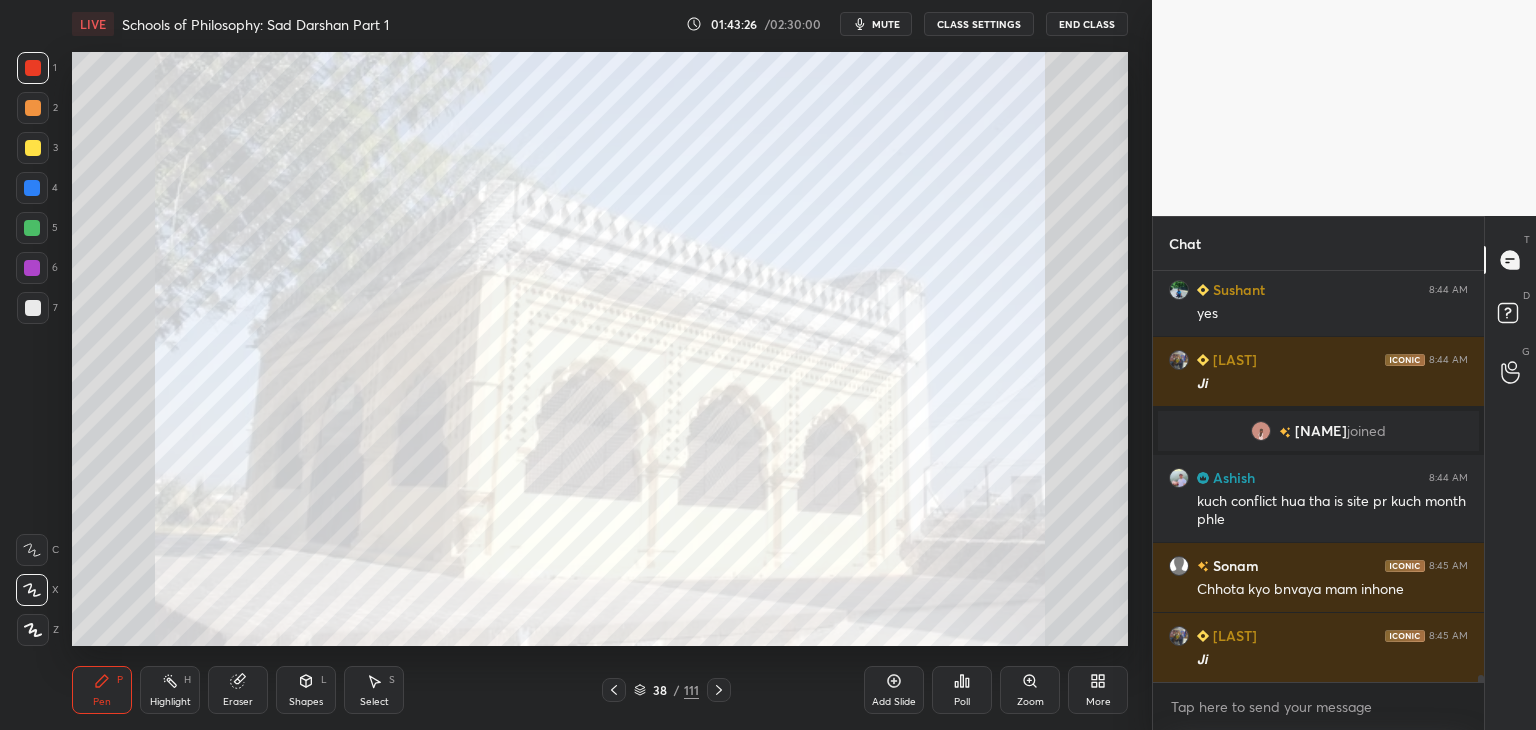 scroll, scrollTop: 24218, scrollLeft: 0, axis: vertical 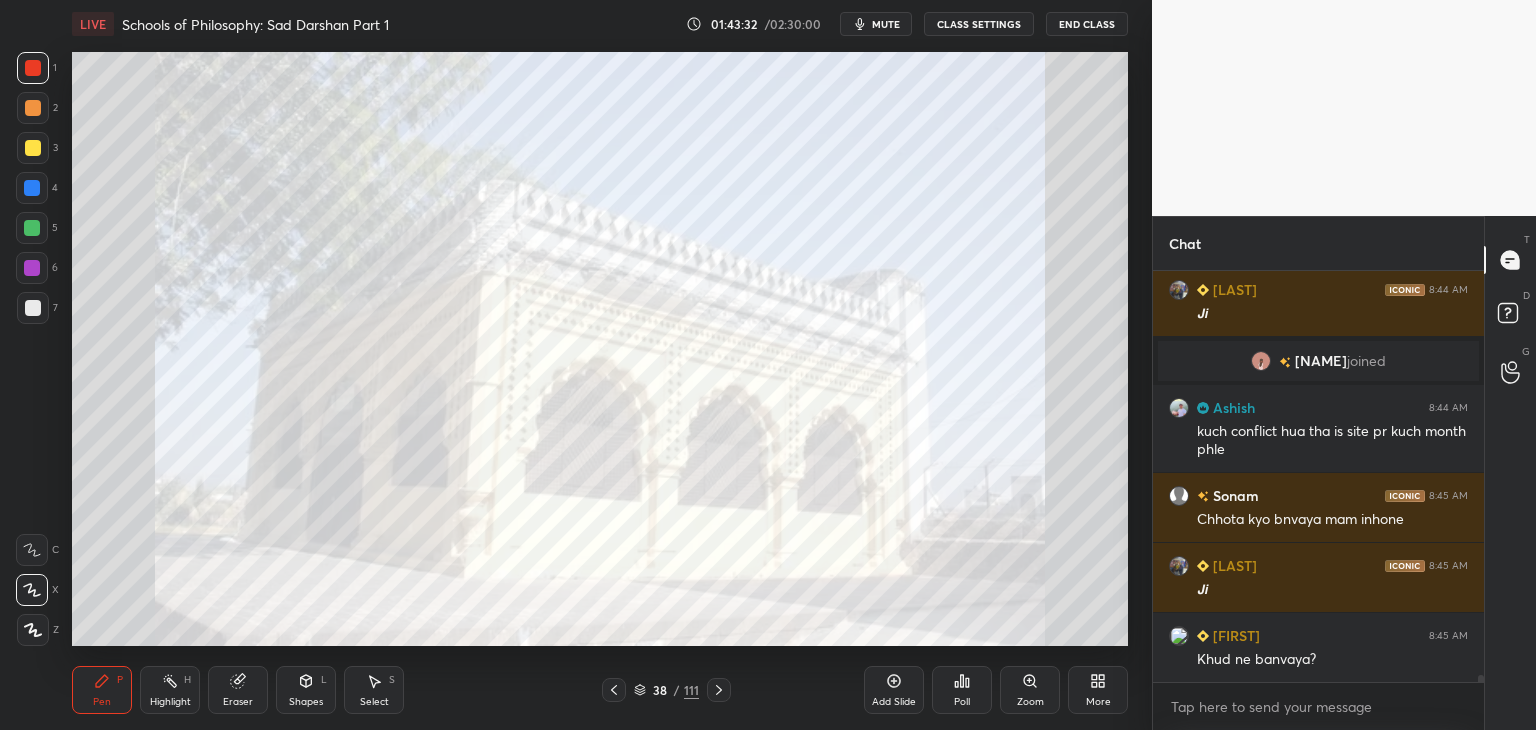 click on "More" at bounding box center [1098, 702] 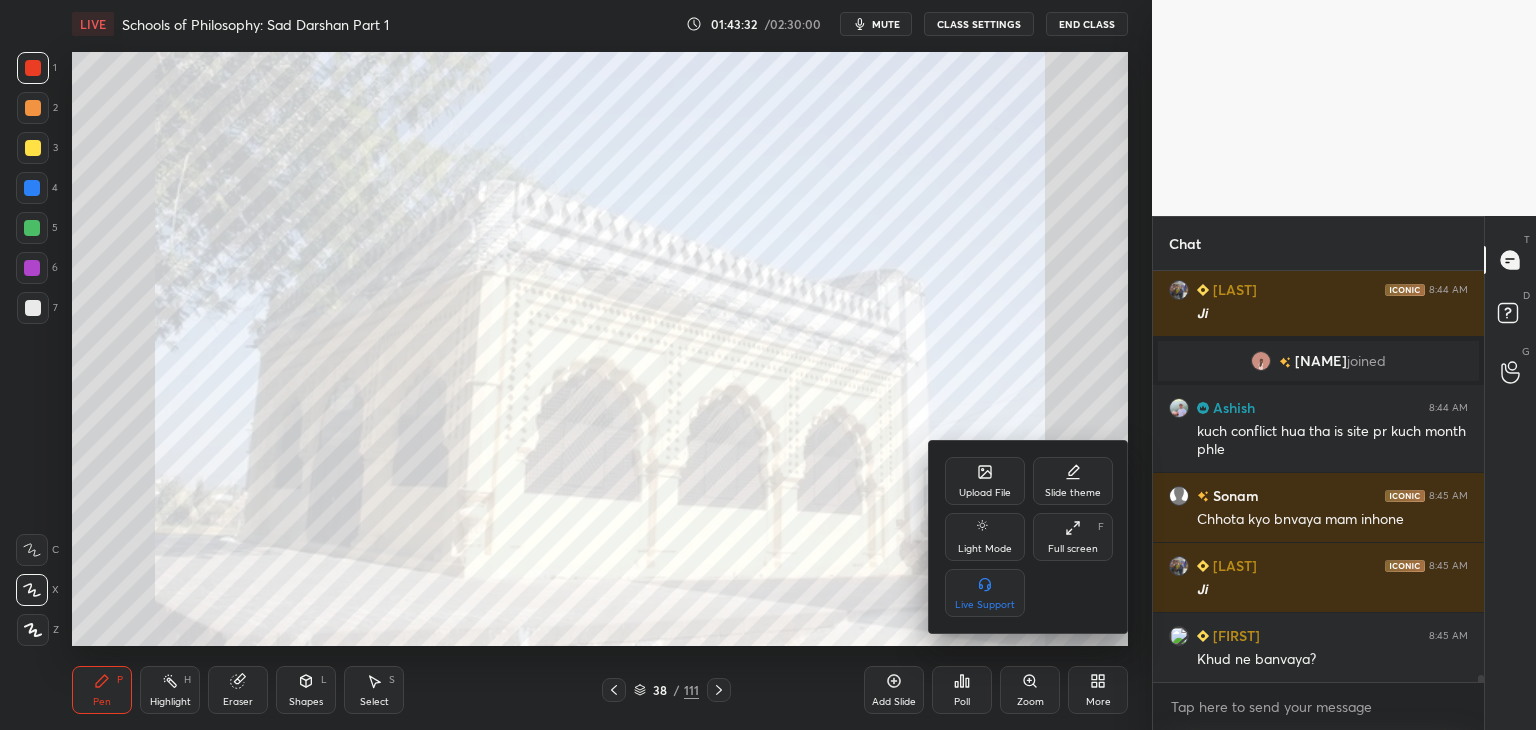 scroll, scrollTop: 24288, scrollLeft: 0, axis: vertical 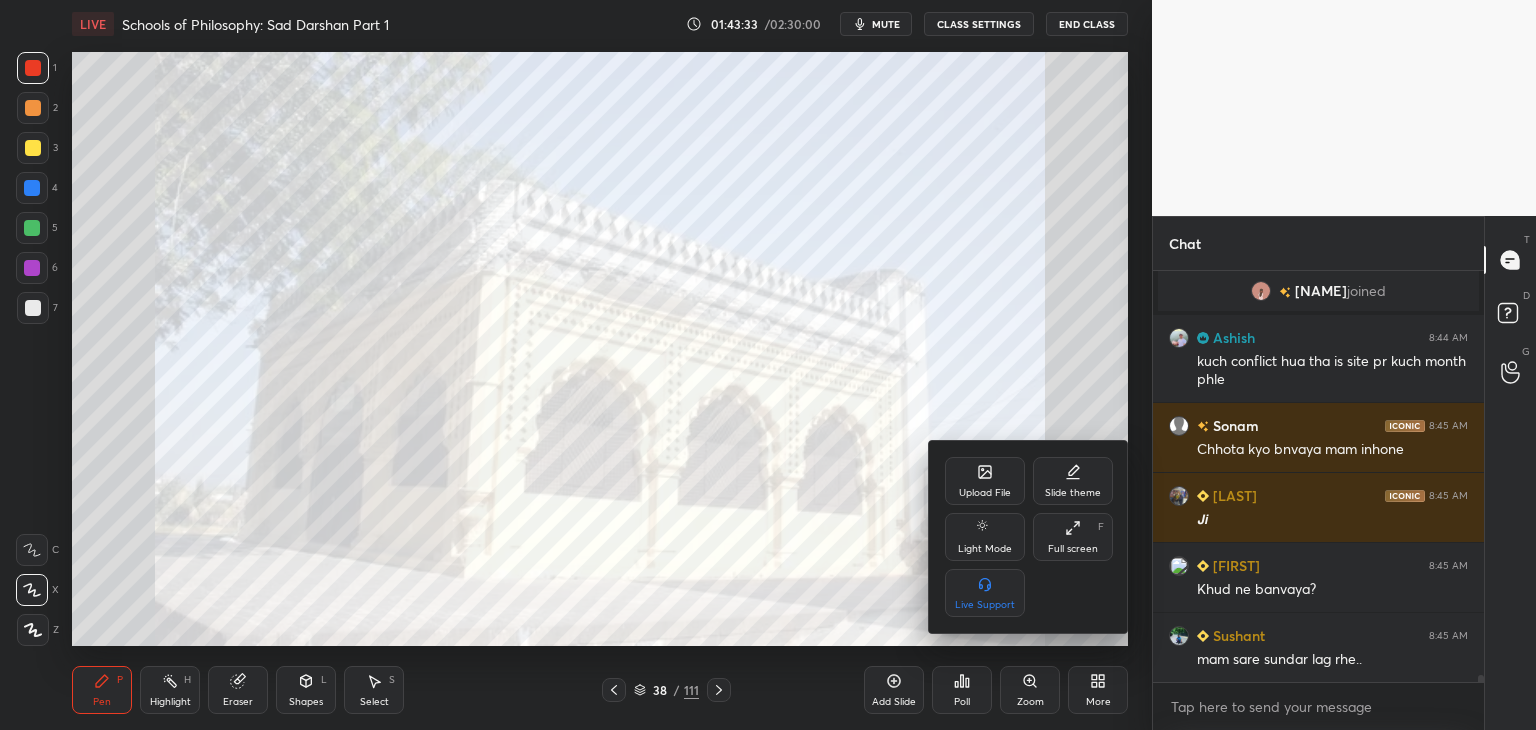 click on "Upload File" at bounding box center (985, 481) 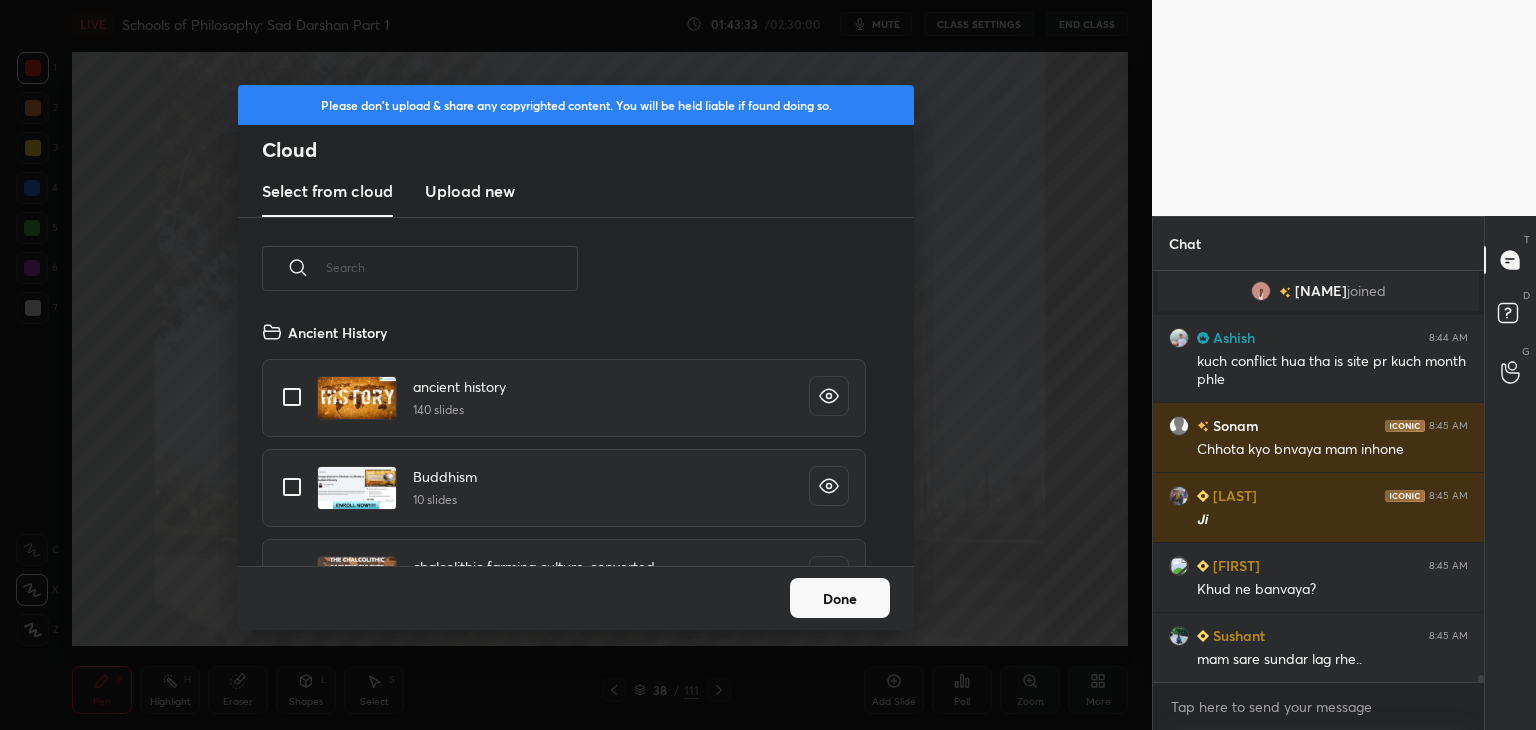 scroll, scrollTop: 5, scrollLeft: 10, axis: both 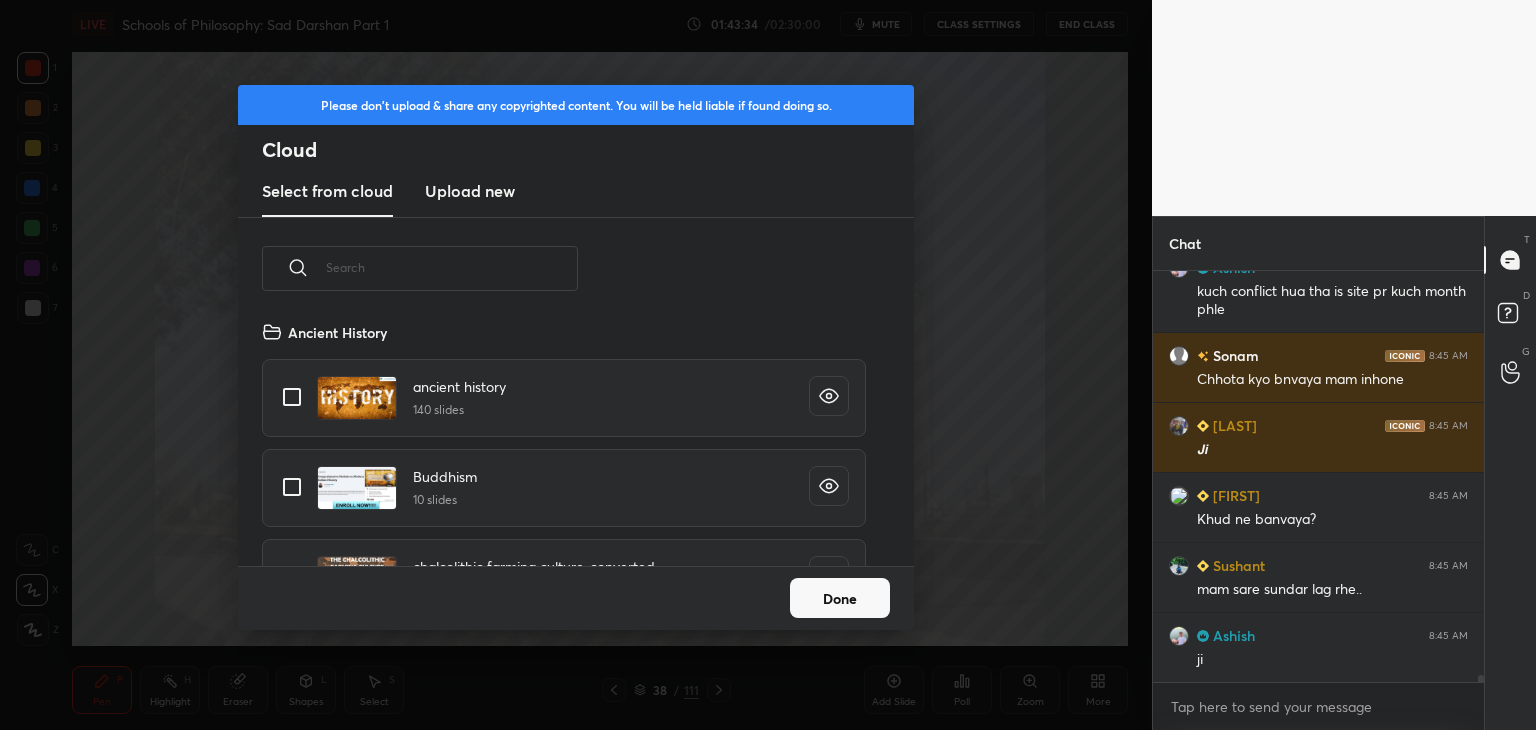 click on "Upload new" at bounding box center [470, 191] 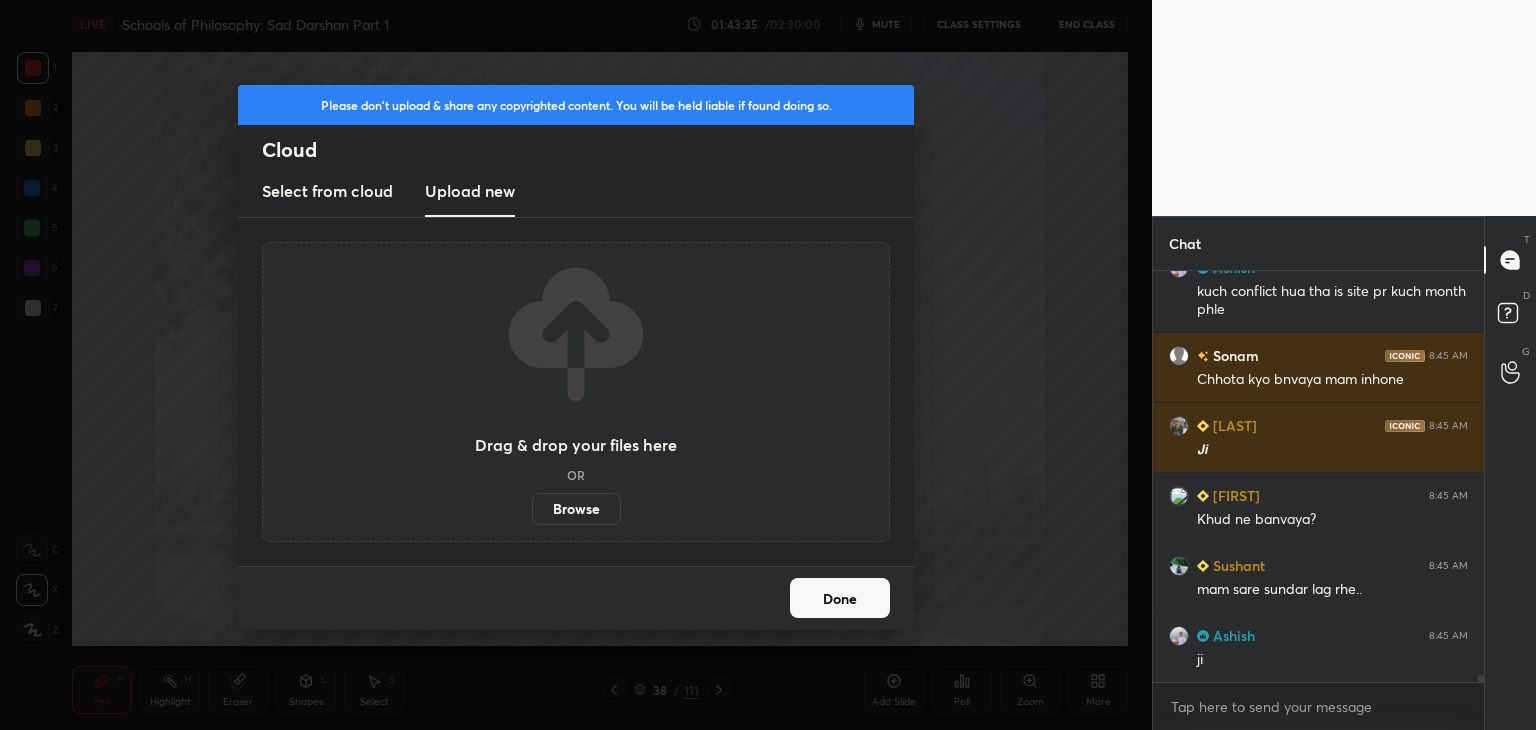 click on "Browse" at bounding box center (576, 509) 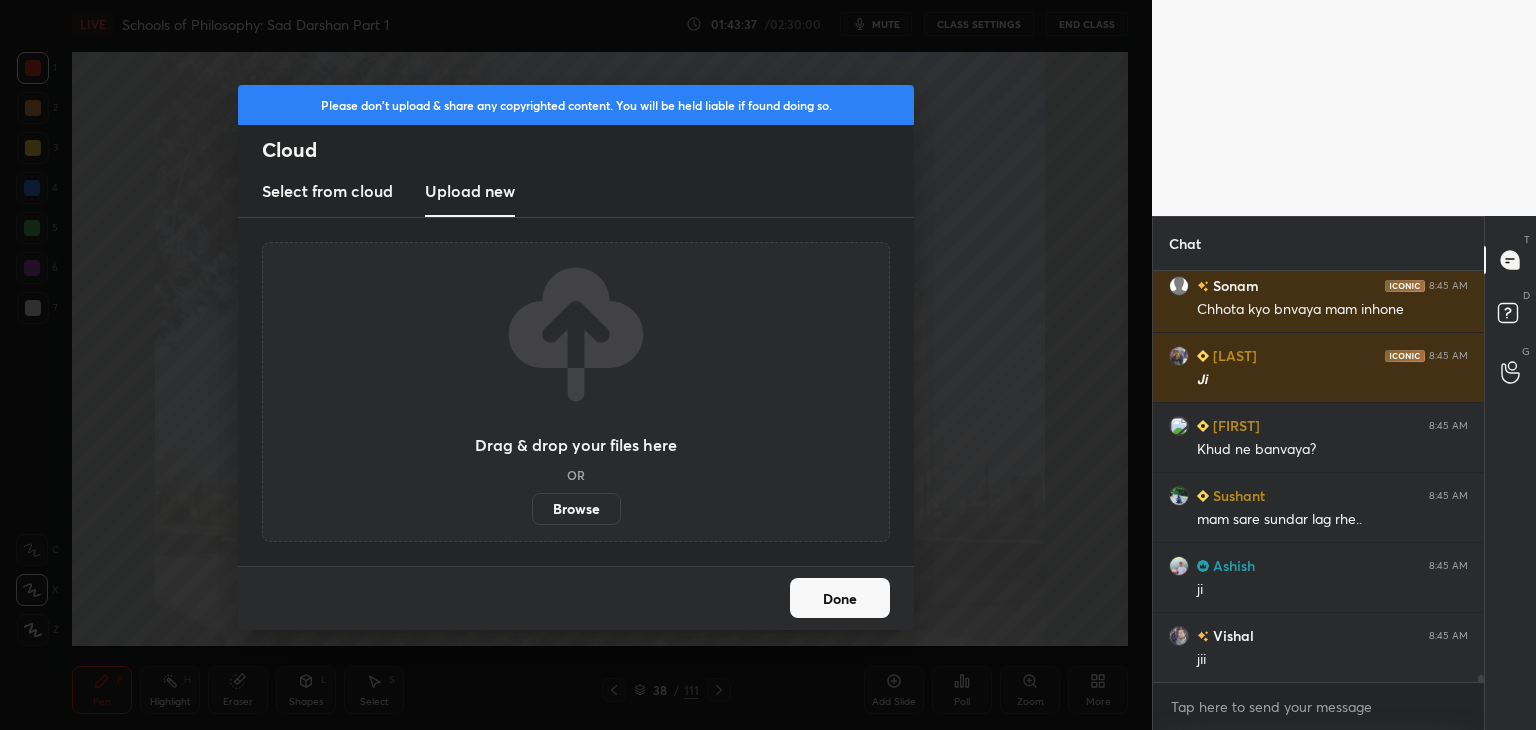 scroll, scrollTop: 24498, scrollLeft: 0, axis: vertical 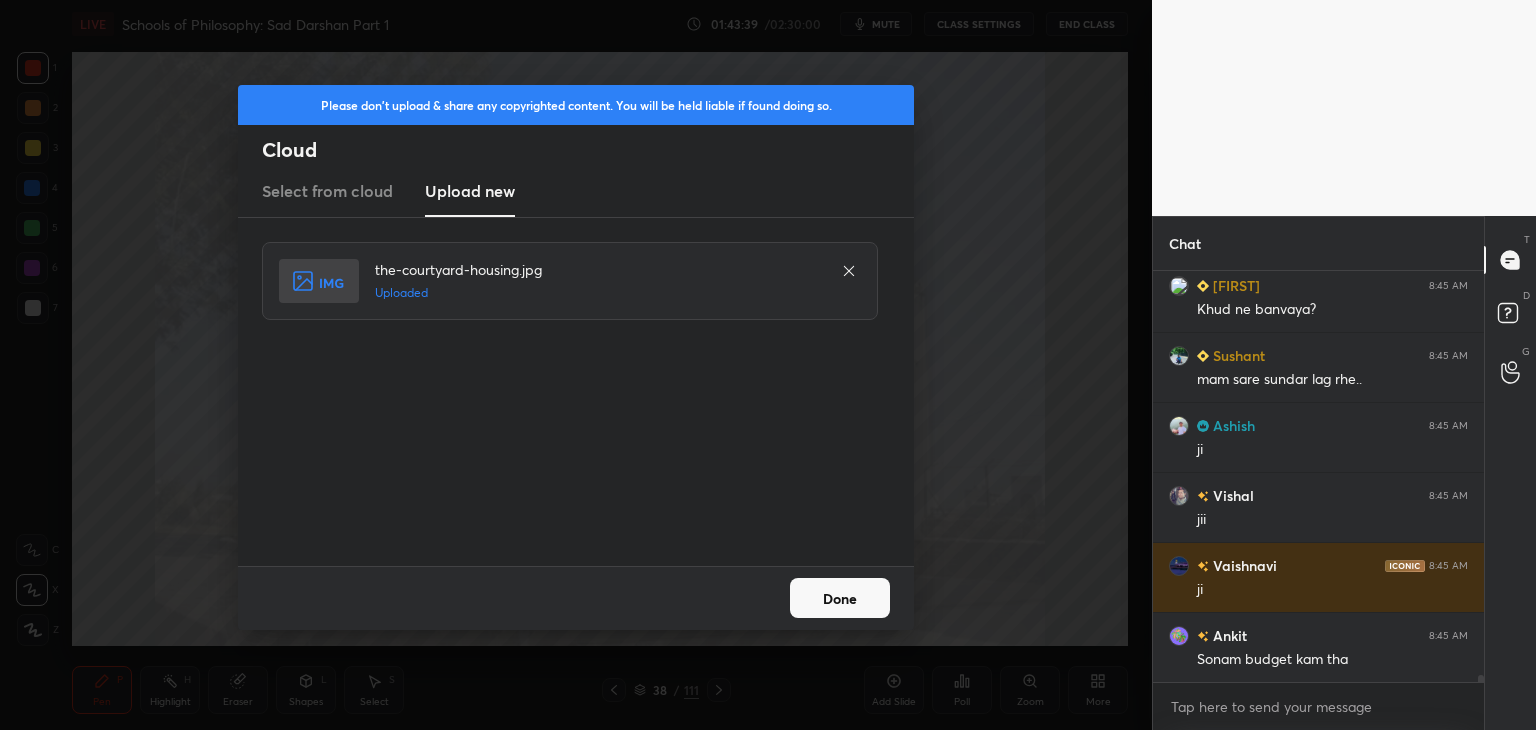 click on "Done" at bounding box center [840, 598] 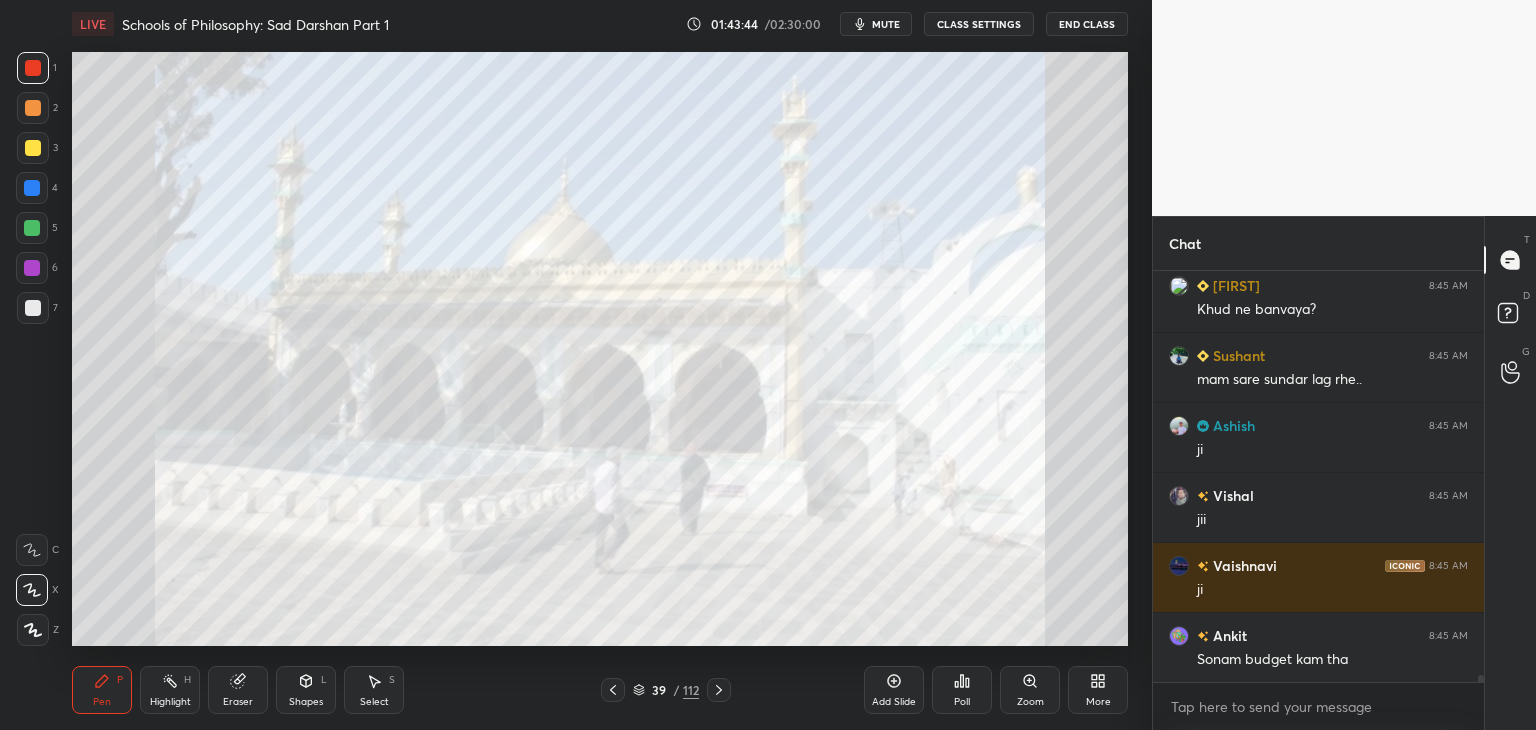 scroll, scrollTop: 24638, scrollLeft: 0, axis: vertical 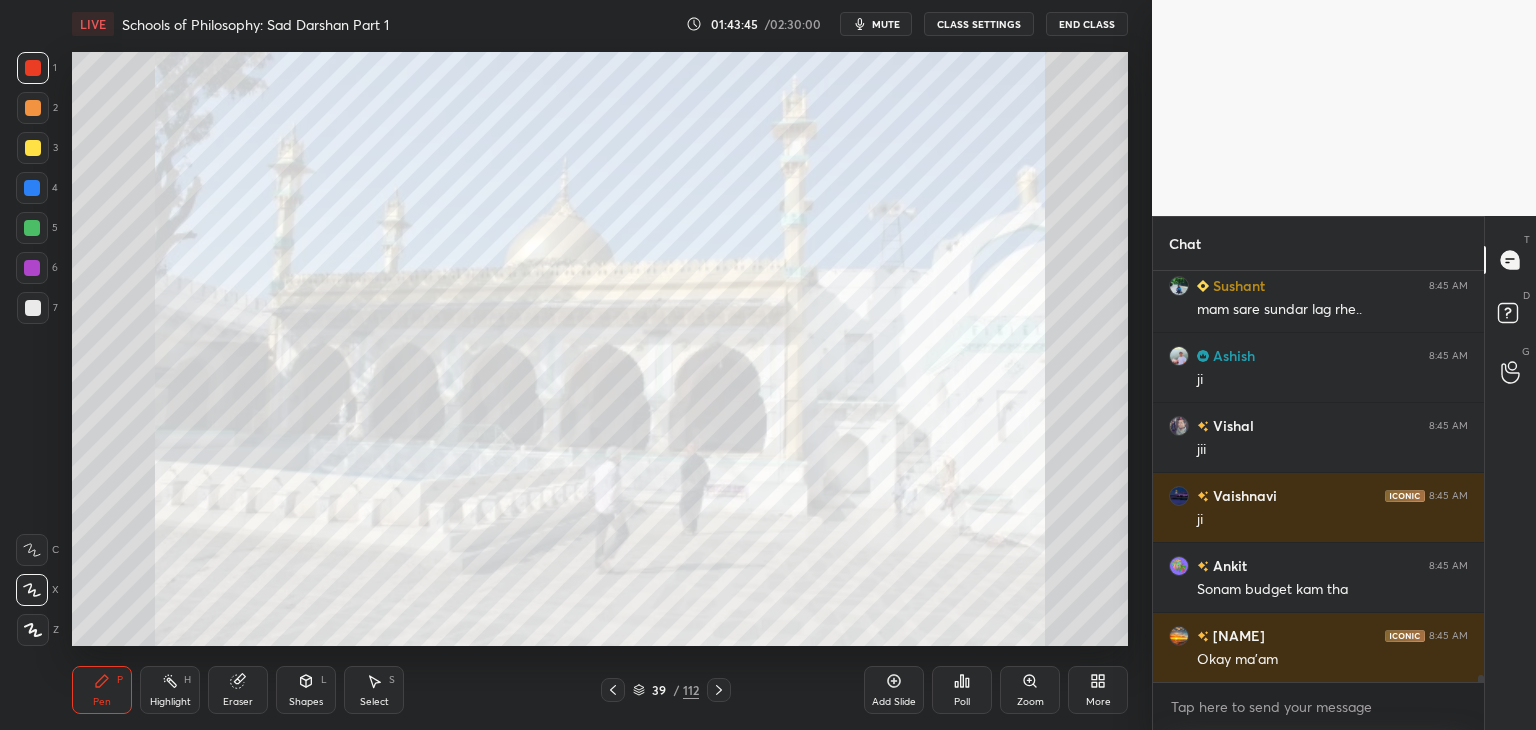 click at bounding box center [613, 690] 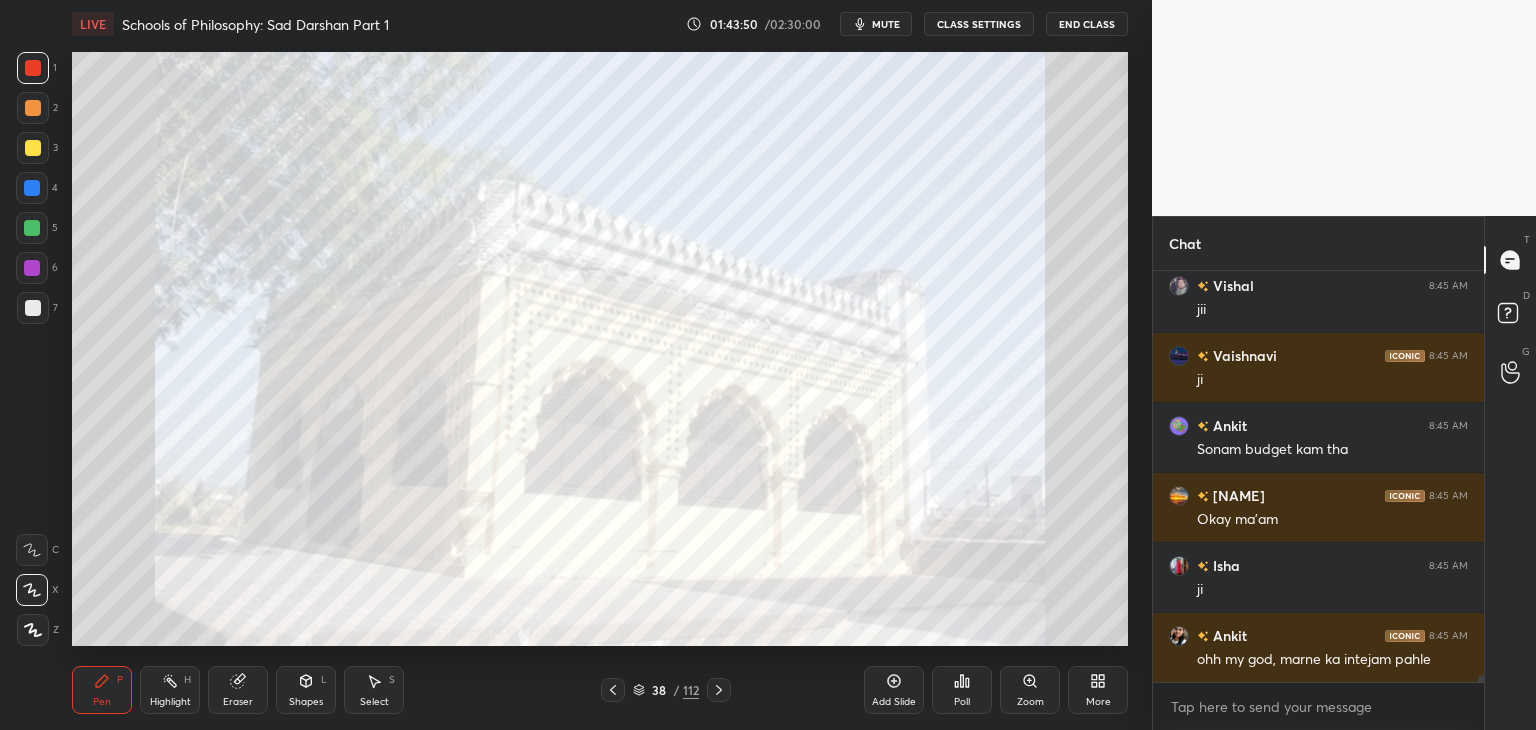 scroll, scrollTop: 24848, scrollLeft: 0, axis: vertical 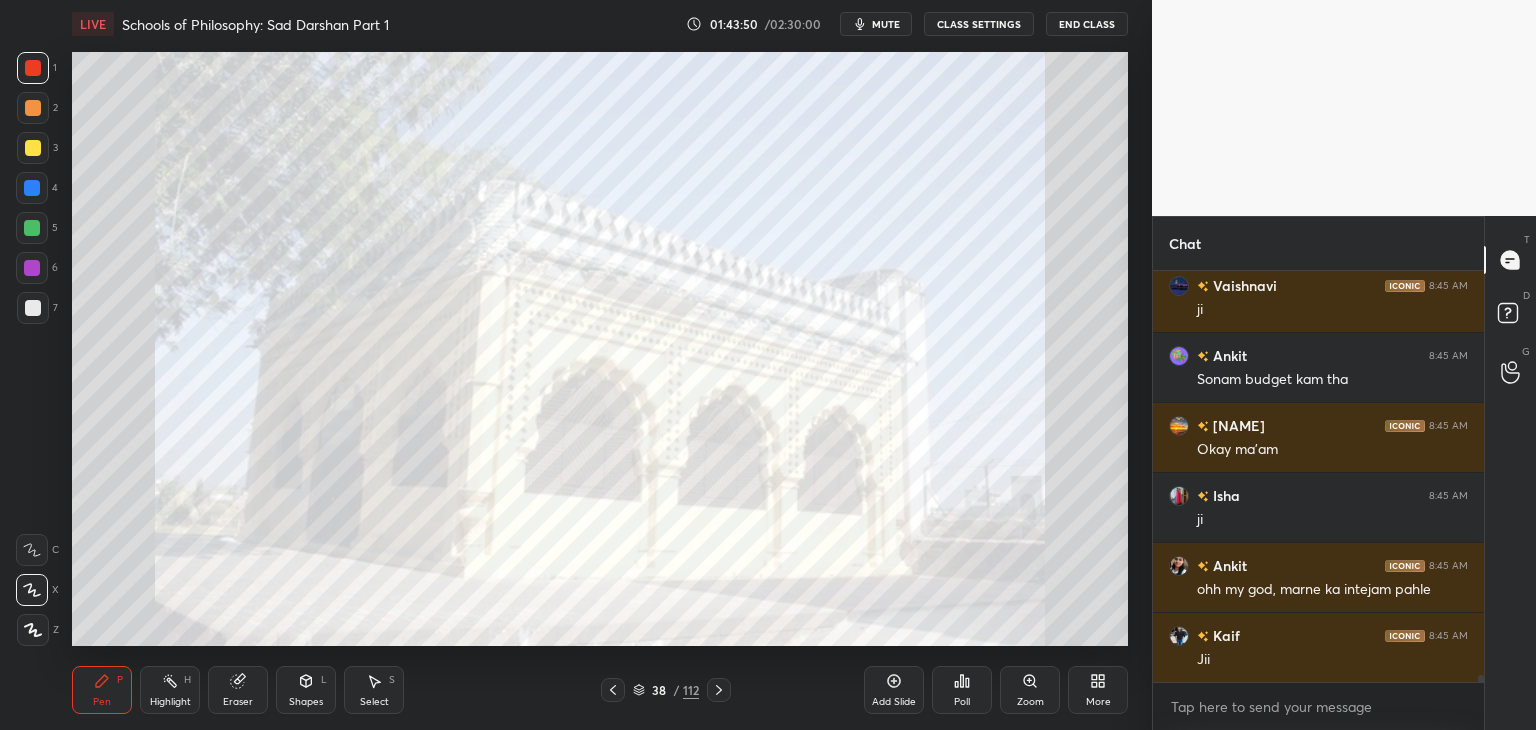 click 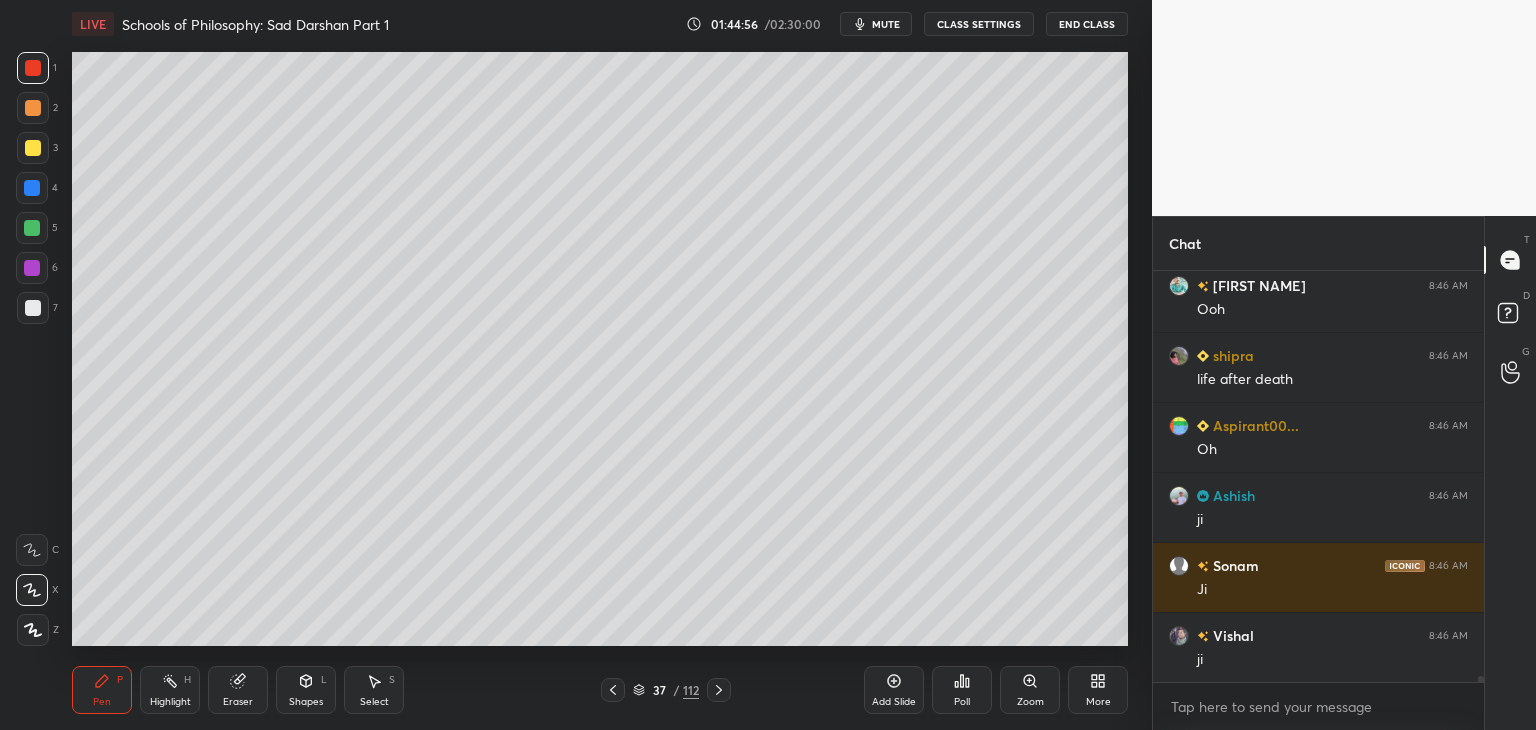 scroll, scrollTop: 26686, scrollLeft: 0, axis: vertical 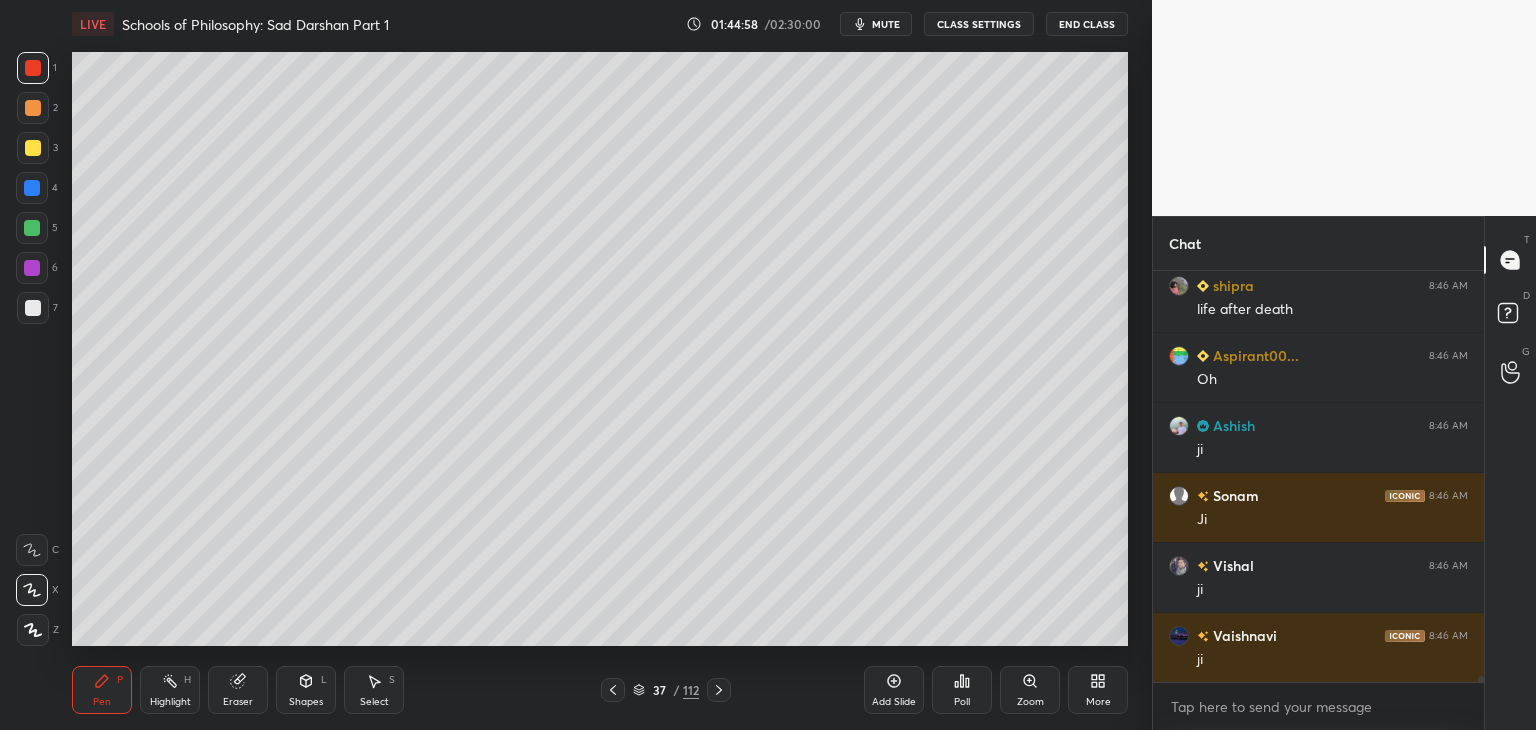 click 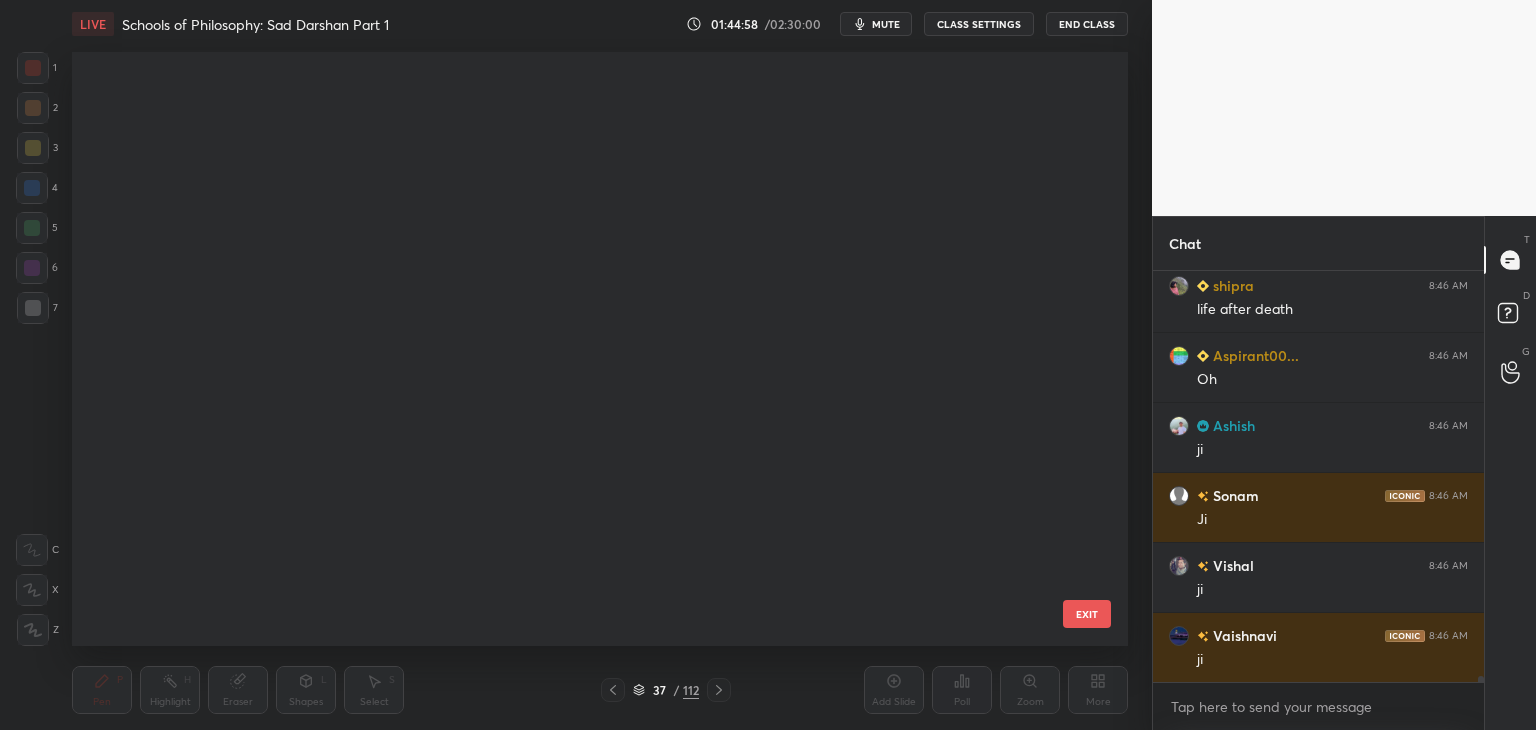 scroll, scrollTop: 1784, scrollLeft: 0, axis: vertical 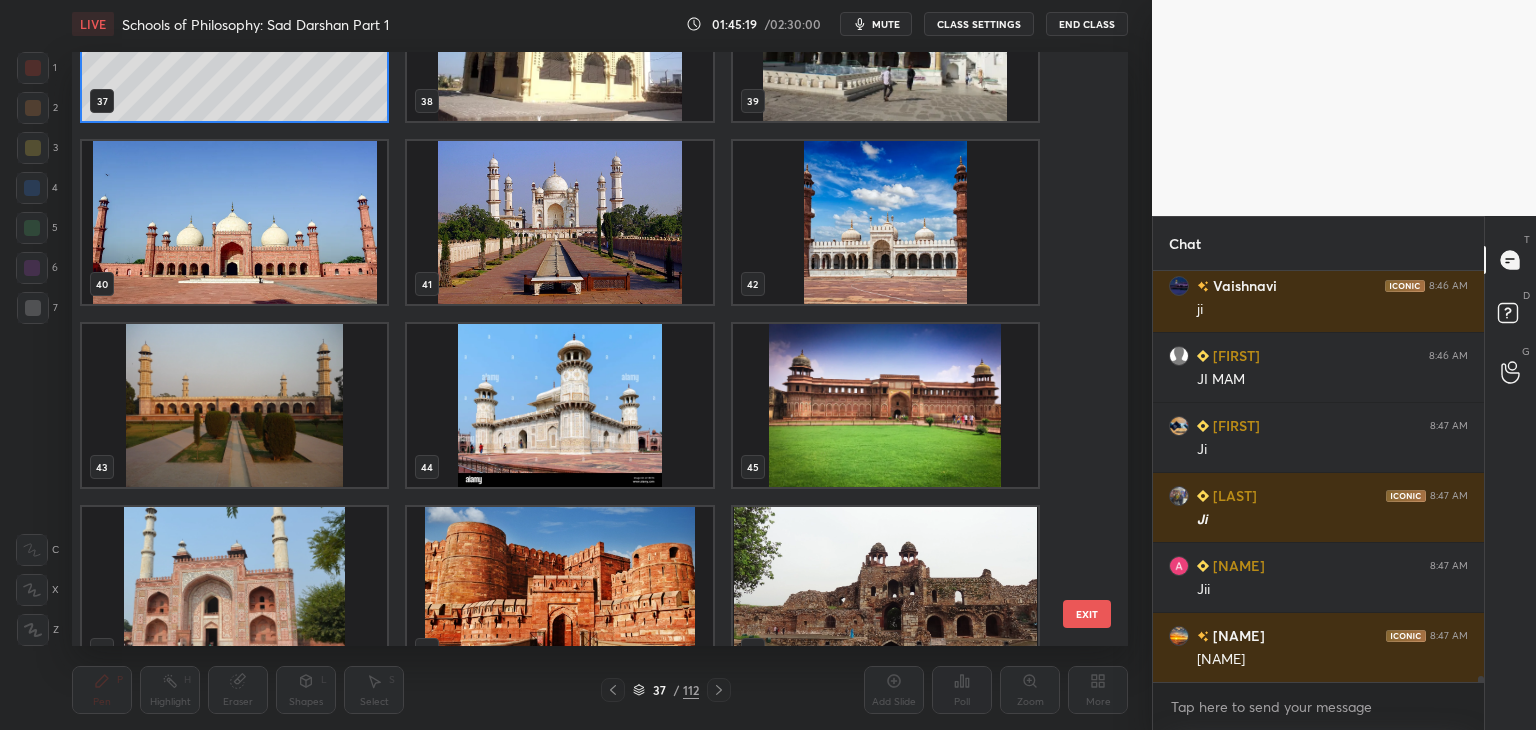drag, startPoint x: 1096, startPoint y: 606, endPoint x: 1107, endPoint y: 591, distance: 18.601076 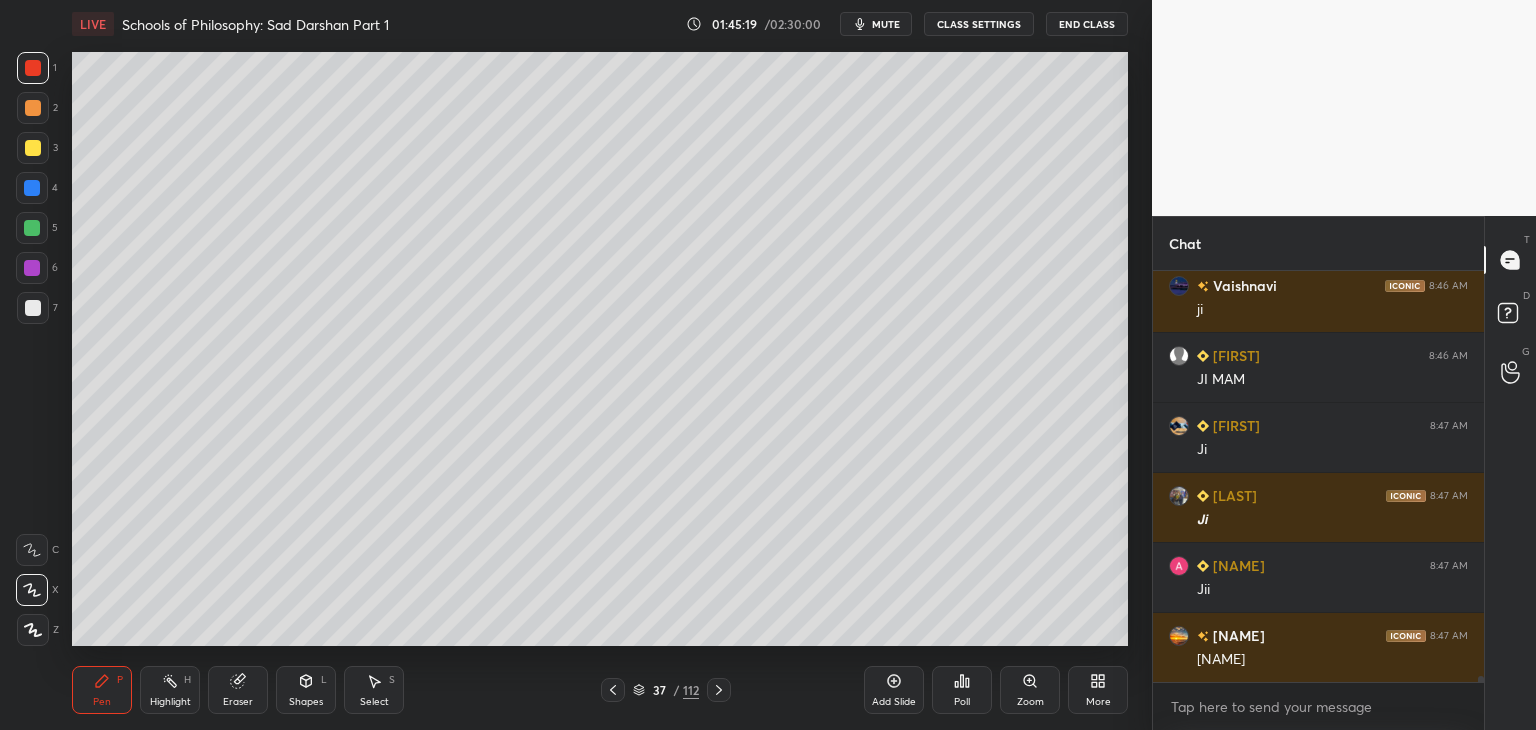 scroll, scrollTop: 0, scrollLeft: 0, axis: both 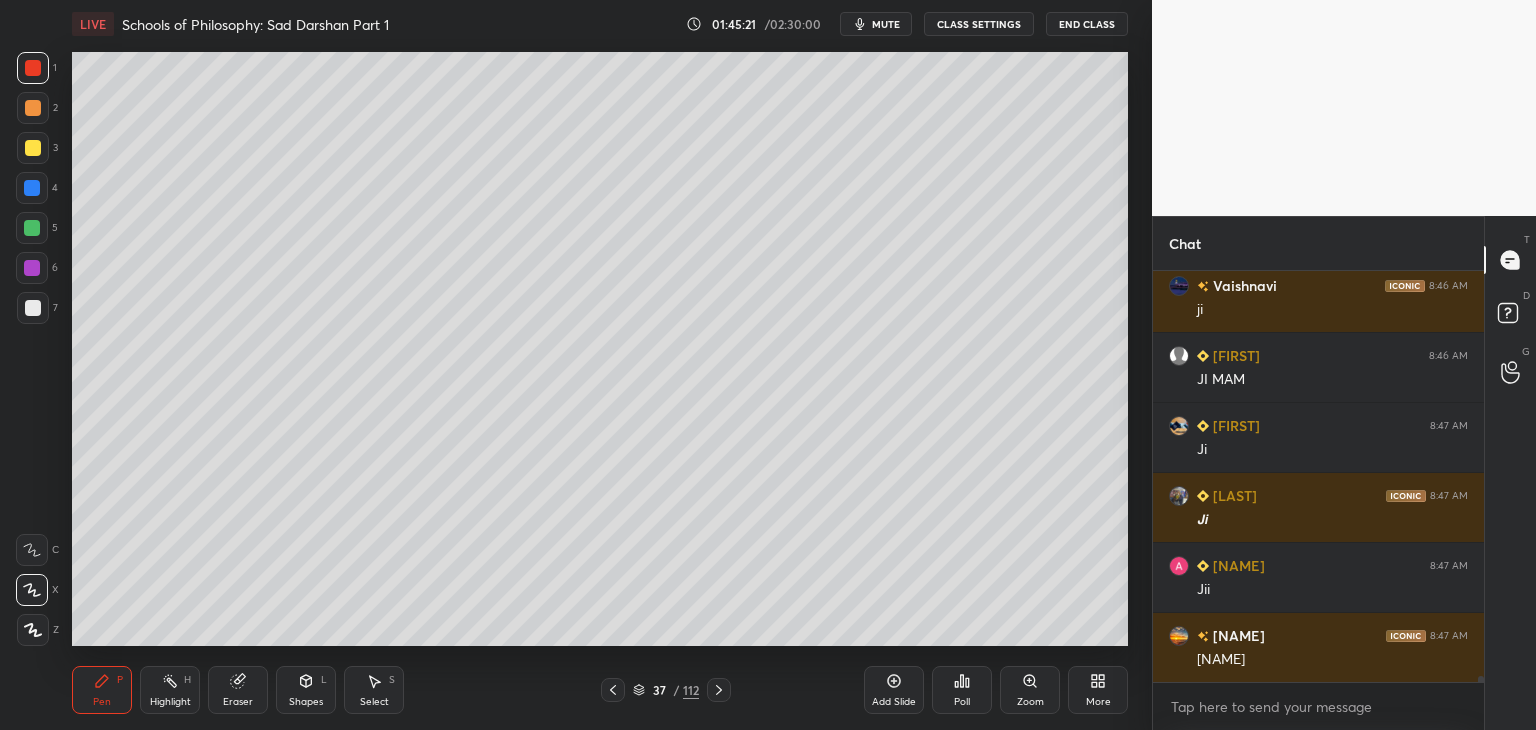 click 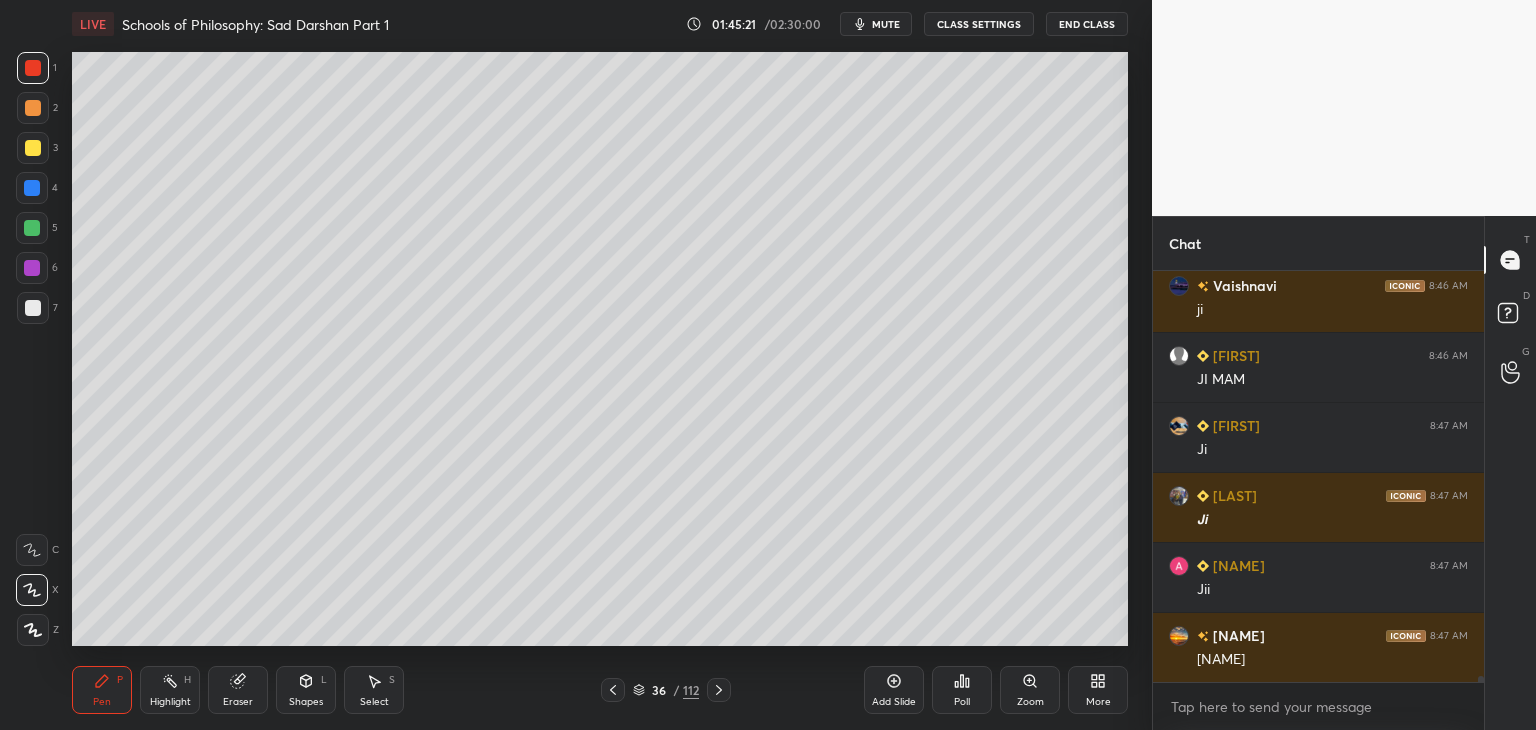 scroll, scrollTop: 27106, scrollLeft: 0, axis: vertical 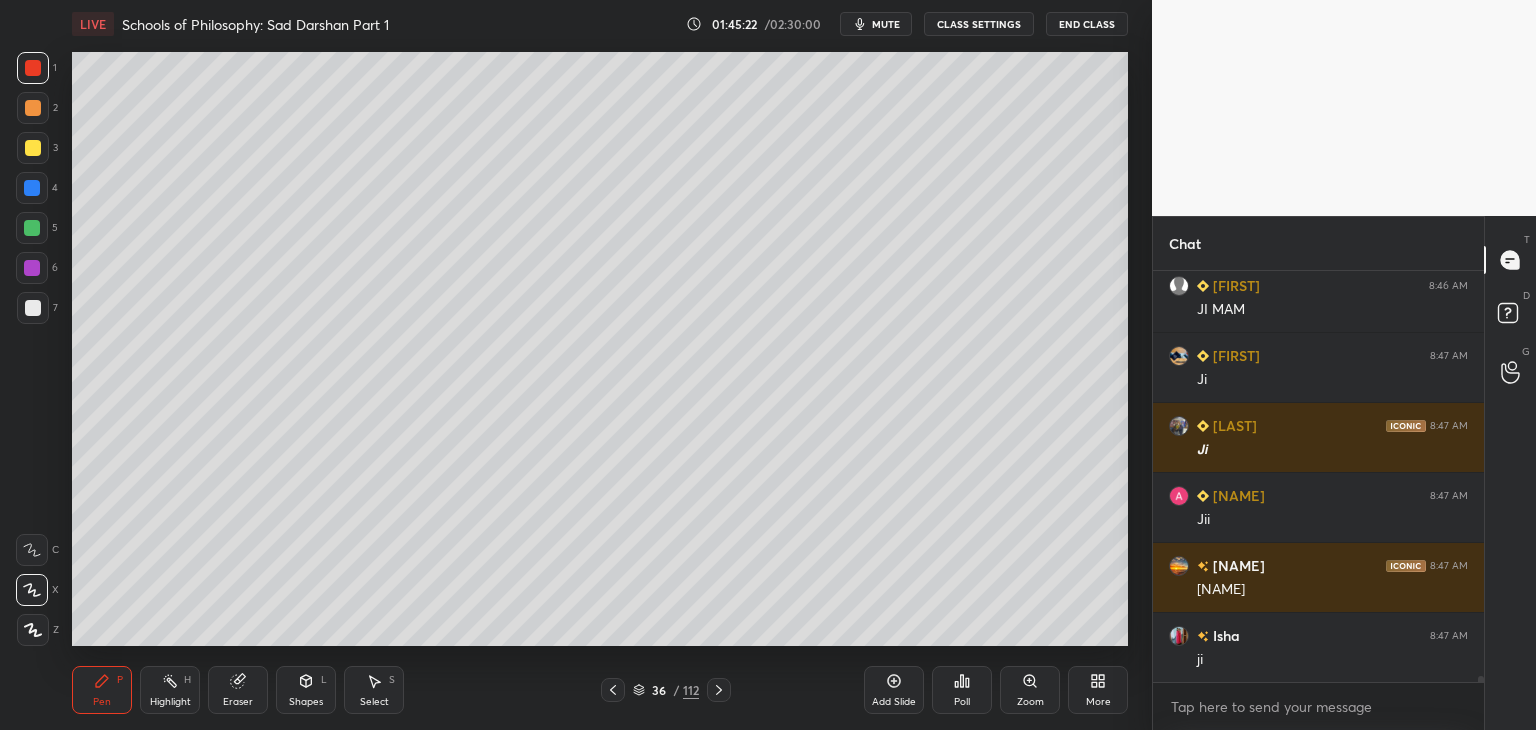 click 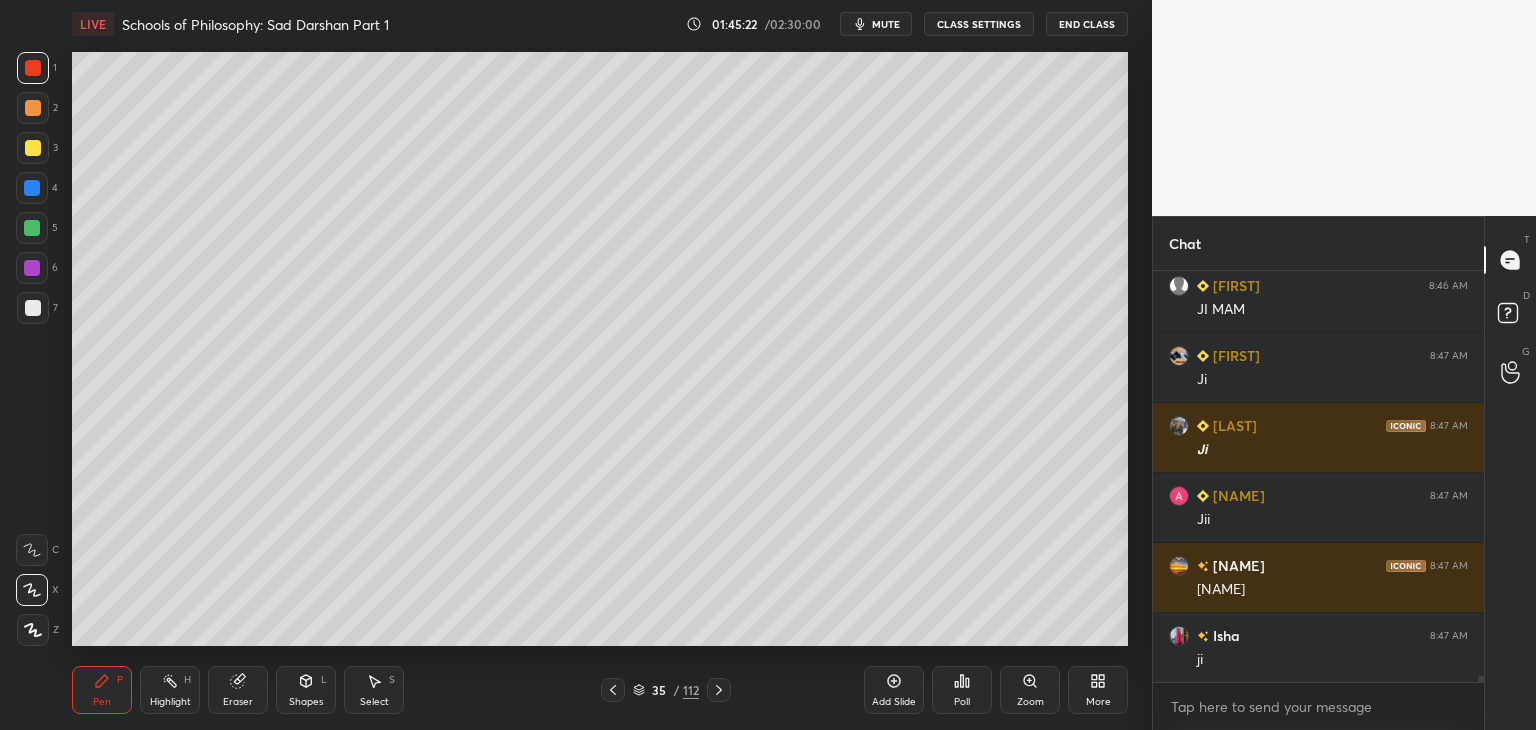 scroll, scrollTop: 27154, scrollLeft: 0, axis: vertical 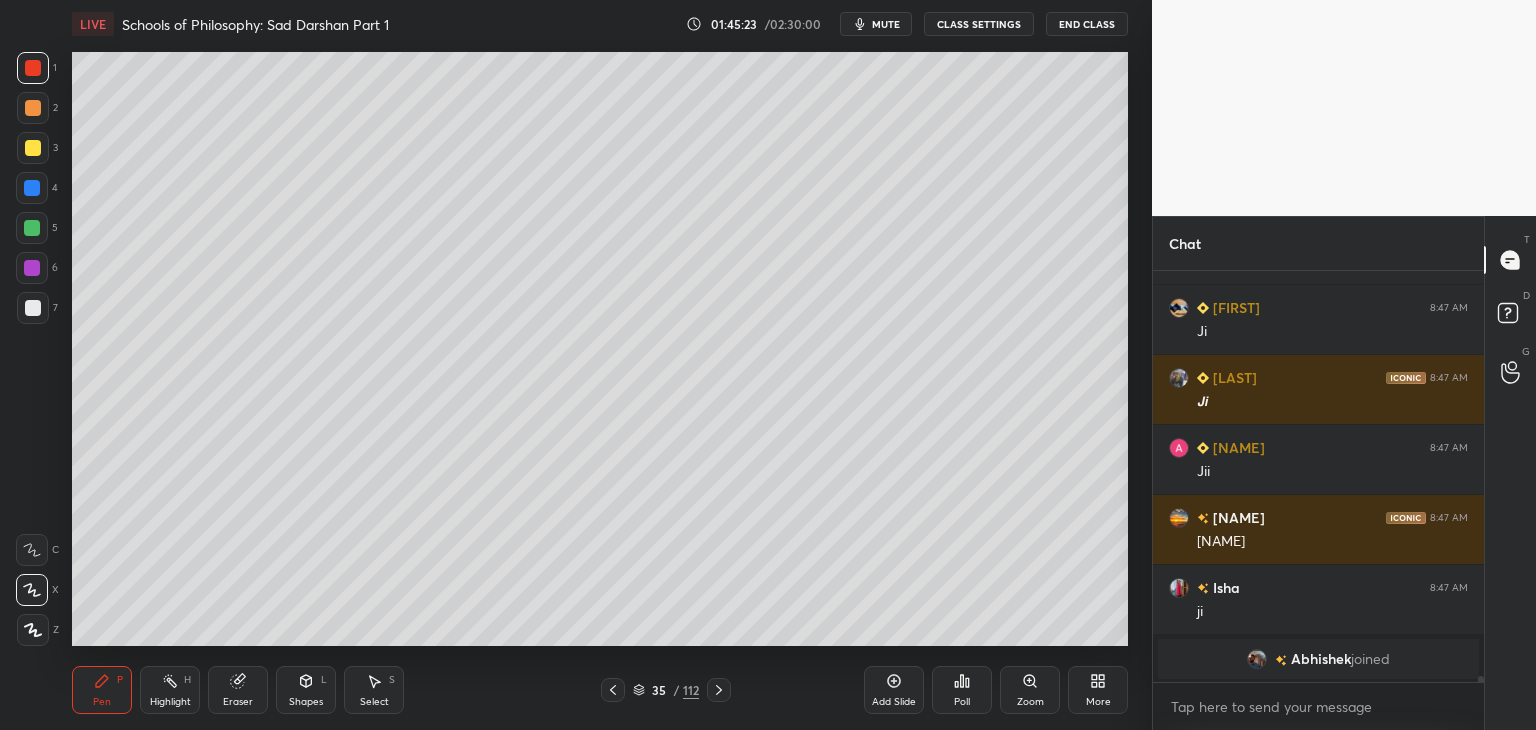 click 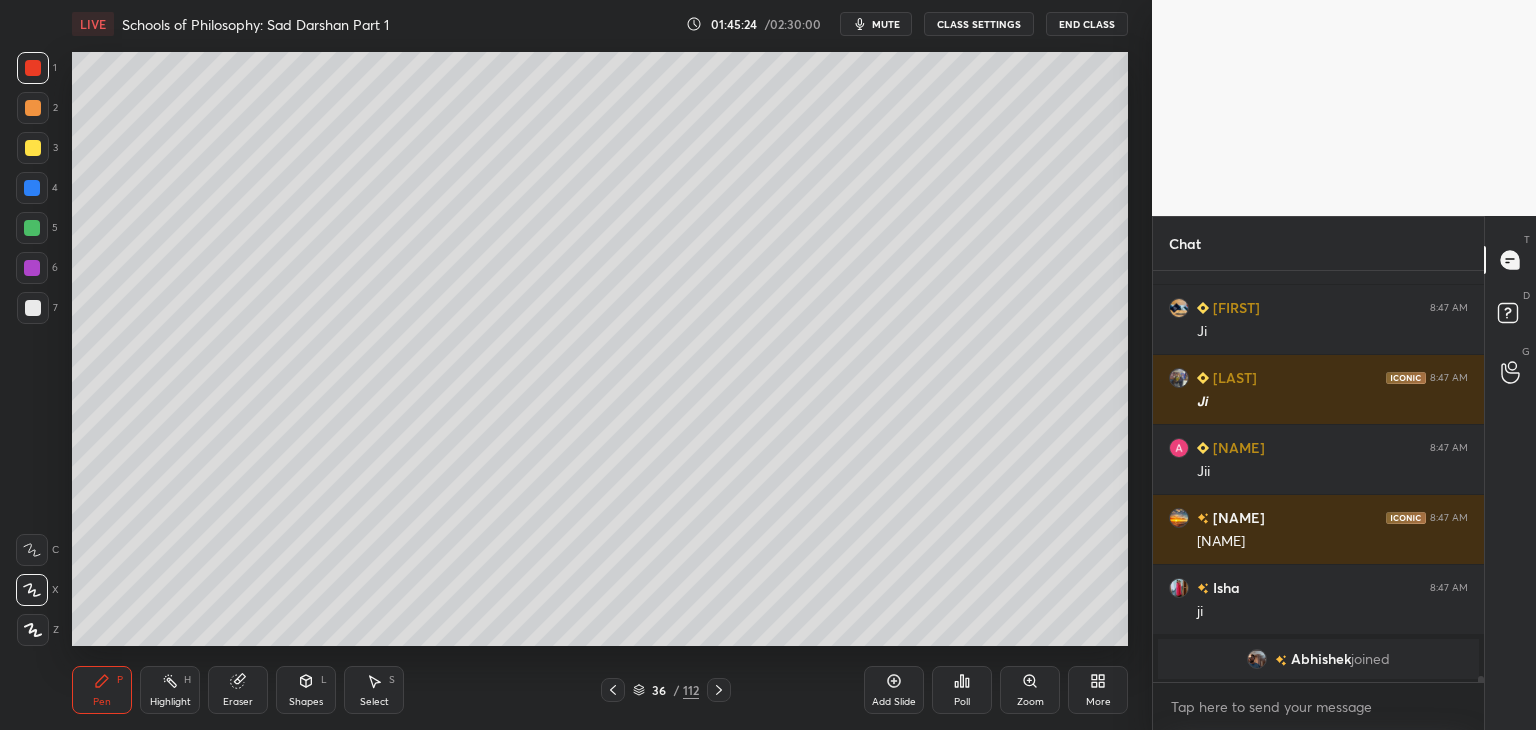 scroll, scrollTop: 26352, scrollLeft: 0, axis: vertical 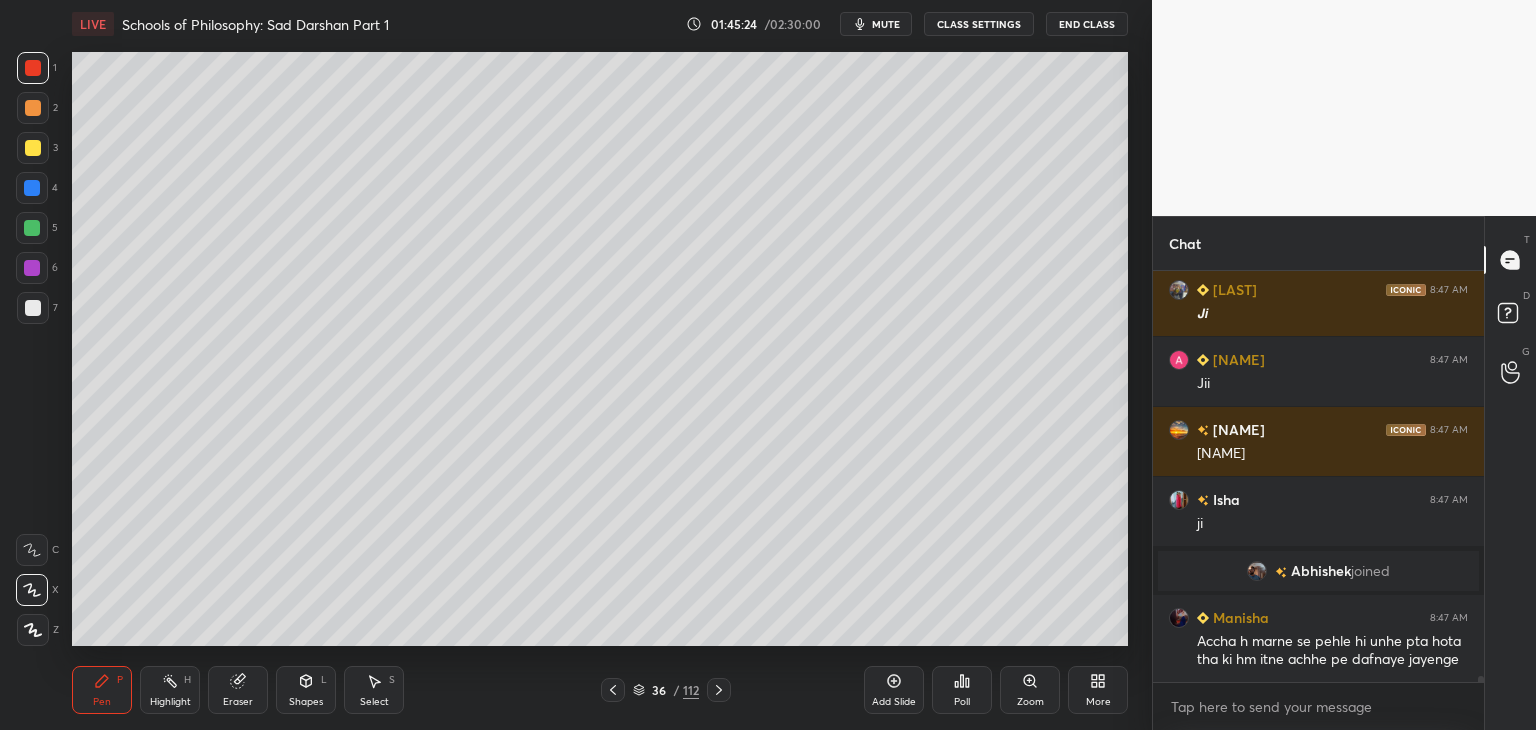 click 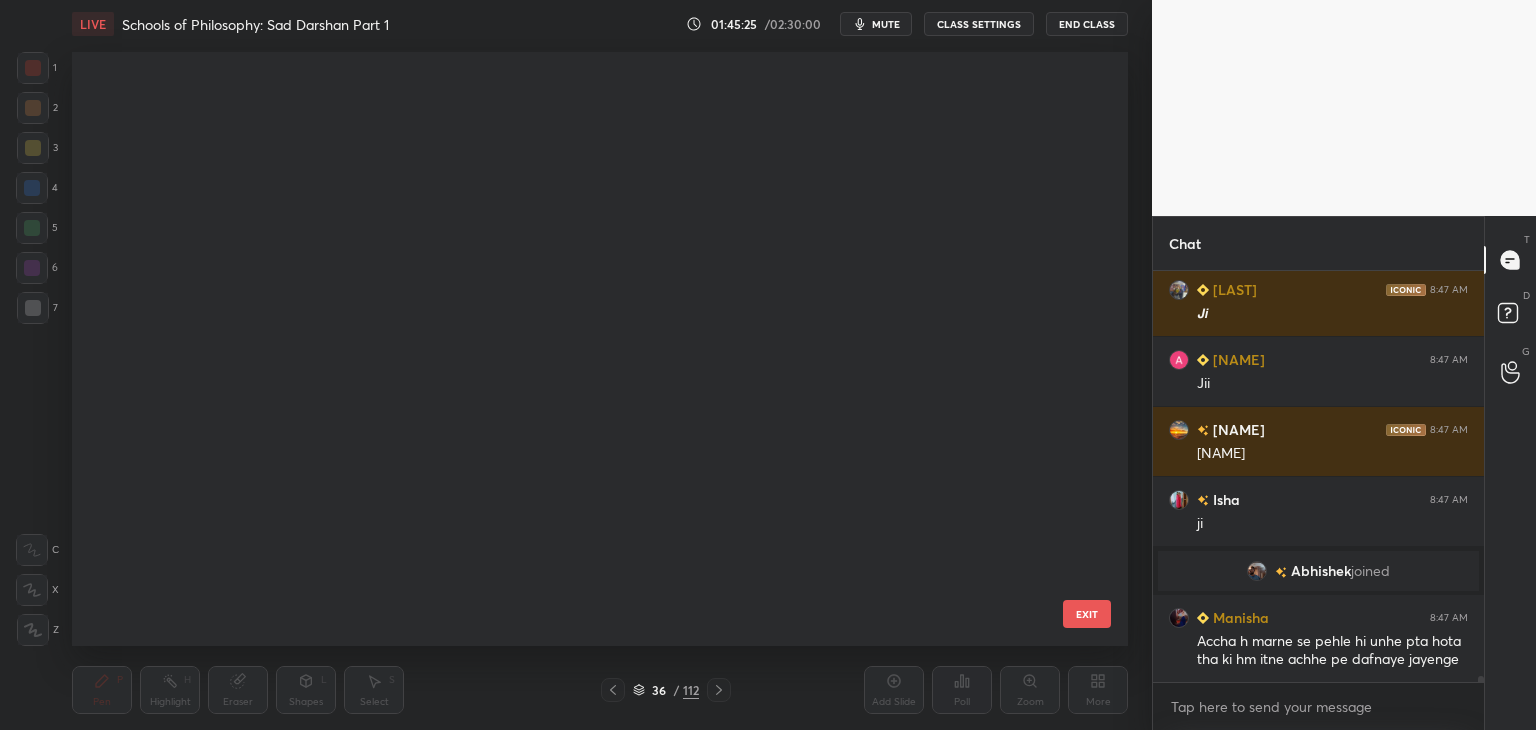 scroll, scrollTop: 1602, scrollLeft: 0, axis: vertical 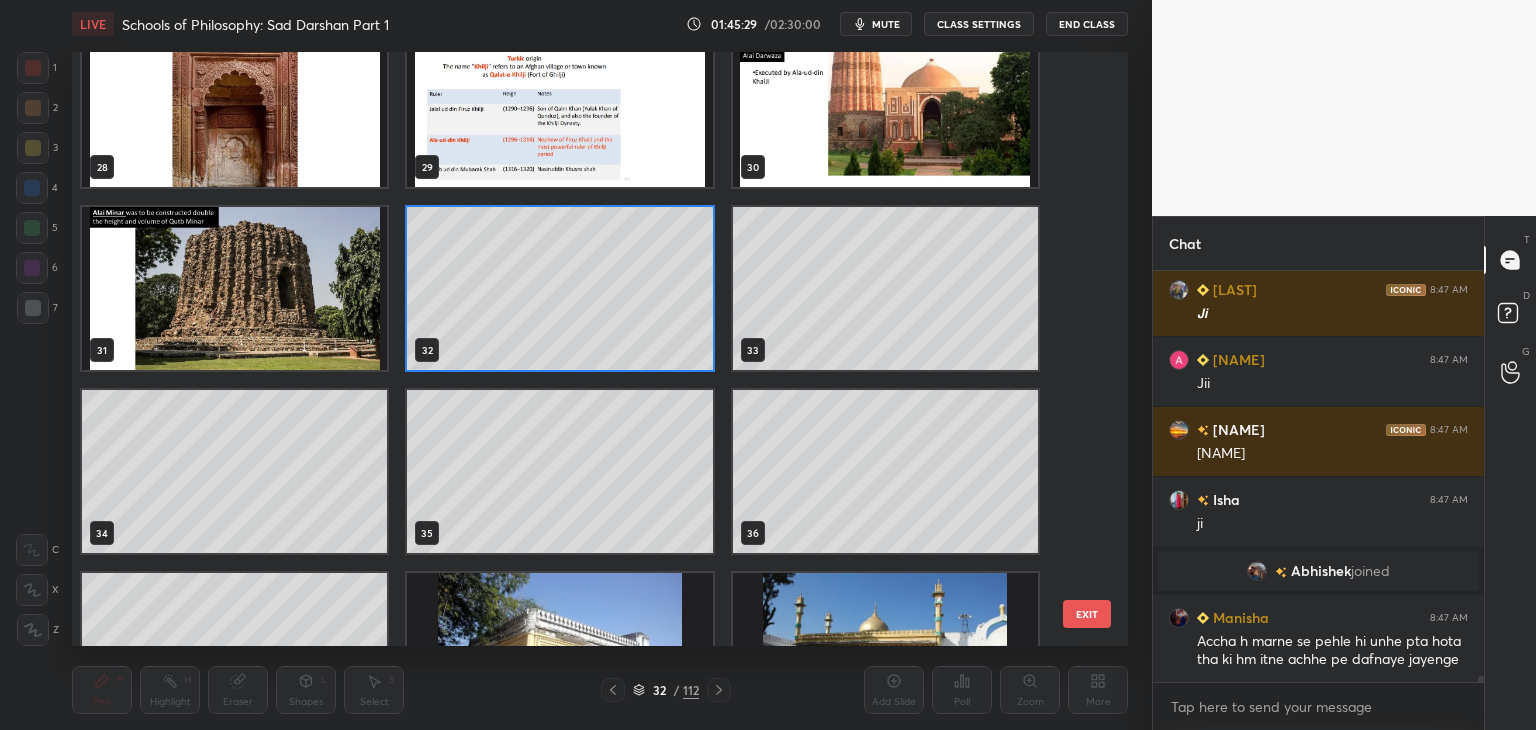 click 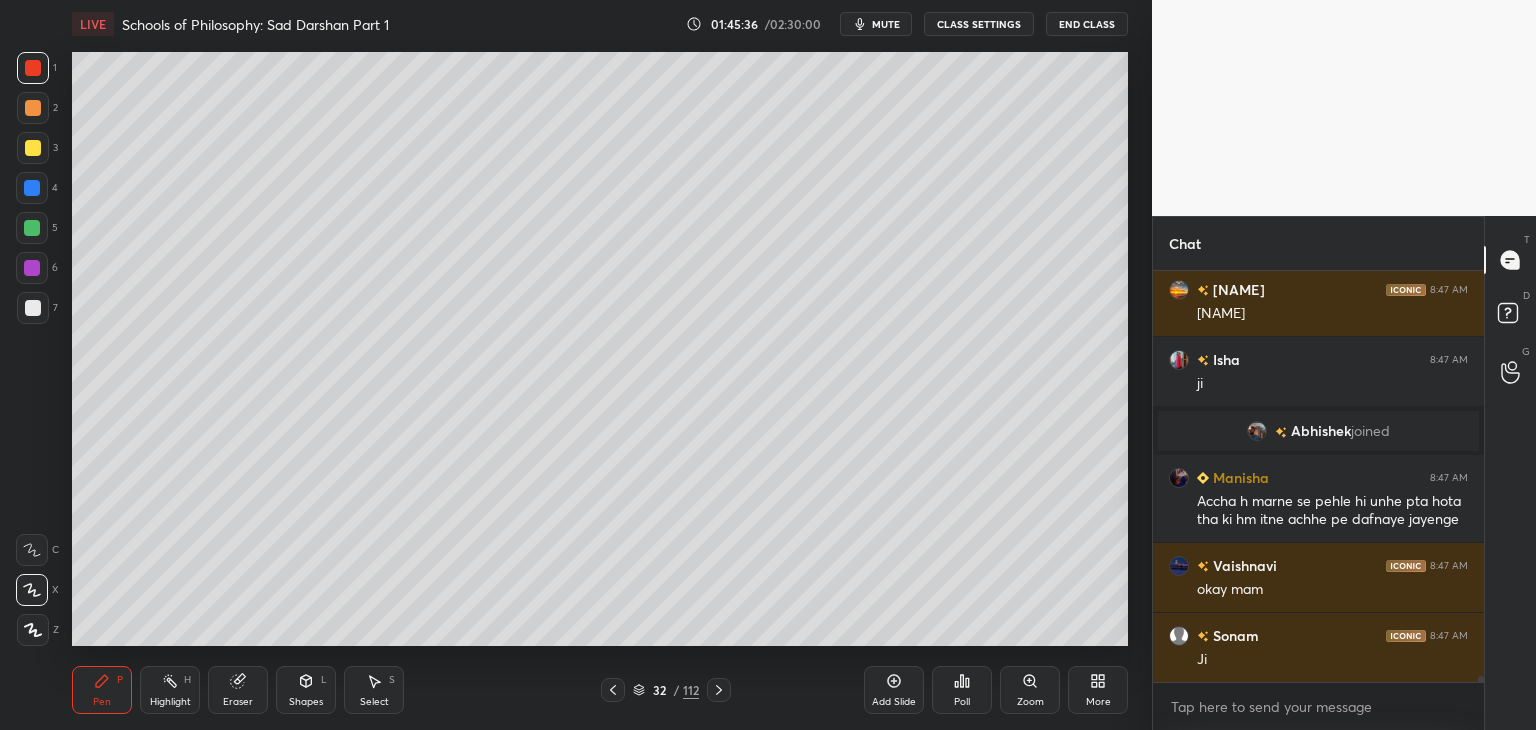 scroll, scrollTop: 26562, scrollLeft: 0, axis: vertical 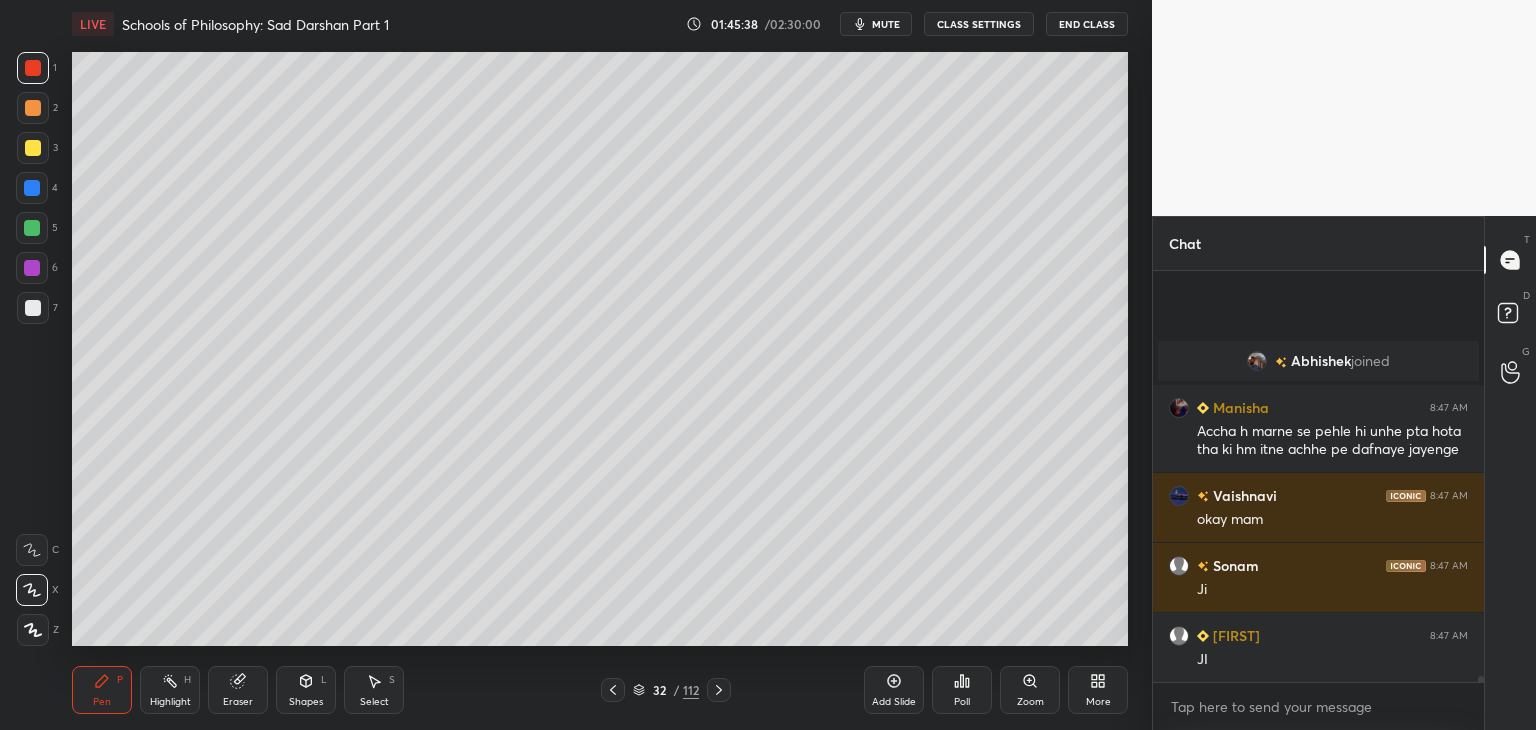 click 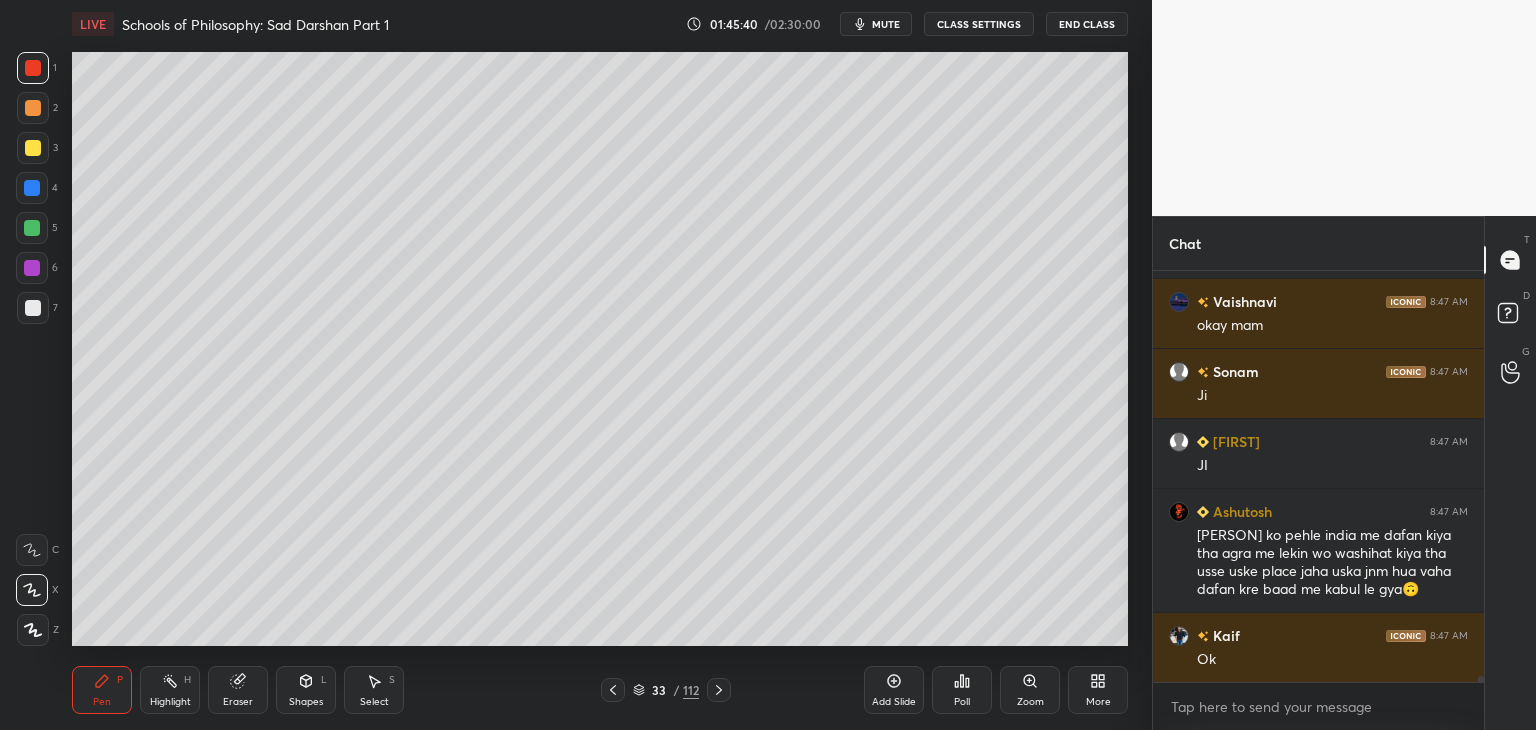 scroll, scrollTop: 26826, scrollLeft: 0, axis: vertical 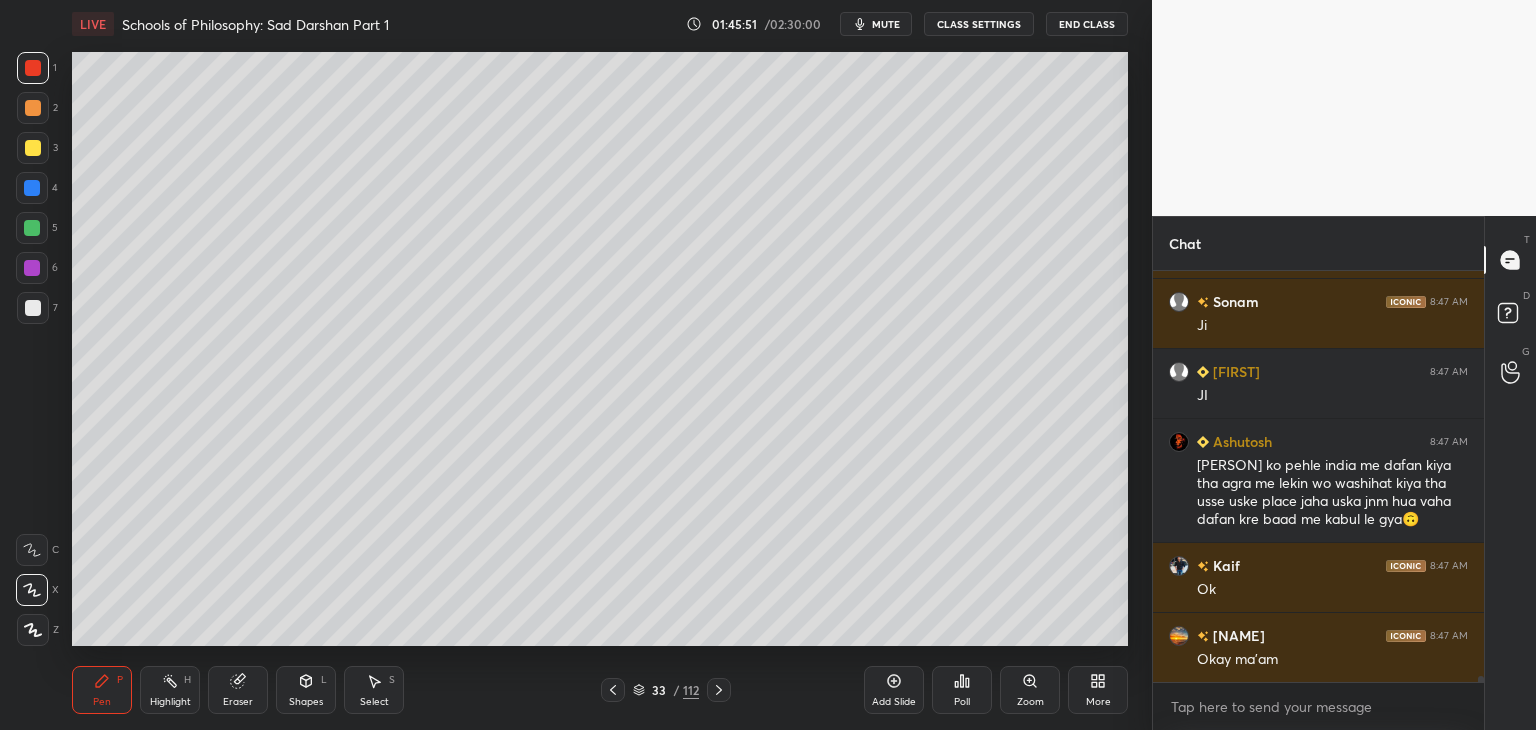 click at bounding box center [32, 268] 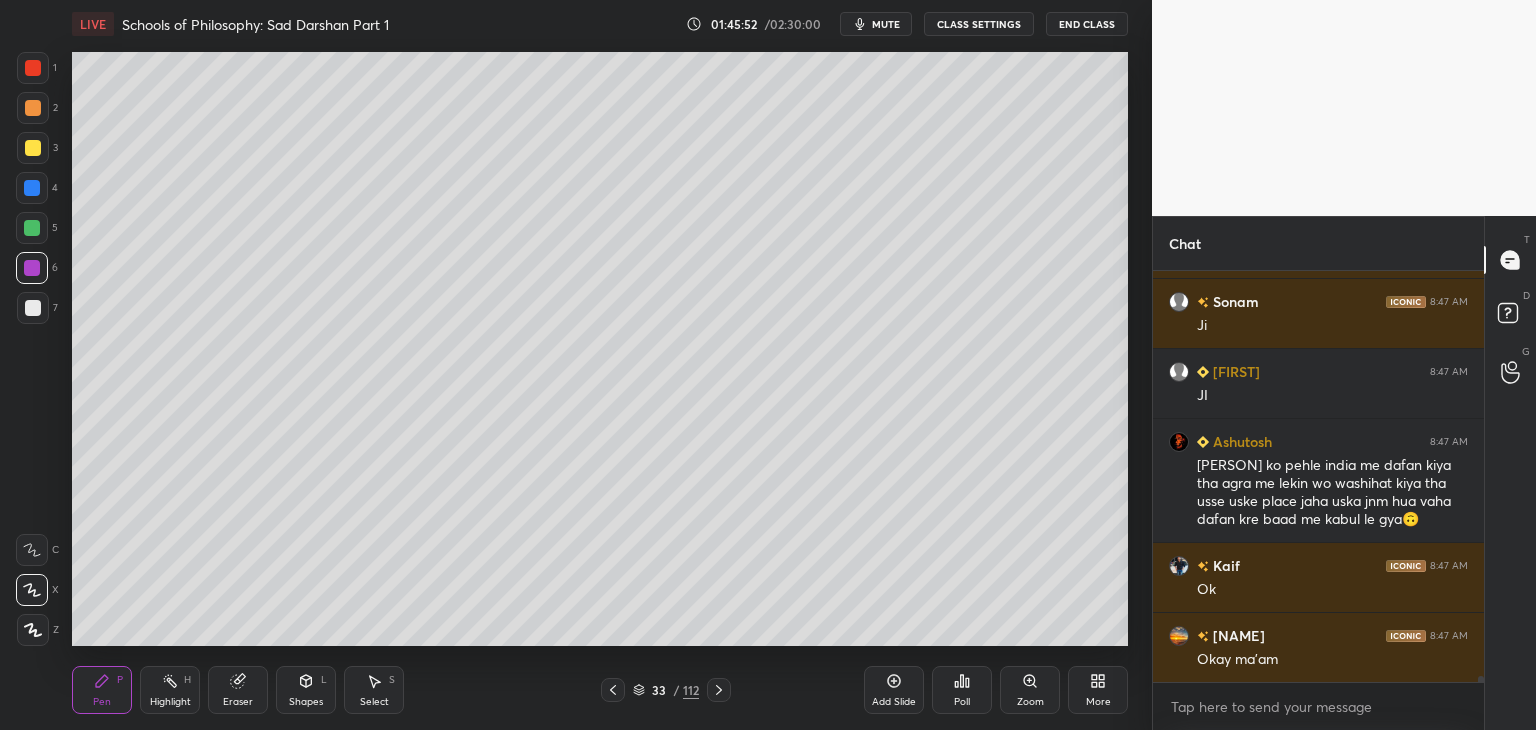 drag, startPoint x: 32, startPoint y: 65, endPoint x: 54, endPoint y: 75, distance: 24.166092 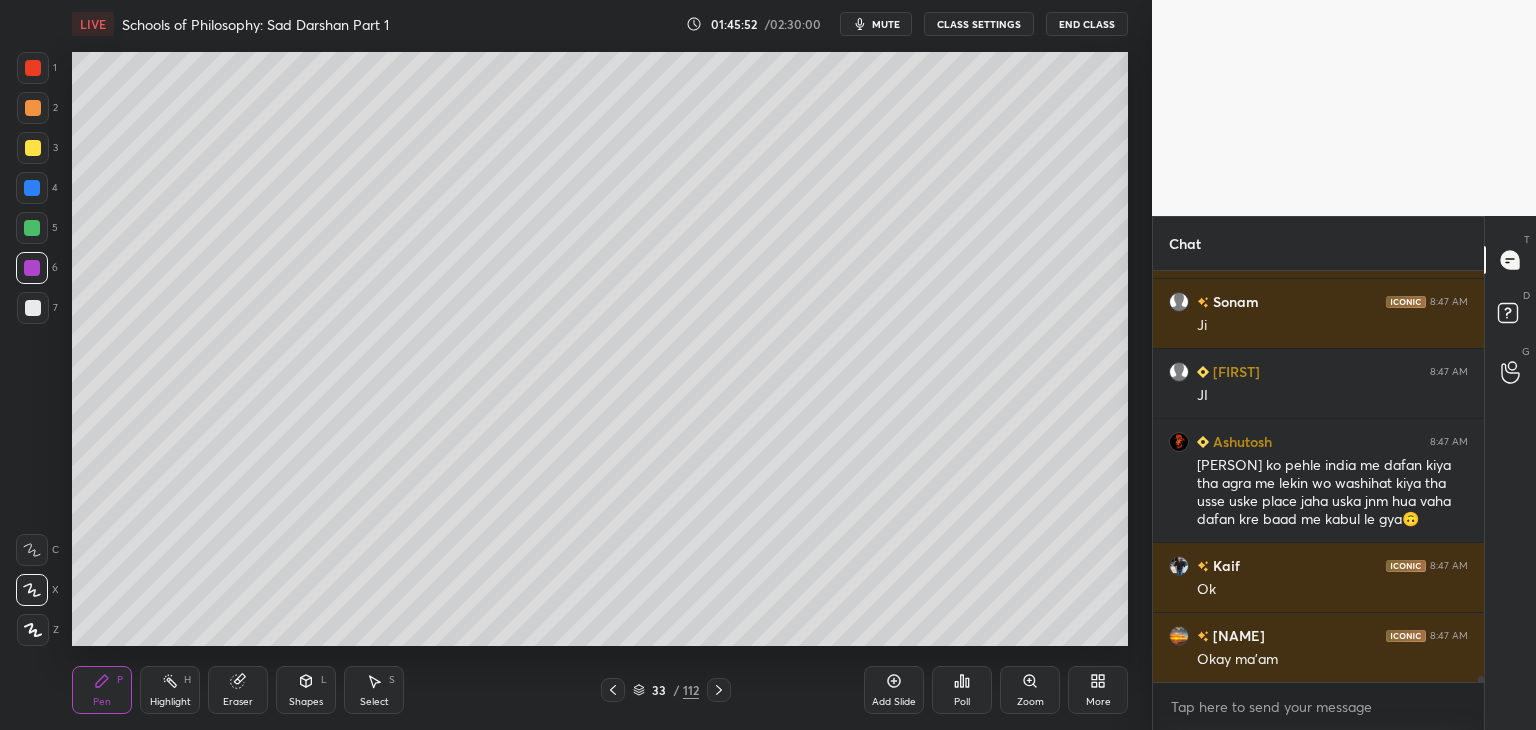 click at bounding box center [33, 68] 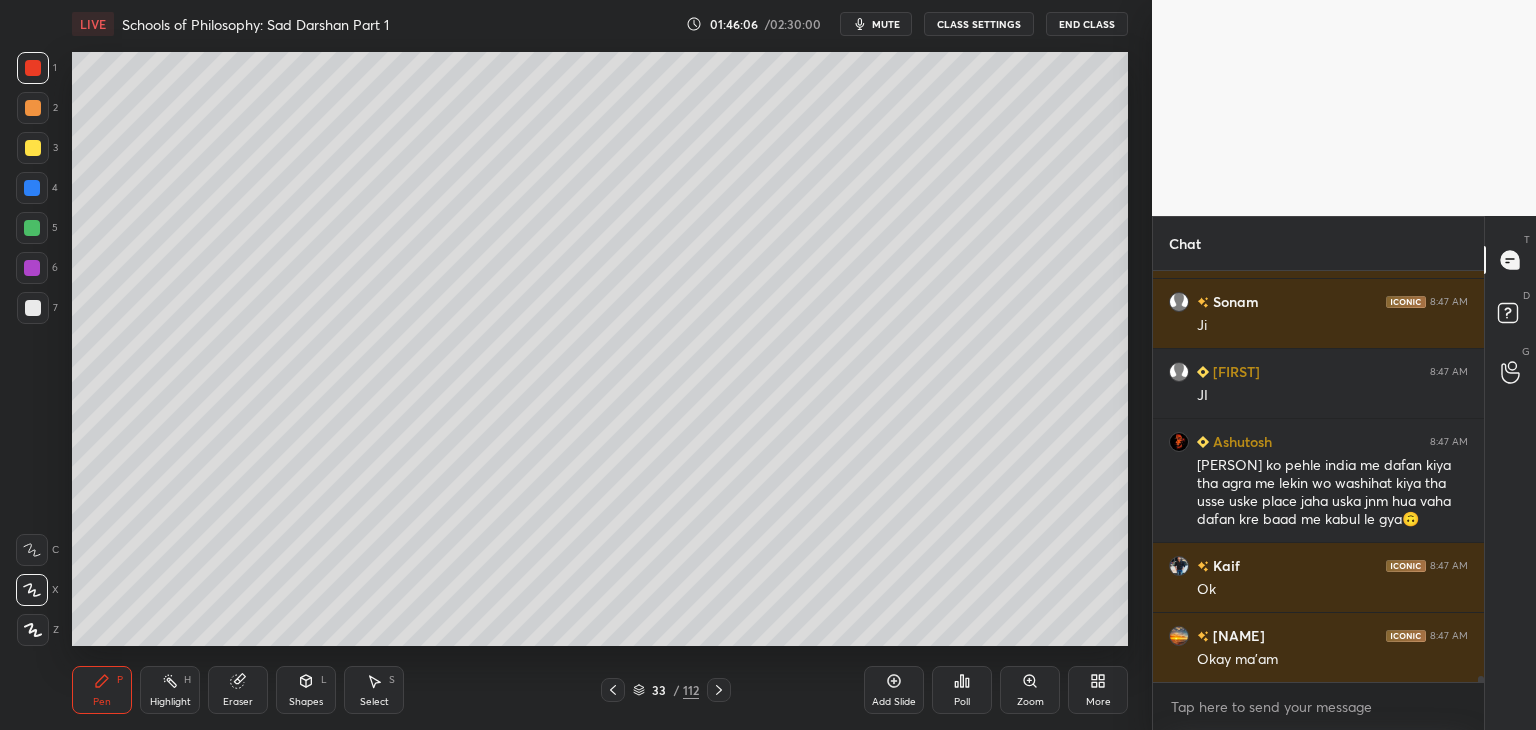 click 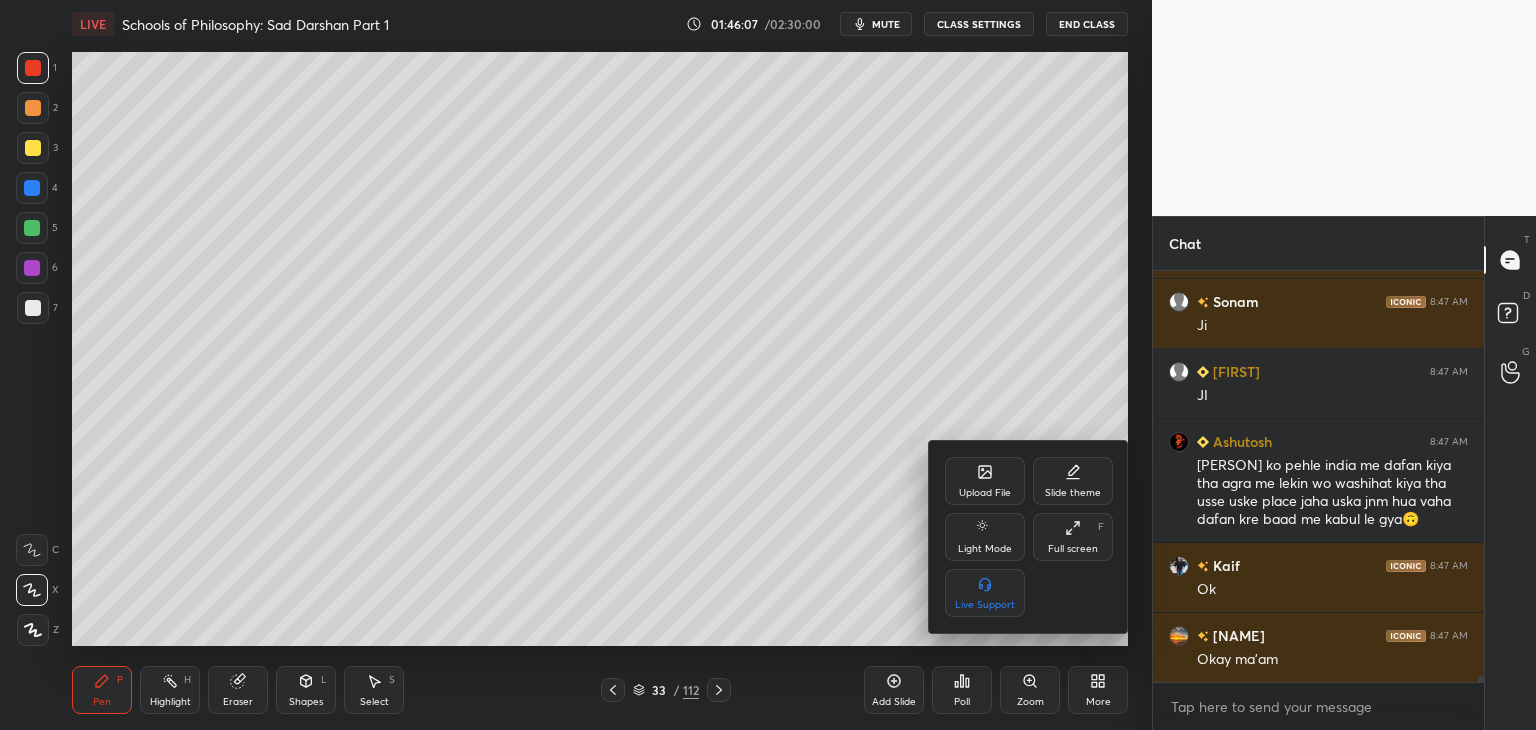 click on "Upload File" at bounding box center [985, 481] 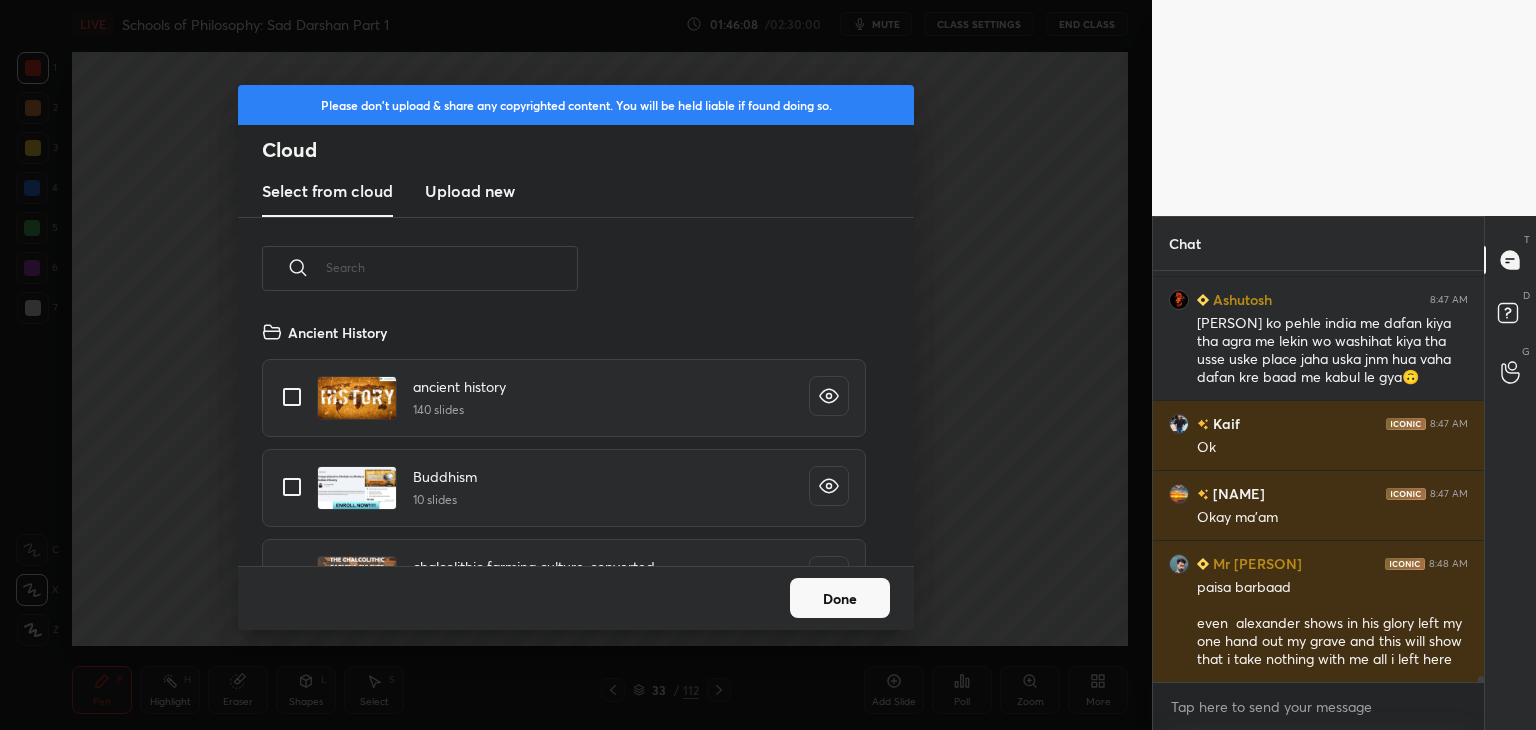 scroll, scrollTop: 5, scrollLeft: 10, axis: both 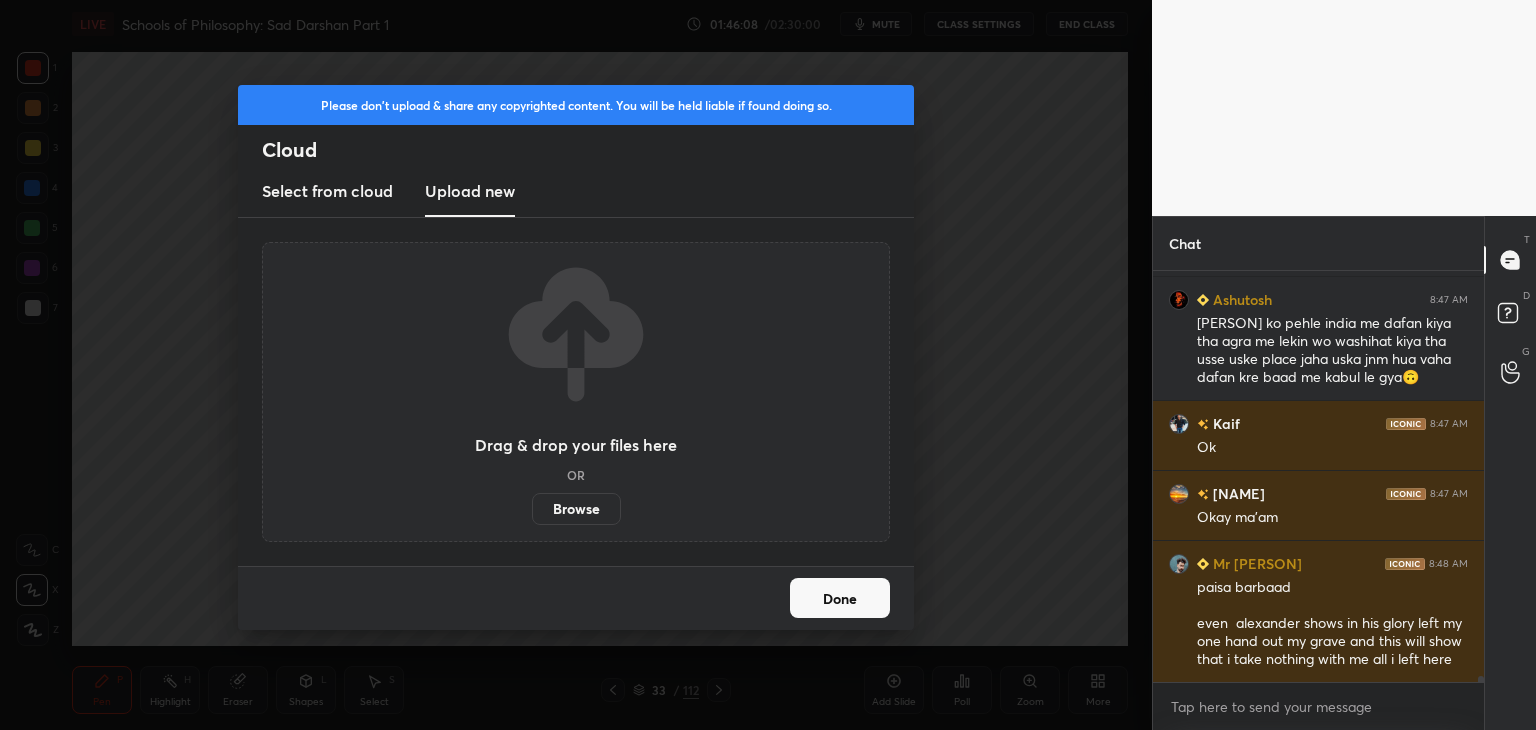 click on "Browse" at bounding box center (576, 509) 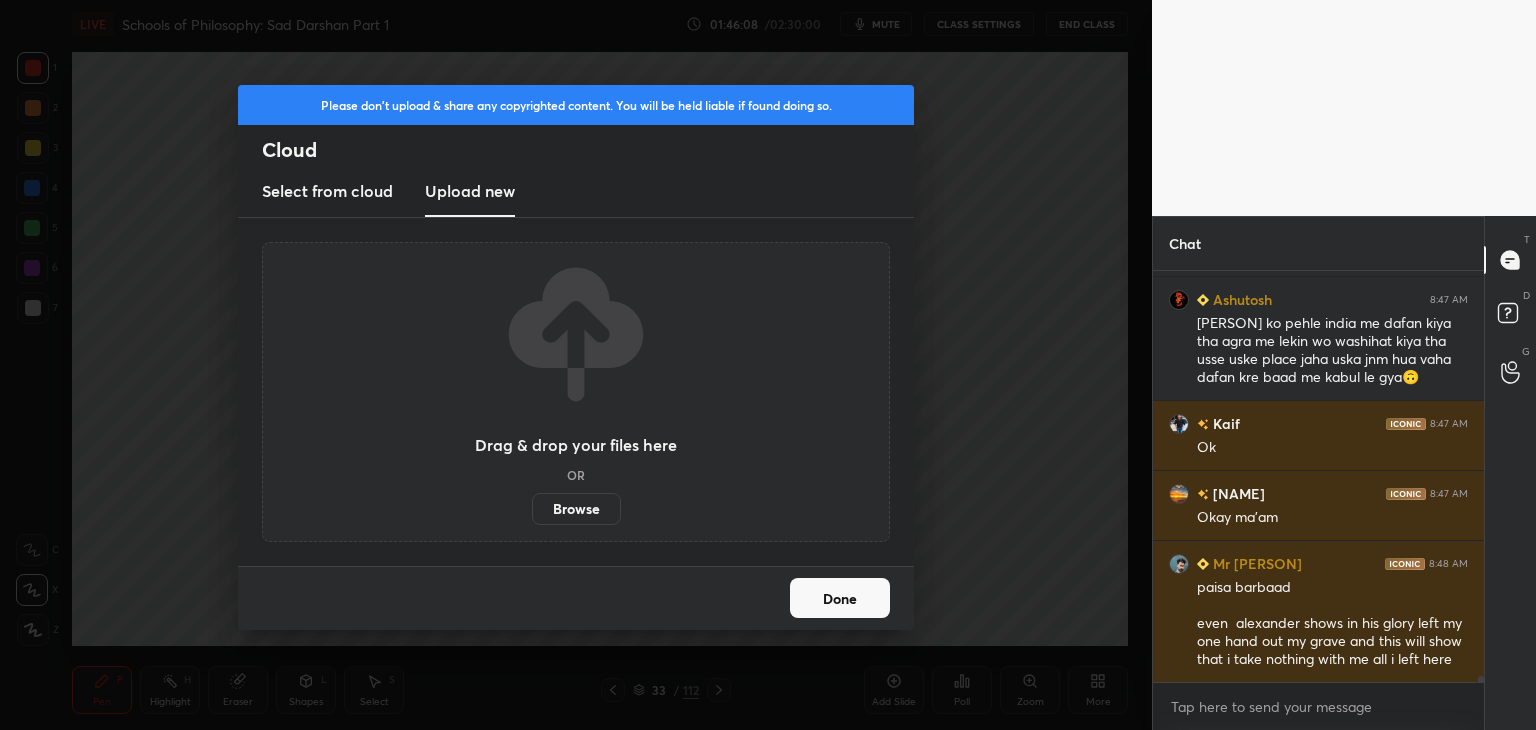 click on "Browse" at bounding box center [532, 509] 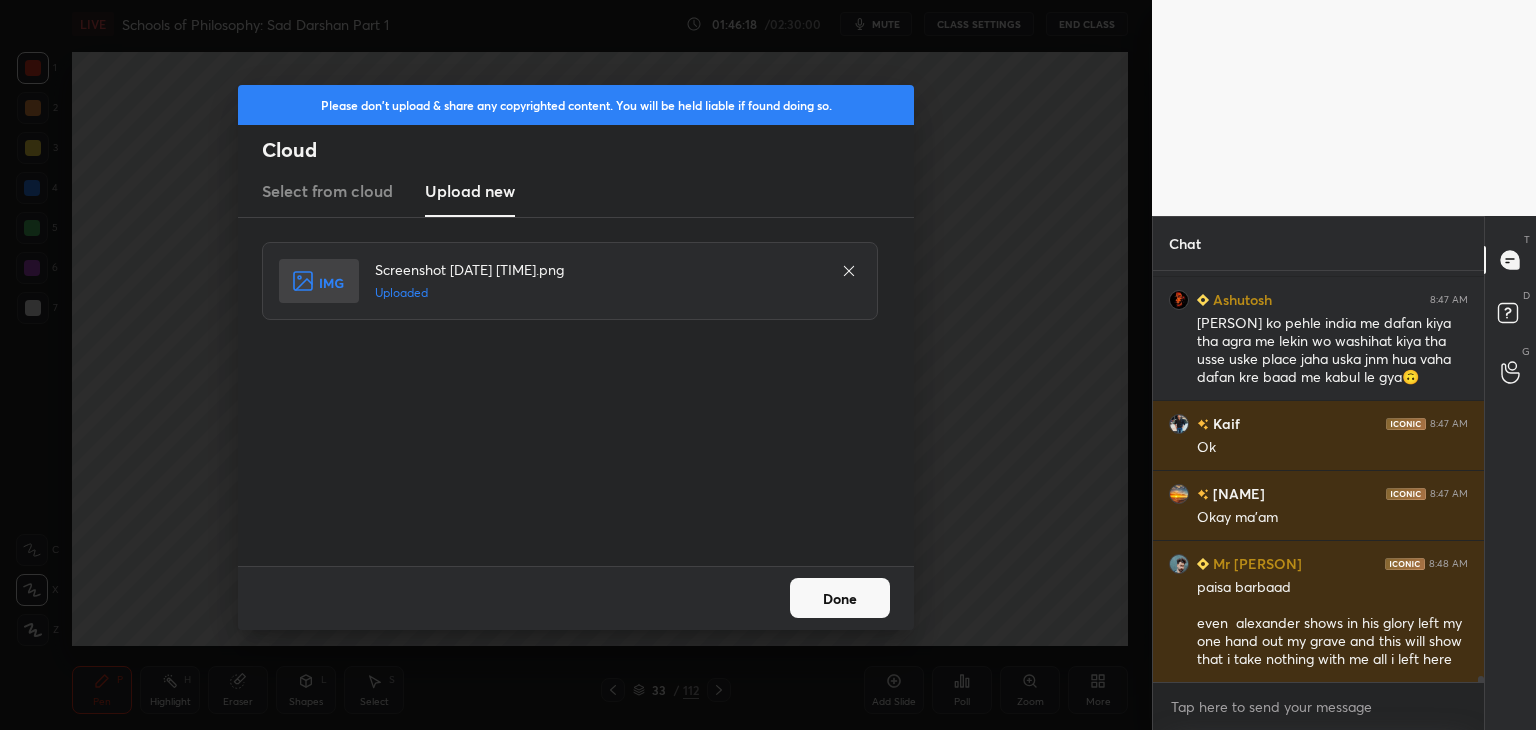 click on "Done" at bounding box center (840, 598) 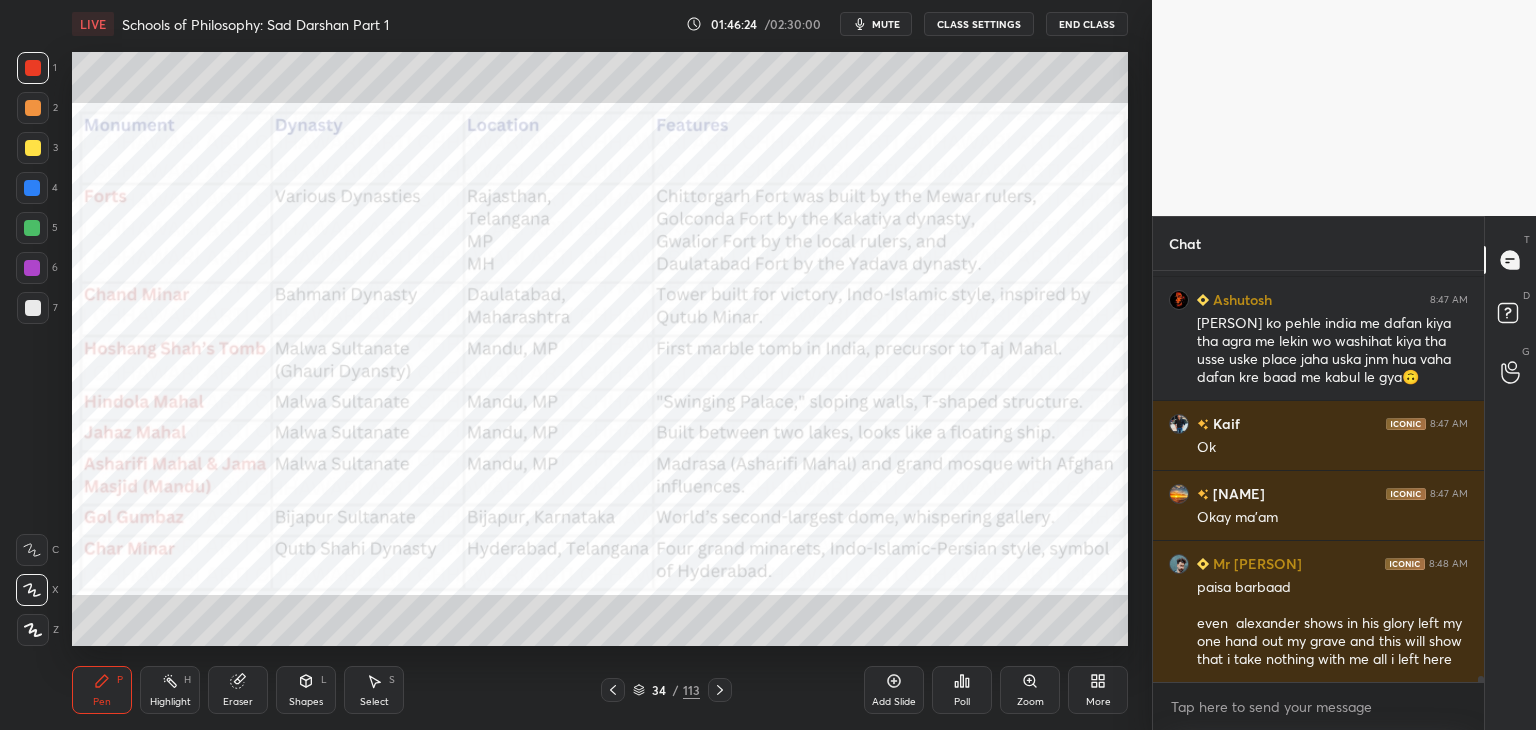 drag, startPoint x: 29, startPoint y: 68, endPoint x: 24, endPoint y: 56, distance: 13 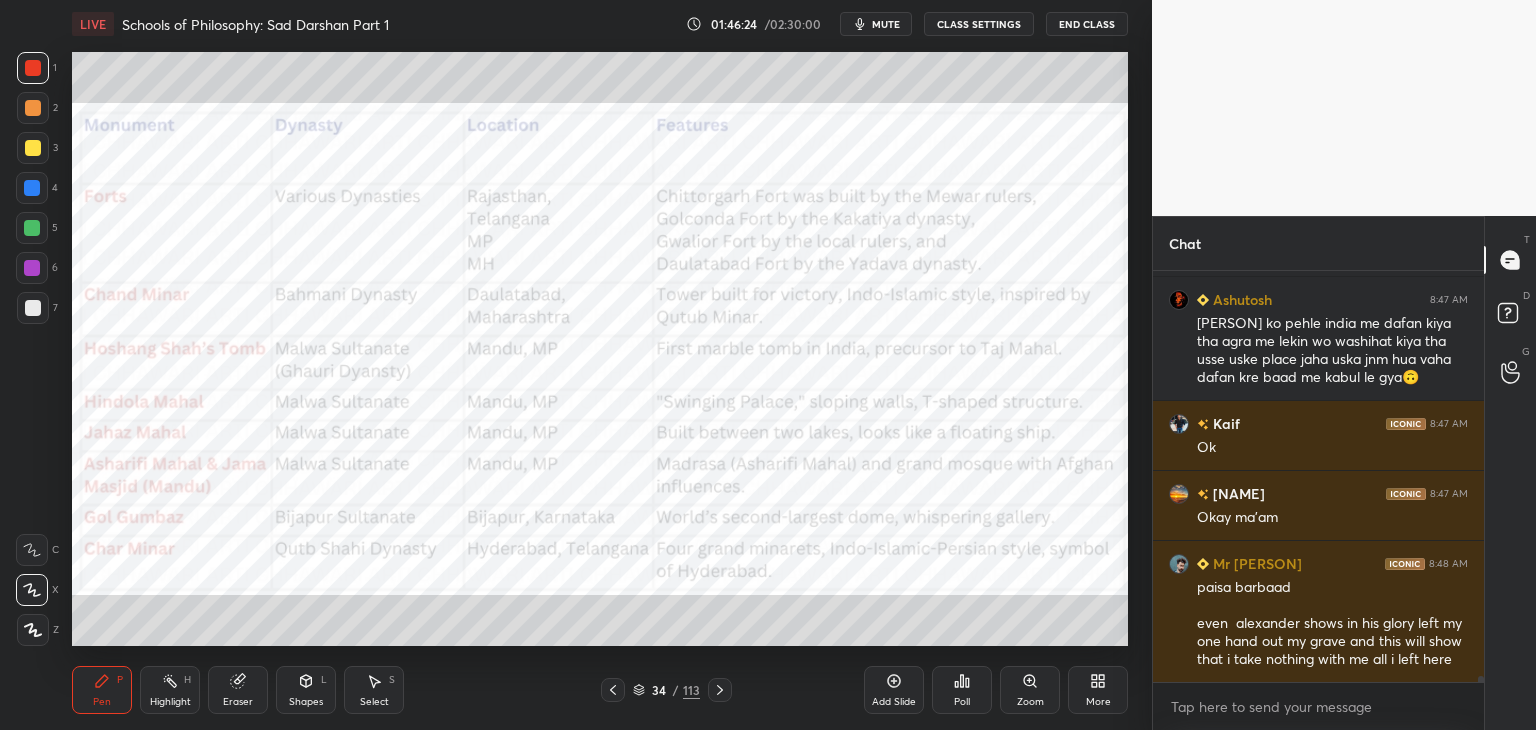 click at bounding box center (33, 68) 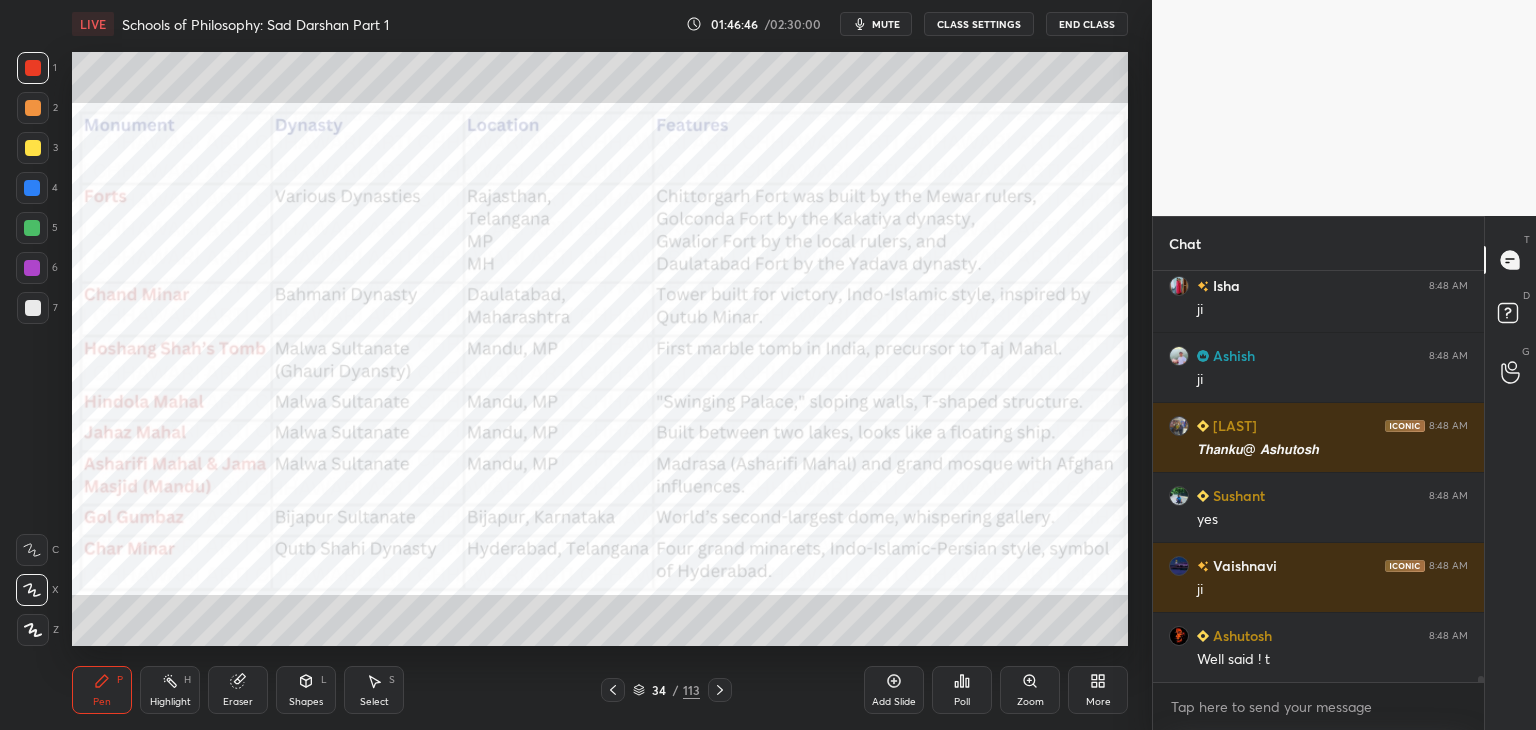 scroll, scrollTop: 27318, scrollLeft: 0, axis: vertical 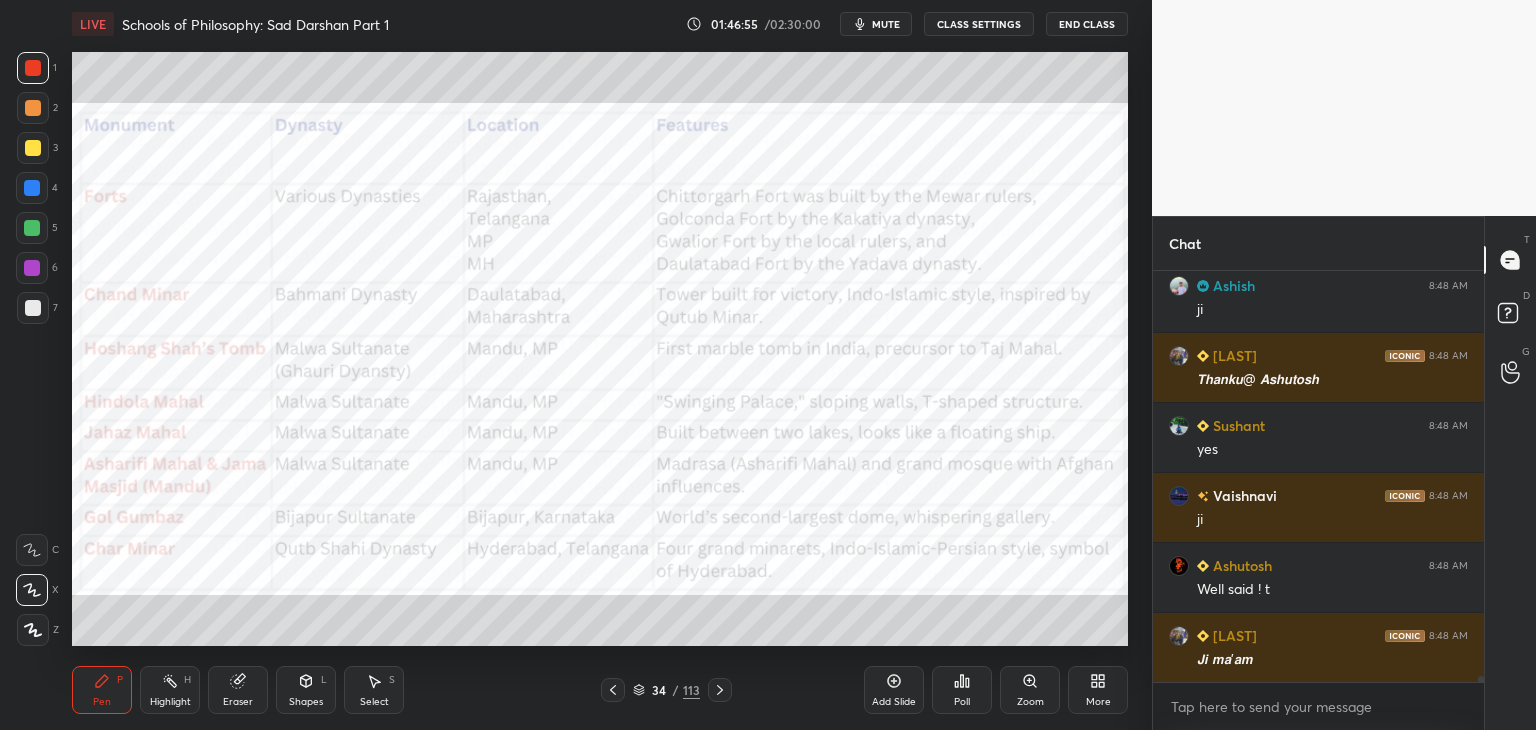 click at bounding box center (32, 188) 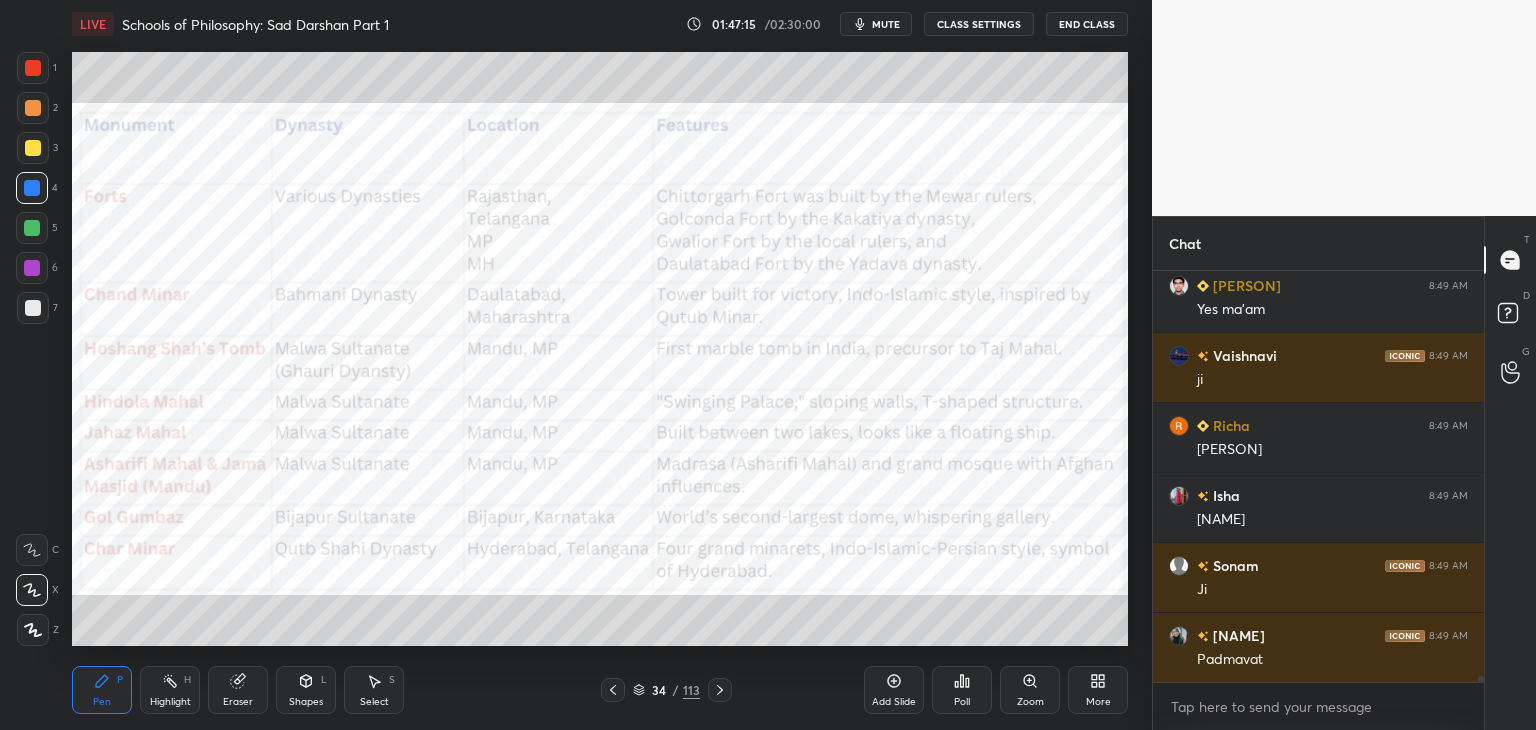 scroll, scrollTop: 28578, scrollLeft: 0, axis: vertical 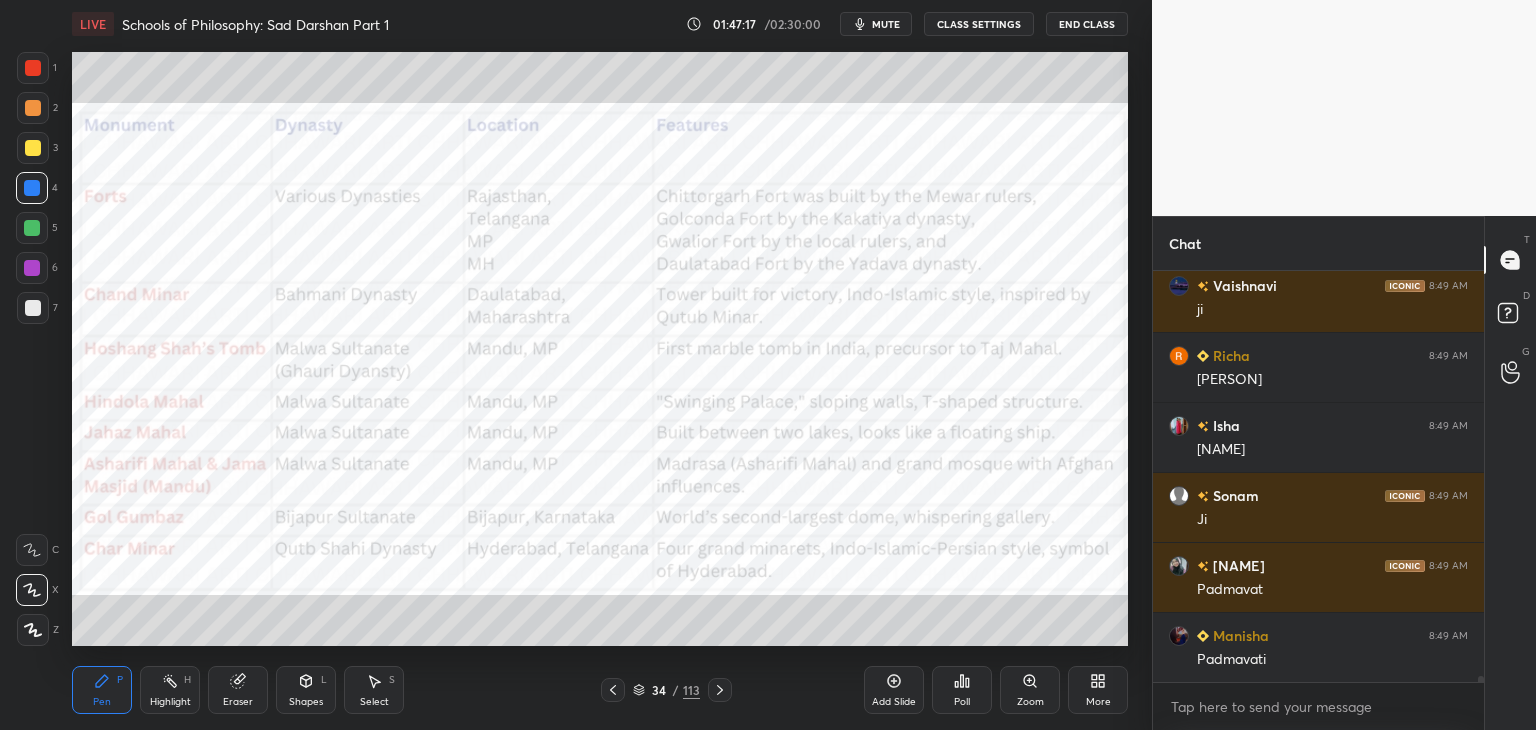 click at bounding box center [32, 188] 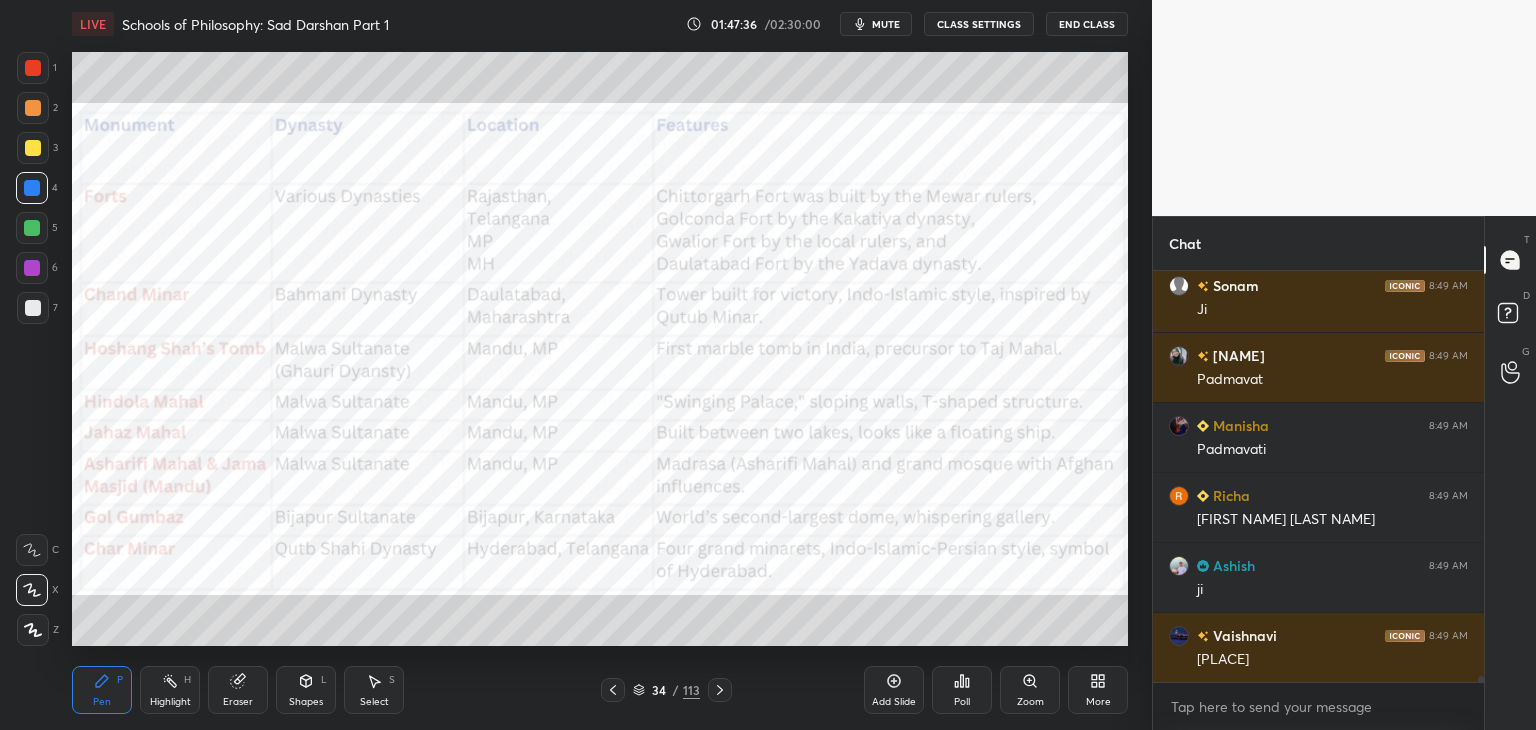 scroll, scrollTop: 28858, scrollLeft: 0, axis: vertical 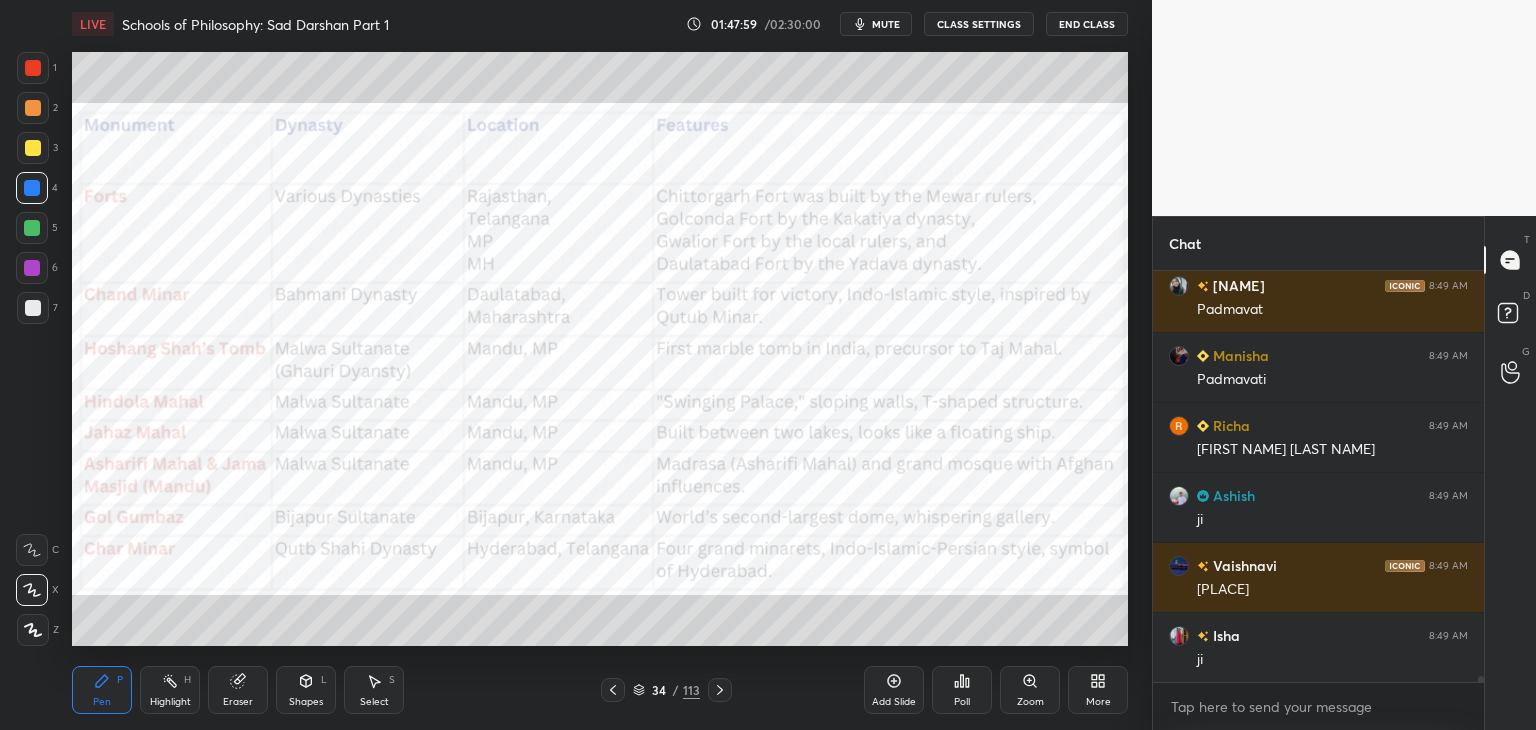 click 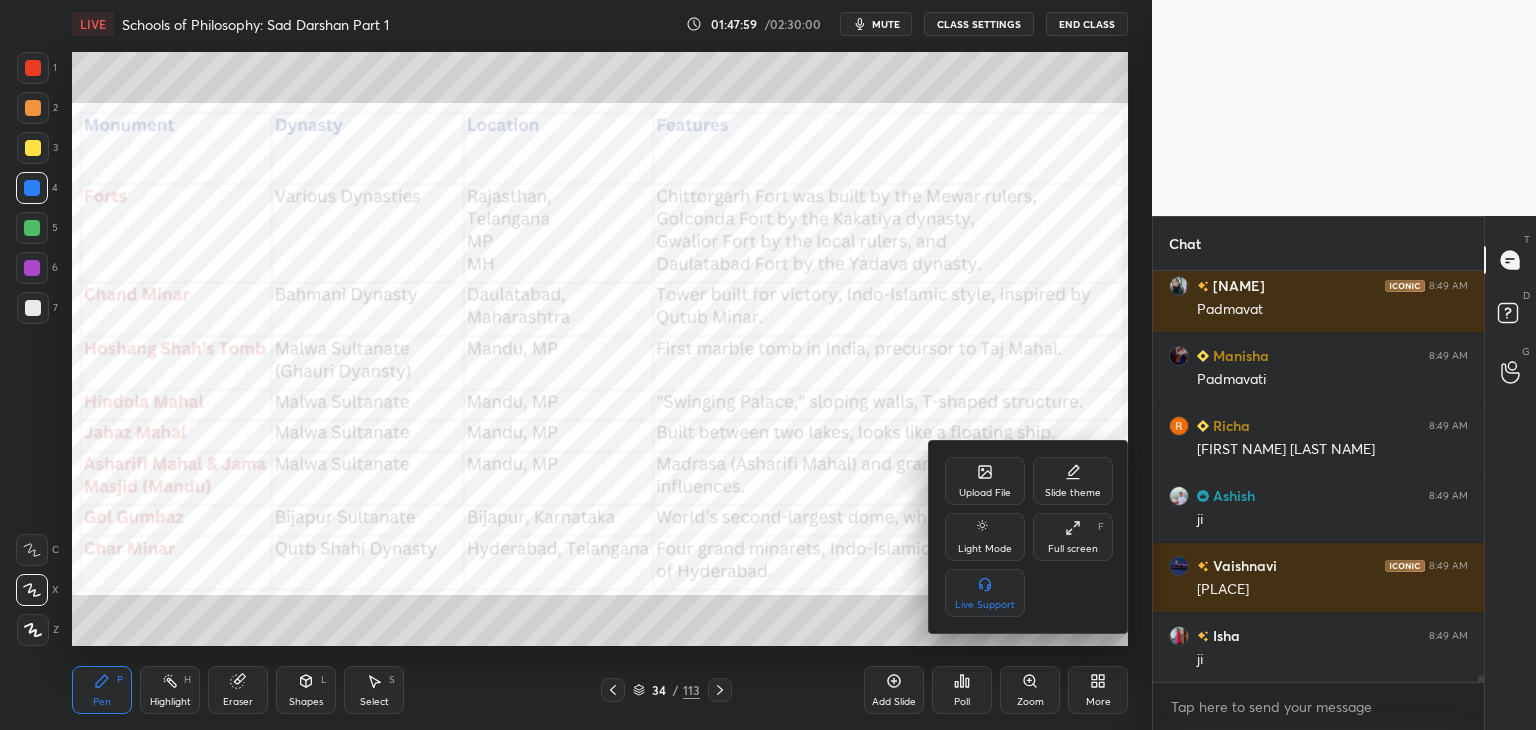 click 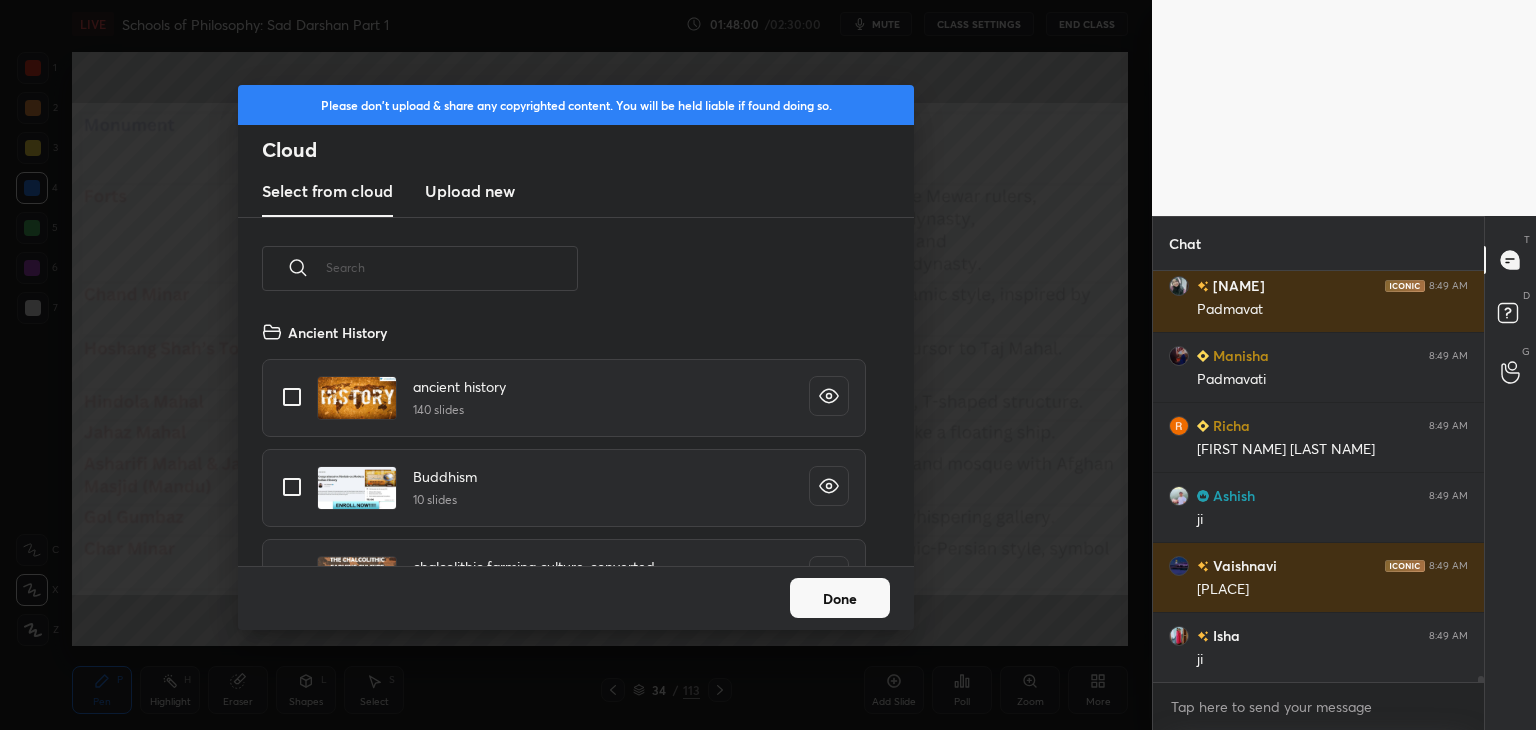 scroll, scrollTop: 5, scrollLeft: 10, axis: both 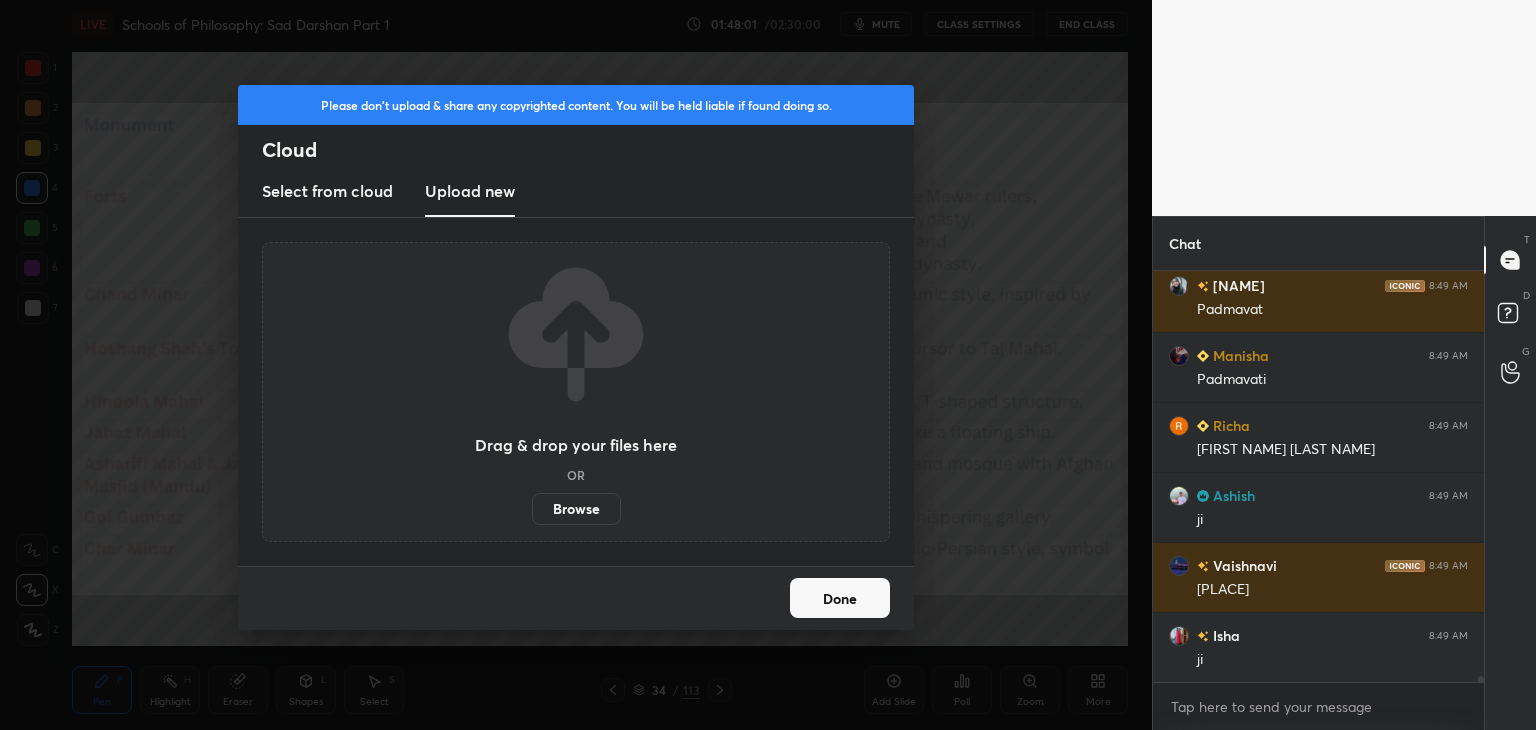 click on "Browse" at bounding box center (576, 509) 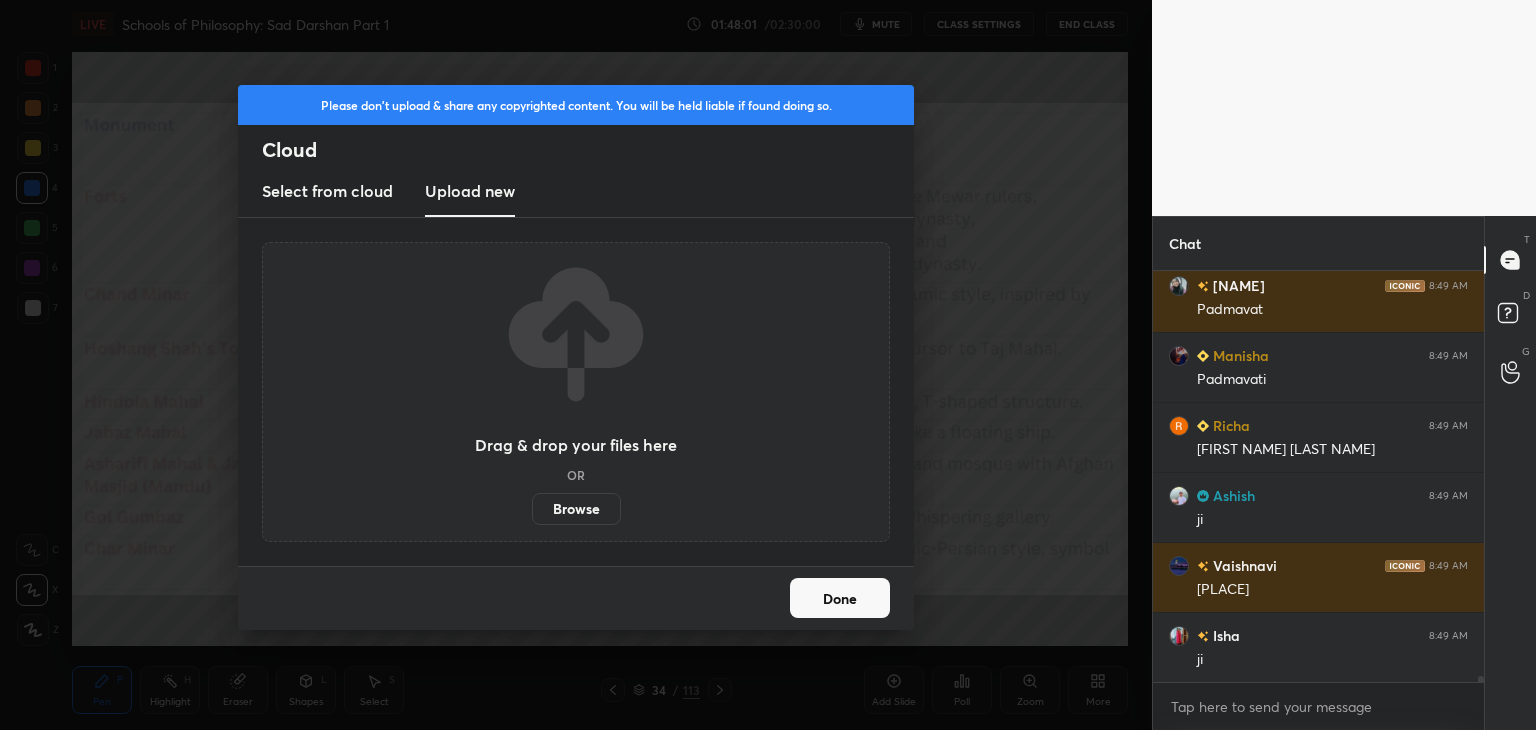 click on "Browse" at bounding box center [532, 509] 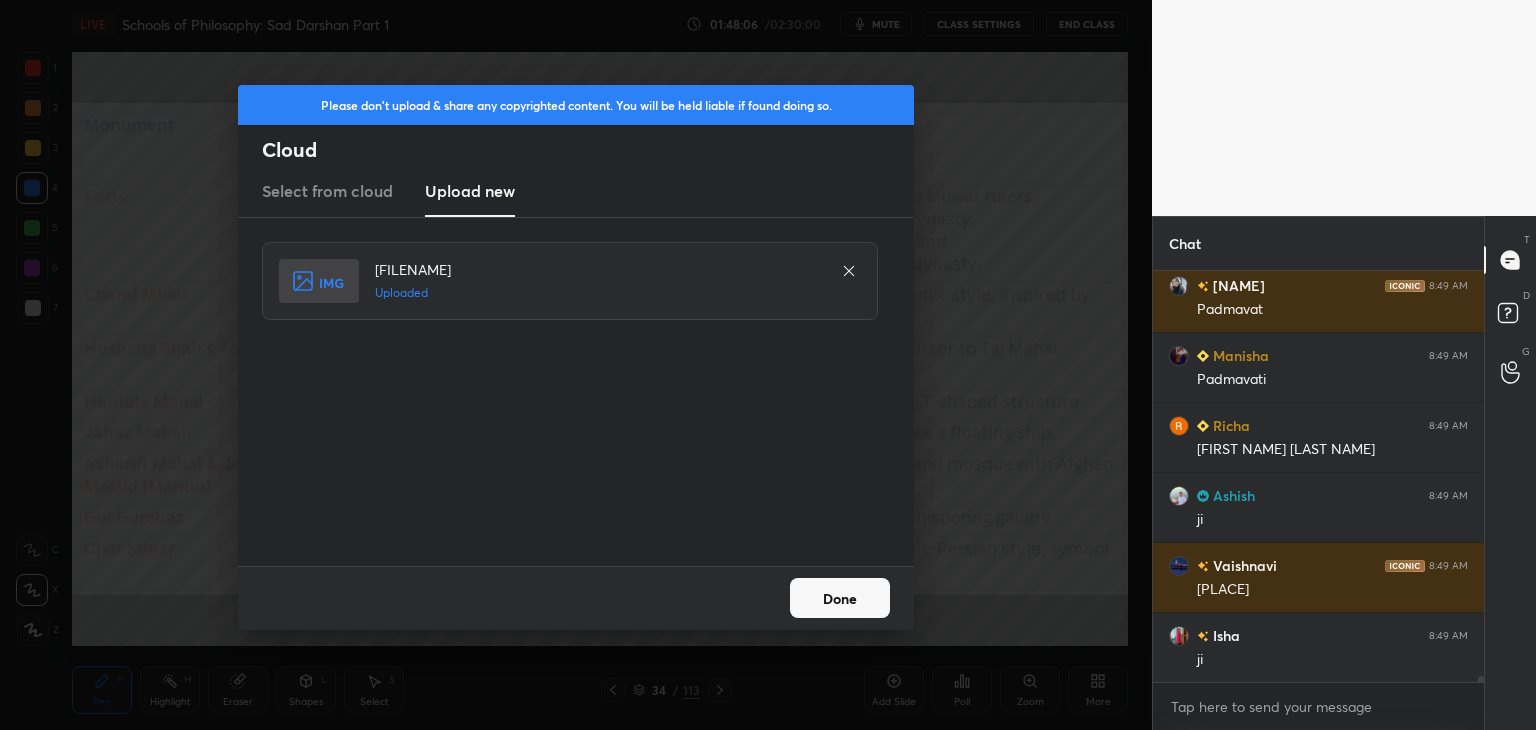 click on "Done" at bounding box center (840, 598) 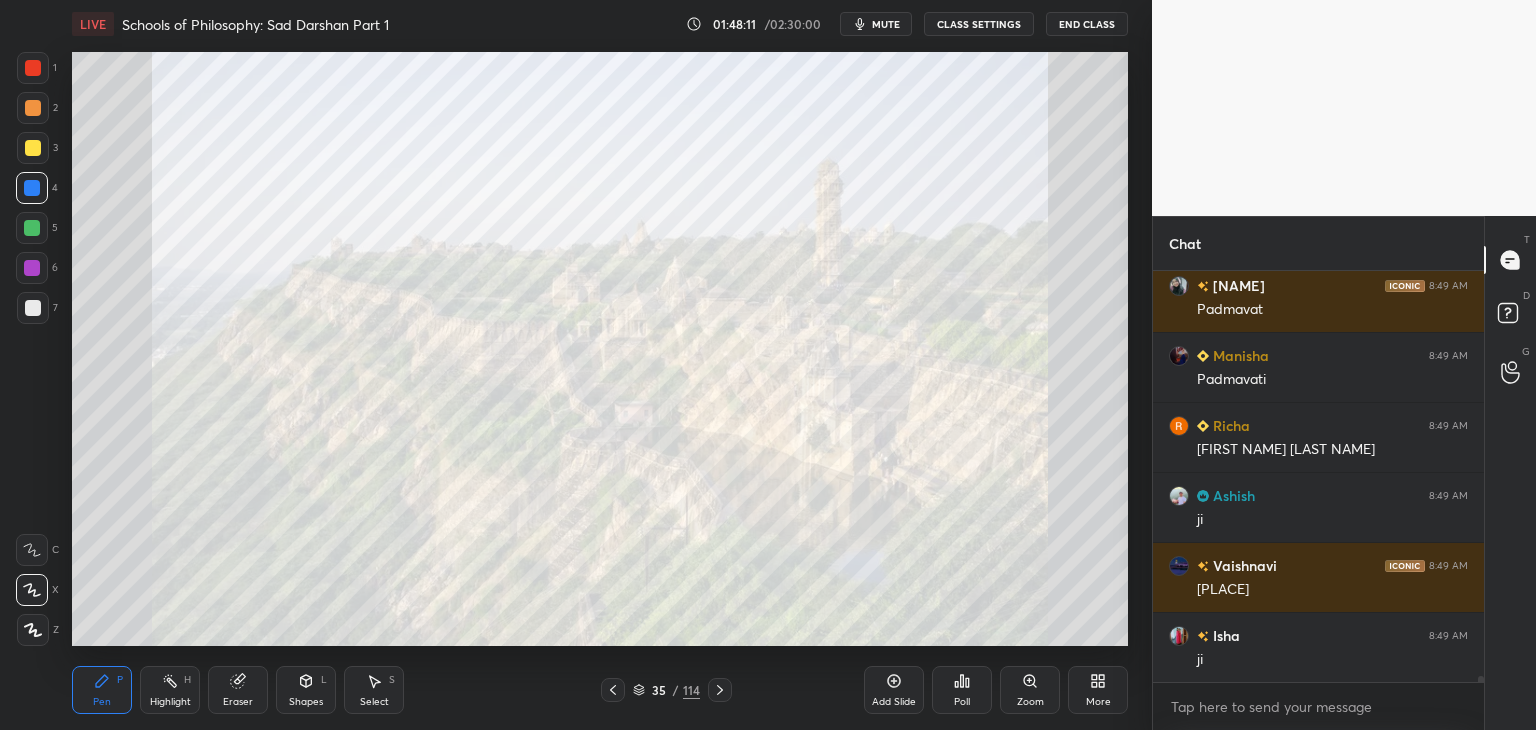 scroll, scrollTop: 28928, scrollLeft: 0, axis: vertical 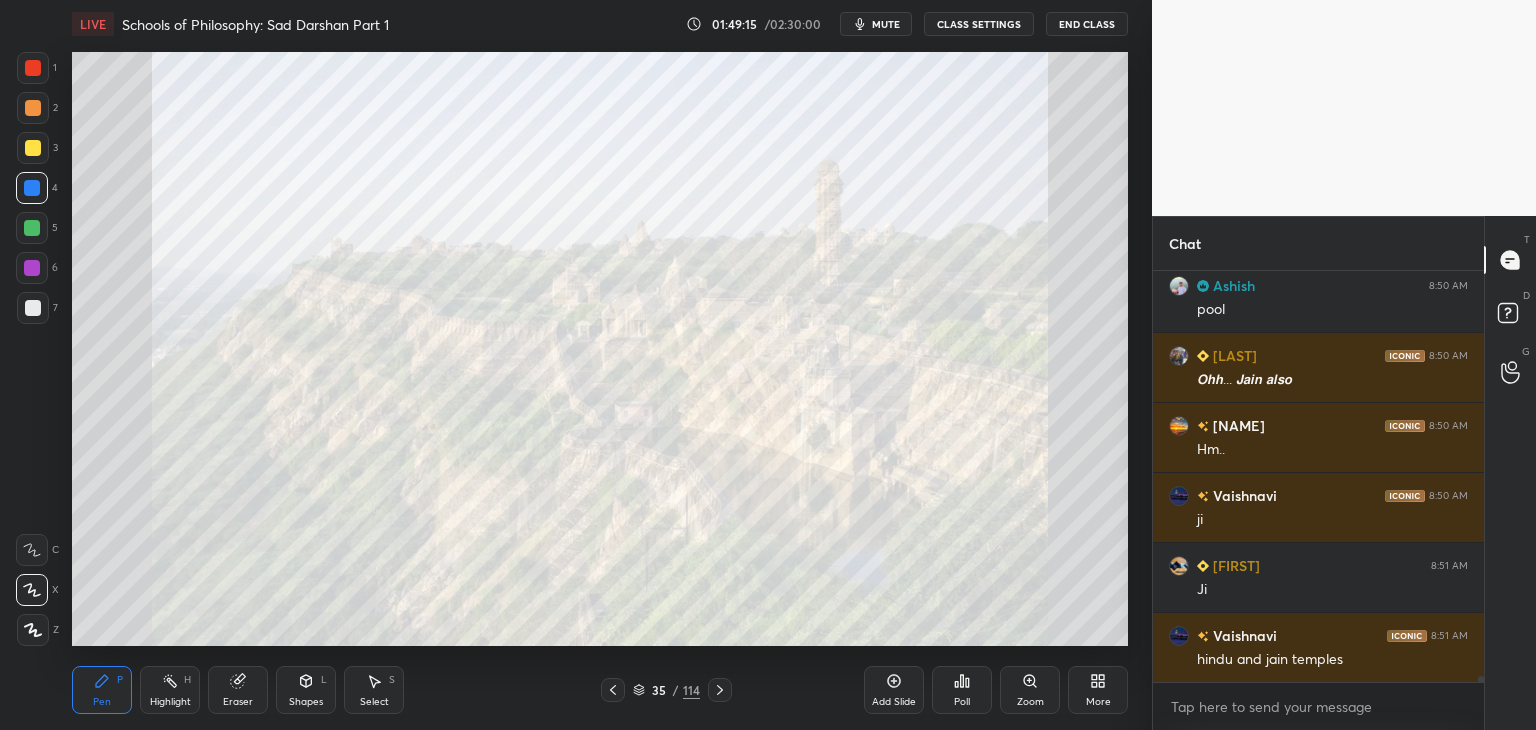 click 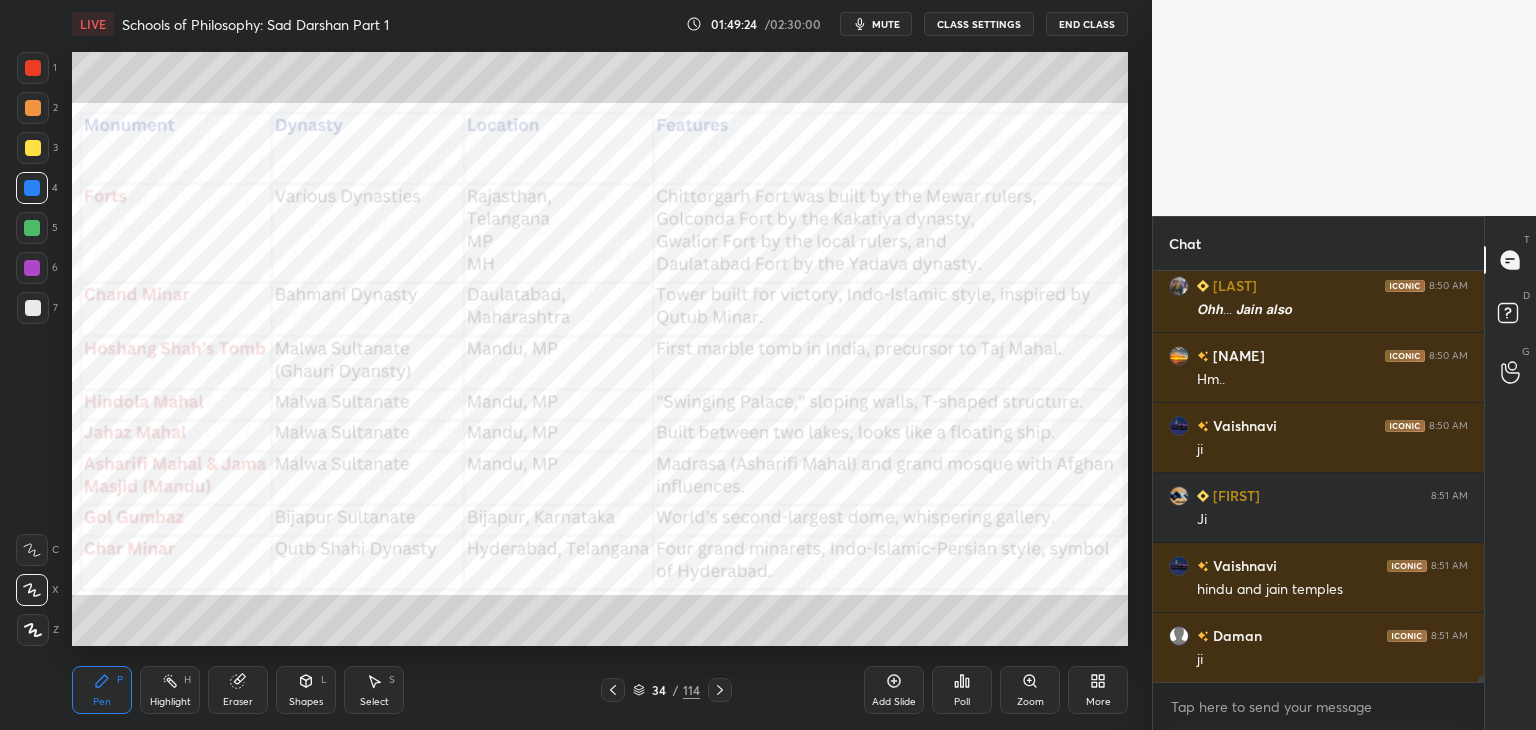 scroll, scrollTop: 30258, scrollLeft: 0, axis: vertical 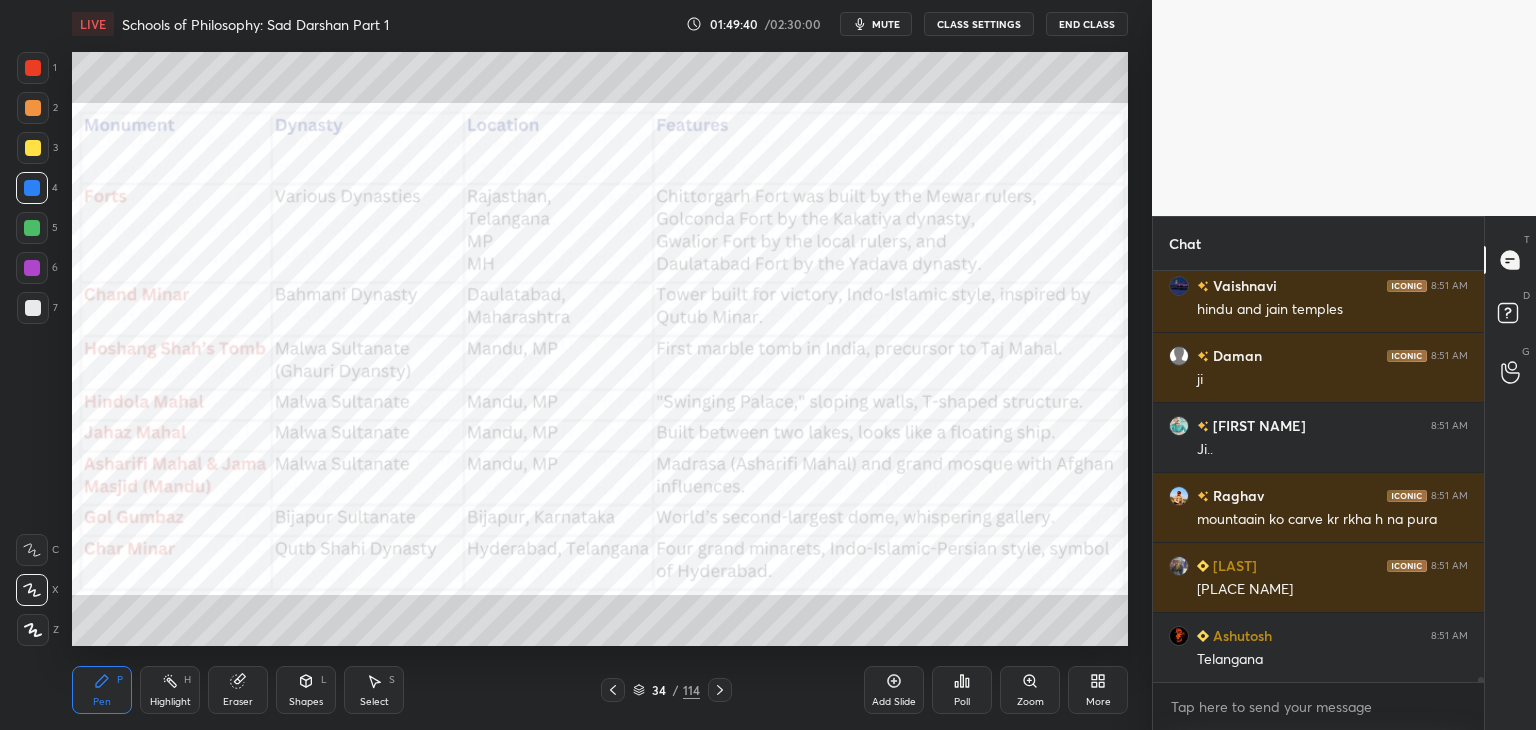 click on "More" at bounding box center [1098, 690] 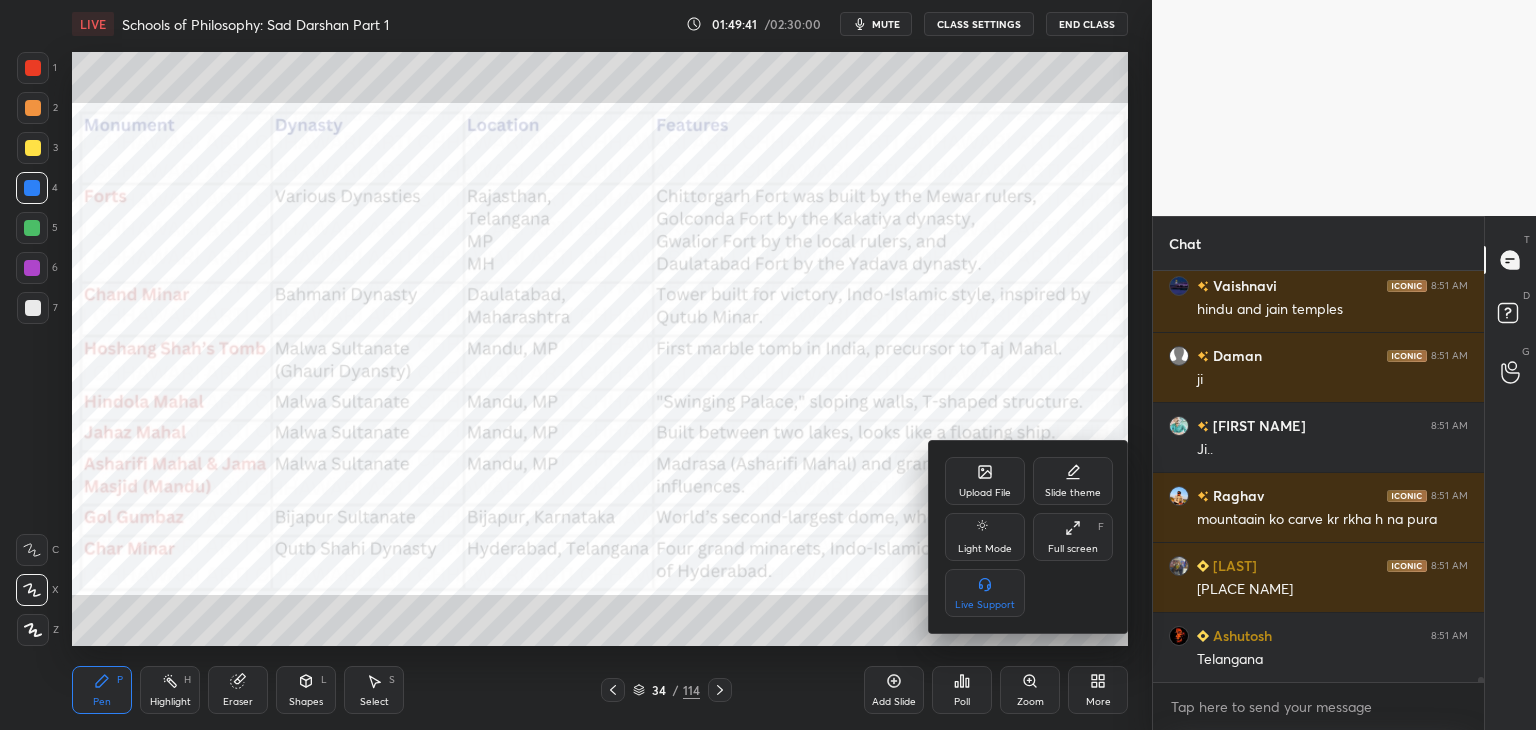 click on "Upload File" at bounding box center [985, 481] 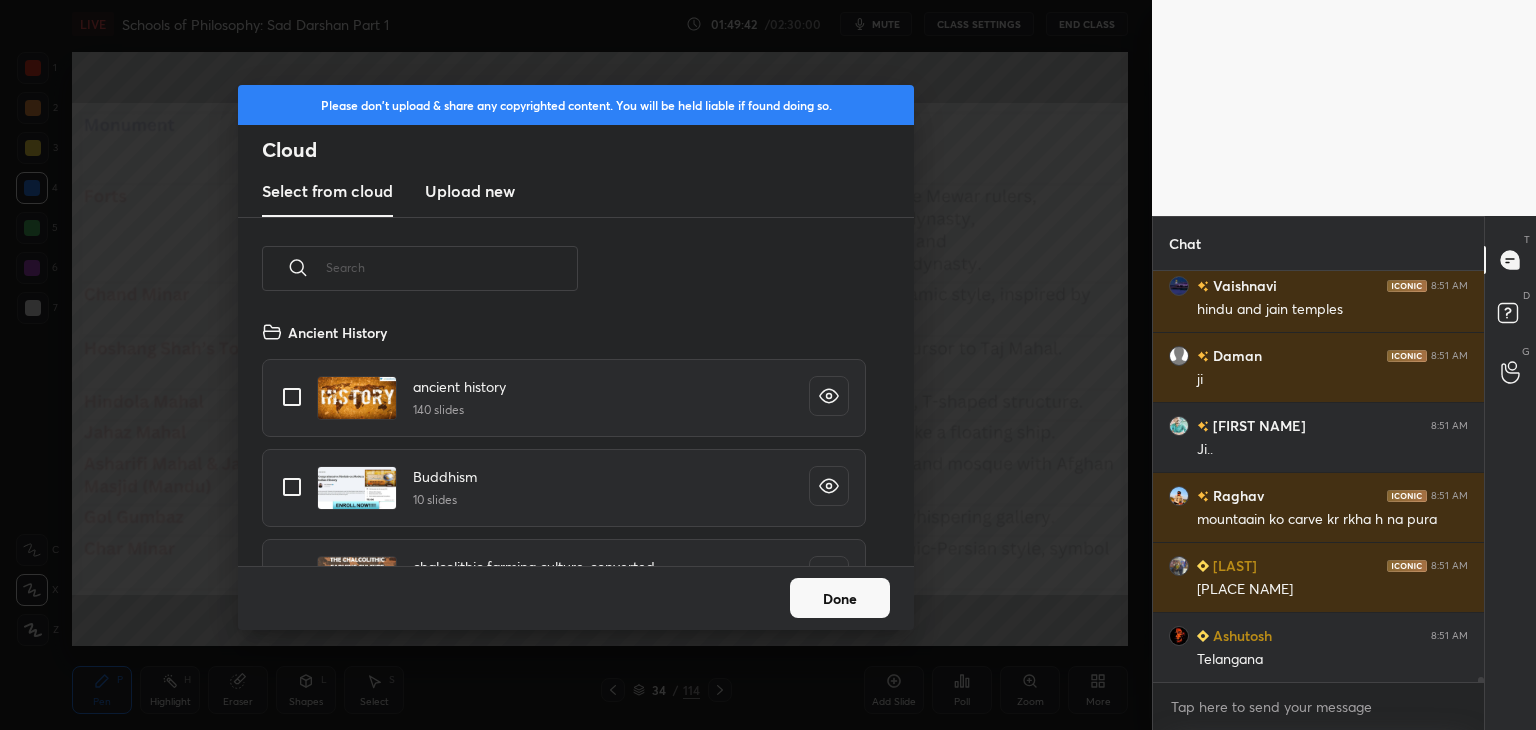 scroll, scrollTop: 5, scrollLeft: 10, axis: both 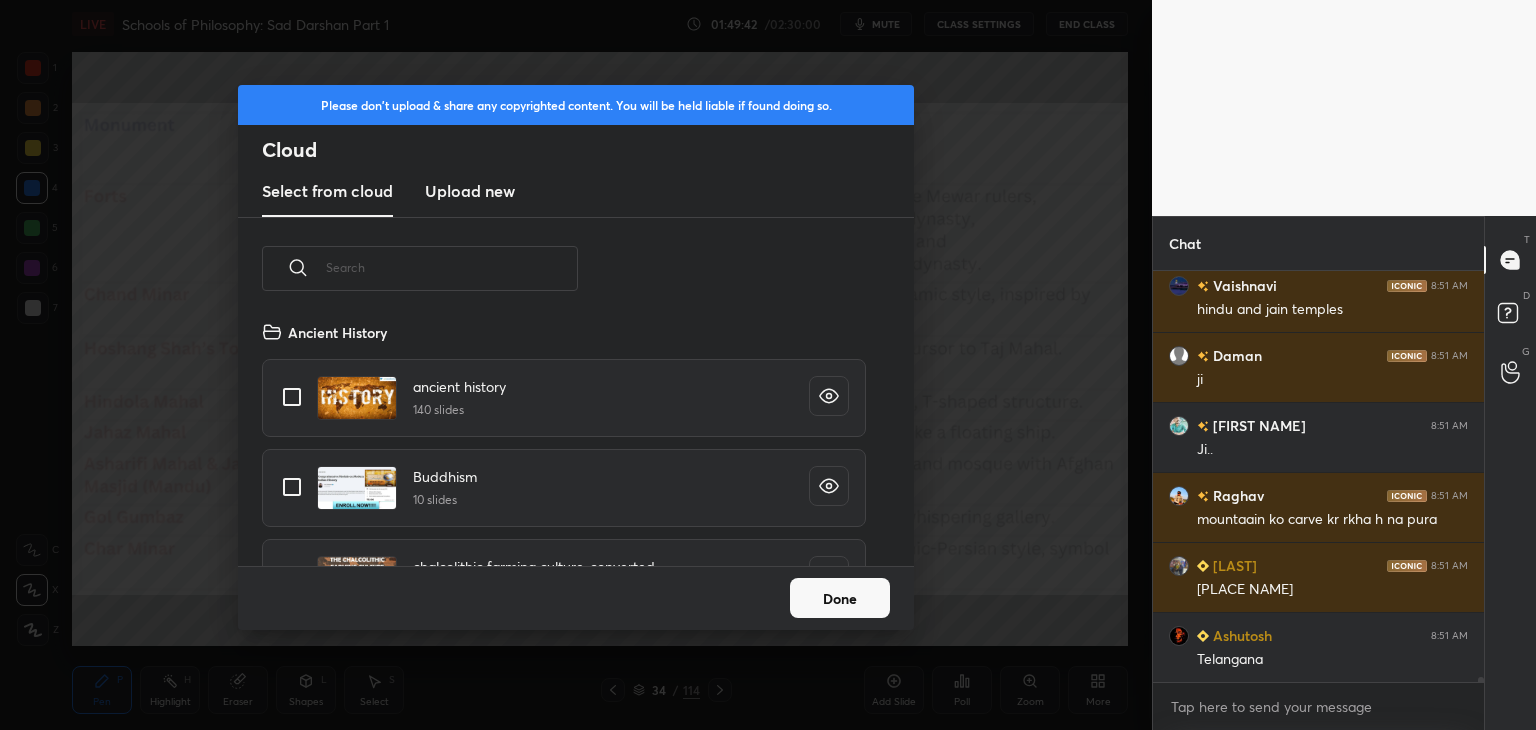 click on "Upload new" at bounding box center (470, 191) 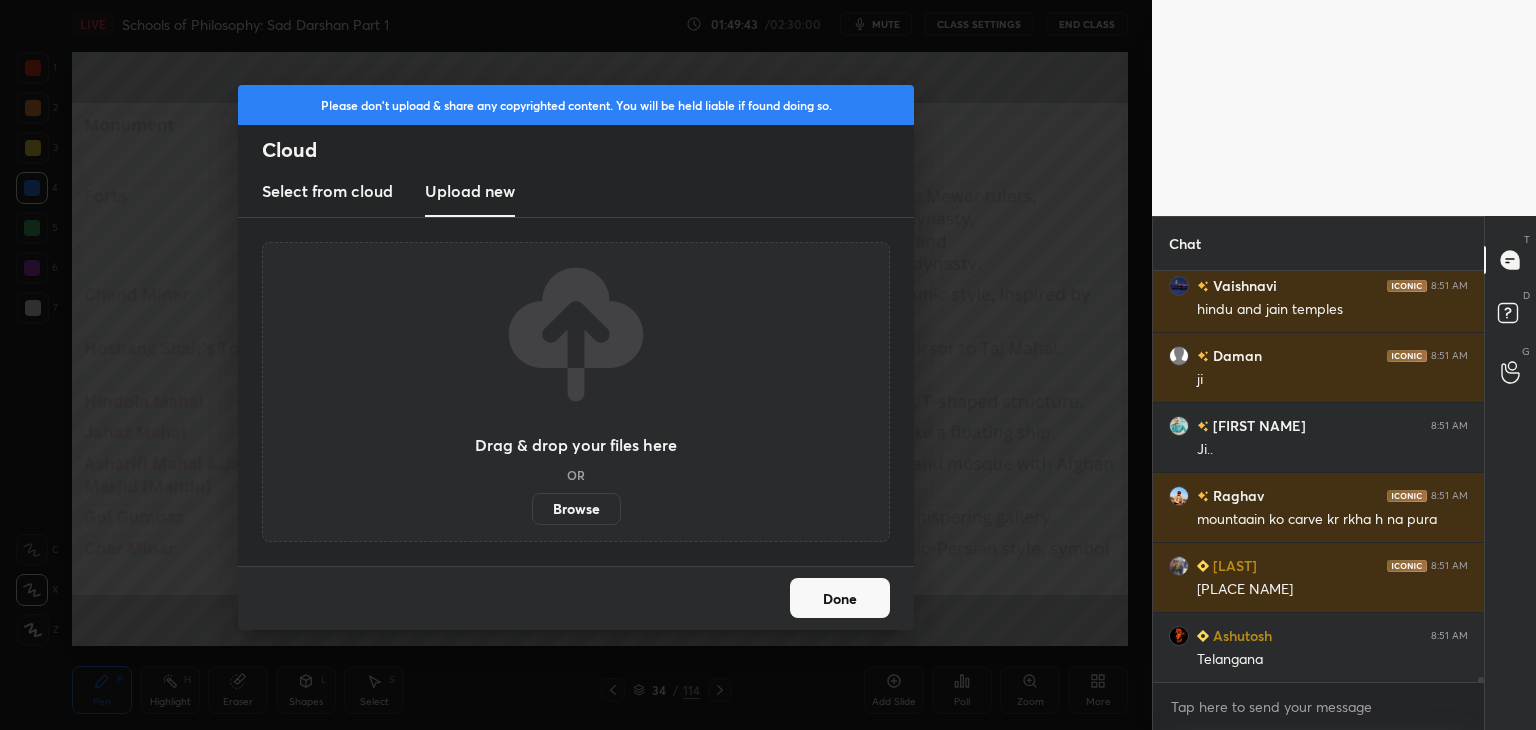 click on "Browse" at bounding box center (576, 509) 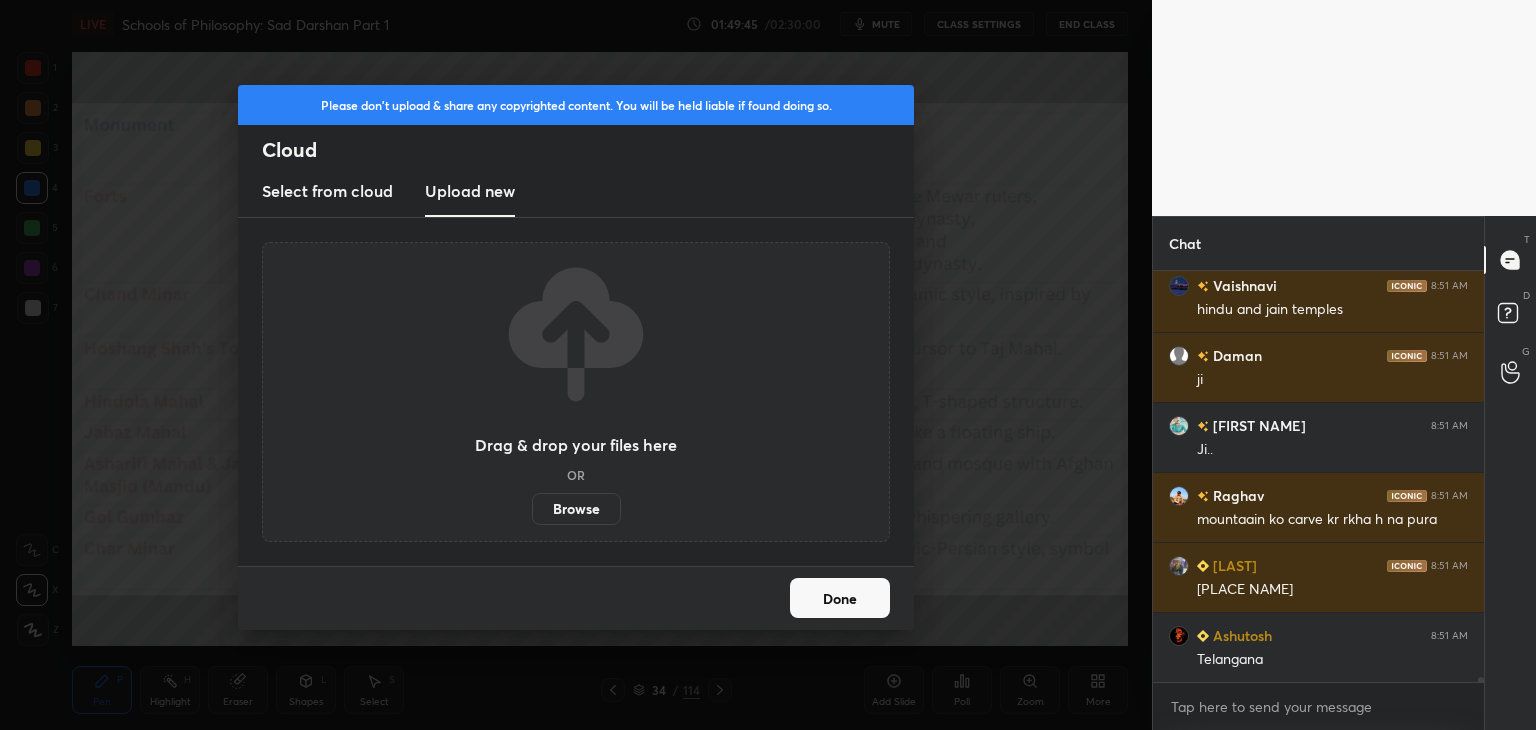 scroll, scrollTop: 30556, scrollLeft: 0, axis: vertical 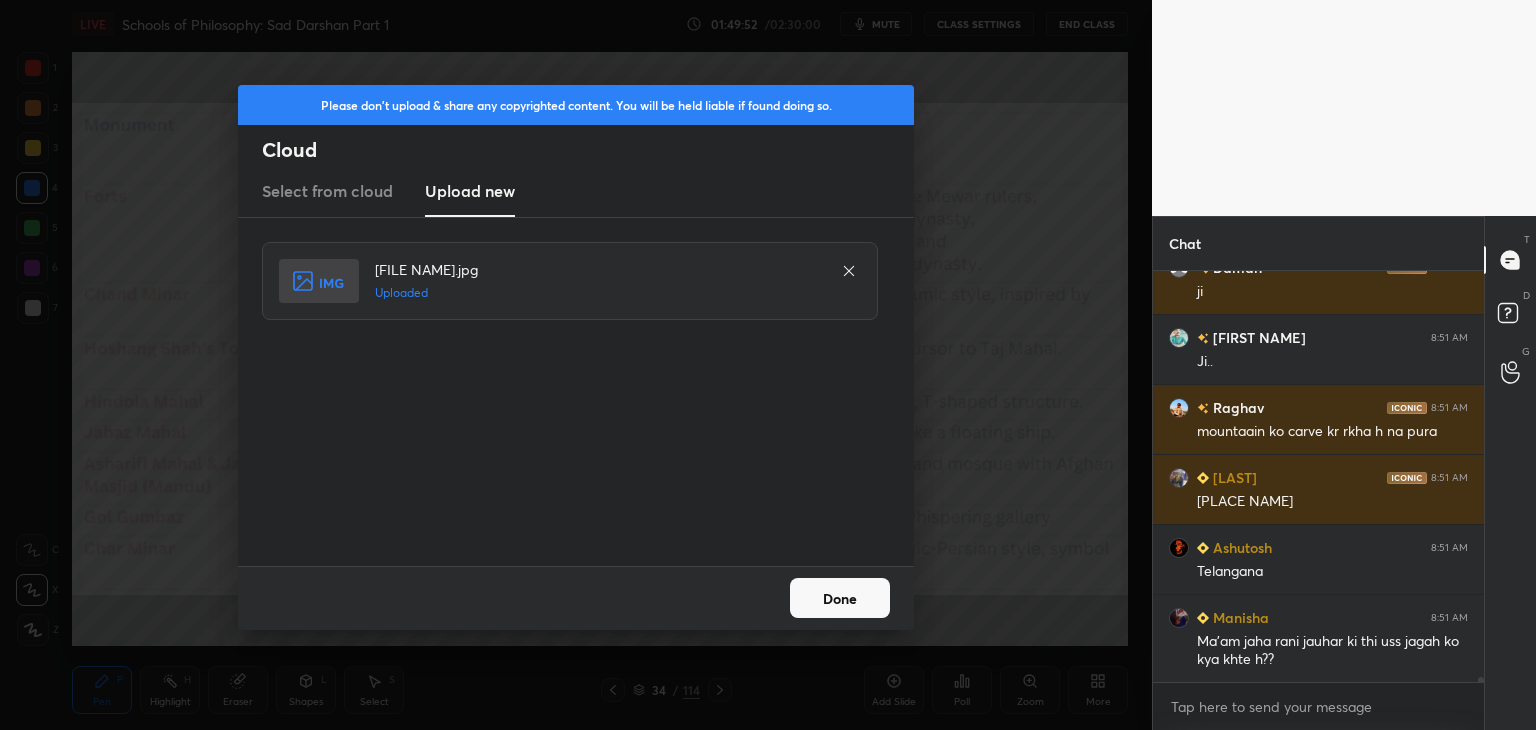 click on "Done" at bounding box center (840, 598) 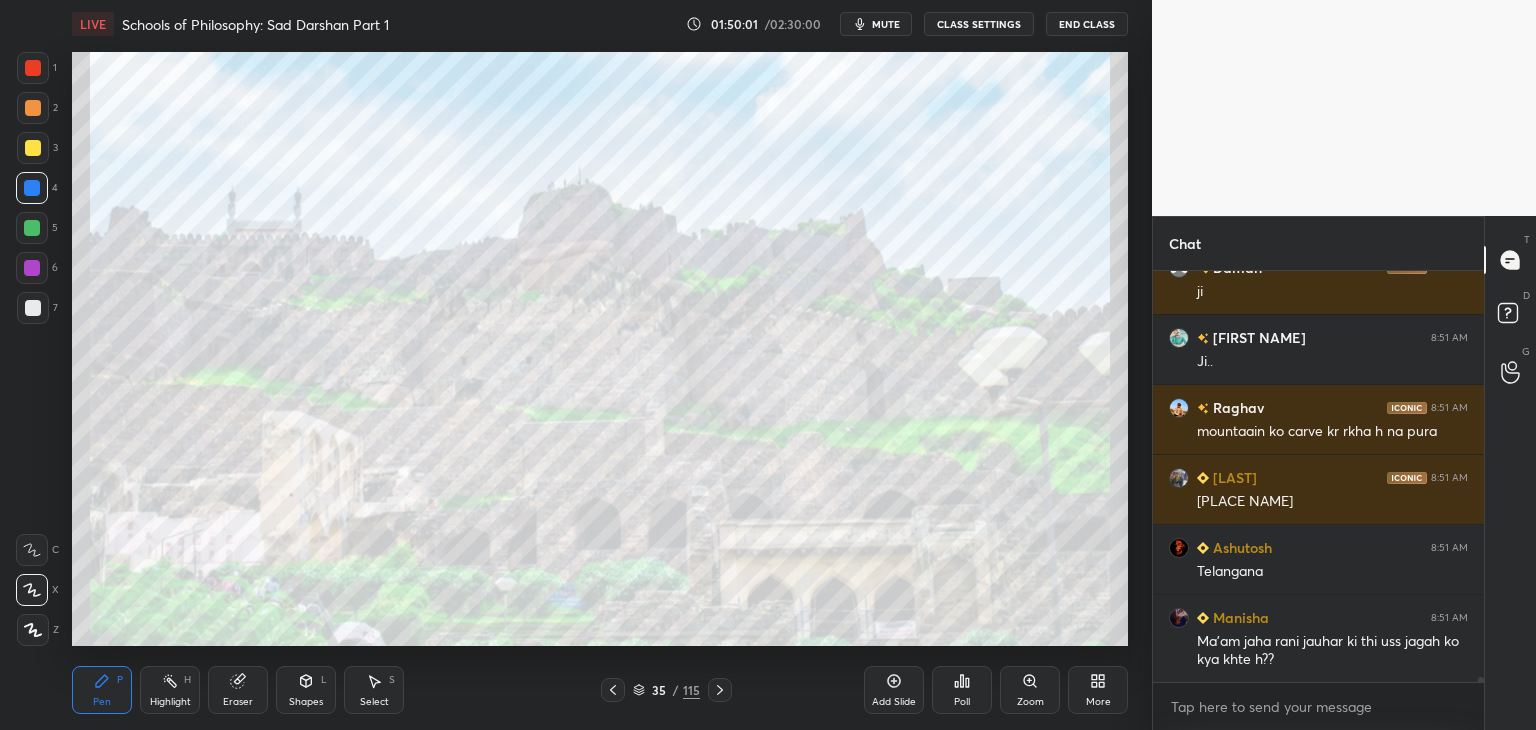 click at bounding box center (613, 690) 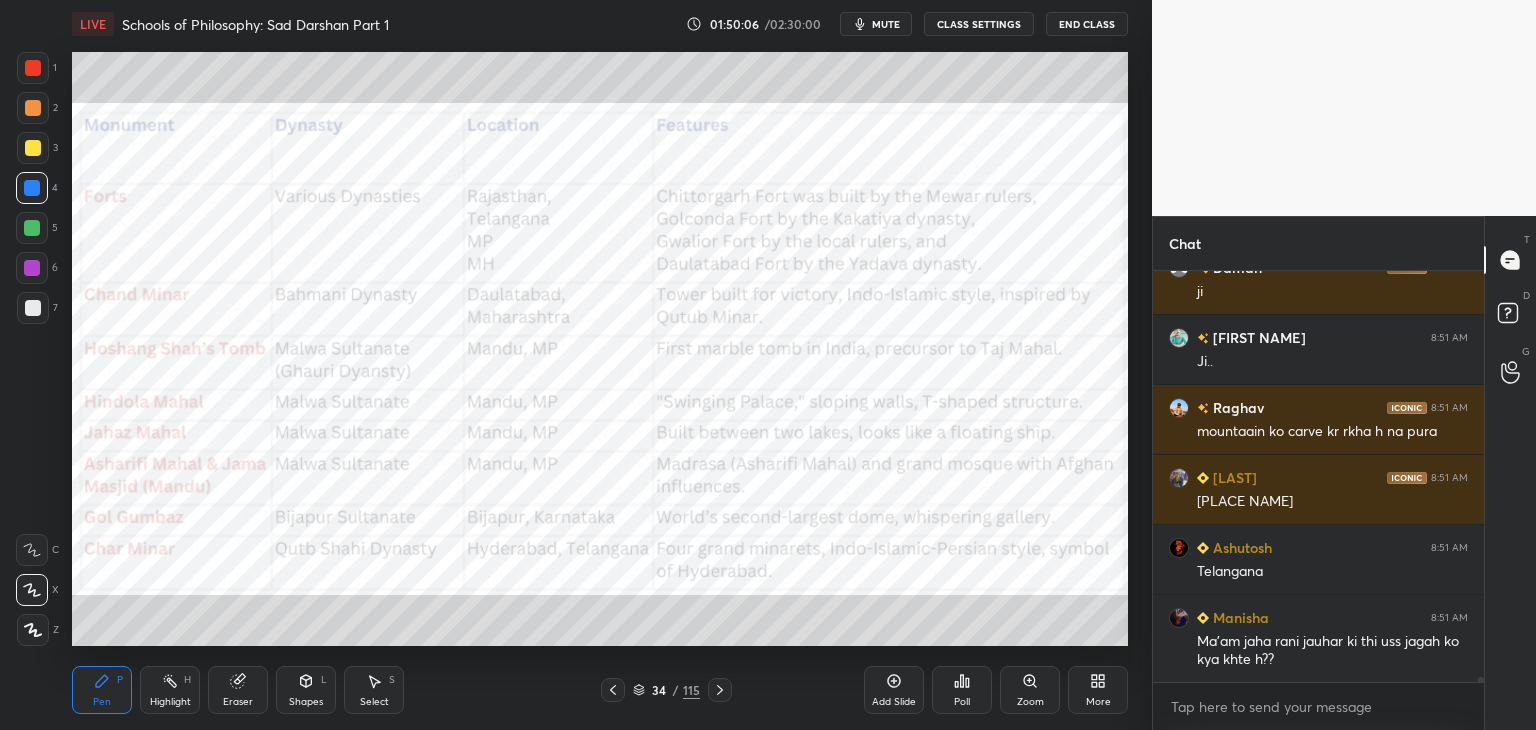 click 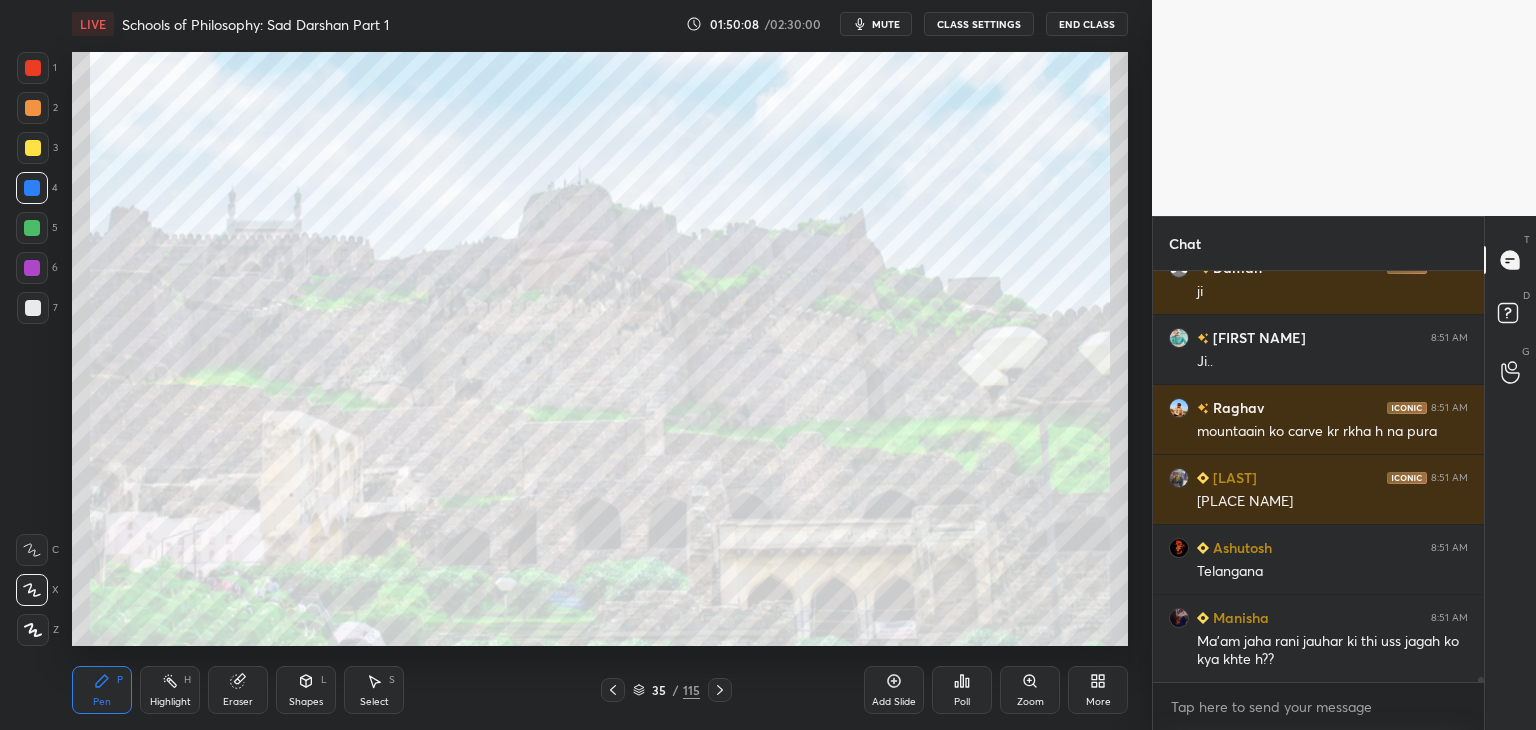 click at bounding box center (33, 308) 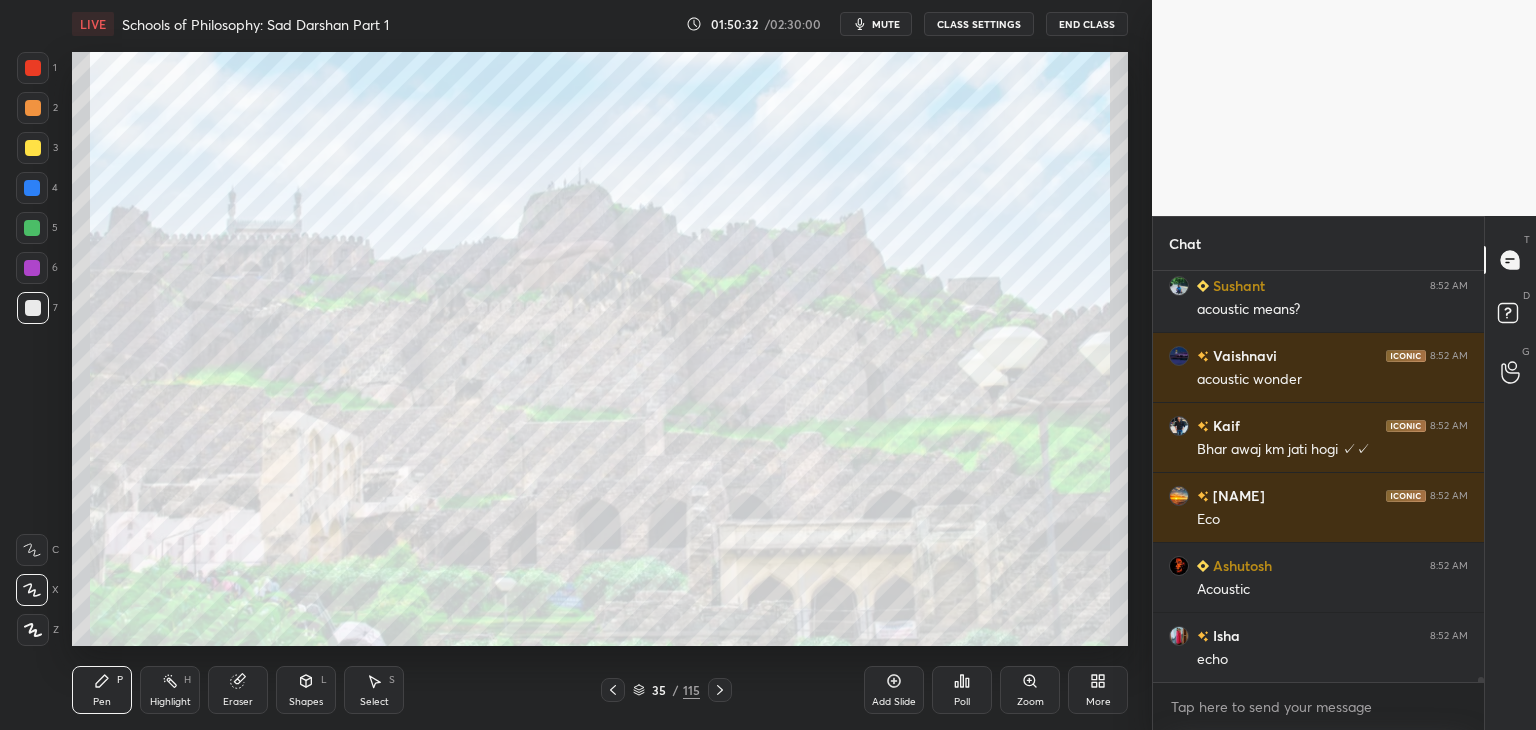 scroll, scrollTop: 31116, scrollLeft: 0, axis: vertical 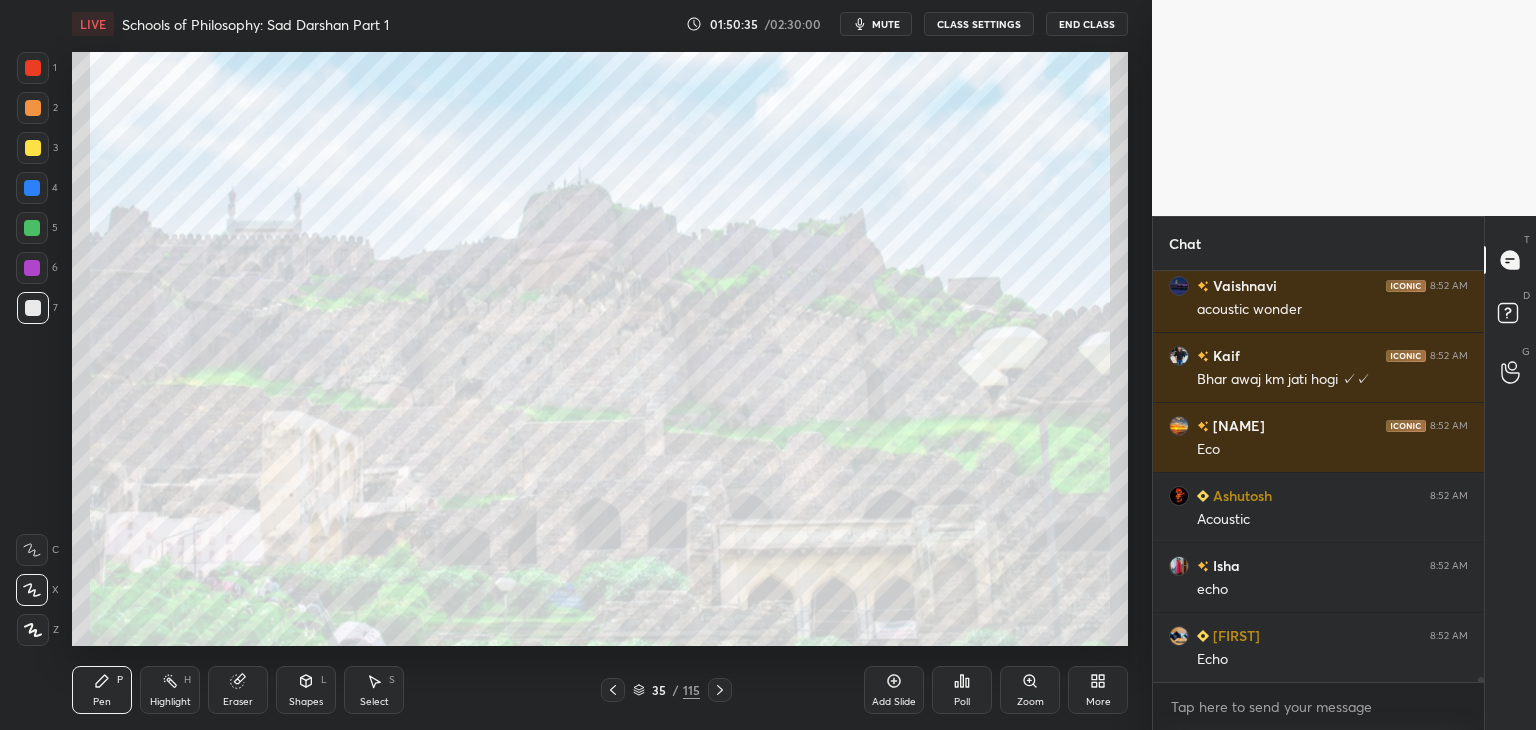 click on "Add Slide" at bounding box center [894, 702] 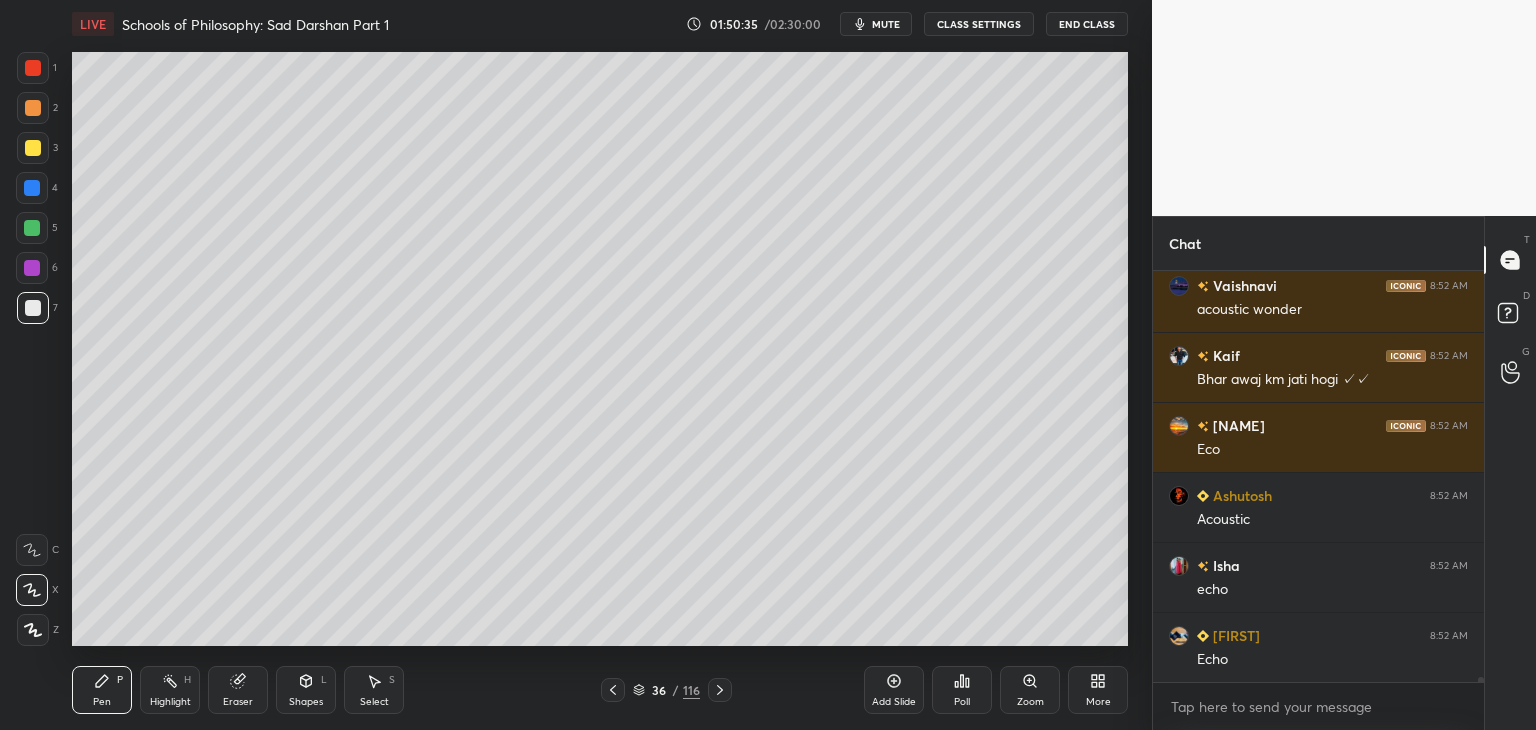 scroll, scrollTop: 31186, scrollLeft: 0, axis: vertical 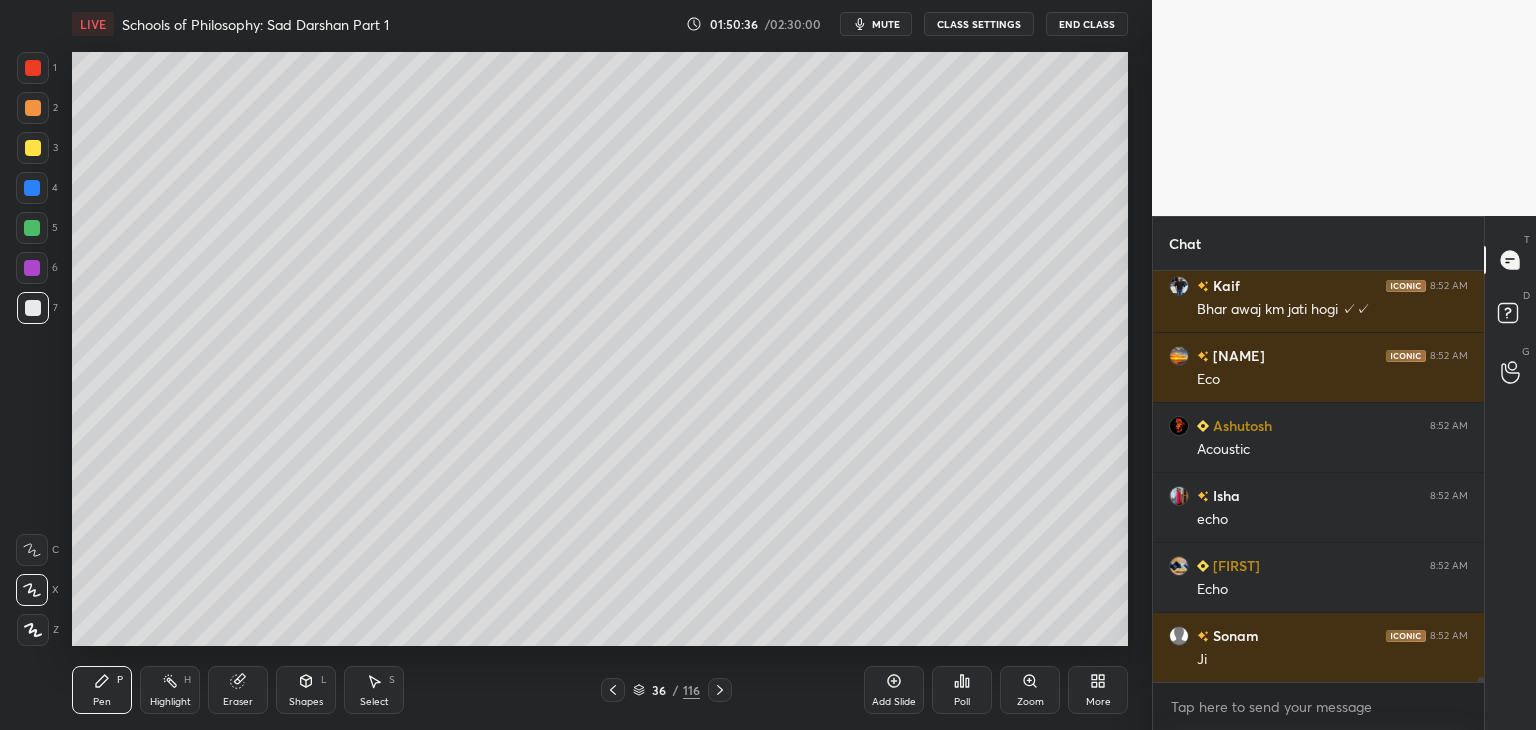 click at bounding box center (33, 308) 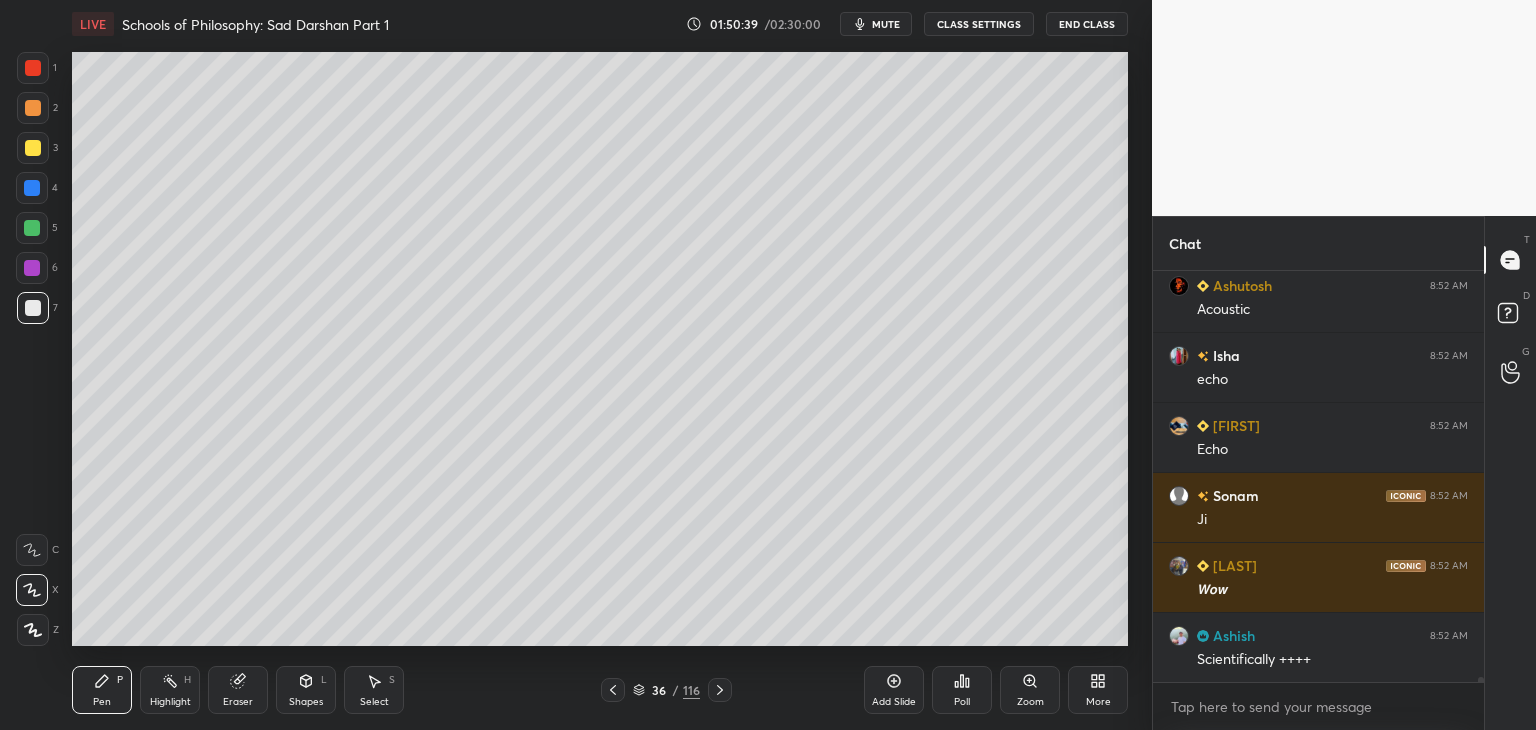scroll, scrollTop: 31396, scrollLeft: 0, axis: vertical 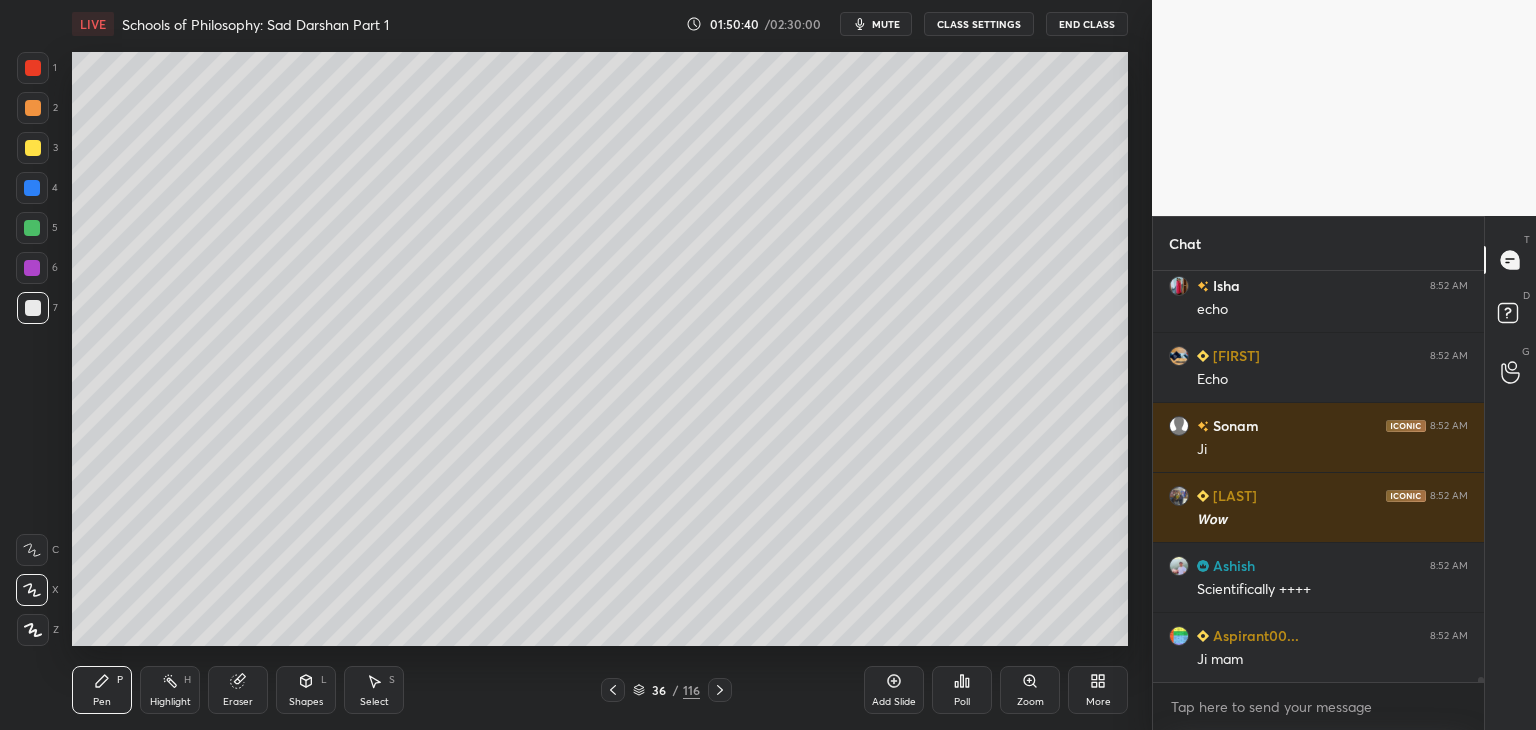 click at bounding box center [33, 148] 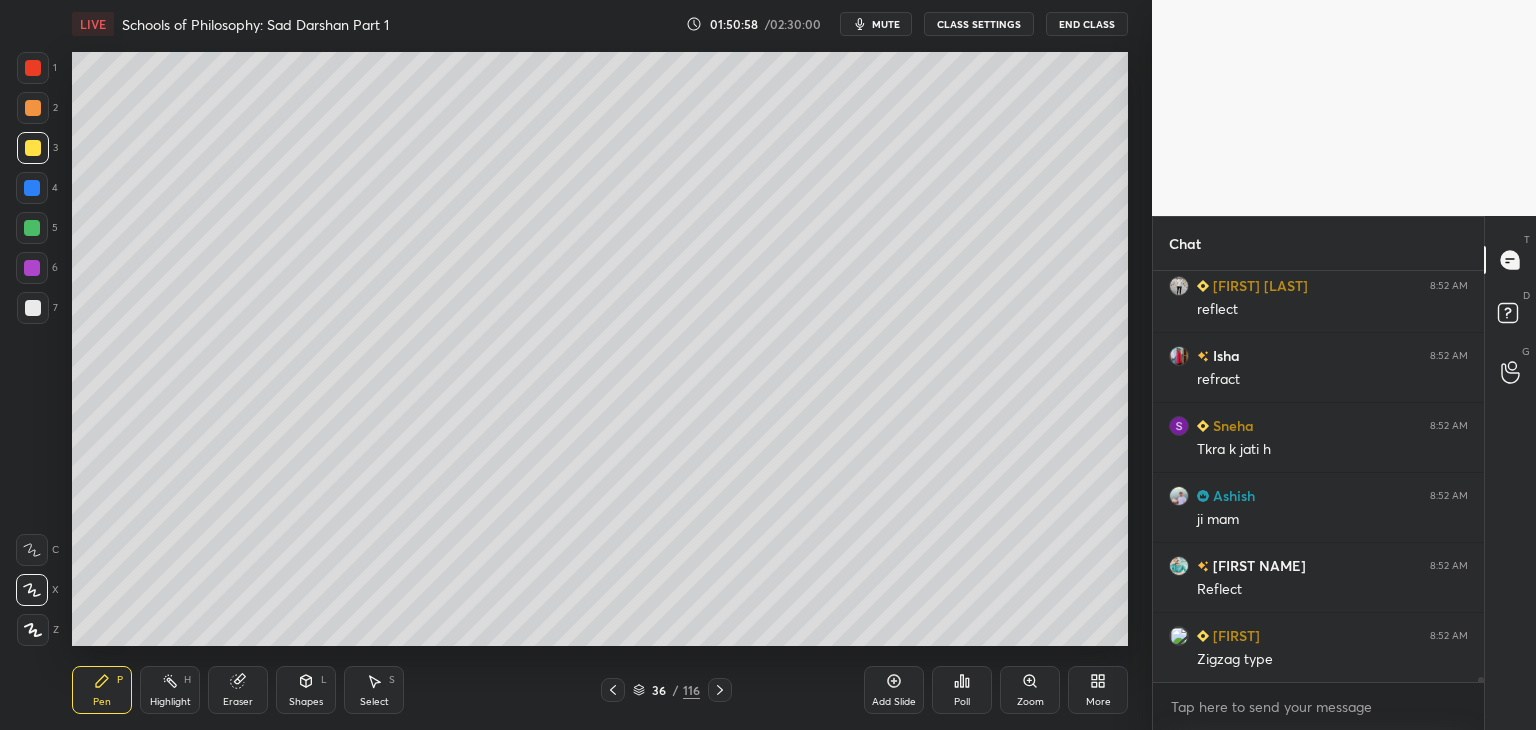 scroll, scrollTop: 32726, scrollLeft: 0, axis: vertical 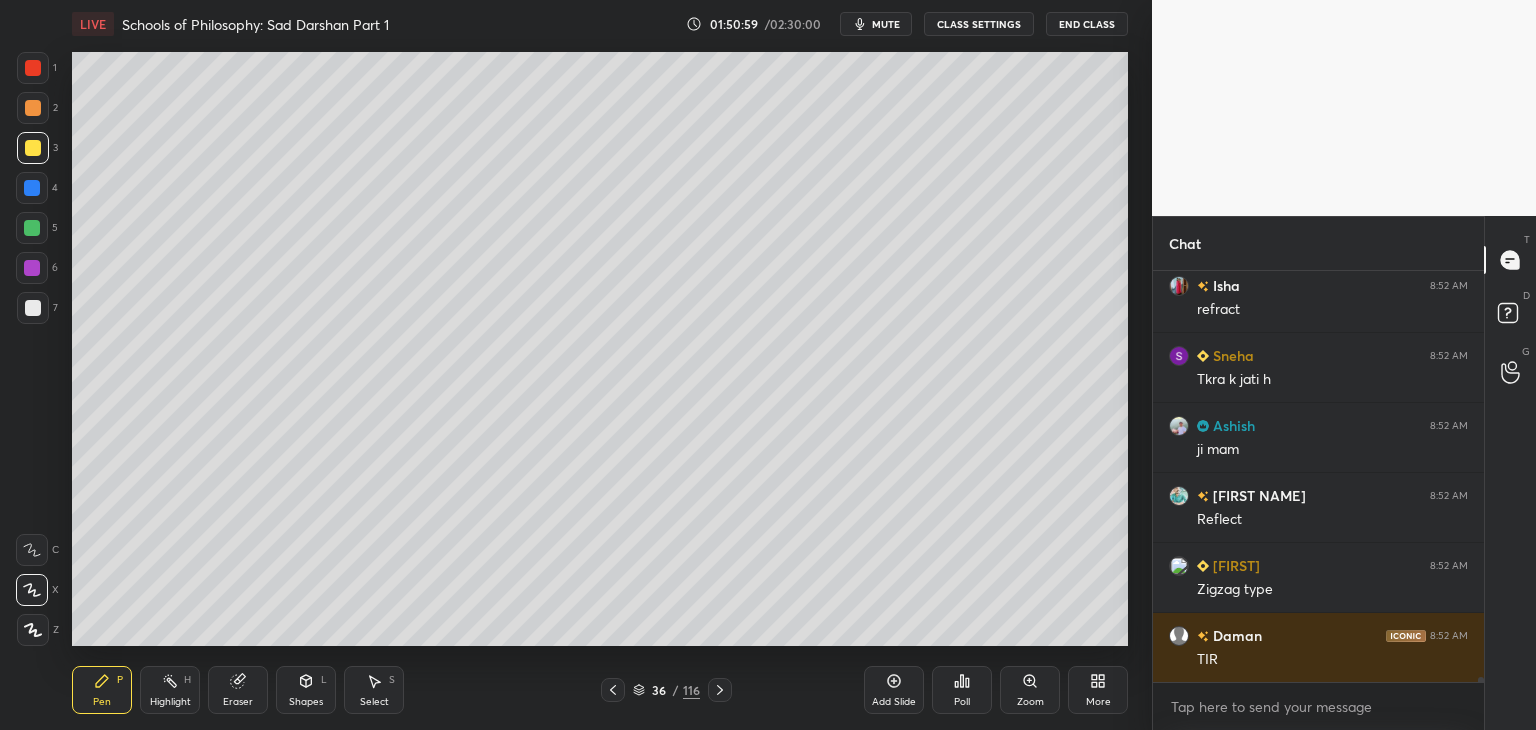 click at bounding box center [33, 68] 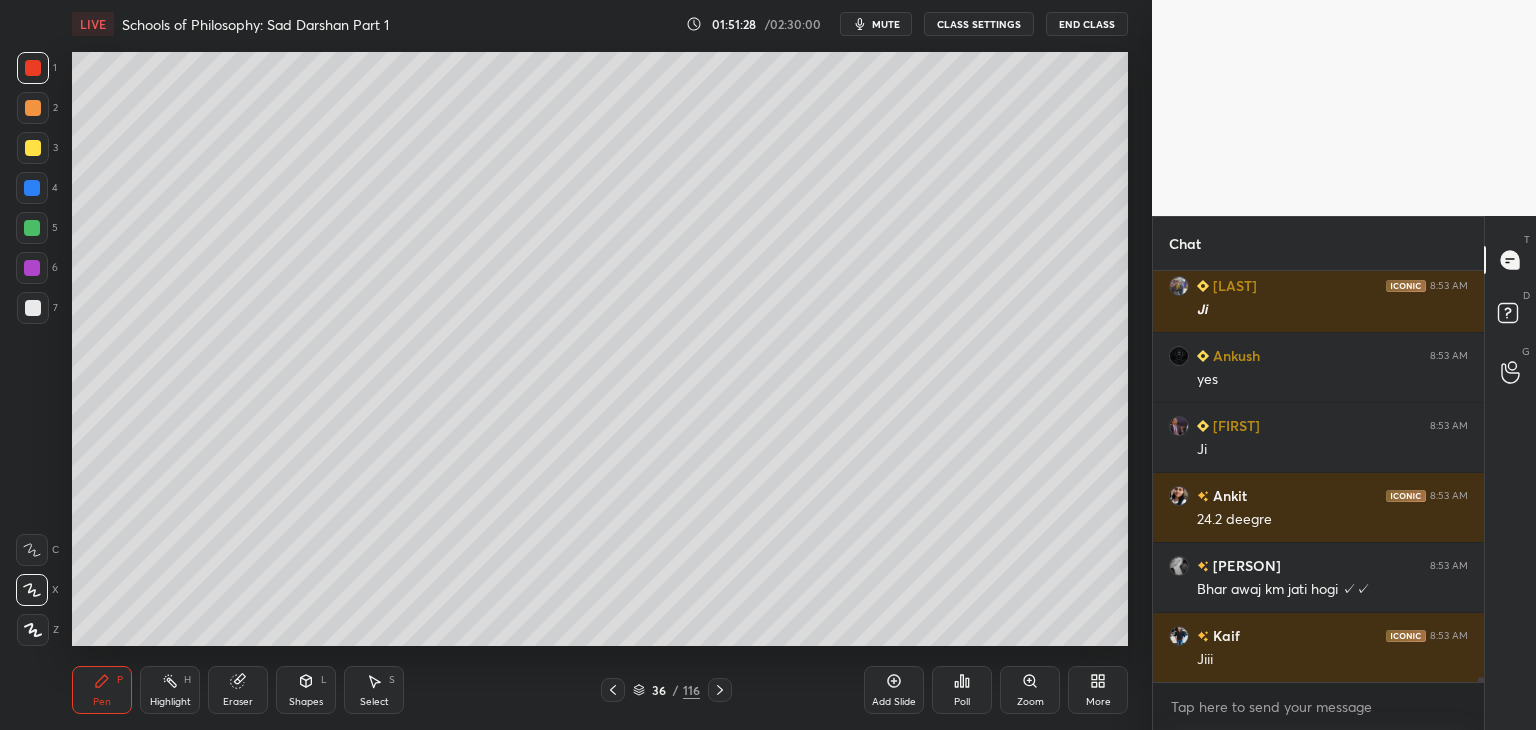 scroll, scrollTop: 33986, scrollLeft: 0, axis: vertical 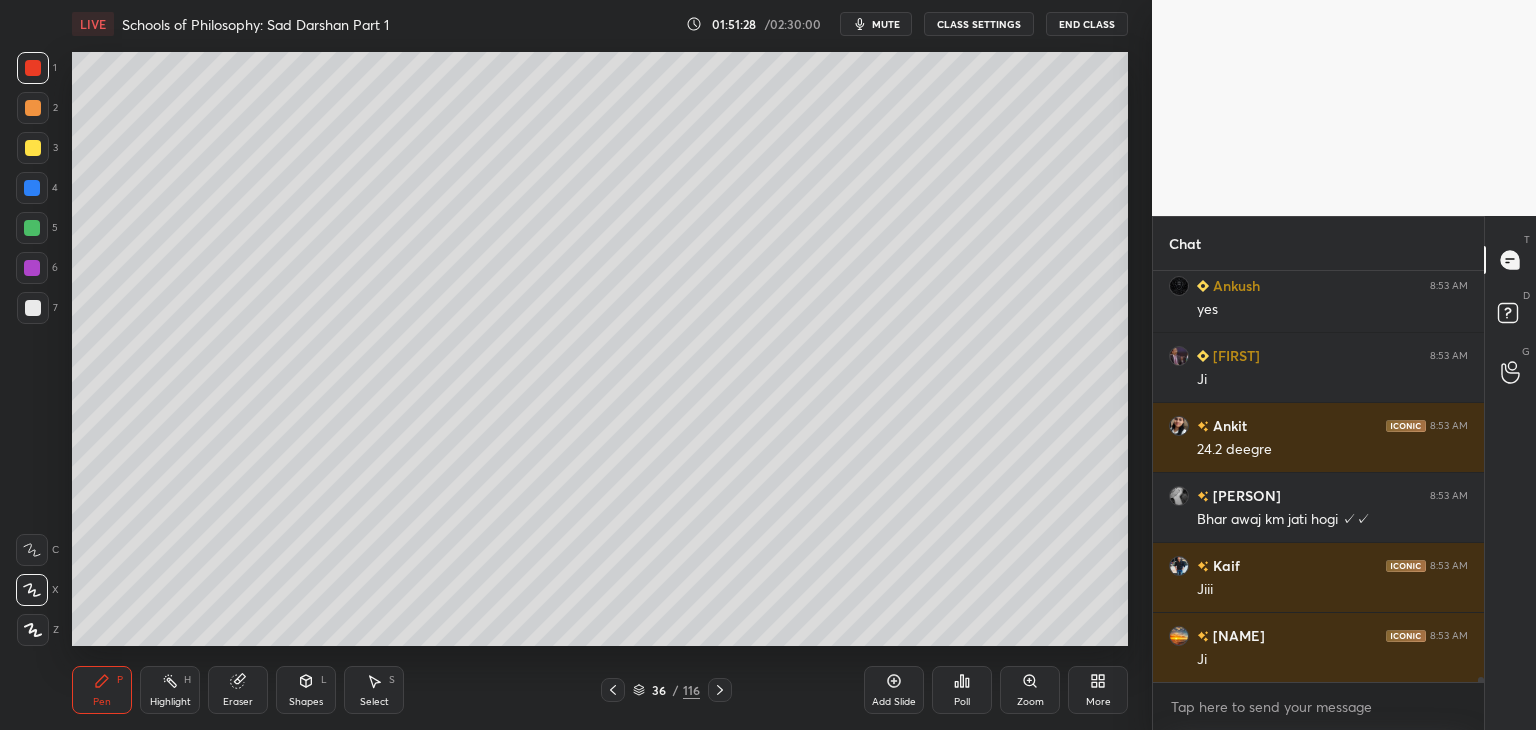 click at bounding box center (32, 188) 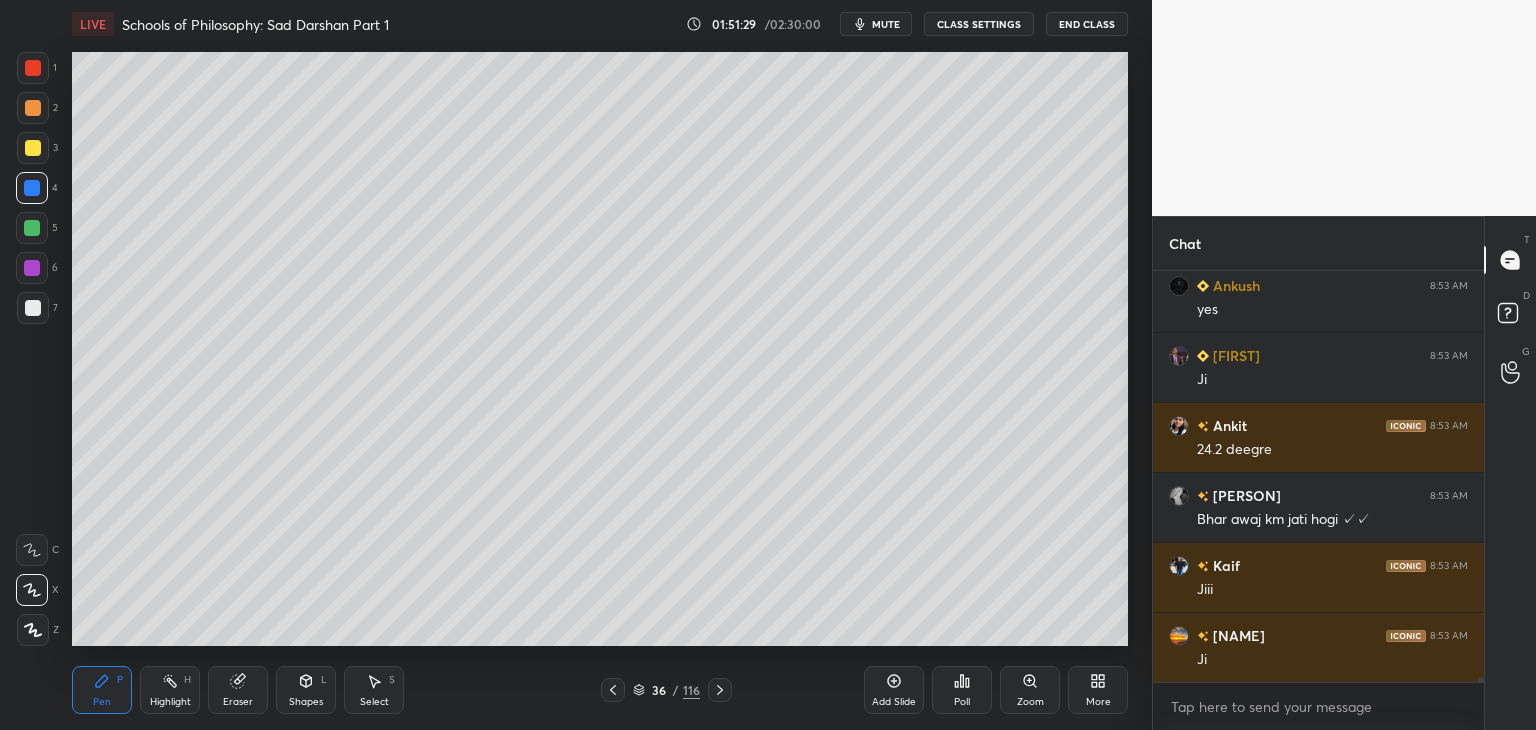 click 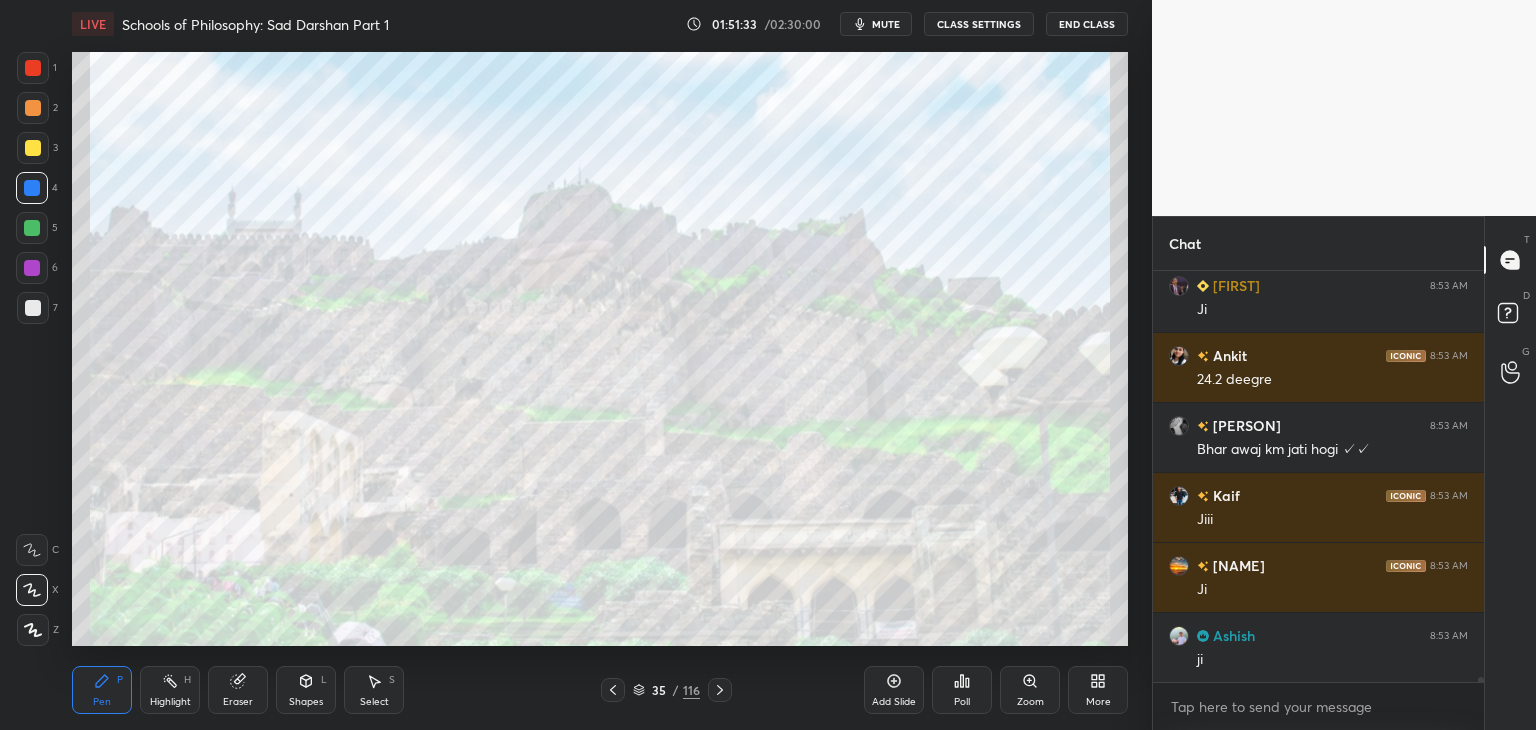 scroll, scrollTop: 34104, scrollLeft: 0, axis: vertical 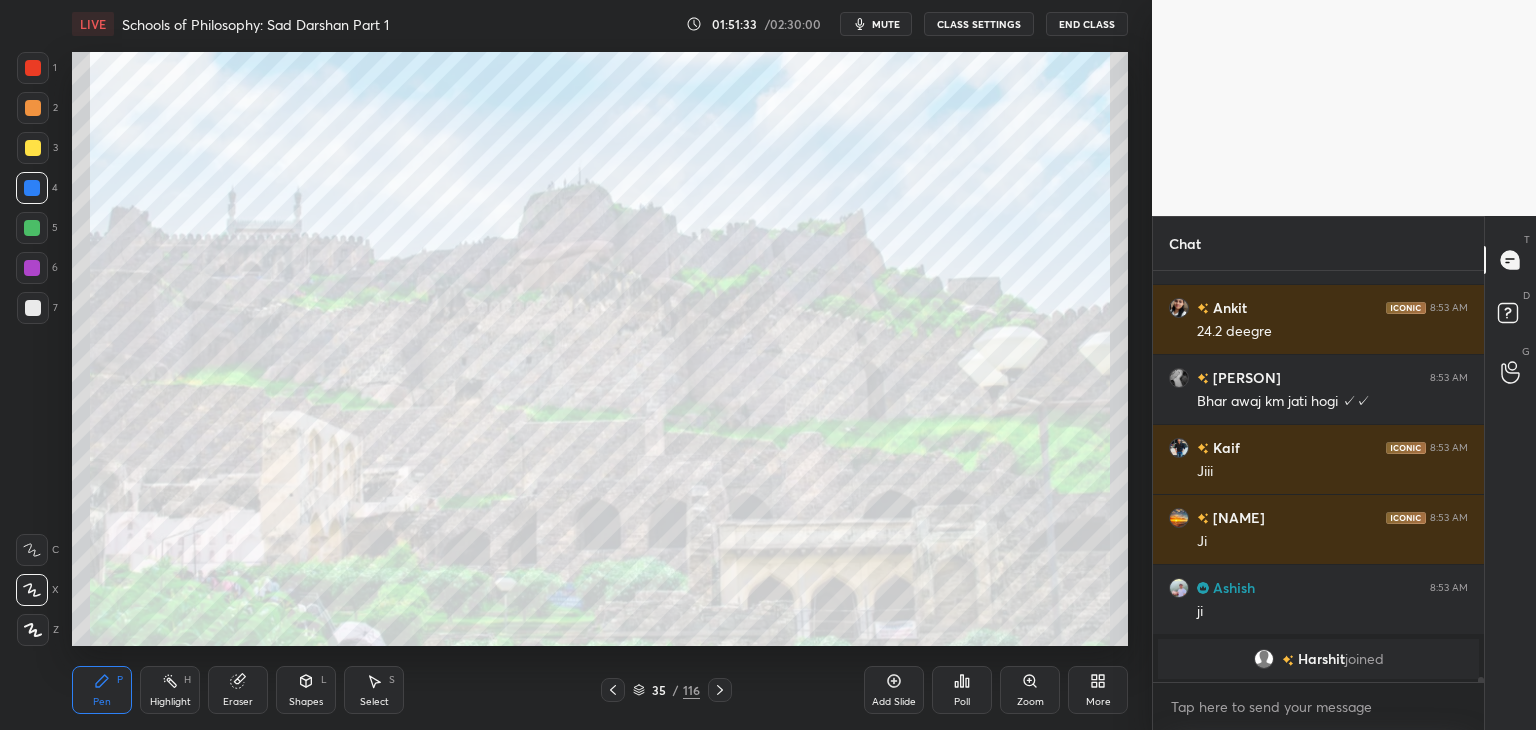 drag, startPoint x: 716, startPoint y: 690, endPoint x: 711, endPoint y: 676, distance: 14.866069 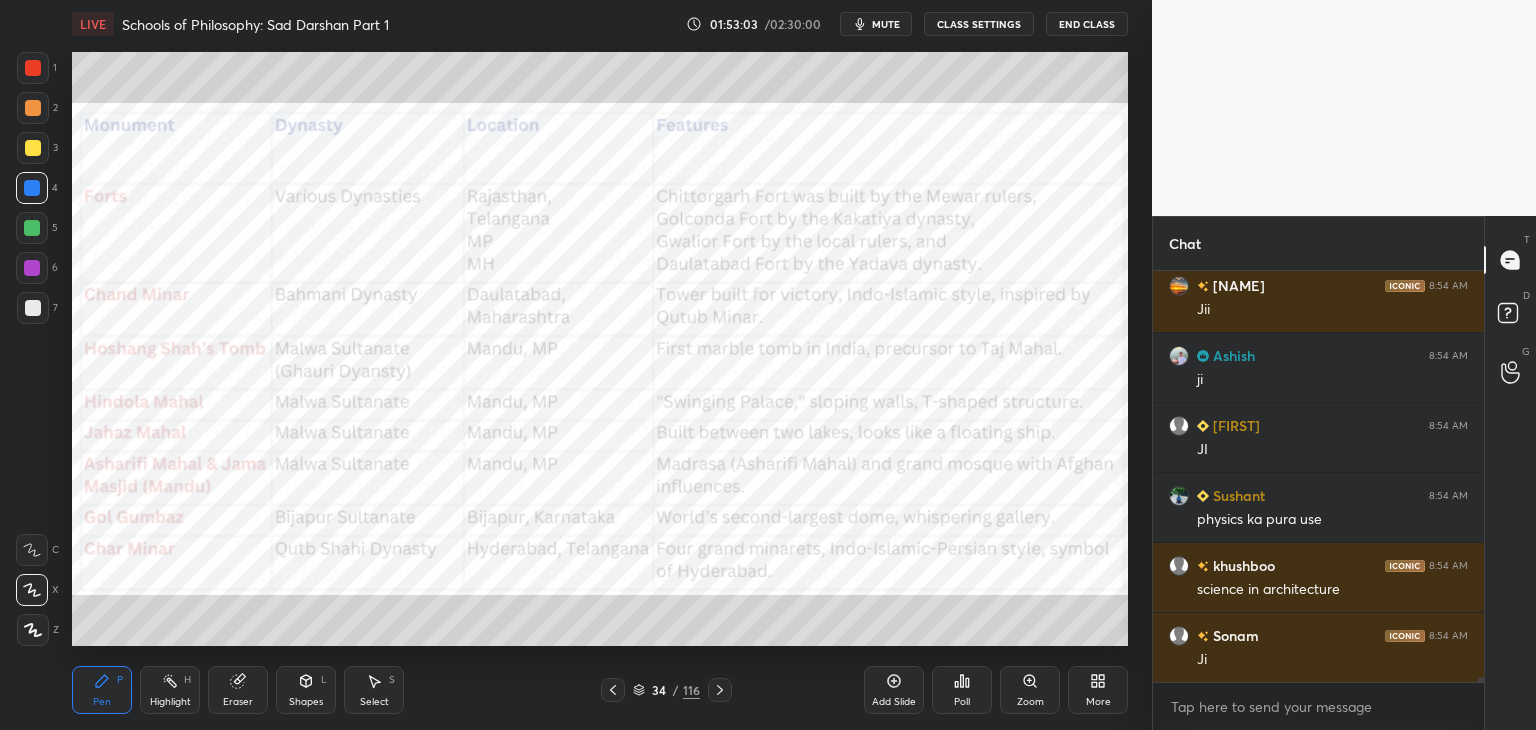scroll, scrollTop: 34730, scrollLeft: 0, axis: vertical 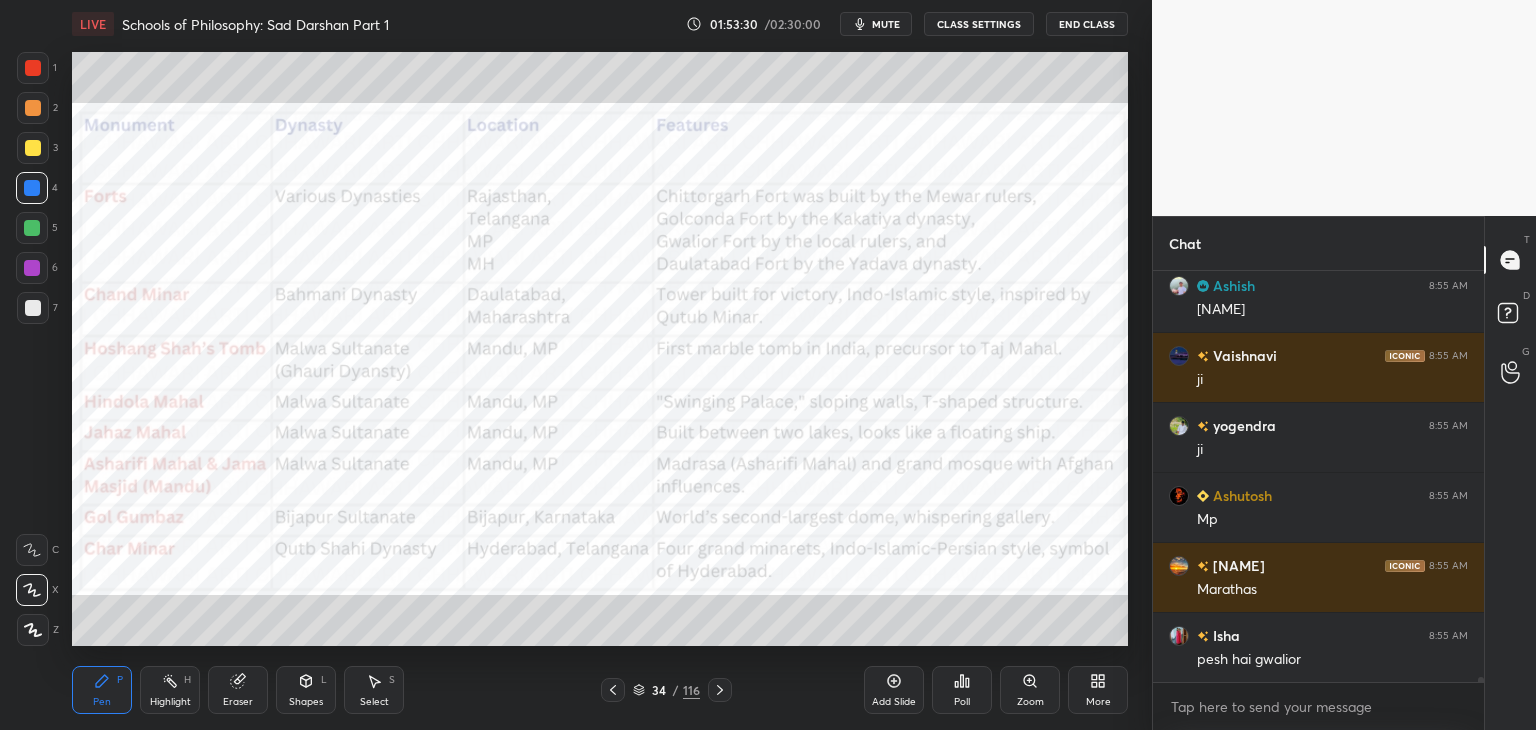 click 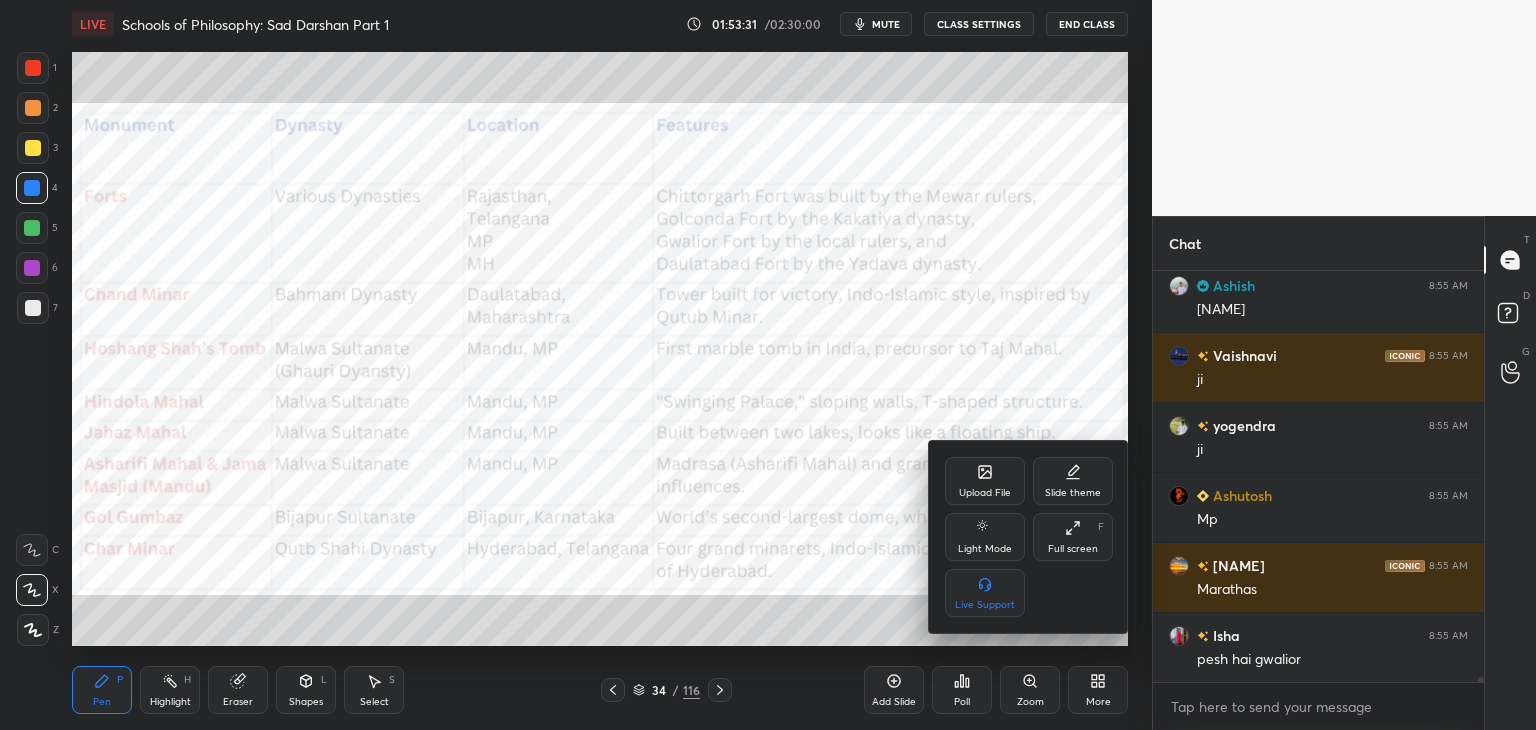 click on "Upload File" at bounding box center (985, 481) 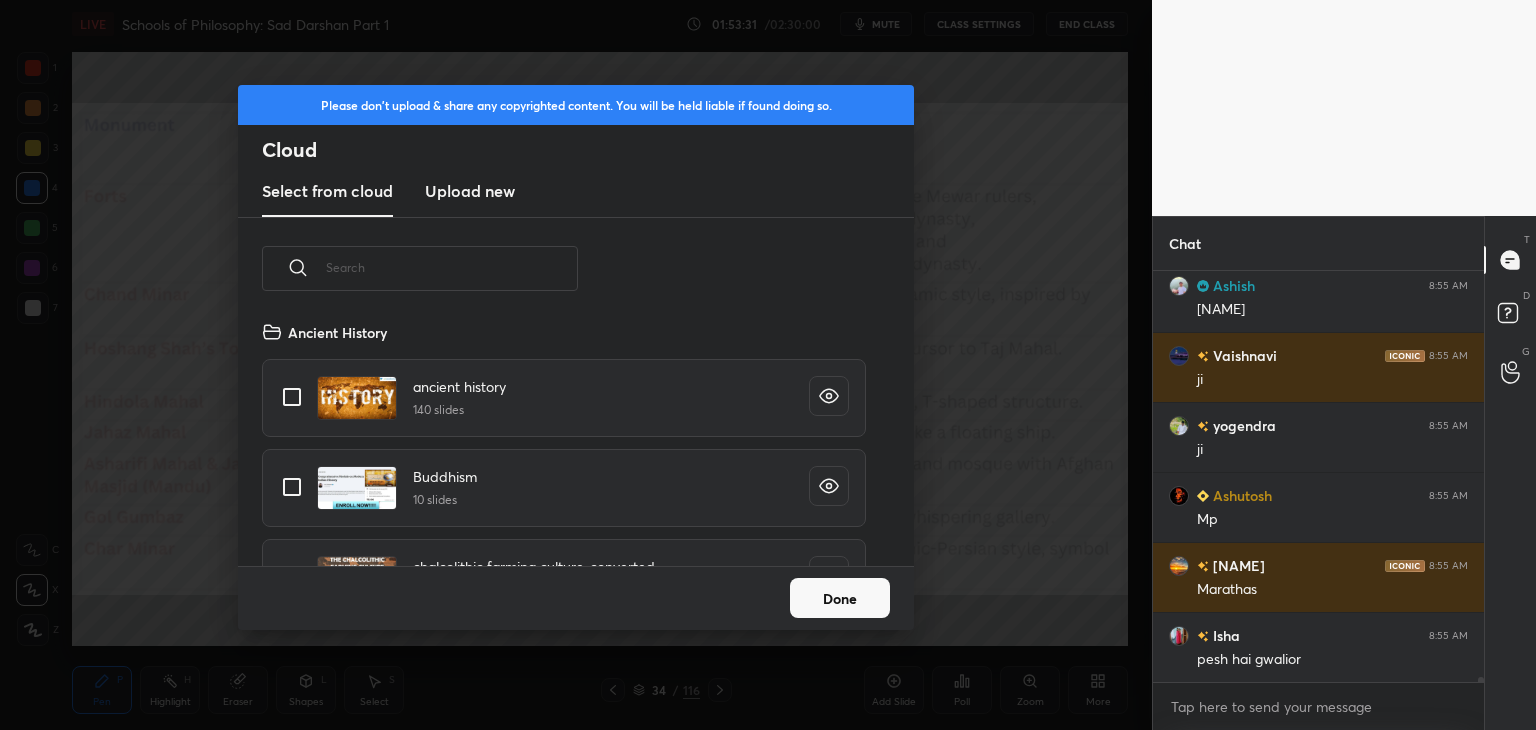 scroll, scrollTop: 5, scrollLeft: 10, axis: both 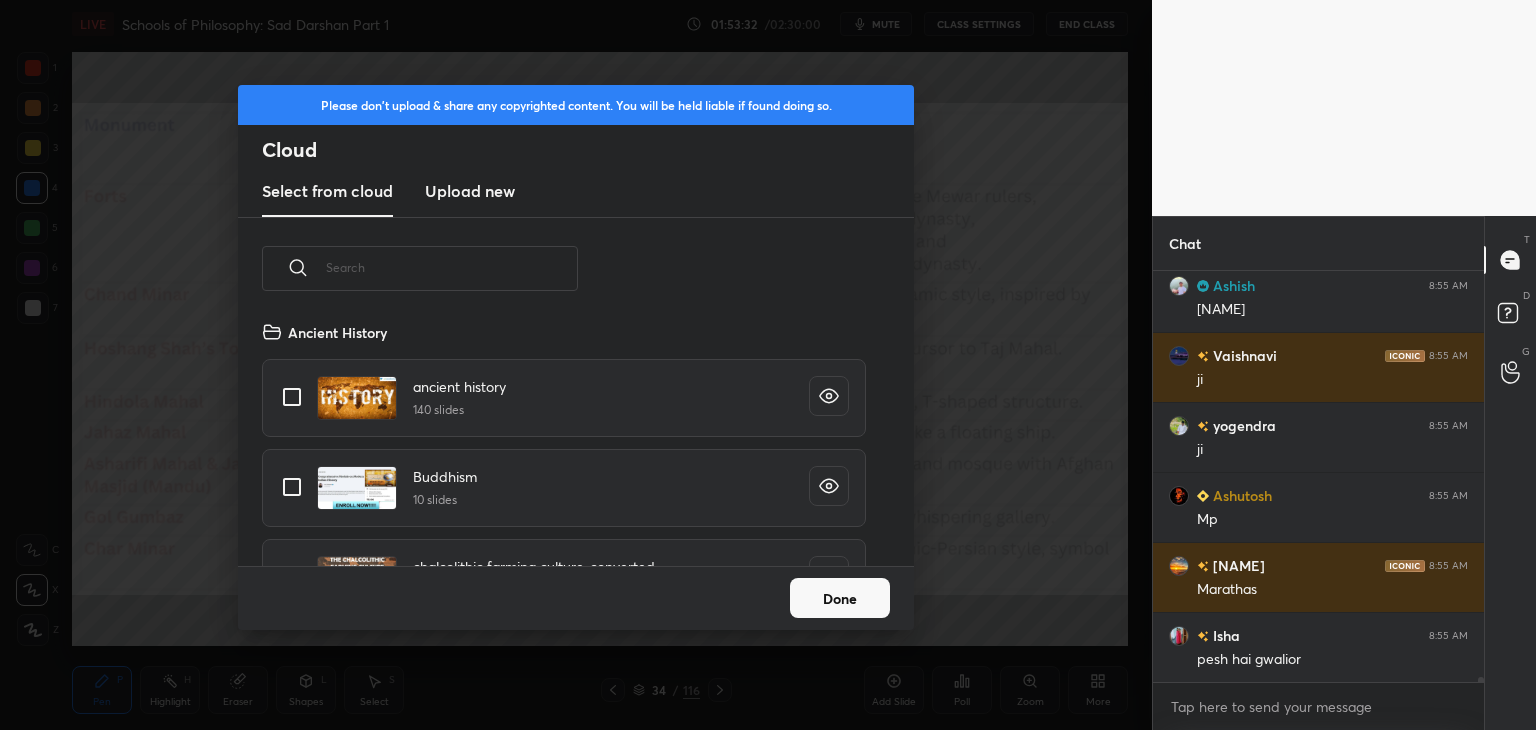 click on "Upload new" at bounding box center (470, 192) 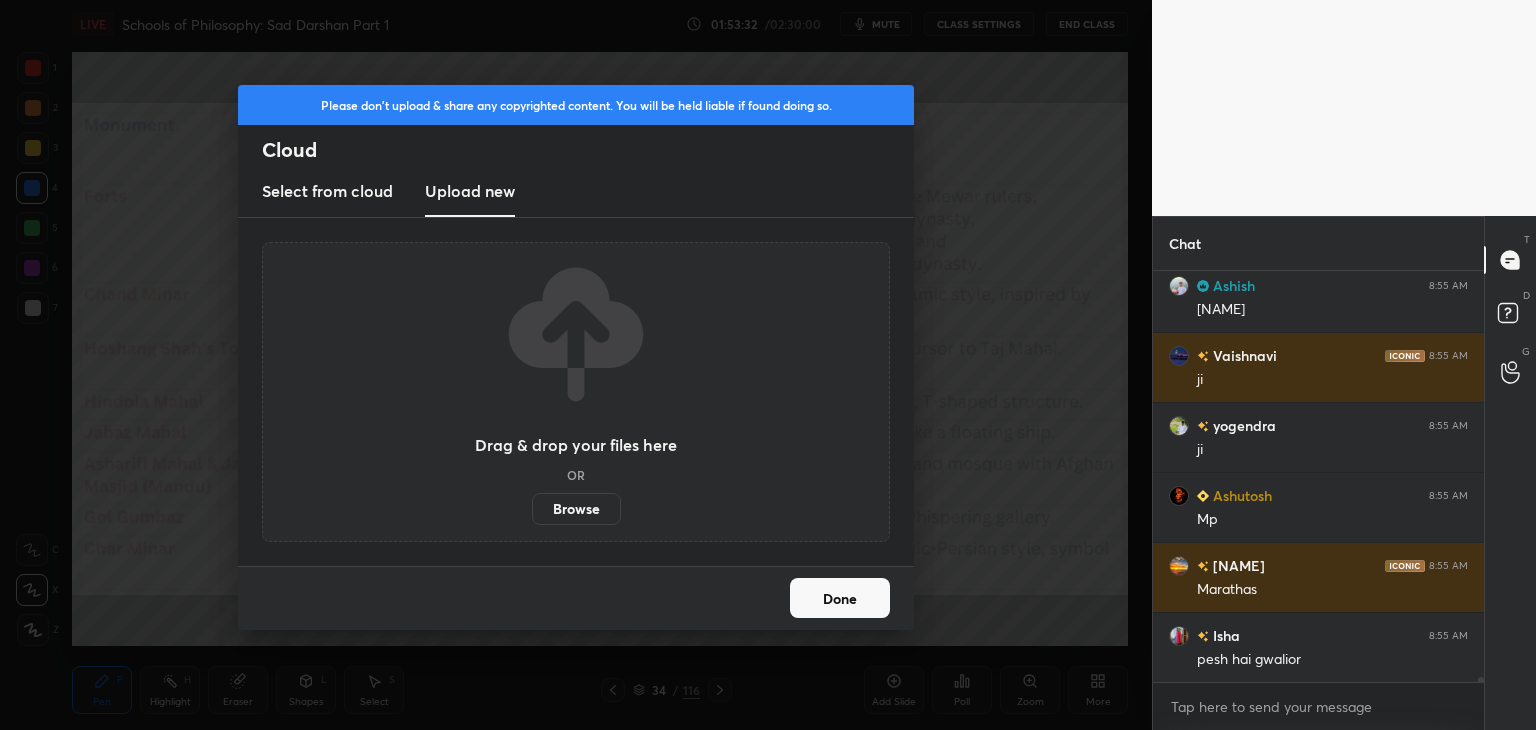 click on "Browse" at bounding box center (576, 509) 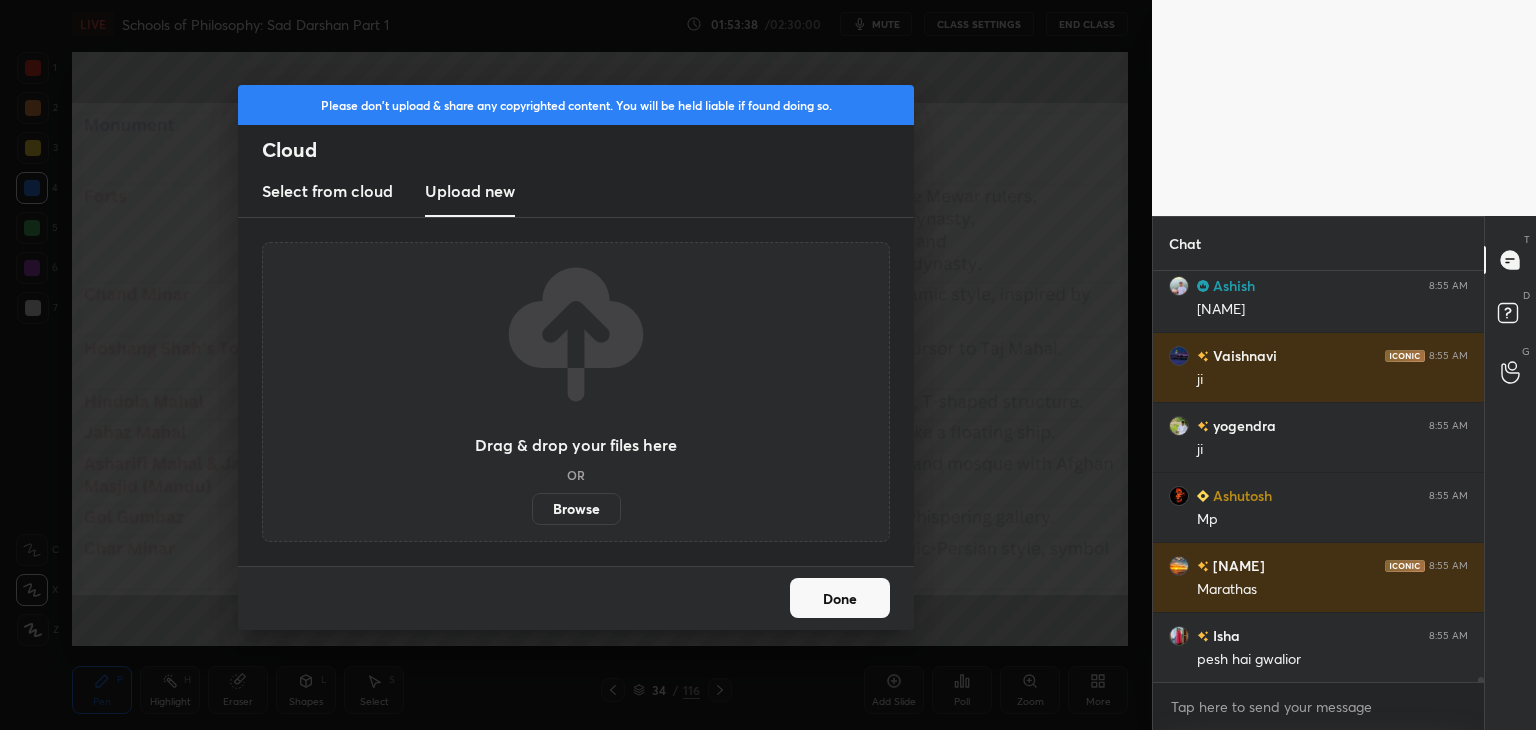 scroll, scrollTop: 35220, scrollLeft: 0, axis: vertical 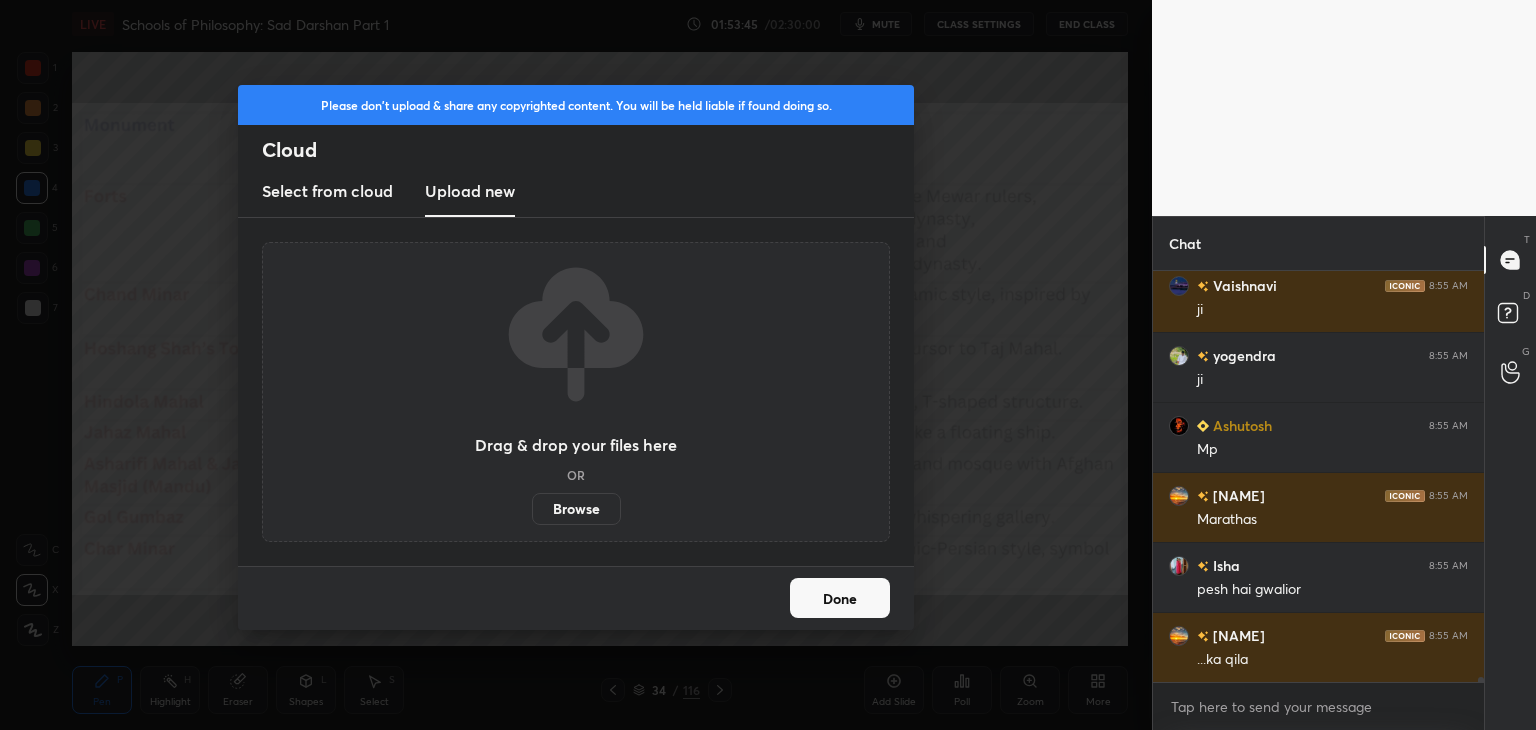 click on "Done" at bounding box center (840, 598) 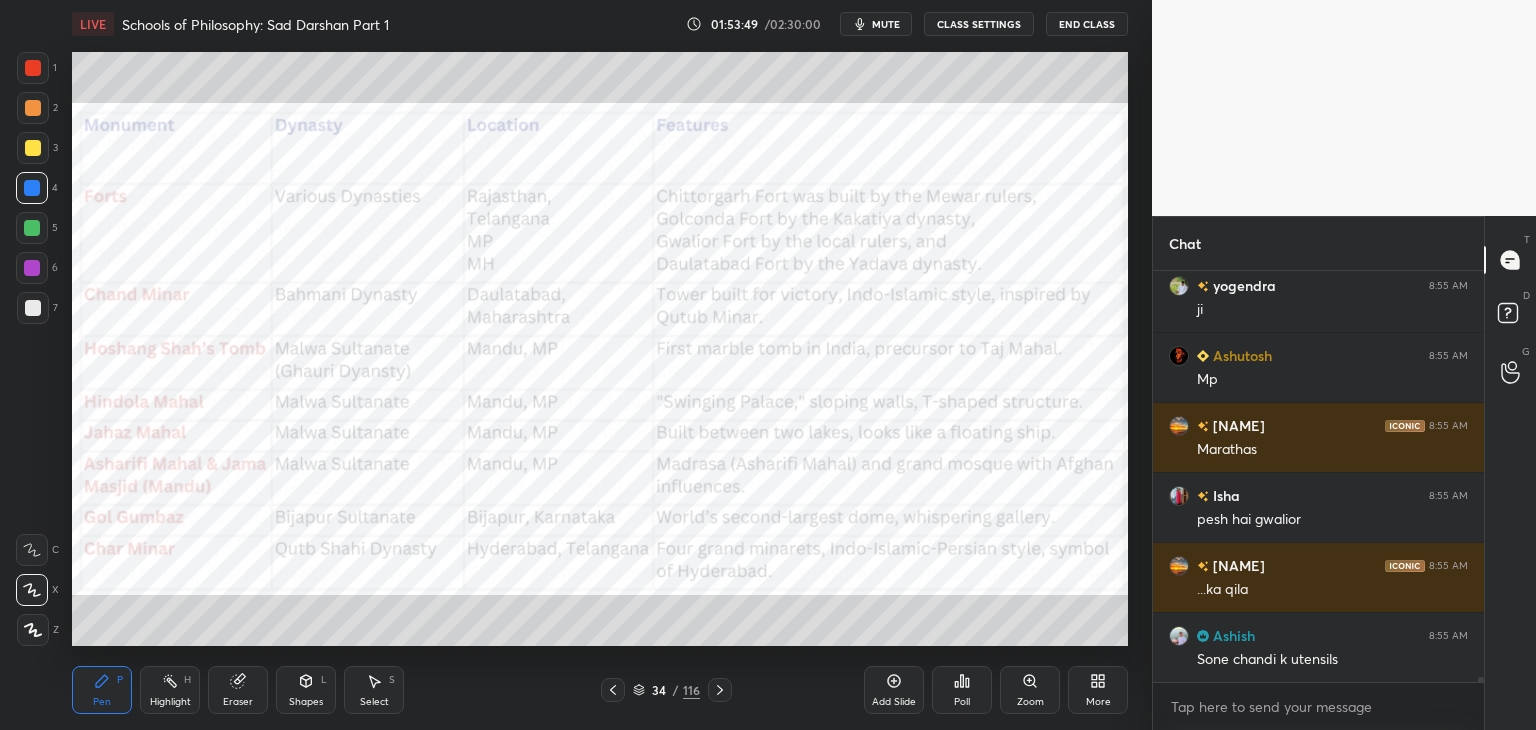 scroll, scrollTop: 35430, scrollLeft: 0, axis: vertical 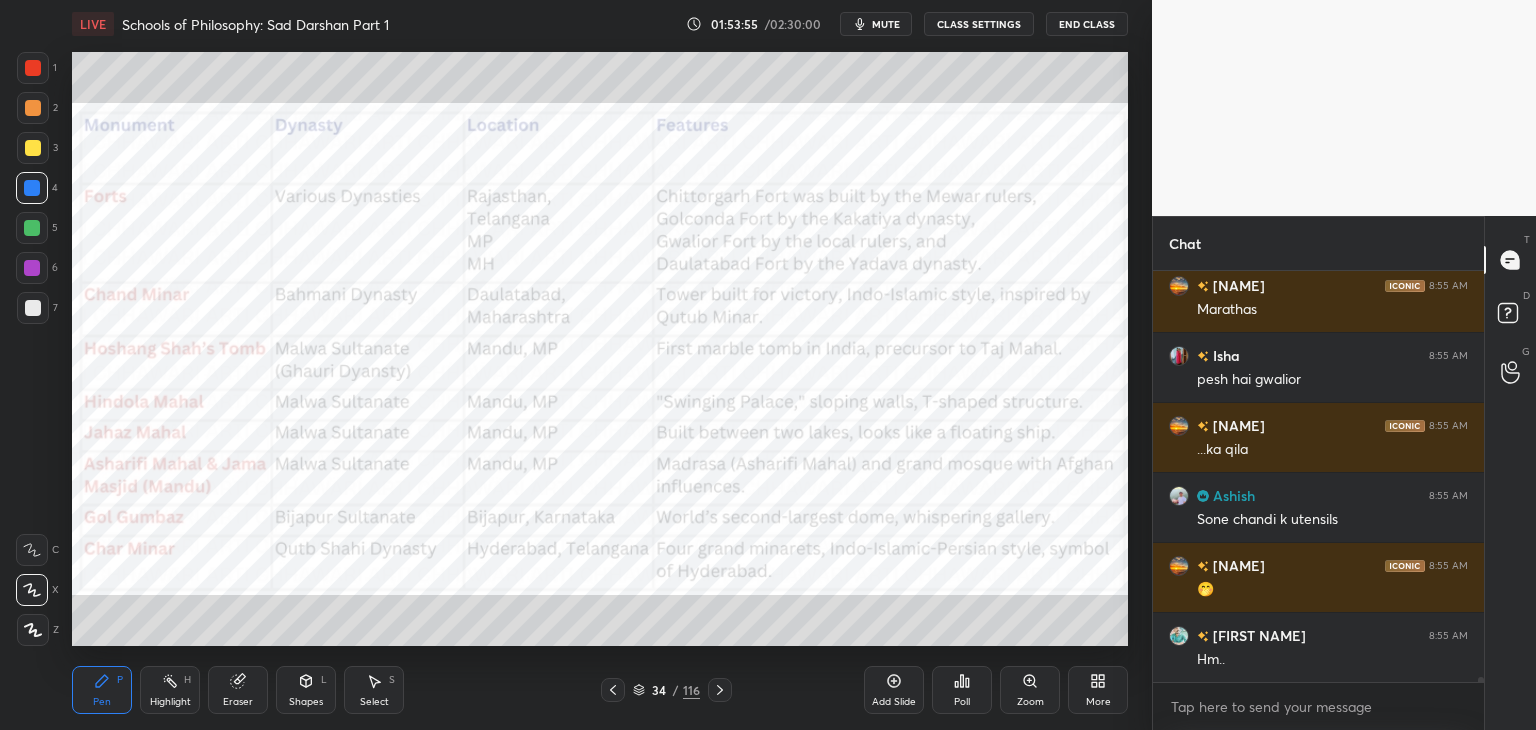 click on "More" at bounding box center (1098, 690) 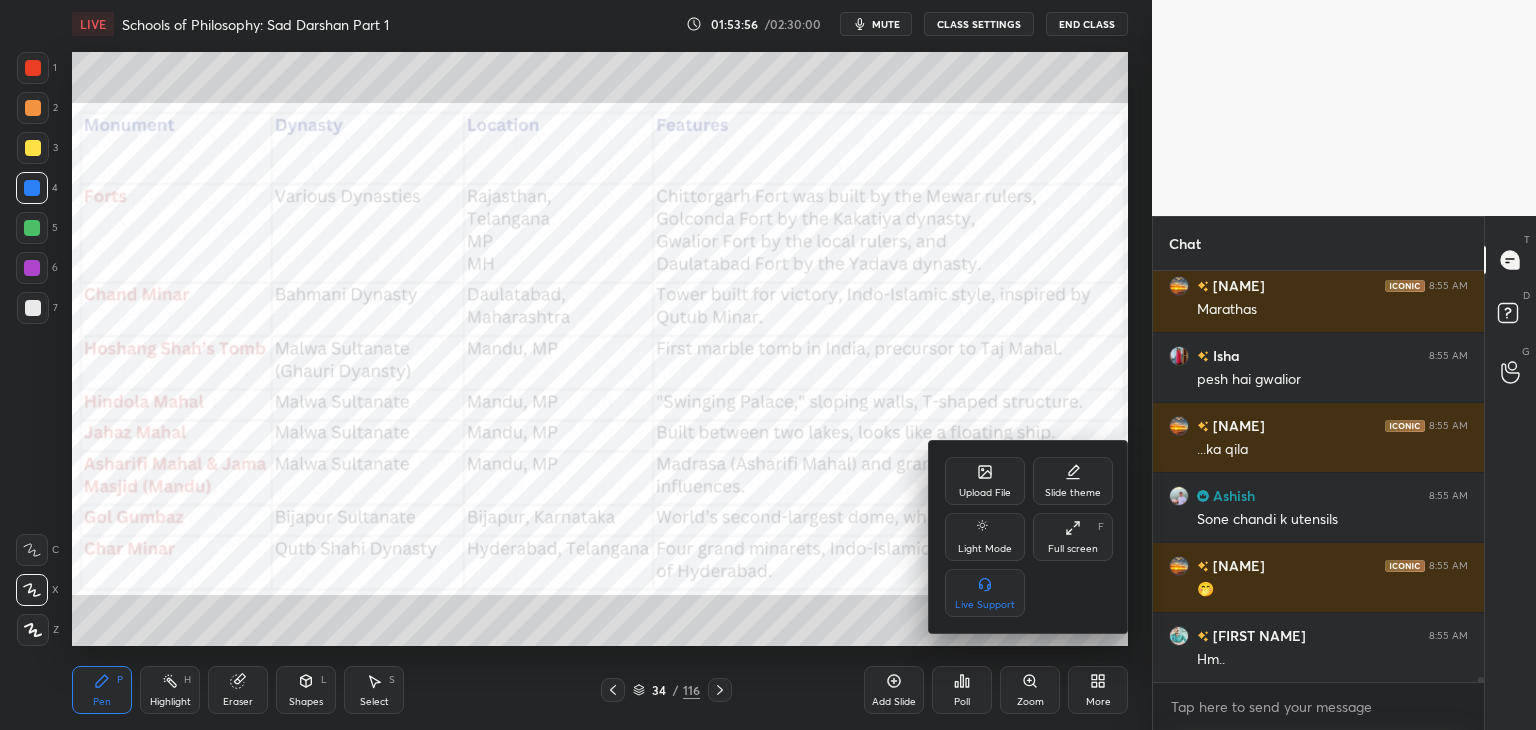 click on "Upload File" at bounding box center [985, 481] 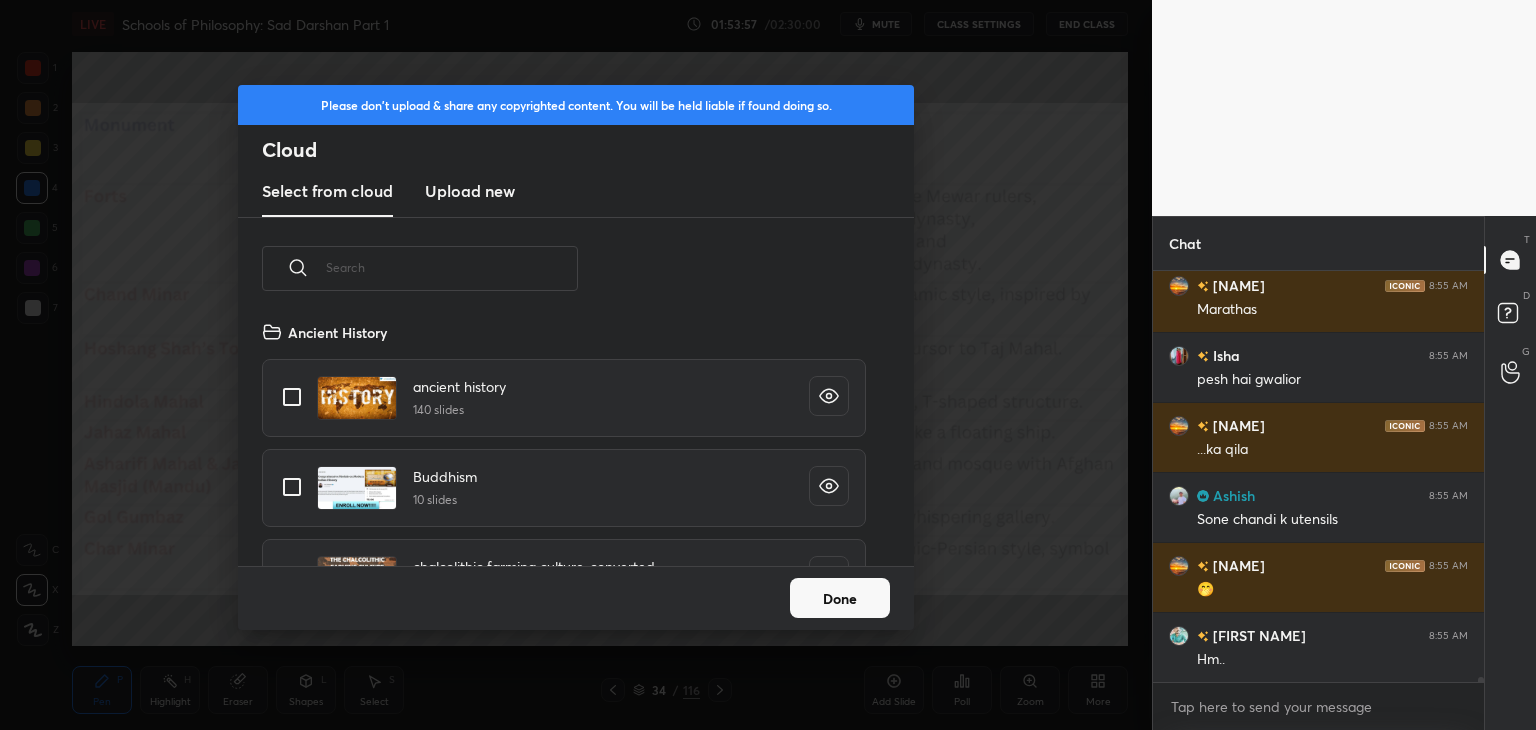 scroll, scrollTop: 5, scrollLeft: 10, axis: both 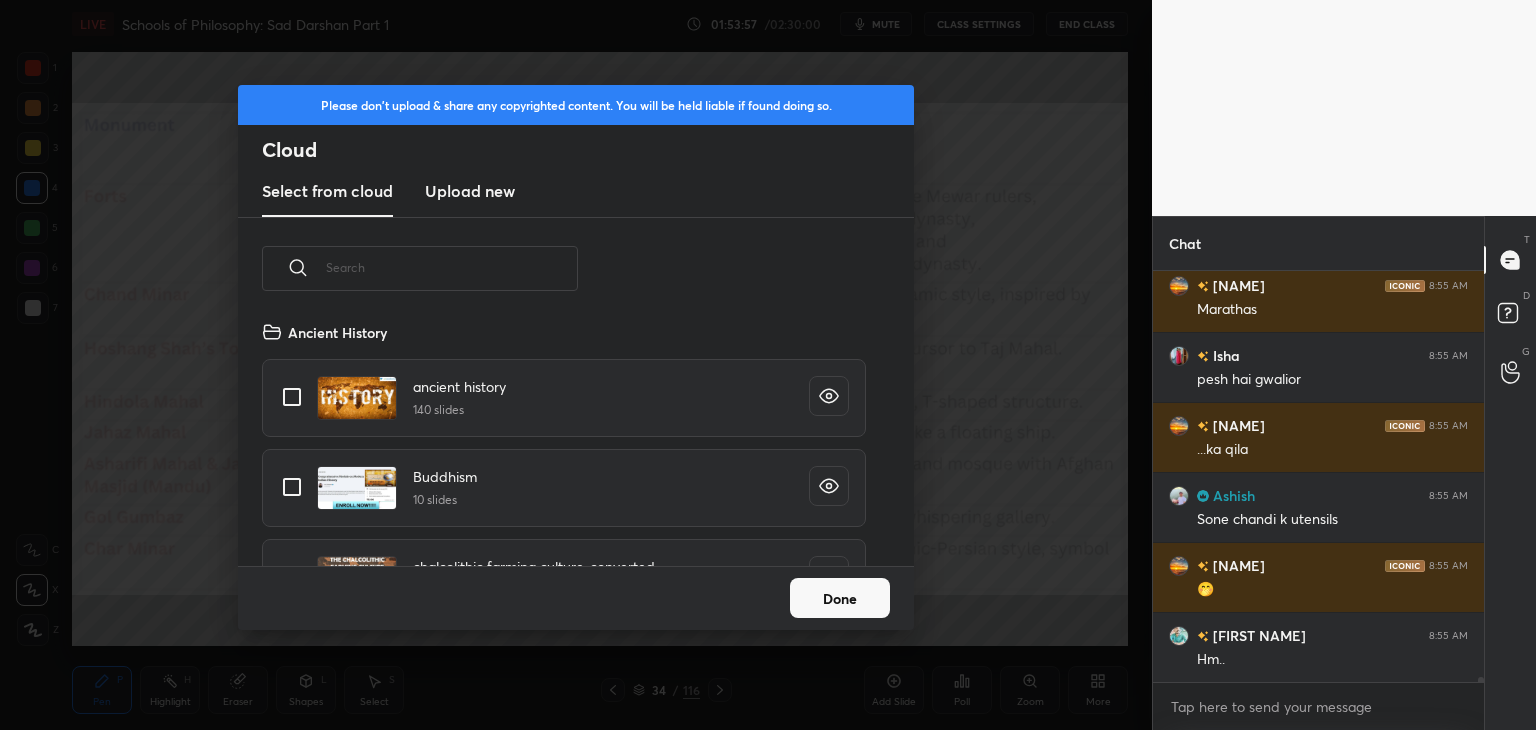 click on "Upload new" at bounding box center [470, 191] 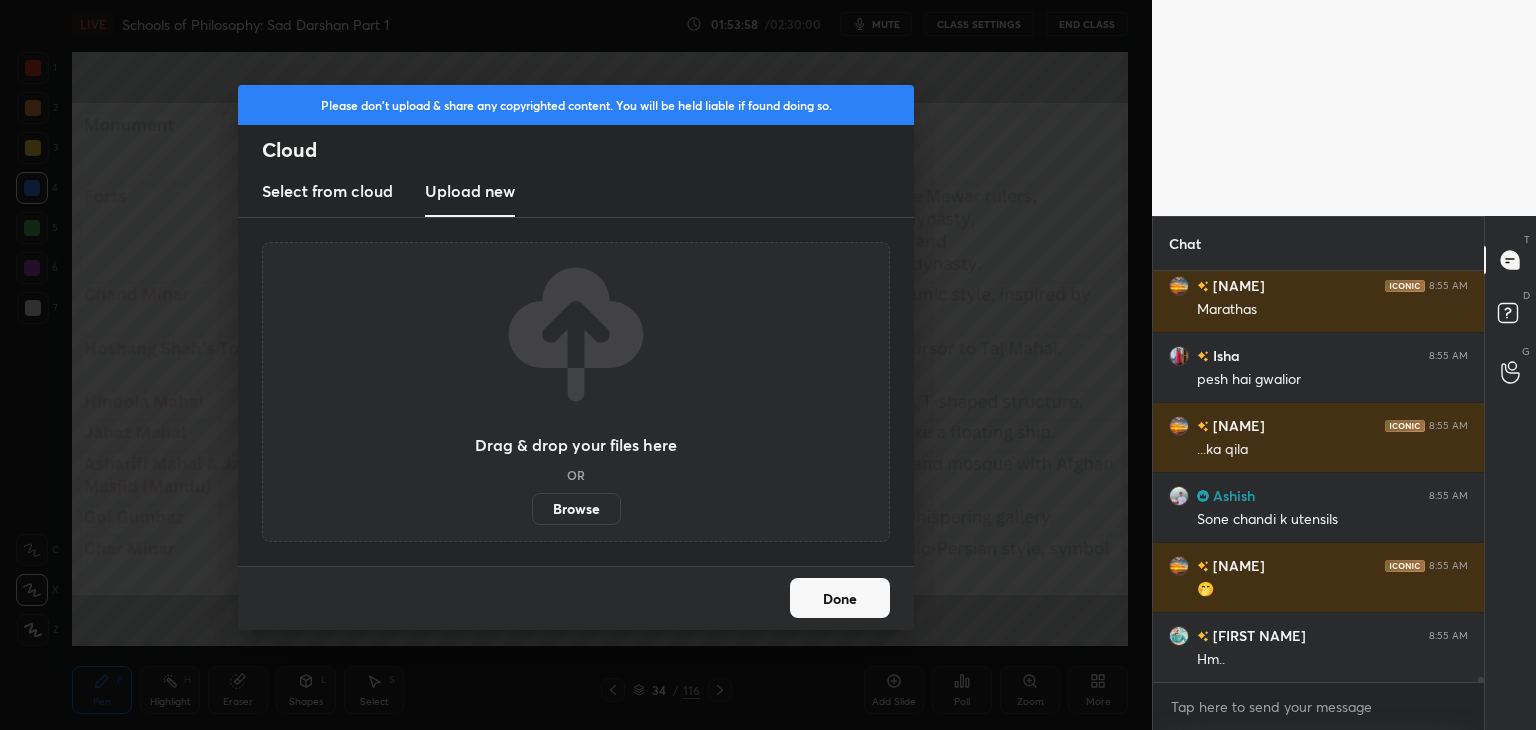 click on "Browse" at bounding box center (576, 509) 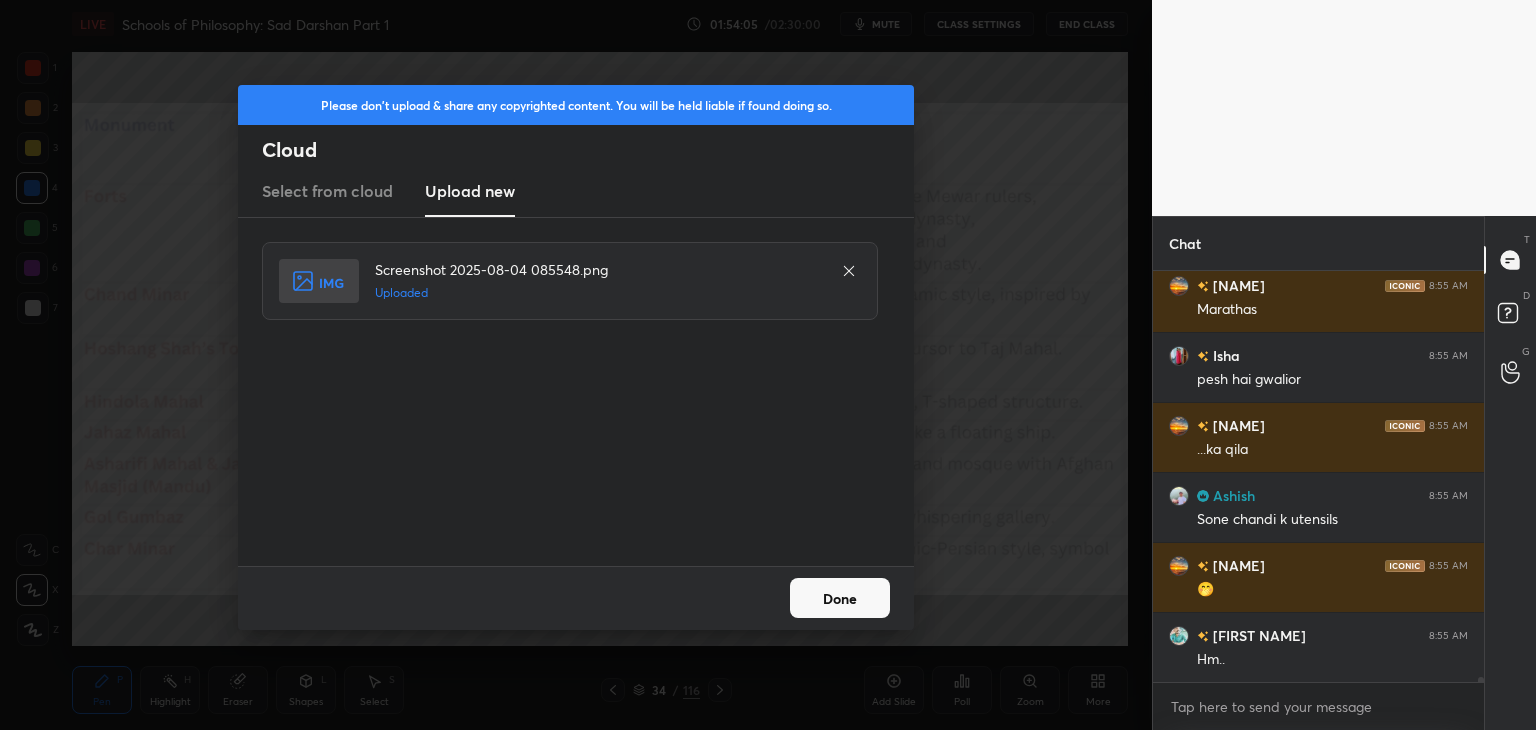 click on "Done" at bounding box center (840, 598) 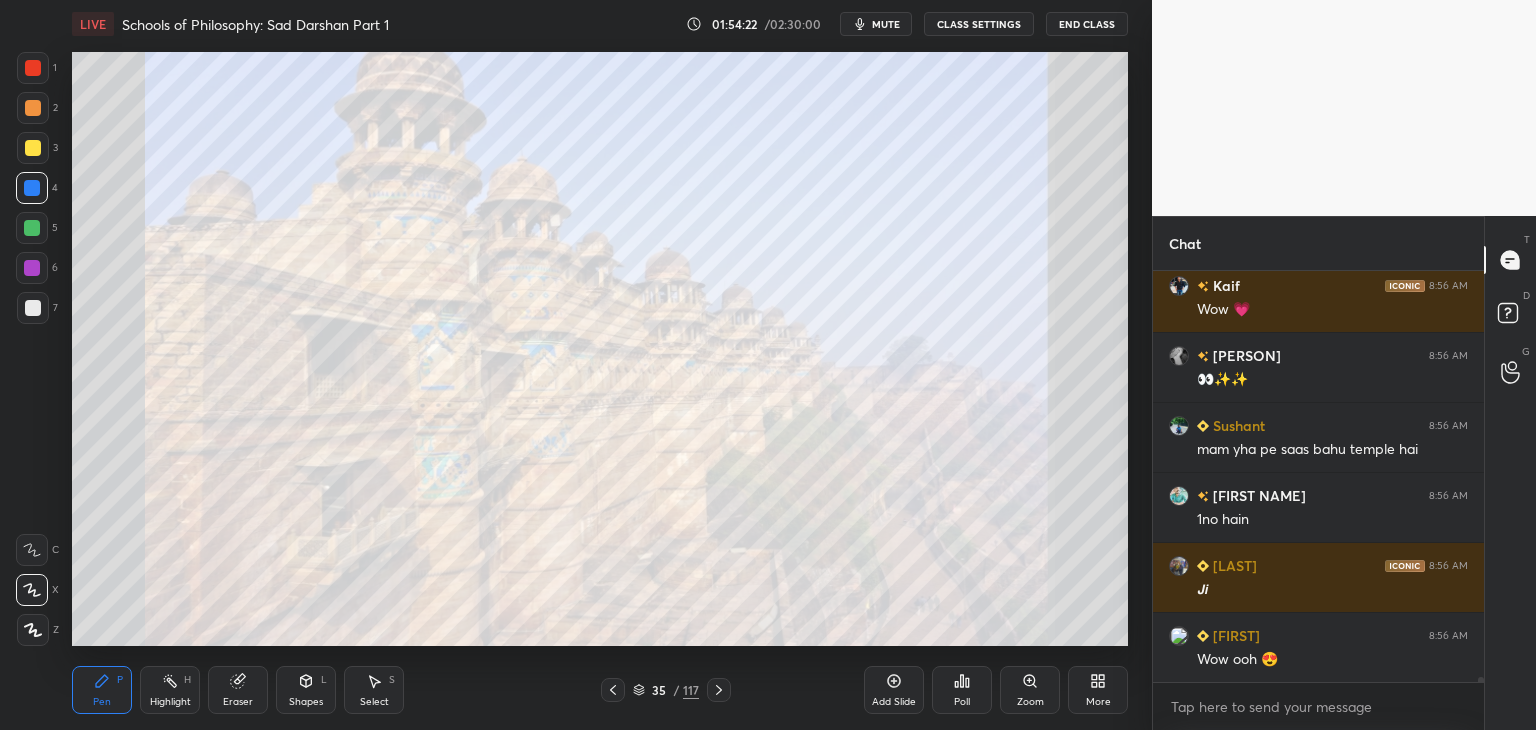 scroll, scrollTop: 35920, scrollLeft: 0, axis: vertical 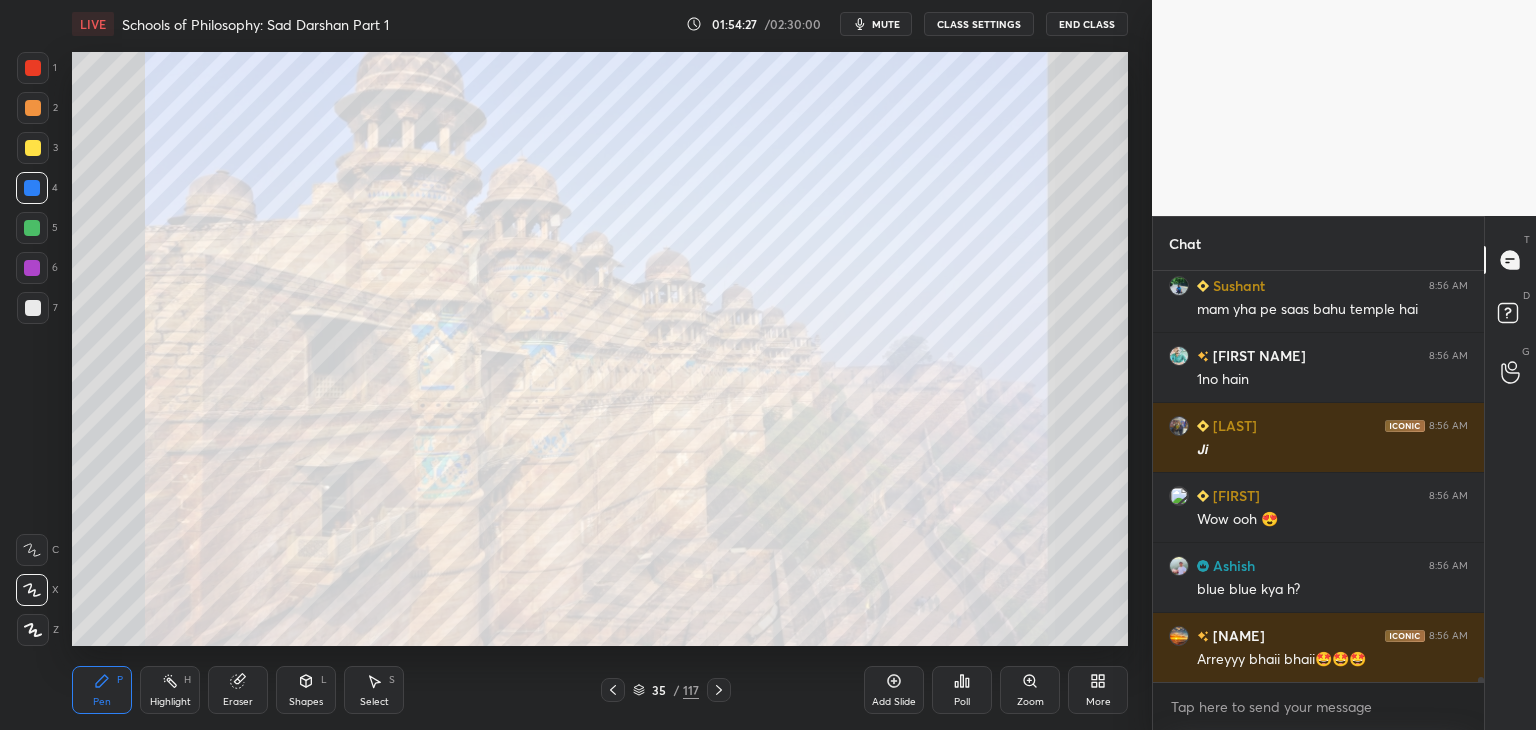 click 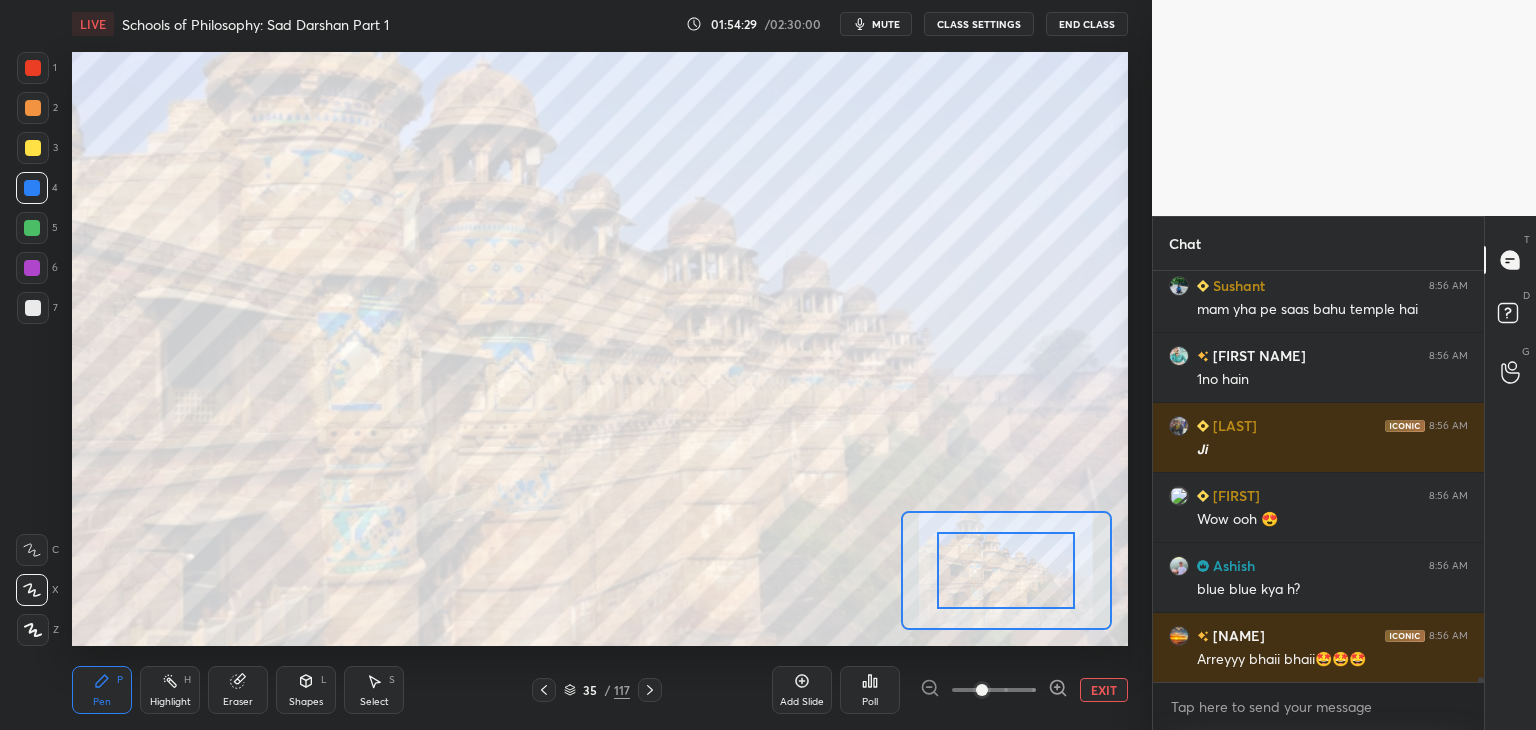 scroll, scrollTop: 36060, scrollLeft: 0, axis: vertical 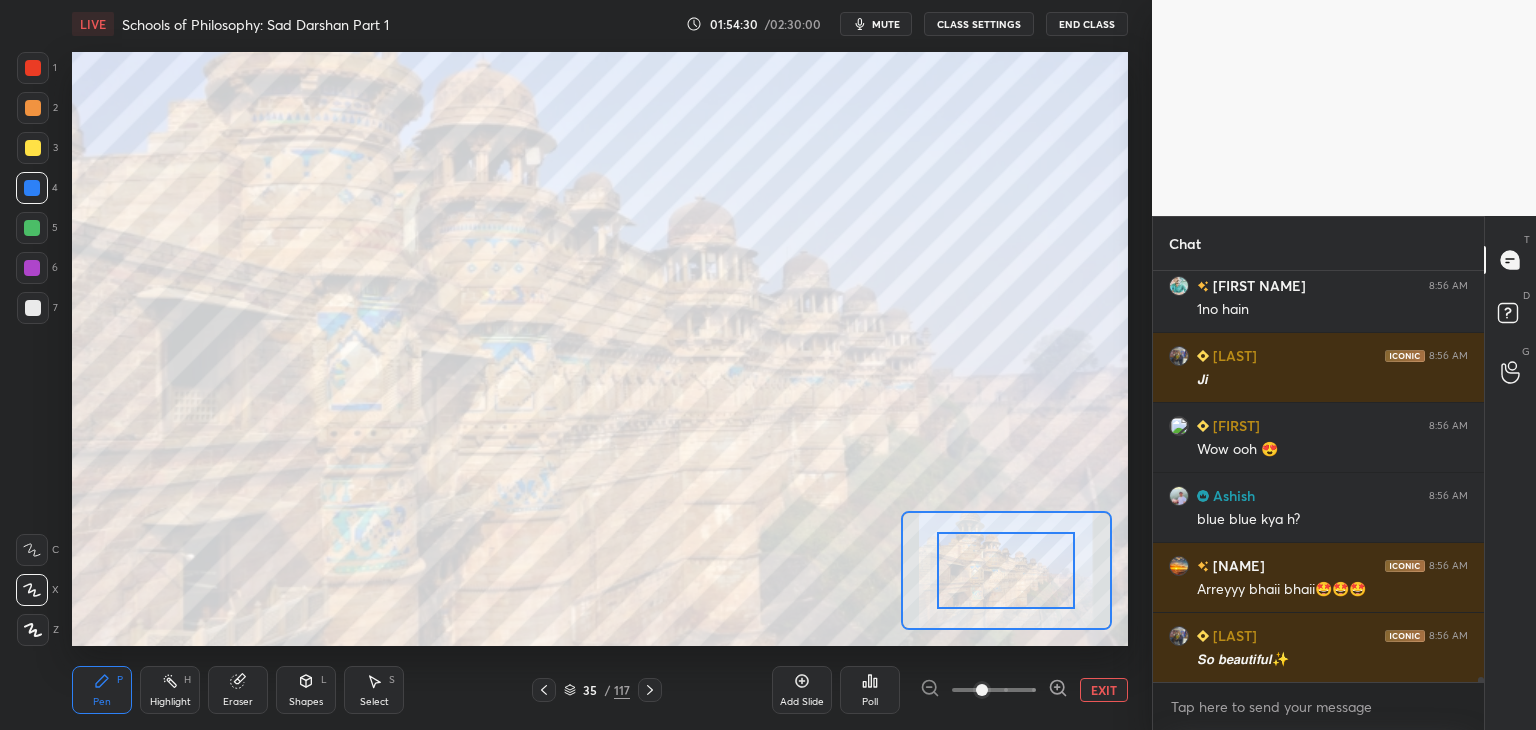 click on "EXIT" at bounding box center [1104, 690] 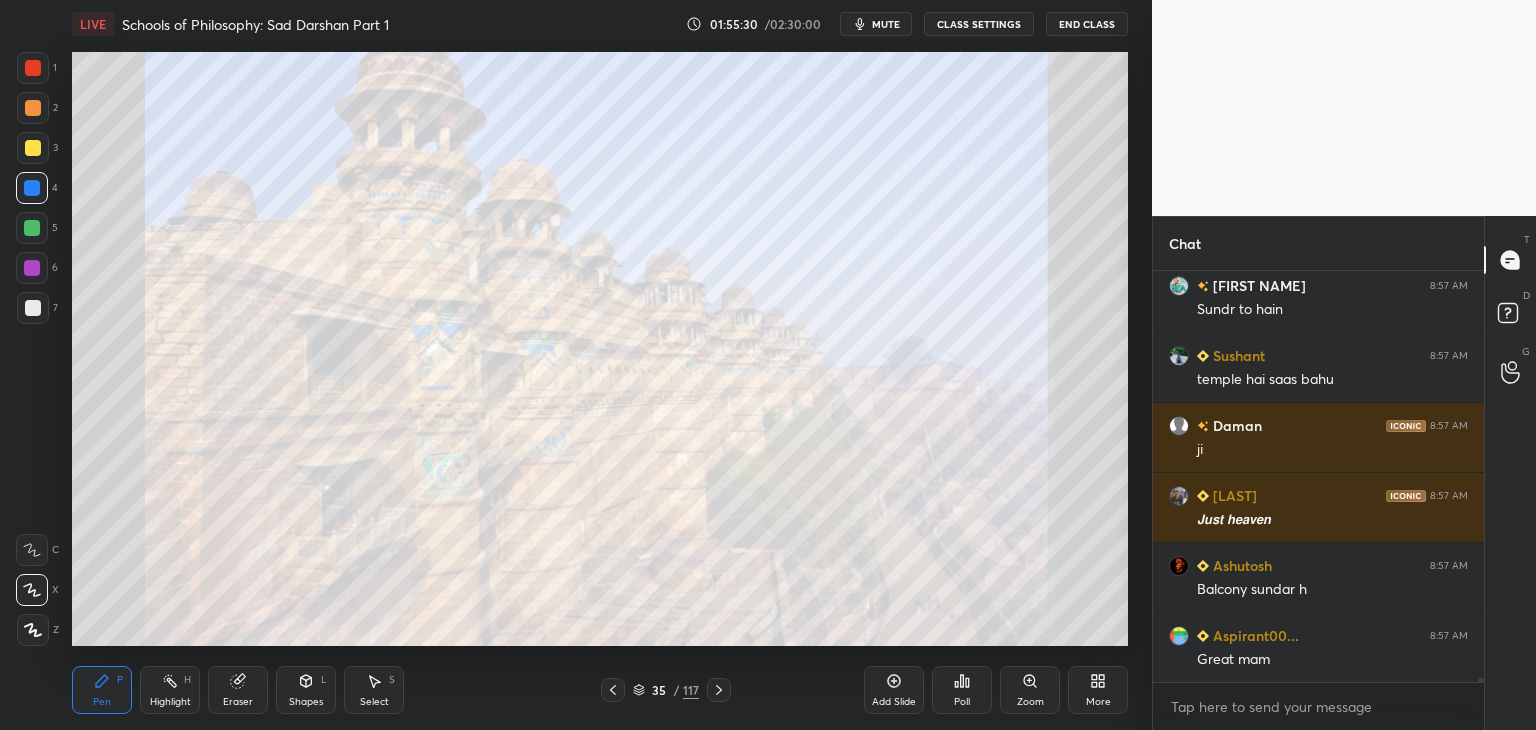 scroll, scrollTop: 38248, scrollLeft: 0, axis: vertical 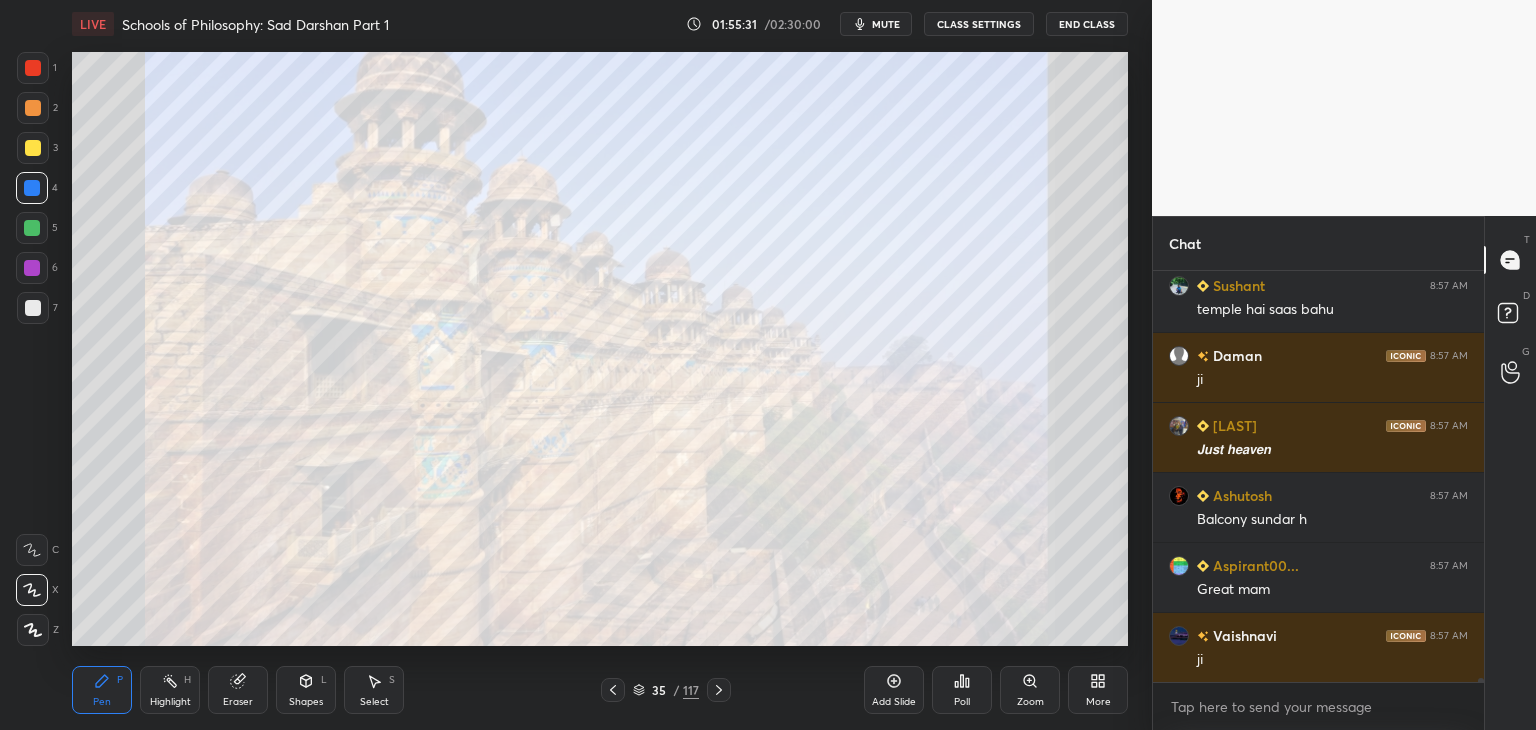 click at bounding box center (33, 308) 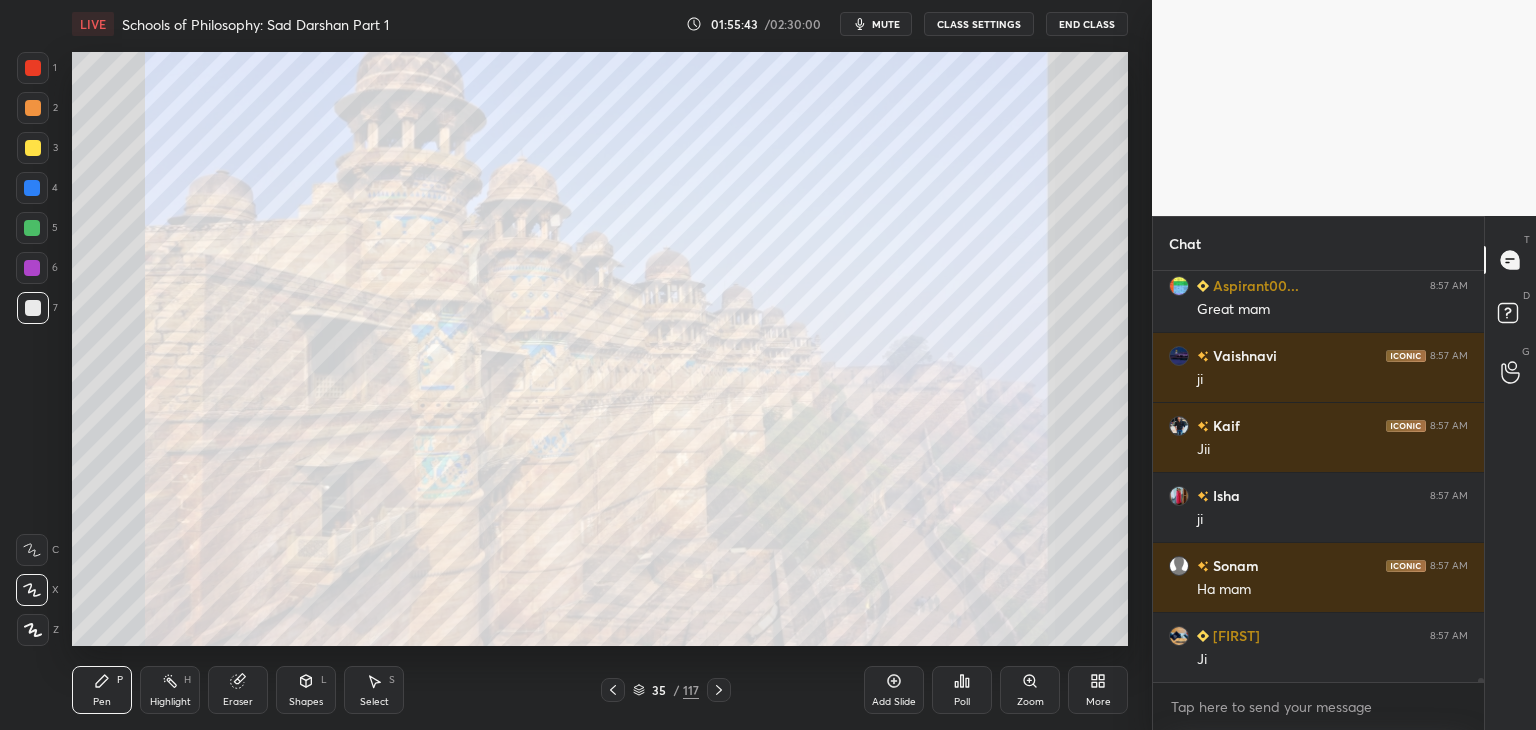scroll, scrollTop: 38616, scrollLeft: 0, axis: vertical 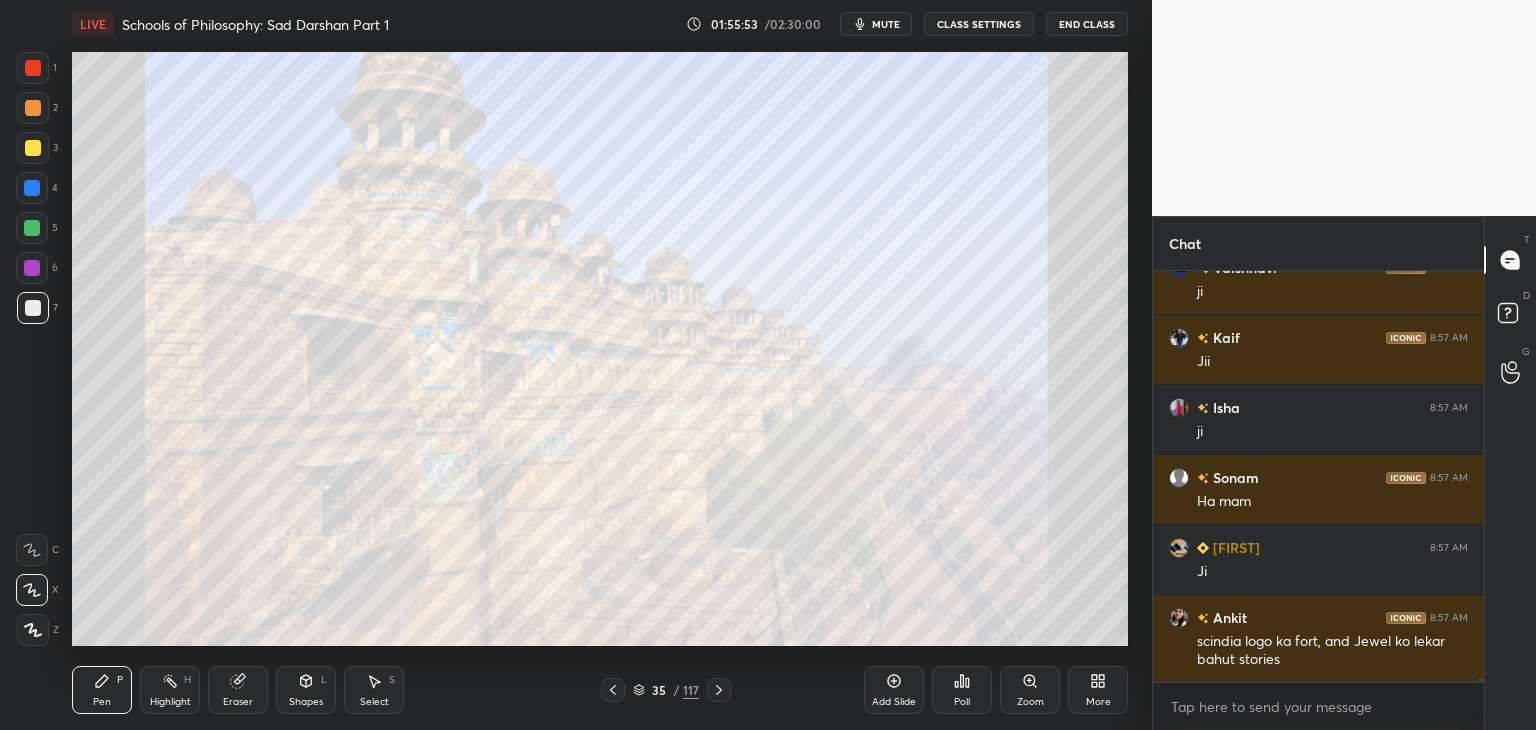 drag, startPoint x: 36, startPoint y: 305, endPoint x: 36, endPoint y: 278, distance: 27 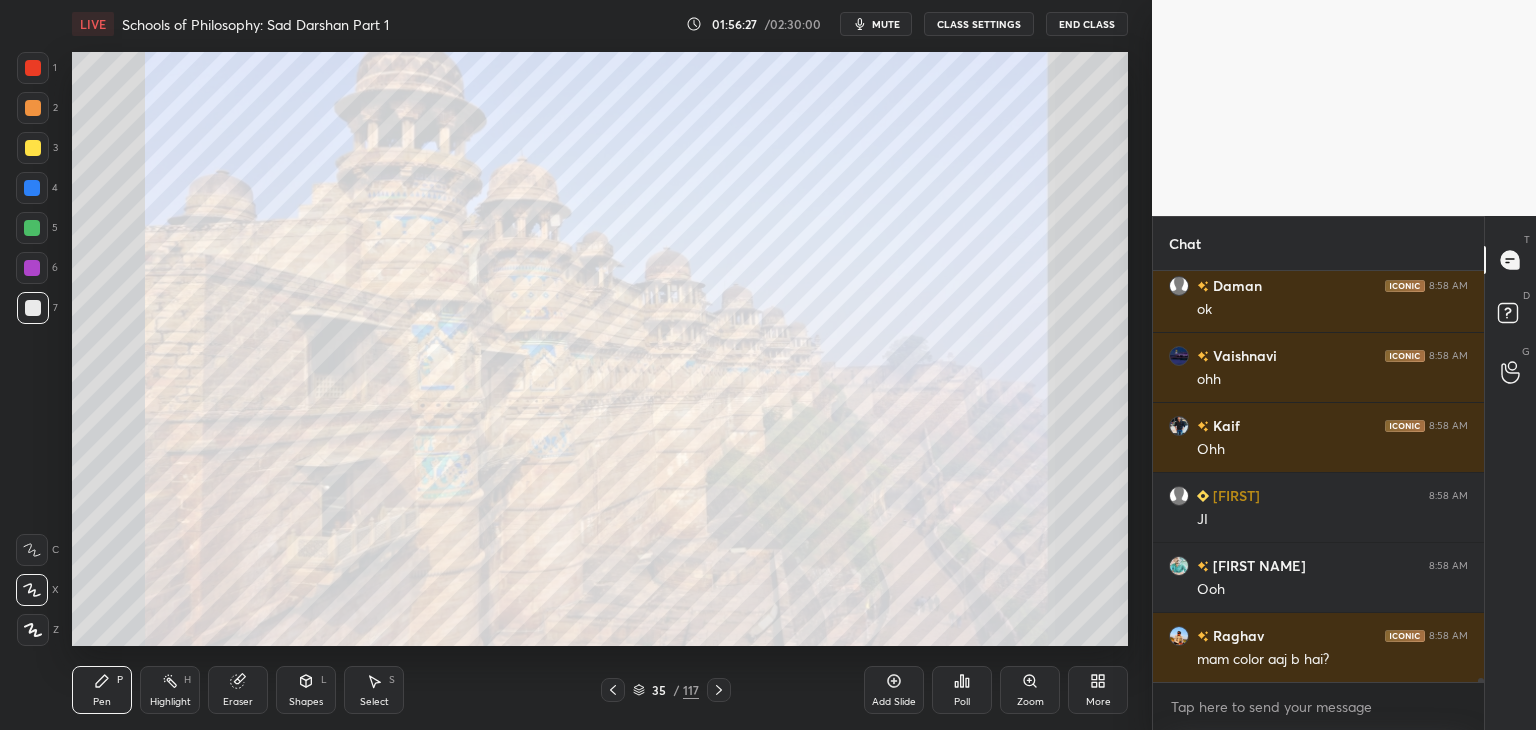 scroll, scrollTop: 37564, scrollLeft: 0, axis: vertical 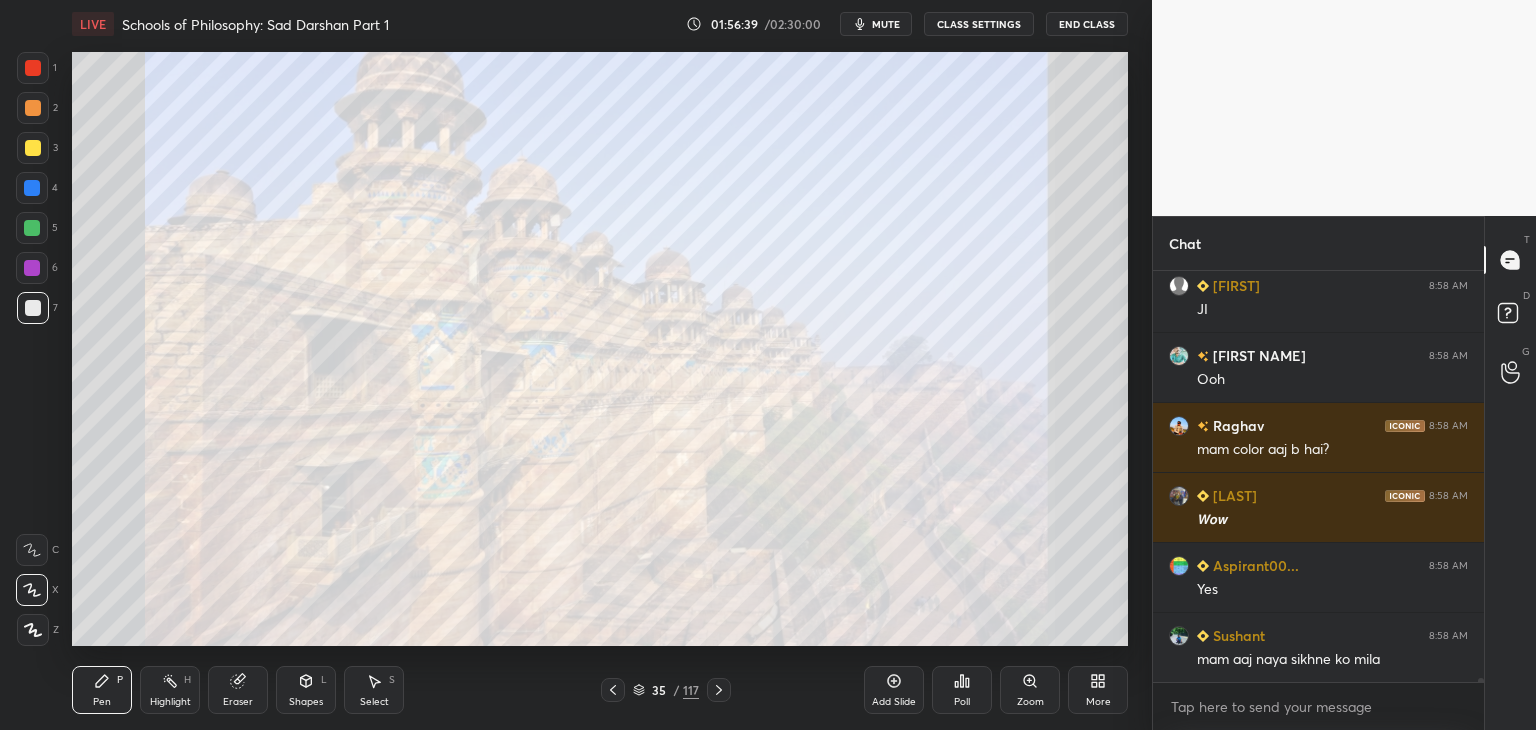 drag, startPoint x: 25, startPoint y: 291, endPoint x: 27, endPoint y: 281, distance: 10.198039 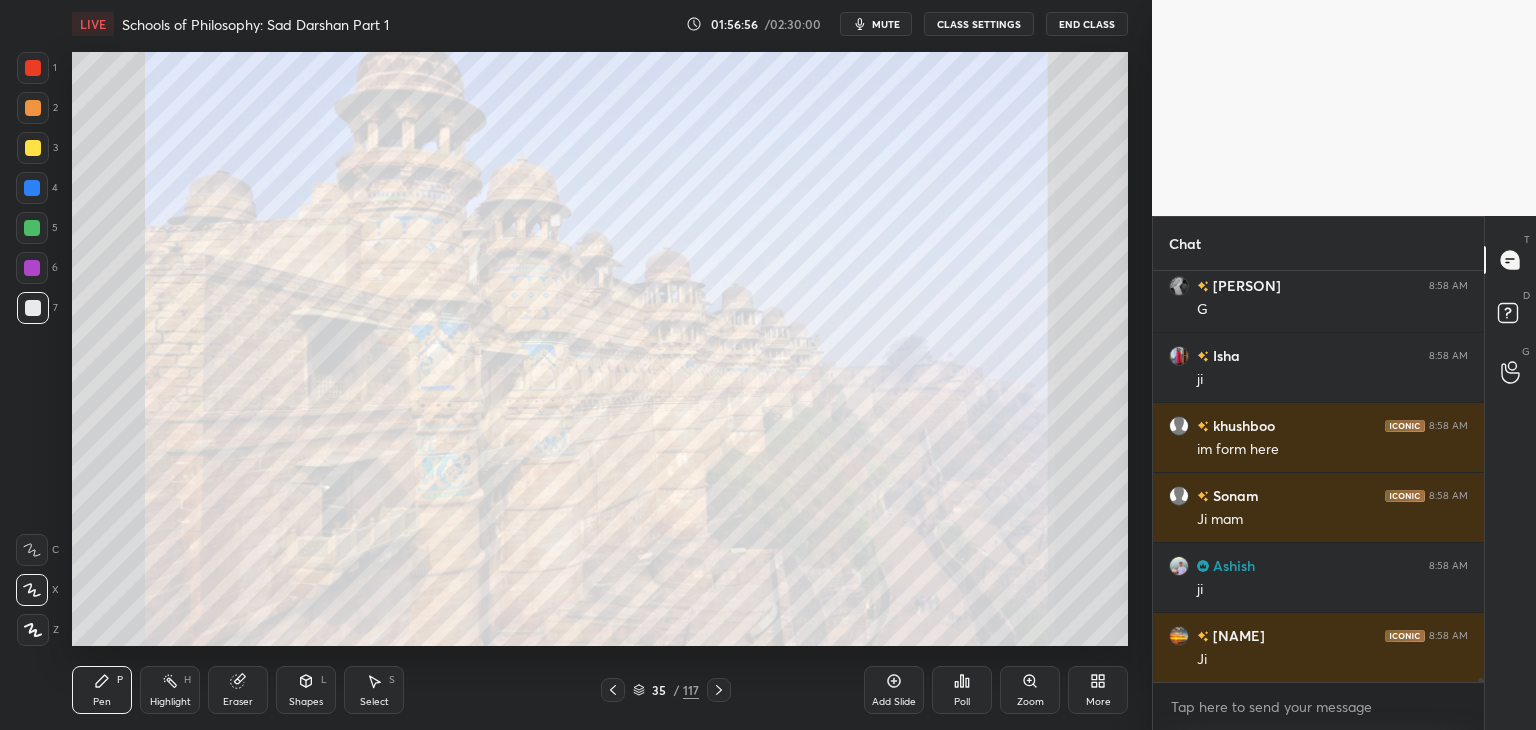 scroll, scrollTop: 38404, scrollLeft: 0, axis: vertical 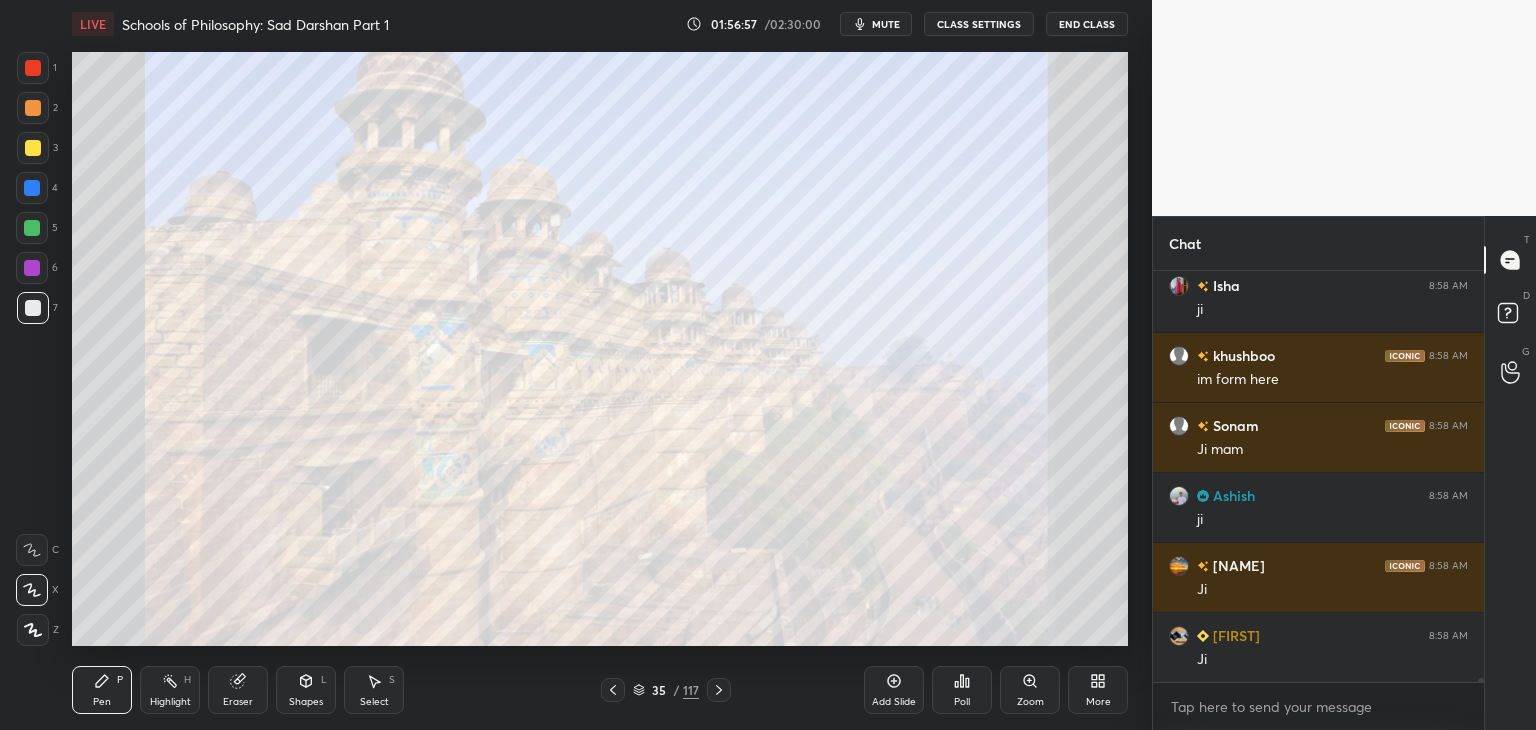 click at bounding box center (33, 308) 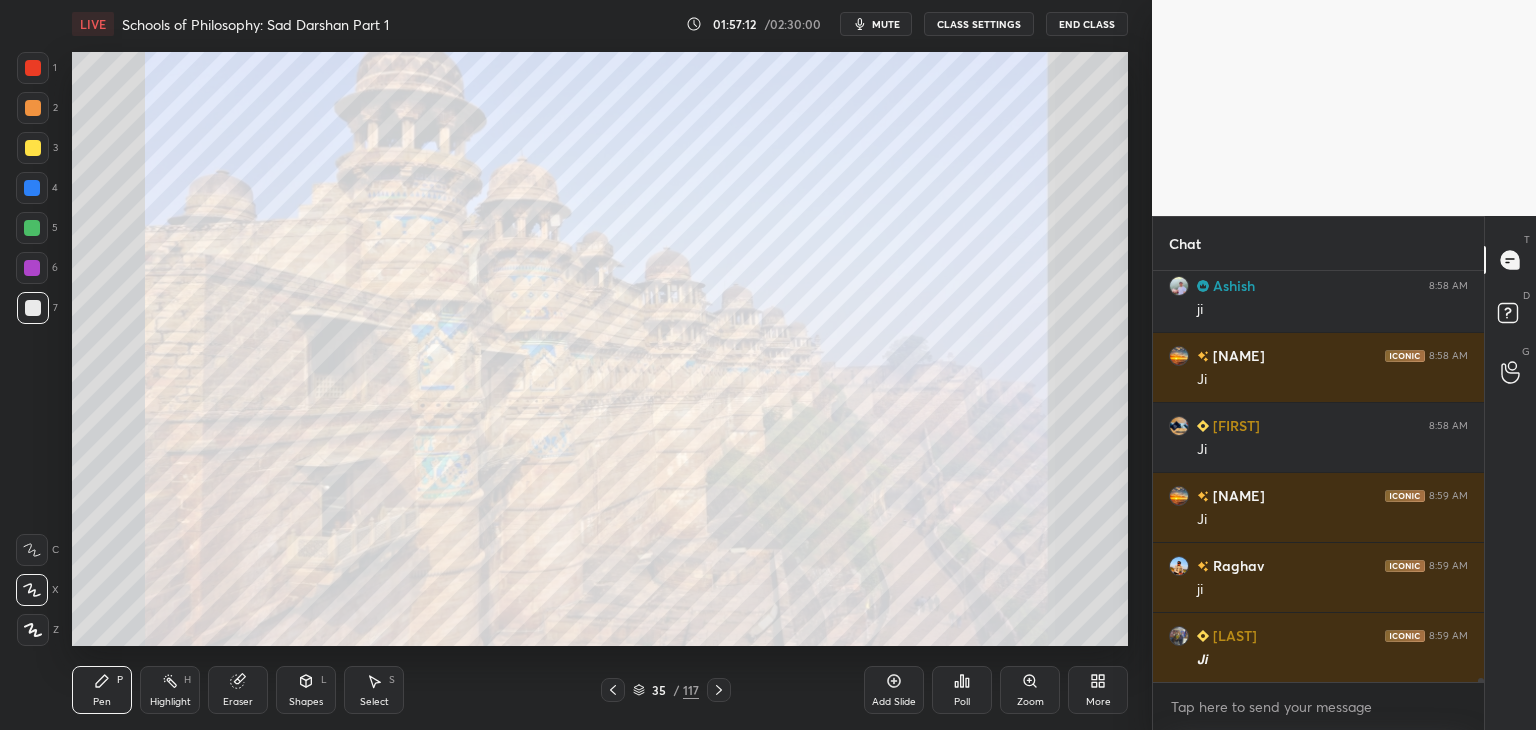 scroll, scrollTop: 38684, scrollLeft: 0, axis: vertical 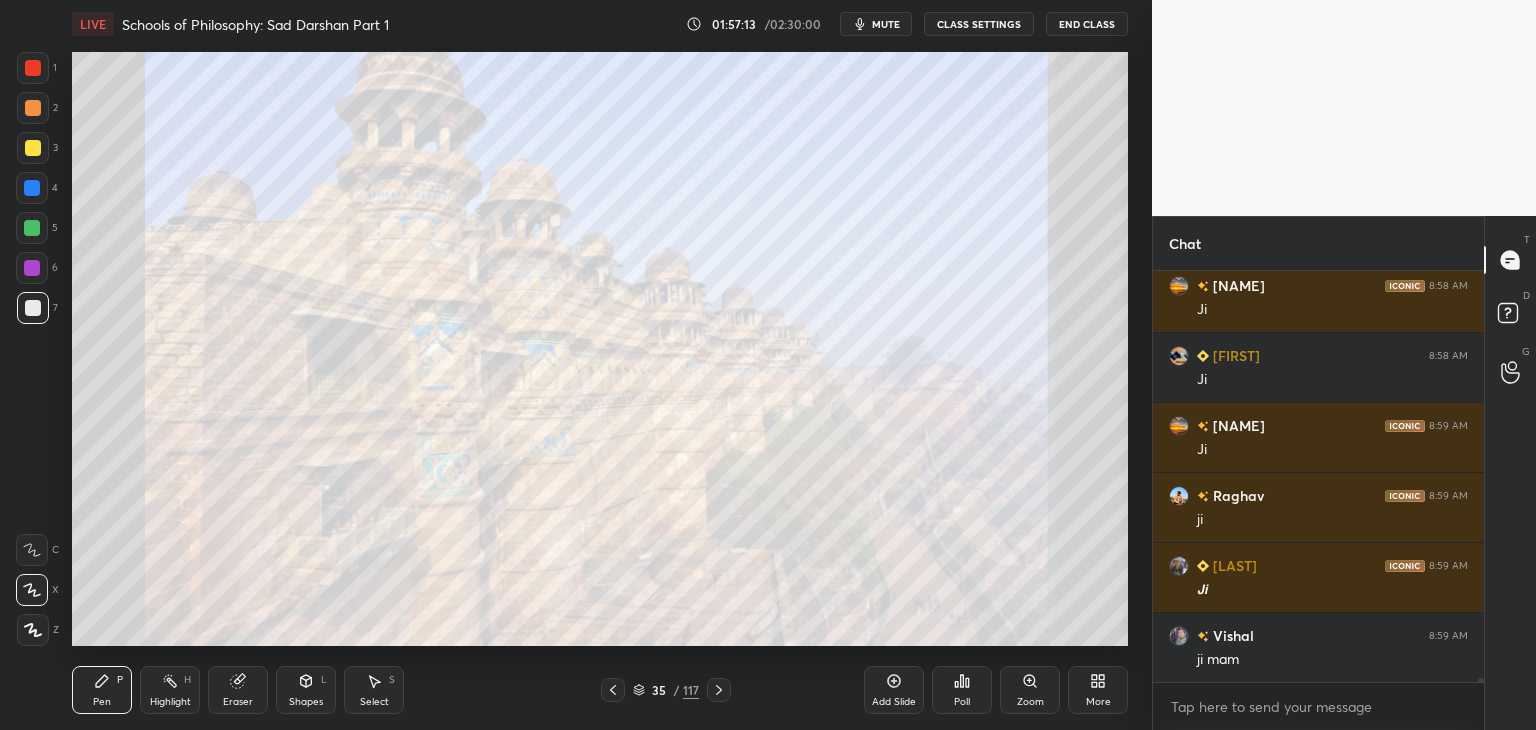click 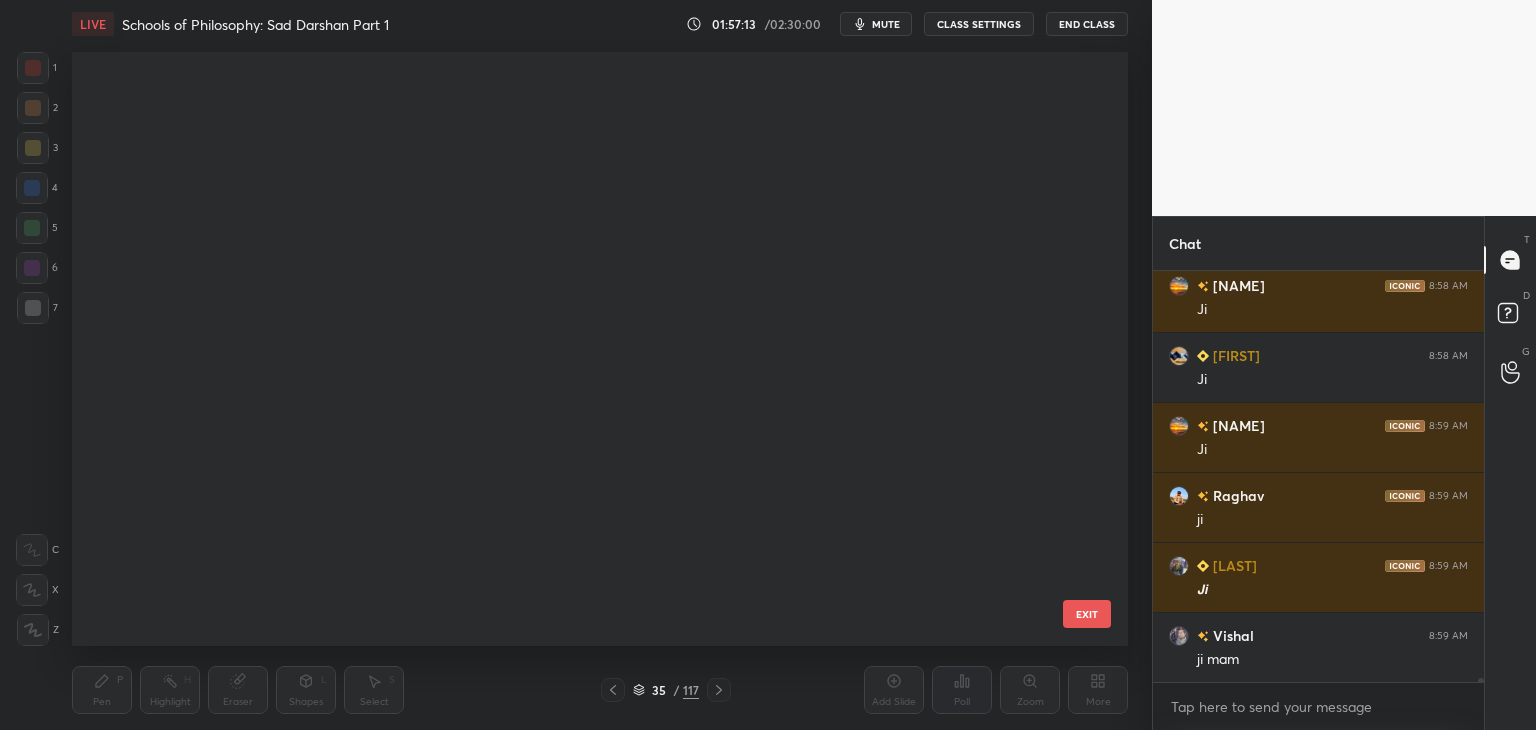 scroll, scrollTop: 1602, scrollLeft: 0, axis: vertical 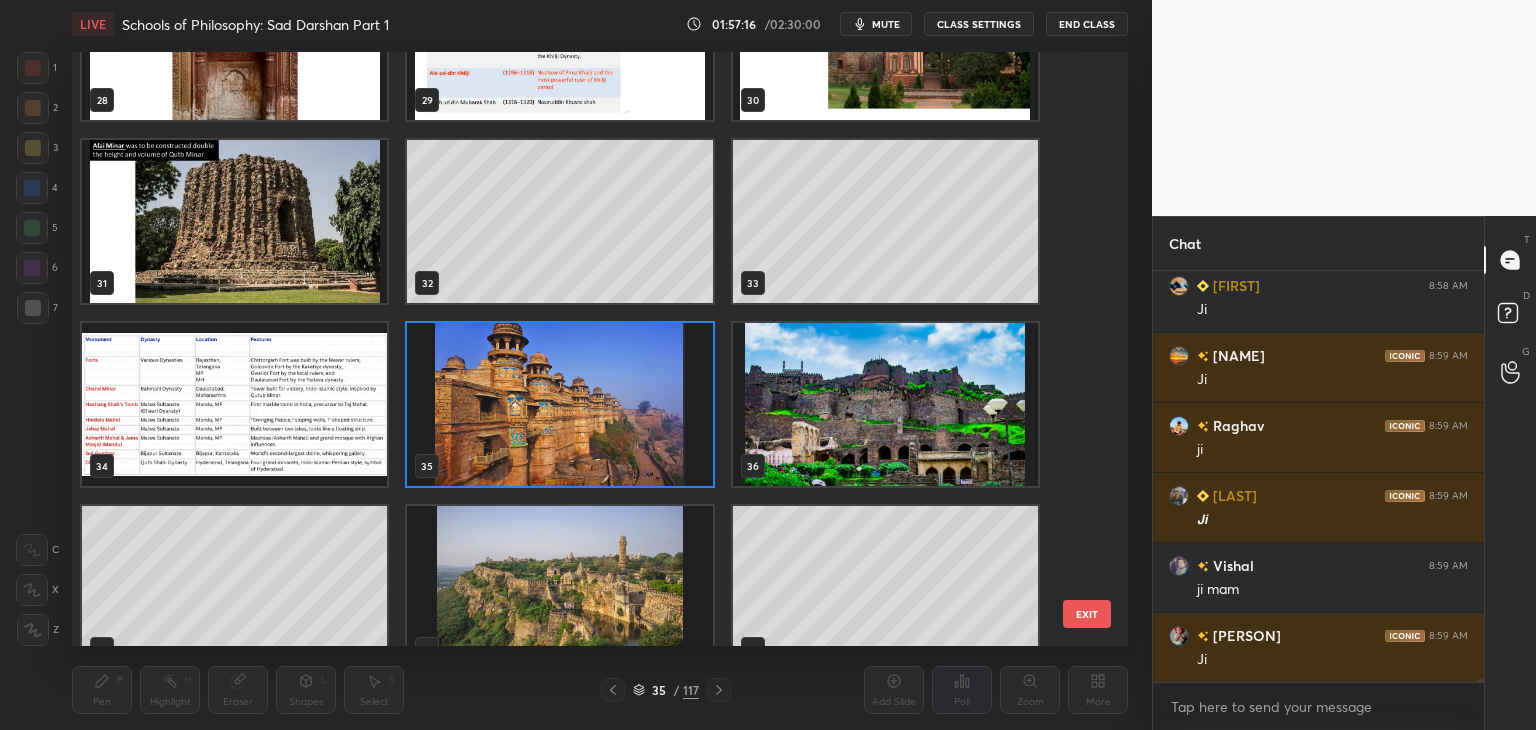 click at bounding box center [234, 404] 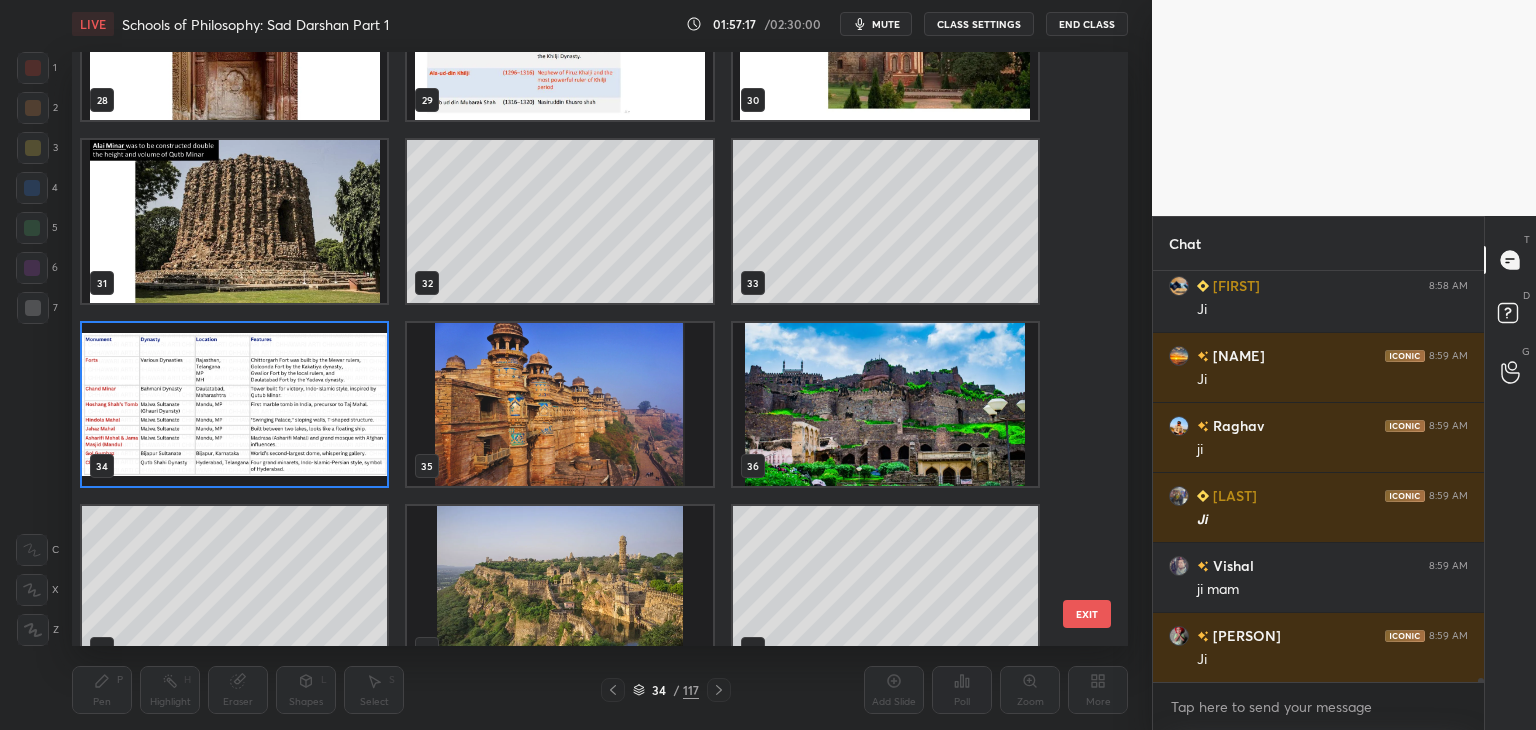 click 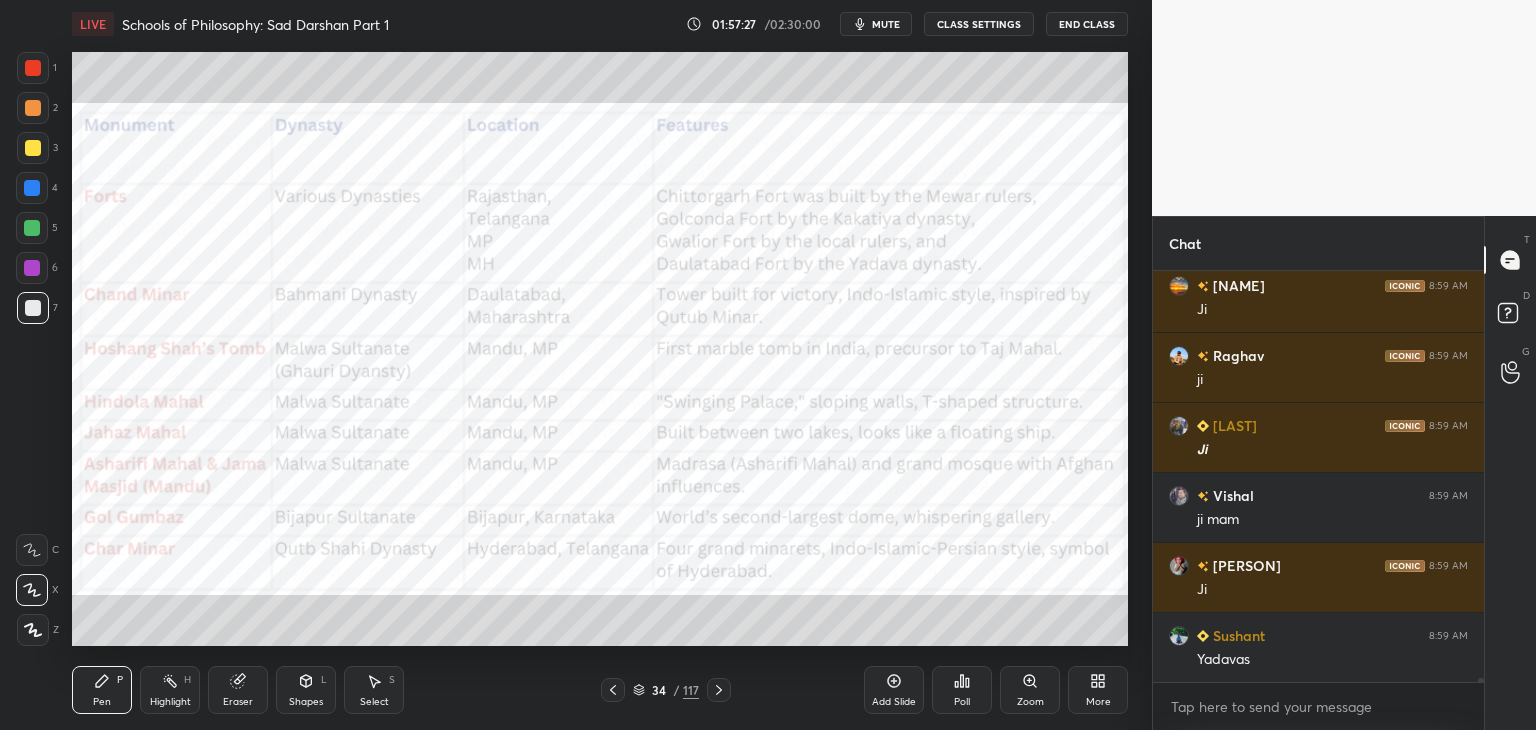 scroll, scrollTop: 38894, scrollLeft: 0, axis: vertical 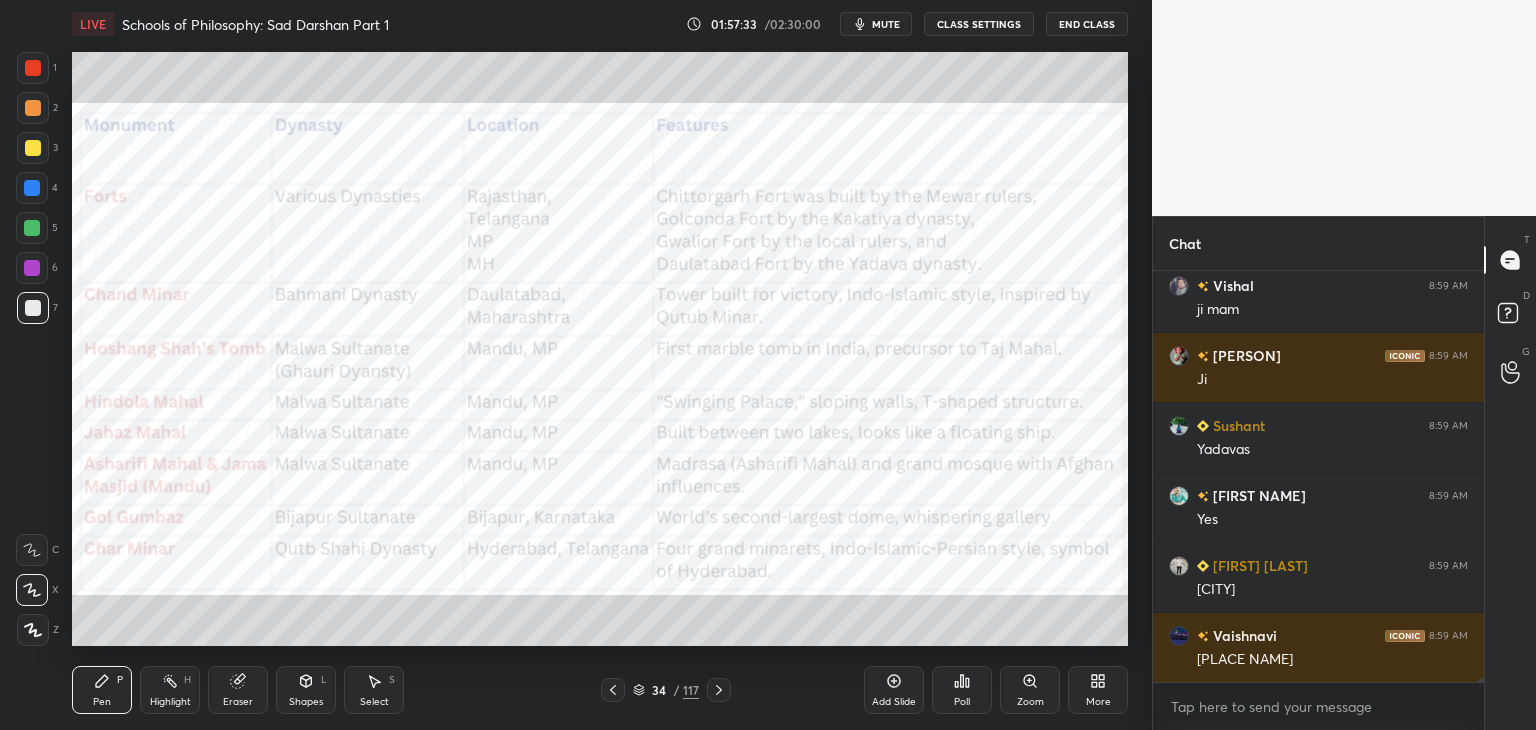 click at bounding box center (33, 68) 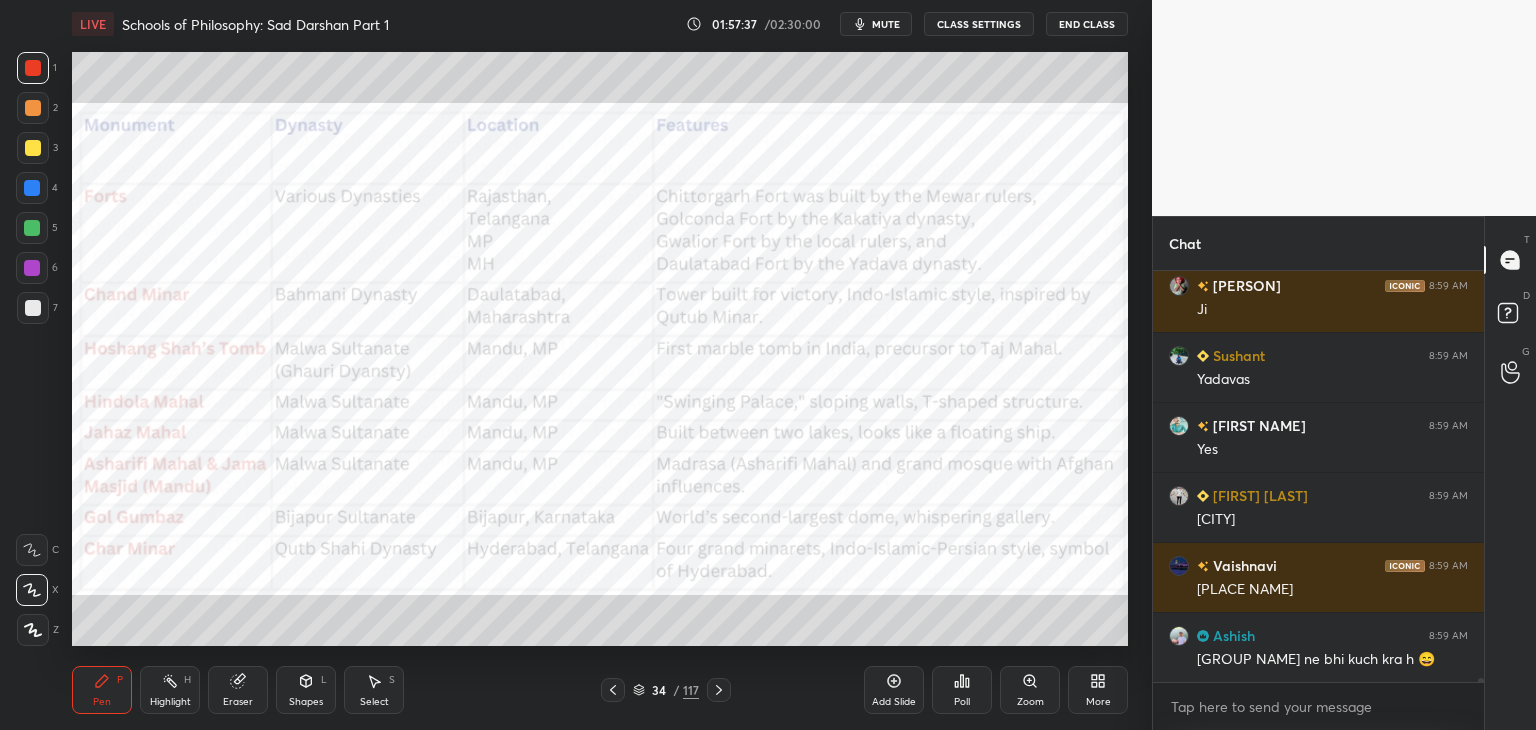 scroll, scrollTop: 39174, scrollLeft: 0, axis: vertical 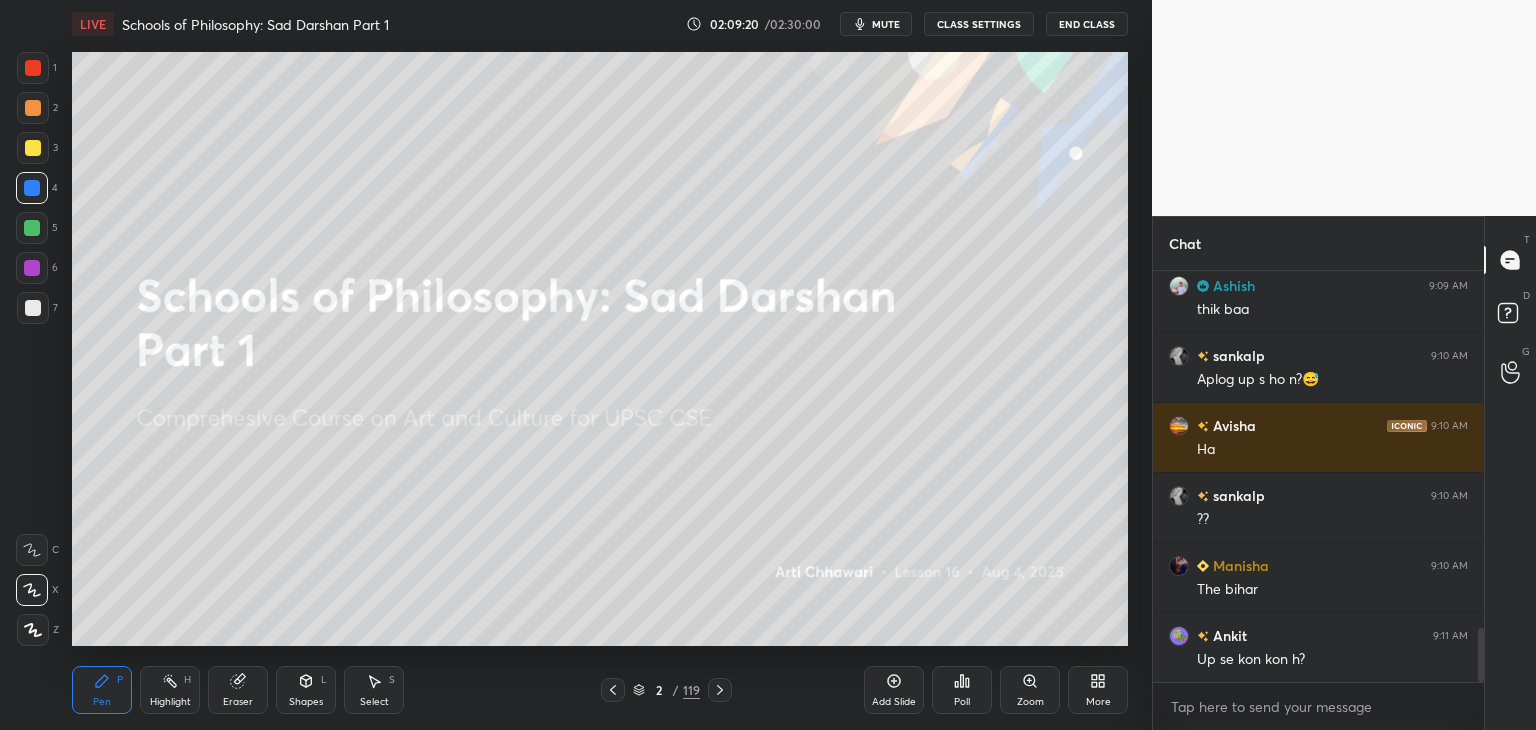 click 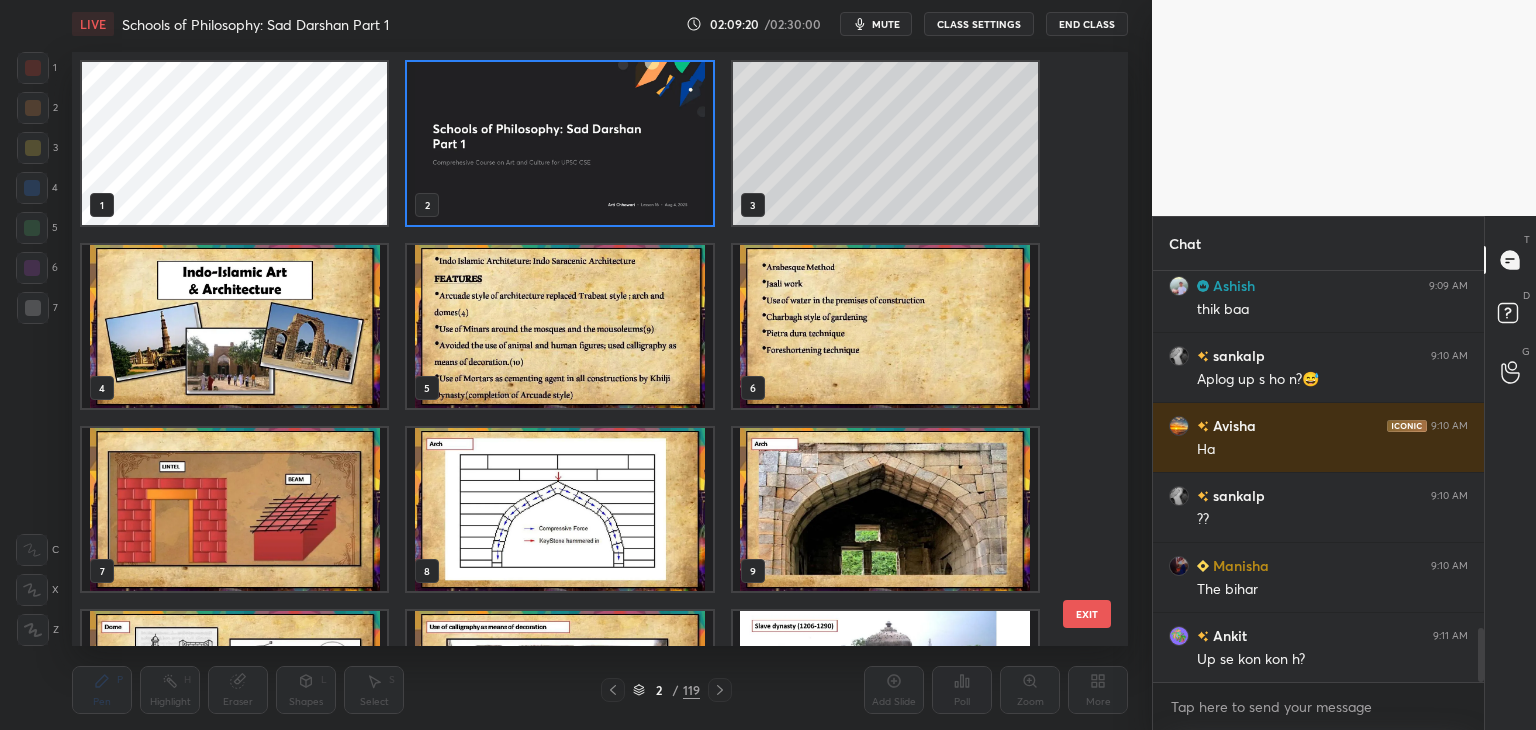 scroll, scrollTop: 6, scrollLeft: 10, axis: both 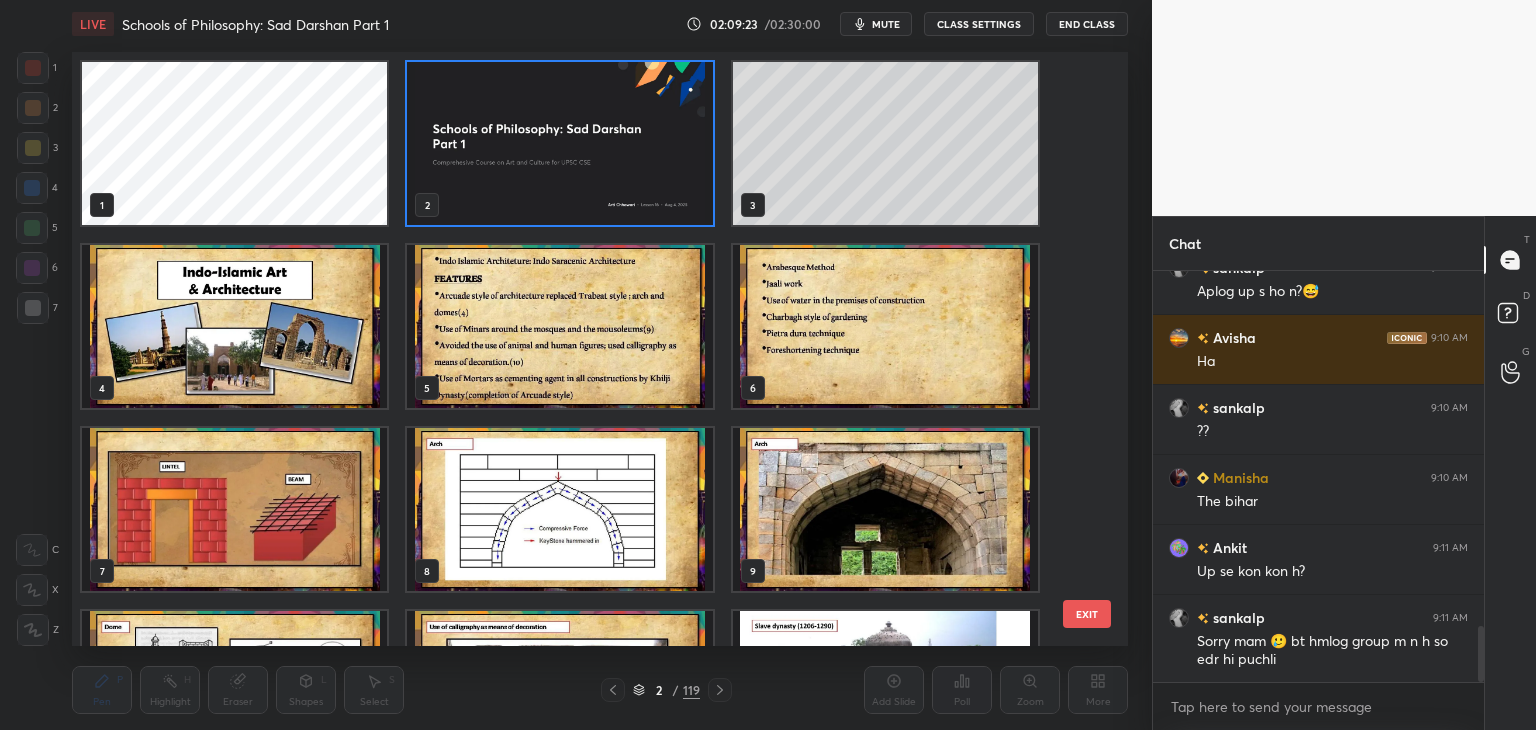 click at bounding box center (559, 143) 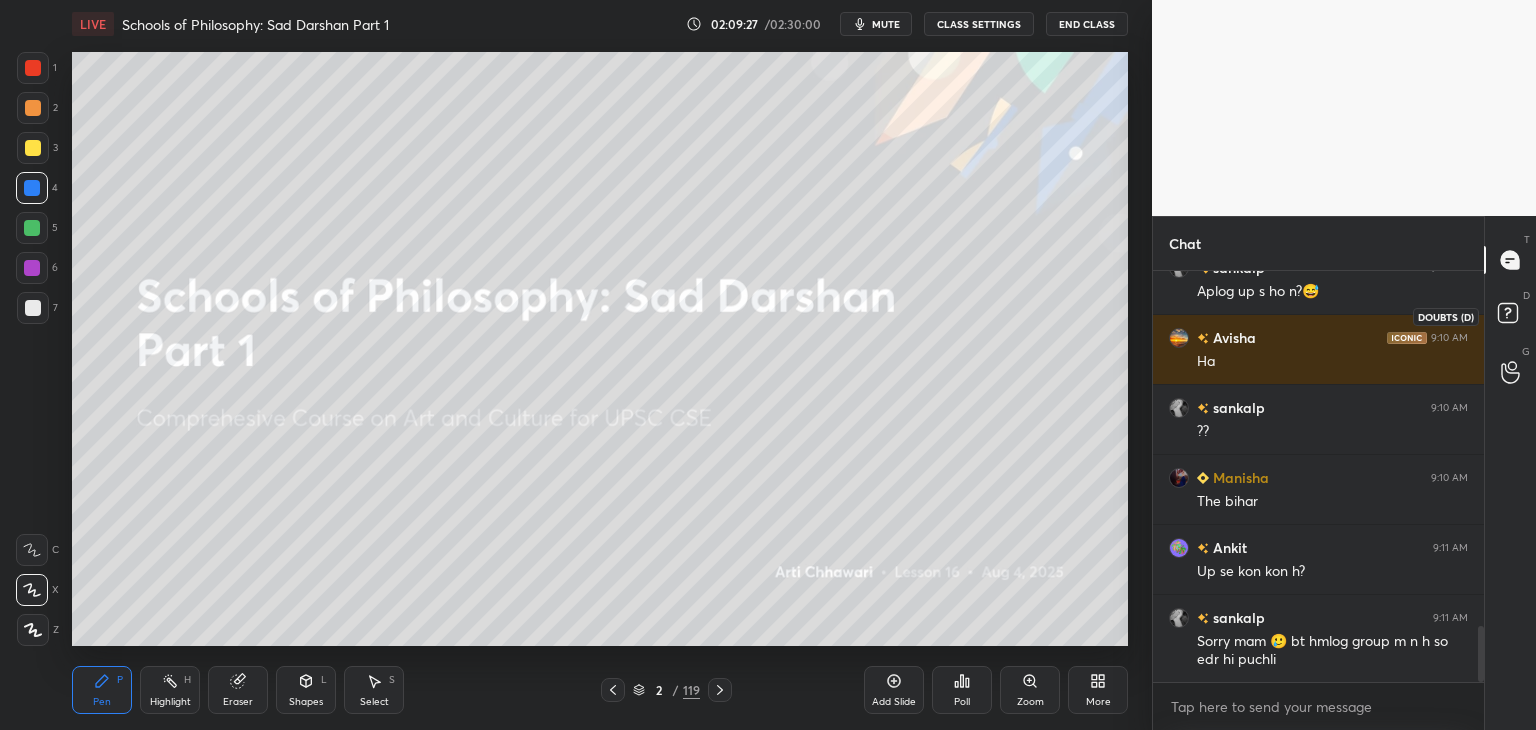 click 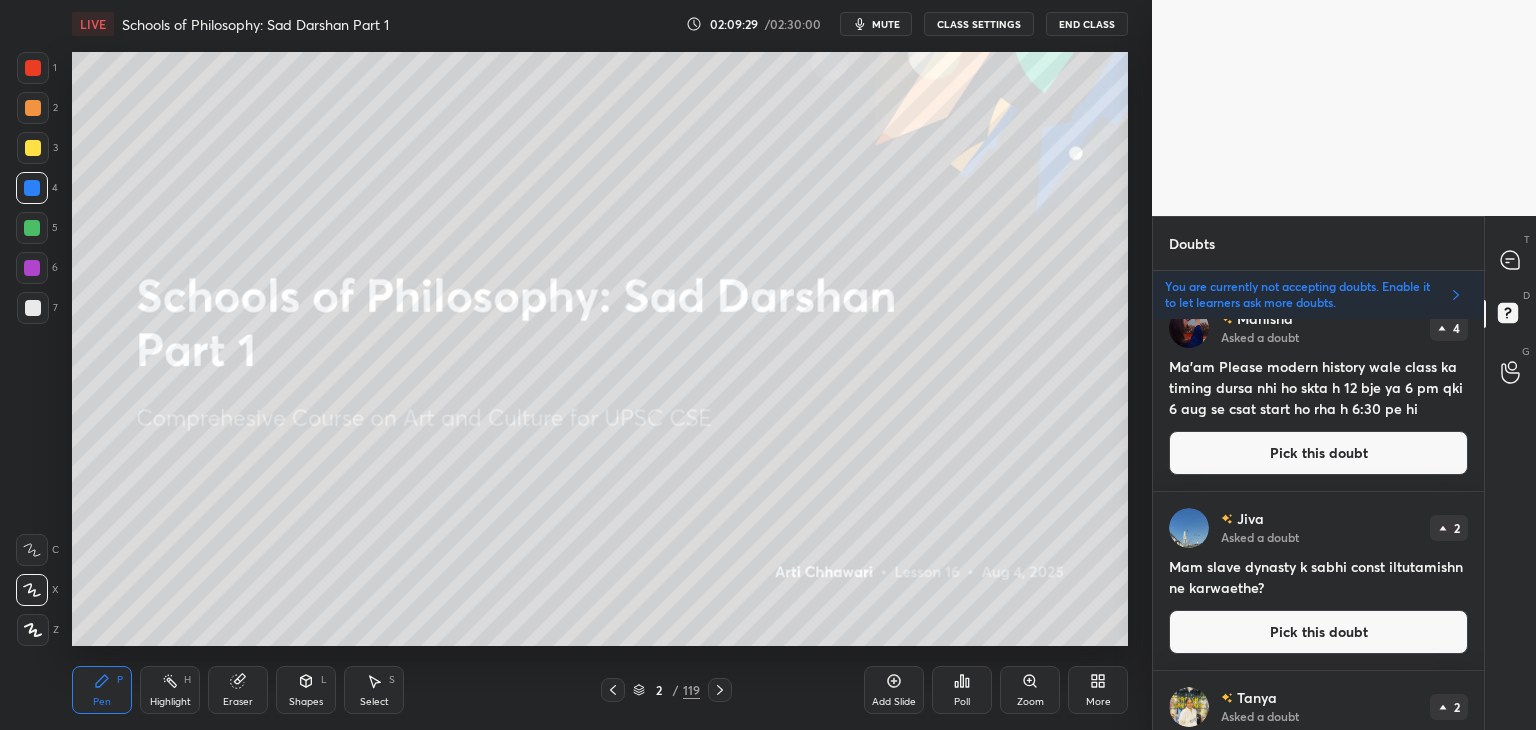 scroll, scrollTop: 0, scrollLeft: 0, axis: both 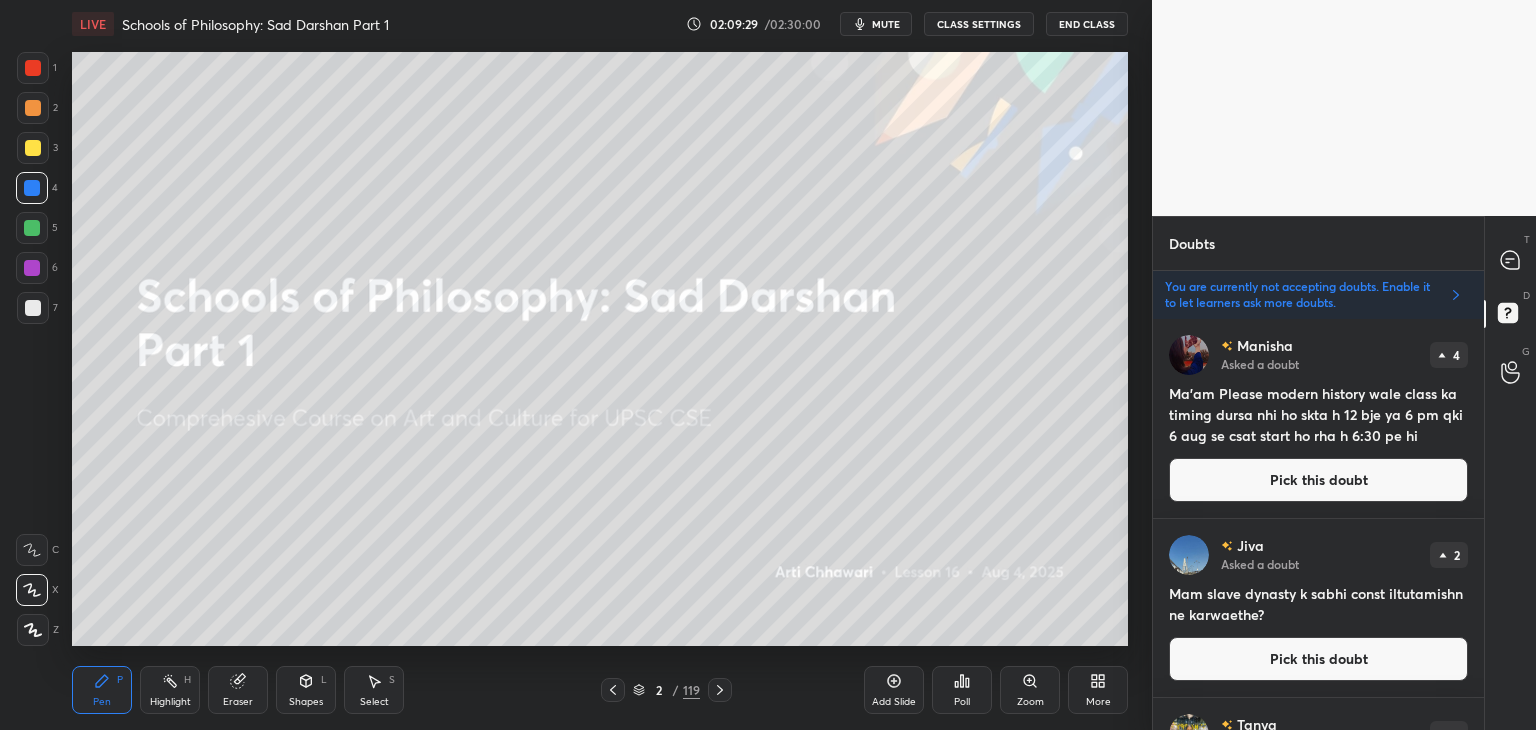click on "Pick this doubt" at bounding box center [1318, 480] 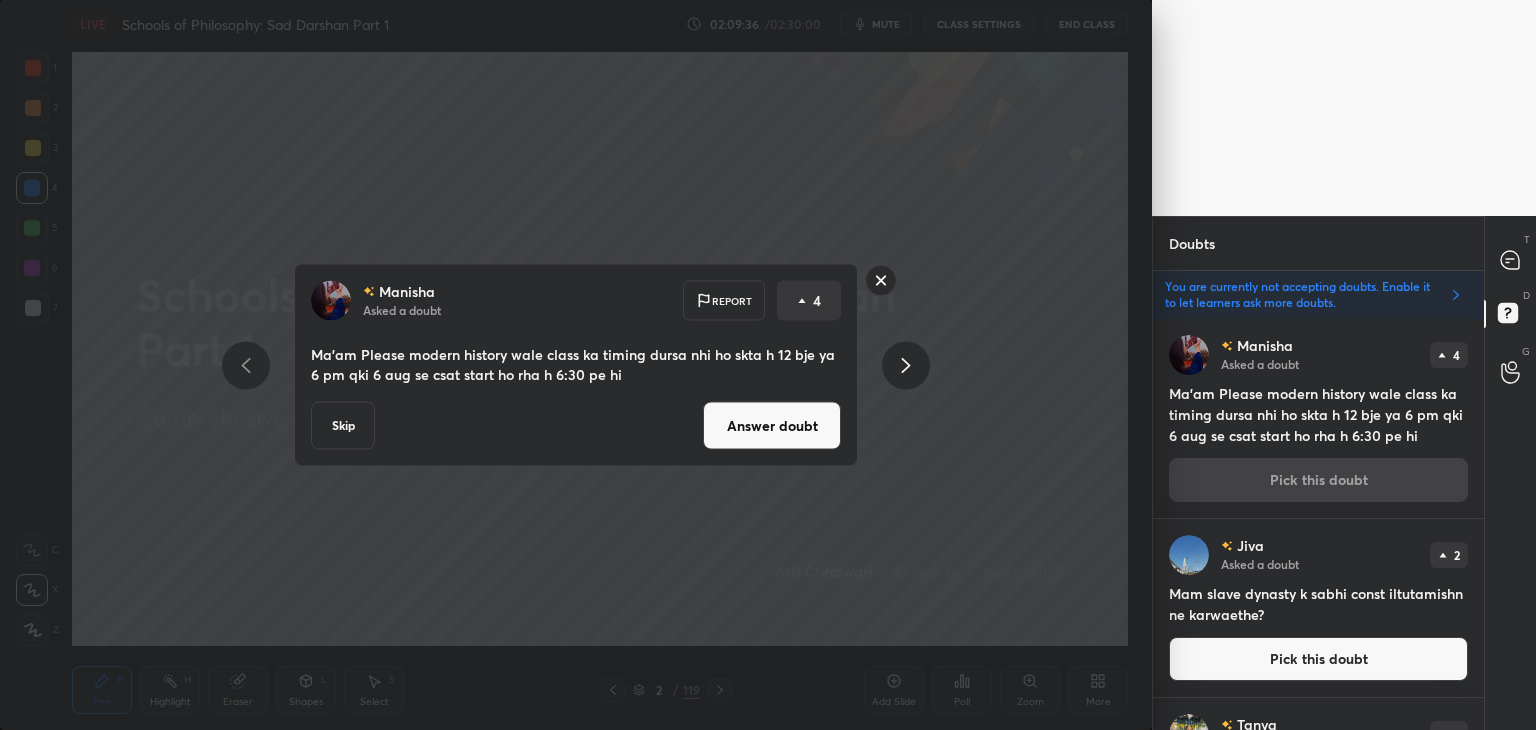 click on "Answer doubt" at bounding box center (772, 426) 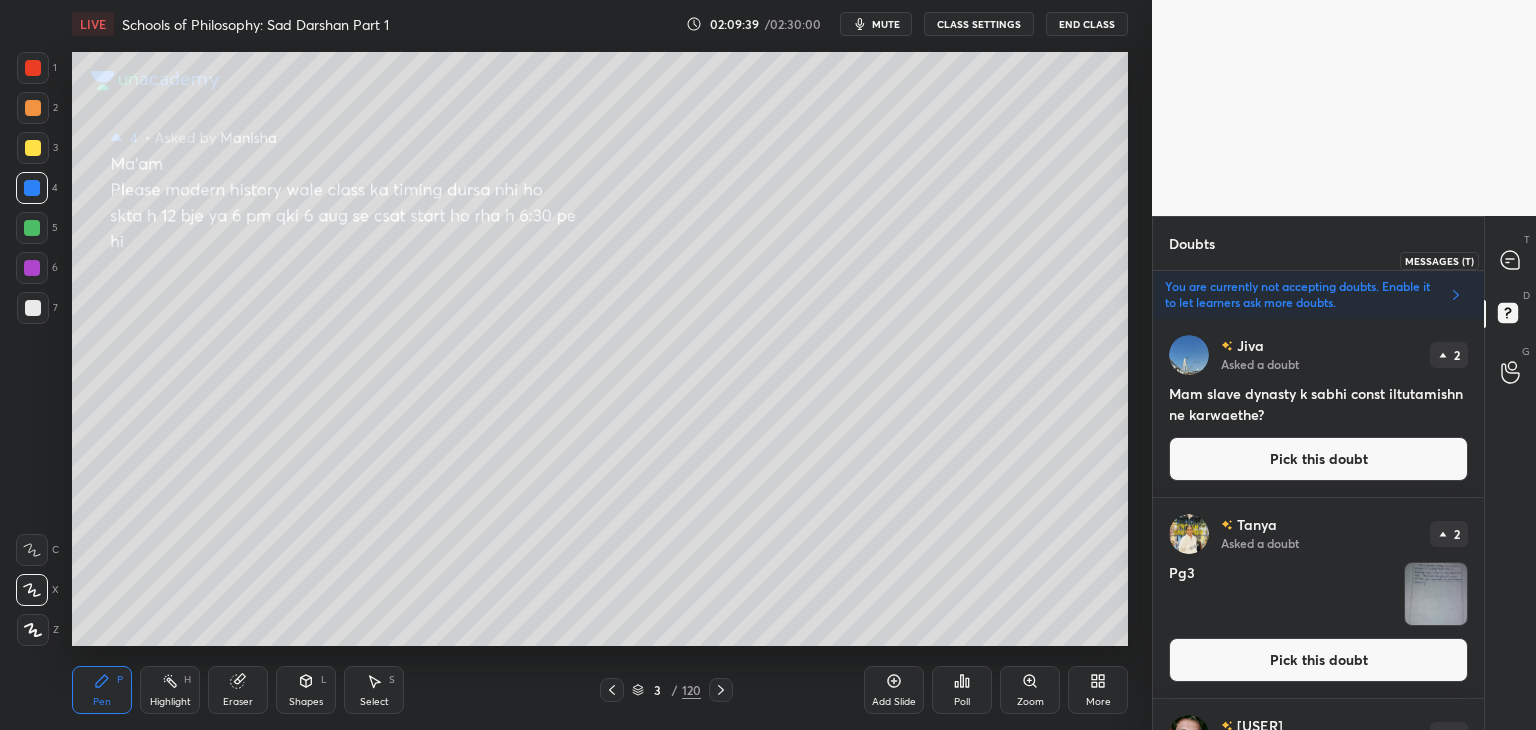 click 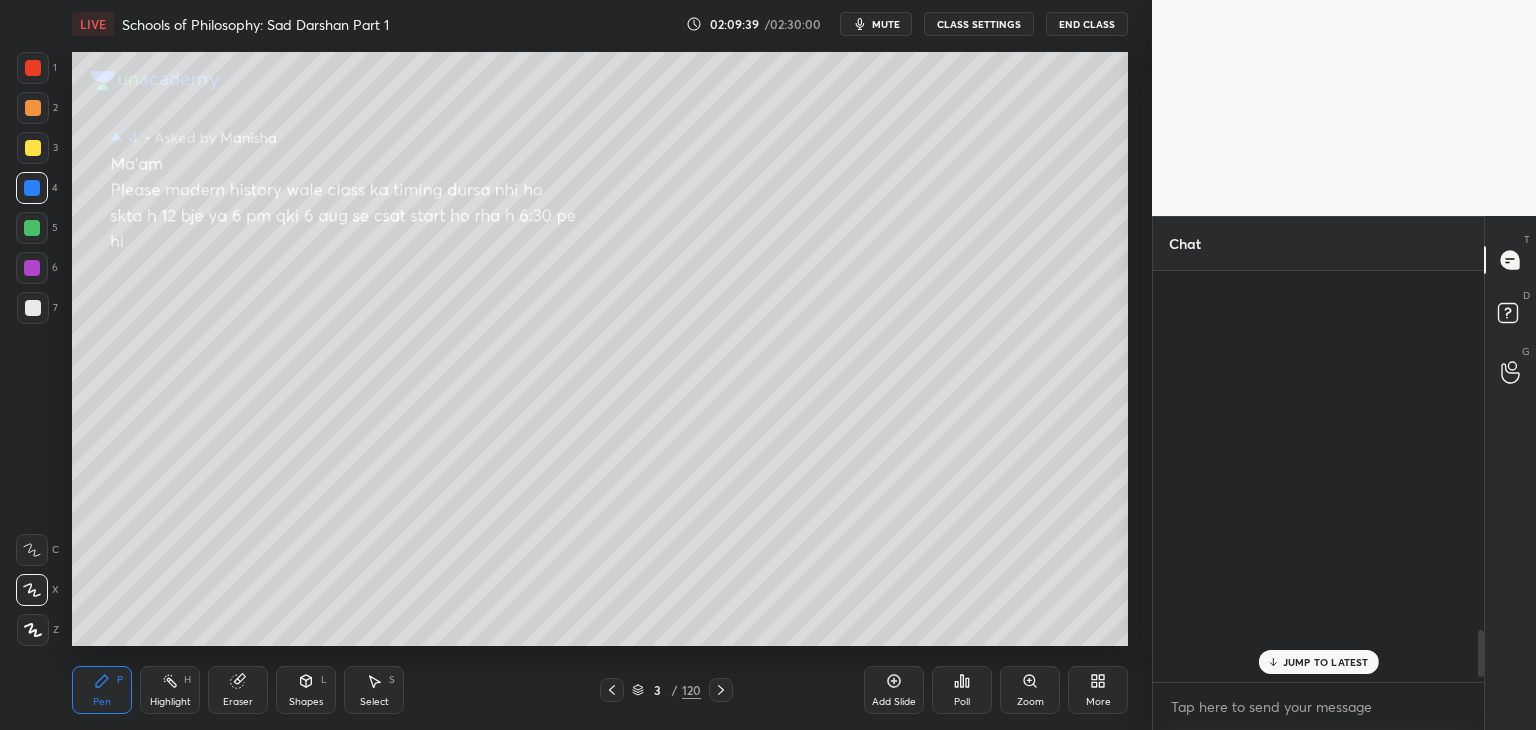 scroll, scrollTop: 3138, scrollLeft: 0, axis: vertical 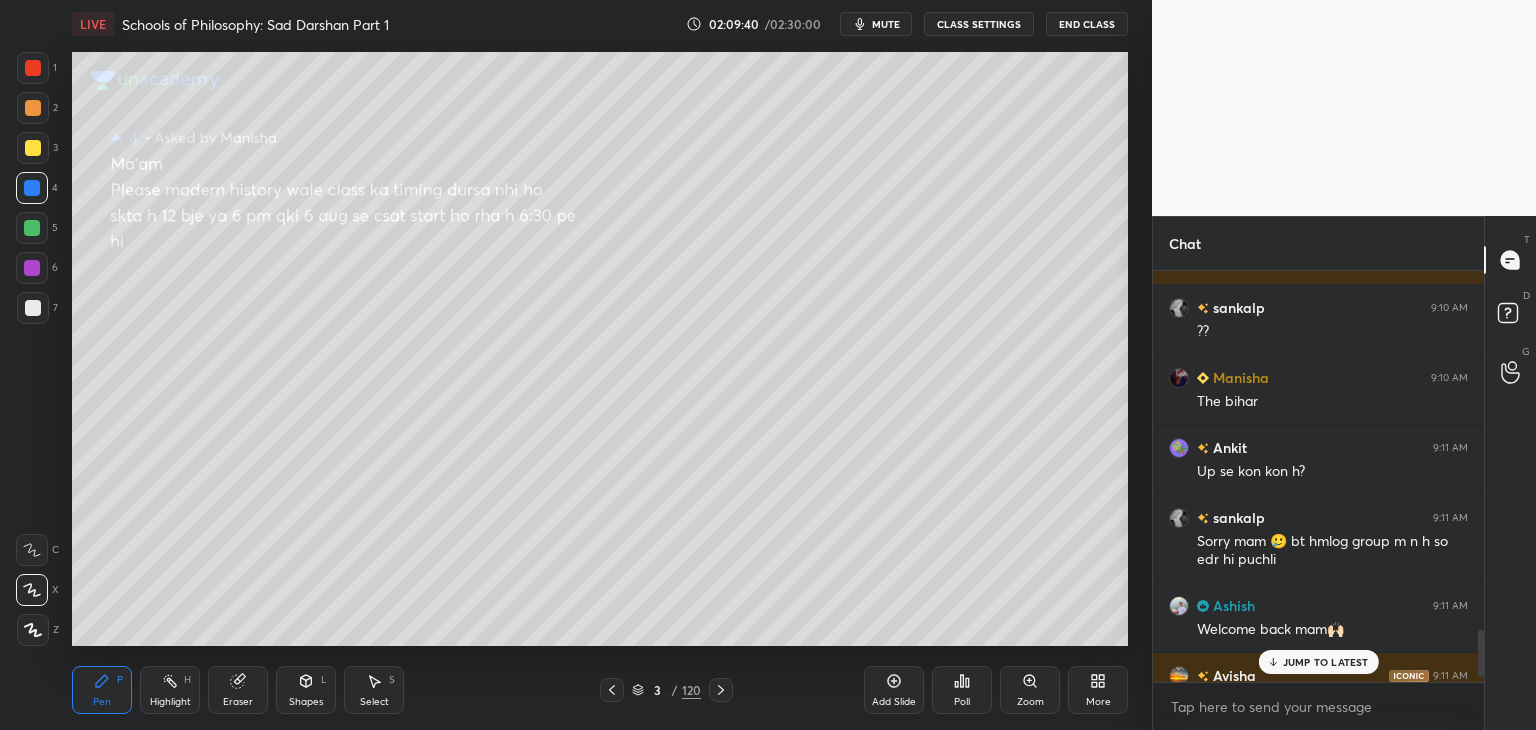 click on "JUMP TO LATEST" at bounding box center [1318, 662] 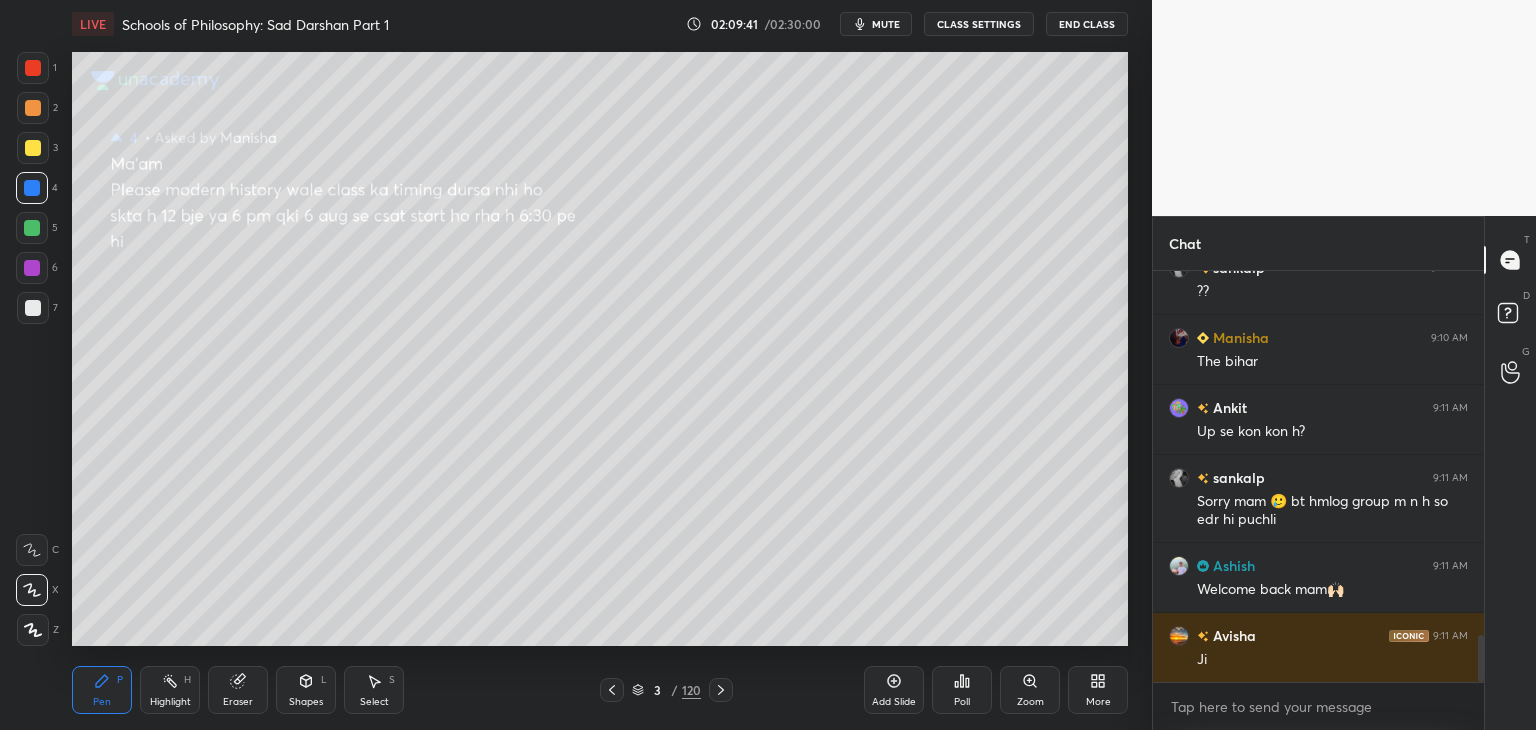 click at bounding box center (33, 148) 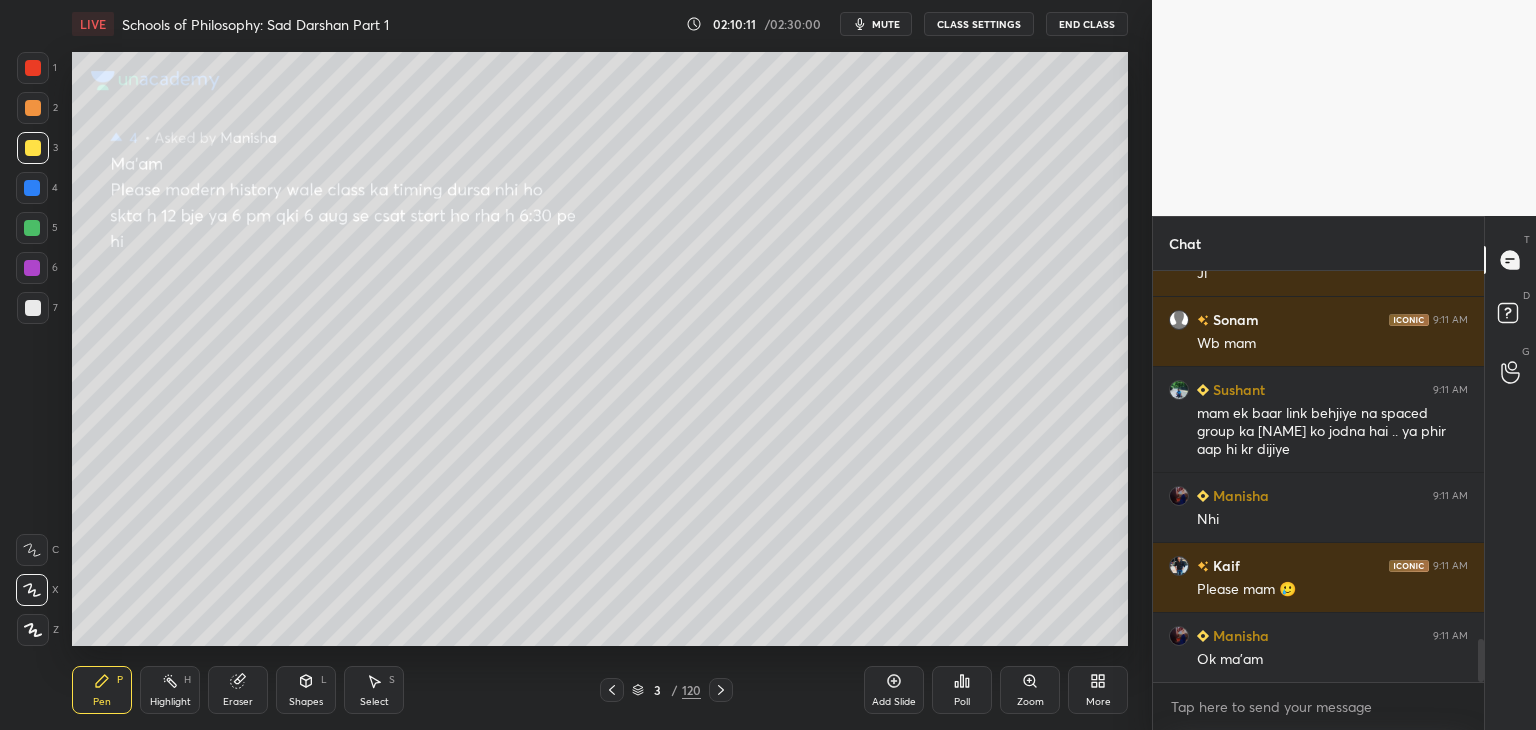 click at bounding box center [32, 188] 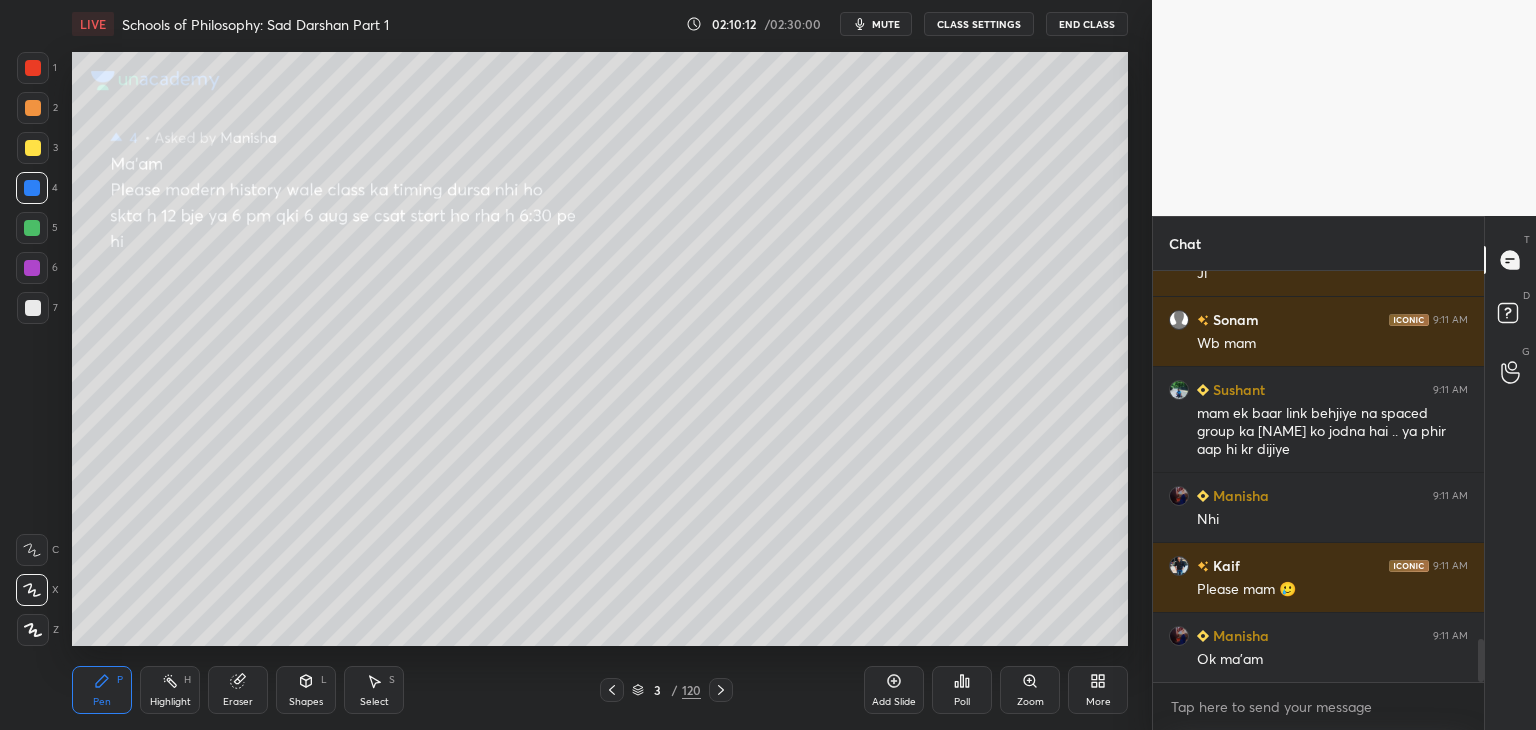 click at bounding box center (33, 68) 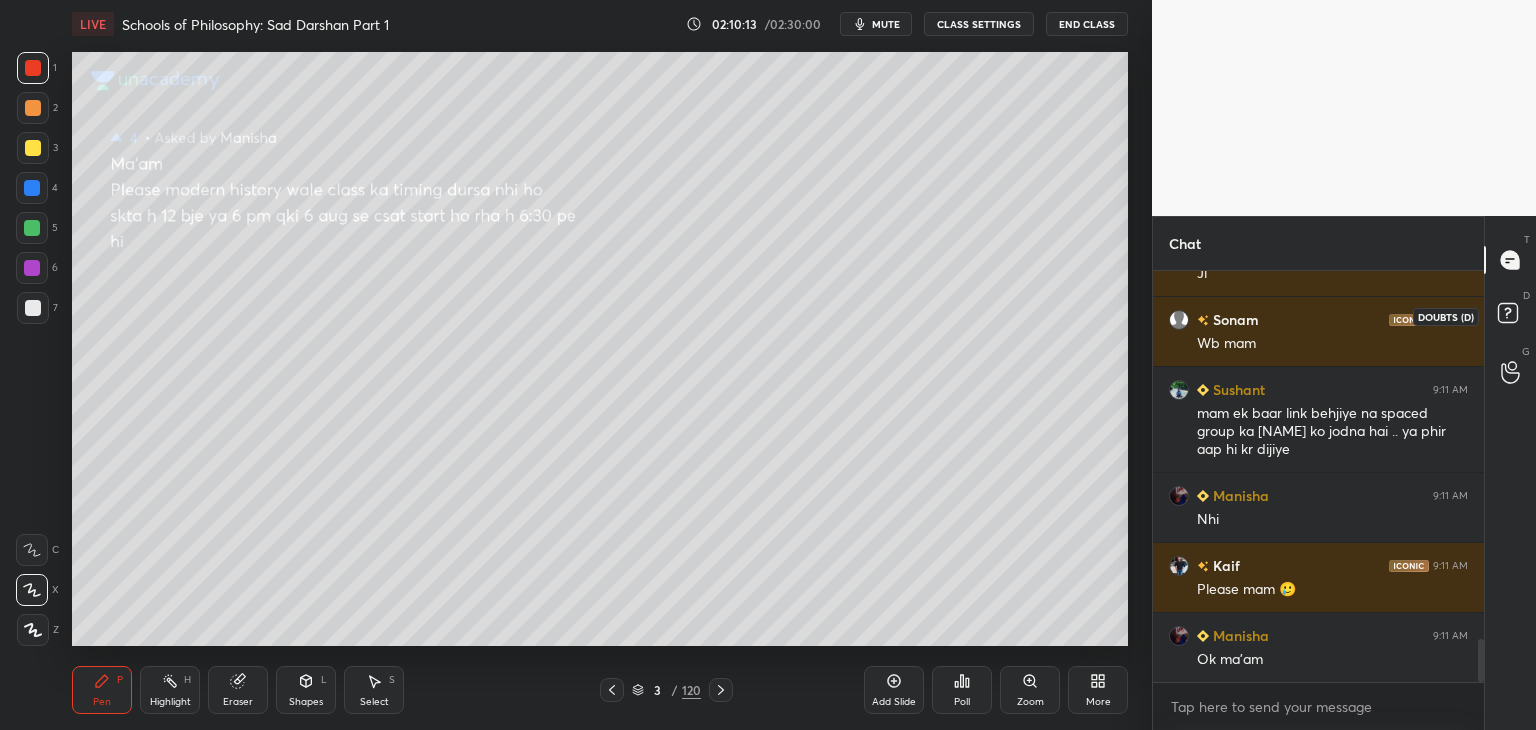 click 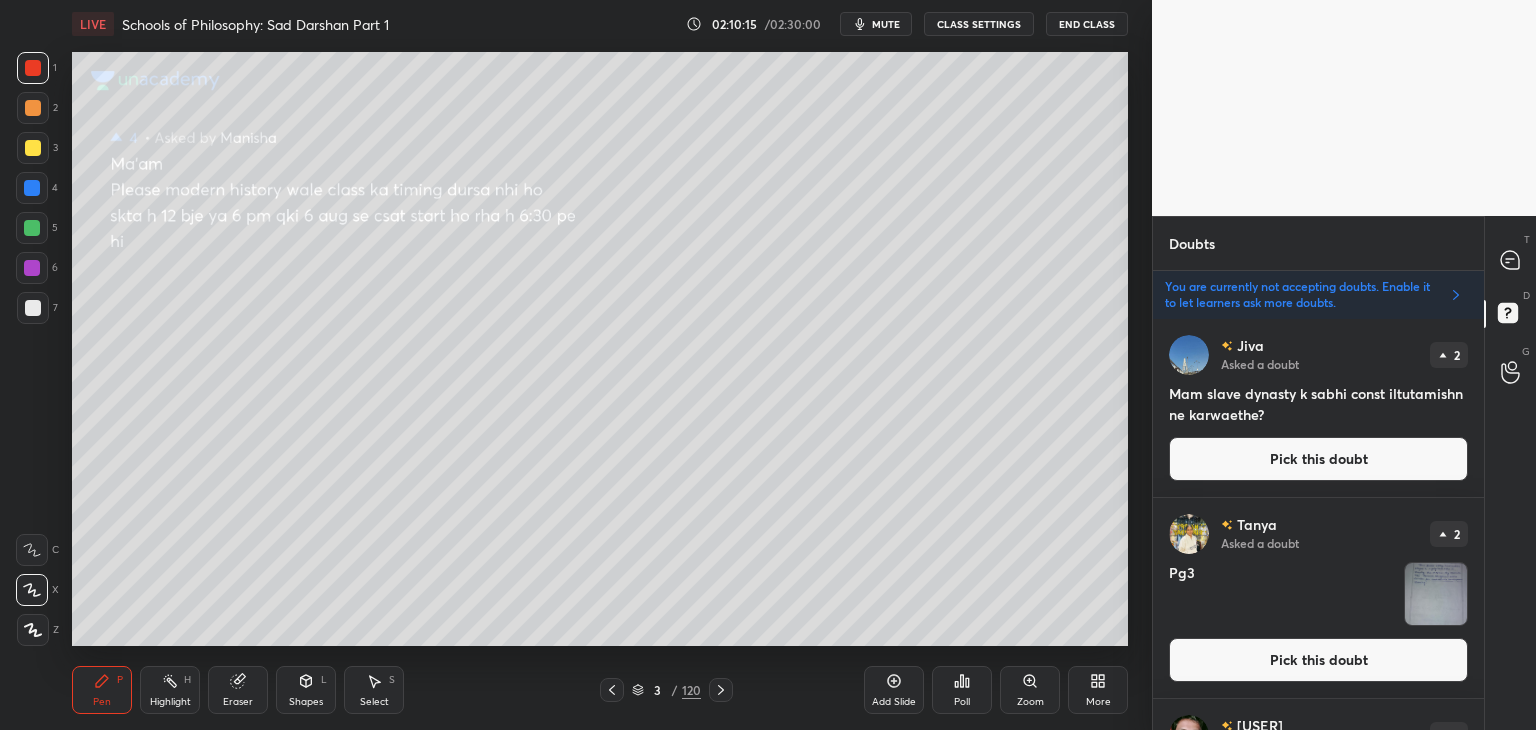 click on "Jiva Asked a doubt 2 Mam slave dynasty k sabhi const iltutamishn ne karwaethe? Pick this doubt" at bounding box center (1318, 408) 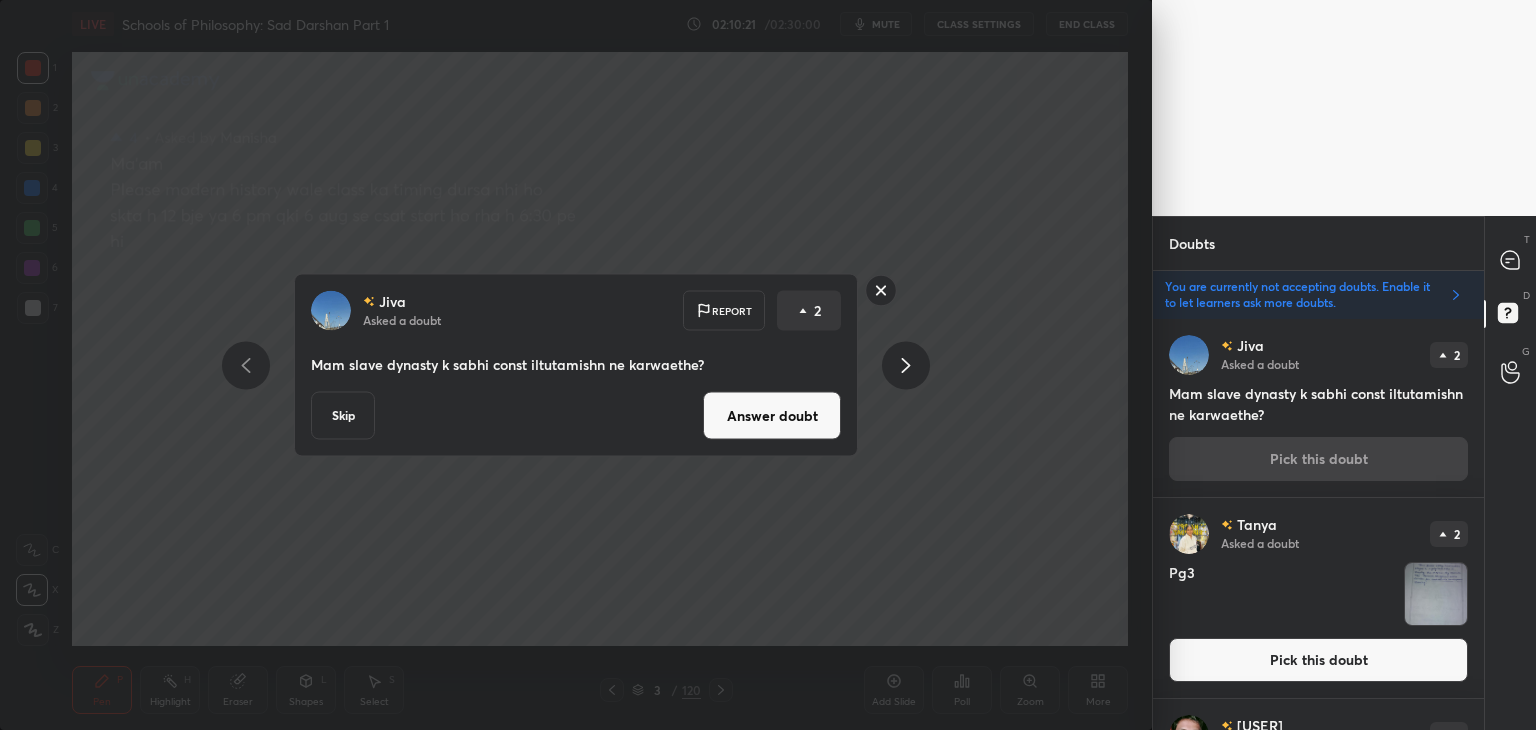 click on "Answer doubt" at bounding box center (772, 416) 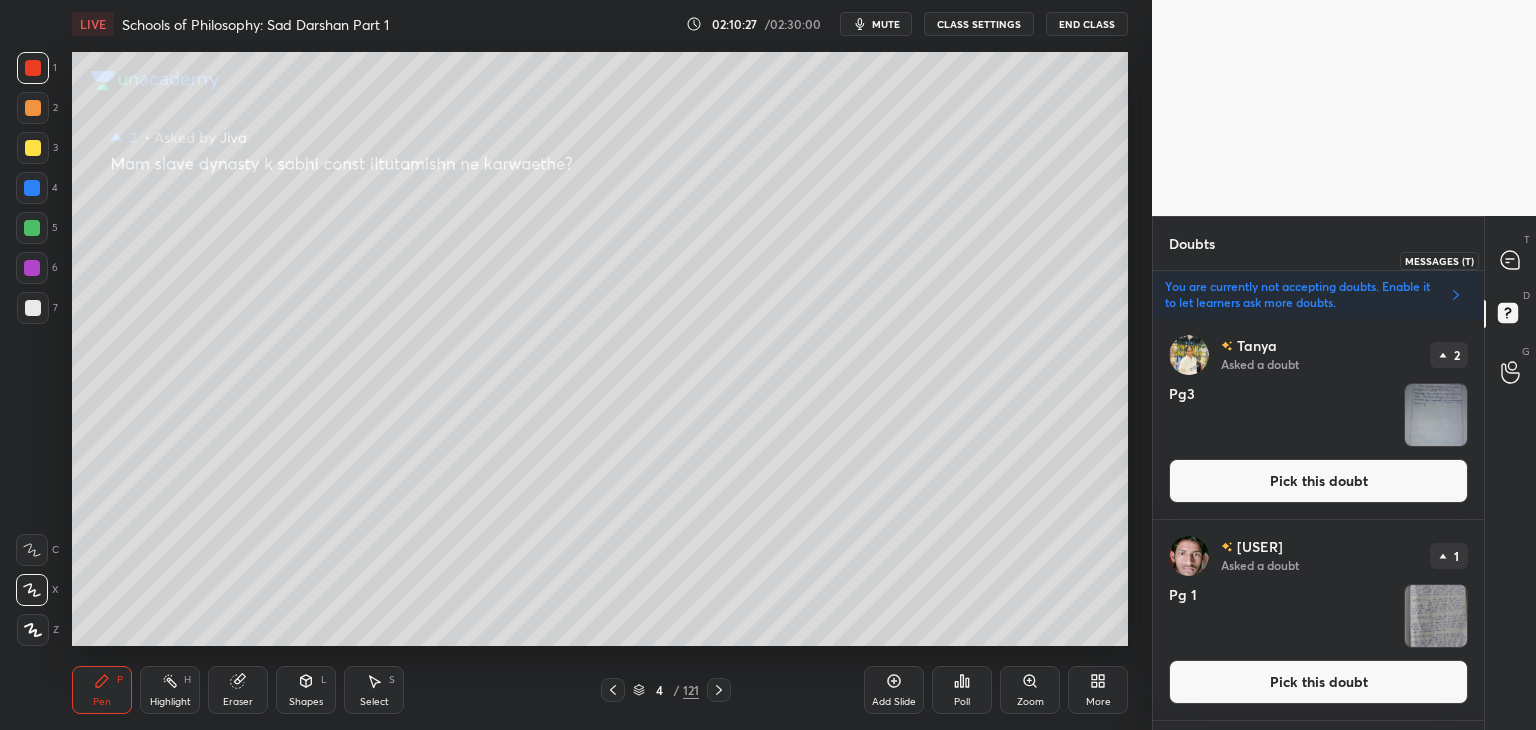 click 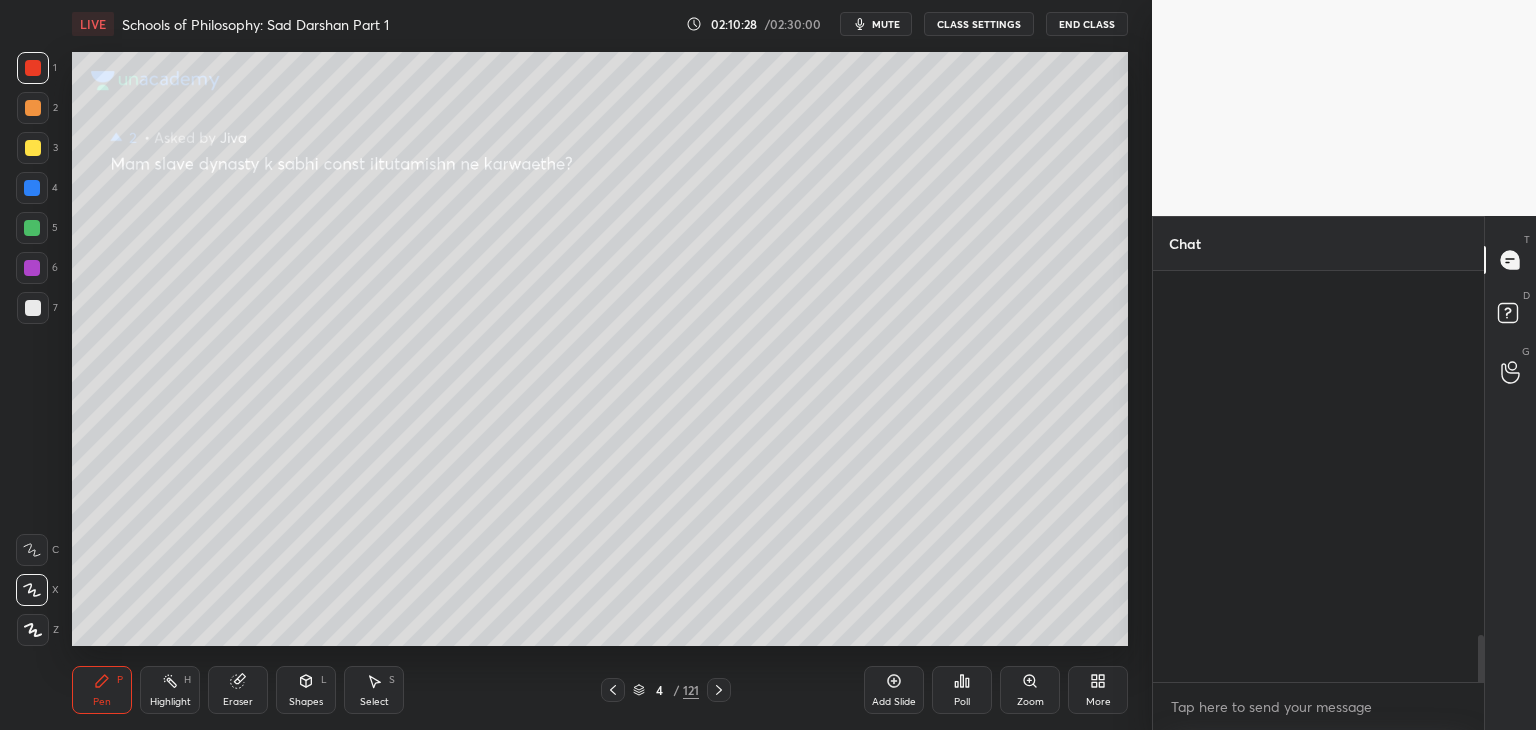 scroll, scrollTop: 3664, scrollLeft: 0, axis: vertical 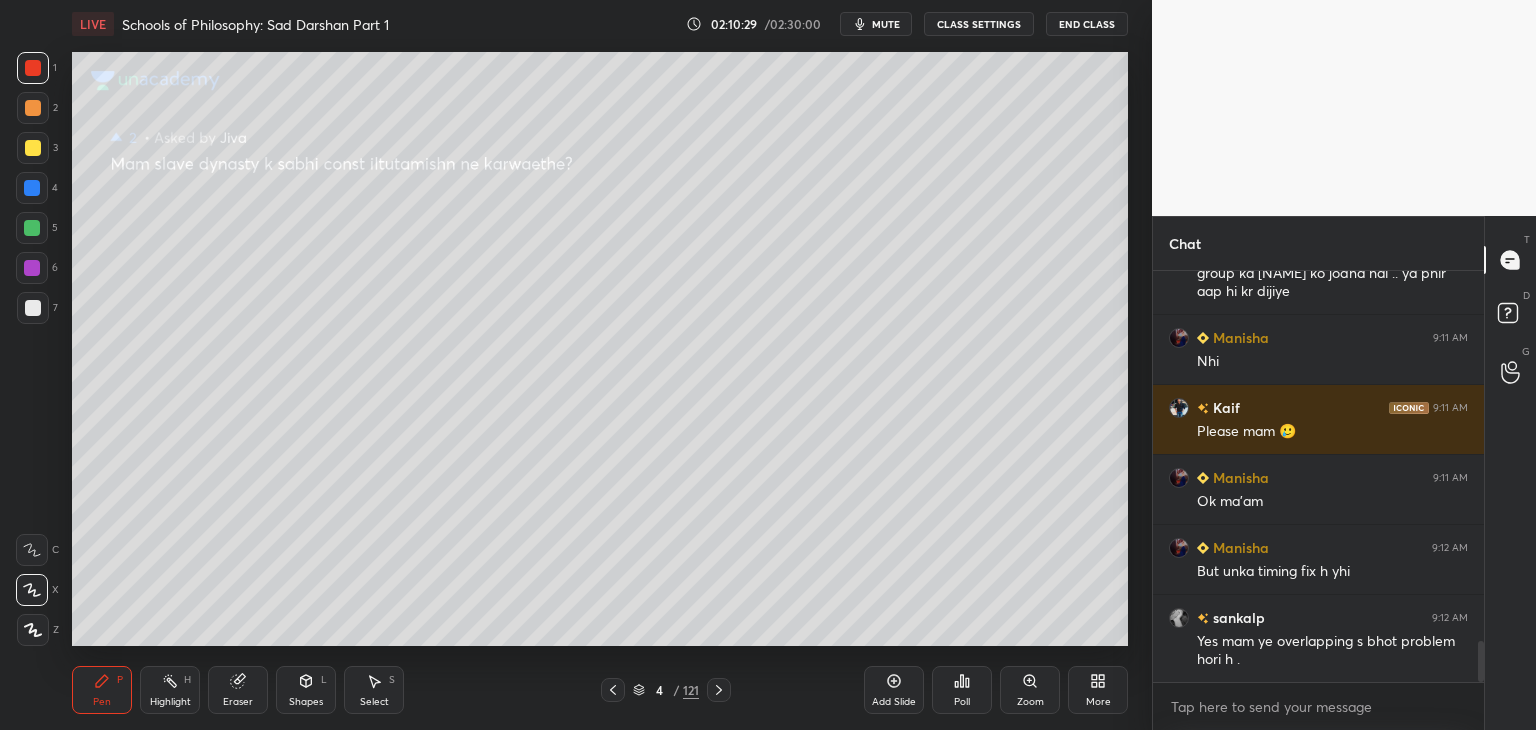 drag, startPoint x: 1481, startPoint y: 660, endPoint x: 1481, endPoint y: 681, distance: 21 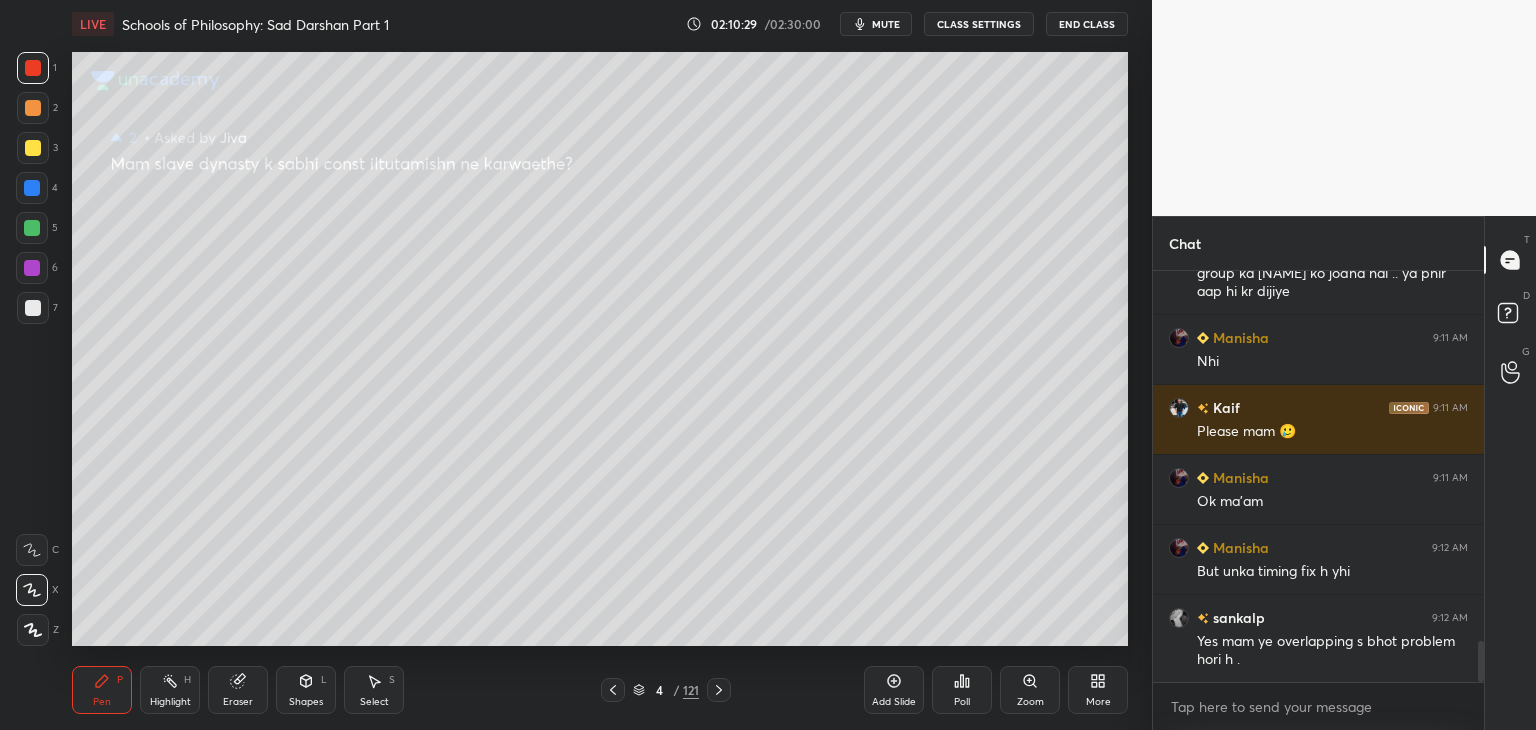 click on "Sonam 9:11 AM Wb mam Sushant 9:11 AM mam ek baar link behjiye na spaced group ka ashish ko jodna hai .. ya phir aap hi kr dijiye Manisha 9:11 AM Nhi Kaif 9:11 AM Please mam 🥲 Manisha 9:11 AM Ok ma'am Manisha 9:12 AM But unka timing fix h yhi sankalp 9:12 AM Yes mam ye overlapping s bhot problem hori h . JUMP TO LATEST Enable hand raising Enable raise hand to speak to learners. Once enabled, chat will be turned off temporarily. Enable x" at bounding box center [1318, 500] 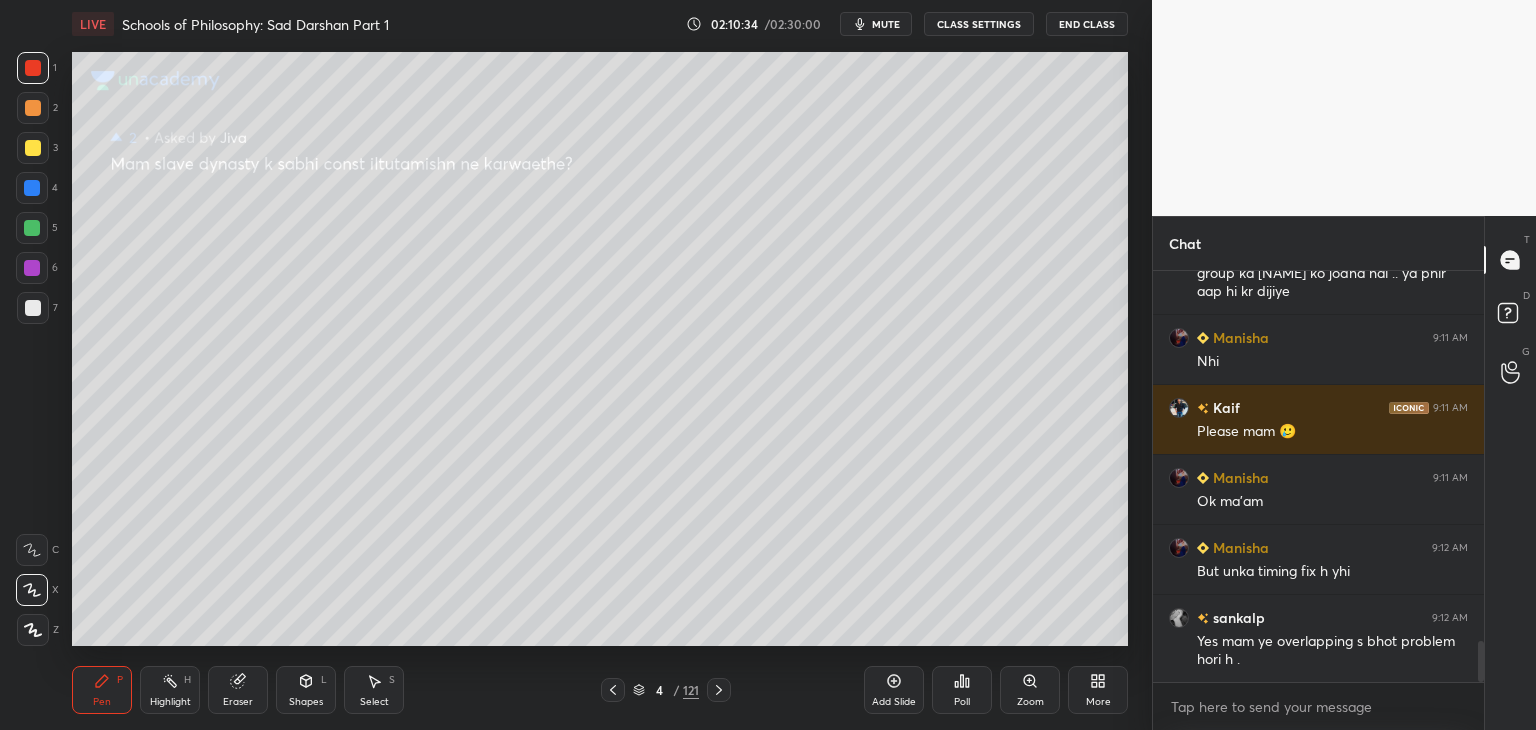click 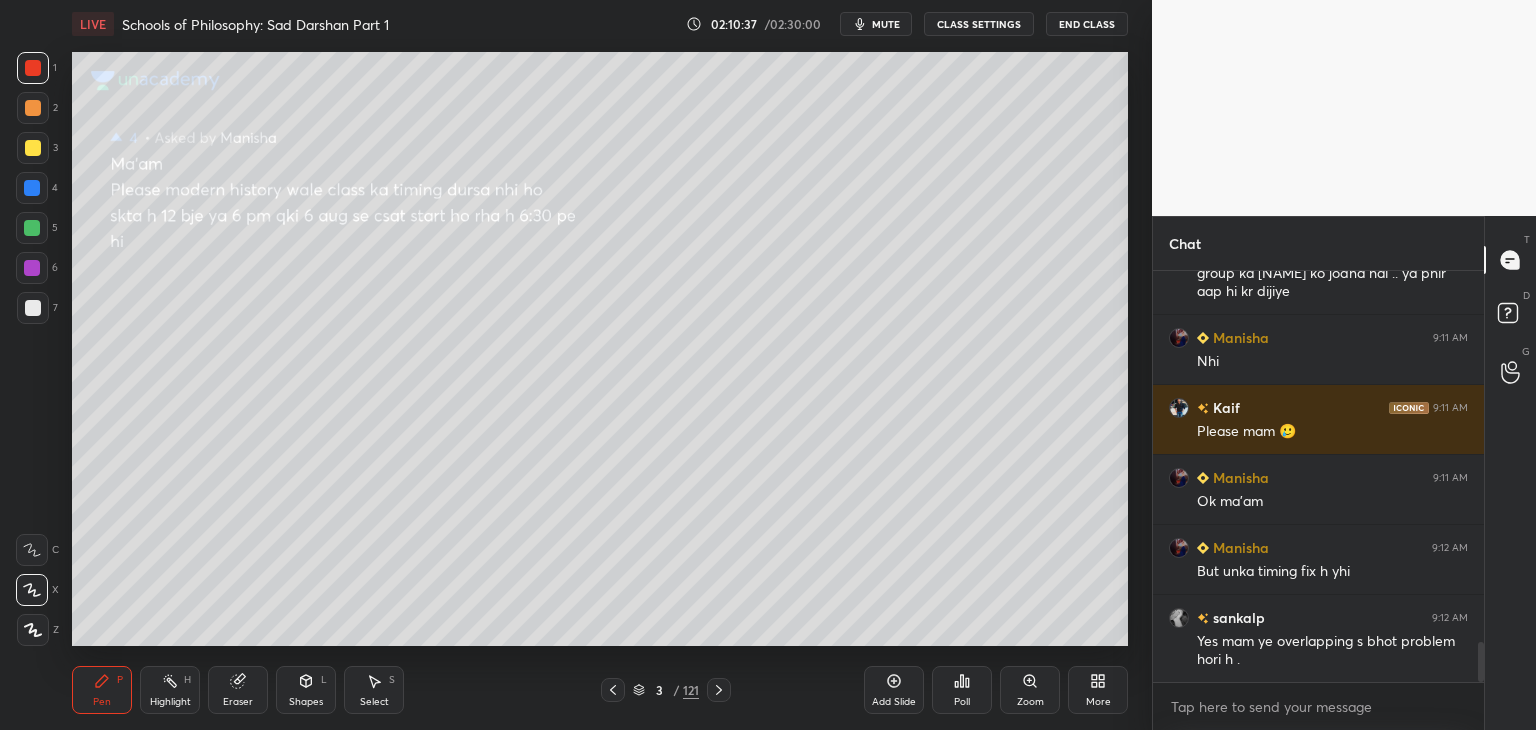 scroll, scrollTop: 3810, scrollLeft: 0, axis: vertical 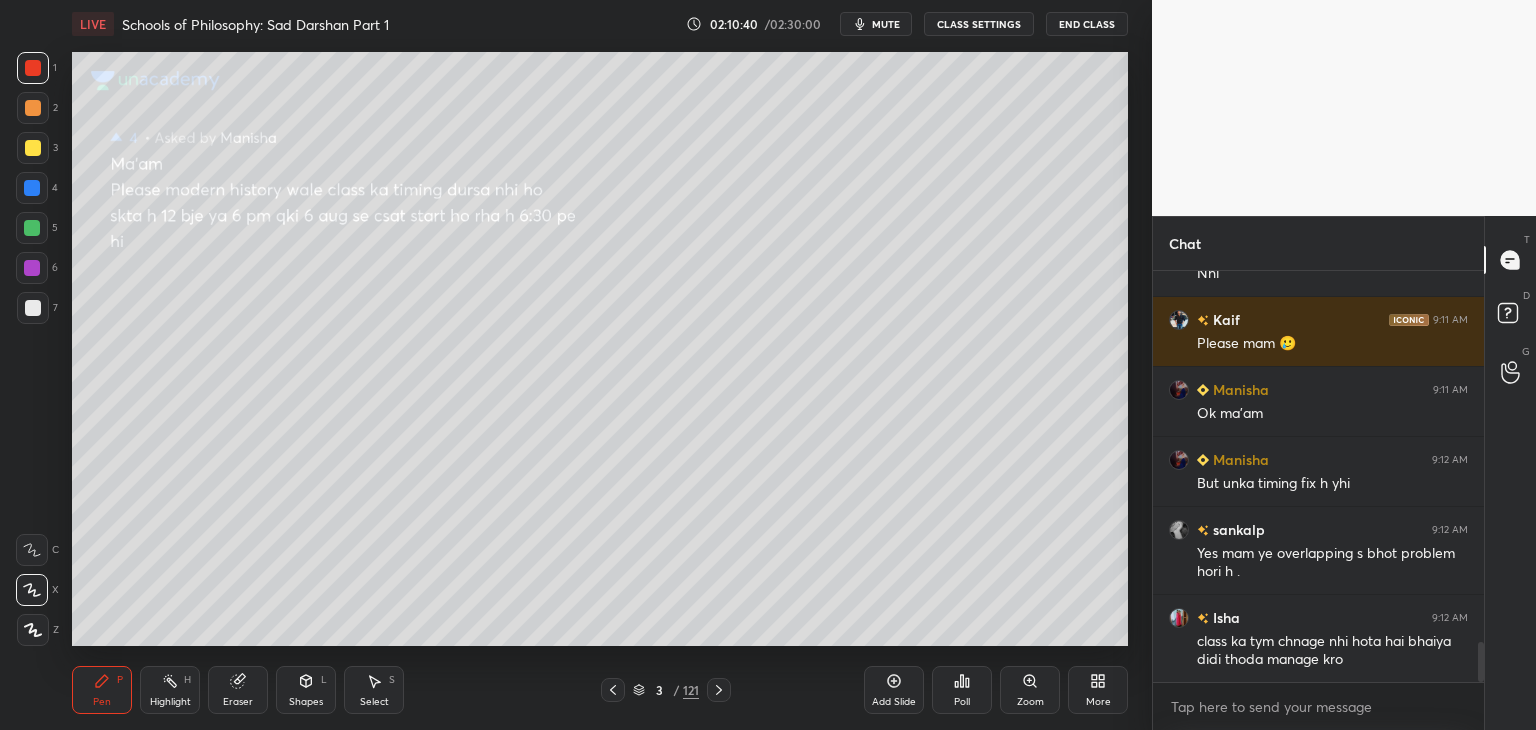 click at bounding box center (32, 228) 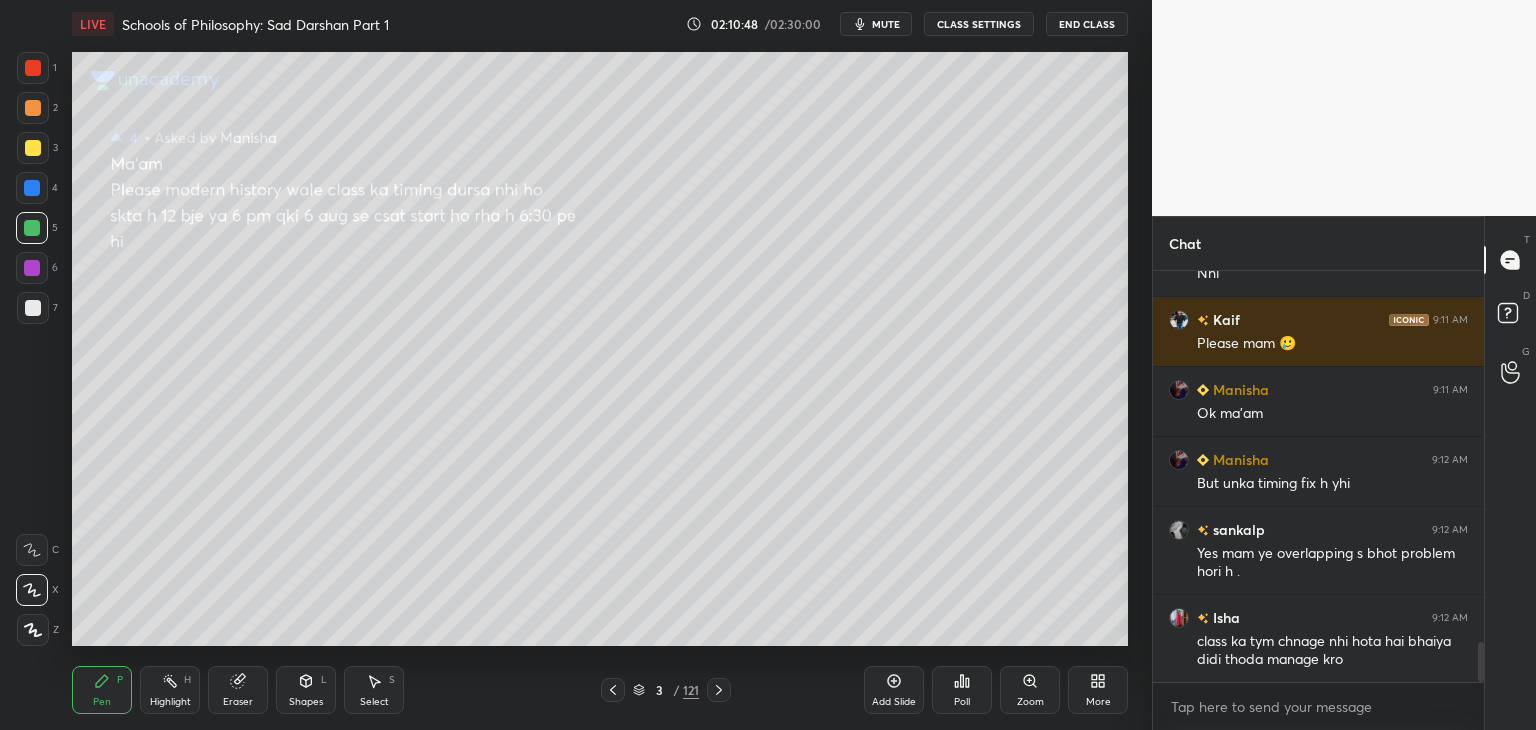 click at bounding box center (32, 228) 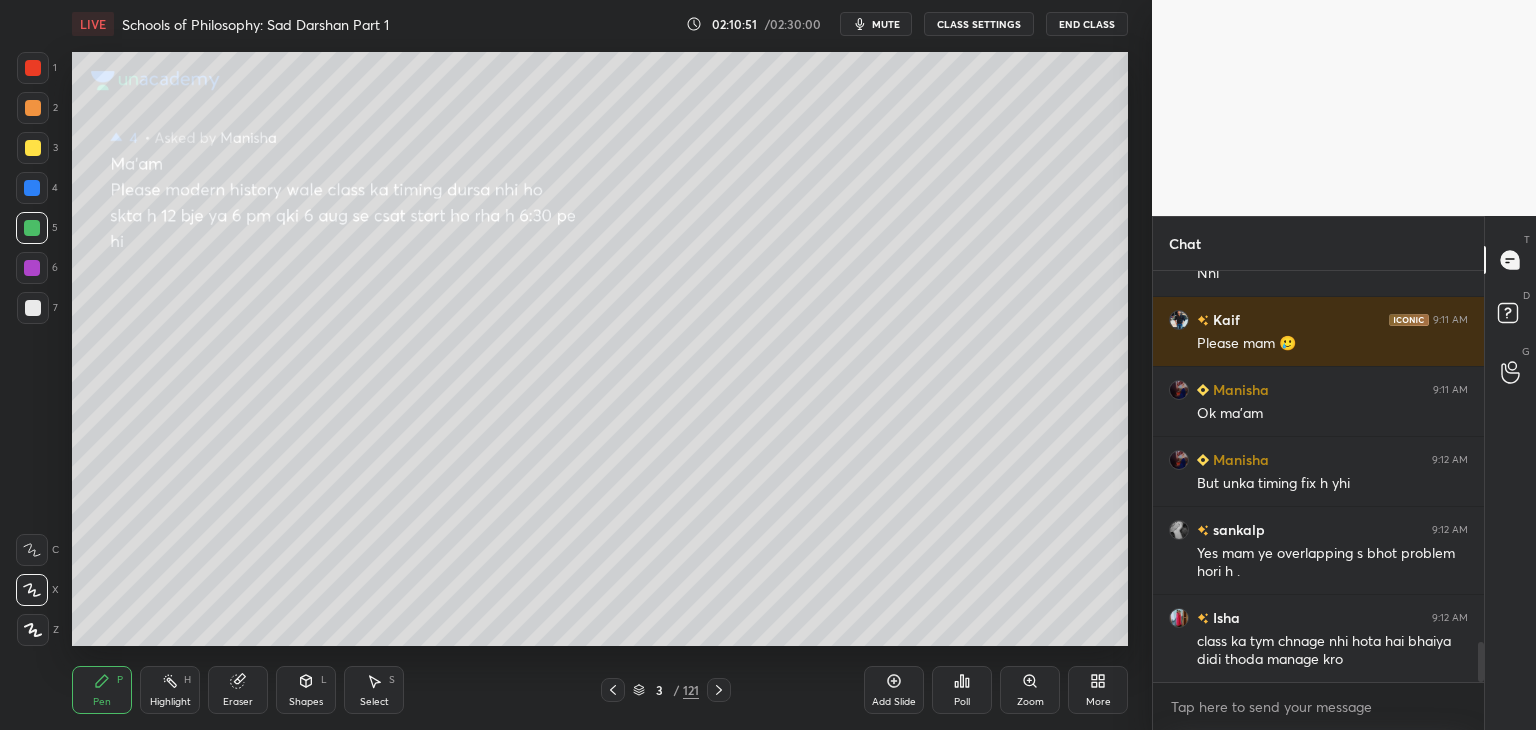 click at bounding box center (32, 228) 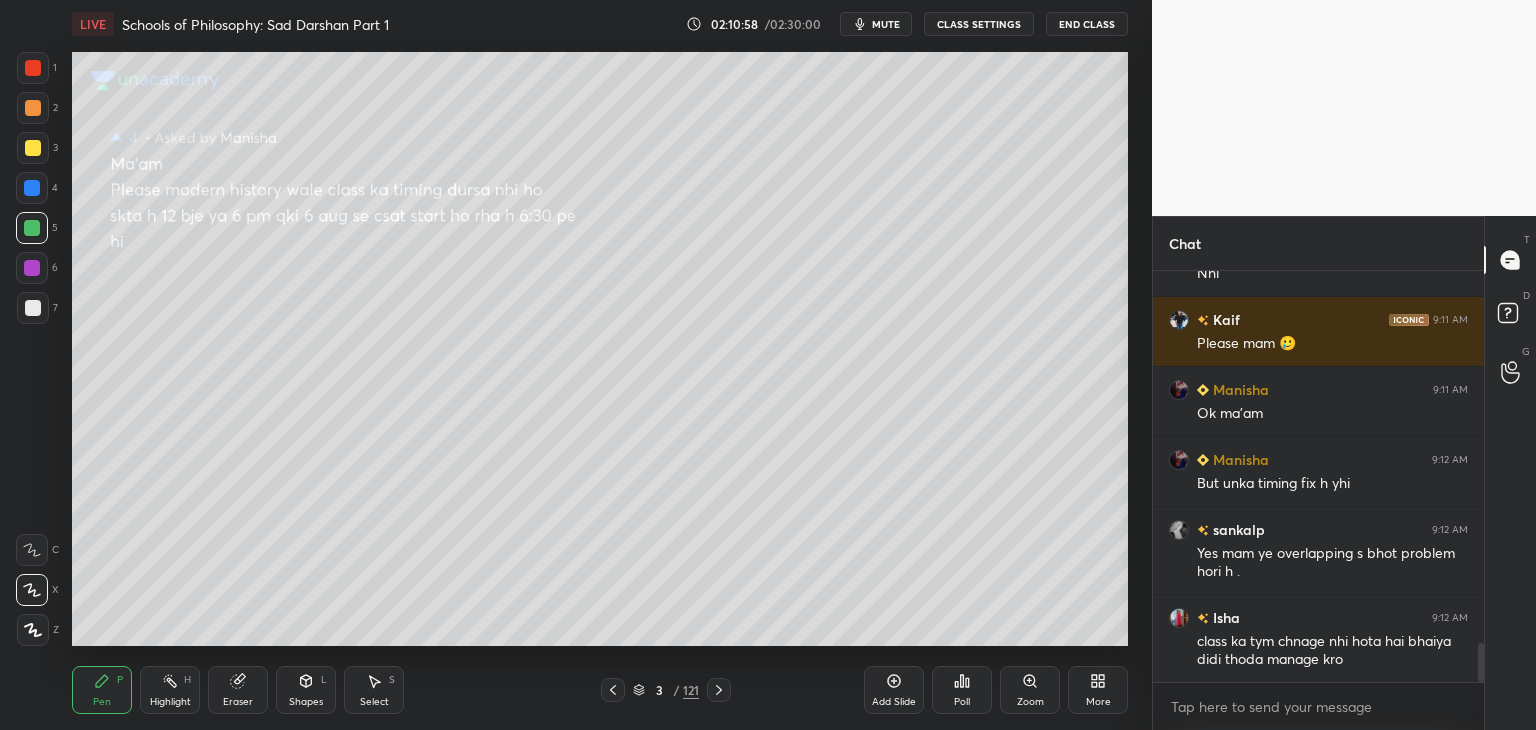 scroll, scrollTop: 3880, scrollLeft: 0, axis: vertical 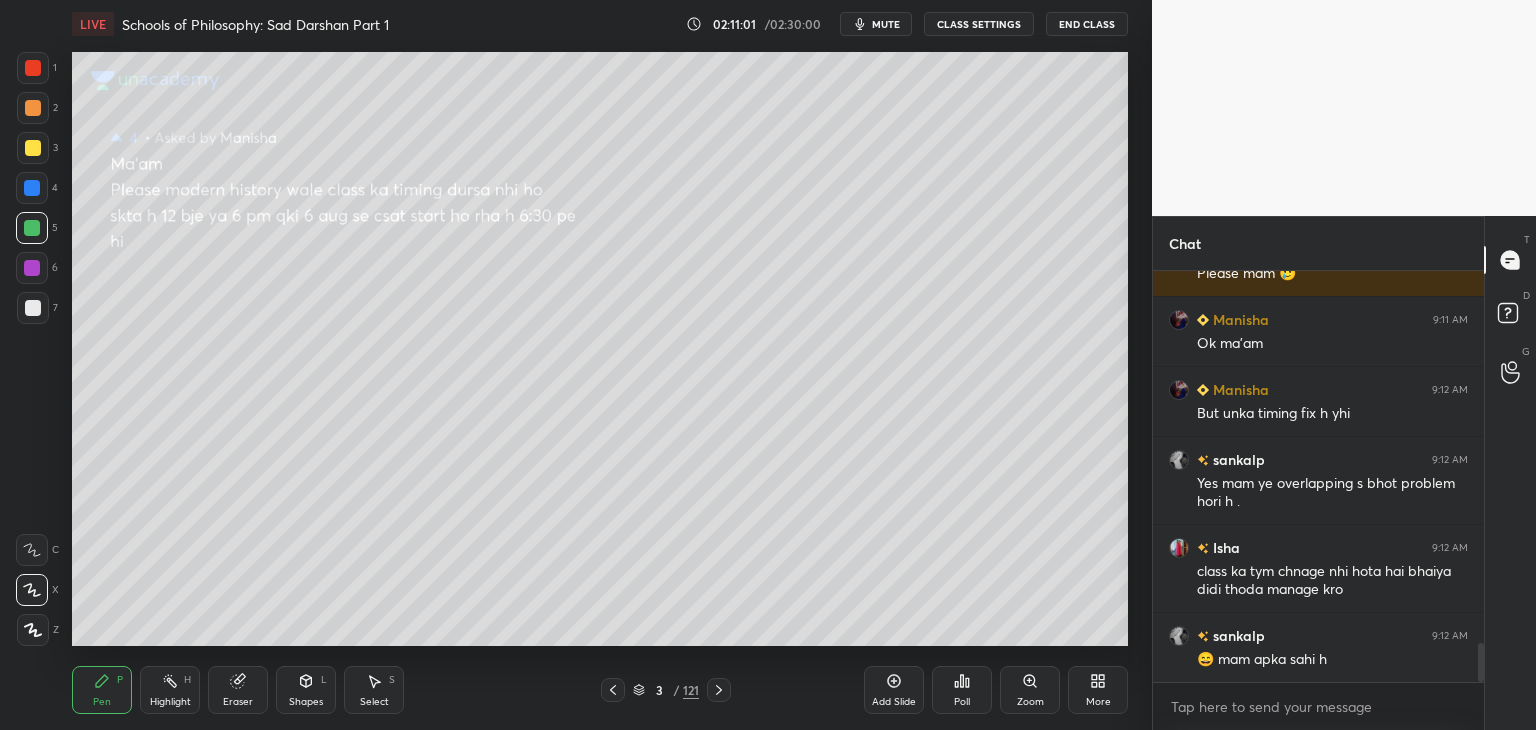 click at bounding box center (32, 268) 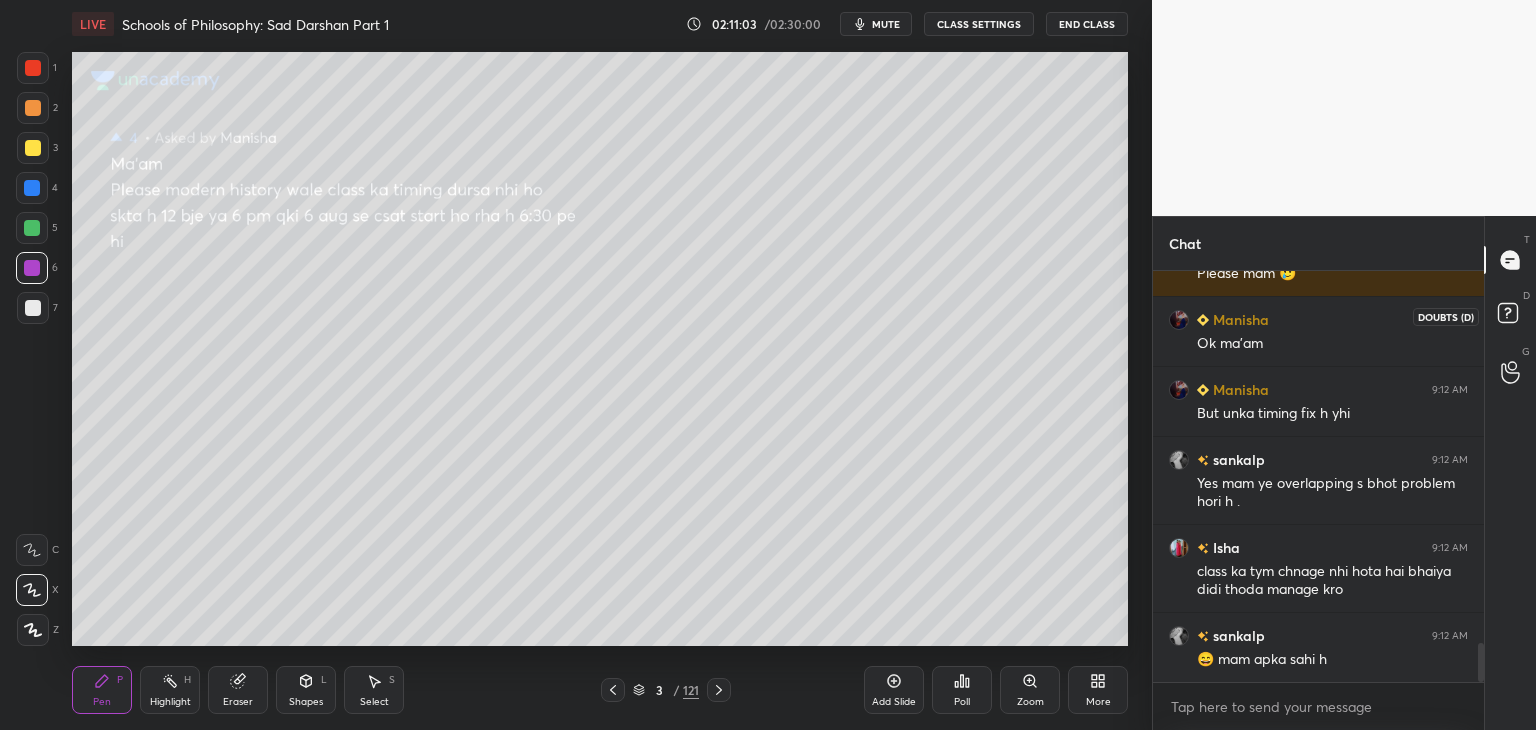 click 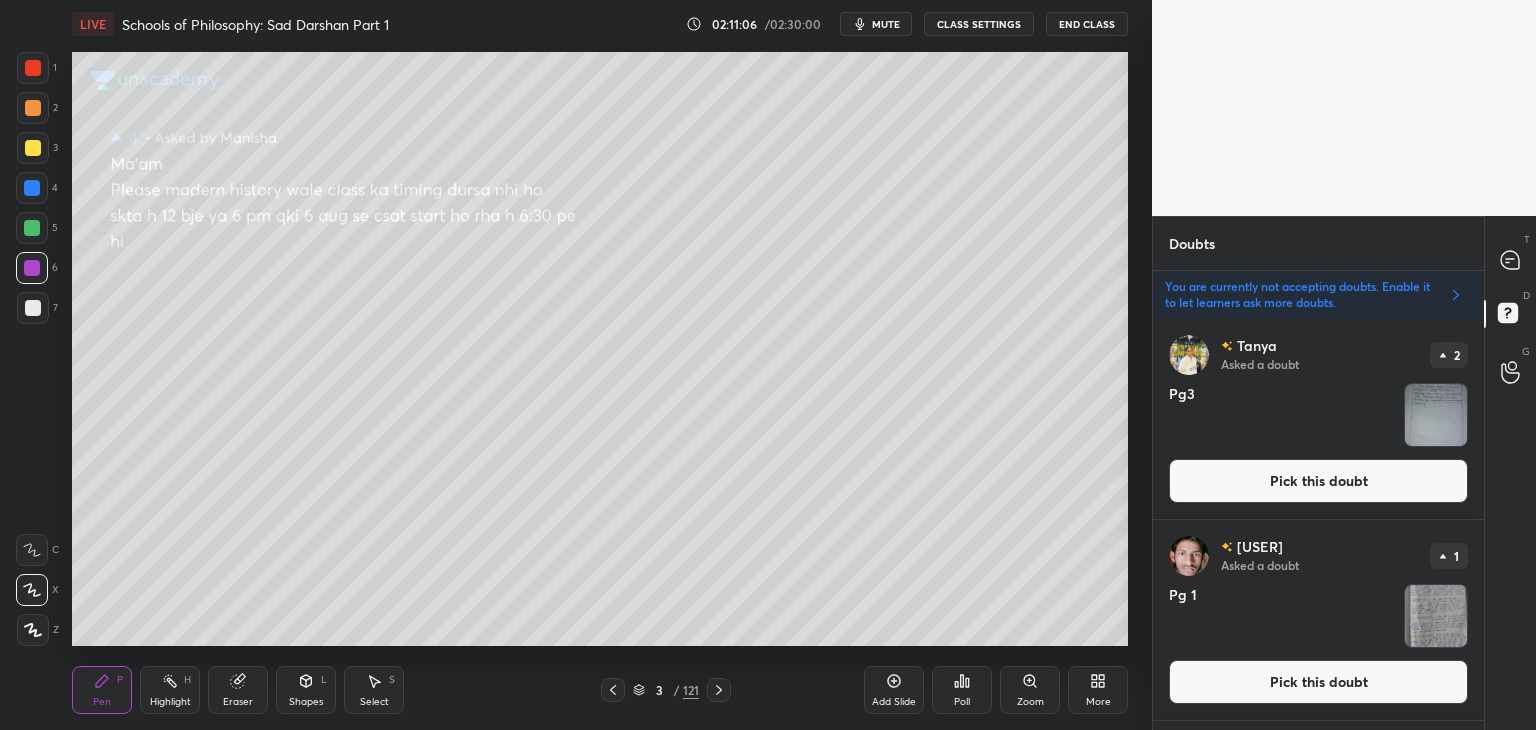 click 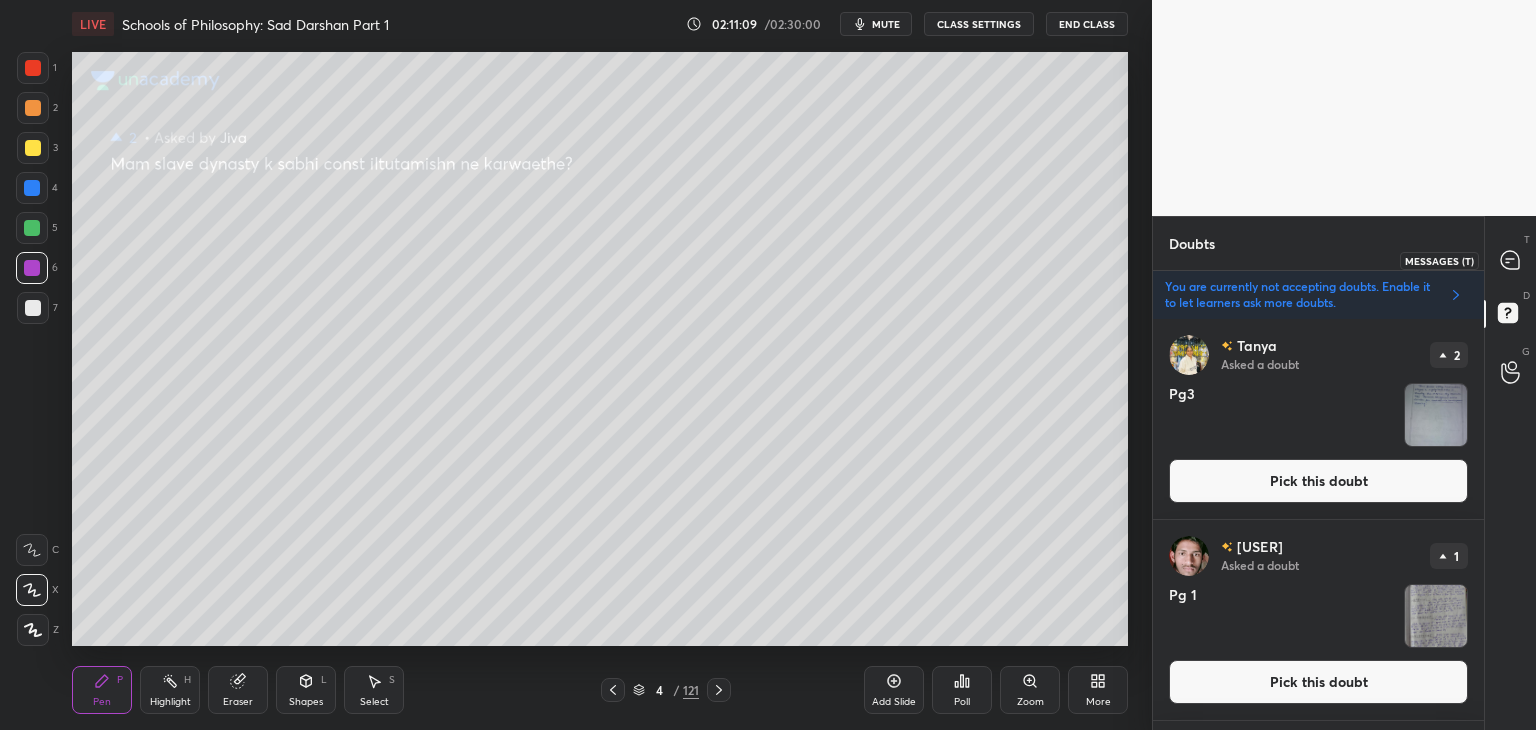 click 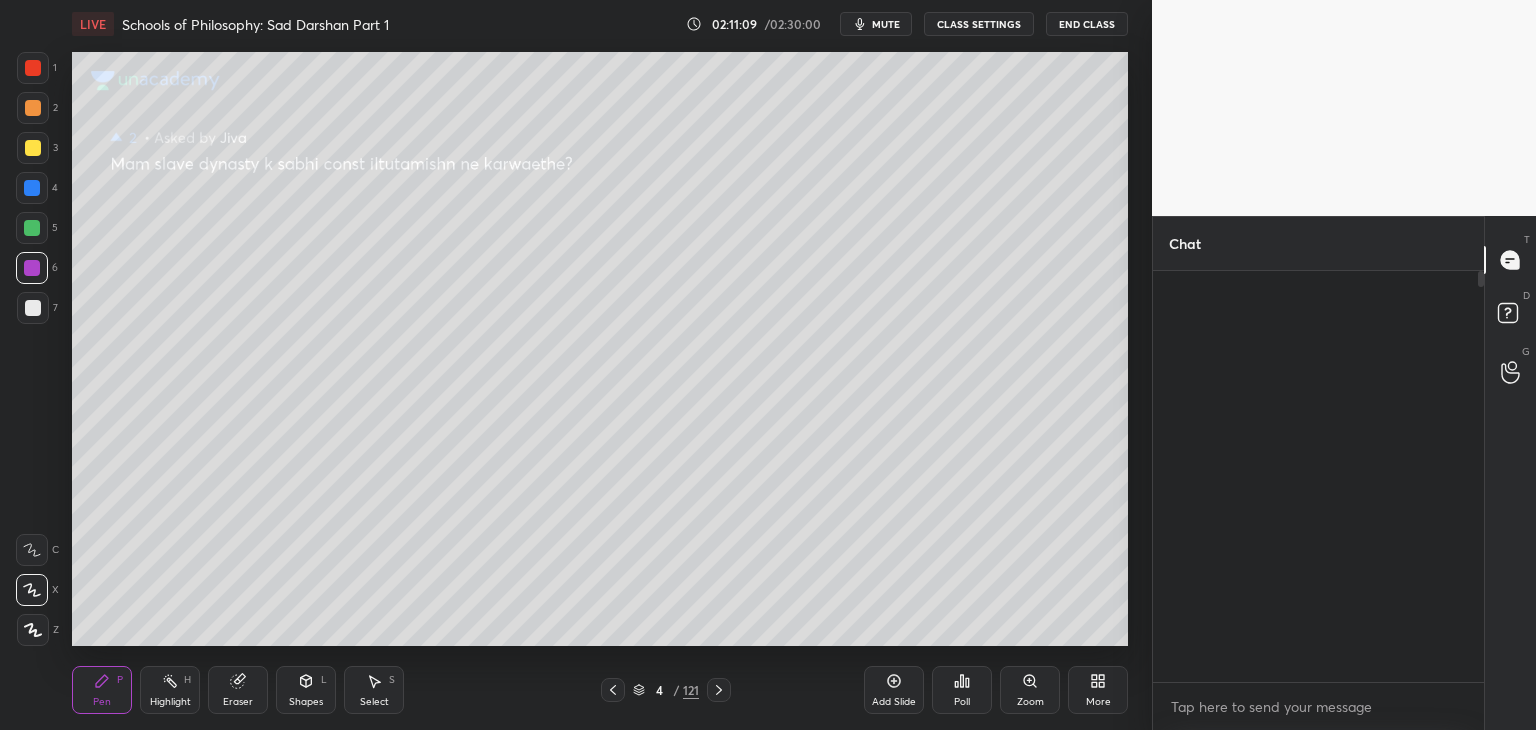 scroll, scrollTop: 6, scrollLeft: 6, axis: both 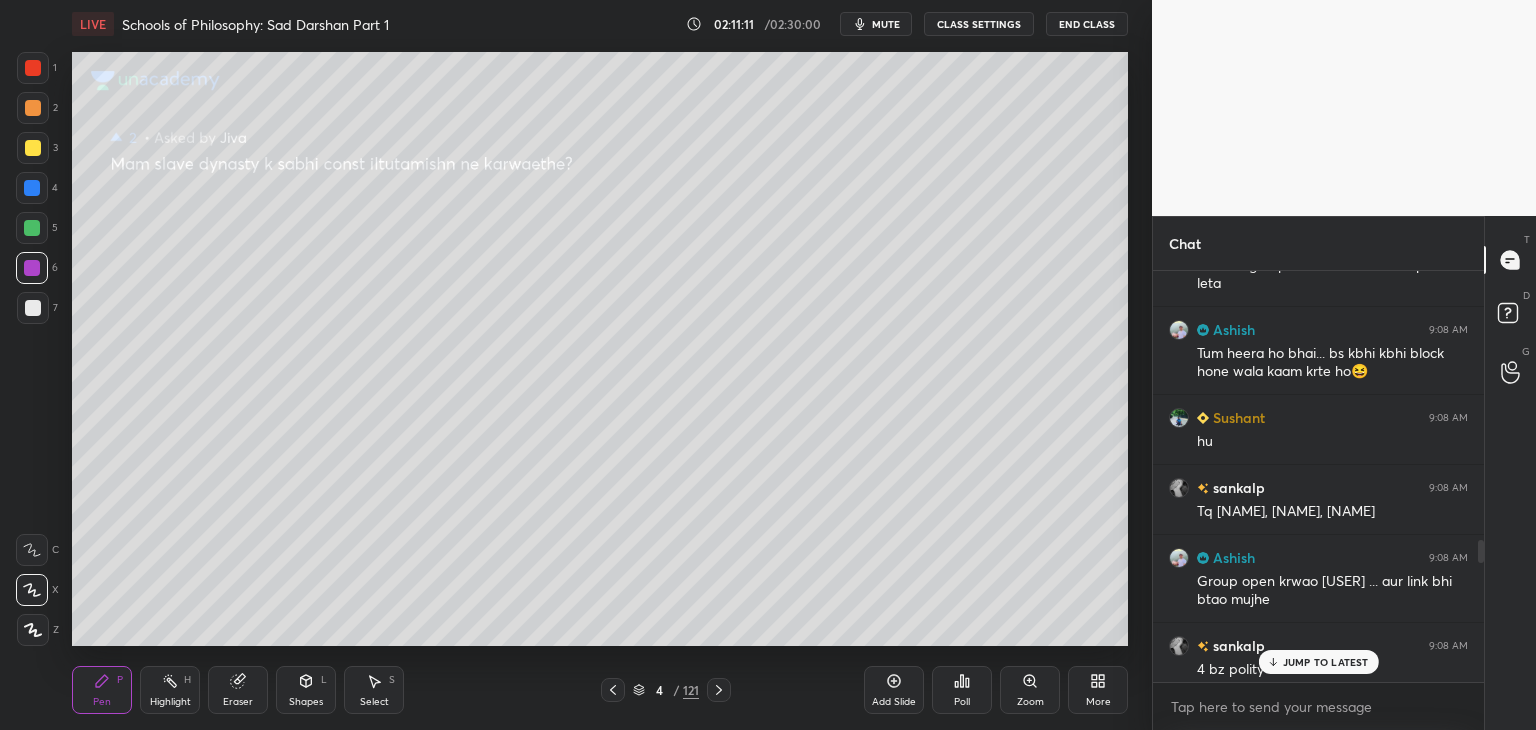 drag, startPoint x: 1483, startPoint y: 665, endPoint x: 1488, endPoint y: 688, distance: 23.537205 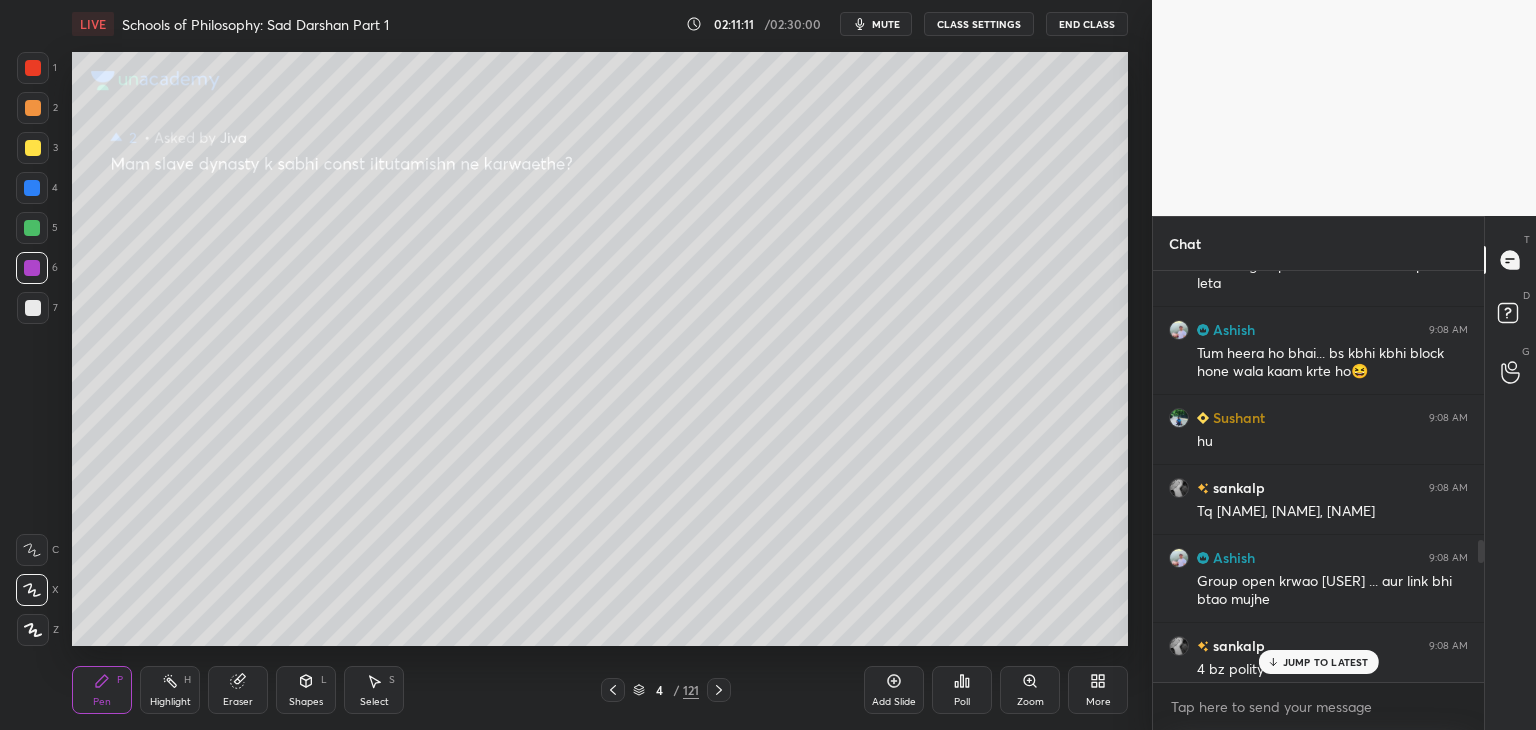 click on "Chat Avisha 9:07 AM Anc + general sci
Snklp Sushant 9:07 AM mai bhut achha hu.. mai to message bhi nhi krta group me.. mam se direct puch leta Ashish 9:08 AM Tum heera ho bhai... bs kbhi kbhi block hone wala kaam krte ho😆 Sushant 9:08 AM hu sankalp 9:08 AM Tq manisha, avisha,chetna, Ashish 9:08 AM Group open krwao Sushant ... aur link bhi btao mujhe sankalp 9:08 AM 4 bz polity chlri? Avisha 9:08 AM Ha or geo bhi Manisha 9:09 AM Polity & geo Sushant 9:09 AM @ashish wo to hu .. mai sankalp 9:09 AM Ok topic ?? Avisha 9:09 AM Bitiya class me ao tb pta chlega isse jada🥲 Sushant 9:09 AM ashish text kro @sushant4321 sankalp 9:09 AM 😁ok sis Ritu  joined Avisha 9:09 AM Hmm😅🤭 JUMP TO LATEST Enable hand raising Enable raise hand to speak to learners. Once enabled, chat will be turned off temporarily. Enable x   Tanya Asked a doubt 2 Pg3 Pick this doubt Sandeep Asked a doubt 1 Pg 1 Pick this doubt Avisha Asked a doubt 1 Pg 2 Pick this doubt Avisha Asked a doubt 1 Please guide ma'am, pg 1 Pick this doubt T" at bounding box center [1344, 473] 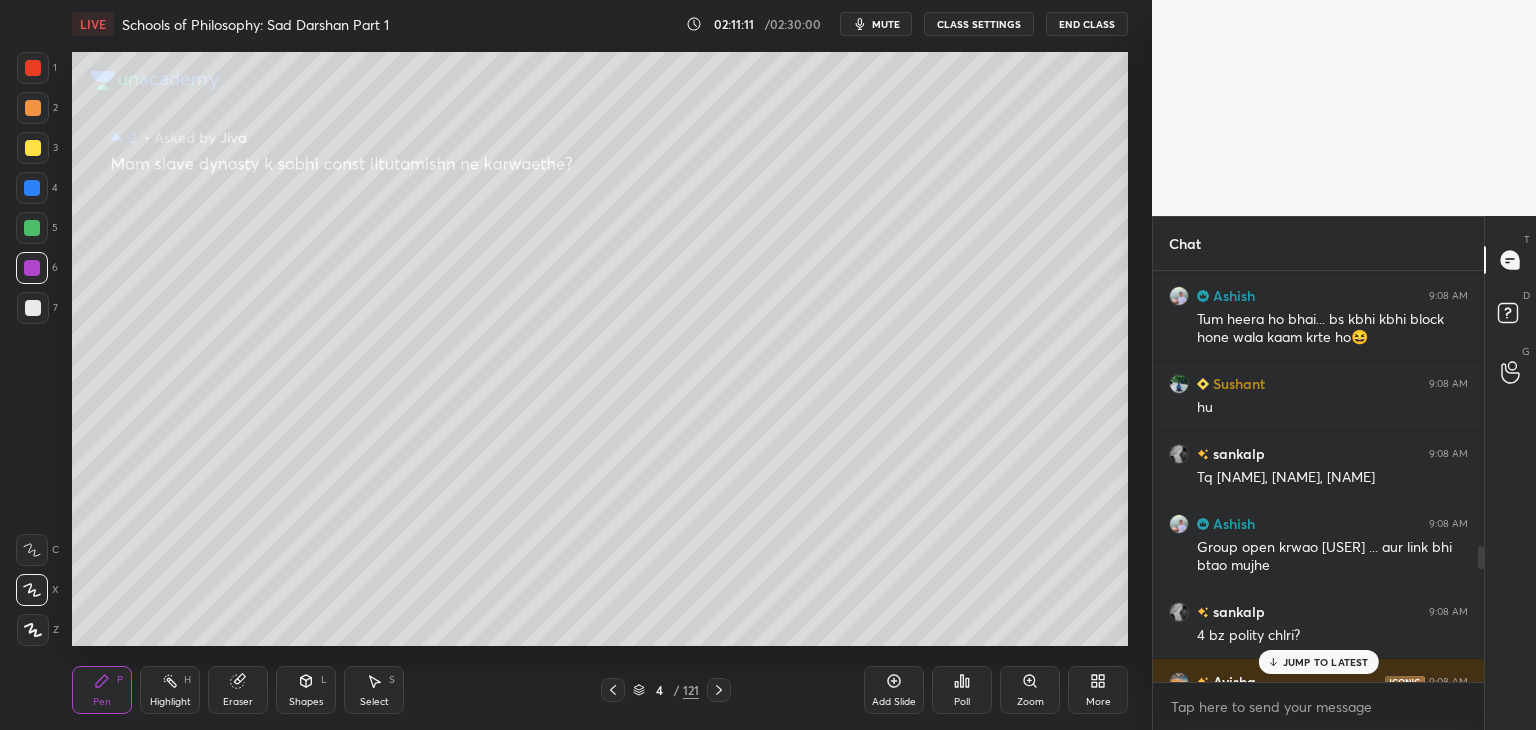 click on "JUMP TO LATEST" at bounding box center (1326, 662) 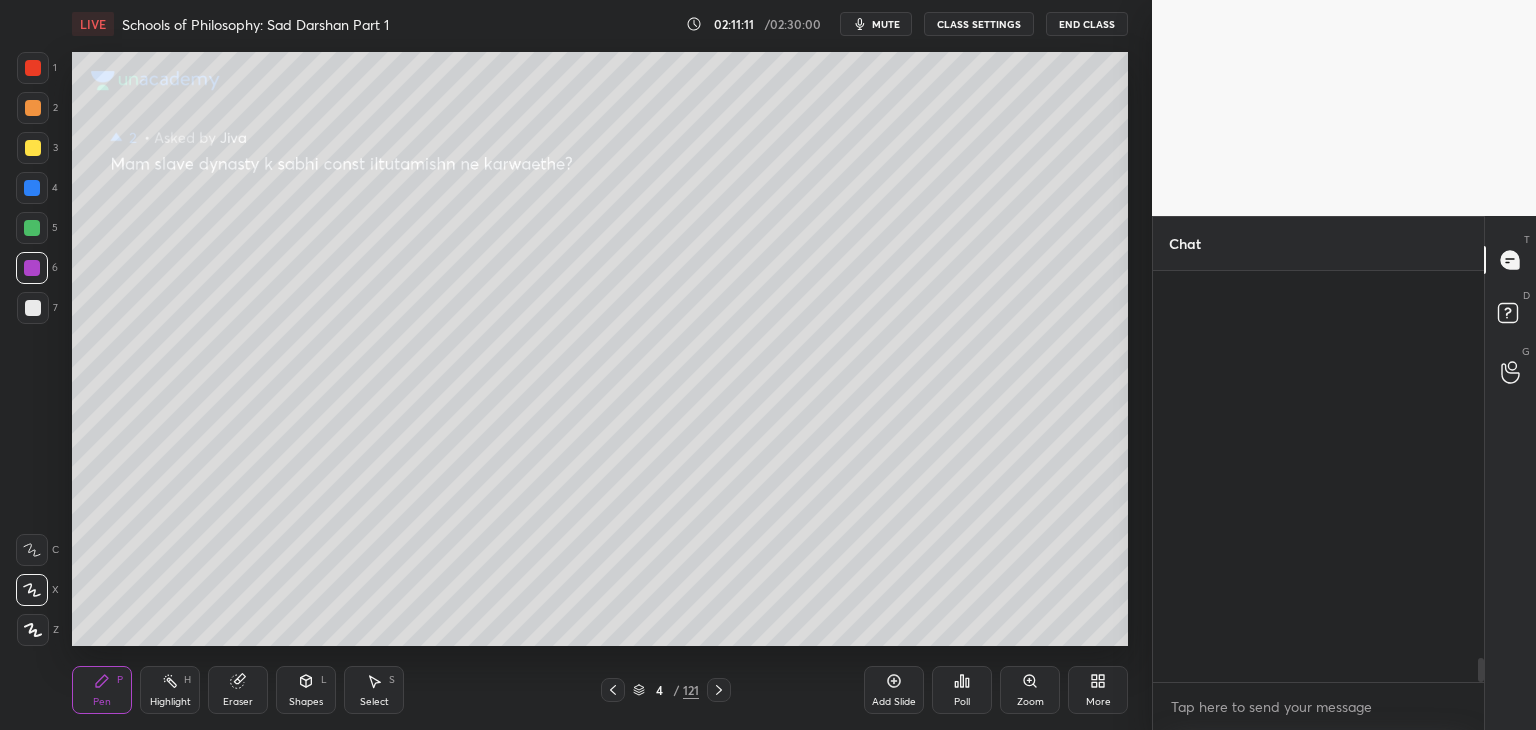 scroll, scrollTop: 6684, scrollLeft: 0, axis: vertical 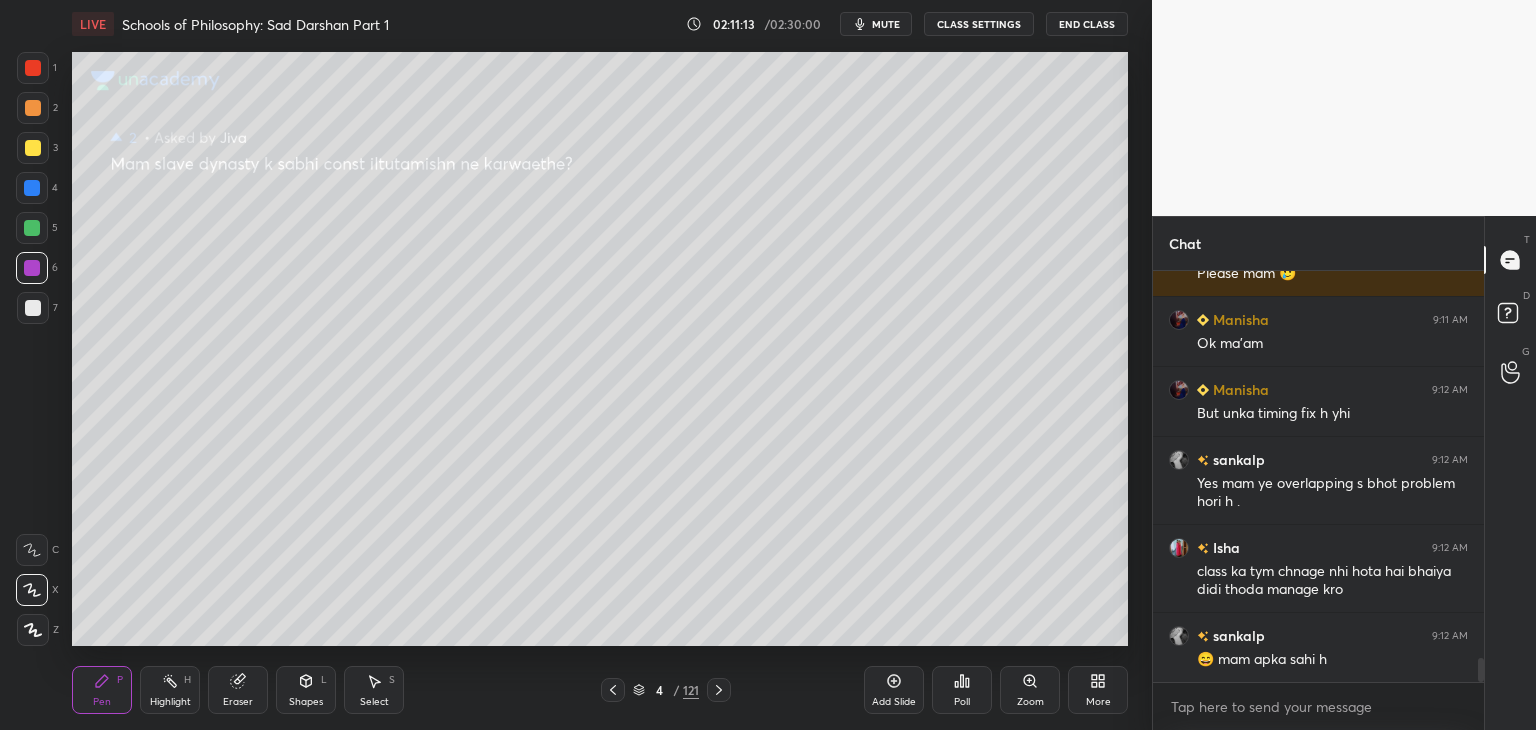 click 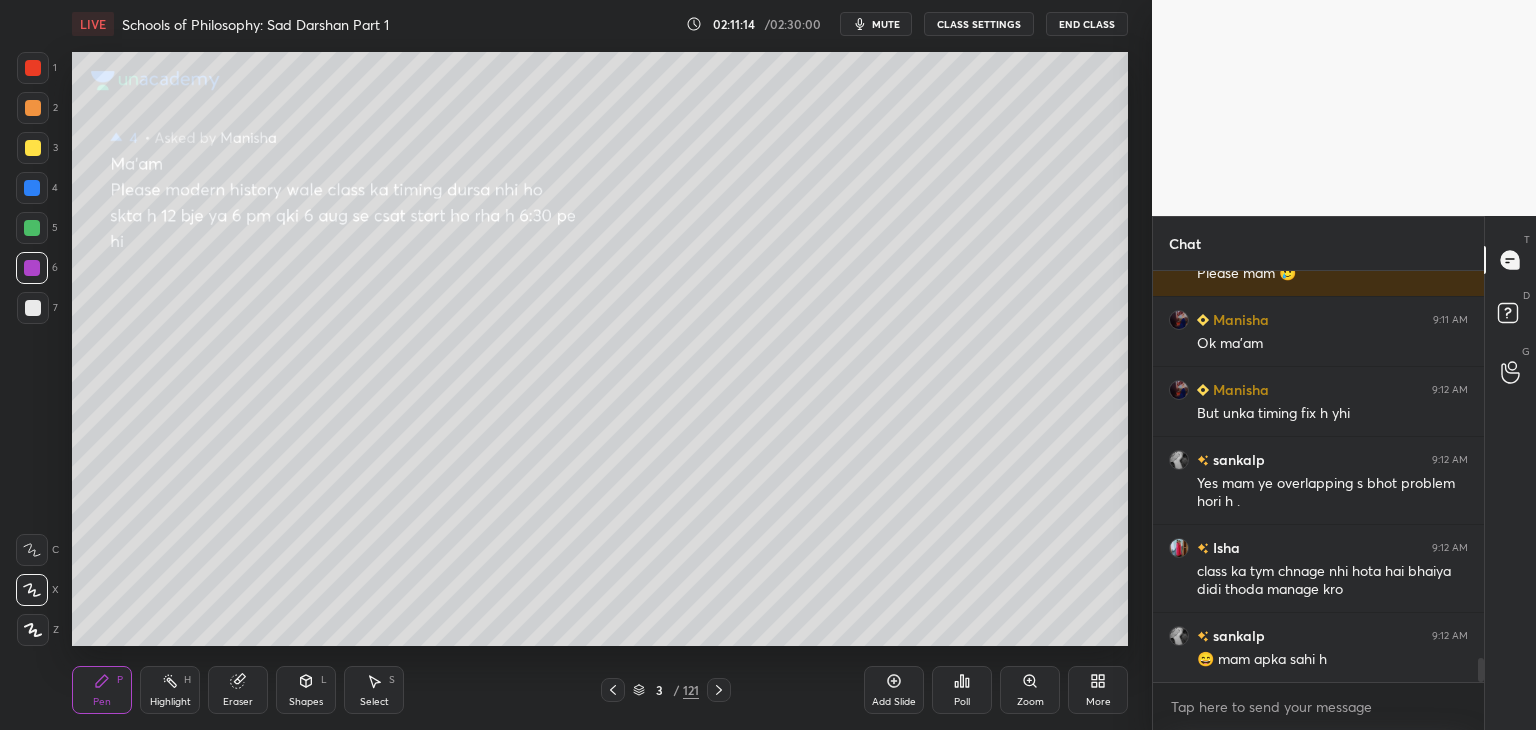 click at bounding box center [32, 188] 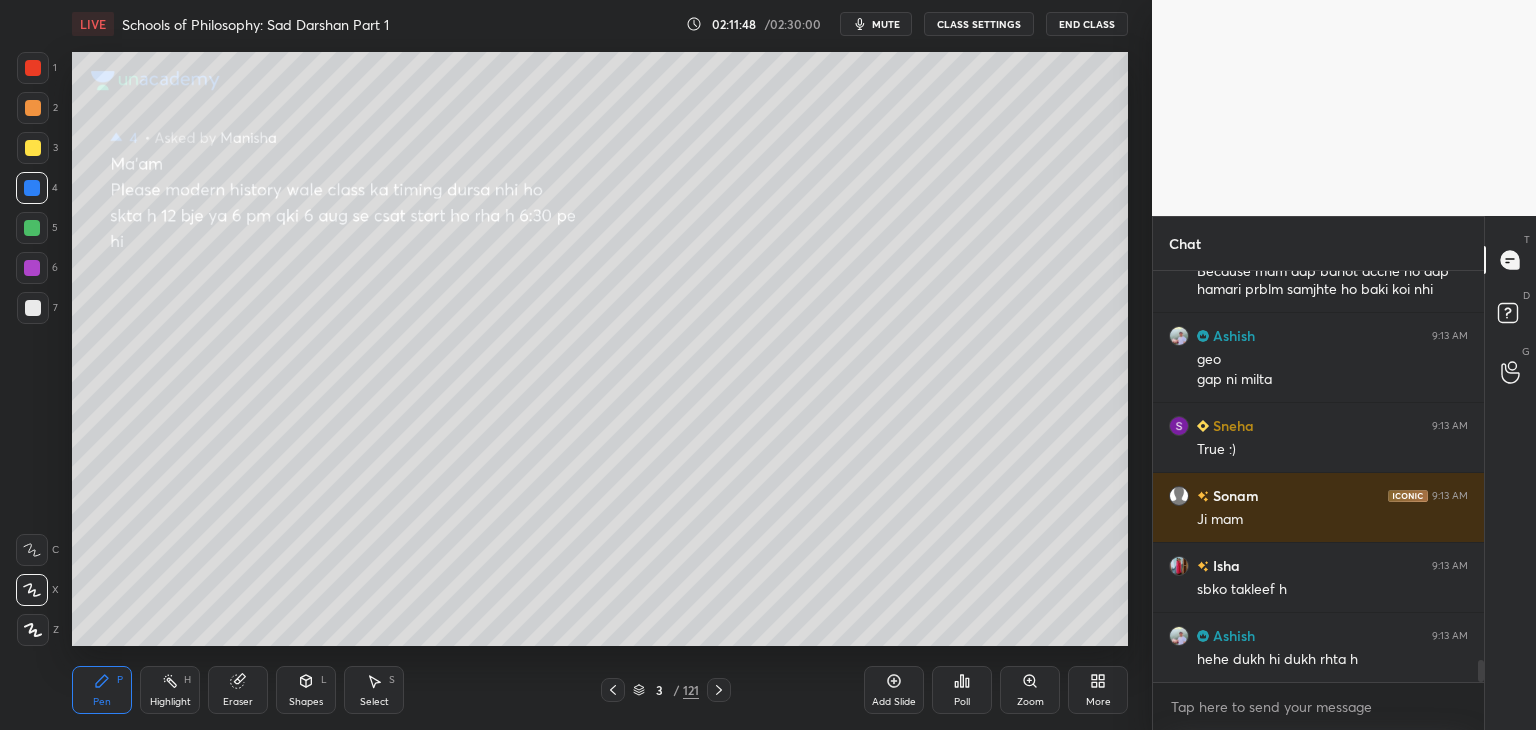 scroll, scrollTop: 7370, scrollLeft: 0, axis: vertical 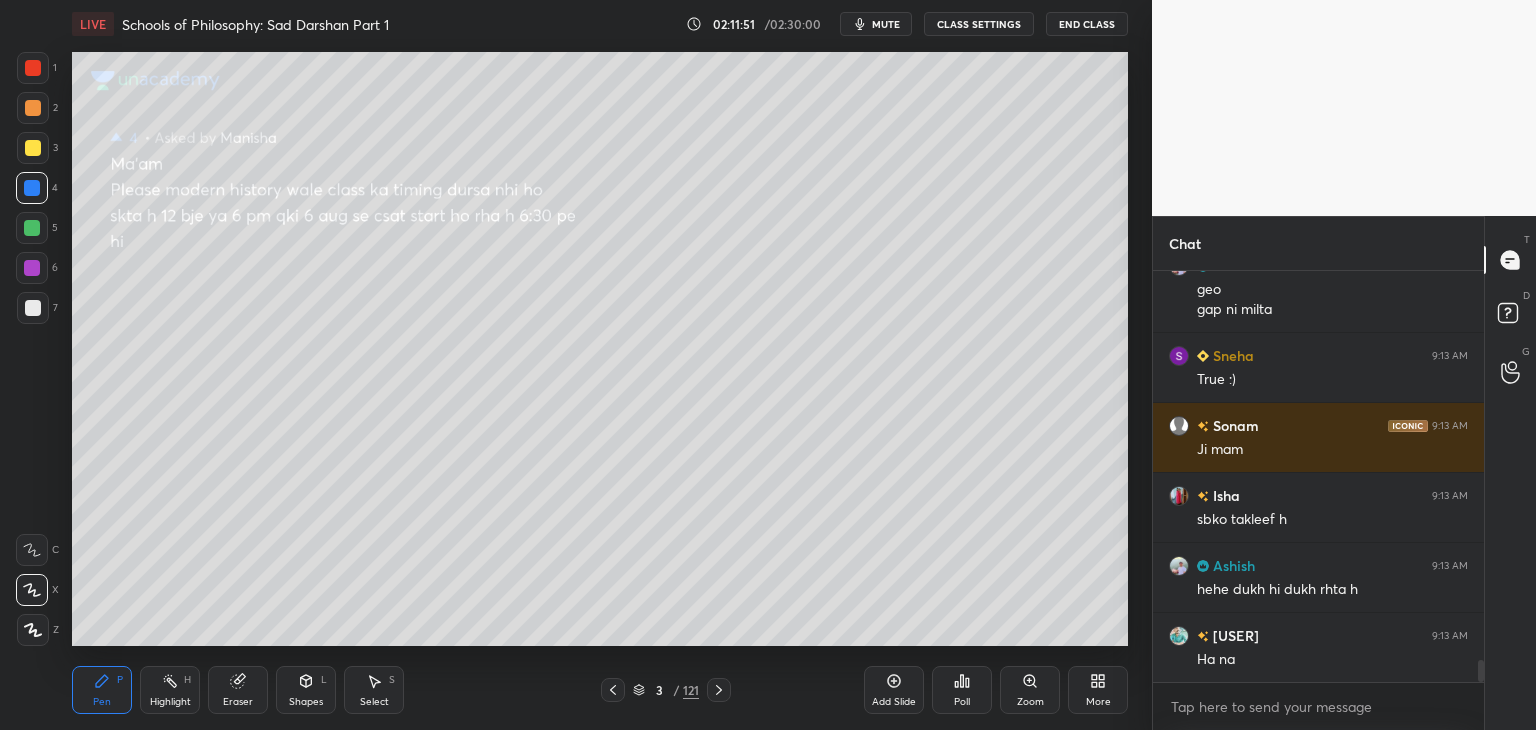 click at bounding box center (33, 148) 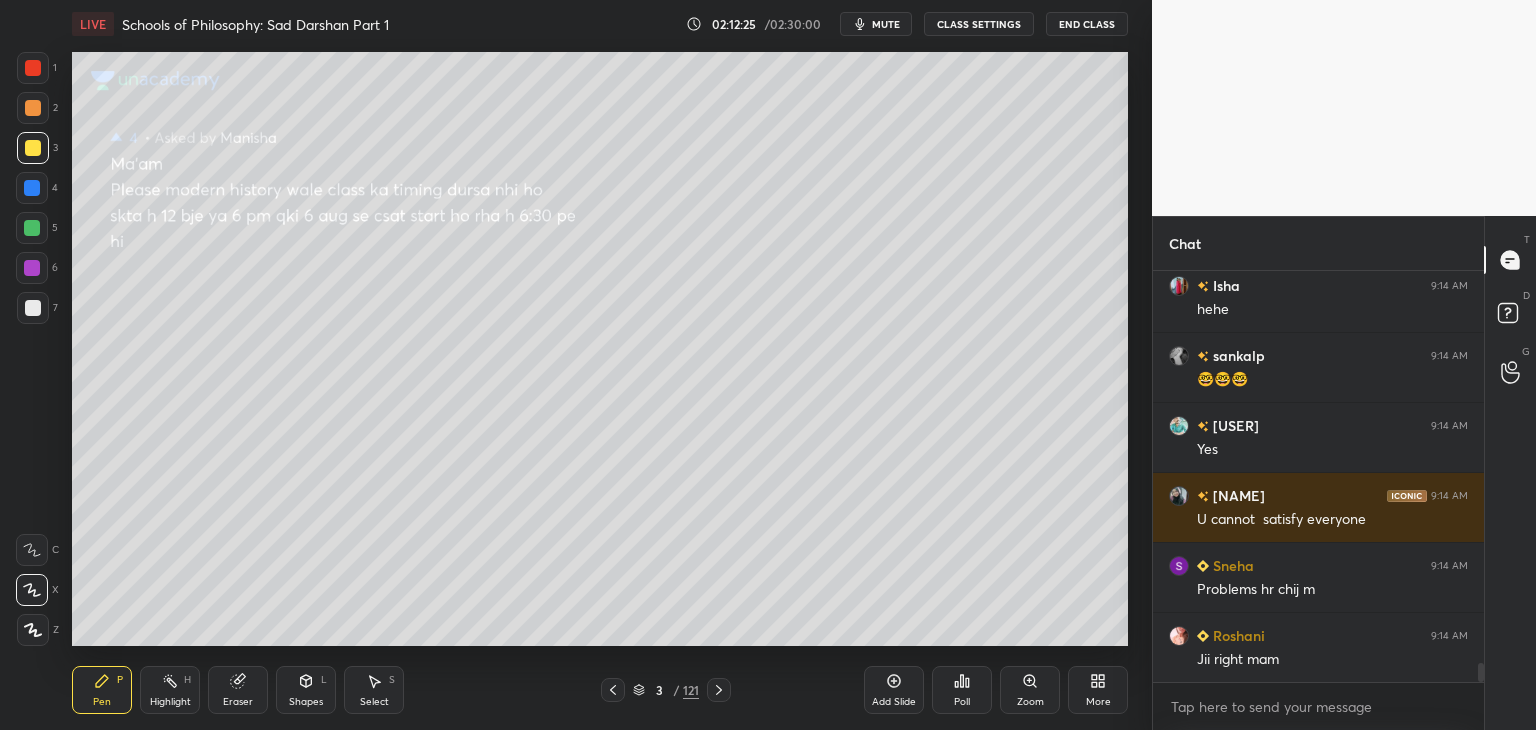scroll, scrollTop: 8420, scrollLeft: 0, axis: vertical 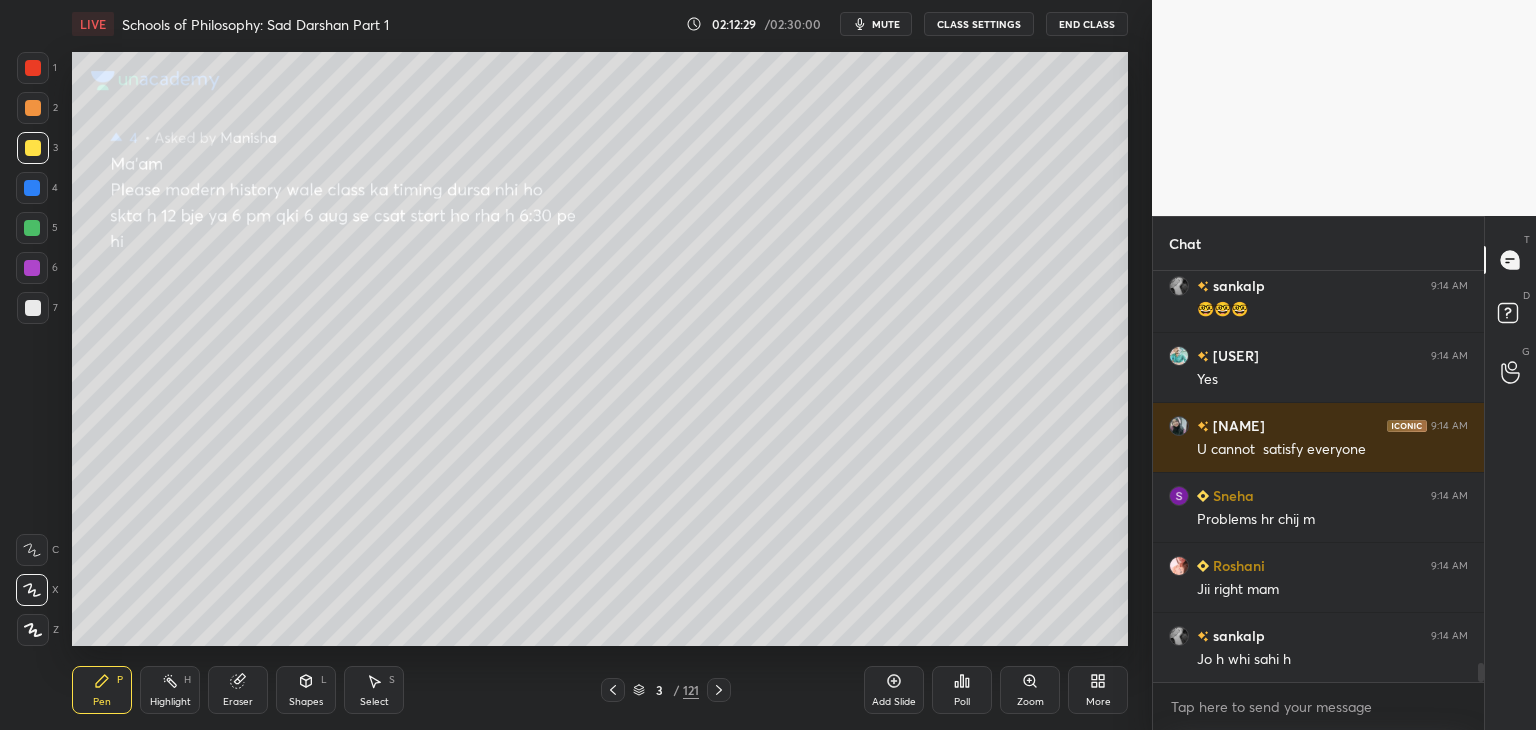 click at bounding box center (32, 268) 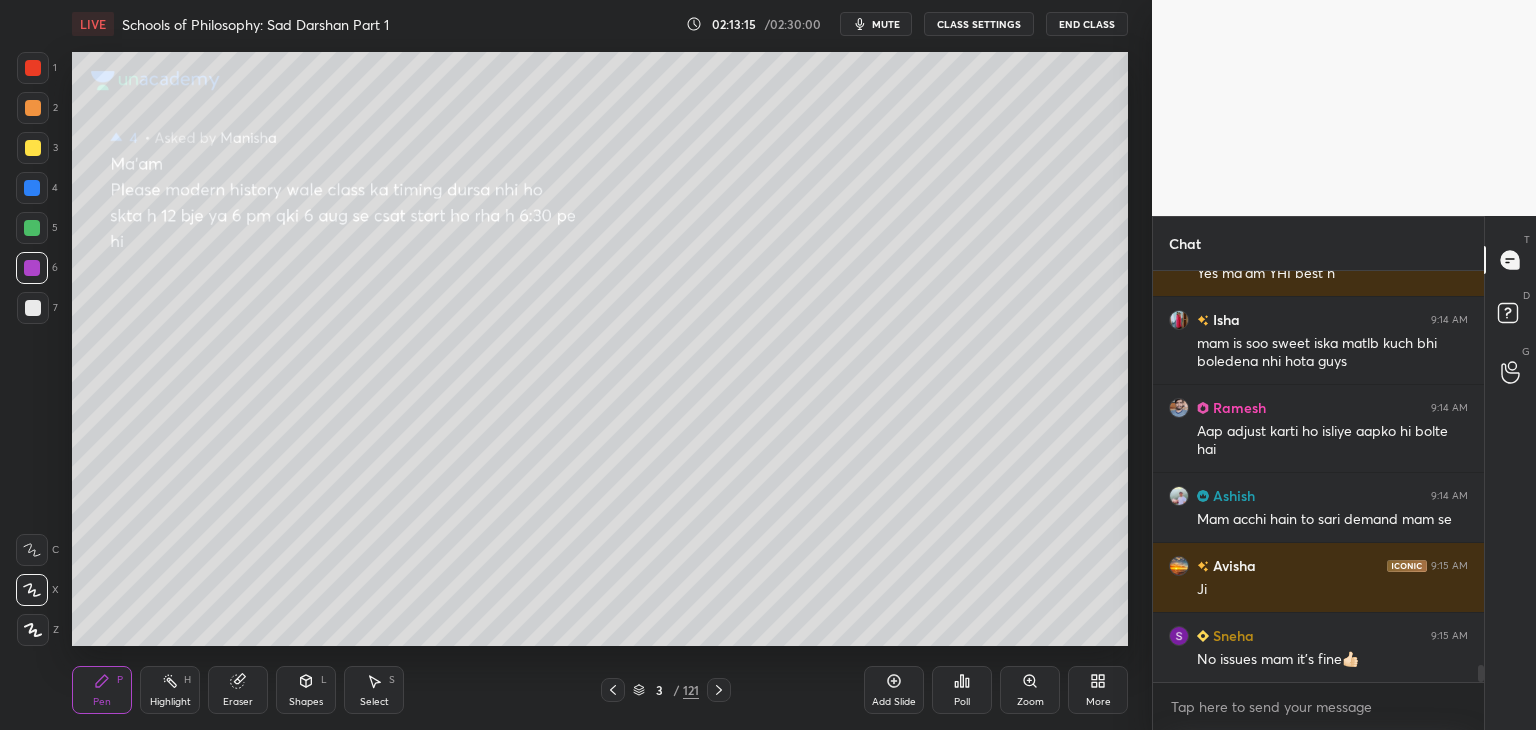 scroll, scrollTop: 9682, scrollLeft: 0, axis: vertical 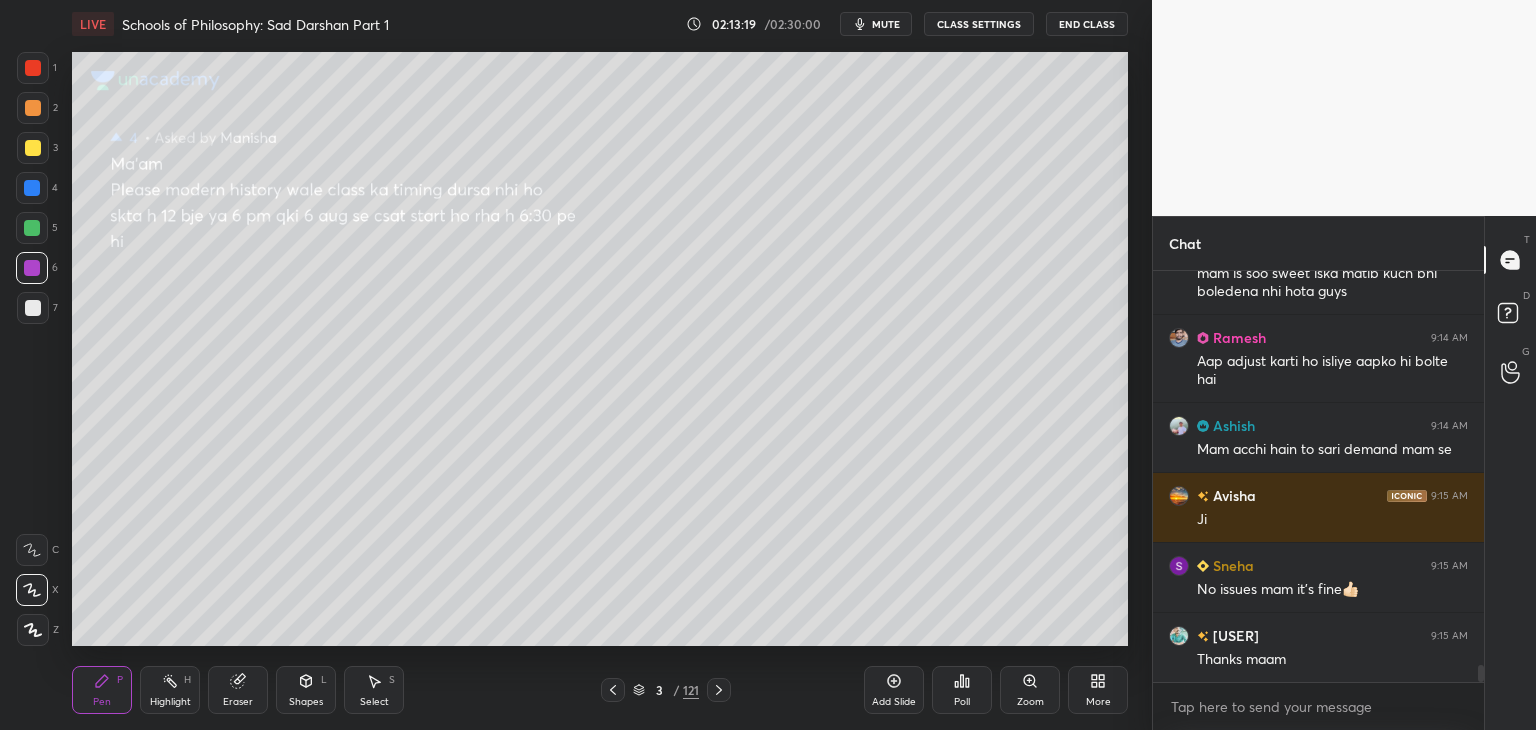 click at bounding box center [33, 148] 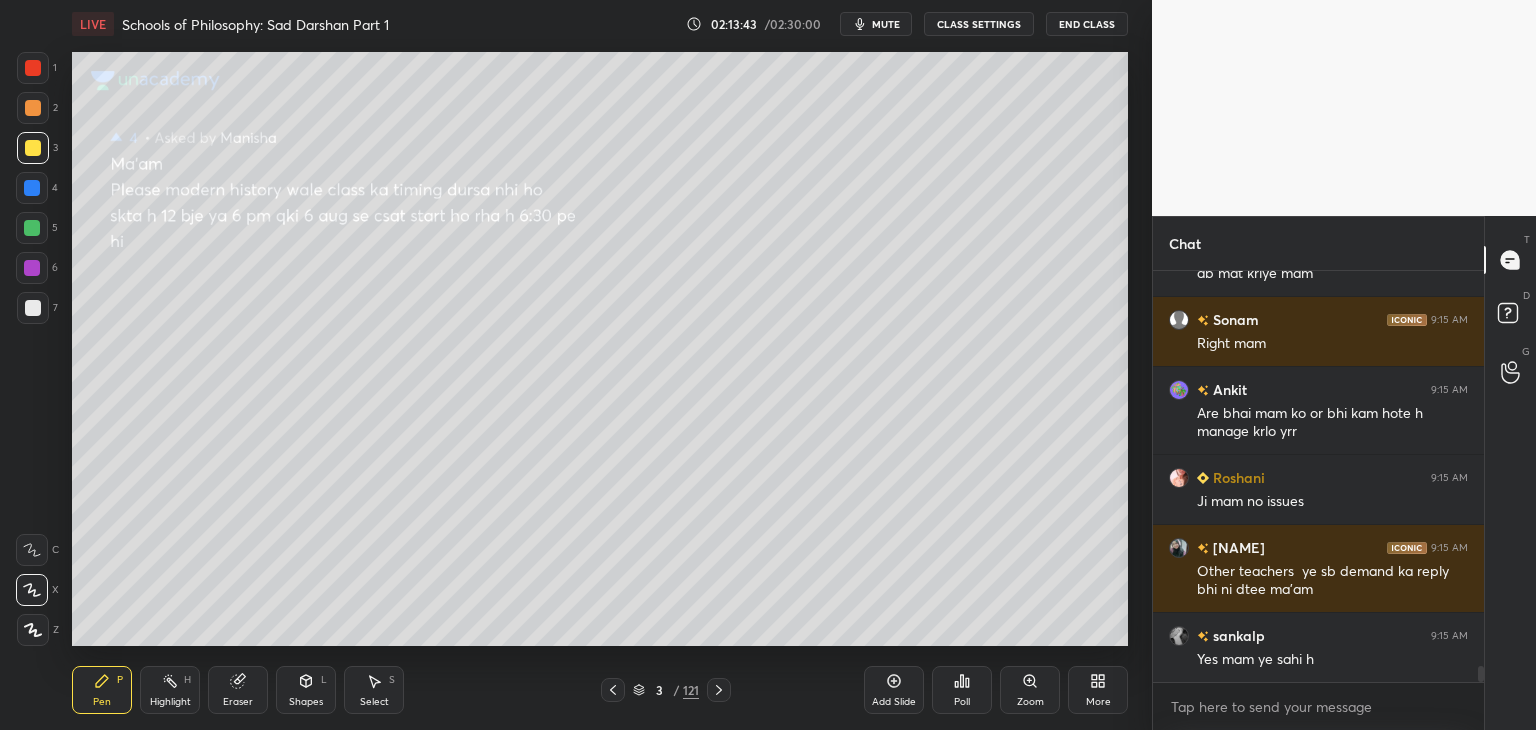 scroll, scrollTop: 10186, scrollLeft: 0, axis: vertical 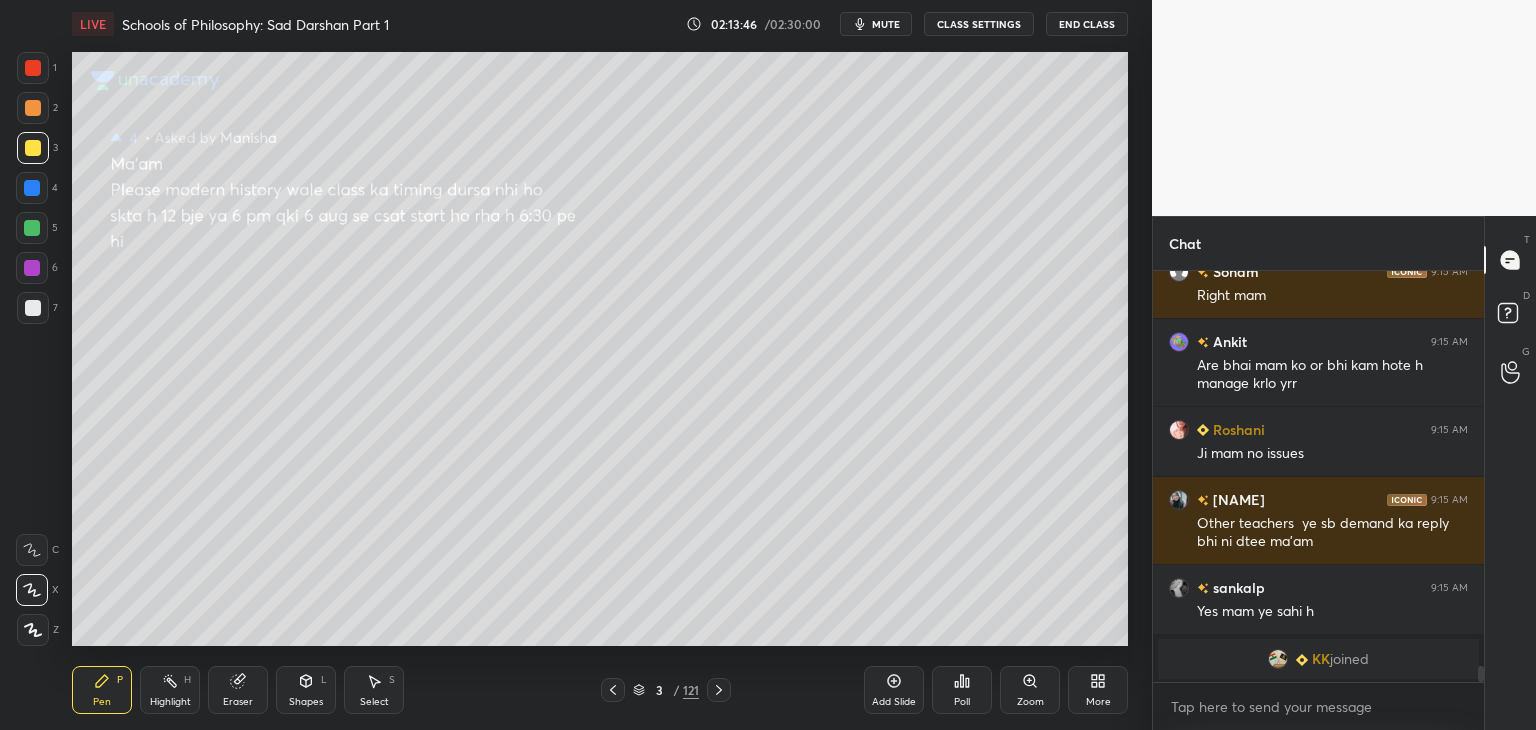 click at bounding box center (32, 228) 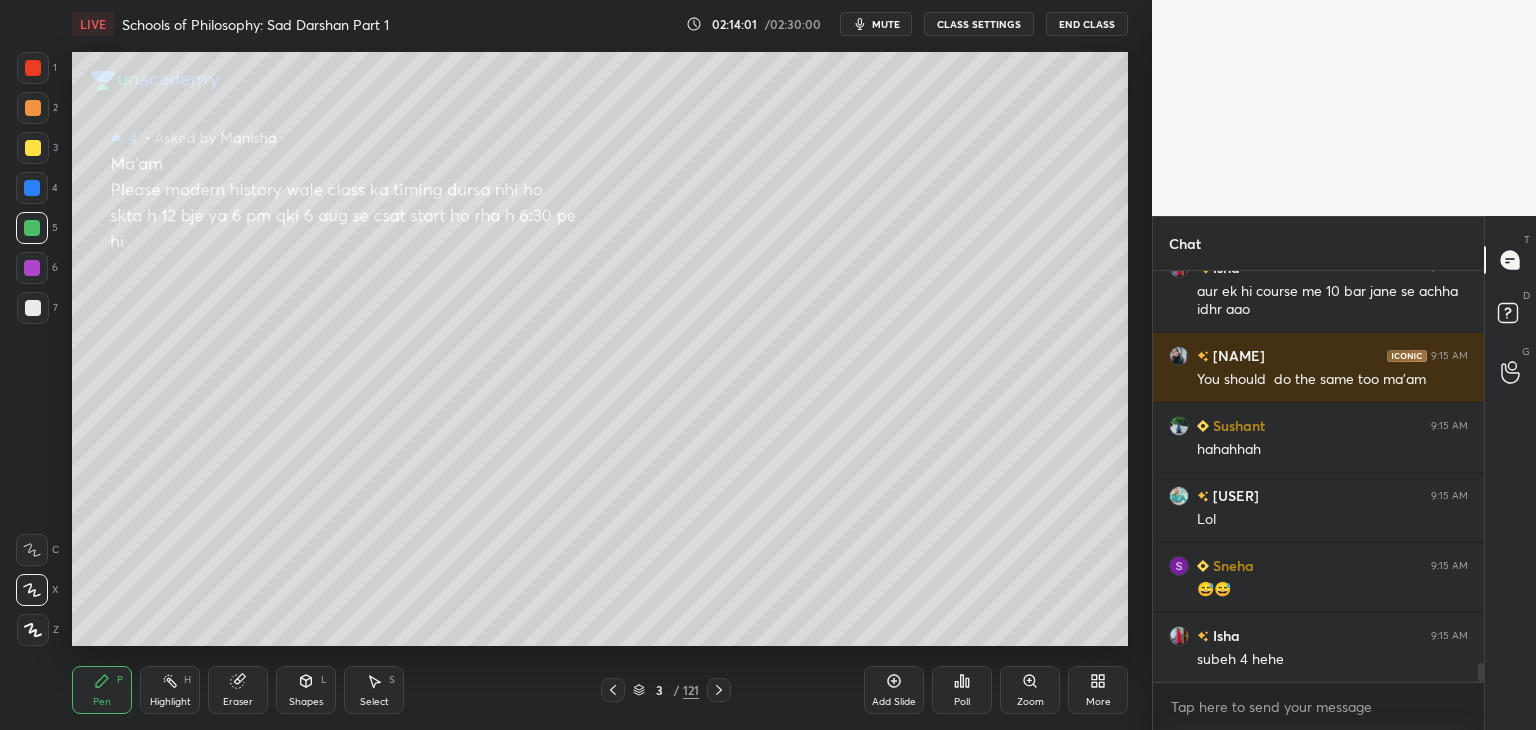 scroll, scrollTop: 8394, scrollLeft: 0, axis: vertical 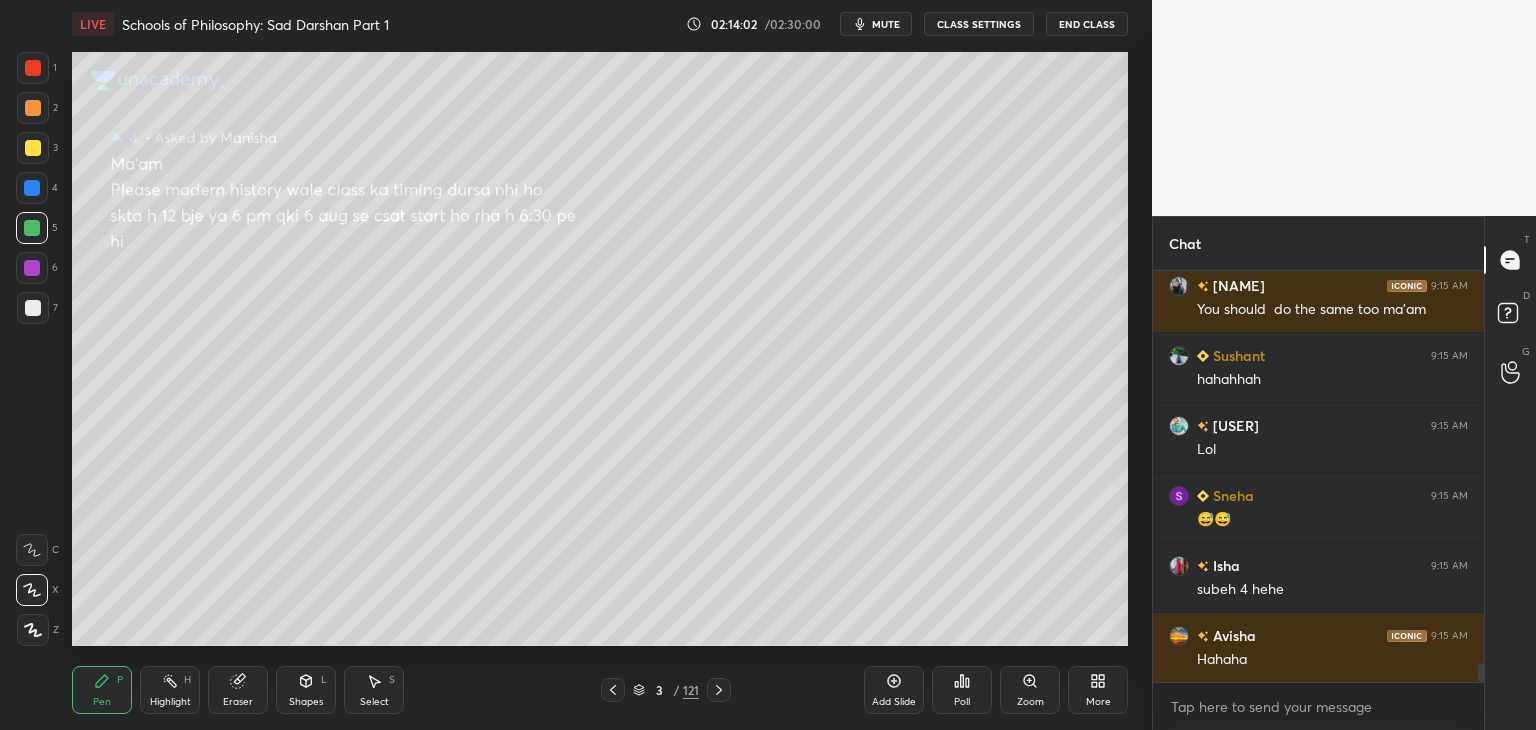 click at bounding box center (32, 228) 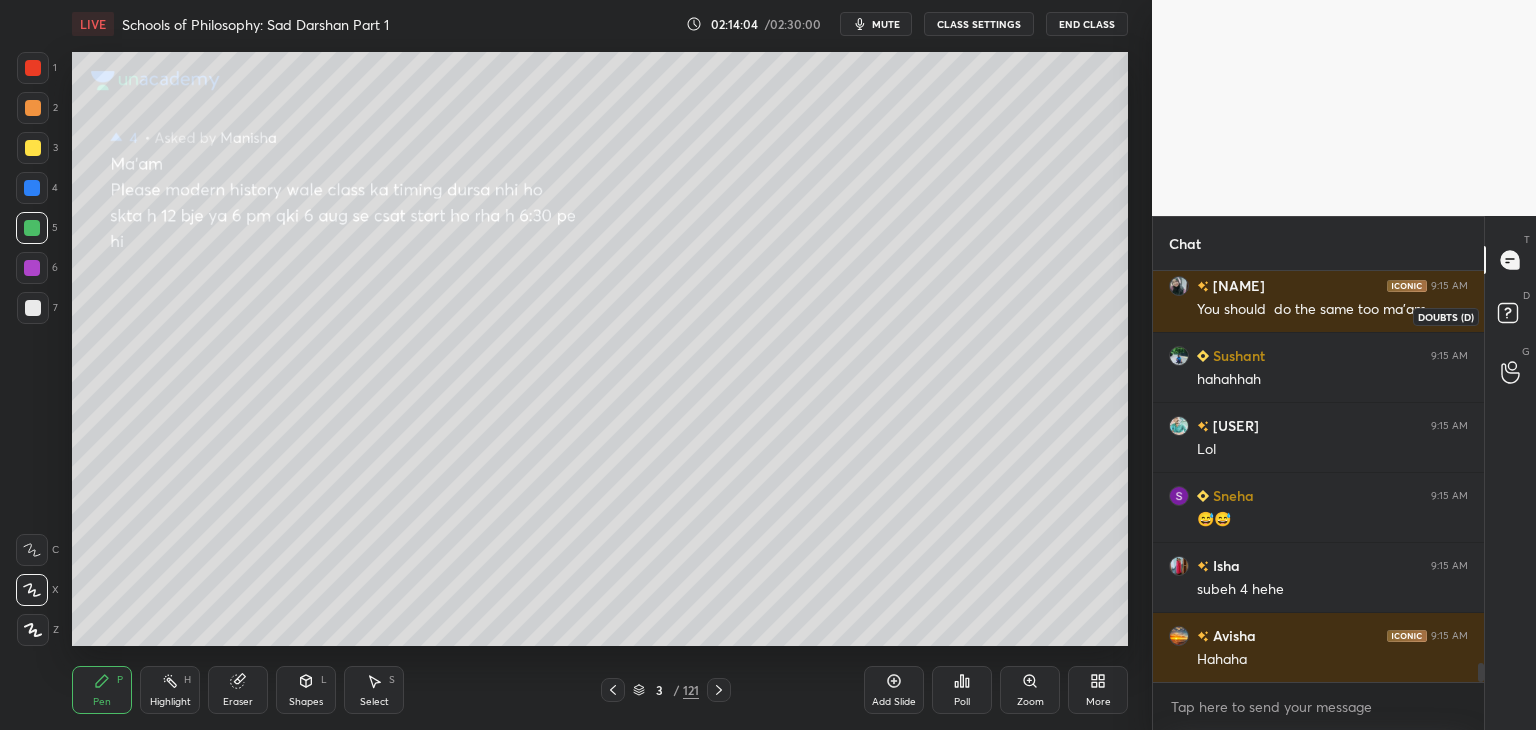 click 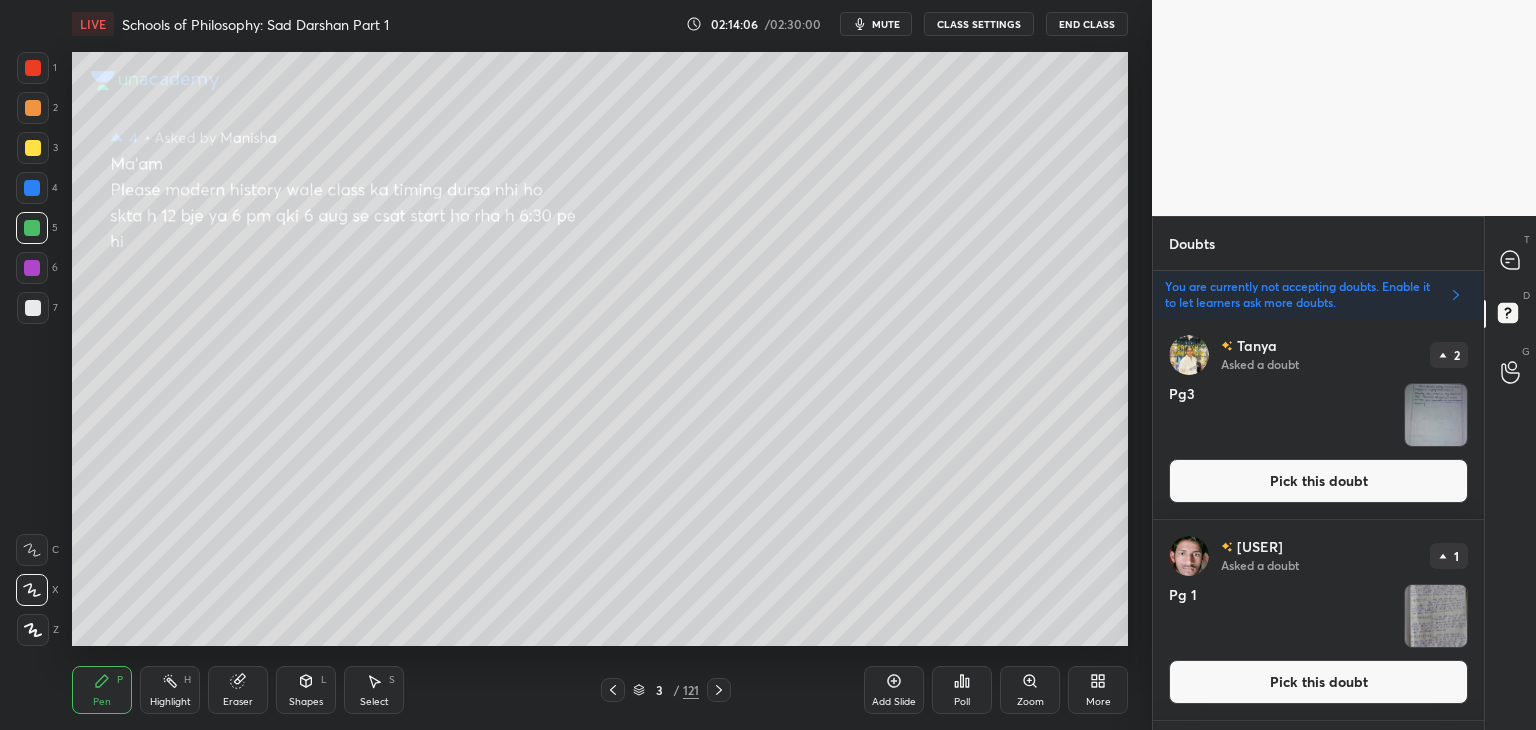 click at bounding box center (1511, 260) 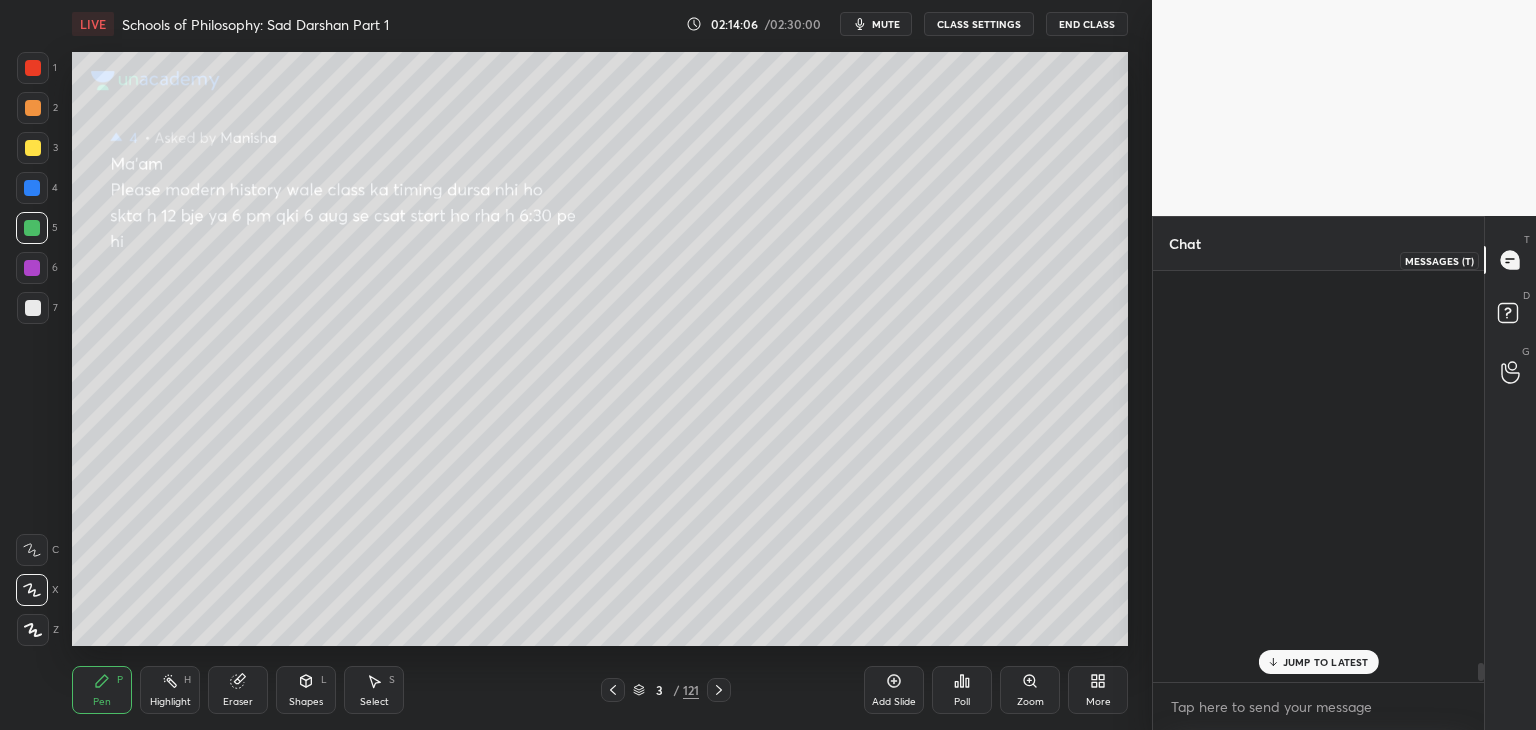 scroll, scrollTop: 6, scrollLeft: 6, axis: both 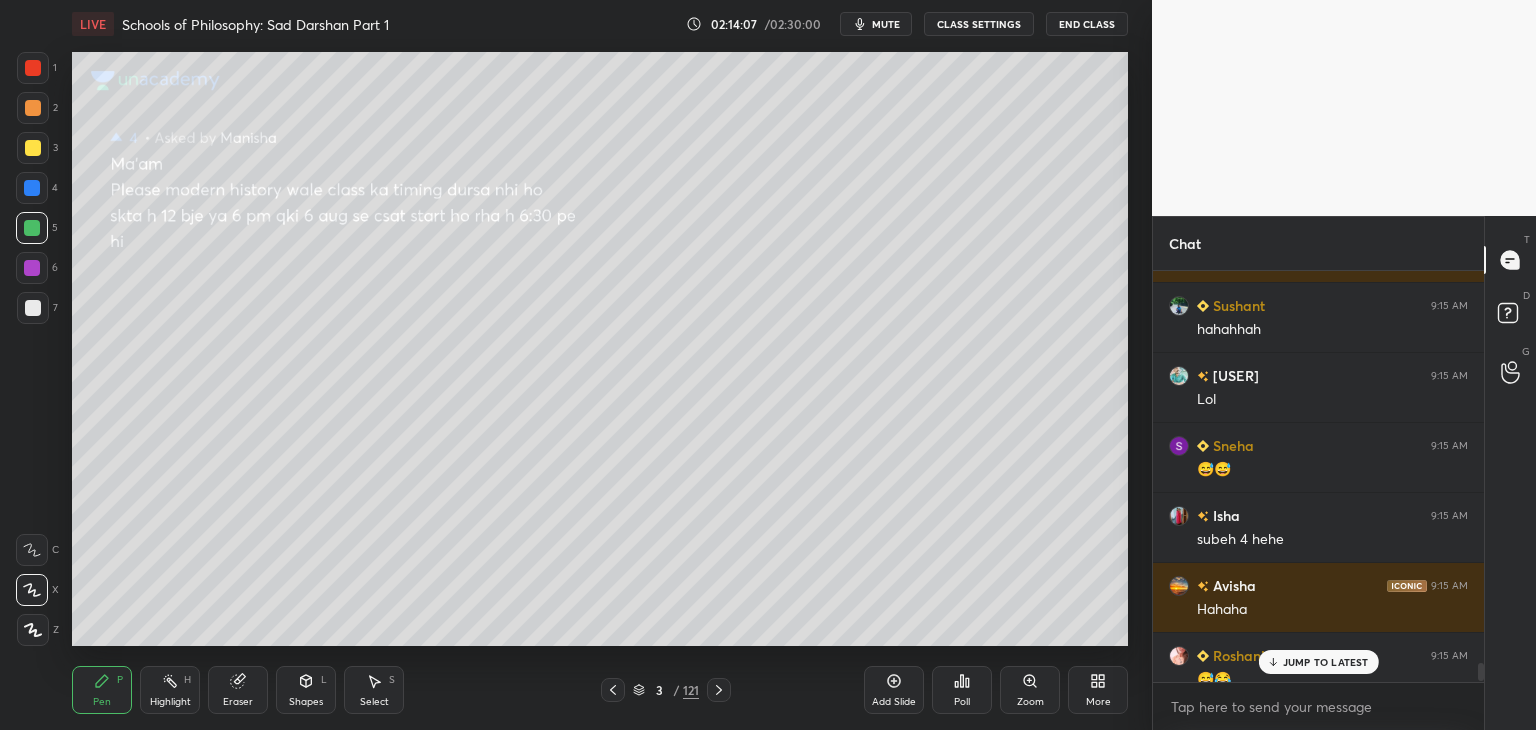 click on "JUMP TO LATEST" at bounding box center (1326, 662) 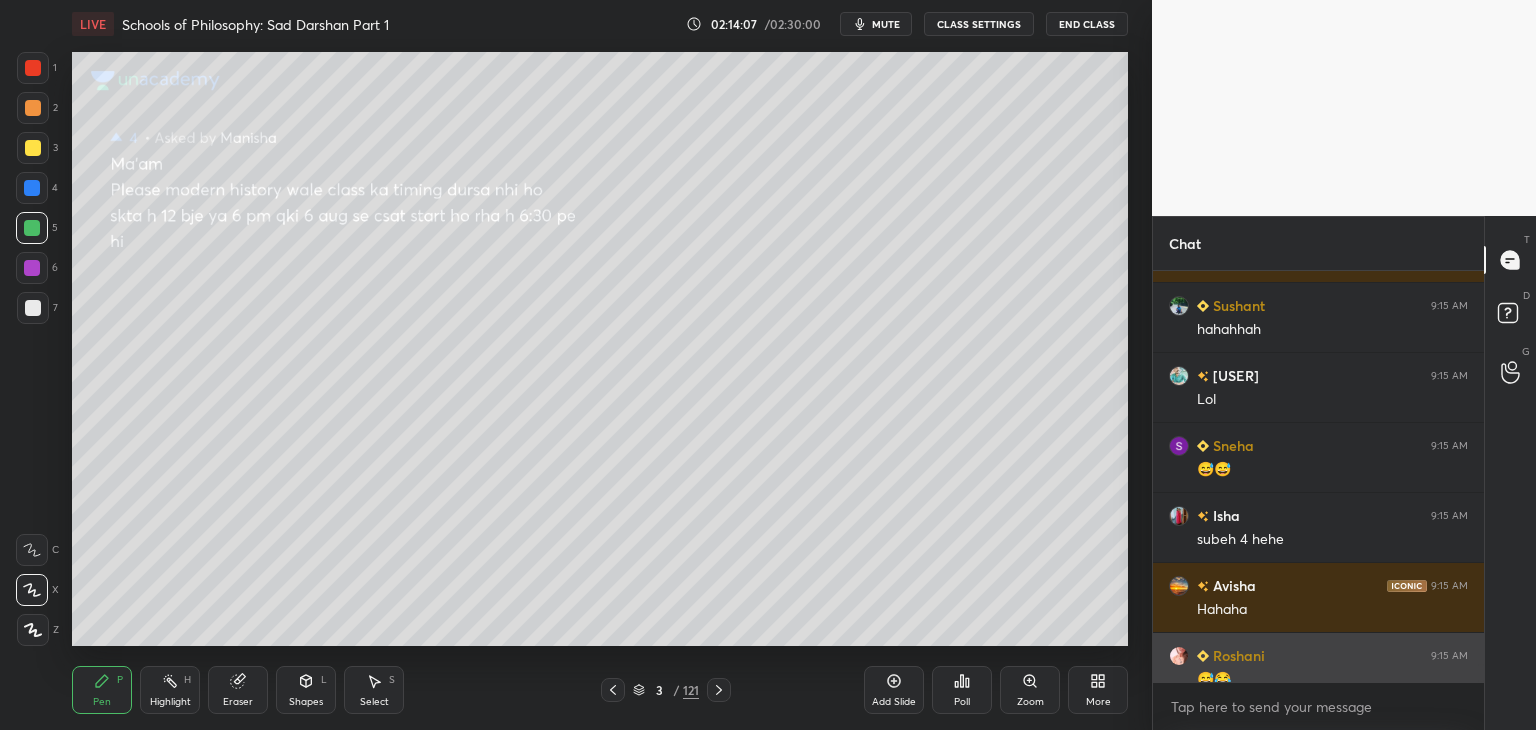 scroll, scrollTop: 8898, scrollLeft: 0, axis: vertical 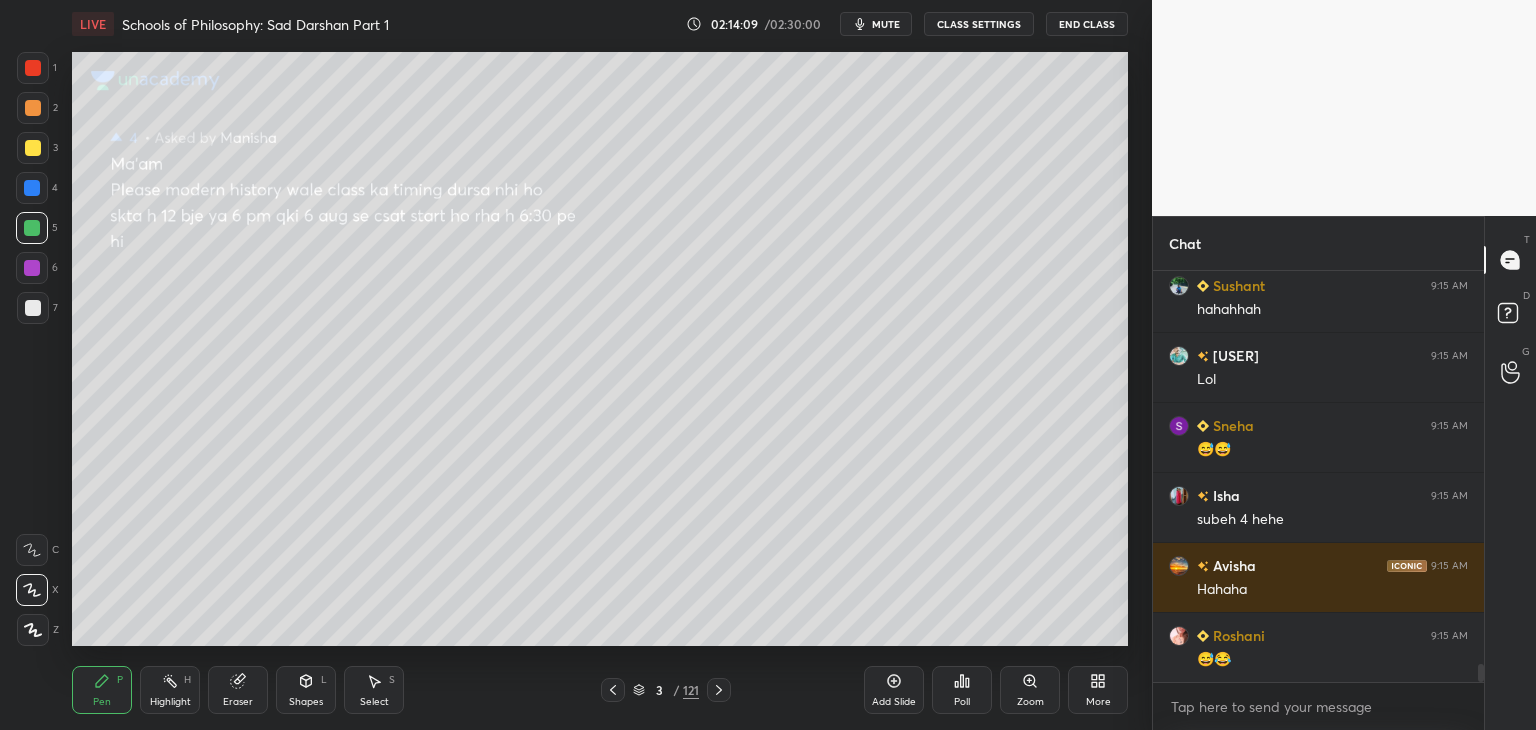 click at bounding box center (32, 228) 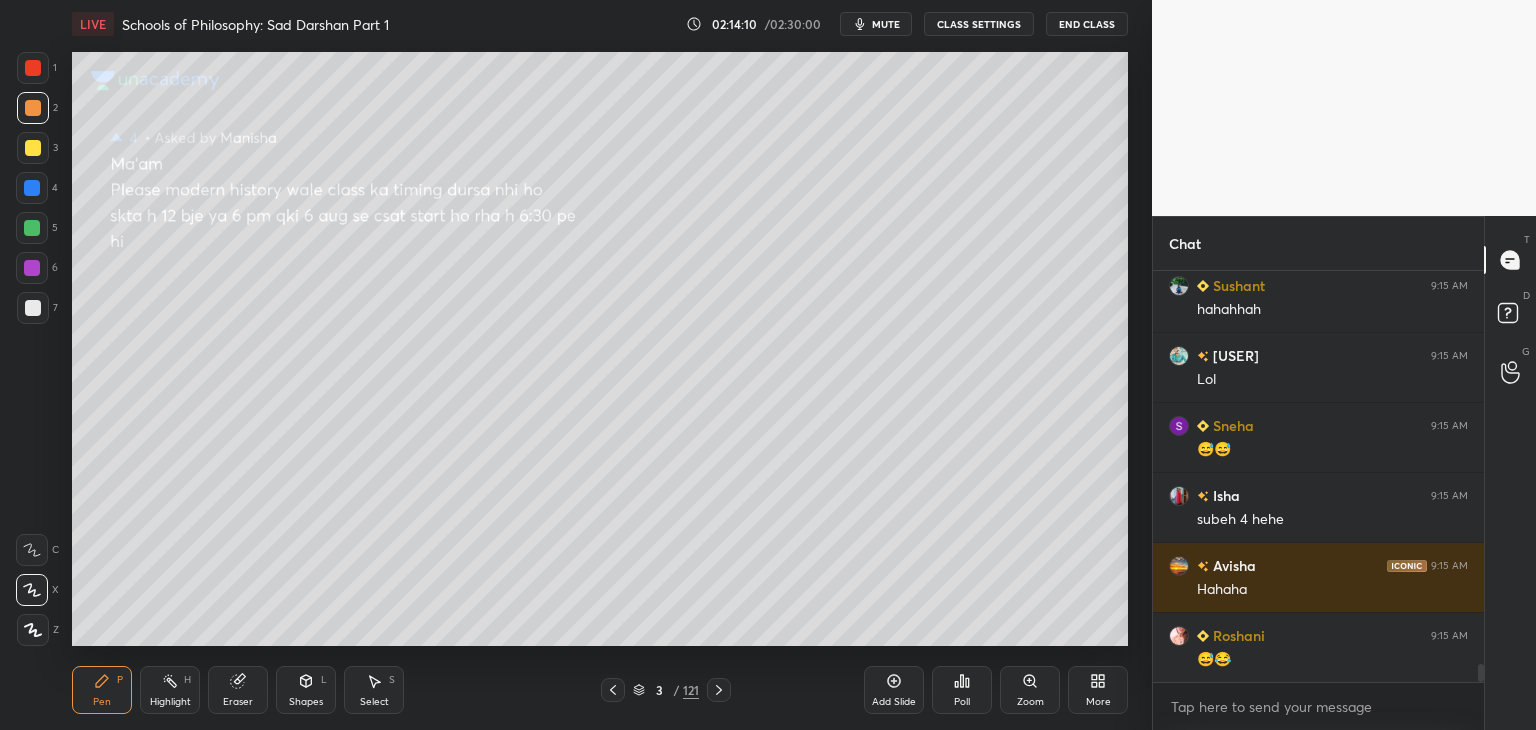 click at bounding box center (33, 68) 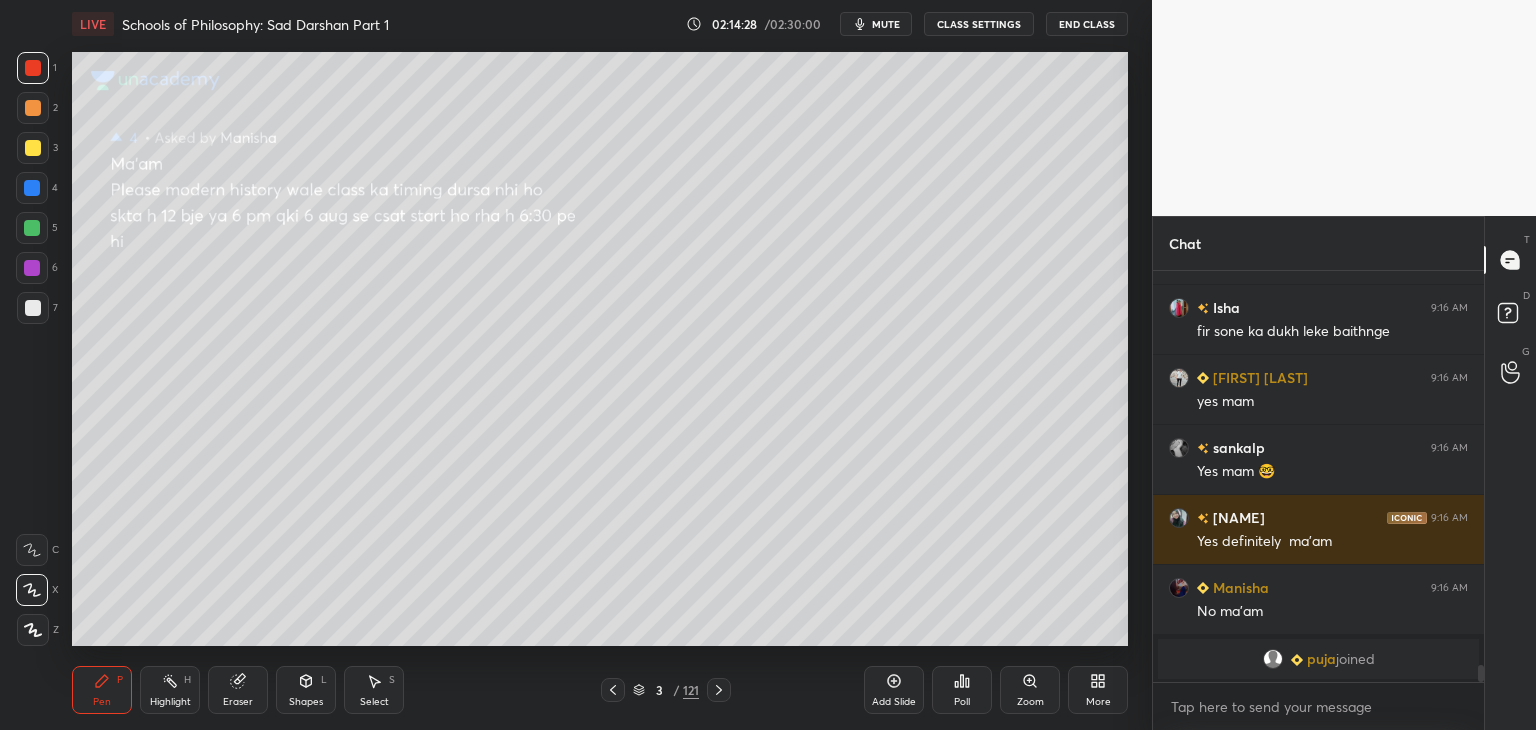 scroll, scrollTop: 8642, scrollLeft: 0, axis: vertical 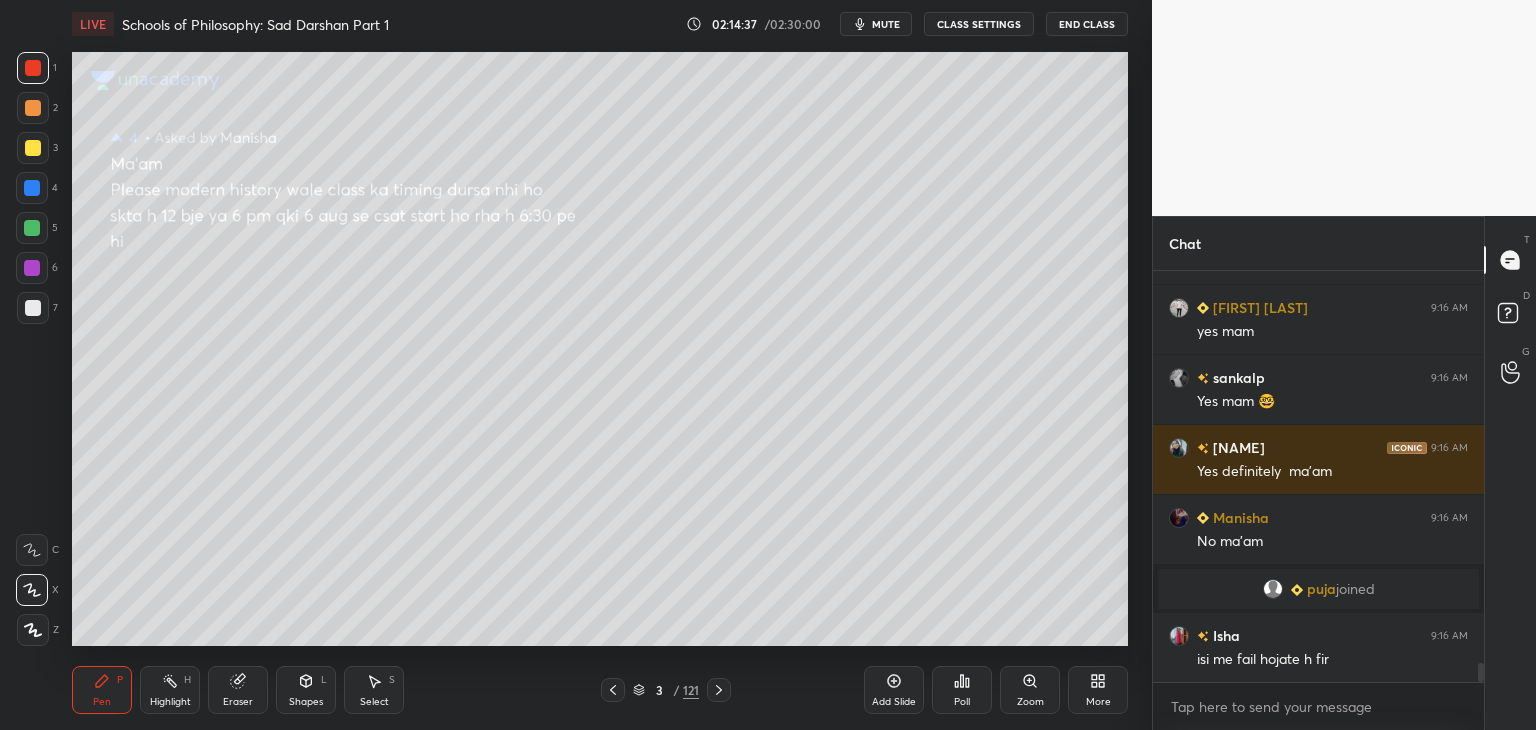 click on "5" at bounding box center [37, 228] 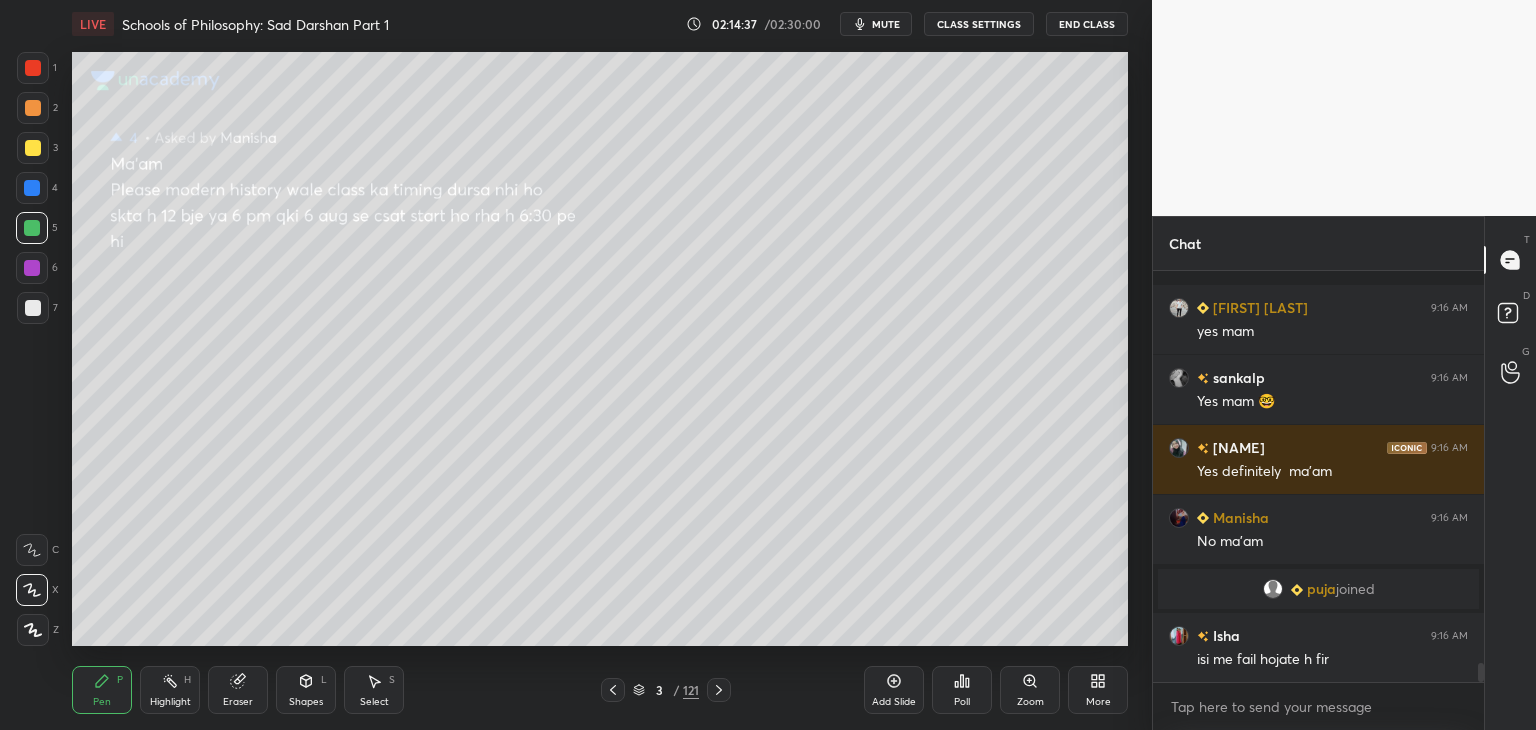 scroll, scrollTop: 8730, scrollLeft: 0, axis: vertical 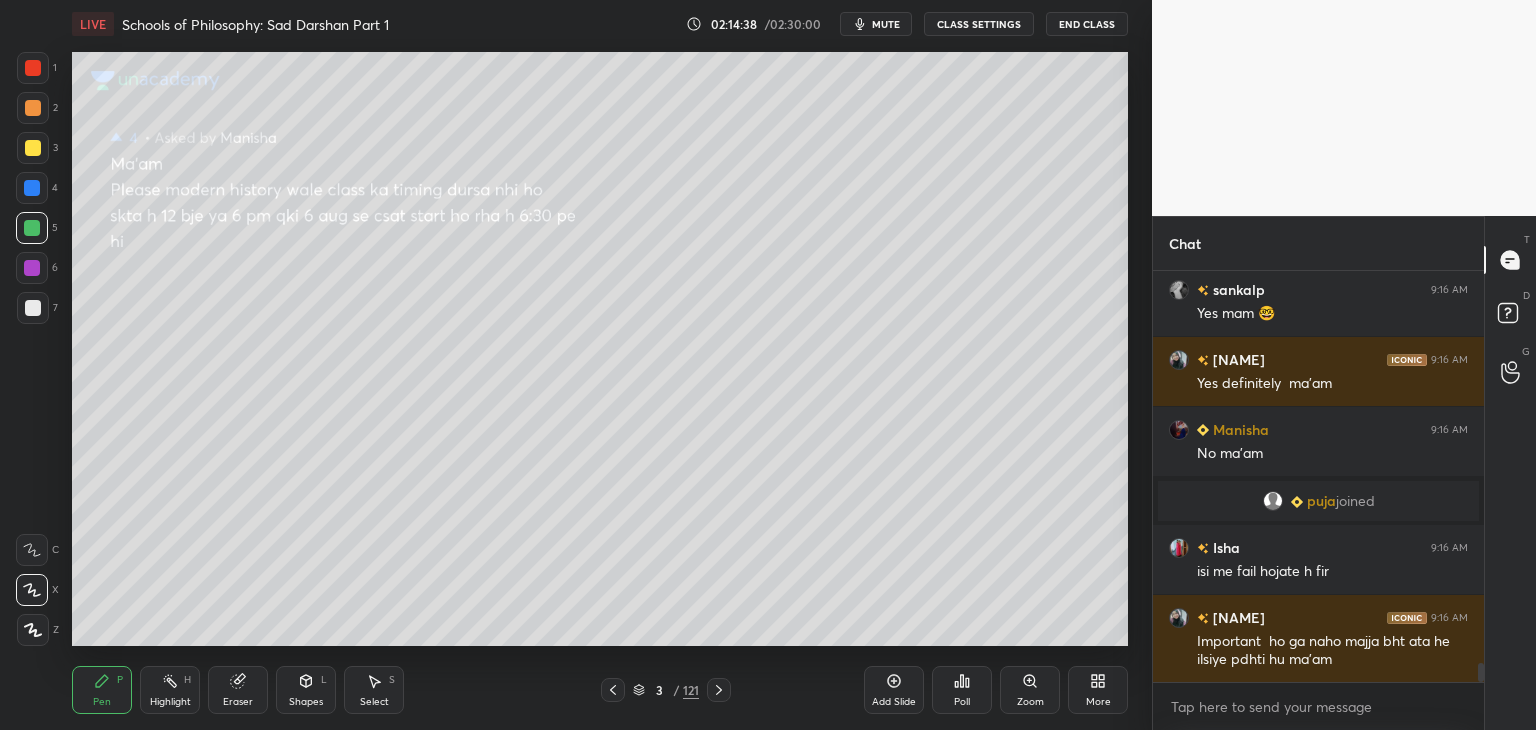 click at bounding box center [33, 108] 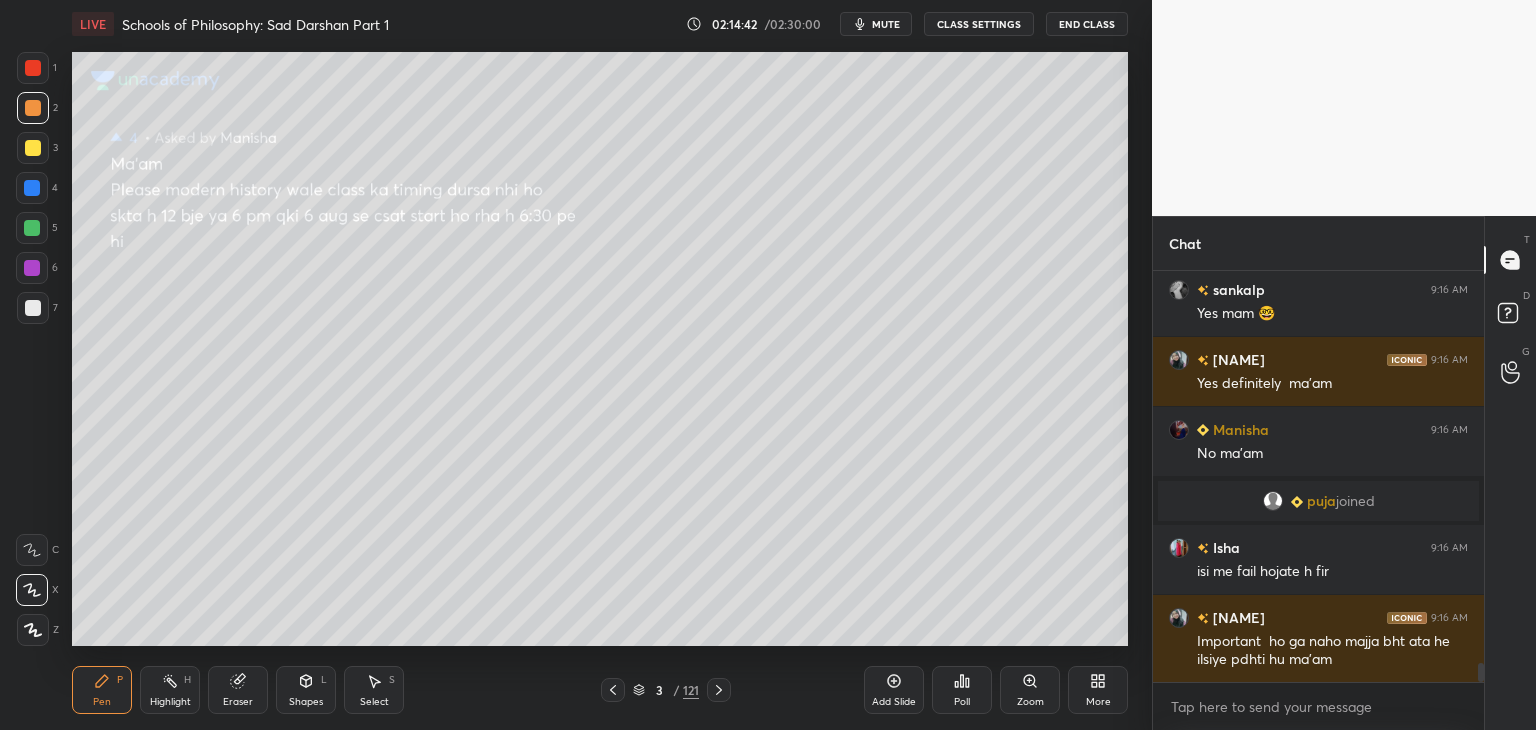 scroll, scrollTop: 8800, scrollLeft: 0, axis: vertical 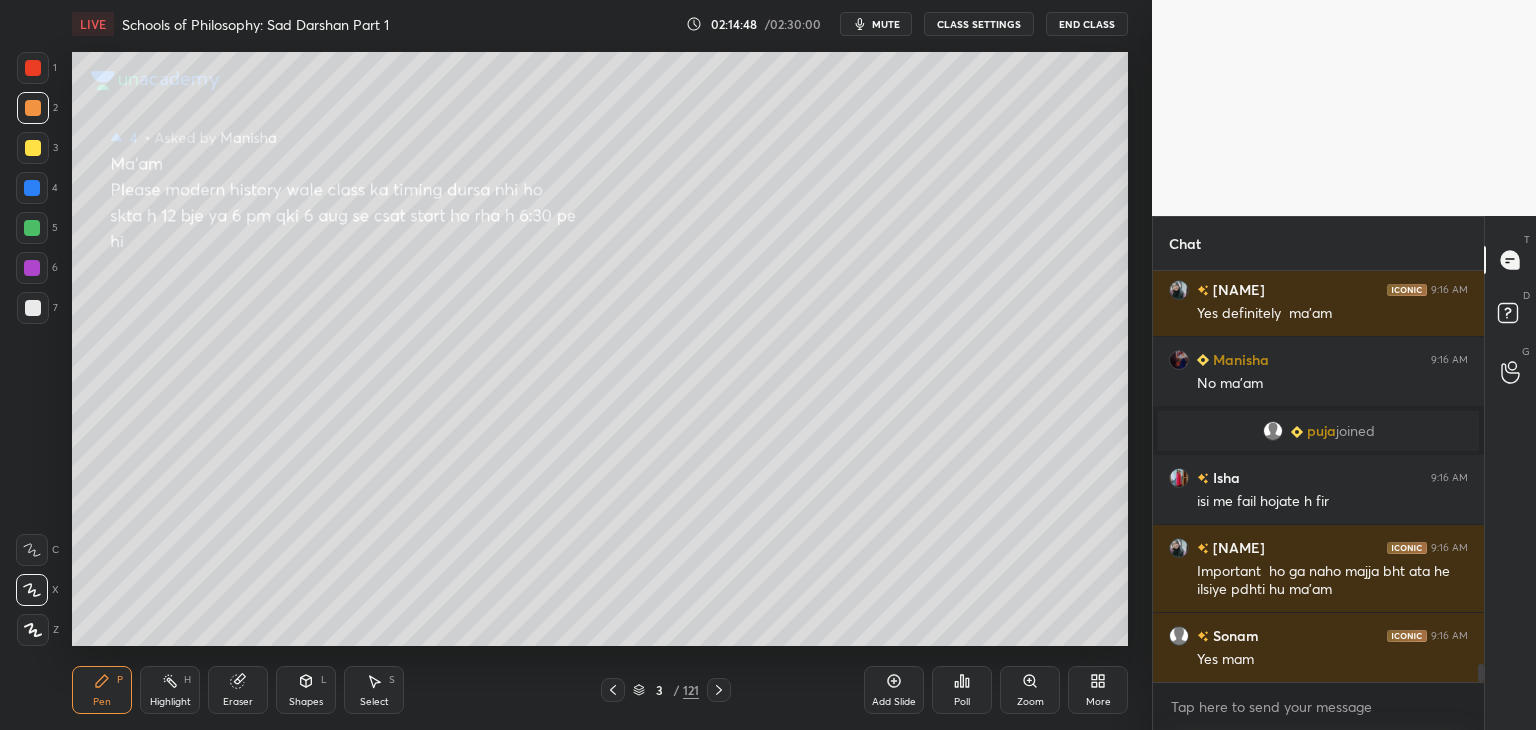 click at bounding box center (33, 108) 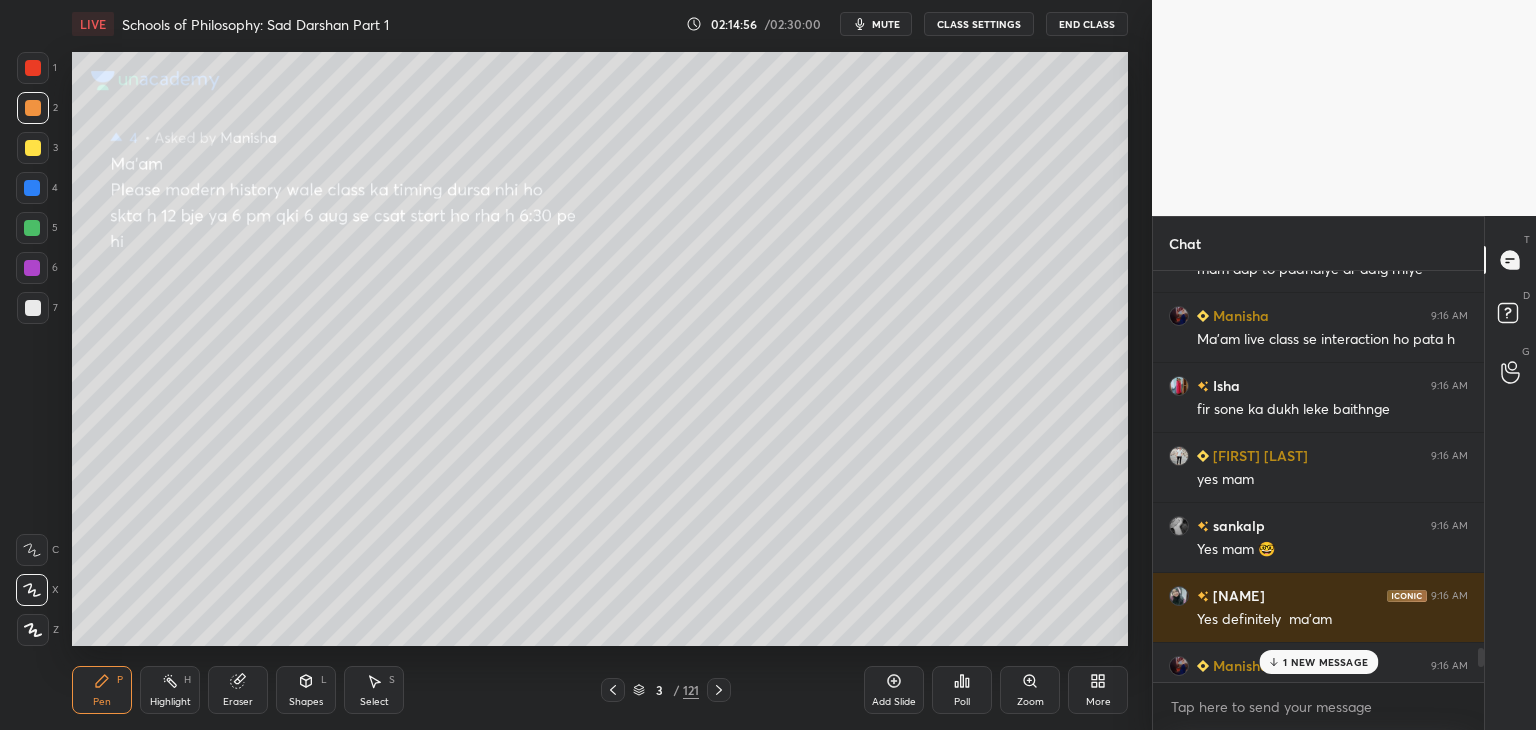 scroll, scrollTop: 8464, scrollLeft: 0, axis: vertical 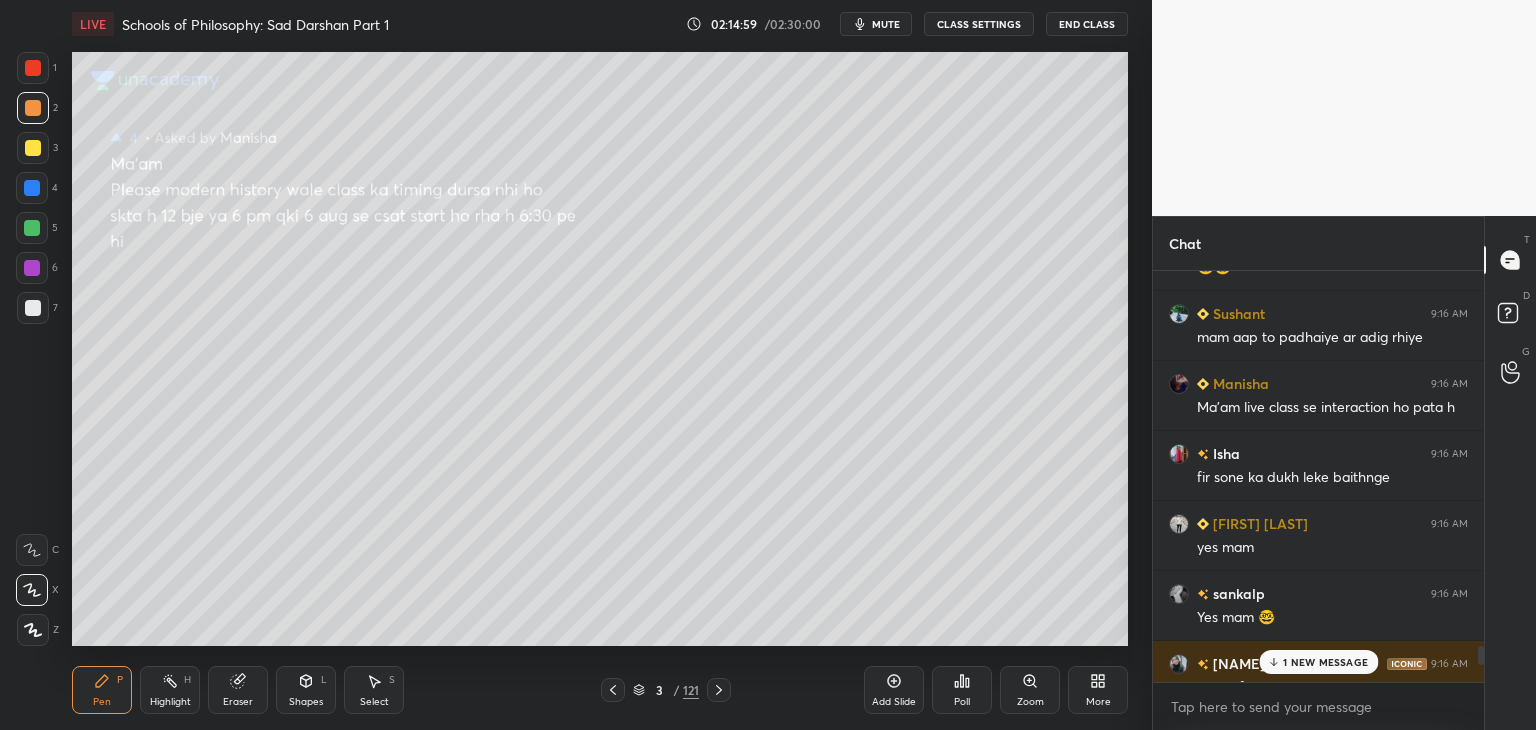 drag, startPoint x: 1481, startPoint y: 679, endPoint x: 1481, endPoint y: 664, distance: 15 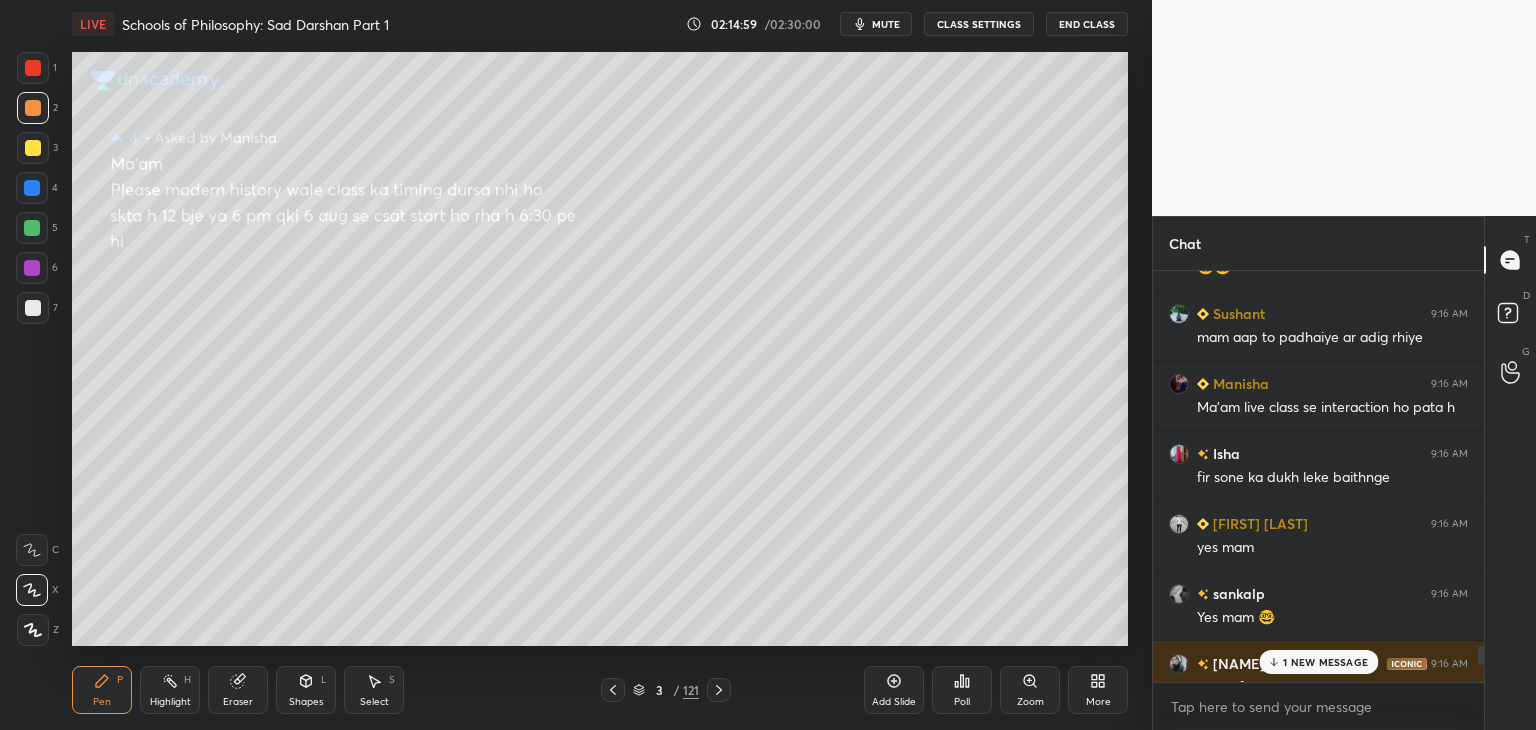 click at bounding box center (1481, 655) 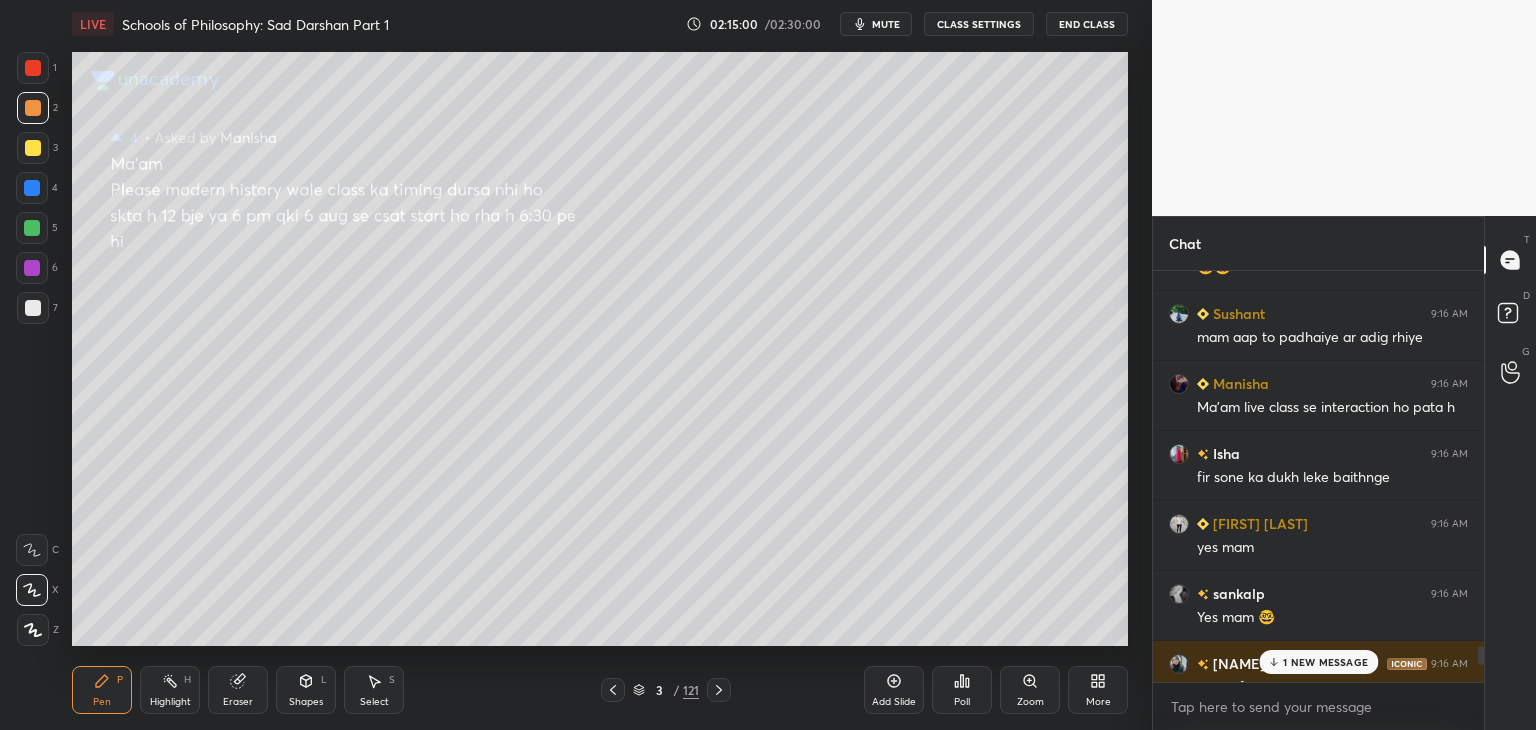 click on "1 NEW MESSAGE" at bounding box center (1325, 662) 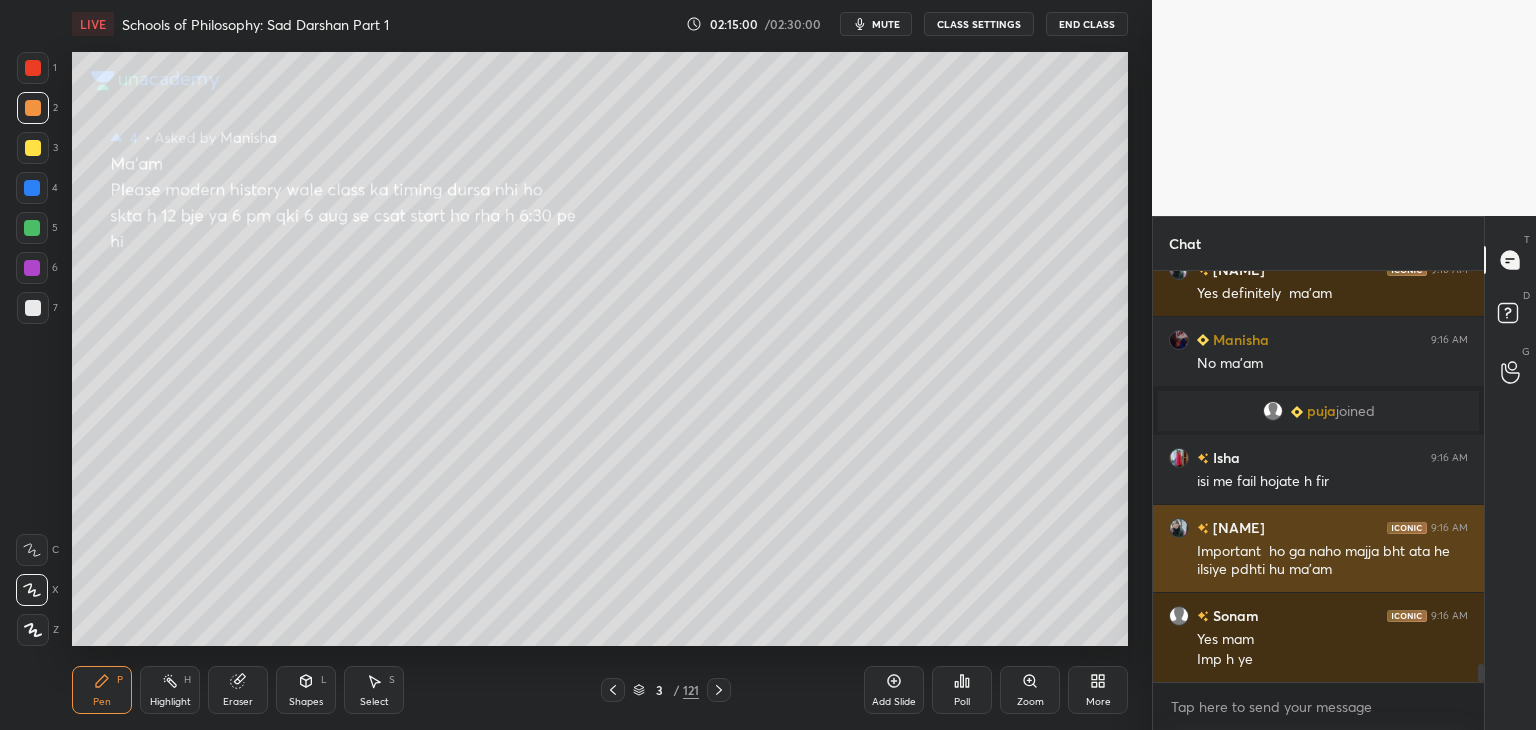 scroll, scrollTop: 8946, scrollLeft: 0, axis: vertical 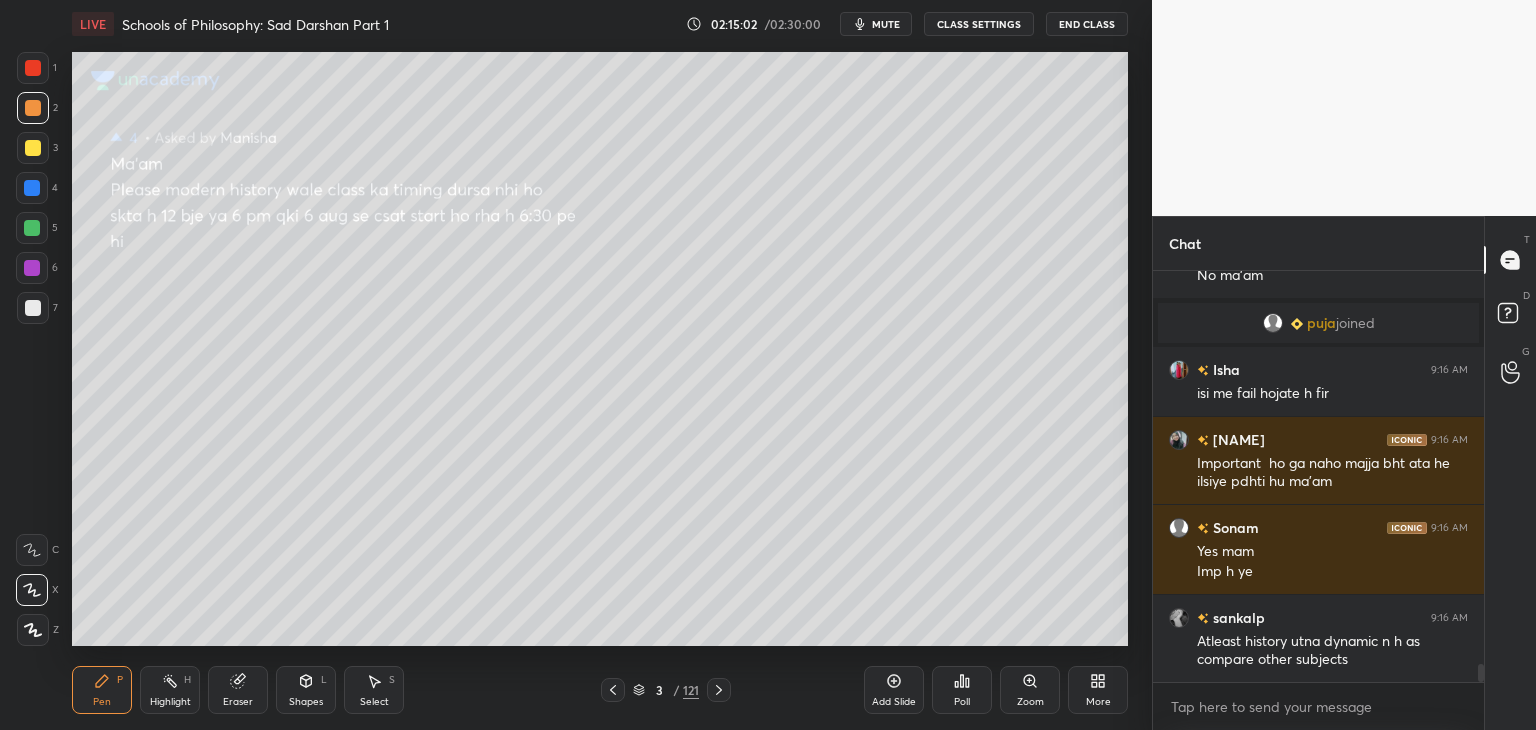 click at bounding box center [32, 228] 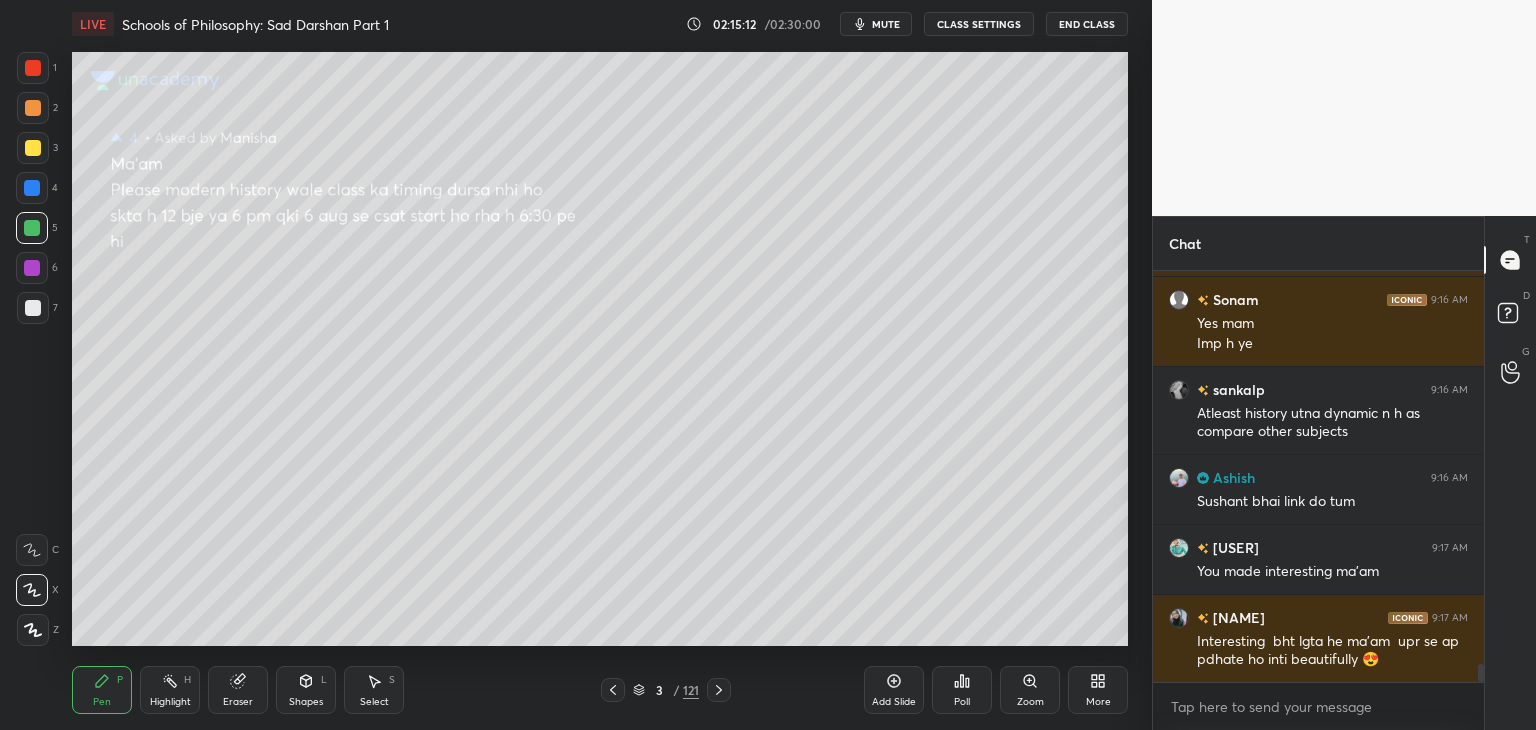 scroll, scrollTop: 9280, scrollLeft: 0, axis: vertical 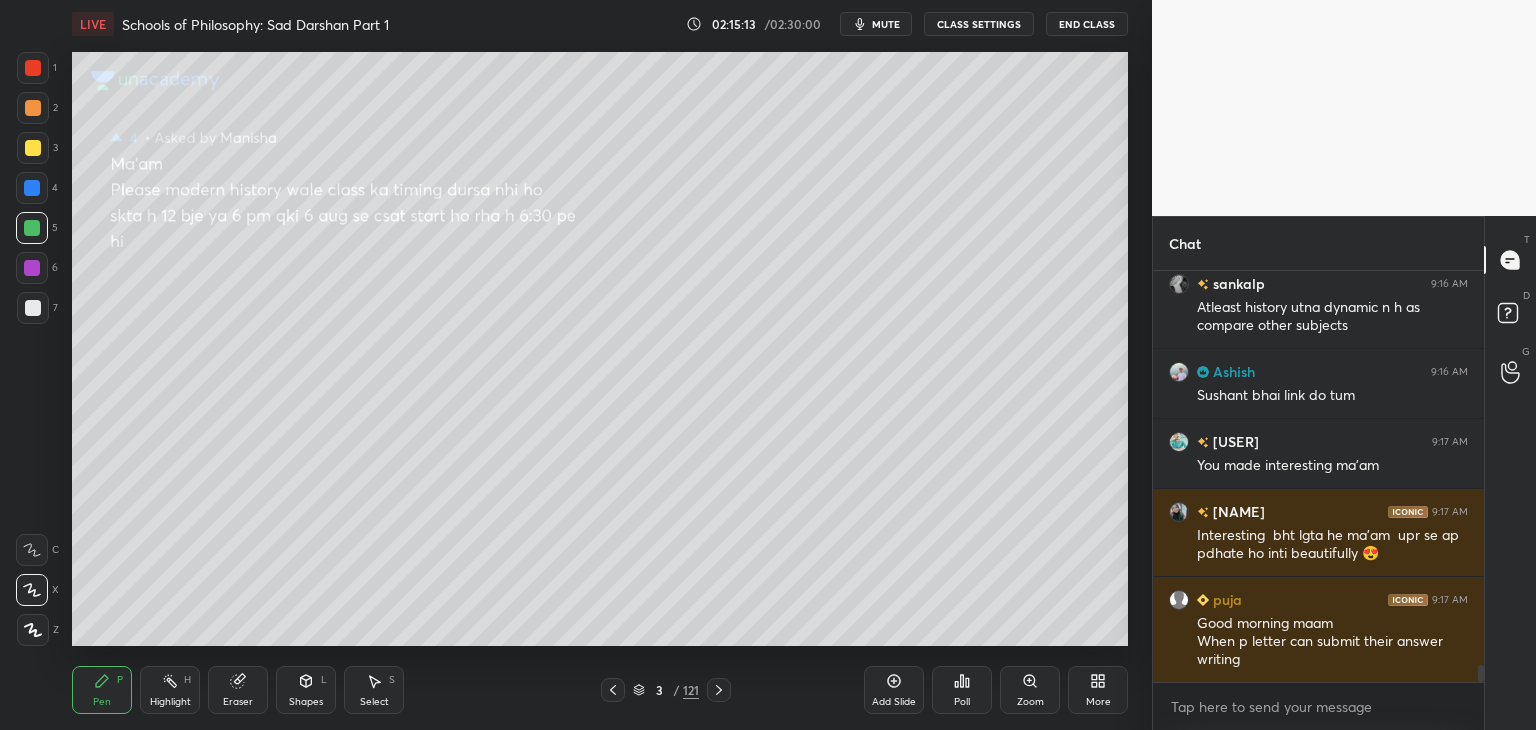click at bounding box center (32, 268) 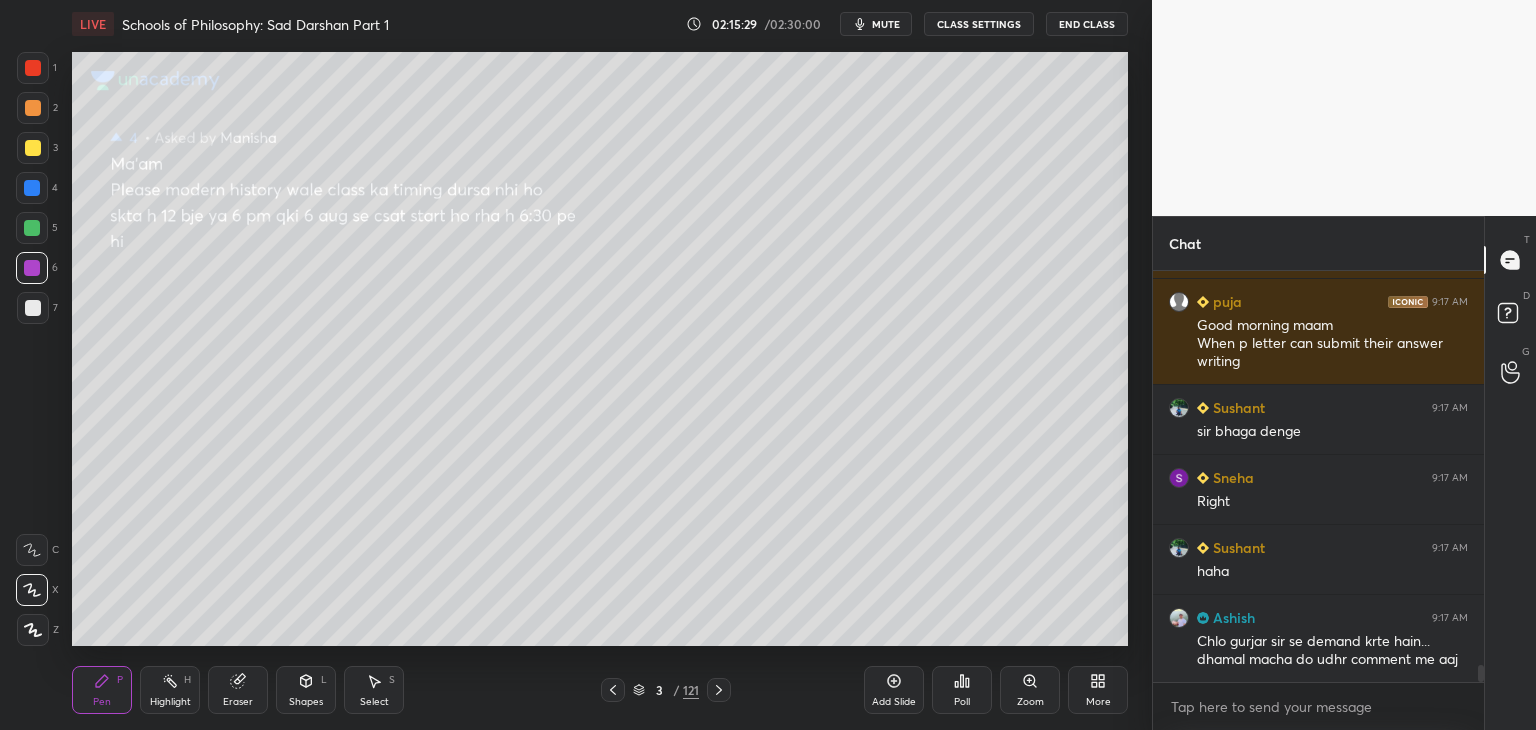 scroll, scrollTop: 9648, scrollLeft: 0, axis: vertical 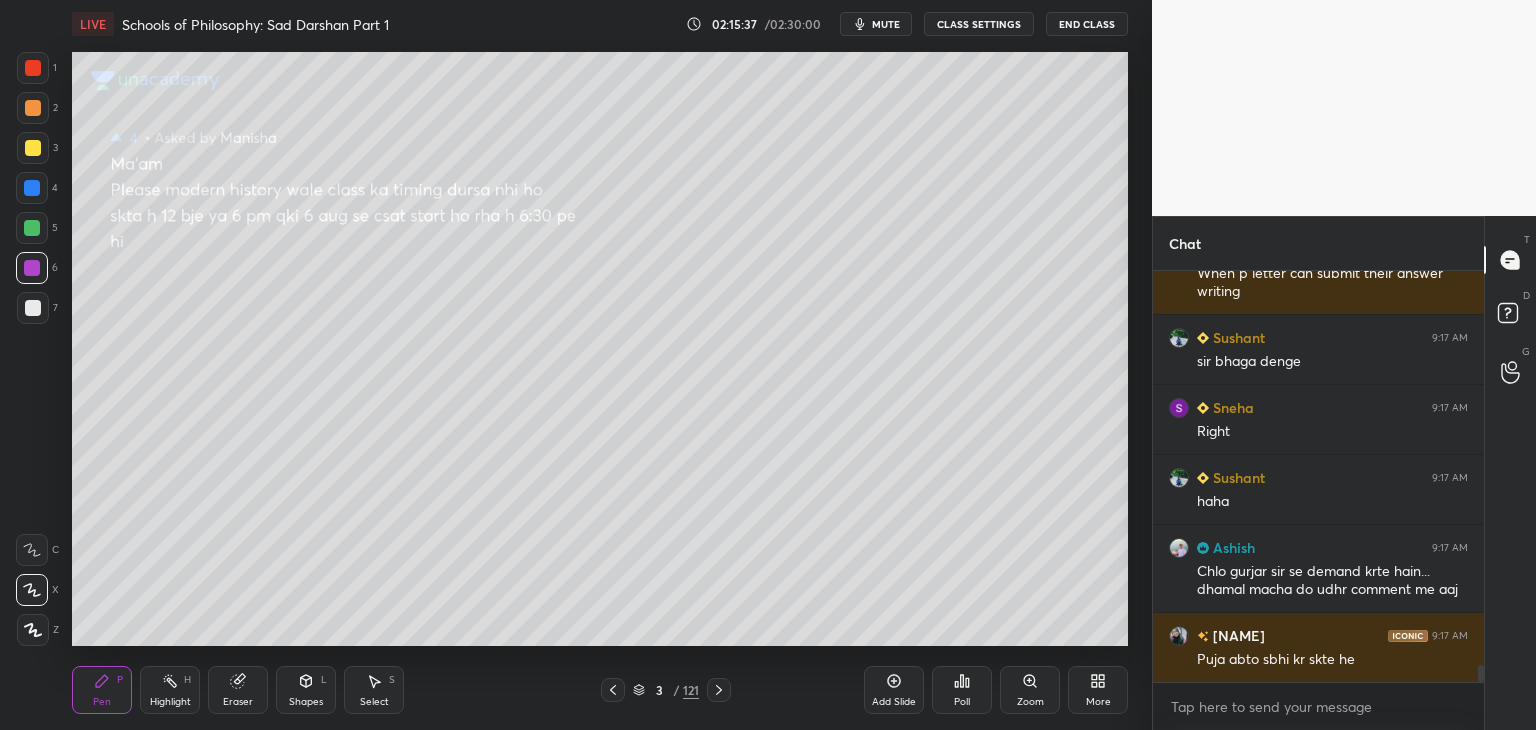 drag, startPoint x: 1481, startPoint y: 677, endPoint x: 1486, endPoint y: 693, distance: 16.763054 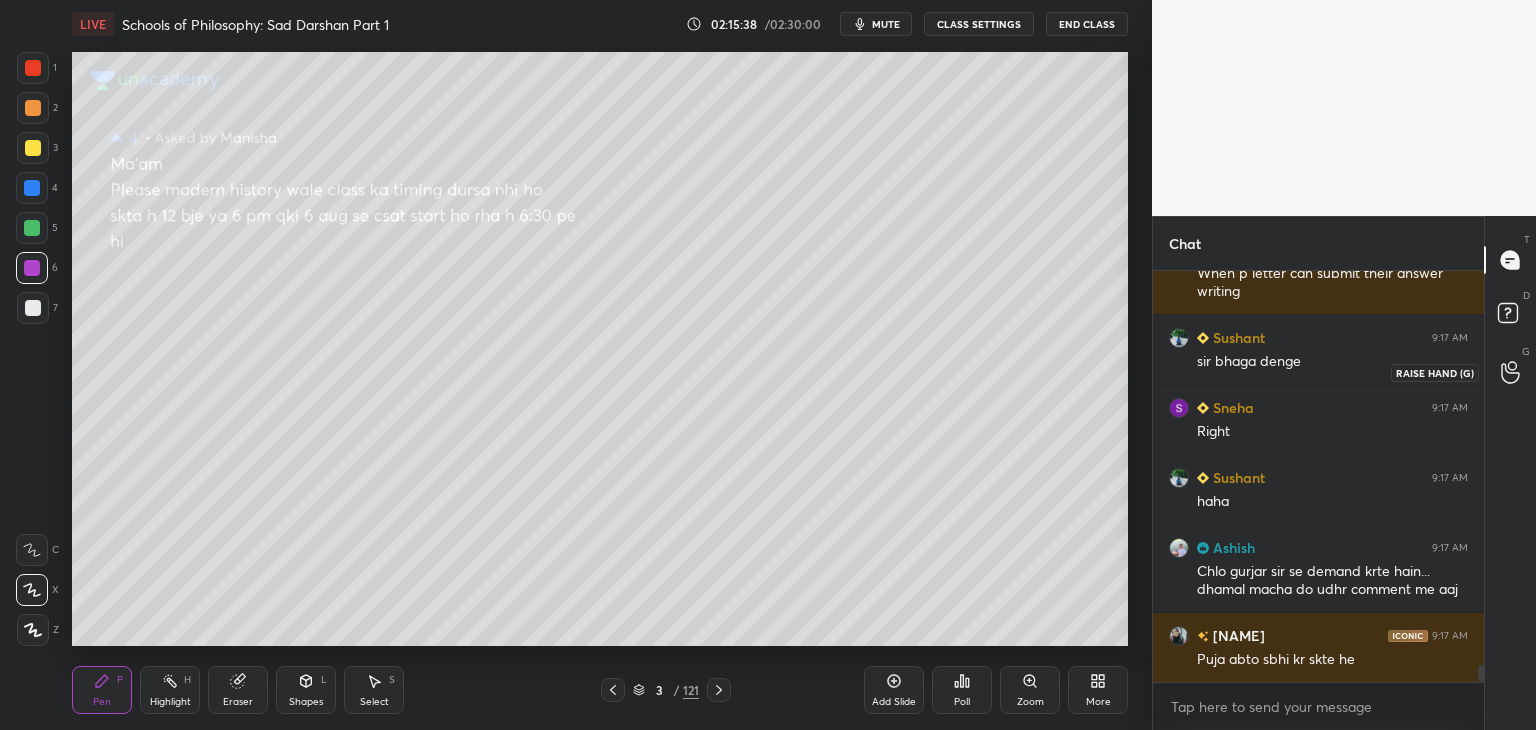 scroll, scrollTop: 9754, scrollLeft: 0, axis: vertical 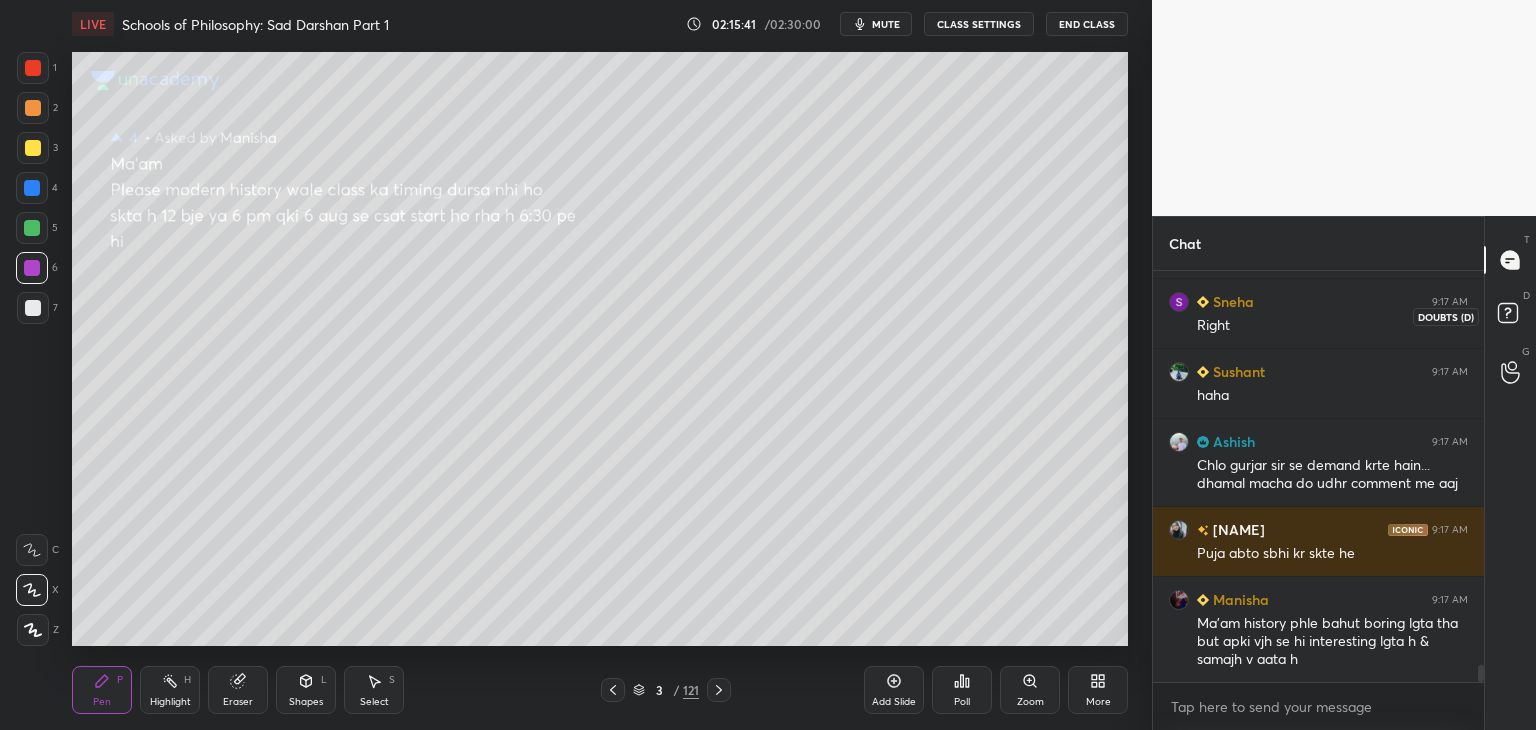 click 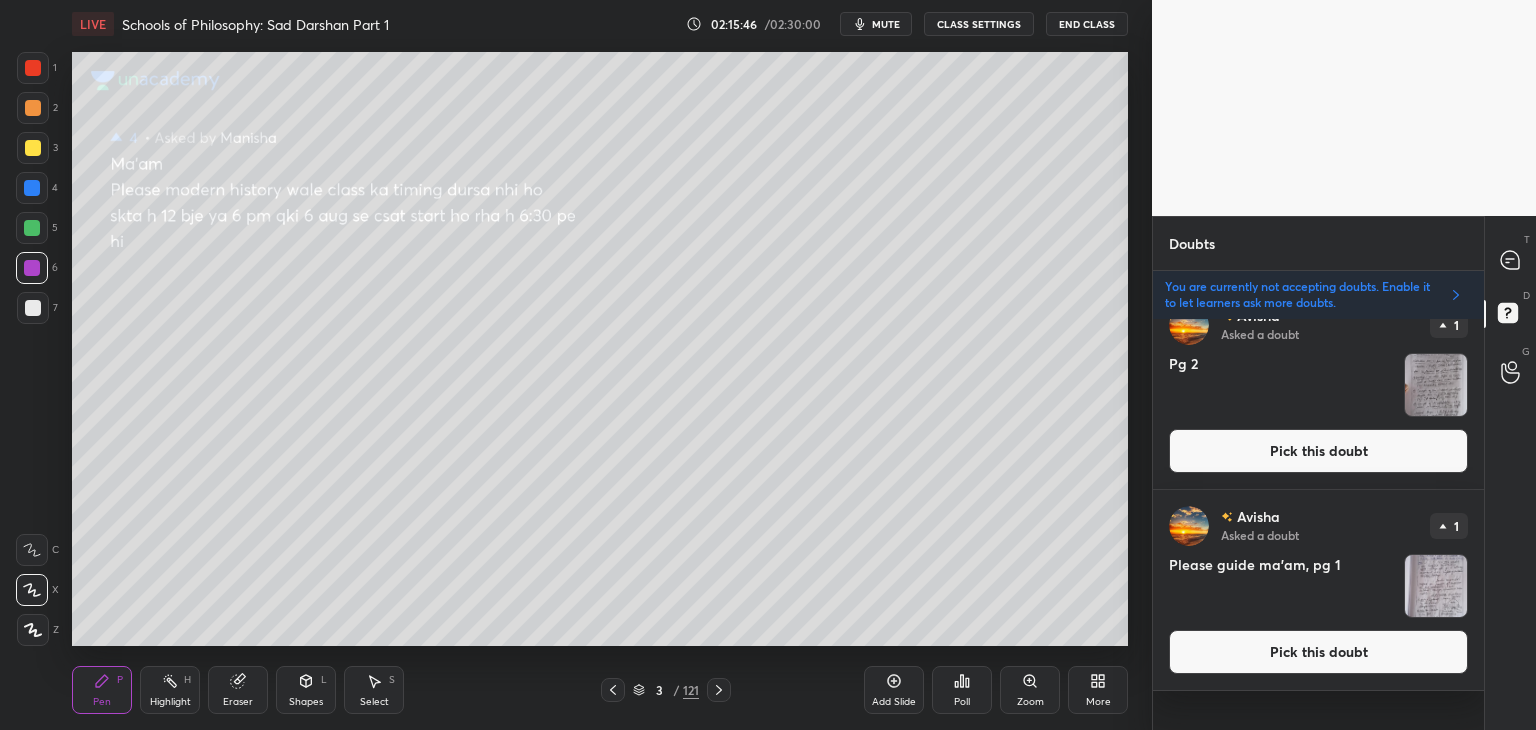 scroll, scrollTop: 0, scrollLeft: 0, axis: both 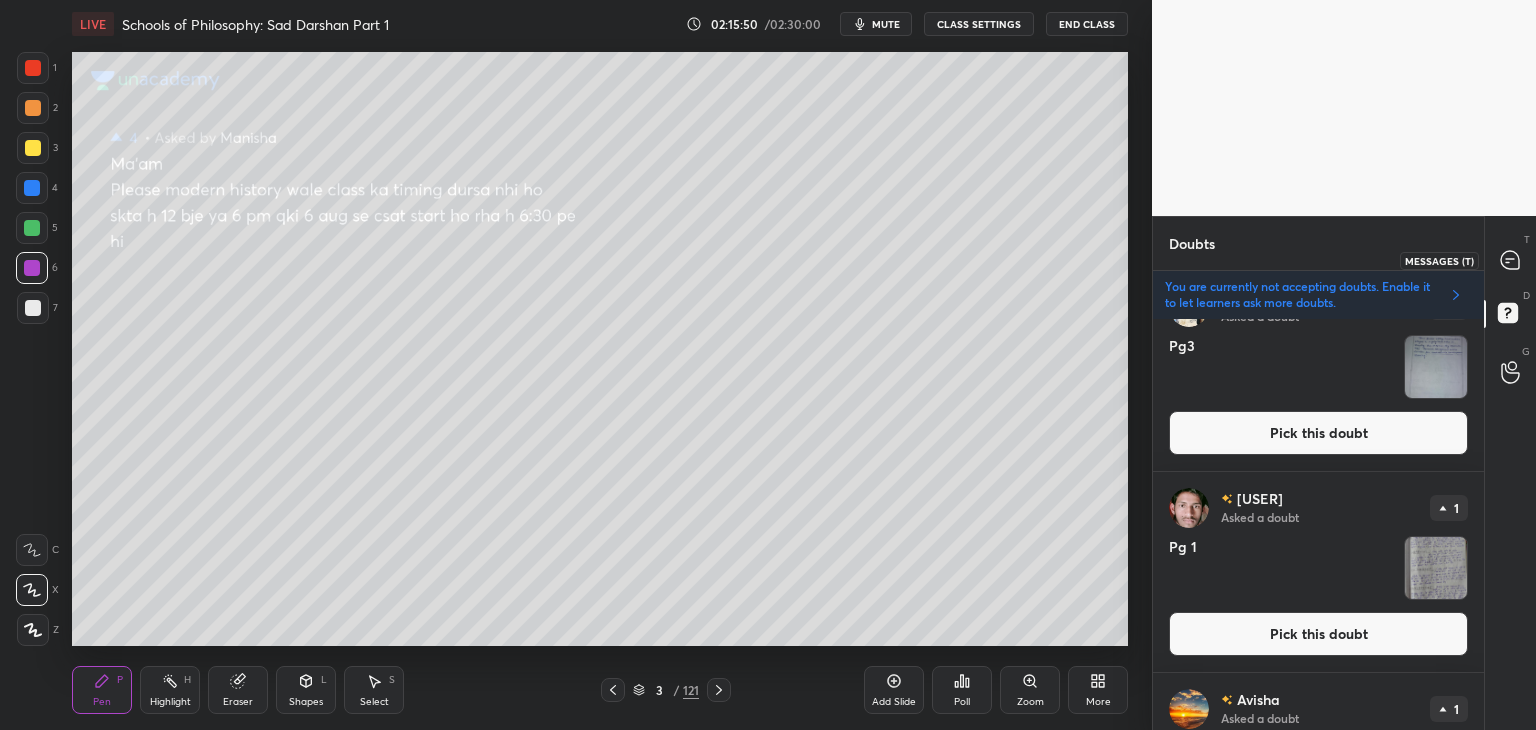 click 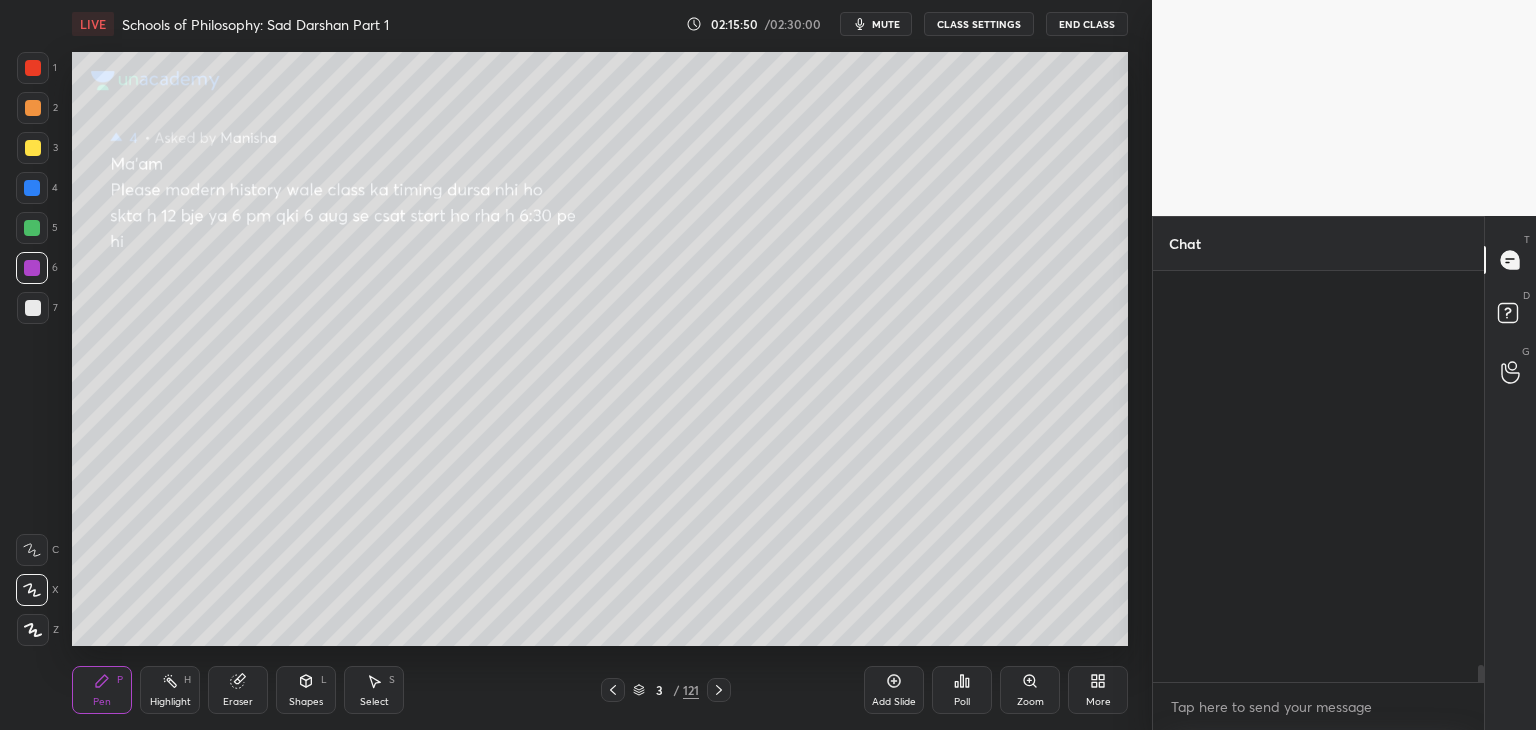 scroll, scrollTop: 6, scrollLeft: 6, axis: both 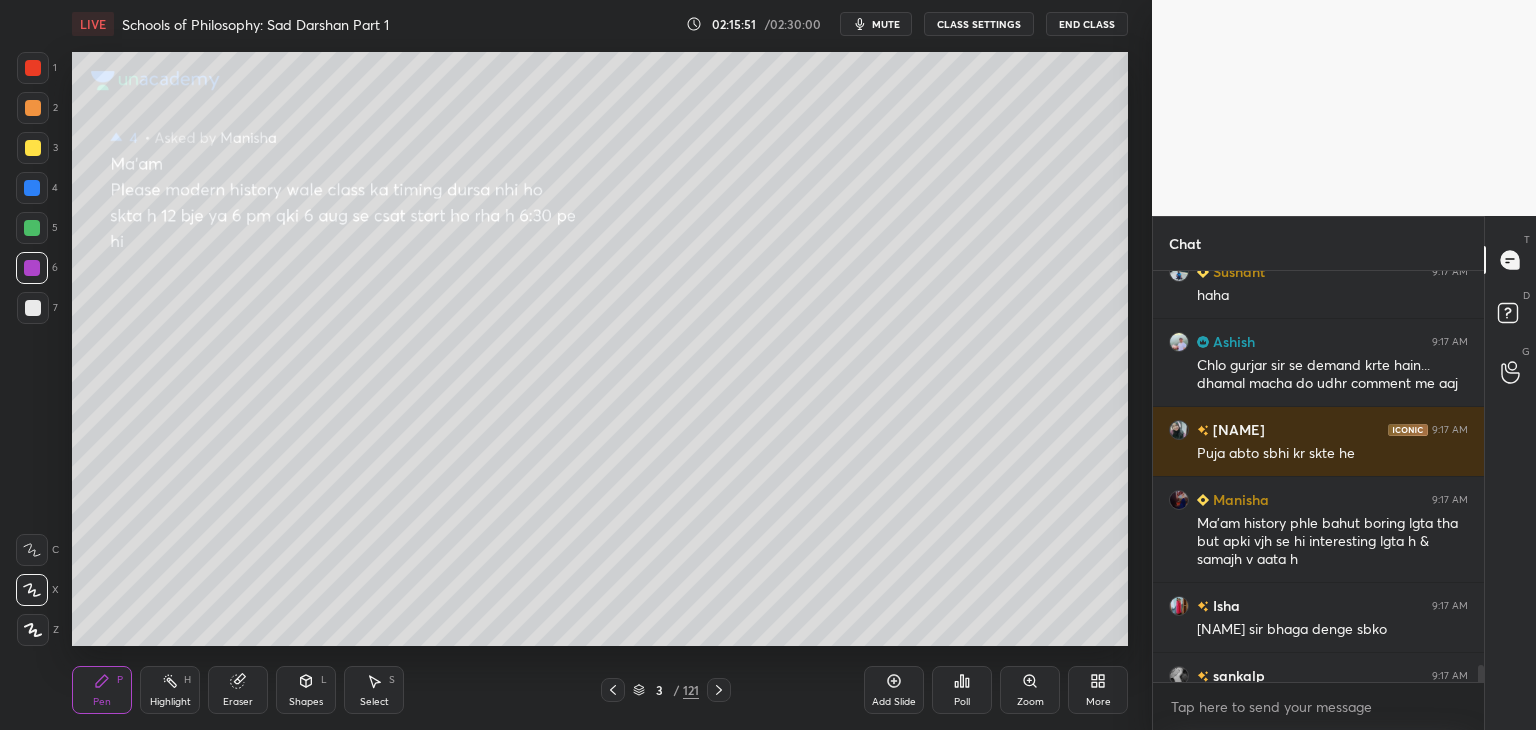 drag, startPoint x: 1484, startPoint y: 669, endPoint x: 1489, endPoint y: 681, distance: 13 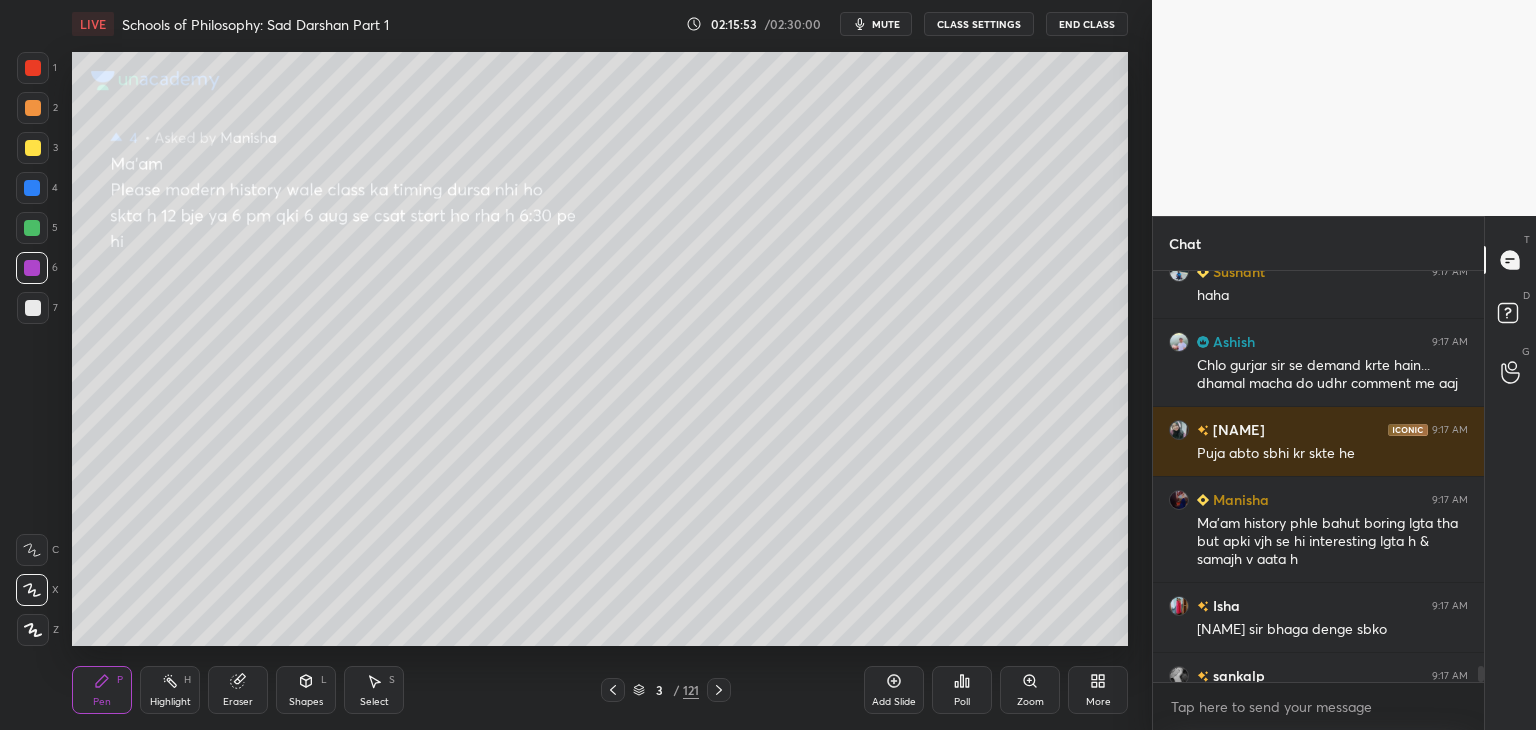 scroll, scrollTop: 10328, scrollLeft: 0, axis: vertical 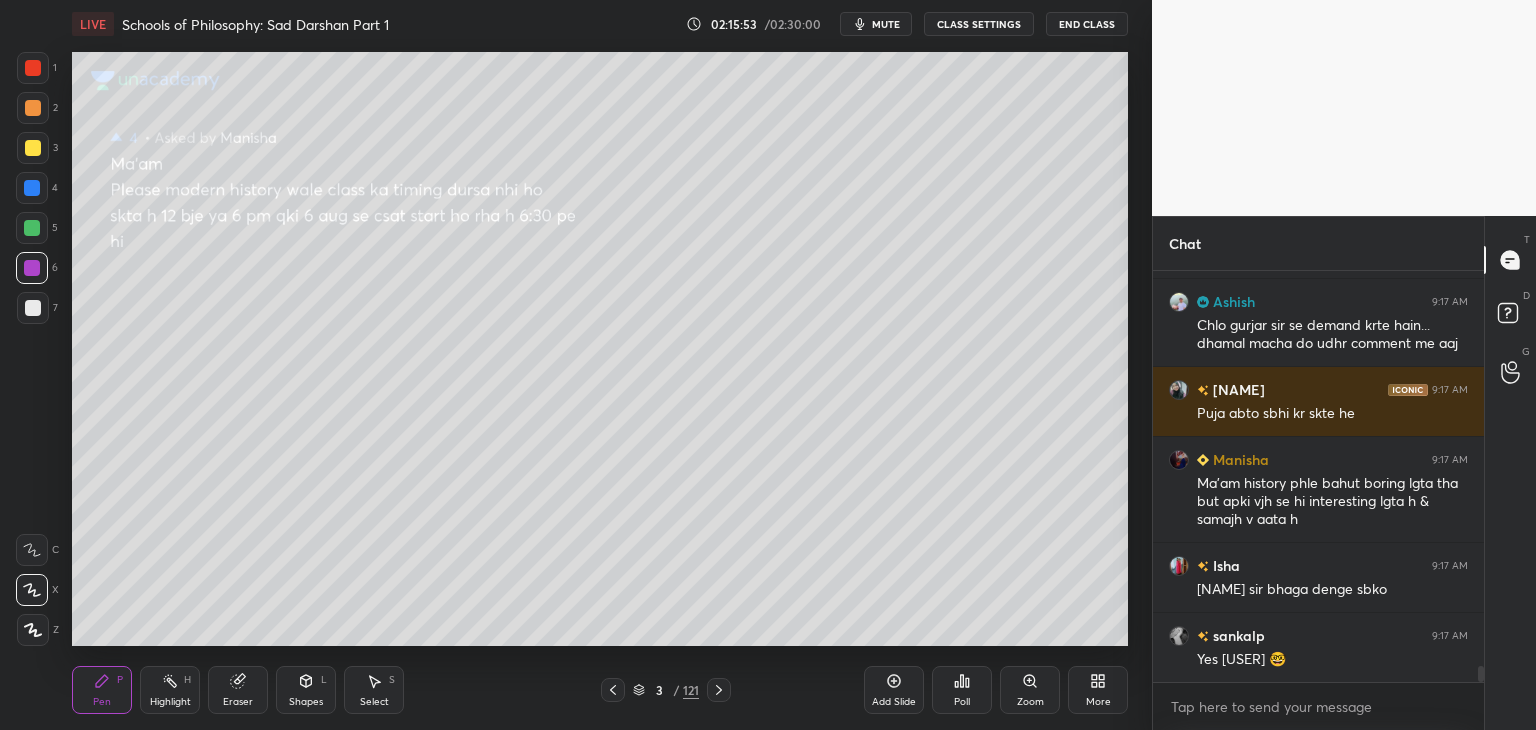 click on "Sneha 9:17 AM Right Sushant 9:17 AM haha Ashish 9:17 AM Chlo gurjar sir se demand krte hain... dhamal macha do udhr comment me aaj Neelufar 9:17 AM Puja abto sbhi kr skte he Manisha 9:17 AM Ma'am history phle bahut boring lgta tha but apki vjh se hi interesting lgta h & samajh v aata h Isha 9:17 AM gurjar sir bhaga denge sbko sankalp 9:17 AM Yes ashish🤓 JUMP TO LATEST Enable hand raising Enable raise hand to speak to learners. Once enabled, chat will be turned off temporarily. Enable x" at bounding box center [1318, 500] 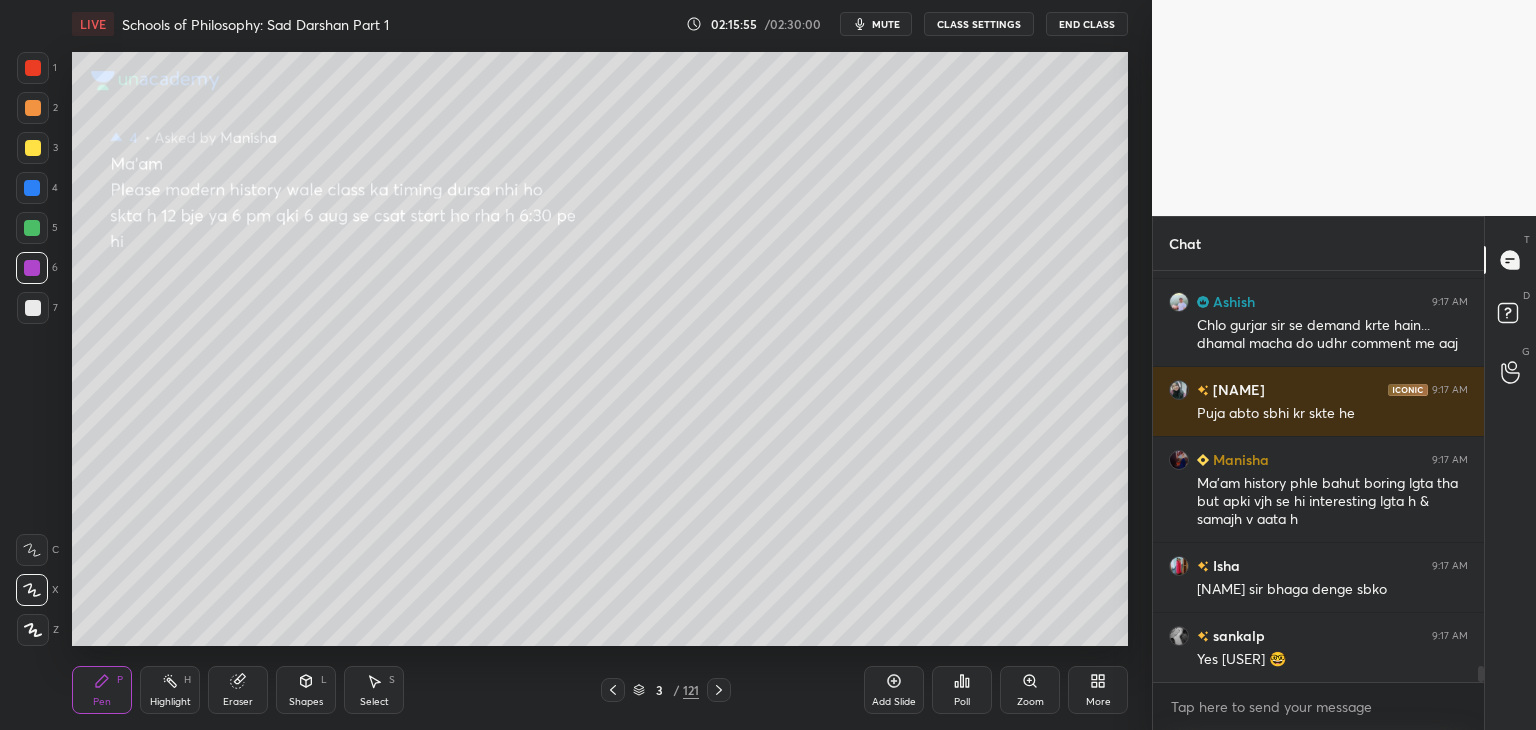 click at bounding box center [32, 228] 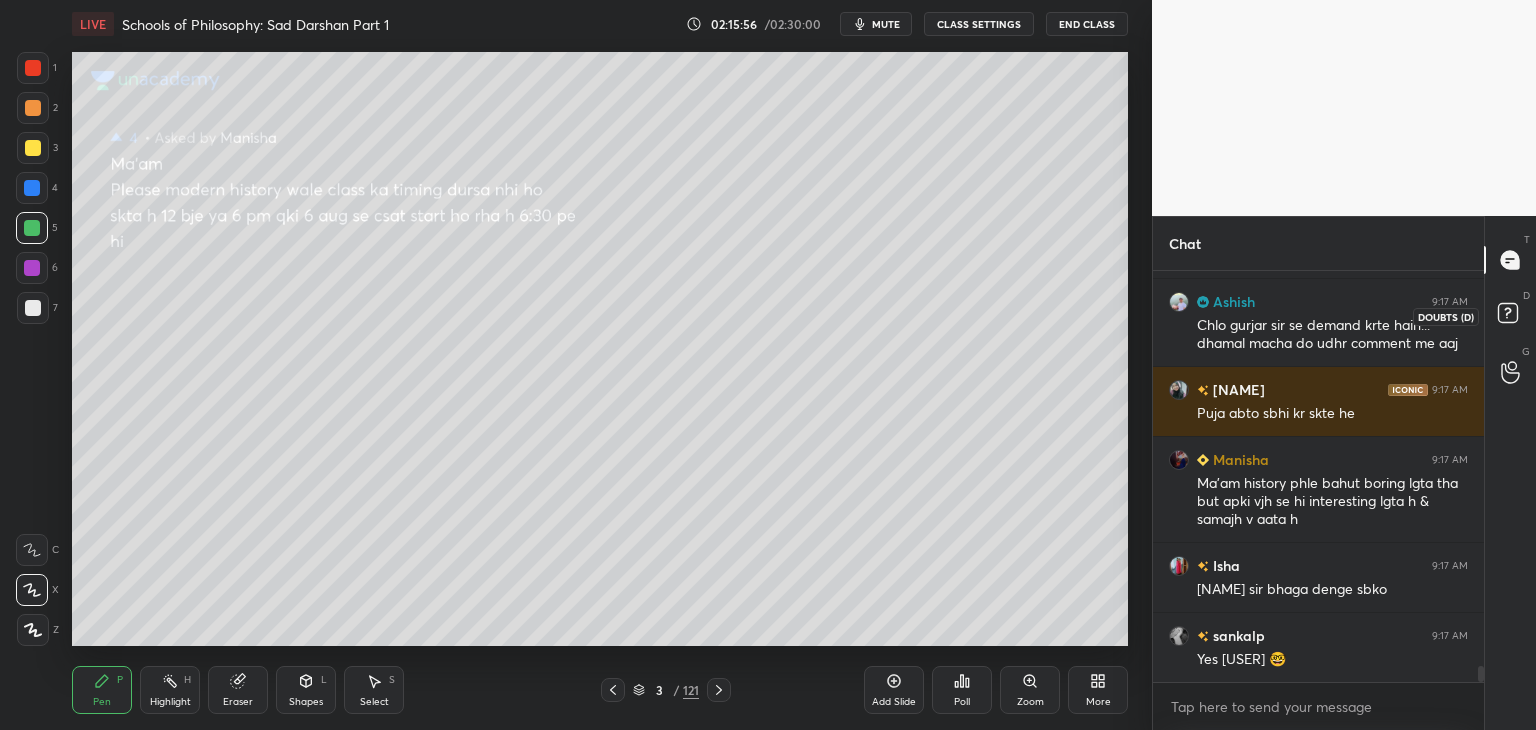 click 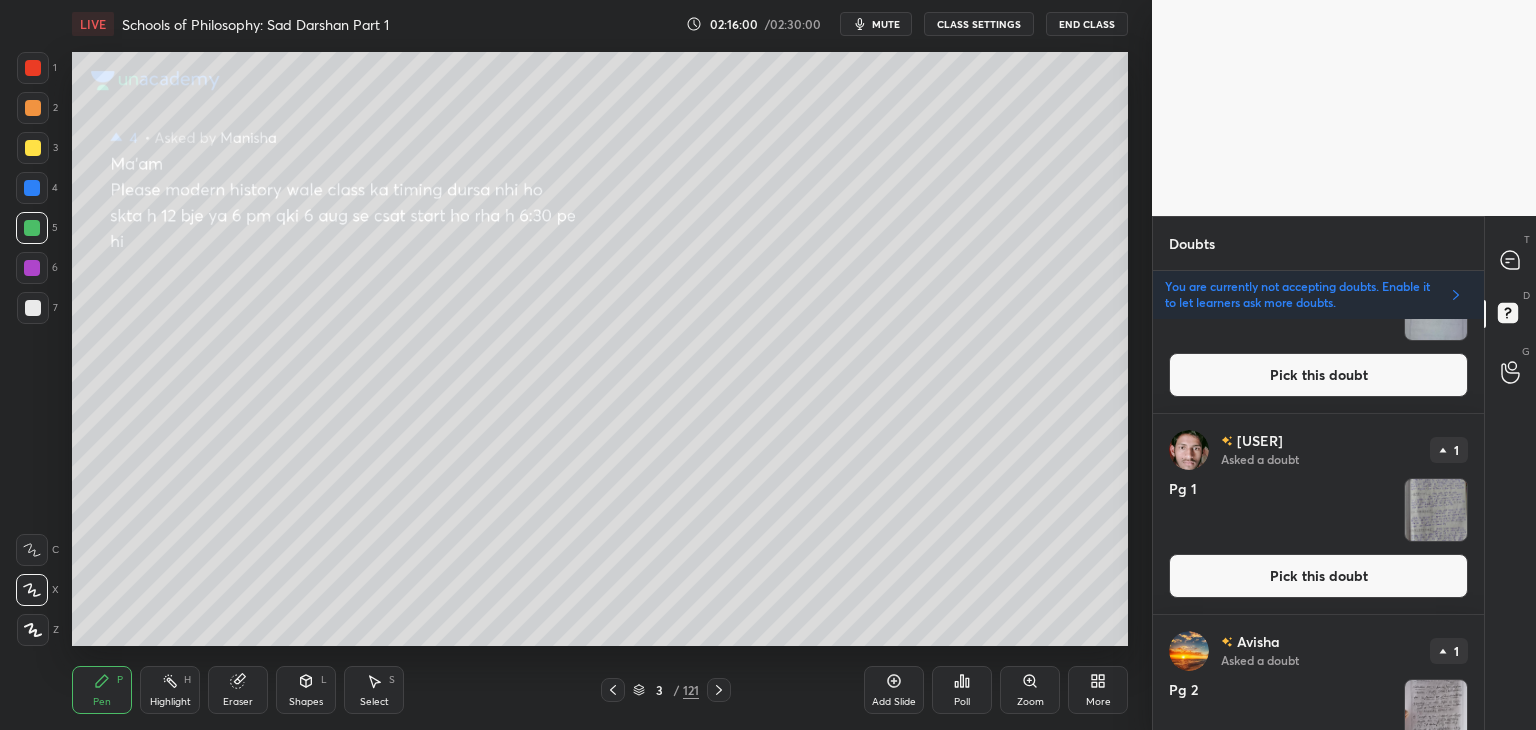 scroll, scrollTop: 0, scrollLeft: 0, axis: both 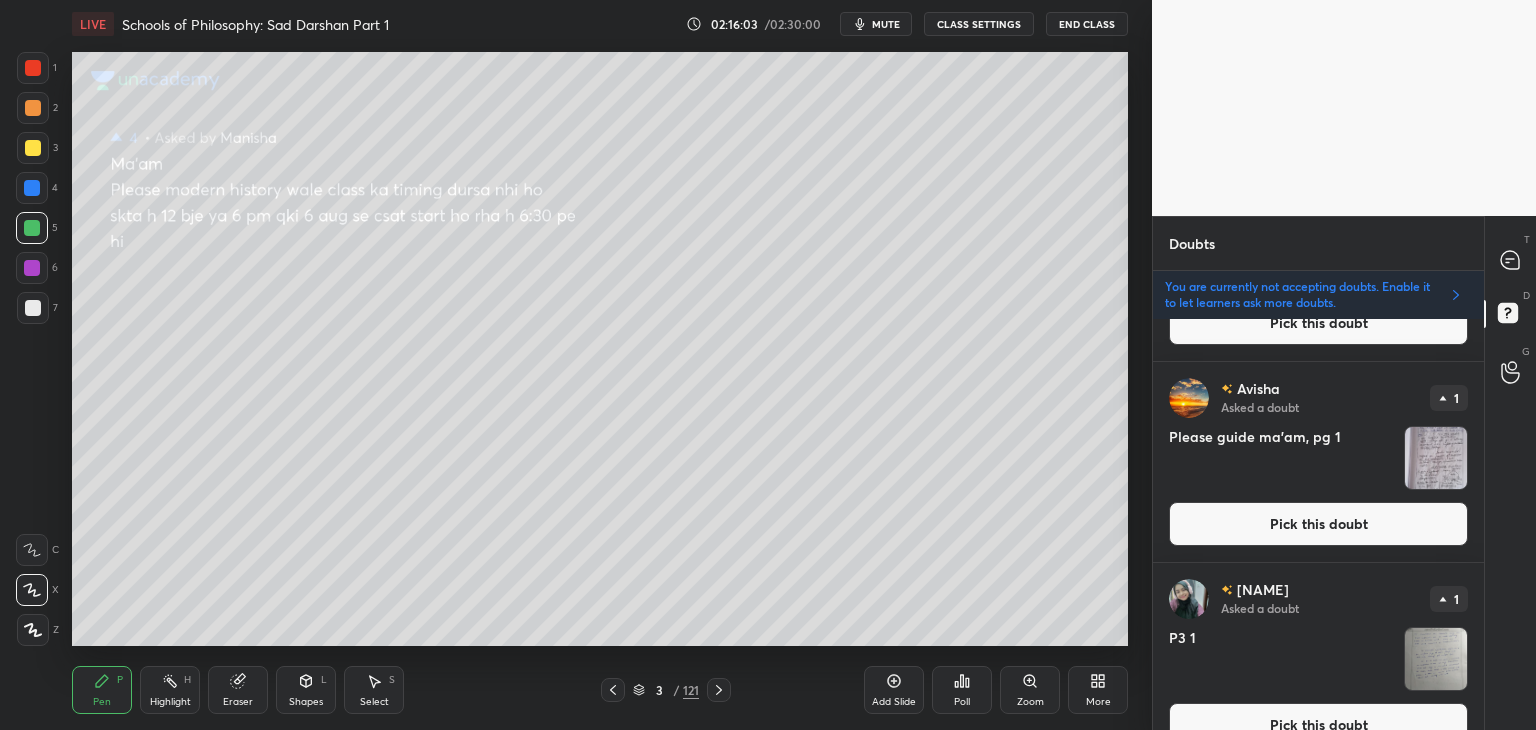 click on "Pick this doubt" at bounding box center (1318, 524) 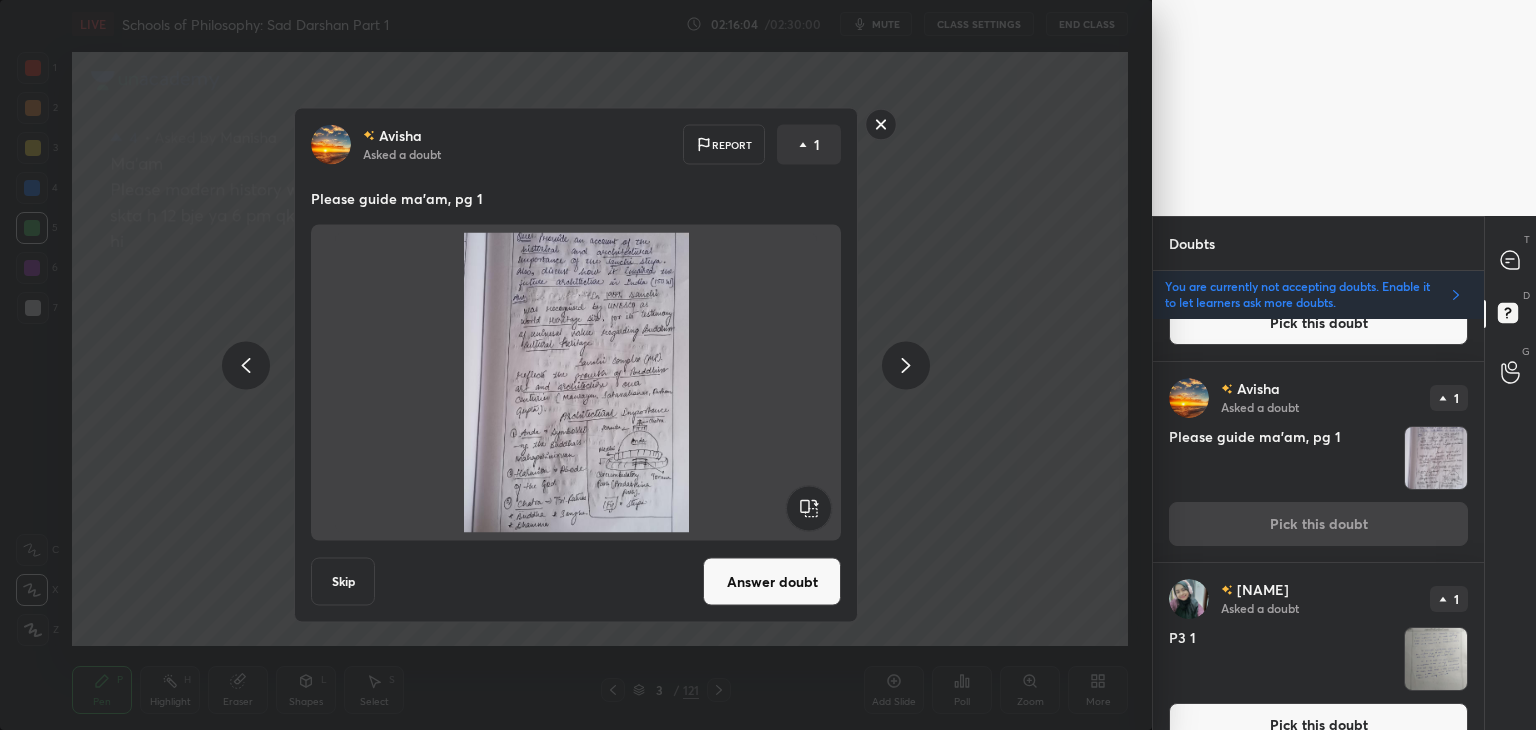 click on "Answer doubt" at bounding box center (772, 582) 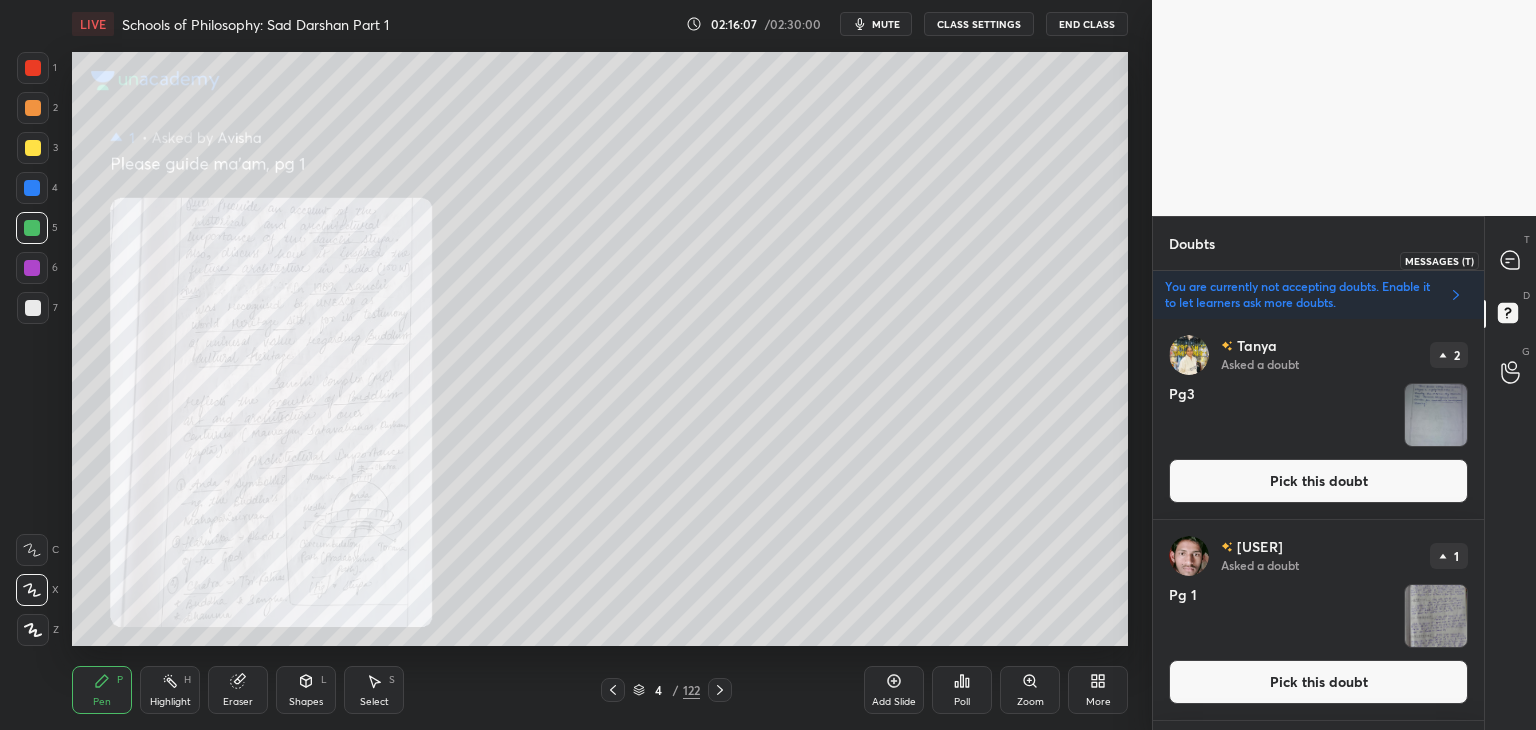 click 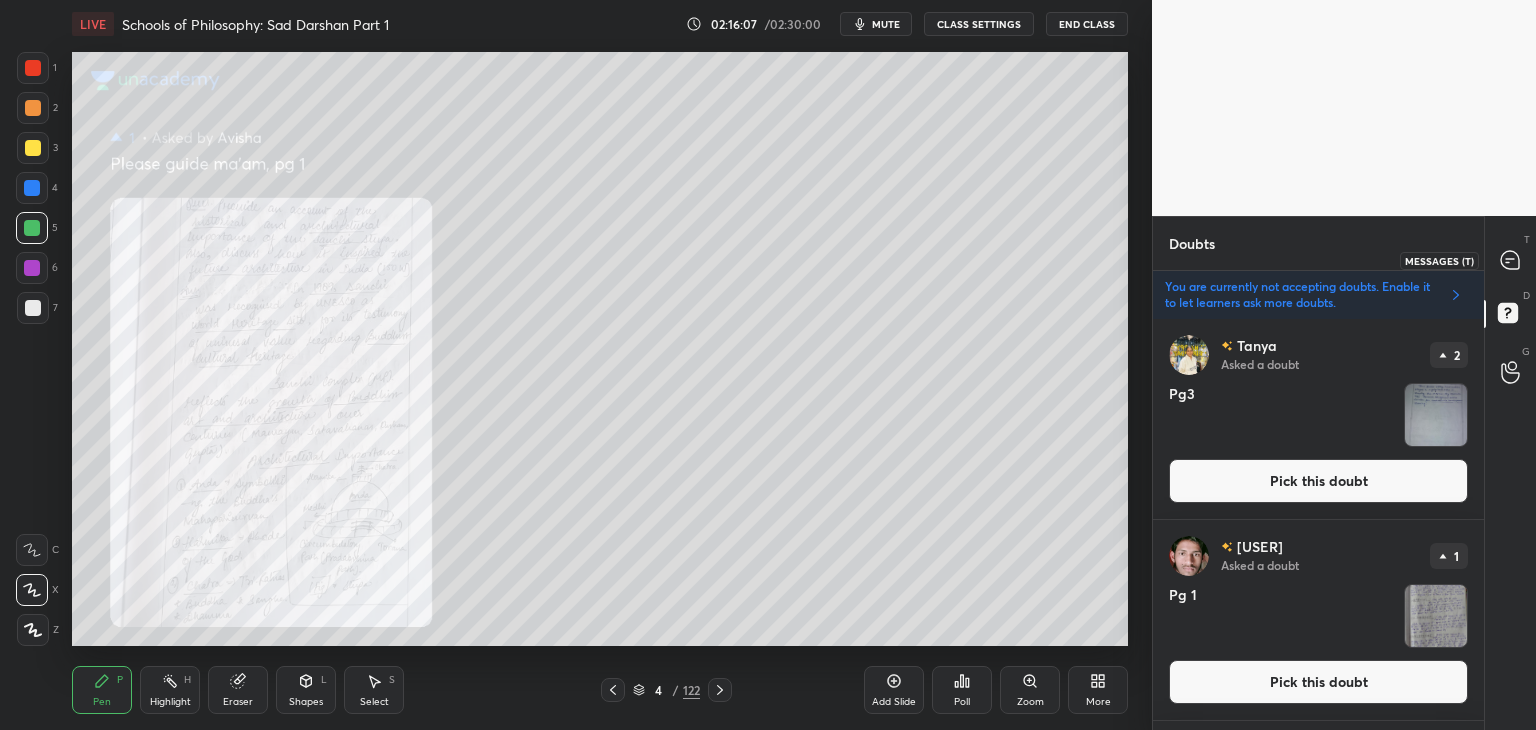 scroll, scrollTop: 6, scrollLeft: 6, axis: both 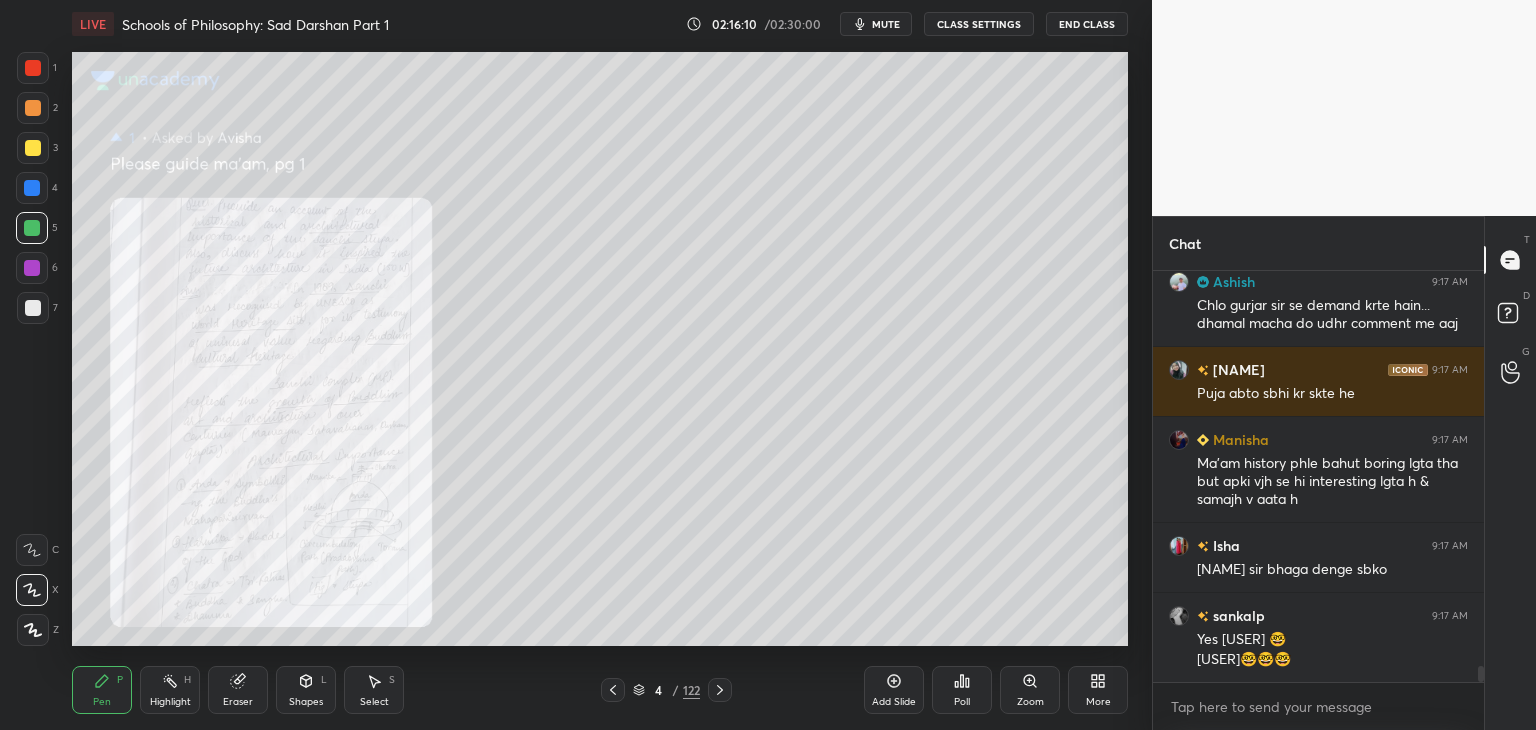 drag, startPoint x: 1480, startPoint y: 673, endPoint x: 1480, endPoint y: 690, distance: 17 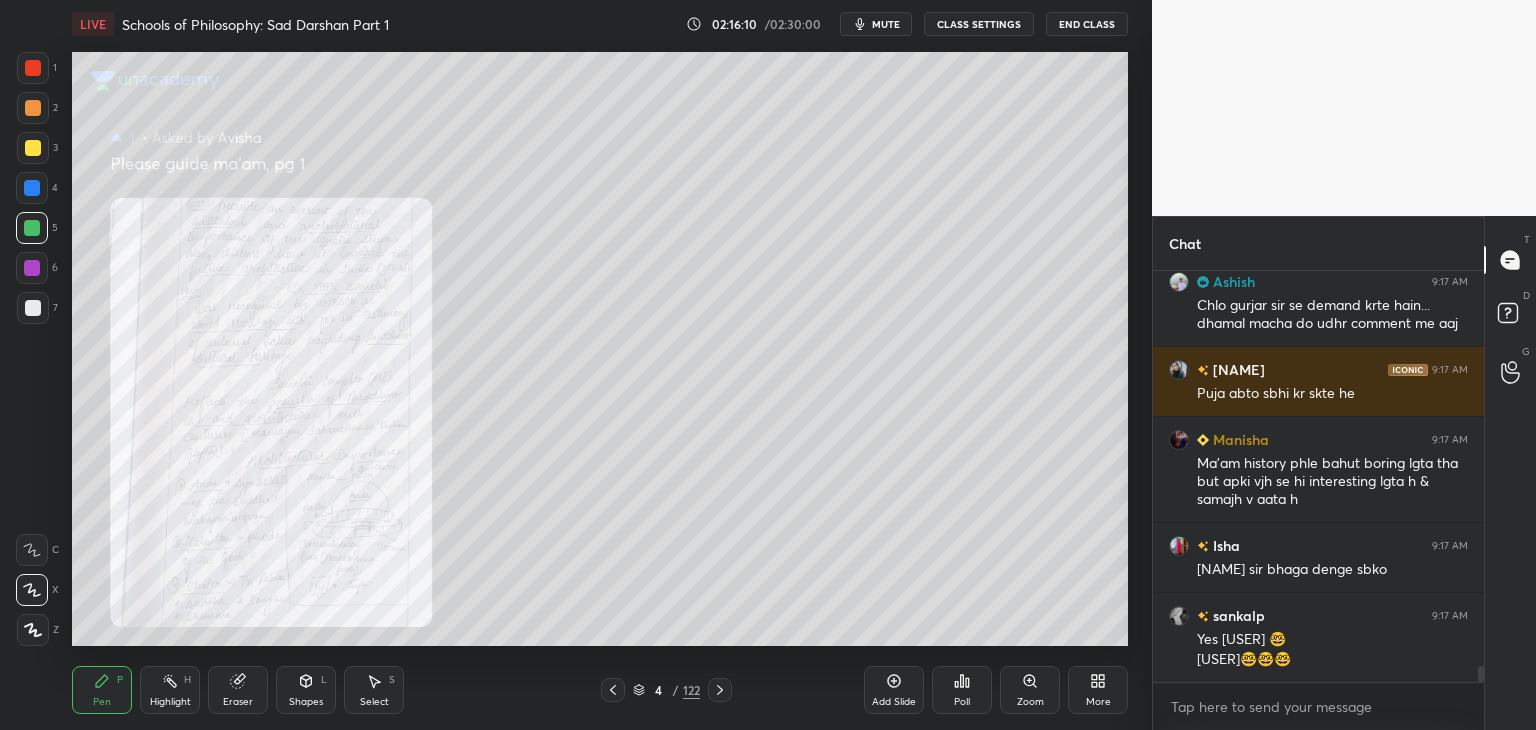 click on "Sushant 9:17 AM haha Ashish 9:17 AM Chlo gurjar sir se demand krte hain... dhamal macha do udhr comment me aaj Neelufar 9:17 AM Puja abto sbhi kr skte he Manisha 9:17 AM Ma'am history phle bahut boring lgta tha but apki vjh se hi interesting lgta h & samajh v aata h Isha 9:17 AM gurjar sir bhaga denge sbko sankalp 9:17 AM Yes ashish🤓 Isha🤓🤓🤓 JUMP TO LATEST Enable hand raising Enable raise hand to speak to learners. Once enabled, chat will be turned off temporarily. Enable x" at bounding box center (1318, 500) 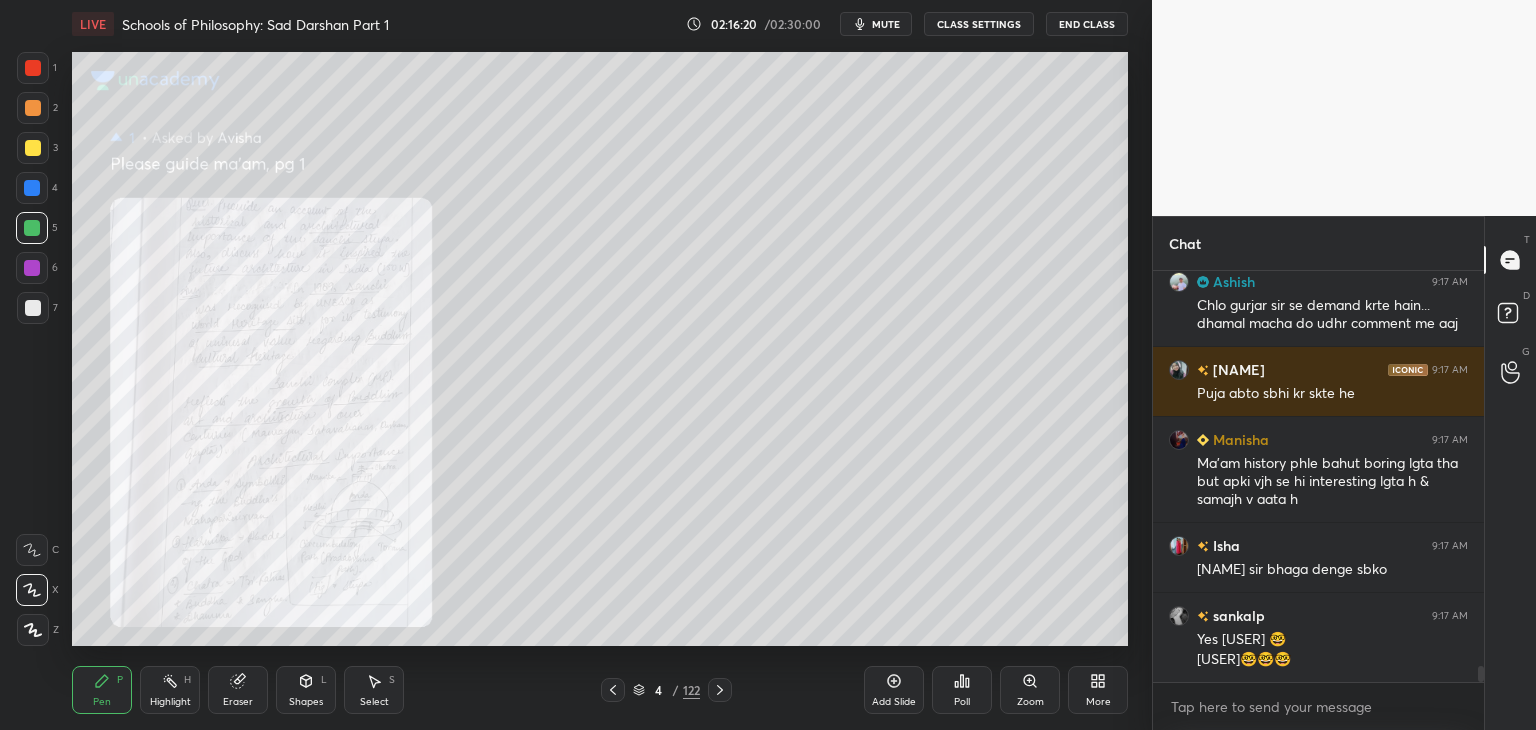 click at bounding box center (32, 188) 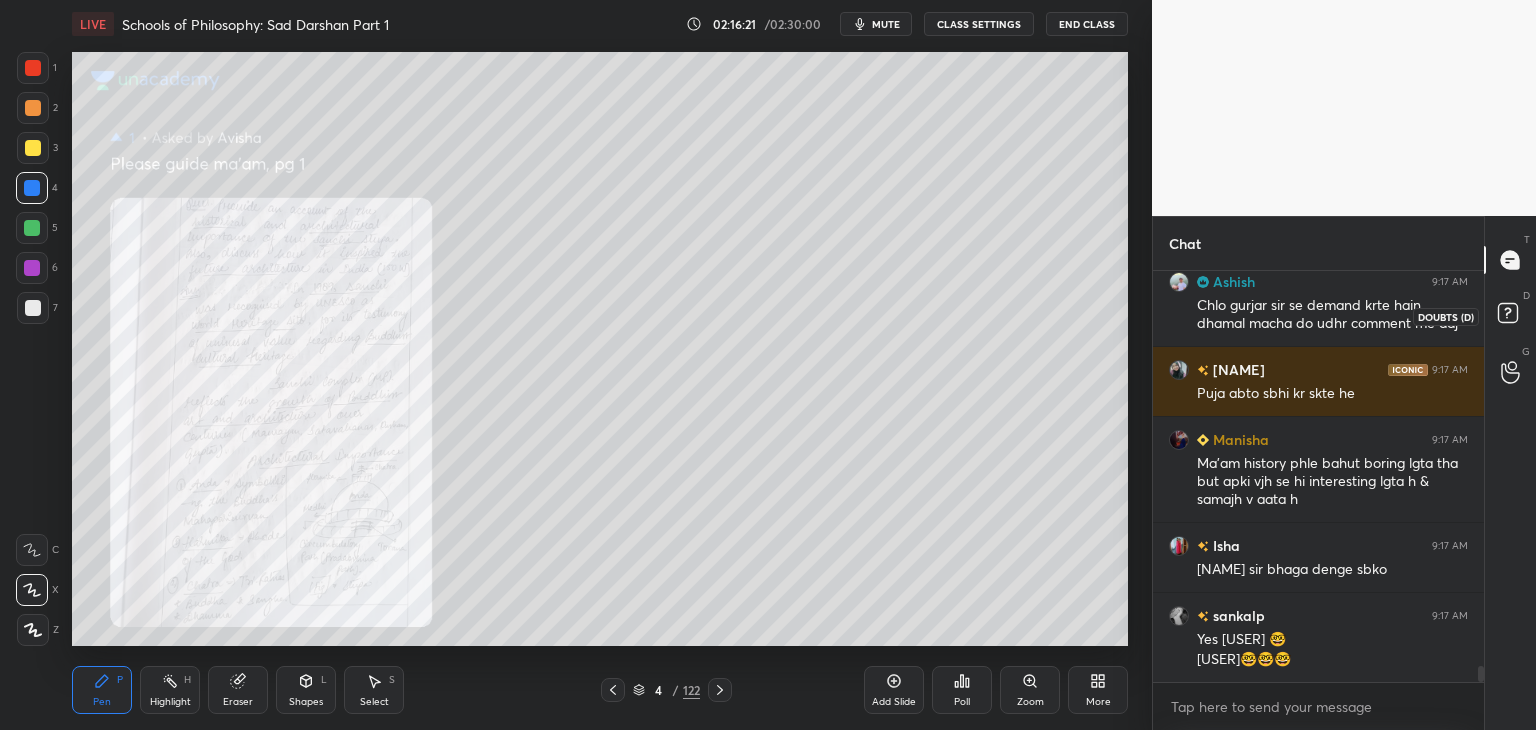 click 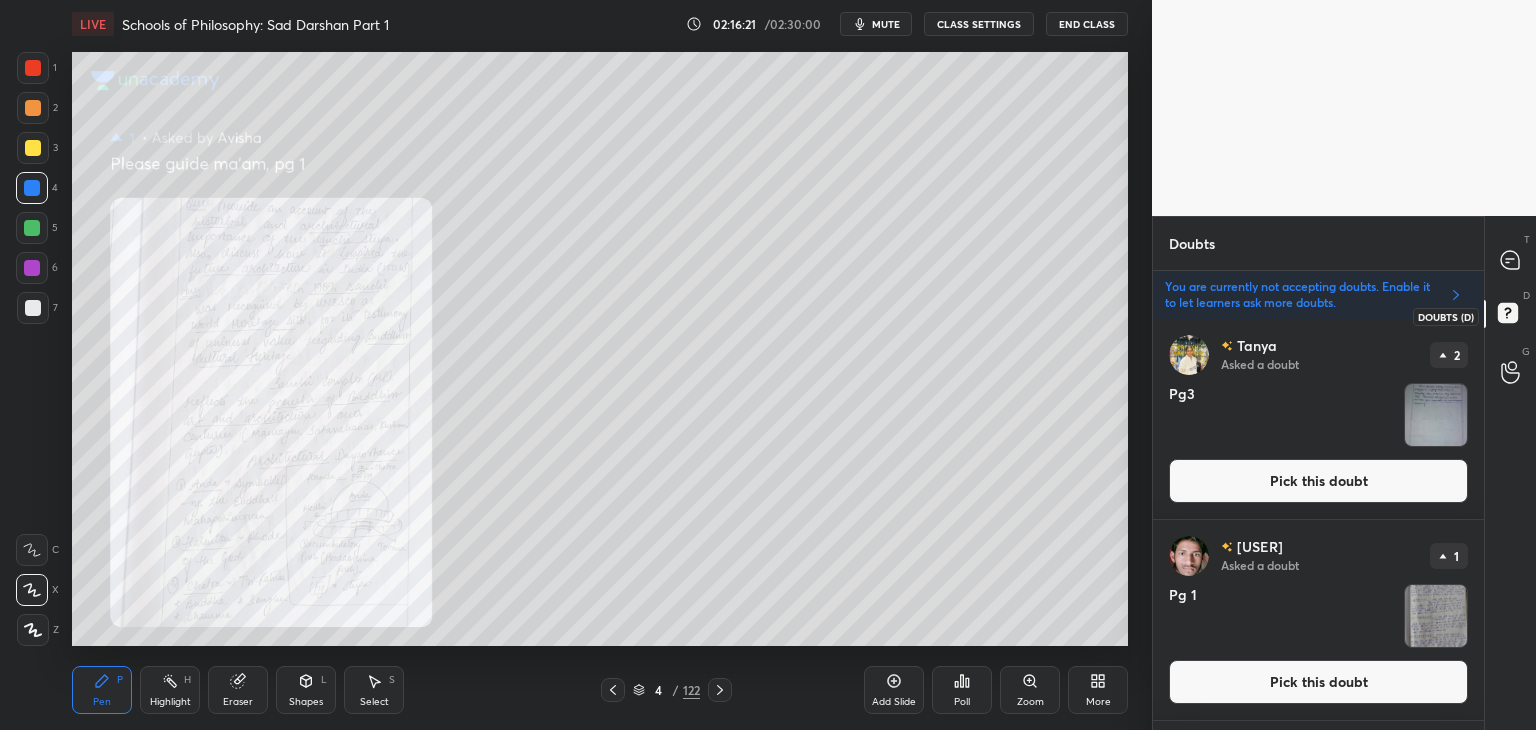 scroll, scrollTop: 405, scrollLeft: 325, axis: both 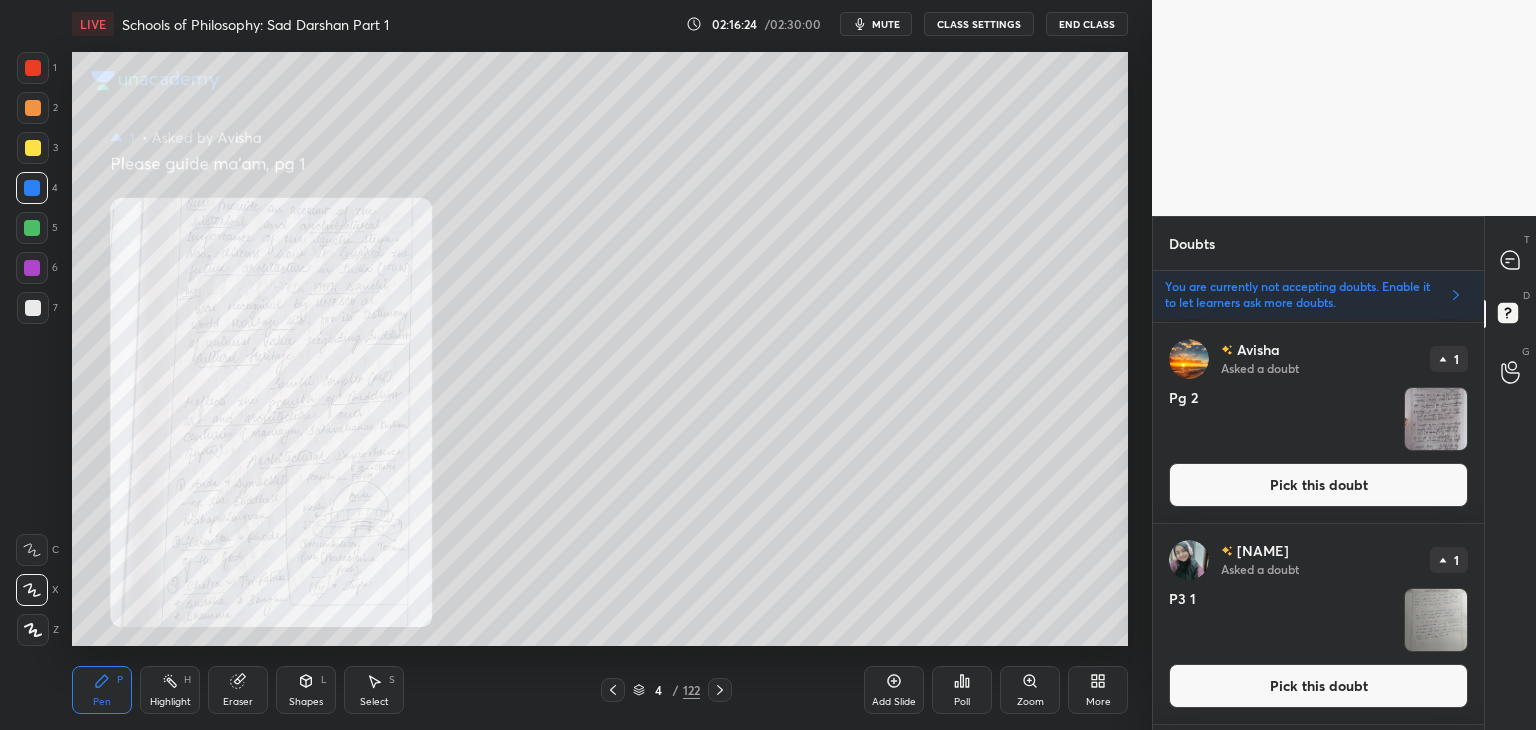 click on "Pick this doubt" at bounding box center [1318, 485] 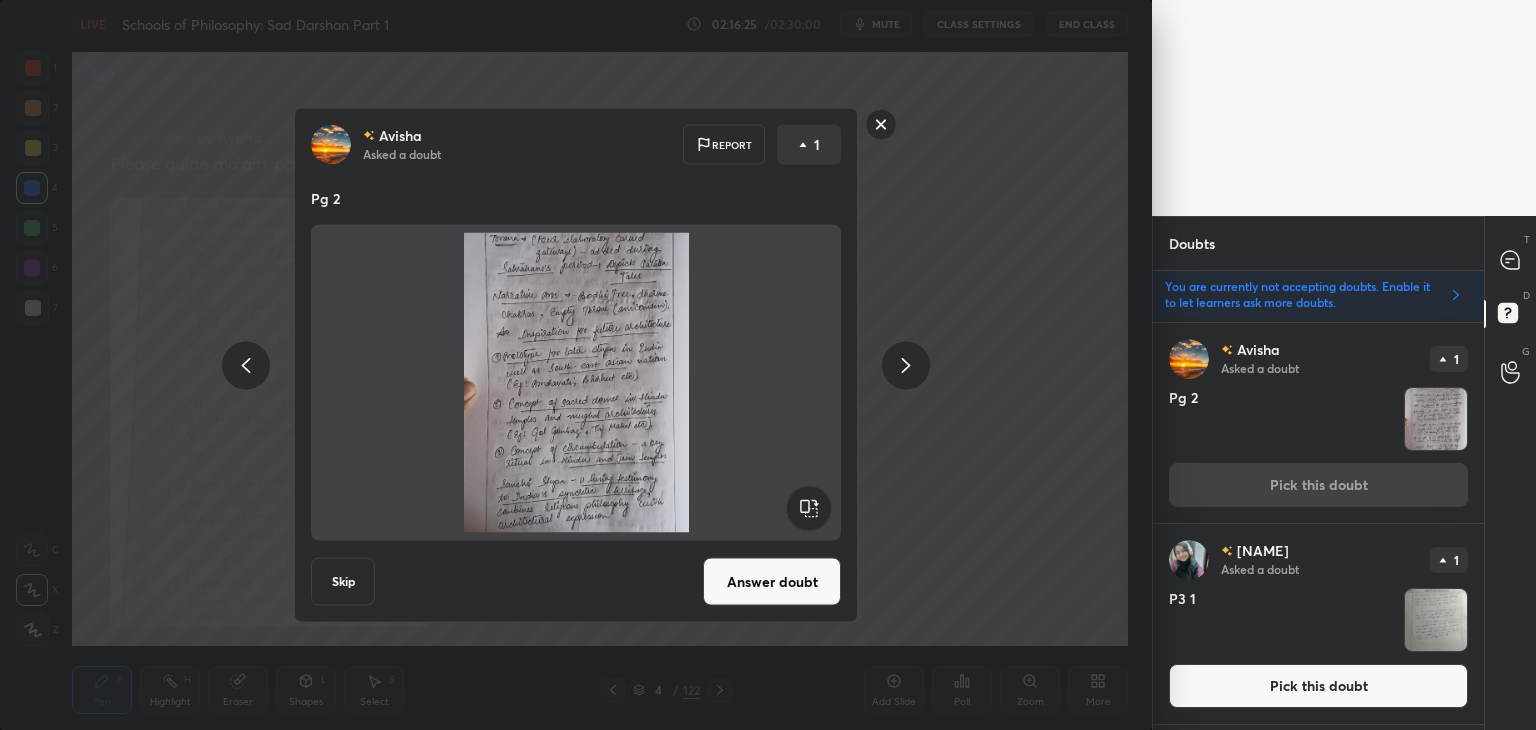 click on "Answer doubt" at bounding box center (772, 582) 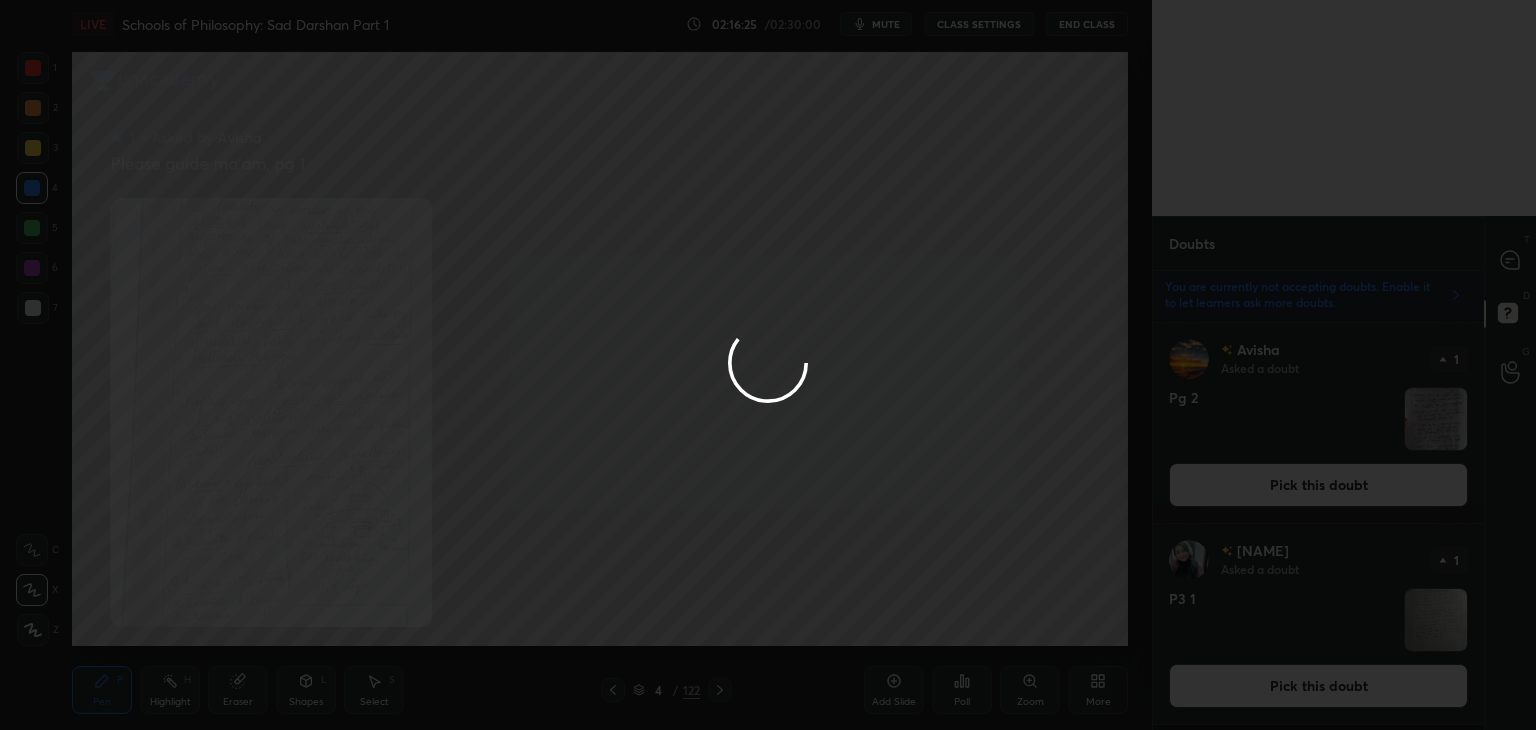 scroll, scrollTop: 0, scrollLeft: 0, axis: both 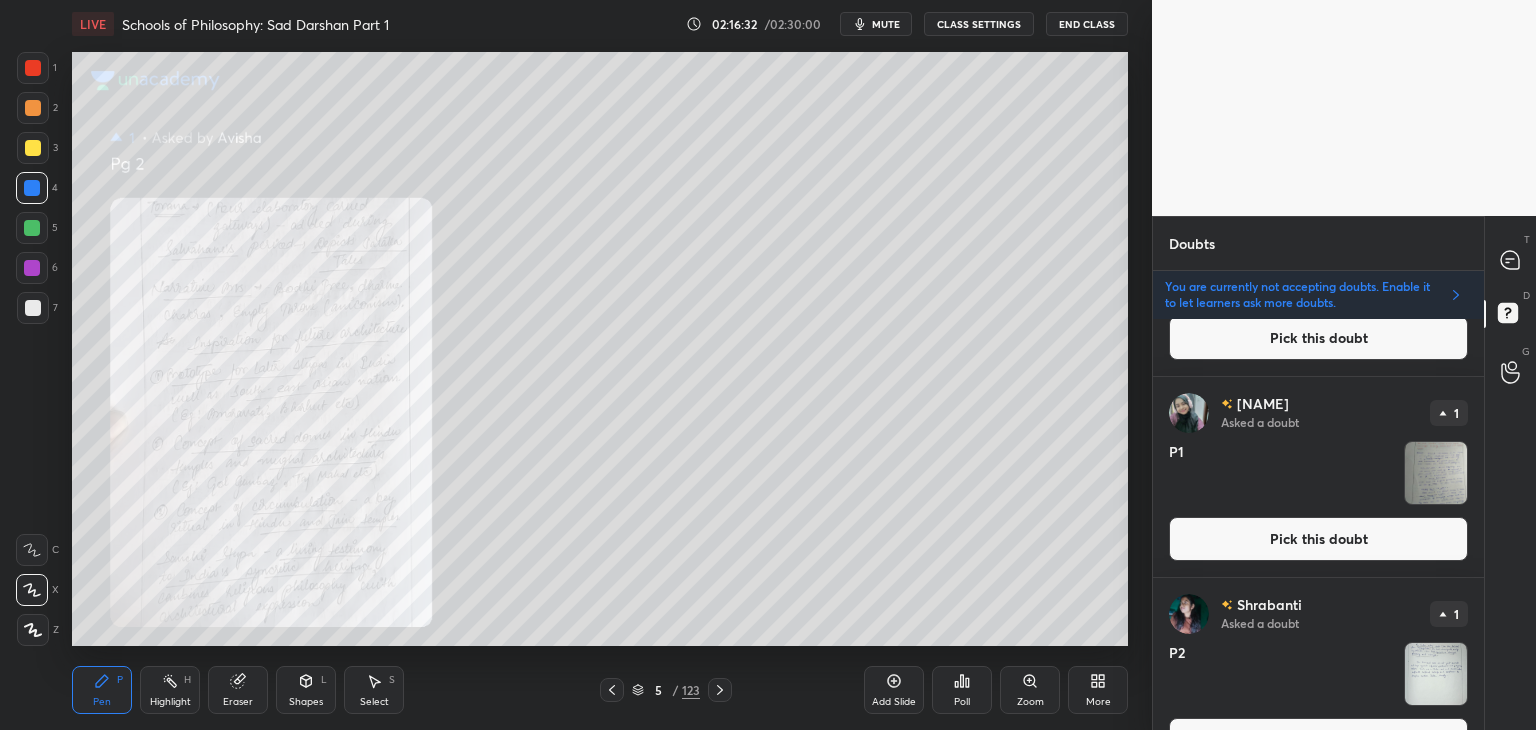 click on "Pick this doubt" at bounding box center (1318, 539) 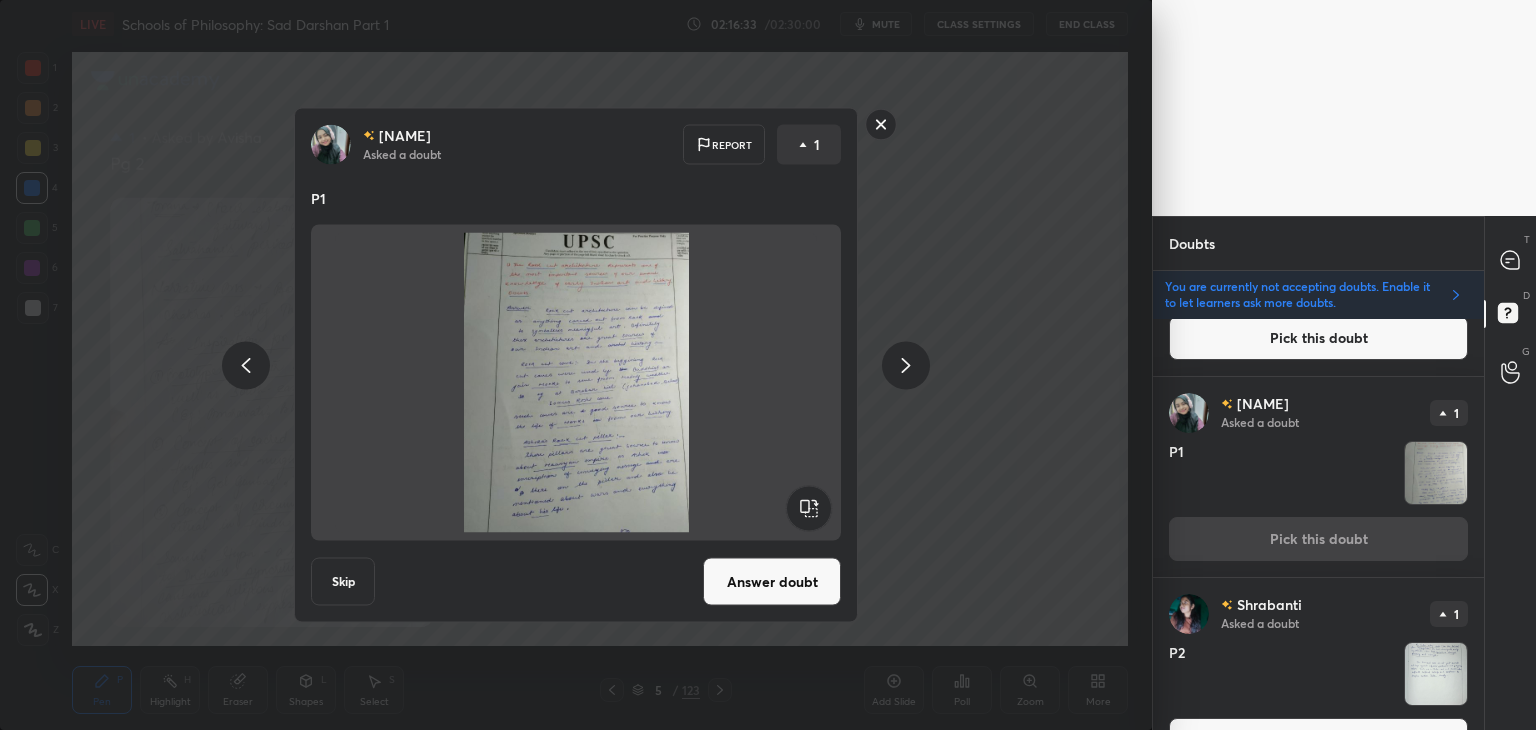 click on "Answer doubt" at bounding box center [772, 582] 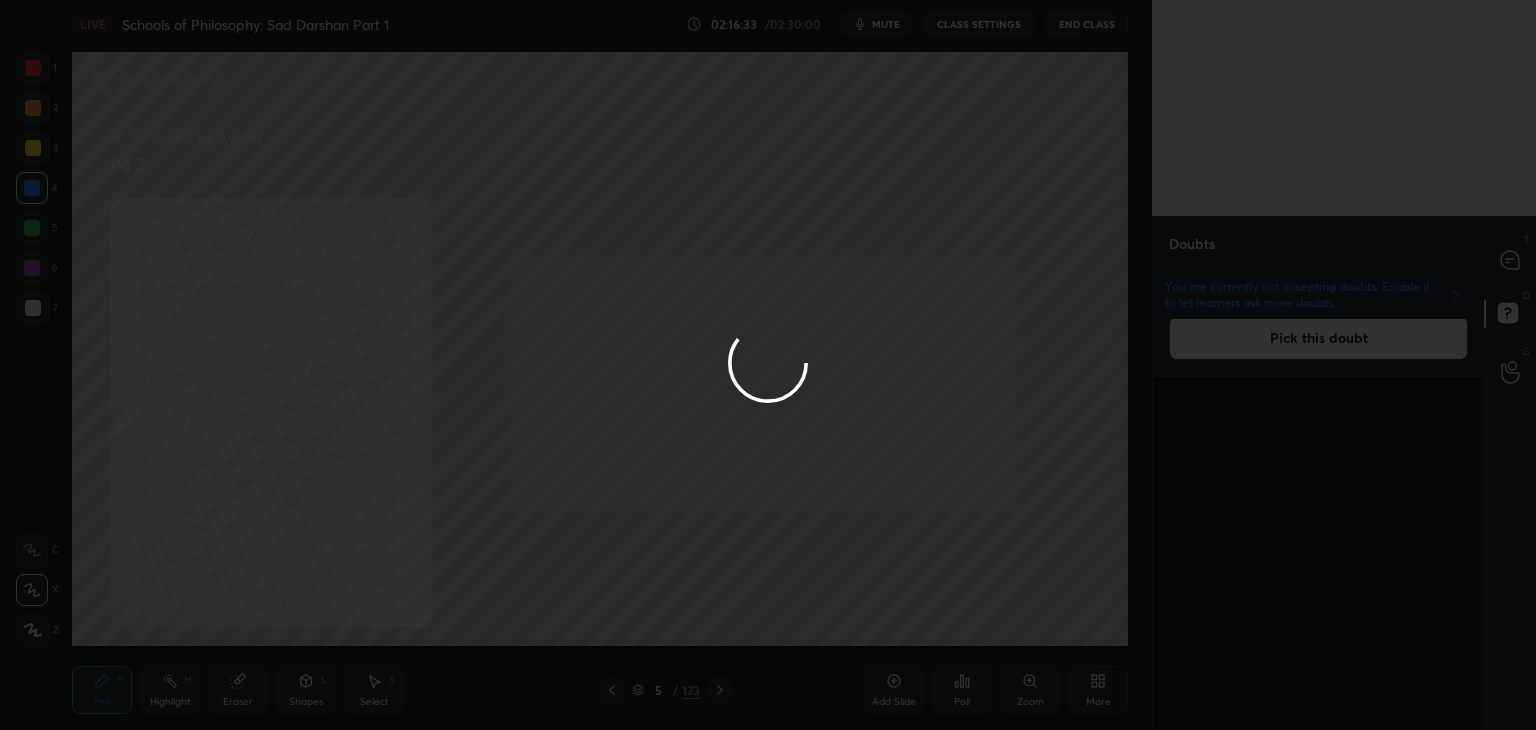 scroll, scrollTop: 0, scrollLeft: 0, axis: both 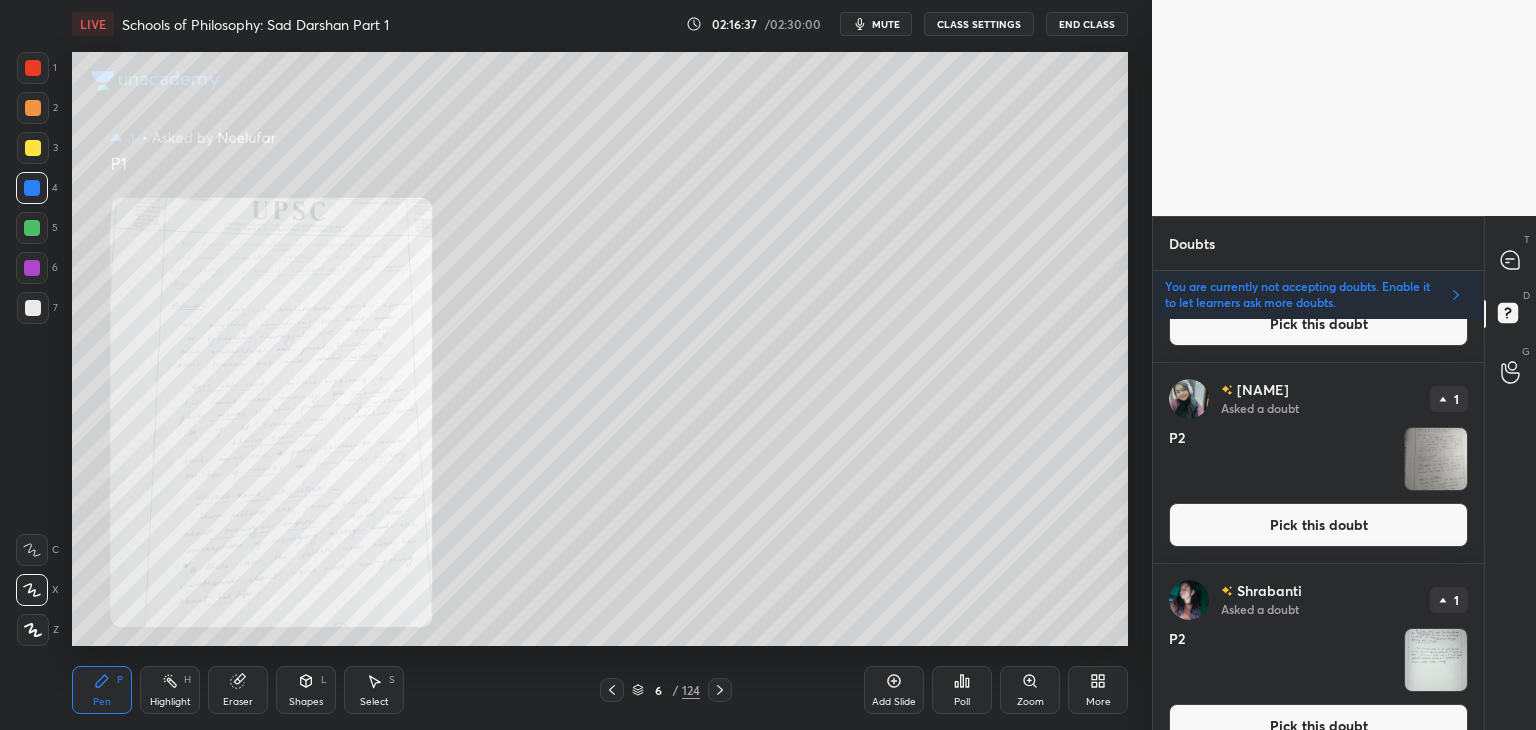 click on "Pick this doubt" at bounding box center (1318, 525) 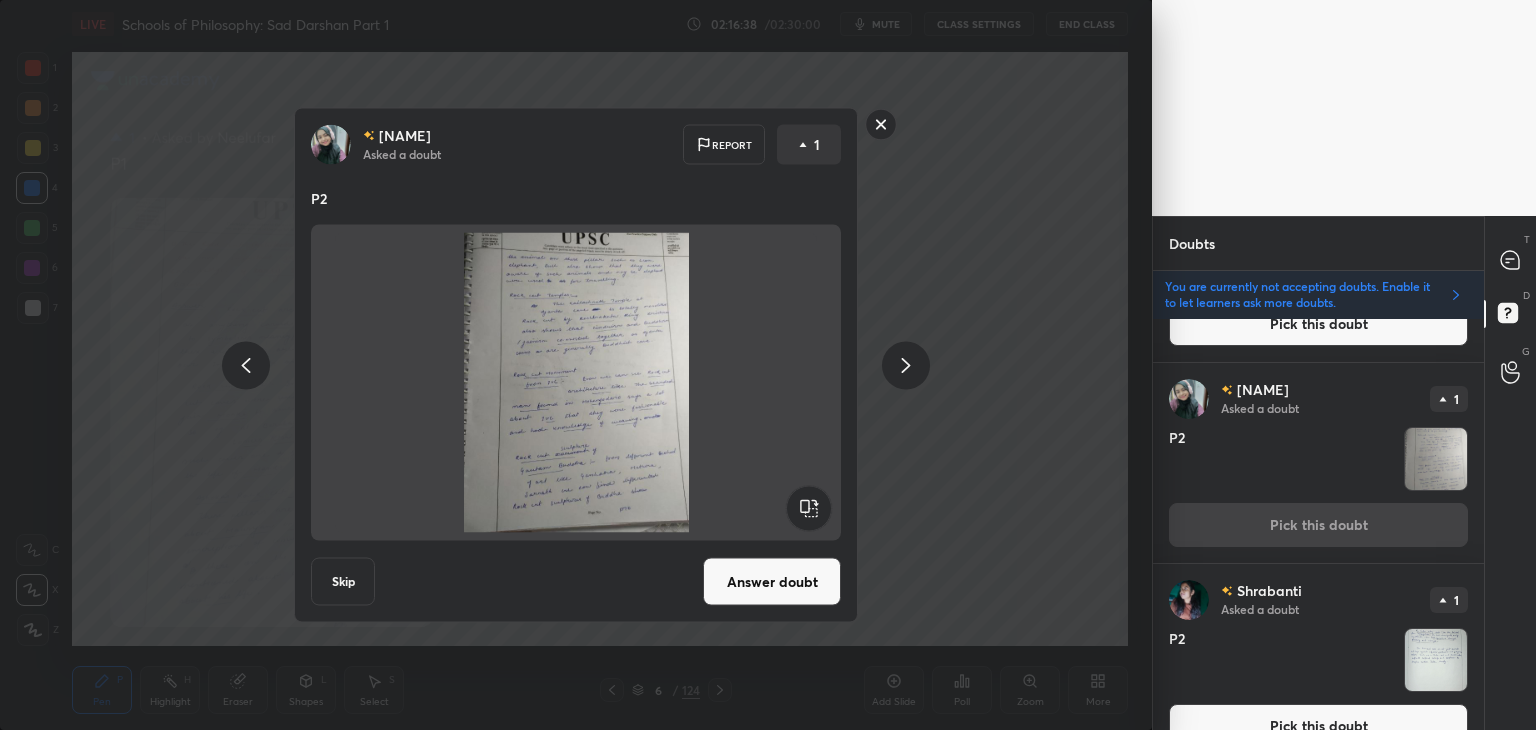 click on "Answer doubt" at bounding box center [772, 582] 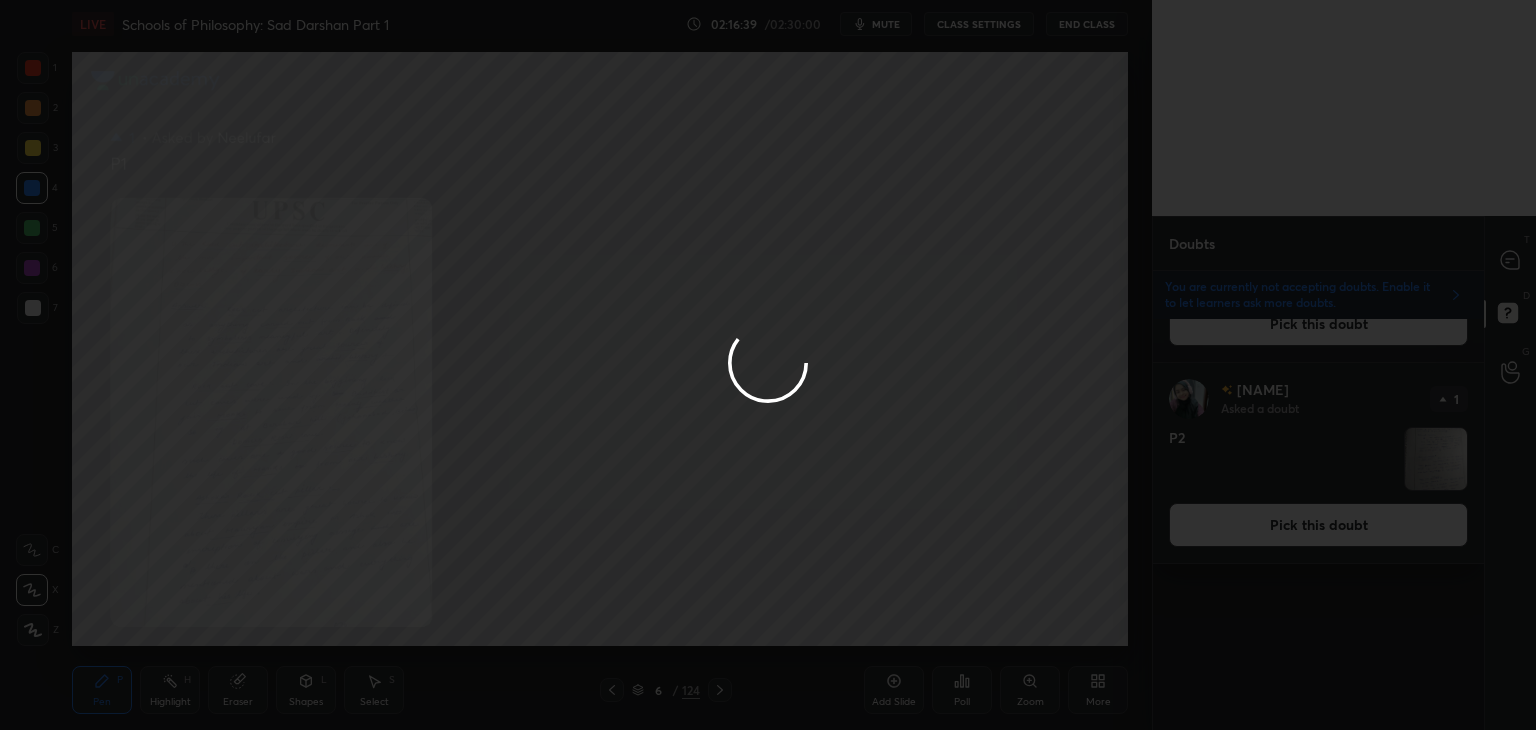 scroll, scrollTop: 0, scrollLeft: 0, axis: both 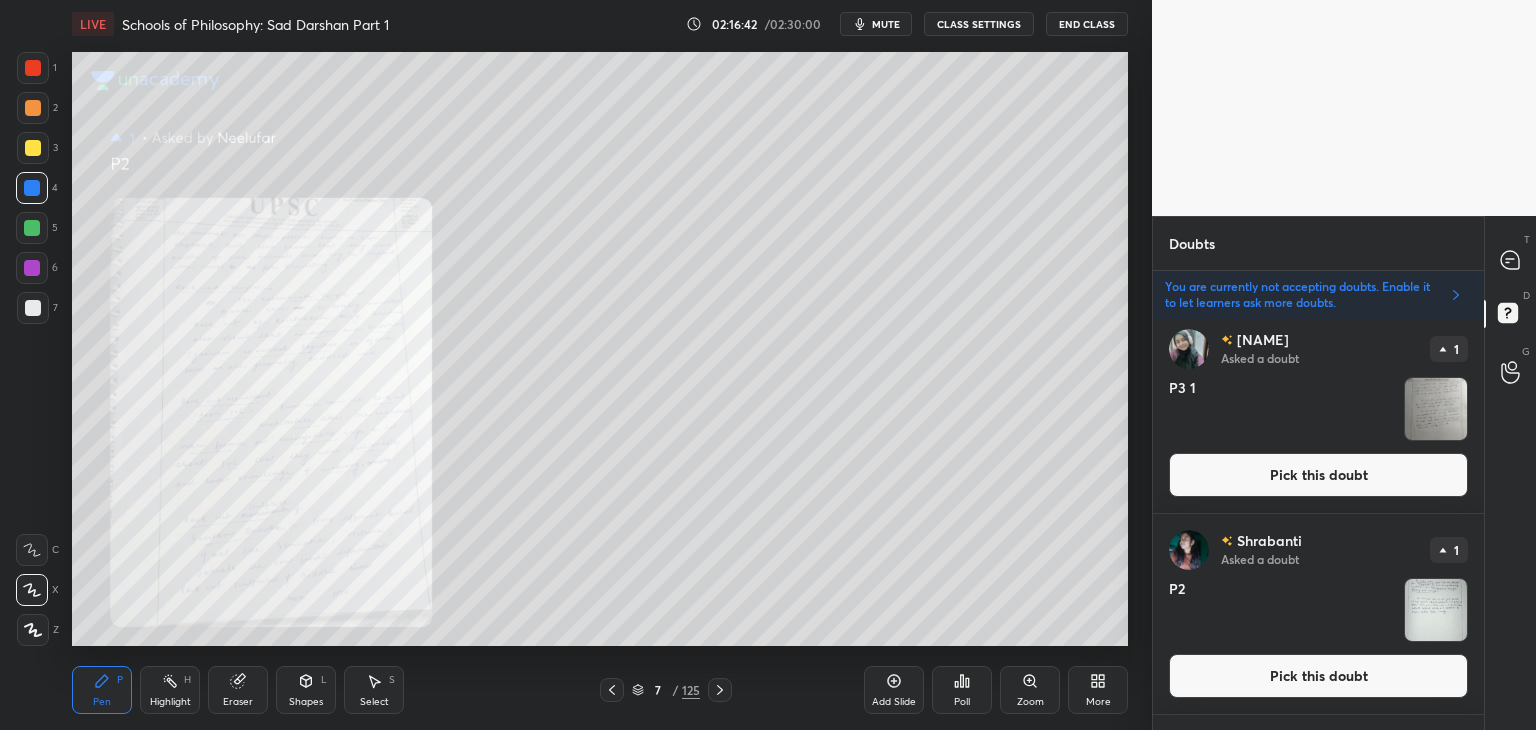 click on "Pick this doubt" at bounding box center (1318, 475) 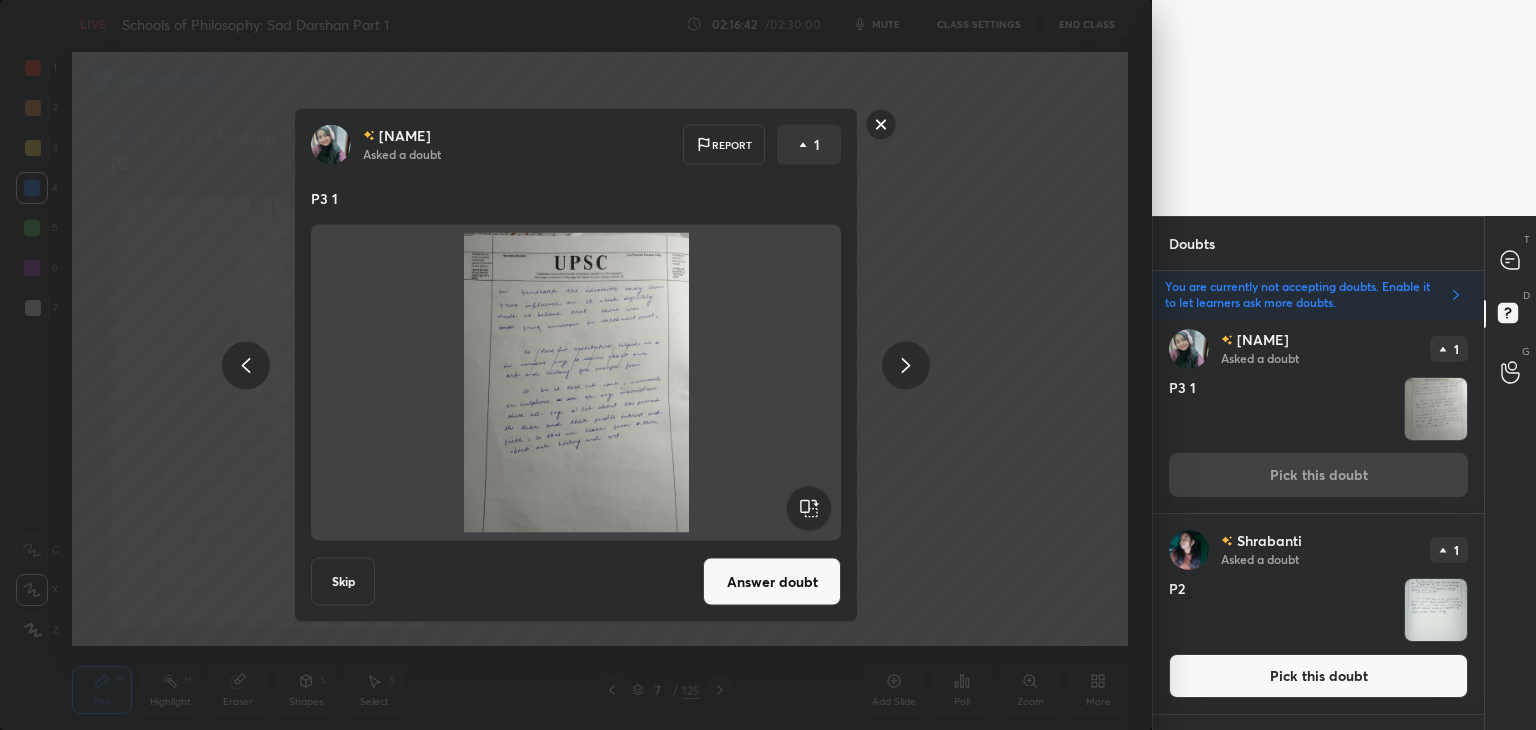 scroll, scrollTop: 402, scrollLeft: 0, axis: vertical 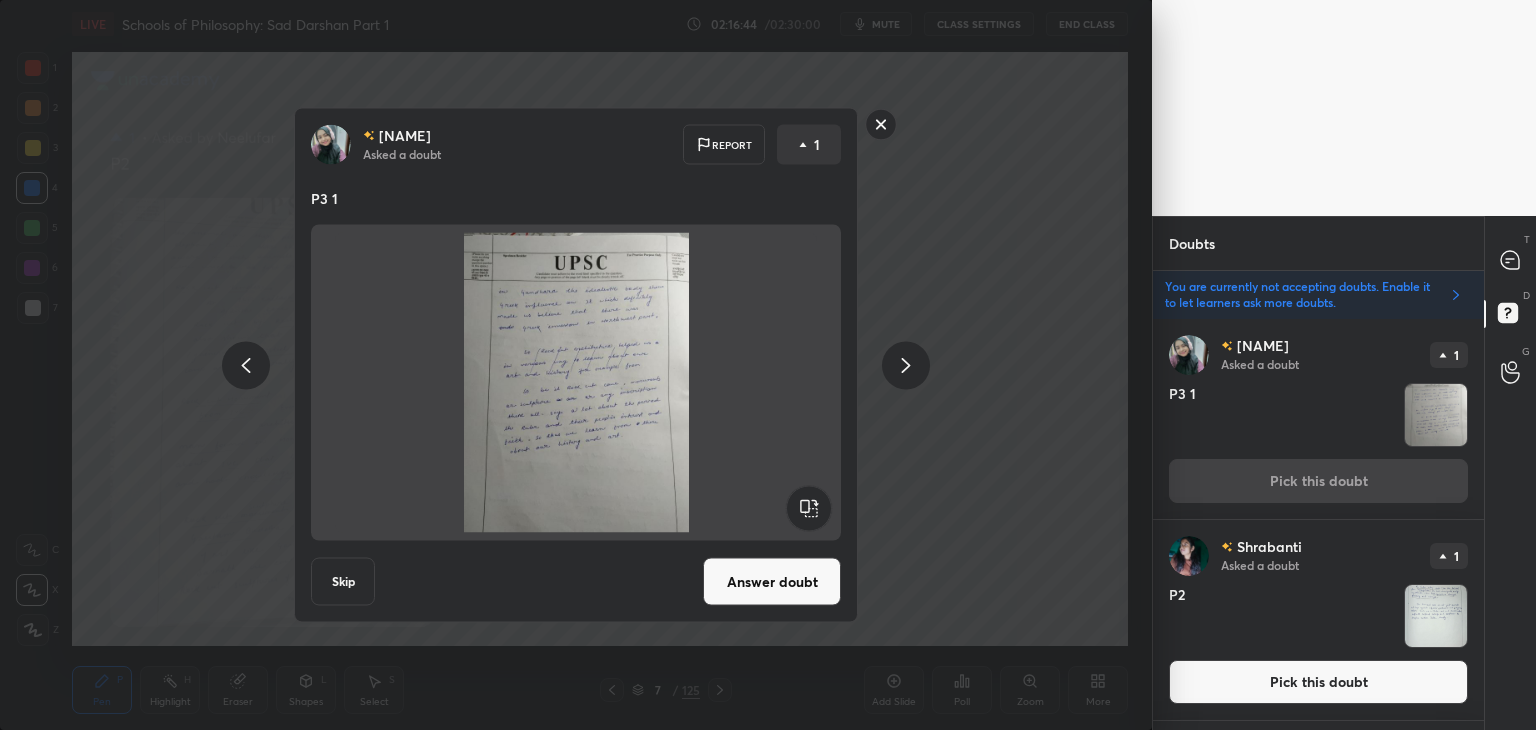 click on "Answer doubt" at bounding box center [772, 582] 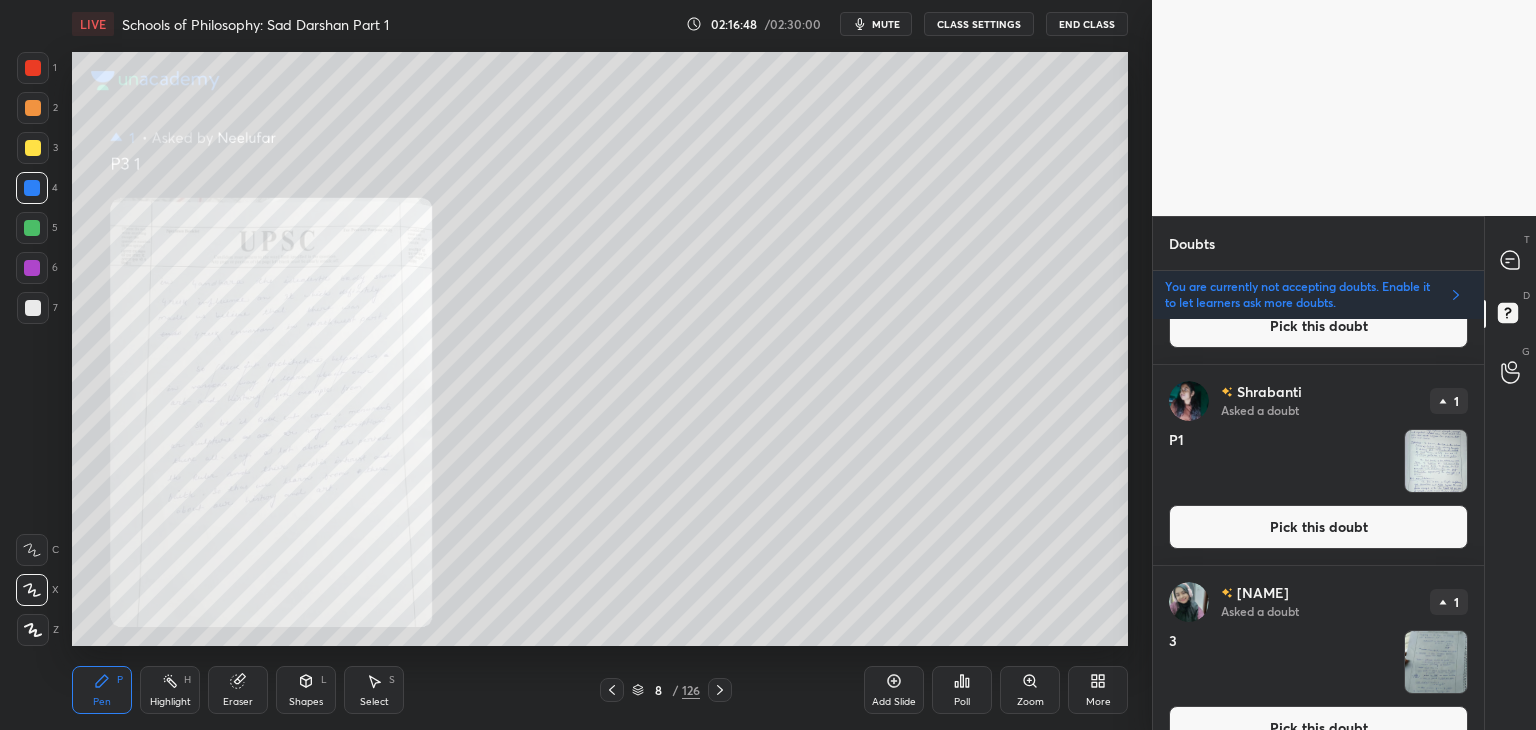 scroll, scrollTop: 577, scrollLeft: 0, axis: vertical 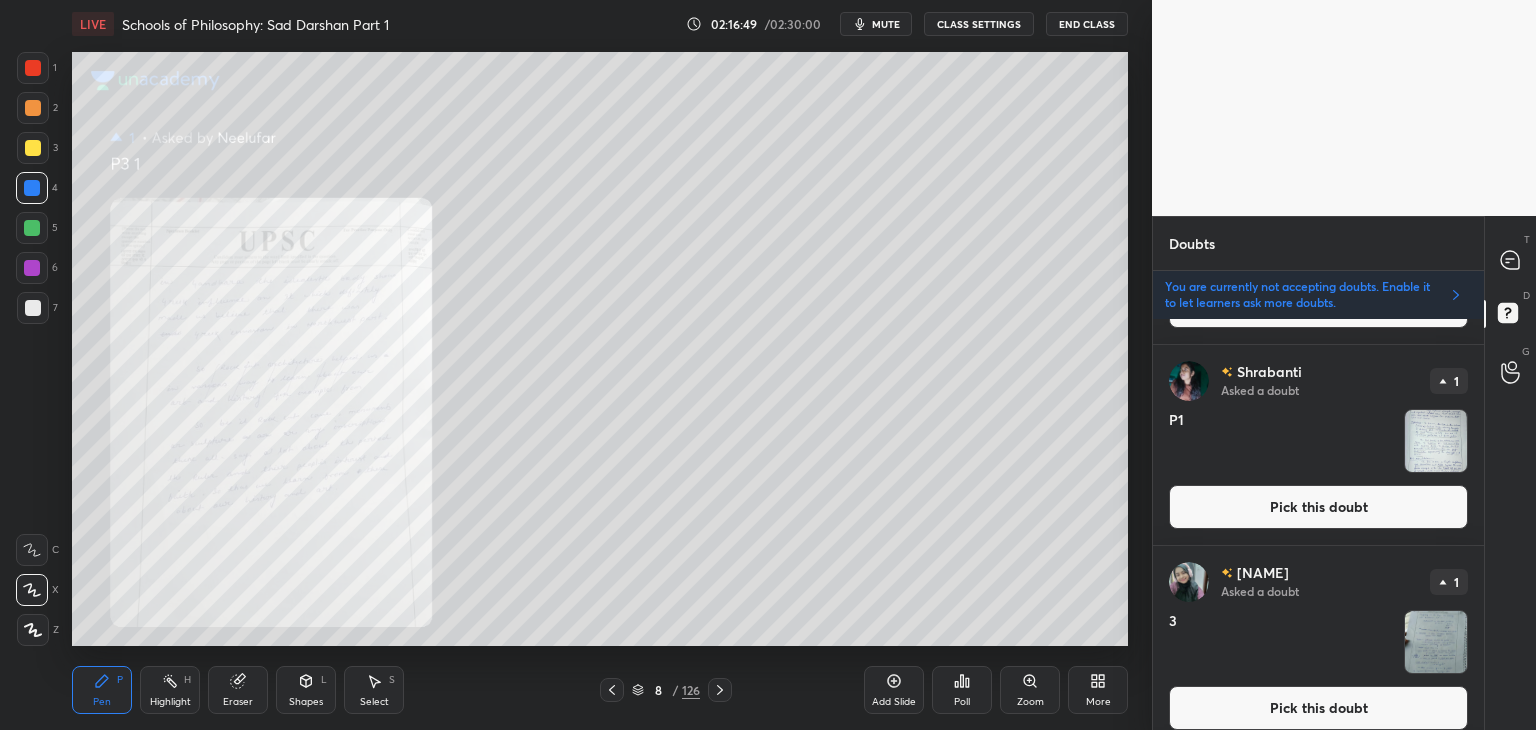 click on "Pick this doubt" at bounding box center [1318, 507] 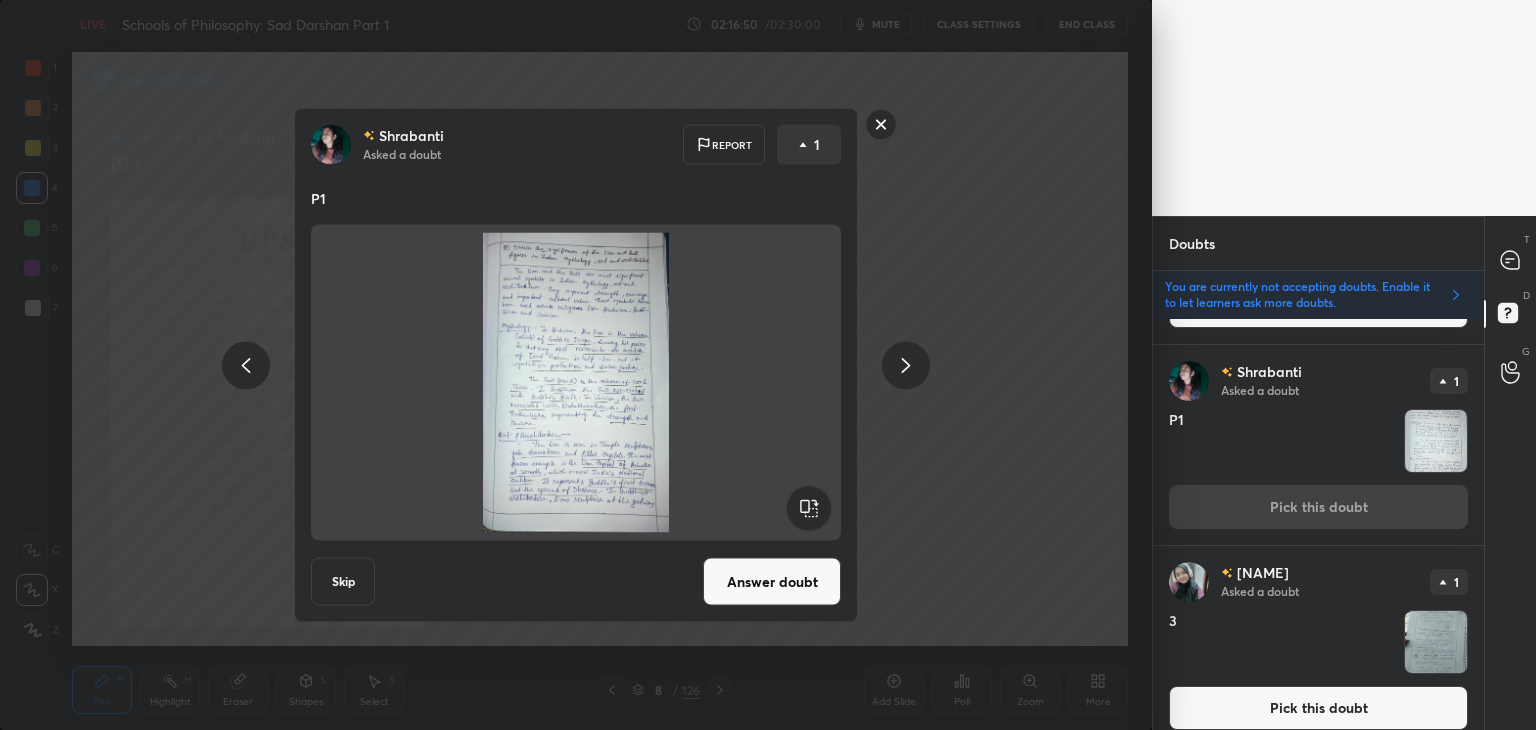 click on "Answer doubt" at bounding box center (772, 582) 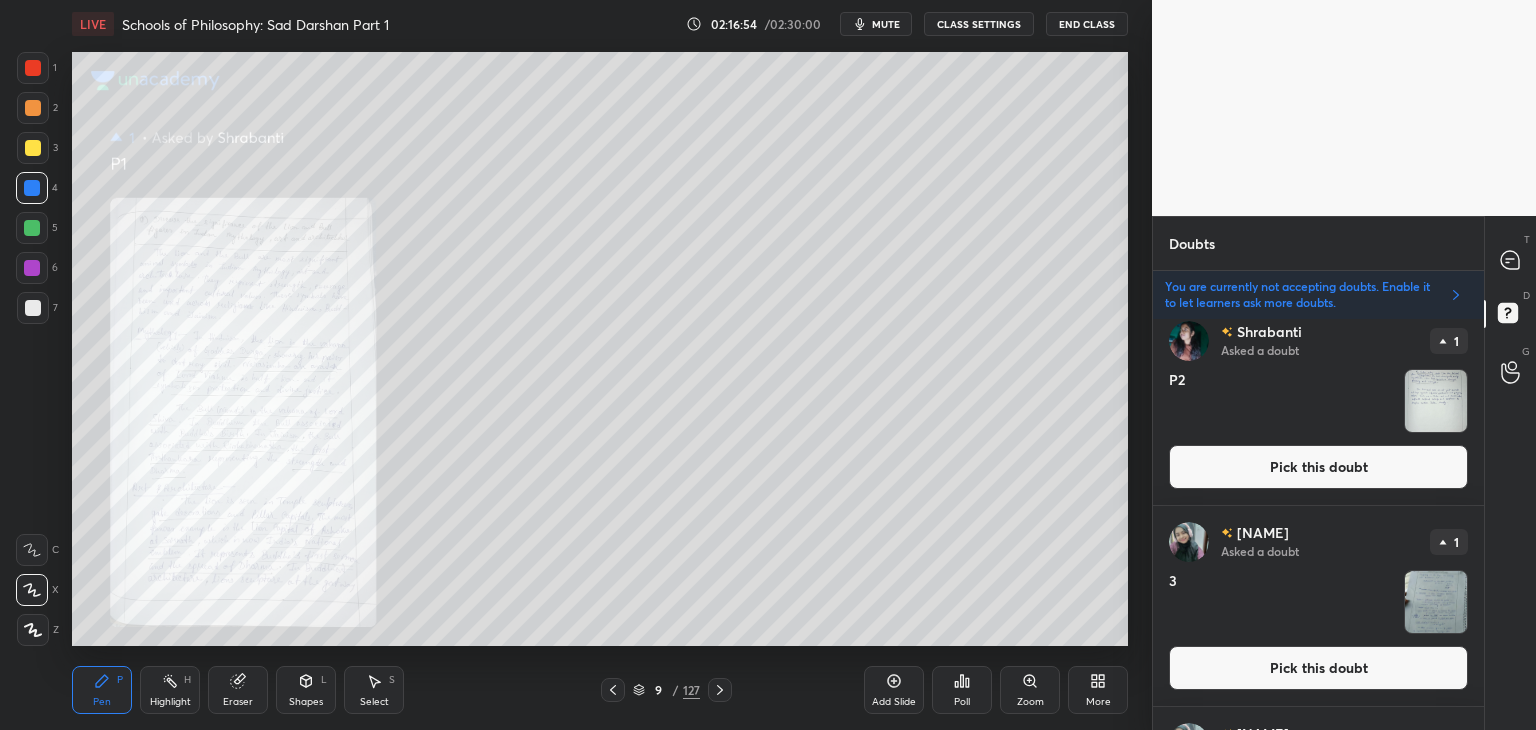click on "Pick this doubt" at bounding box center [1318, 467] 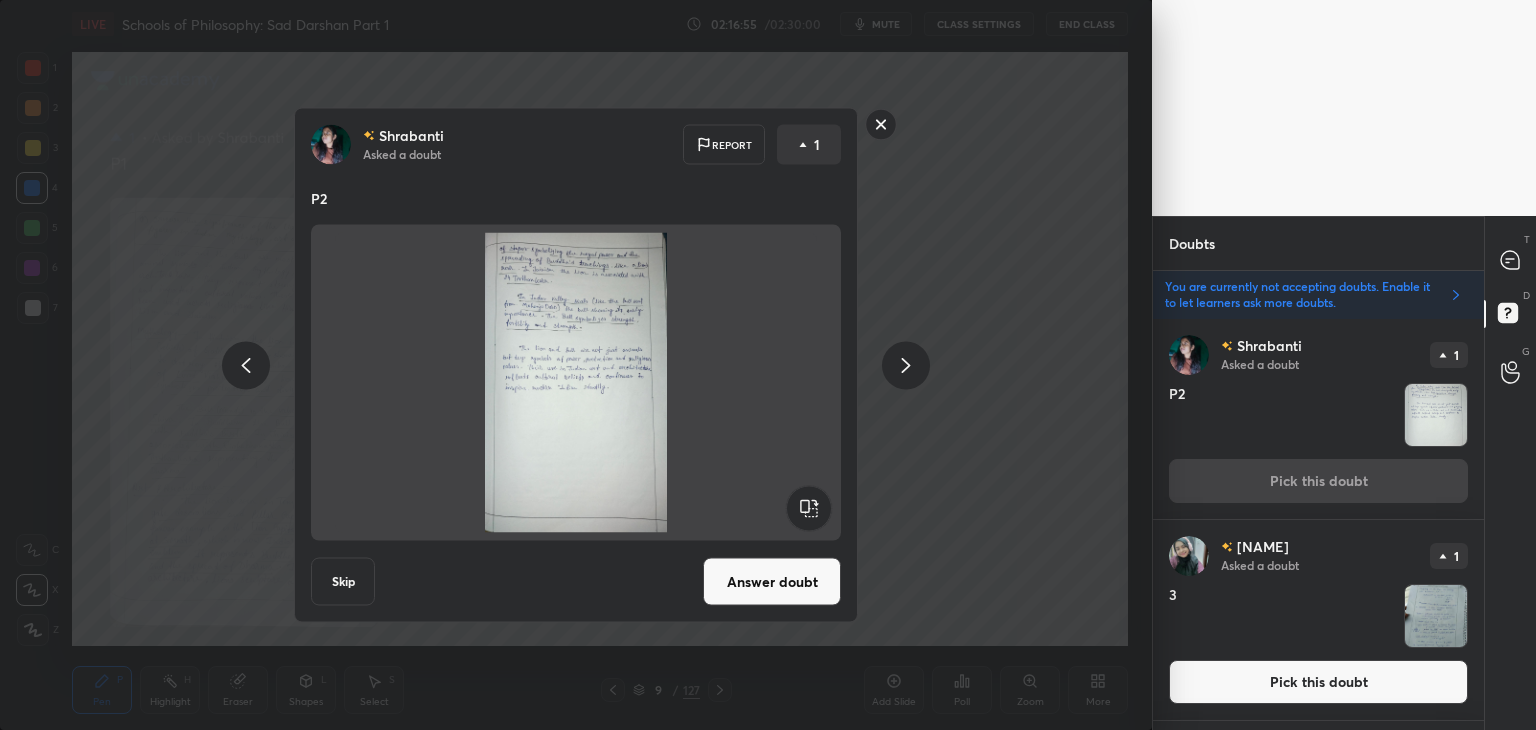 click on "Answer doubt" at bounding box center (772, 582) 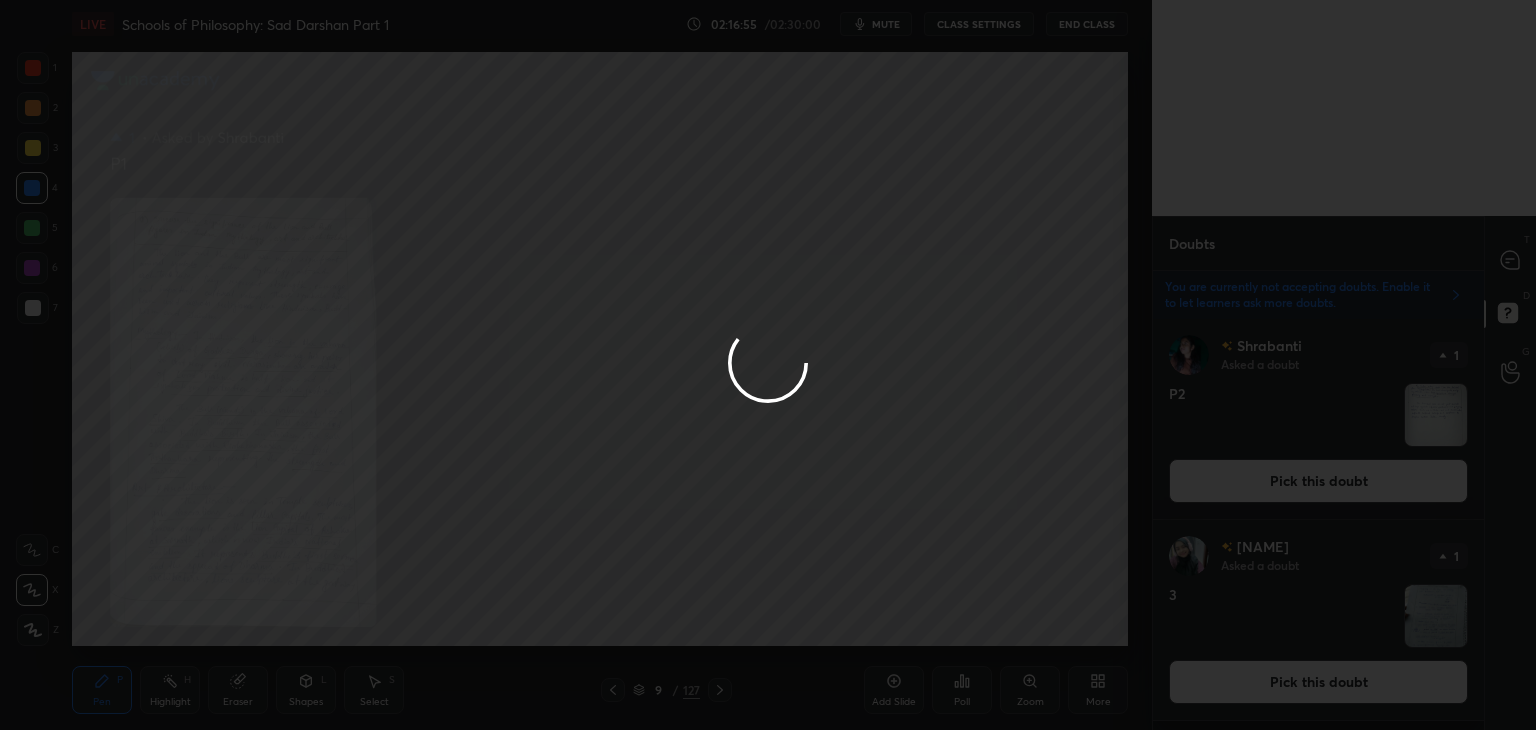 scroll, scrollTop: 0, scrollLeft: 0, axis: both 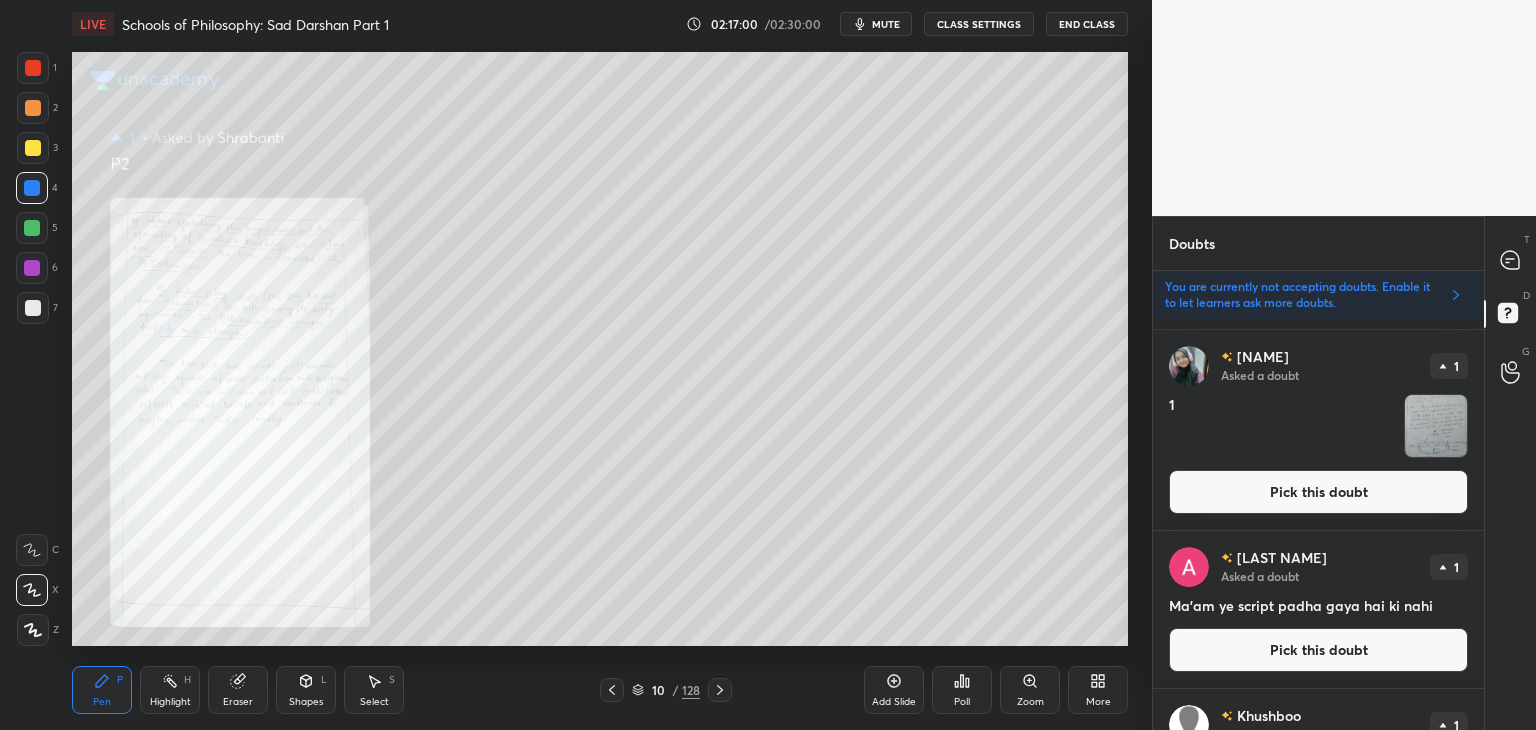 click on "Pick this doubt" at bounding box center [1318, 492] 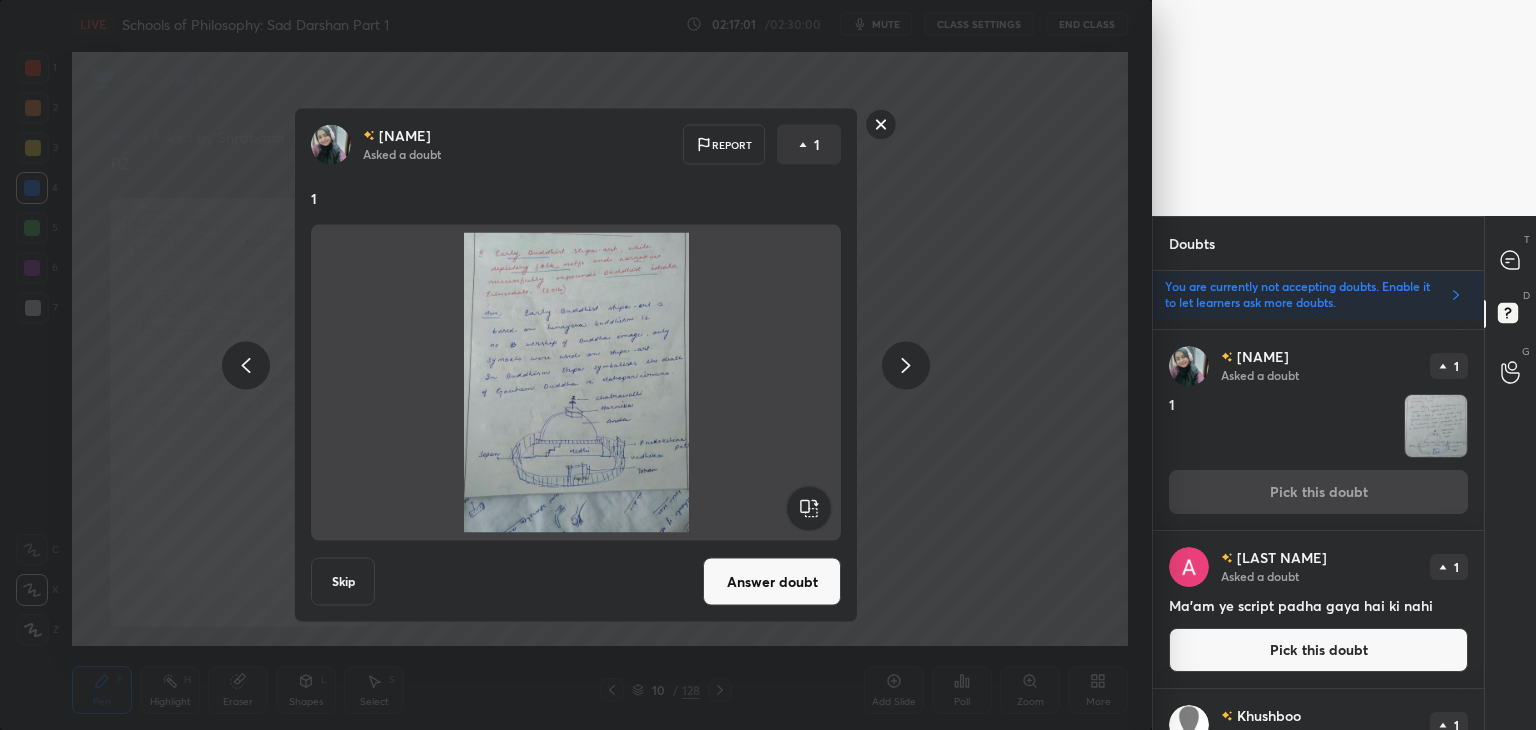 click on "Answer doubt" at bounding box center (772, 582) 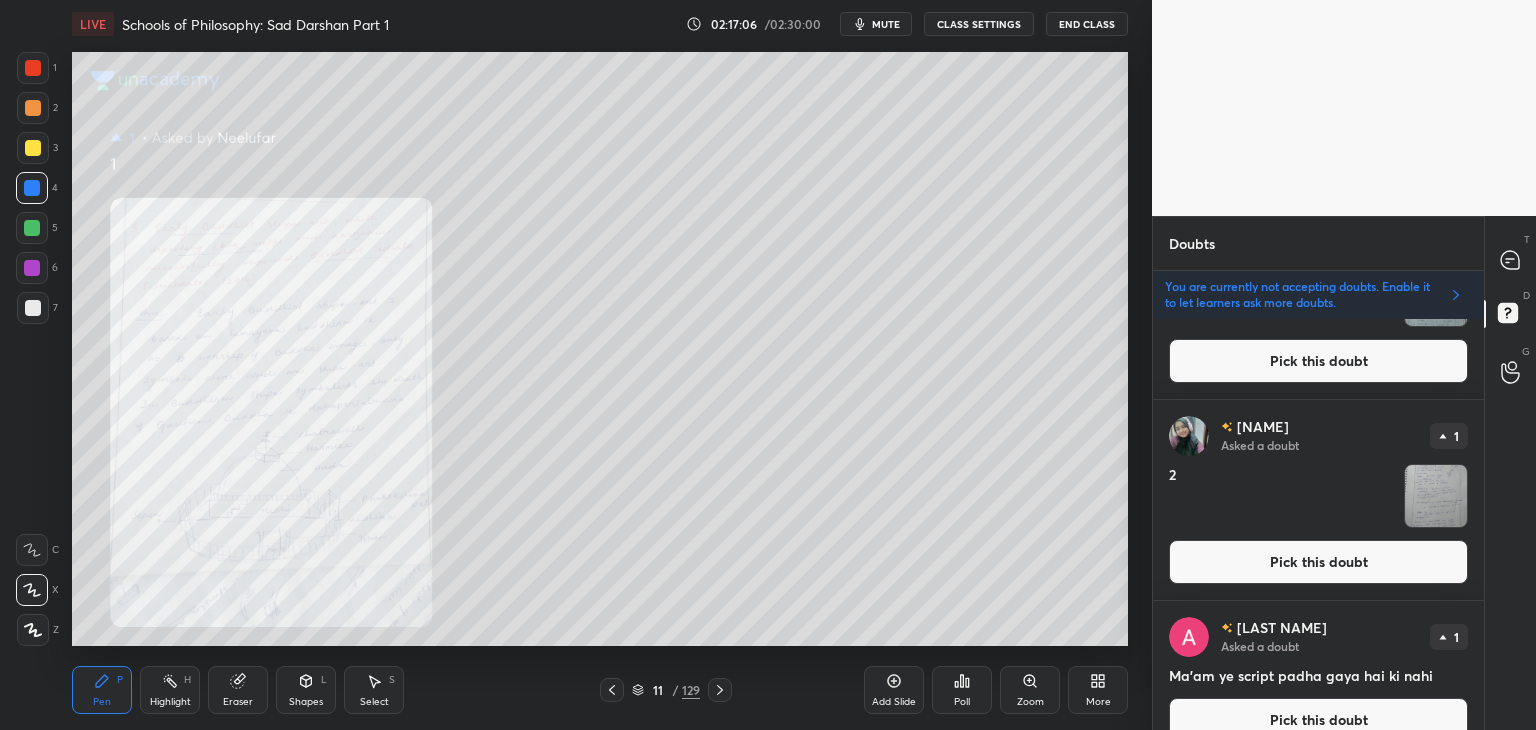 scroll, scrollTop: 528, scrollLeft: 0, axis: vertical 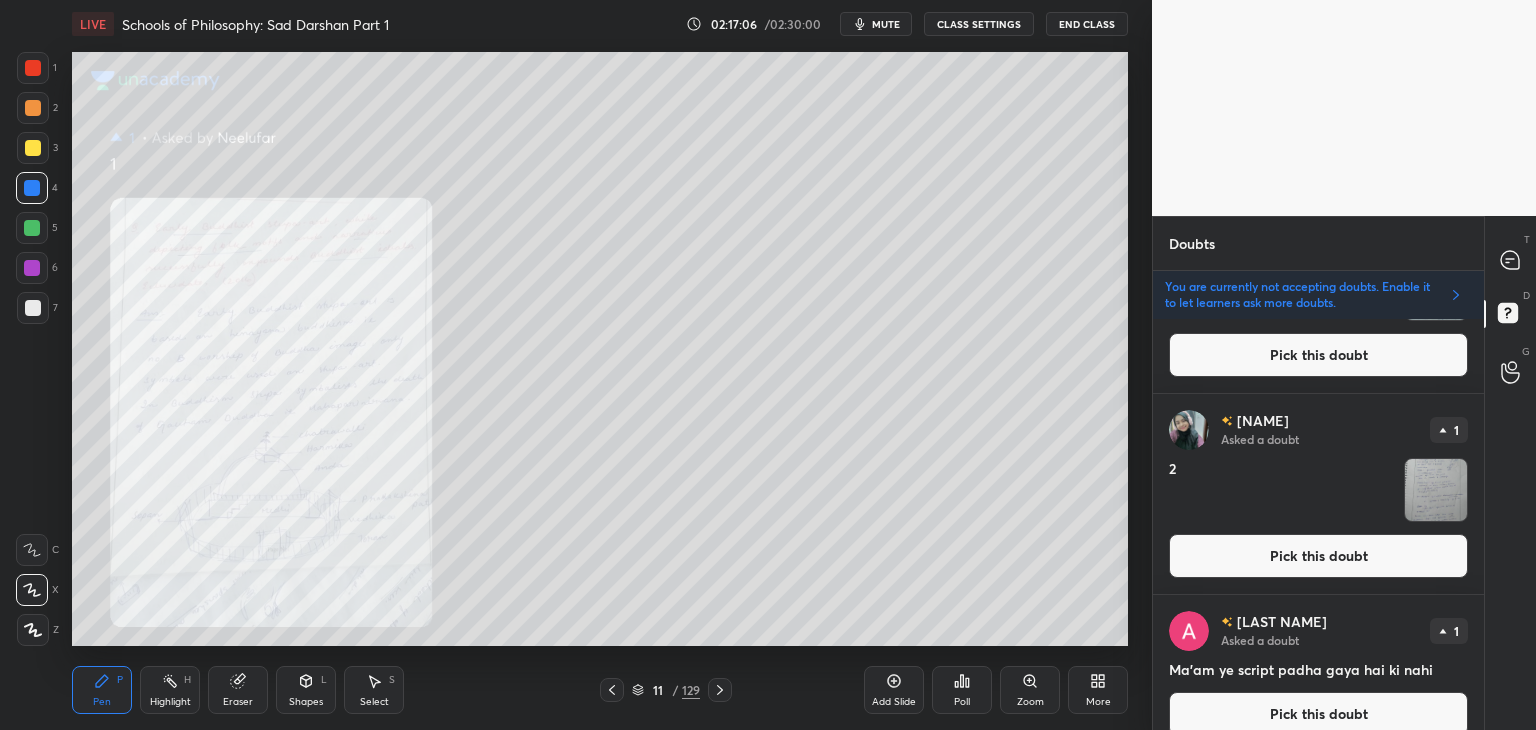 click on "Pick this doubt" at bounding box center [1318, 556] 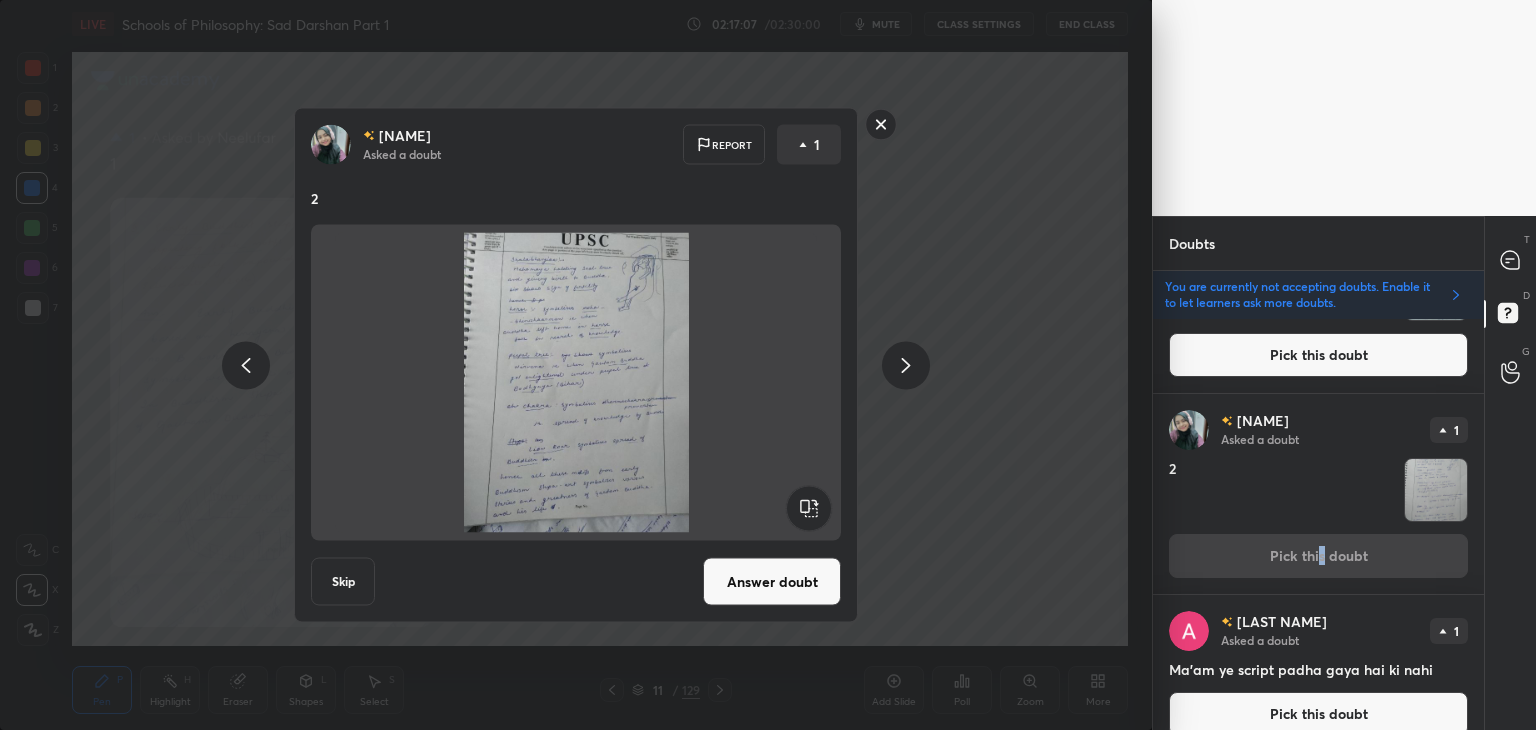 click on "Answer doubt" at bounding box center (772, 582) 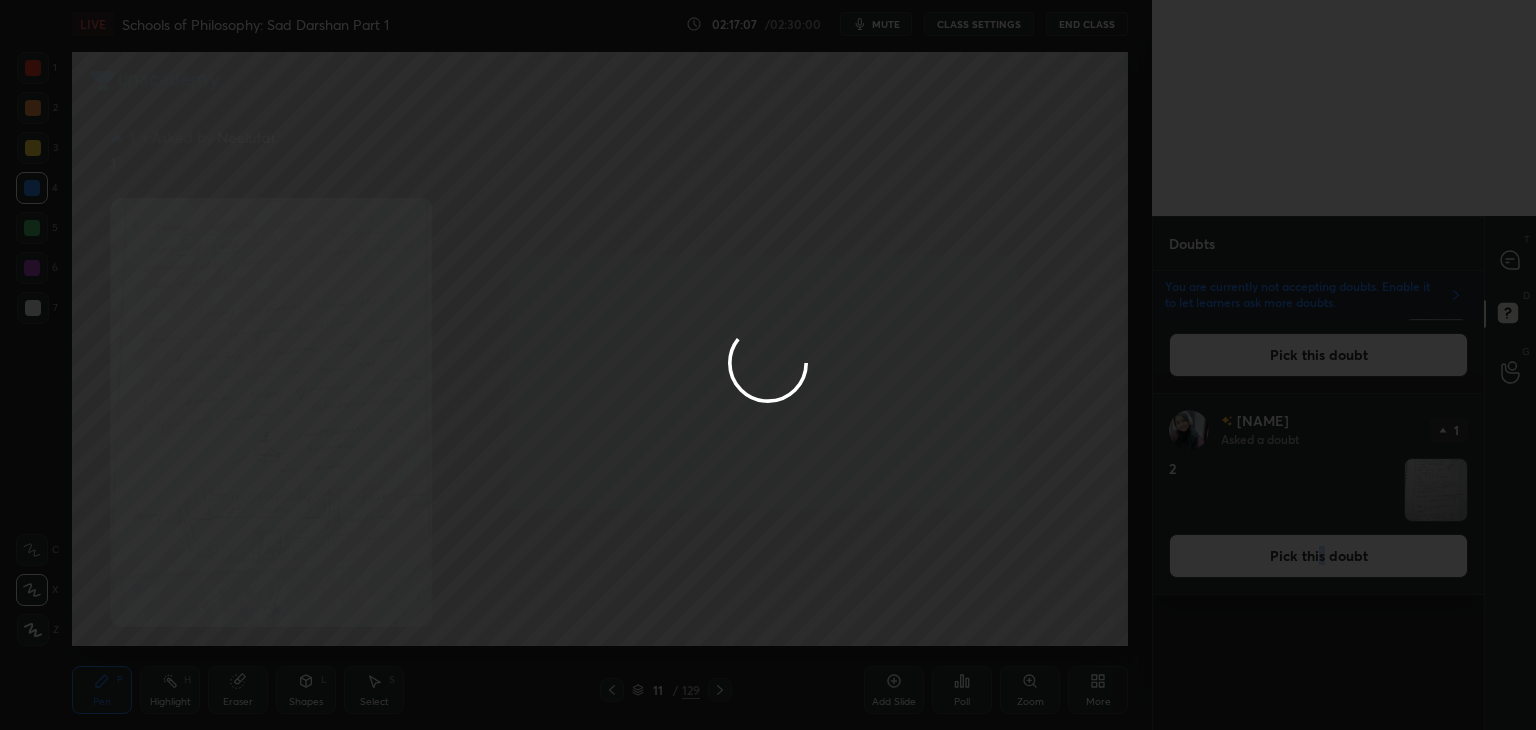 scroll, scrollTop: 0, scrollLeft: 0, axis: both 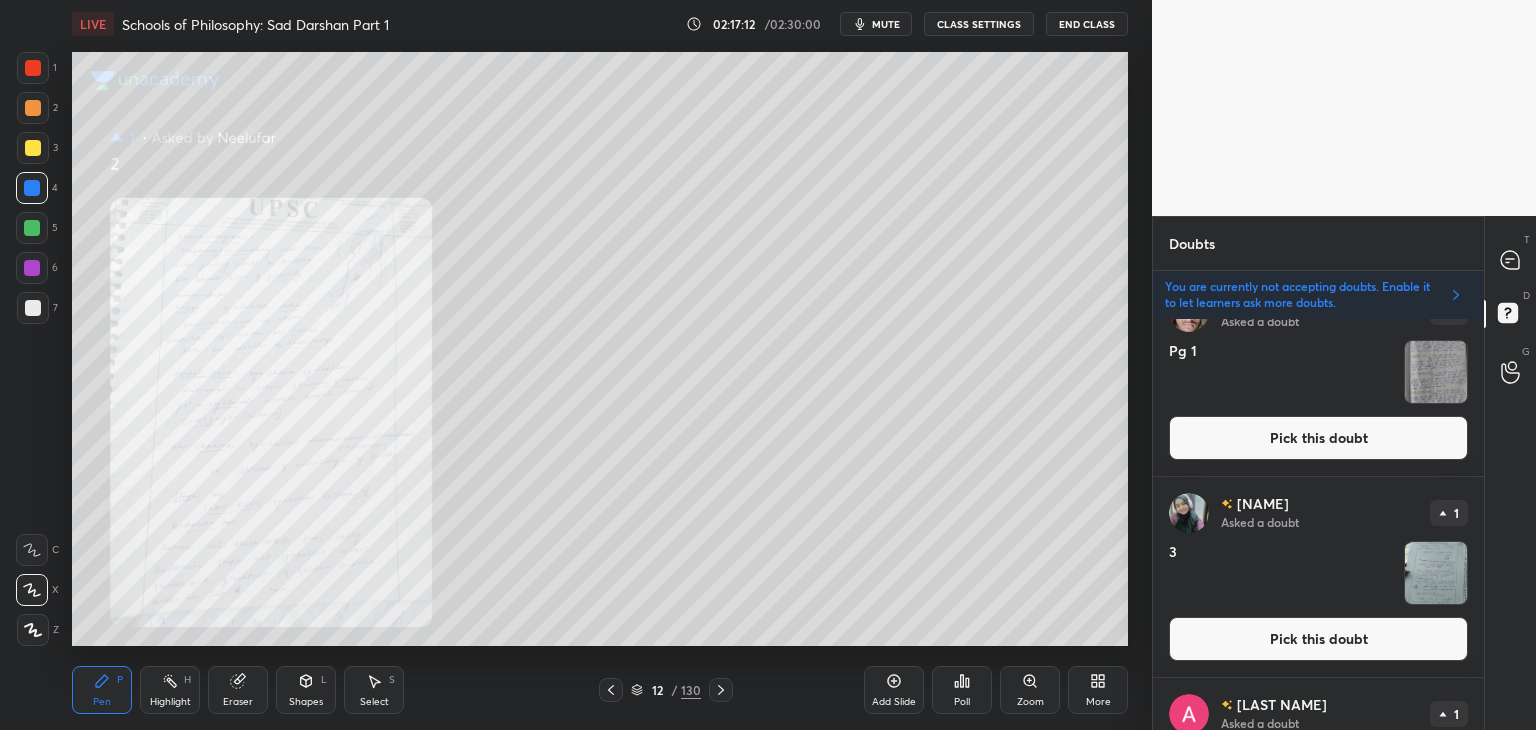 click on "Pick this doubt" at bounding box center (1318, 639) 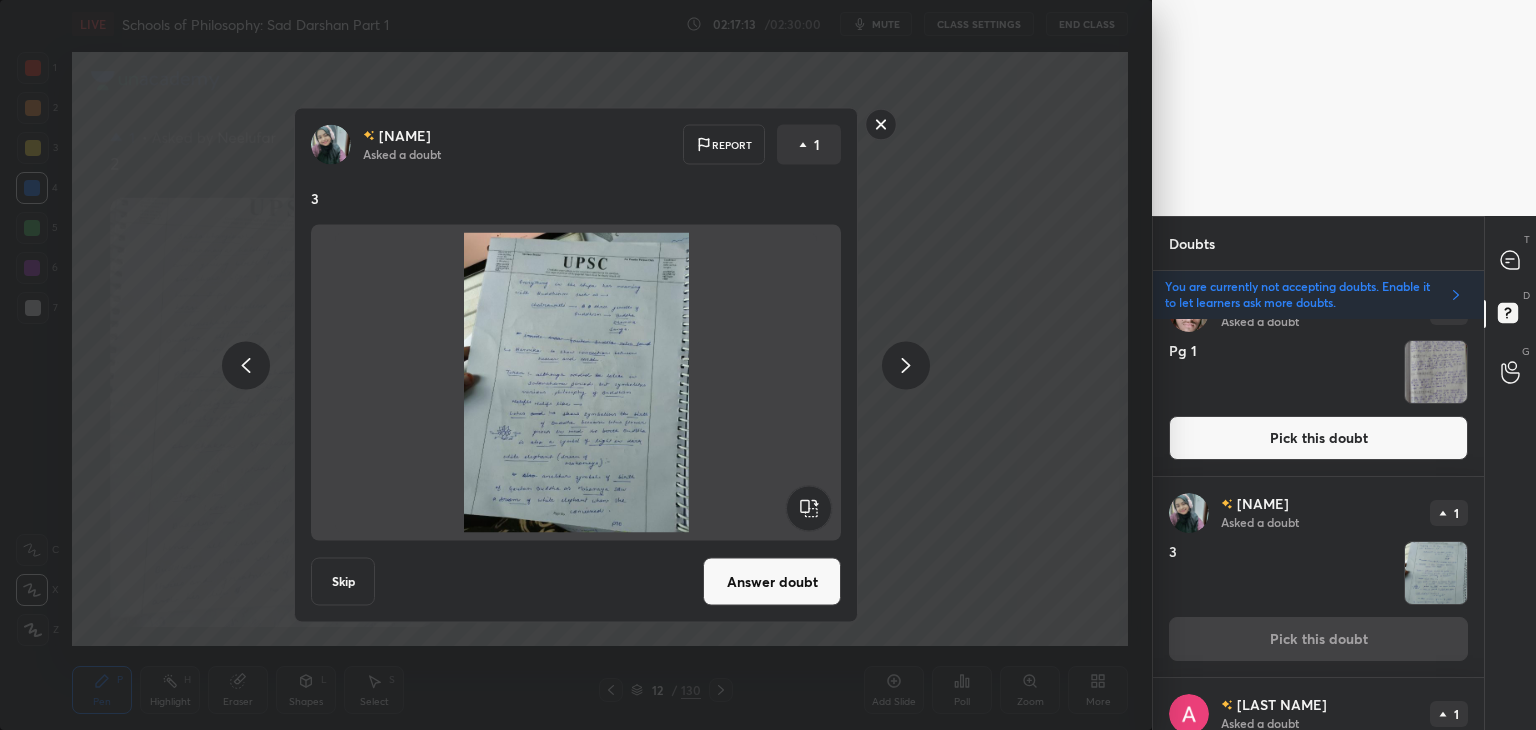 click on "Answer doubt" at bounding box center [772, 582] 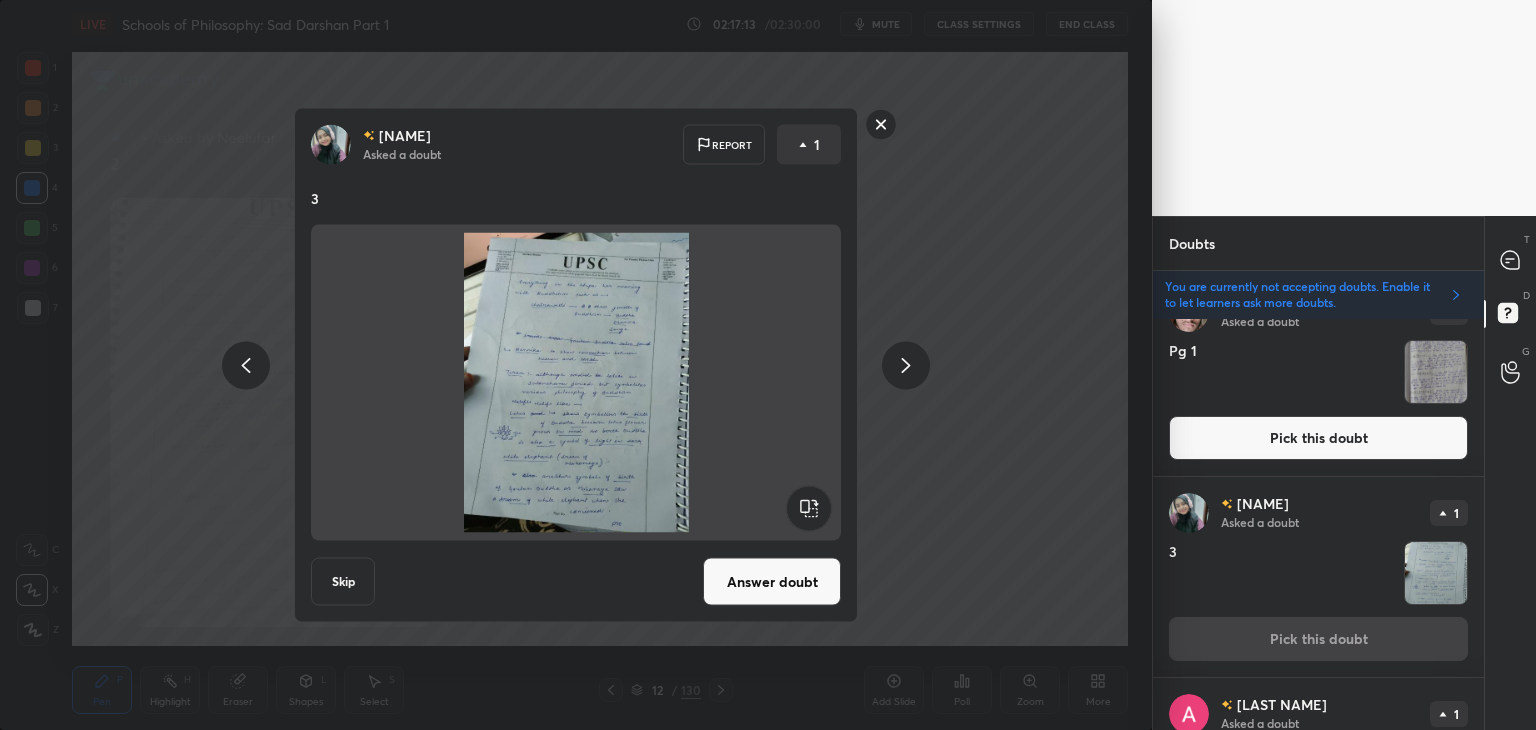 scroll, scrollTop: 0, scrollLeft: 0, axis: both 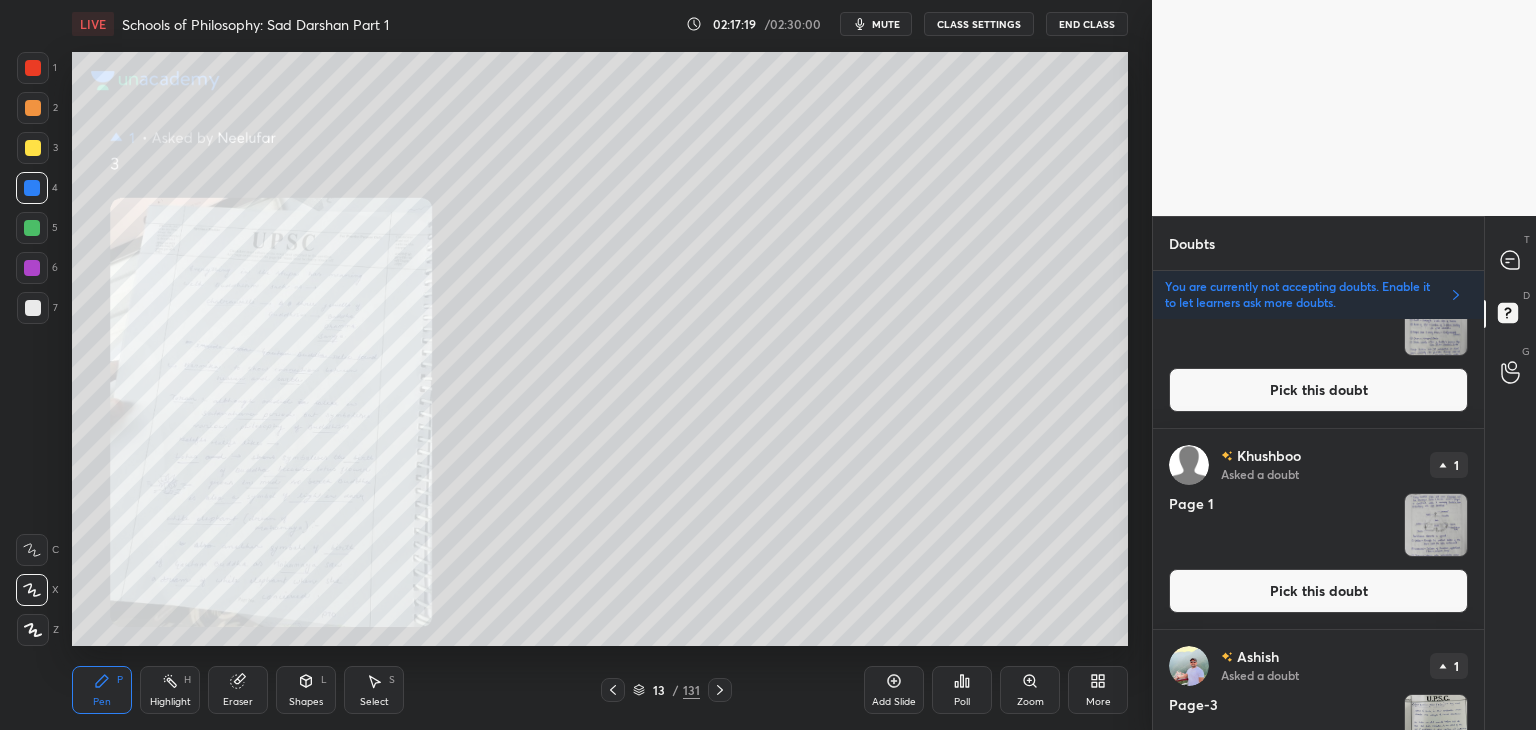 click on "Pick this doubt" at bounding box center (1318, 591) 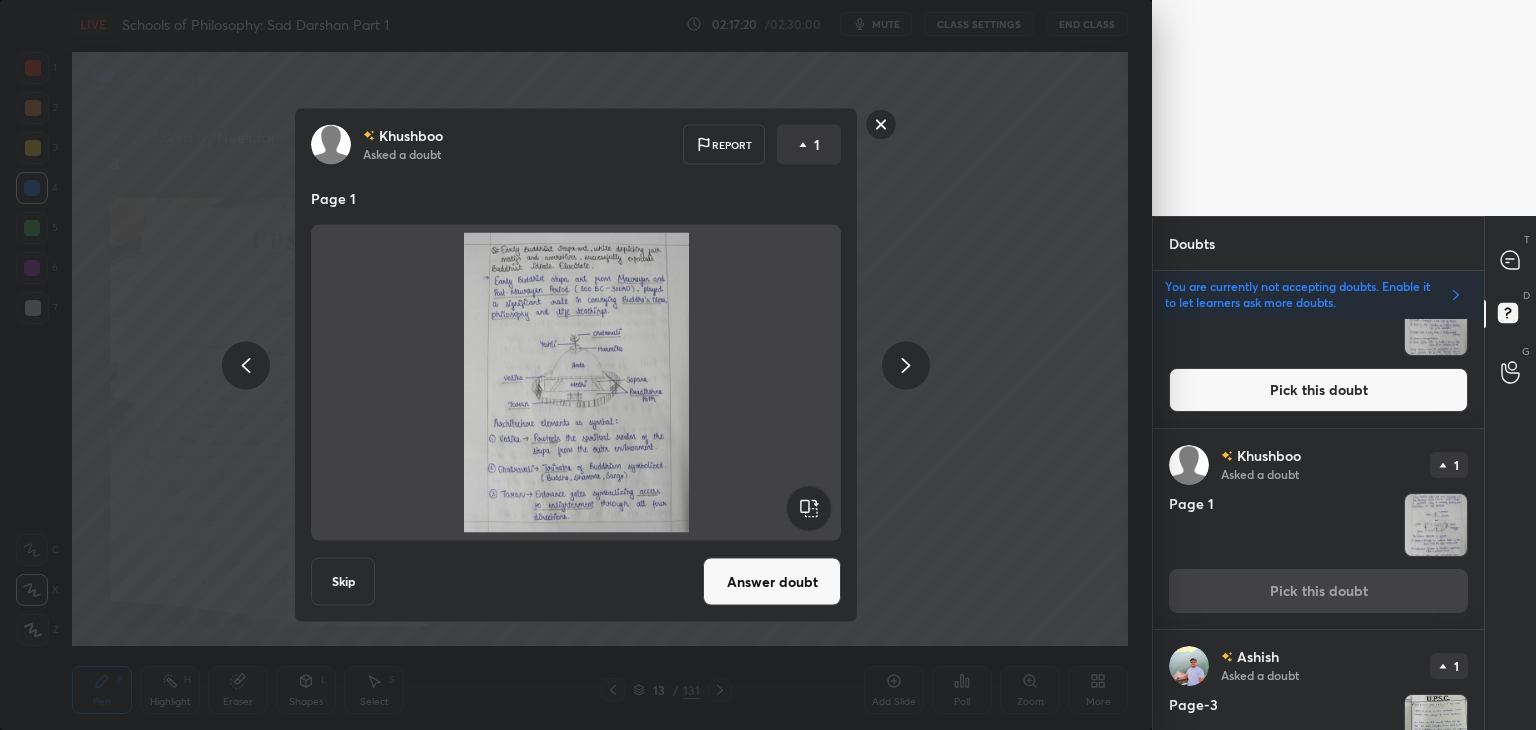 click on "Answer doubt" at bounding box center [772, 582] 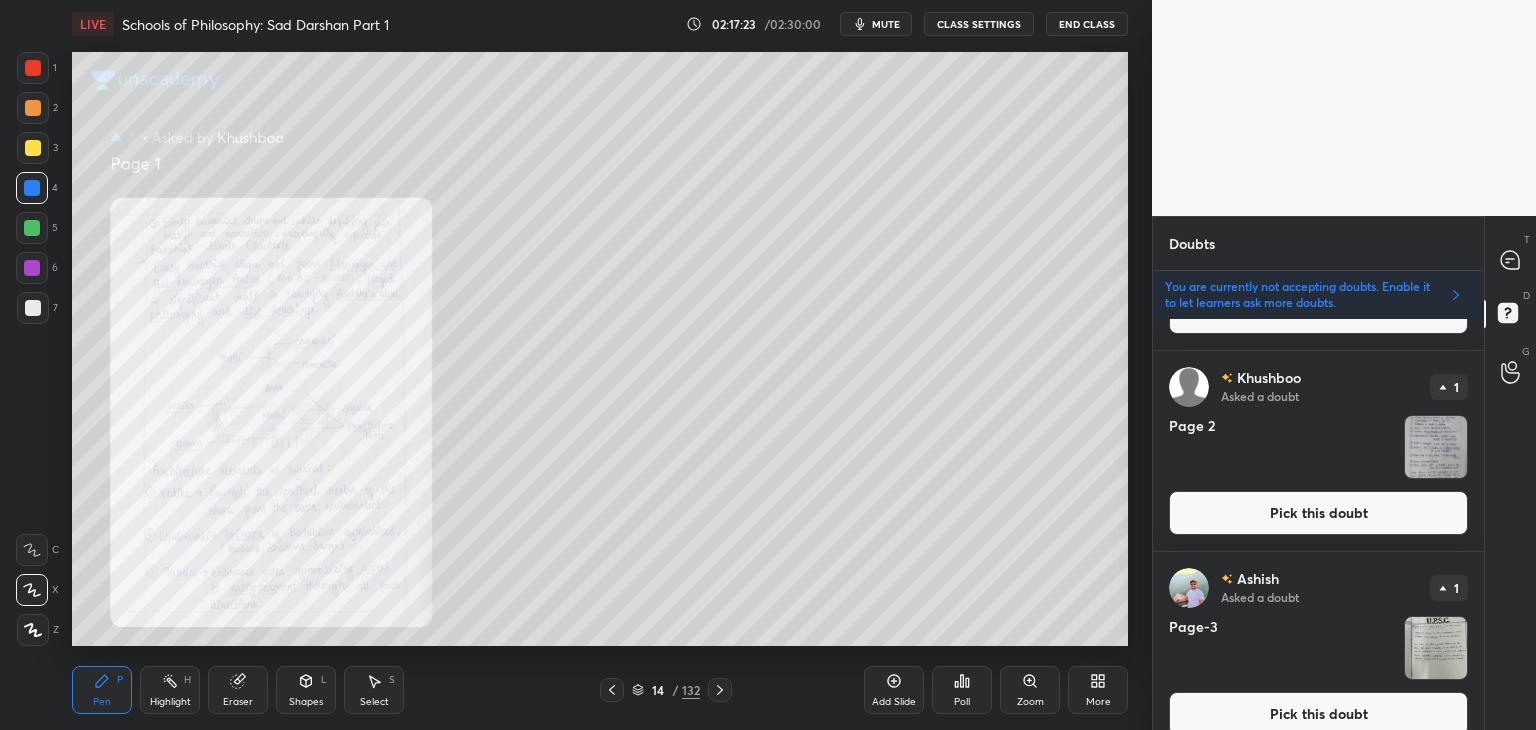 scroll, scrollTop: 540, scrollLeft: 0, axis: vertical 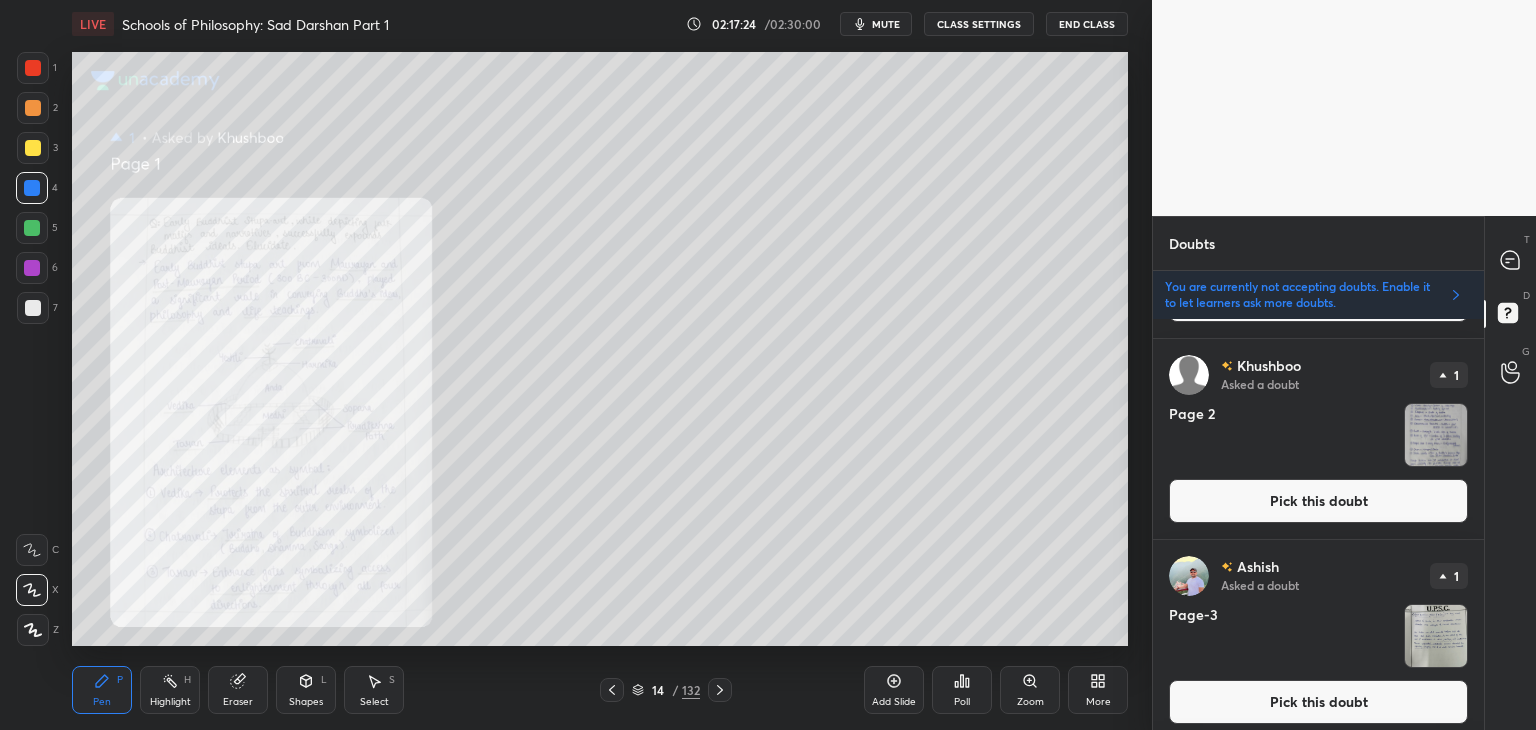 click on "Pick this doubt" at bounding box center [1318, 501] 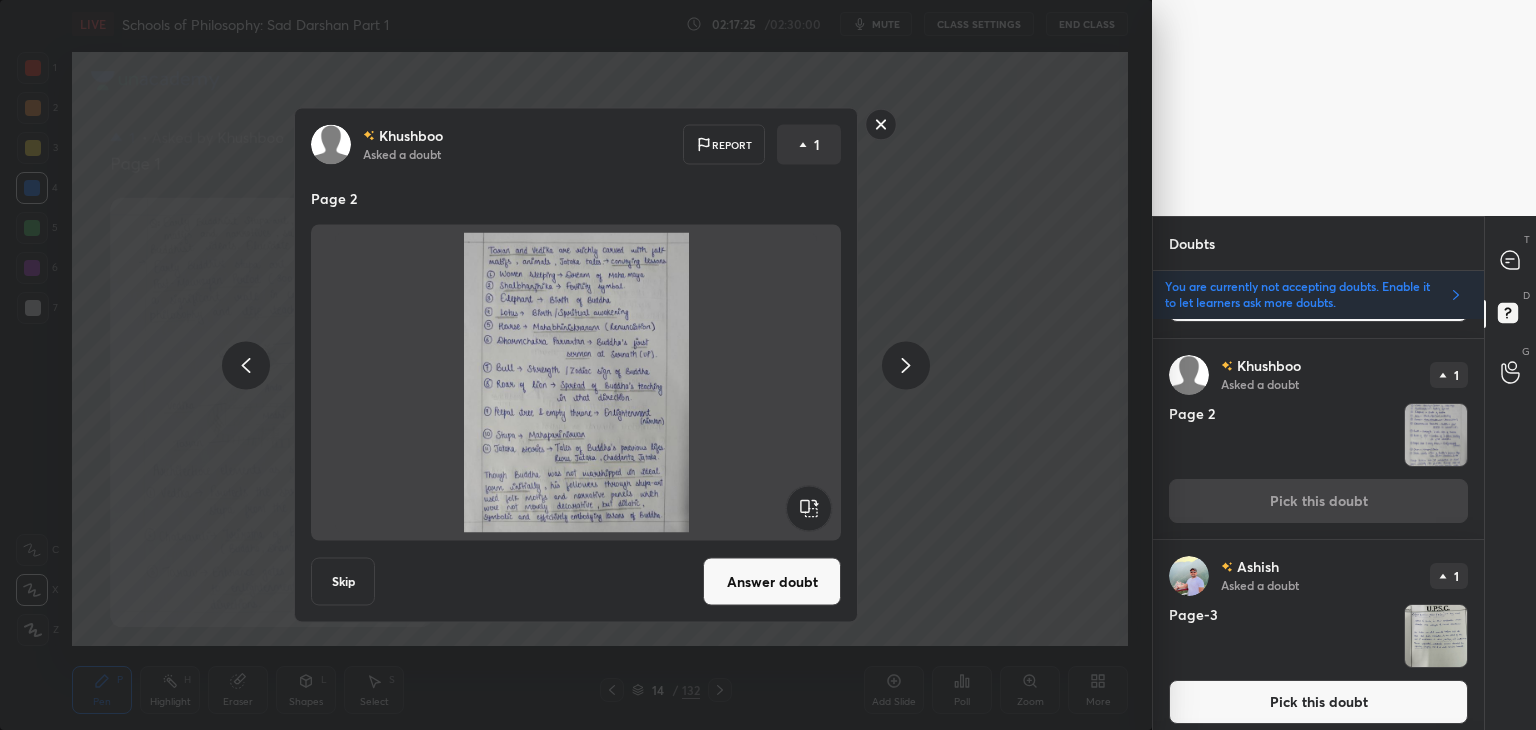click on "Answer doubt" at bounding box center [772, 582] 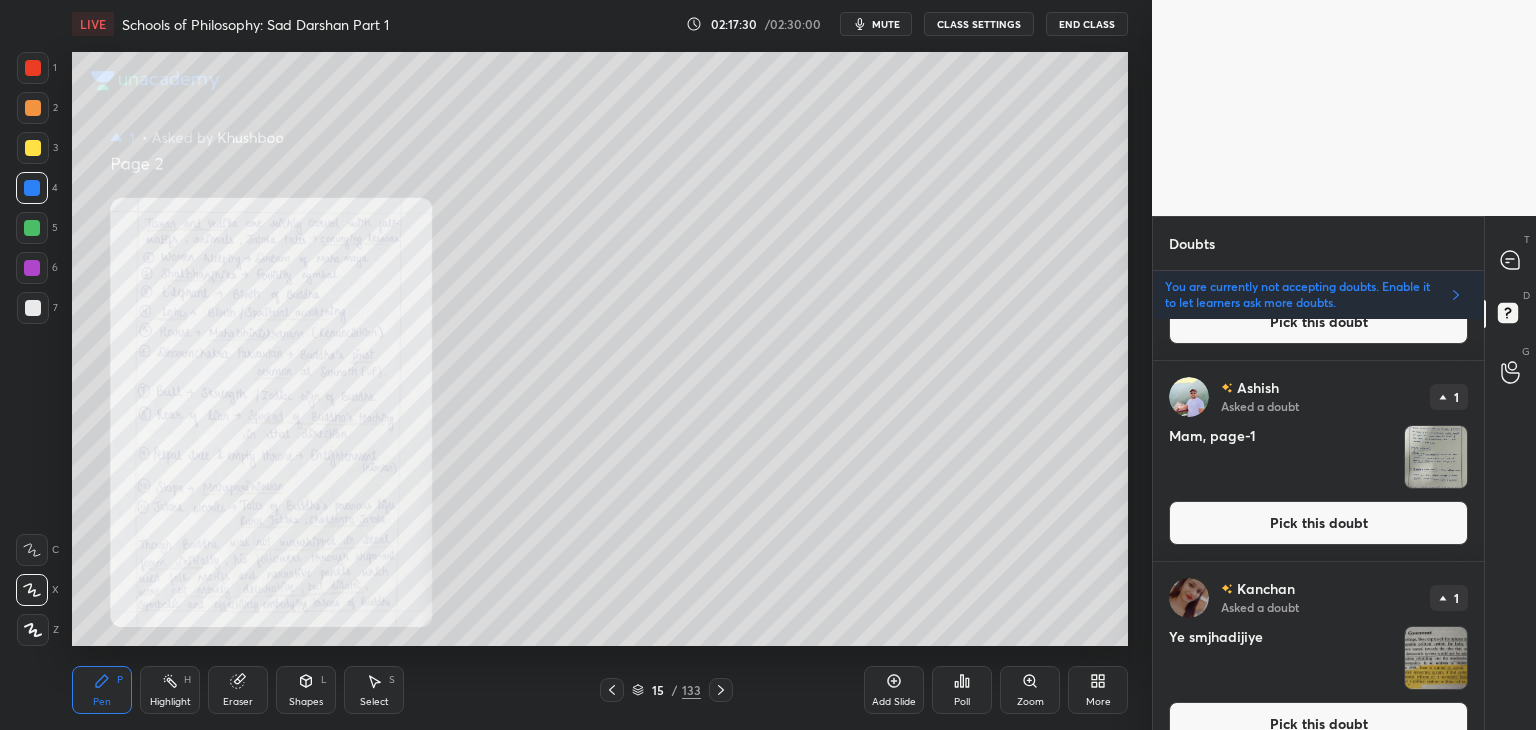 scroll, scrollTop: 934, scrollLeft: 0, axis: vertical 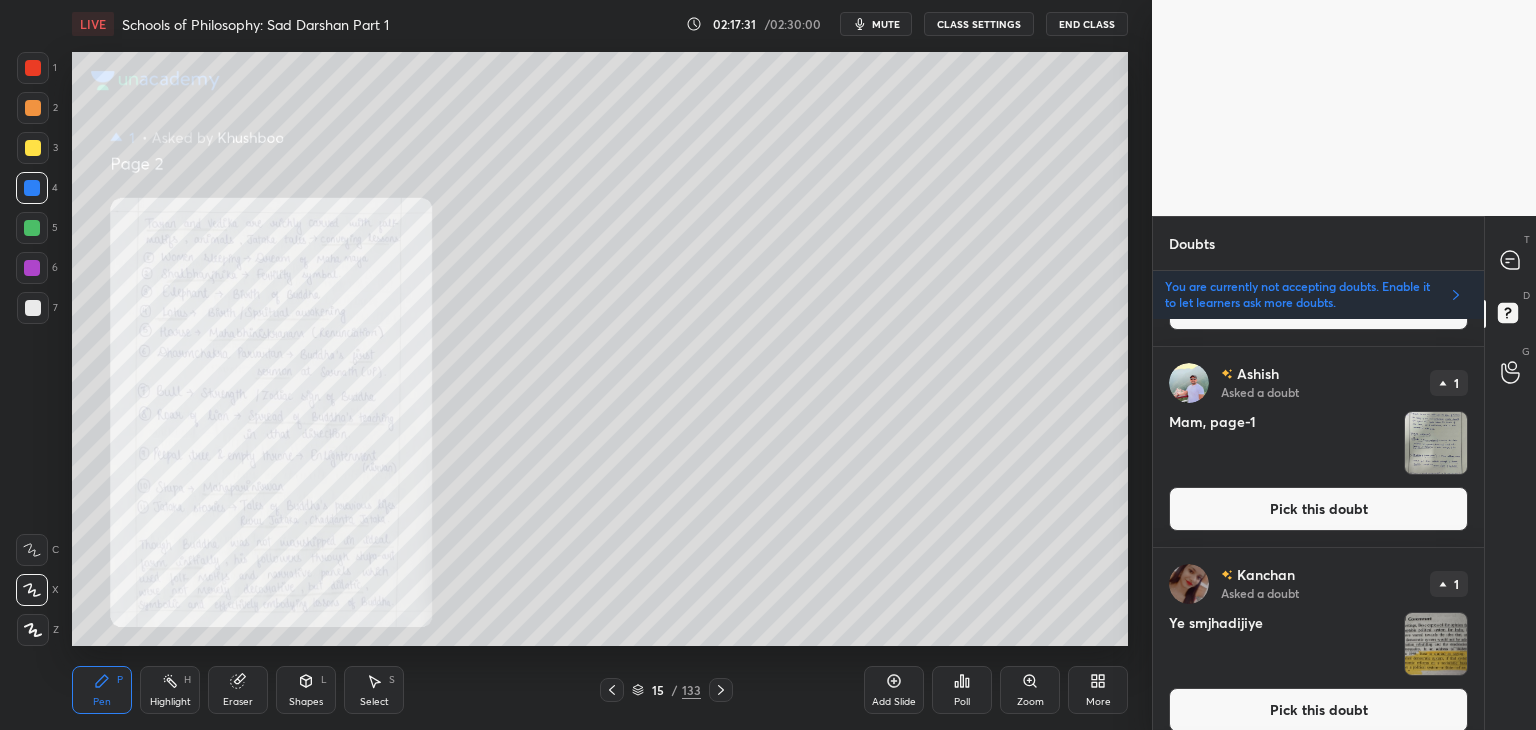 click on "Pick this doubt" at bounding box center [1318, 509] 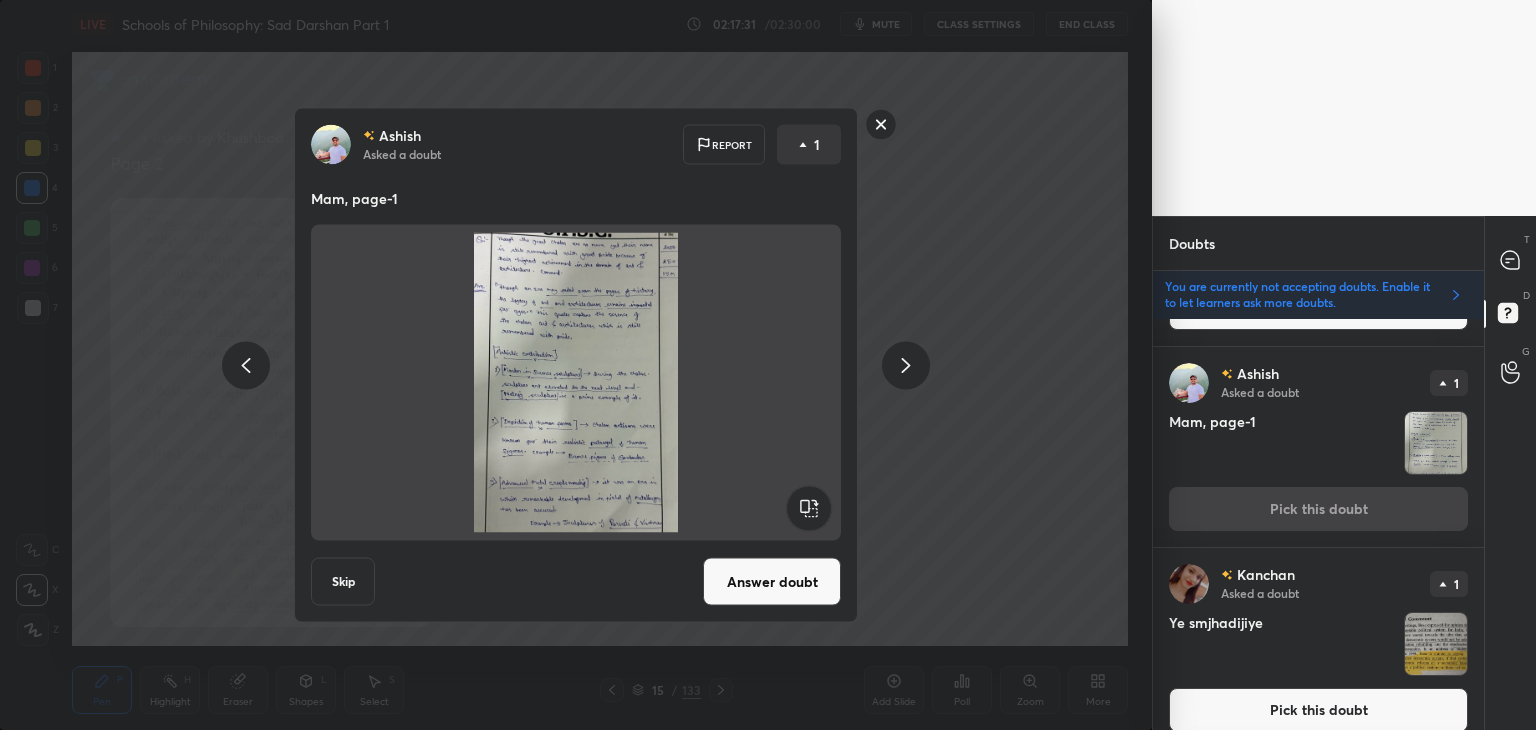 click on "Answer doubt" at bounding box center [772, 582] 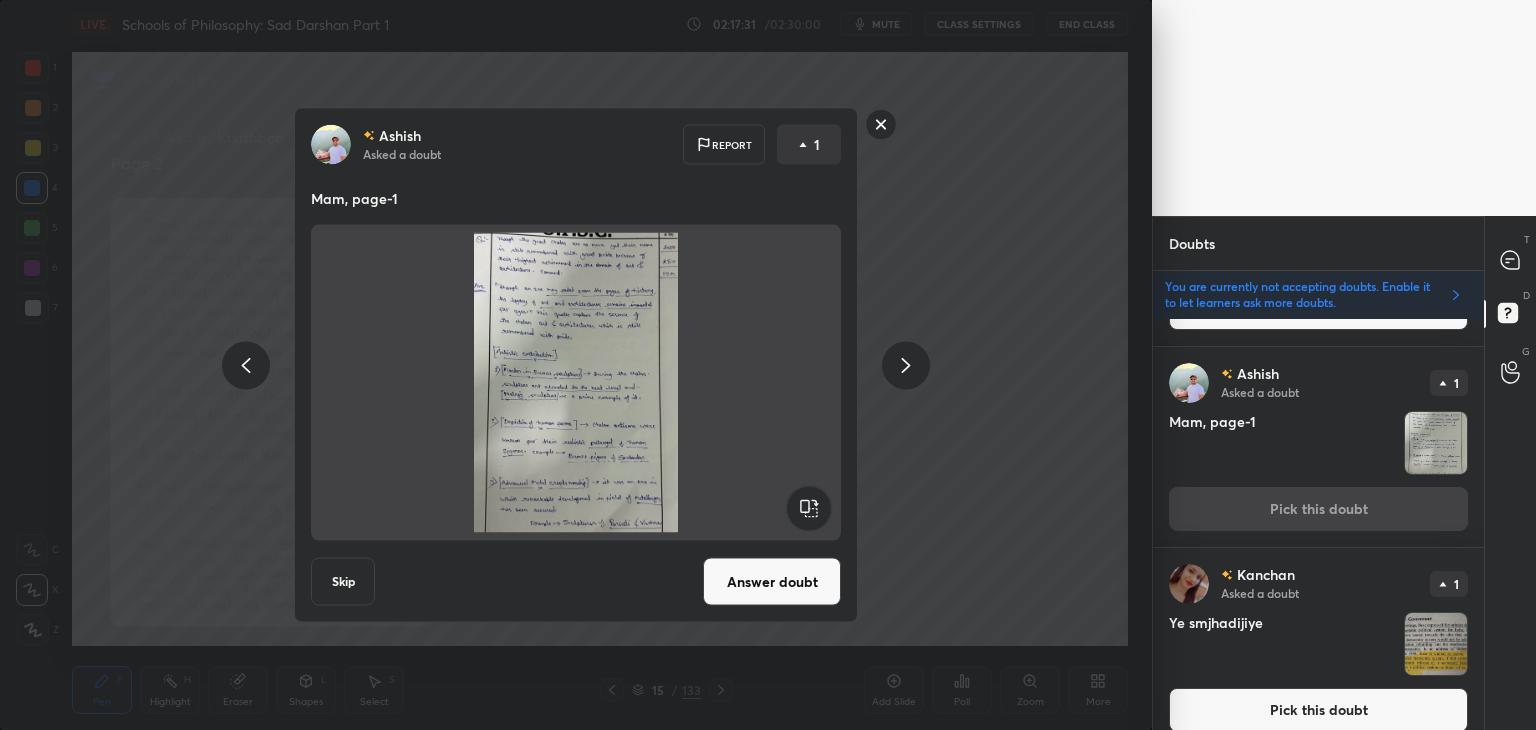 scroll, scrollTop: 0, scrollLeft: 0, axis: both 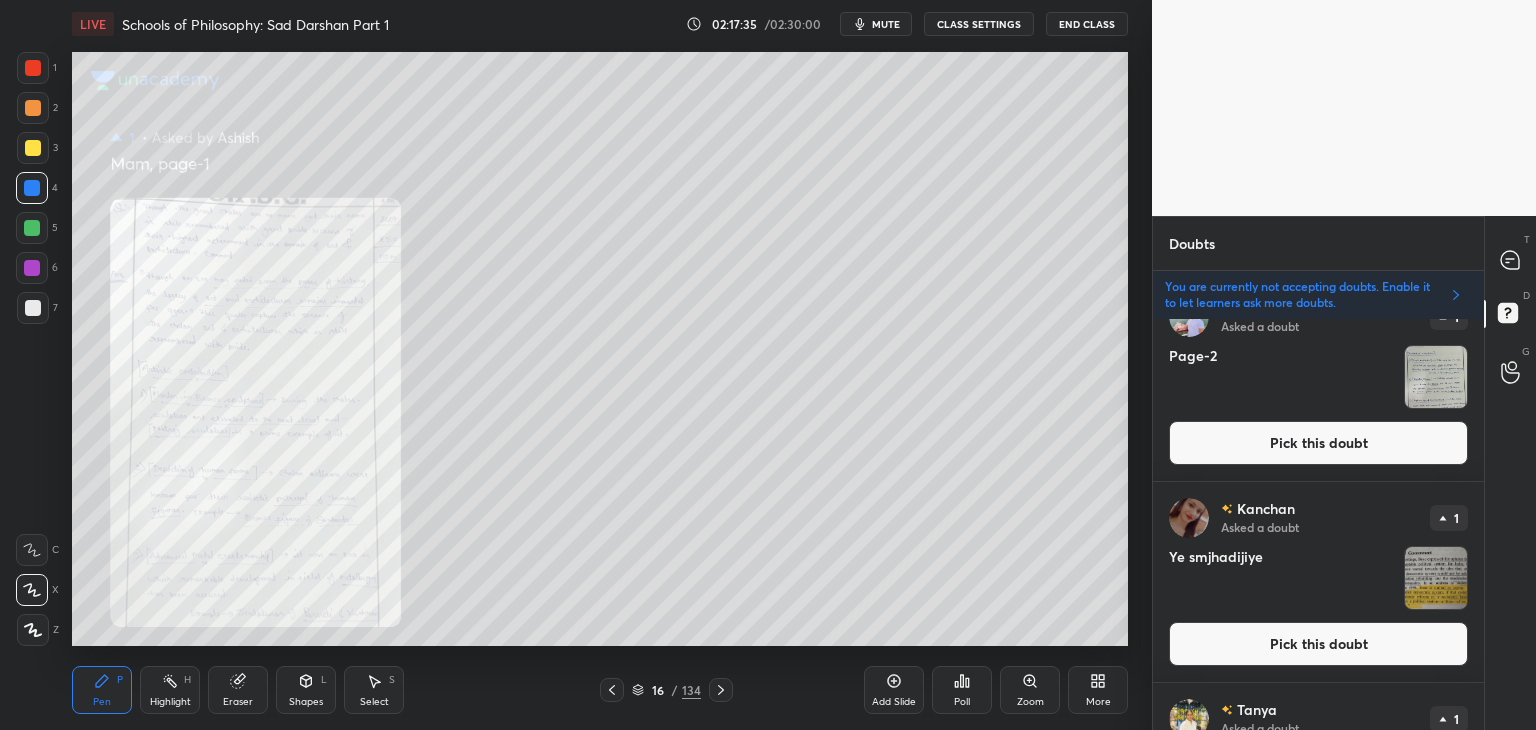 click on "Pick this doubt" at bounding box center (1318, 443) 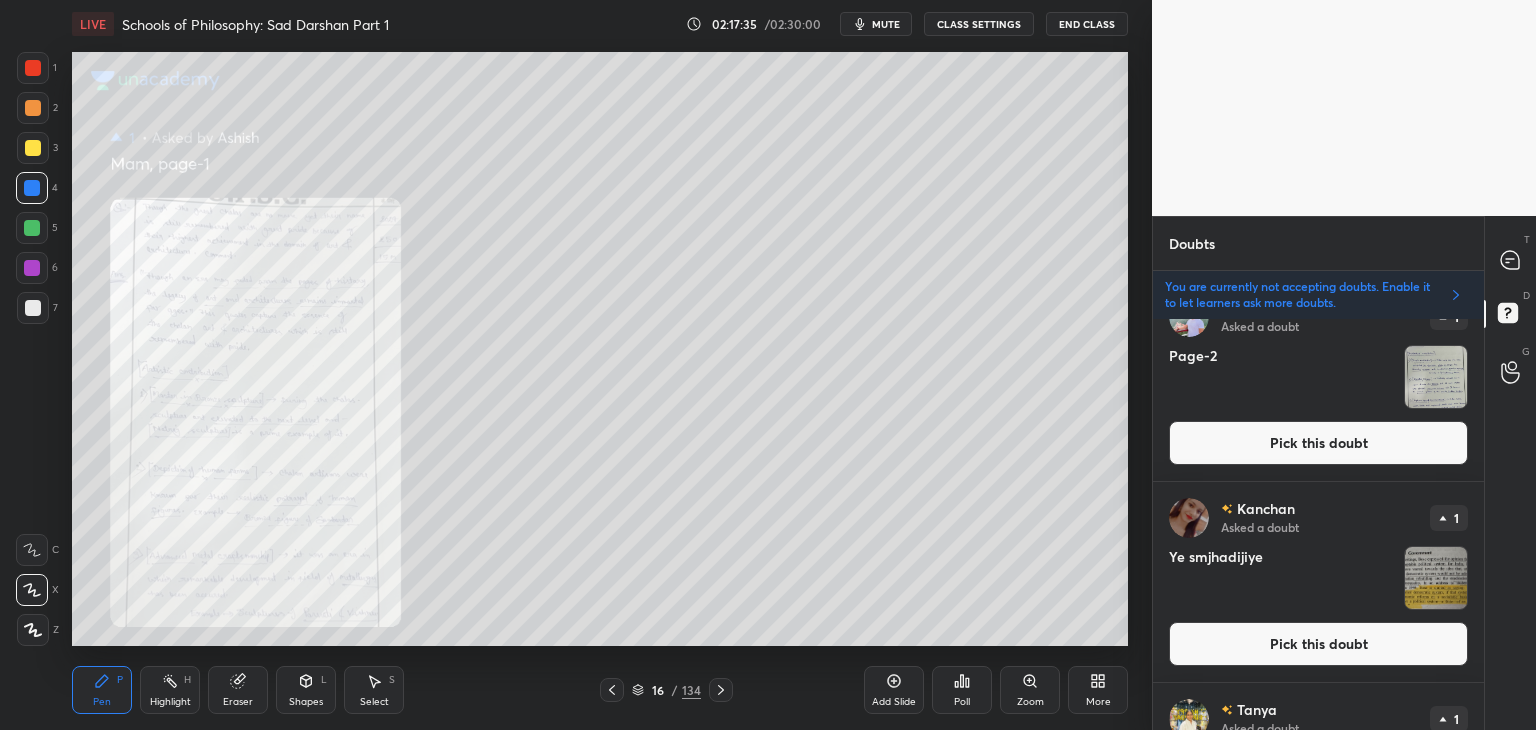 scroll, scrollTop: 760, scrollLeft: 0, axis: vertical 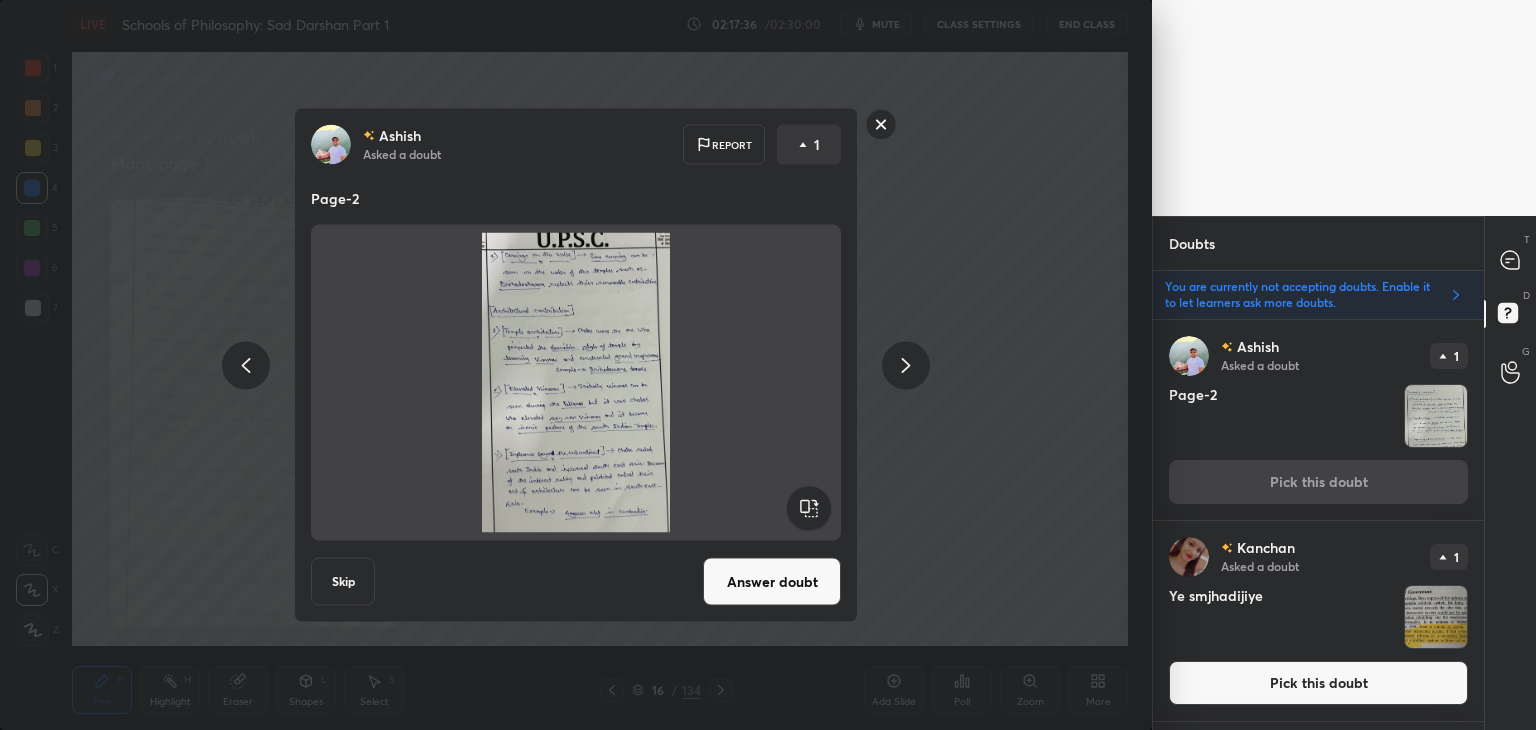 click on "Answer doubt" at bounding box center [772, 582] 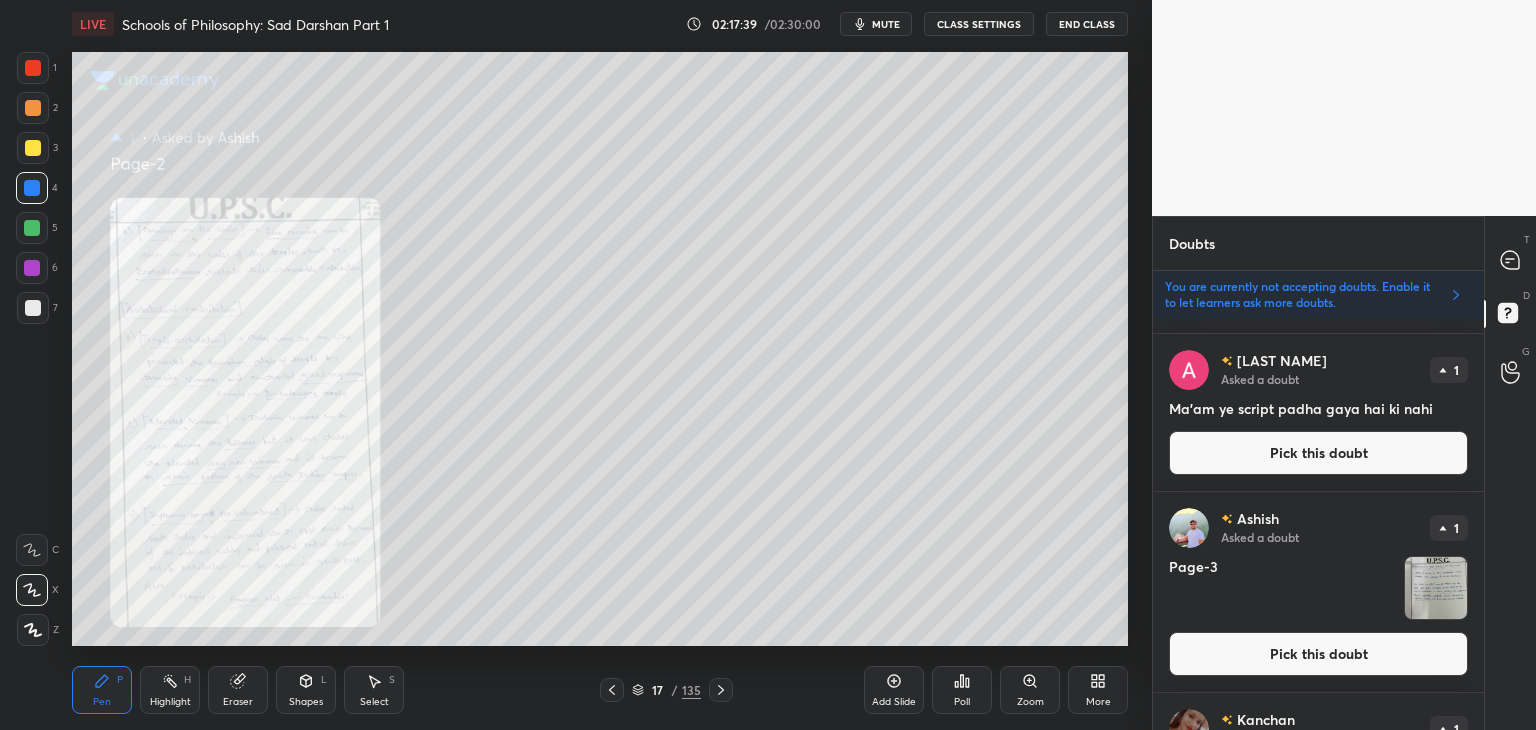 scroll, scrollTop: 502, scrollLeft: 0, axis: vertical 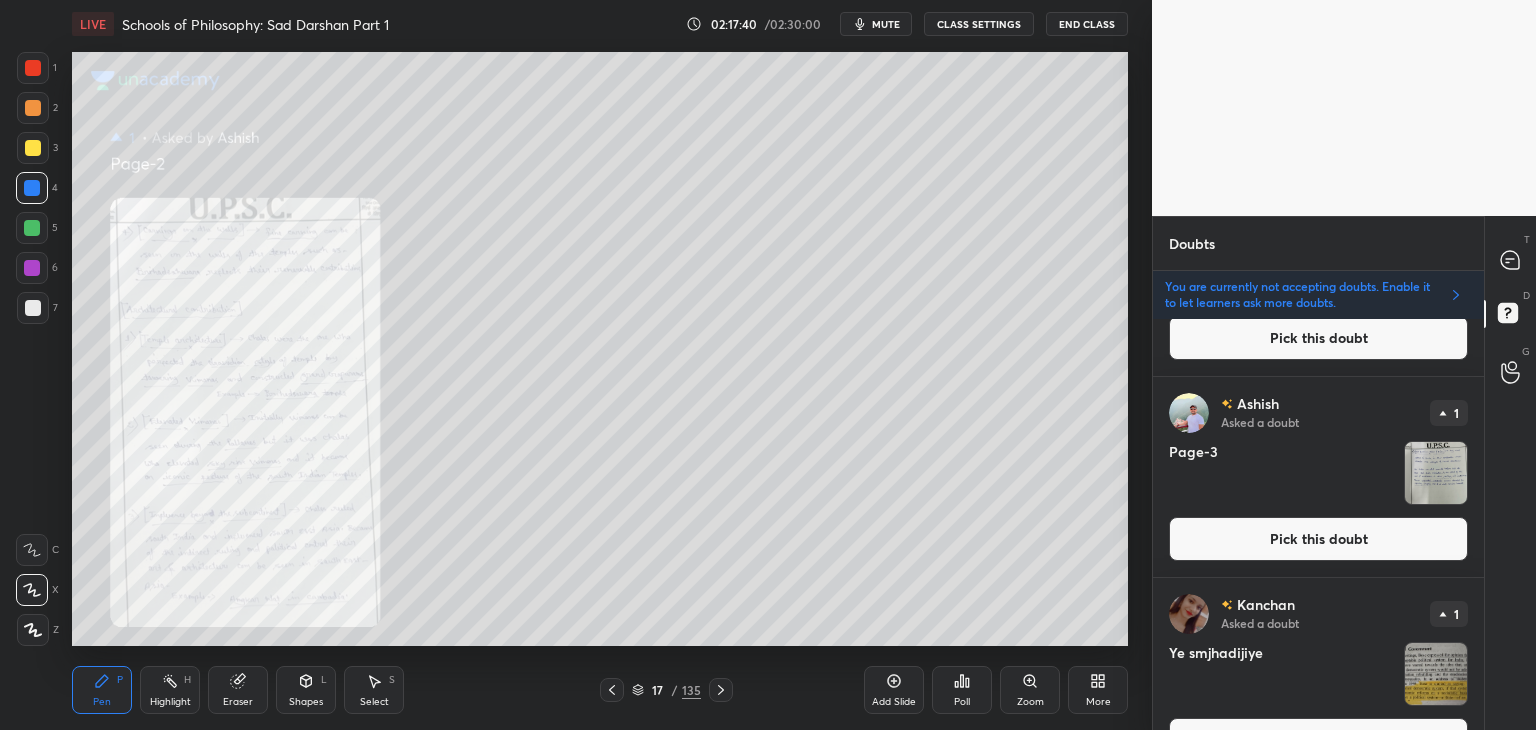 click on "Pick this doubt" at bounding box center (1318, 539) 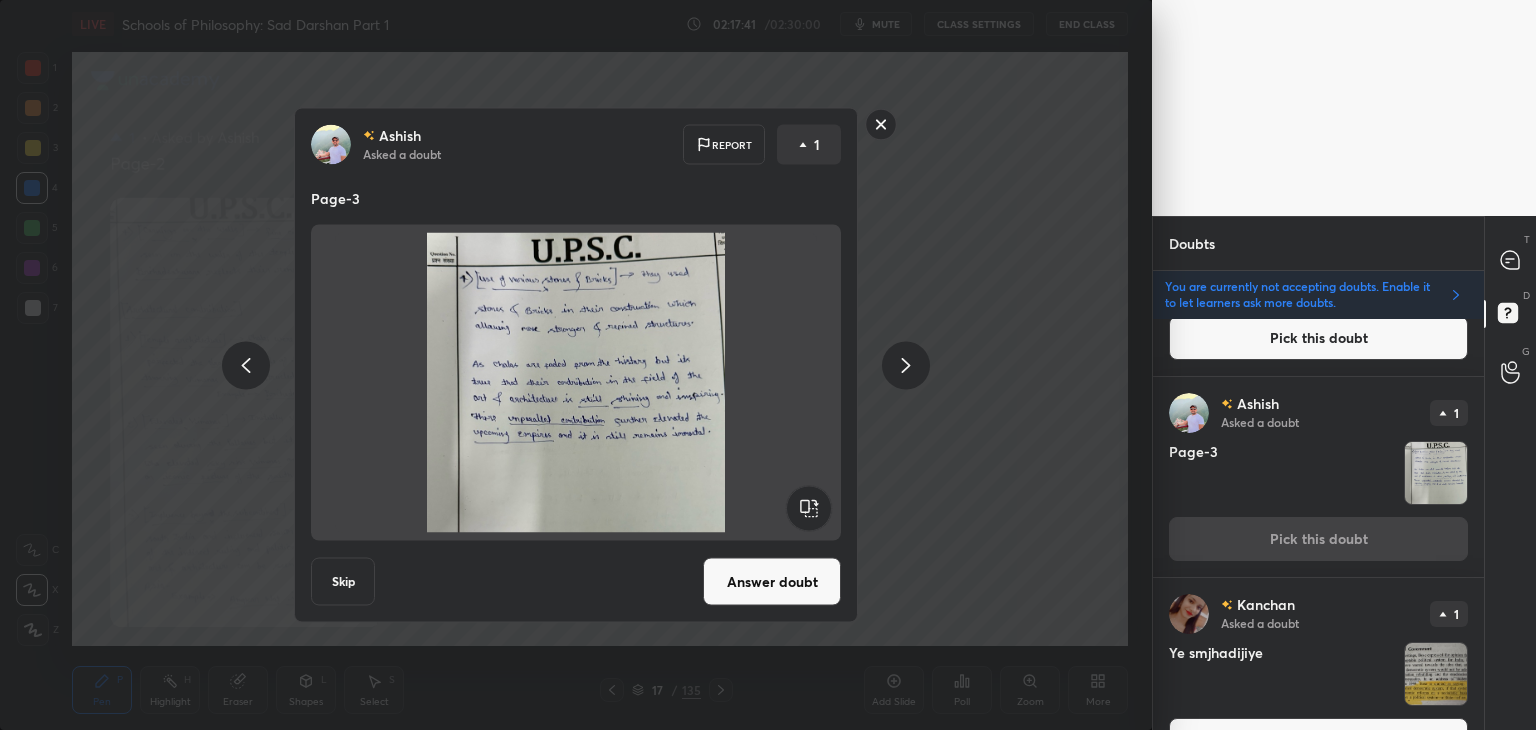 click on "Answer doubt" at bounding box center [772, 582] 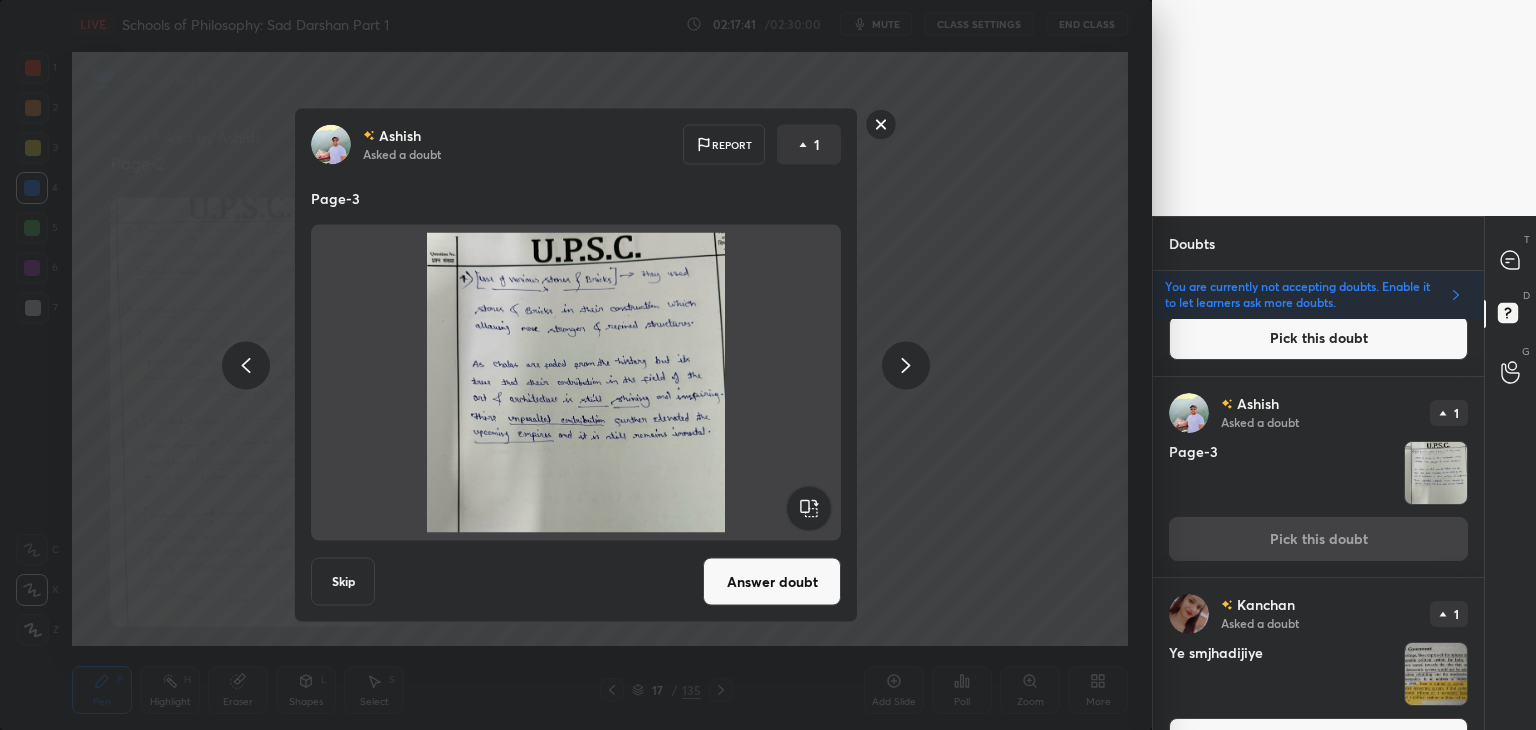 scroll, scrollTop: 0, scrollLeft: 0, axis: both 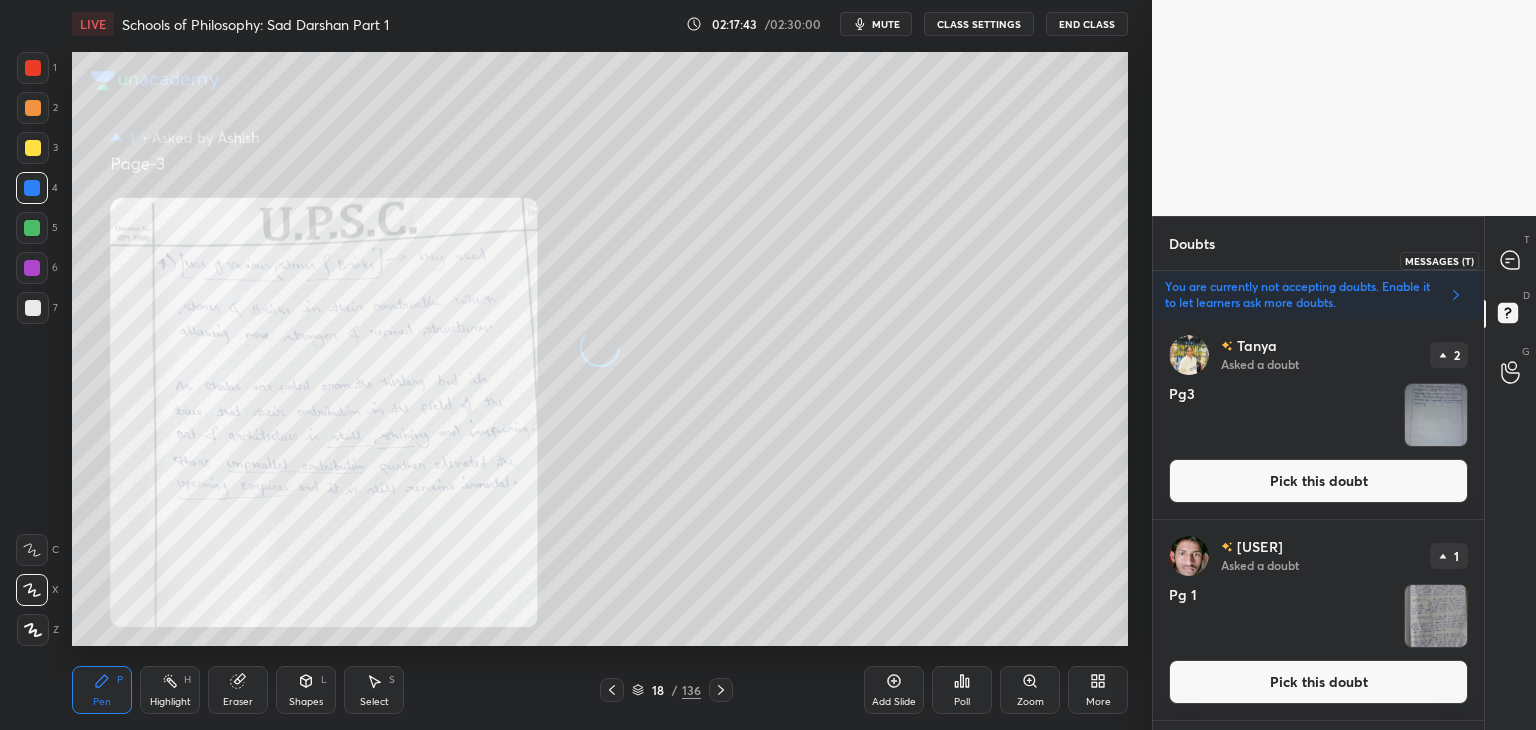 click 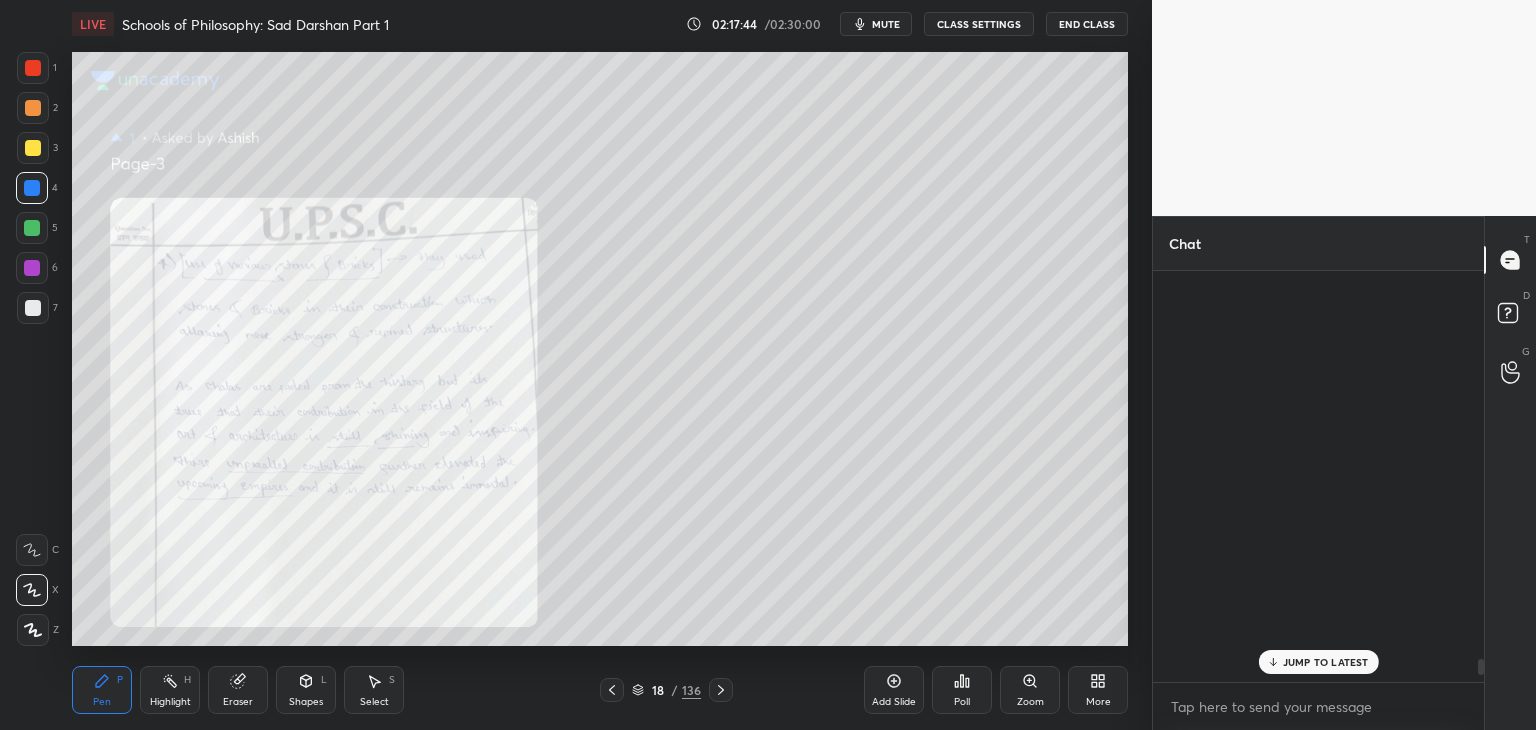 scroll, scrollTop: 6, scrollLeft: 6, axis: both 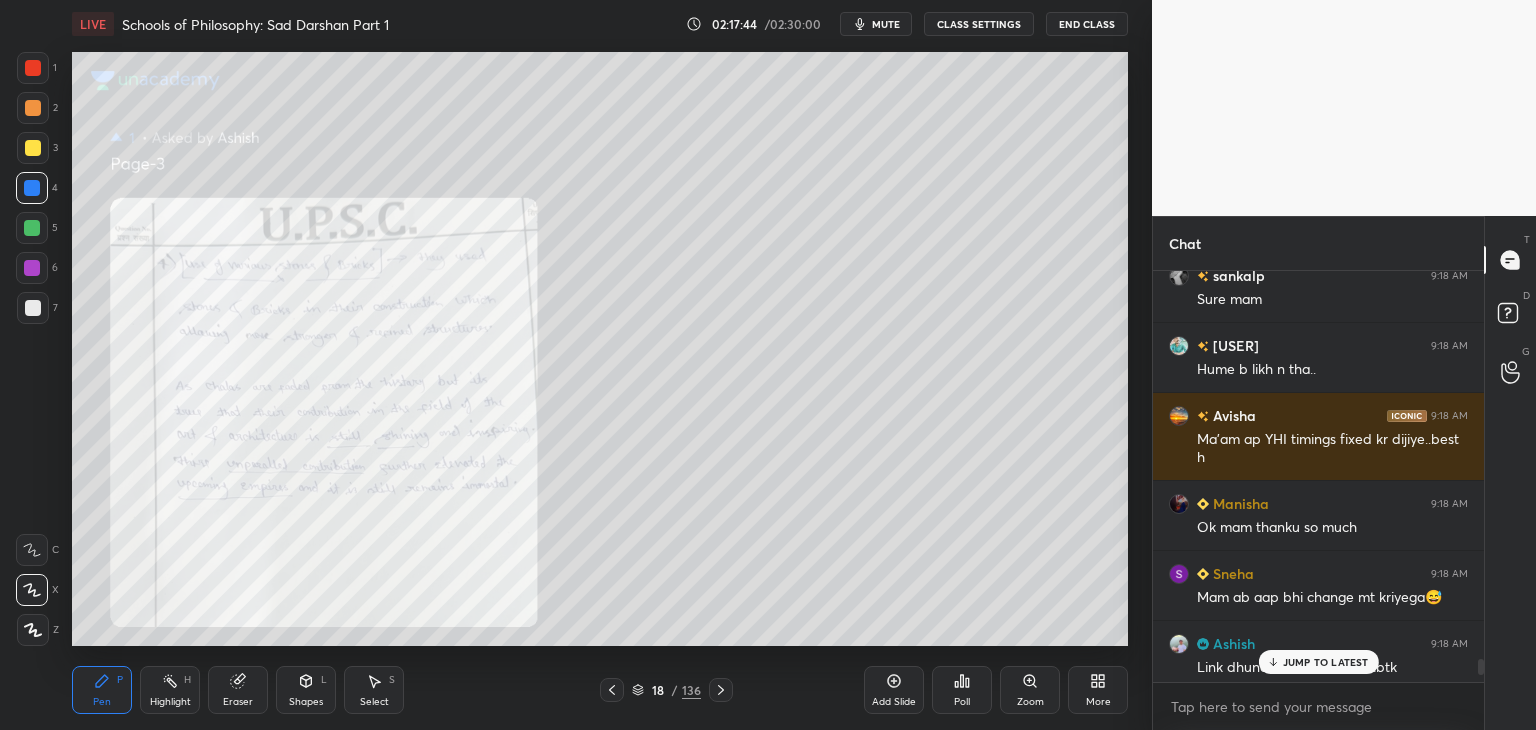 click on "JUMP TO LATEST" at bounding box center (1326, 662) 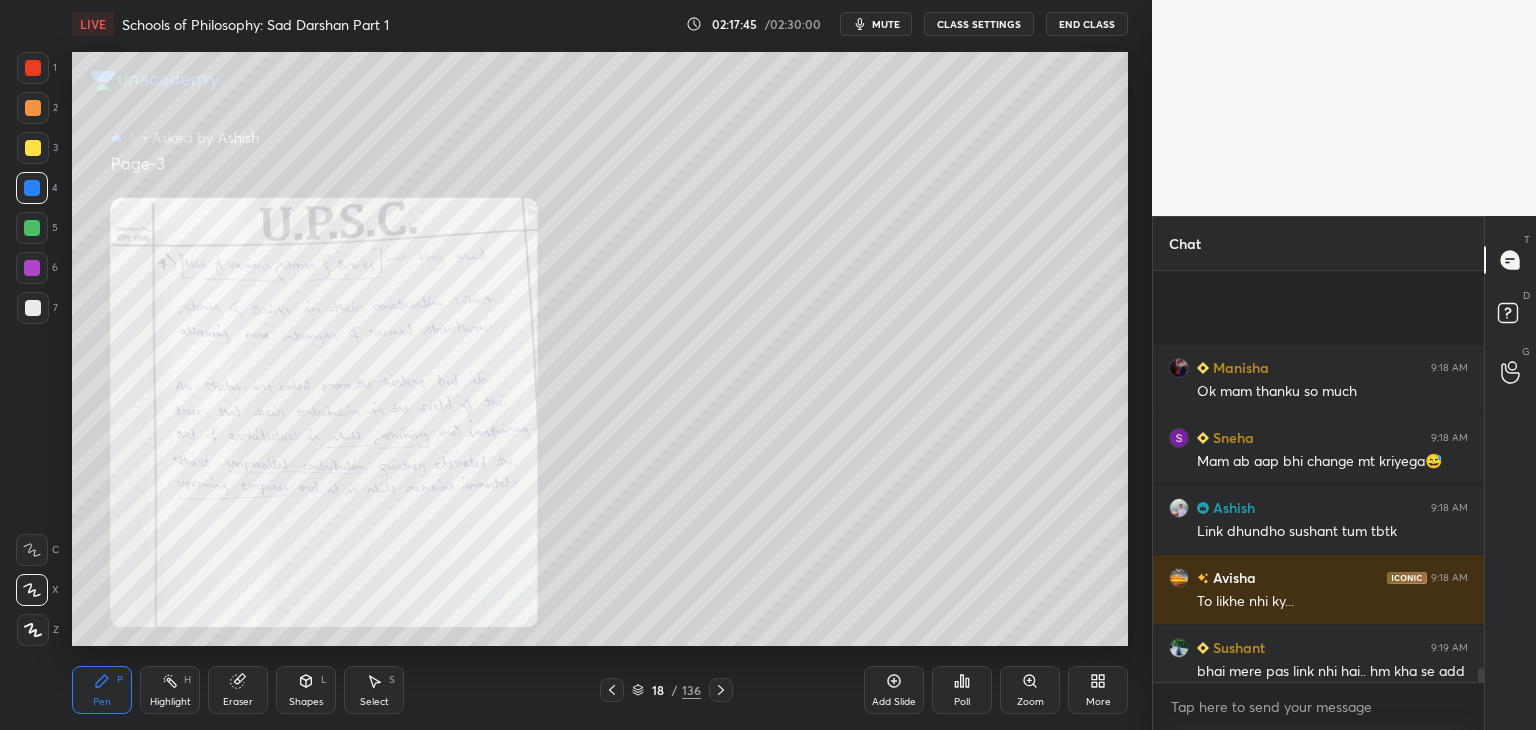 scroll, scrollTop: 11504, scrollLeft: 0, axis: vertical 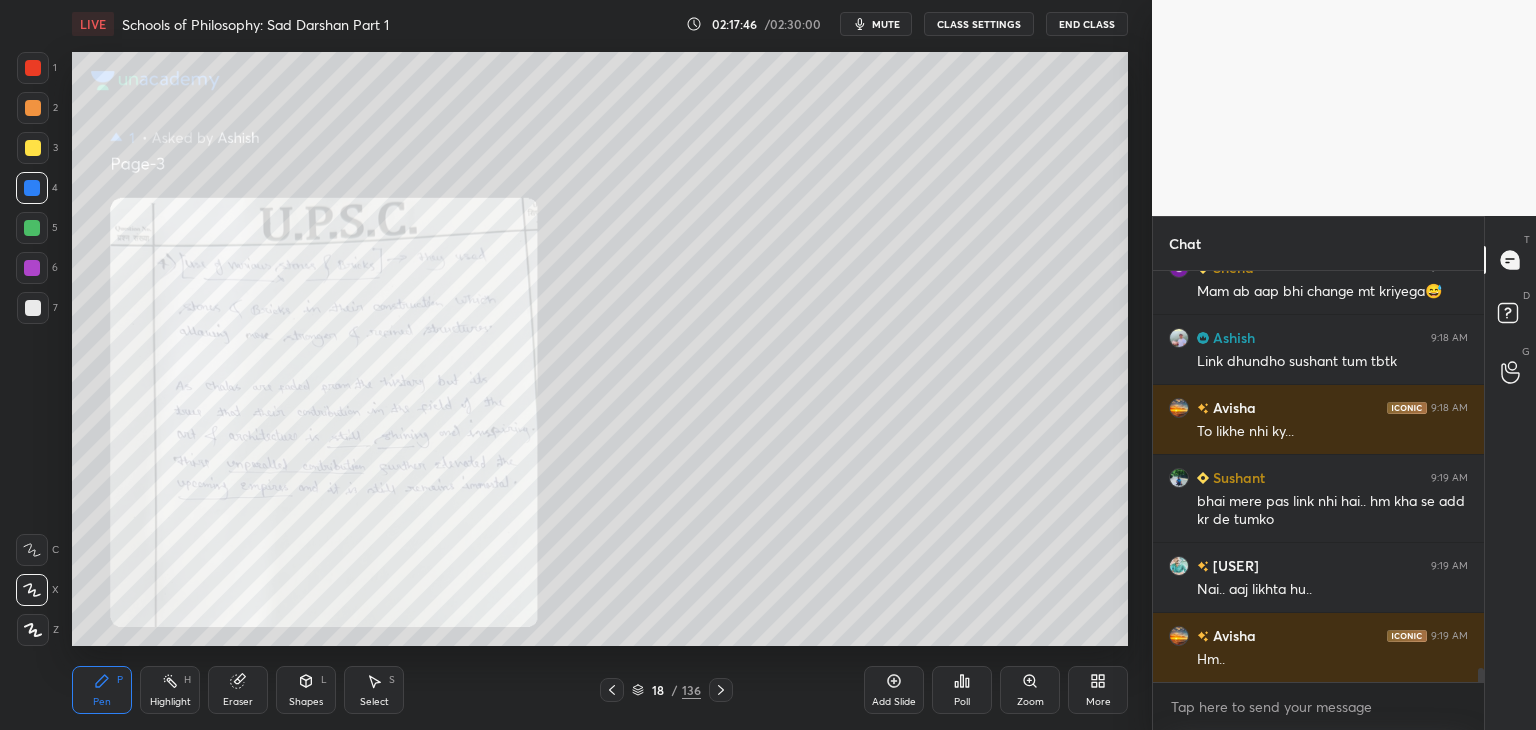 click at bounding box center (1481, 676) 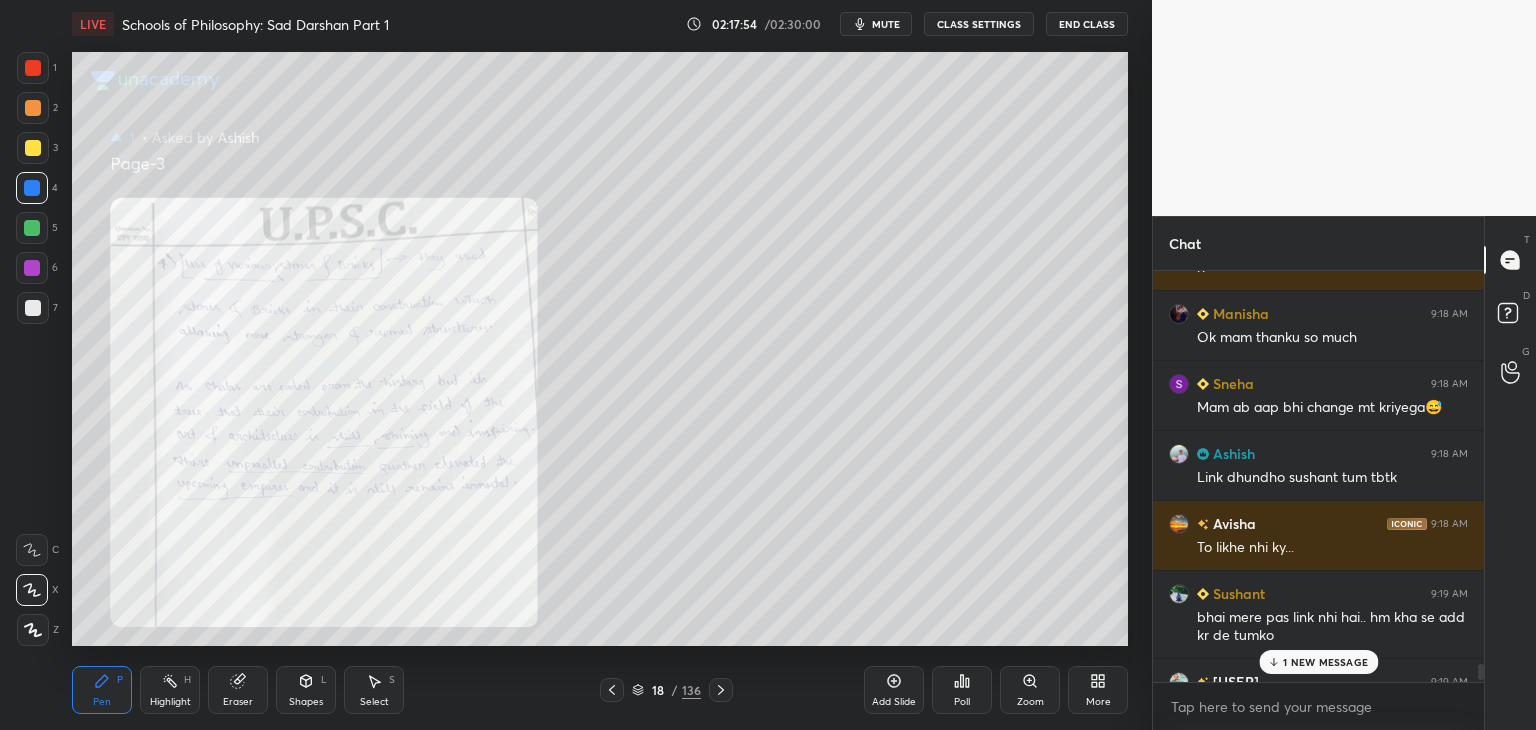scroll, scrollTop: 11574, scrollLeft: 0, axis: vertical 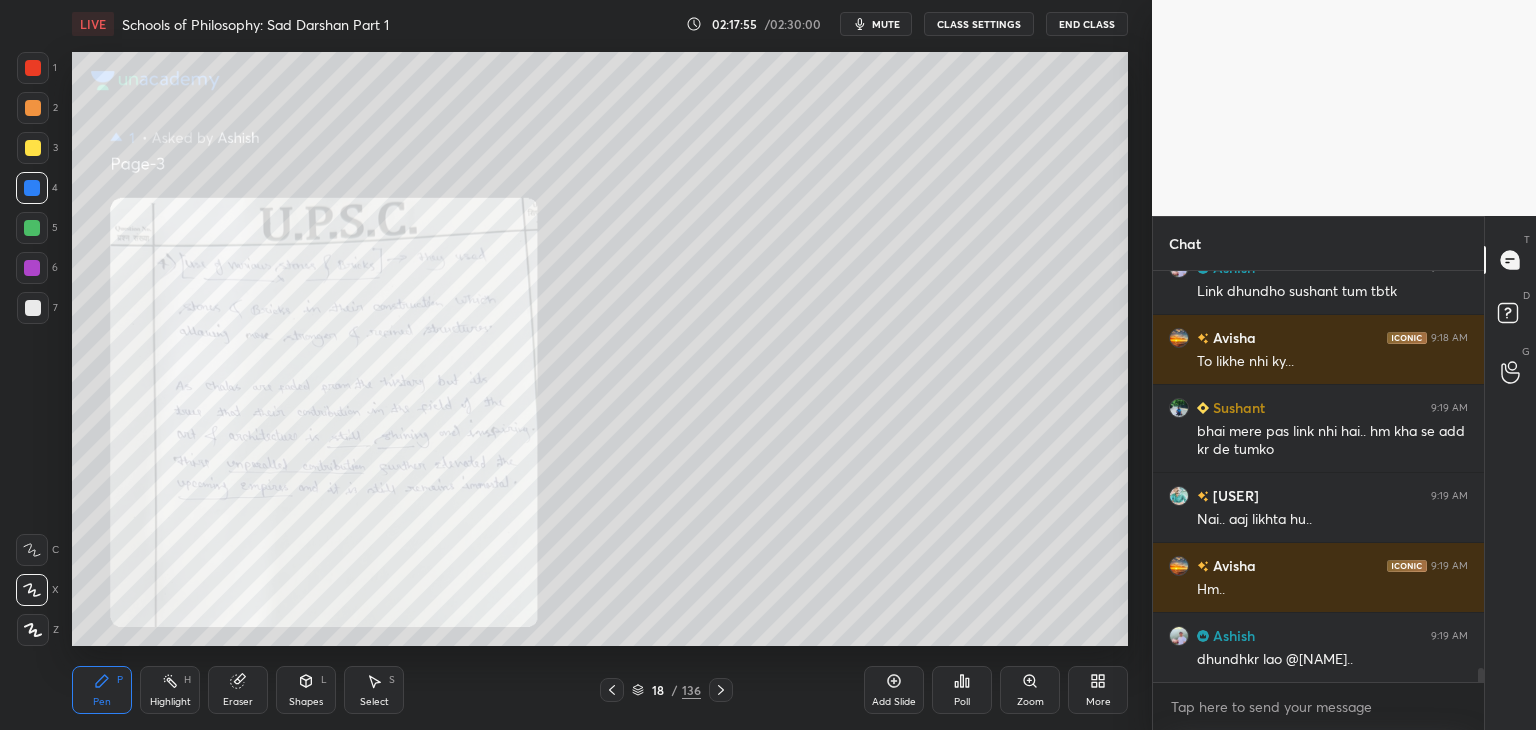 drag, startPoint x: 1481, startPoint y: 678, endPoint x: 1480, endPoint y: 701, distance: 23.021729 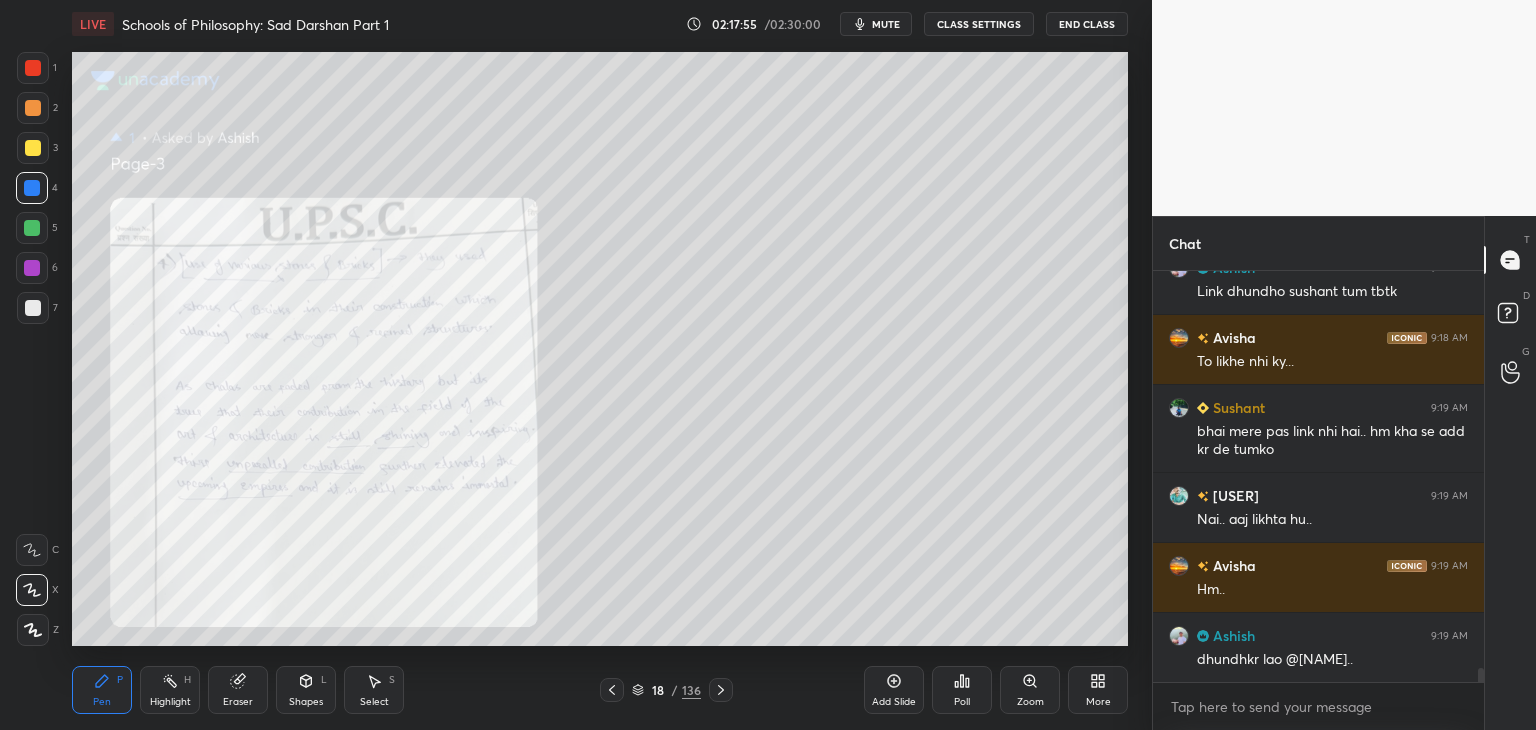click on "Sneha 9:18 AM Mam ab aap bhi change mt kriyega😅 Ashish 9:18 AM Link dhundho sushant tum tbtk Avisha 9:18 AM To likhe nhi ky... Sushant 9:19 AM bhai mere pas link nhi hai.. hm kha se add kr de tumko satya 9:19 AM Nai.. aaj likhta hu.. Avisha 9:19 AM Hm.. Ashish 9:19 AM dhundhkr lao @Sushant.. JUMP TO LATEST Enable hand raising Enable raise hand to speak to learners. Once enabled, chat will be turned off temporarily. Enable x" at bounding box center (1318, 500) 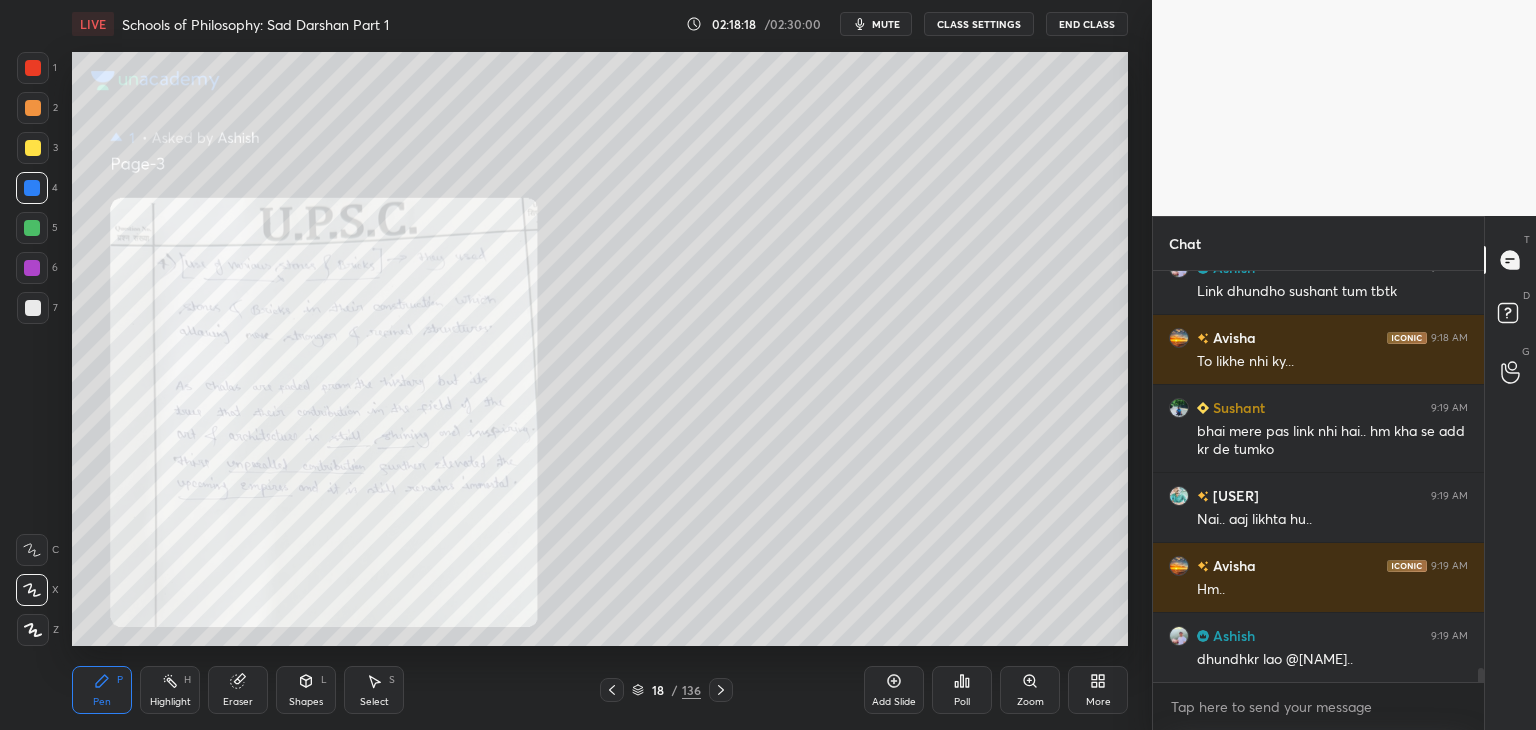 scroll, scrollTop: 11644, scrollLeft: 0, axis: vertical 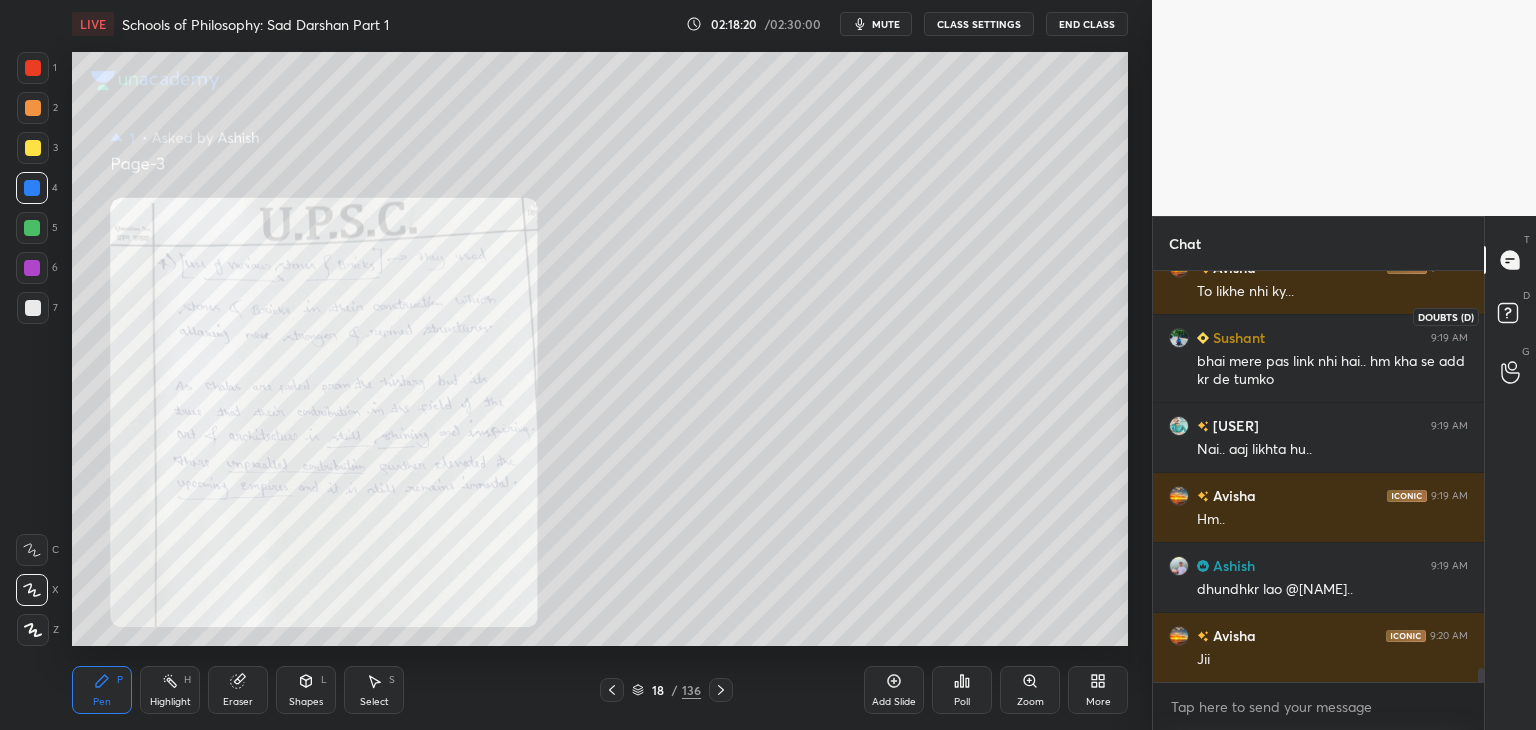 click 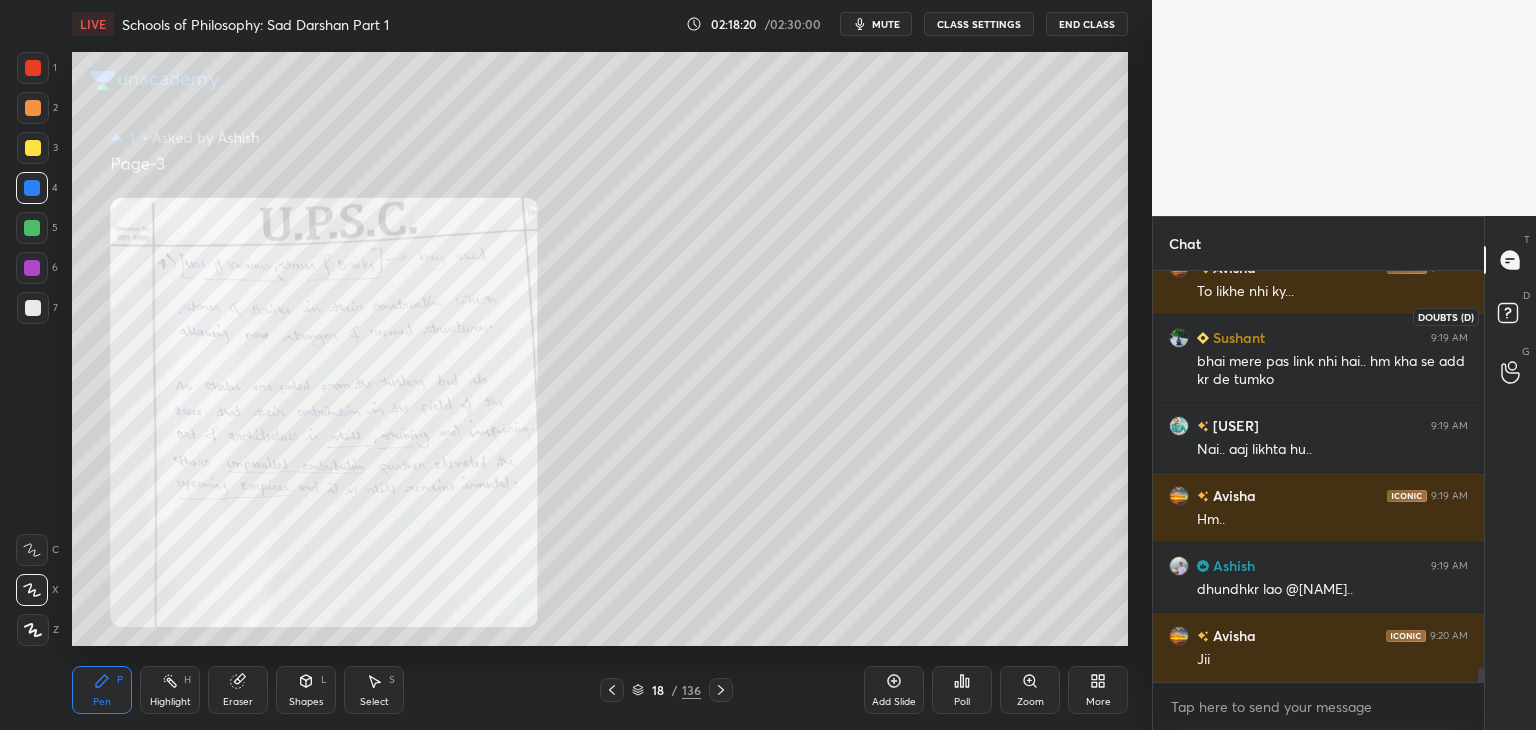 scroll, scrollTop: 405, scrollLeft: 325, axis: both 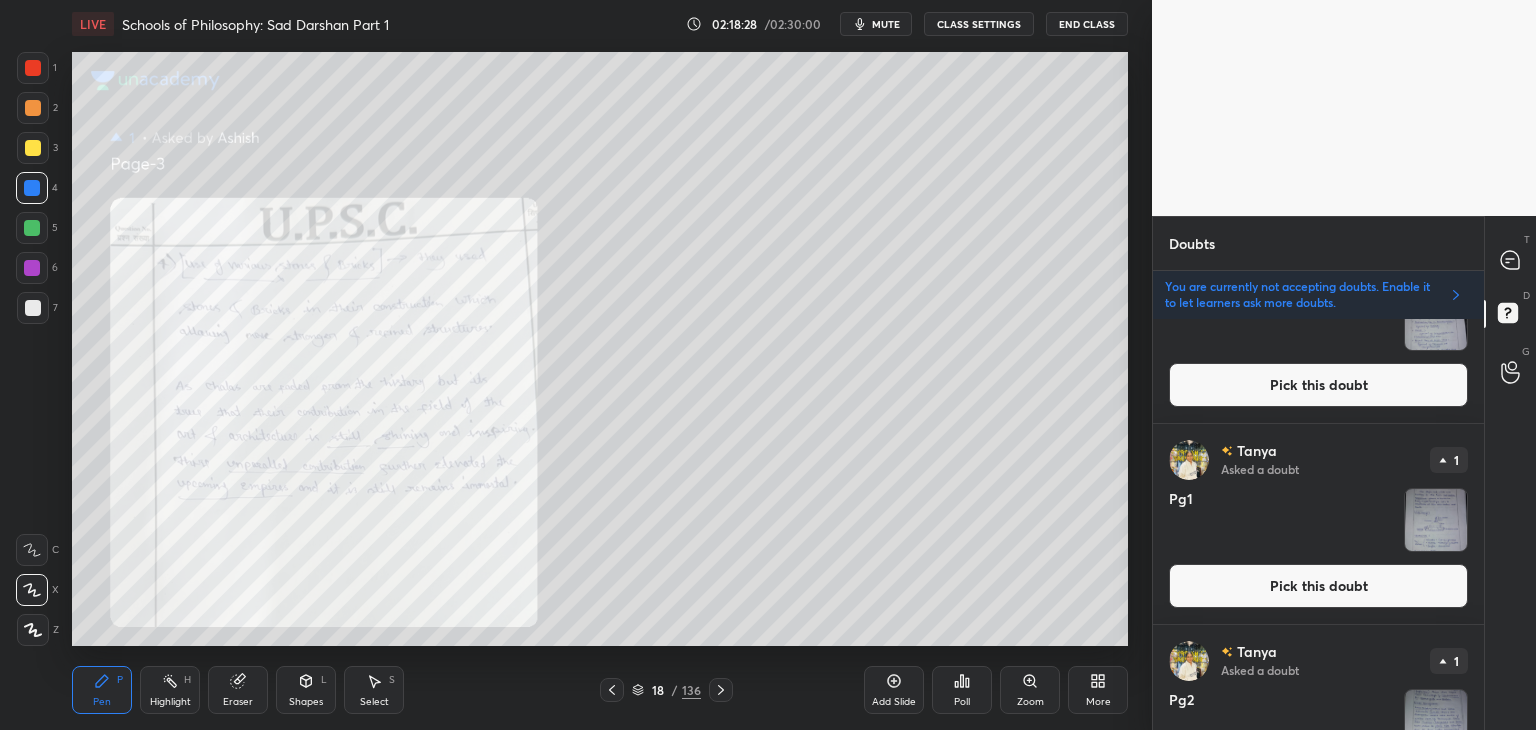 drag, startPoint x: 1272, startPoint y: 596, endPoint x: 1284, endPoint y: 584, distance: 16.970562 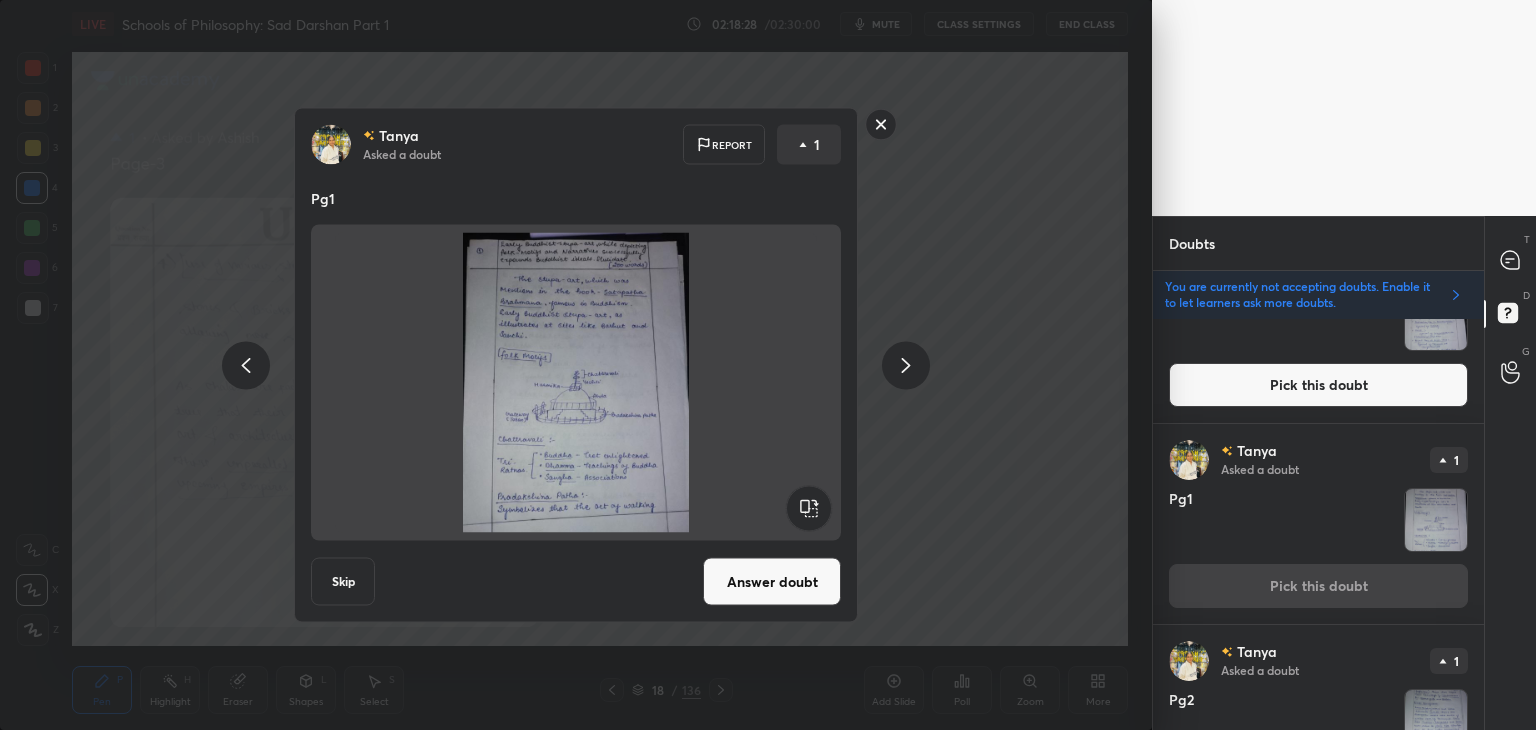 click on "Answer doubt" at bounding box center (772, 582) 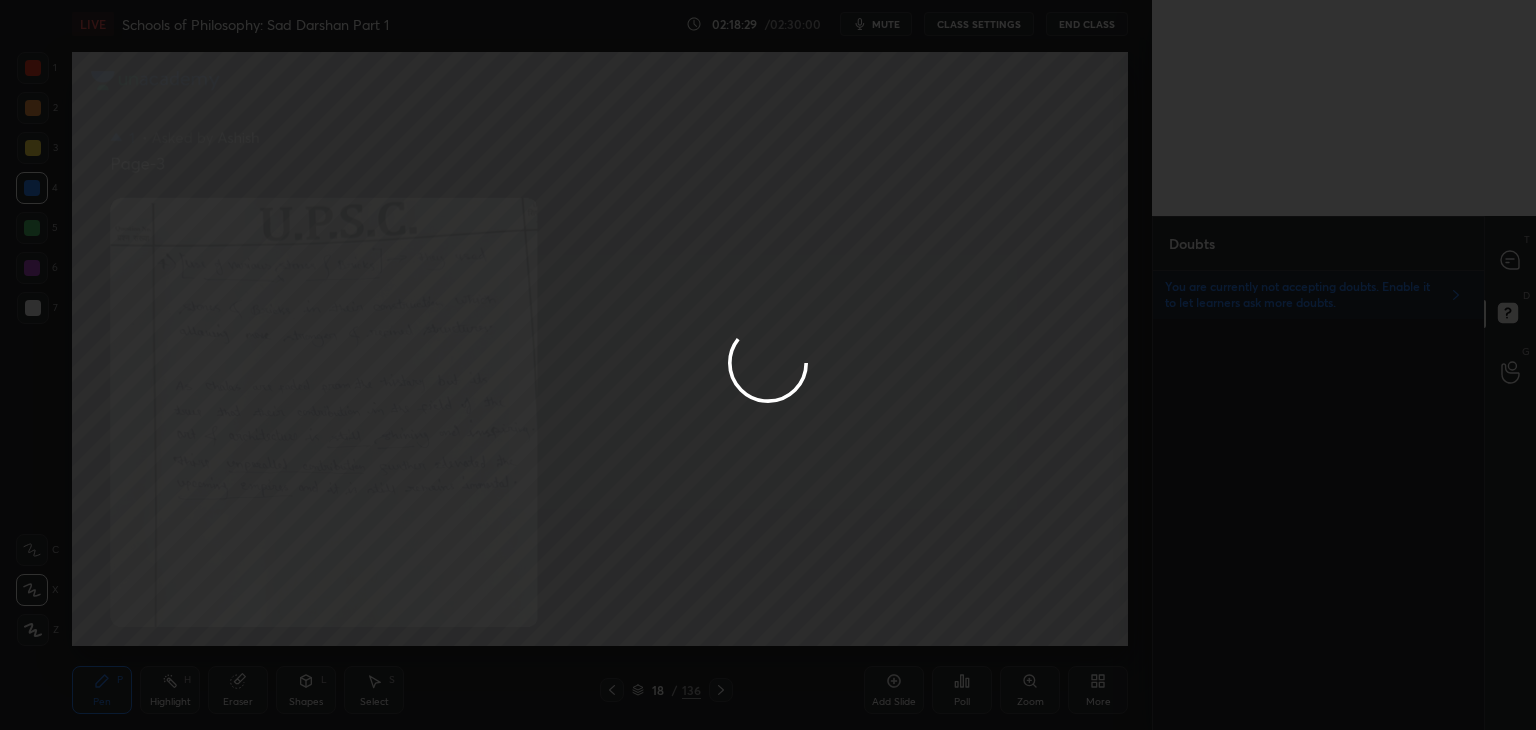 scroll, scrollTop: 0, scrollLeft: 0, axis: both 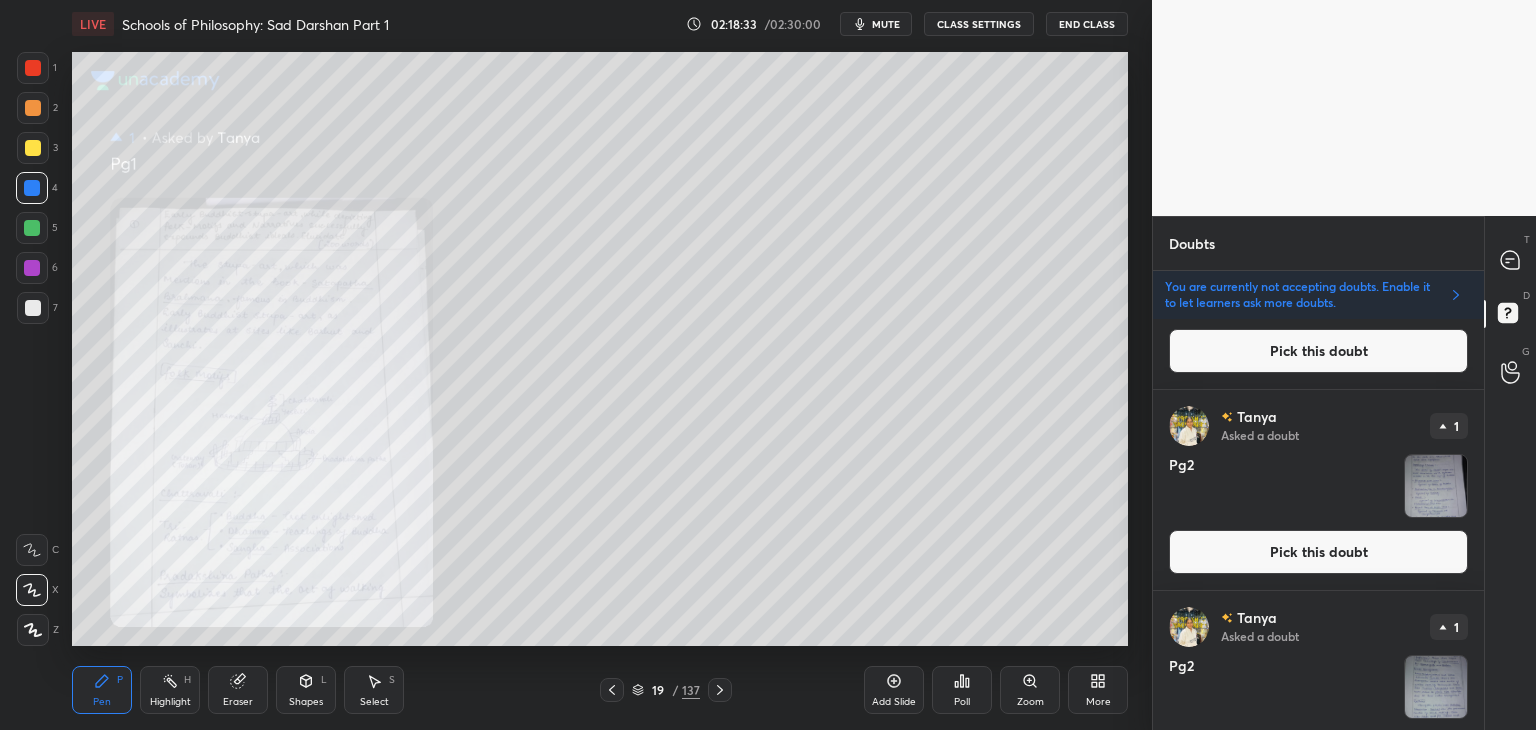 click on "Pick this doubt" at bounding box center (1318, 552) 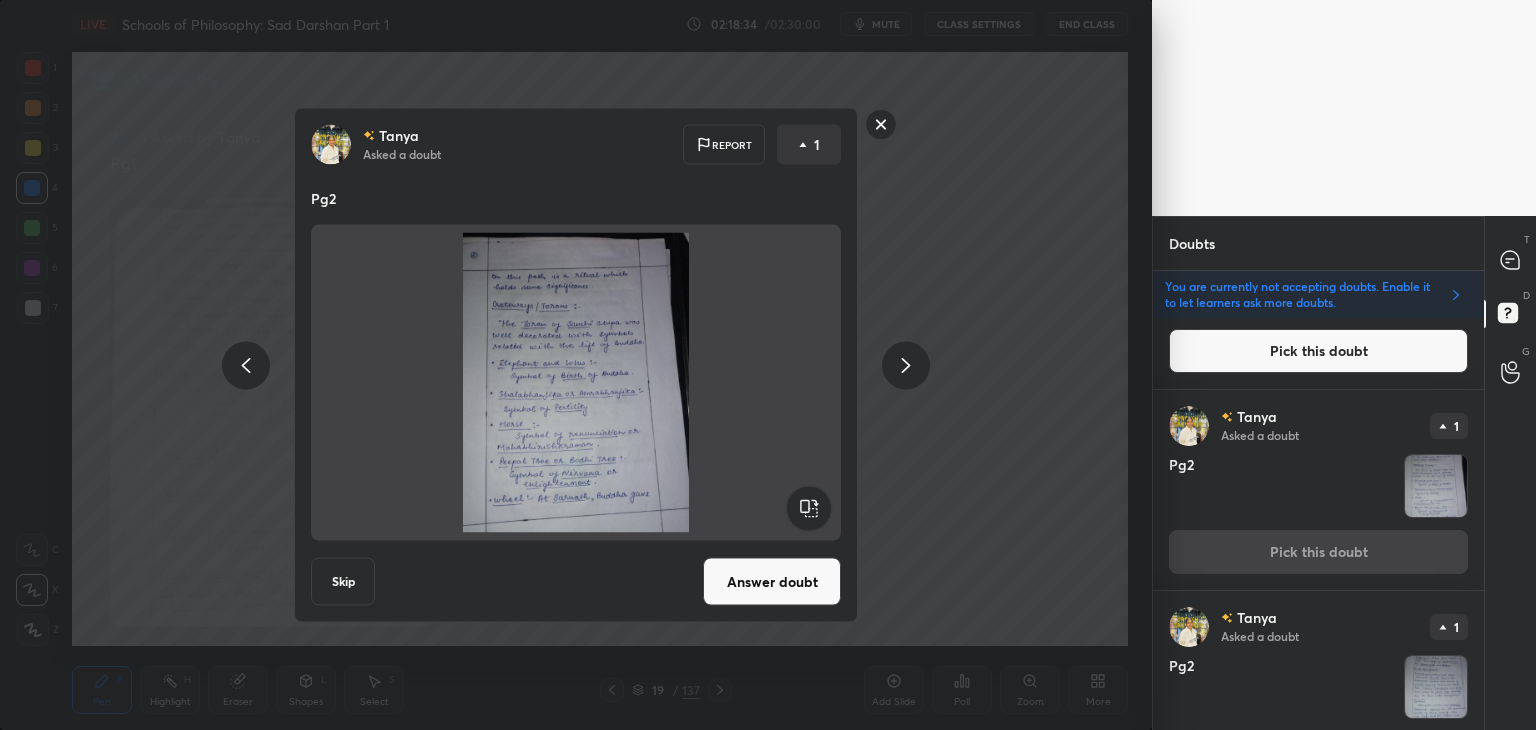 click on "Answer doubt" at bounding box center [772, 582] 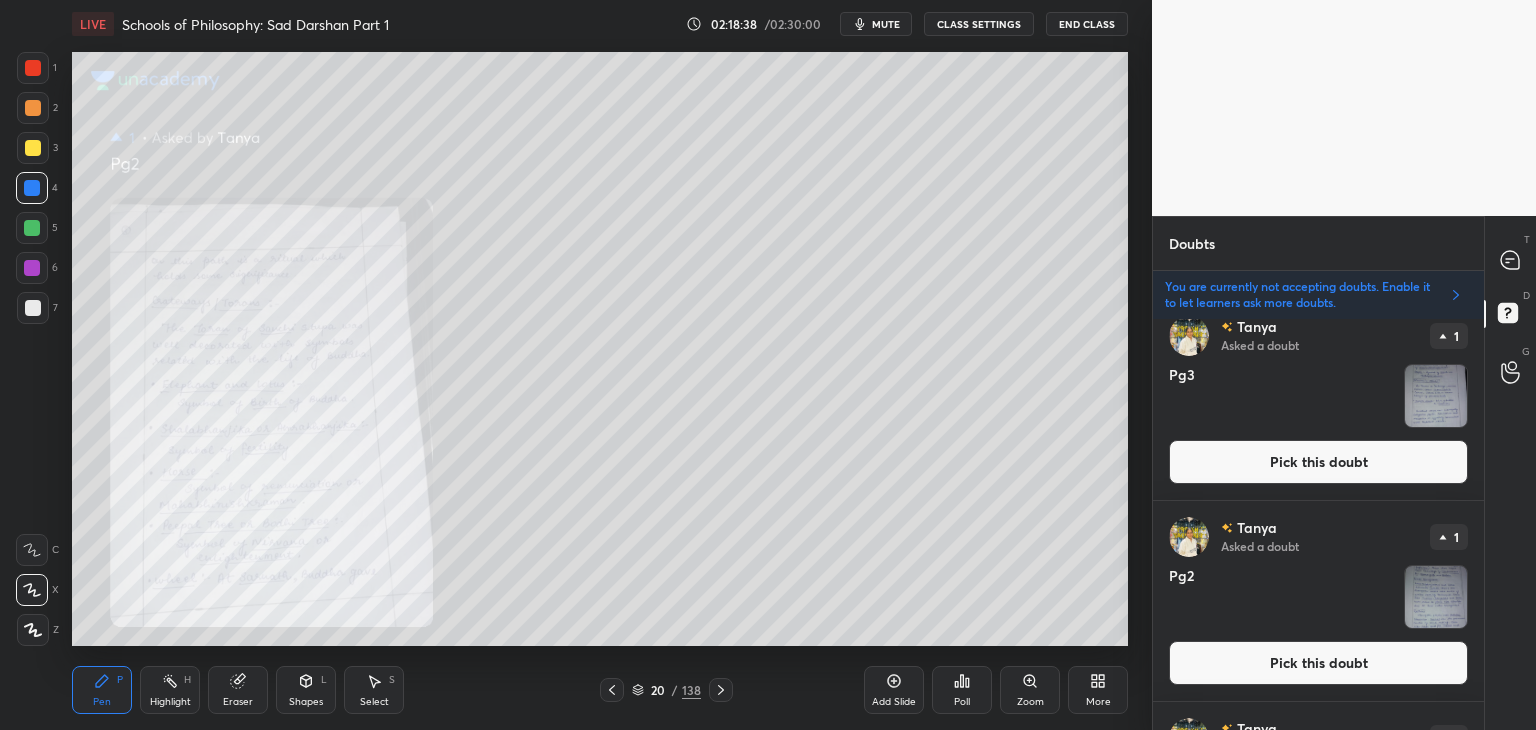 click on "Pick this doubt" at bounding box center (1318, 462) 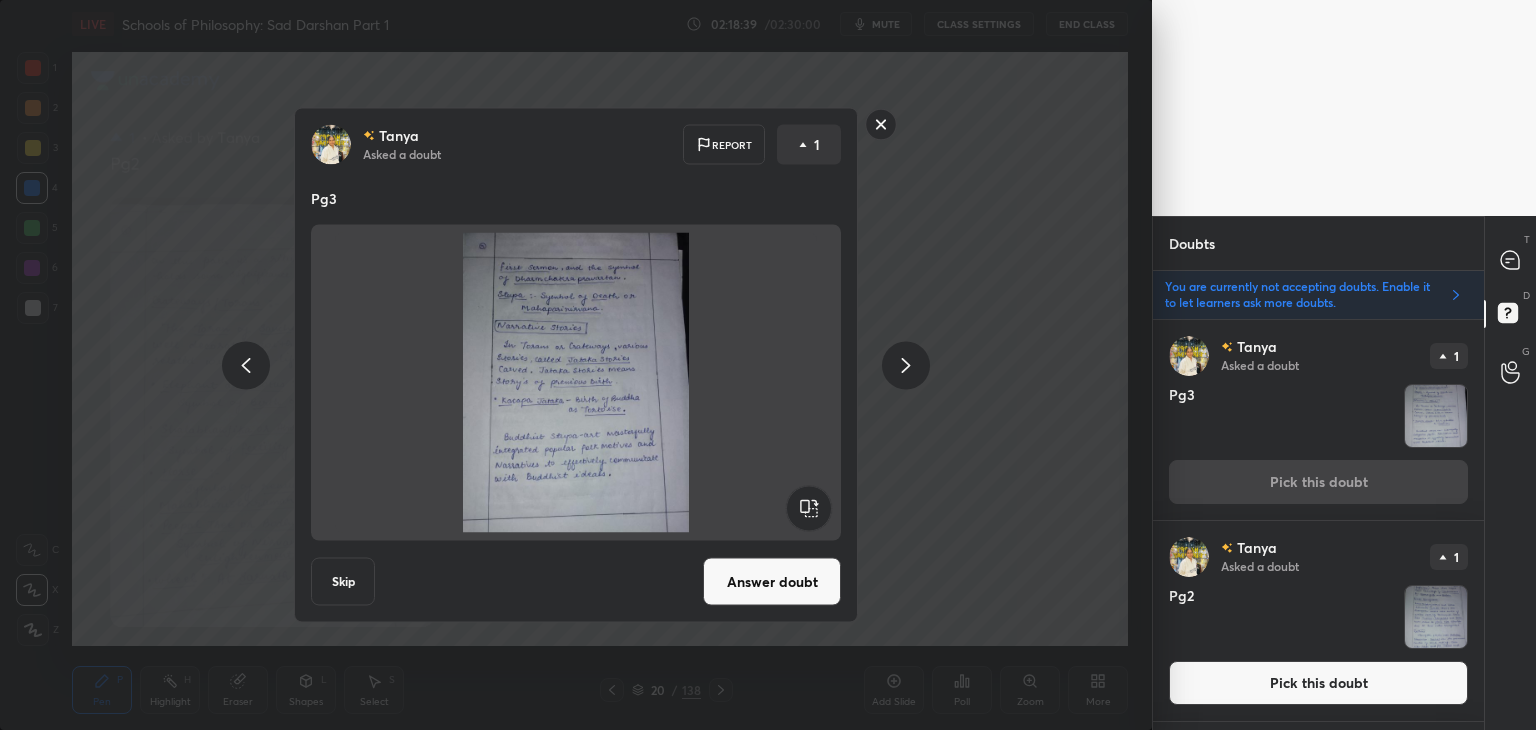 click on "Answer doubt" at bounding box center [772, 582] 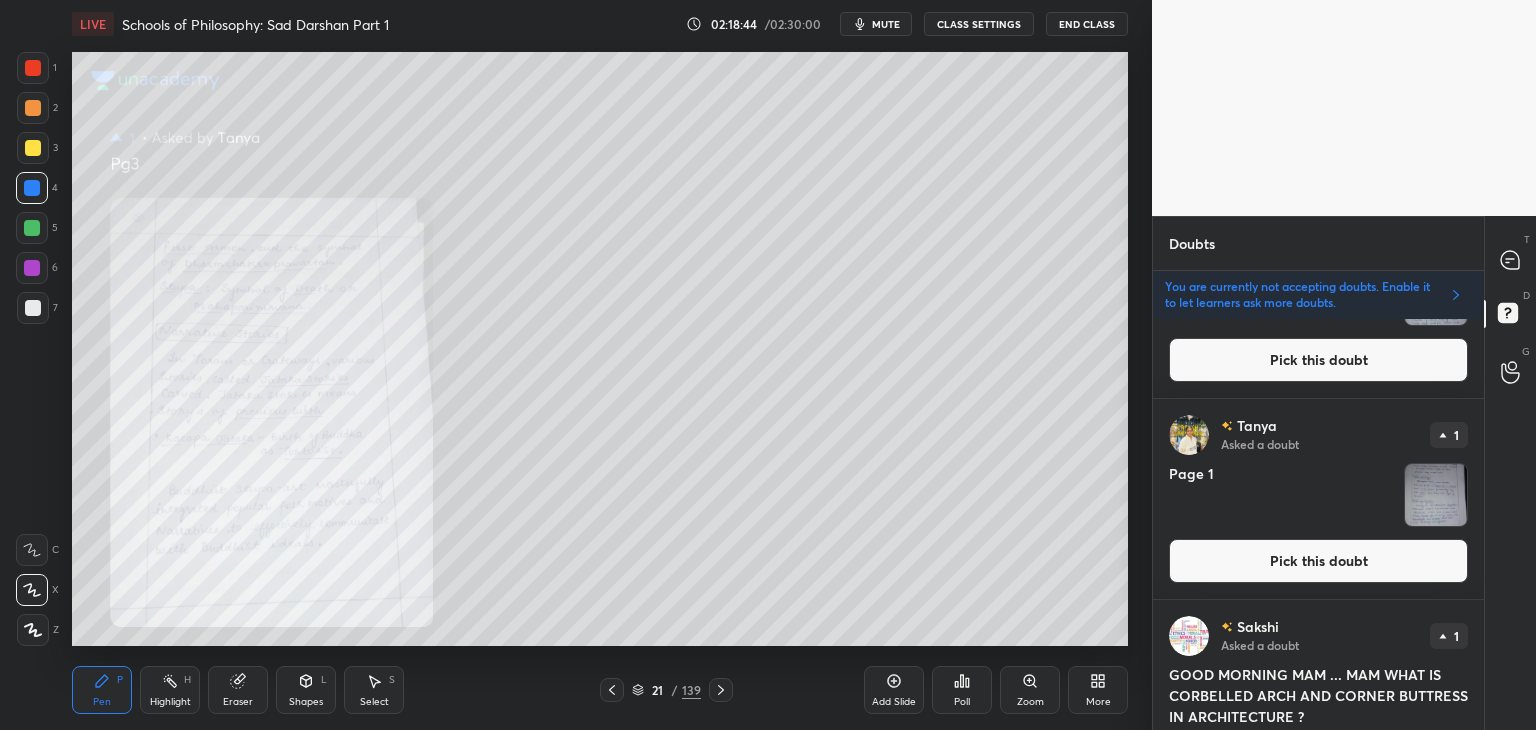 scroll, scrollTop: 888, scrollLeft: 0, axis: vertical 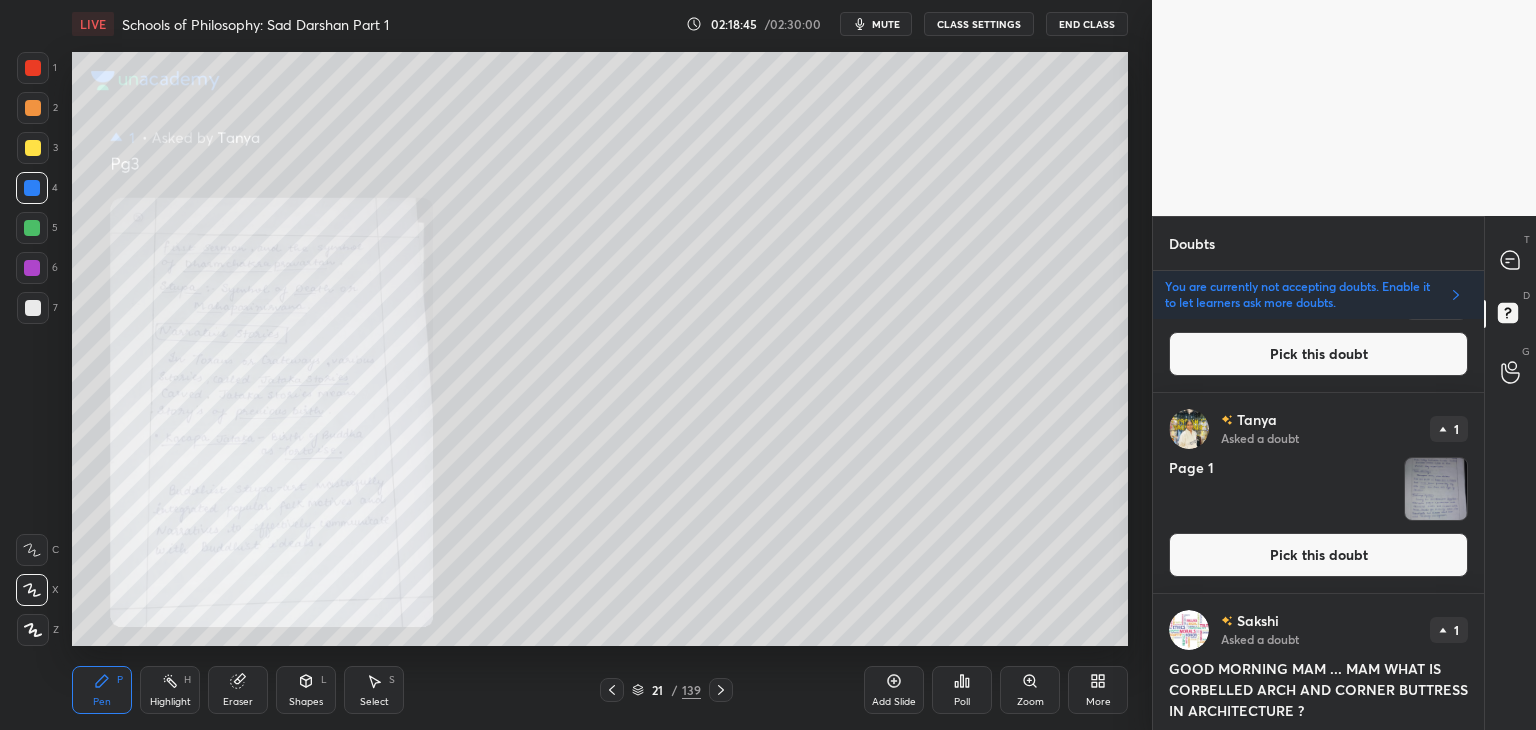 click on "Pick this doubt" at bounding box center [1318, 555] 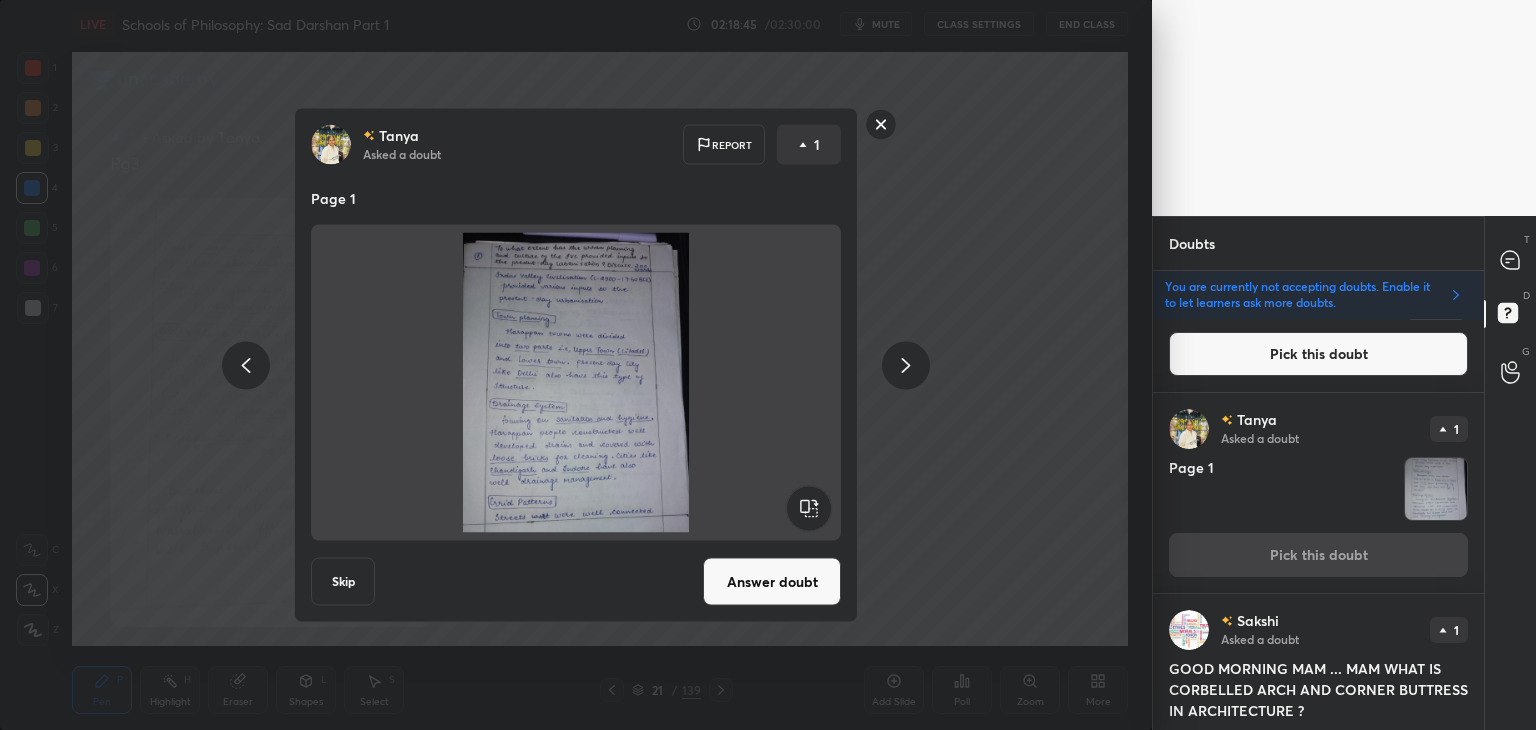 click on "Answer doubt" at bounding box center (772, 582) 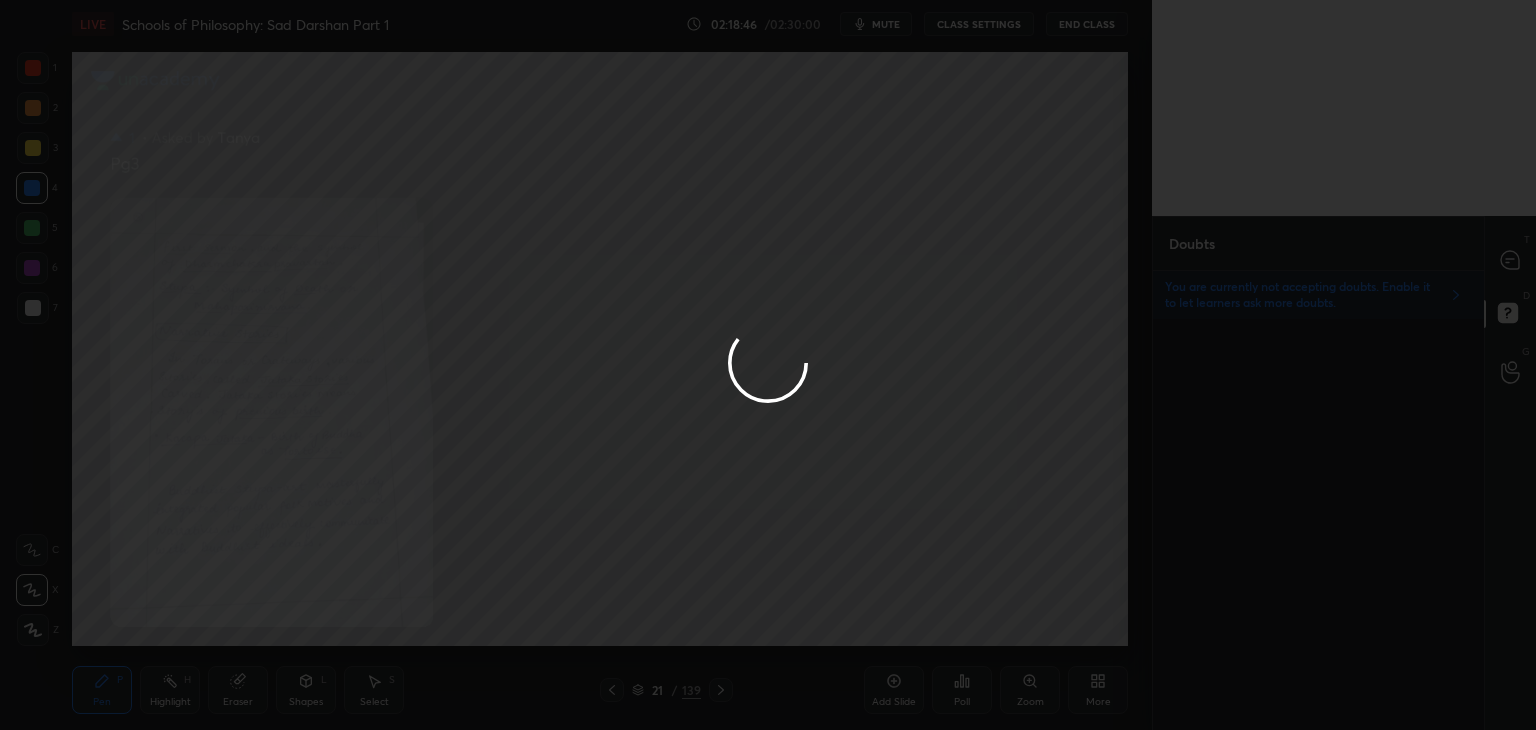scroll, scrollTop: 0, scrollLeft: 0, axis: both 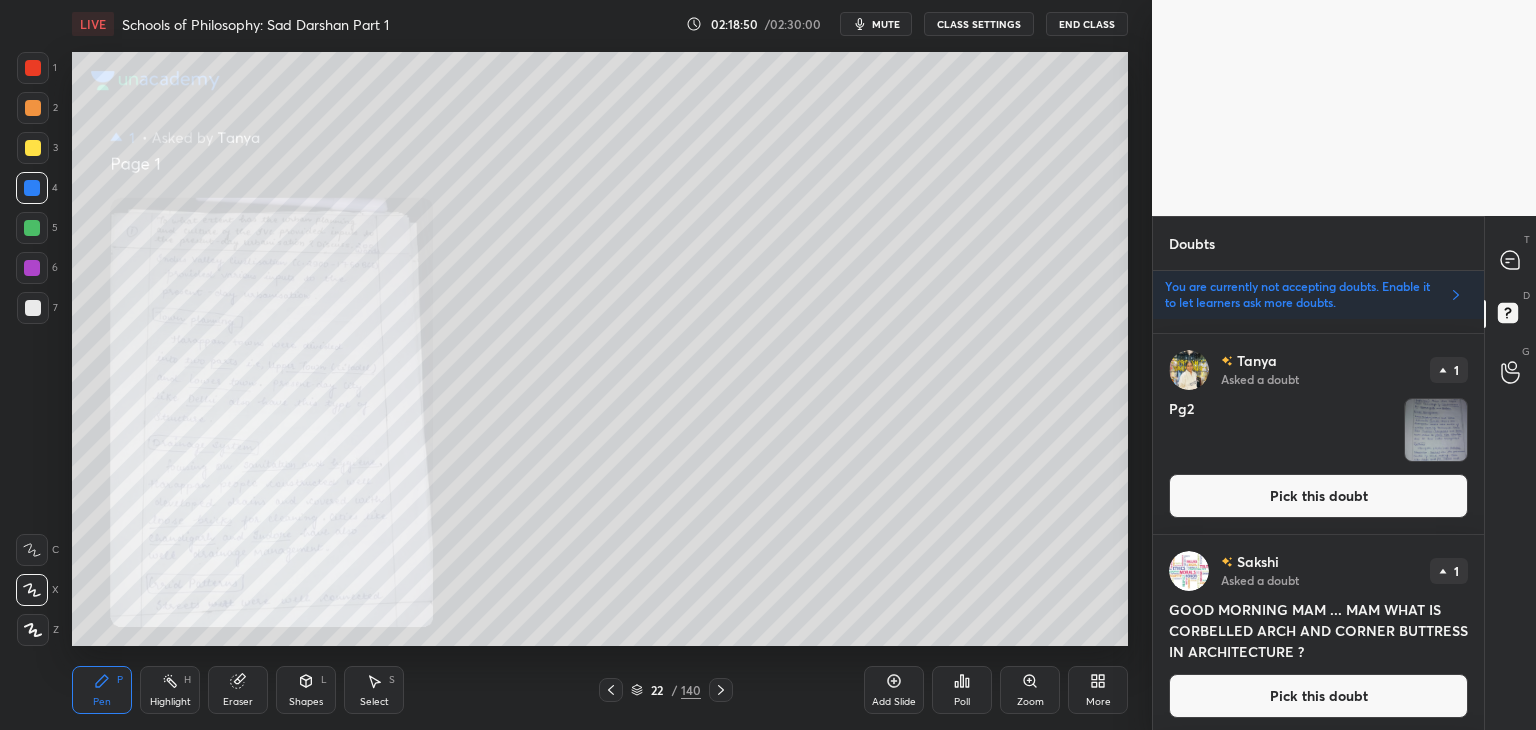 drag, startPoint x: 1309, startPoint y: 504, endPoint x: 1304, endPoint y: 492, distance: 13 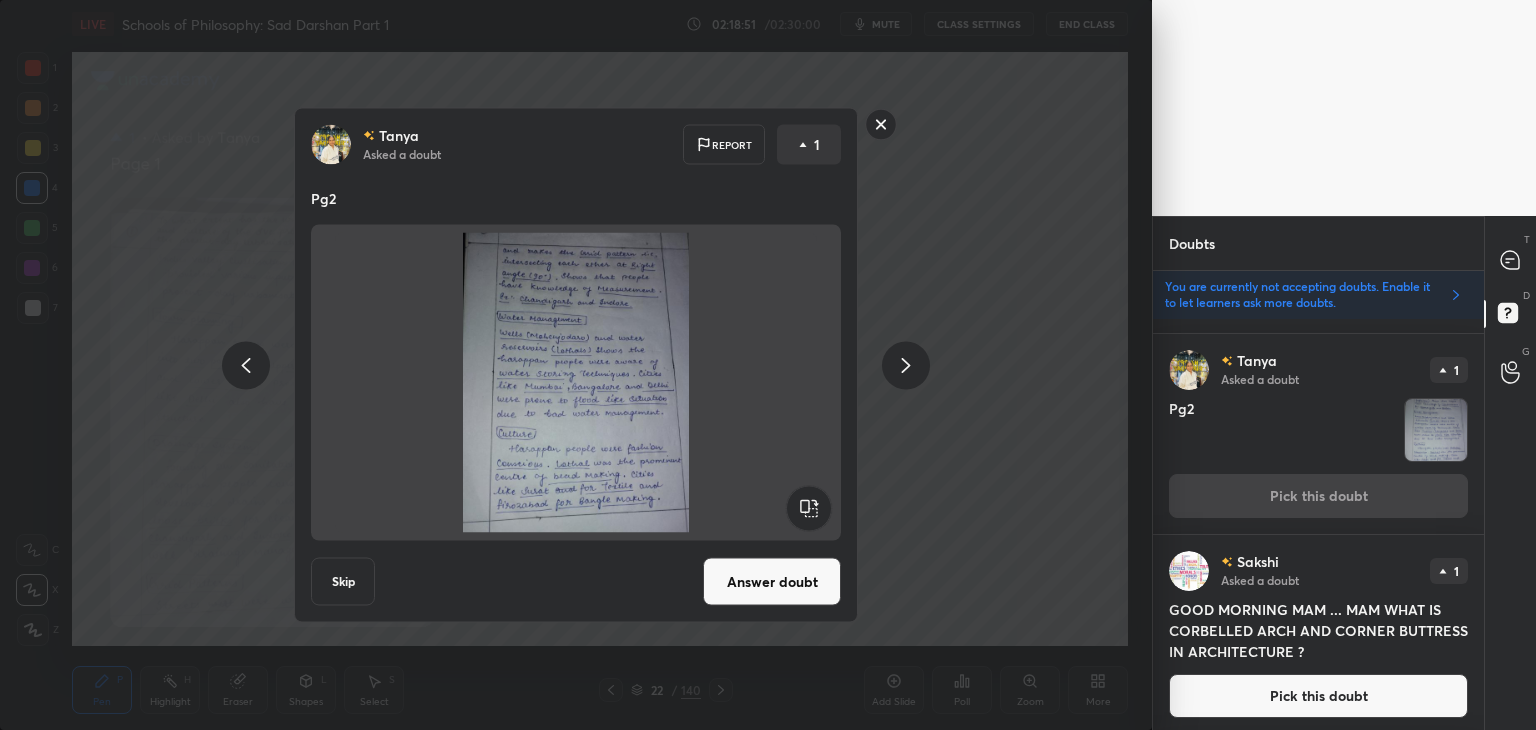 click on "Answer doubt" at bounding box center (772, 582) 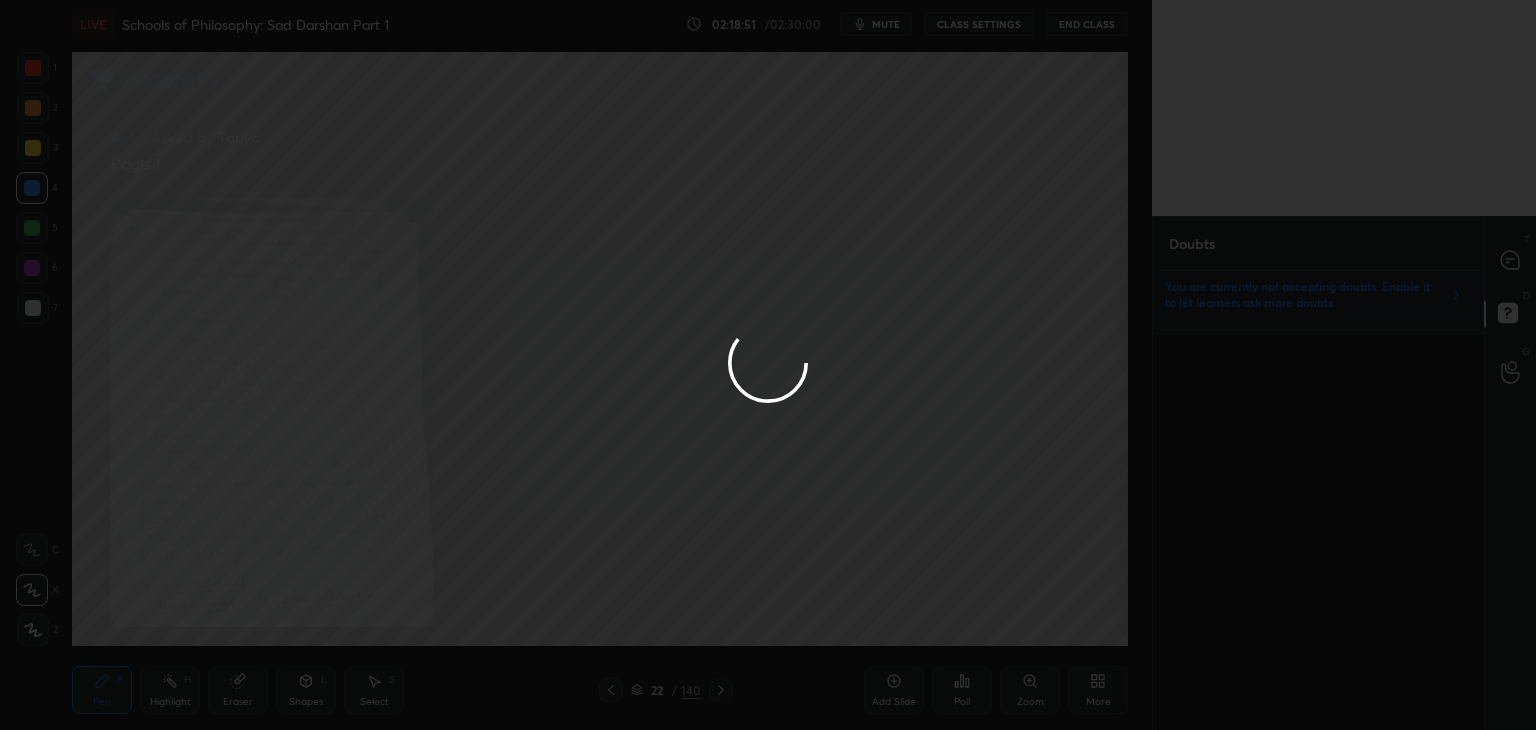 scroll, scrollTop: 0, scrollLeft: 0, axis: both 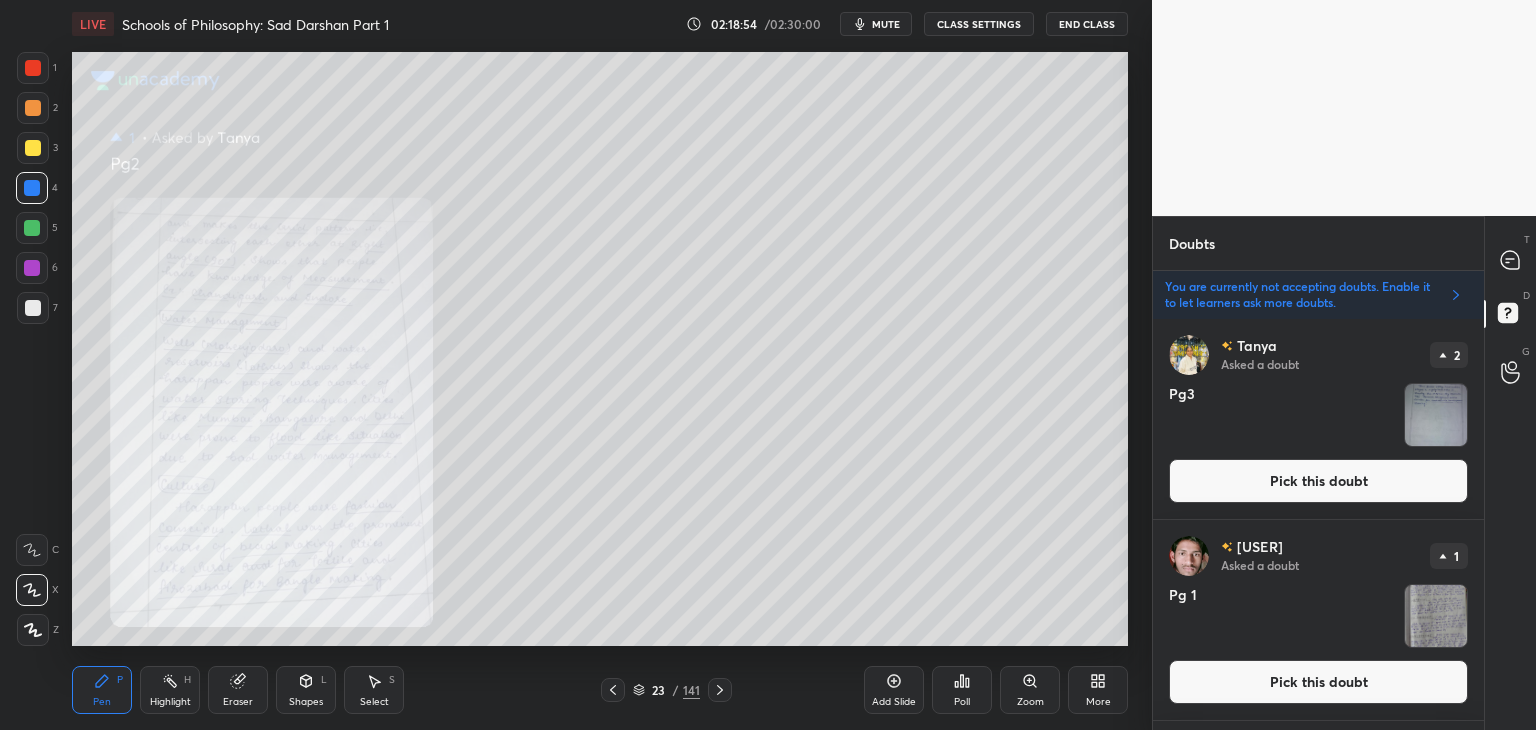 click on "Pick this doubt" at bounding box center [1318, 481] 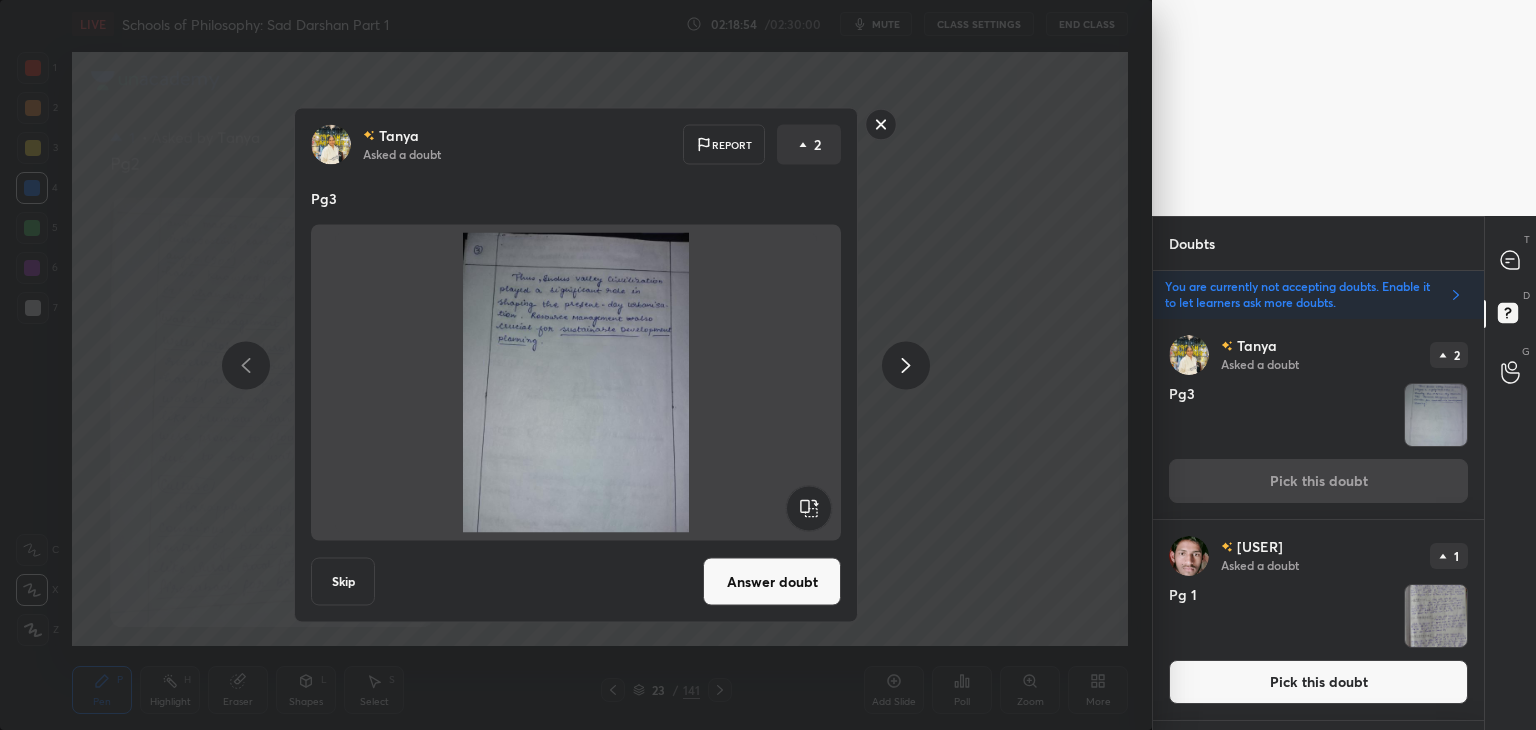 click on "Answer doubt" at bounding box center (772, 582) 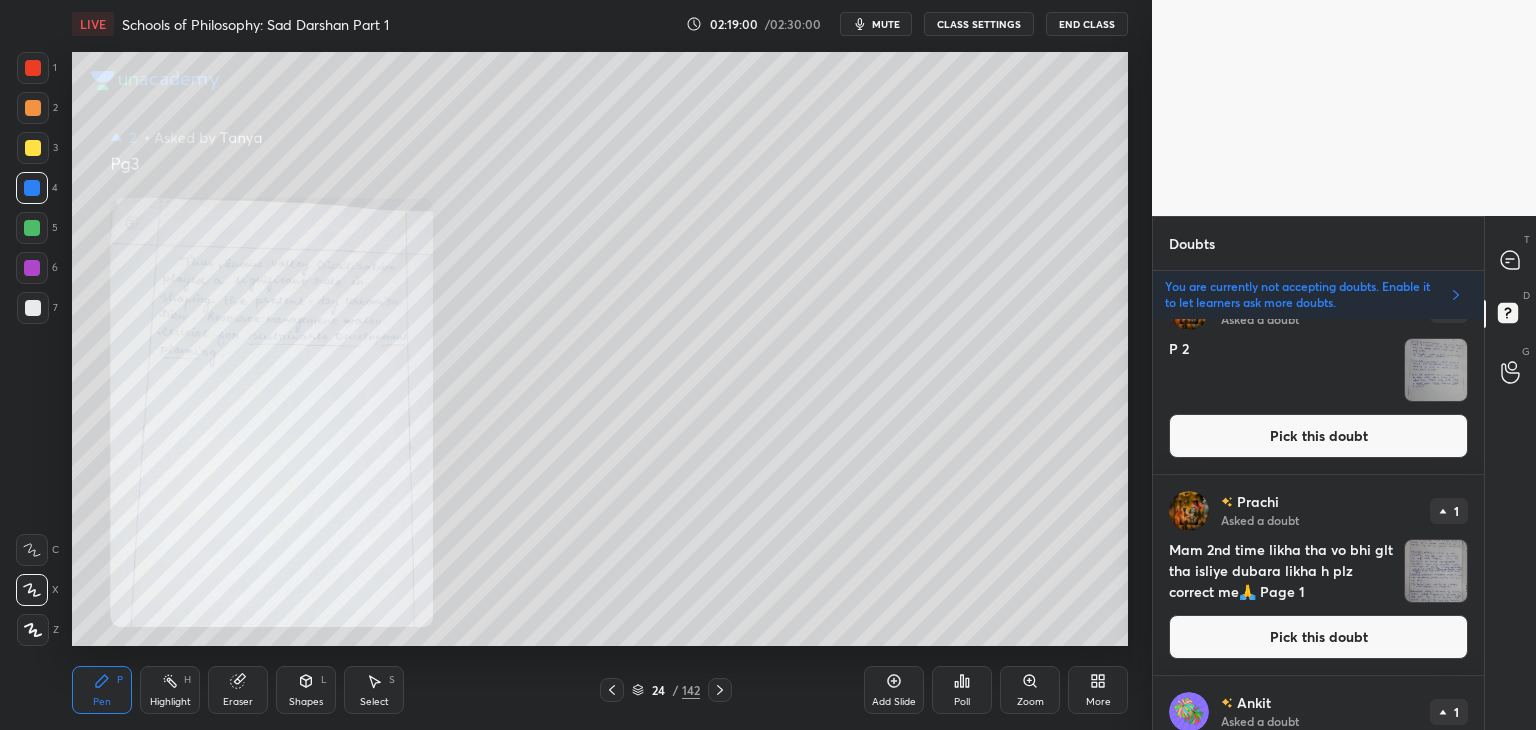 scroll, scrollTop: 844, scrollLeft: 0, axis: vertical 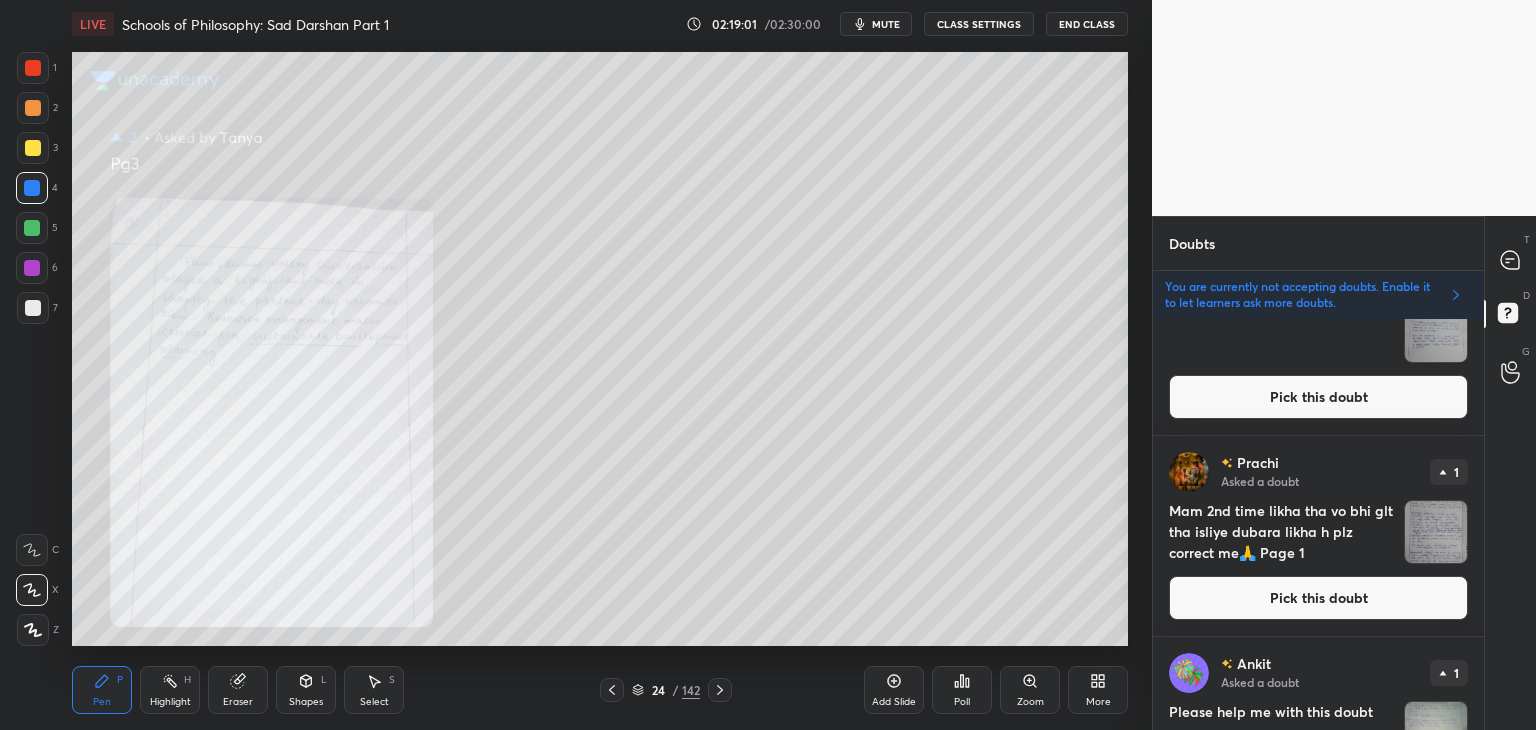 click on "Pick this doubt" at bounding box center (1318, 598) 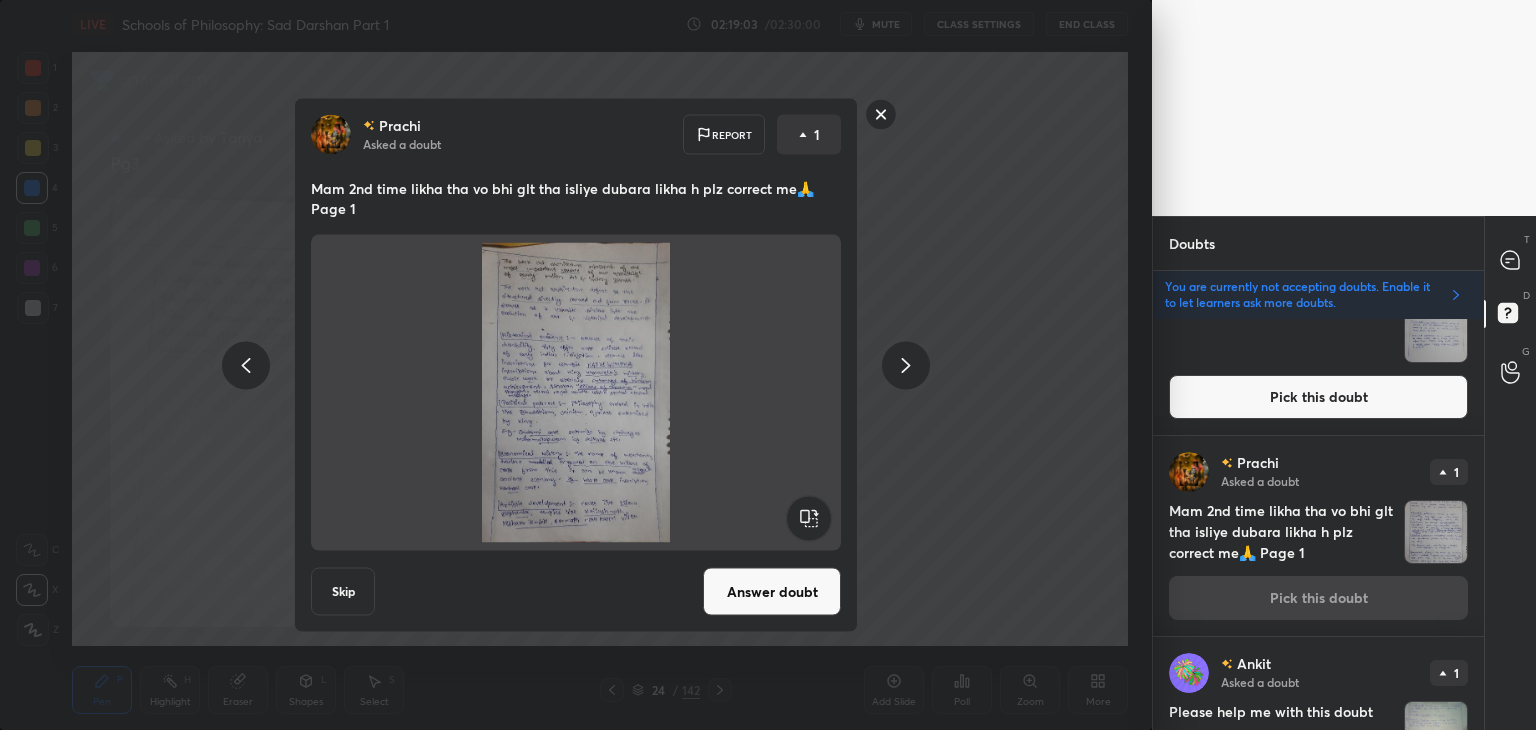 click on "Answer doubt" at bounding box center (772, 592) 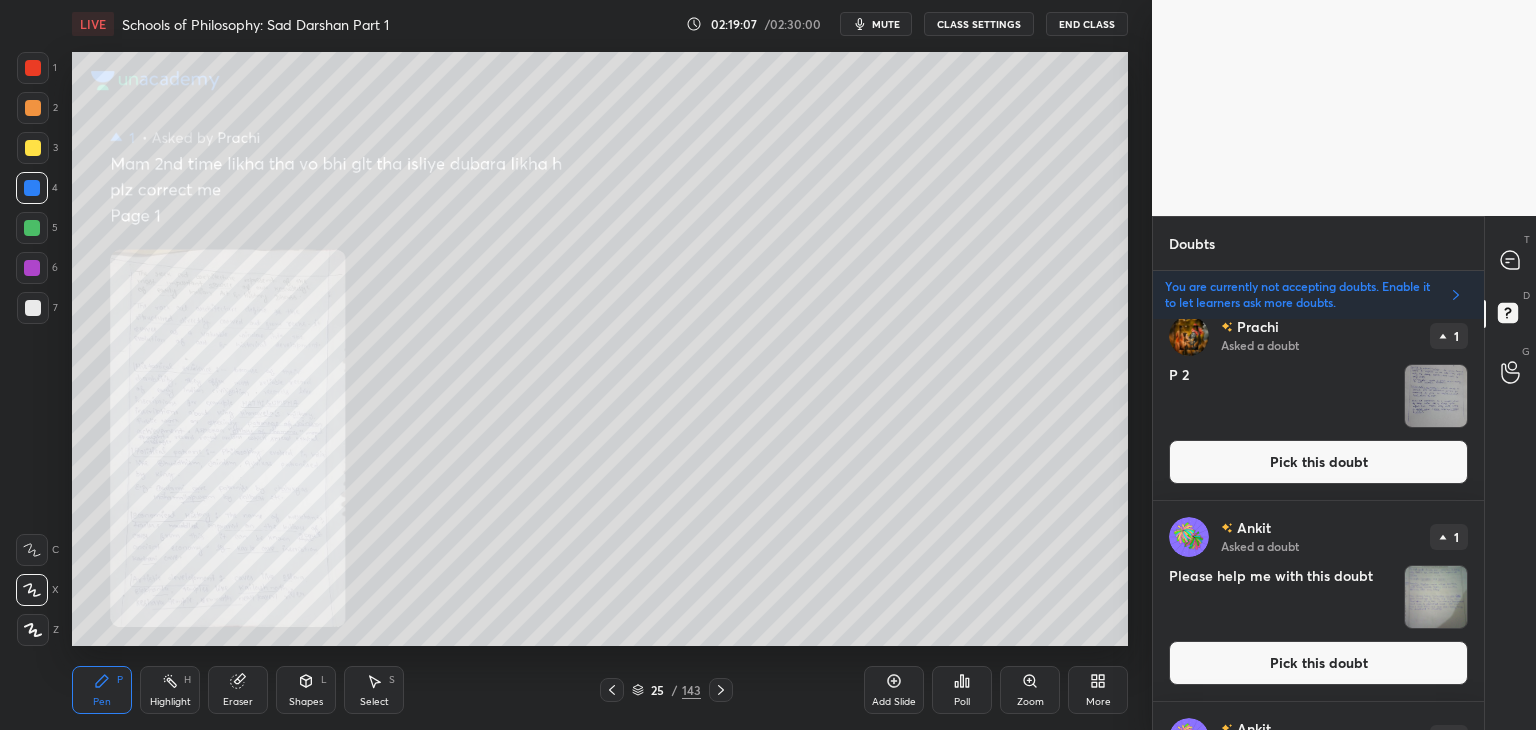 click on "Pick this doubt" at bounding box center [1318, 462] 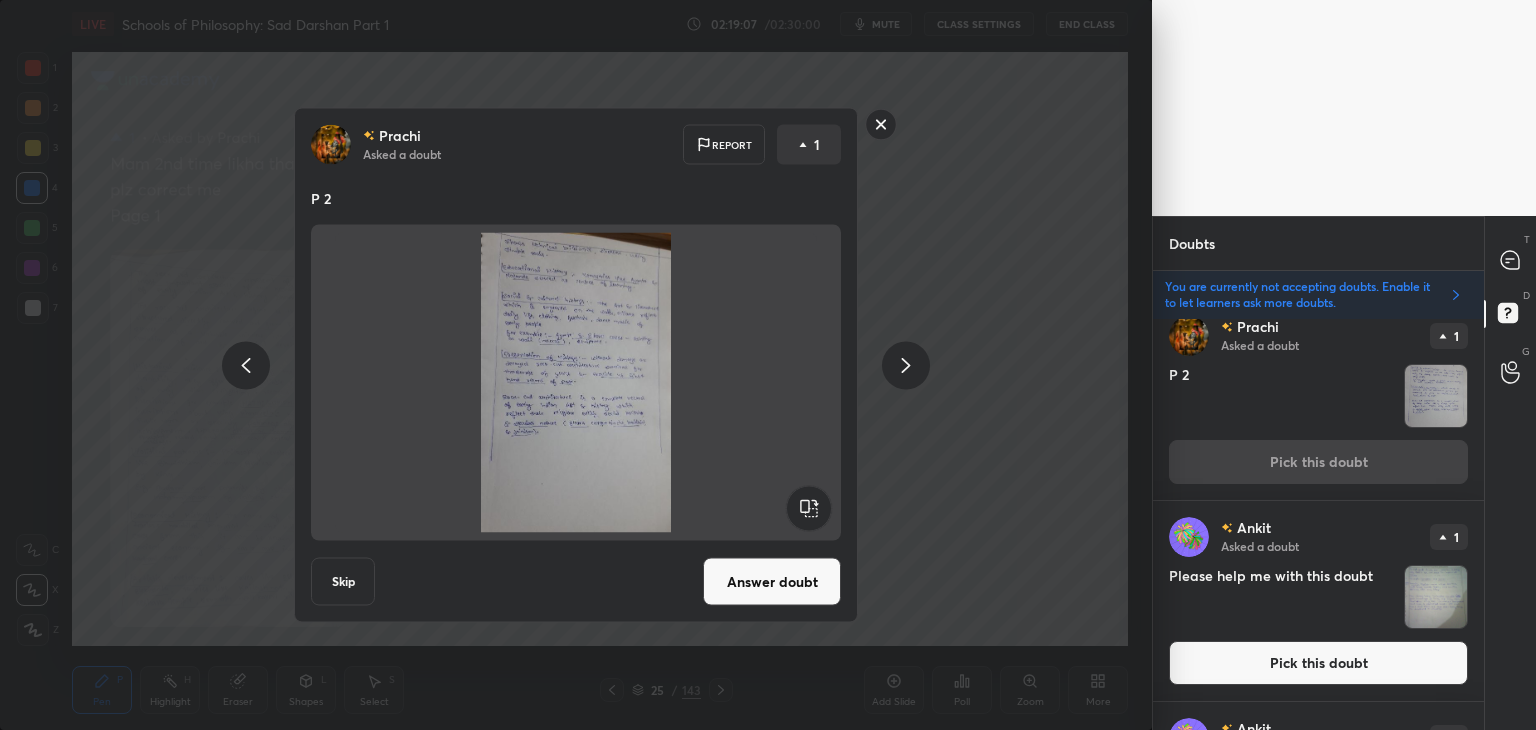 scroll, scrollTop: 760, scrollLeft: 0, axis: vertical 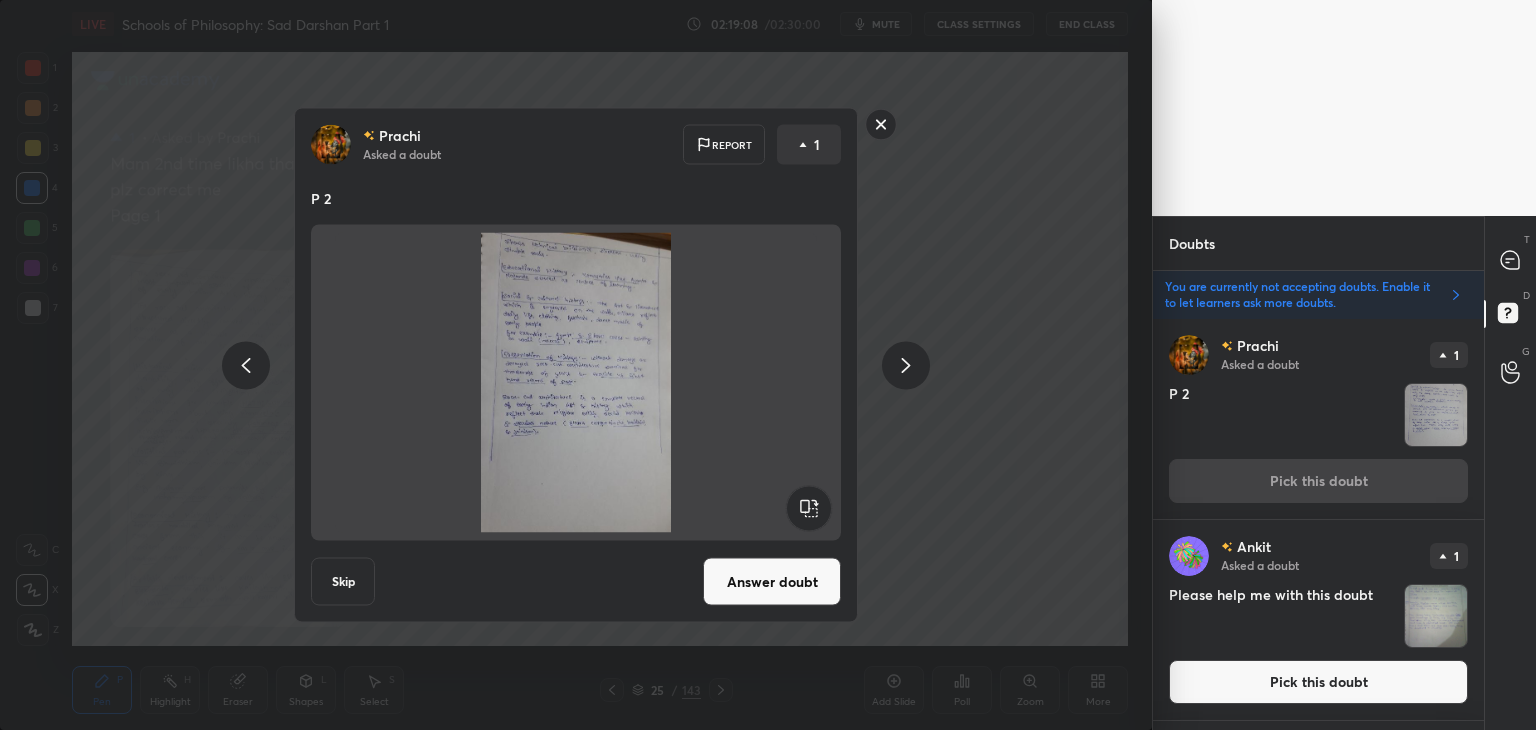 click on "Answer doubt" at bounding box center (772, 582) 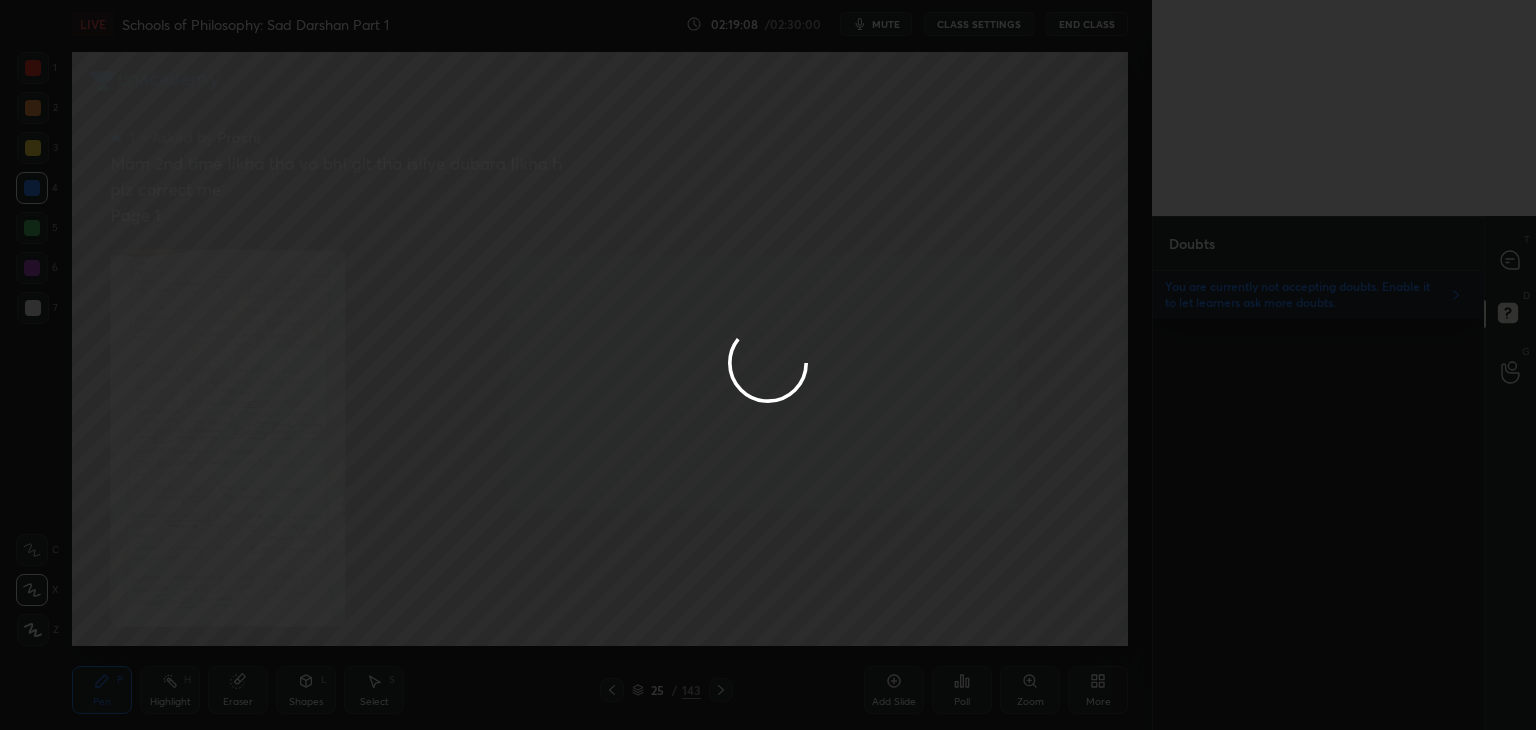 scroll, scrollTop: 0, scrollLeft: 0, axis: both 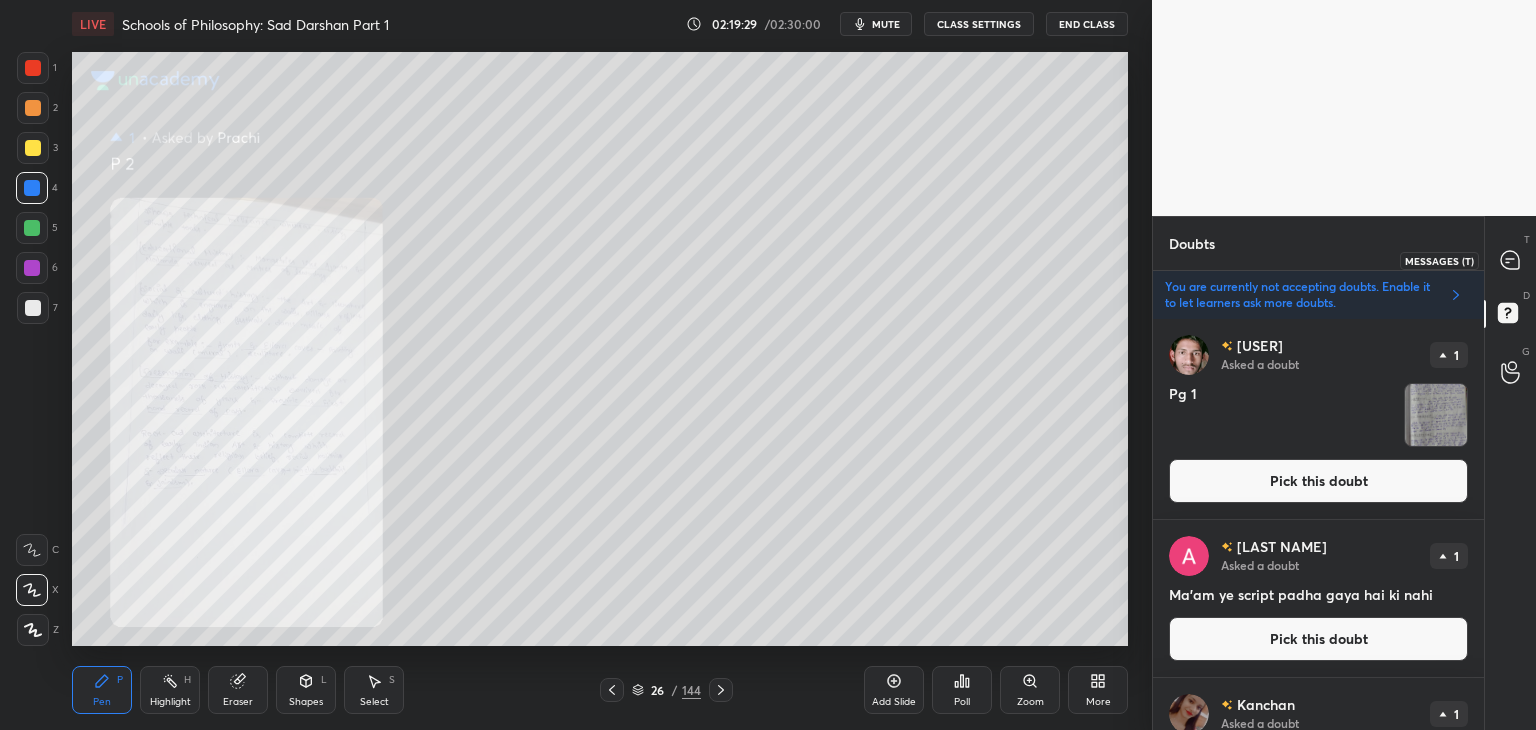 click 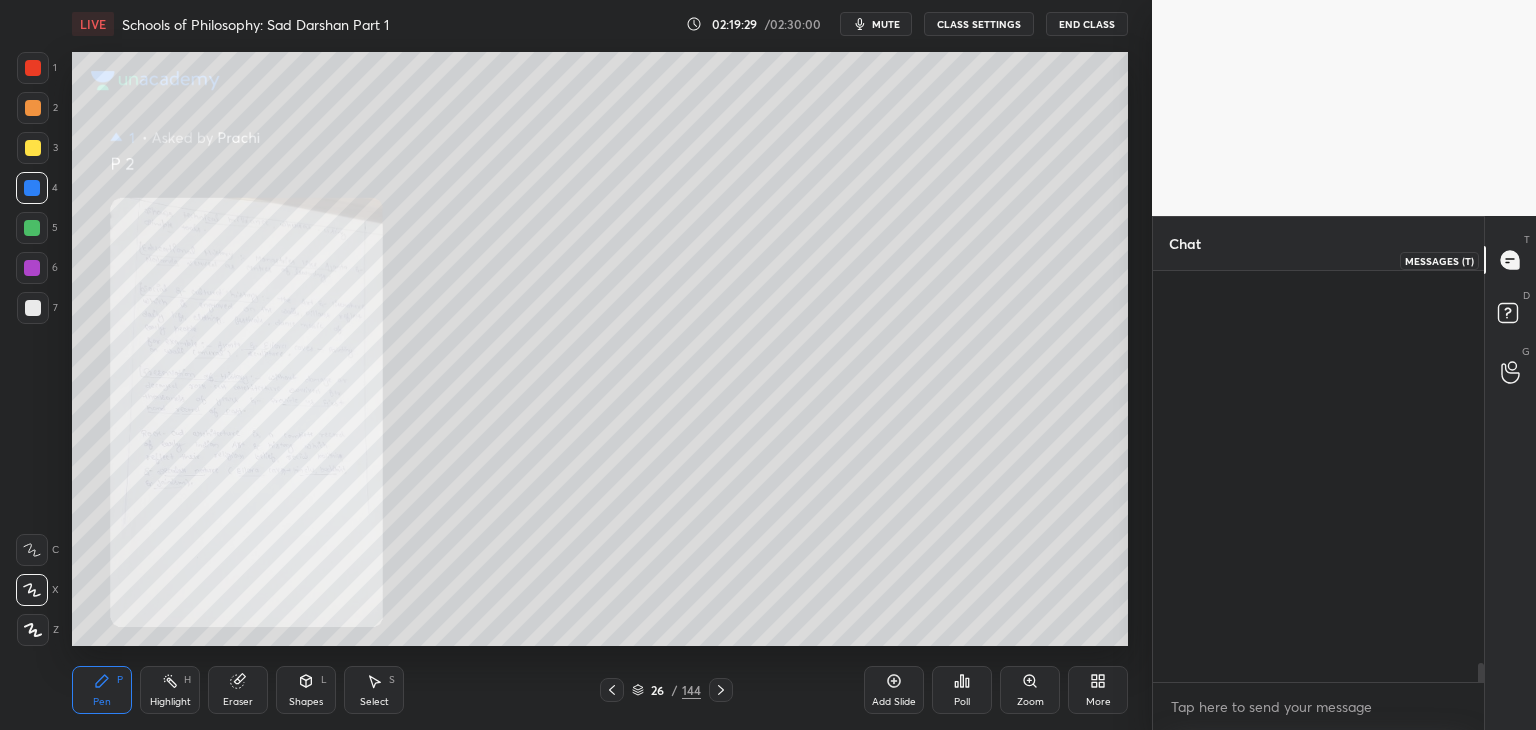 scroll, scrollTop: 6, scrollLeft: 6, axis: both 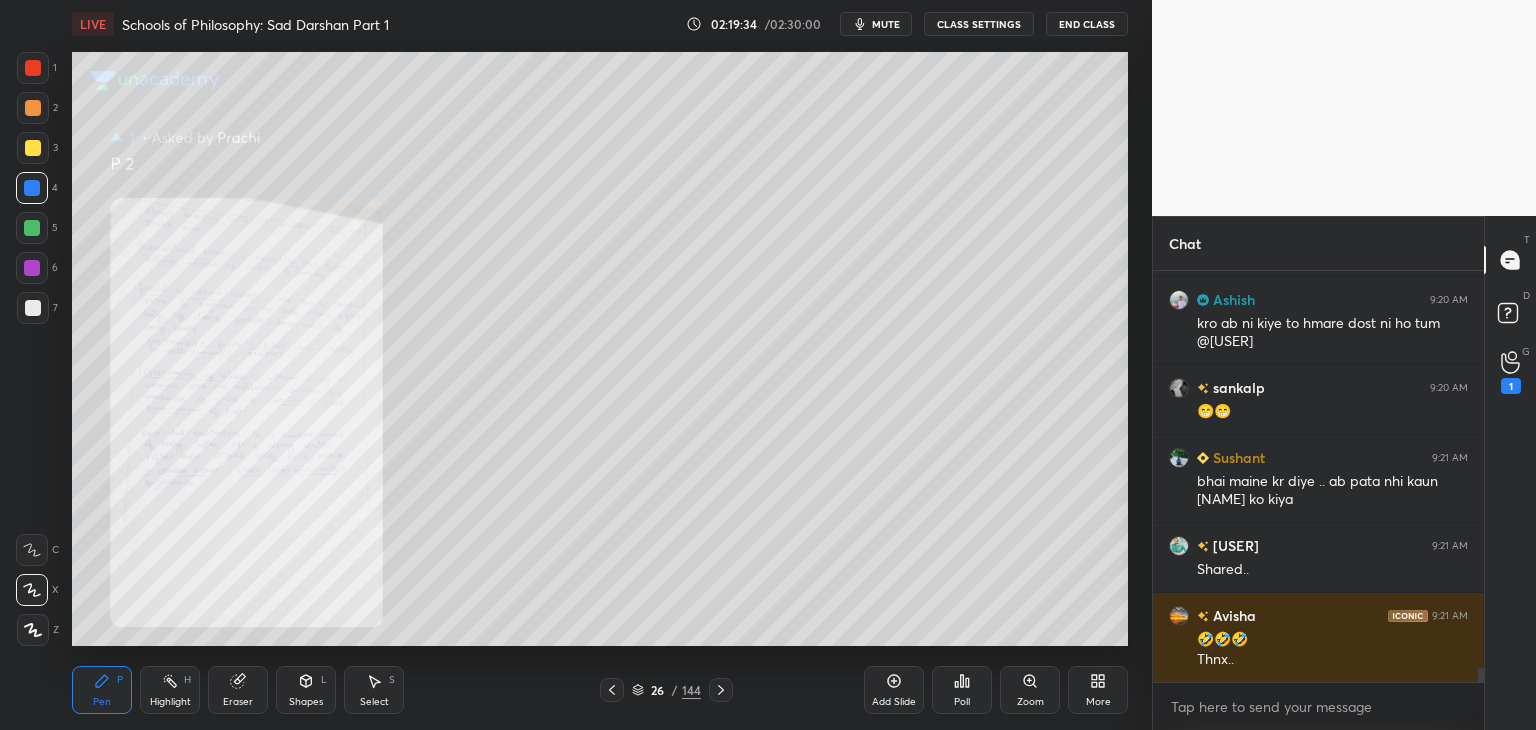 click at bounding box center [1481, 676] 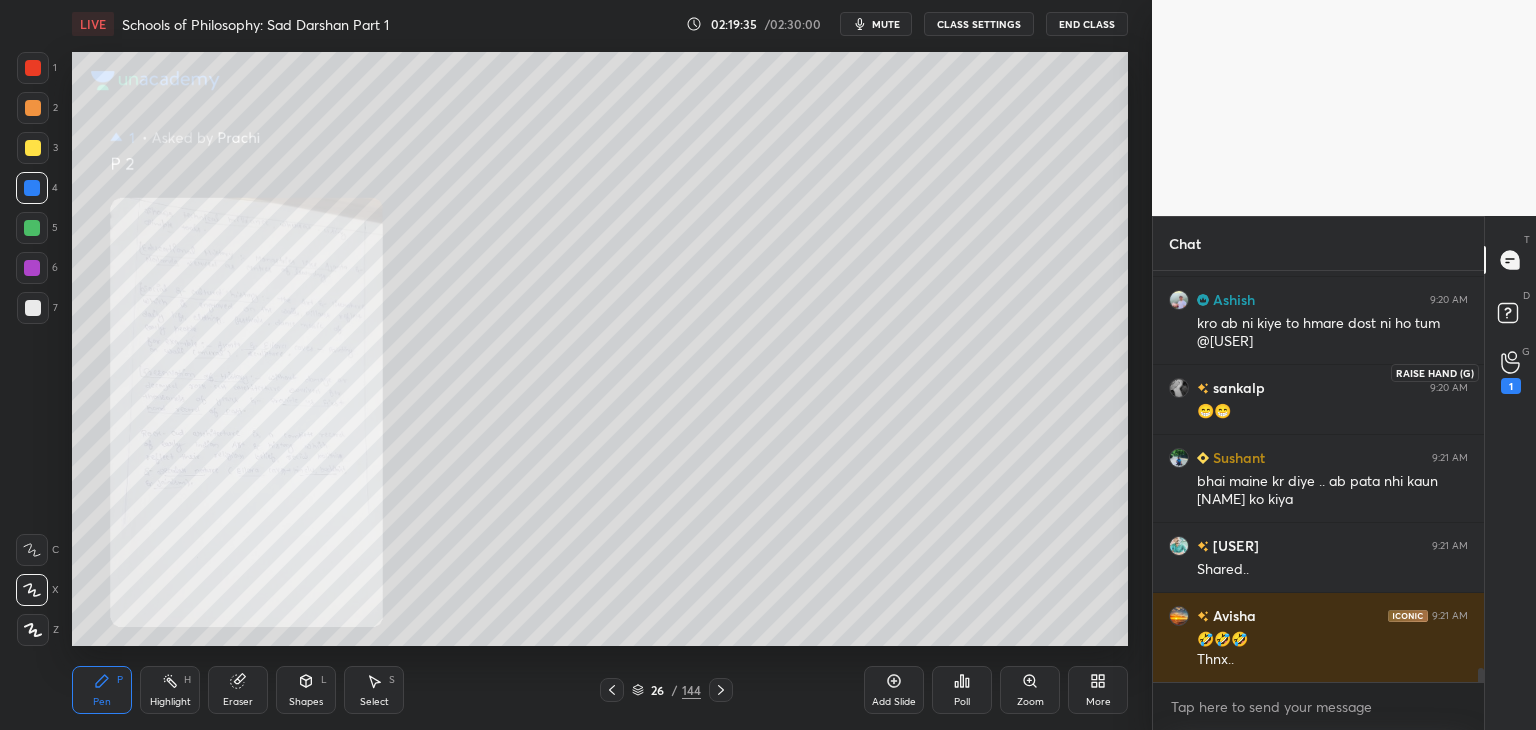 click 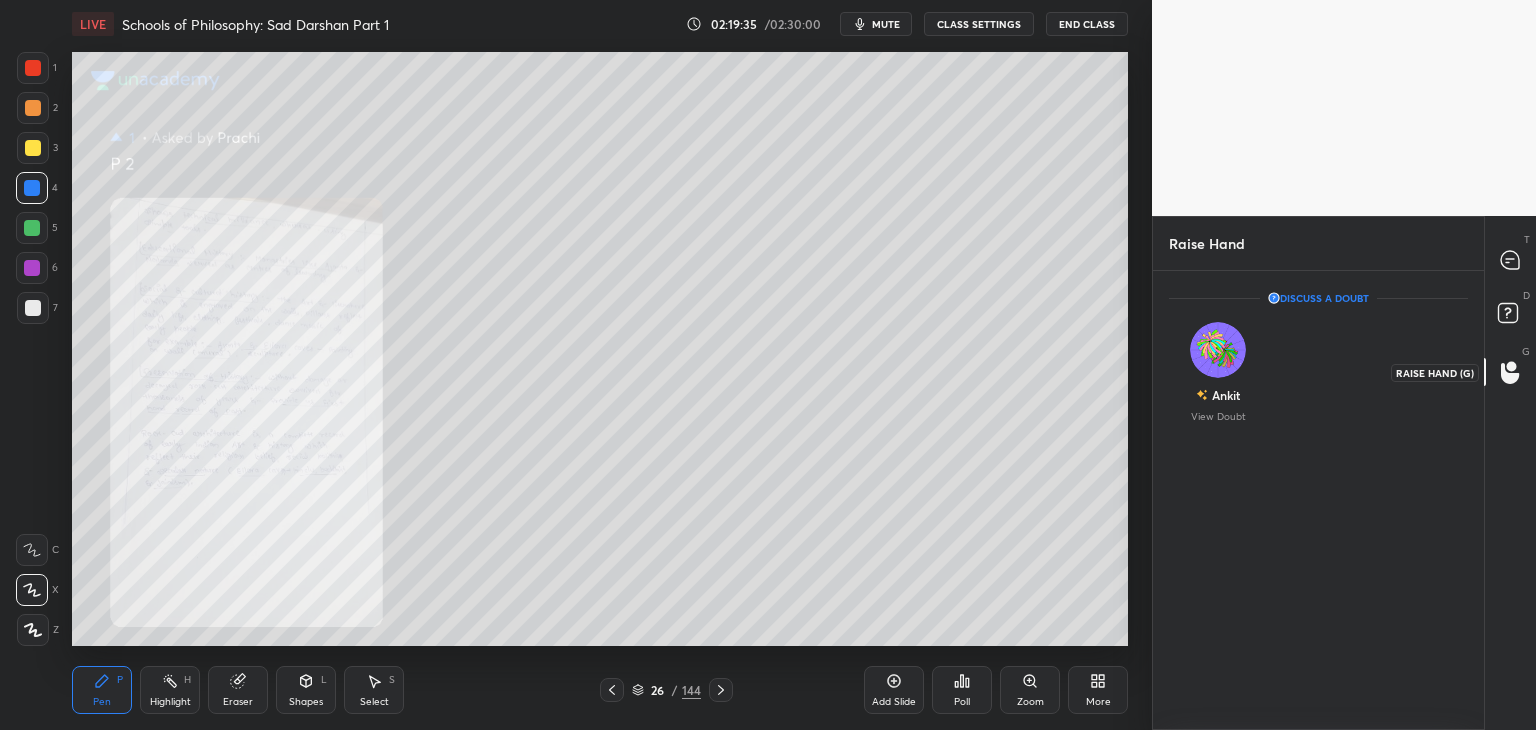 scroll, scrollTop: 453, scrollLeft: 325, axis: both 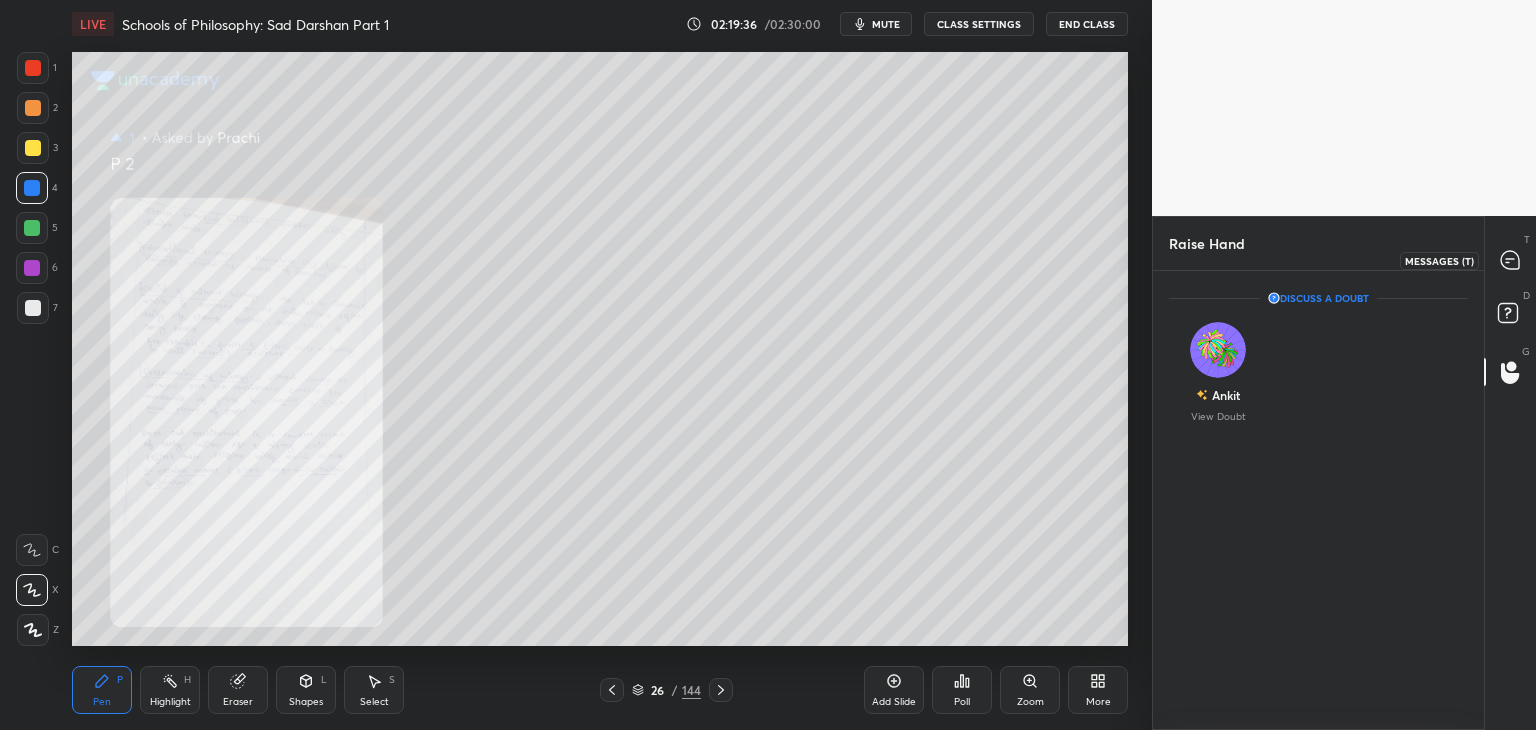 click 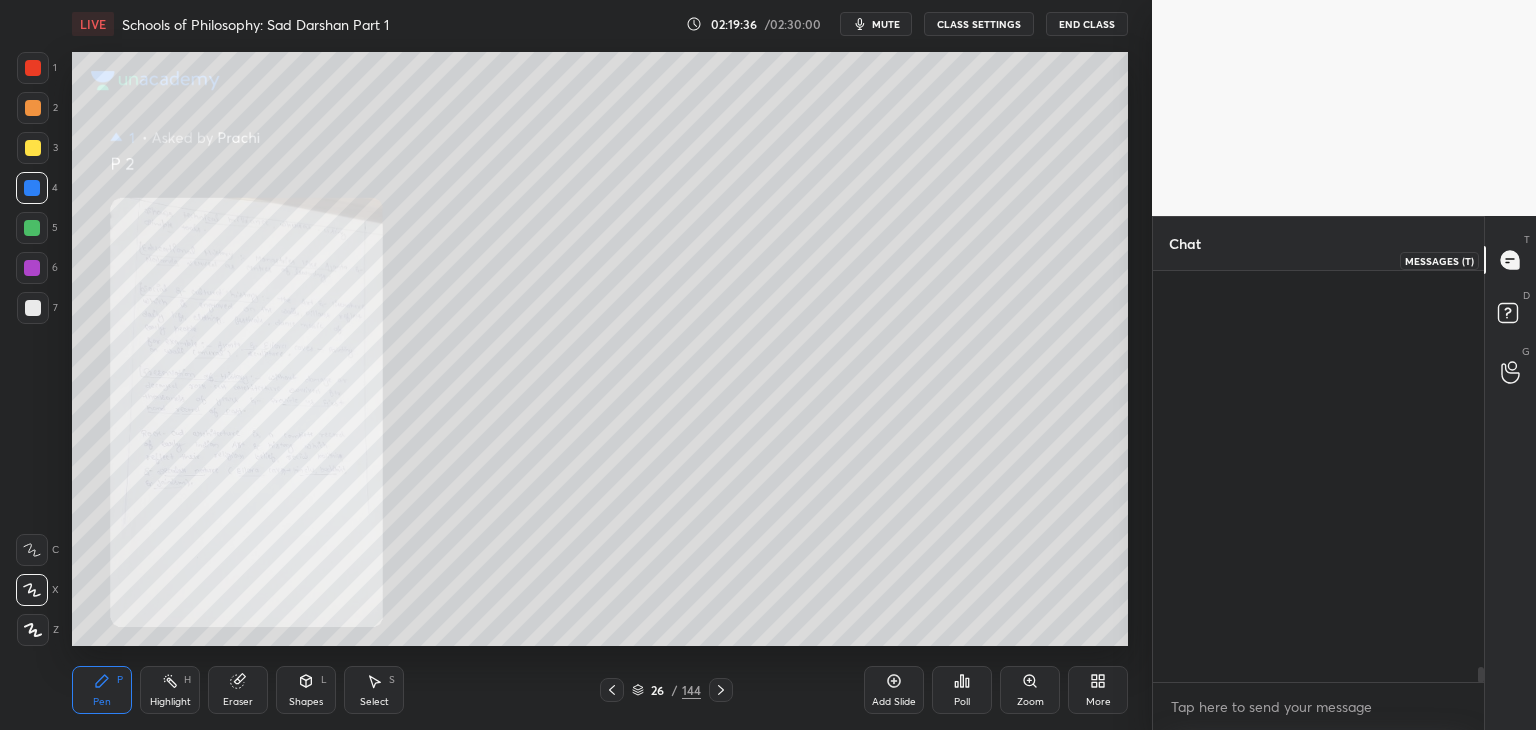 scroll, scrollTop: 10908, scrollLeft: 0, axis: vertical 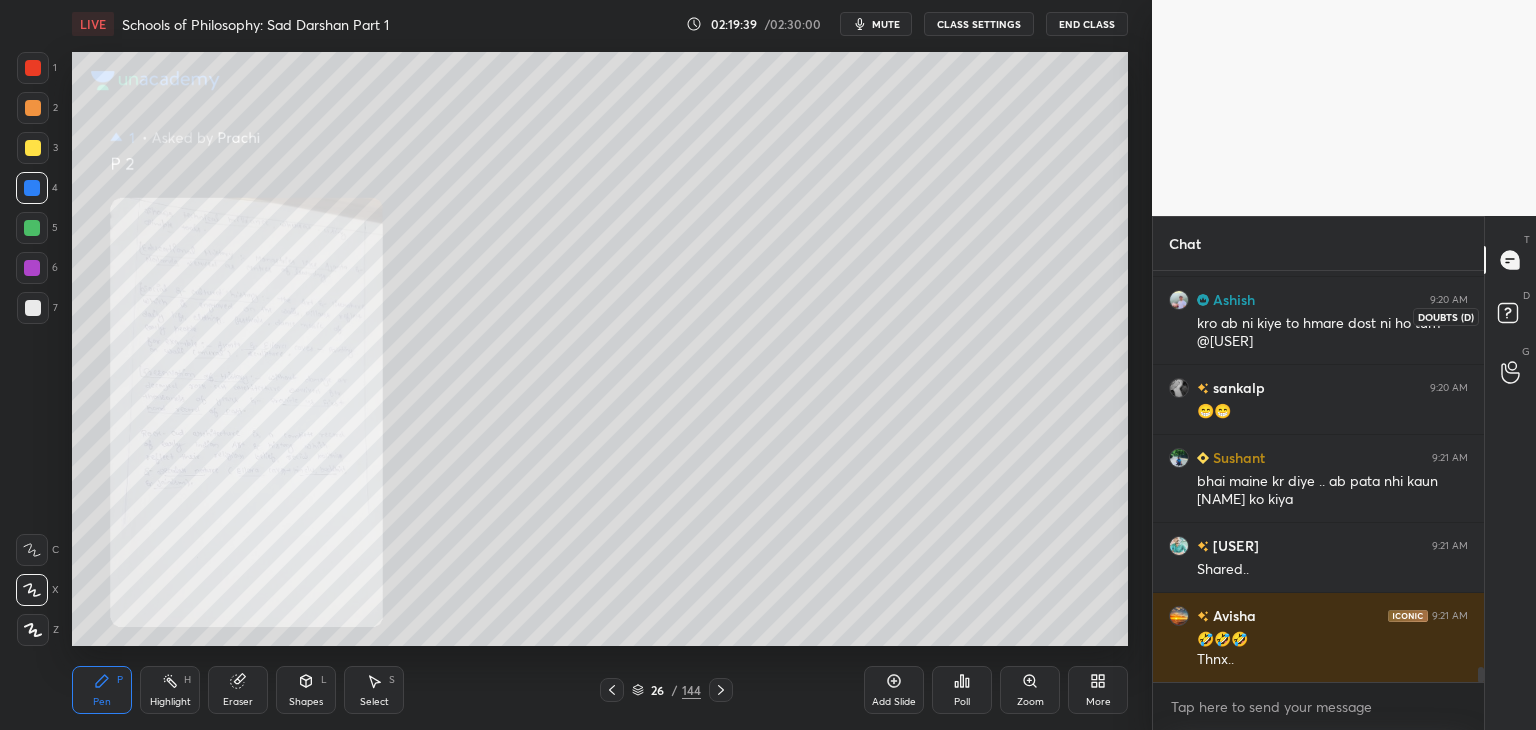 click 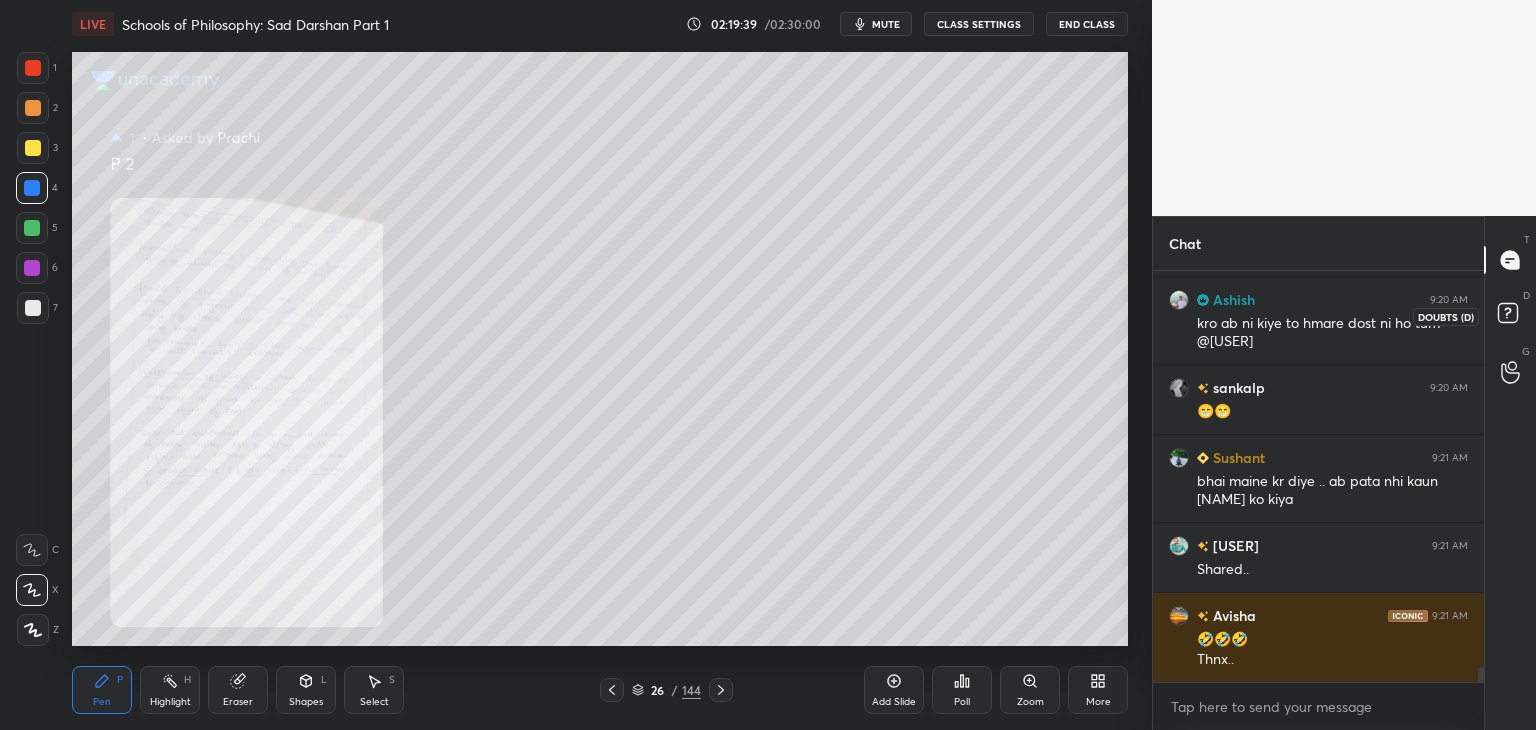 scroll, scrollTop: 405, scrollLeft: 325, axis: both 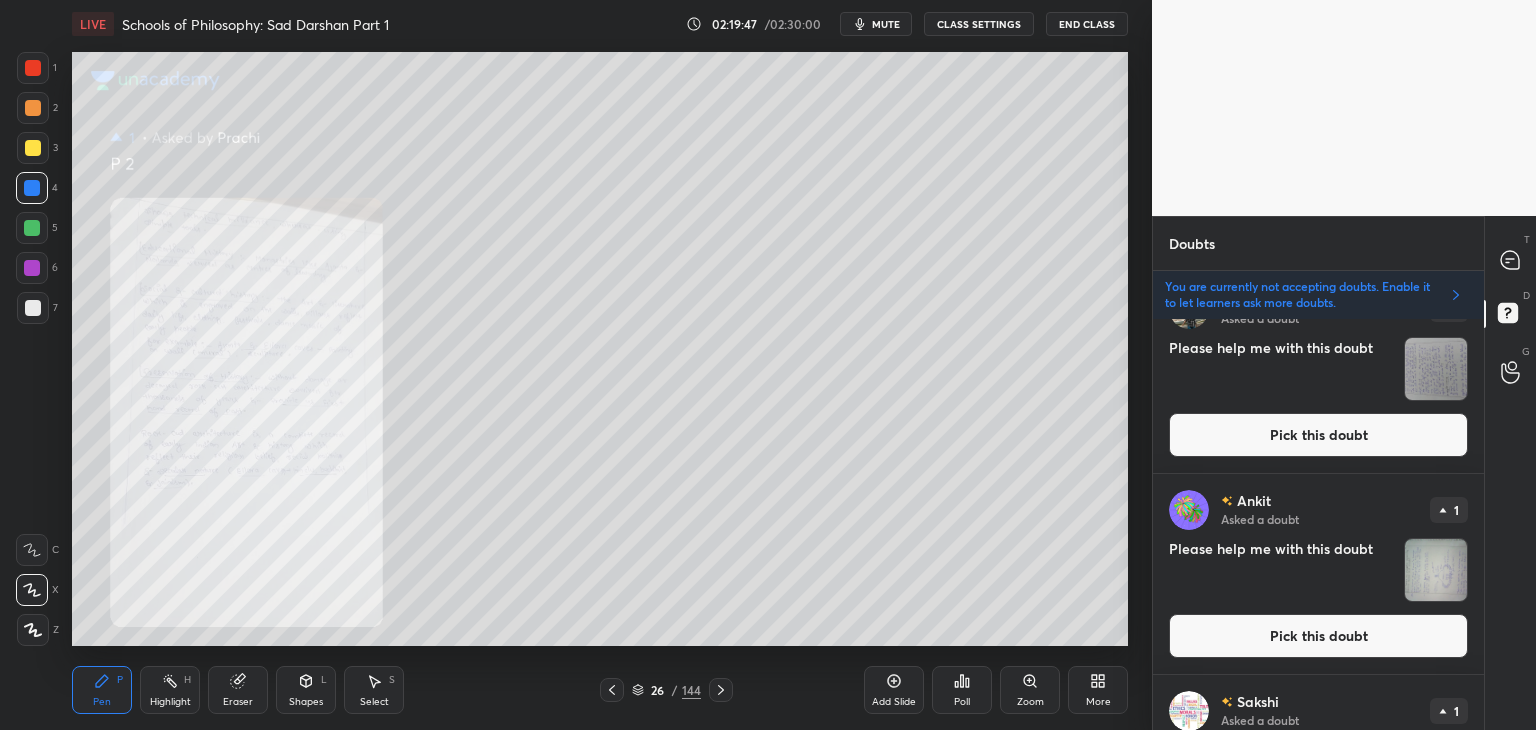 click on "Pick this doubt" at bounding box center (1318, 636) 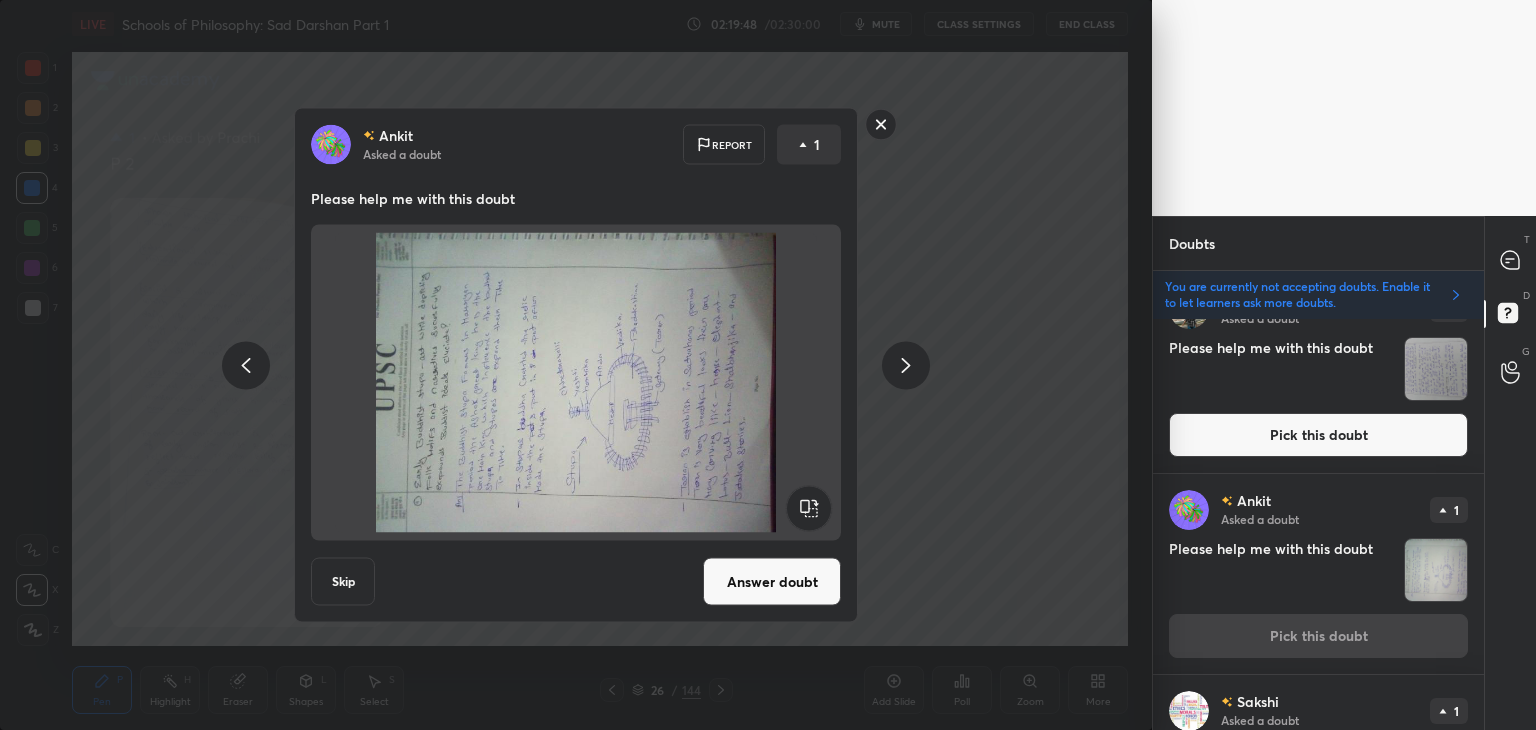 click 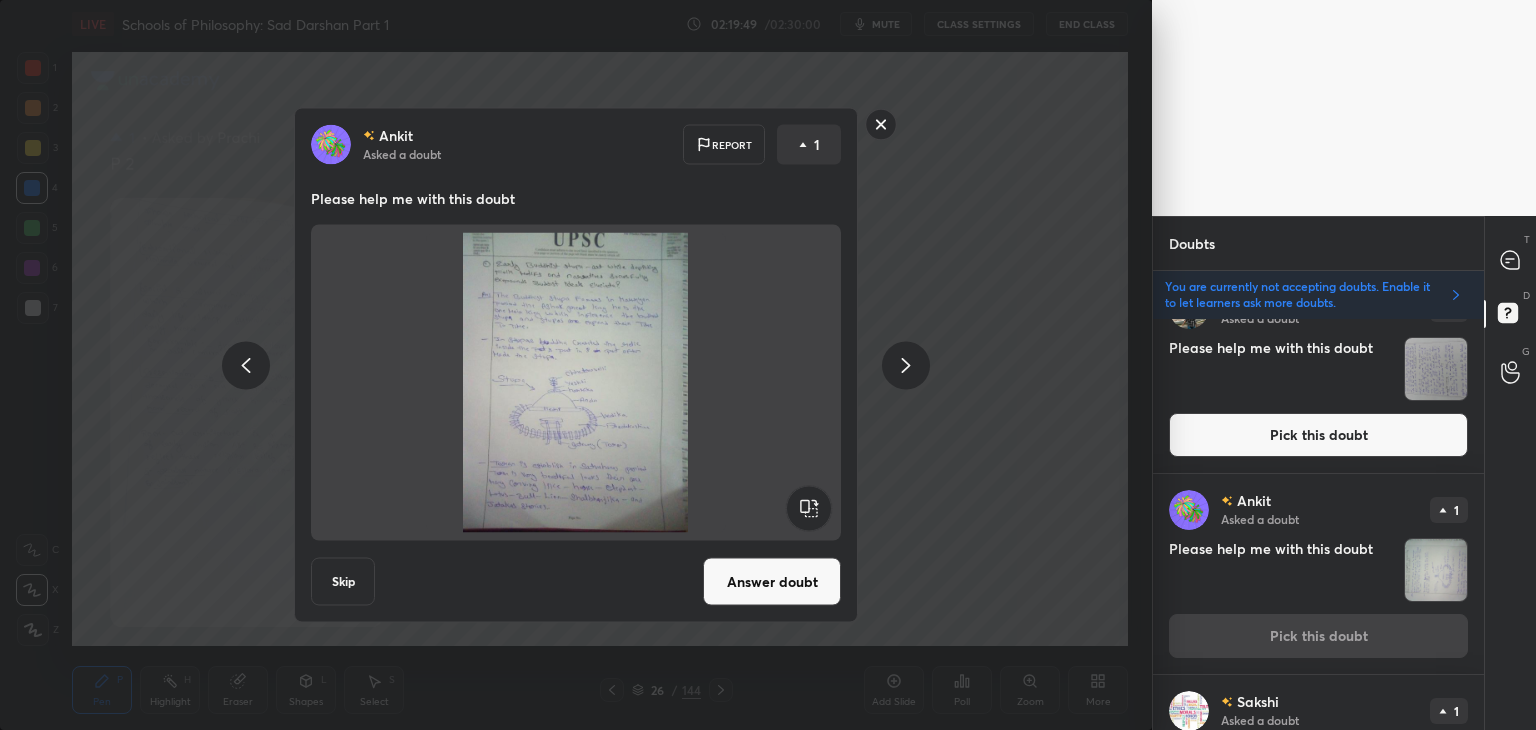 drag, startPoint x: 795, startPoint y: 573, endPoint x: 777, endPoint y: 572, distance: 18.027756 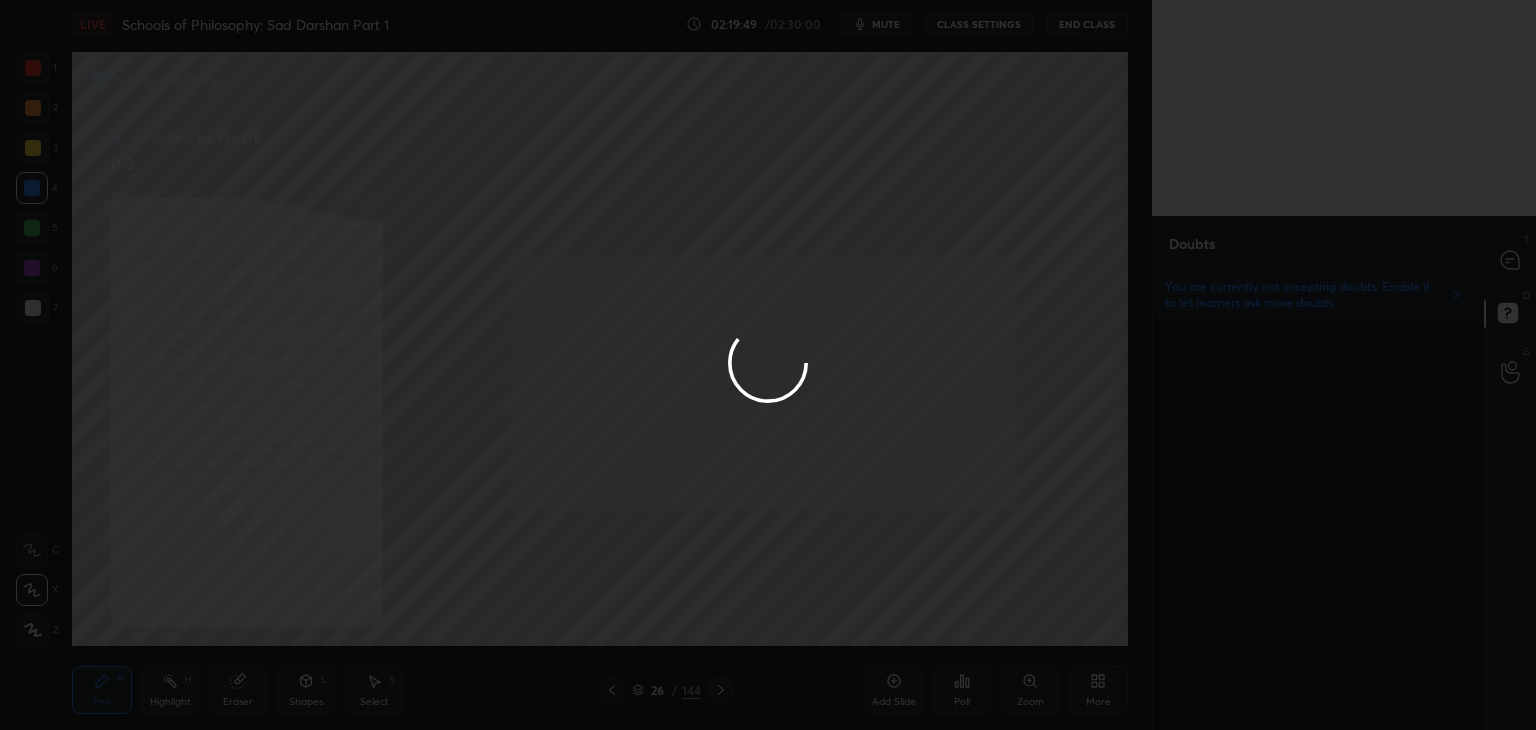 scroll, scrollTop: 0, scrollLeft: 0, axis: both 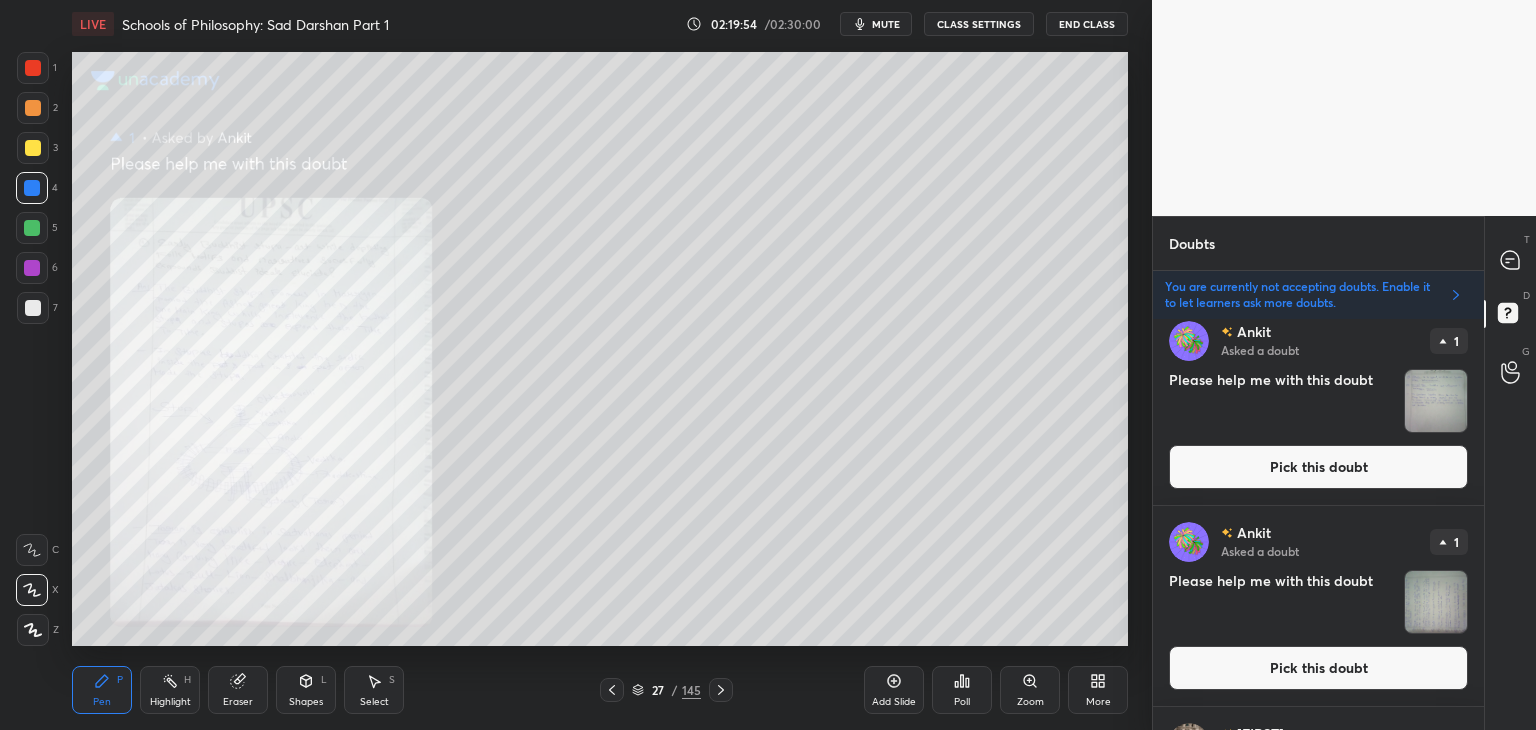 click on "Pick this doubt" at bounding box center [1318, 668] 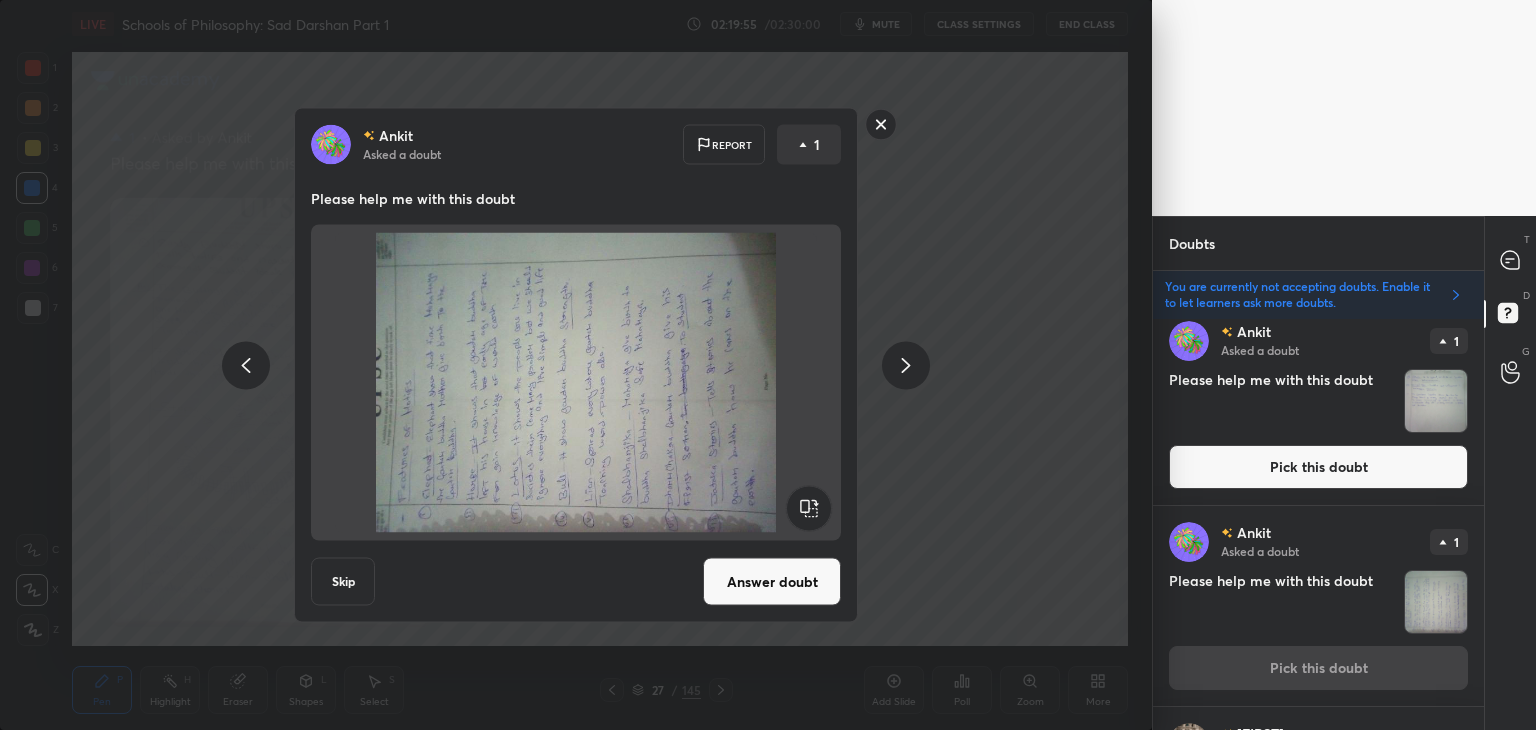 click 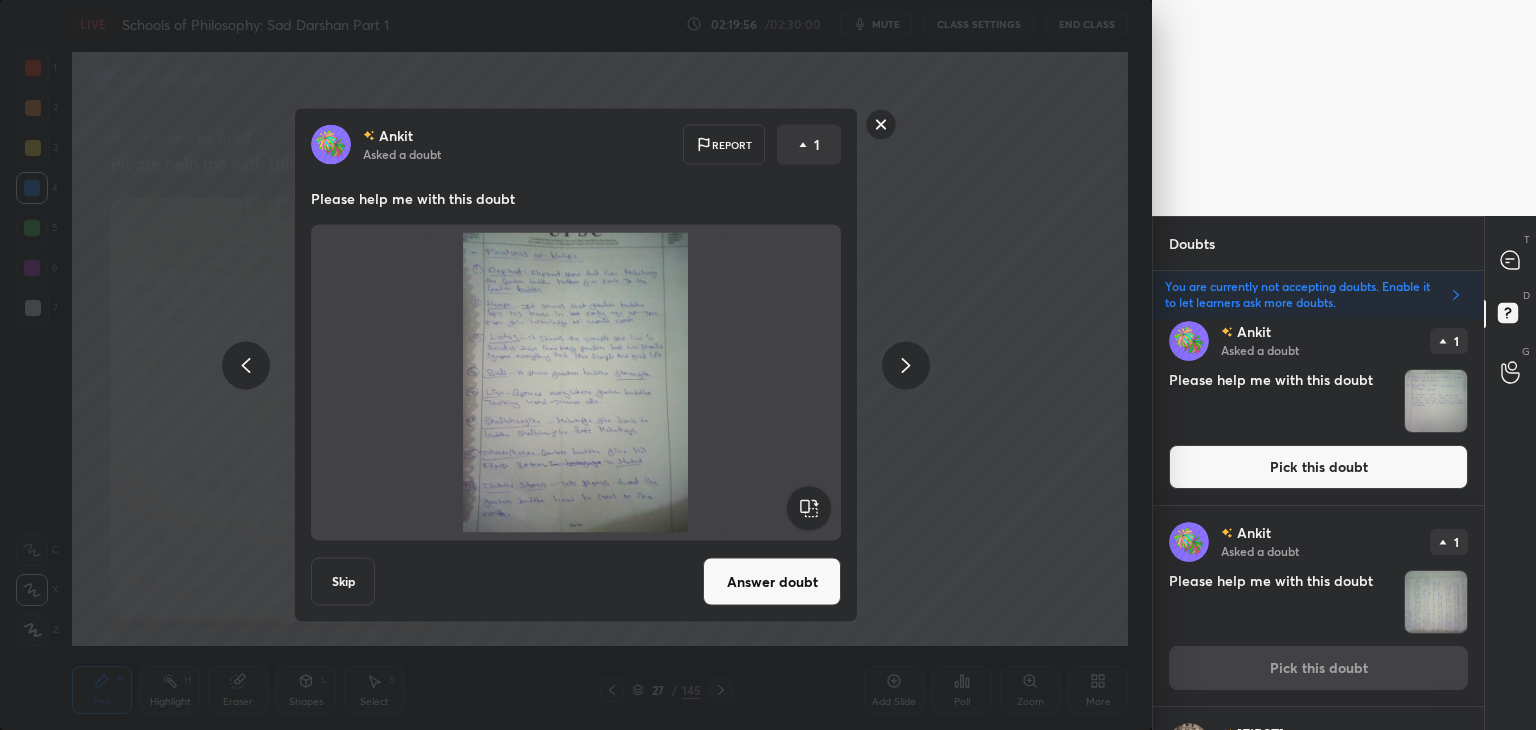 click on "Answer doubt" at bounding box center [772, 582] 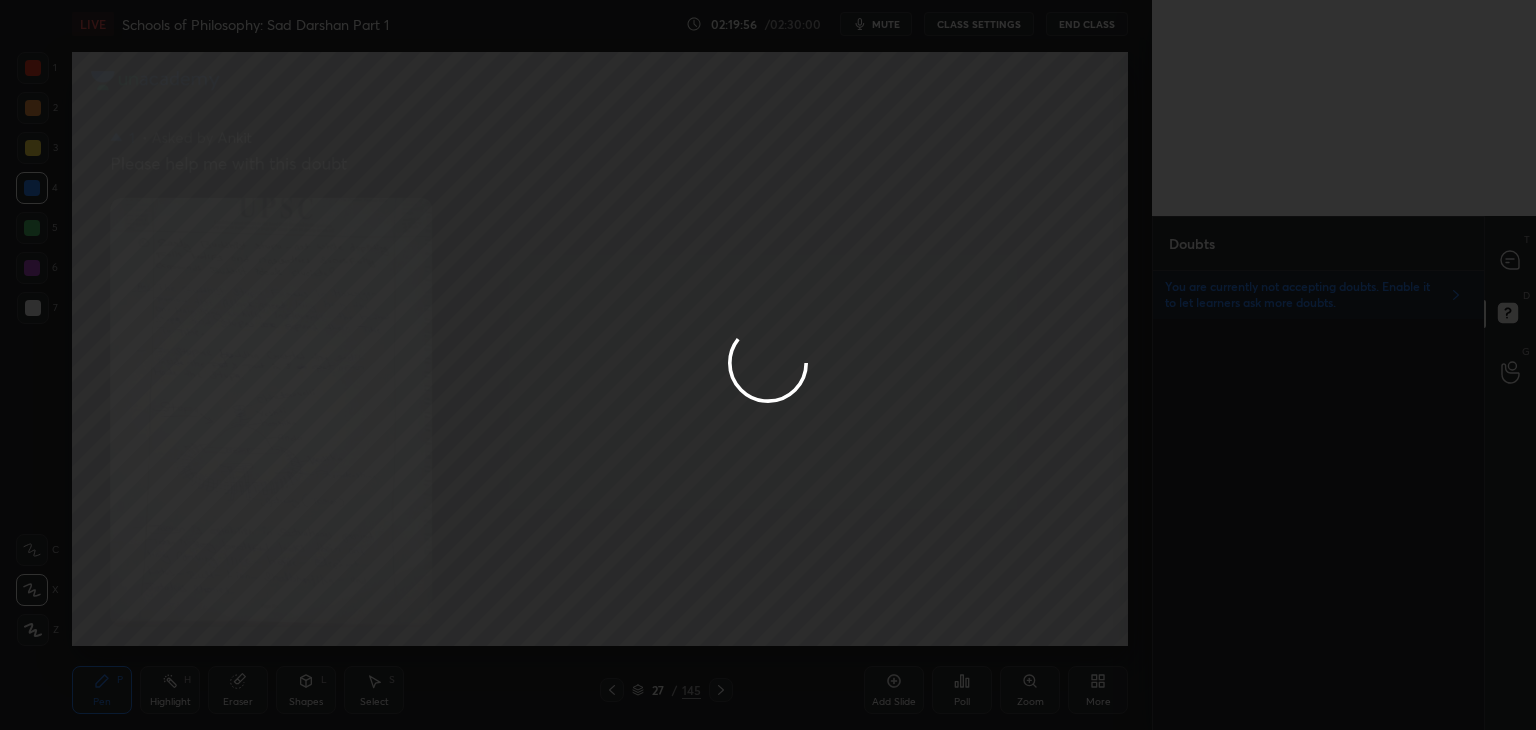 scroll, scrollTop: 0, scrollLeft: 0, axis: both 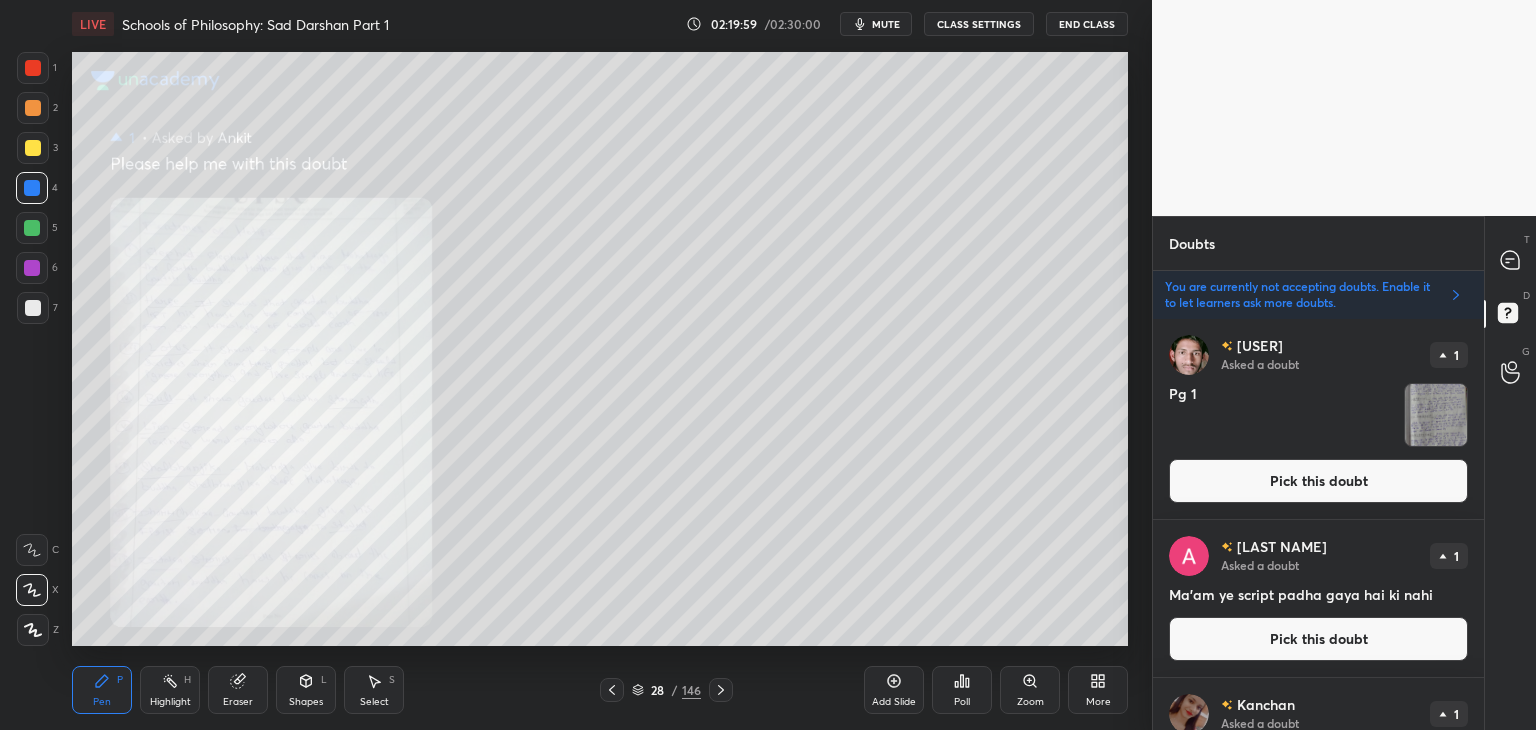 drag, startPoint x: 1484, startPoint y: 391, endPoint x: 1484, endPoint y: 428, distance: 37 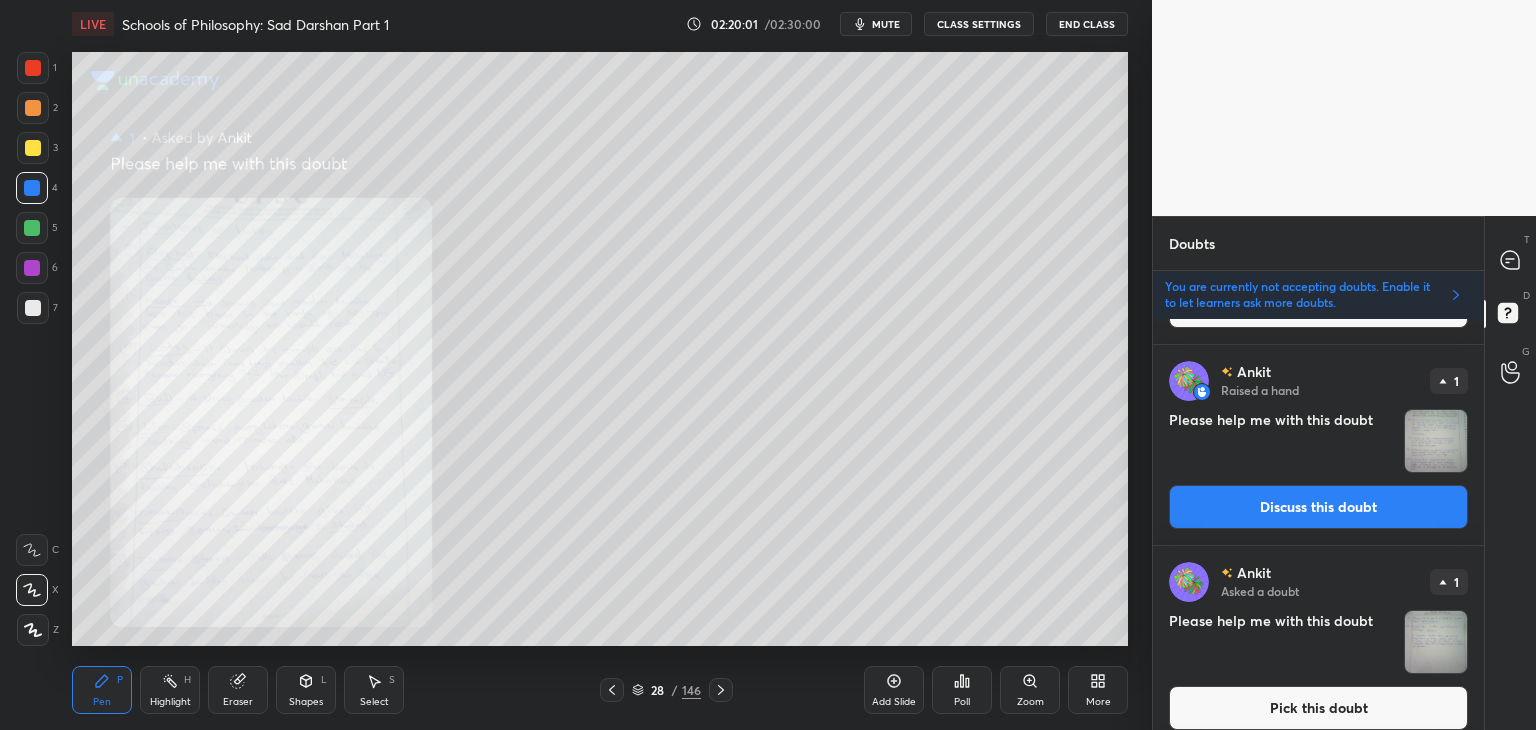 scroll, scrollTop: 1152, scrollLeft: 0, axis: vertical 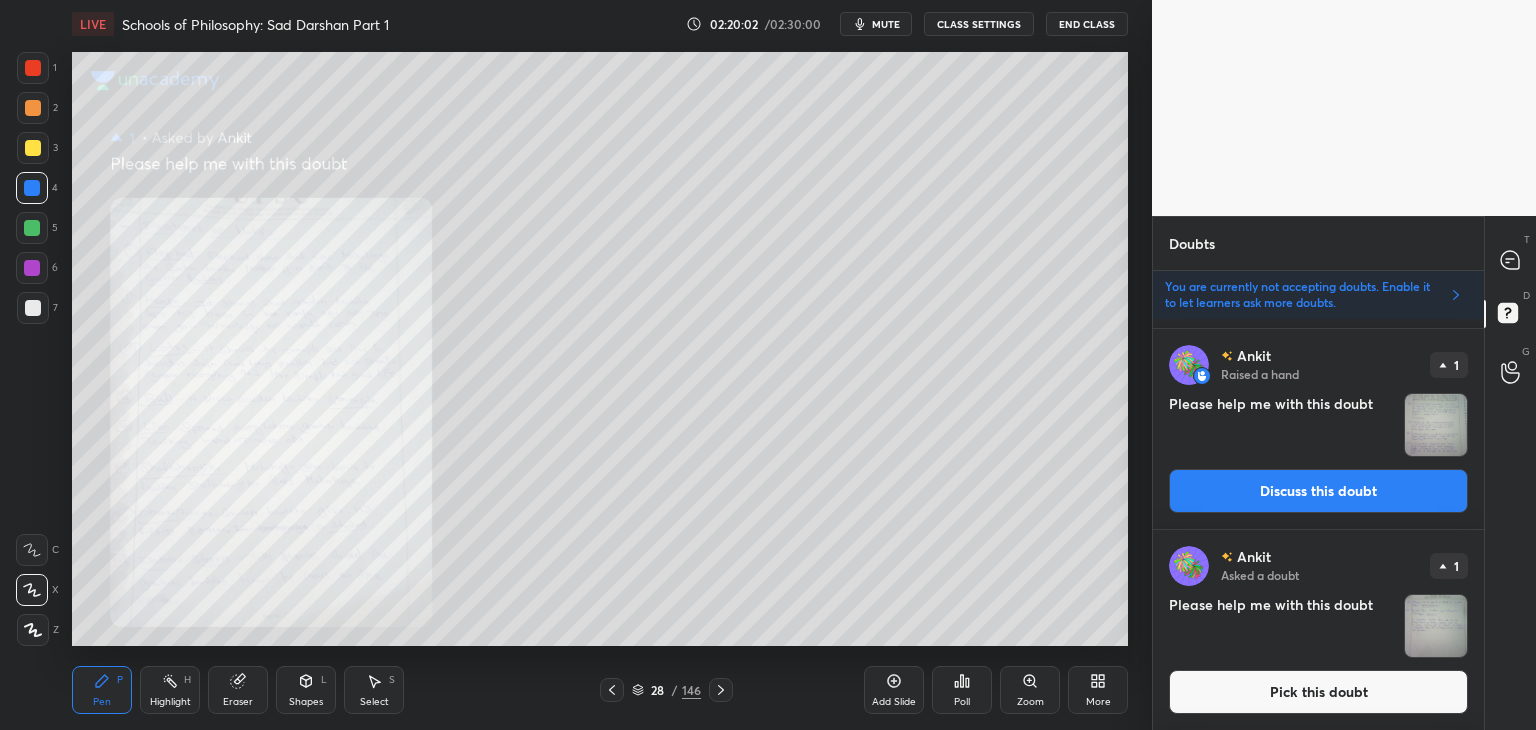 click on "Discuss this doubt" at bounding box center [1318, 491] 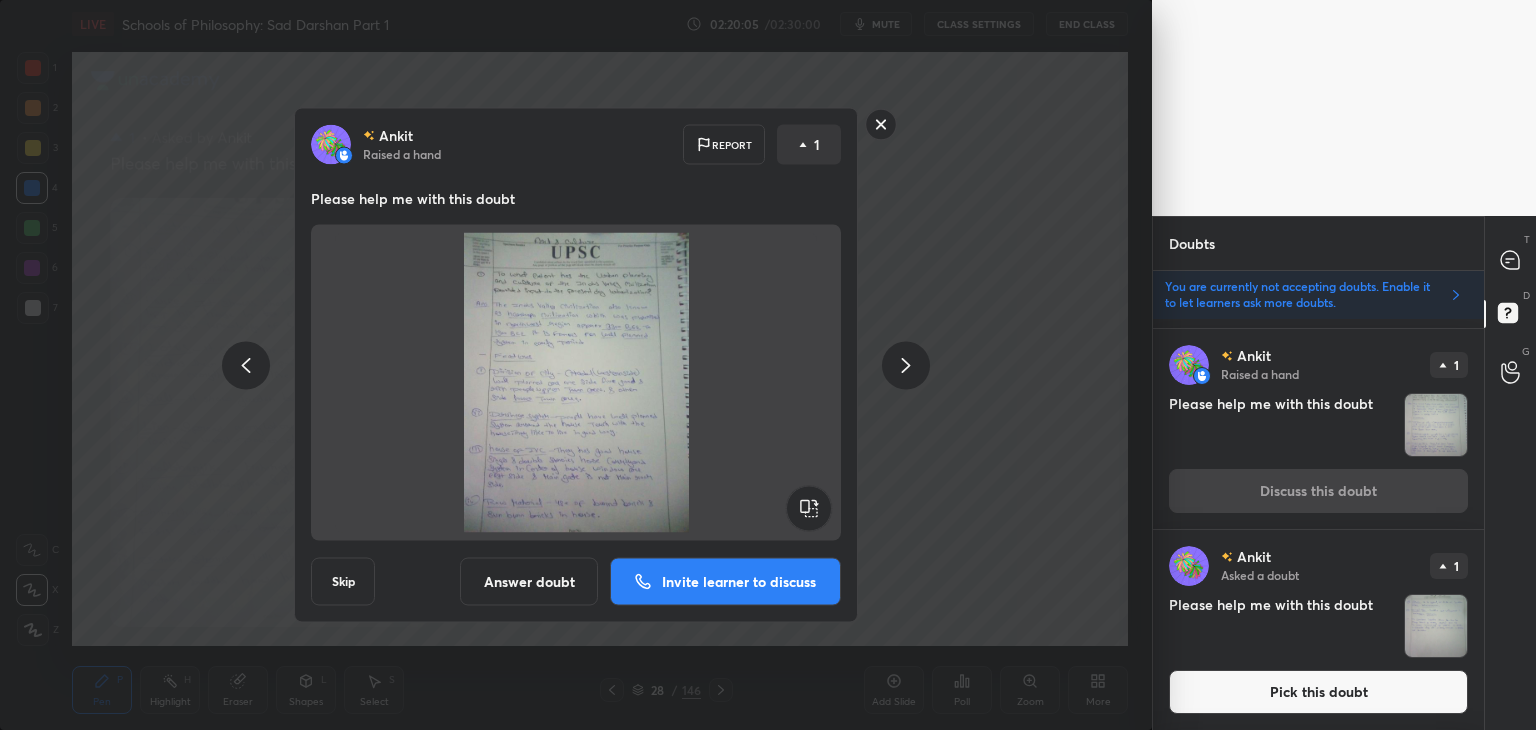 click on "Answer doubt" at bounding box center (529, 582) 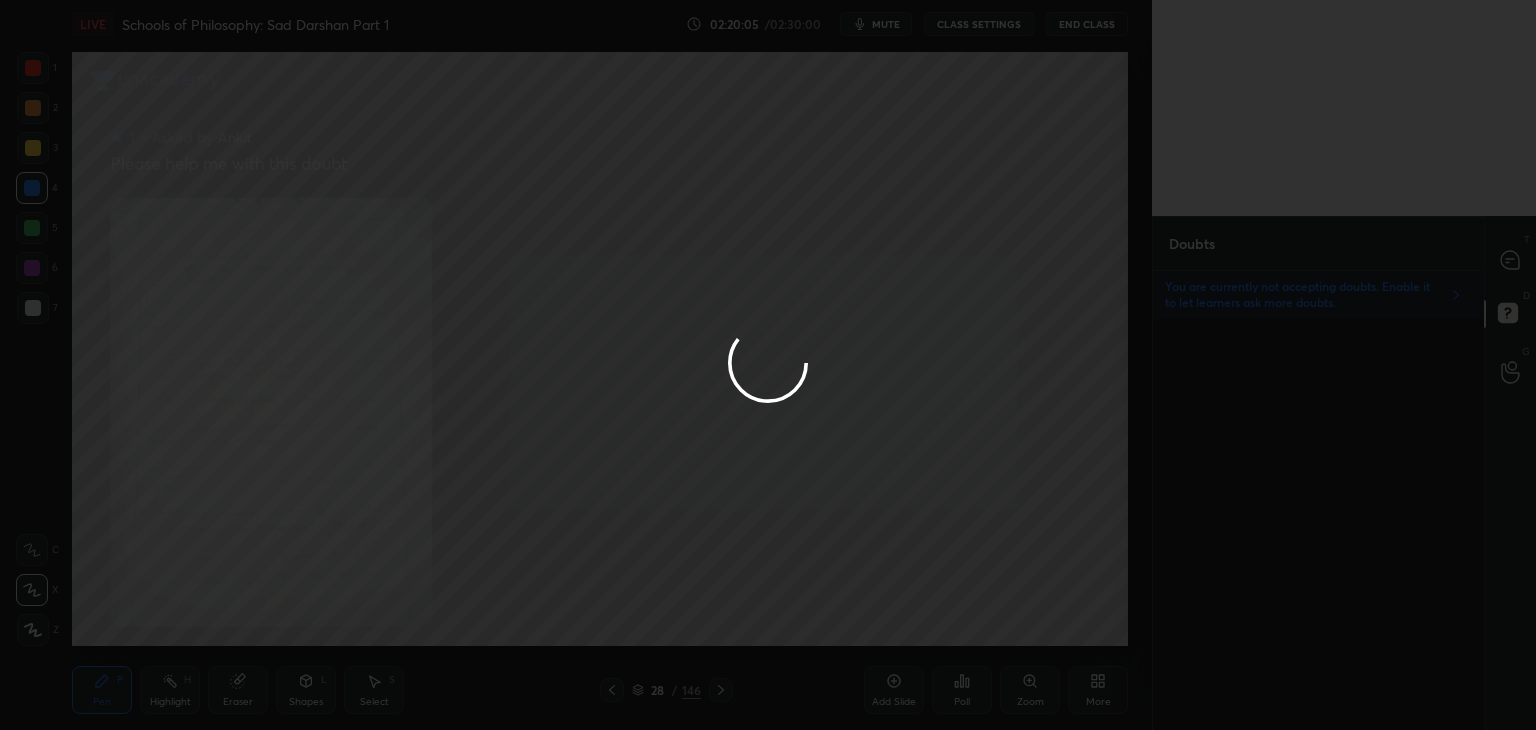 scroll, scrollTop: 0, scrollLeft: 0, axis: both 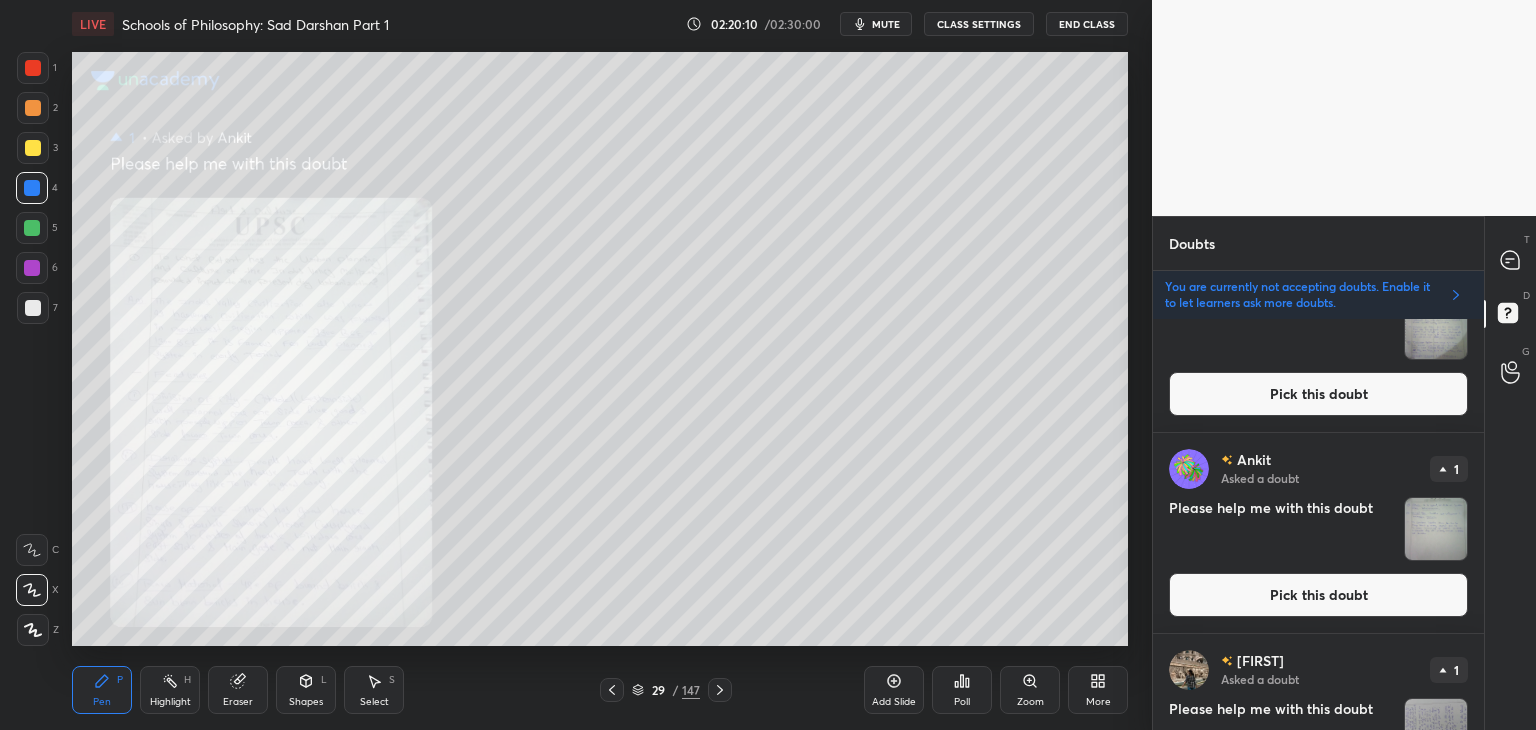 drag, startPoint x: 1367, startPoint y: 590, endPoint x: 1370, endPoint y: 571, distance: 19.235384 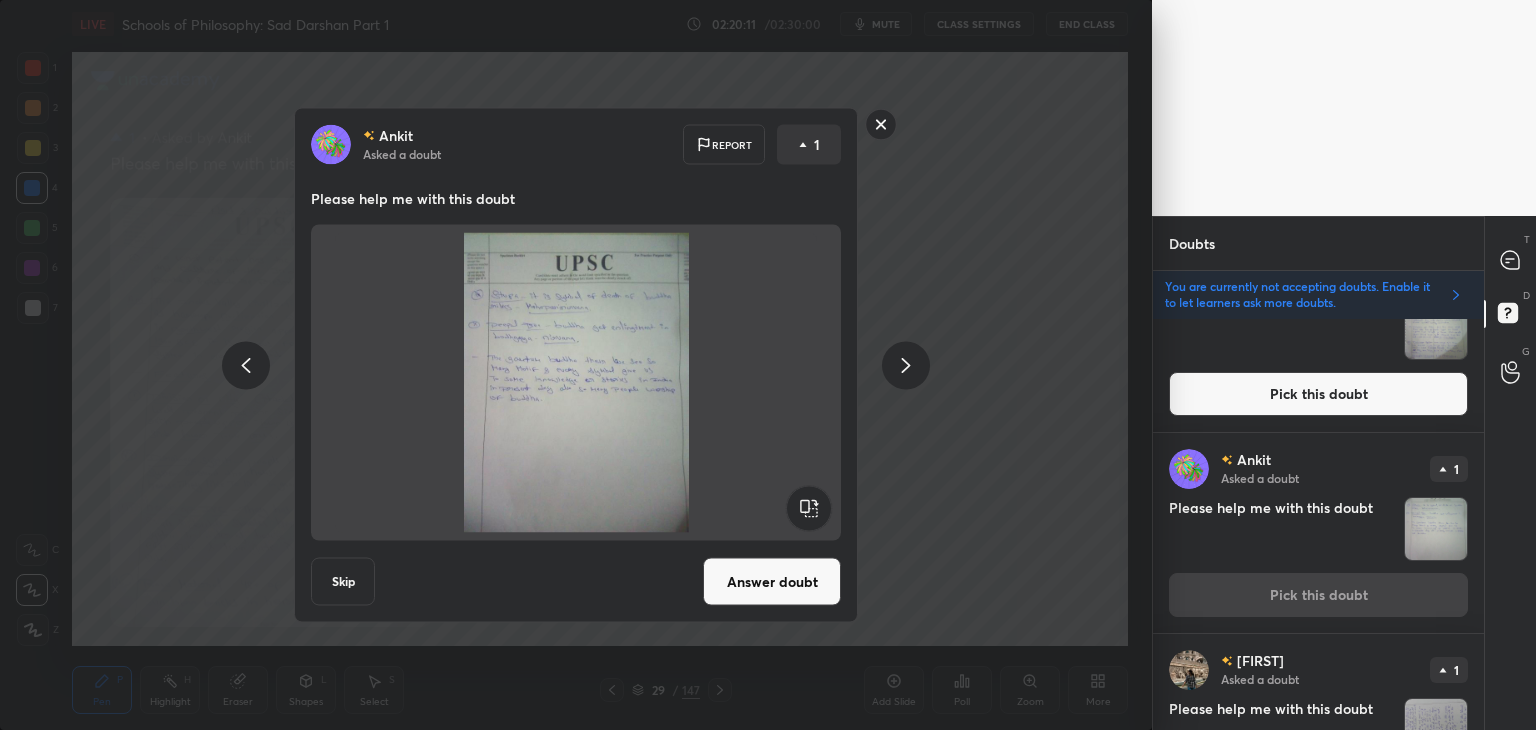 click on "Answer doubt" at bounding box center [772, 582] 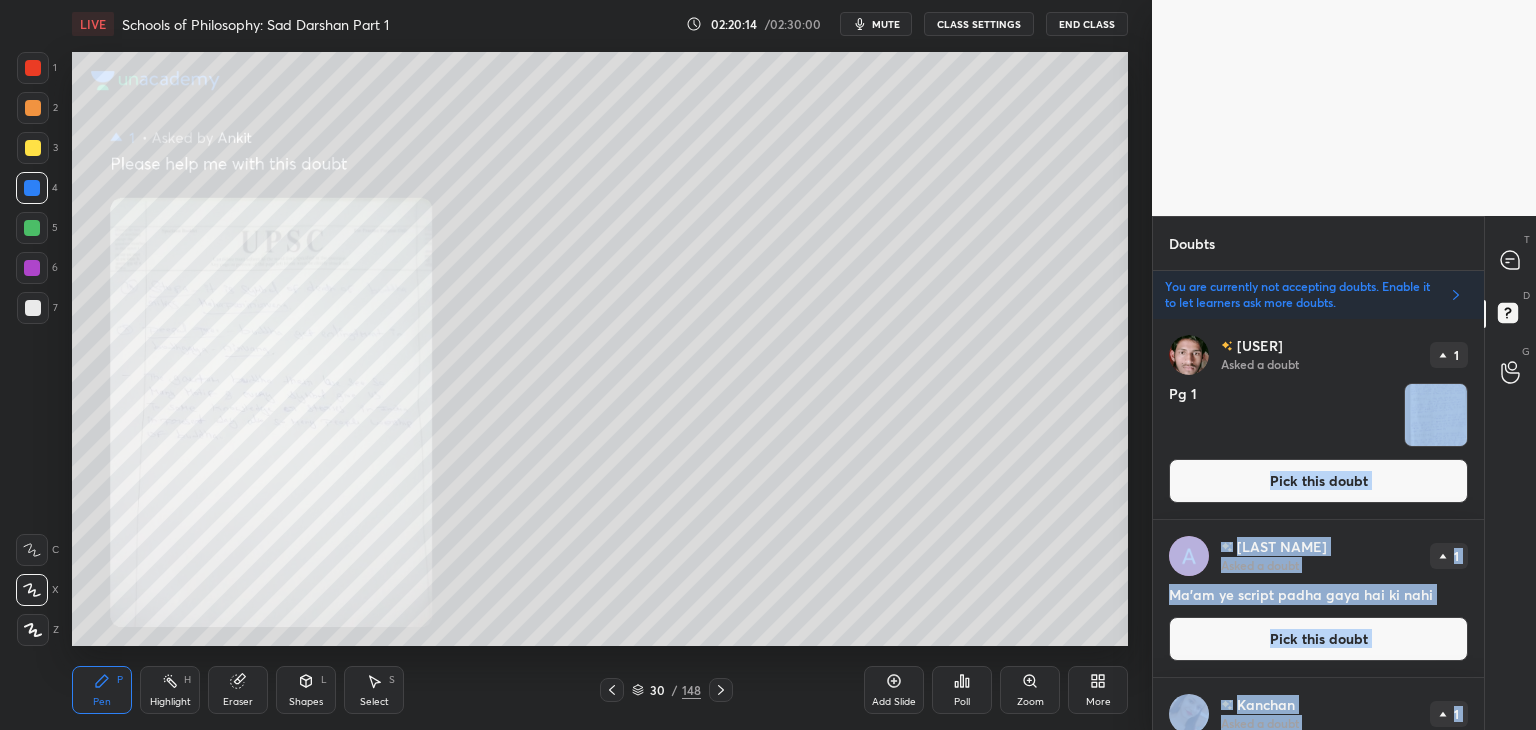 drag, startPoint x: 1477, startPoint y: 385, endPoint x: 1482, endPoint y: 404, distance: 19.646883 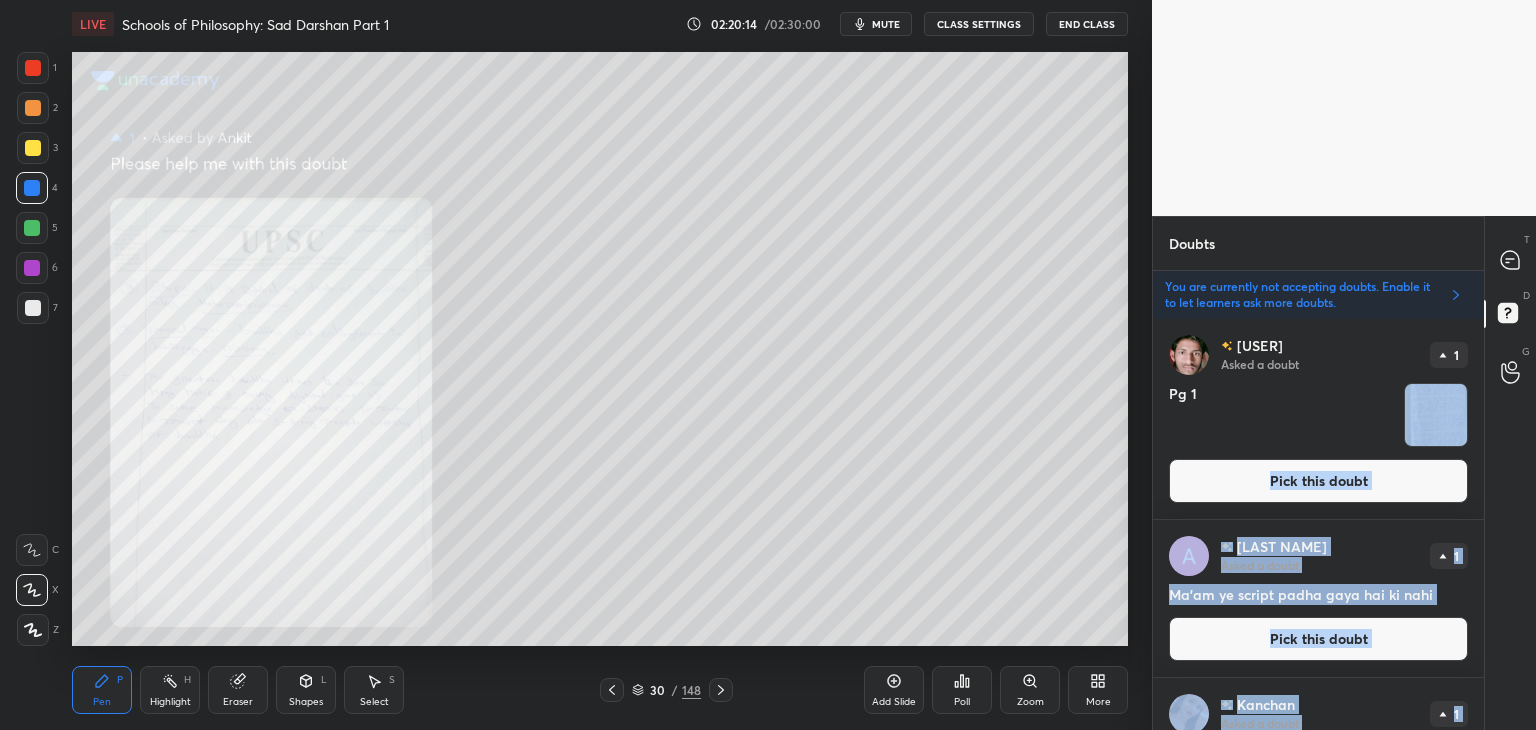 click on "Doubts Enable hand raising Enable raise hand to speak to learners. Once enabled, chat will be turned off temporarily. Enable x   You are currently not accepting doubts. Enable it to let learners ask more doubts. Sandeep Asked a doubt 1 Pg 1 Pick this doubt Azad Asked a doubt 1 Ma'am ye script padha gaya hai ki nahi Pick this doubt Kanchan Asked a doubt 1 Ye smjhadijiye Pick this doubt Sakshi Asked a doubt 1 GOOD MORNING MAM ... MAM WHAT IS CORBELLED ARCH AND CORNER BUTTRESS IN ARCHITECTURE ? Pick this doubt No one has raised a hand yet Can't raise hand Looks like educator just invited you to speak. Please wait before you can raise your hand again. Got it T Messages (T) D Doubts (D) G Raise Hand (G)" at bounding box center (1344, 473) 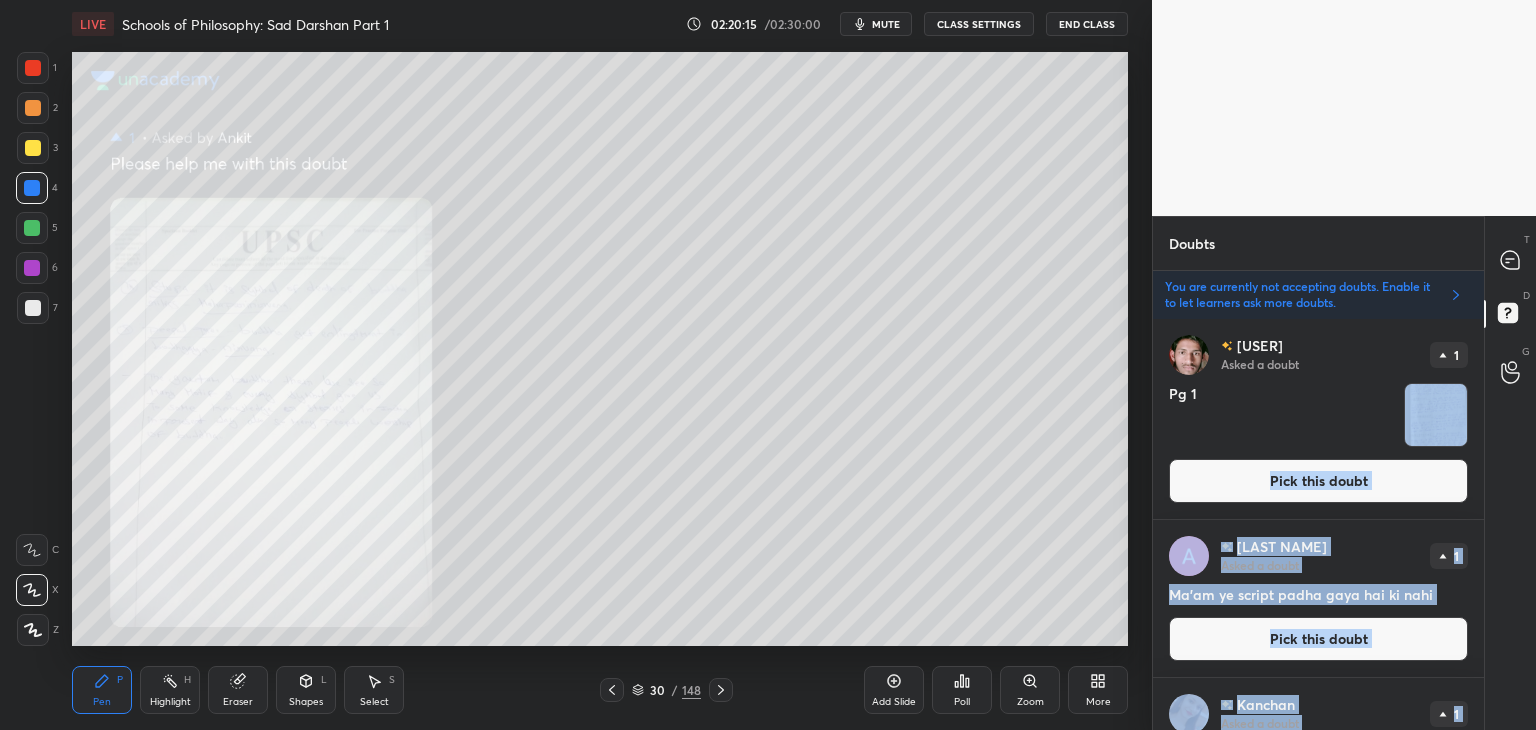 scroll, scrollTop: 239, scrollLeft: 0, axis: vertical 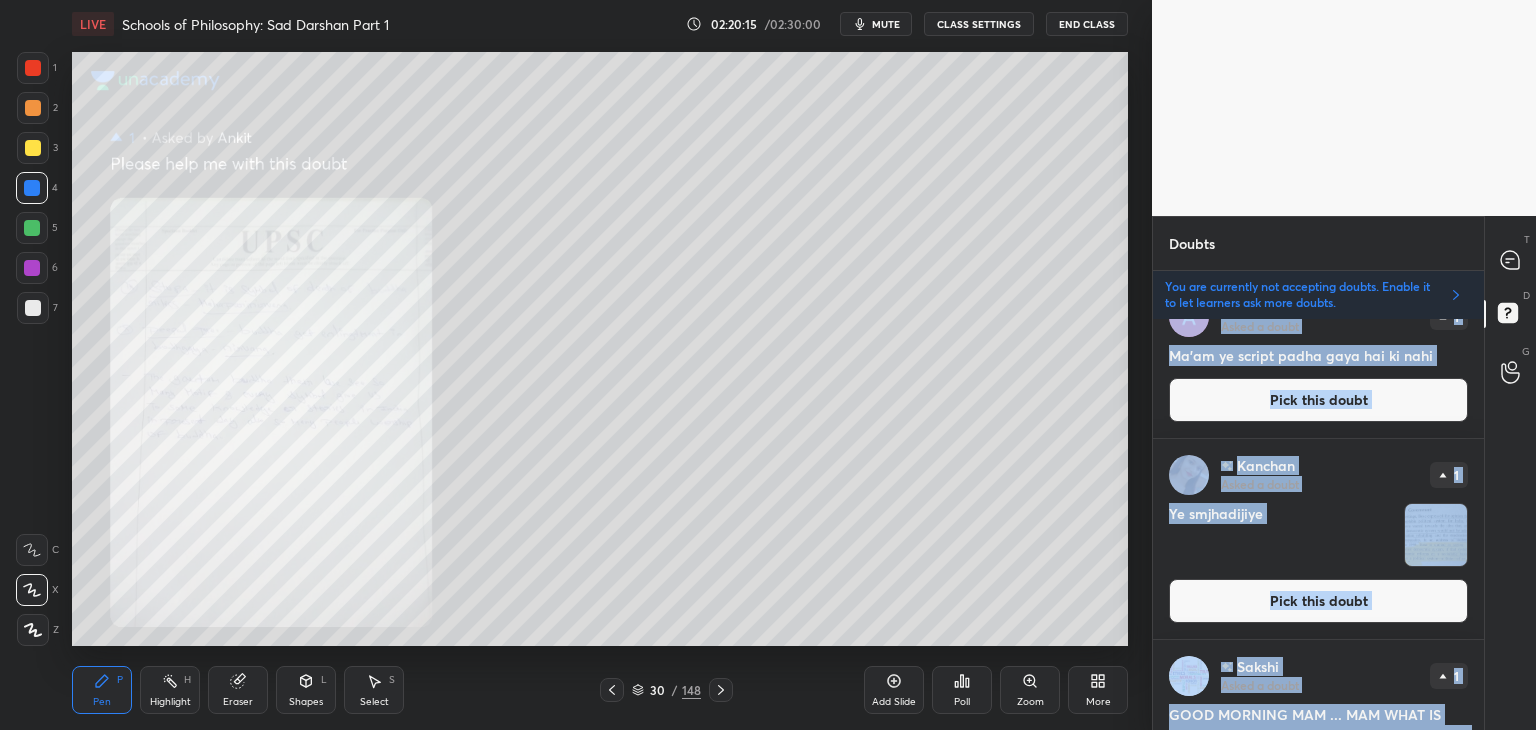 click on "Kanchan Asked a doubt 1 Ye smjhadijiye Pick this doubt" at bounding box center (1318, 539) 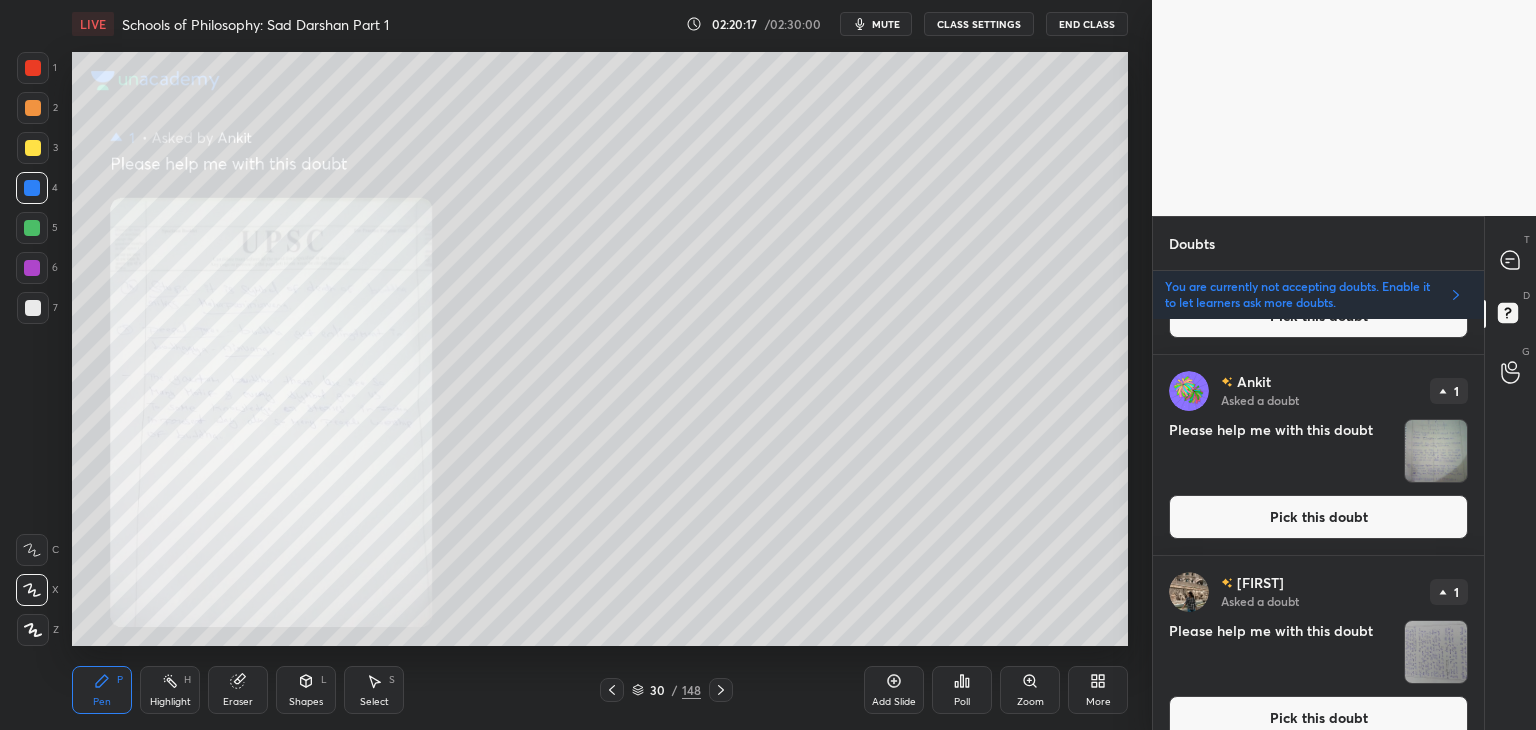 scroll, scrollTop: 920, scrollLeft: 0, axis: vertical 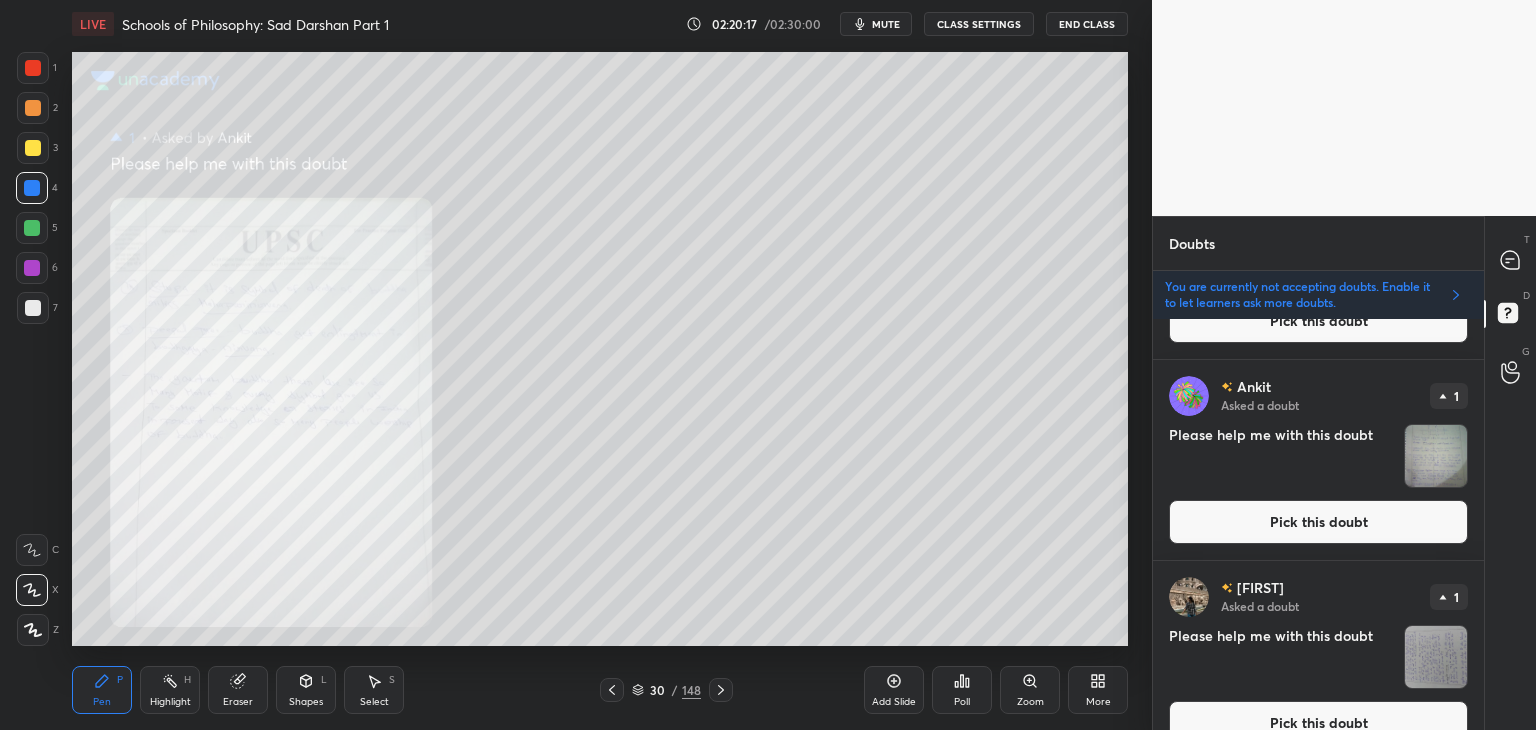 click on "Pick this doubt" at bounding box center [1318, 522] 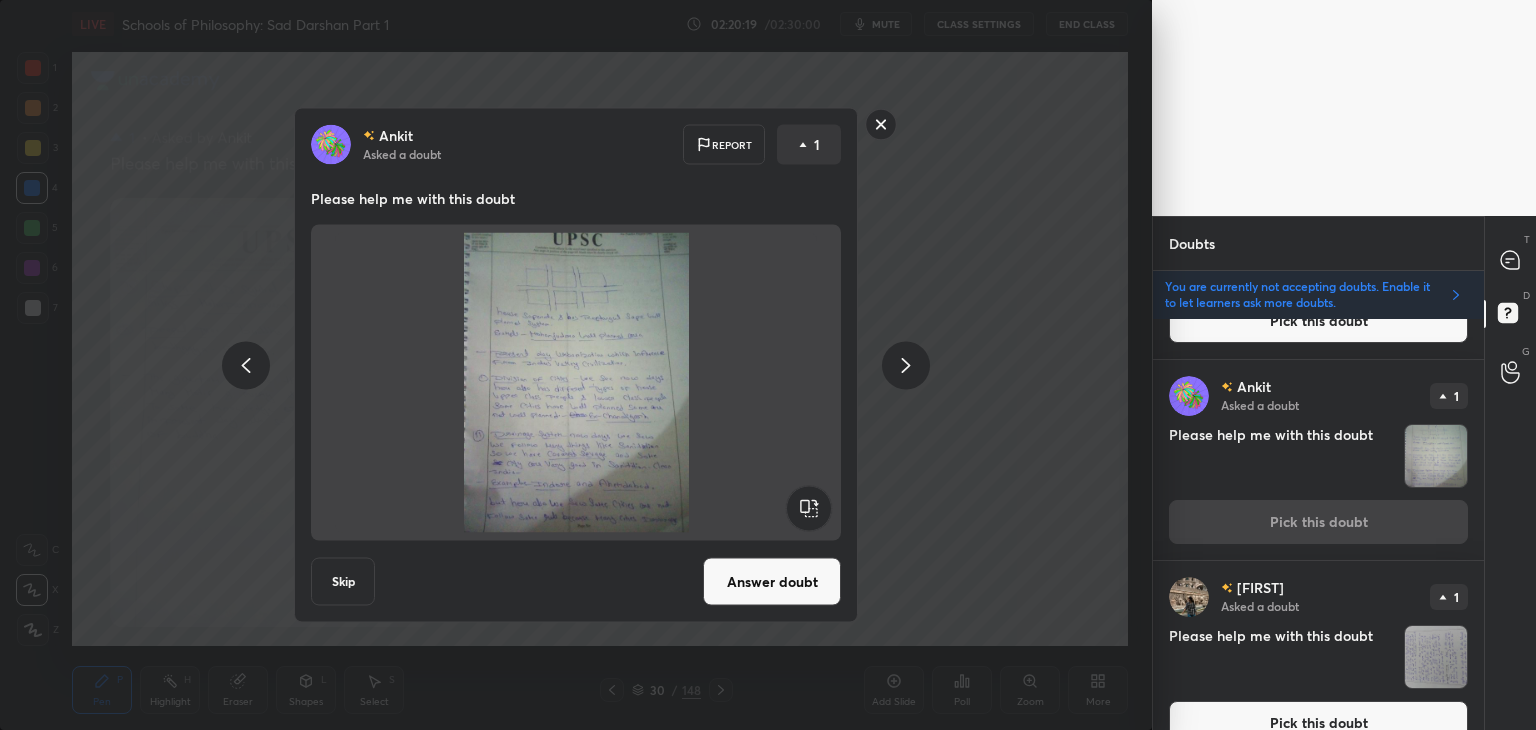 click on "Answer doubt" at bounding box center [772, 582] 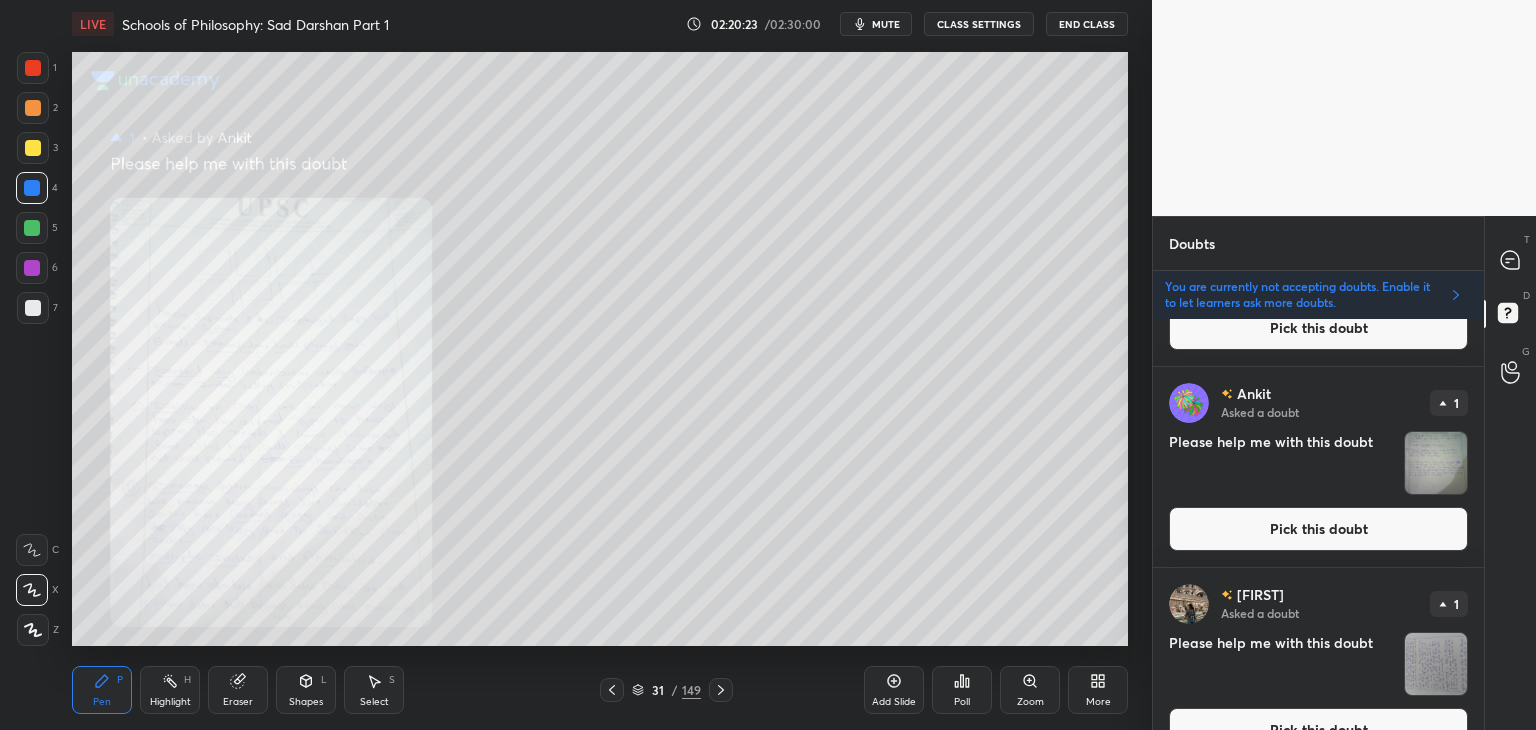 scroll, scrollTop: 707, scrollLeft: 0, axis: vertical 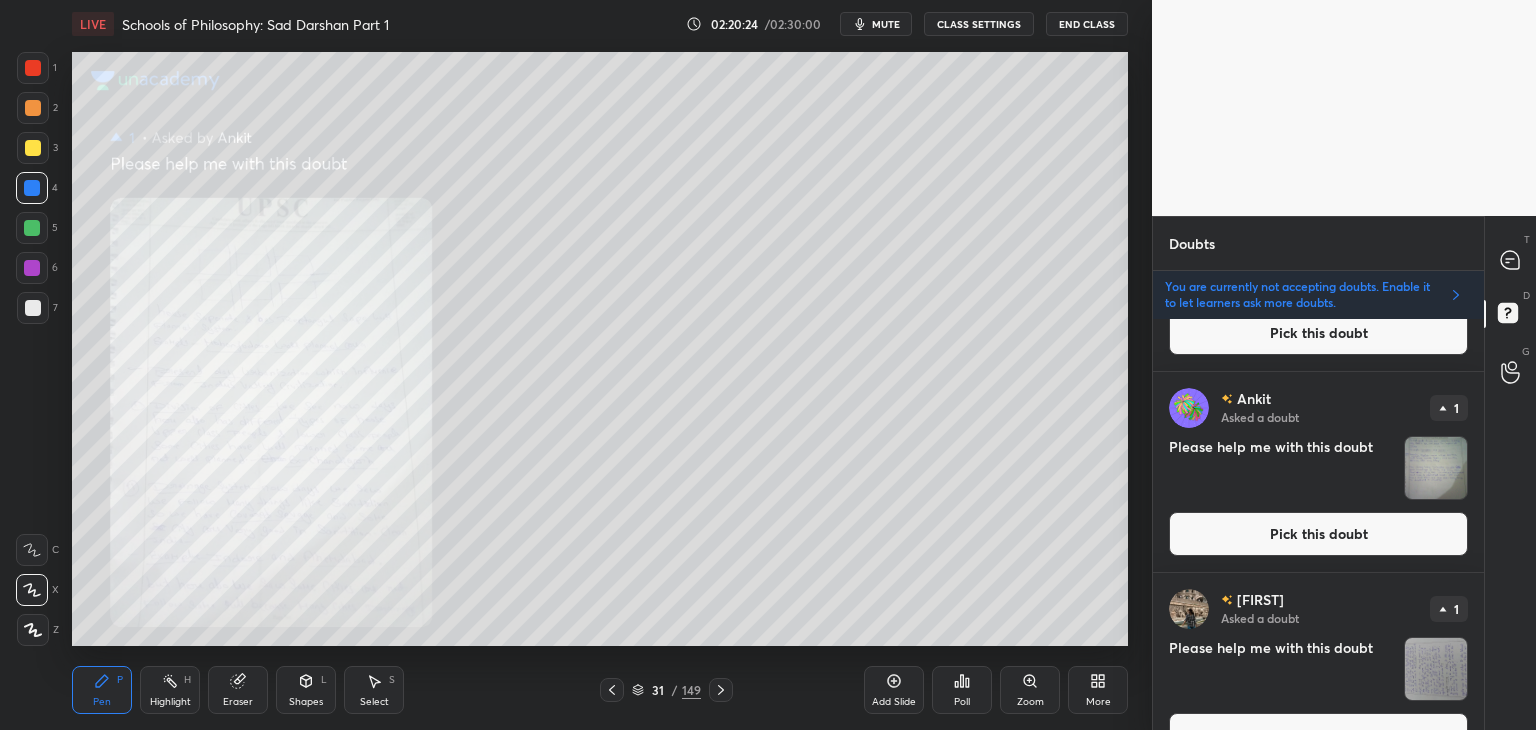 click on "Pick this doubt" at bounding box center (1318, 534) 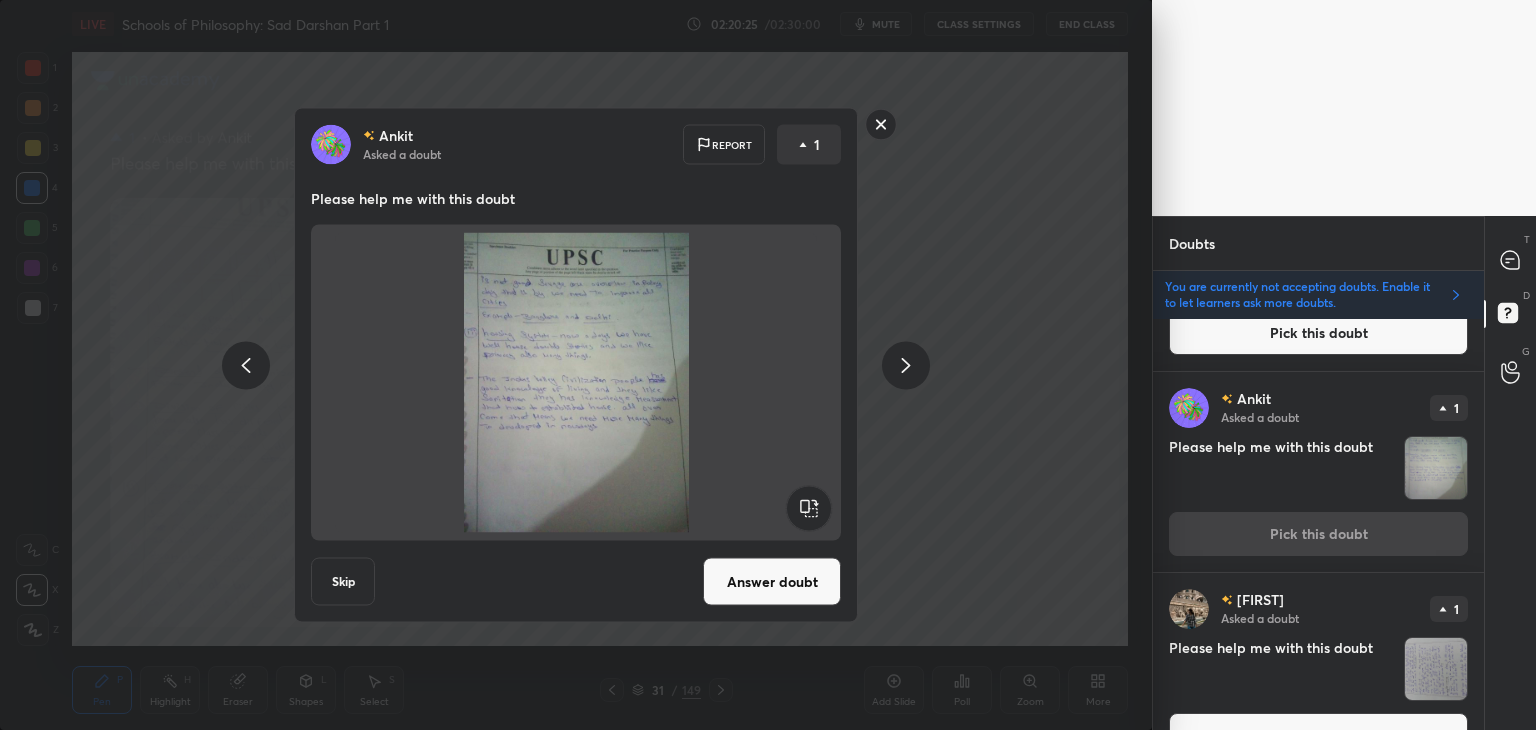 click on "Answer doubt" at bounding box center (772, 582) 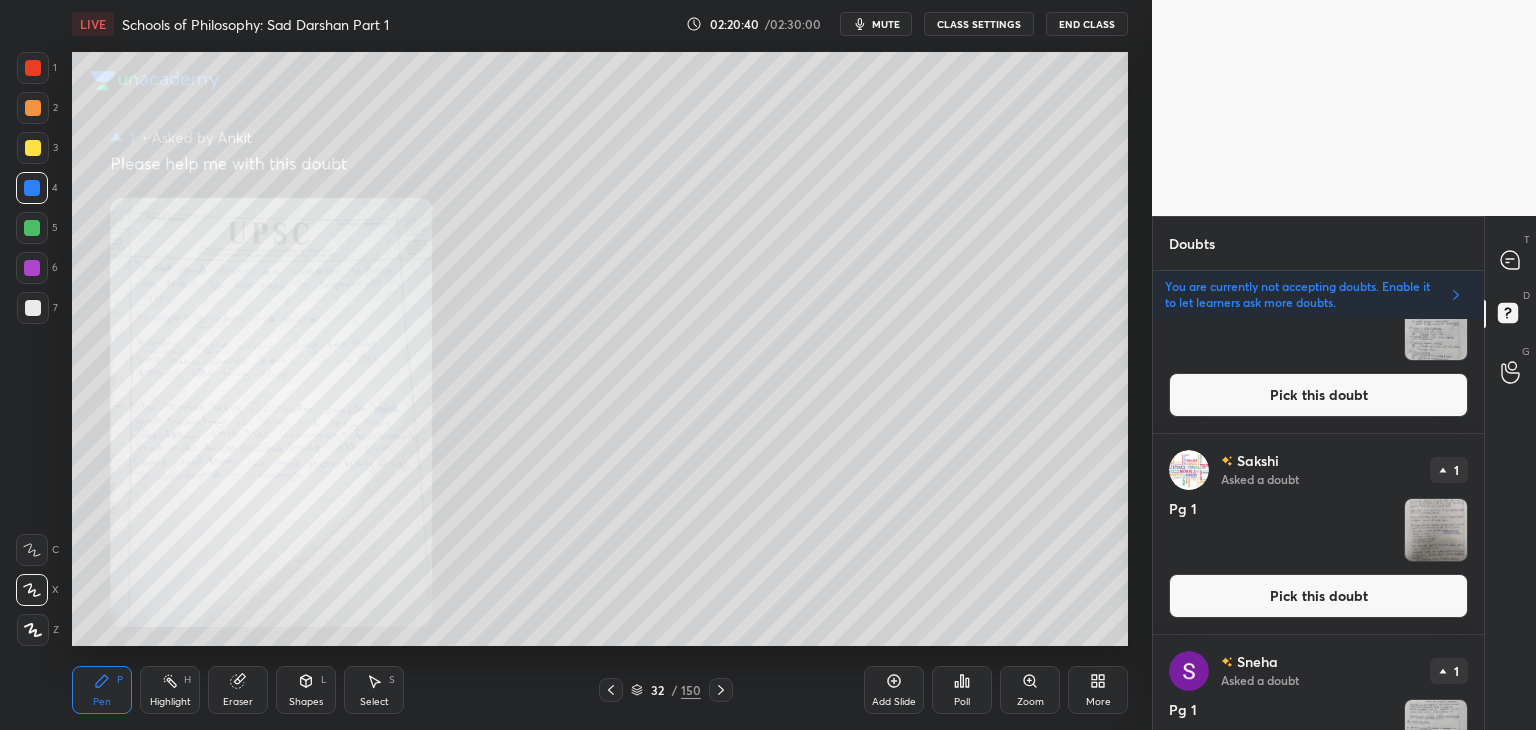 scroll, scrollTop: 1225, scrollLeft: 0, axis: vertical 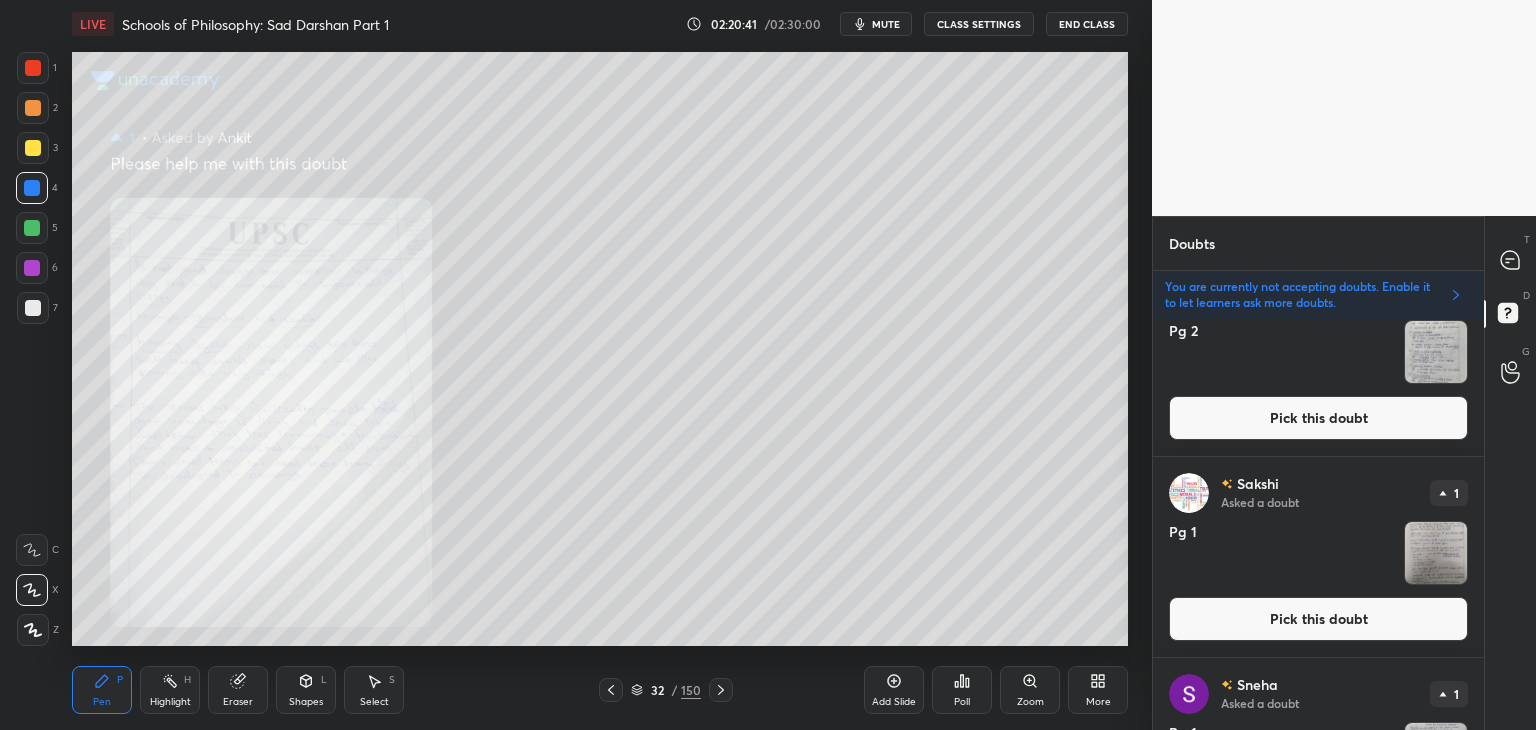 click on "Pick this doubt" at bounding box center [1318, 619] 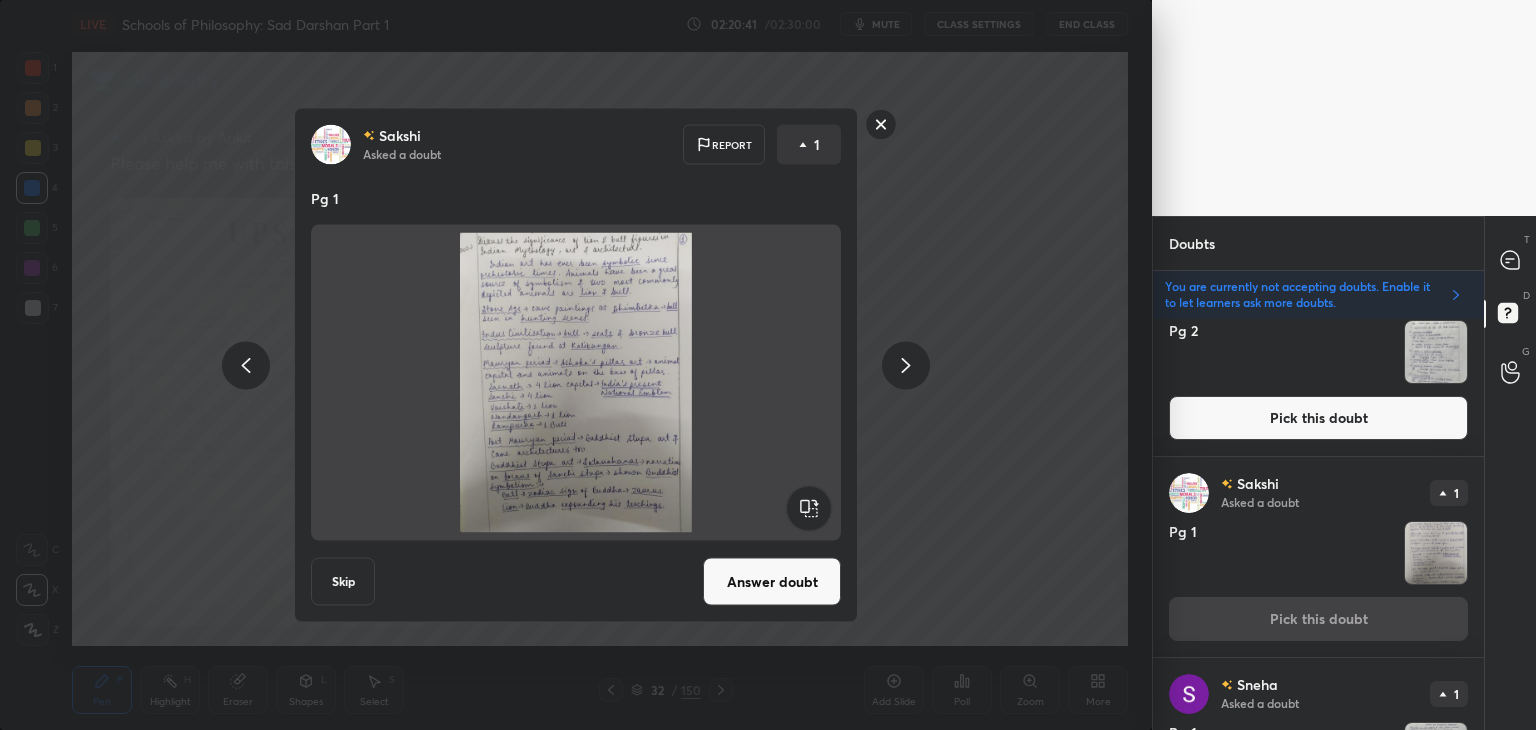click on "Answer doubt" at bounding box center [772, 582] 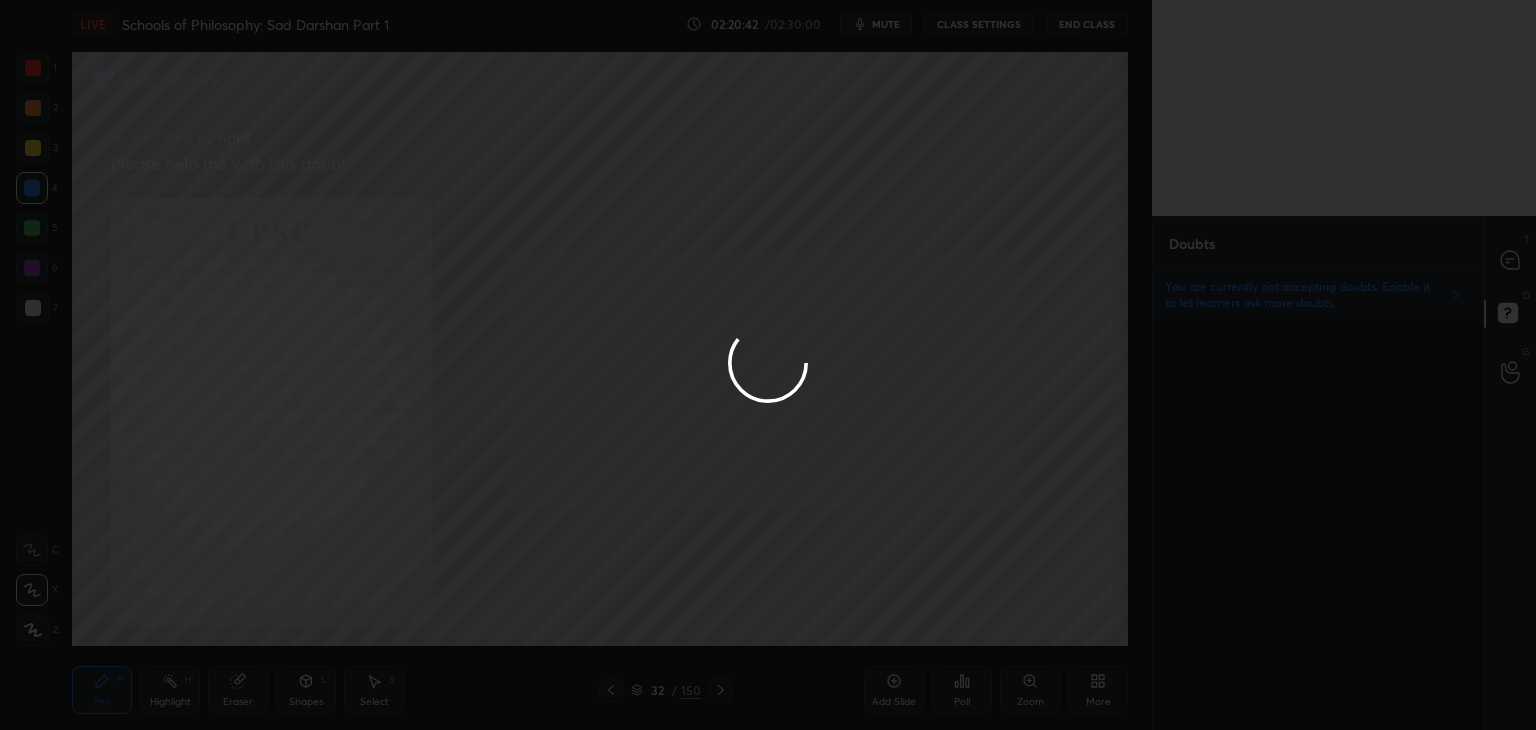 scroll, scrollTop: 0, scrollLeft: 0, axis: both 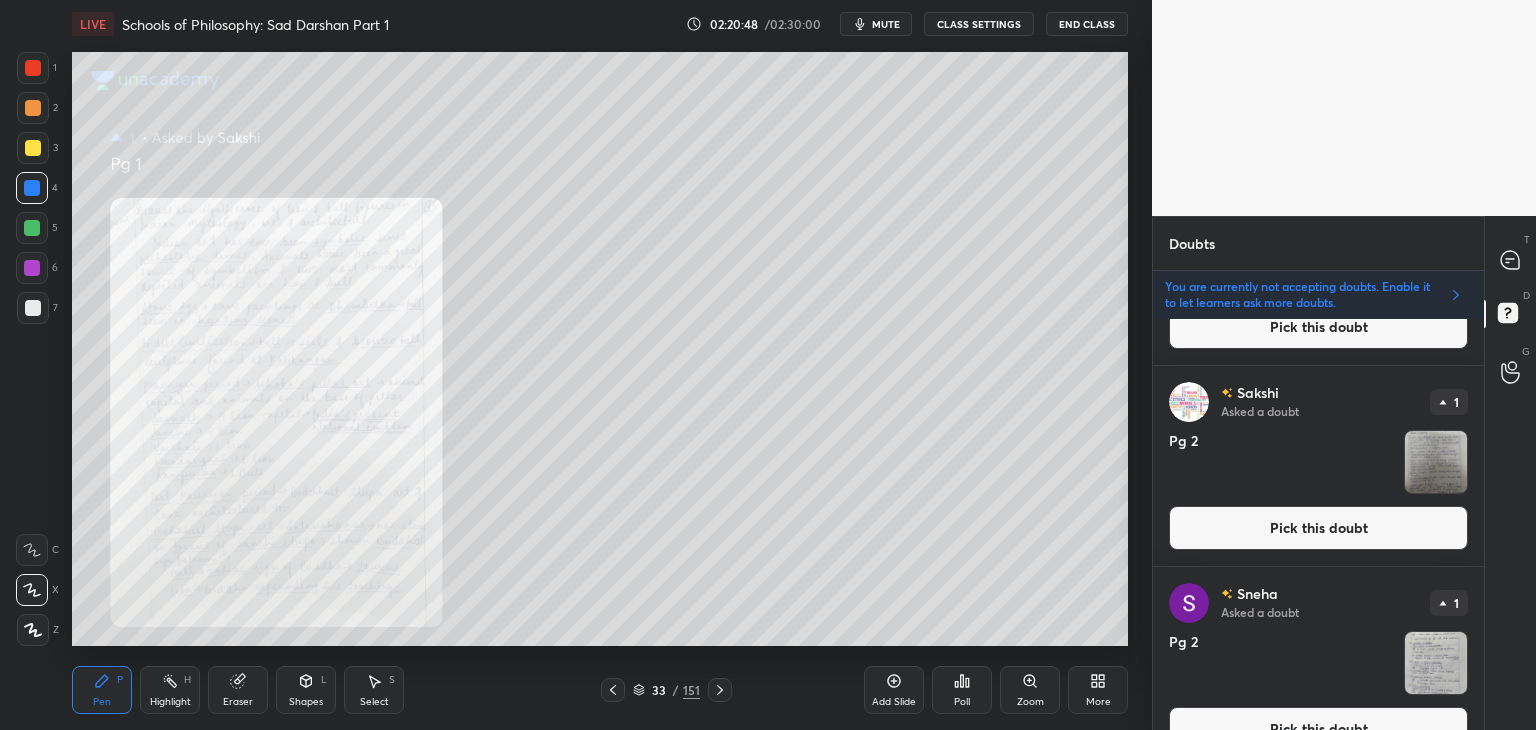 click on "Pick this doubt" at bounding box center (1318, 528) 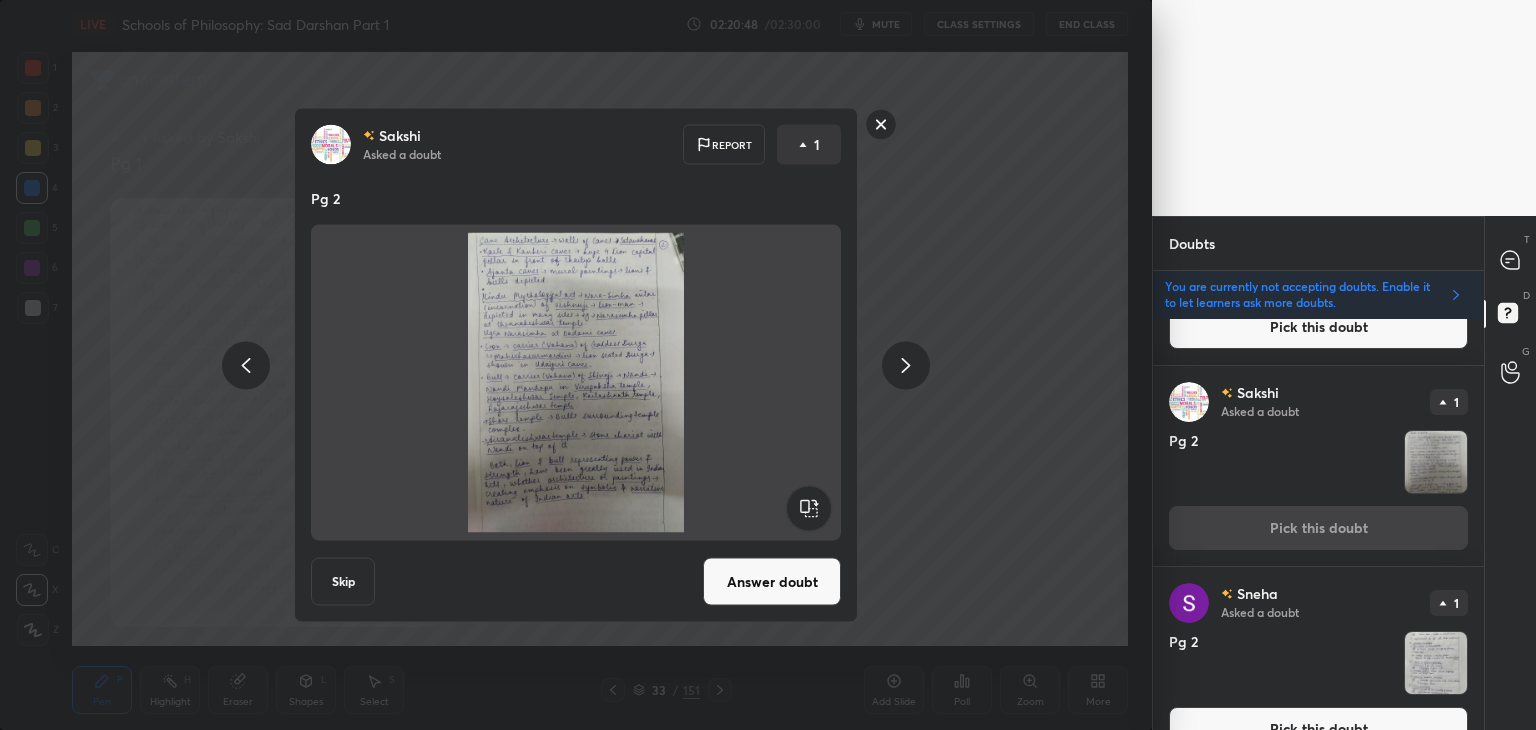 click on "Answer doubt" at bounding box center (772, 582) 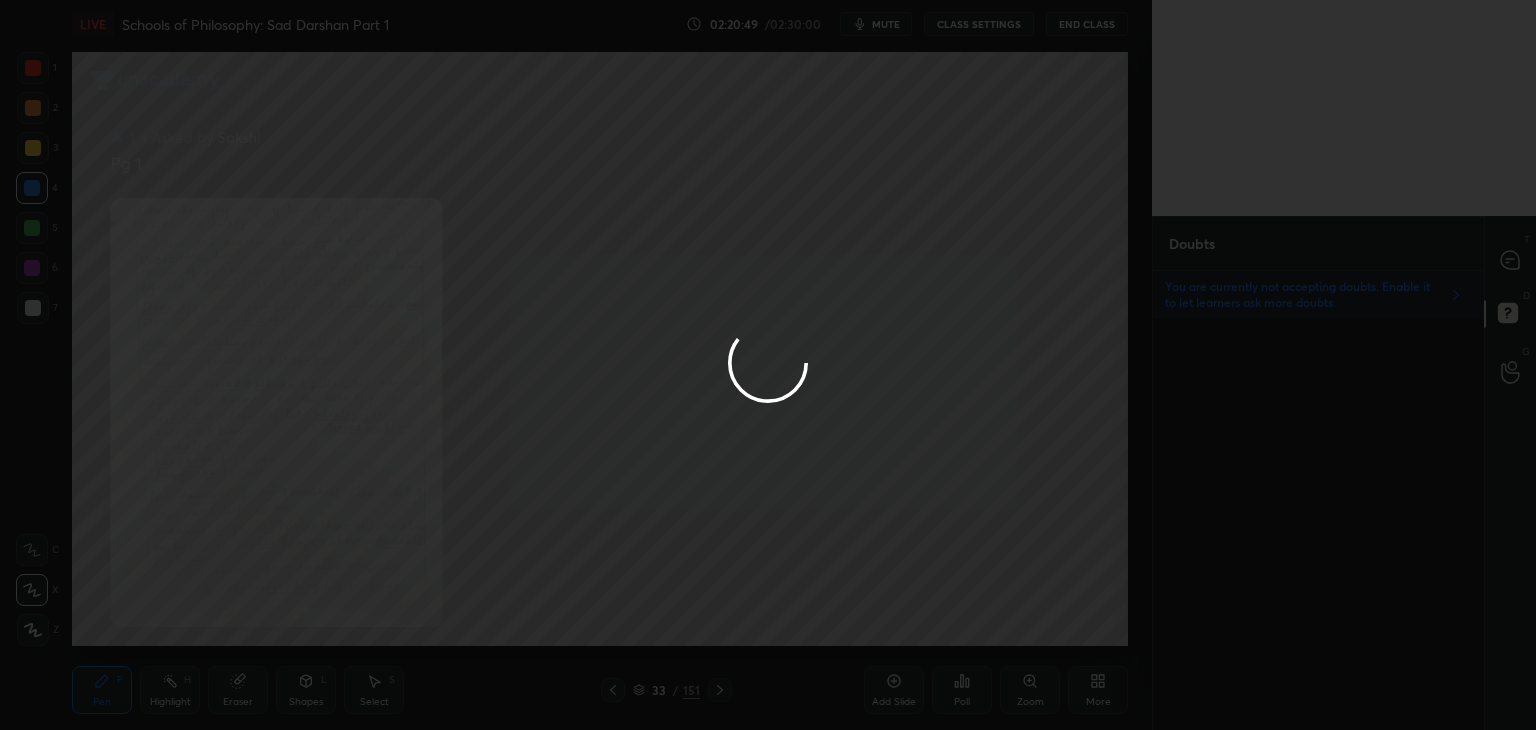 scroll, scrollTop: 0, scrollLeft: 0, axis: both 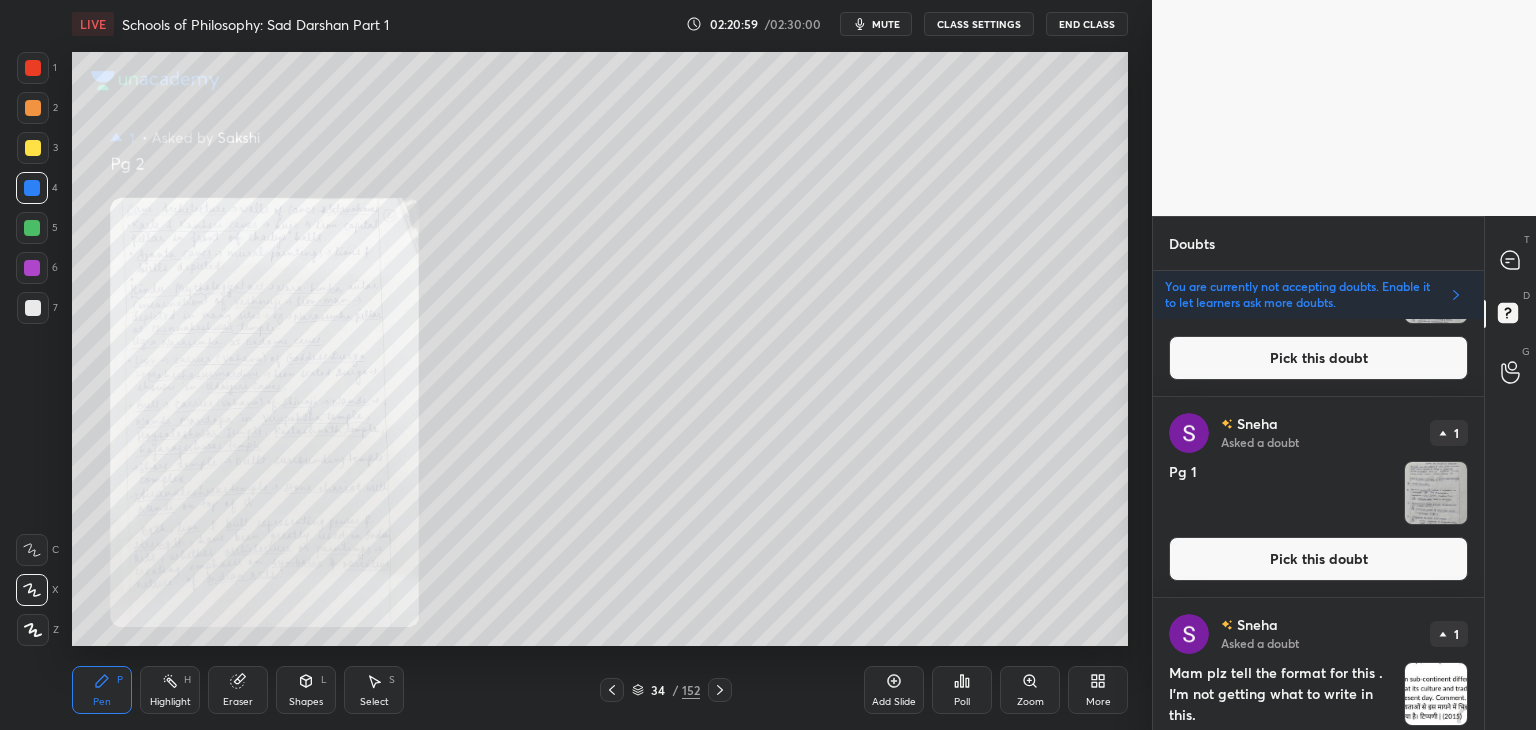 click on "Pick this doubt" at bounding box center [1318, 559] 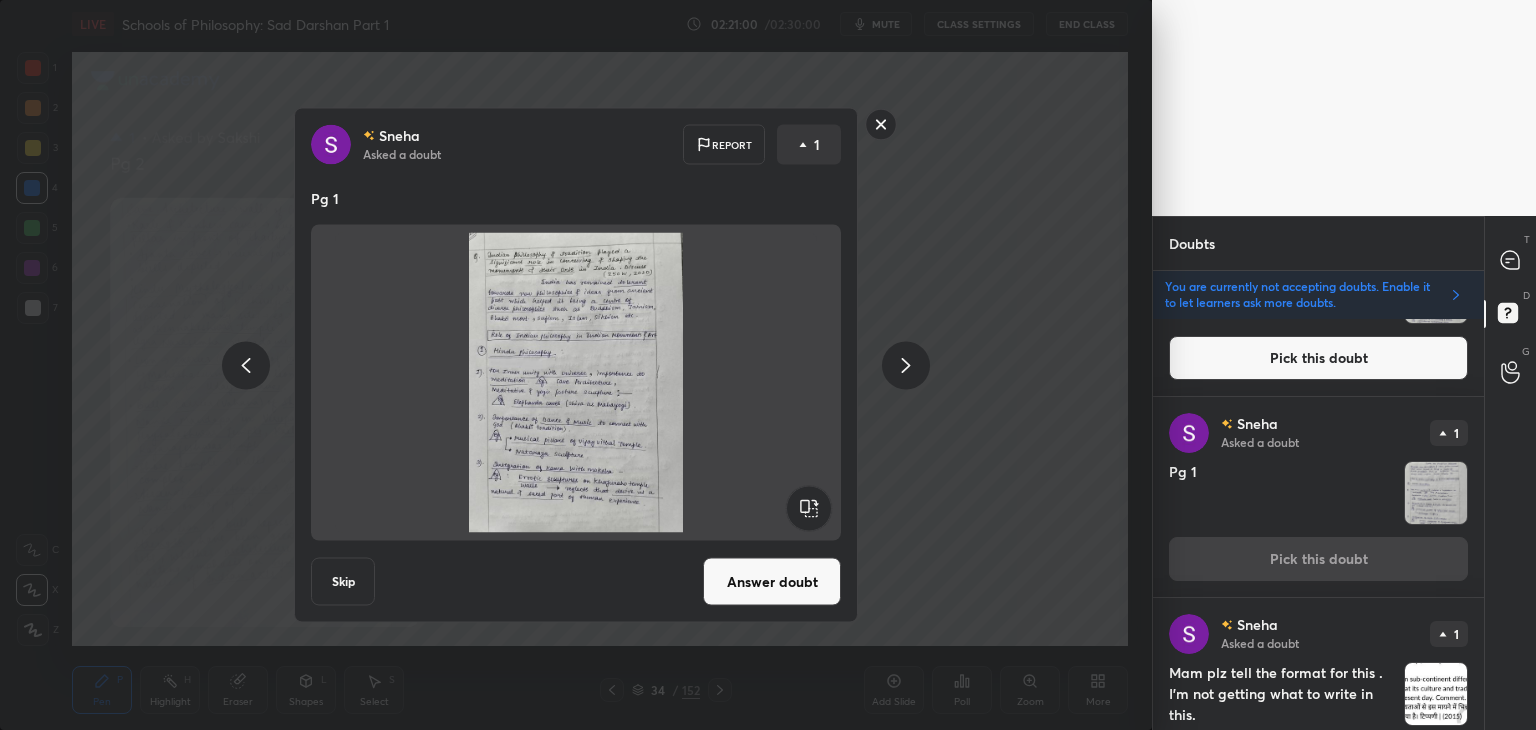 click on "Answer doubt" at bounding box center (772, 582) 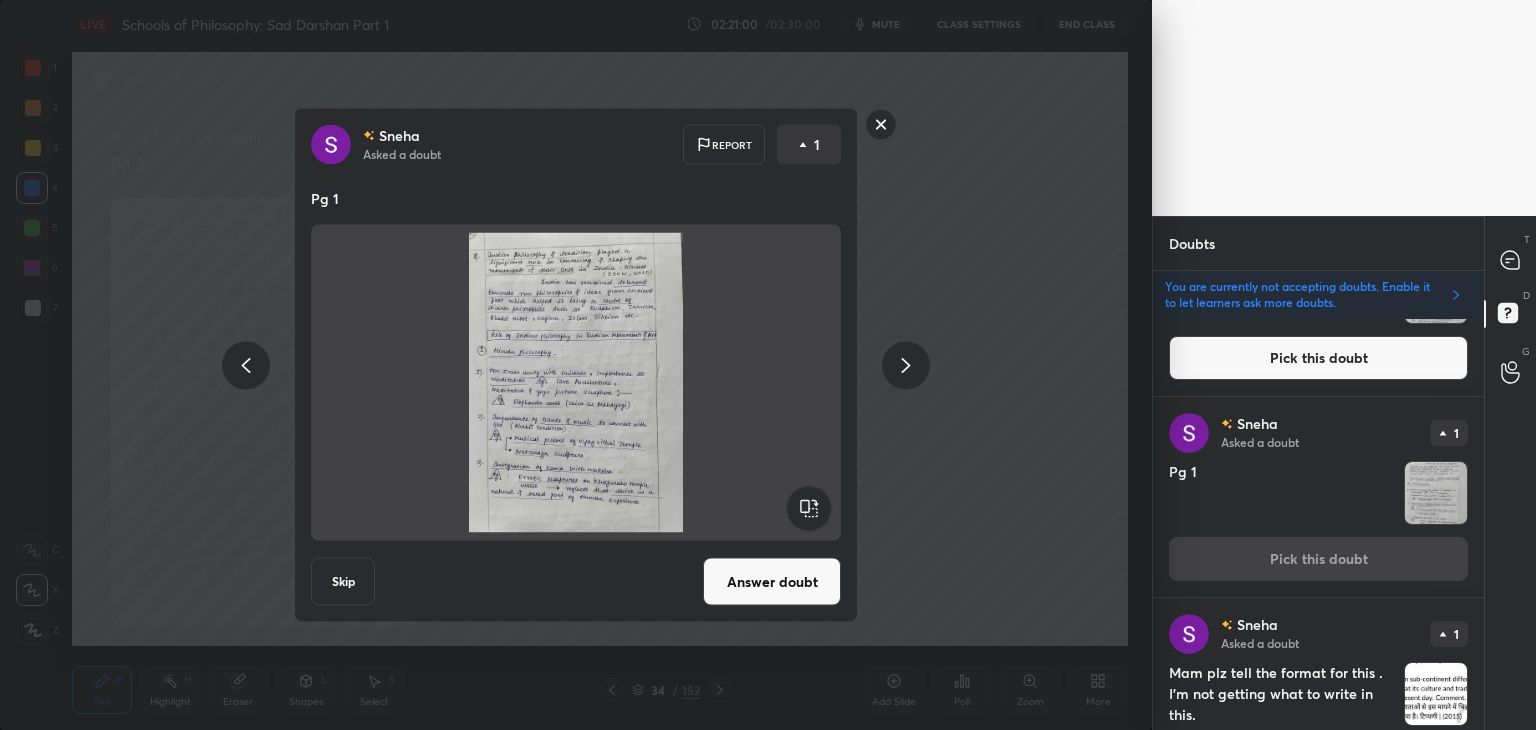 scroll, scrollTop: 0, scrollLeft: 0, axis: both 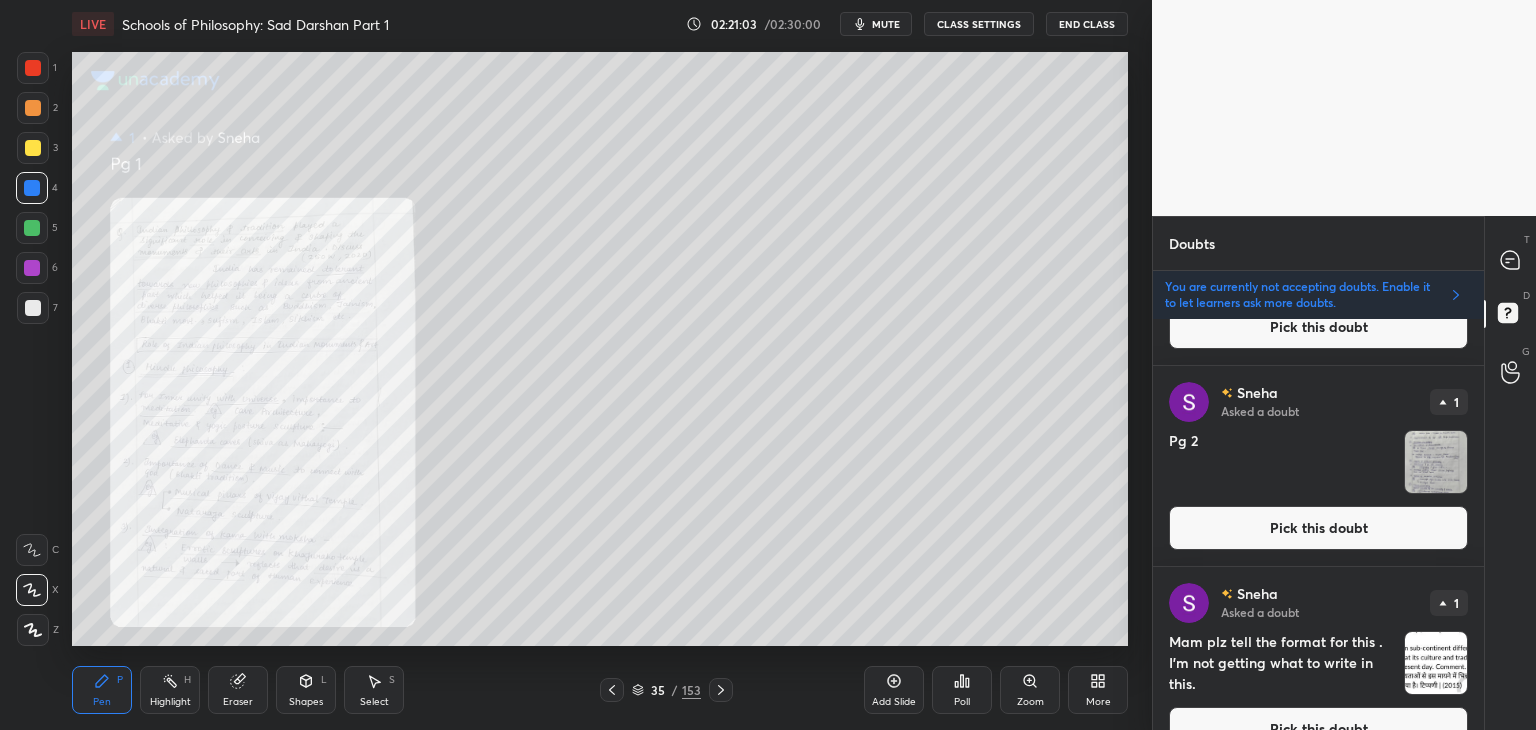 click on "Sneha Asked a doubt 1 Pg 2 Pick this doubt" at bounding box center (1318, 466) 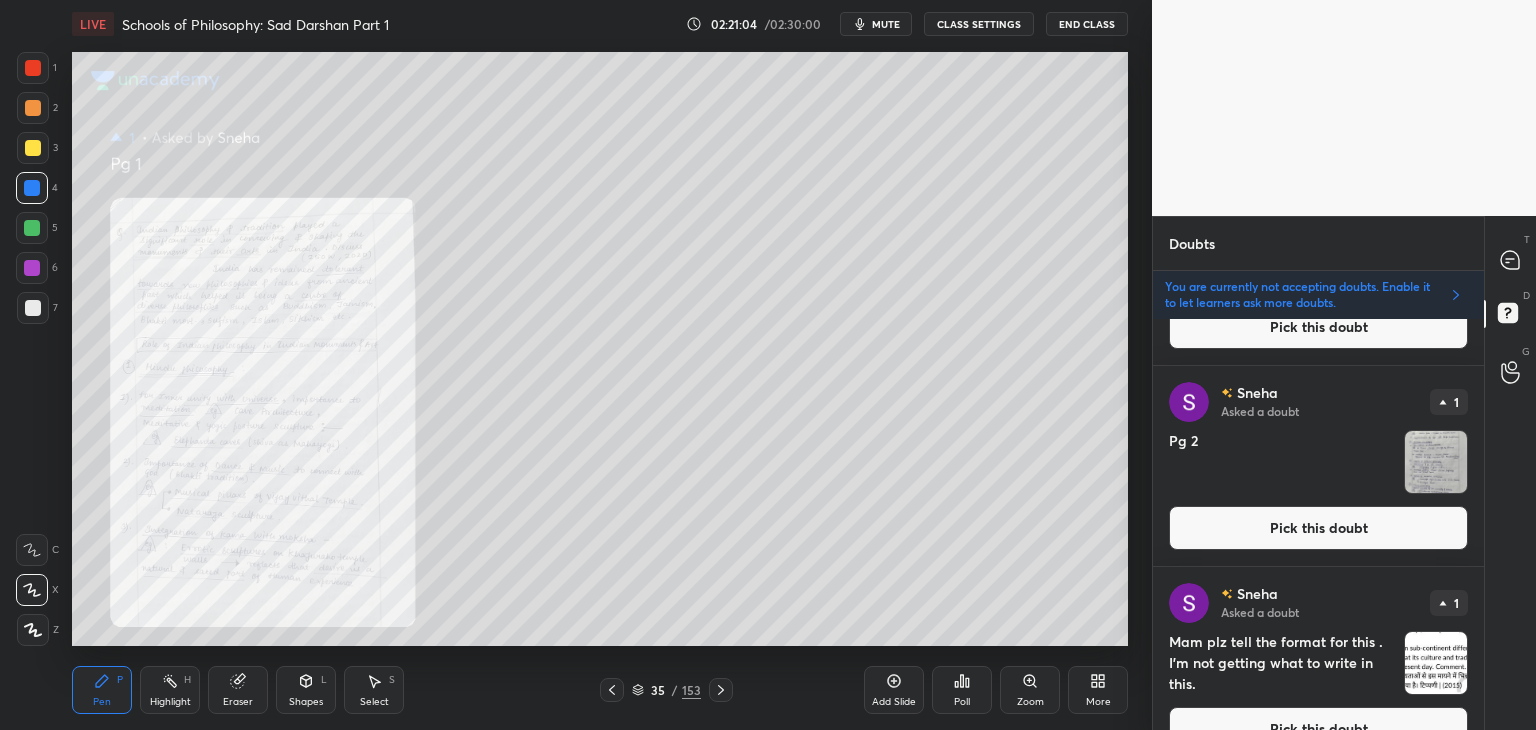 drag, startPoint x: 1268, startPoint y: 527, endPoint x: 1216, endPoint y: 537, distance: 52.95281 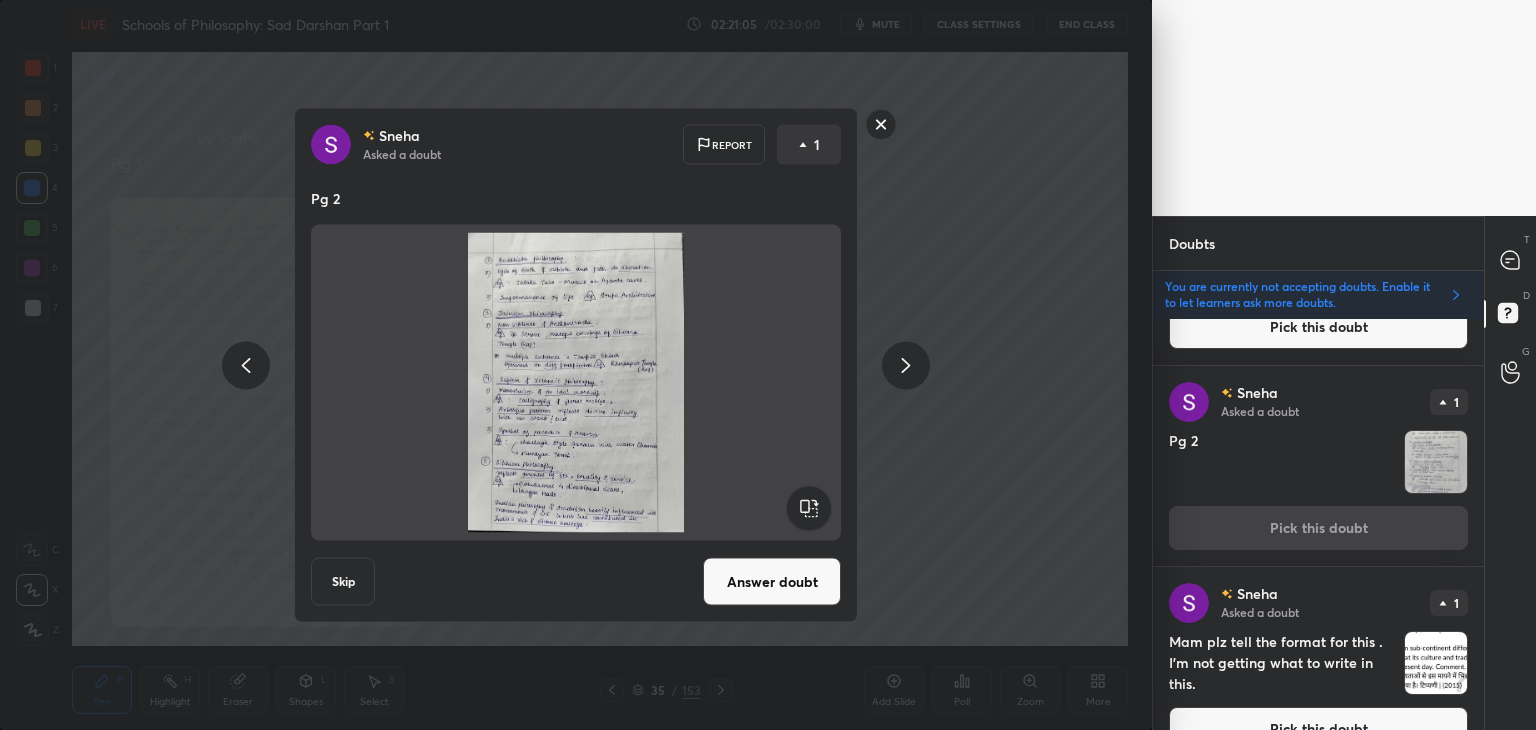 click on "Answer doubt" at bounding box center (772, 582) 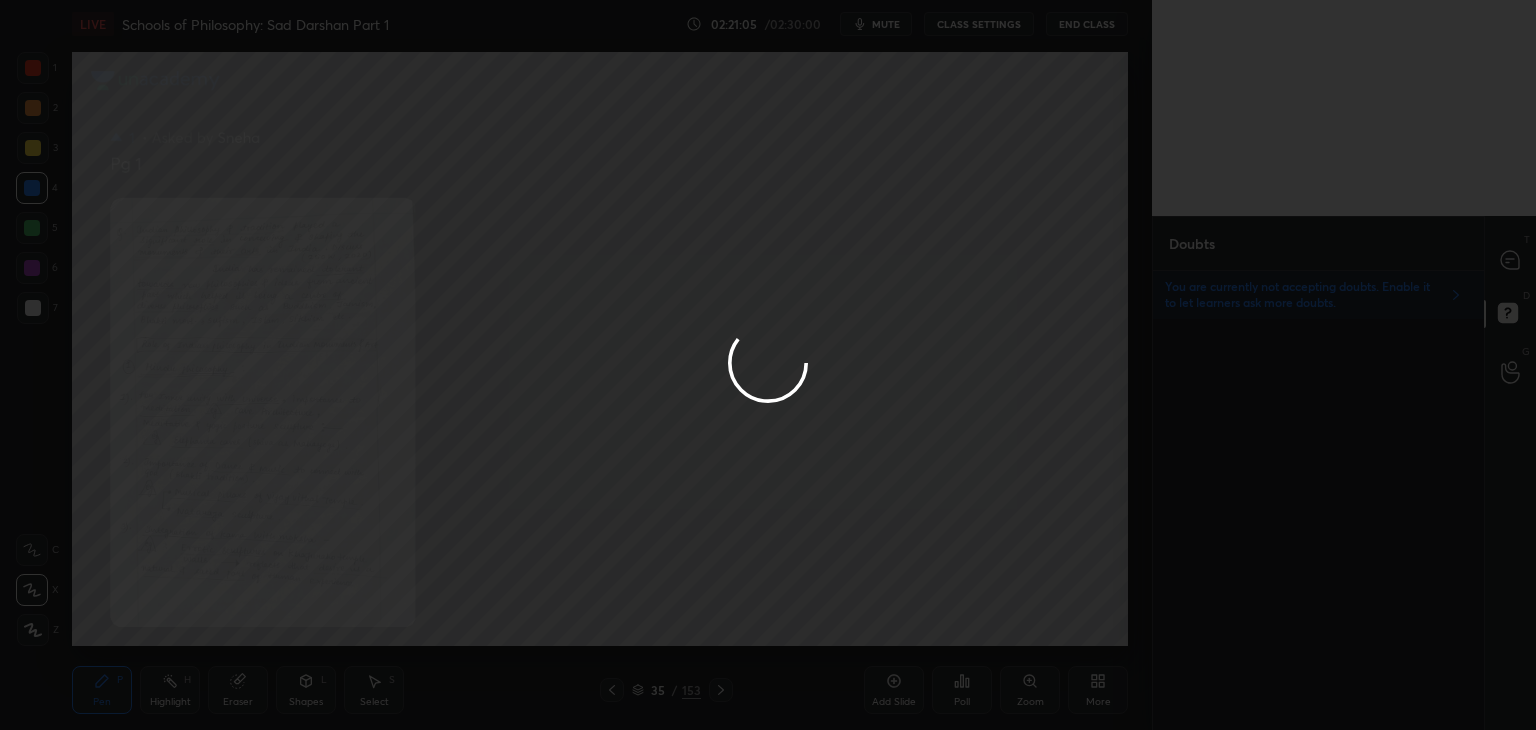 scroll, scrollTop: 0, scrollLeft: 0, axis: both 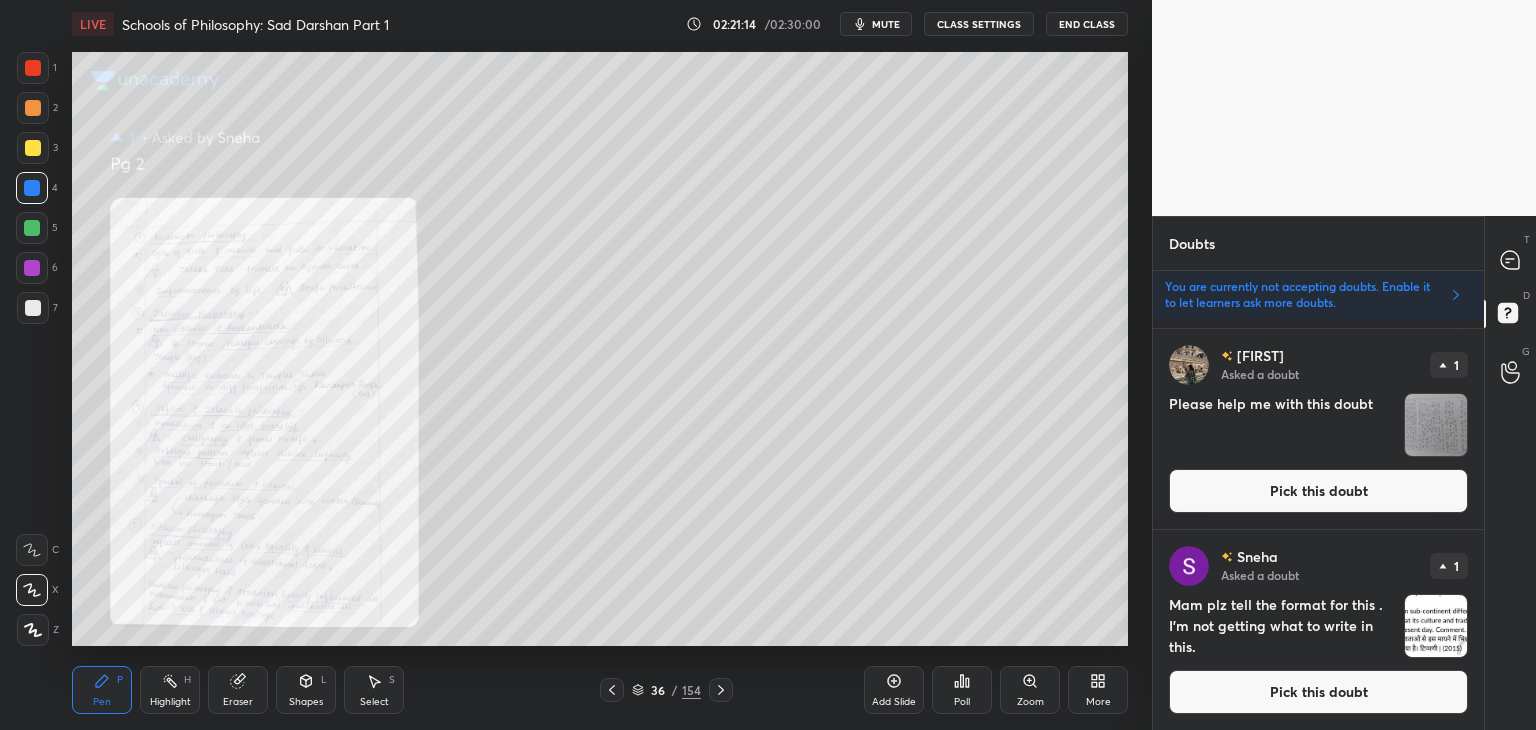 click on "Pick this doubt" at bounding box center (1318, 491) 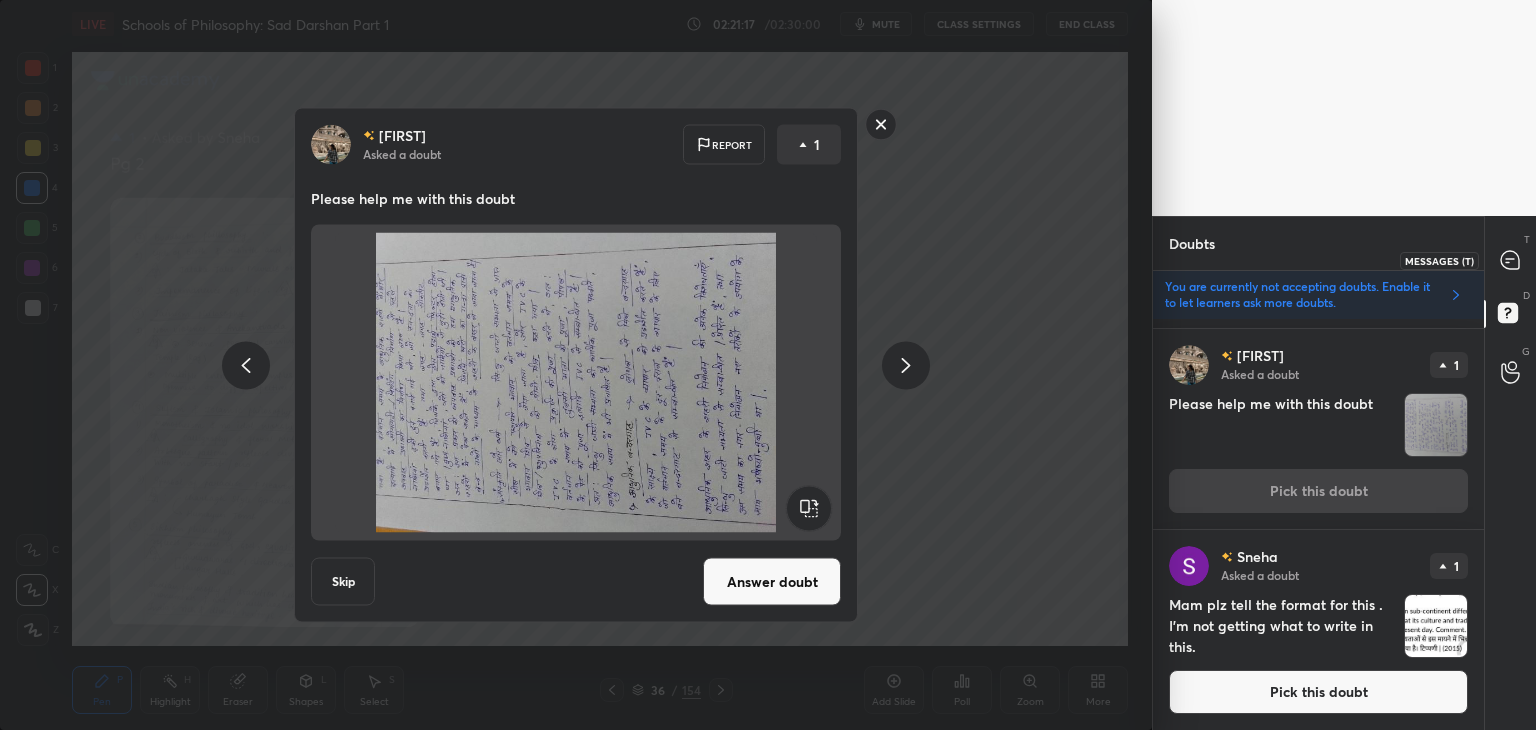 click 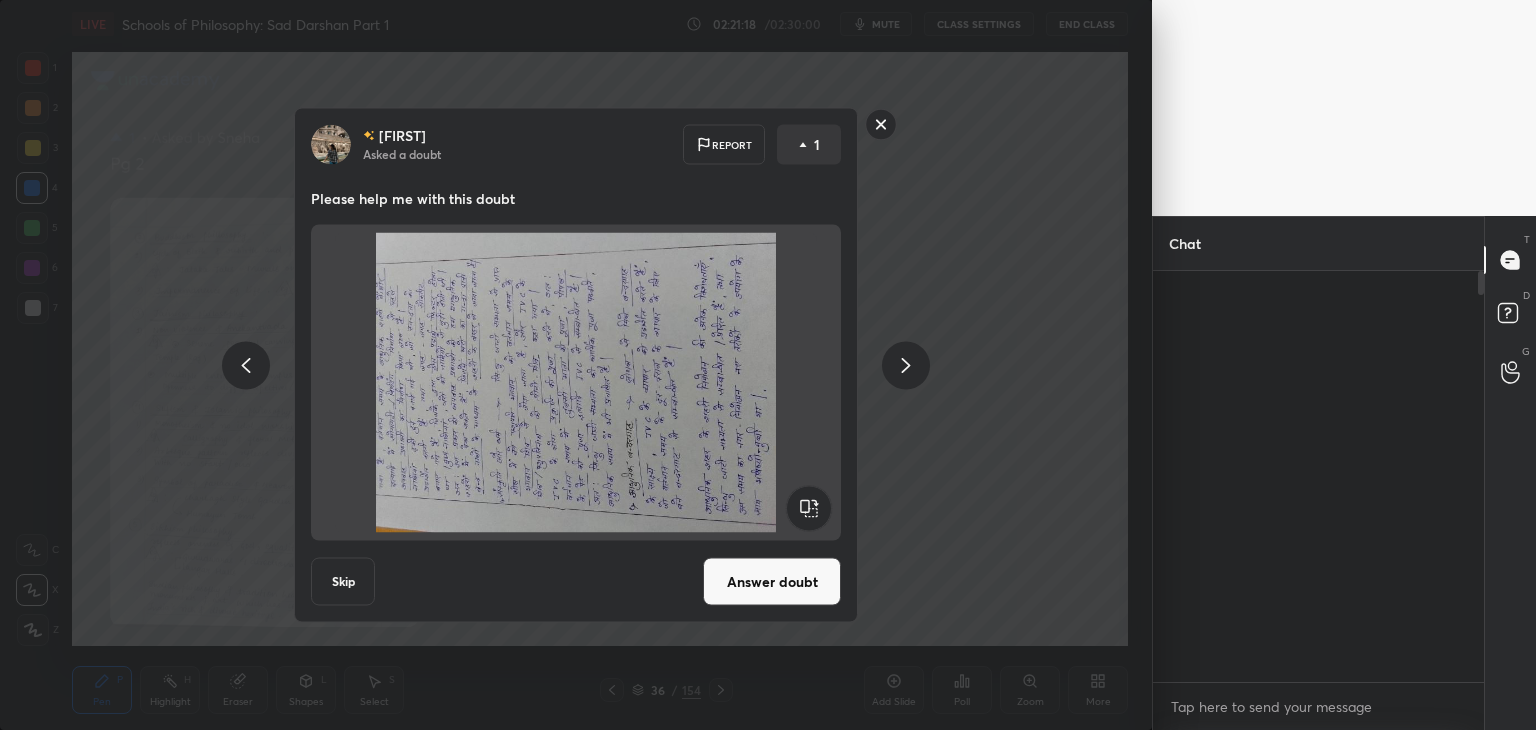 scroll, scrollTop: 6, scrollLeft: 6, axis: both 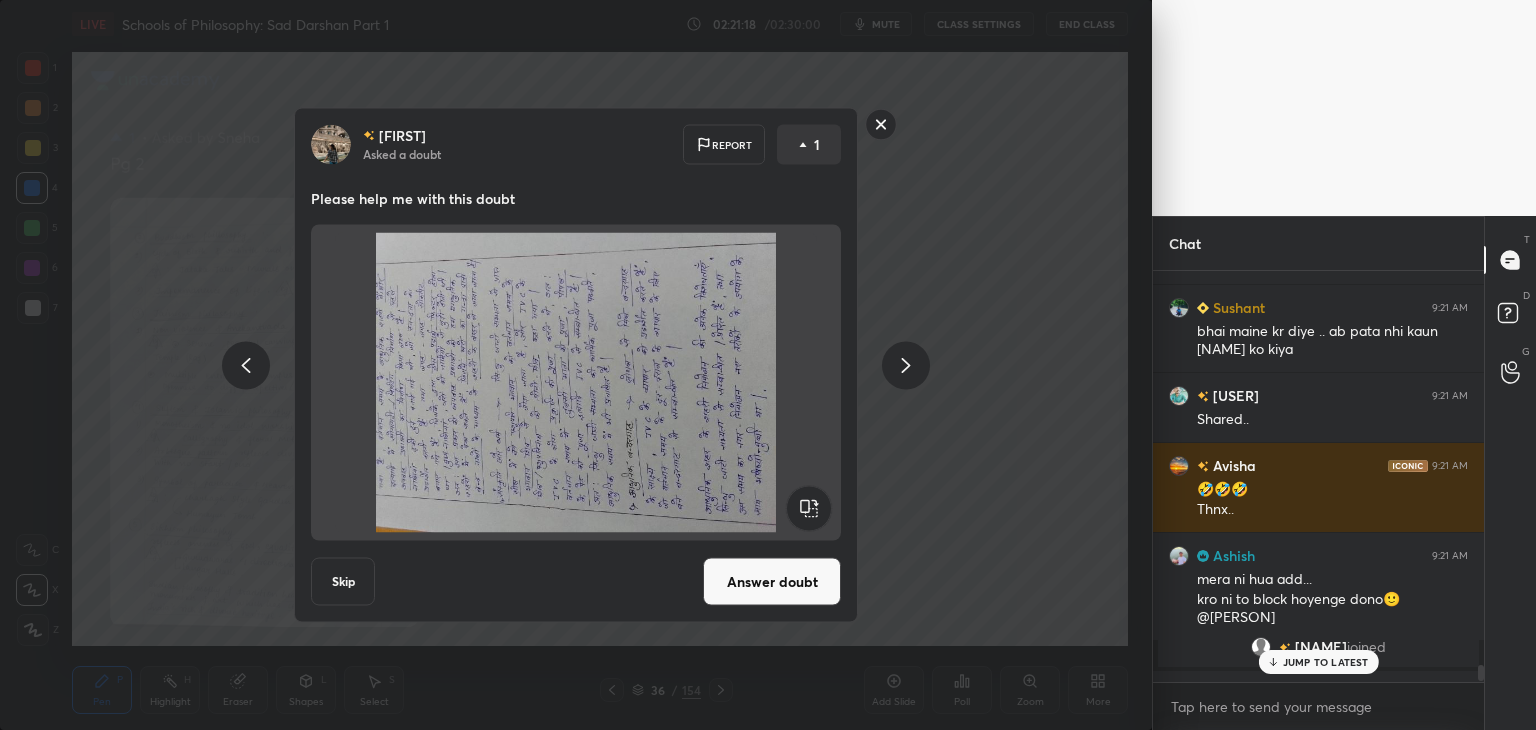 click on "JUMP TO LATEST" at bounding box center [1326, 662] 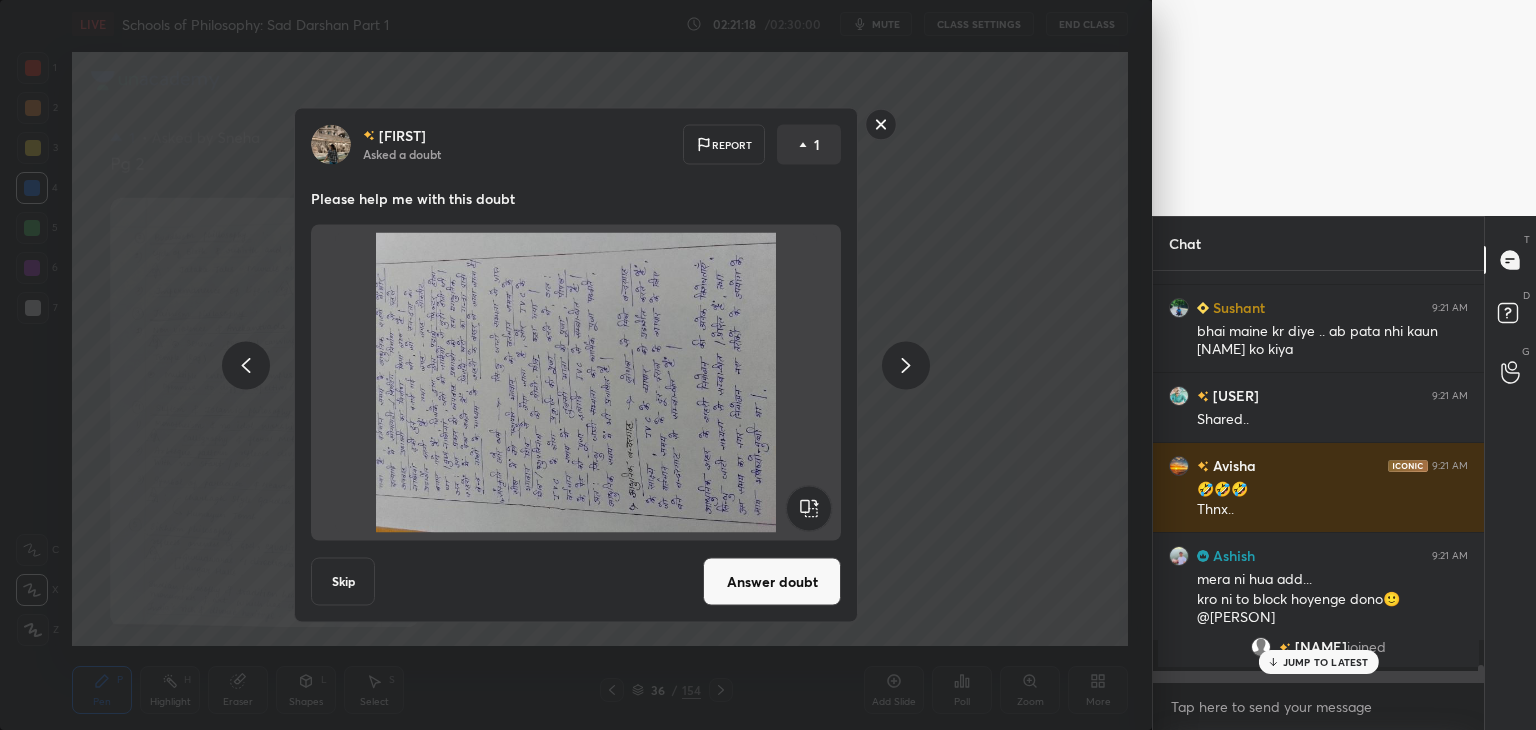 scroll, scrollTop: 11116, scrollLeft: 0, axis: vertical 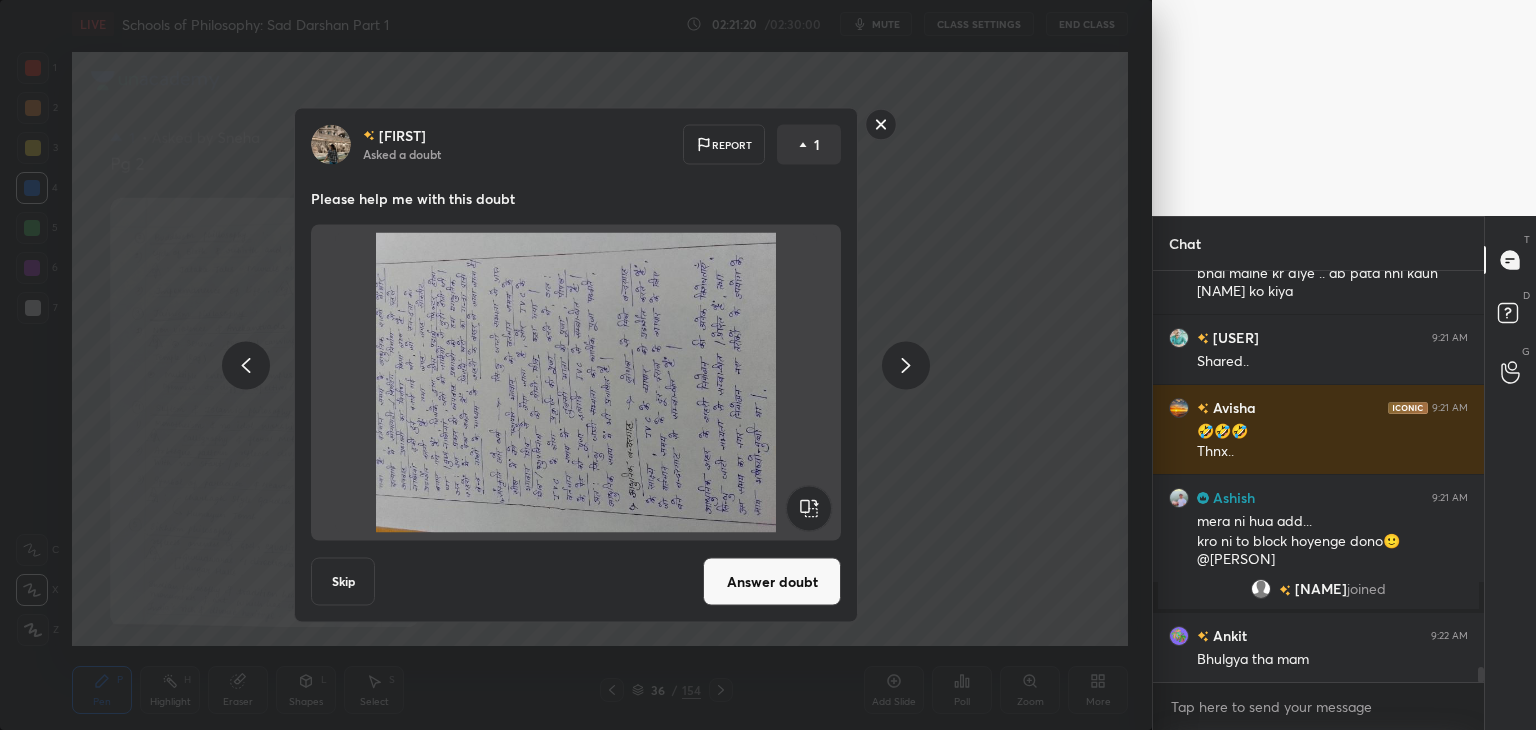 click on "Skip" at bounding box center [343, 582] 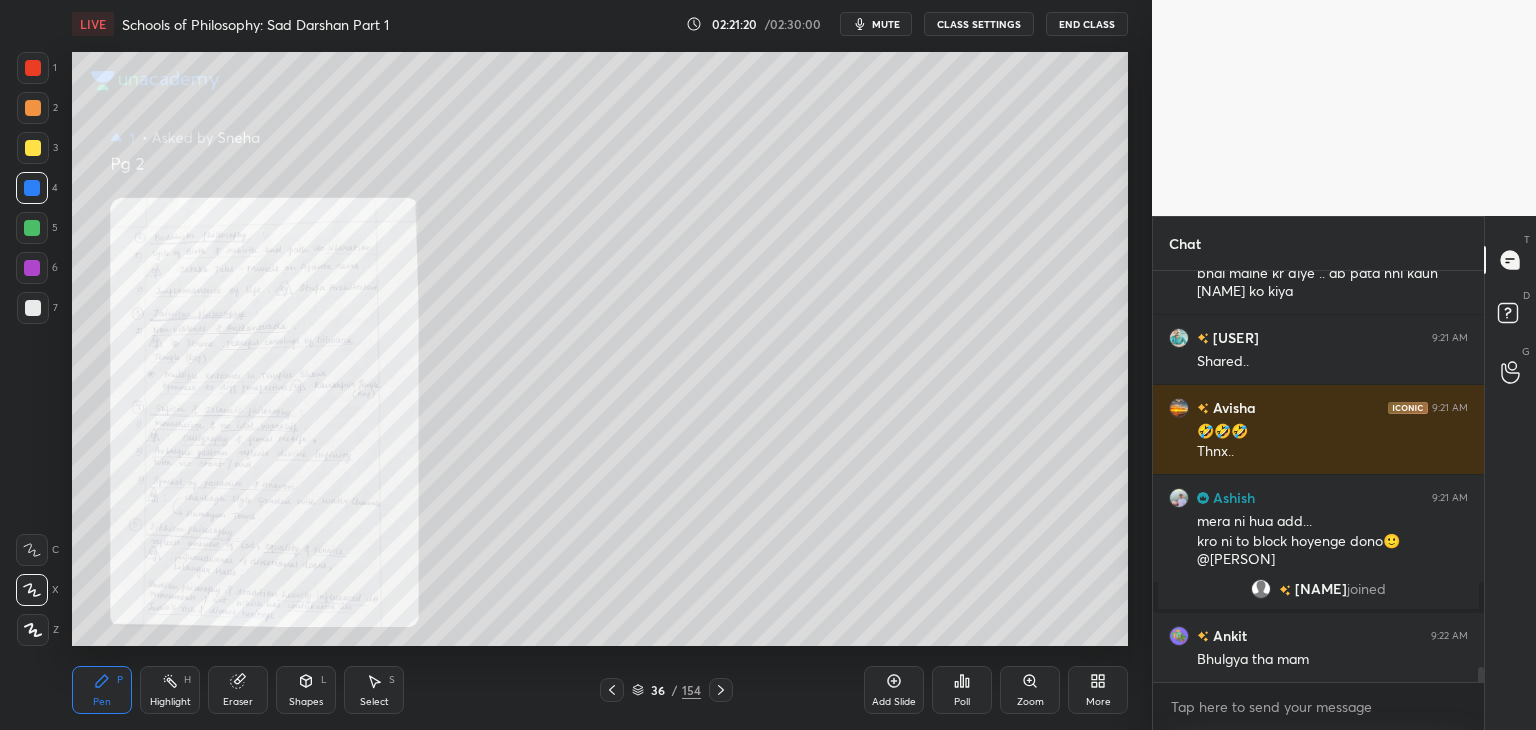 scroll, scrollTop: 0, scrollLeft: 0, axis: both 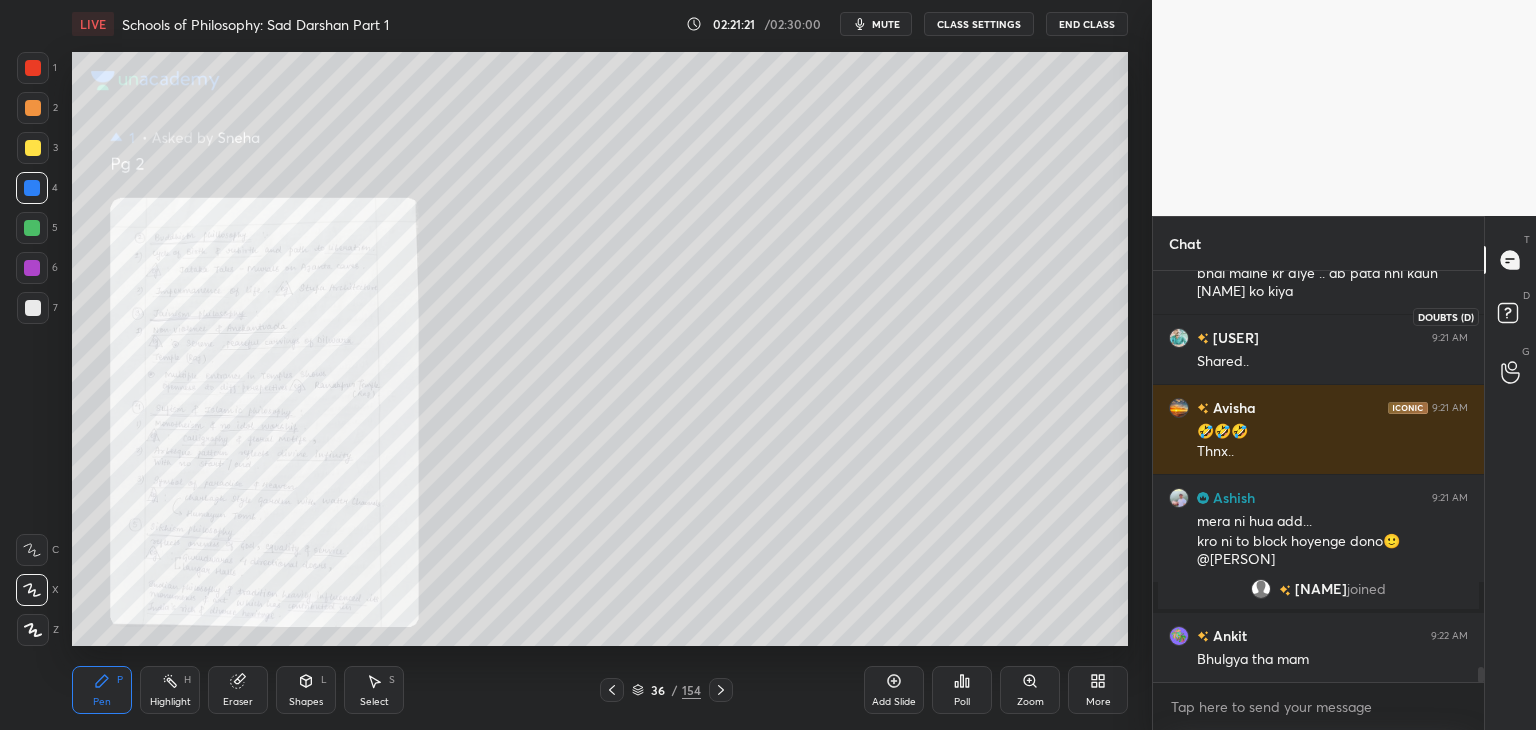click 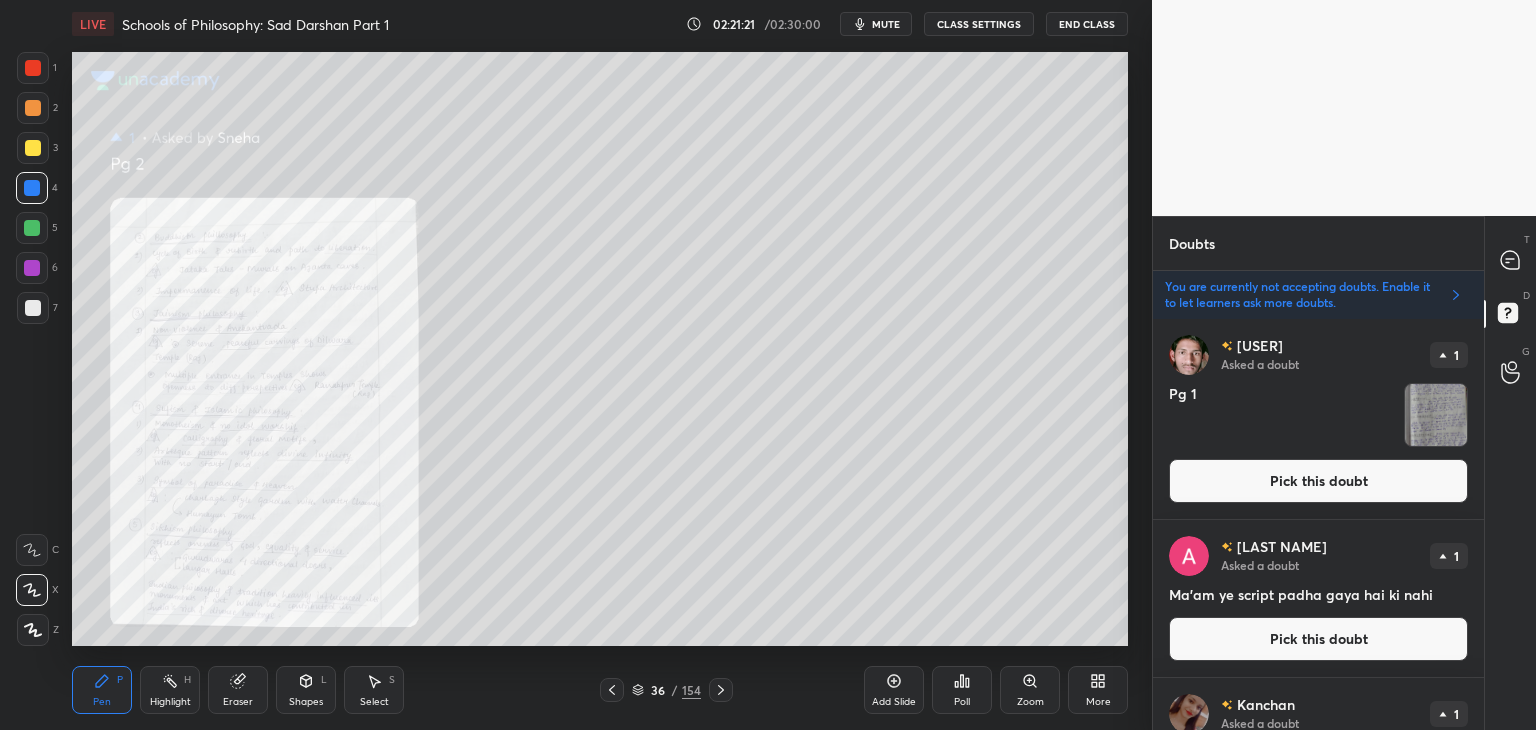 scroll, scrollTop: 405, scrollLeft: 325, axis: both 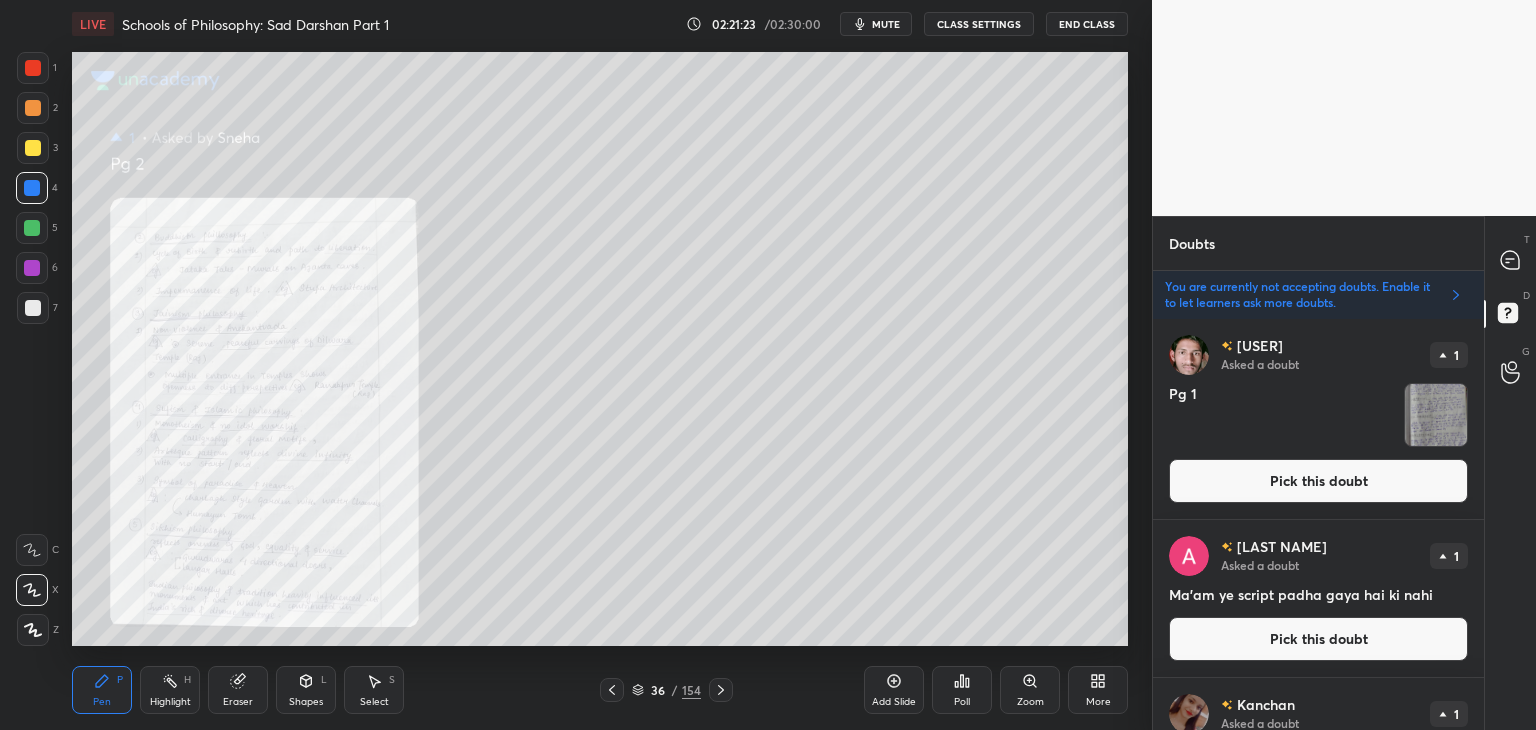 click on "Pick this doubt" at bounding box center (1318, 481) 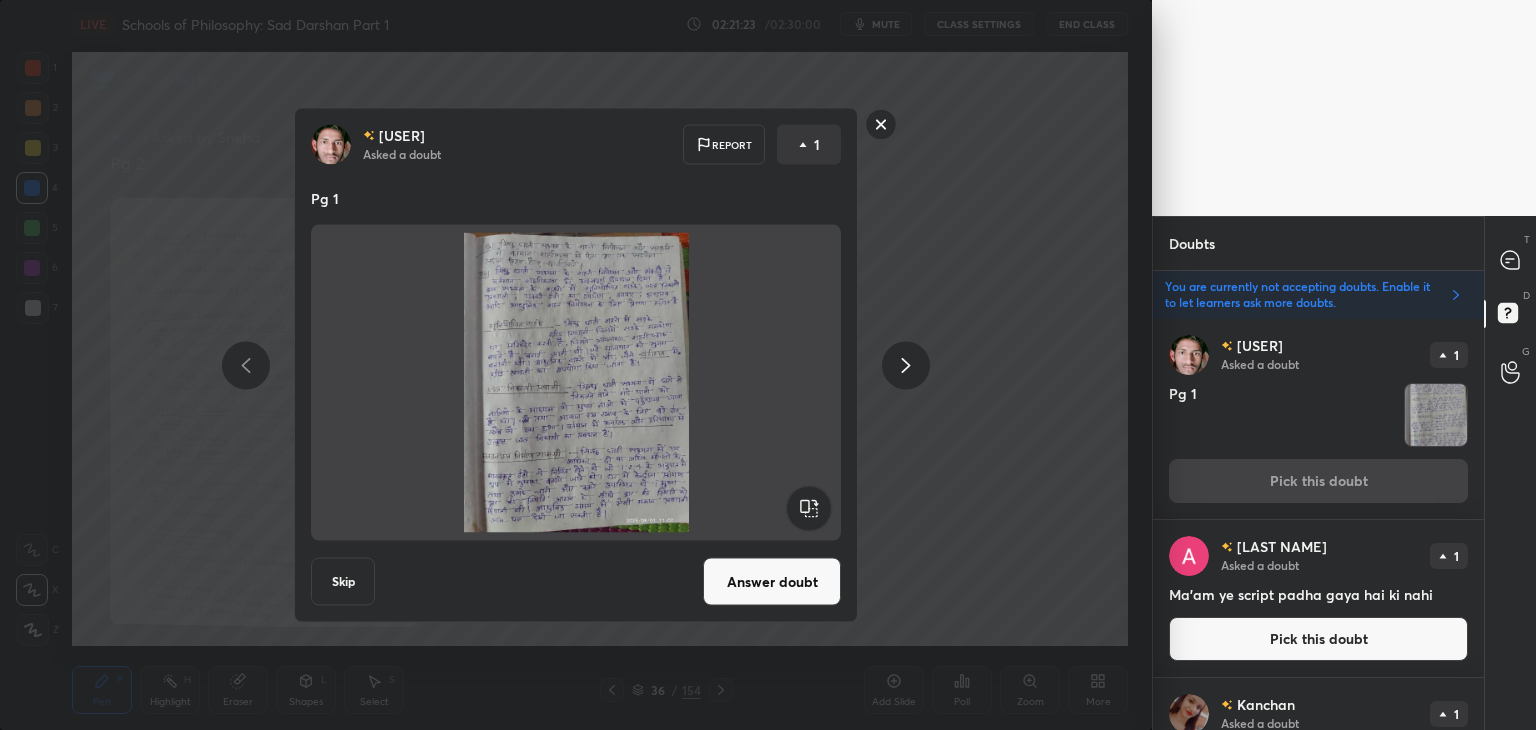 click on "Skip" at bounding box center (343, 582) 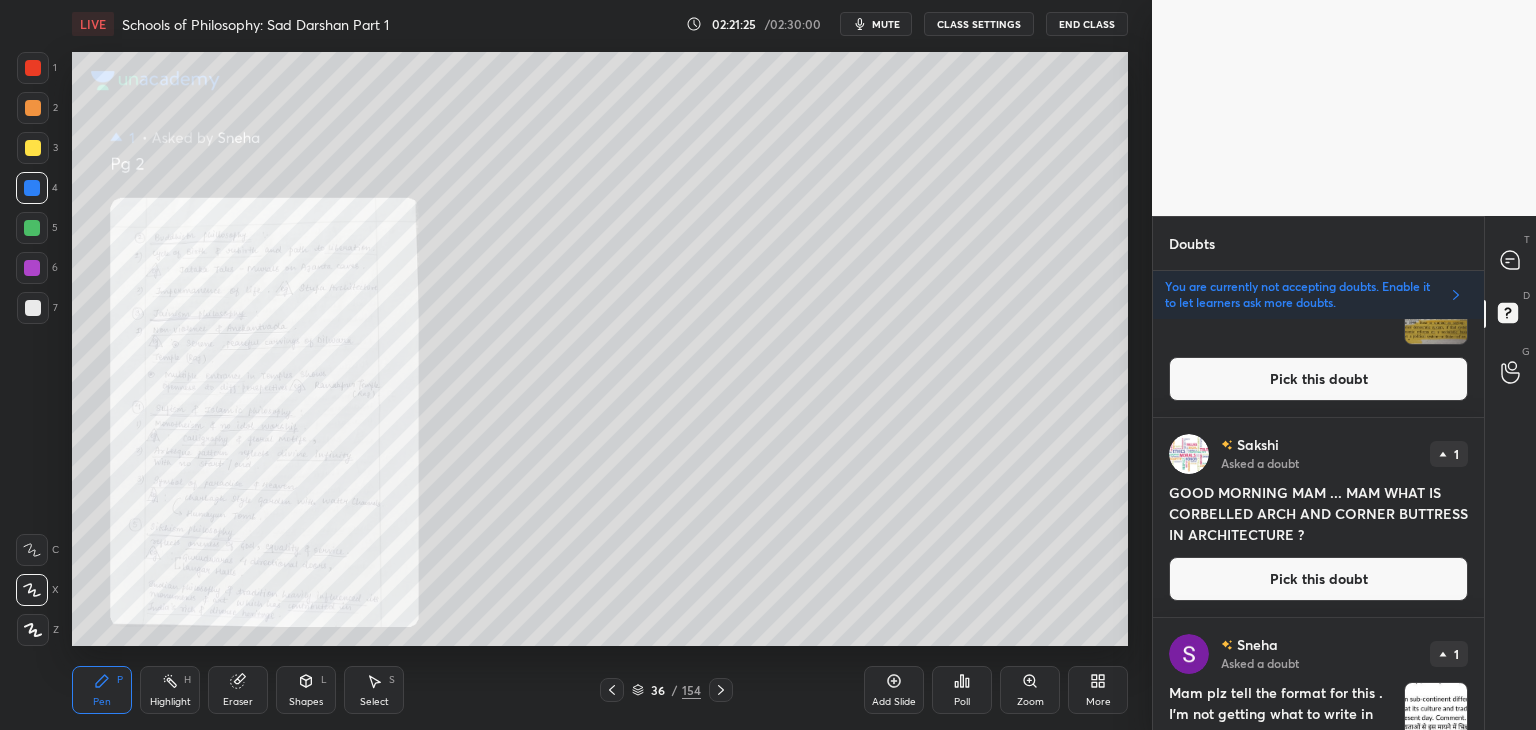 scroll, scrollTop: 348, scrollLeft: 0, axis: vertical 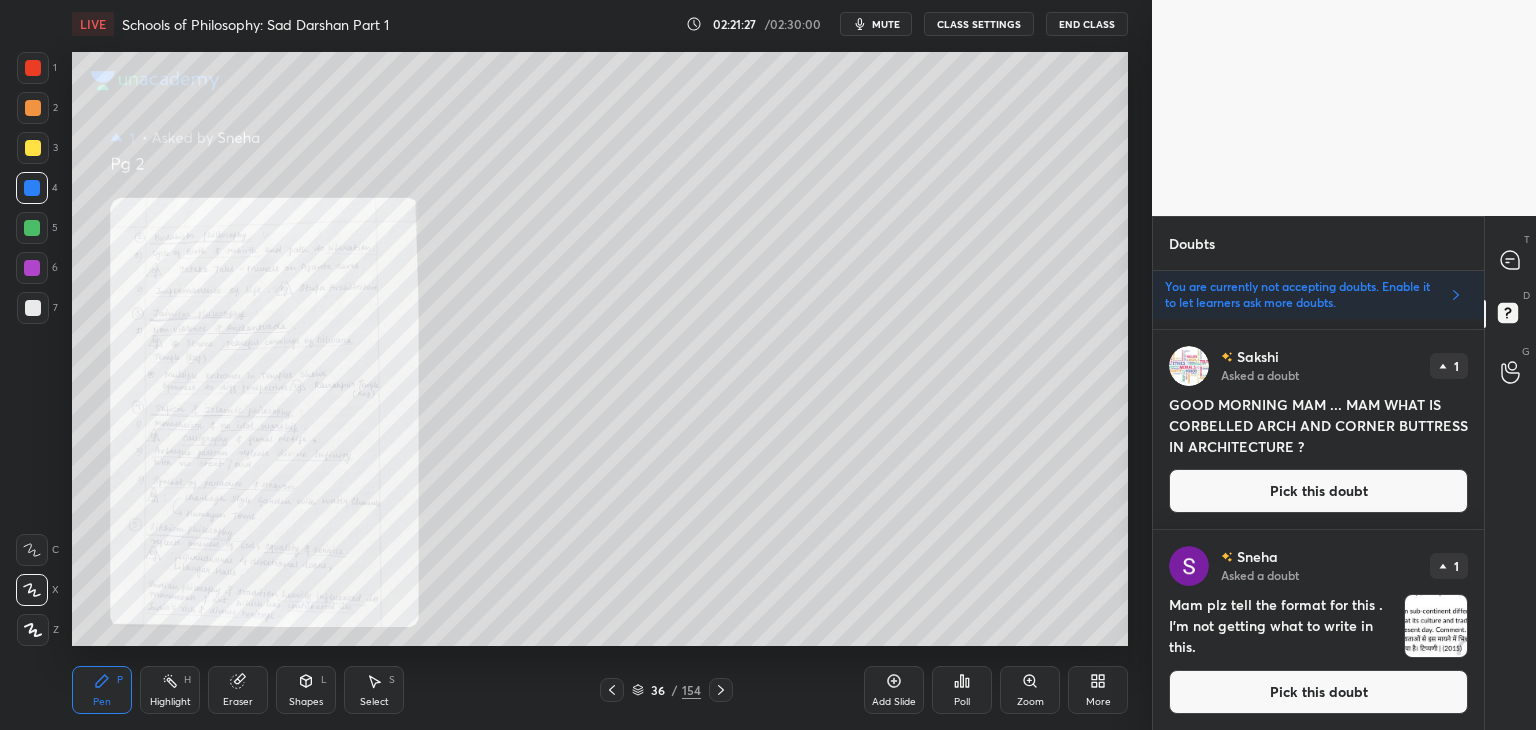 click on "Pick this doubt" at bounding box center [1318, 692] 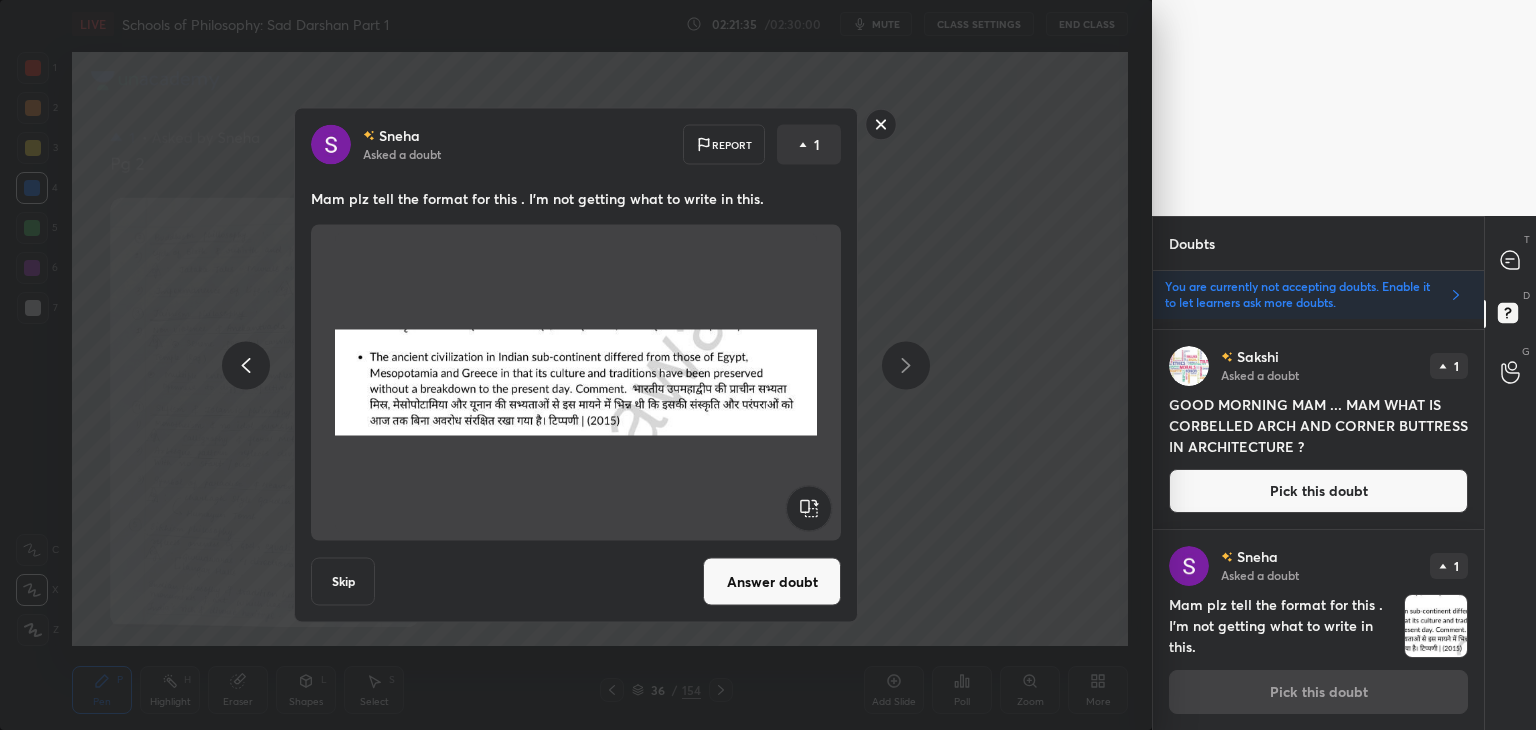click on "Answer doubt" at bounding box center (772, 582) 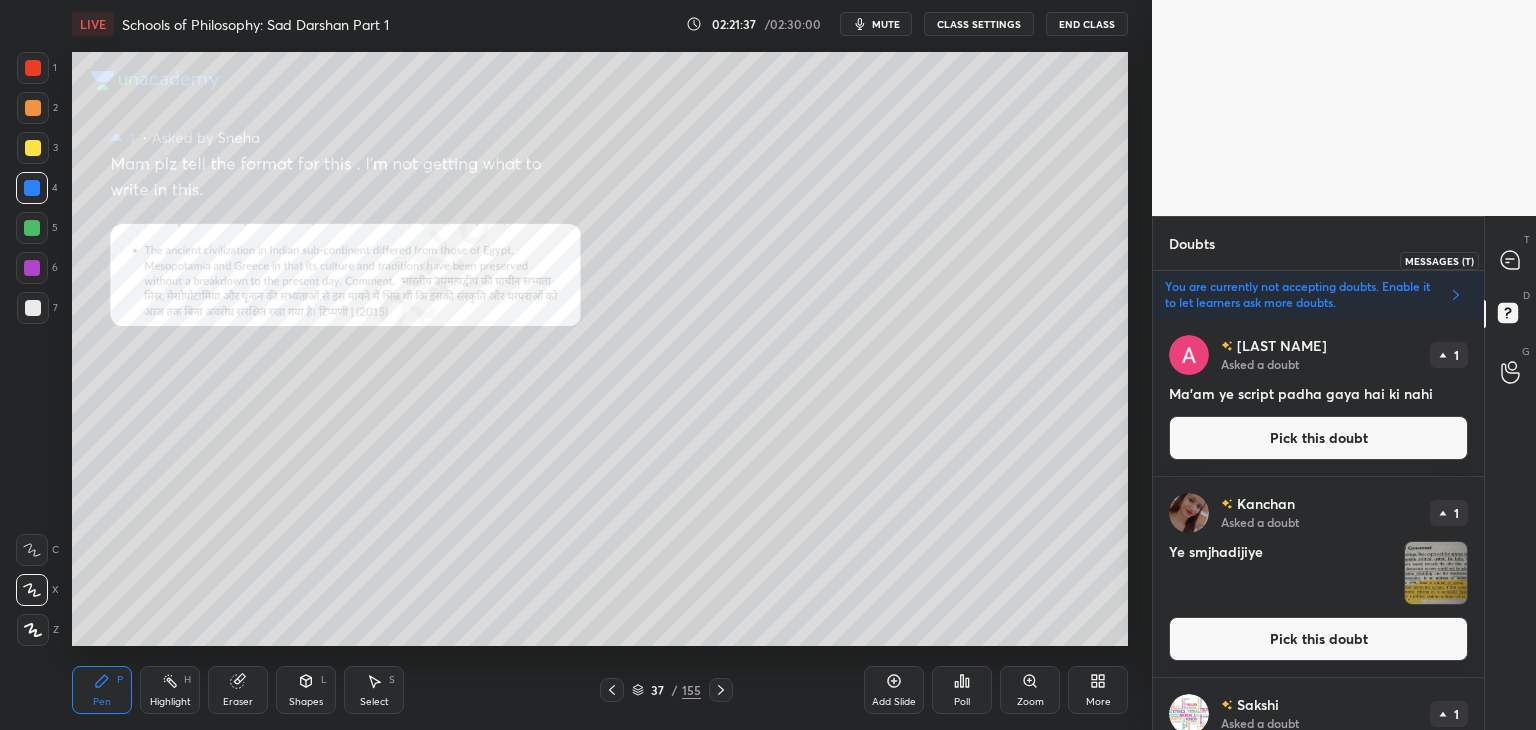 click 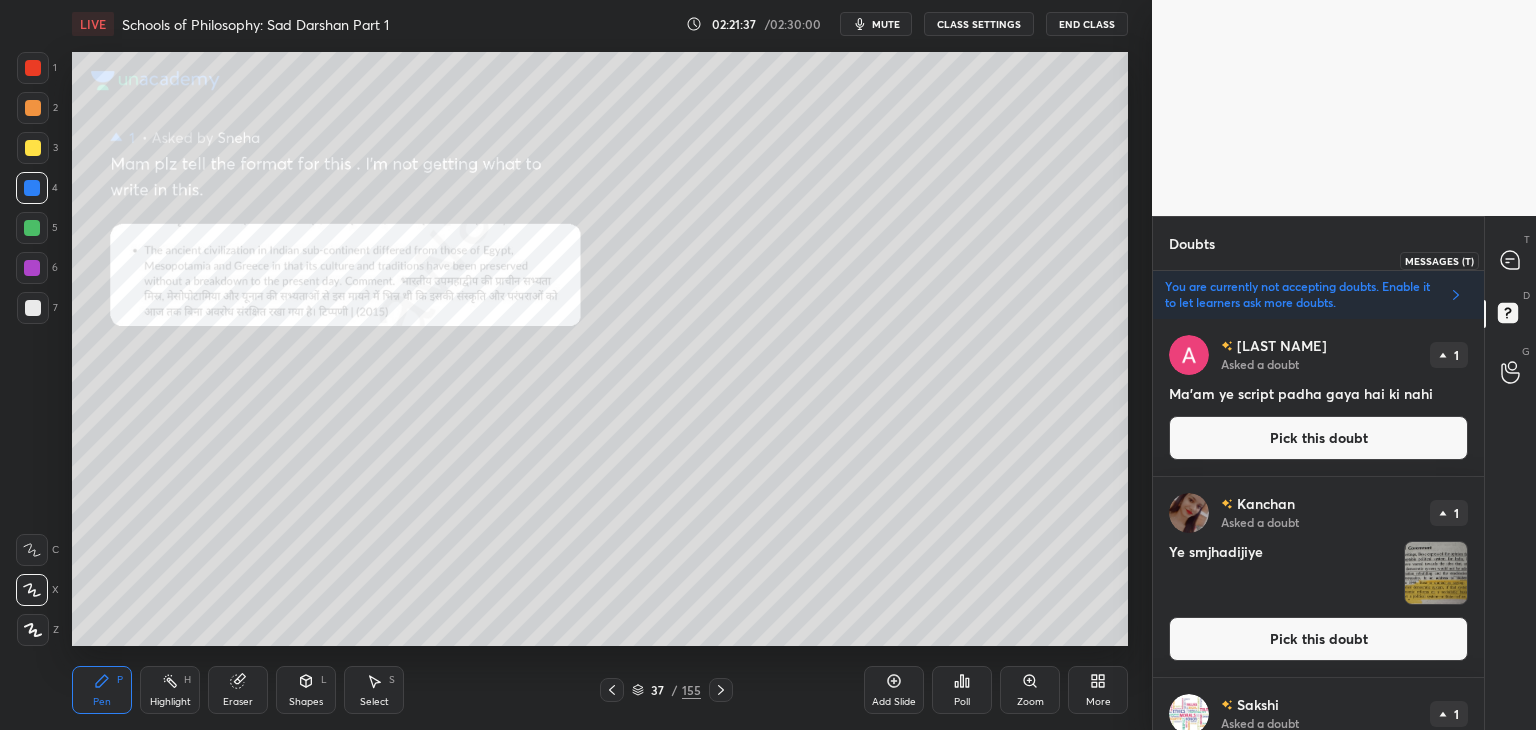 scroll, scrollTop: 6, scrollLeft: 6, axis: both 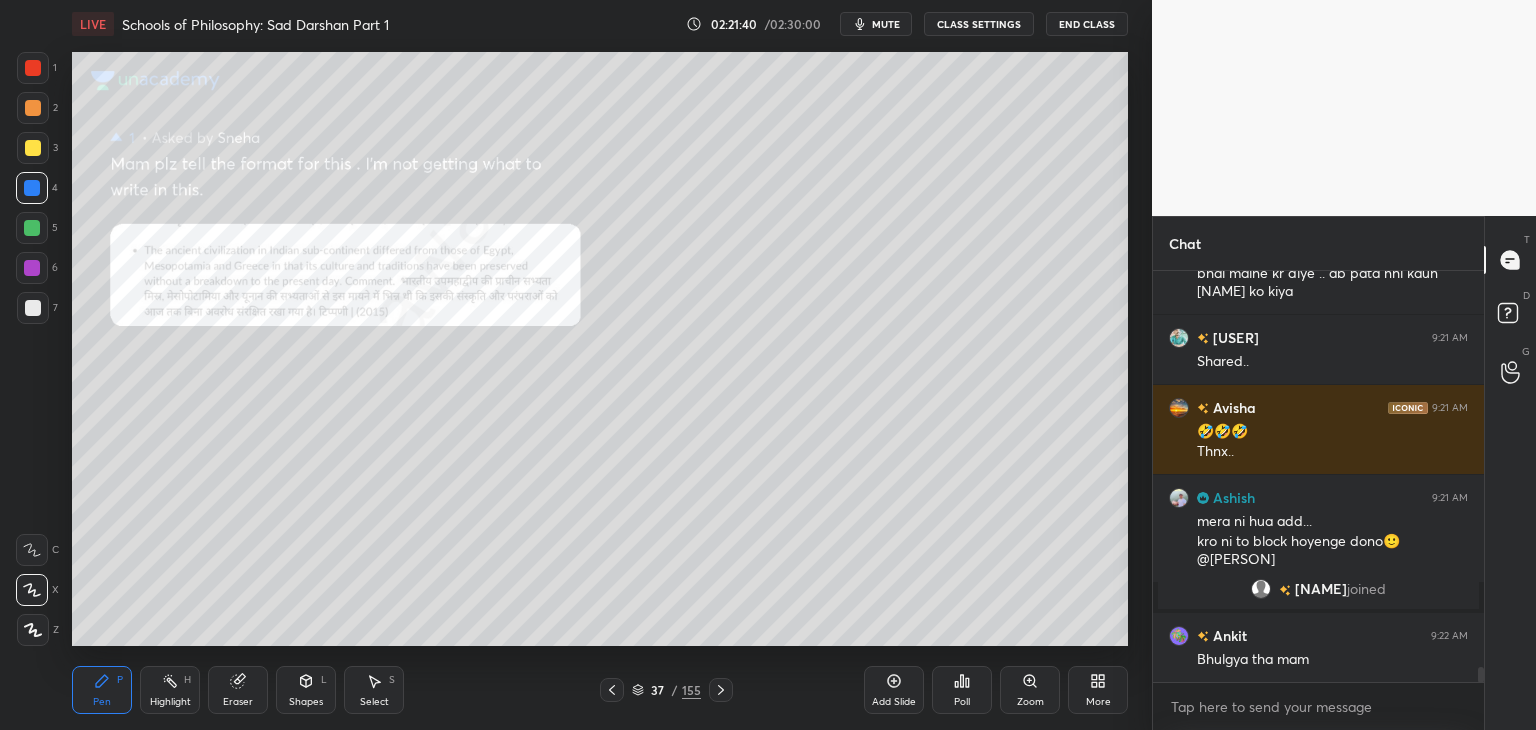 click at bounding box center (33, 68) 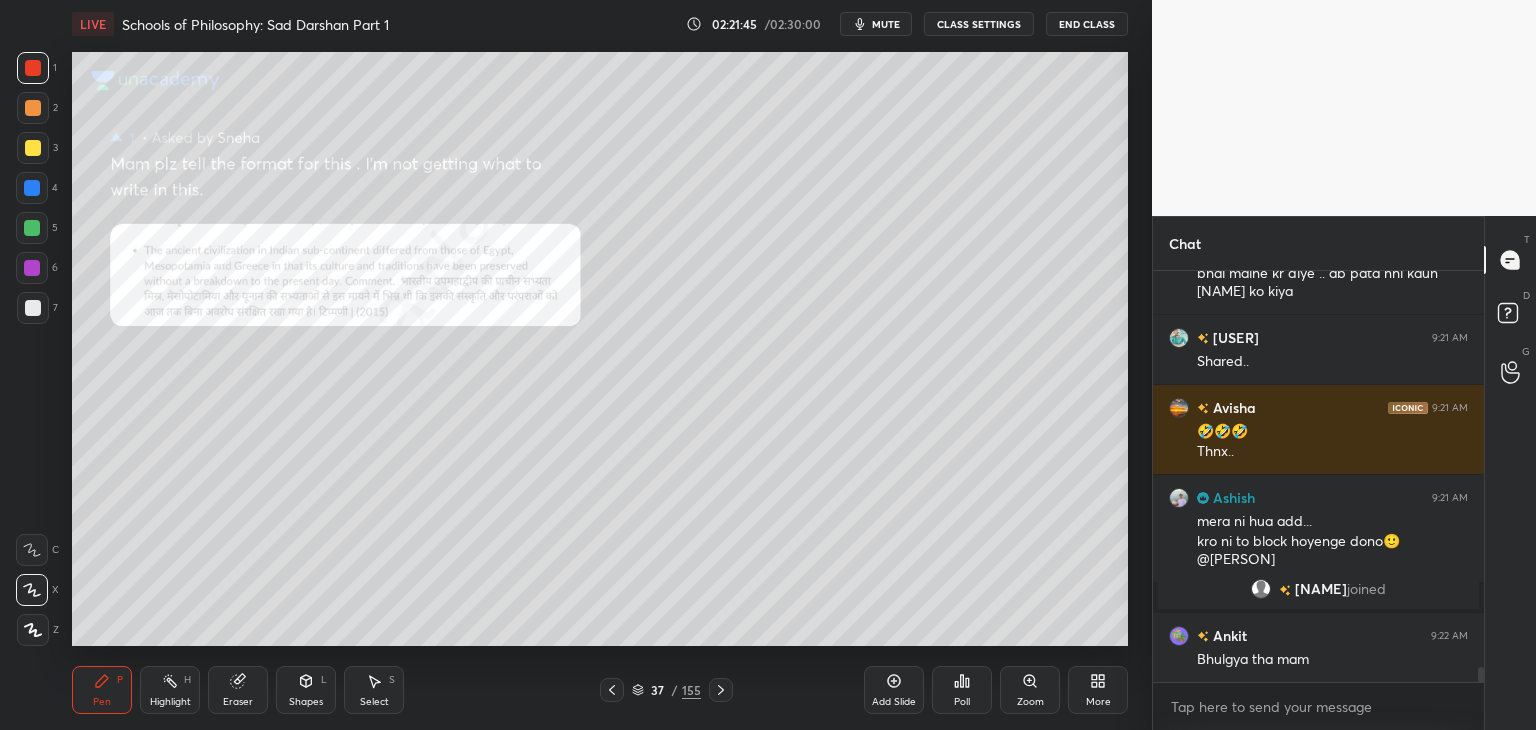 scroll, scrollTop: 11068, scrollLeft: 0, axis: vertical 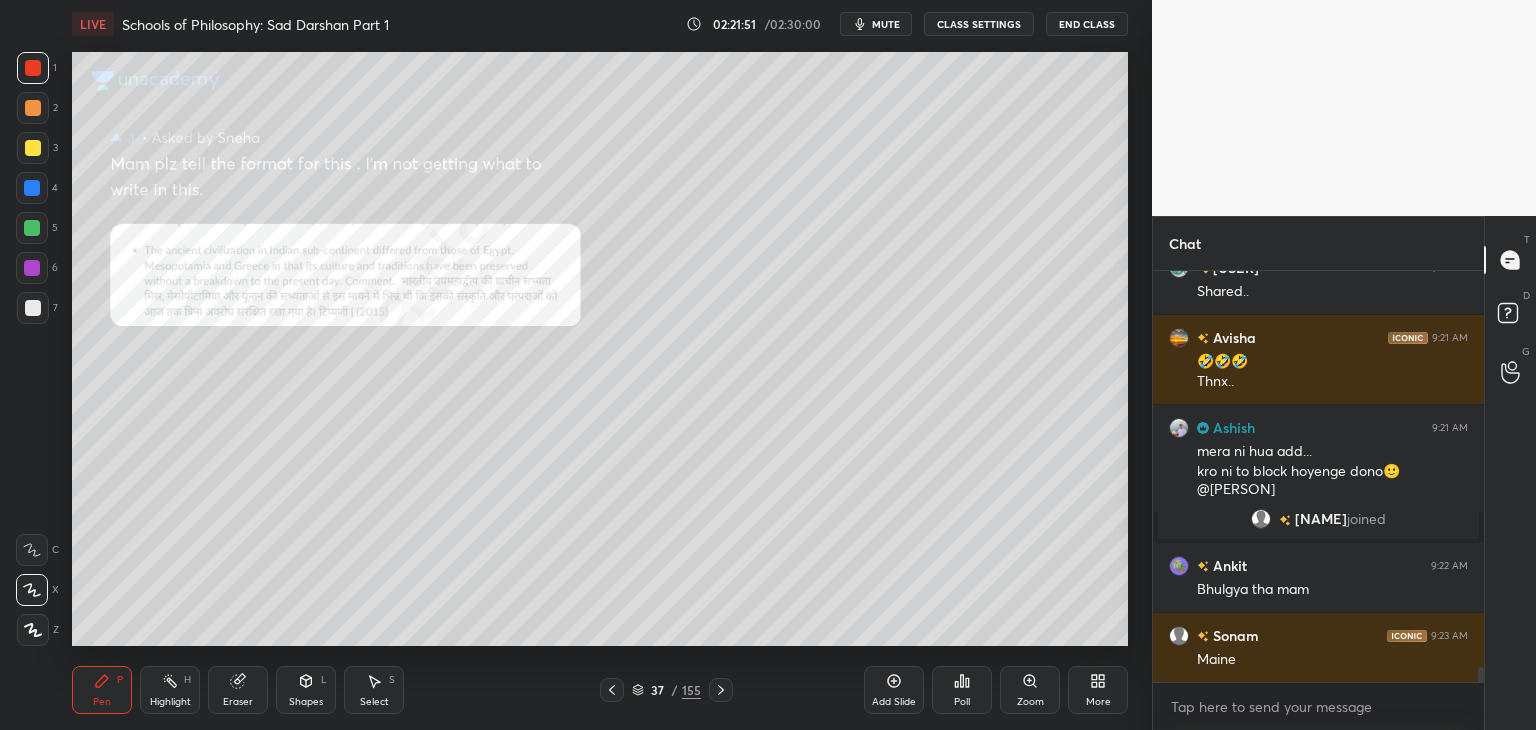 click at bounding box center (32, 188) 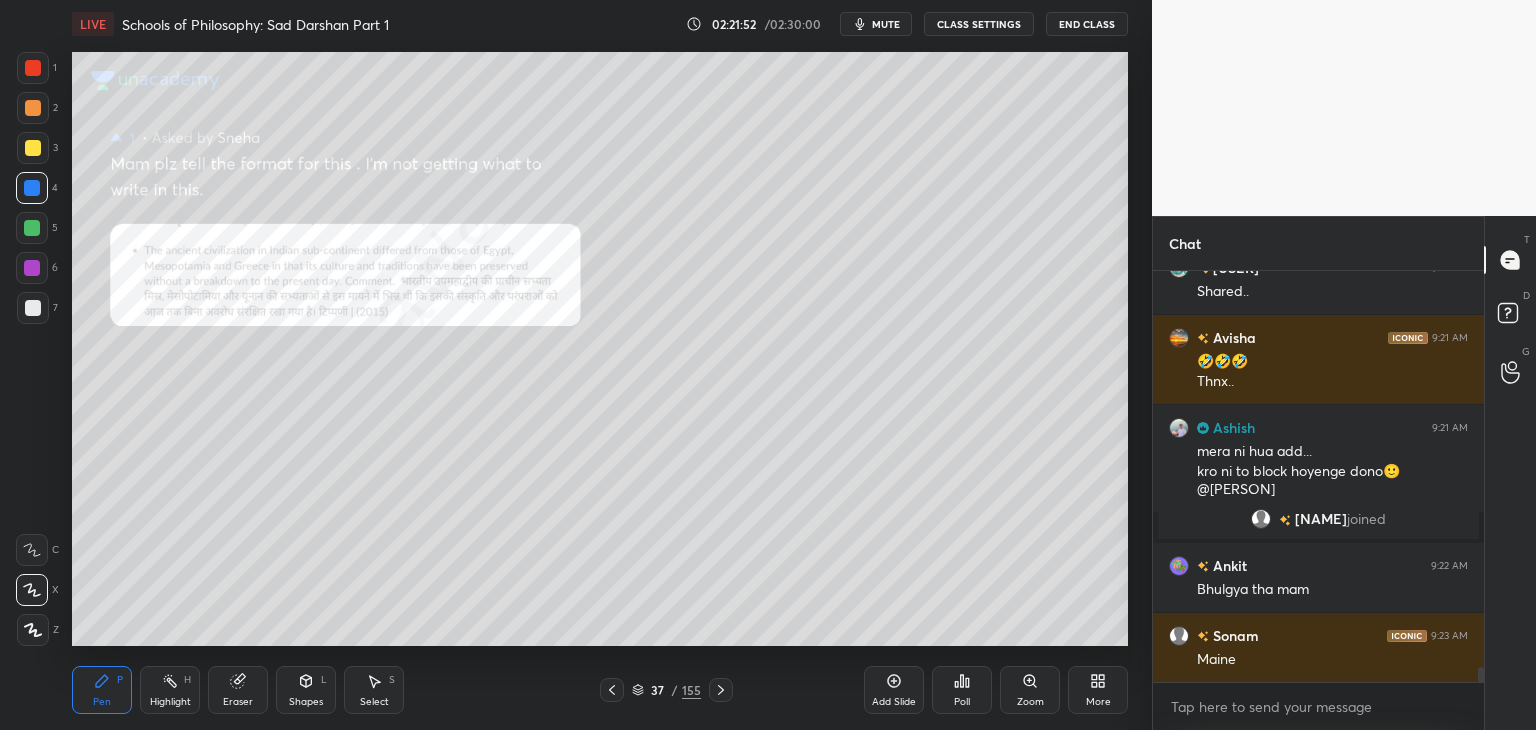 click at bounding box center (32, 188) 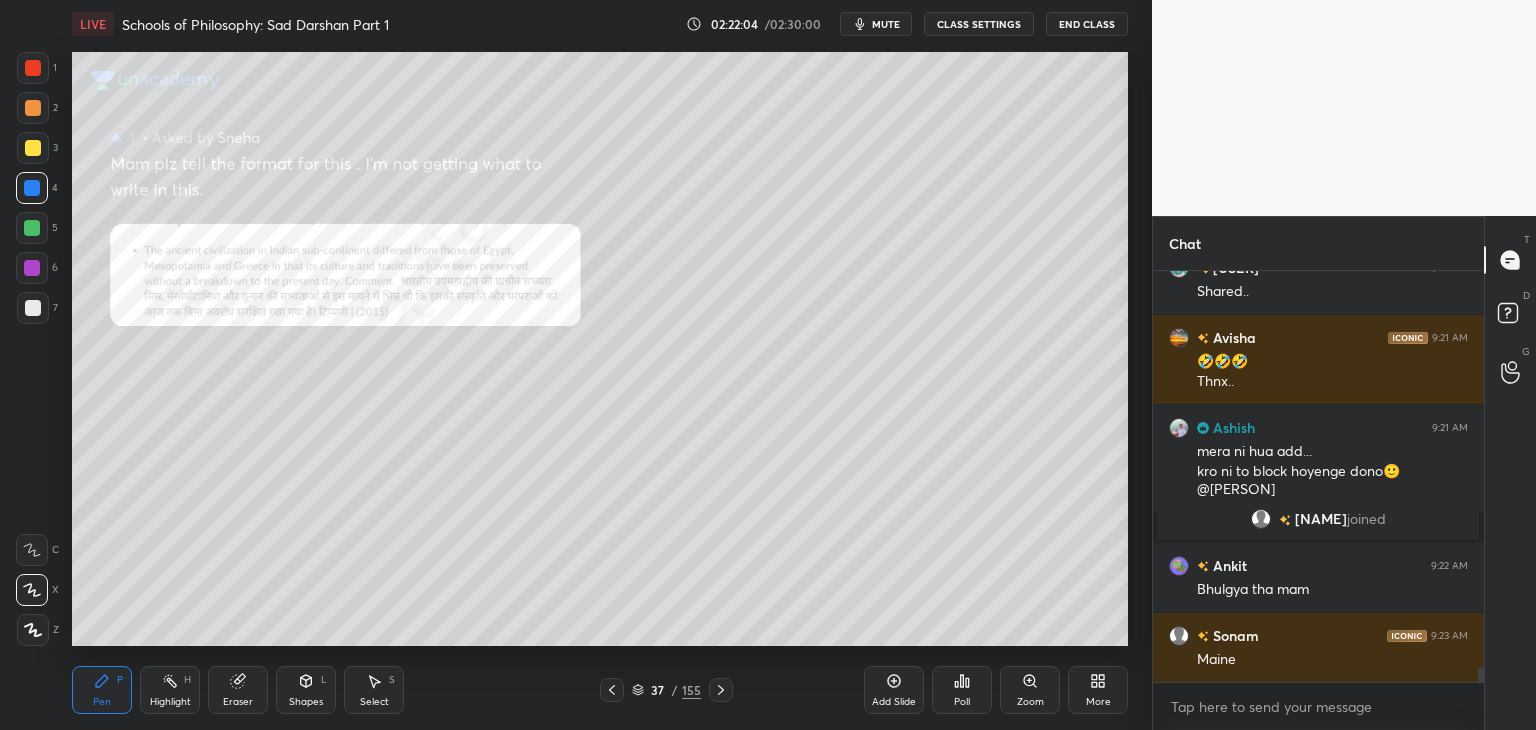 click at bounding box center (33, 68) 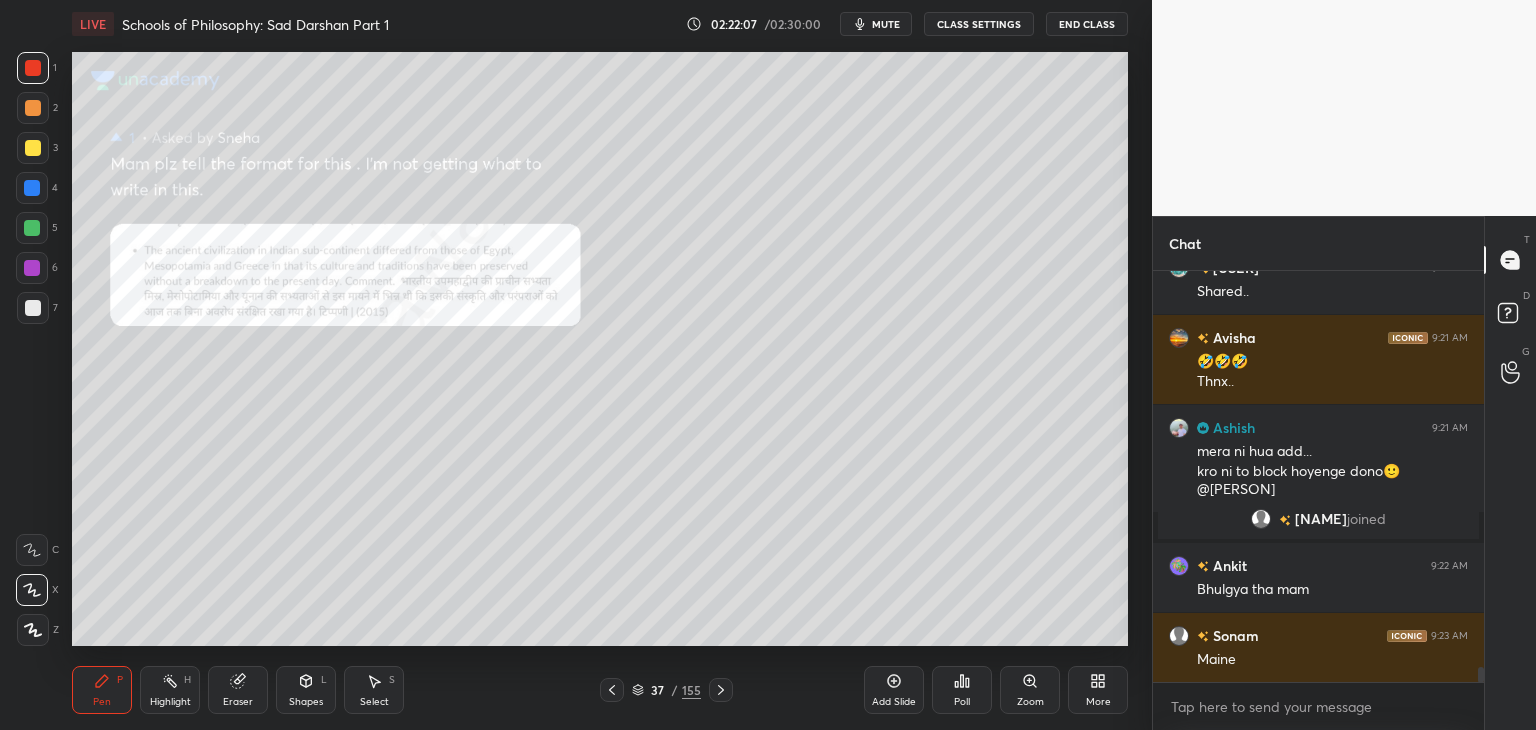 scroll, scrollTop: 11138, scrollLeft: 0, axis: vertical 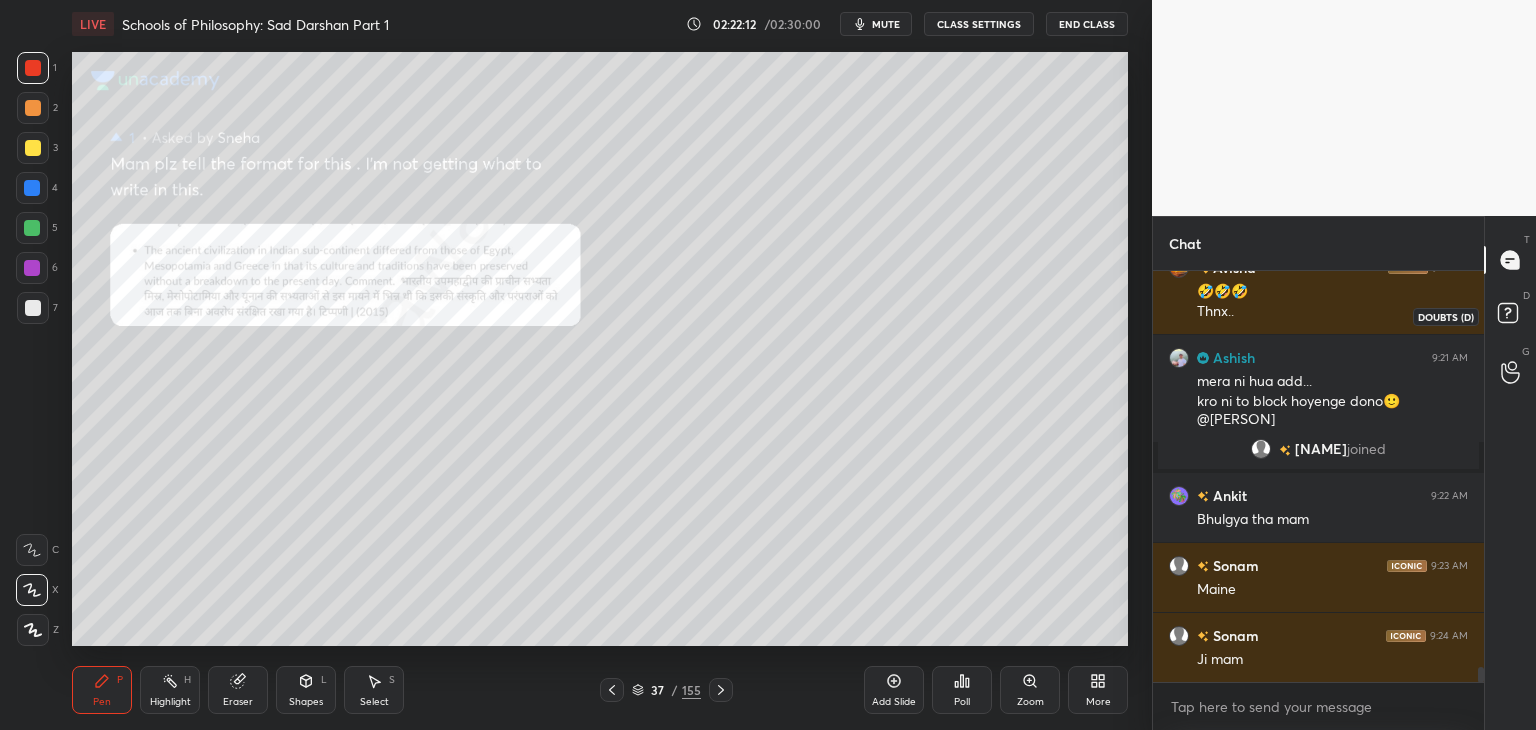 click 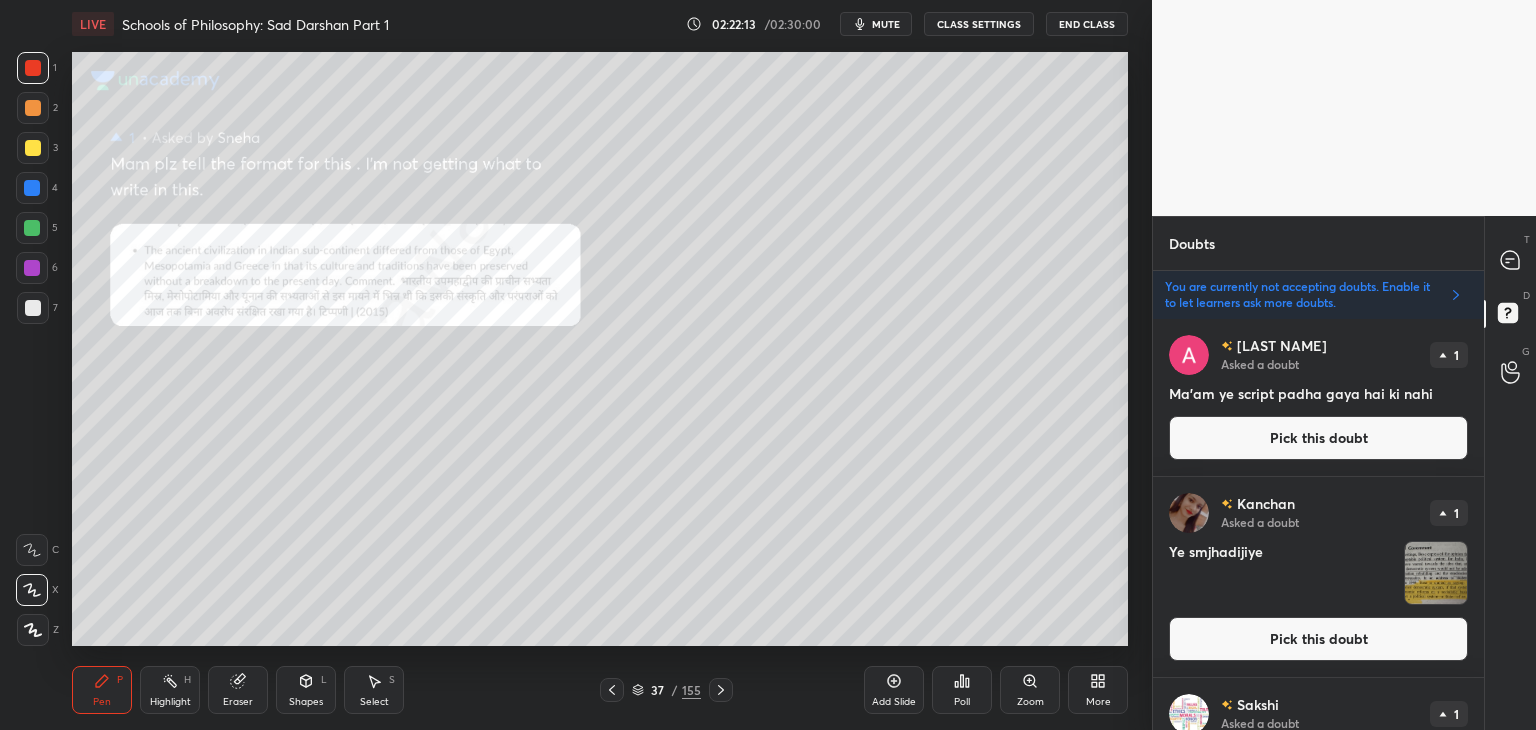 scroll, scrollTop: 405, scrollLeft: 325, axis: both 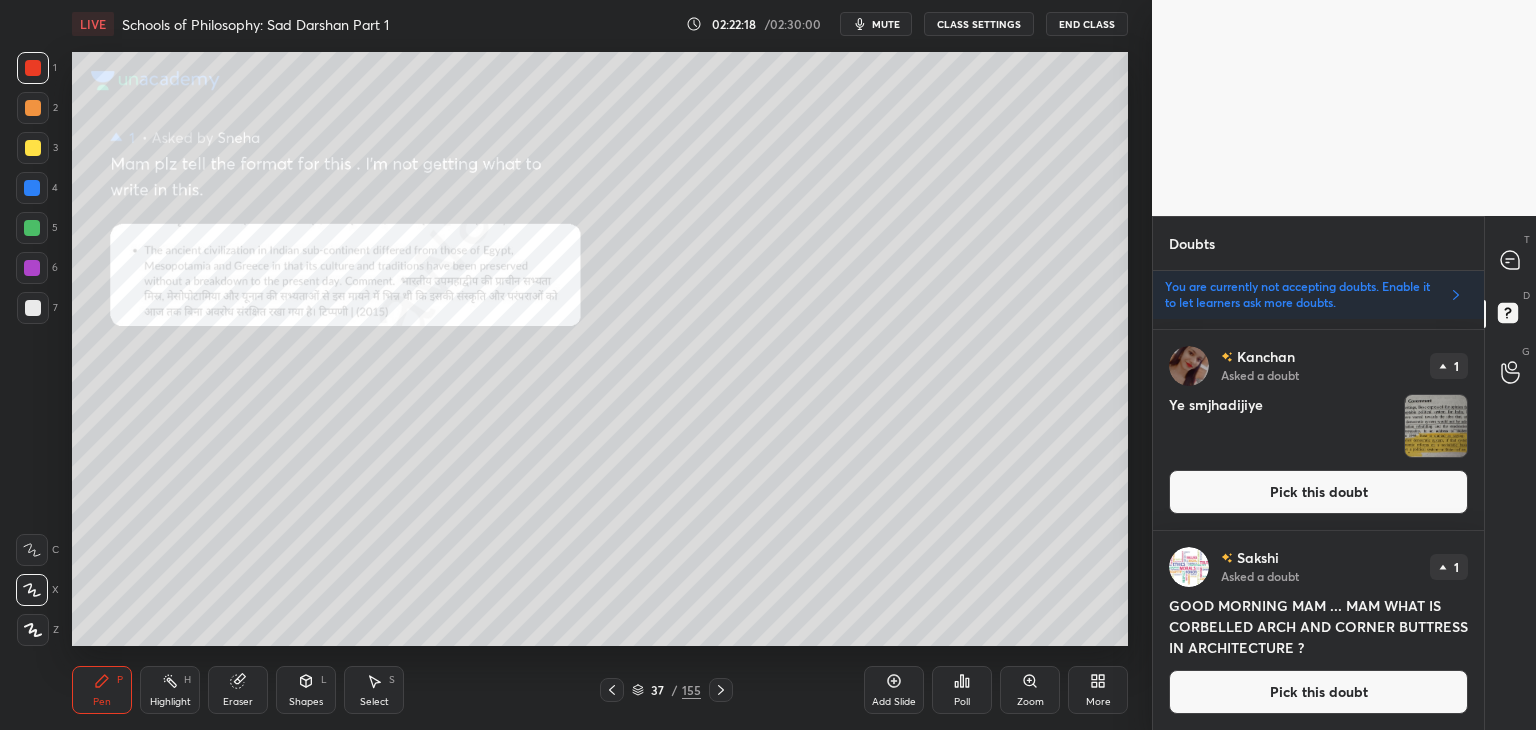 click on "Pick this doubt" at bounding box center [1318, 692] 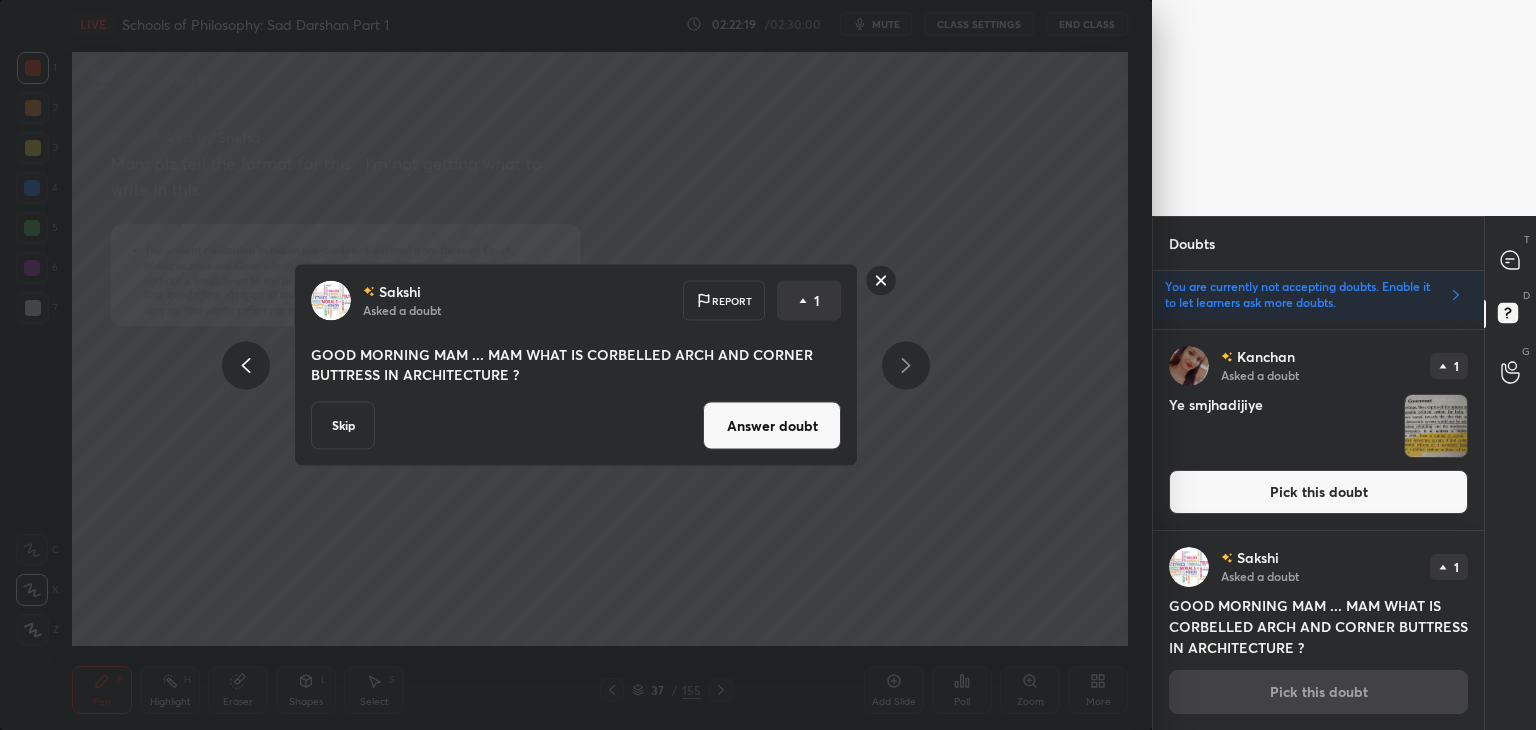 click on "Answer doubt" at bounding box center (772, 426) 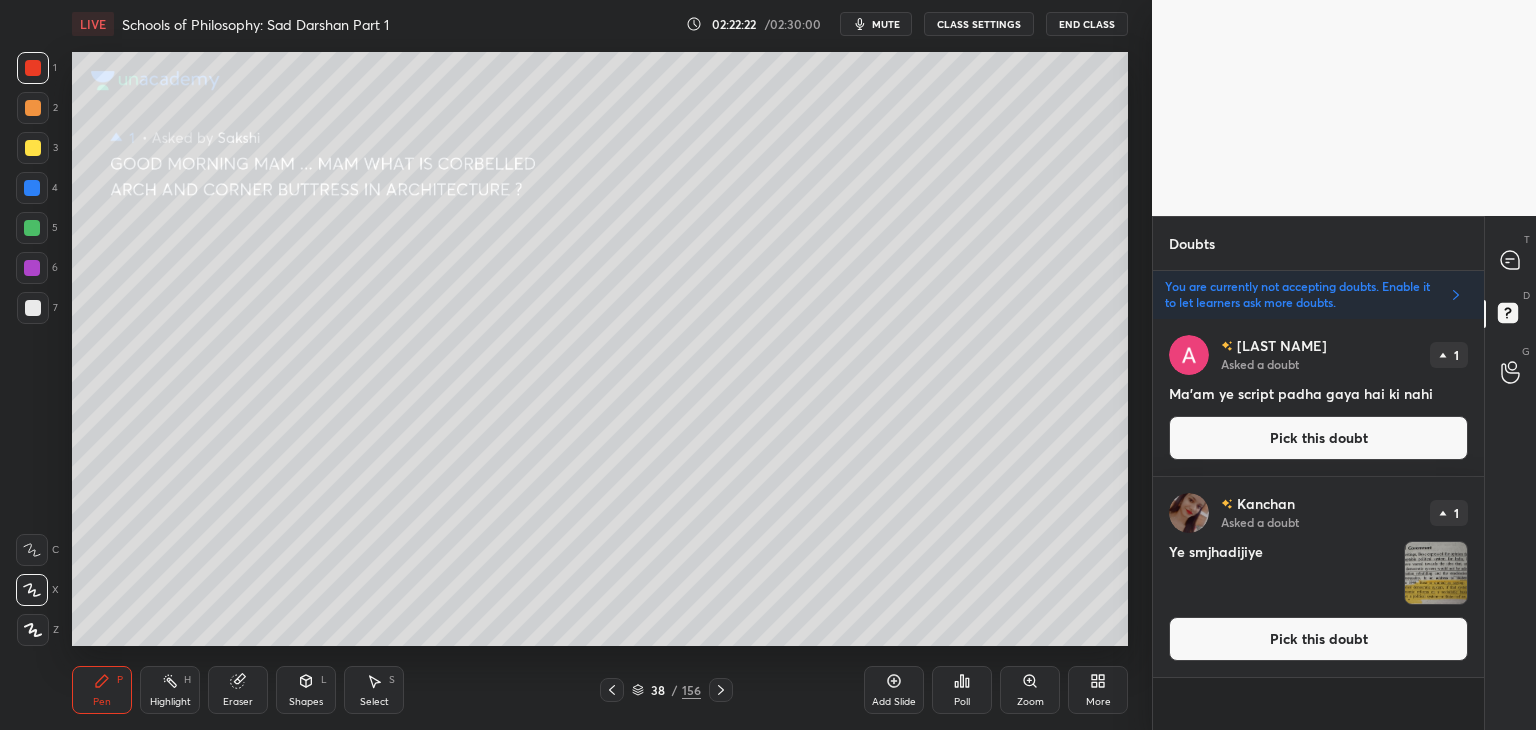 click at bounding box center [33, 68] 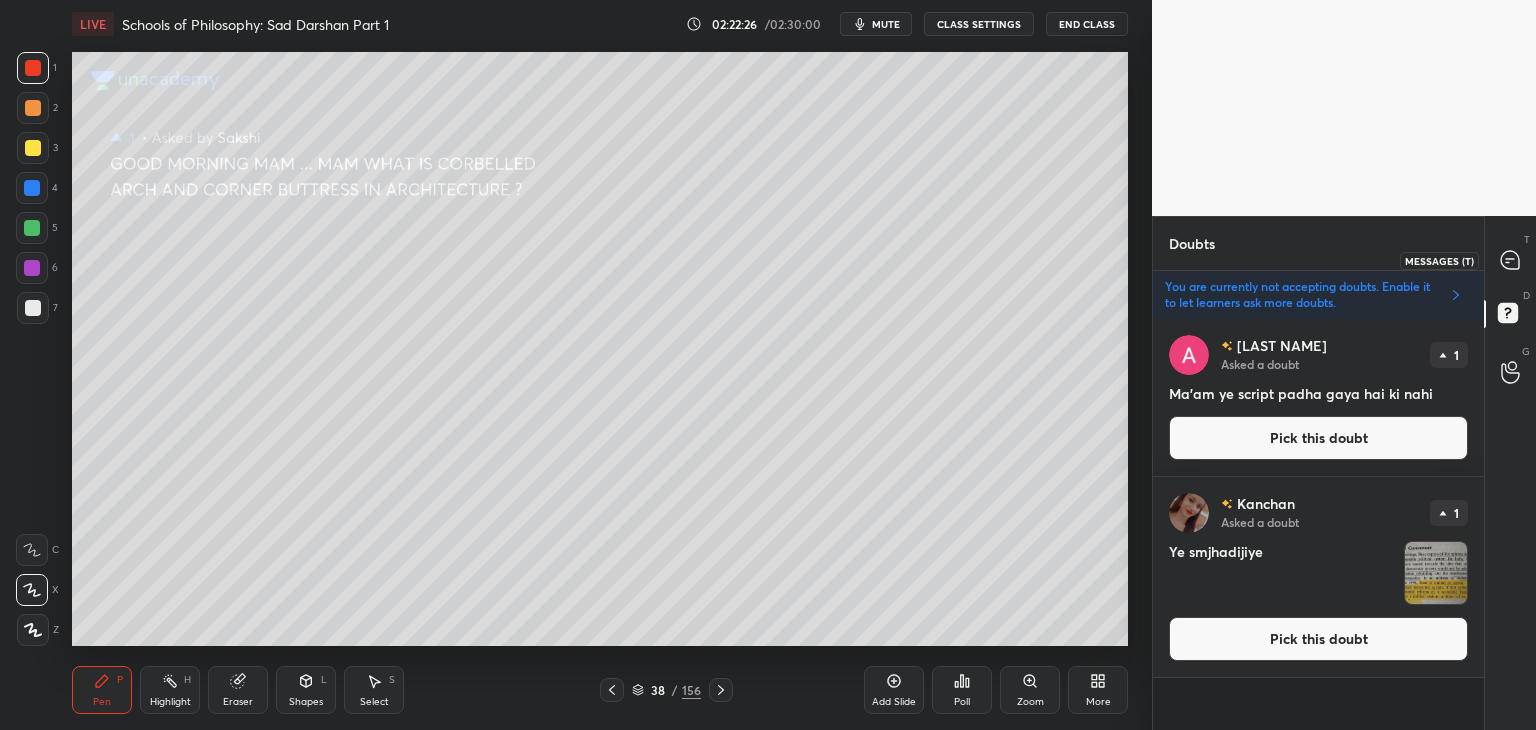 click 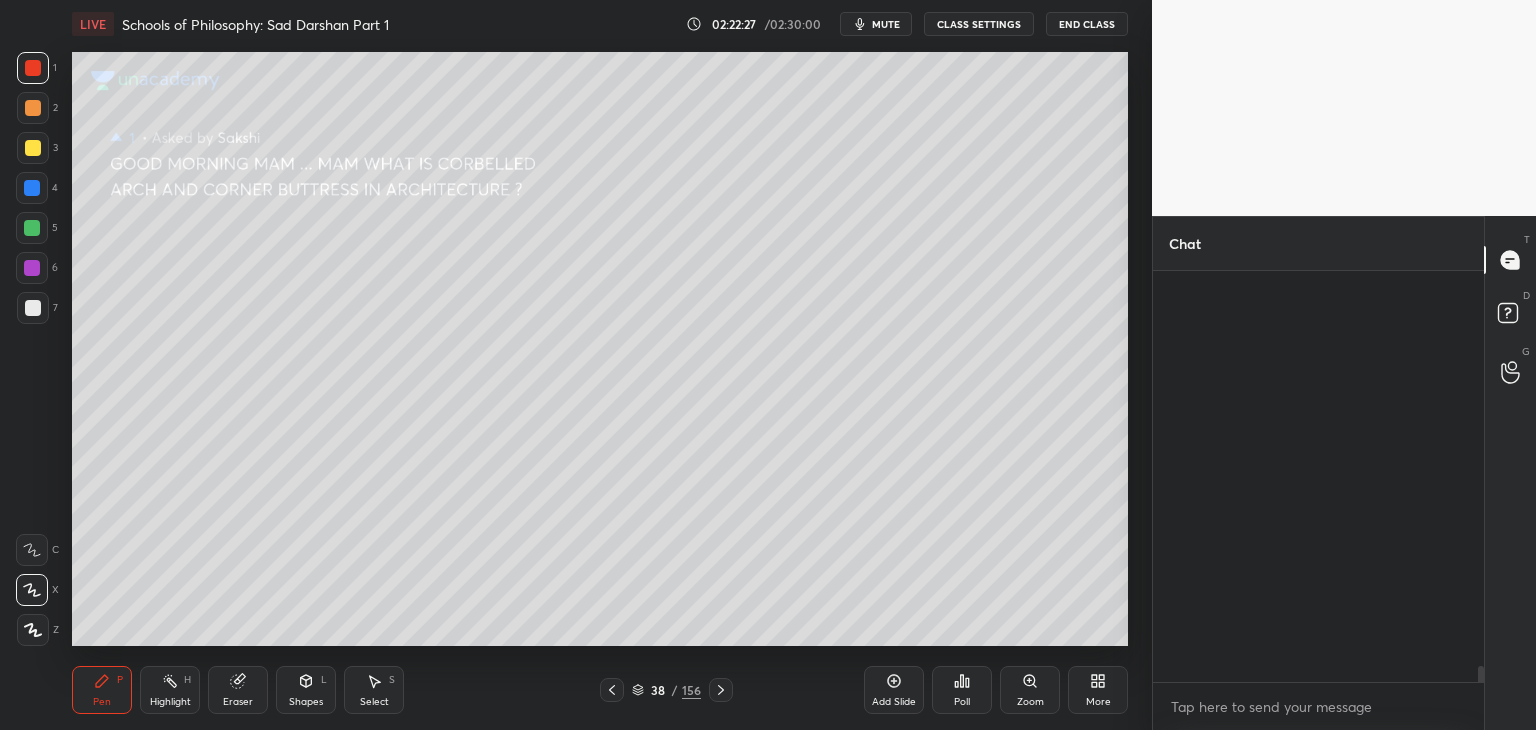 scroll, scrollTop: 11288, scrollLeft: 0, axis: vertical 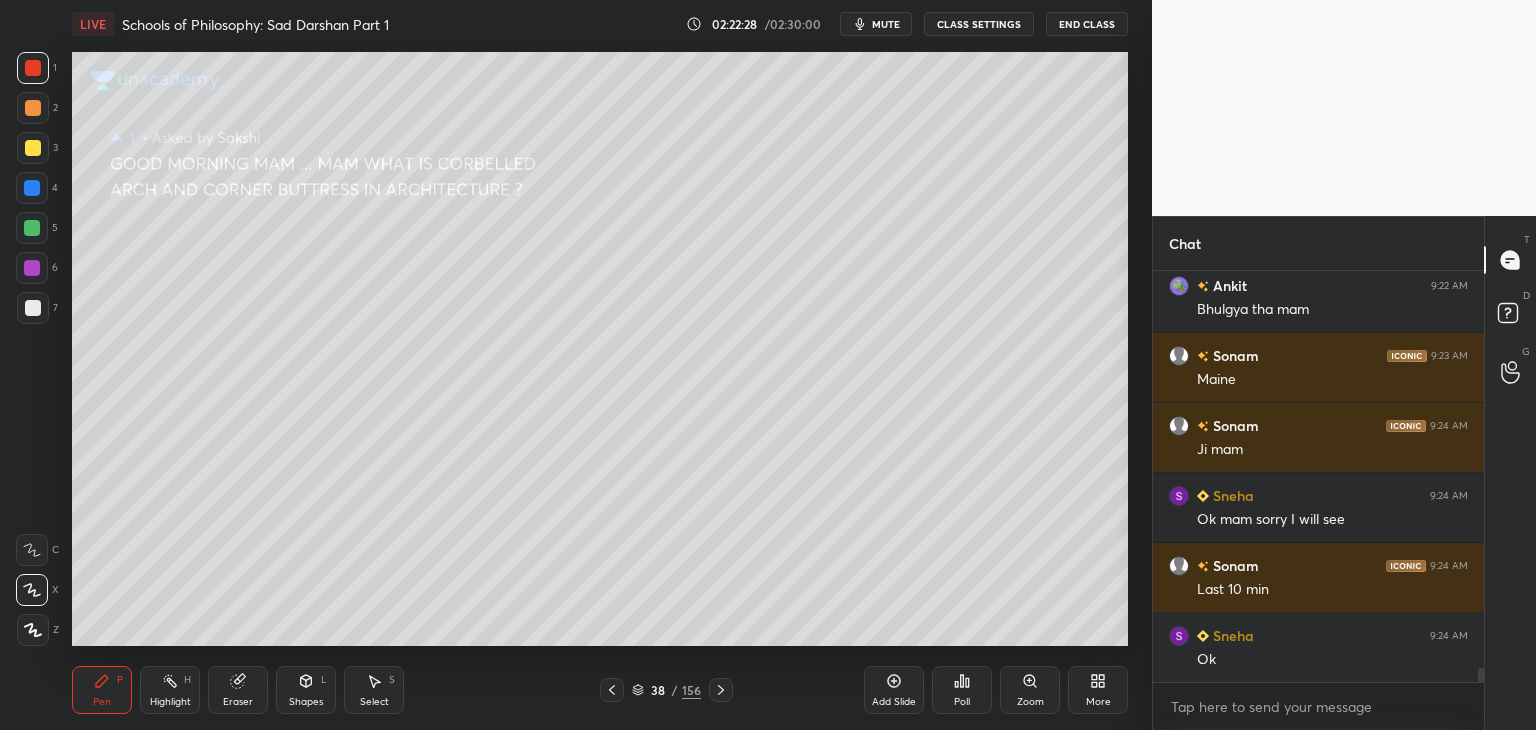drag, startPoint x: 1484, startPoint y: 673, endPoint x: 1515, endPoint y: 673, distance: 31 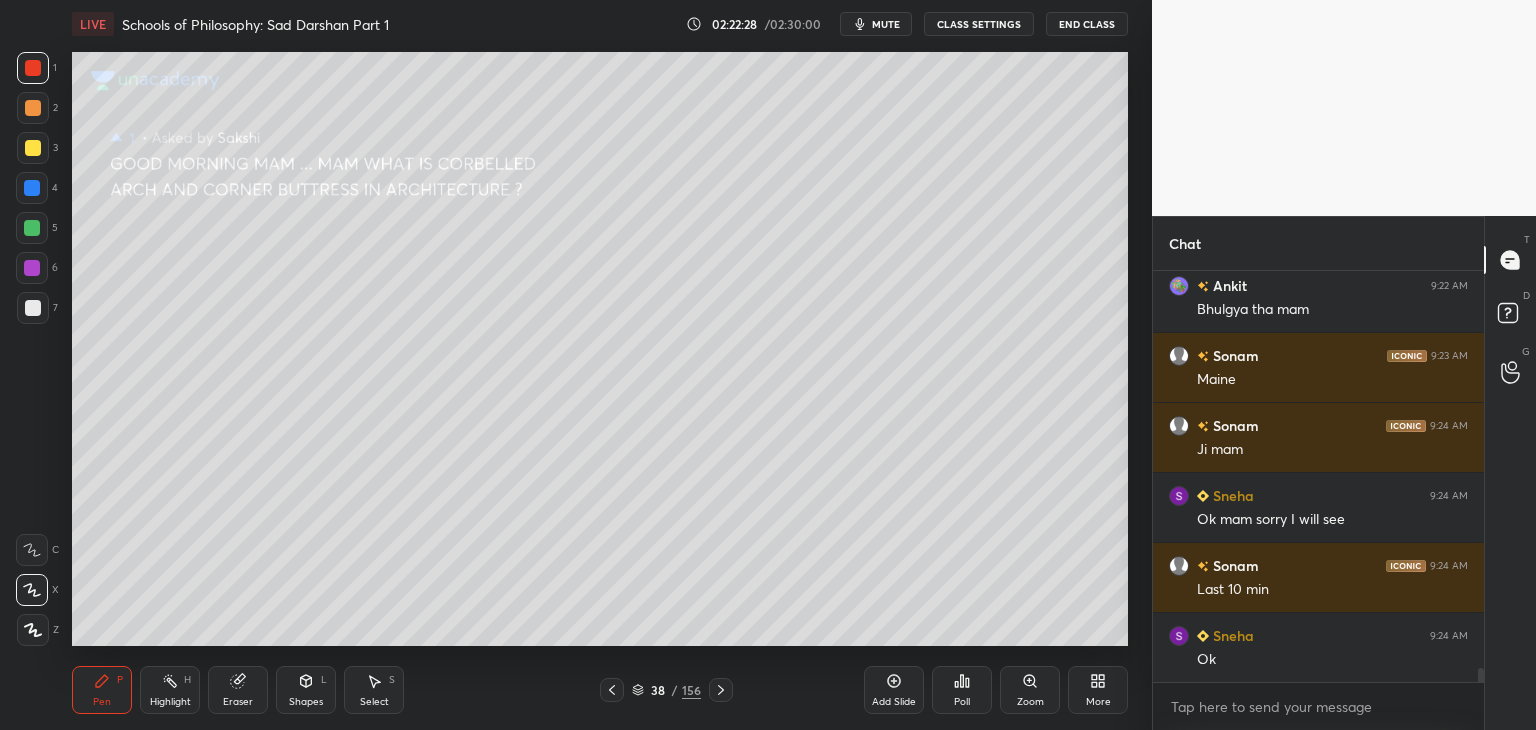 click on "Chat Akhilesh  joined Ankit 9:22 AM Bhulgya tha mam Sonam 9:23 AM Maine Sonam 9:24 AM Ji mam Sneha 9:24 AM Ok mam sorry I will see Sonam 9:24 AM Last 10 min Sneha 9:24 AM Ok JUMP TO LATEST Enable hand raising Enable raise hand to speak to learners. Once enabled, chat will be turned off temporarily. Enable x   Azad Asked a doubt 1 Ma'am ye script padha gaya hai ki nahi Pick this doubt Kanchan Asked a doubt 1 Ye smjhadijiye Pick this doubt No one has raised a hand yet Can't raise hand Looks like educator just invited you to speak. Please wait before you can raise your hand again. Got it T Messages (T) D Doubts (D) G Raise Hand (G)" at bounding box center [1344, 473] 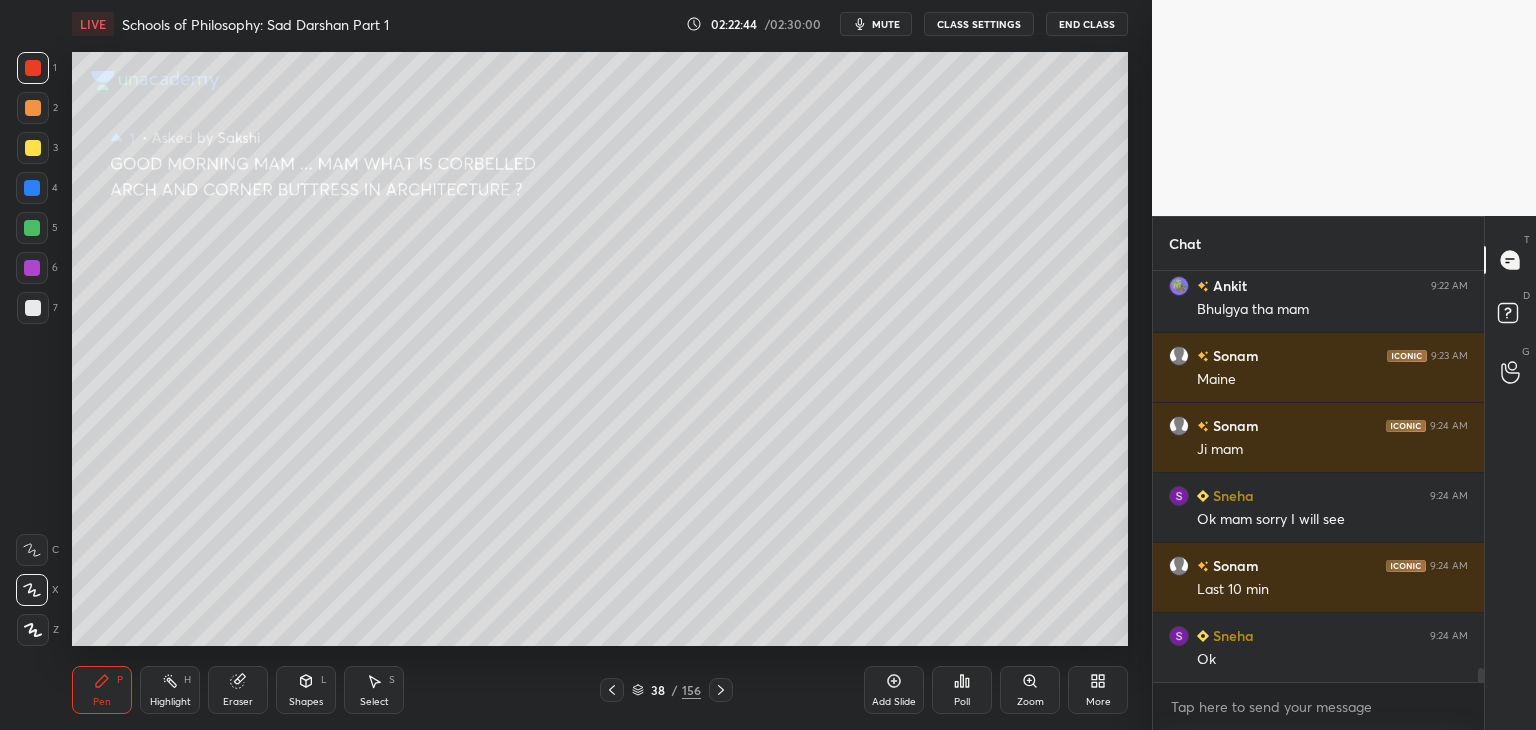 scroll, scrollTop: 11418, scrollLeft: 0, axis: vertical 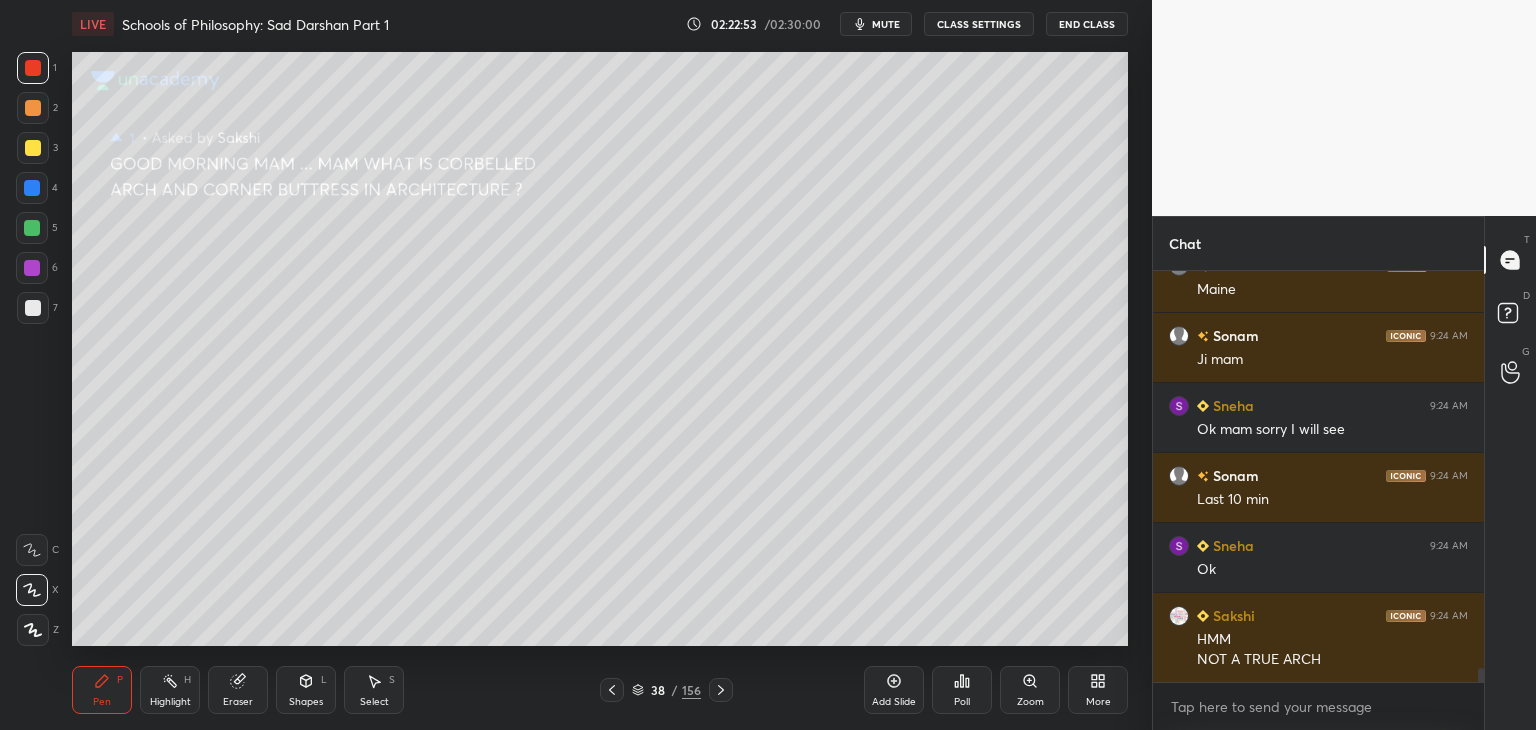 drag, startPoint x: 20, startPoint y: 153, endPoint x: 29, endPoint y: 148, distance: 10.29563 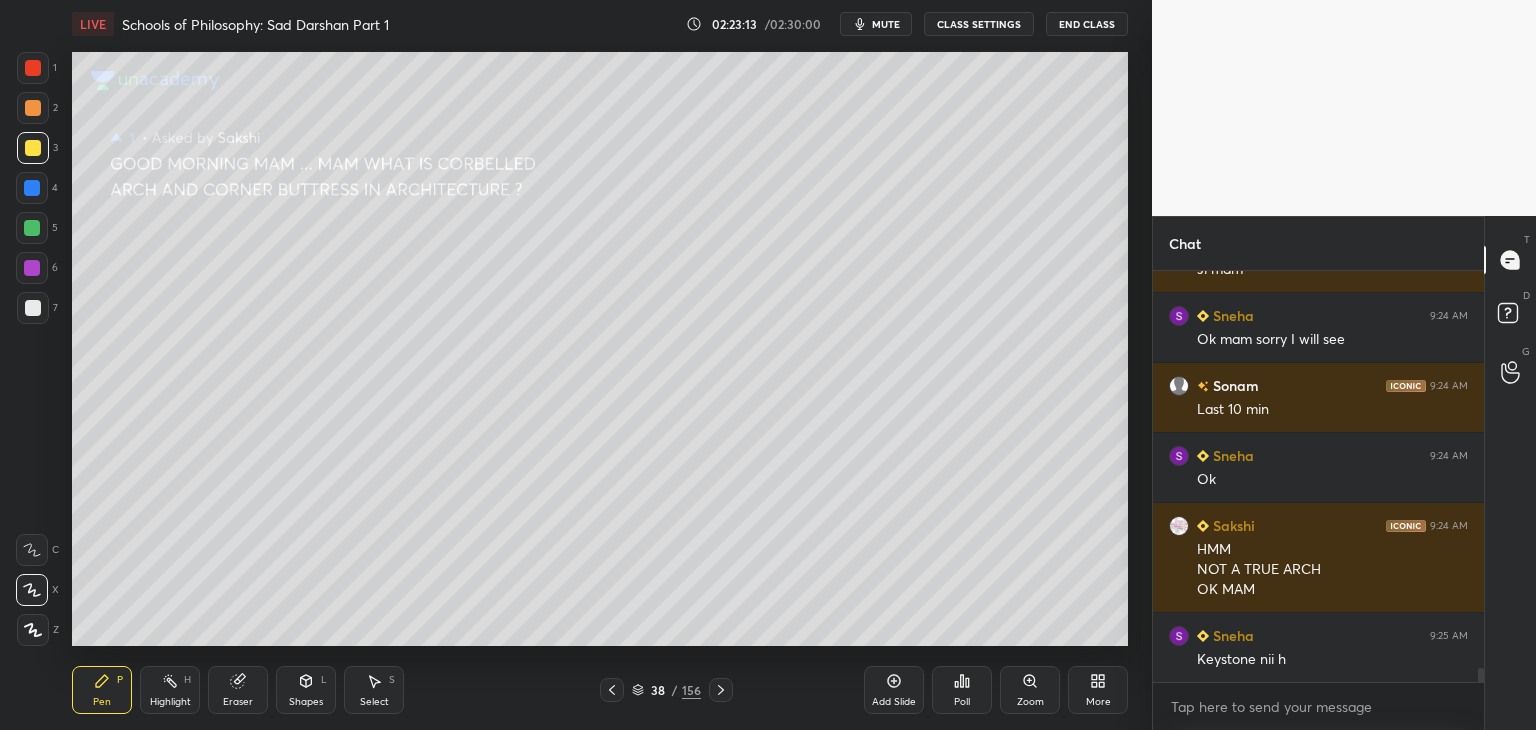 scroll, scrollTop: 11598, scrollLeft: 0, axis: vertical 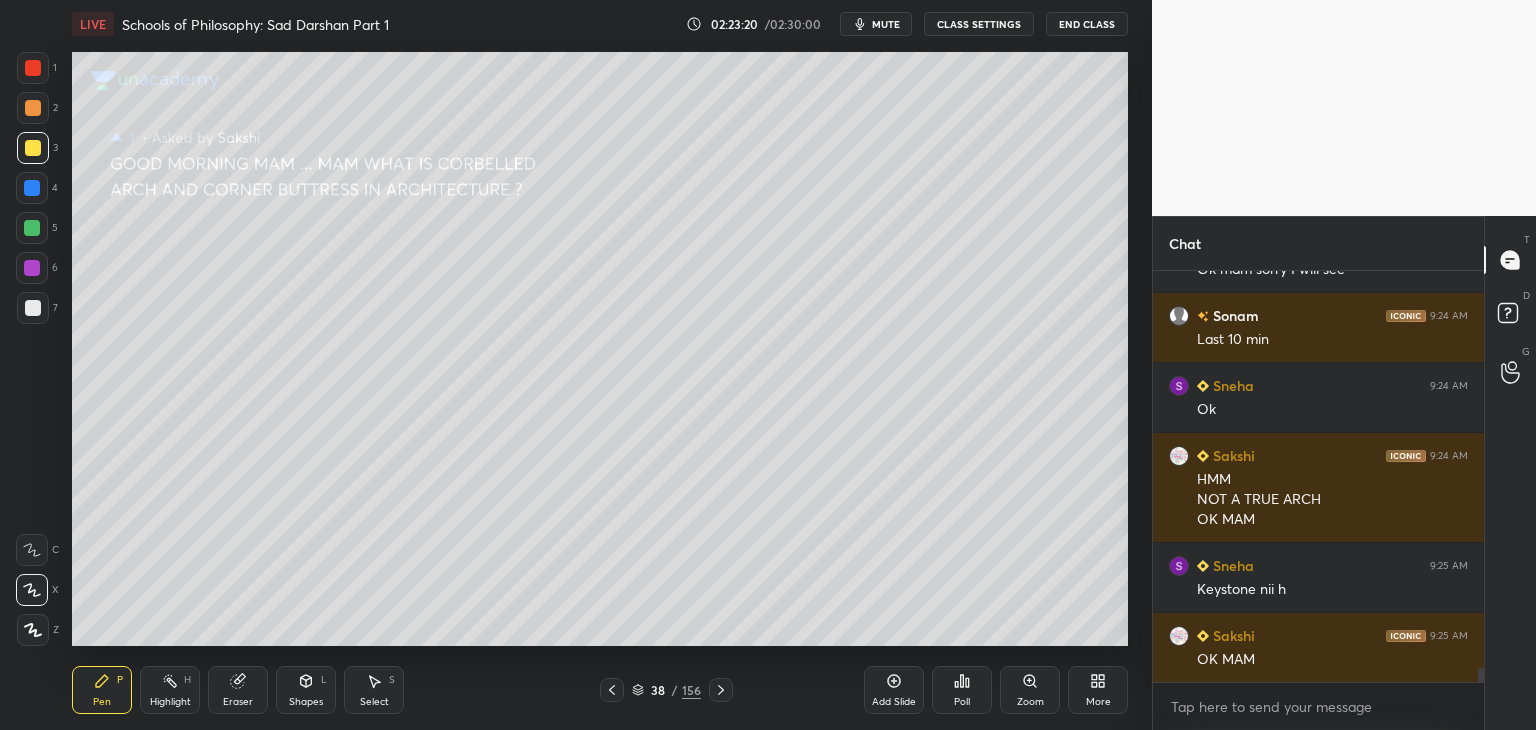 click at bounding box center [33, 68] 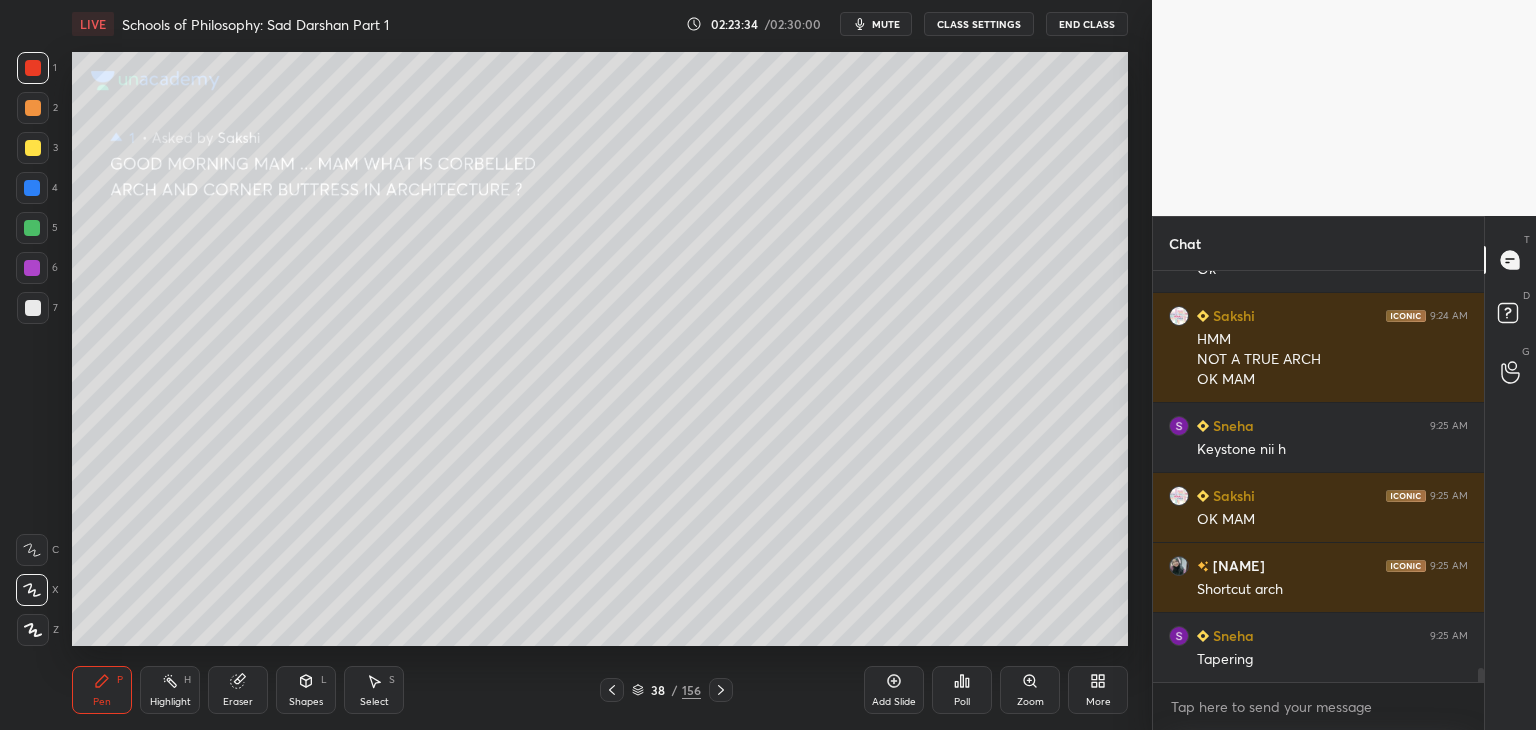 scroll, scrollTop: 11808, scrollLeft: 0, axis: vertical 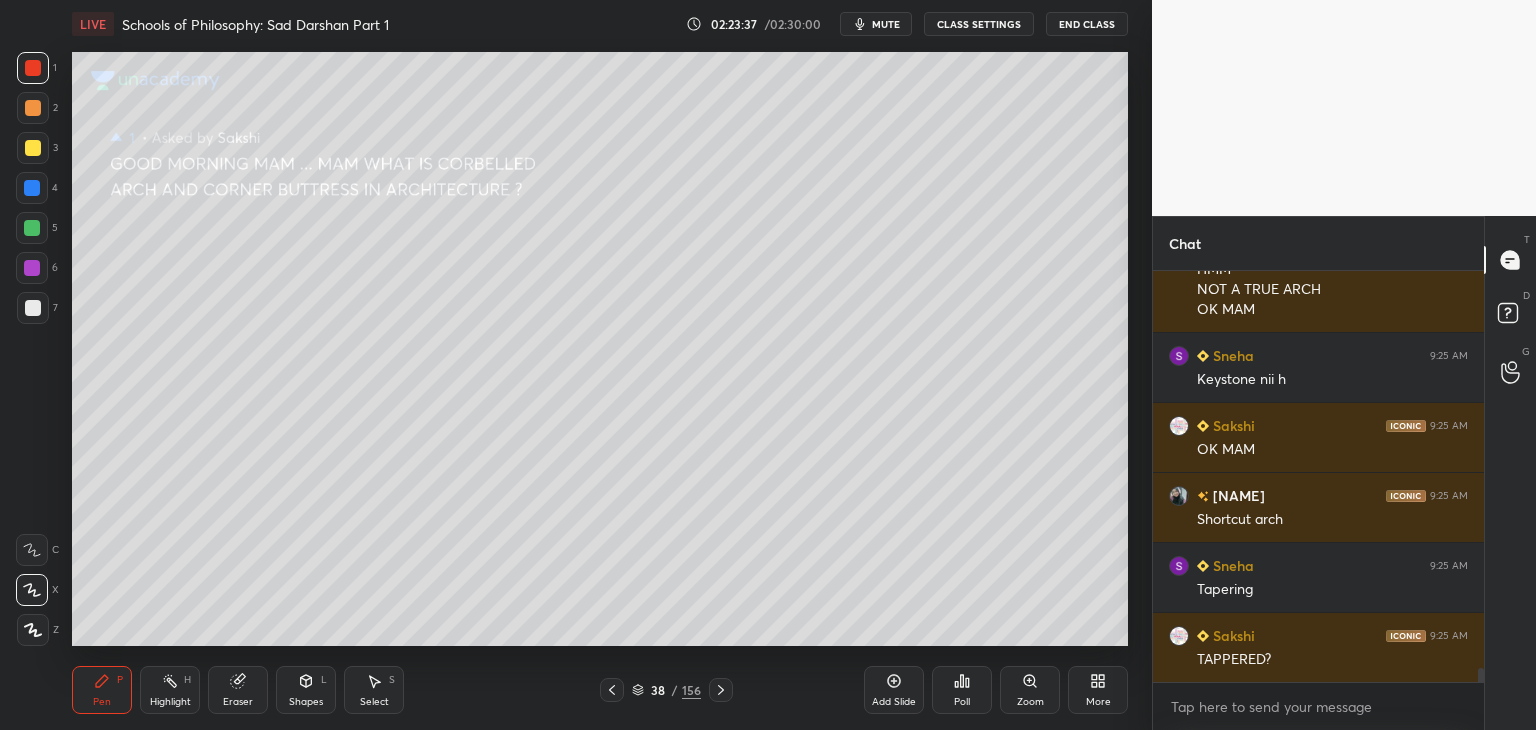 click at bounding box center [32, 188] 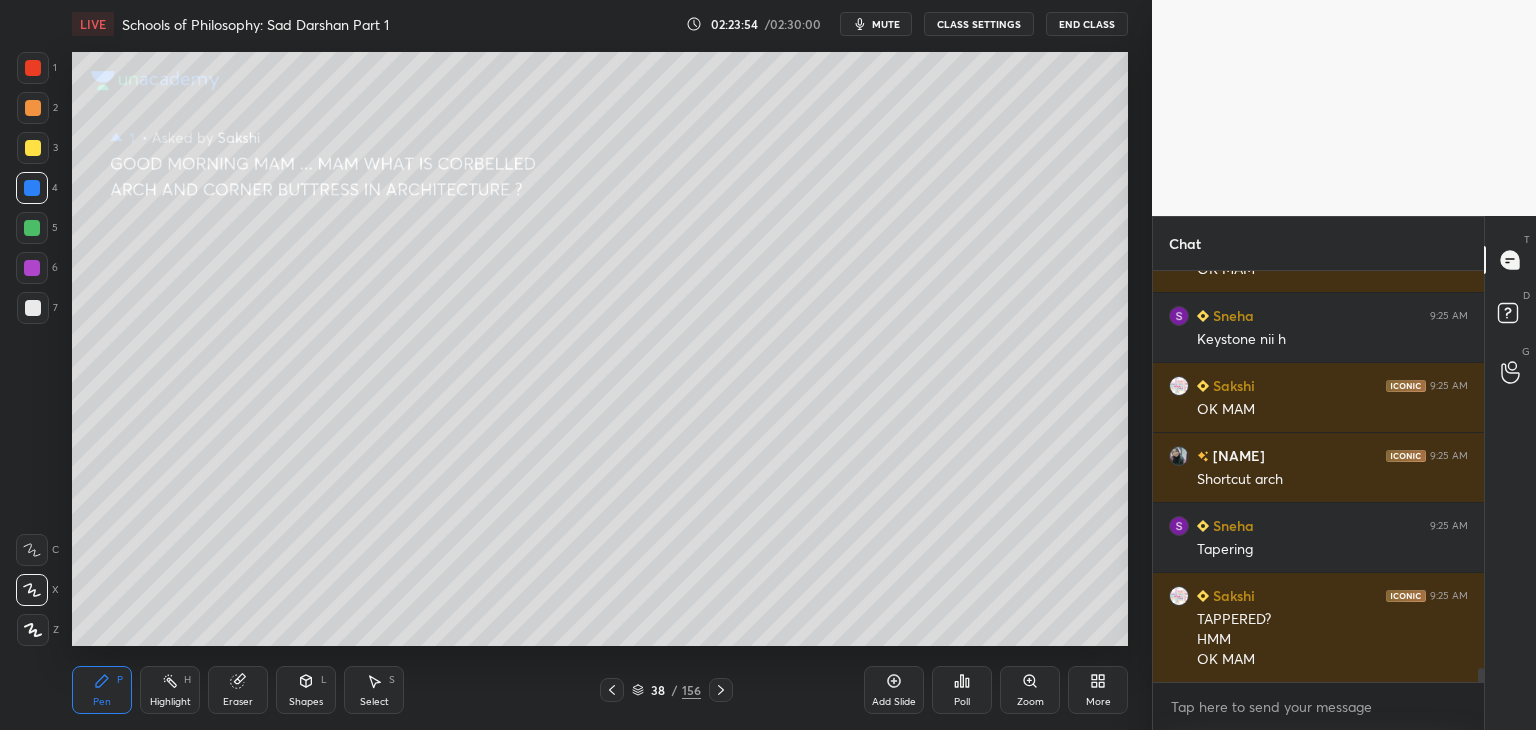 scroll, scrollTop: 11918, scrollLeft: 0, axis: vertical 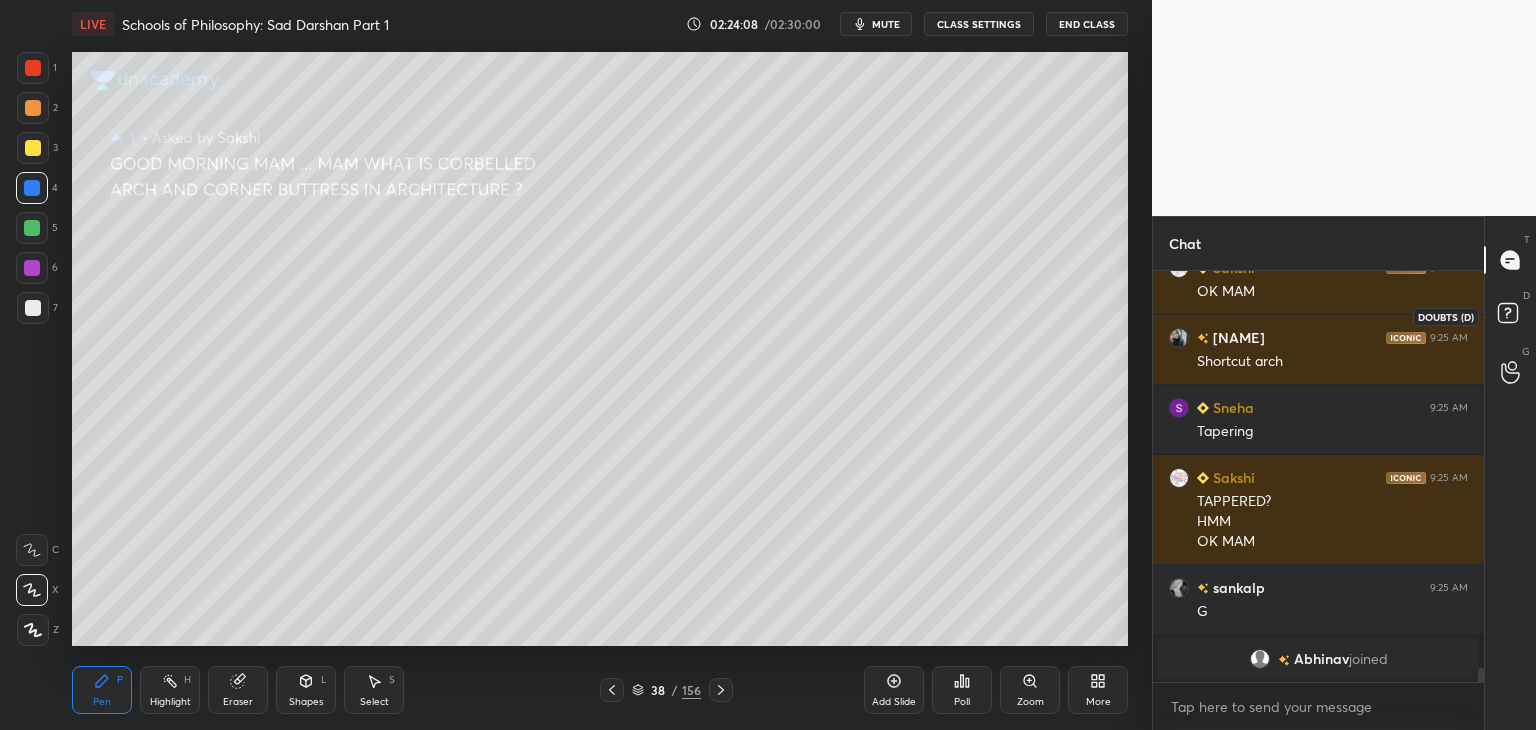 click 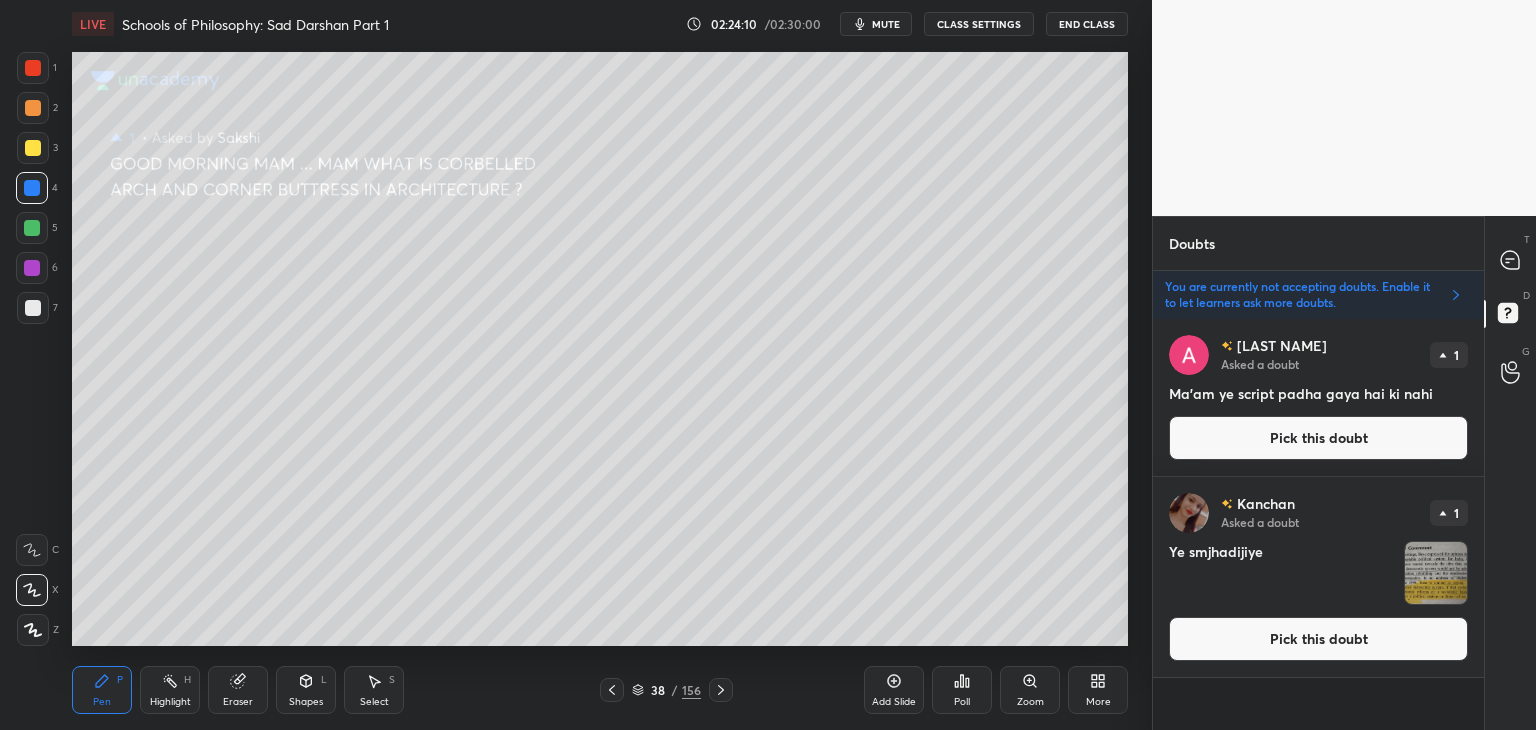 click on "Pick this doubt" at bounding box center (1318, 639) 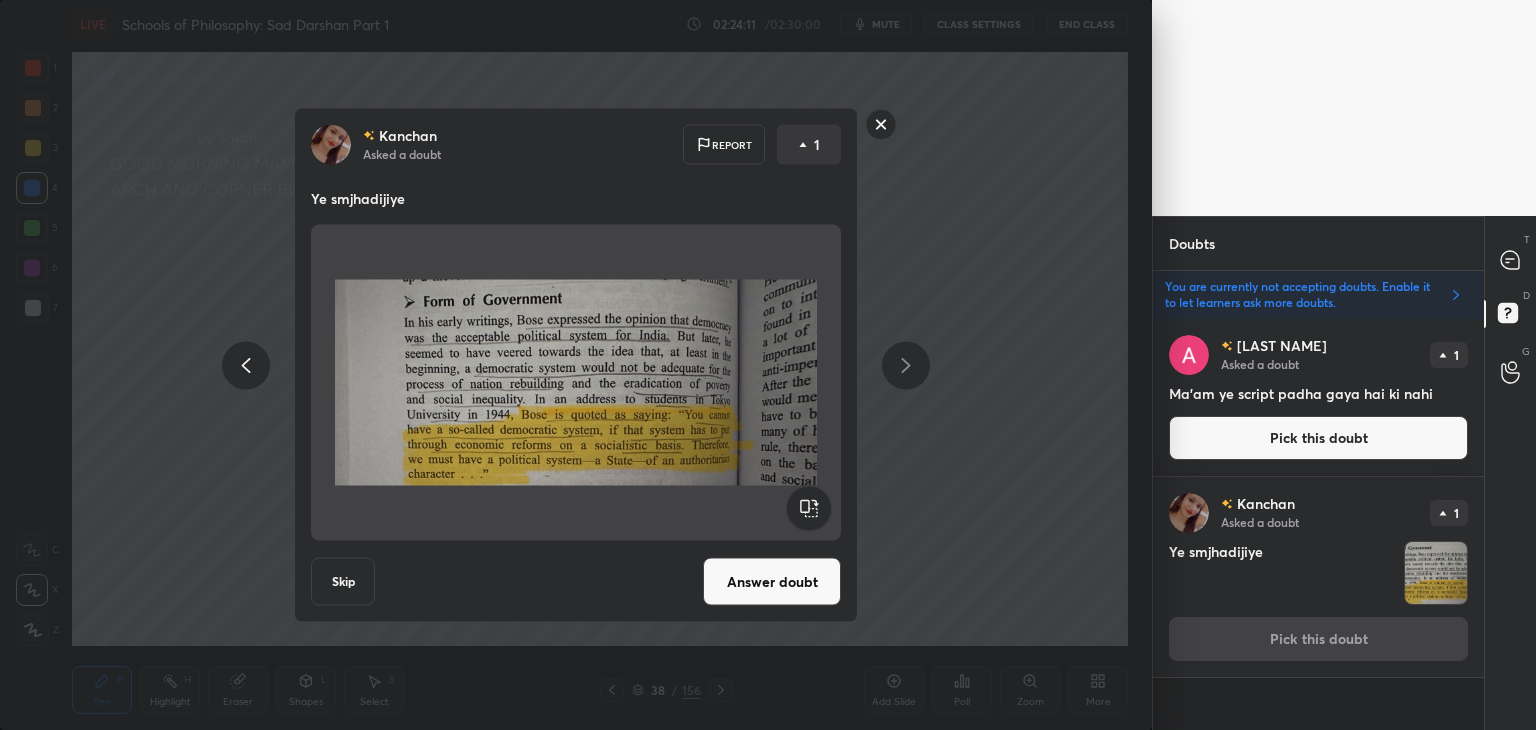 drag, startPoint x: 780, startPoint y: 591, endPoint x: 789, endPoint y: 578, distance: 15.811388 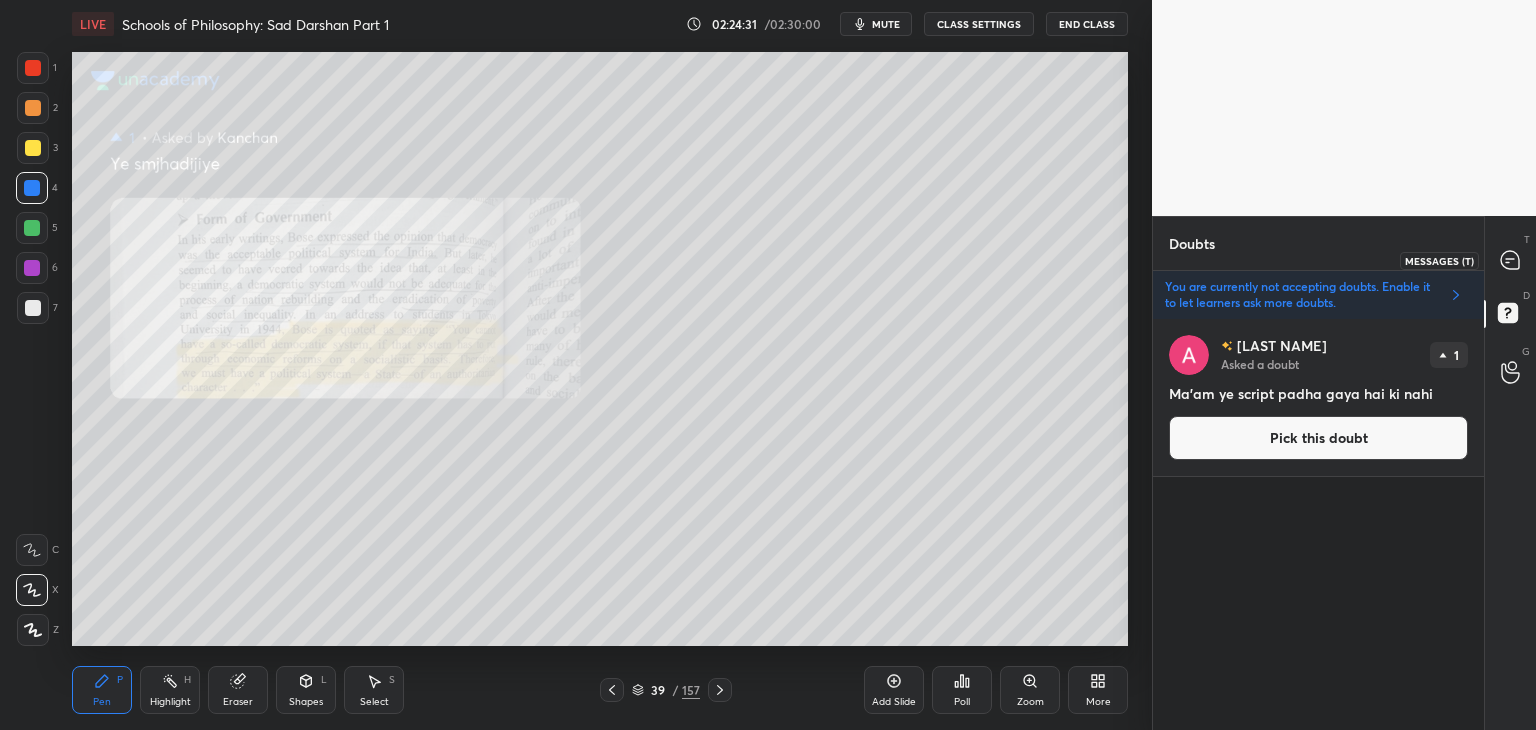click 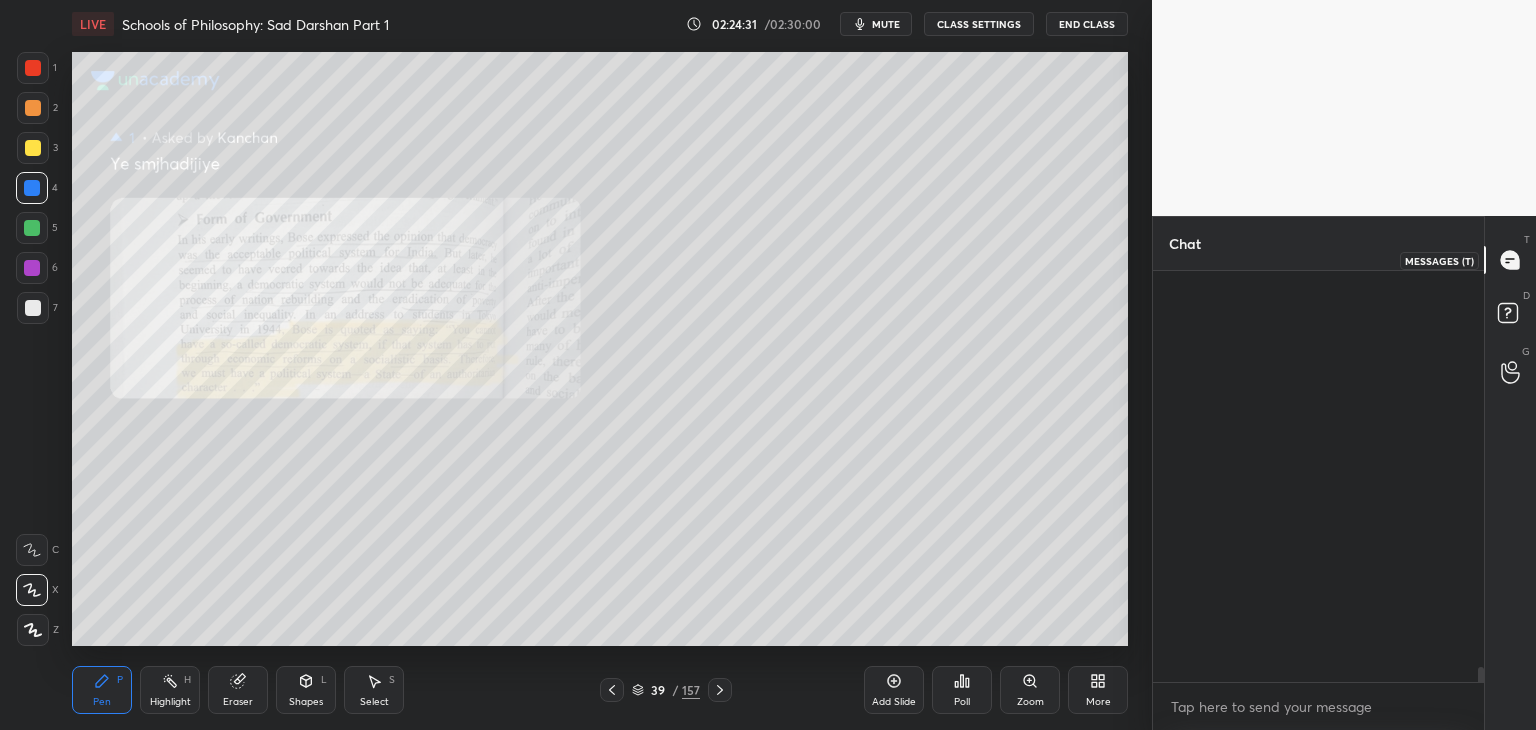 scroll, scrollTop: 11740, scrollLeft: 0, axis: vertical 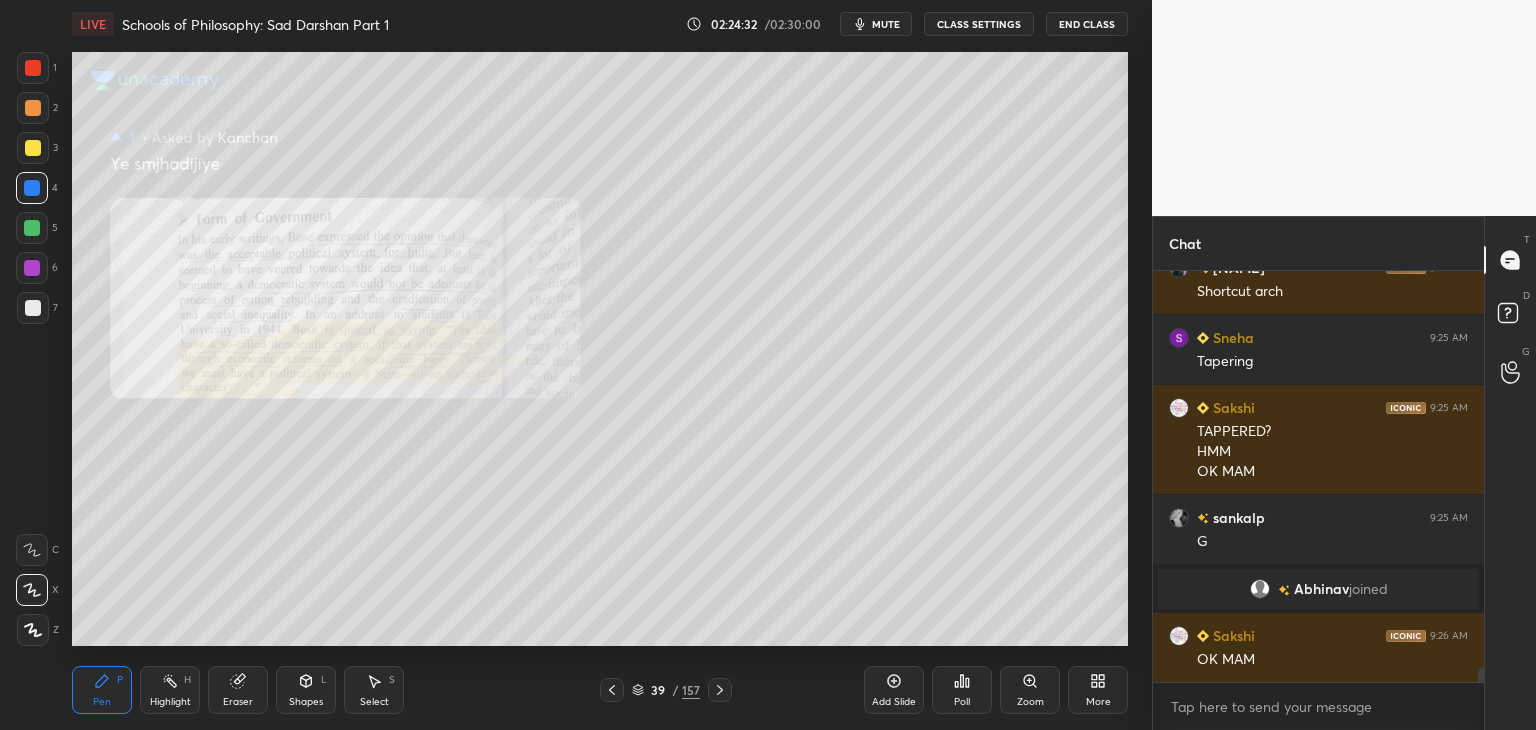 drag, startPoint x: 1483, startPoint y: 672, endPoint x: 1484, endPoint y: 687, distance: 15.033297 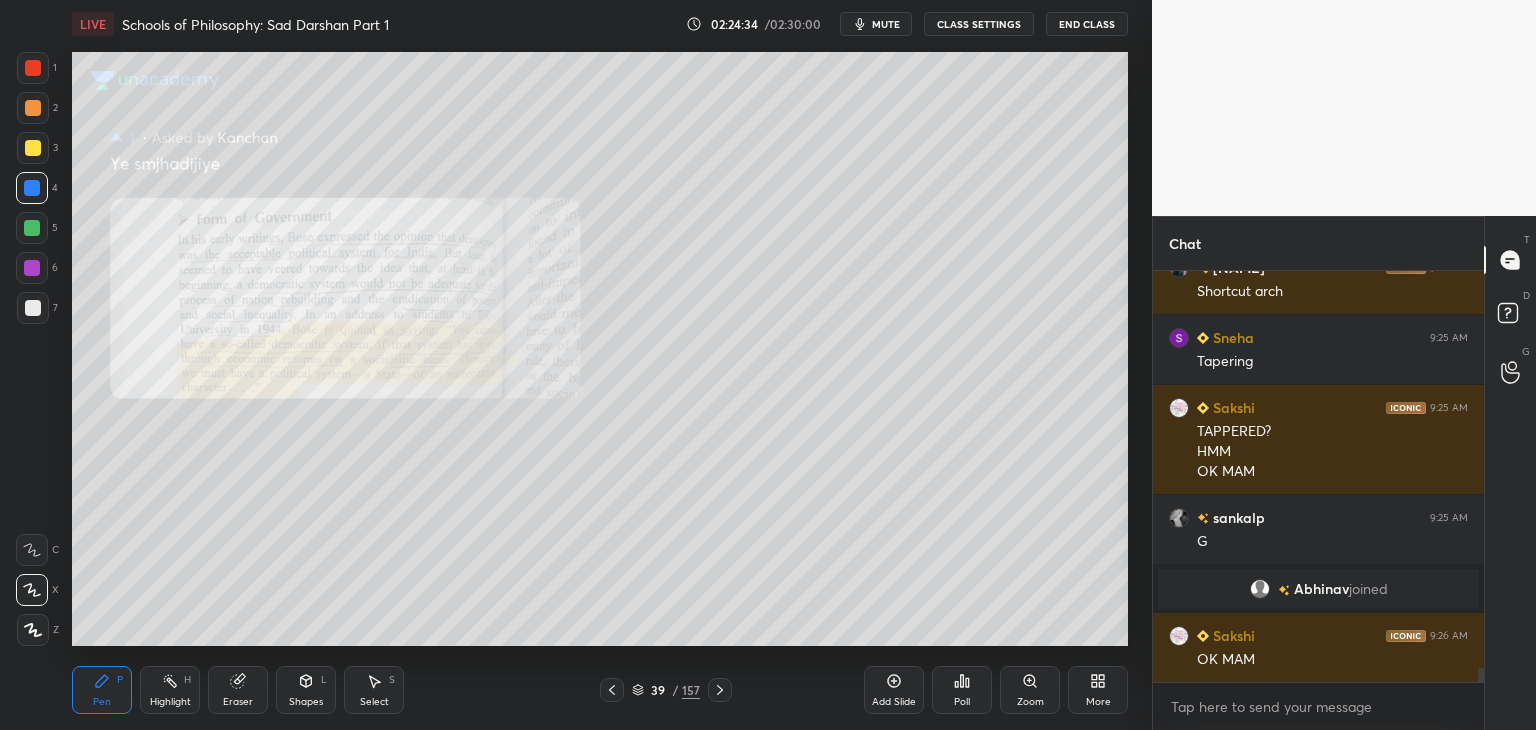click at bounding box center (33, 68) 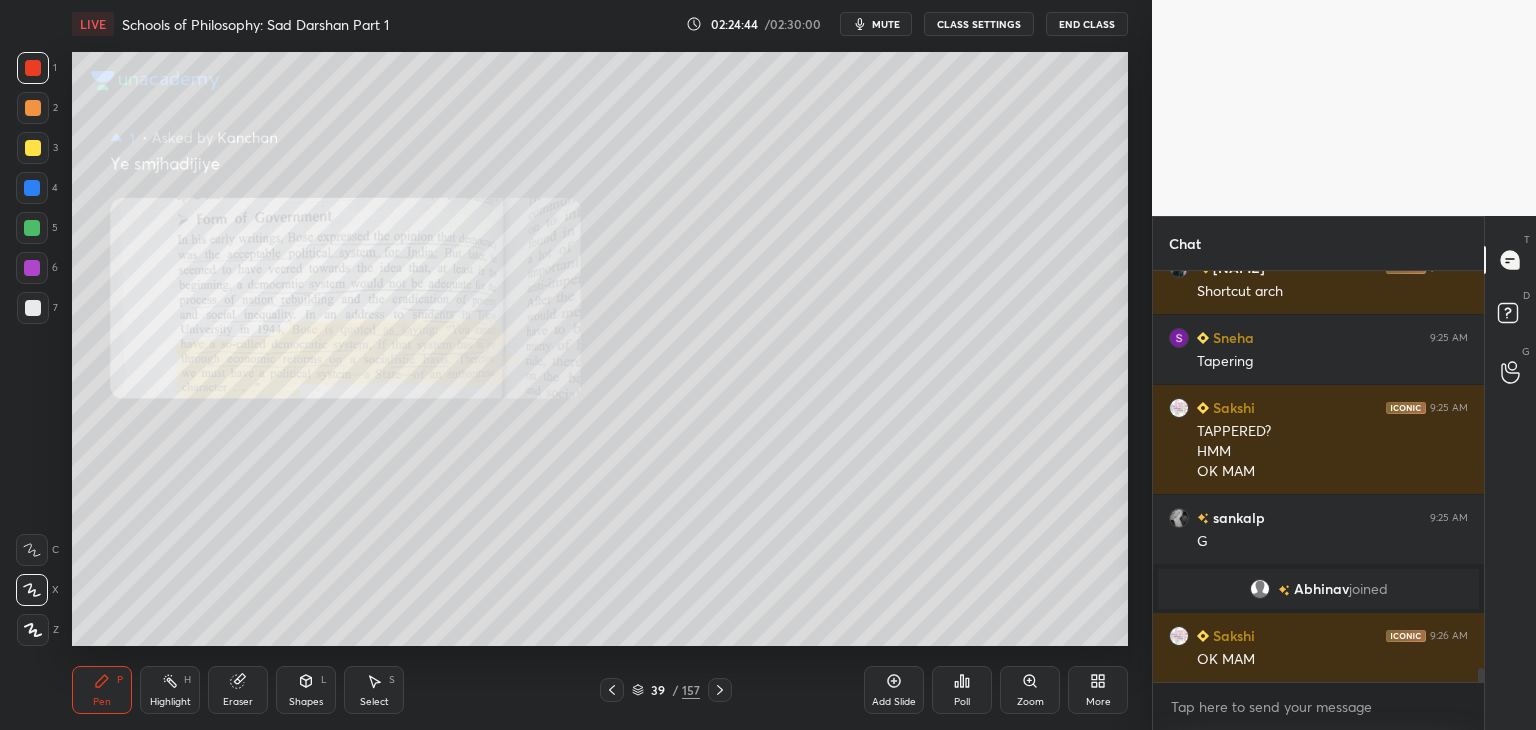 scroll, scrollTop: 11808, scrollLeft: 0, axis: vertical 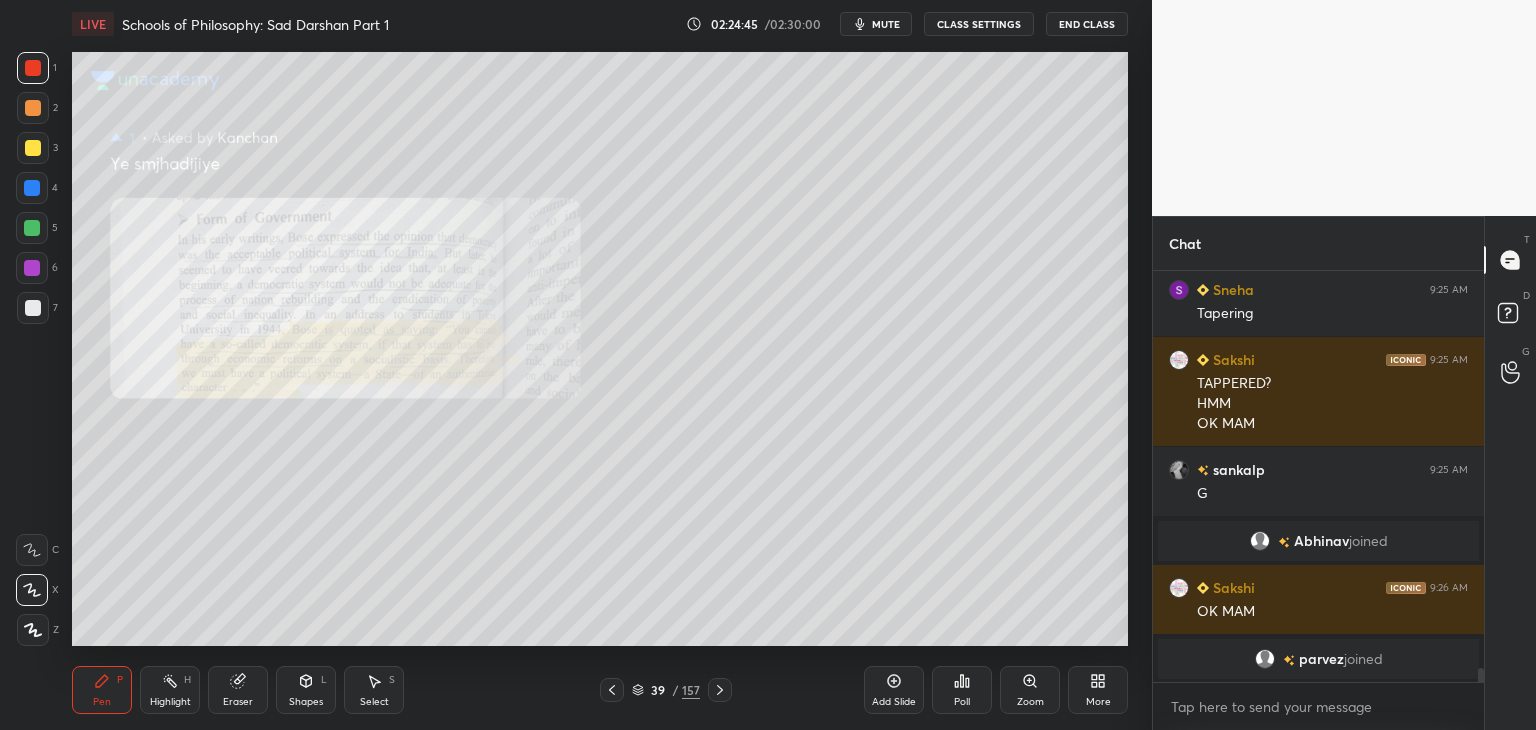 click at bounding box center [32, 188] 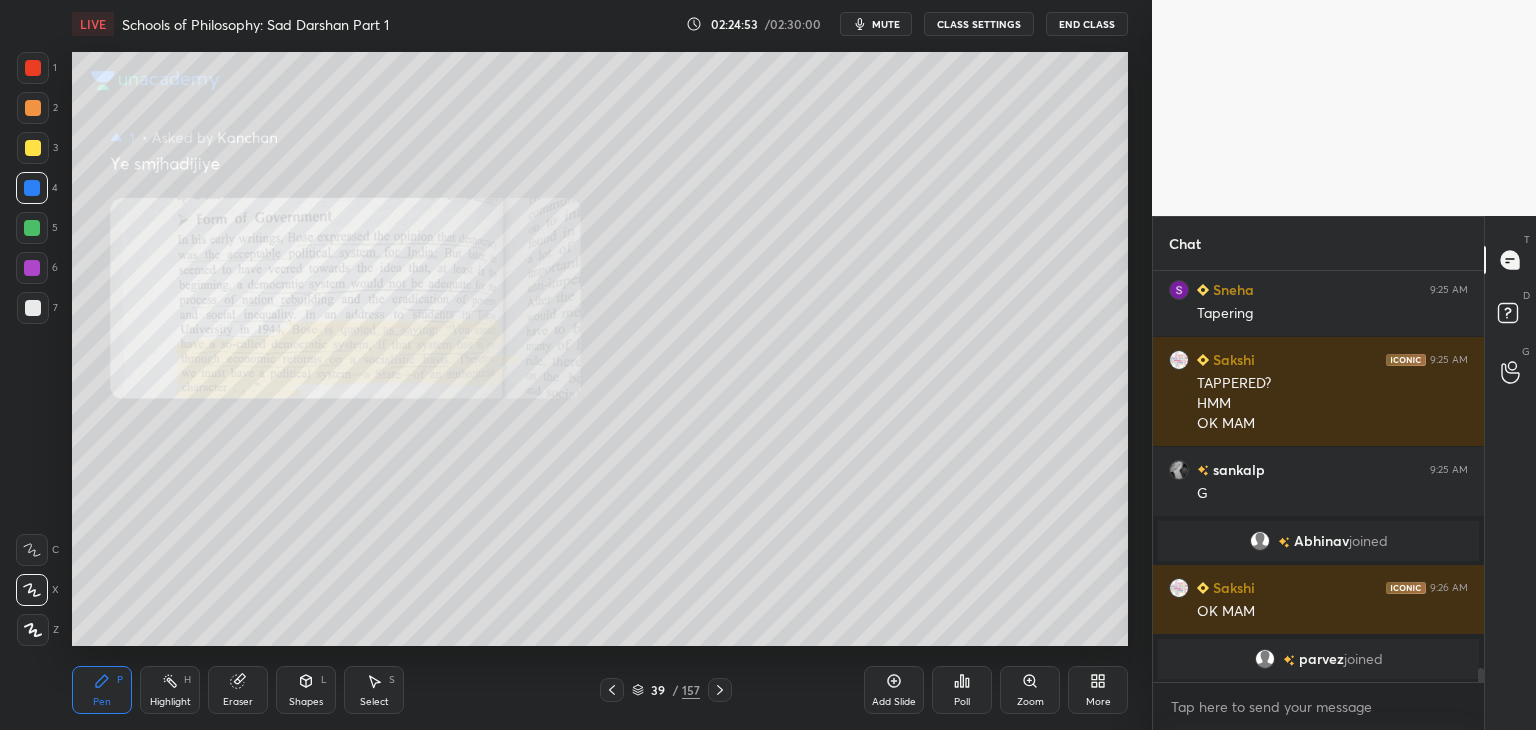 click on "mute" at bounding box center (886, 24) 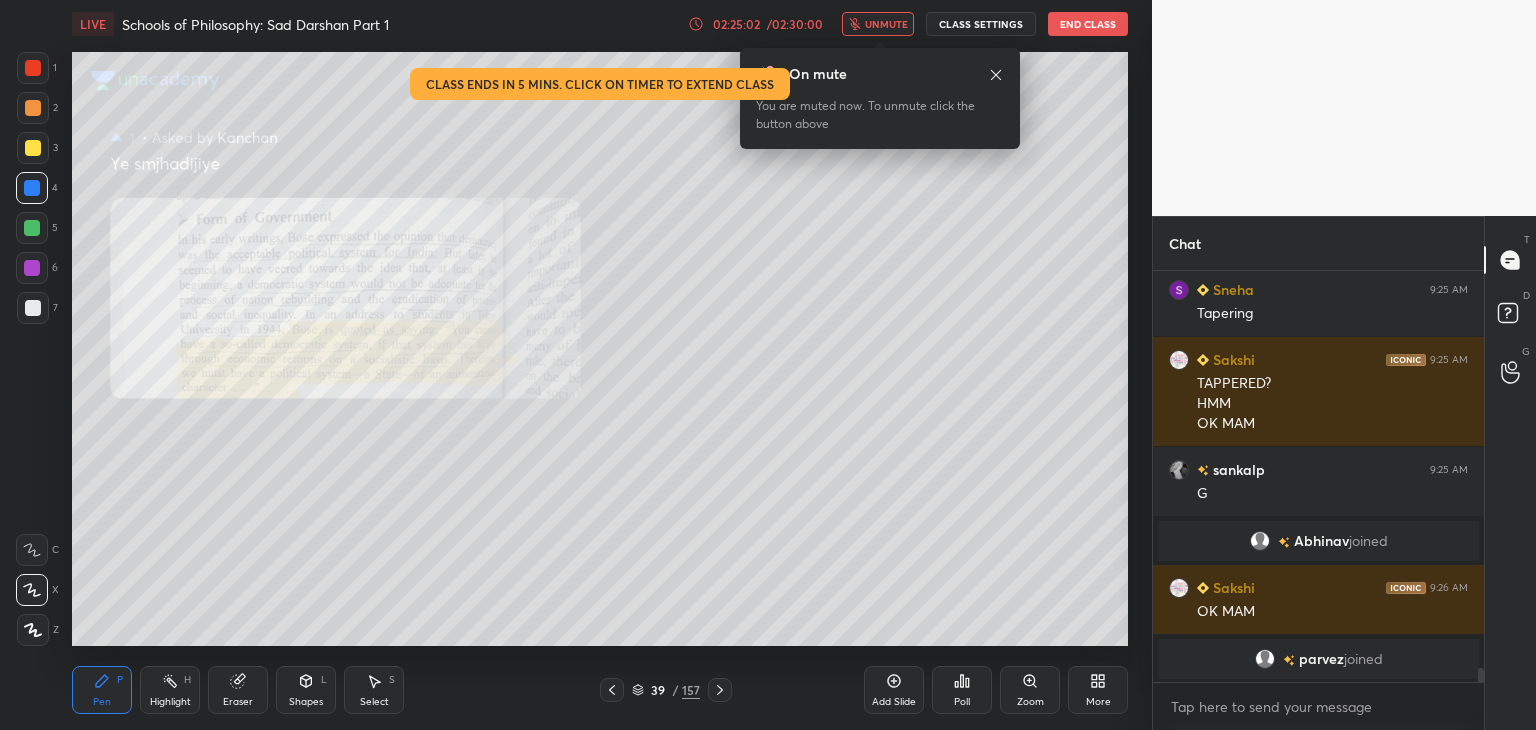 click 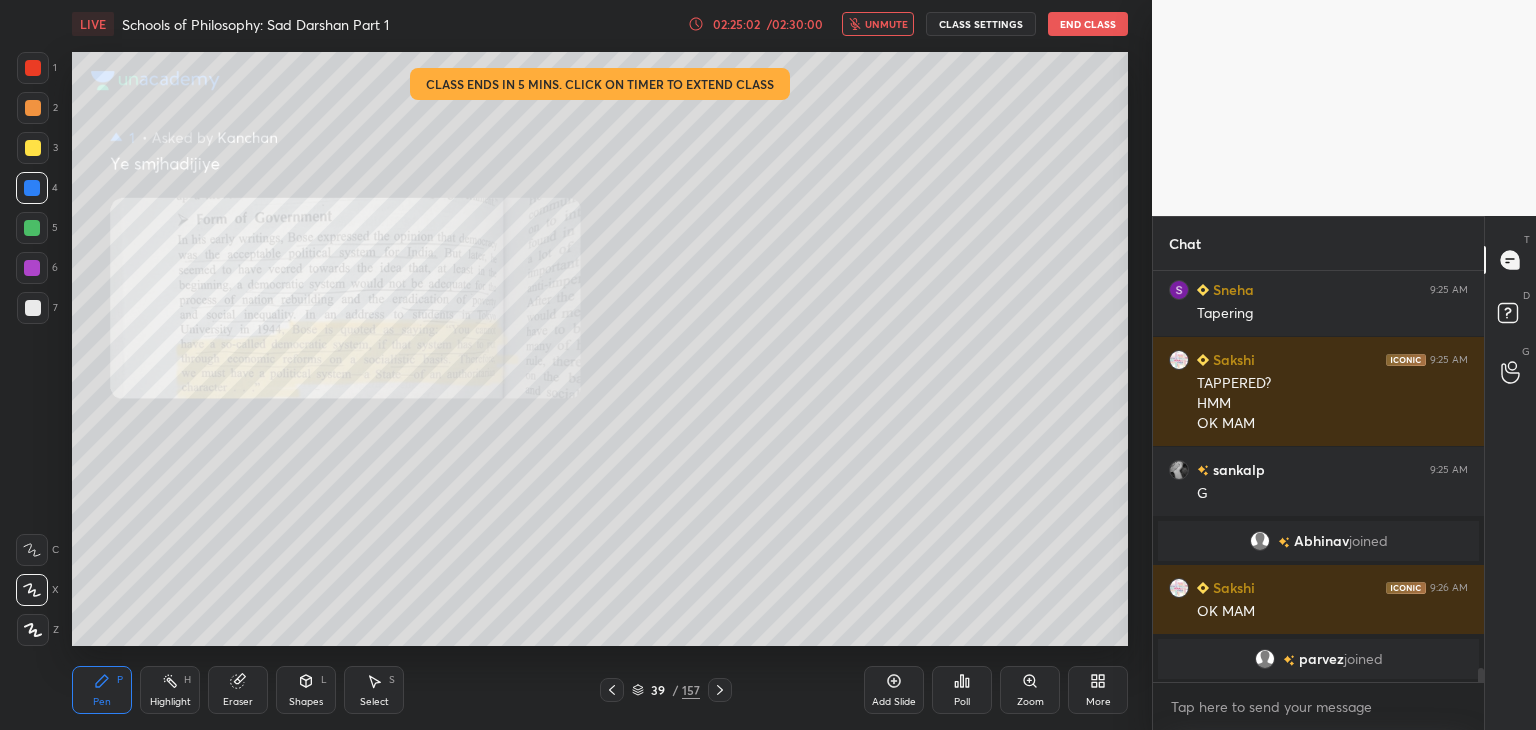click on "unmute" at bounding box center (886, 24) 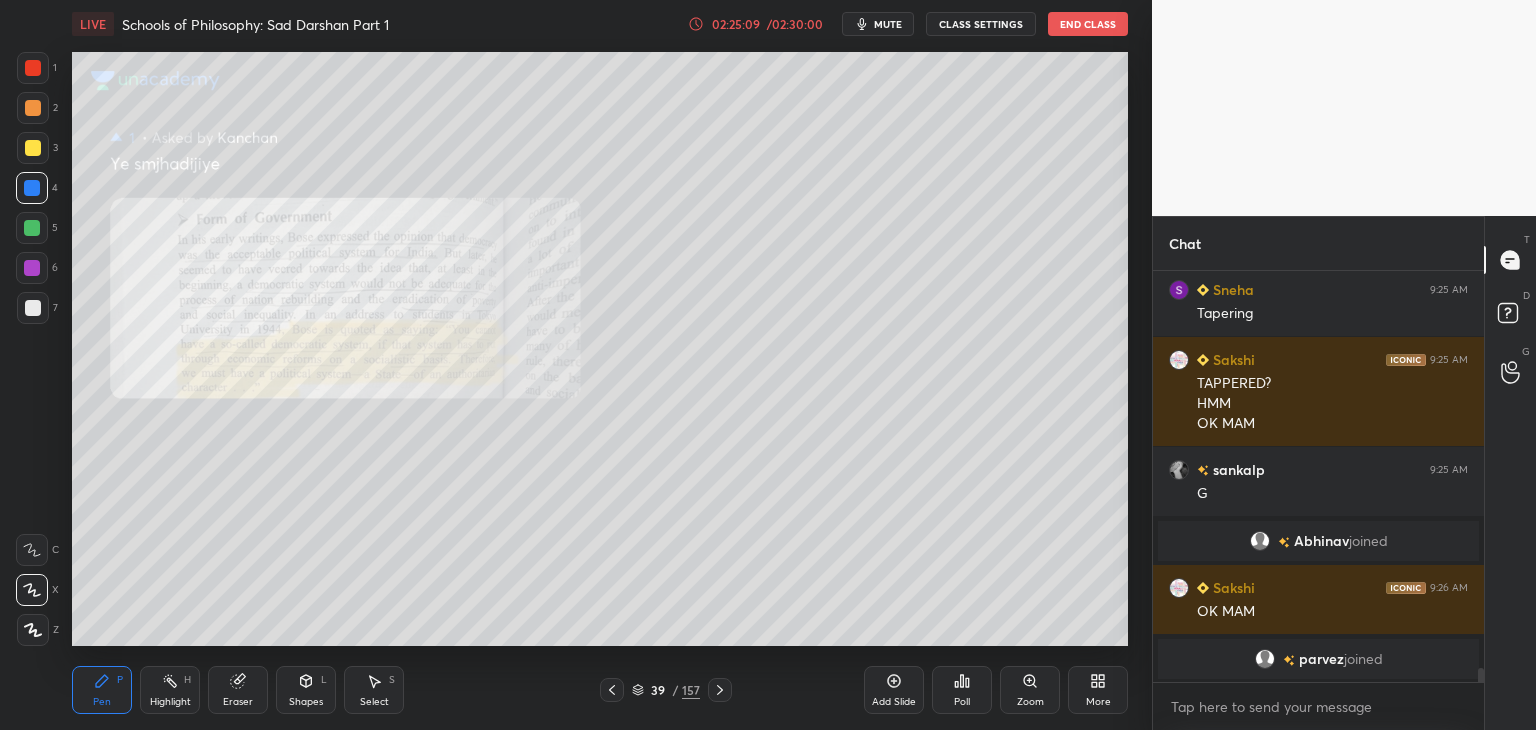 click at bounding box center (32, 268) 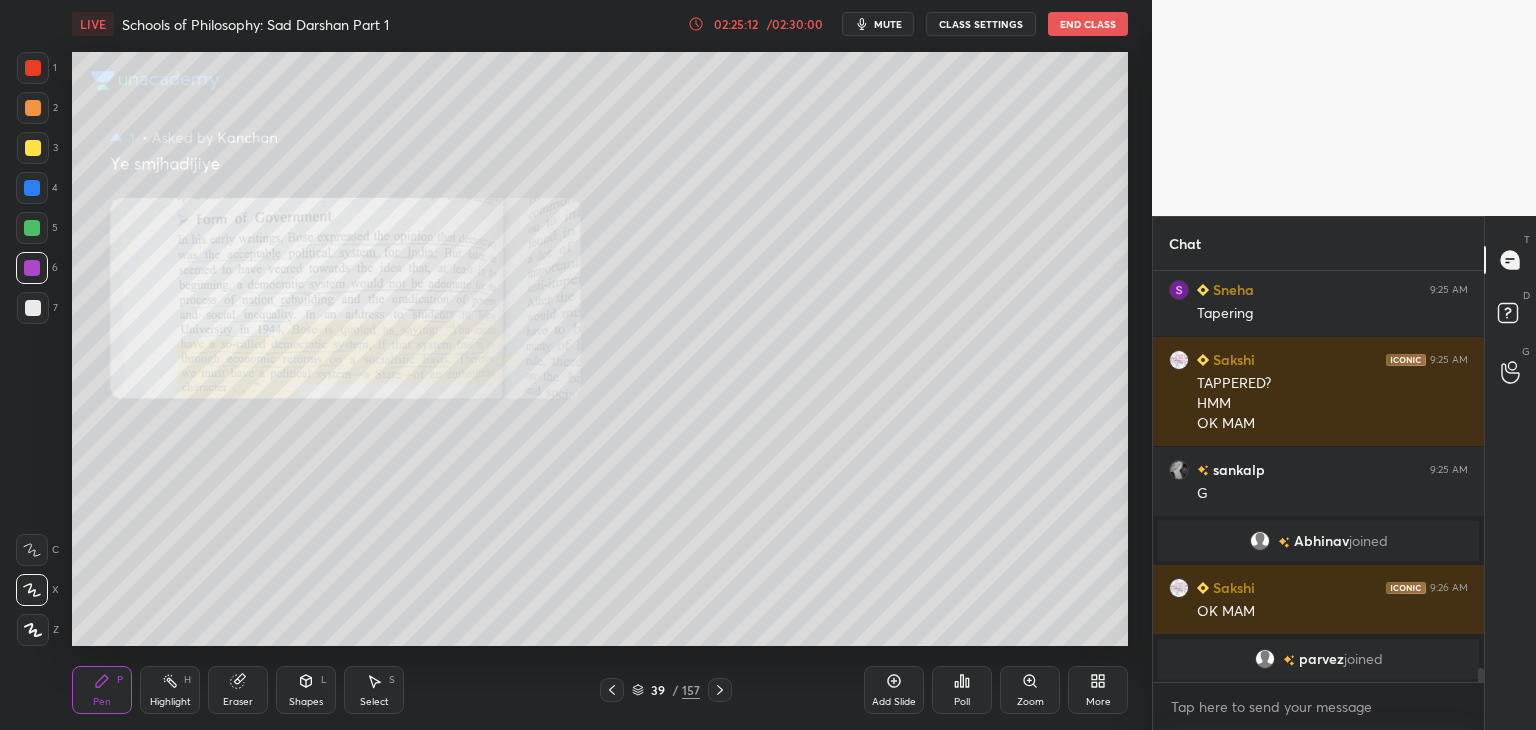scroll, scrollTop: 11642, scrollLeft: 0, axis: vertical 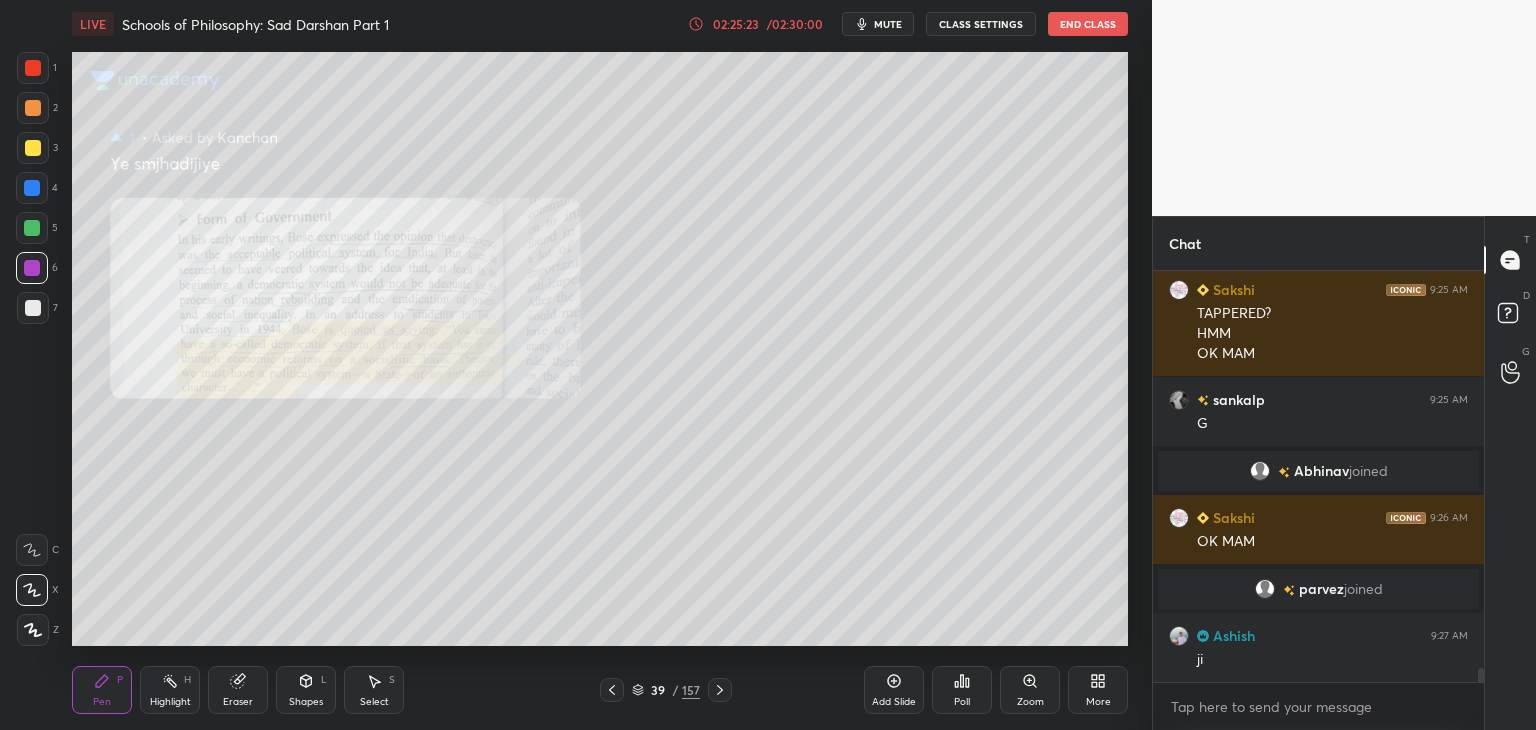 click at bounding box center (32, 188) 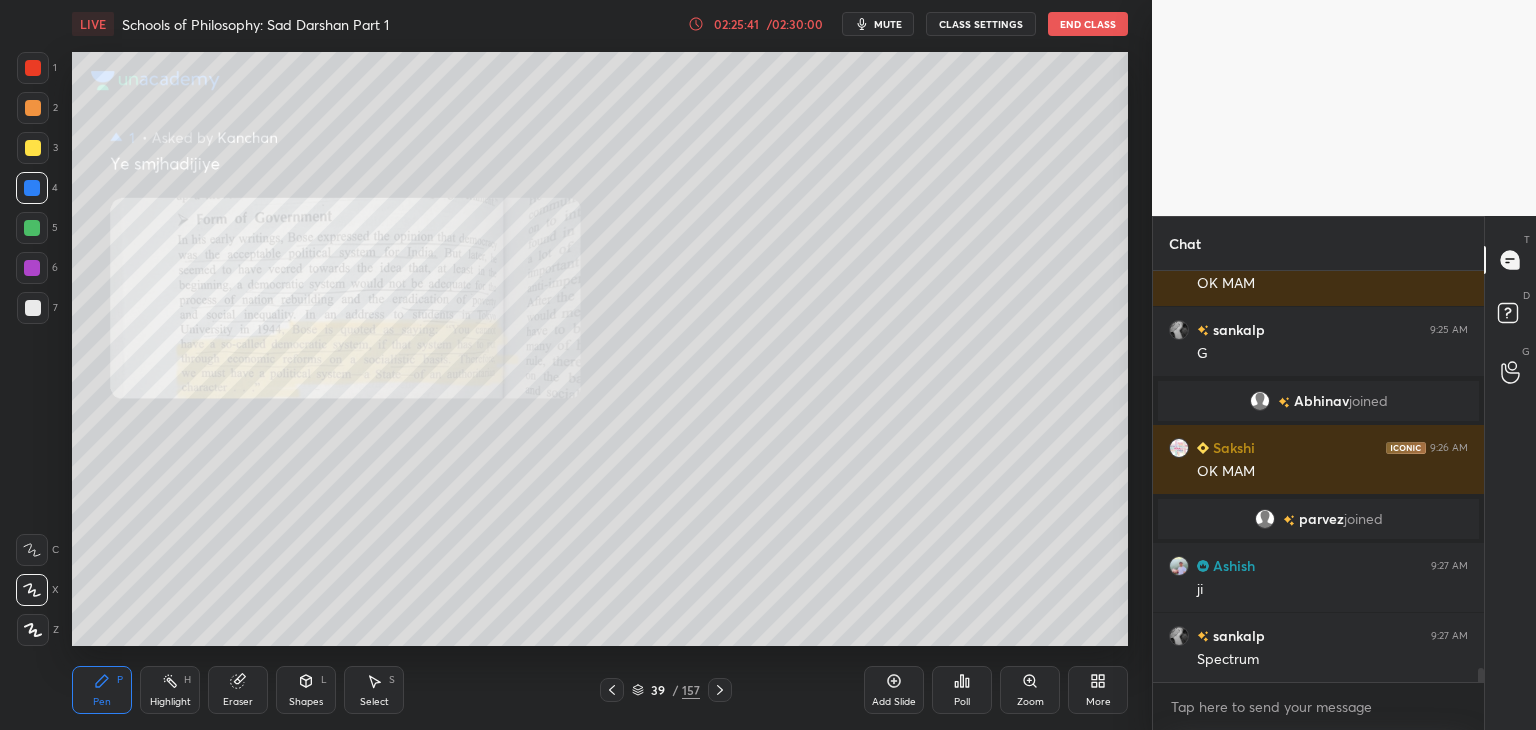 scroll, scrollTop: 11782, scrollLeft: 0, axis: vertical 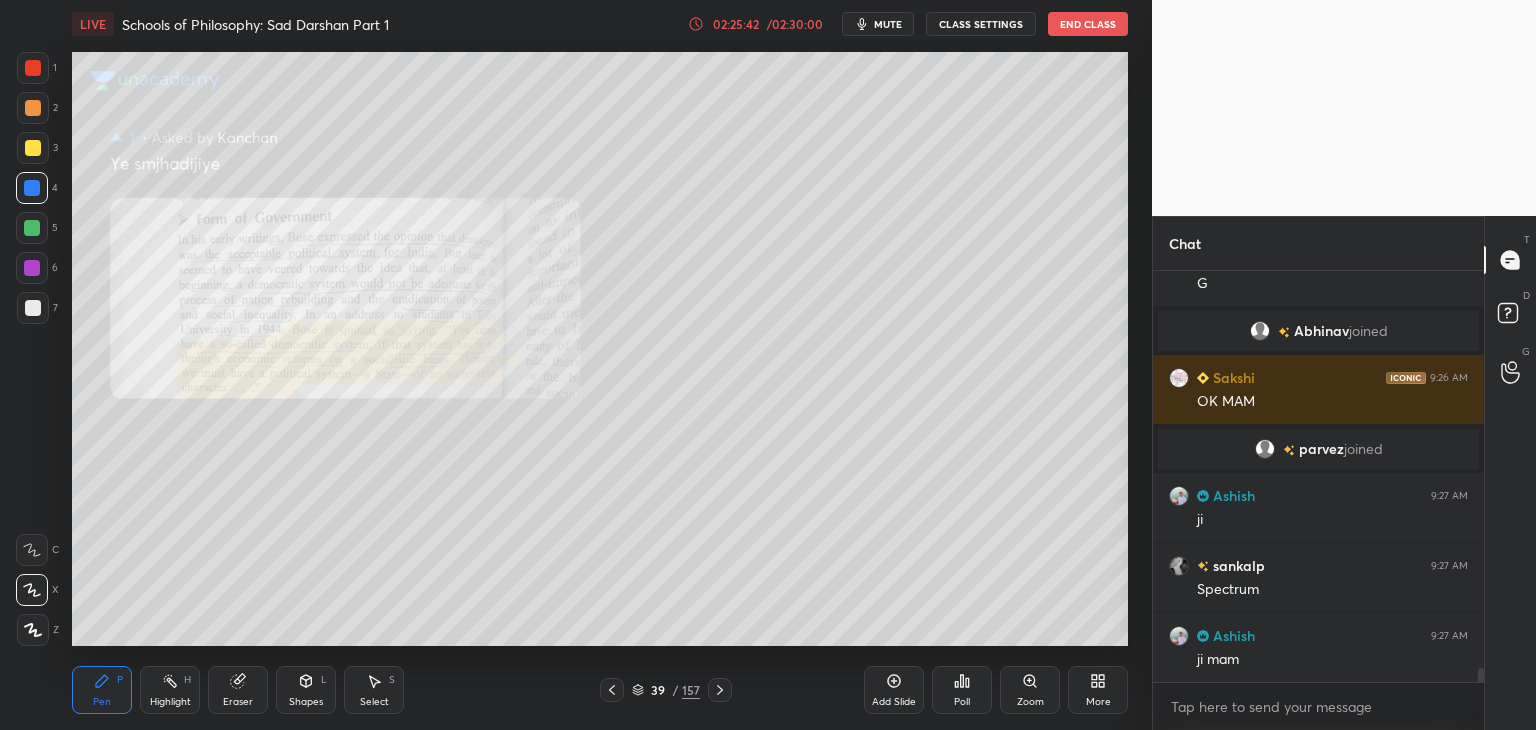 click at bounding box center (32, 268) 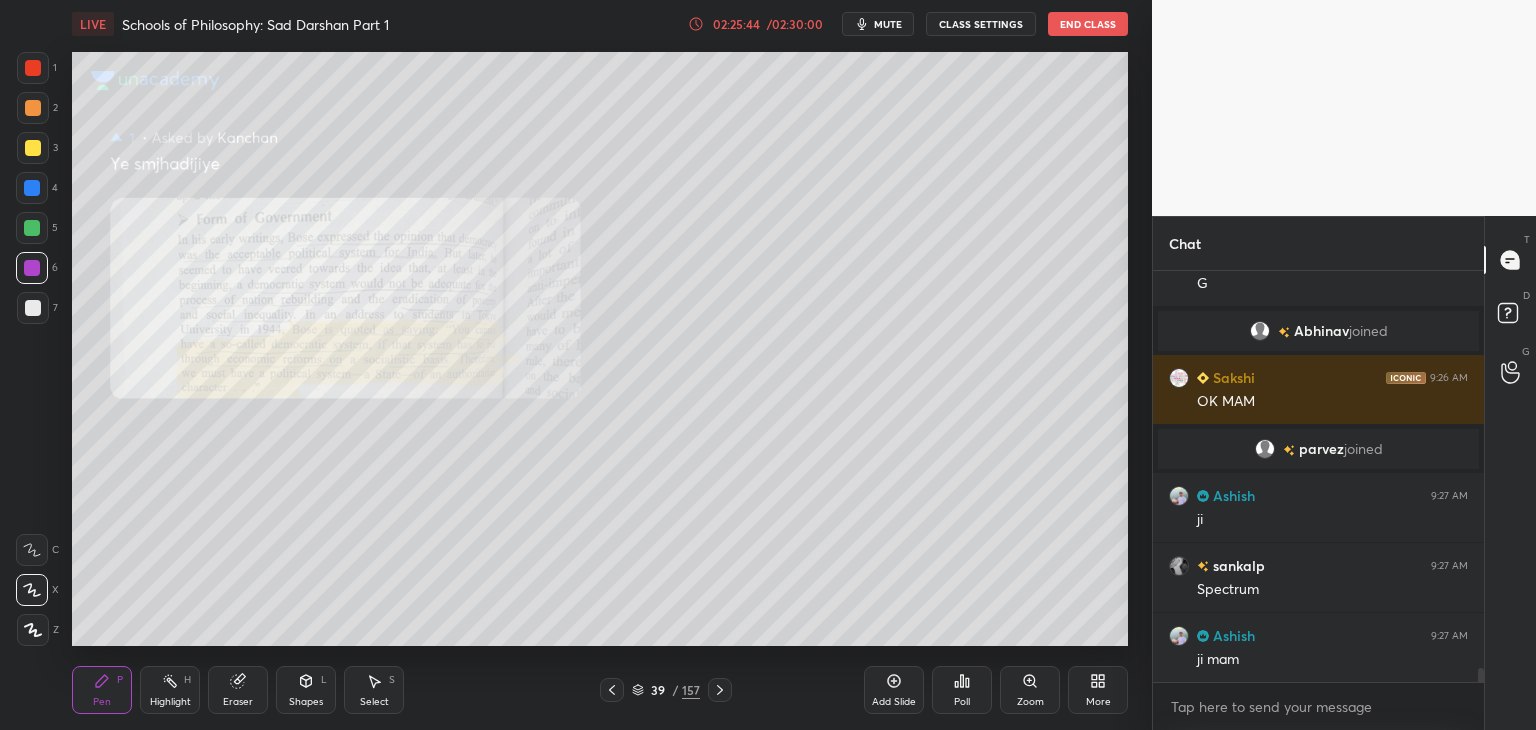 scroll, scrollTop: 11852, scrollLeft: 0, axis: vertical 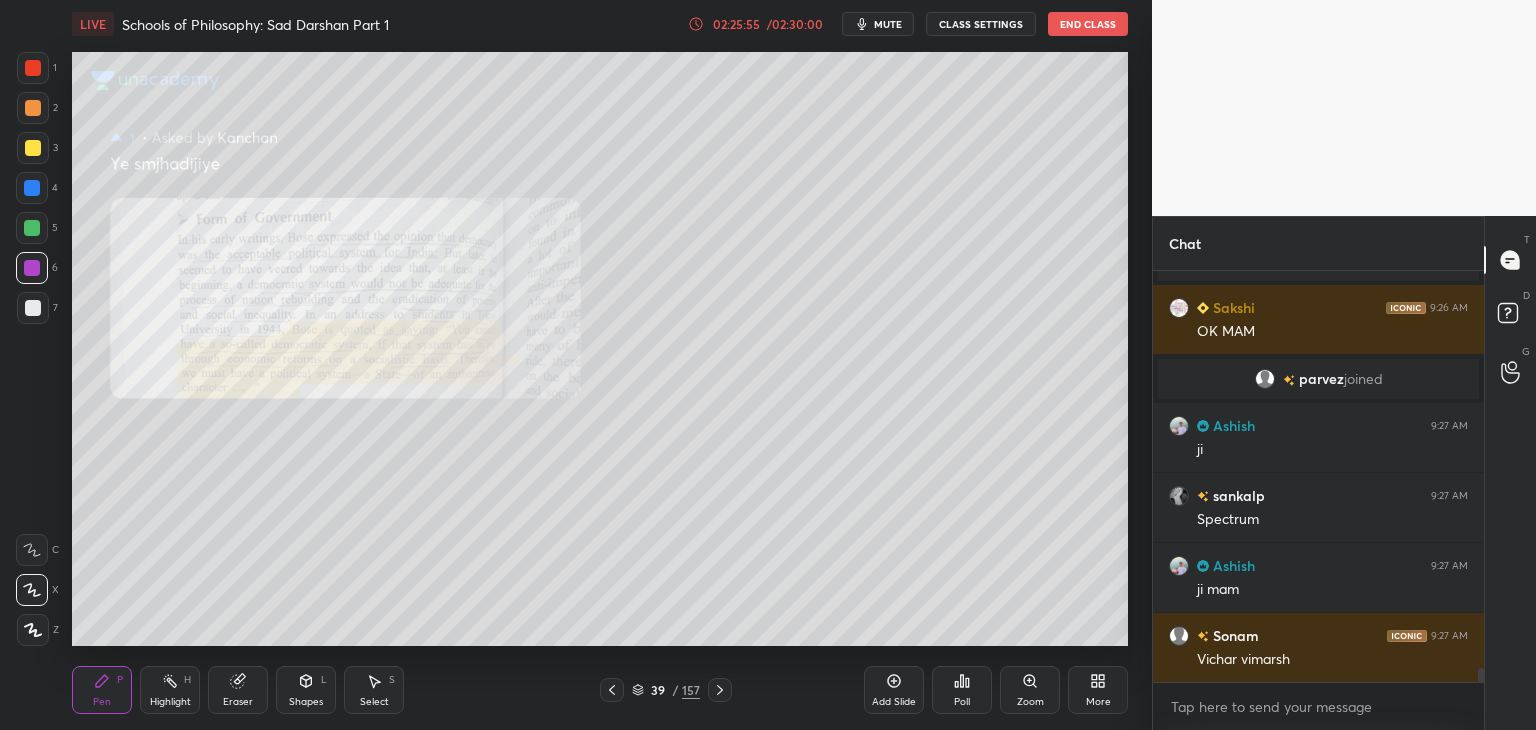 click at bounding box center (33, 308) 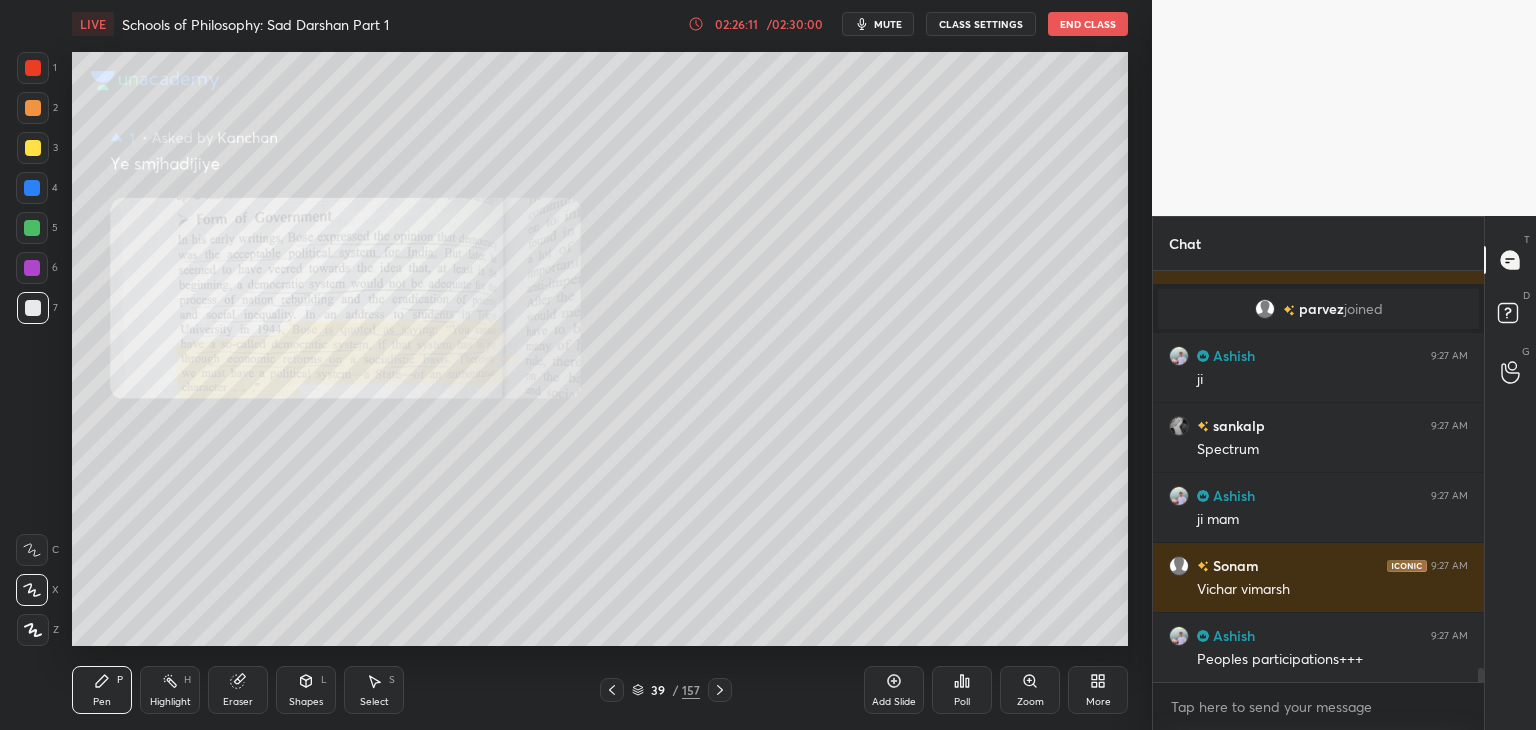 scroll, scrollTop: 12010, scrollLeft: 0, axis: vertical 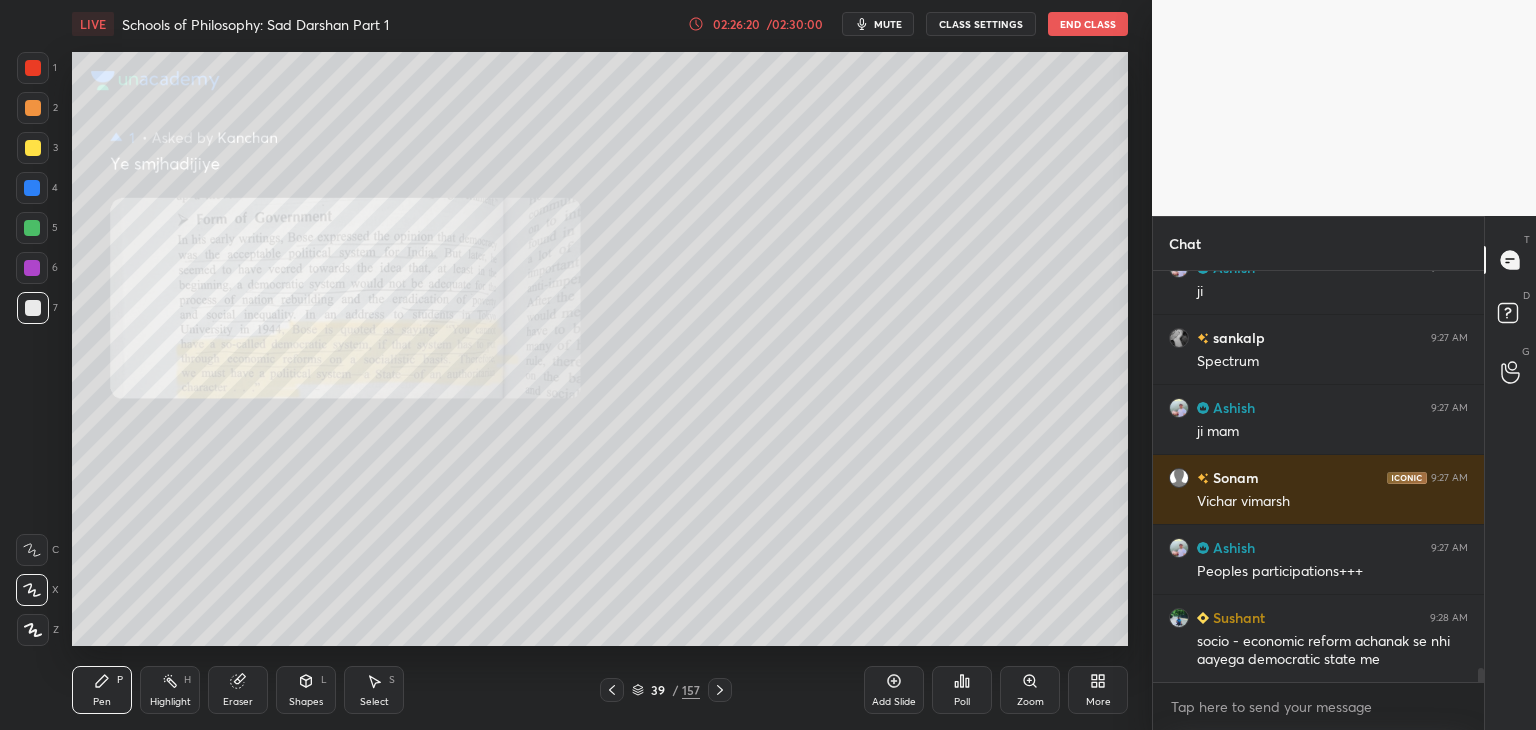 click at bounding box center [33, 308] 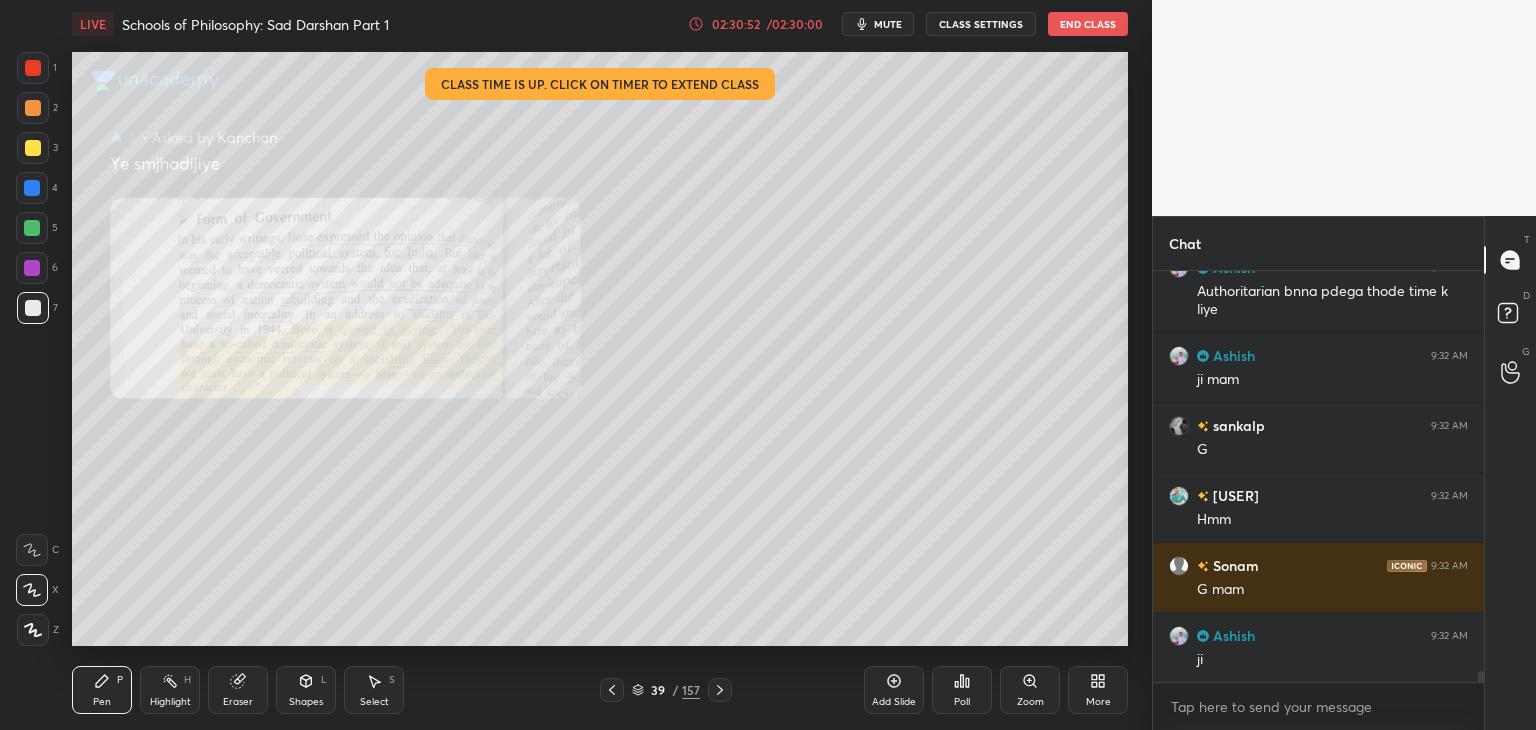 scroll, scrollTop: 15062, scrollLeft: 0, axis: vertical 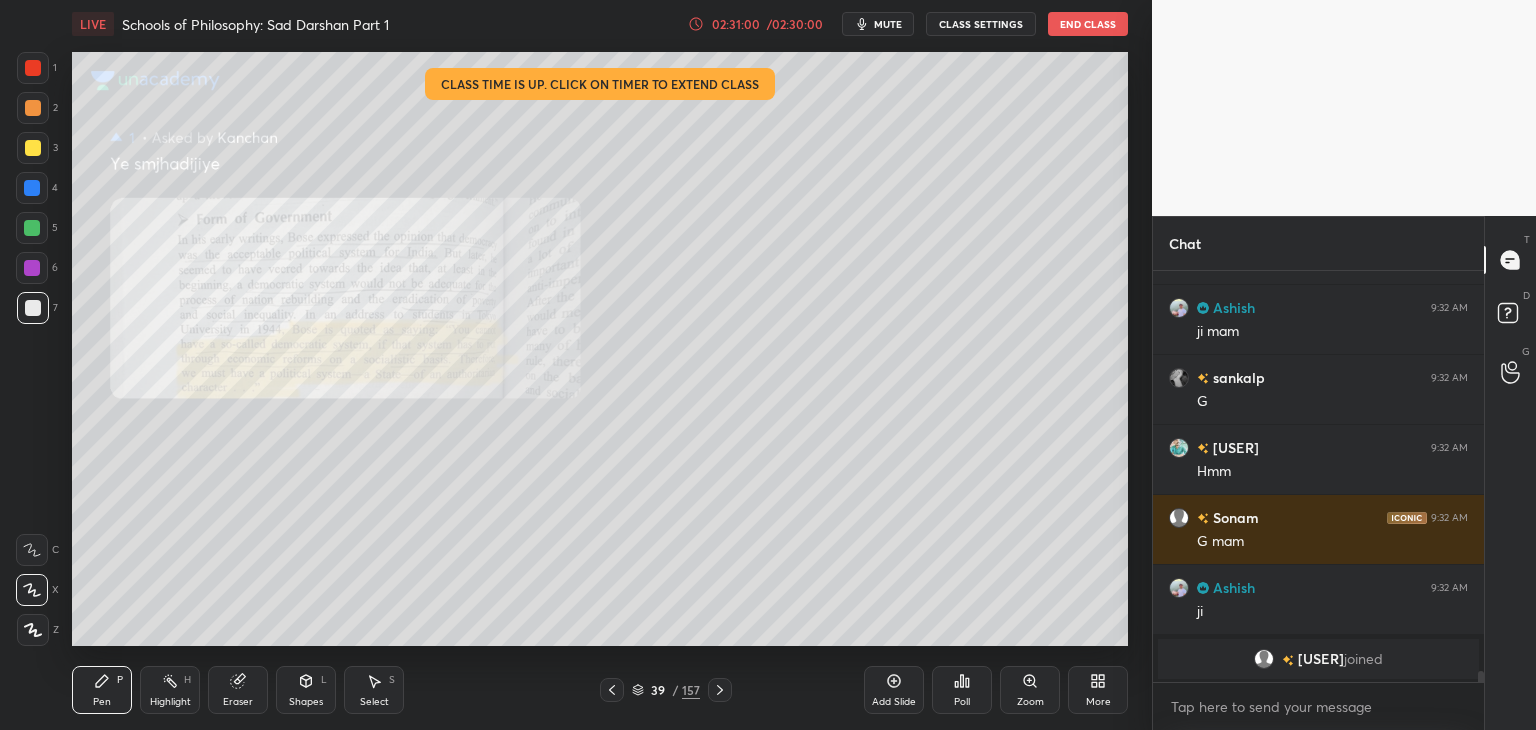 click 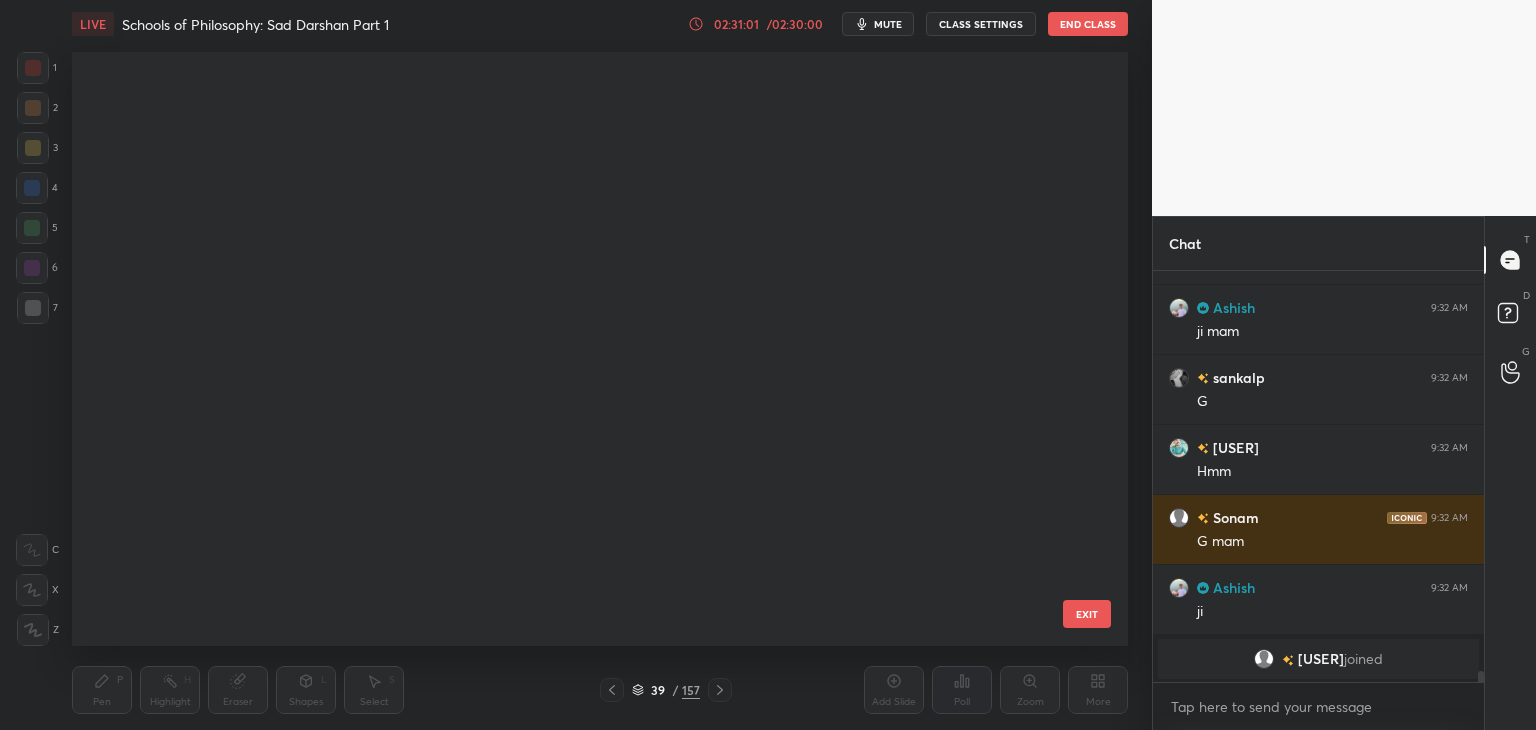 scroll, scrollTop: 1784, scrollLeft: 0, axis: vertical 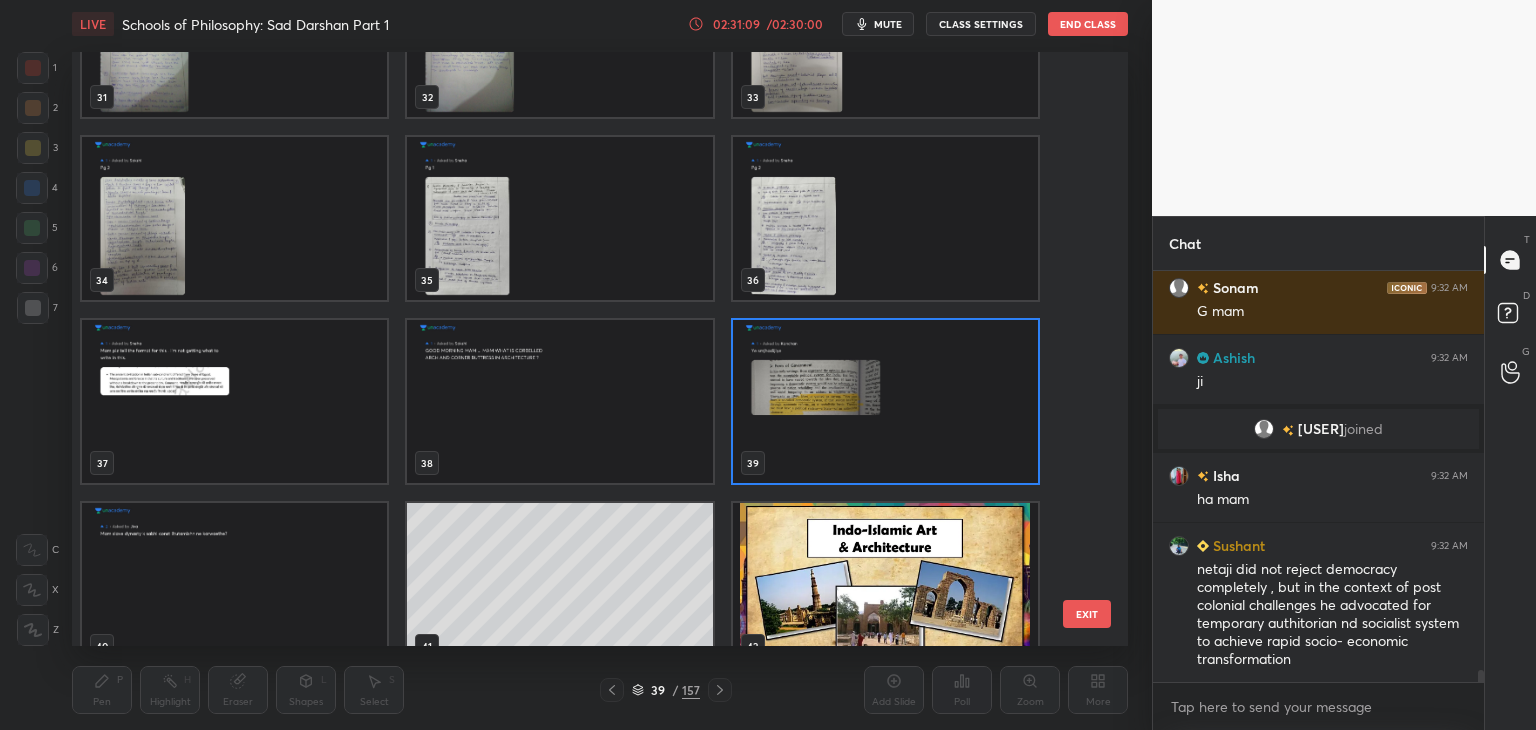 click at bounding box center [885, 401] 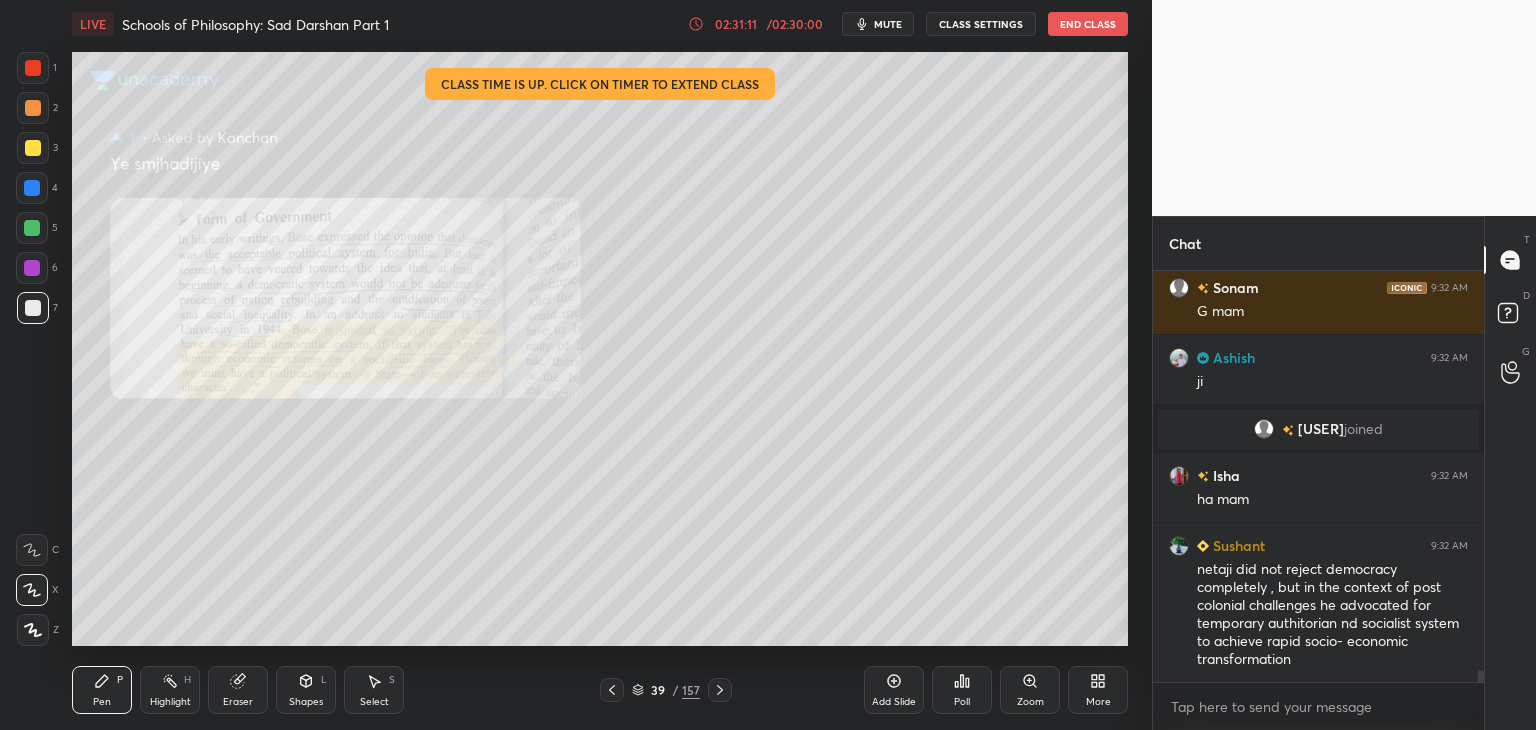 scroll, scrollTop: 14242, scrollLeft: 0, axis: vertical 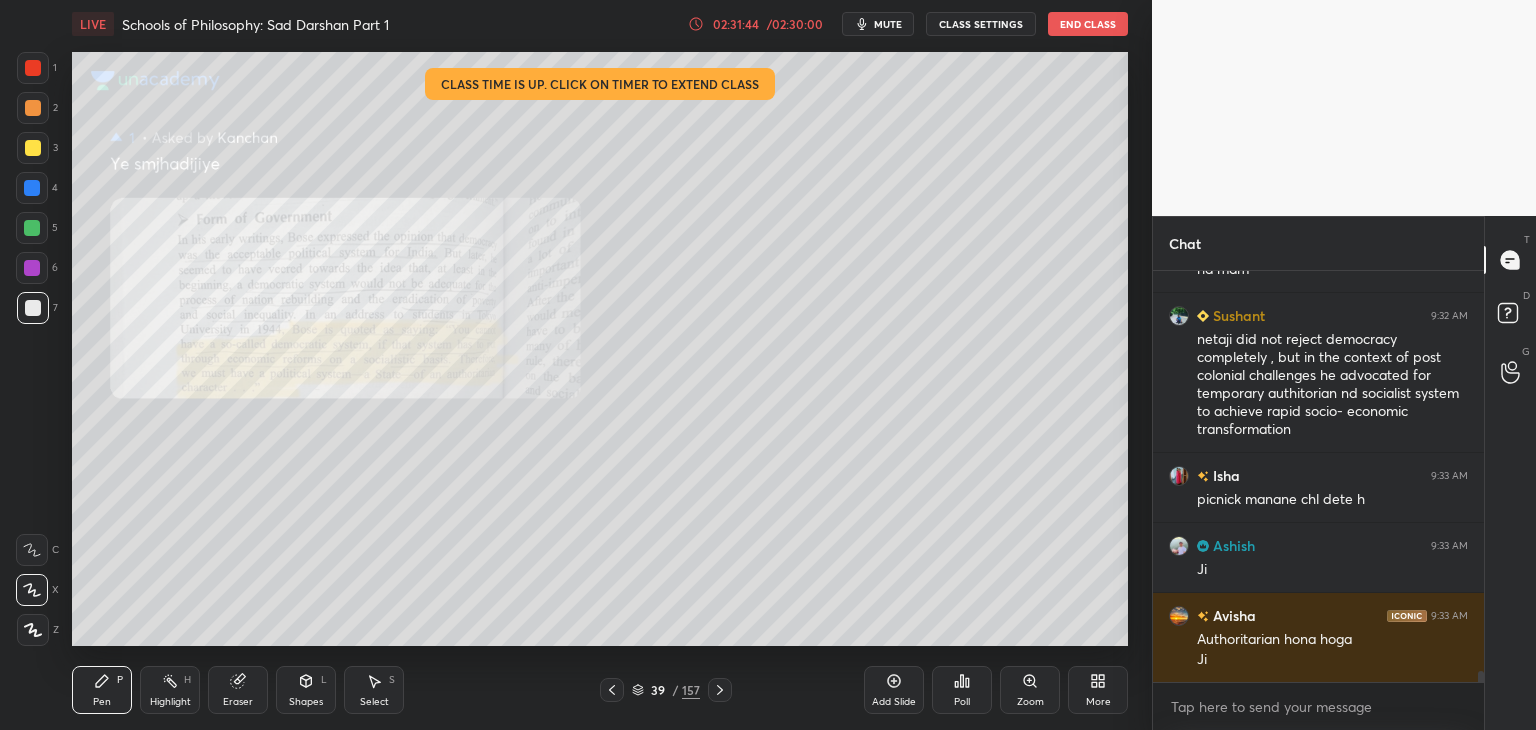 click at bounding box center (32, 188) 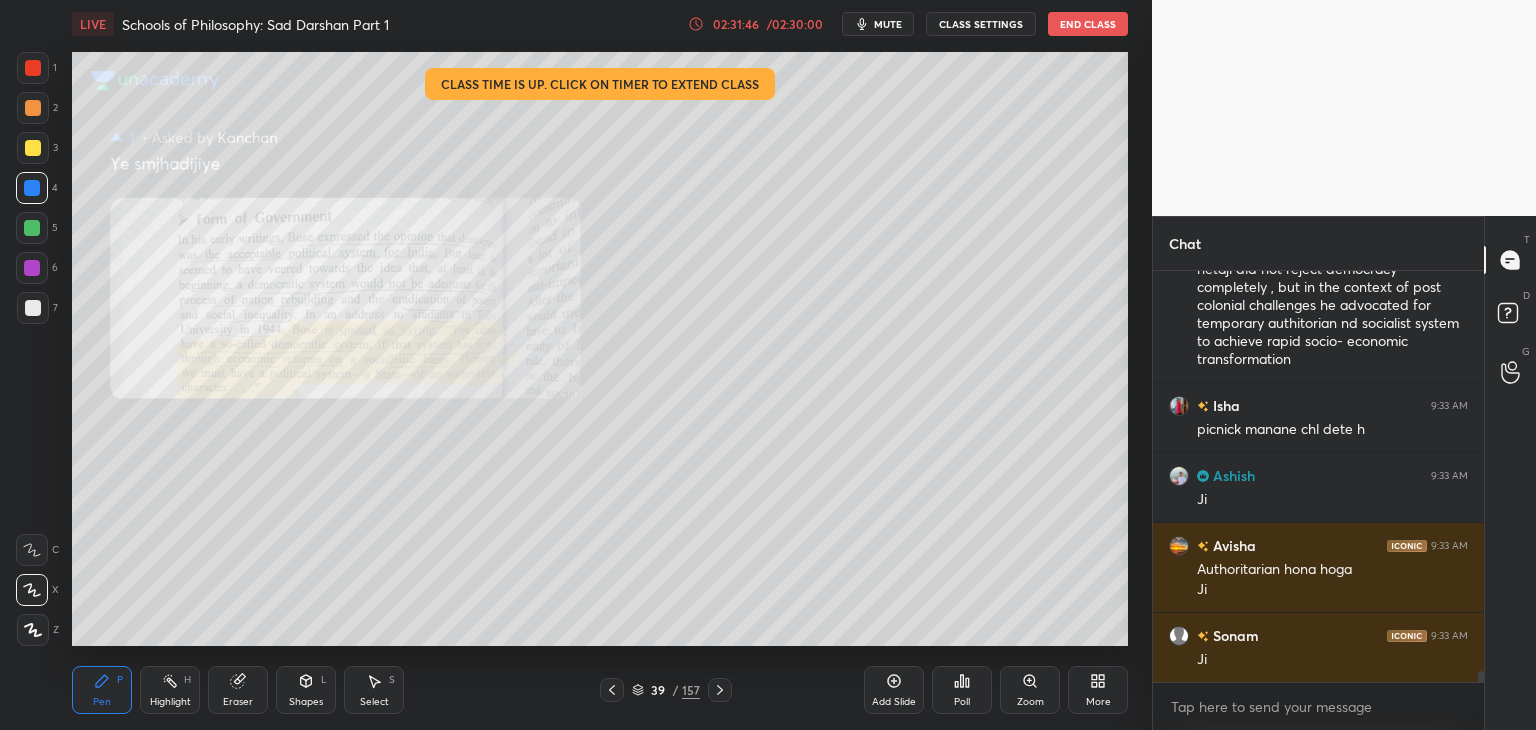 scroll, scrollTop: 14542, scrollLeft: 0, axis: vertical 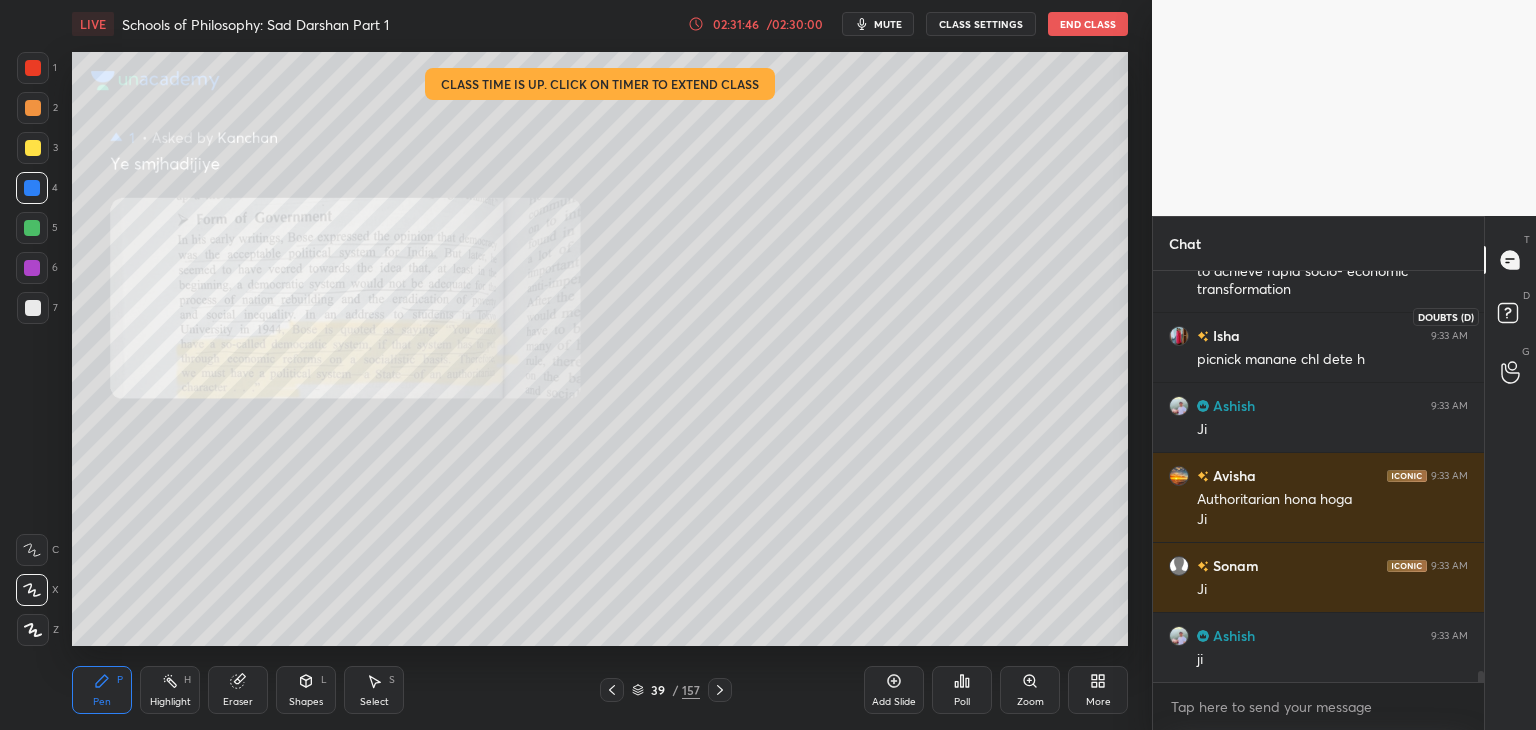 click 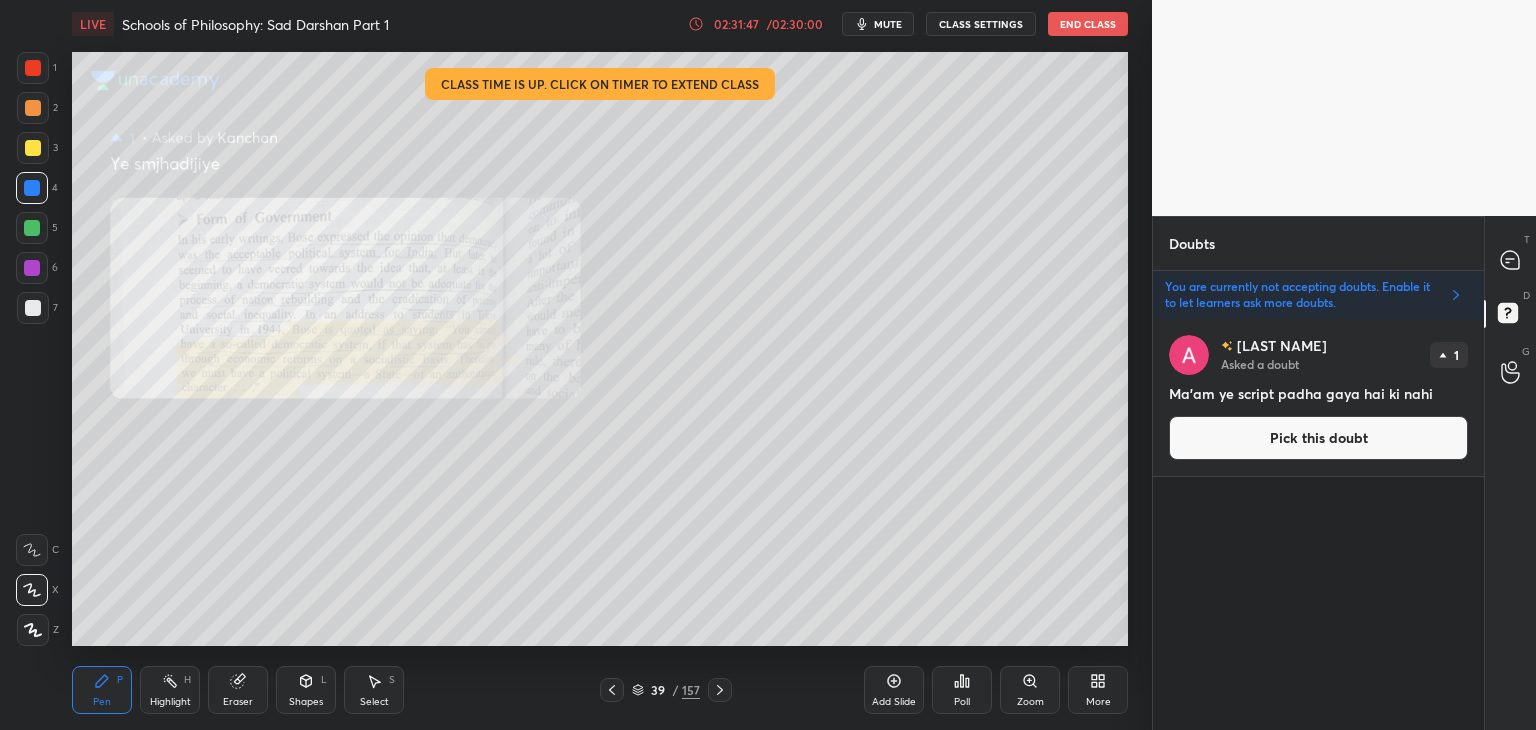 click on "Pick this doubt" at bounding box center (1318, 438) 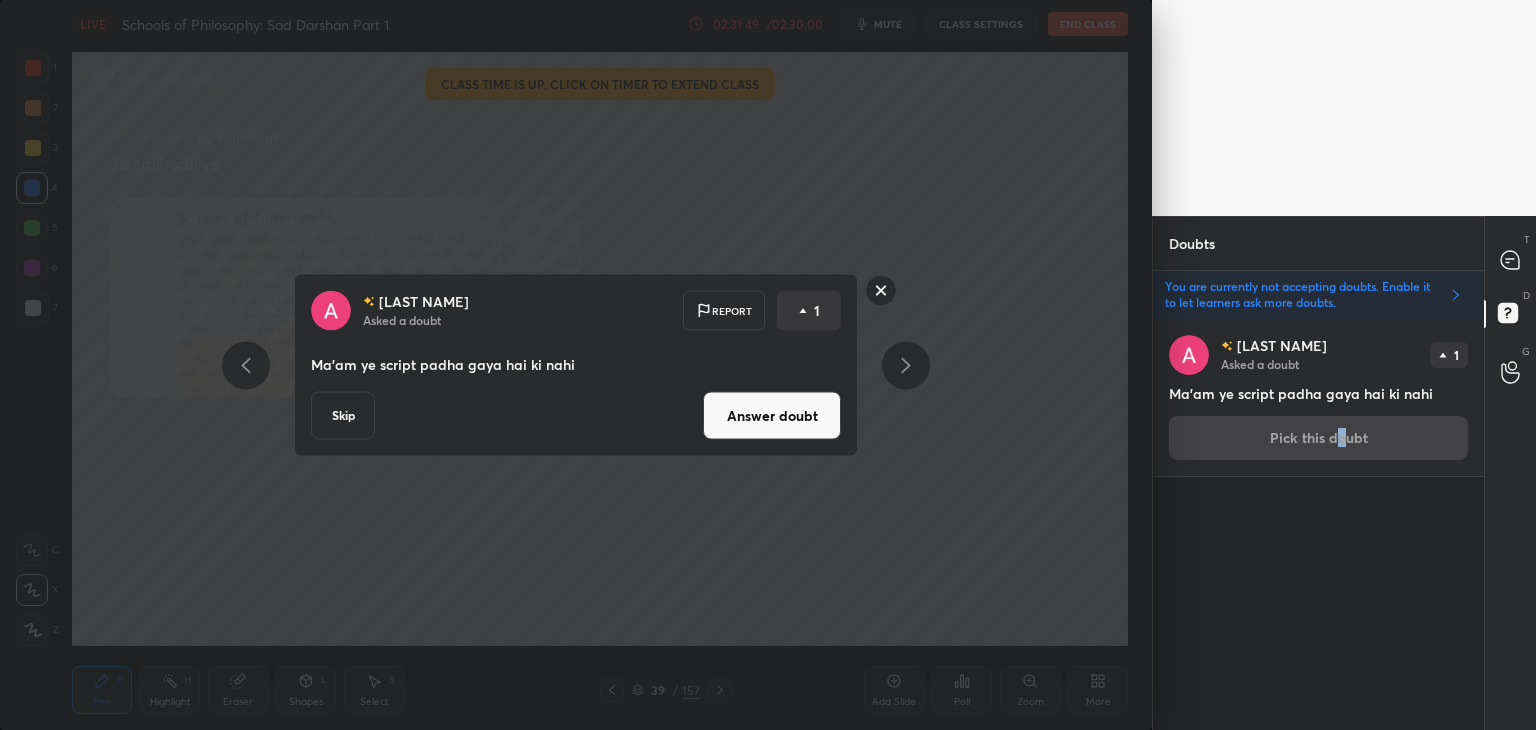 click on "Answer doubt" at bounding box center (772, 416) 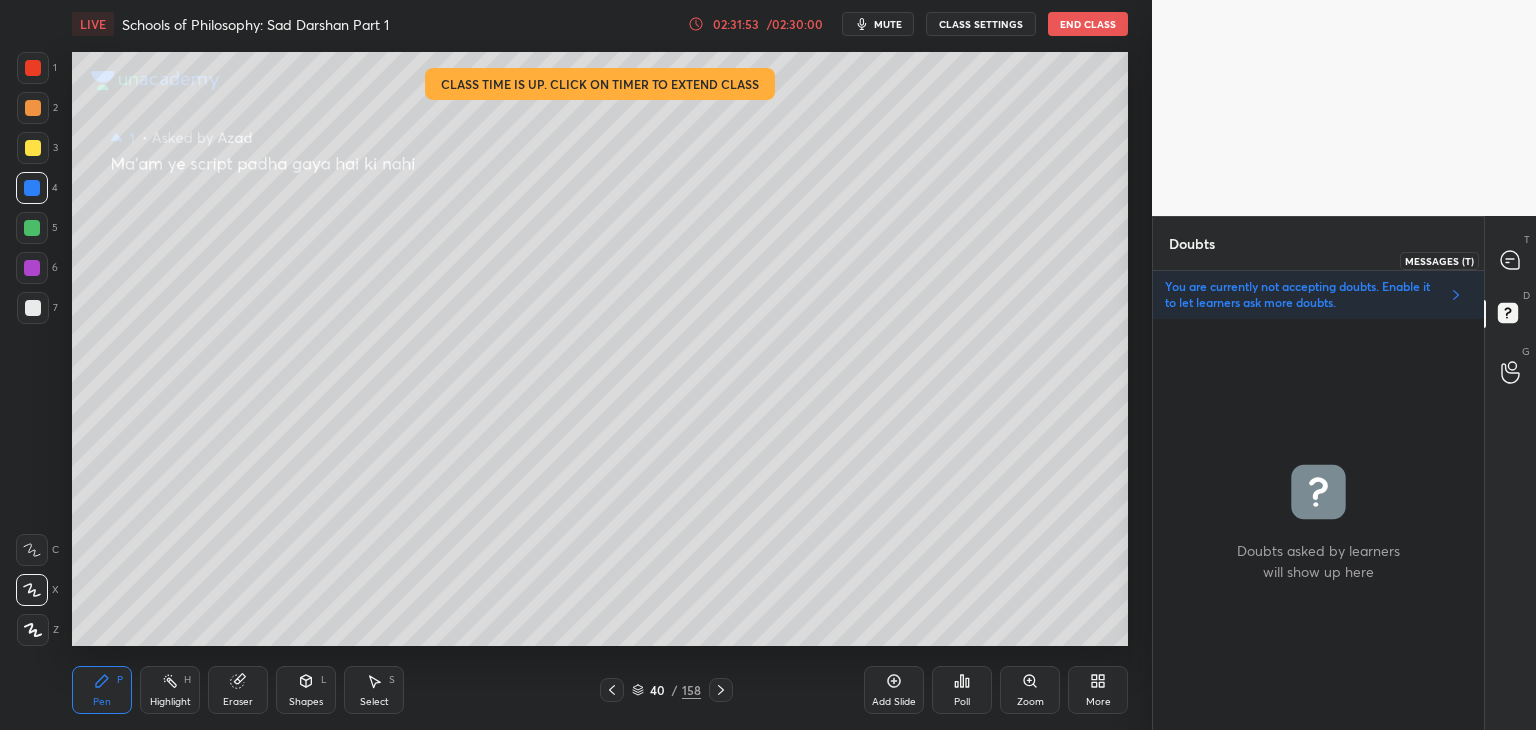 click 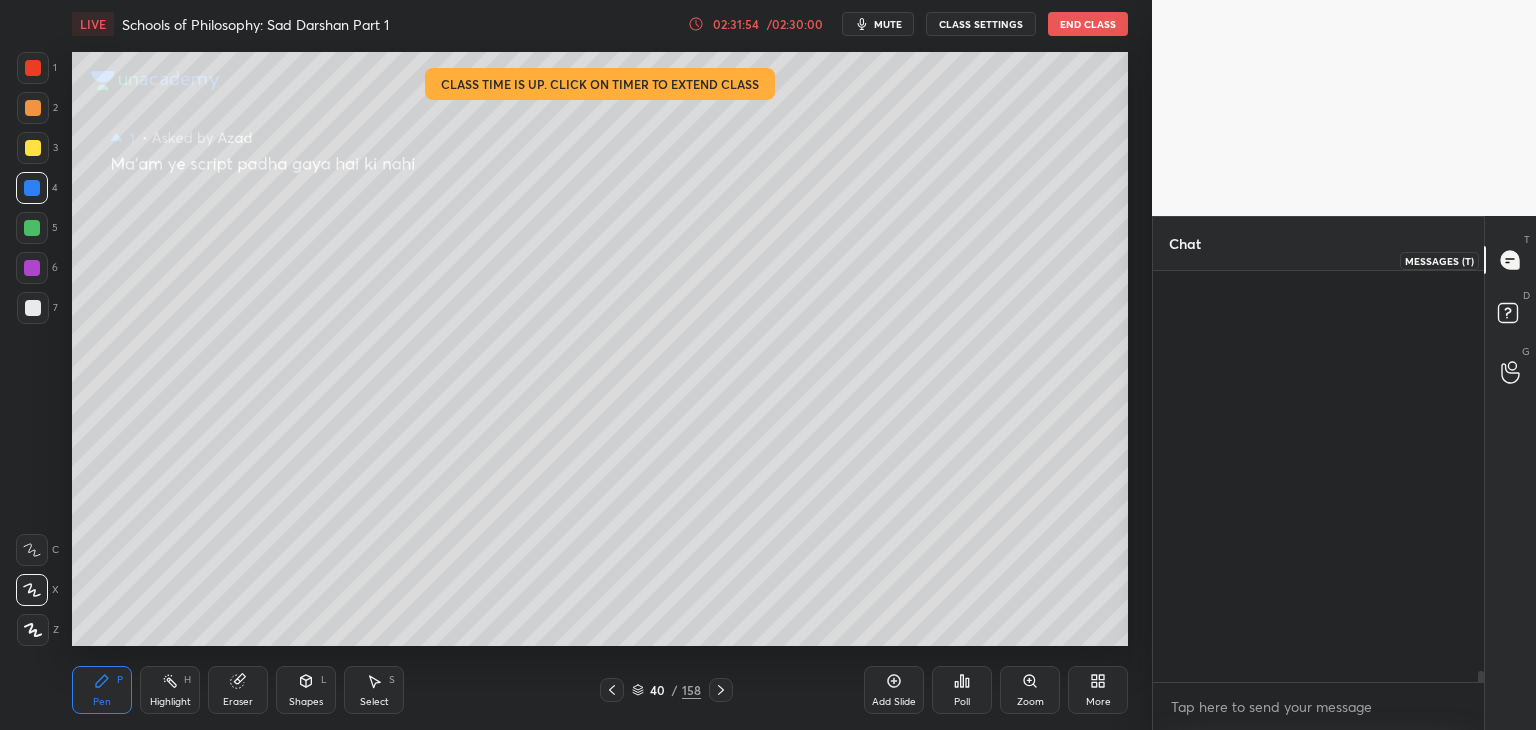 scroll, scrollTop: 6, scrollLeft: 6, axis: both 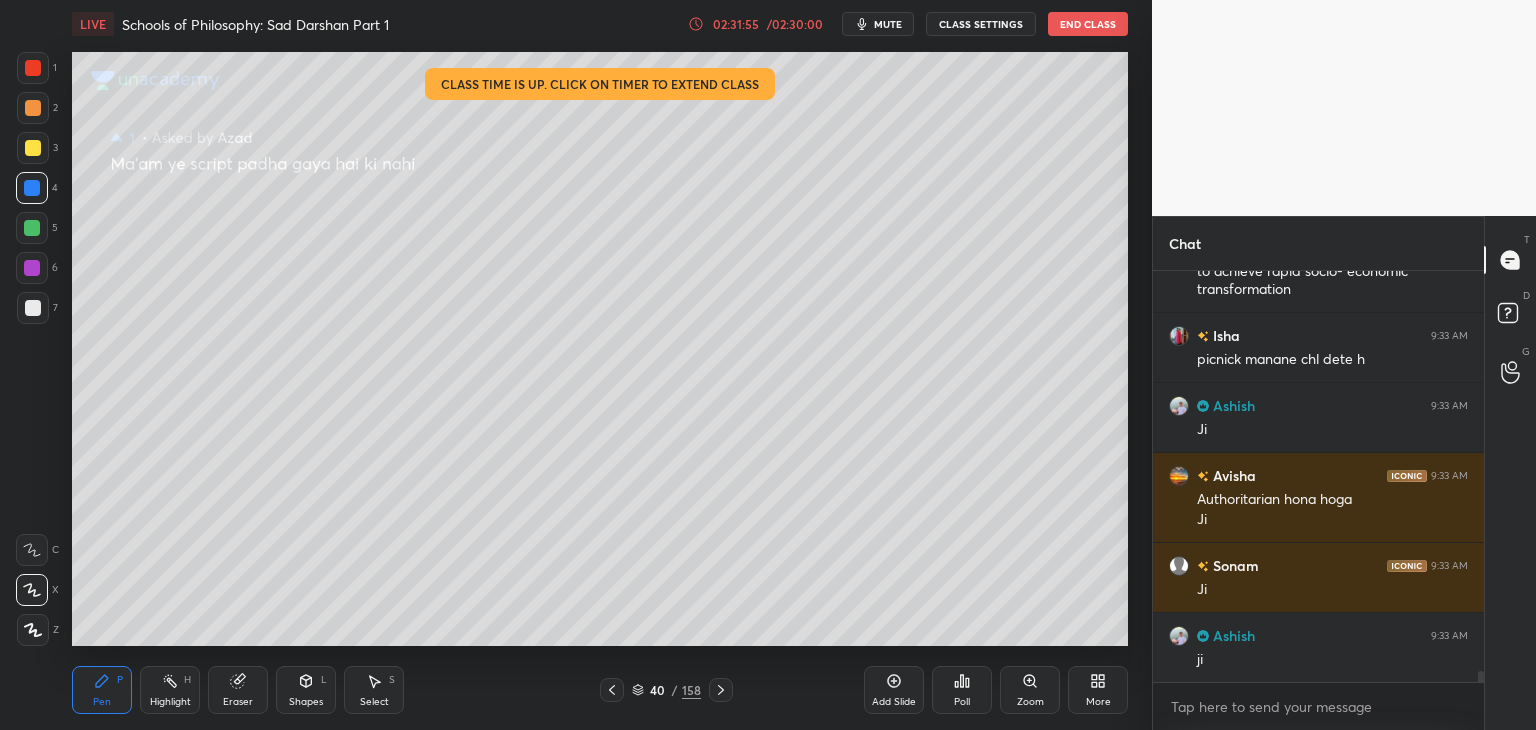 drag, startPoint x: 1480, startPoint y: 673, endPoint x: 1484, endPoint y: 689, distance: 16.492422 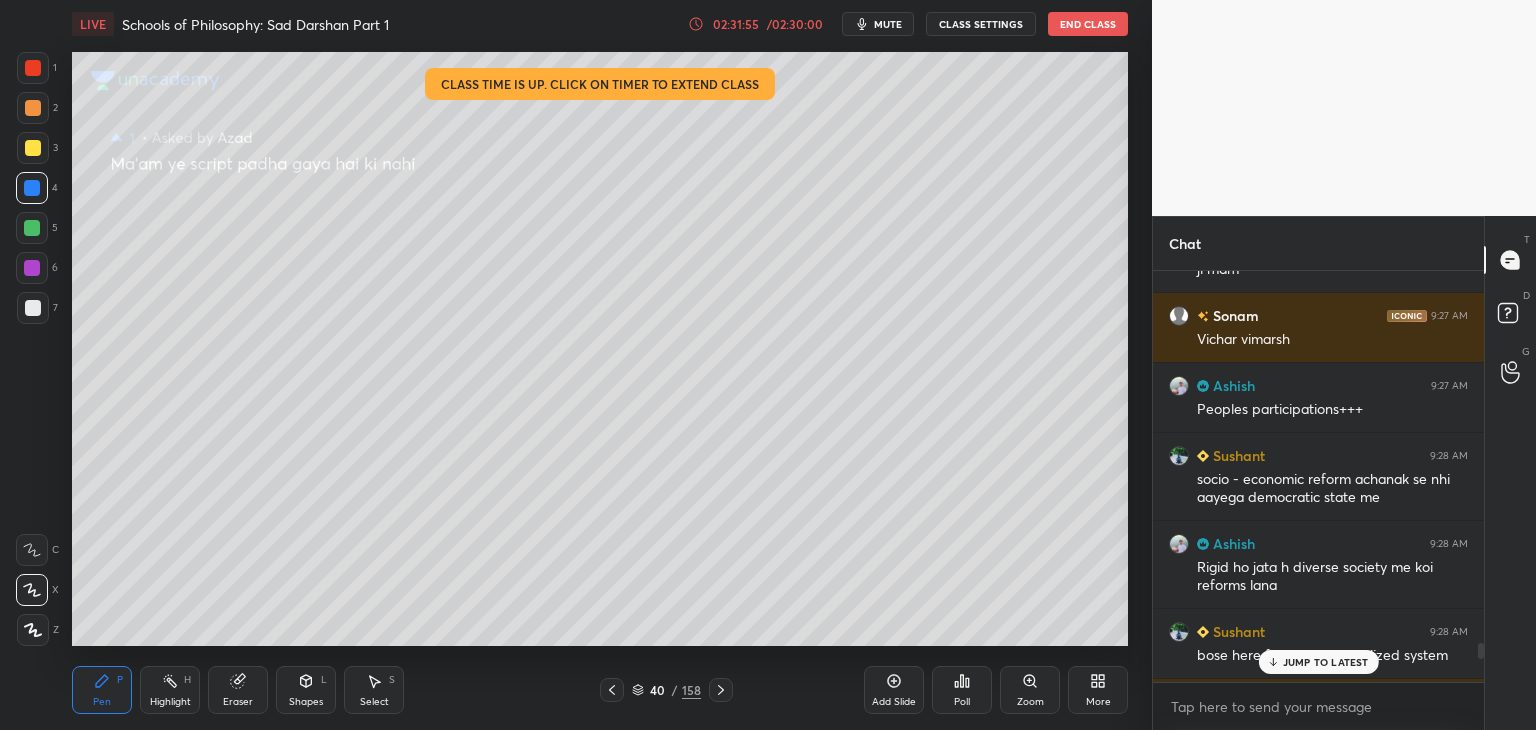 scroll, scrollTop: 15568, scrollLeft: 0, axis: vertical 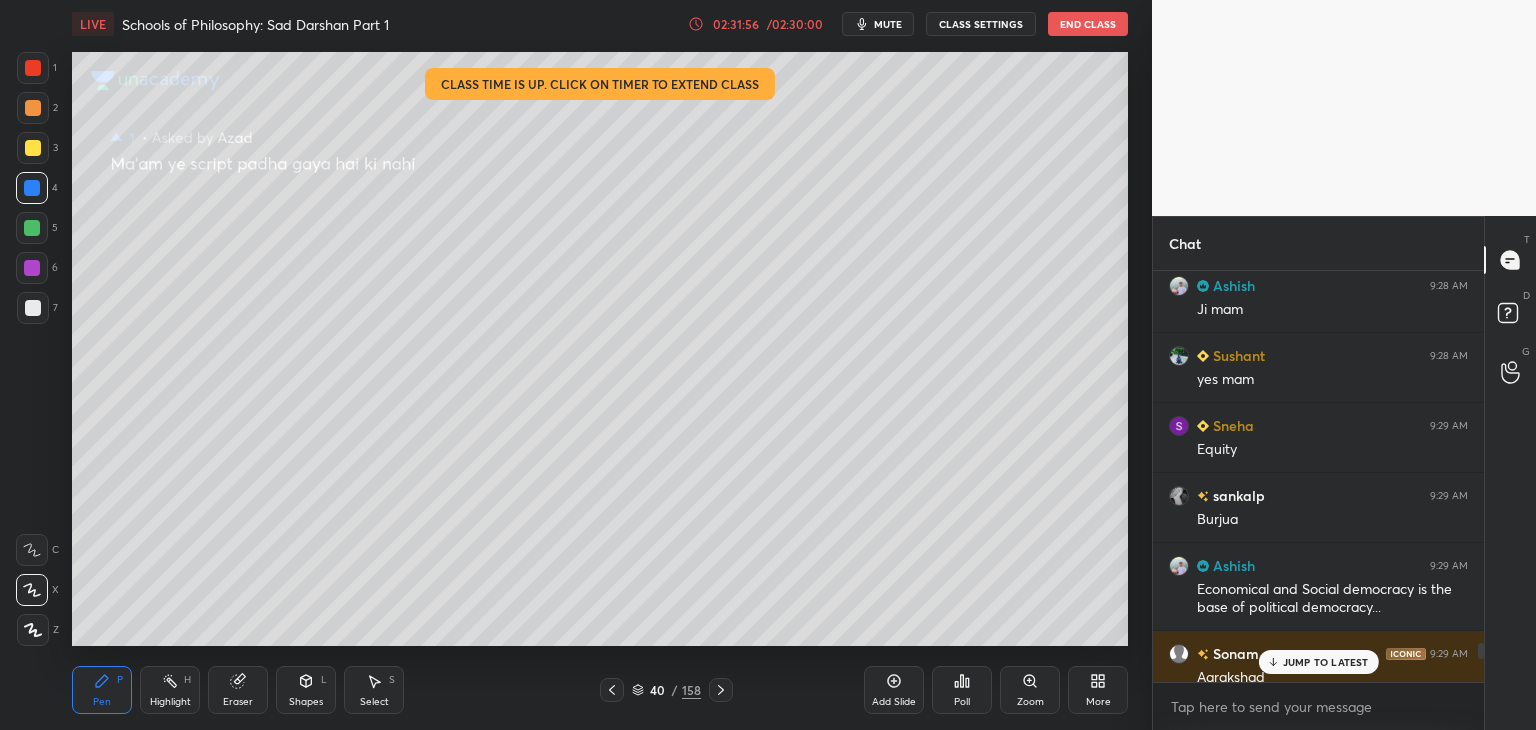 click on "JUMP TO LATEST" at bounding box center (1326, 662) 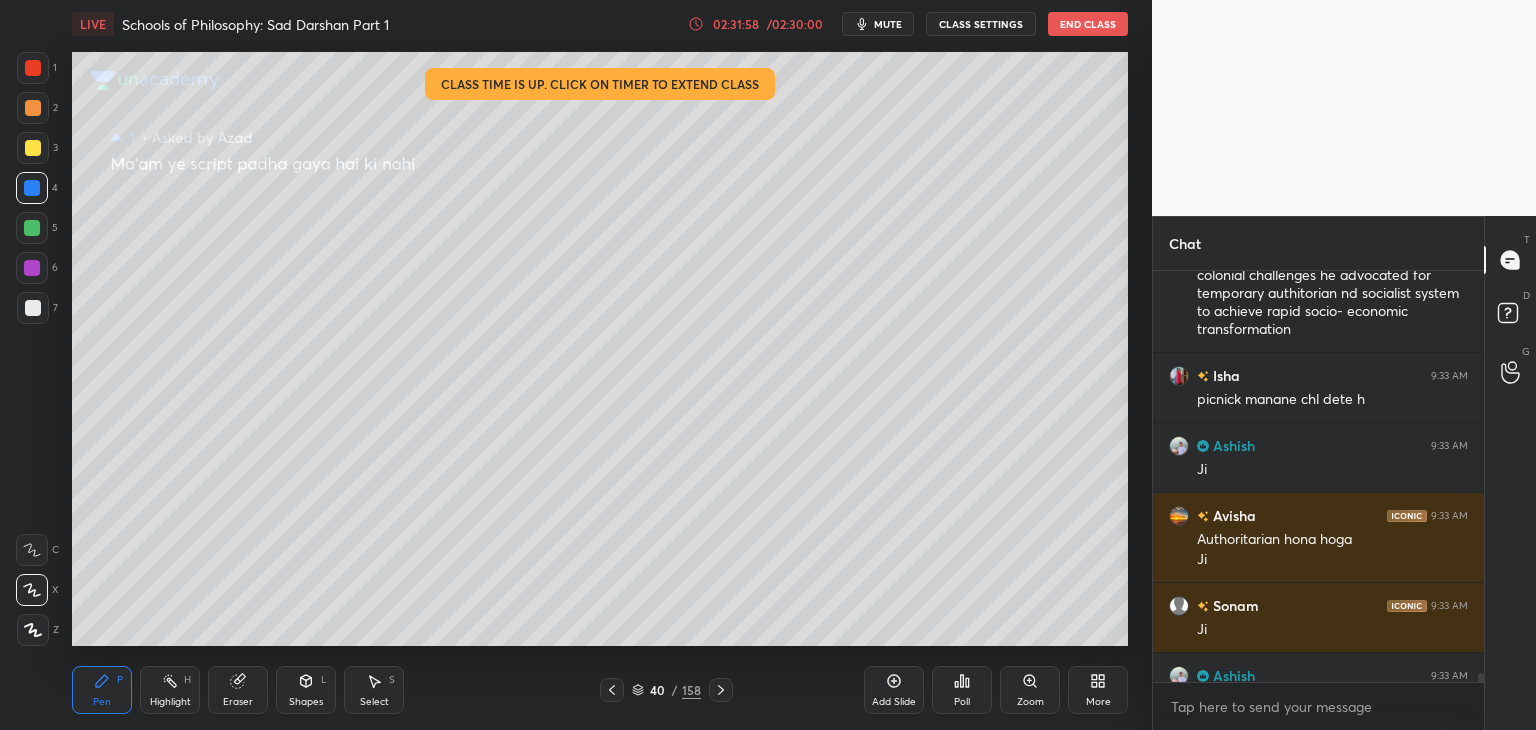 click 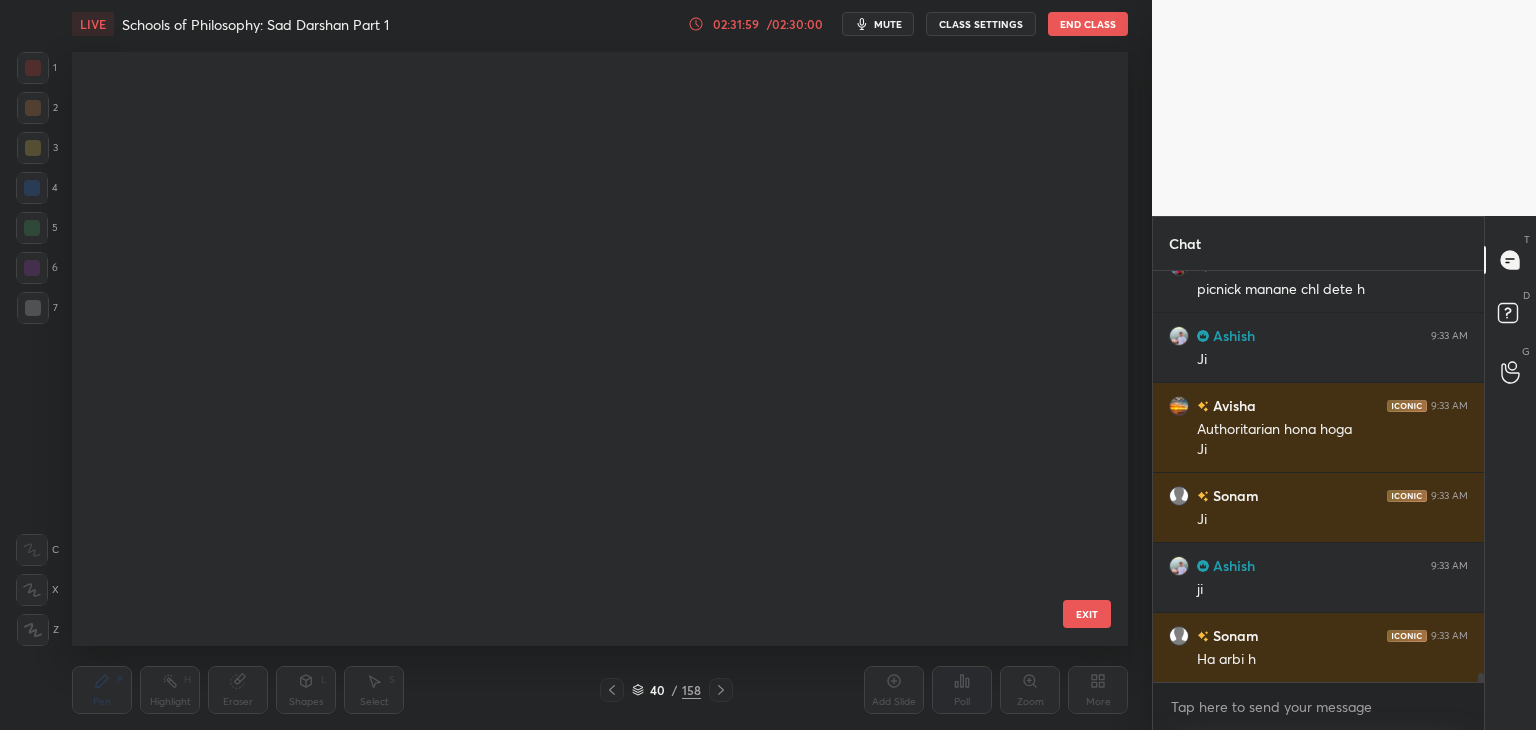 scroll, scrollTop: 1968, scrollLeft: 0, axis: vertical 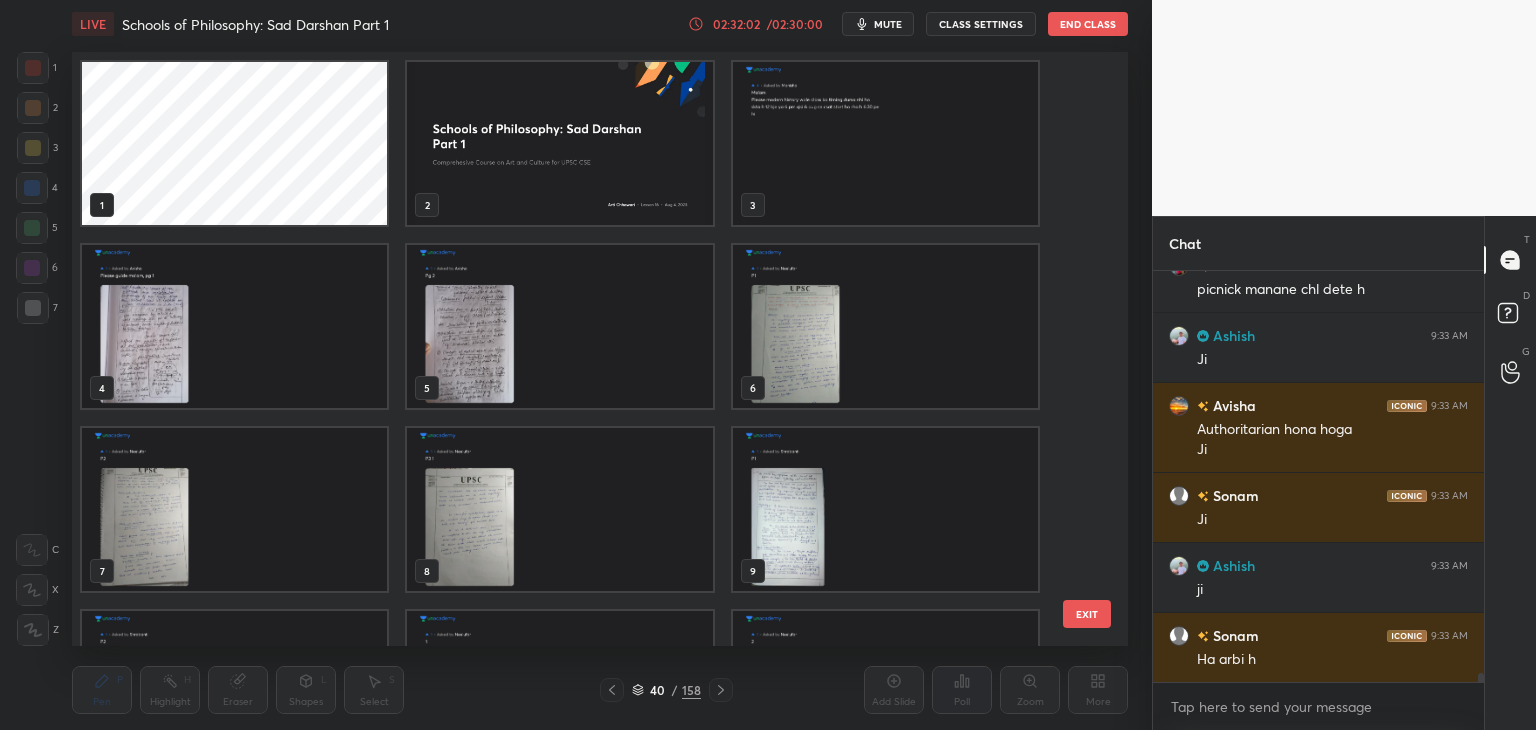click at bounding box center [234, 326] 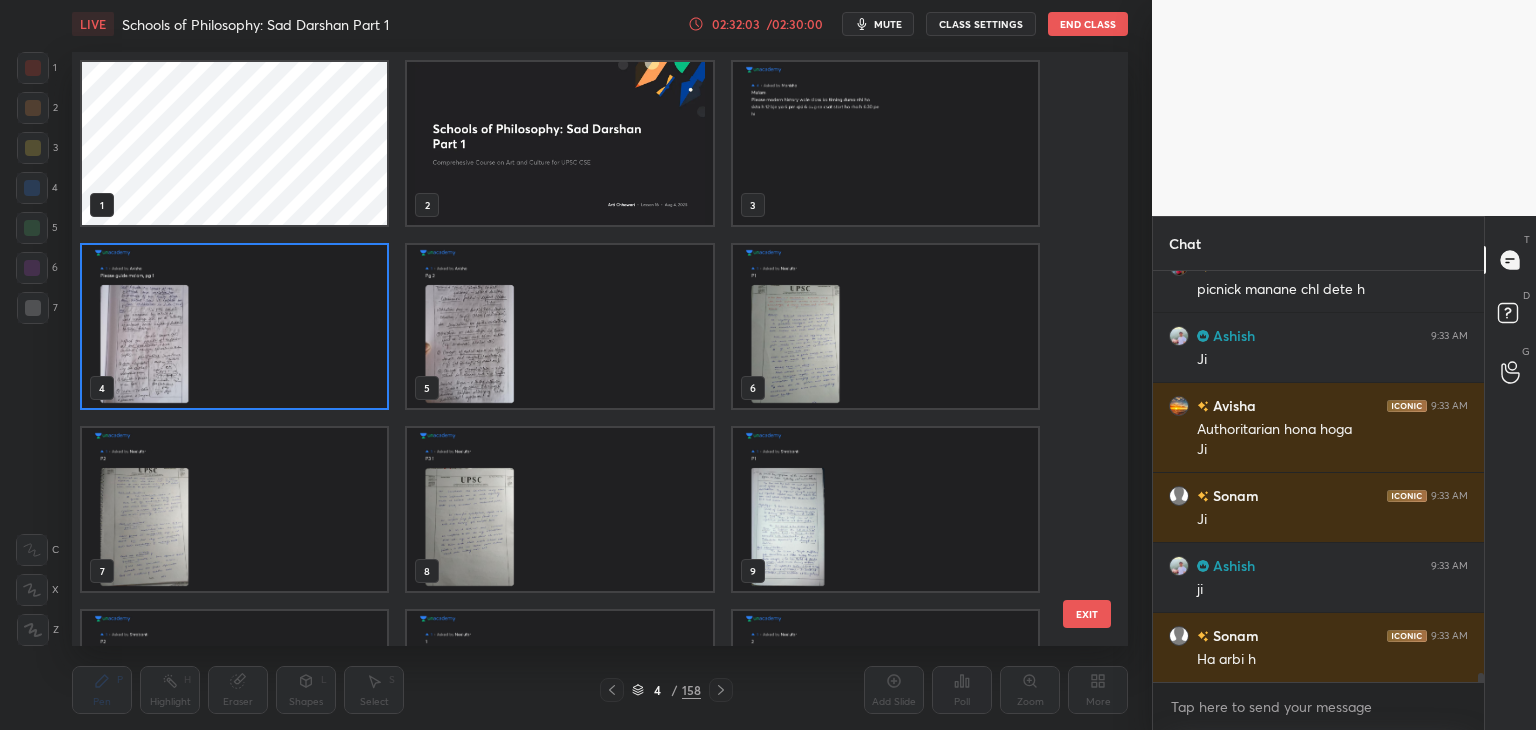 click 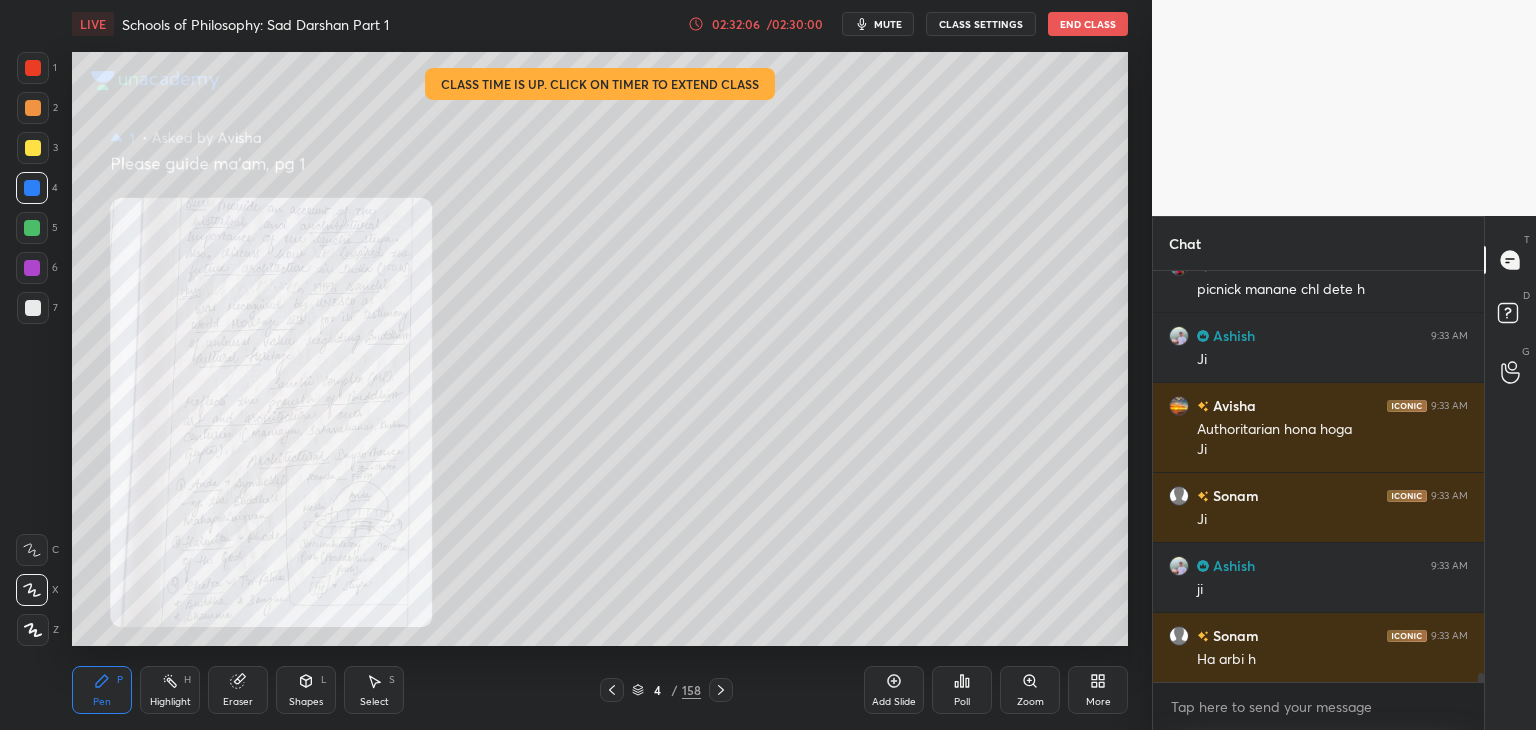 click 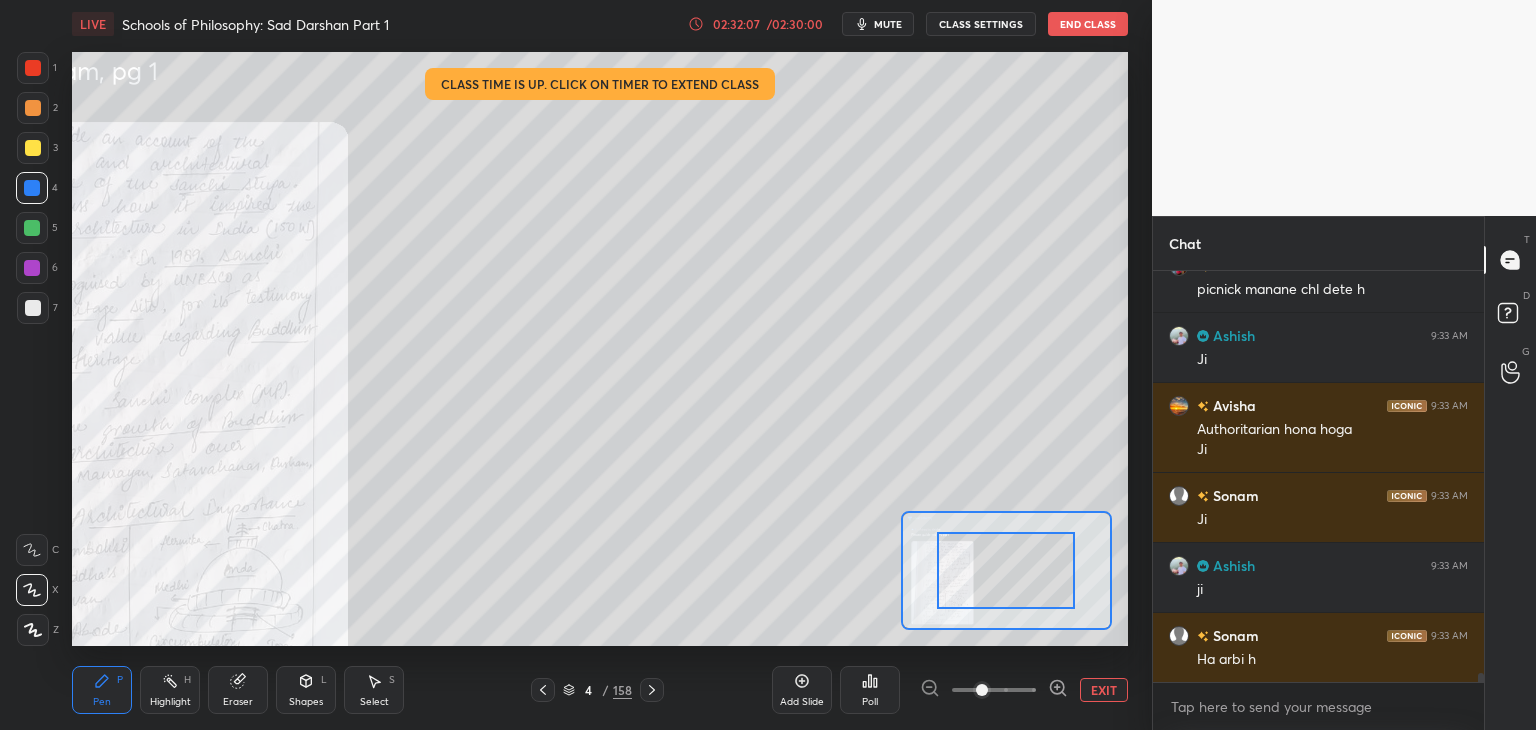 drag, startPoint x: 1008, startPoint y: 687, endPoint x: 1008, endPoint y: 676, distance: 11 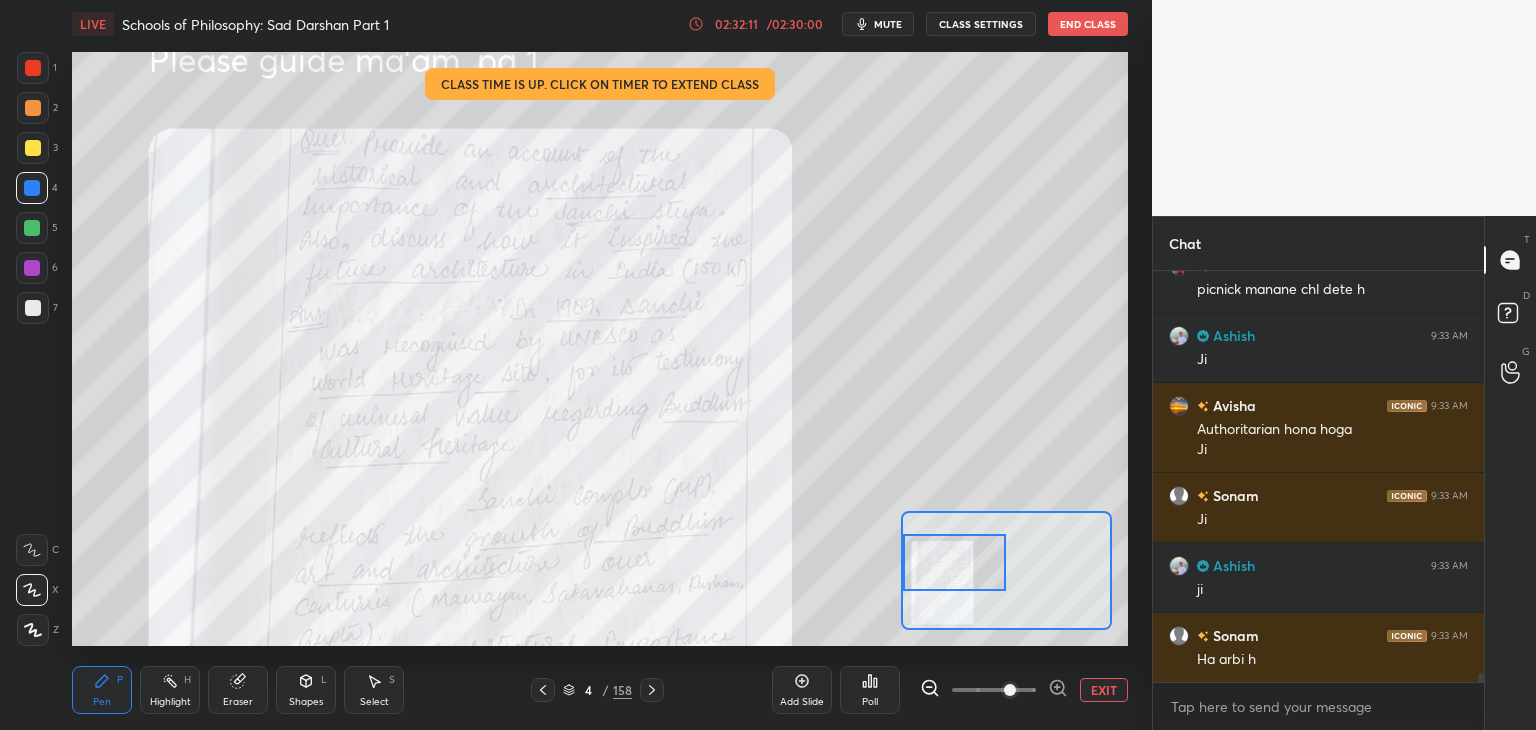 drag, startPoint x: 1016, startPoint y: 580, endPoint x: 963, endPoint y: 563, distance: 55.65968 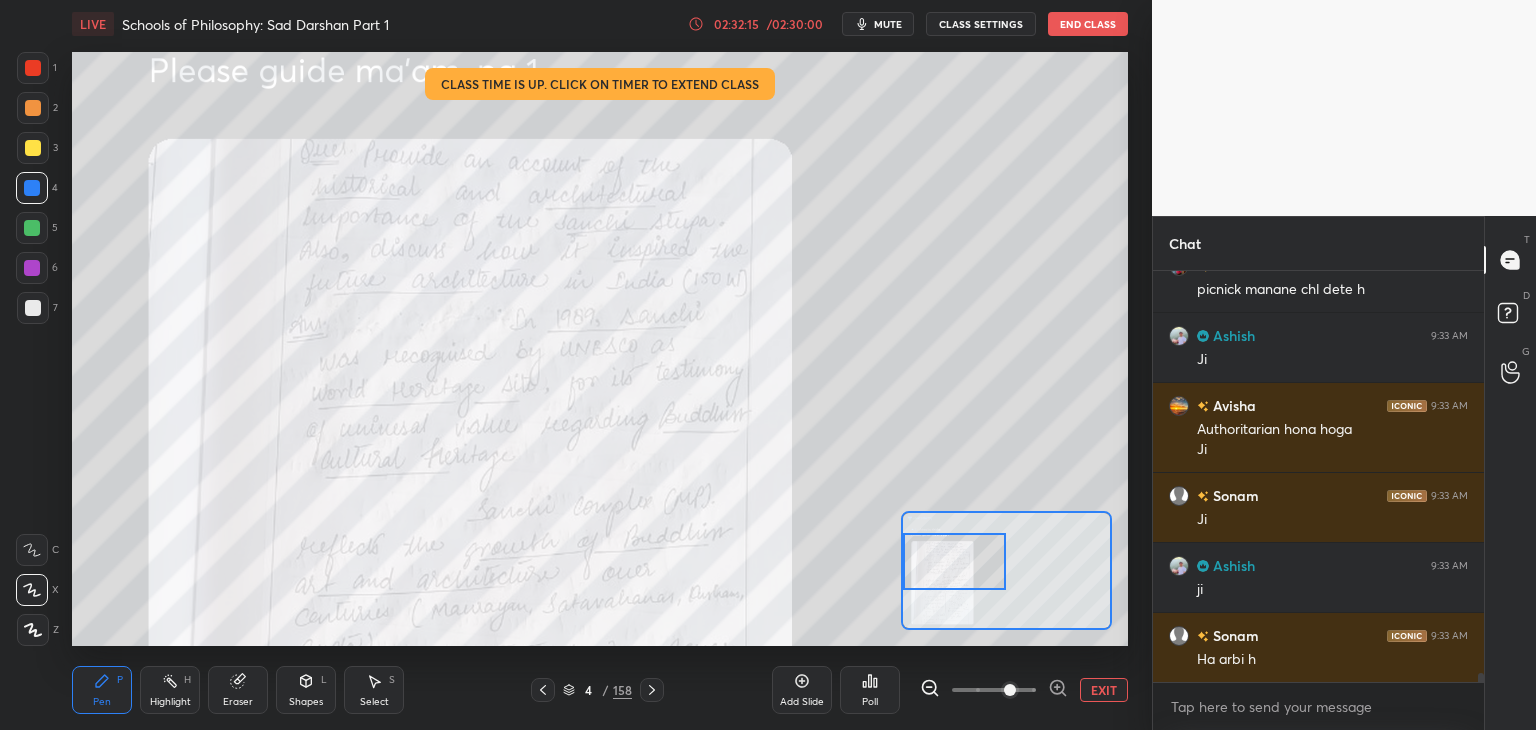 drag, startPoint x: 16, startPoint y: 72, endPoint x: 40, endPoint y: 69, distance: 24.186773 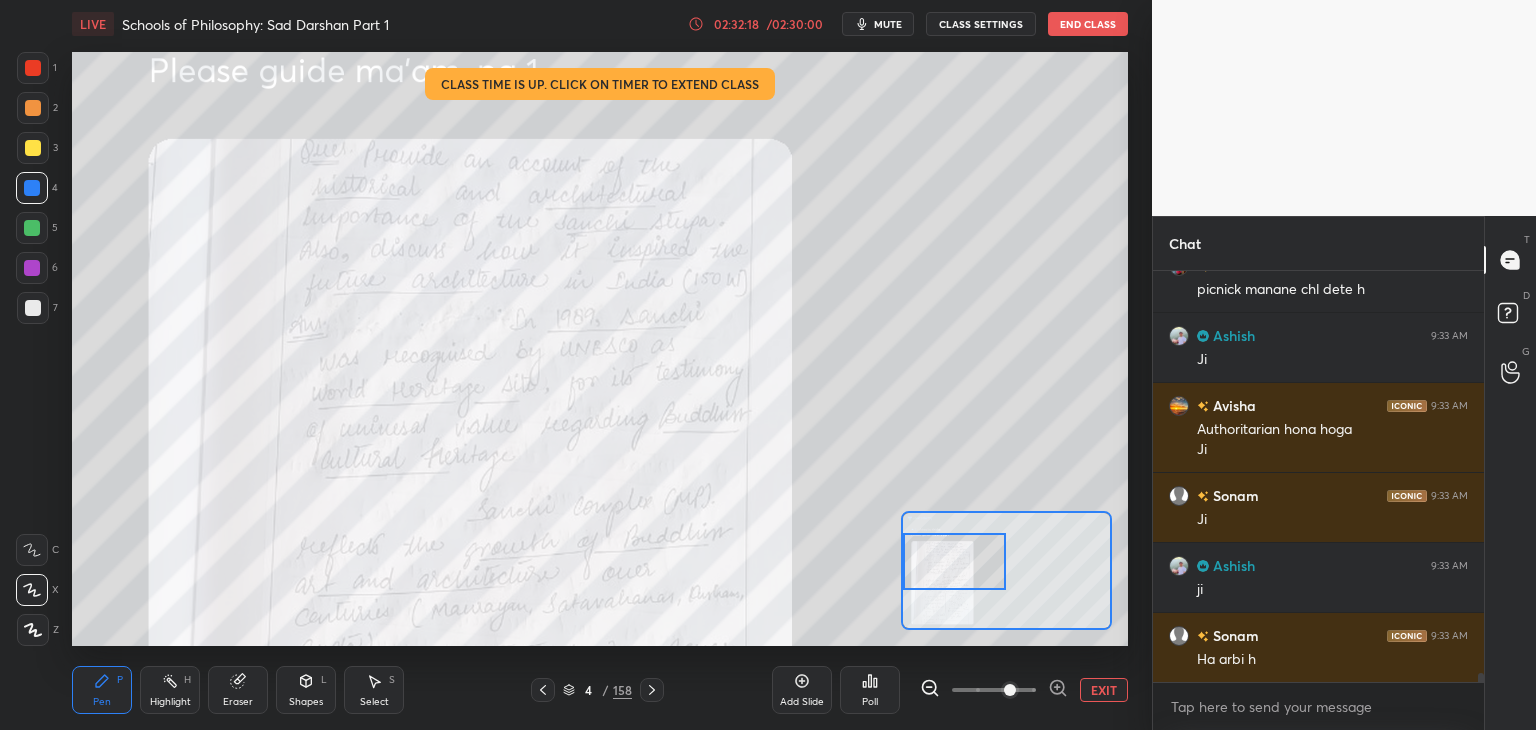 scroll, scrollTop: 18624, scrollLeft: 0, axis: vertical 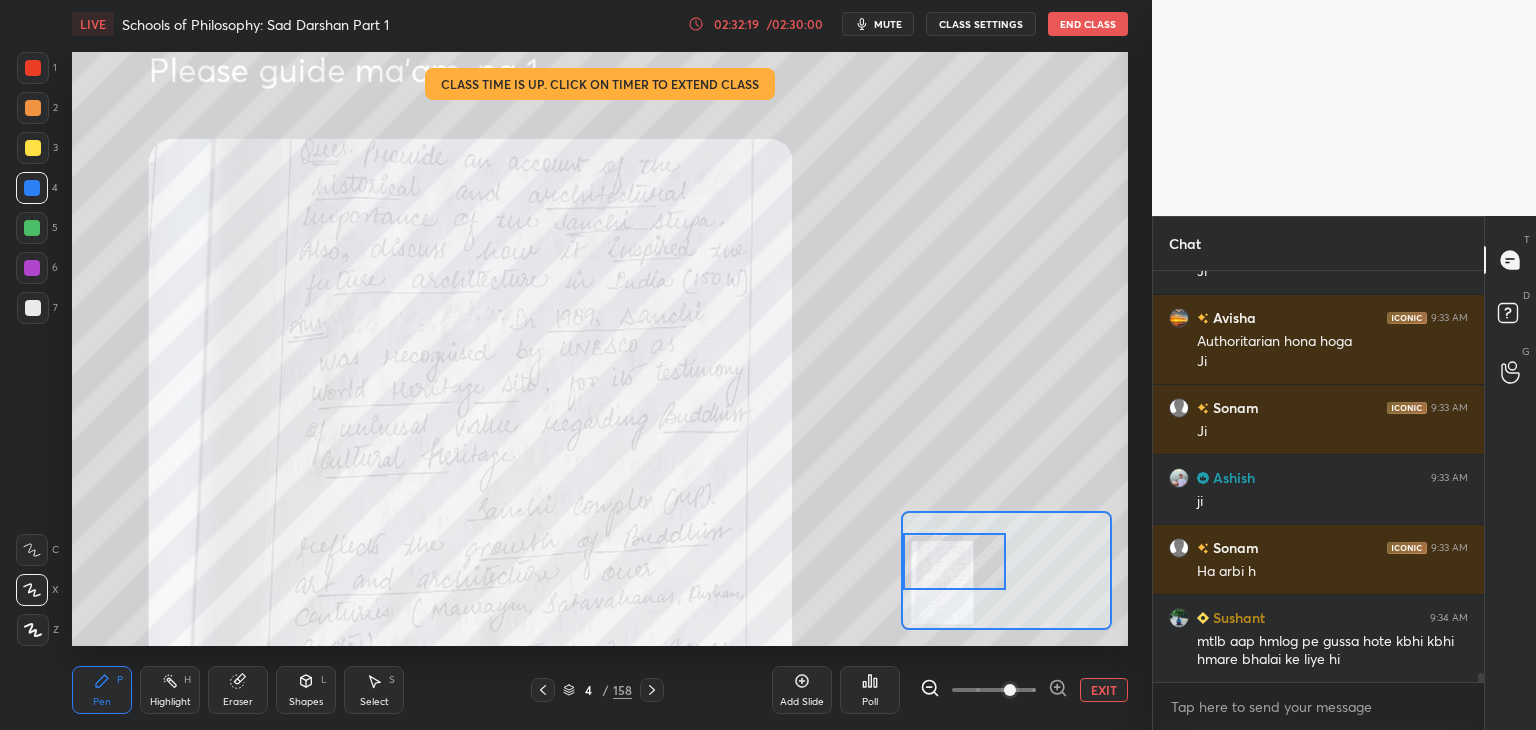 click on "1 2 3 4 5 6 7 C X Z C X Z E E Erase all   H H LIVE Schools of Philosophy: Sad Darshan Part 1 02:32:19 /  02:30:00 mute CLASS SETTINGS End Class Setting up your live class Class time is up.  Click on timer to extend class Poll for   secs No correct answer Start poll Back Schools of Philosophy: Sad Darshan Part 1 • L16 of Comprehesive Course on Art and Culture for UPSC CSE Arti Chhawari Pen P Highlight H Eraser Shapes L Select S 4 / 158 Add Slide Poll EXIT" at bounding box center [568, 365] 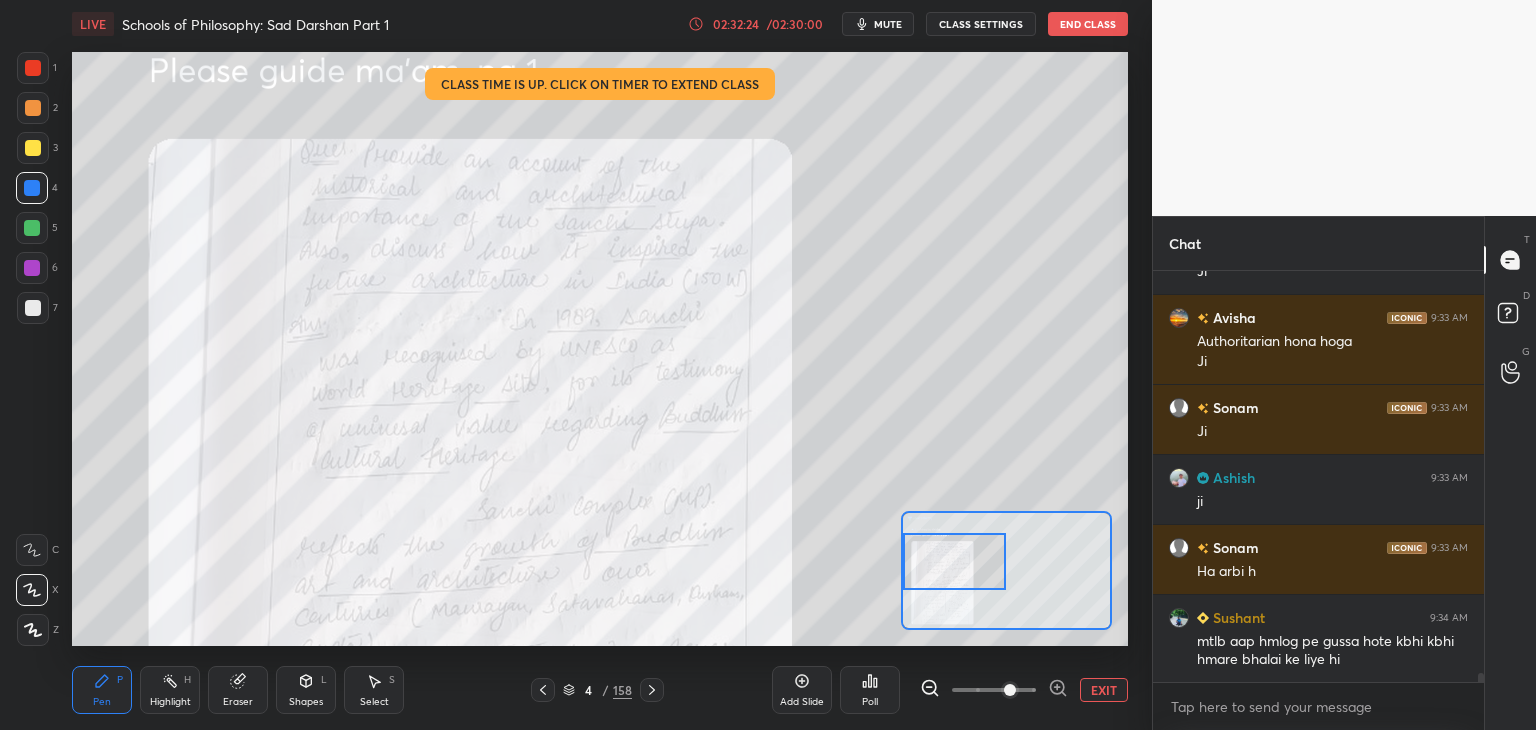 click on "mute" at bounding box center [888, 24] 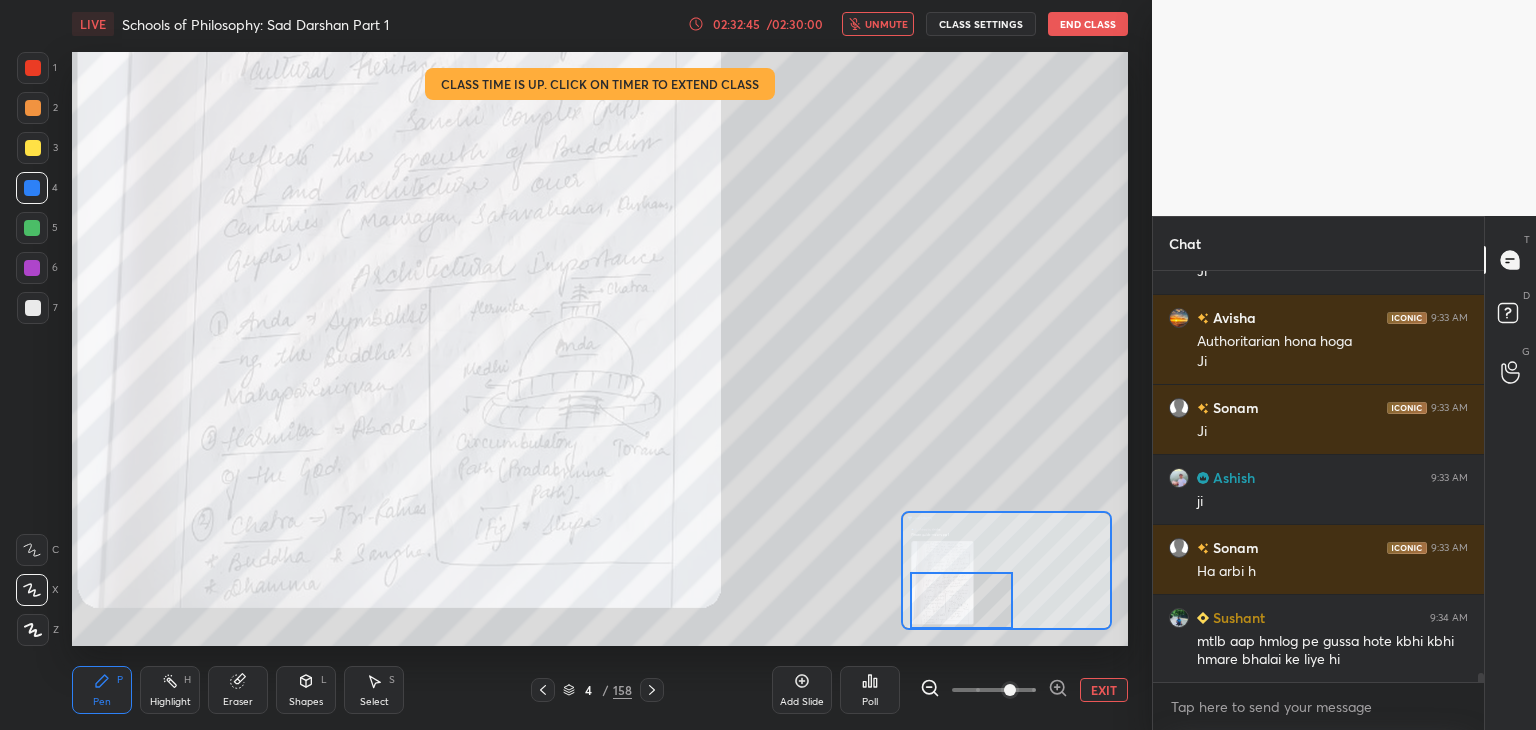 drag, startPoint x: 969, startPoint y: 558, endPoint x: 976, endPoint y: 598, distance: 40.60788 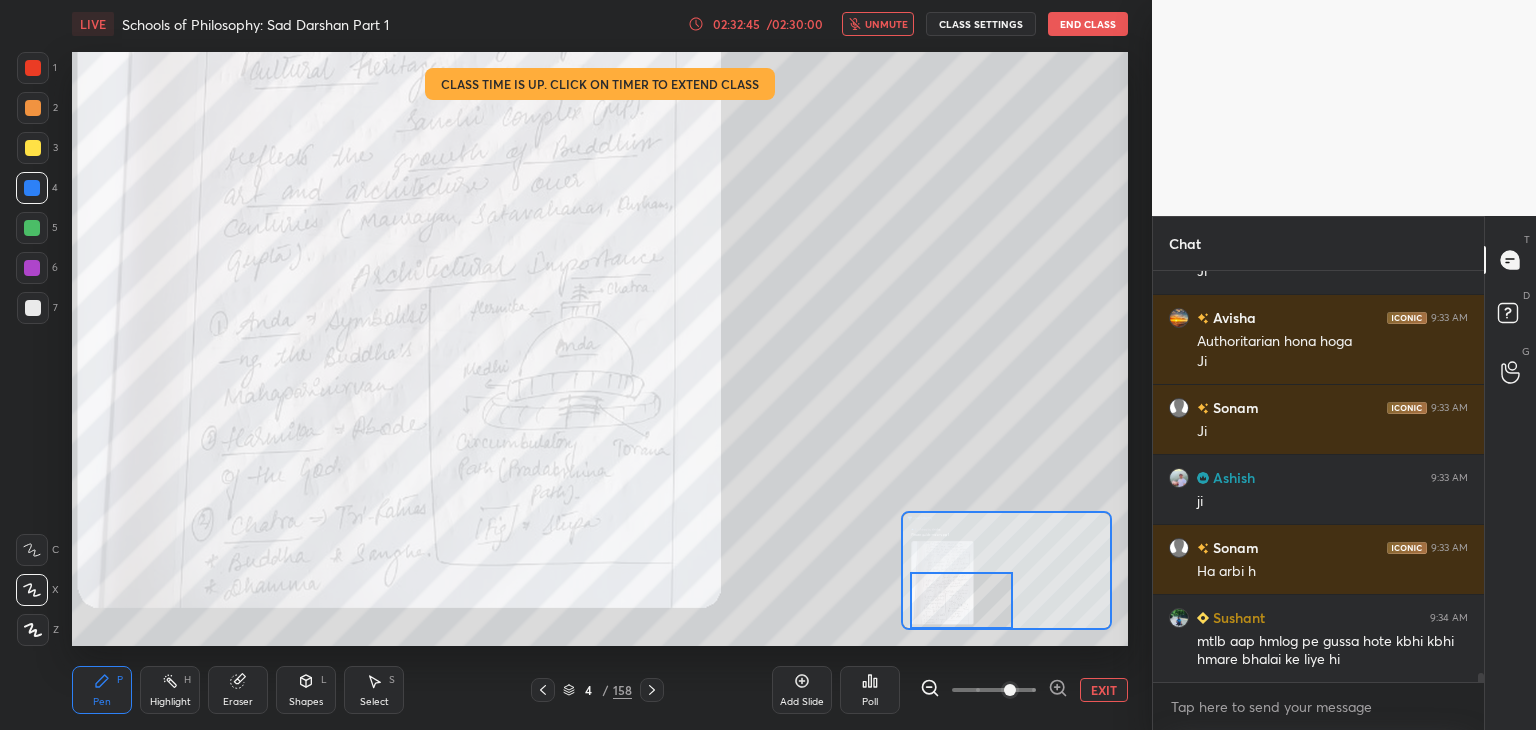 click at bounding box center (962, 600) 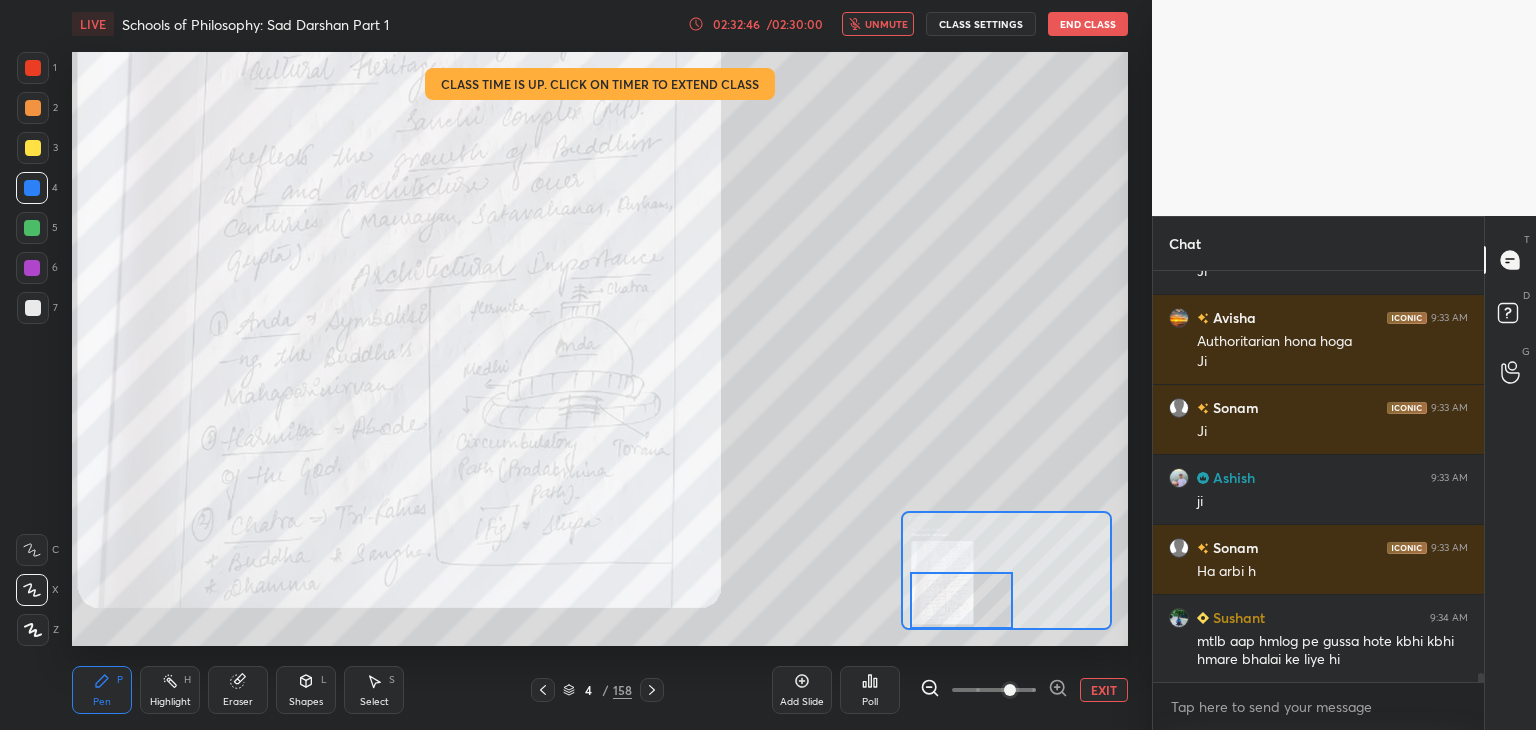 click 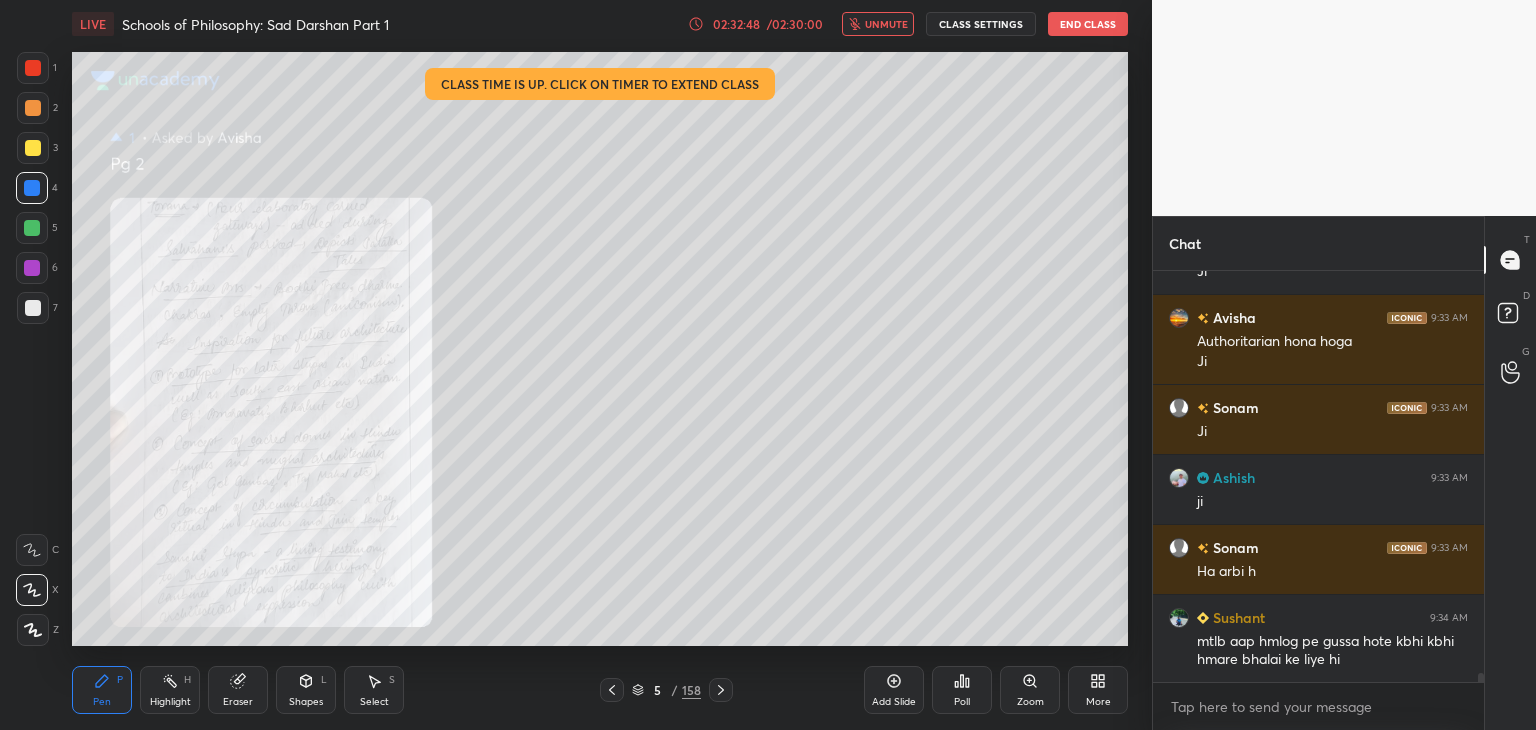 click 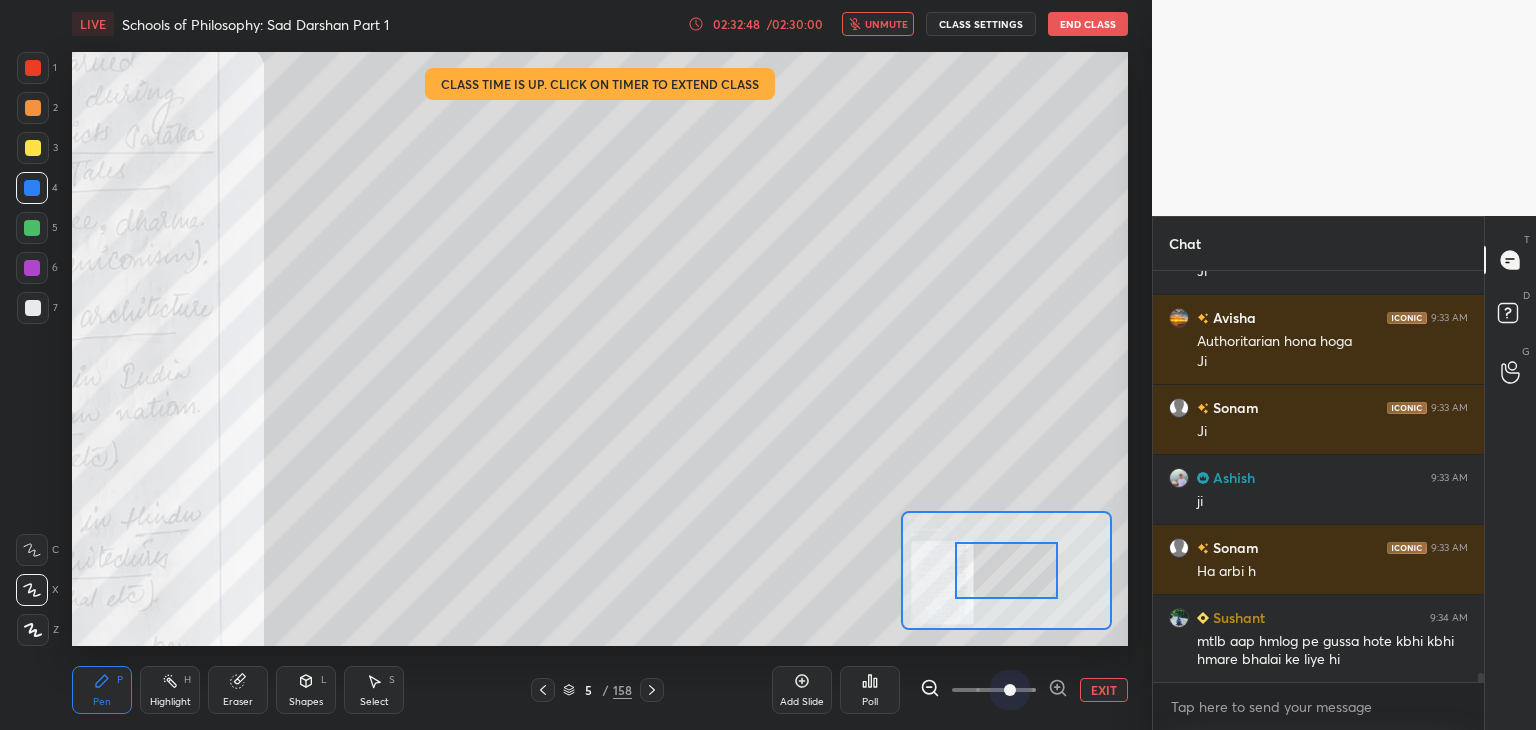 click at bounding box center [994, 690] 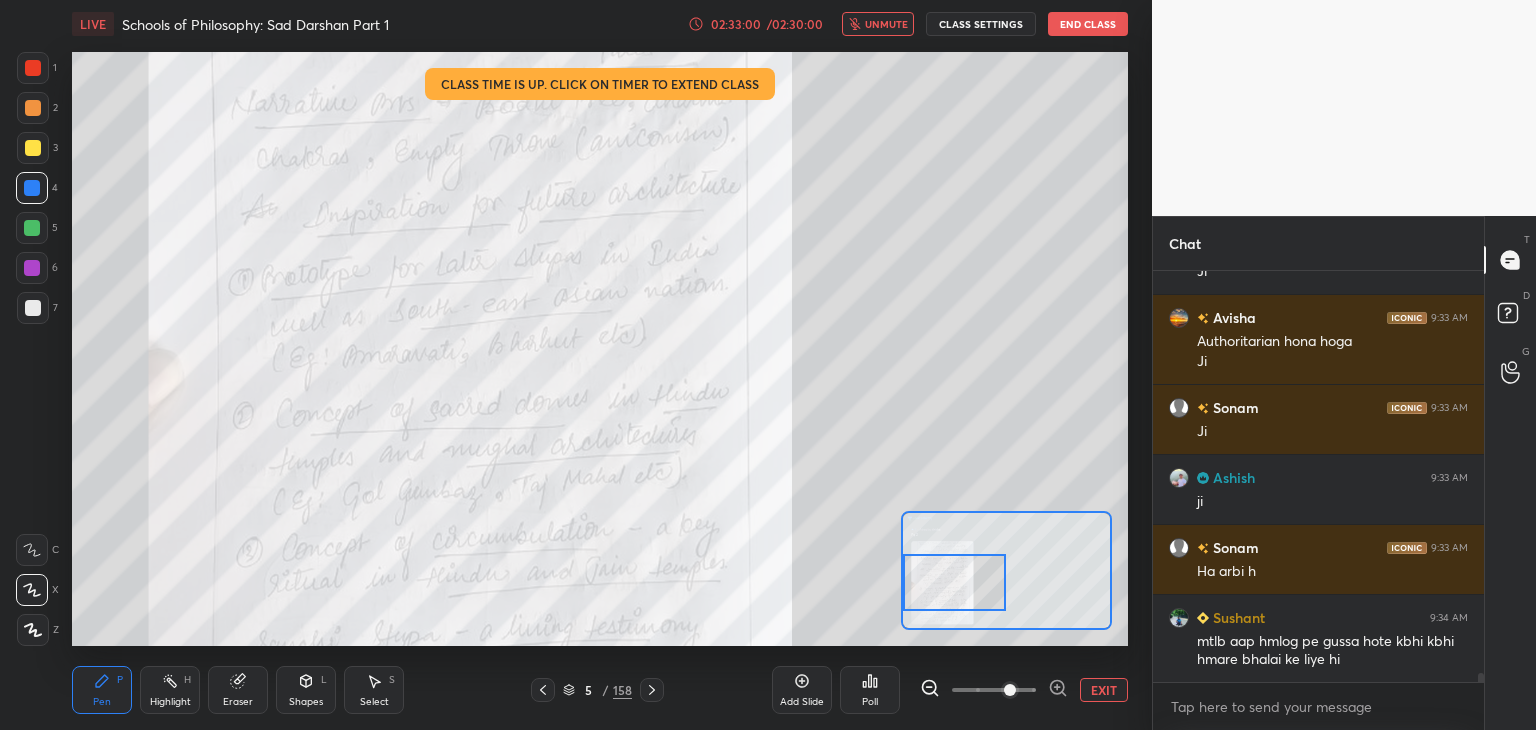 drag, startPoint x: 998, startPoint y: 579, endPoint x: 946, endPoint y: 591, distance: 53.366657 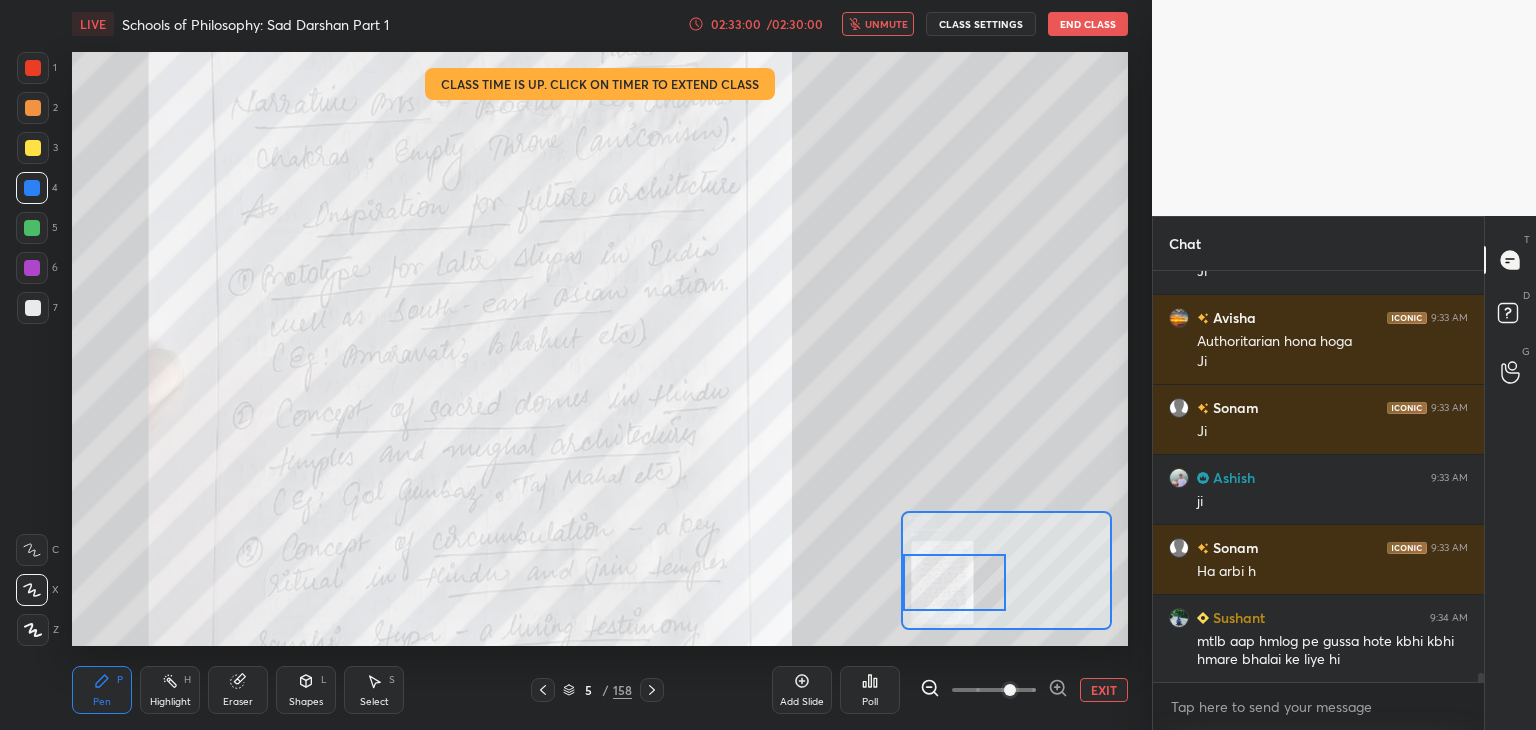click at bounding box center [955, 582] 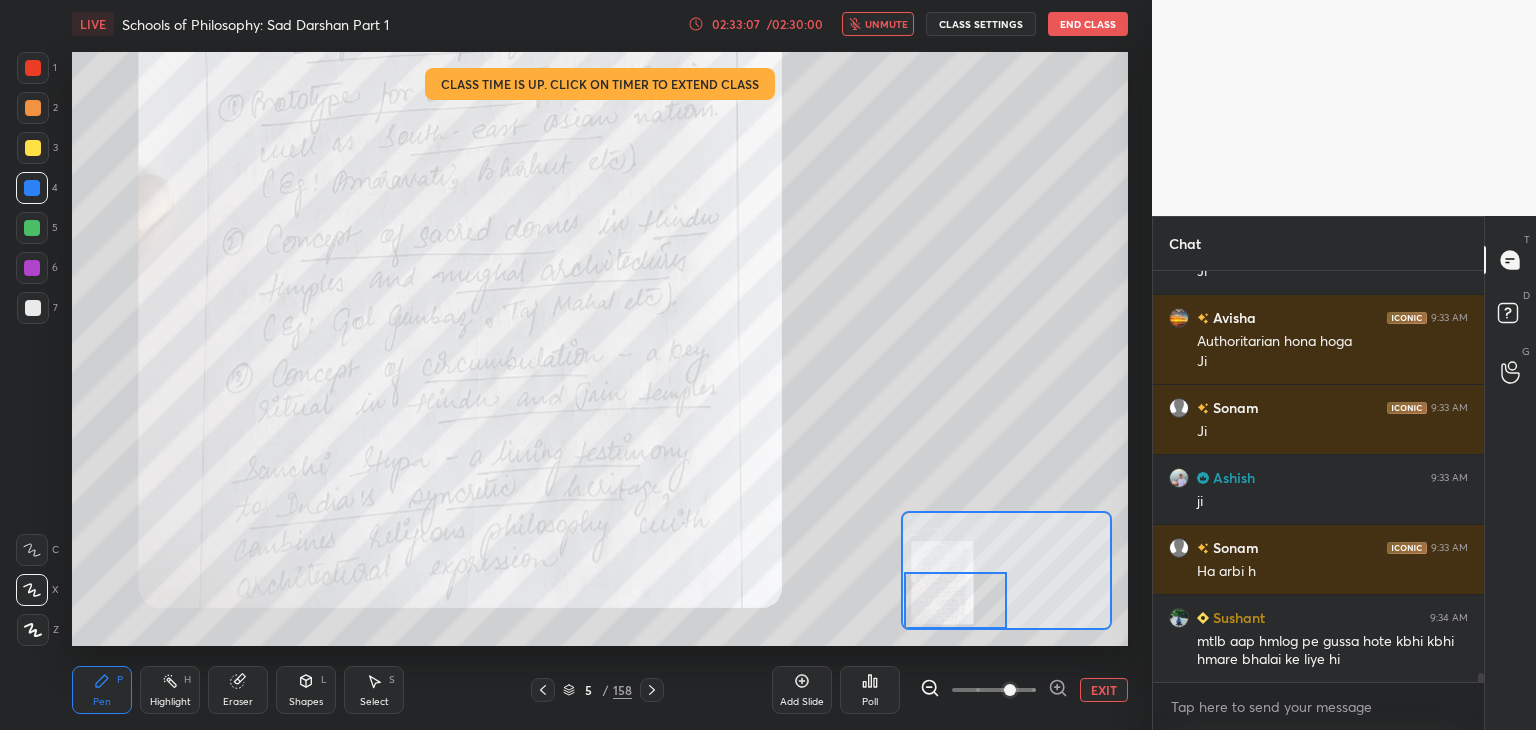 drag, startPoint x: 952, startPoint y: 589, endPoint x: 952, endPoint y: 601, distance: 12 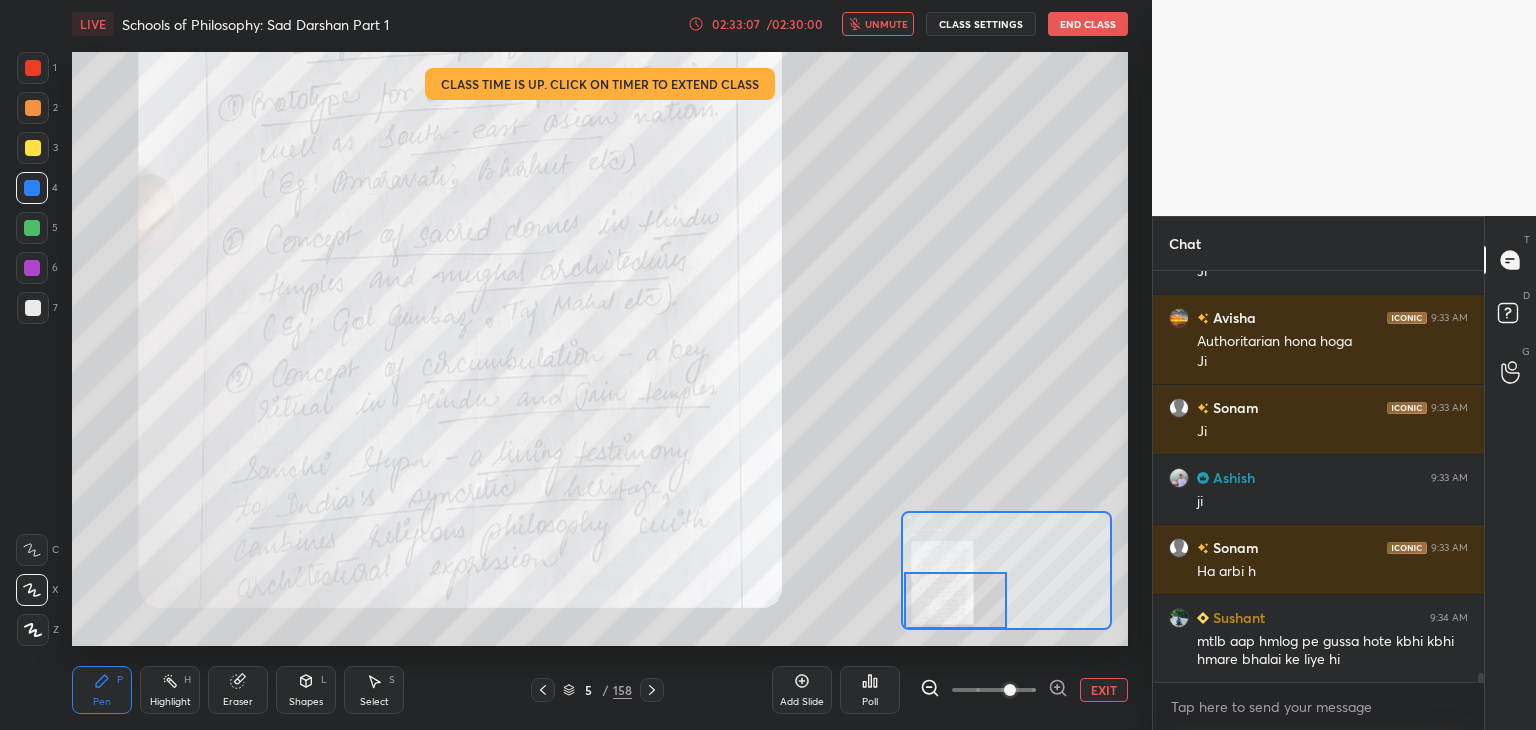 click at bounding box center [956, 600] 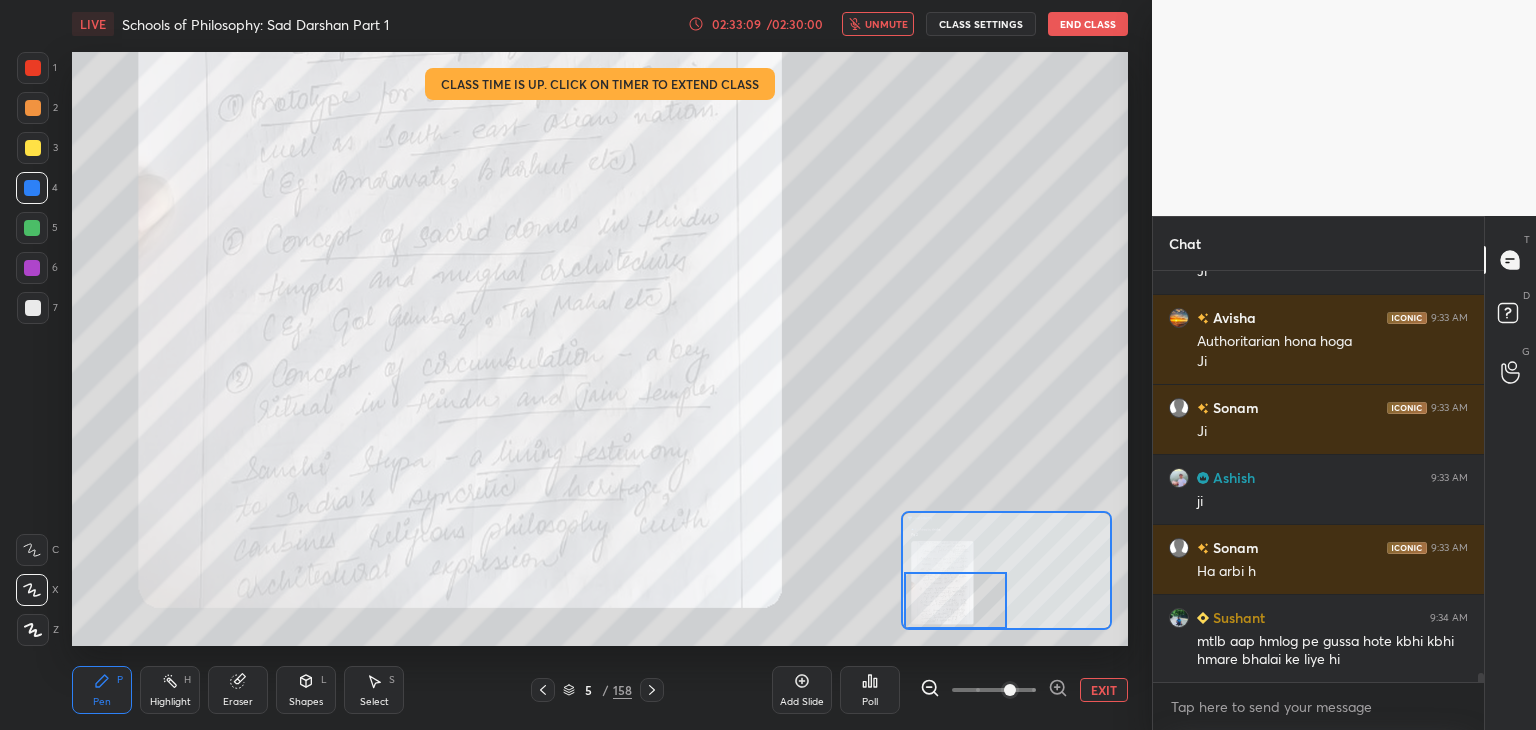 drag, startPoint x: 1120, startPoint y: 687, endPoint x: 1148, endPoint y: 682, distance: 28.442924 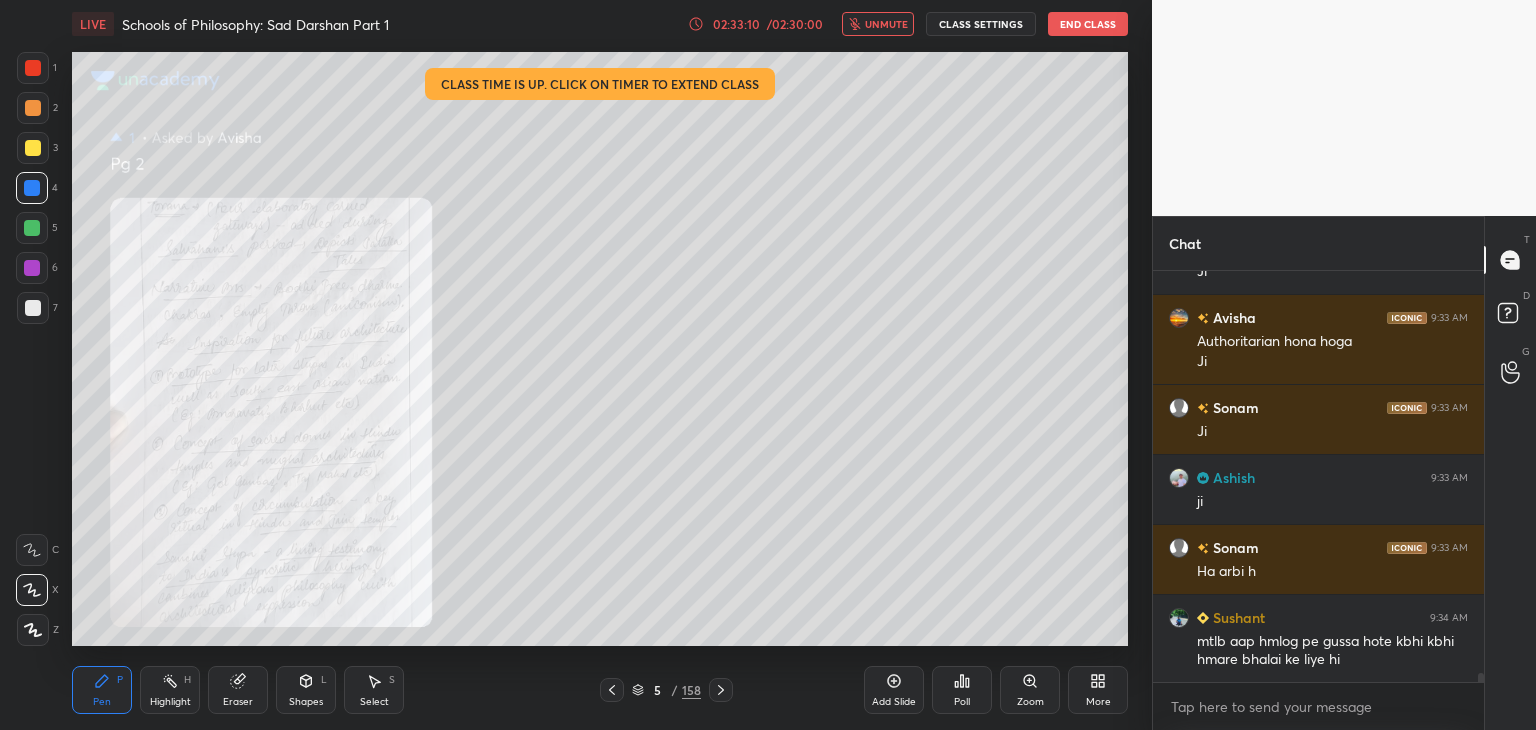click 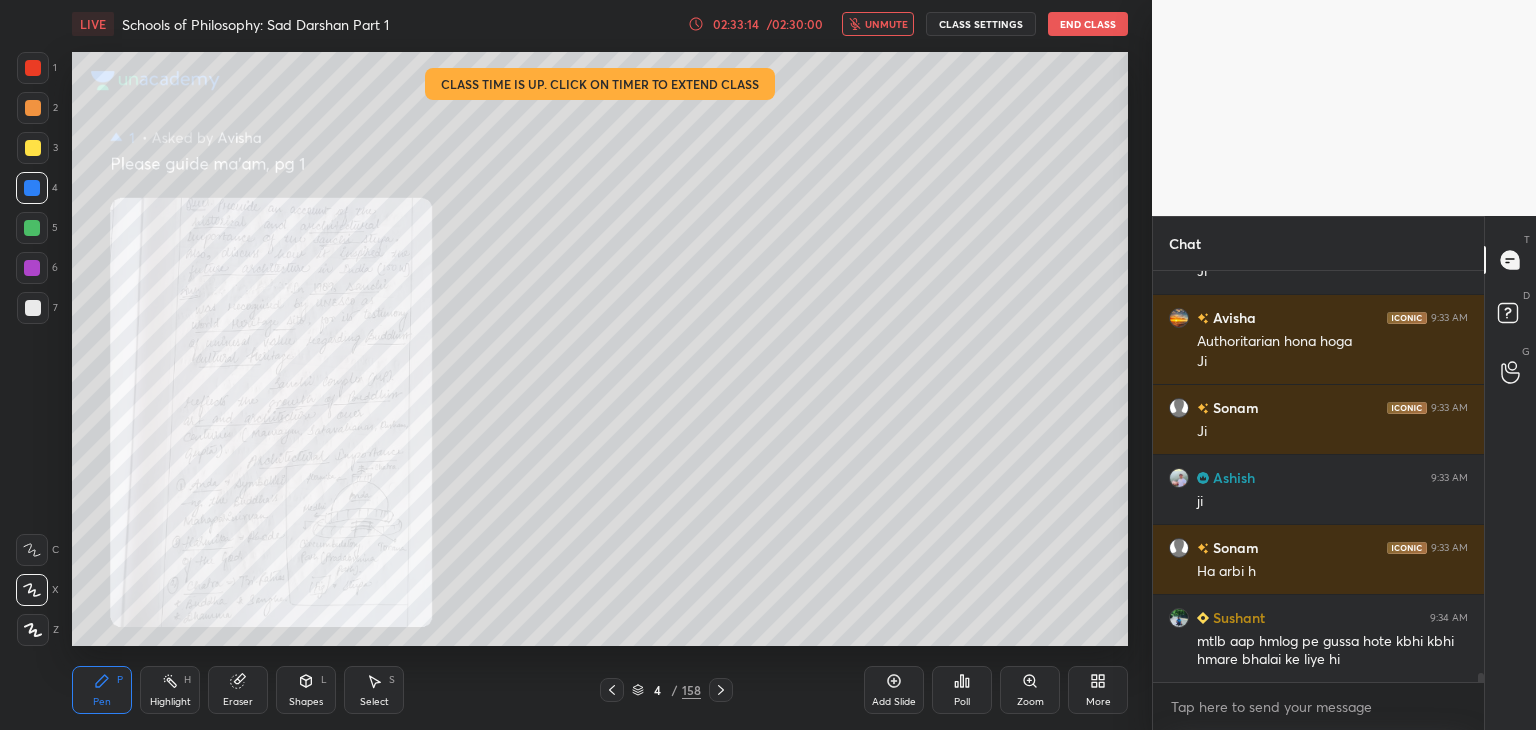 click on "unmute" at bounding box center (886, 24) 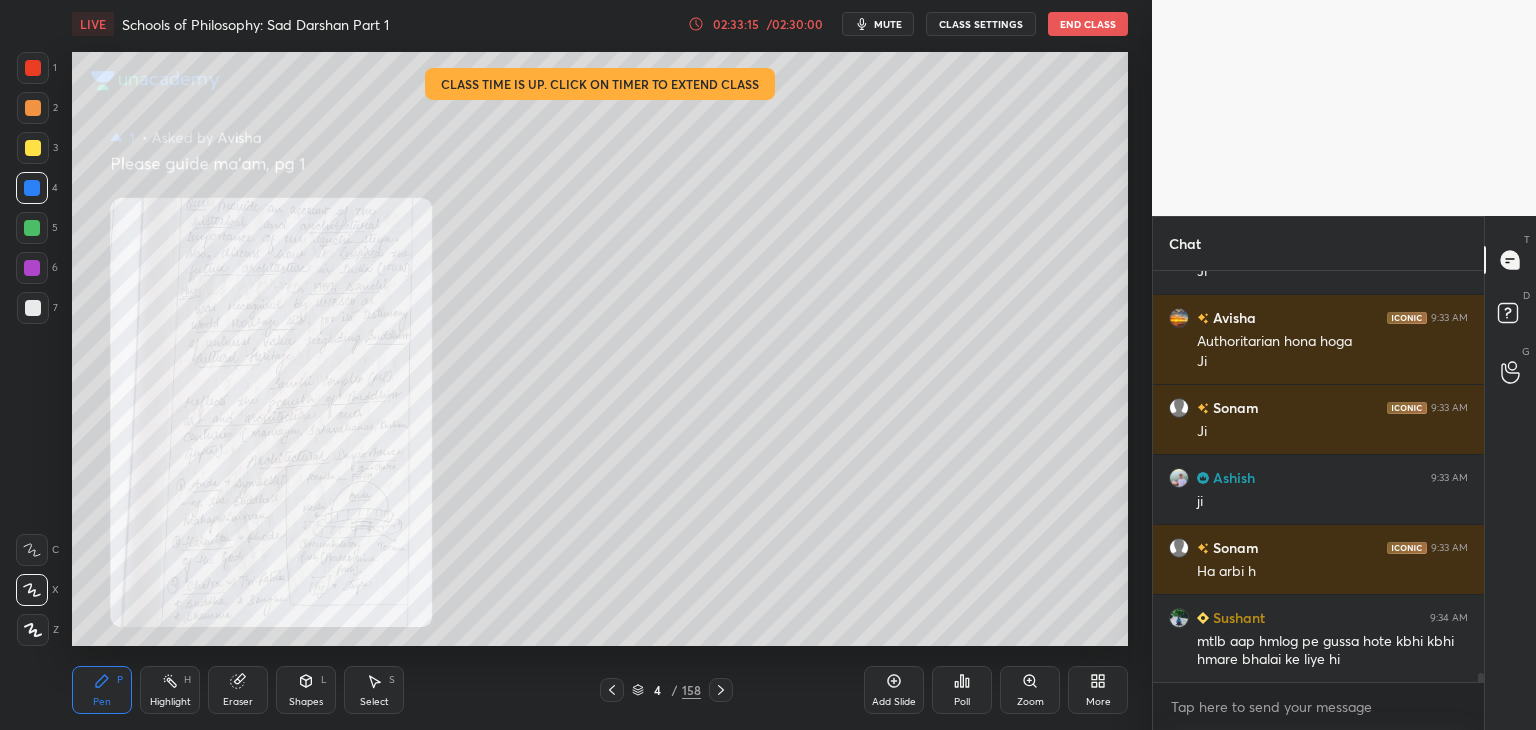scroll, scrollTop: 18730, scrollLeft: 0, axis: vertical 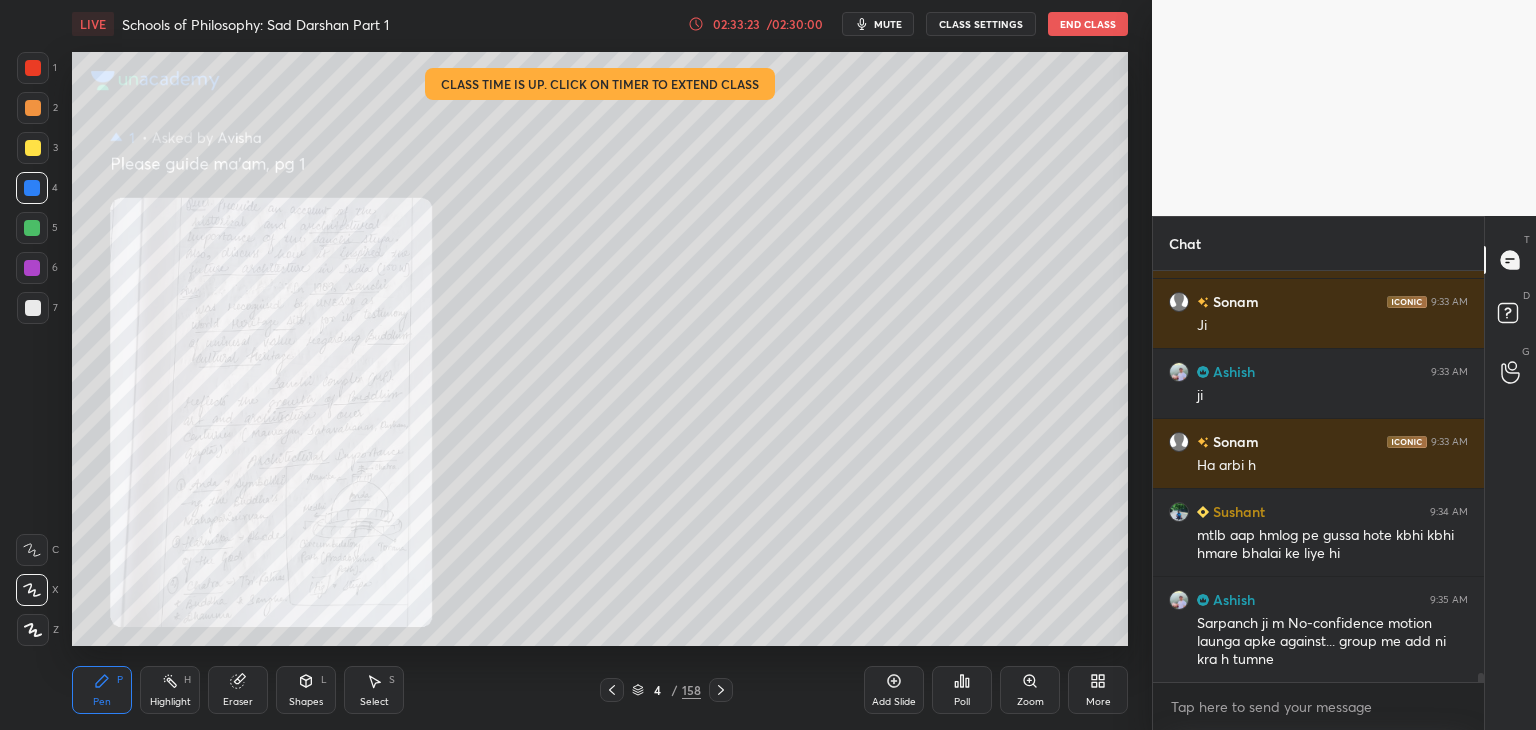 drag, startPoint x: 39, startPoint y: 65, endPoint x: 56, endPoint y: 65, distance: 17 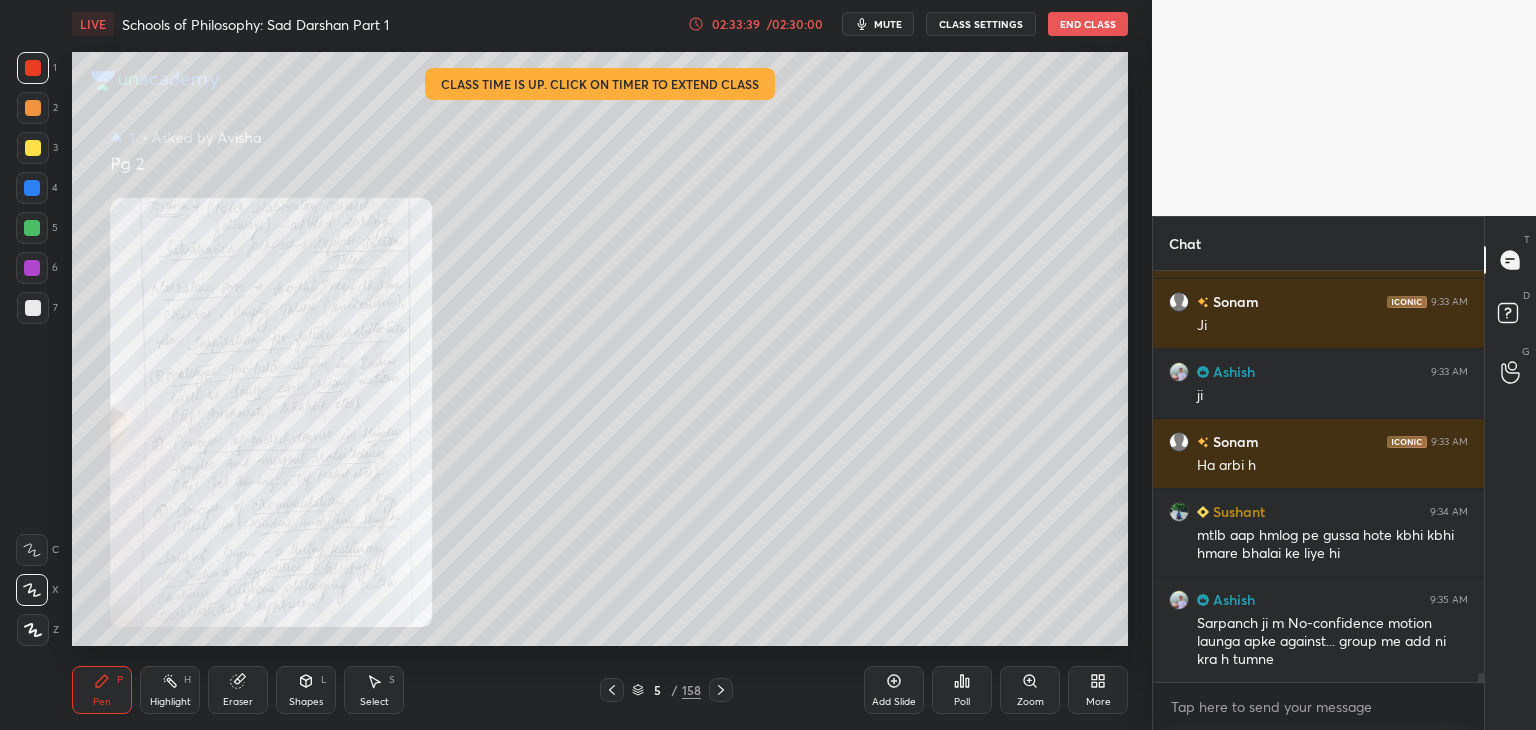 scroll, scrollTop: 18800, scrollLeft: 0, axis: vertical 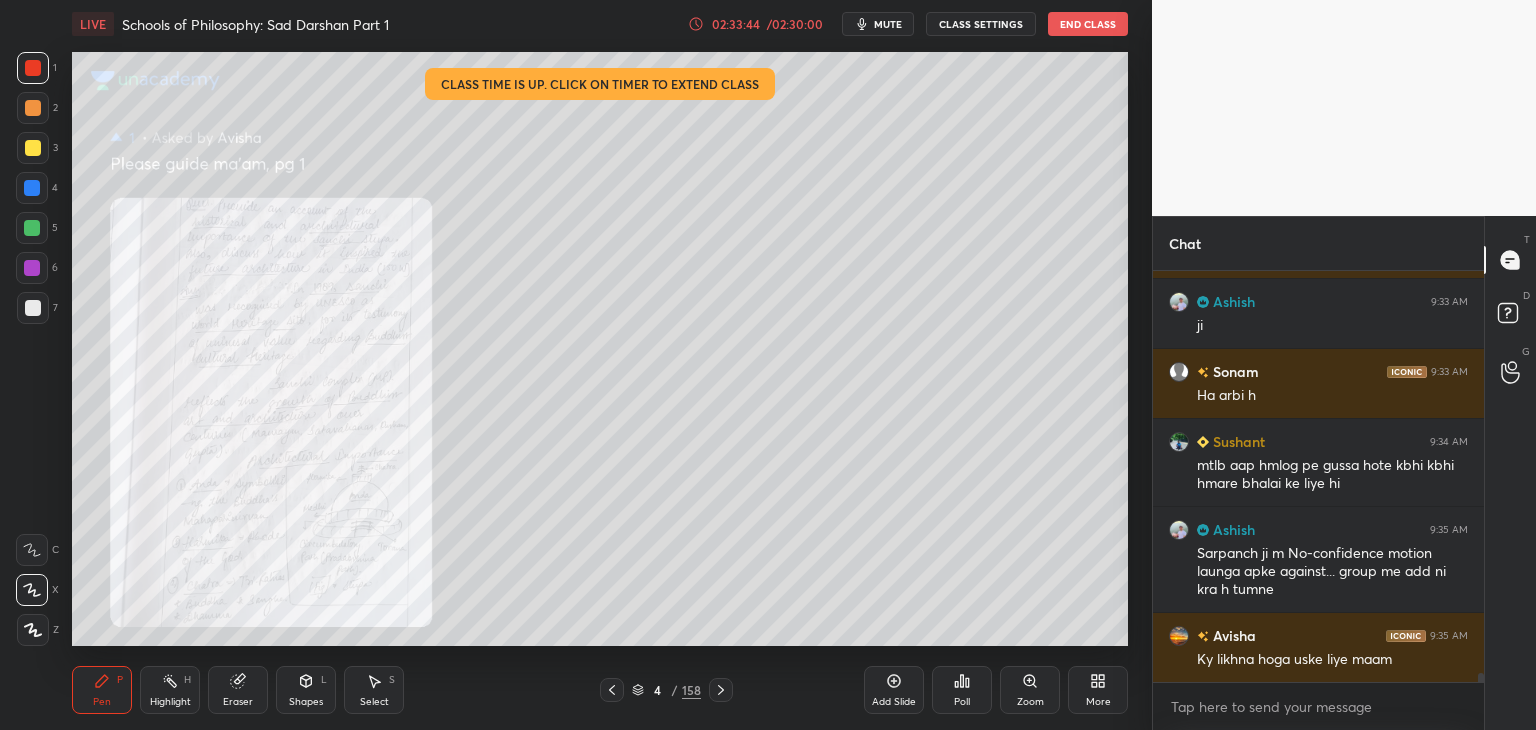 click at bounding box center (33, 68) 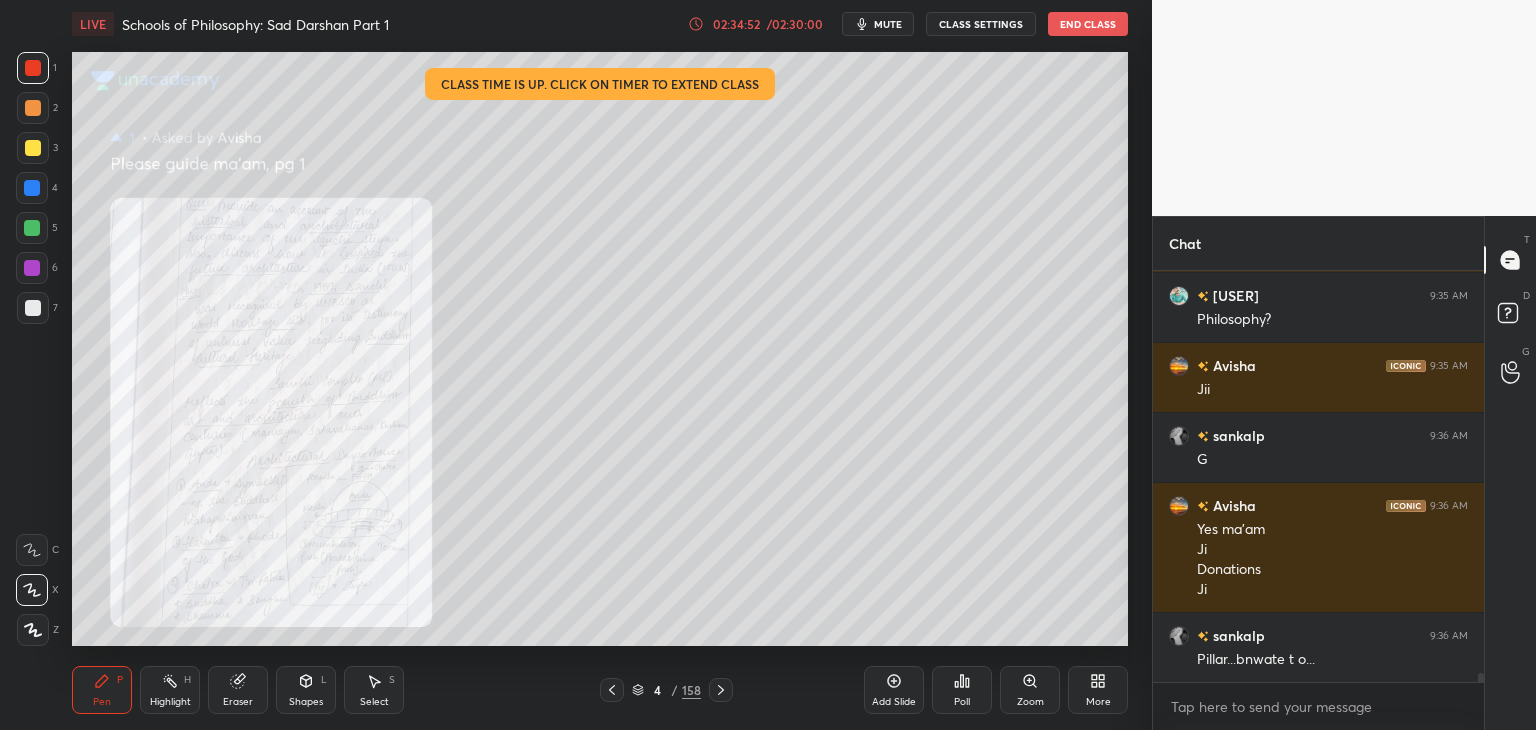 scroll, scrollTop: 19420, scrollLeft: 0, axis: vertical 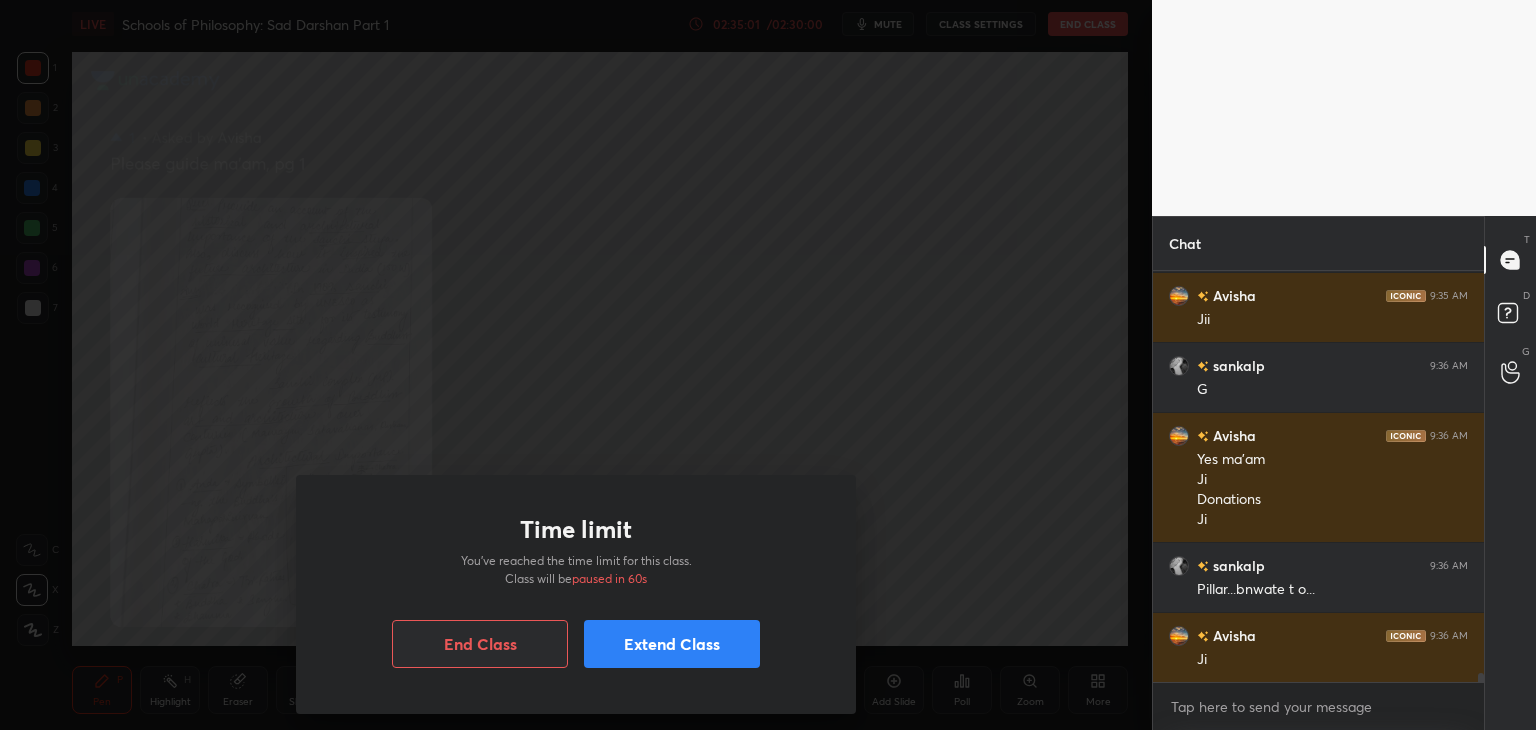 click on "Extend Class" at bounding box center (672, 644) 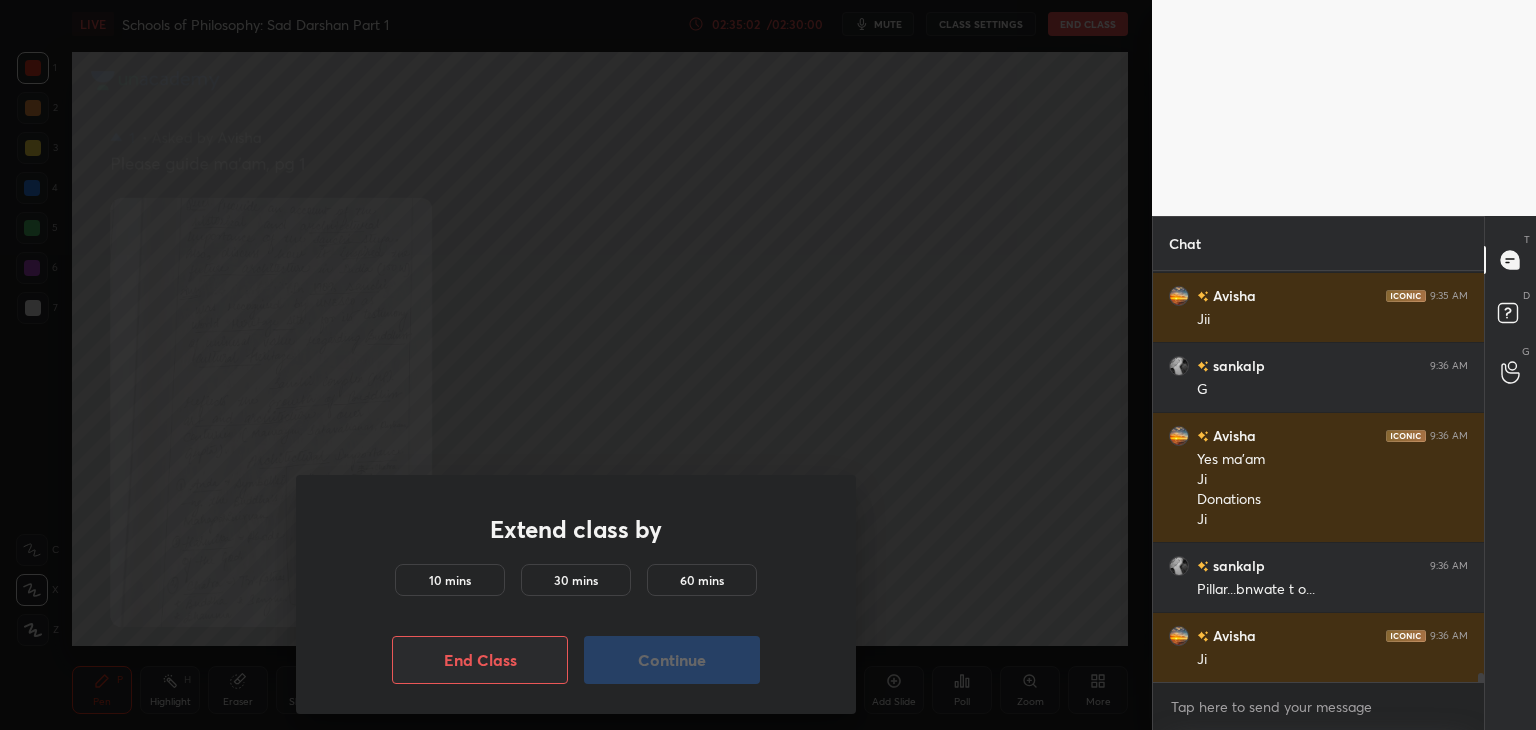 click on "10 mins" at bounding box center [450, 580] 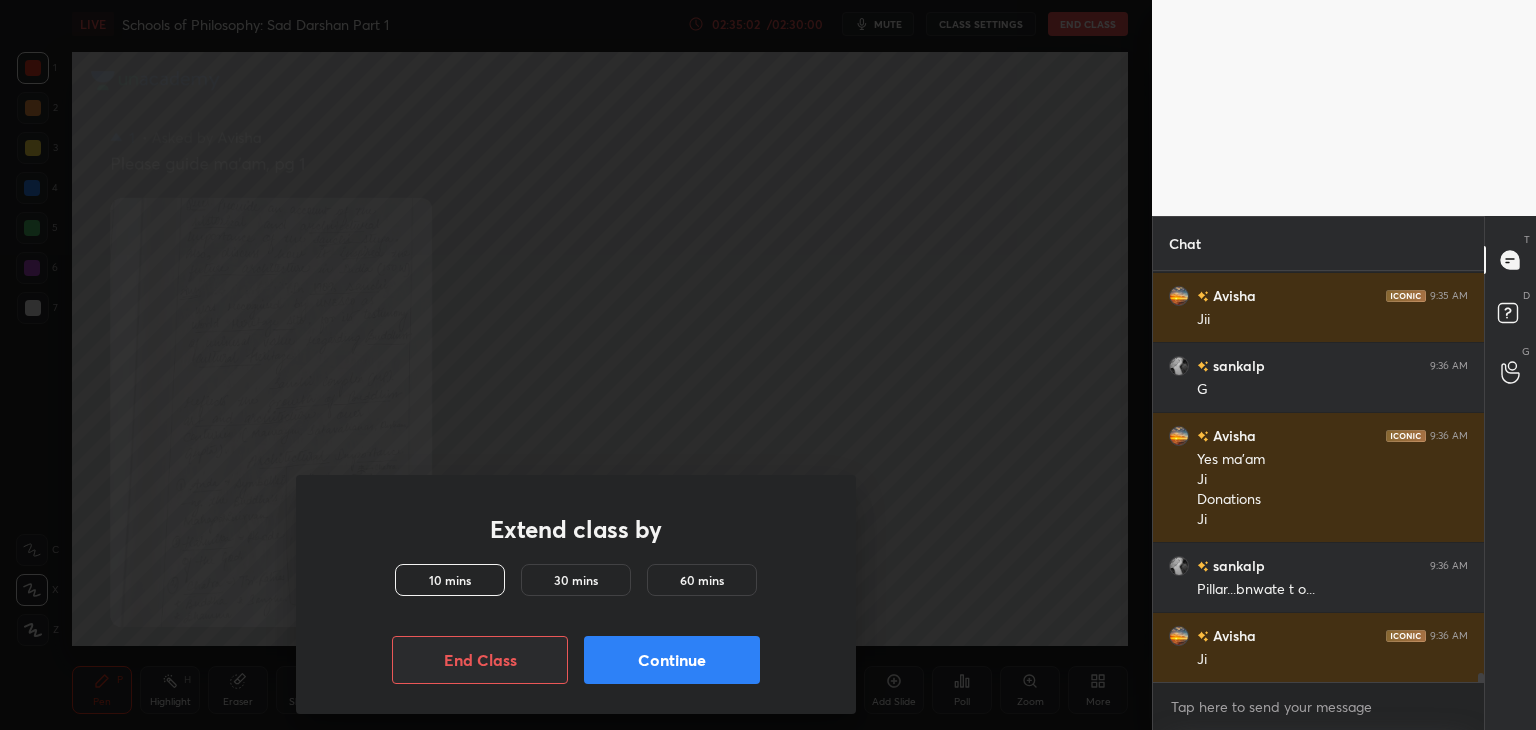 click on "Continue" at bounding box center [672, 660] 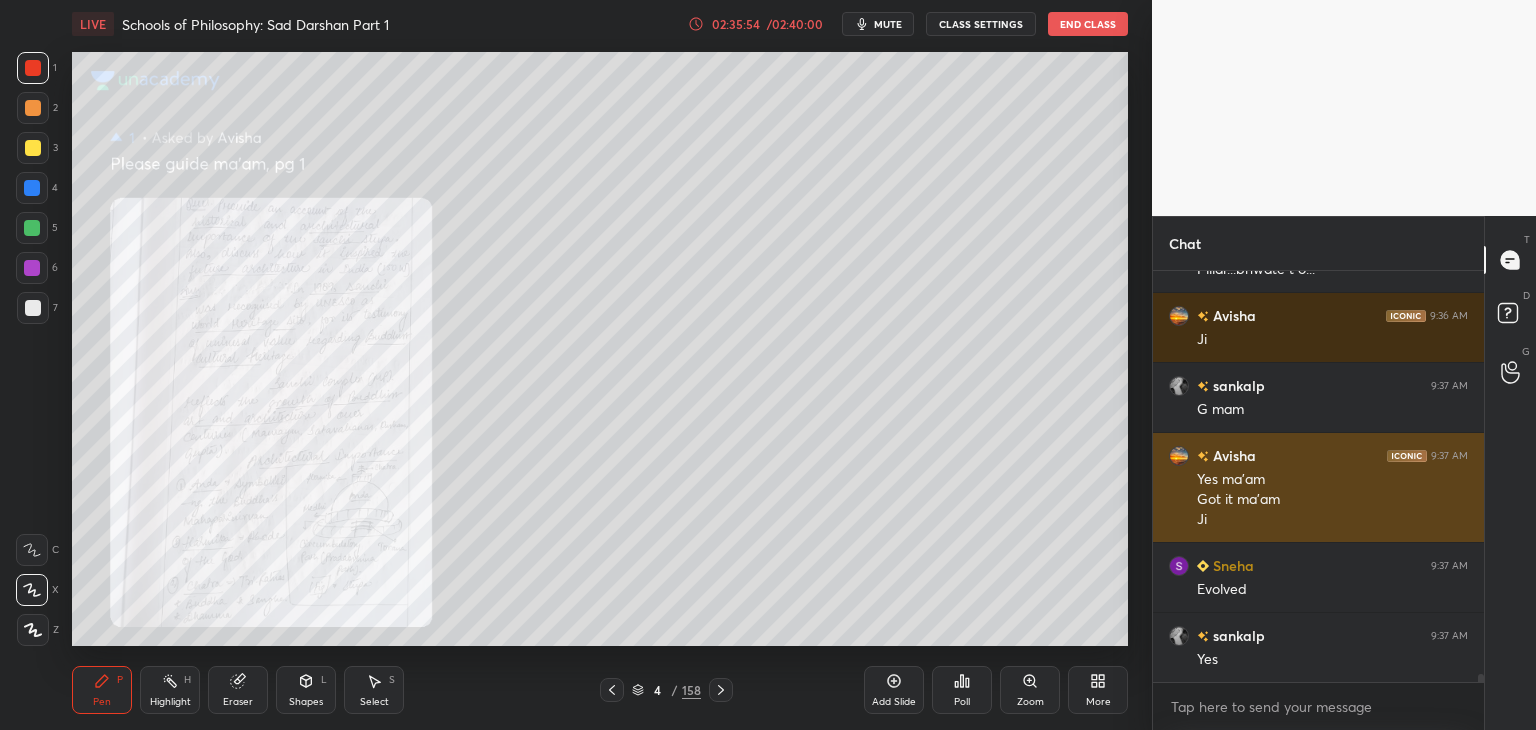 scroll, scrollTop: 19828, scrollLeft: 0, axis: vertical 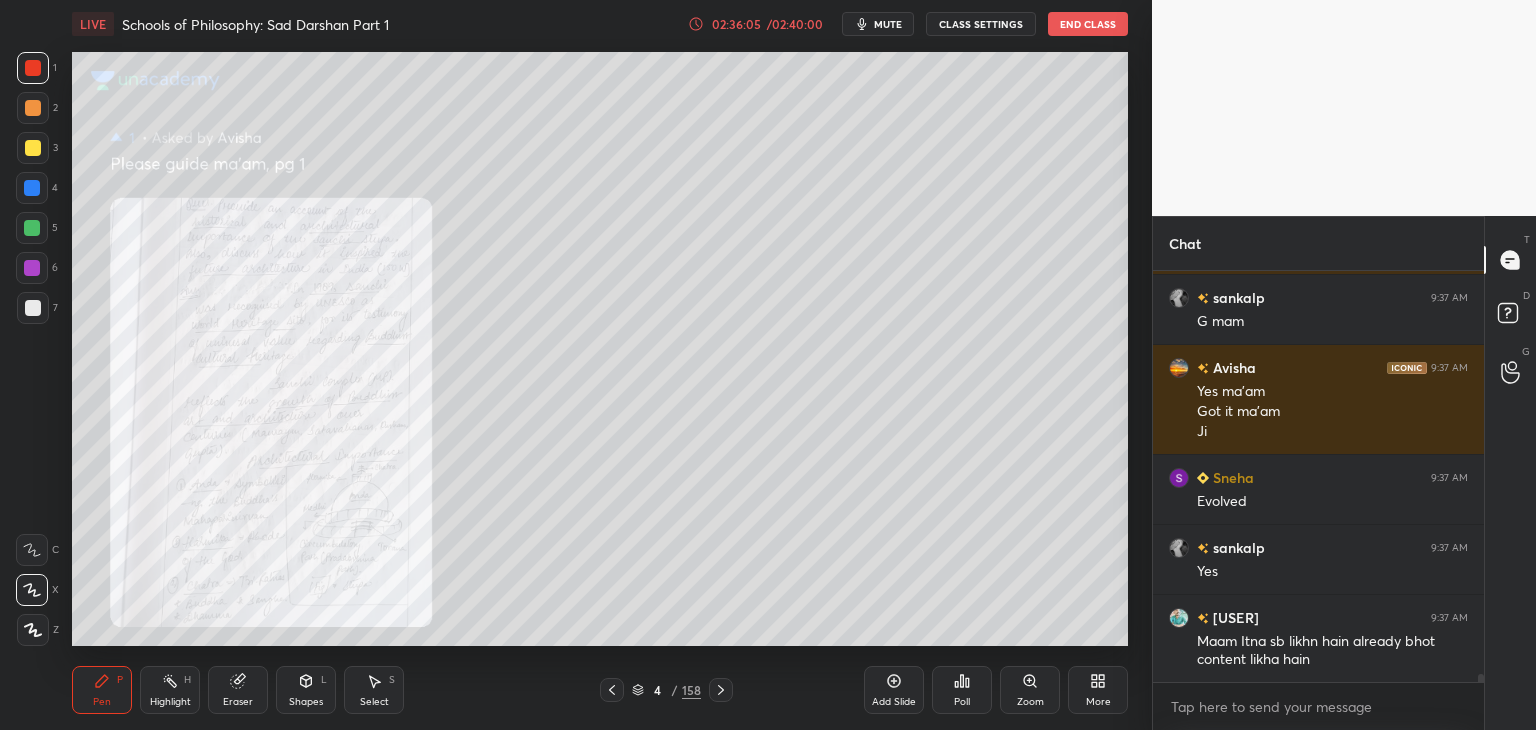click on "3" at bounding box center [37, 152] 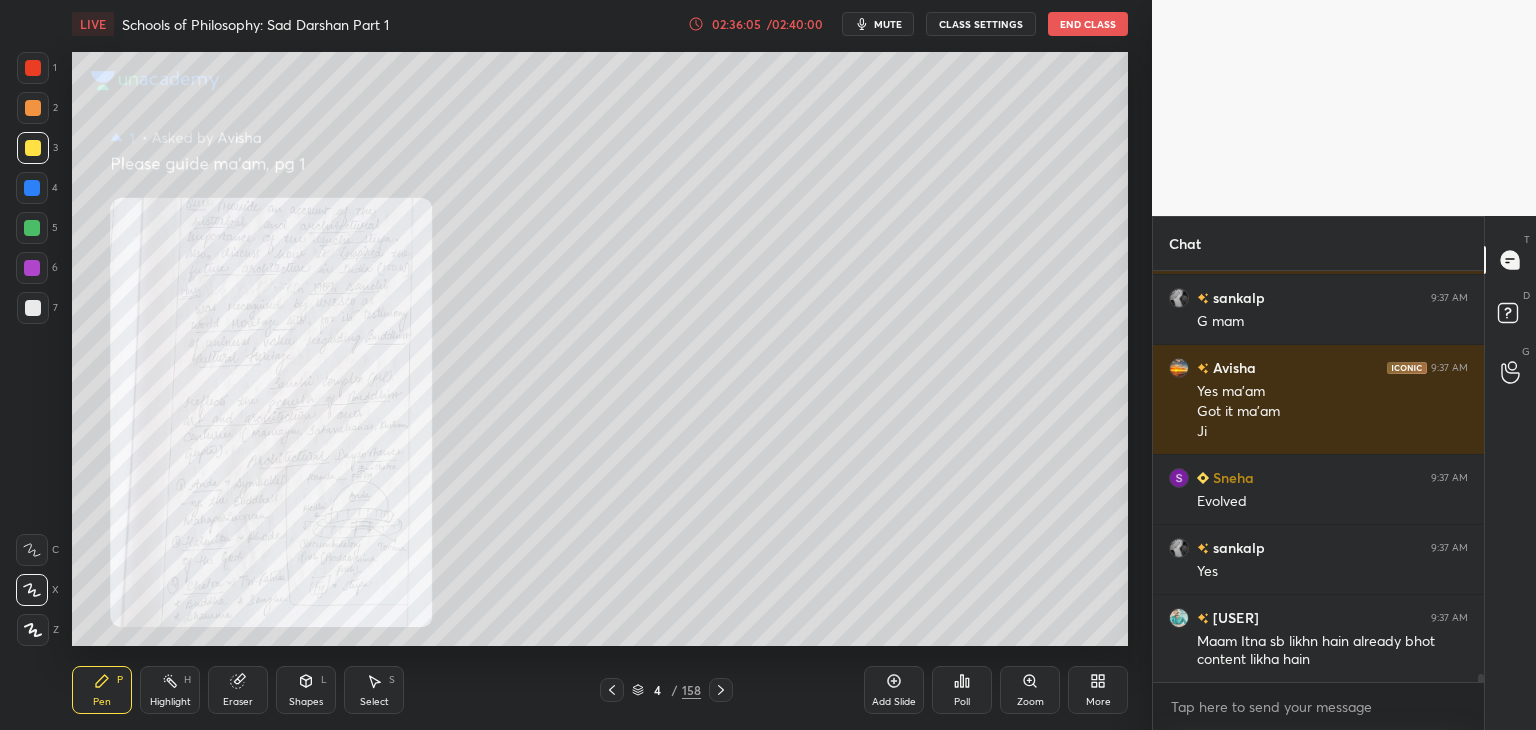 click at bounding box center [32, 188] 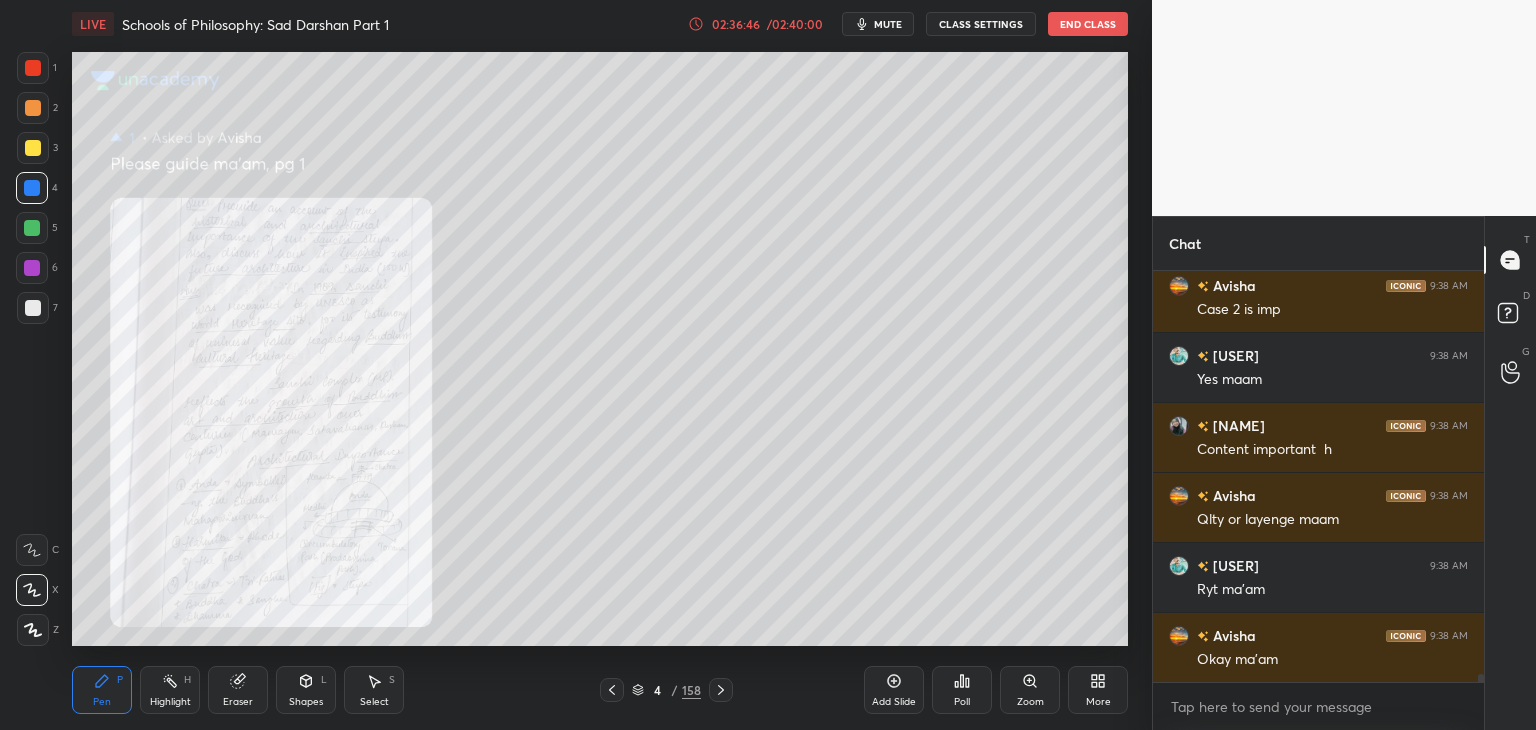 scroll, scrollTop: 20458, scrollLeft: 0, axis: vertical 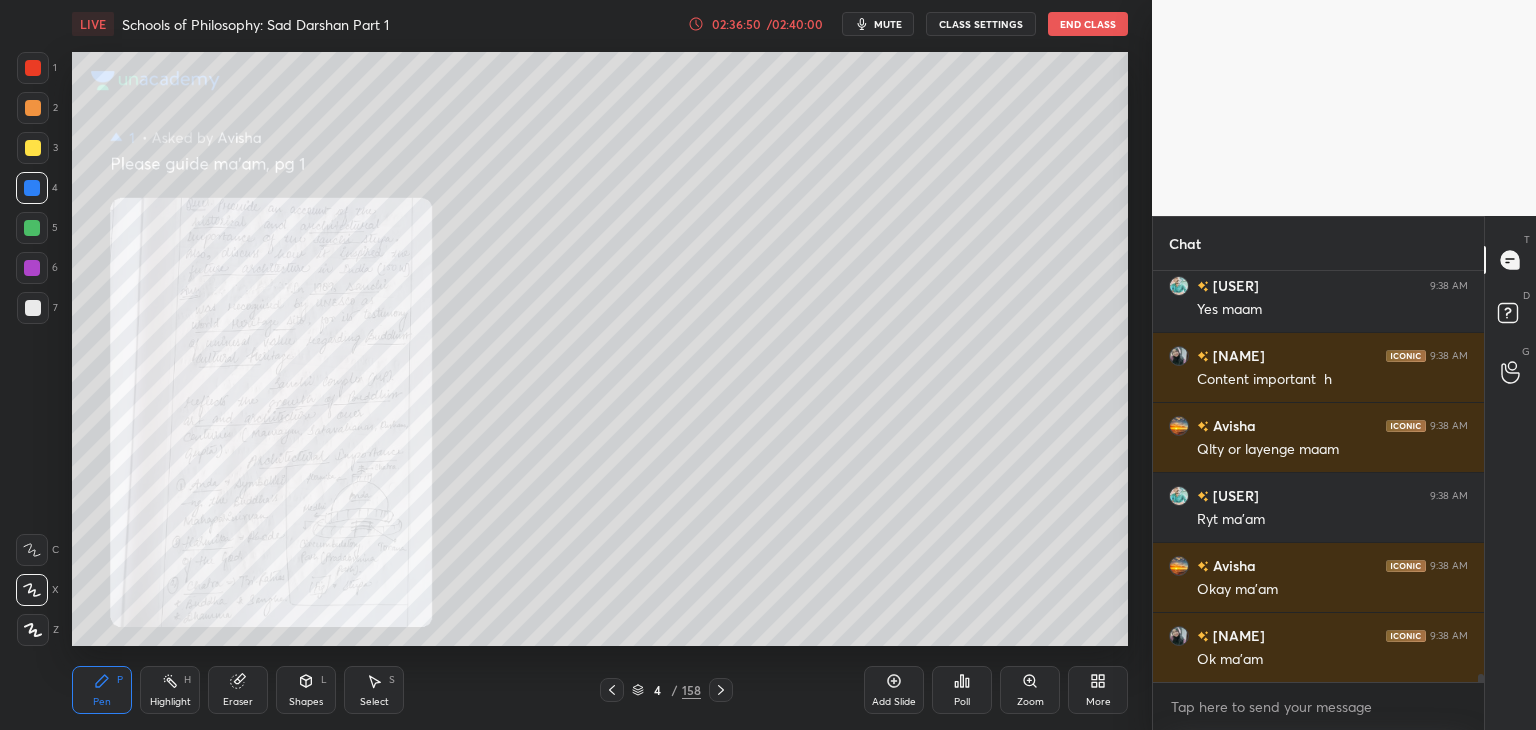 click 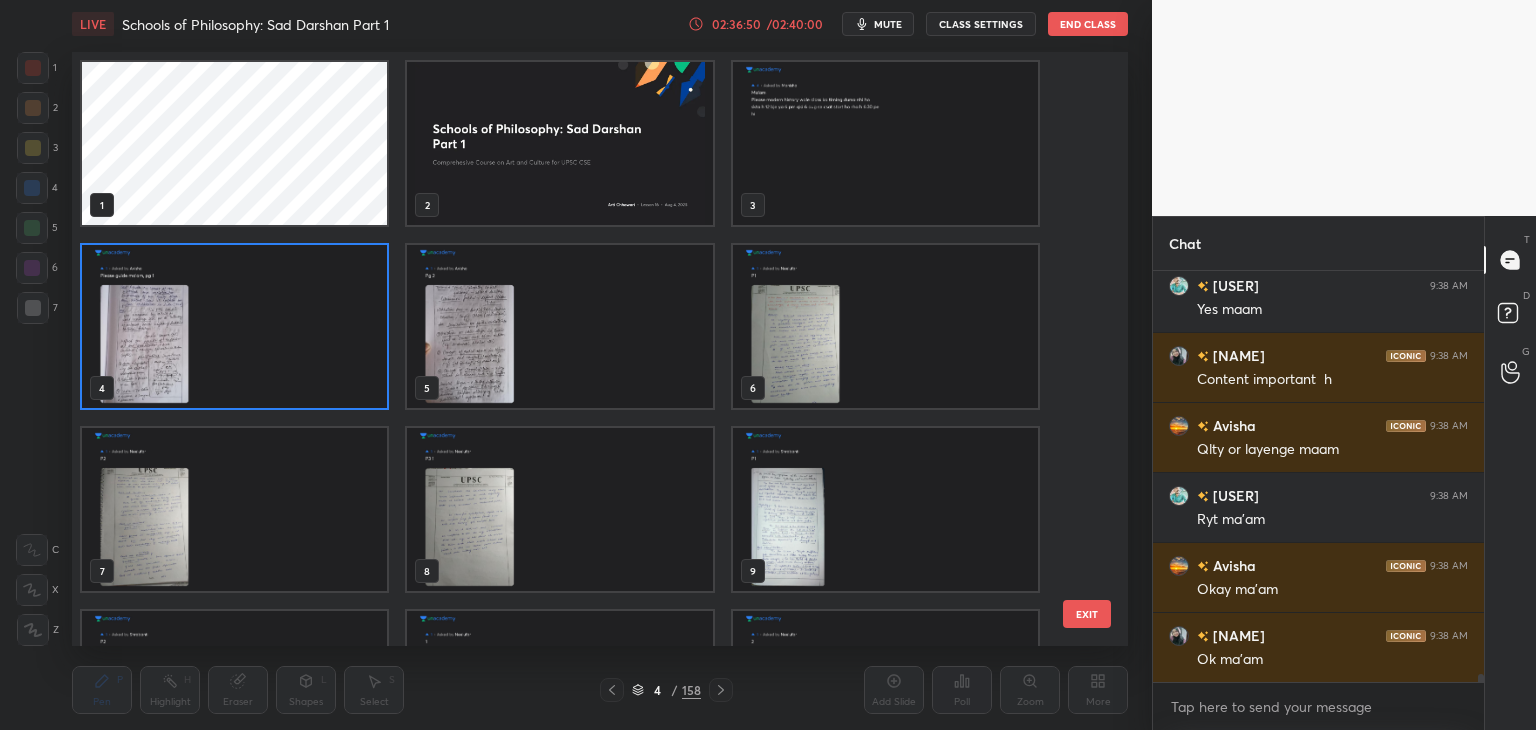 scroll, scrollTop: 6, scrollLeft: 10, axis: both 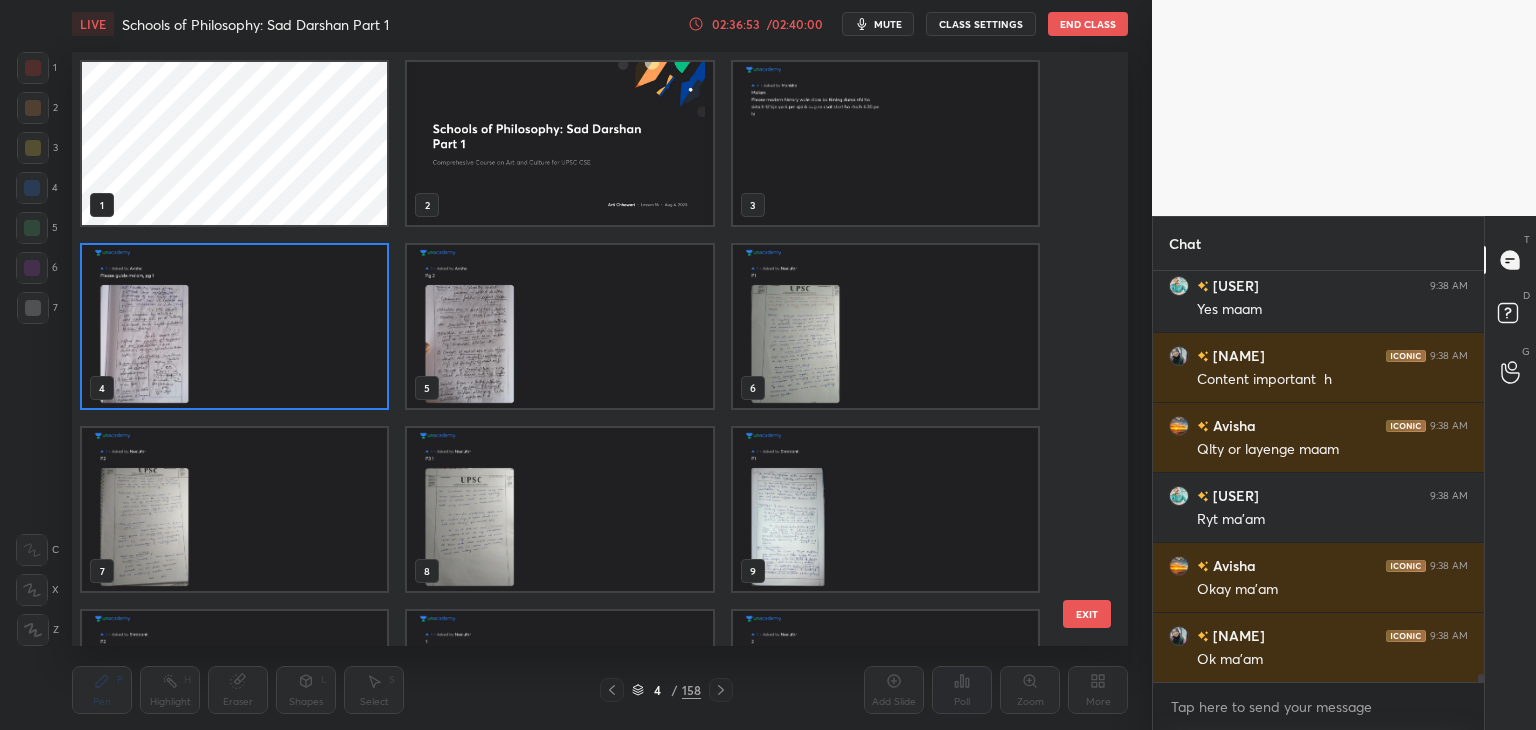 click at bounding box center (234, 326) 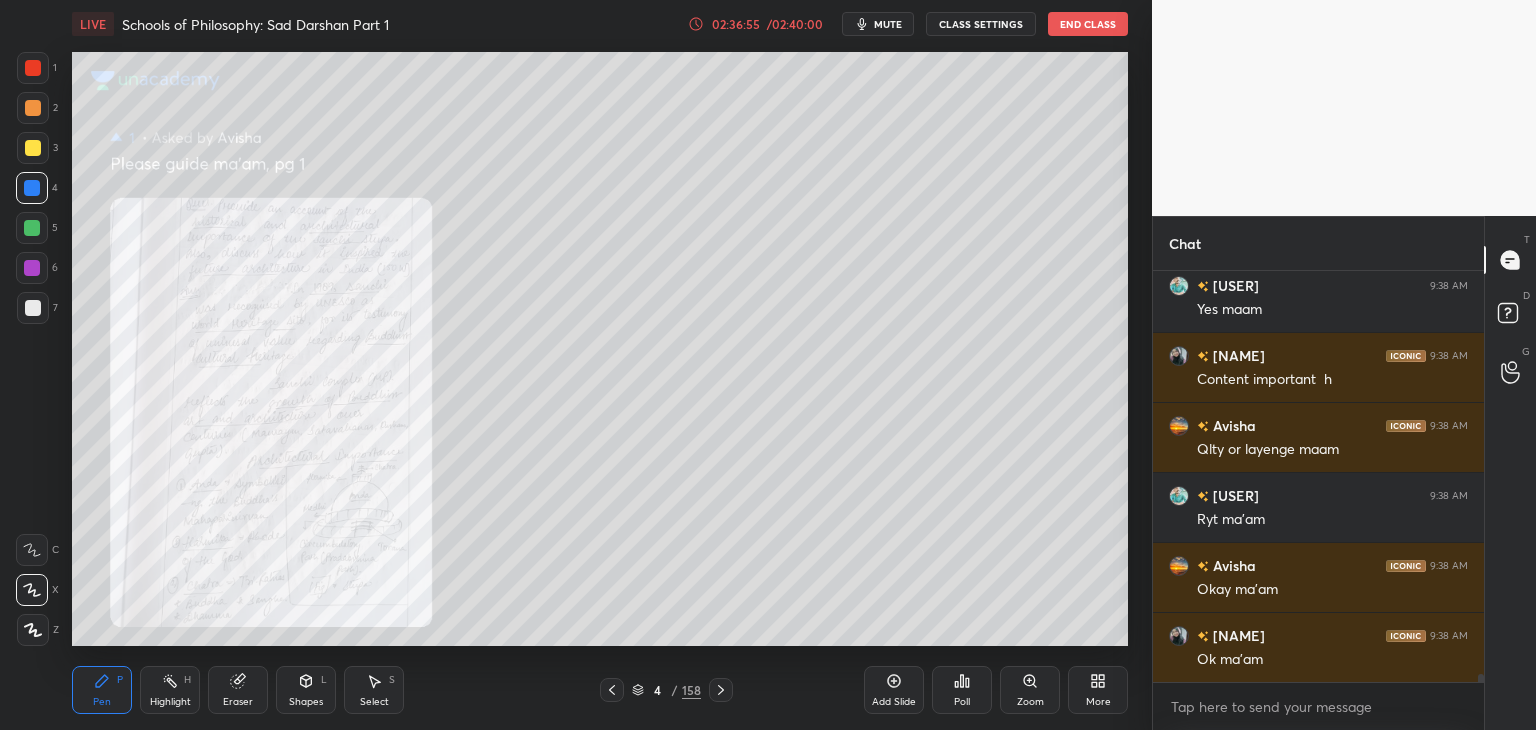 click 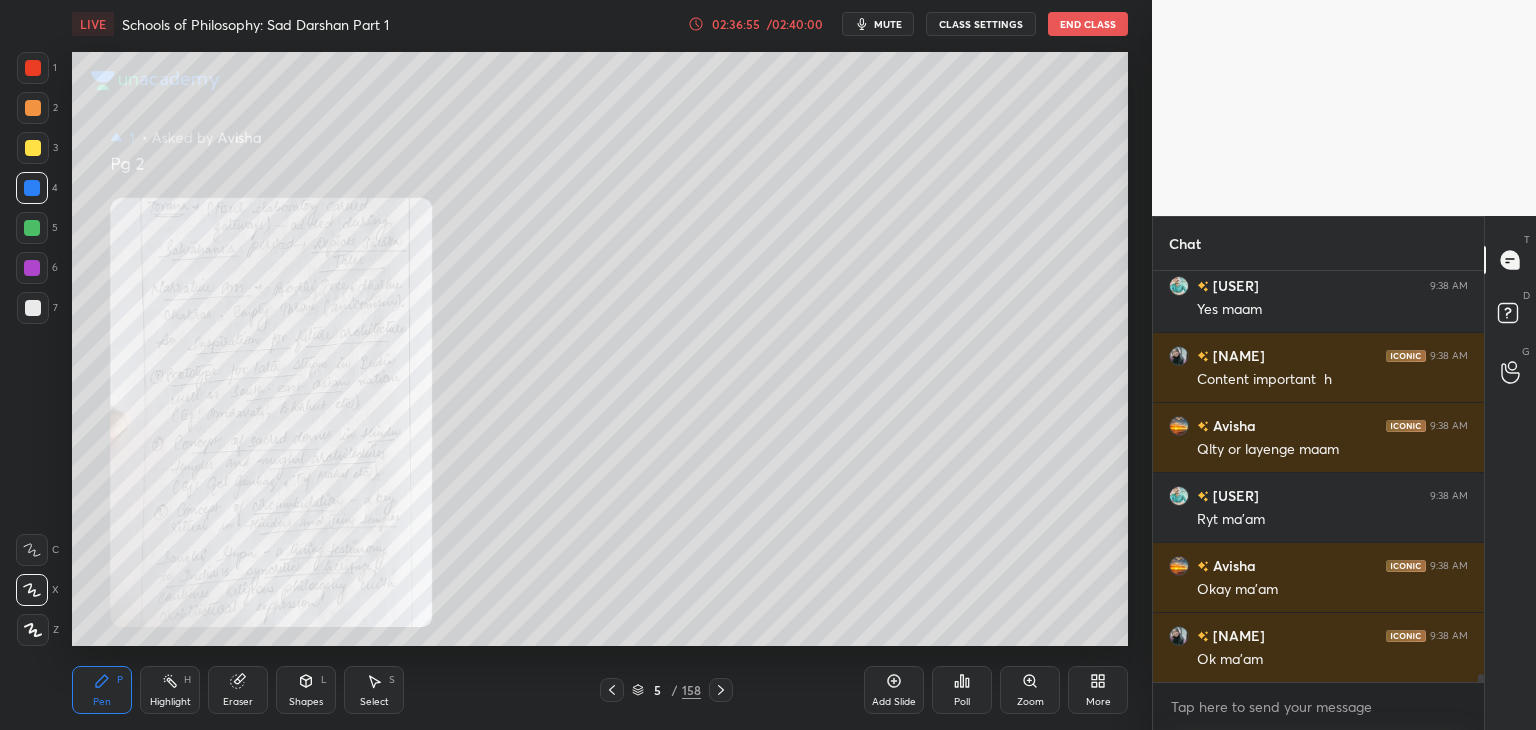 click 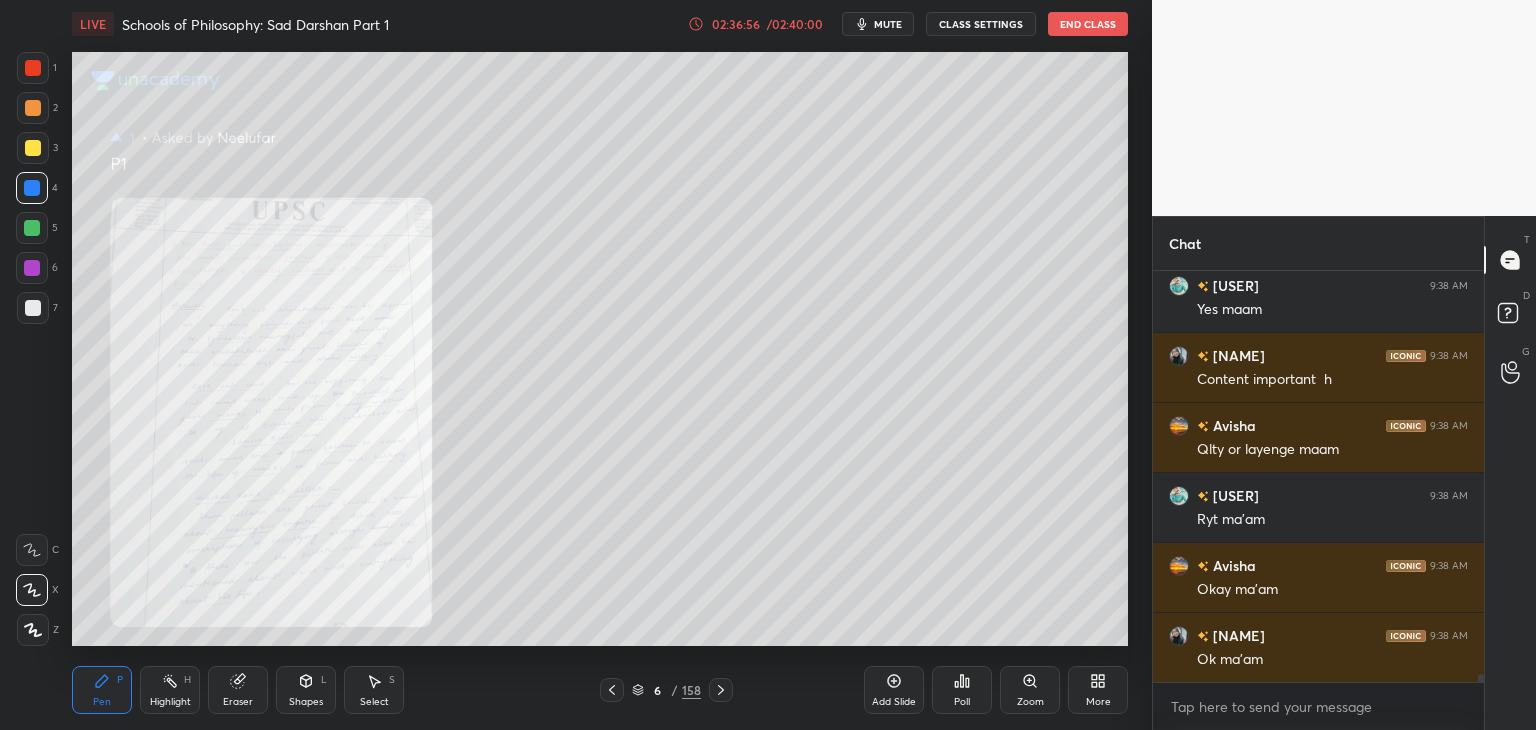 scroll, scrollTop: 20546, scrollLeft: 0, axis: vertical 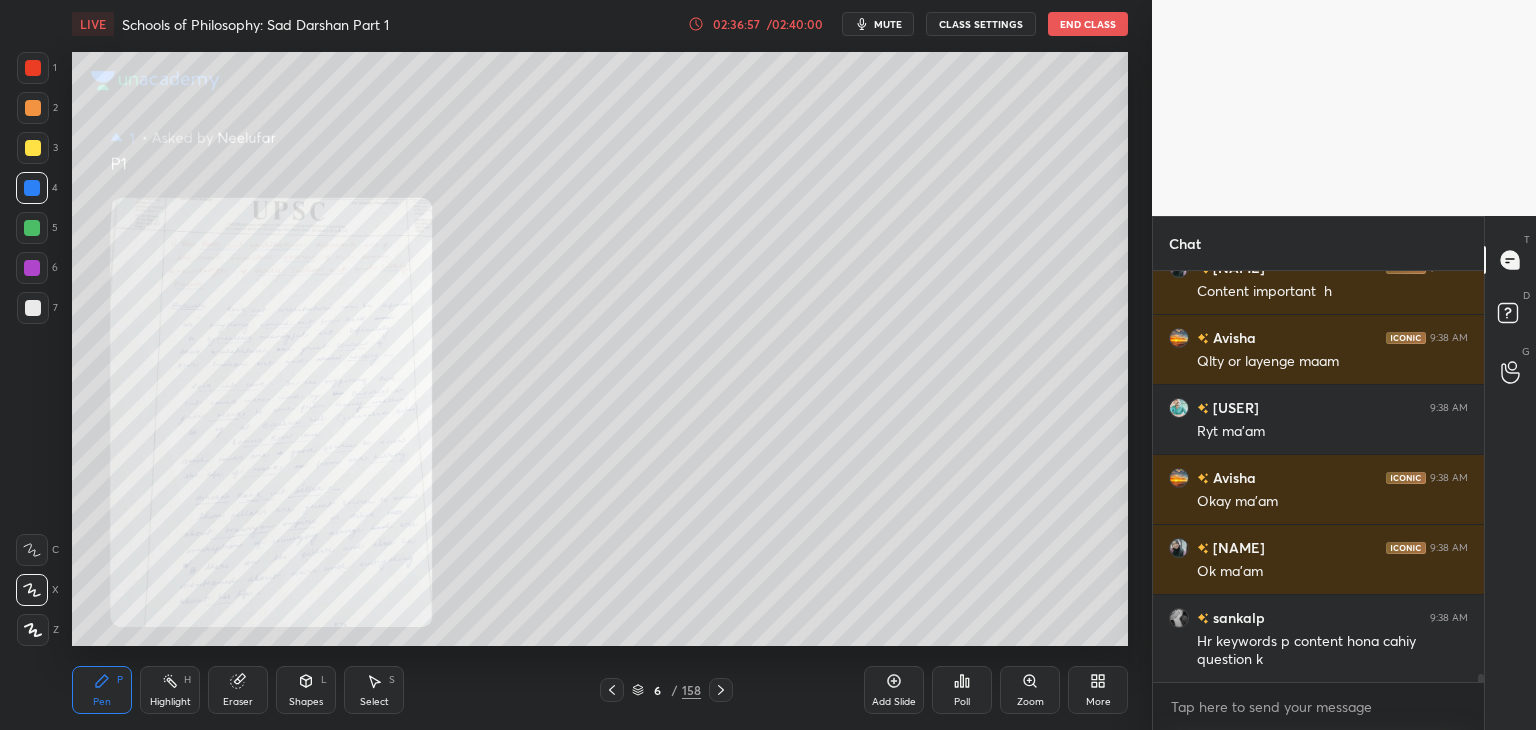 click on "Zoom" at bounding box center (1030, 690) 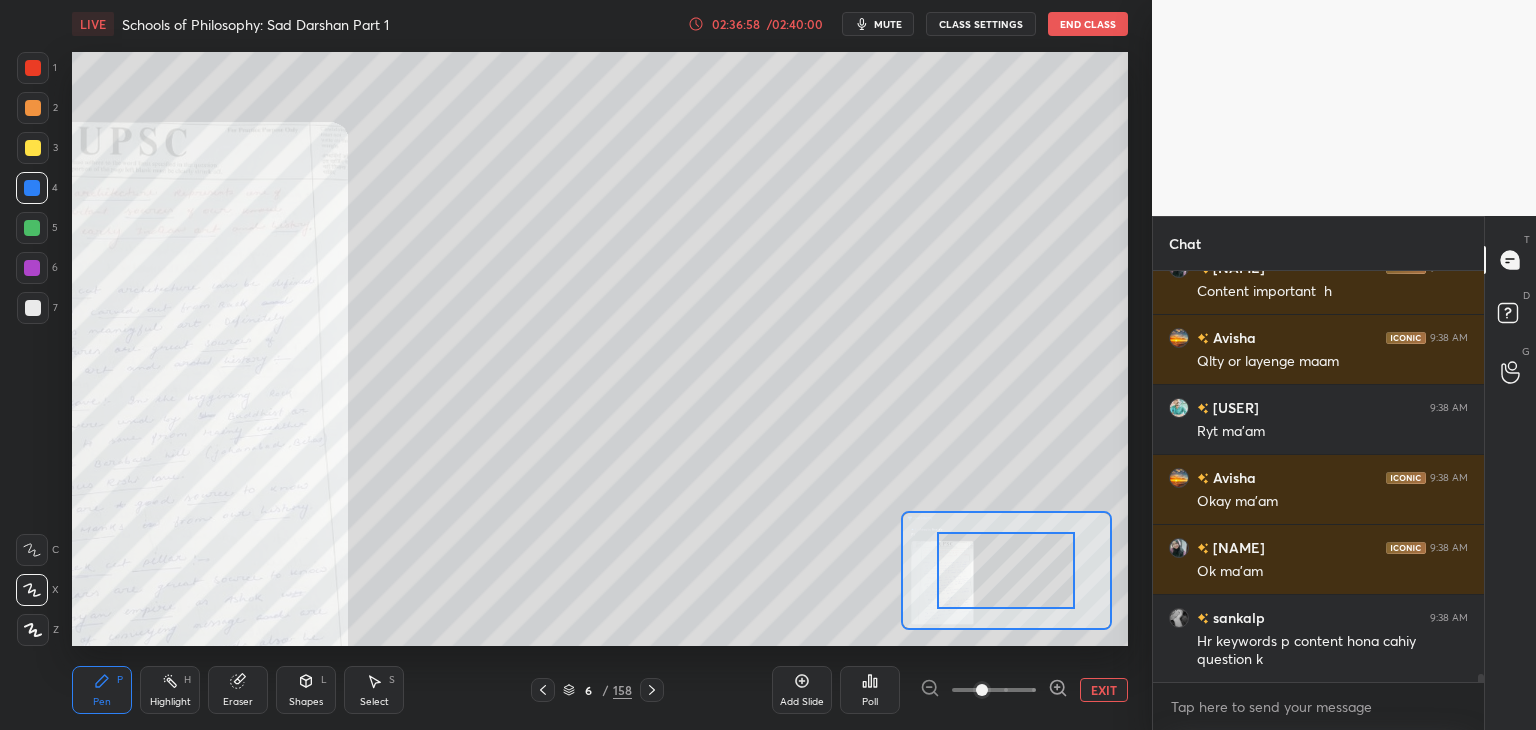 click at bounding box center (994, 690) 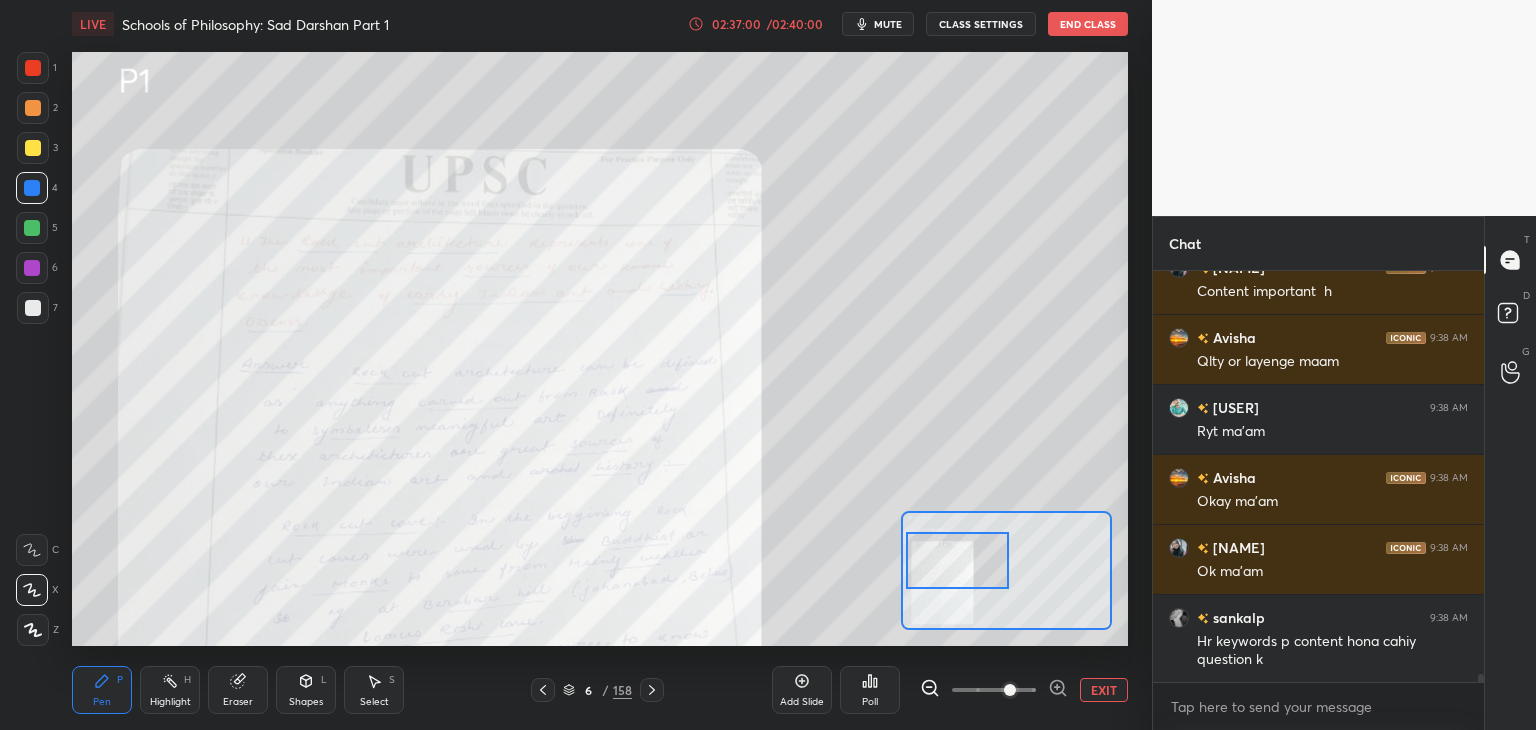 drag, startPoint x: 1014, startPoint y: 581, endPoint x: 969, endPoint y: 566, distance: 47.434166 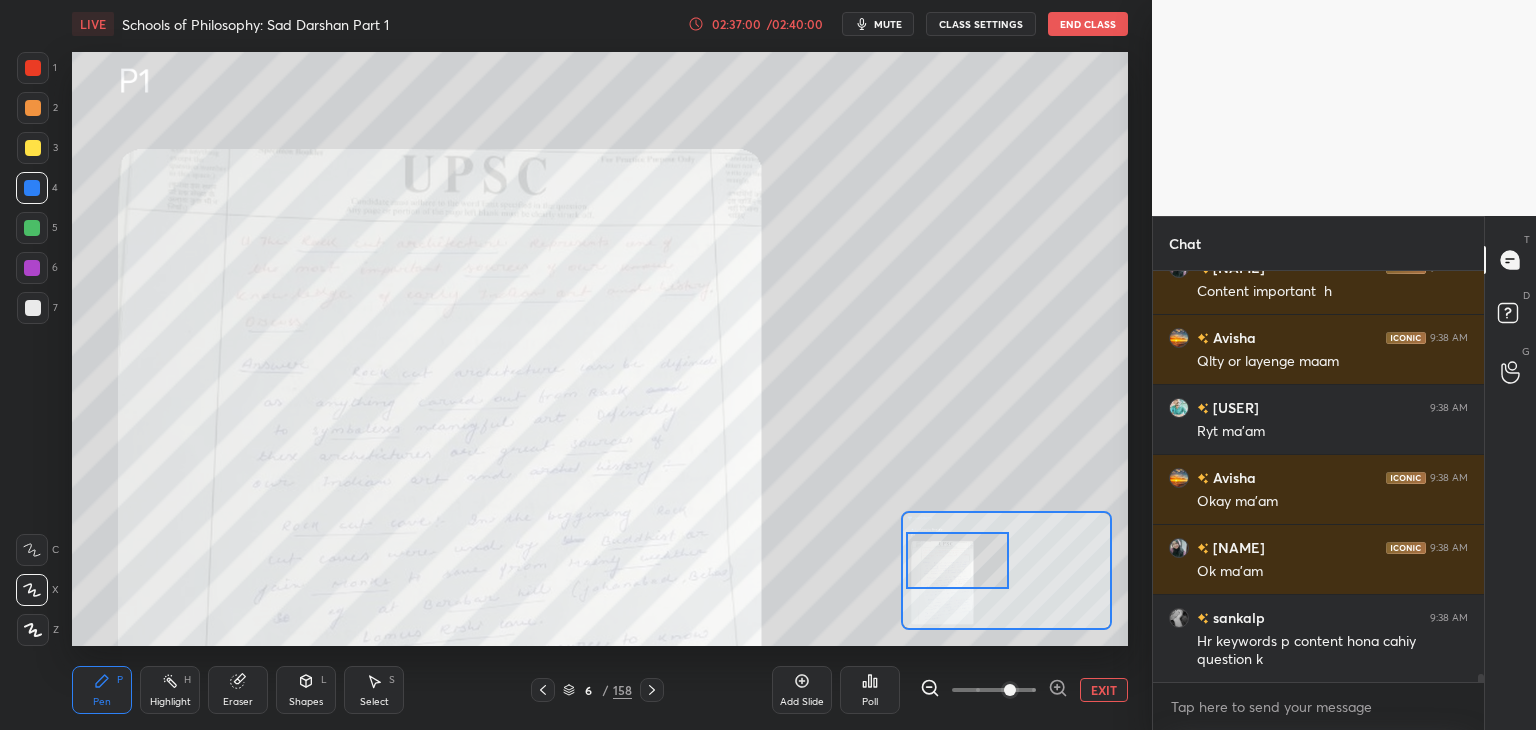 click at bounding box center [958, 560] 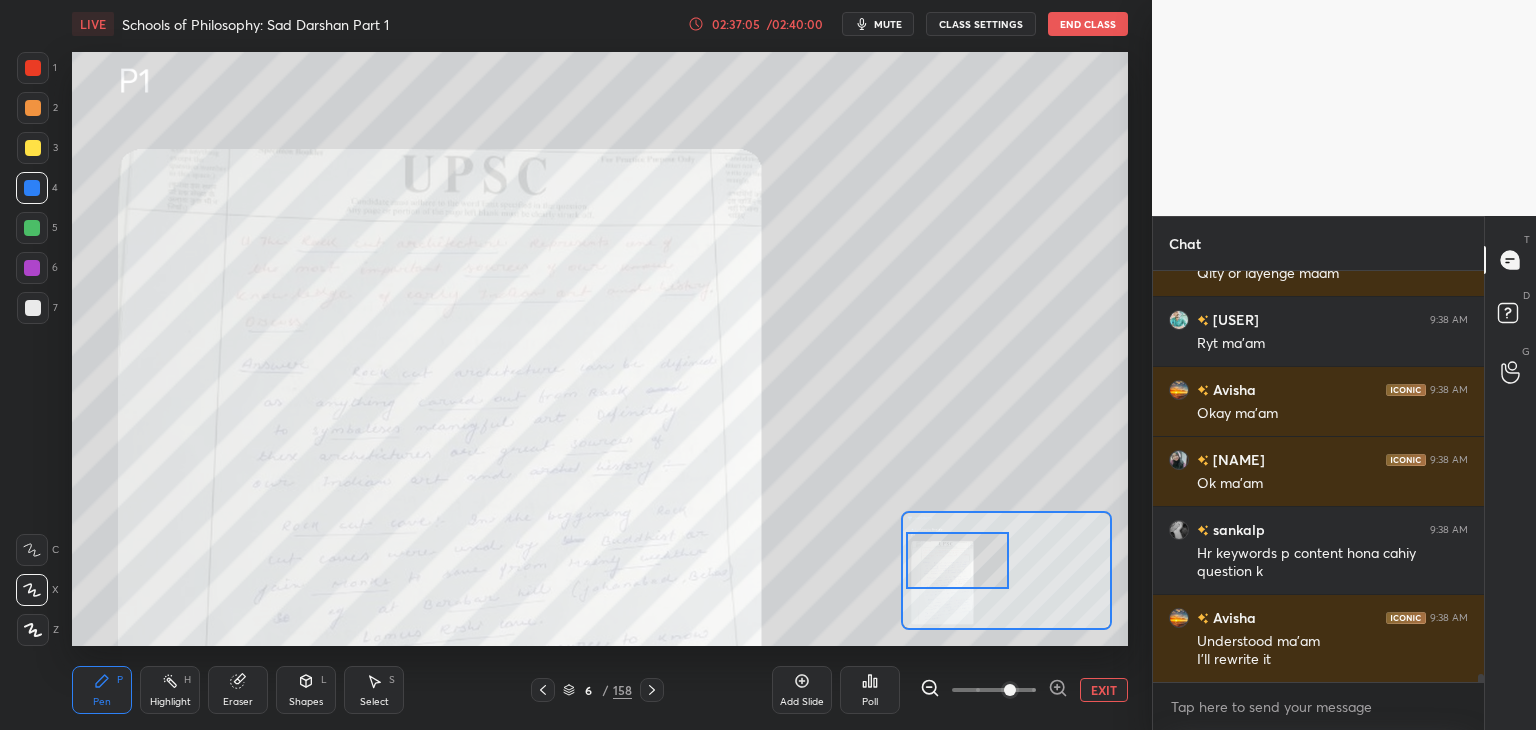 scroll, scrollTop: 20704, scrollLeft: 0, axis: vertical 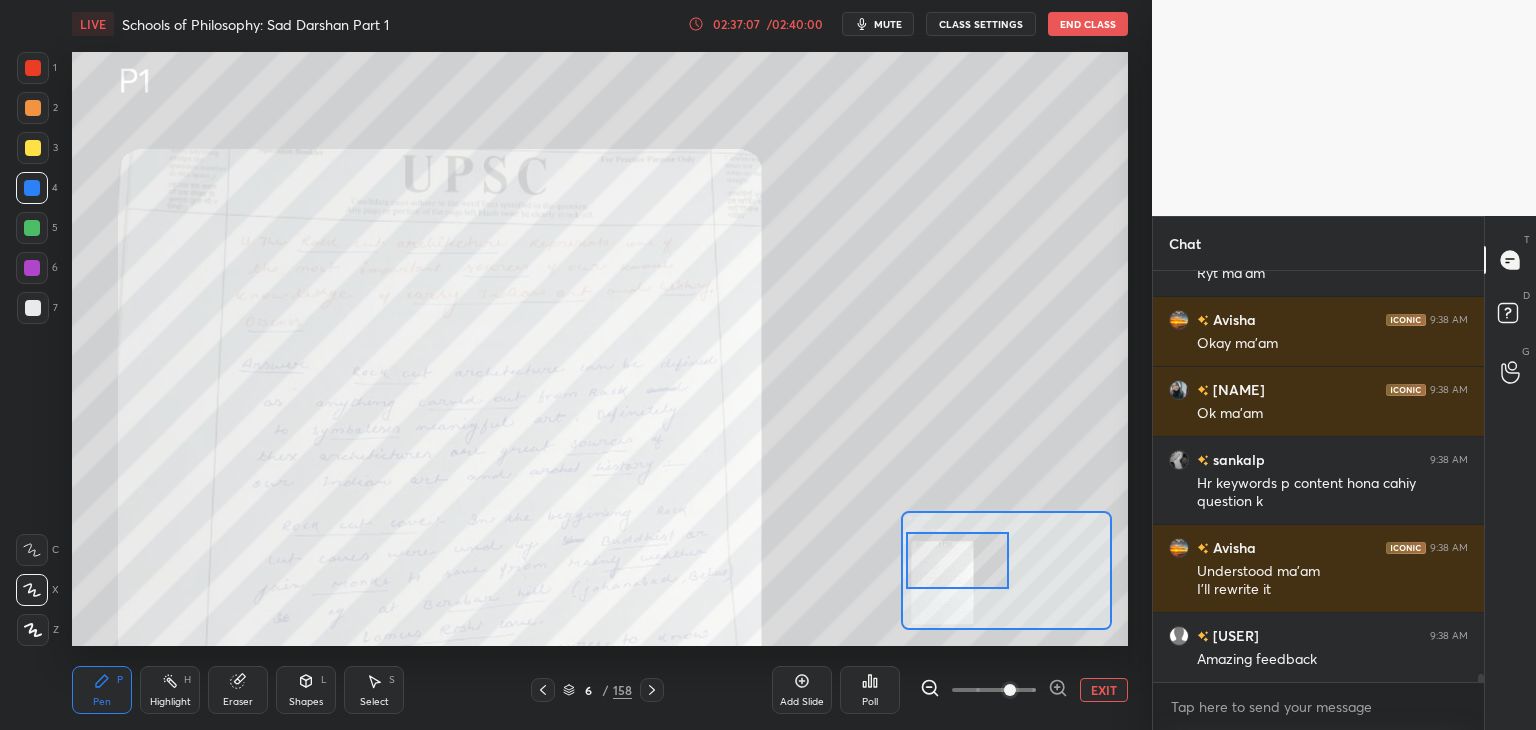 click at bounding box center (33, 68) 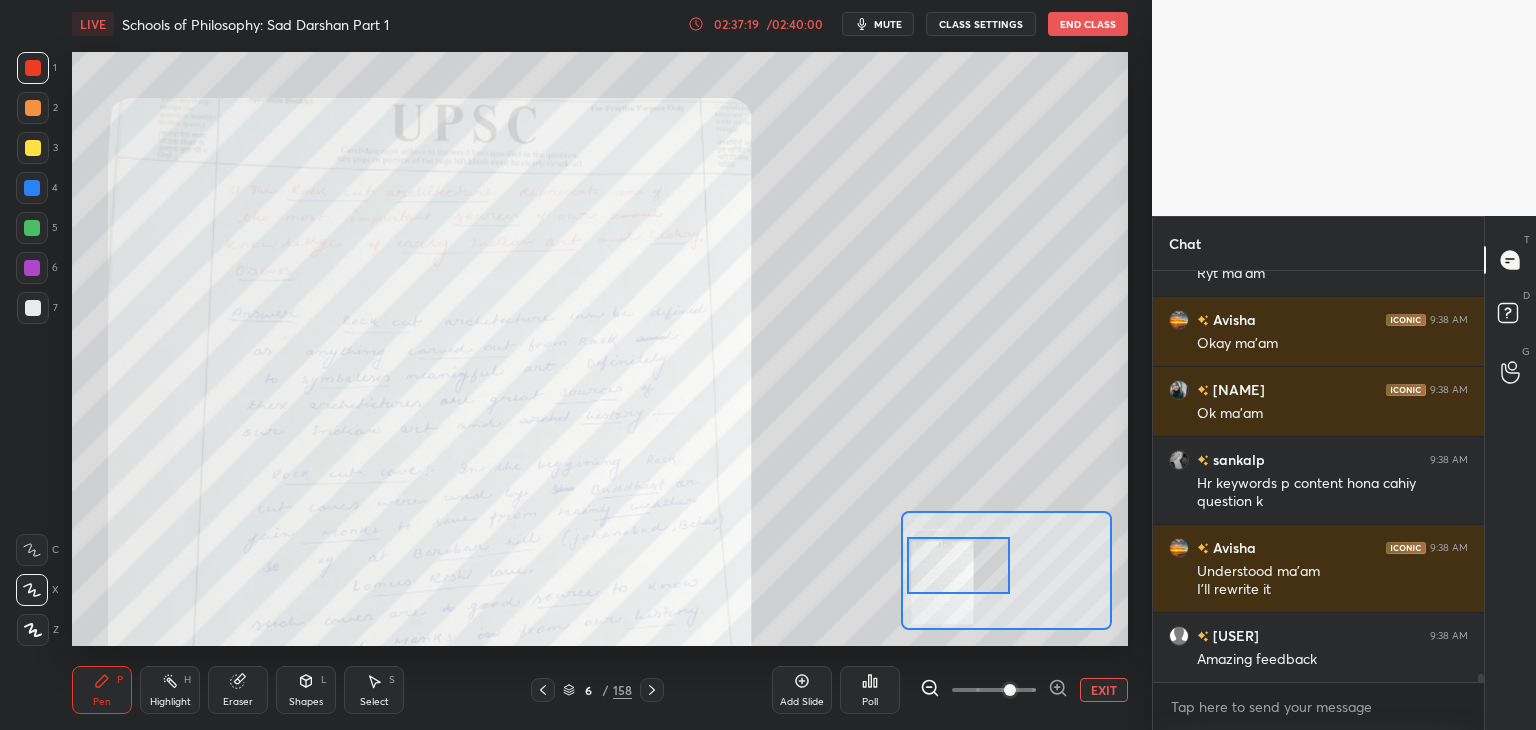 click at bounding box center [959, 565] 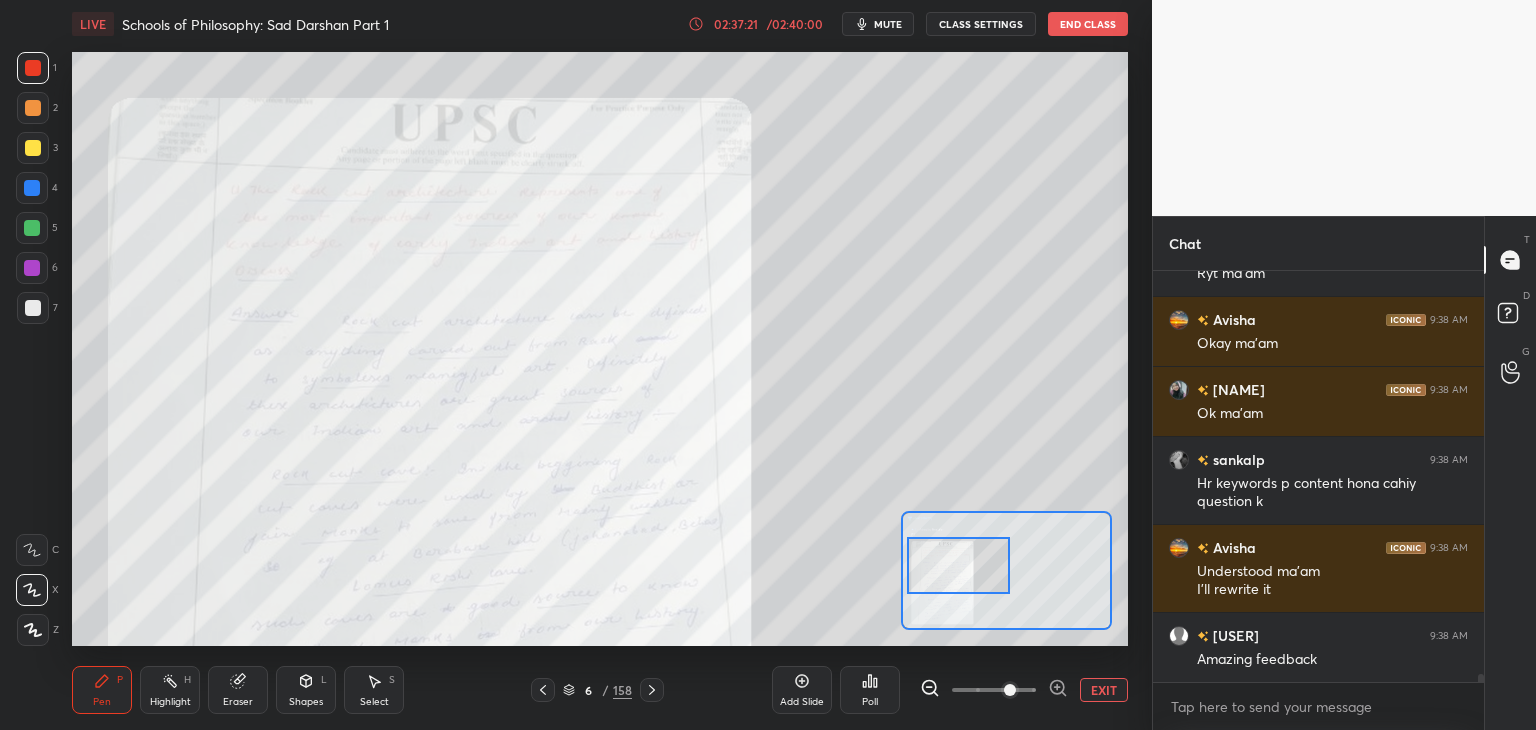 scroll, scrollTop: 20774, scrollLeft: 0, axis: vertical 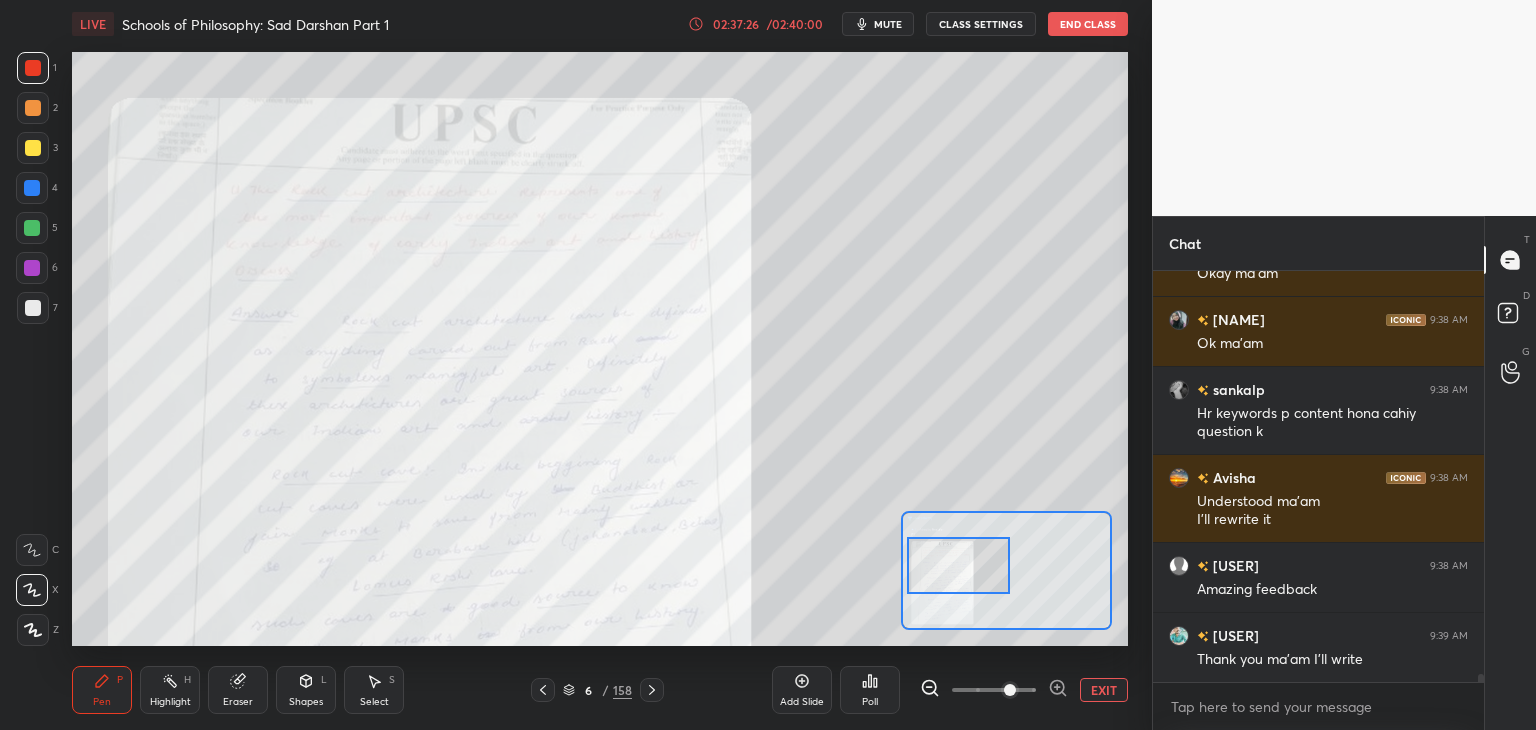 click at bounding box center (32, 188) 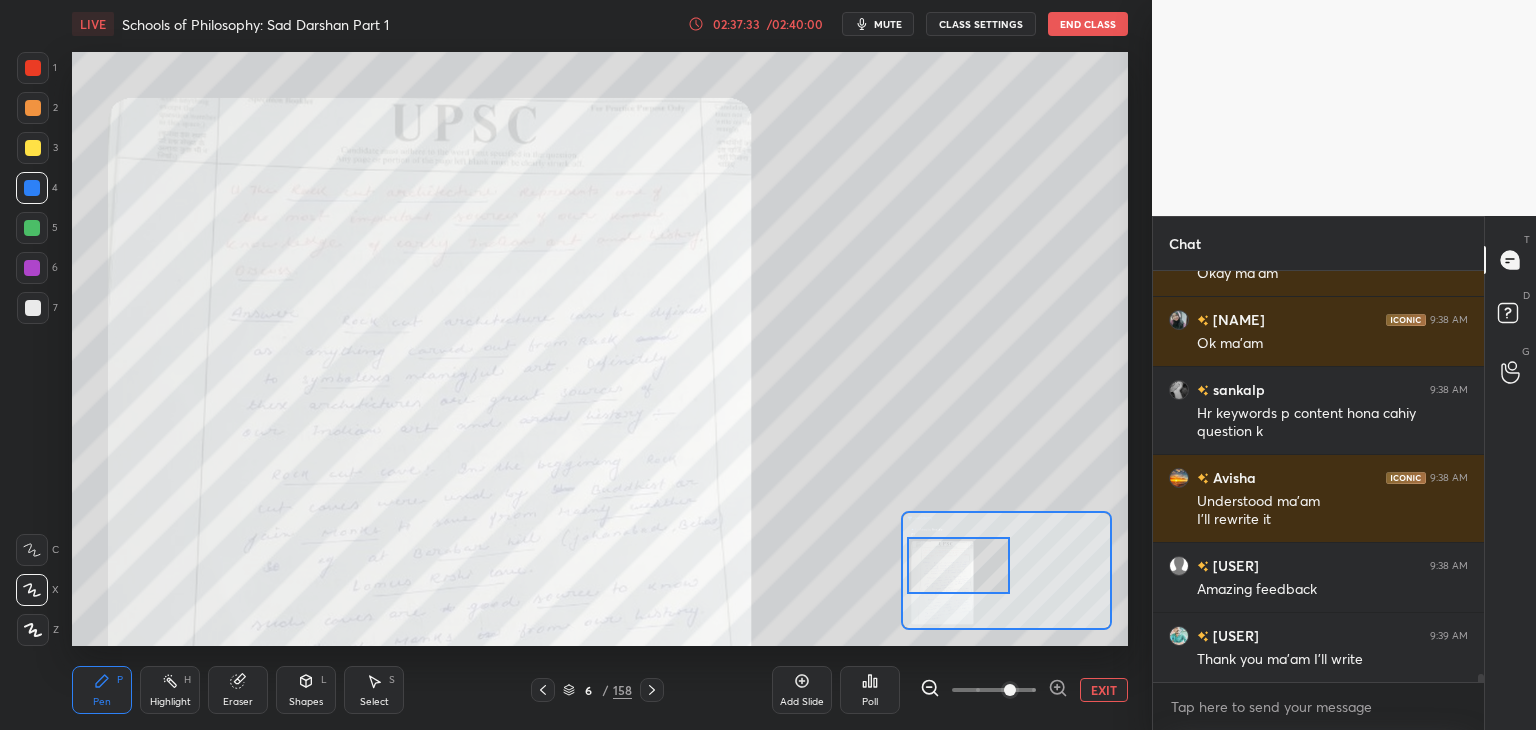 scroll, scrollTop: 20862, scrollLeft: 0, axis: vertical 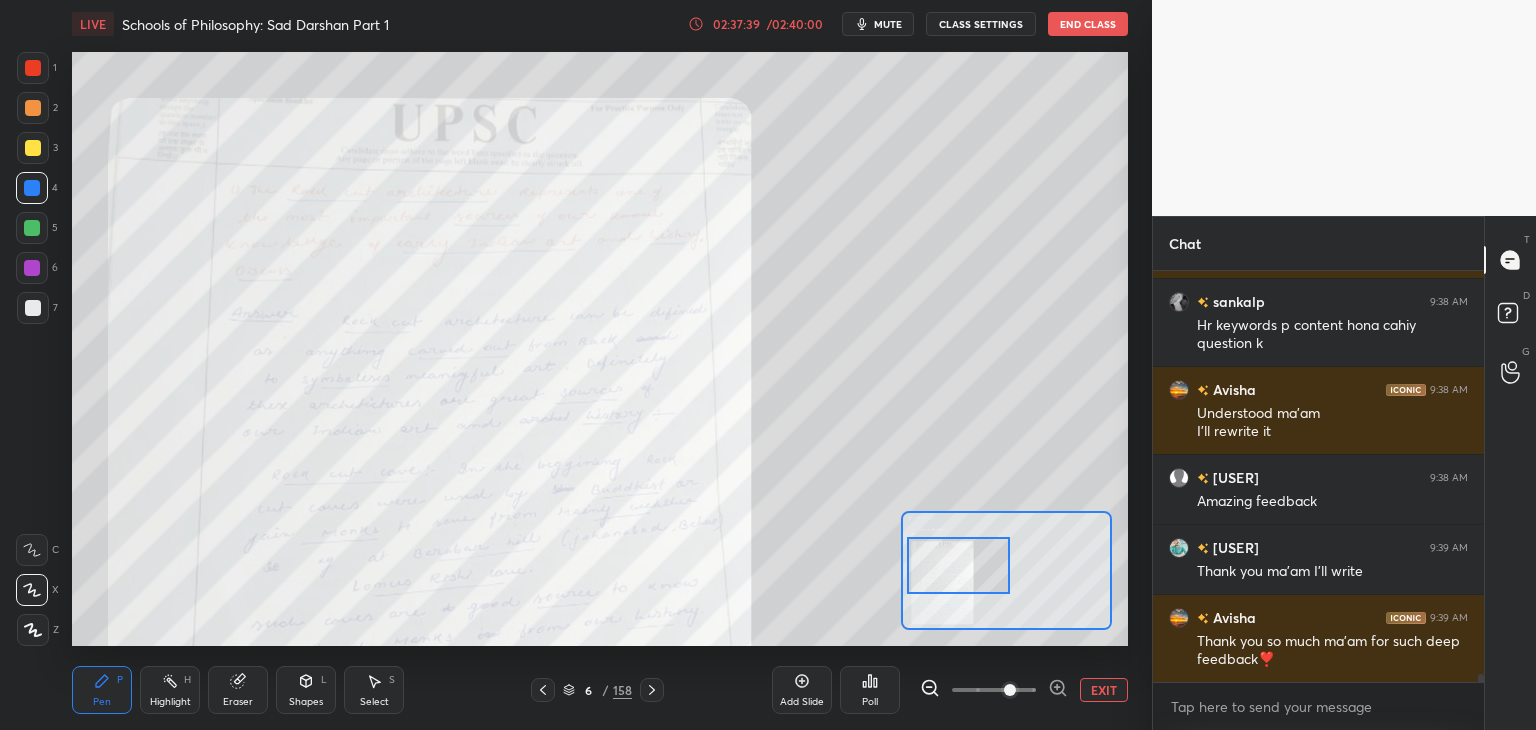 drag, startPoint x: 976, startPoint y: 574, endPoint x: 976, endPoint y: 591, distance: 17 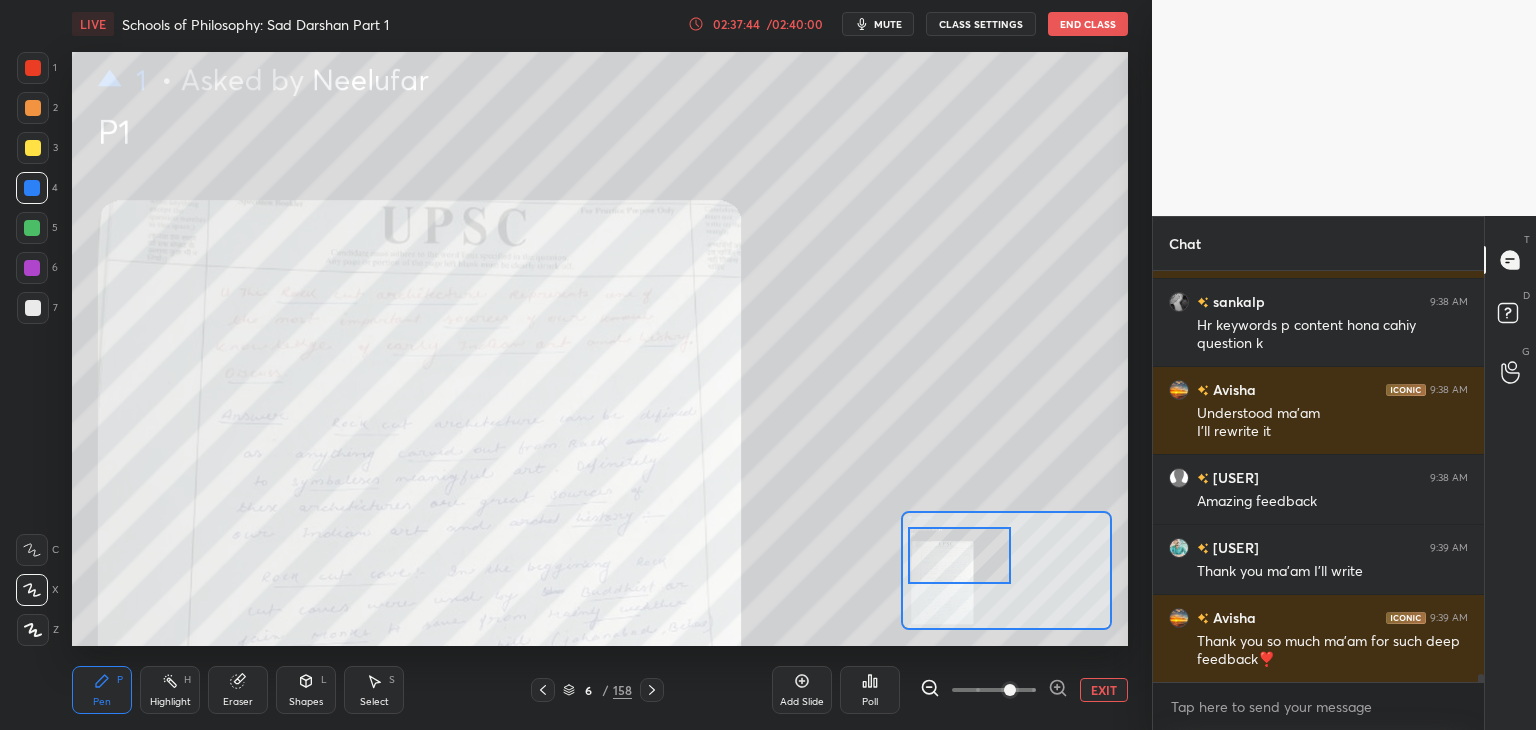 drag, startPoint x: 960, startPoint y: 572, endPoint x: 961, endPoint y: 546, distance: 26.019224 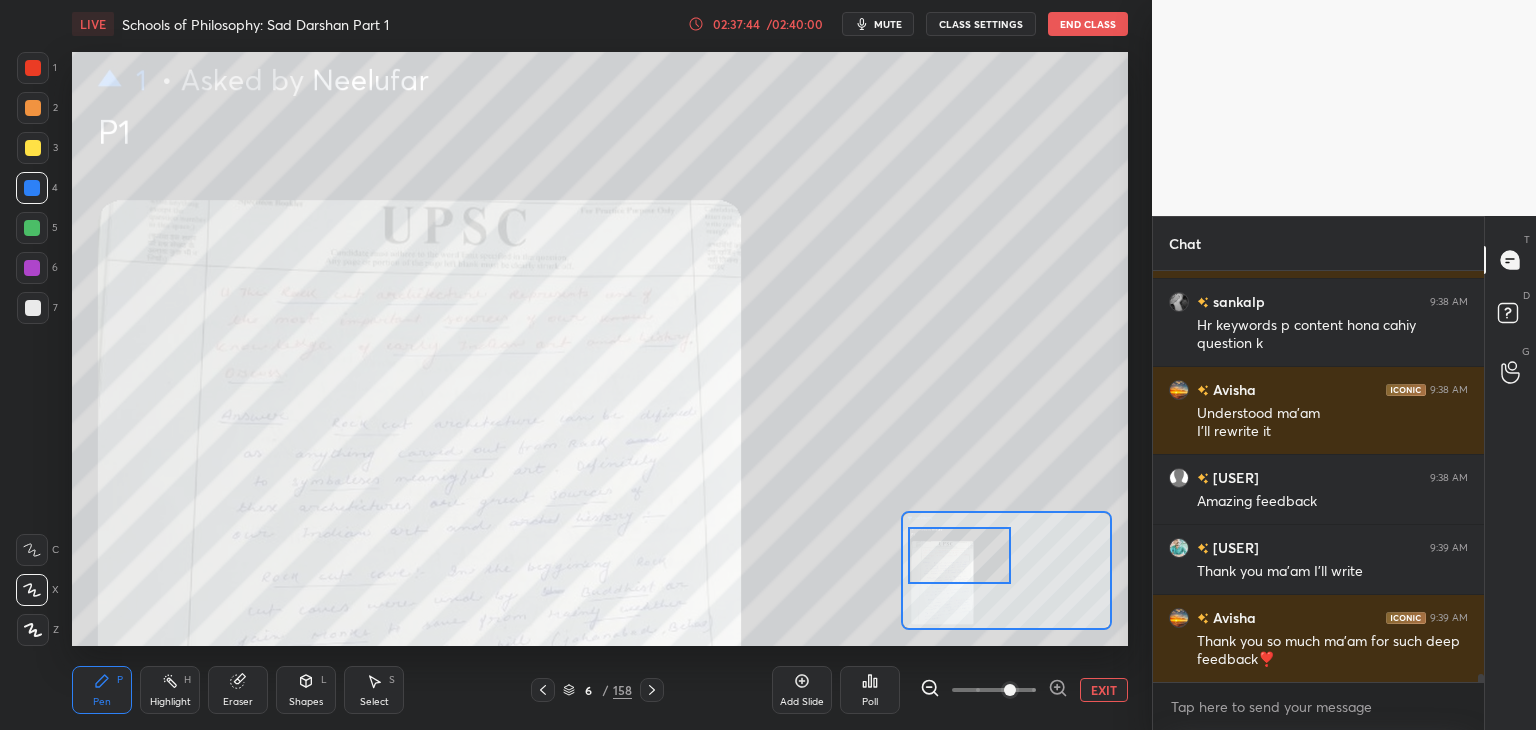 click at bounding box center [960, 555] 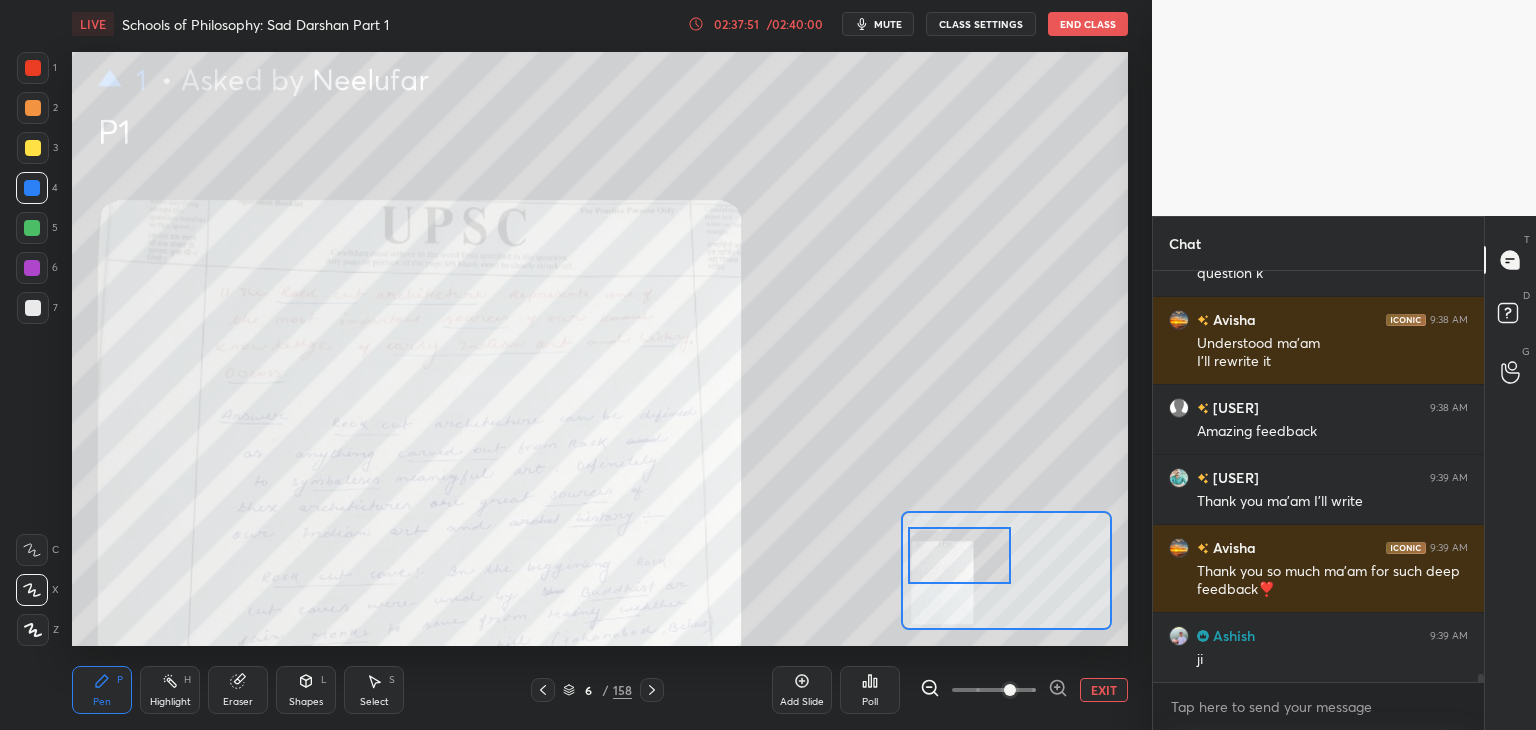 scroll, scrollTop: 21002, scrollLeft: 0, axis: vertical 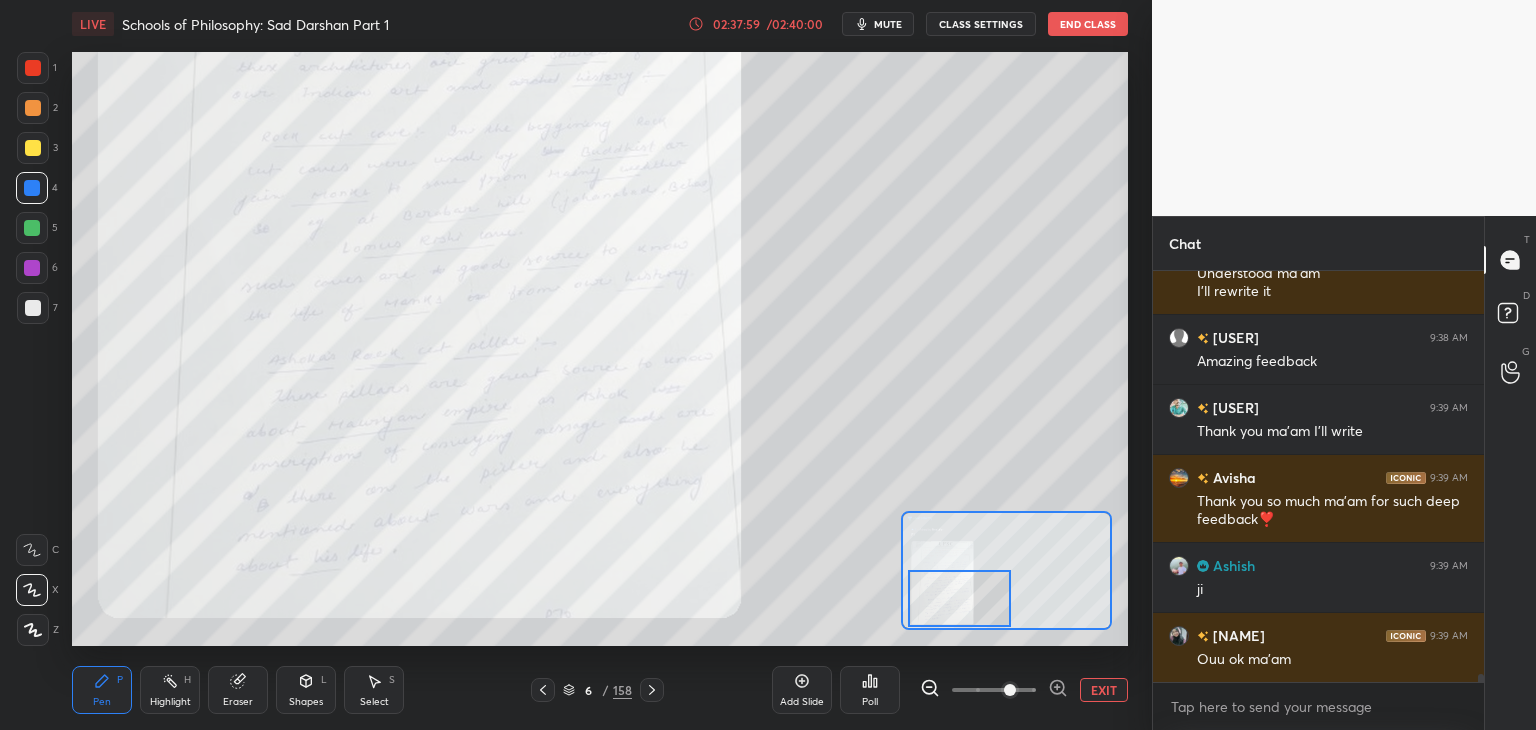drag, startPoint x: 974, startPoint y: 551, endPoint x: 977, endPoint y: 585, distance: 34.132095 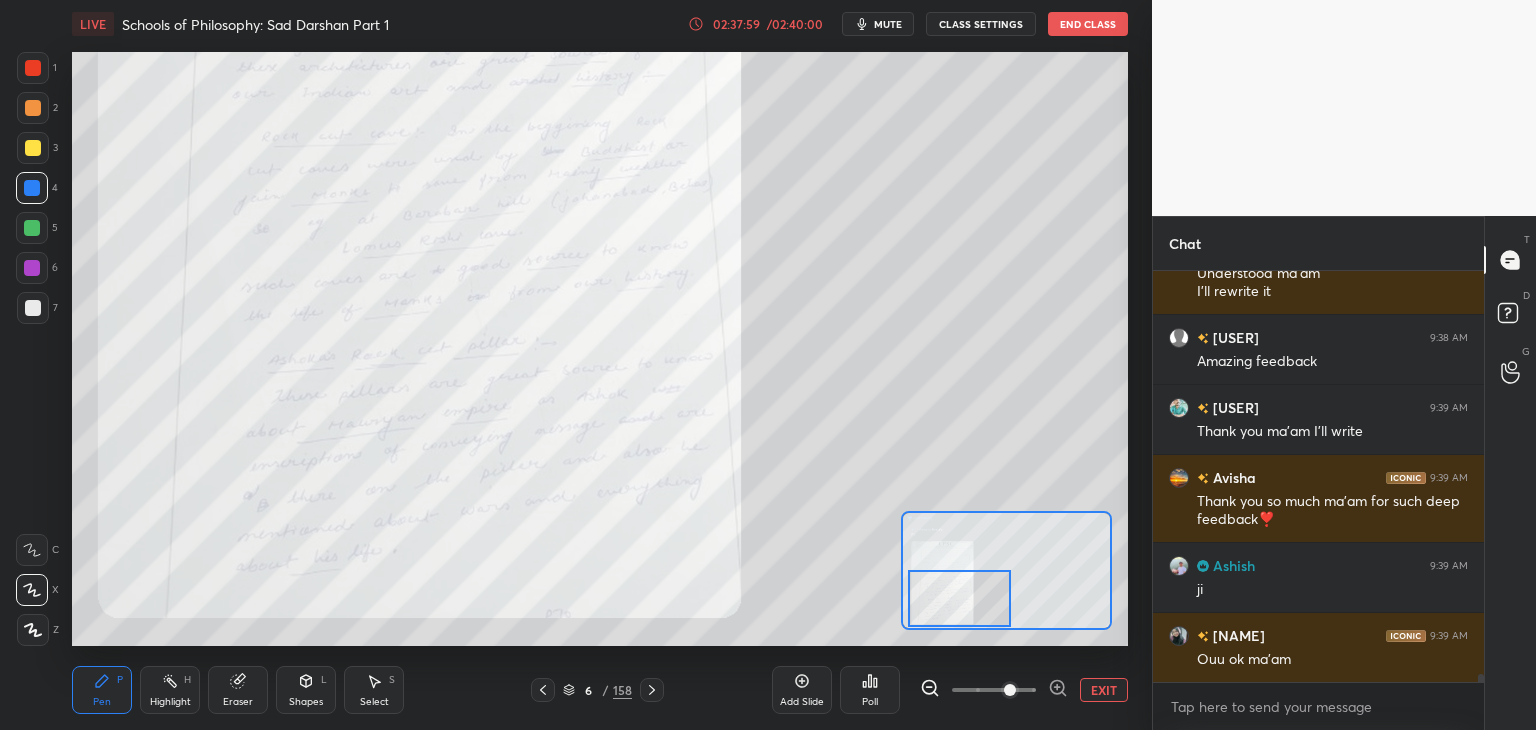 click at bounding box center (960, 598) 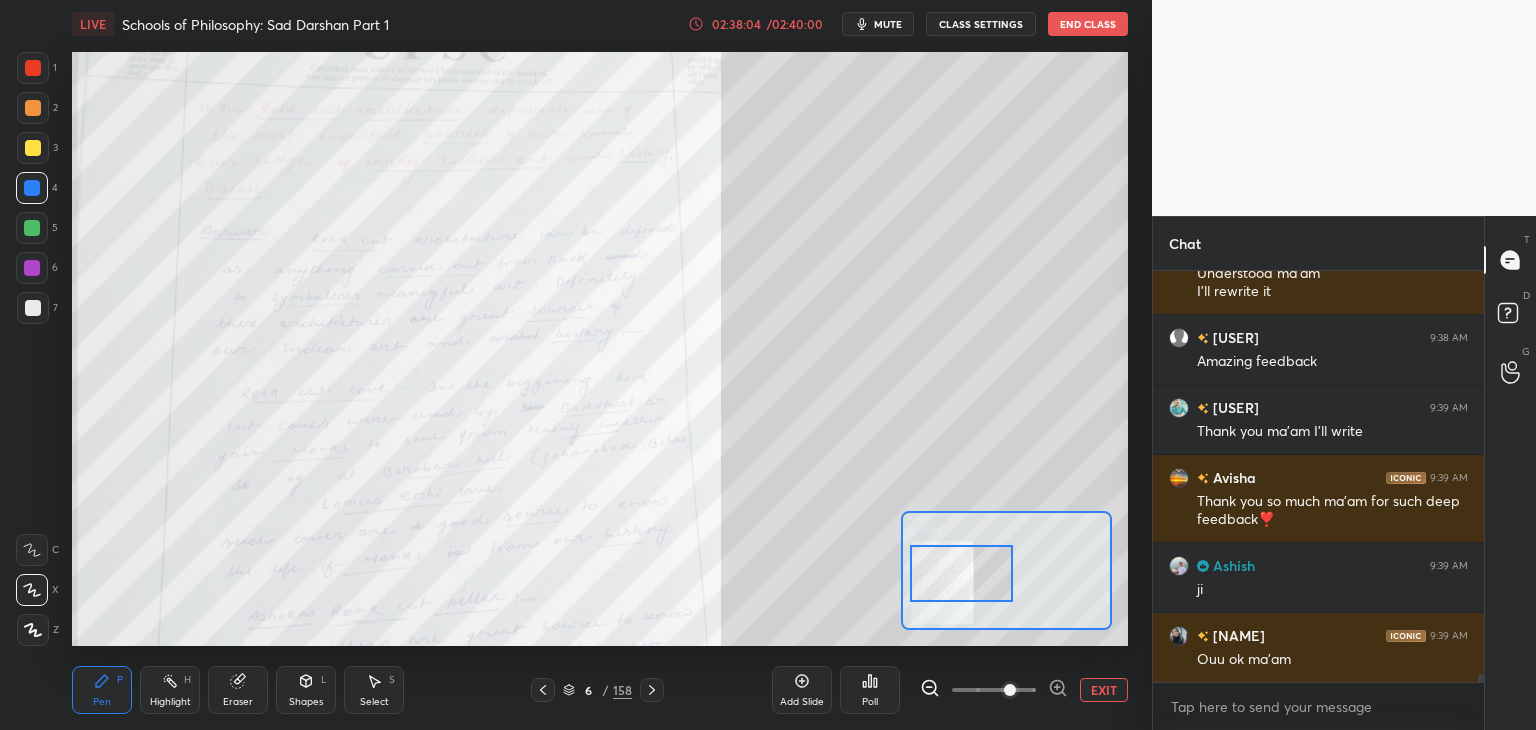 drag, startPoint x: 971, startPoint y: 598, endPoint x: 972, endPoint y: 573, distance: 25.019993 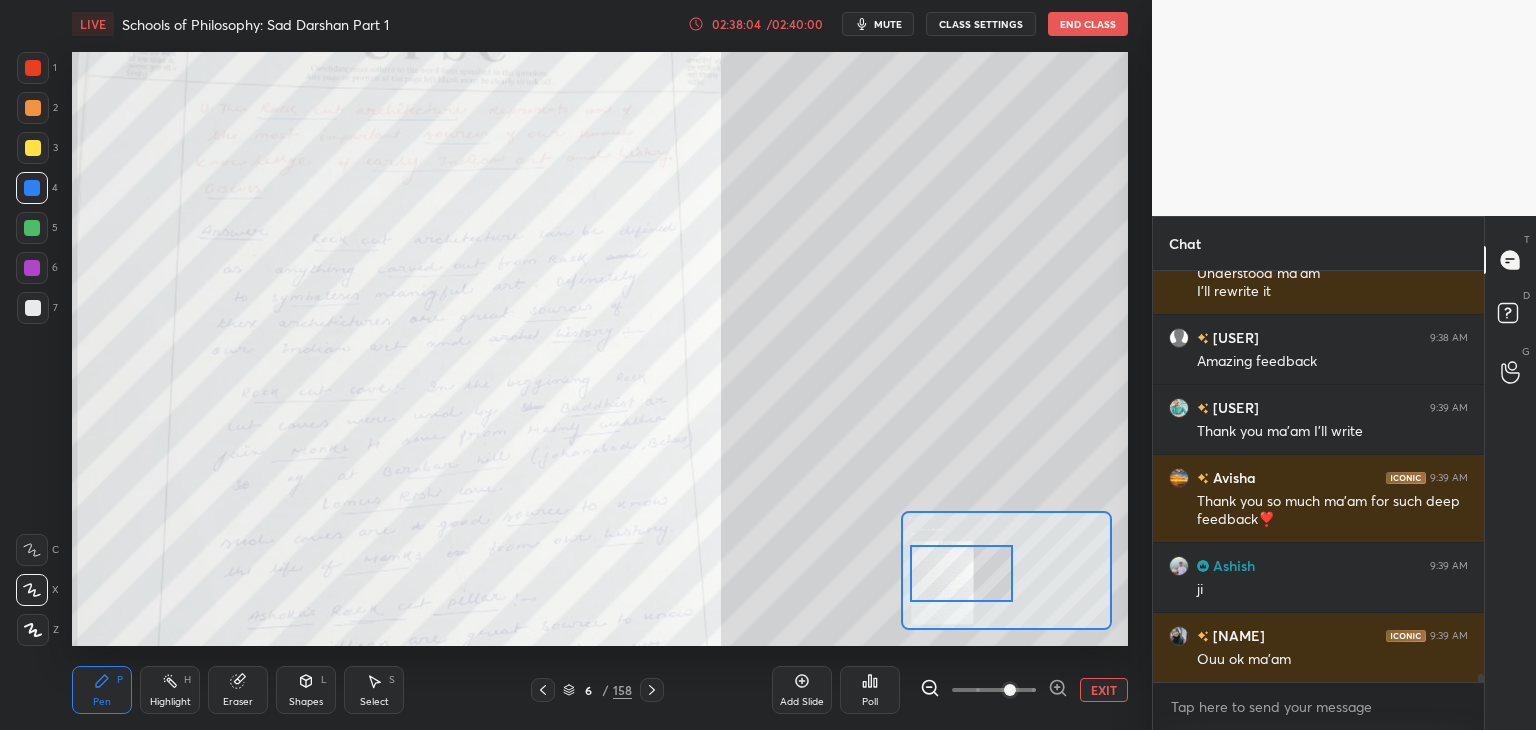 click at bounding box center [962, 573] 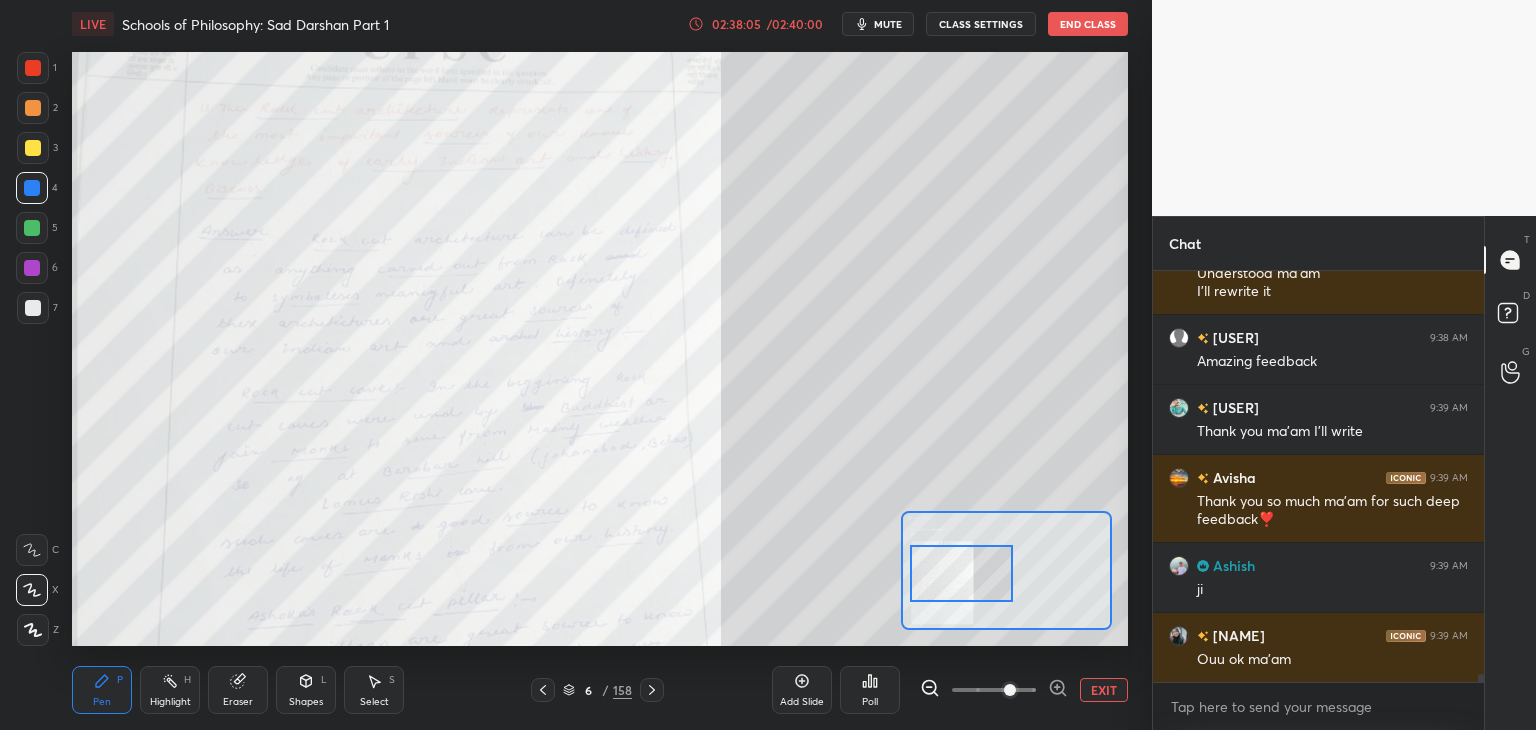 click 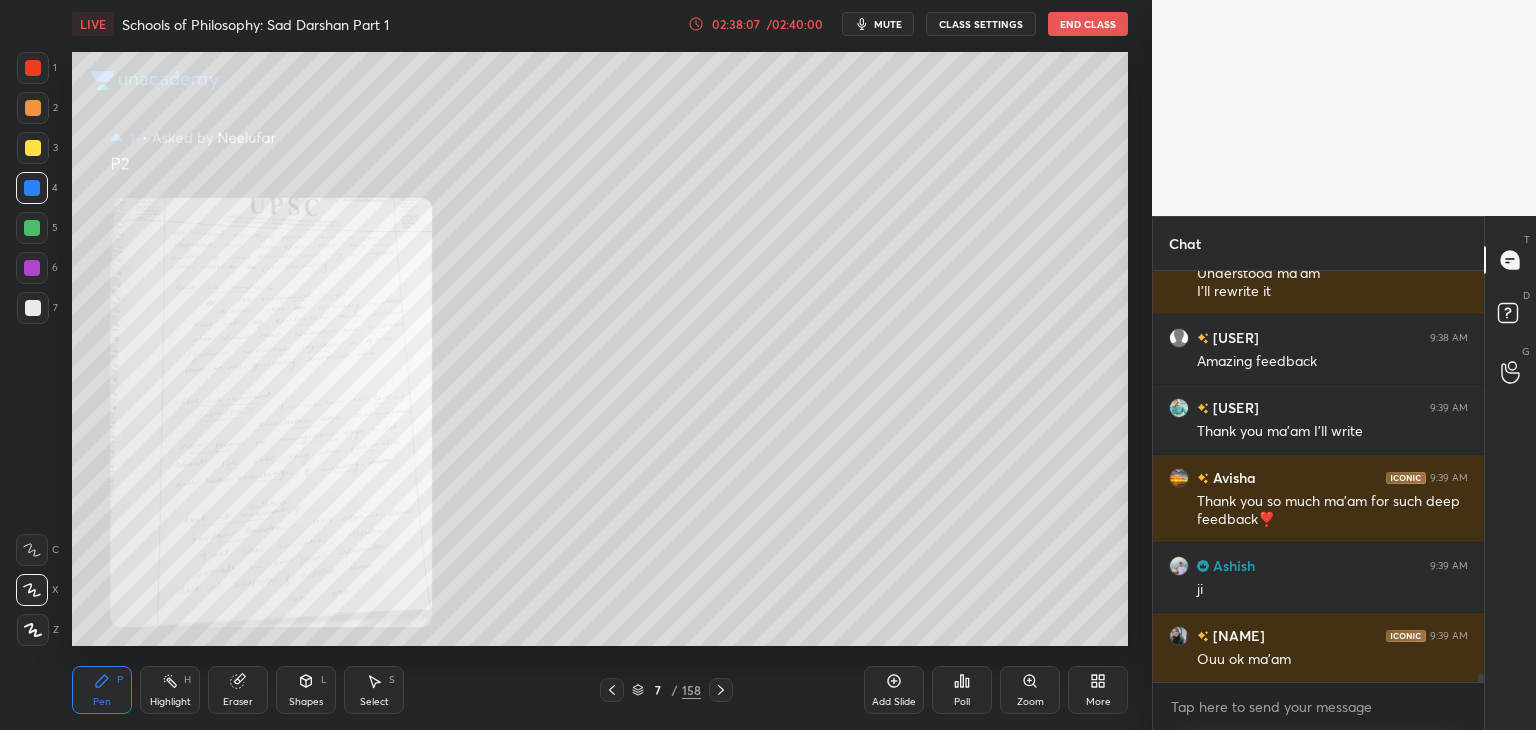 click on "Zoom" at bounding box center (1030, 690) 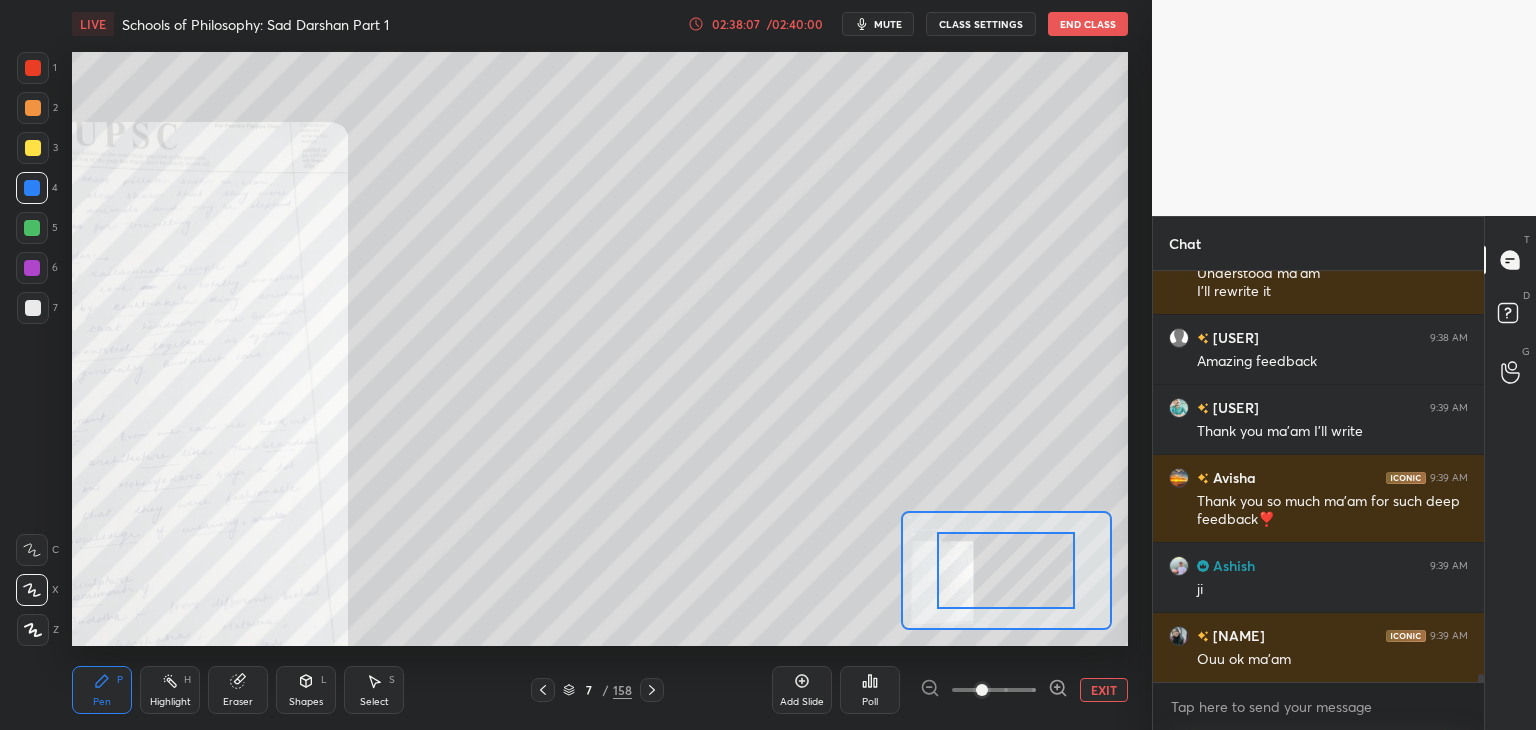 click at bounding box center (994, 690) 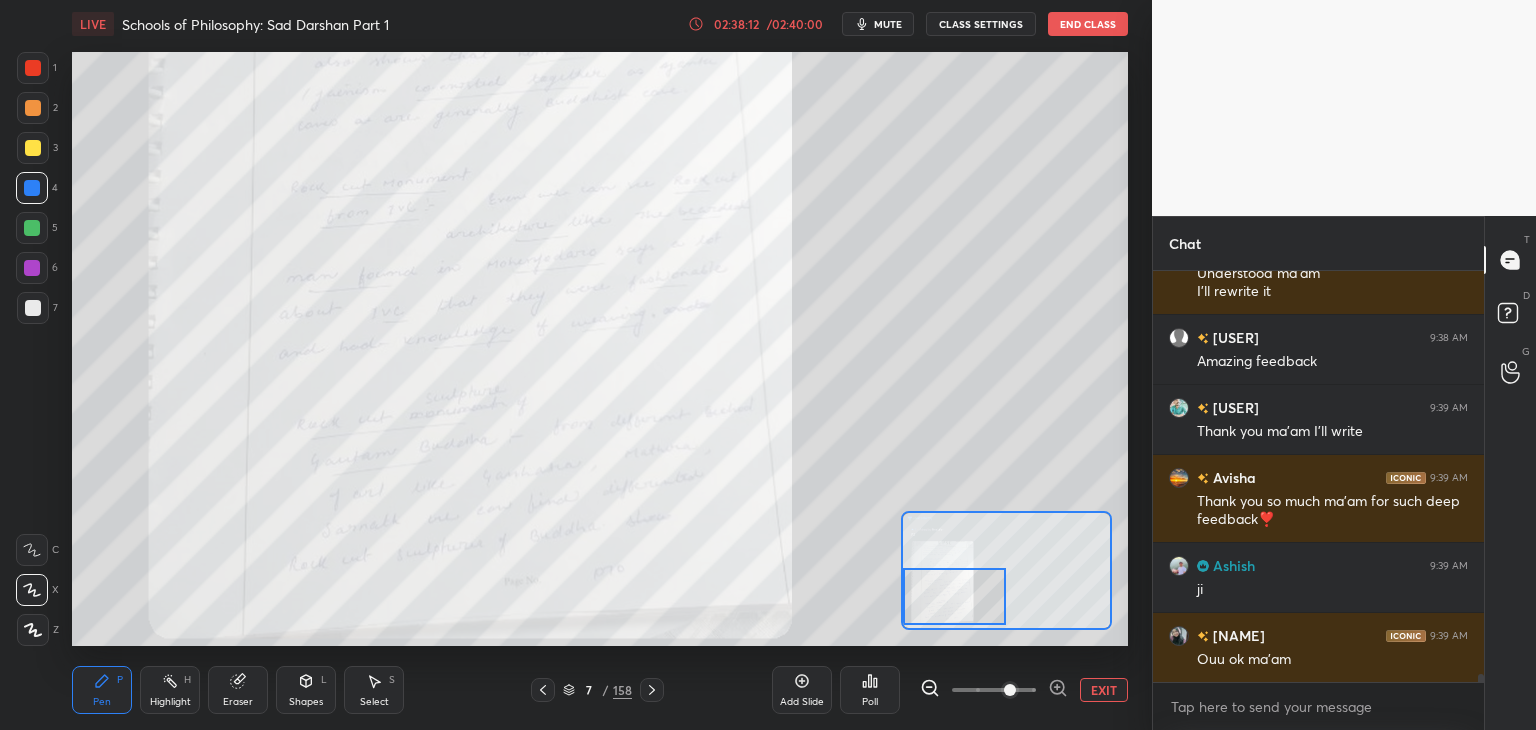 drag, startPoint x: 1017, startPoint y: 586, endPoint x: 952, endPoint y: 605, distance: 67.72001 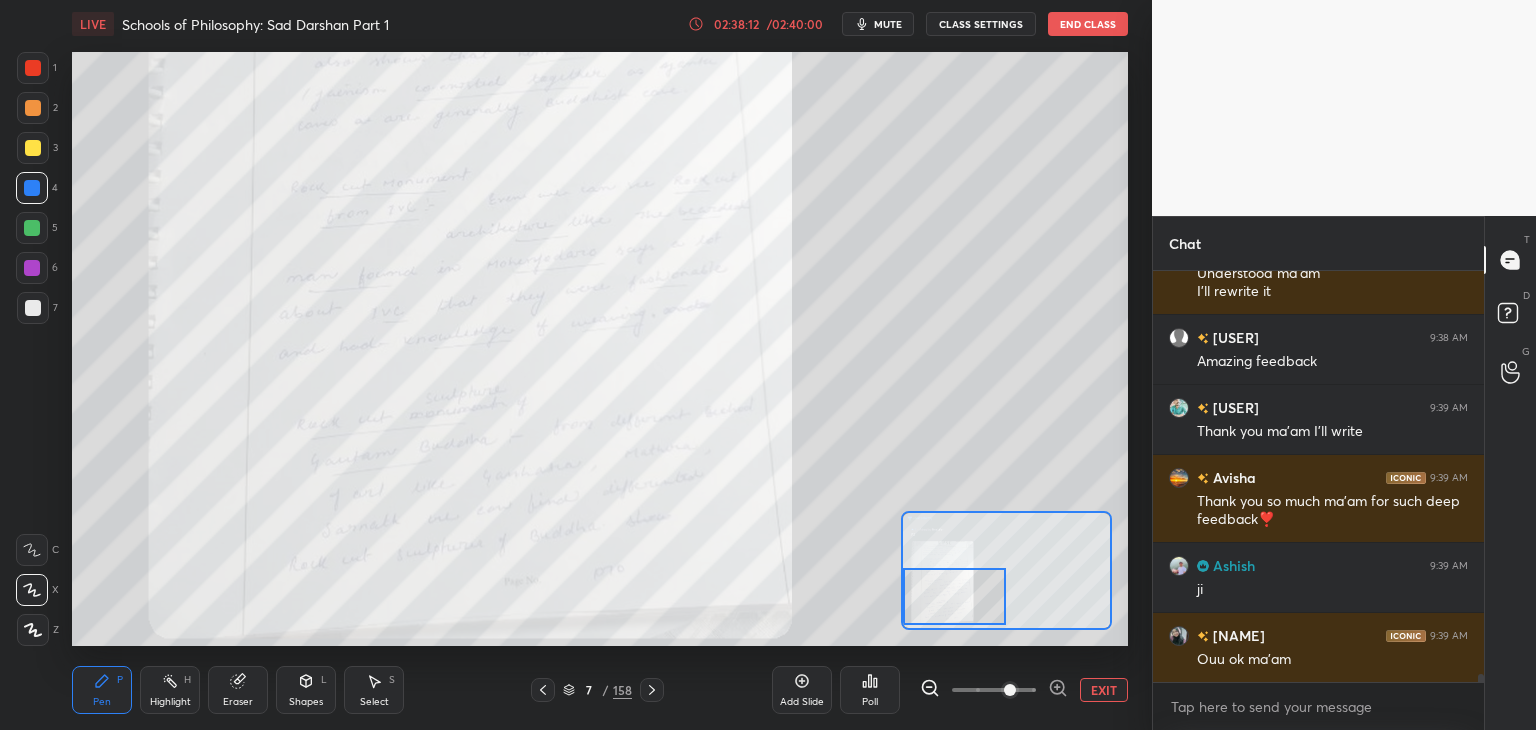 click at bounding box center [955, 596] 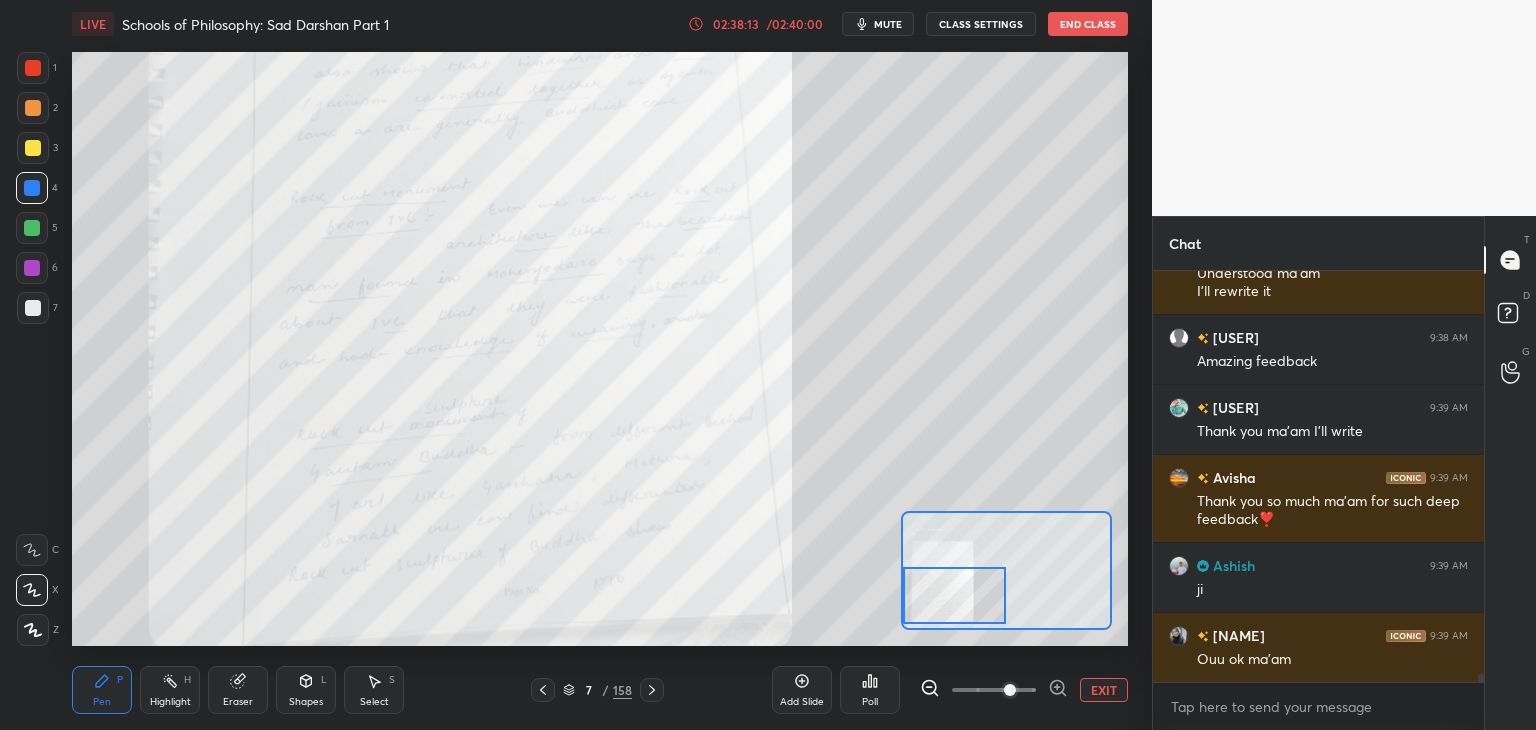 click 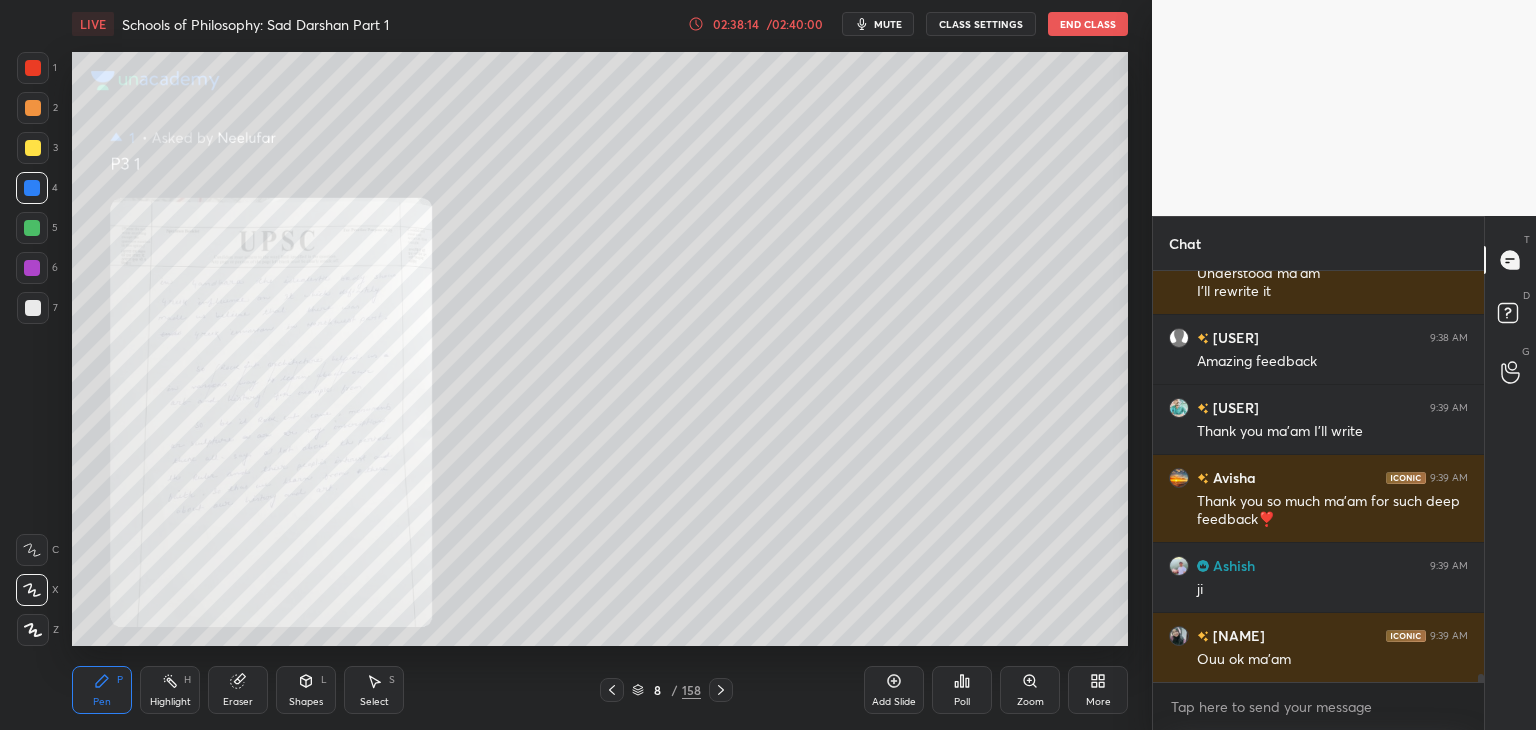click 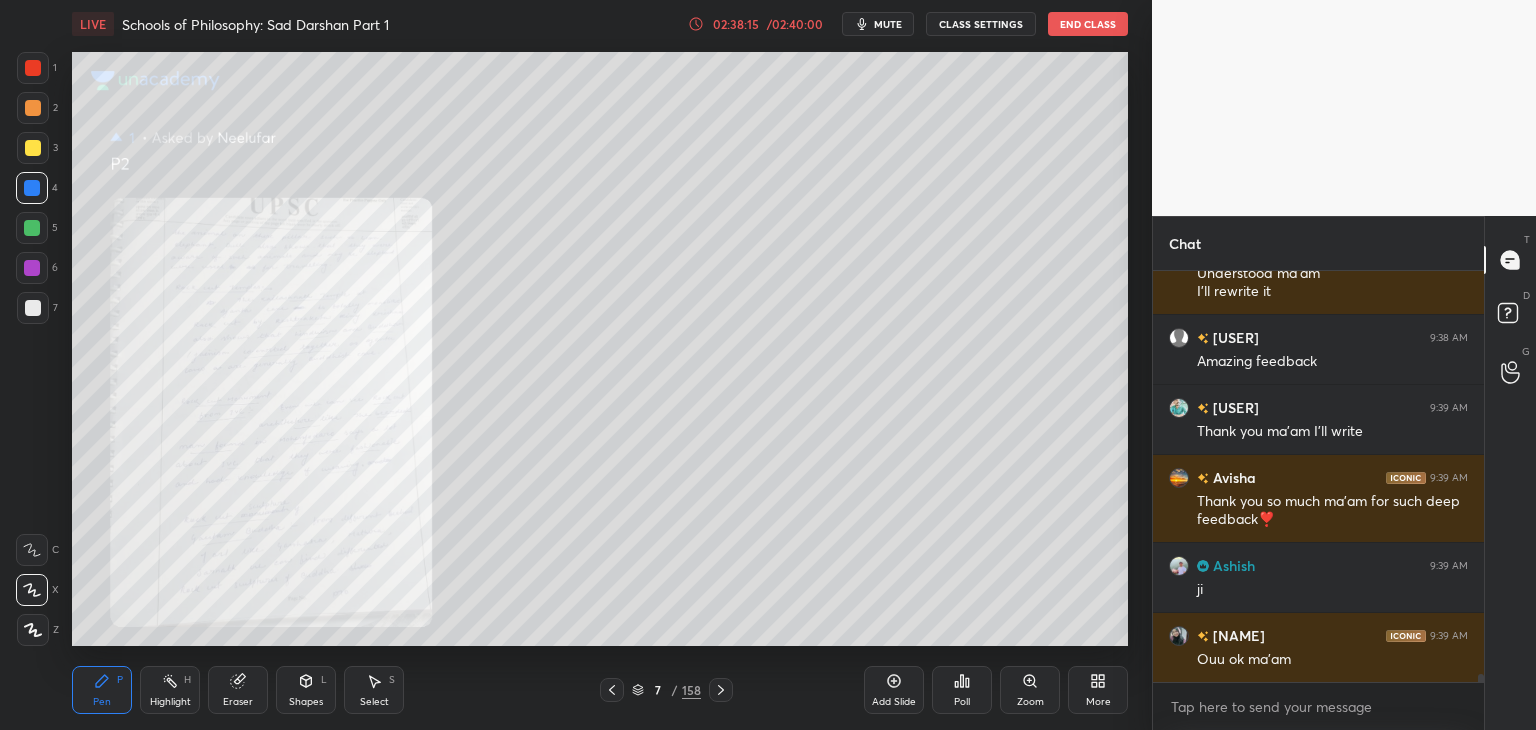 click 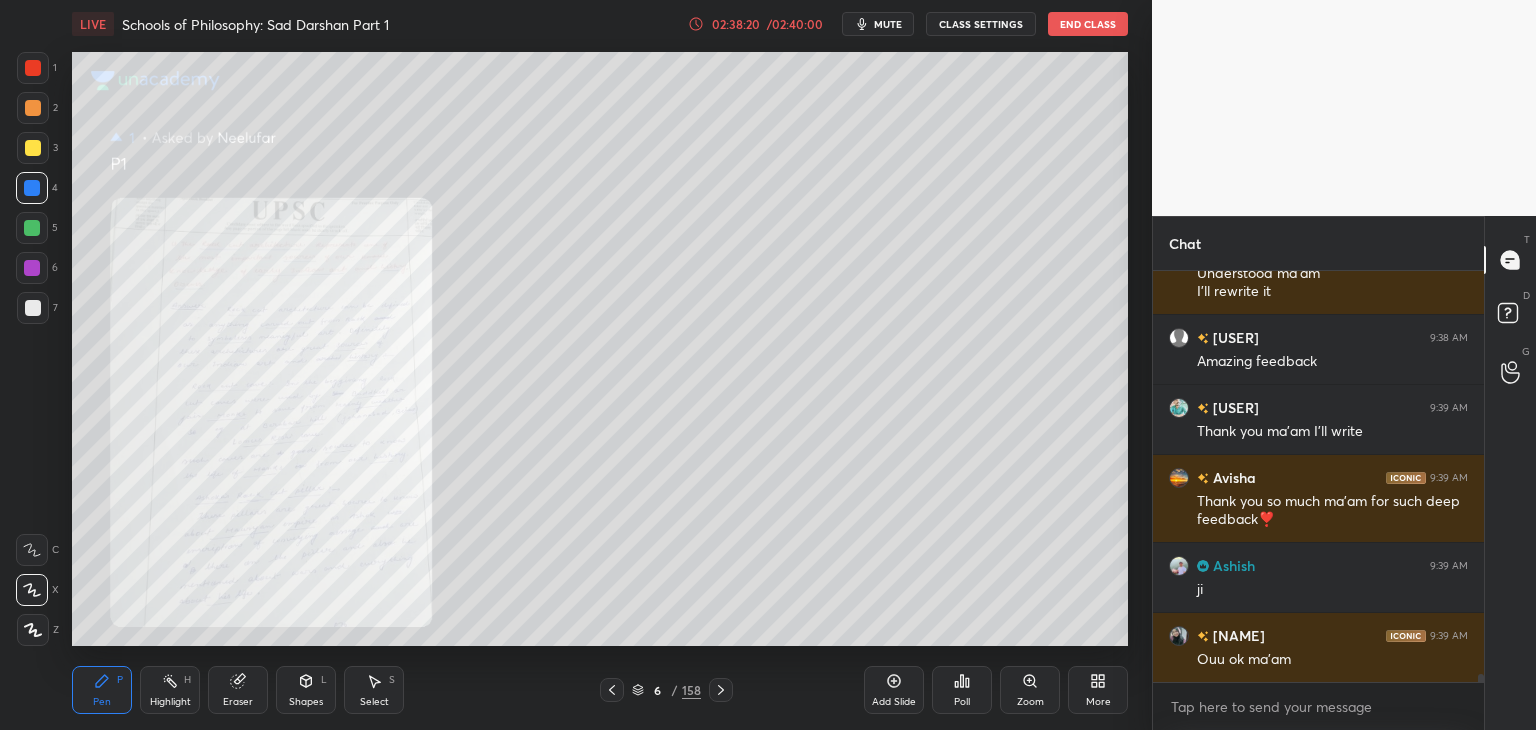 click 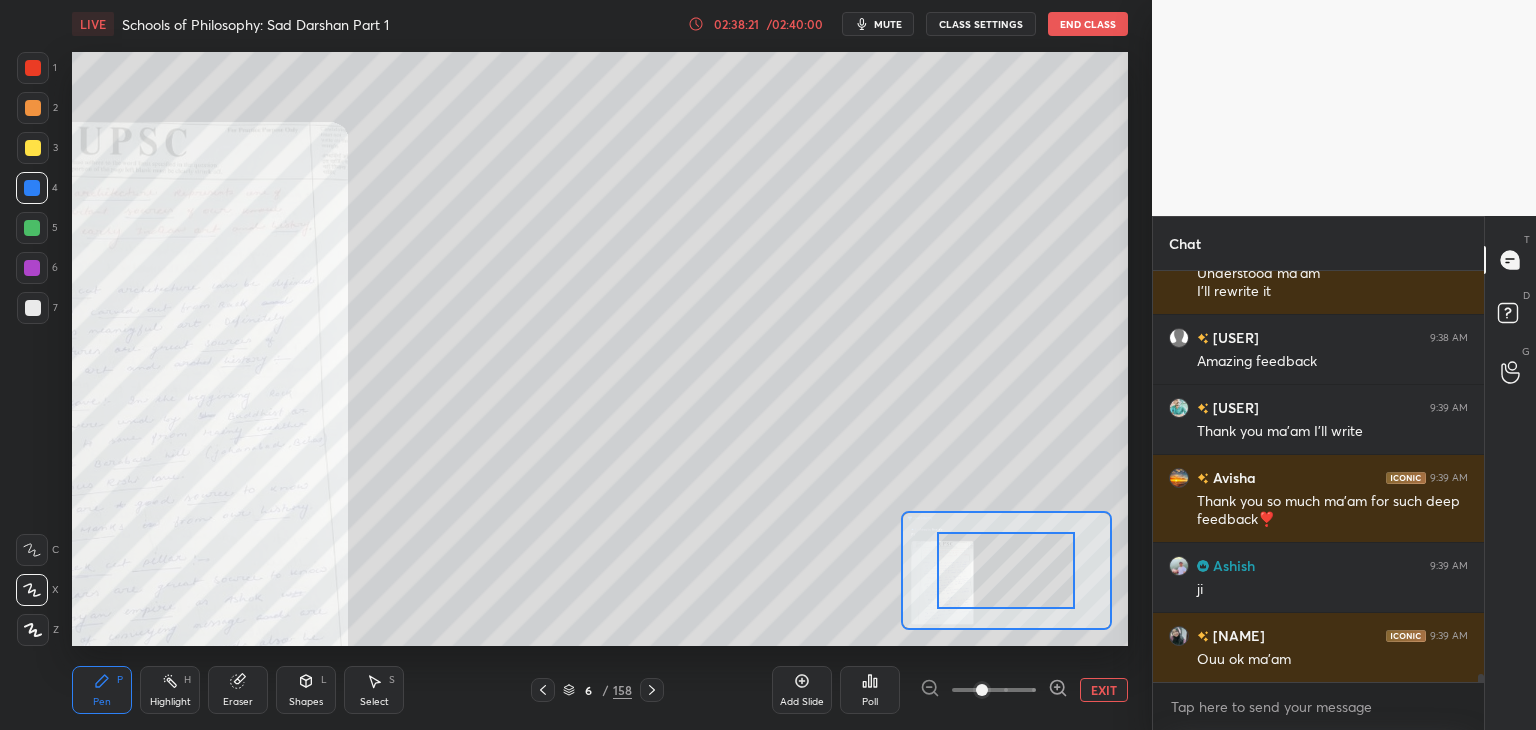 click at bounding box center [994, 690] 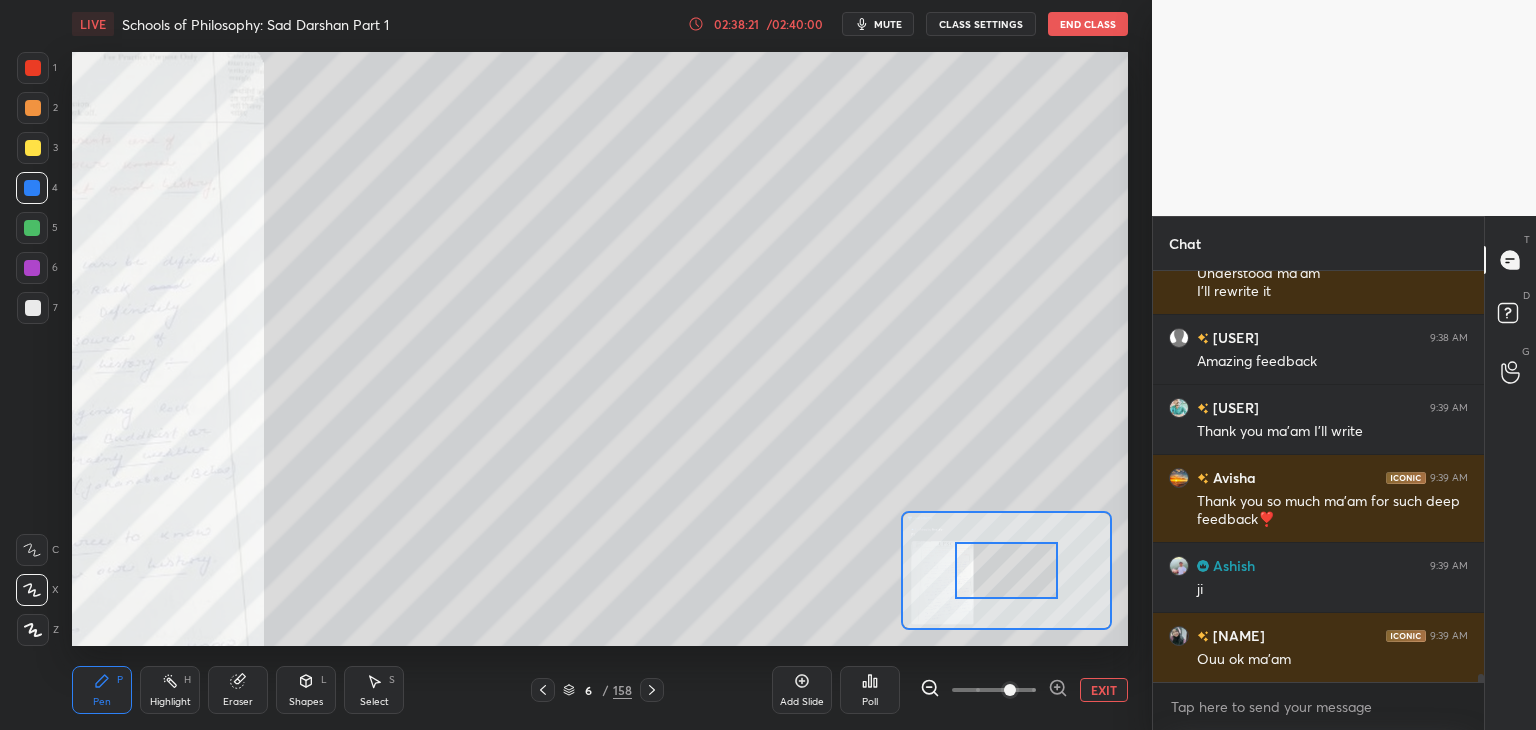 scroll, scrollTop: 21072, scrollLeft: 0, axis: vertical 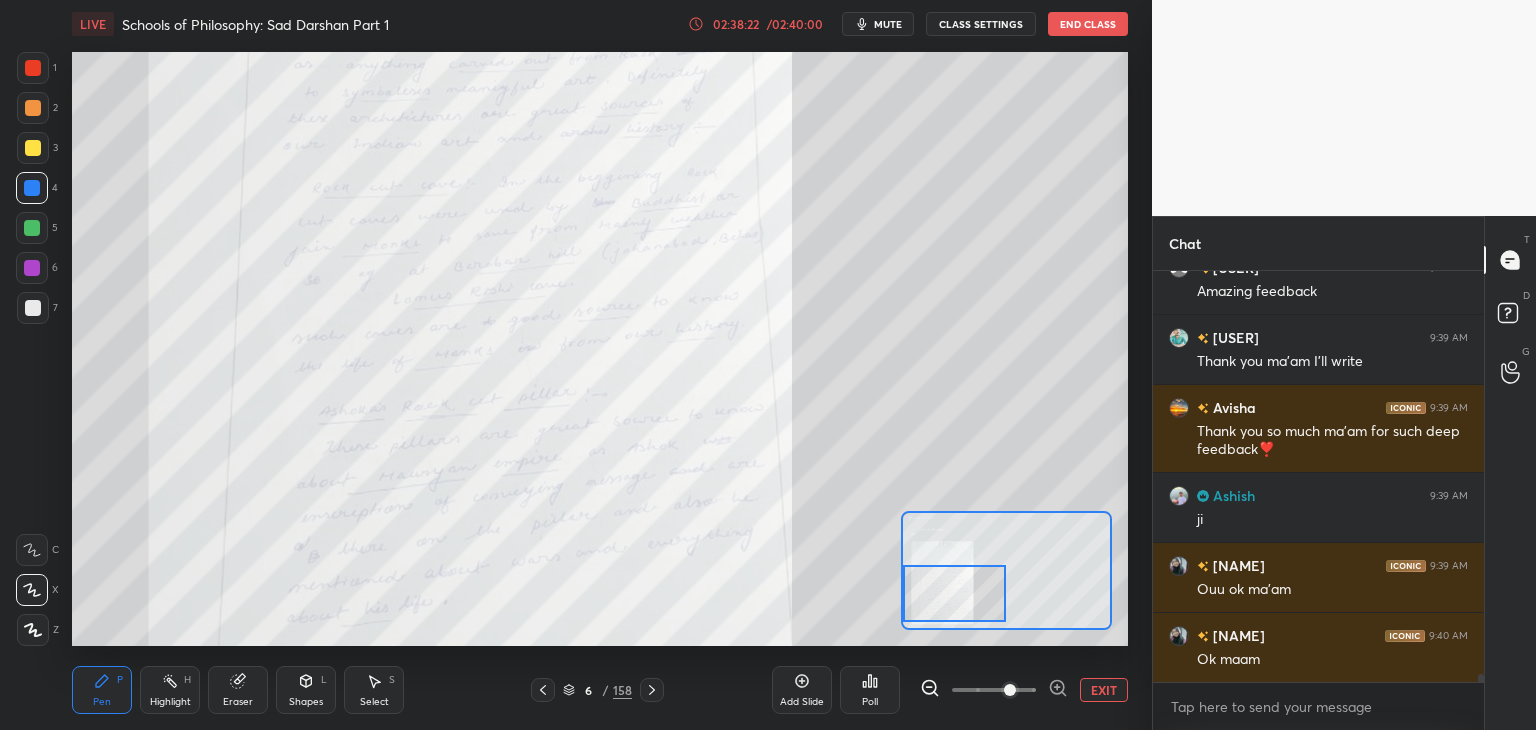 drag, startPoint x: 1020, startPoint y: 587, endPoint x: 964, endPoint y: 612, distance: 61.326992 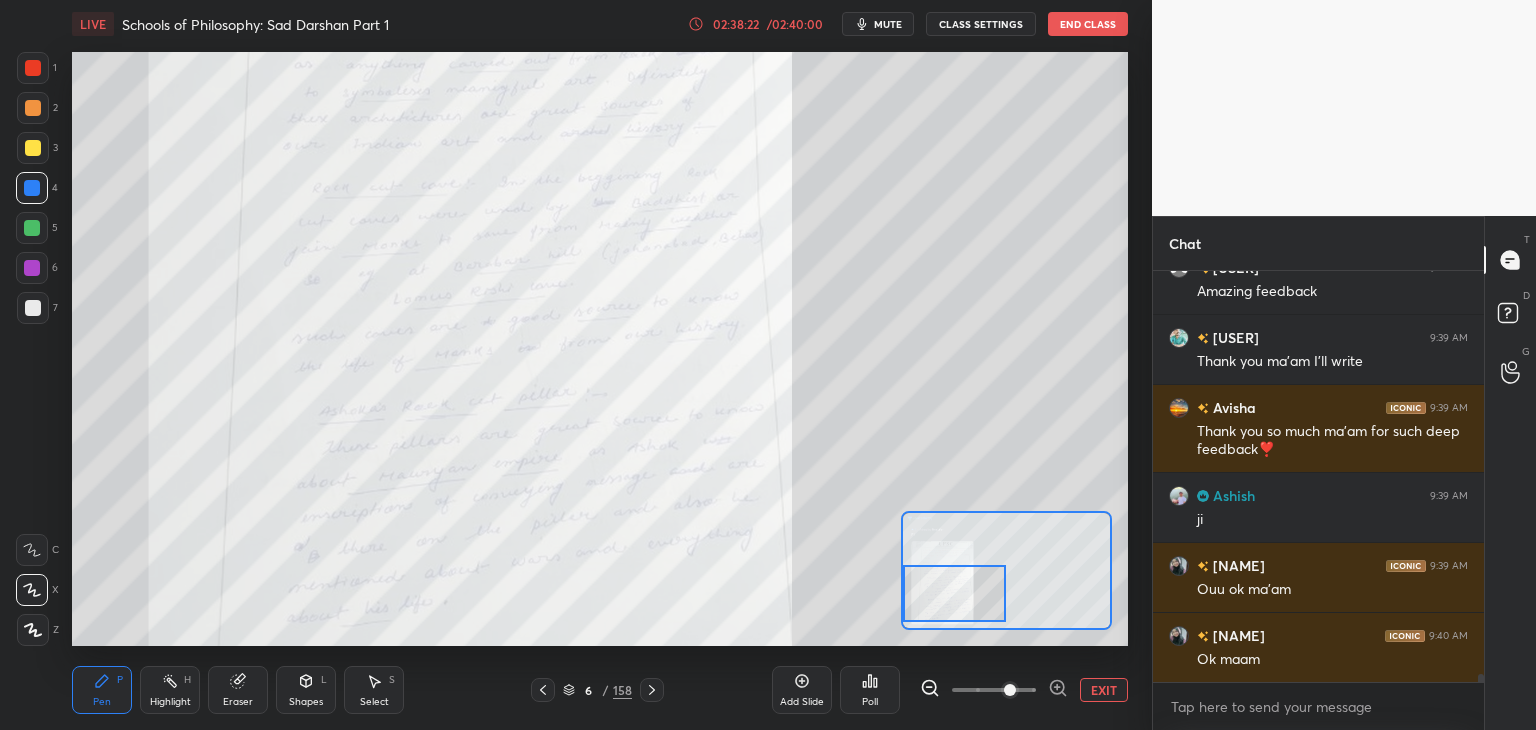 click at bounding box center [955, 593] 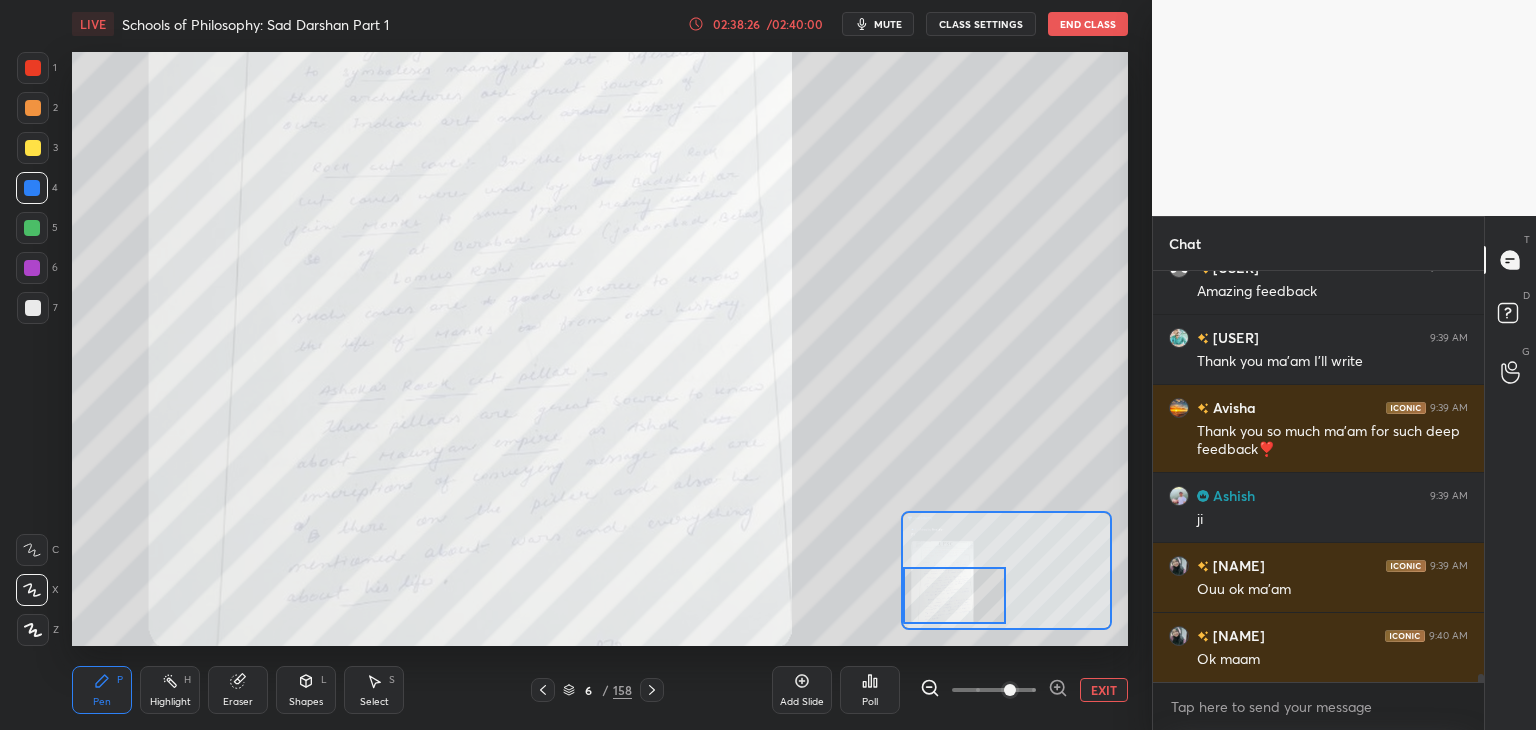 click 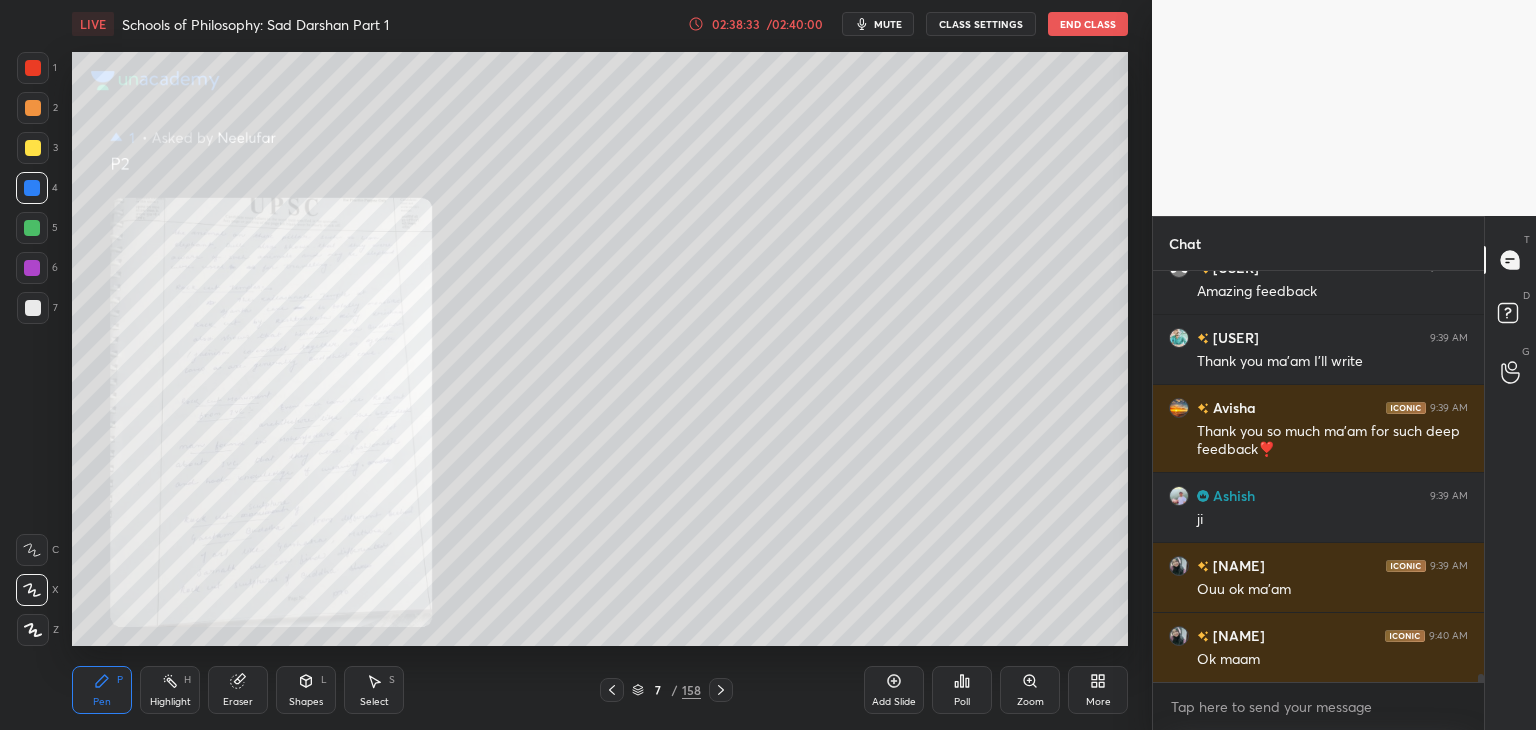 click 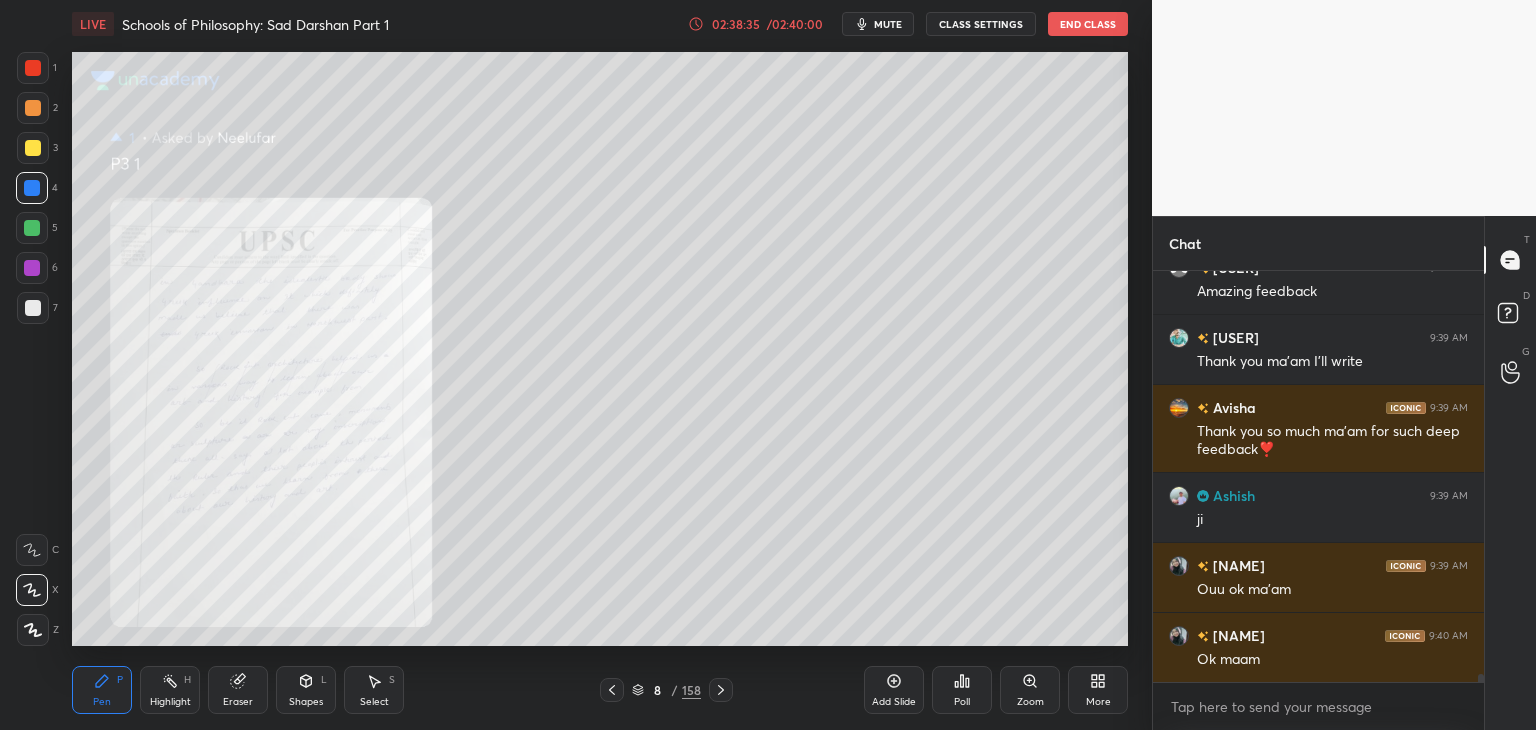 click 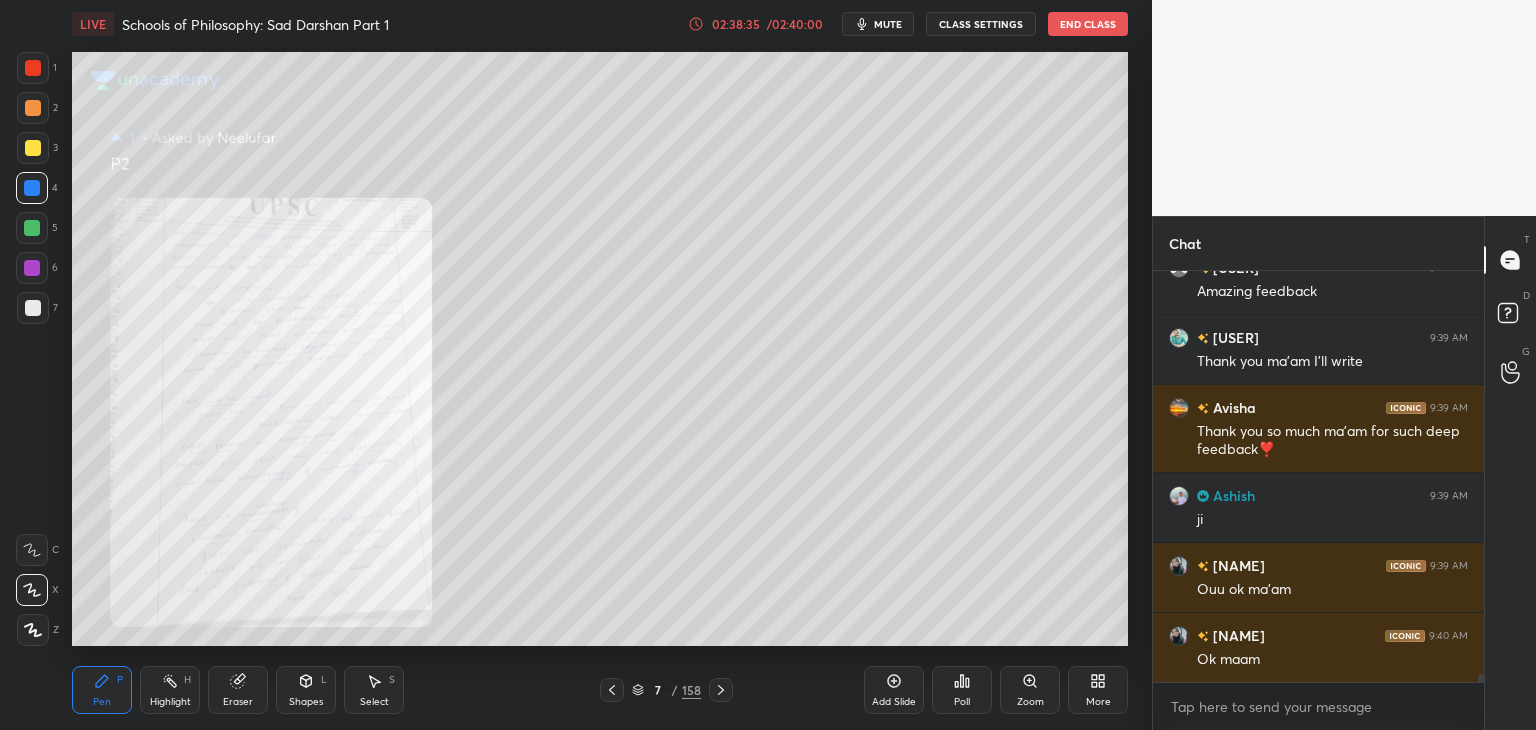 click 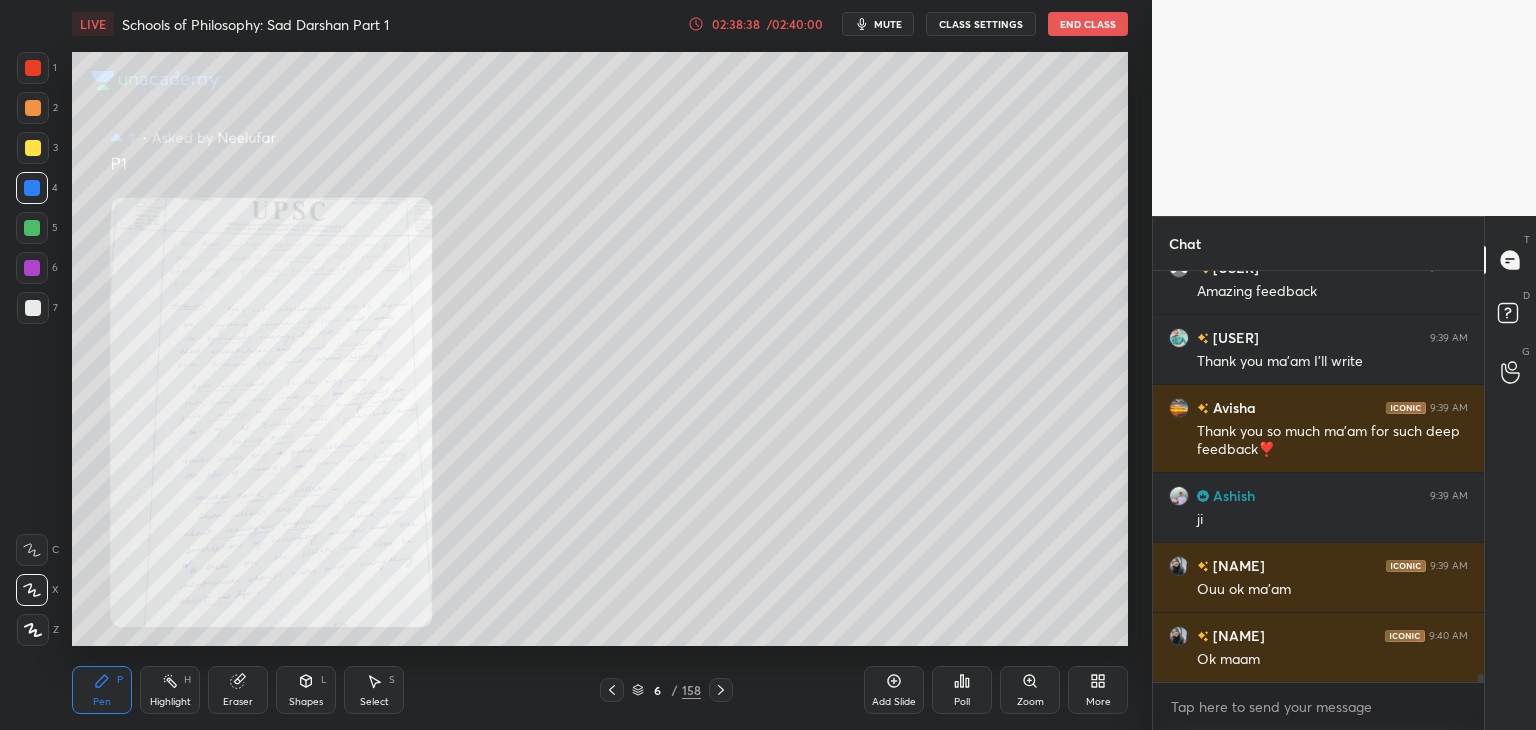 click at bounding box center (33, 68) 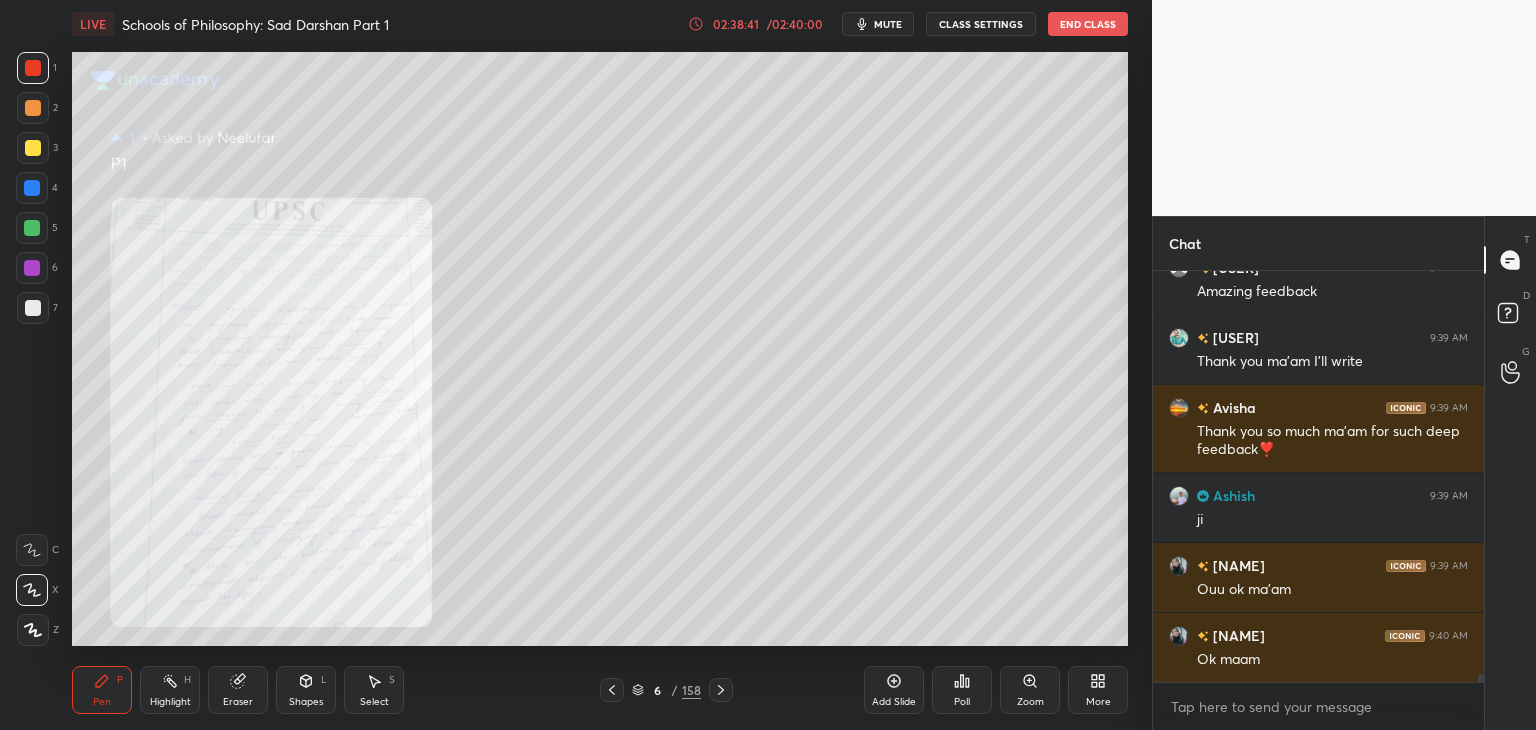 scroll, scrollTop: 21142, scrollLeft: 0, axis: vertical 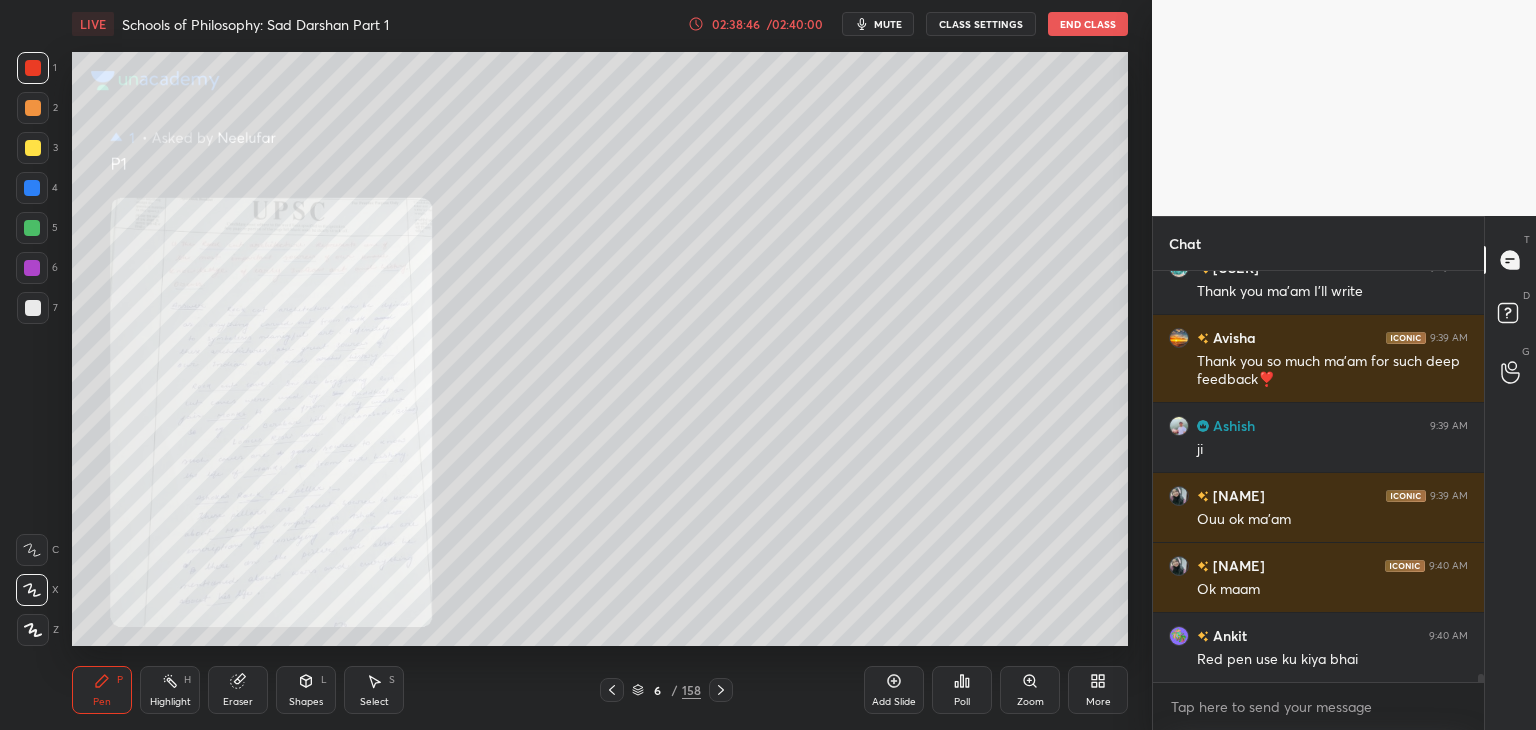 click at bounding box center (32, 188) 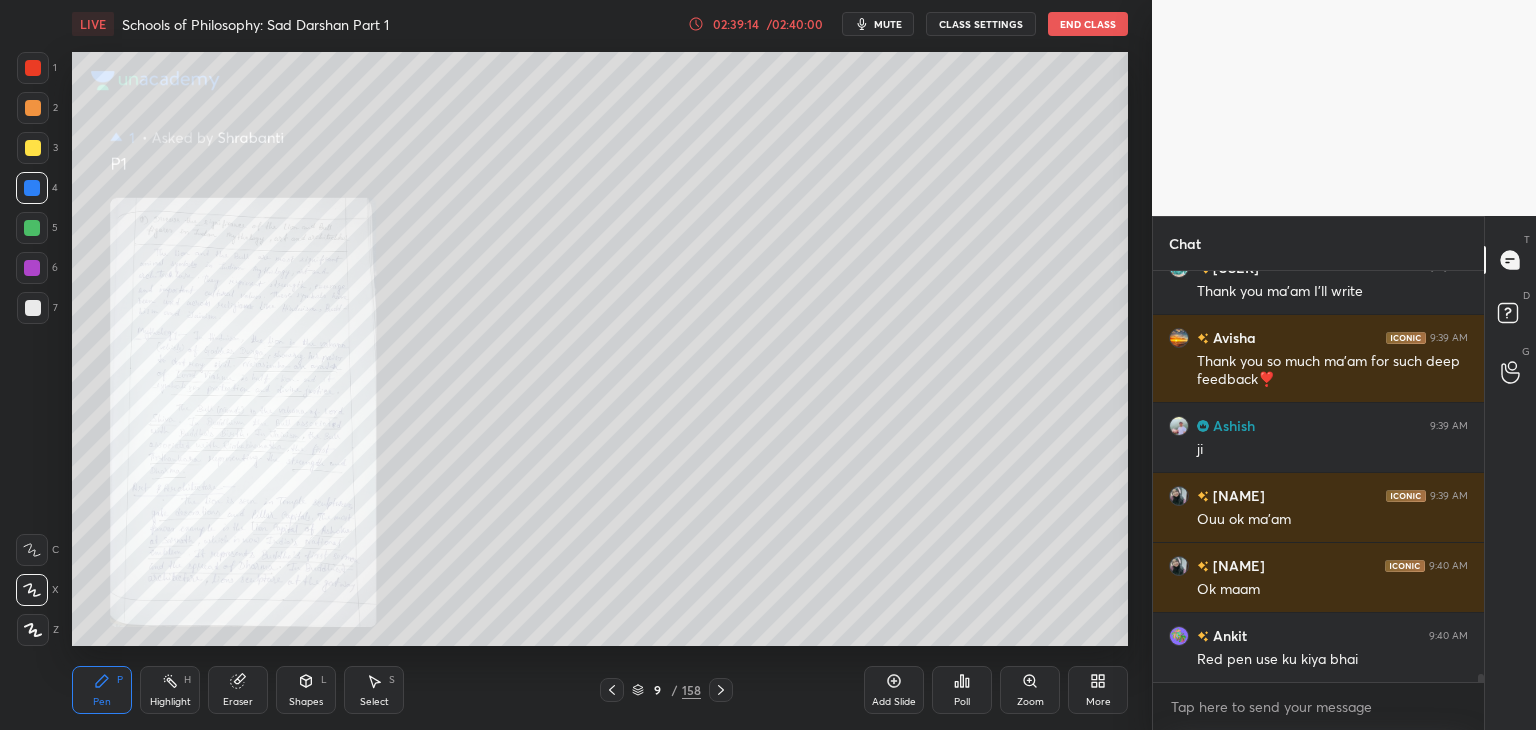 click 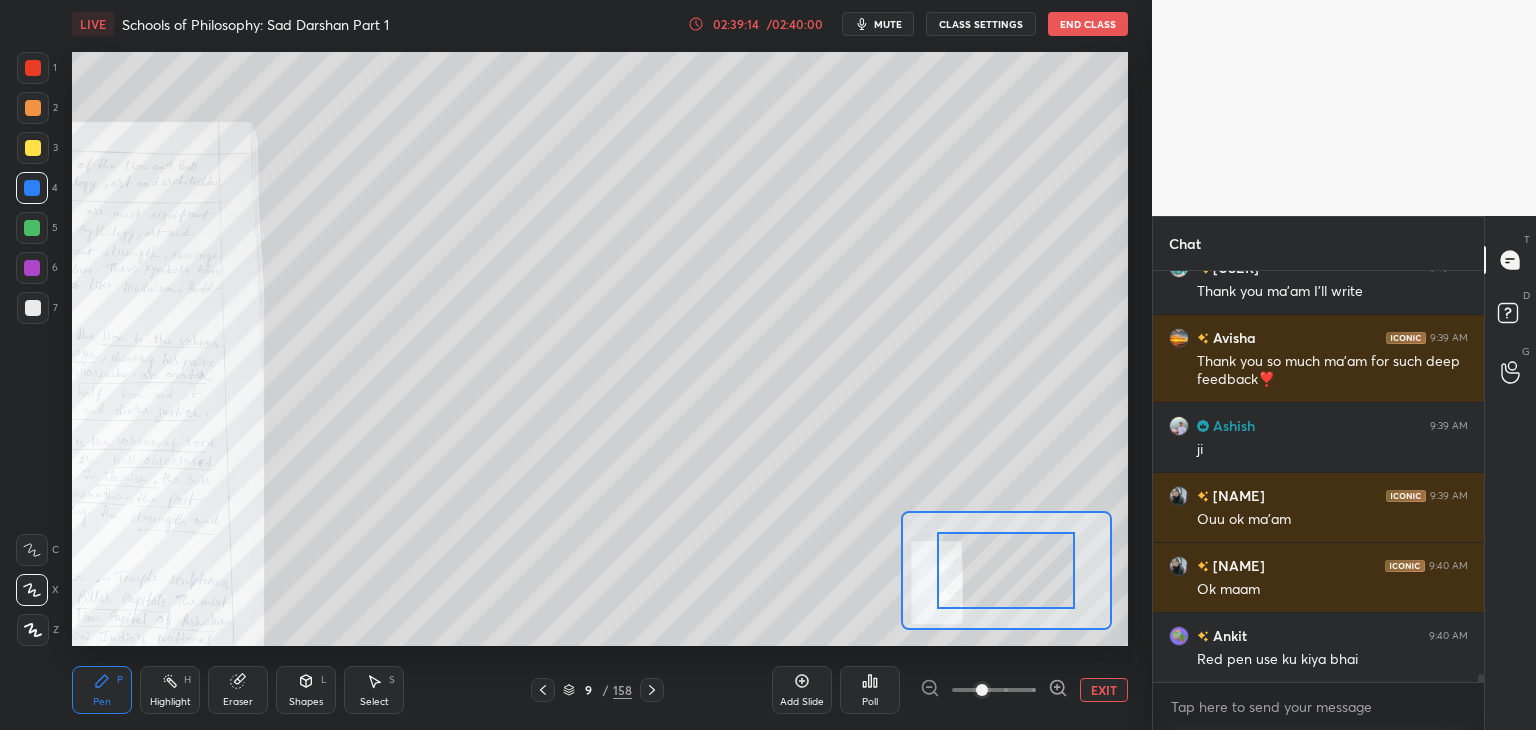 click at bounding box center [994, 690] 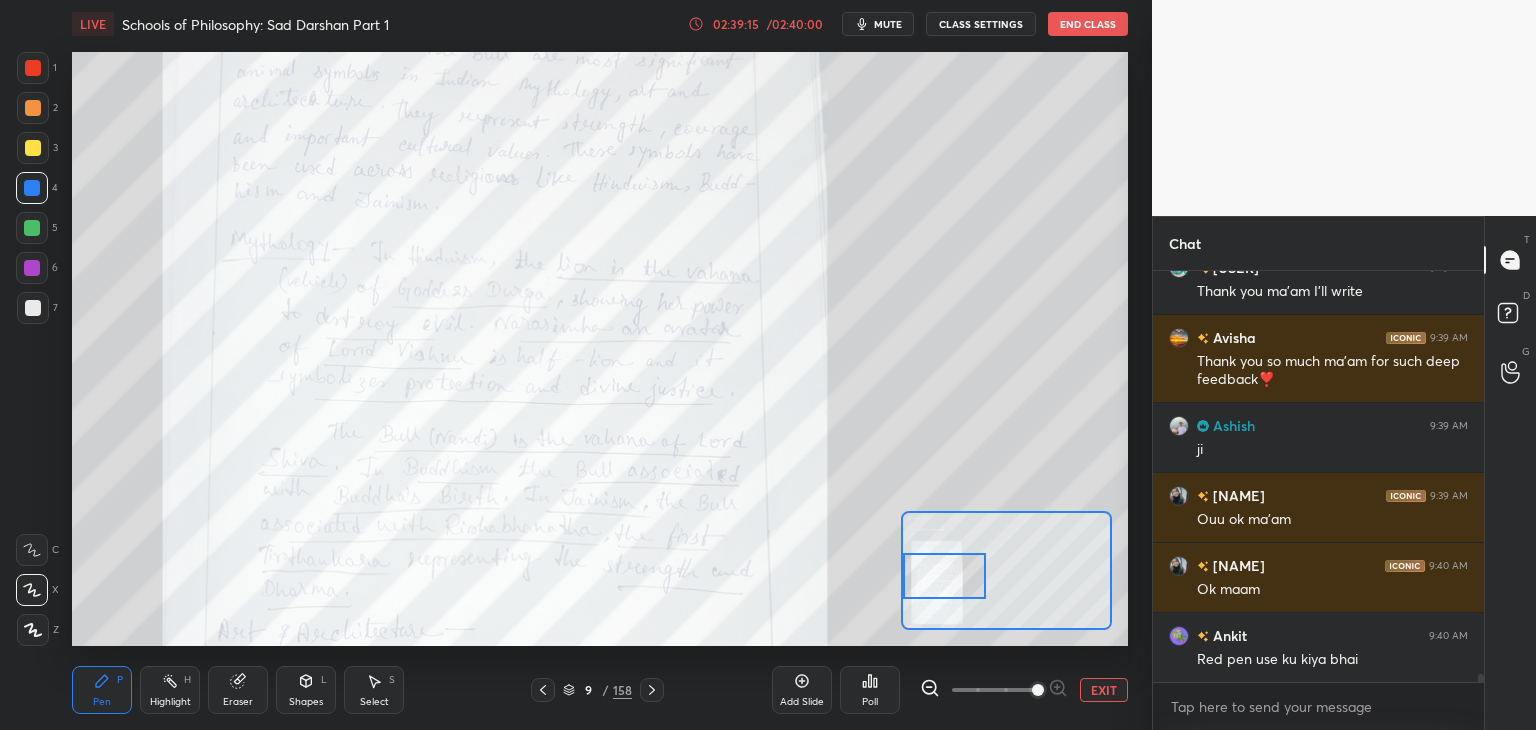 scroll, scrollTop: 21212, scrollLeft: 0, axis: vertical 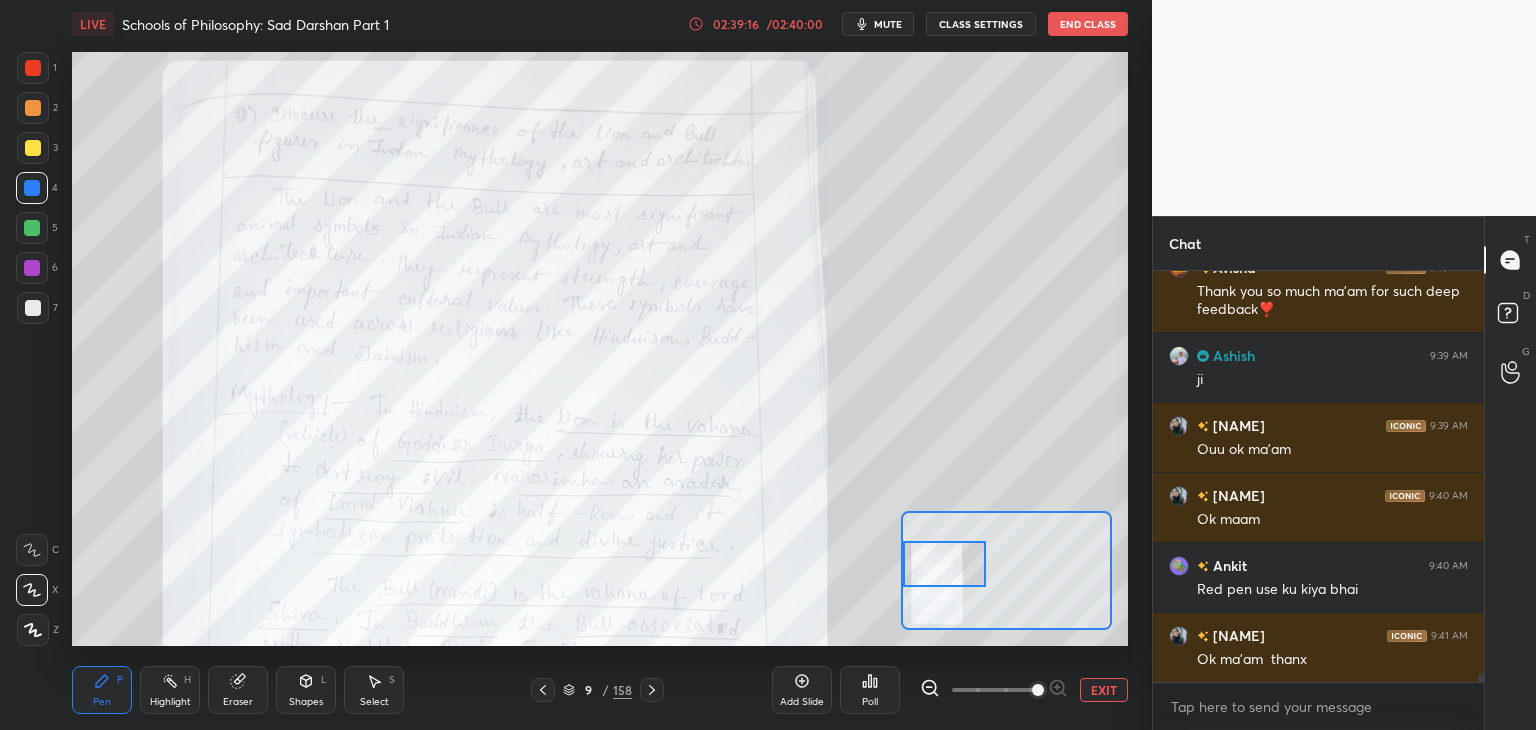 drag, startPoint x: 991, startPoint y: 593, endPoint x: 952, endPoint y: 565, distance: 48.010414 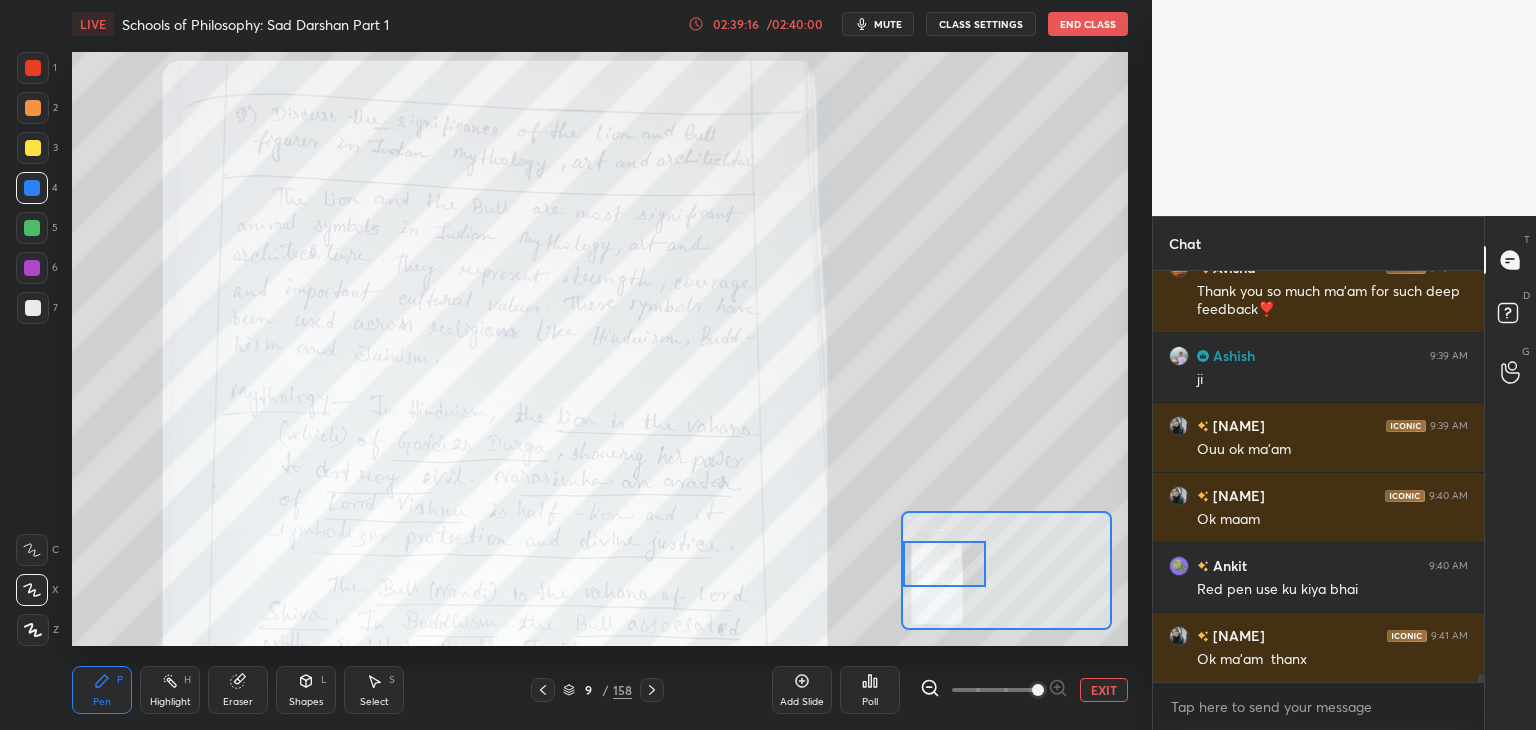 click at bounding box center (944, 564) 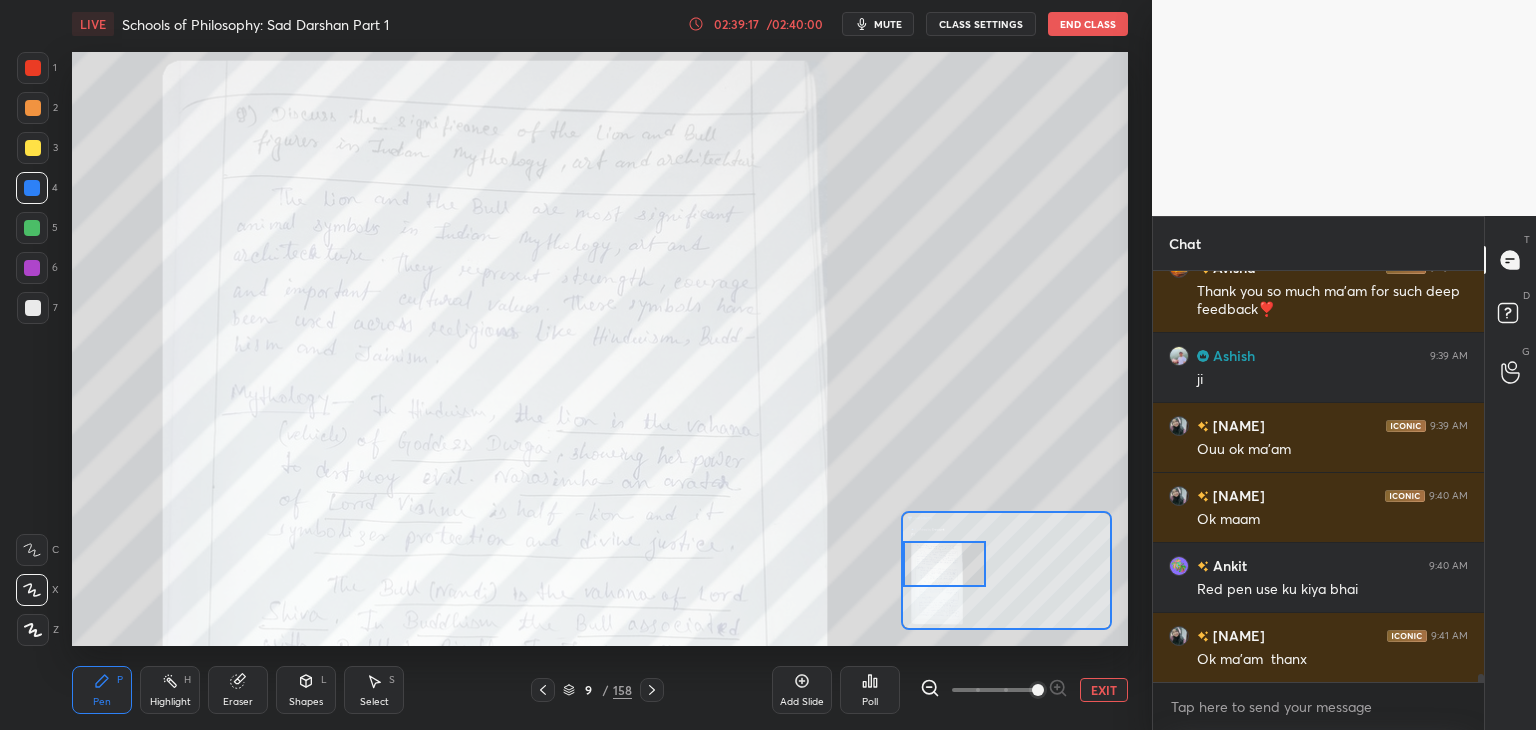 click at bounding box center (33, 68) 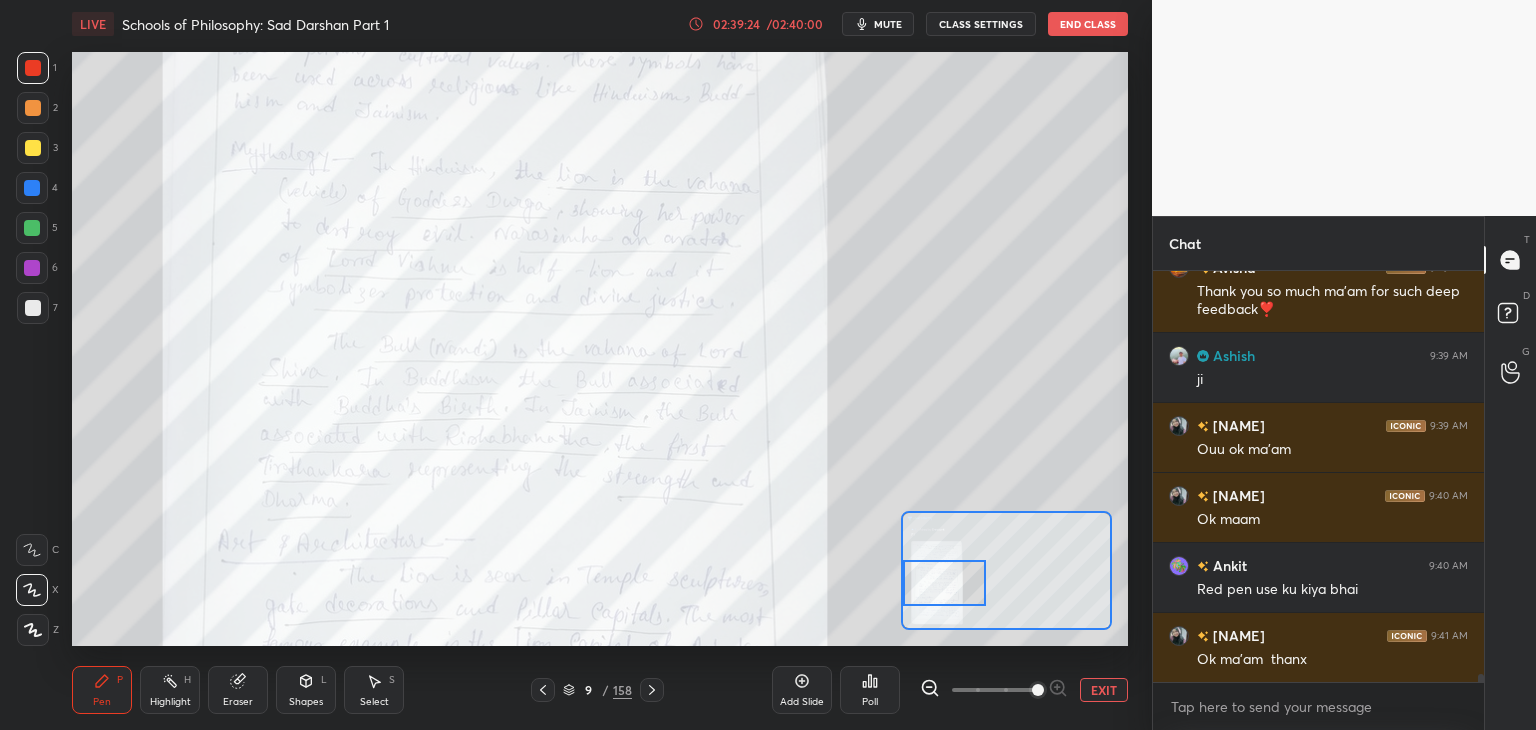 drag, startPoint x: 942, startPoint y: 544, endPoint x: 941, endPoint y: 563, distance: 19.026299 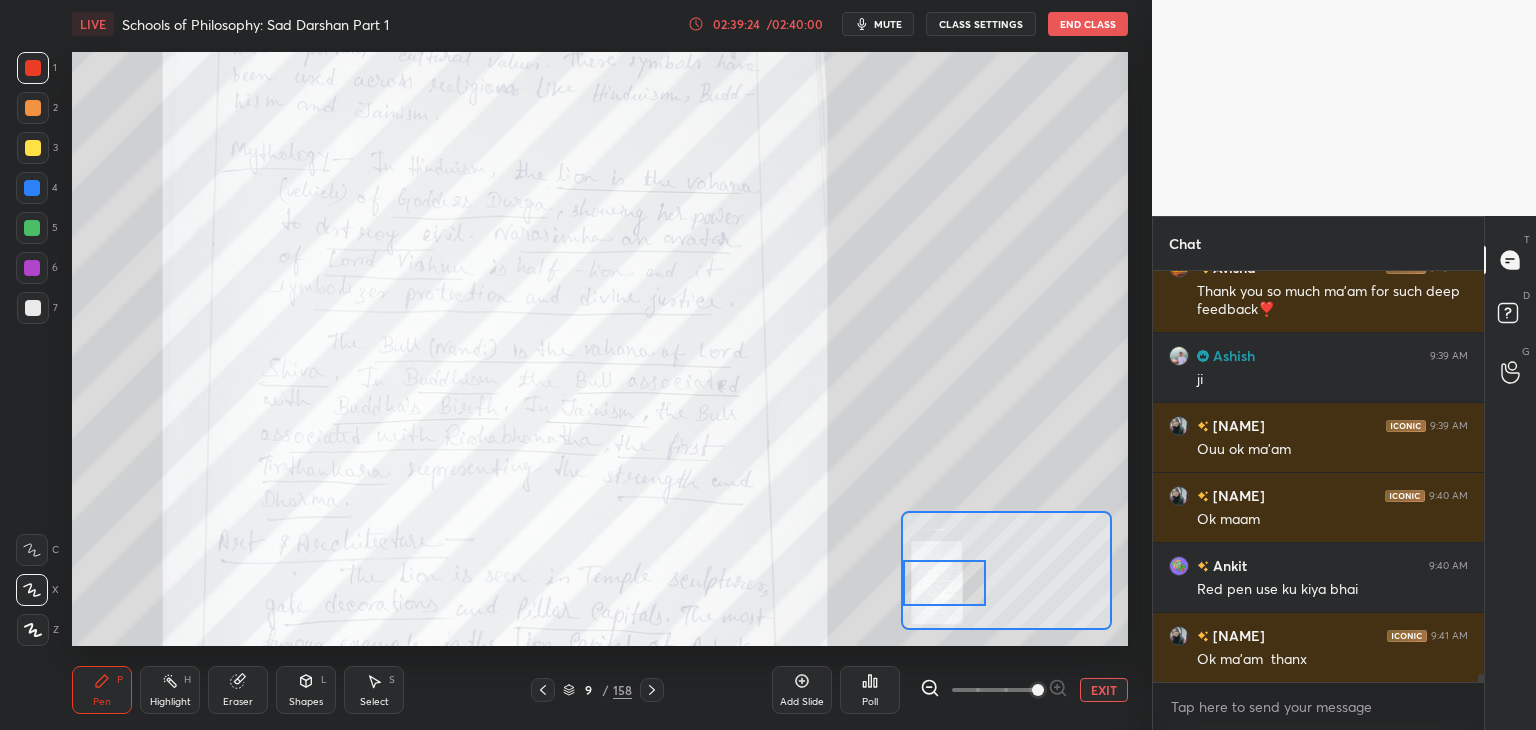 click at bounding box center [944, 583] 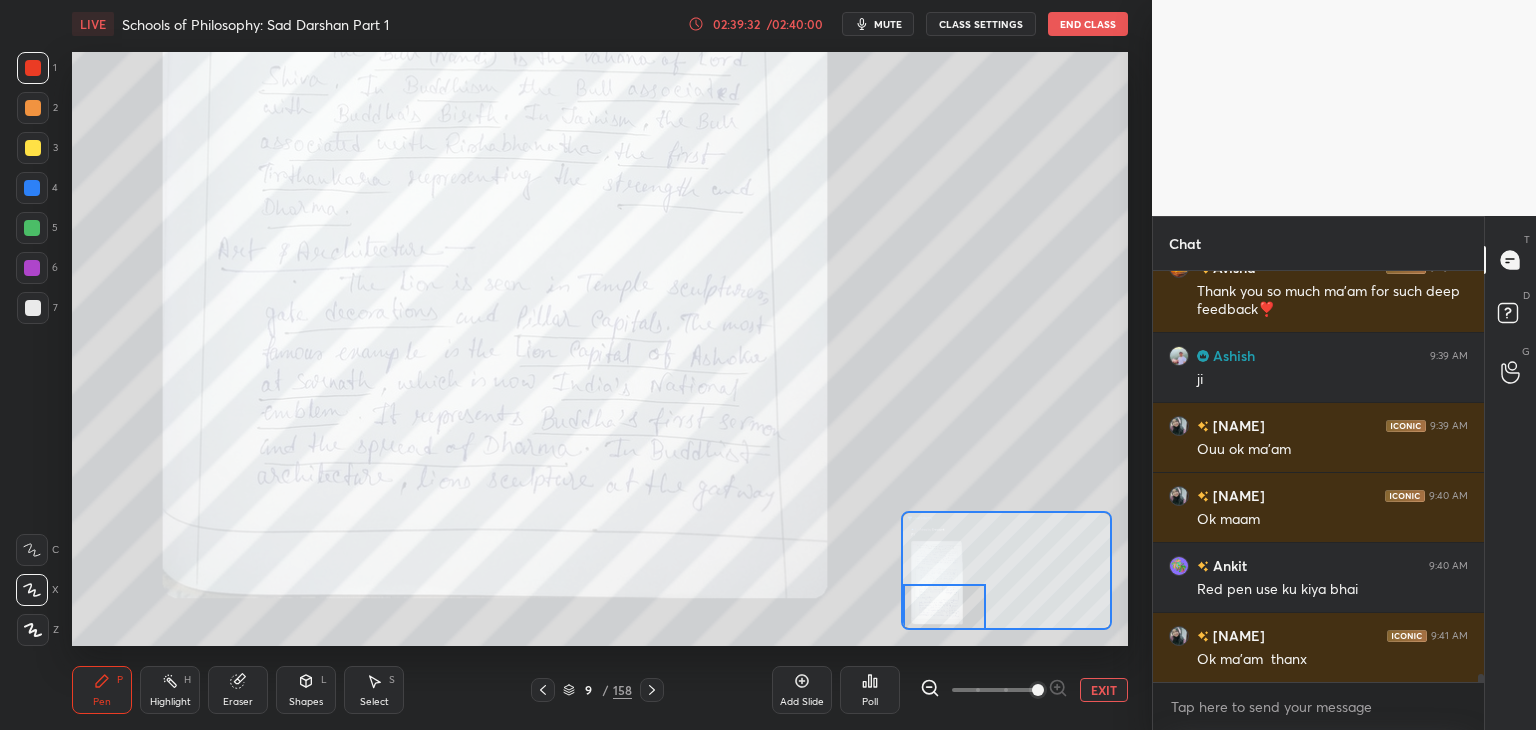 drag, startPoint x: 926, startPoint y: 598, endPoint x: 926, endPoint y: 609, distance: 11 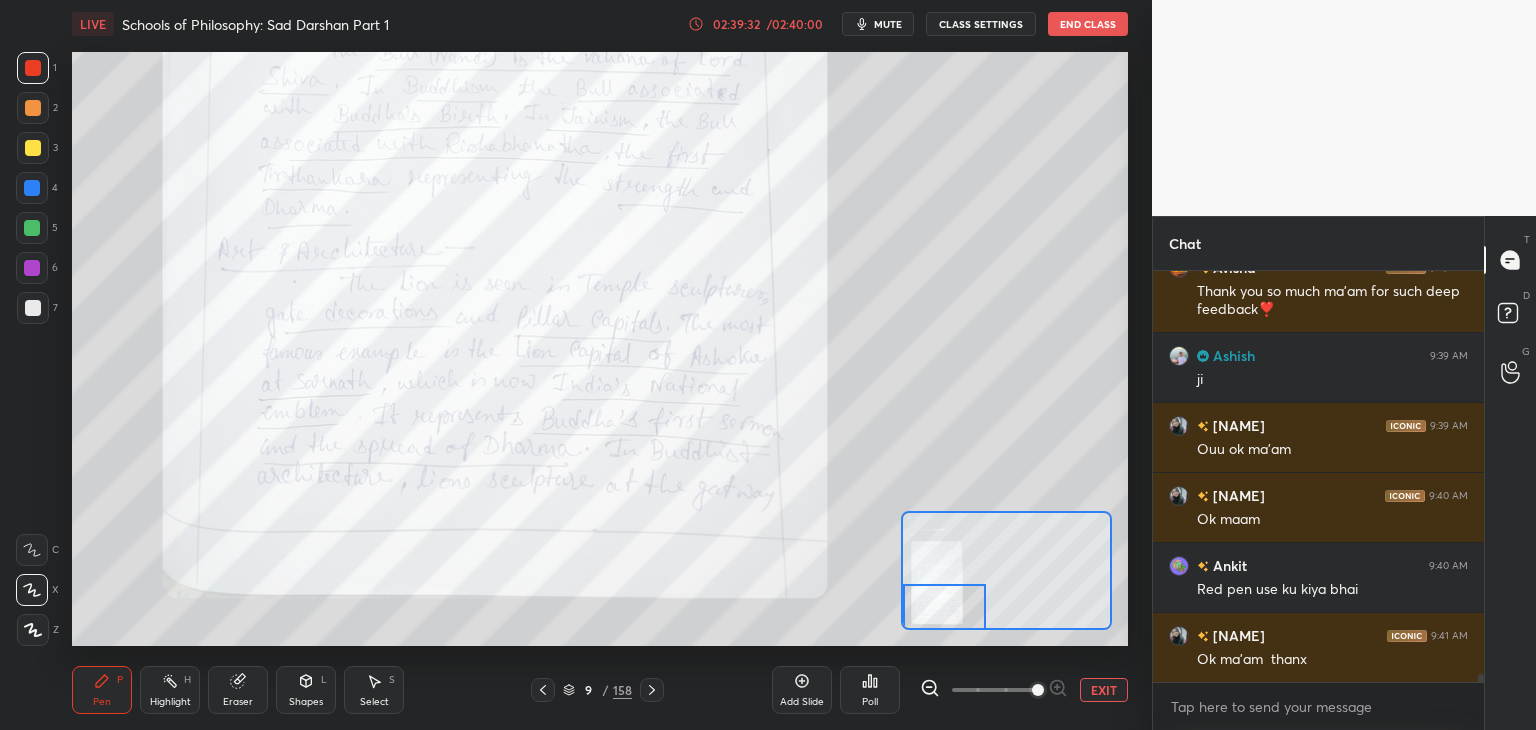 click at bounding box center [944, 607] 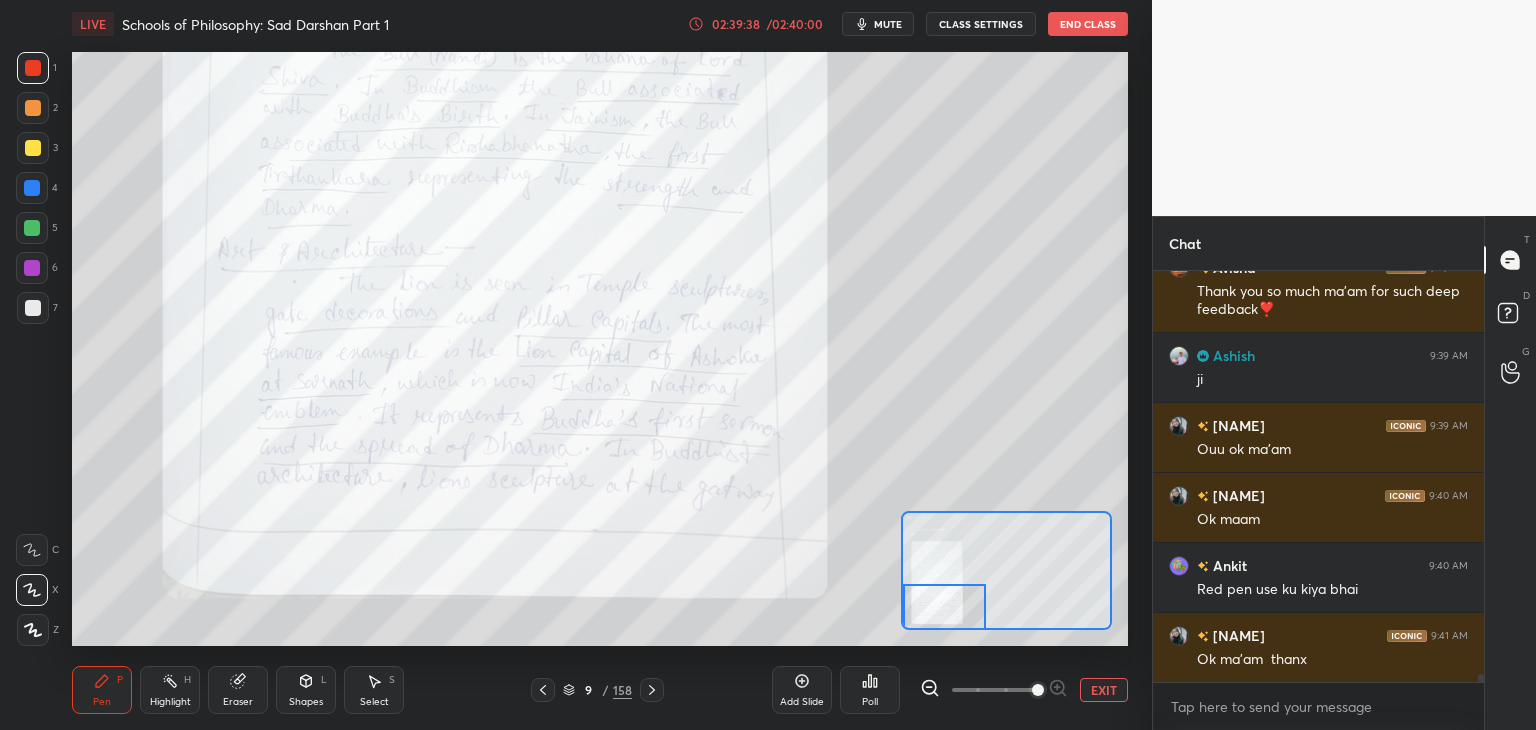 click on "EXIT" at bounding box center [1104, 690] 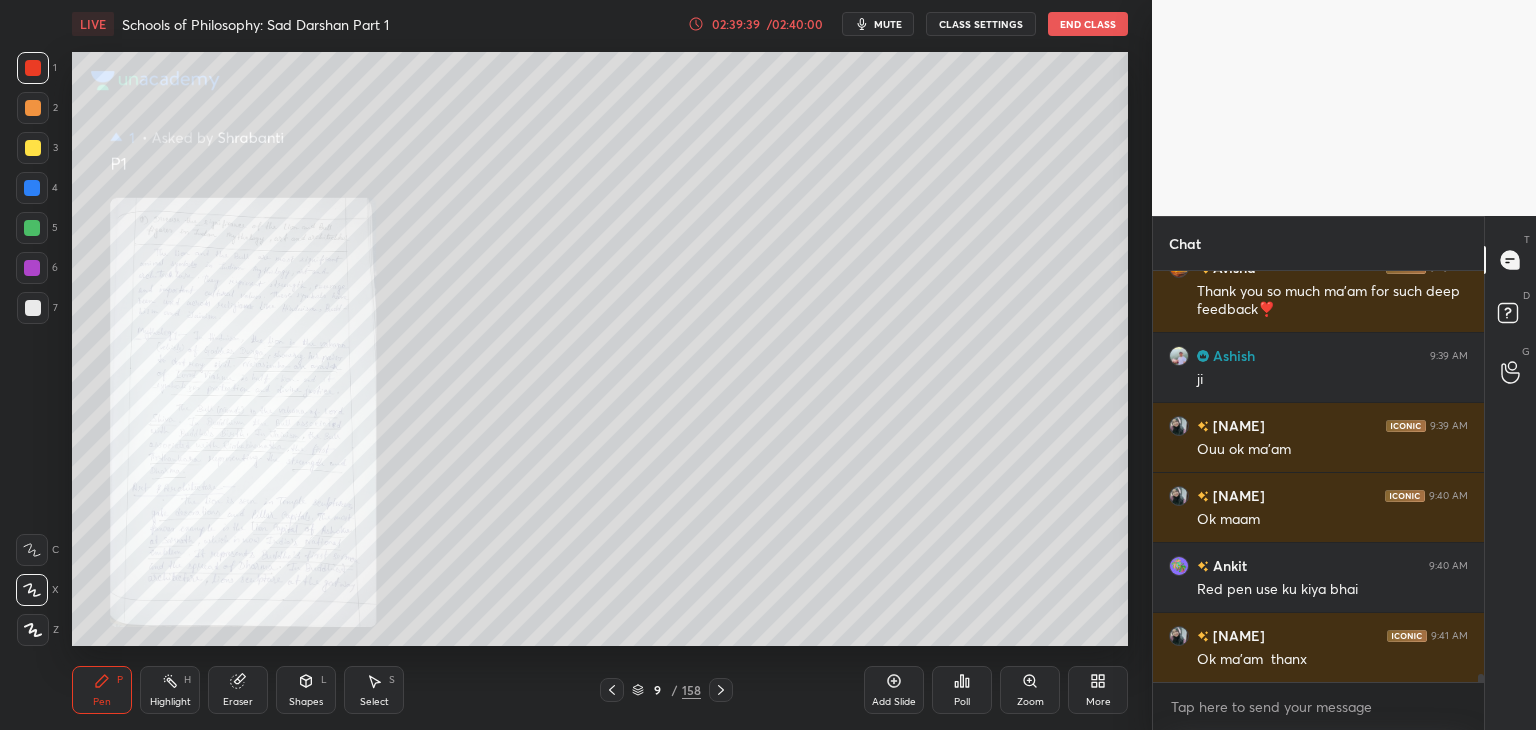 click 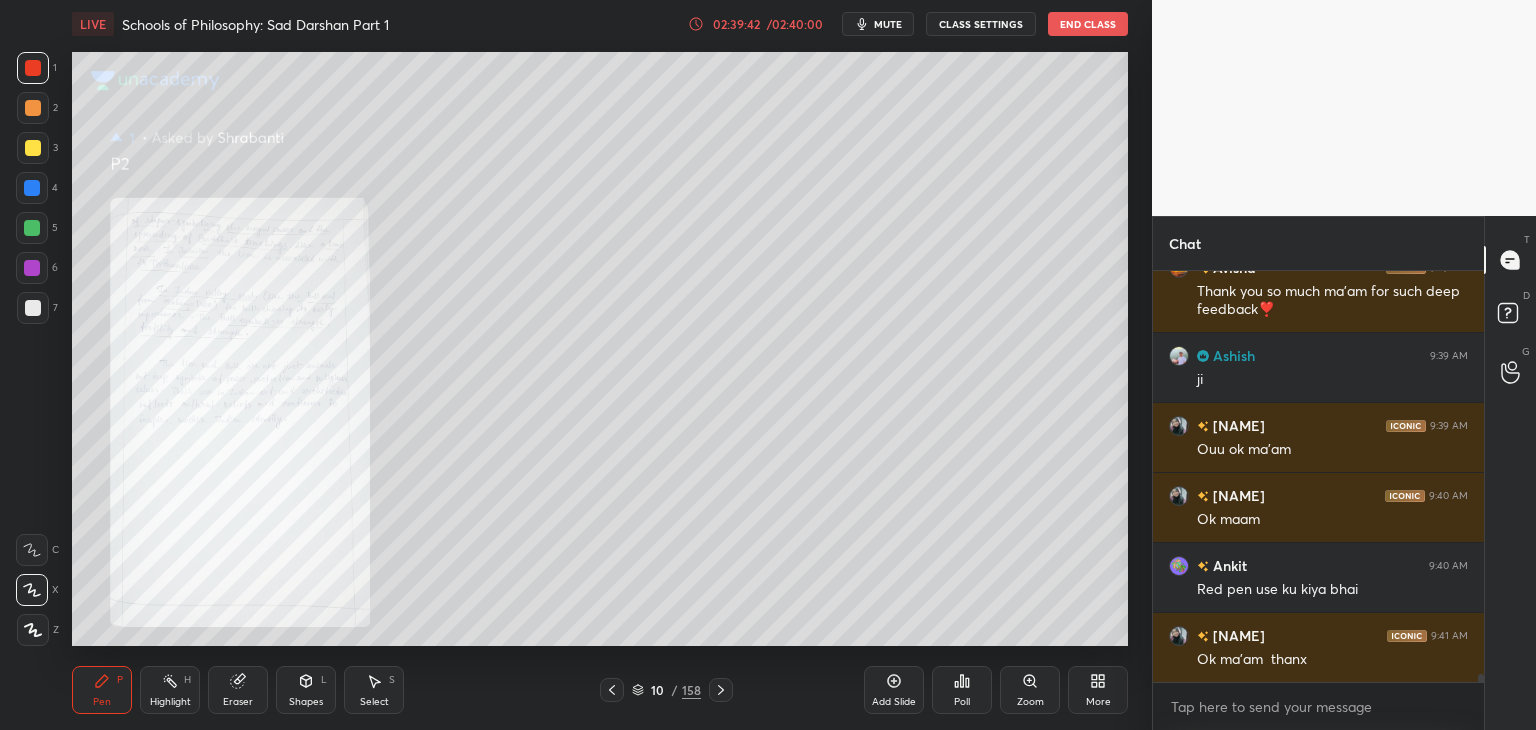 click on "Zoom" at bounding box center [1030, 690] 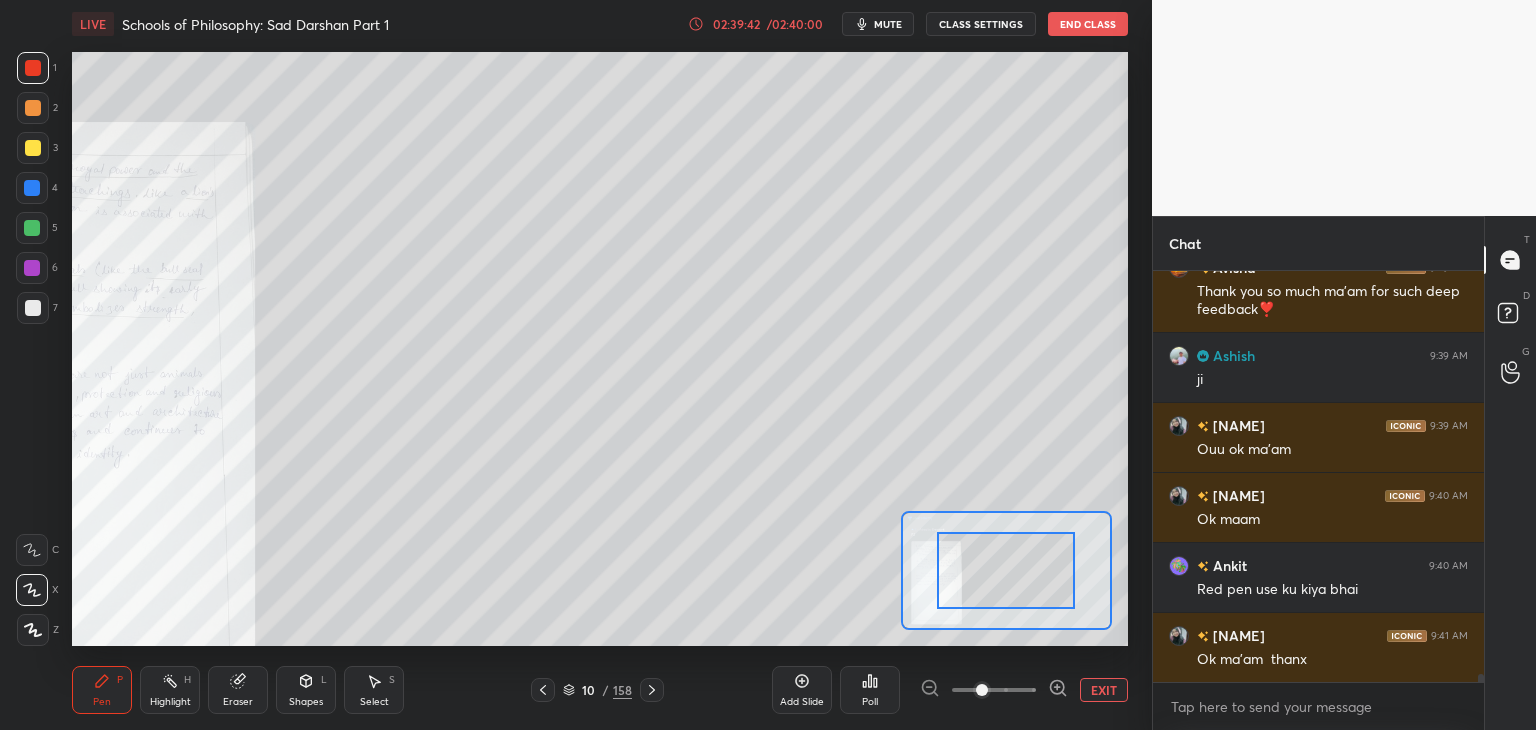 click at bounding box center [994, 690] 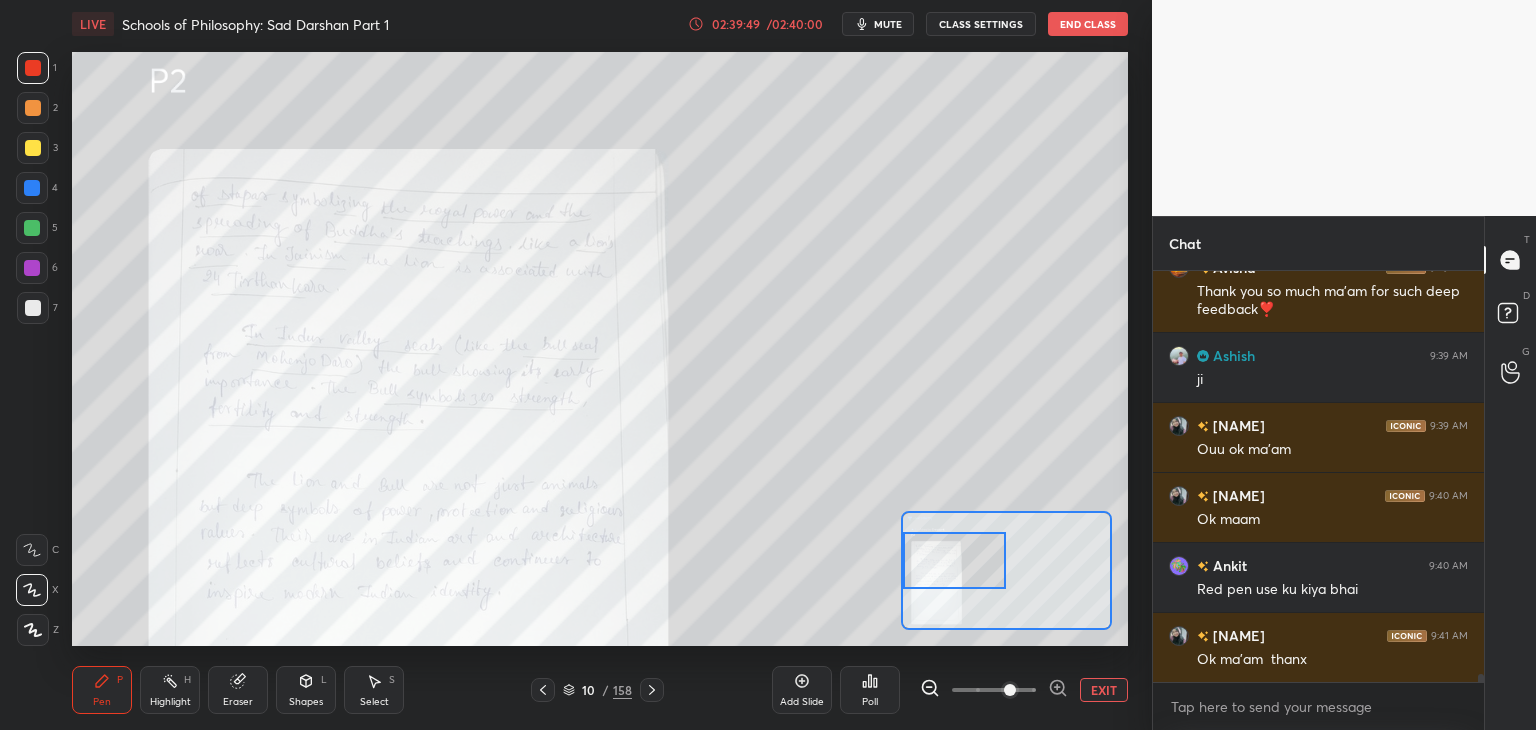 drag, startPoint x: 1012, startPoint y: 571, endPoint x: 945, endPoint y: 561, distance: 67.74216 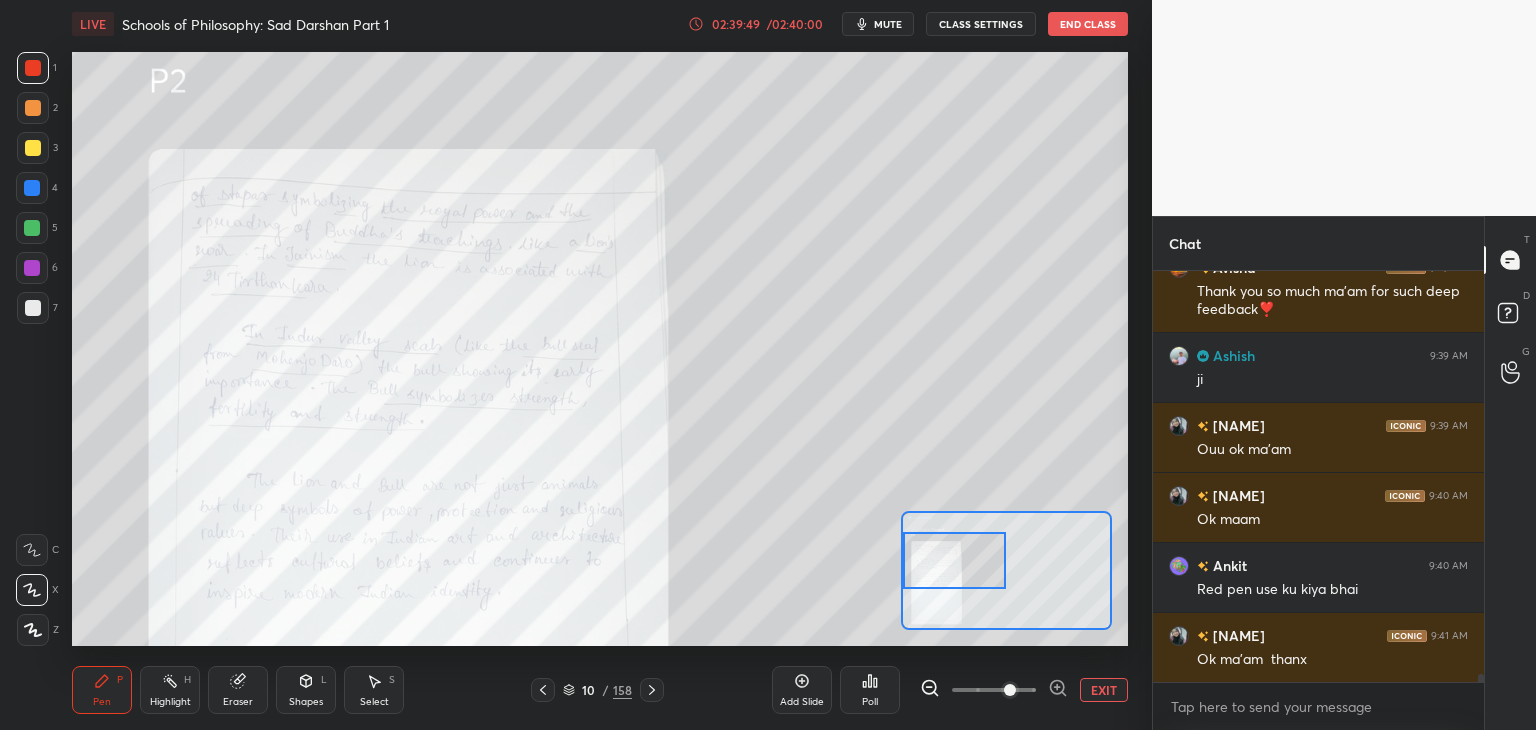 click at bounding box center (955, 560) 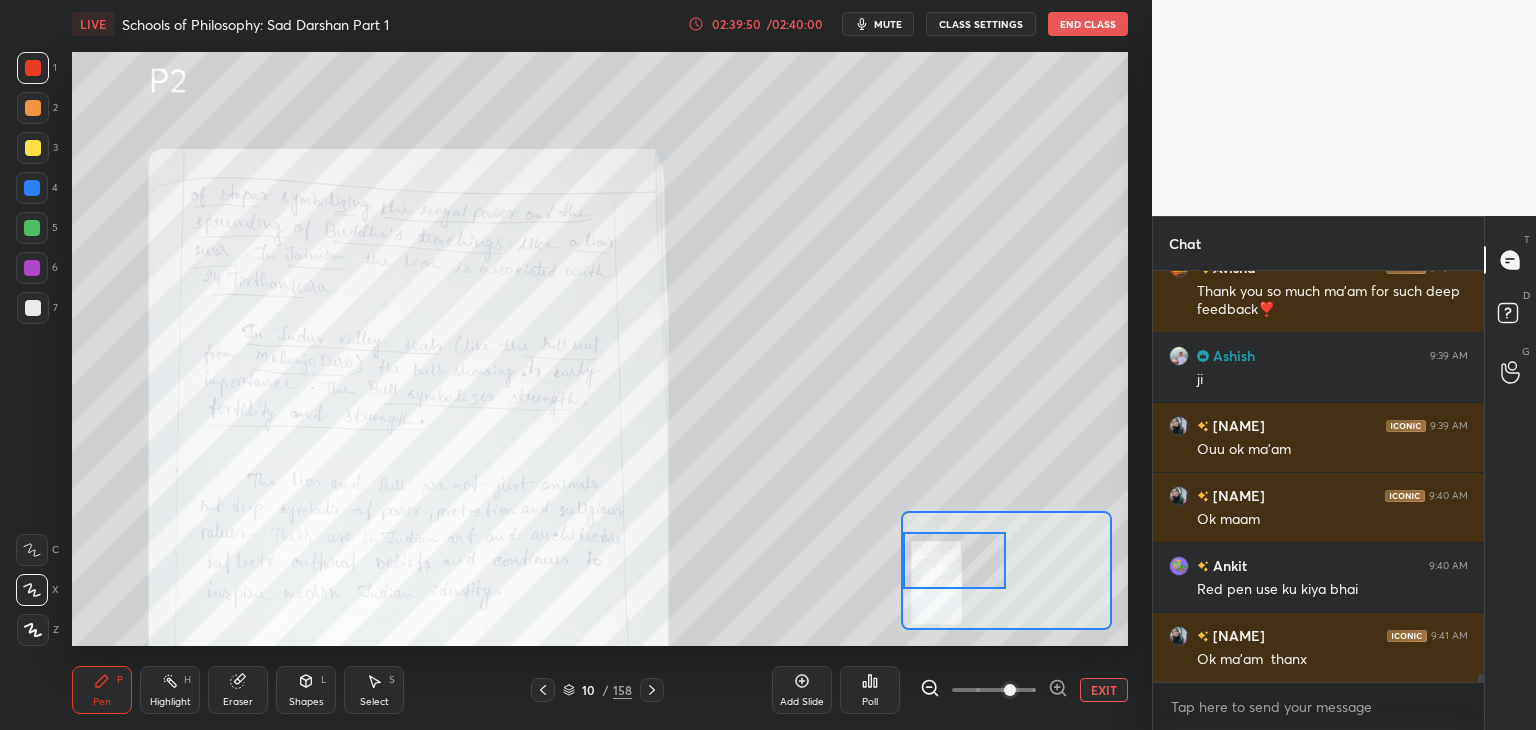 click on "EXIT" at bounding box center (1104, 690) 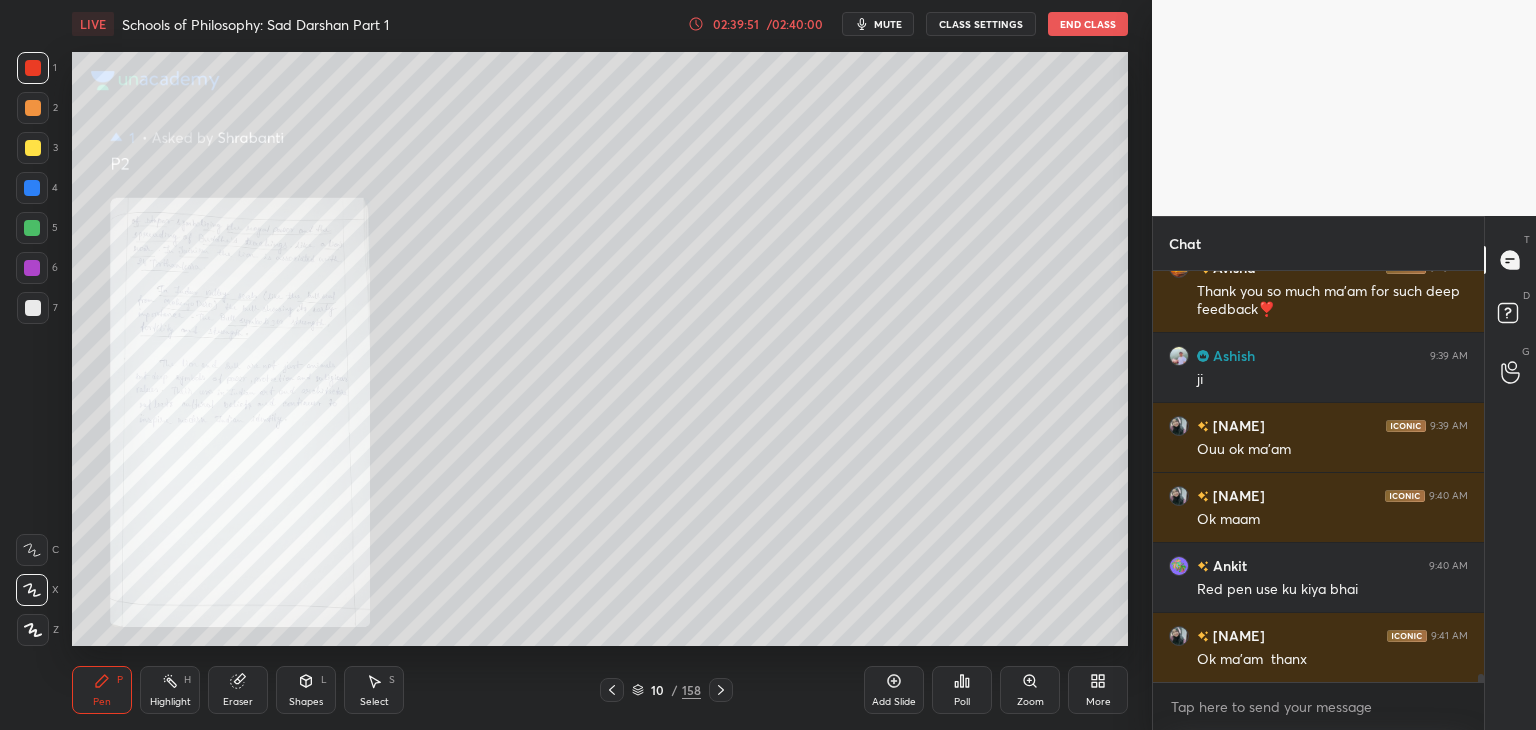 click 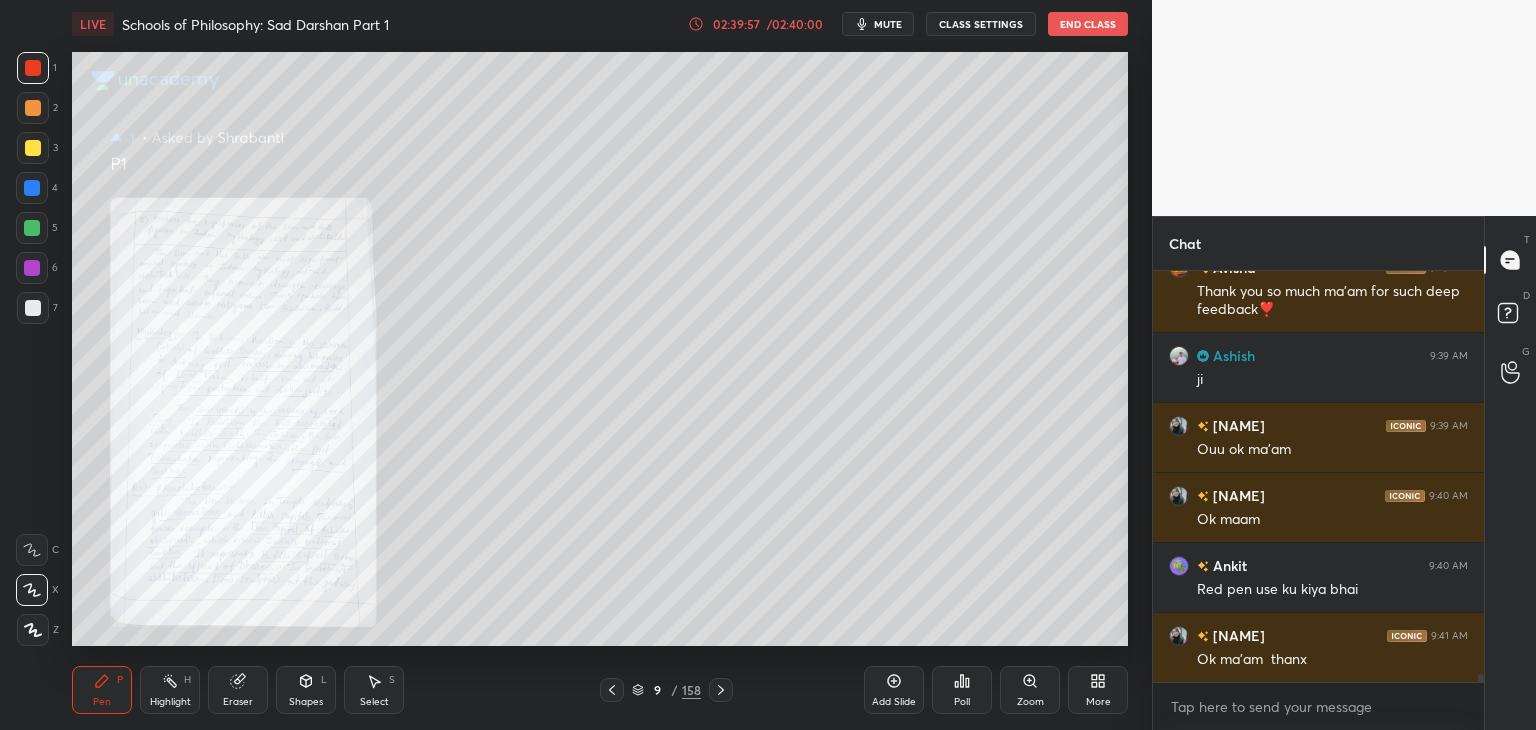 click 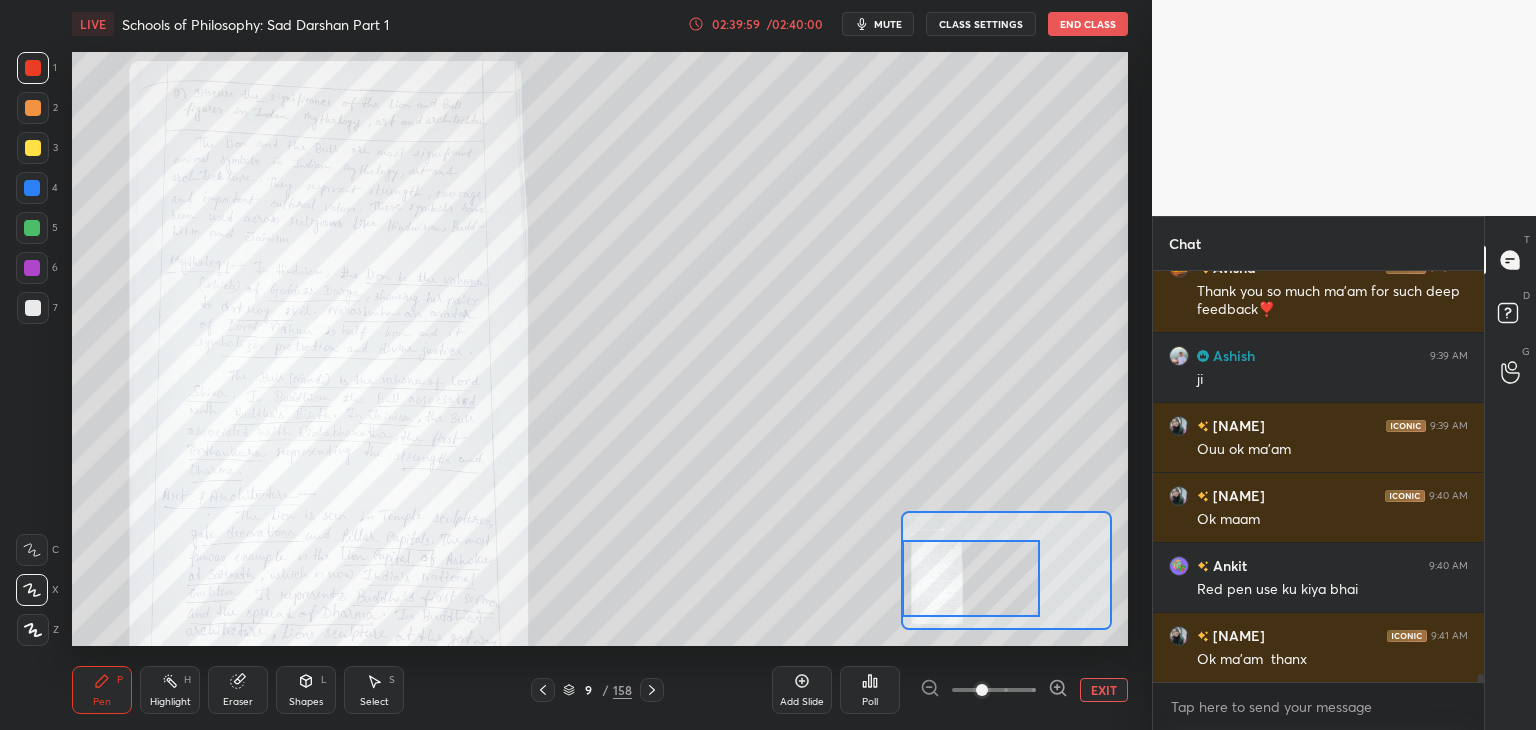 drag, startPoint x: 1008, startPoint y: 573, endPoint x: 963, endPoint y: 566, distance: 45.54119 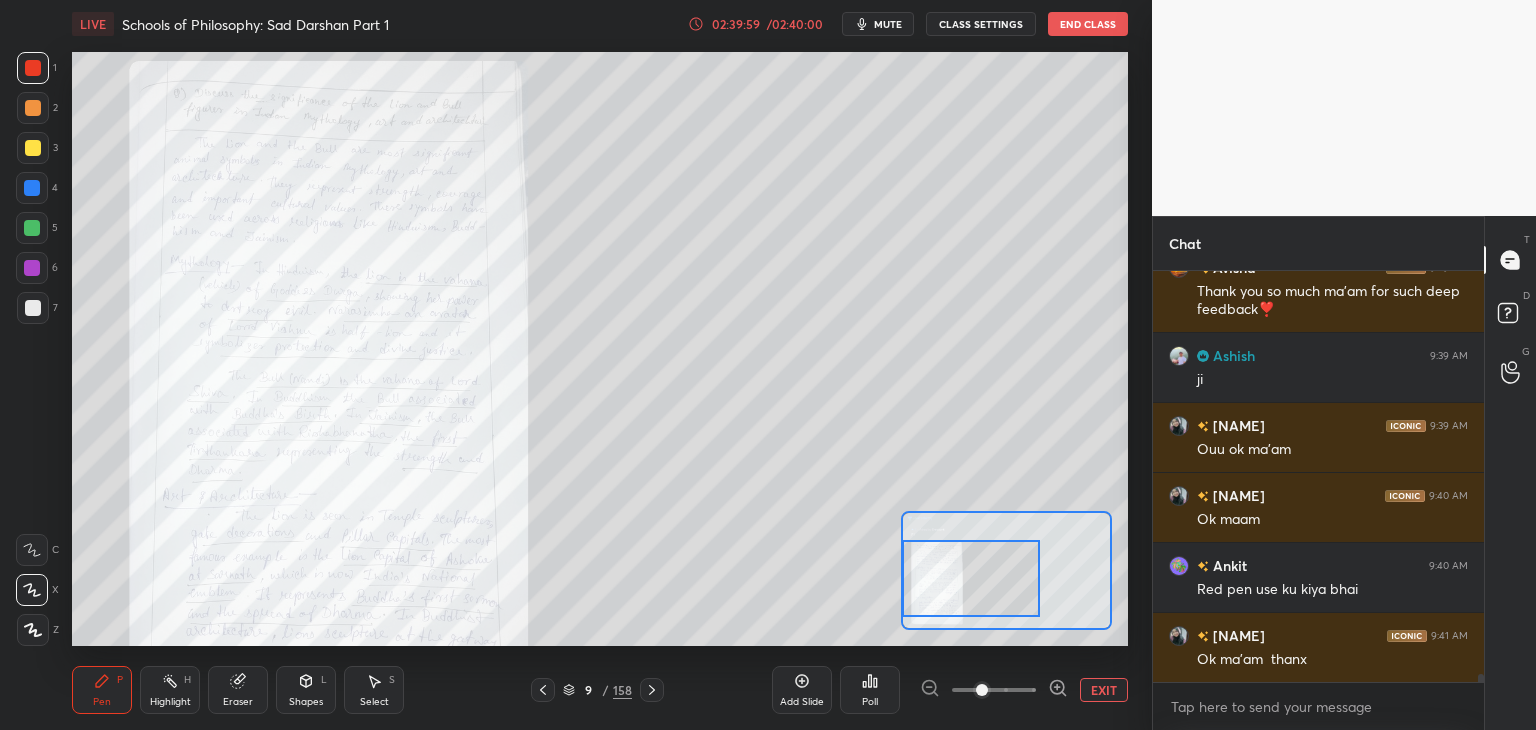 click at bounding box center (971, 578) 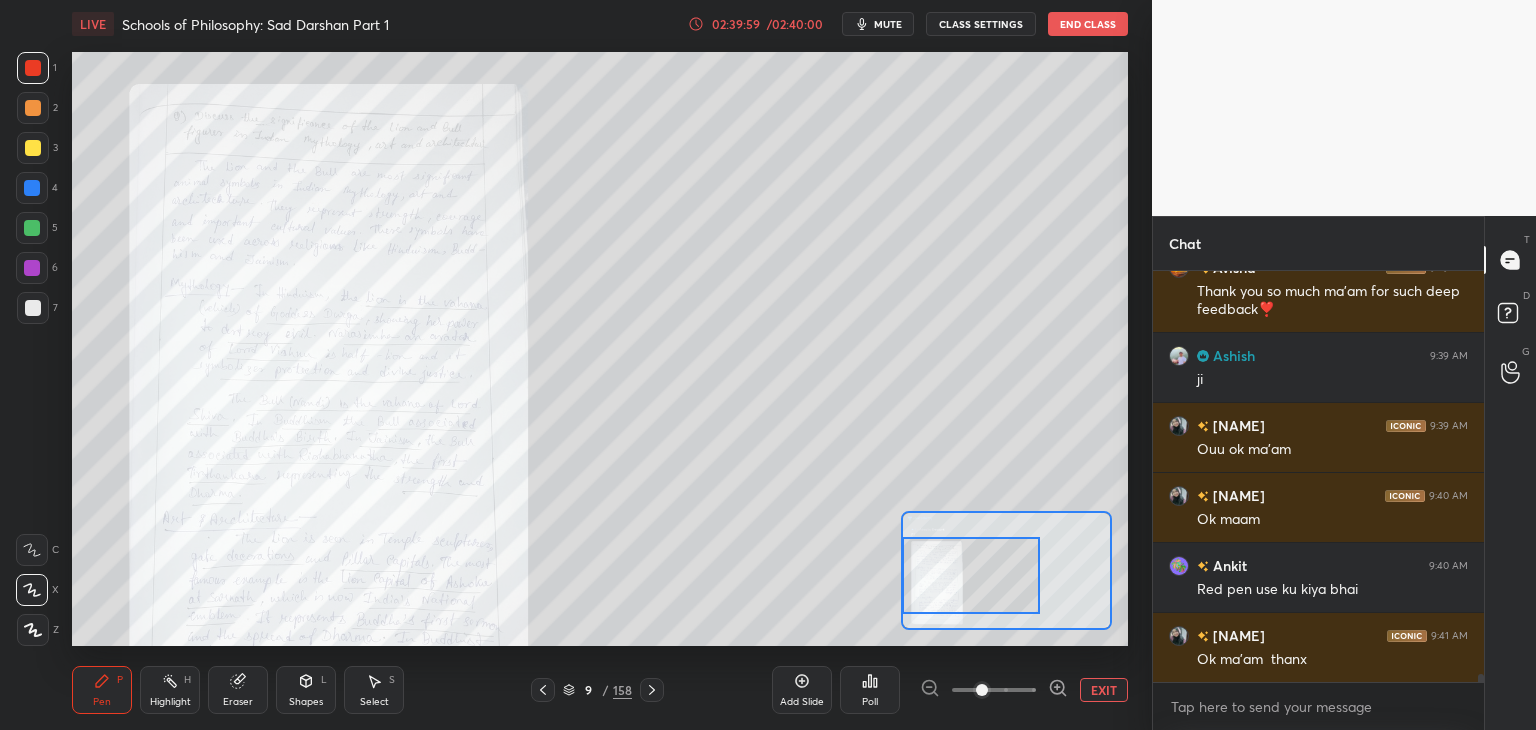 drag, startPoint x: 1015, startPoint y: 686, endPoint x: 1010, endPoint y: 651, distance: 35.35534 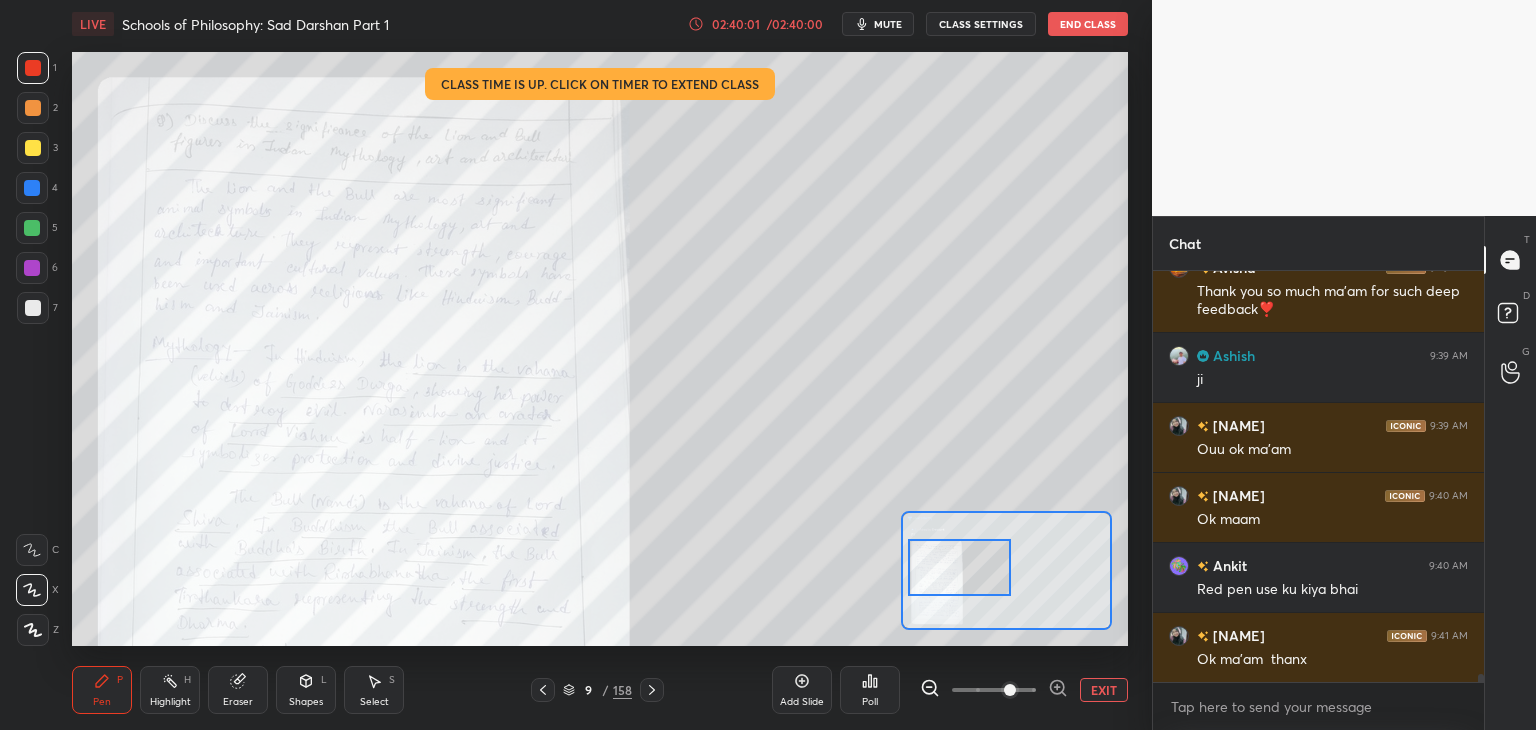 drag, startPoint x: 995, startPoint y: 565, endPoint x: 980, endPoint y: 555, distance: 18.027756 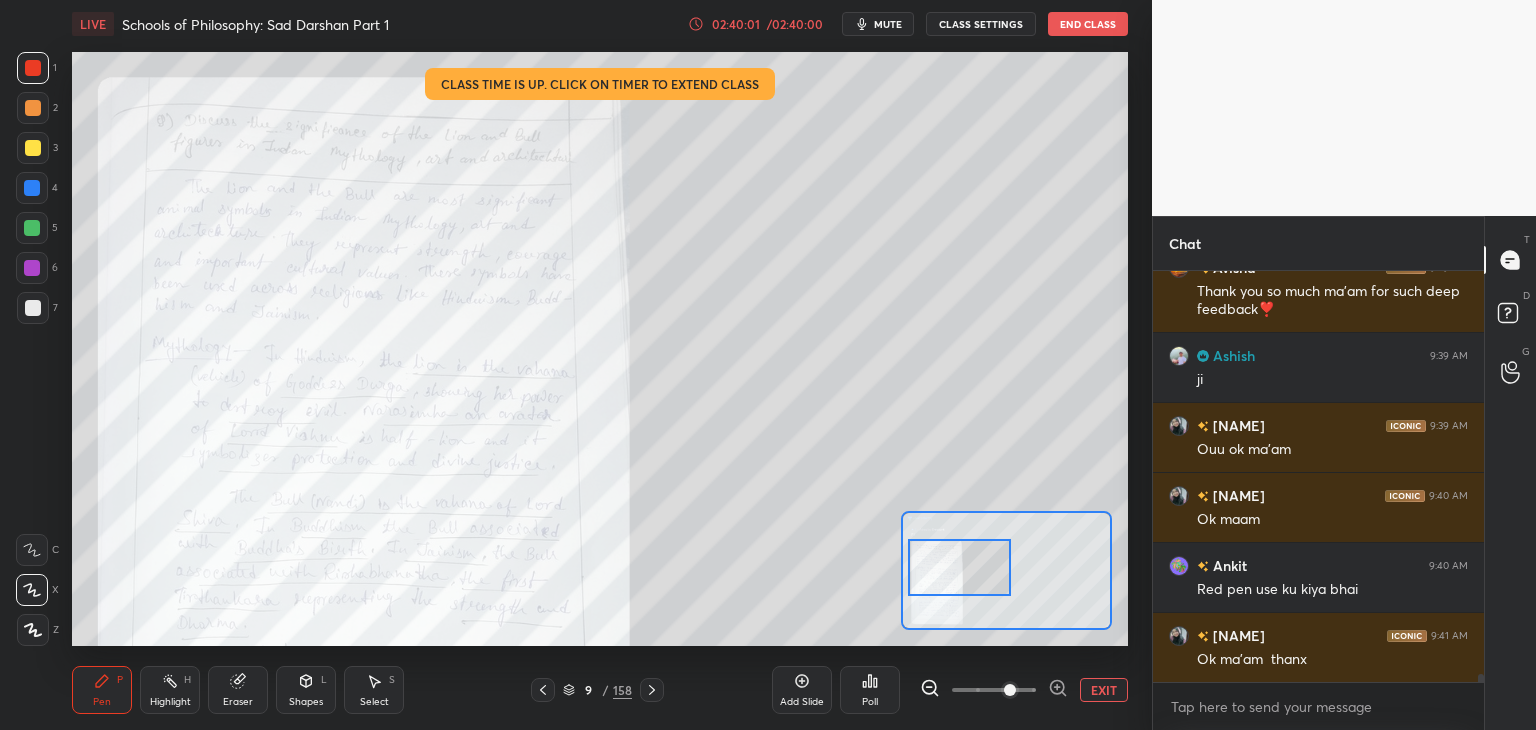 click at bounding box center (960, 567) 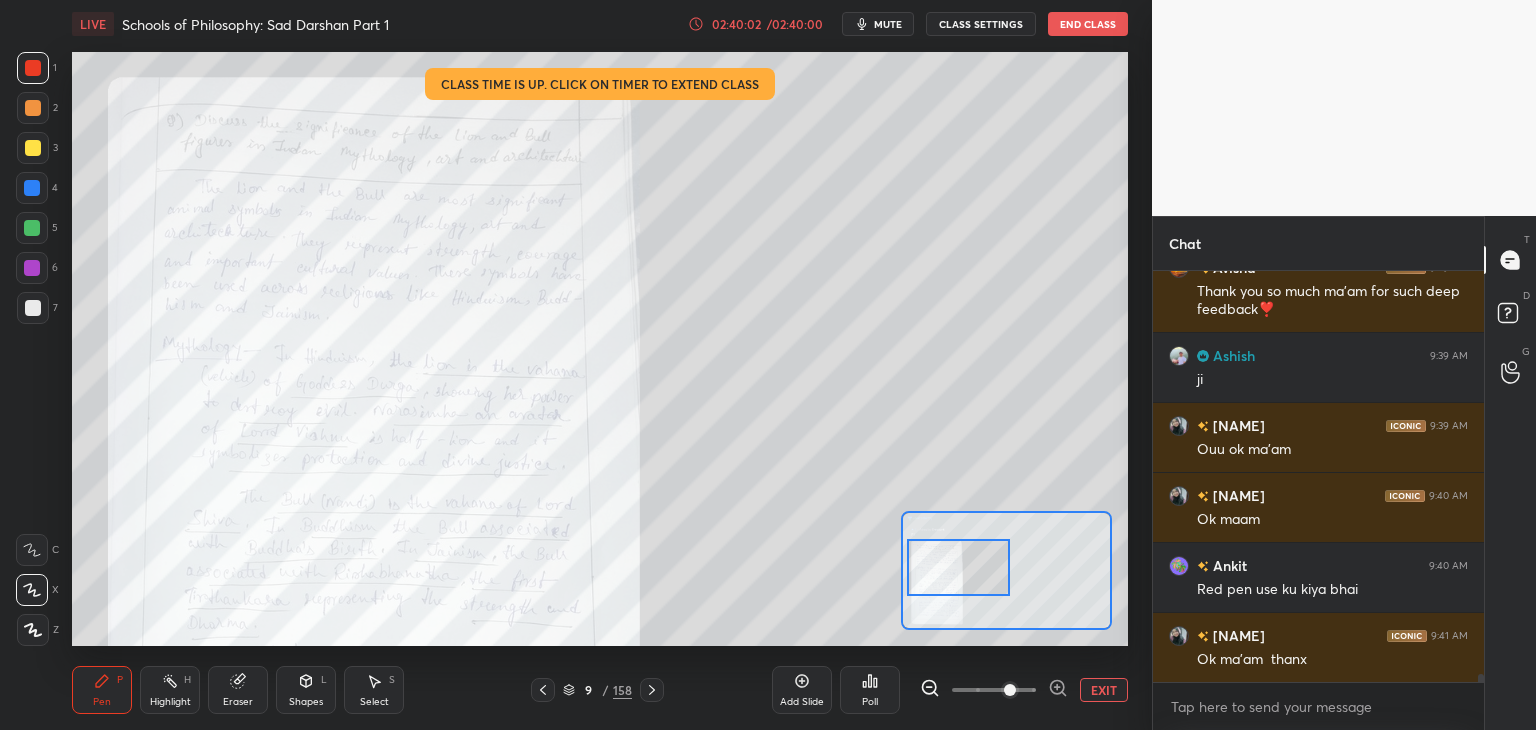 click at bounding box center (33, 68) 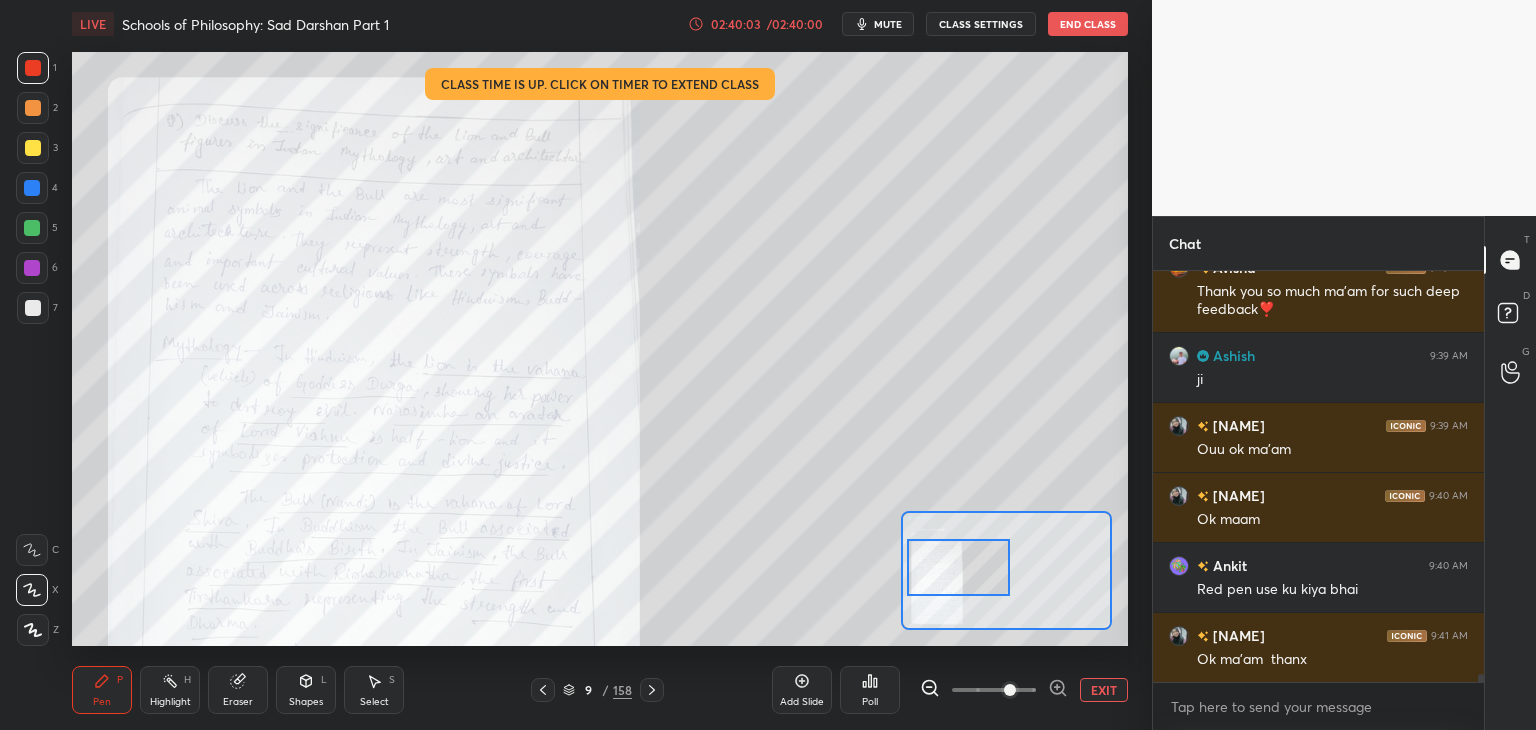 scroll, scrollTop: 21260, scrollLeft: 0, axis: vertical 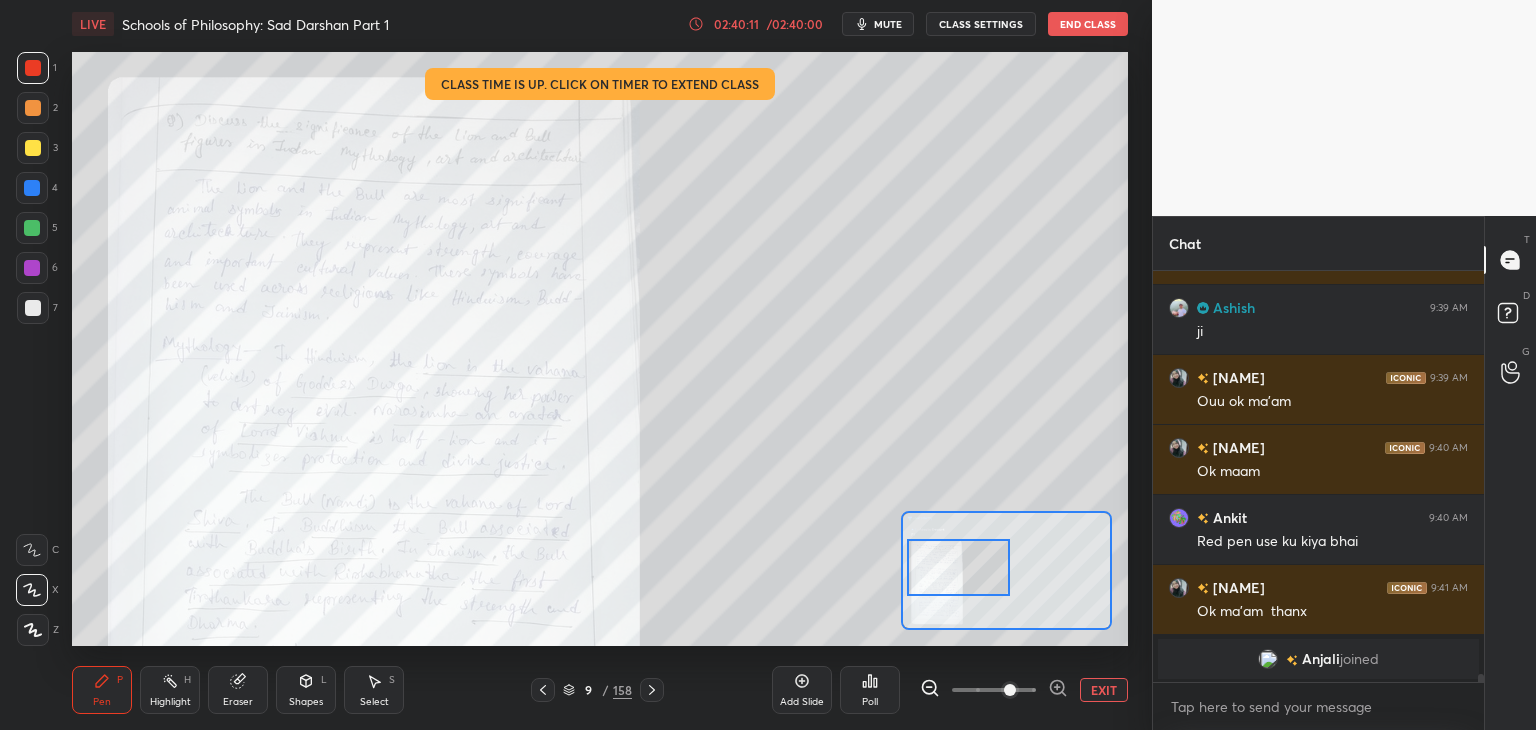 click at bounding box center (32, 188) 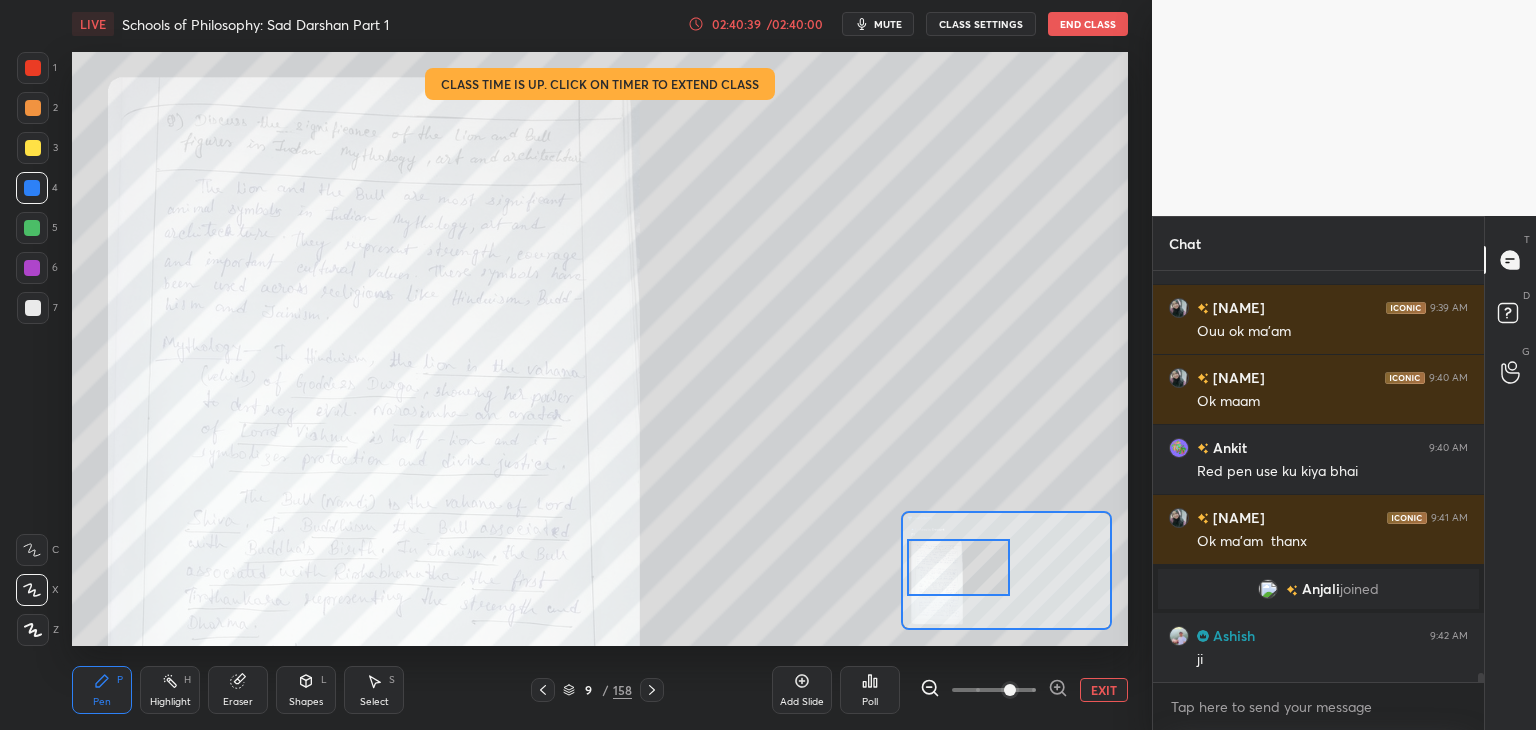 scroll, scrollTop: 18490, scrollLeft: 0, axis: vertical 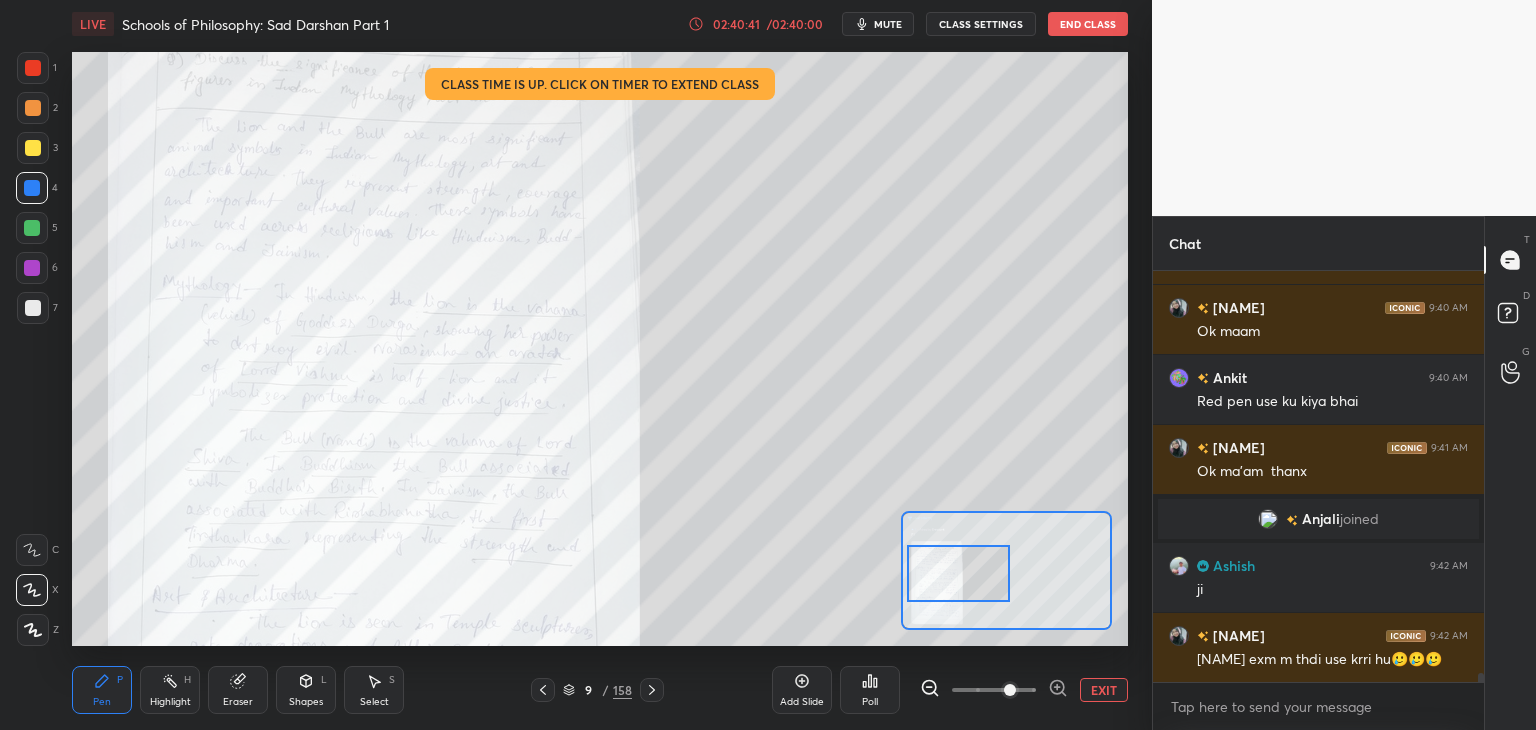 click at bounding box center (959, 573) 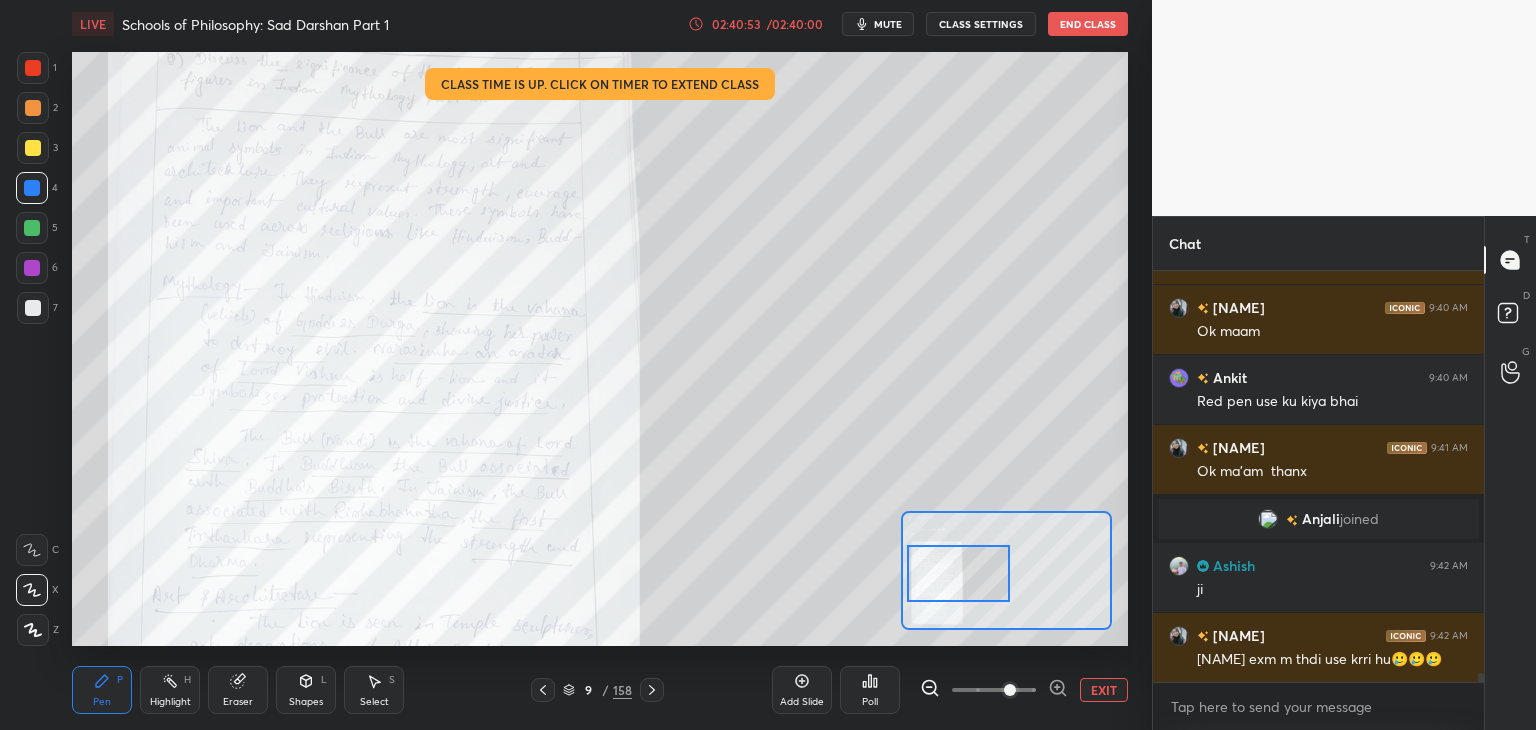 scroll, scrollTop: 18560, scrollLeft: 0, axis: vertical 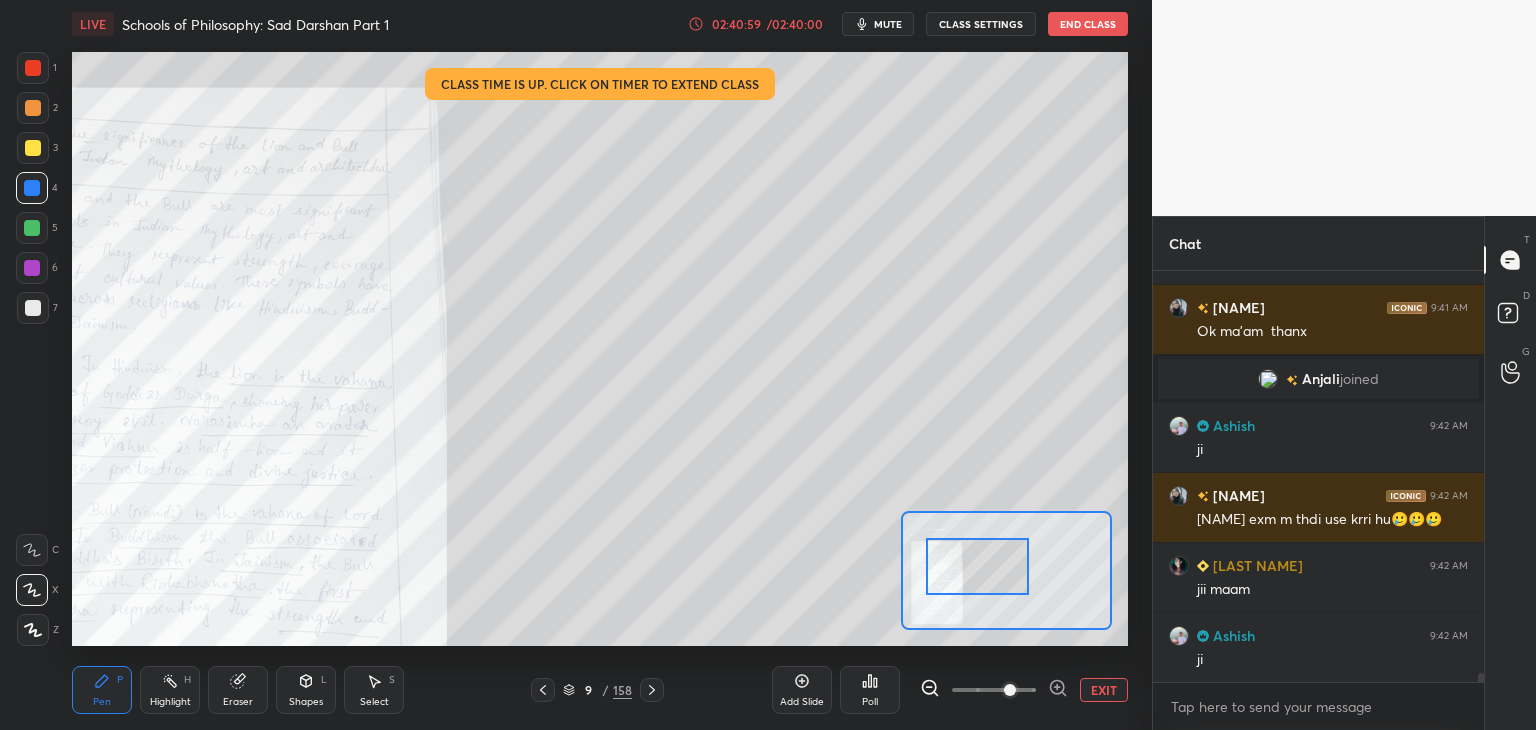 drag, startPoint x: 964, startPoint y: 577, endPoint x: 980, endPoint y: 570, distance: 17.464249 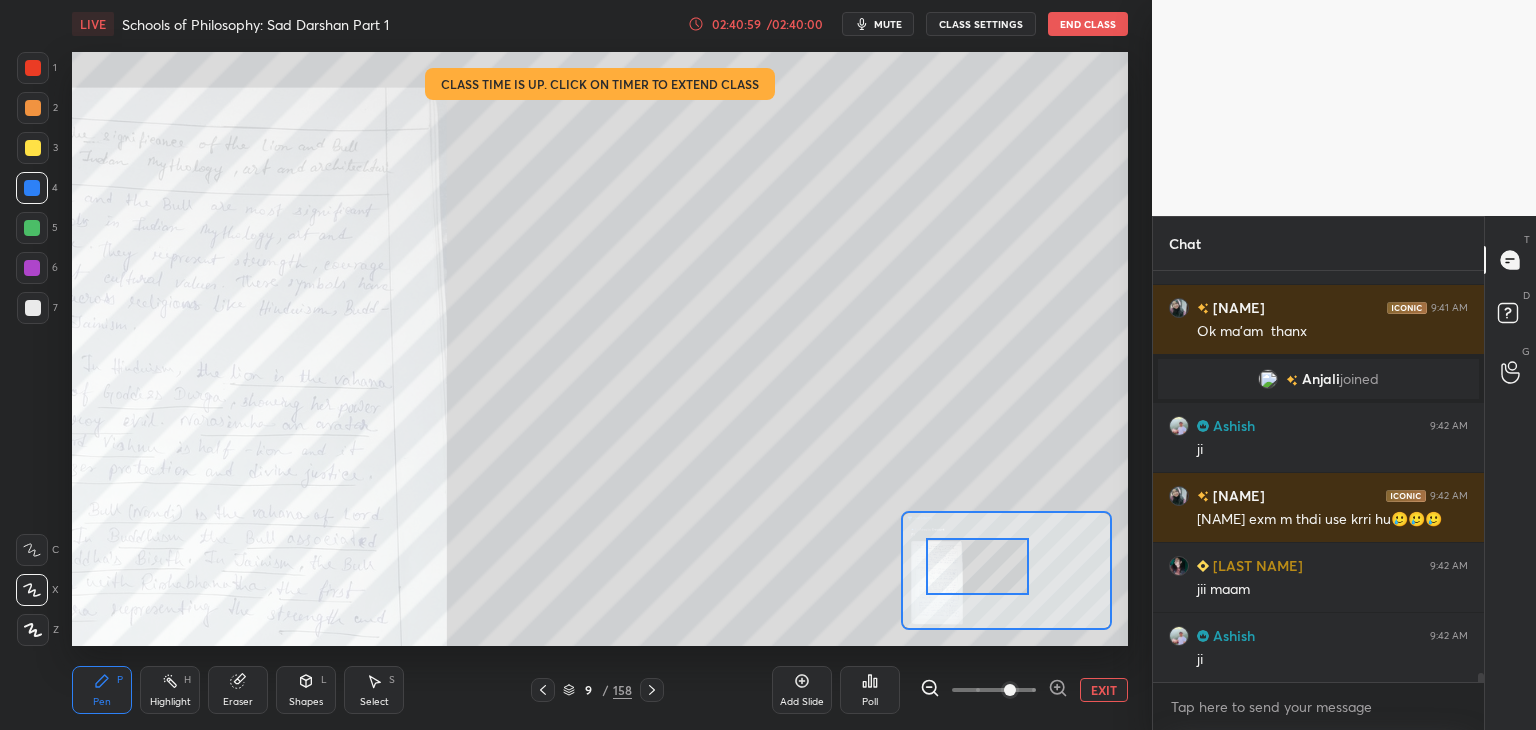 click at bounding box center (978, 566) 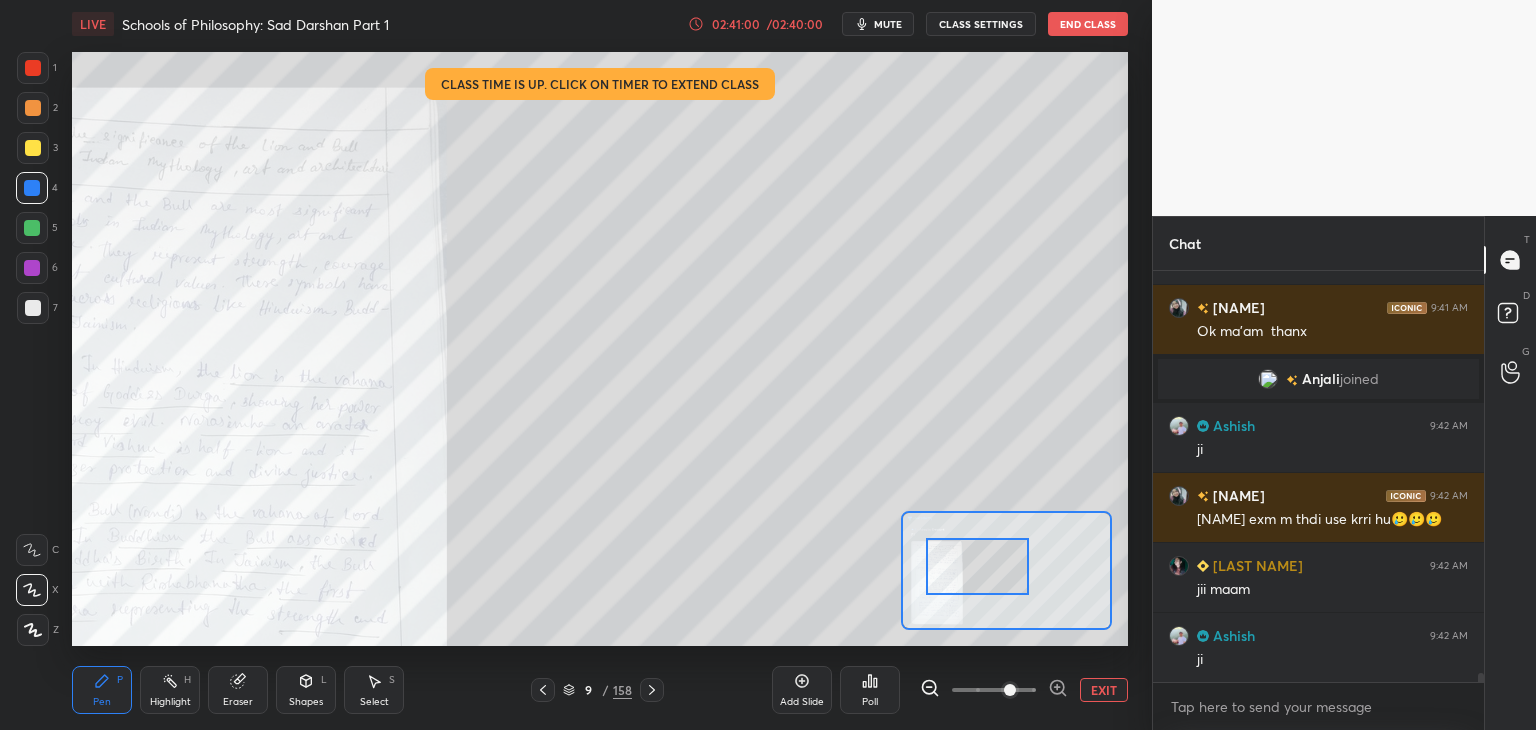 scroll, scrollTop: 18700, scrollLeft: 0, axis: vertical 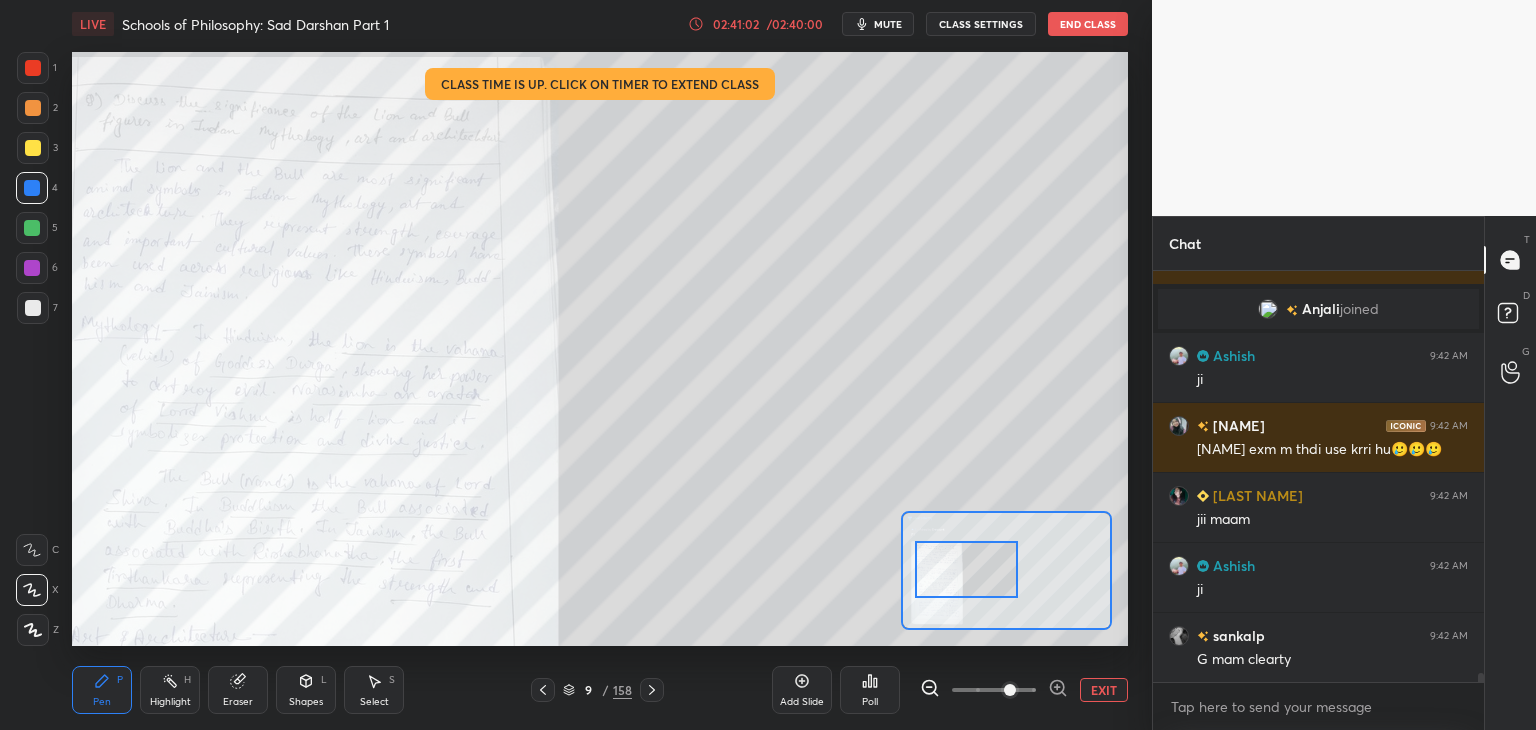 drag, startPoint x: 960, startPoint y: 568, endPoint x: 943, endPoint y: 550, distance: 24.758837 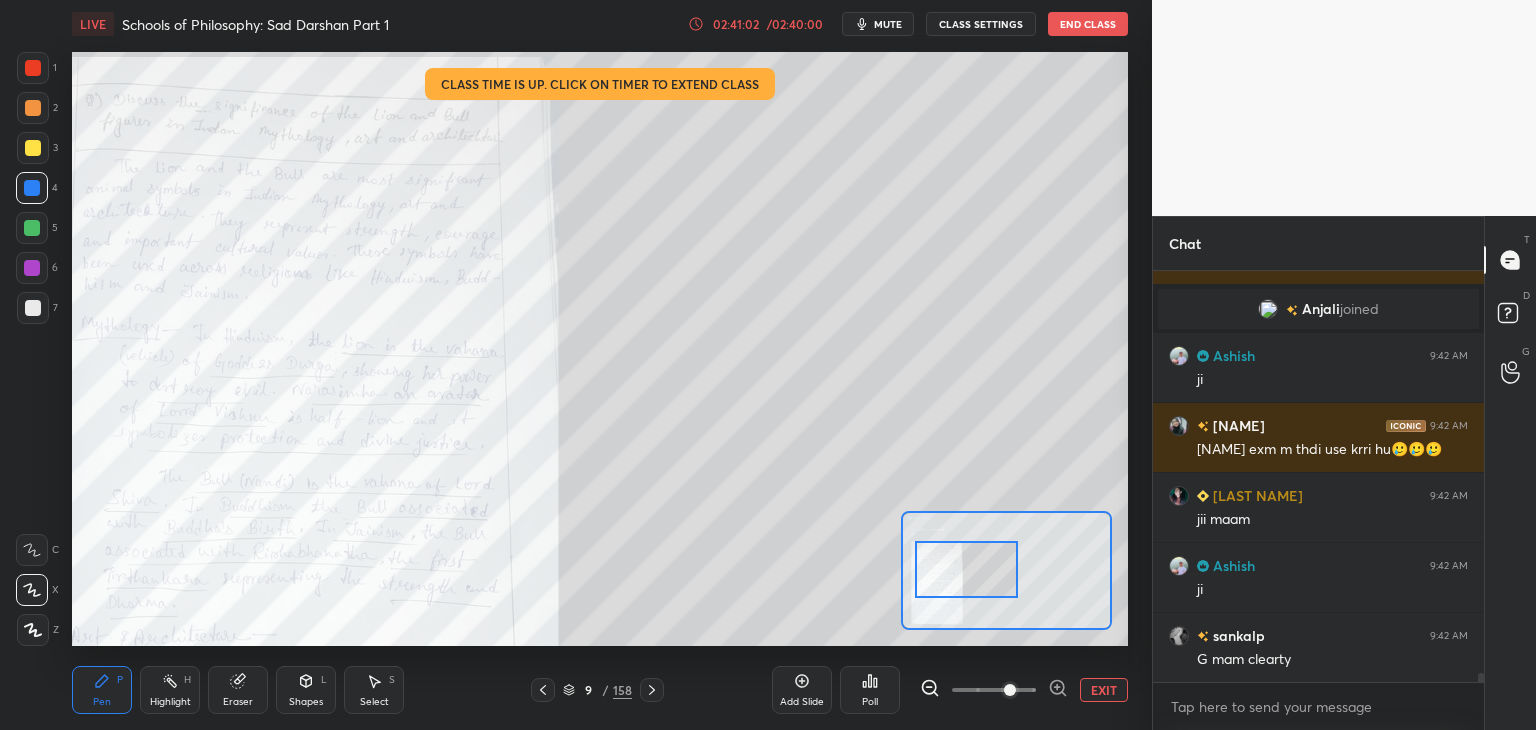 click at bounding box center (967, 569) 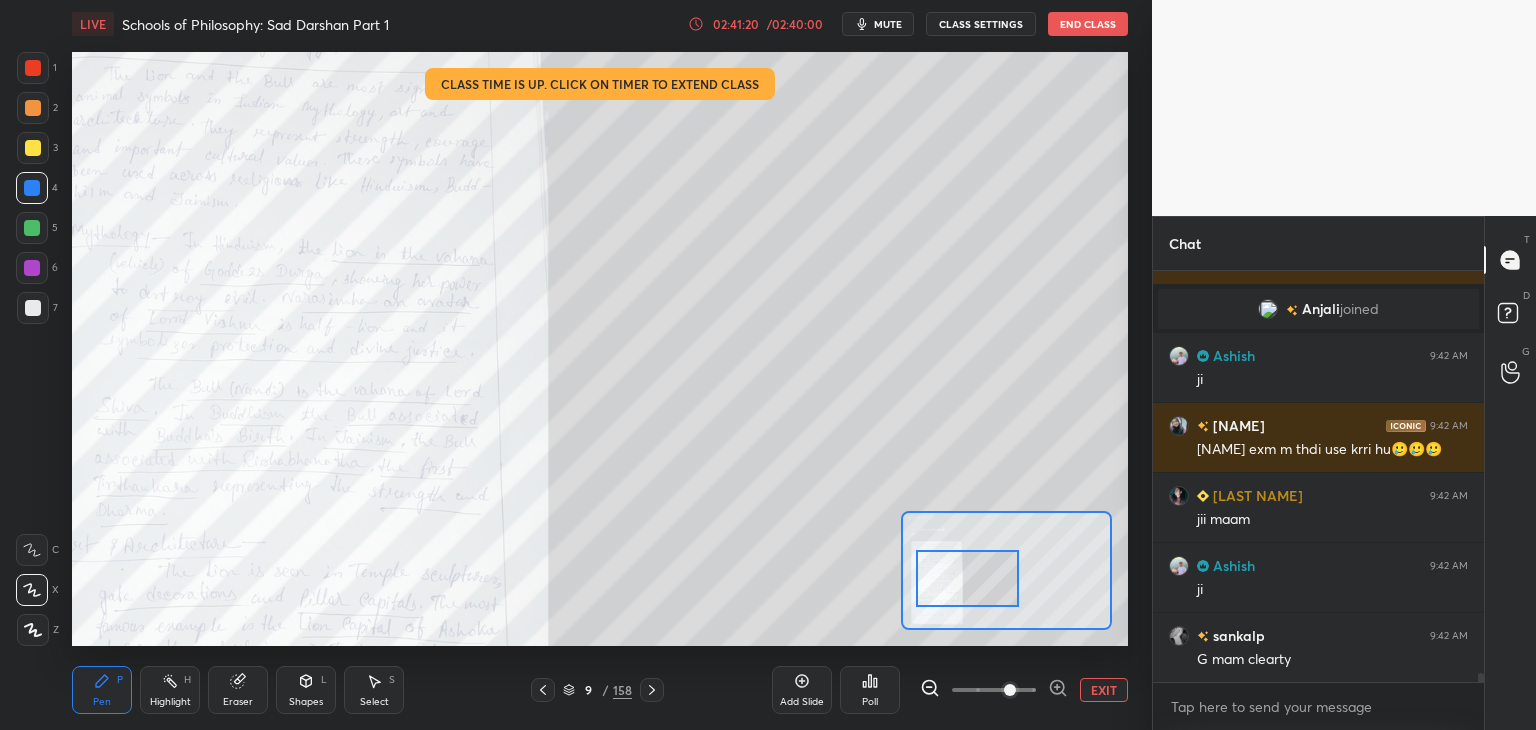click at bounding box center (968, 578) 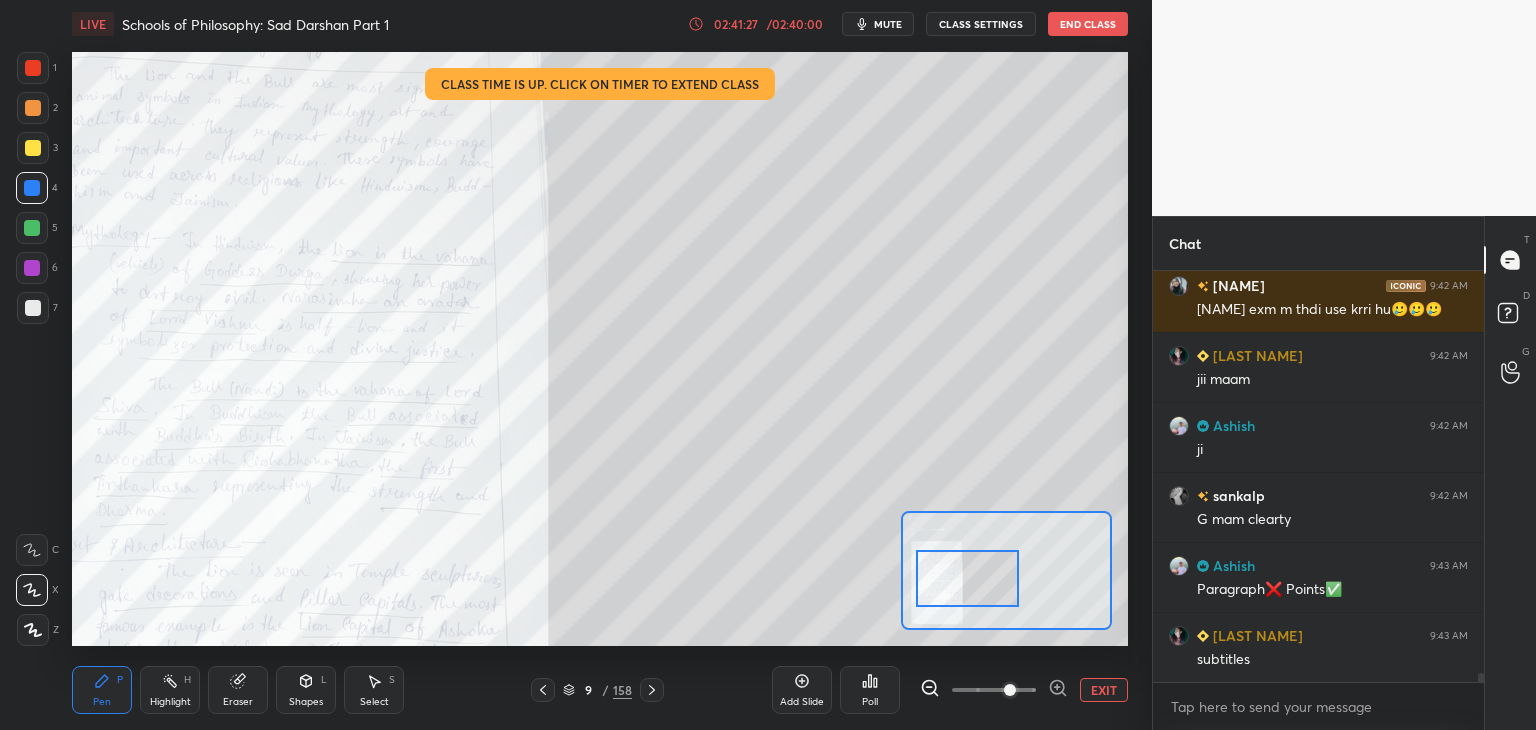 scroll, scrollTop: 18964, scrollLeft: 0, axis: vertical 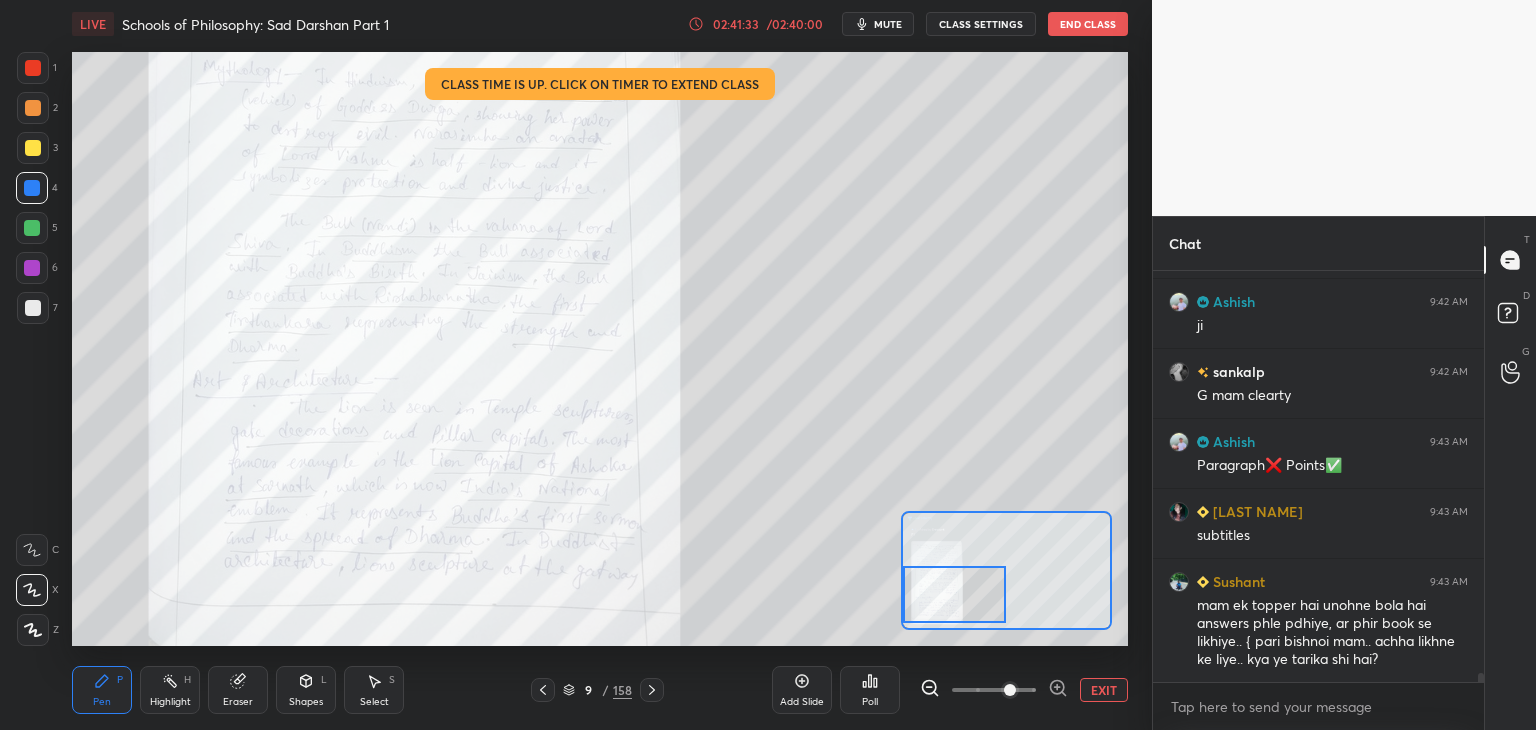 drag, startPoint x: 977, startPoint y: 581, endPoint x: 944, endPoint y: 596, distance: 36.249138 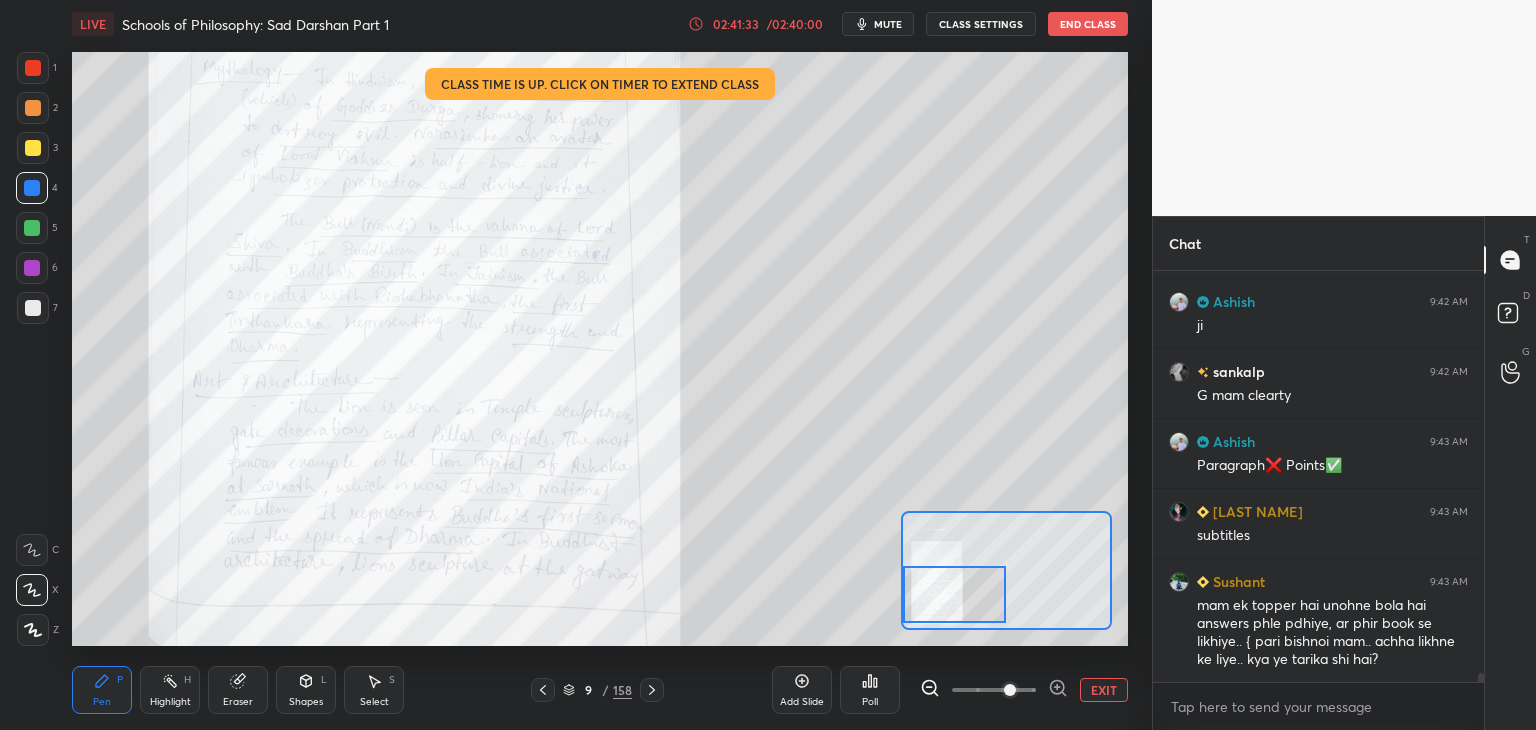 click at bounding box center [955, 594] 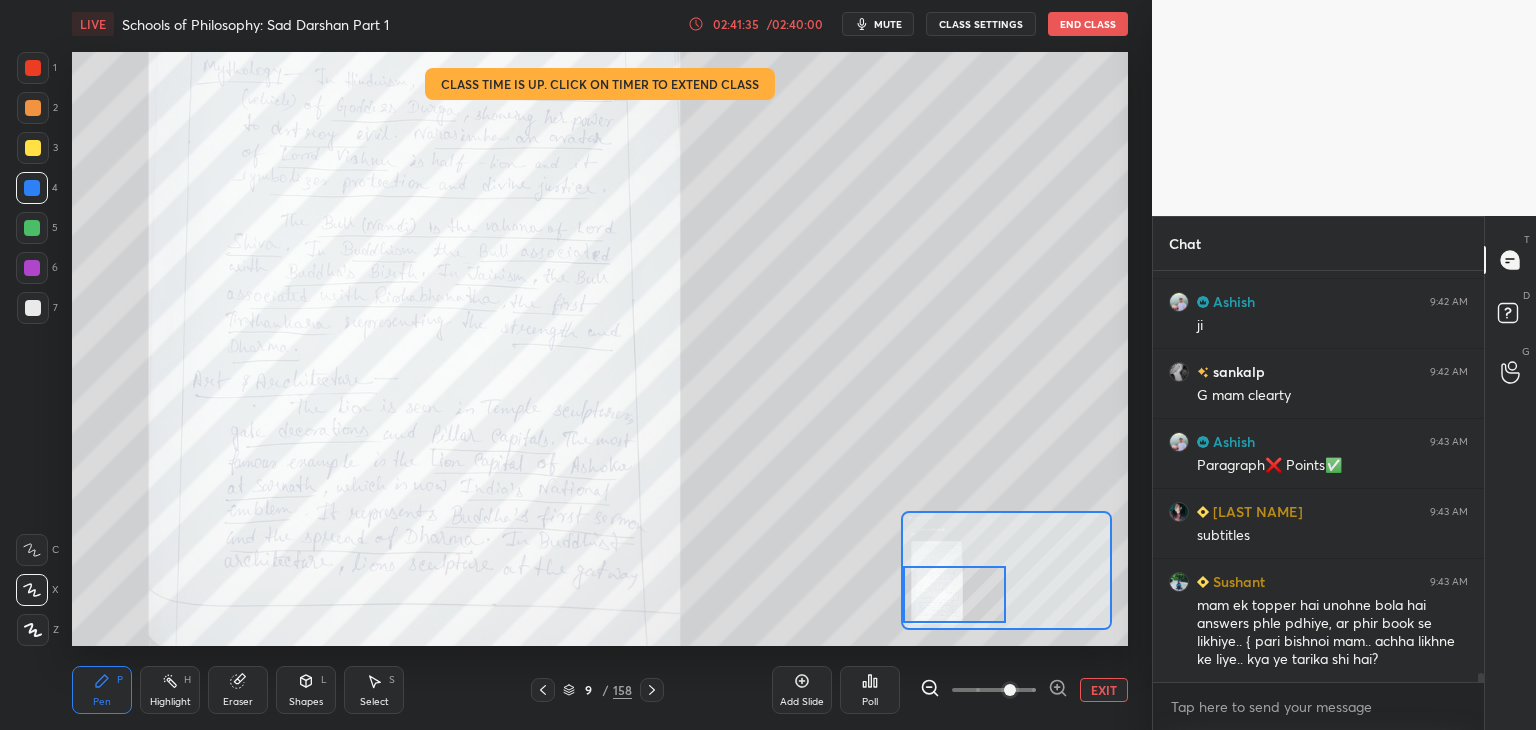 click at bounding box center (33, 68) 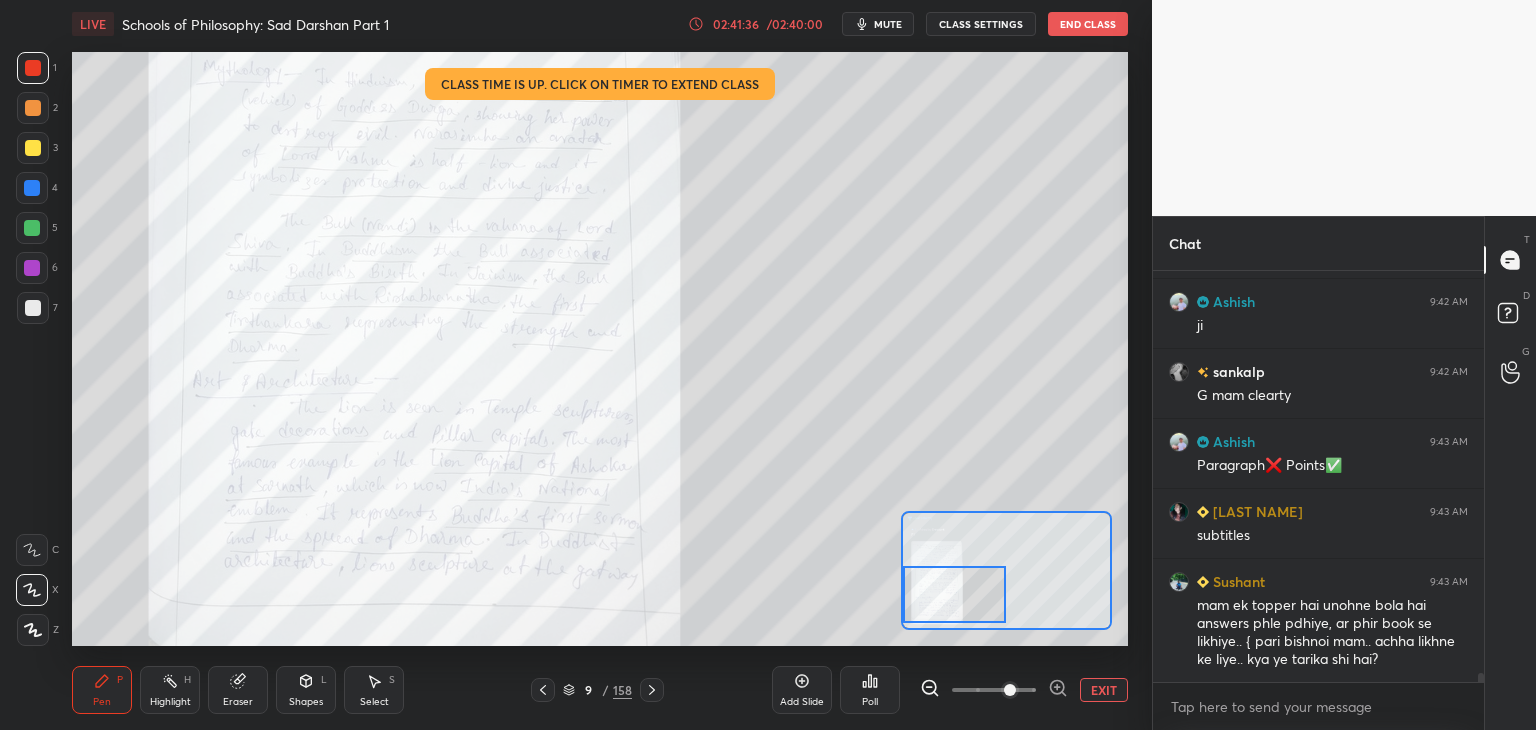 scroll, scrollTop: 19034, scrollLeft: 0, axis: vertical 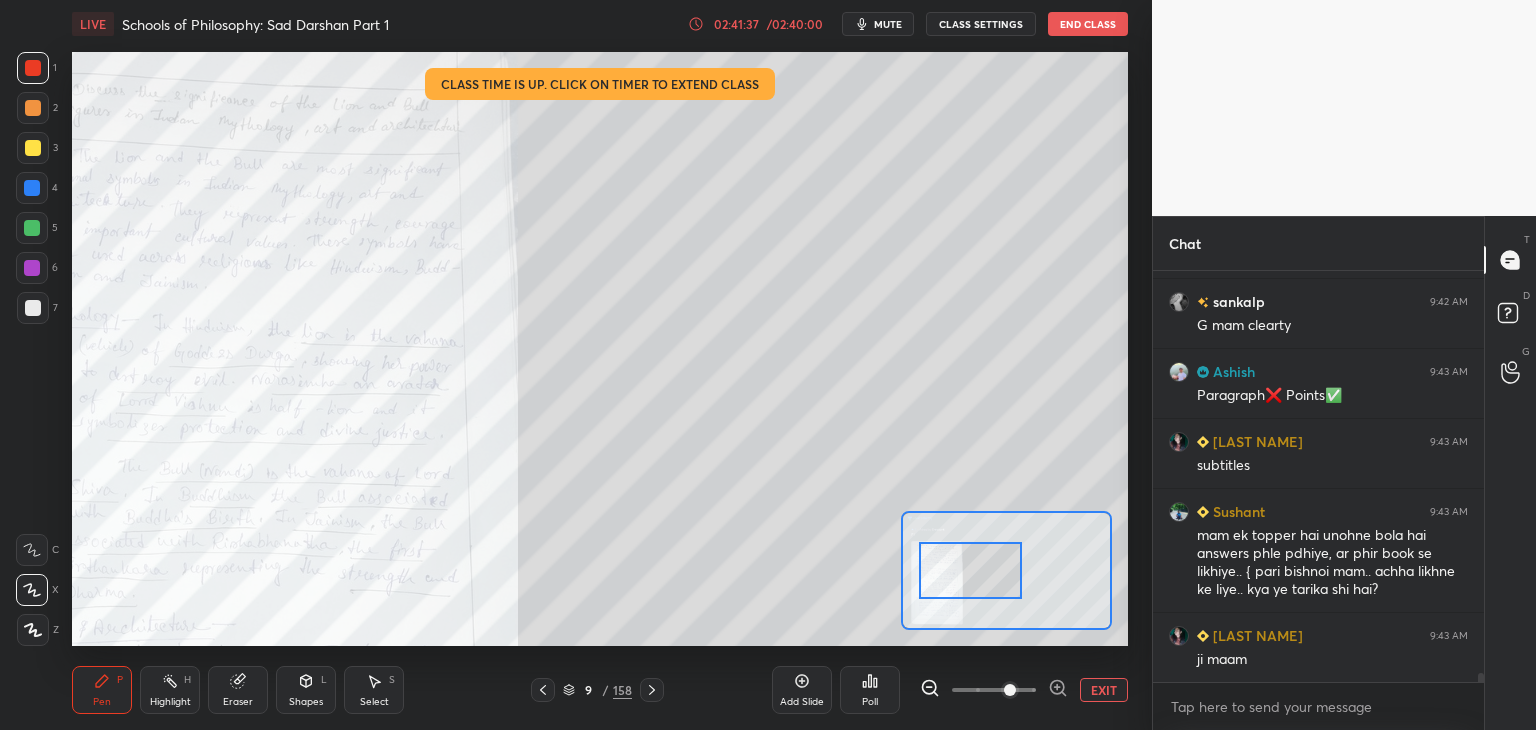 drag, startPoint x: 1004, startPoint y: 587, endPoint x: 1020, endPoint y: 573, distance: 21.260292 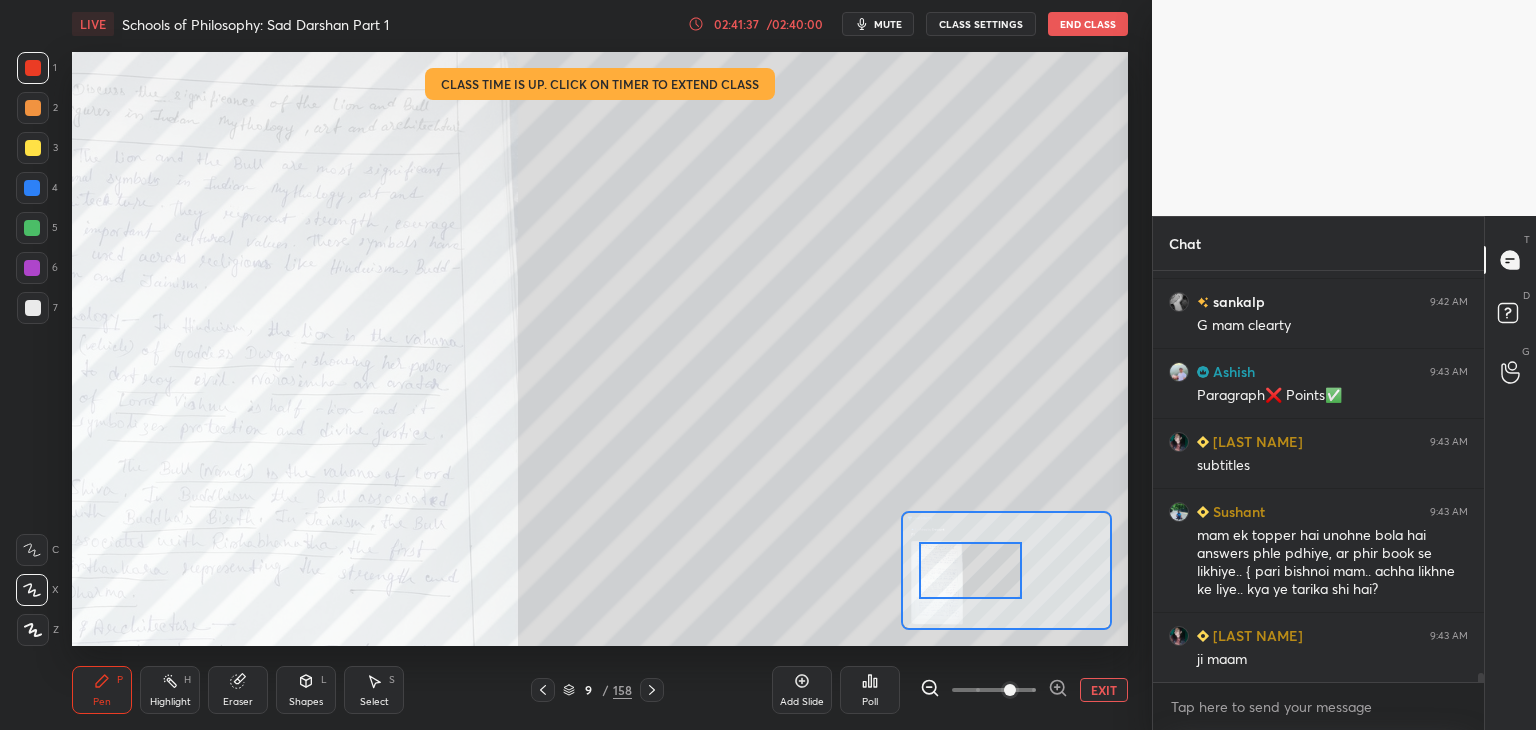 click at bounding box center [971, 570] 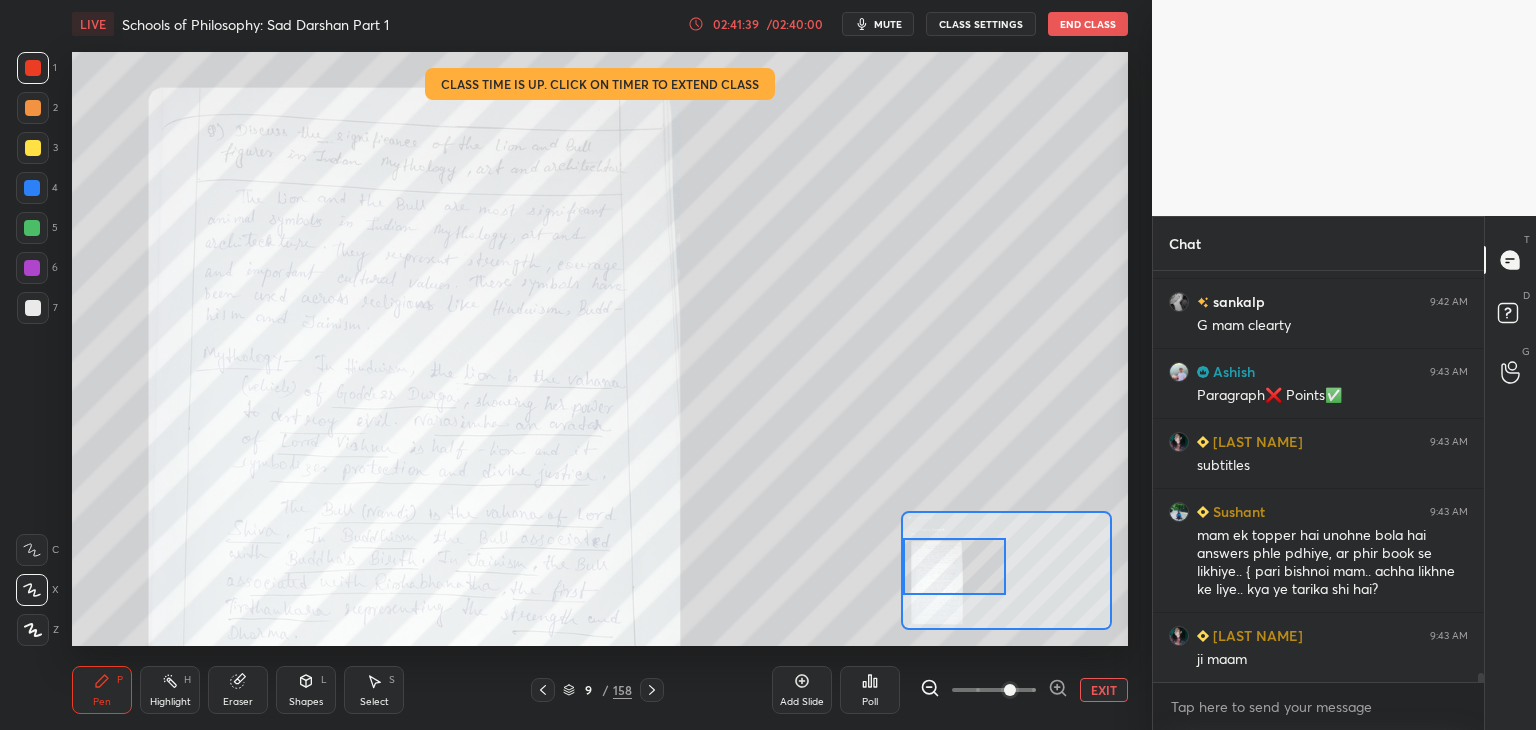 drag, startPoint x: 978, startPoint y: 556, endPoint x: 956, endPoint y: 547, distance: 23.769728 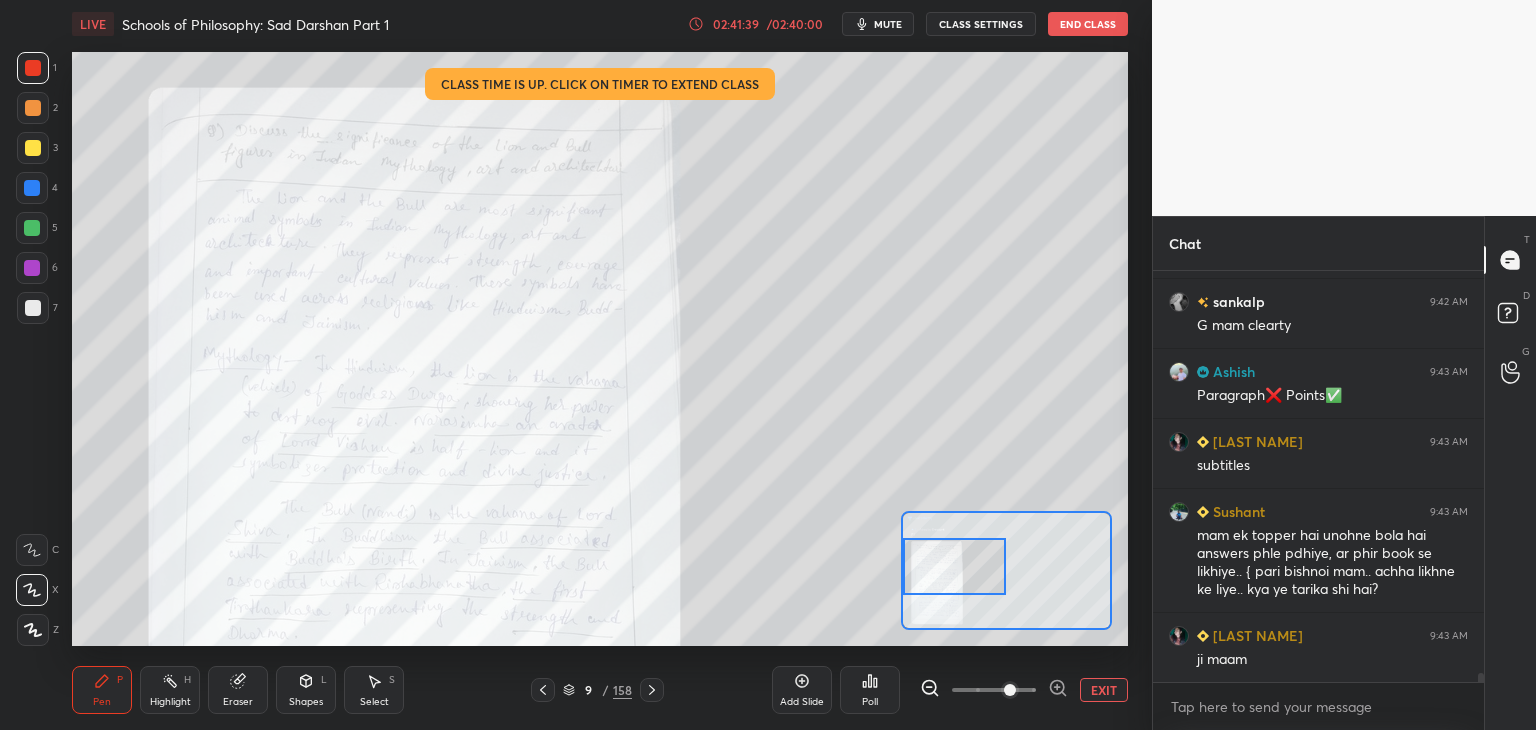click at bounding box center [955, 566] 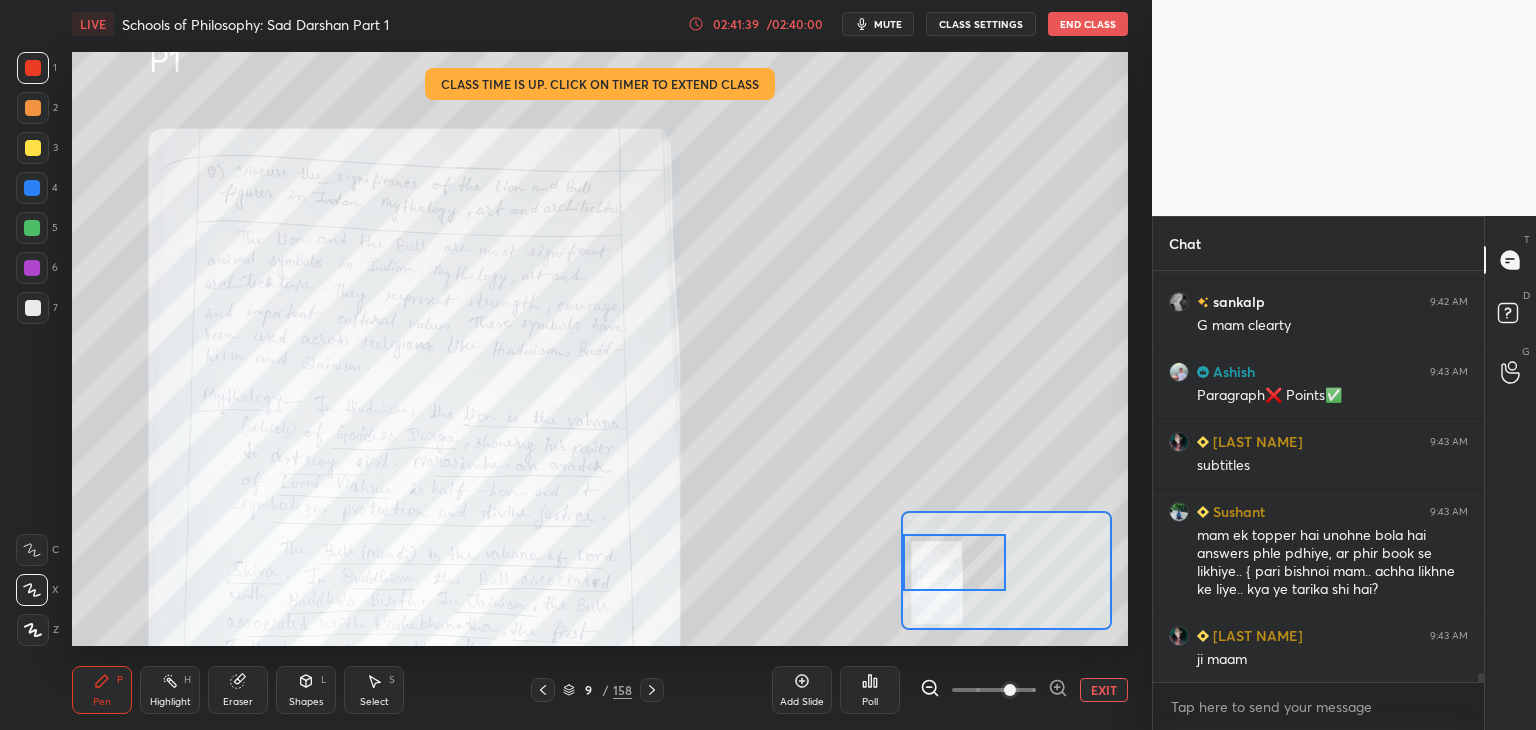 click on "EXIT" at bounding box center [1104, 690] 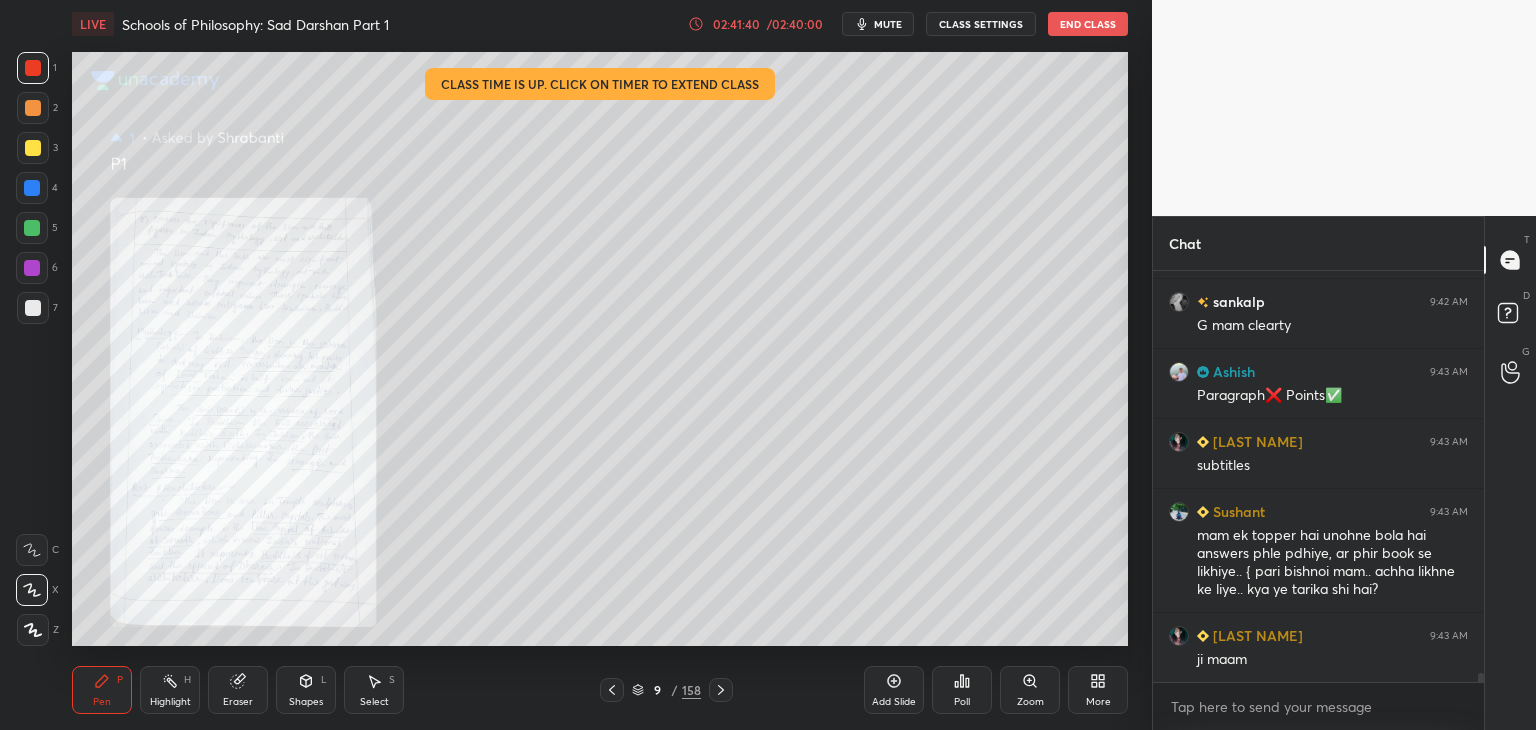 click at bounding box center (721, 690) 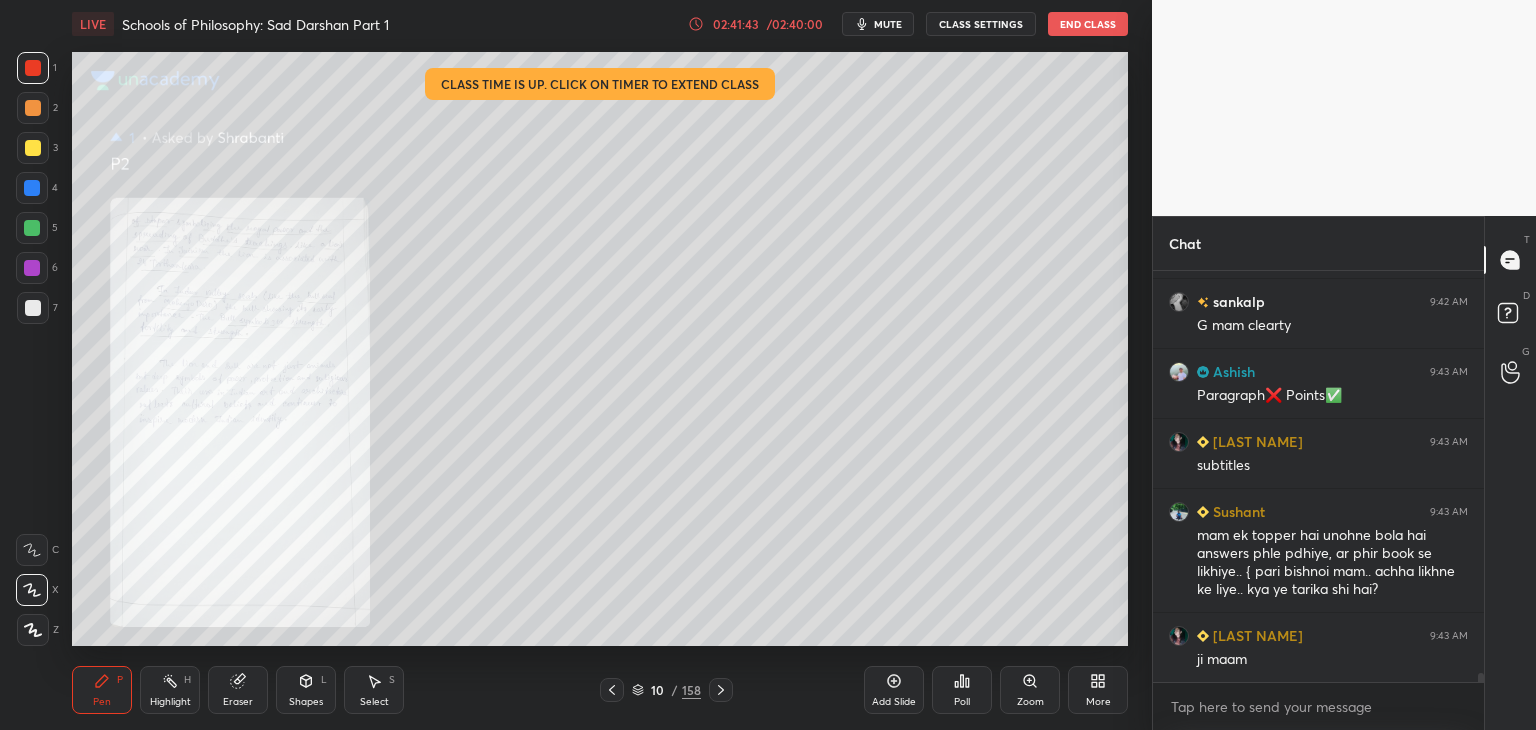 scroll, scrollTop: 19082, scrollLeft: 0, axis: vertical 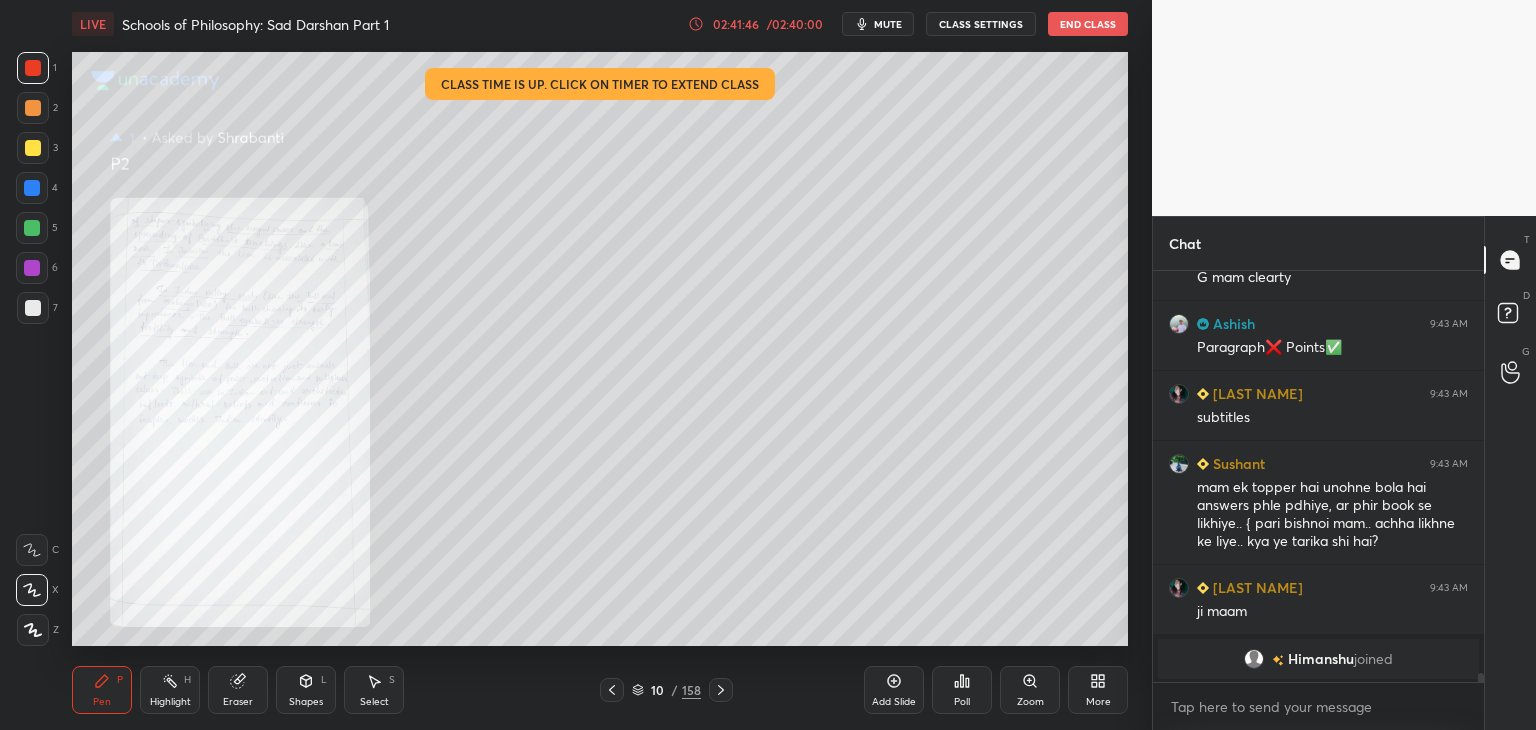 click 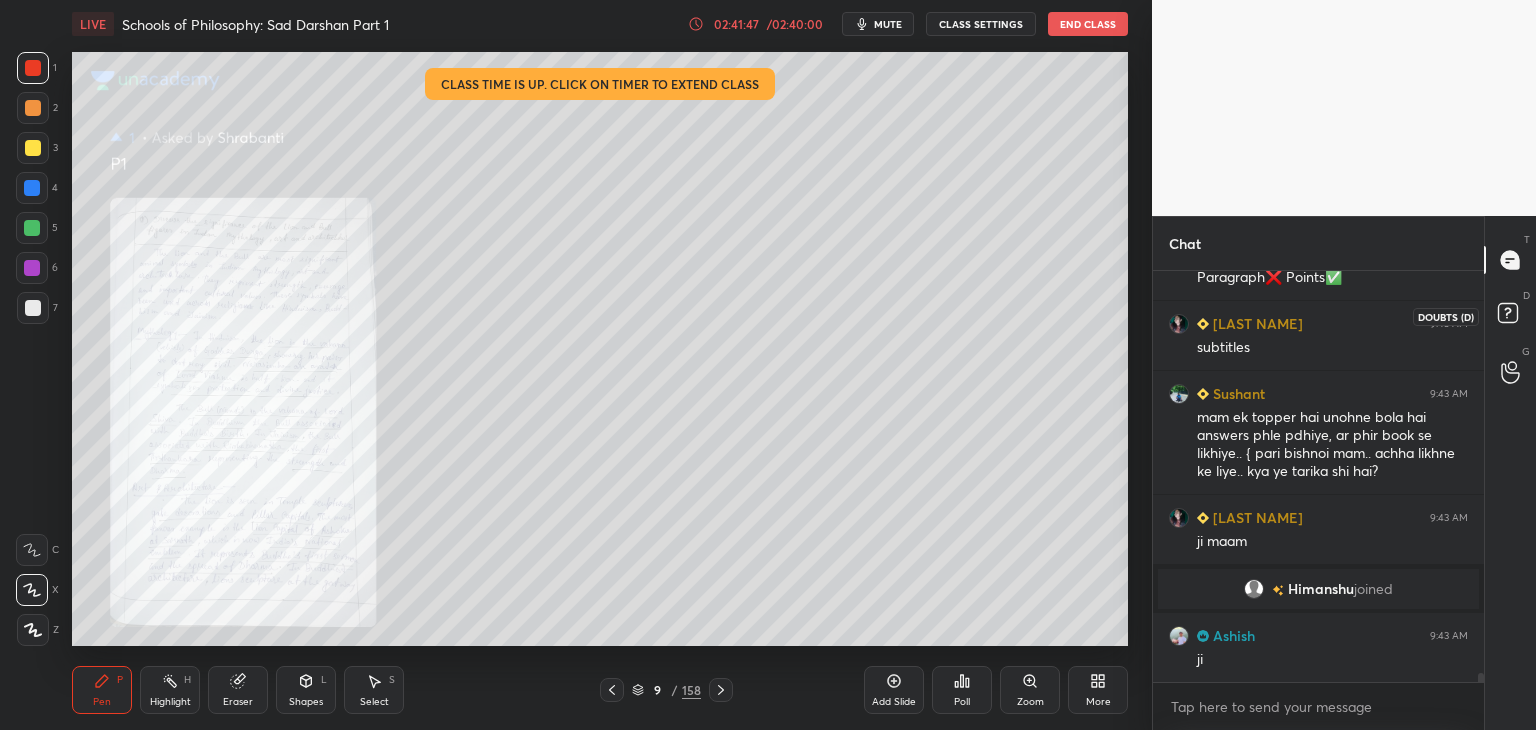 click 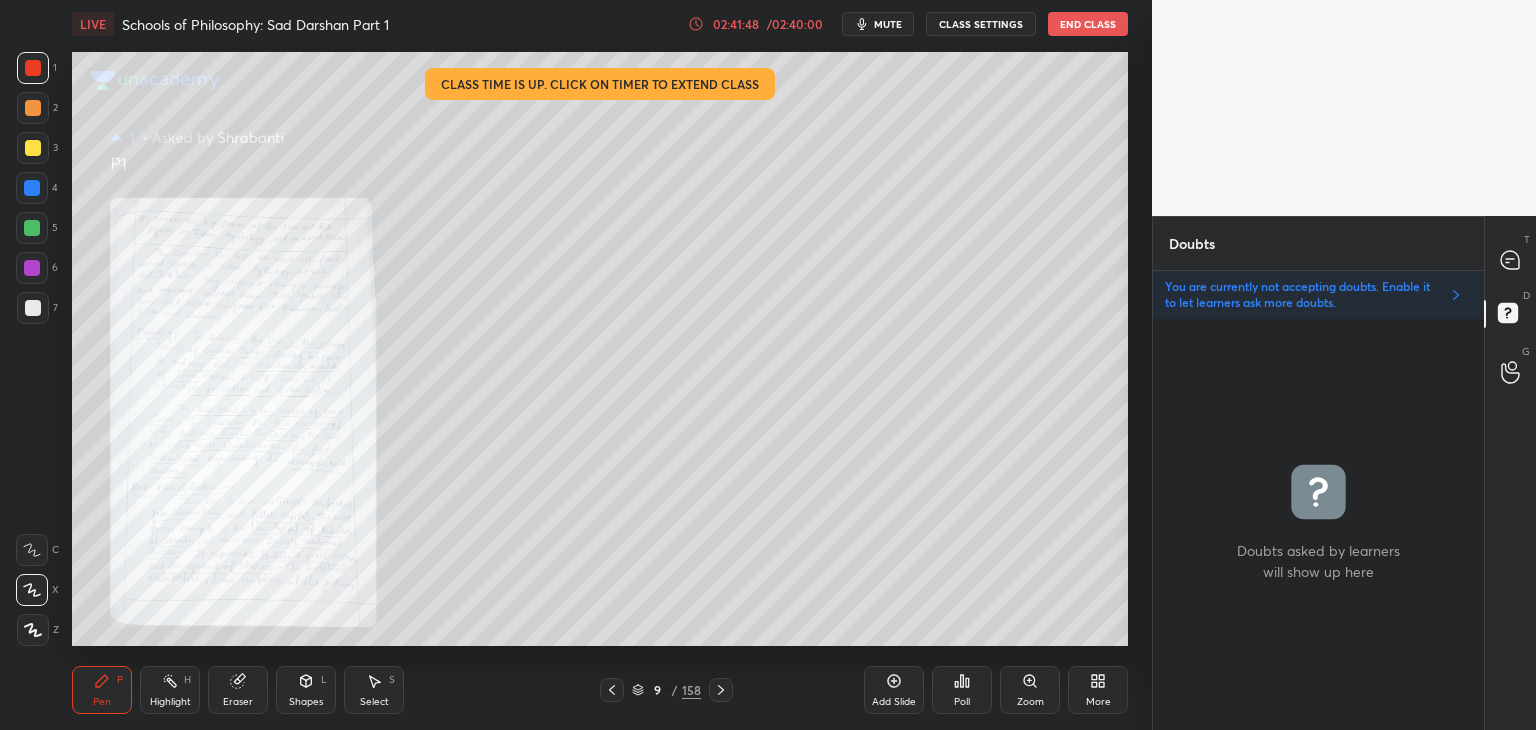 click 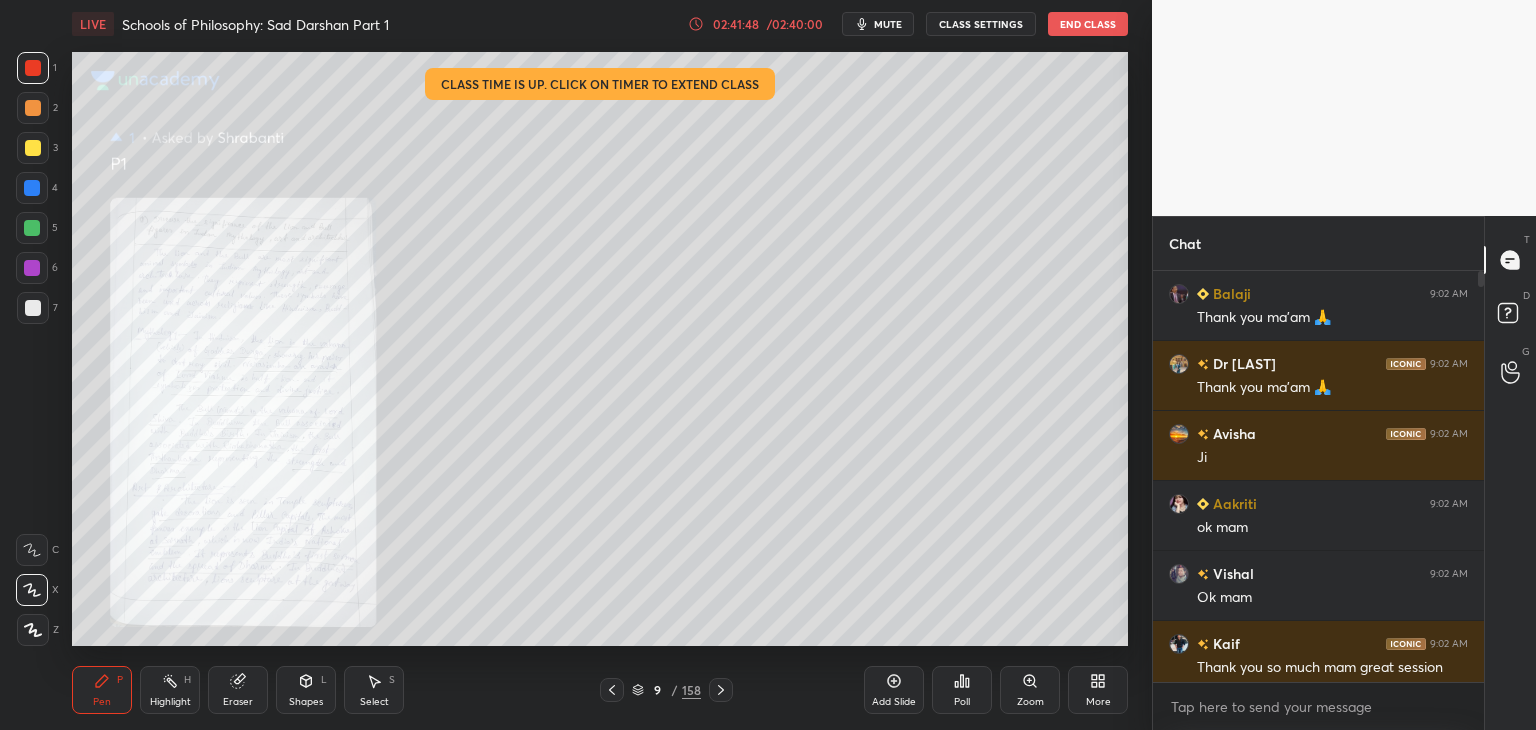 scroll, scrollTop: 6, scrollLeft: 6, axis: both 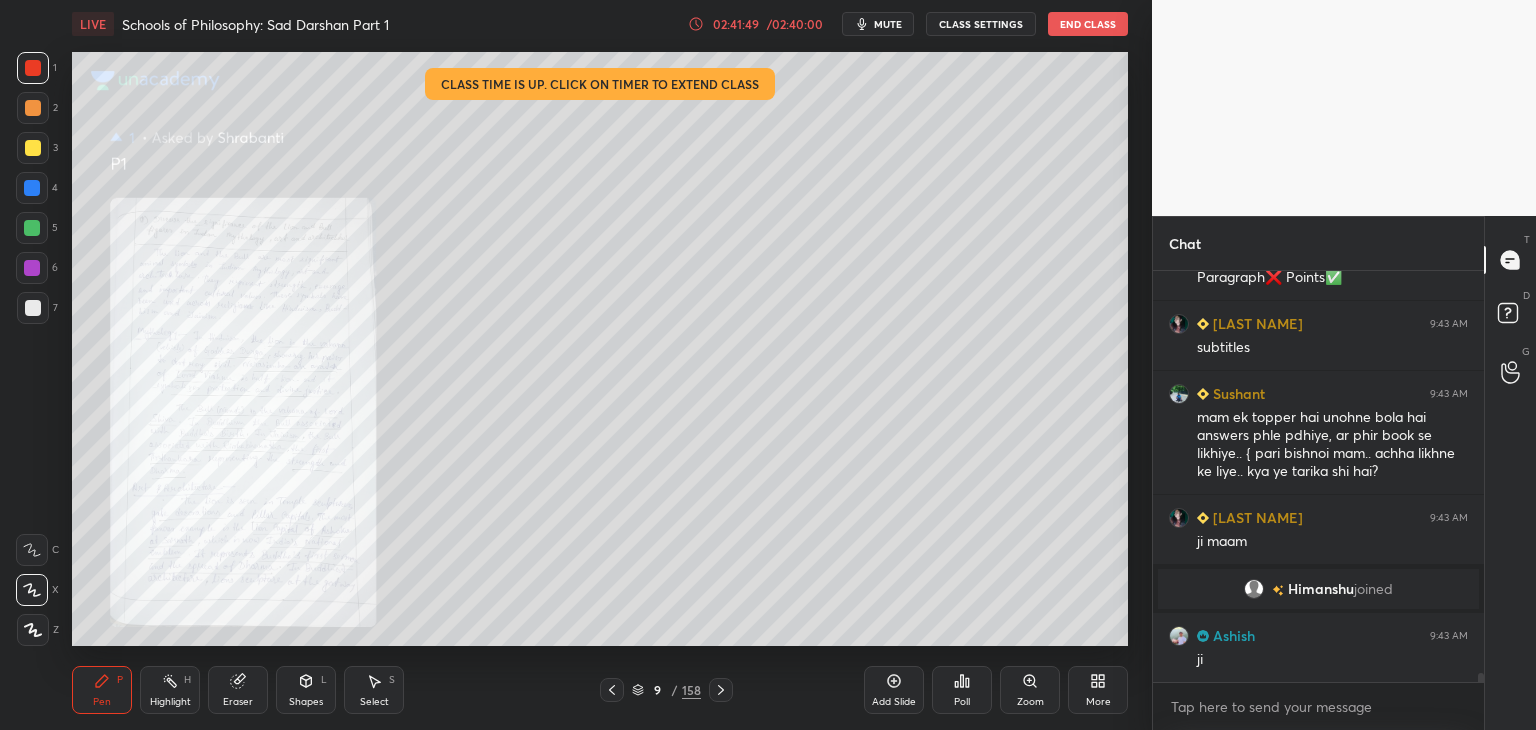 click 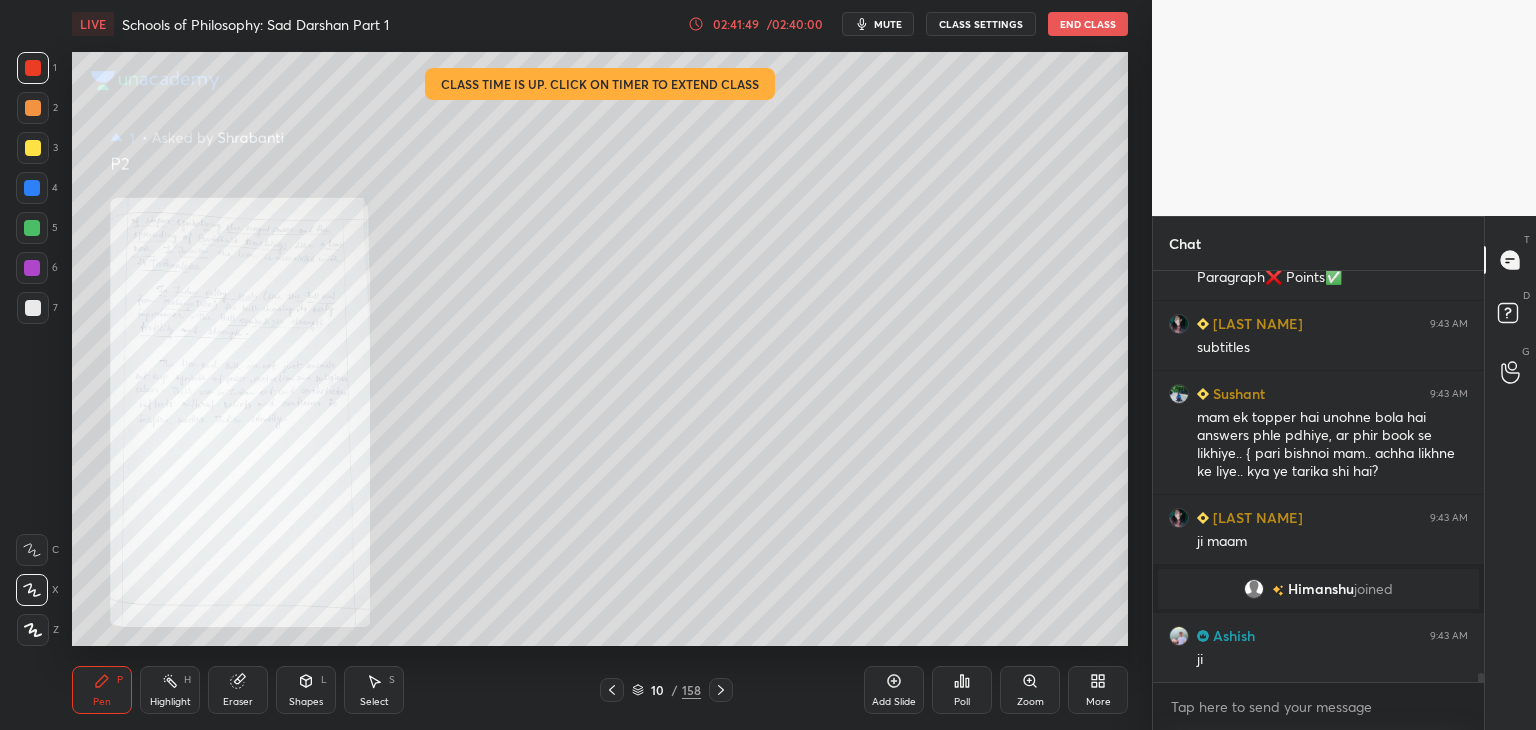 click 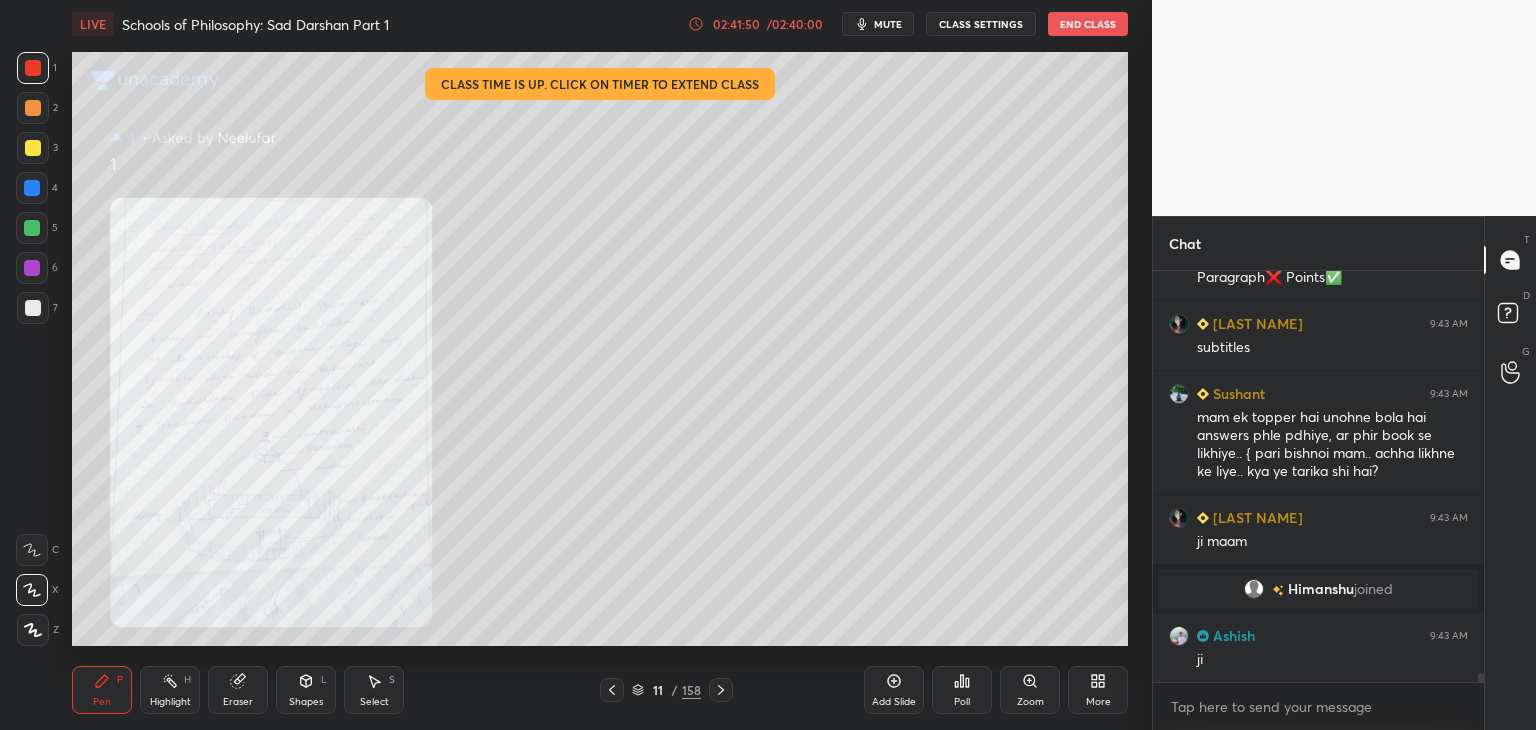 click on "Zoom" at bounding box center (1030, 690) 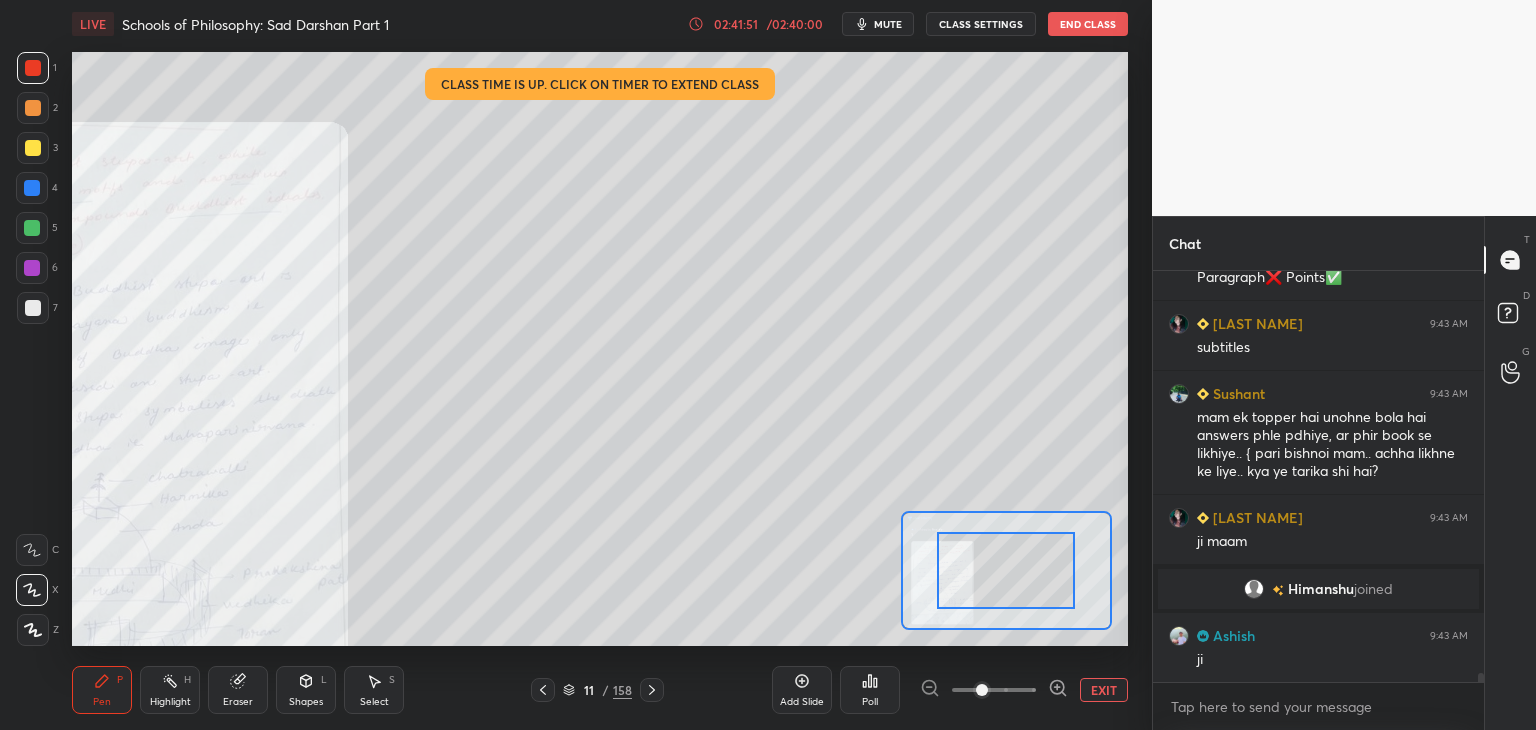 scroll, scrollTop: 19346, scrollLeft: 0, axis: vertical 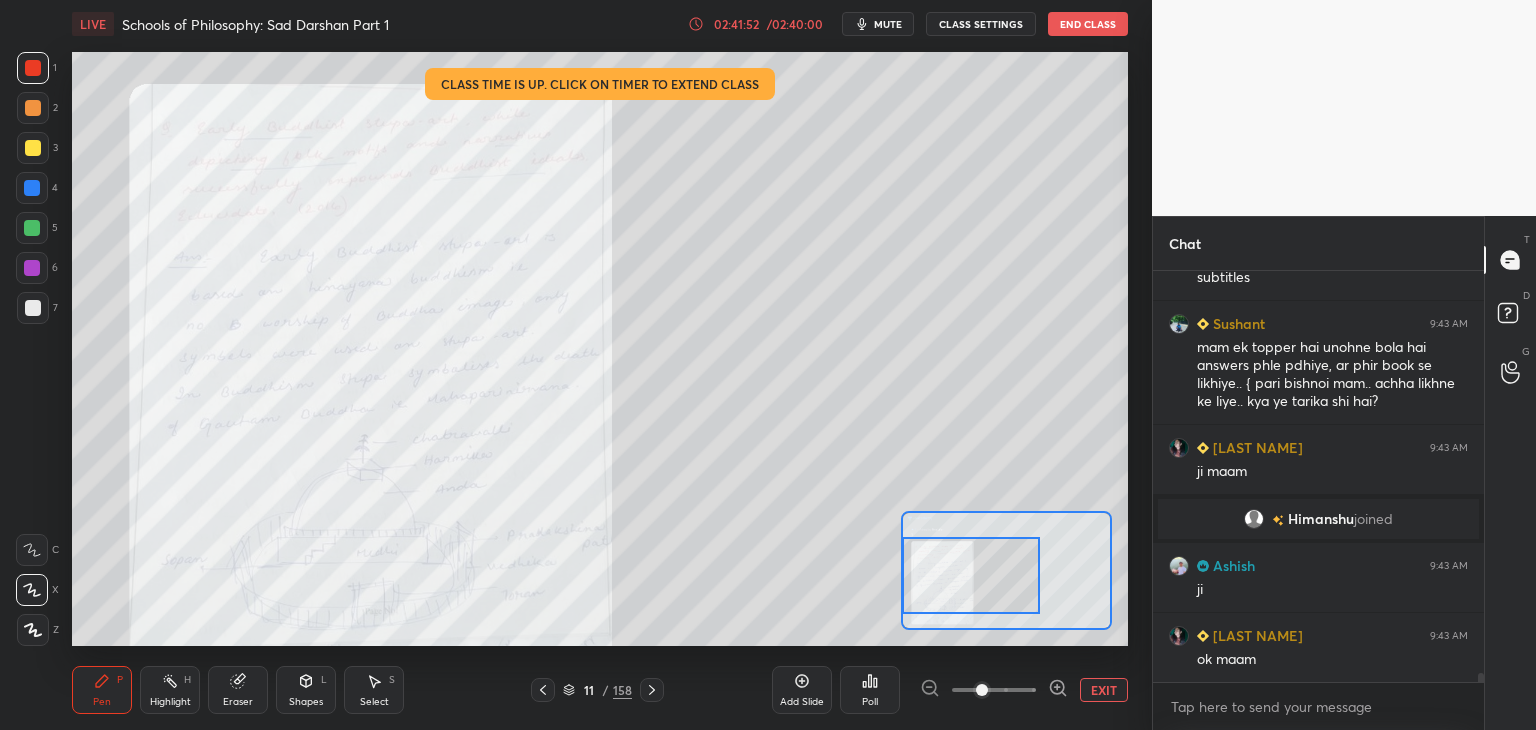 drag, startPoint x: 1026, startPoint y: 575, endPoint x: 973, endPoint y: 575, distance: 53 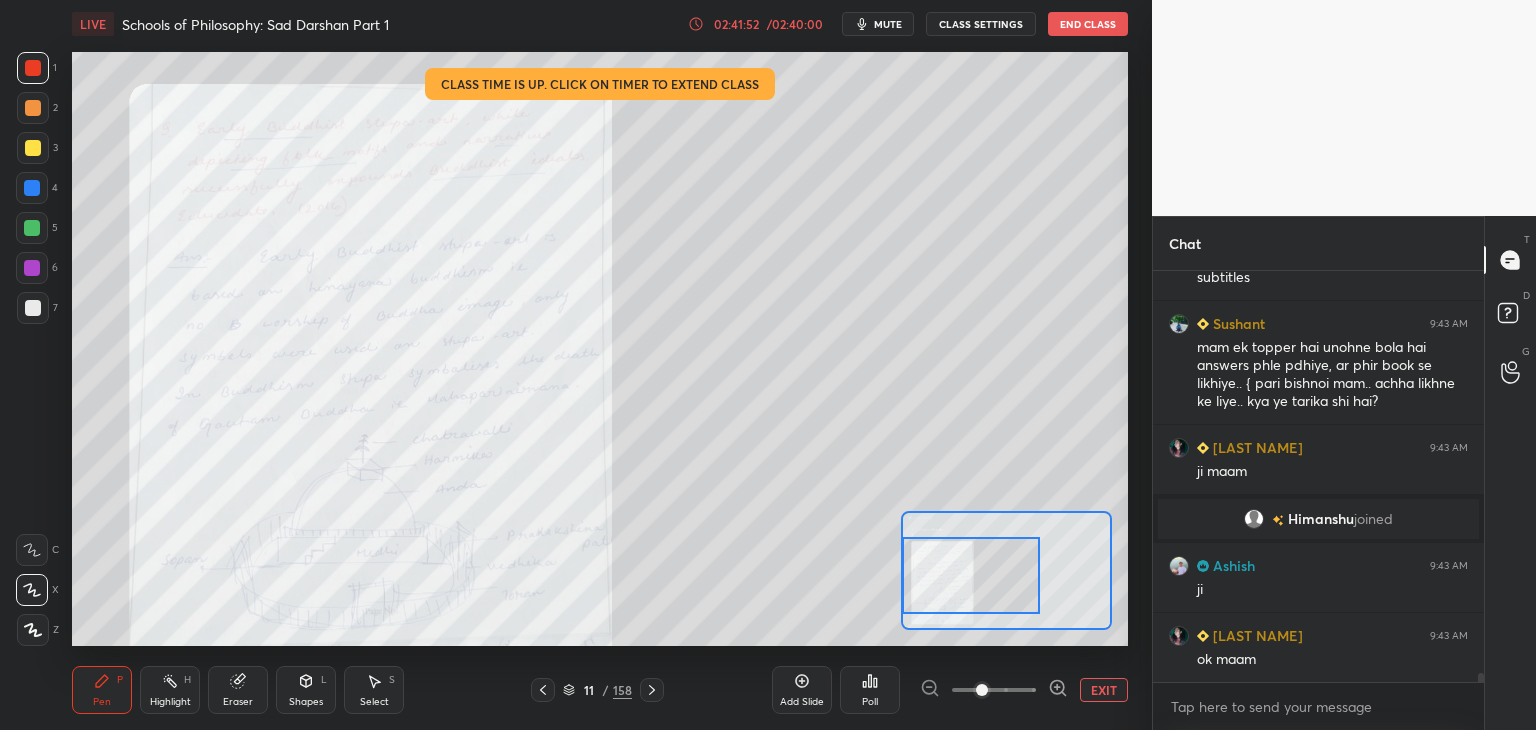 click at bounding box center [971, 575] 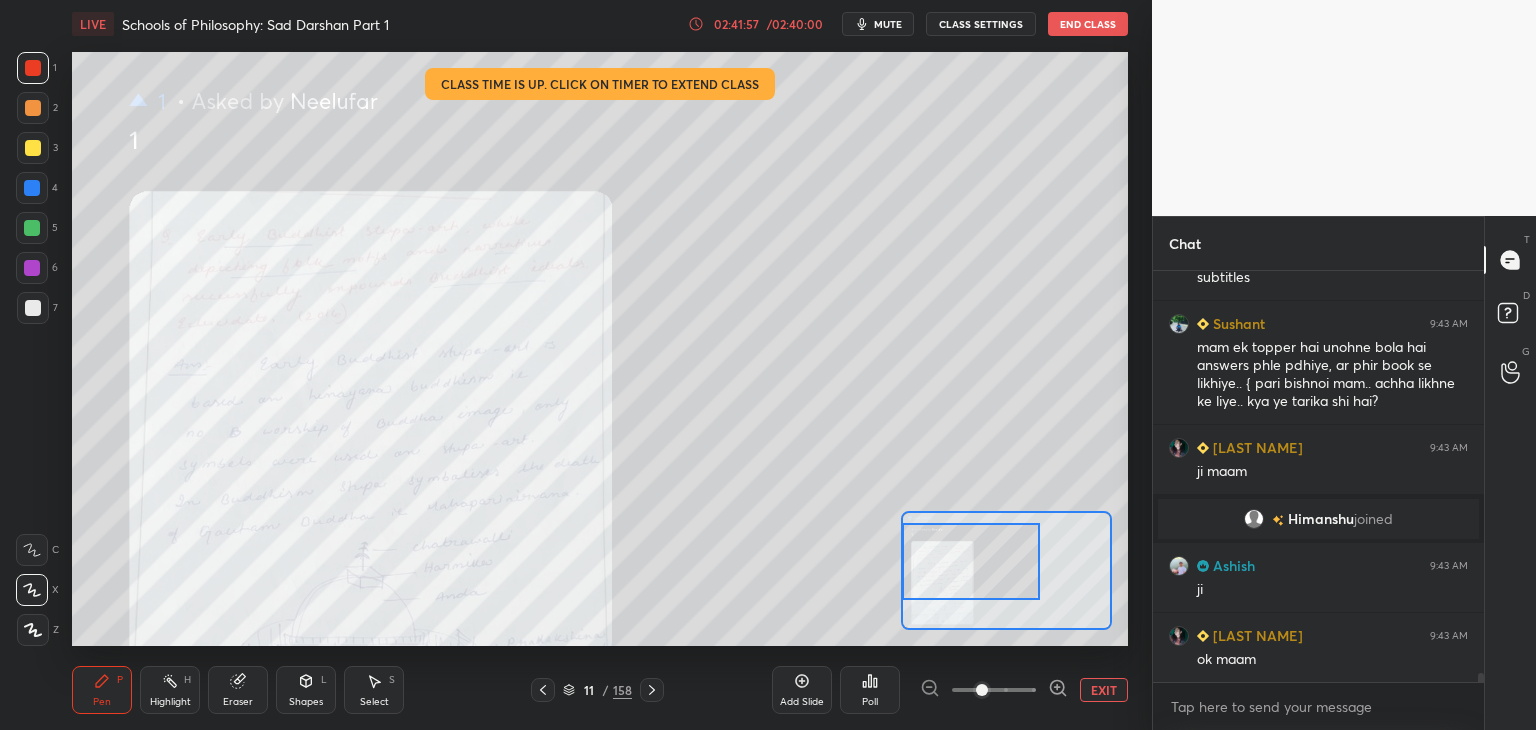 drag, startPoint x: 951, startPoint y: 565, endPoint x: 949, endPoint y: 551, distance: 14.142136 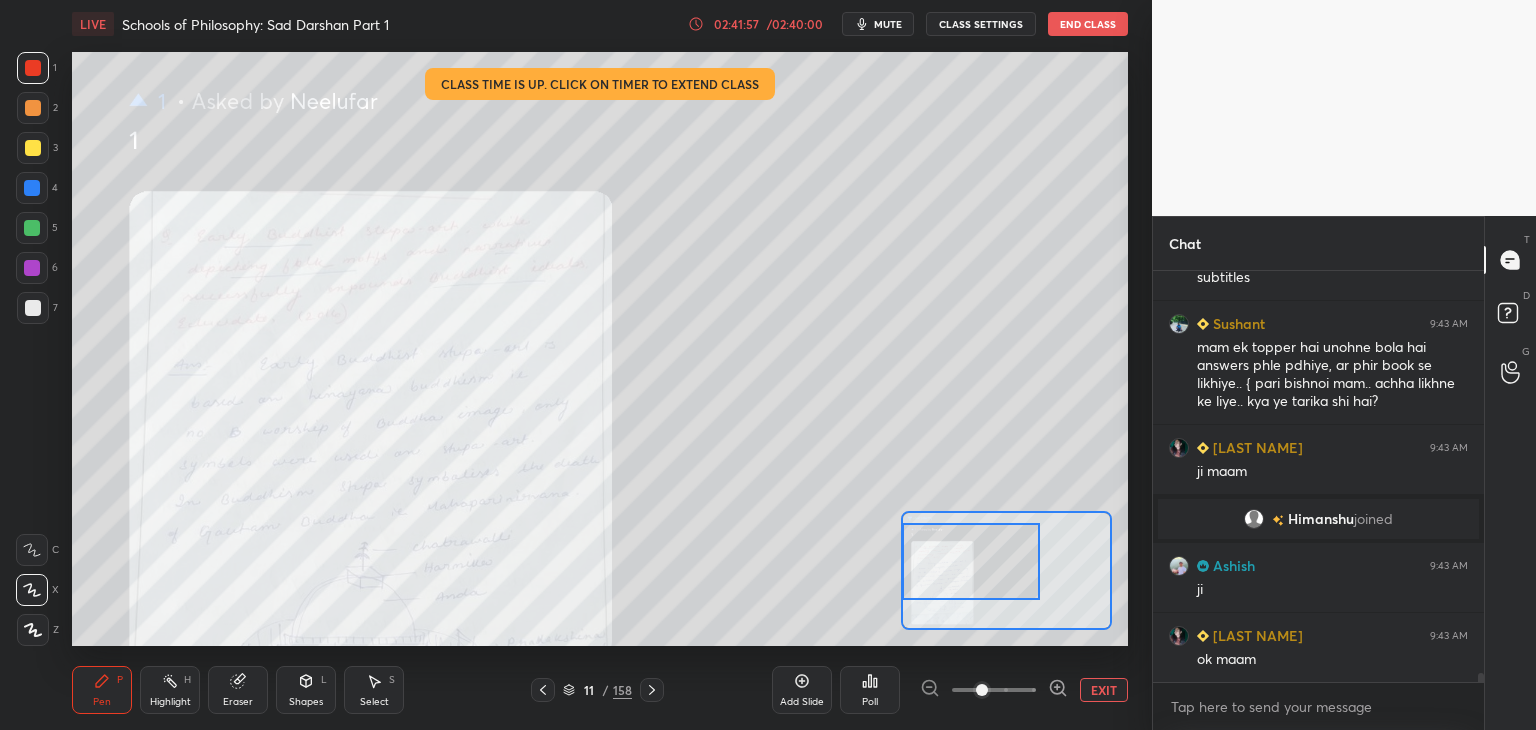 click at bounding box center [971, 561] 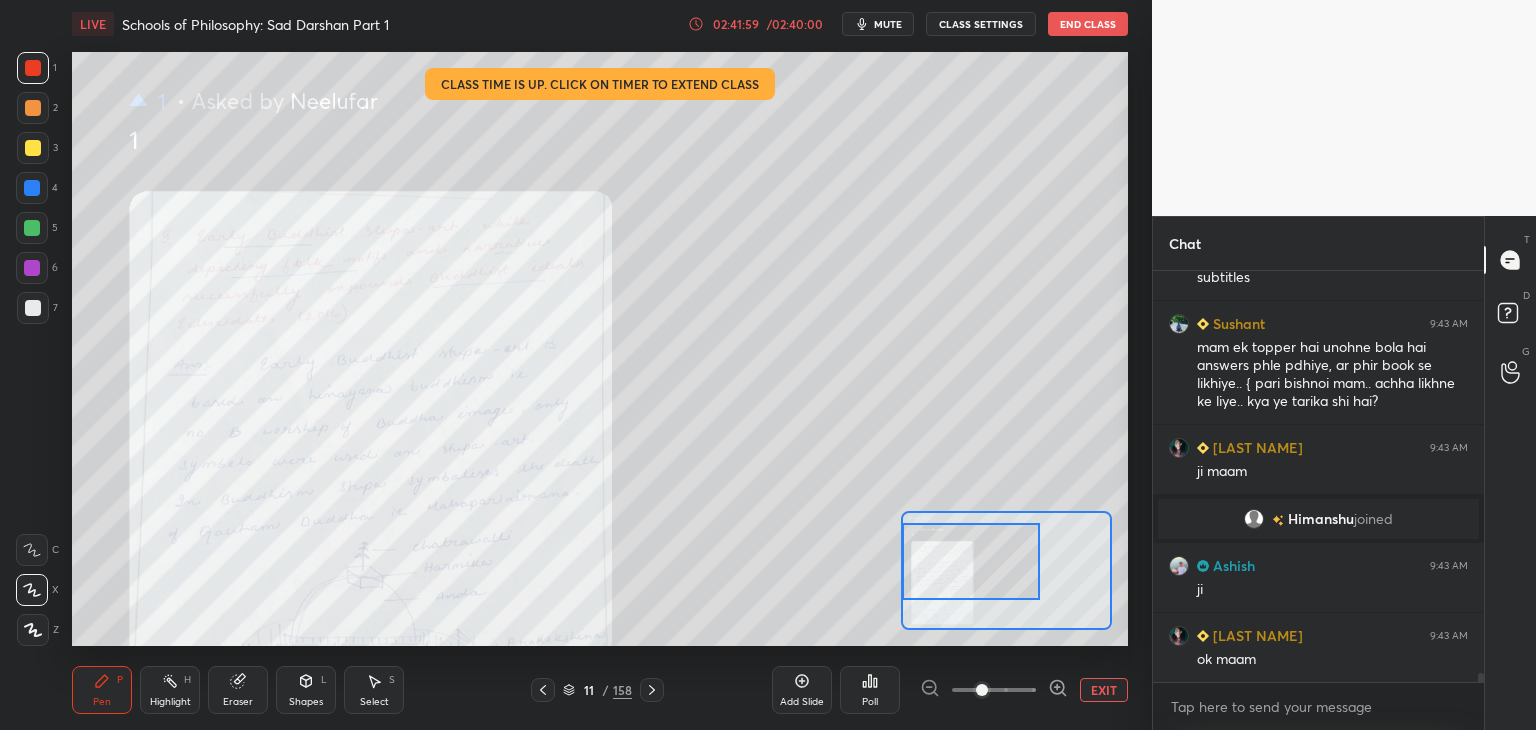 click at bounding box center [32, 188] 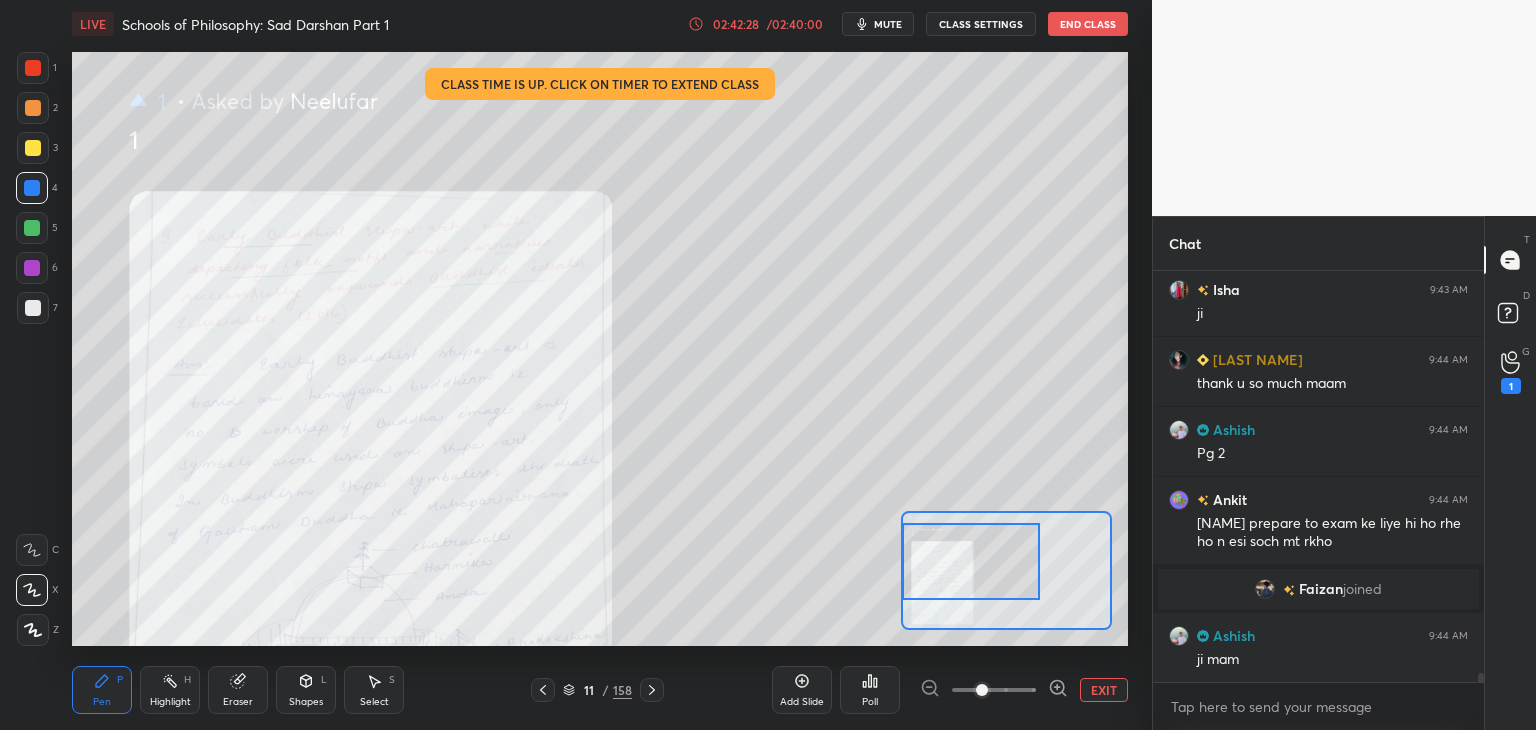 scroll, scrollTop: 19388, scrollLeft: 0, axis: vertical 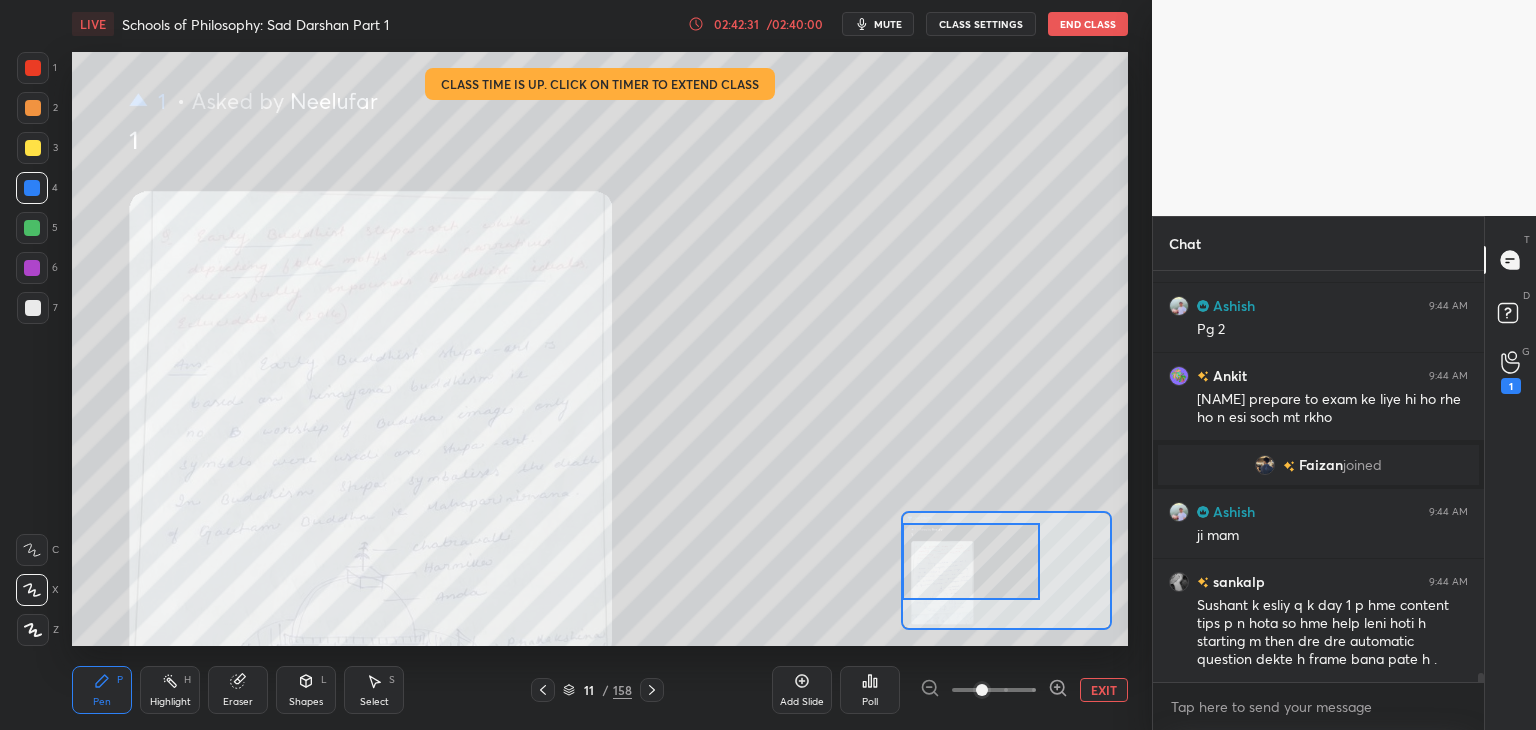click at bounding box center (33, 68) 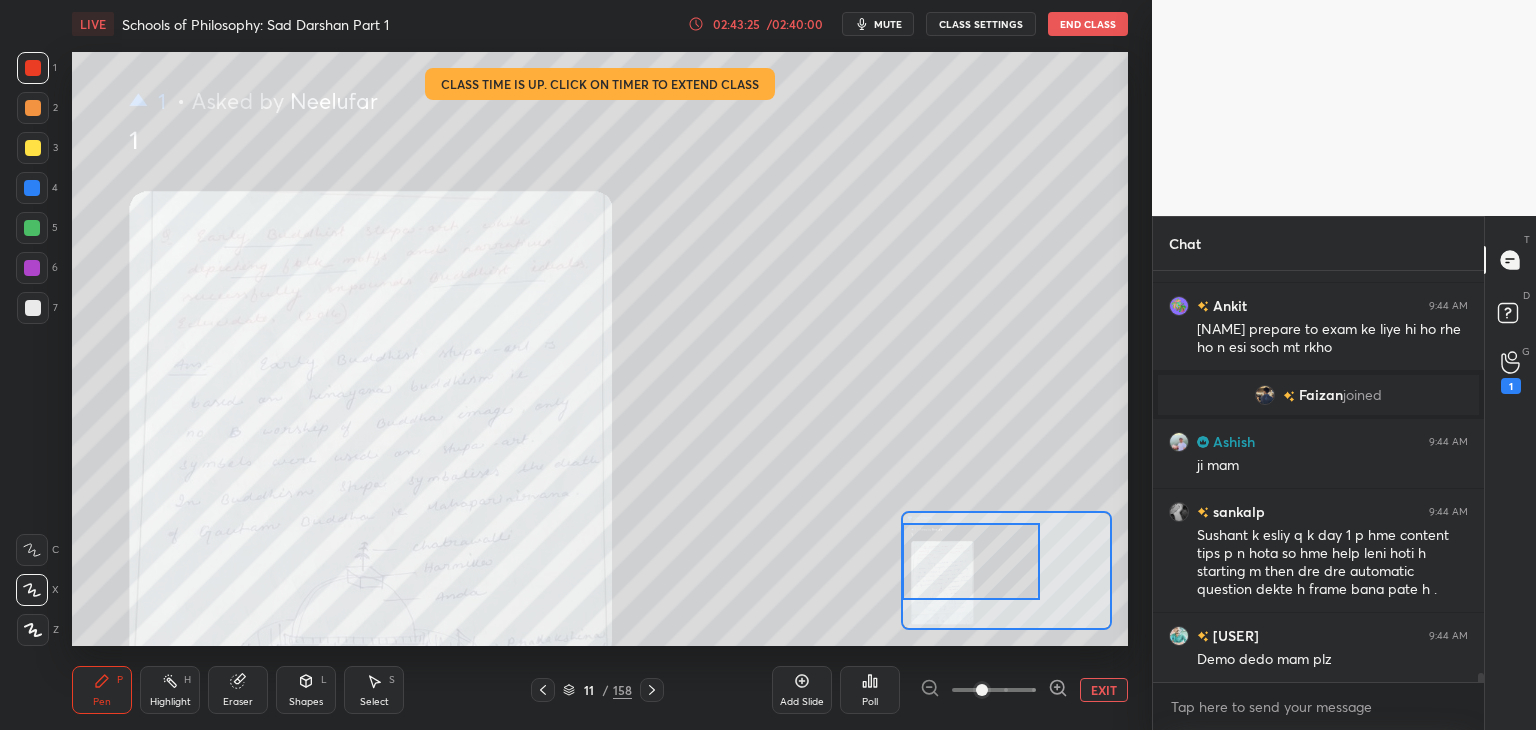scroll, scrollTop: 19528, scrollLeft: 0, axis: vertical 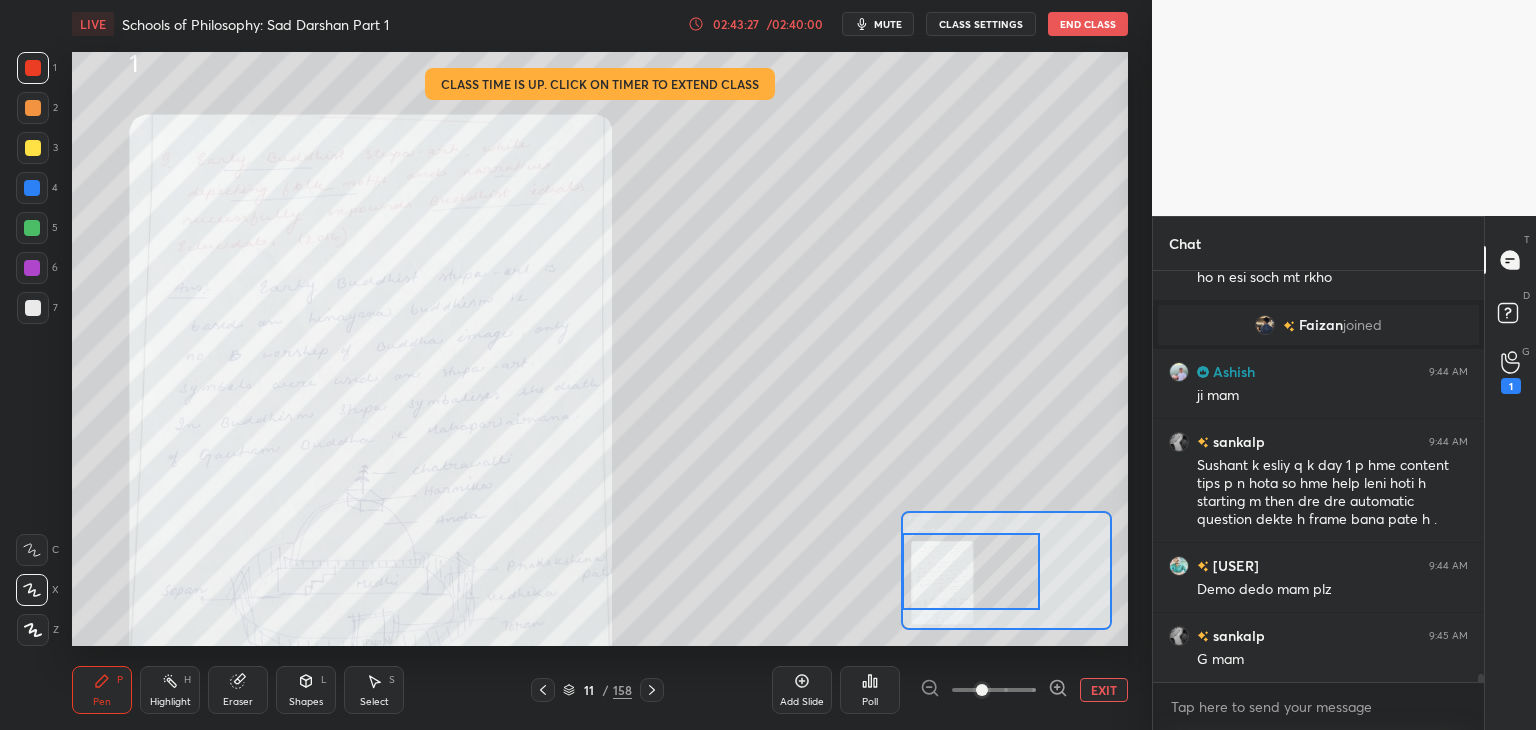 drag, startPoint x: 951, startPoint y: 571, endPoint x: 940, endPoint y: 586, distance: 18.601076 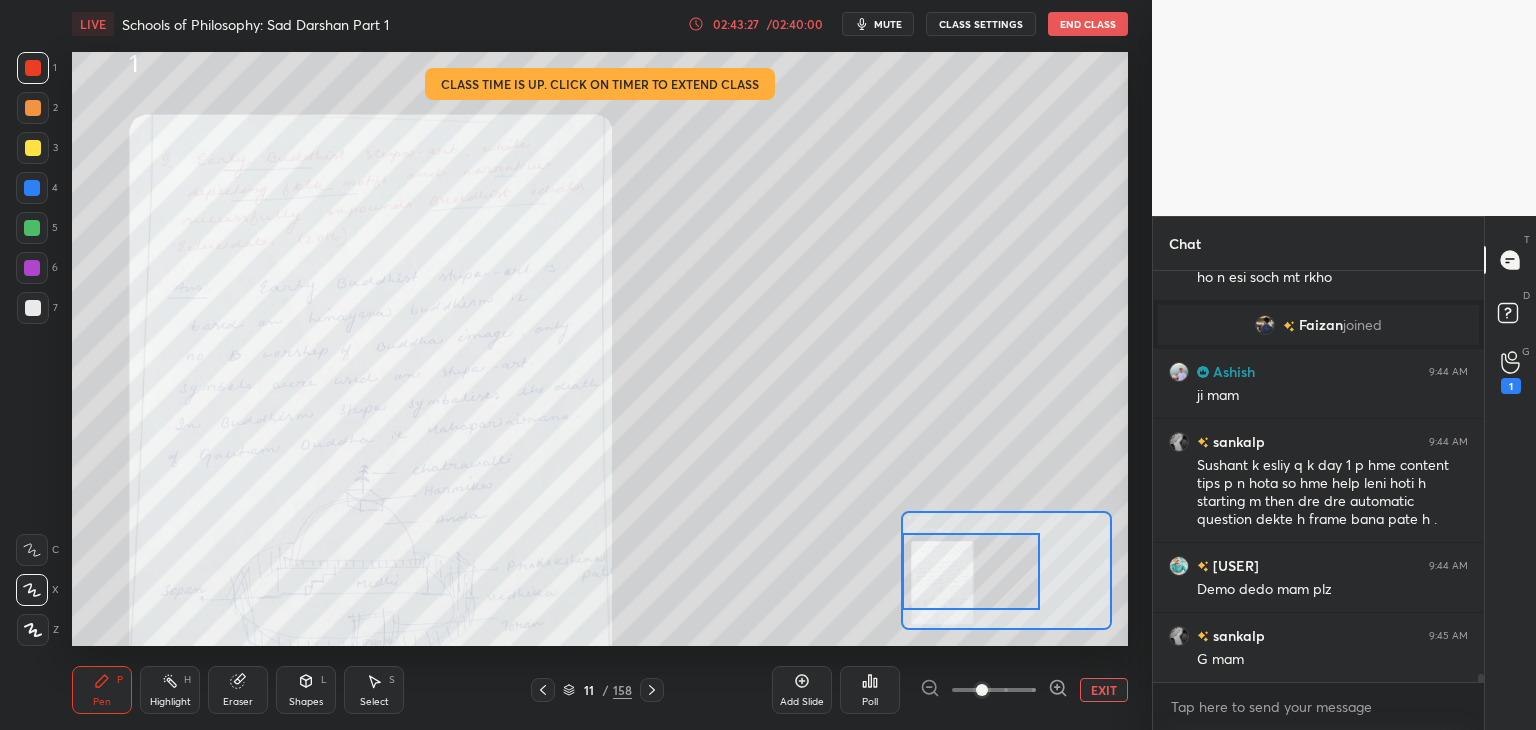 click at bounding box center [971, 571] 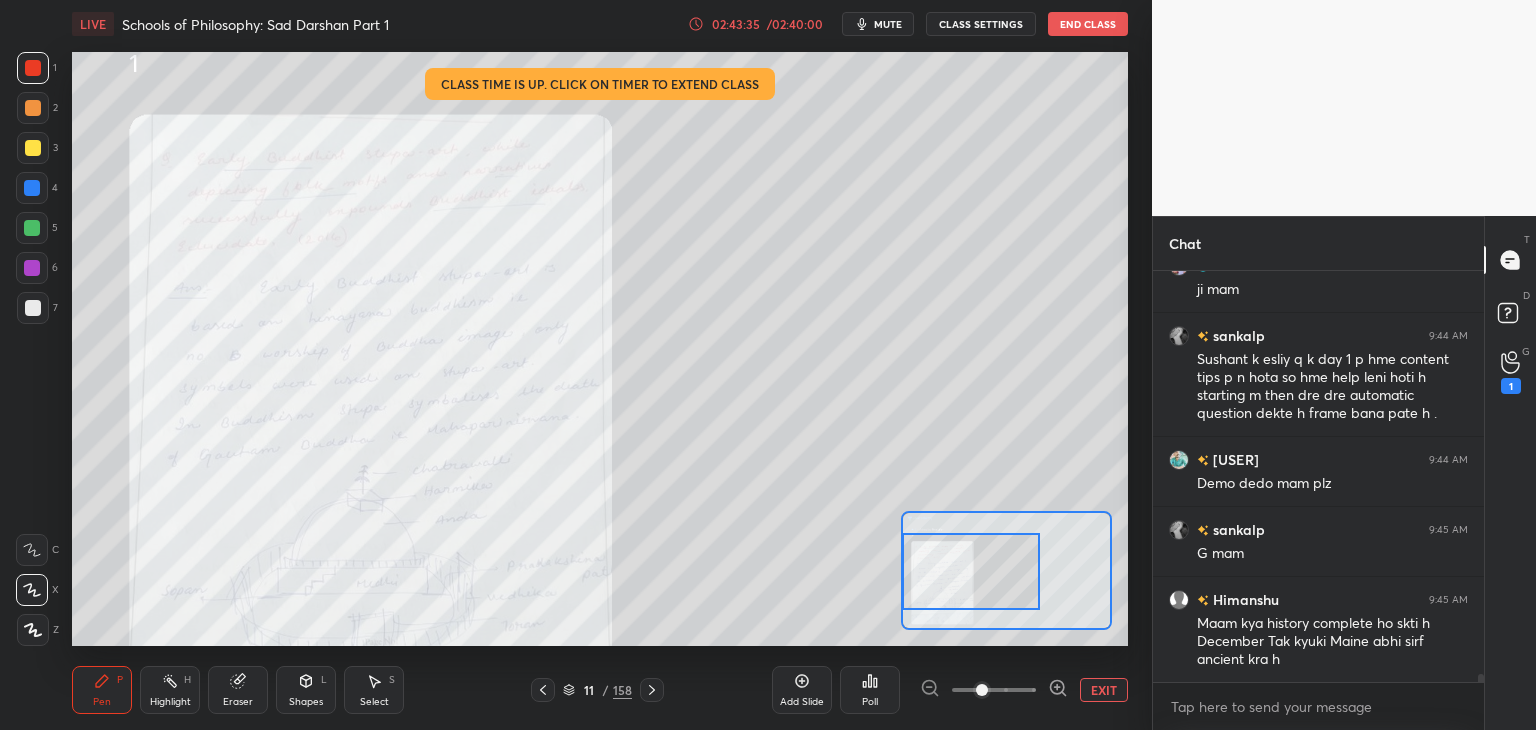 scroll, scrollTop: 19704, scrollLeft: 0, axis: vertical 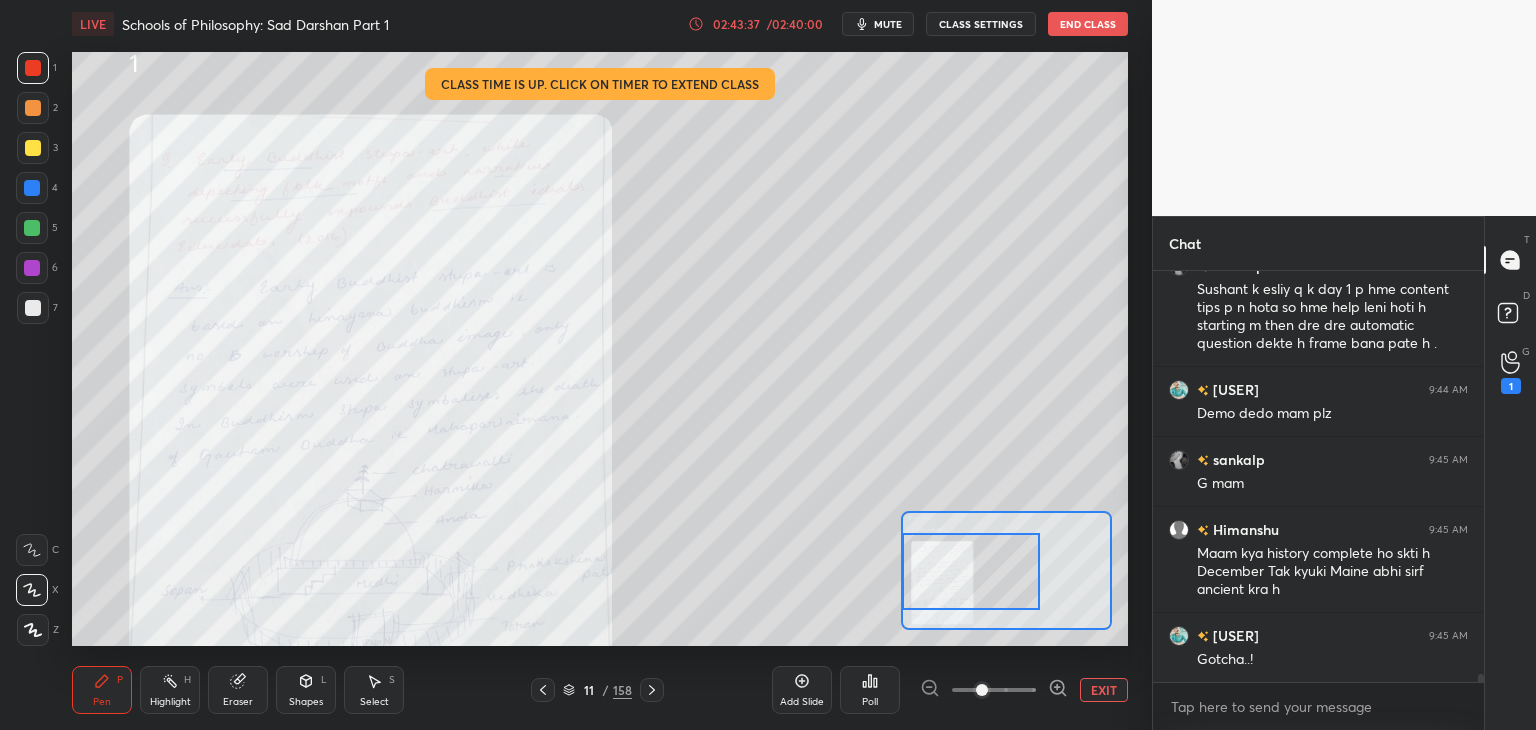 click at bounding box center (33, 68) 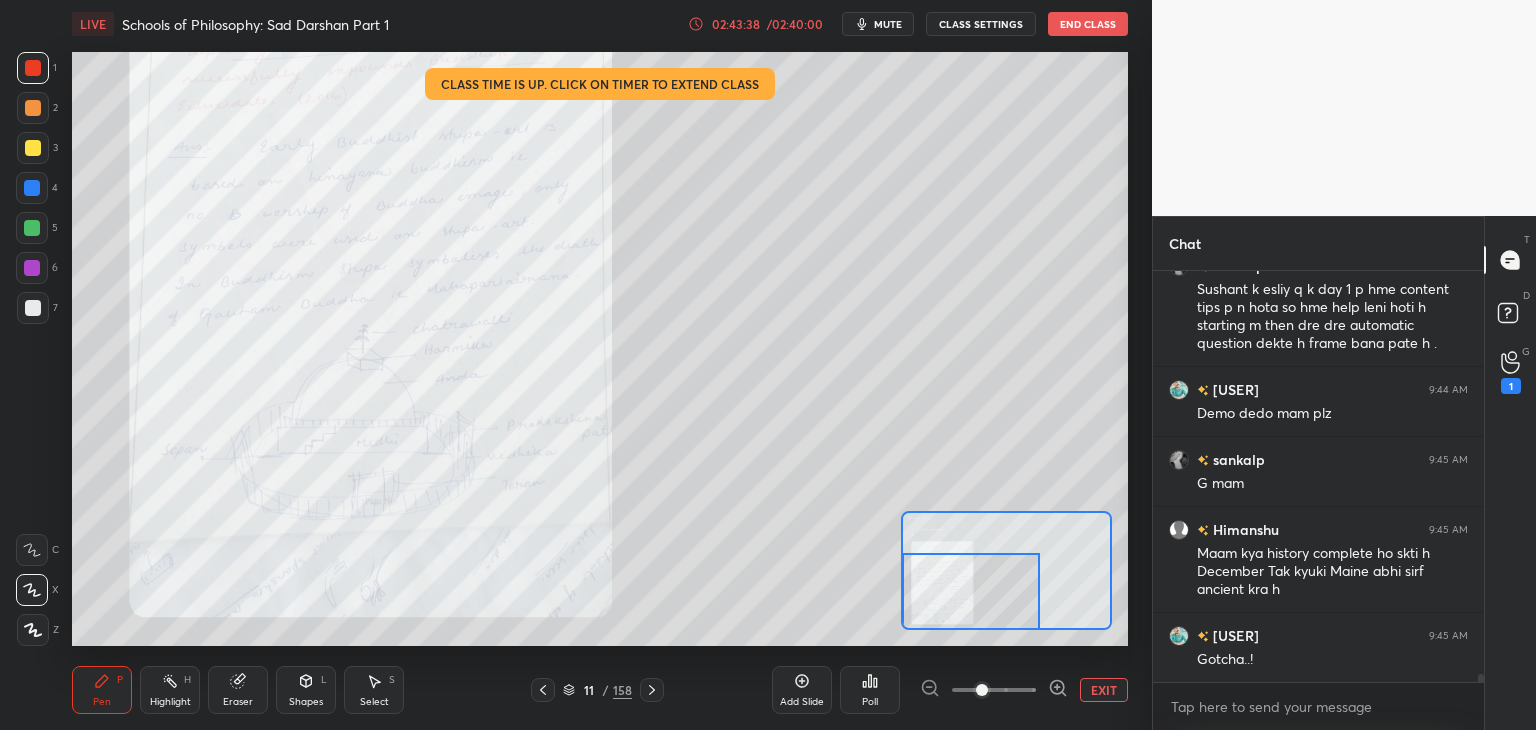 drag, startPoint x: 969, startPoint y: 585, endPoint x: 969, endPoint y: 612, distance: 27 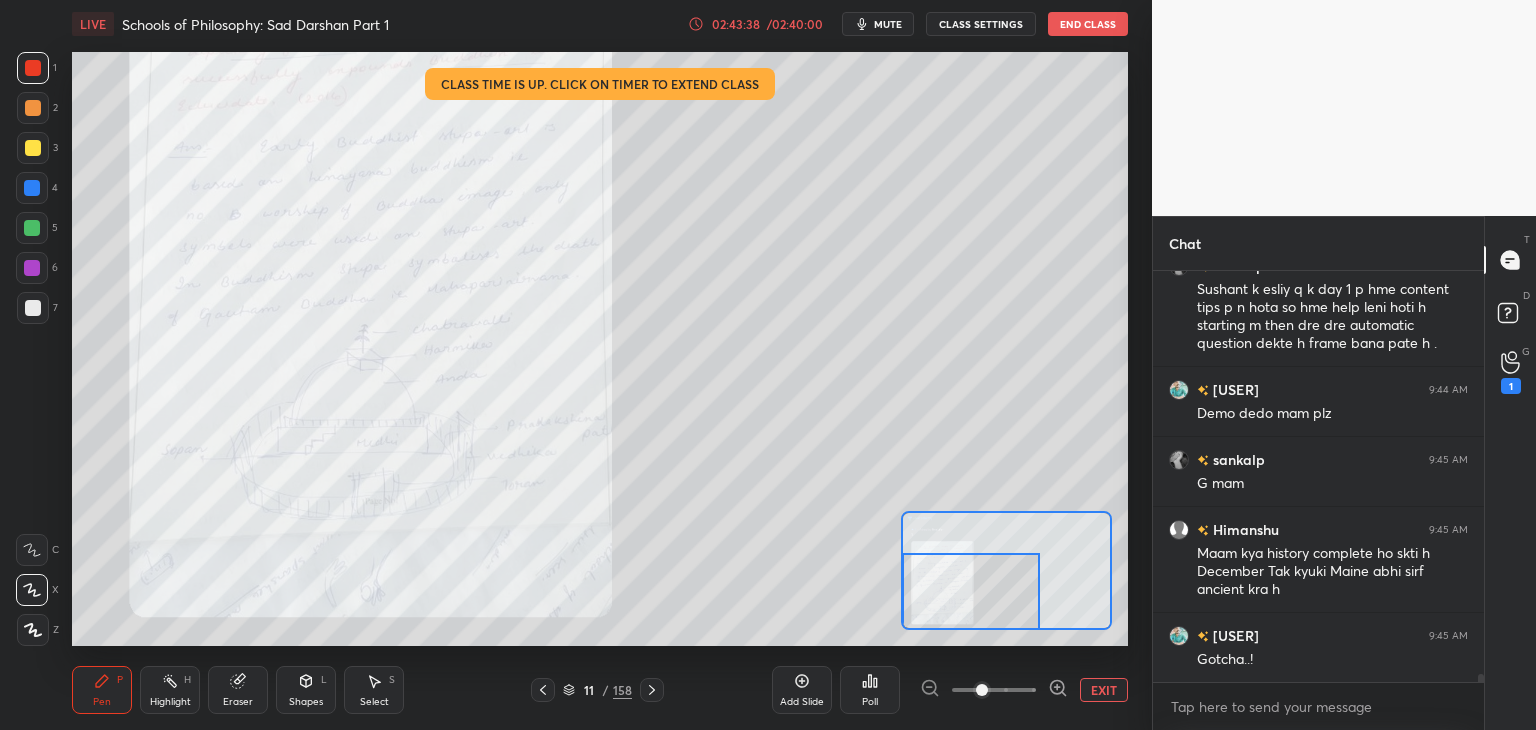 click at bounding box center (971, 591) 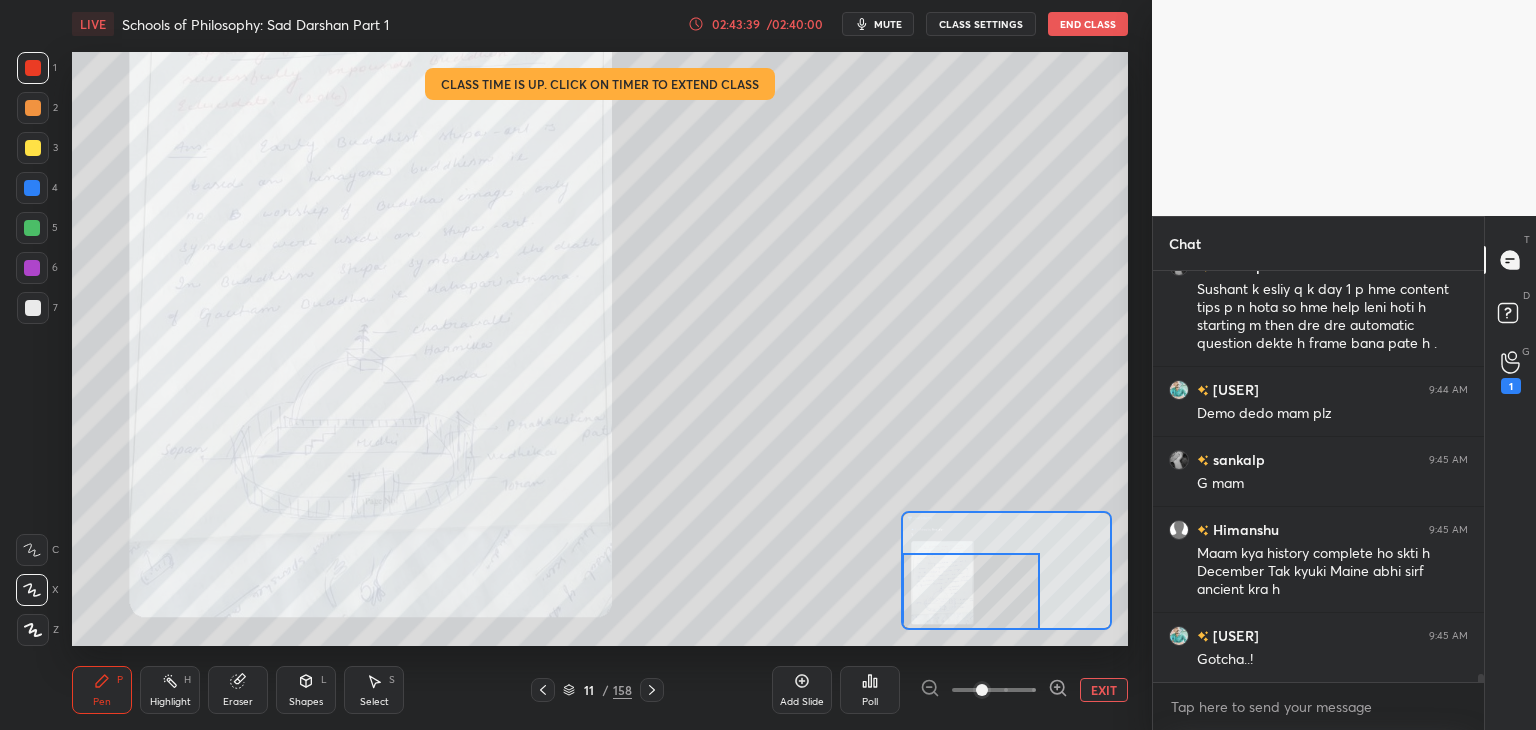 scroll, scrollTop: 19774, scrollLeft: 0, axis: vertical 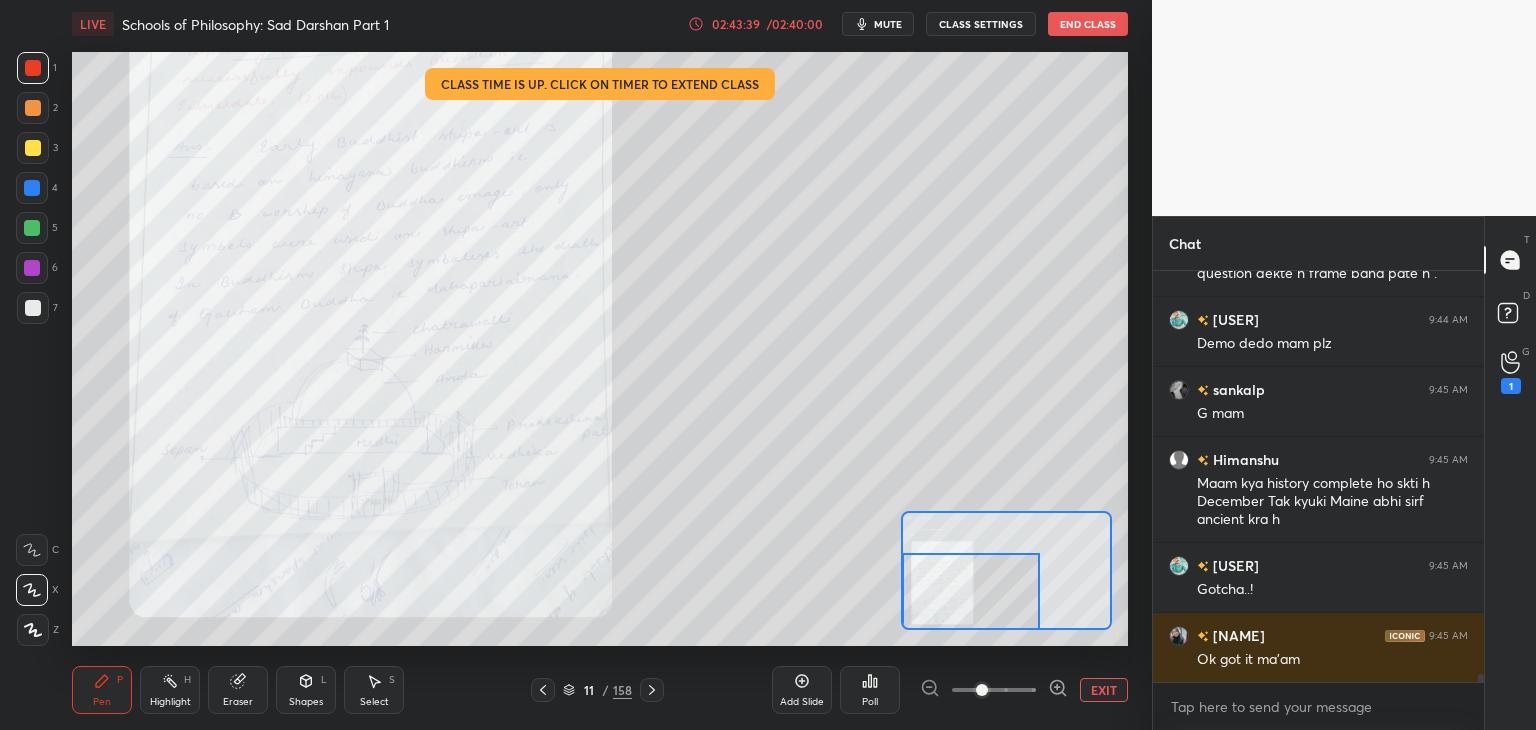 click 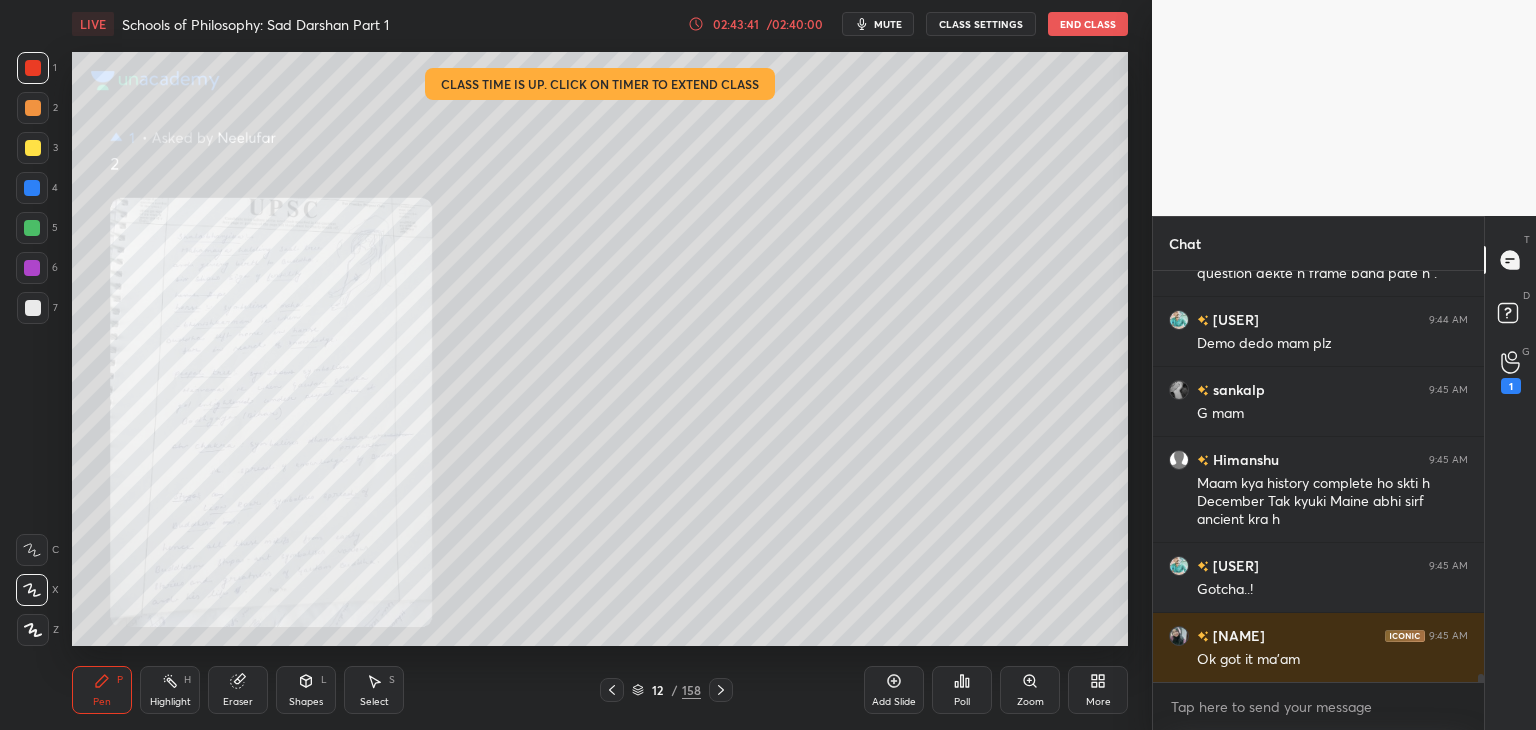 click on "Zoom" at bounding box center [1030, 690] 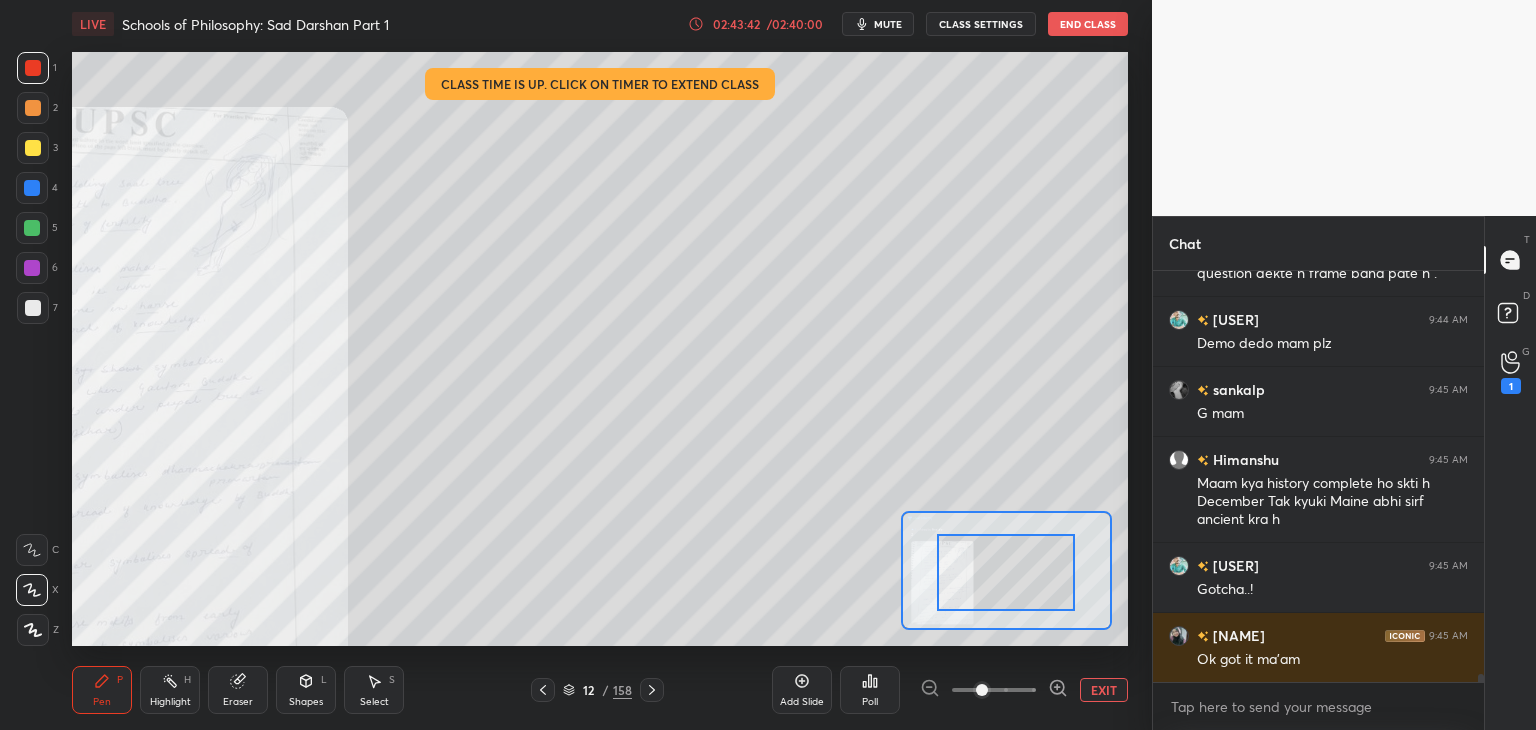 scroll, scrollTop: 19862, scrollLeft: 0, axis: vertical 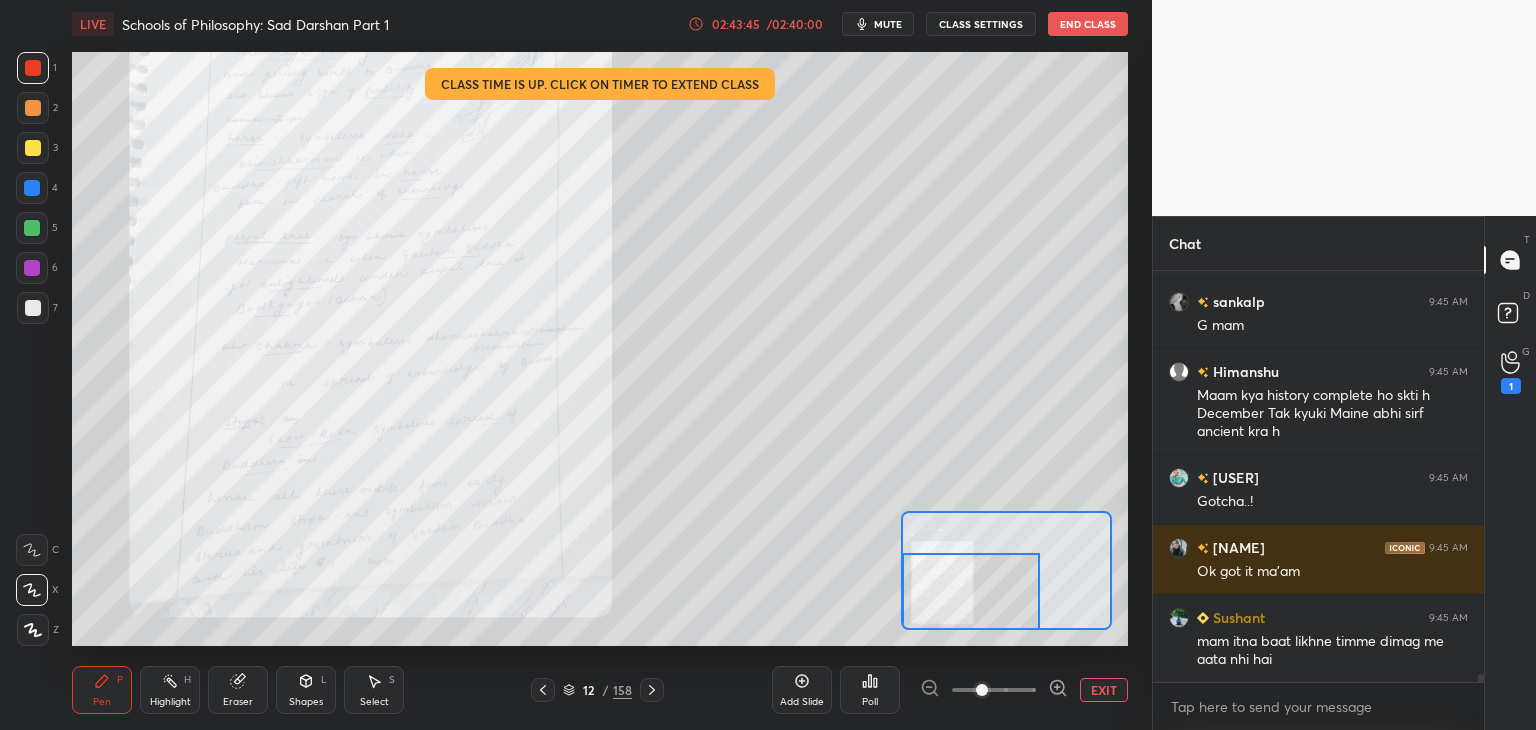 drag, startPoint x: 1007, startPoint y: 580, endPoint x: 903, endPoint y: 602, distance: 106.30146 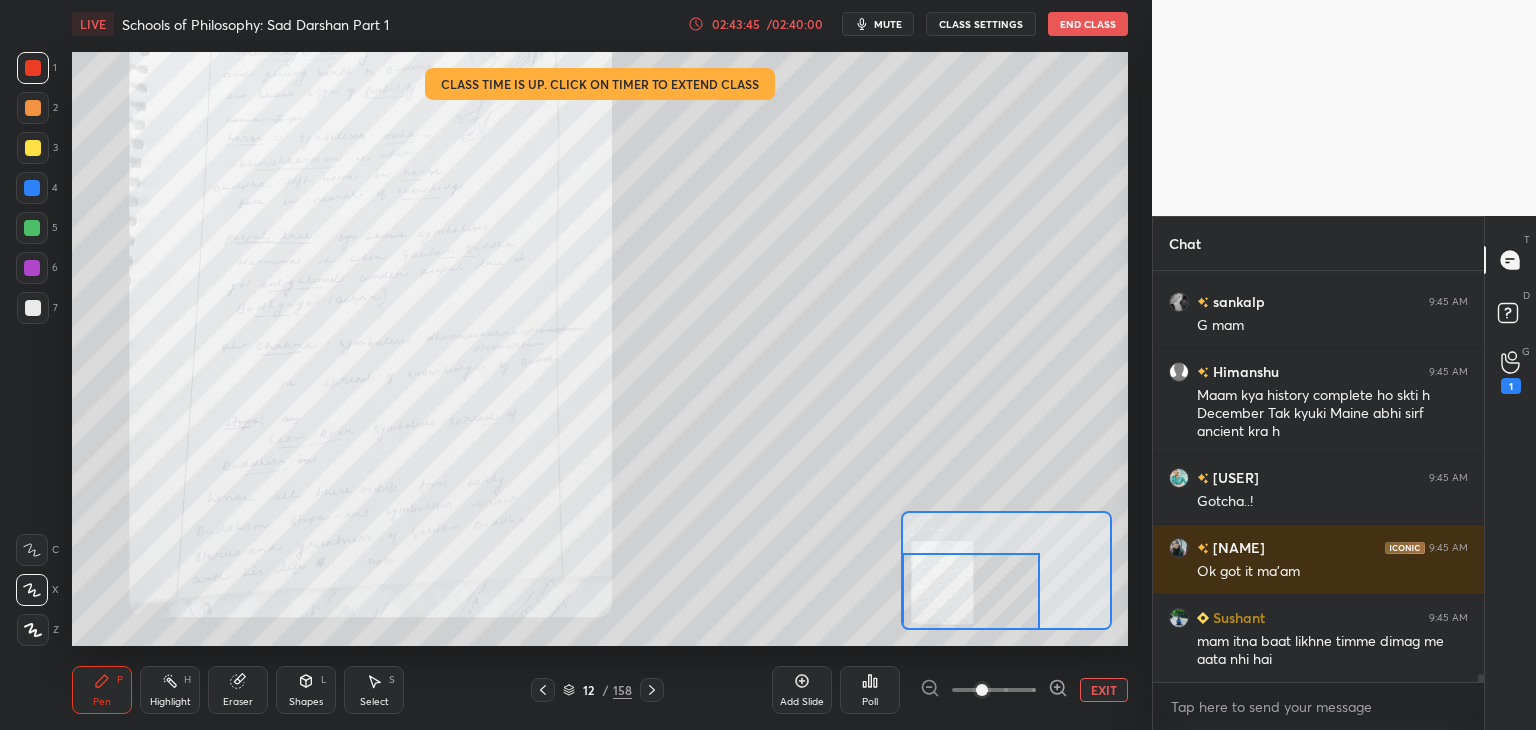 click at bounding box center [971, 591] 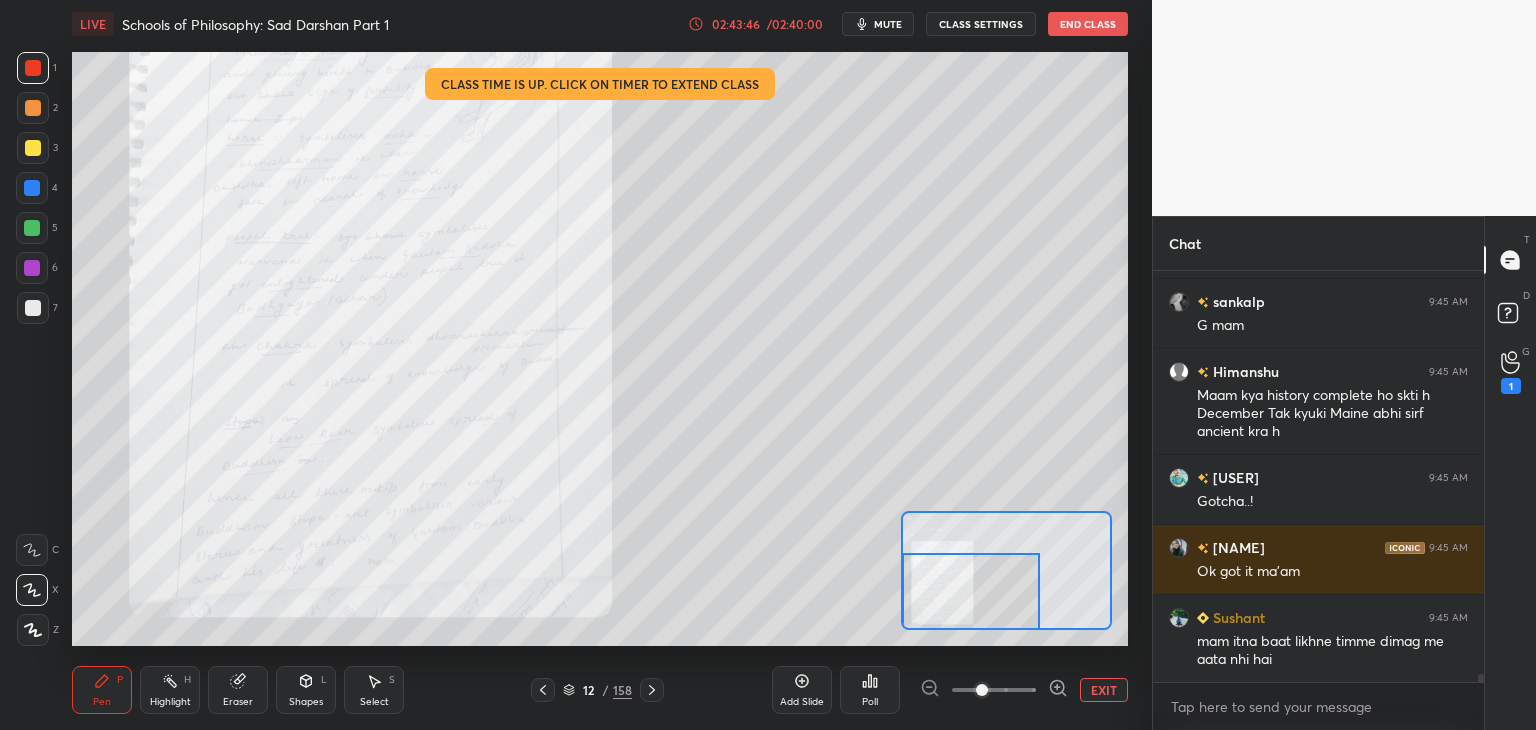 click 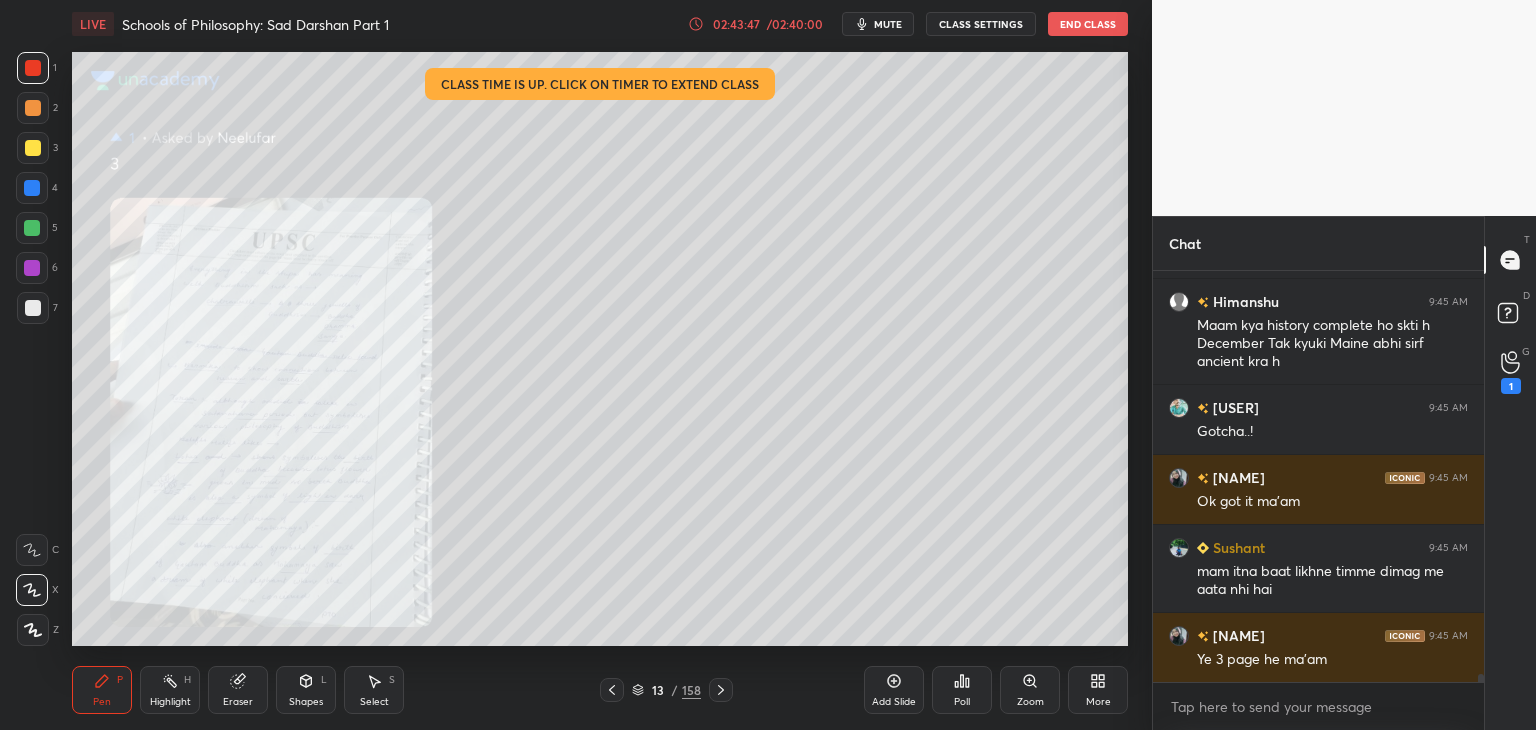 click 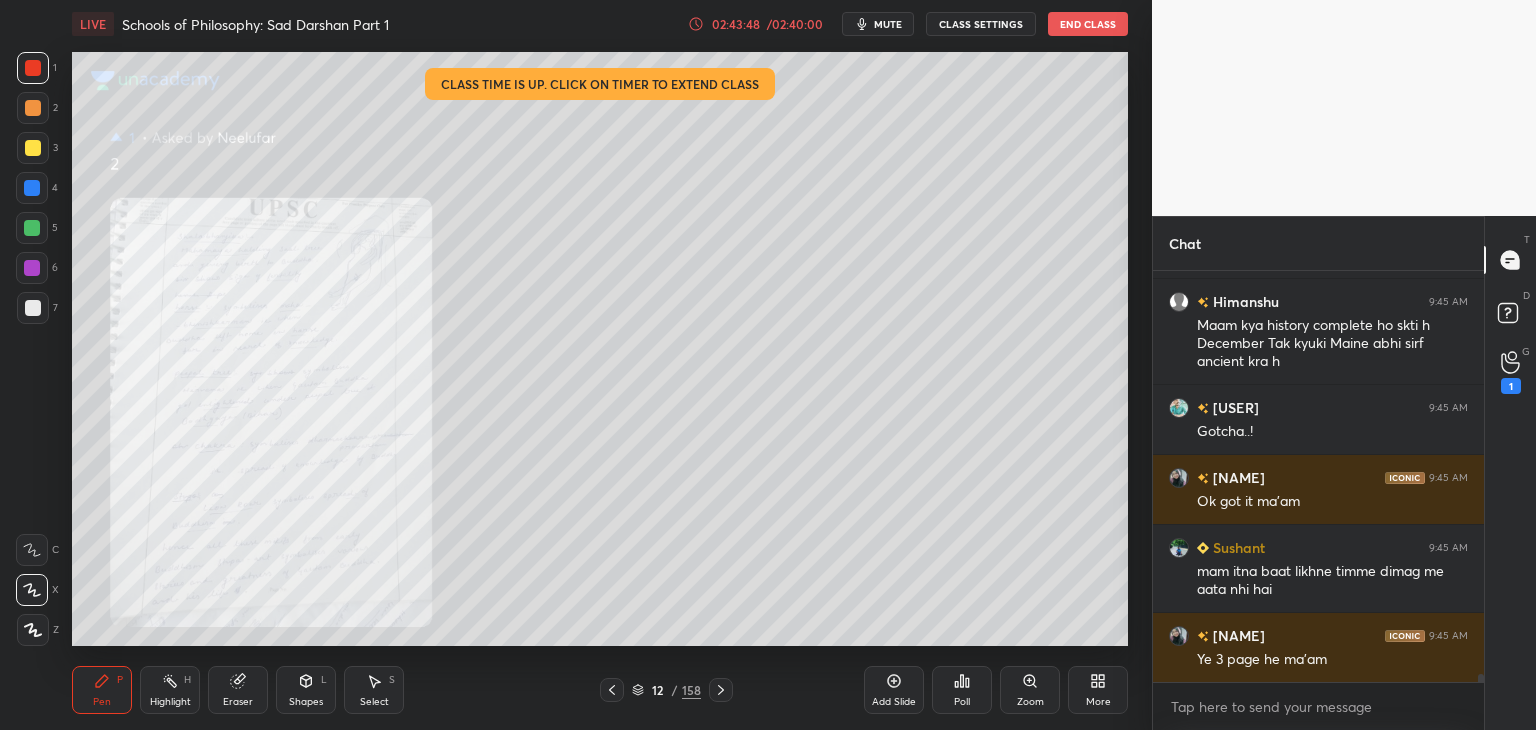 click 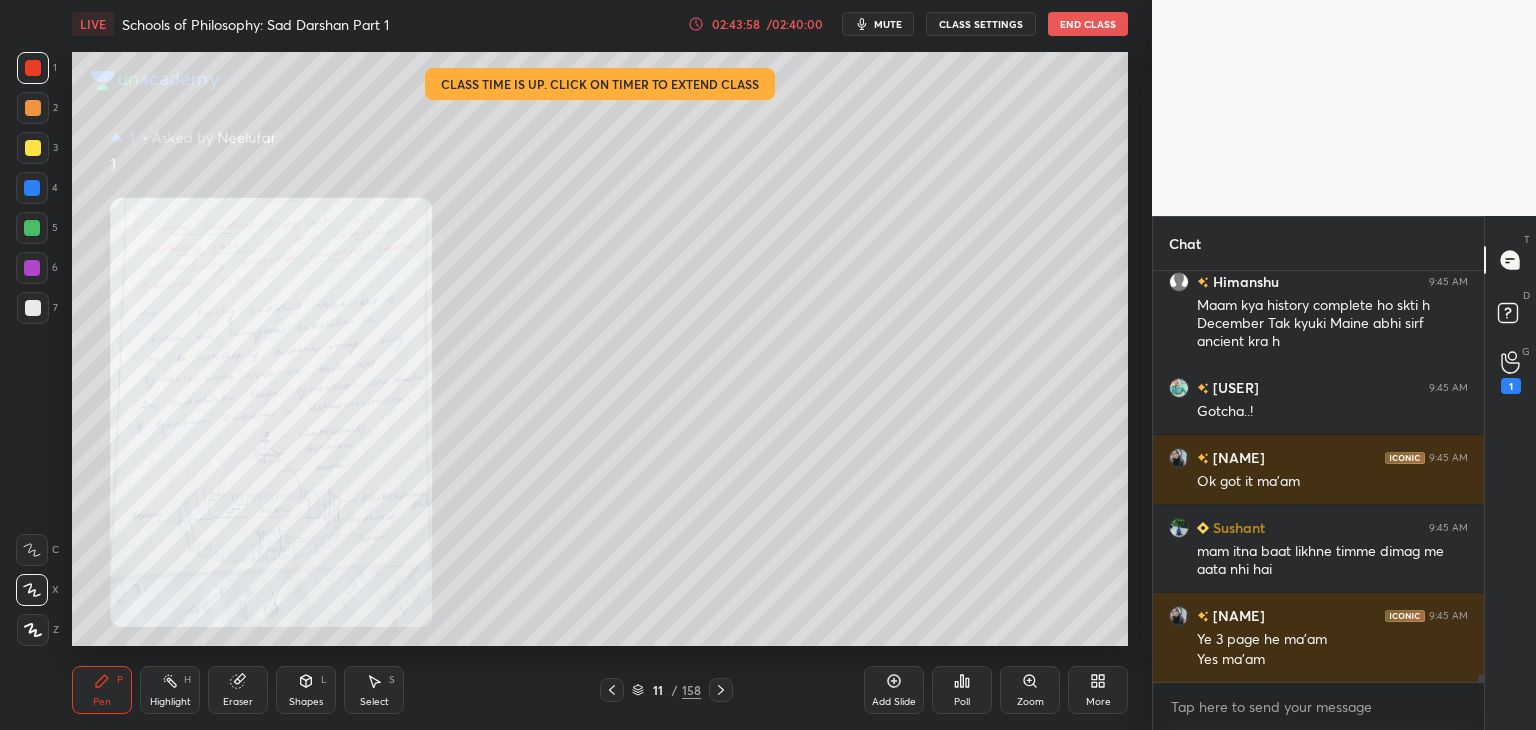 scroll, scrollTop: 19972, scrollLeft: 0, axis: vertical 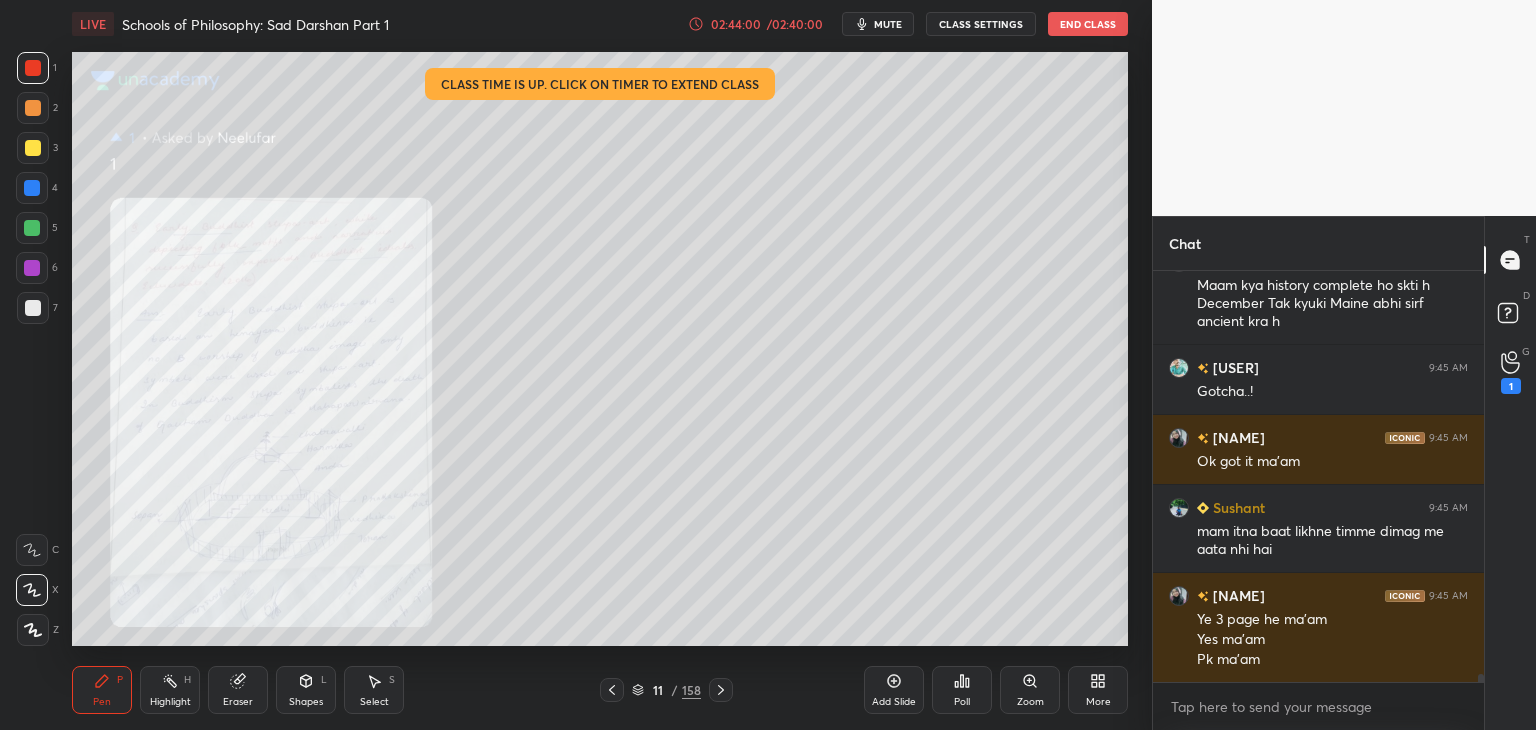 click 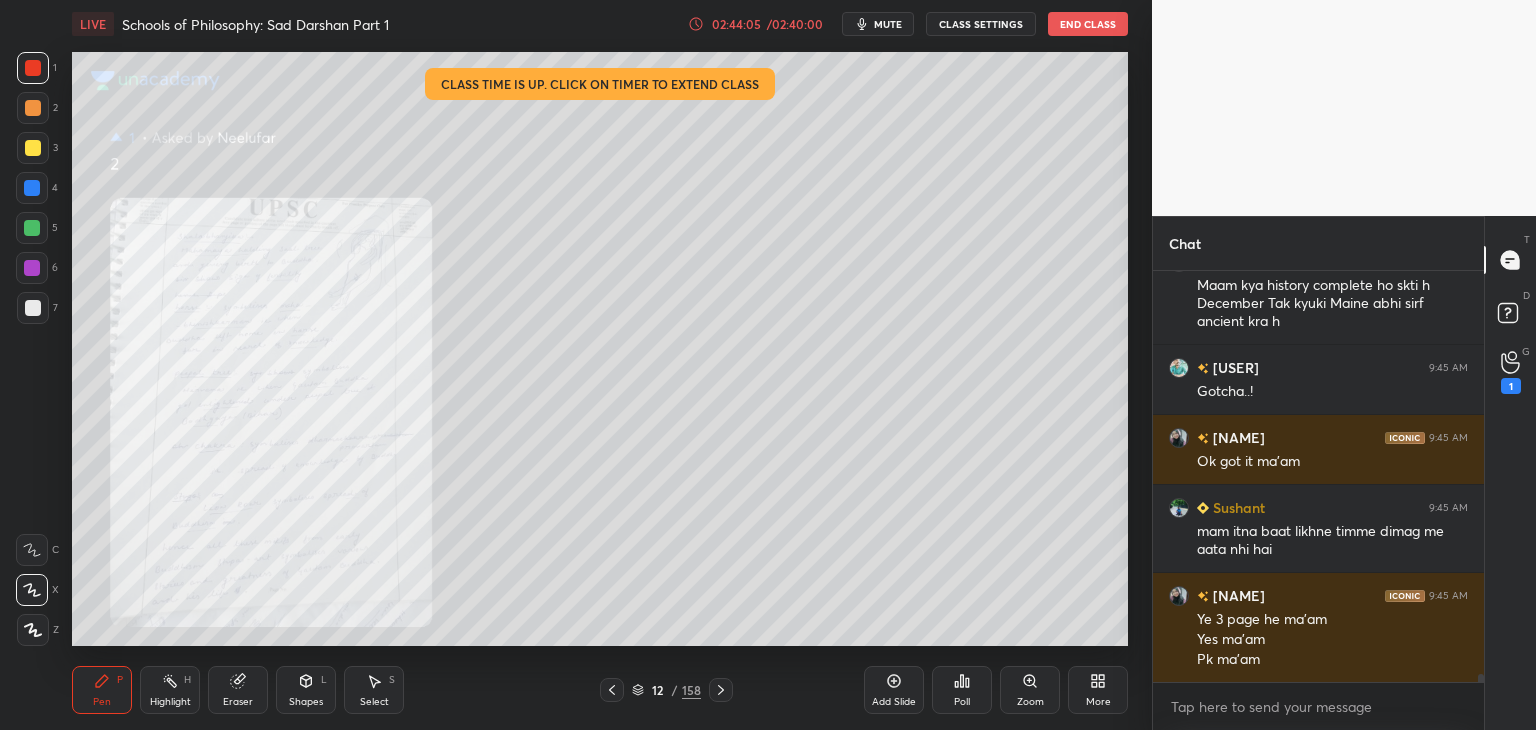 click on "Zoom" at bounding box center [1030, 690] 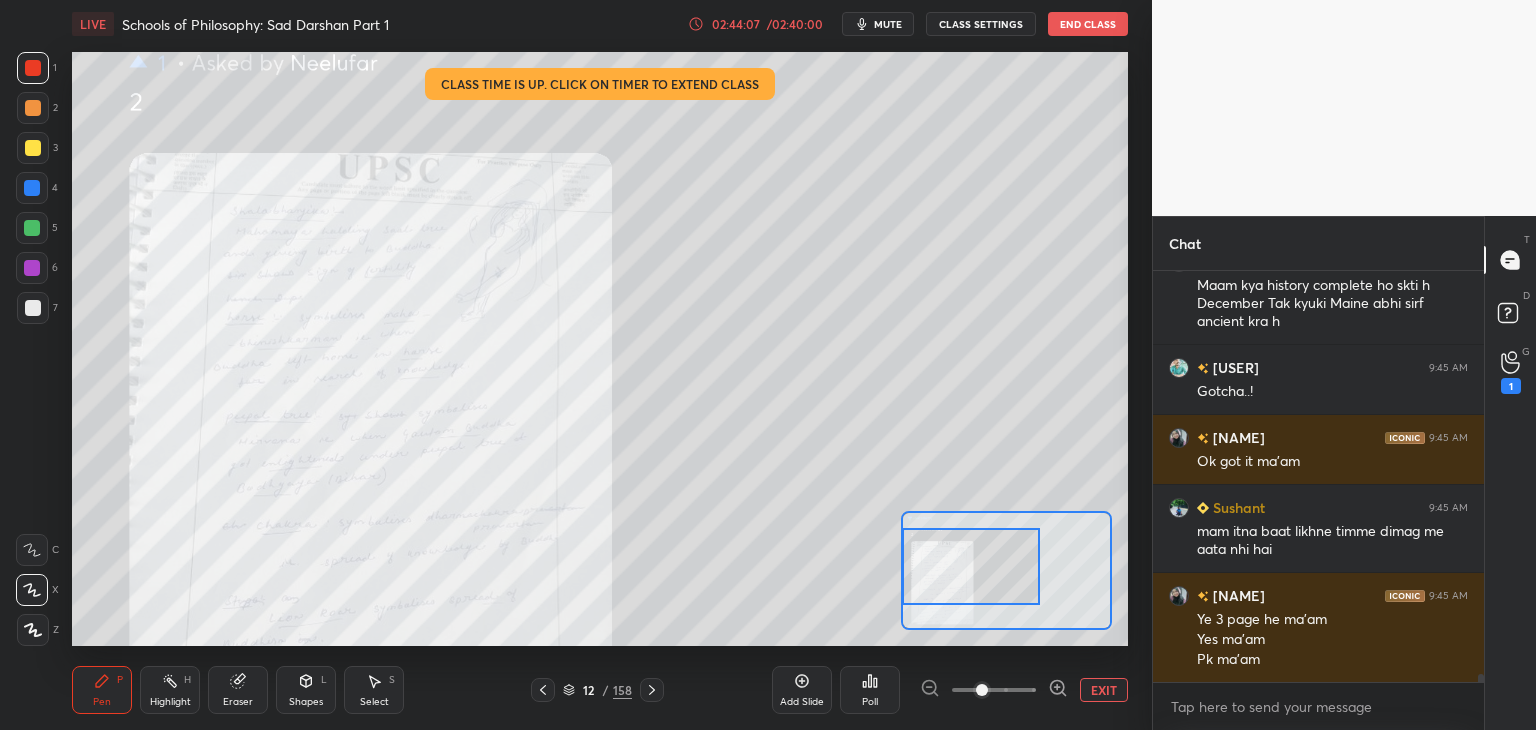 drag, startPoint x: 988, startPoint y: 573, endPoint x: 953, endPoint y: 549, distance: 42.43819 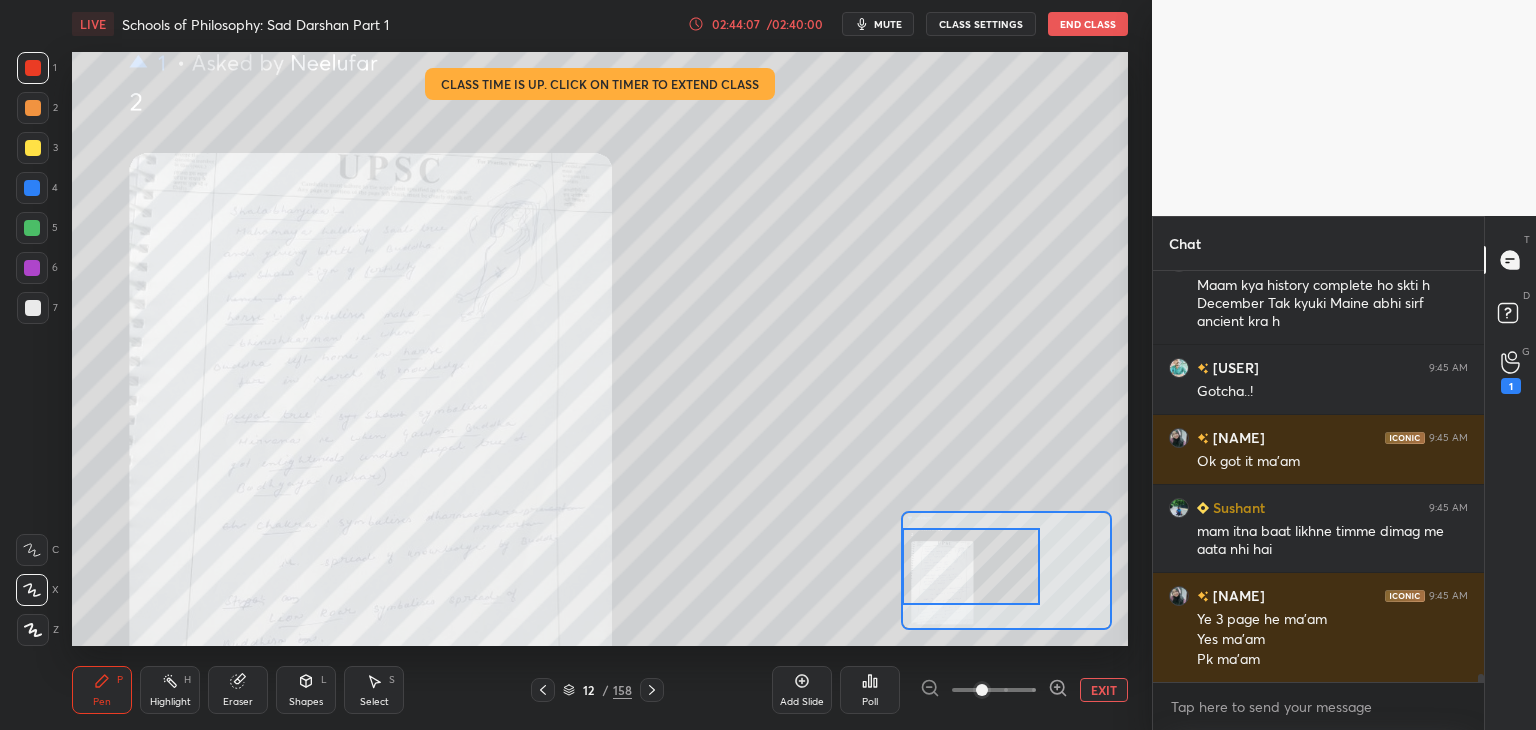 click at bounding box center [971, 566] 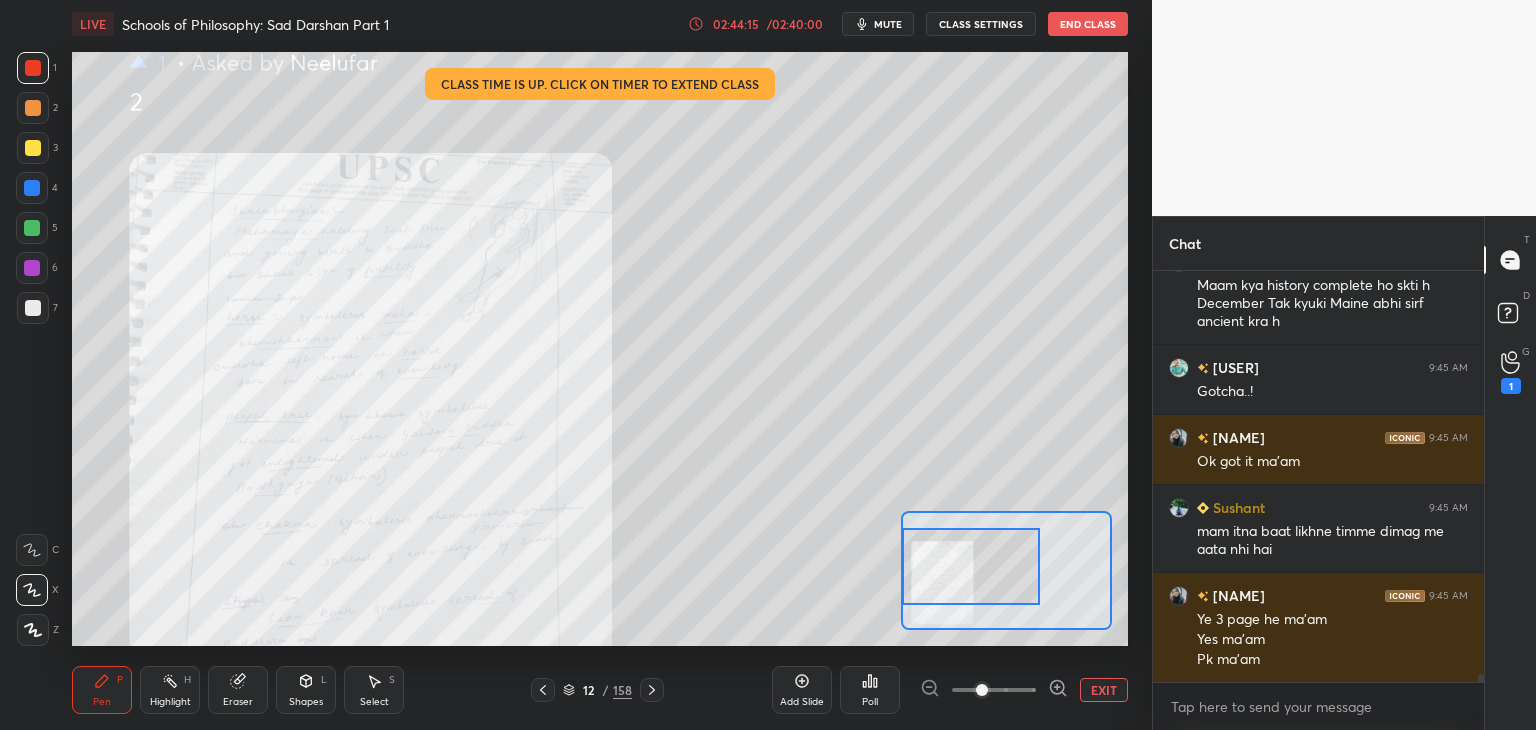 scroll, scrollTop: 20042, scrollLeft: 0, axis: vertical 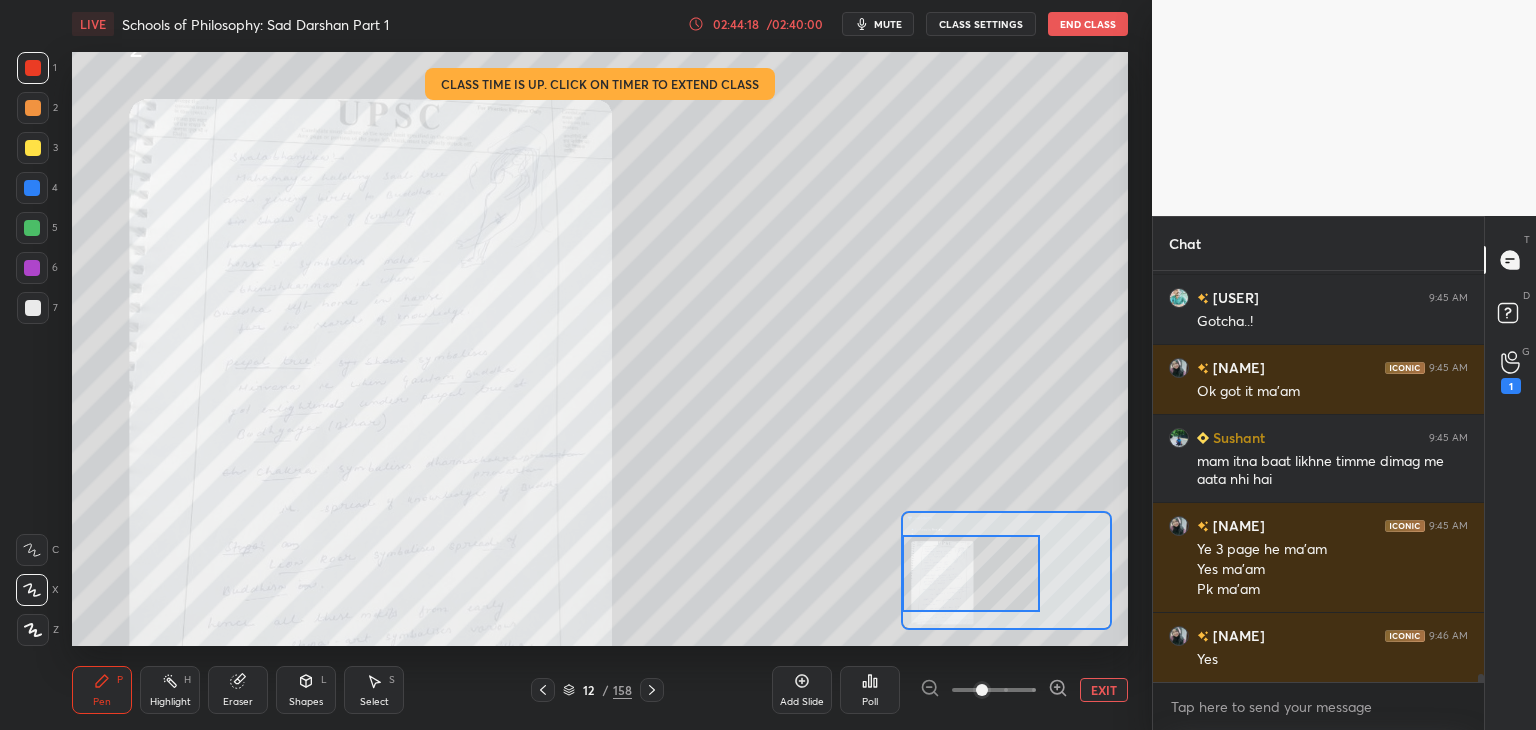 drag, startPoint x: 976, startPoint y: 577, endPoint x: 976, endPoint y: 592, distance: 15 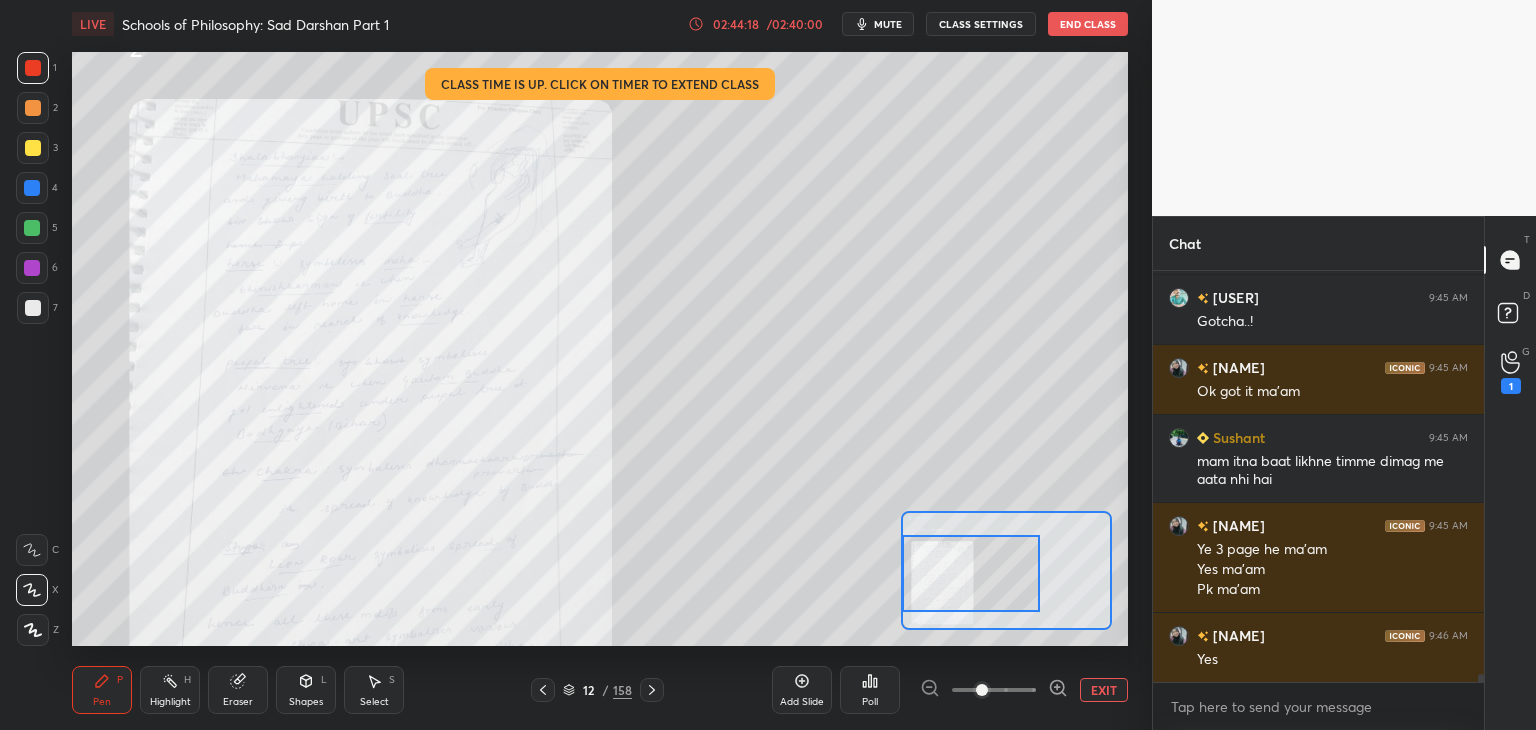 click at bounding box center [971, 573] 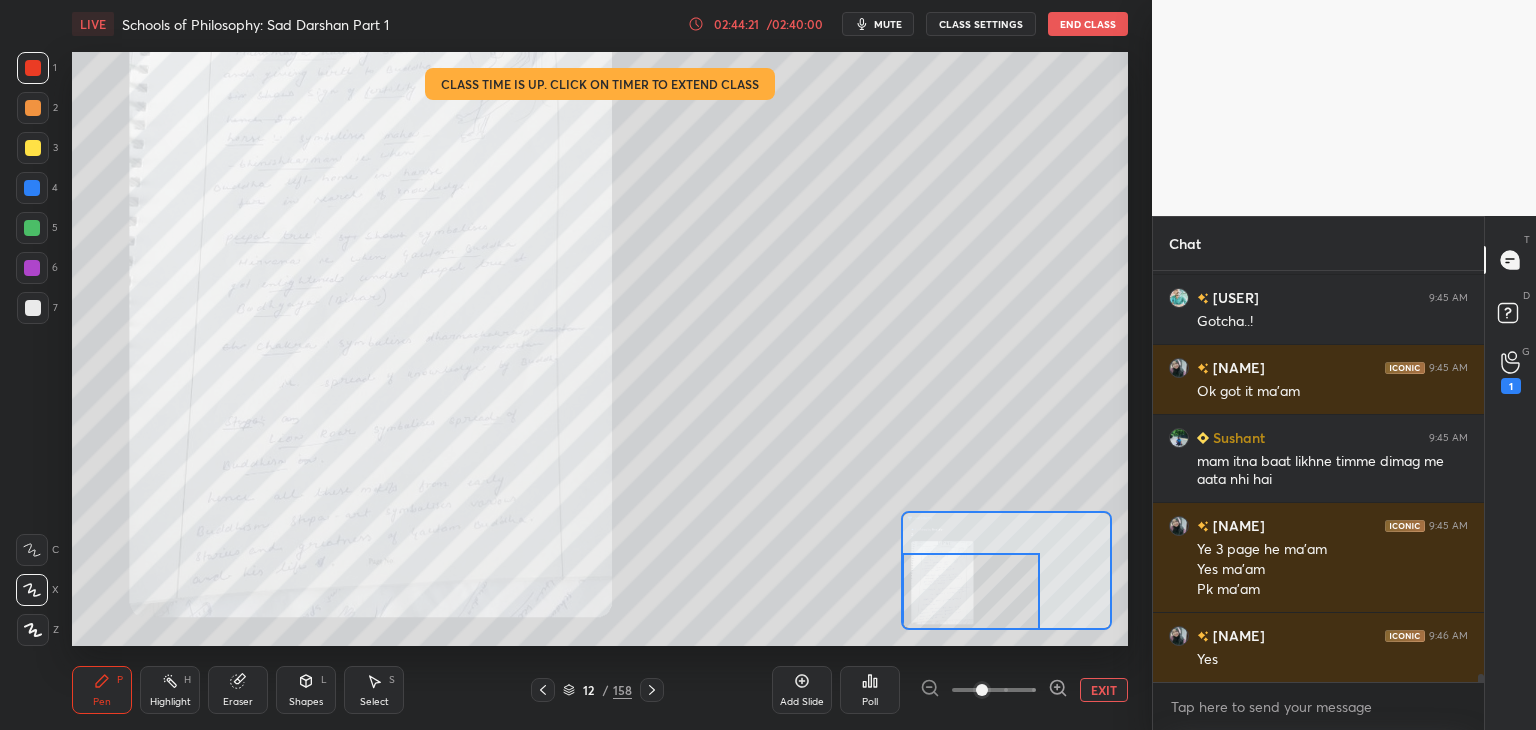 drag, startPoint x: 940, startPoint y: 580, endPoint x: 939, endPoint y: 591, distance: 11.045361 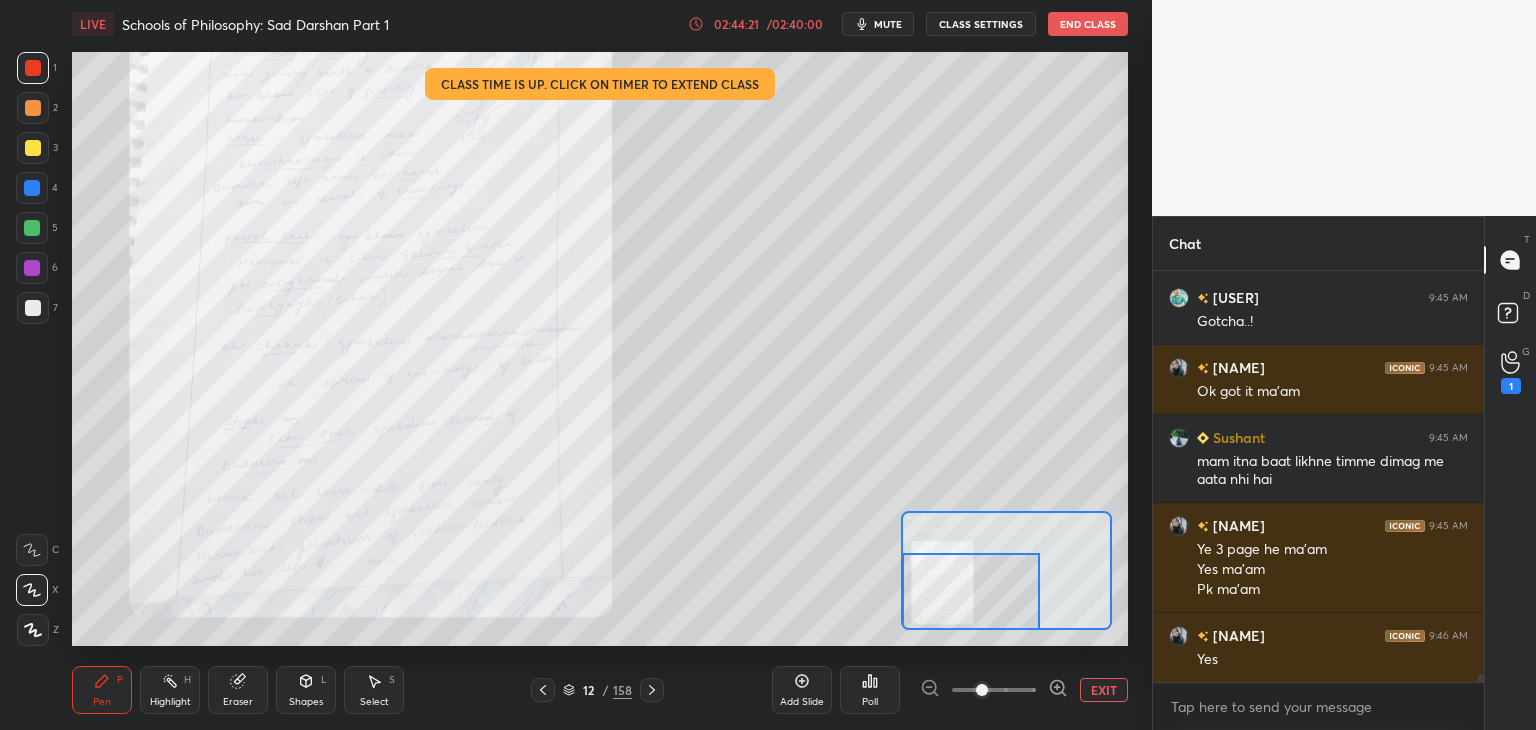 click at bounding box center (971, 591) 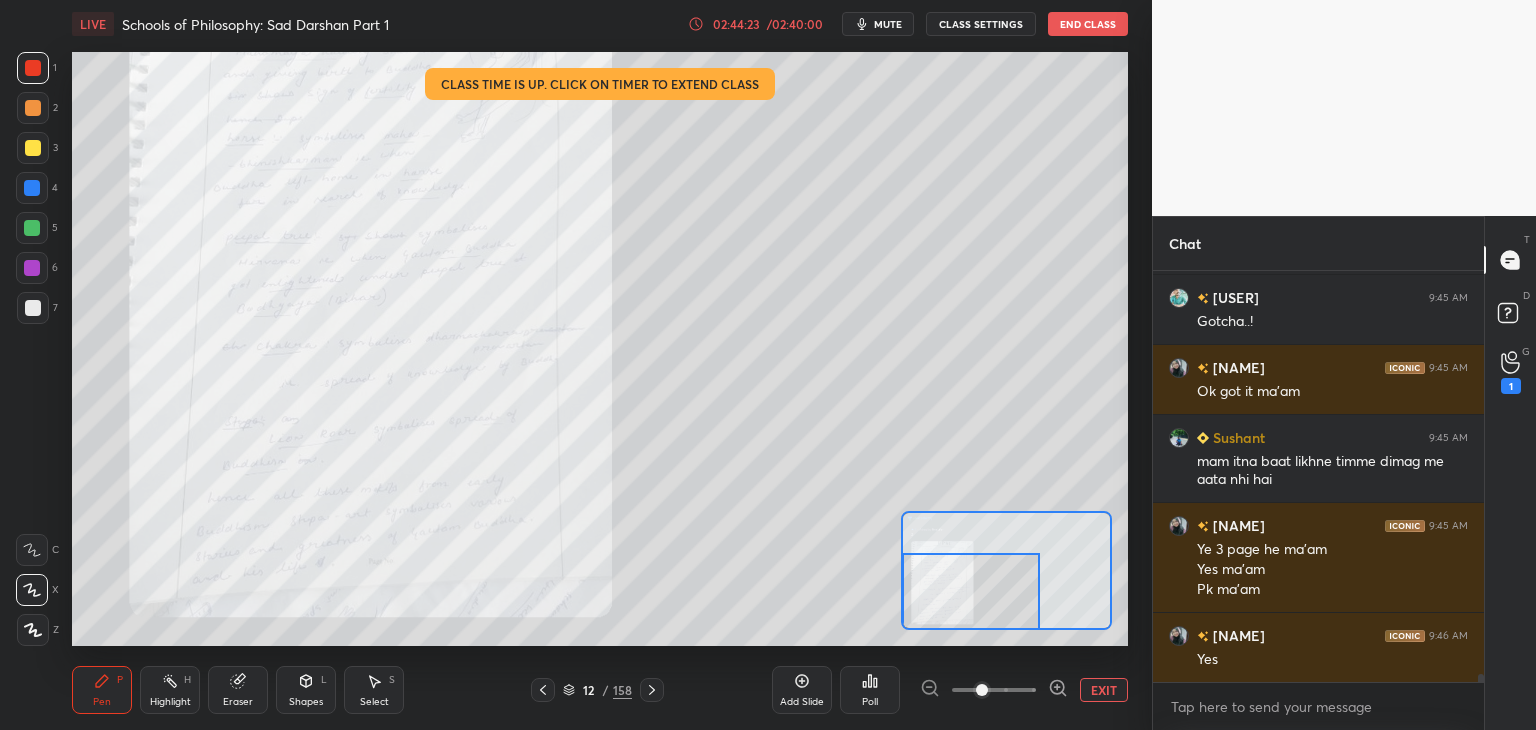 click 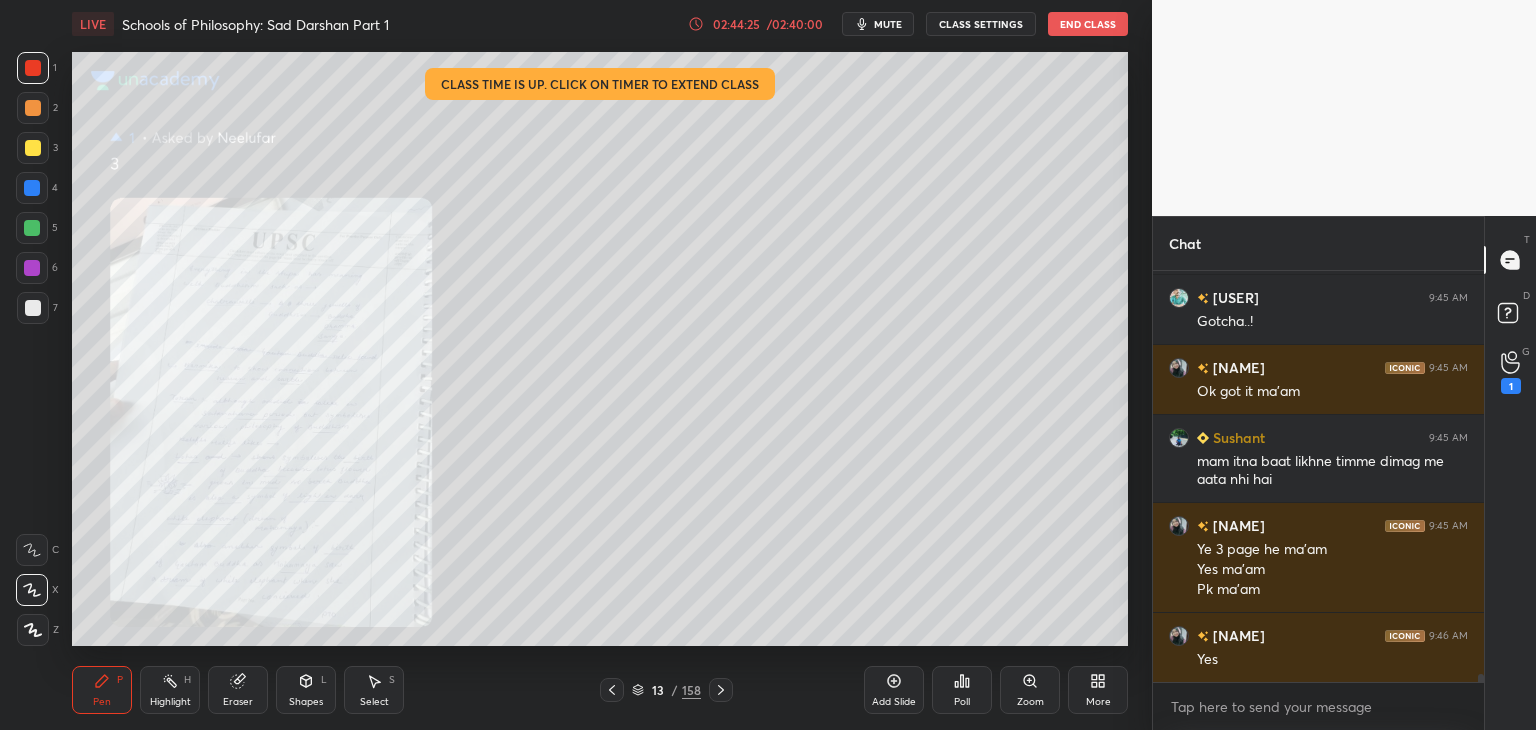scroll, scrollTop: 20112, scrollLeft: 0, axis: vertical 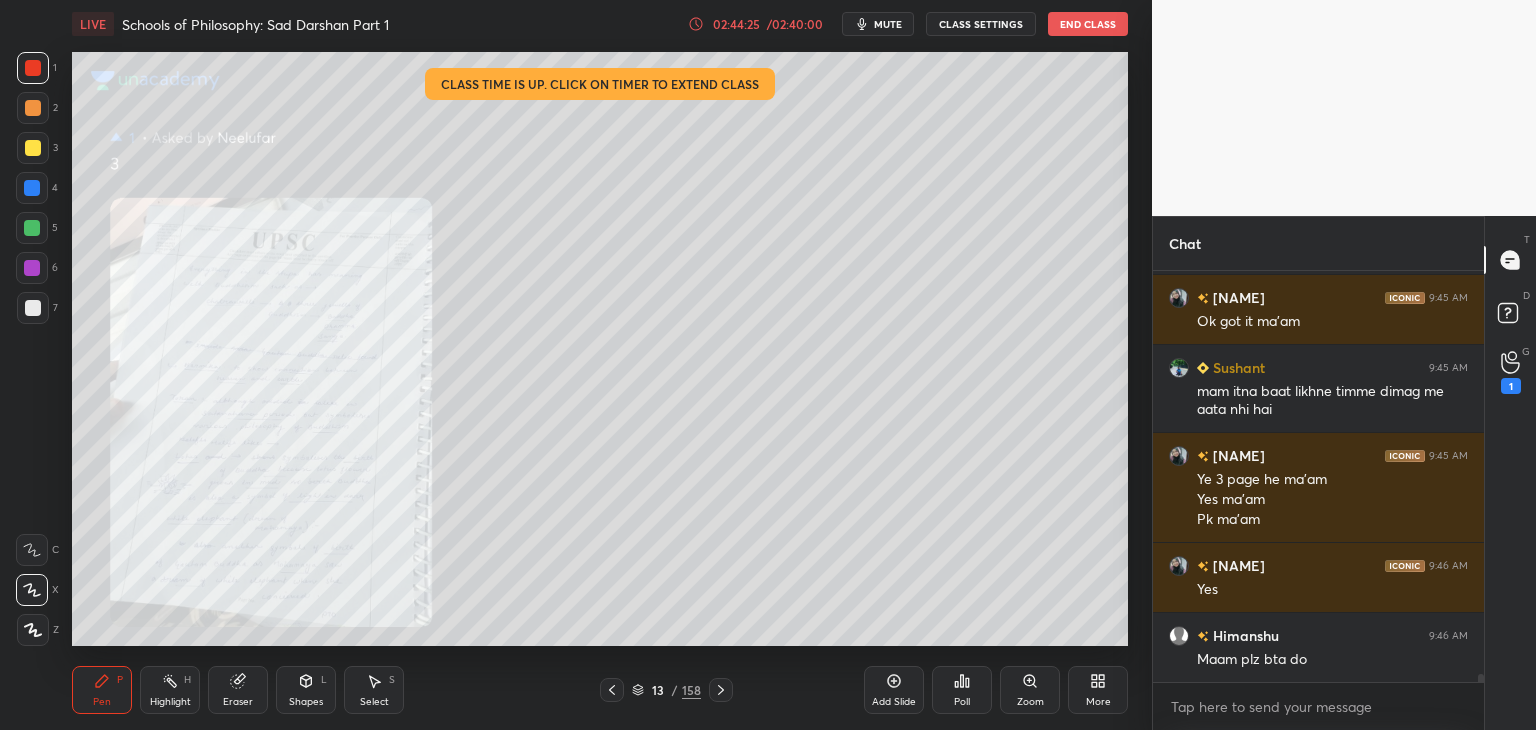 click on "Zoom" at bounding box center [1030, 690] 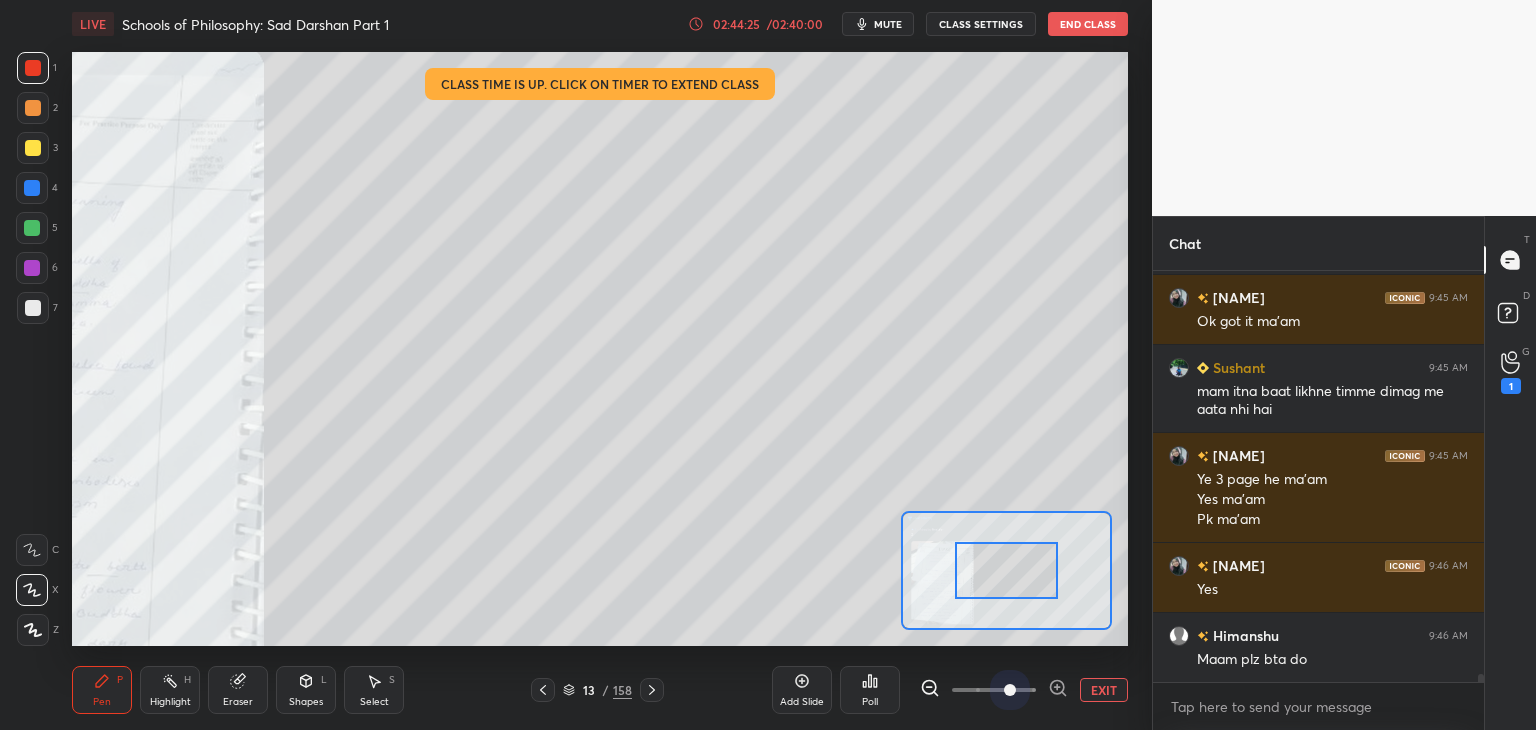 click at bounding box center [994, 690] 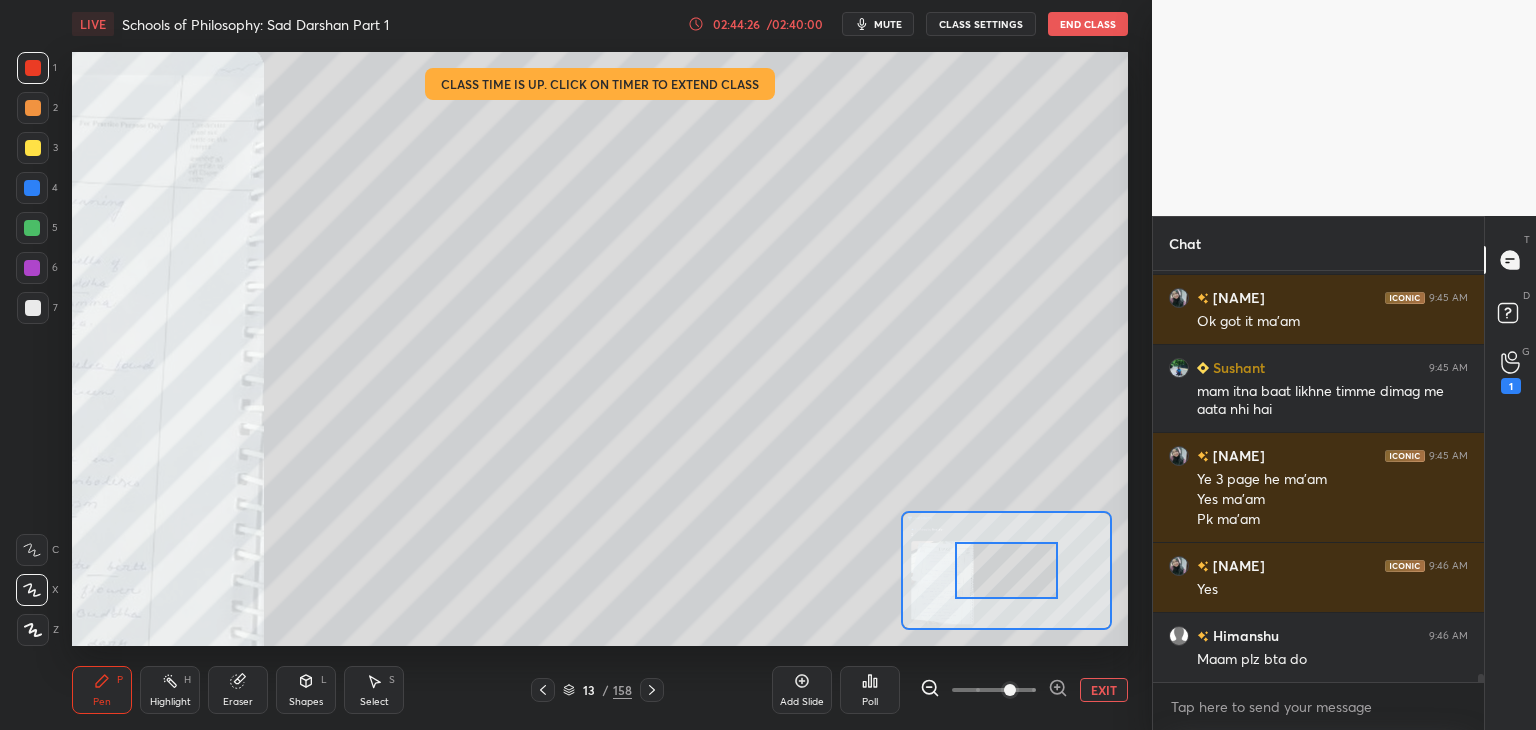 scroll, scrollTop: 20182, scrollLeft: 0, axis: vertical 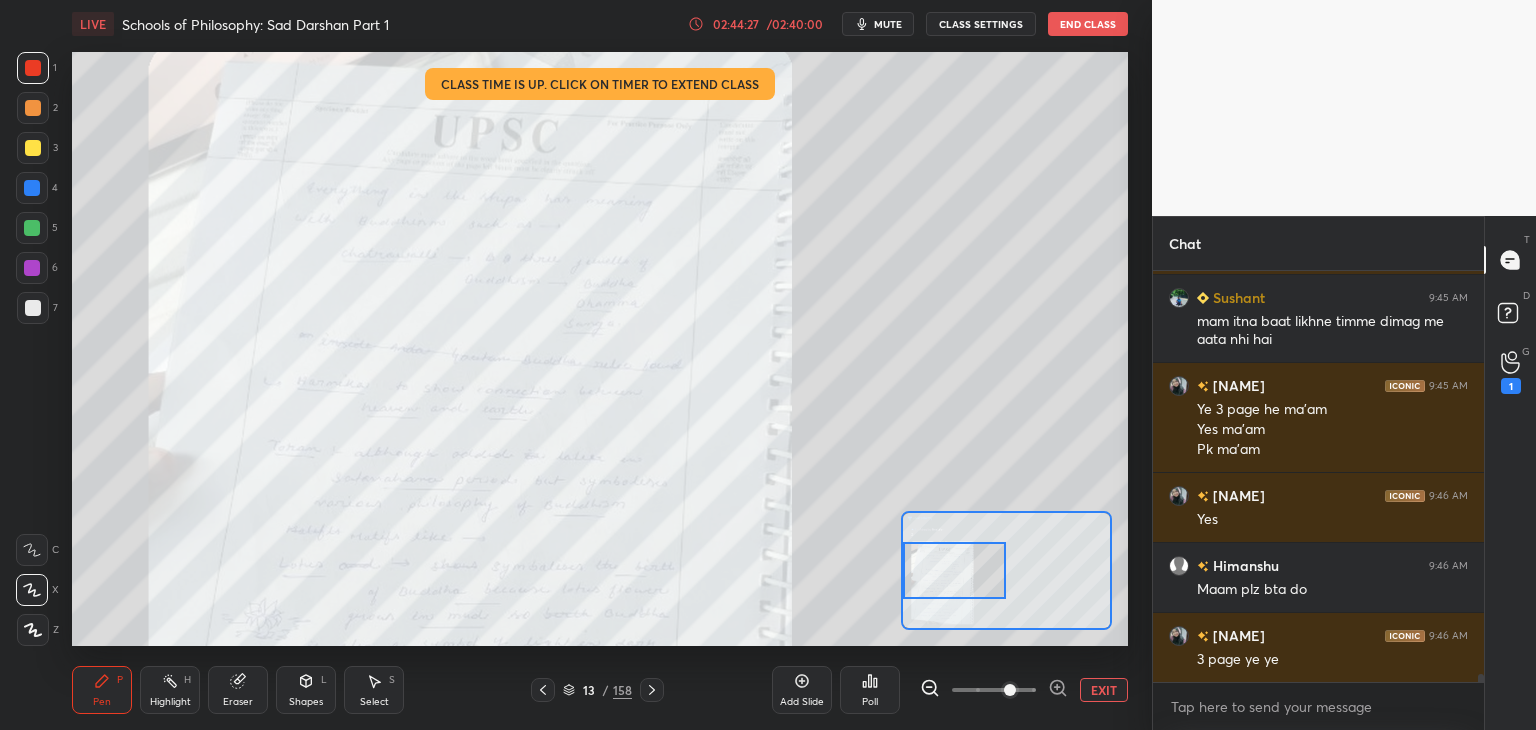 drag, startPoint x: 1026, startPoint y: 561, endPoint x: 960, endPoint y: 561, distance: 66 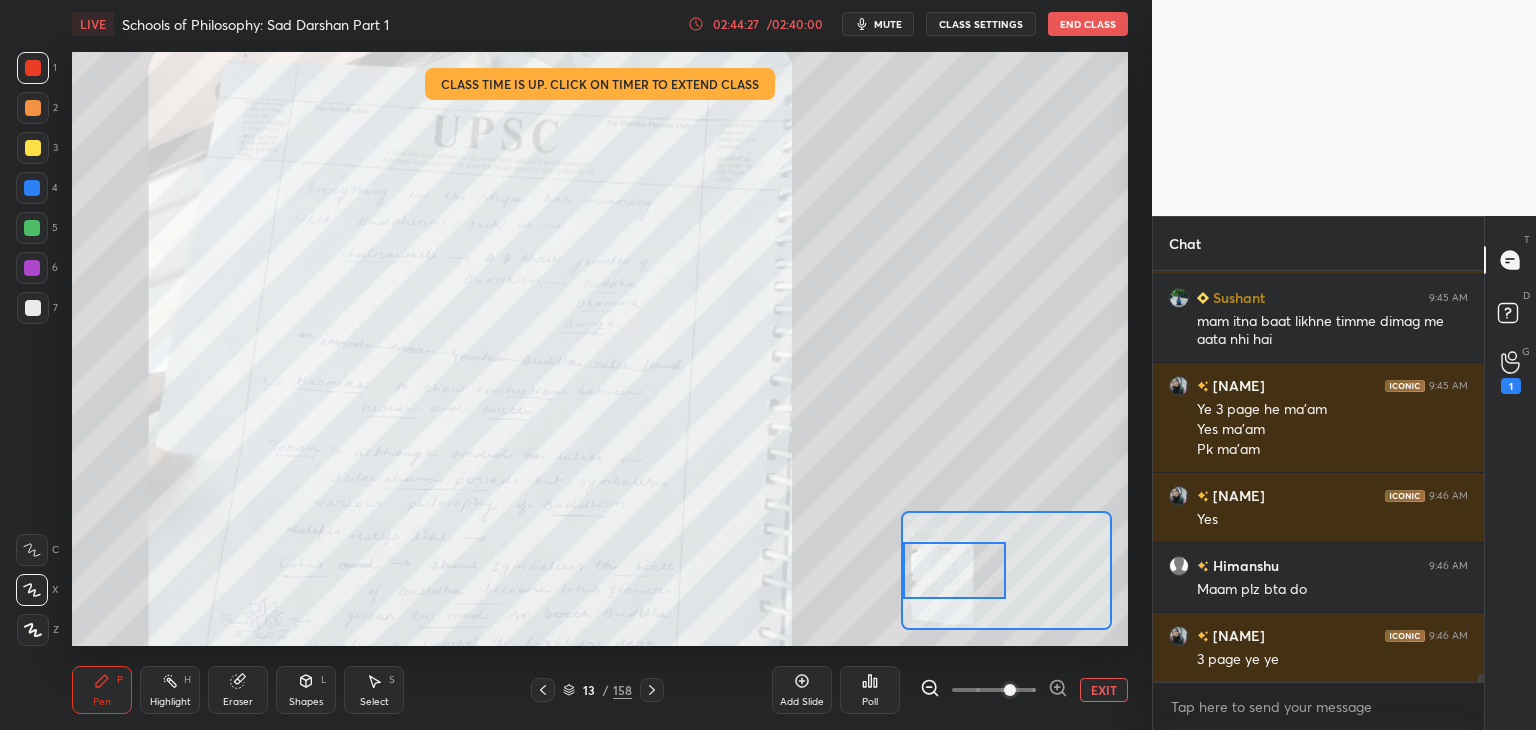 click at bounding box center (955, 570) 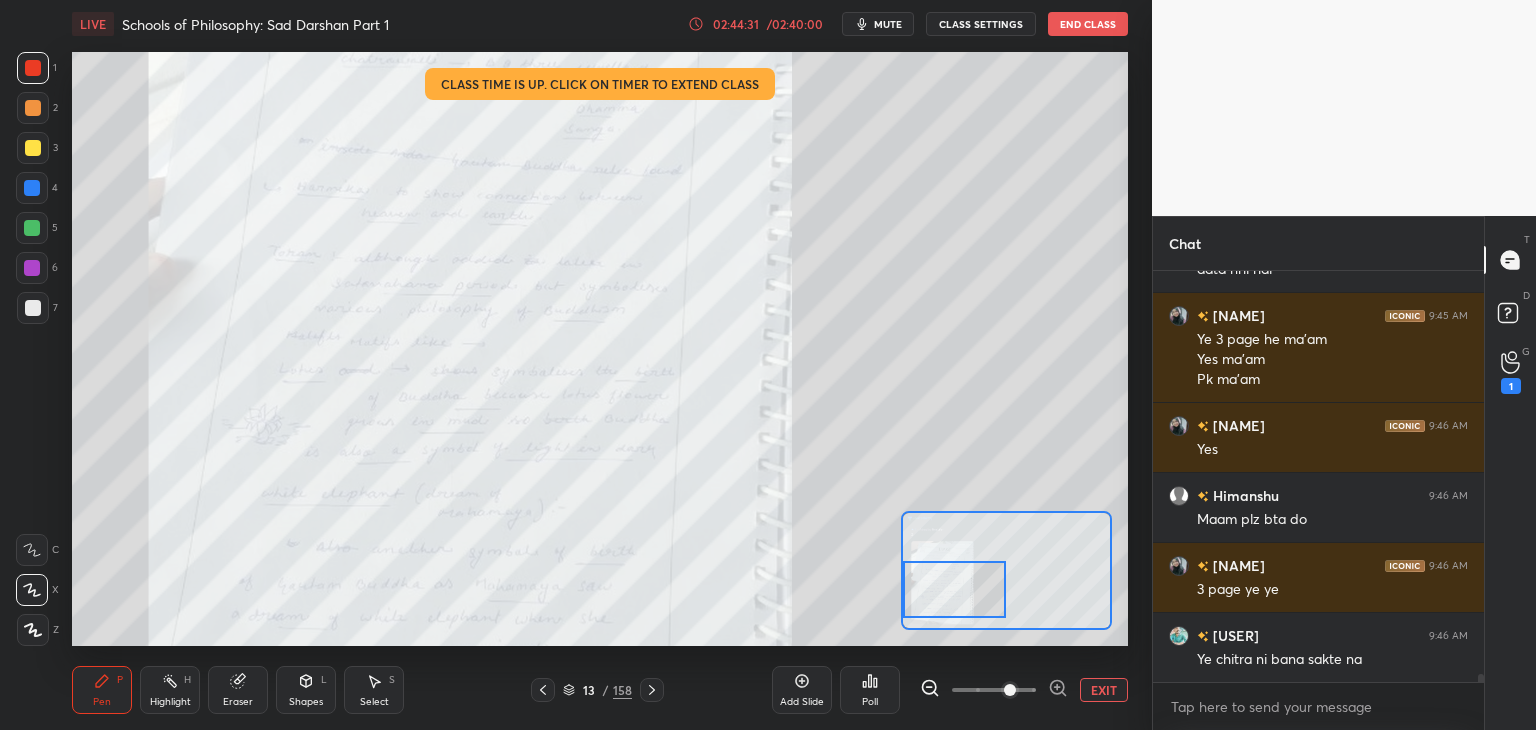click at bounding box center [955, 589] 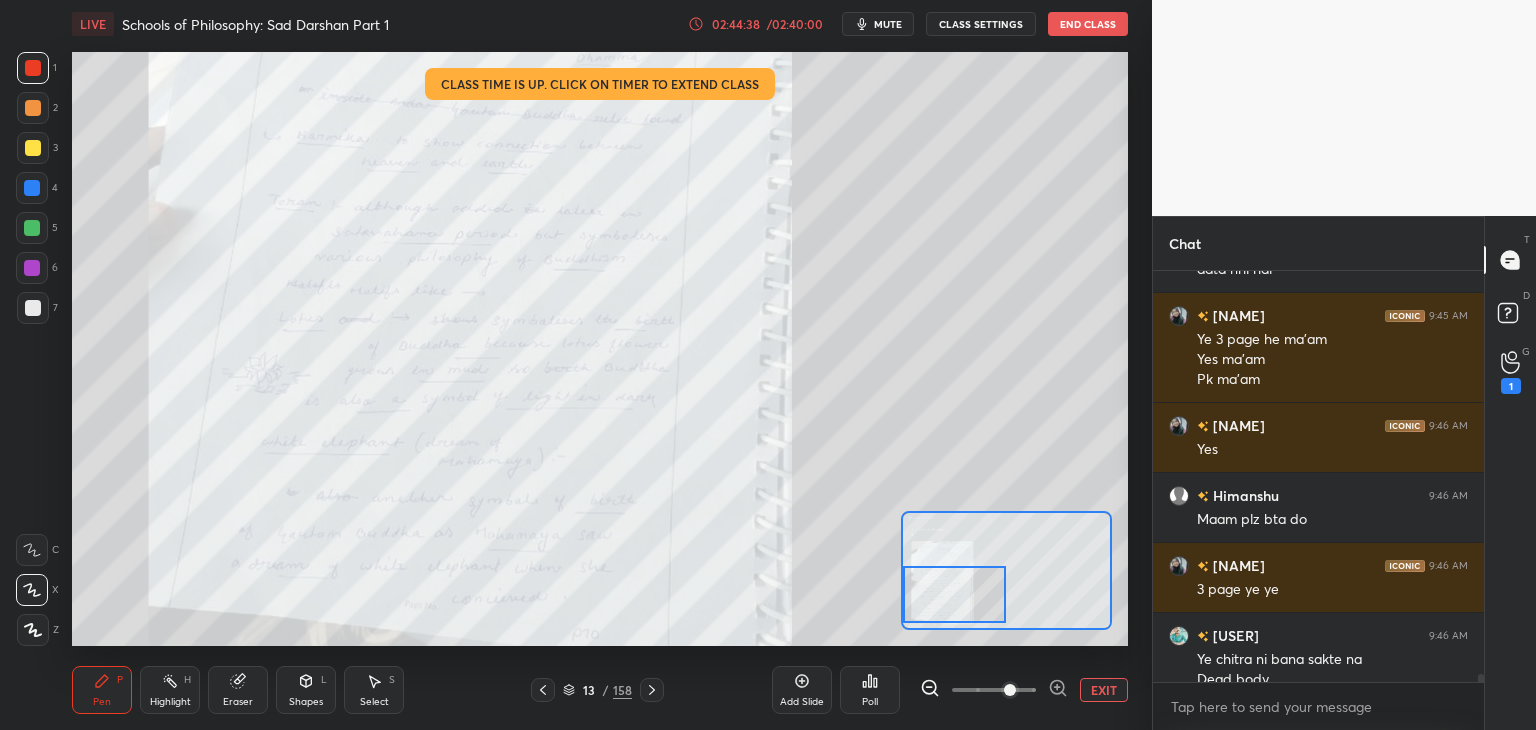 scroll, scrollTop: 20272, scrollLeft: 0, axis: vertical 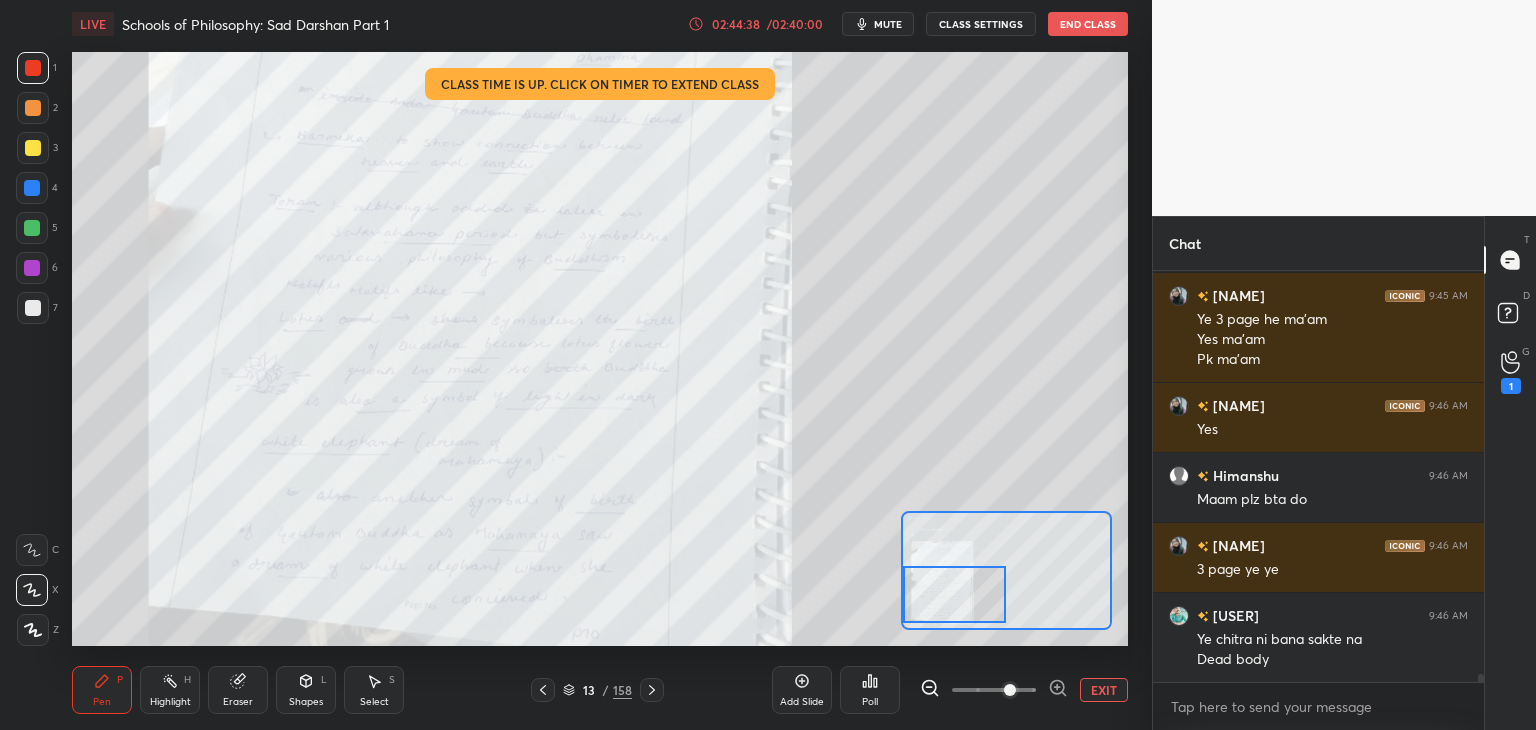 click on "EXIT" at bounding box center (1104, 690) 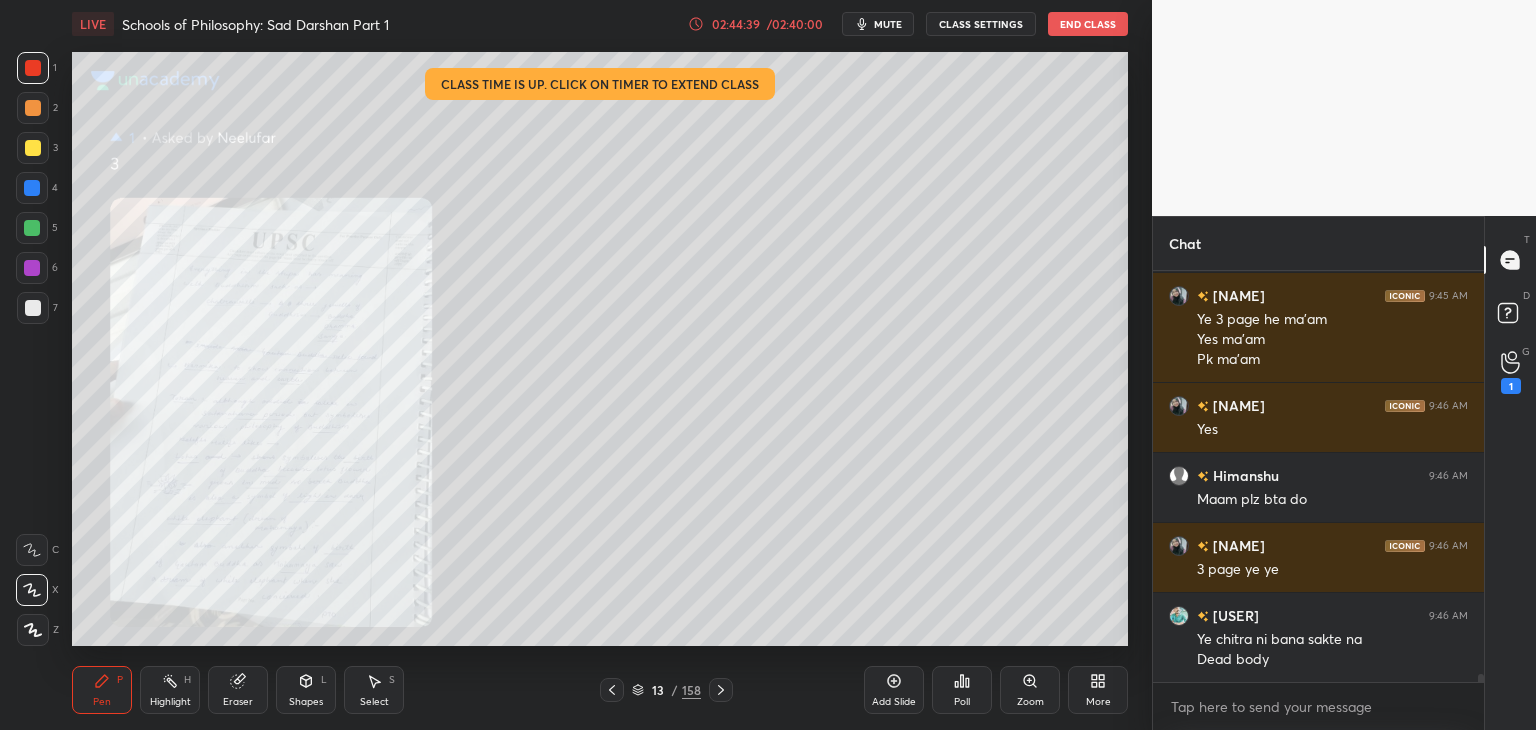 click 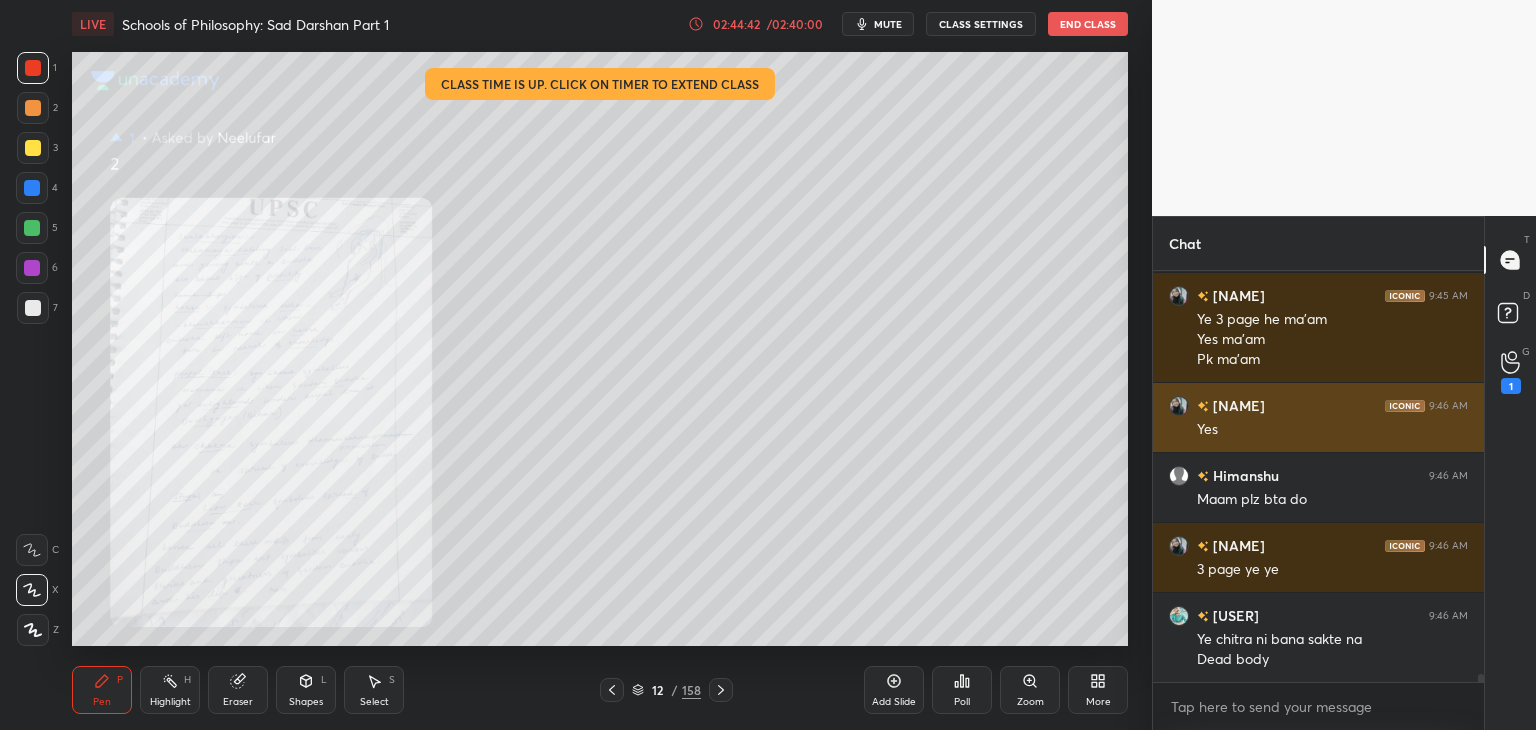 scroll, scrollTop: 20342, scrollLeft: 0, axis: vertical 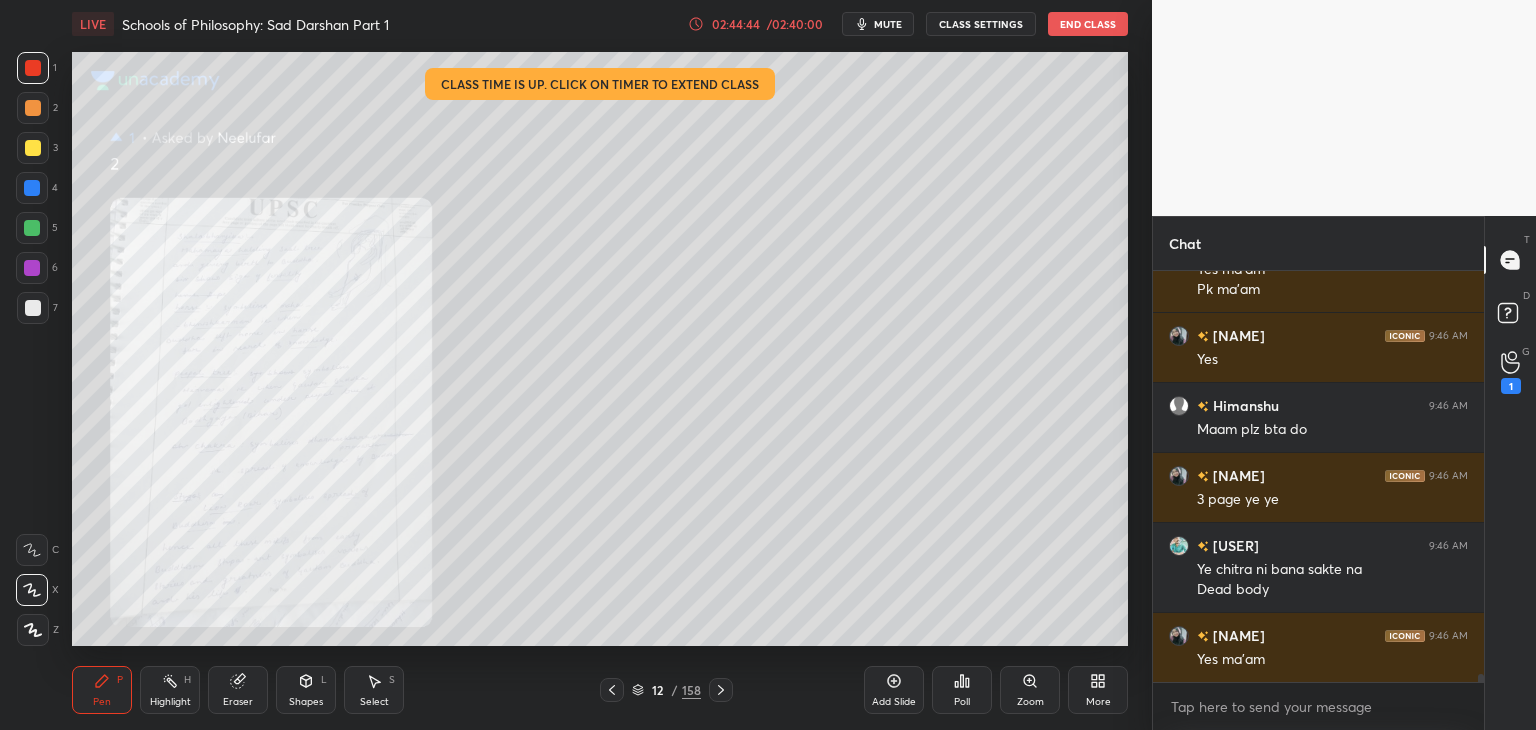 click 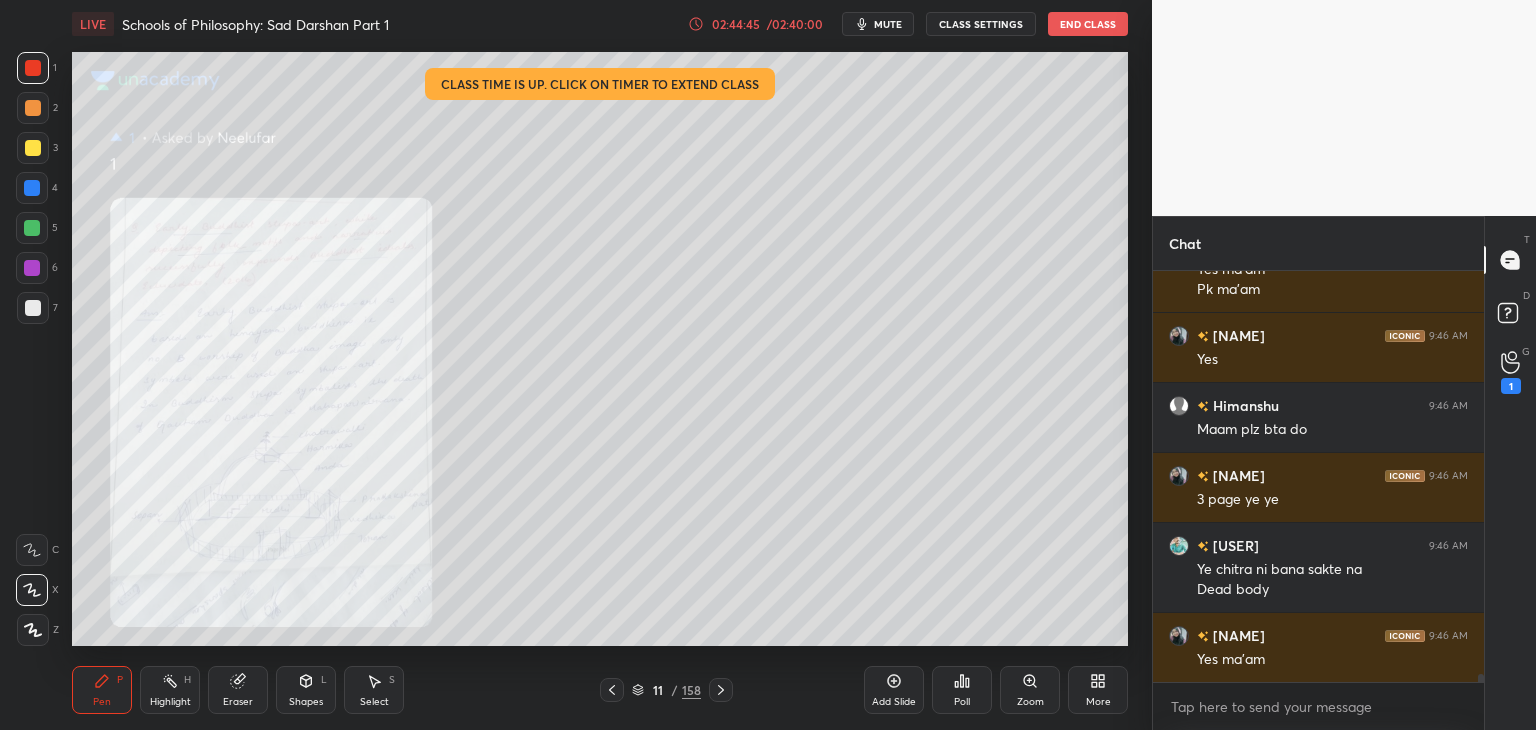 click 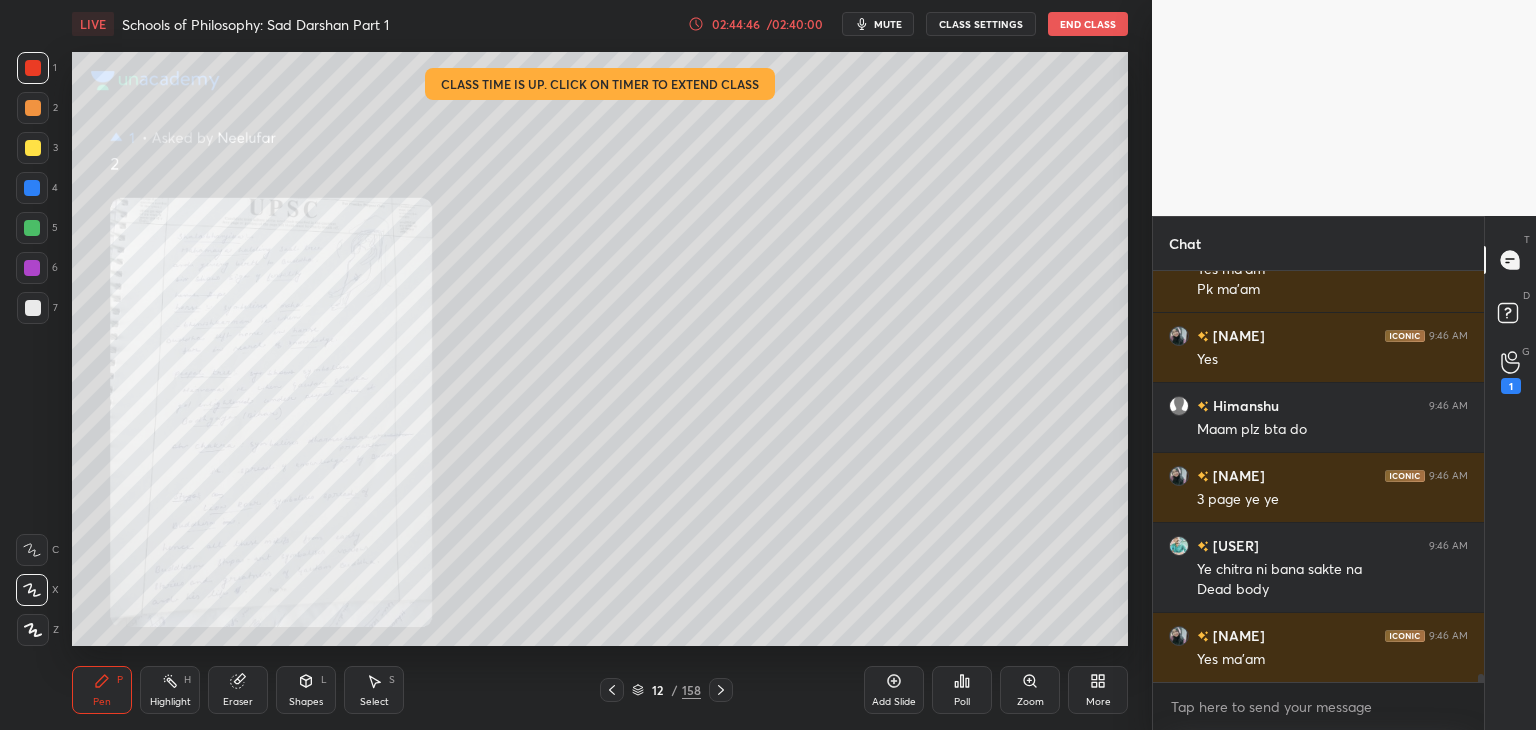click 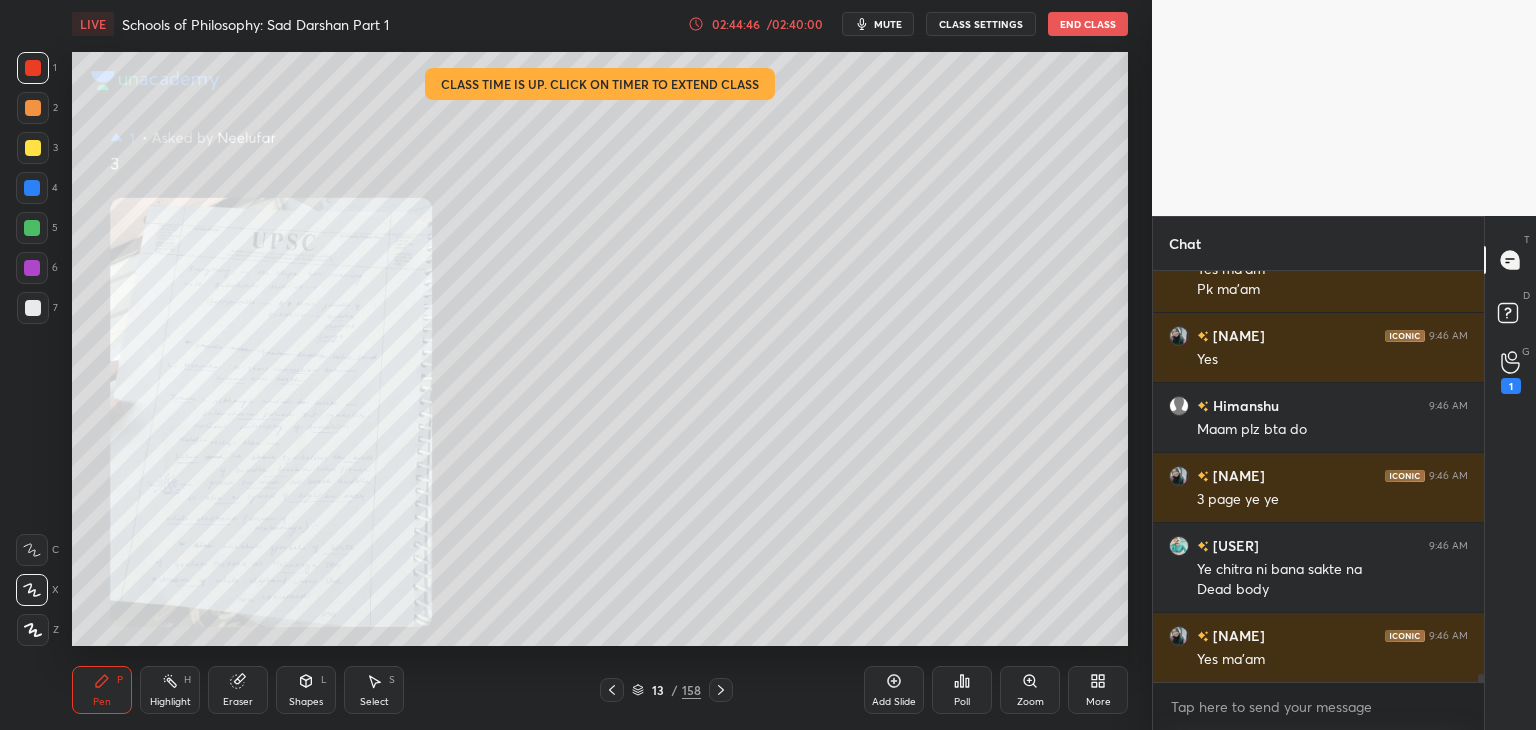 click 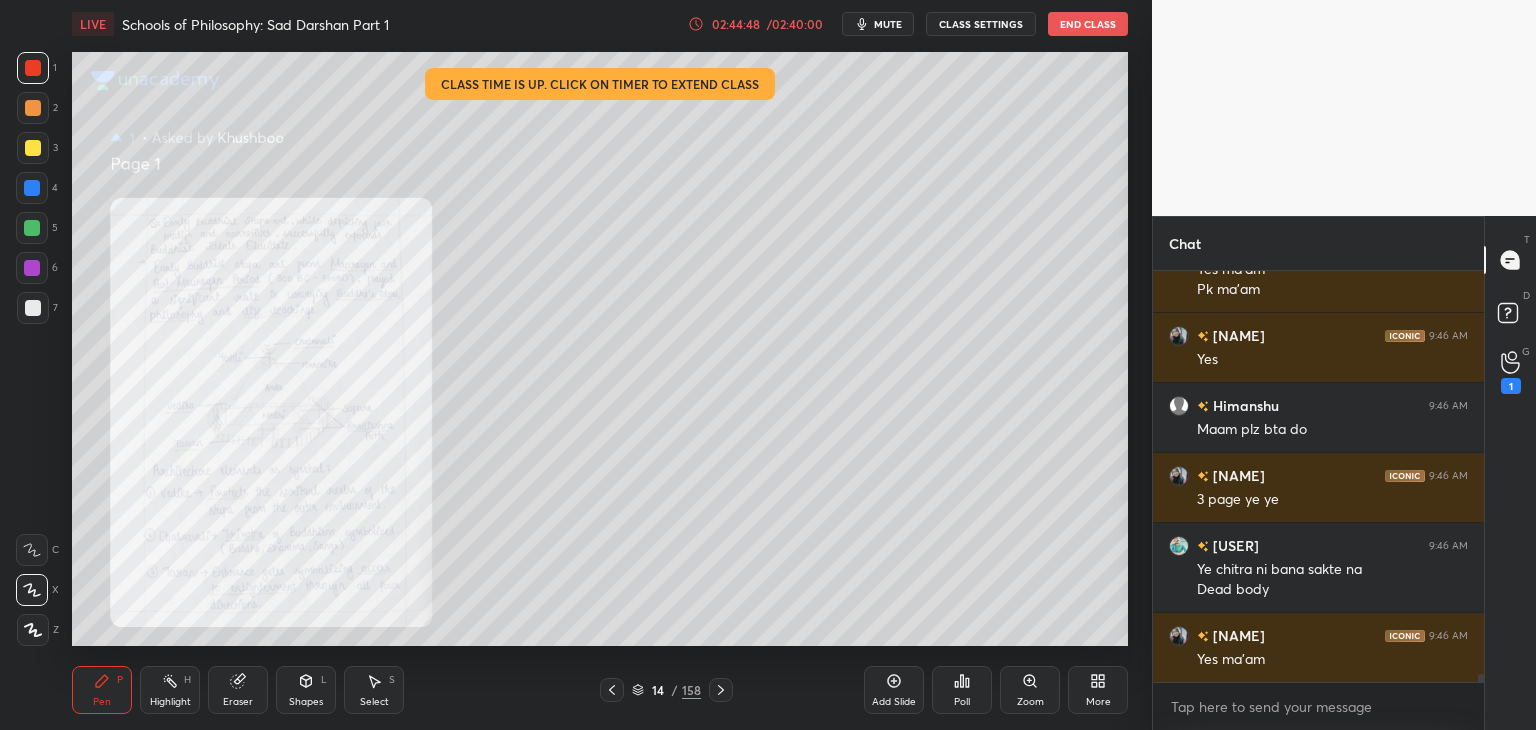 click at bounding box center [33, 68] 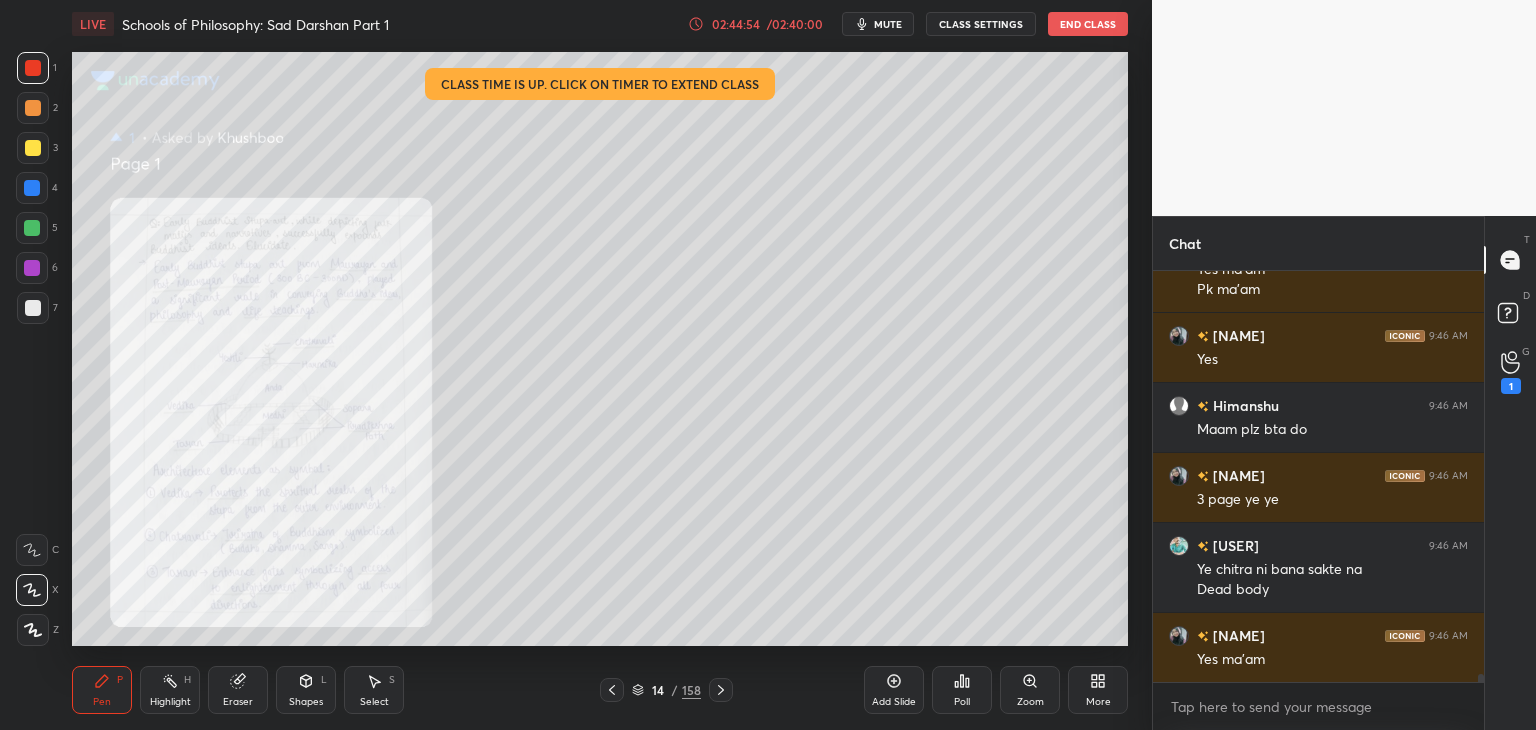 scroll, scrollTop: 20412, scrollLeft: 0, axis: vertical 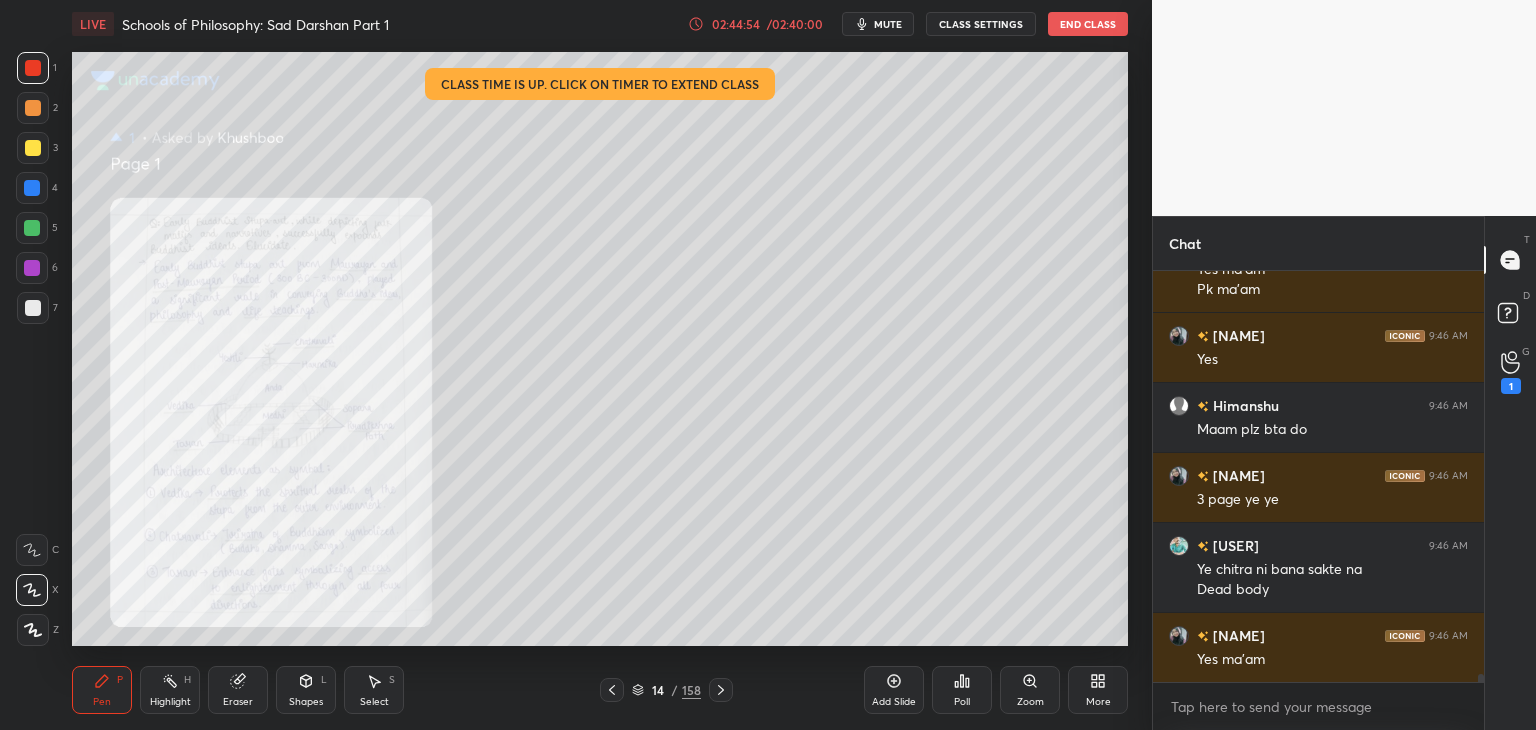 click 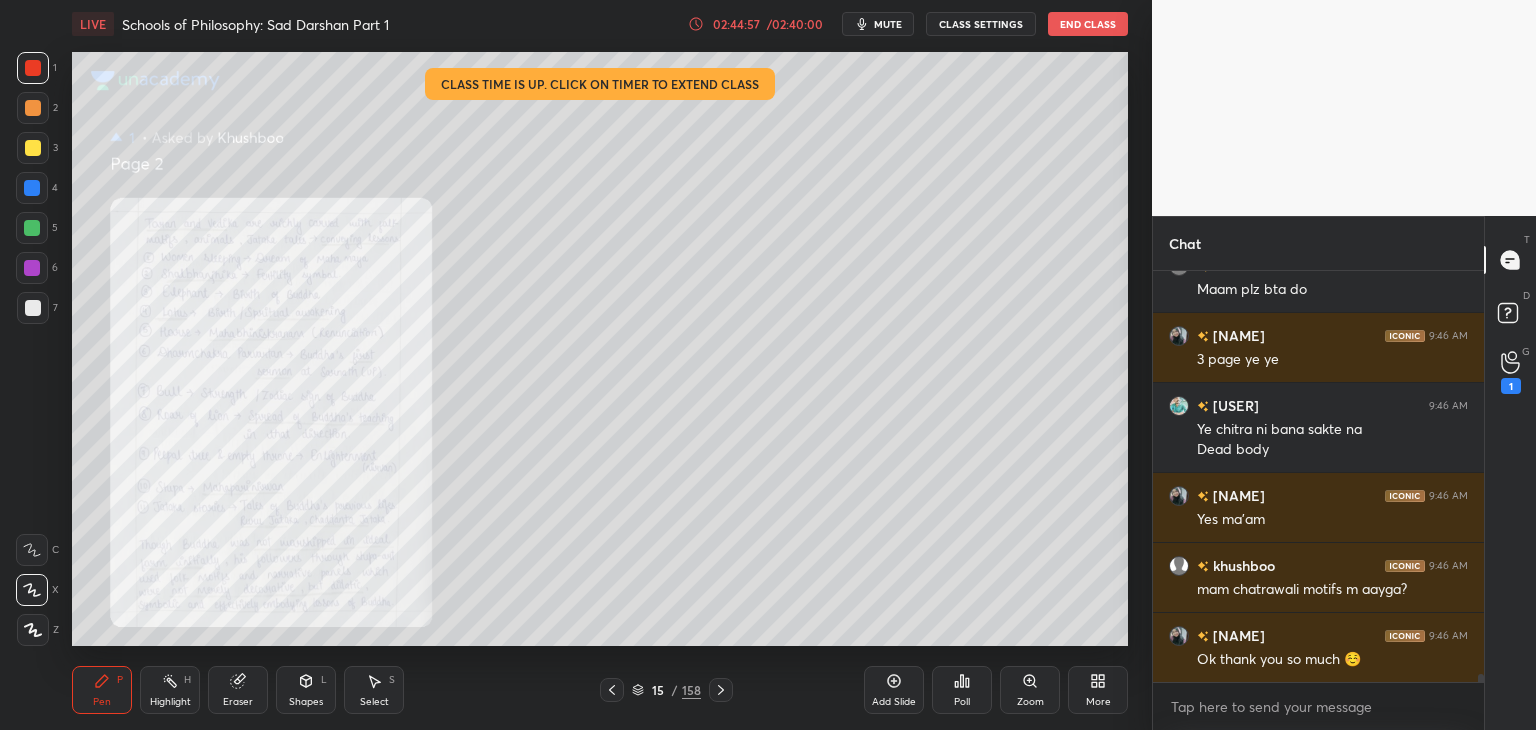scroll, scrollTop: 20588, scrollLeft: 0, axis: vertical 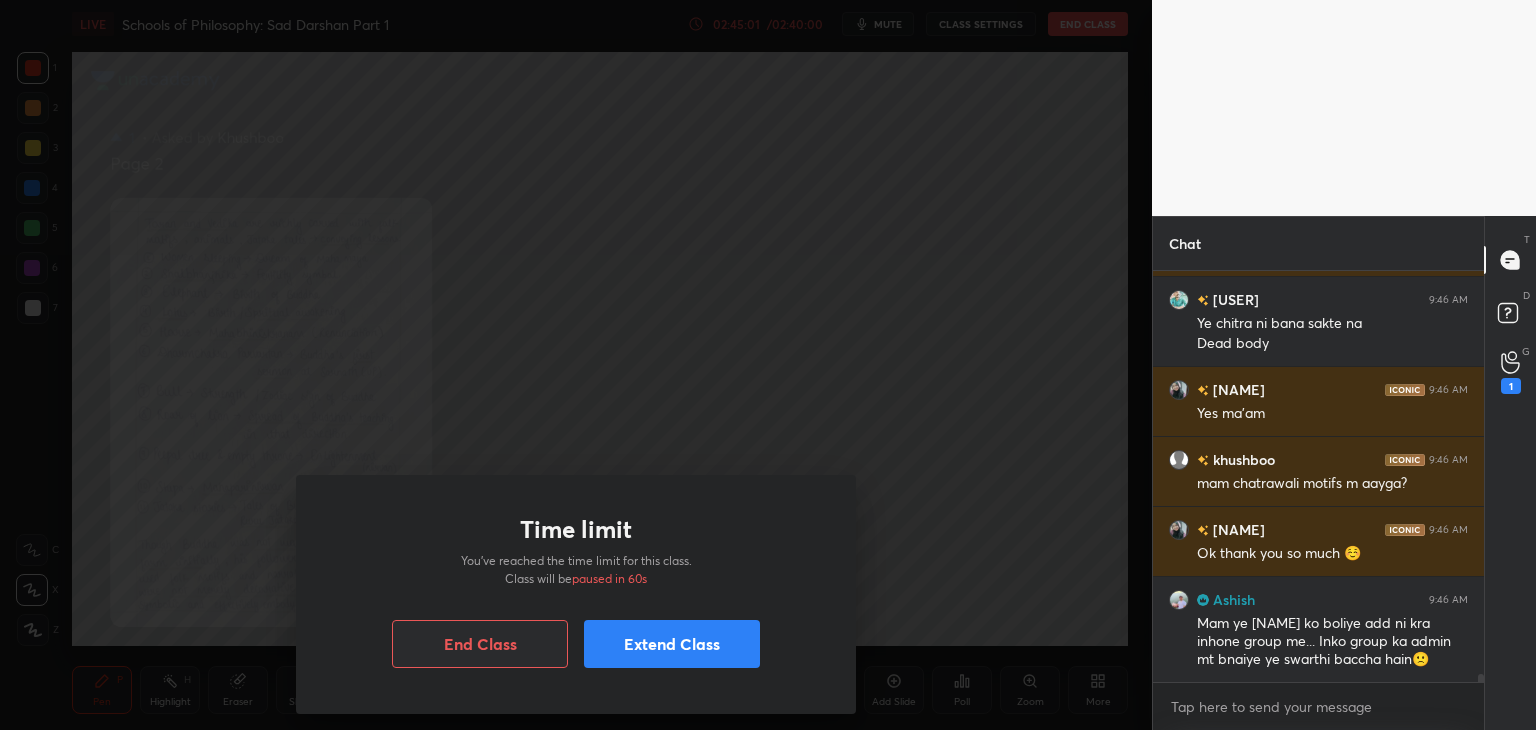 click on "Extend Class" at bounding box center [672, 644] 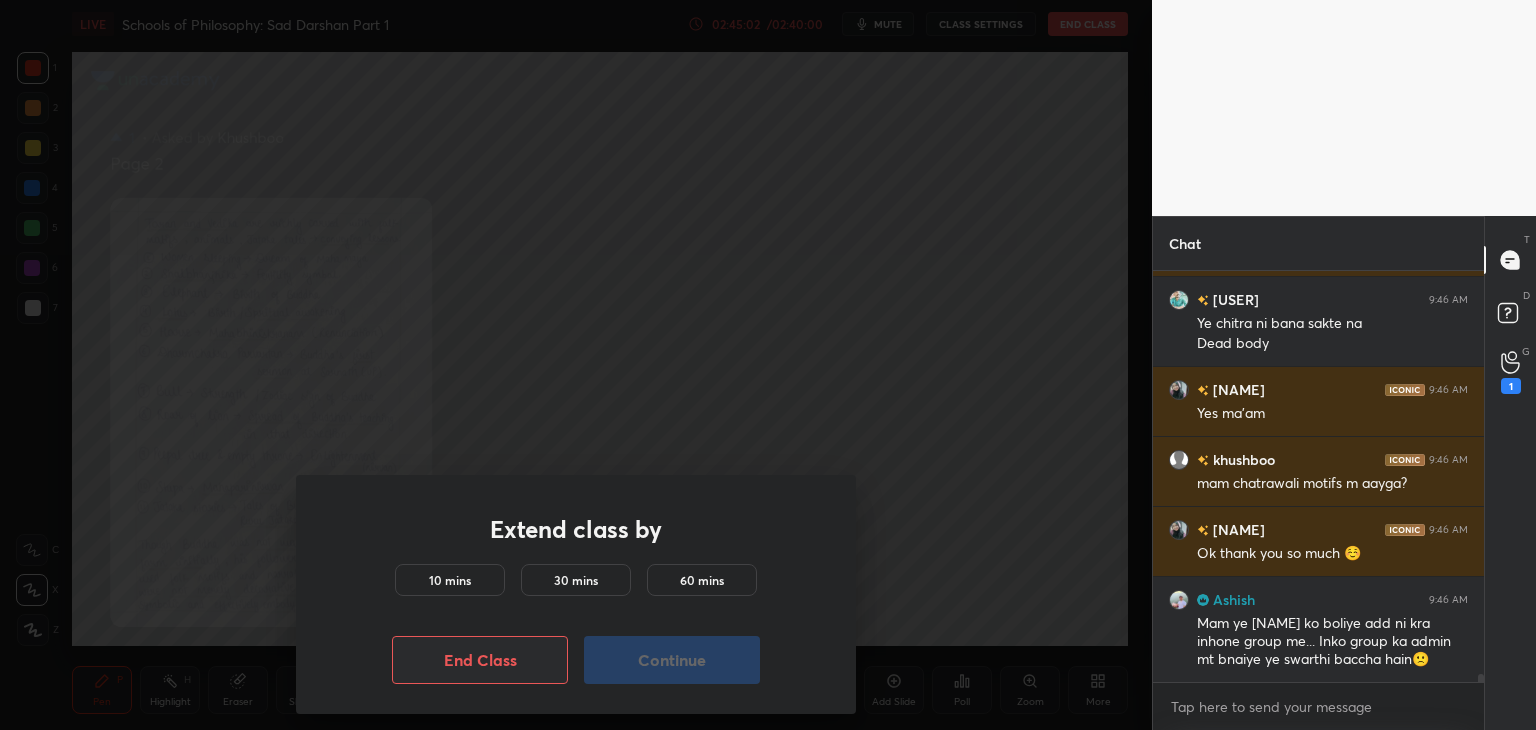 click on "10 mins" at bounding box center (450, 580) 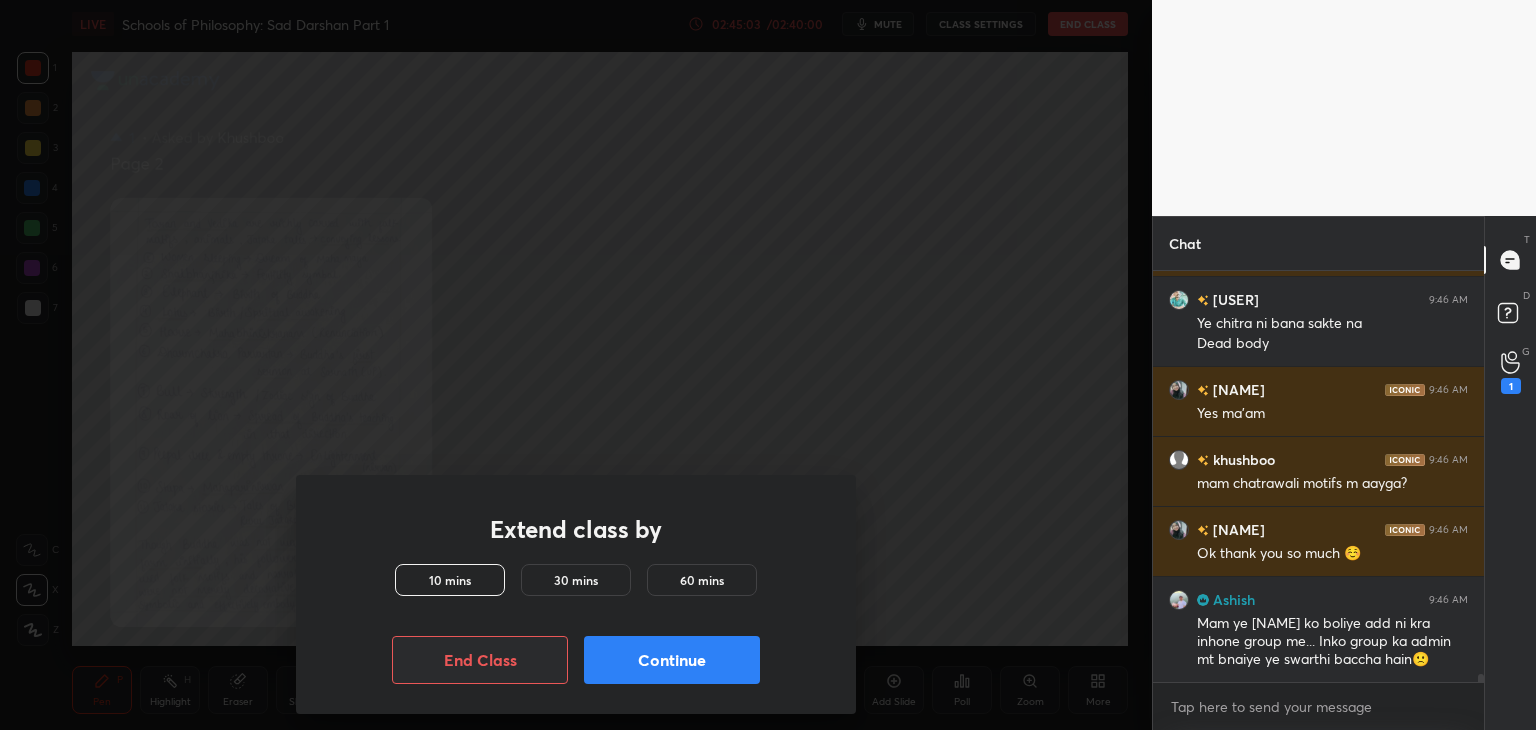 click on "Continue" at bounding box center (672, 660) 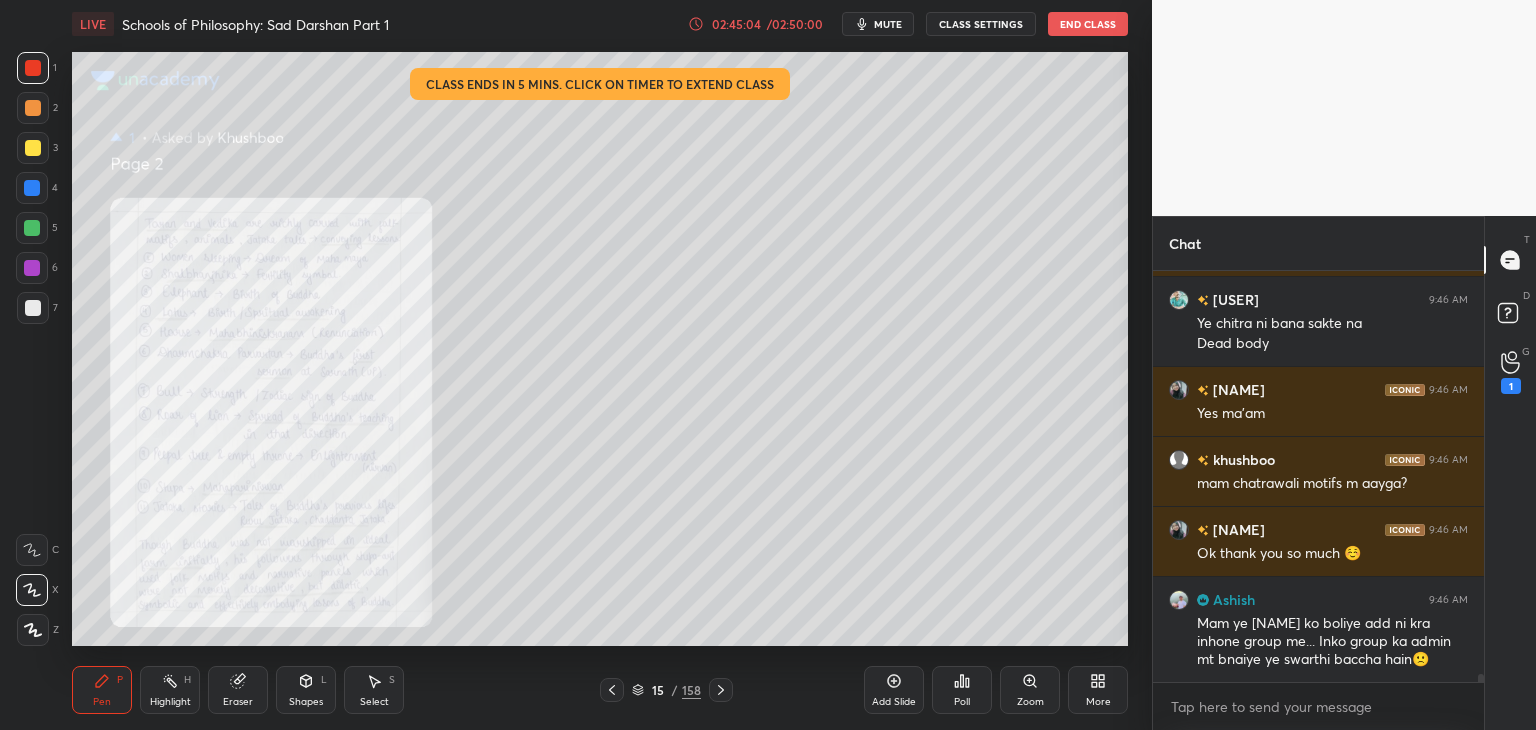 click 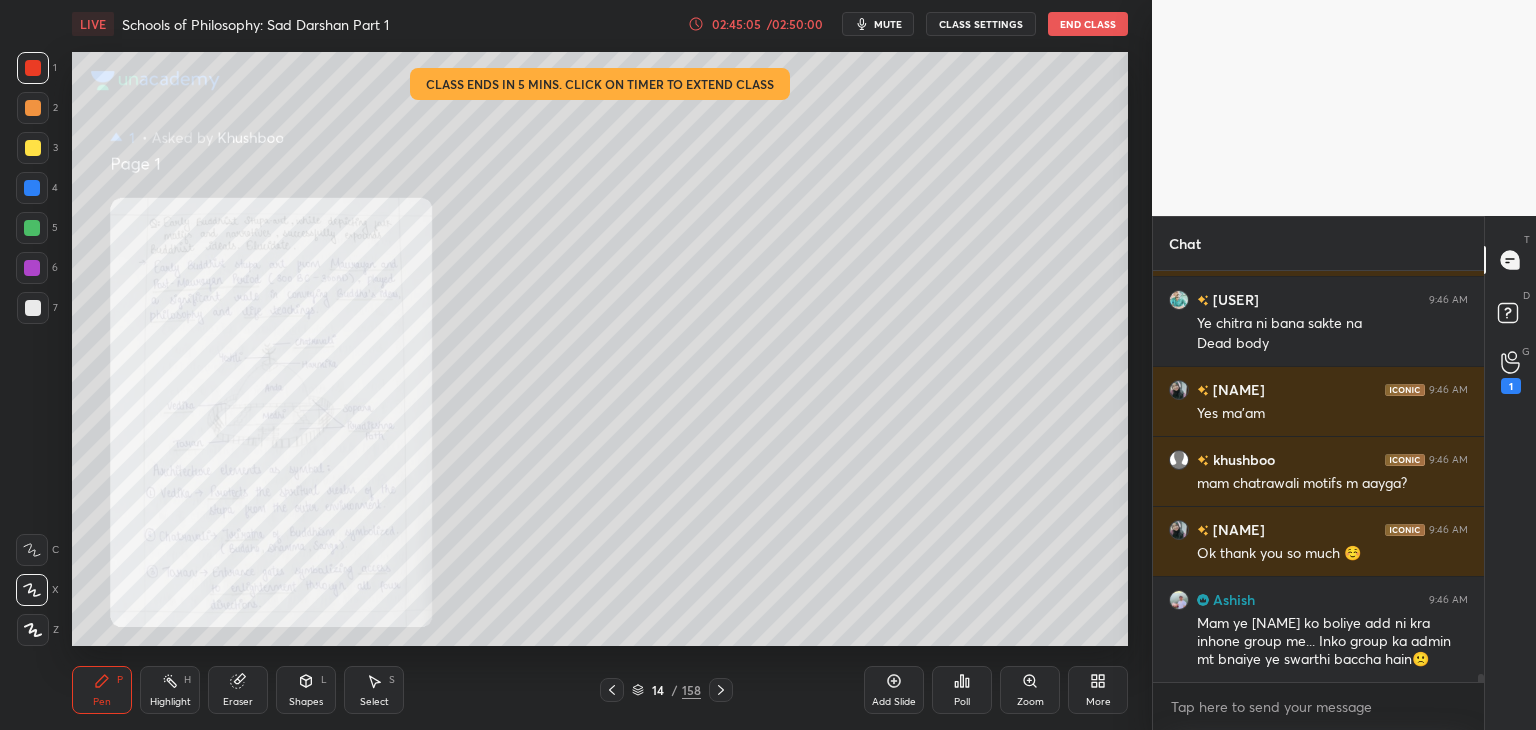 scroll, scrollTop: 20636, scrollLeft: 0, axis: vertical 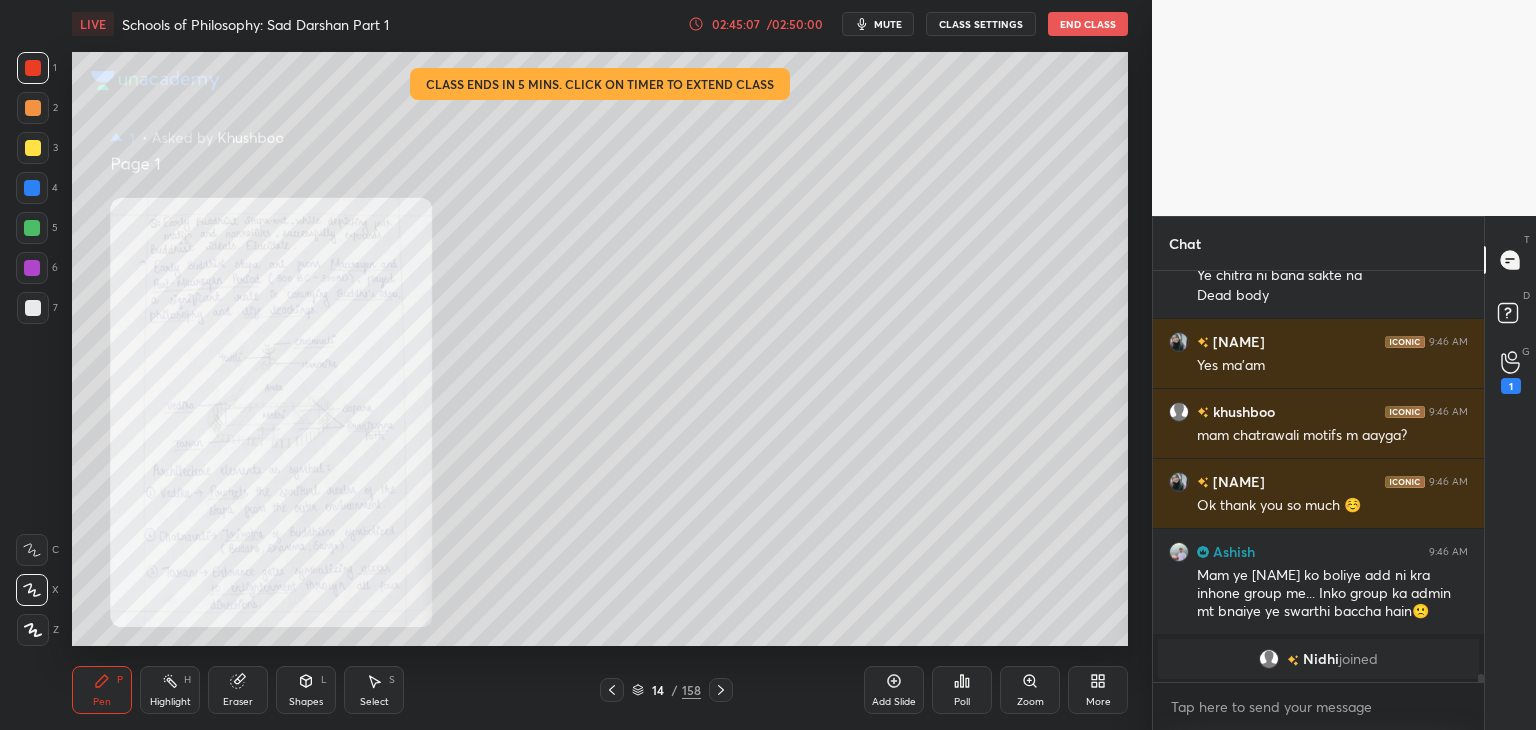 click at bounding box center [33, 68] 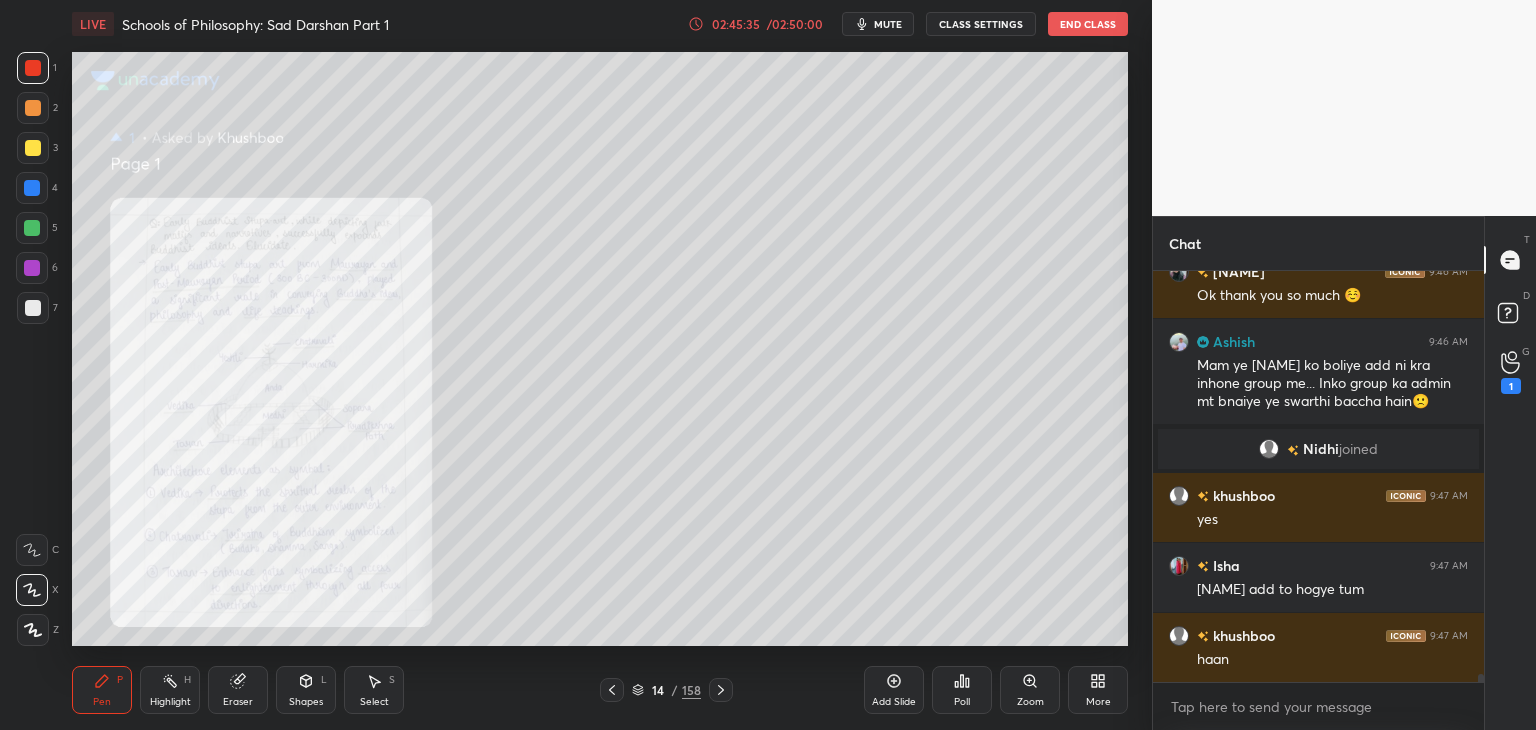 scroll, scrollTop: 20546, scrollLeft: 0, axis: vertical 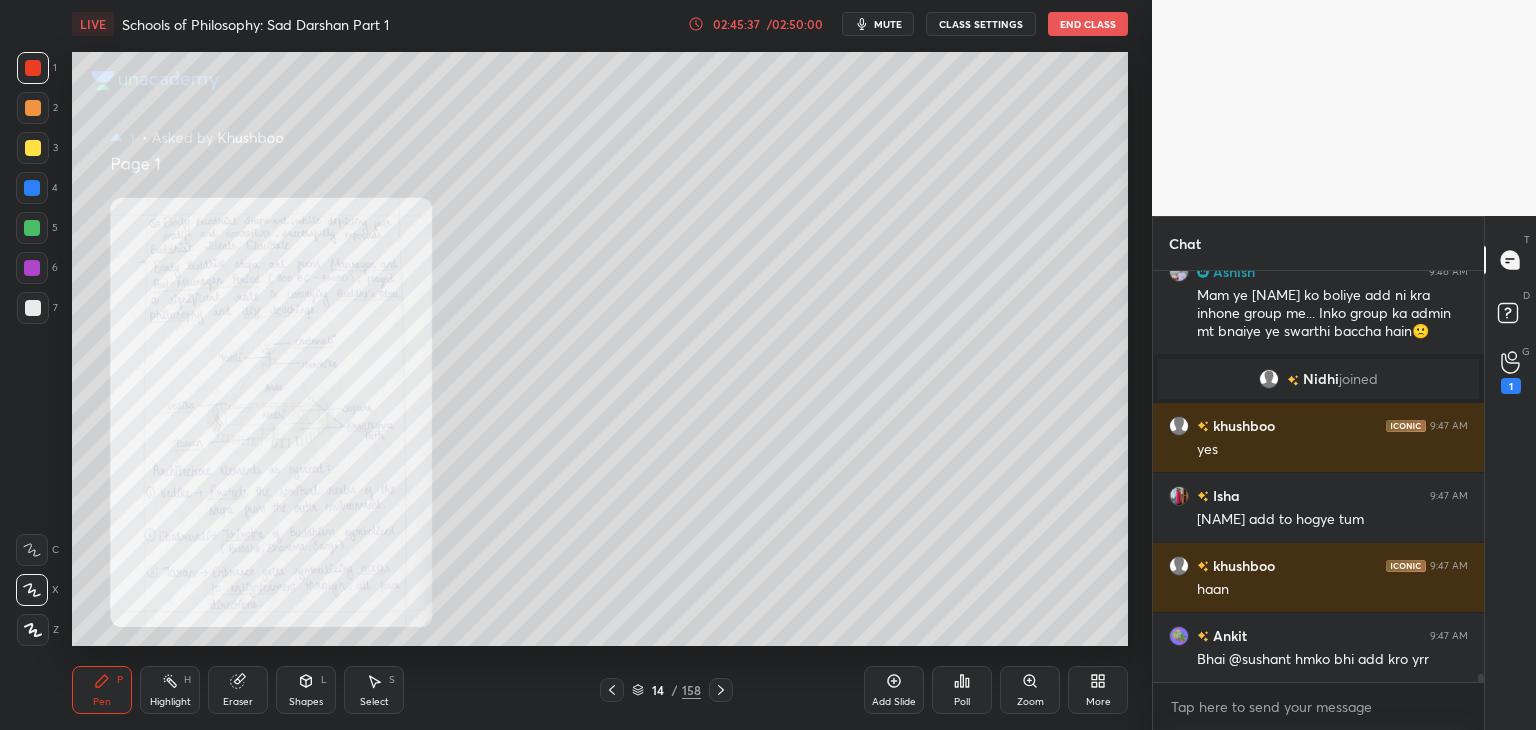 click 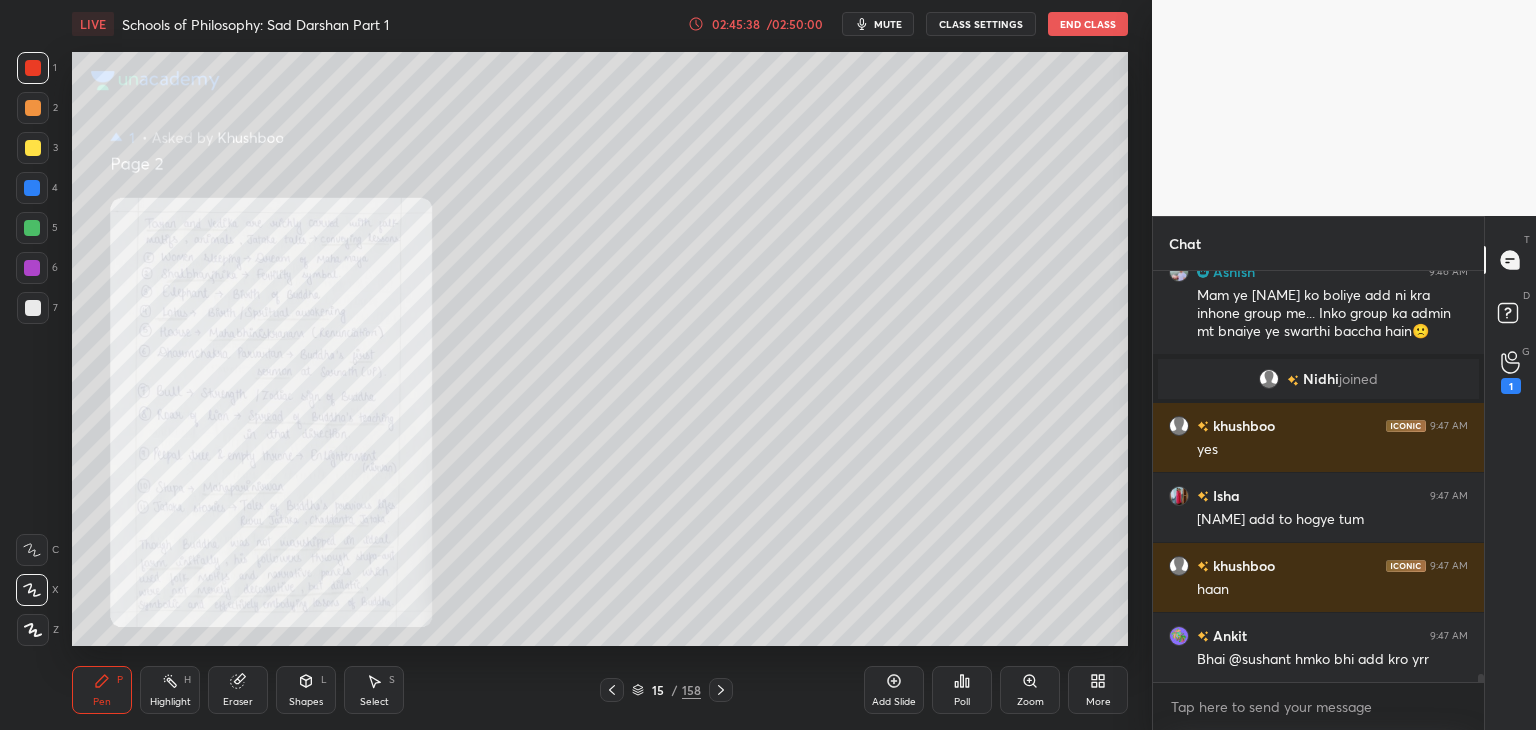 click 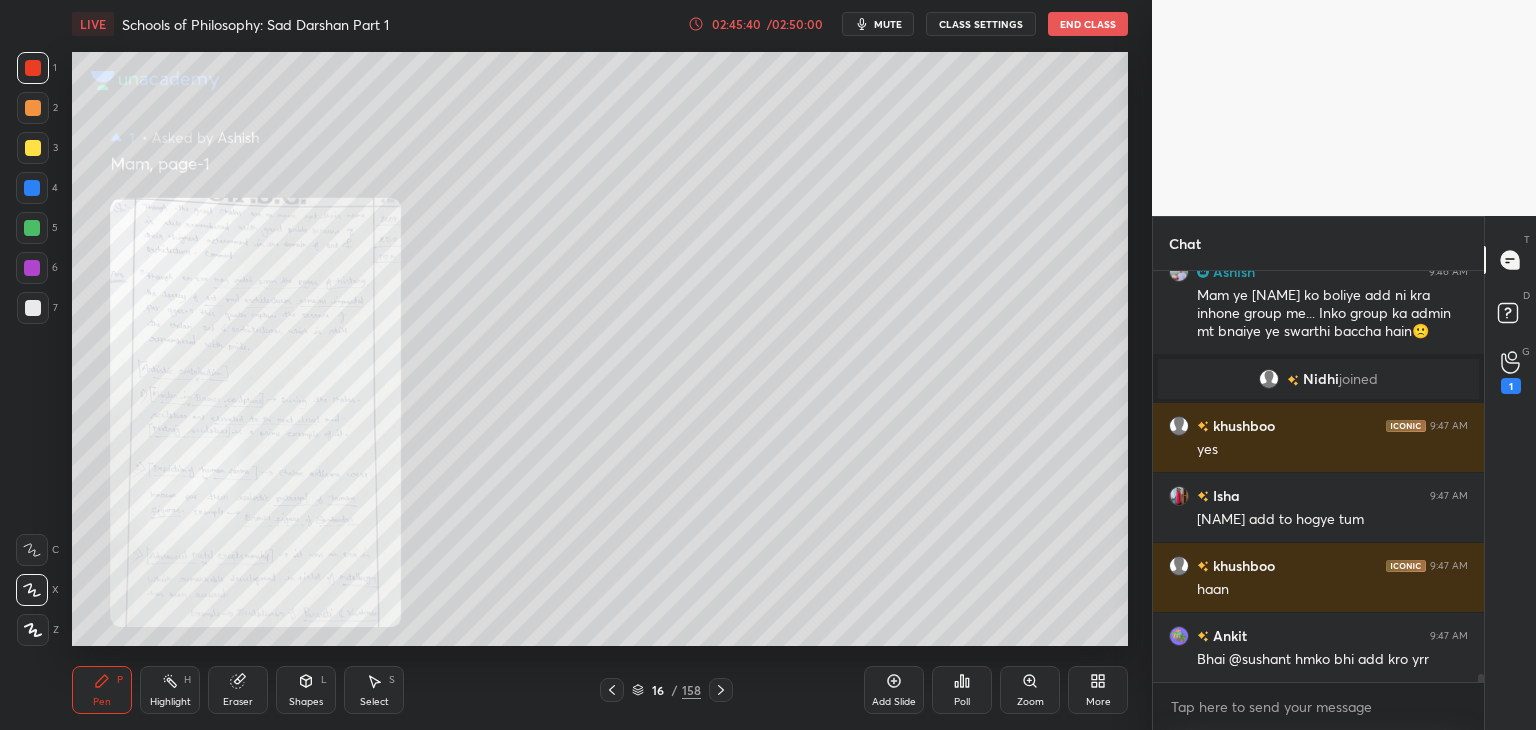 click at bounding box center [33, 68] 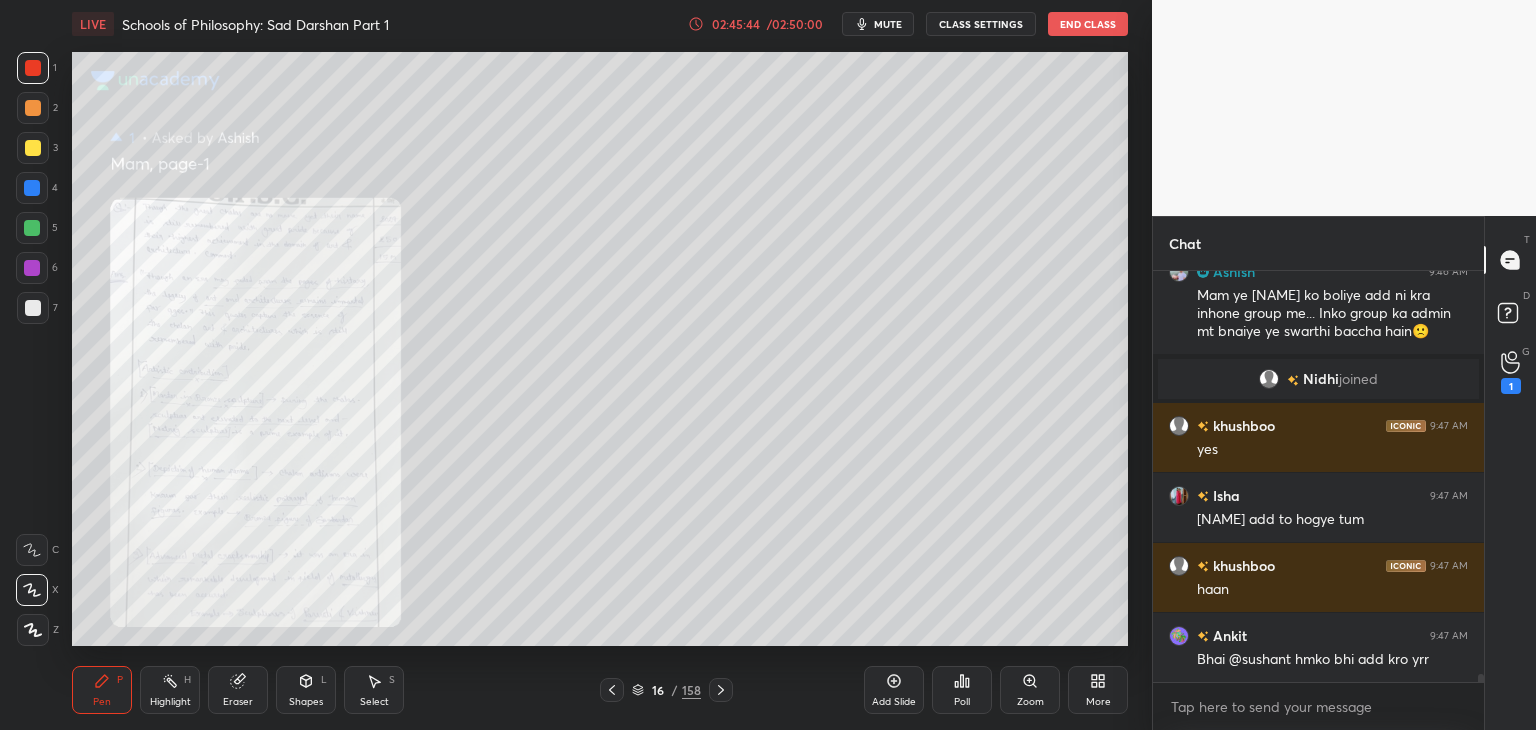 click on "Zoom" at bounding box center [1030, 690] 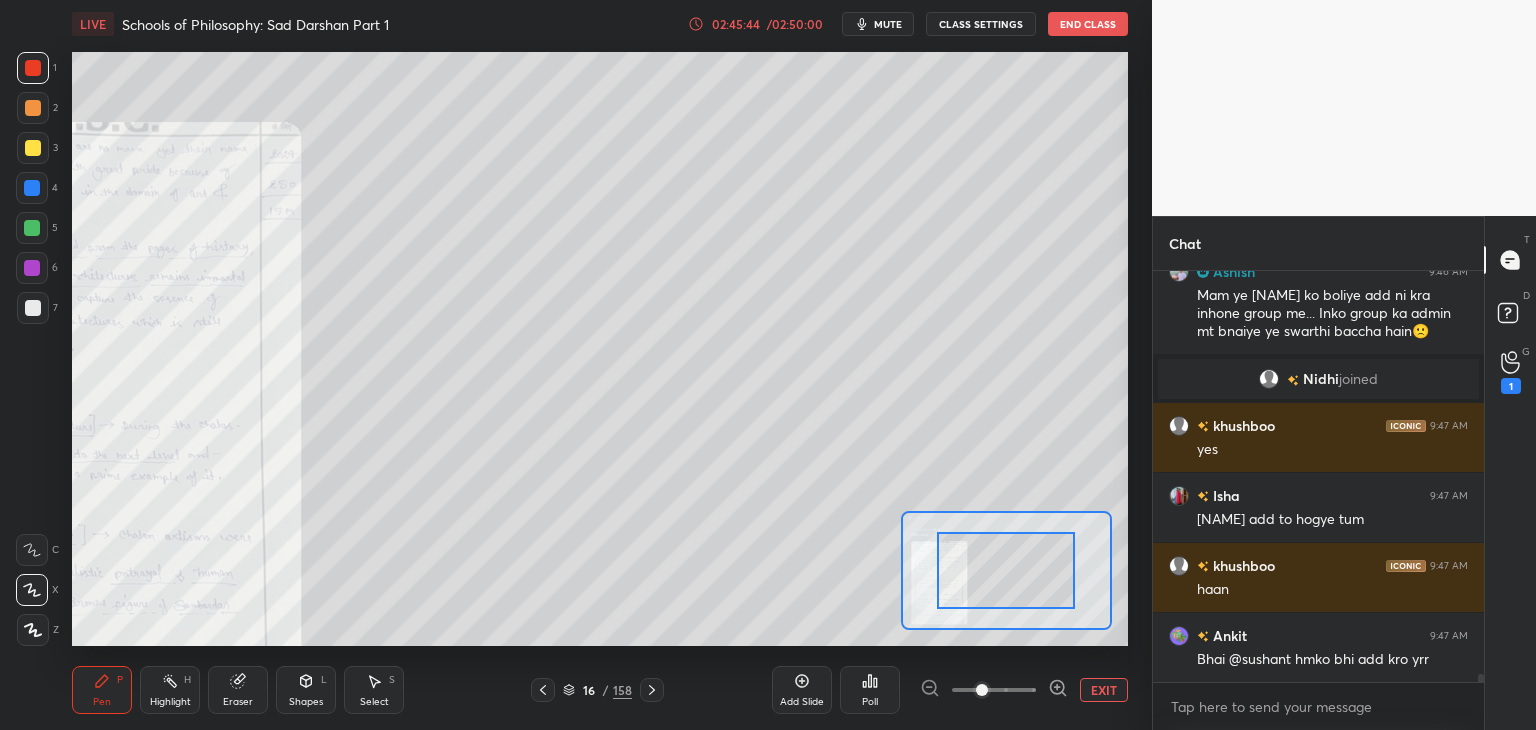 drag, startPoint x: 1008, startPoint y: 685, endPoint x: 1015, endPoint y: 640, distance: 45.54119 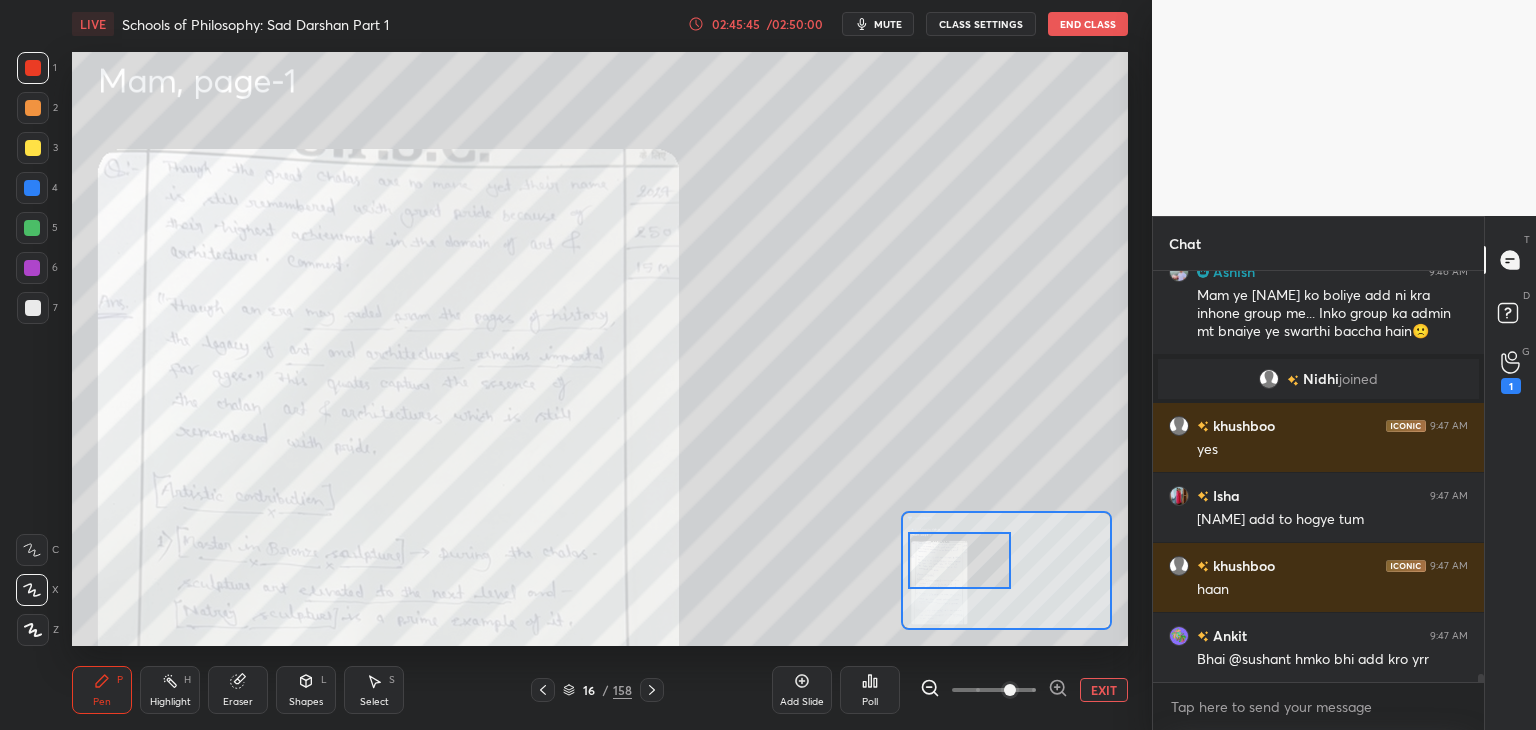 drag, startPoint x: 1015, startPoint y: 577, endPoint x: 964, endPoint y: 570, distance: 51.47815 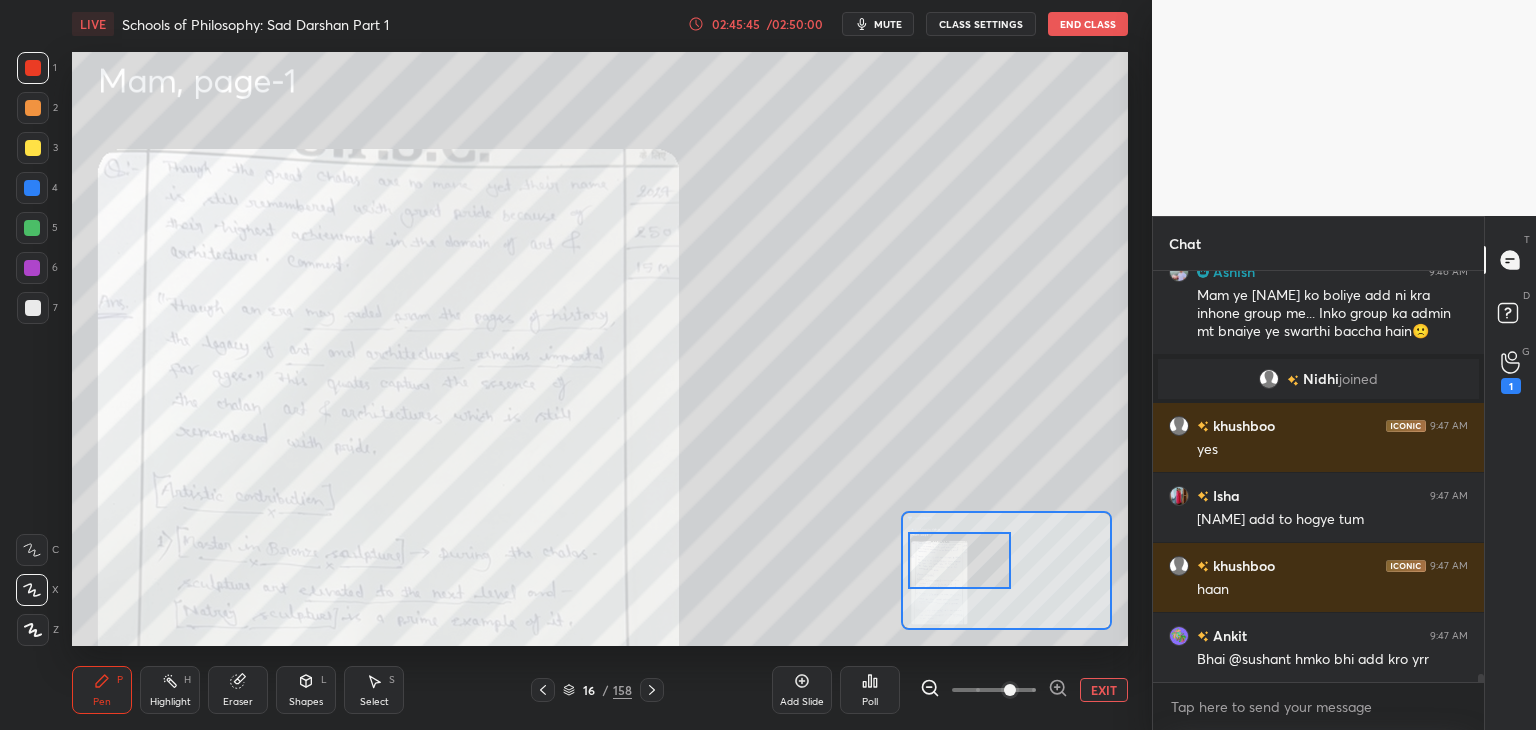 click at bounding box center [960, 560] 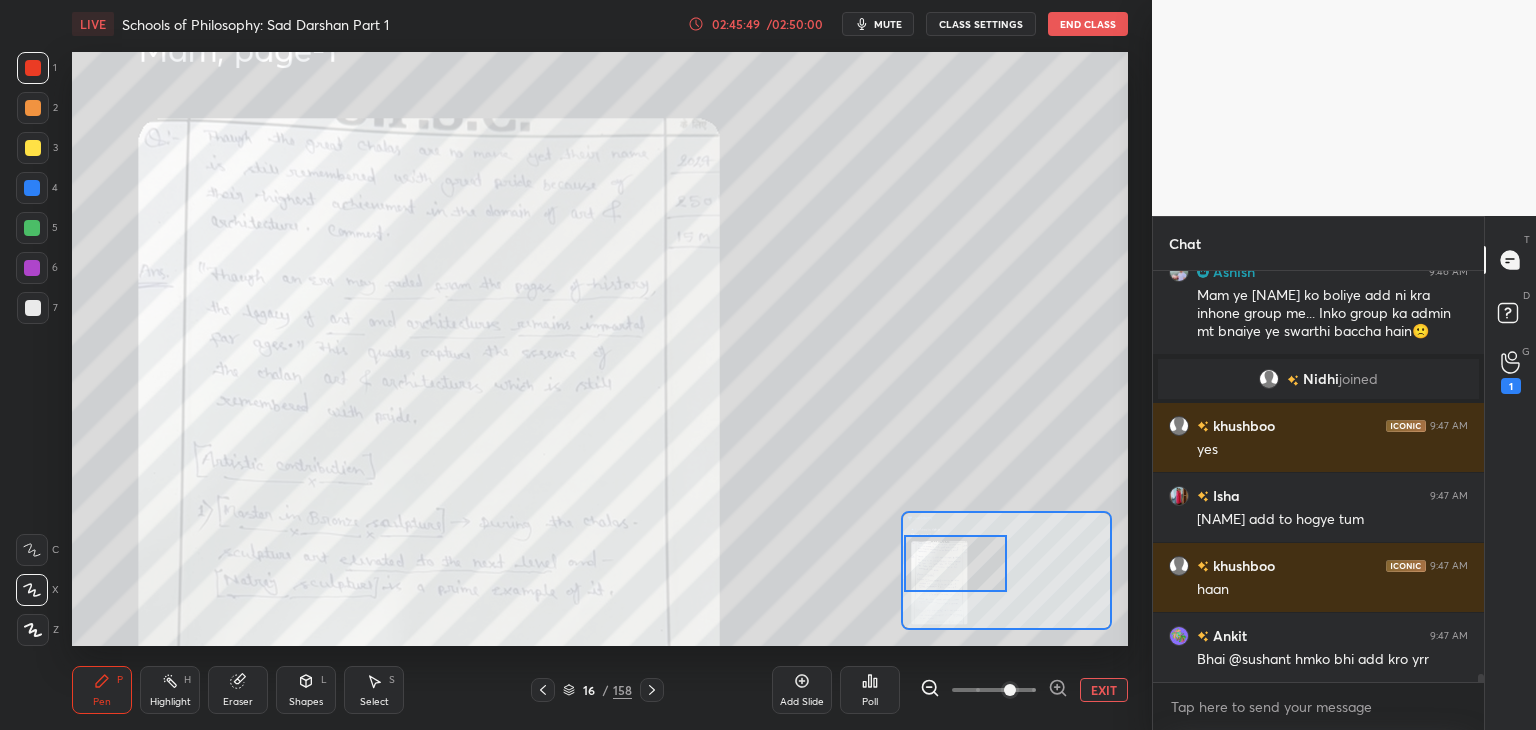 scroll, scrollTop: 20616, scrollLeft: 0, axis: vertical 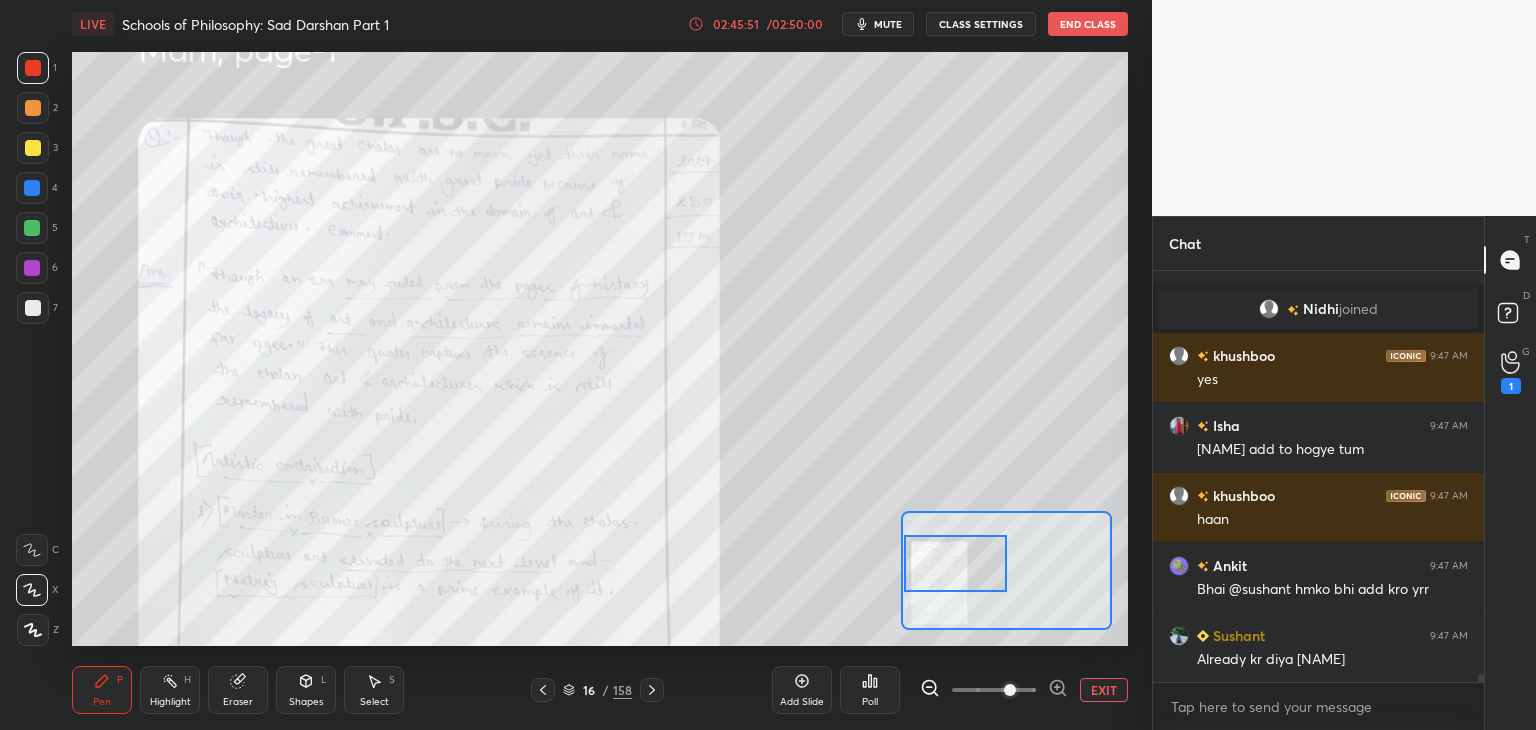 click at bounding box center [33, 68] 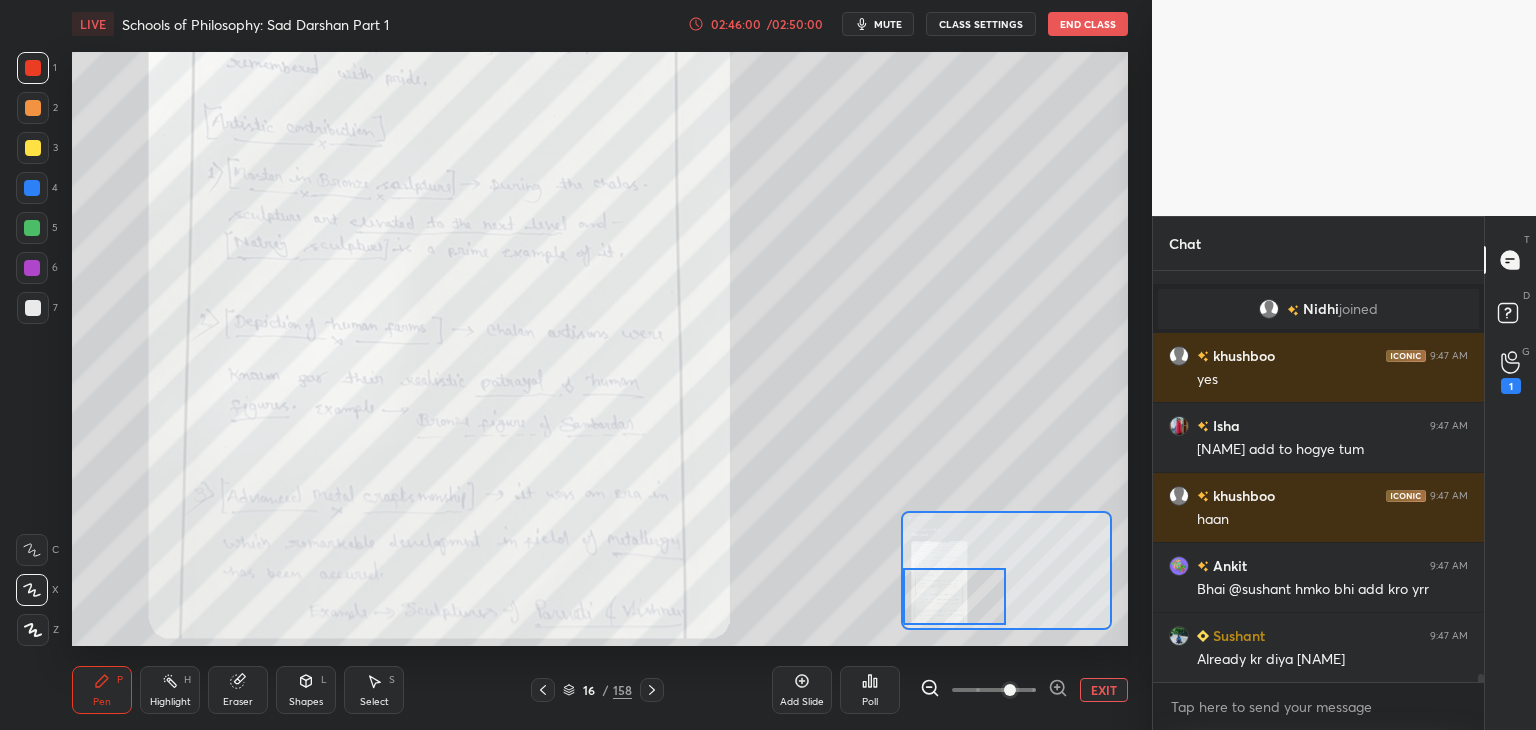 drag, startPoint x: 964, startPoint y: 562, endPoint x: 962, endPoint y: 595, distance: 33.06055 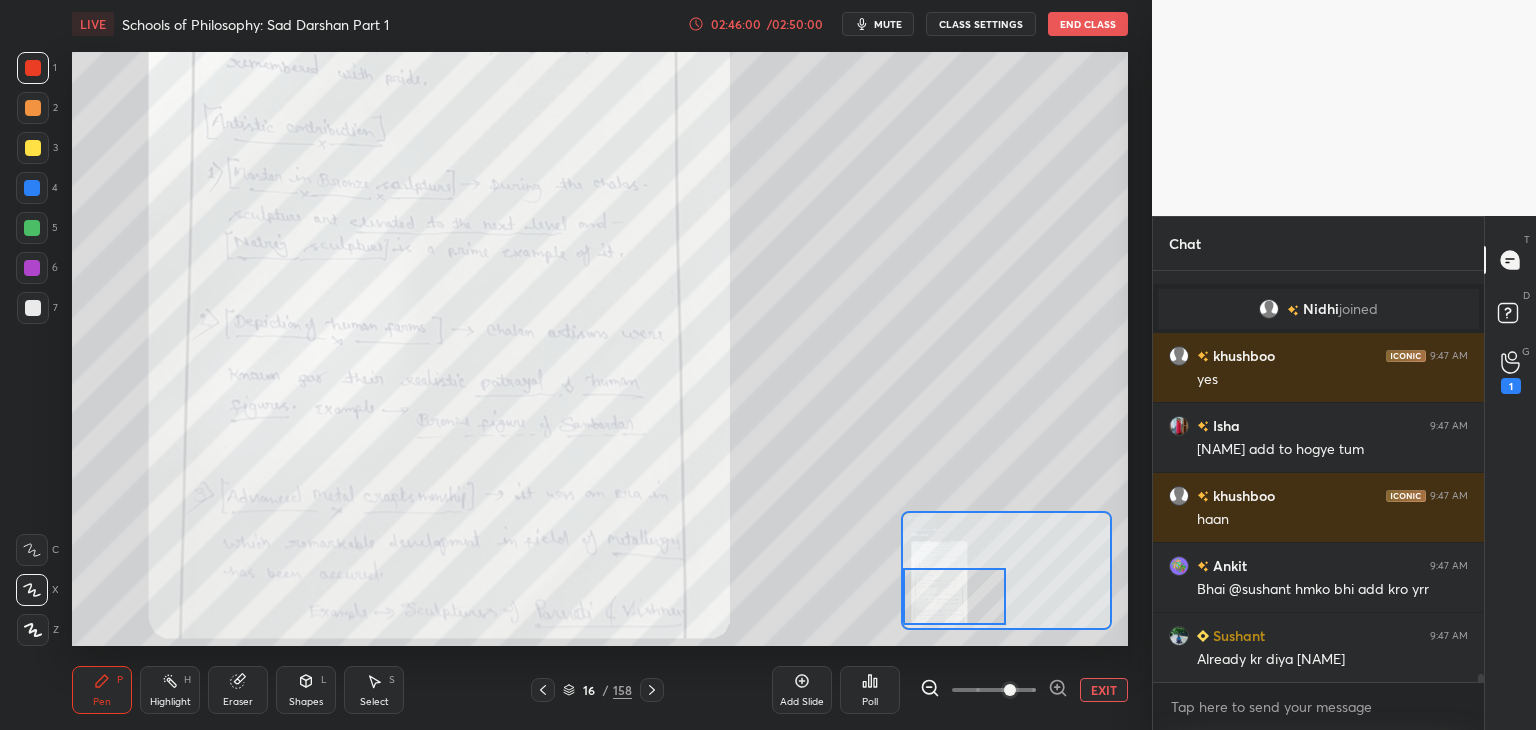 click at bounding box center [955, 596] 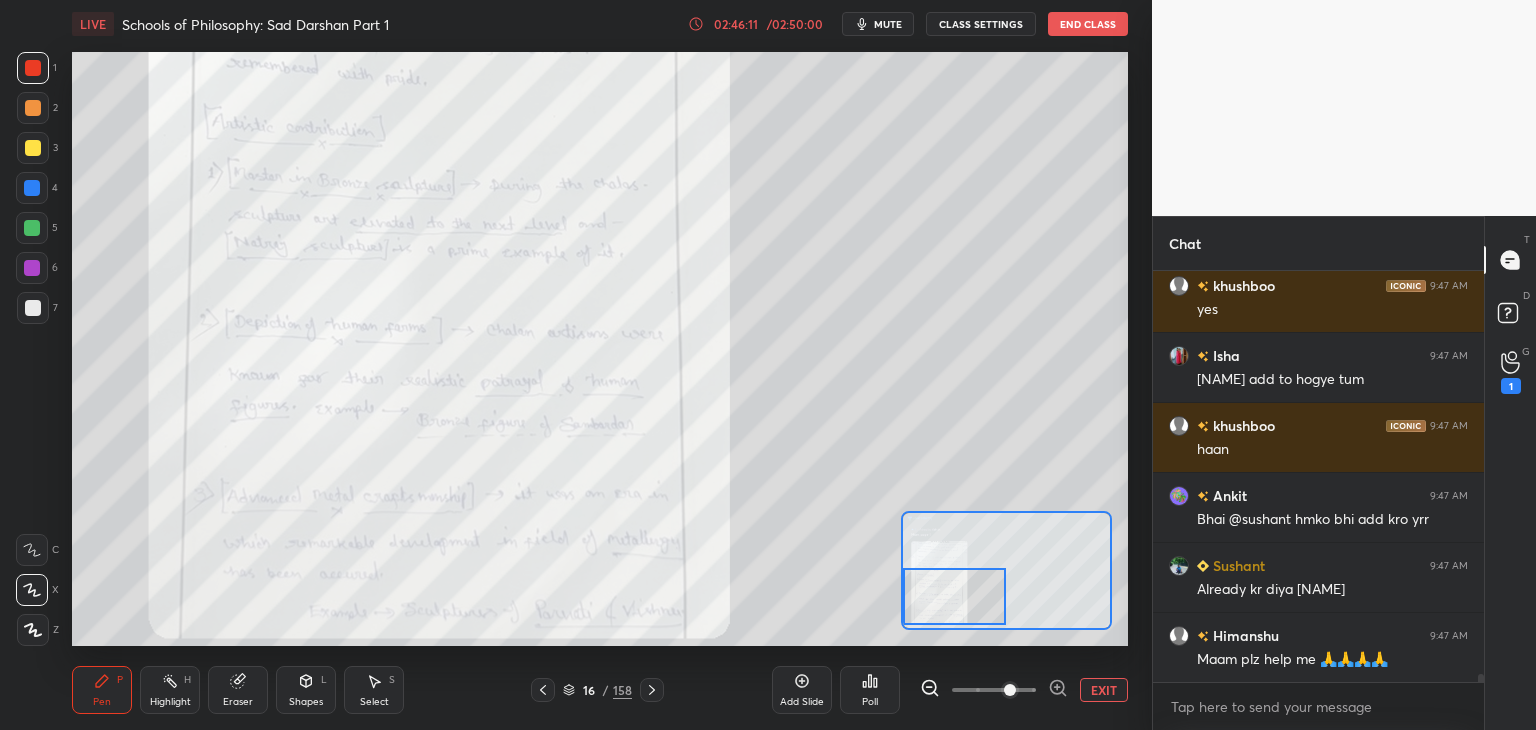 scroll, scrollTop: 20774, scrollLeft: 0, axis: vertical 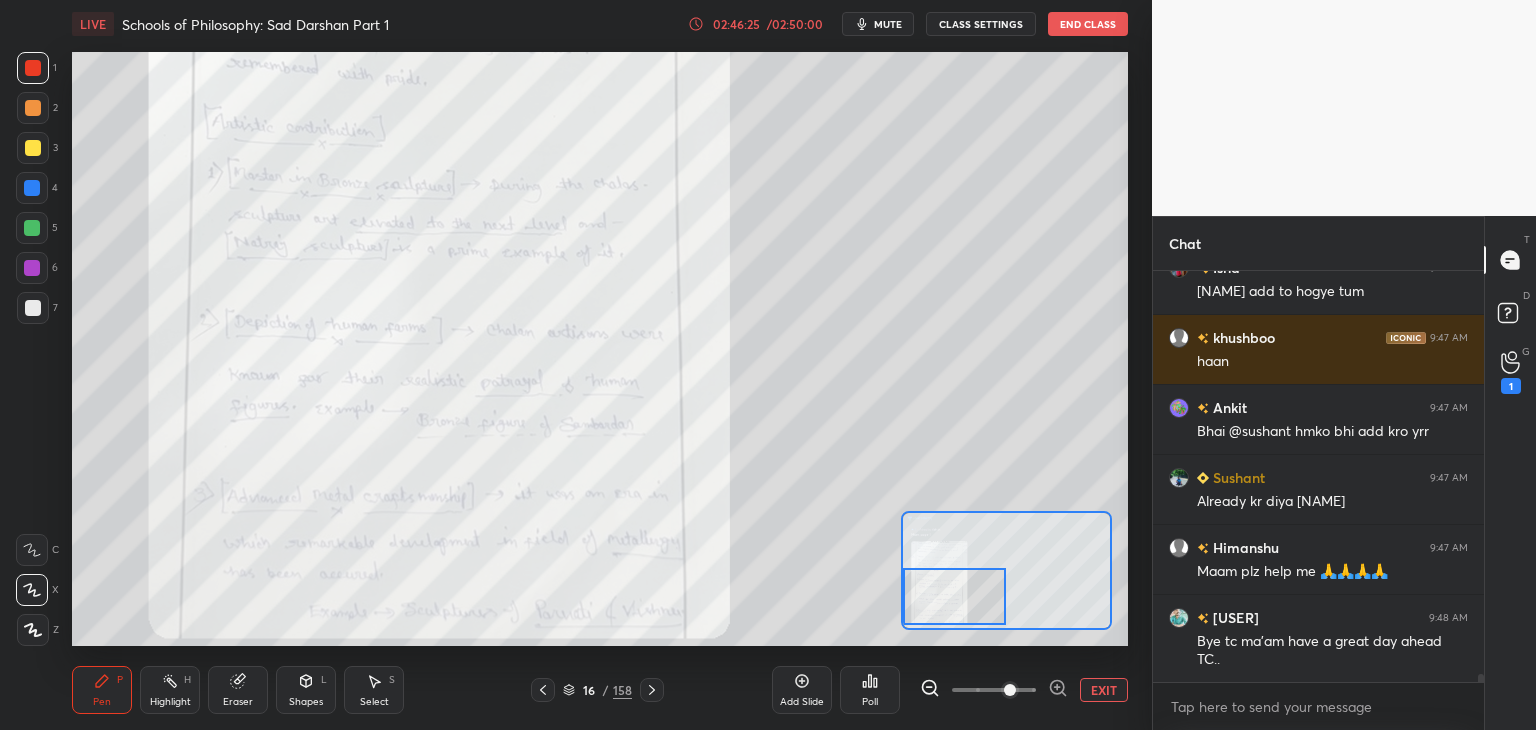 click on "EXIT" at bounding box center [1104, 690] 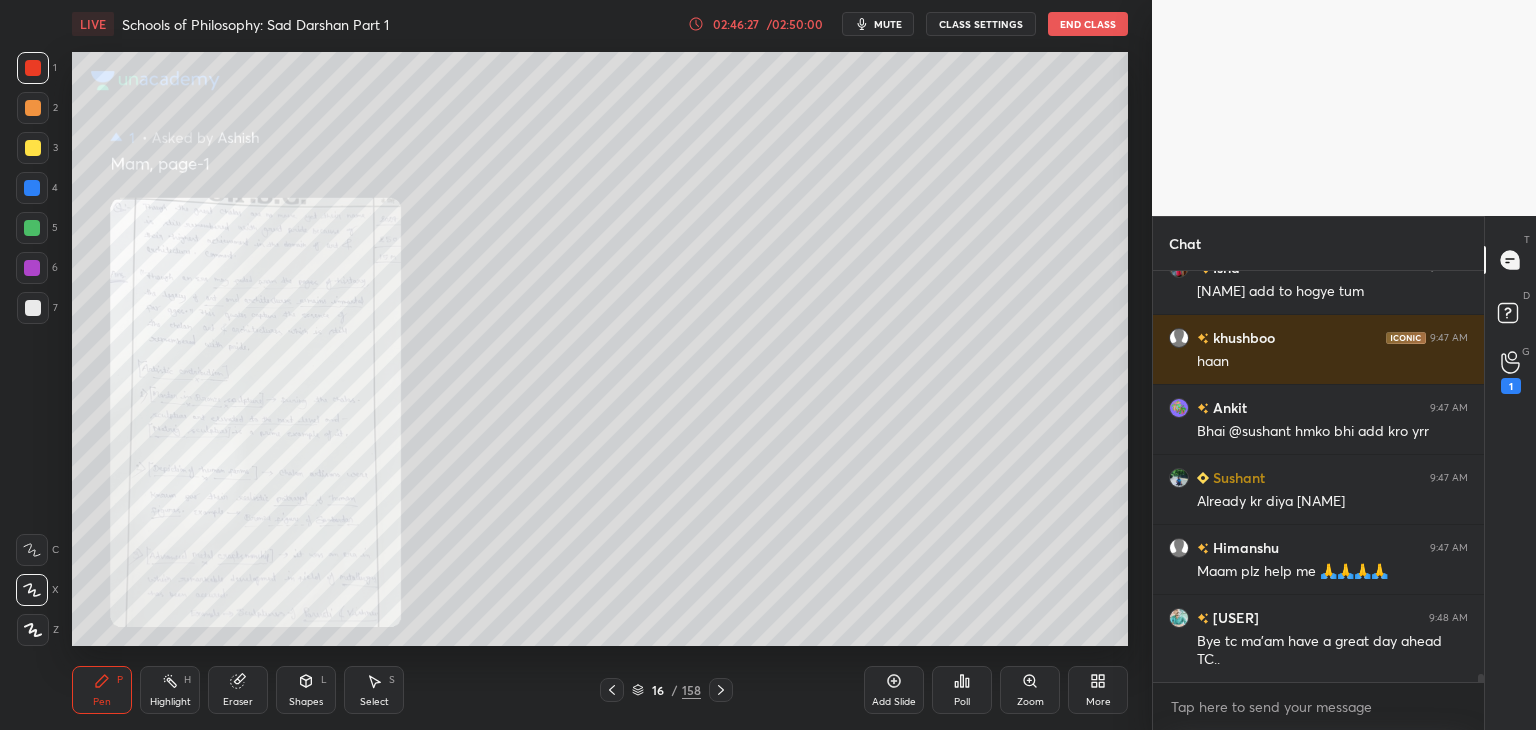 click 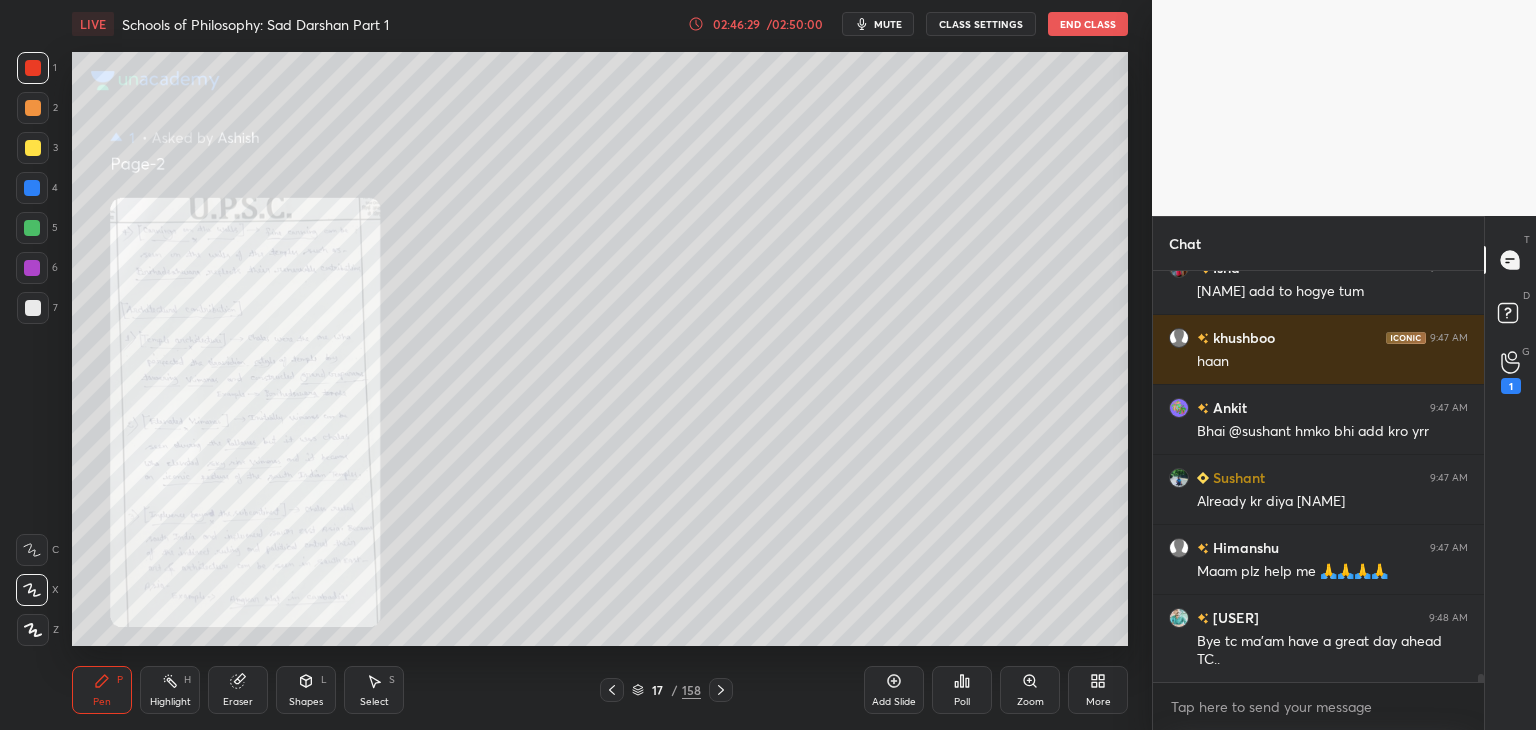 click 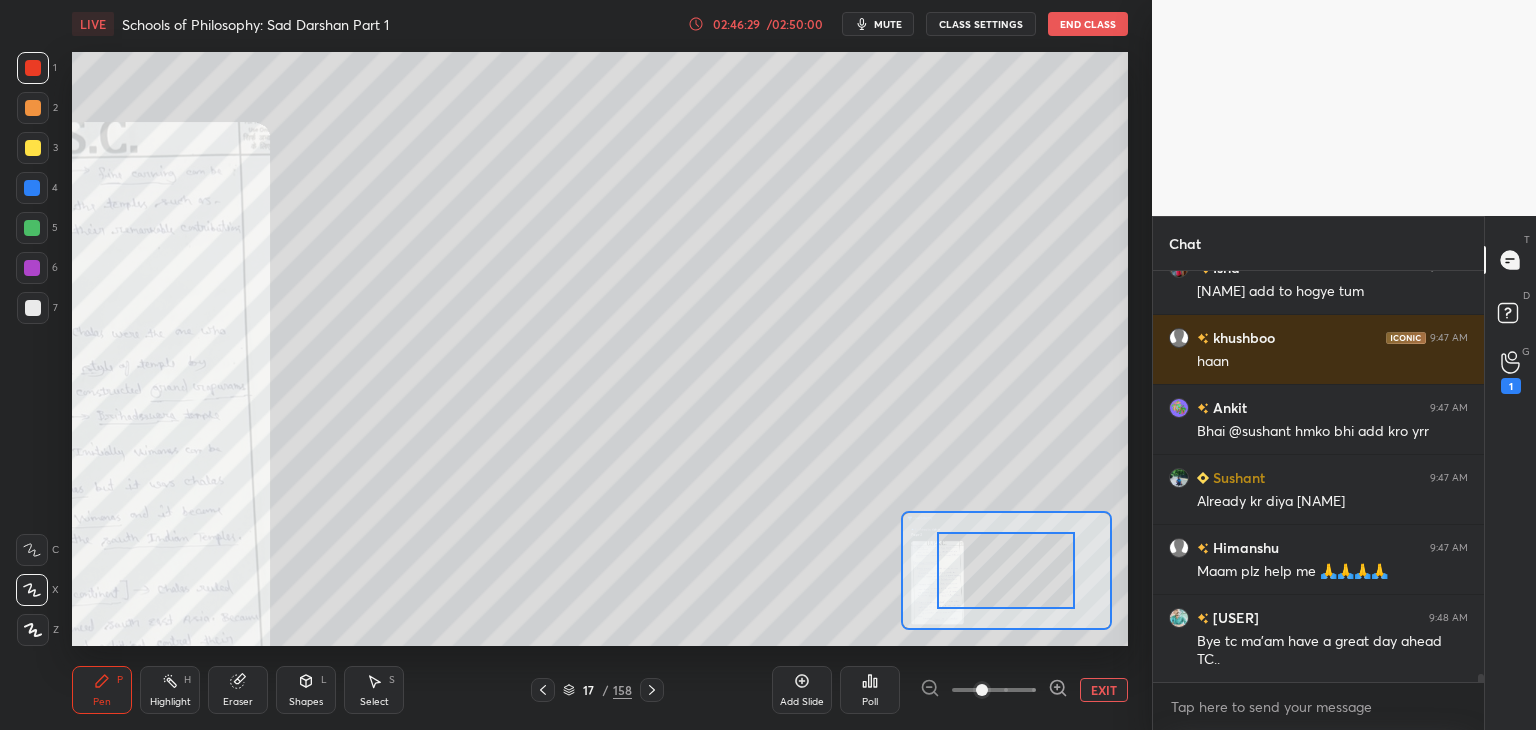 click at bounding box center (994, 690) 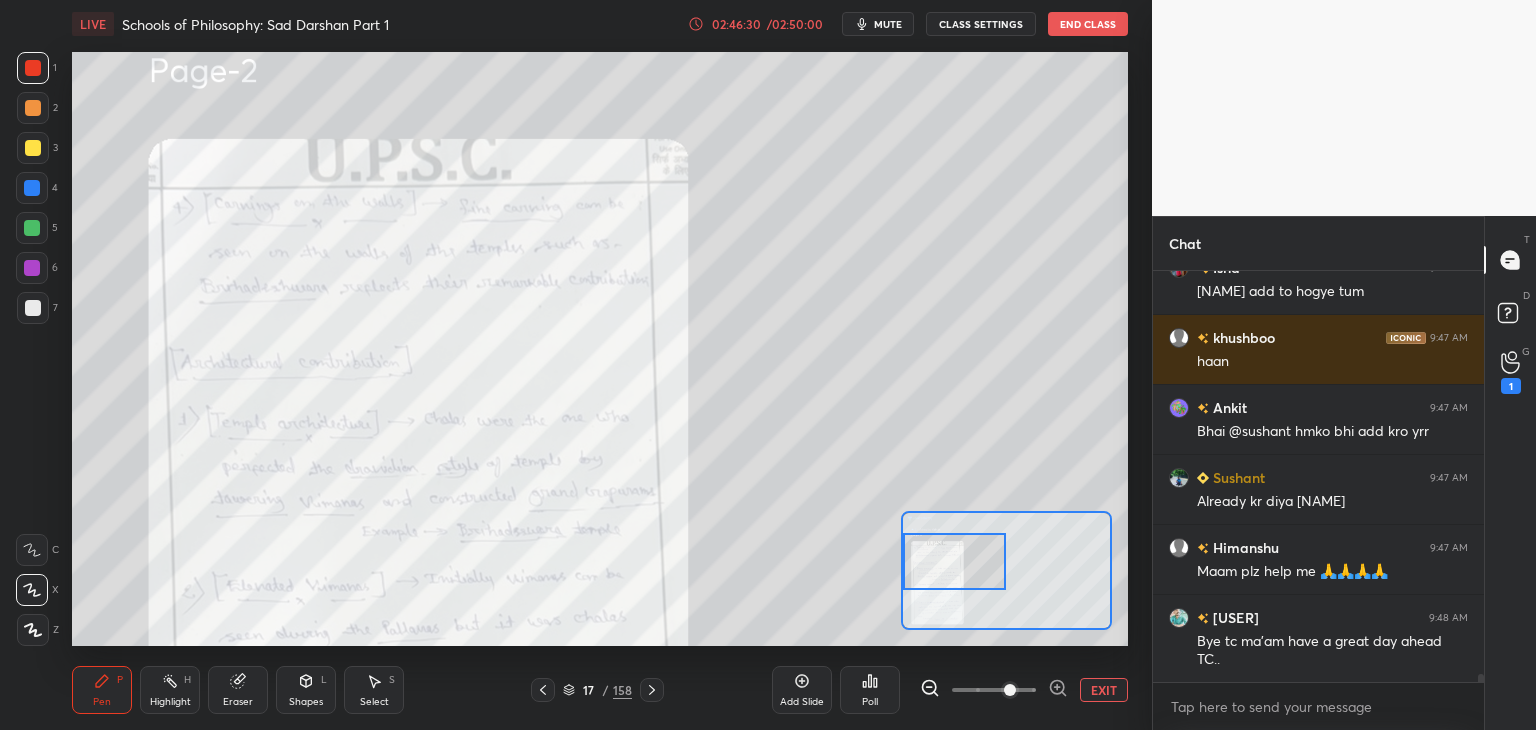 drag, startPoint x: 1022, startPoint y: 566, endPoint x: 956, endPoint y: 559, distance: 66.37017 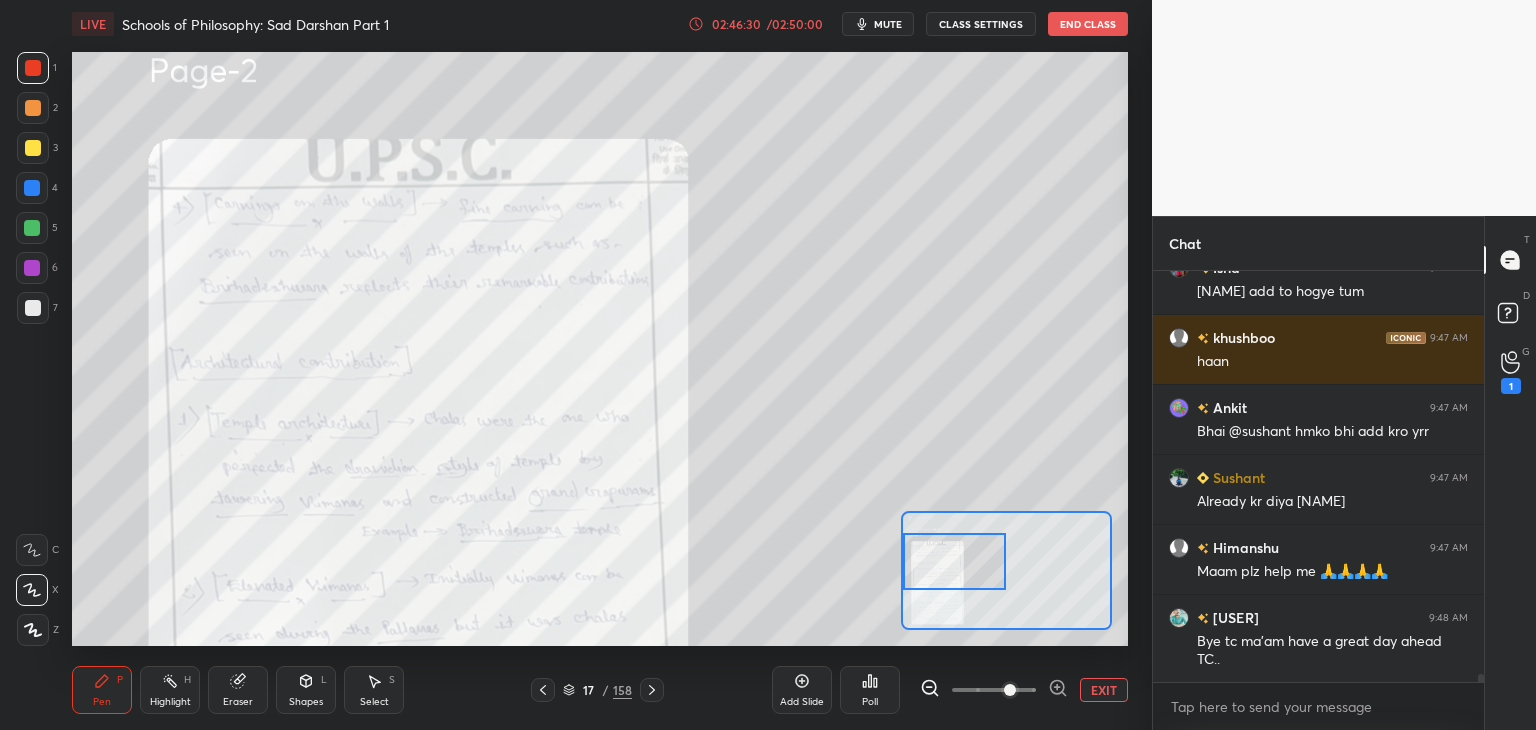 click at bounding box center [955, 561] 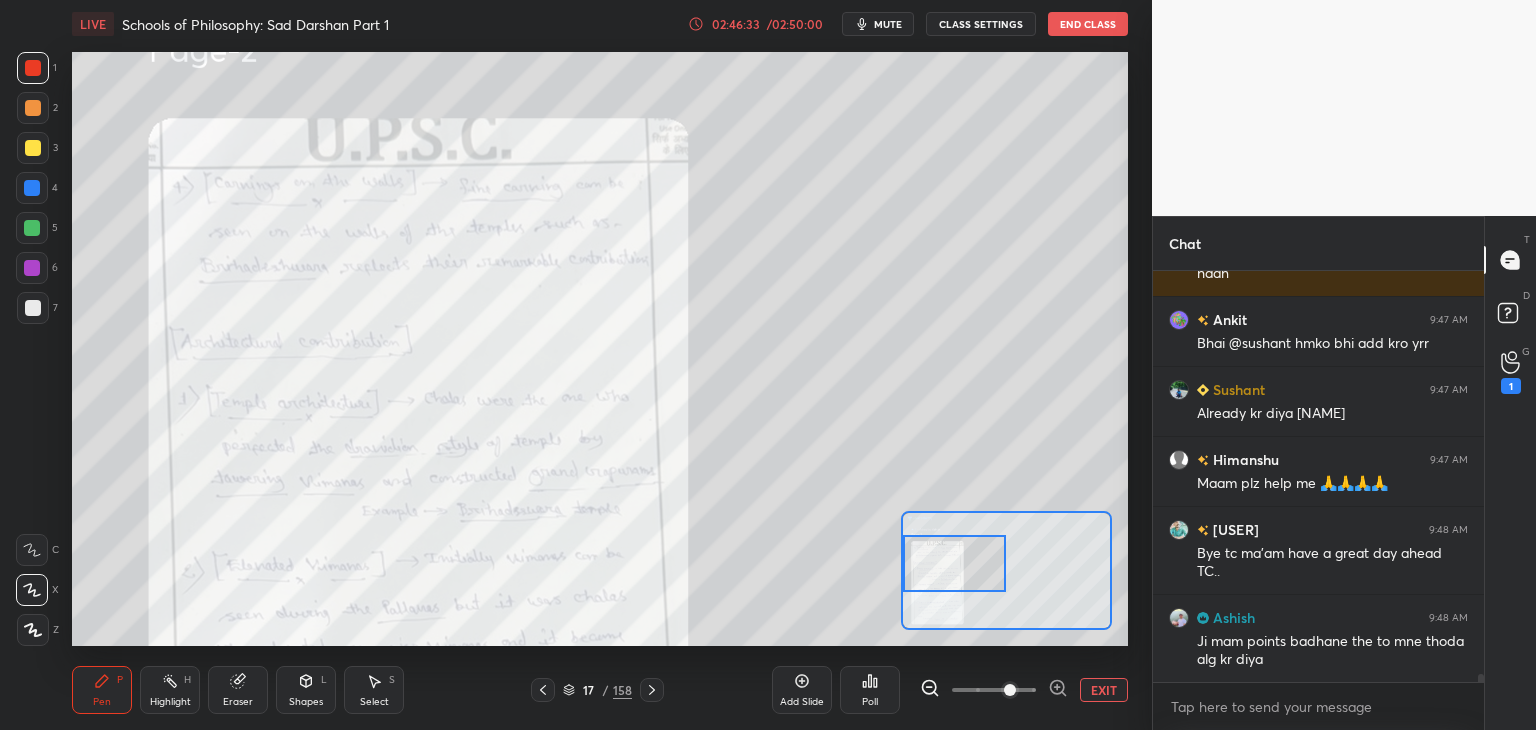 scroll, scrollTop: 20932, scrollLeft: 0, axis: vertical 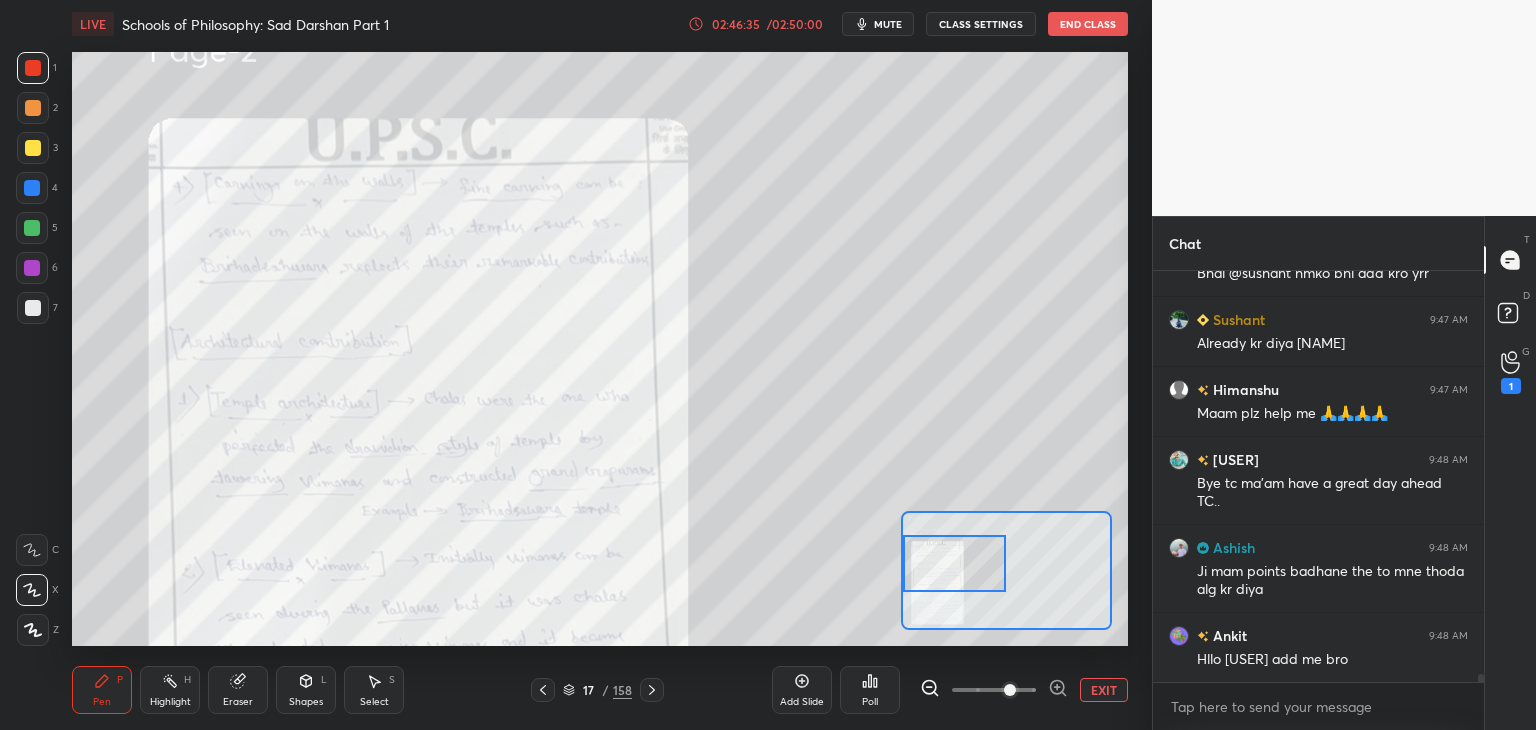 click on "EXIT" at bounding box center (1104, 690) 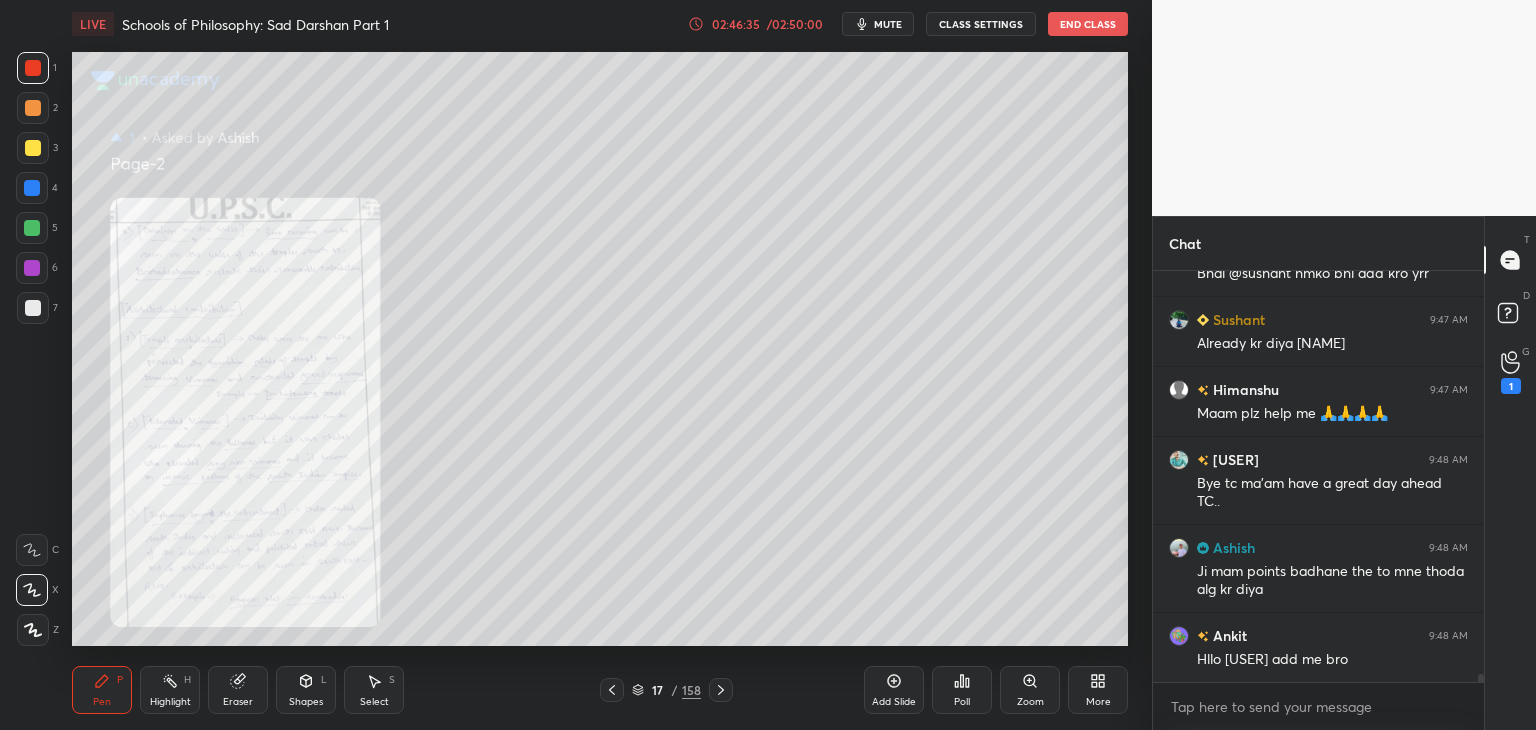 click at bounding box center [612, 690] 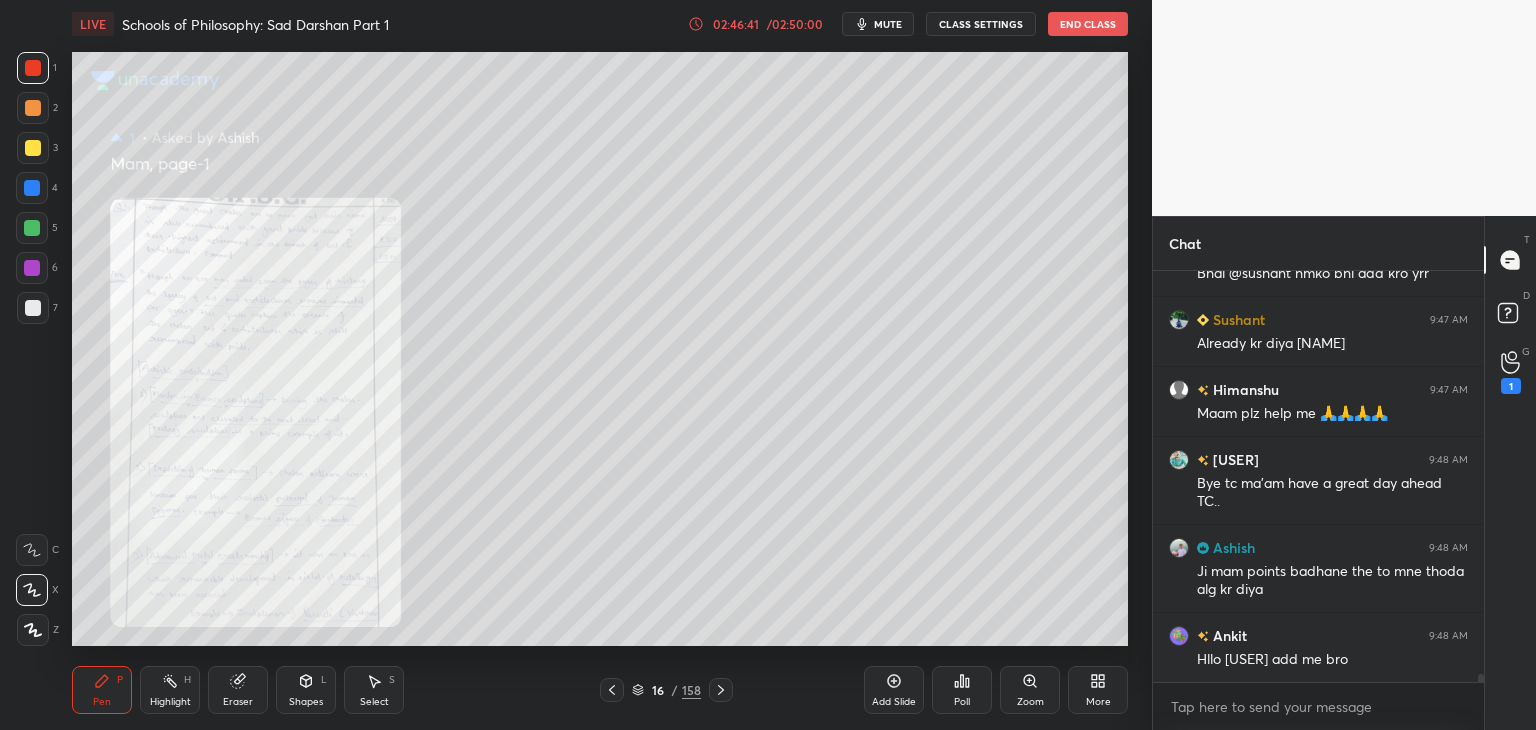 click 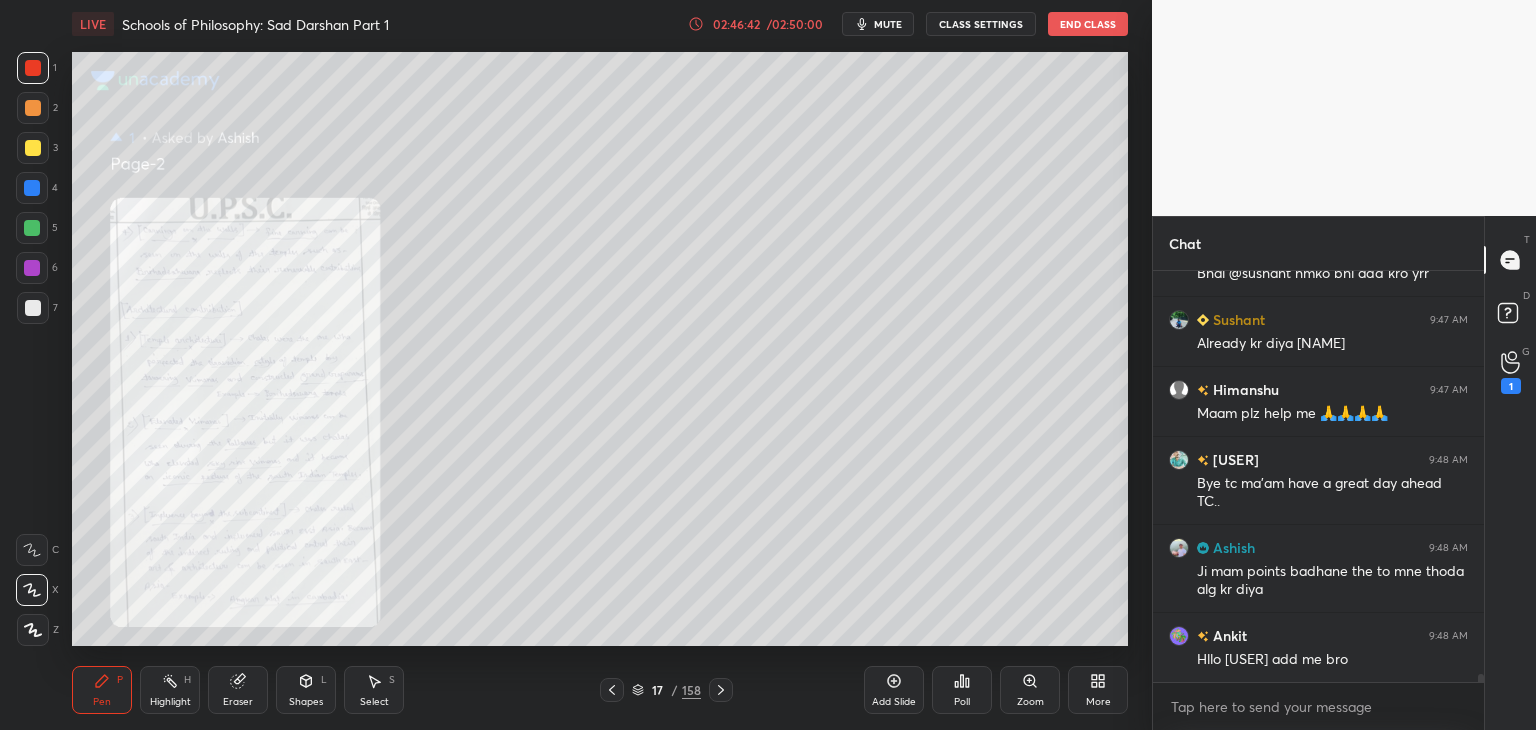 click 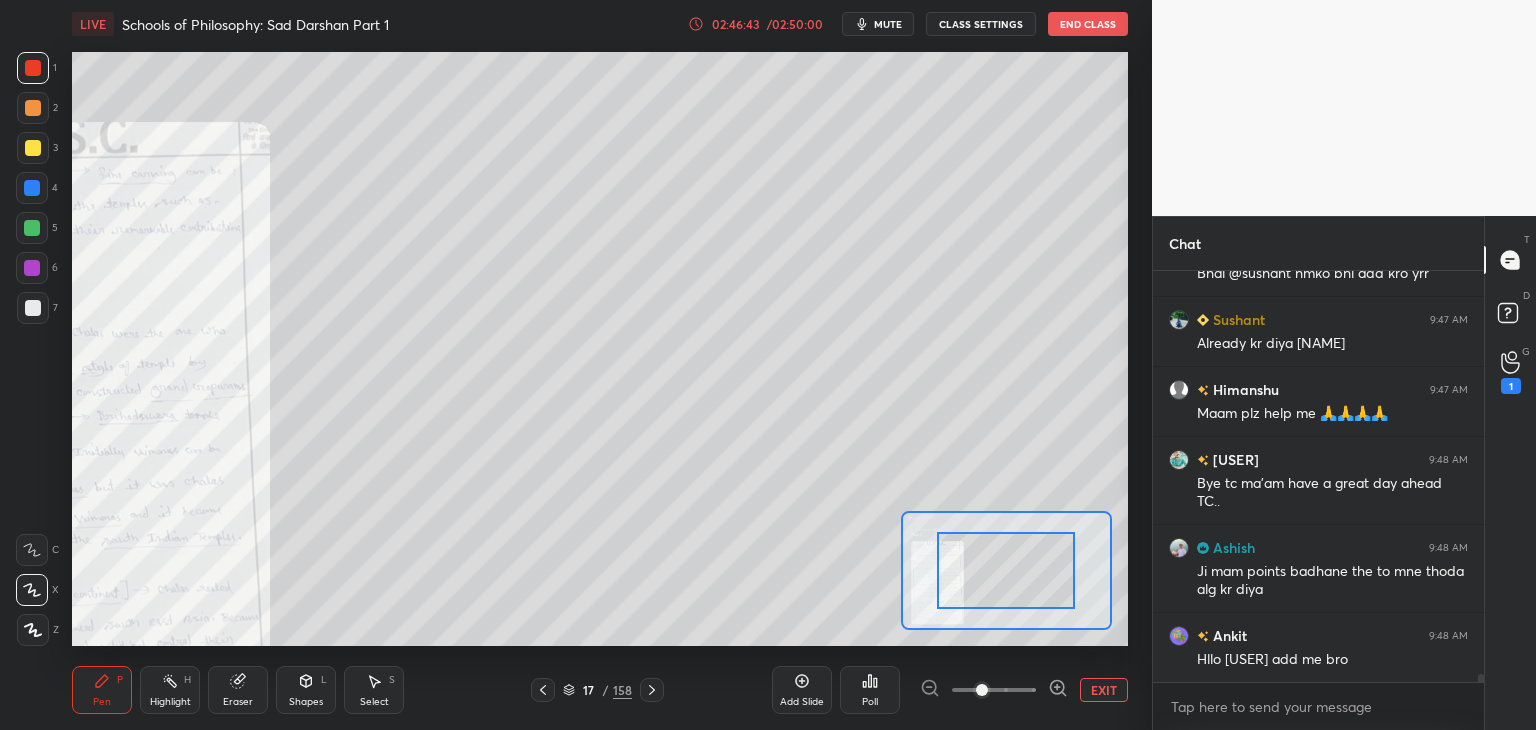 click at bounding box center (994, 690) 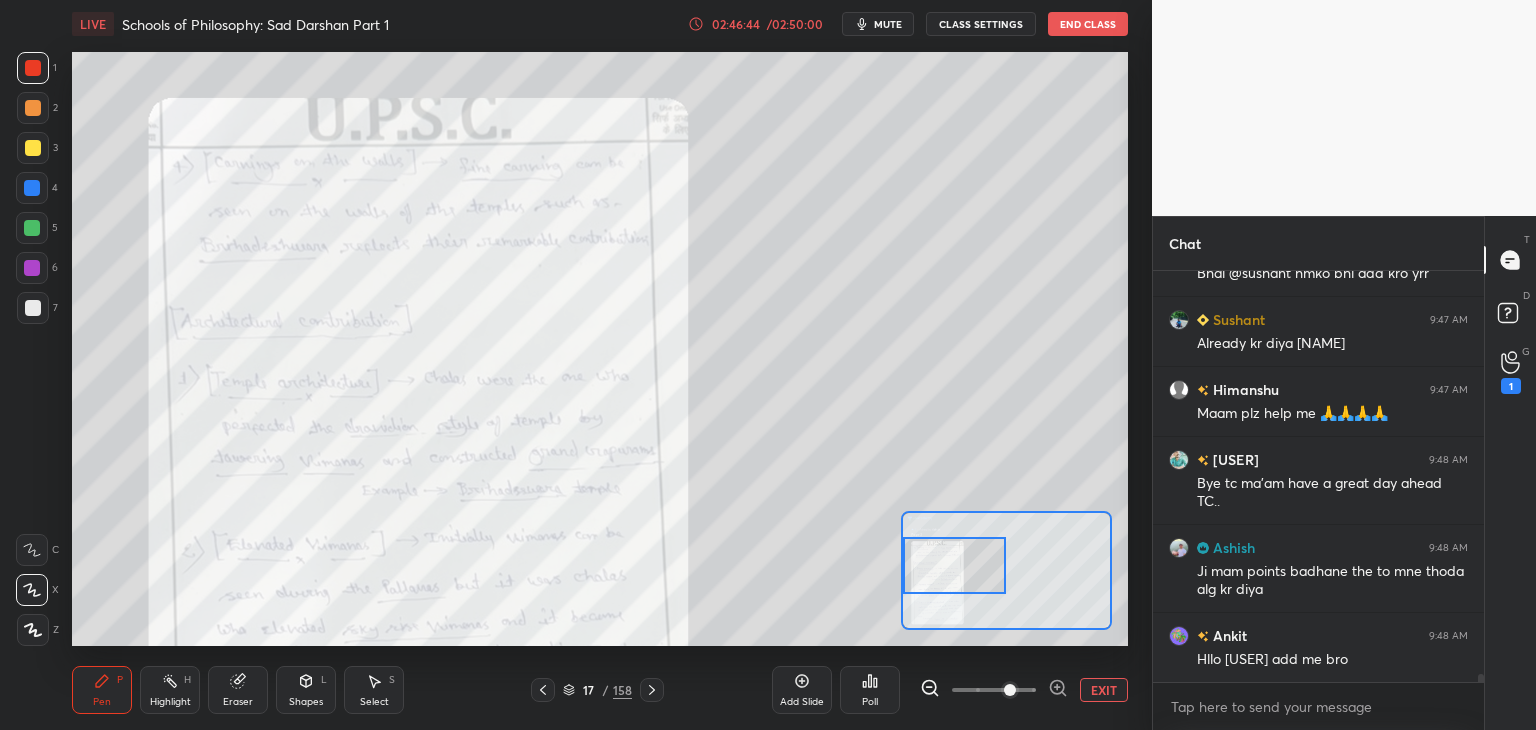 drag, startPoint x: 1018, startPoint y: 585, endPoint x: 934, endPoint y: 580, distance: 84.14868 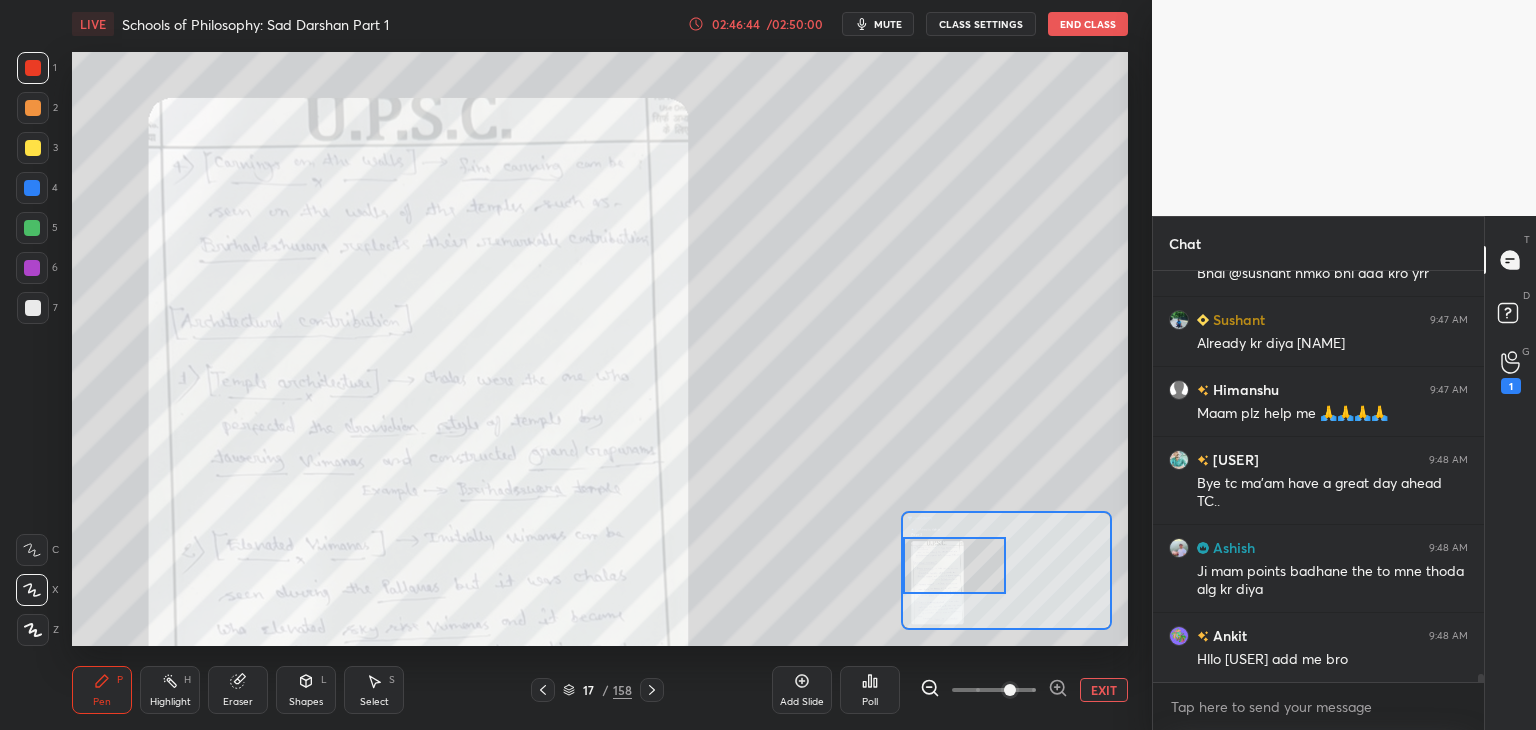 click at bounding box center (955, 565) 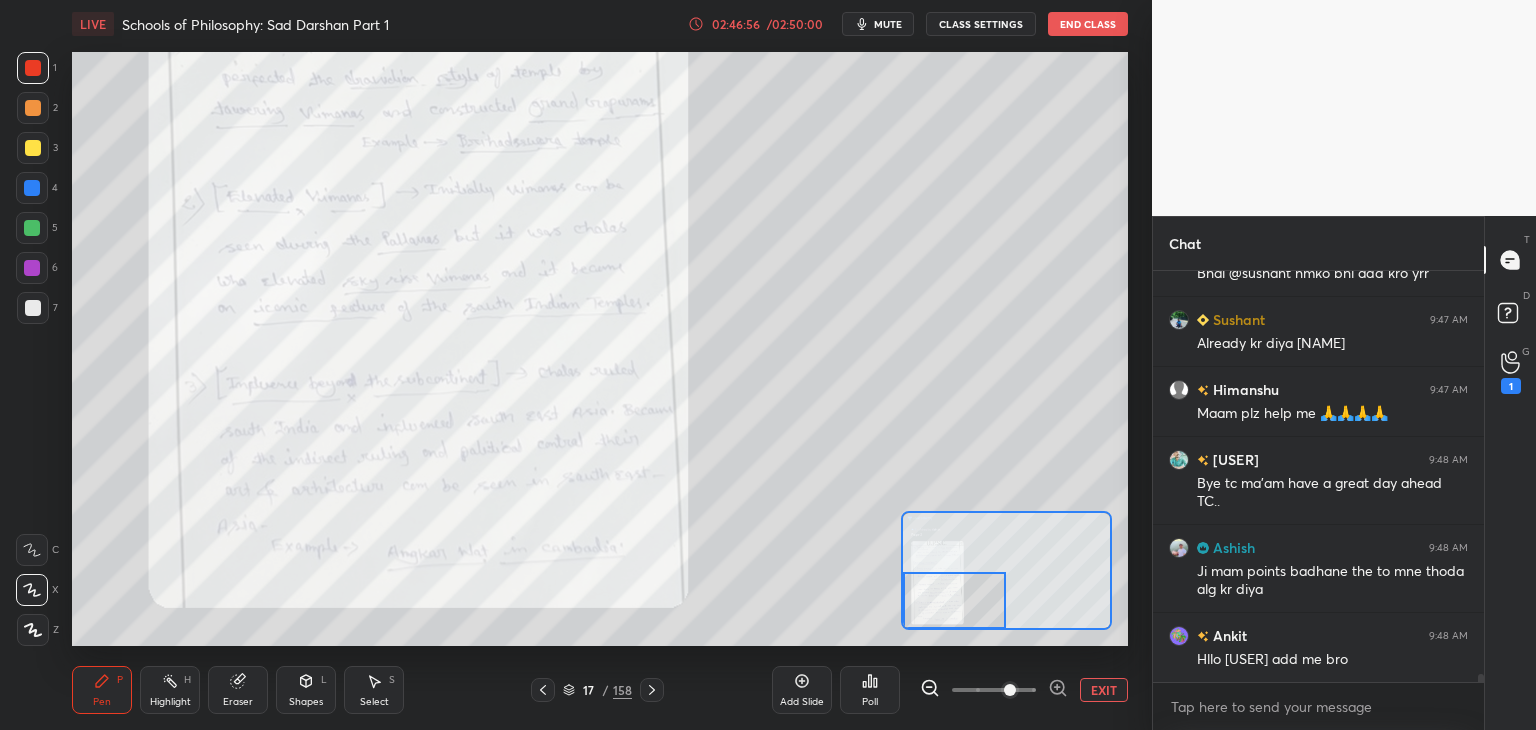 drag, startPoint x: 947, startPoint y: 573, endPoint x: 942, endPoint y: 609, distance: 36.345562 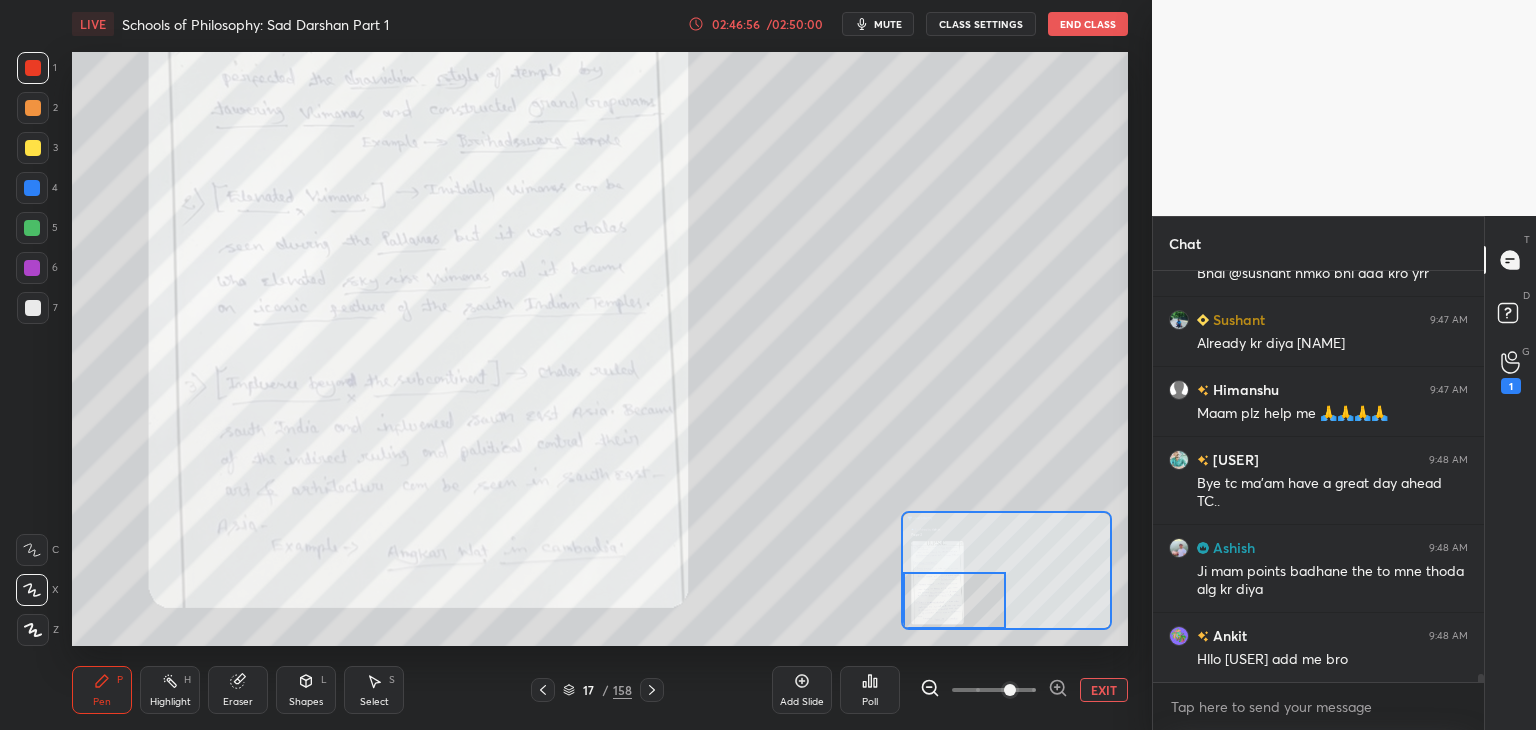 click at bounding box center [955, 600] 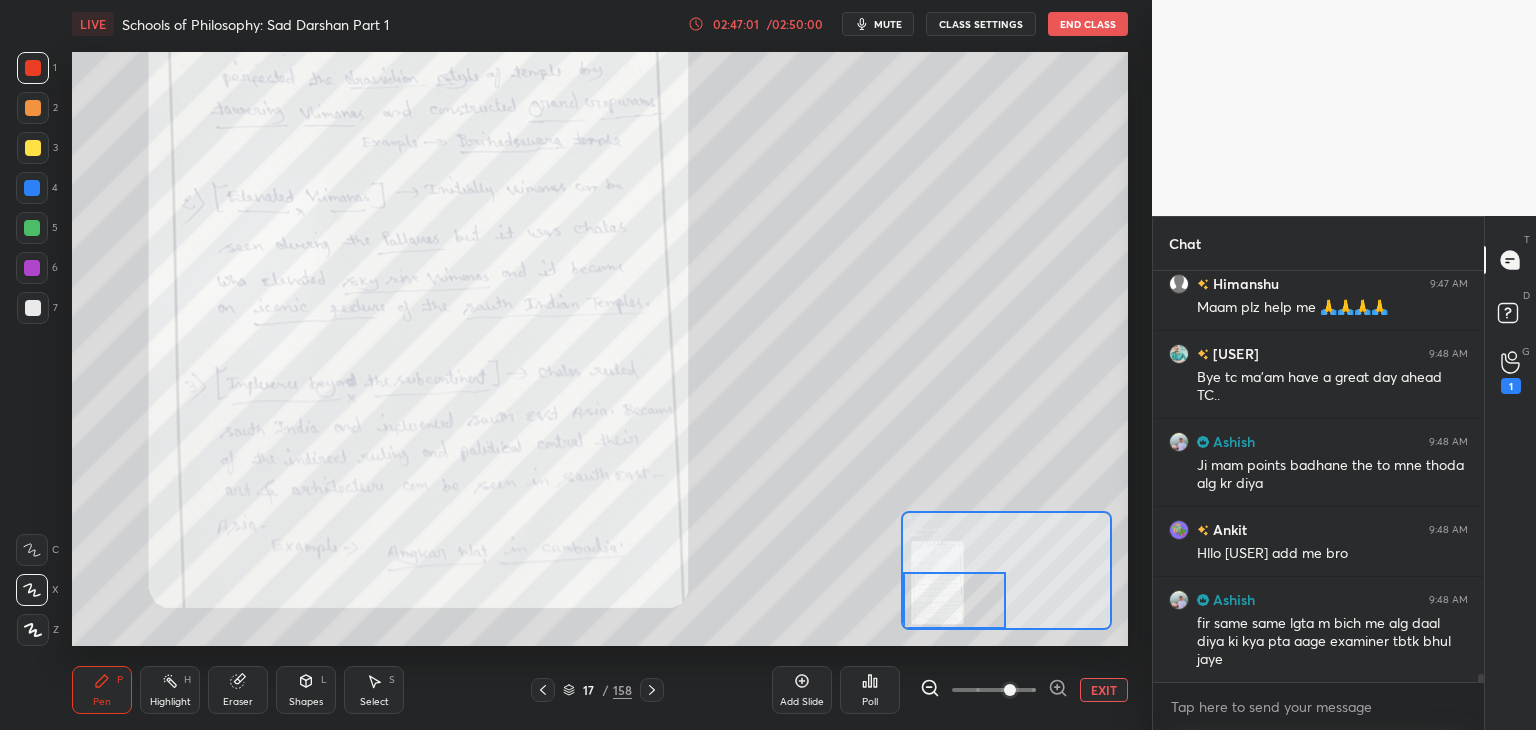 scroll, scrollTop: 21108, scrollLeft: 0, axis: vertical 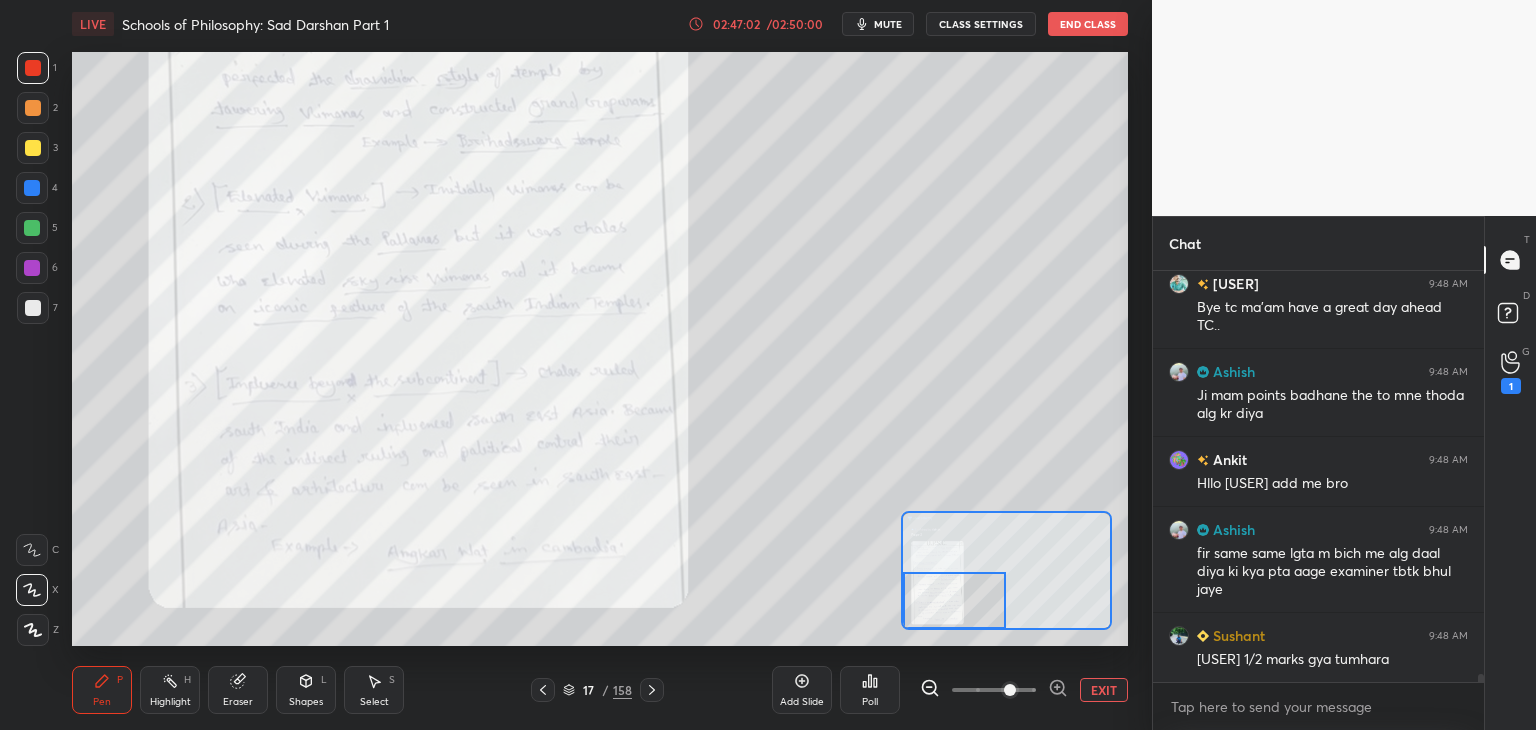 click on "EXIT" at bounding box center (1104, 690) 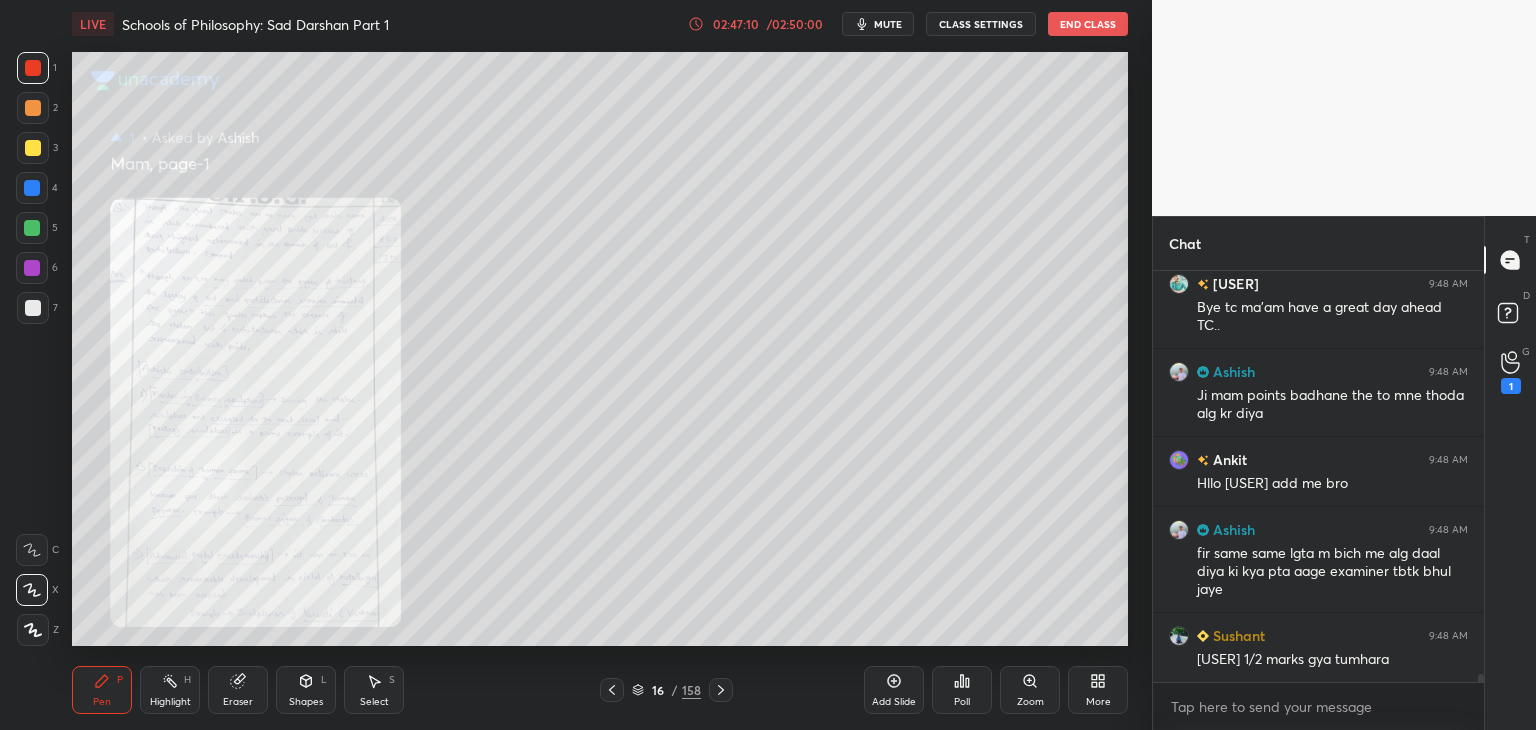scroll, scrollTop: 21178, scrollLeft: 0, axis: vertical 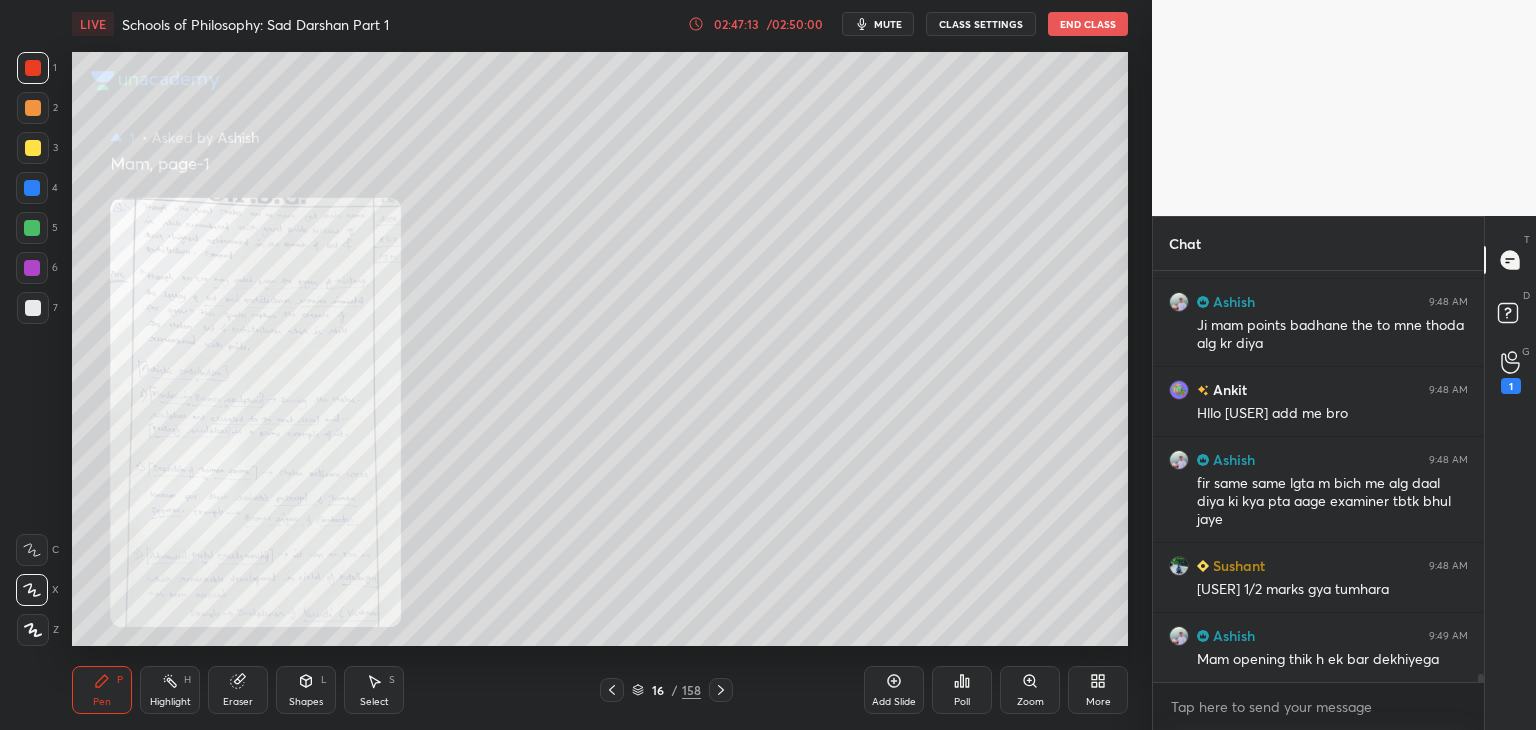 click on "Zoom" at bounding box center [1030, 690] 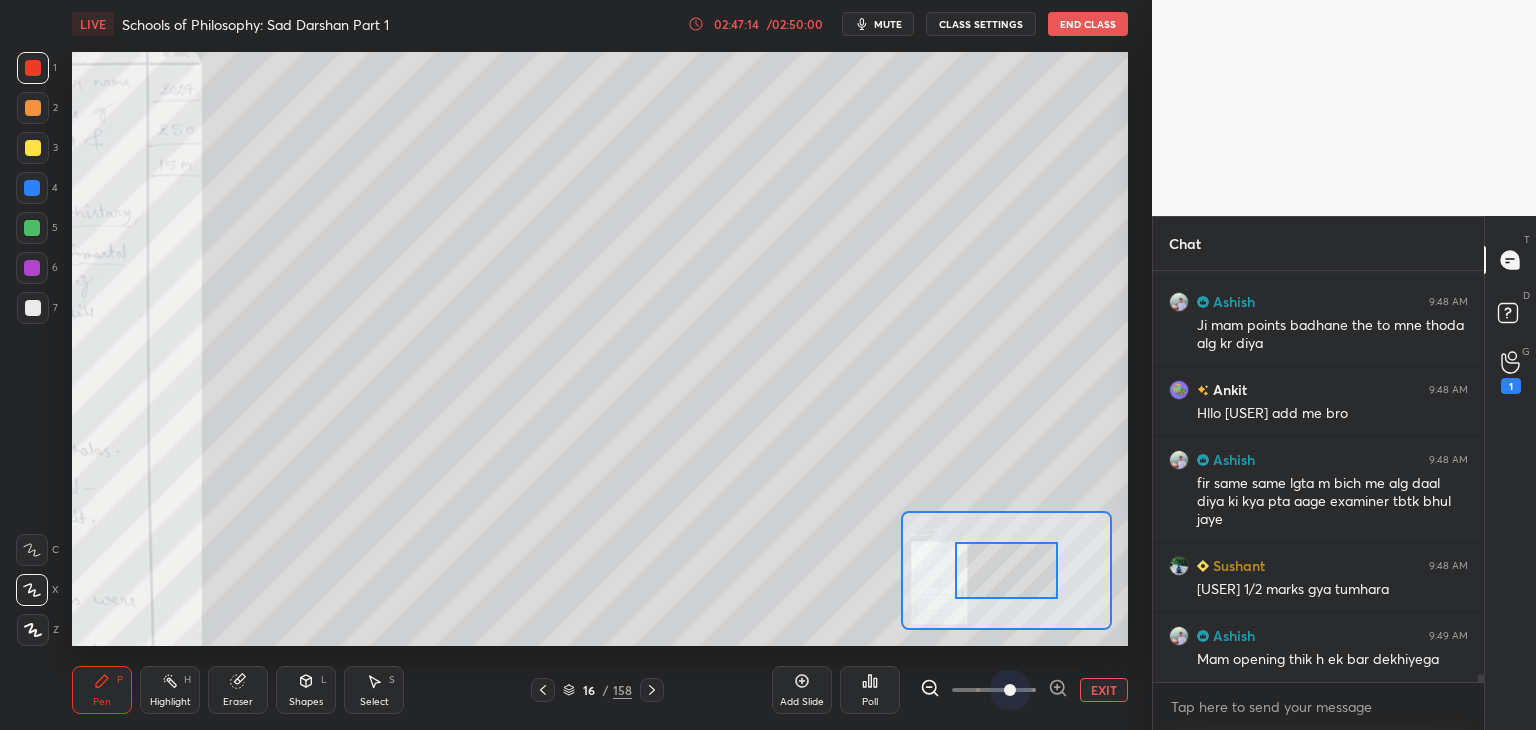 drag, startPoint x: 1007, startPoint y: 692, endPoint x: 1007, endPoint y: 645, distance: 47 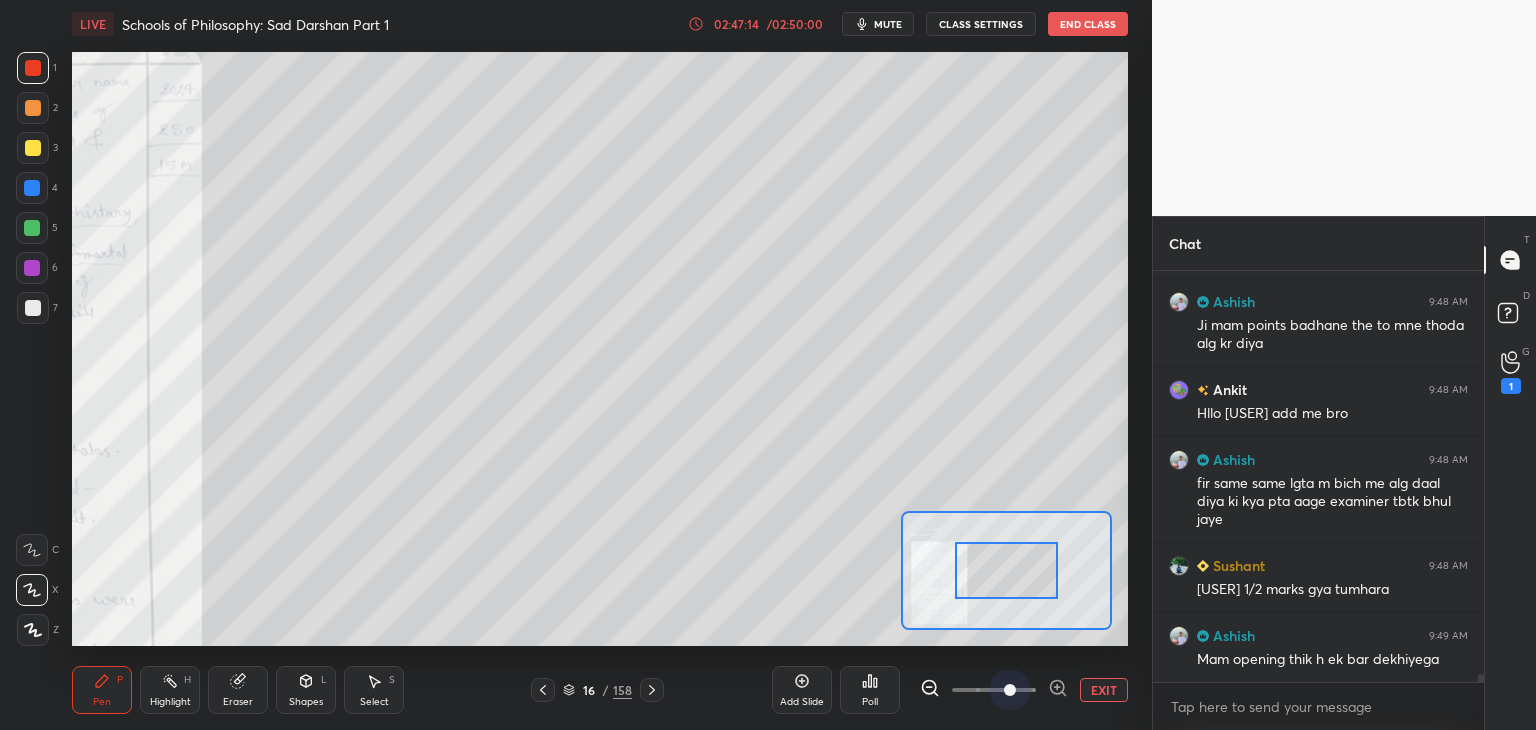 click at bounding box center (994, 690) 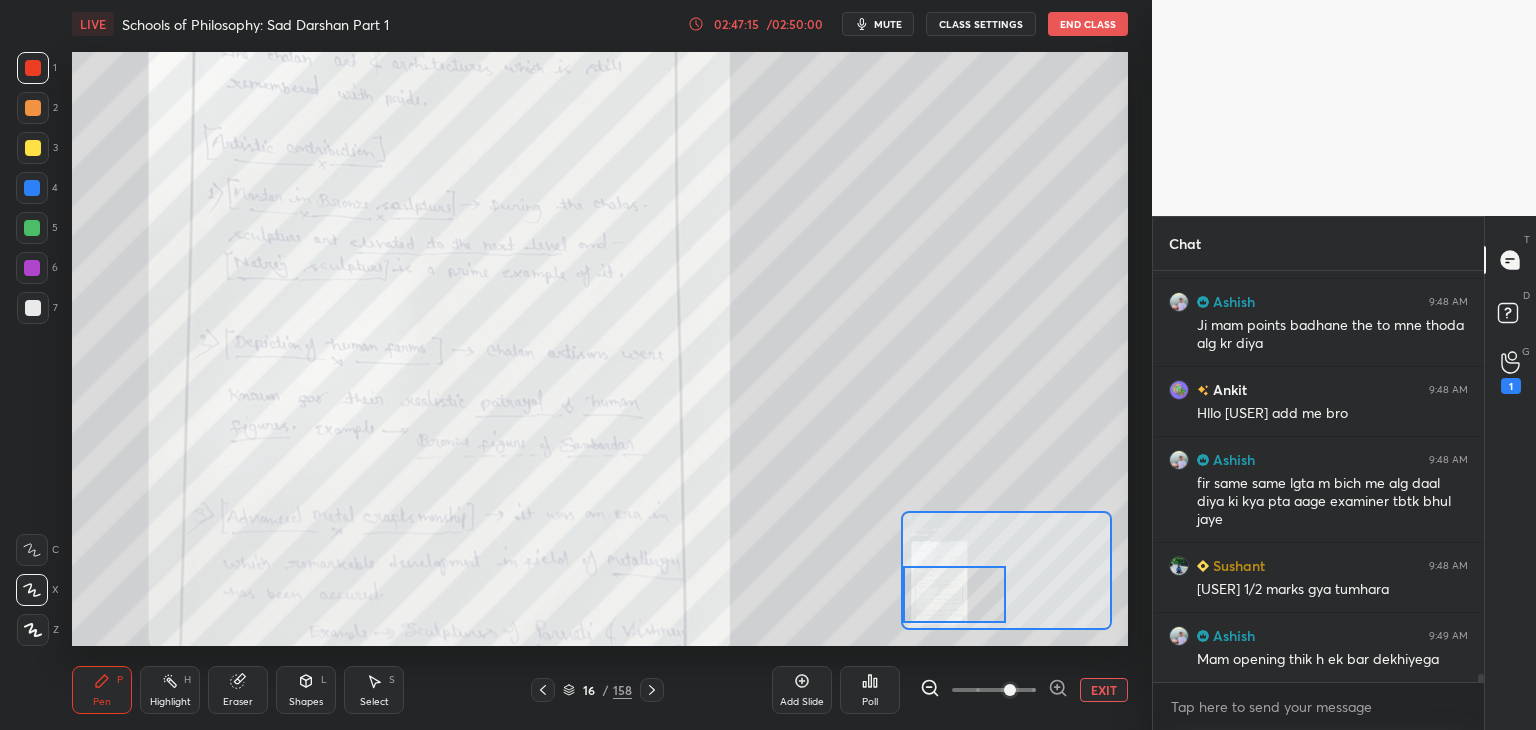 drag, startPoint x: 1009, startPoint y: 565, endPoint x: 937, endPoint y: 576, distance: 72.835434 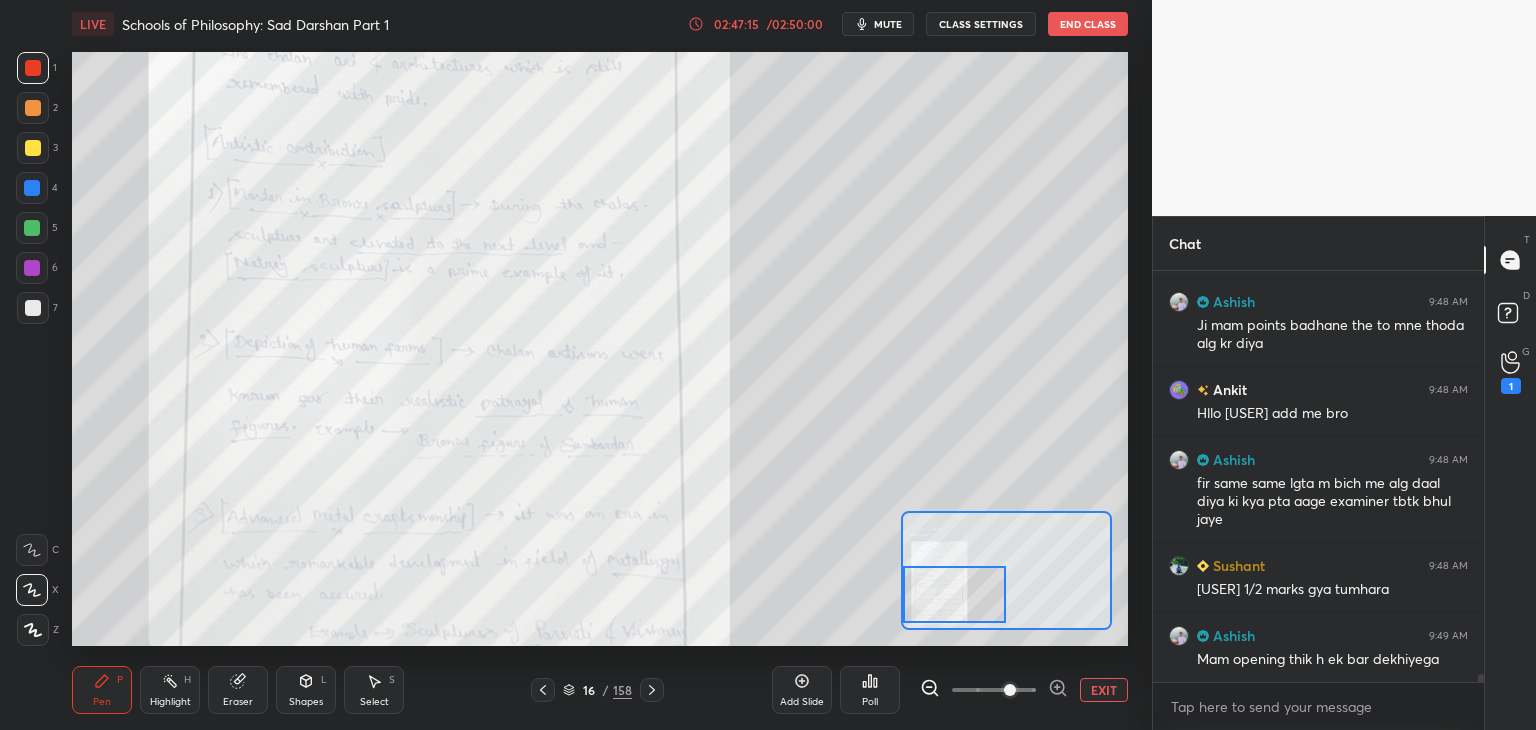 click at bounding box center [955, 594] 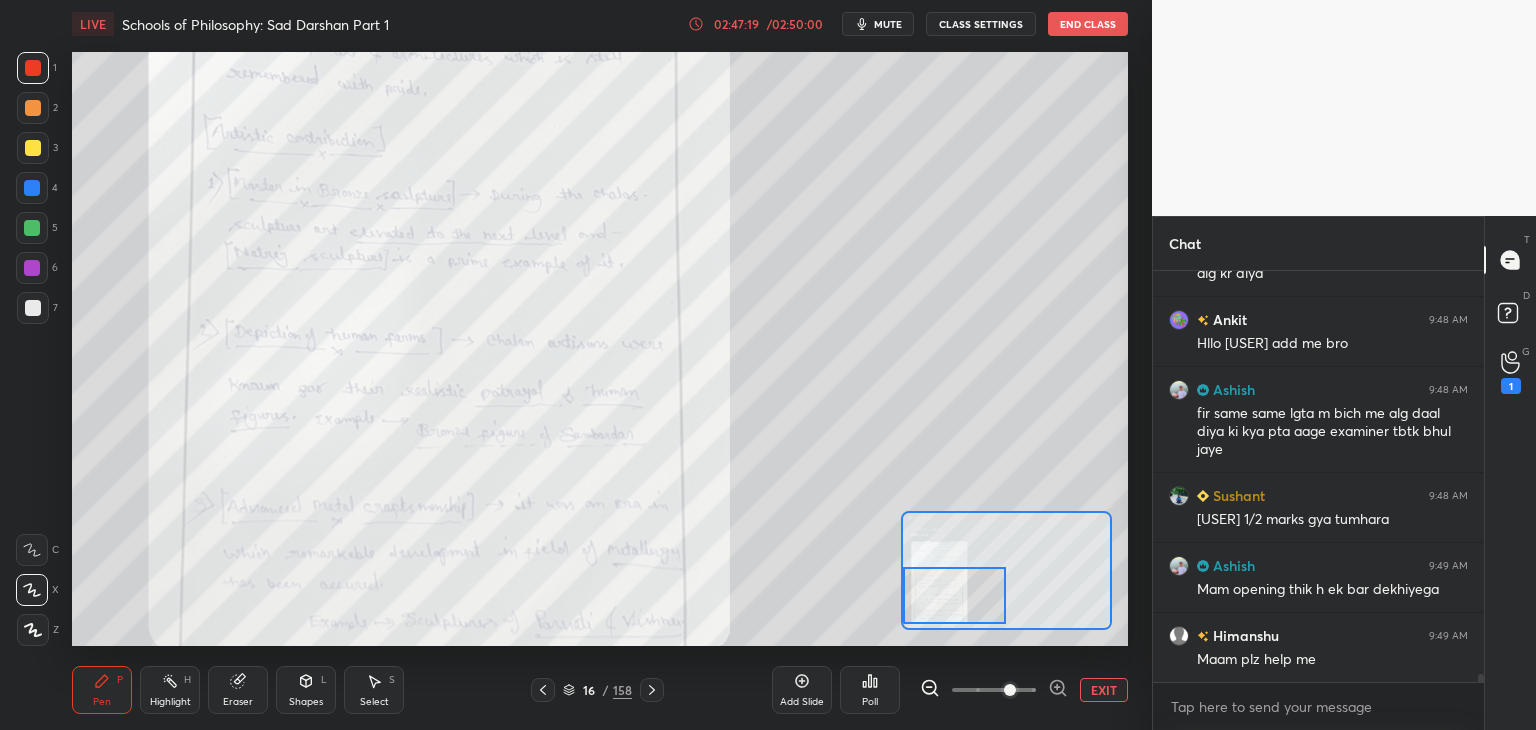 drag, startPoint x: 945, startPoint y: 586, endPoint x: 937, endPoint y: 577, distance: 12.0415945 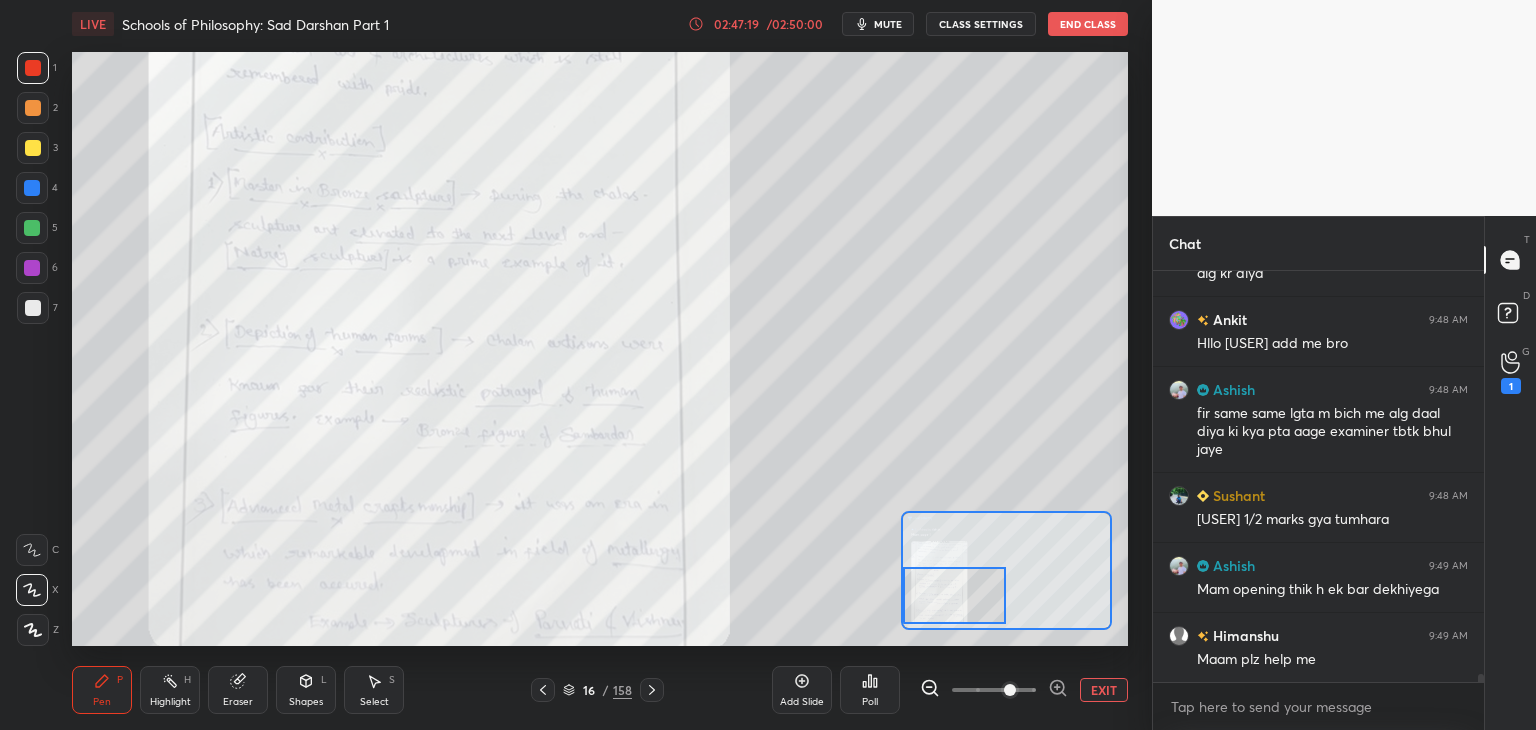 click at bounding box center [955, 595] 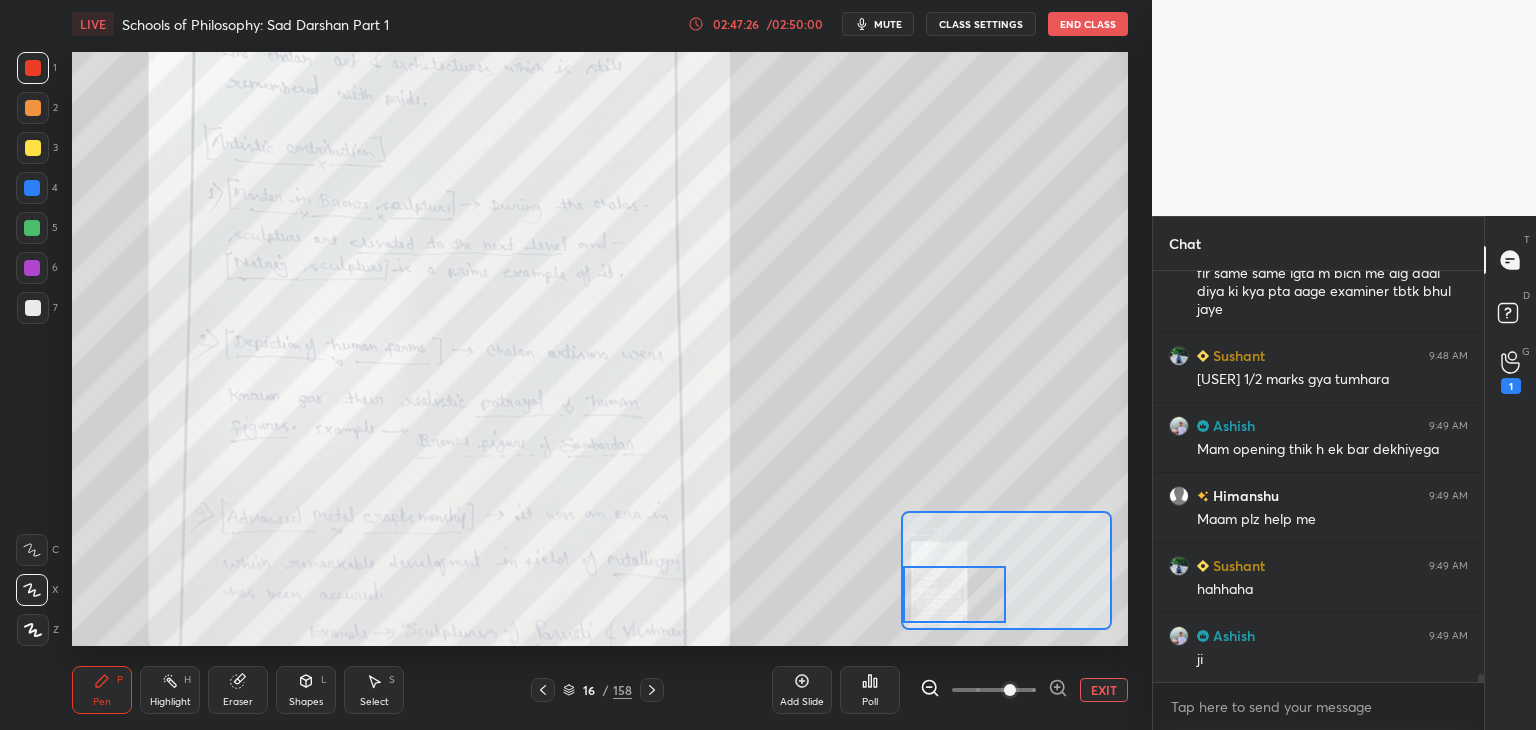 scroll, scrollTop: 21458, scrollLeft: 0, axis: vertical 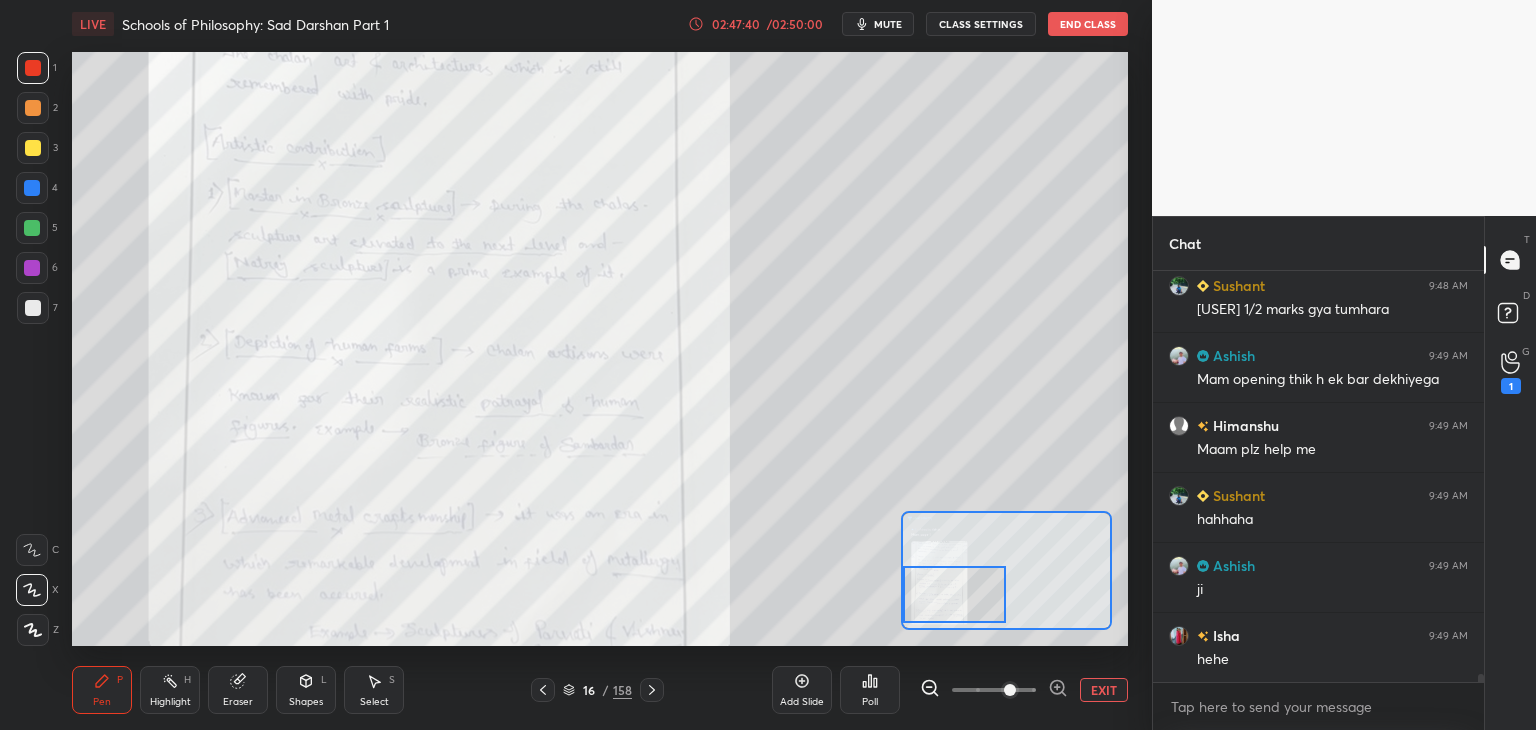 click at bounding box center (32, 188) 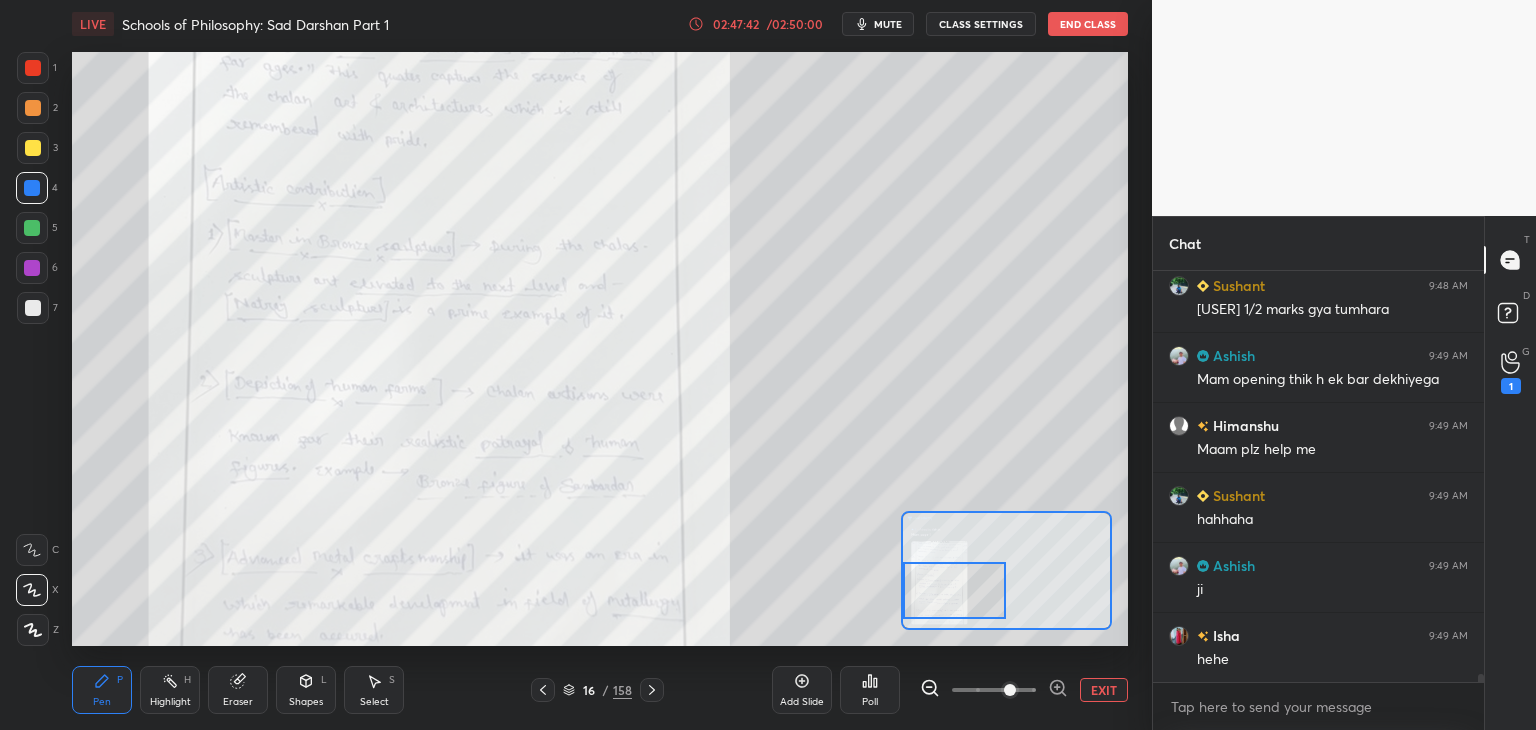 scroll, scrollTop: 21528, scrollLeft: 0, axis: vertical 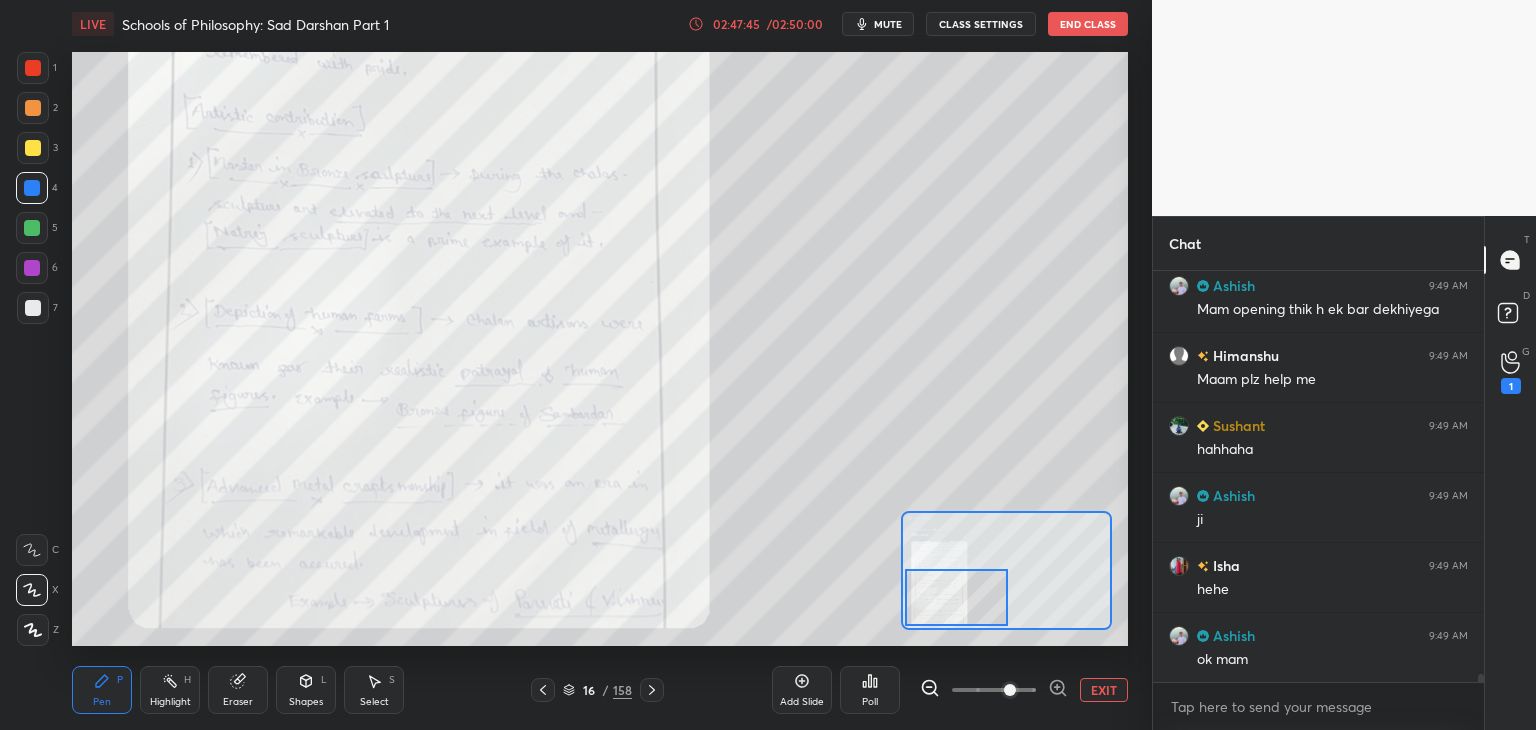 drag, startPoint x: 978, startPoint y: 593, endPoint x: 975, endPoint y: 605, distance: 12.369317 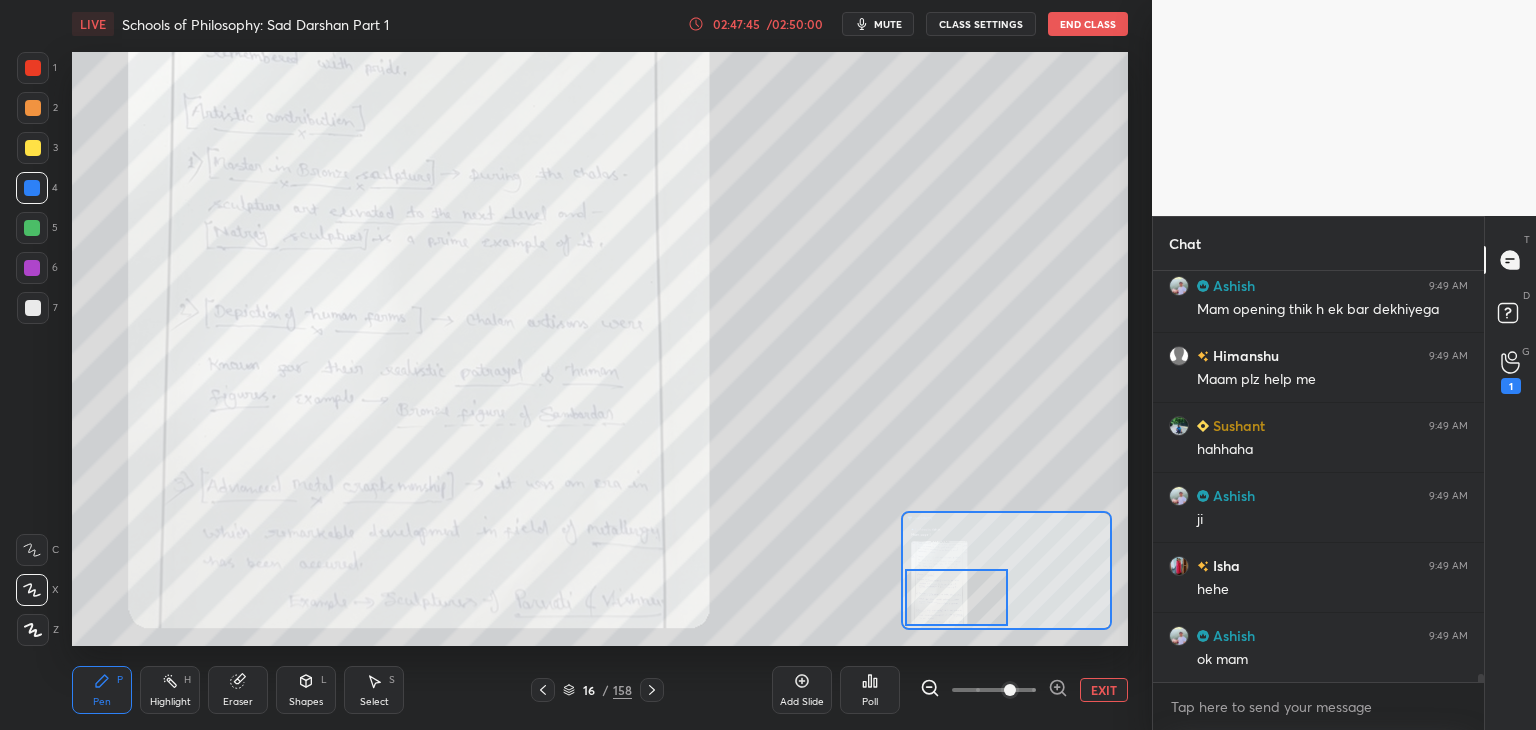 click at bounding box center [957, 597] 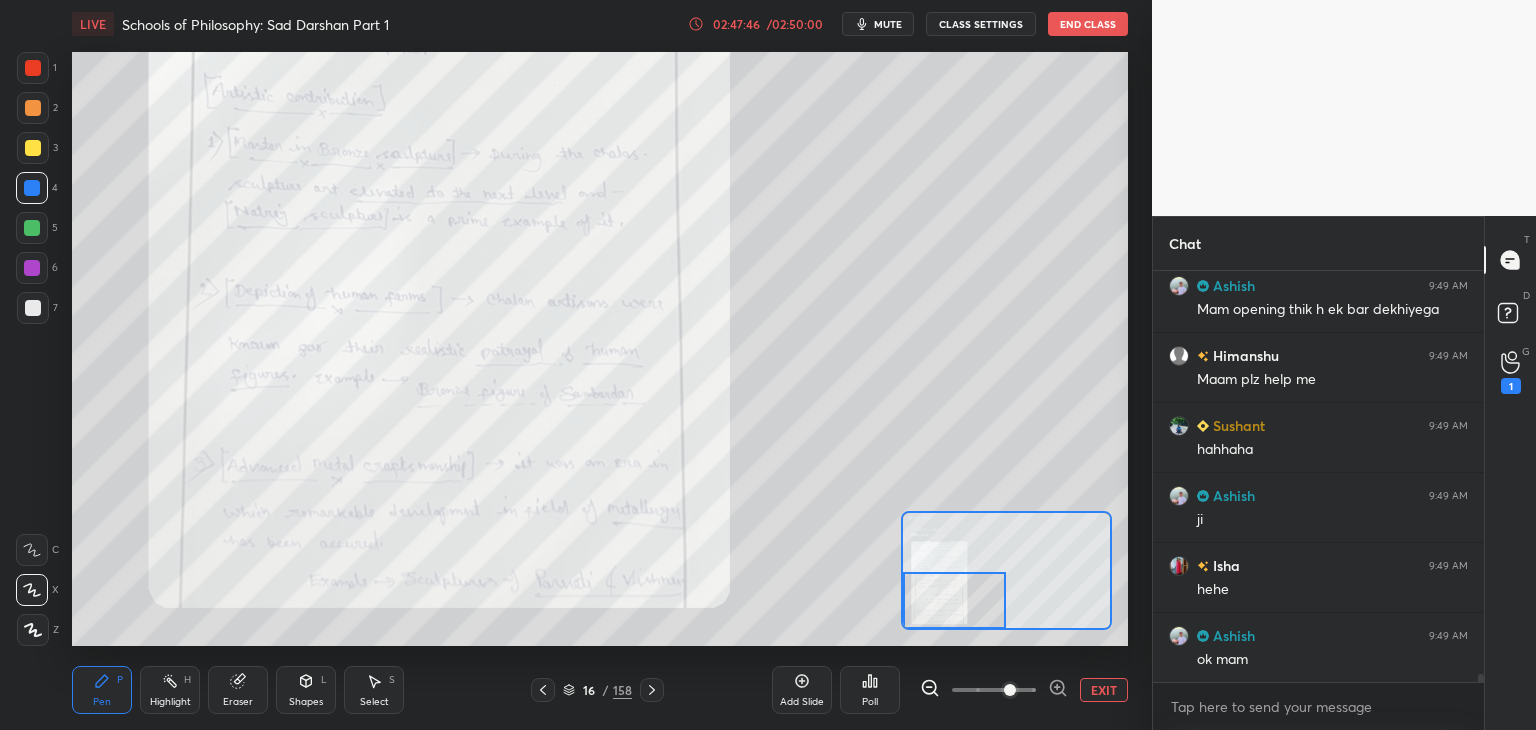 click 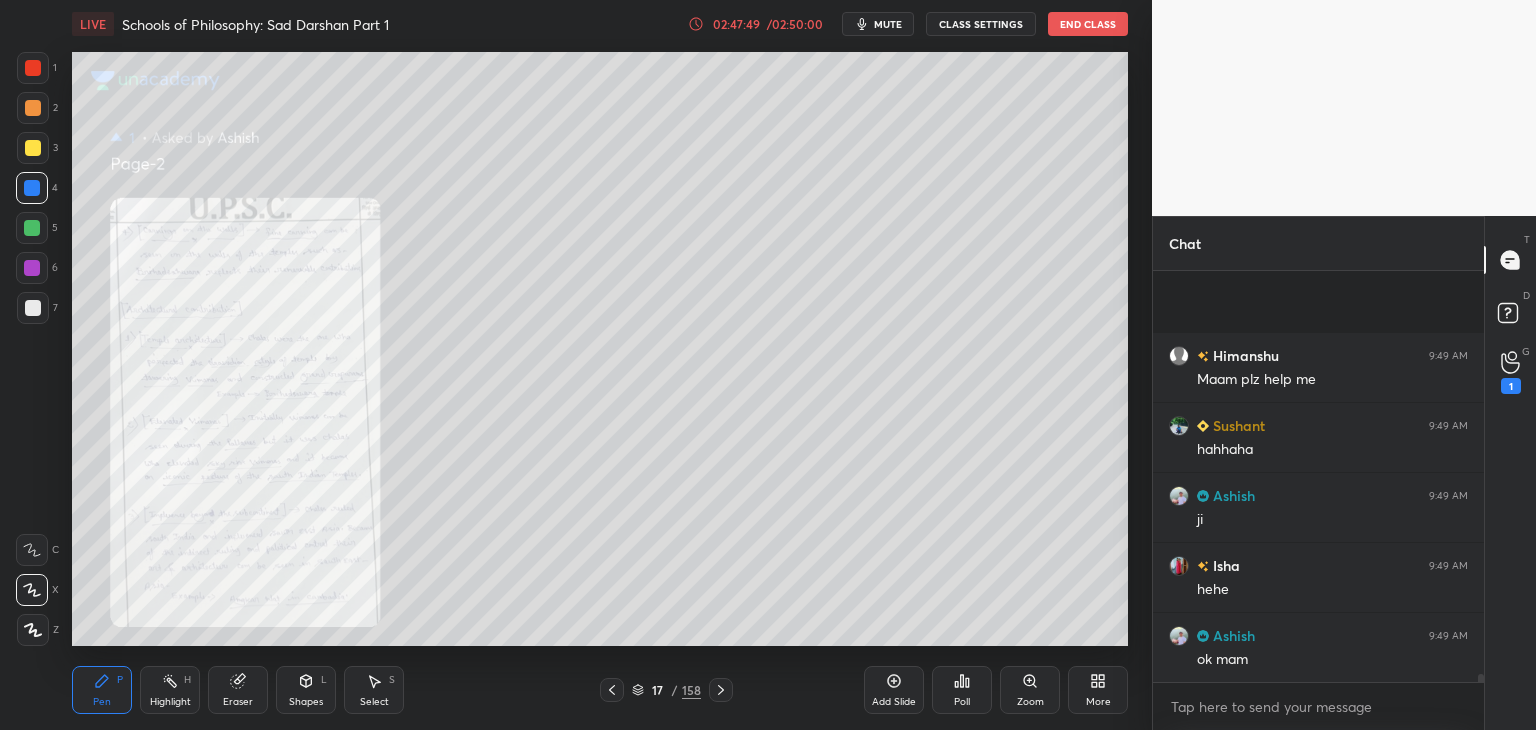 scroll, scrollTop: 21670, scrollLeft: 0, axis: vertical 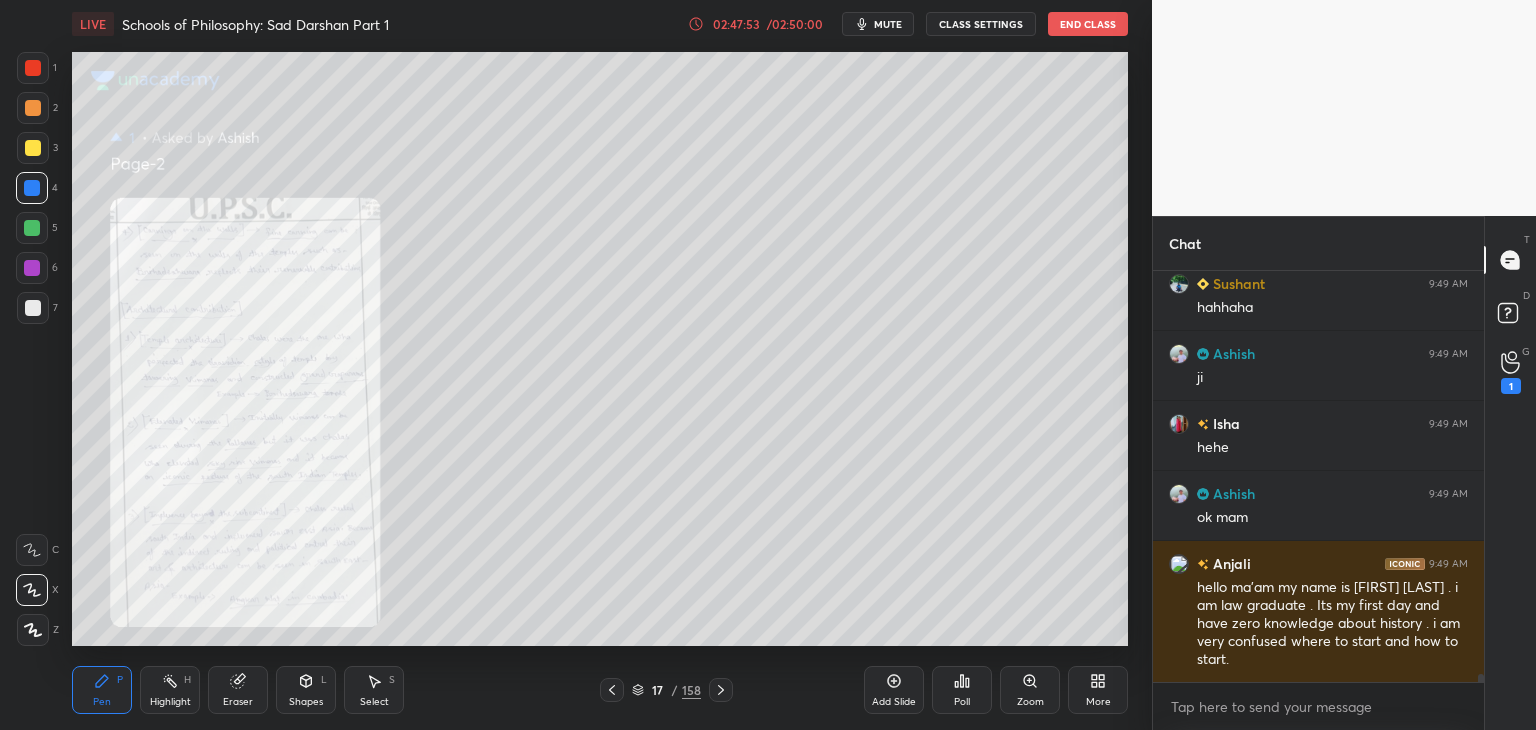 click on "Zoom" at bounding box center [1030, 690] 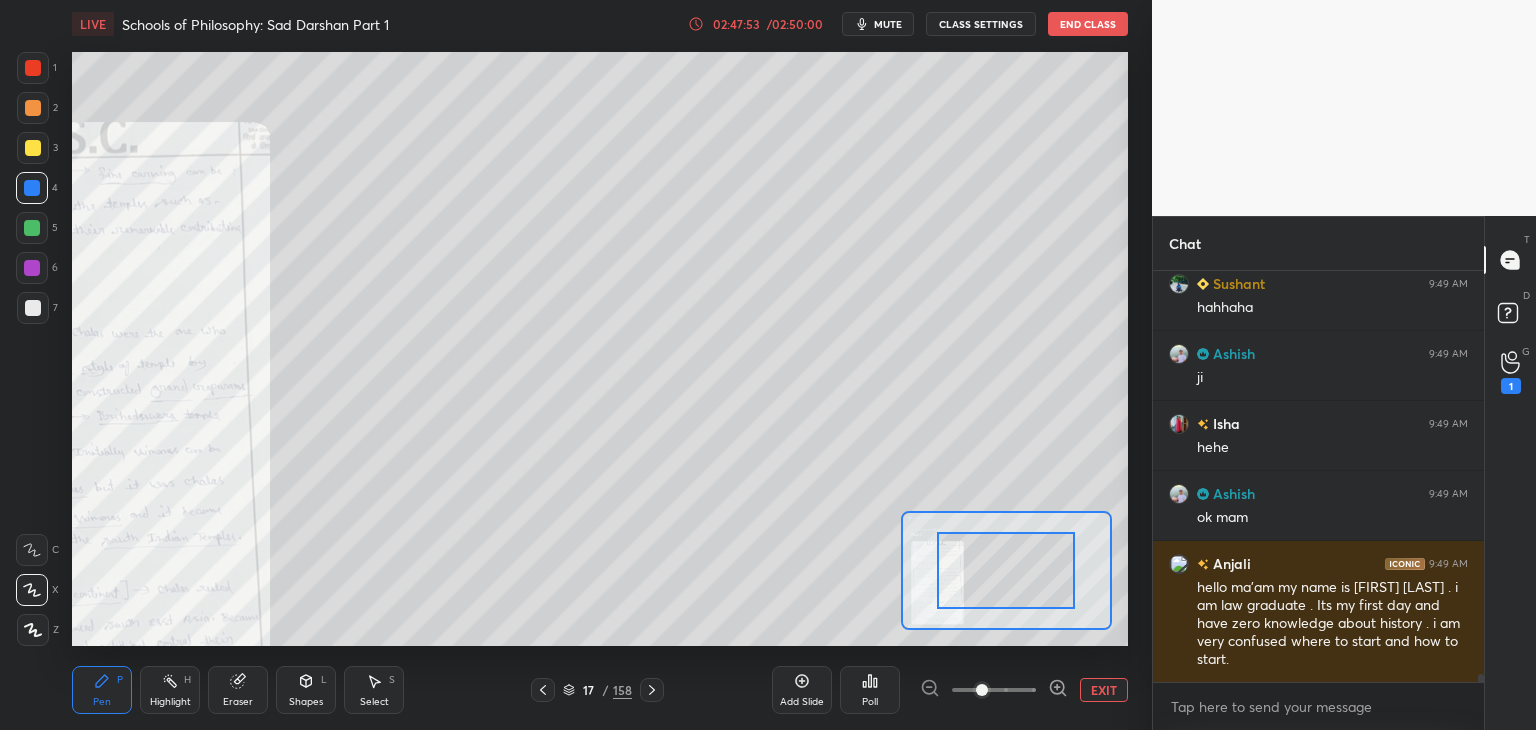 drag, startPoint x: 1018, startPoint y: 684, endPoint x: 1019, endPoint y: 655, distance: 29.017237 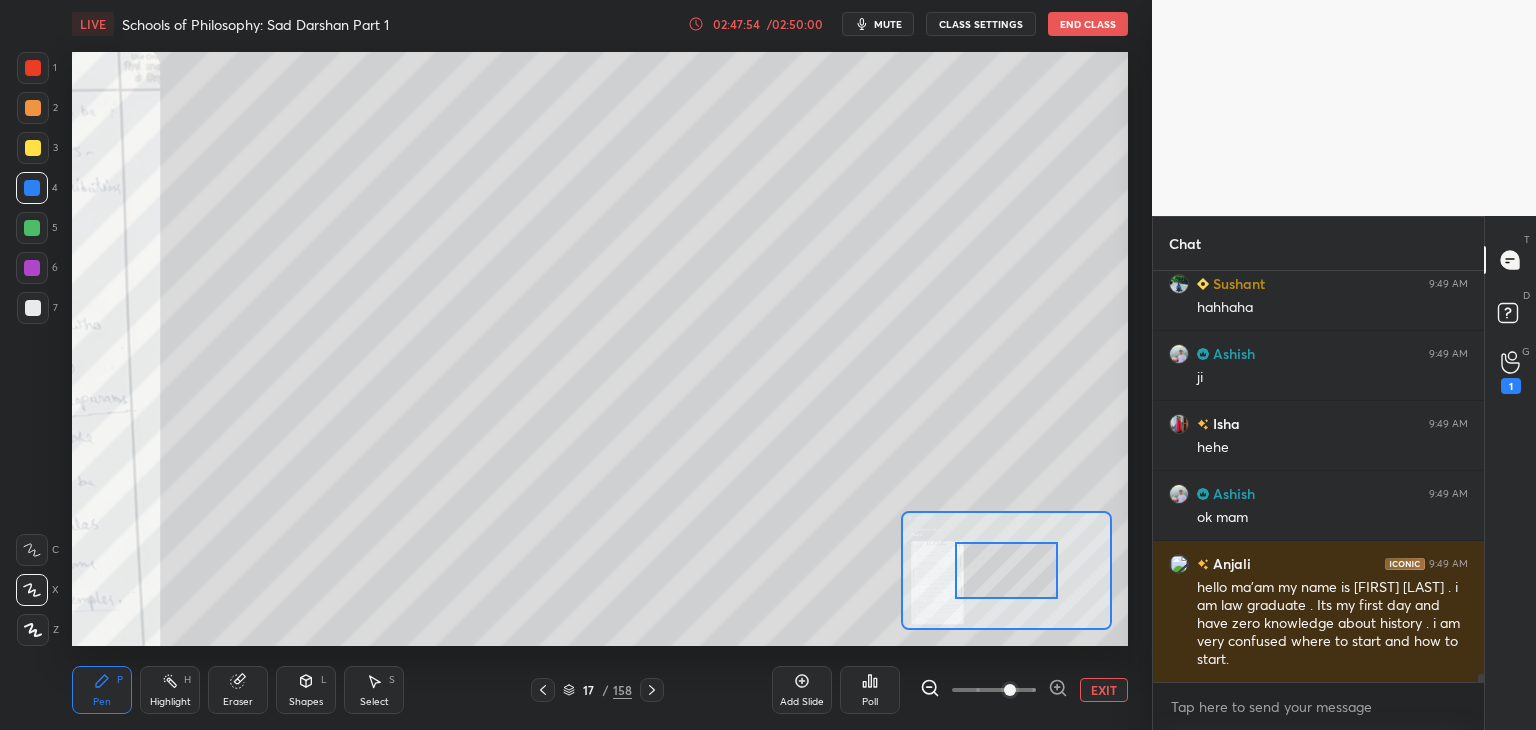 scroll, scrollTop: 21758, scrollLeft: 0, axis: vertical 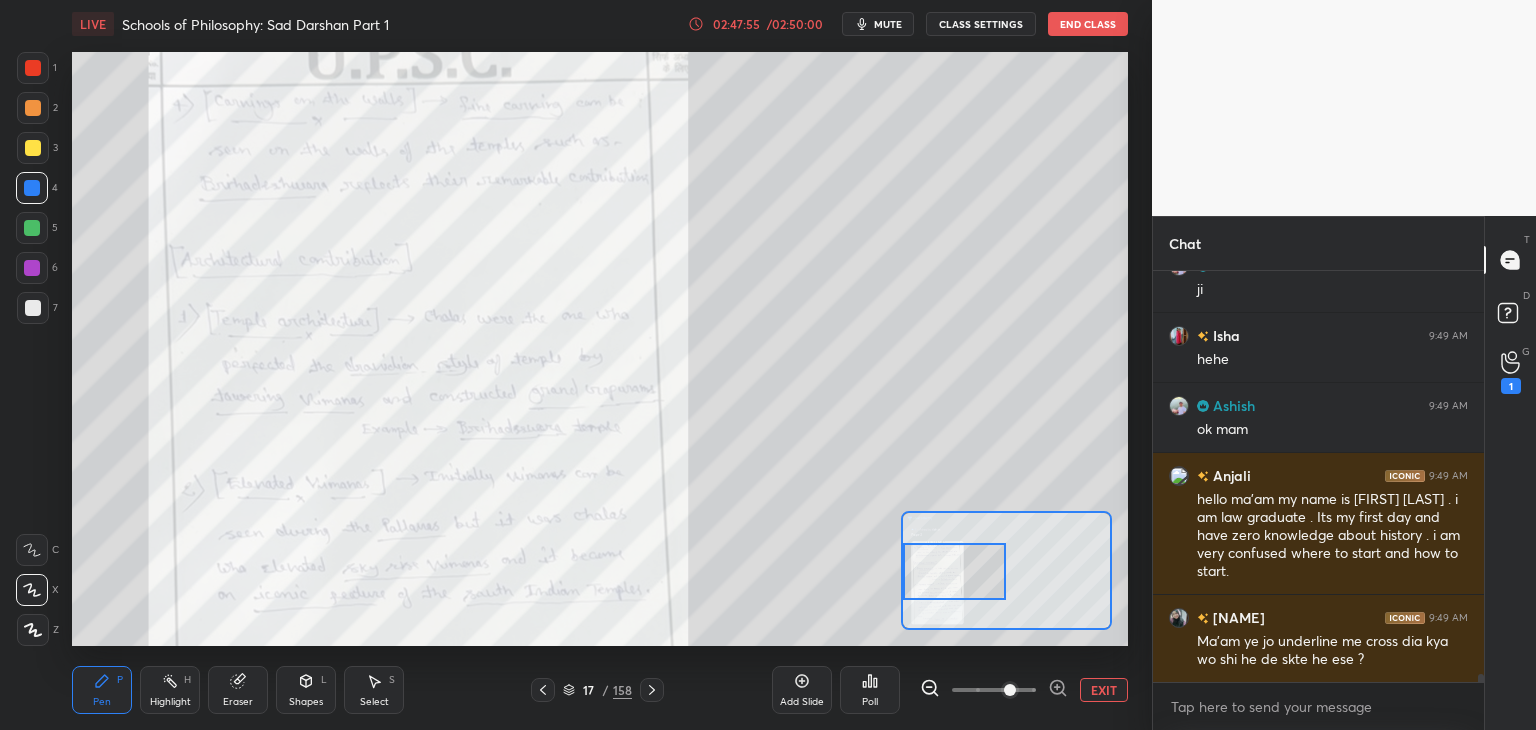 drag, startPoint x: 1023, startPoint y: 592, endPoint x: 968, endPoint y: 586, distance: 55.326305 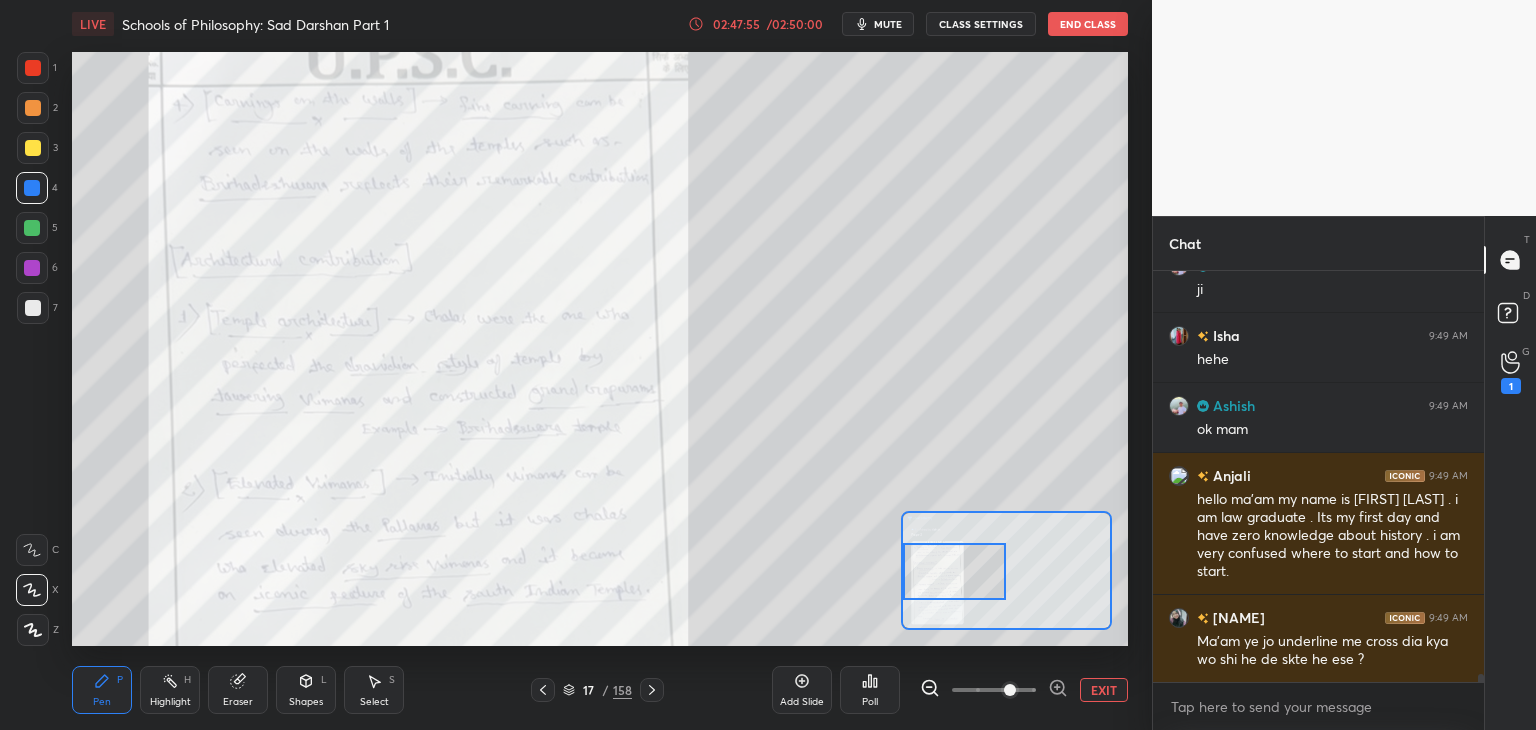 click at bounding box center (955, 571) 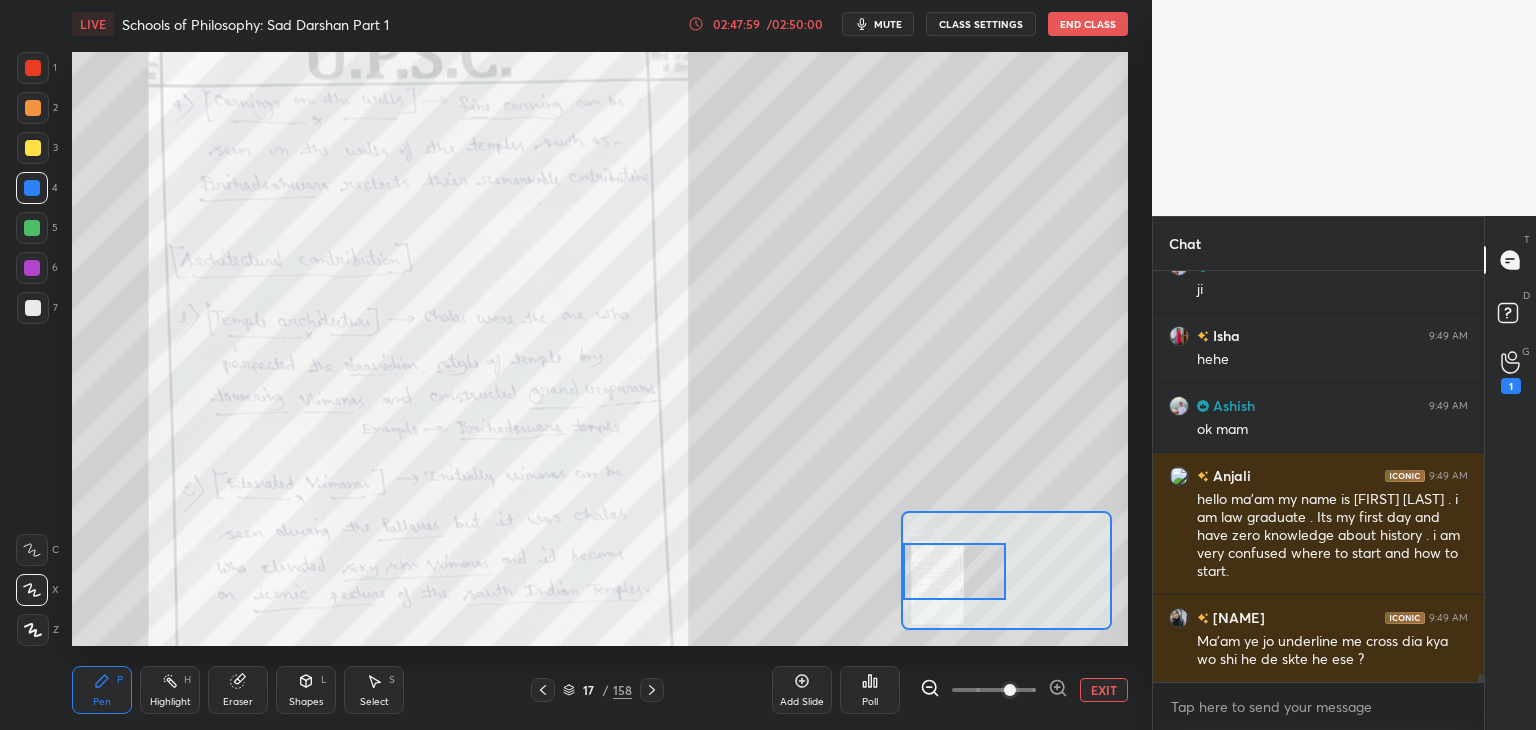 scroll, scrollTop: 21806, scrollLeft: 0, axis: vertical 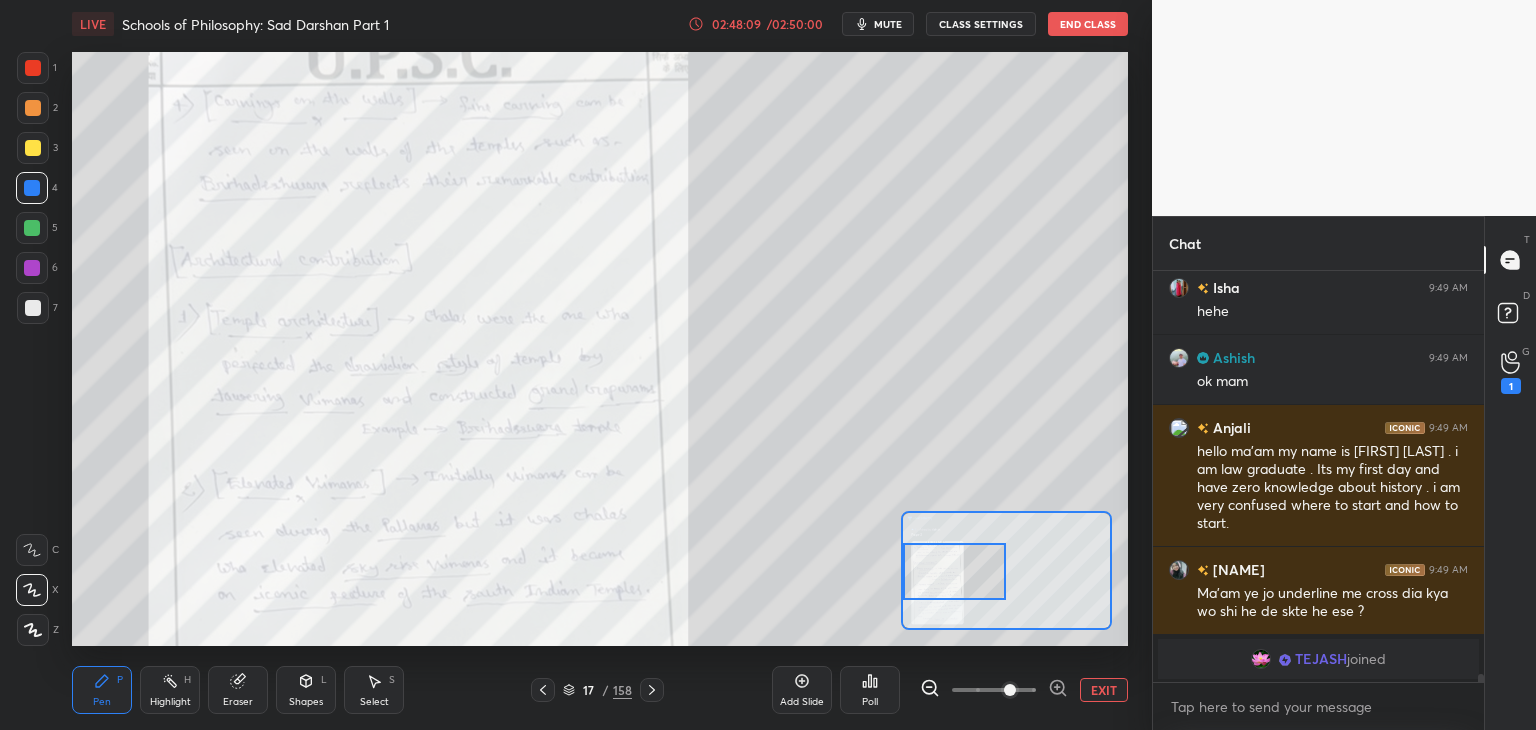 click on "mute" at bounding box center (888, 24) 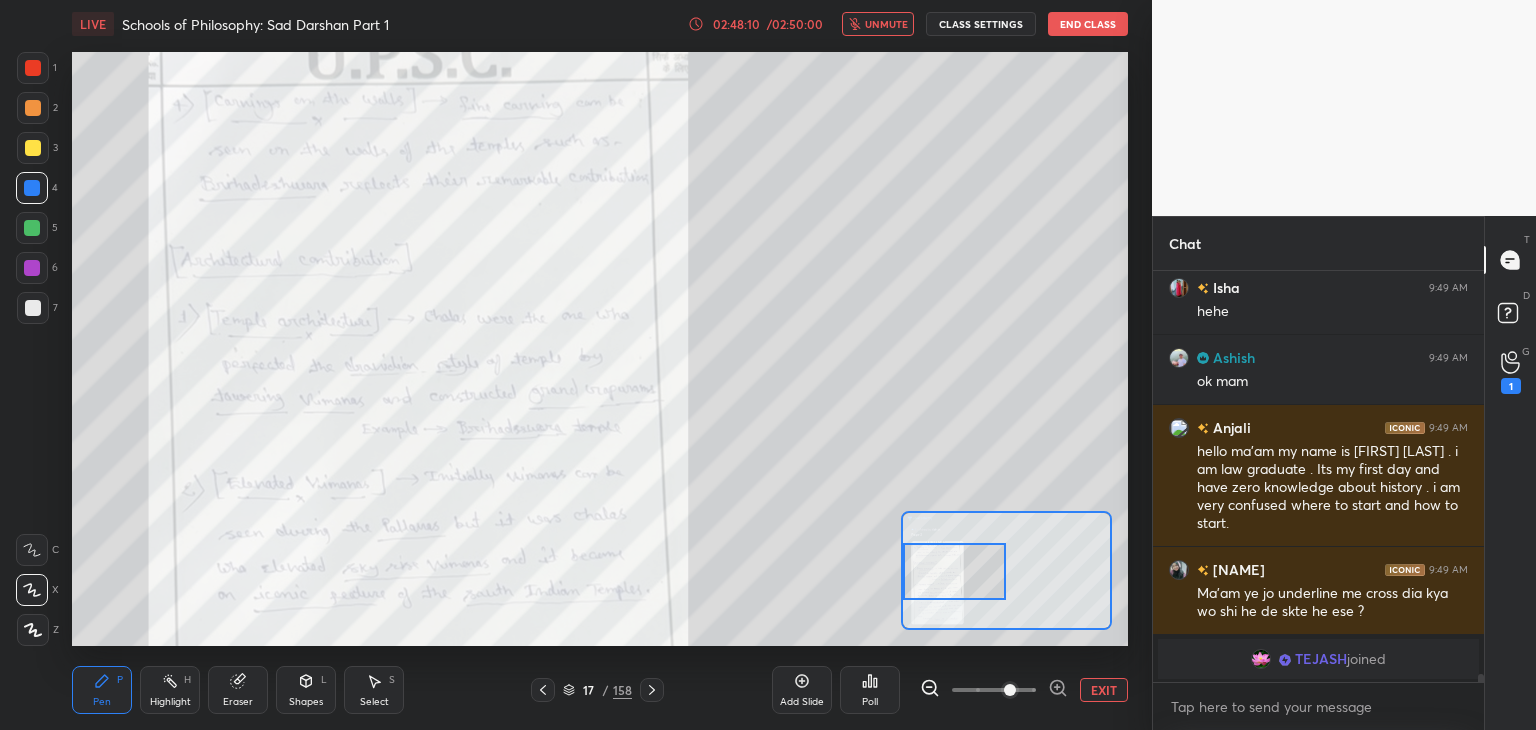 scroll, scrollTop: 21278, scrollLeft: 0, axis: vertical 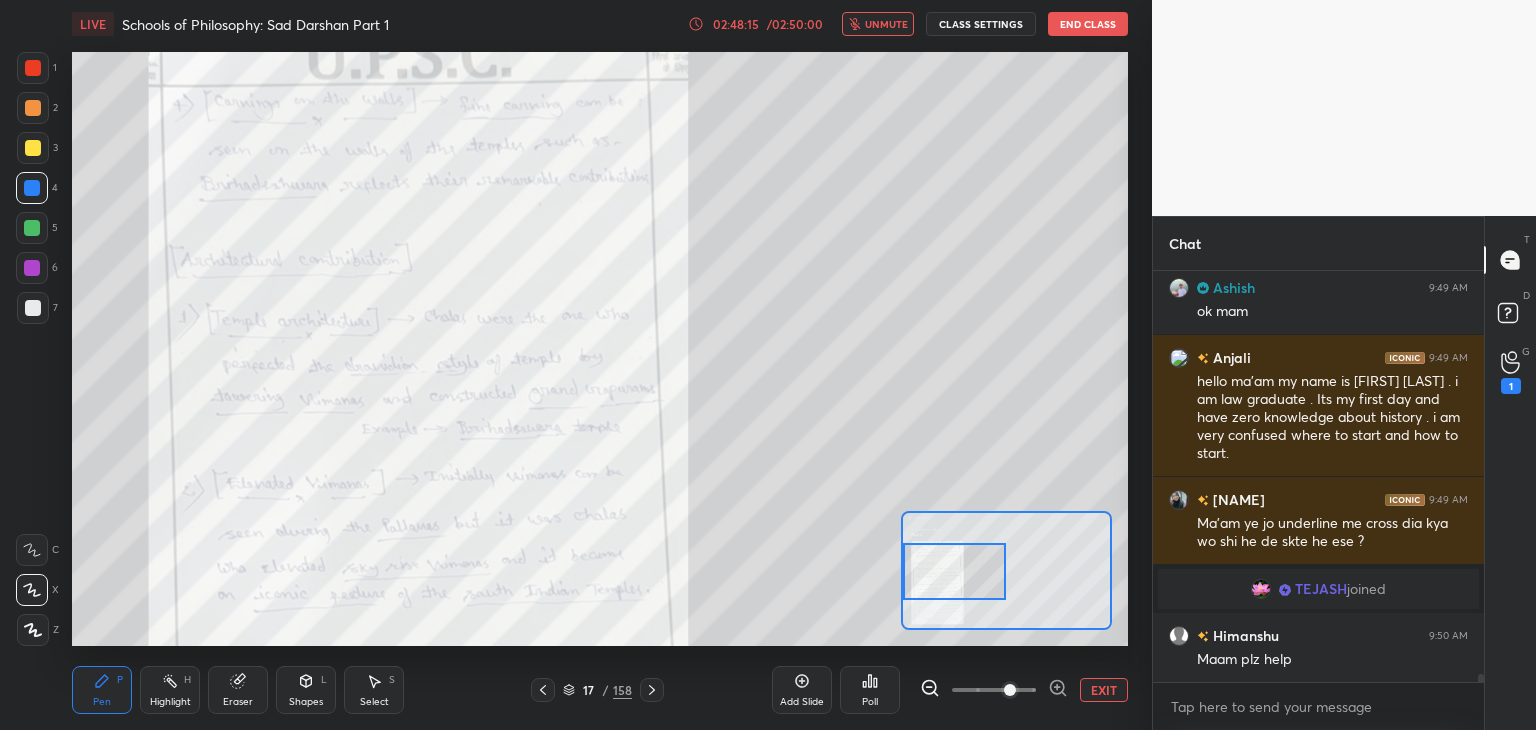 click on "unmute" at bounding box center [886, 24] 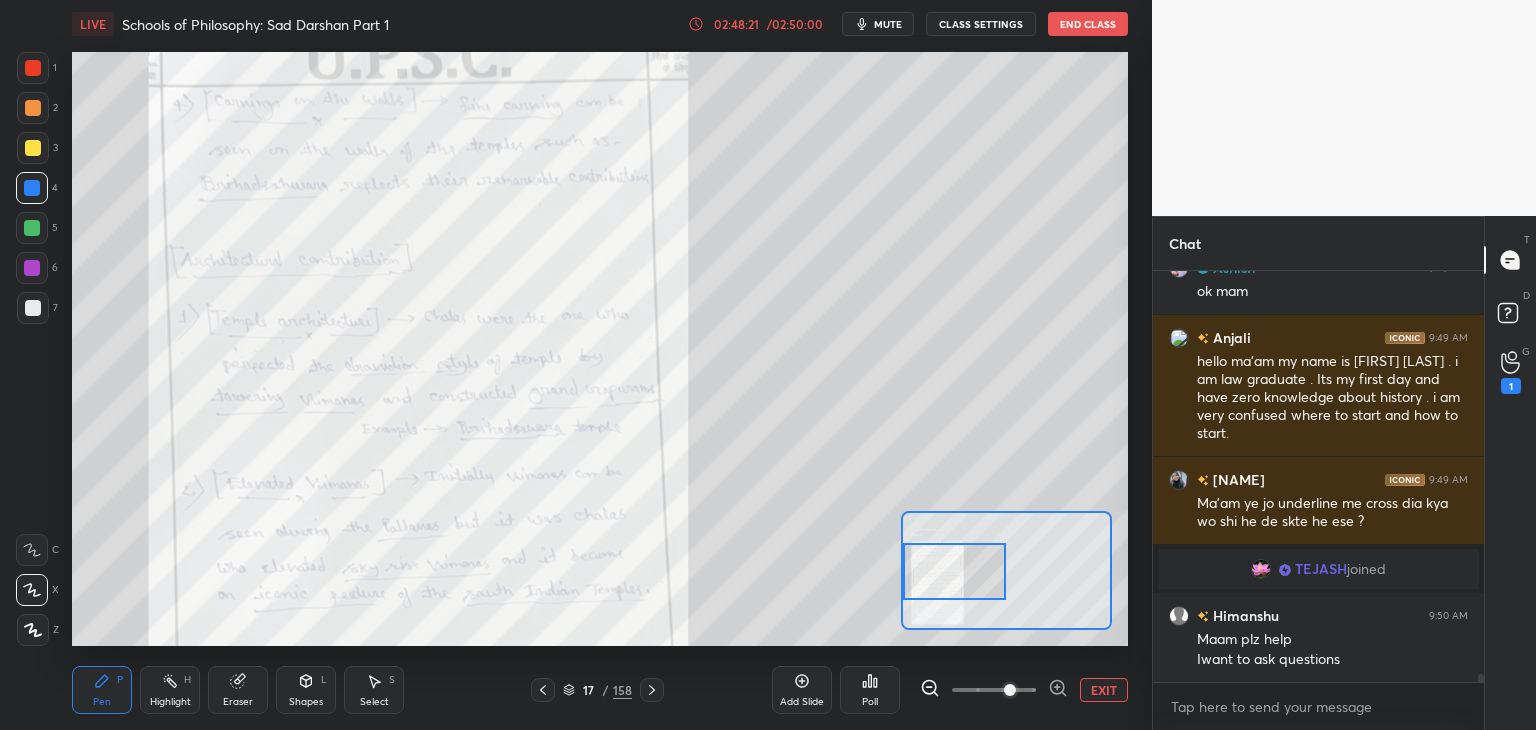 scroll, scrollTop: 21386, scrollLeft: 0, axis: vertical 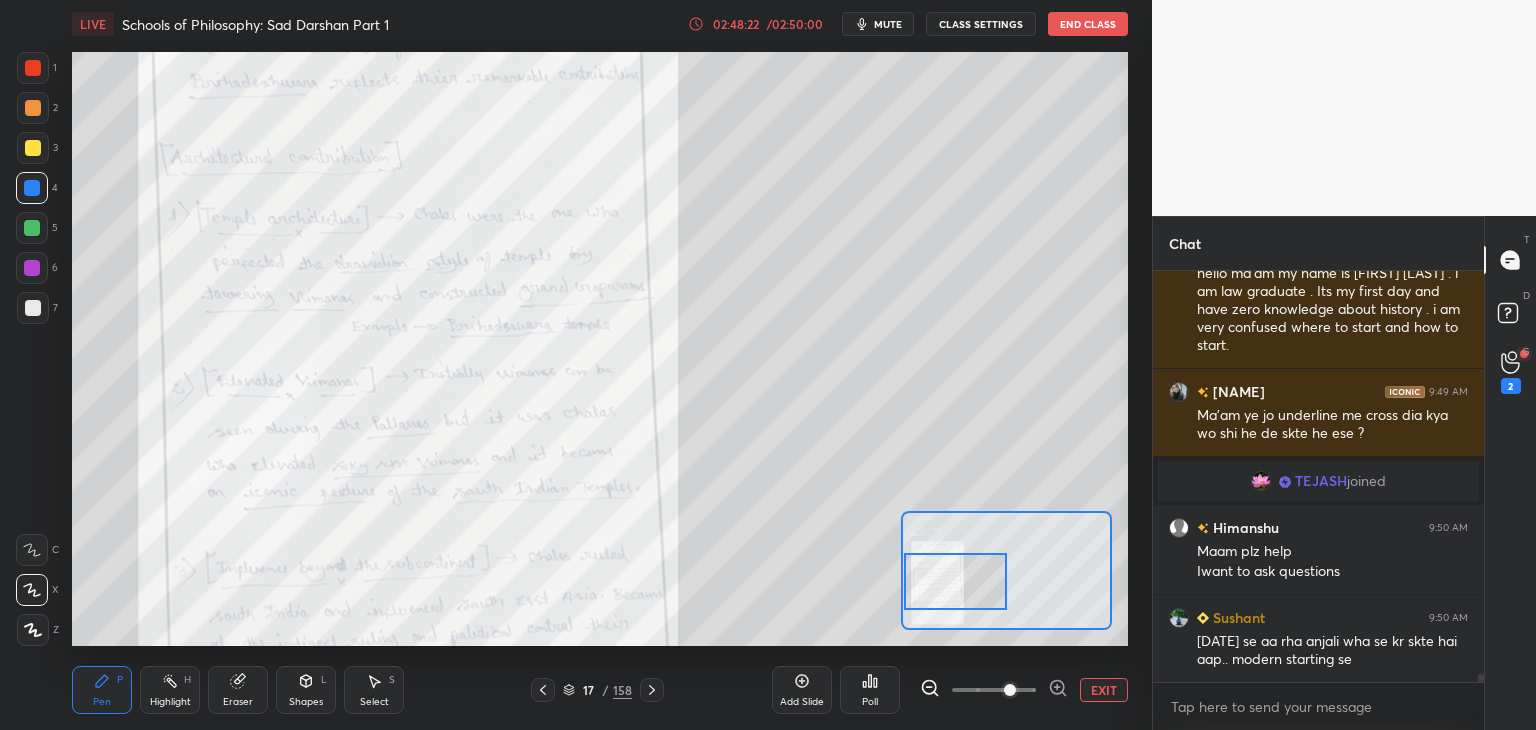 click at bounding box center (956, 581) 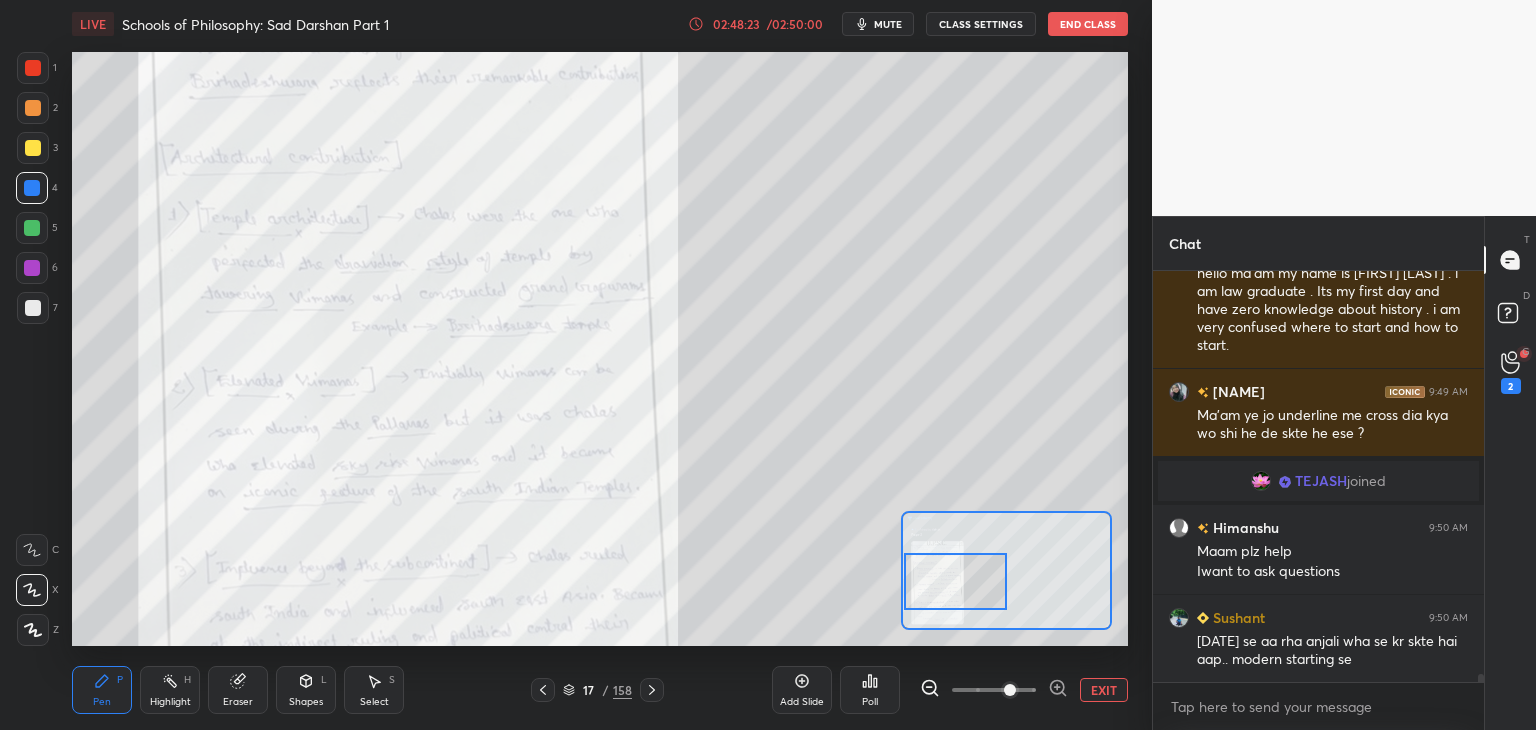 click at bounding box center (32, 188) 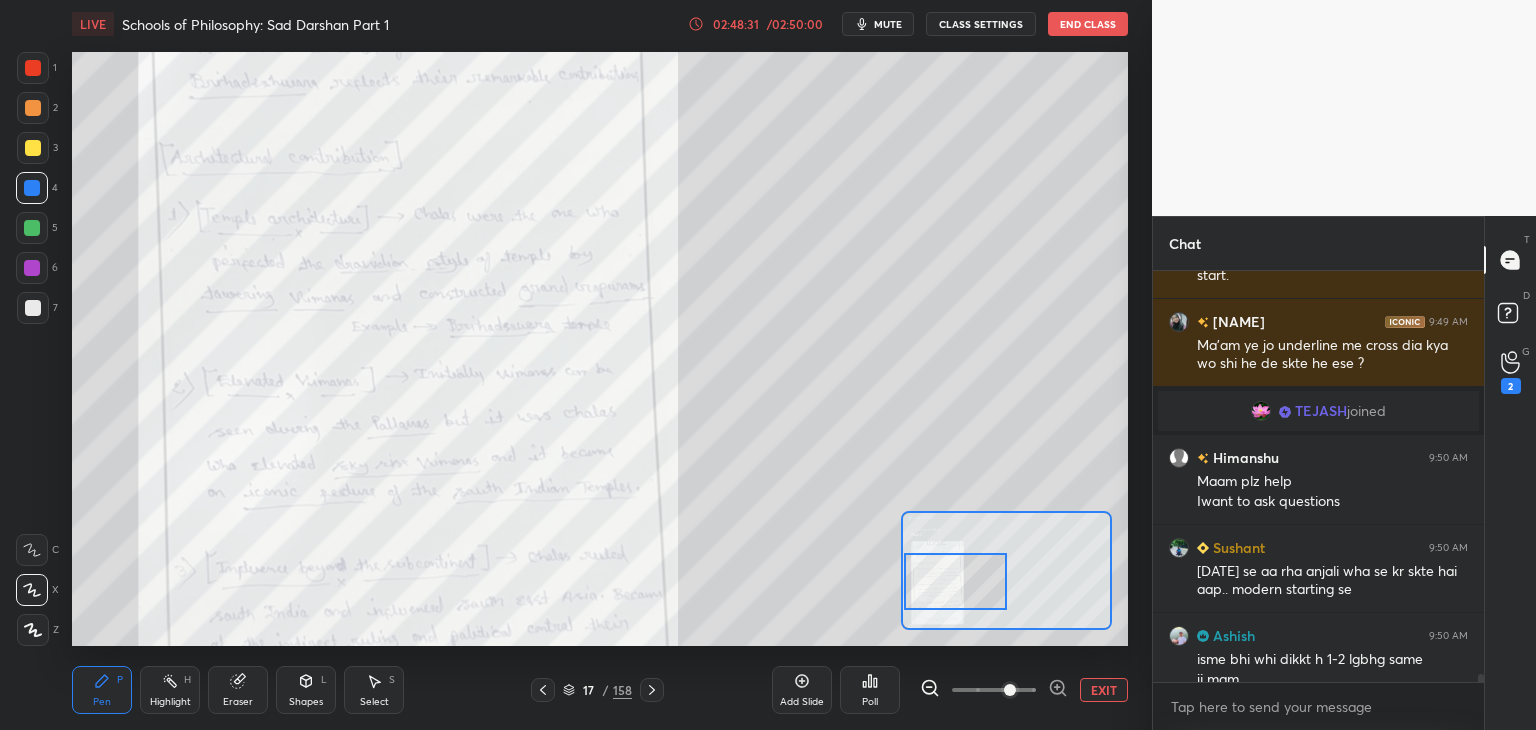 scroll, scrollTop: 21476, scrollLeft: 0, axis: vertical 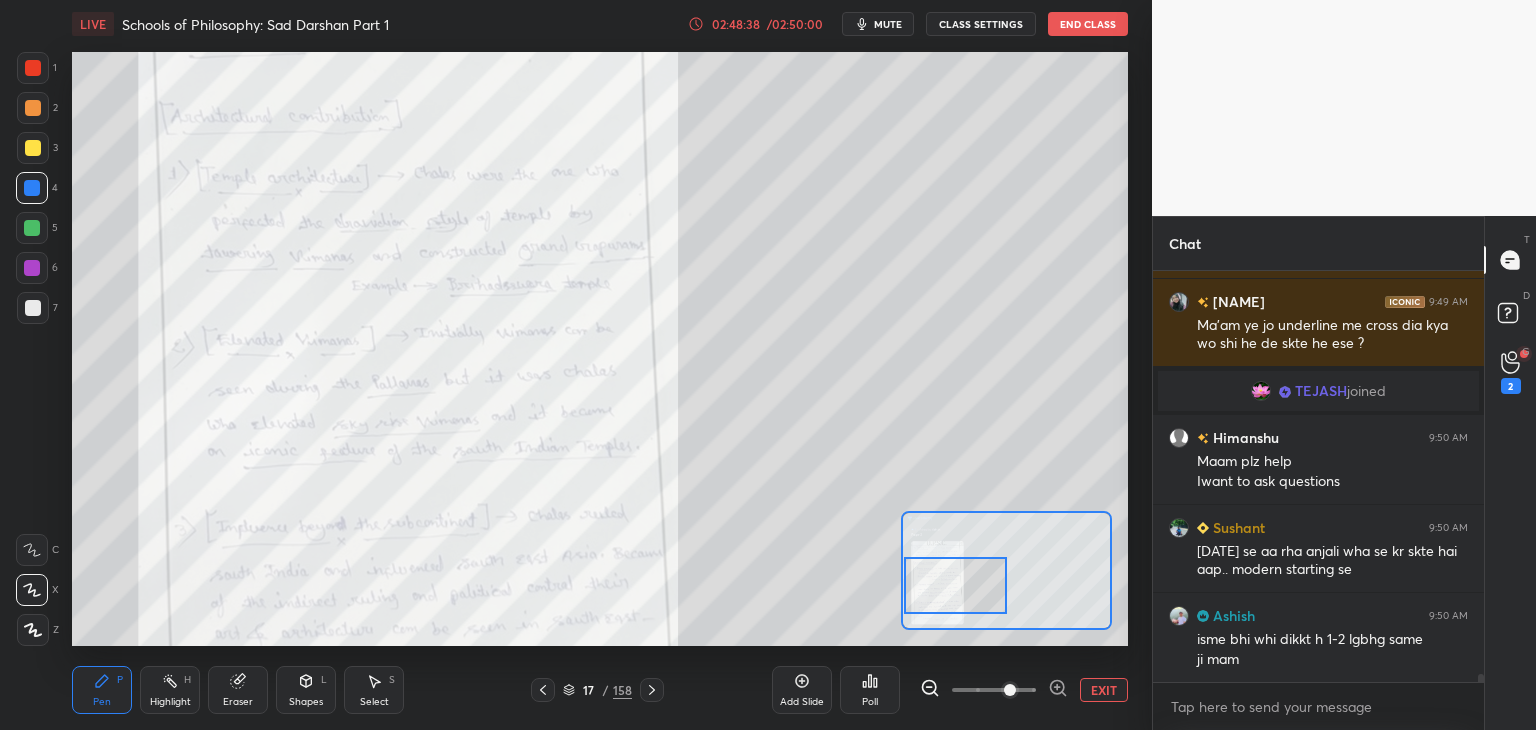 click at bounding box center [956, 585] 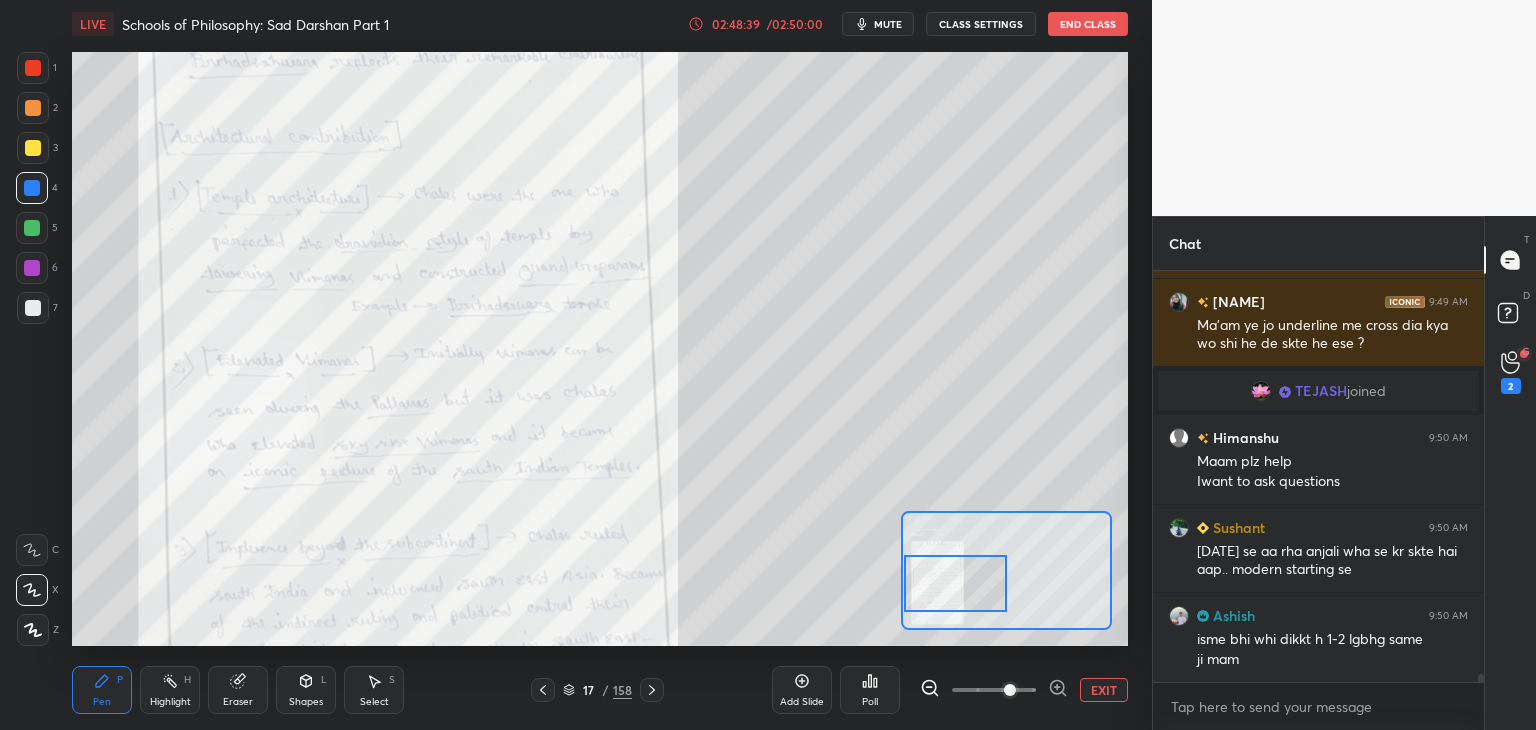 click at bounding box center [33, 68] 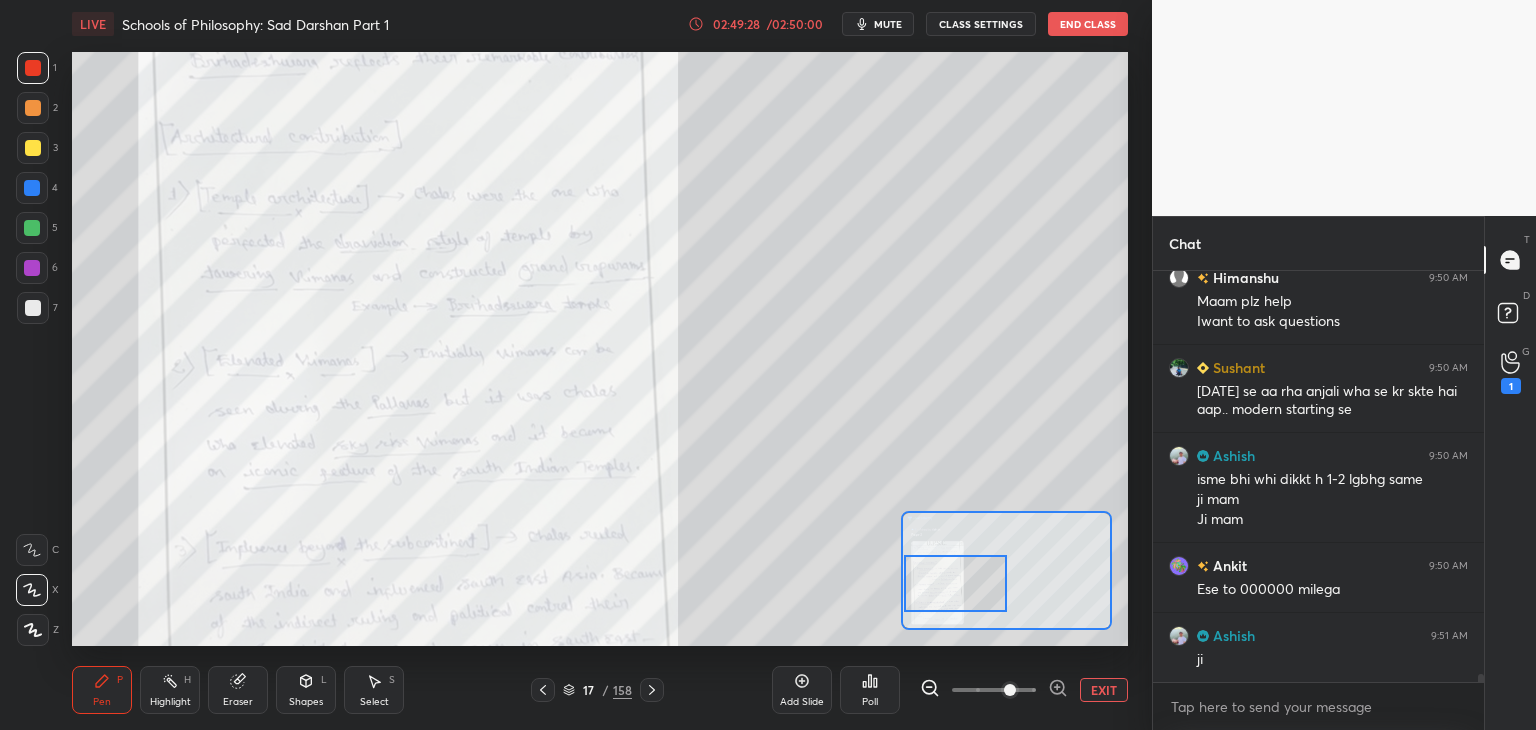 scroll, scrollTop: 21742, scrollLeft: 0, axis: vertical 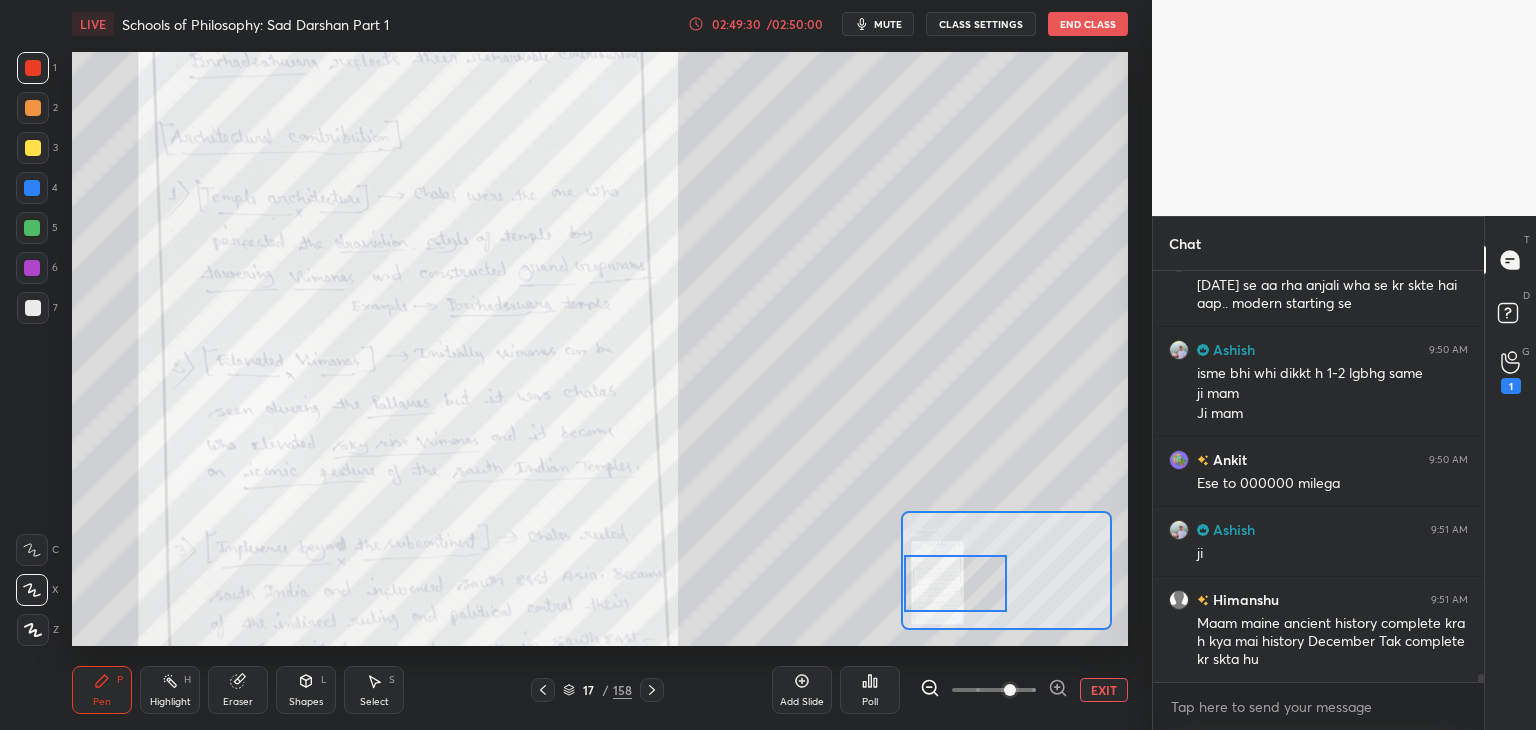 click on "EXIT" at bounding box center [1104, 690] 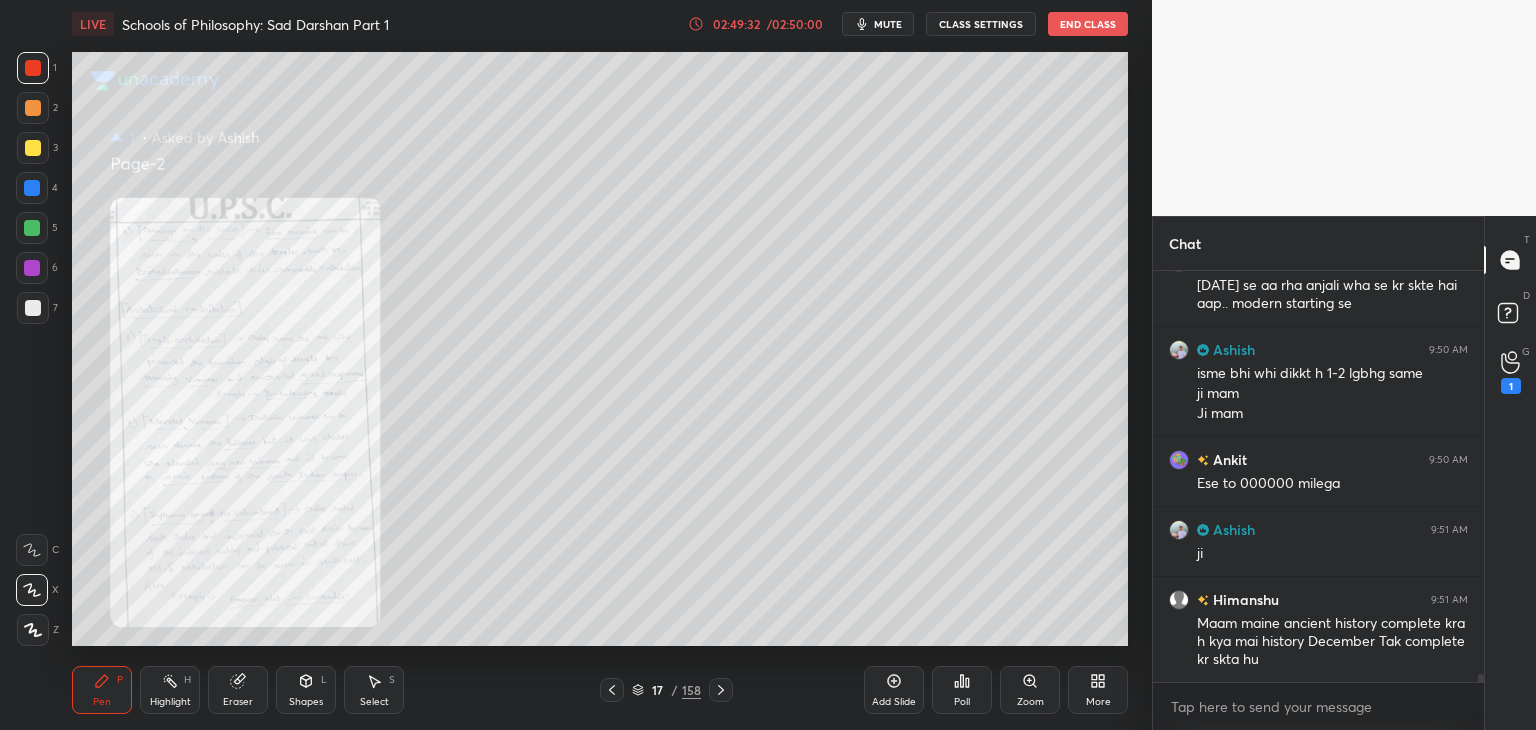 scroll, scrollTop: 21812, scrollLeft: 0, axis: vertical 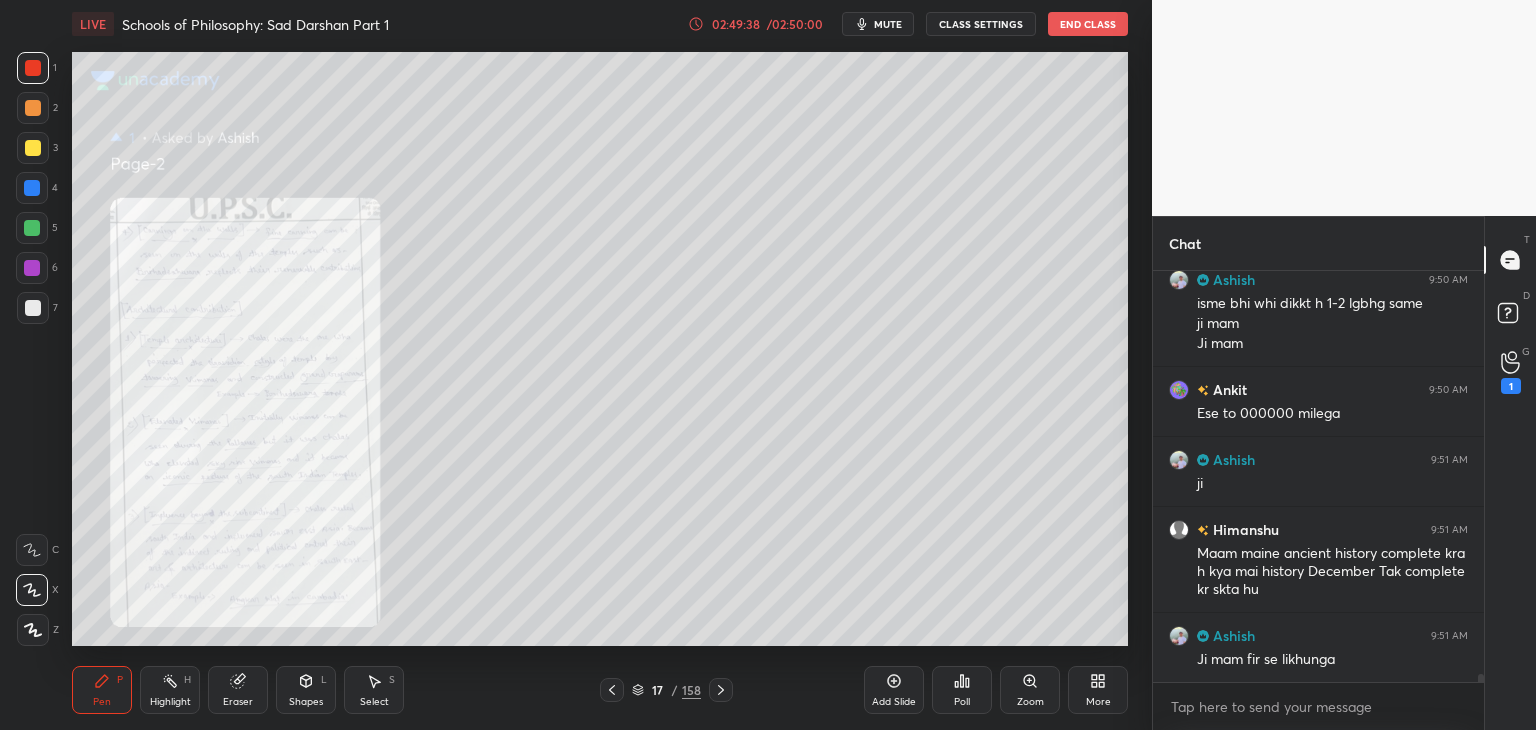 click 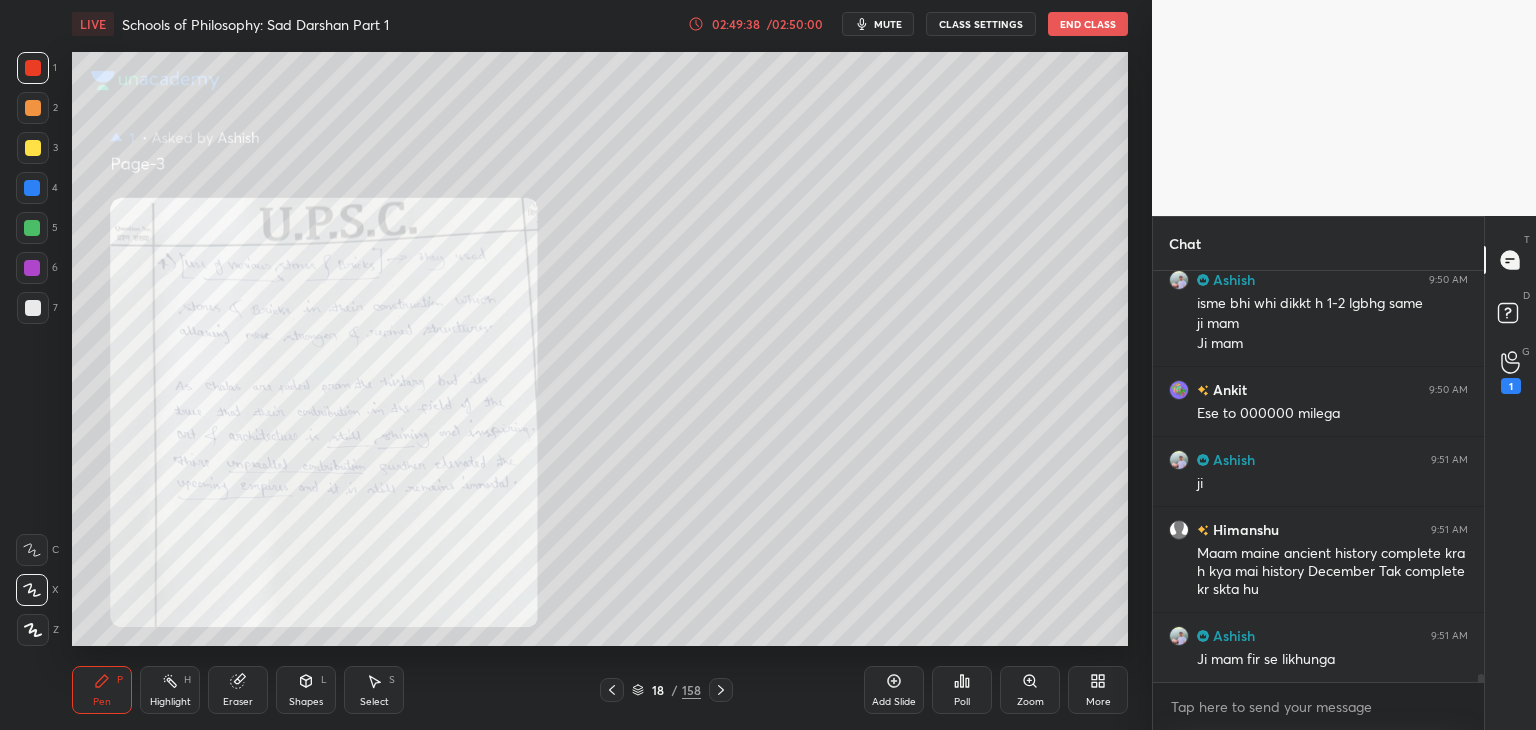 click 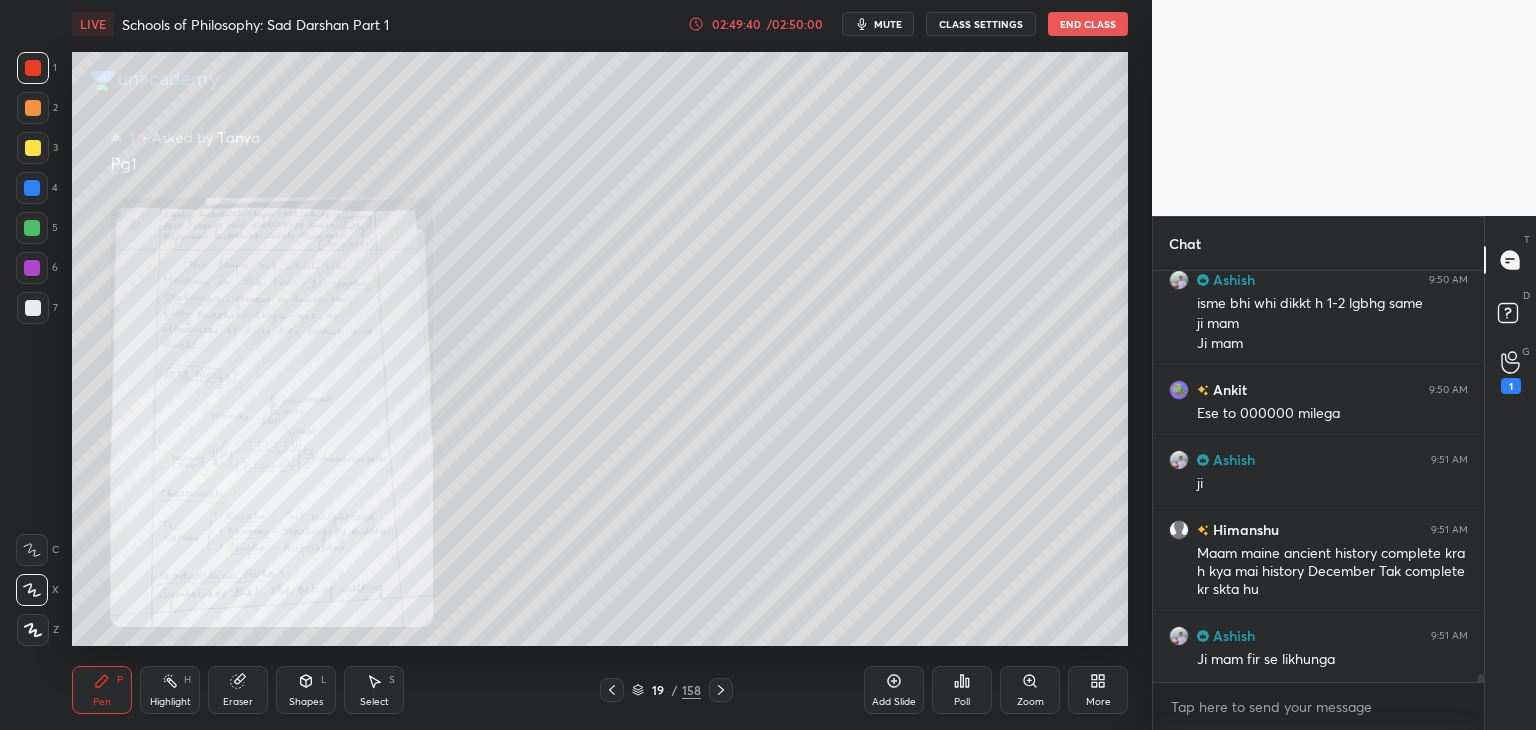 click 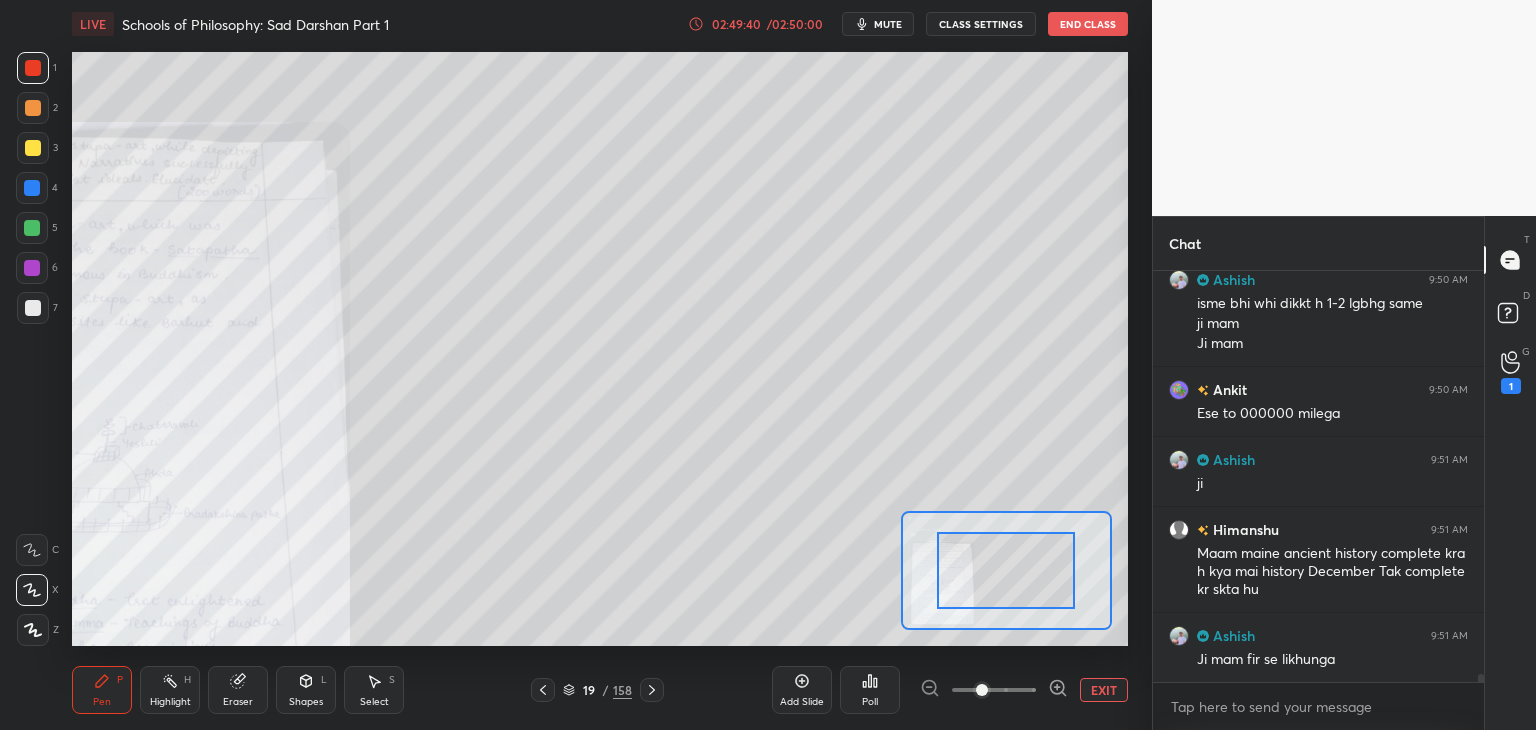 click at bounding box center [994, 690] 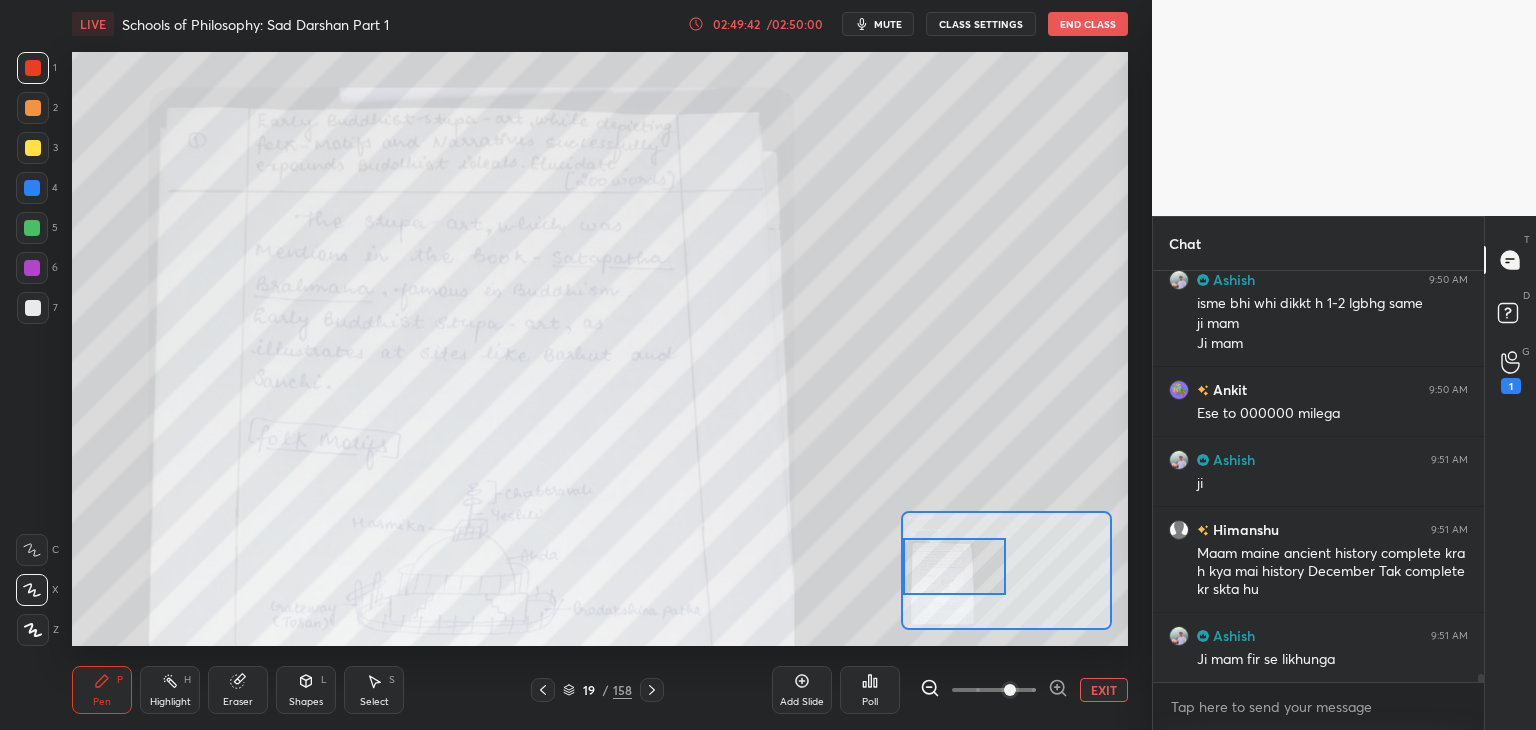 drag, startPoint x: 1034, startPoint y: 562, endPoint x: 981, endPoint y: 556, distance: 53.338543 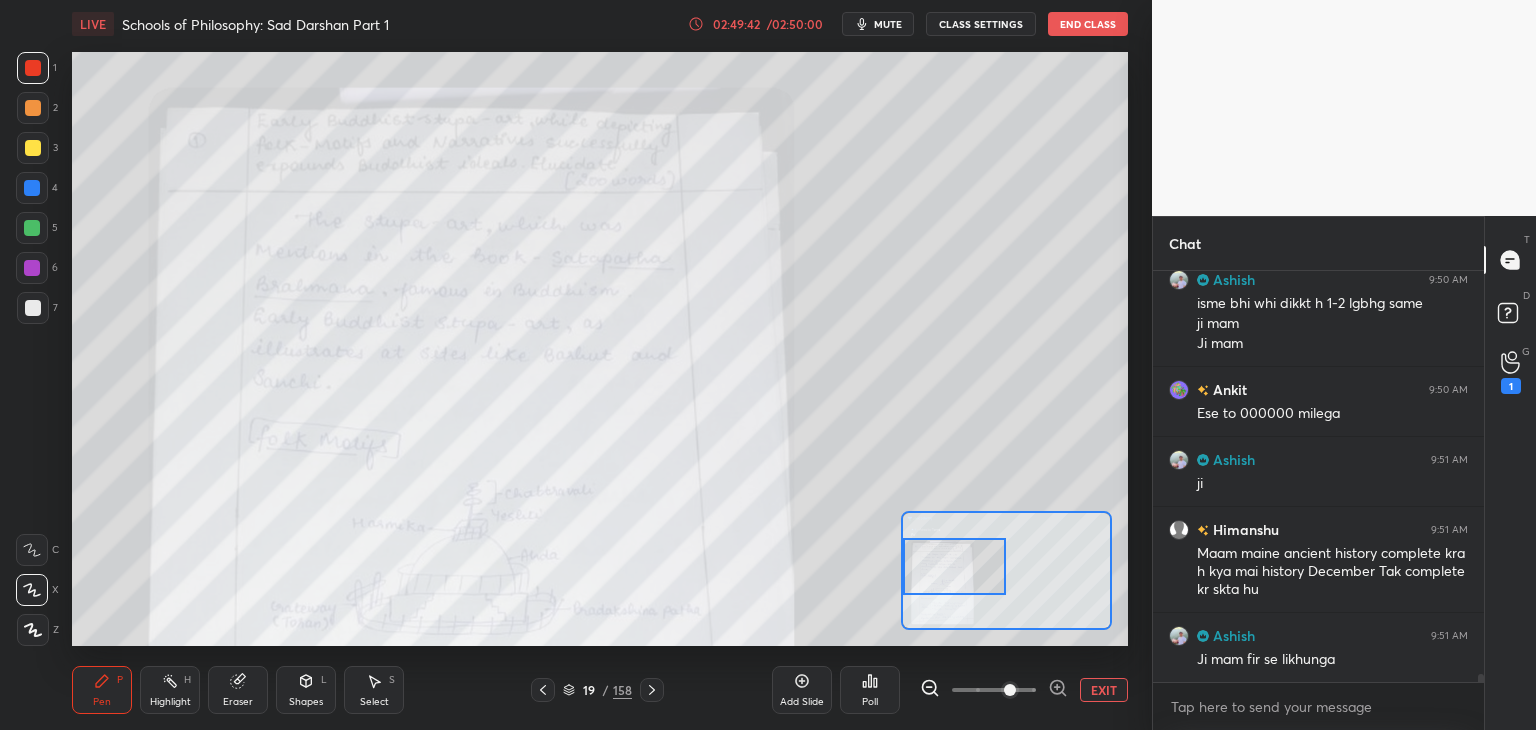 click at bounding box center [955, 566] 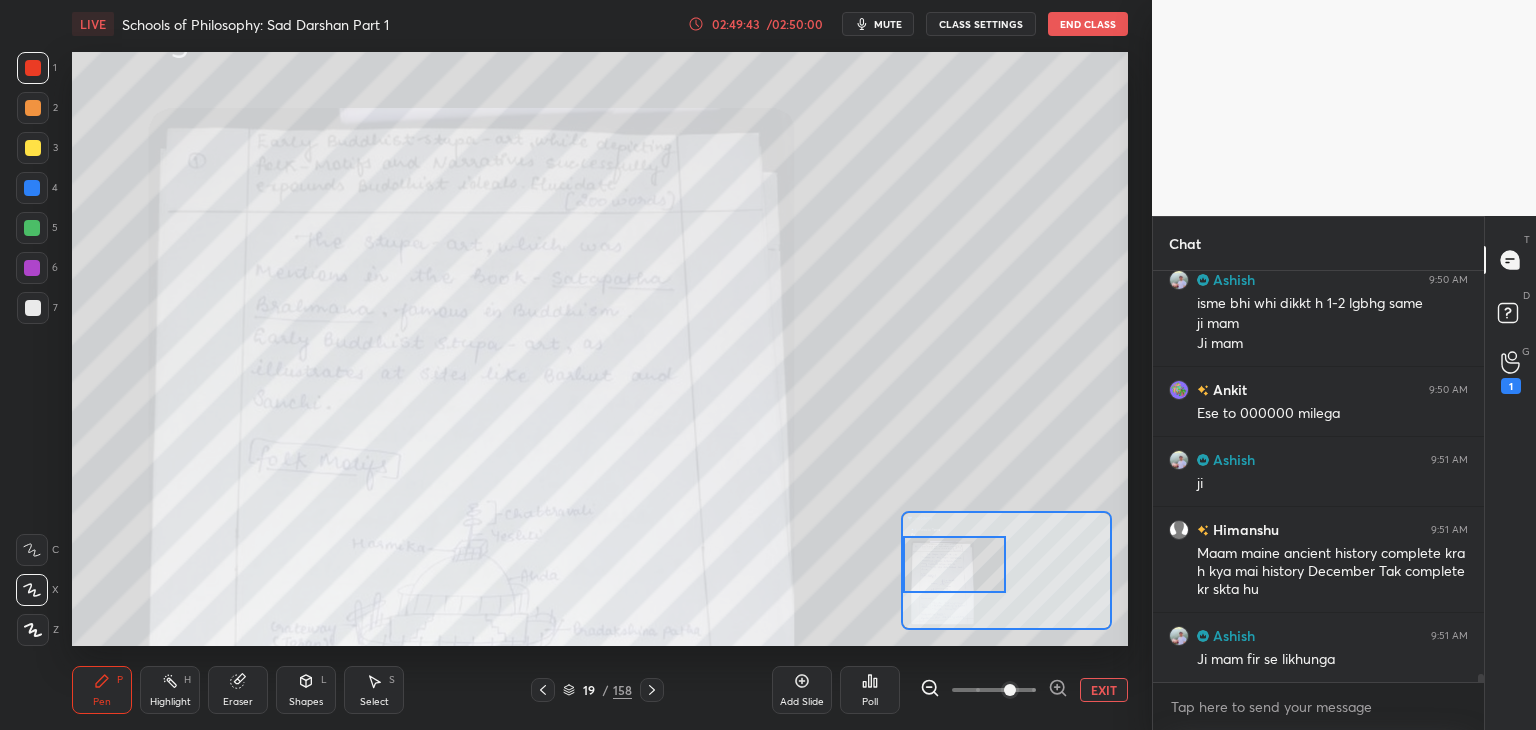 click at bounding box center (32, 188) 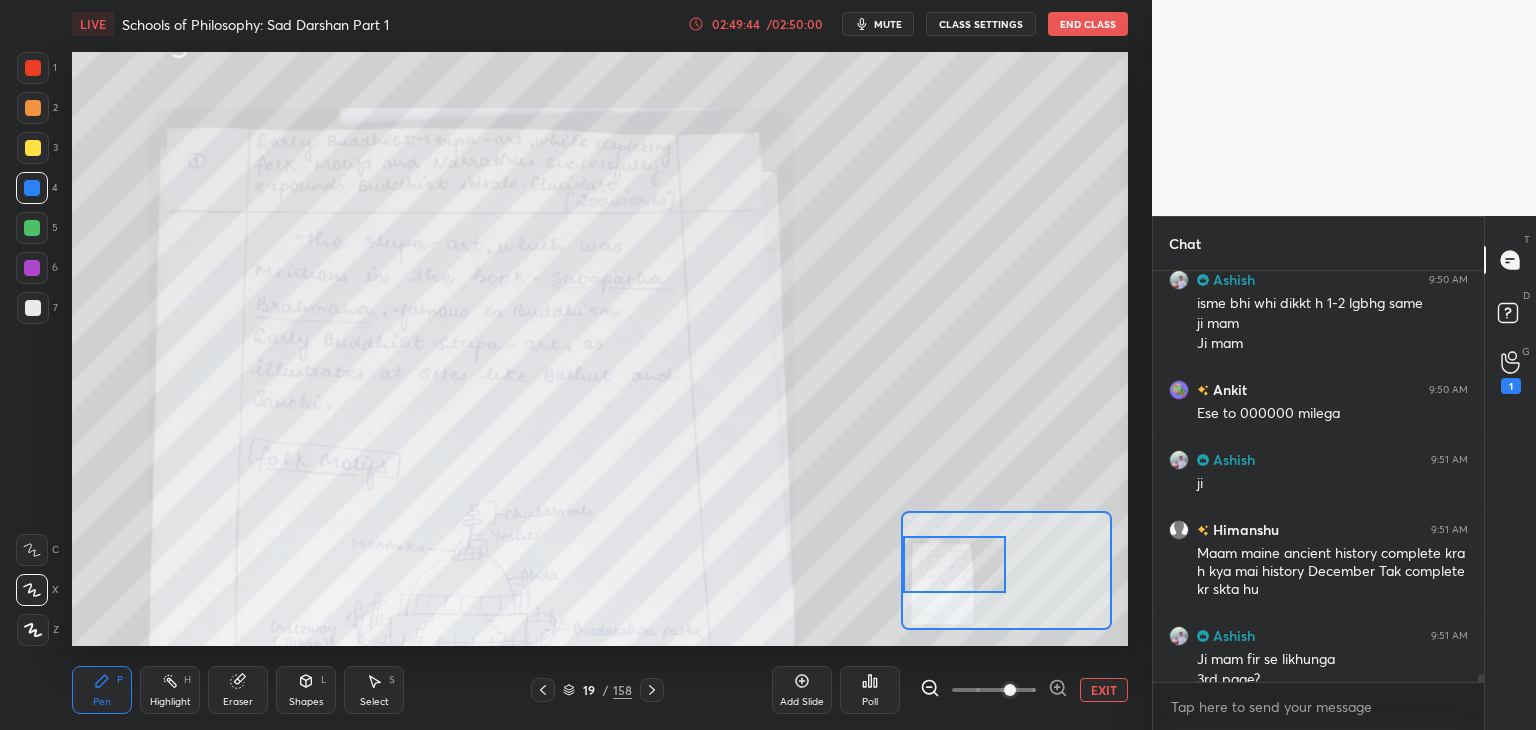 scroll, scrollTop: 21832, scrollLeft: 0, axis: vertical 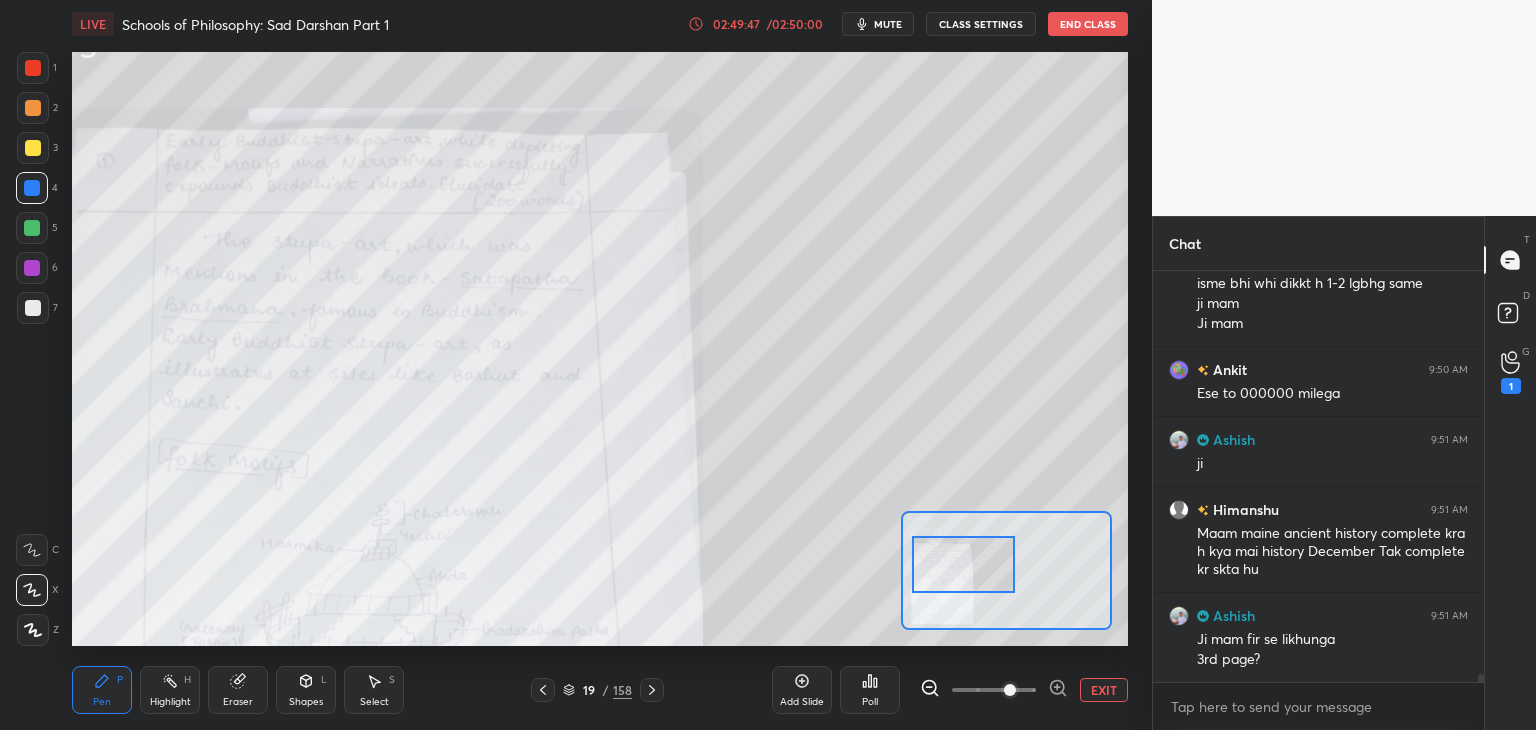 click at bounding box center [964, 564] 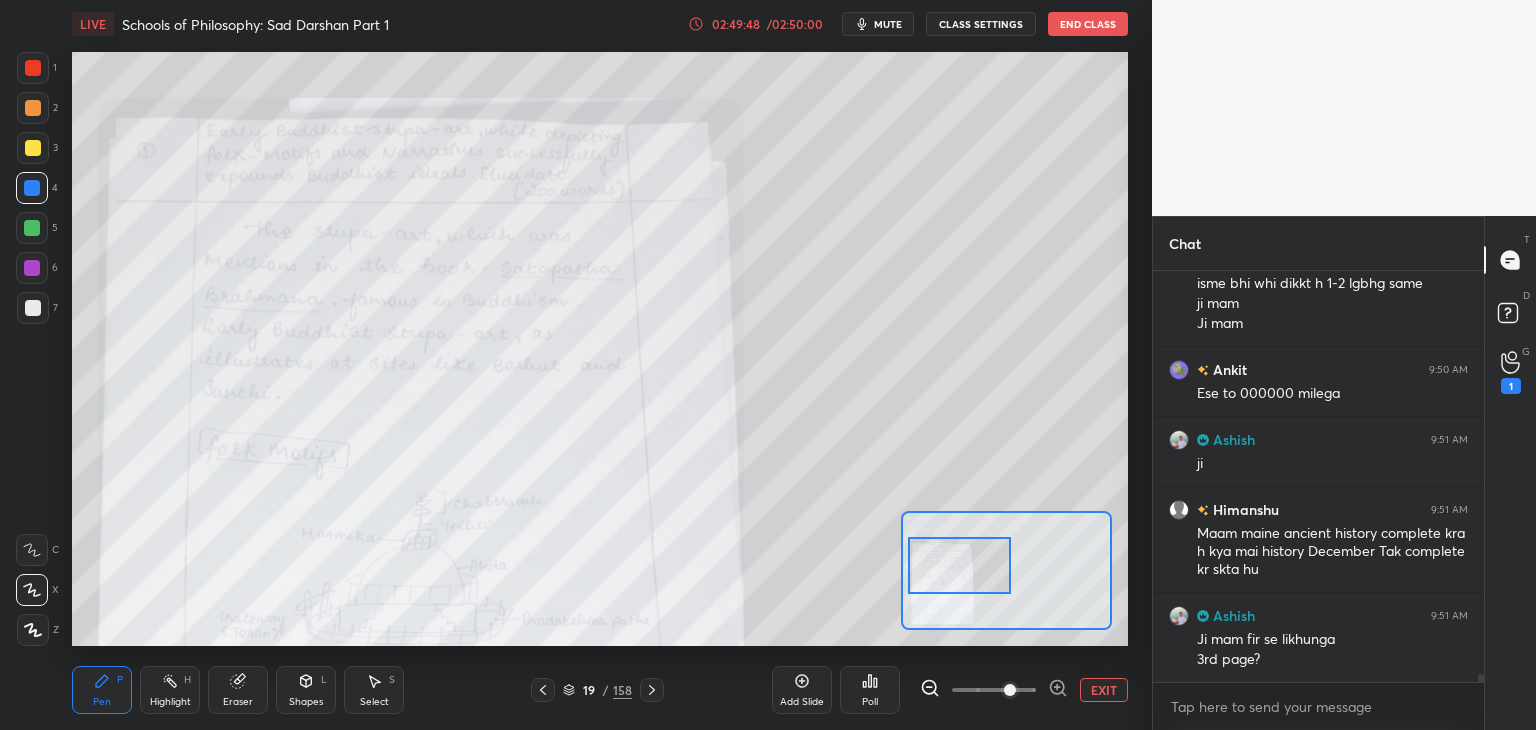 click at bounding box center [960, 565] 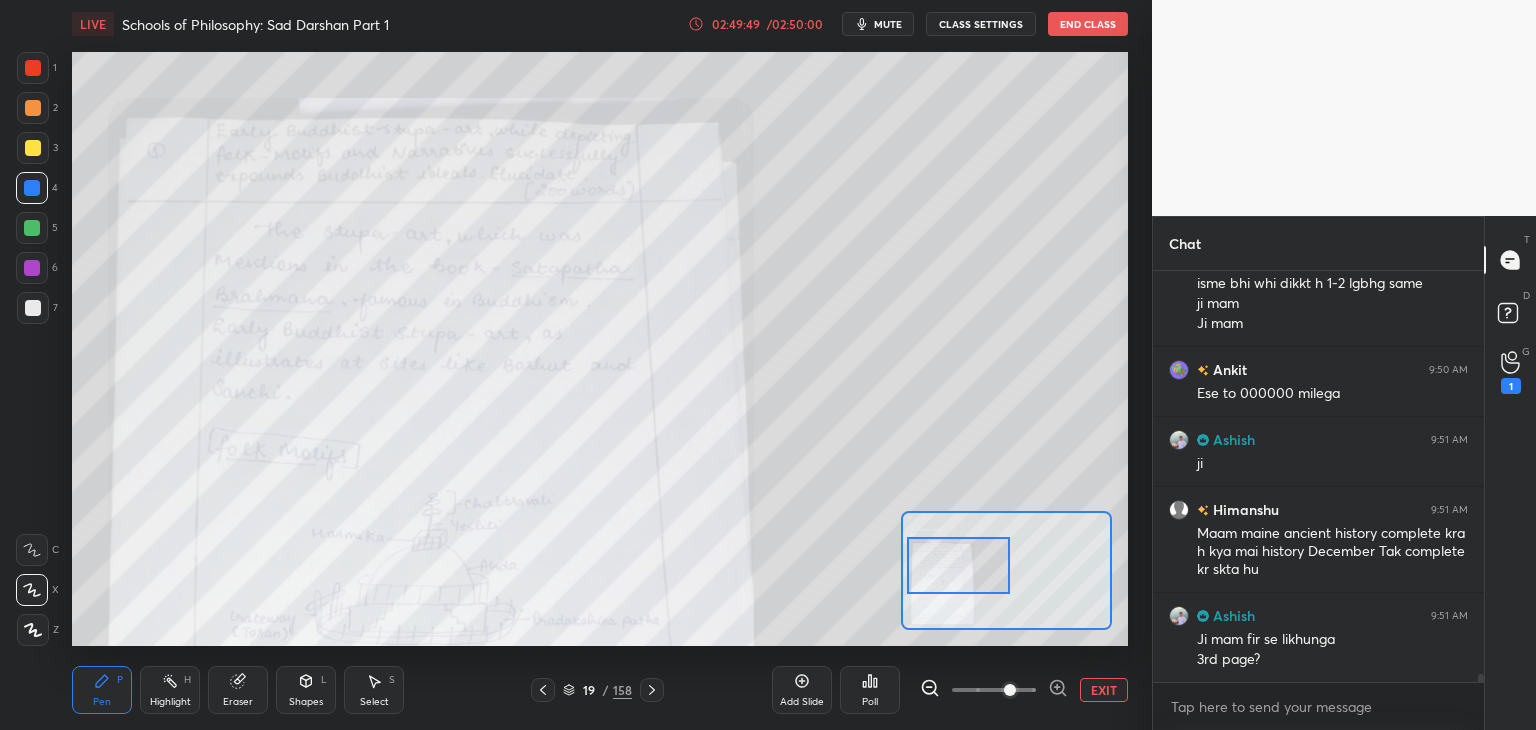 click at bounding box center (32, 188) 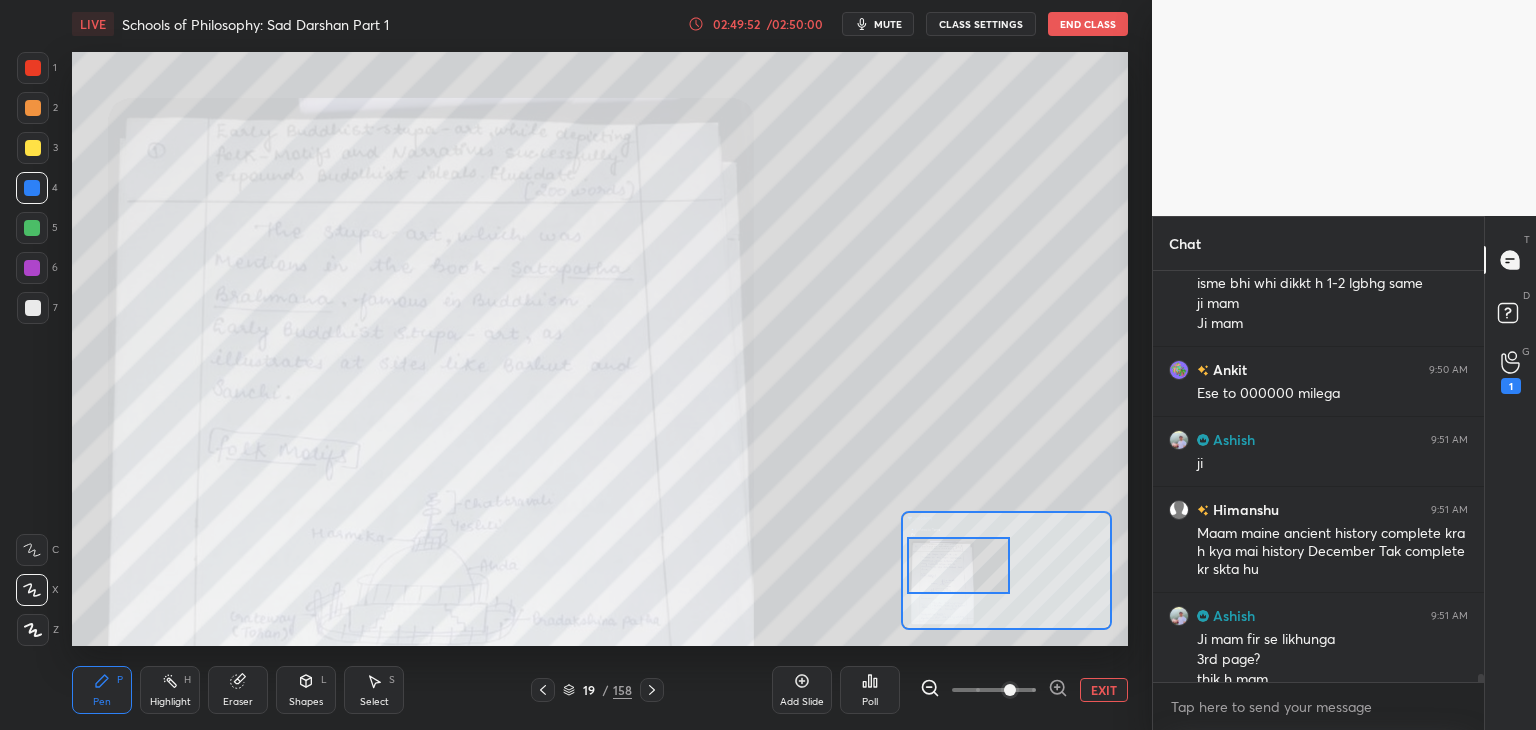 scroll, scrollTop: 21852, scrollLeft: 0, axis: vertical 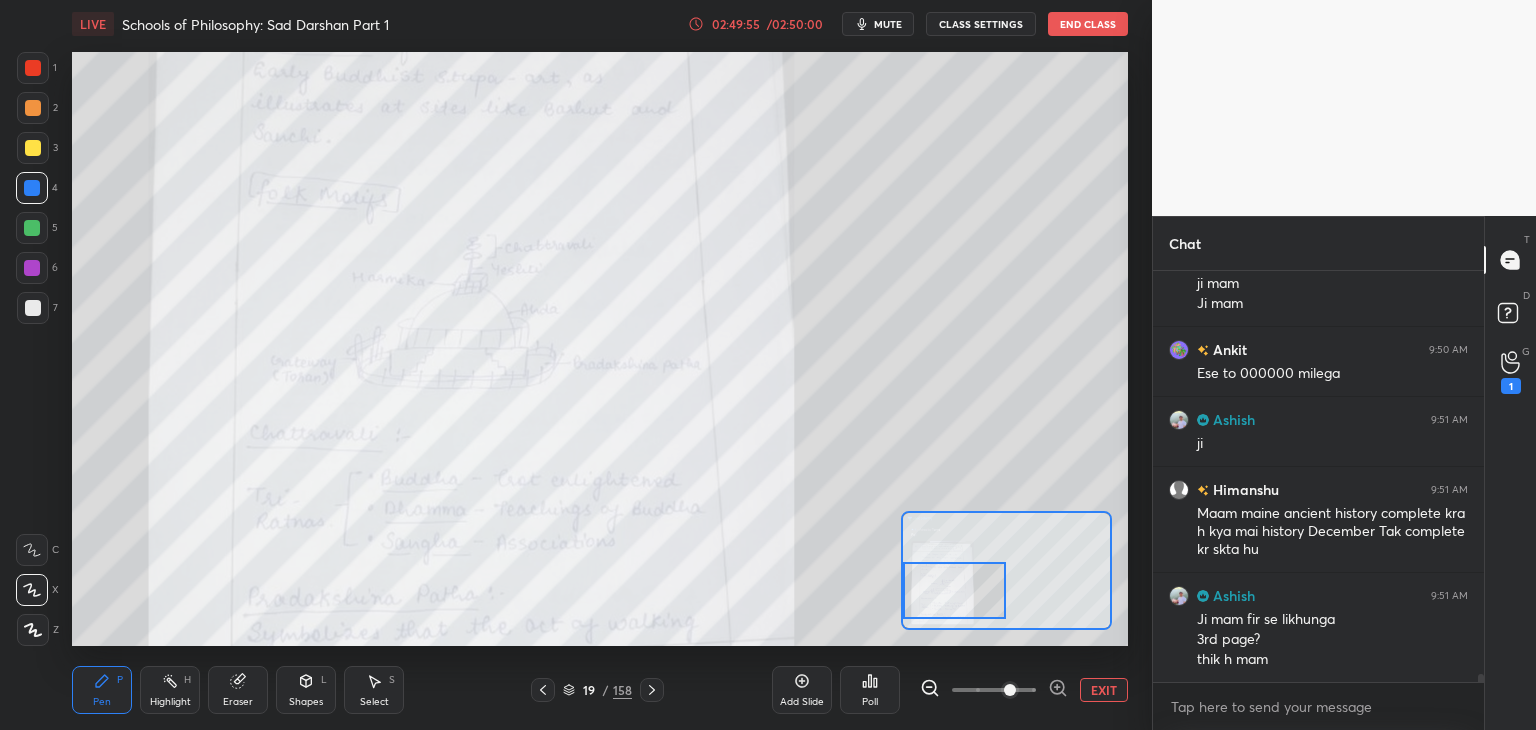 click at bounding box center (955, 590) 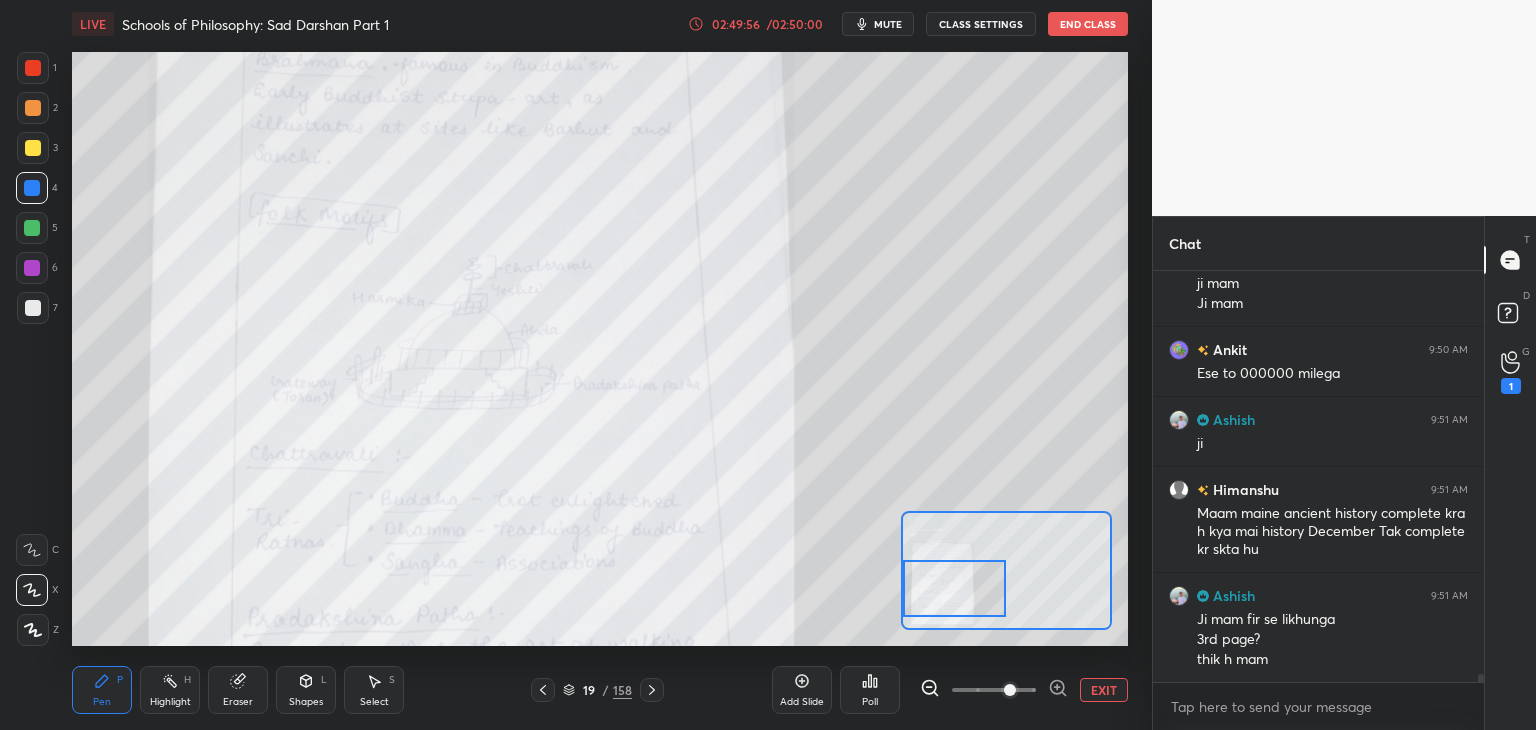 click 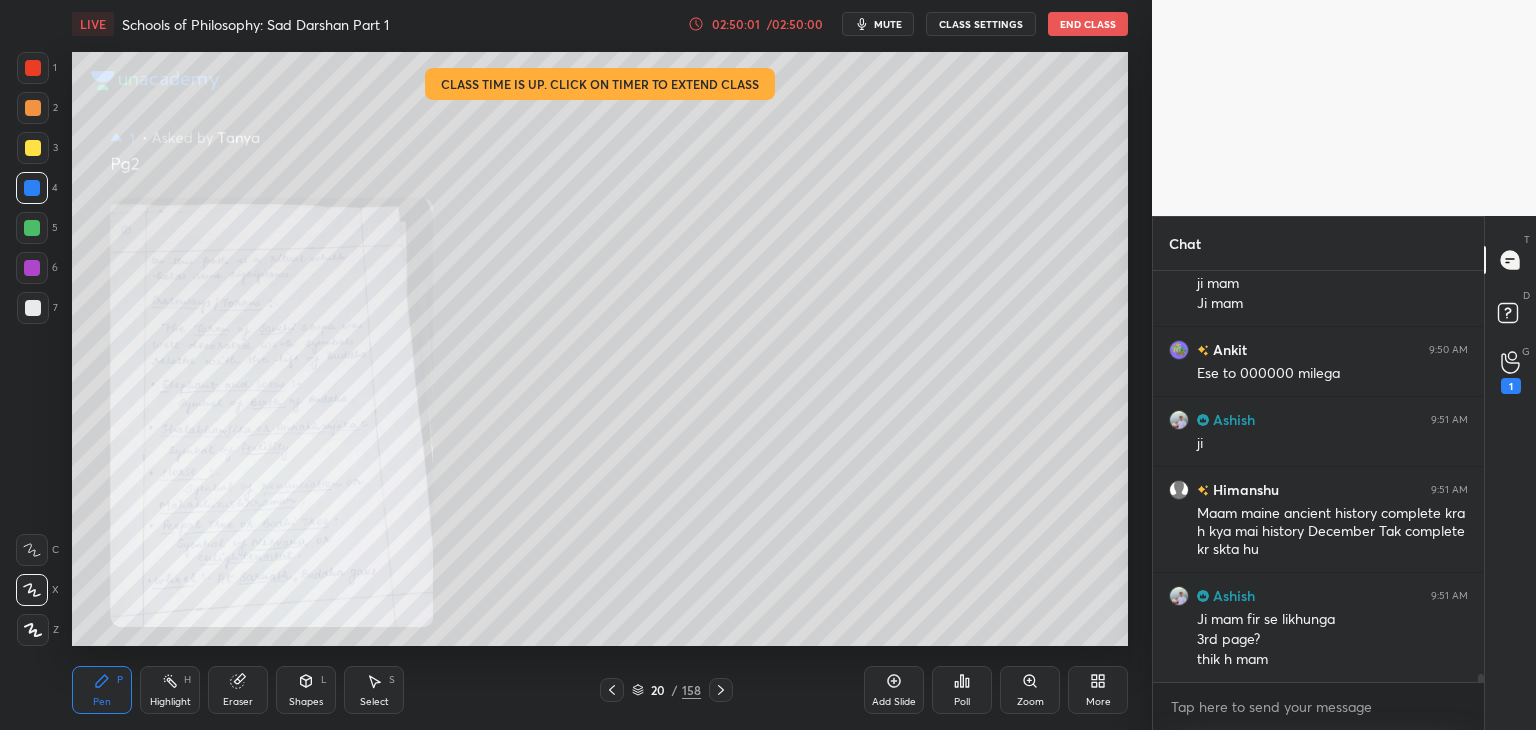 click 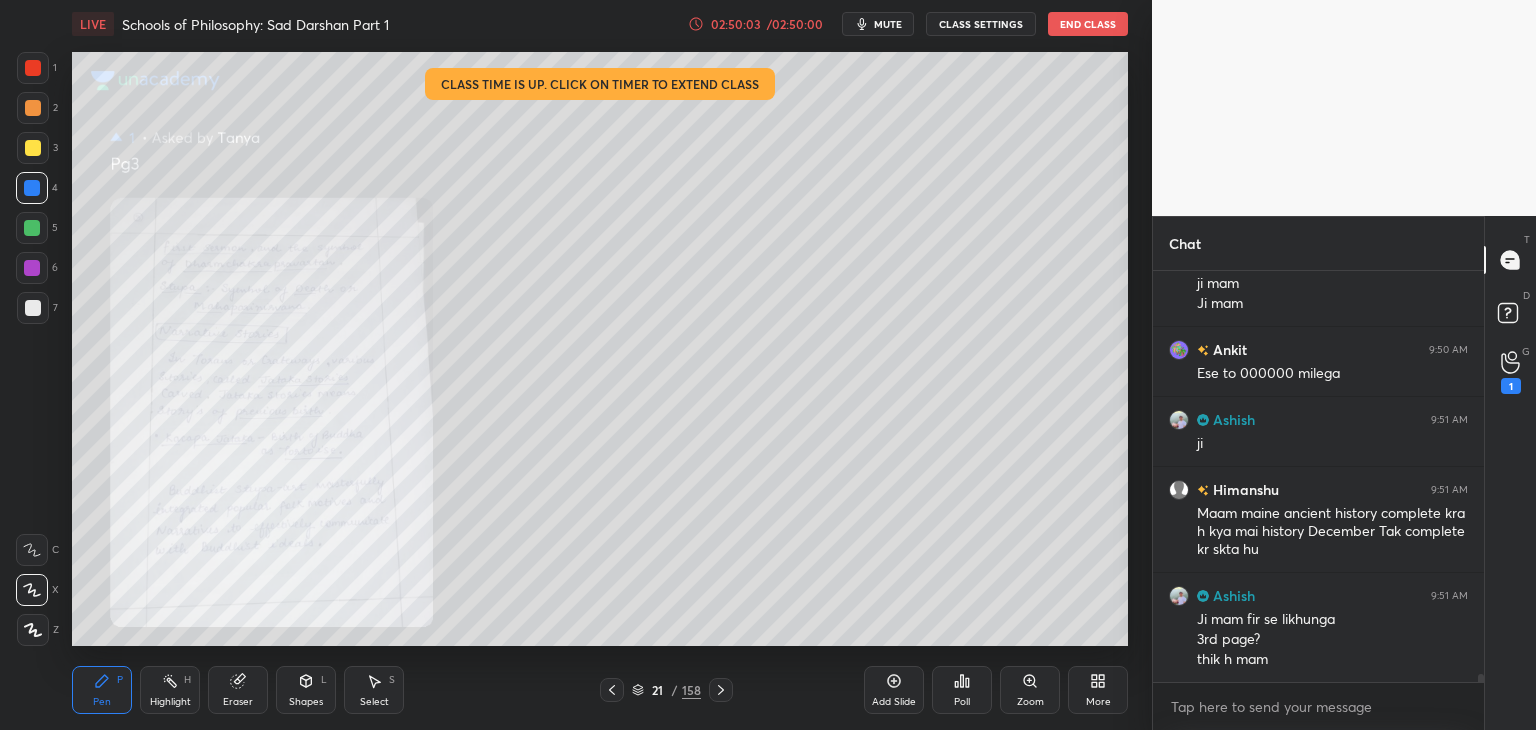 click 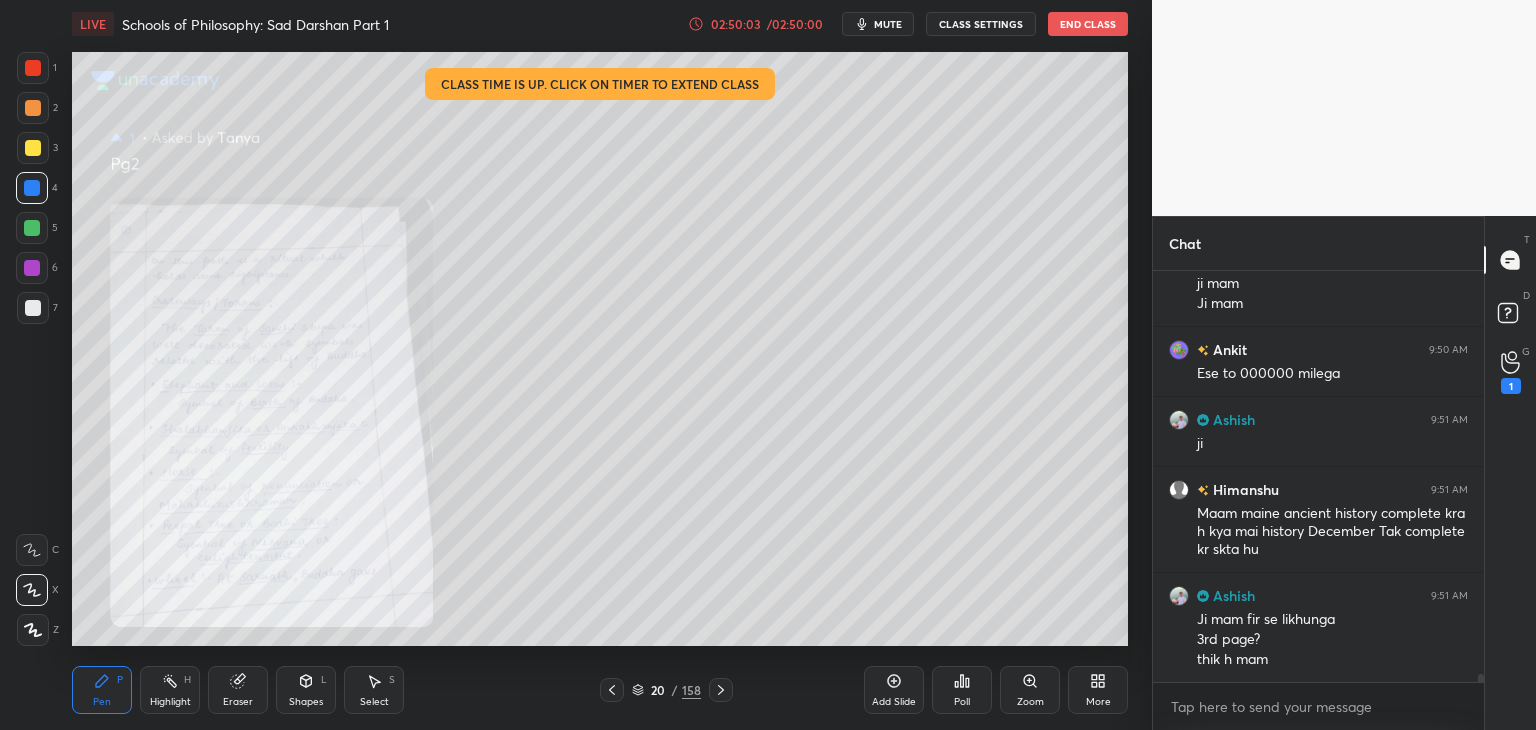 click 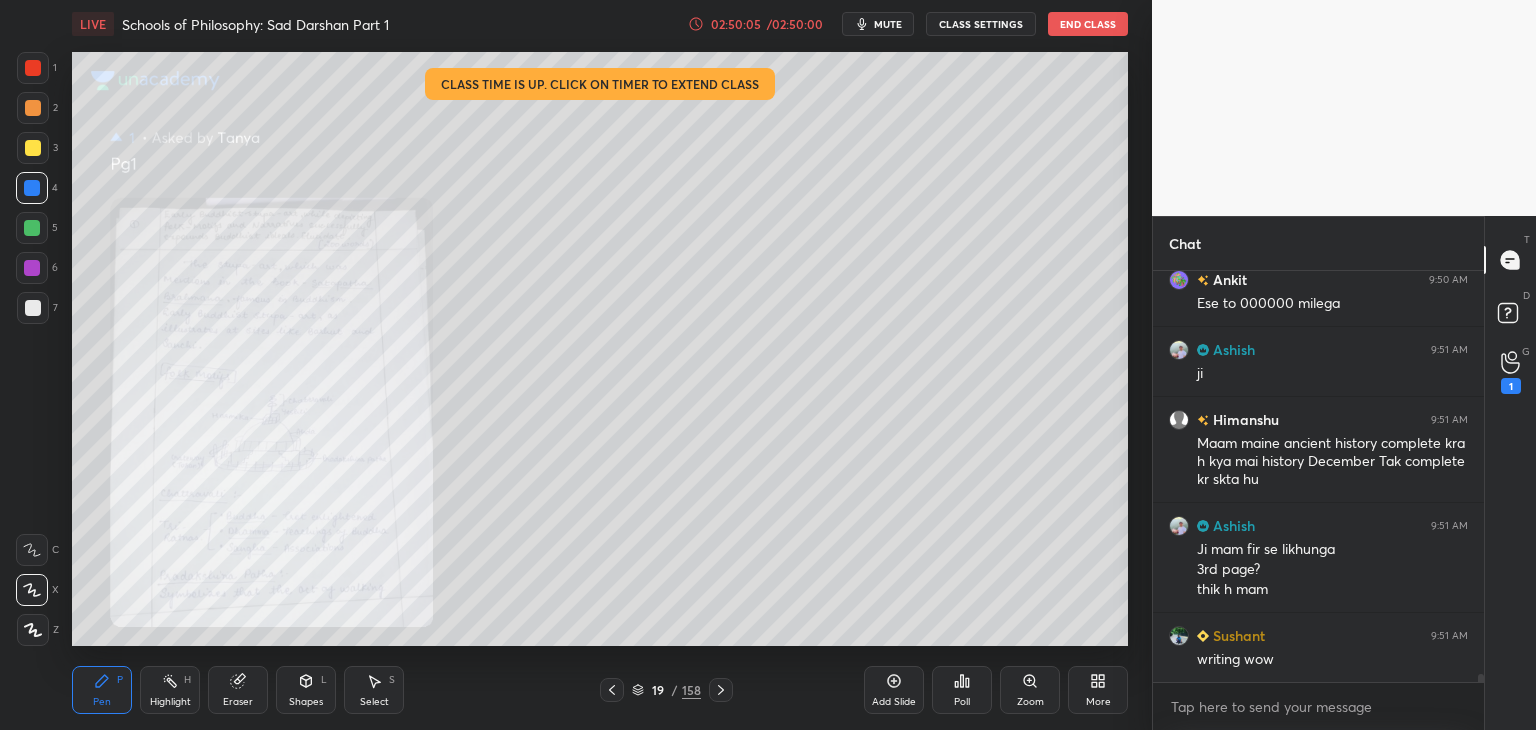 click at bounding box center (33, 68) 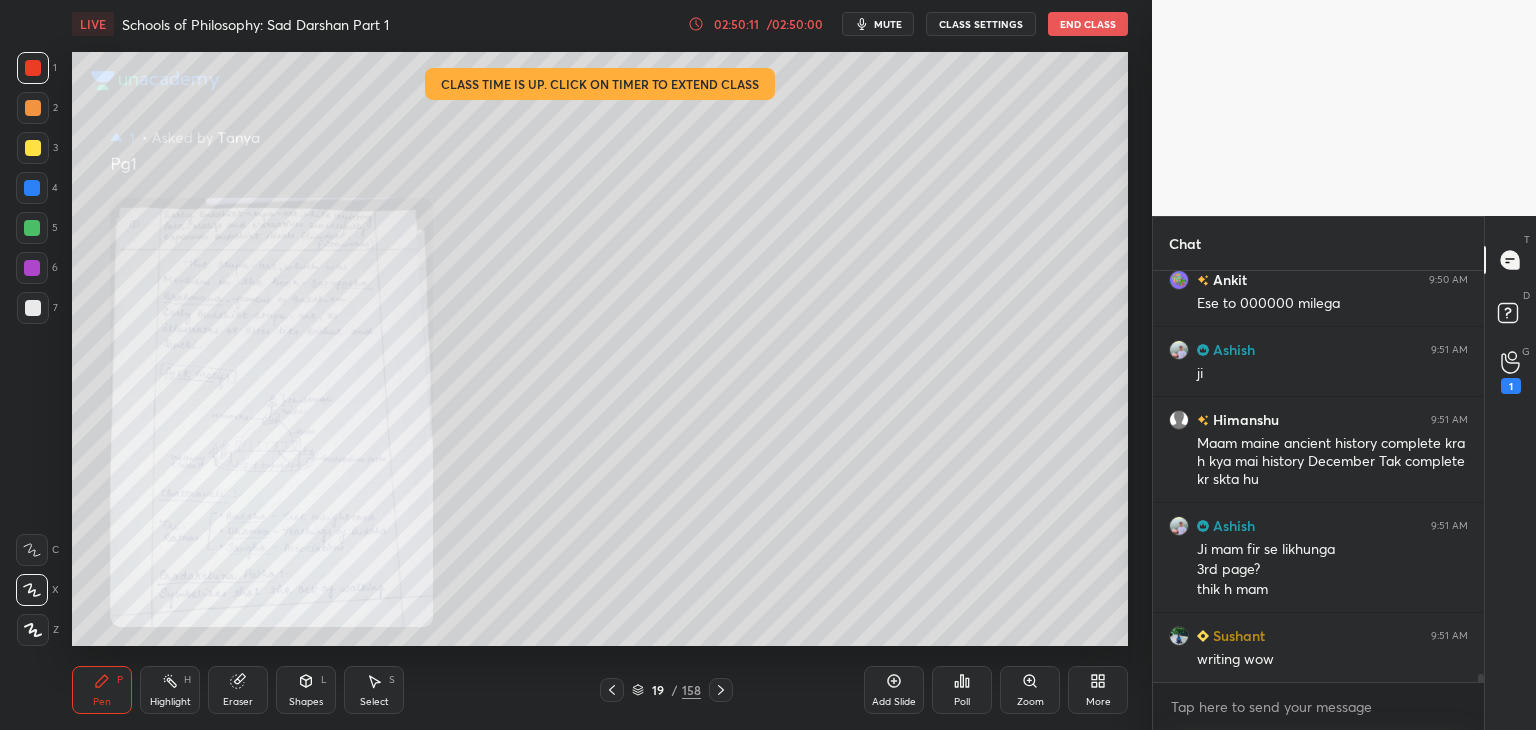 click 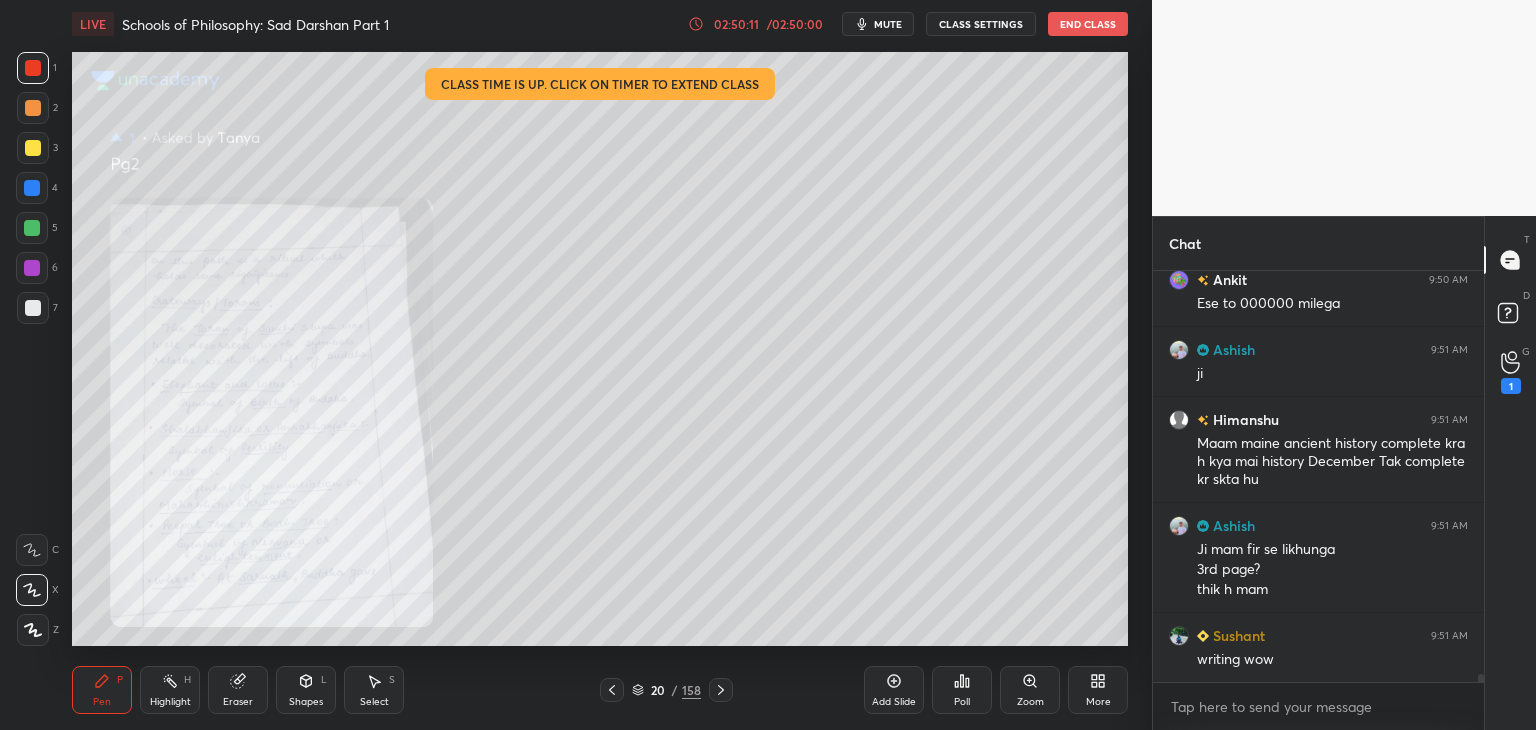 click 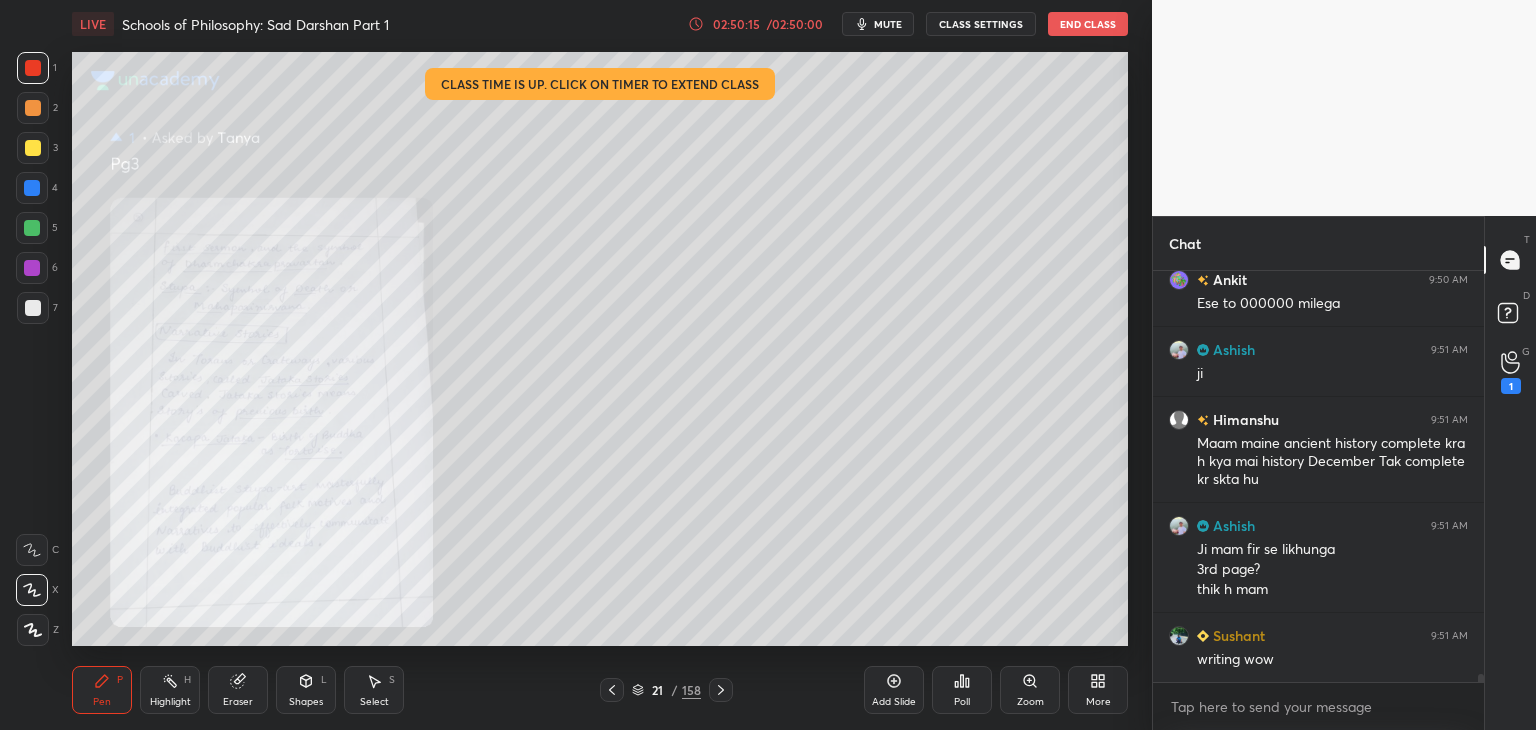 click 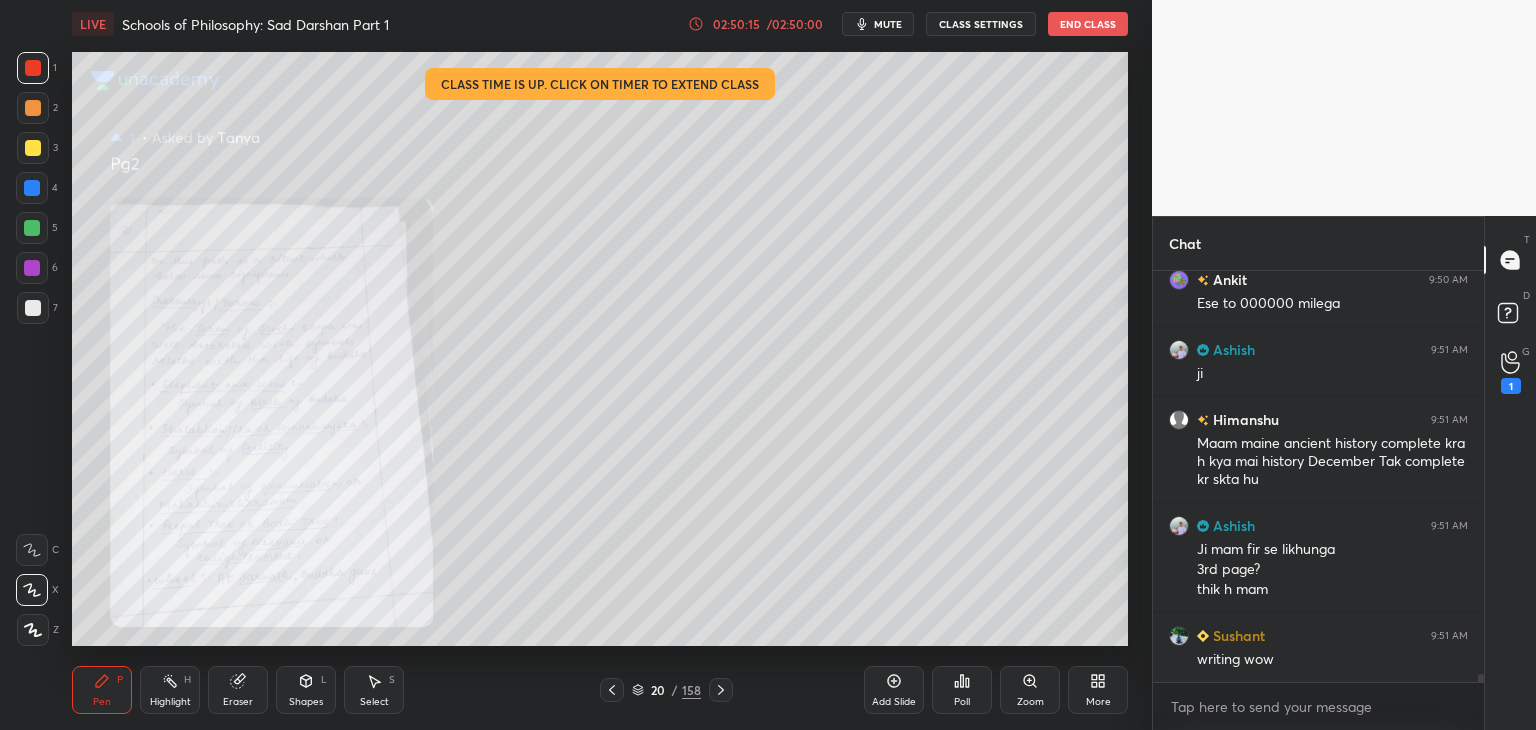 click at bounding box center [612, 690] 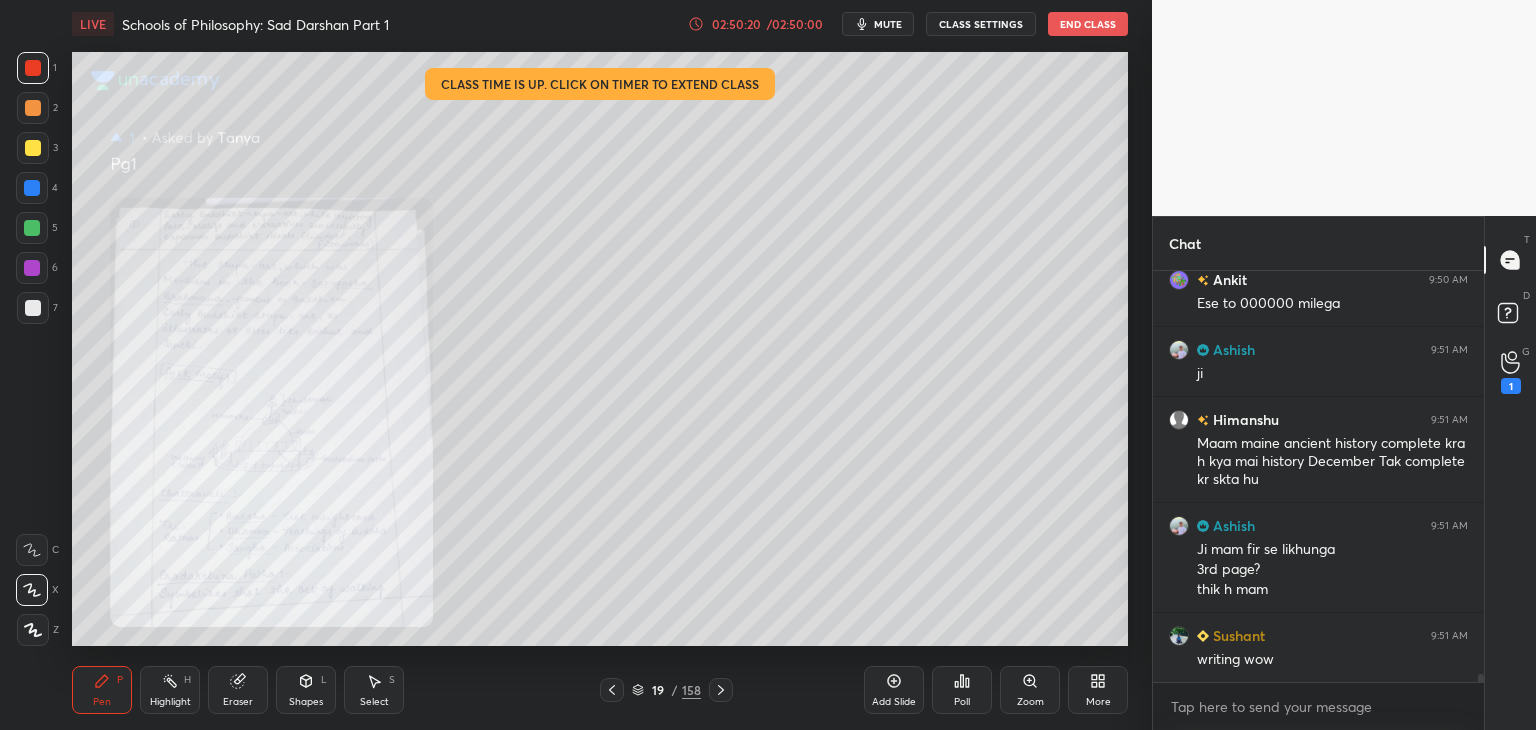 click 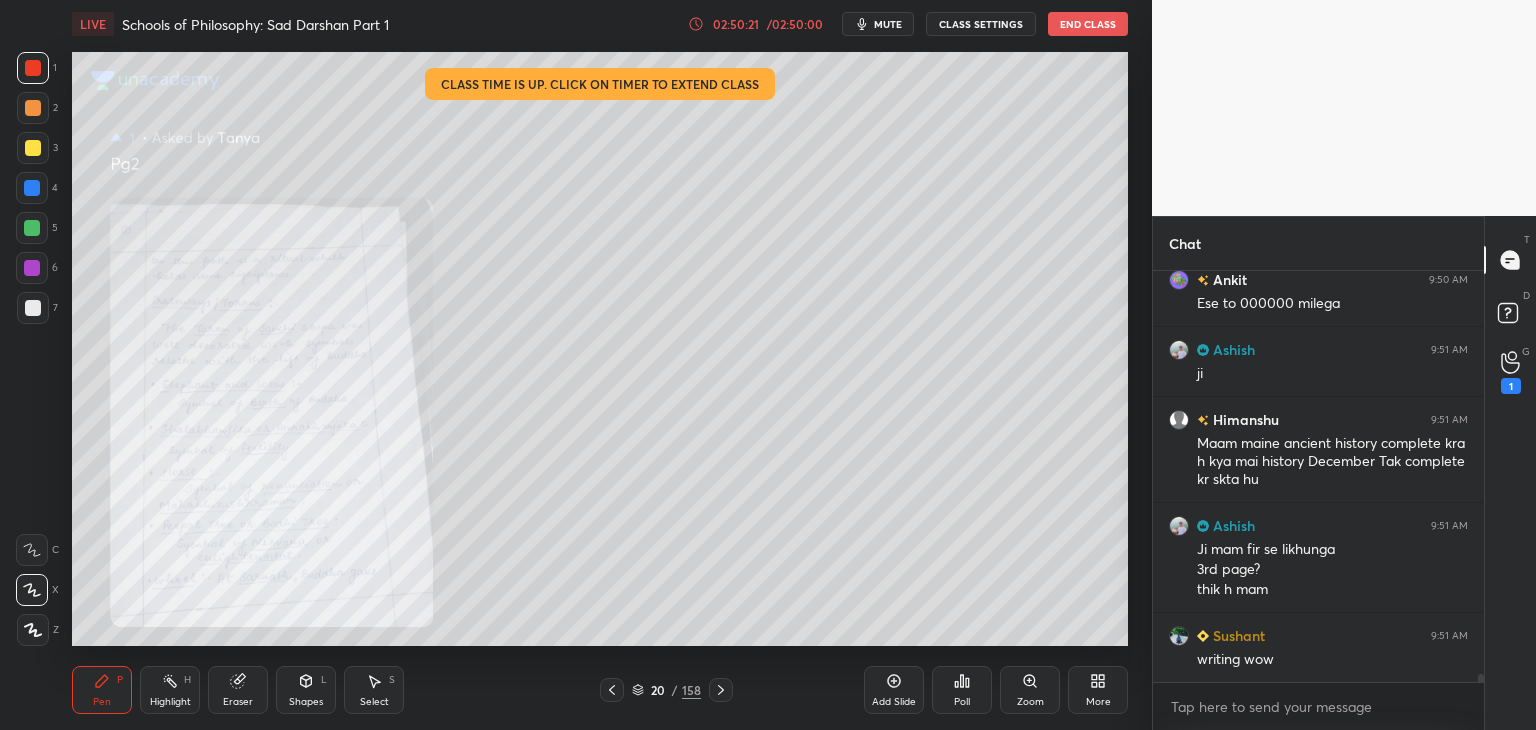 click 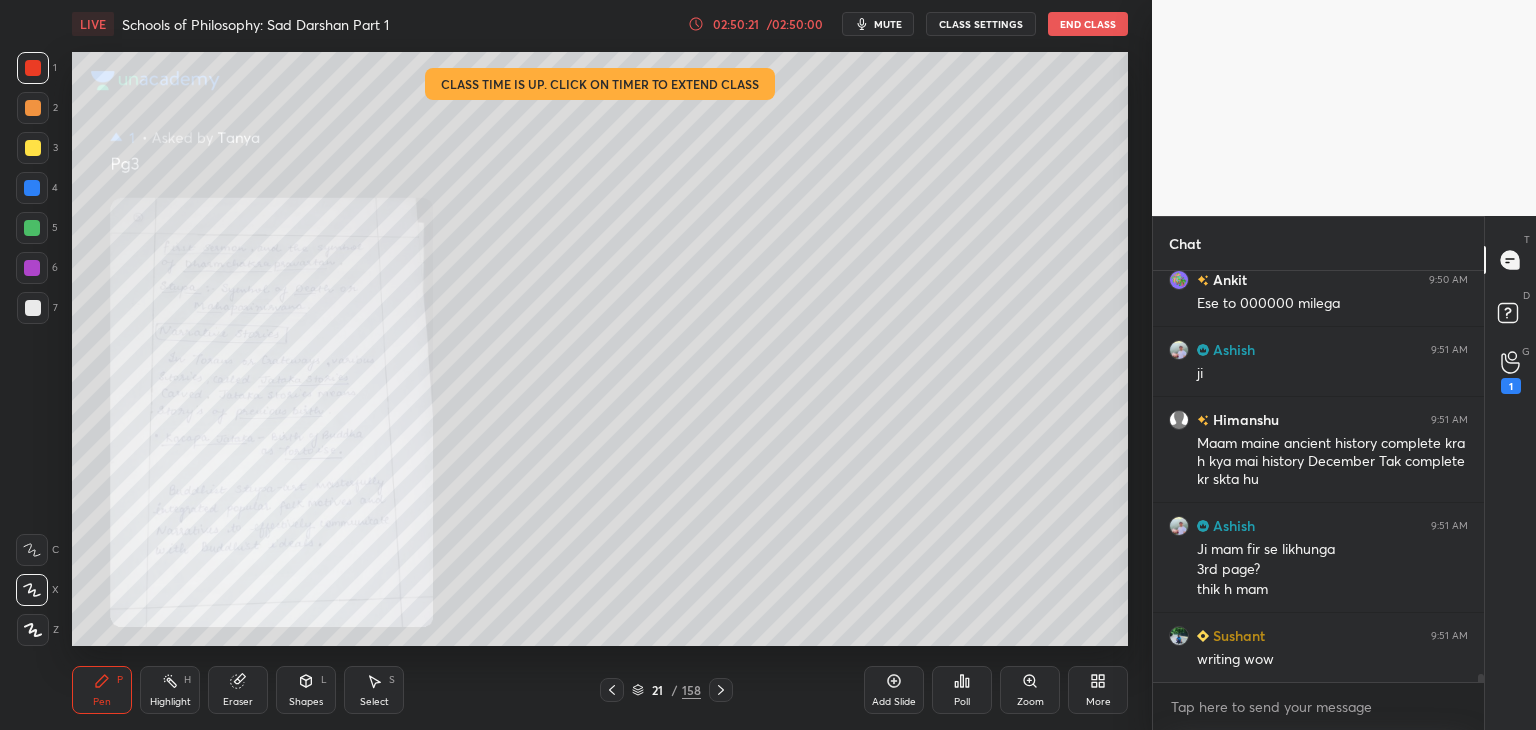 click 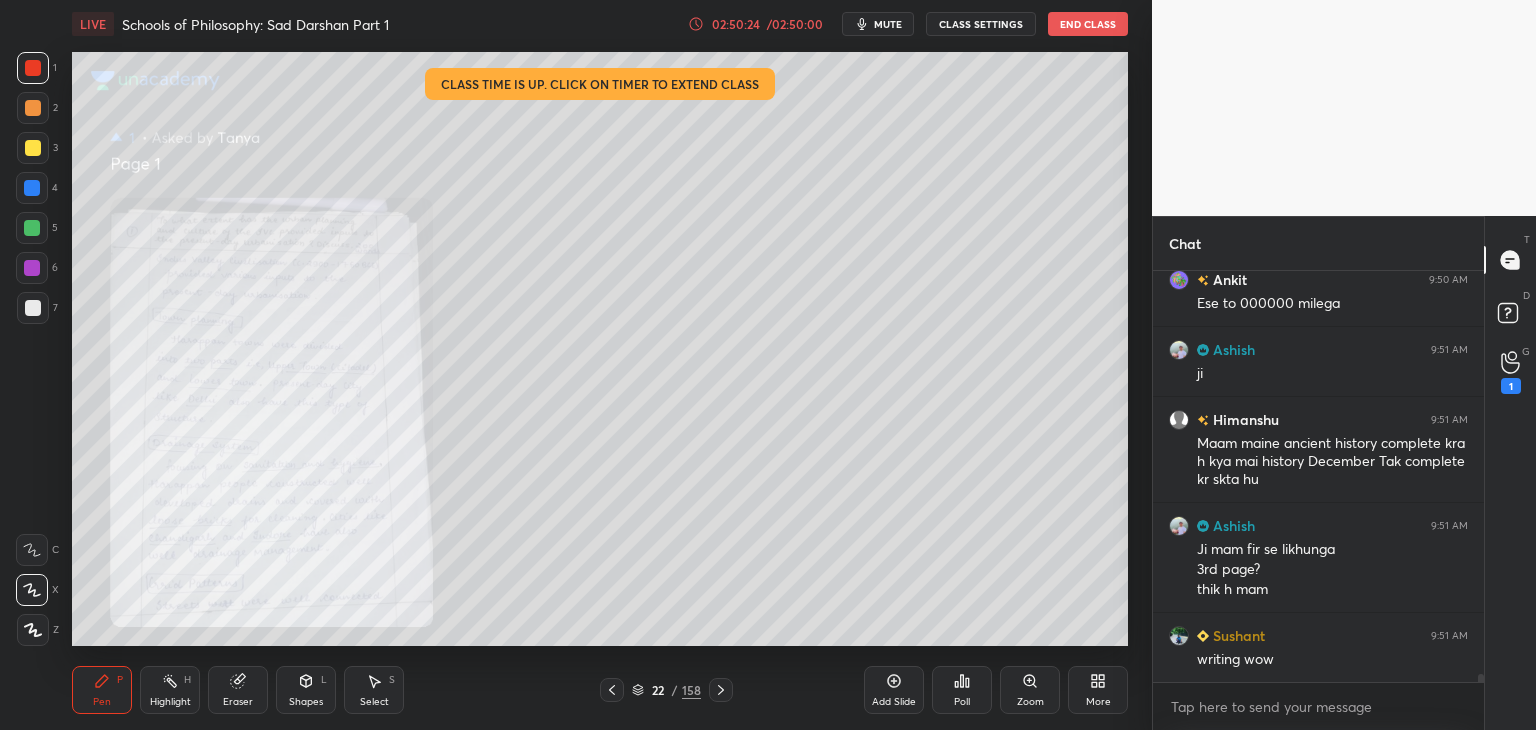 click 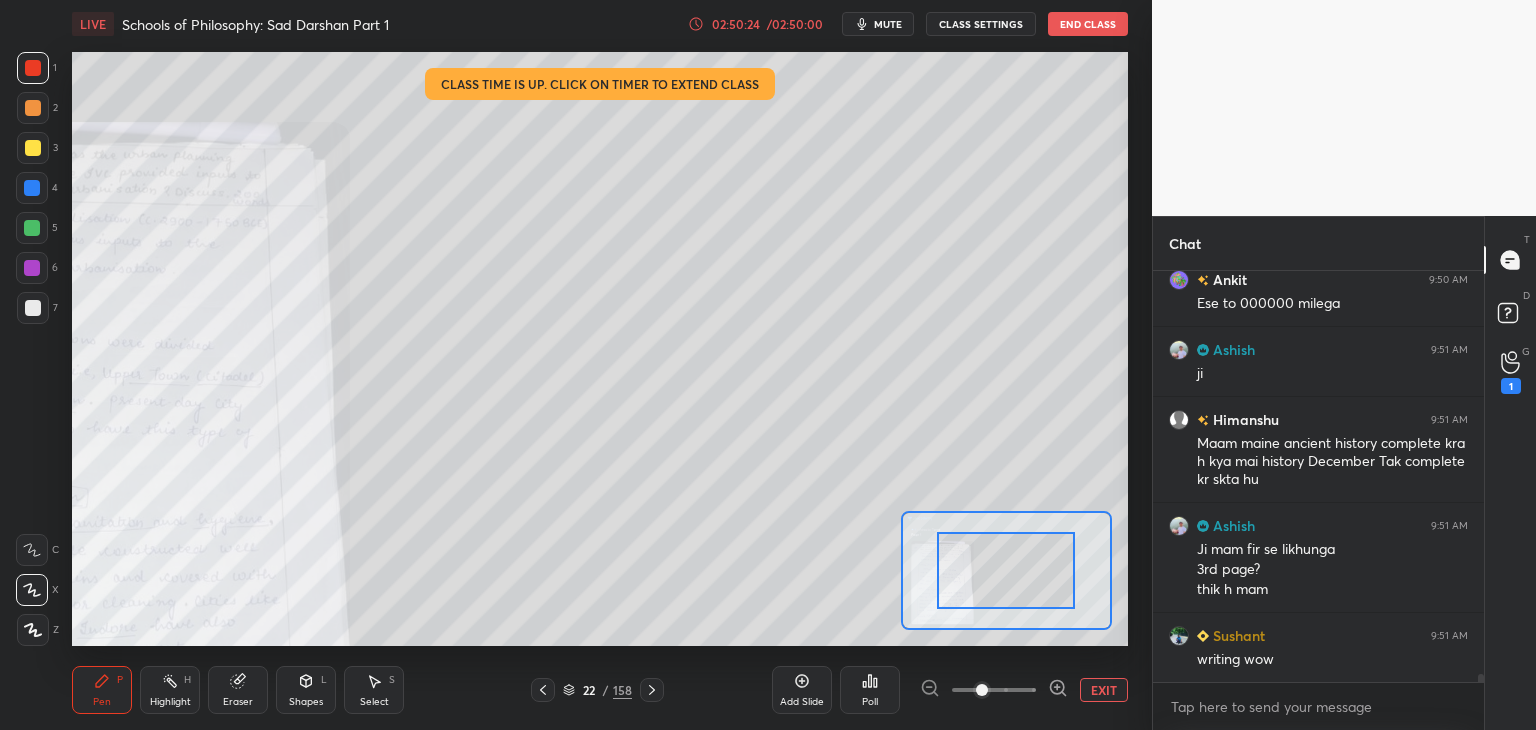 click at bounding box center [994, 690] 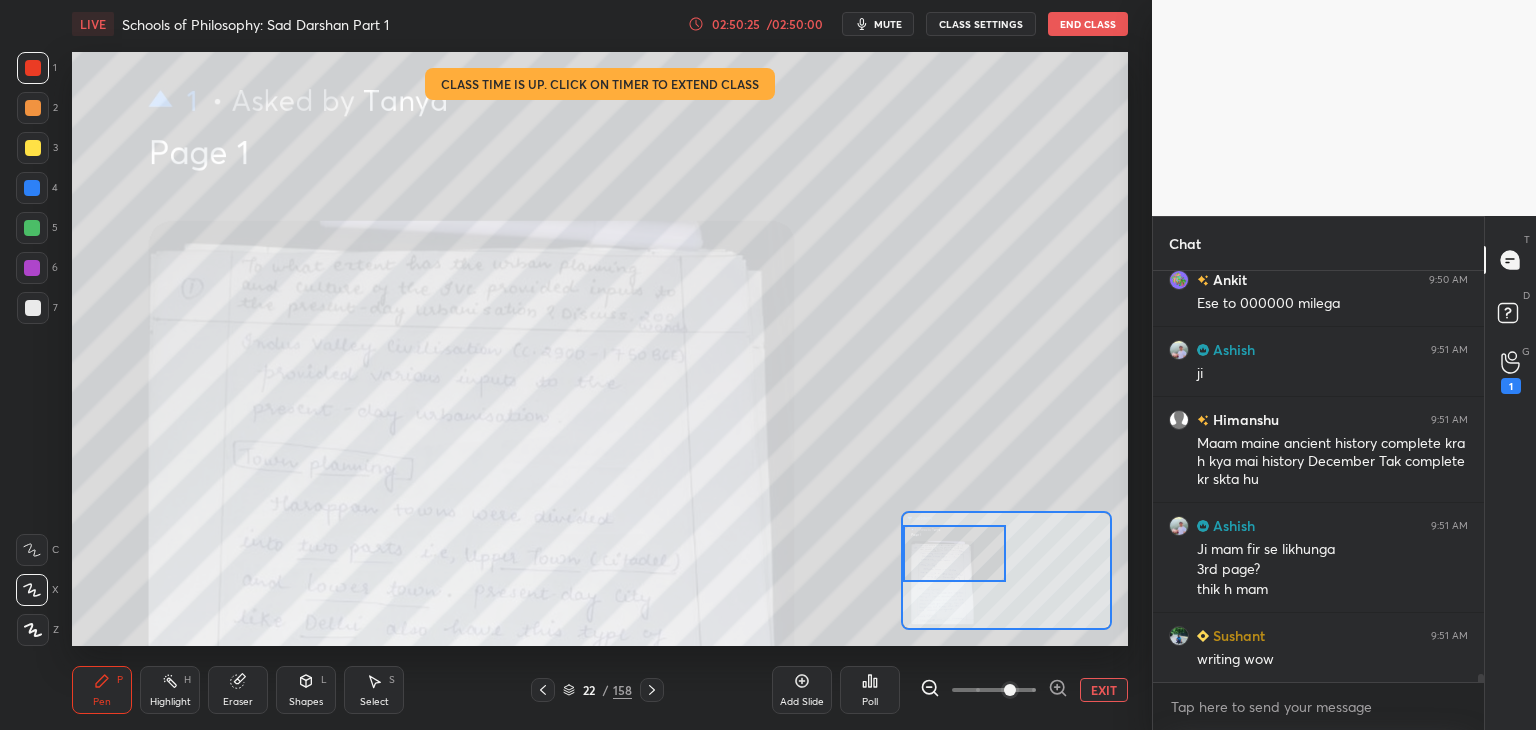 drag, startPoint x: 1012, startPoint y: 578, endPoint x: 956, endPoint y: 558, distance: 59.464275 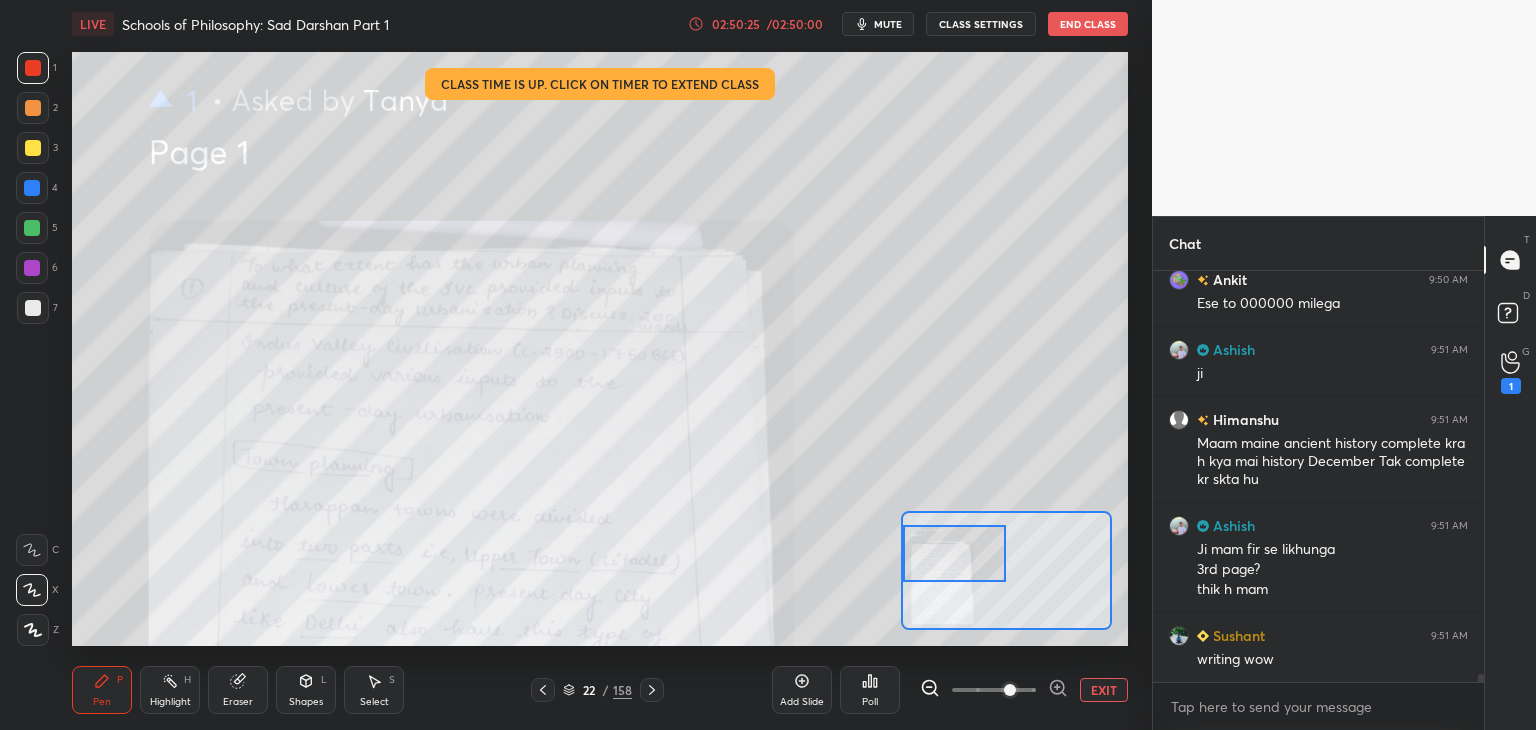 click at bounding box center (955, 553) 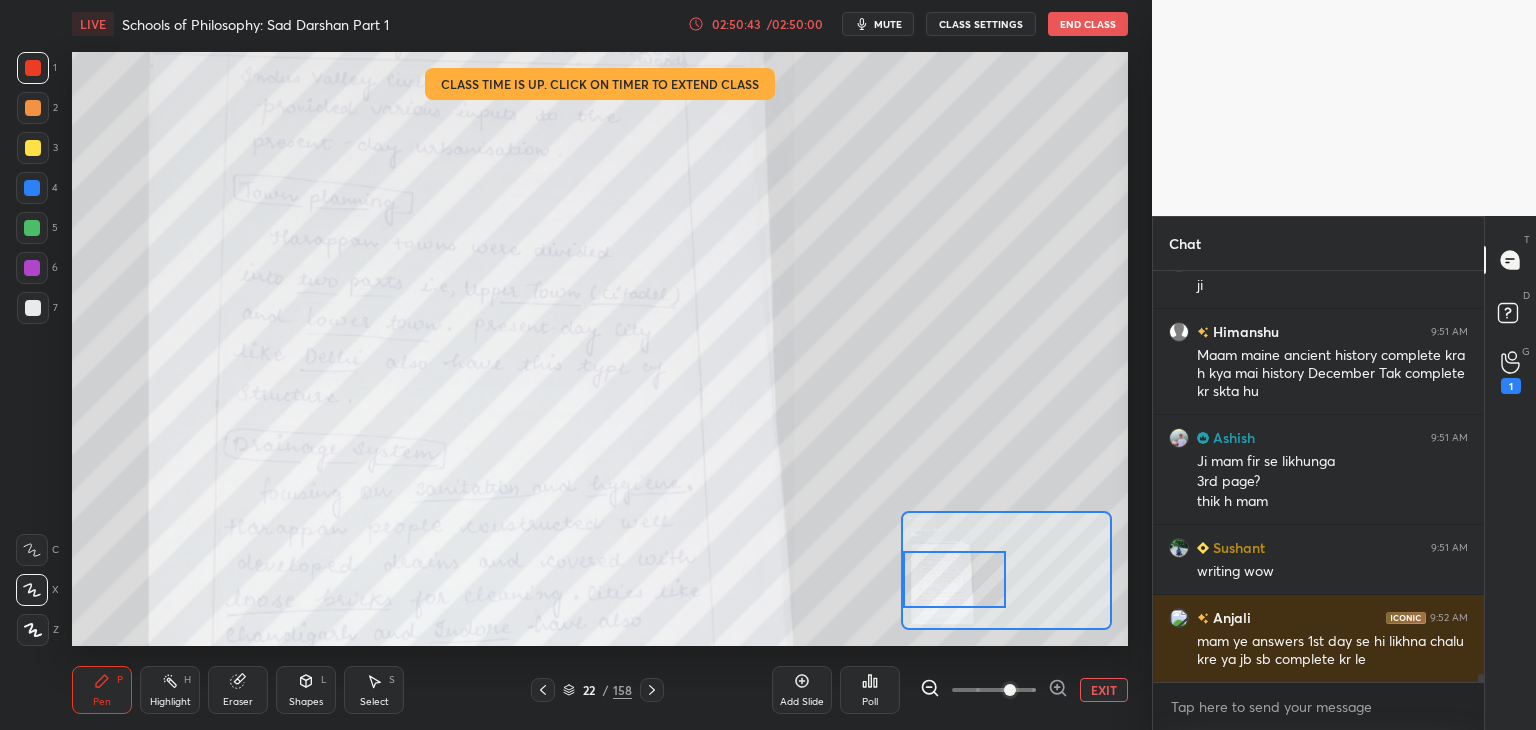 click at bounding box center [955, 579] 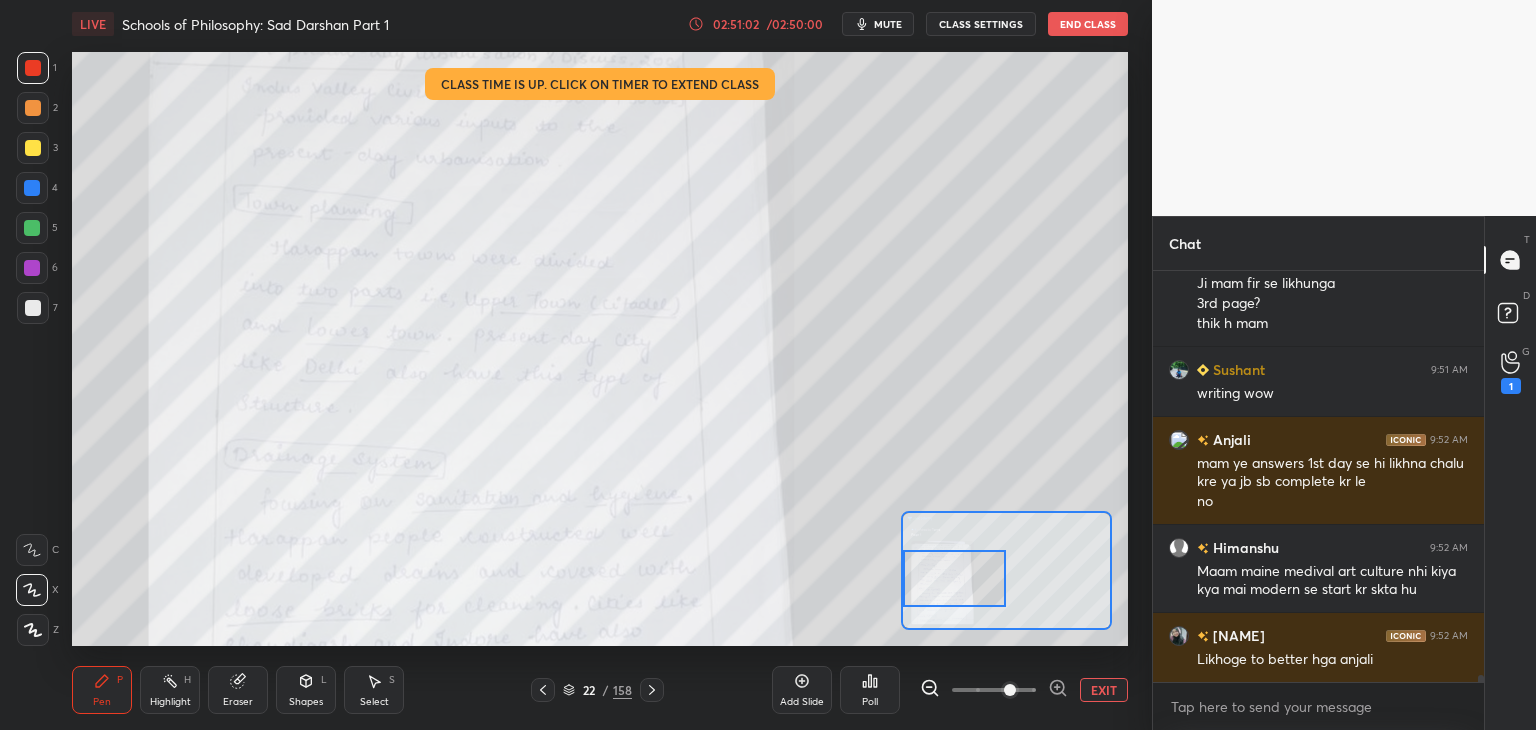 scroll, scrollTop: 22258, scrollLeft: 0, axis: vertical 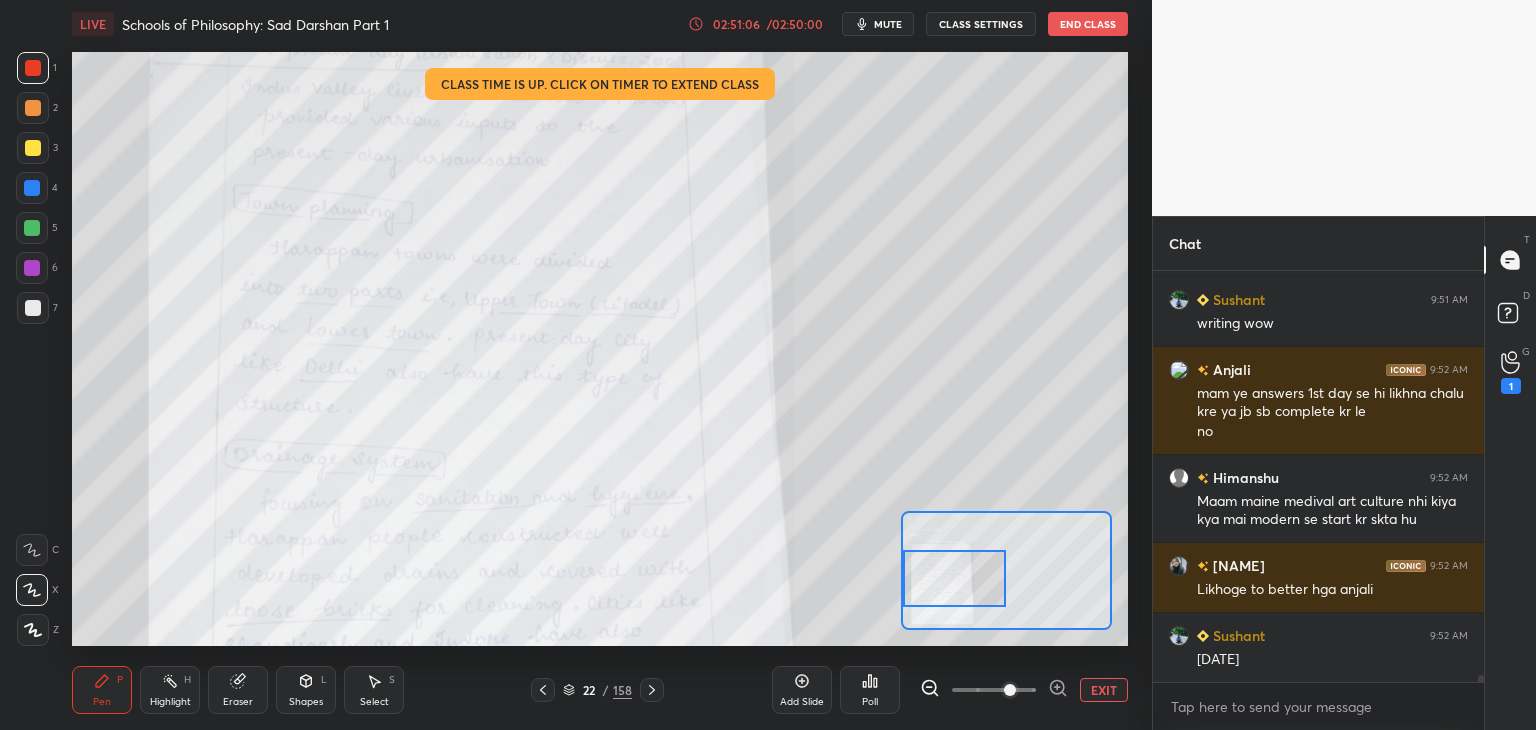 click at bounding box center [32, 188] 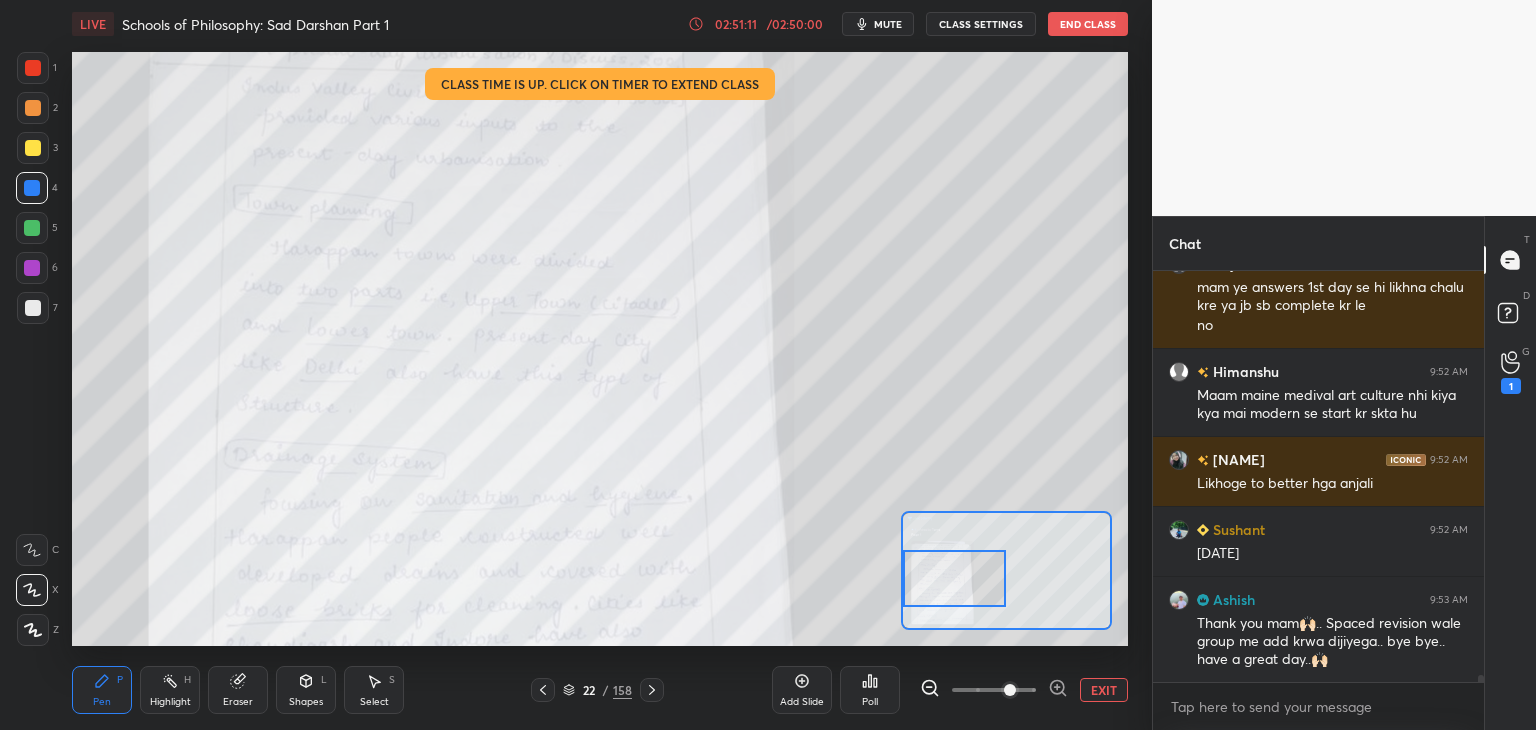 scroll, scrollTop: 22434, scrollLeft: 0, axis: vertical 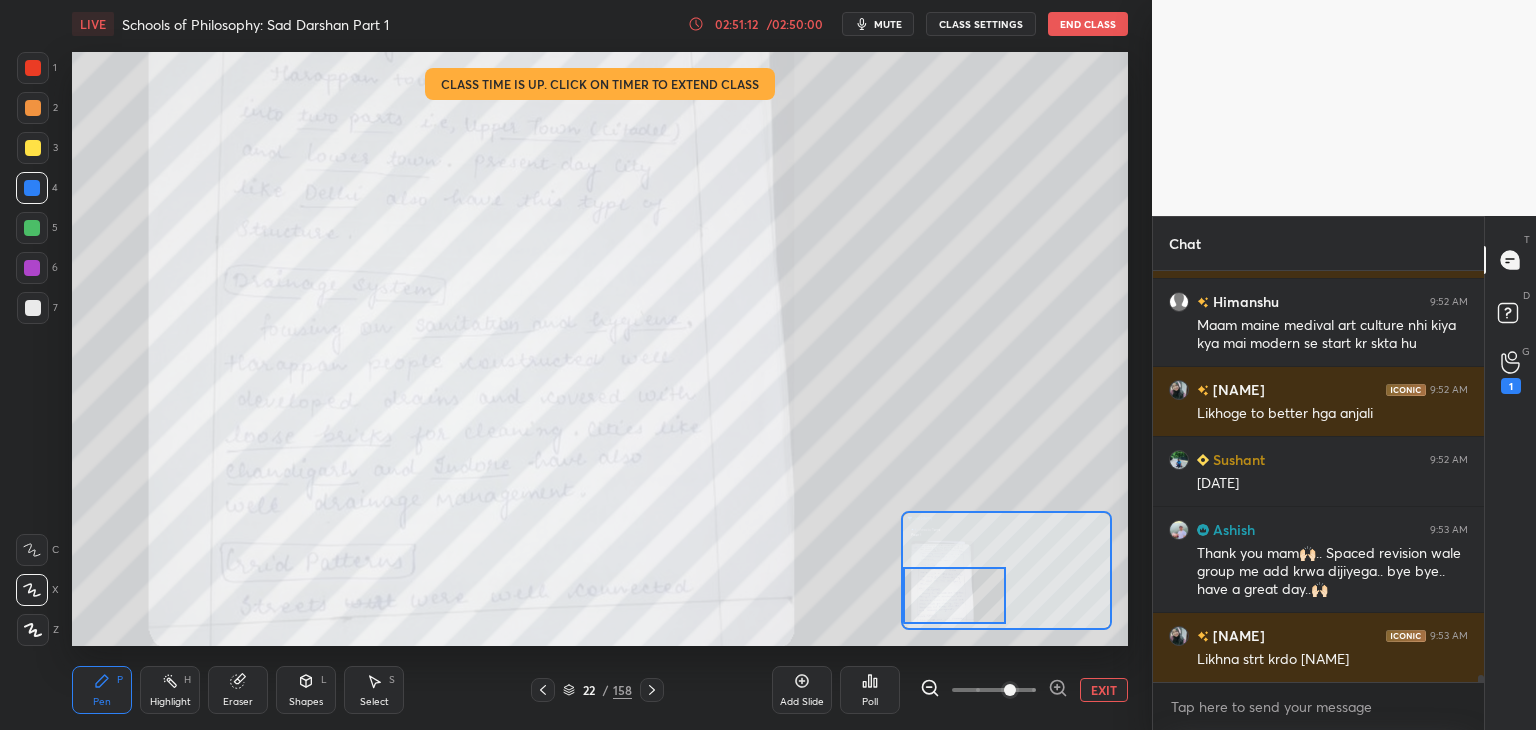 click at bounding box center [955, 595] 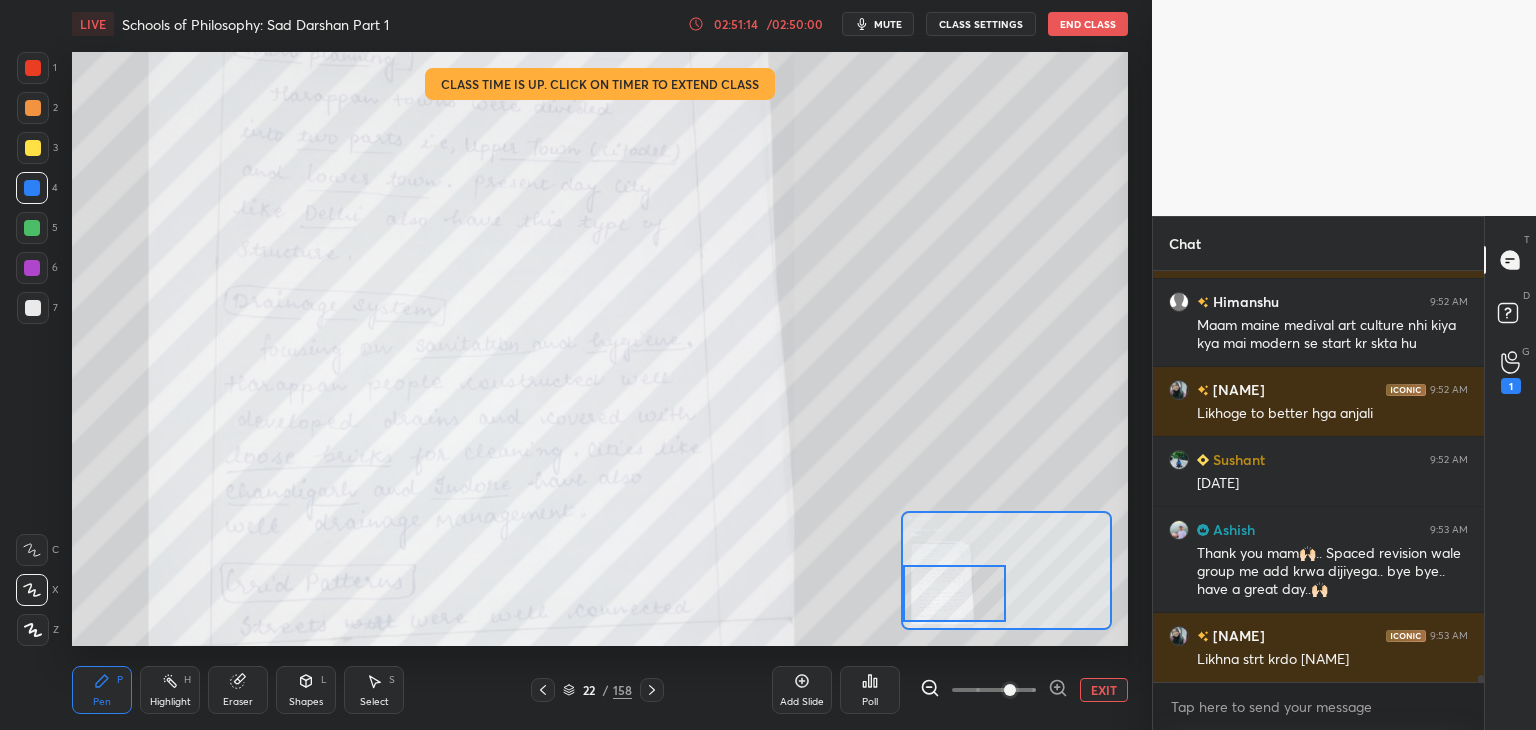 scroll, scrollTop: 22504, scrollLeft: 0, axis: vertical 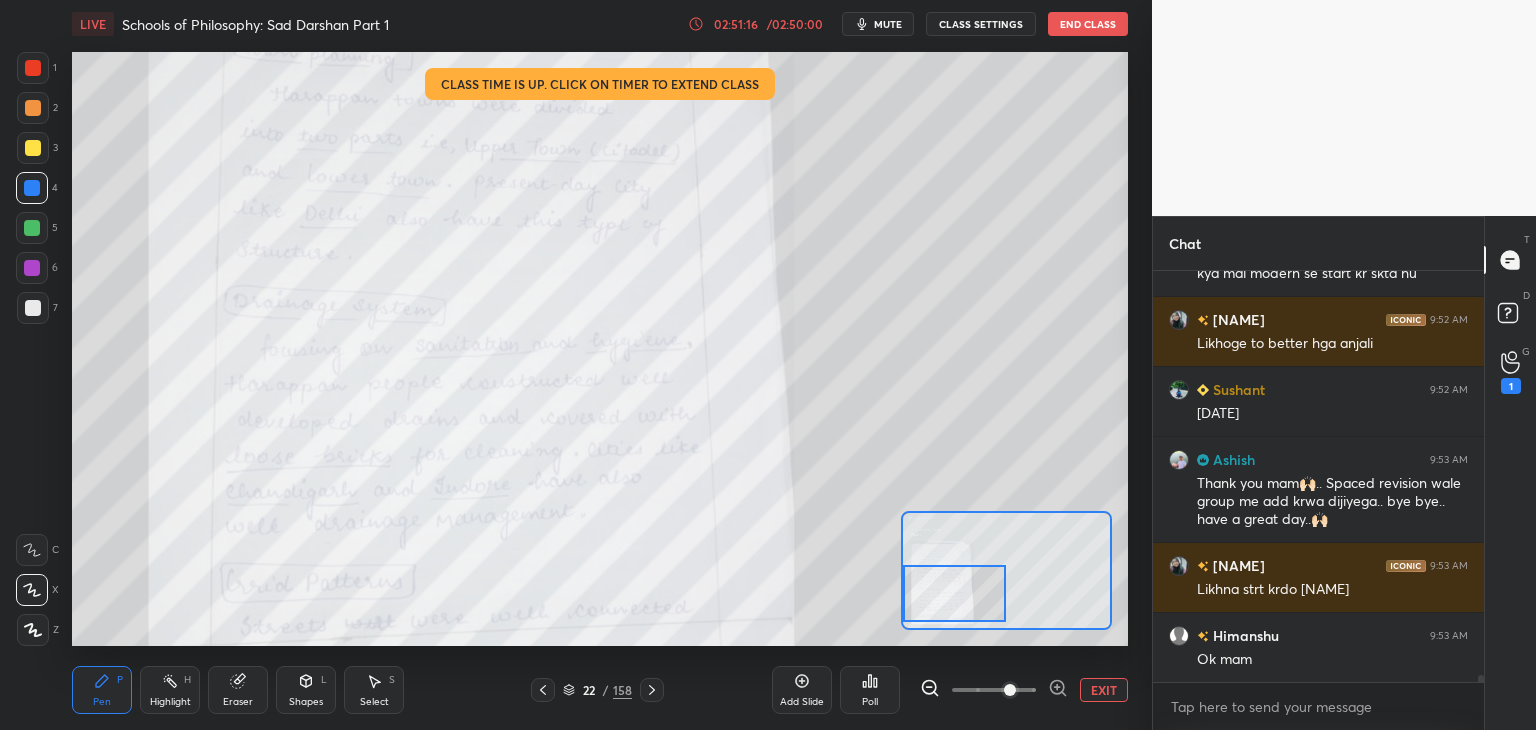 click 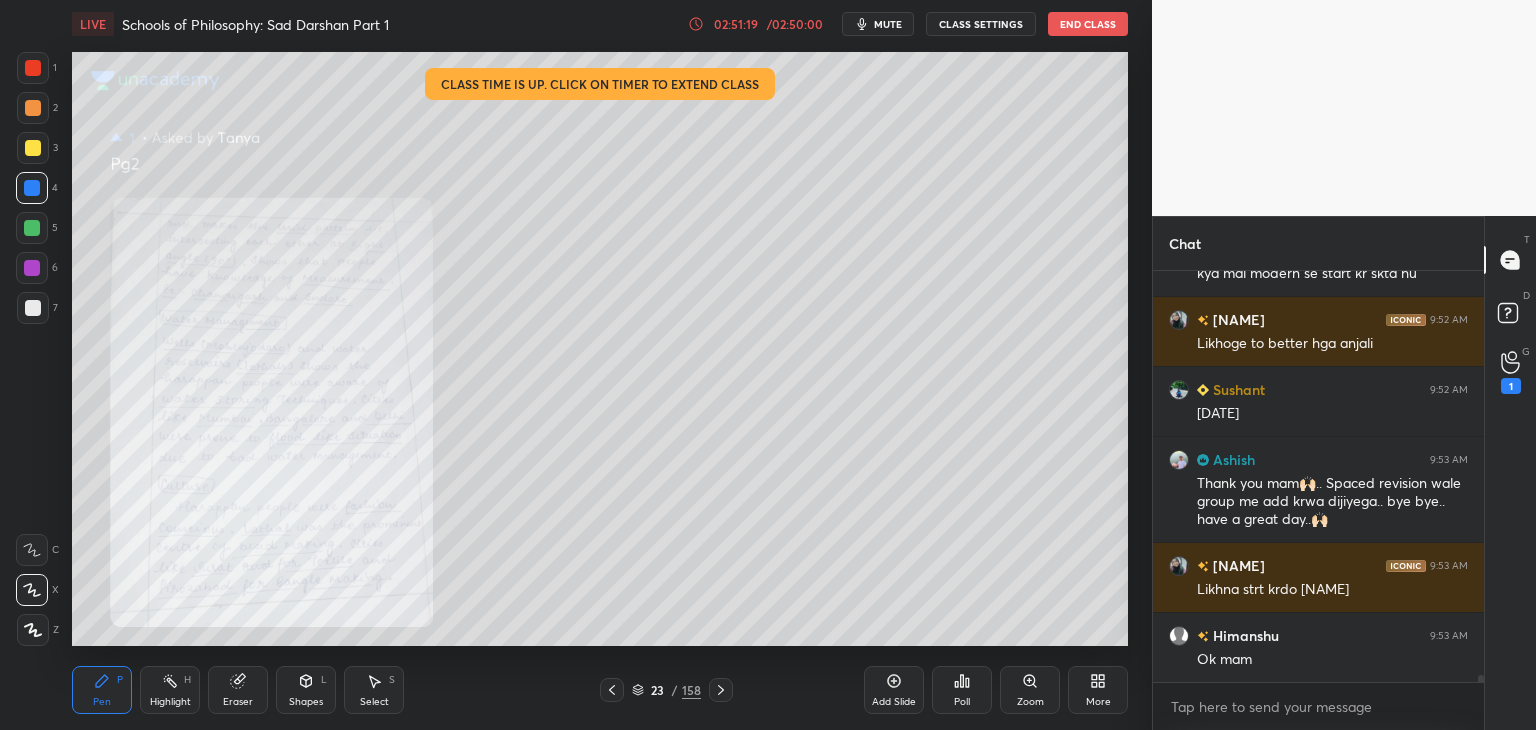 click 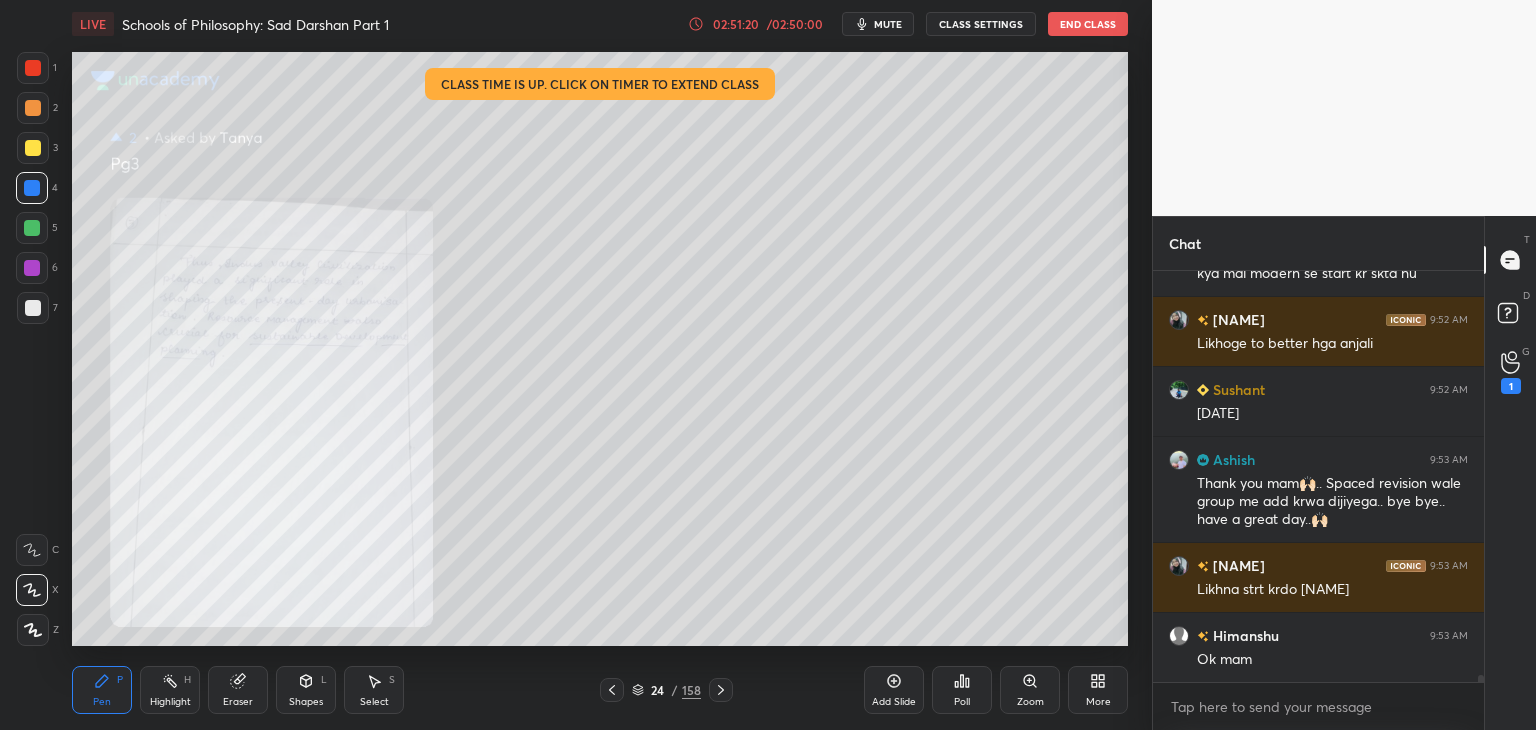 click at bounding box center [612, 690] 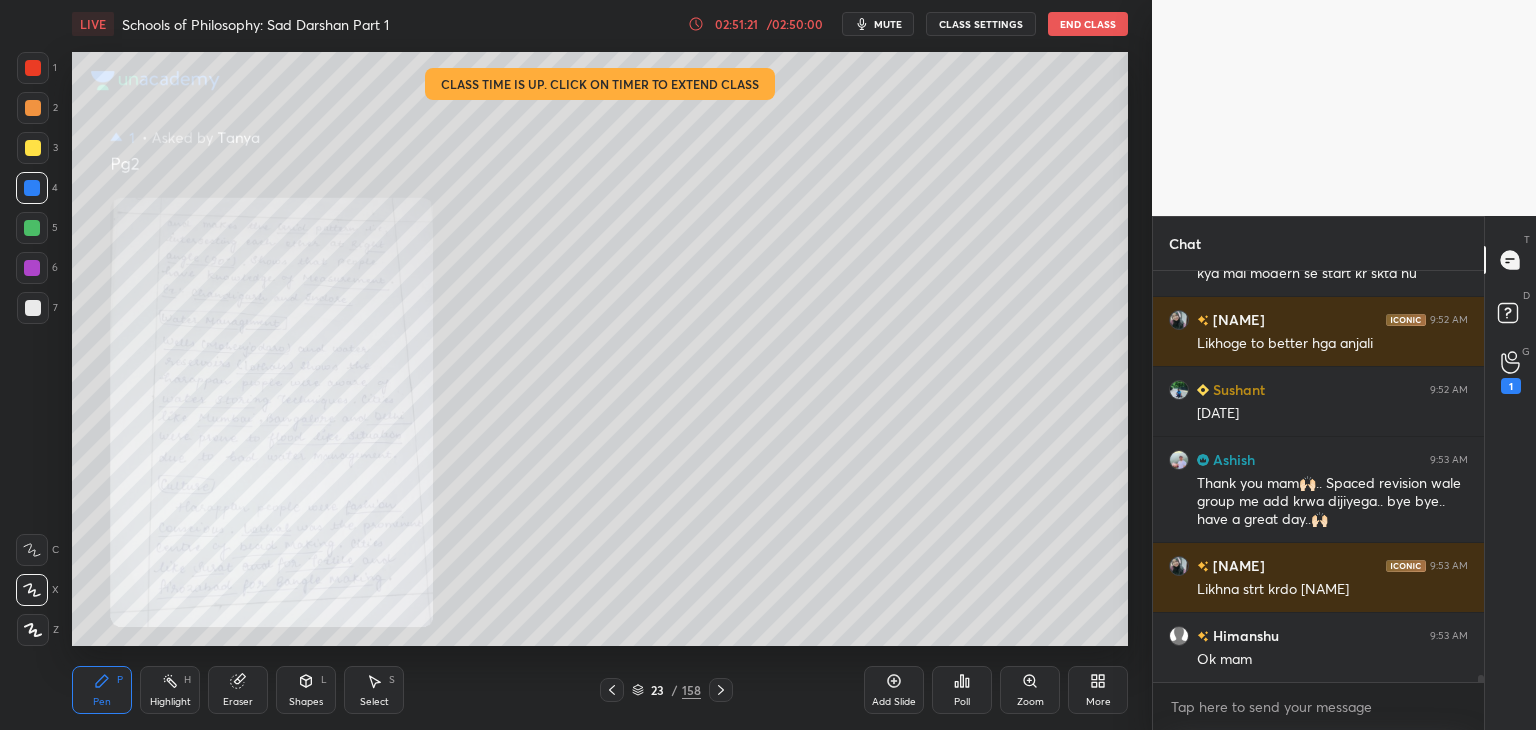 click 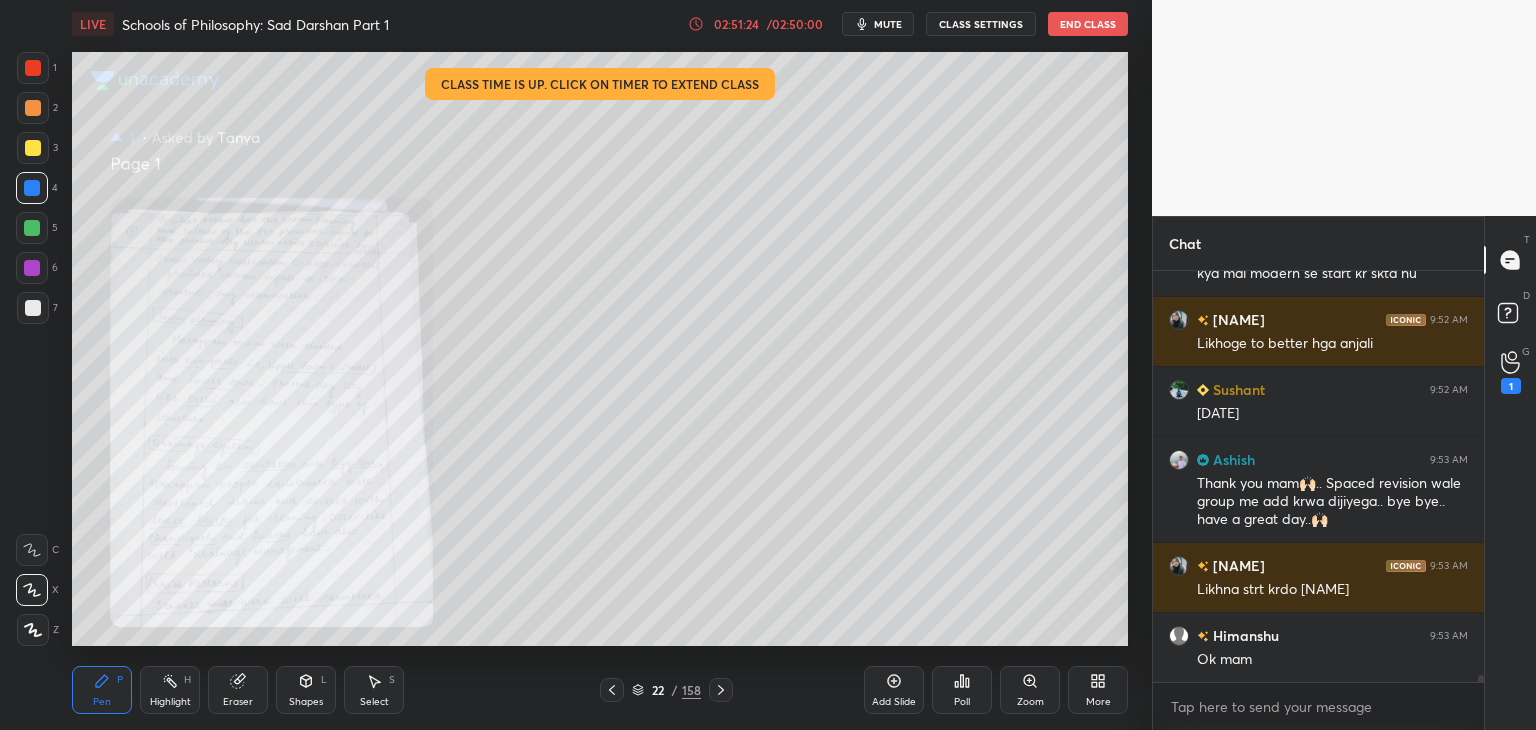 scroll, scrollTop: 22574, scrollLeft: 0, axis: vertical 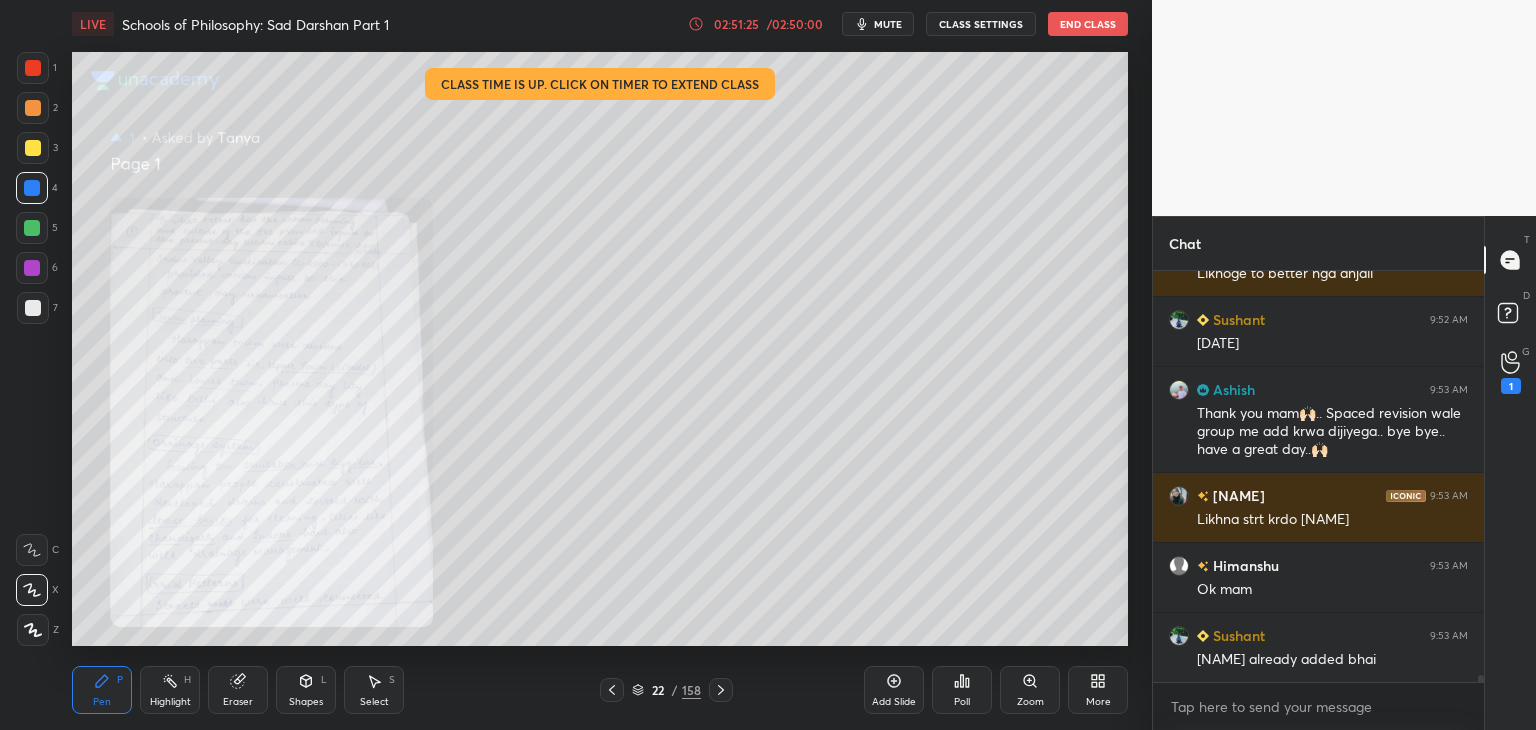 click 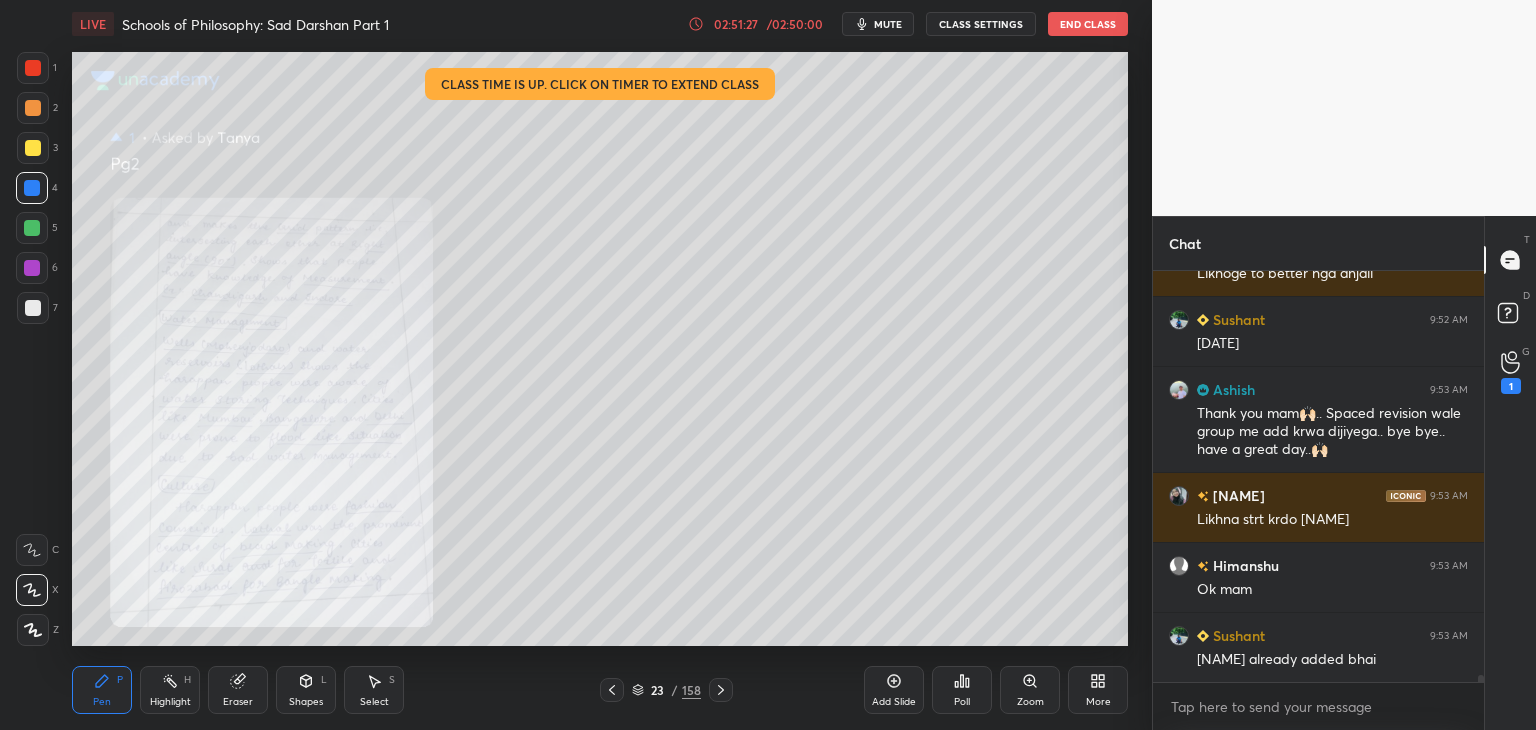click 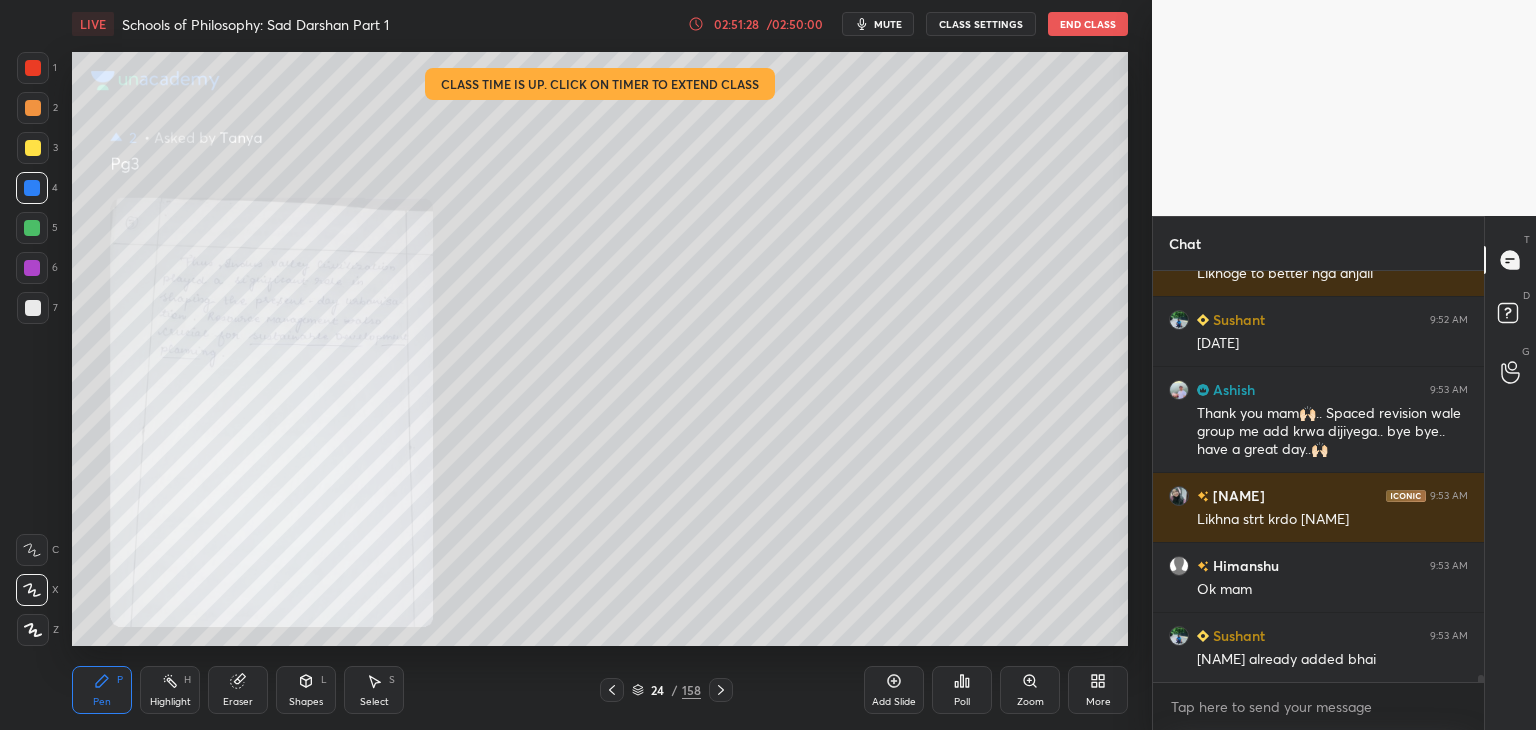 click 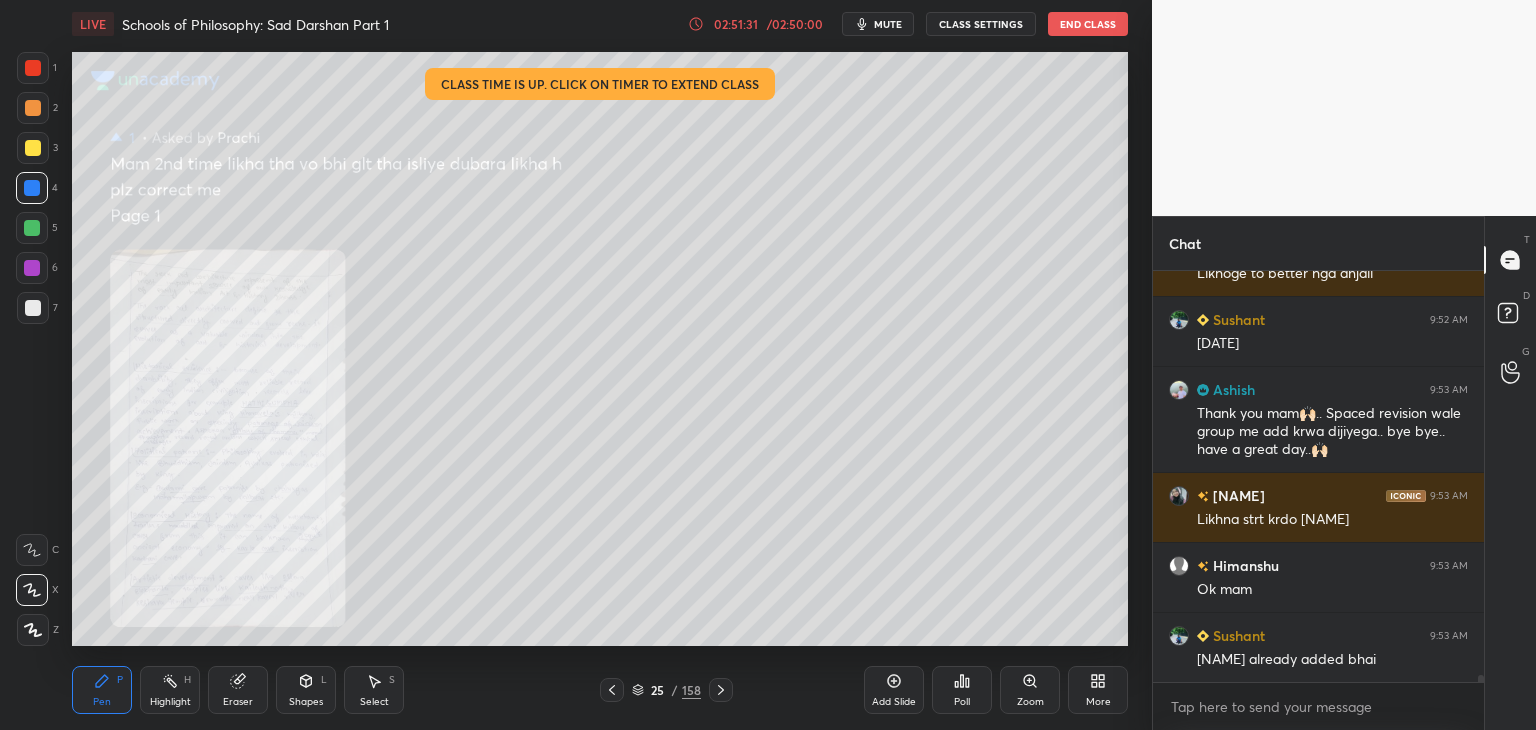 drag, startPoint x: 1008, startPoint y: 679, endPoint x: 1032, endPoint y: 684, distance: 24.5153 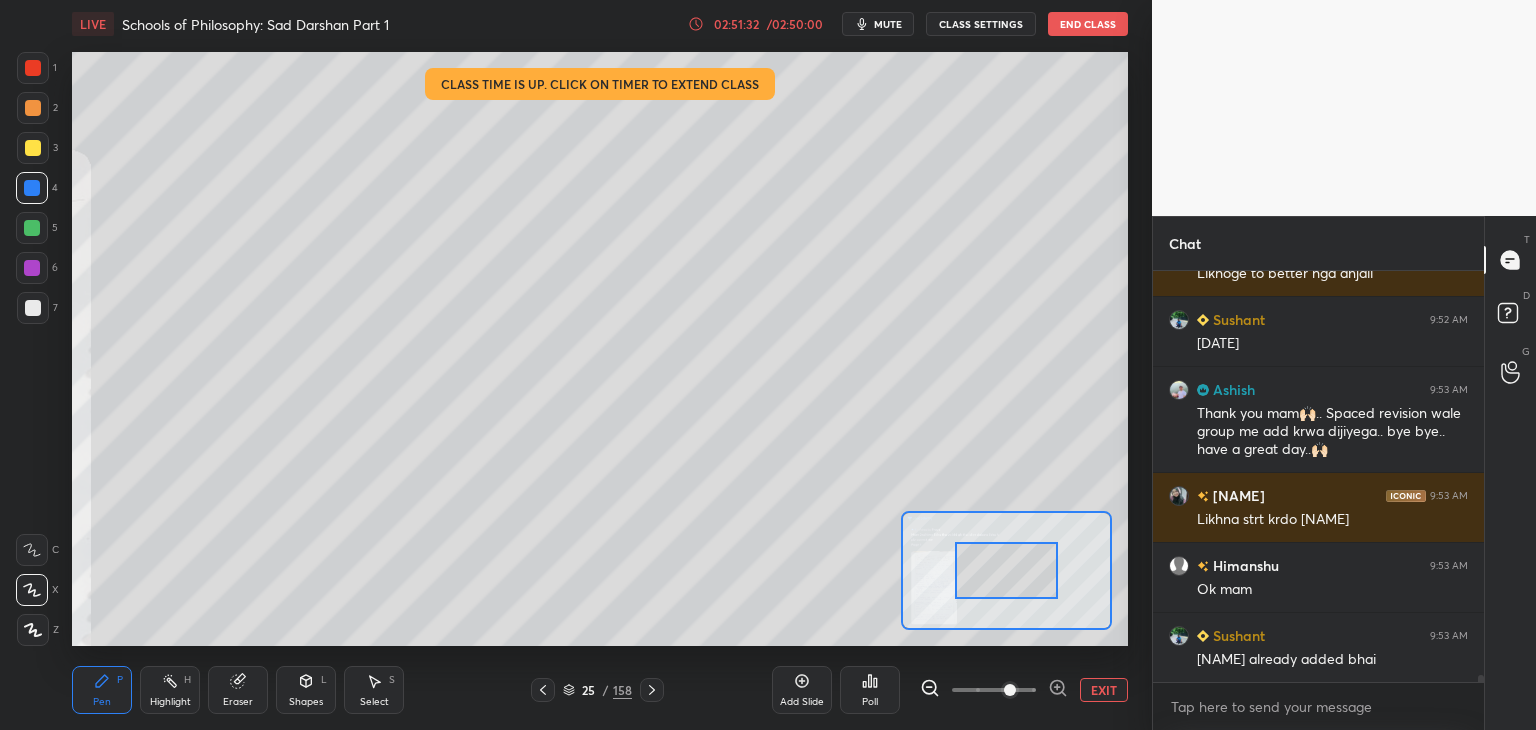 click at bounding box center [994, 690] 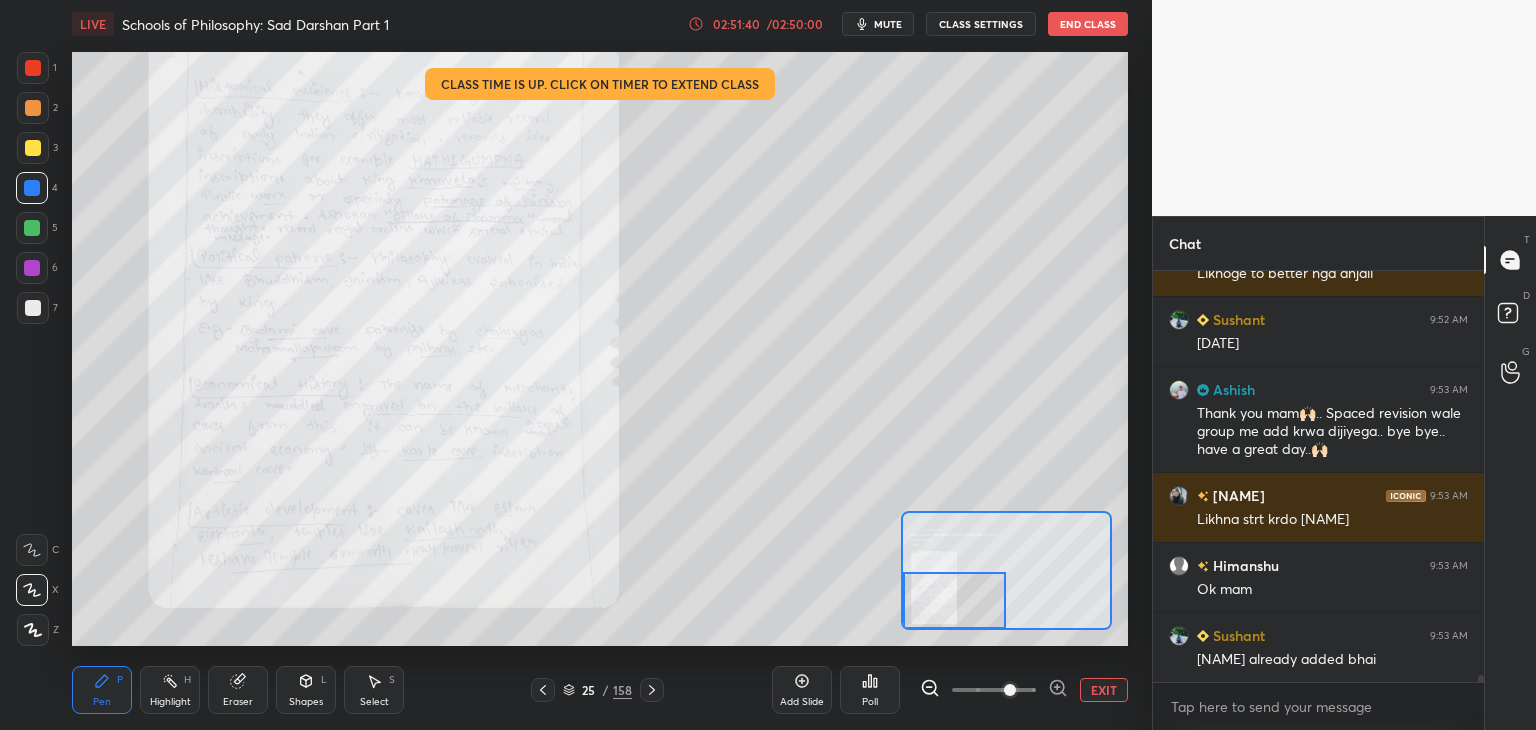 drag, startPoint x: 1032, startPoint y: 573, endPoint x: 952, endPoint y: 603, distance: 85.44004 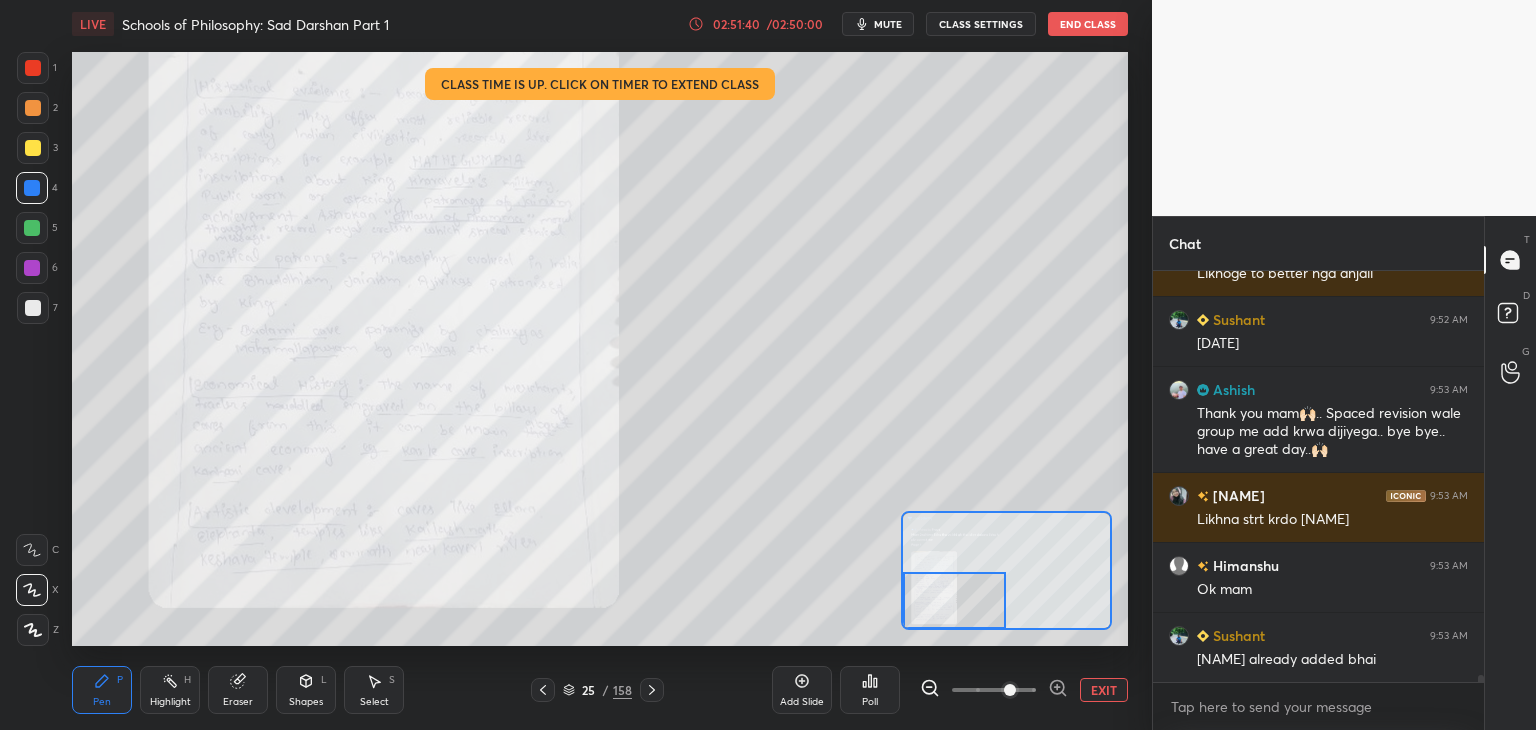 click at bounding box center [955, 600] 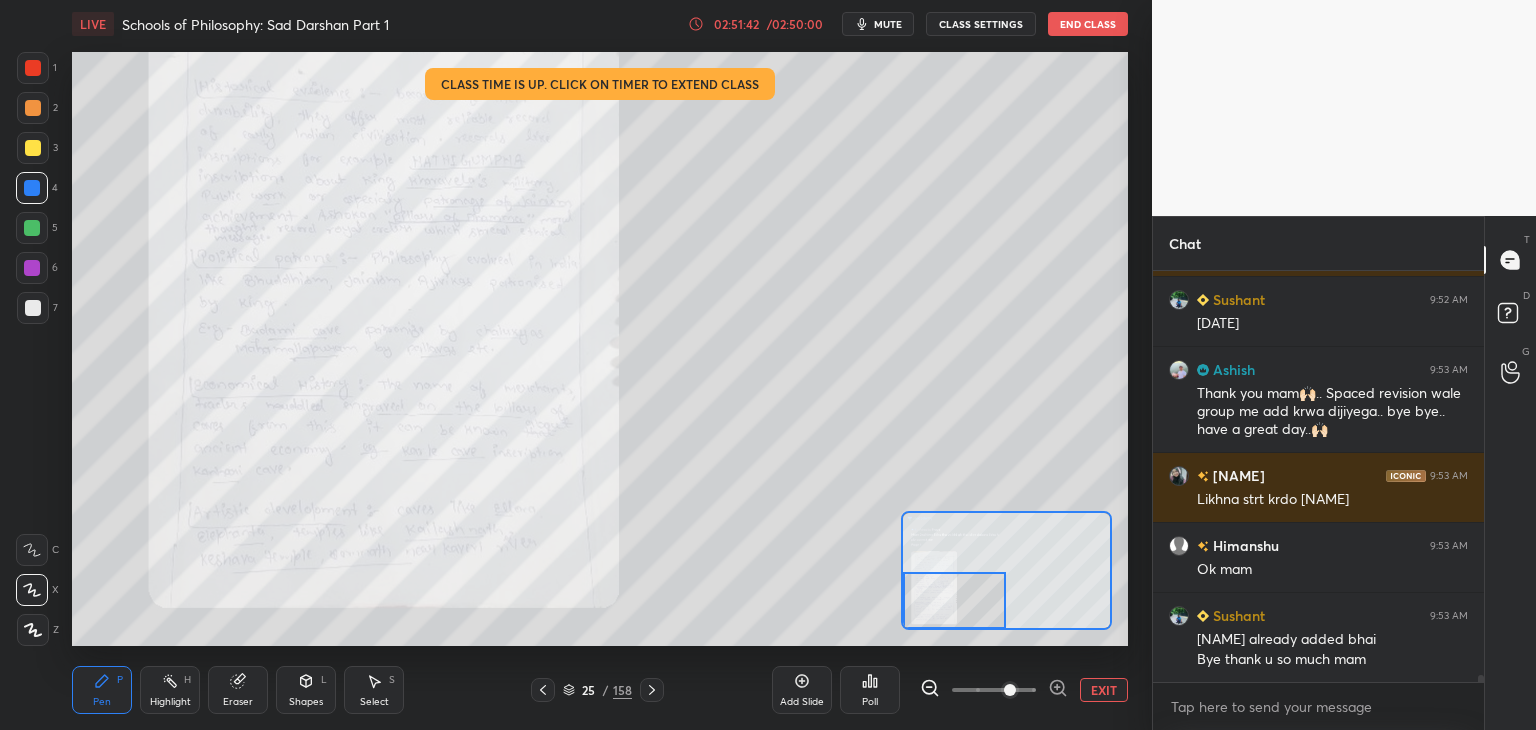 scroll, scrollTop: 22682, scrollLeft: 0, axis: vertical 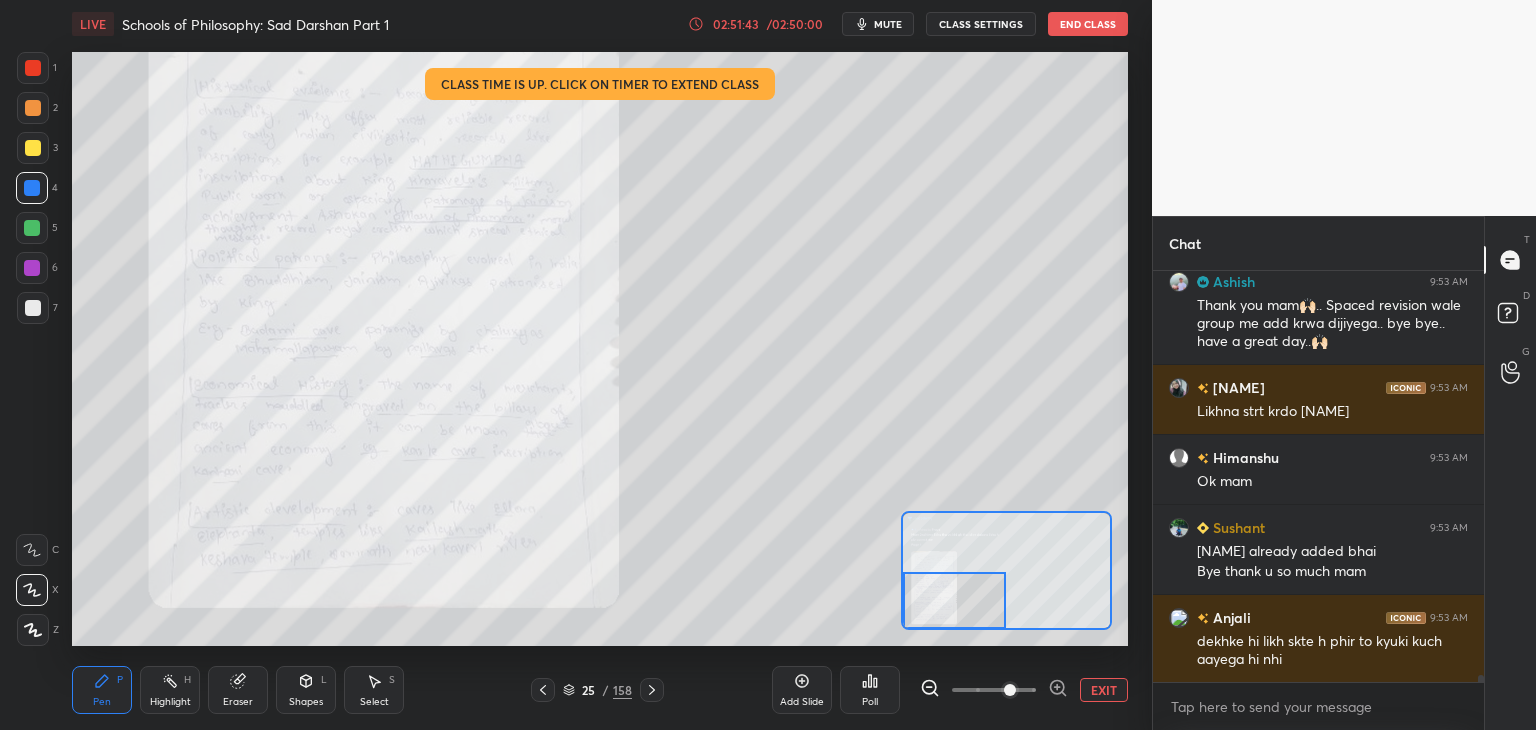 click 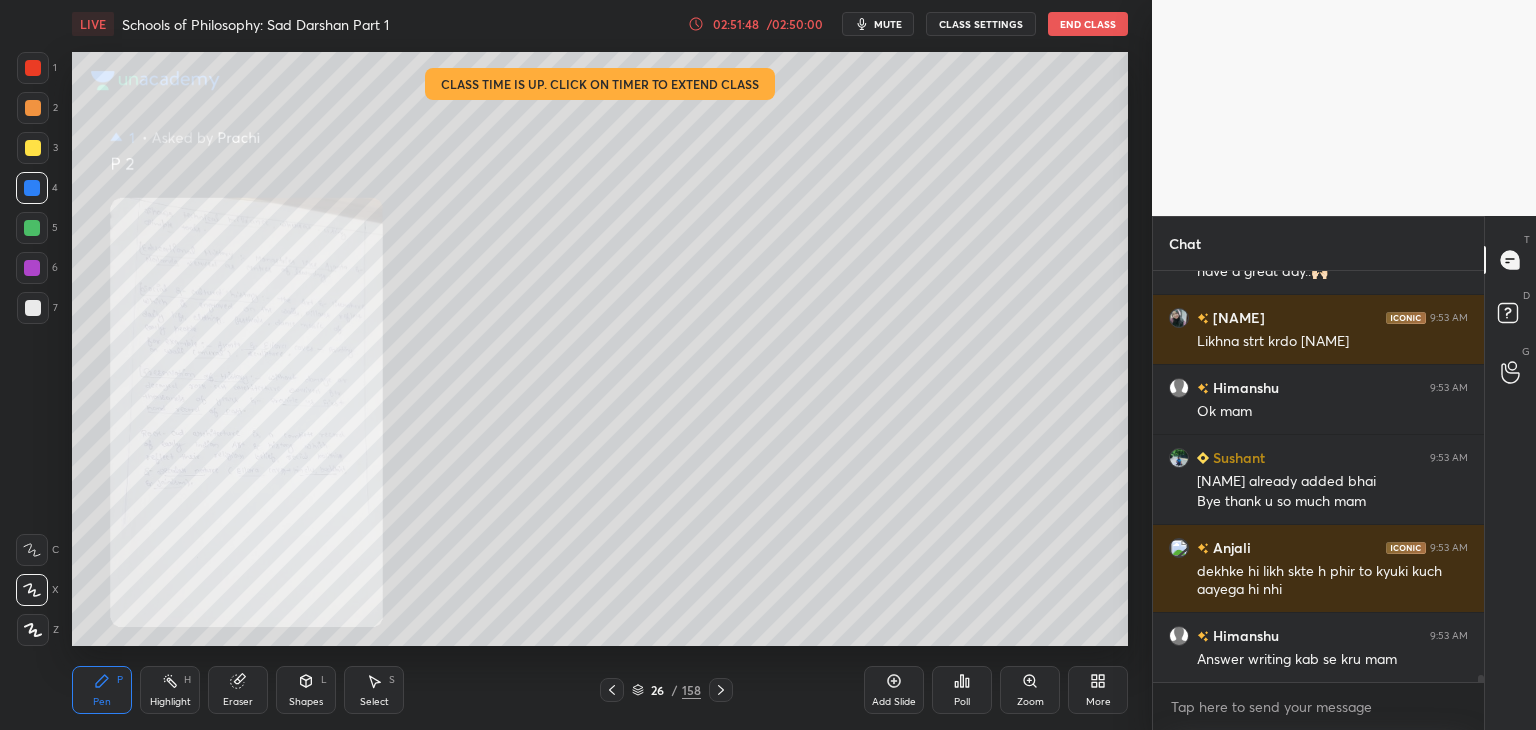 scroll, scrollTop: 22822, scrollLeft: 0, axis: vertical 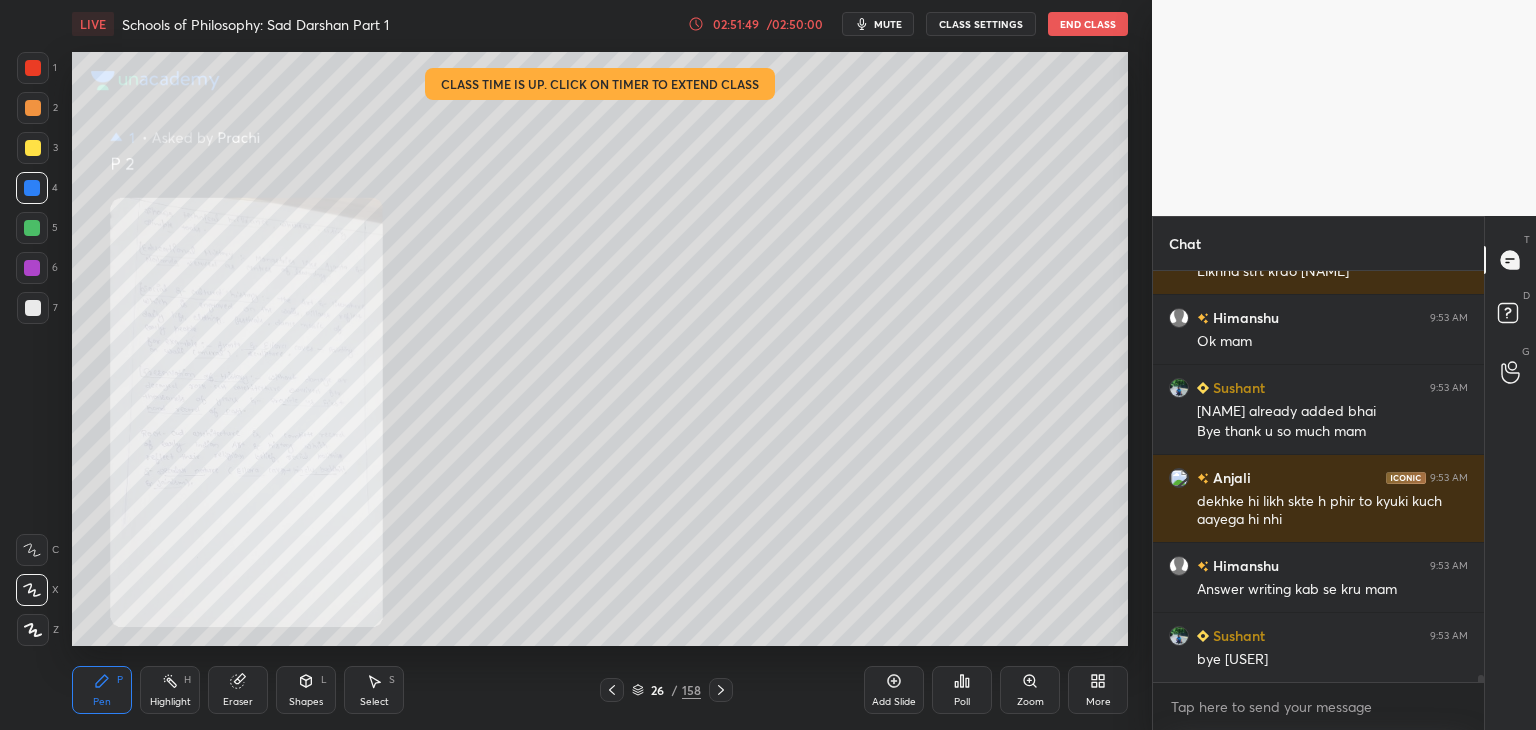 click on "26 / 158" at bounding box center [666, 690] 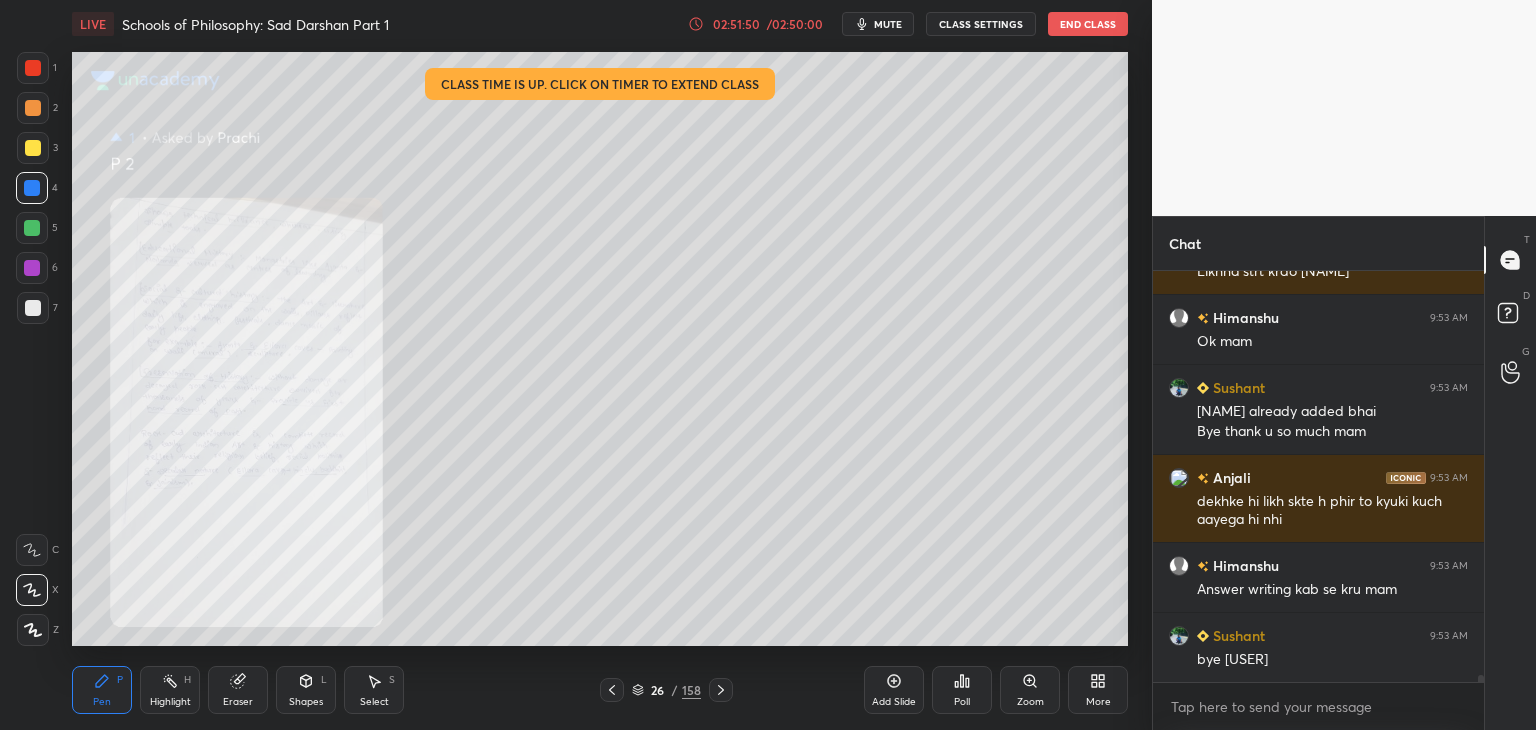 click 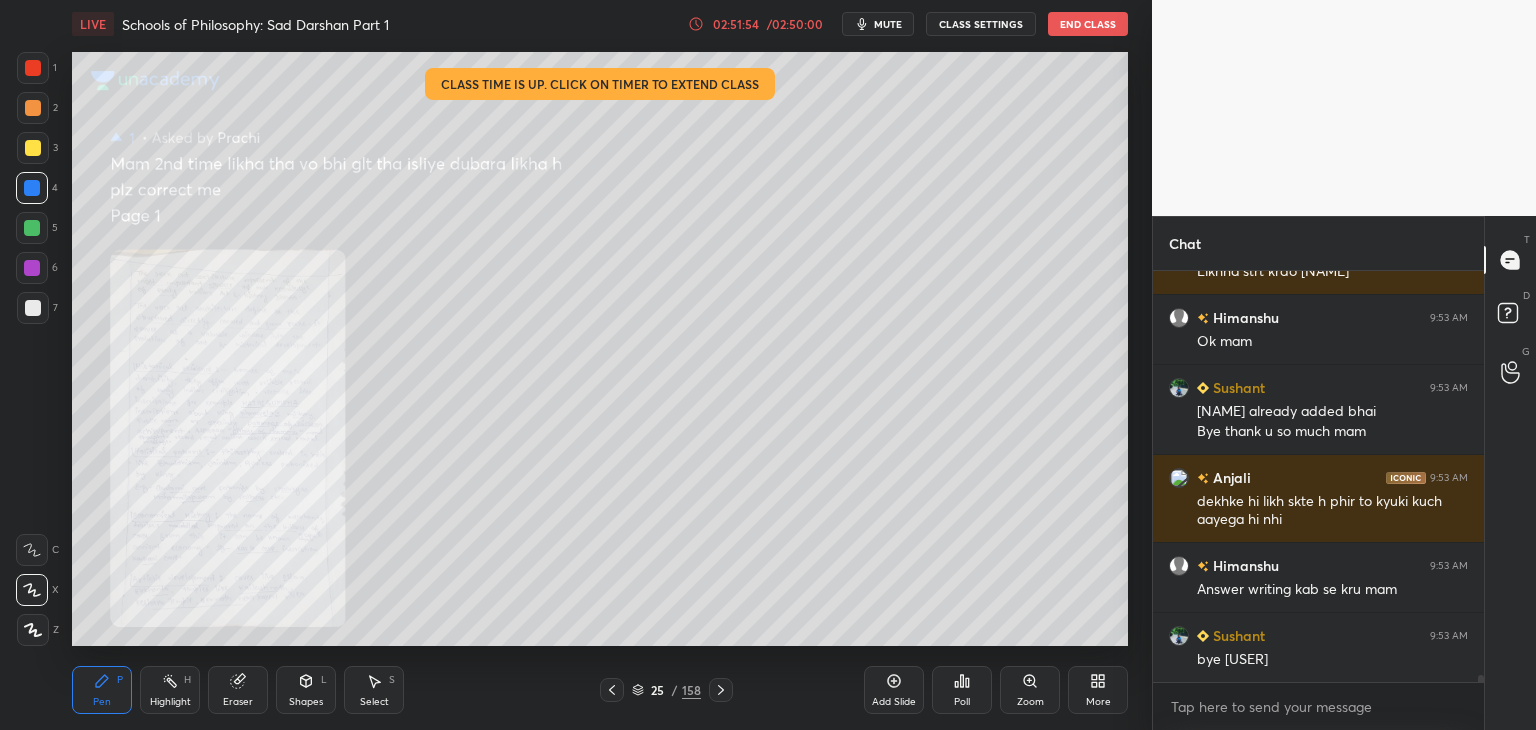 click on "Zoom" at bounding box center [1030, 690] 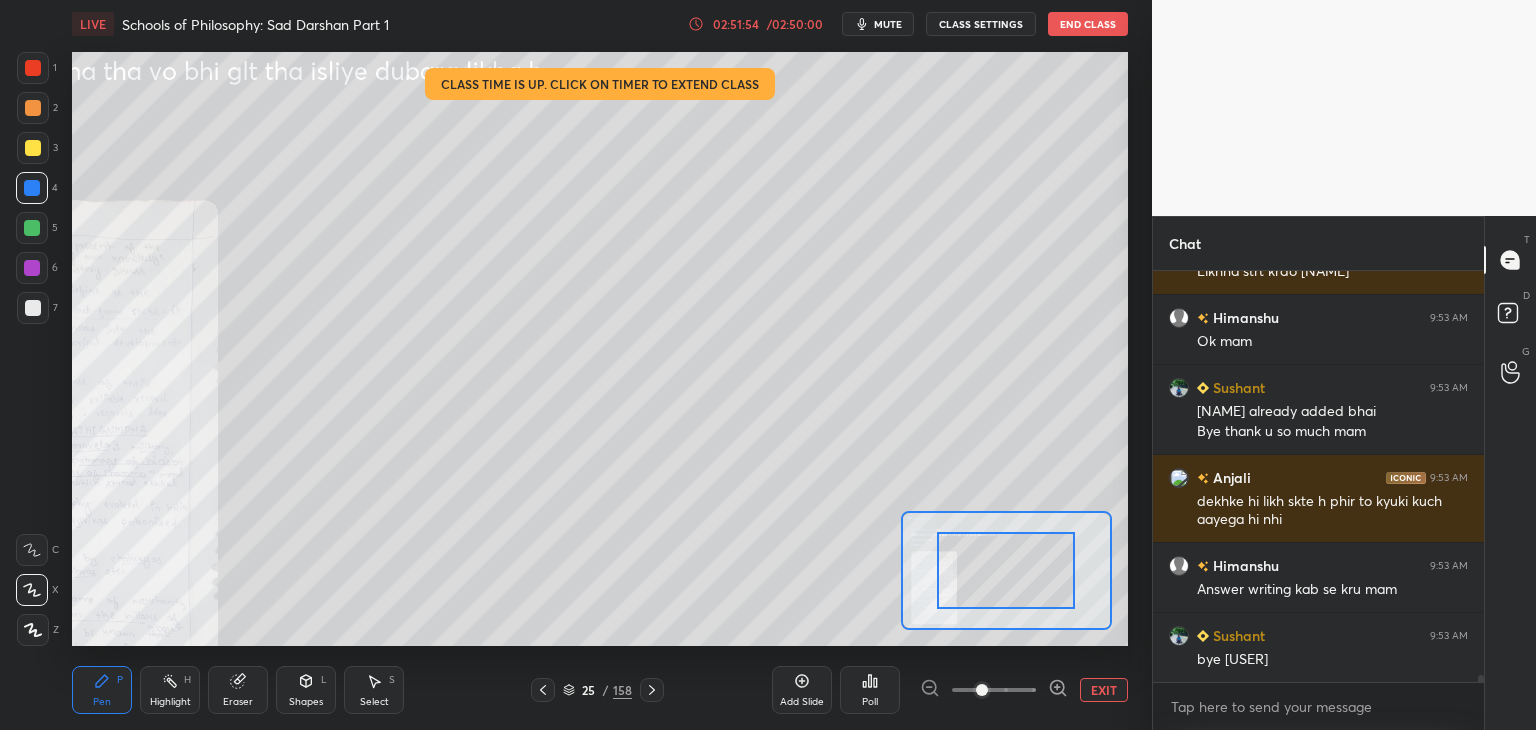 click at bounding box center [994, 690] 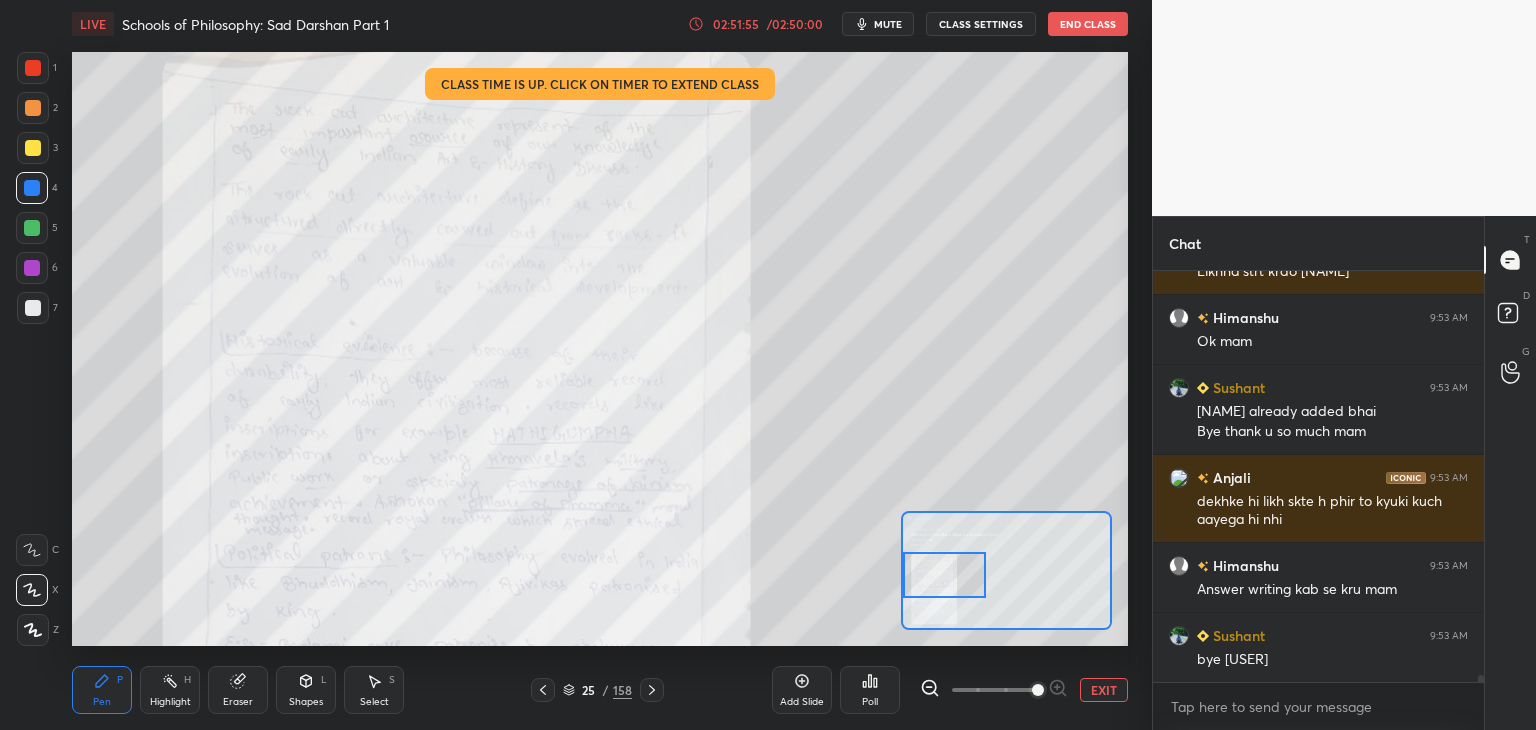 drag, startPoint x: 1020, startPoint y: 579, endPoint x: 954, endPoint y: 580, distance: 66.007576 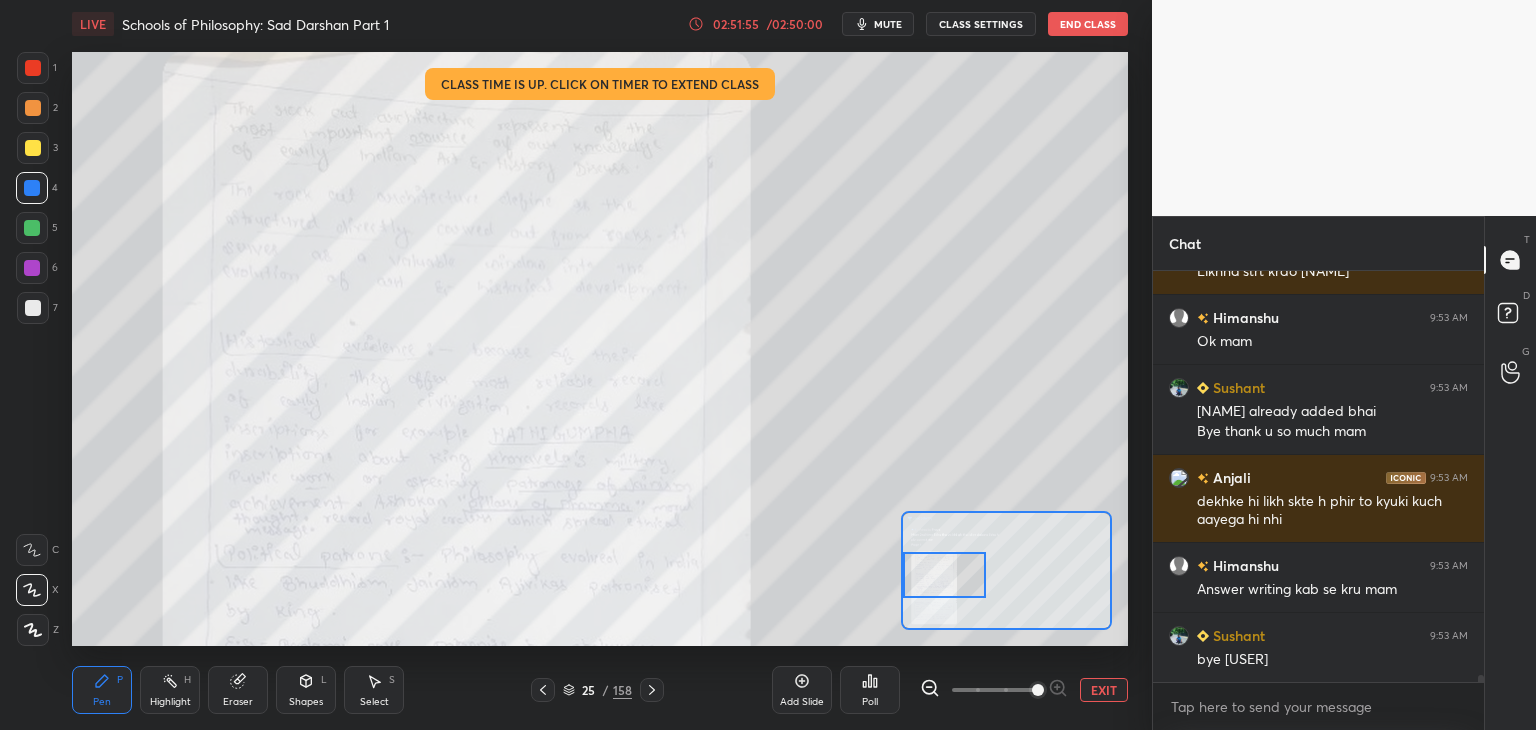 click at bounding box center [944, 575] 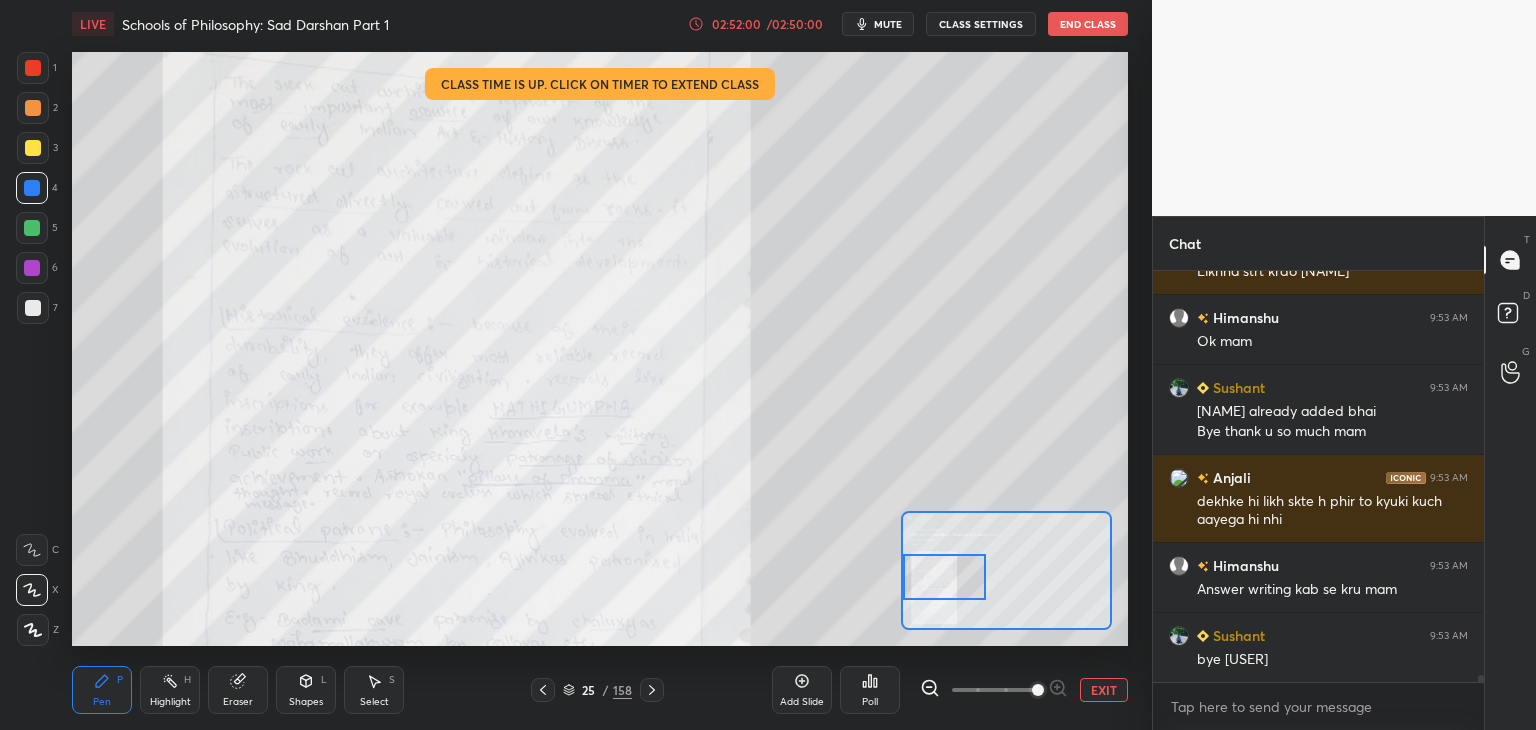 scroll, scrollTop: 22892, scrollLeft: 0, axis: vertical 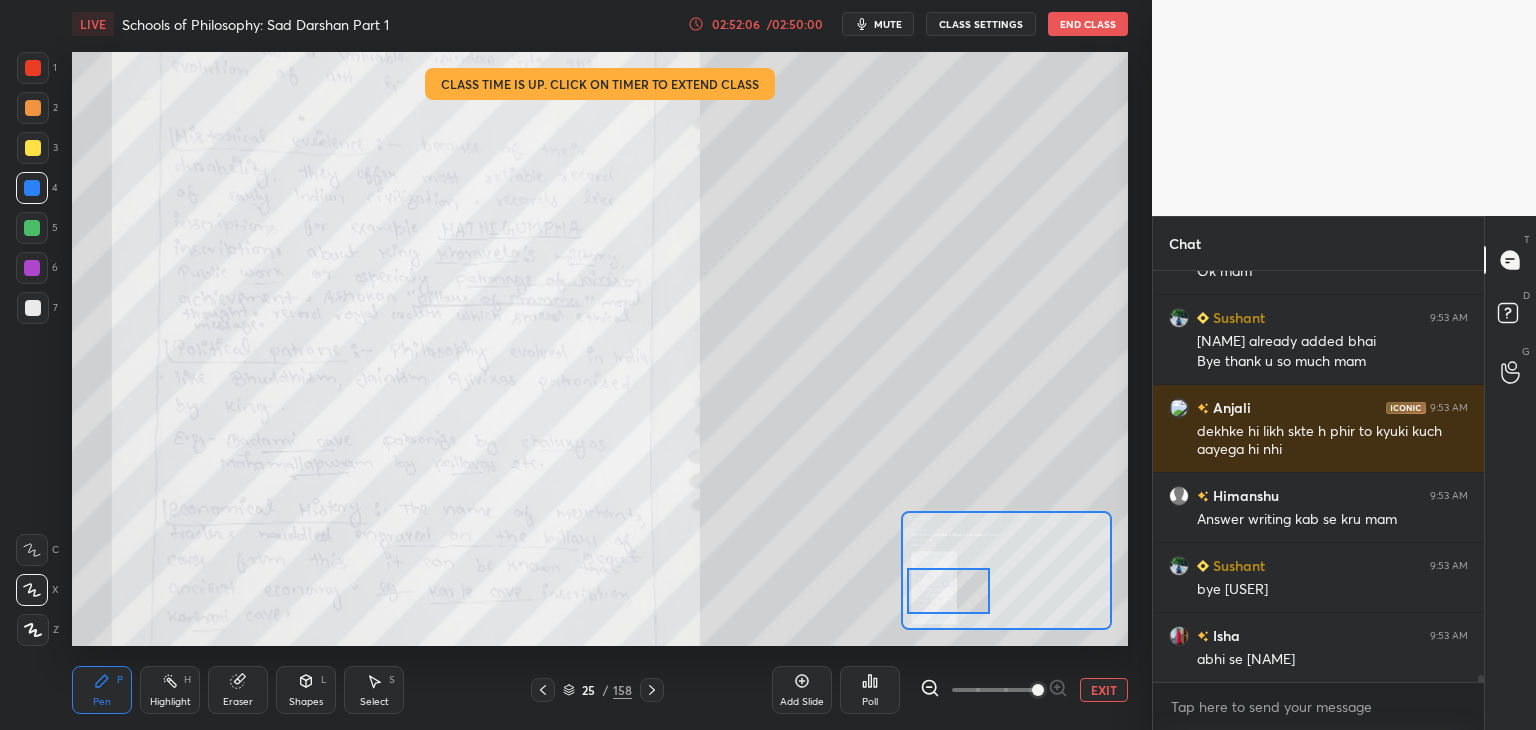 click at bounding box center [948, 591] 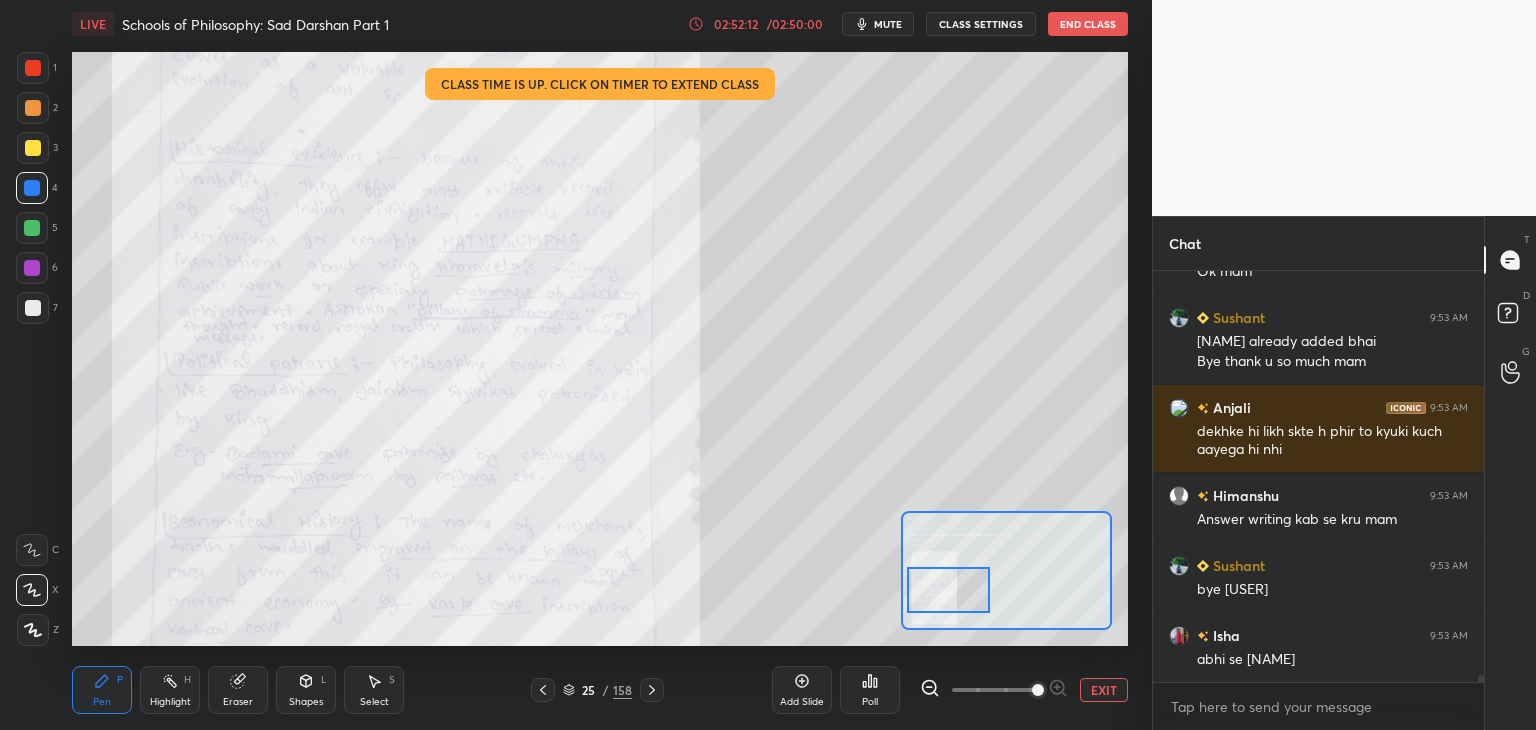 scroll, scrollTop: 22962, scrollLeft: 0, axis: vertical 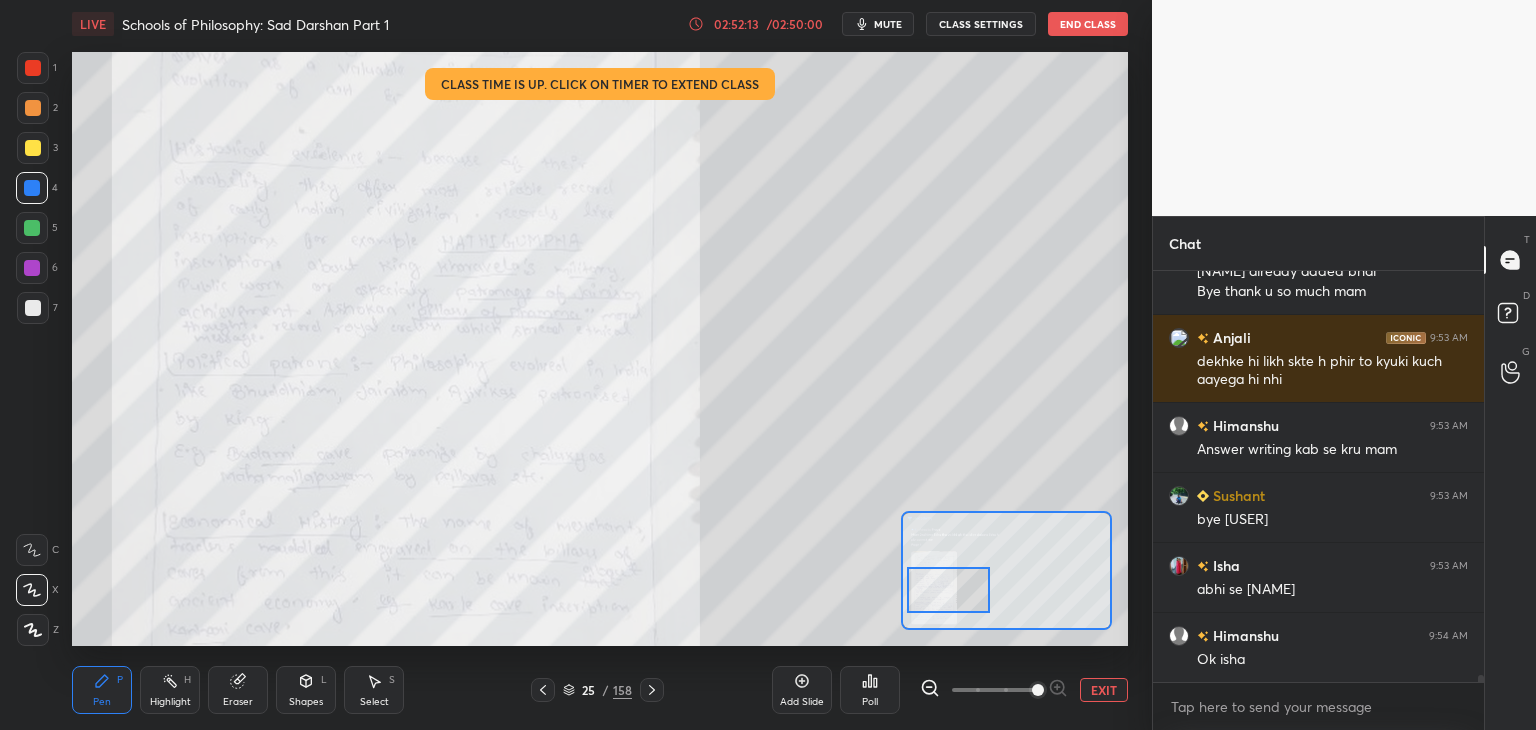 click on "EXIT" at bounding box center (1104, 690) 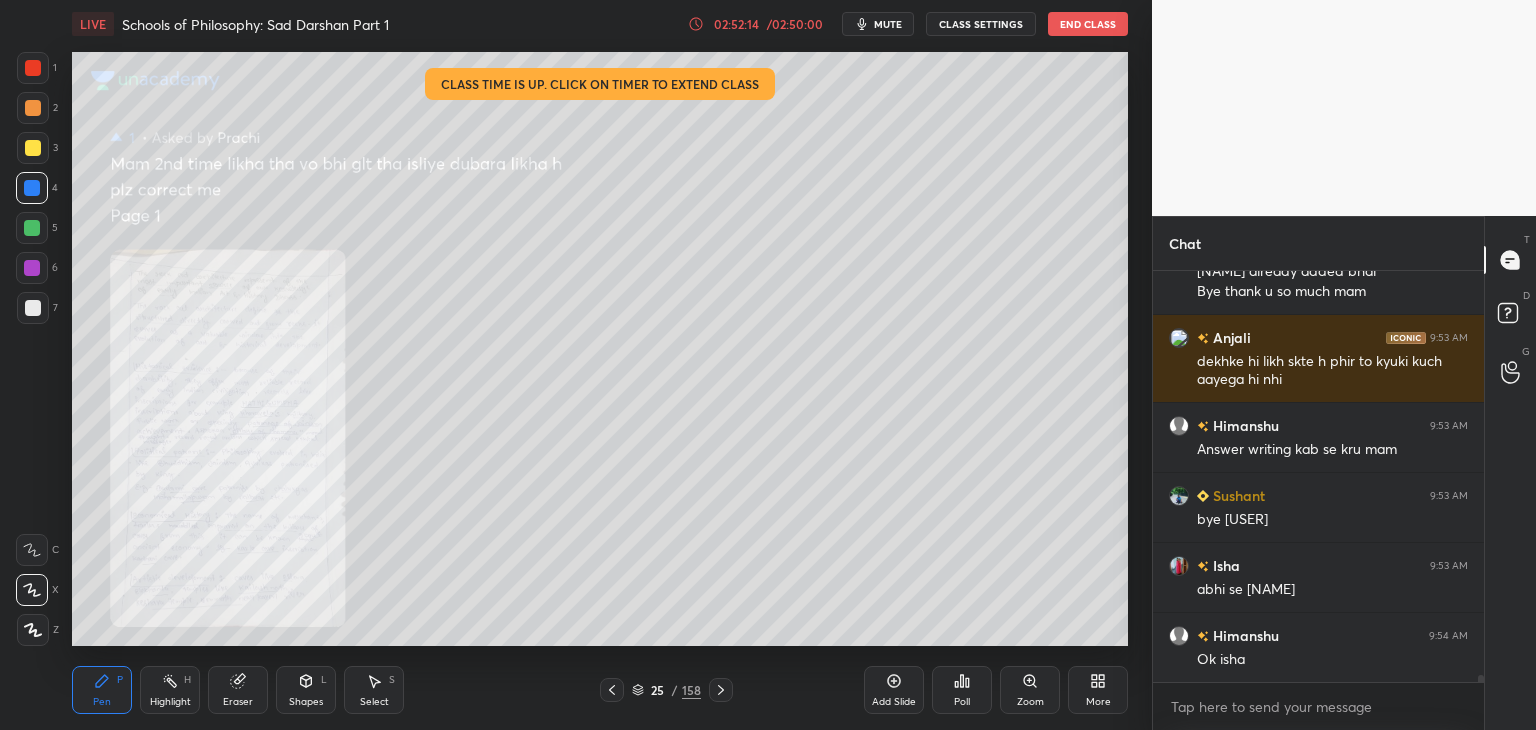 drag, startPoint x: 712, startPoint y: 688, endPoint x: 727, endPoint y: 687, distance: 15.033297 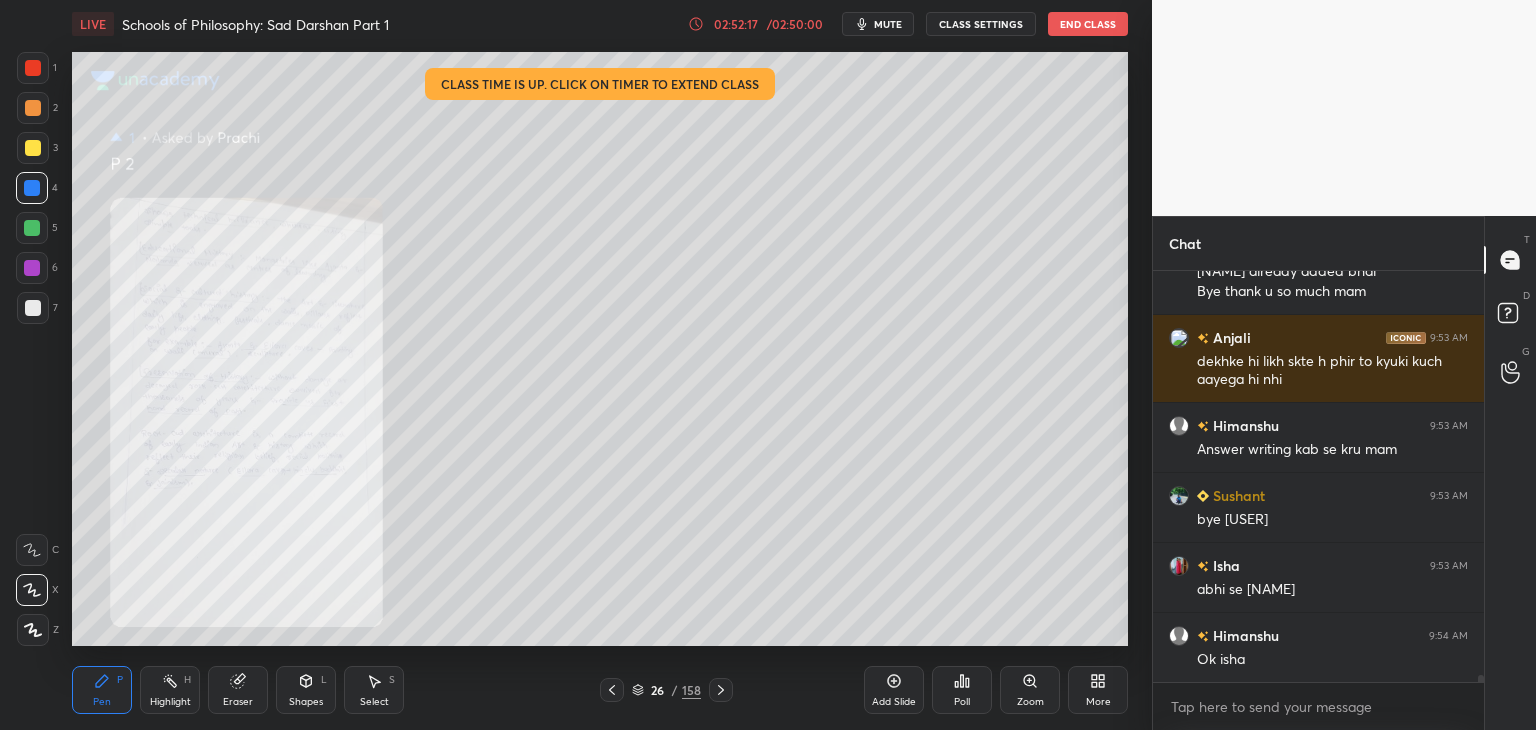 click 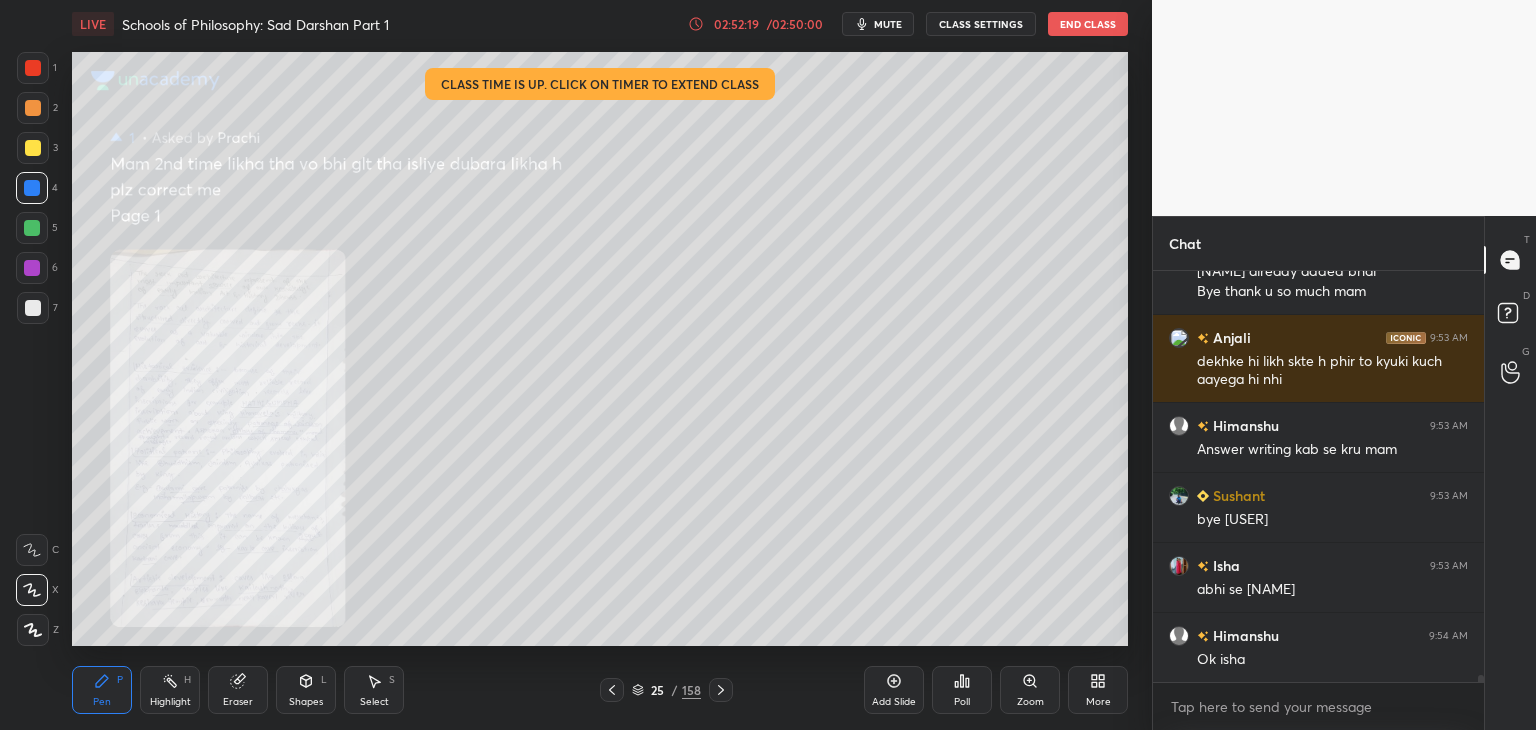 click 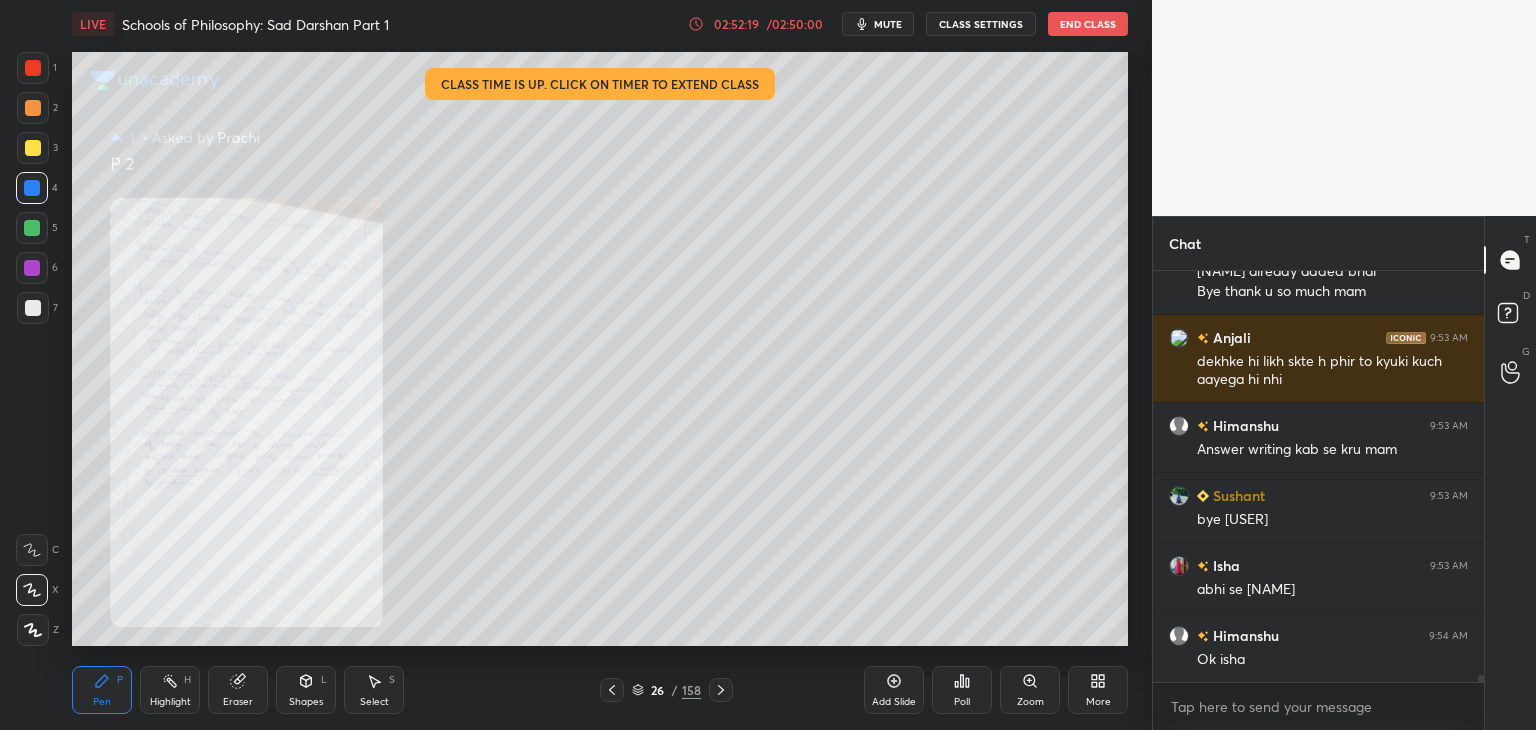 click 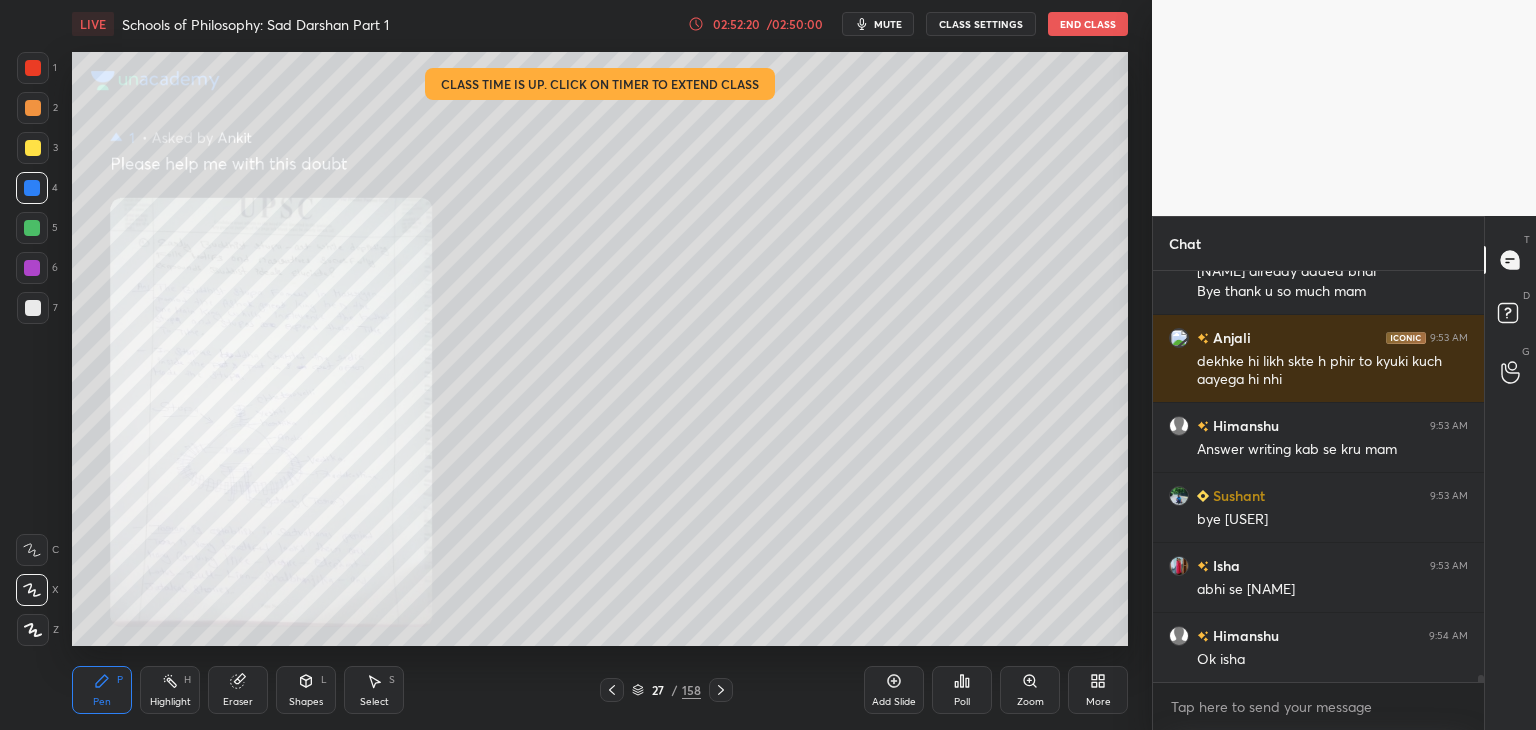 click on "Zoom" at bounding box center [1030, 690] 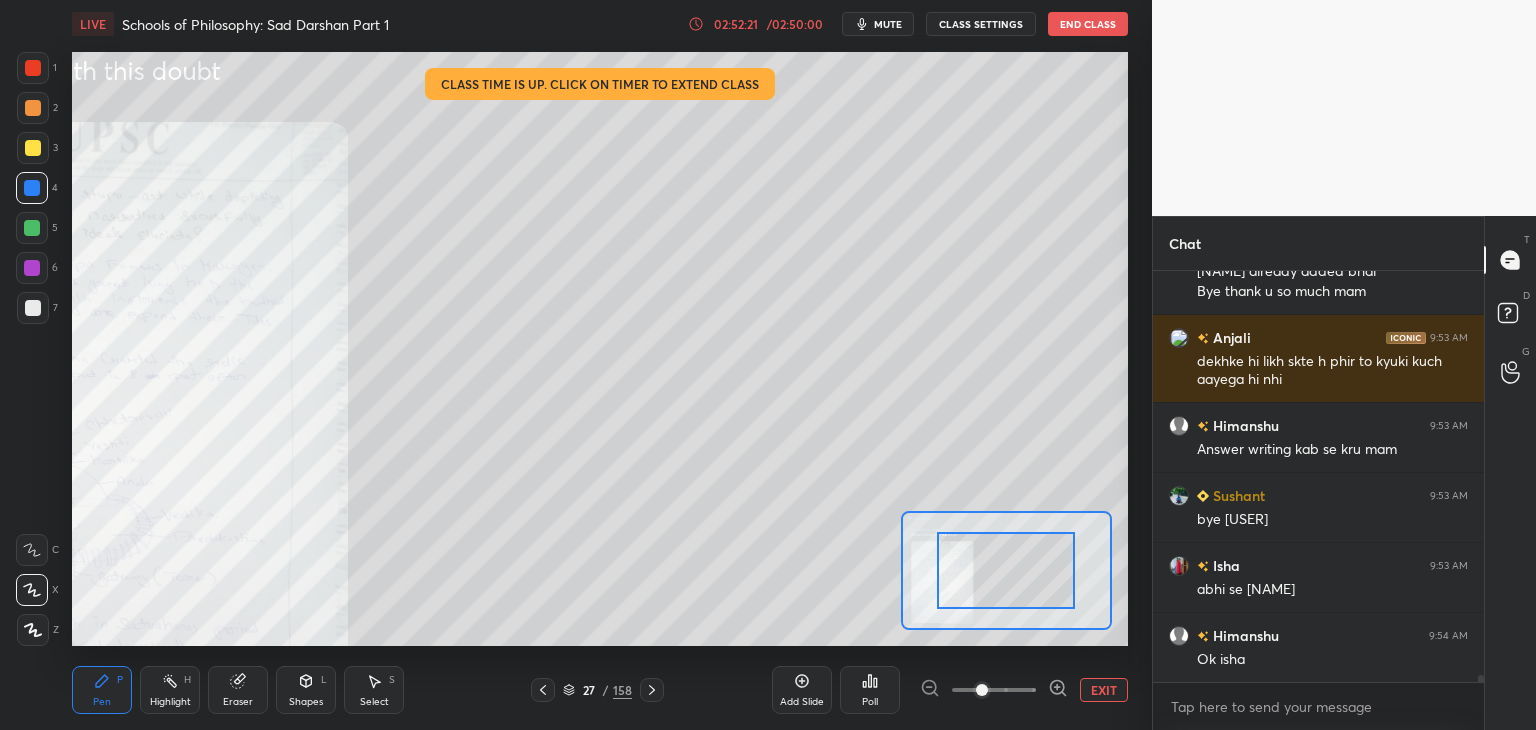 drag, startPoint x: 1023, startPoint y: 689, endPoint x: 1012, endPoint y: 649, distance: 41.484936 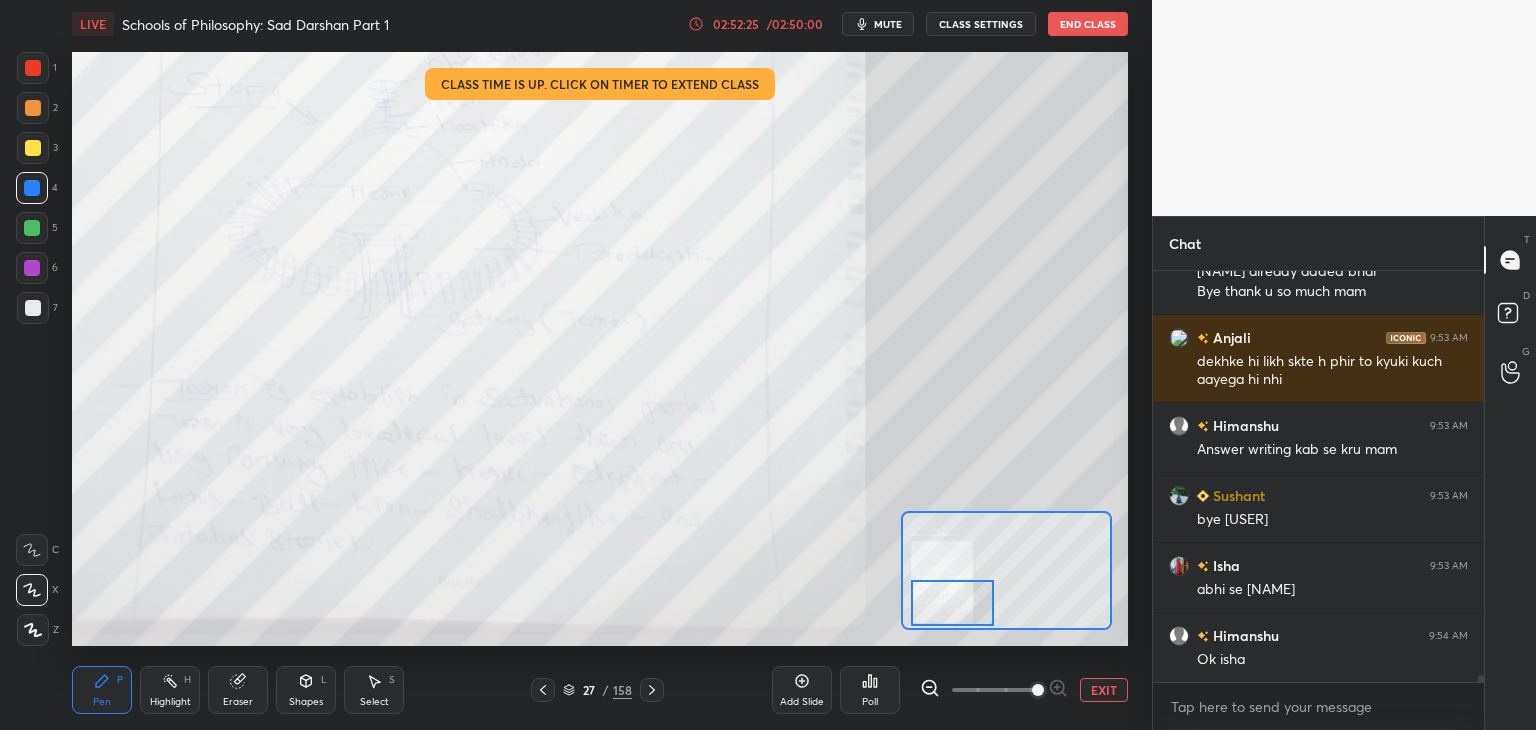 drag, startPoint x: 1016, startPoint y: 573, endPoint x: 962, endPoint y: 605, distance: 62.76942 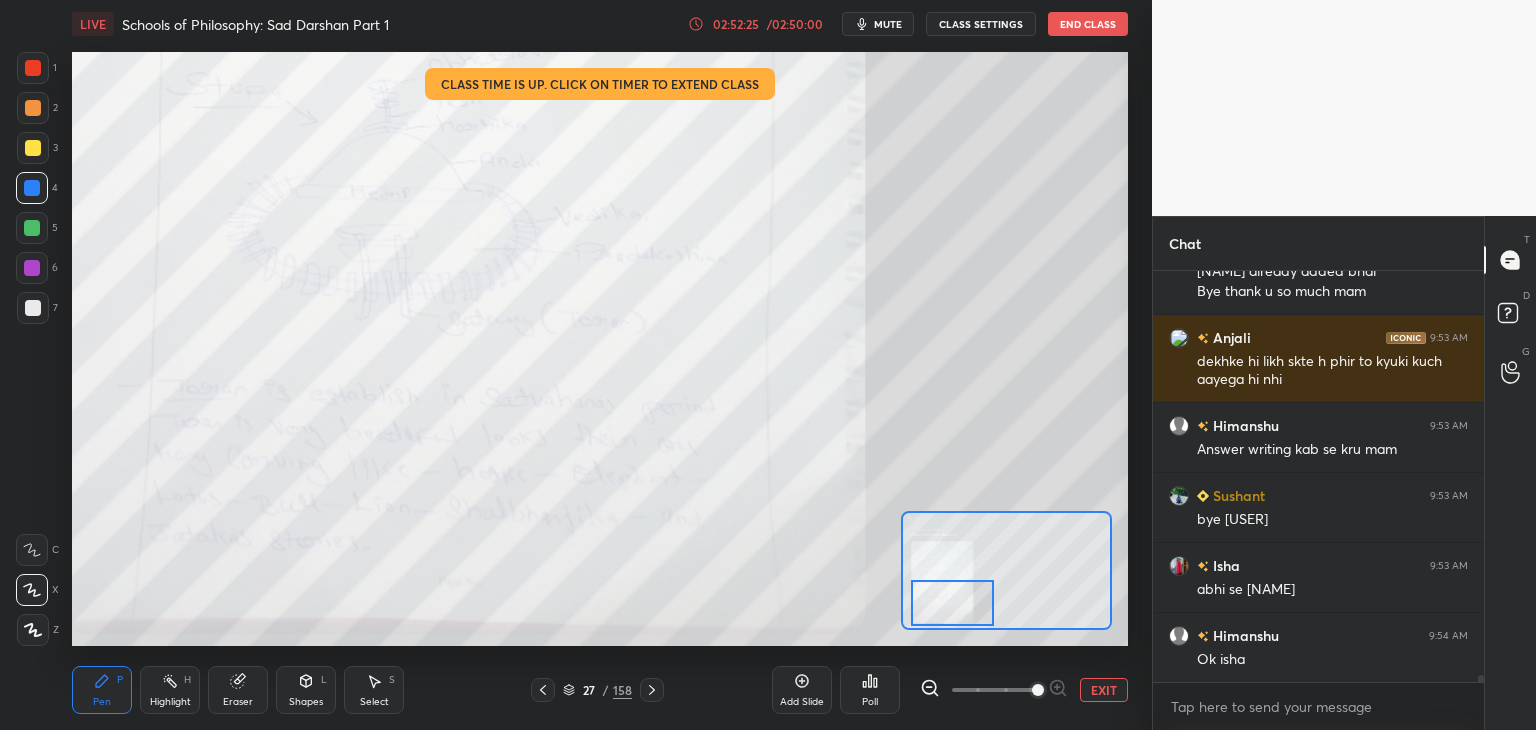 click at bounding box center (952, 603) 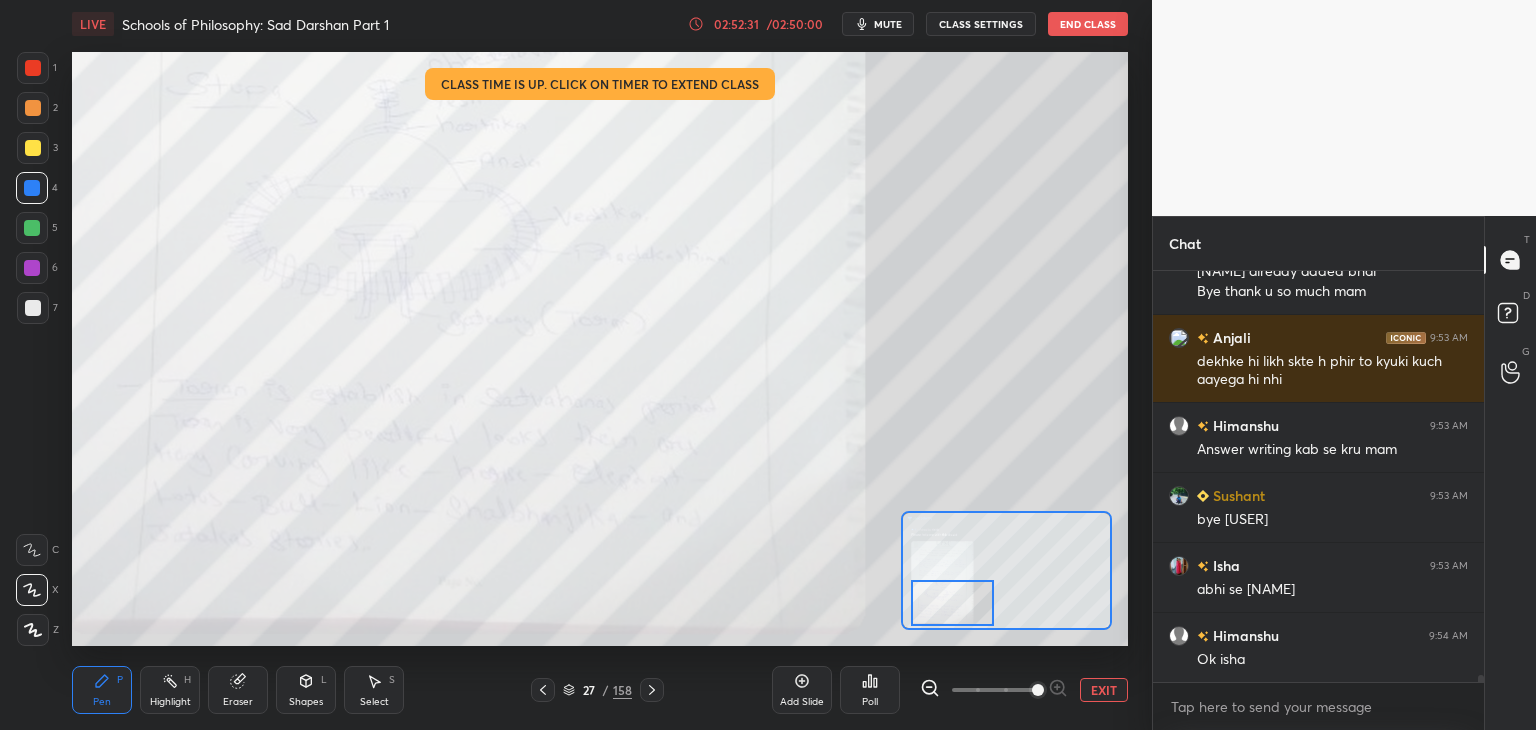 click on "EXIT" at bounding box center (1104, 690) 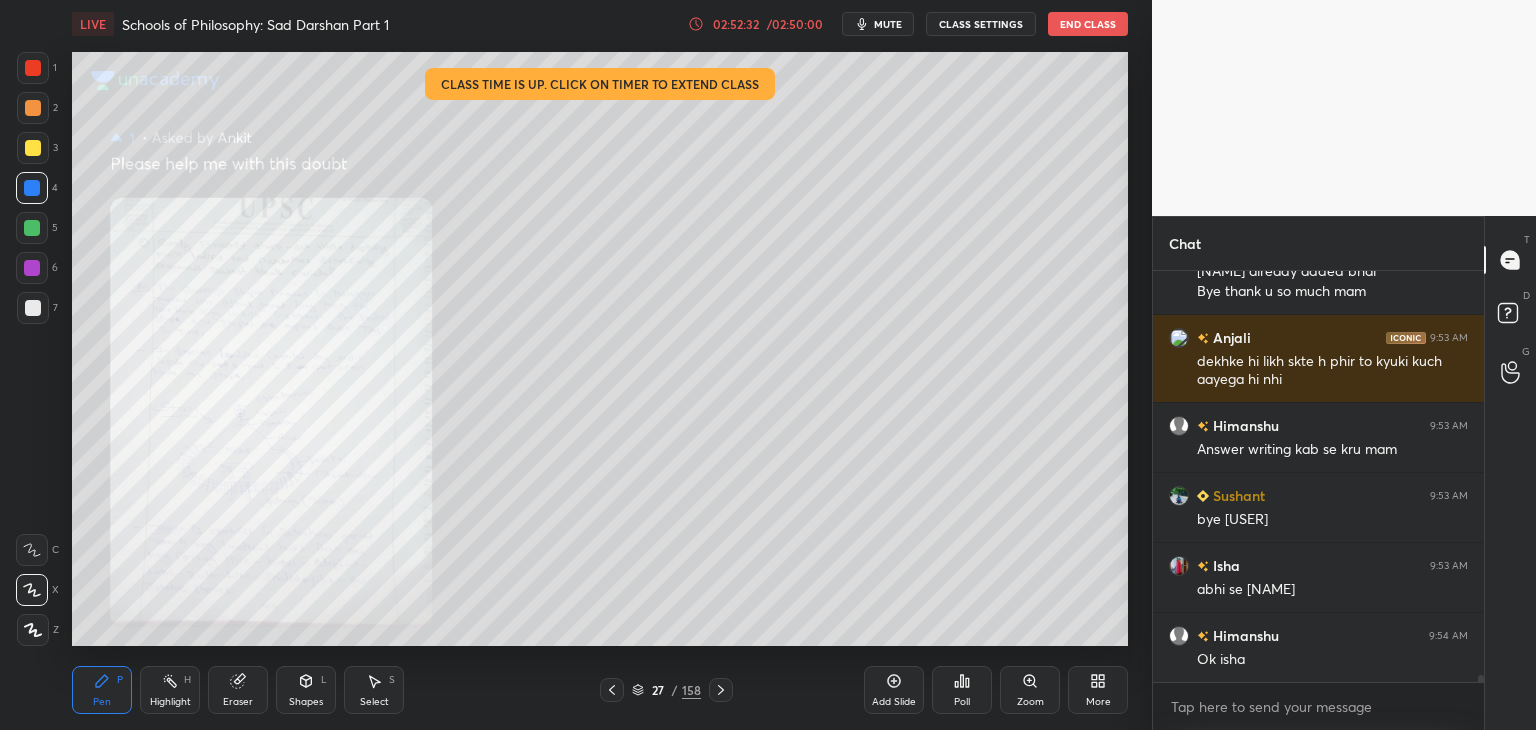 click 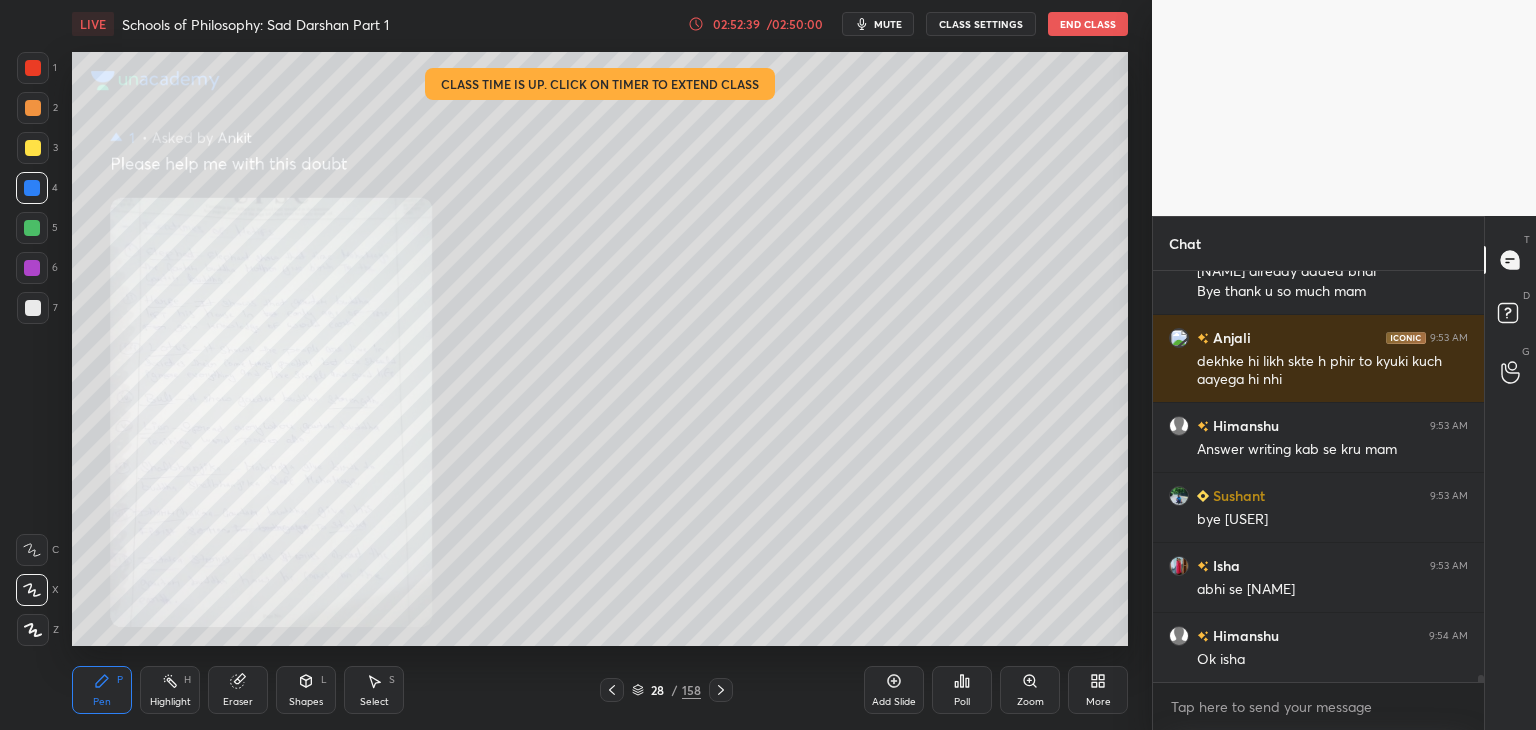 click 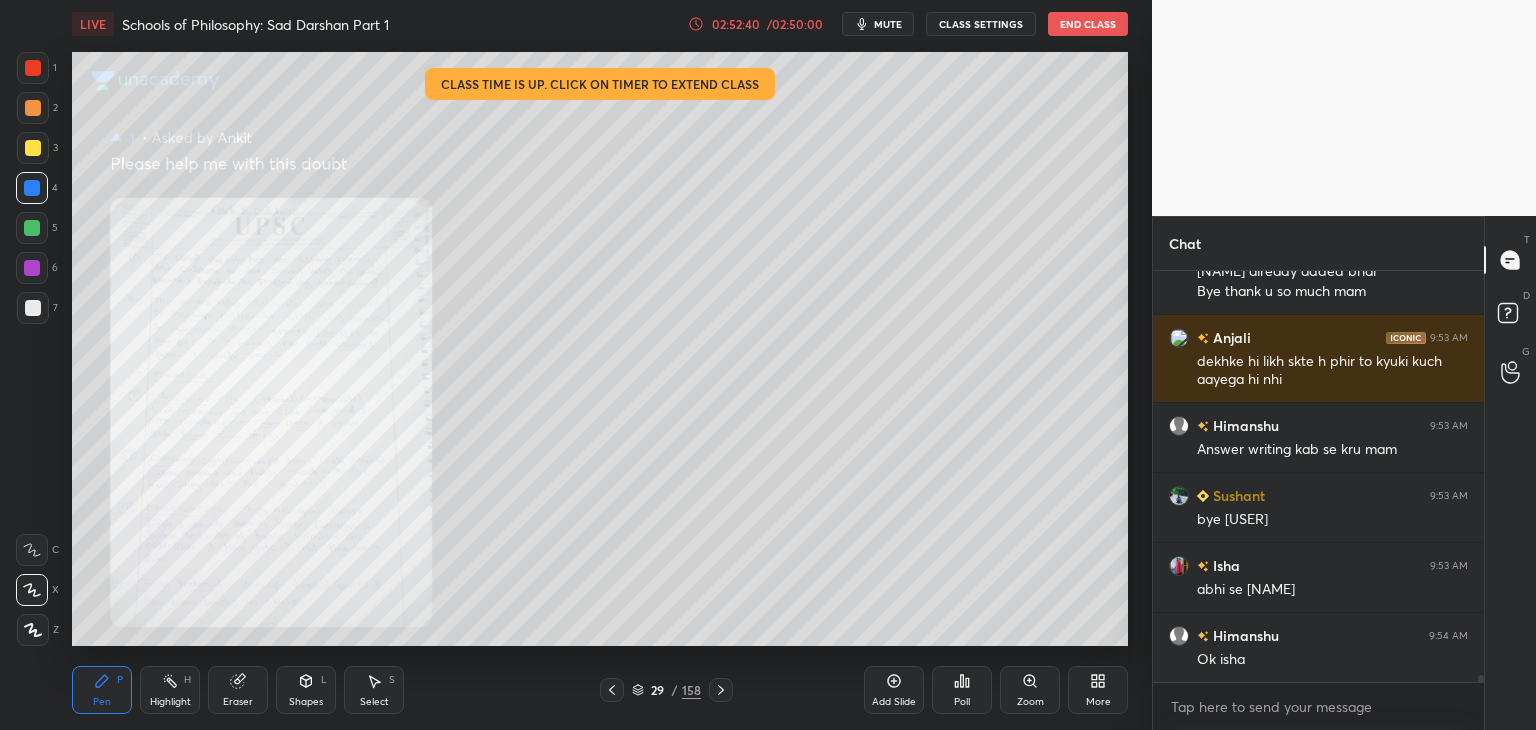 click on "29 / 158" at bounding box center (666, 690) 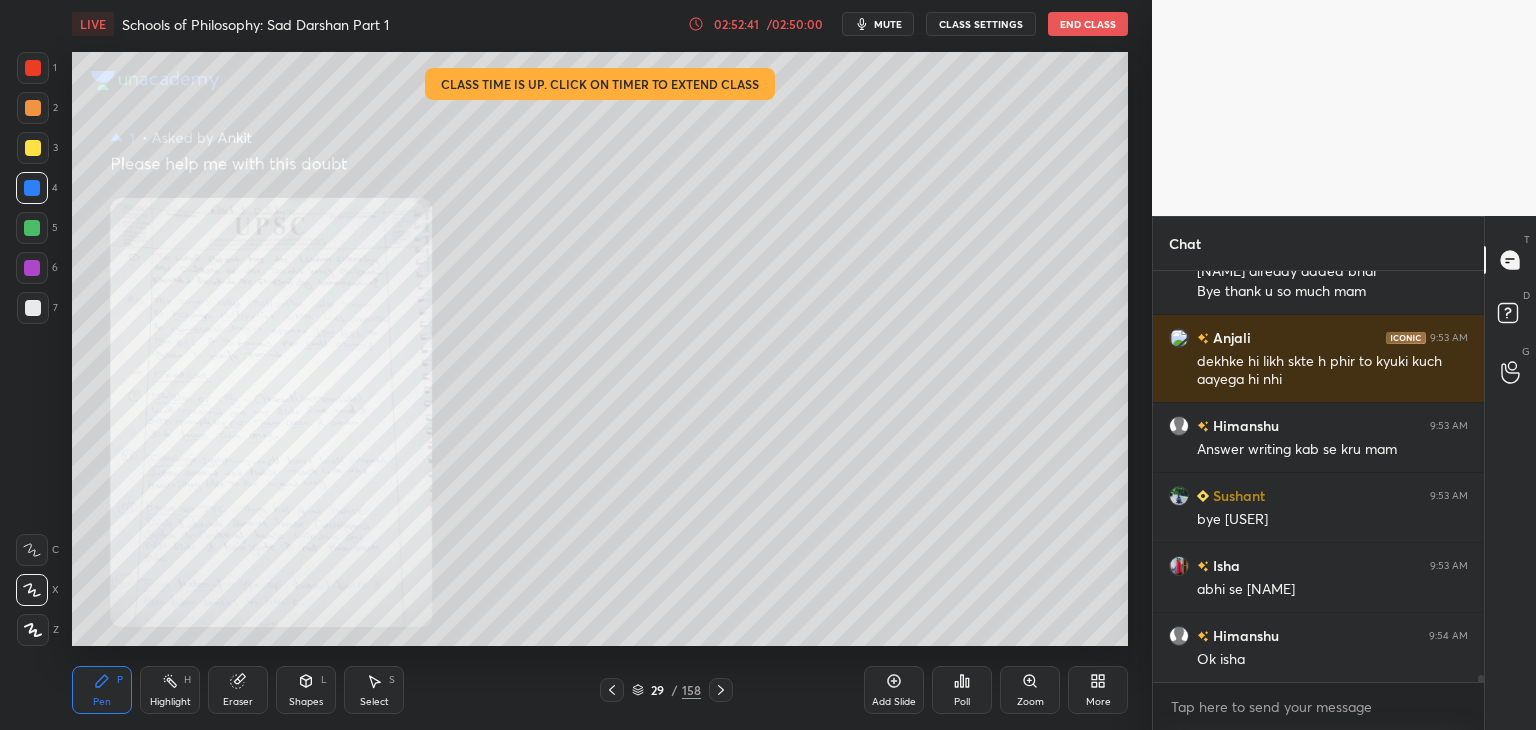 click 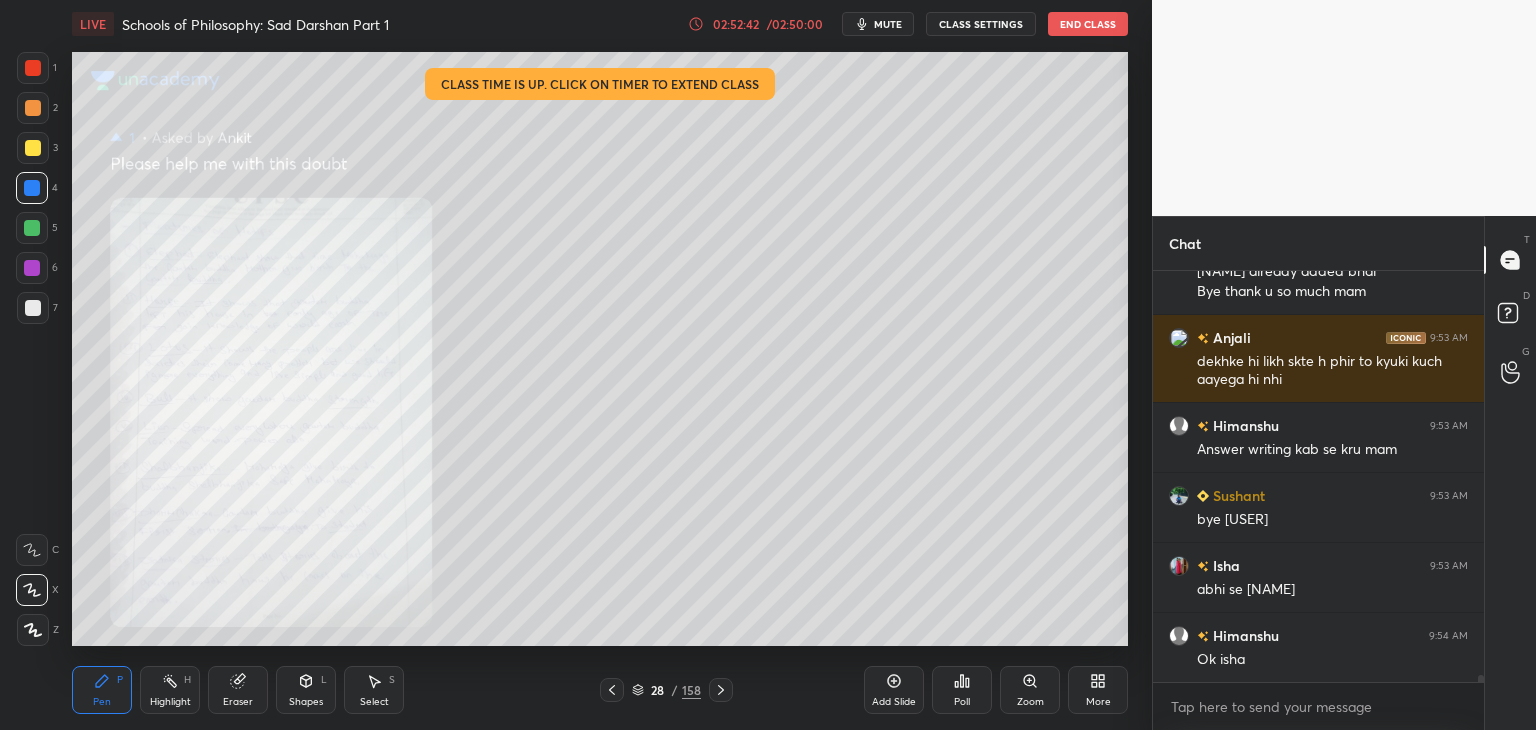 click 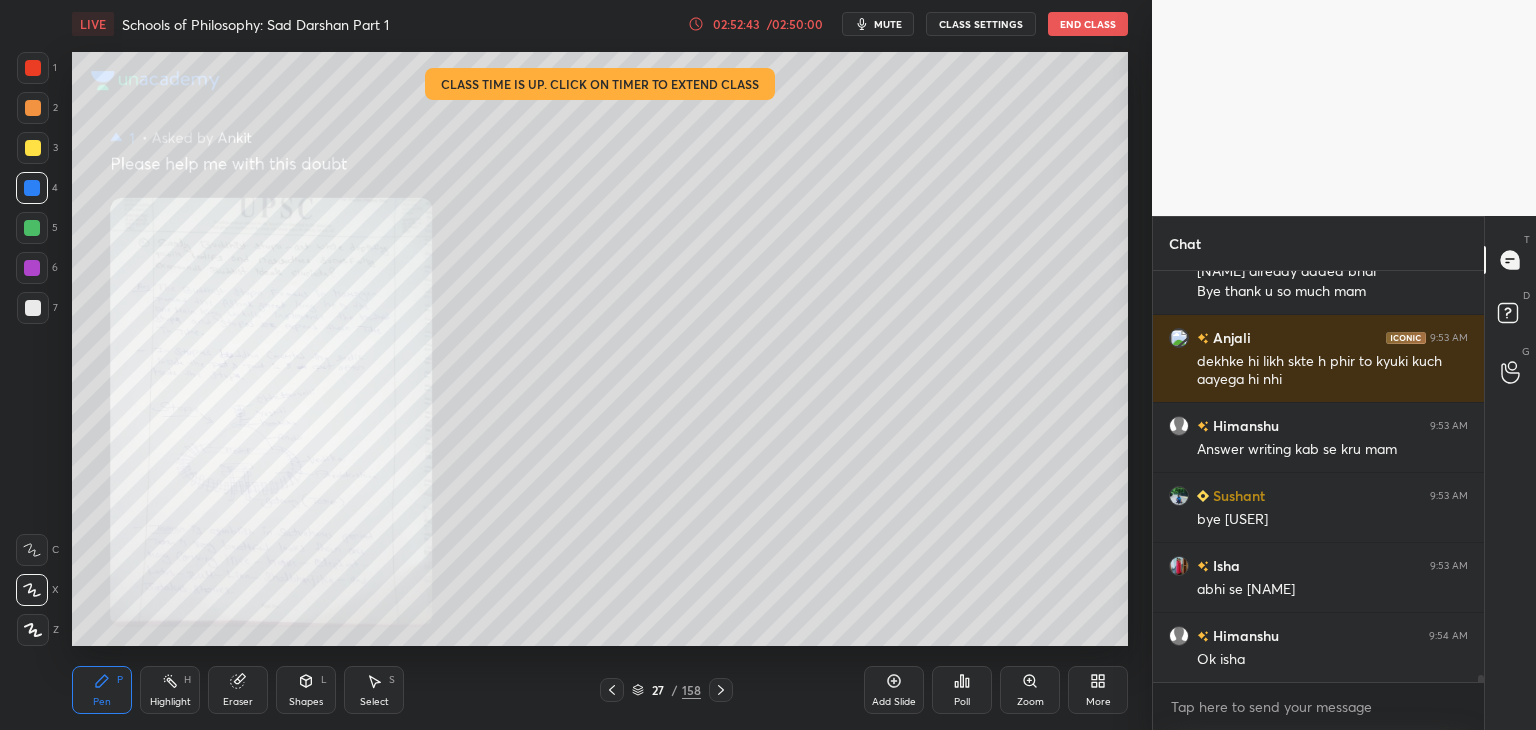 click 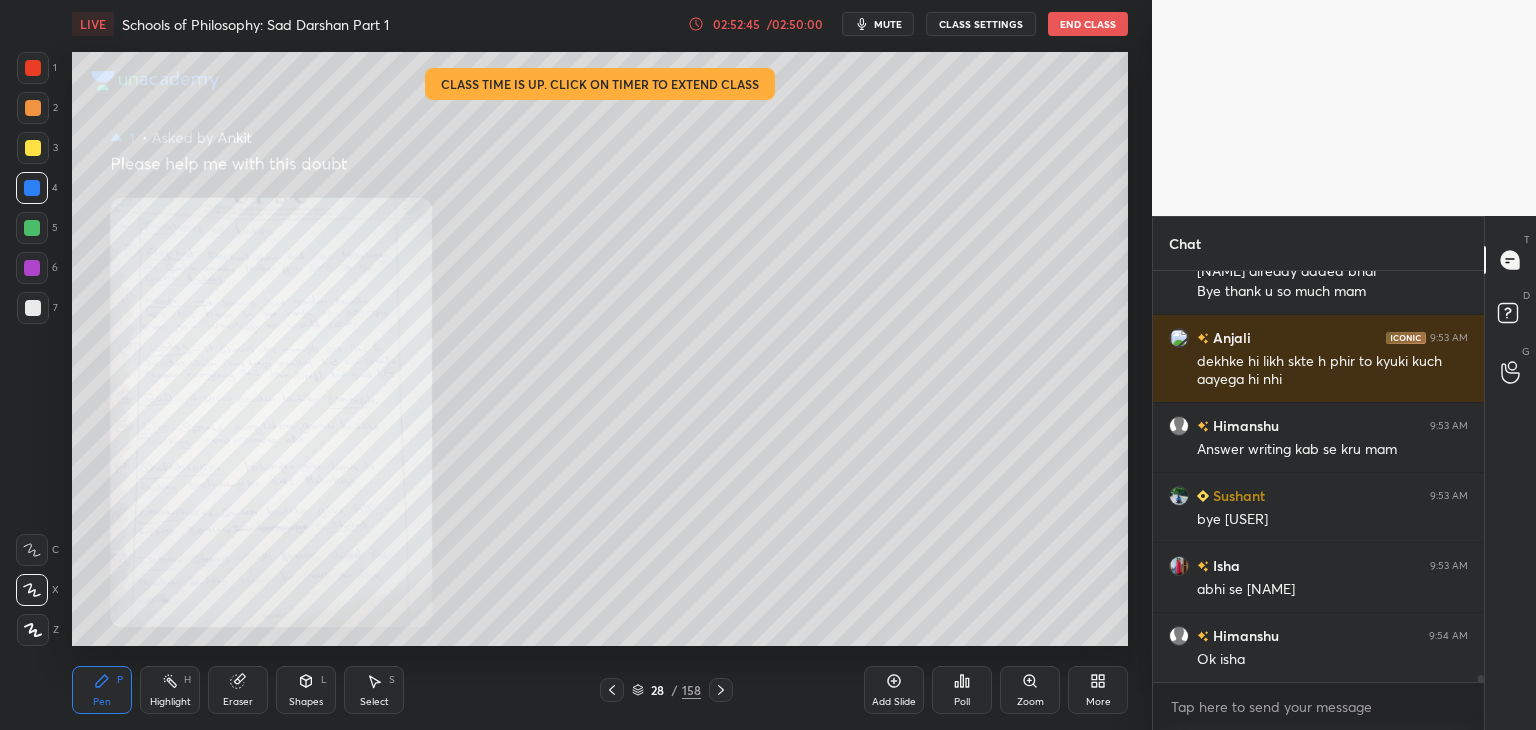 click 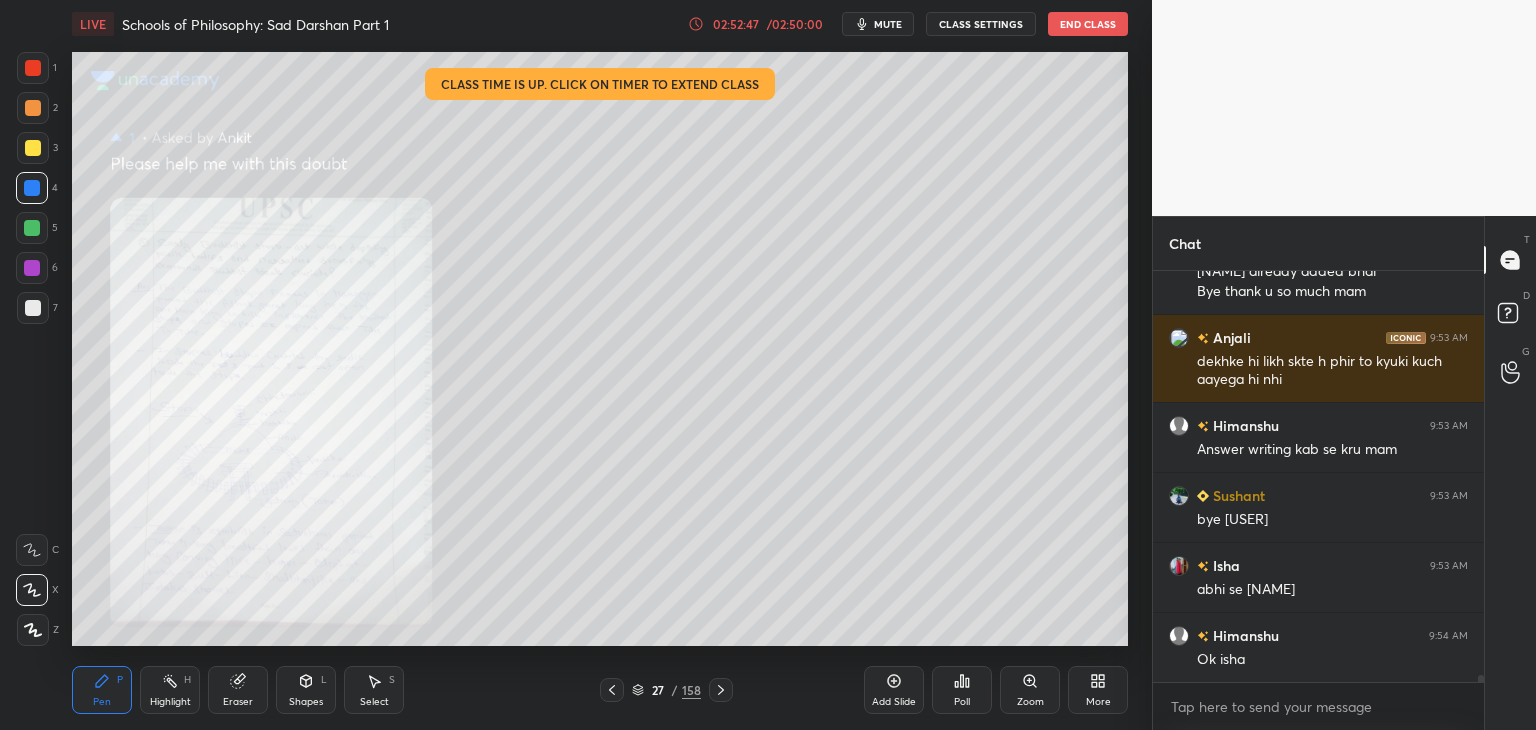 click 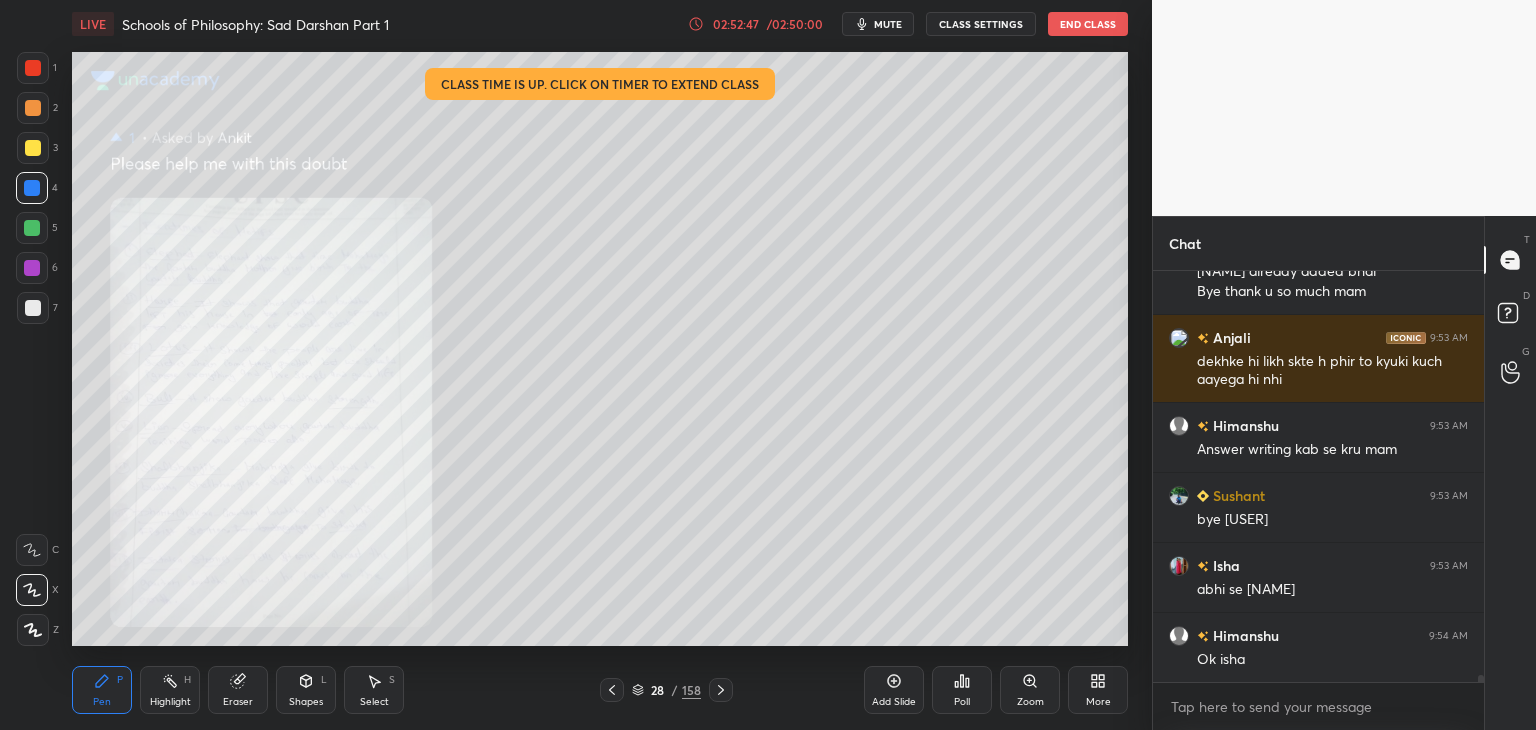 click 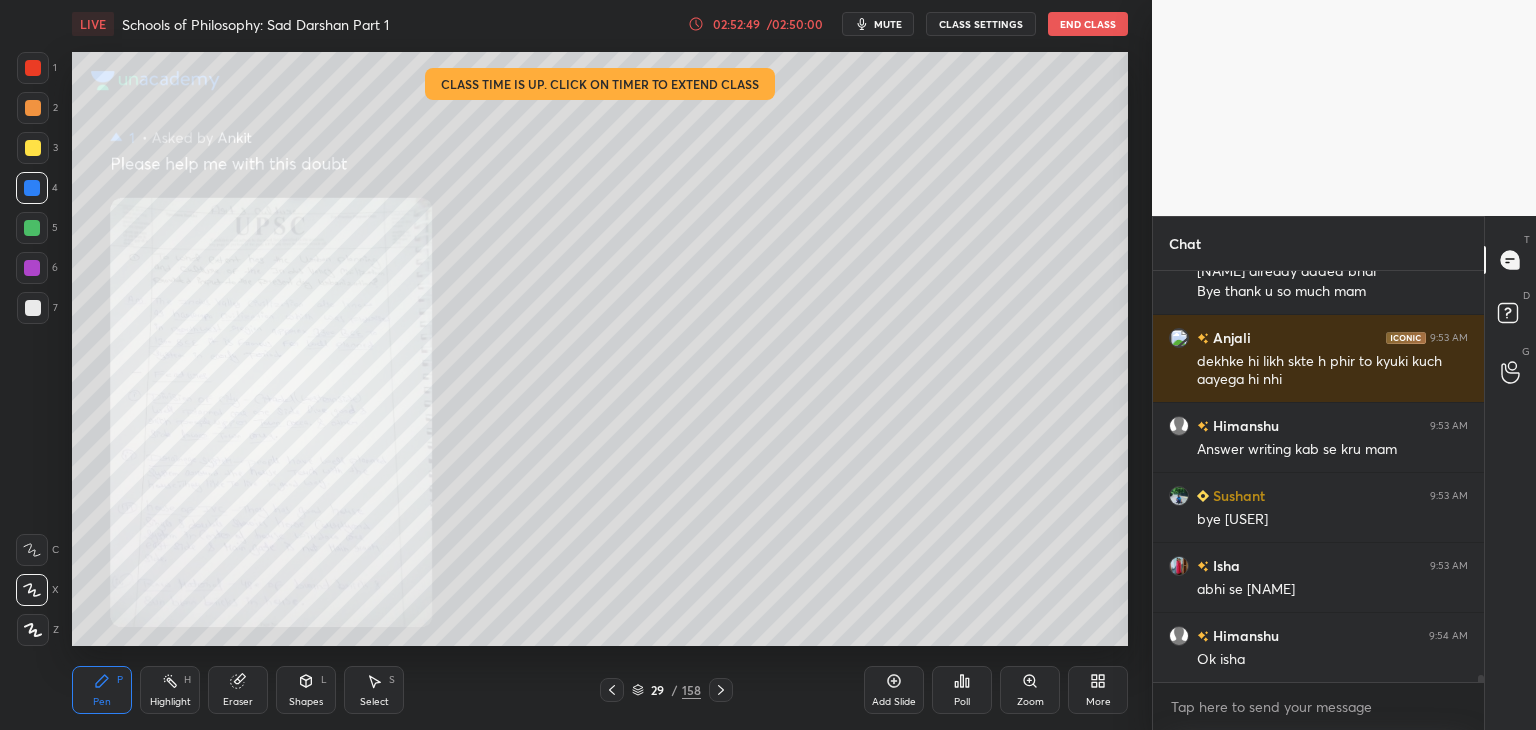 click 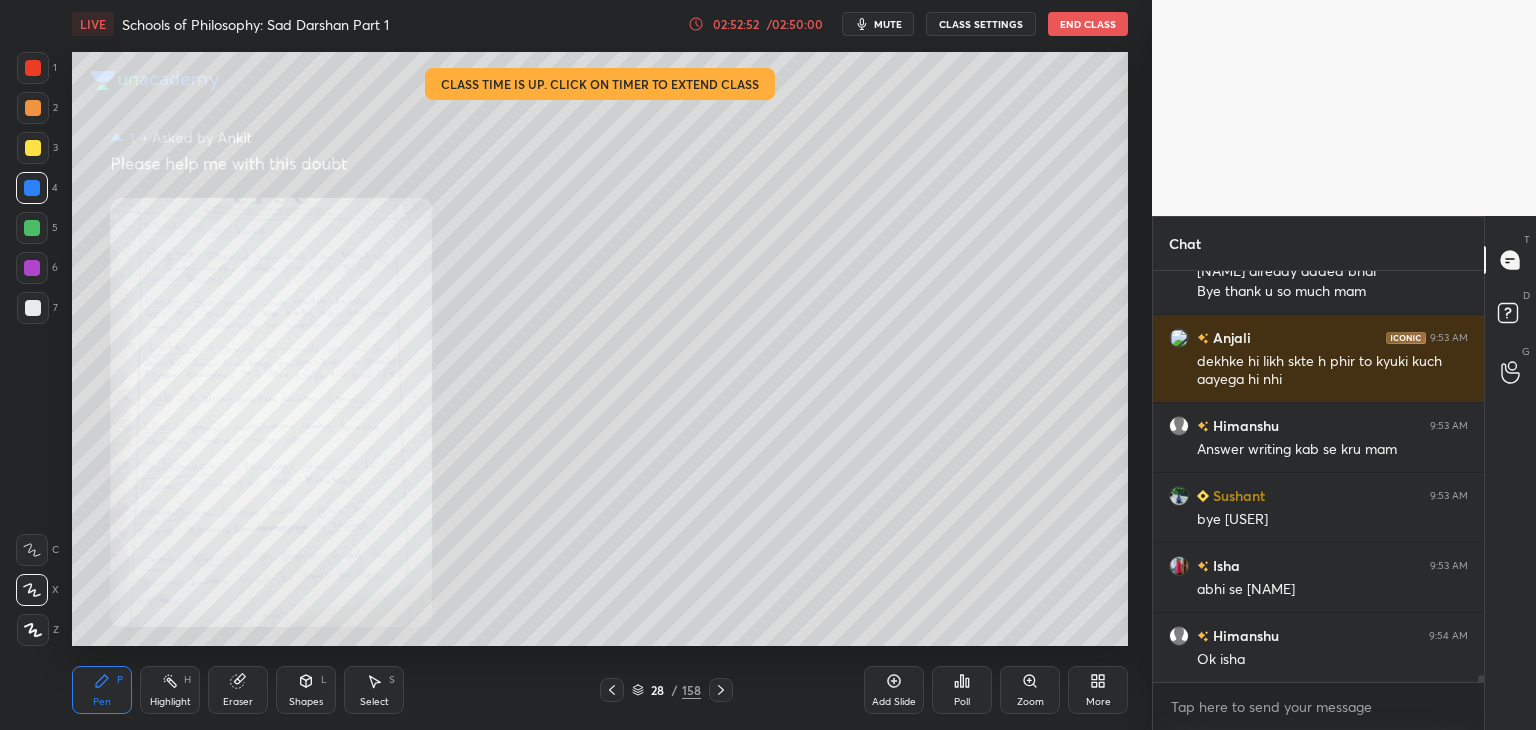 click 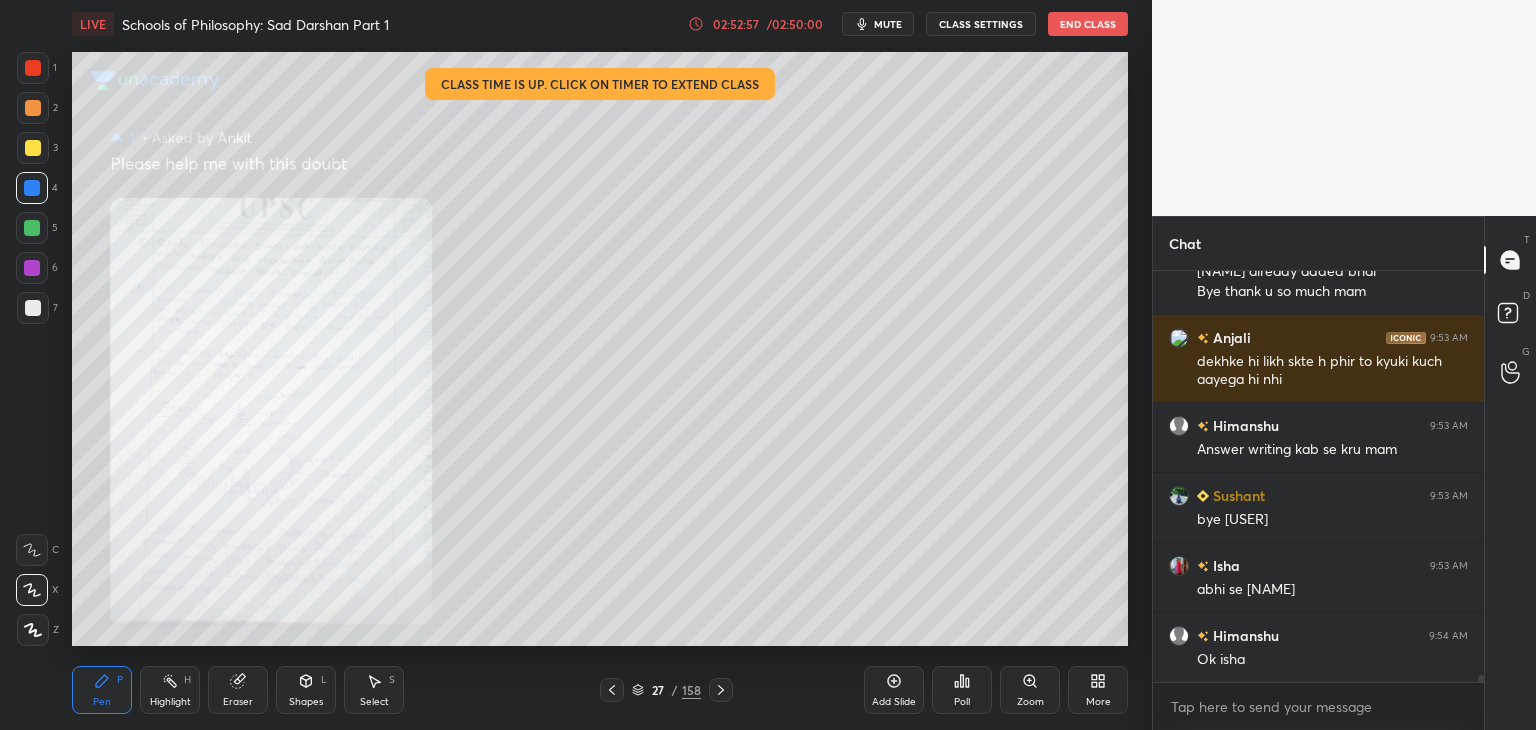 click at bounding box center [33, 68] 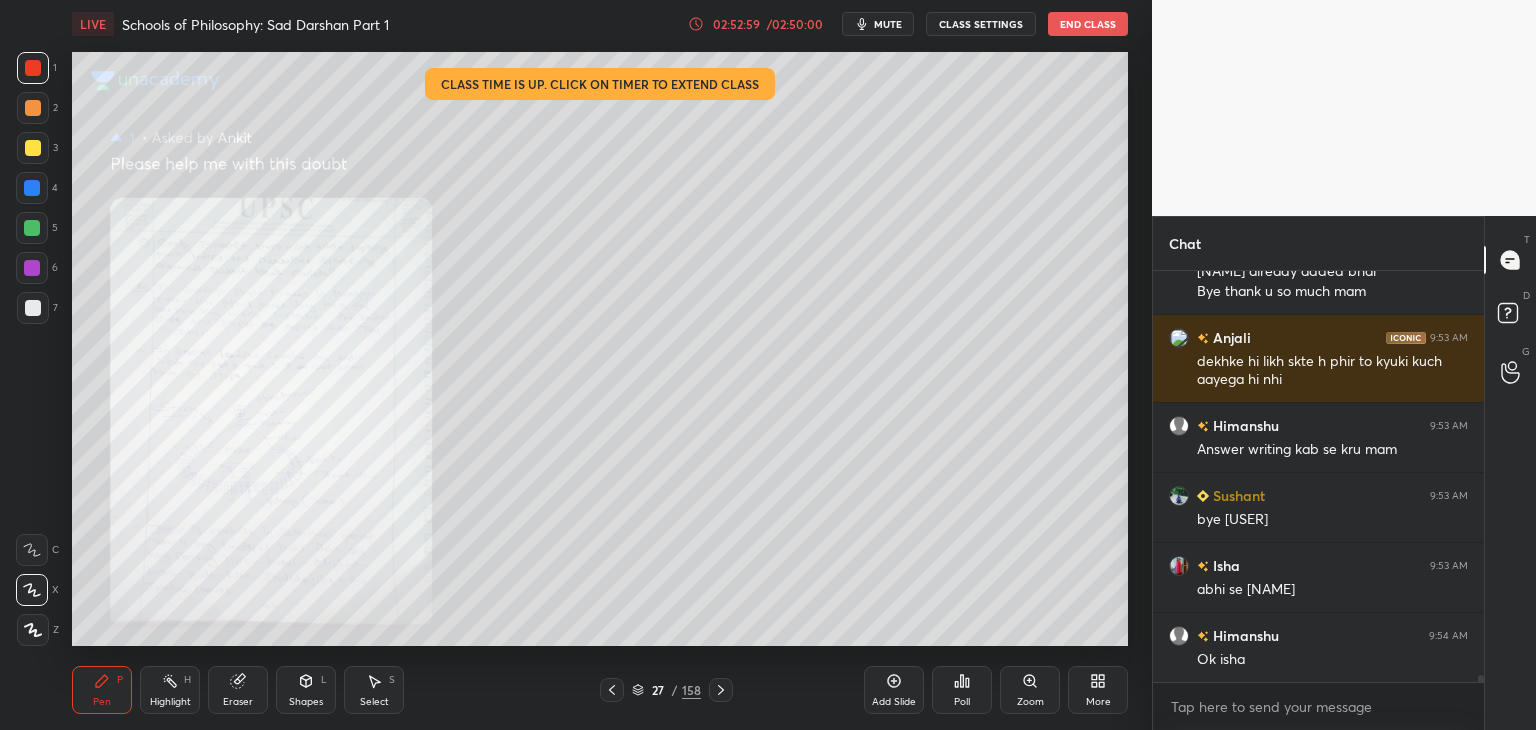 click 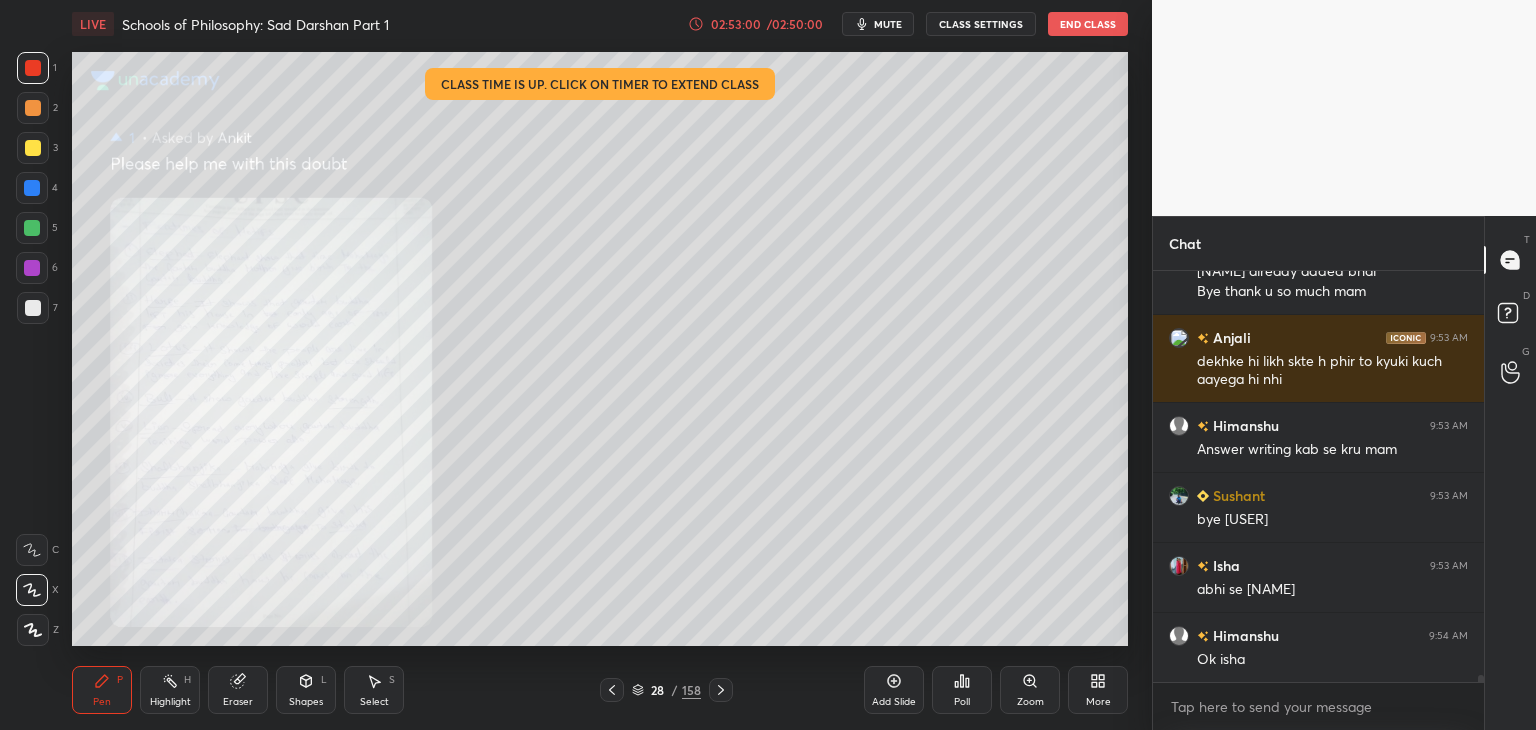 click at bounding box center [721, 690] 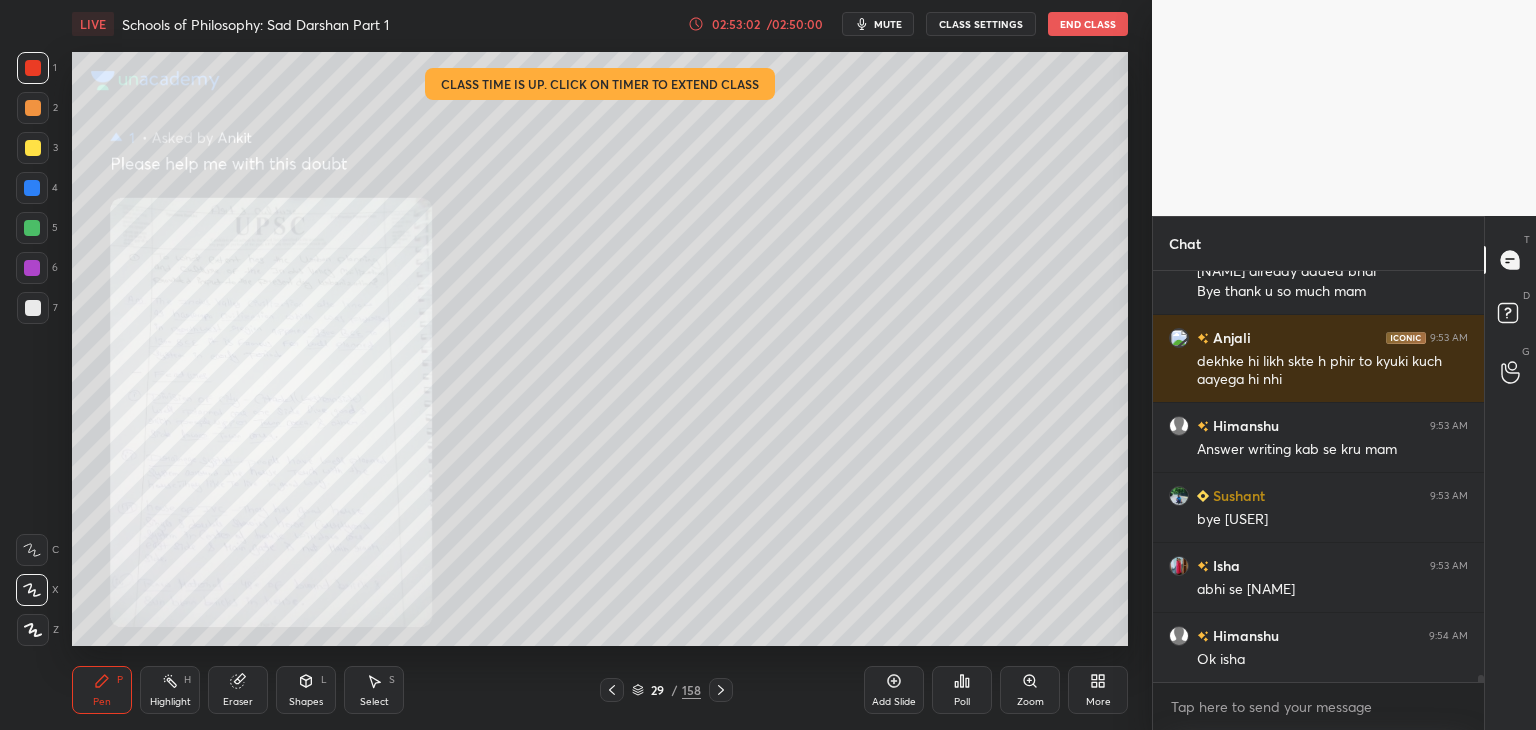 click on "Zoom" at bounding box center (1030, 690) 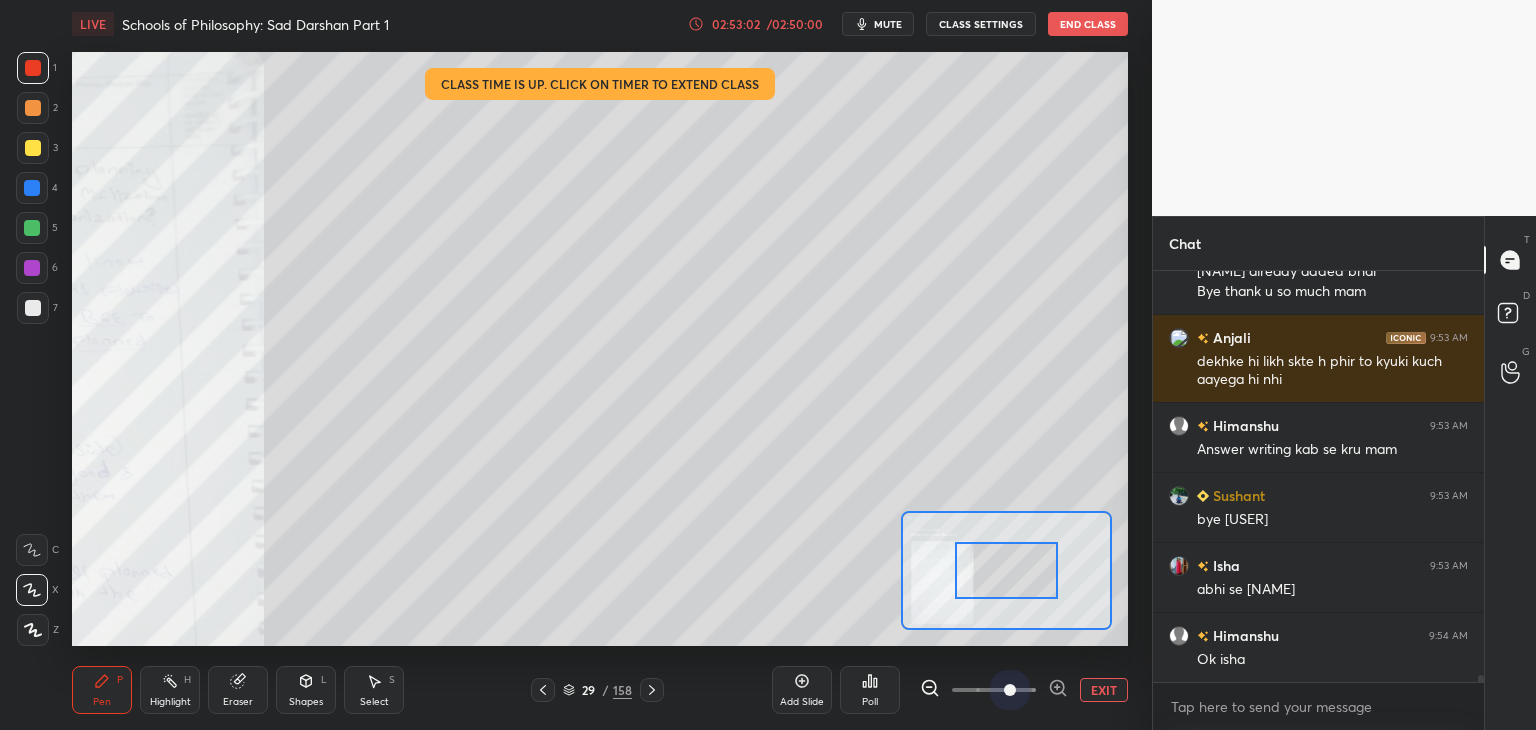 click at bounding box center [994, 690] 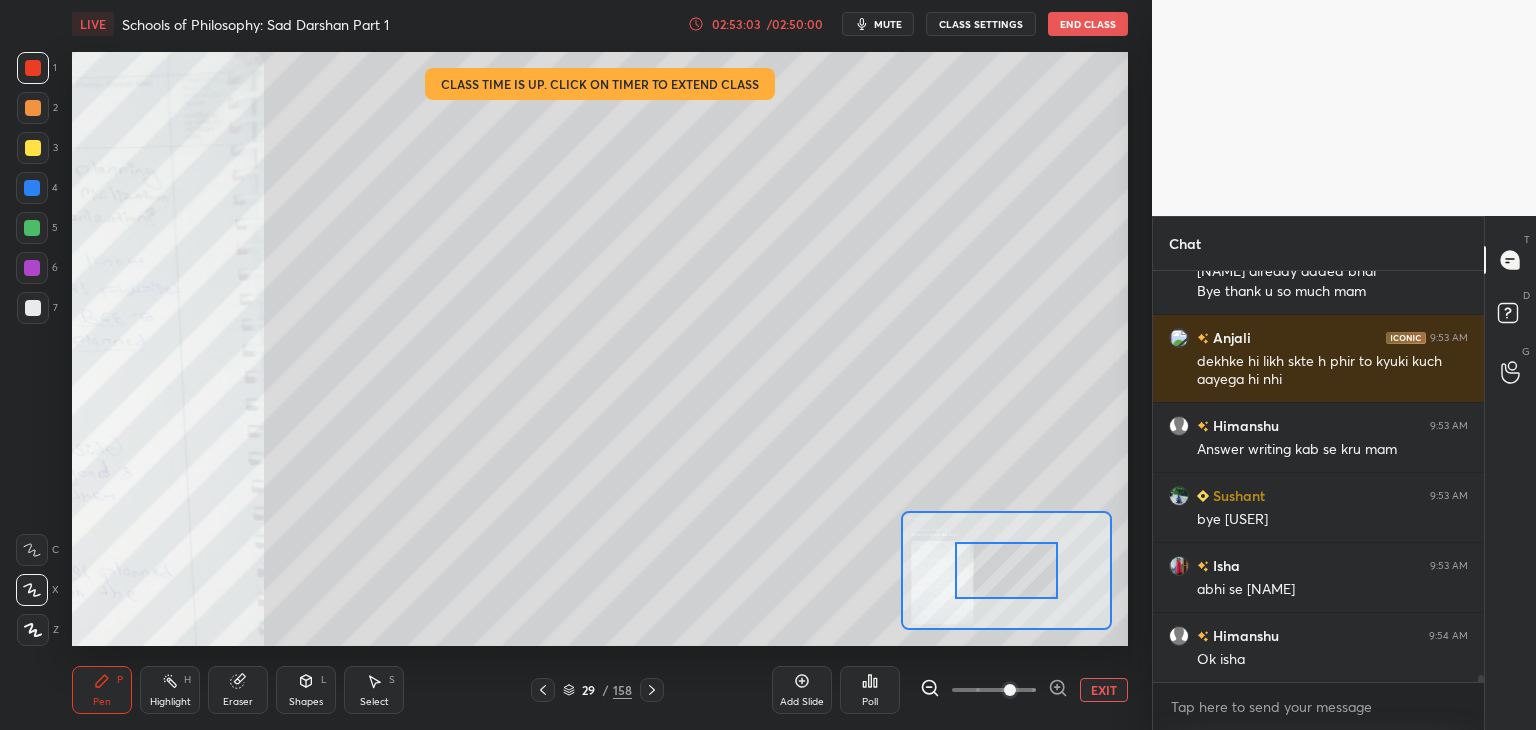 scroll, scrollTop: 23032, scrollLeft: 0, axis: vertical 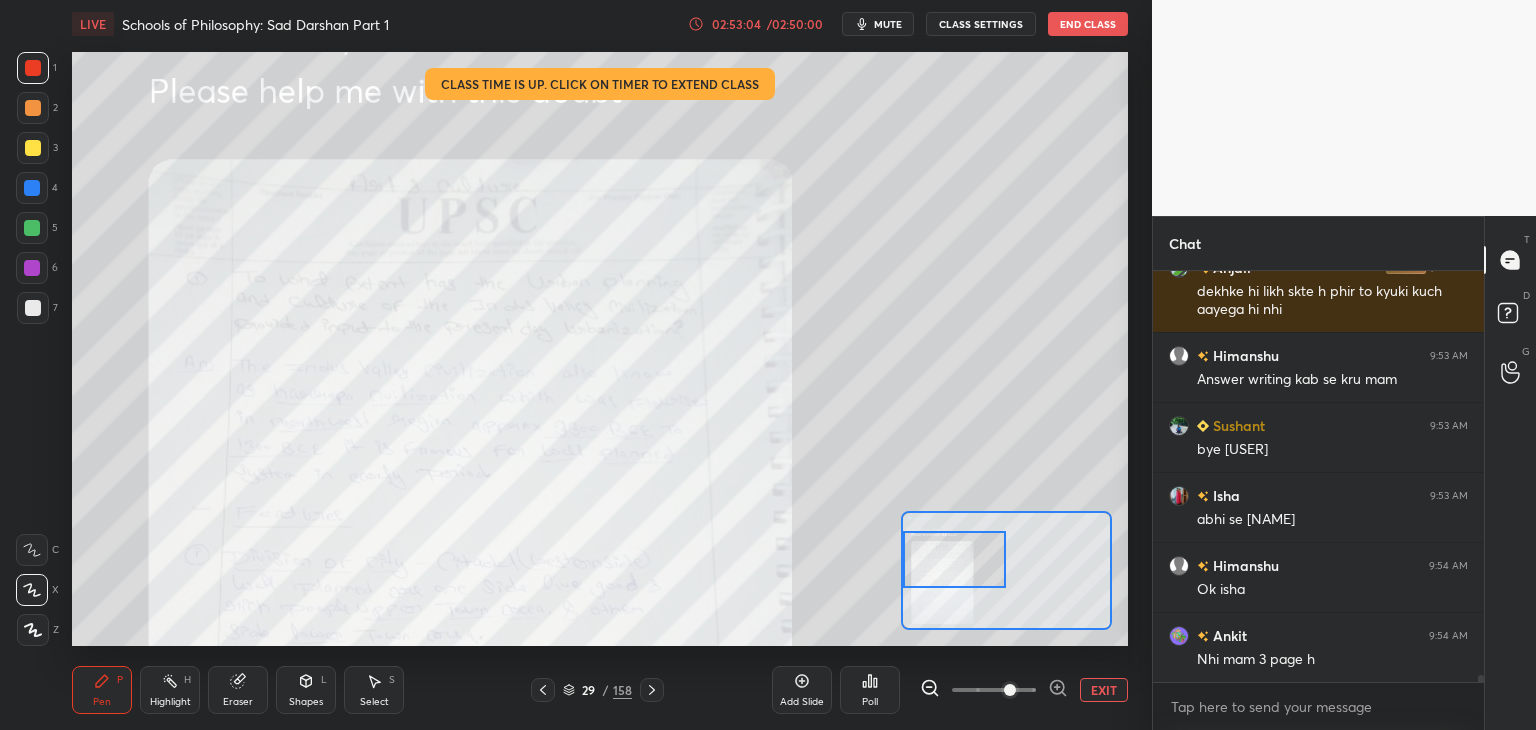 drag, startPoint x: 1013, startPoint y: 583, endPoint x: 982, endPoint y: 587, distance: 31.257 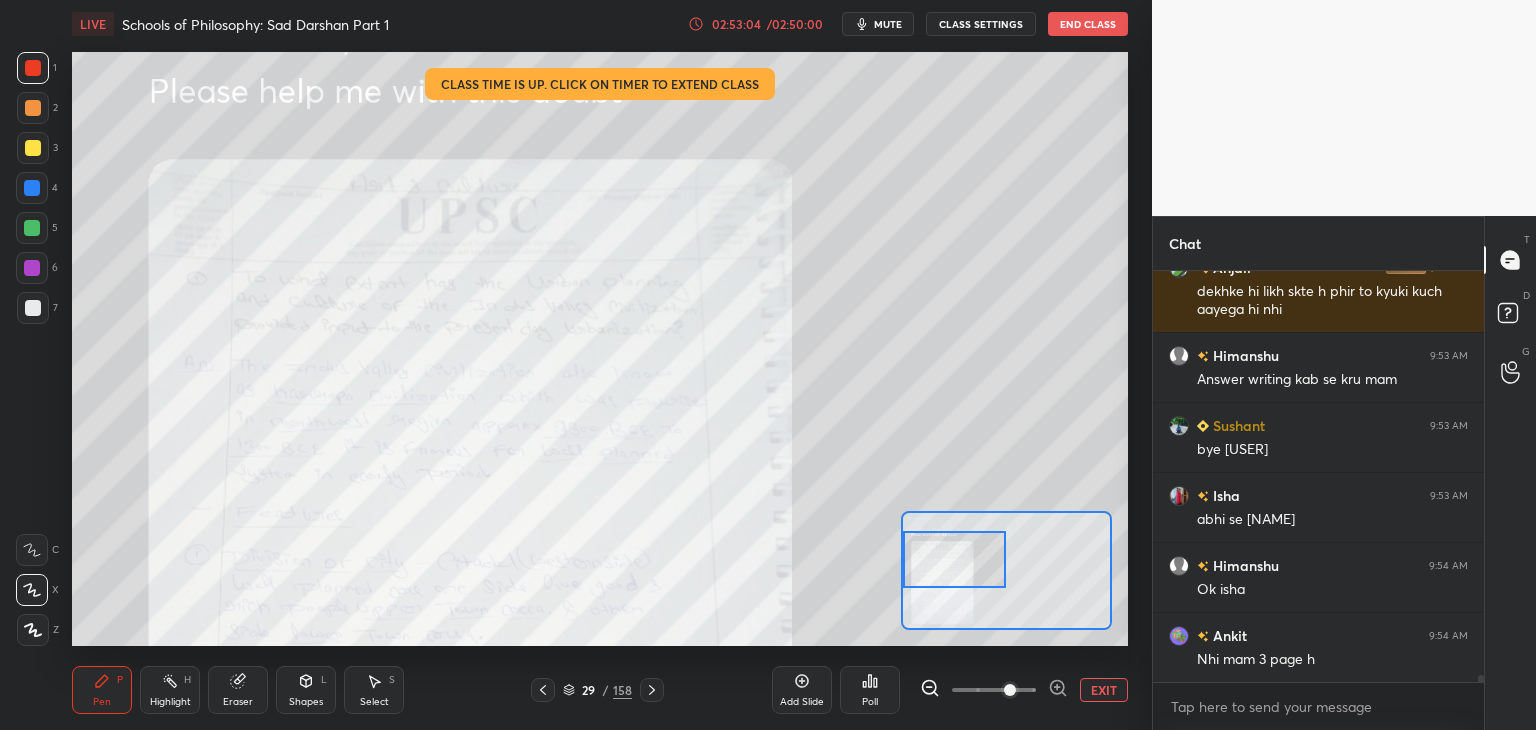 click at bounding box center (955, 559) 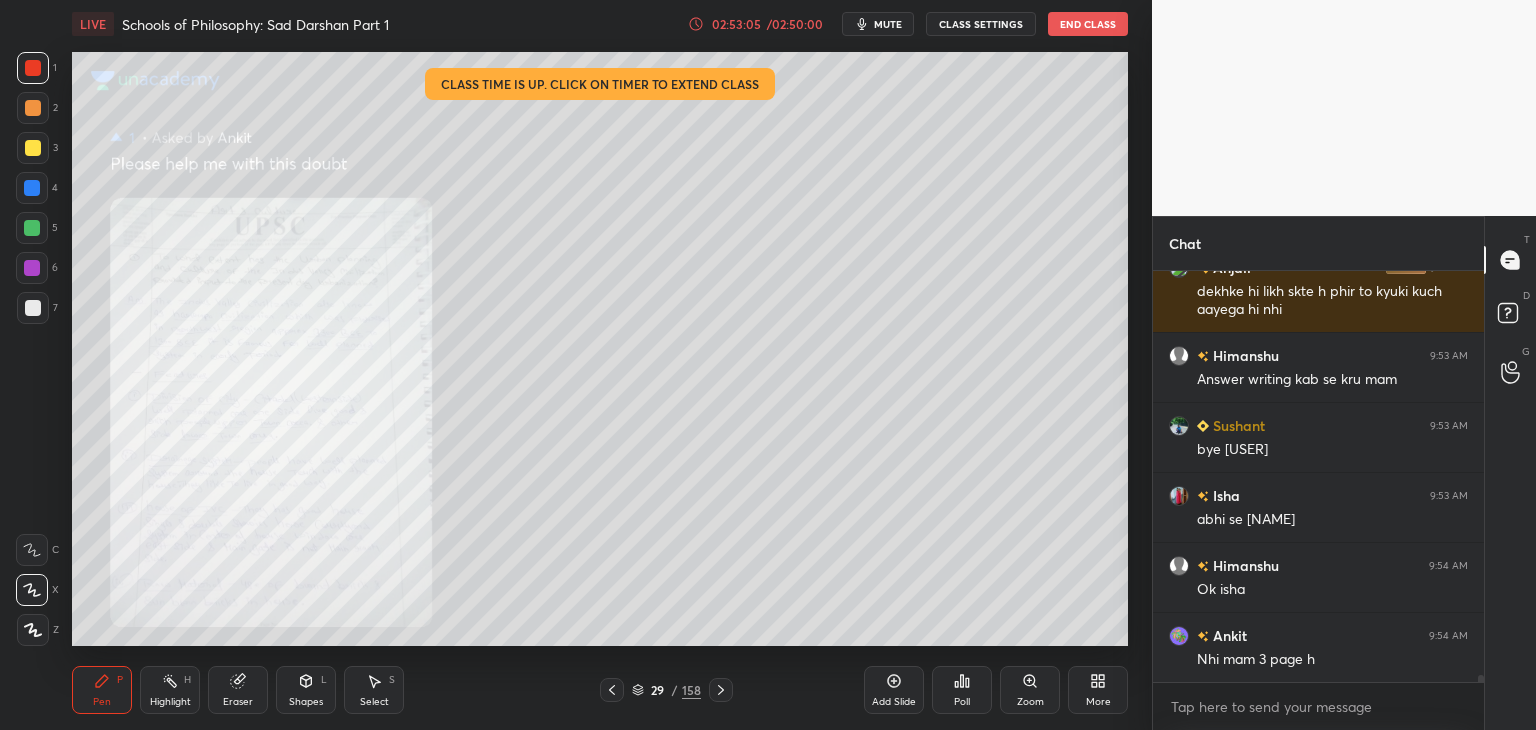 scroll, scrollTop: 23120, scrollLeft: 0, axis: vertical 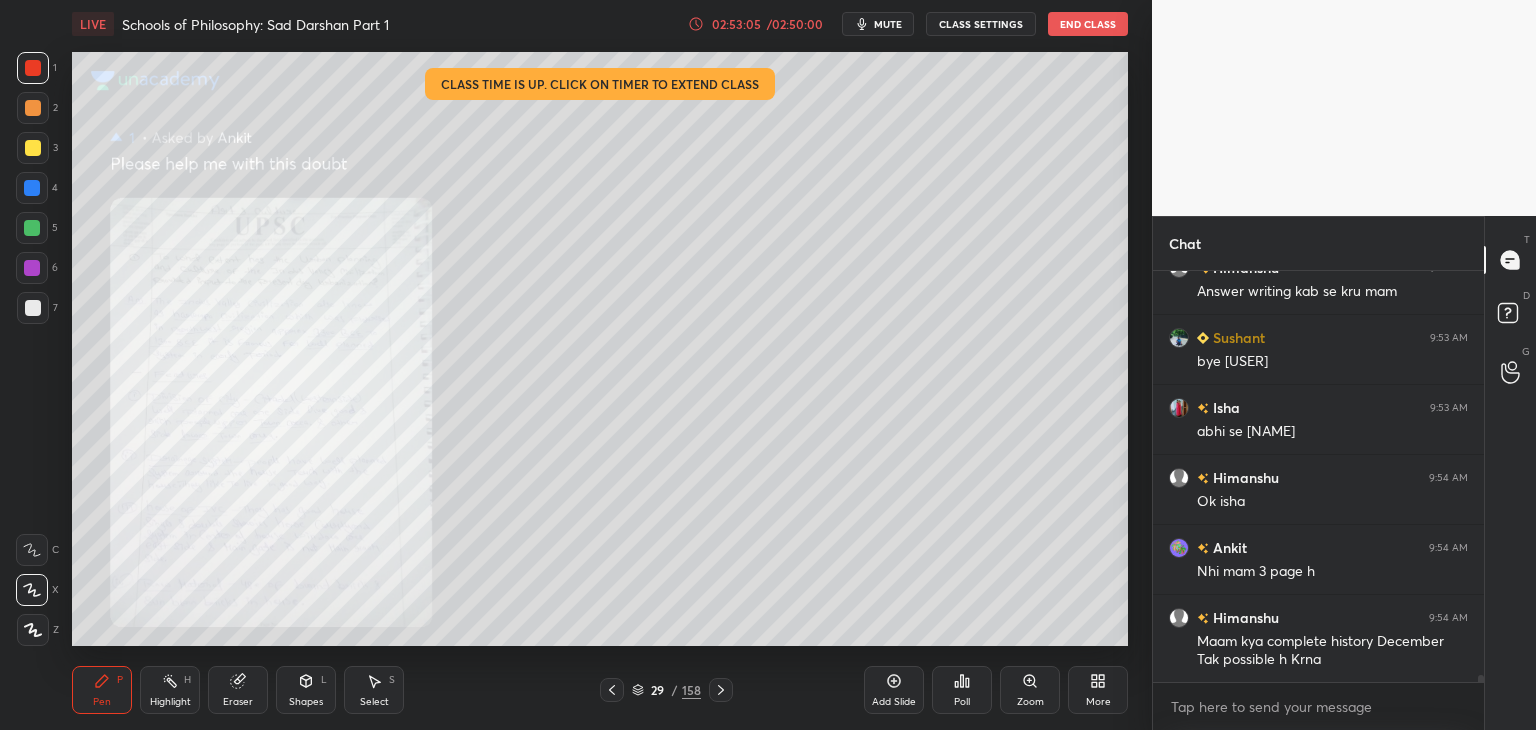 click 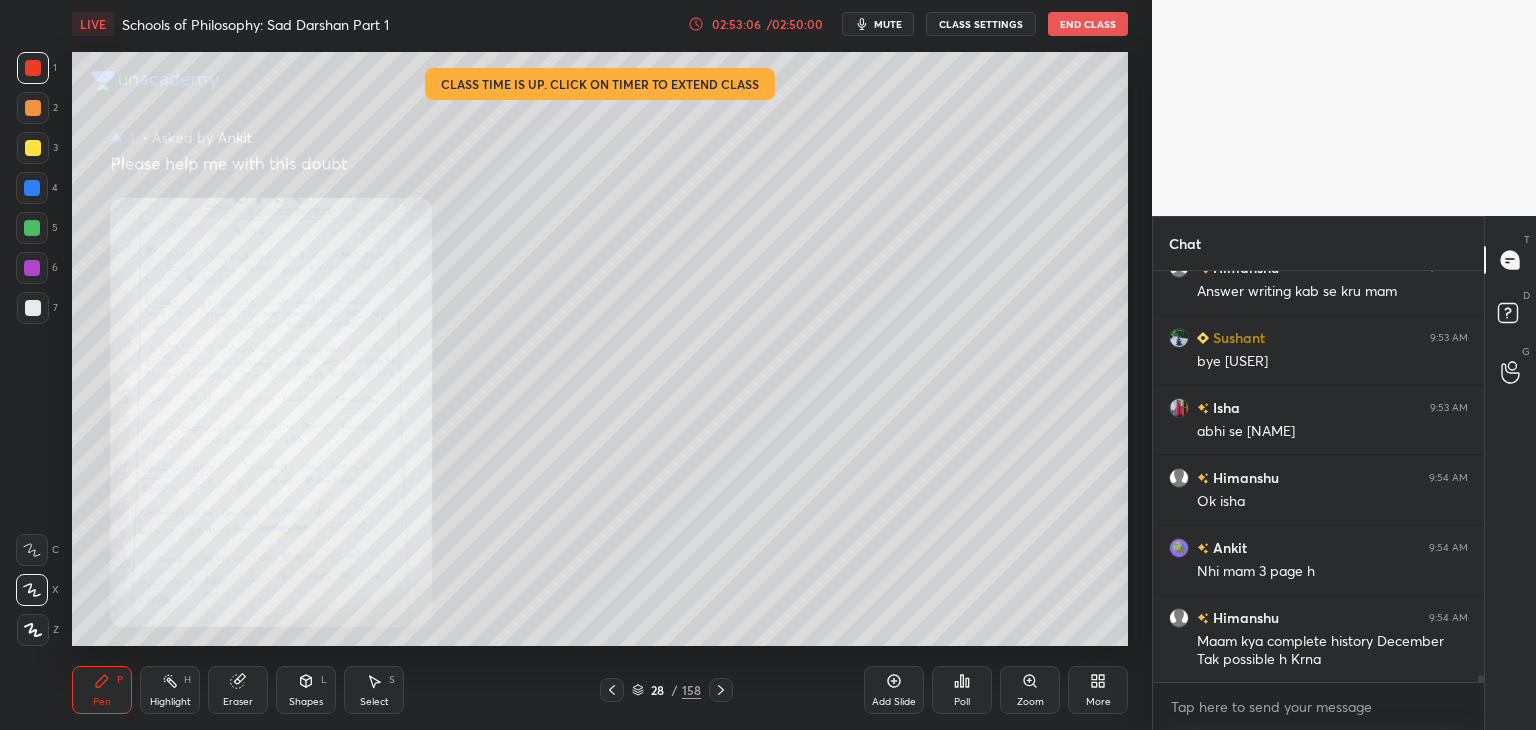 click 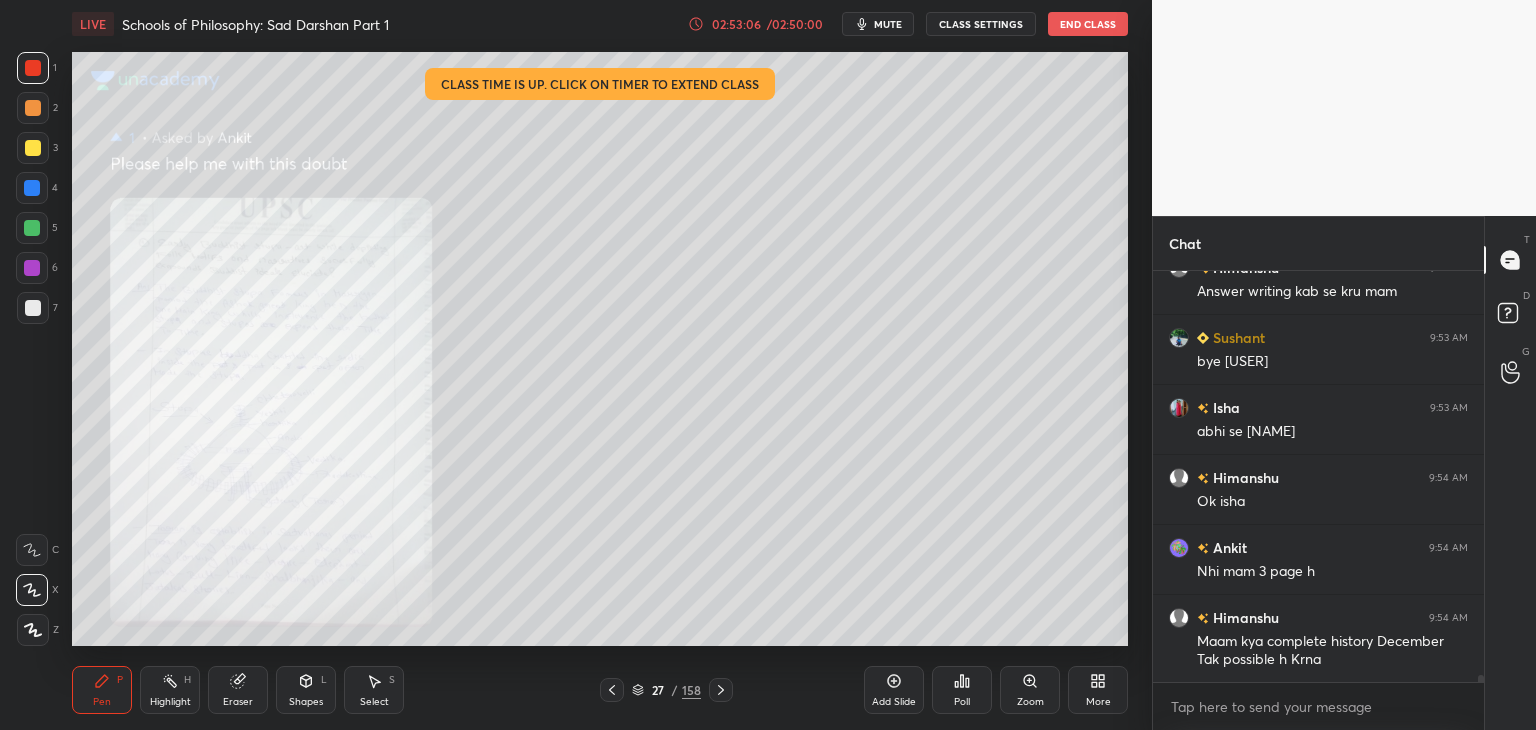 click 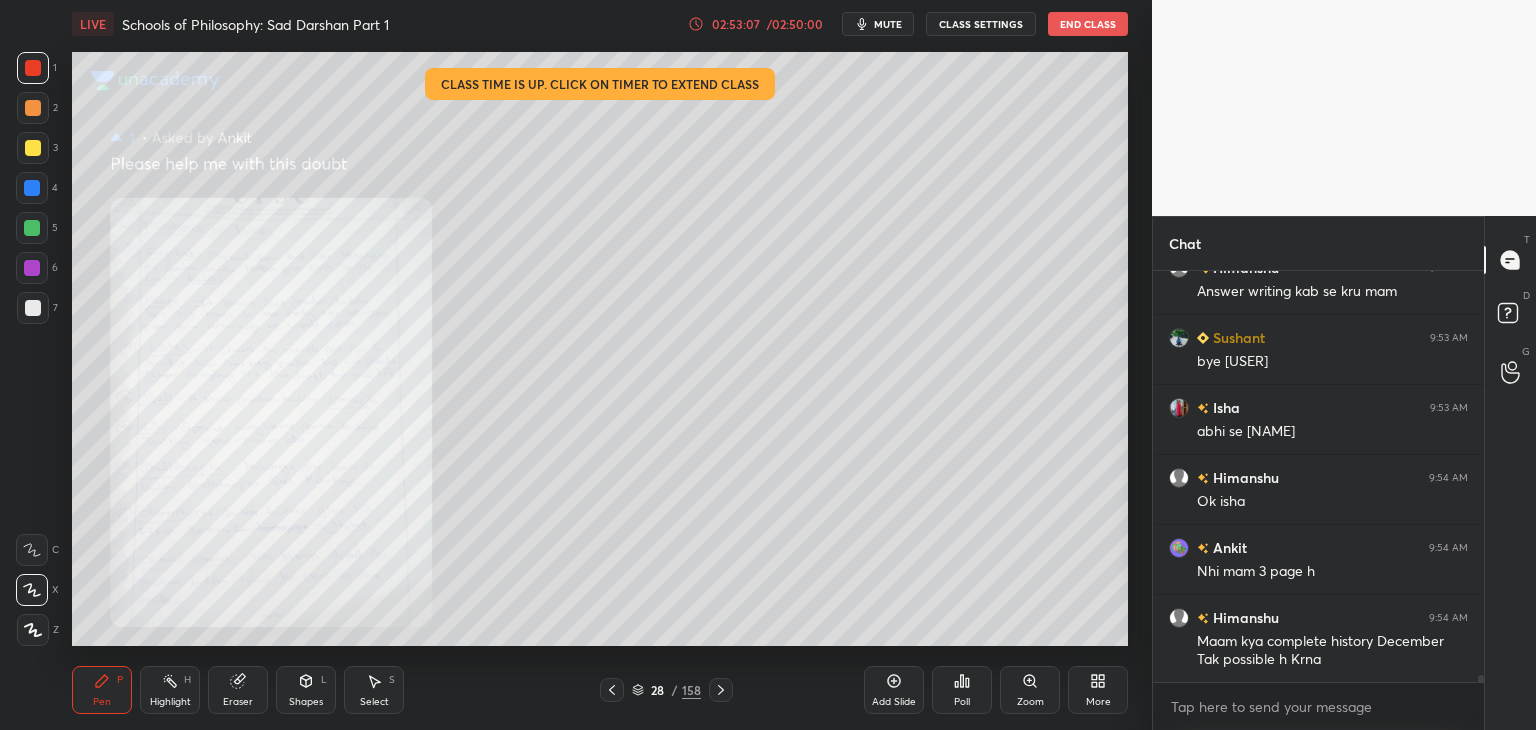 click 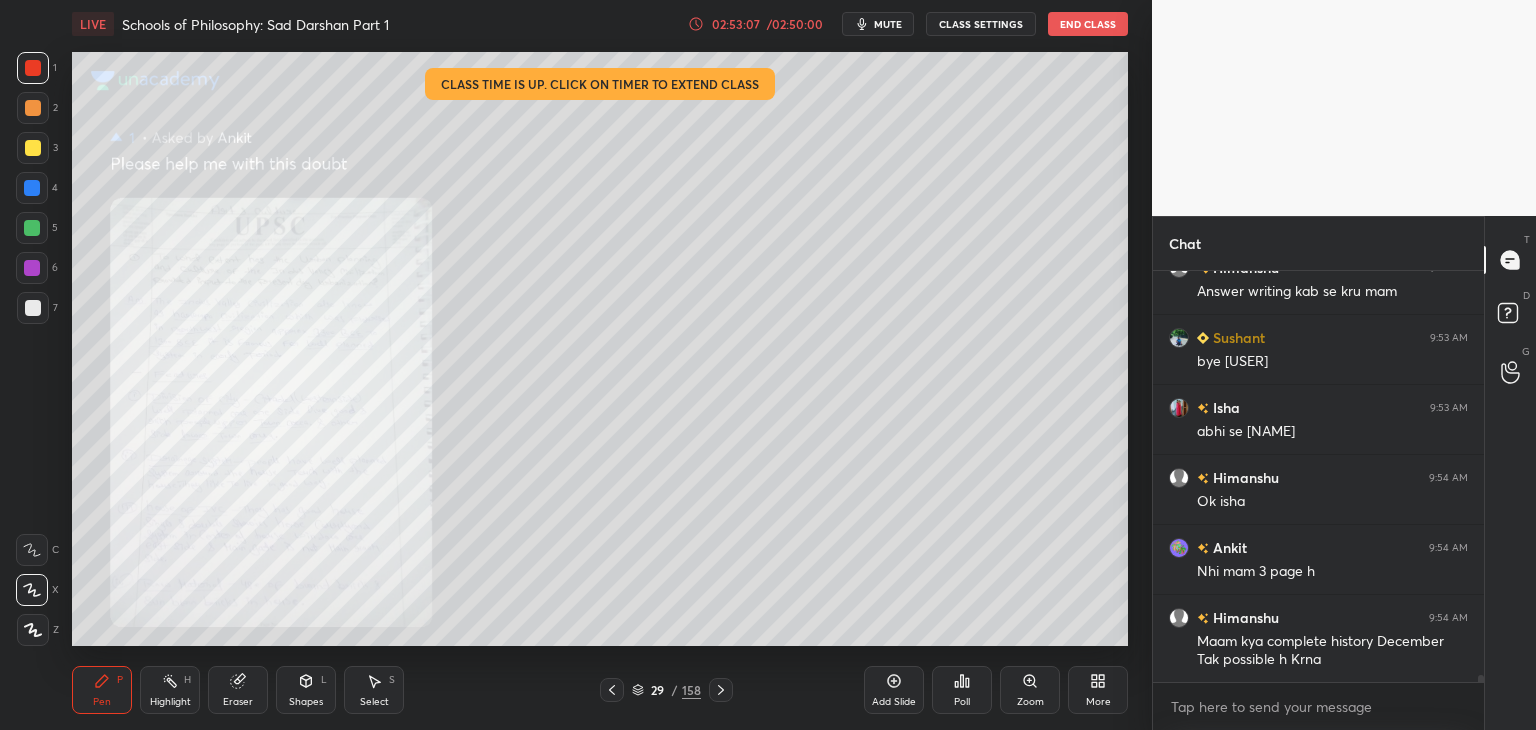 click 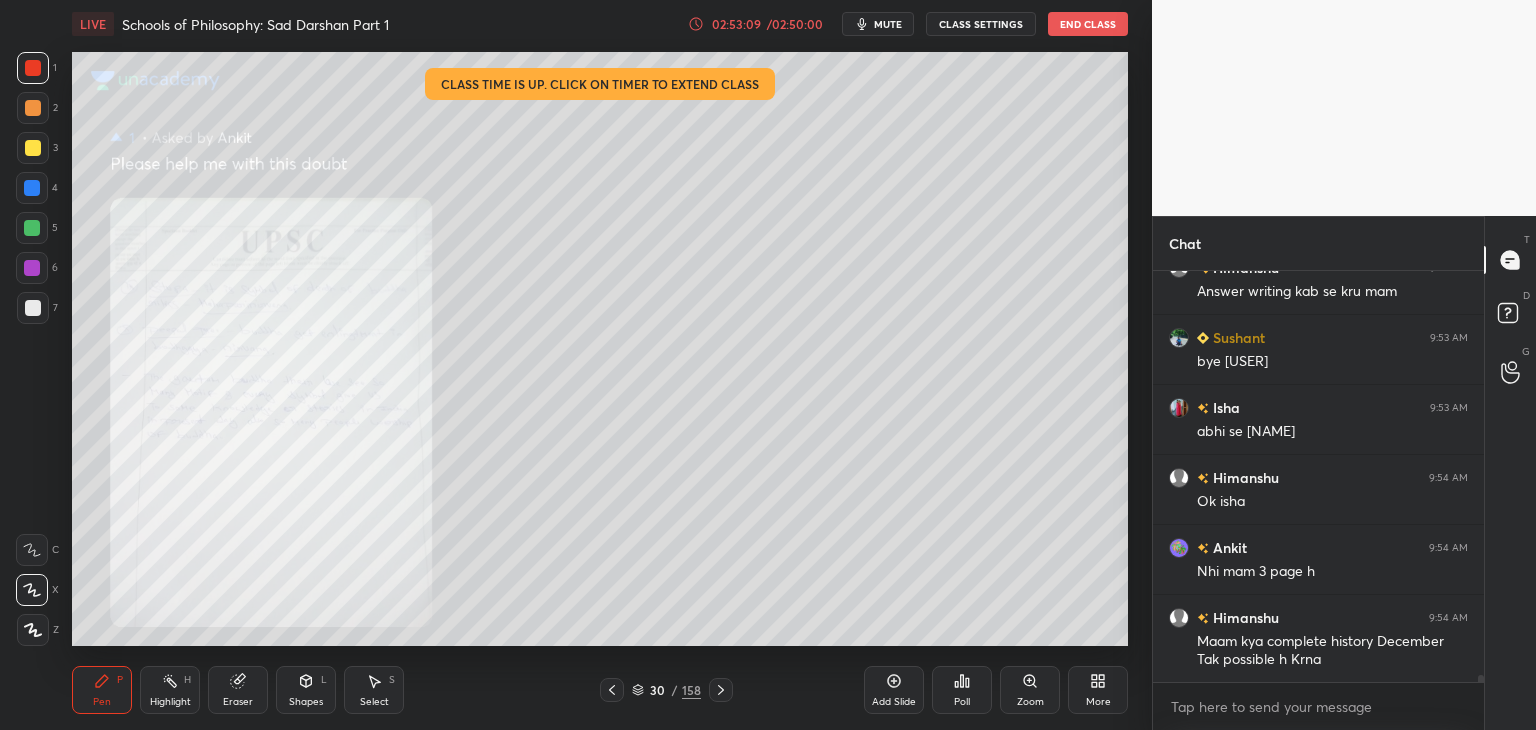 click 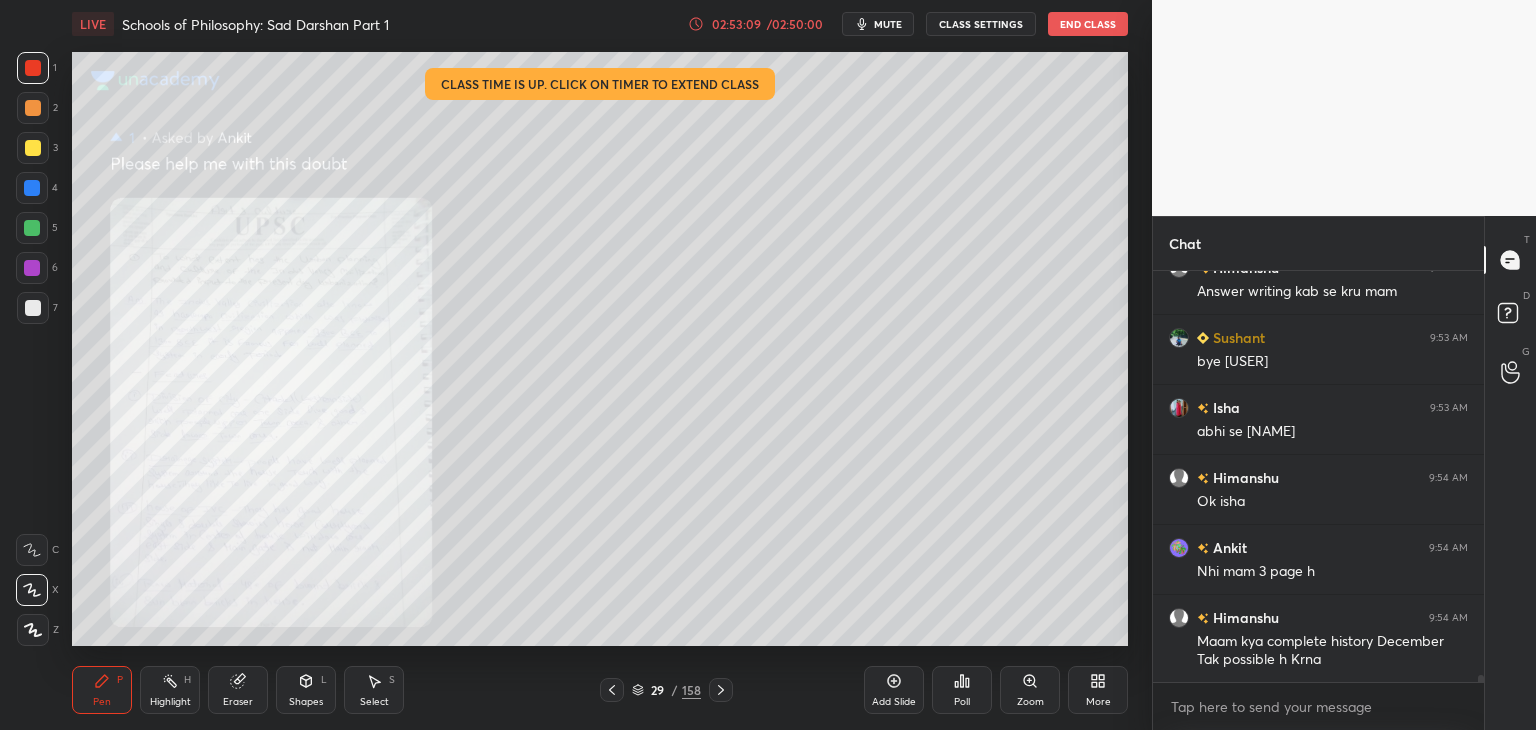 click 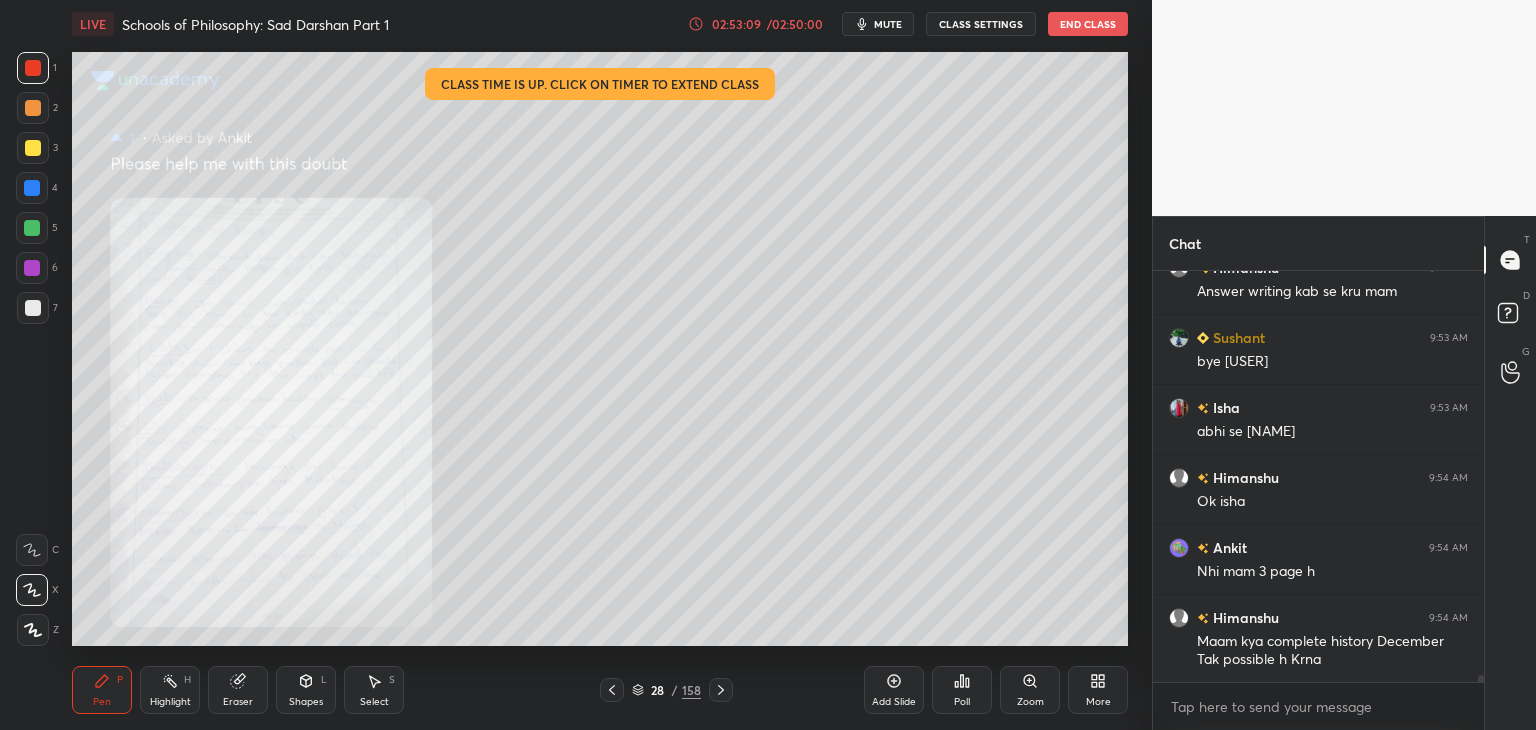 click 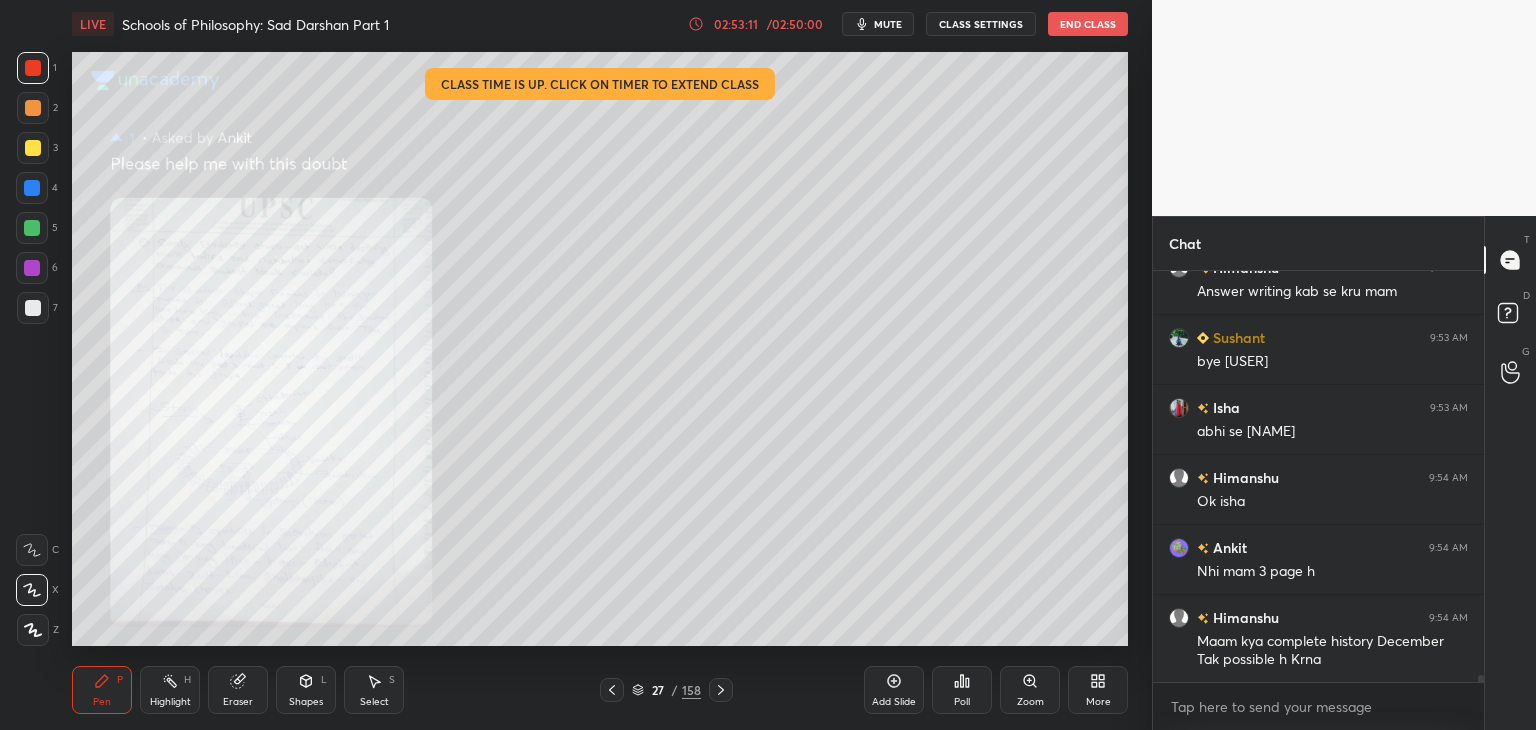 click 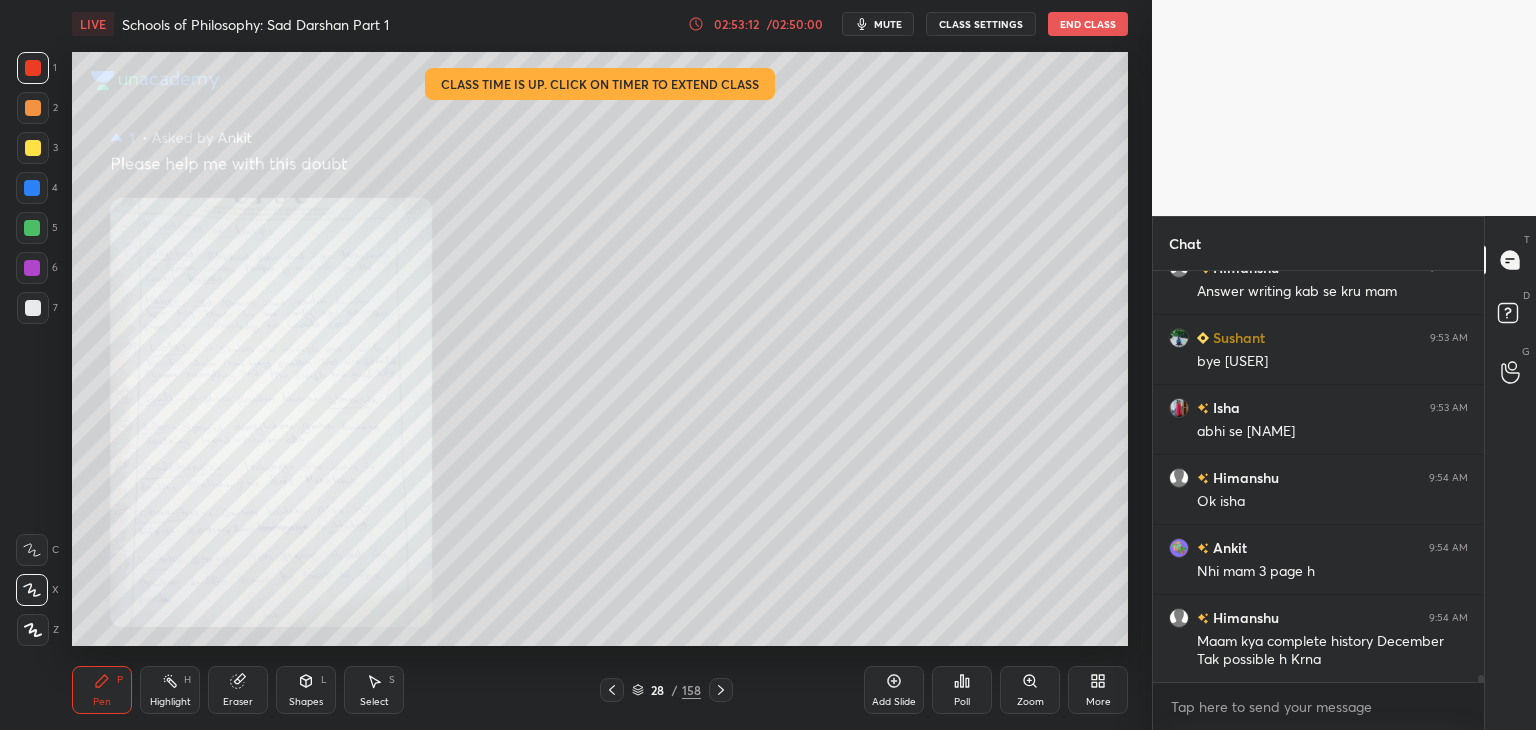 click 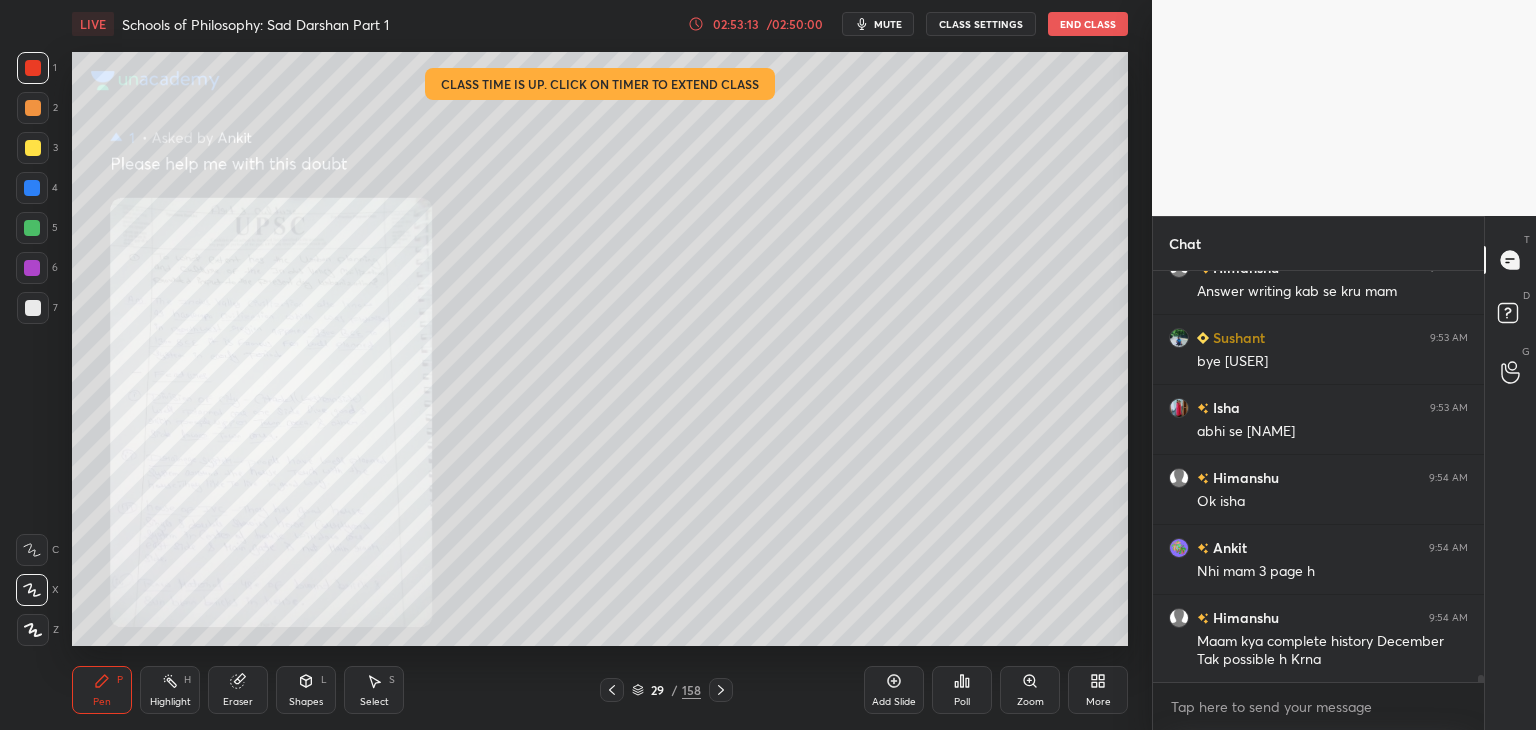 click 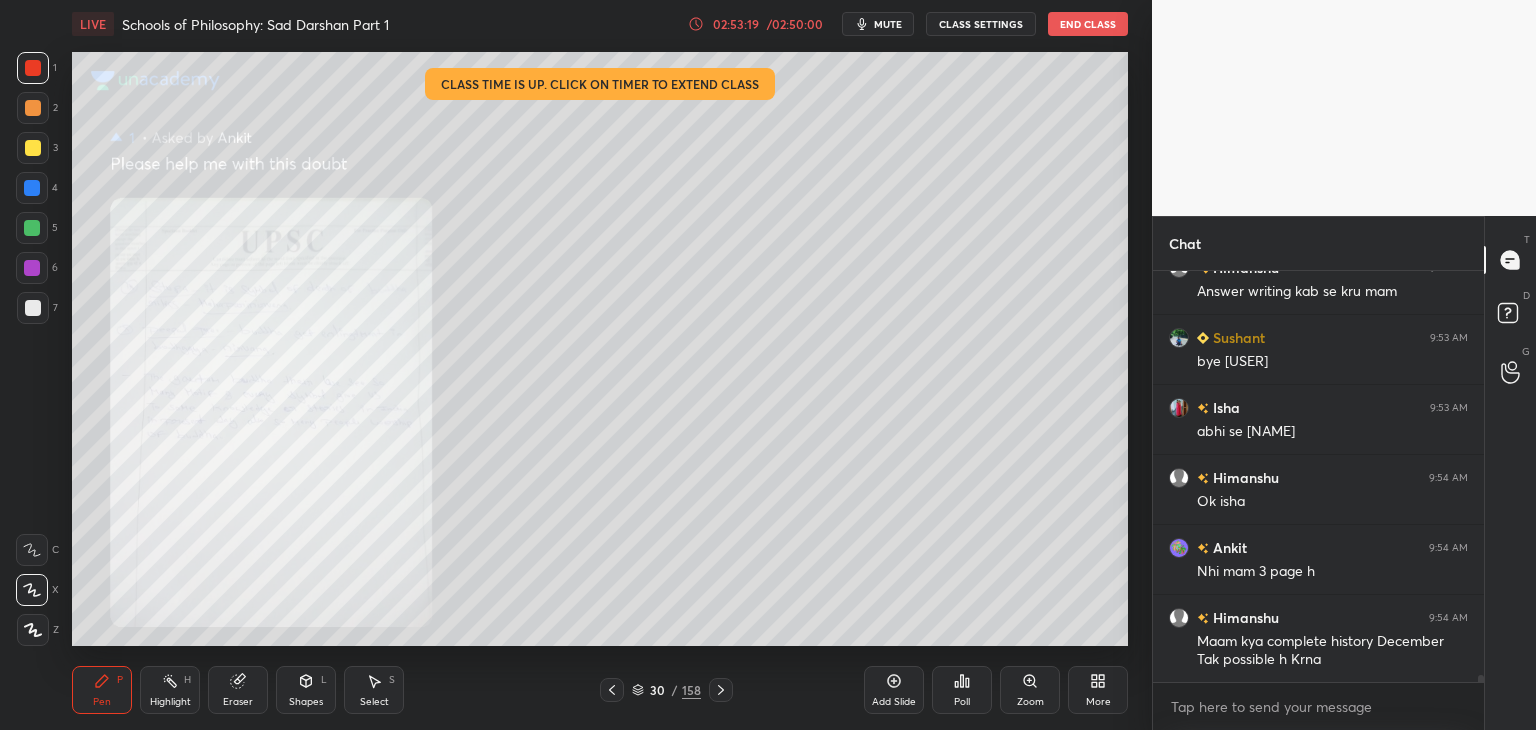 click 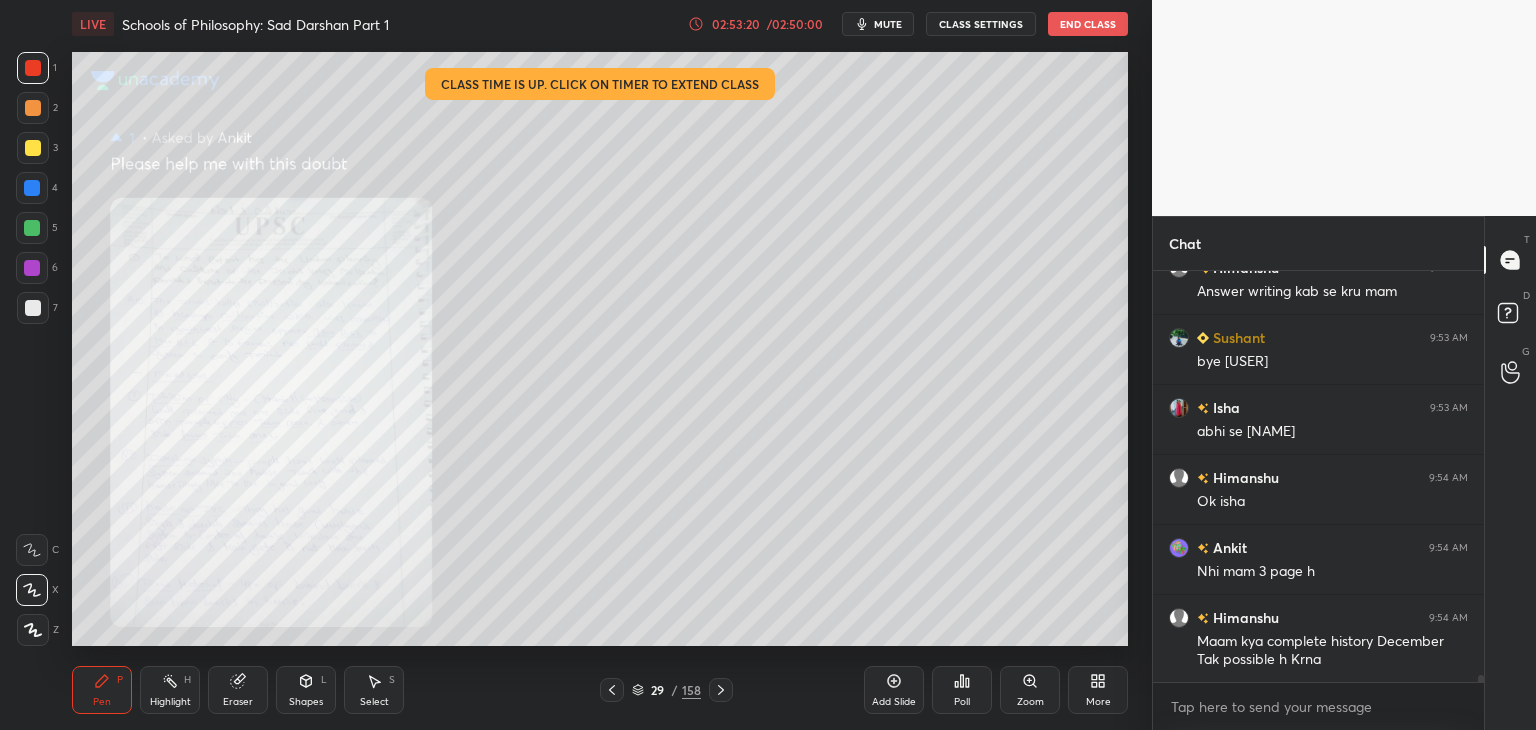 click 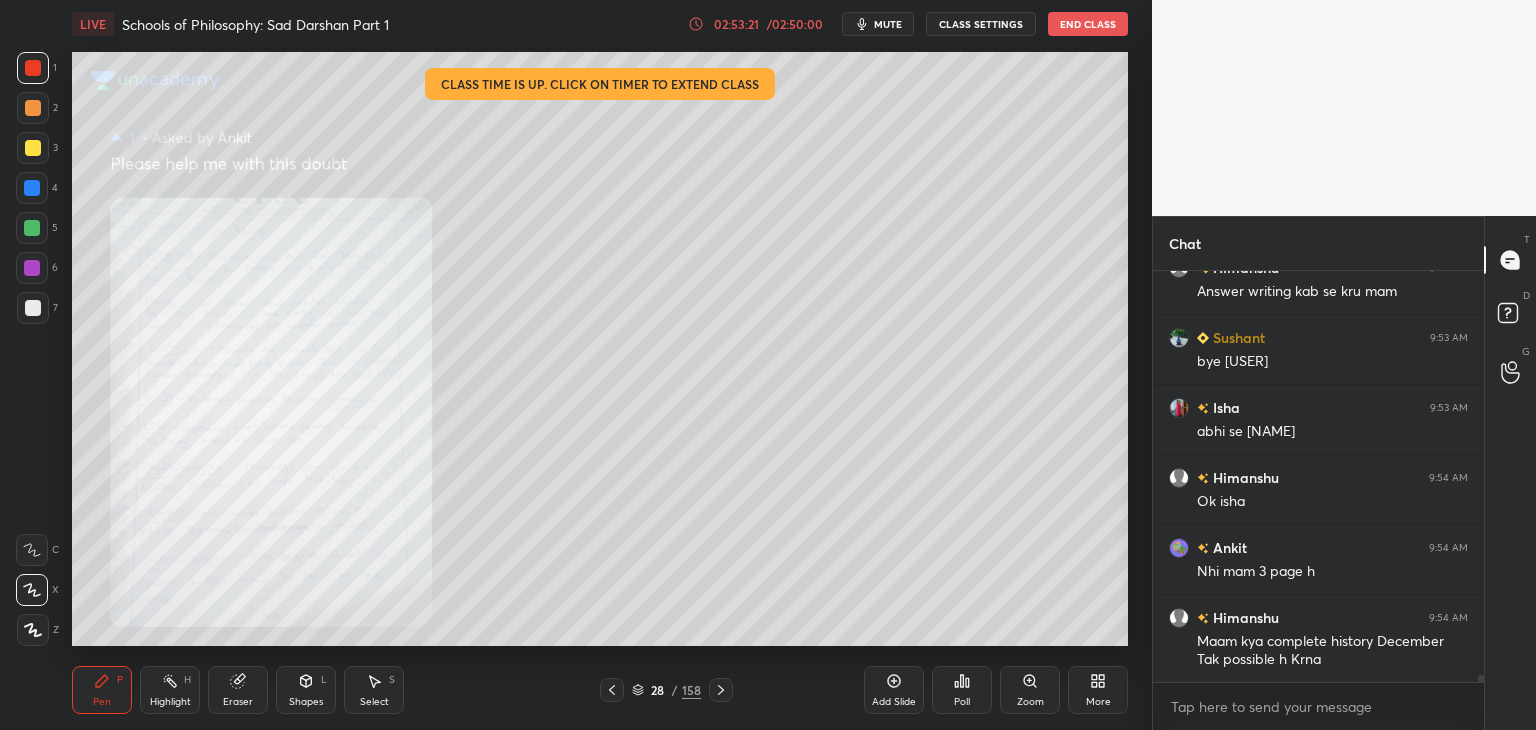 click 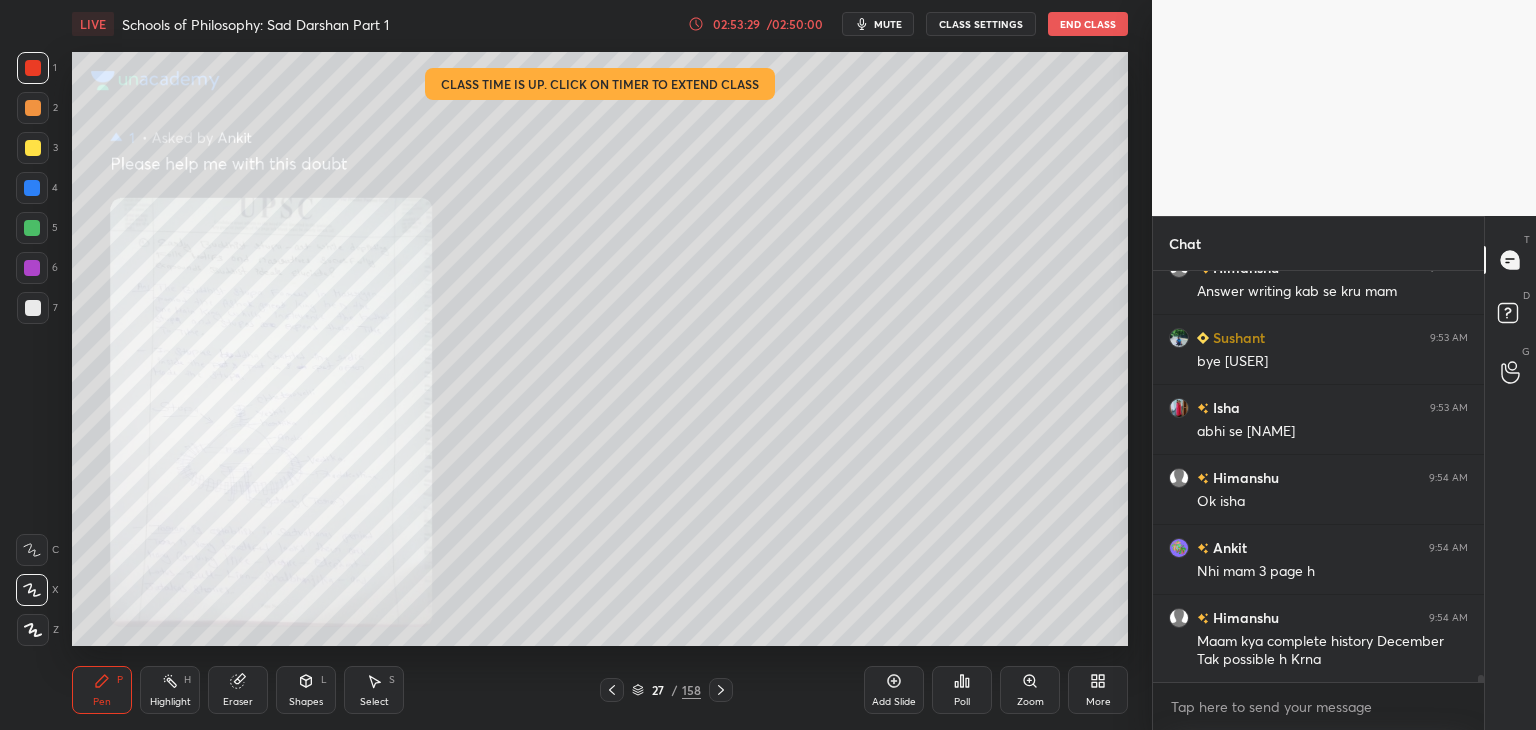 click 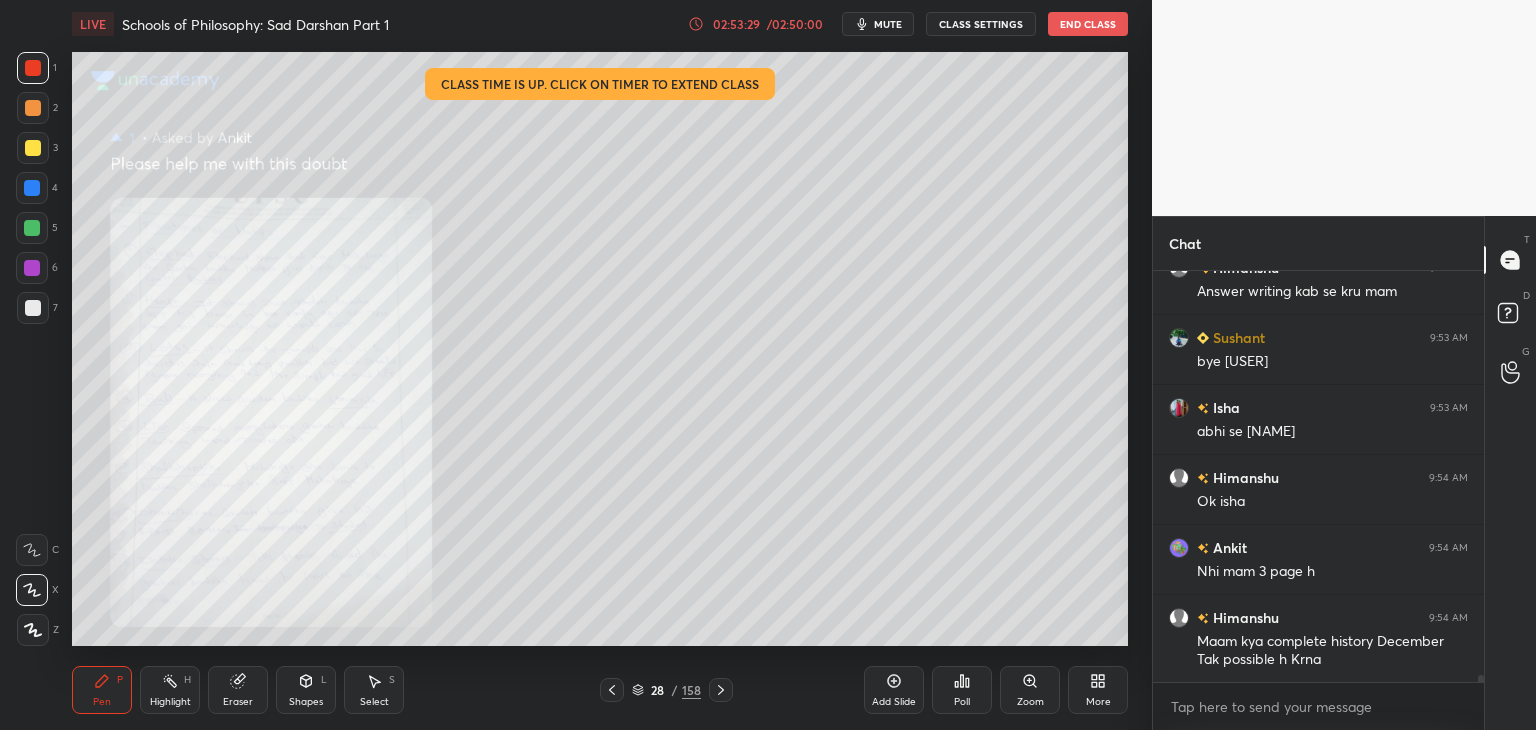 click 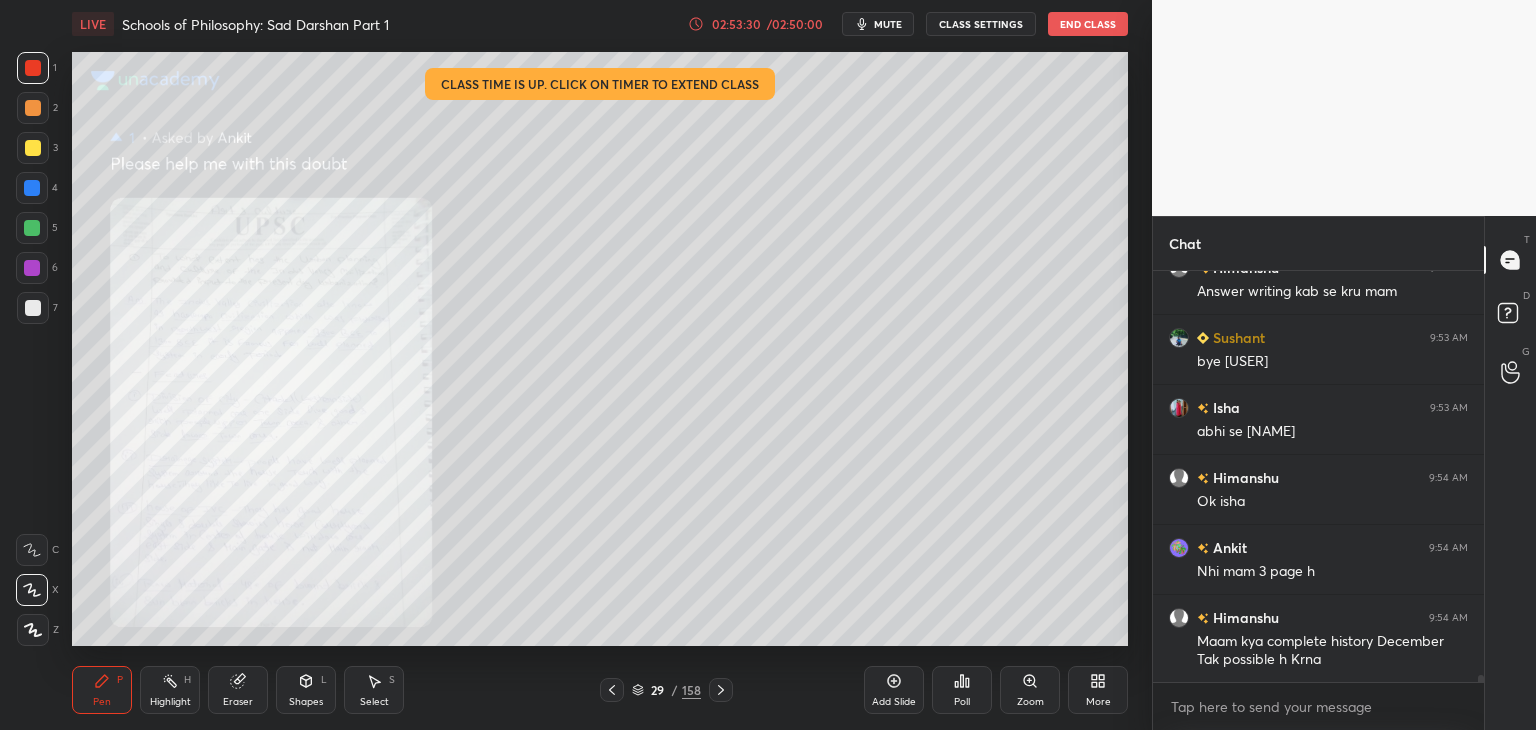 scroll, scrollTop: 23190, scrollLeft: 0, axis: vertical 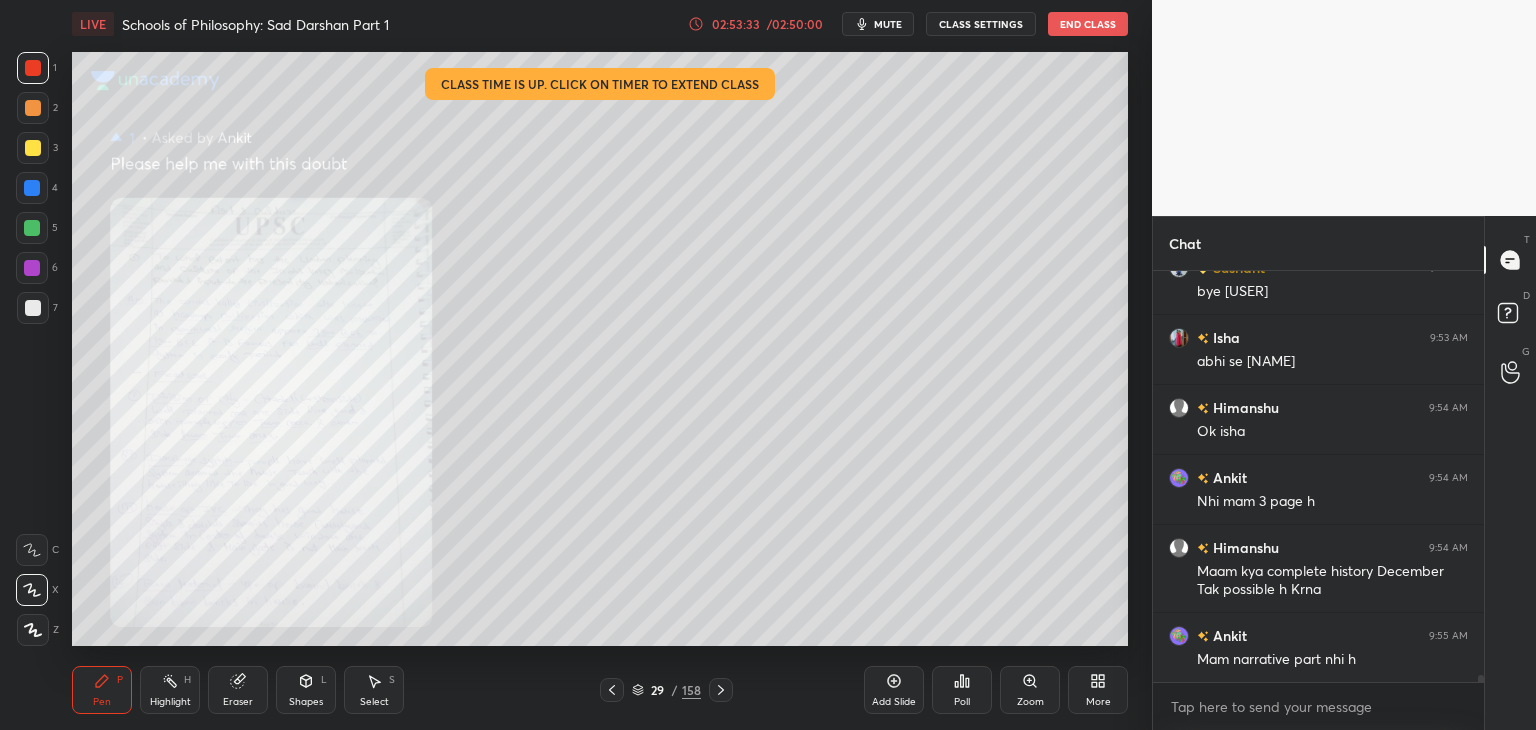 click 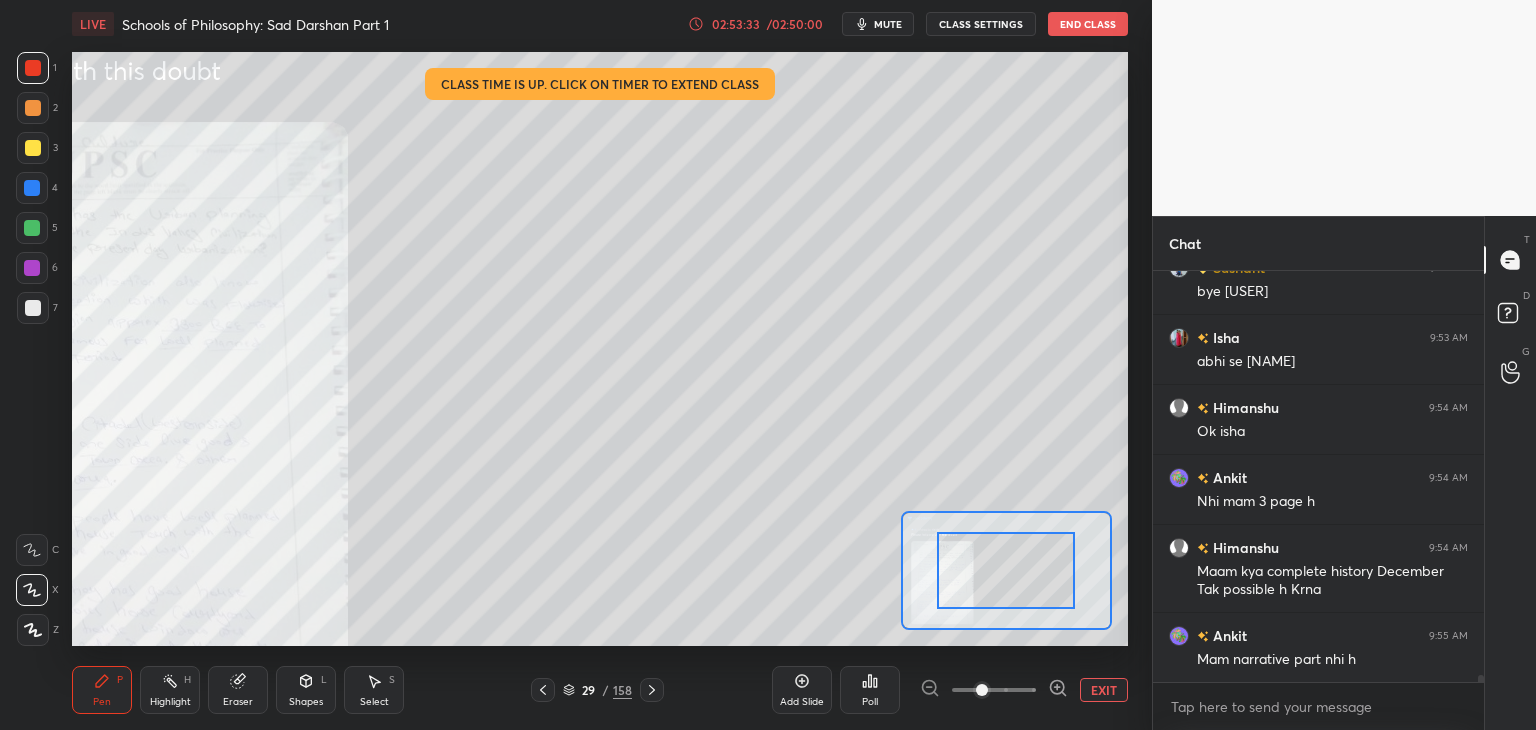 click at bounding box center [994, 690] 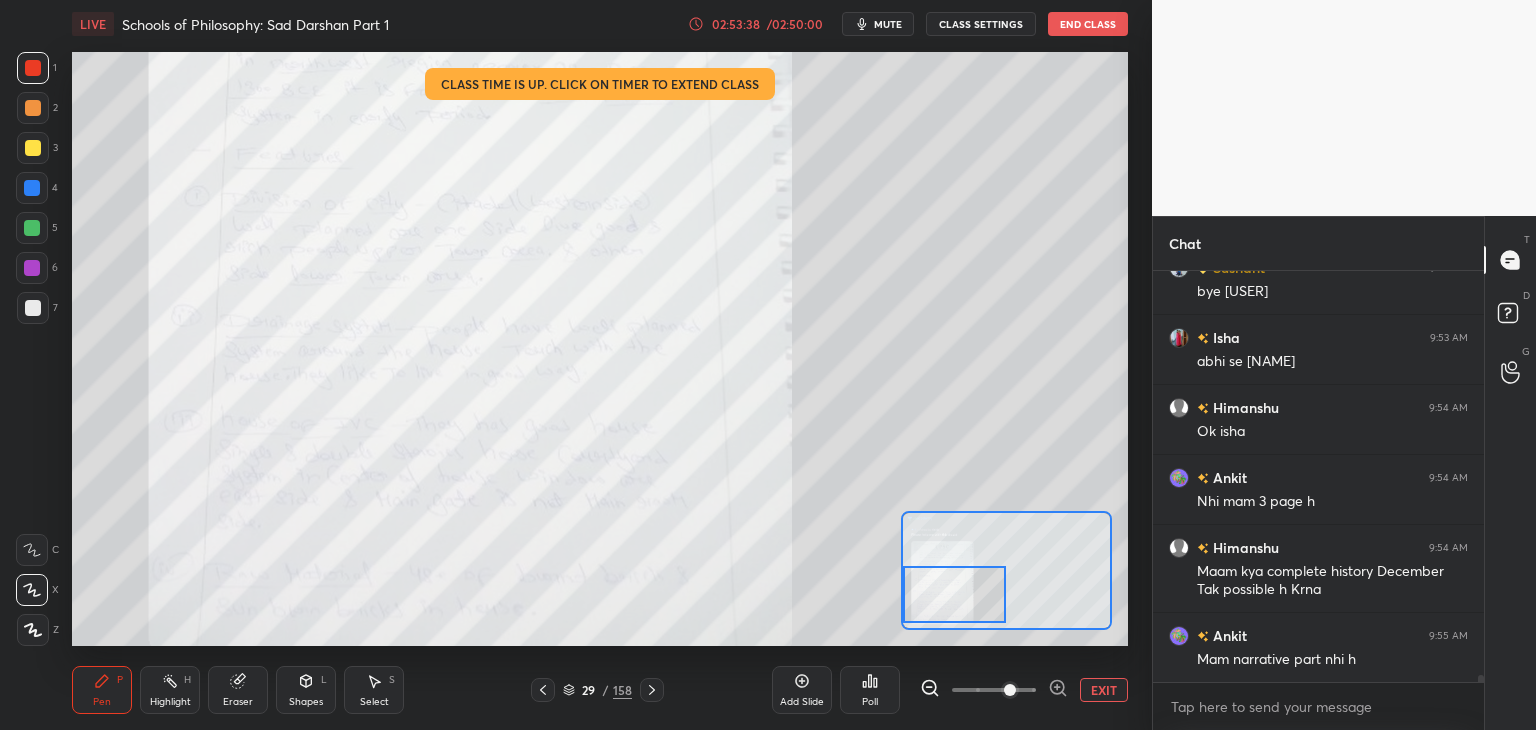 scroll, scrollTop: 23278, scrollLeft: 0, axis: vertical 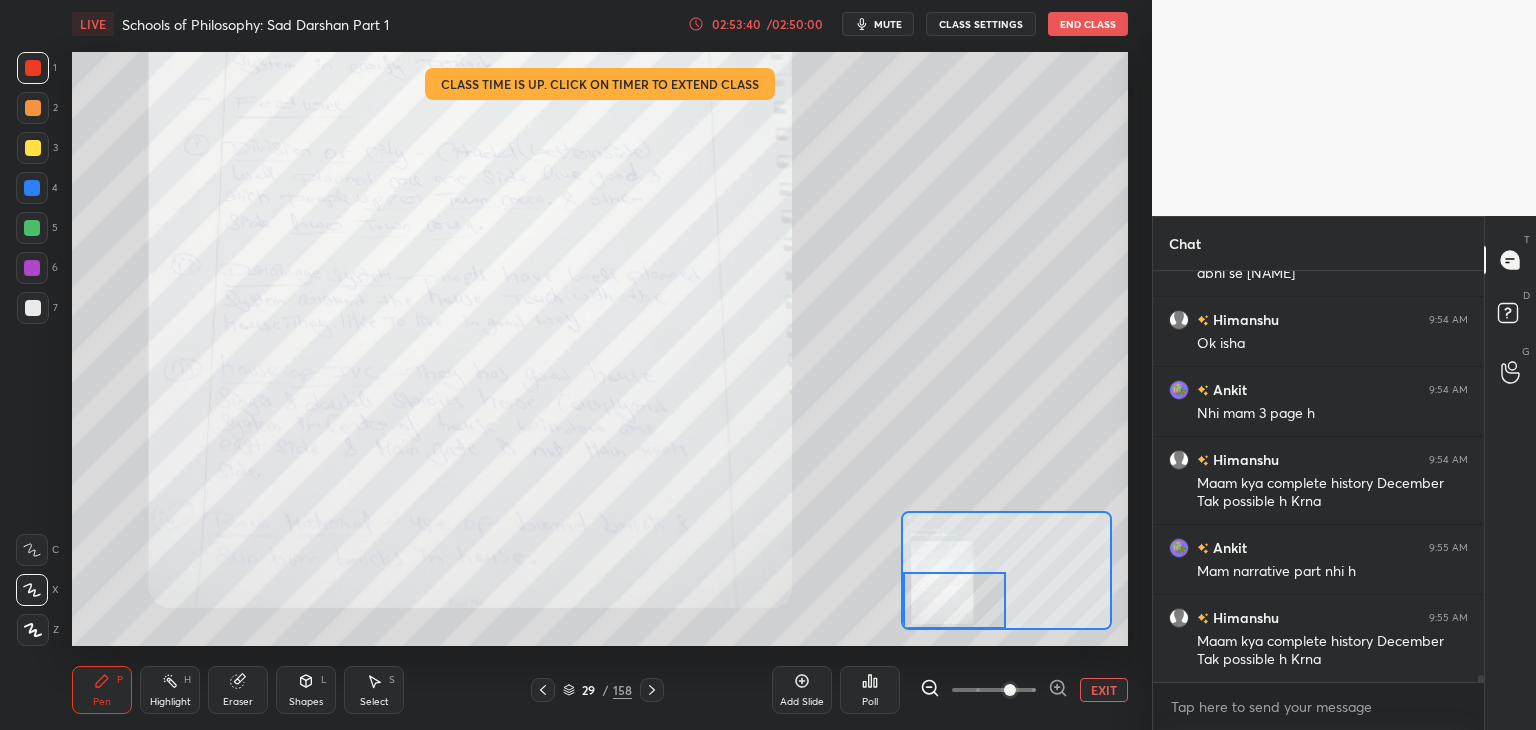 drag, startPoint x: 1023, startPoint y: 573, endPoint x: 961, endPoint y: 606, distance: 70.23532 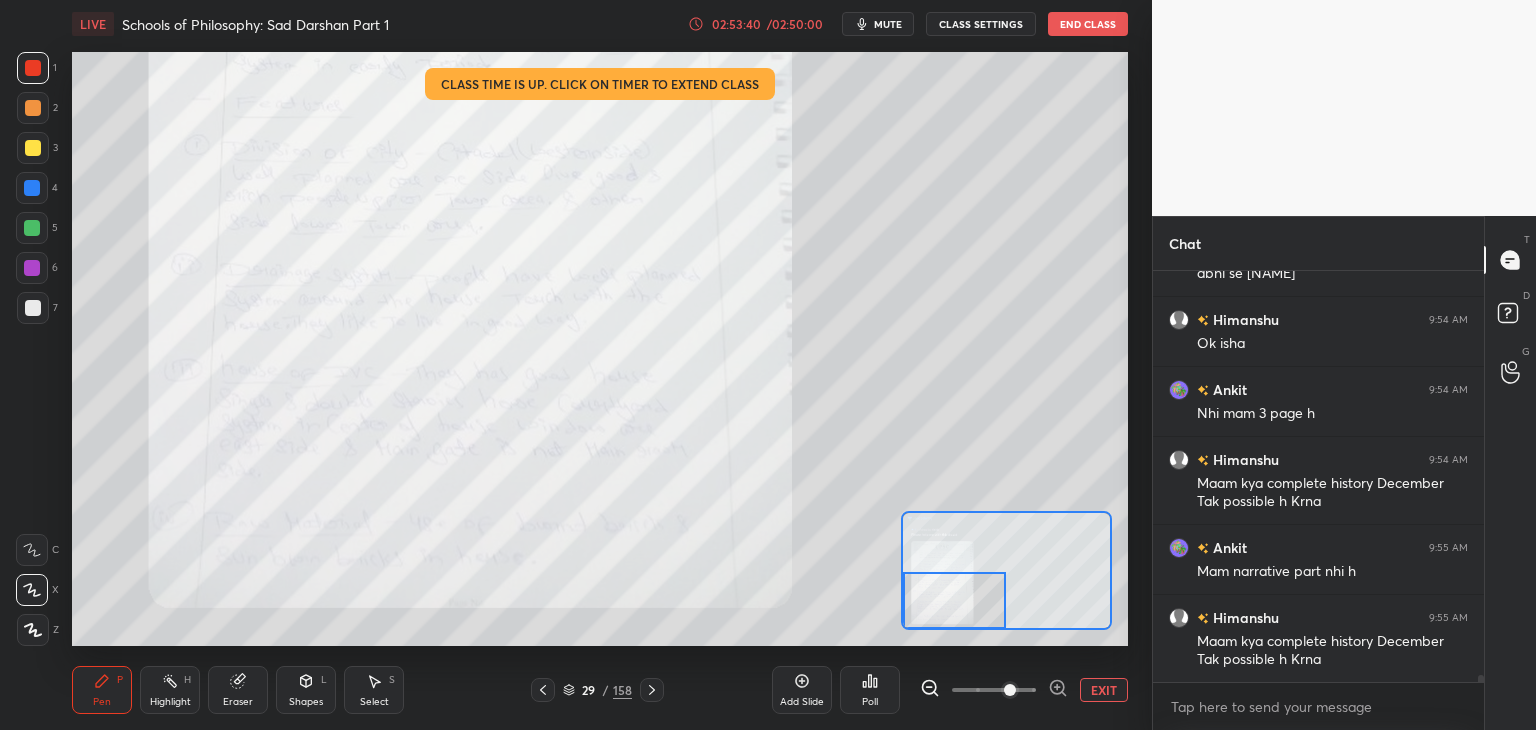 click at bounding box center [955, 600] 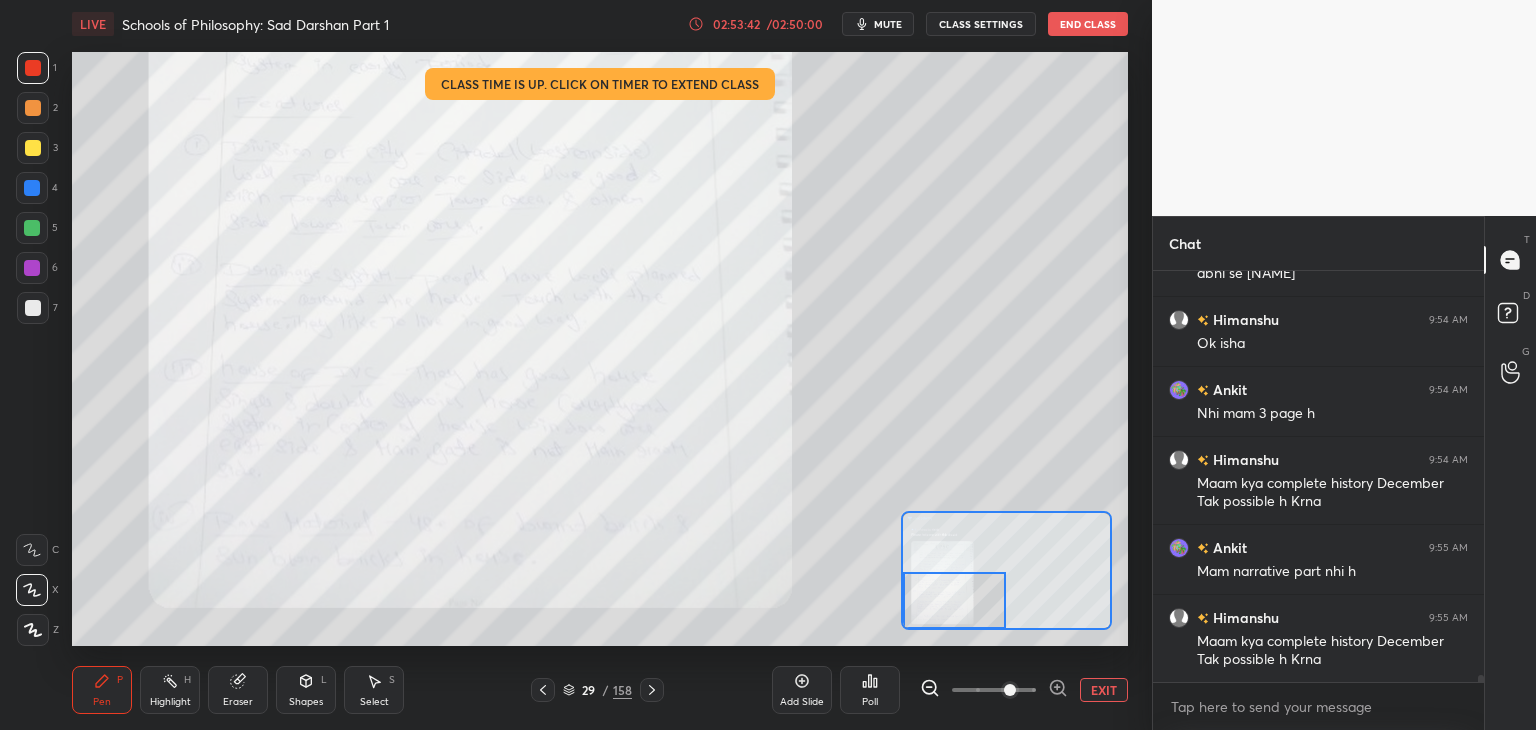click on "EXIT" at bounding box center [1104, 690] 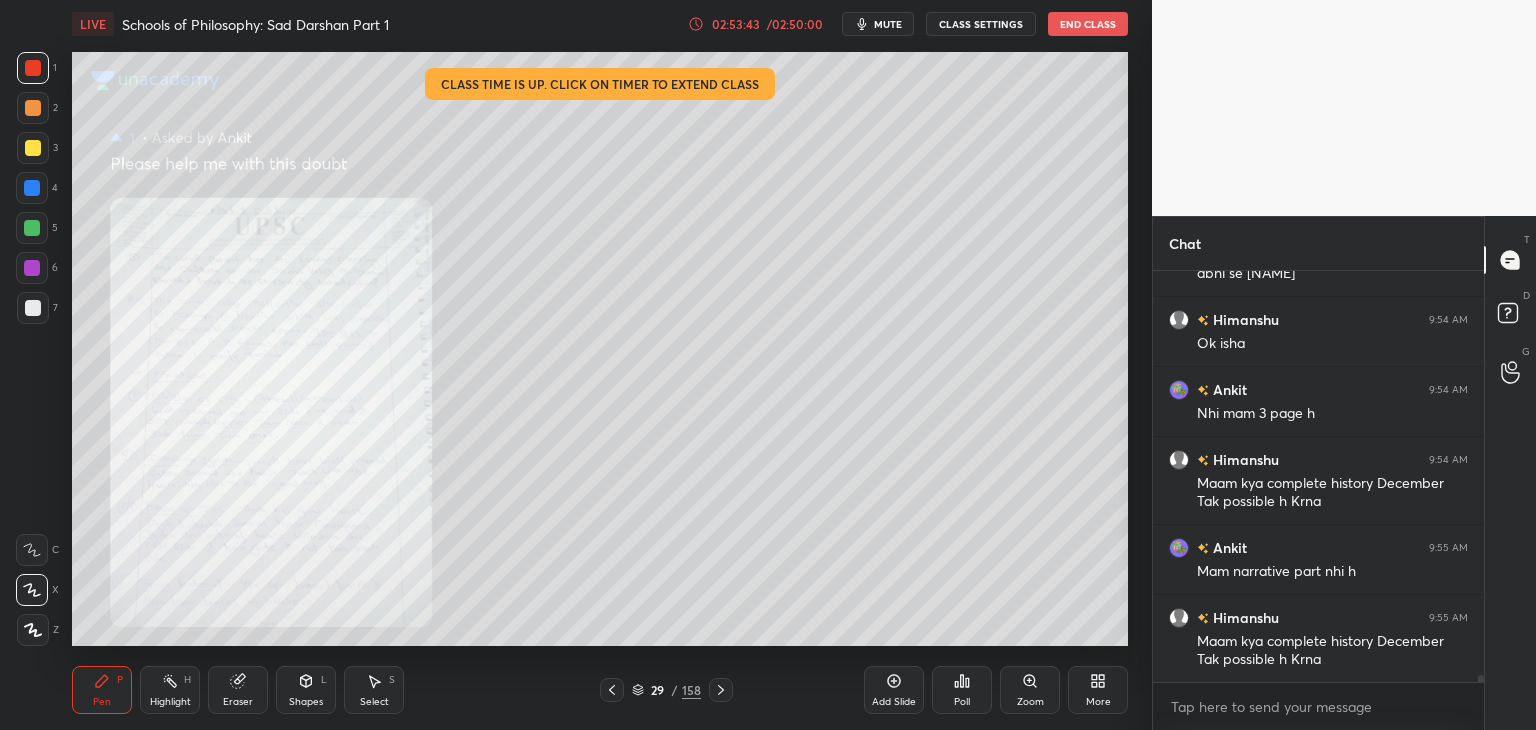 click 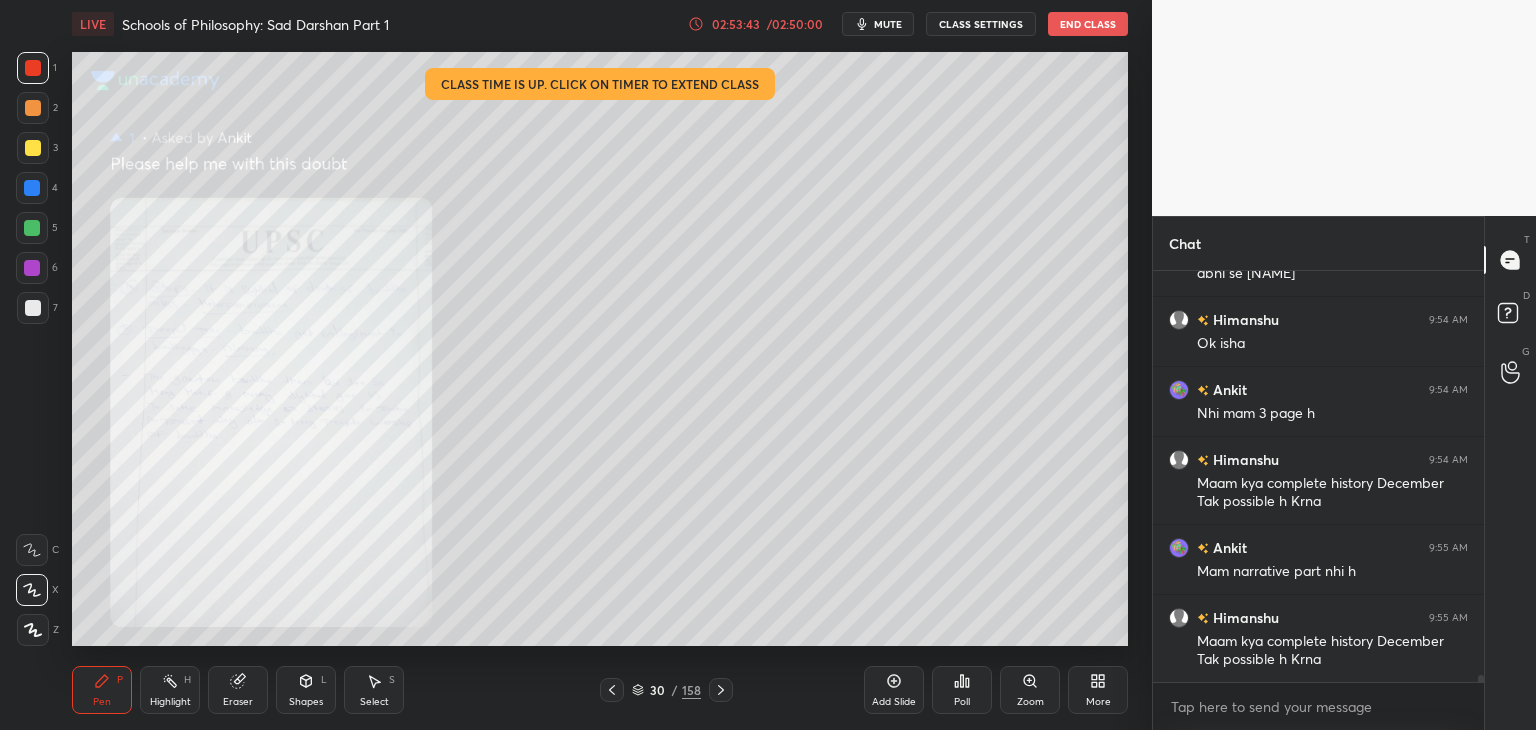 click 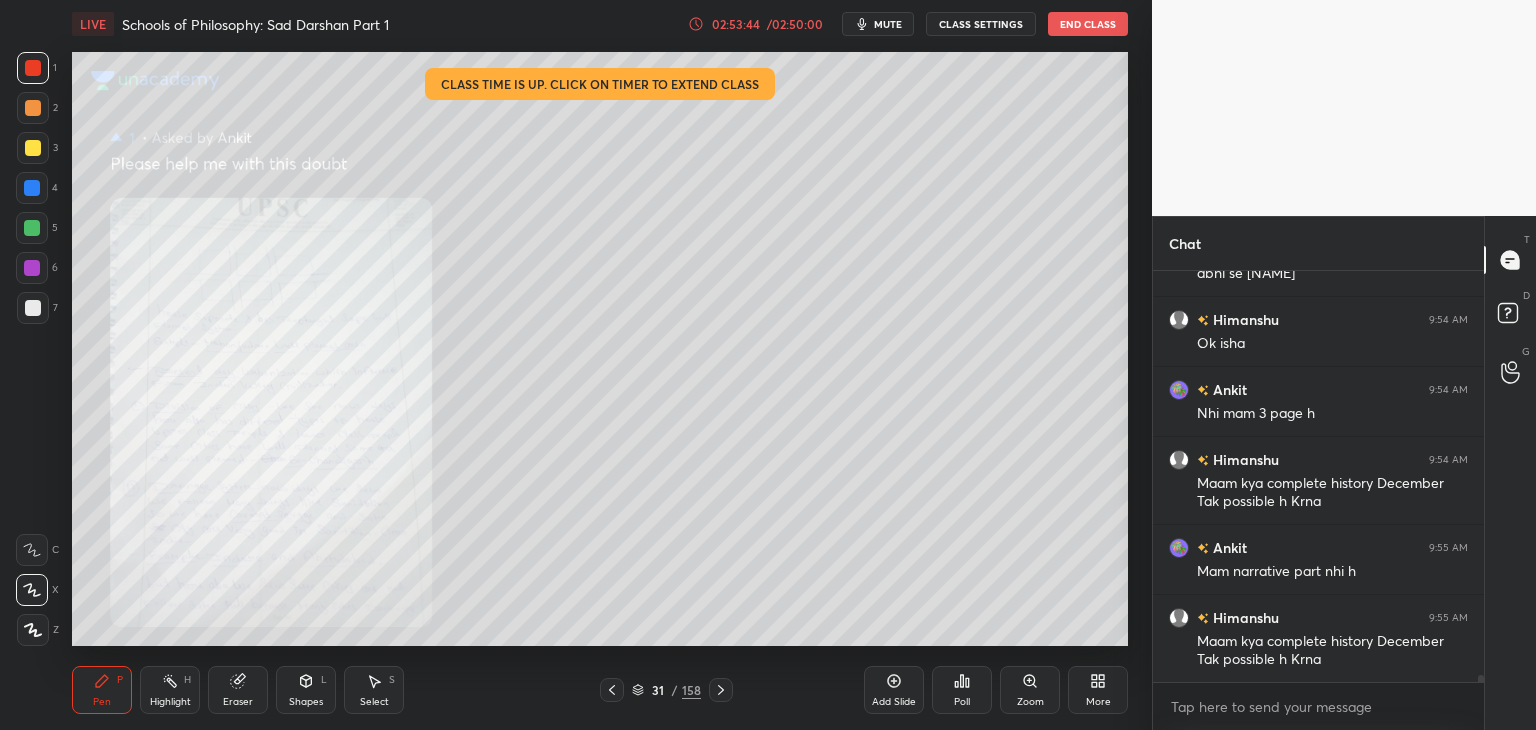 scroll, scrollTop: 23348, scrollLeft: 0, axis: vertical 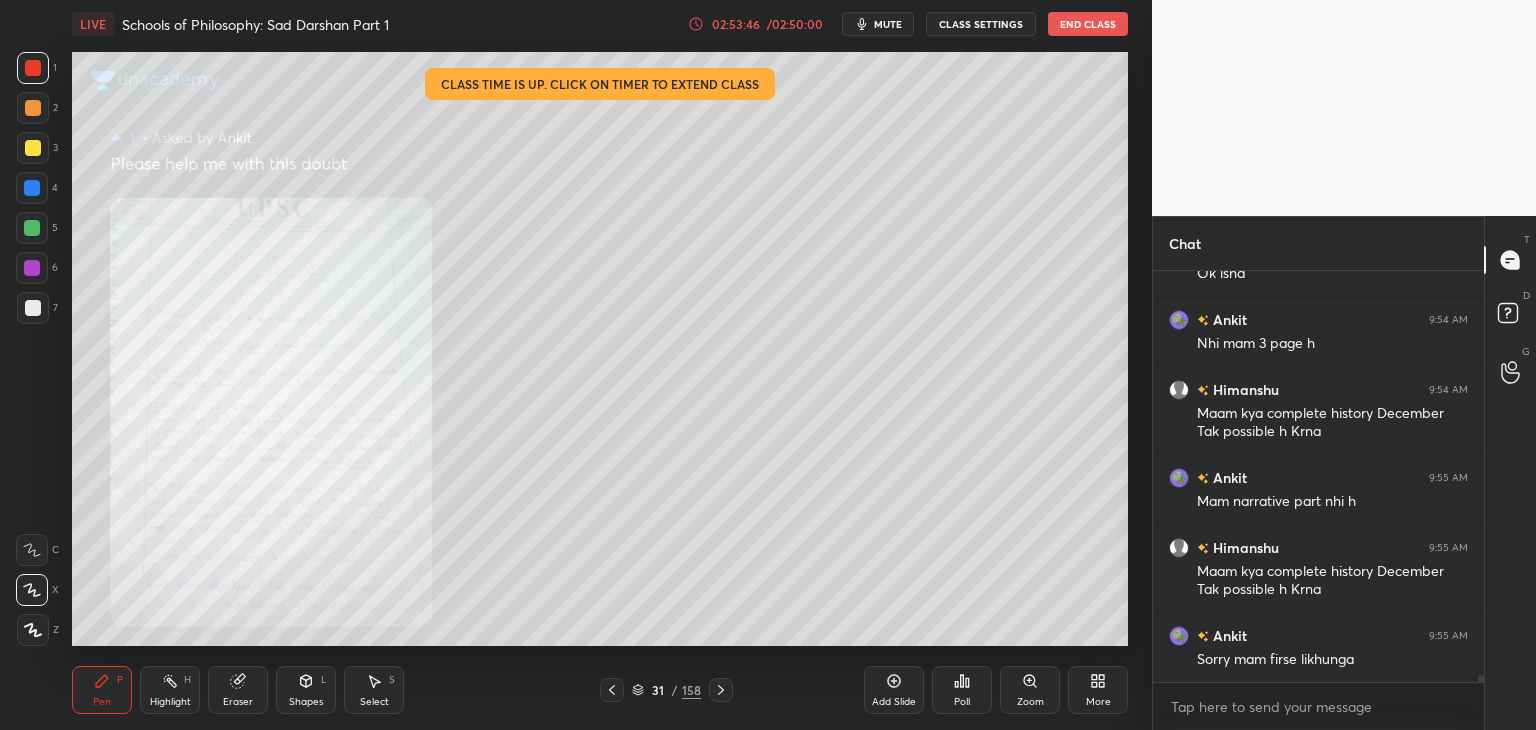 click on "Zoom" at bounding box center (1030, 690) 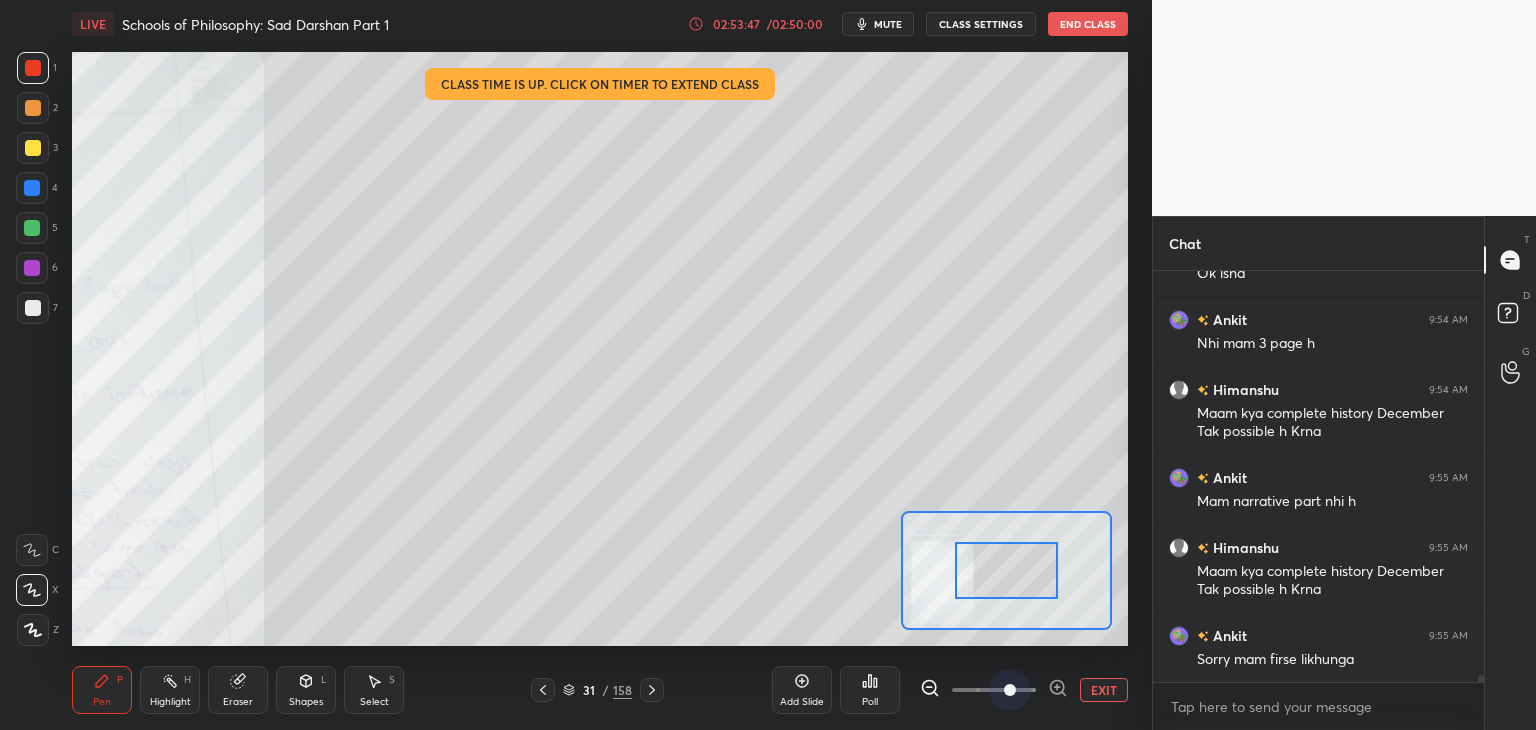click at bounding box center (994, 690) 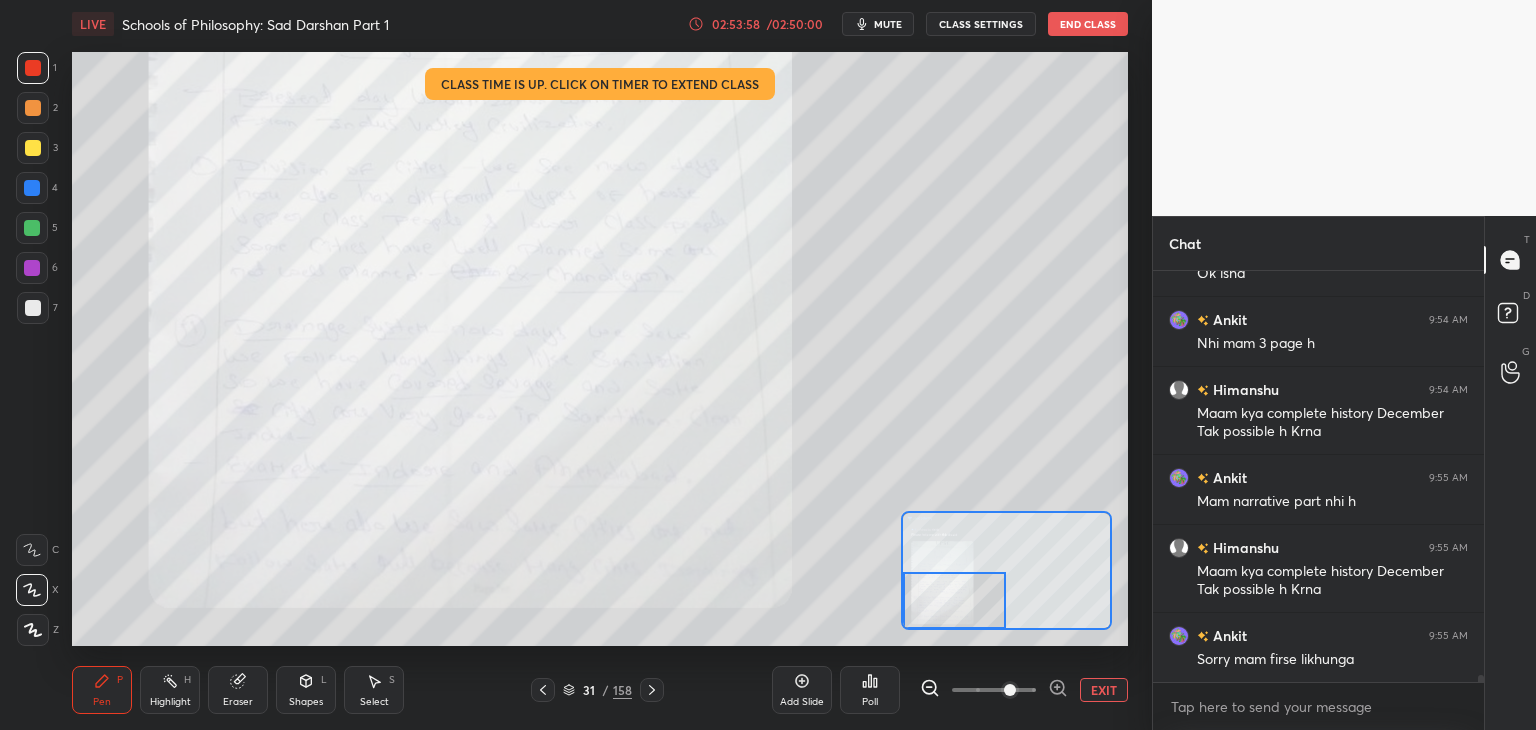 drag, startPoint x: 1020, startPoint y: 586, endPoint x: 966, endPoint y: 617, distance: 62.26556 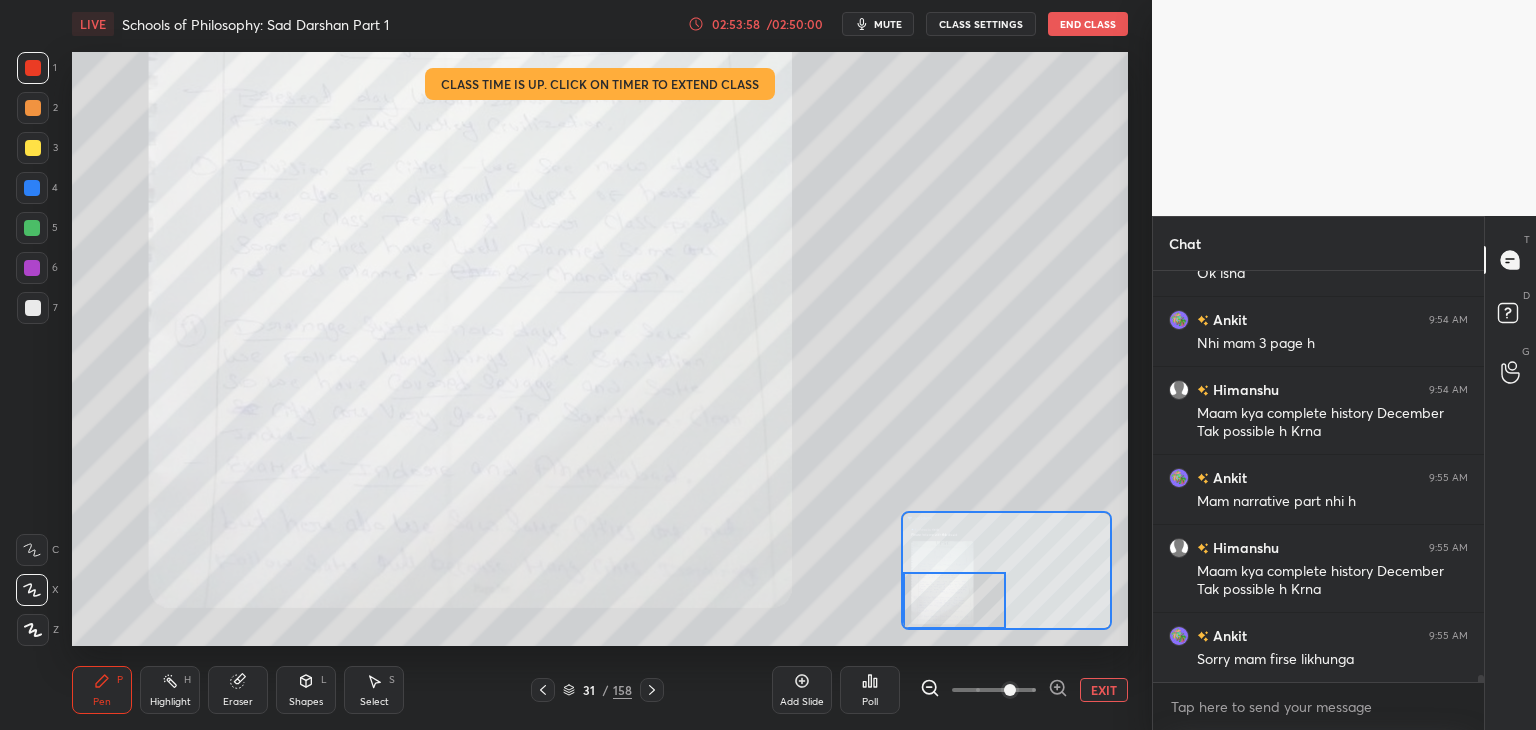 click at bounding box center (955, 600) 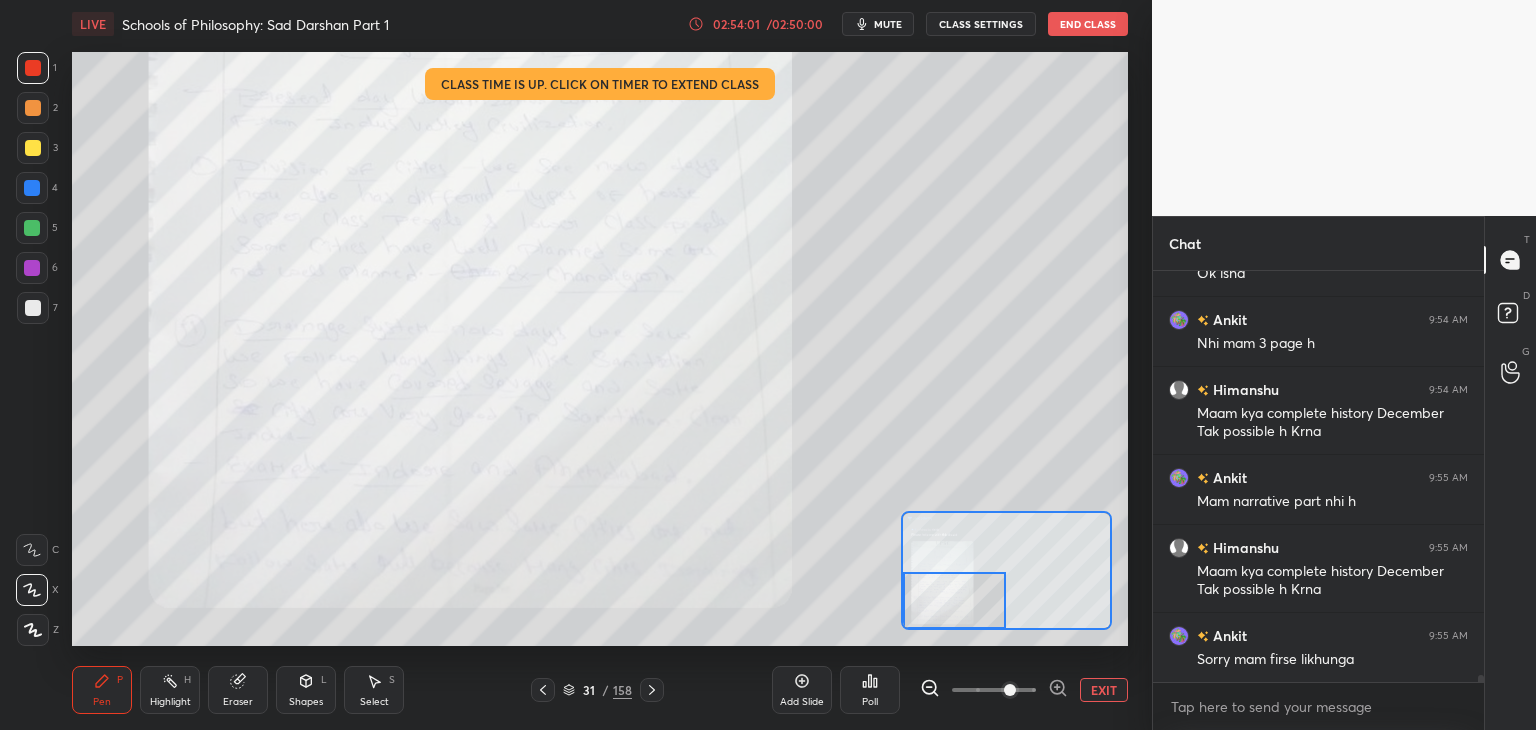 click 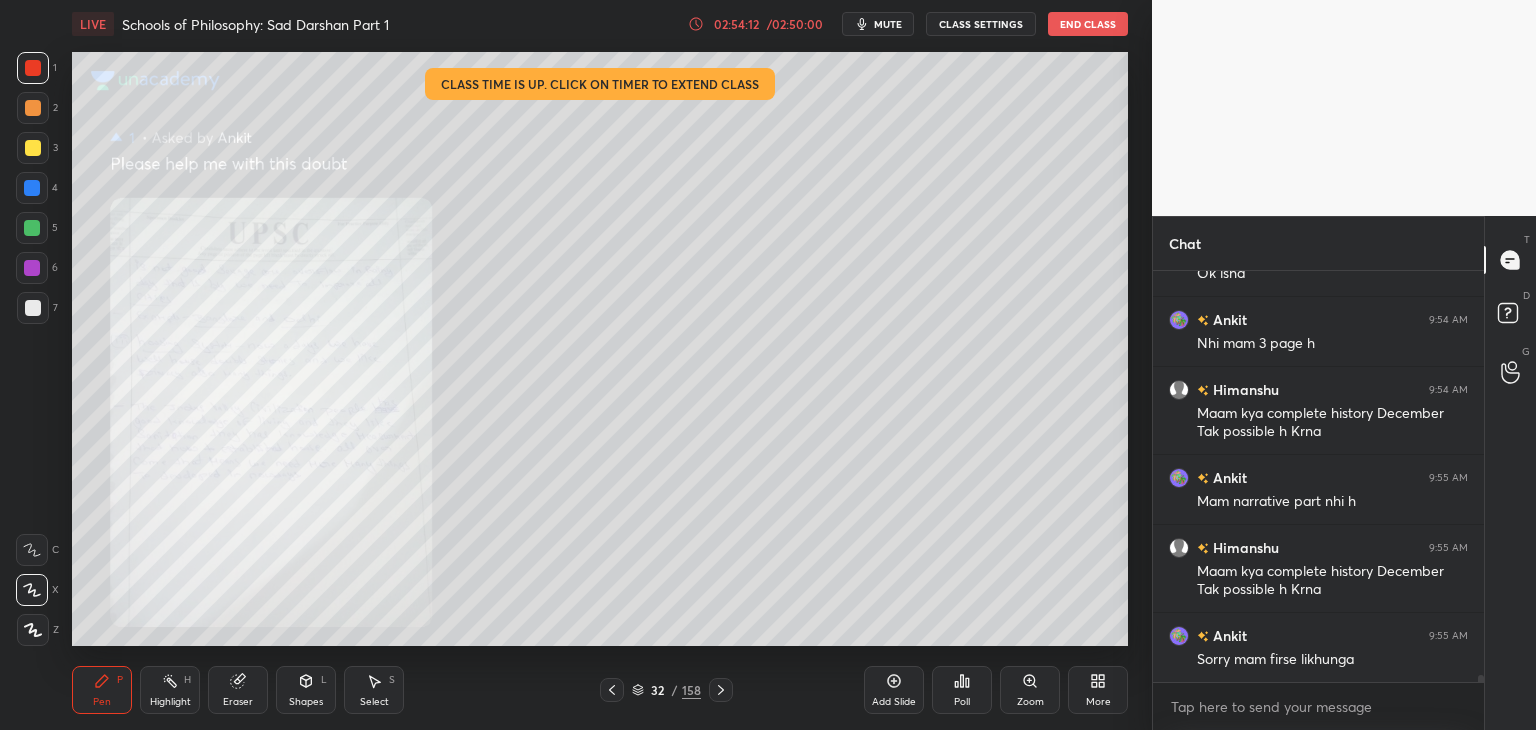 click at bounding box center (612, 690) 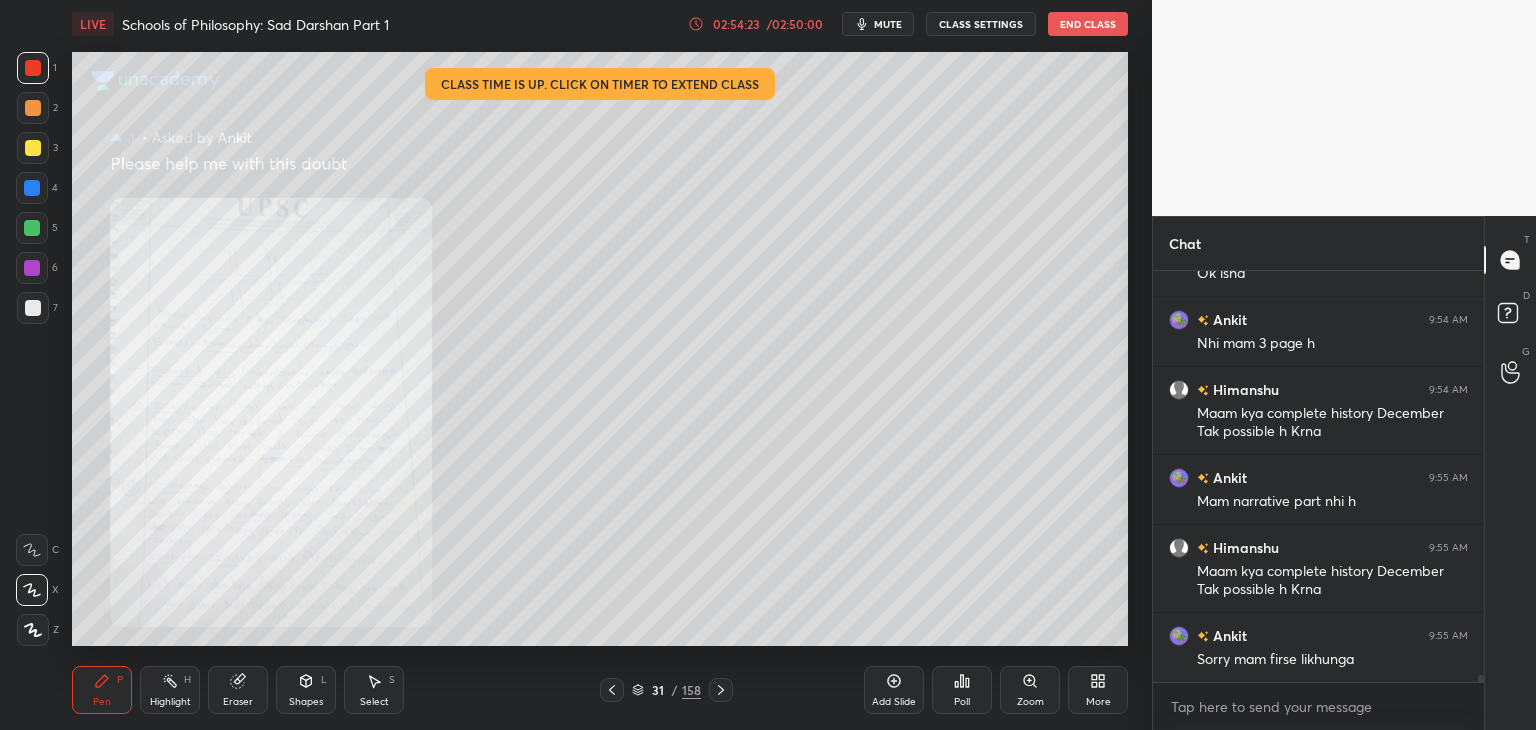 click 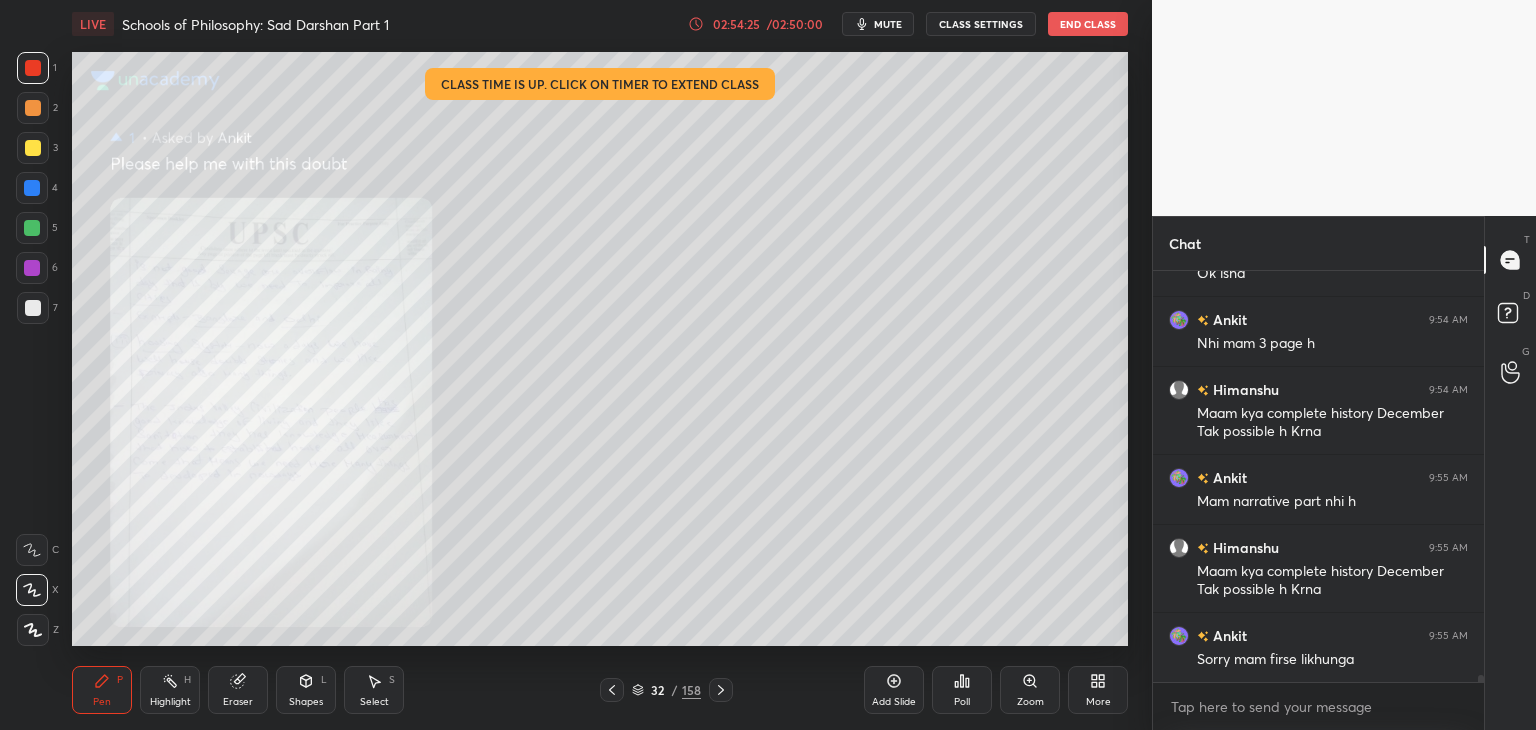 scroll, scrollTop: 23436, scrollLeft: 0, axis: vertical 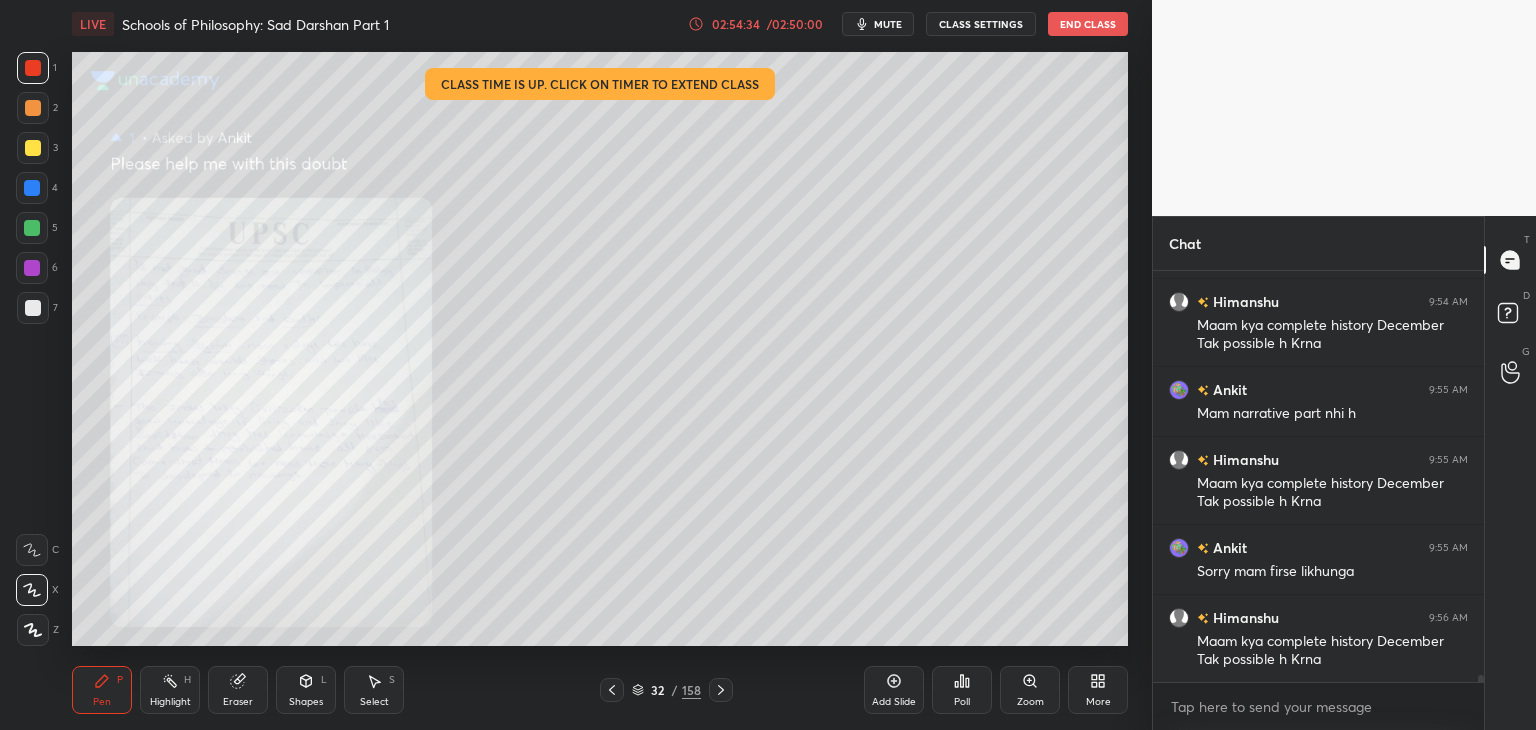click at bounding box center (32, 228) 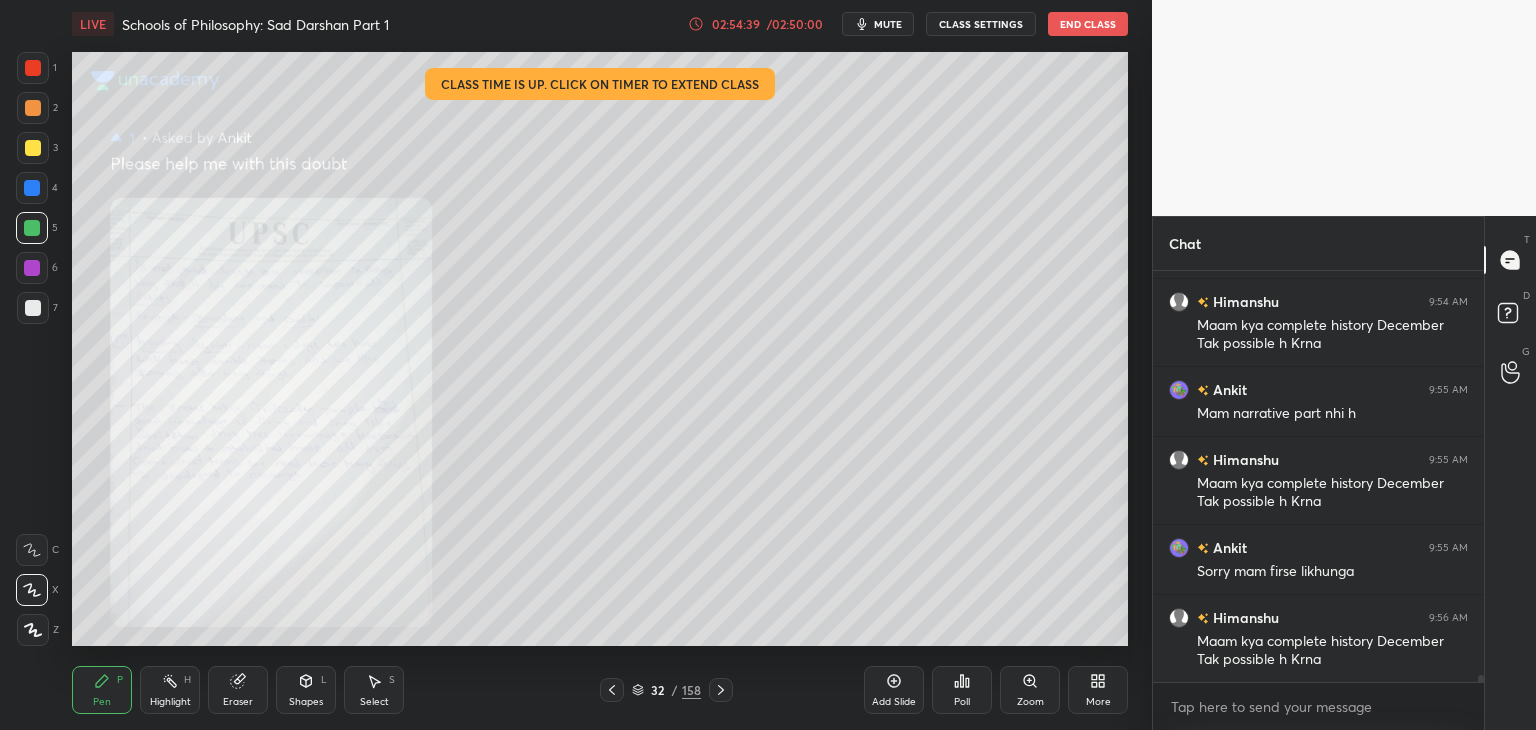 click 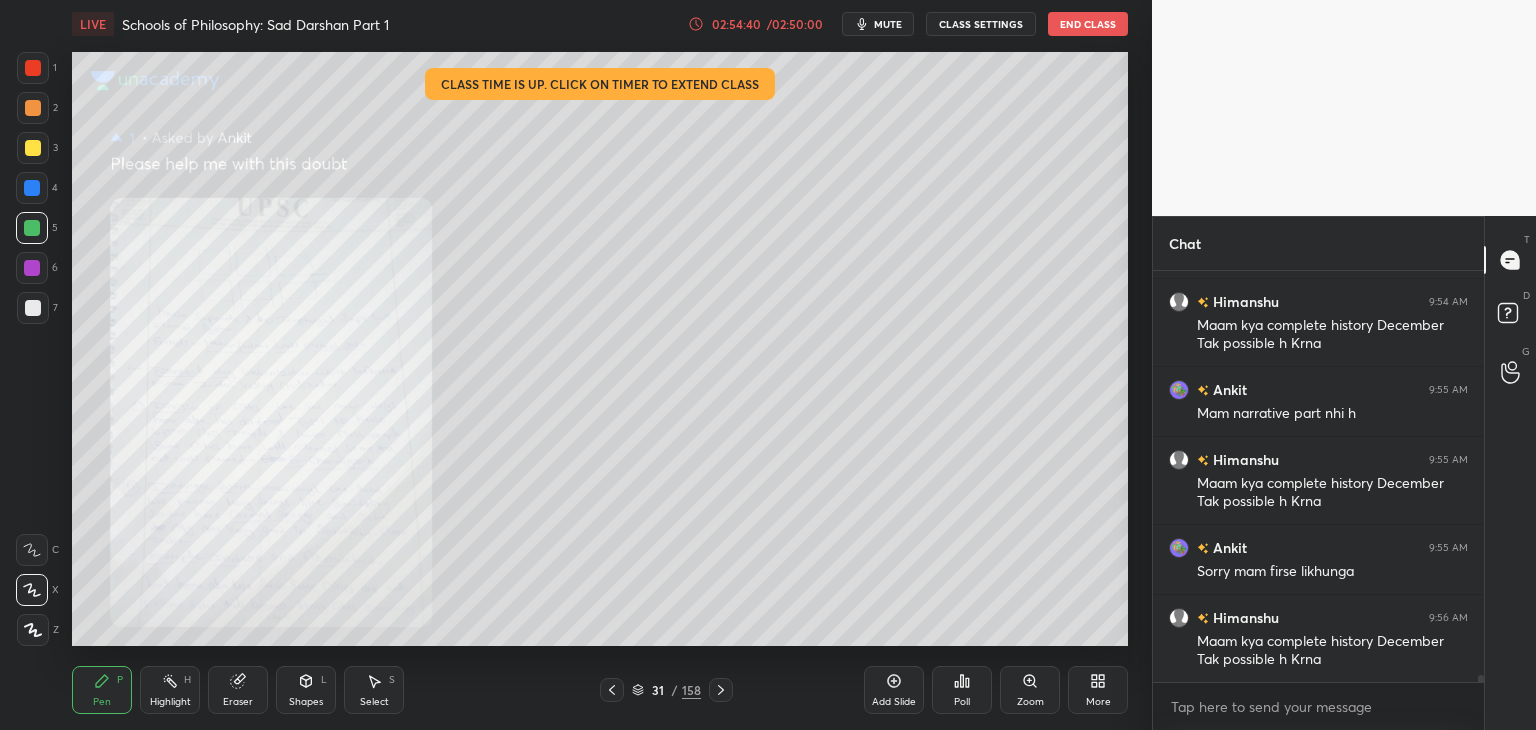 click 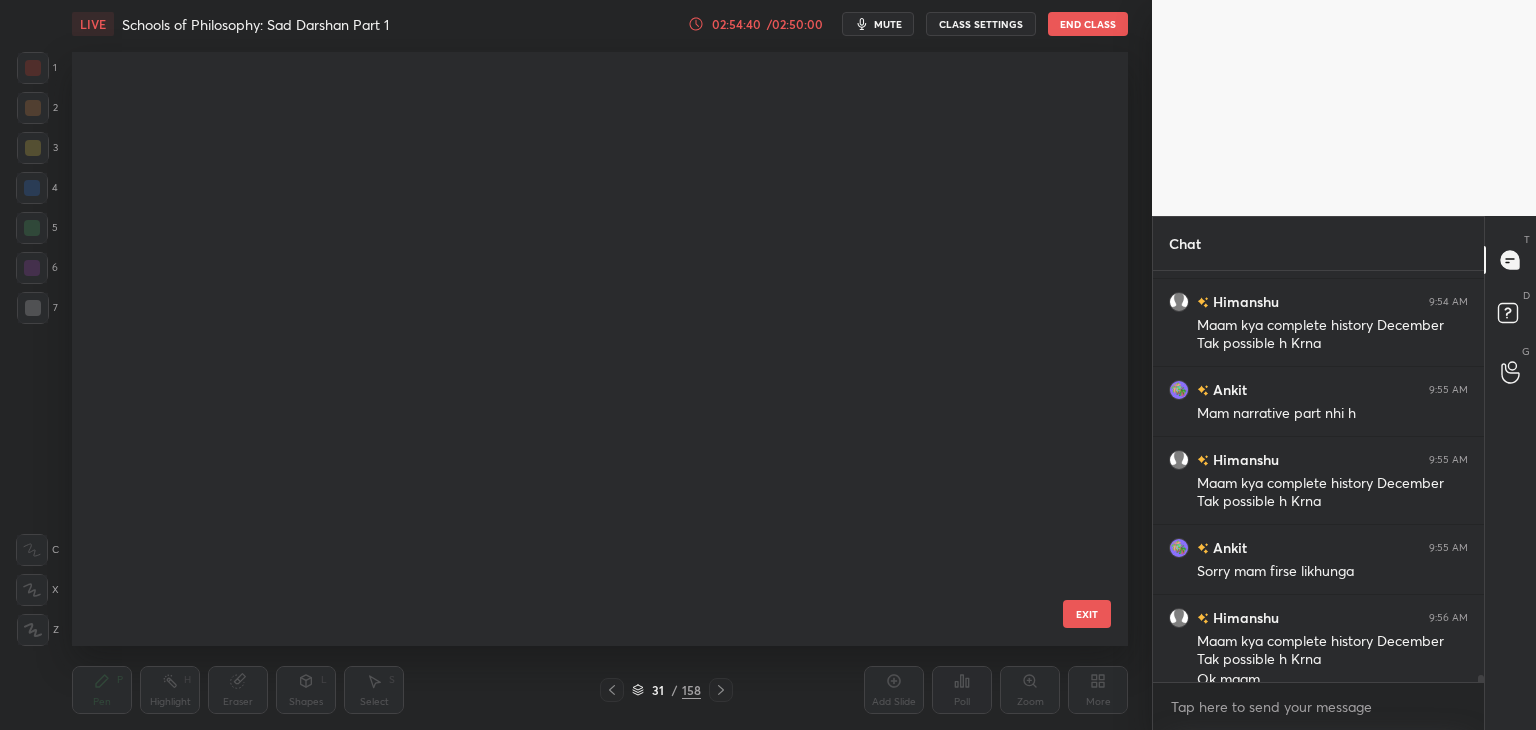 scroll, scrollTop: 23456, scrollLeft: 0, axis: vertical 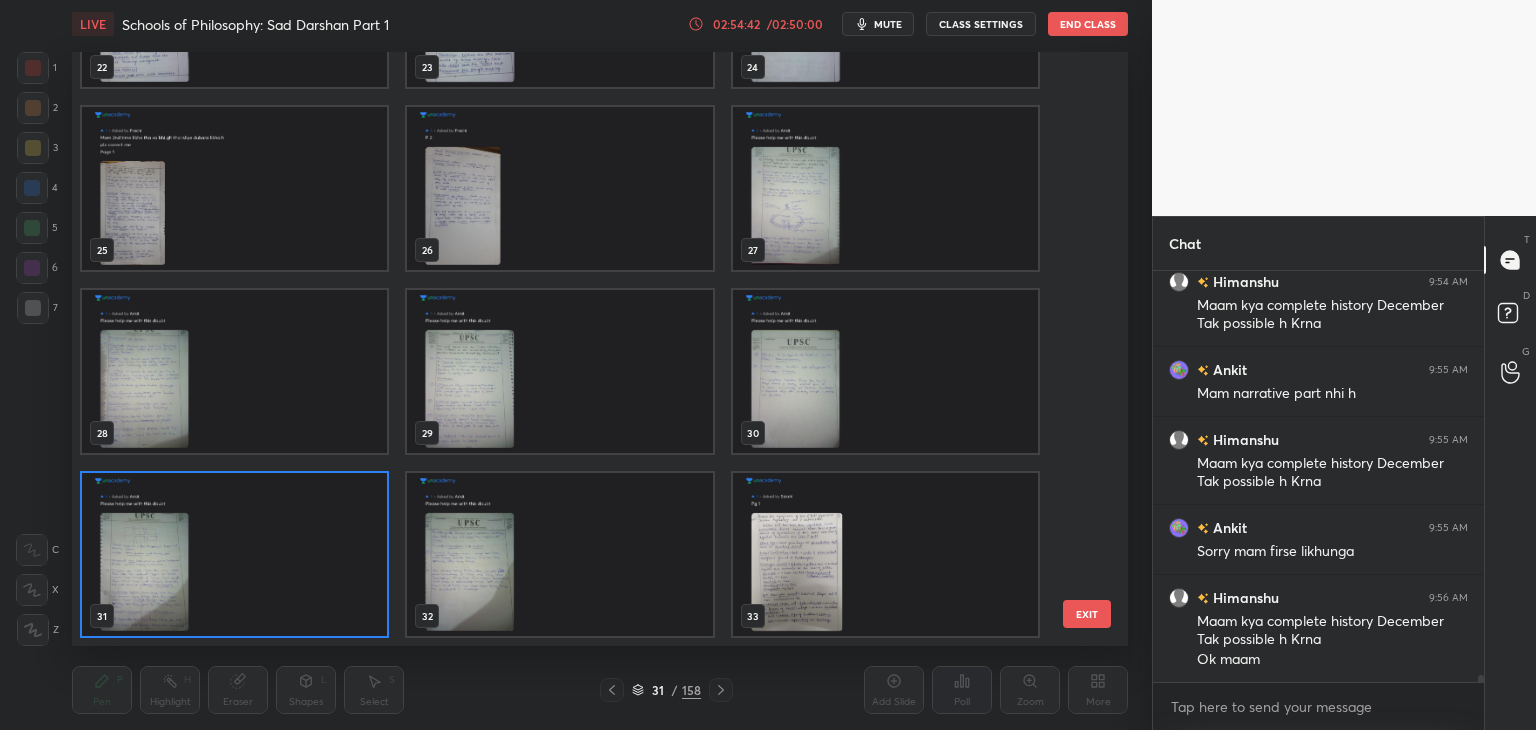 click 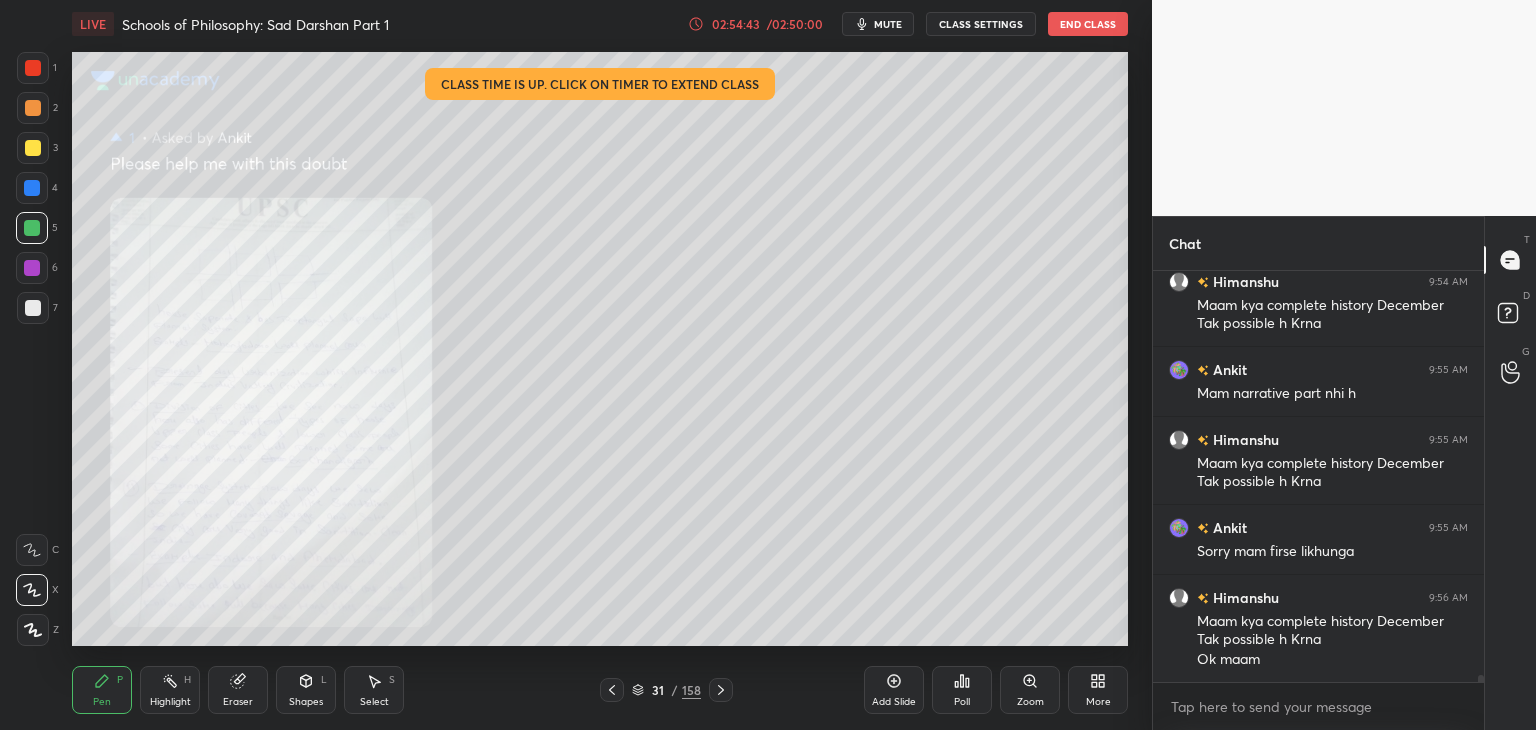 click 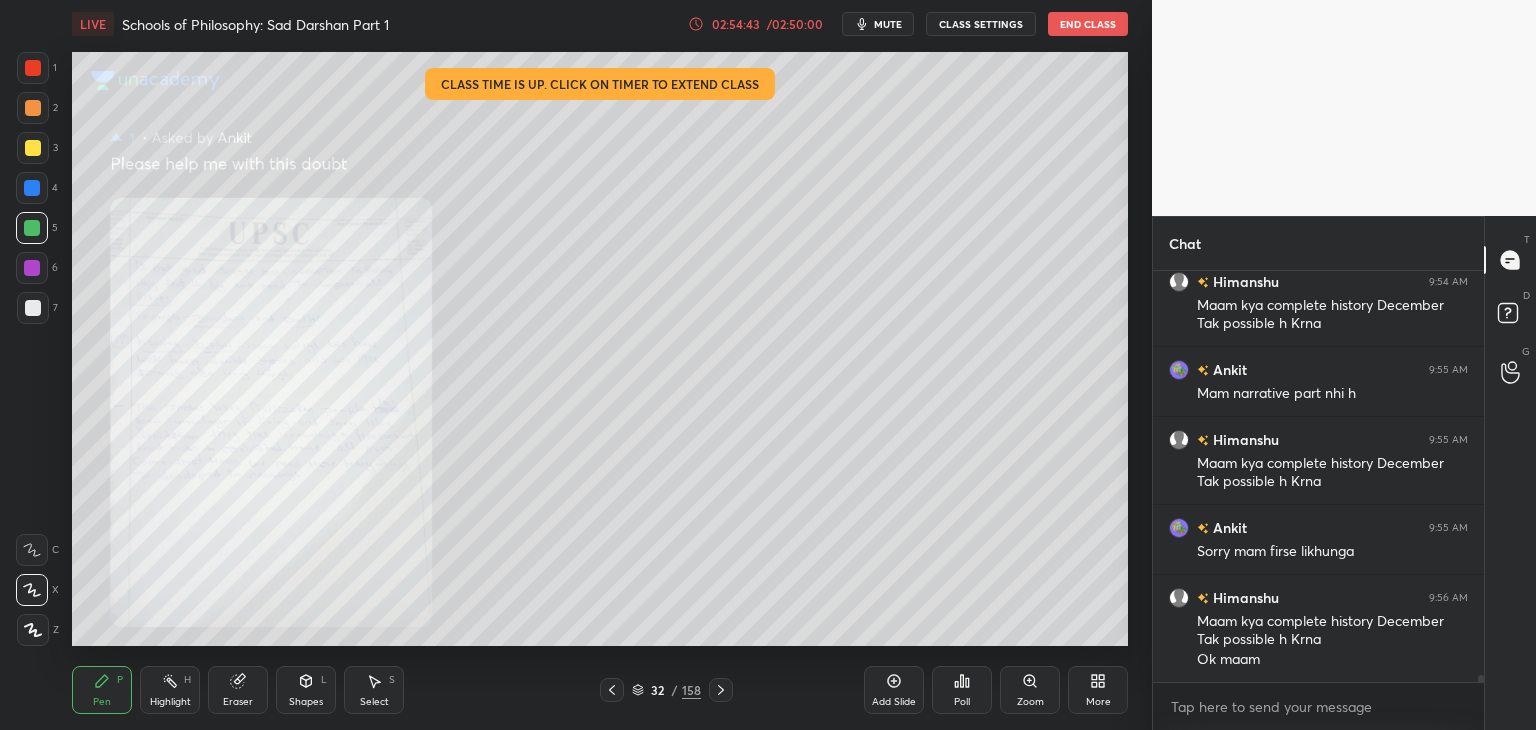 click 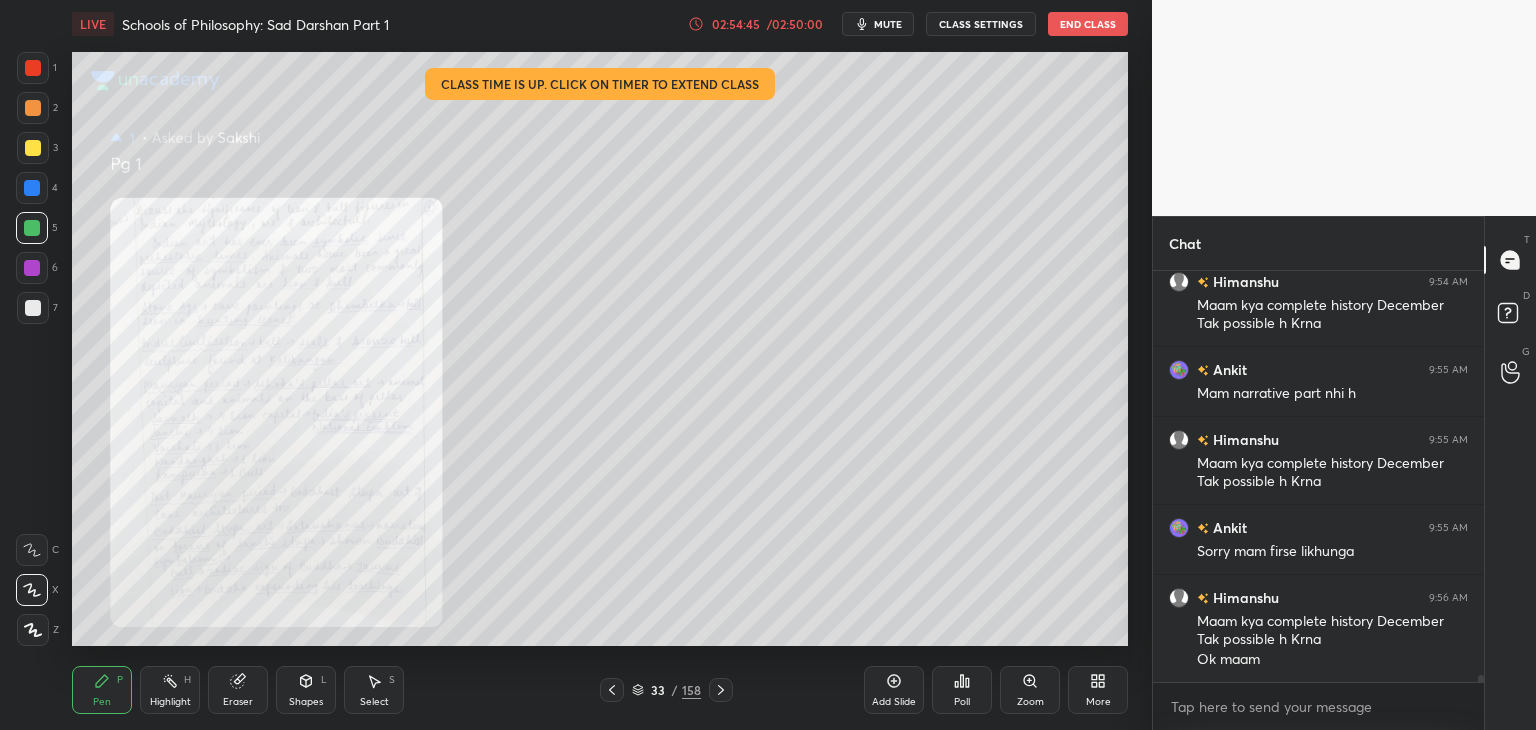 scroll, scrollTop: 23526, scrollLeft: 0, axis: vertical 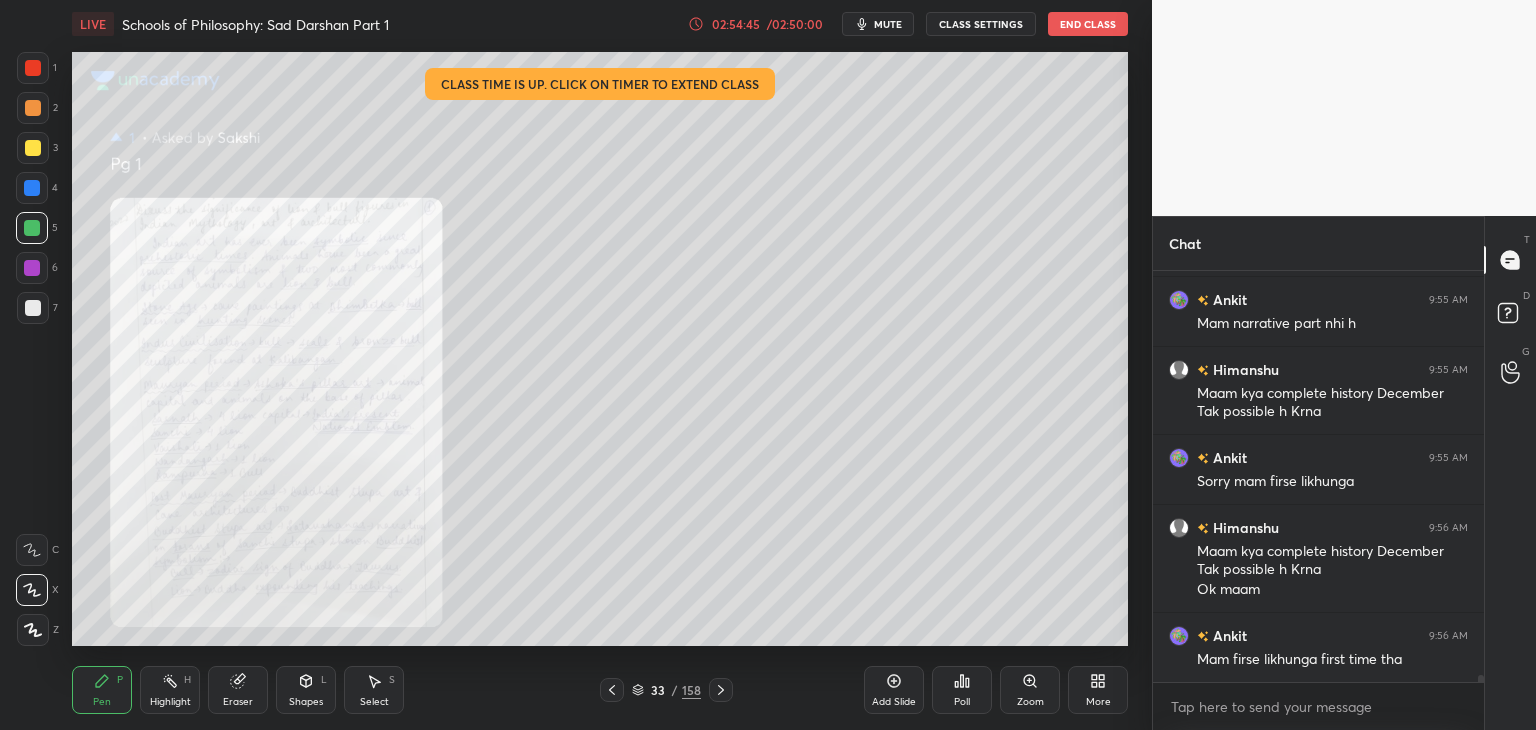 click 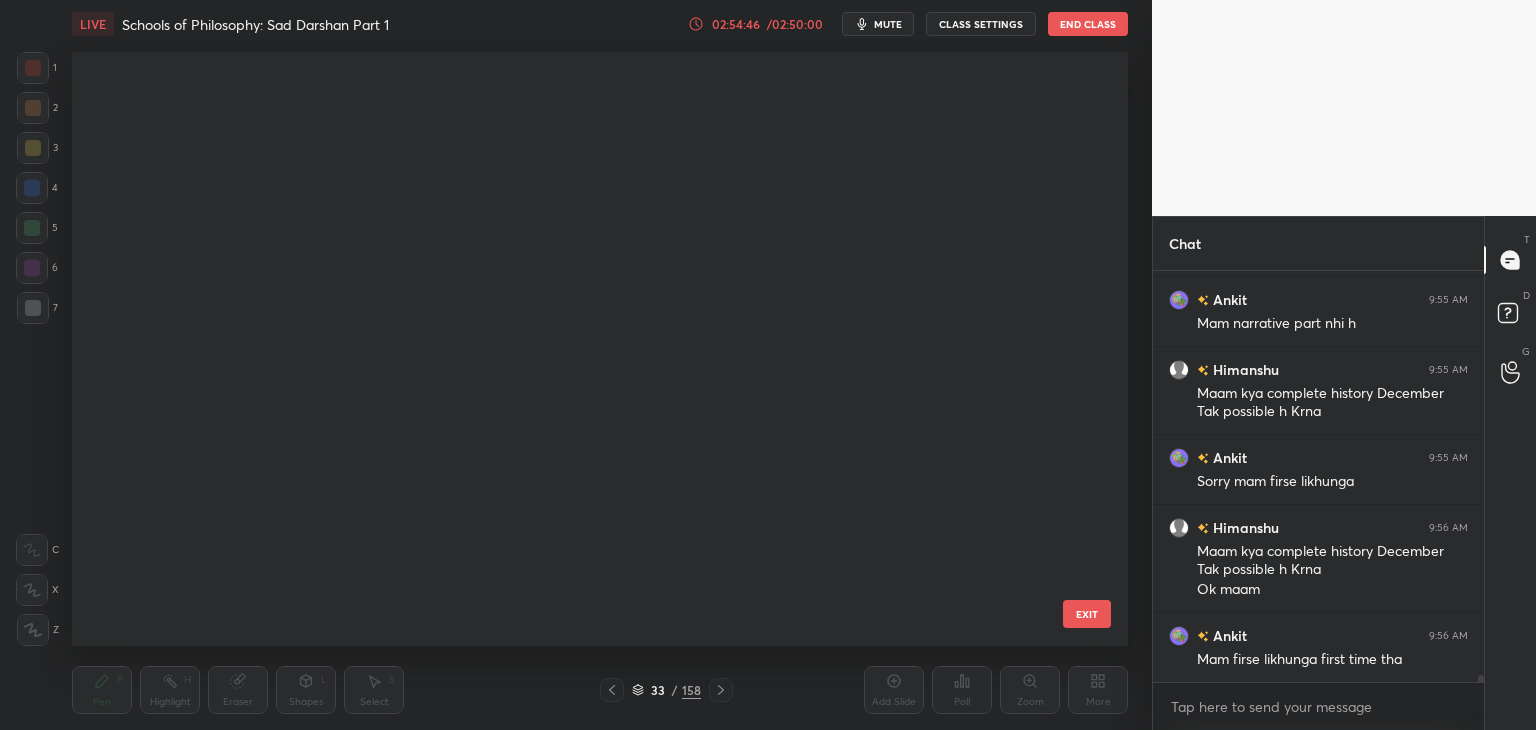scroll, scrollTop: 1419, scrollLeft: 0, axis: vertical 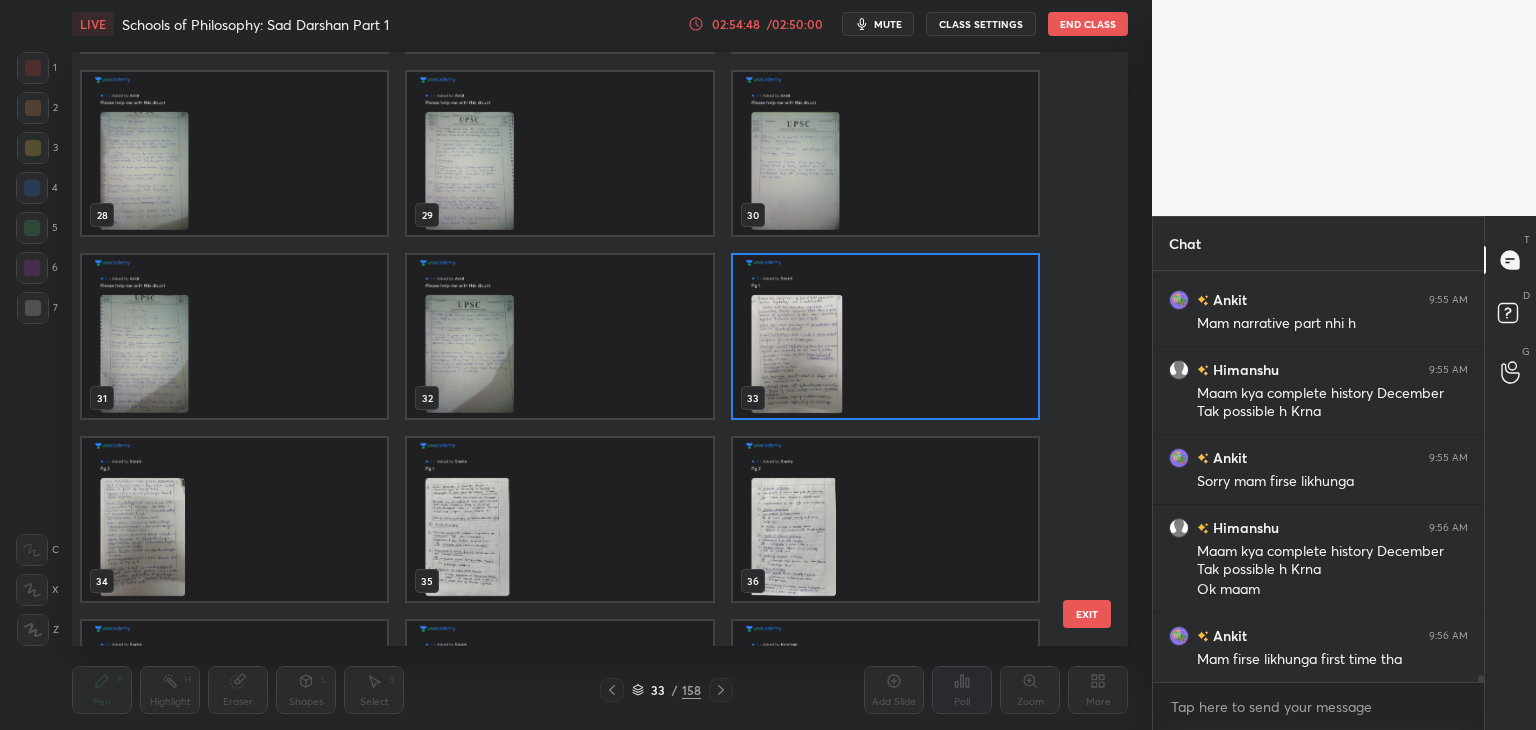 click at bounding box center [885, 336] 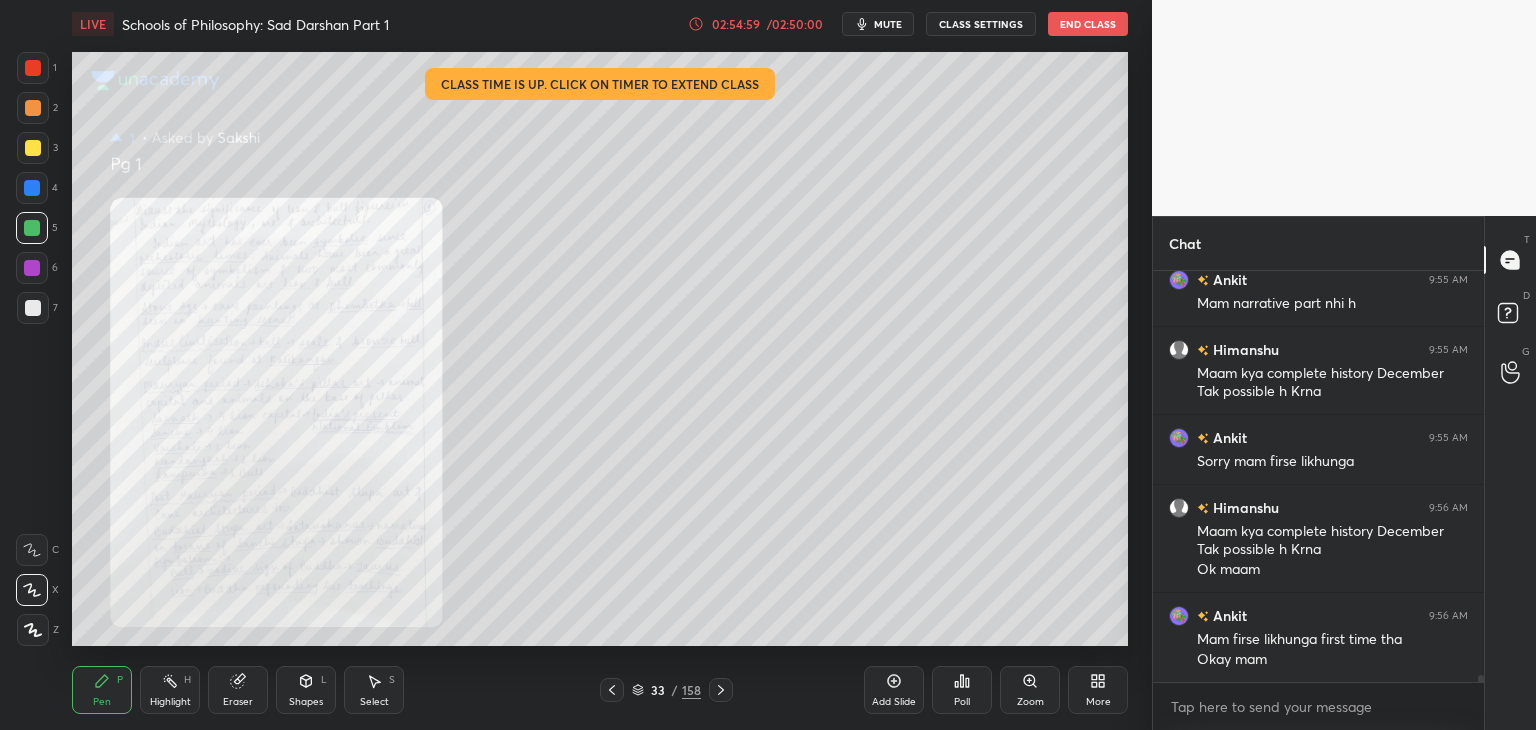 scroll, scrollTop: 23594, scrollLeft: 0, axis: vertical 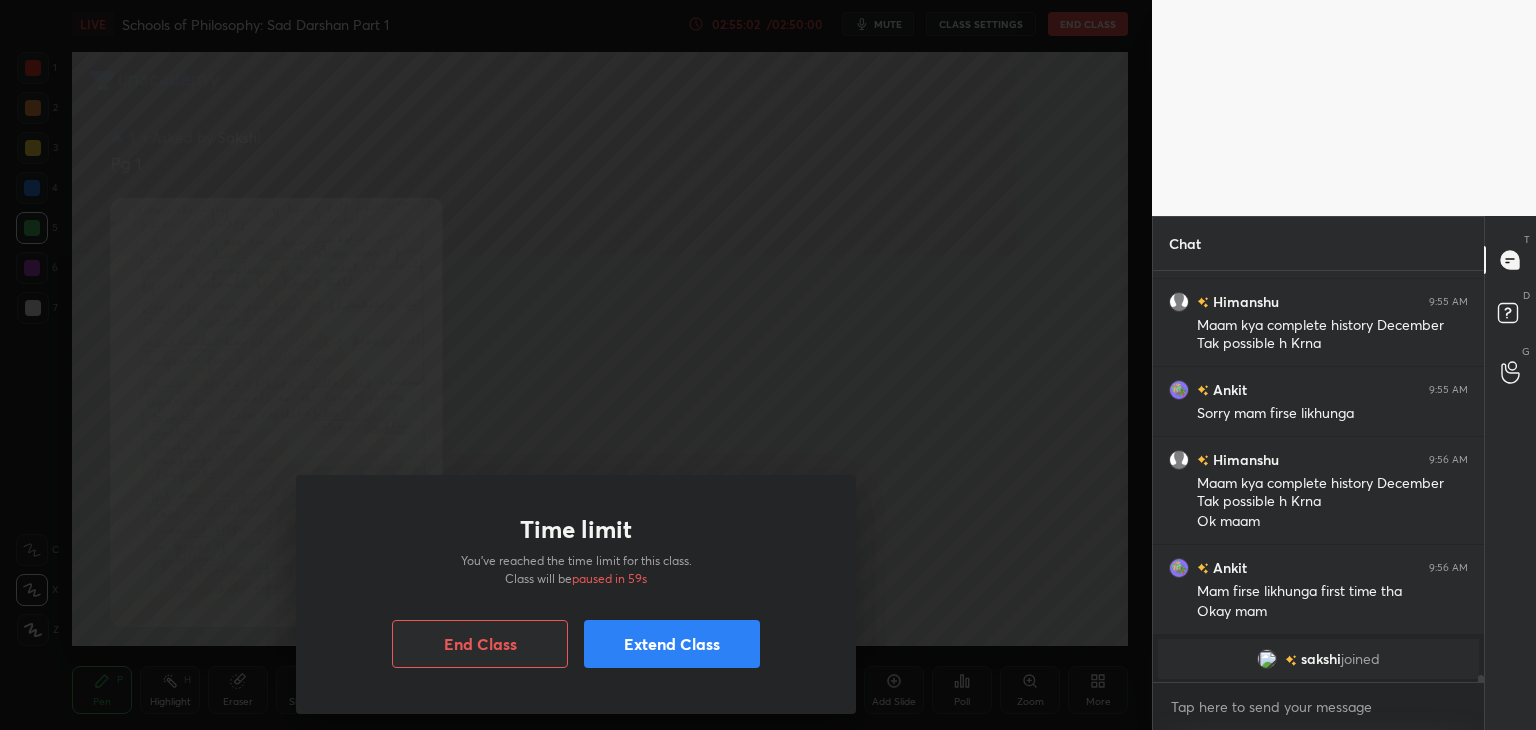 click on "Extend Class" at bounding box center (672, 644) 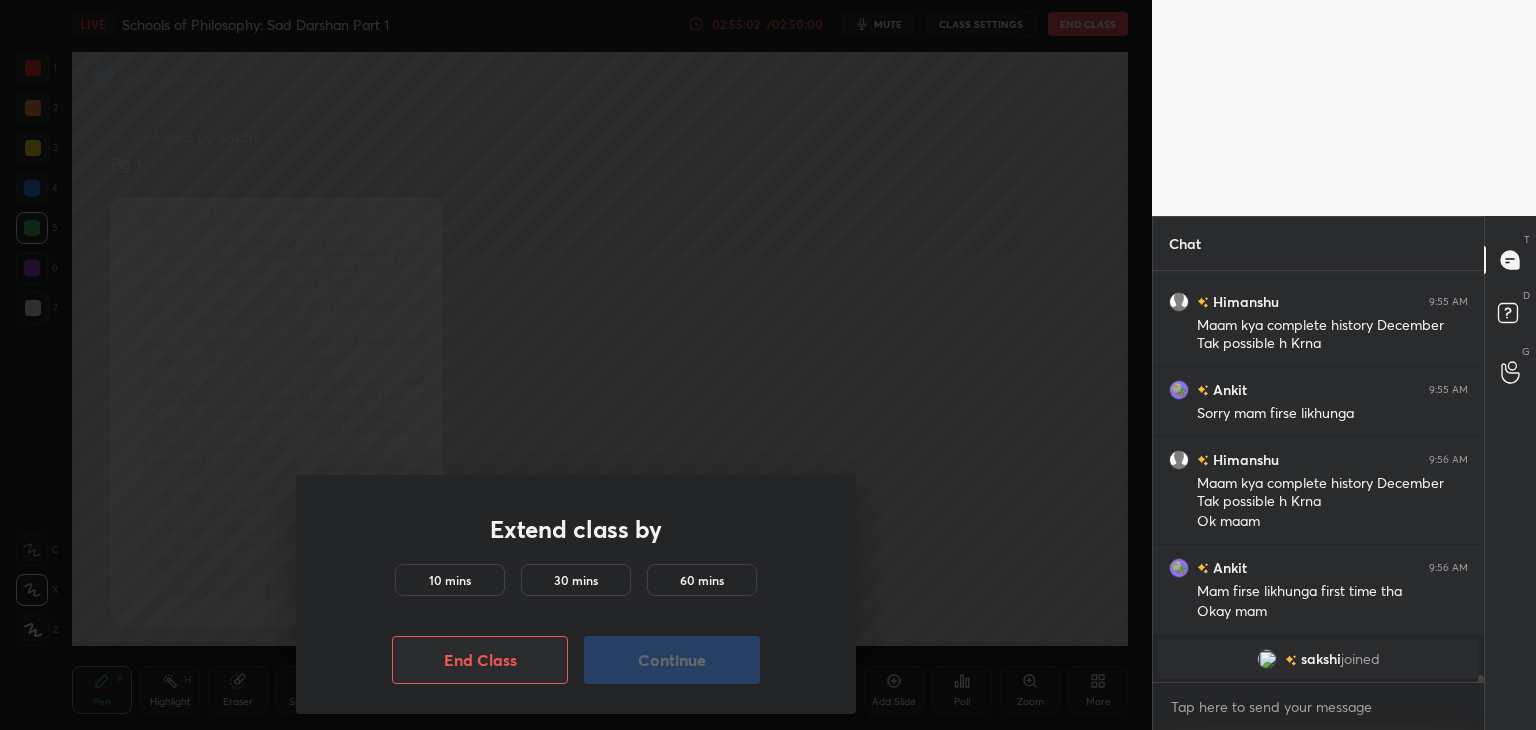 click on "10 mins" at bounding box center (450, 580) 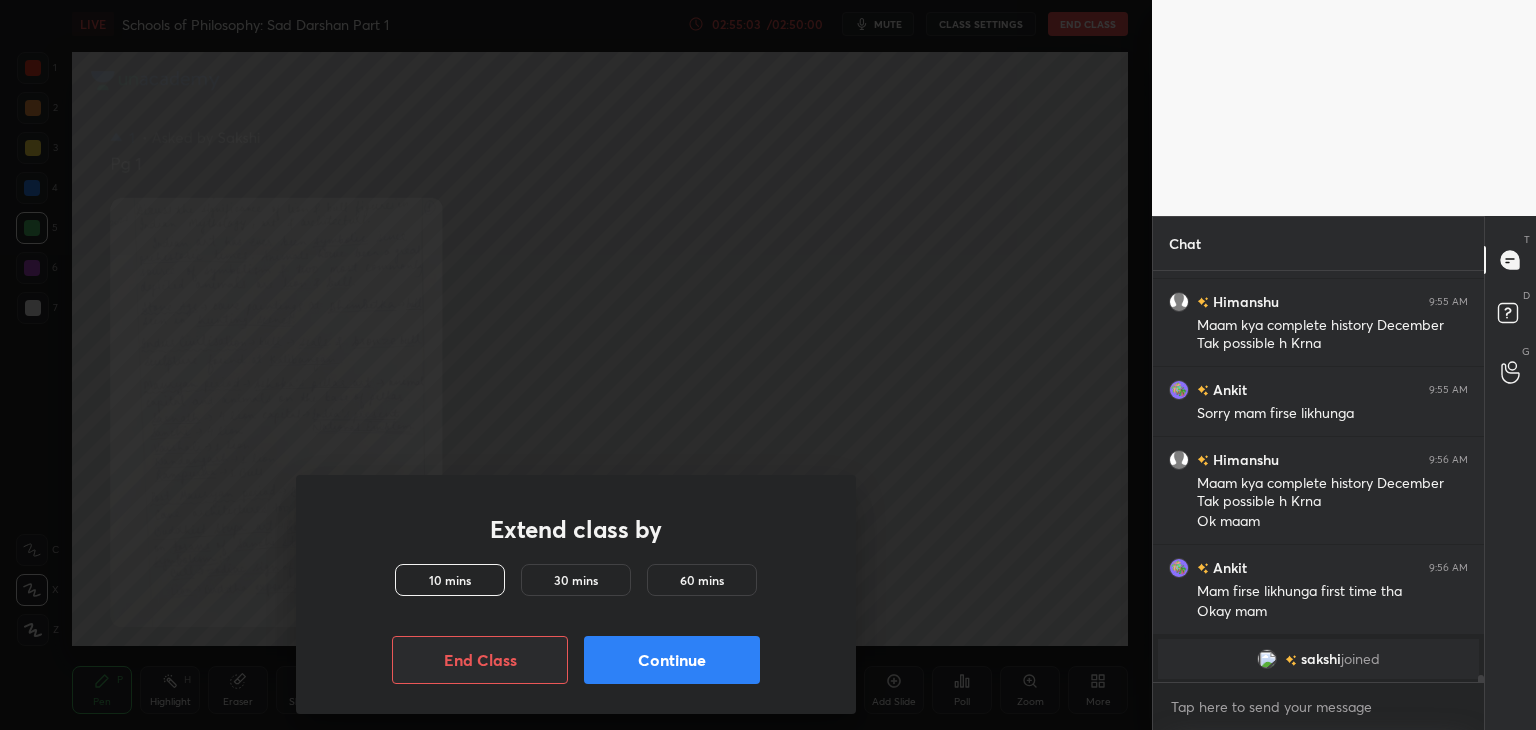 click on "Continue" at bounding box center (672, 660) 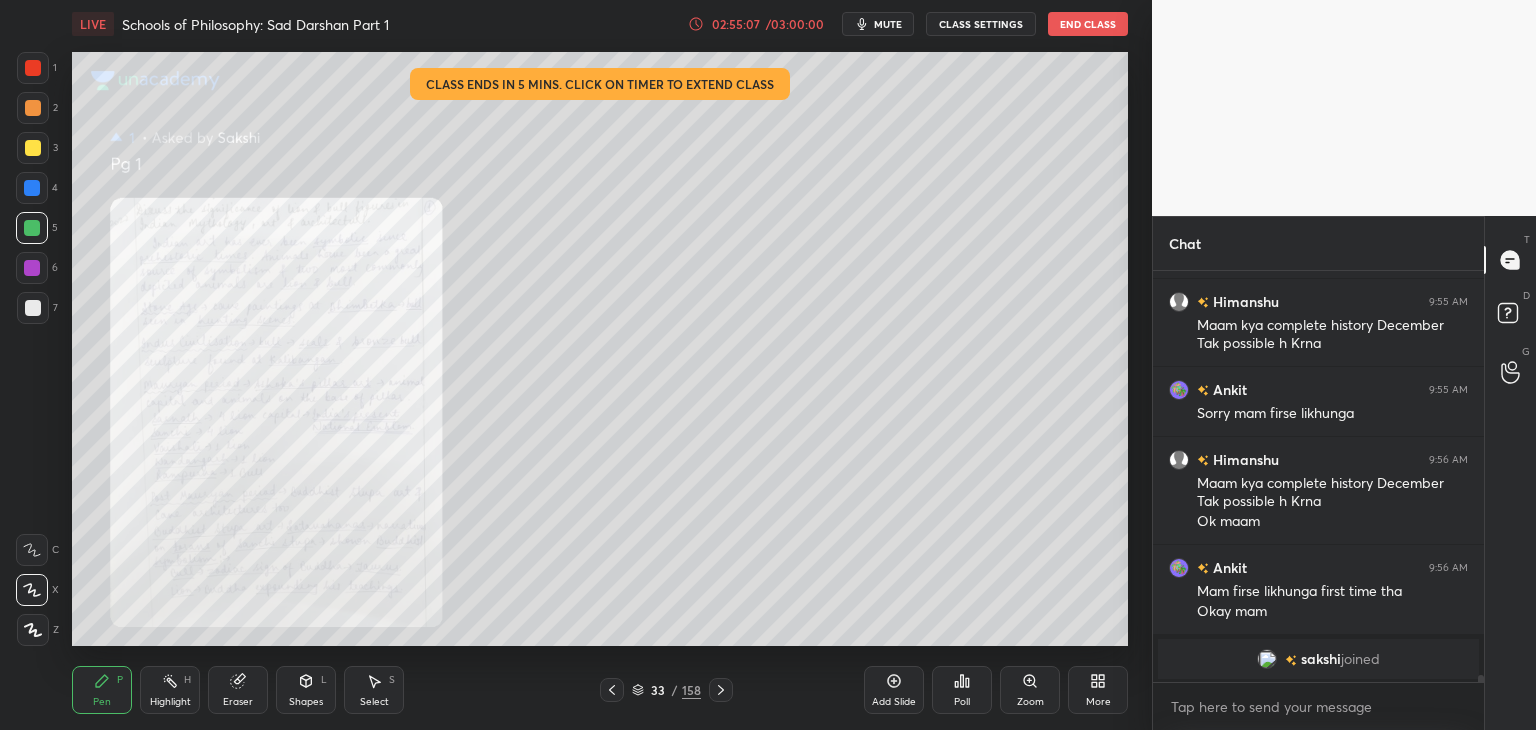 scroll, scrollTop: 22734, scrollLeft: 0, axis: vertical 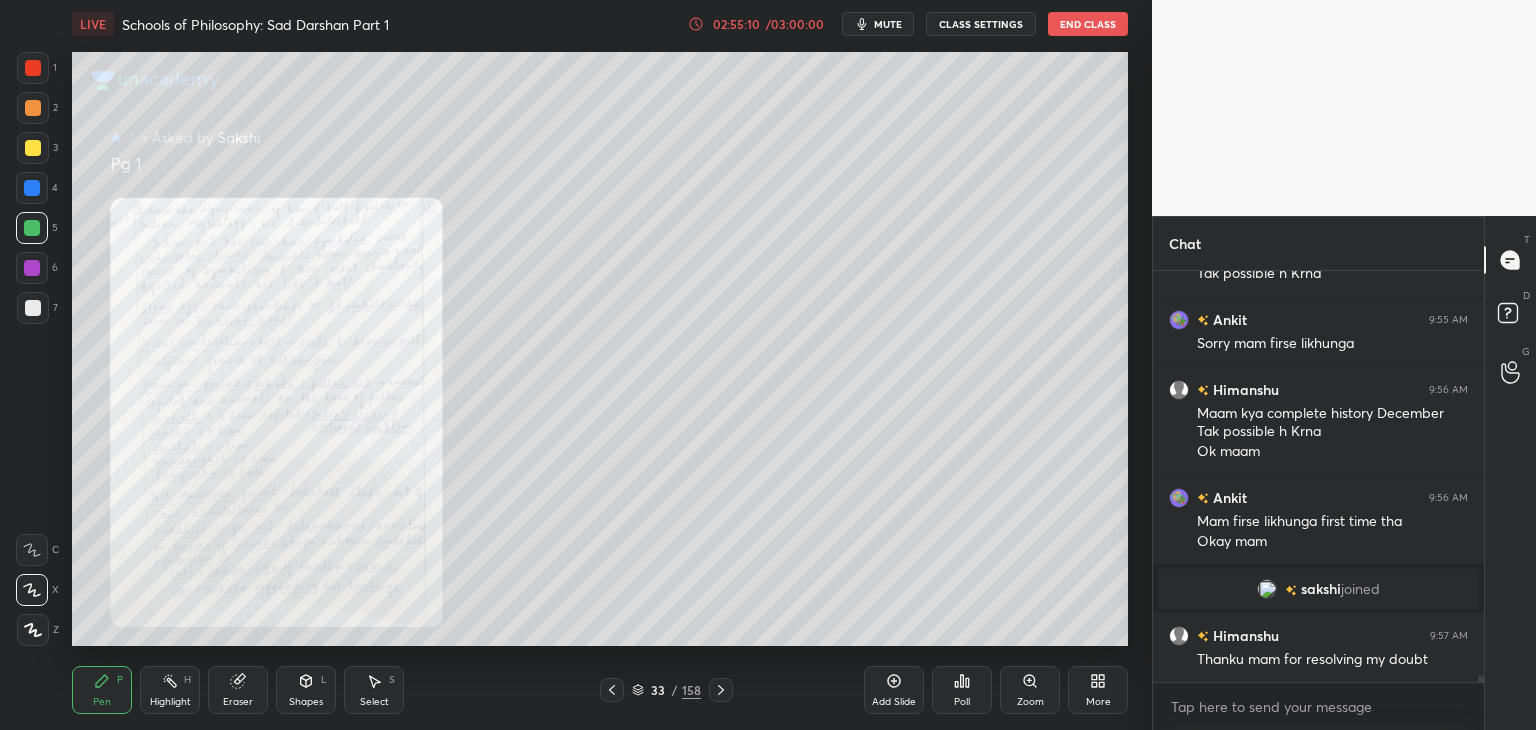 click 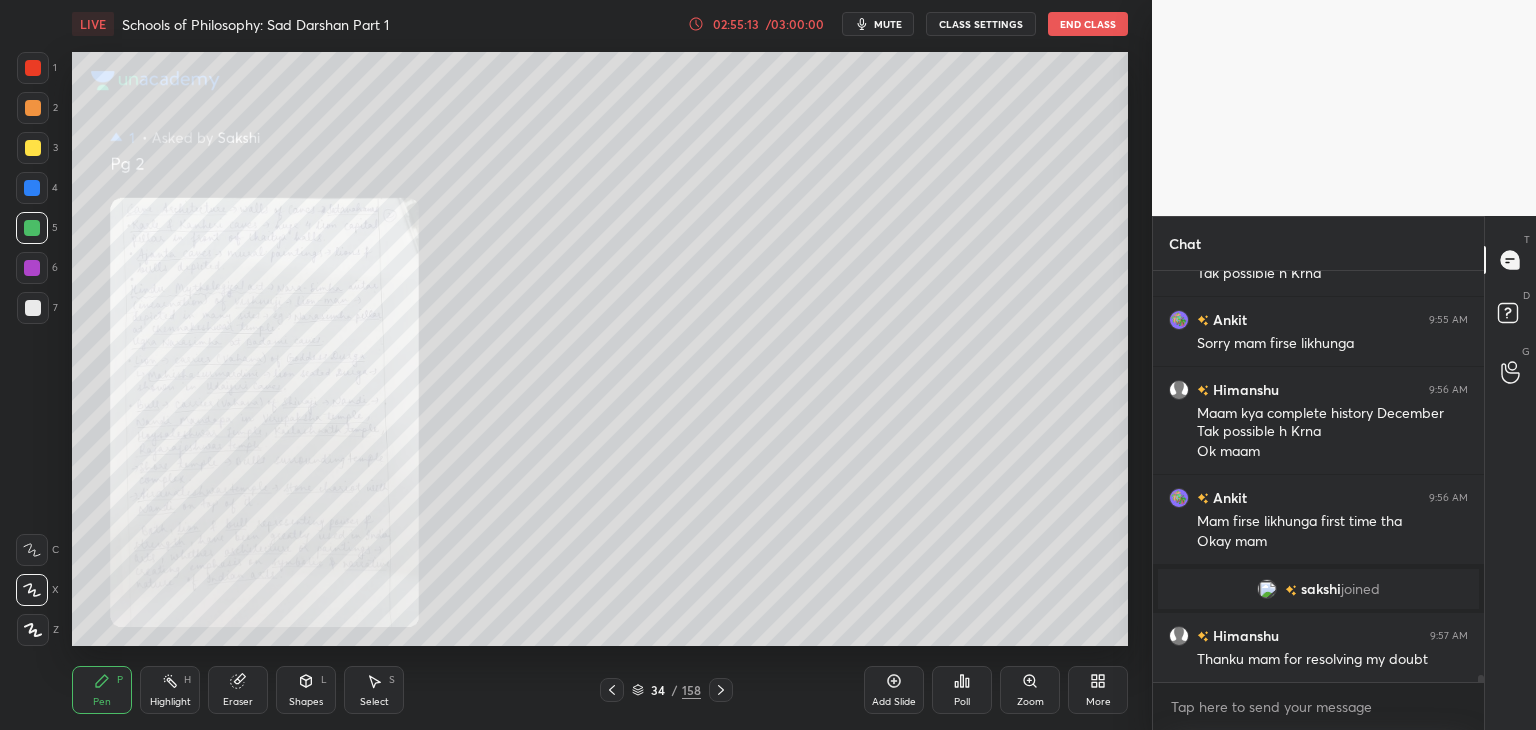 click 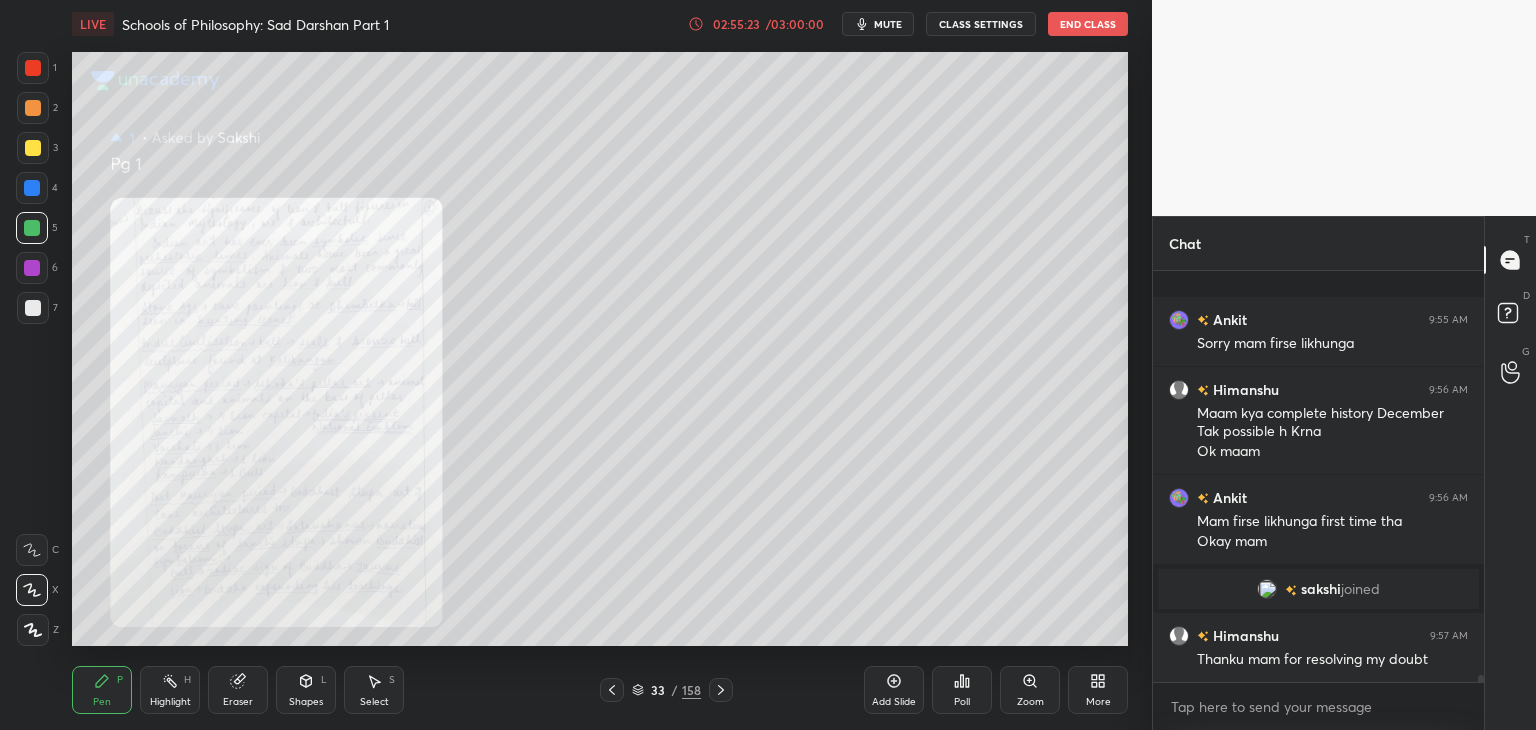 scroll, scrollTop: 22840, scrollLeft: 0, axis: vertical 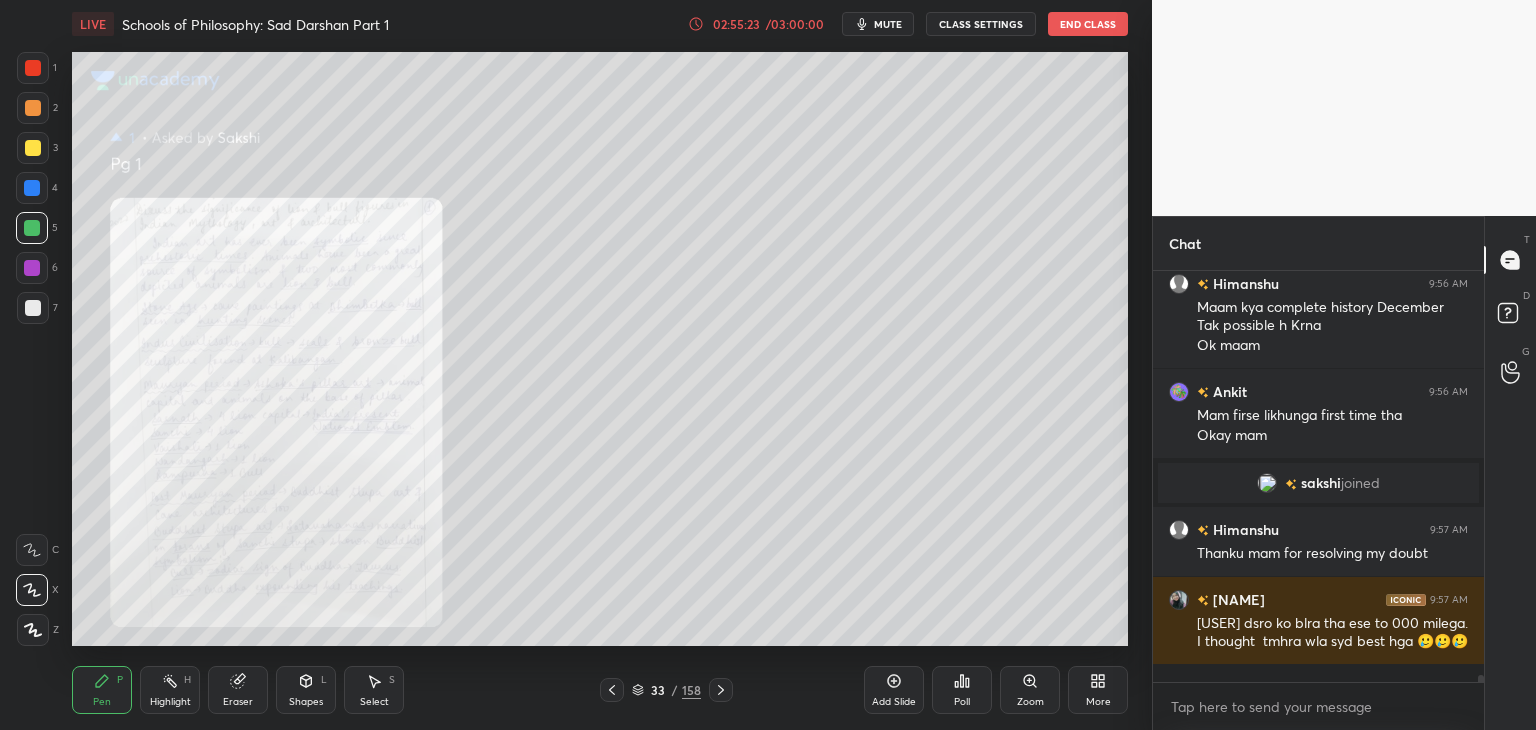 click 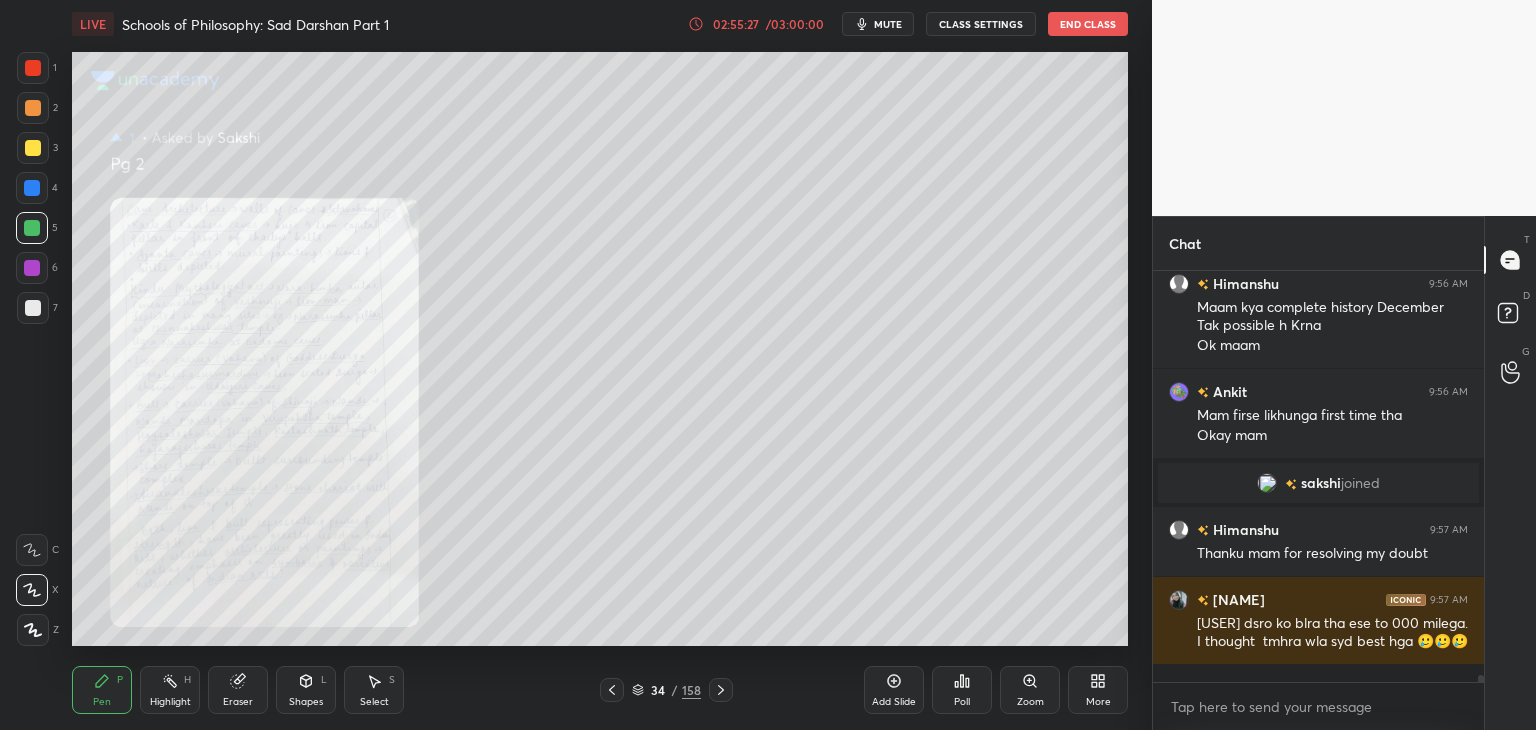 scroll, scrollTop: 22910, scrollLeft: 0, axis: vertical 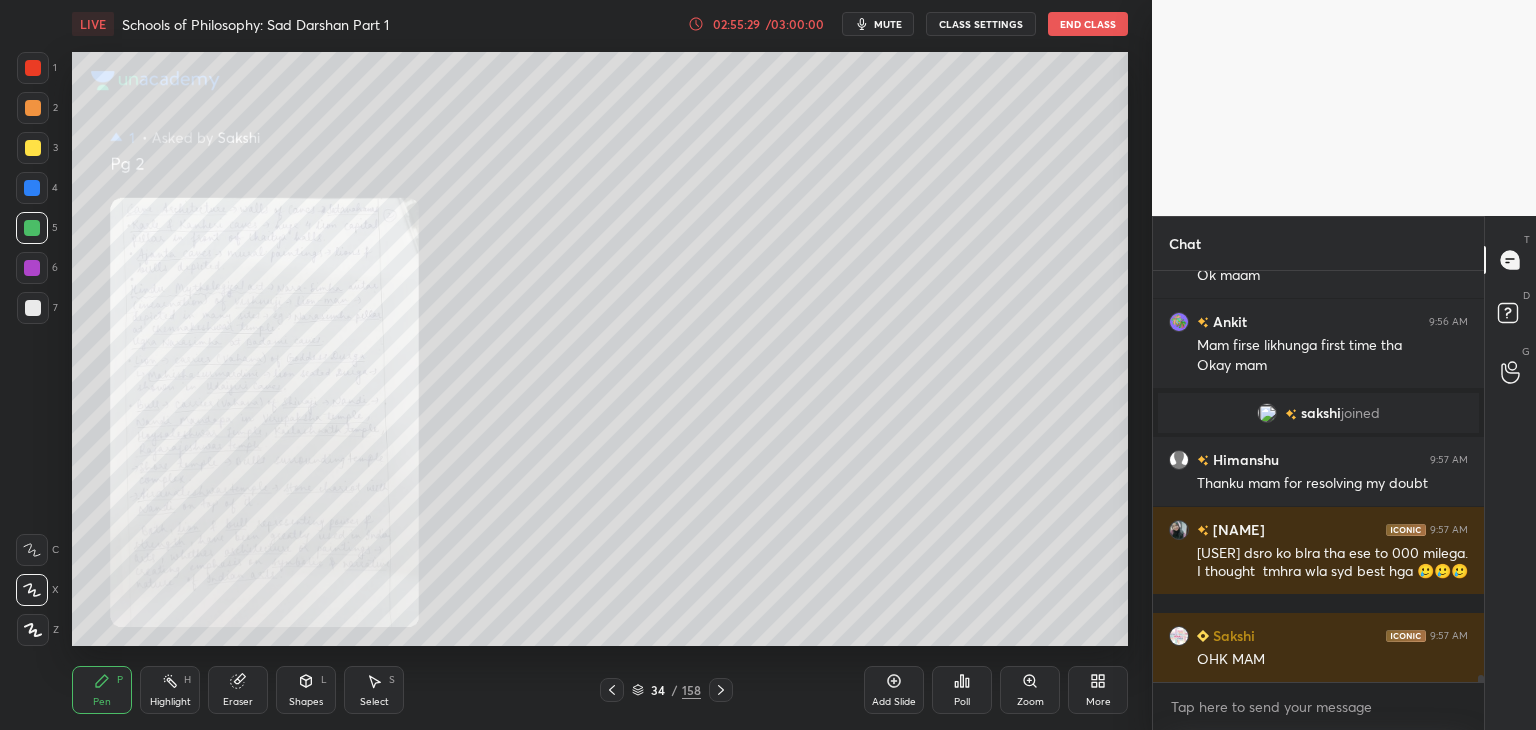 click at bounding box center (33, 68) 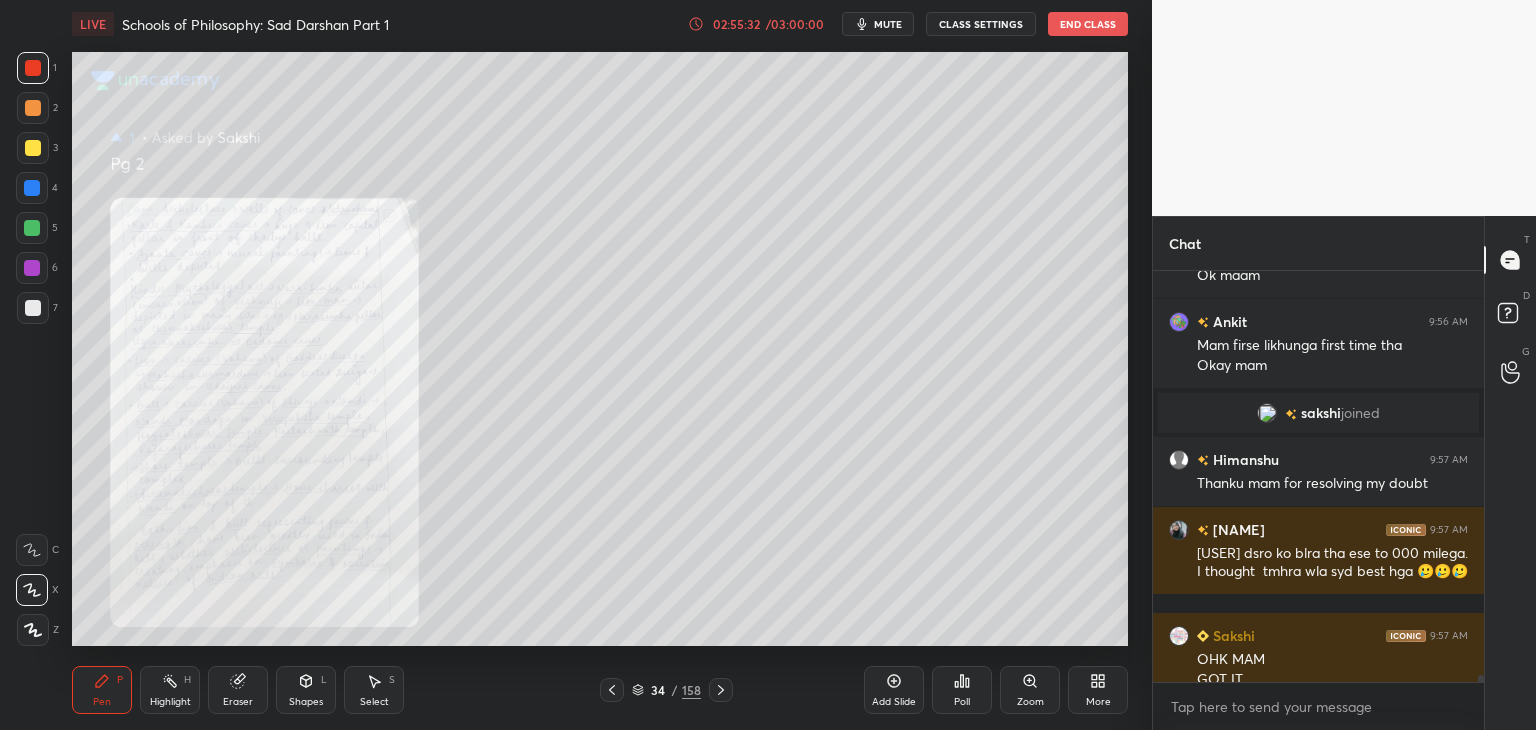 scroll, scrollTop: 22930, scrollLeft: 0, axis: vertical 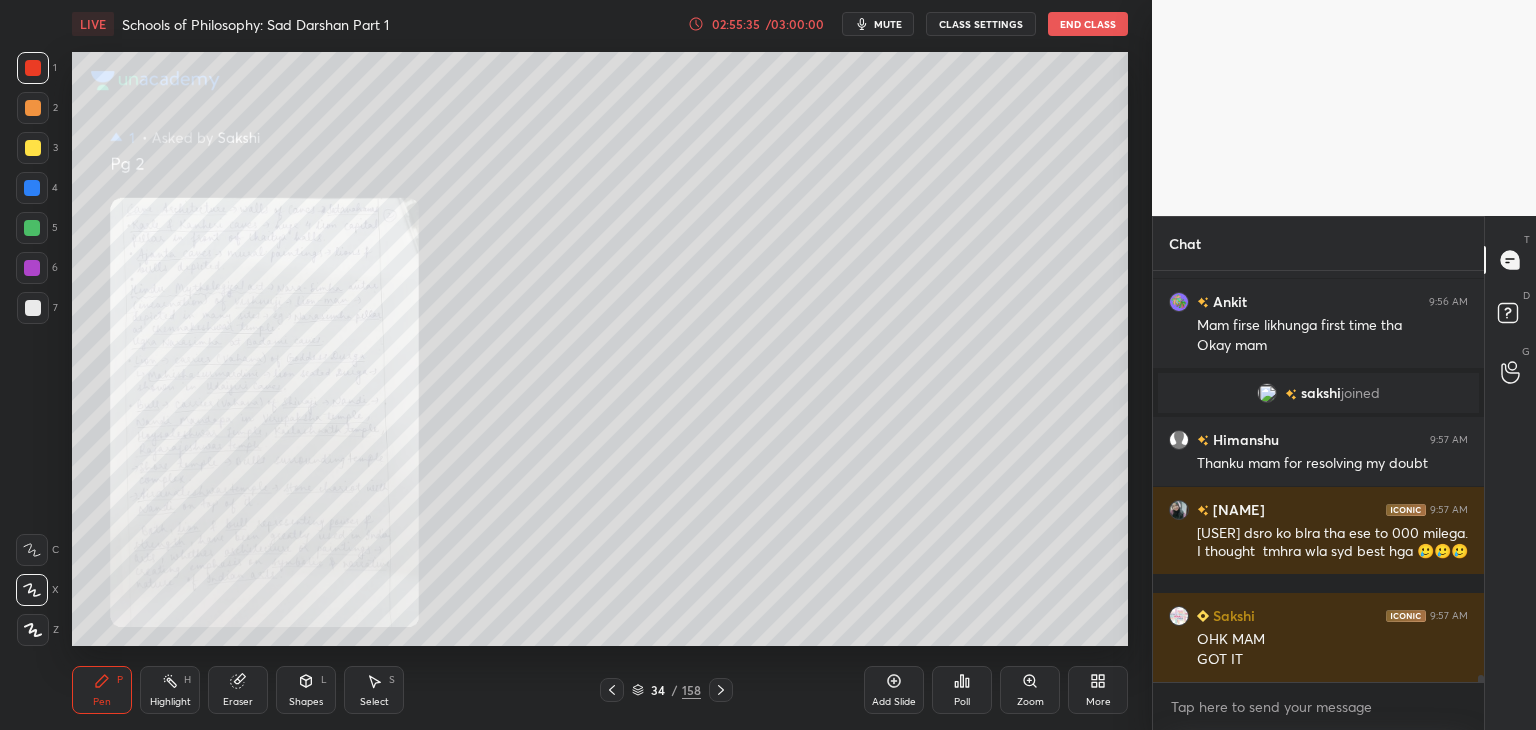 click on "mute" at bounding box center [888, 24] 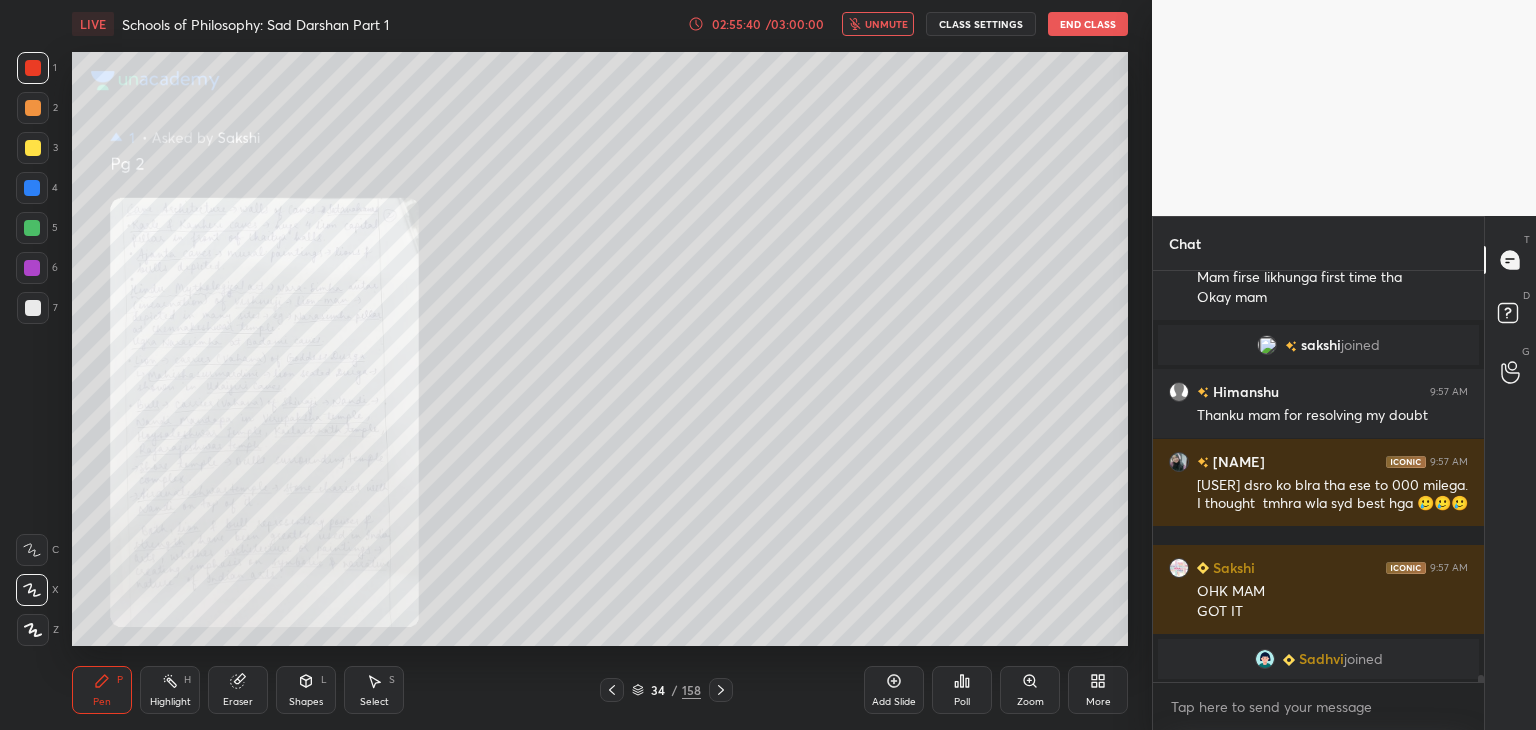 scroll, scrollTop: 22968, scrollLeft: 0, axis: vertical 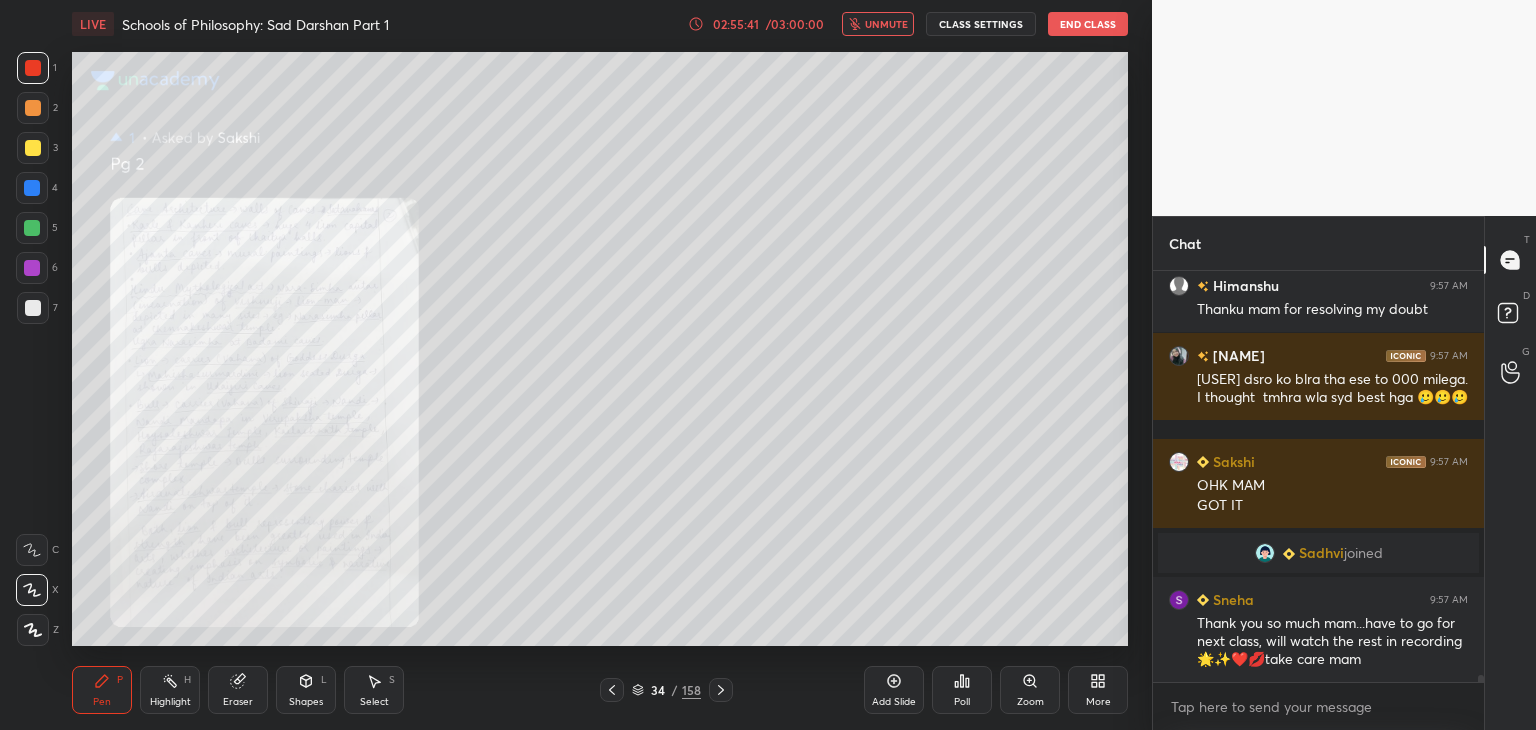 click on "unmute" at bounding box center [886, 24] 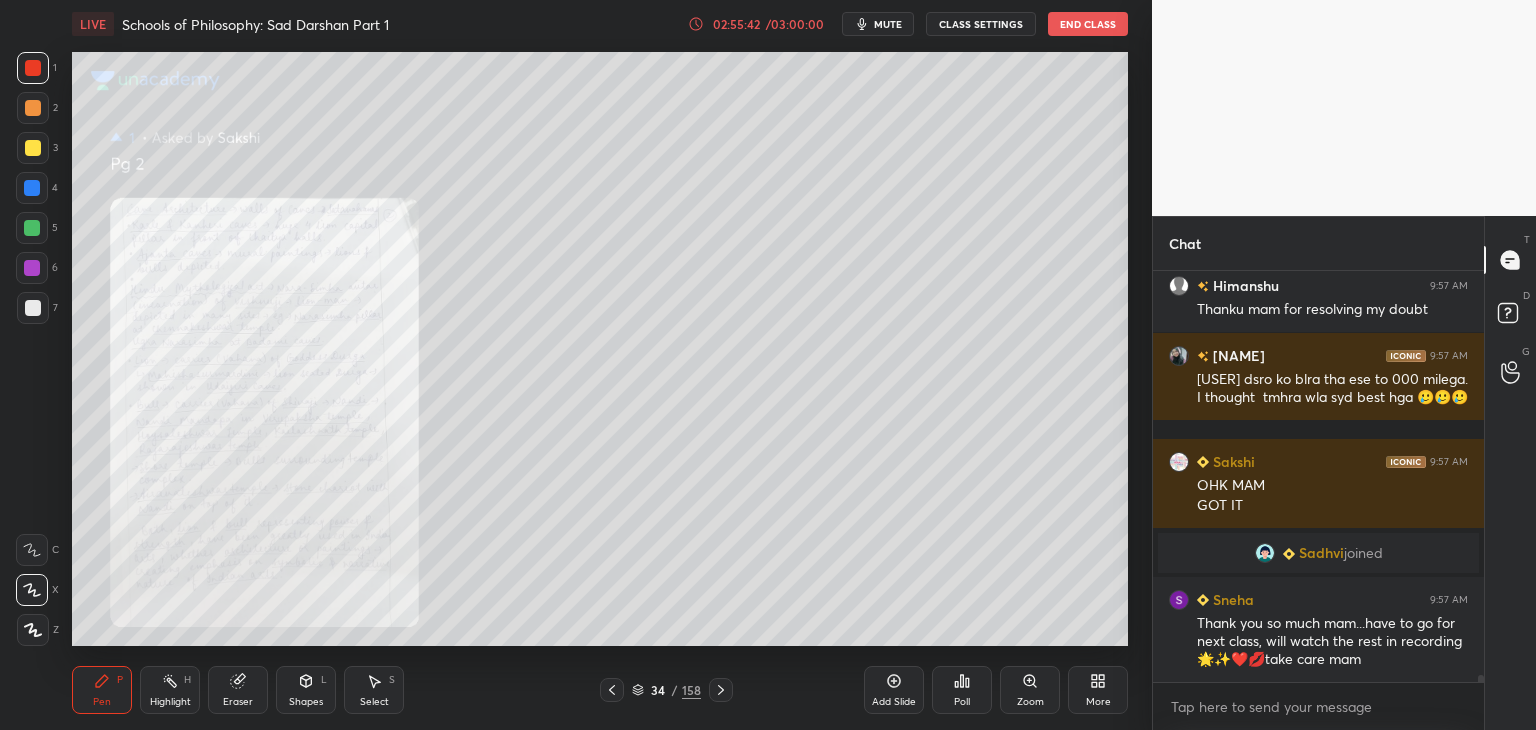 click at bounding box center [612, 690] 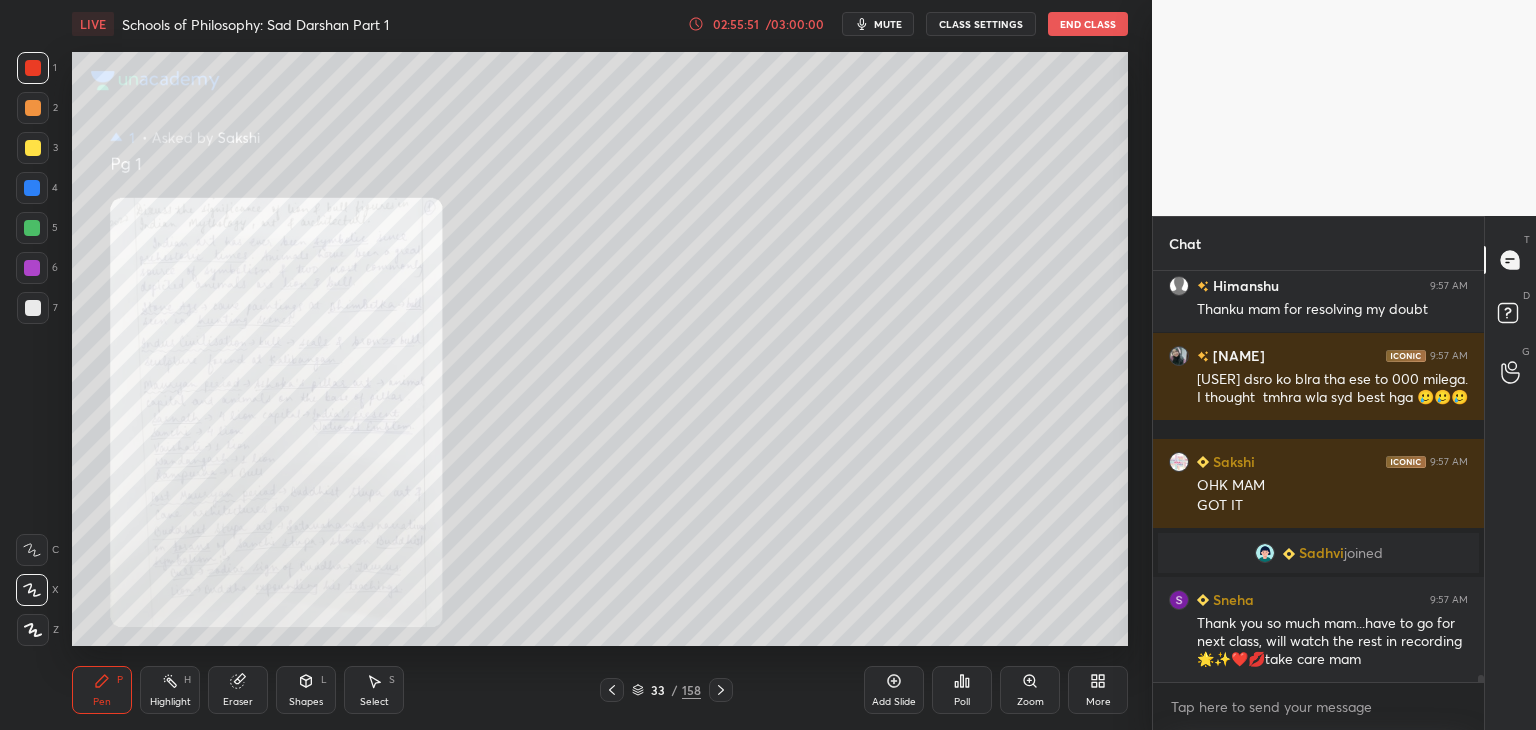 scroll, scrollTop: 23038, scrollLeft: 0, axis: vertical 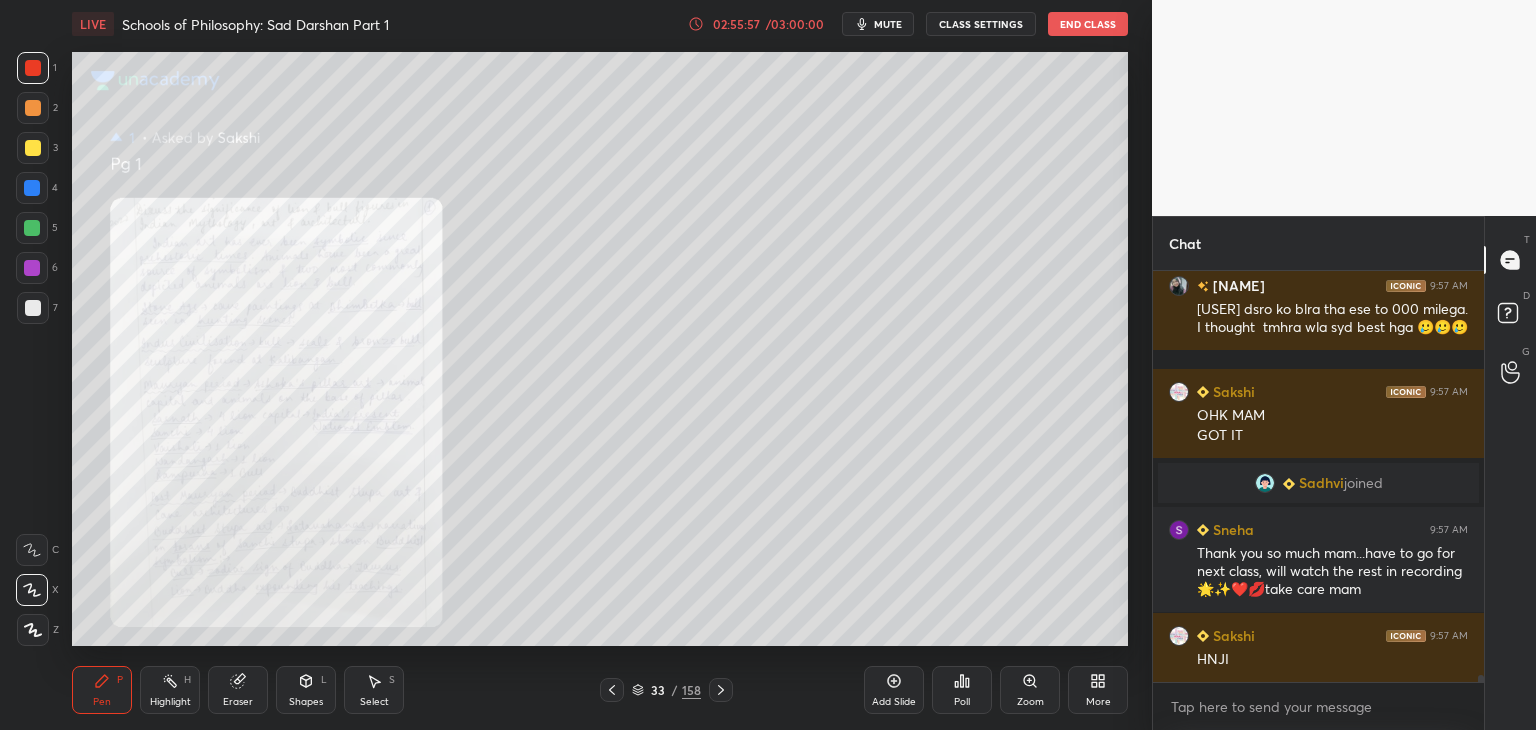 click on "mute" at bounding box center [888, 24] 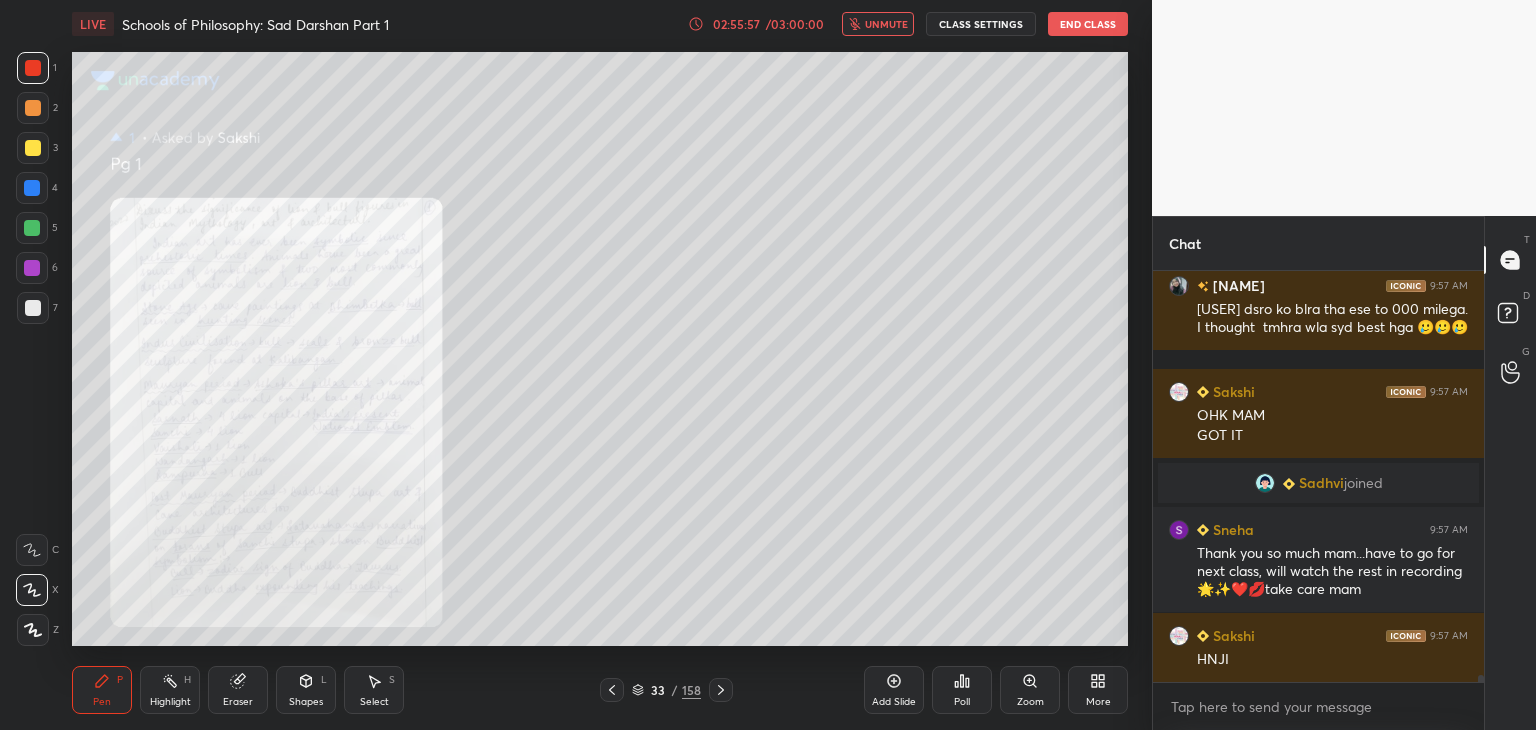 scroll, scrollTop: 23058, scrollLeft: 0, axis: vertical 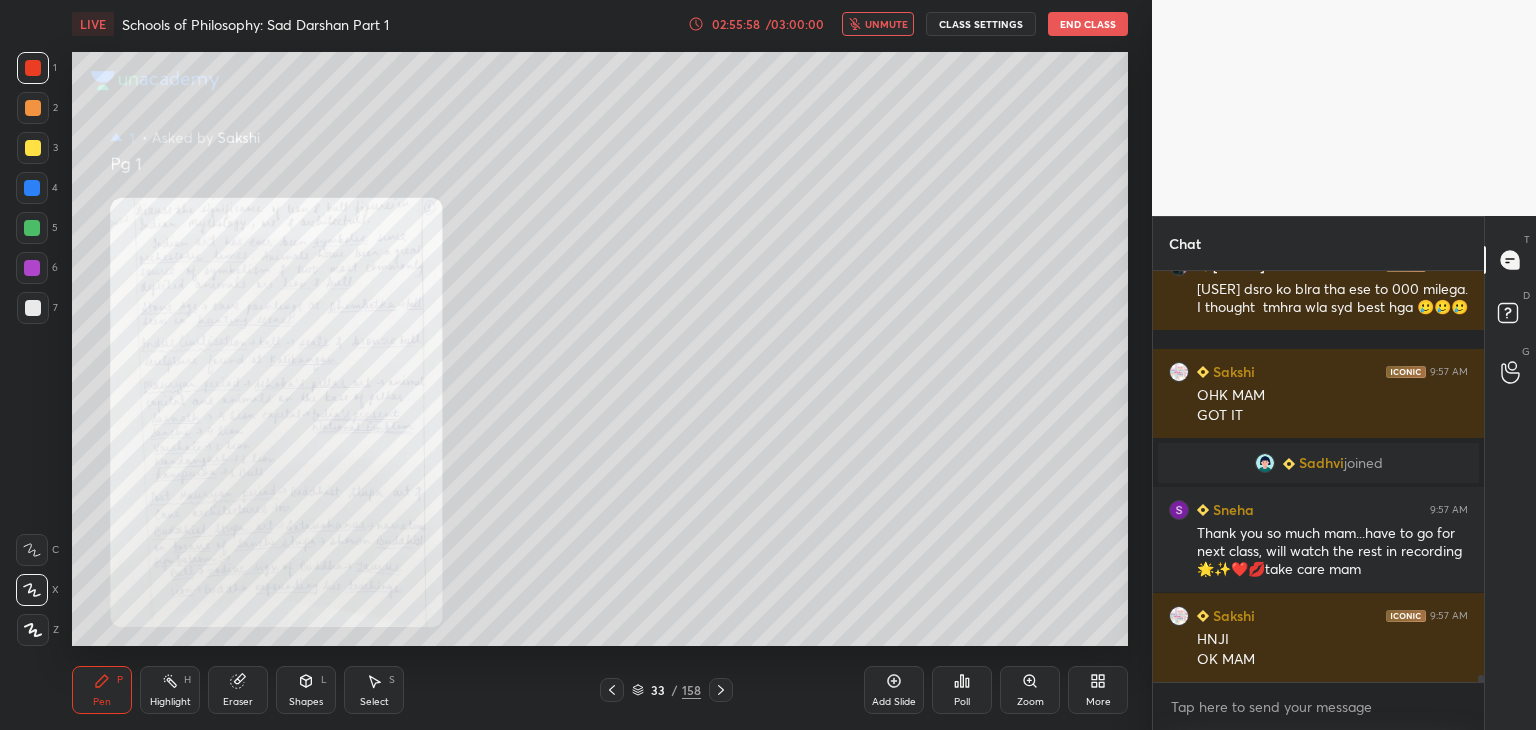 click on "unmute" at bounding box center (886, 24) 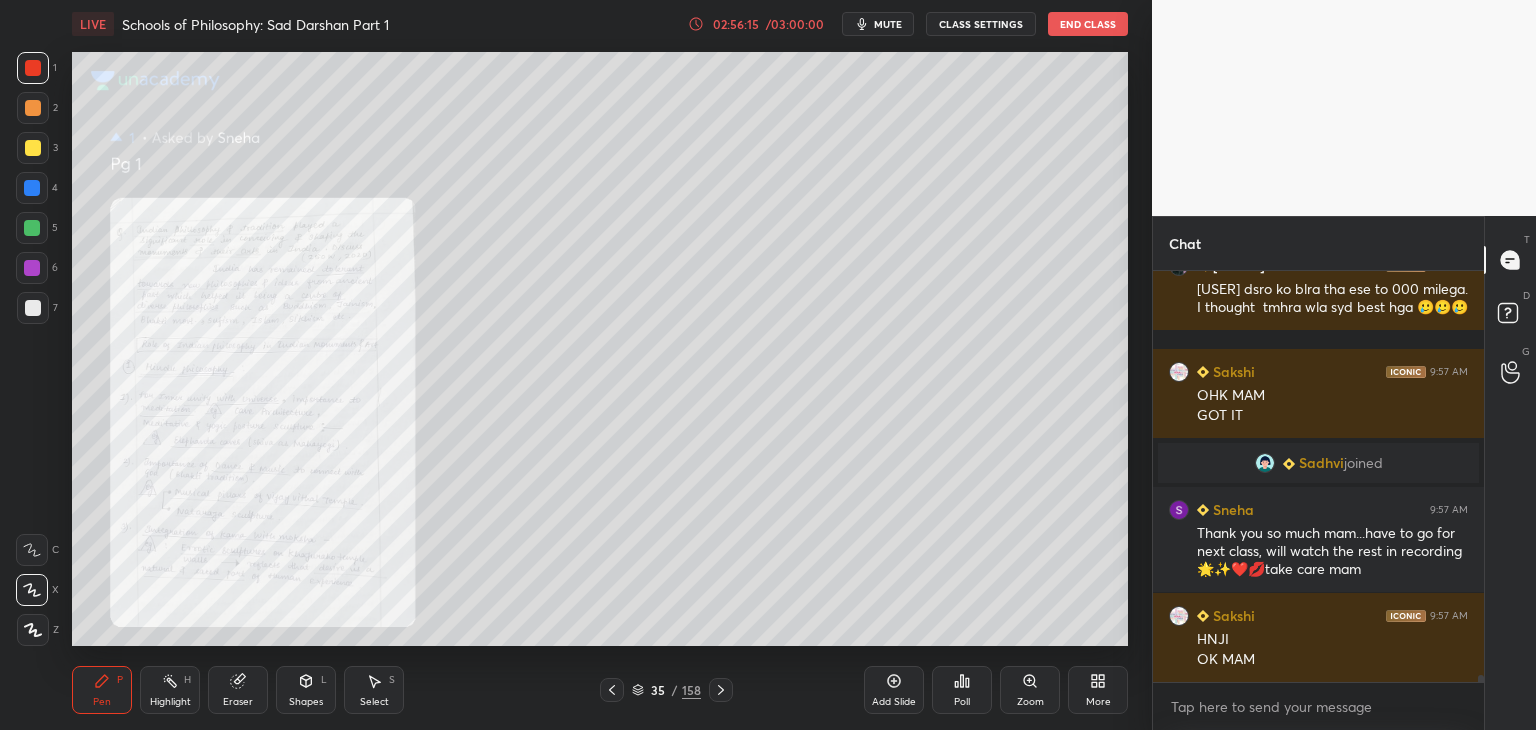 click 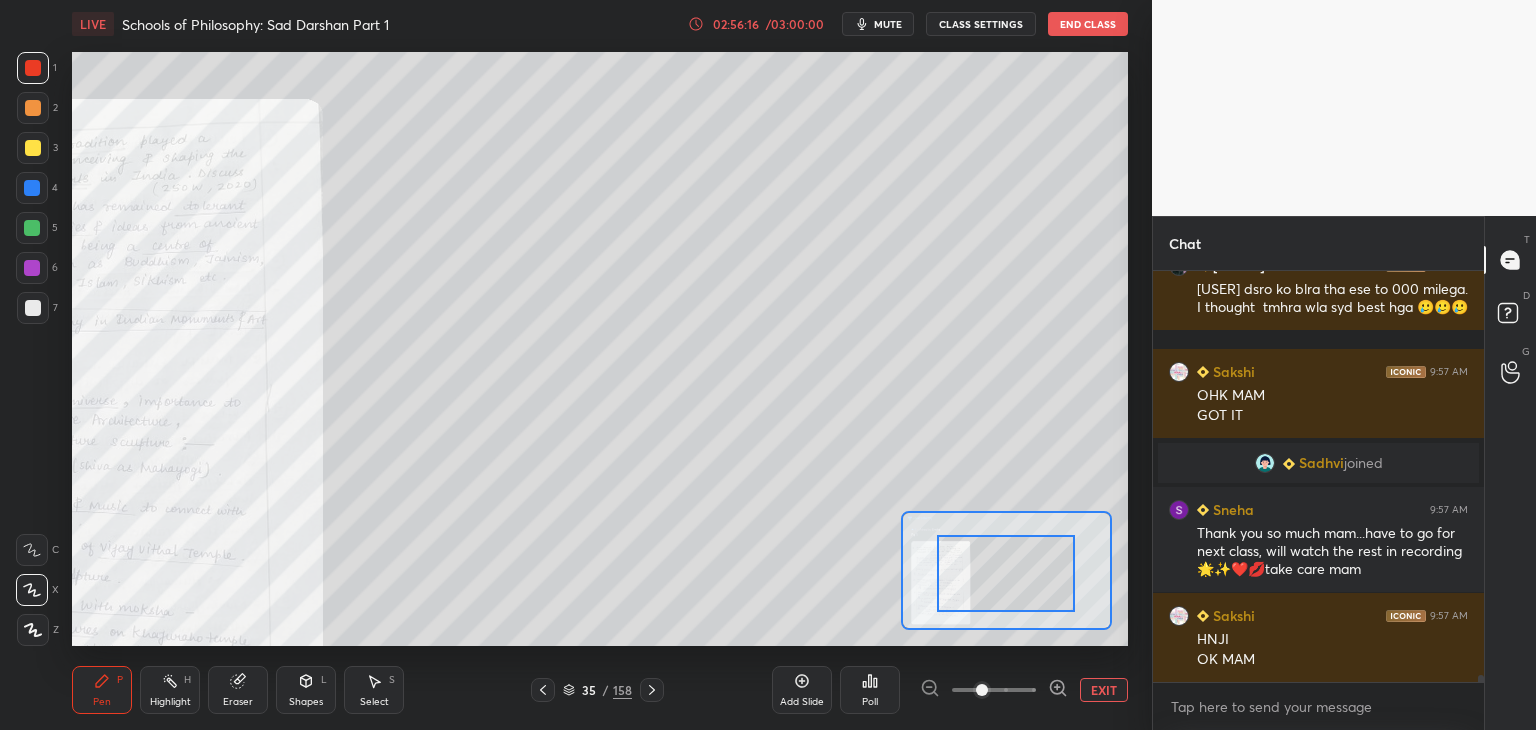 drag, startPoint x: 1001, startPoint y: 565, endPoint x: 964, endPoint y: 597, distance: 48.9183 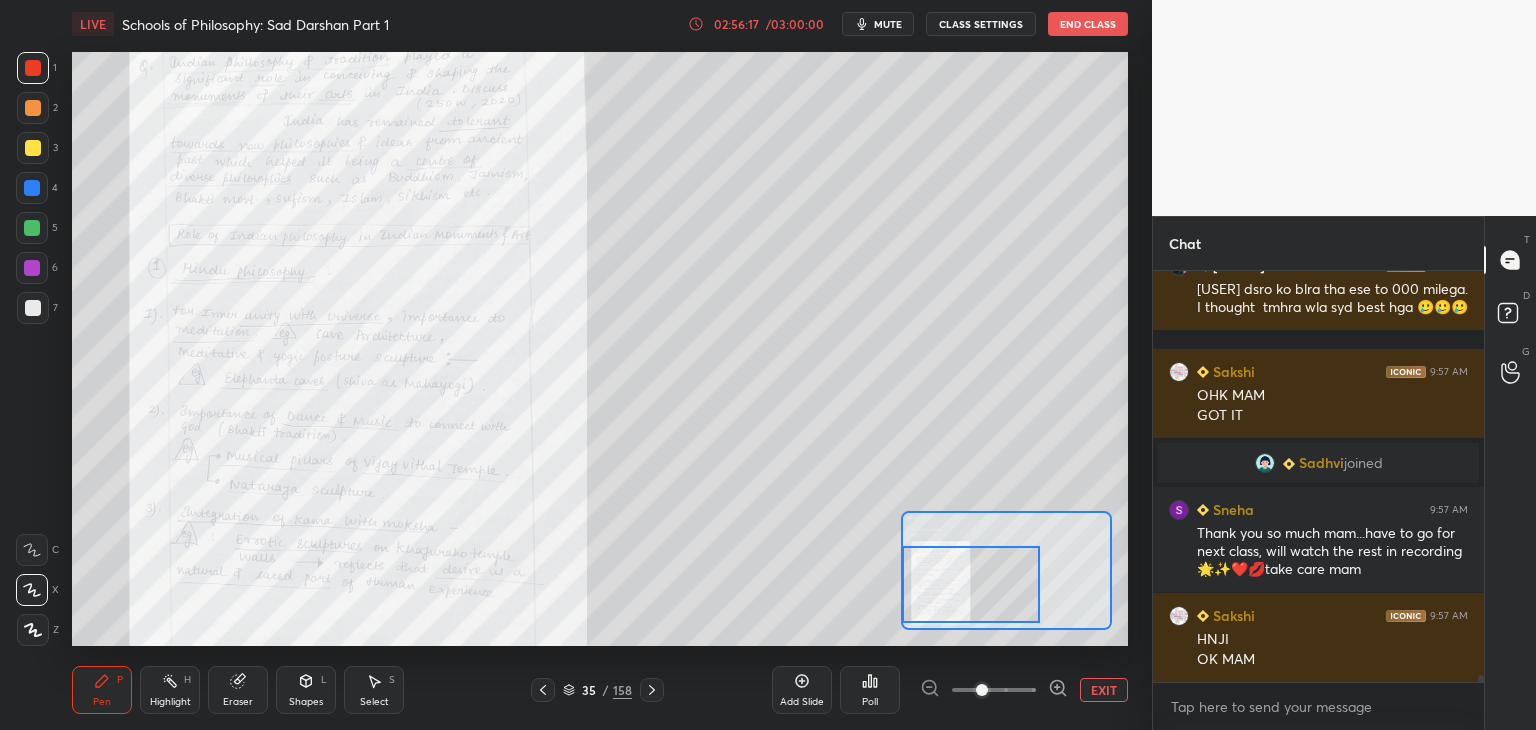 drag, startPoint x: 988, startPoint y: 576, endPoint x: 930, endPoint y: 584, distance: 58.549126 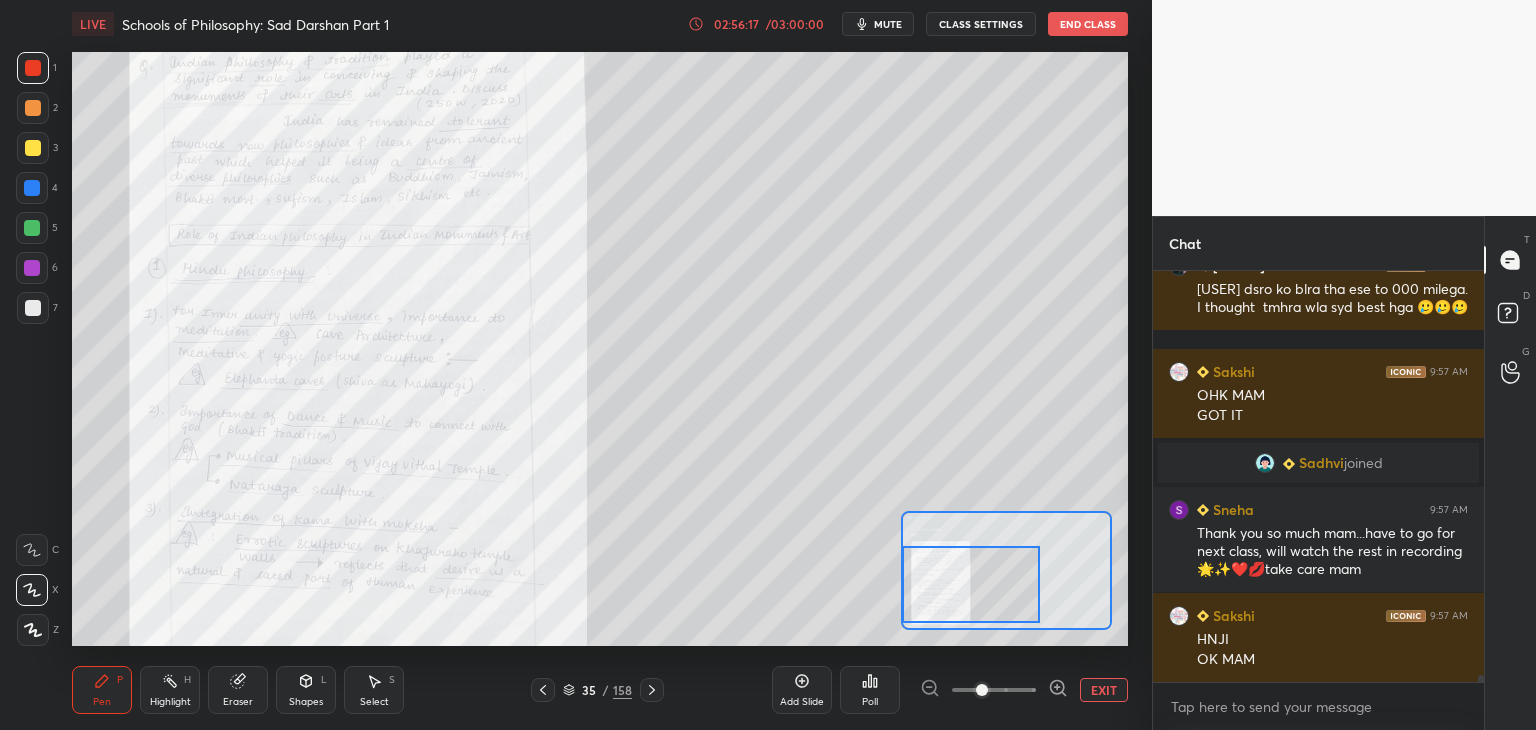 click at bounding box center (971, 584) 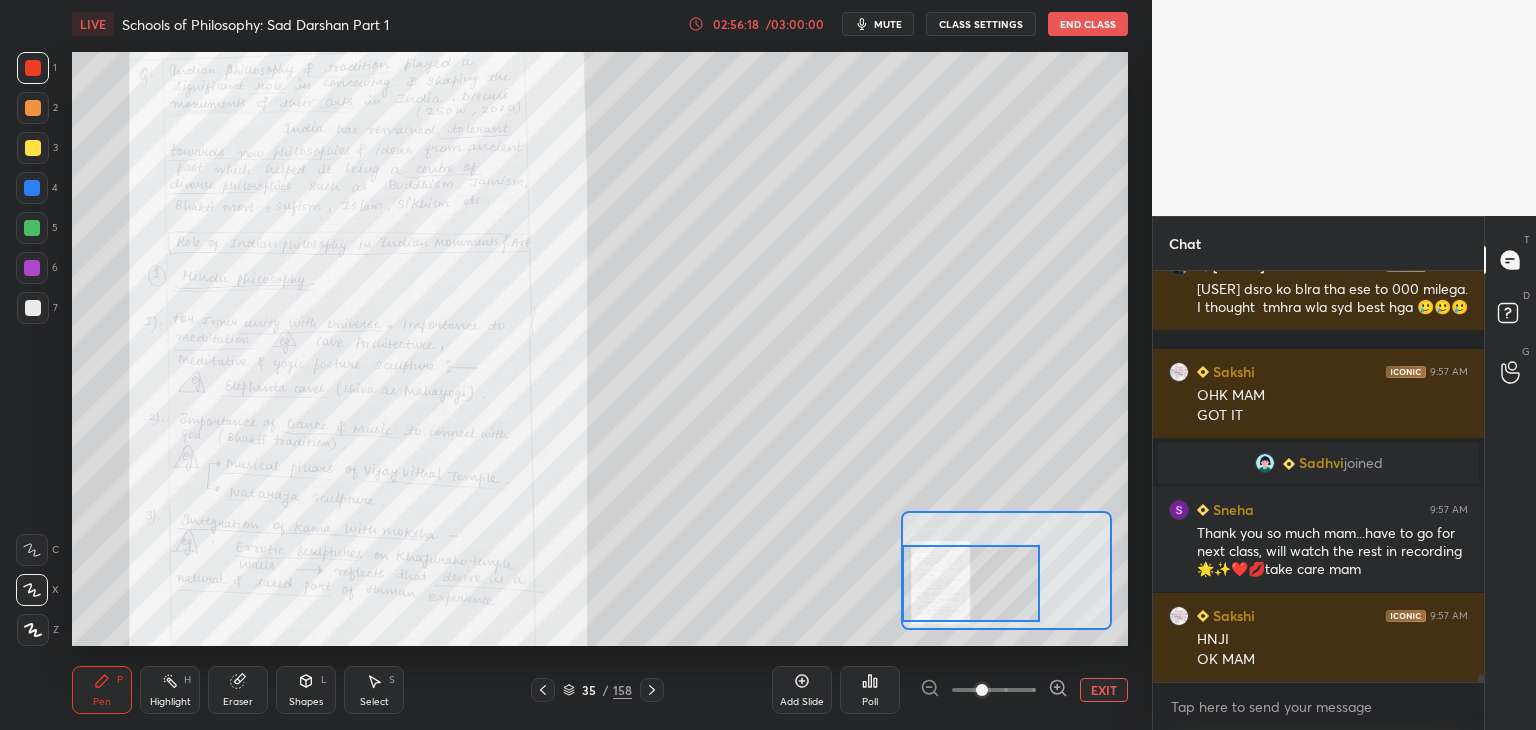 click at bounding box center (33, 68) 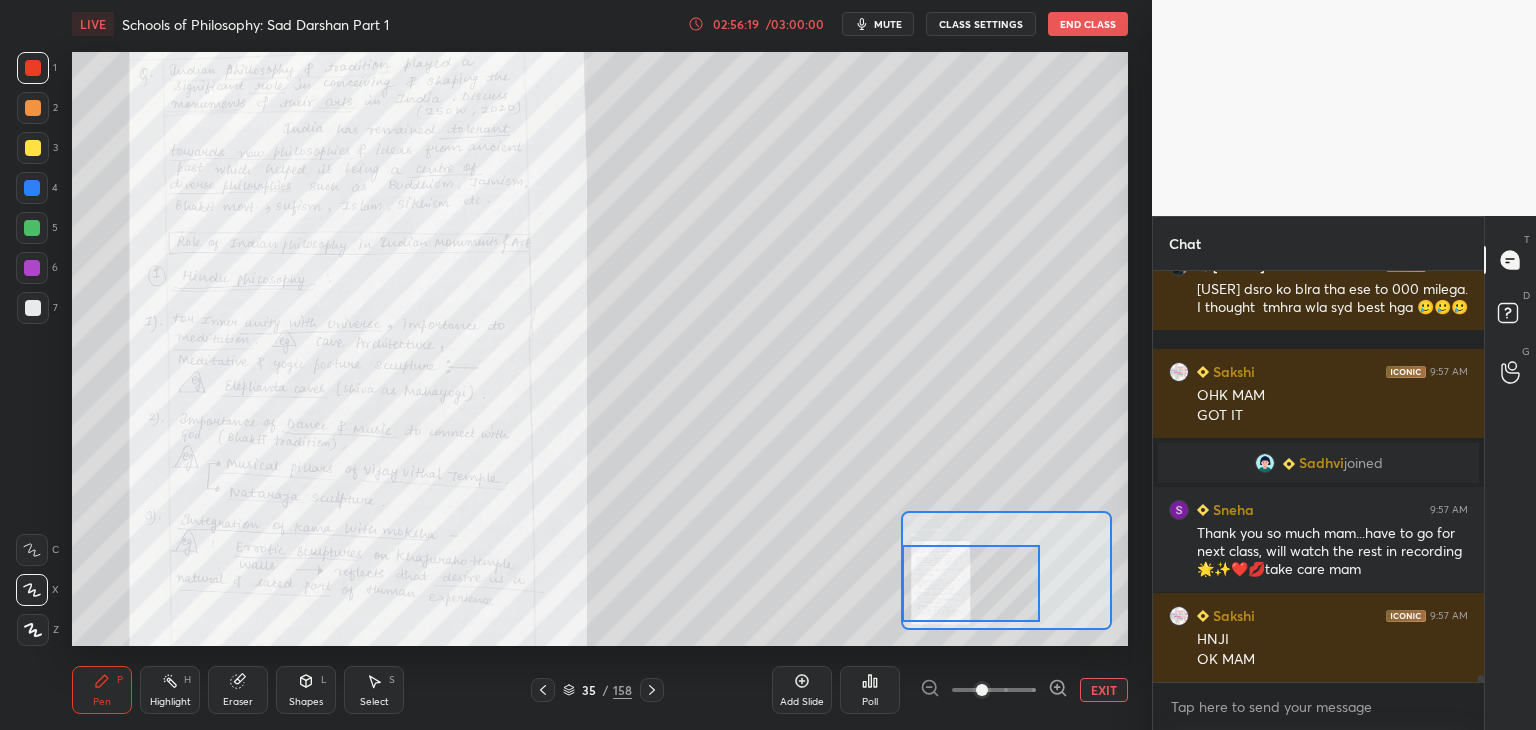 scroll, scrollTop: 23128, scrollLeft: 0, axis: vertical 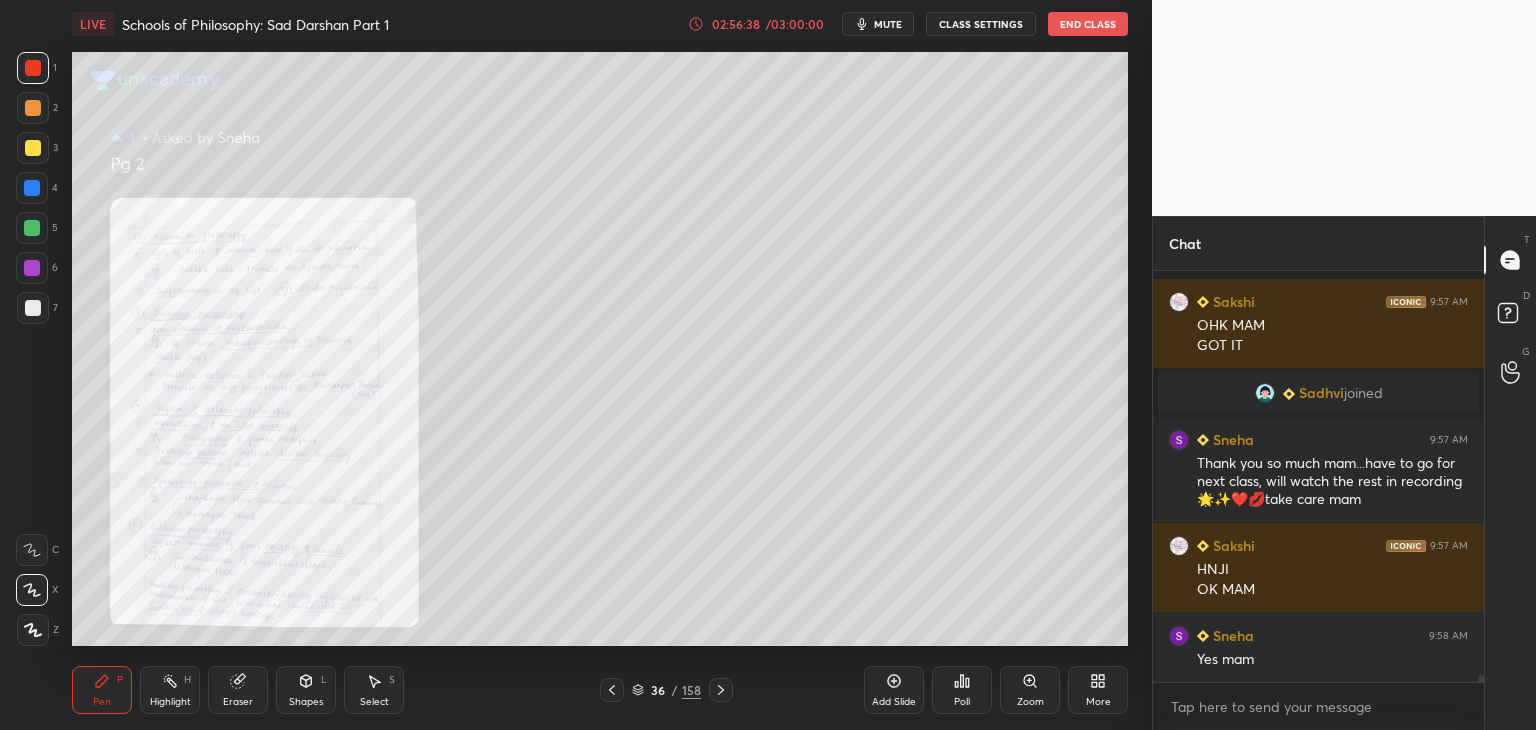 click 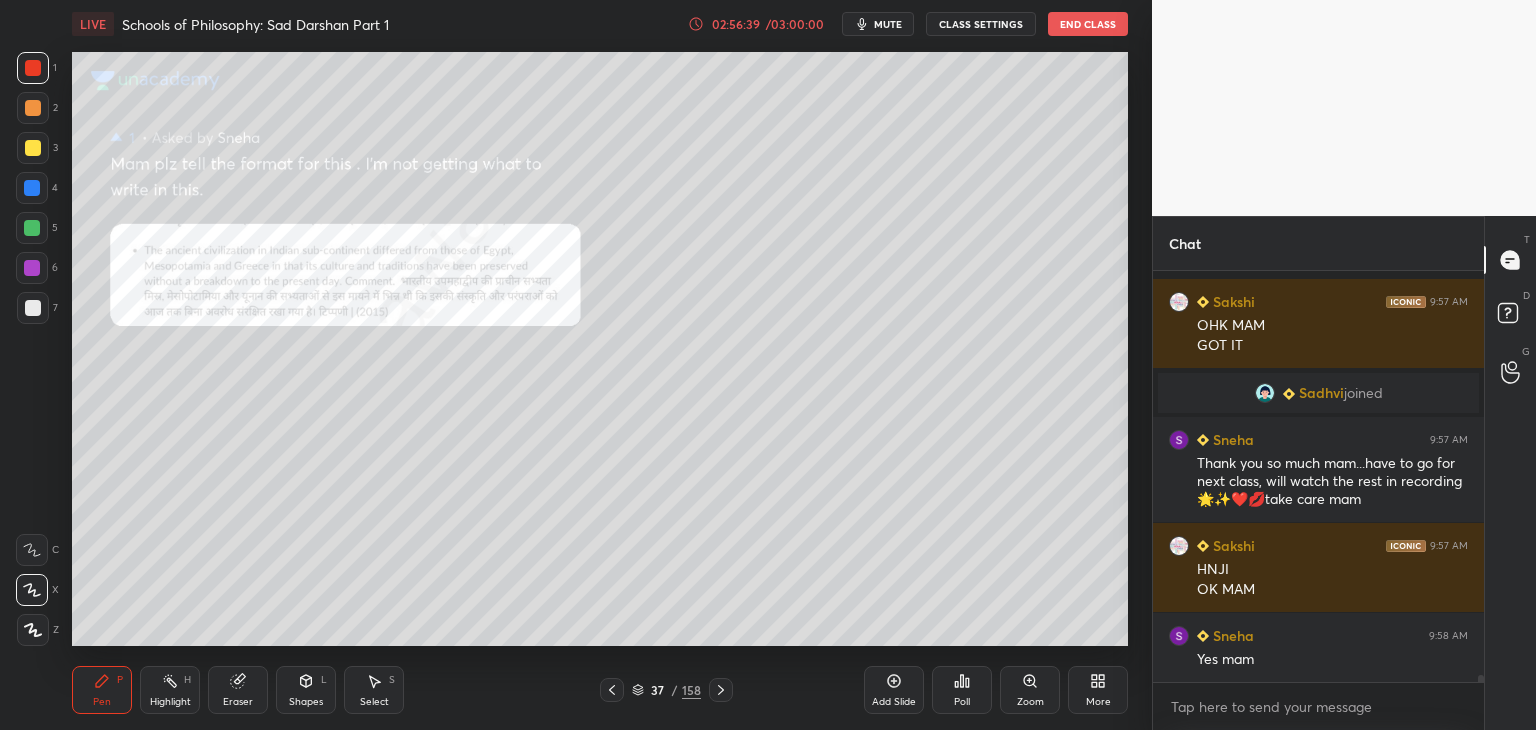 click 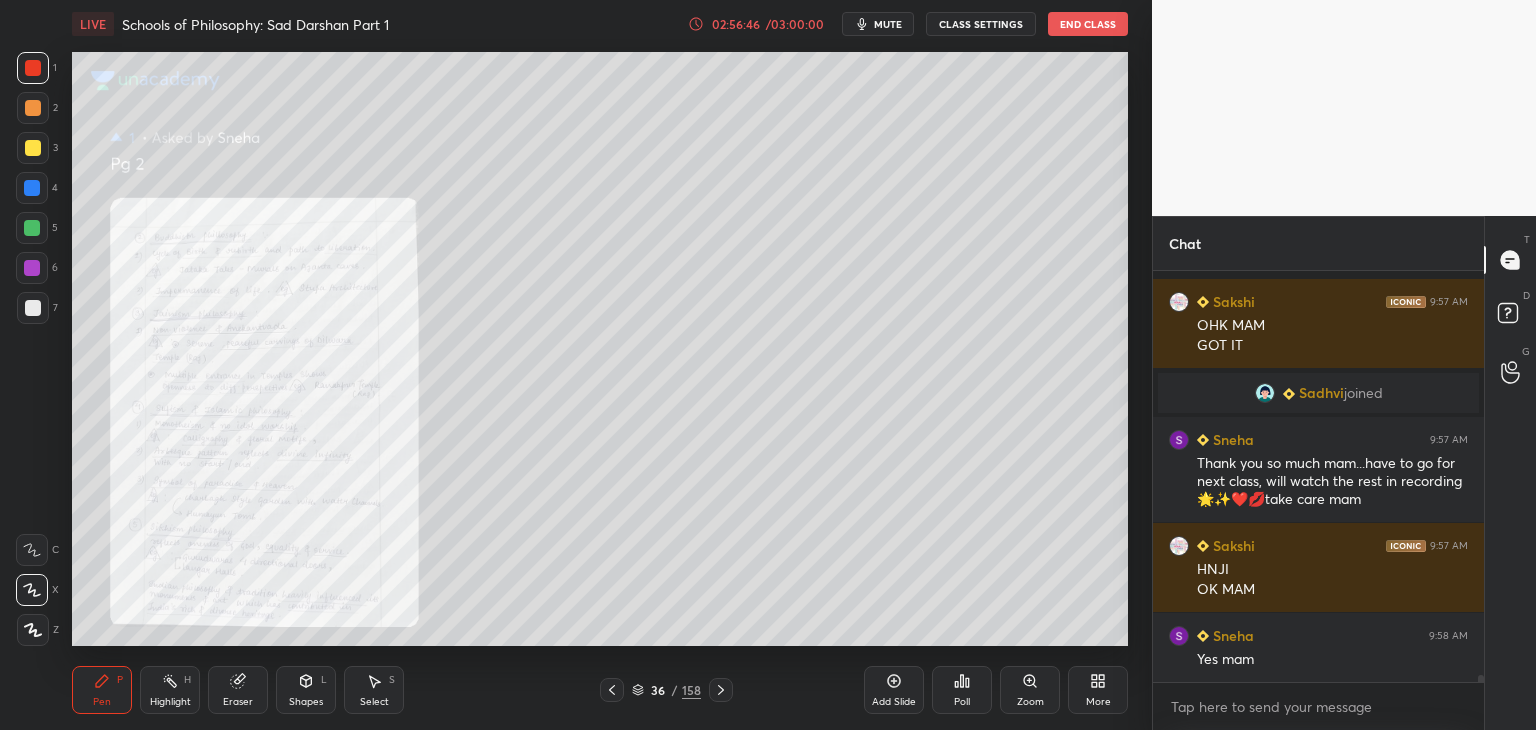 click at bounding box center [612, 690] 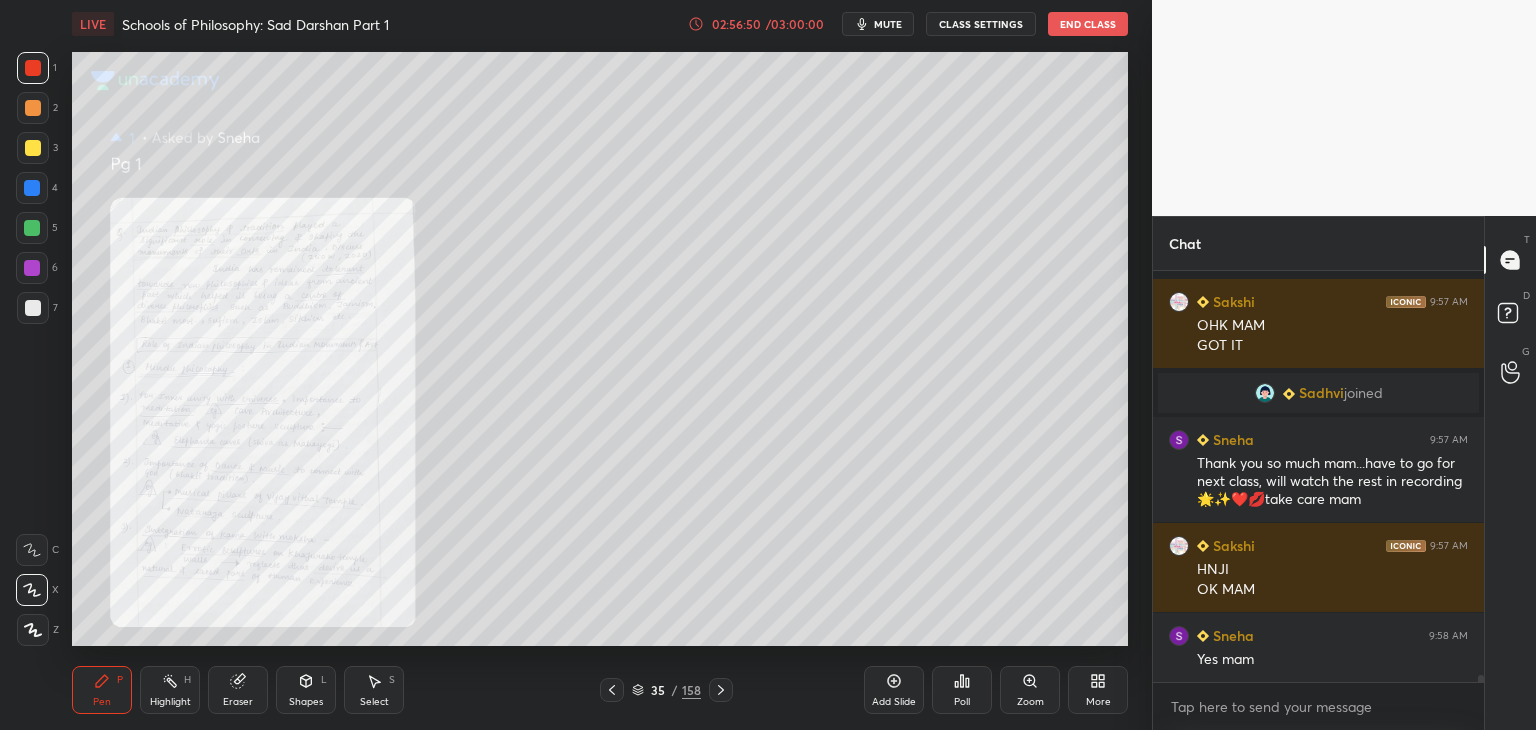 click 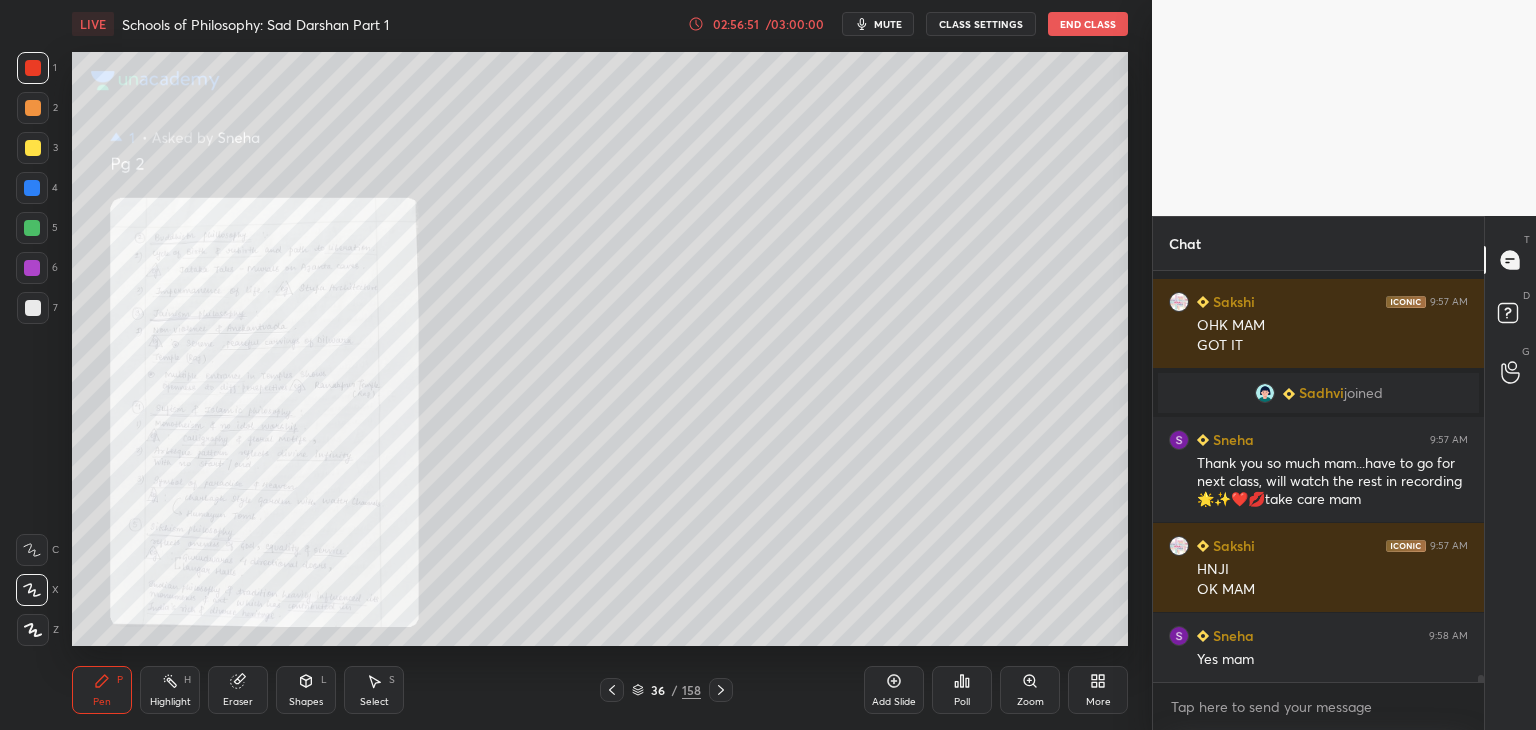 click 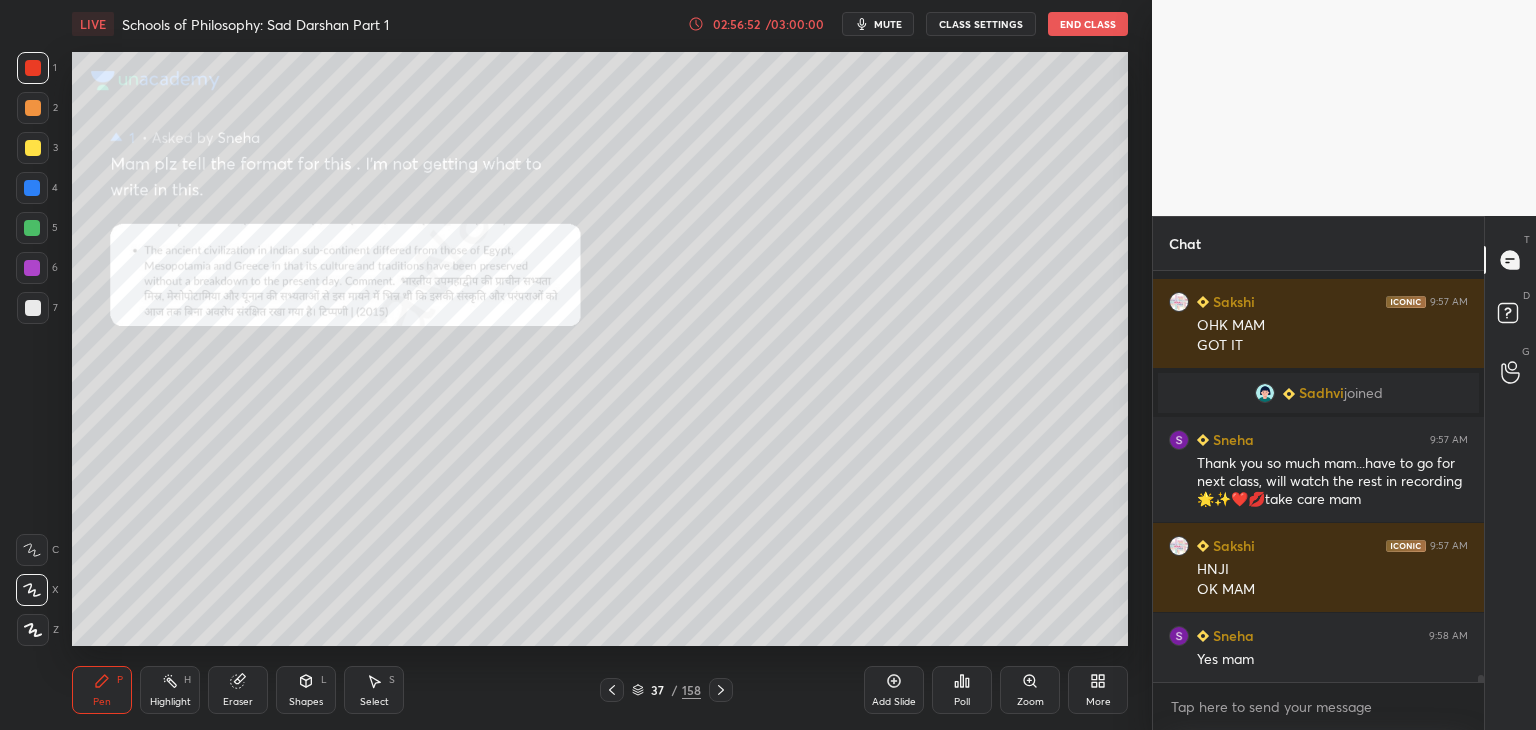 click 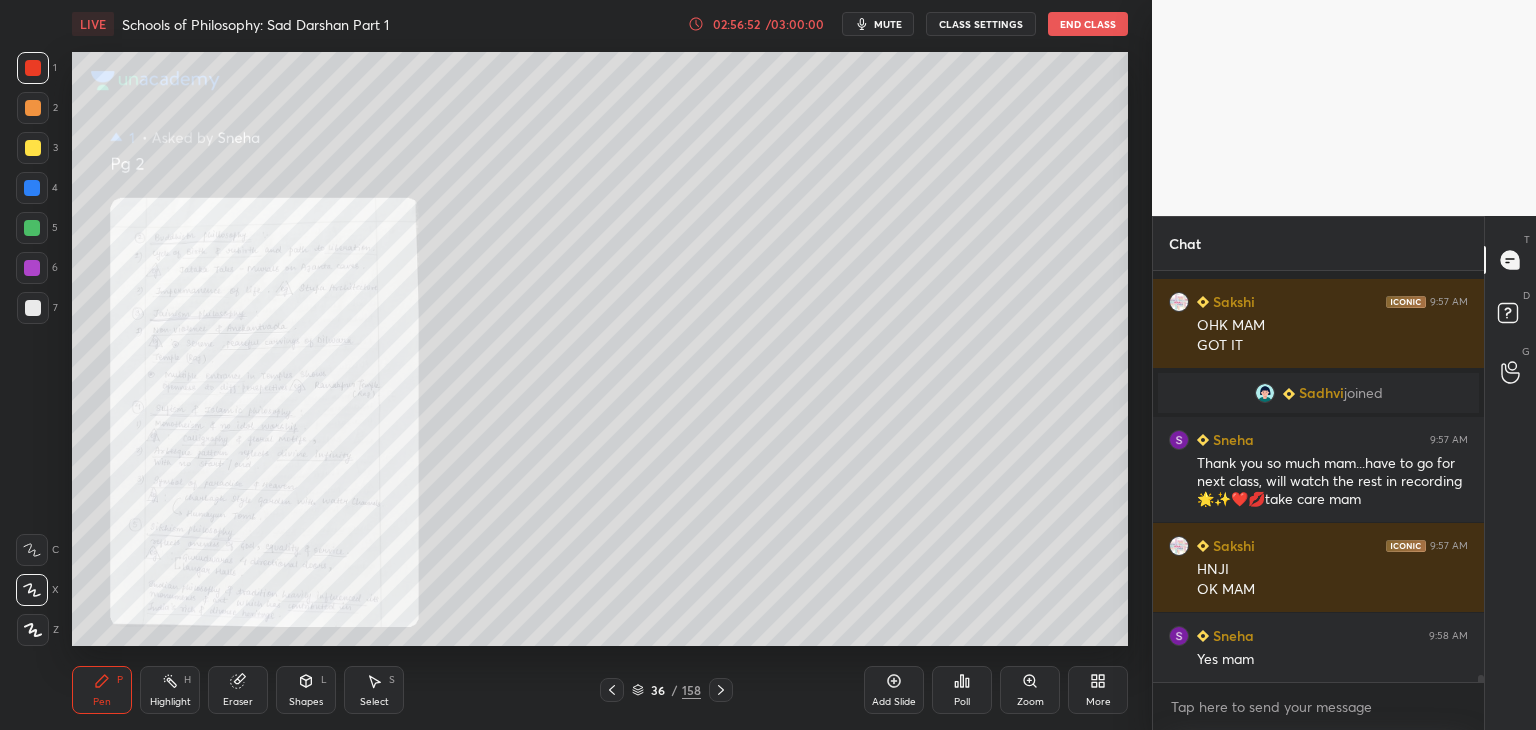click 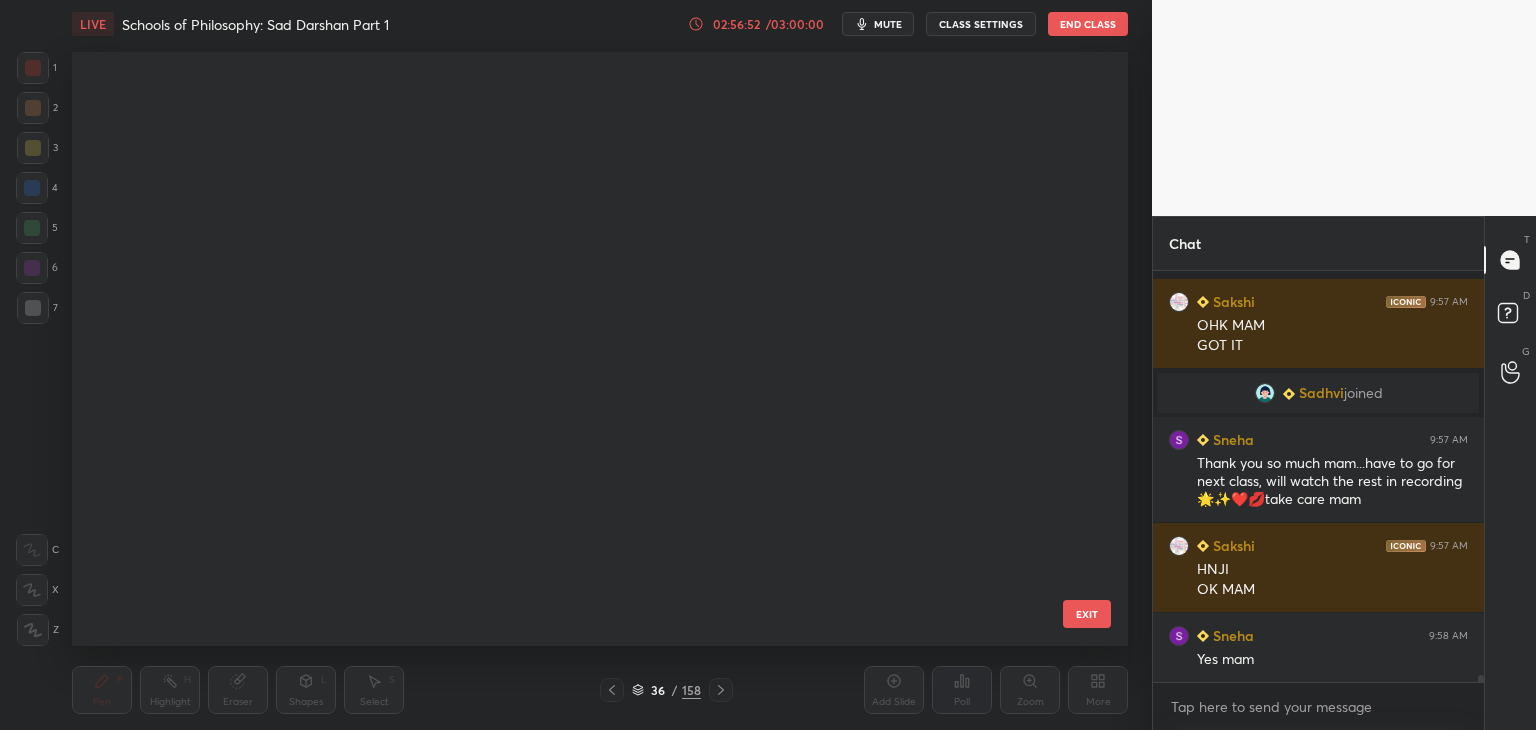 scroll, scrollTop: 1602, scrollLeft: 0, axis: vertical 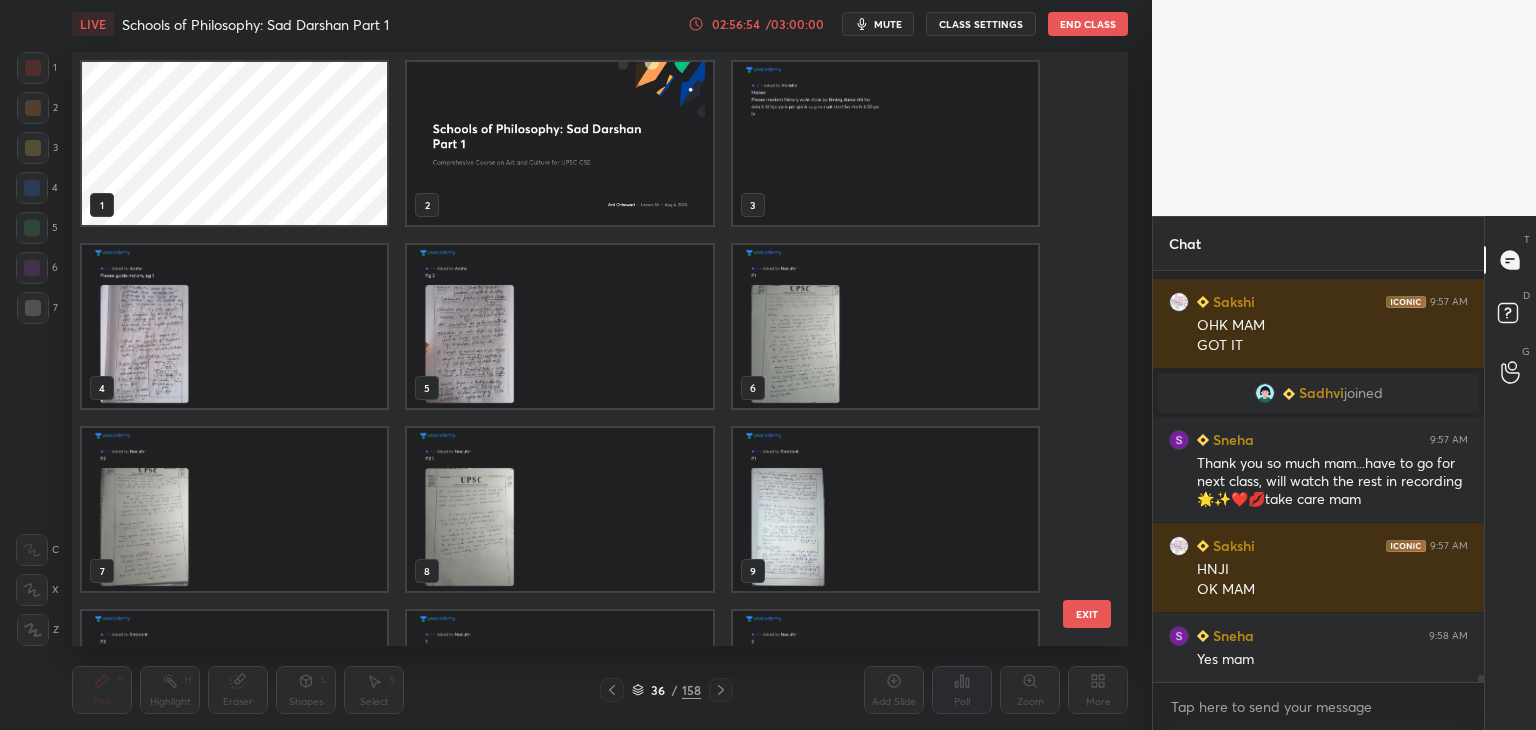 click at bounding box center [559, 143] 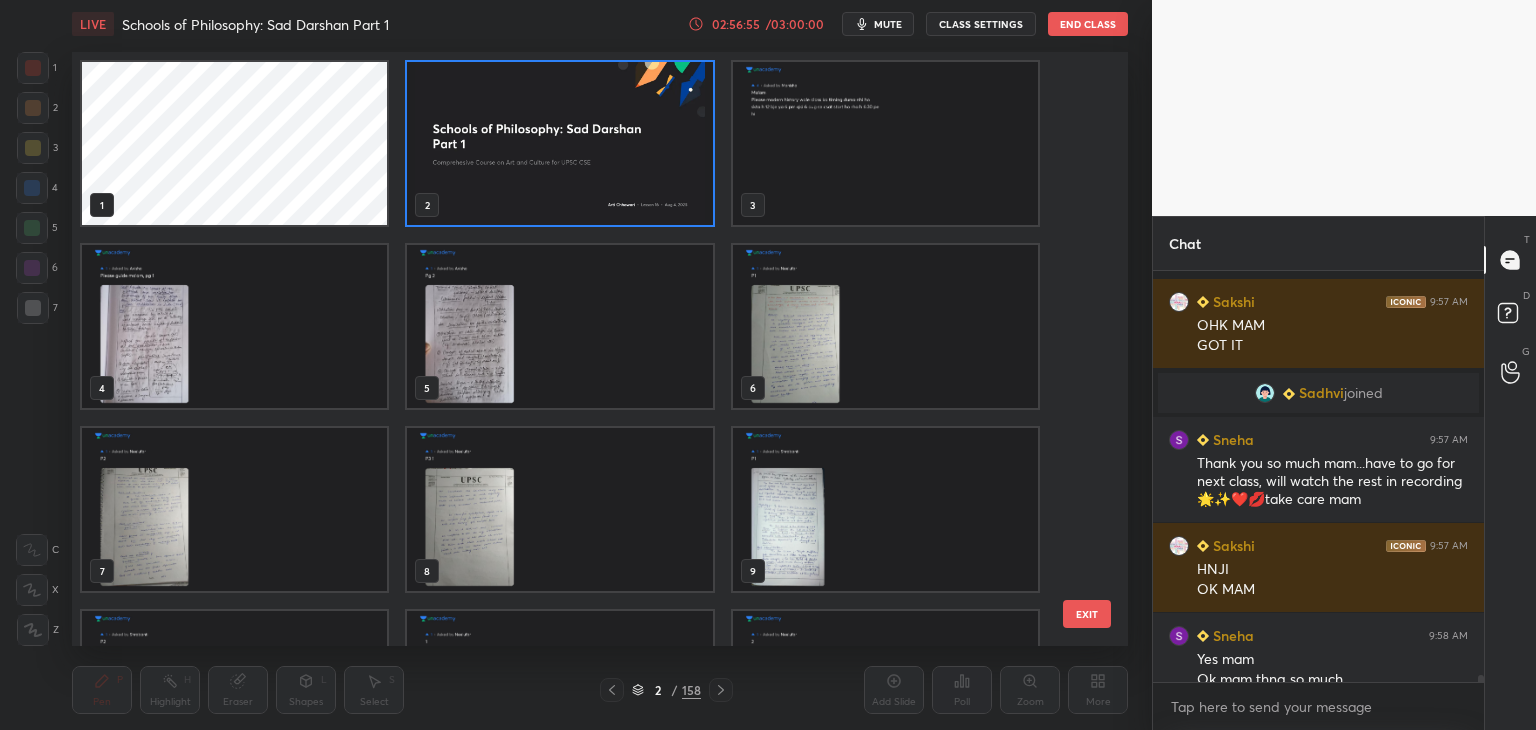 scroll, scrollTop: 23148, scrollLeft: 0, axis: vertical 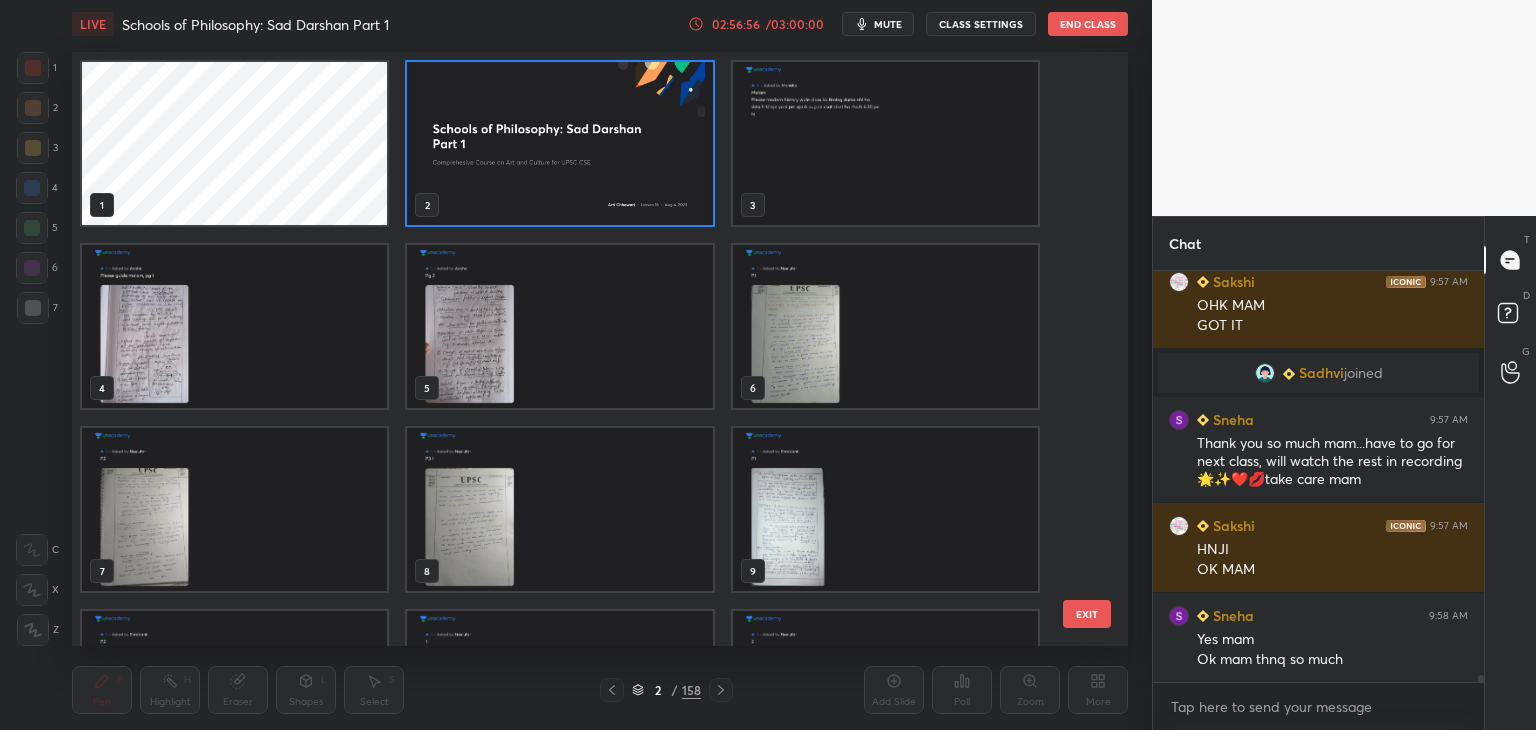 drag, startPoint x: 636, startPoint y: 692, endPoint x: 633, endPoint y: 681, distance: 11.401754 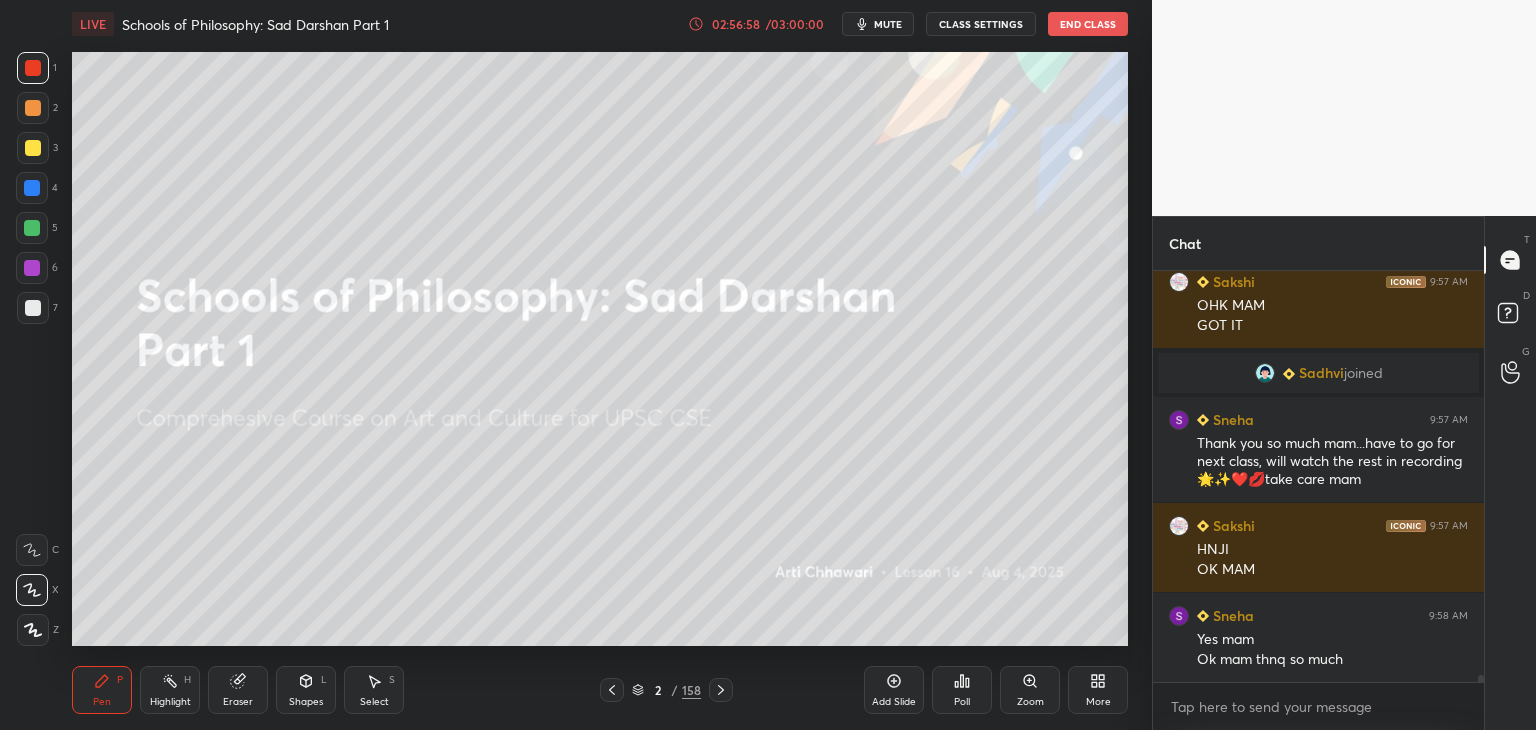 click on "End Class" at bounding box center (1088, 24) 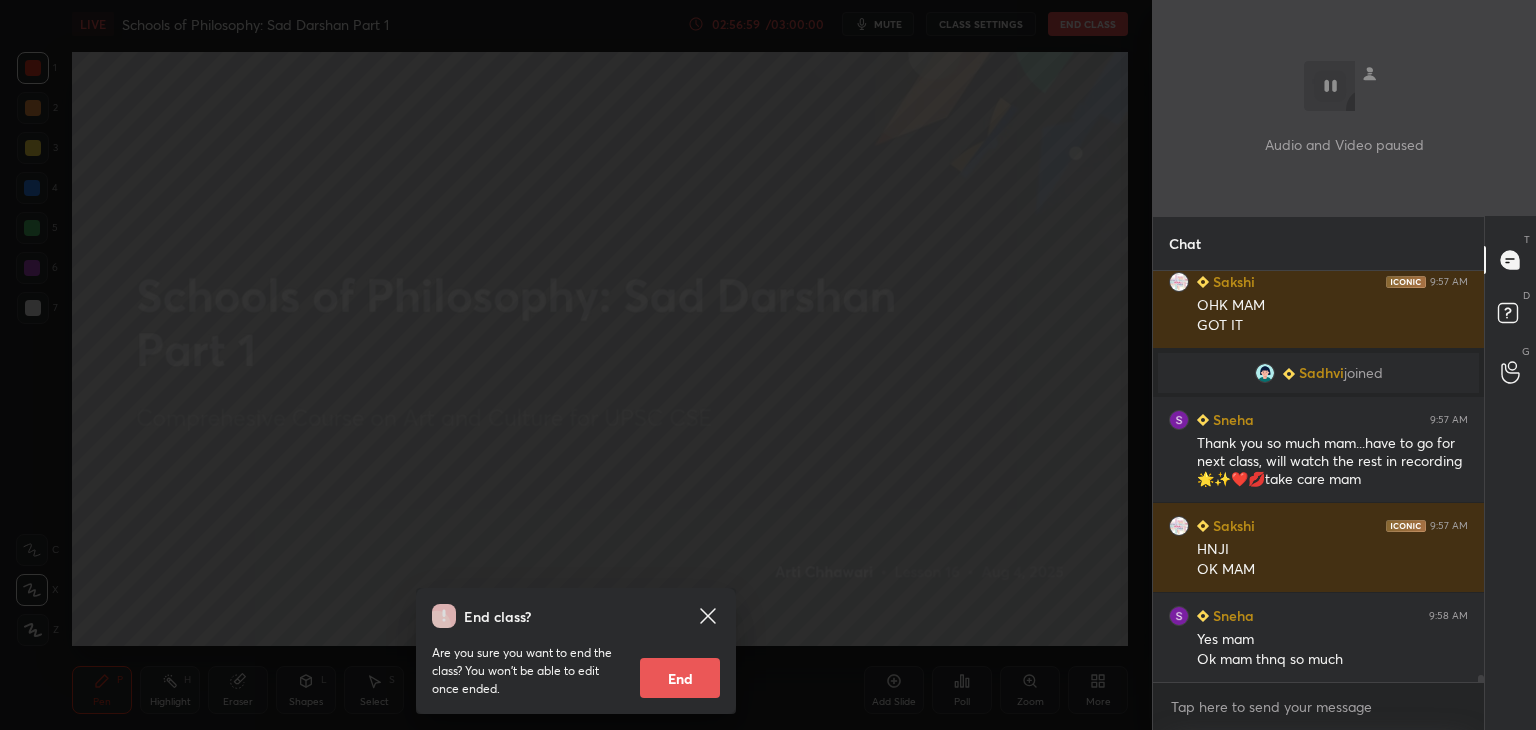 click on "End" at bounding box center [680, 678] 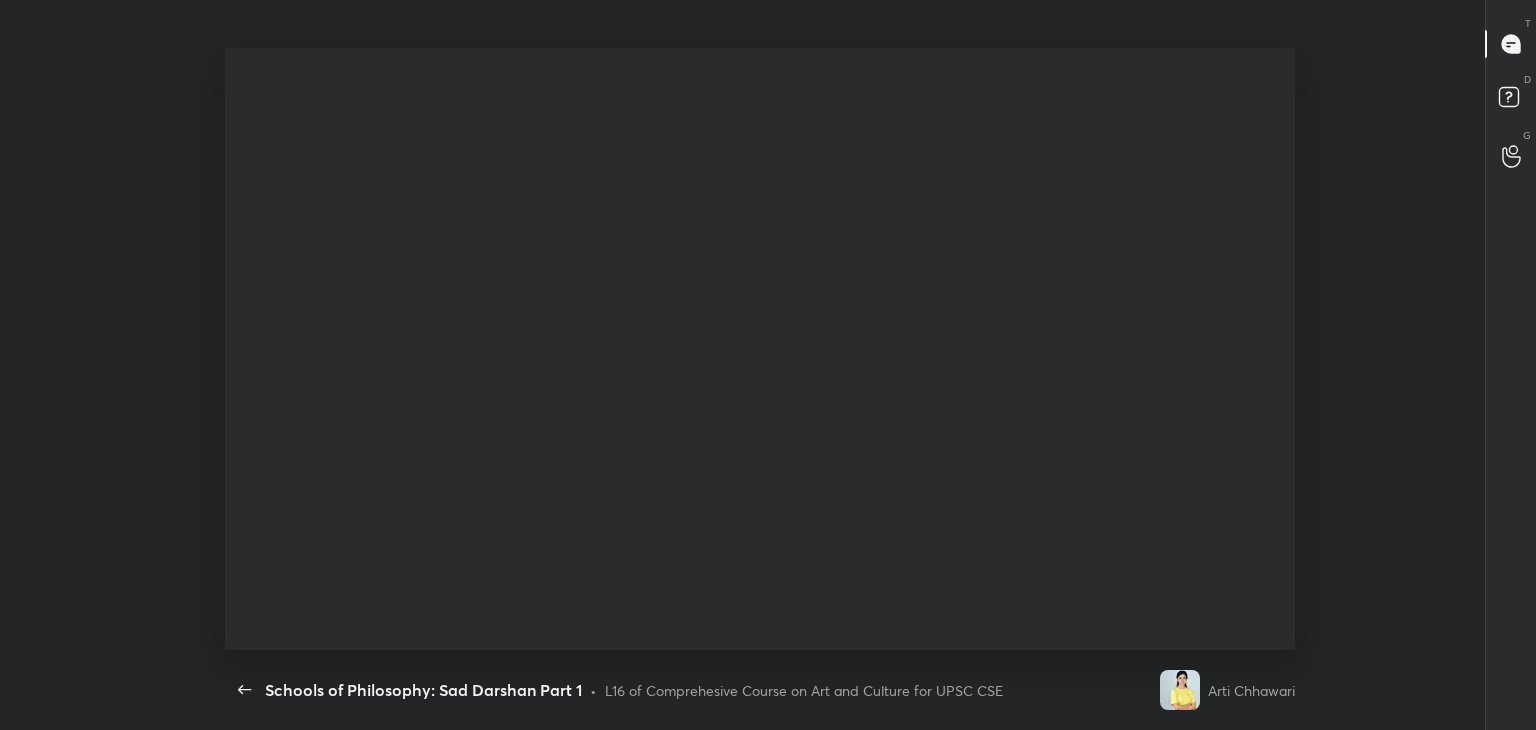 type on "x" 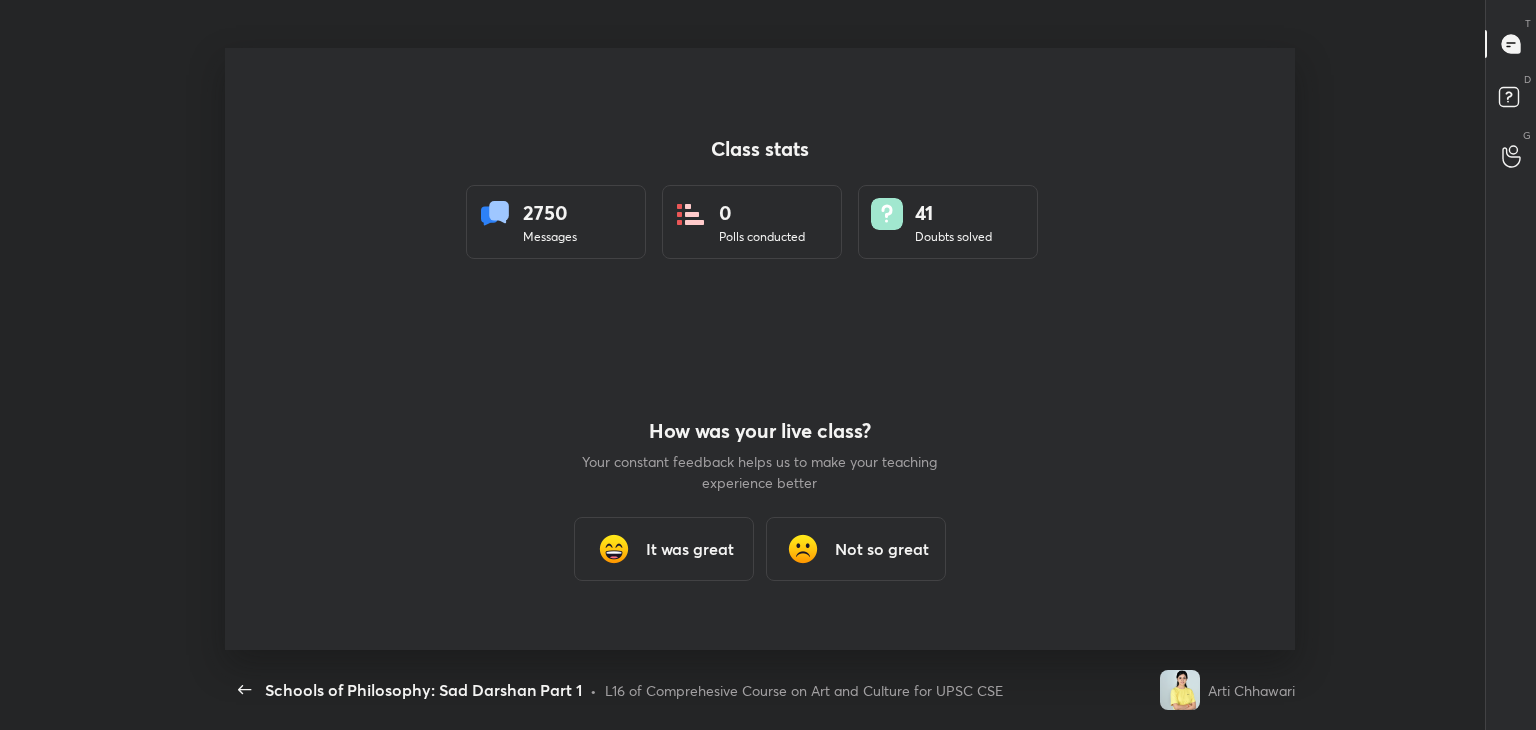 scroll, scrollTop: 6, scrollLeft: 0, axis: vertical 